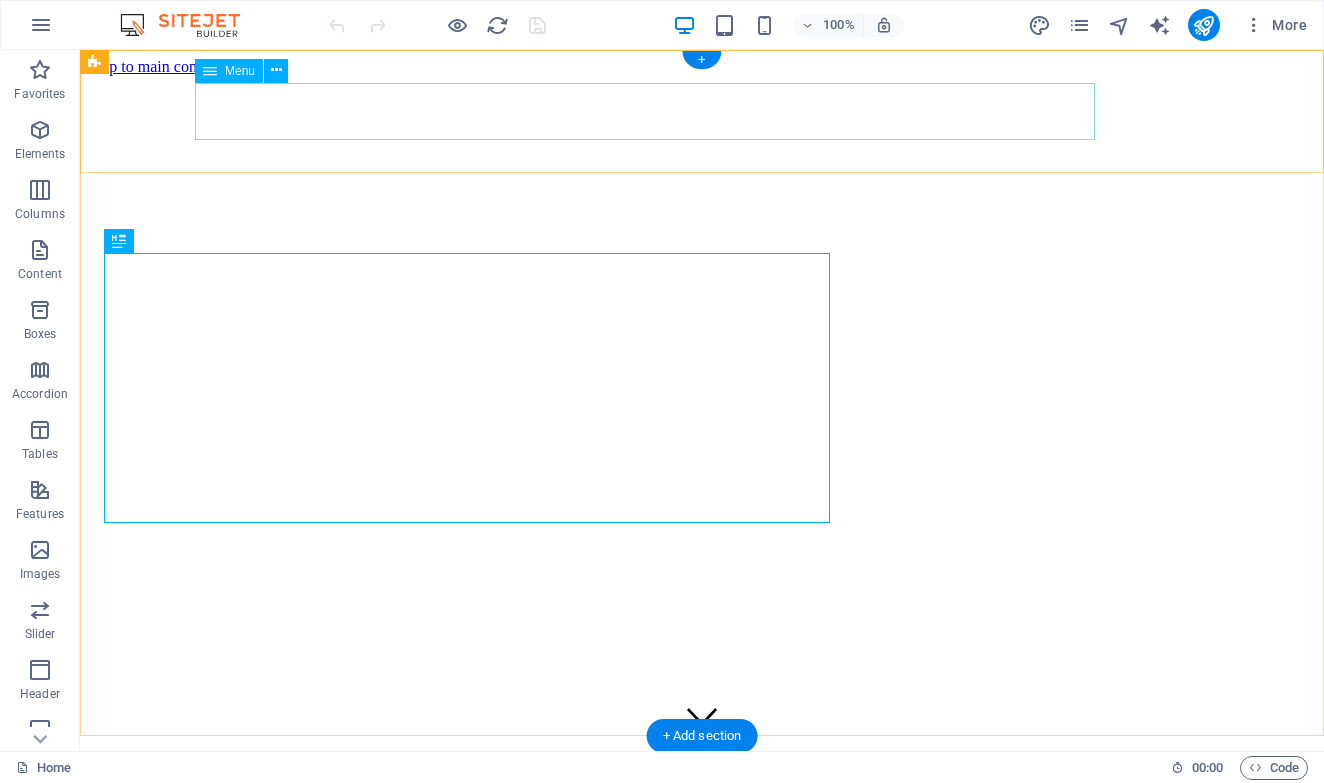 scroll, scrollTop: 0, scrollLeft: 0, axis: both 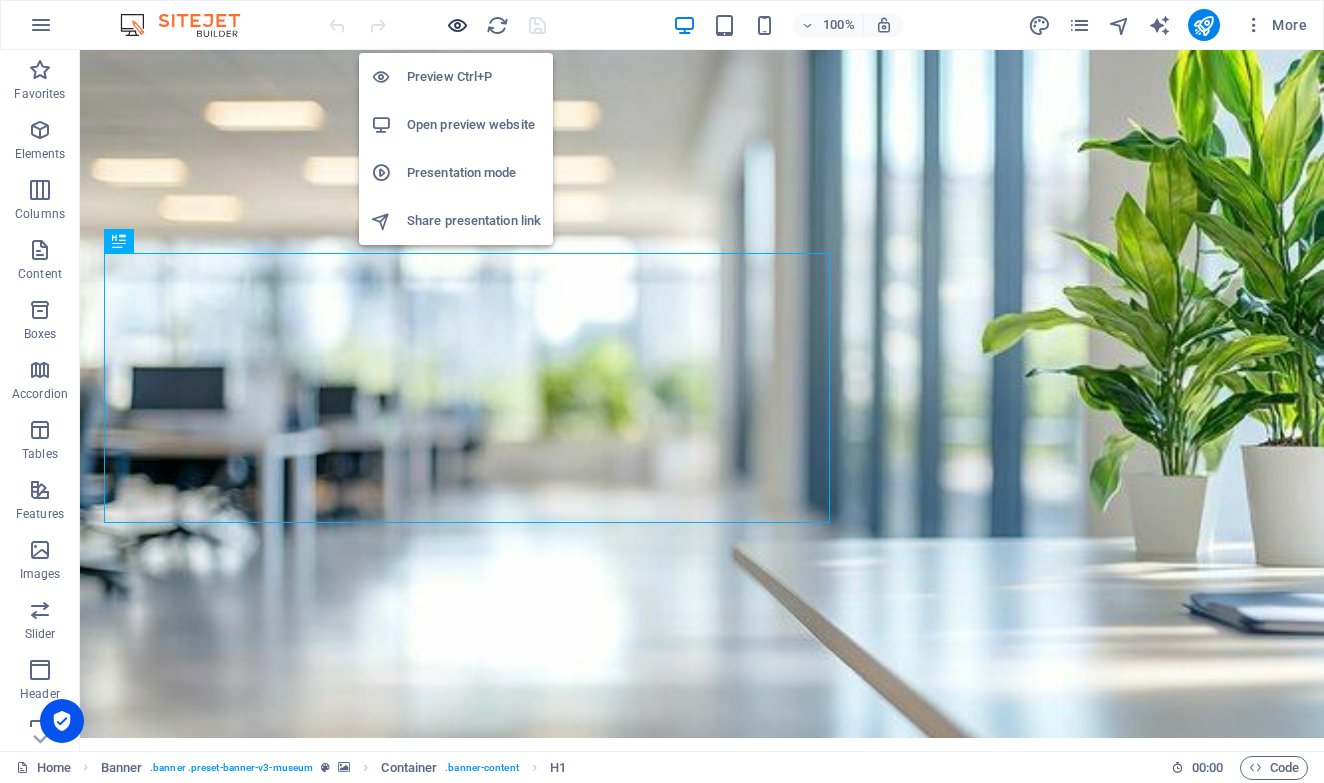 click at bounding box center [457, 25] 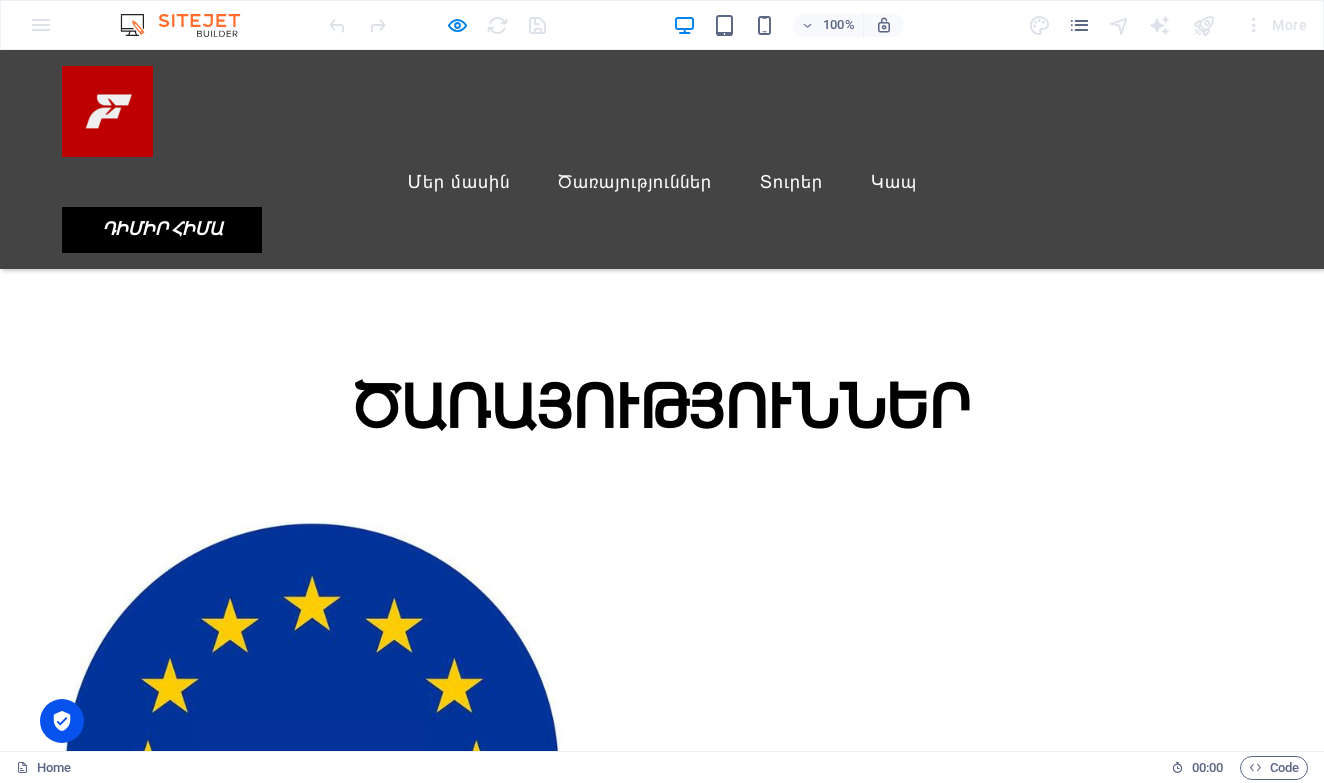 scroll, scrollTop: 1164, scrollLeft: 0, axis: vertical 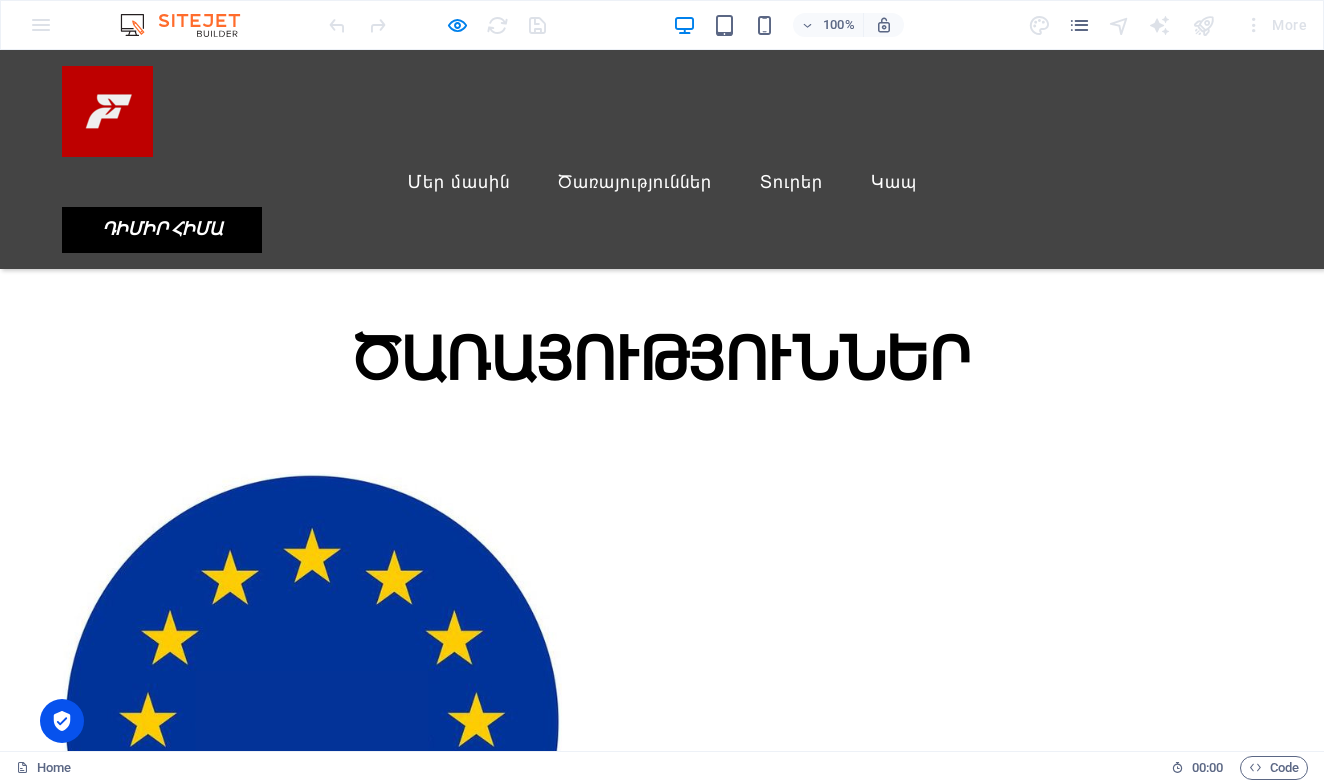 click at bounding box center (312, 2631) 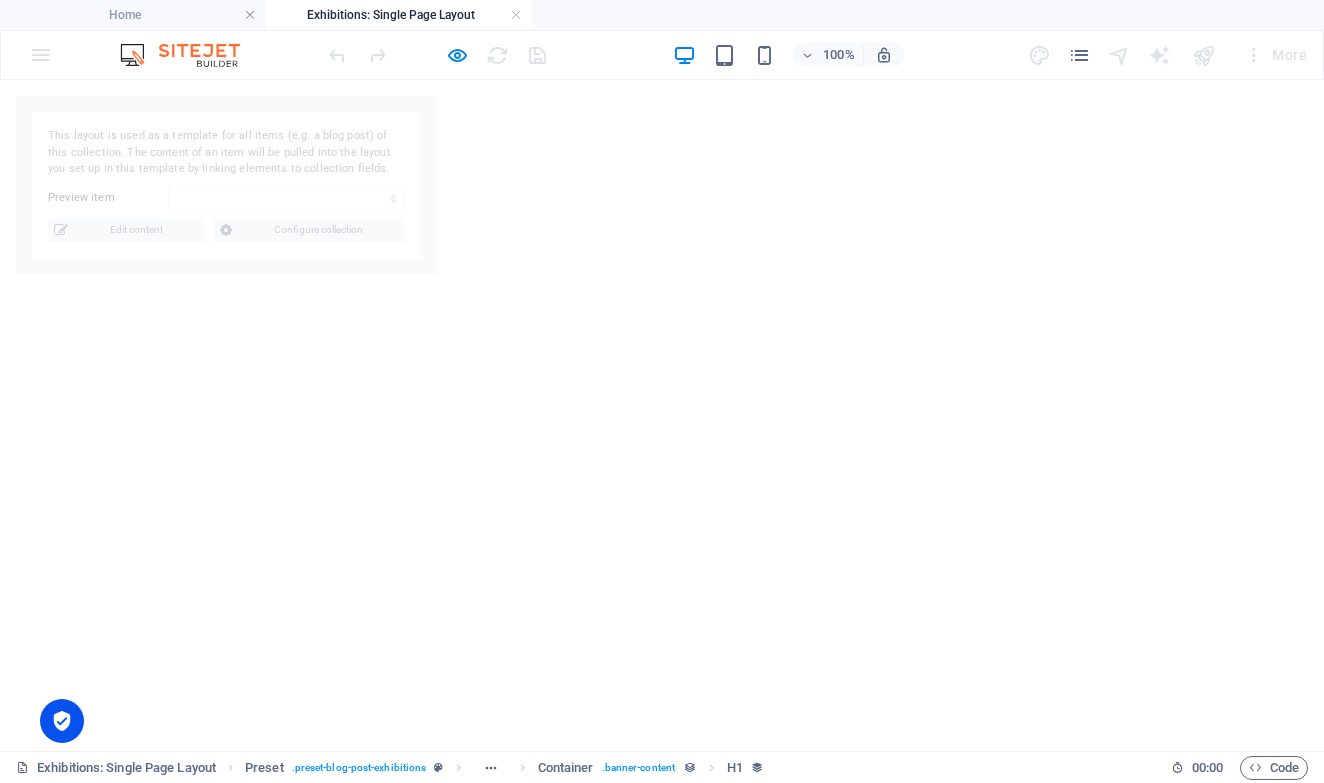 select on "684596941281301bbb0a0aab" 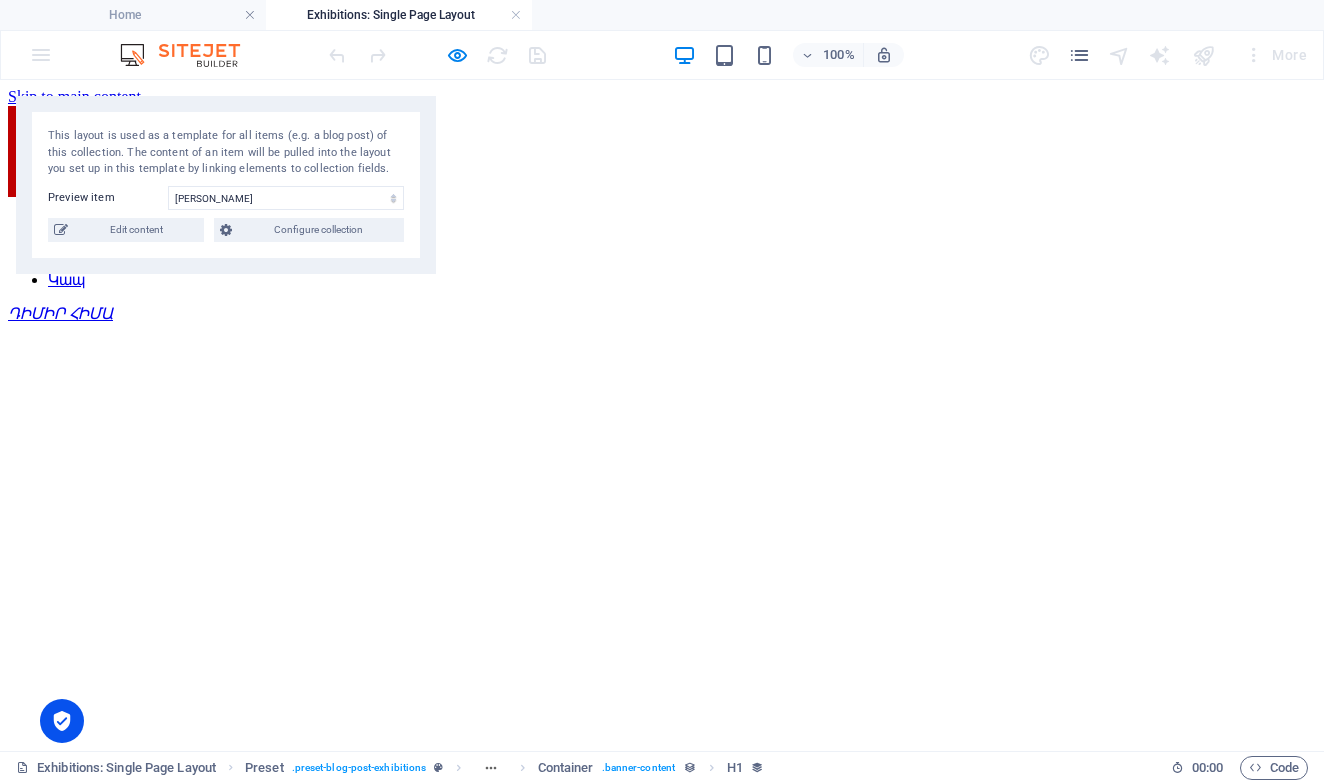 scroll, scrollTop: 0, scrollLeft: 0, axis: both 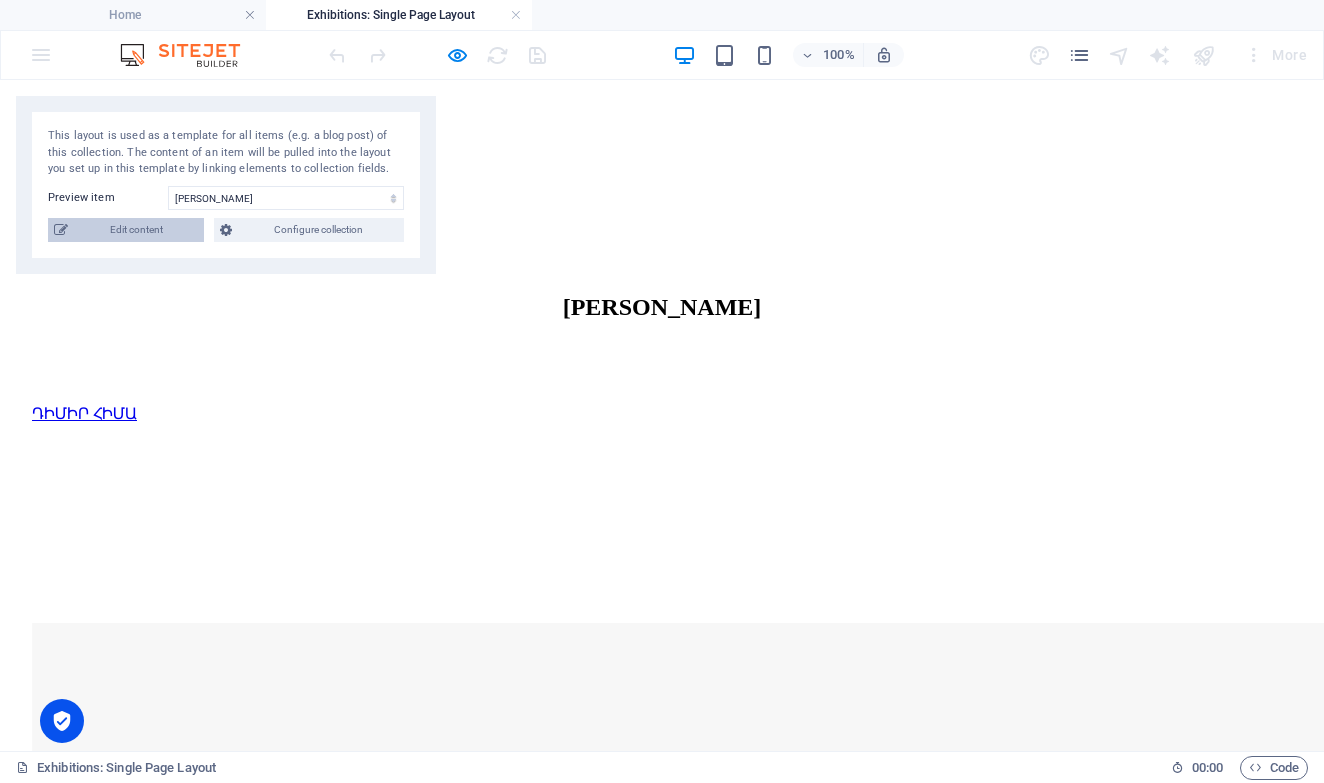 click on "Edit content" at bounding box center (136, 230) 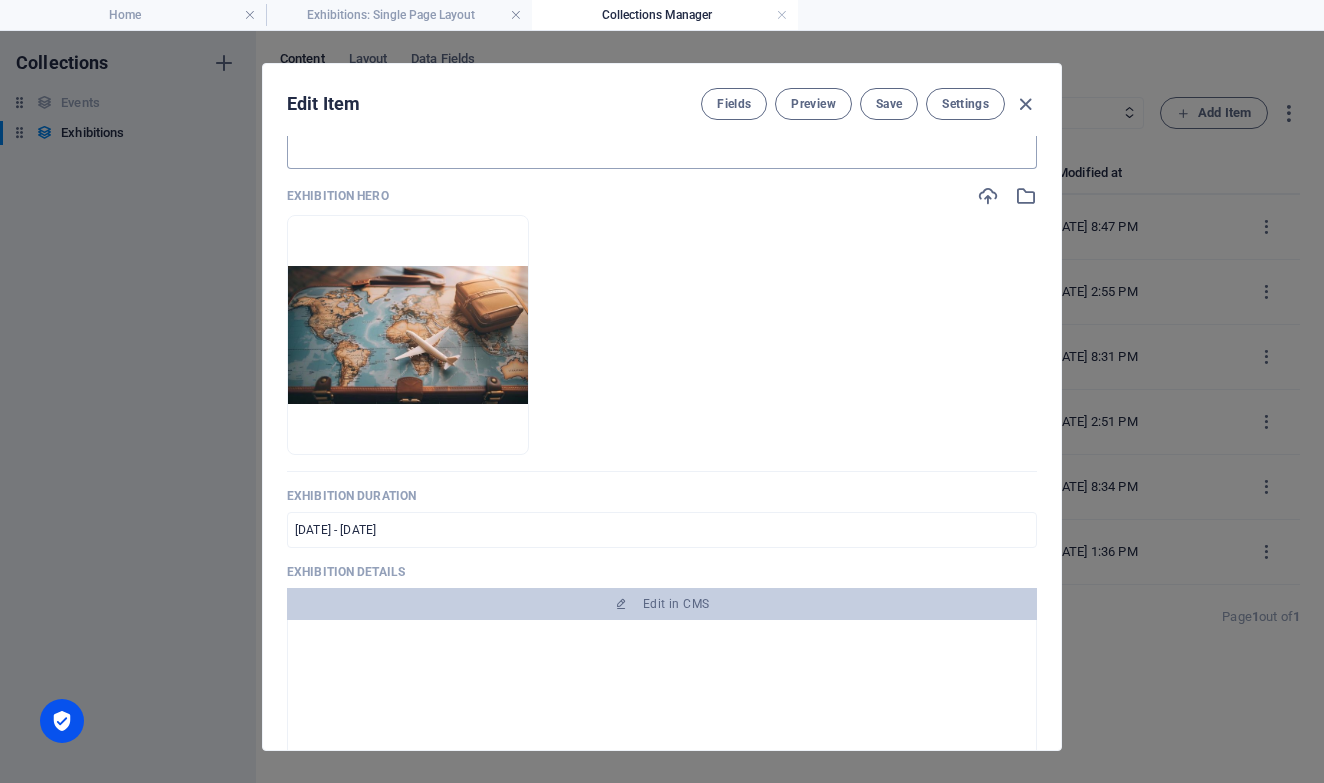 scroll, scrollTop: 656, scrollLeft: 0, axis: vertical 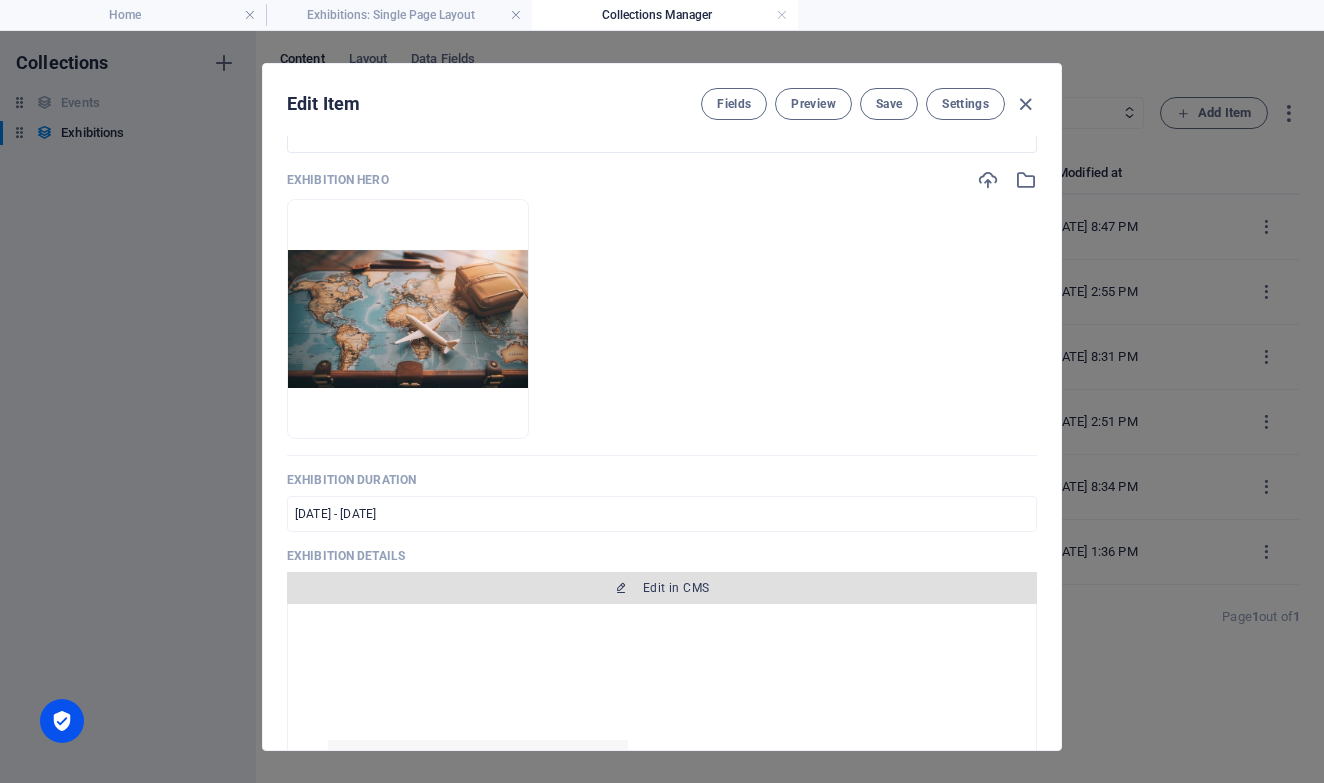 click on "Edit in CMS" at bounding box center (662, 588) 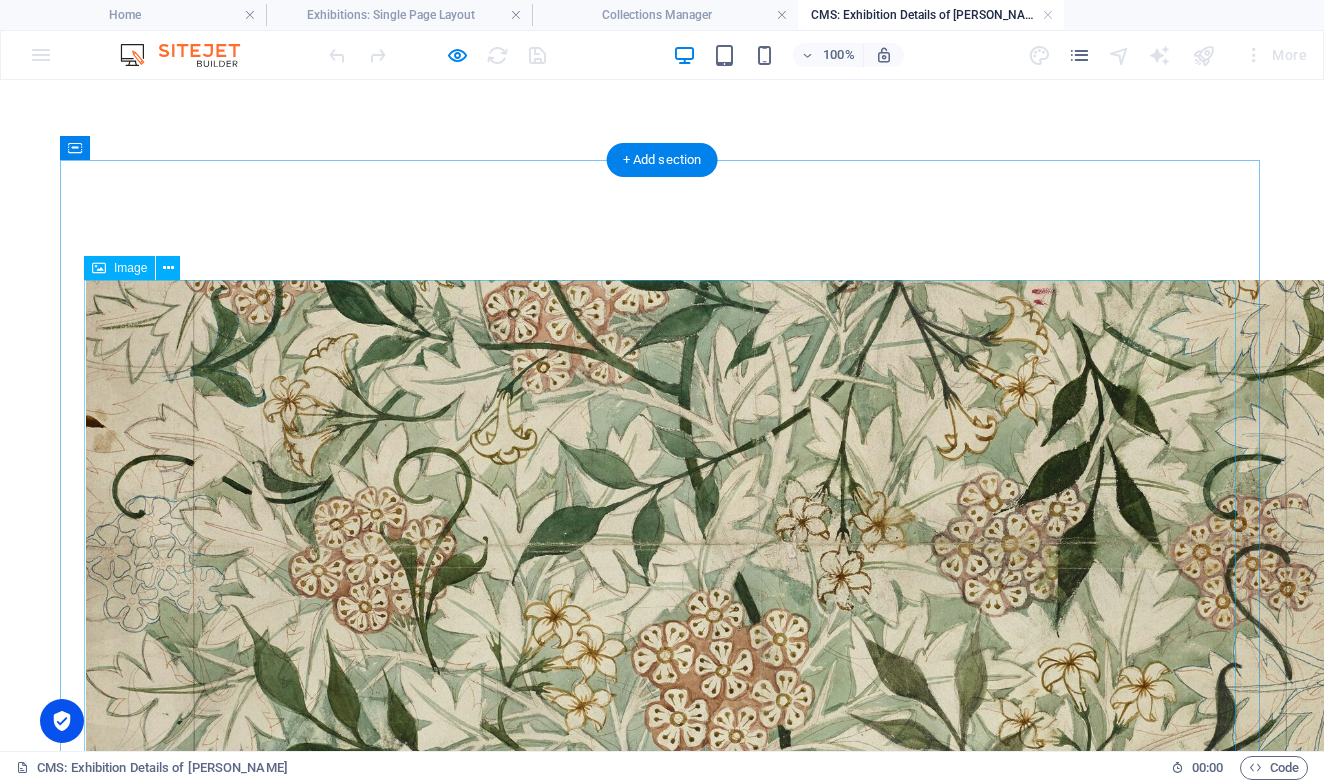 scroll, scrollTop: 0, scrollLeft: 0, axis: both 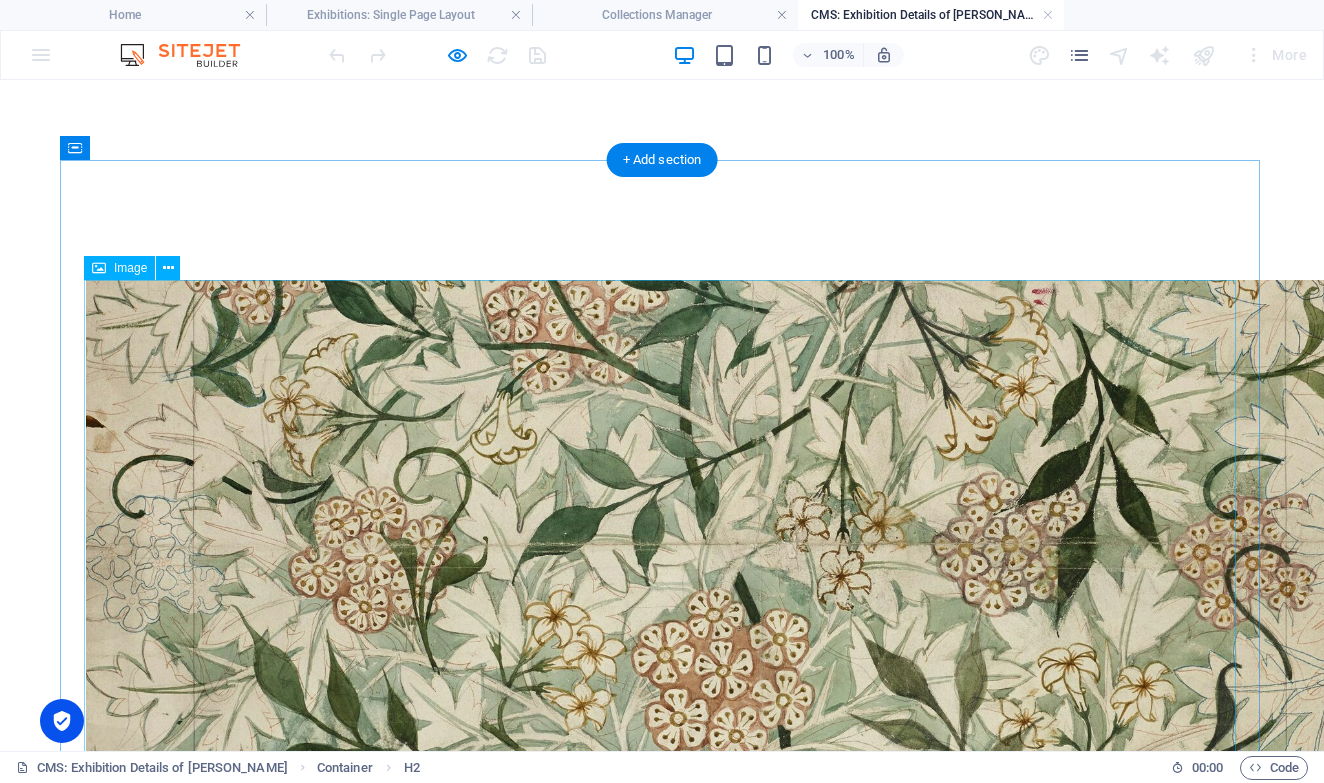click at bounding box center [662, 560] 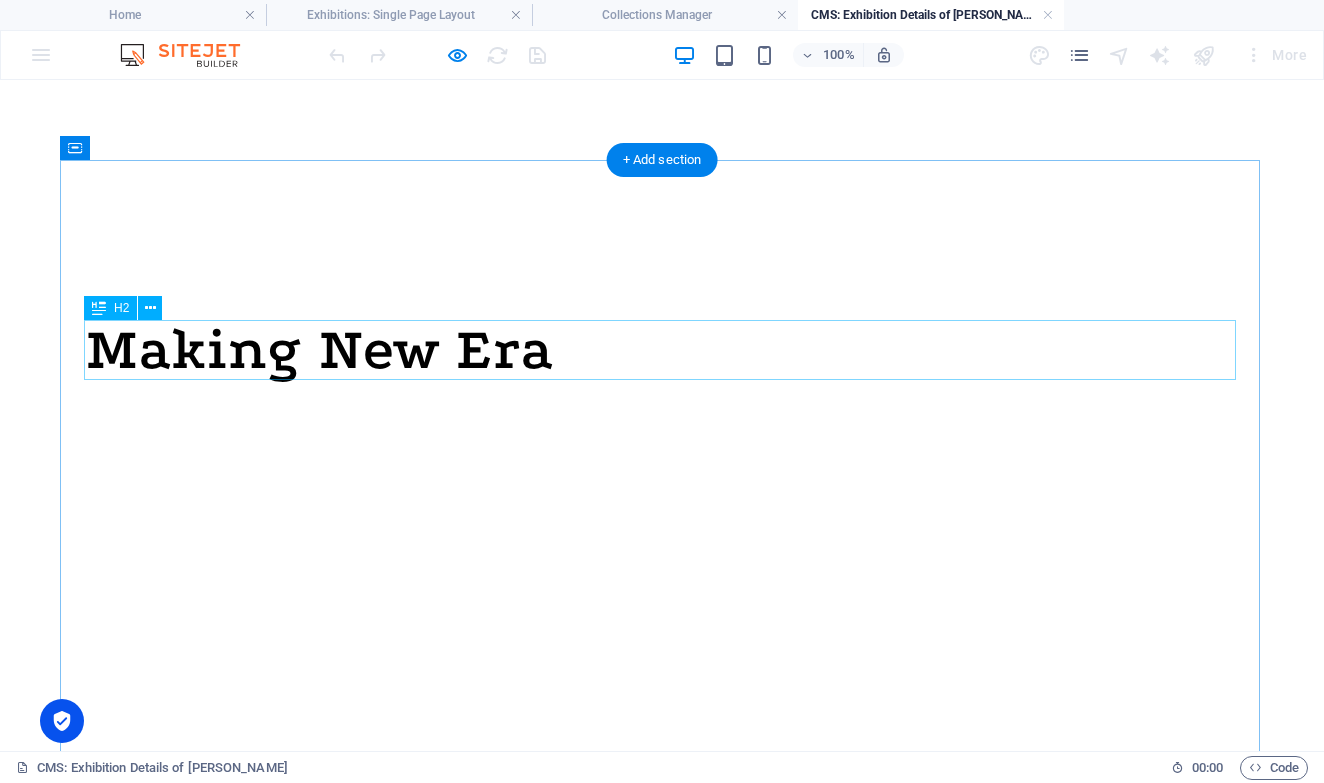 click on "Making New Era" at bounding box center (662, 350) 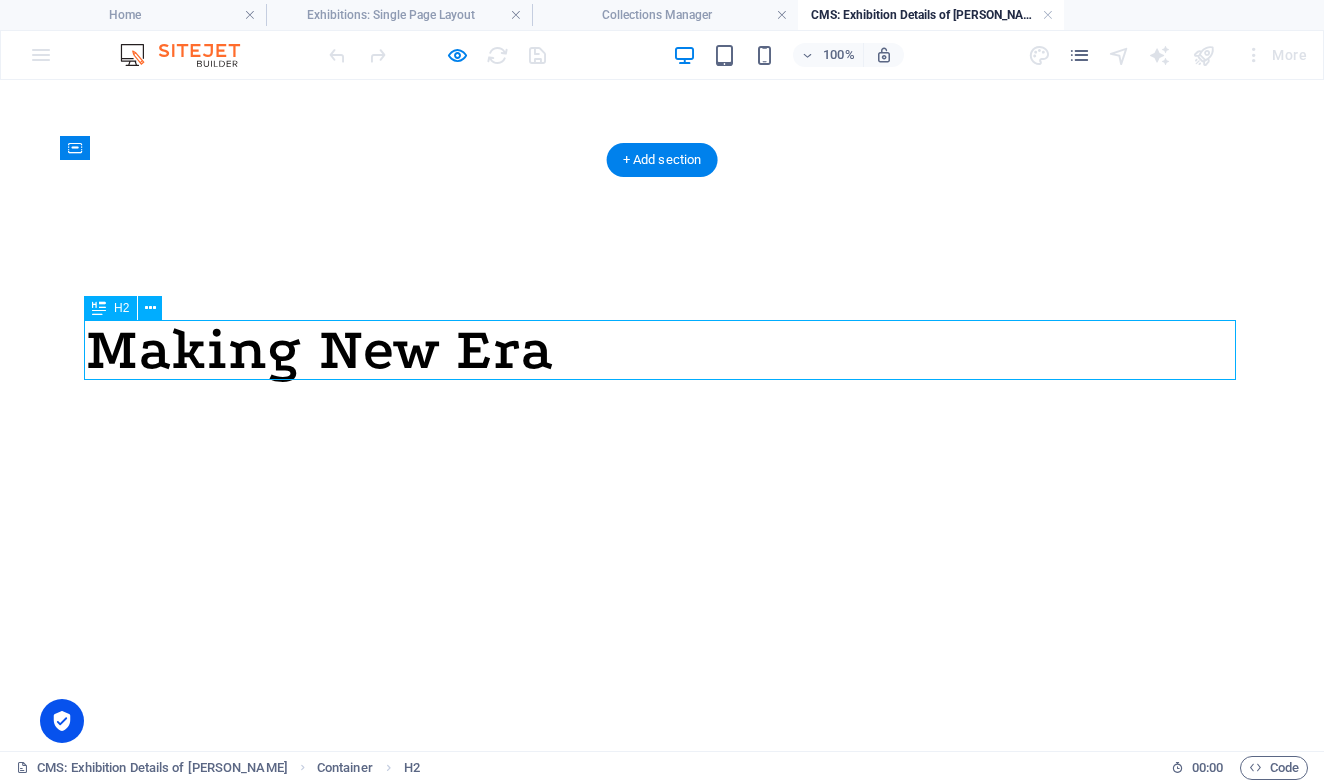 click on "Making New Era" at bounding box center [662, 350] 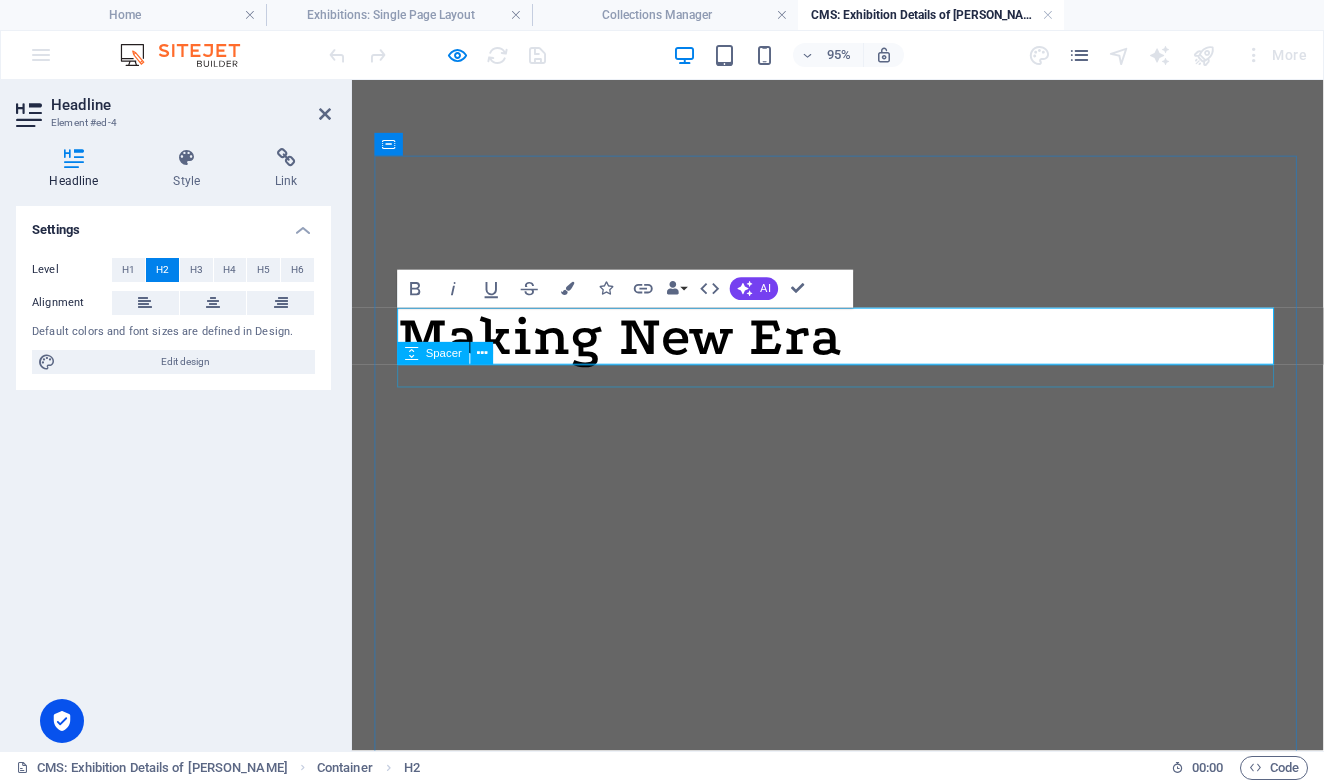 type 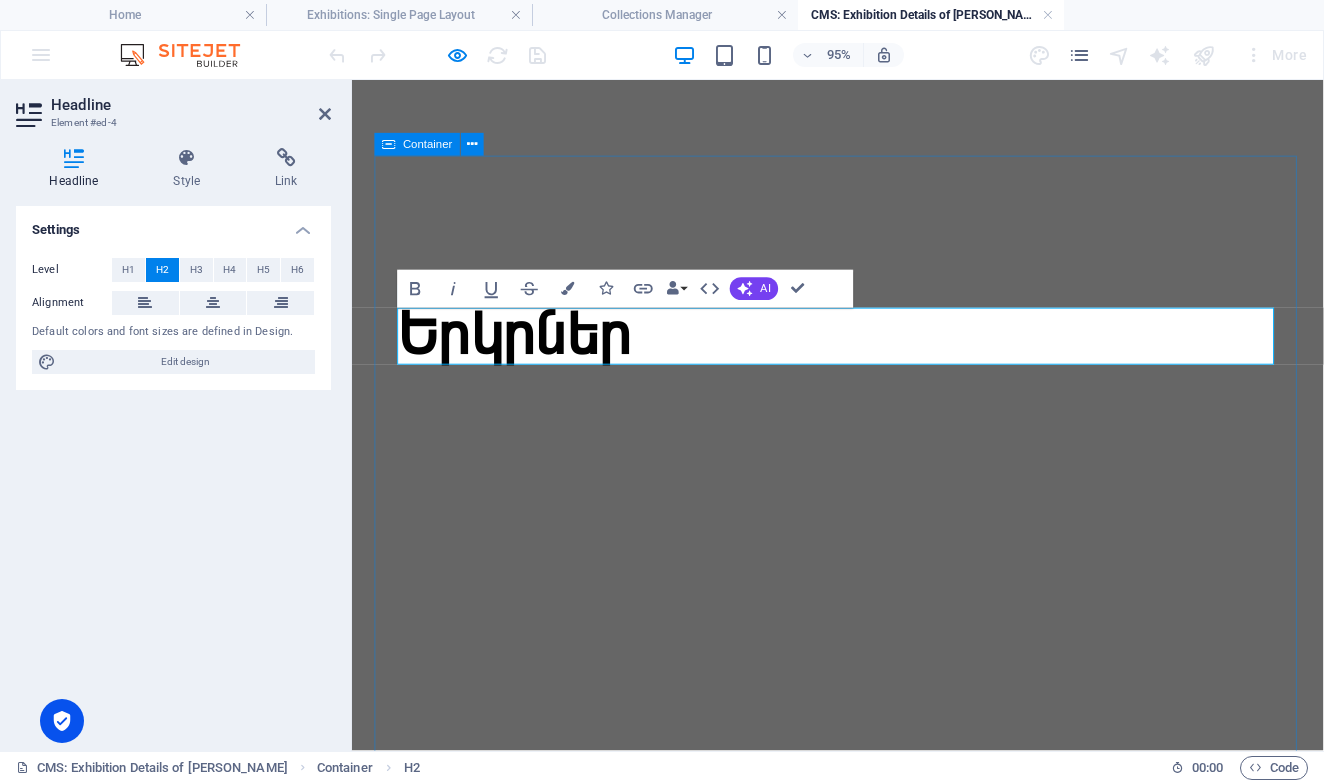 click on "​Երկրներ Lorem ipsum dolor sit amet, consectetur adipiscing elit, sed do eiusmod tempor incididunt ut labore et dolore magna aliqua. Ut enim ad minim veniam, quis nostrud exercitation ullamco laboris nisi ut aliquip ex ea commodo consequat. Duis aute irure dolor in reprehenderit in voluptate velit esse cillum dolore eu fugiat nulla pariatur. Excepteur sint occaecat cupidatat non proident, sunt in culpa qui officia deserunt mollit anim id est laborum. Lorem ipsum dolor sit amet, consectetur adipiscing elit, sed do eiusmod tempor incididunt ut labore et dolore magna aliqua. Ut enim ad minim veniam, quis nostrud exercitation ullamco laboris nisi ut aliquip ex ea commodo consequat. Duis aute irure dolor in reprehenderit in voluptate velit esse cillum dolore eu fugiat nulla pariatur. Excepteur sint occaecat cupidatat non proident, sunt in culpa qui officia deserunt mollit anim id est laborum." at bounding box center (863, 760) 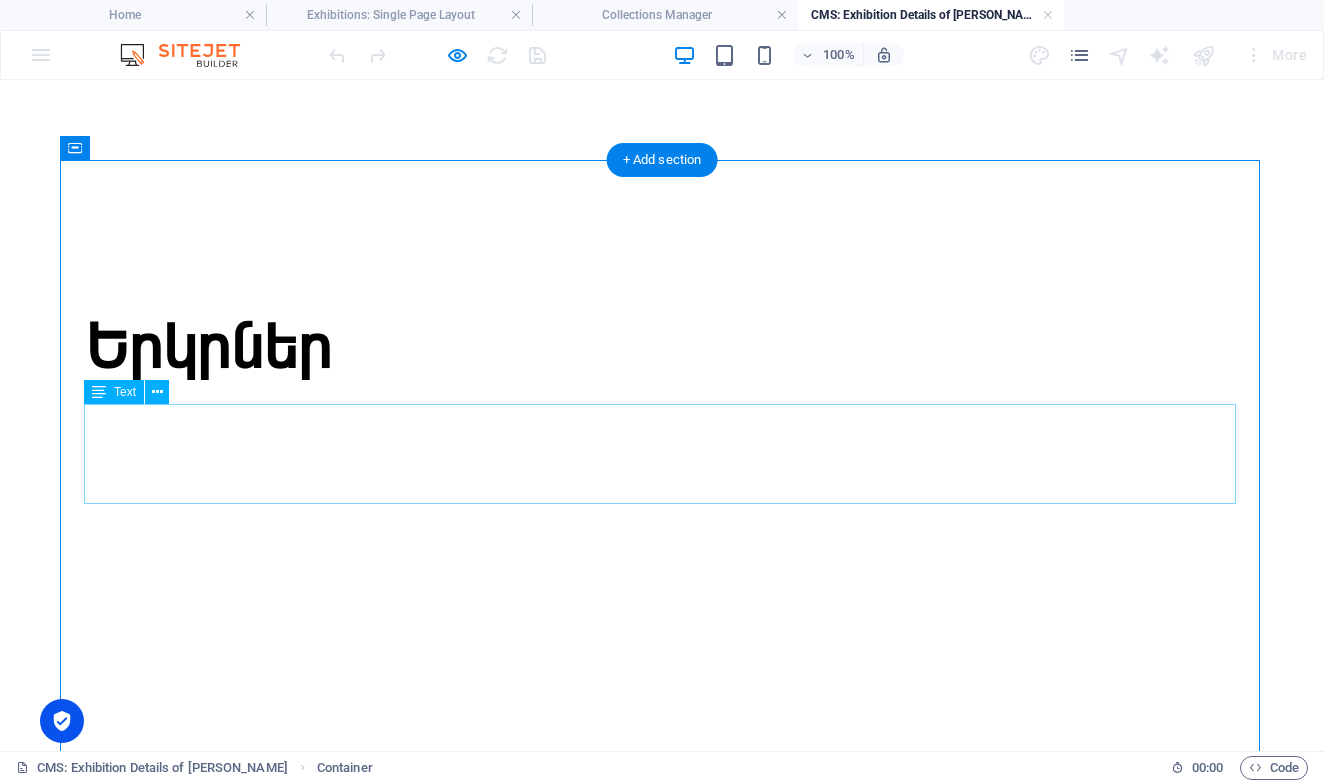 scroll, scrollTop: 0, scrollLeft: 0, axis: both 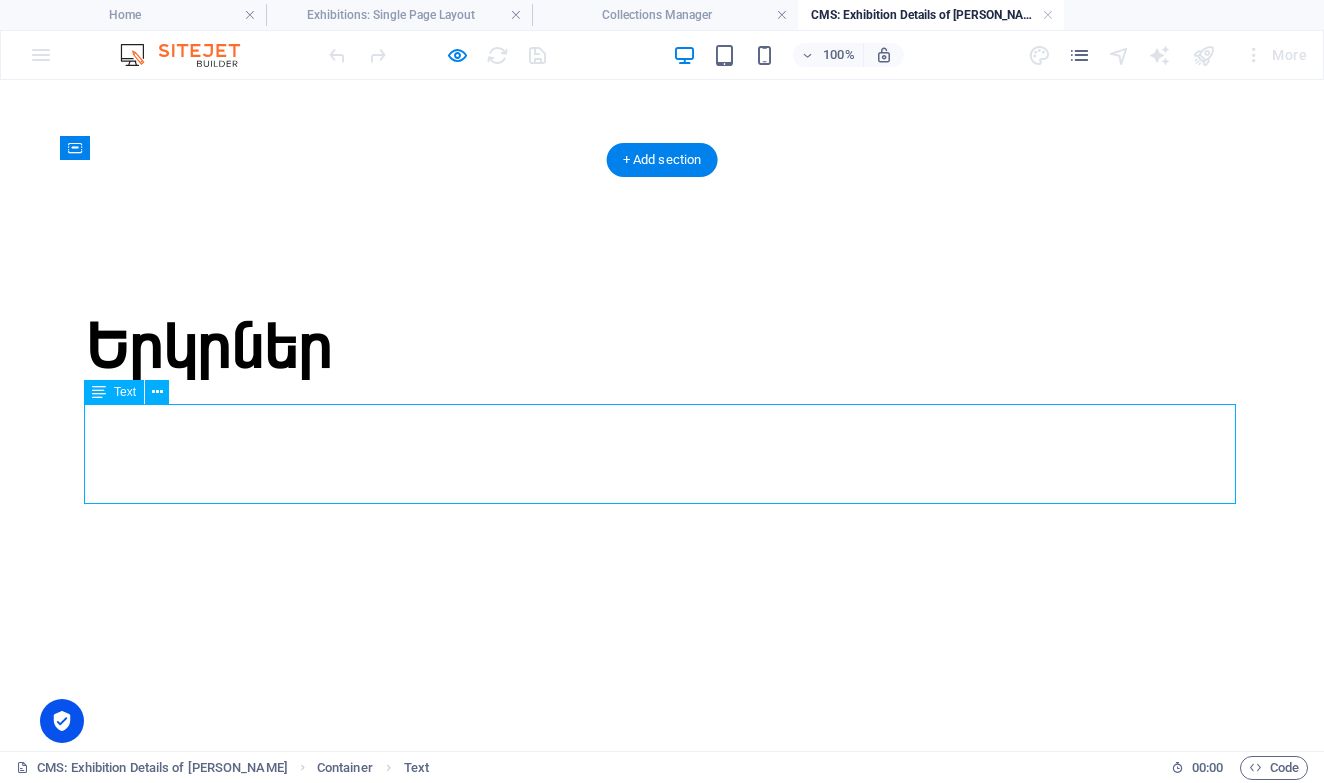 click on "Lorem ipsum dolor sit amet, consectetur adipiscing elit, sed do eiusmod tempor incididunt ut labore et dolore magna aliqua. Ut enim ad minim veniam, quis nostrud exercitation ullamco laboris nisi ut aliquip ex ea commodo consequat. Duis aute irure dolor in reprehenderit in voluptate velit esse cillum dolore eu fugiat nulla pariatur. Excepteur sint occaecat cupidatat non proident, sunt in culpa qui officia deserunt mollit anim id est laborum." at bounding box center [662, 454] 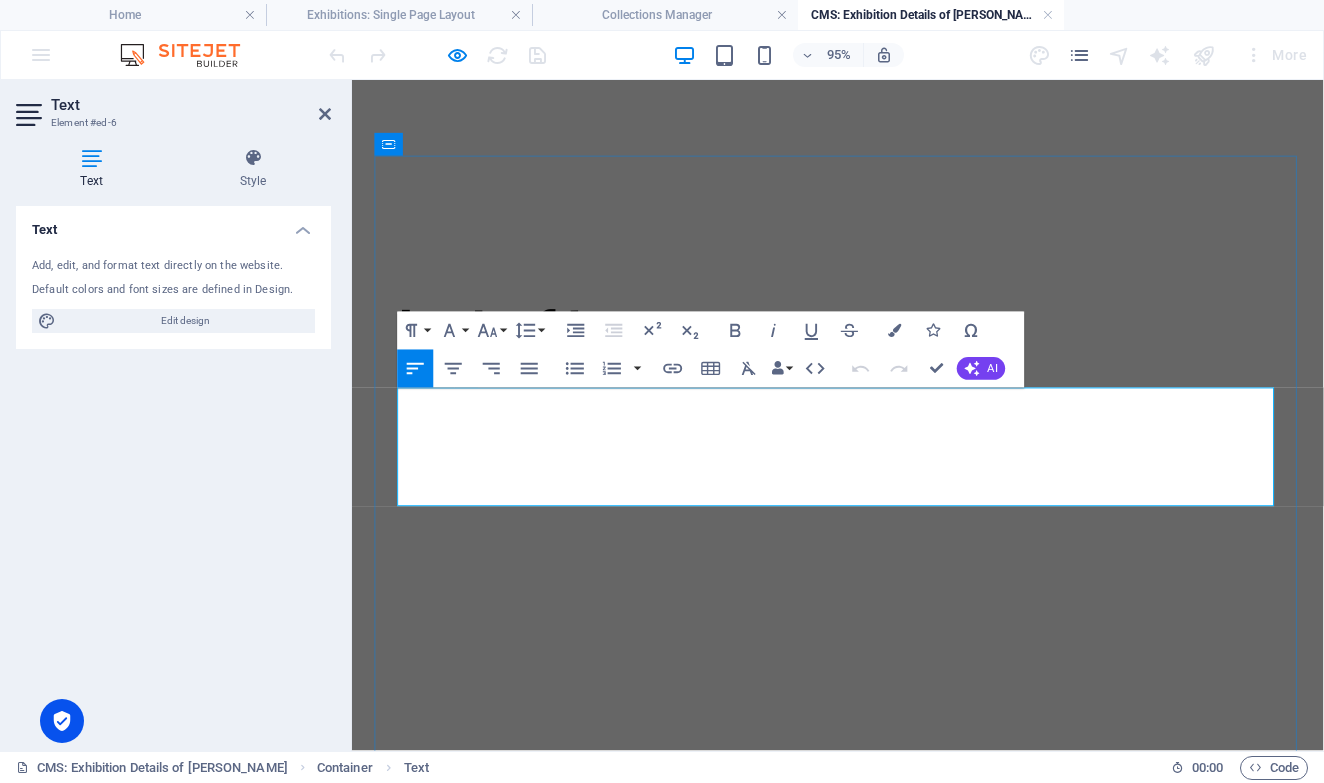 click on "Lorem ipsum dolor sit amet, consectetur adipiscing elit, sed do eiusmod tempor incididunt ut labore et dolore magna aliqua. Ut enim ad minim veniam, quis nostrud exercitation ullamco laboris nisi ut aliquip ex ea commodo consequat. Duis aute irure dolor in reprehenderit in voluptate velit esse cillum dolore eu fugiat nulla pariatur. Excepteur sint occaecat cupidatat non proident, sunt in culpa qui officia deserunt mollit anim id est laborum." at bounding box center (863, 467) 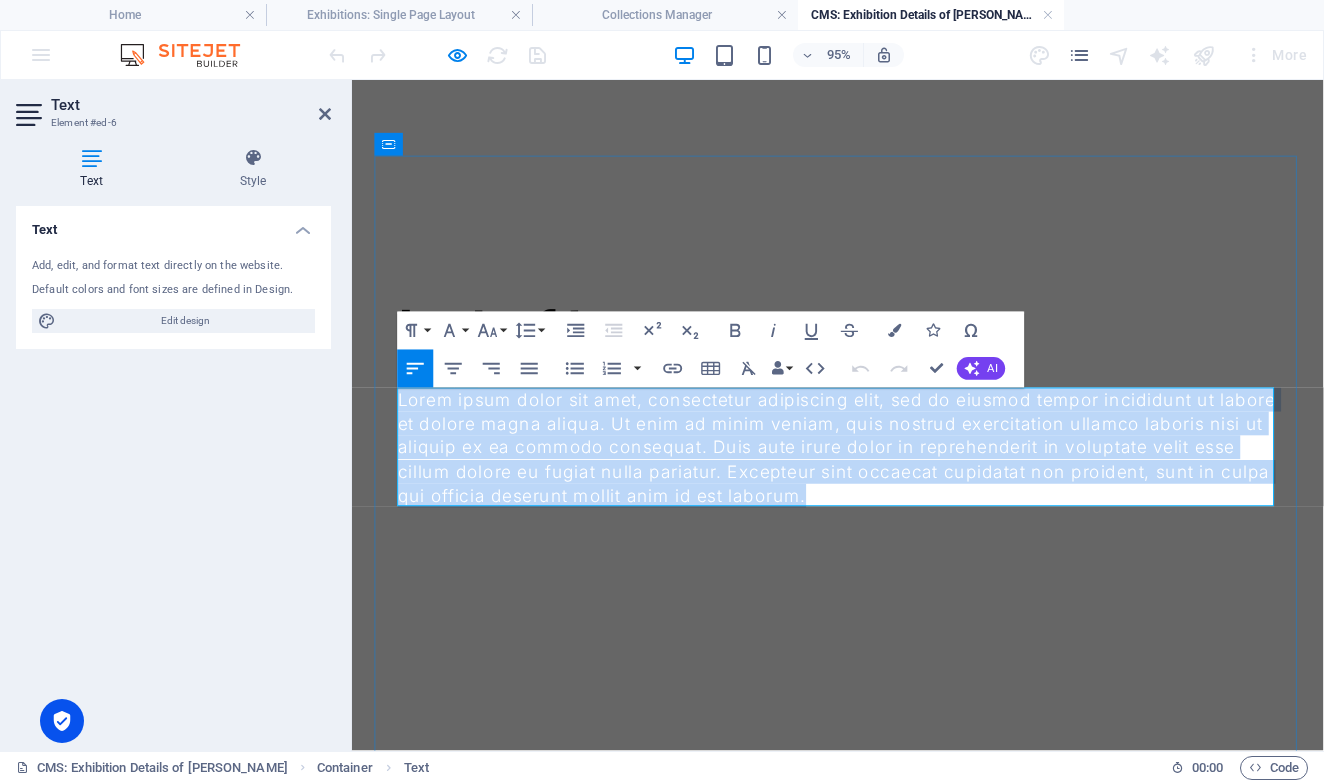 click on "Lorem ipsum dolor sit amet, consectetur adipiscing elit, sed do eiusmod tempor incididunt ut labore et dolore magna aliqua. Ut enim ad minim veniam, quis nostrud exercitation ullamco laboris nisi ut aliquip ex ea commodo consequat. Duis aute irure dolor in reprehenderit in voluptate velit esse cillum dolore eu fugiat nulla pariatur. Excepteur sint occaecat cupidatat non proident, sunt in culpa qui officia deserunt mollit anim id est laborum." at bounding box center (863, 467) 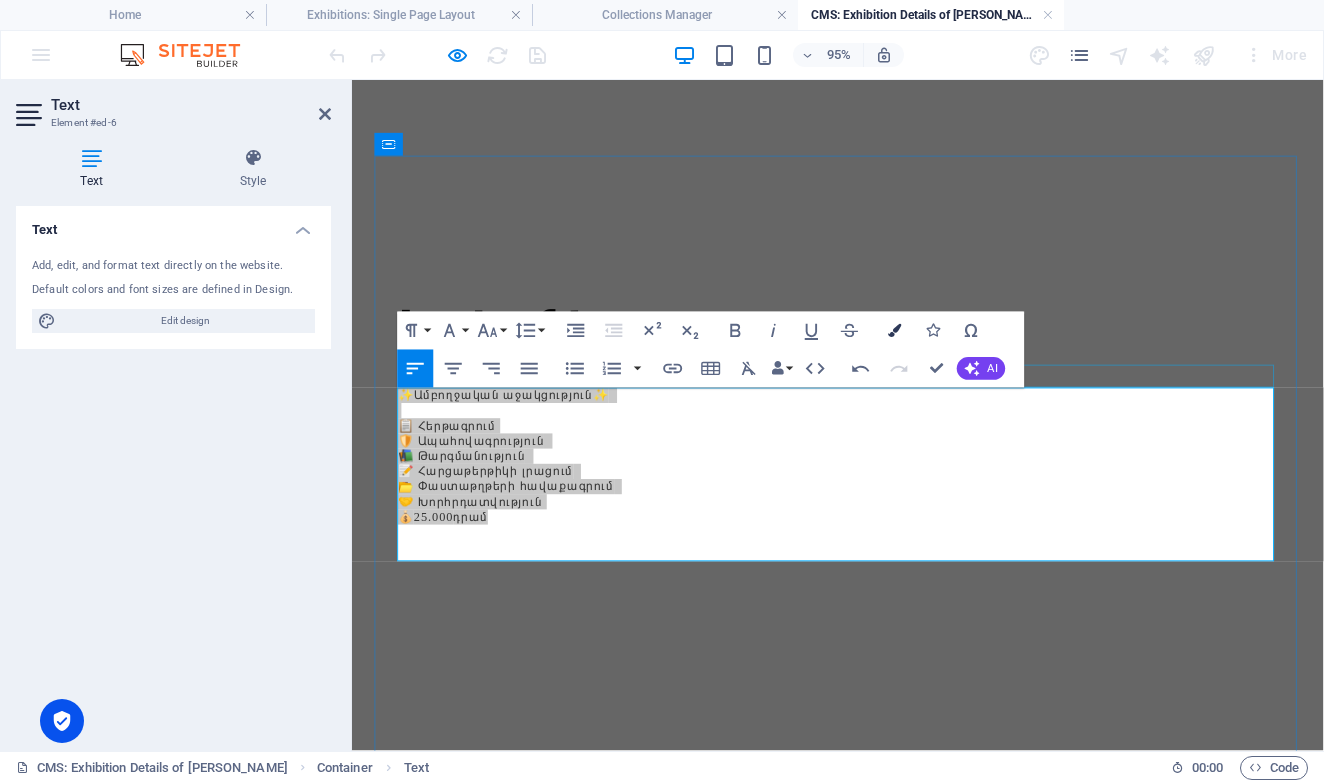 click at bounding box center [895, 330] 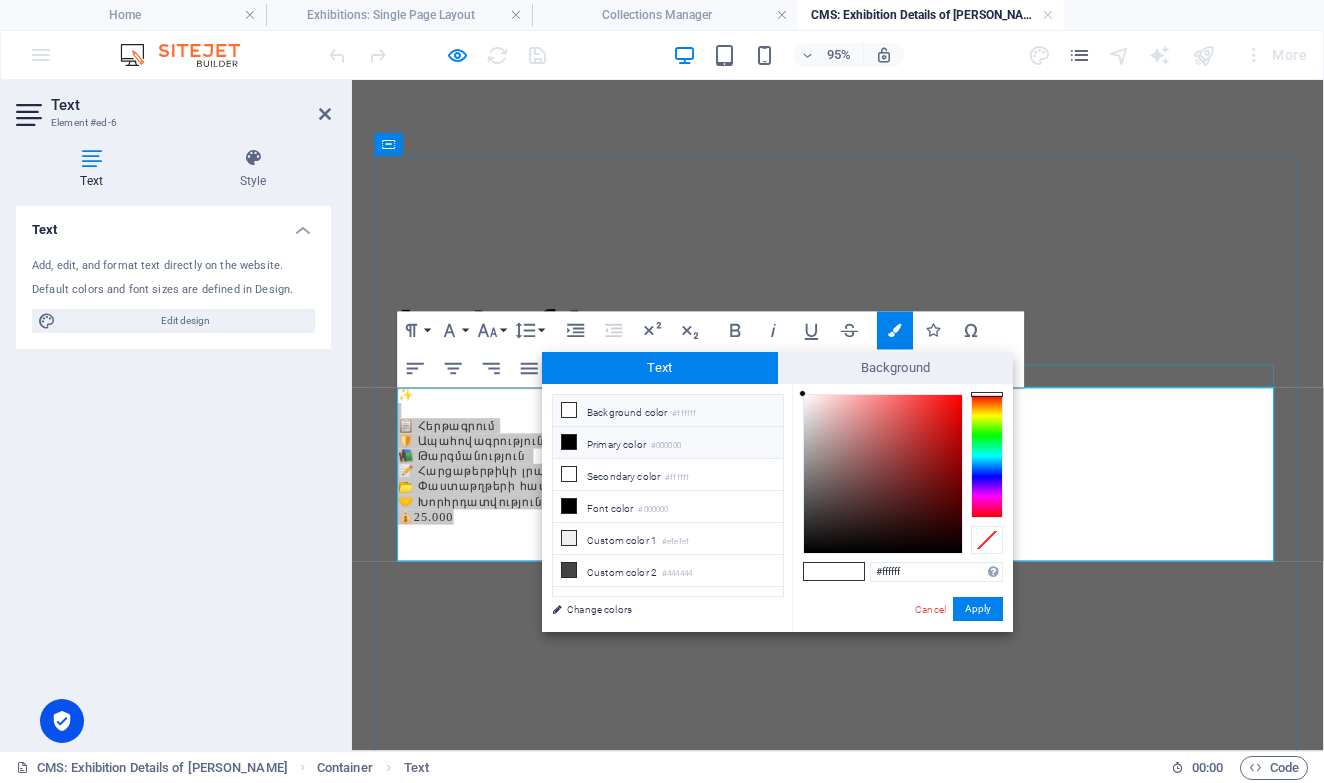 click on "#000000" at bounding box center (666, 446) 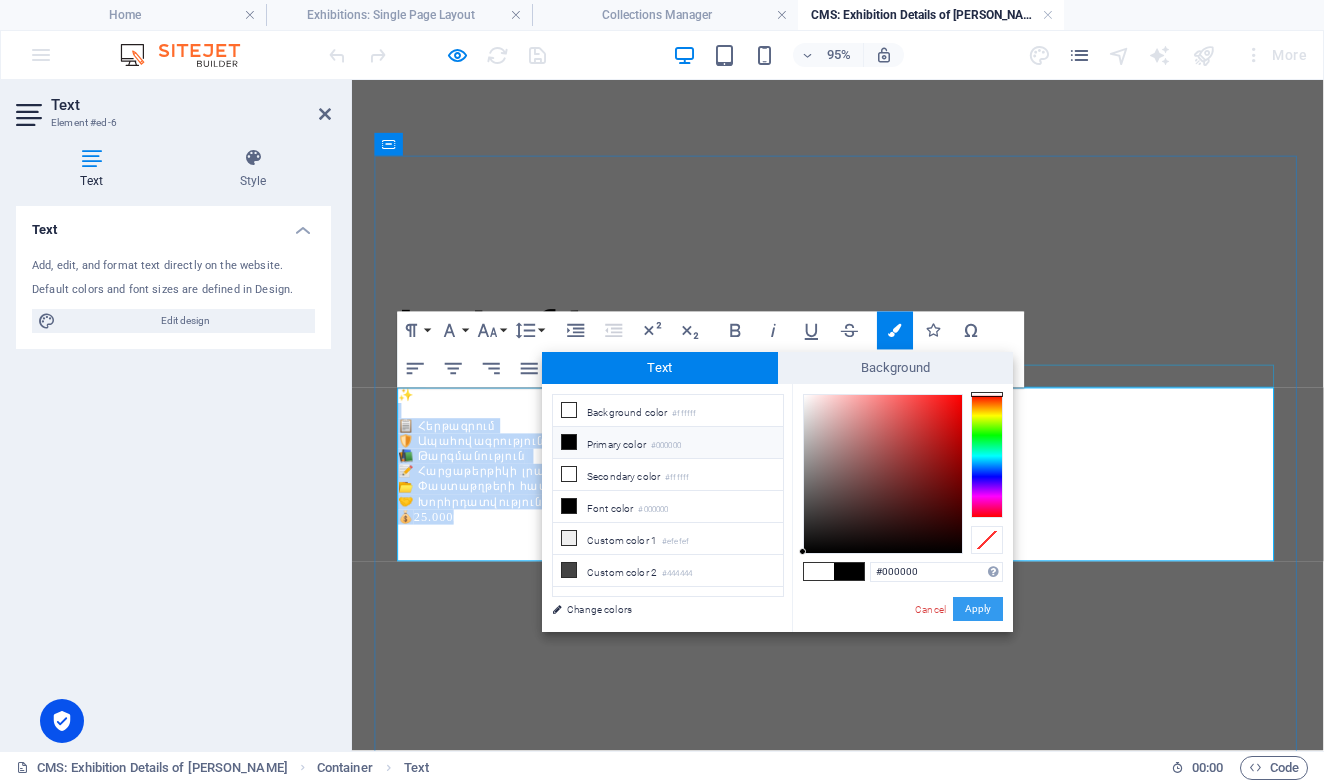 click on "Apply" at bounding box center (978, 609) 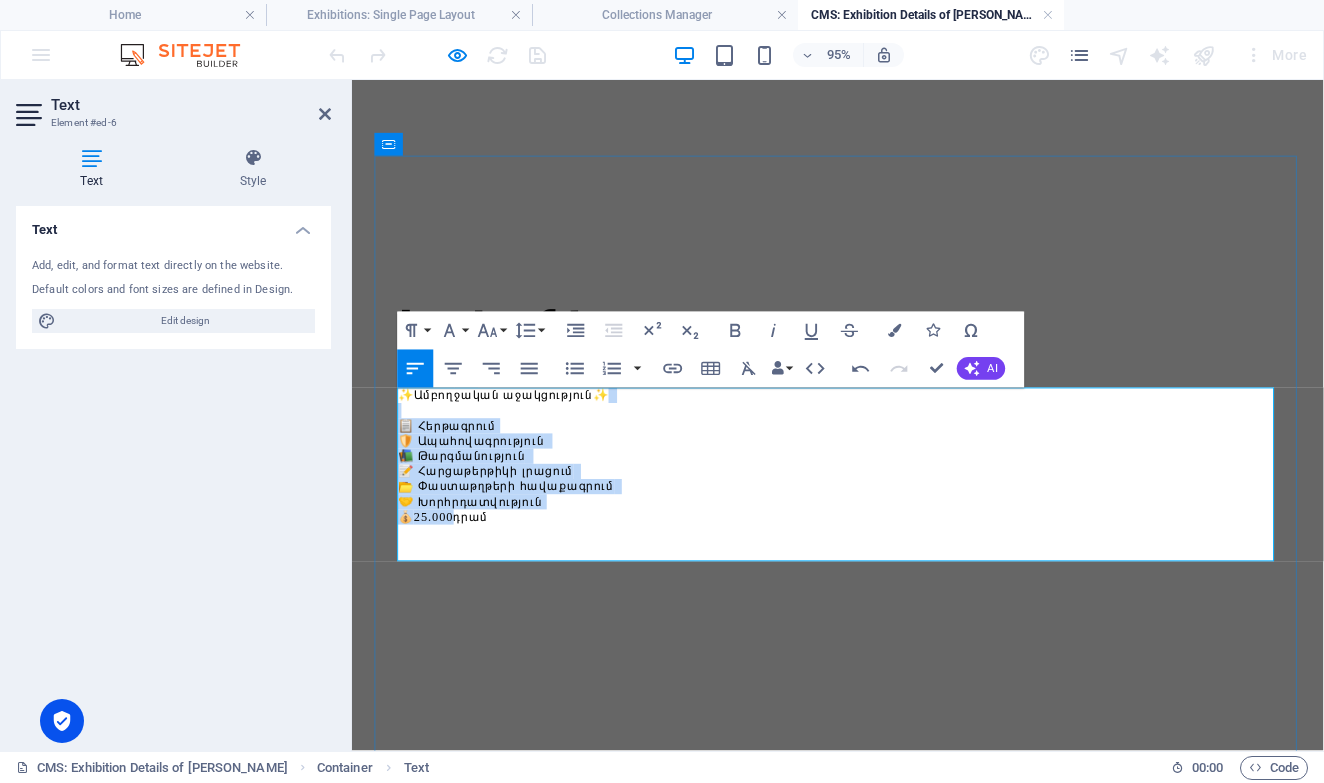 click on "Lorem ipsum dolor sit amet, consectetur adipiscing elit, sed do eiusmod tempor incididunt ut labore et dolore magna aliqua. Ut enim ad minim veniam, quis nostrud exercitation ullamco laboris nisi ut aliquip ex ea commodo consequat. Duis aute irure dolor in reprehenderit in voluptate velit esse cillum dolore eu fugiat nulla pariatur. Excepteur sint occaecat cupidatat non proident, sunt in culpa qui officia deserunt mollit anim id est laborum." at bounding box center [863, 635] 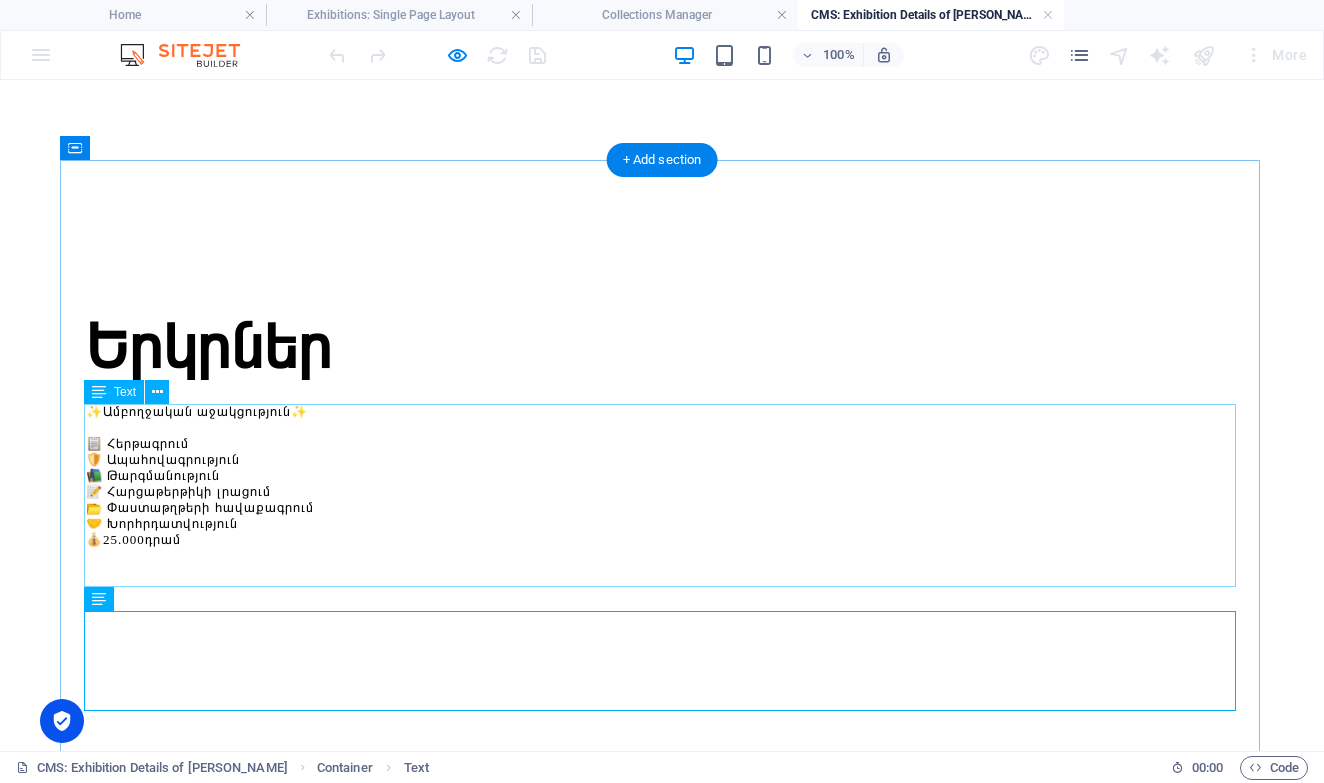 click on "✨Ամբողջական աջակցություն✨   📋 Հերթագրում 🛡️ Ապահովագրություն   📚 Թարգմանություն   📝 Հարցաթերթիկի լրացում   📂 Փաստաթղթերի հավաքագրում   🤝 Խորհրդատվություն 💰 25.000  դրամ" at bounding box center (662, 476) 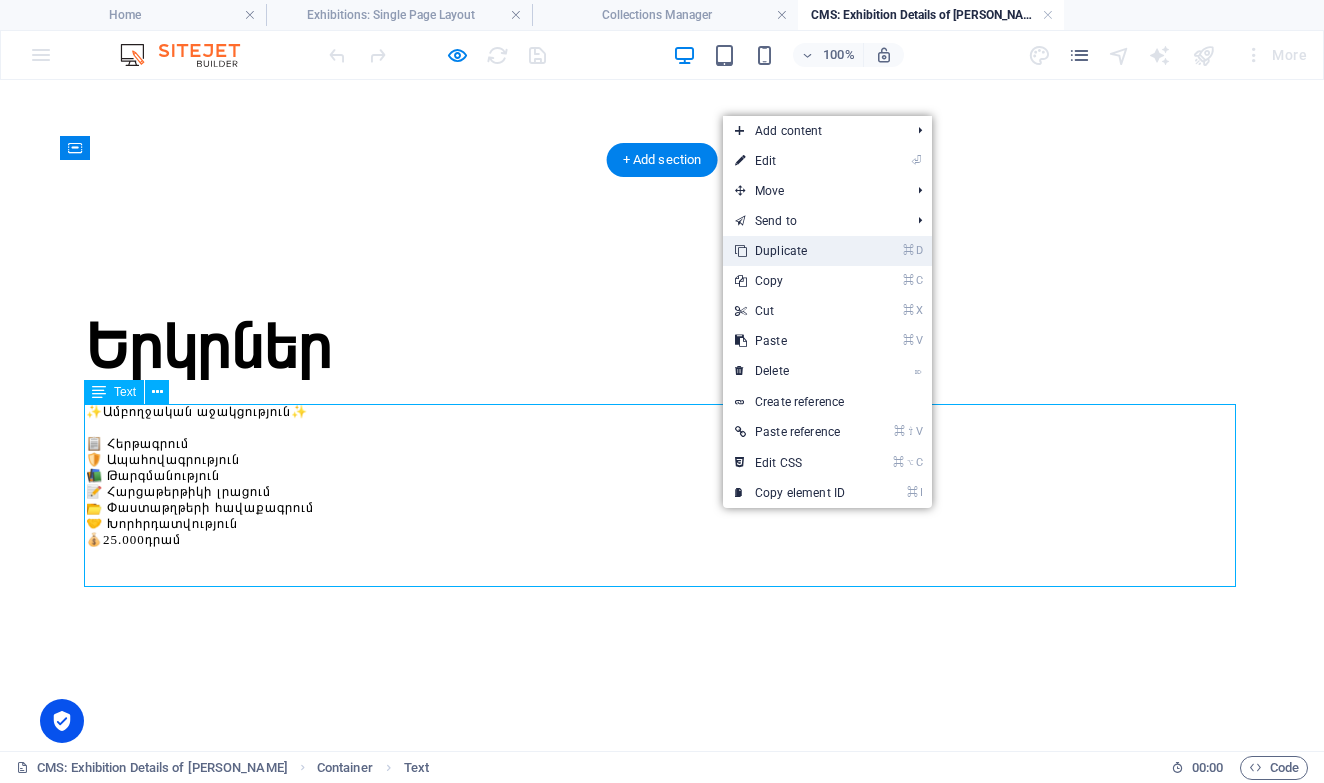 click on "⌘ D  Duplicate" at bounding box center [790, 251] 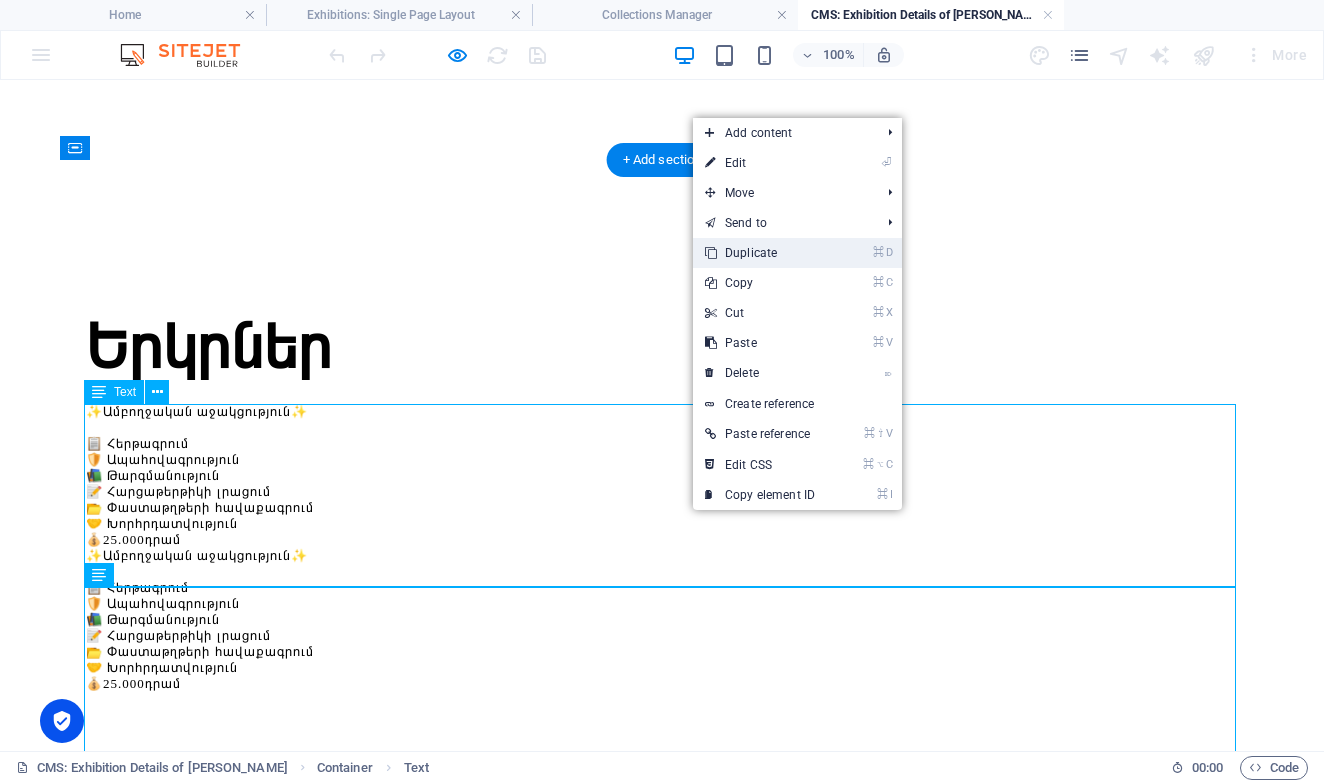 click on "⌘ D  Duplicate" at bounding box center (760, 253) 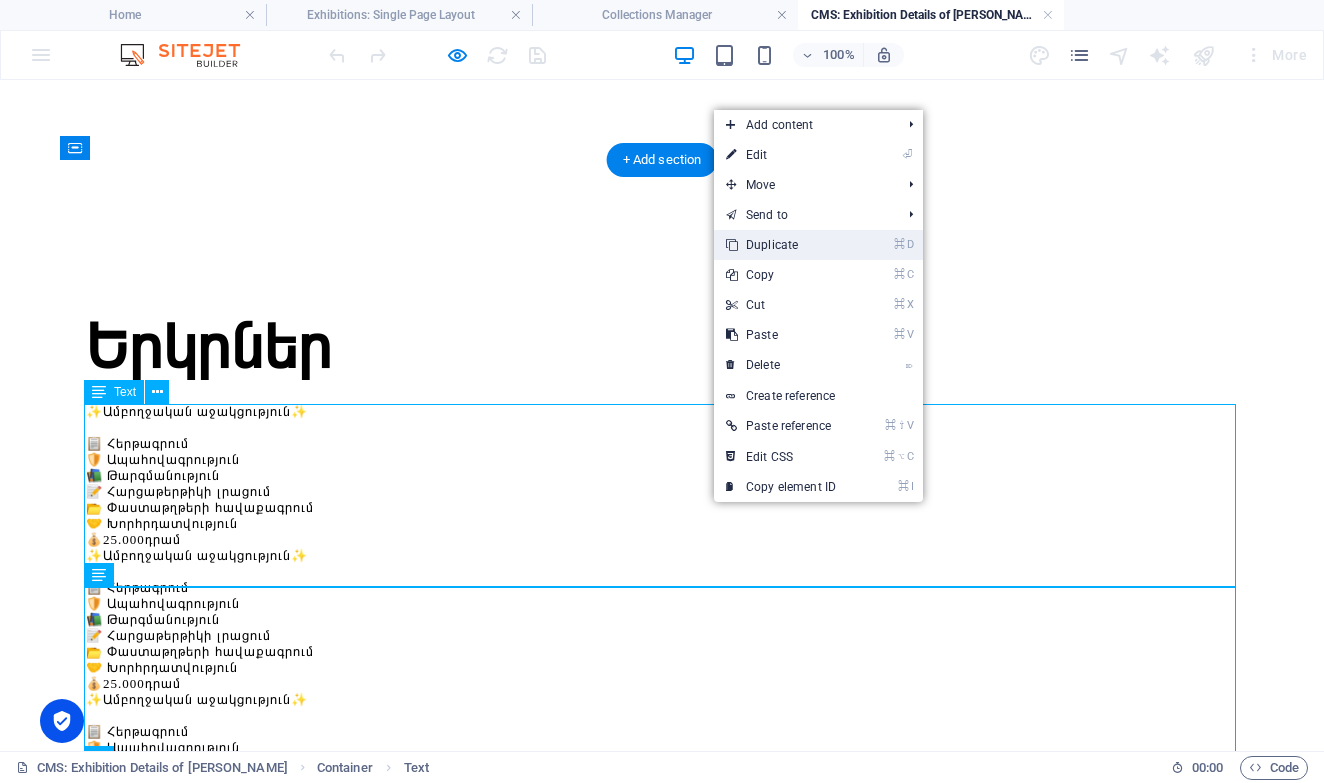 click on "⌘ D  Duplicate" at bounding box center [781, 245] 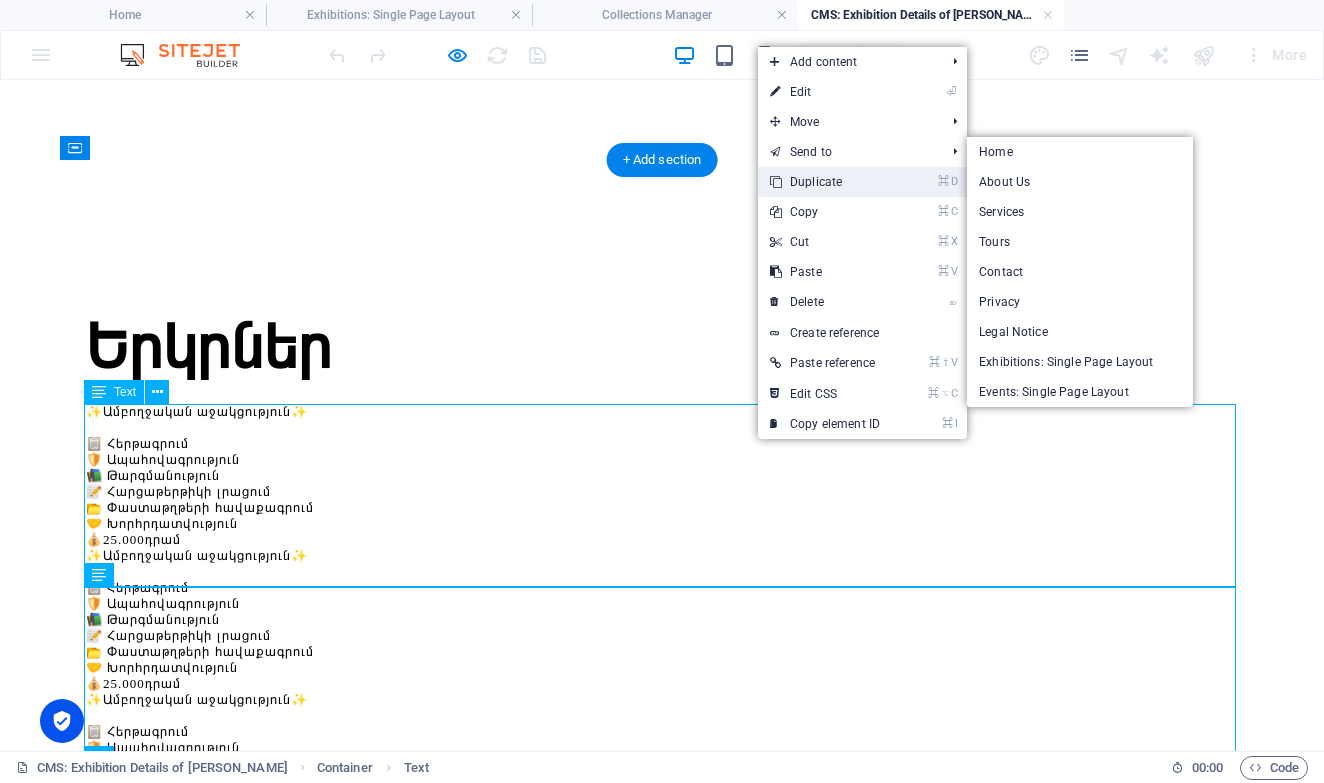 click on "⌘ D  Duplicate" at bounding box center (825, 182) 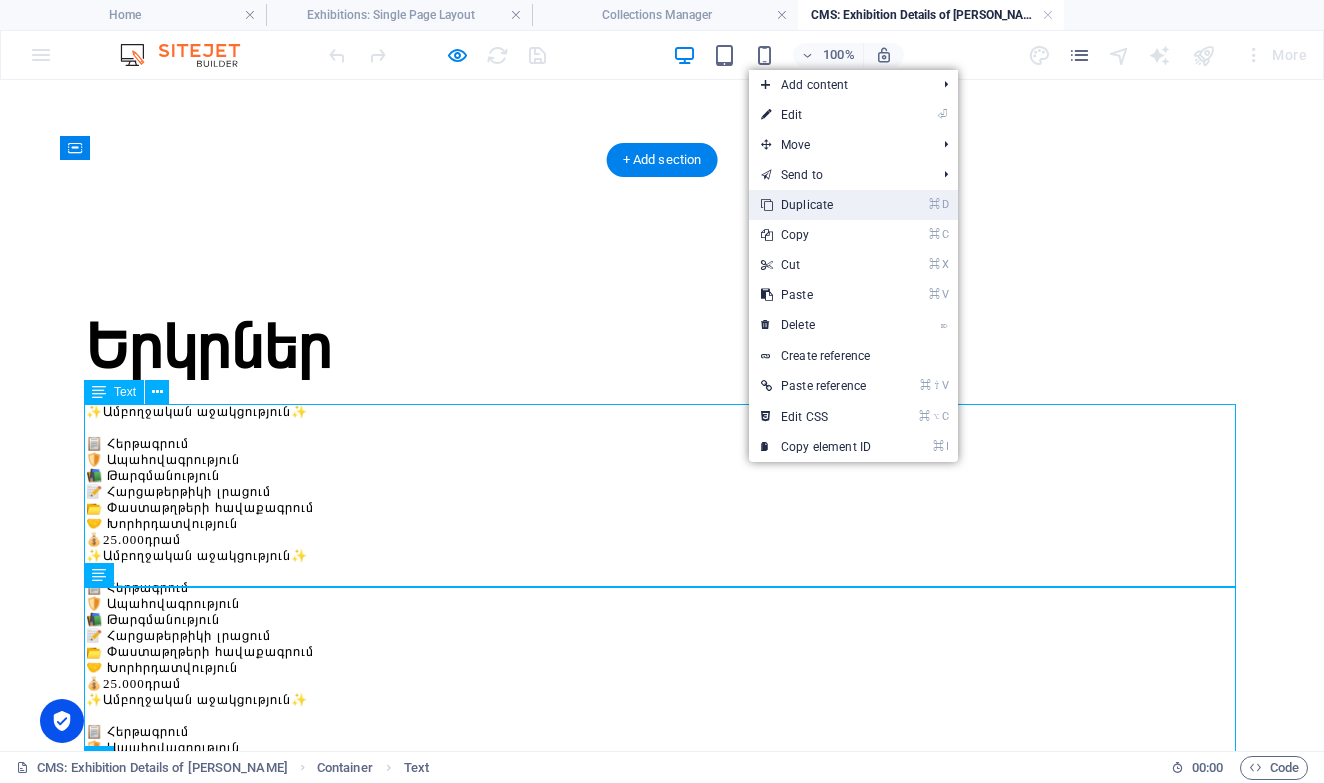 click on "⌘ D  Duplicate" at bounding box center [816, 205] 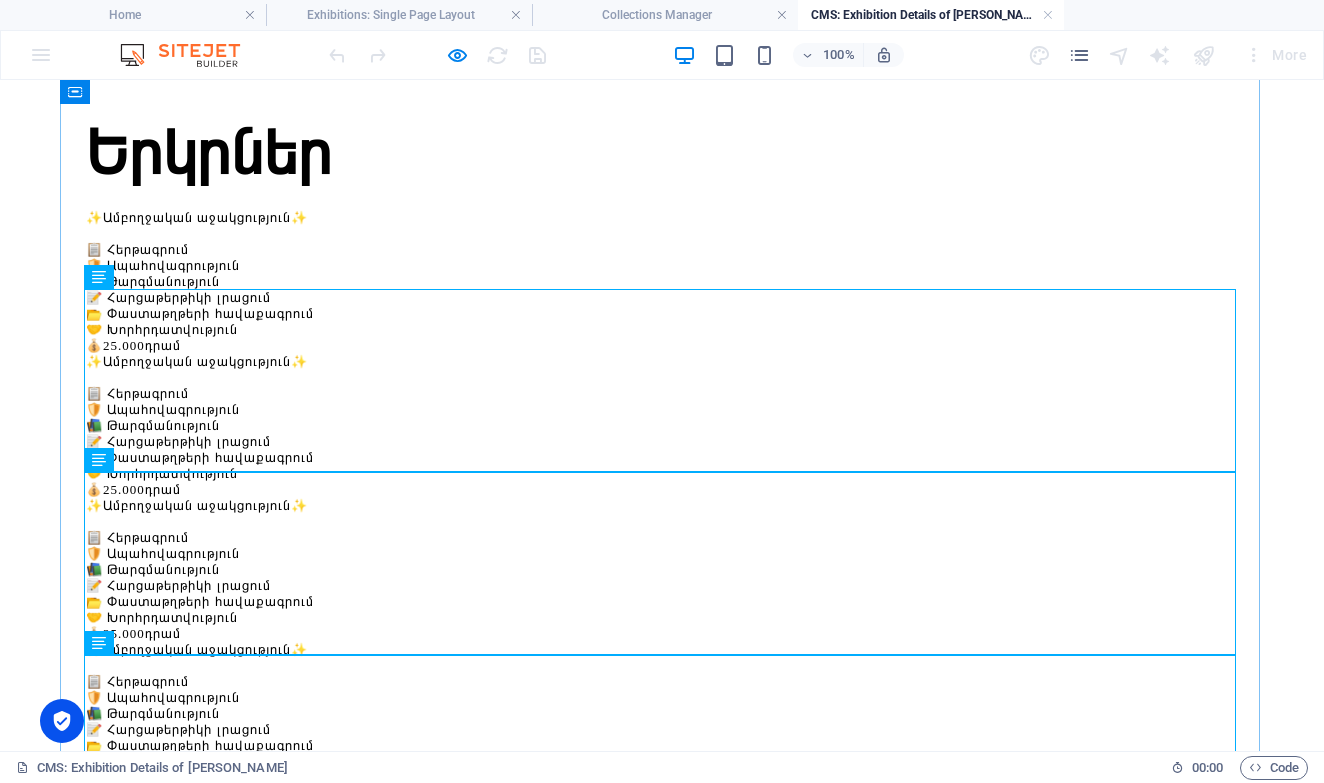 scroll, scrollTop: 191, scrollLeft: 0, axis: vertical 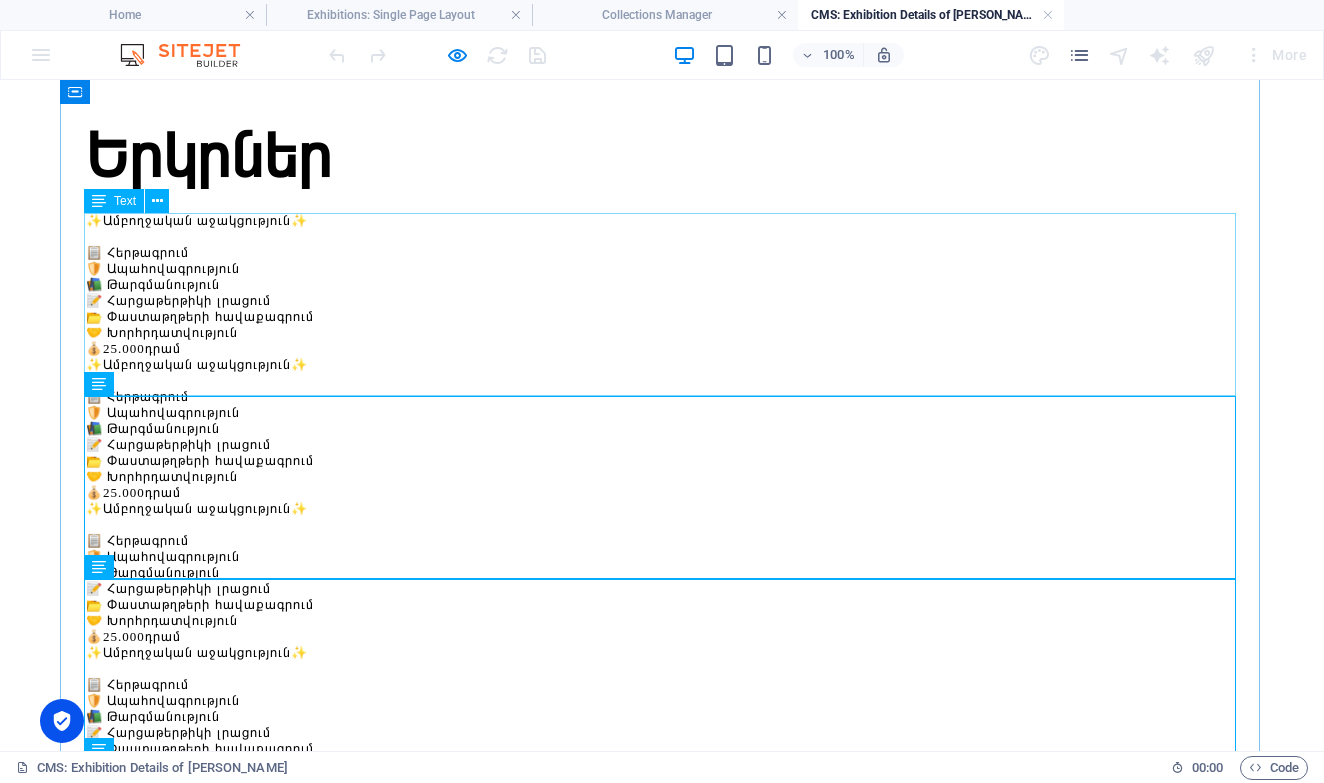 click on "✨Ամբողջական աջակցություն✨   📋 Հերթագրում 🛡️ Ապահովագրություն   📚 Թարգմանություն   📝 Հարցաթերթիկի լրացում   📂 Փաստաթղթերի հավաքագրում   🤝 Խորհրդատվություն 💰 25.000  դրամ" at bounding box center (662, 285) 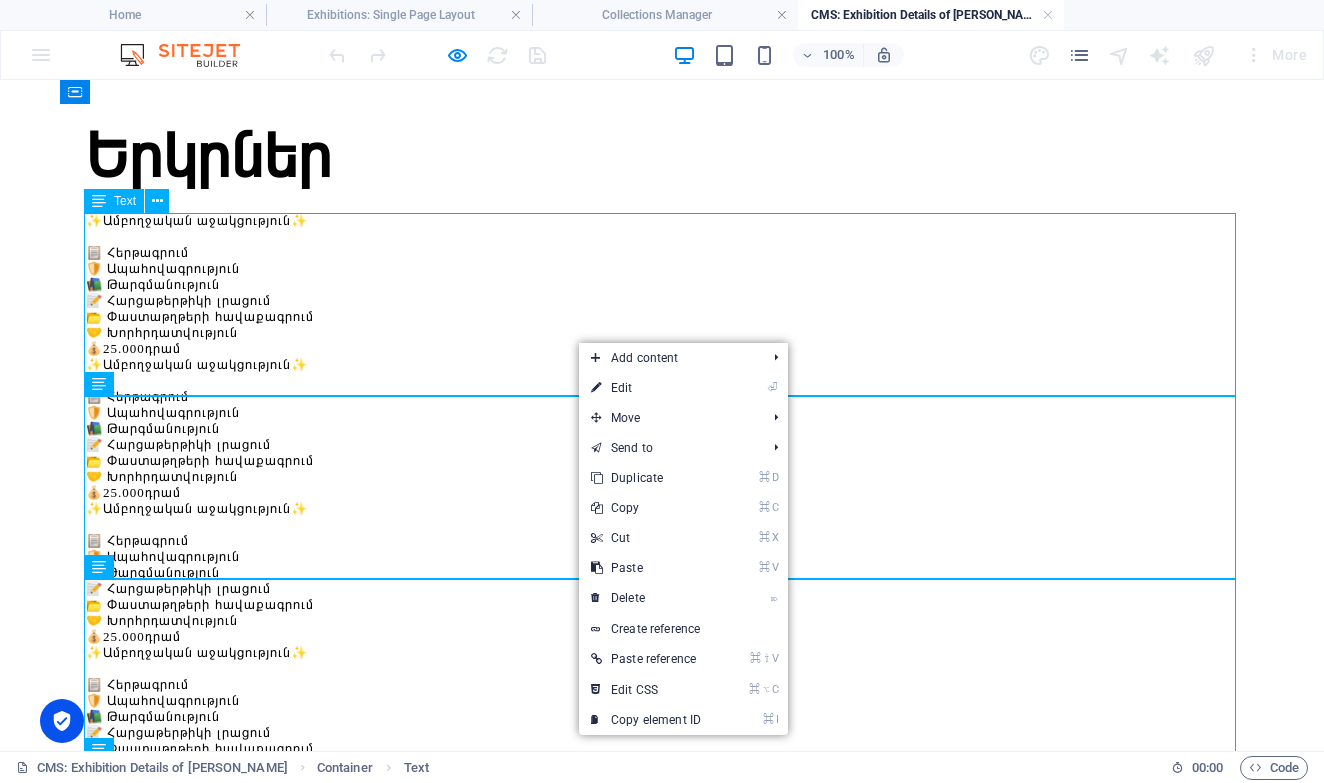 click on "✨Ամբողջական աջակցություն✨   📋 Հերթագրում 🛡️ Ապահովագրություն   📚 Թարգմանություն   📝 Հարցաթերթիկի լրացում   📂 Փաստաթղթերի հավաքագրում   🤝 Խորհրդատվություն 💰 25.000  դրամ" at bounding box center (662, 285) 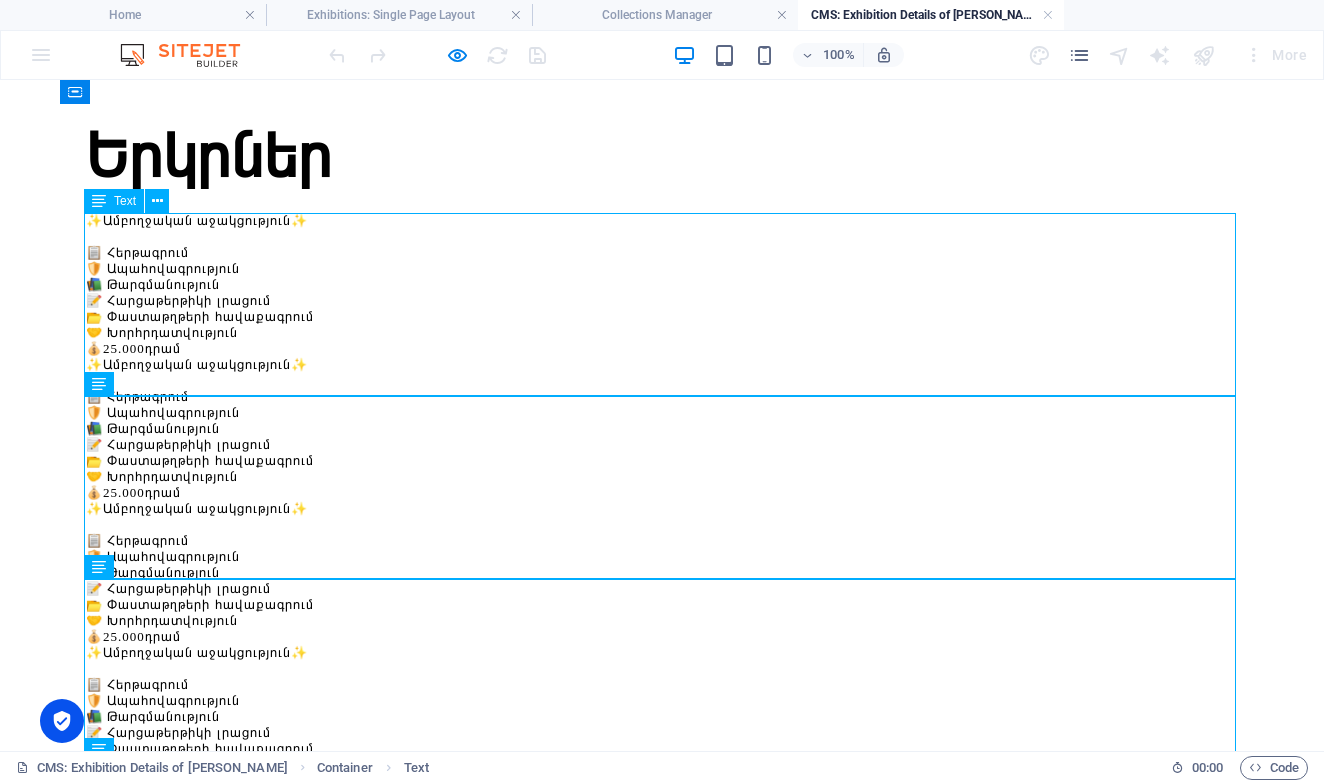 click on "✨Ամբողջական աջակցություն✨   📋 Հերթագրում 🛡️ Ապահովագրություն   📚 Թարգմանություն   📝 Հարցաթերթիկի լրացում   📂 Փաստաթղթերի հավաքագրում   🤝 Խորհրդատվություն 💰 25.000  դրամ" at bounding box center [662, 285] 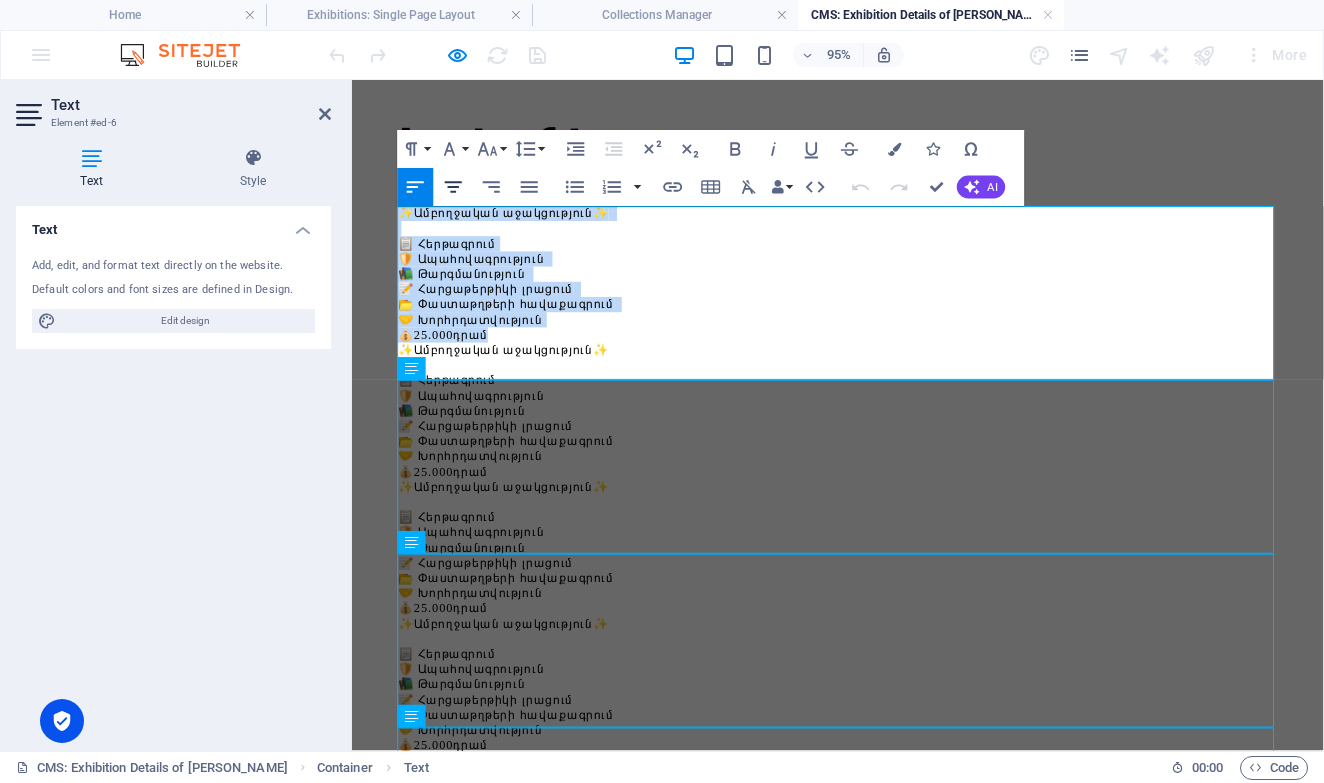 click 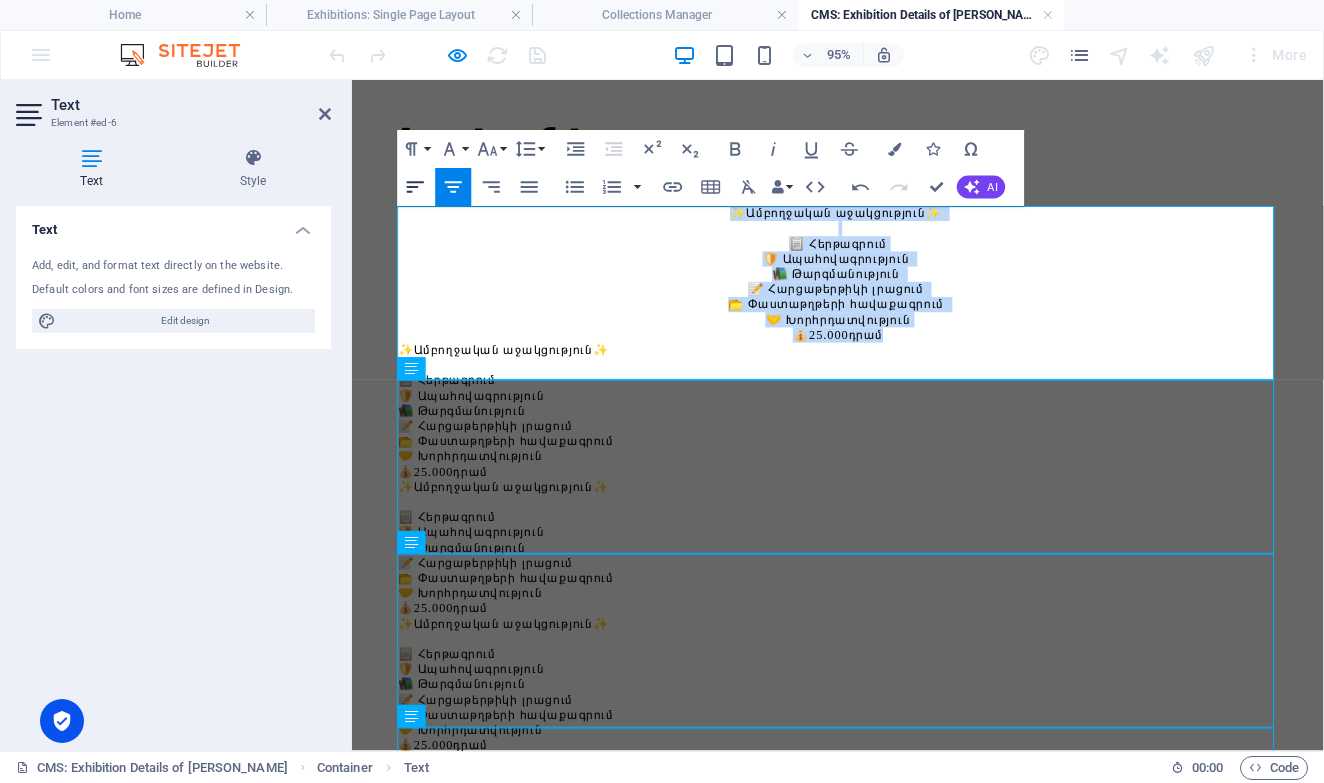 click 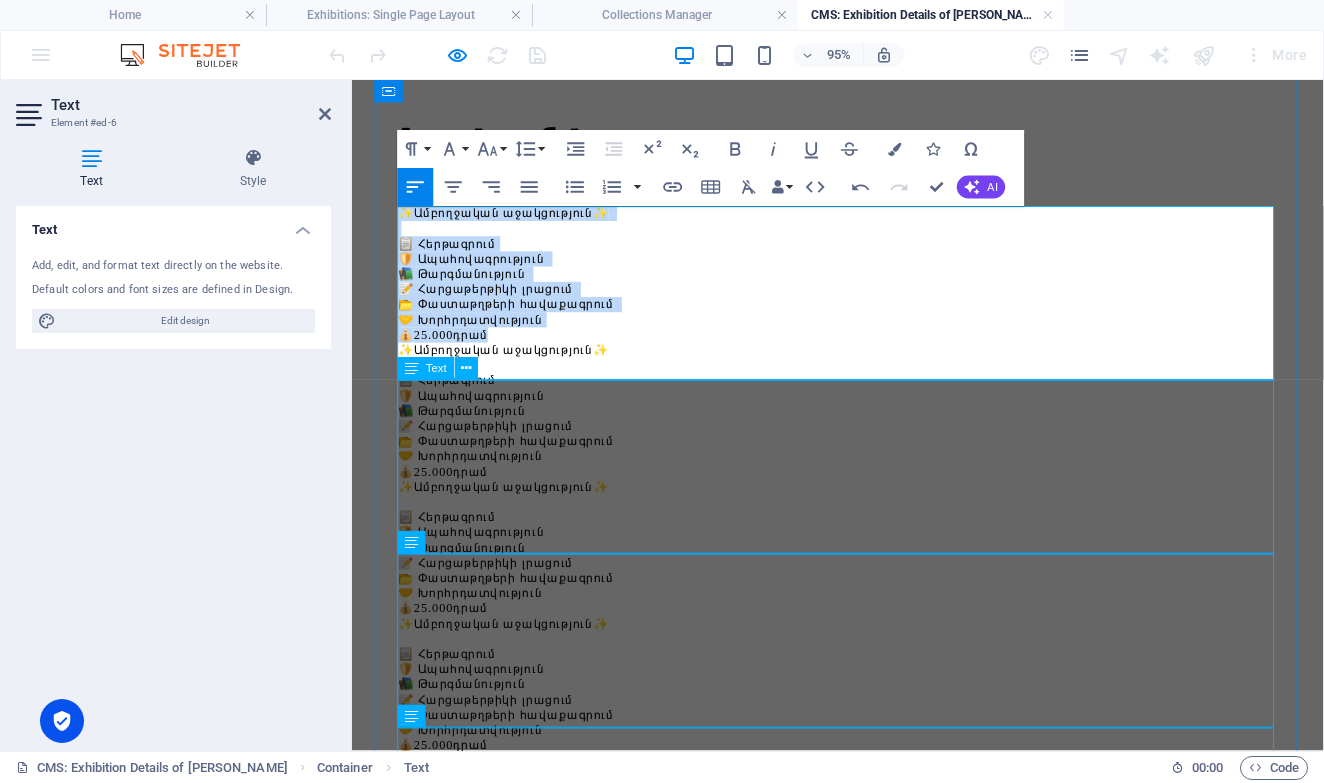 click on "✨Ամբողջական աջակցություն✨   📋 Հերթագրում 🛡️ Ապահովագրություն   📚 Թարգմանություն   📝 Հարցաթերթիկի լրացում   📂 Փաստաթղթերի հավաքագրում   🤝 Խորհրդատվություն 💰 25.000  դրամ" at bounding box center (863, 429) 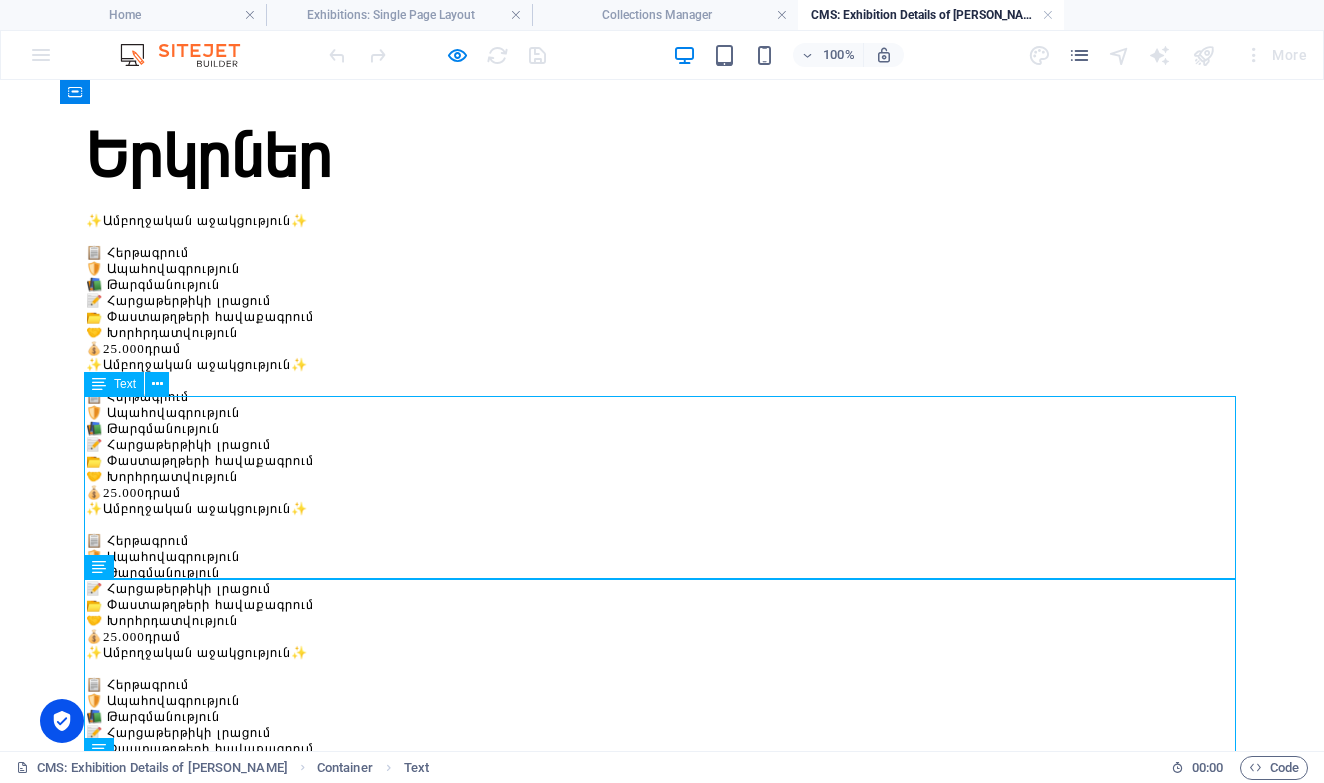 click on "✨Ամբողջական աջակցություն✨   📋 Հերթագրում 🛡️ Ապահովագրություն   📚 Թարգմանություն   📝 Հարցաթերթիկի լրացում   📂 Փաստաթղթերի հավաքագրում   🤝 Խորհրդատվություն 💰 25.000  դրամ" at bounding box center (662, 429) 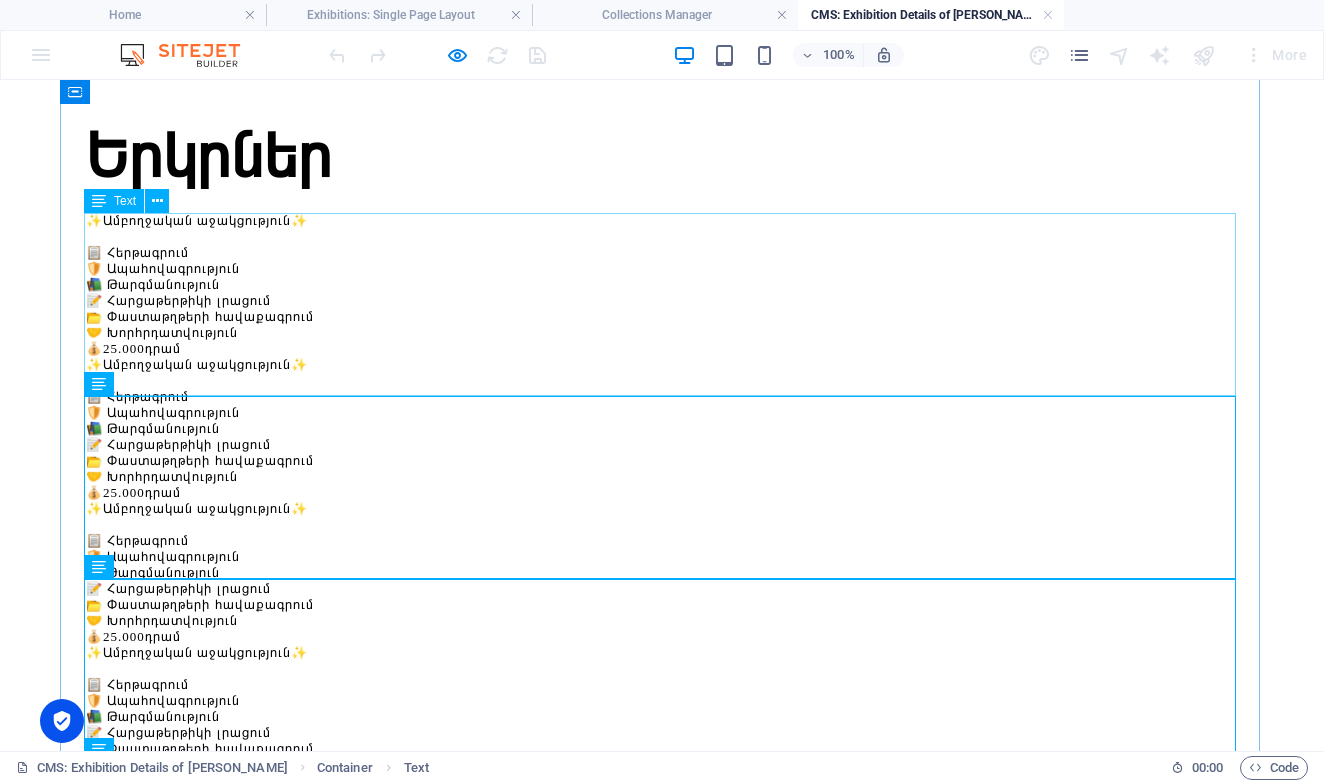 click on "✨Ամբողջական աջակցություն✨   📋 Հերթագրում 🛡️ Ապահովագրություն   📚 Թարգմանություն   📝 Հարցաթերթիկի լրացում   📂 Փաստաթղթերի հավաքագրում   🤝 Խորհրդատվություն 💰 25.000  դրամ" at bounding box center [662, 285] 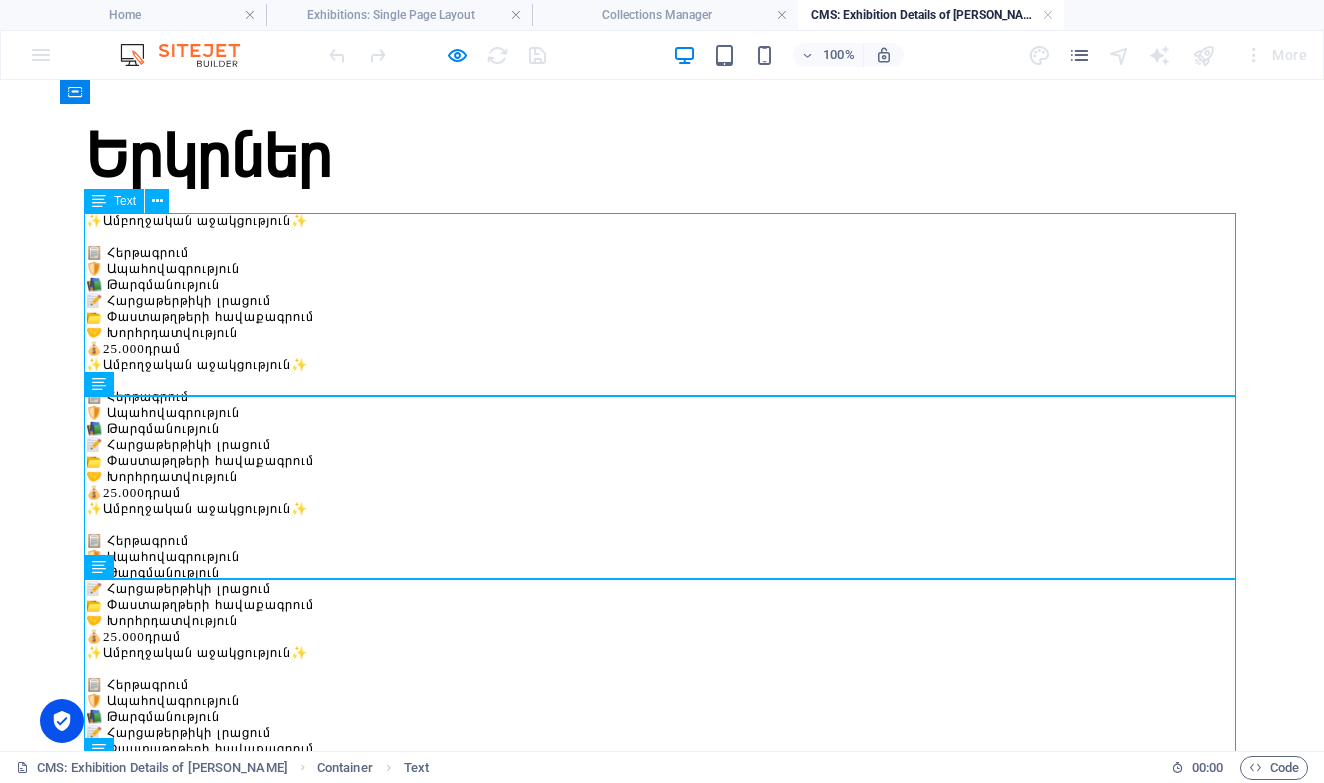 click on "✨Ամբողջական աջակցություն✨   📋 Հերթագրում 🛡️ Ապահովագրություն   📚 Թարգմանություն   📝 Հարցաթերթիկի լրացում   📂 Փաստաթղթերի հավաքագրում   🤝 Խորհրդատվություն 💰 25.000  դրամ" at bounding box center (662, 285) 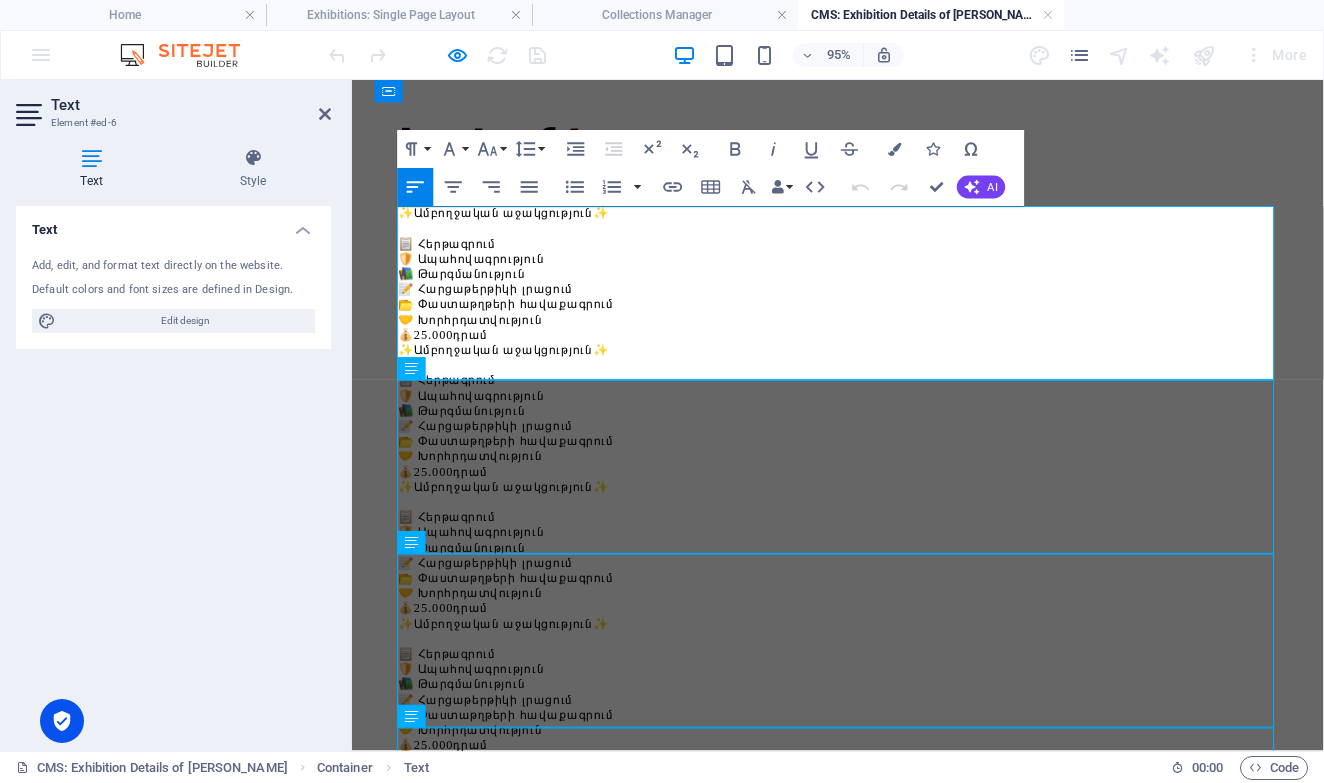 click on "📂 Փաստաթղթերի հավաքագրում" at bounding box center (863, 317) 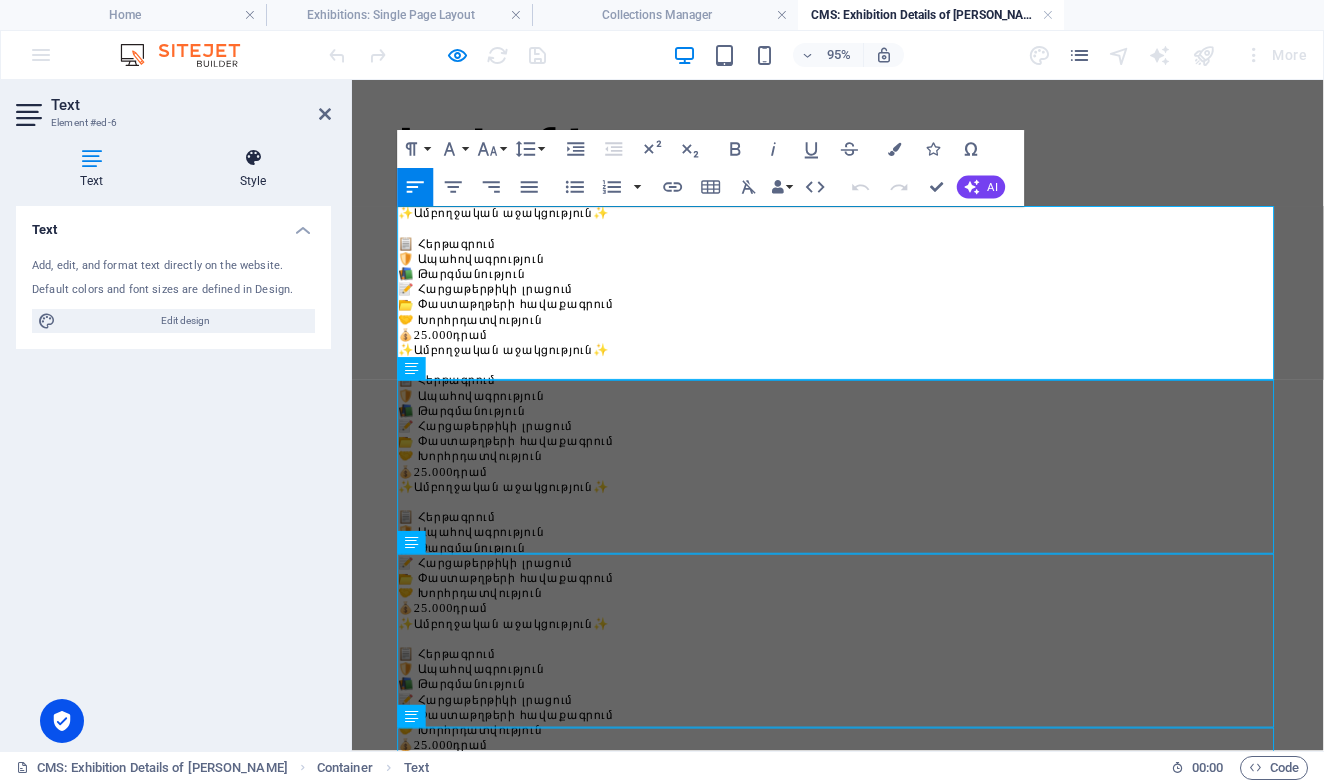 click on "Style" at bounding box center (253, 169) 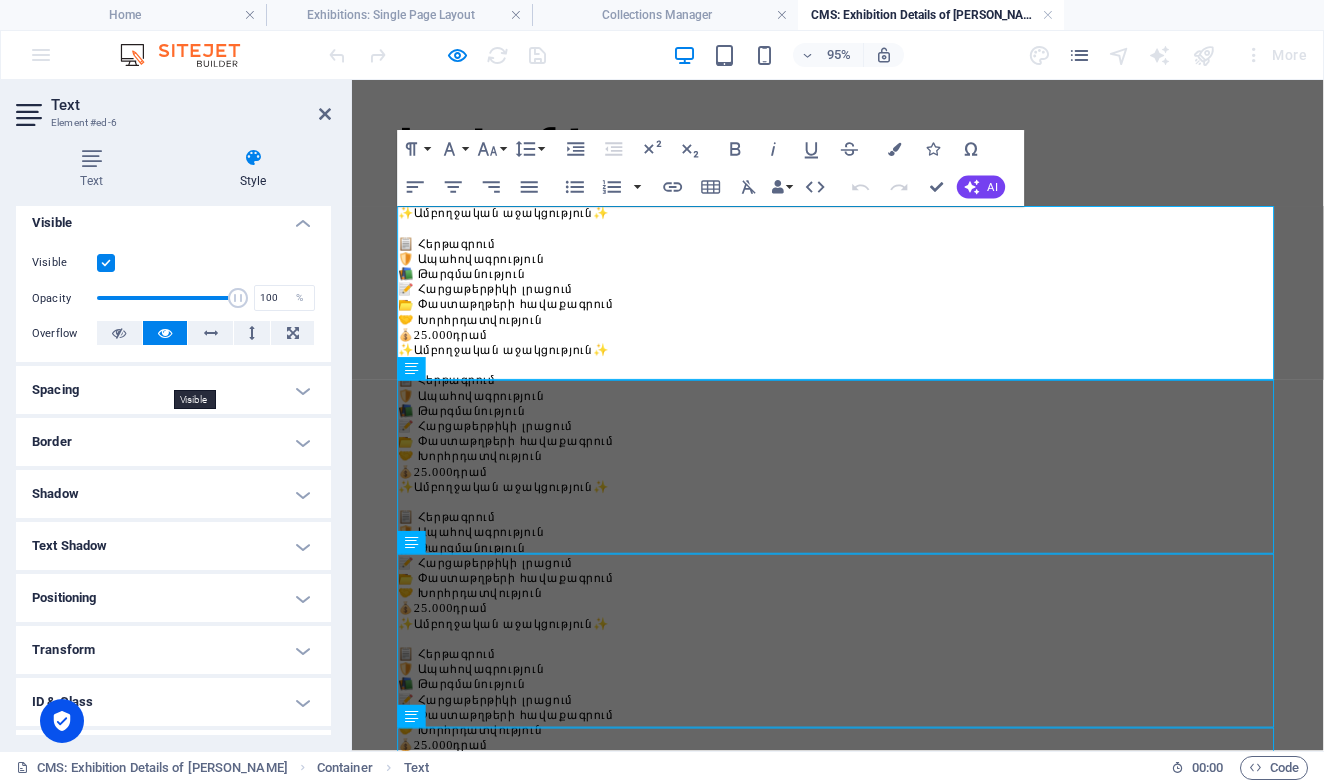 scroll, scrollTop: 217, scrollLeft: 0, axis: vertical 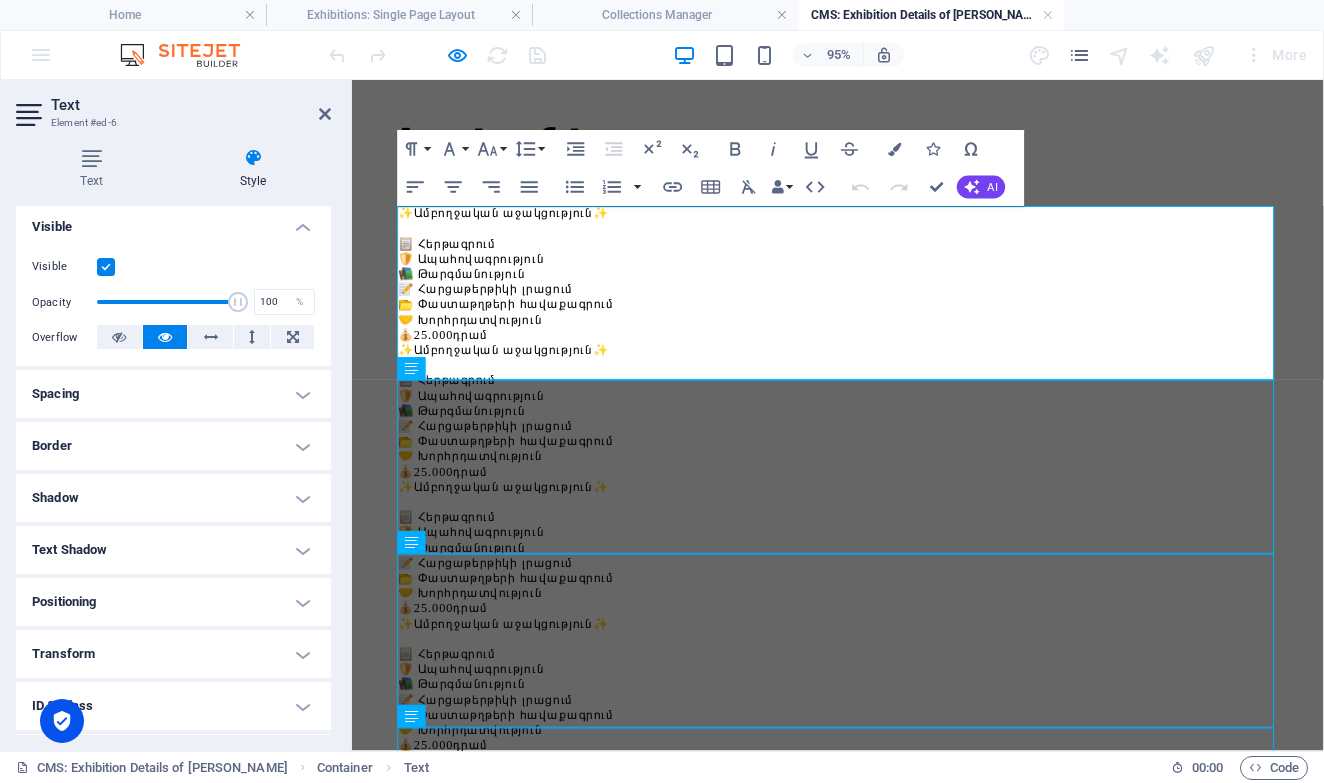 click on "Border" at bounding box center [173, 446] 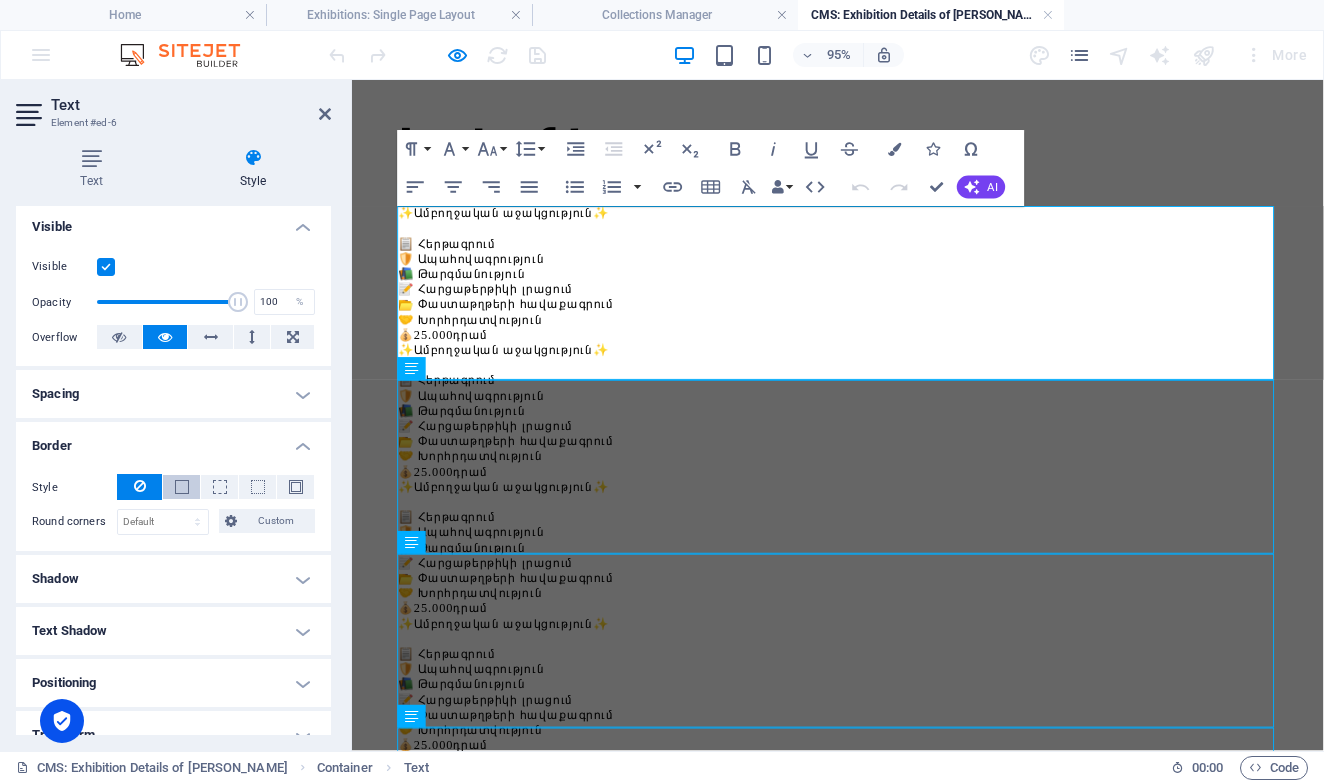 click at bounding box center (182, 487) 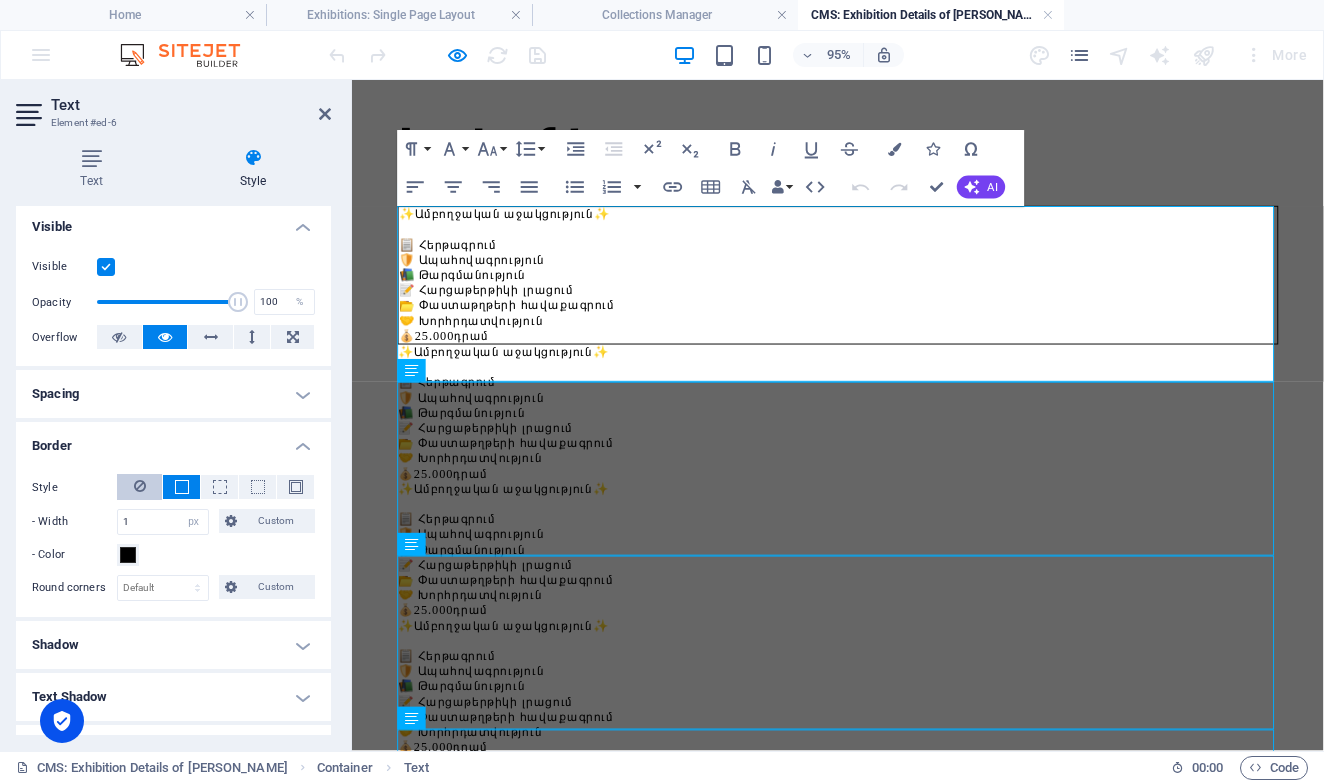 click at bounding box center (139, 487) 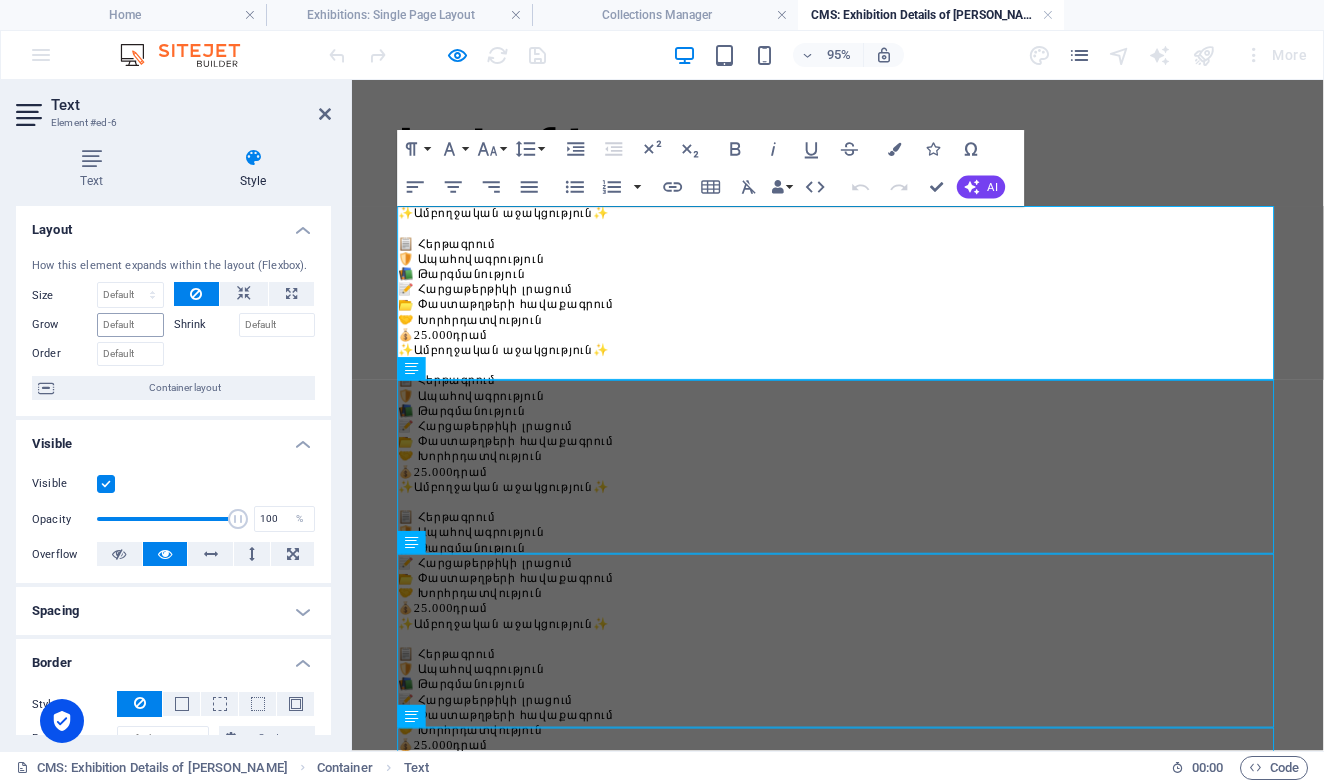scroll, scrollTop: 0, scrollLeft: 0, axis: both 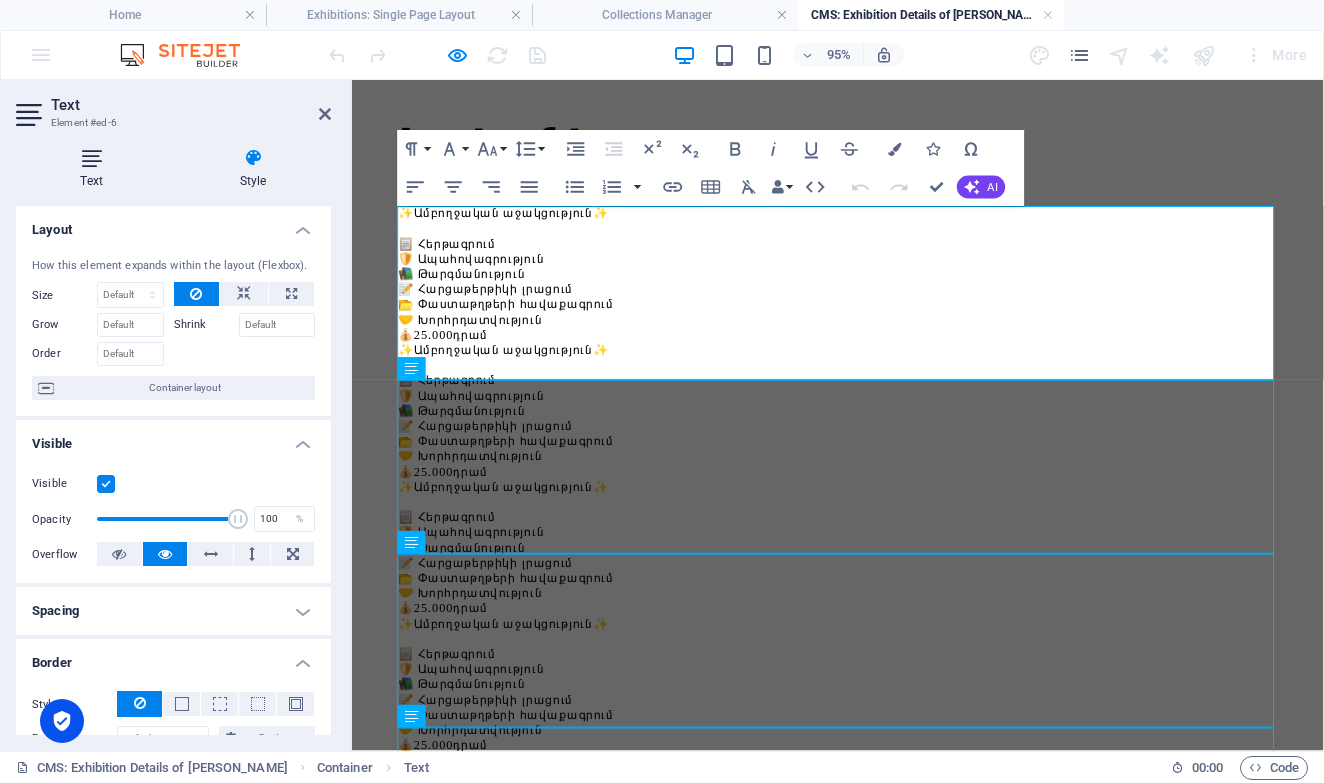click at bounding box center (91, 158) 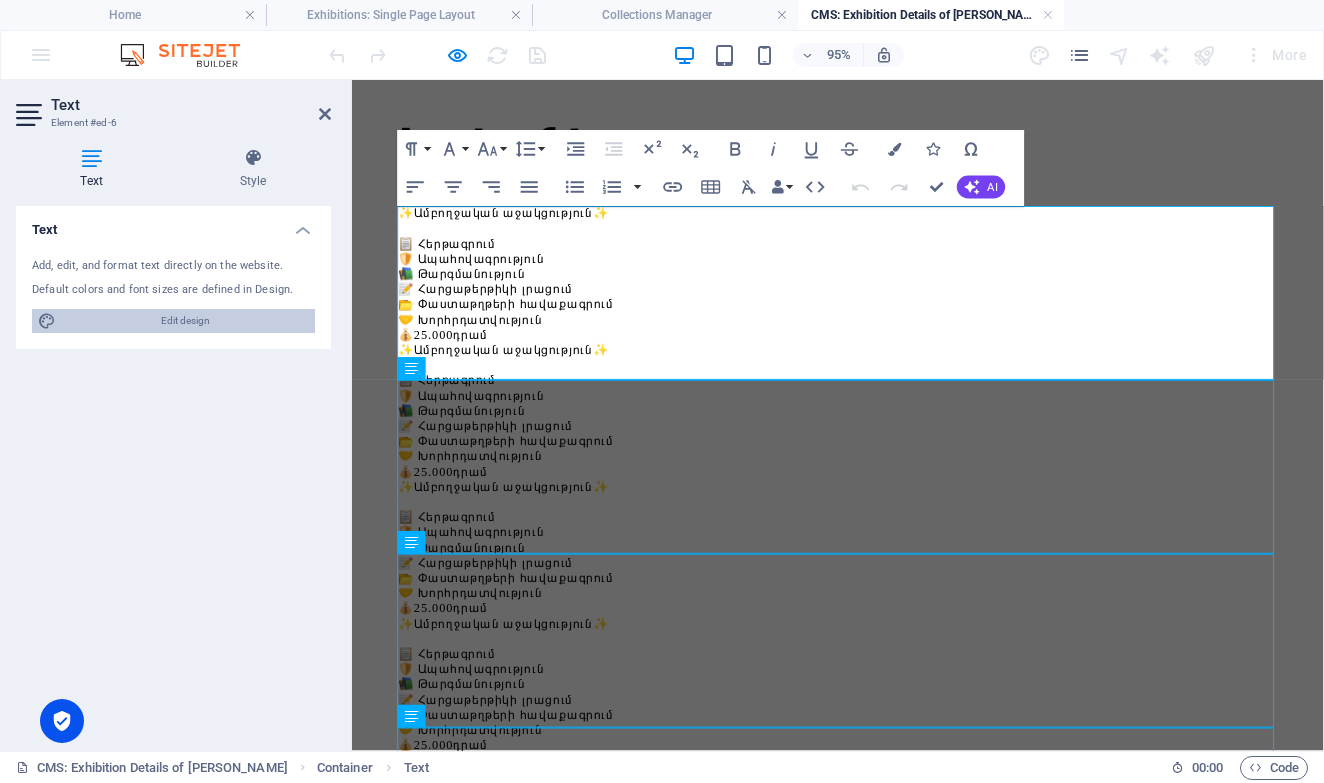 click on "Edit design" at bounding box center [185, 321] 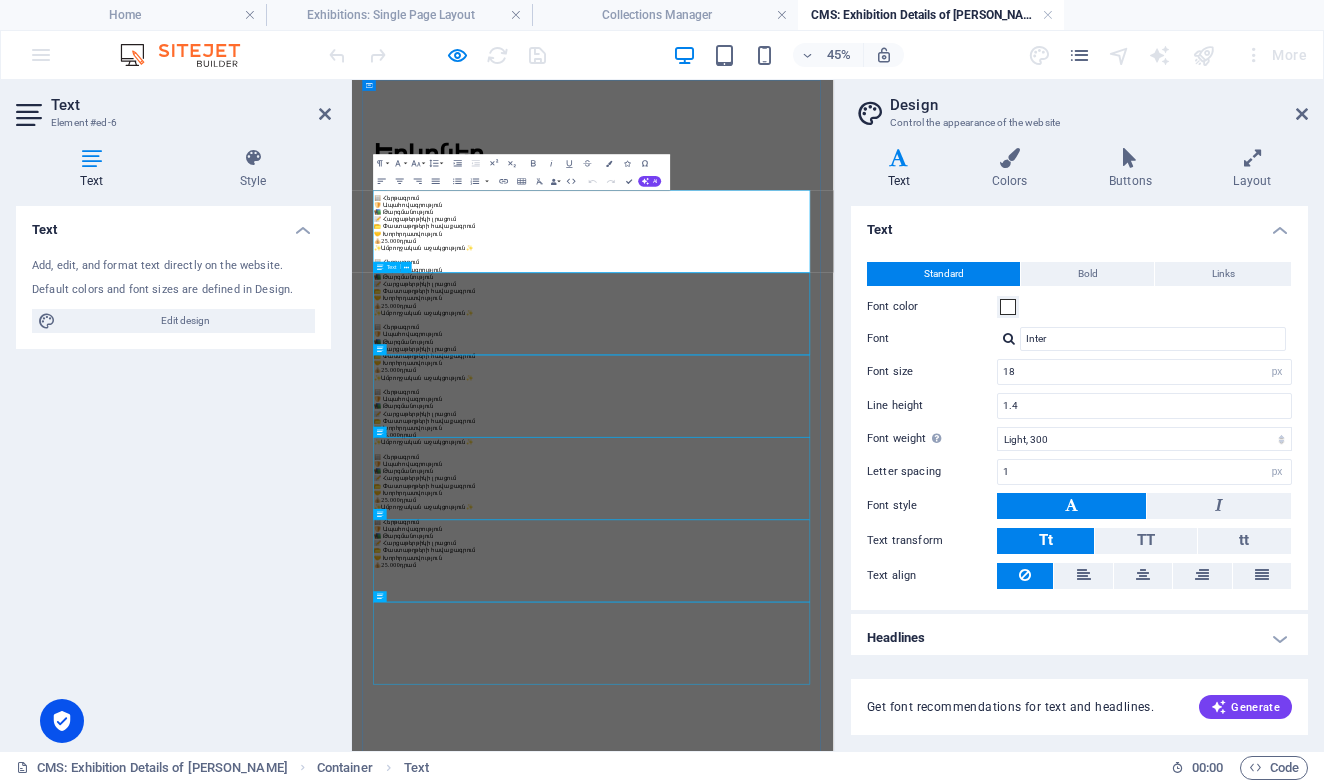 scroll, scrollTop: 75, scrollLeft: 0, axis: vertical 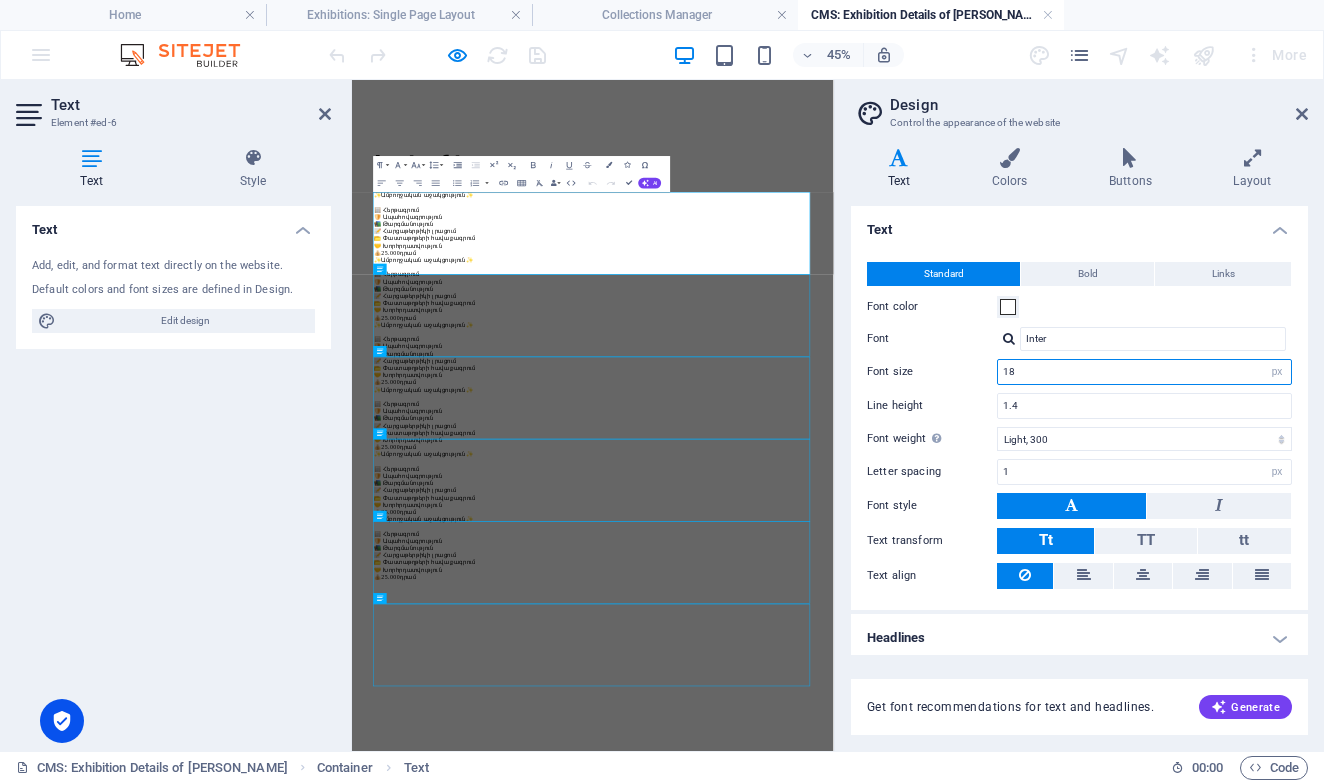 click on "18" at bounding box center [1144, 372] 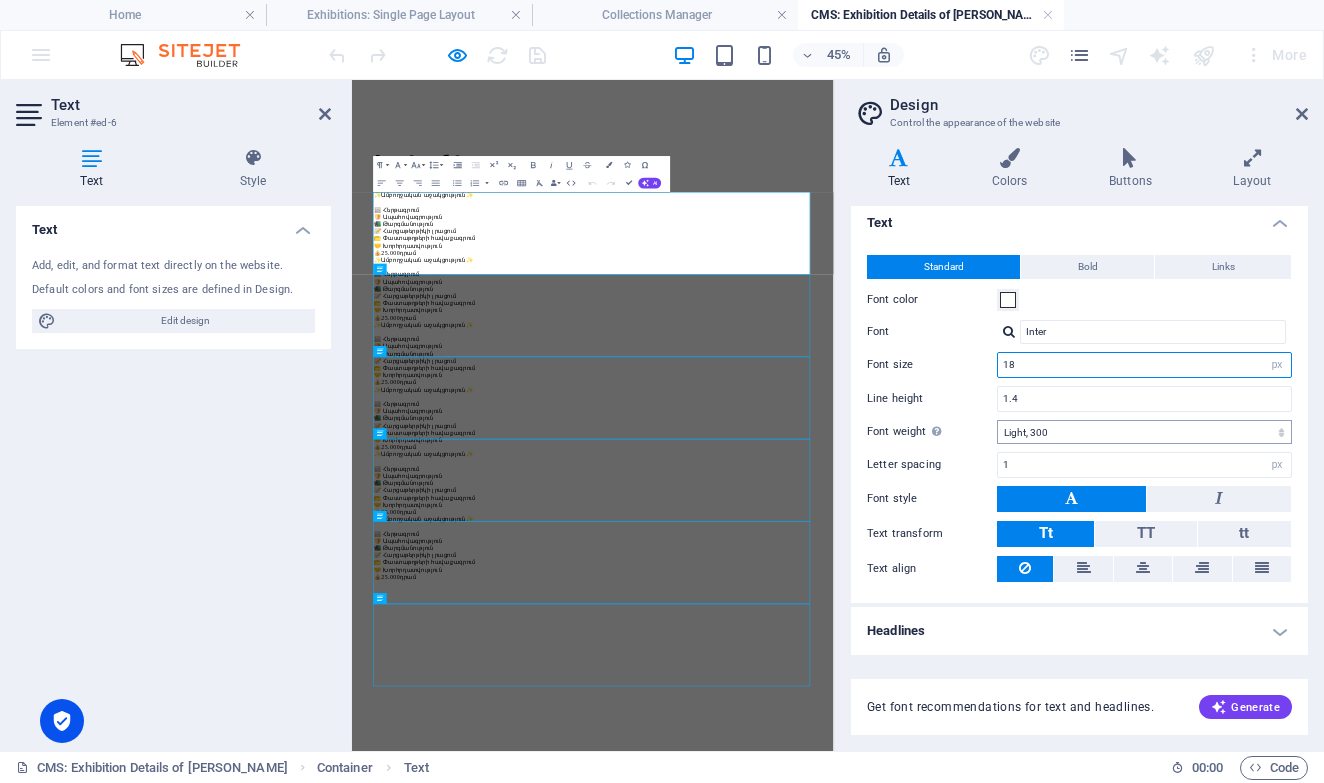 scroll, scrollTop: 6, scrollLeft: 0, axis: vertical 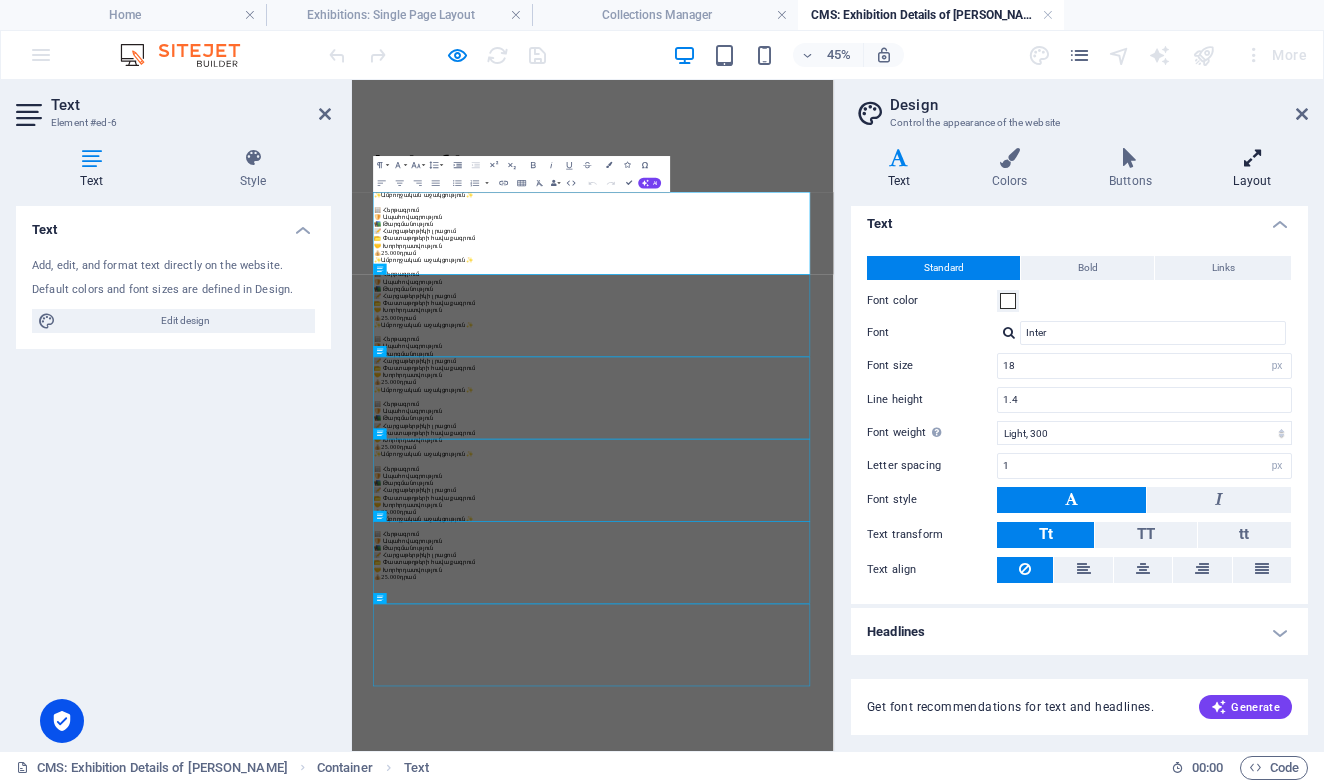 click on "Layout" at bounding box center (1252, 169) 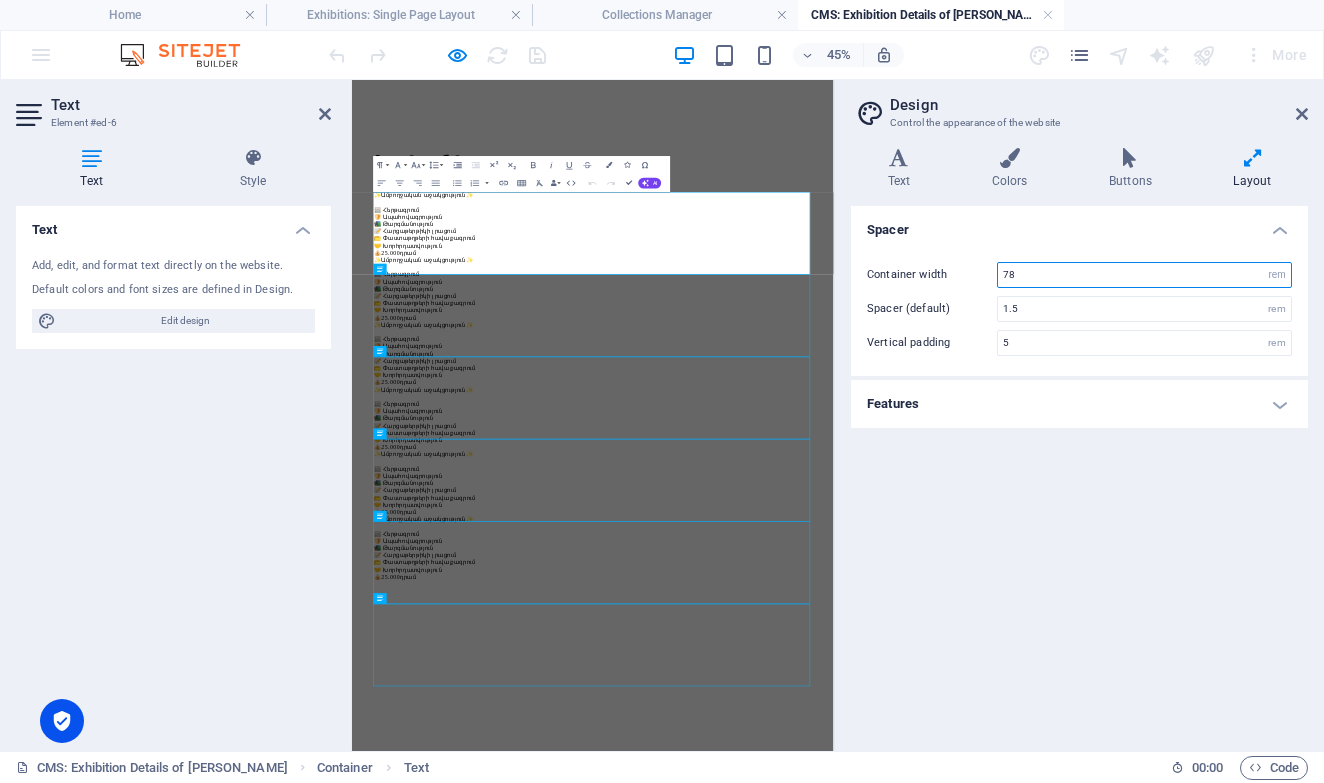 click on "78" at bounding box center [1144, 275] 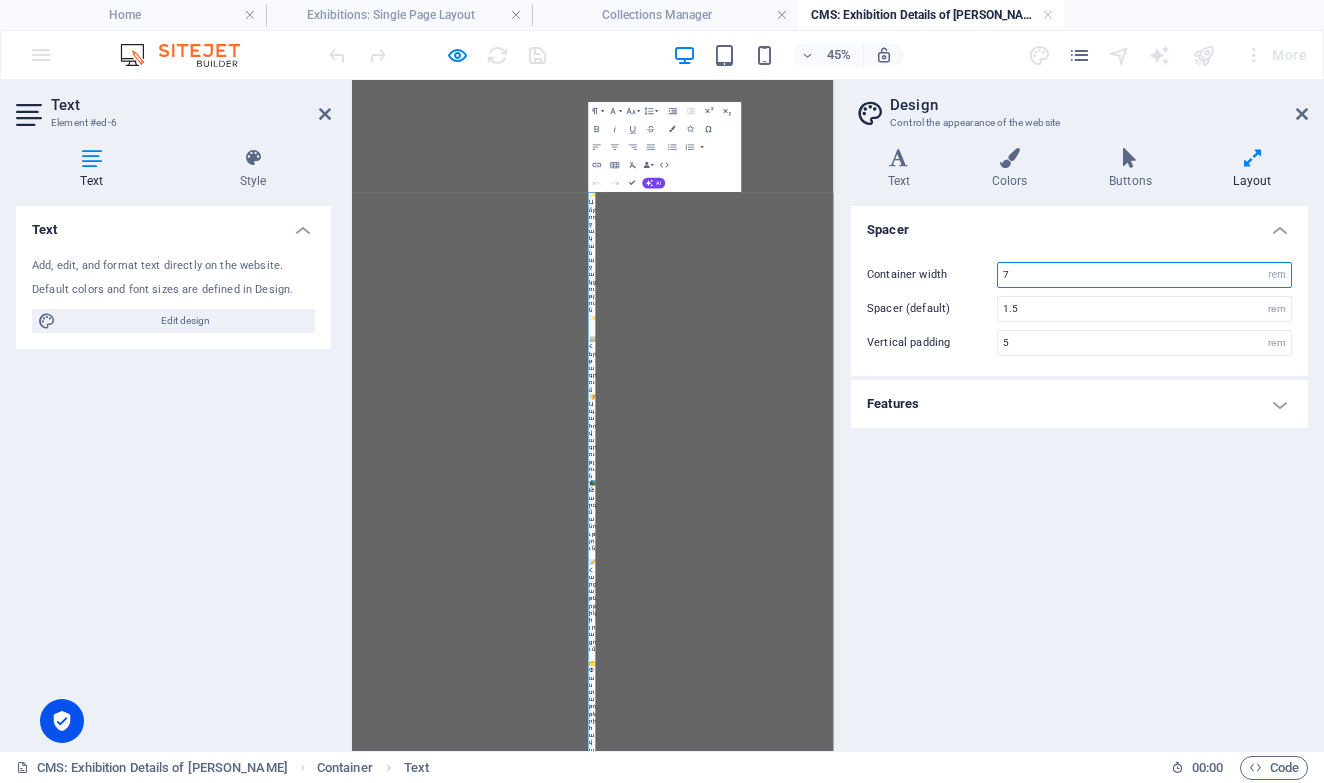 click on "7" at bounding box center (1144, 275) 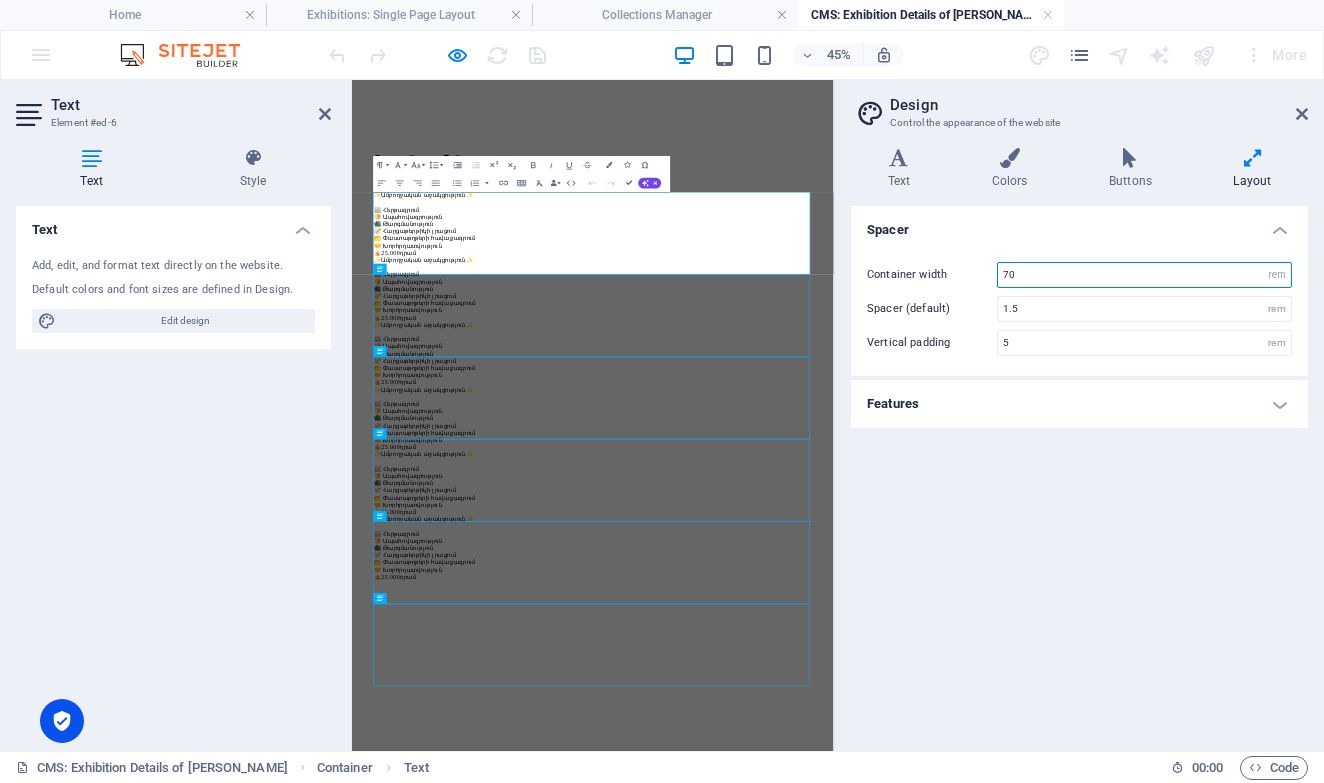 click on "70" at bounding box center (1144, 275) 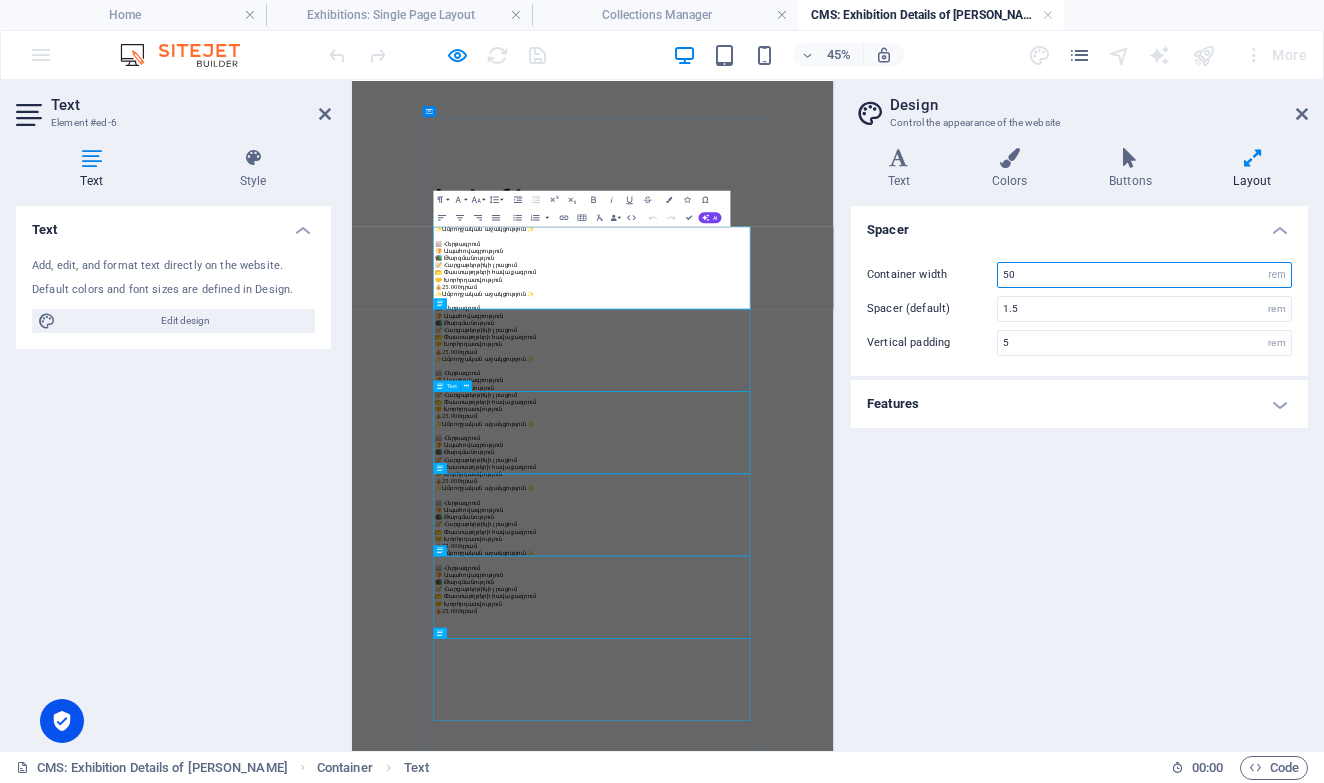 scroll, scrollTop: 0, scrollLeft: 0, axis: both 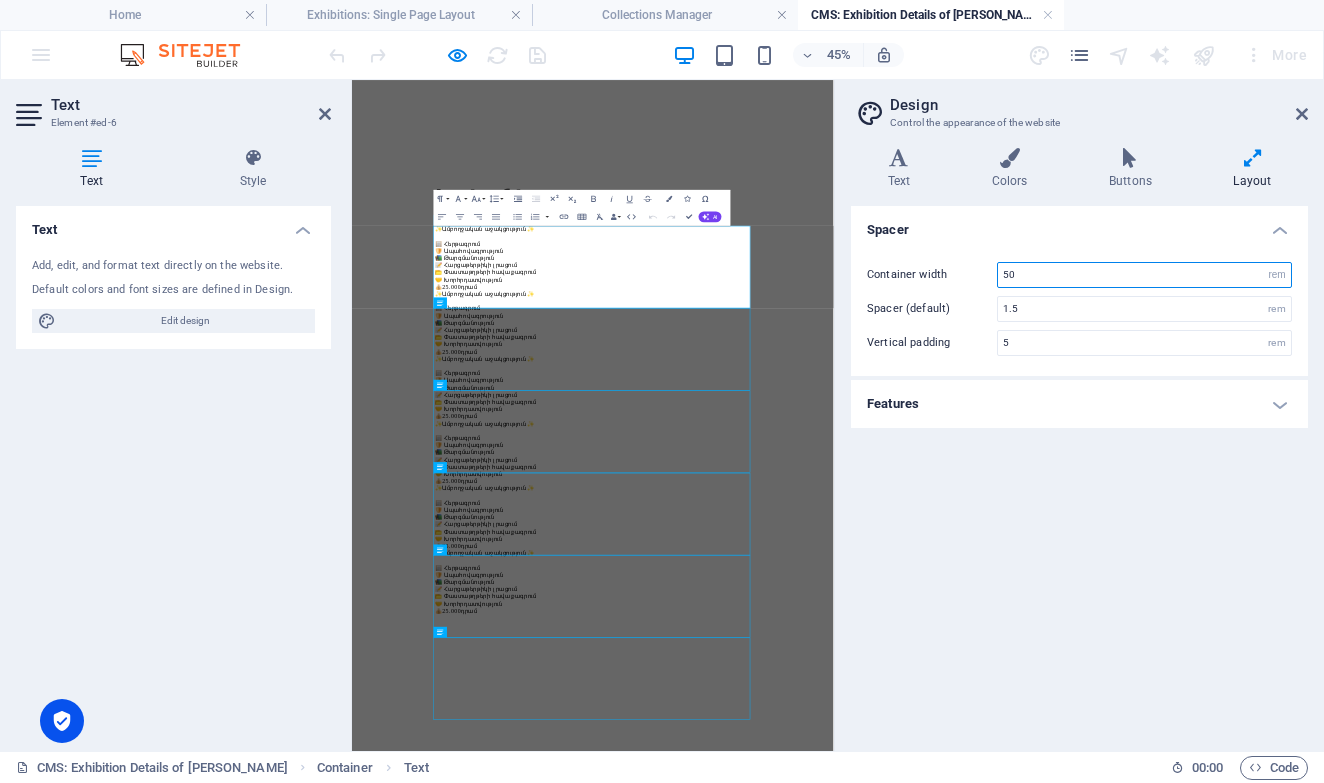 click on "50" at bounding box center (1144, 275) 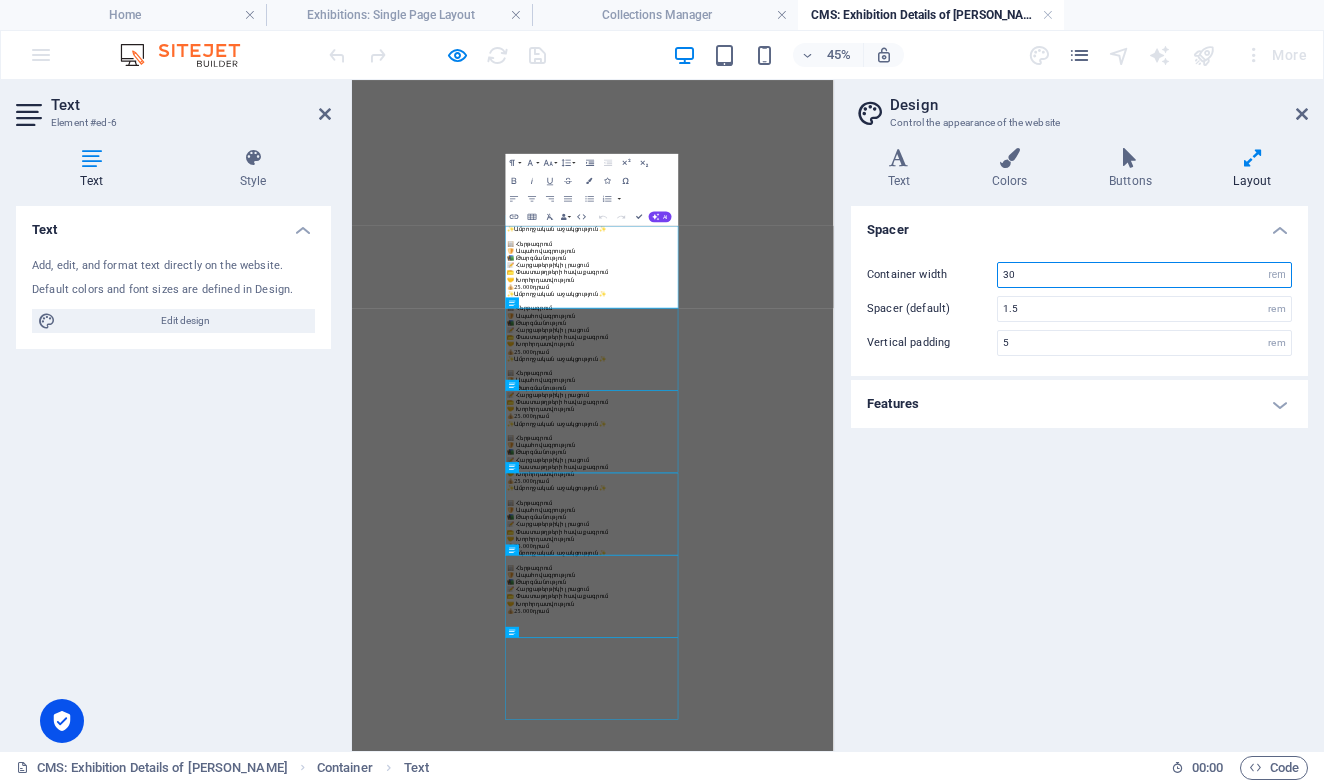 type on "30" 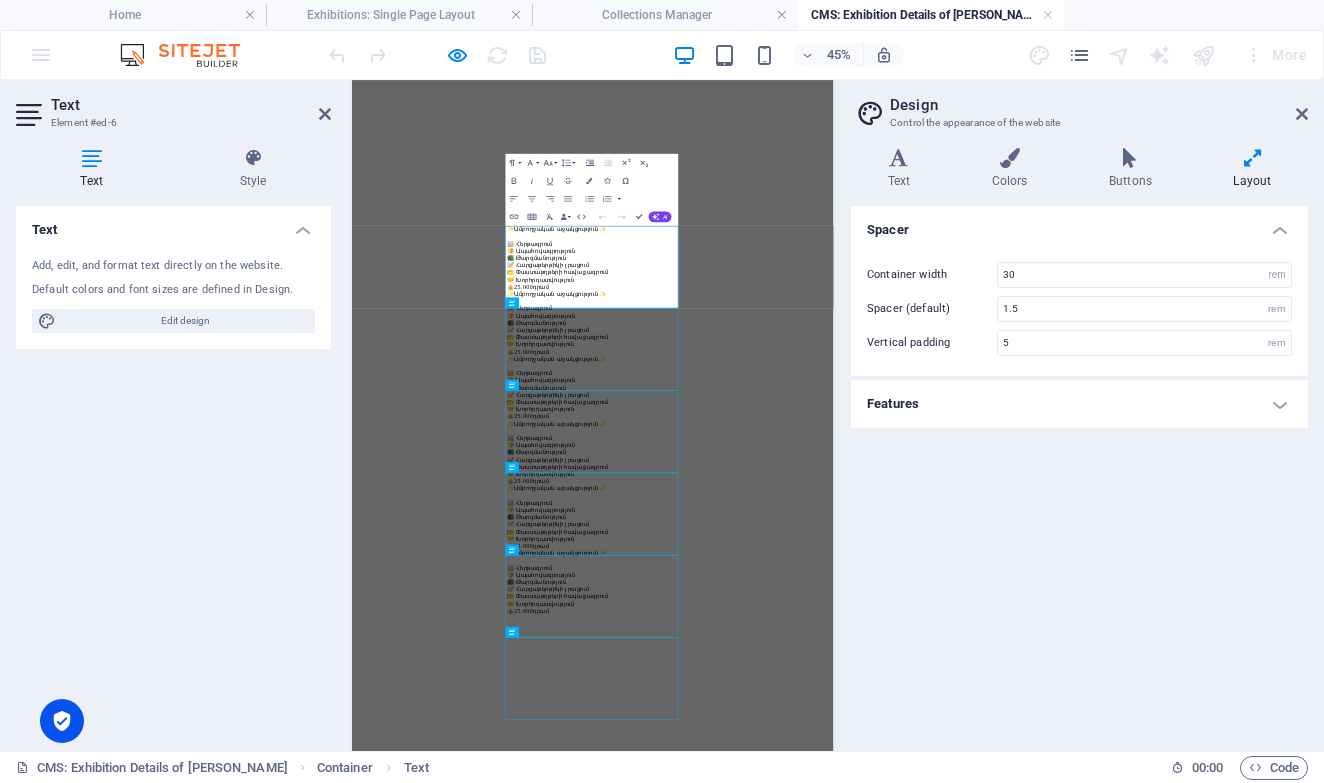 click on "Skip to main content
Երկրներ ✨Ամբողջական աջակցություն✨   📋 Հերթագրում 🛡️ Ապահովագրություն   📚 Թարգմանություն   📝 Հարցաթերթիկի լրացում   📂 Փաստաթղթերի հավաքագրում   🤝 Խորհրդատվություն 💰 25.000  դրամ ✨Ամբողջական աջակցություն✨   📋 Հերթագրում 🛡️ Ապահովագրություն   📚 Թարգմանություն   📝 Հարցաթերթիկի լրացում   📂 Փաստաթղթերի հավաքագրում   🤝 Խորհրդատվություն 💰 25.000  դրամ ✨Ամբողջական աջակցություն✨   📋 Հերթագրում 🛡️ Ապահովագրություն   📚 Թարգմանություն   📝 Հարցաթերթիկի լրացում   📂 Փաստաթղթերի հավաքագրում   🤝 Խորհրդատվություն 💰 25.000  դրամ" at bounding box center (887, 1569) 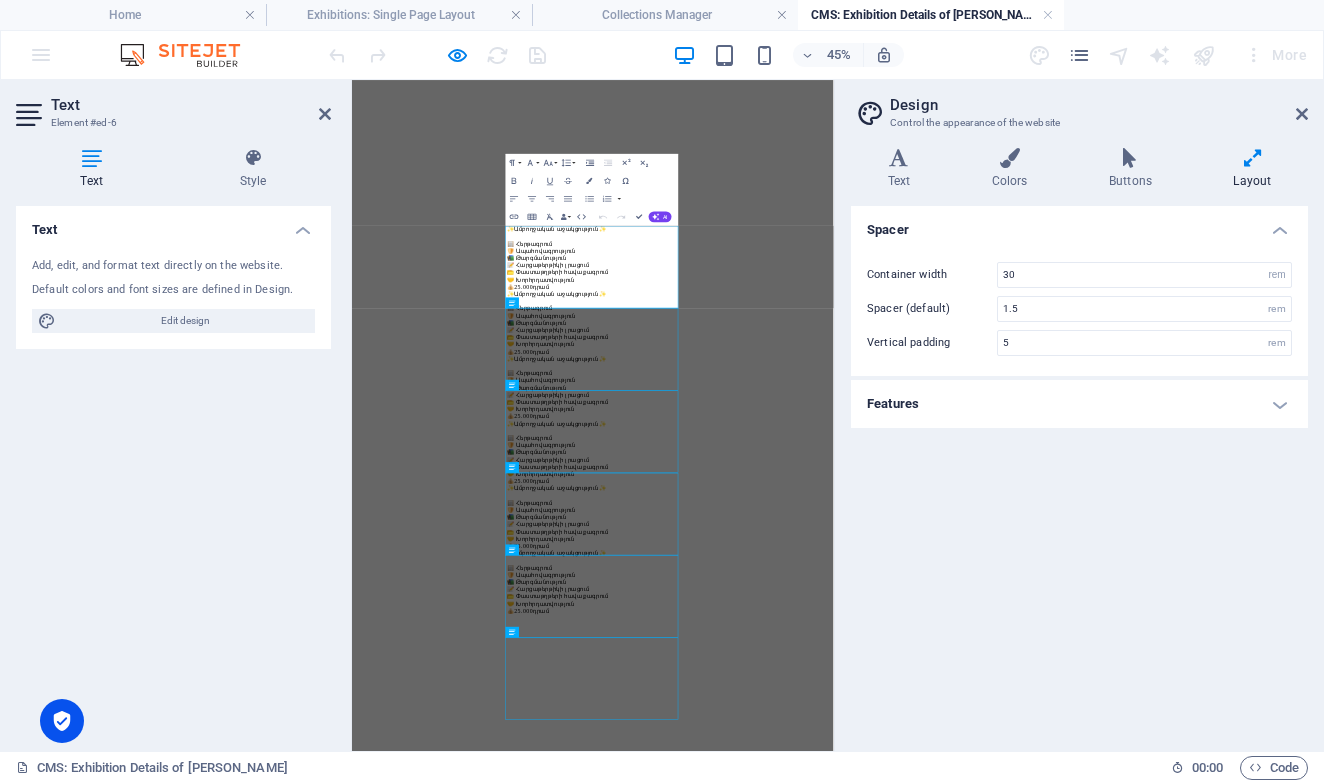 click on "Skip to main content
Երկրներ ✨Ամբողջական աջակցություն✨   📋 Հերթագրում 🛡️ Ապահովագրություն   📚 Թարգմանություն   📝 Հարցաթերթիկի լրացում   📂 Փաստաթղթերի հավաքագրում   🤝 Խորհրդատվություն 💰 25.000  դրամ ✨Ամբողջական աջակցություն✨   📋 Հերթագրում 🛡️ Ապահովագրություն   📚 Թարգմանություն   📝 Հարցաթերթիկի լրացում   📂 Փաստաթղթերի հավաքագրում   🤝 Խորհրդատվություն 💰 25.000  դրամ ✨Ամբողջական աջակցություն✨   📋 Հերթագրում 🛡️ Ապահովագրություն   📚 Թարգմանություն   📝 Հարցաթերթիկի լրացում   📂 Փաստաթղթերի հավաքագրում   🤝 Խորհրդատվություն 💰 25.000  դրամ" at bounding box center (887, 1569) 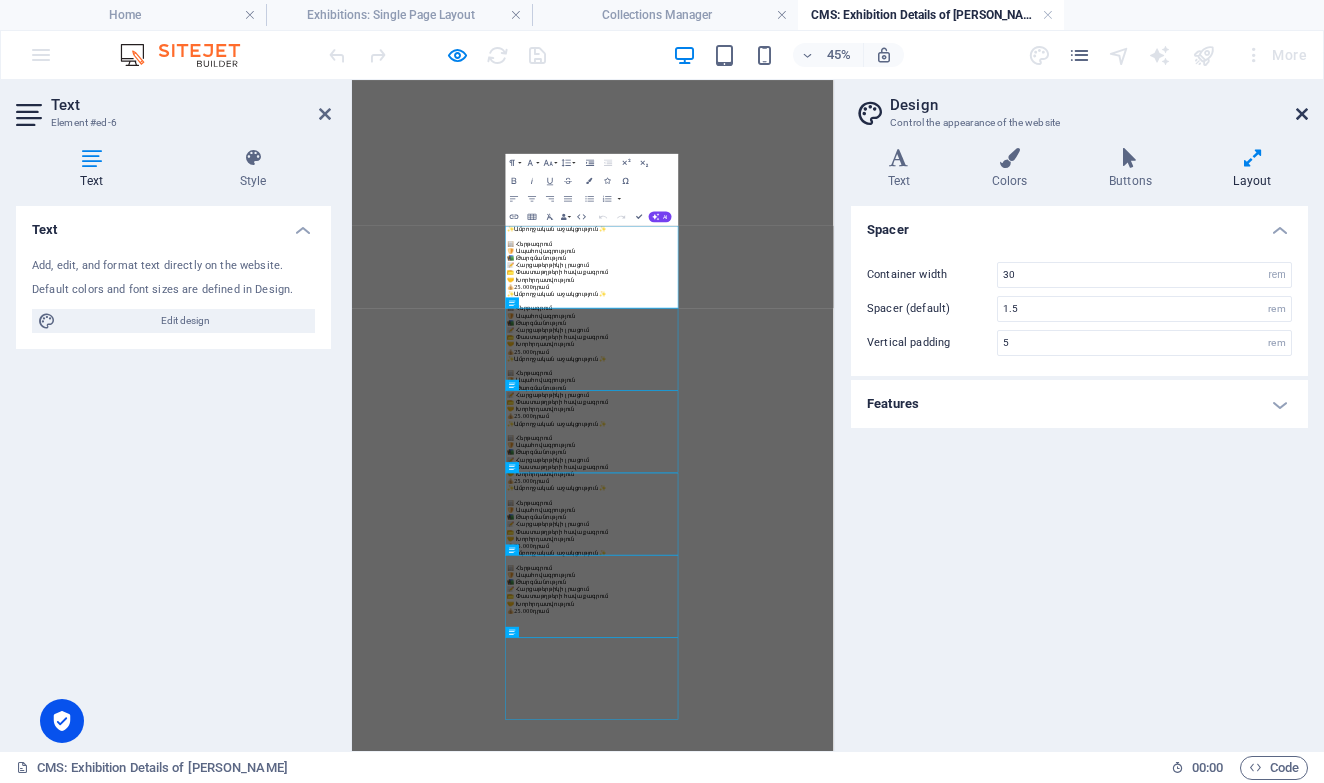 click at bounding box center [1302, 114] 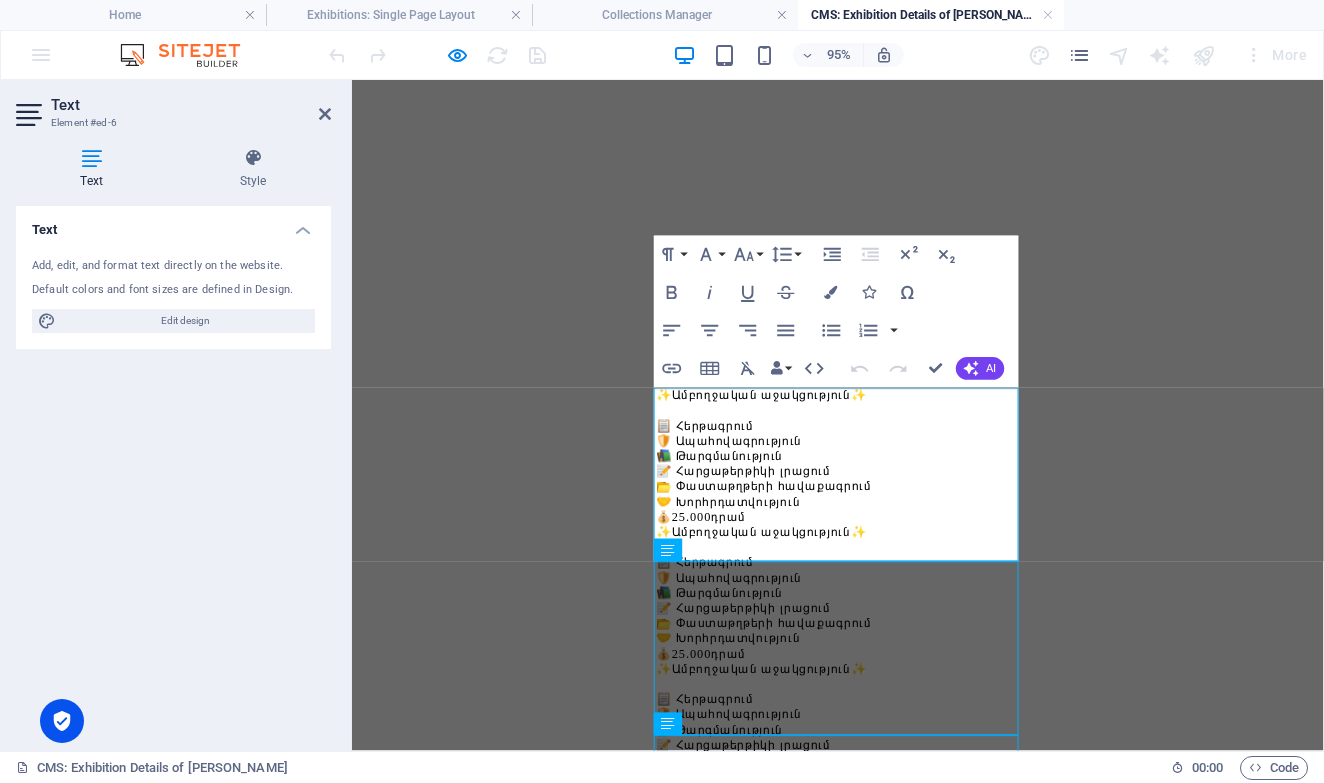 click on "Skip to main content
Երկրներ ✨Ամբողջական աջակցություն✨   📋 Հերթագրում 🛡️ Ապահովագրություն   📚 Թարգմանություն   📝 Հարցաթերթիկի լրացում   📂 Փաստաթղթերի հավաքագրում   🤝 Խորհրդատվություն 💰 25.000  դրամ ✨Ամբողջական աջակցություն✨   📋 Հերթագրում 🛡️ Ապահովագրություն   📚 Թարգմանություն   📝 Հարցաթերթիկի լրացում   📂 Փաստաթղթերի հավաքագրում   🤝 Խորհրդատվություն 💰 25.000  դրամ ✨Ամբողջական աջակցություն✨   📋 Հերթագրում 🛡️ Ապահովագրություն   📚 Թարգմանություն   📝 Հարցաթերթիկի լրացում   📂 Փաստաթղթերի հավաքագրում   🤝 Խորհրդատվություն 💰 25.000  դրամ" at bounding box center (863, 1569) 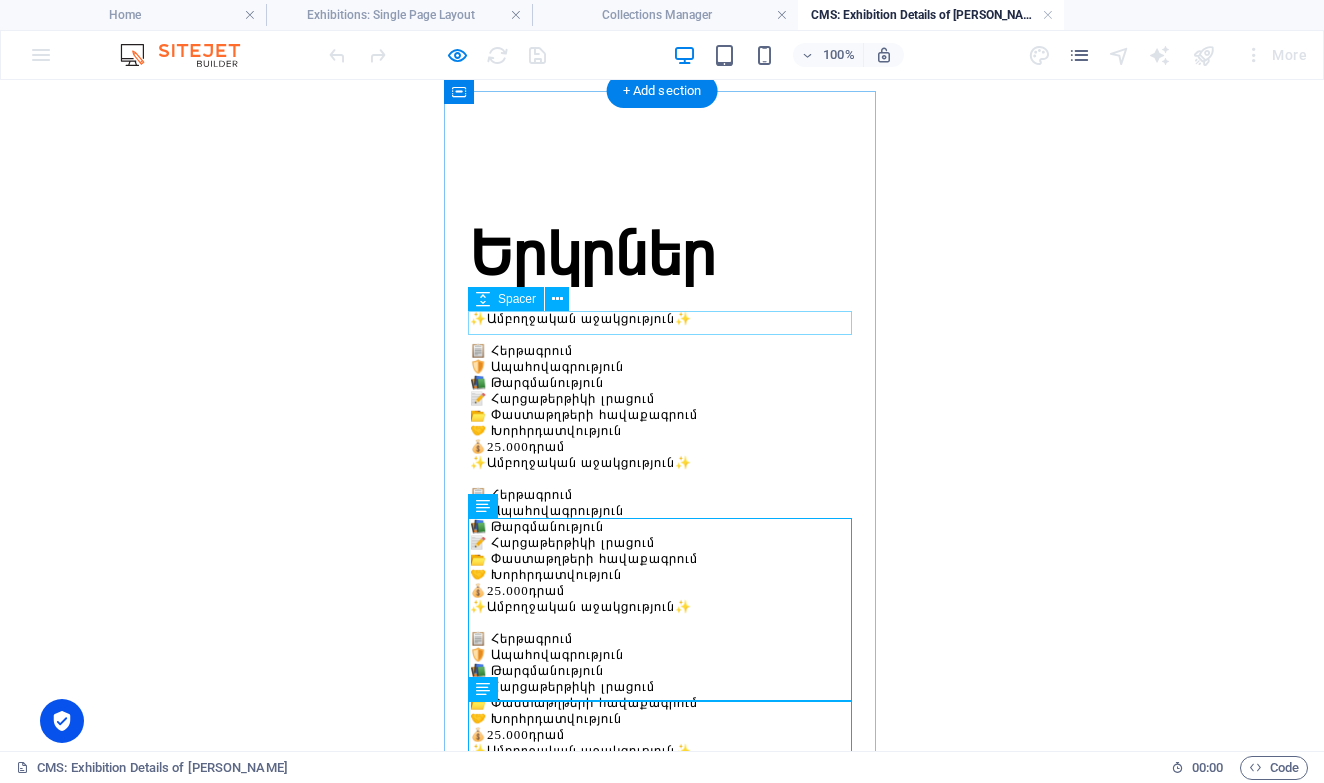 scroll, scrollTop: 61, scrollLeft: 0, axis: vertical 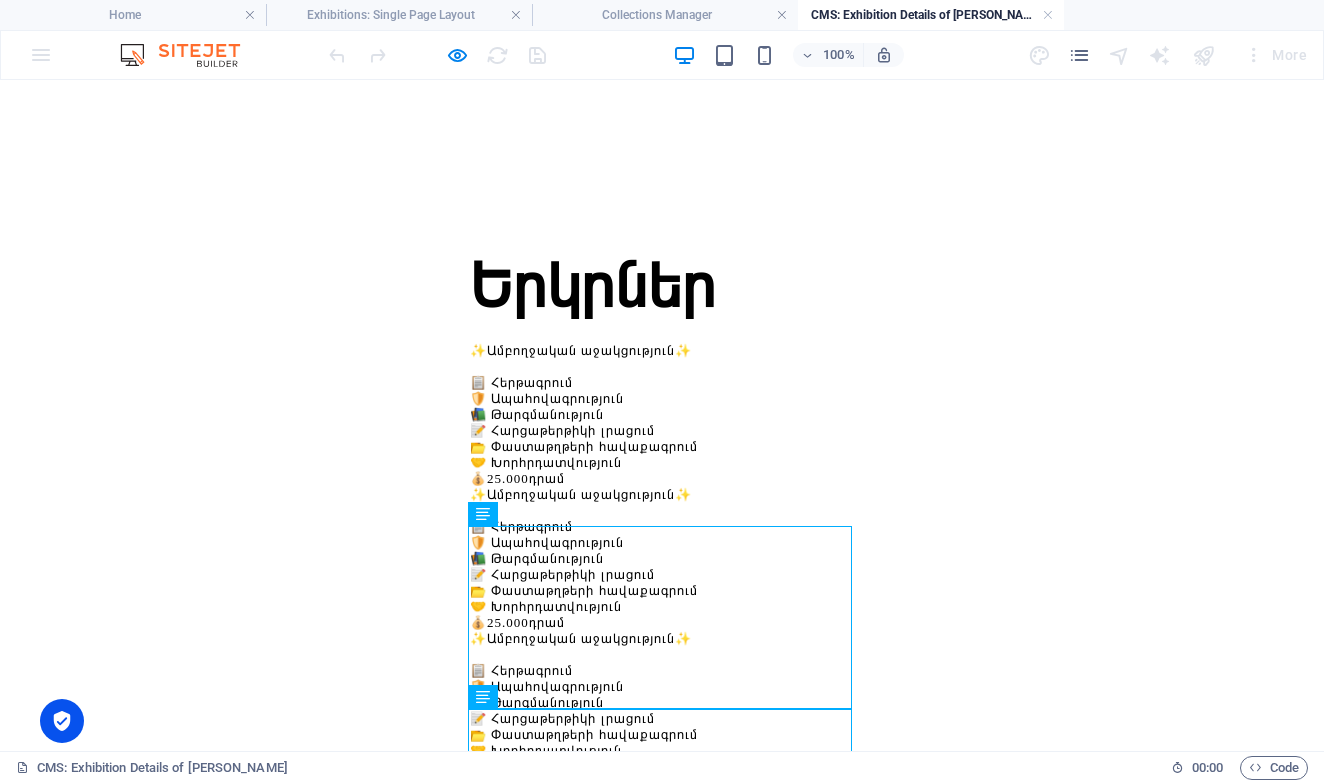 click at bounding box center [437, 55] 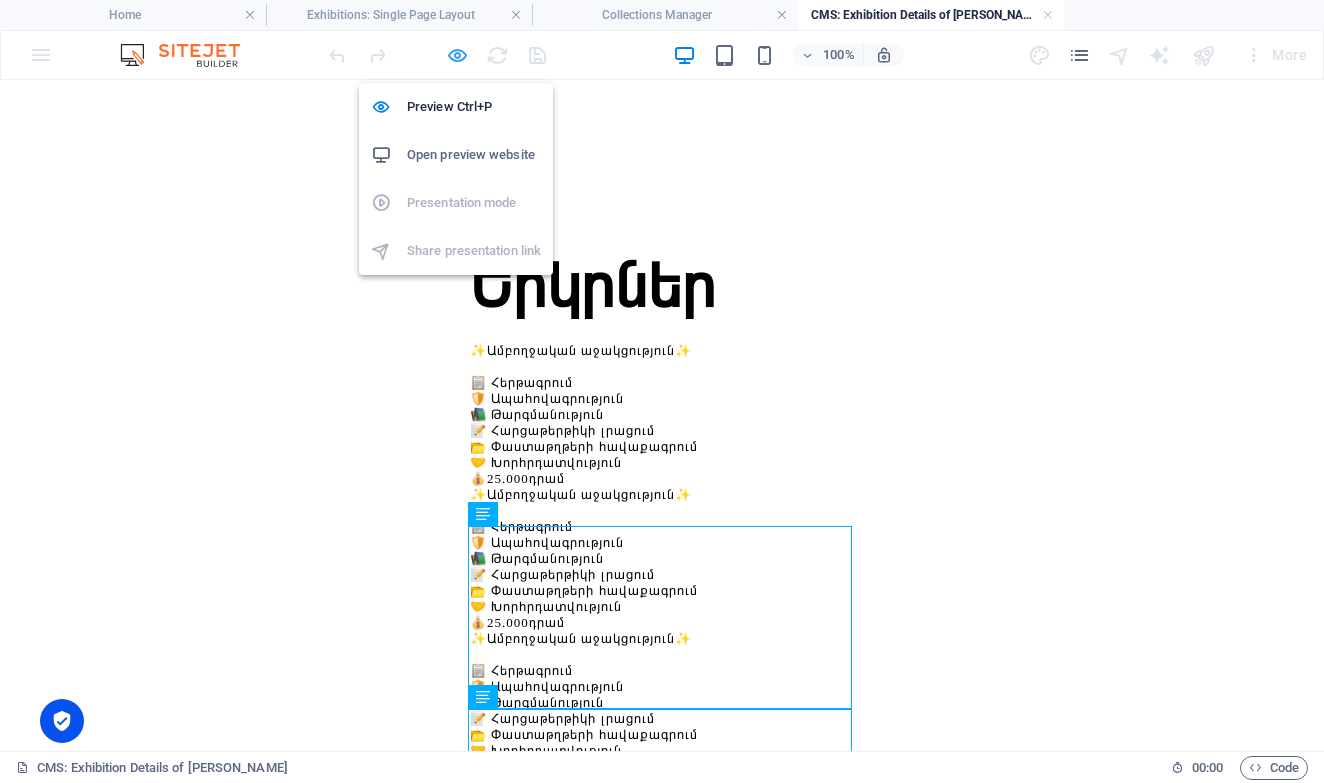click at bounding box center [457, 55] 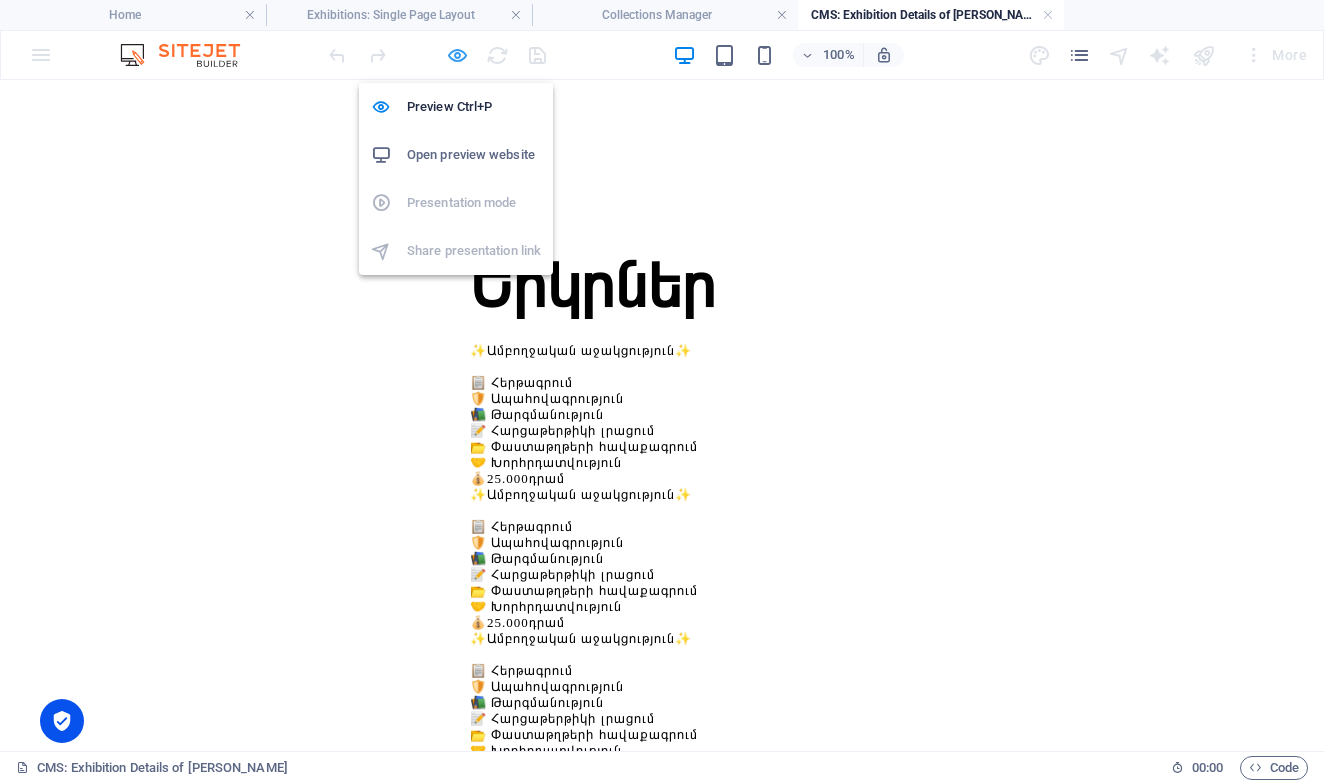 click at bounding box center (457, 55) 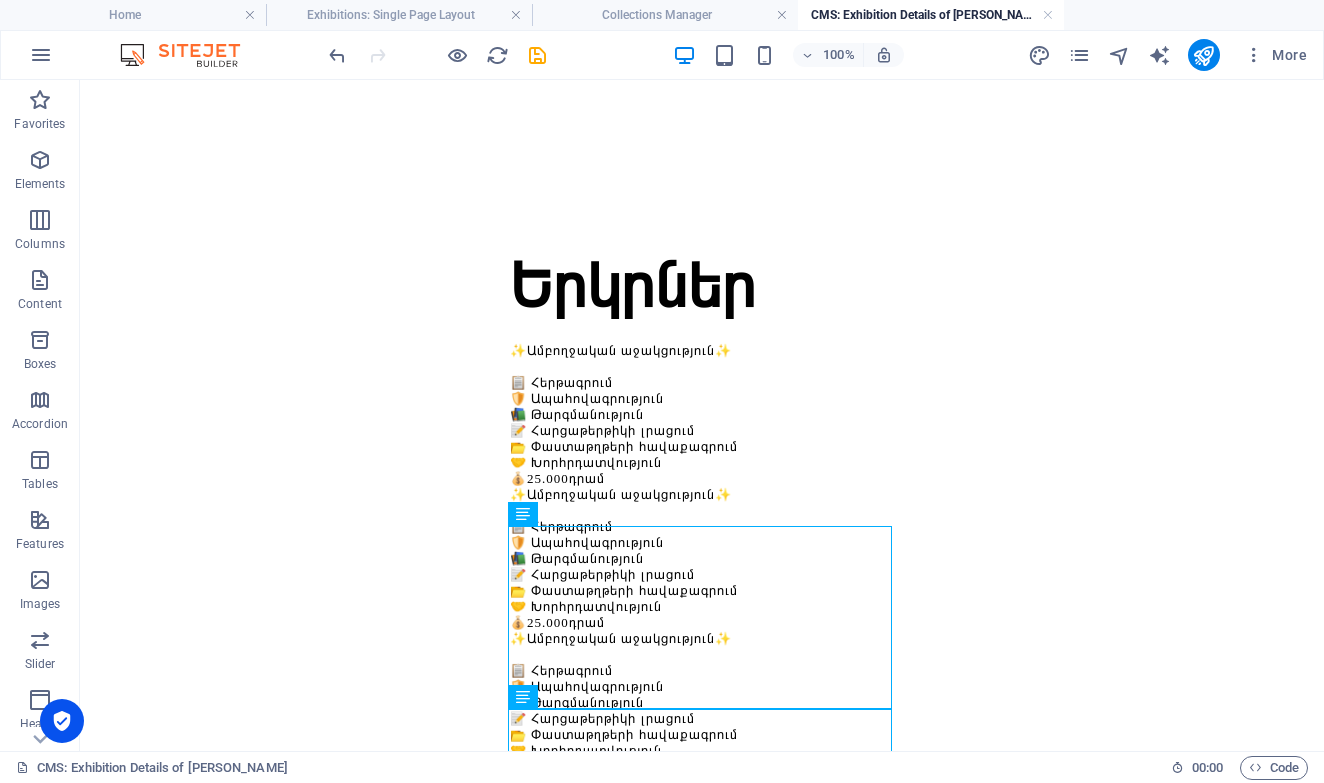 click on "100% More" at bounding box center [662, 55] 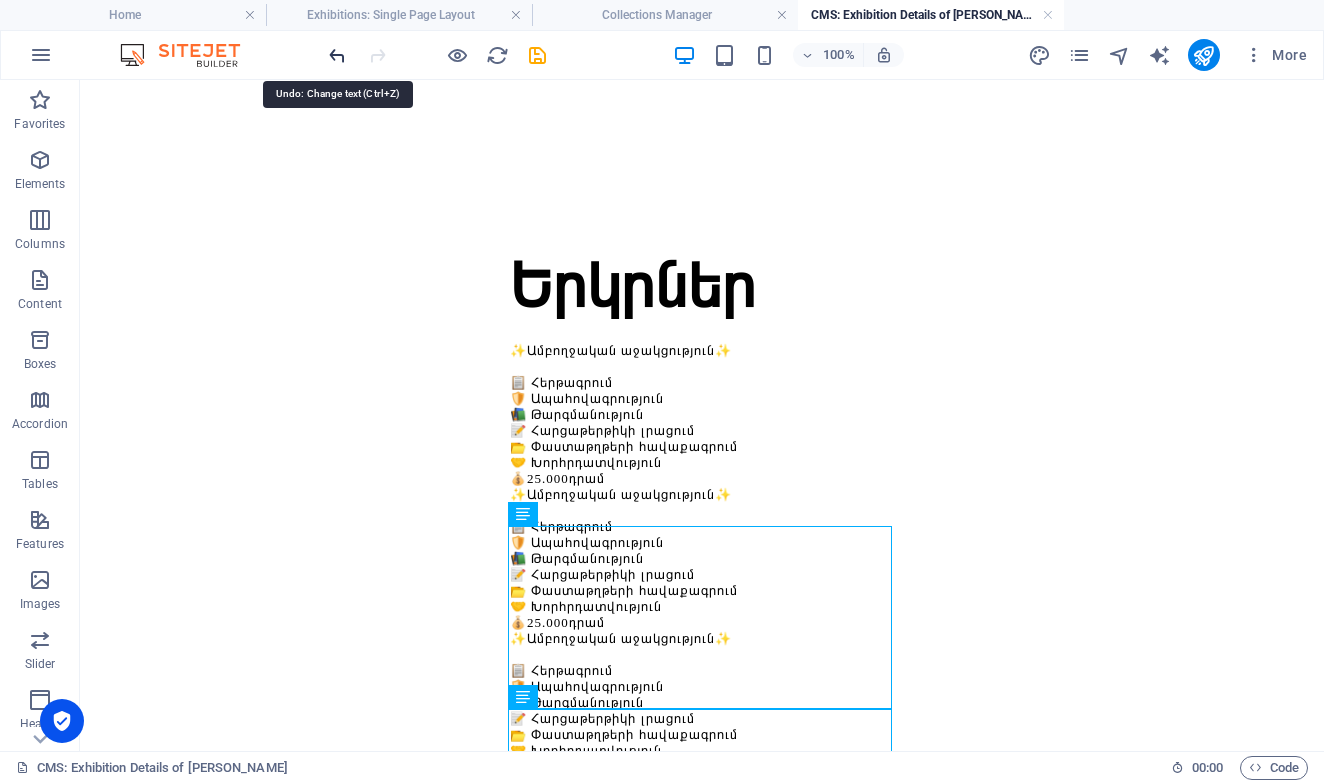 click at bounding box center (337, 55) 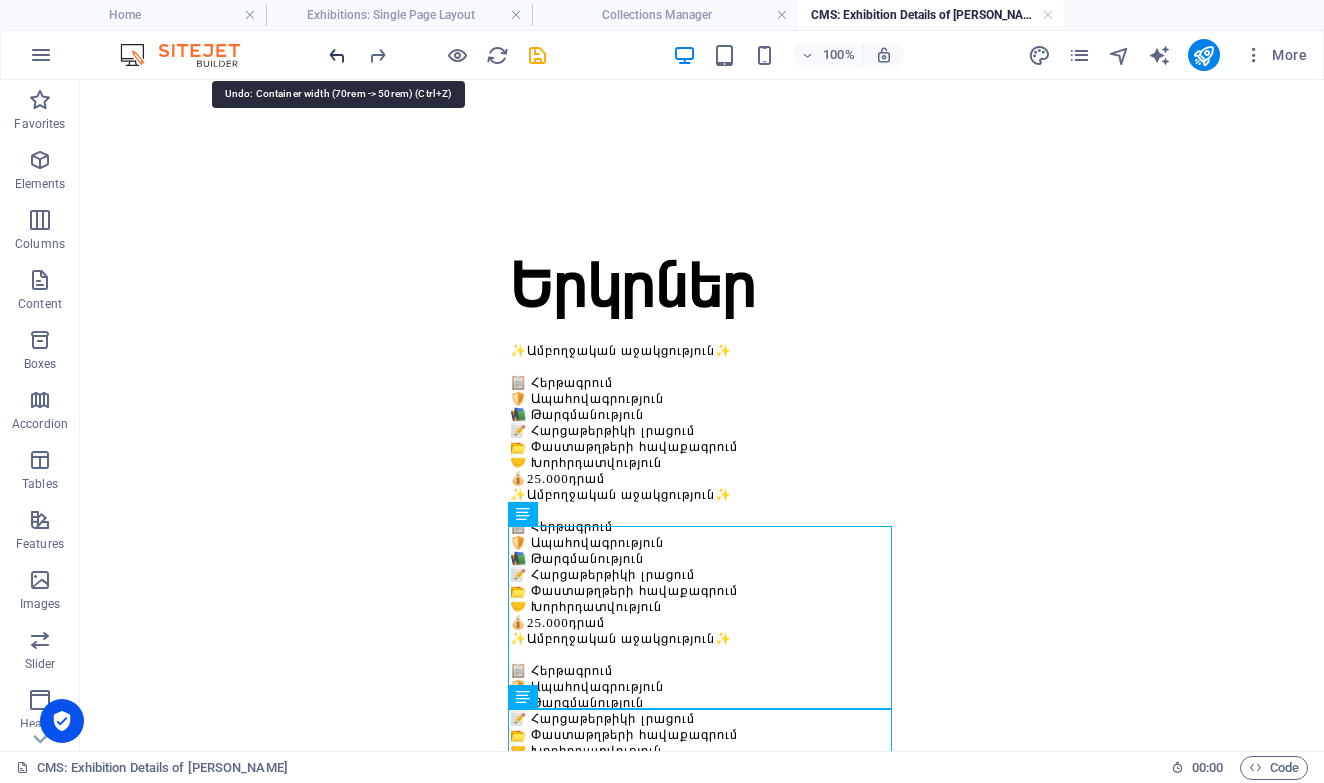 click at bounding box center [337, 55] 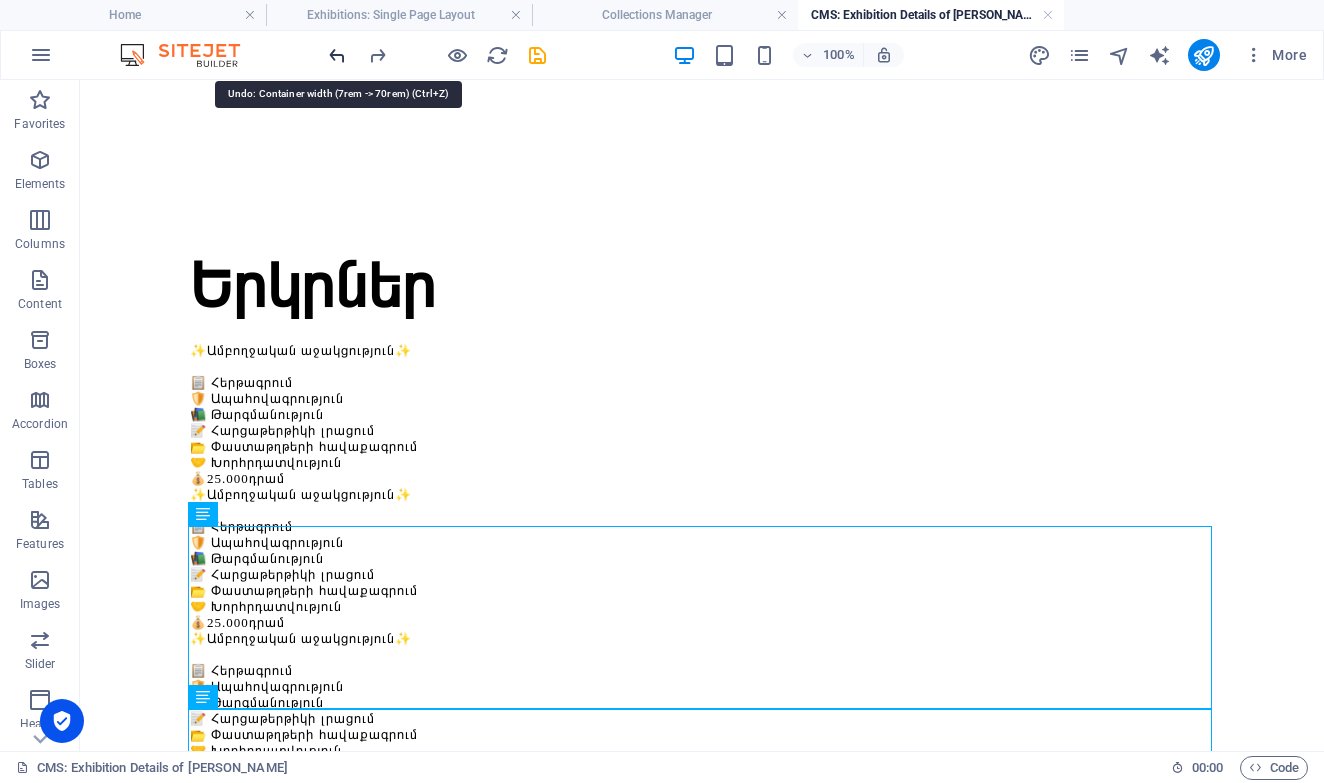 click at bounding box center (337, 55) 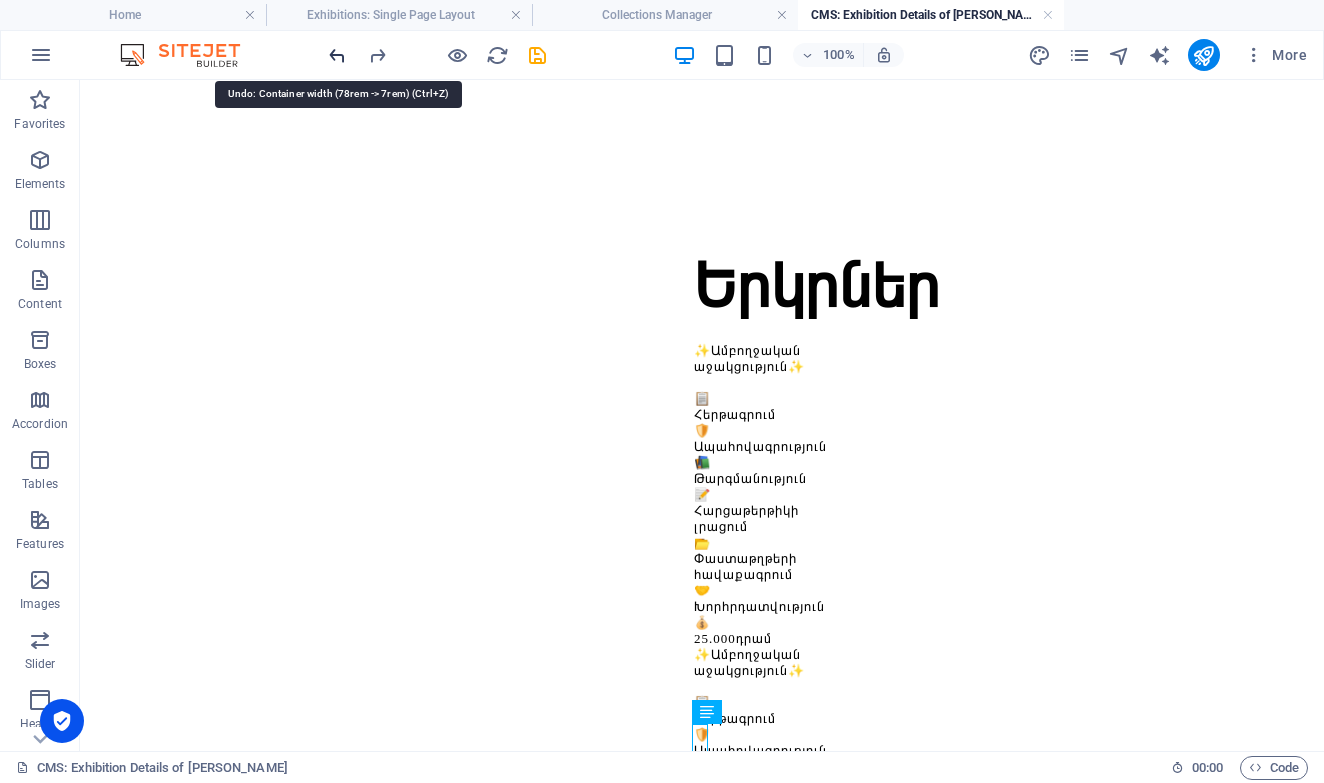 click at bounding box center [337, 55] 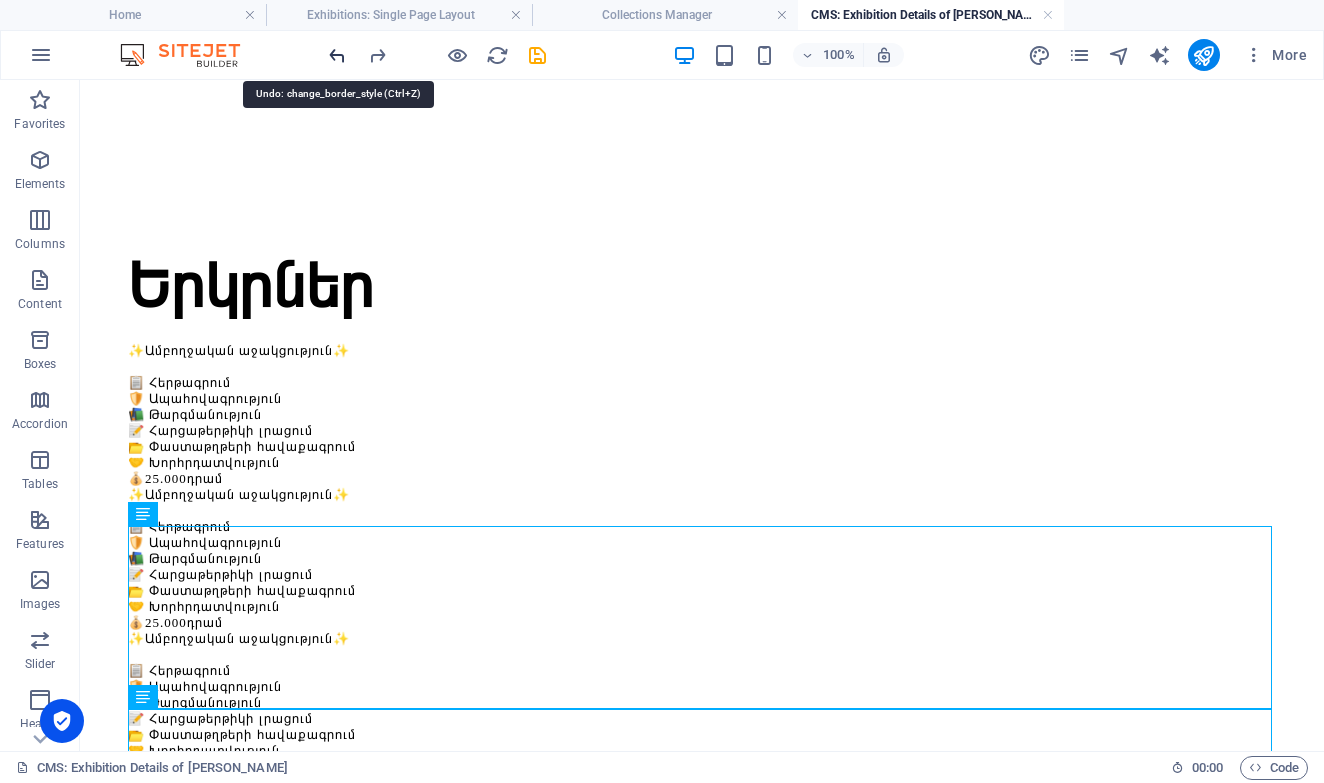 click at bounding box center (337, 55) 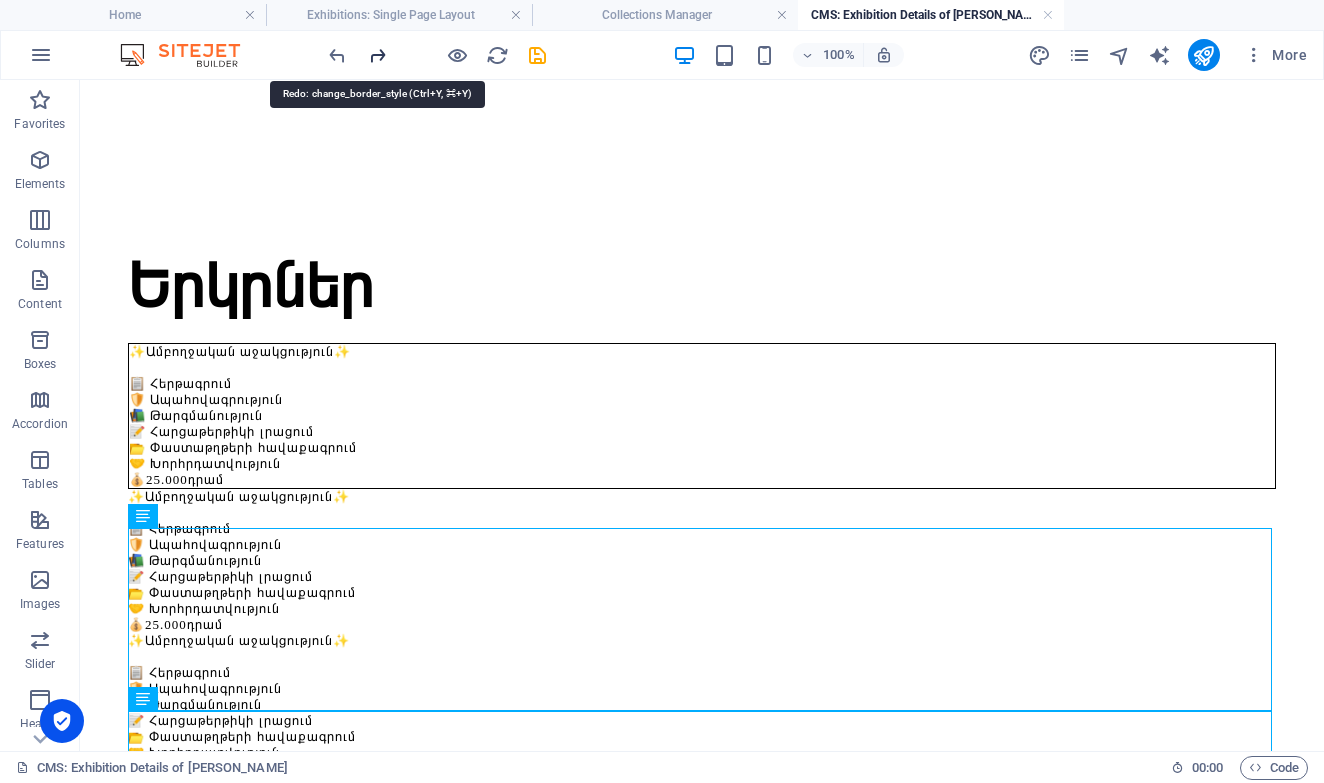 click at bounding box center [377, 55] 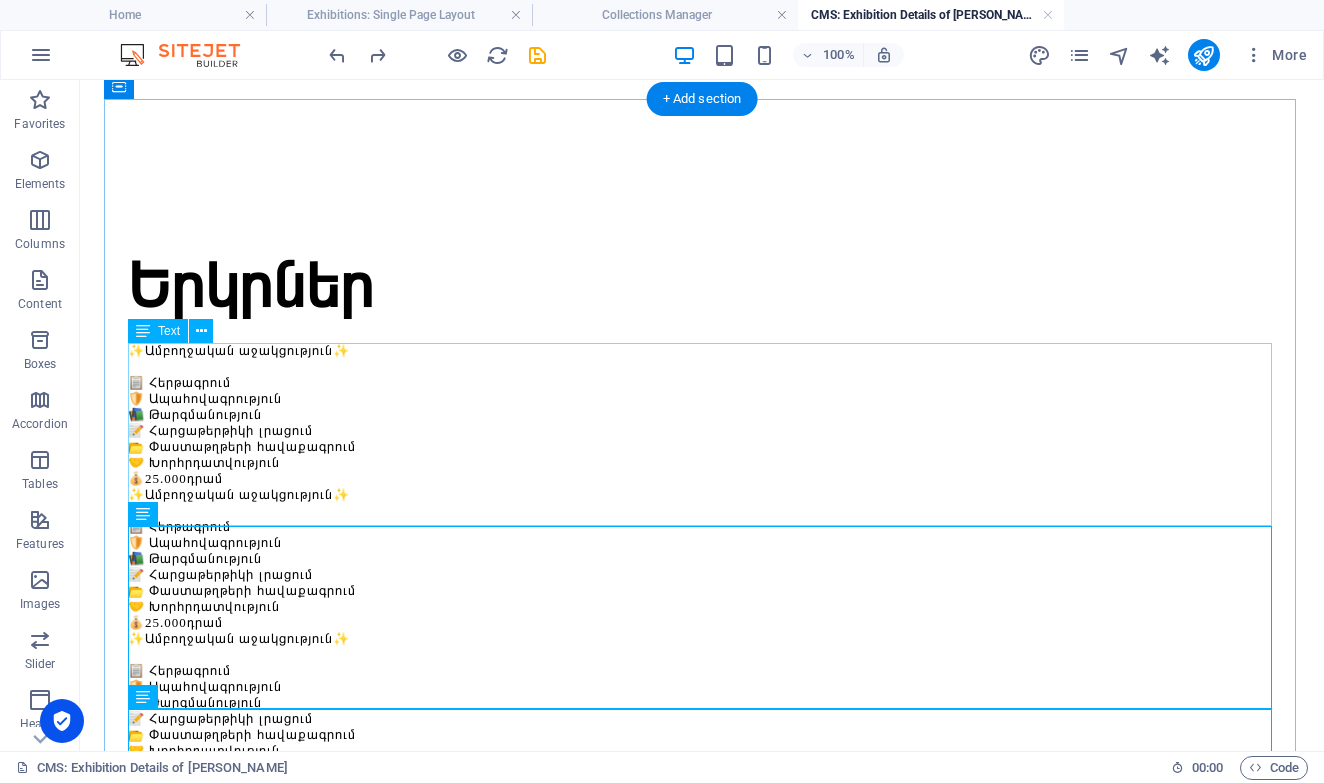 click on "✨Ամբողջական աջակցություն✨   📋 Հերթագրում 🛡️ Ապահովագրություն   📚 Թարգմանություն   📝 Հարցաթերթիկի լրացում   📂 Փաստաթղթերի հավաքագրում   🤝 Խորհրդատվություն 💰 25.000  դրամ" at bounding box center [702, 415] 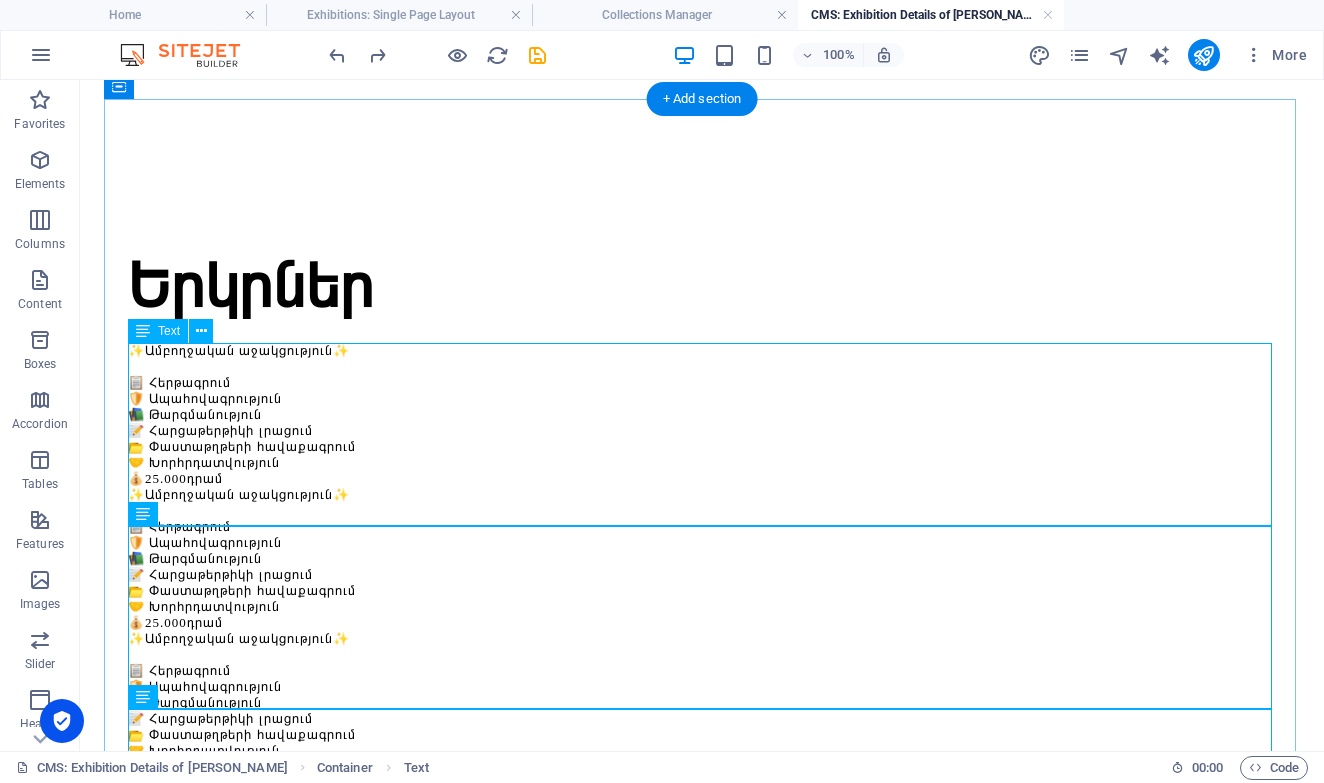click on "✨Ամբողջական աջակցություն✨   📋 Հերթագրում 🛡️ Ապահովագրություն   📚 Թարգմանություն   📝 Հարցաթերթիկի լրացում   📂 Փաստաթղթերի հավաքագրում   🤝 Խորհրդատվություն 💰 25.000  դրամ" at bounding box center [702, 415] 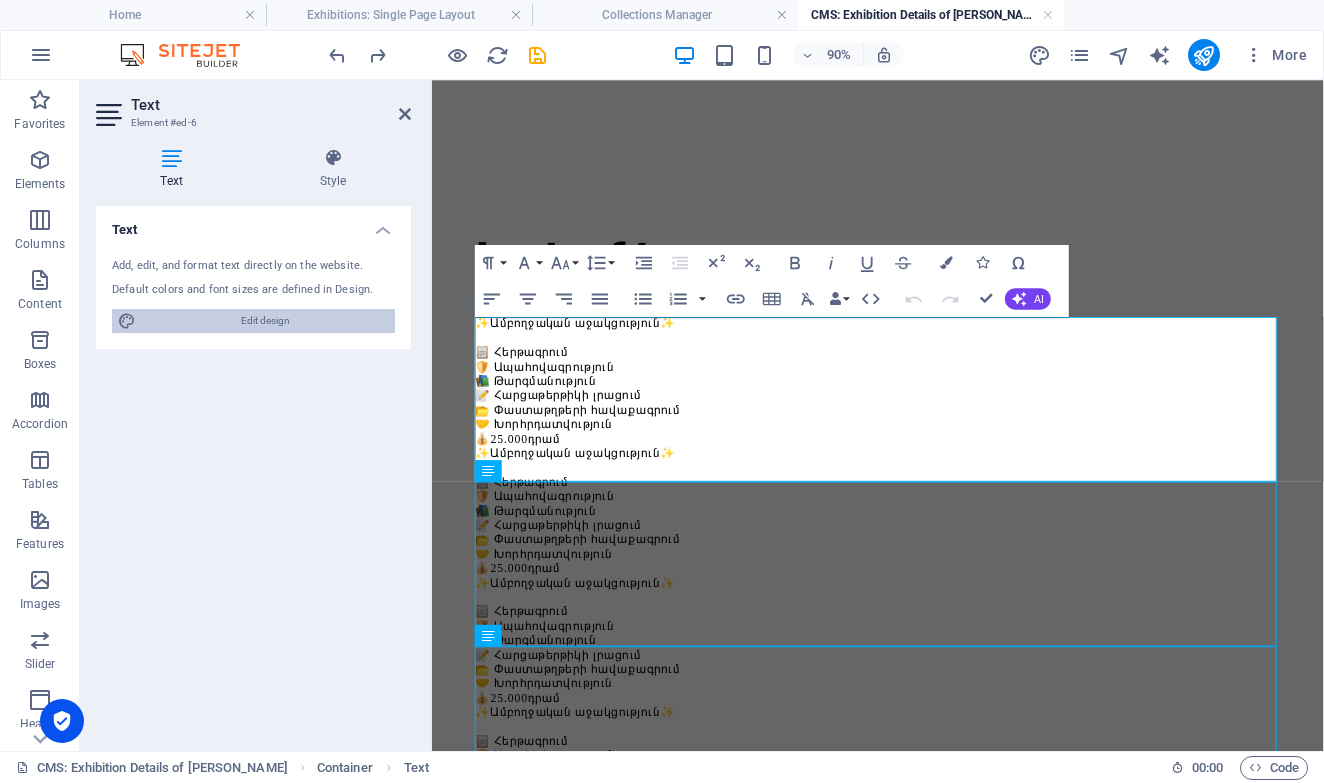 click on "Edit design" at bounding box center (265, 321) 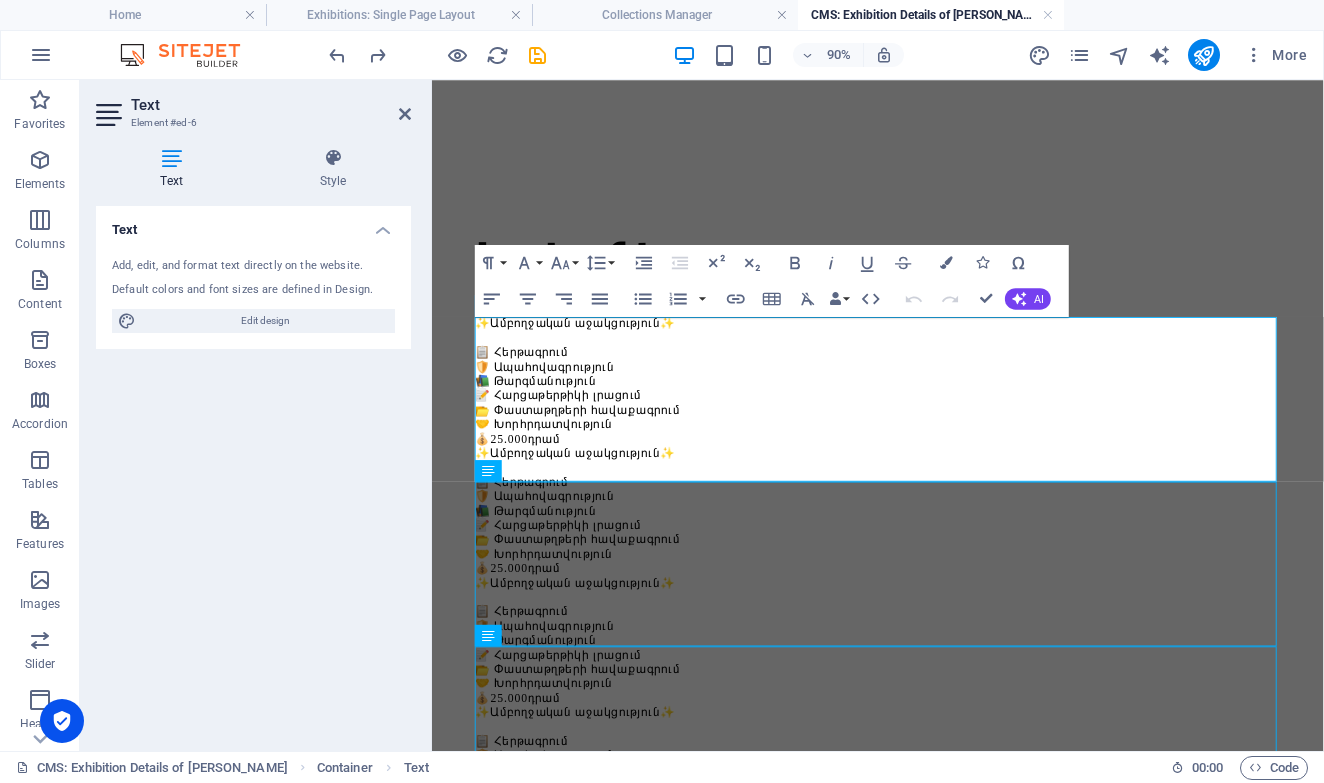 select on "px" 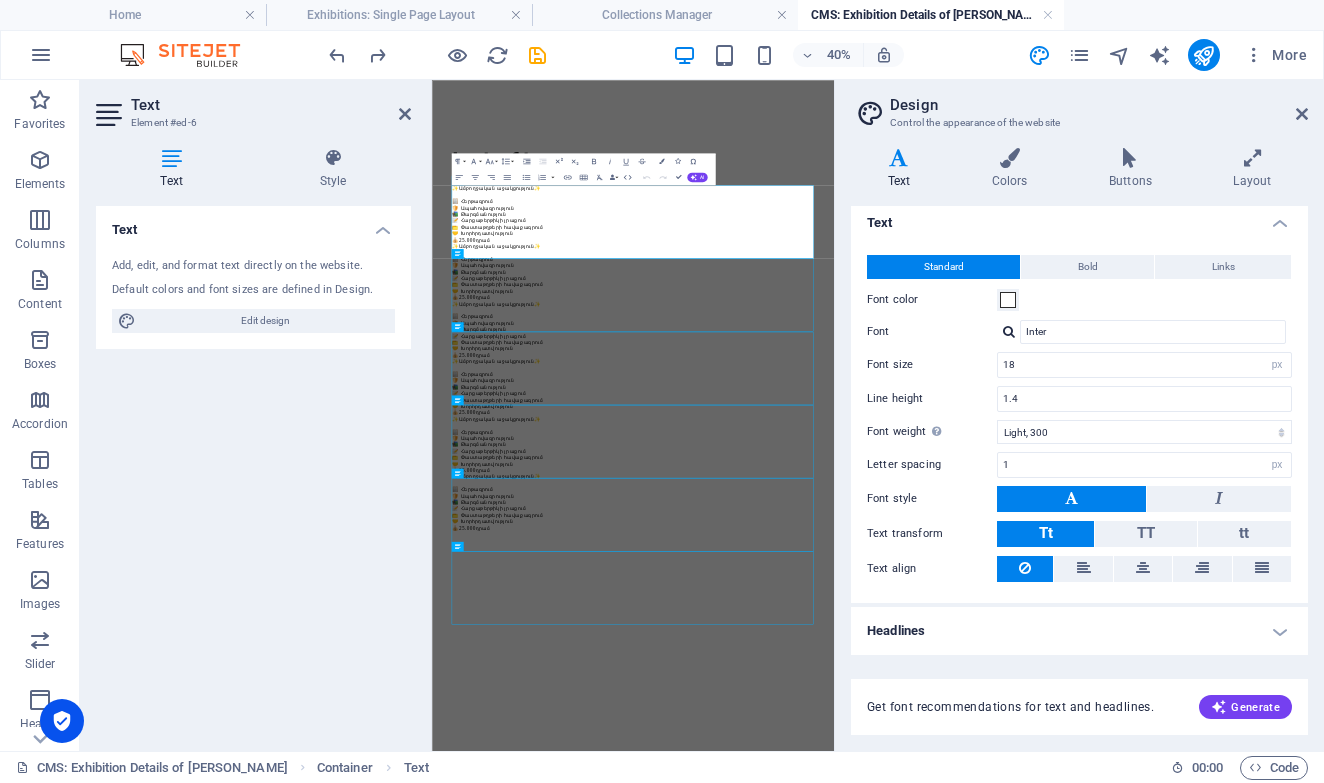 scroll, scrollTop: 6, scrollLeft: 0, axis: vertical 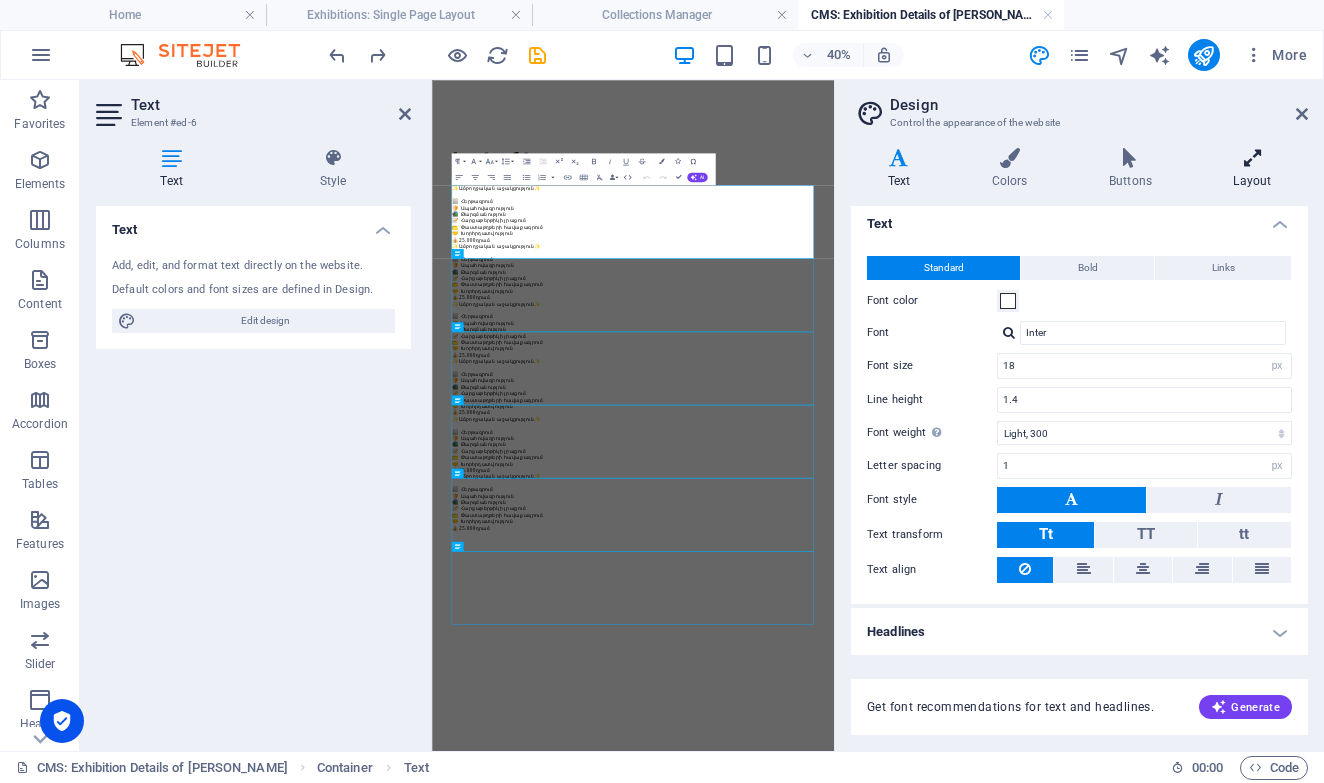 click at bounding box center (1252, 158) 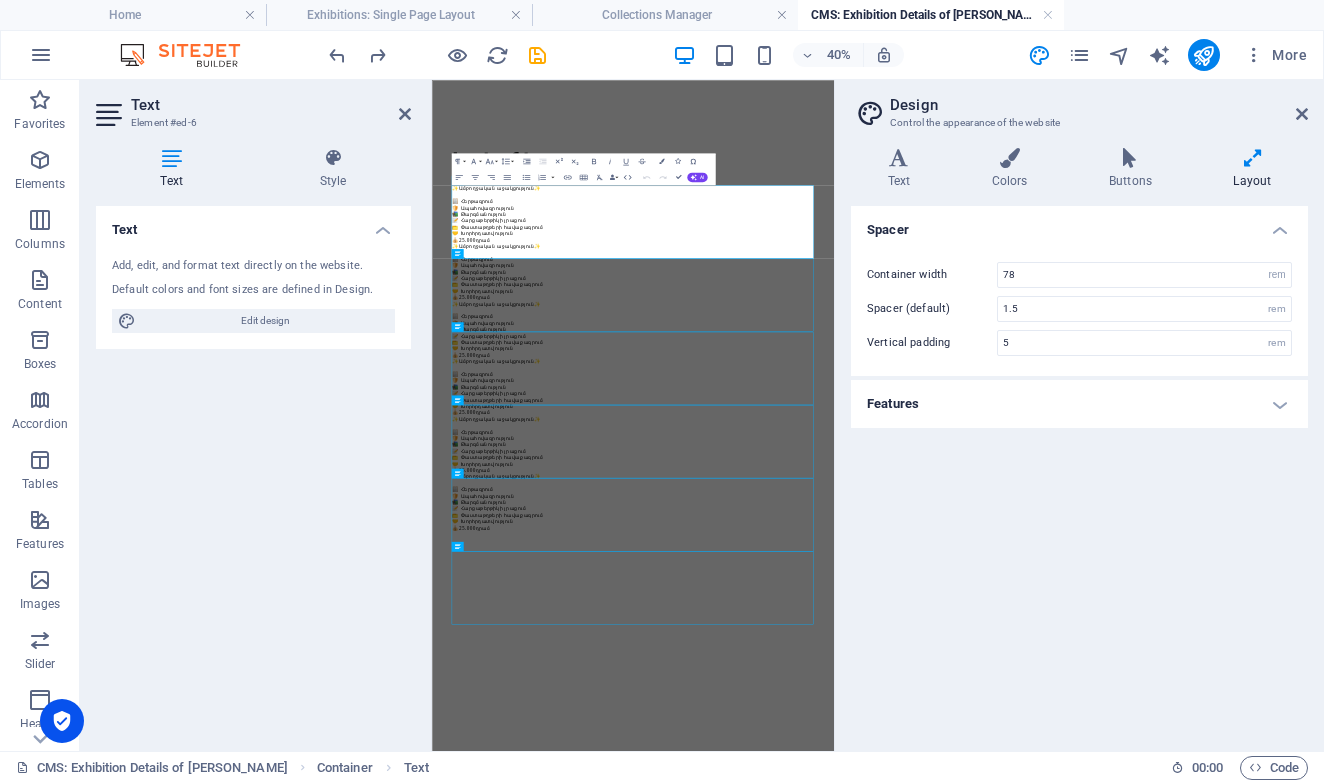 click on "Features" at bounding box center (1079, 404) 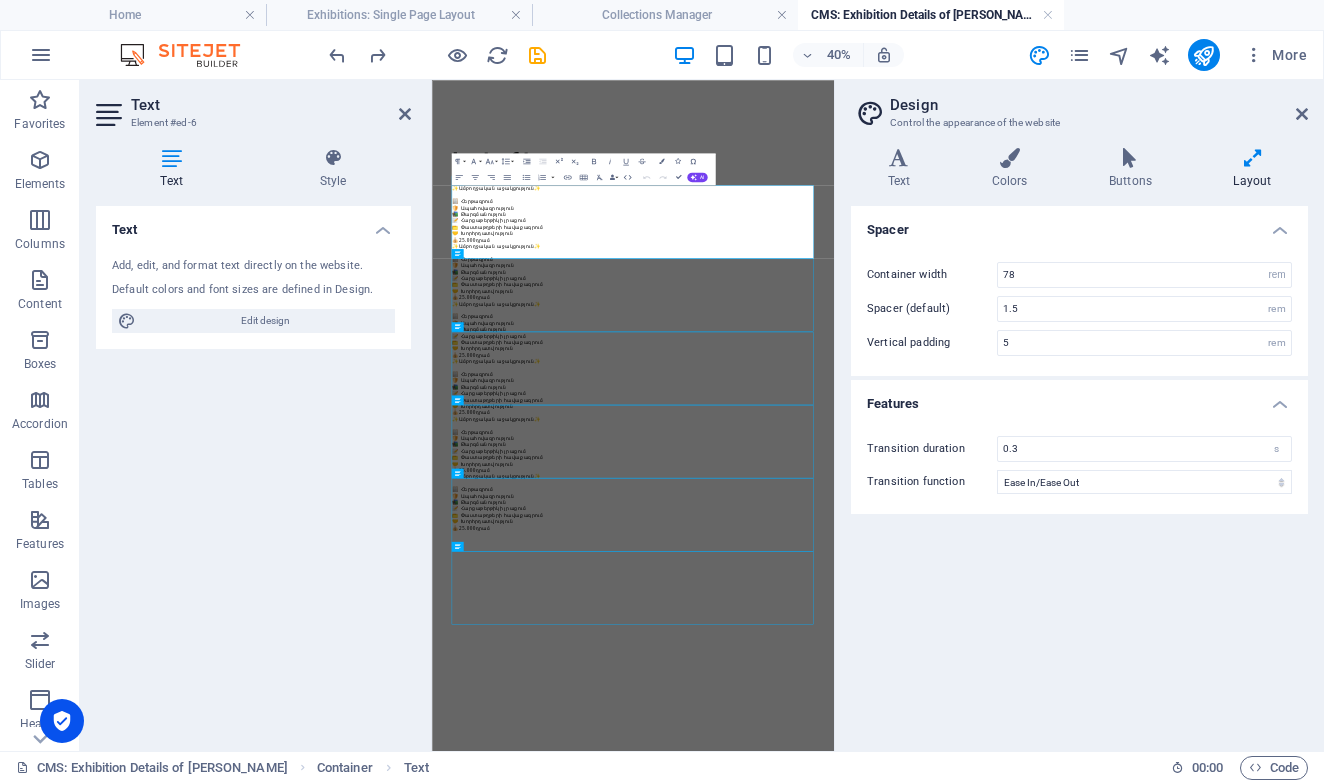click on "Features" at bounding box center [1079, 398] 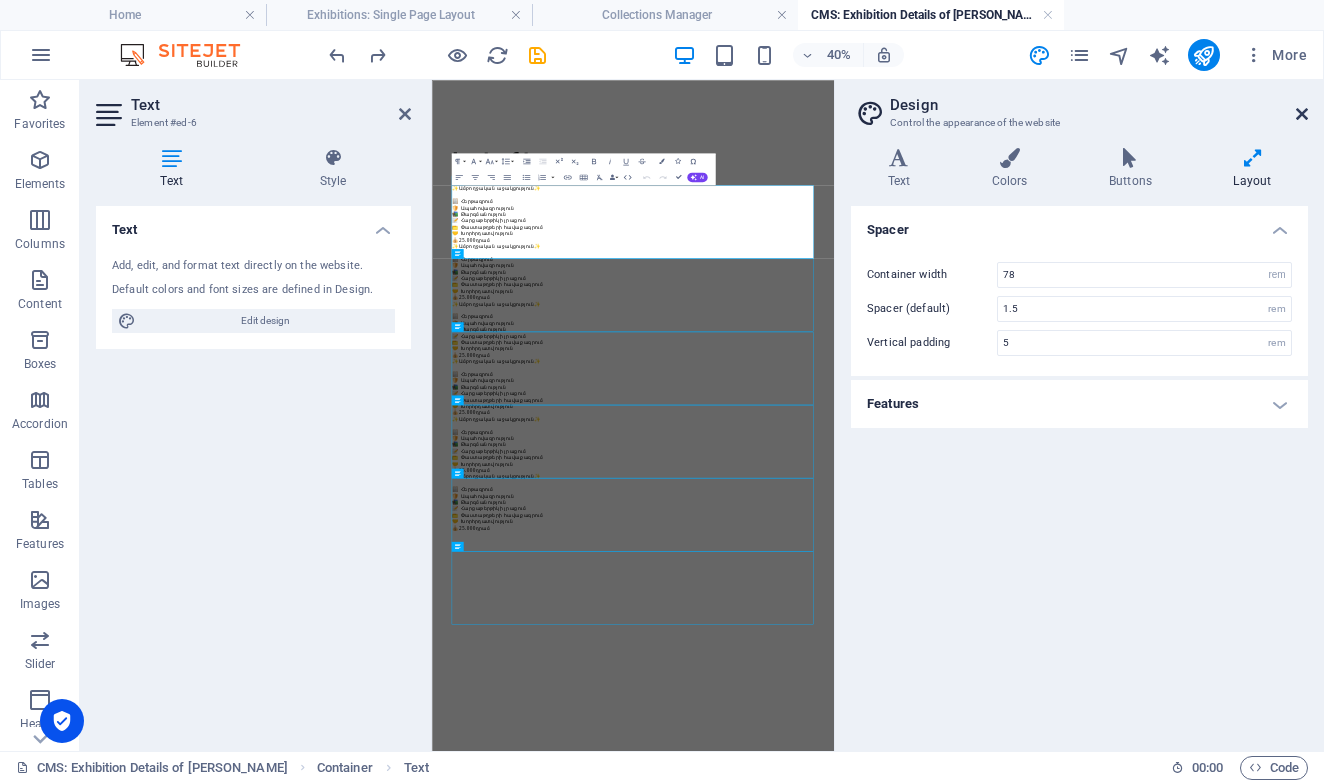 click at bounding box center (1302, 114) 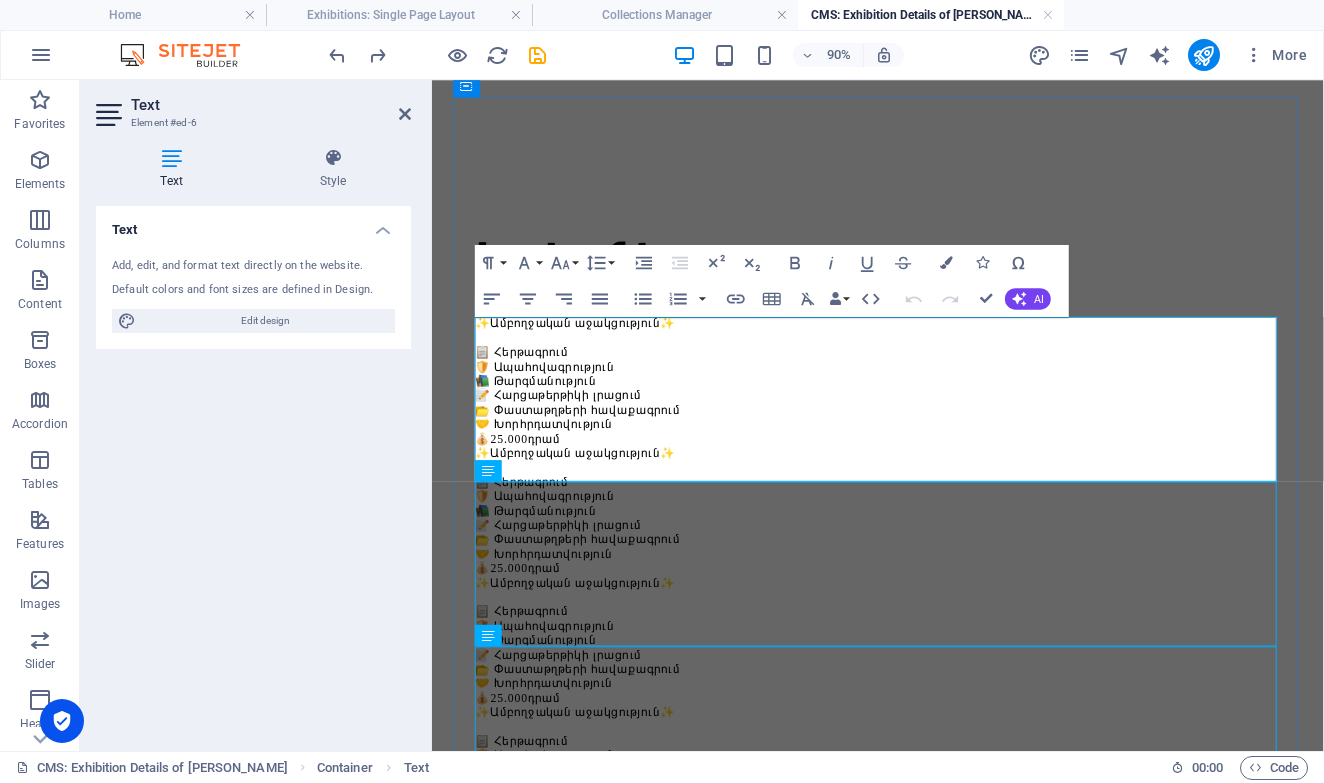 click on "📚 Թարգմանություն" at bounding box center [927, 415] 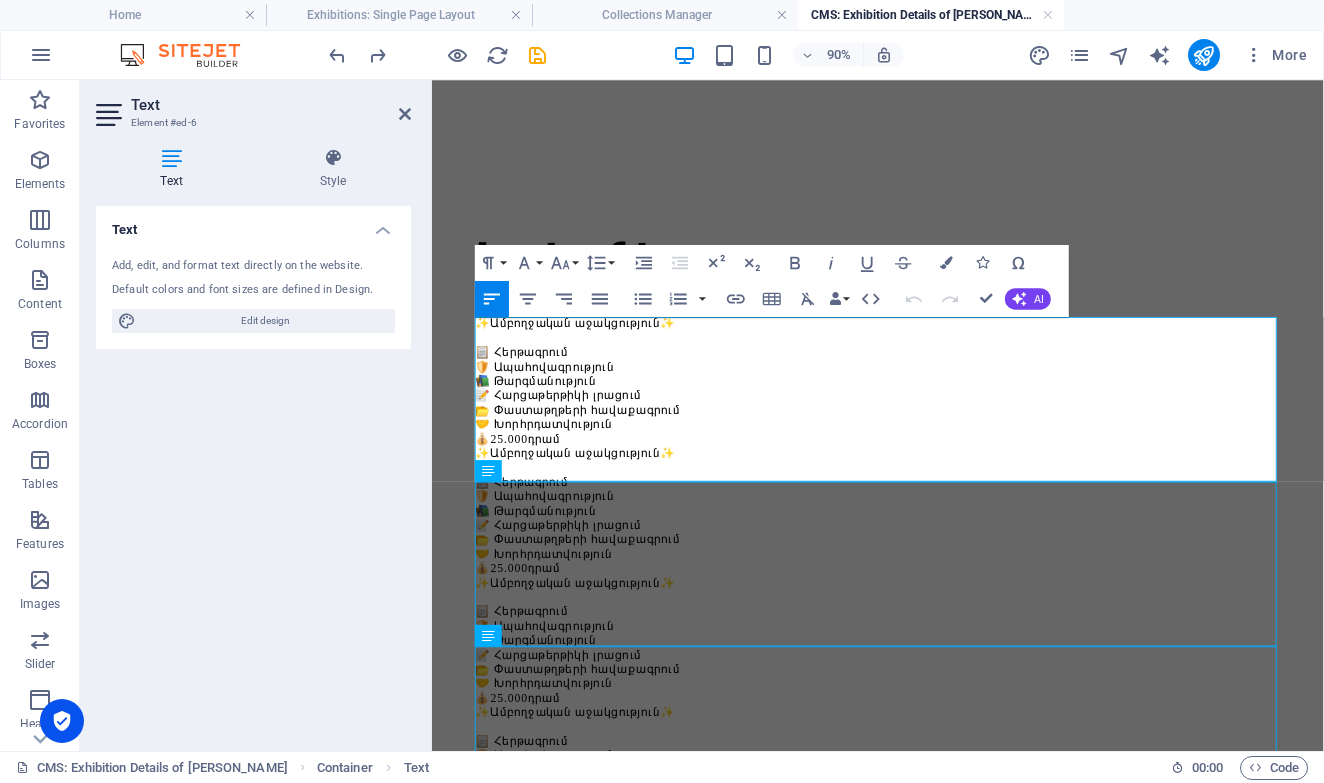 click on "Երկրներ ✨Ամբողջական աջակցություն✨   📋 Հերթագրում 🛡️ Ապահովագրություն   📚 Թարգմանություն   📝 Հարցաթերթիկի լրացում   📂 Փաստաթղթերի հավաքագրում   🤝 Խորհրդատվություն 💰 25.000  դրամ ✨Ամբողջական աջակցություն✨   📋 Հերթագրում 🛡️ Ապահովագրություն   📚 Թարգմանություն   📝 Հարցաթերթիկի լրացում   📂 Փաստաթղթերի հավաքագրում   🤝 Խորհրդատվություն 💰 25.000  դրամ ✨Ամբողջական աջակցություն✨   📋 Հերթագրում 🛡️ Ապահովագրություն   📚 Թարգմանություն   📝 Հարցաթերթիկի լրացում   📂 Փաստաթղթերի հավաքագրում   🤝 Խորհրդատվություն 💰 25.000  դրամ   📋 Հերթագրում" at bounding box center [927, 1068] 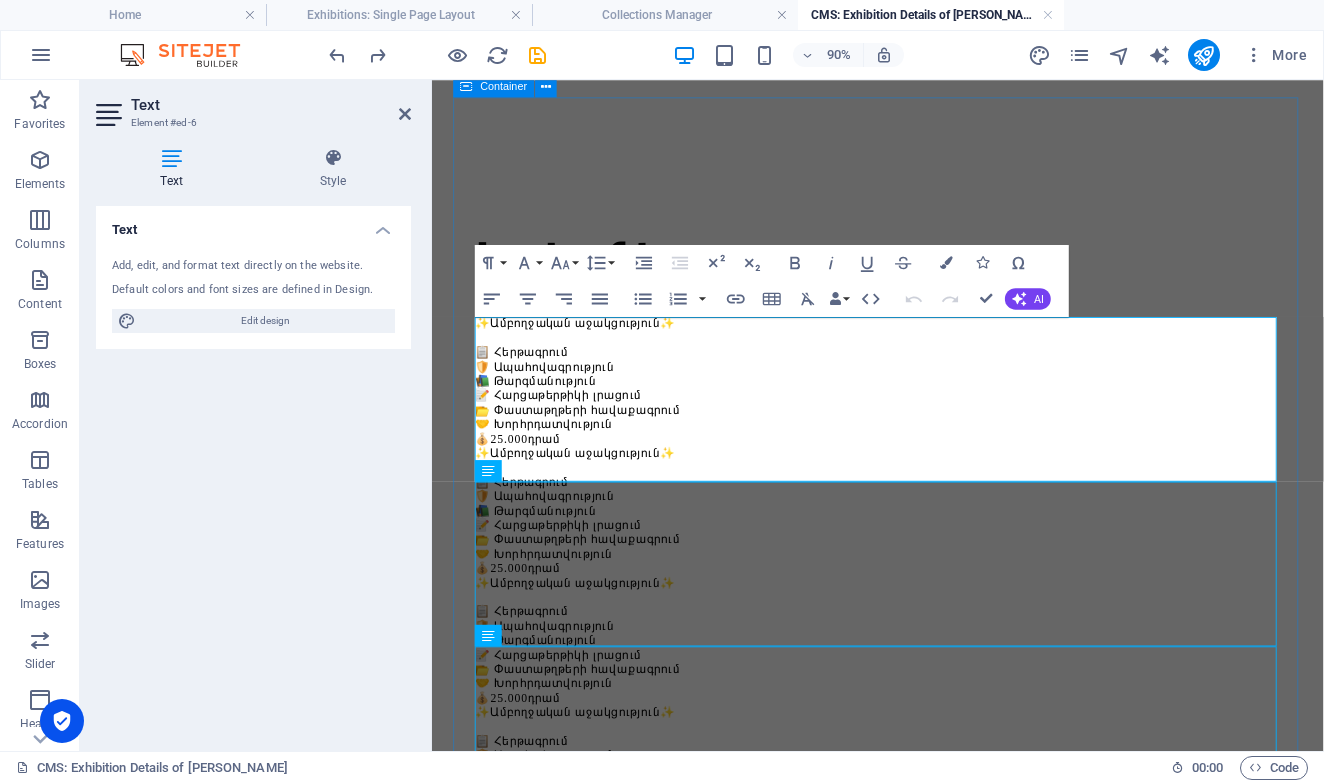 click on "Երկրներ ✨Ամբողջական աջակցություն✨   📋 Հերթագրում 🛡️ Ապահովագրություն   📚 Թարգմանություն   📝 Հարցաթերթիկի լրացում   📂 Փաստաթղթերի հավաքագրում   🤝 Խորհրդատվություն 💰 25.000  դրամ ✨Ամբողջական աջակցություն✨   📋 Հերթագրում 🛡️ Ապահովագրություն   📚 Թարգմանություն   📝 Հարցաթերթիկի լրացում   📂 Փաստաթղթերի հավաքագրում   🤝 Խորհրդատվություն 💰 25.000  դրամ ✨Ամբողջական աջակցություն✨   📋 Հերթագրում 🛡️ Ապահովագրություն   📚 Թարգմանություն   📝 Հարցաթերթիկի լրացում   📂 Փաստաթղթերի հավաքագրում   🤝 Խորհրդատվություն 💰 25.000  դրամ   📋 Հերթագրում" at bounding box center (927, 1068) 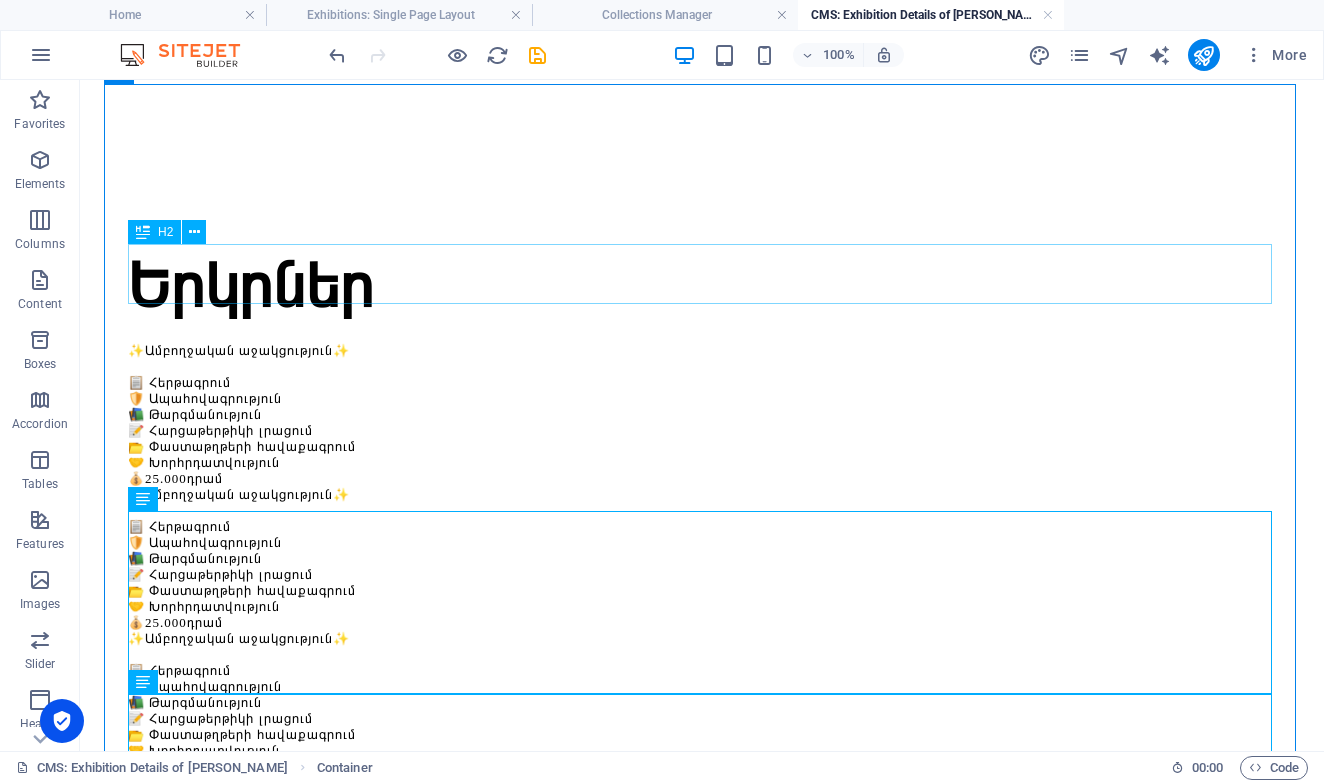 scroll, scrollTop: 97, scrollLeft: 0, axis: vertical 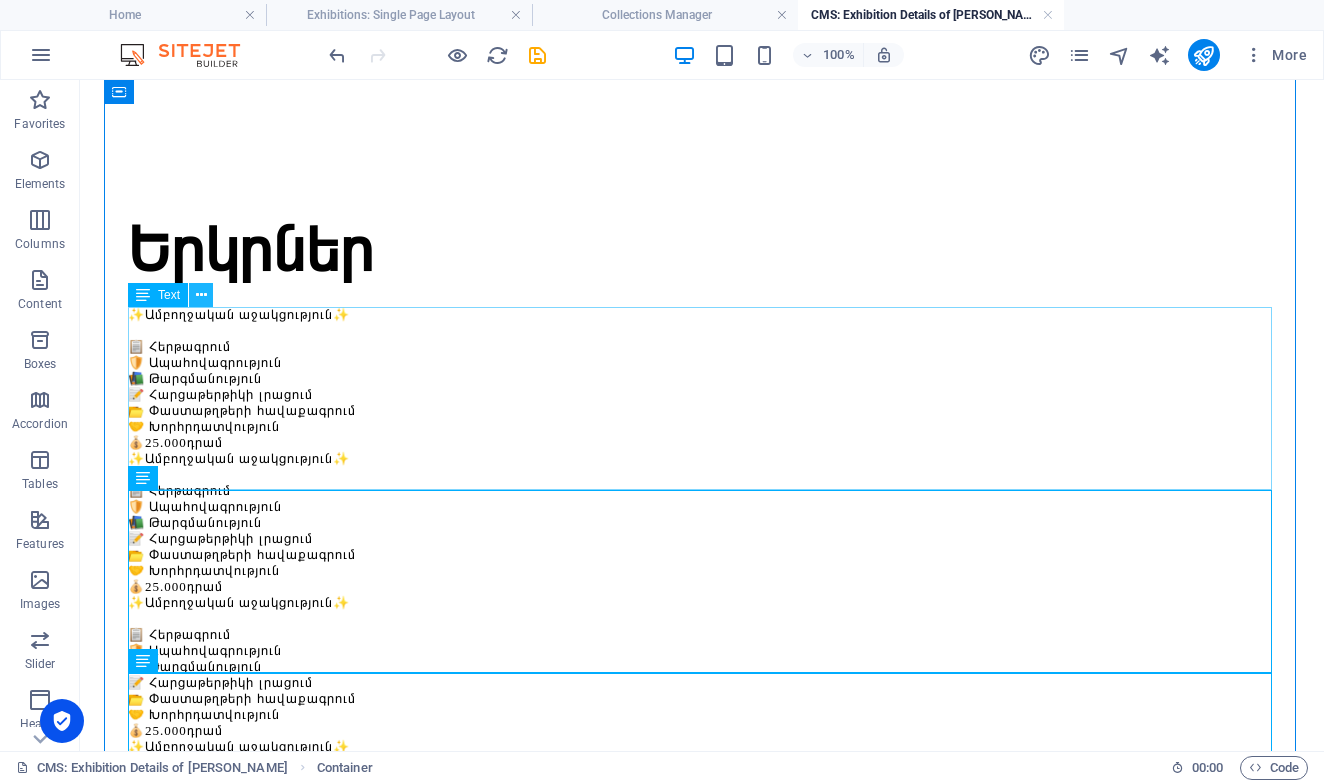 click at bounding box center (201, 295) 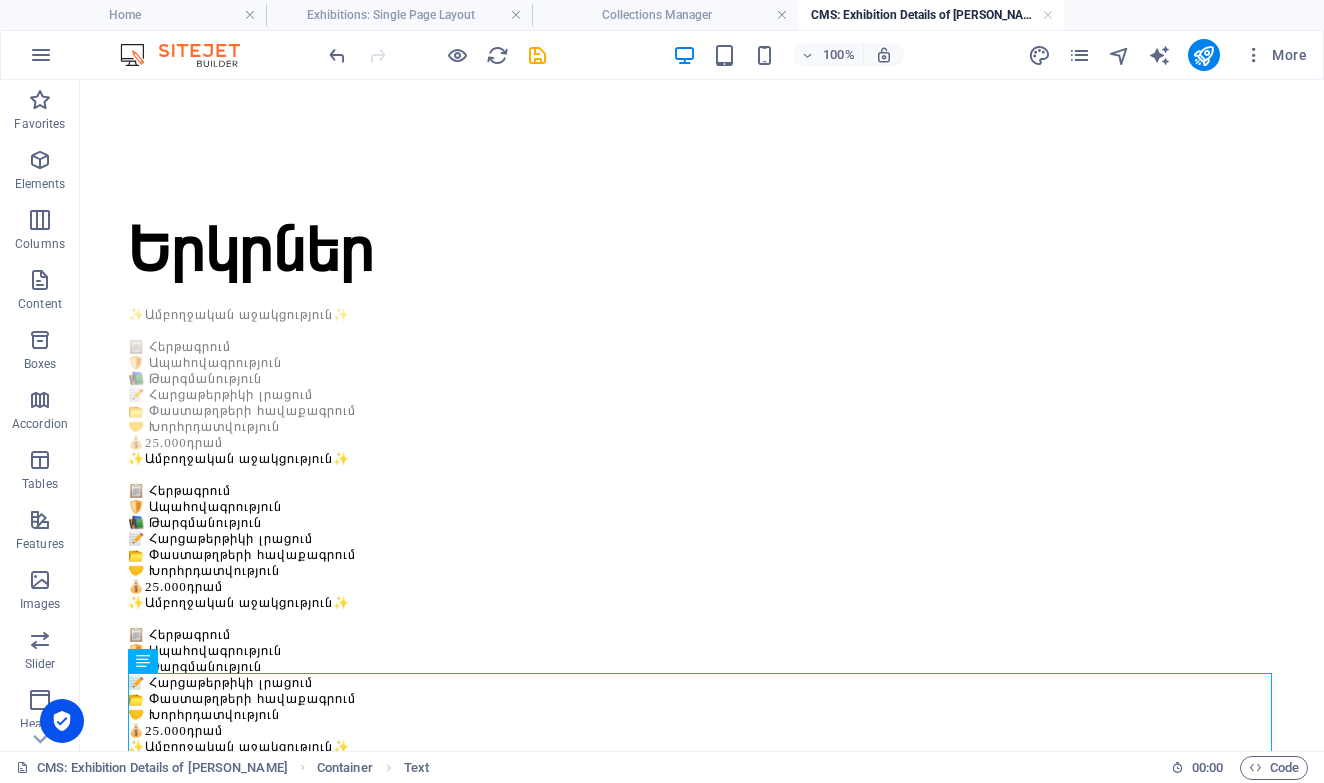 drag, startPoint x: 415, startPoint y: 587, endPoint x: 1170, endPoint y: 422, distance: 772.8195 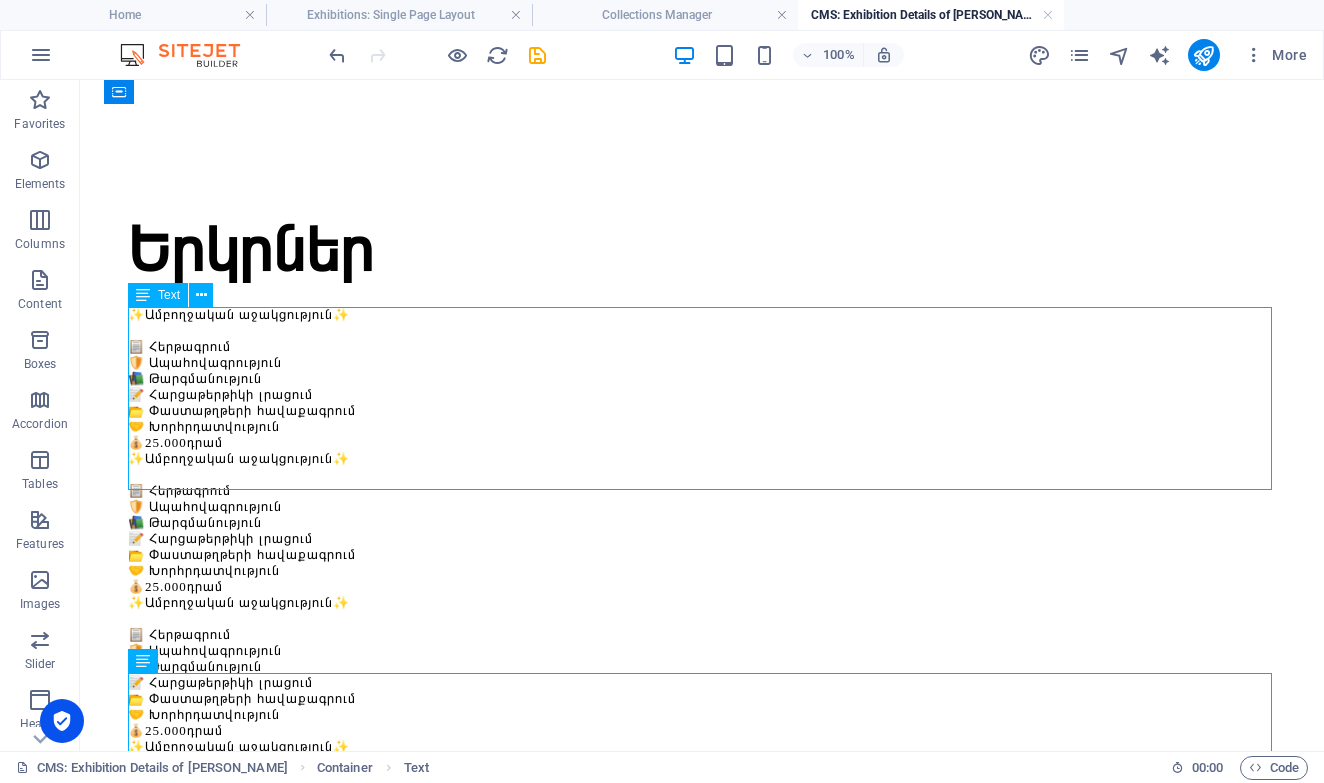 click on "✨Ամբողջական աջակցություն✨   📋 Հերթագրում 🛡️ Ապահովագրություն   📚 Թարգմանություն   📝 Հարցաթերթիկի լրացում   📂 Փաստաթղթերի հավաքագրում   🤝 Խորհրդատվություն 💰 25.000  դրամ" at bounding box center (702, 379) 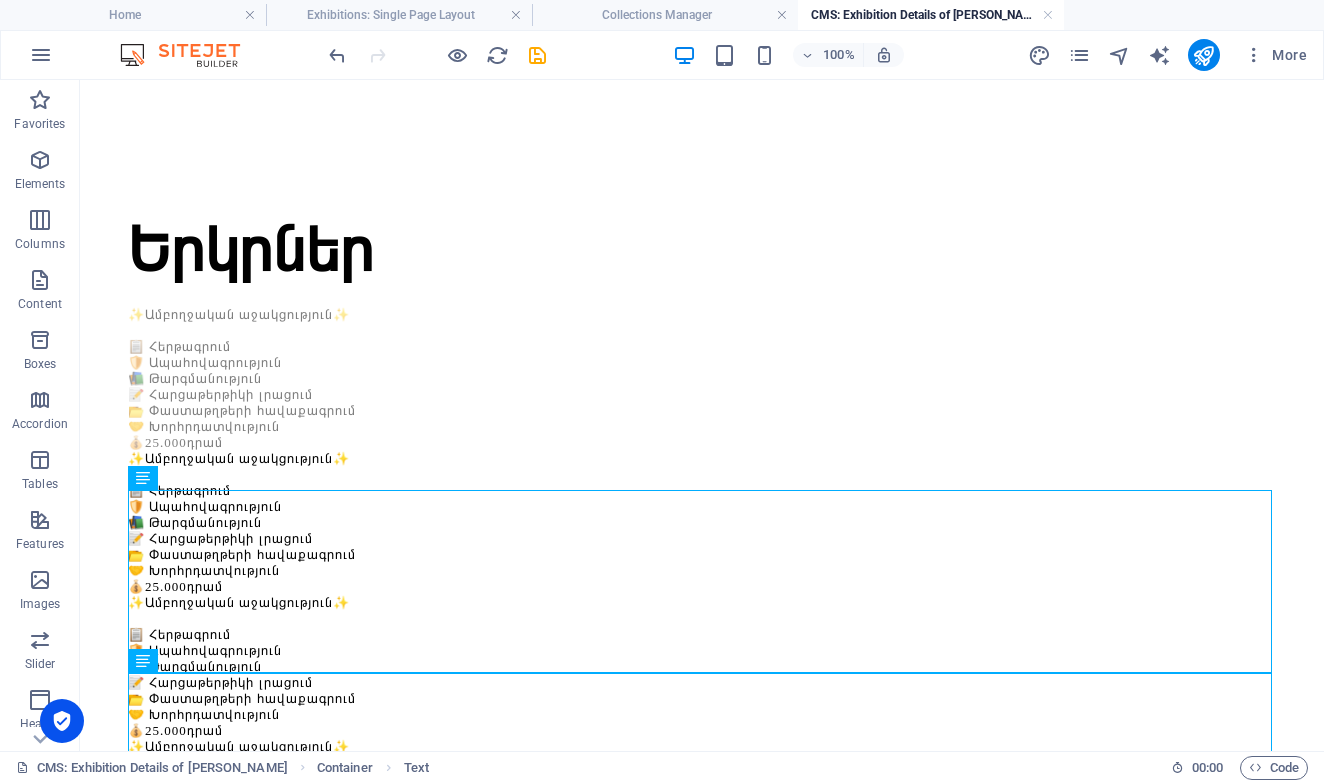 drag, startPoint x: 758, startPoint y: 600, endPoint x: 1271, endPoint y: 420, distance: 543.6626 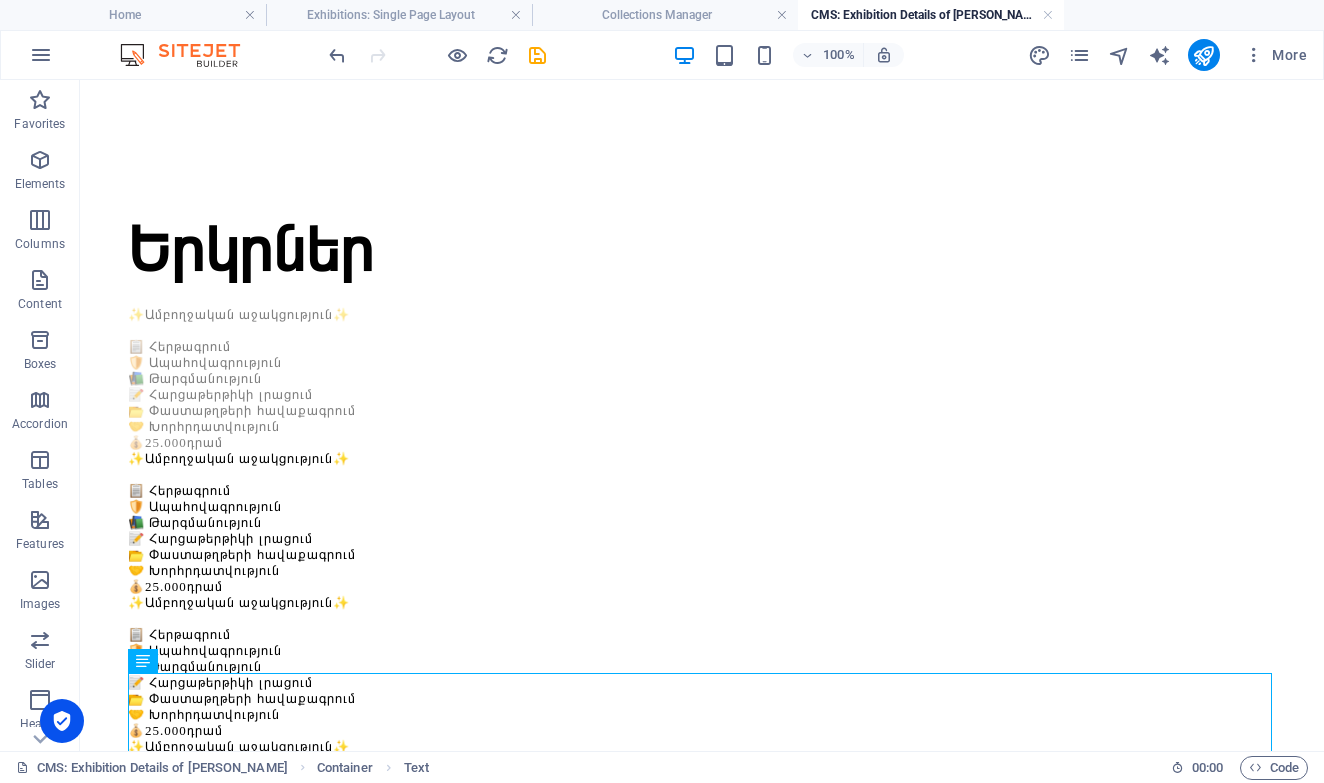 drag, startPoint x: 605, startPoint y: 624, endPoint x: 1010, endPoint y: 589, distance: 406.50952 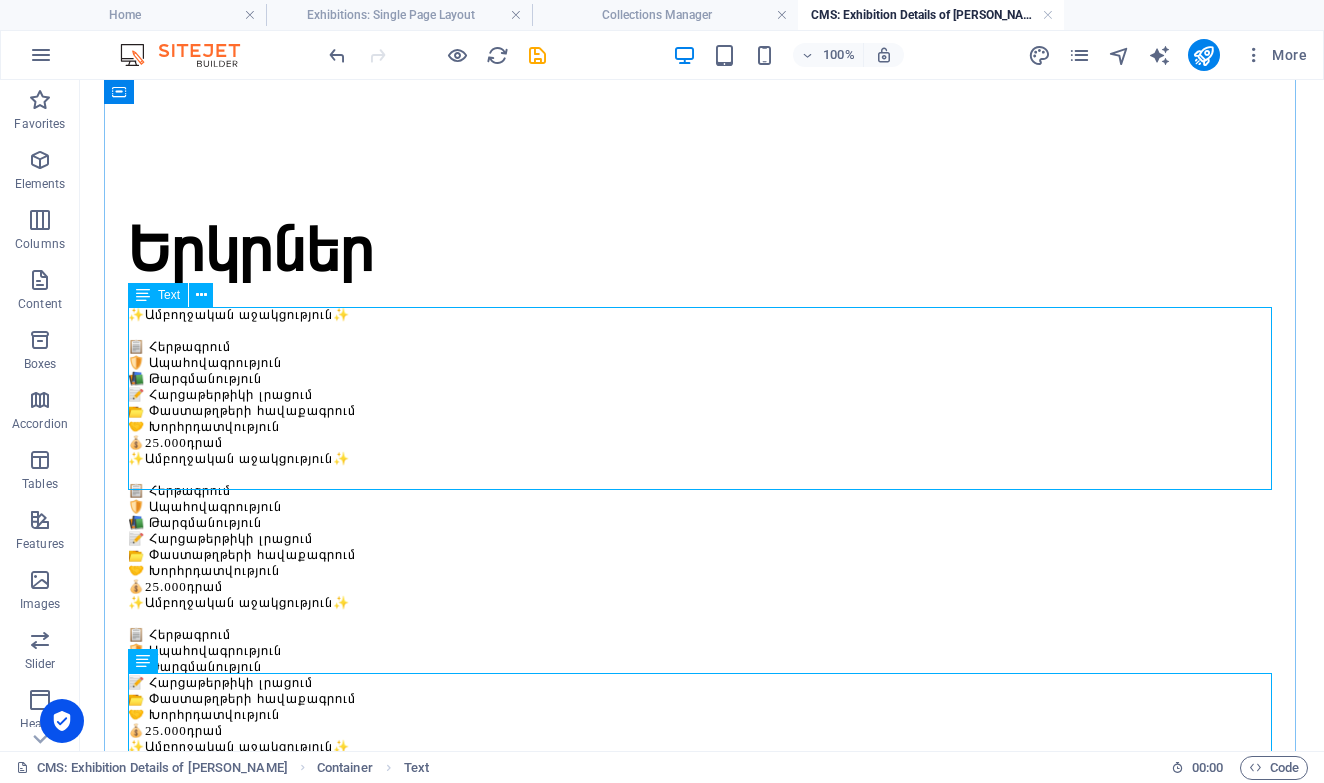 click on "✨Ամբողջական աջակցություն✨   📋 Հերթագրում 🛡️ Ապահովագրություն   📚 Թարգմանություն   📝 Հարցաթերթիկի լրացում   📂 Փաստաթղթերի հավաքագրում   🤝 Խորհրդատվություն 💰 25.000  դրամ" at bounding box center [702, 379] 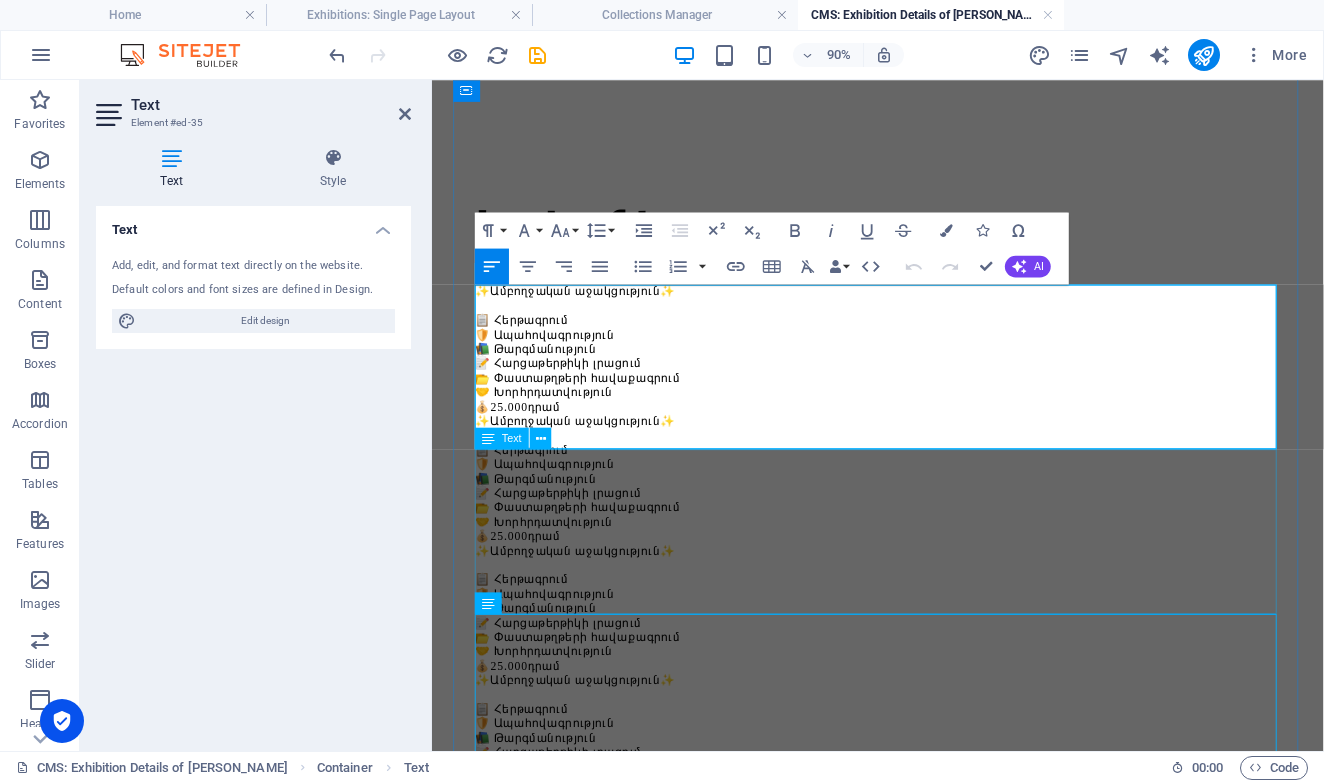 click on "✨Ամբողջական աջակցություն✨   📋 Հերթագրում 🛡️ Ապահովագրություն   📚 Թարգմանություն   📝 Հարցաթերթիկի լրացում   📂 Փաստաթղթերի հավաքագրում   🤝 Խորհրդատվություն 💰 25.000  դրամ" at bounding box center (927, 523) 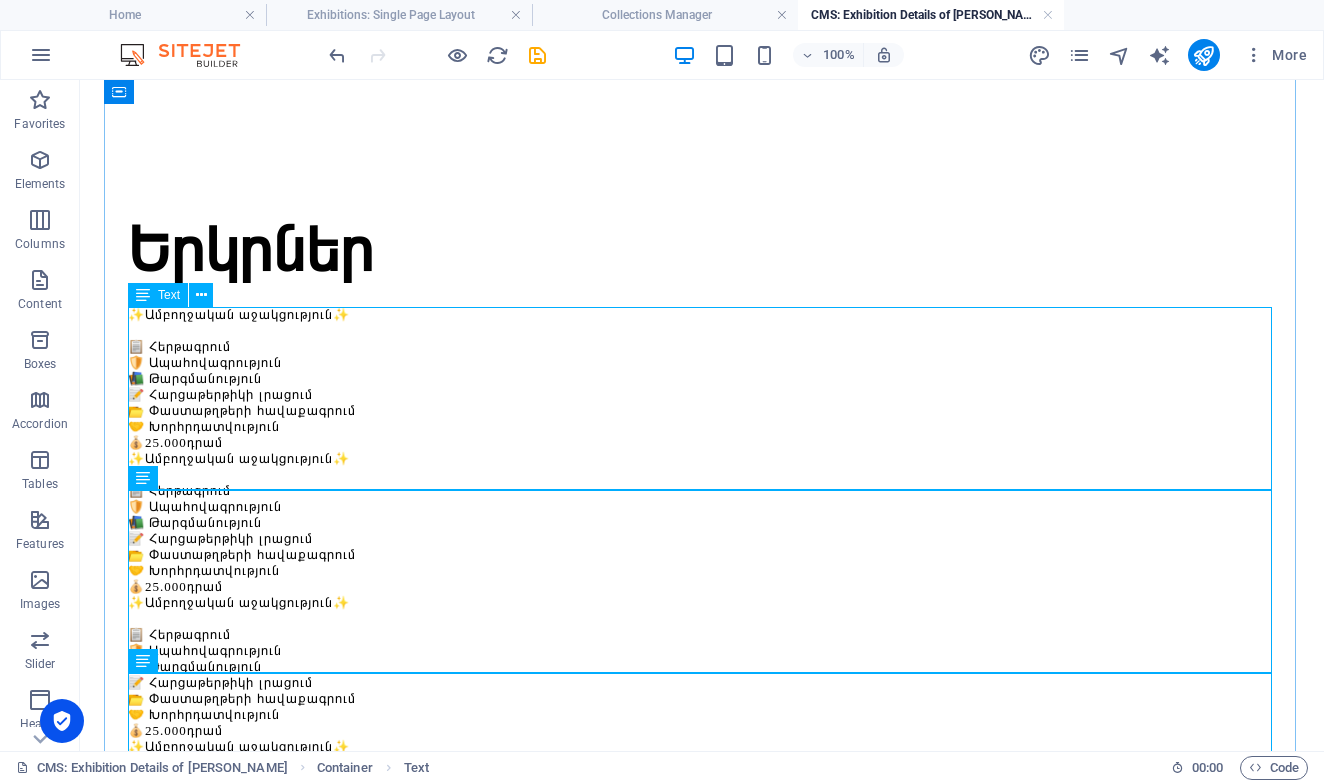 click on "✨Ամբողջական աջակցություն✨   📋 Հերթագրում 🛡️ Ապահովագրություն   📚 Թարգմանություն   📝 Հարցաթերթիկի լրացում   📂 Փաստաթղթերի հավաքագրում   🤝 Խորհրդատվություն 💰 25.000  դրամ" at bounding box center (702, 379) 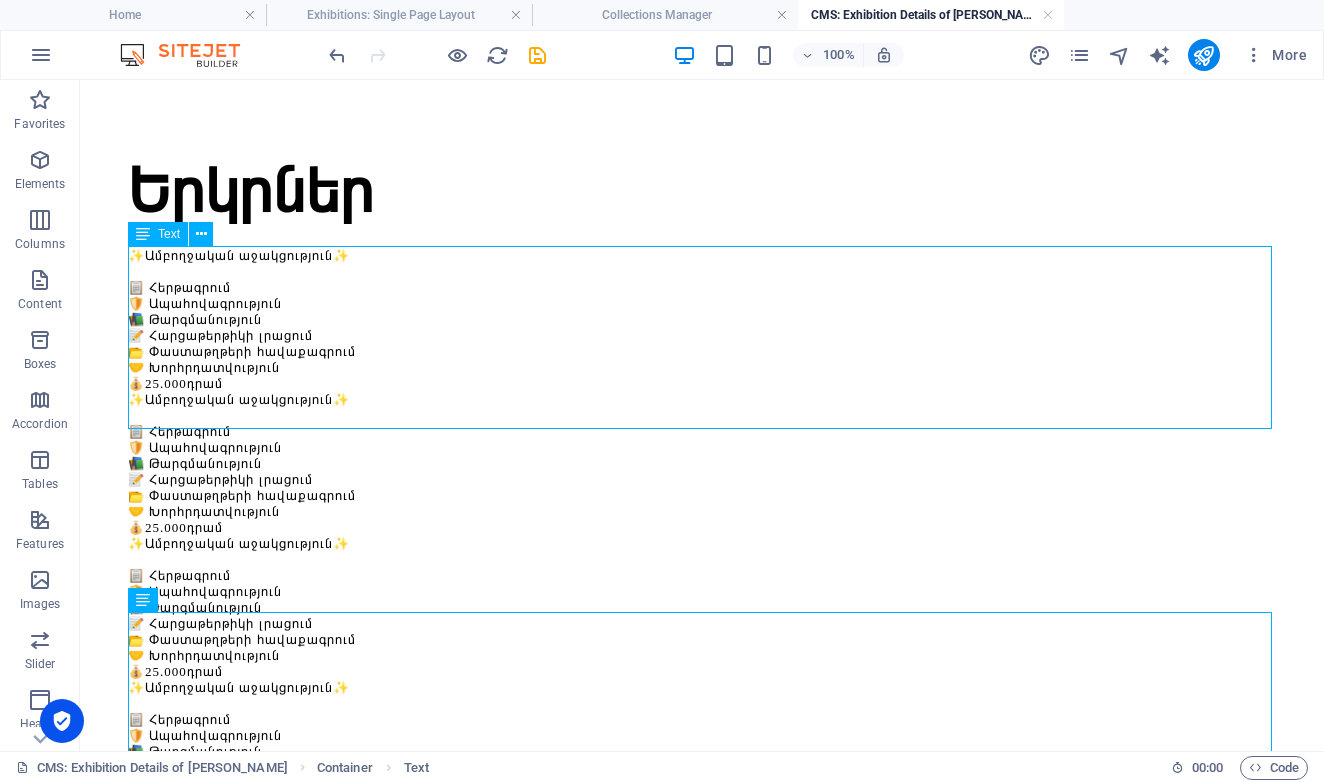 scroll, scrollTop: 158, scrollLeft: 0, axis: vertical 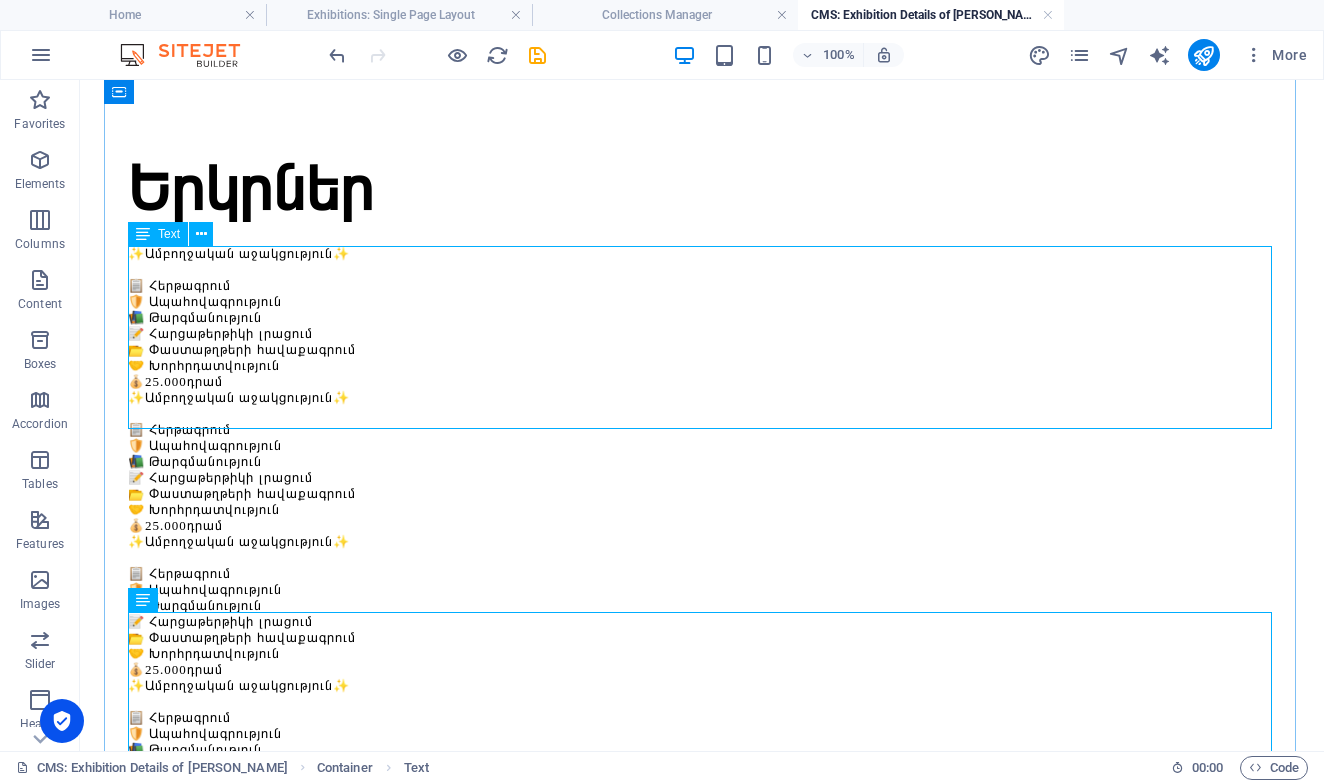 click on "✨Ամբողջական աջակցություն✨   📋 Հերթագրում 🛡️ Ապահովագրություն   📚 Թարգմանություն   📝 Հարցաթերթիկի լրացում   📂 Փաստաթղթերի հավաքագրում   🤝 Խորհրդատվություն 💰 25.000  դրամ" at bounding box center [702, 318] 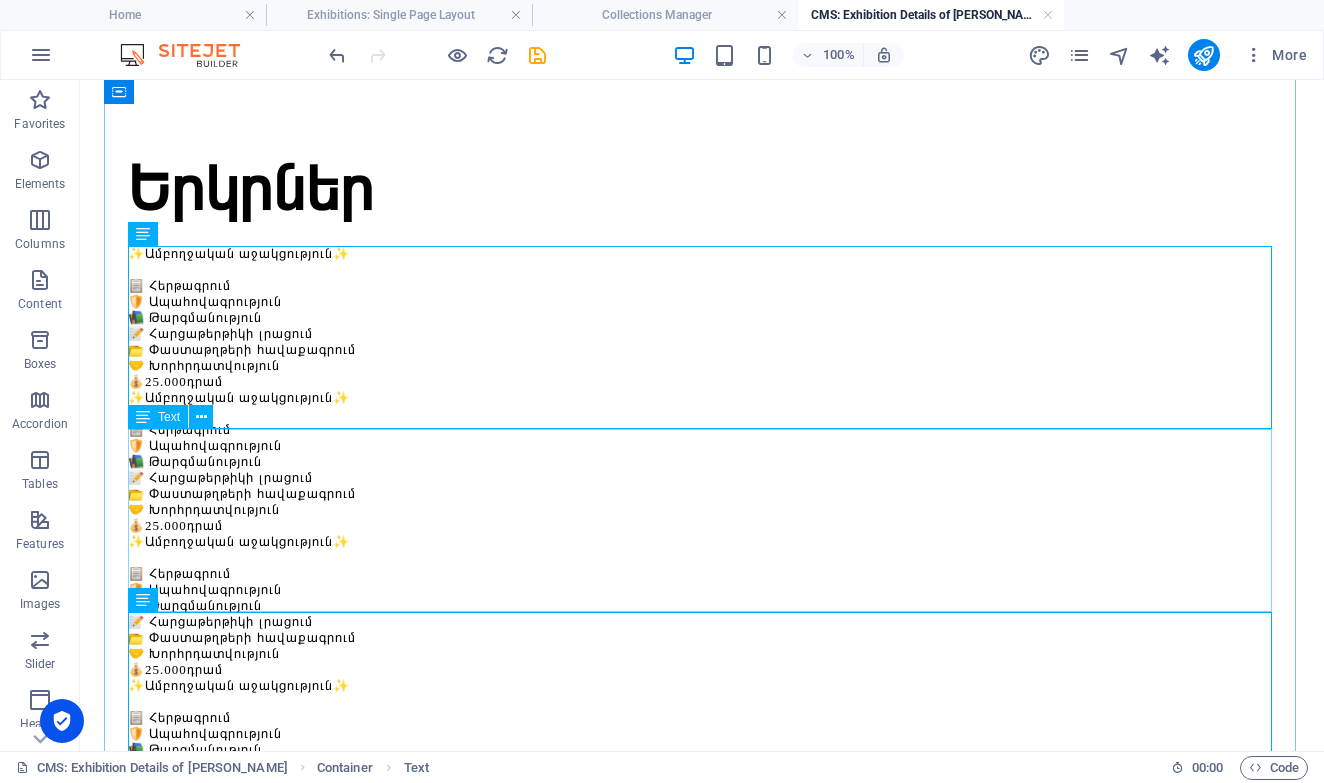 click on "✨Ամբողջական աջակցություն✨   📋 Հերթագրում 🛡️ Ապահովագրություն   📚 Թարգմանություն   📝 Հարցաթերթիկի լրացում   📂 Փաստաթղթերի հավաքագրում   🤝 Խորհրդատվություն 💰 25.000  դրամ" at bounding box center (702, 462) 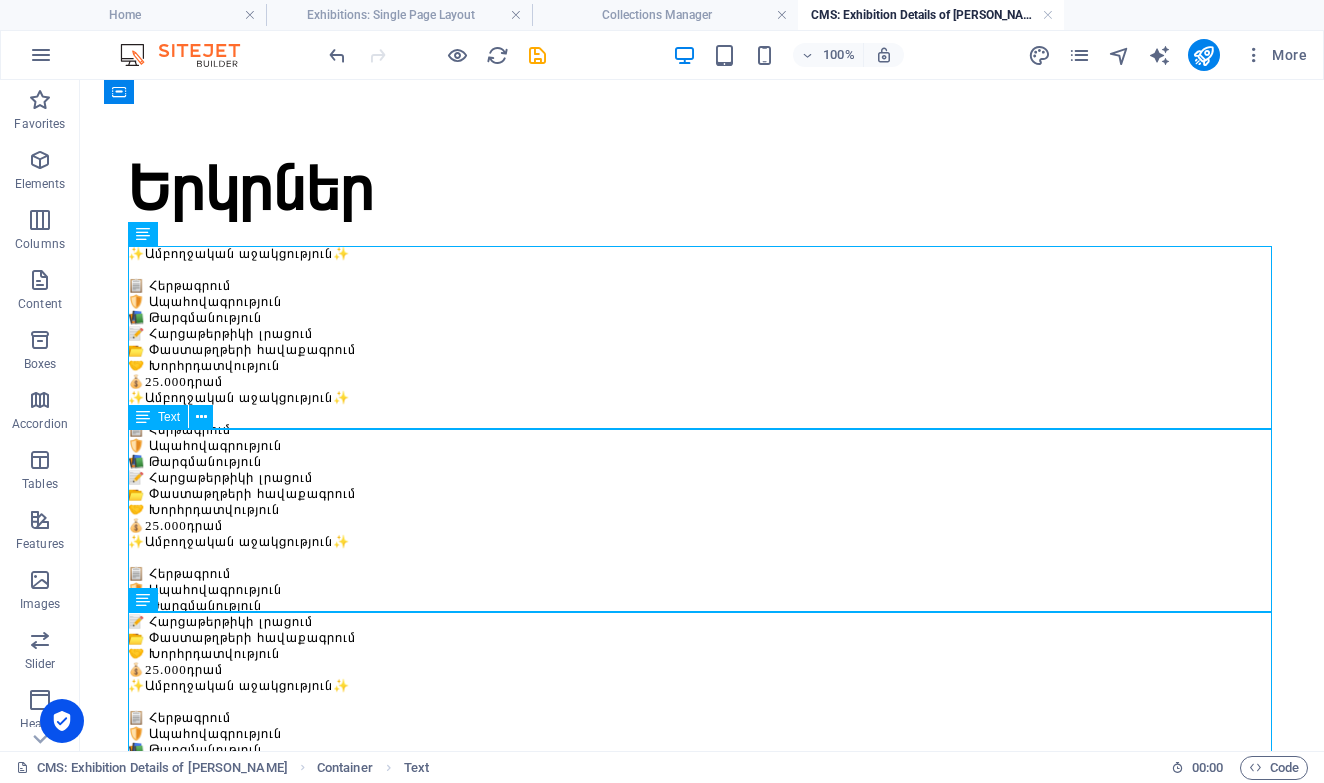 click on "✨Ամբողջական աջակցություն✨   📋 Հերթագրում 🛡️ Ապահովագրություն   📚 Թարգմանություն   📝 Հարցաթերթիկի լրացում   📂 Փաստաթղթերի հավաքագրում   🤝 Խորհրդատվություն 💰 25.000  դրամ" at bounding box center (702, 318) 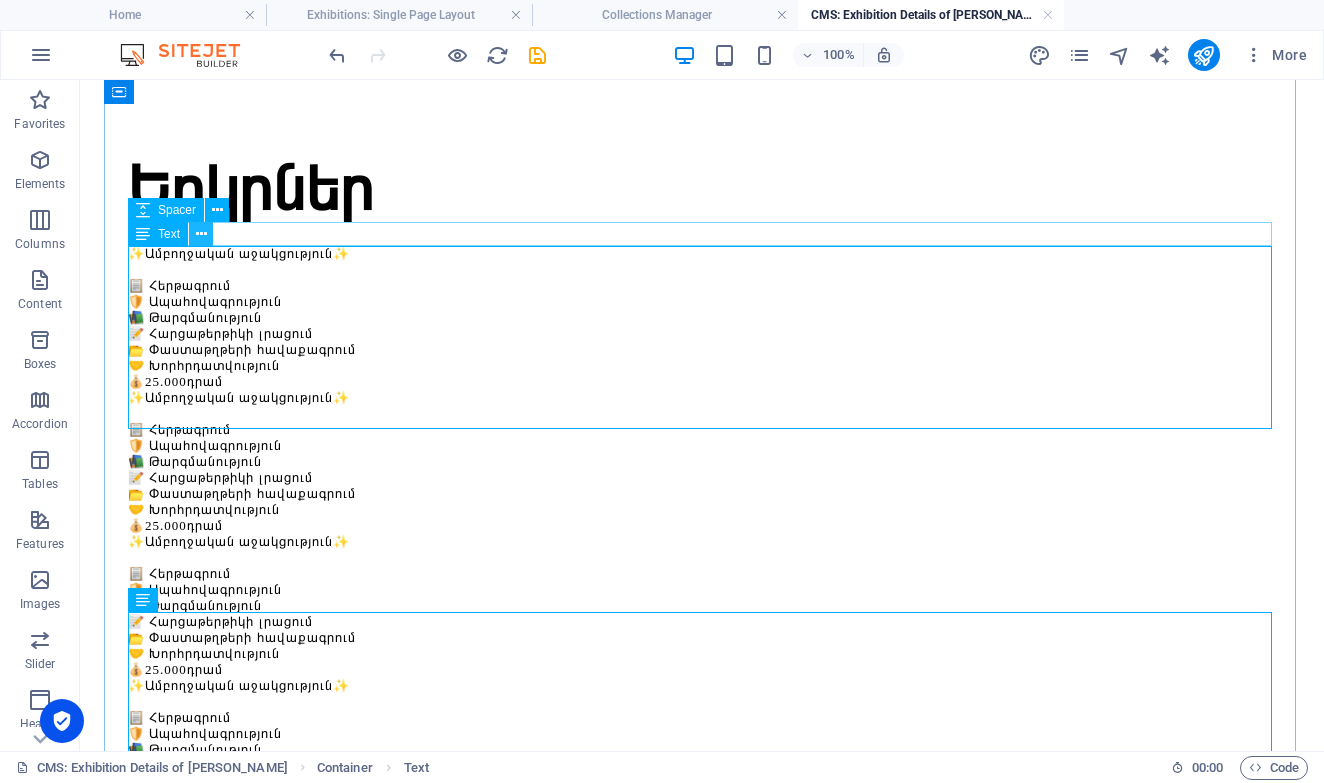 click at bounding box center (201, 234) 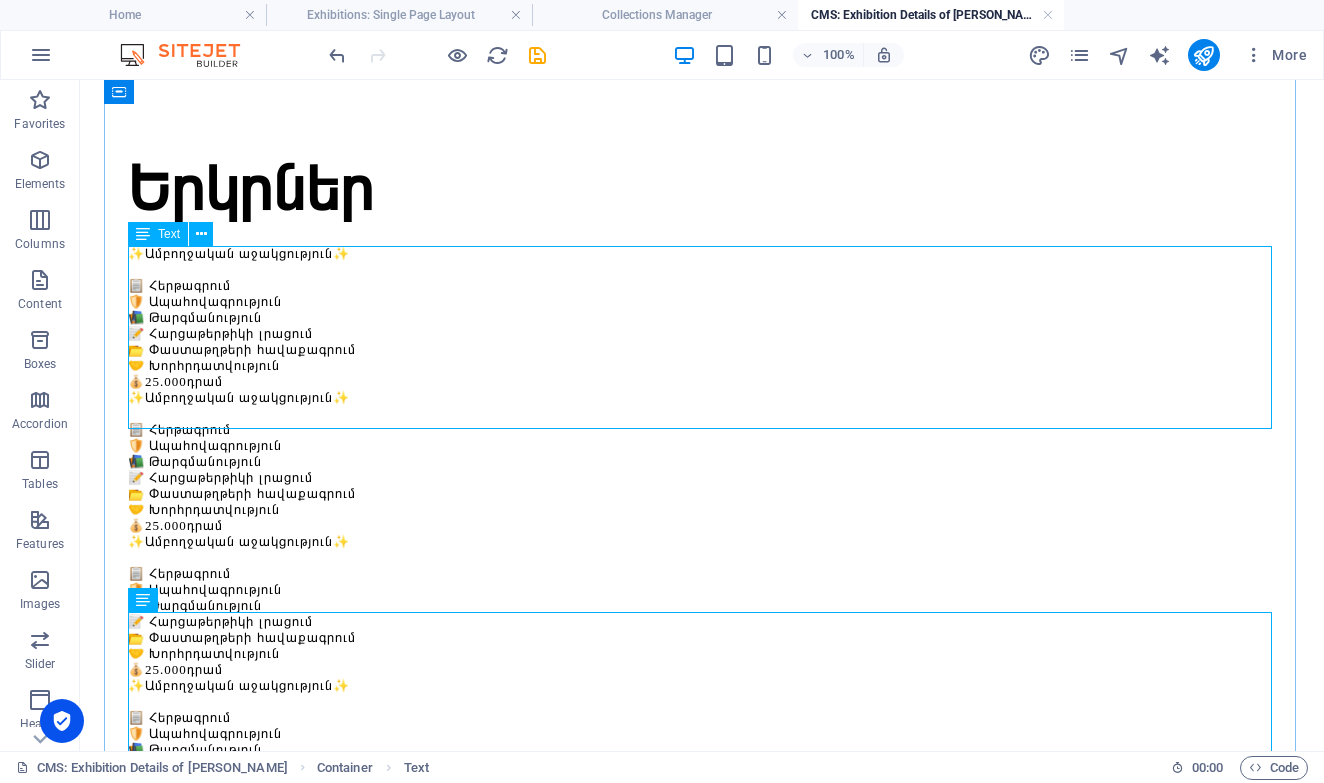 click on "✨Ամբողջական աջակցություն✨   📋 Հերթագրում 🛡️ Ապահովագրություն   📚 Թարգմանություն   📝 Հարցաթերթիկի լրացում   📂 Փաստաթղթերի հավաքագրում   🤝 Խորհրդատվություն 💰 25.000  դրամ" at bounding box center [702, 318] 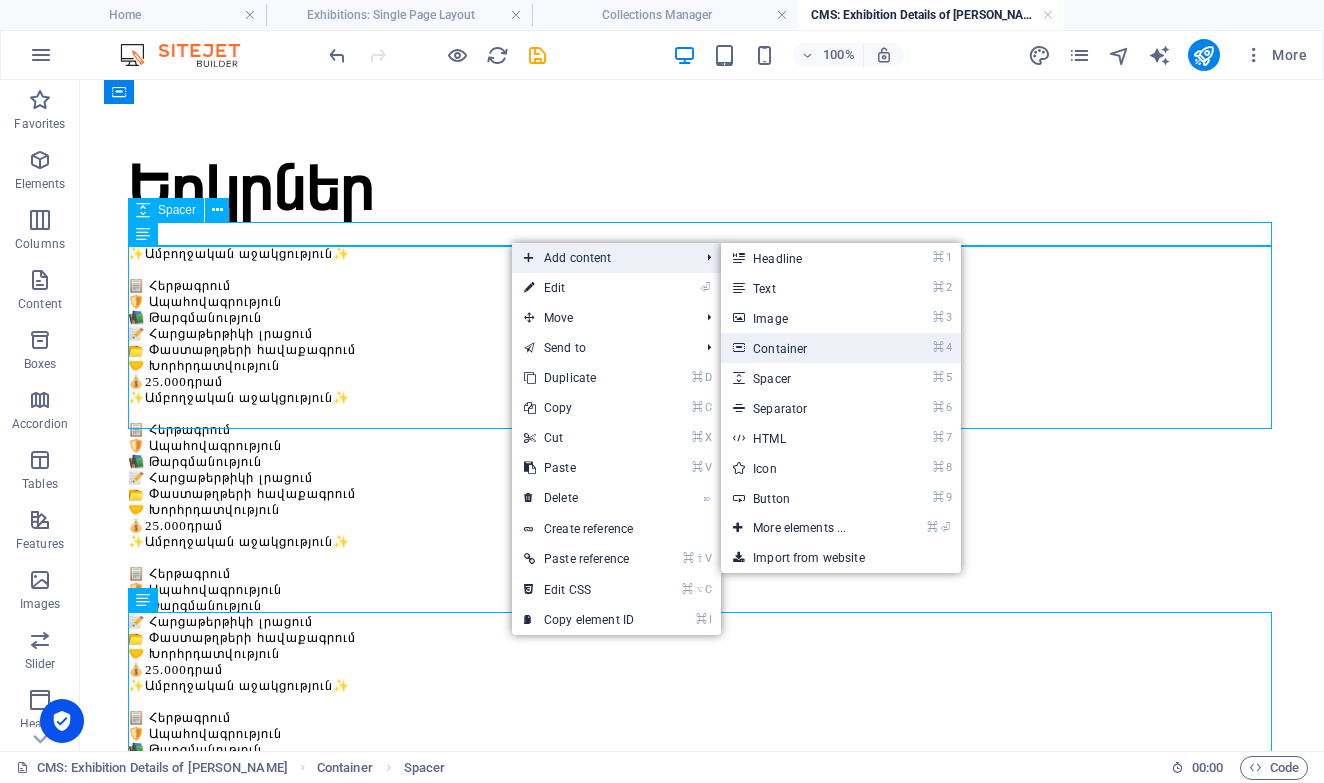 click on "⌘ 4  Container" at bounding box center [803, 348] 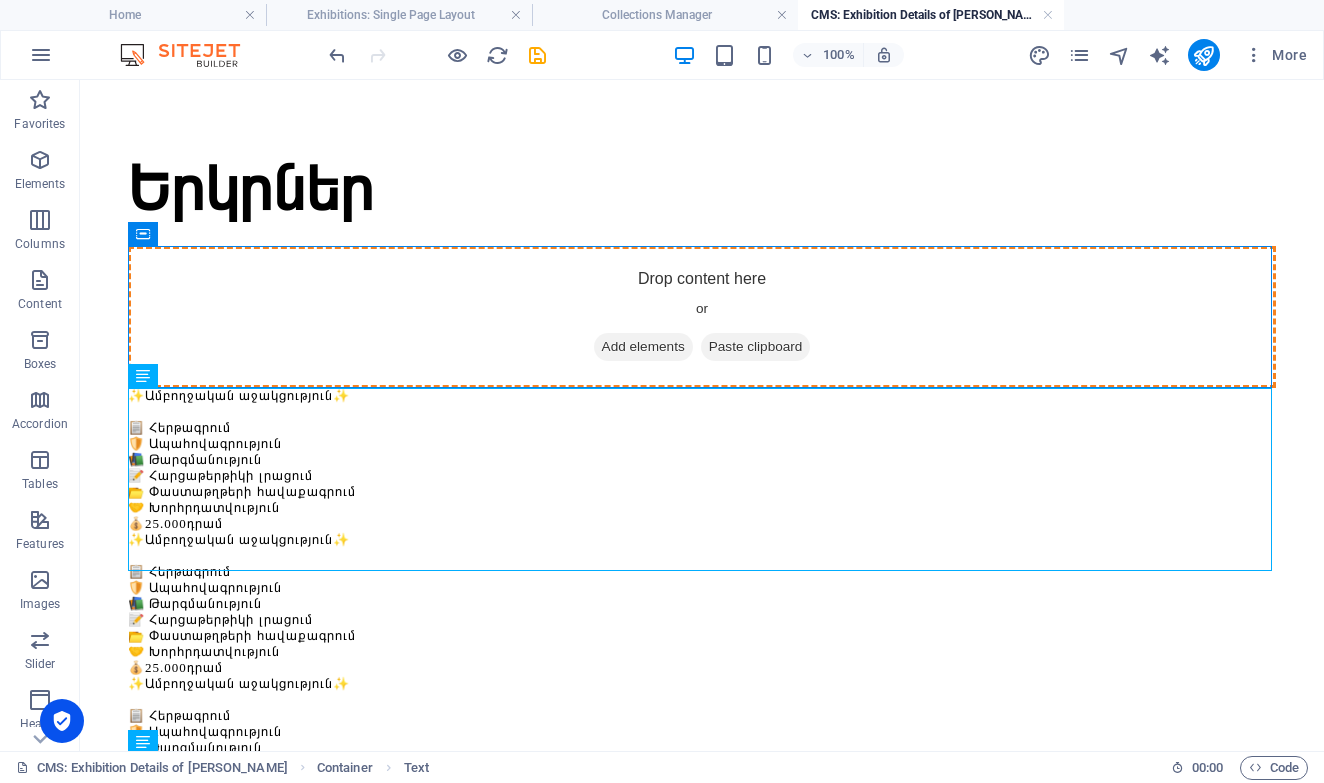 drag, startPoint x: 384, startPoint y: 497, endPoint x: 700, endPoint y: 283, distance: 381.6438 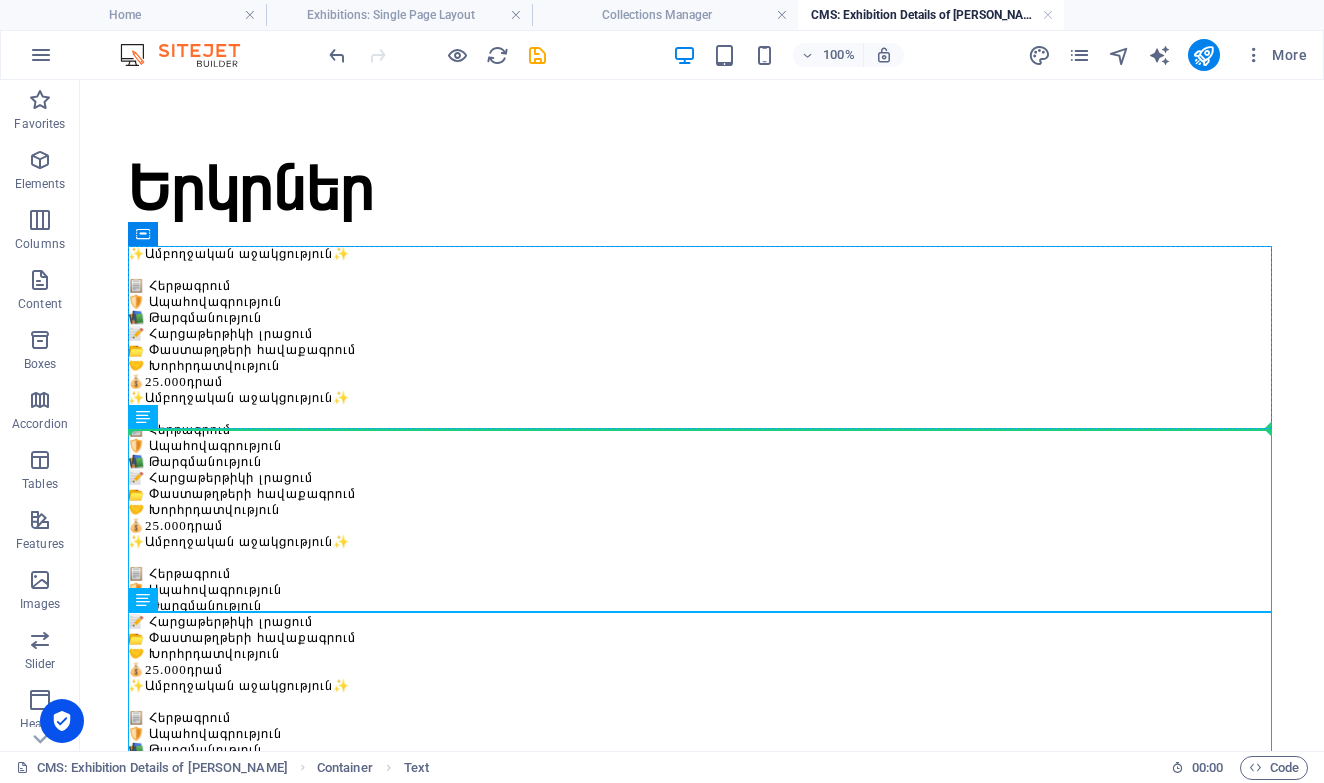 drag, startPoint x: 569, startPoint y: 542, endPoint x: 607, endPoint y: 373, distance: 173.21951 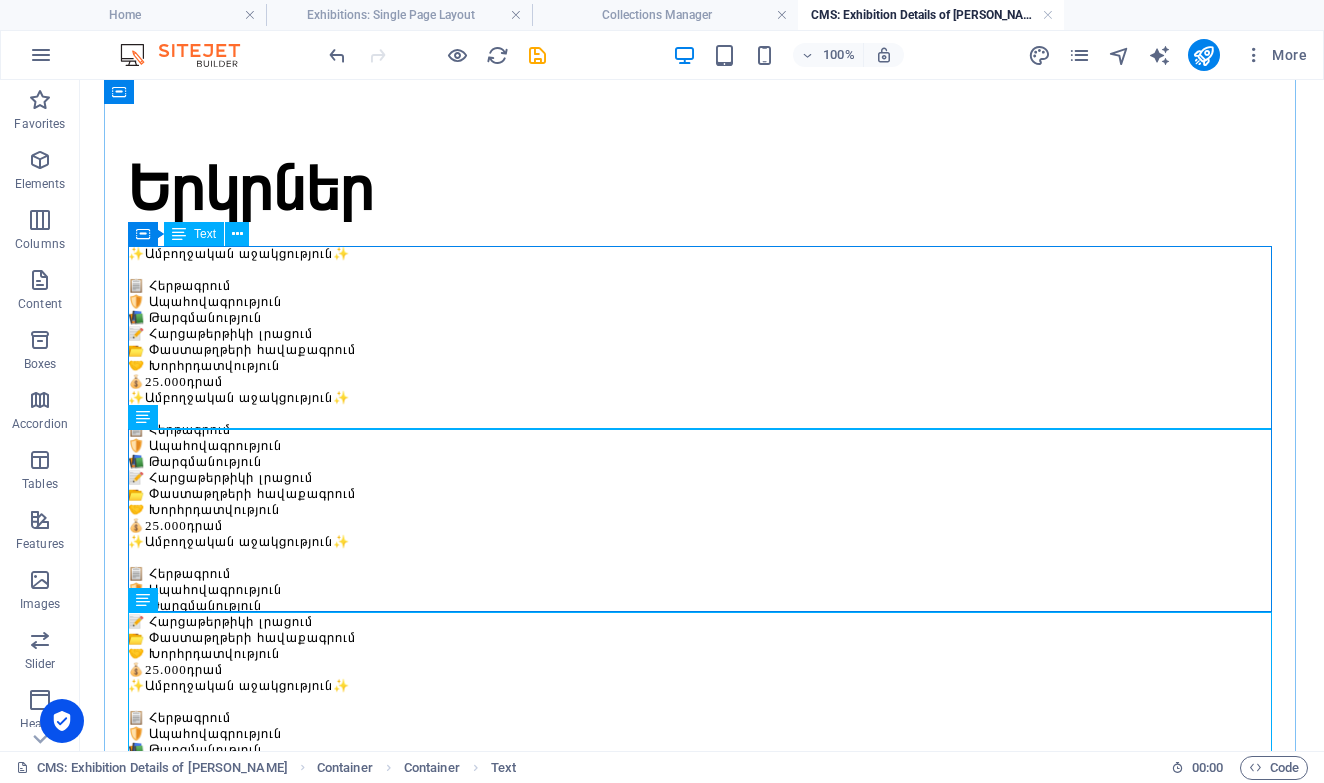 click on "✨Ամբողջական աջակցություն✨   📋 Հերթագրում 🛡️ Ապահովագրություն   📚 Թարգմանություն   📝 Հարցաթերթիկի լրացում   📂 Փաստաթղթերի հավաքագրում   🤝 Խորհրդատվություն 💰 25.000  դրամ" at bounding box center (702, 318) 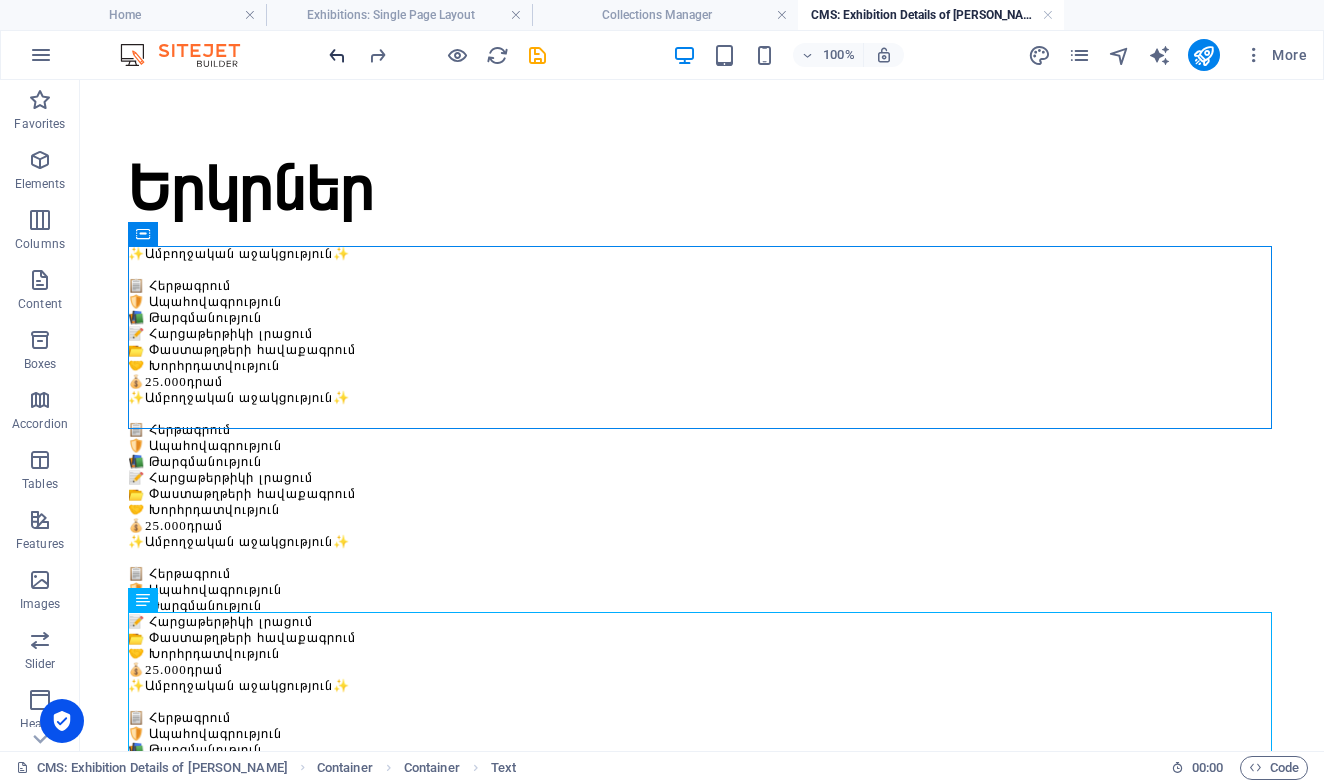 click at bounding box center (337, 55) 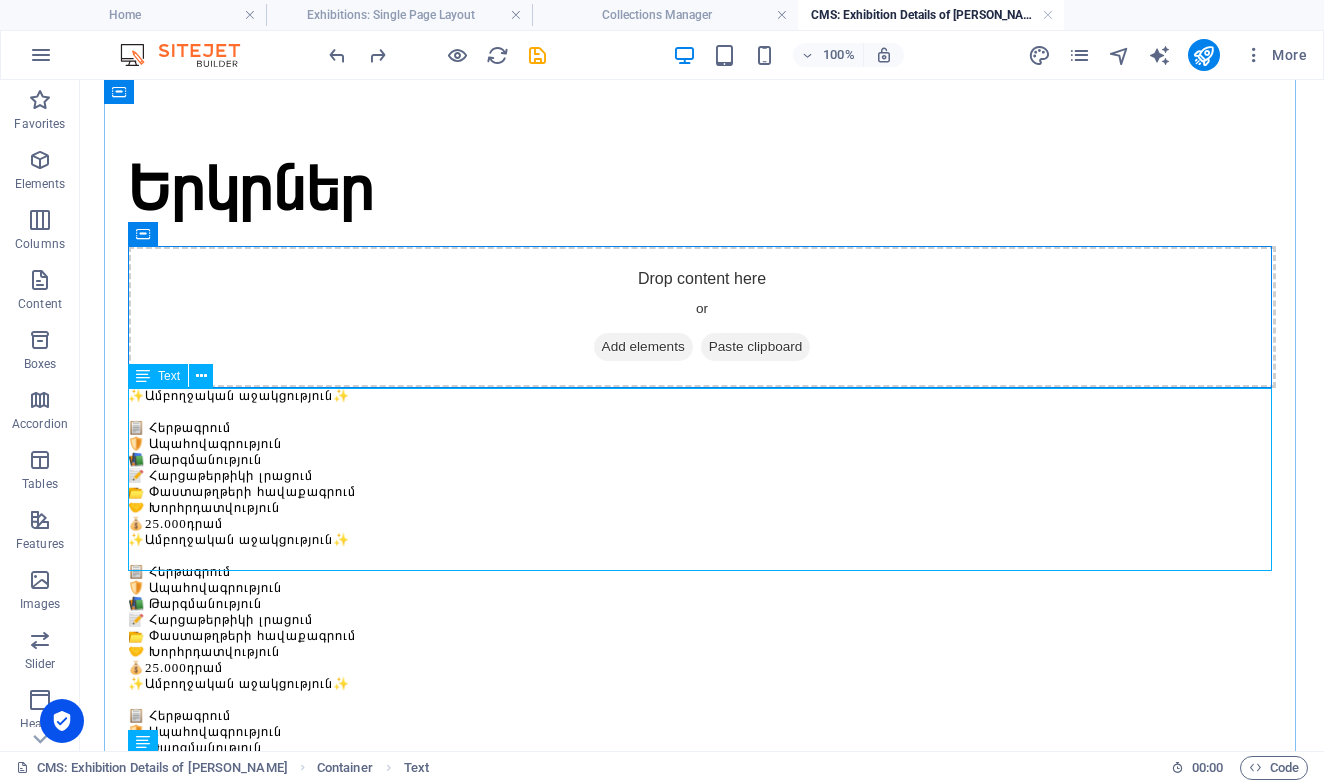 click on "✨Ամբողջական աջակցություն✨   📋 Հերթագրում 🛡️ Ապահովագրություն   📚 Թարգմանություն   📝 Հարցաթերթիկի լրացում   📂 Փաստաթղթերի հավաքագրում   🤝 Խորհրդատվություն 💰 25.000  դրամ" at bounding box center [702, 460] 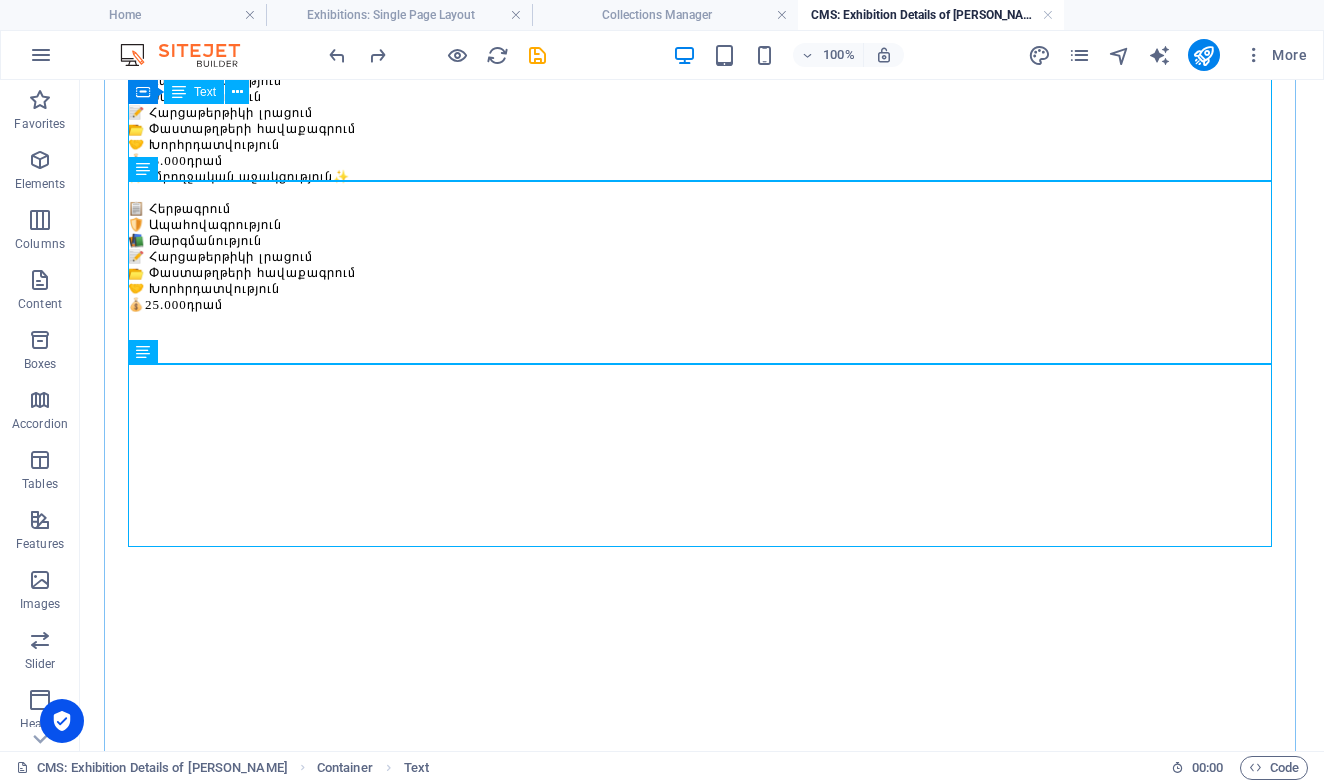 scroll, scrollTop: 1072, scrollLeft: 0, axis: vertical 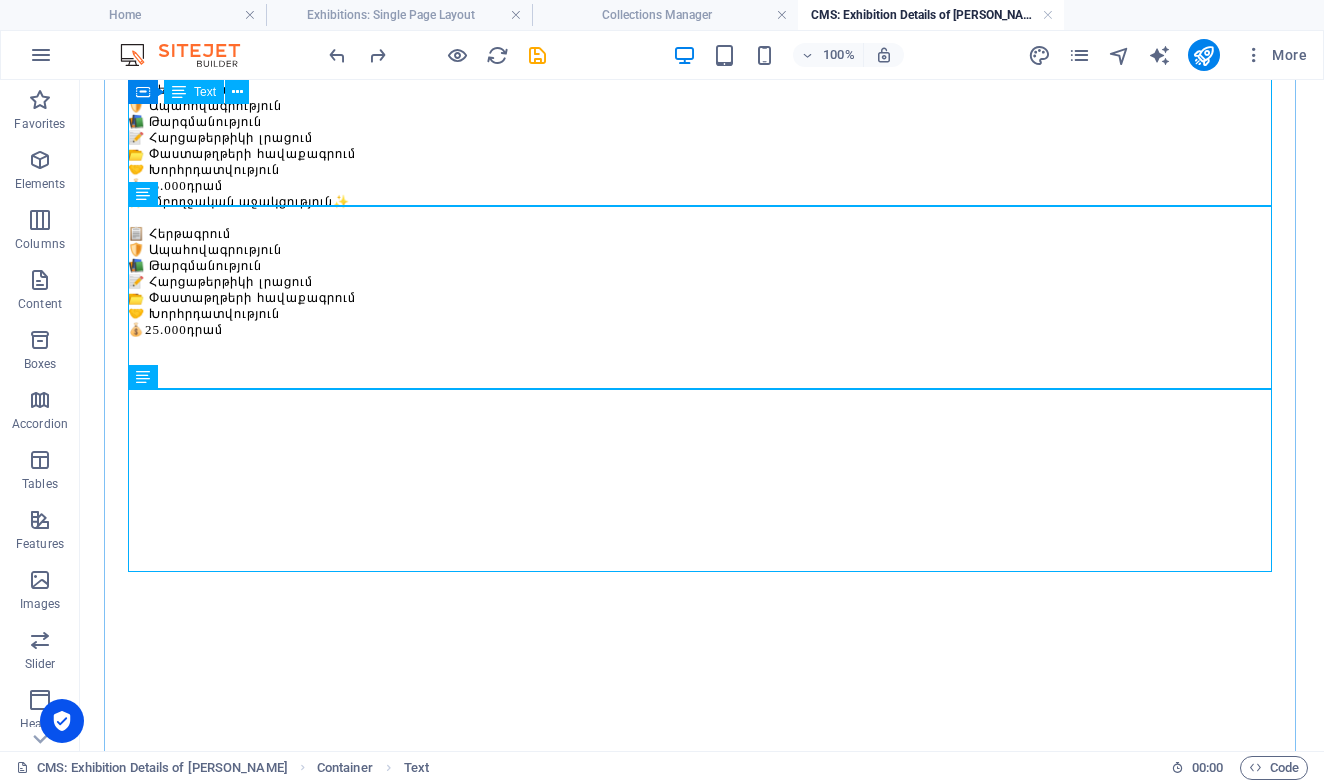 click on "✨Ամբողջական աջակցություն✨   📋 Հերթագրում 🛡️ Ապահովագրություն   📚 Թարգմանություն   📝 Հարցաթերթիկի լրացում   📂 Փաստաթղթերի հավաքագրում   🤝 Խորհրդատվություն 💰 25.000  դրամ" at bounding box center [702, 266] 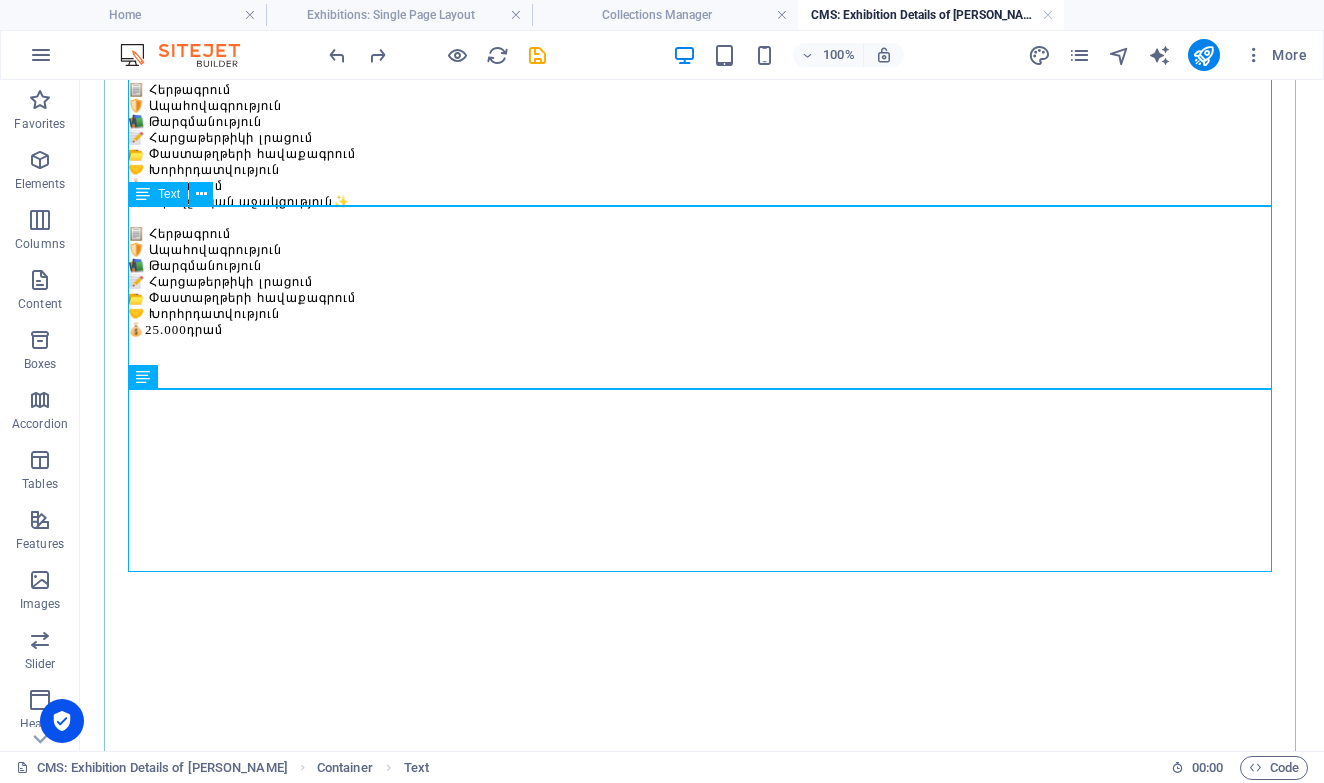 click on "✨Ամբողջական աջակցություն✨   📋 Հերթագրում 🛡️ Ապահովագրություն   📚 Թարգմանություն   📝 Հարցաթերթիկի լրացում   📂 Փաստաթղթերի հավաքագրում   🤝 Խորհրդատվություն 💰 25.000  դրամ" at bounding box center (702, 122) 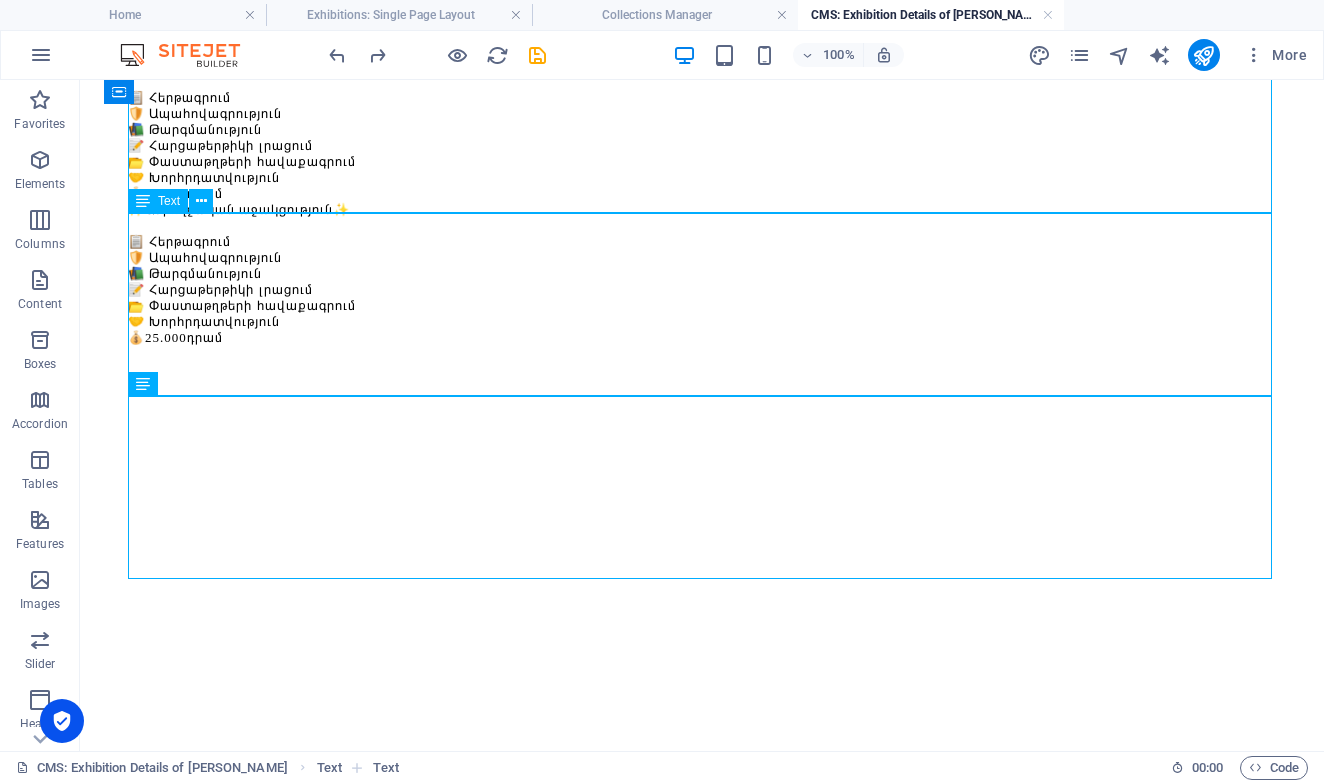 scroll, scrollTop: 1050, scrollLeft: 0, axis: vertical 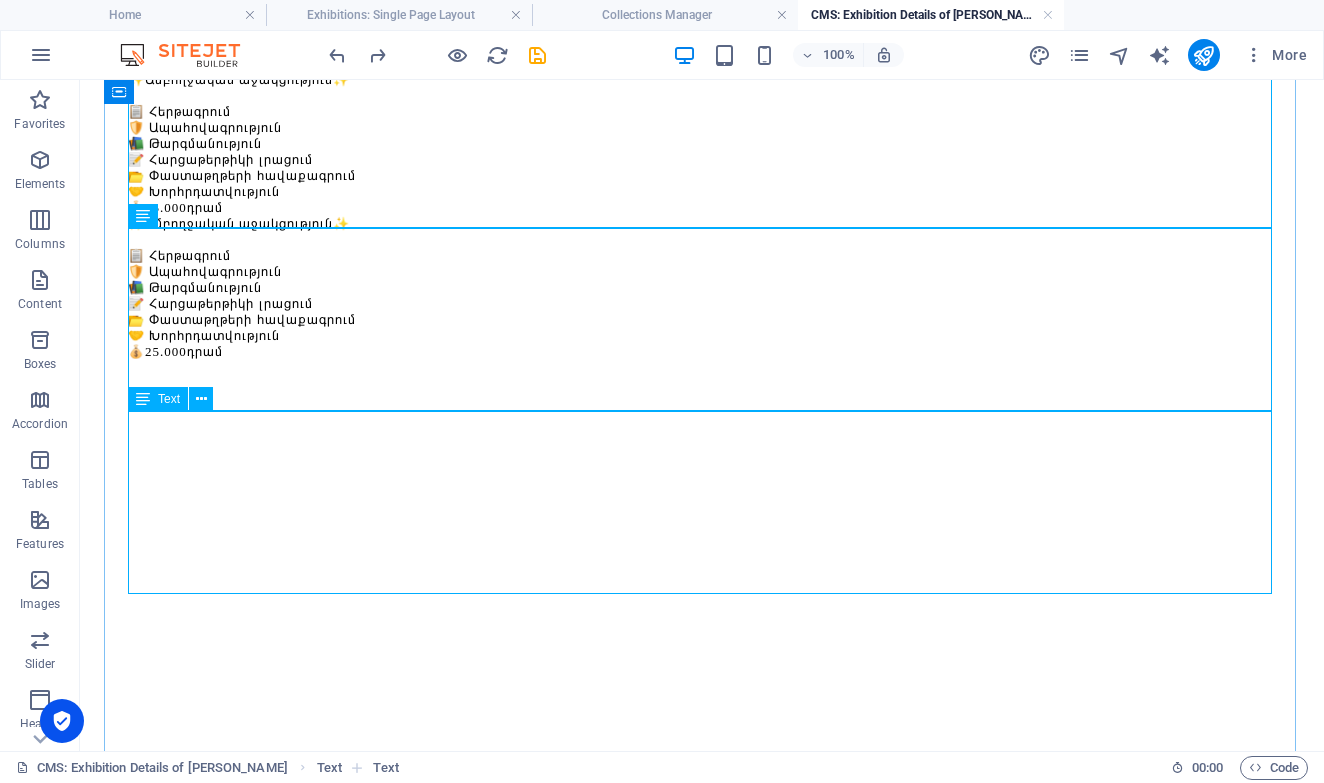 click on "✨Ամբողջական աջակցություն✨   📋 Հերթագրում 🛡️ Ապահովագրություն   📚 Թարգմանություն   📝 Հարցաթերթիկի լրացում   📂 Փաստաթղթերի հավաքագրում   🤝 Խորհրդատվություն 💰 25.000  դրամ" at bounding box center [702, 288] 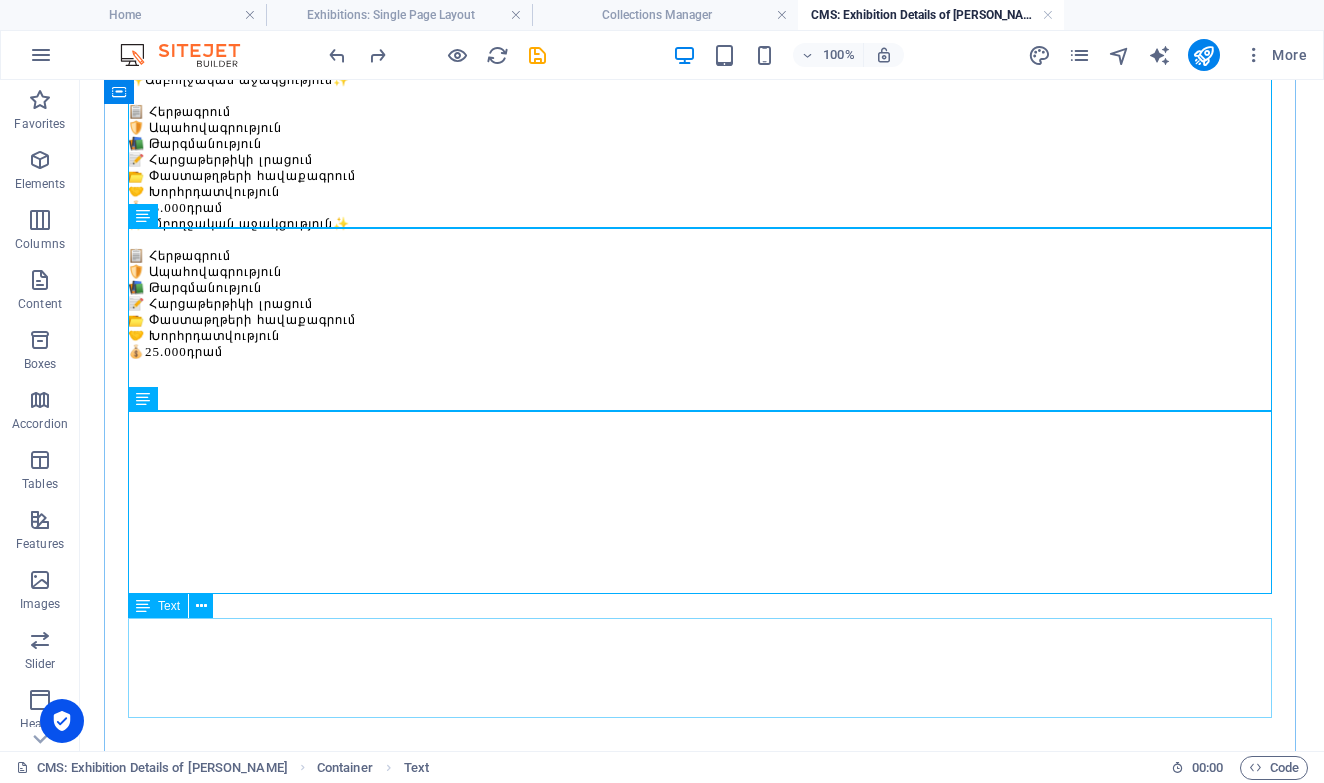 click on "Lorem ipsum dolor sit amet, consectetur adipiscing elit, sed do eiusmod tempor incididunt ut labore et dolore magna aliqua. Ut enim ad minim veniam, quis nostrud exercitation ullamco laboris nisi ut aliquip ex ea commodo consequat. Duis aute irure dolor in reprehenderit in voluptate velit esse cillum dolore eu fugiat nulla pariatur. Excepteur sint occaecat cupidatat non proident, sunt in culpa qui officia deserunt mollit anim id est laborum." at bounding box center (702, 434) 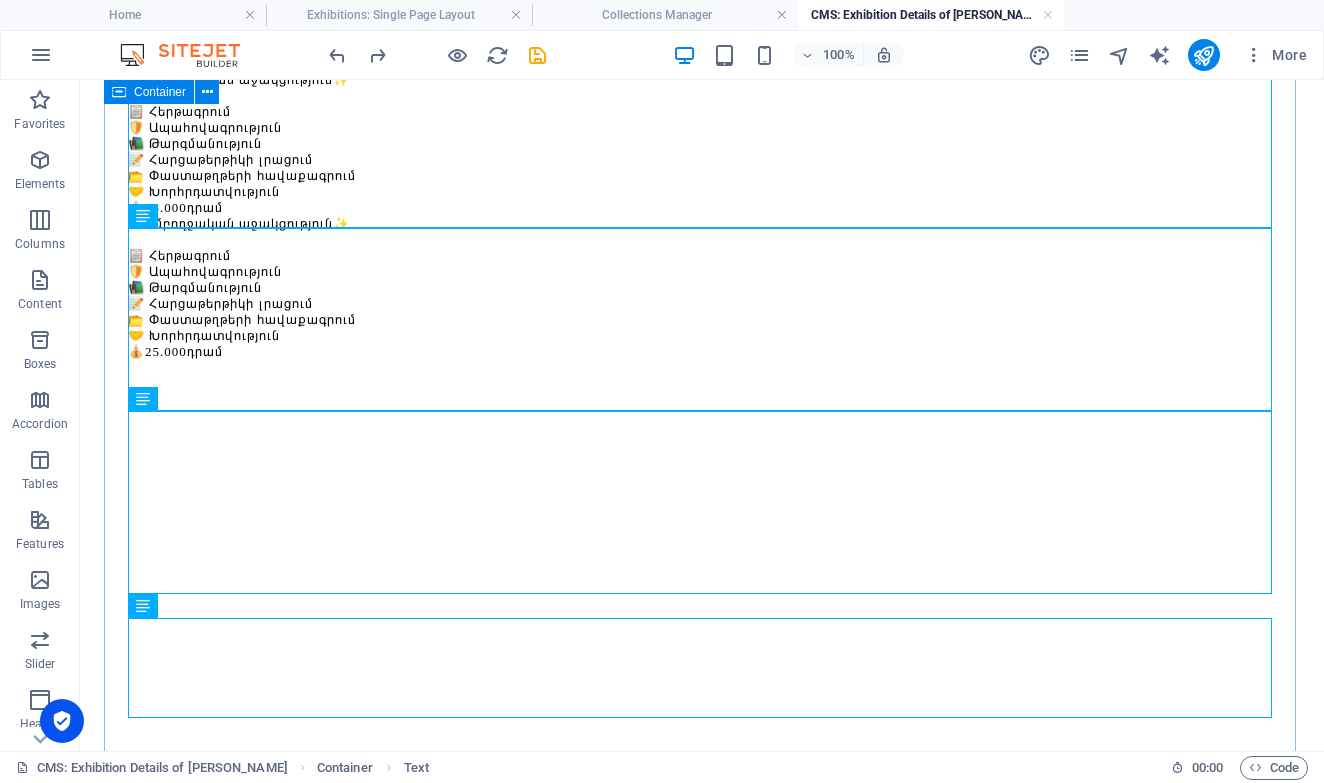 click on "Երկրներ Drop content here or  Add elements  Paste clipboard ✨Ամբողջական աջակցություն✨   📋 Հերթագրում 🛡️ Ապահովագրություն   📚 Թարգմանություն   📝 Հարցաթերթիկի լրացում   📂 Փաստաթղթերի հավաքագրում   🤝 Խորհրդատվություն 💰 25.000  դրամ ✨Ամբողջական աջակցություն✨   📋 Հերթագրում 🛡️ Ապահովագրություն   📚 Թարգմանություն   📝 Հարցաթերթիկի լրացում   📂 Փաստաթղթերի հավաքագրում   🤝 Խորհրդատվություն 💰 25.000  դրամ ✨Ամբողջական աջակցություն✨   📋 Հերթագրում 🛡️ Ապահովագրություն   📚 Թարգմանություն   📝 Հարցաթերթիկի լրացում   📂 Փաստաթղթերի հավաքագրում   🤝 Խորհրդատվություն 💰" at bounding box center (702, 87) 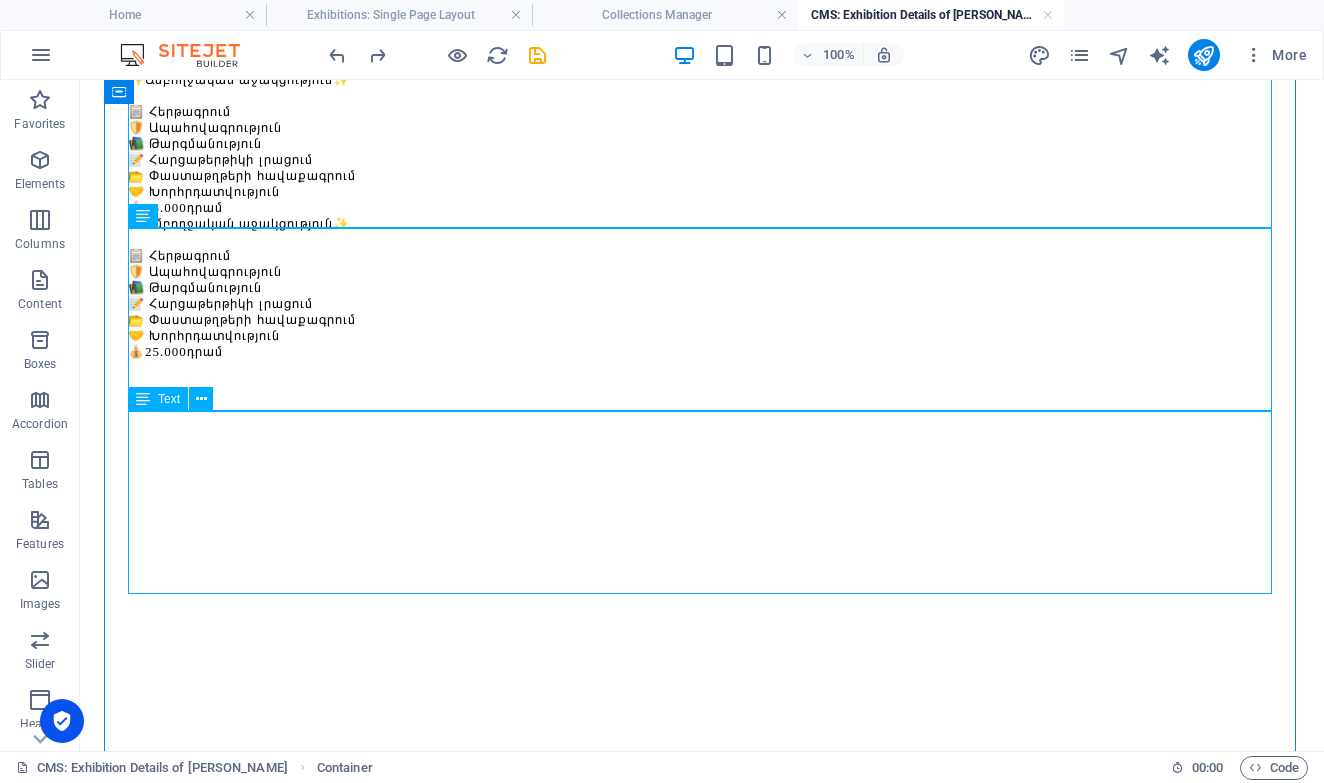click on "✨Ամբողջական աջակցություն✨   📋 Հերթագրում 🛡️ Ապահովագրություն   📚 Թարգմանություն   📝 Հարցաթերթիկի լրացում   📂 Փաստաթղթերի հավաքագրում   🤝 Խորհրդատվություն 💰 25.000  դրամ" at bounding box center [702, 288] 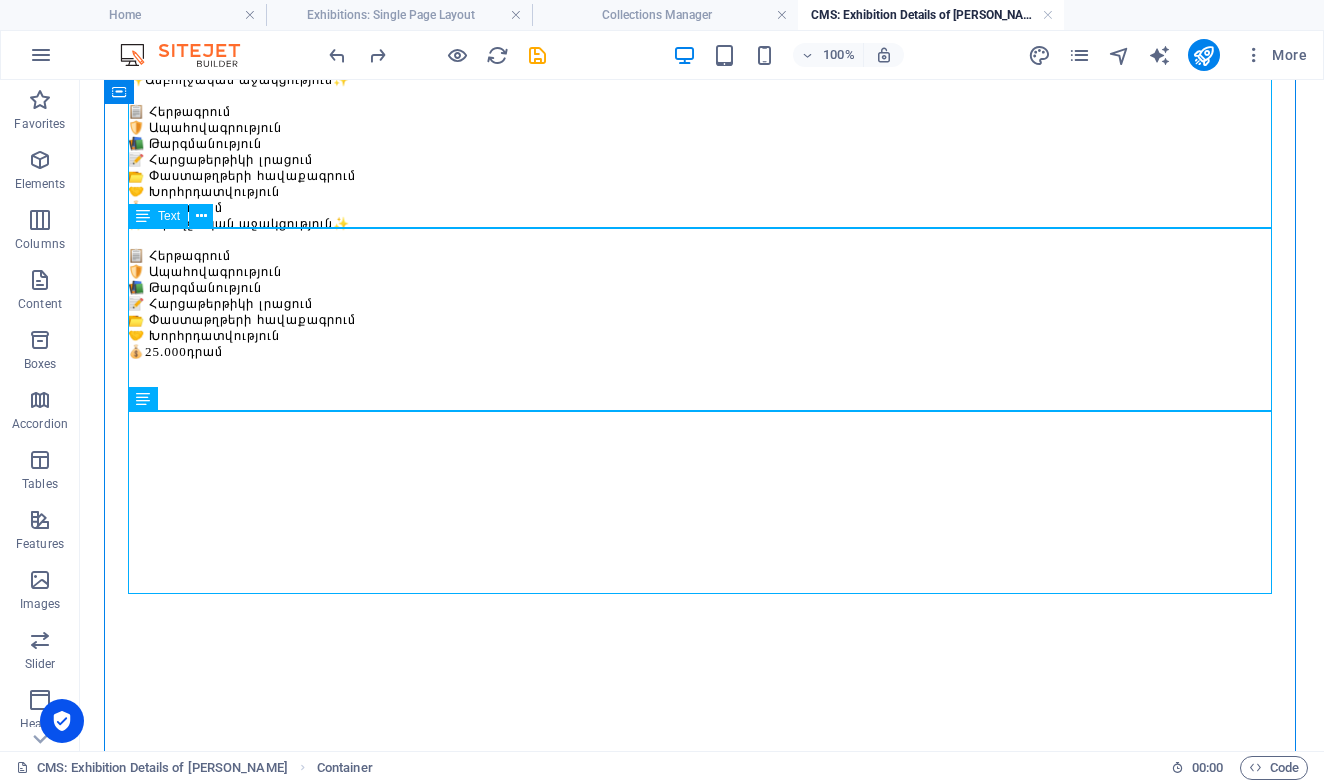 click on "✨Ամբողջական աջակցություն✨   📋 Հերթագրում 🛡️ Ապահովագրություն   📚 Թարգմանություն   📝 Հարցաթերթիկի լրացում   📂 Փաստաթղթերի հավաքագրում   🤝 Խորհրդատվություն 💰 25.000  դրամ" at bounding box center [702, 144] 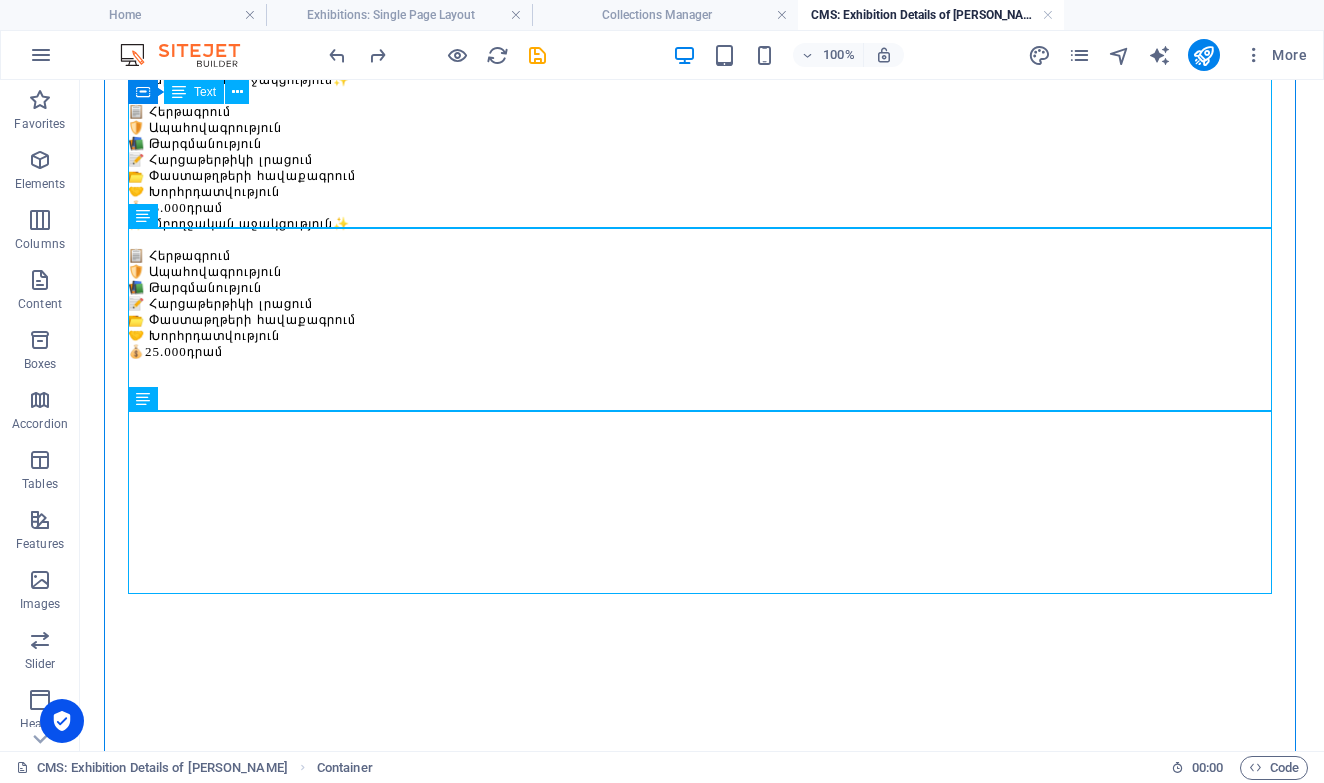 click on "✨Ամբողջական աջակցություն✨   📋 Հերթագրում 🛡️ Ապահովագրություն   📚 Թարգմանություն   📝 Հարցաթերթիկի լրացում   📂 Փաստաթղթերի հավաքագրում   🤝 Խորհրդատվություն 💰 25.000  դրամ" at bounding box center (702, 0) 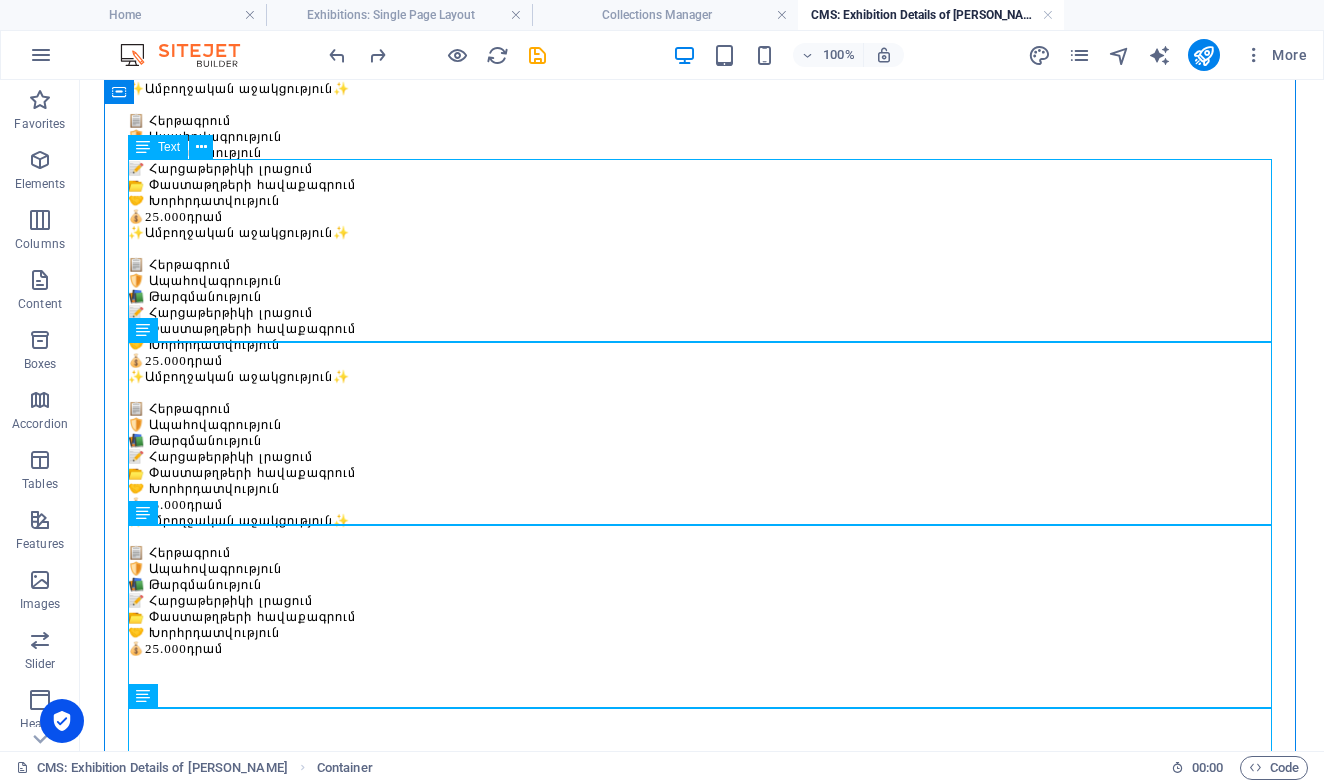 click on "✨Ամբողջական աջակցություն✨   📋 Հերթագրում 🛡️ Ապահովագրություն   📚 Թարգմանություն   📝 Հարցաթերթիկի լրացում   📂 Փաստաթղթերի հավաքագրում   🤝 Խորհրդատվություն 💰 25.000  դրամ" at bounding box center [702, 153] 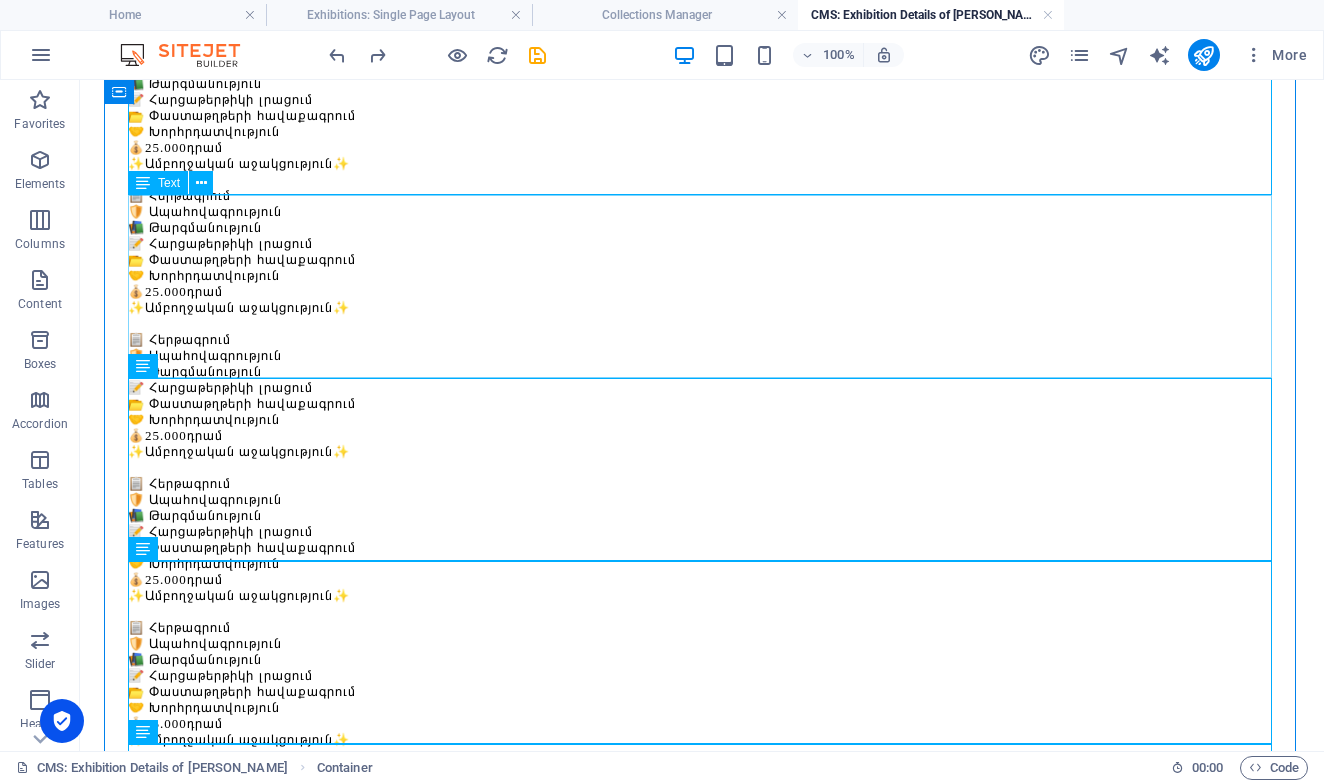click on "✨Ամբողջական աջակցություն✨   📋 Հերթագրում 🛡️ Ապահովագրություն   📚 Թարգմանություն   📝 Հարցաթերթիկի լրացում   📂 Փաստաթղթերի հավաքագրում   🤝 Խորհրդատվություն 💰 25.000  դրամ" at bounding box center [702, 228] 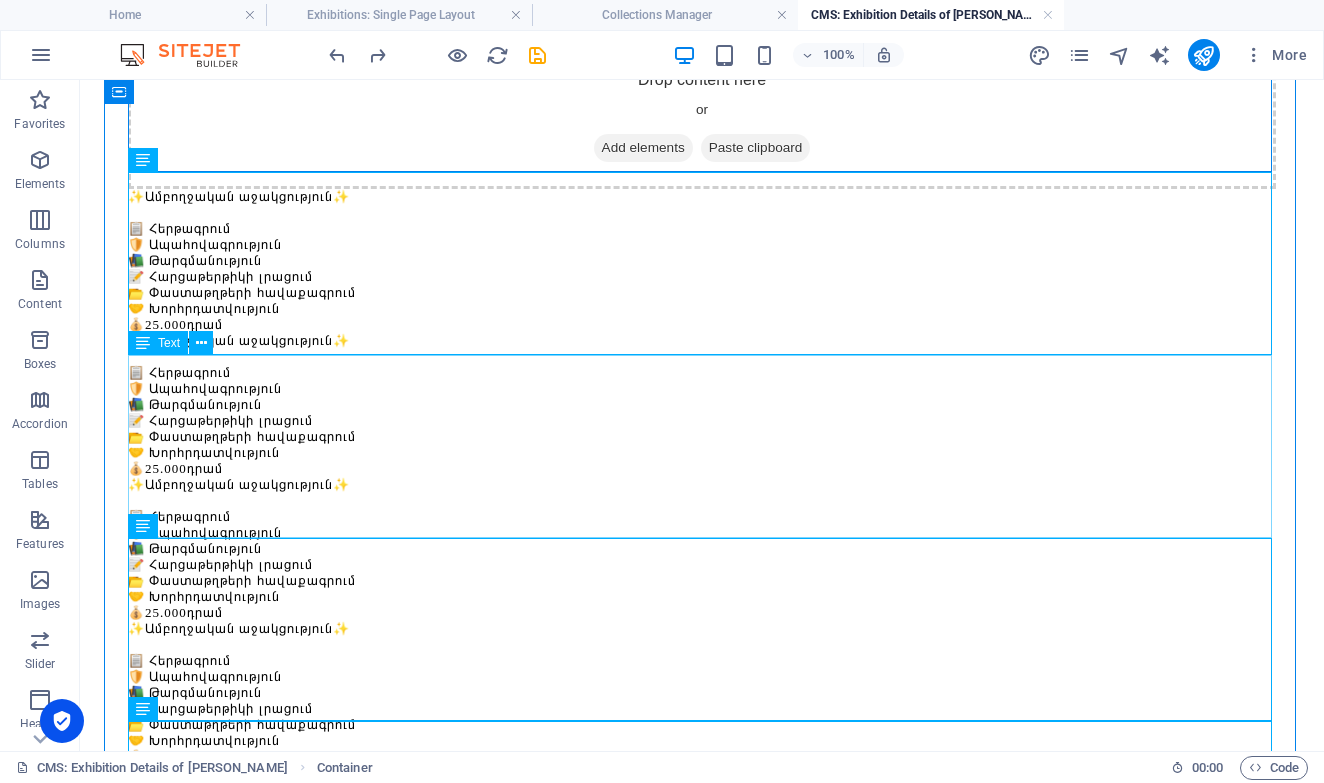 scroll, scrollTop: 345, scrollLeft: 0, axis: vertical 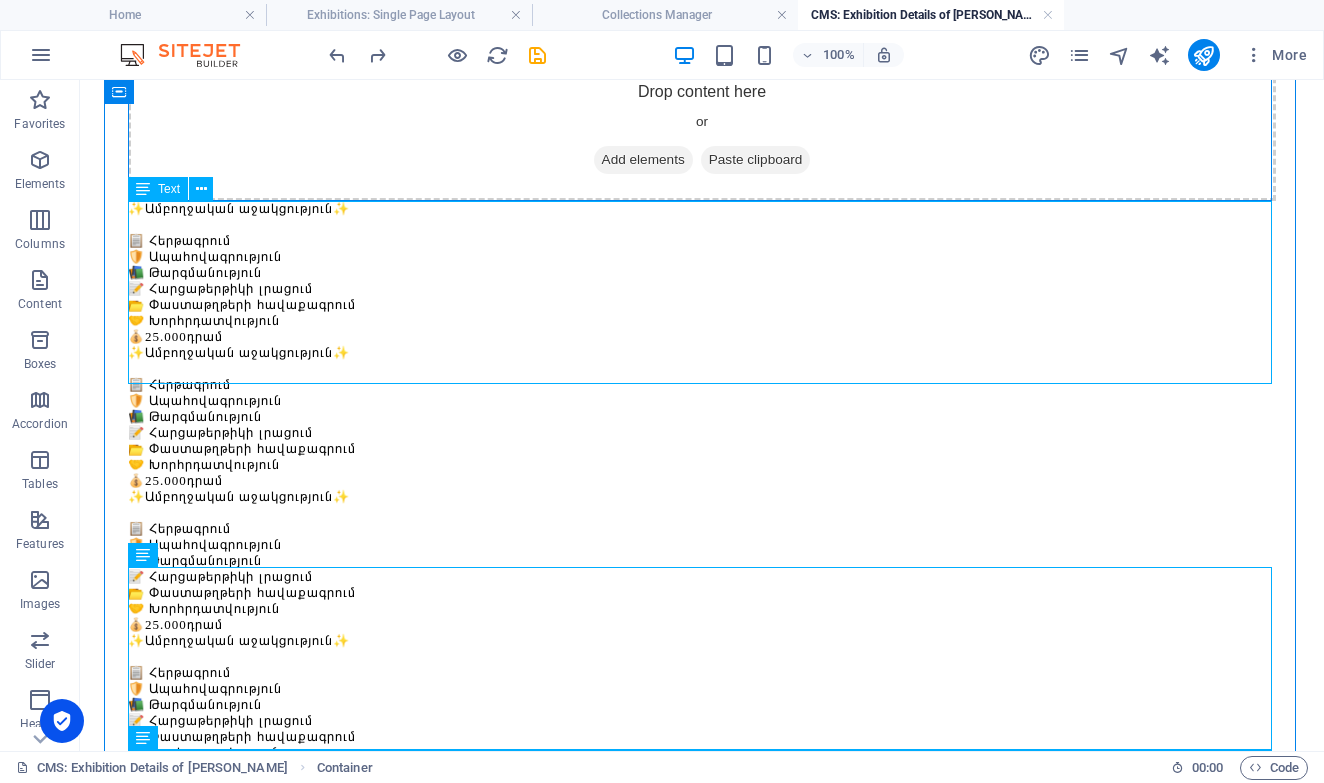 click on "✨Ամբողջական աջակցություն✨   📋 Հերթագրում 🛡️ Ապահովագրություն   📚 Թարգմանություն   📝 Հարցաթերթիկի լրացում   📂 Փաստաթղթերի հավաքագրում   🤝 Խորհրդատվություն 💰 25.000  դրամ" at bounding box center (702, 273) 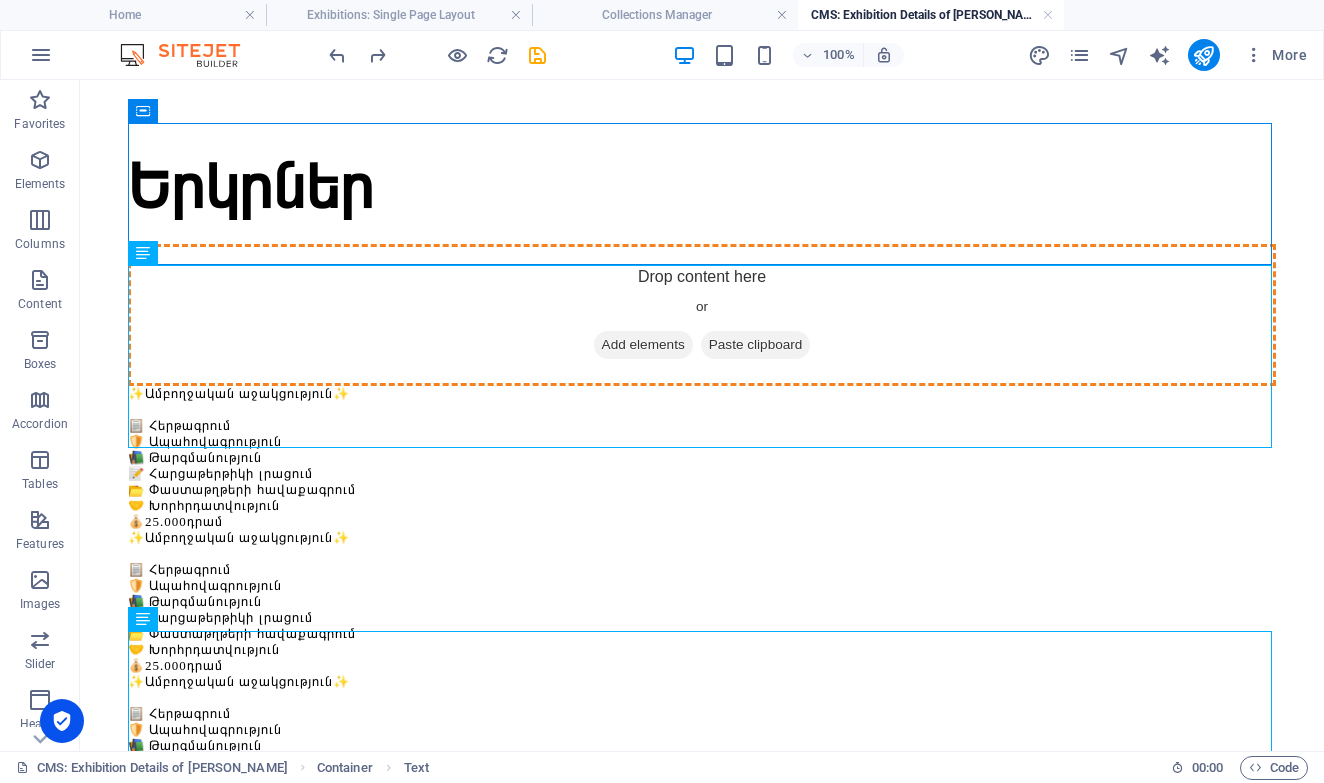 scroll, scrollTop: 124, scrollLeft: 0, axis: vertical 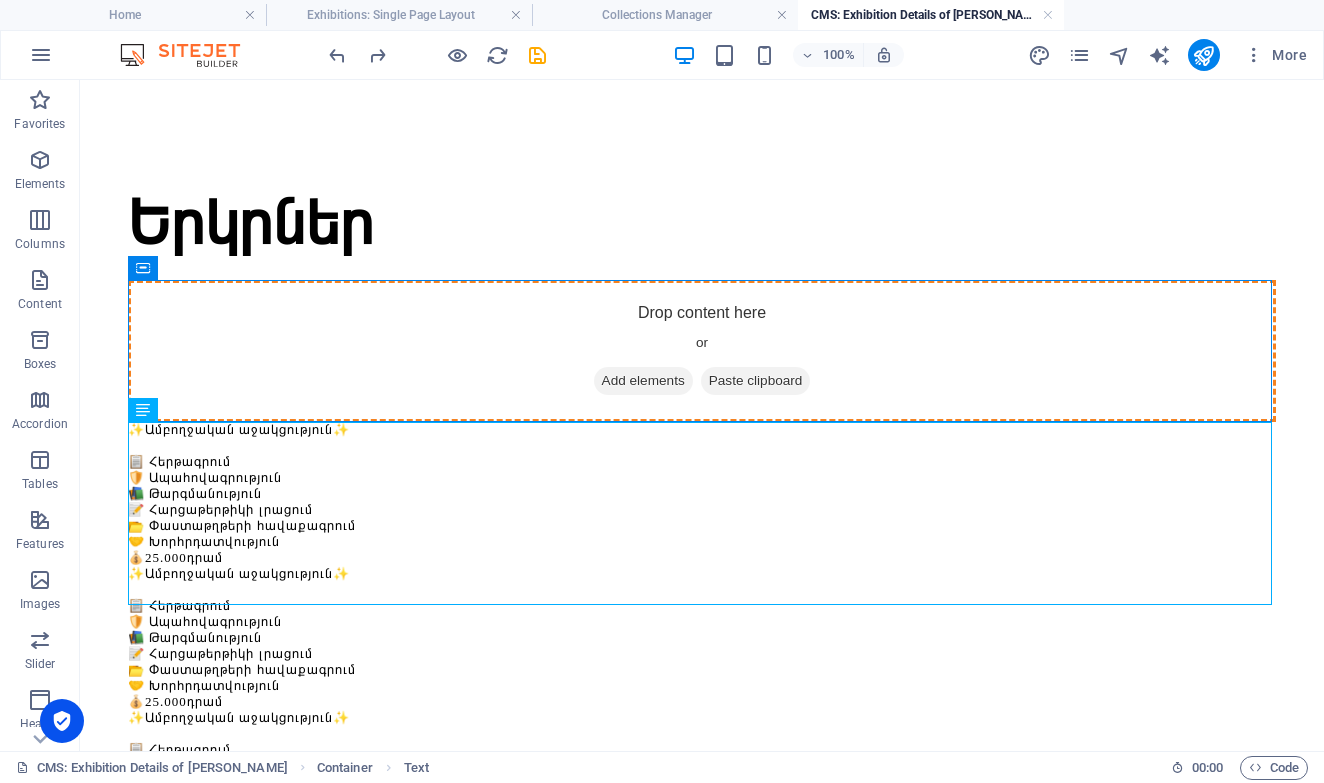 drag, startPoint x: 413, startPoint y: 332, endPoint x: 453, endPoint y: 382, distance: 64.03124 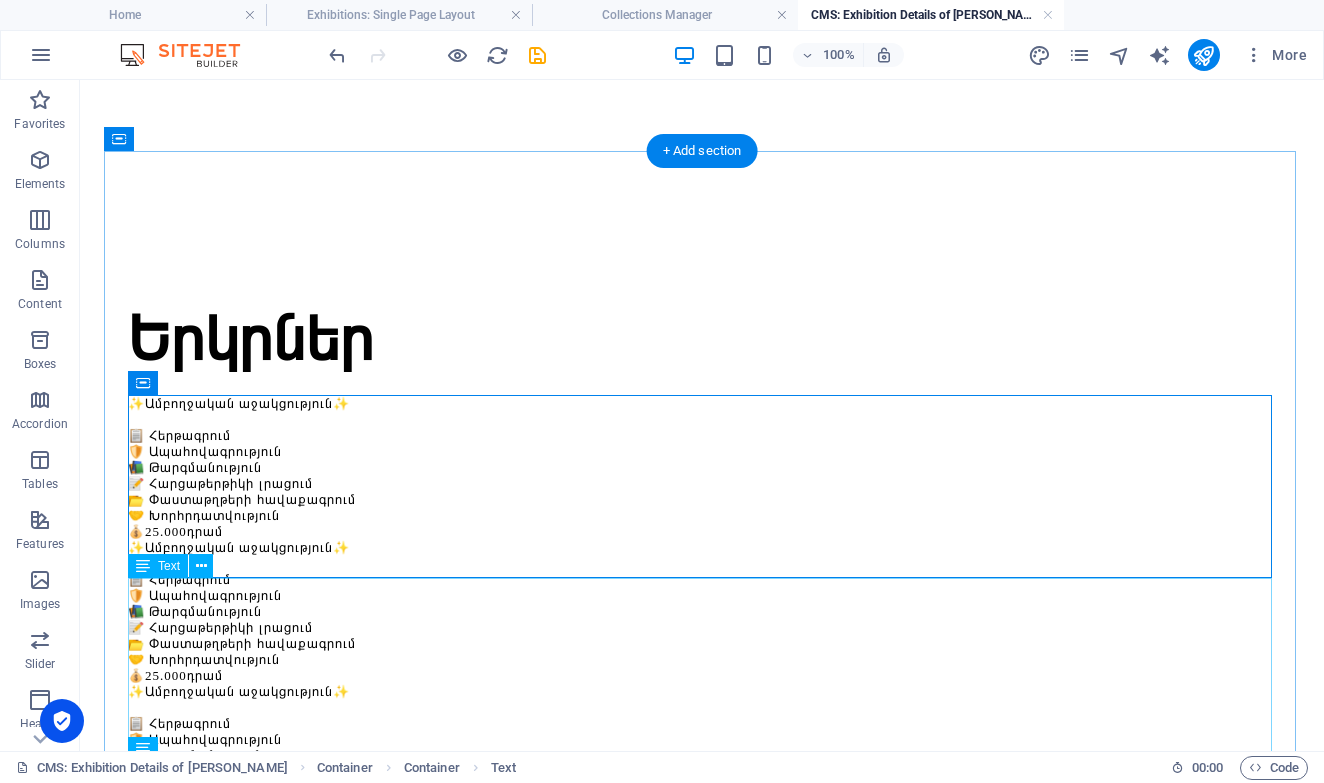 scroll, scrollTop: 23, scrollLeft: 0, axis: vertical 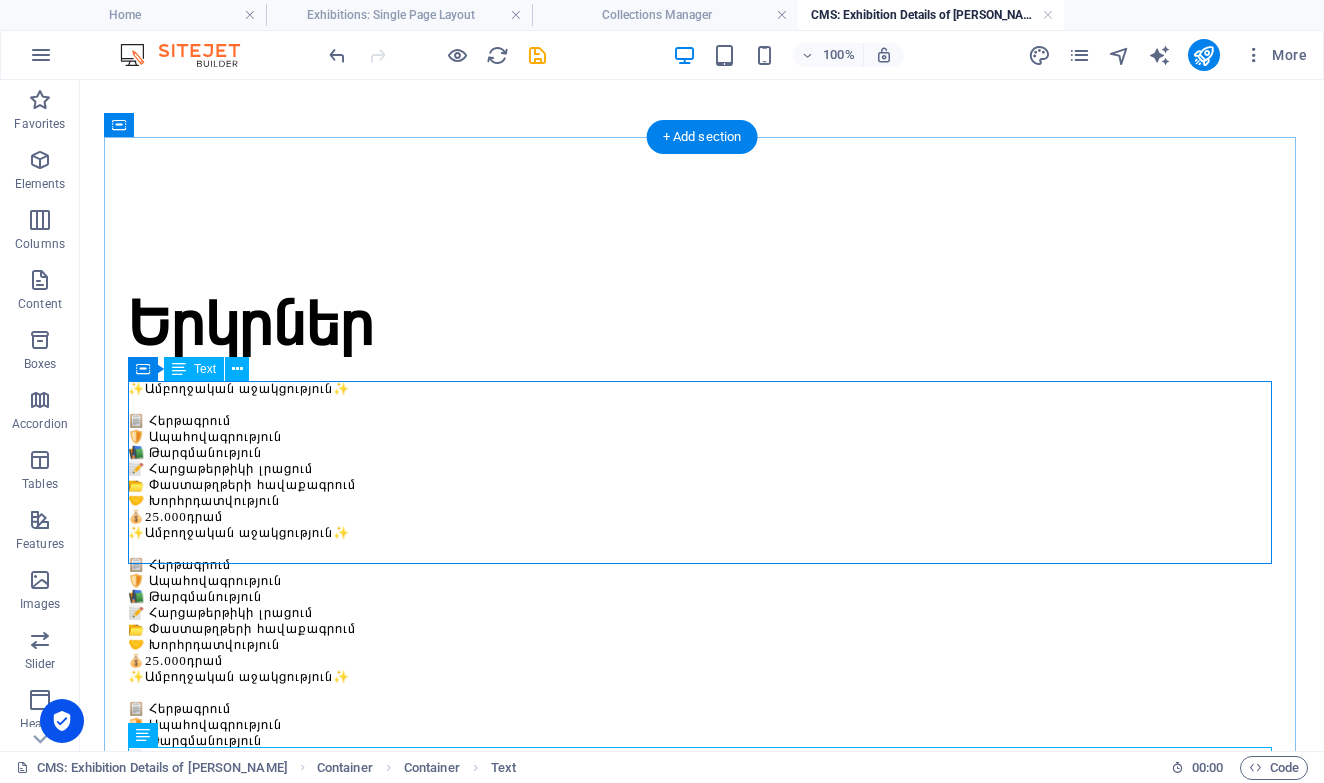 click on "✨Ամբողջական աջակցություն✨   📋 Հերթագրում 🛡️ Ապահովագրություն   📚 Թարգմանություն   📝 Հարցաթերթիկի լրացում   📂 Փաստաթղթերի հավաքագրում   🤝 Խորհրդատվություն 💰 25.000  դրամ" at bounding box center (702, 453) 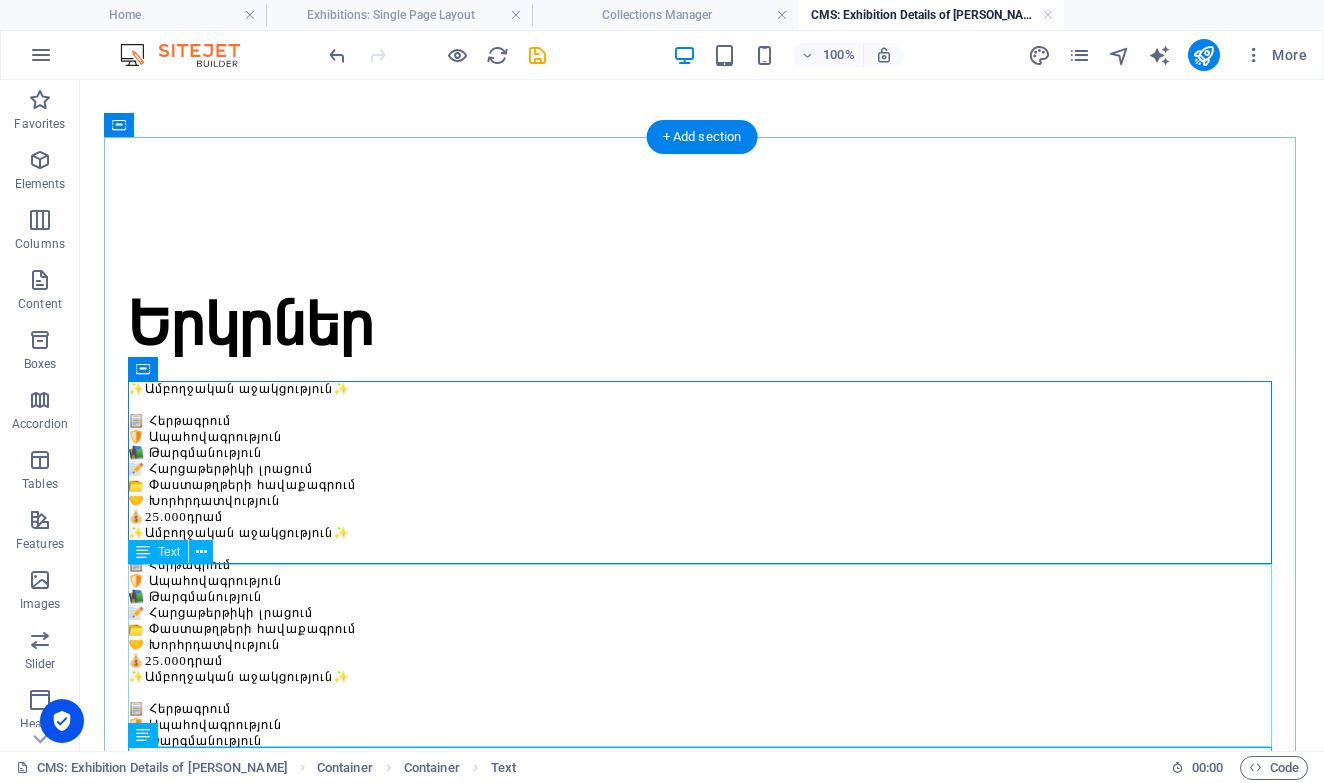 click on "✨Ամբողջական աջակցություն✨   📋 Հերթագրում 🛡️ Ապահովագրություն   📚 Թարգմանություն   📝 Հարցաթերթիկի լրացում   📂 Փաստաթղթերի հավաքագրում   🤝 Խորհրդատվություն 💰 25.000  դրամ" at bounding box center [702, 597] 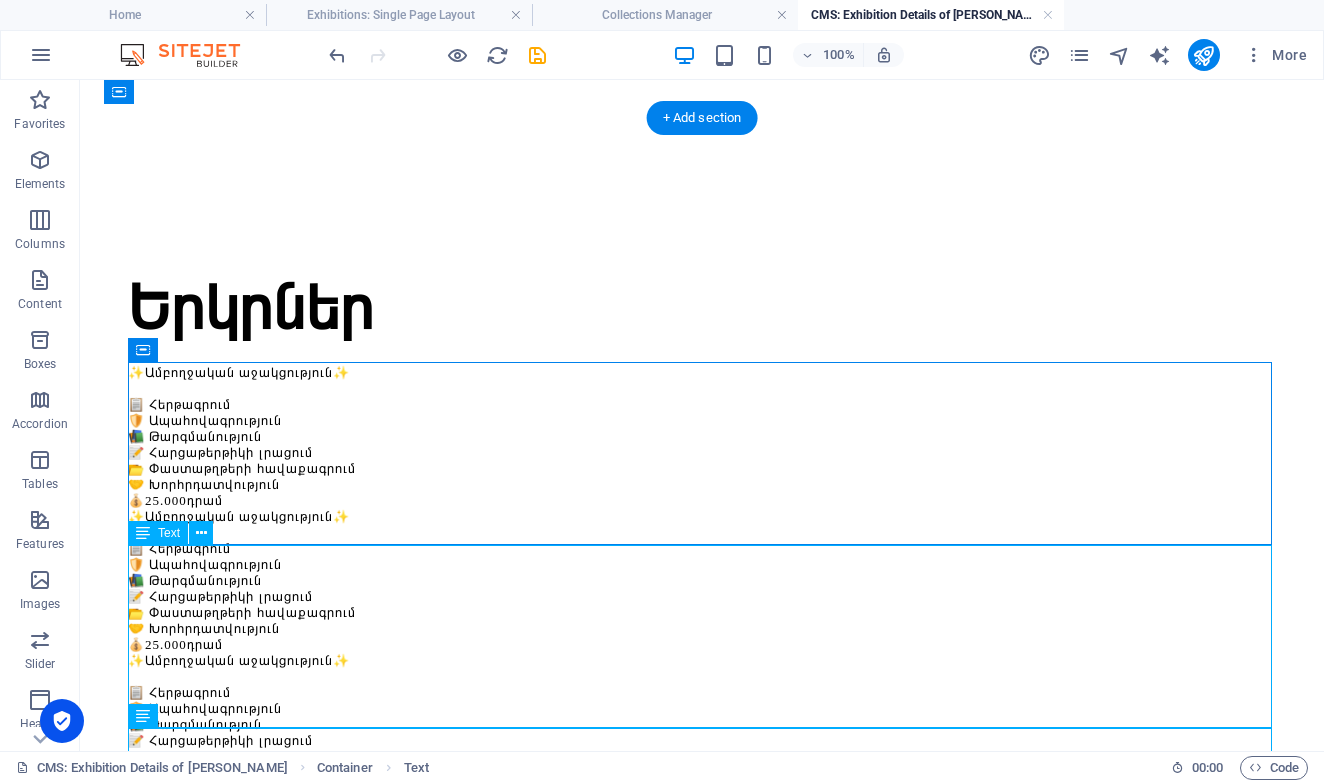 scroll, scrollTop: 42, scrollLeft: 0, axis: vertical 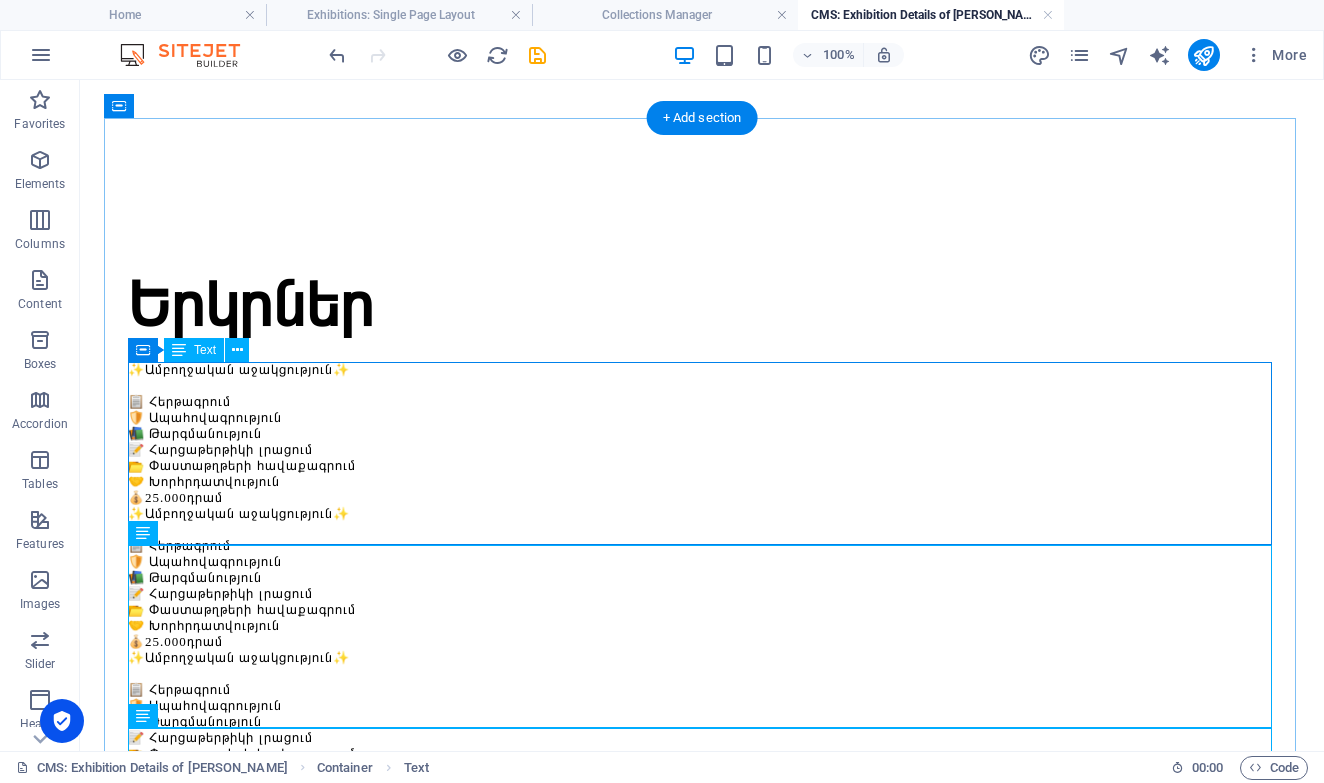 click on "✨Ամբողջական աջակցություն✨   📋 Հերթագրում 🛡️ Ապահովագրություն   📚 Թարգմանություն   📝 Հարցաթերթիկի լրացում   📂 Փաստաթղթերի հավաքագրում   🤝 Խորհրդատվություն 💰 25.000  դրամ" at bounding box center (702, 434) 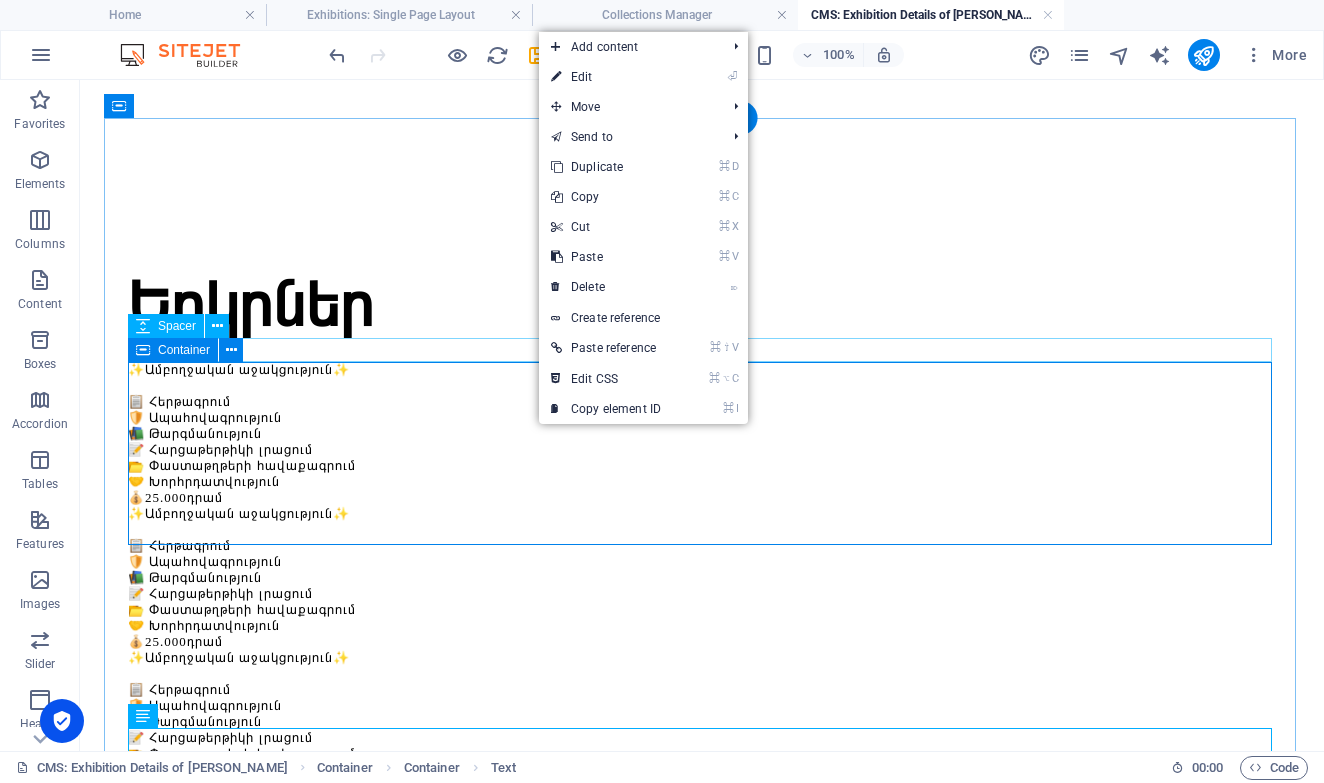 click on "Container" at bounding box center [184, 350] 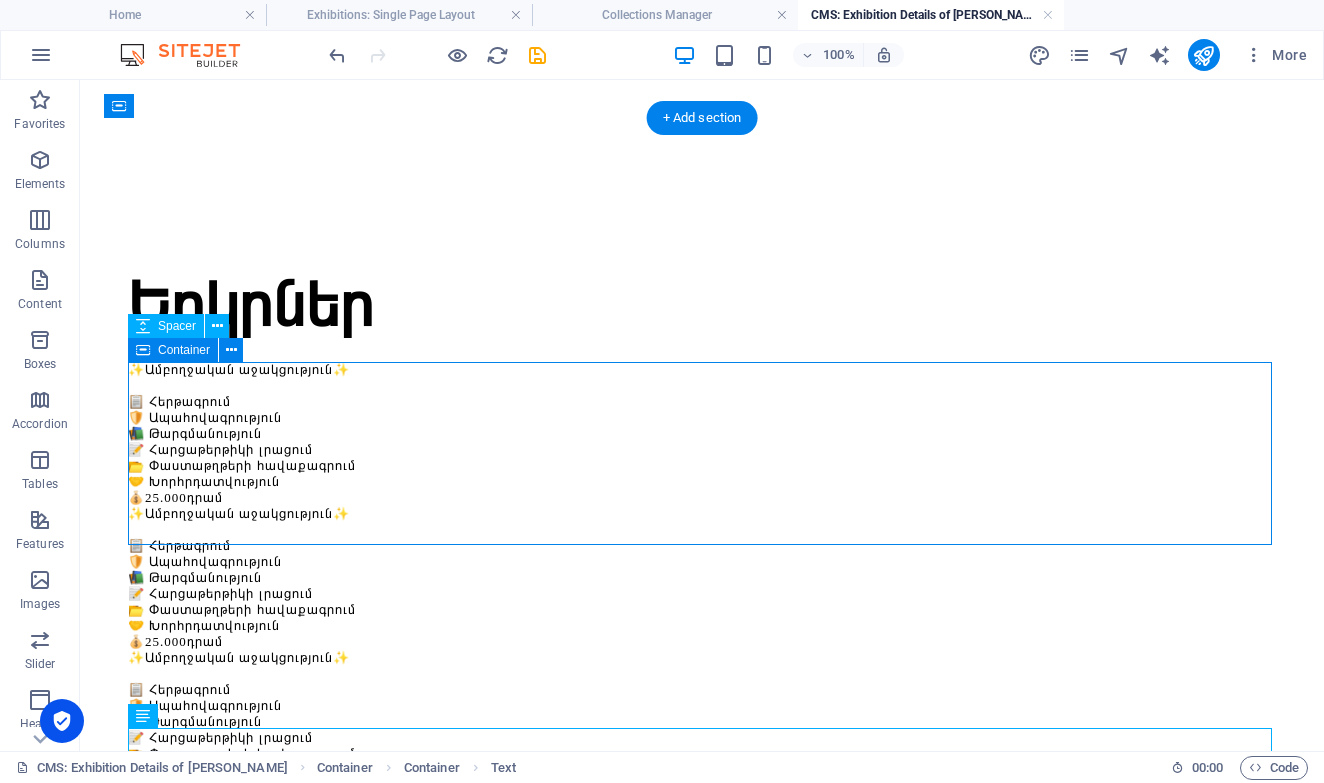 click on "Container" at bounding box center (184, 350) 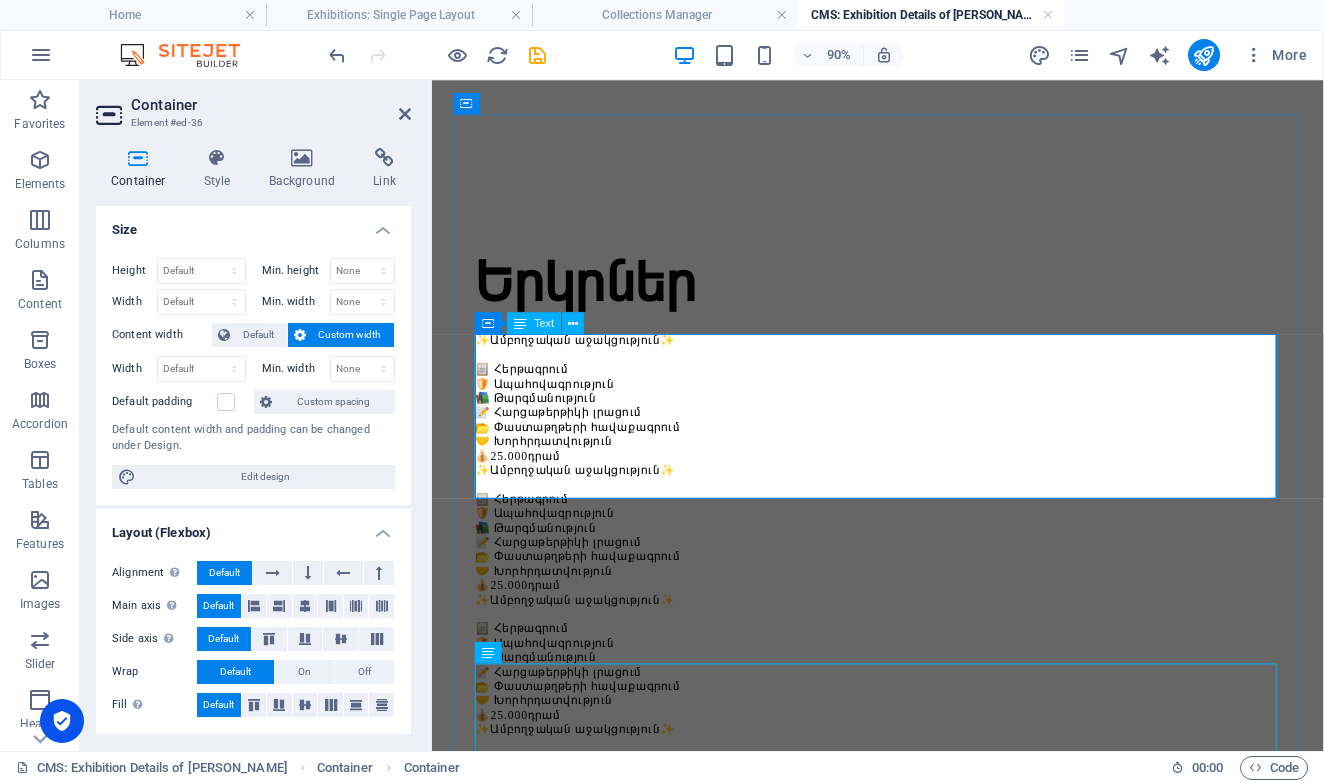 click on "✨Ամբողջական աջակցություն✨   📋 Հերթագրում 🛡️ Ապահովագրություն   📚 Թարգմանություն   📝 Հարցաթերթիկի լրացում   📂 Փաստաթղթերի հավաքագրում   🤝 Խորհրդատվություն 💰 25.000  դրամ" at bounding box center (927, 434) 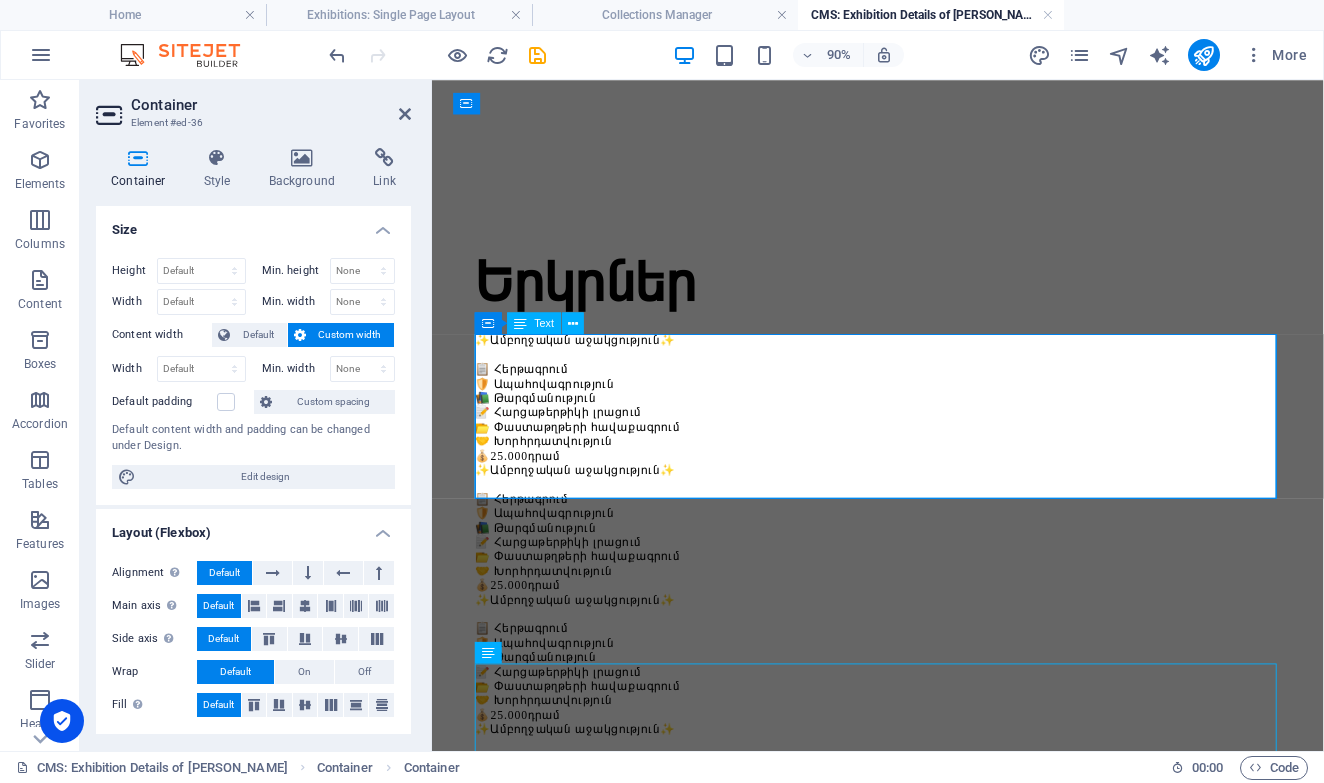click on "✨Ամբողջական աջակցություն✨   📋 Հերթագրում 🛡️ Ապահովագրություն   📚 Թարգմանություն   📝 Հարցաթերթիկի լրացում   📂 Փաստաթղթերի հավաքագրում   🤝 Խորհրդատվություն 💰 25.000  դրամ" at bounding box center (927, 434) 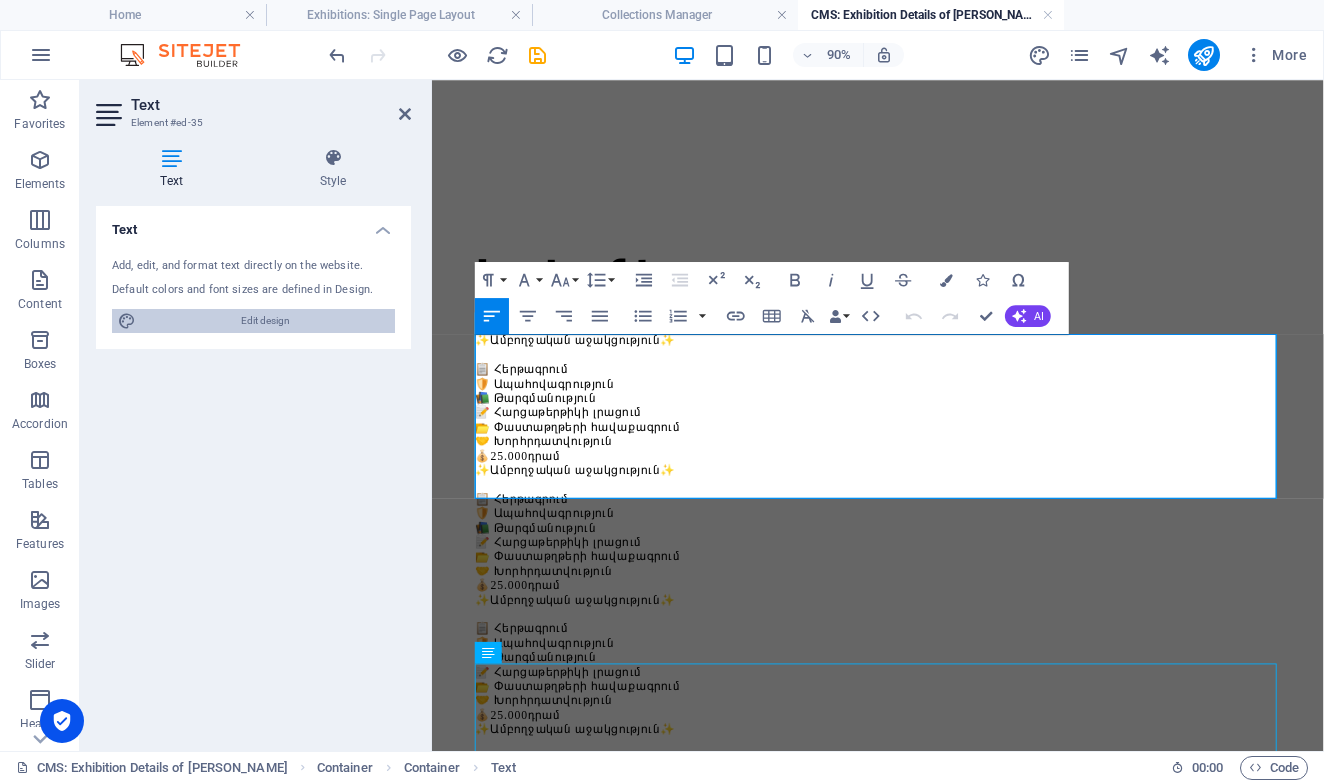 click on "Edit design" at bounding box center (265, 321) 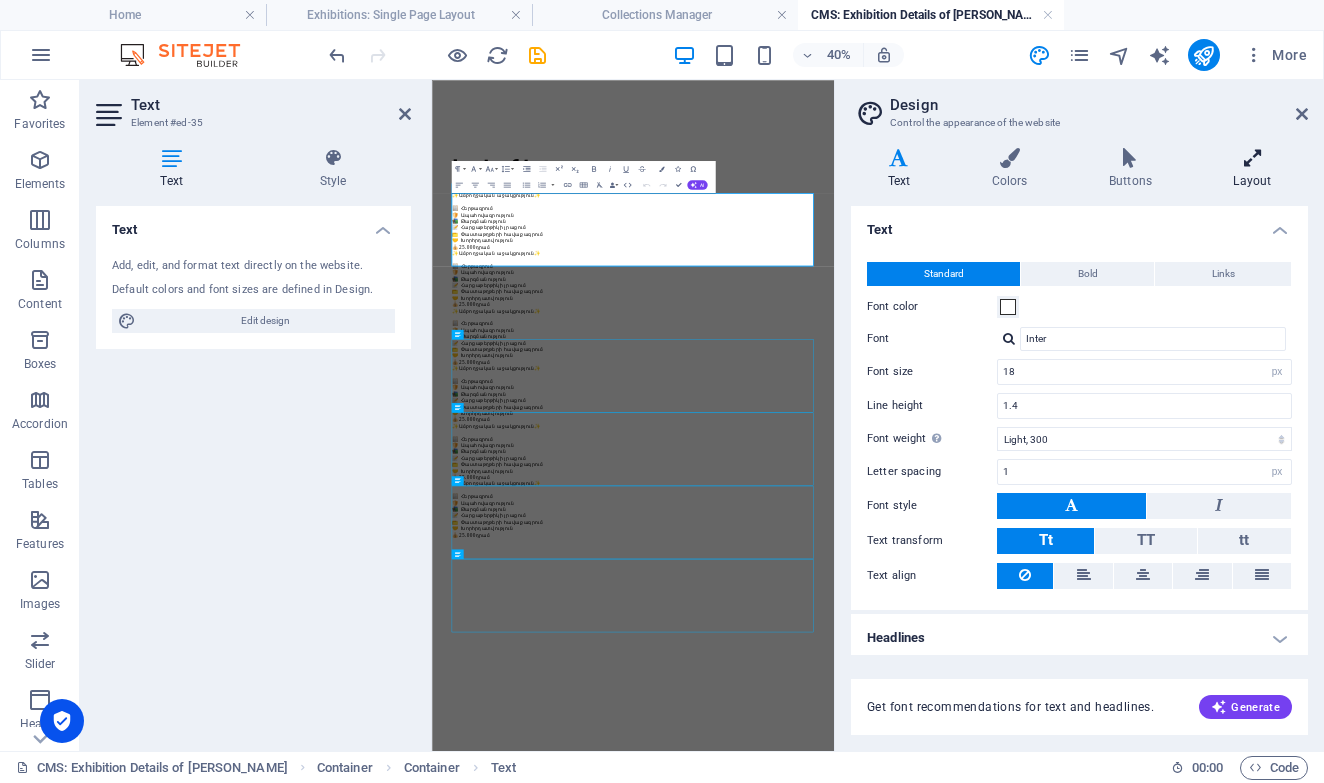 click at bounding box center [1252, 158] 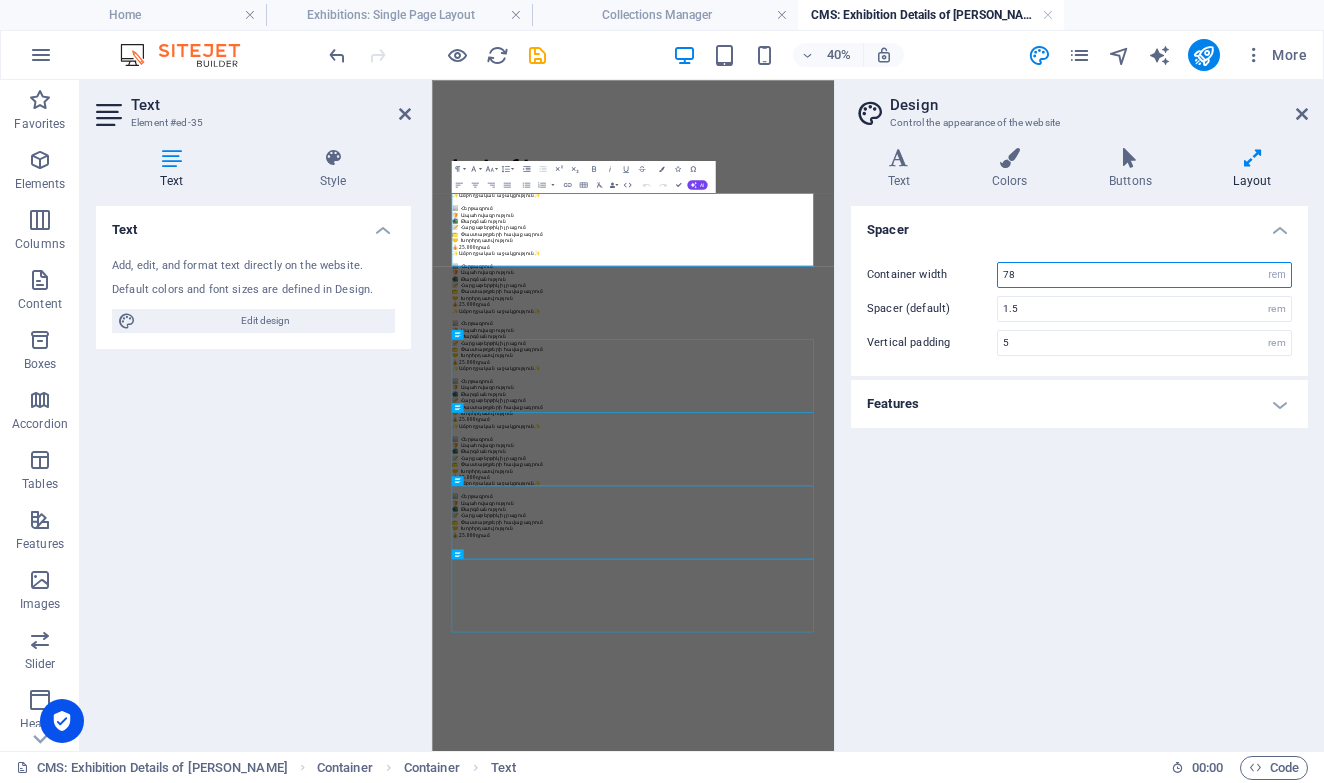 click on "78" at bounding box center [1144, 275] 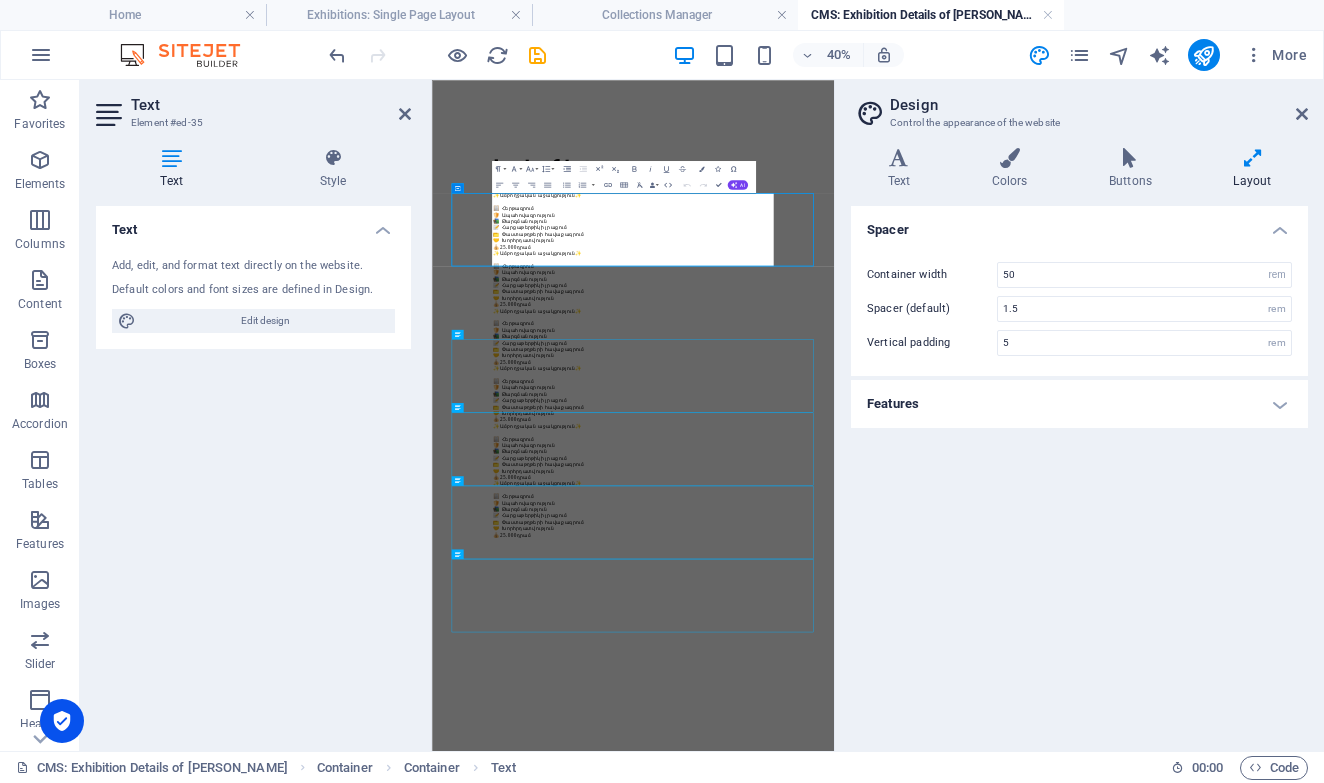 click on "Spacer Container width 50 rem px Spacer (default) 1.5 rem Vertical padding 5 rem Features Transition duration 0.3 s Transition function Ease Ease In Ease Out Ease In/Ease Out Linear" at bounding box center [1079, 470] 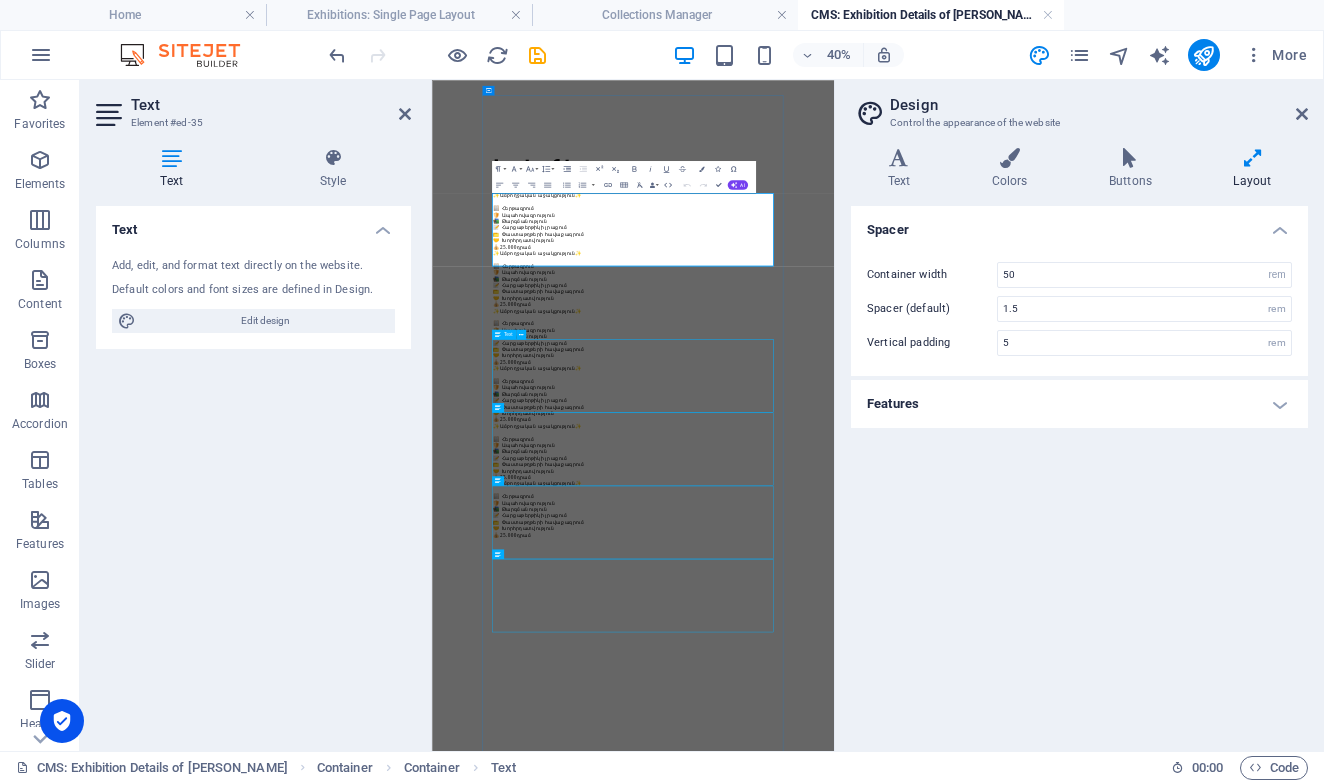 click on "✨Ամբողջական աջակցություն✨   📋 Հերթագրում 🛡️ Ապահովագրություն   📚 Թարգմանություն   📝 Հարցաթերթիկի լրացում   📂 Փաստաթղթերի հավաքագրում   🤝 Խորհրդատվություն 💰 25.000  դրամ" at bounding box center (935, 722) 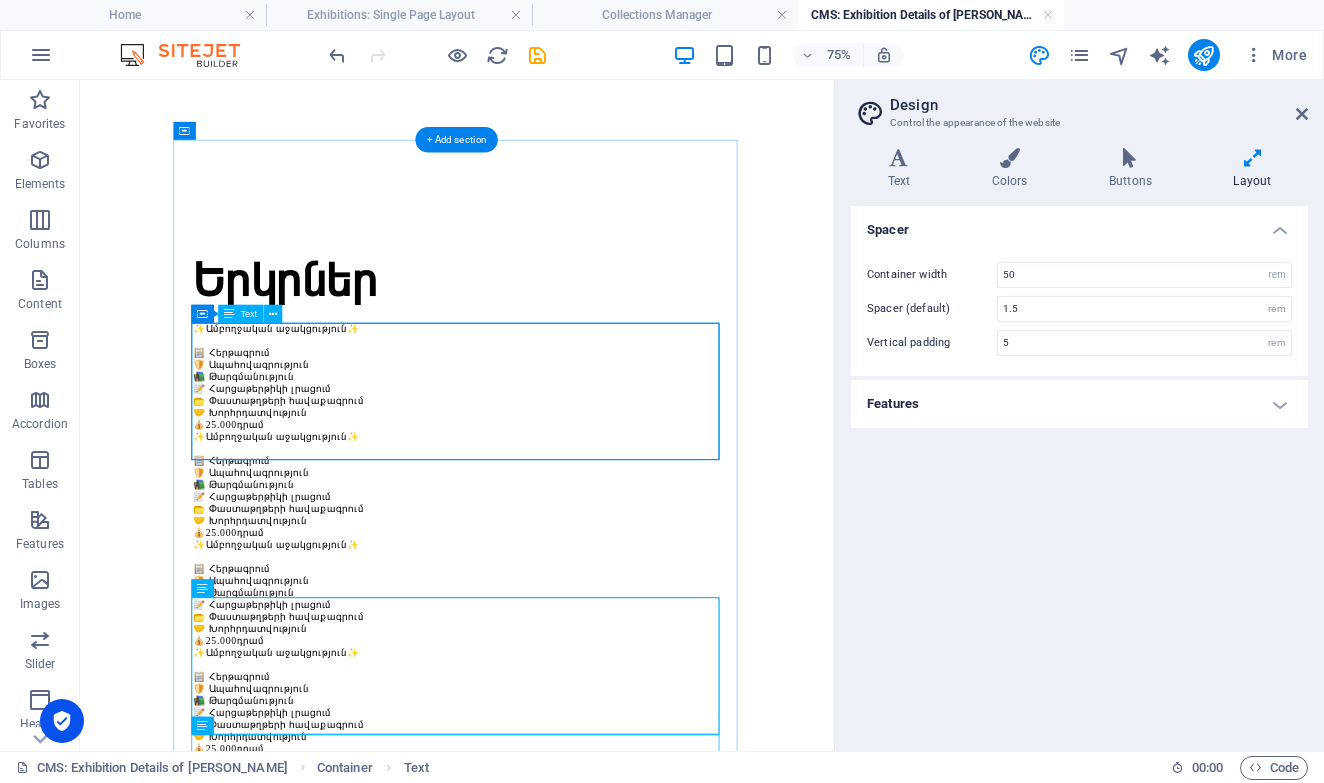 scroll, scrollTop: 0, scrollLeft: 0, axis: both 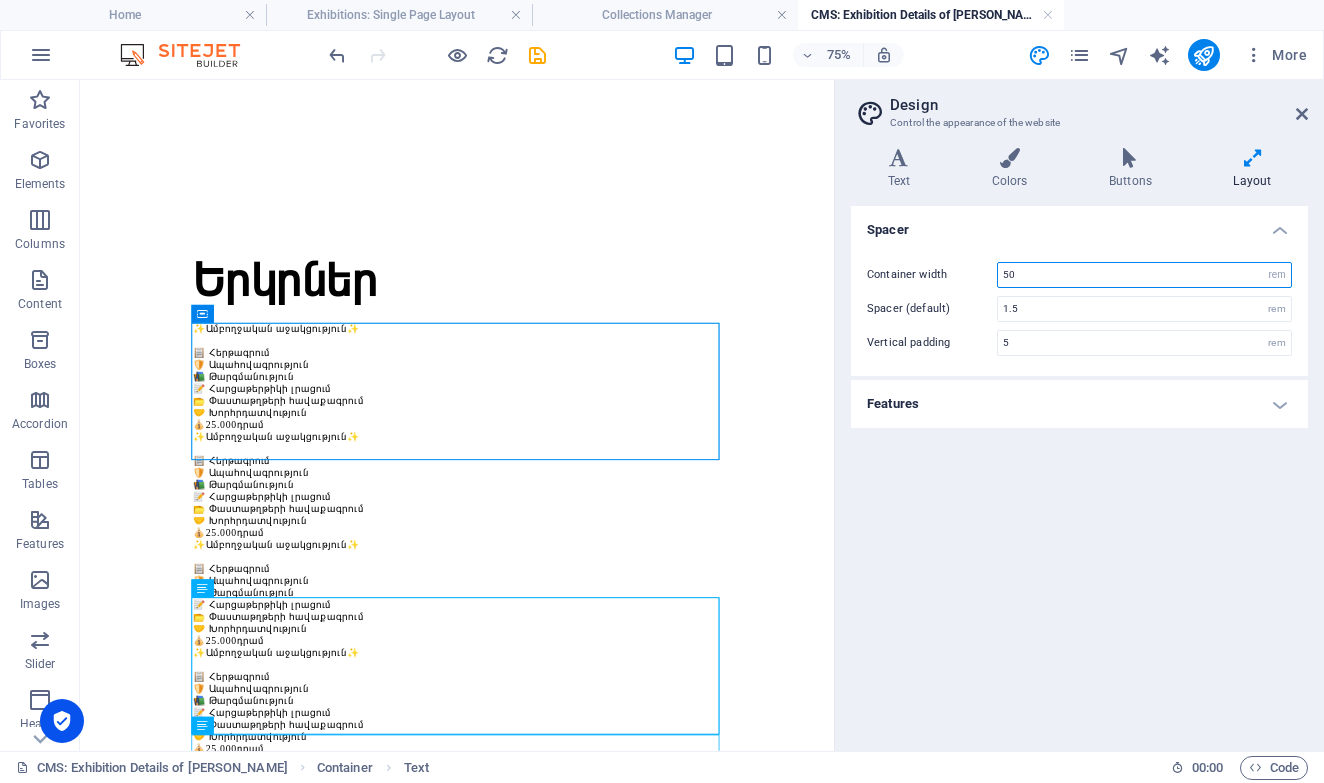 click on "50" at bounding box center (1144, 275) 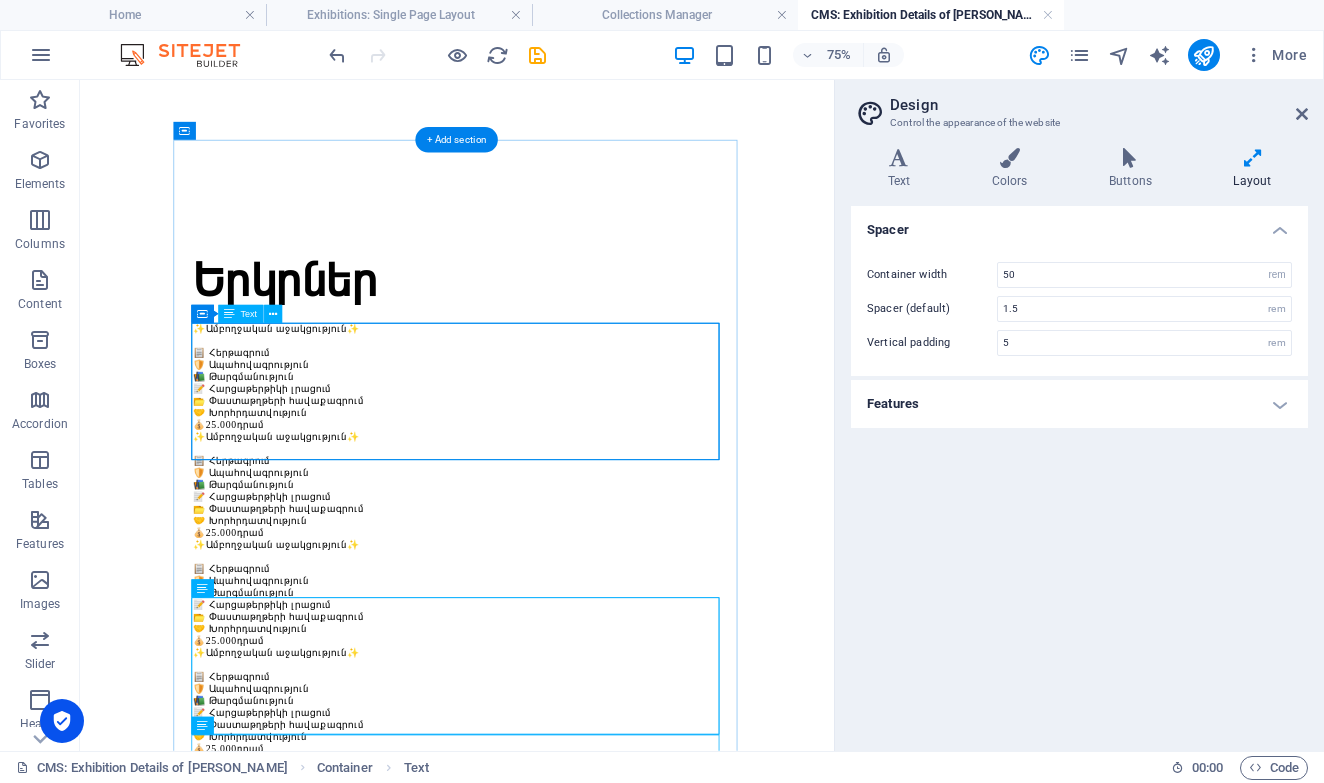 click on "✨Ամբողջական աջակցություն✨   📋 Հերթագրում 🛡️ Ապահովագրություն   📚 Թարգմանություն   📝 Հարցաթերթիկի լրացում   📂 Փաստաթղթերի հավաքագրում   🤝 Խորհրդատվություն 💰 25.000  դրամ" at bounding box center (583, 476) 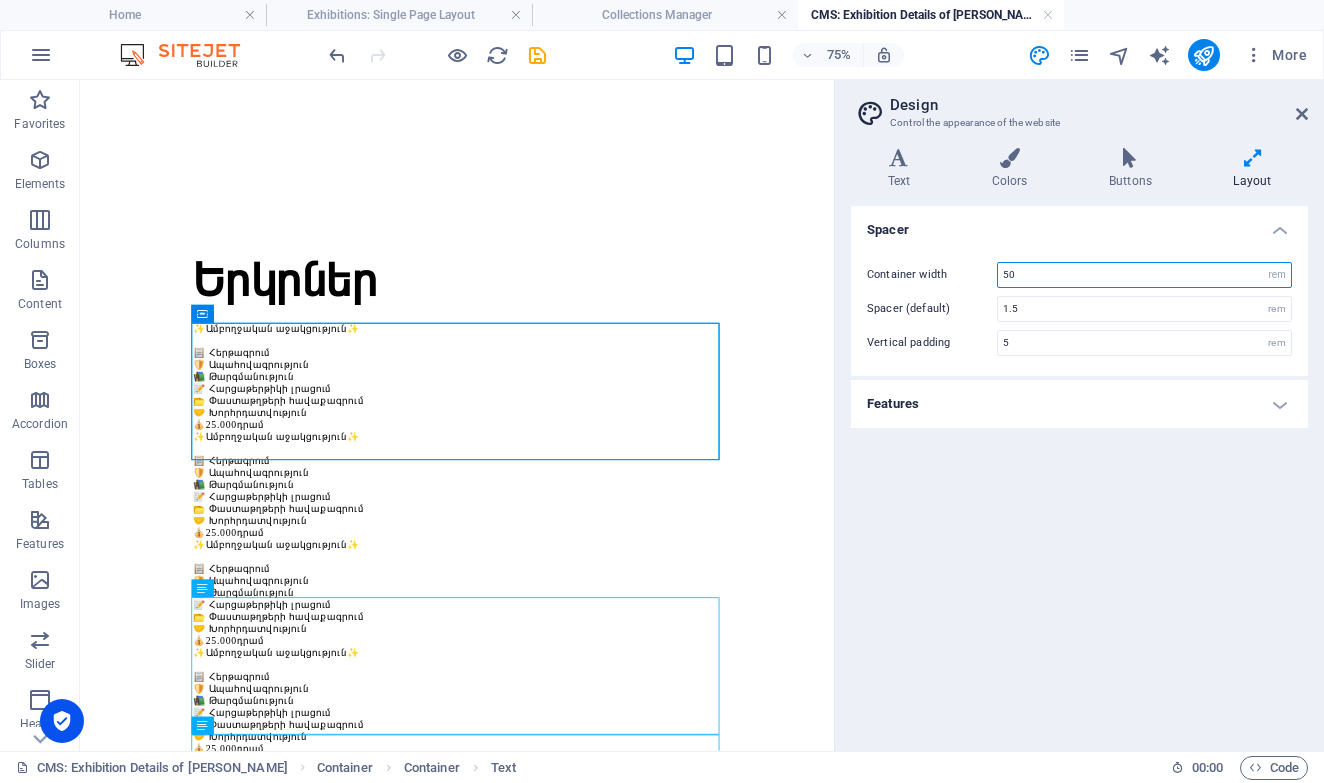 click on "50" at bounding box center (1144, 275) 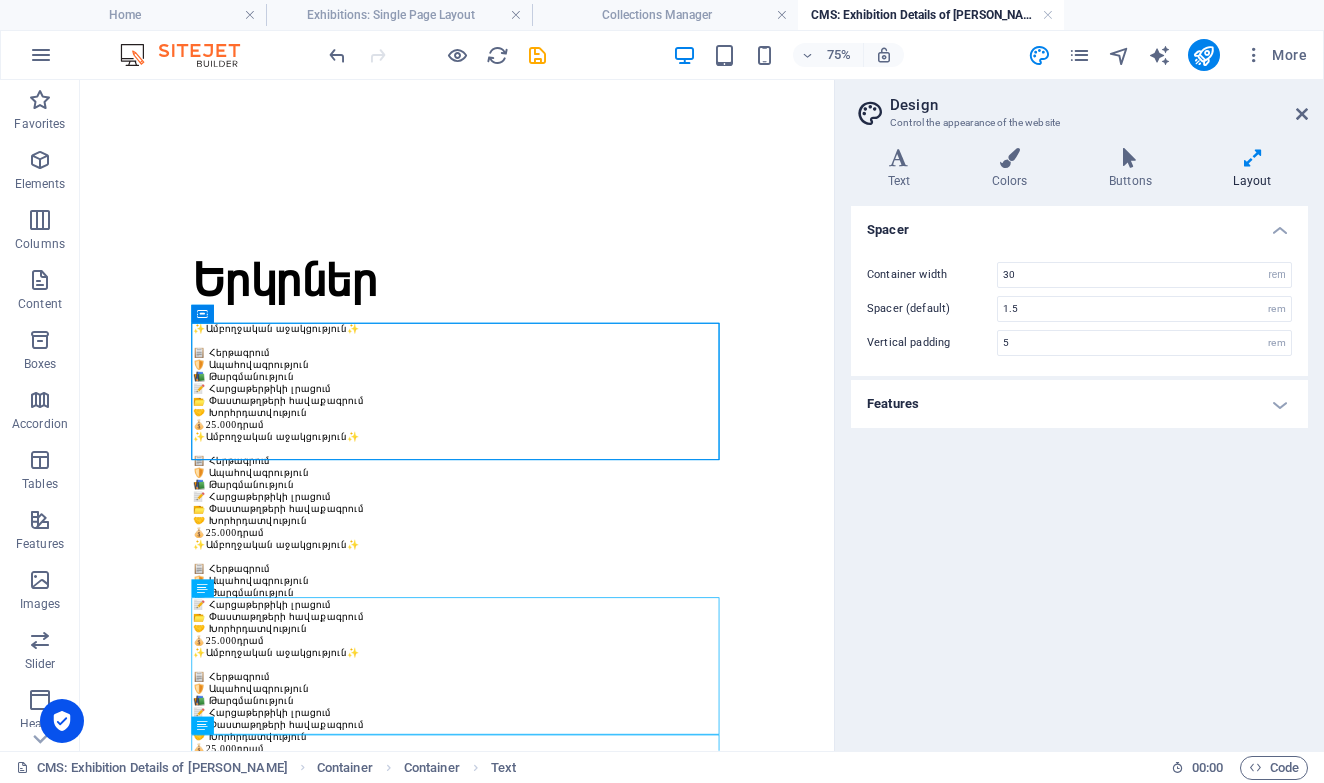 click on "Spacer Container width 30 rem px Spacer (default) 1.5 rem Vertical padding 5 rem Features Transition duration 0.3 s Transition function Ease Ease In Ease Out Ease In/Ease Out Linear" at bounding box center (1079, 470) 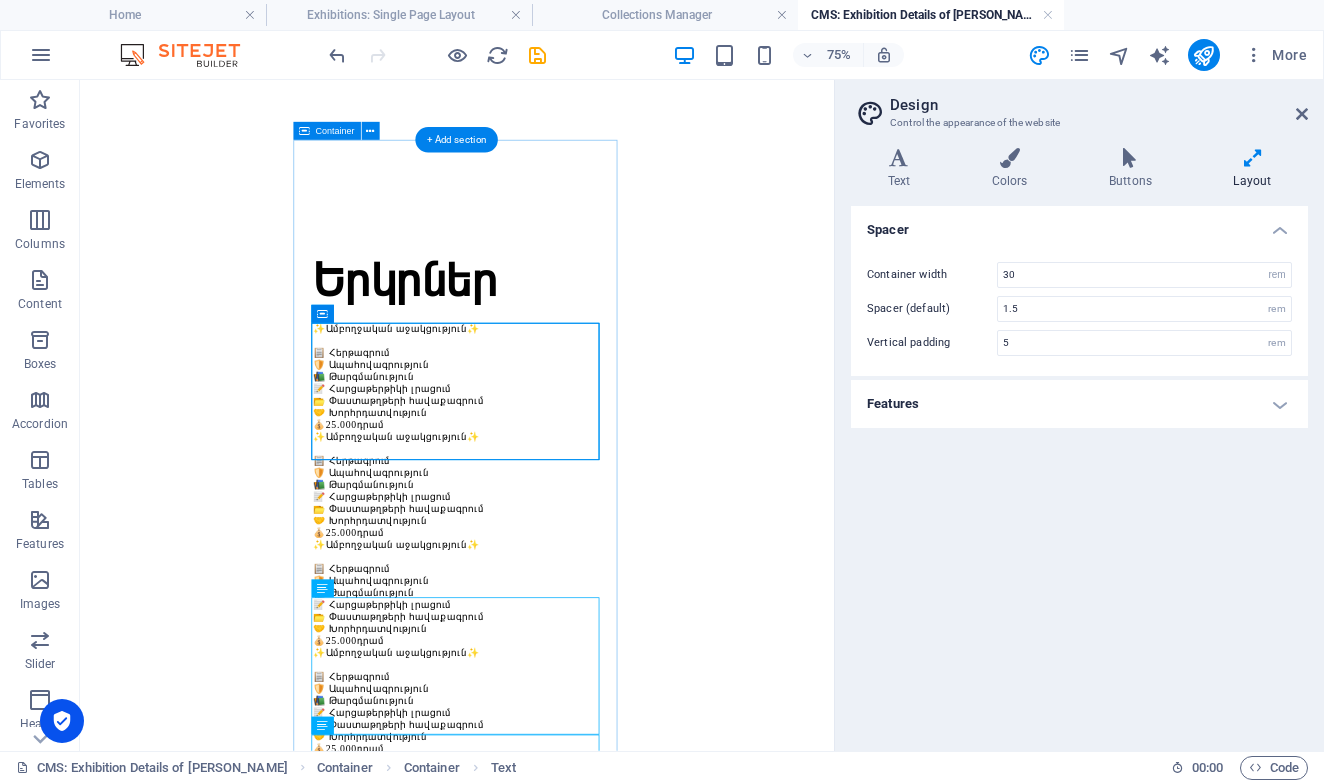 click on "Երկրներ ✨Ամբողջական աջակցություն✨   📋 Հերթագրում 🛡️ Ապահովագրություն   📚 Թարգմանություն   📝 Հարցաթերթիկի լրացում   📂 Փաստաթղթերի հավաքագրում   🤝 Խորհրդատվություն 💰 25.000  դրամ ✨Ամբողջական աջակցություն✨   📋 Հերթագրում 🛡️ Ապահովագրություն   📚 Թարգմանություն   📝 Հարցաթերթիկի լրացում   📂 Փաստաթղթերի հավաքագրում   🤝 Խորհրդատվություն 💰 25.000  դրամ ✨Ամբողջական աջակցություն✨   📋 Հերթագրում 🛡️ Ապահովագրություն   📚 Թարգմանություն   📝 Հարցաթերթիկի լրացում   📂 Փաստաթղթերի հավաքագրում   🤝 Խորհրդատվություն 💰 25.000  դրամ   📋 Հերթագրում" at bounding box center (583, 1569) 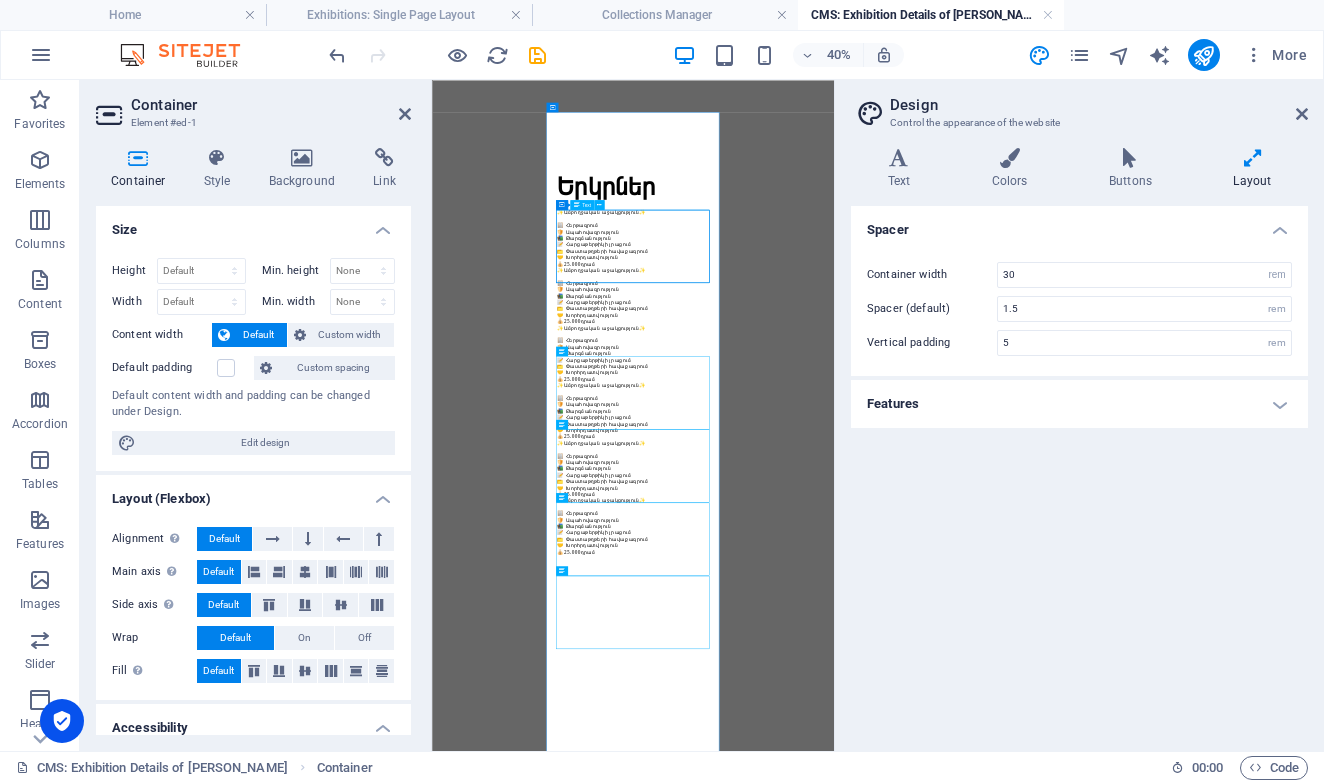 click on "✨Ամբողջական աջակցություն✨   📋 Հերթագրում 🛡️ Ապահովագրություն   📚 Թարգմանություն   📝 Հարցաթերթիկի լրացում   📂 Փաստաթղթերի հավաքագրում   🤝 Խորհրդատվություն 💰 25.000  դրամ" at bounding box center [935, 476] 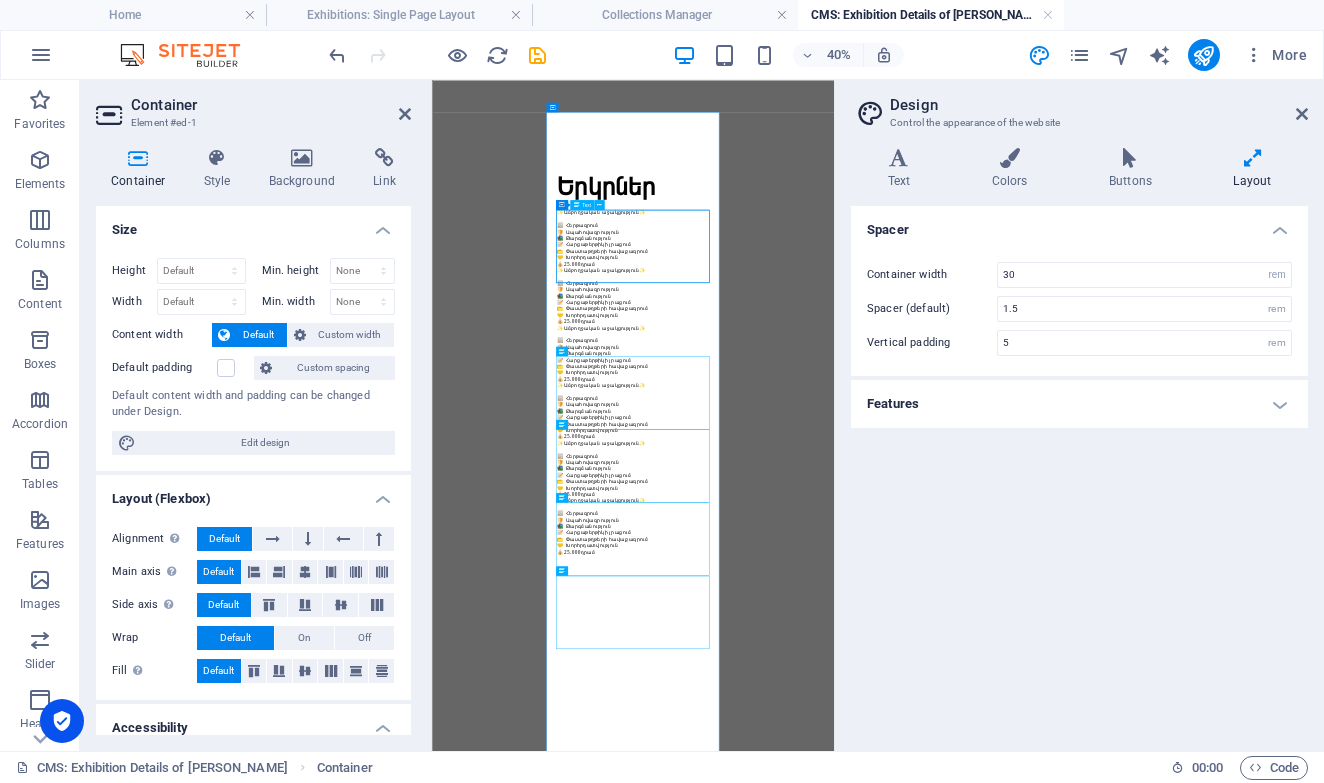 click on "✨Ամբողջական աջակցություն✨   📋 Հերթագրում 🛡️ Ապահովագրություն   📚 Թարգմանություն   📝 Հարցաթերթիկի լրացում   📂 Փաստաթղթերի հավաքագրում   🤝 Խորհրդատվություն 💰 25.000  դրամ" at bounding box center (935, 476) 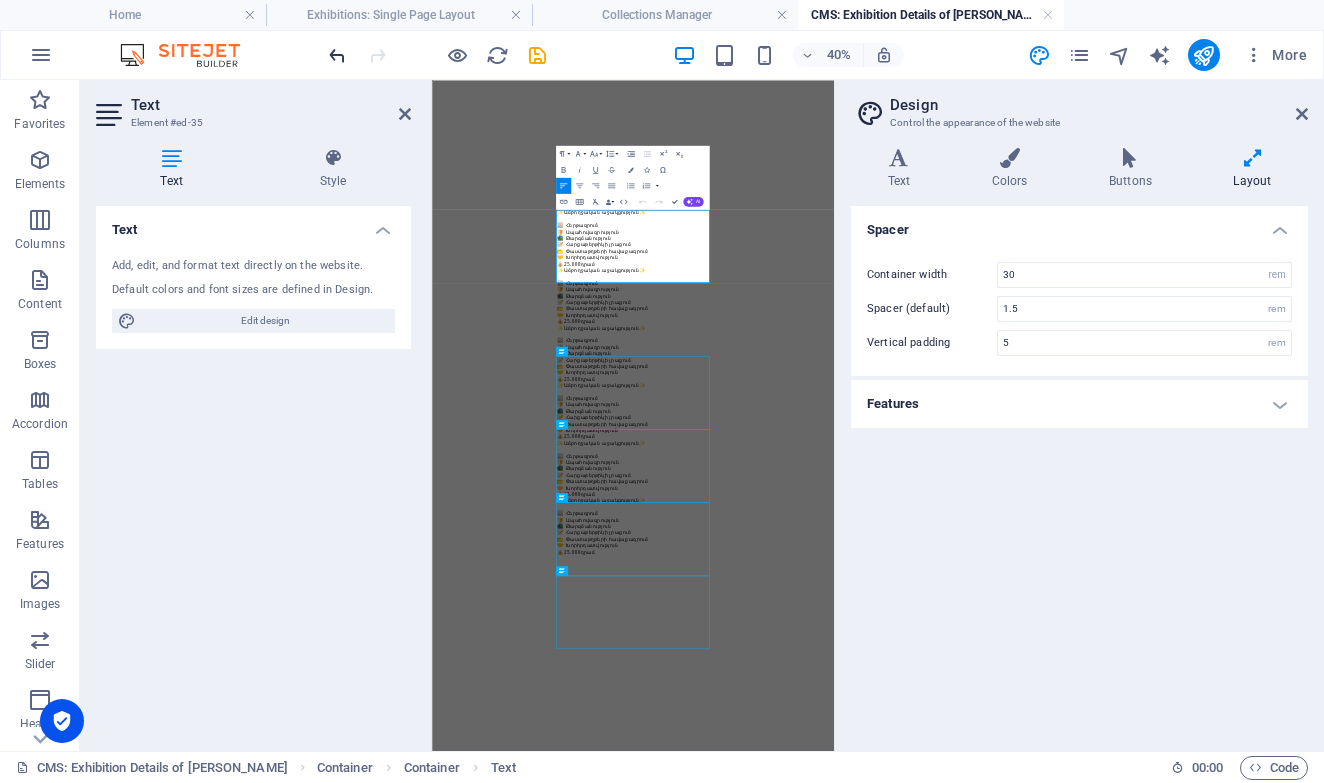 click at bounding box center (337, 55) 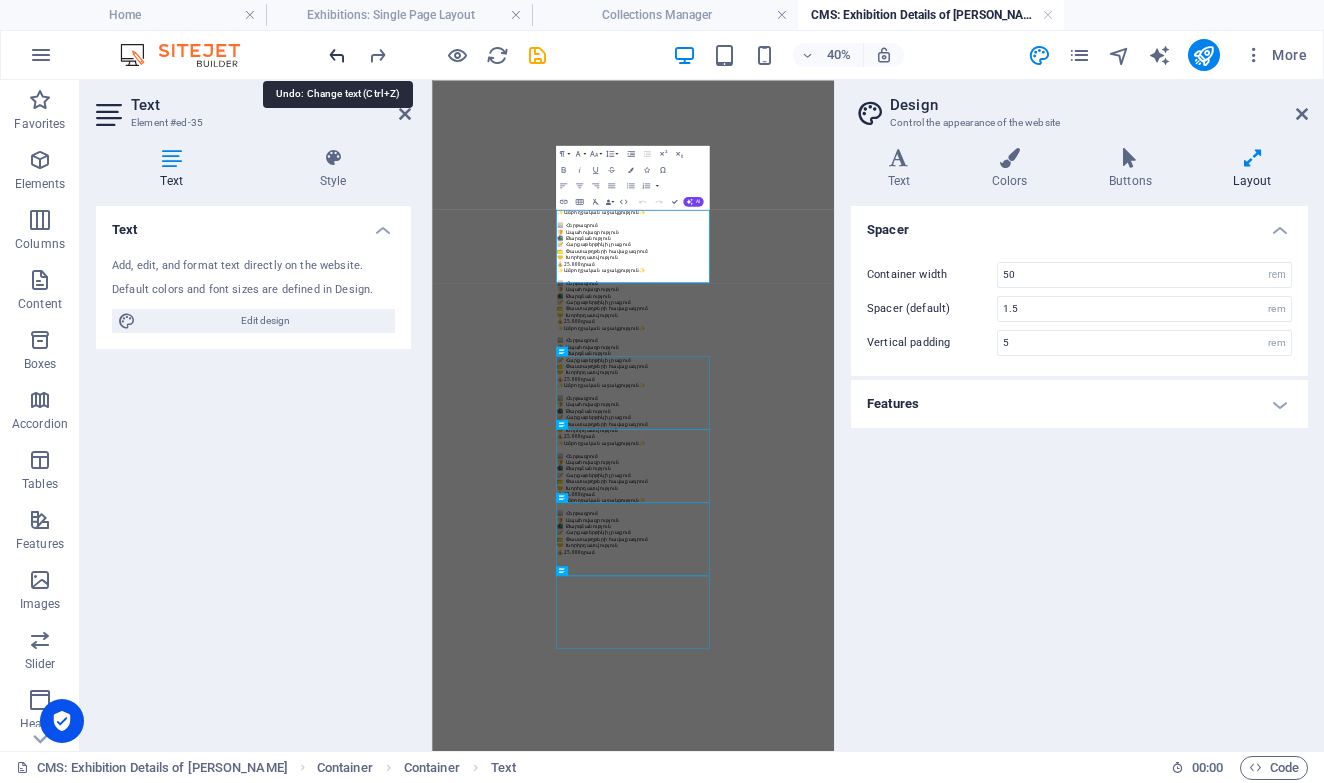 click at bounding box center (337, 55) 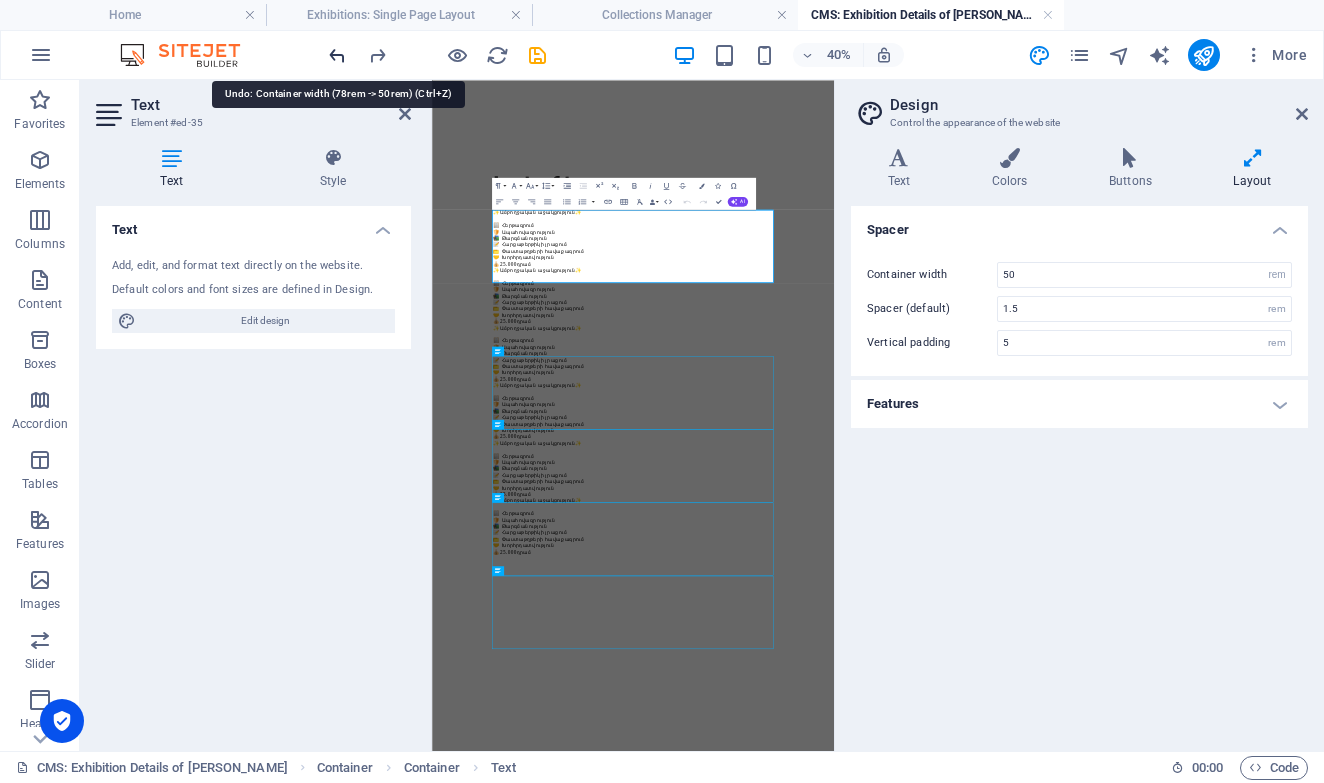 click at bounding box center (337, 55) 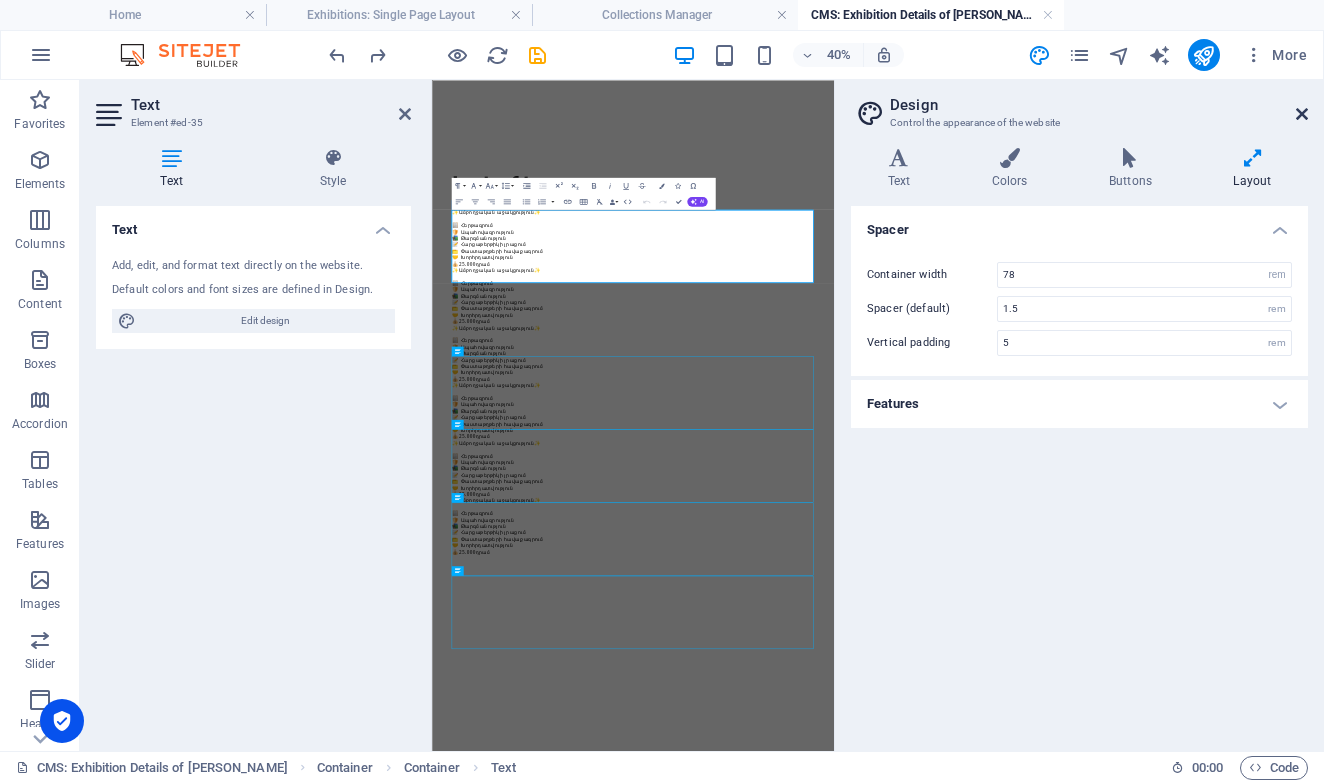 click at bounding box center (1302, 114) 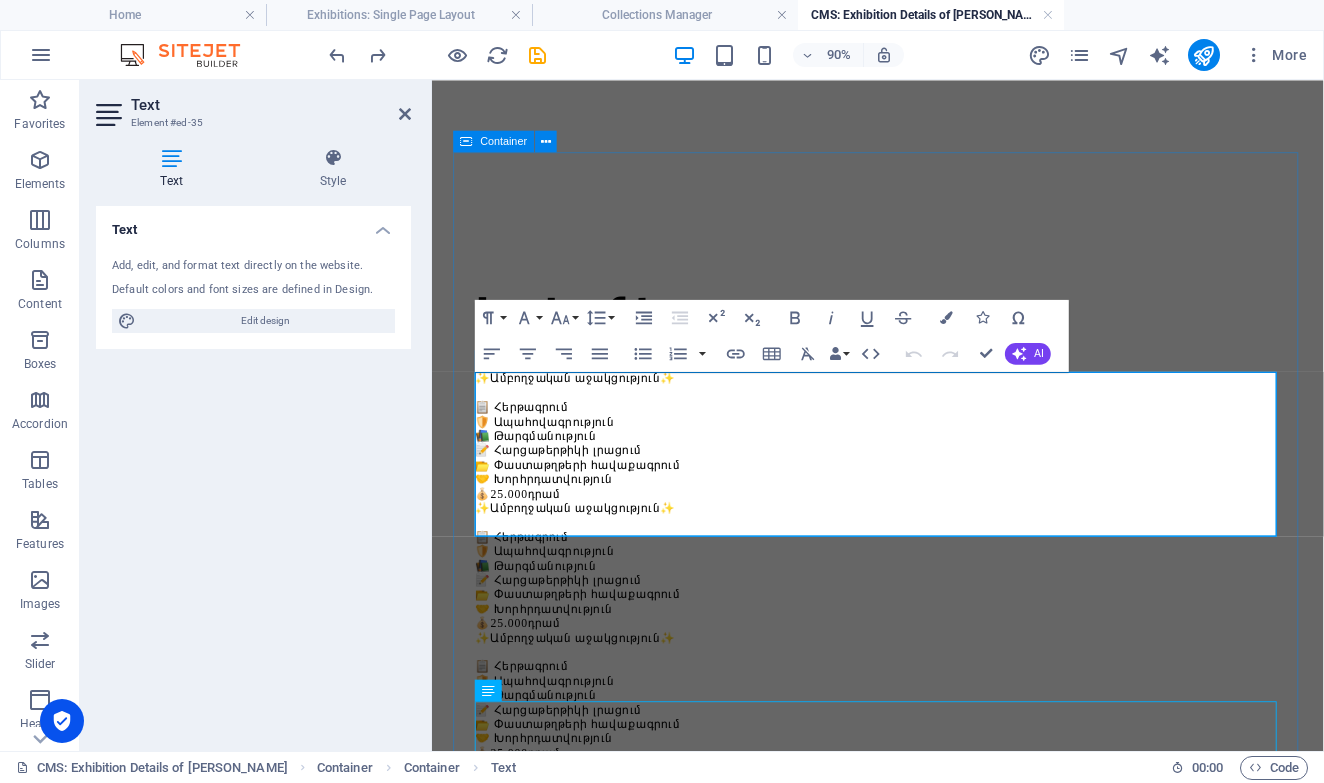 click on "Երկրներ ✨Ամբողջական աջակցություն✨   📋 Հերթագրում 🛡️ Ապահովագրություն   📚 Թարգմանություն   📝 Հարցաթերթիկի լրացում   📂 Փաստաթղթերի հավաքագրում   🤝 Խորհրդատվություն 💰 25.000  դրամ ✨Ամբողջական աջակցություն✨   📋 Հերթագրում 🛡️ Ապահովագրություն   📚 Թարգմանություն   📝 Հարցաթերթիկի լրացում   📂 Փաստաթղթերի հավաքագրում   🤝 Խորհրդատվություն 💰 25.000  դրամ ✨Ամբողջական աջակցություն✨   📋 Հերթագրում 🛡️ Ապահովագրություն   📚 Թարգմանություն   📝 Հարցաթերթիկի լրացում   📂 Փաստաթղթերի հավաքագրում   🤝 Խորհրդատվություն 💰 25.000  դրամ   📋 Հերթագրում" at bounding box center [927, 1129] 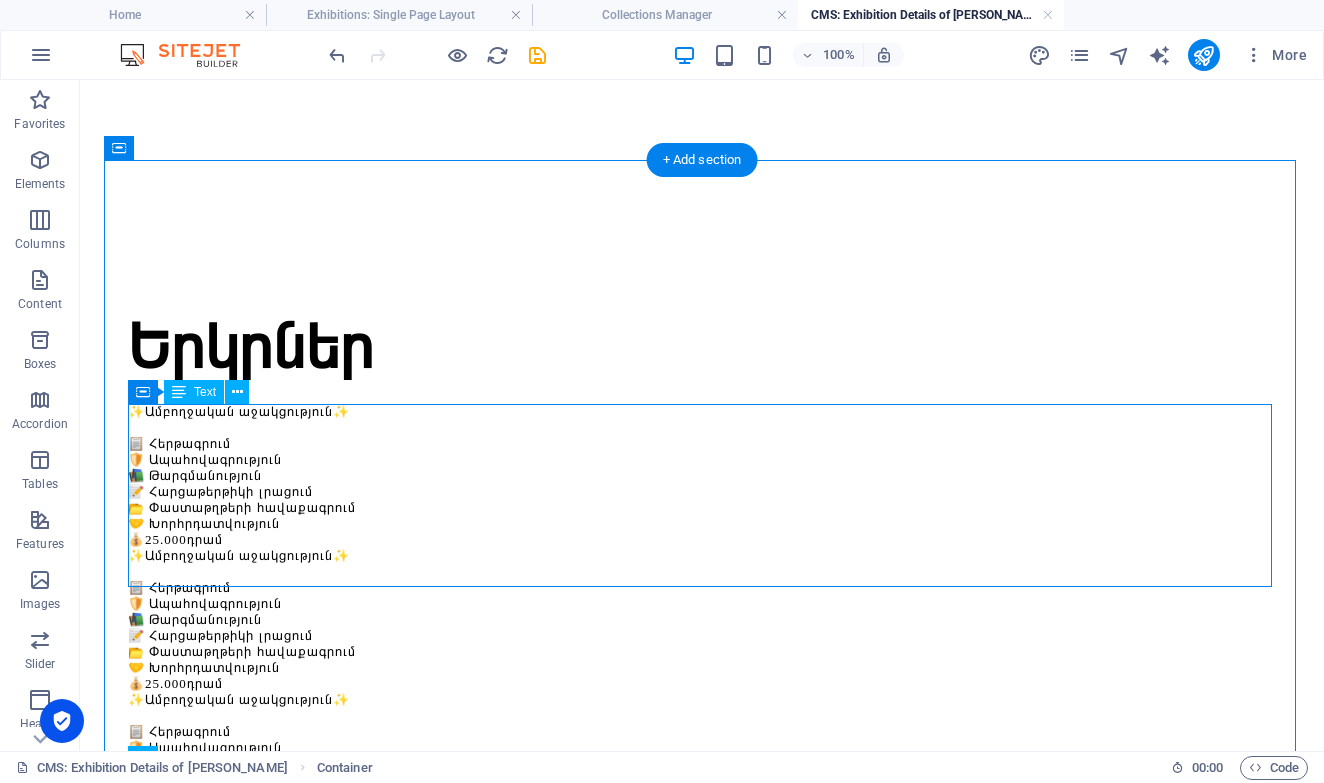 click on "✨Ամբողջական աջակցություն✨   📋 Հերթագրում 🛡️ Ապահովագրություն   📚 Թարգմանություն   📝 Հարցաթերթիկի լրացում   📂 Փաստաթղթերի հավաքագրում   🤝 Խորհրդատվություն 💰 25.000  դրամ" at bounding box center [702, 476] 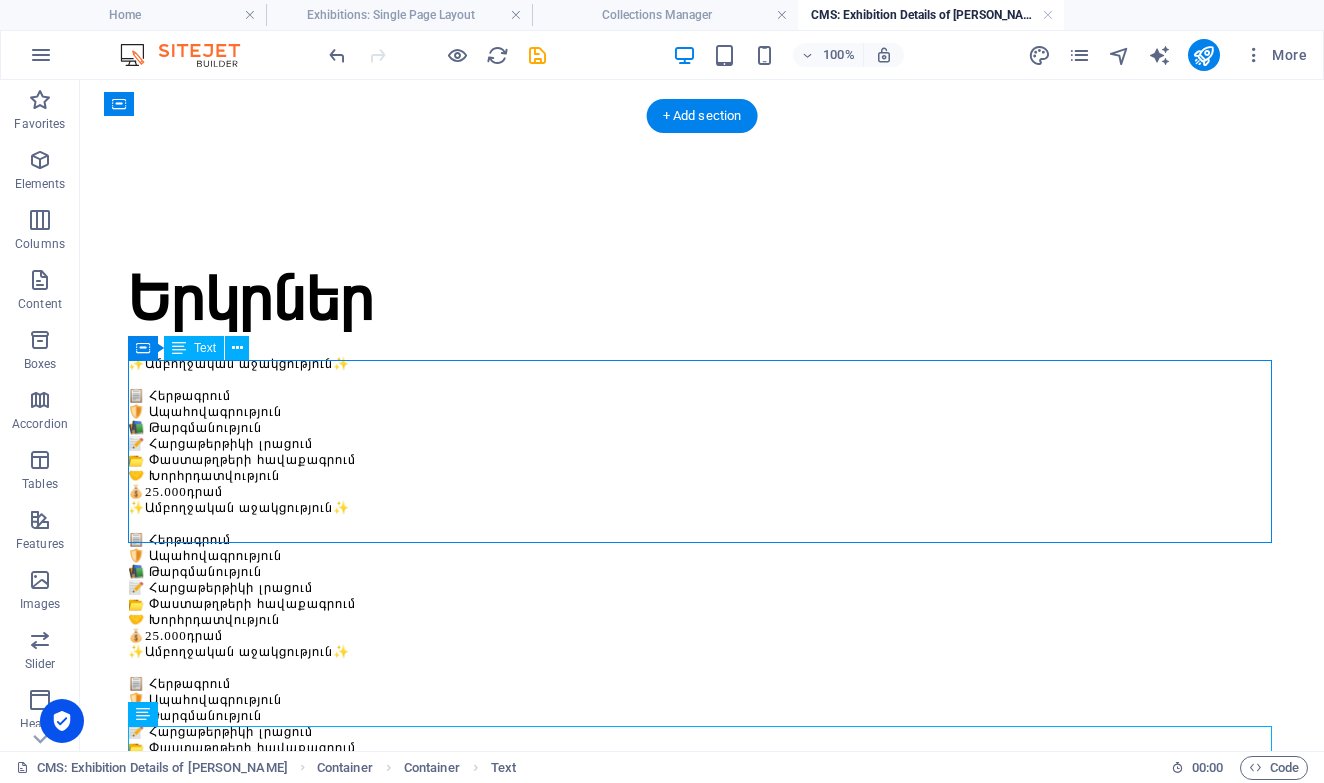 scroll, scrollTop: 77, scrollLeft: 0, axis: vertical 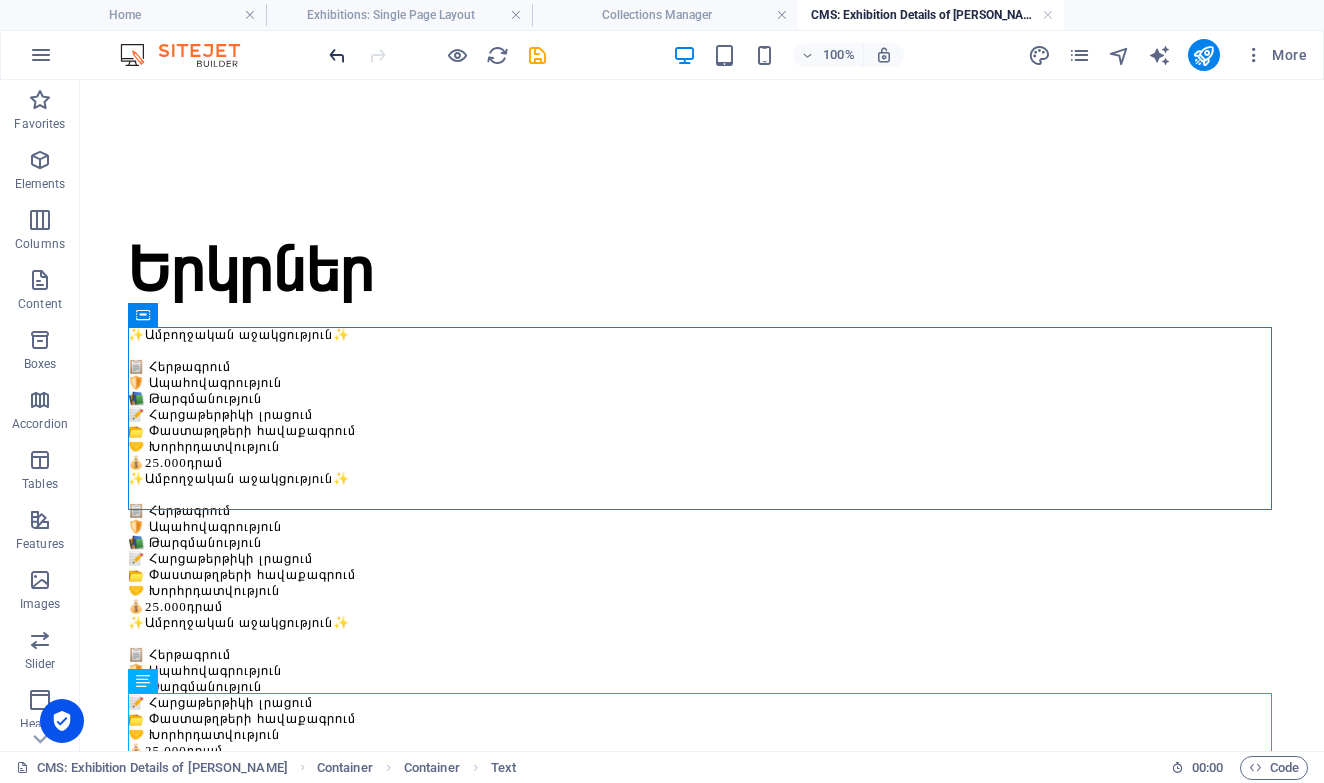 click at bounding box center [337, 55] 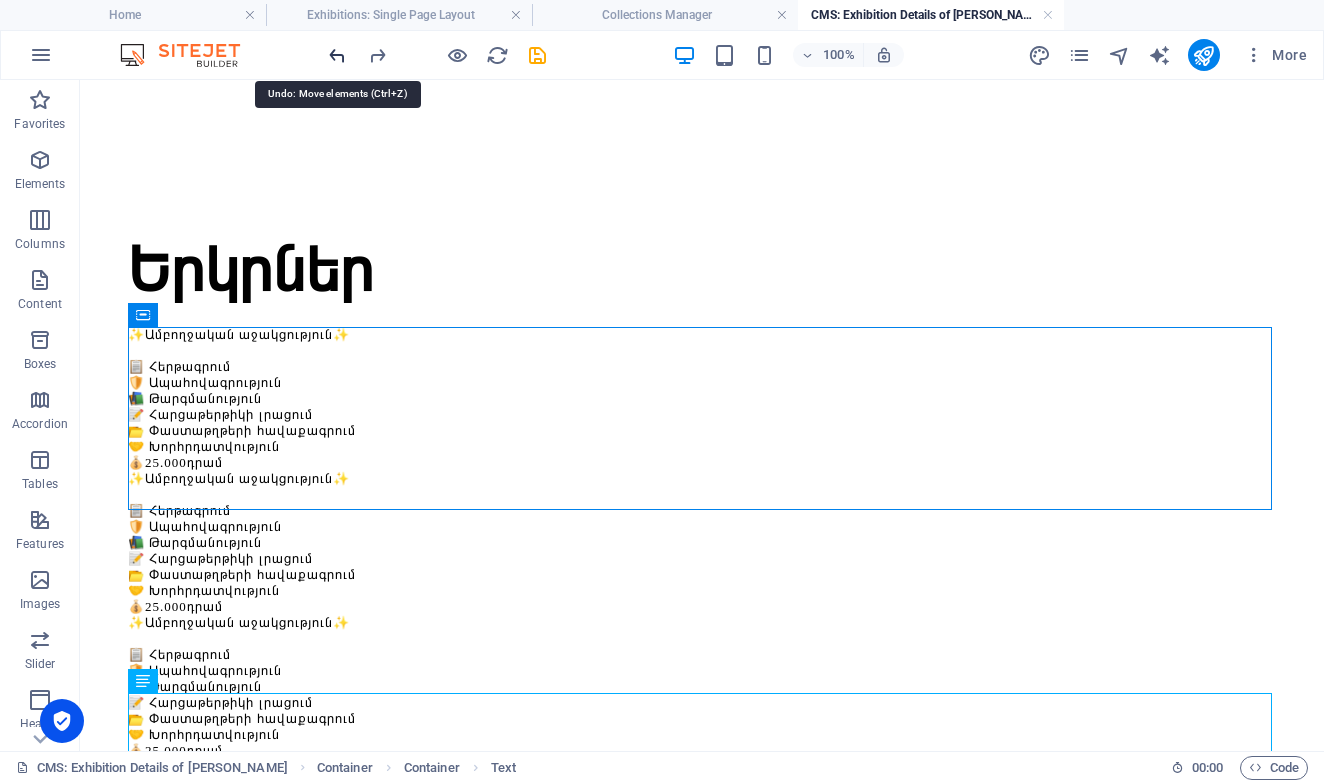 click at bounding box center (337, 55) 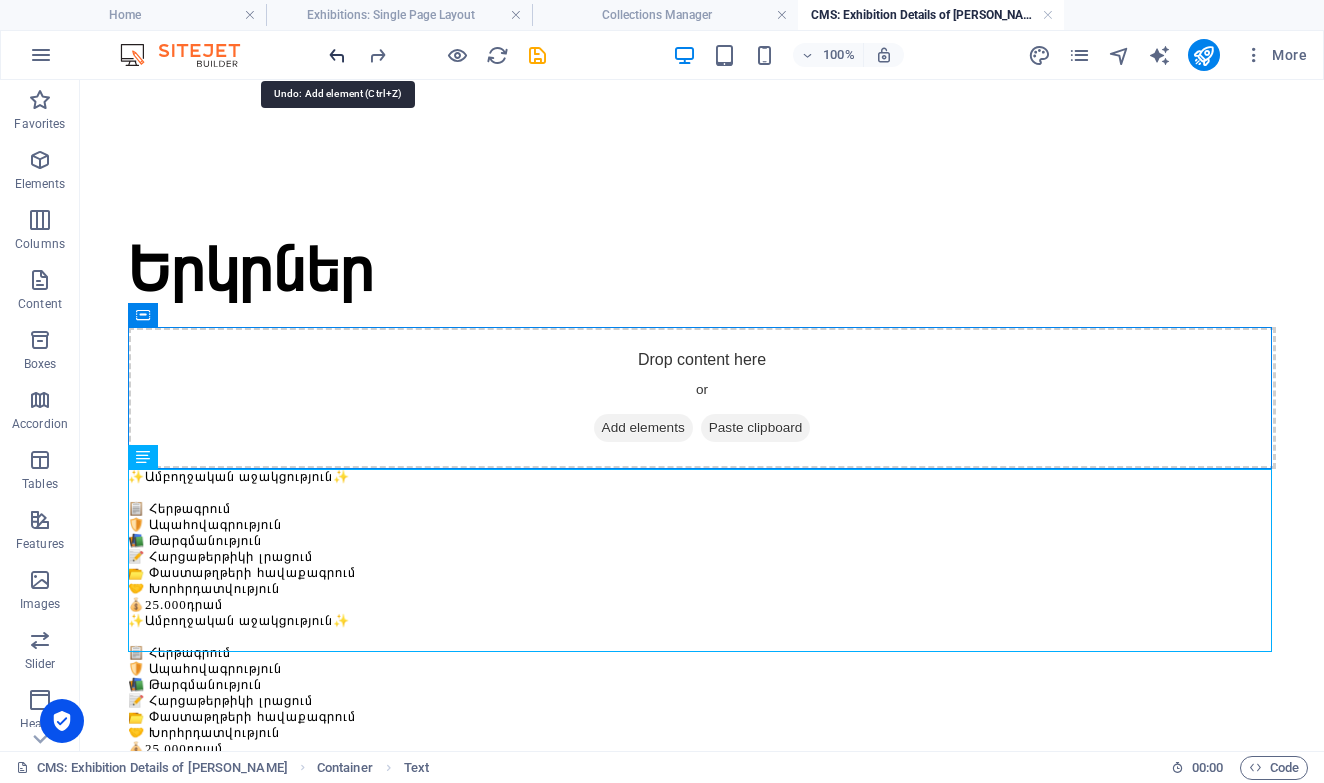 click at bounding box center [337, 55] 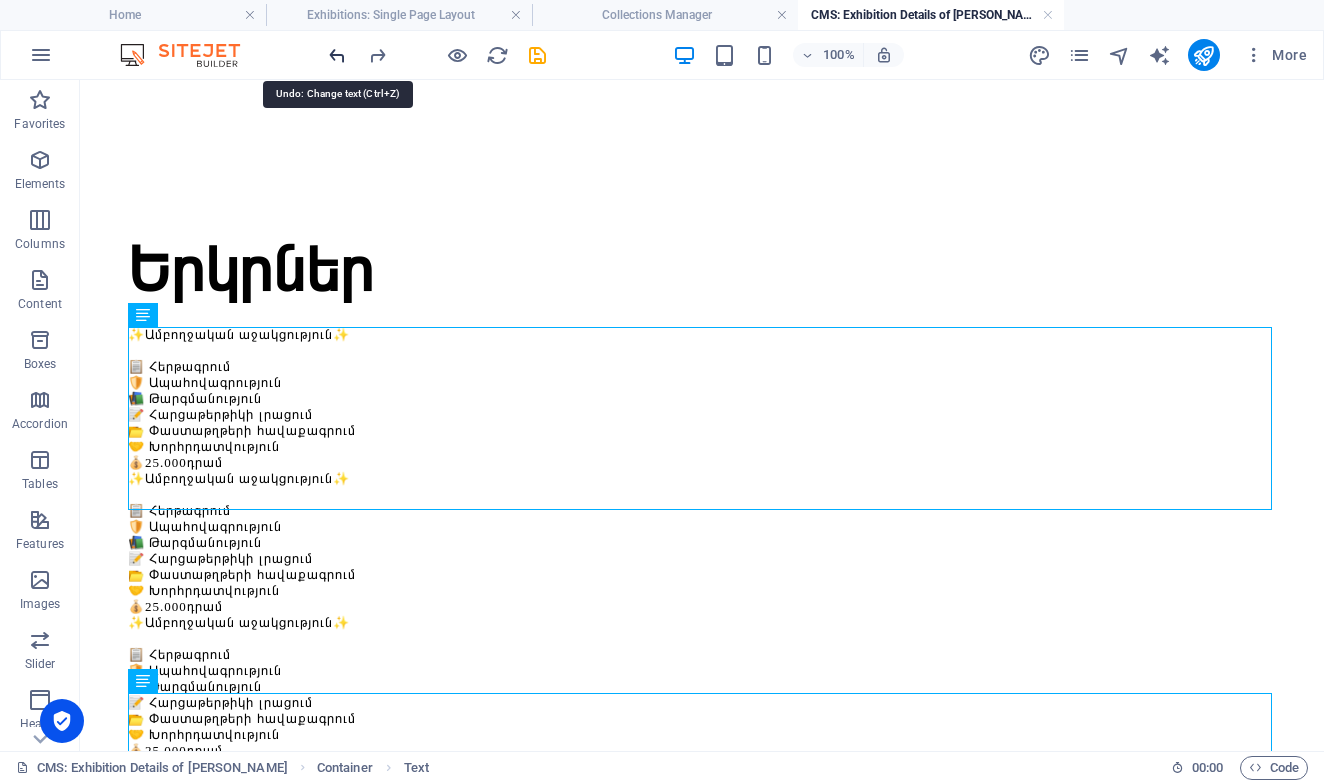 click at bounding box center (337, 55) 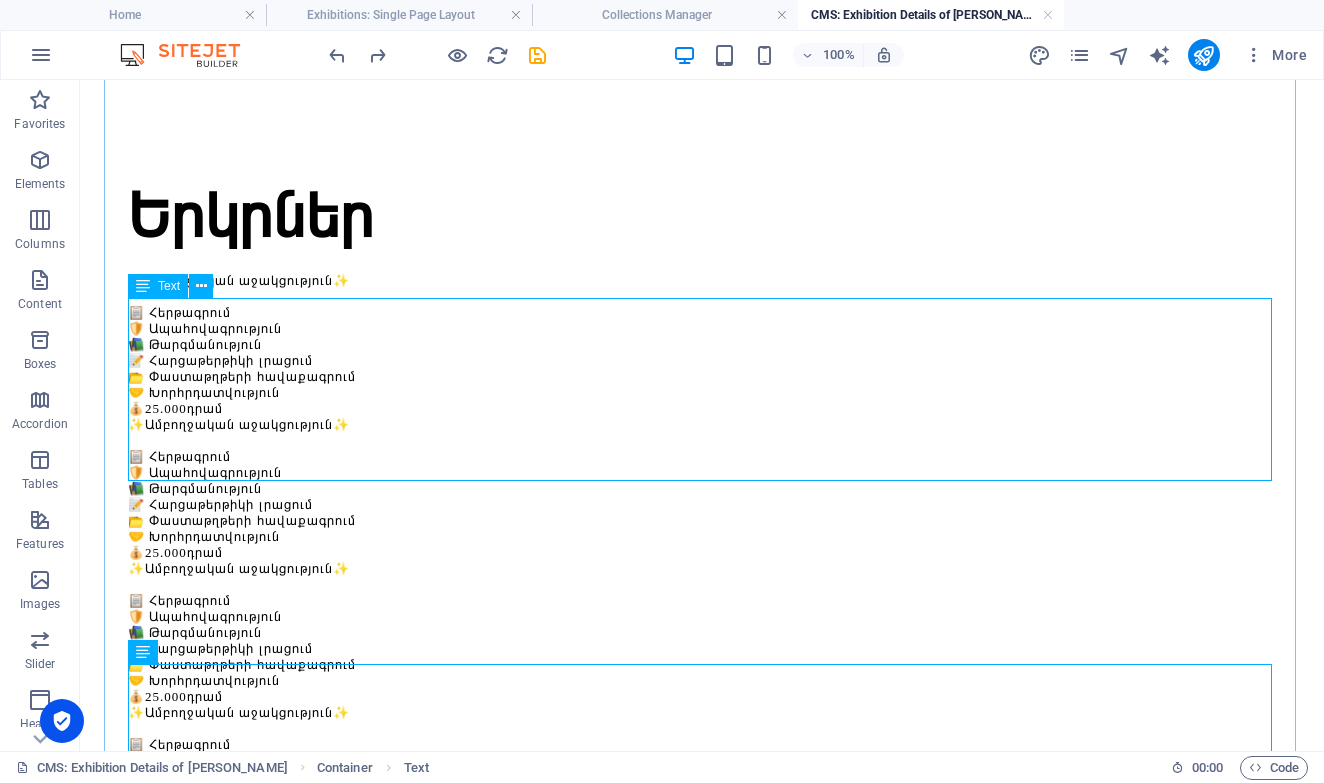 scroll, scrollTop: 84, scrollLeft: 0, axis: vertical 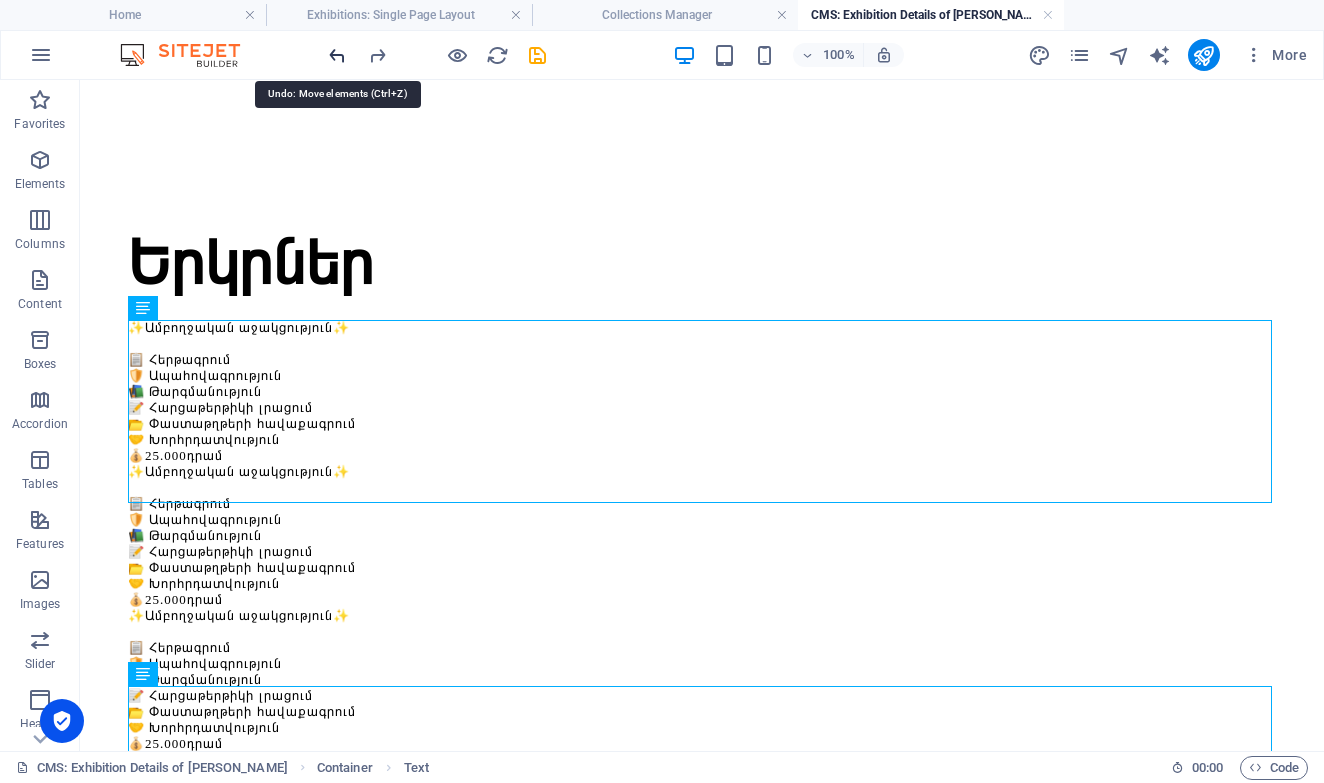 click at bounding box center [337, 55] 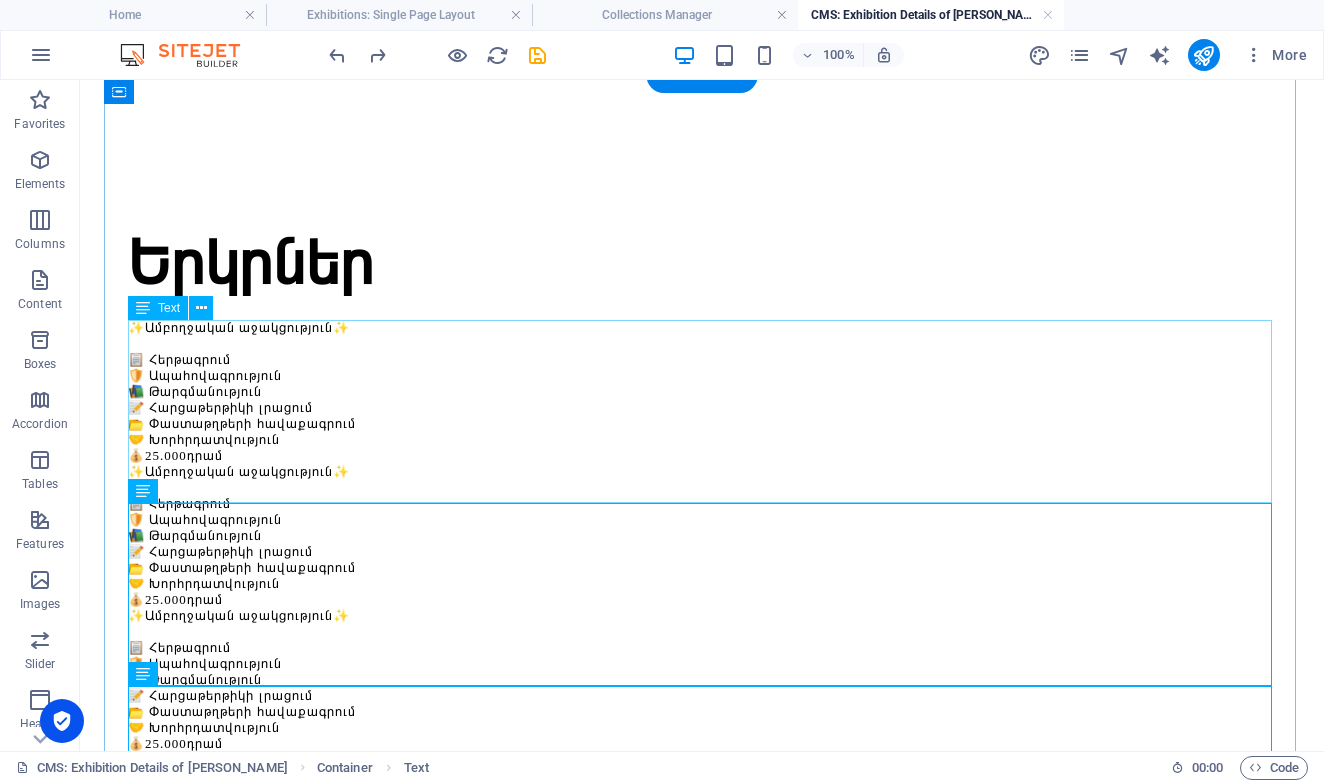 click on "✨Ամբողջական աջակցություն✨   📋 Հերթագրում 🛡️ Ապահովագրություն   📚 Թարգմանություն   📝 Հարցաթերթիկի լրացում   📂 Փաստաթղթերի հավաքագրում   🤝 Խորհրդատվություն 💰 25.000  դրամ" at bounding box center [702, 392] 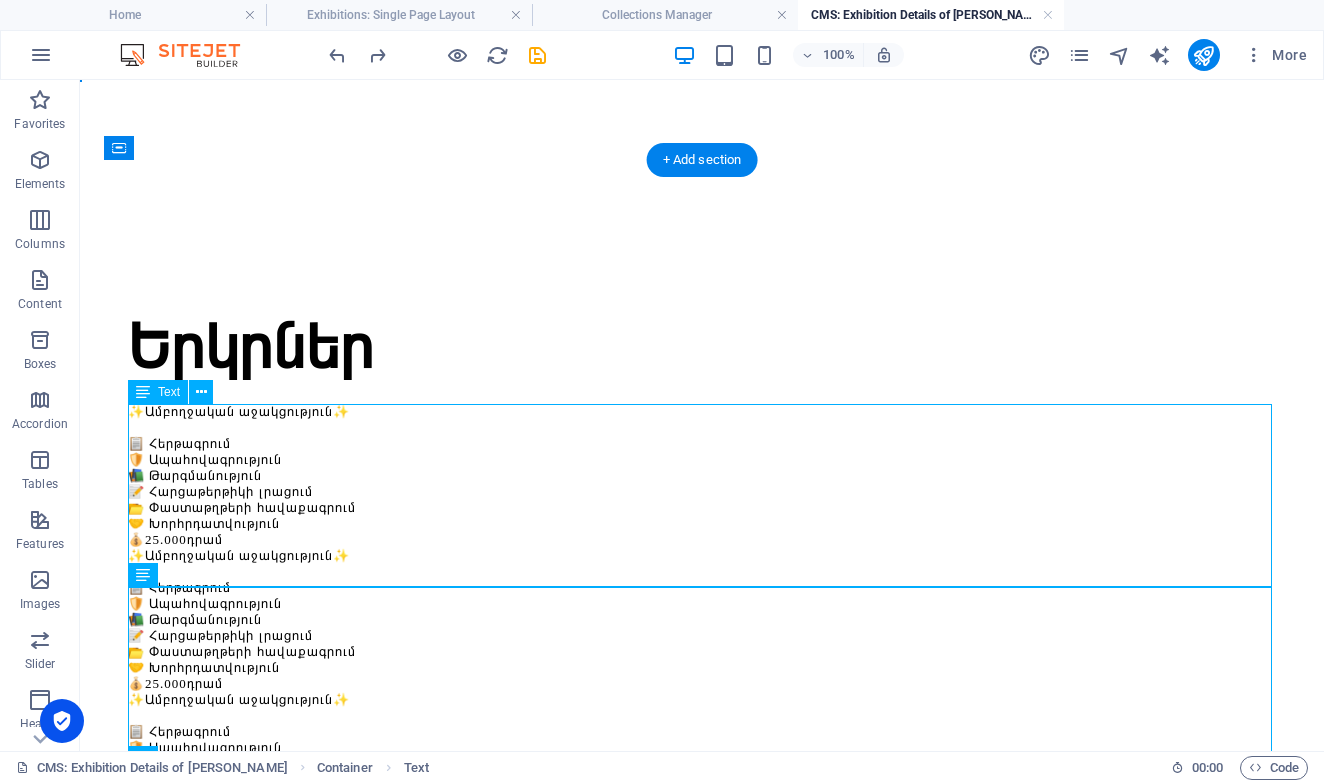 scroll, scrollTop: 1, scrollLeft: 0, axis: vertical 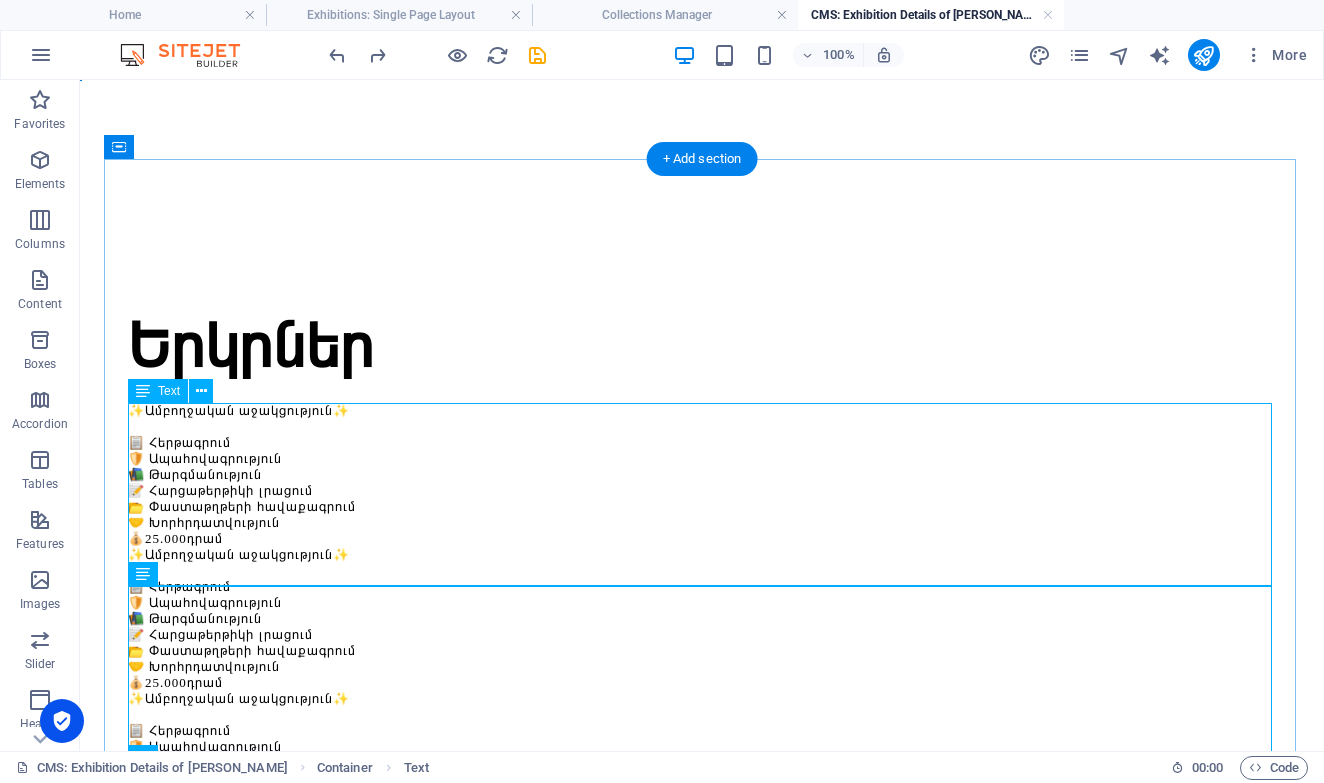 click on "✨Ամբողջական աջակցություն✨   📋 Հերթագրում 🛡️ Ապահովագրություն   📚 Թարգմանություն   📝 Հարցաթերթիկի լրացում   📂 Փաստաթղթերի հավաքագրում   🤝 Խորհրդատվություն 💰 25.000  դրամ" at bounding box center (702, 475) 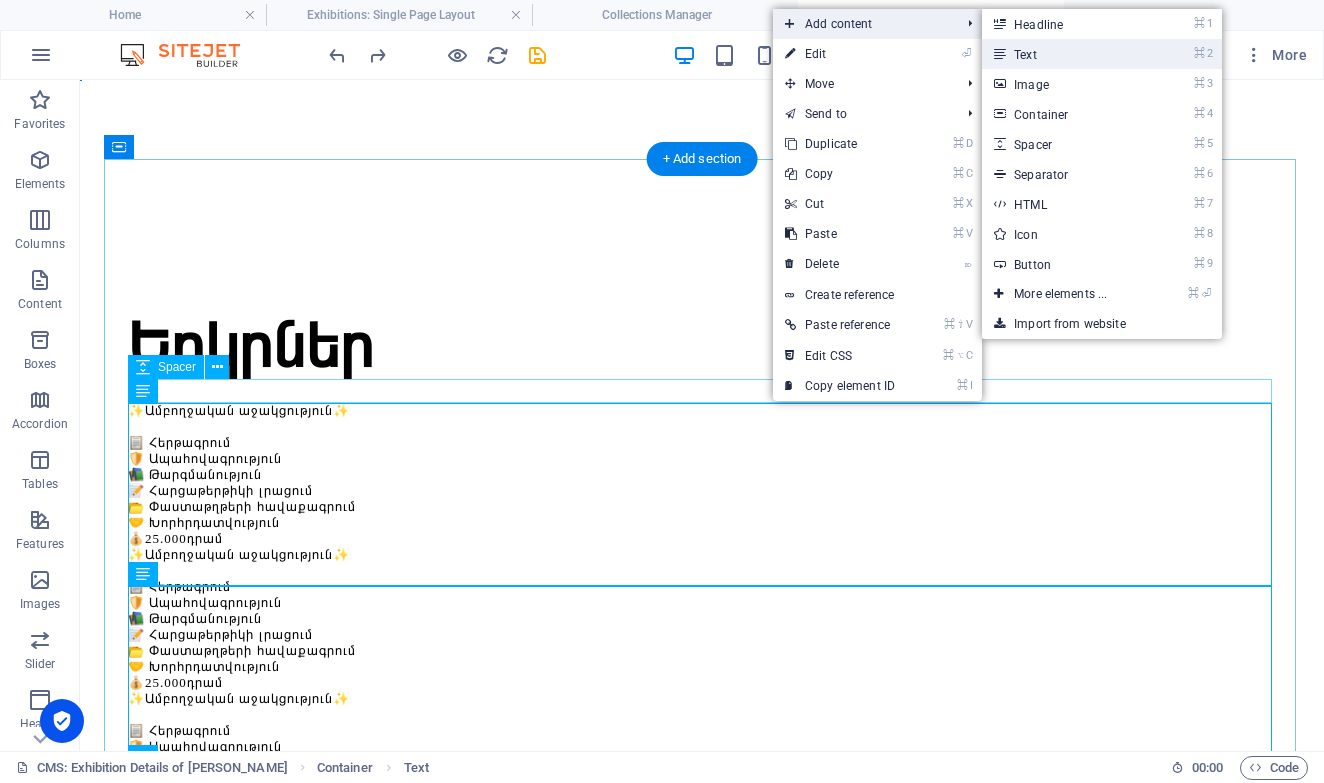 click on "⌘ 2  Text" at bounding box center [1064, 54] 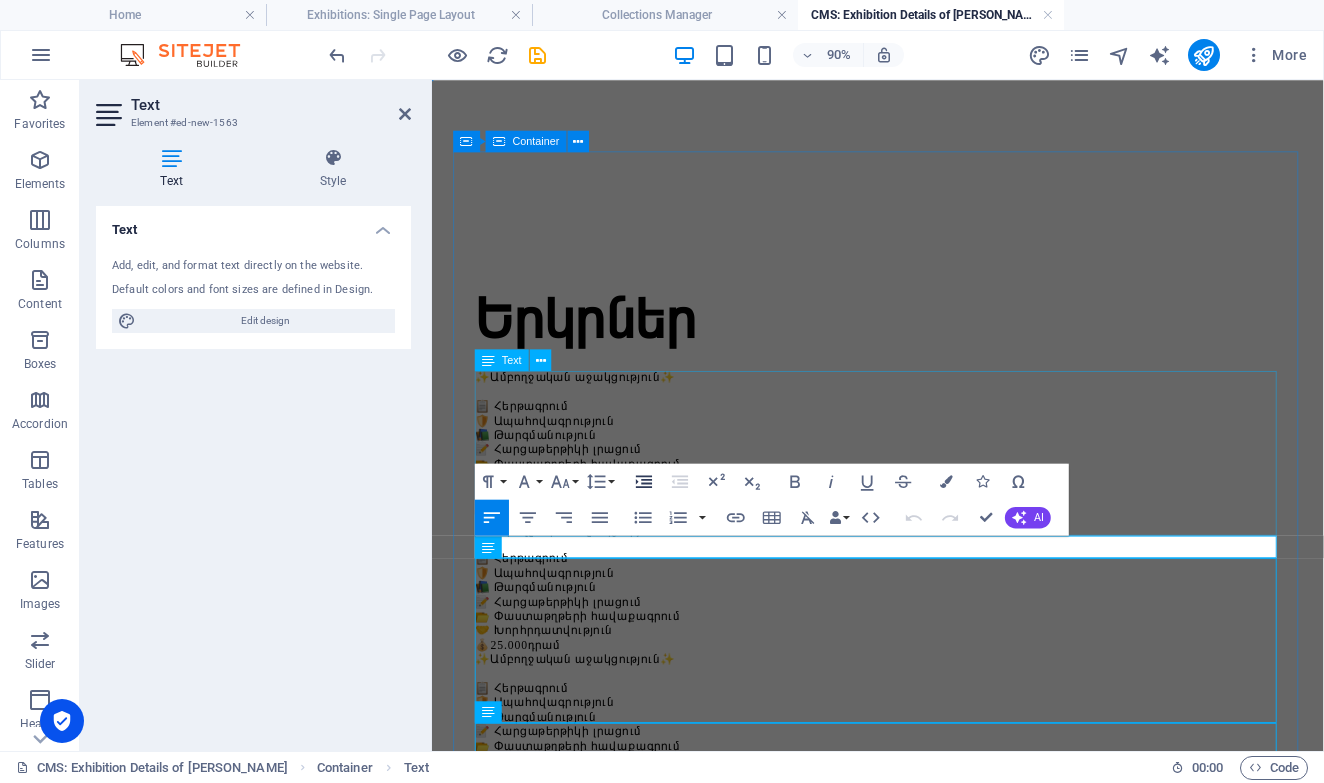 click 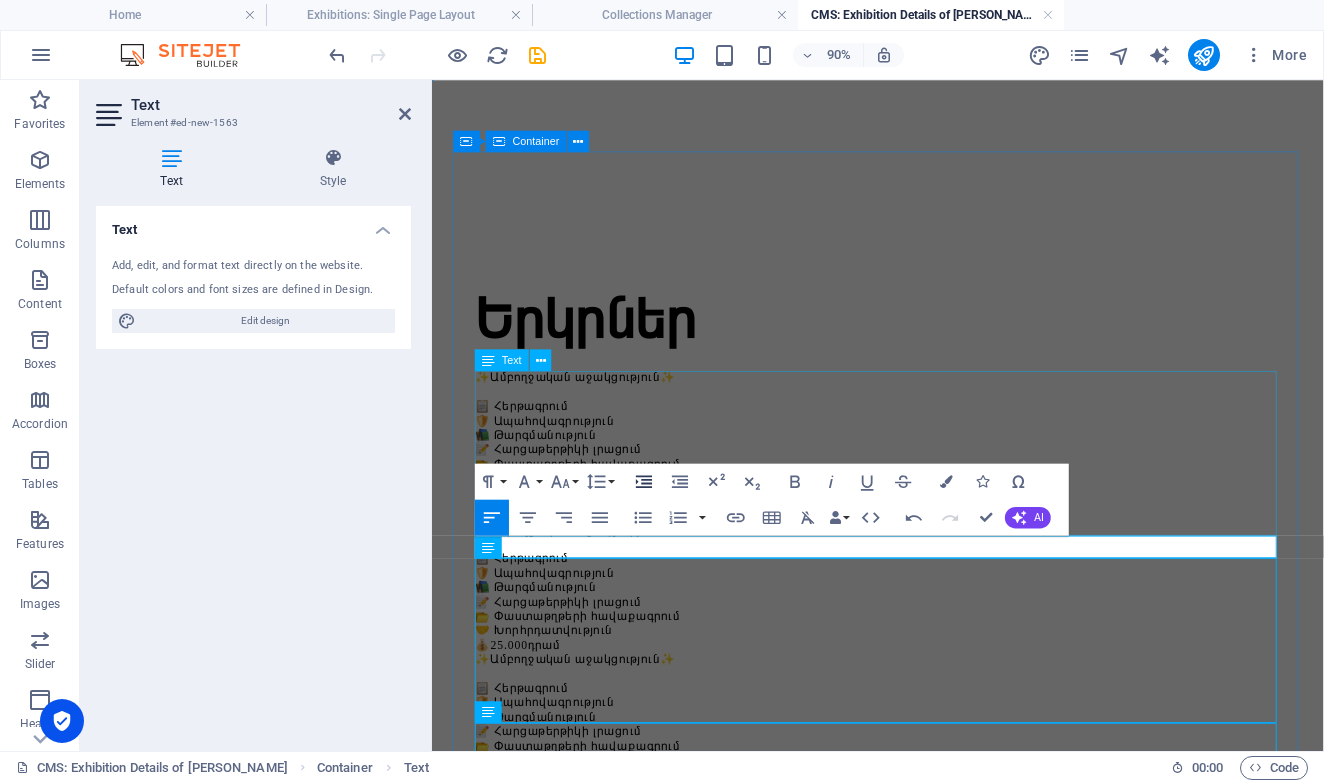 click 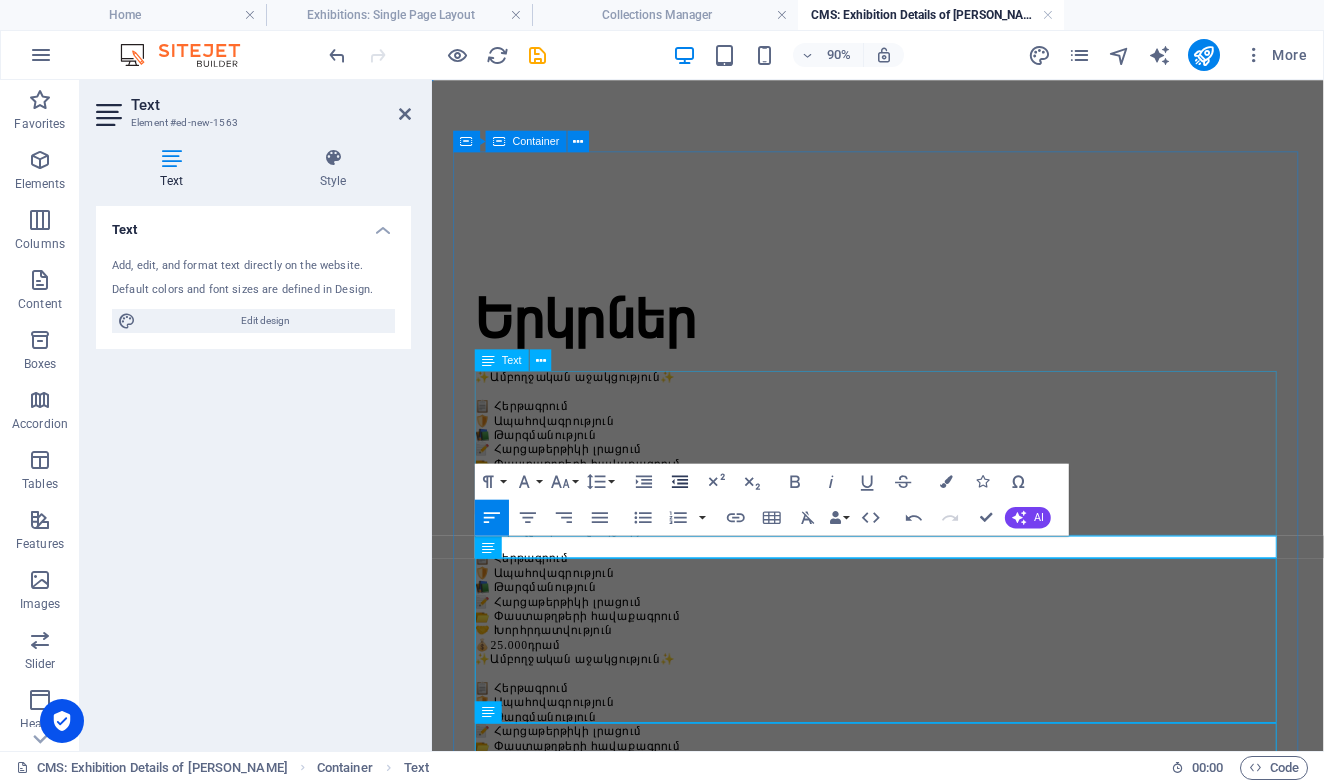 click 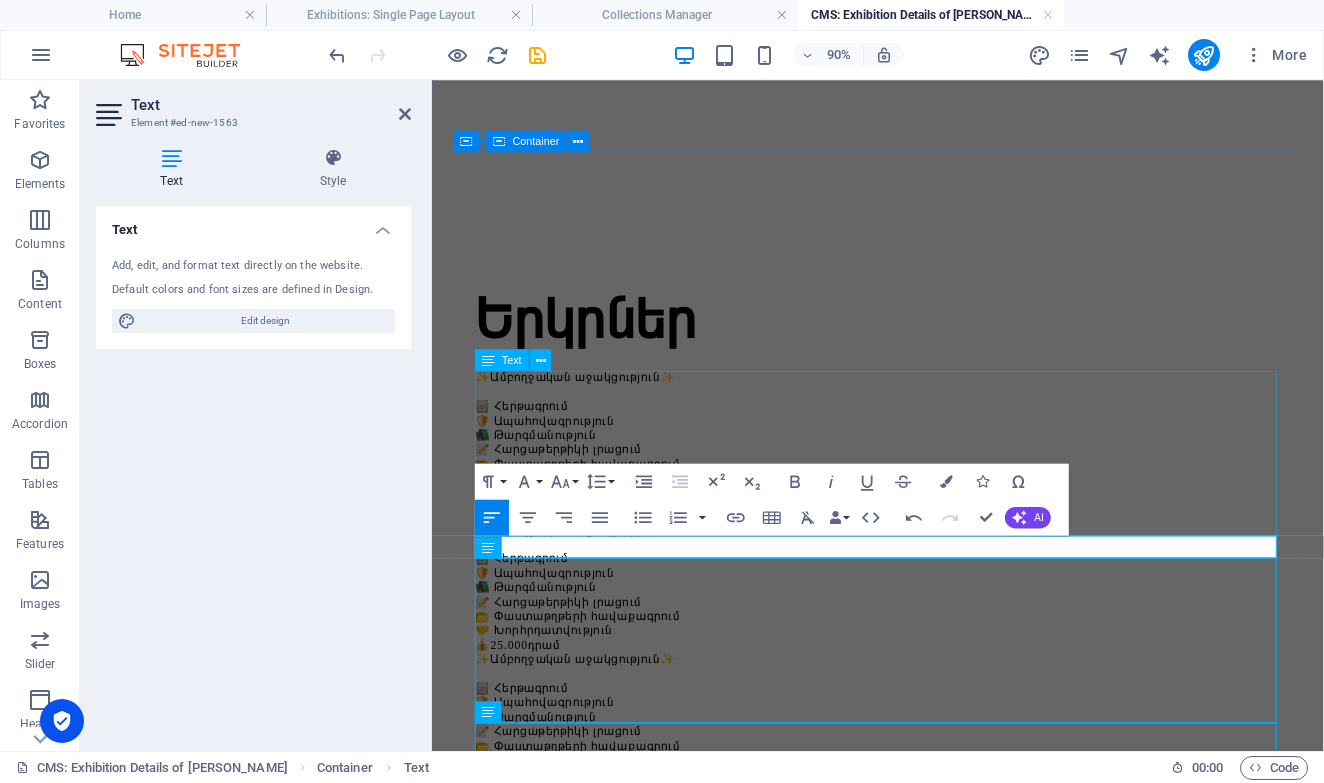 click 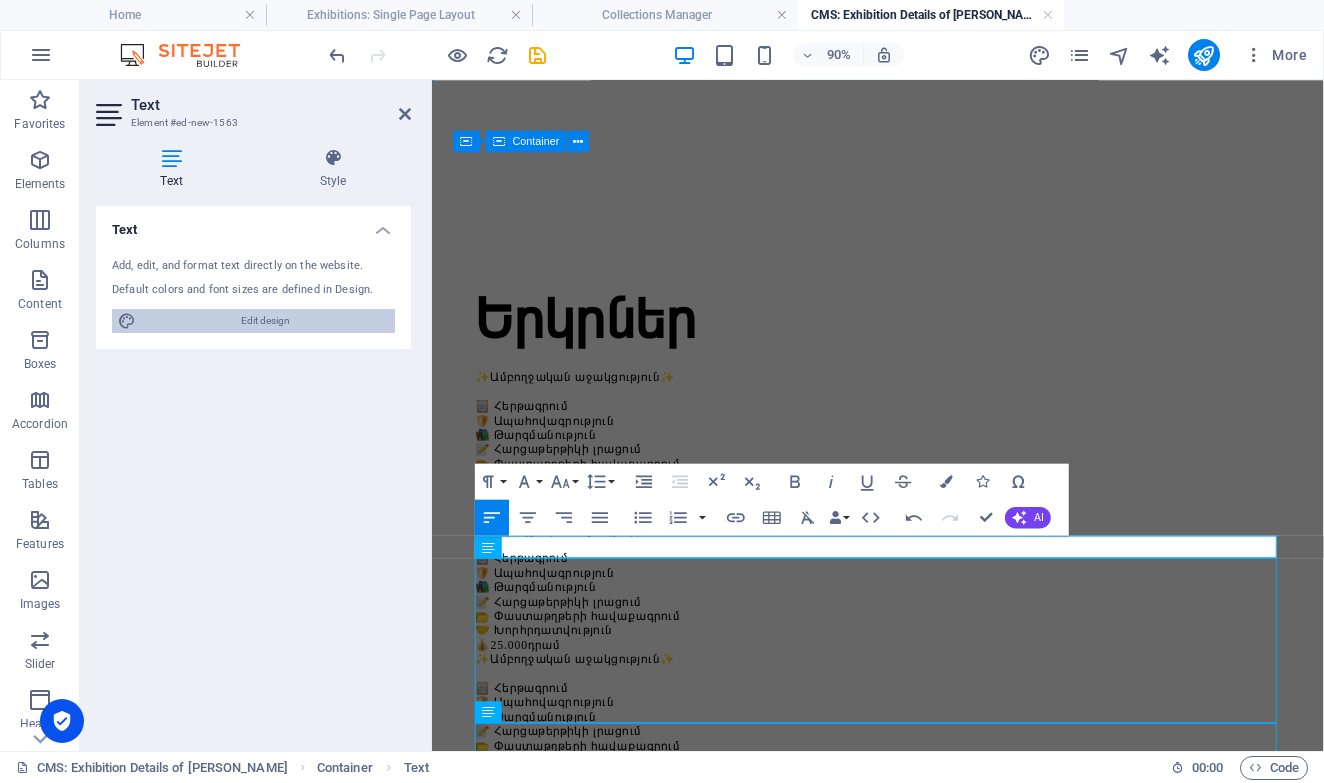 click on "Edit design" at bounding box center (265, 321) 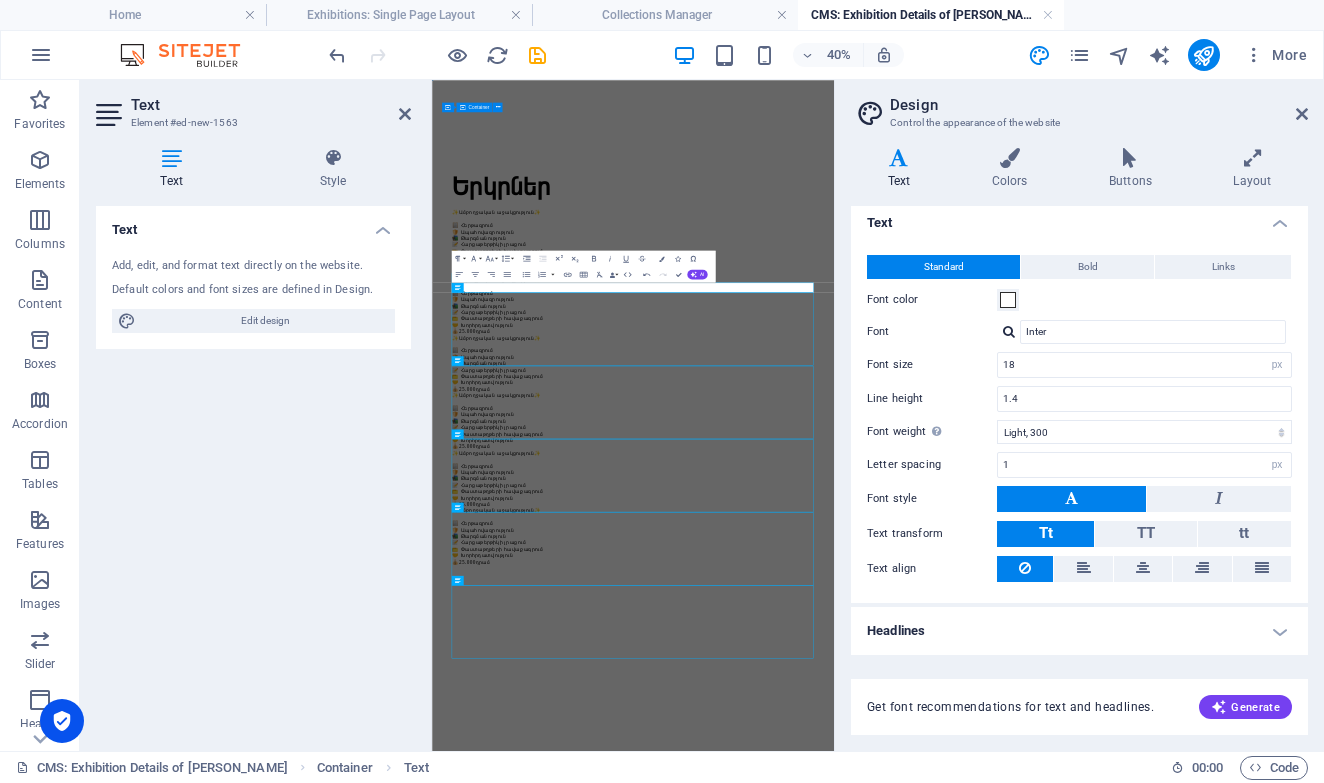 scroll, scrollTop: 6, scrollLeft: 0, axis: vertical 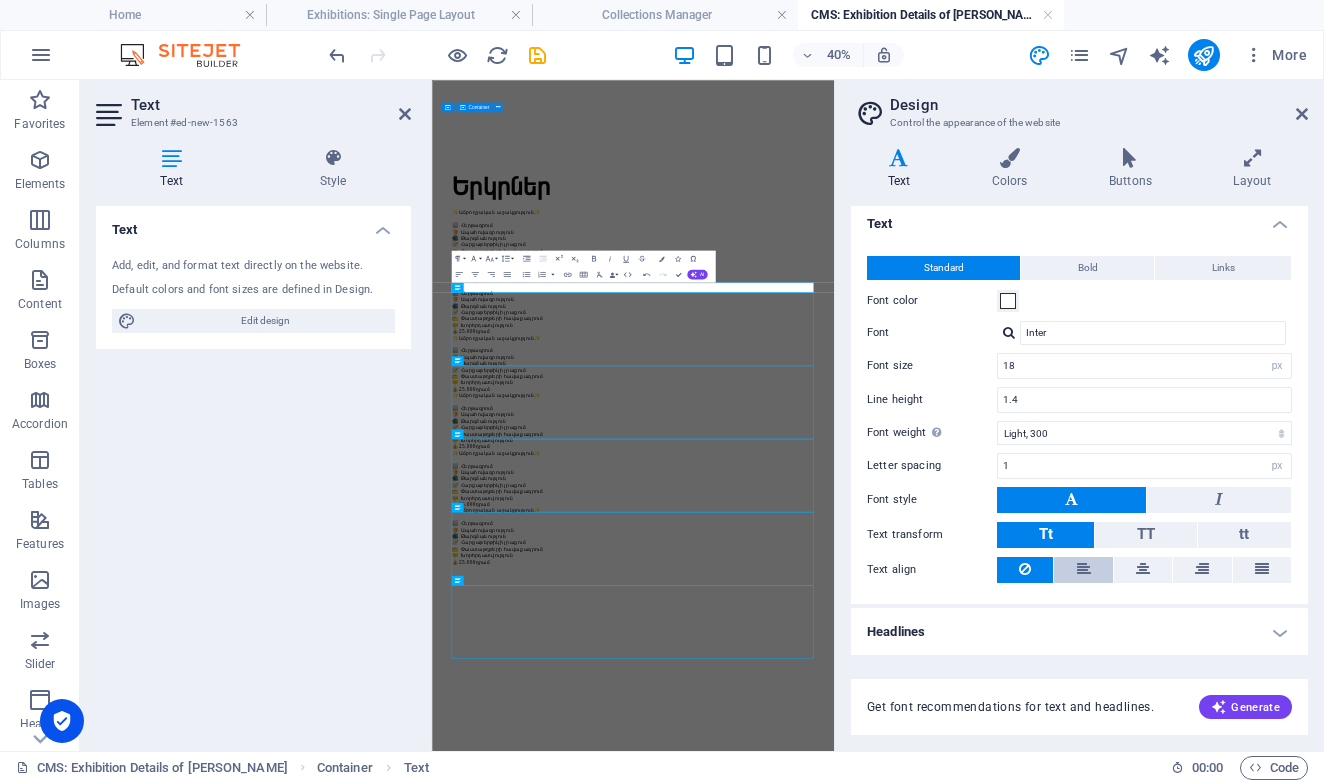 click at bounding box center [1083, 570] 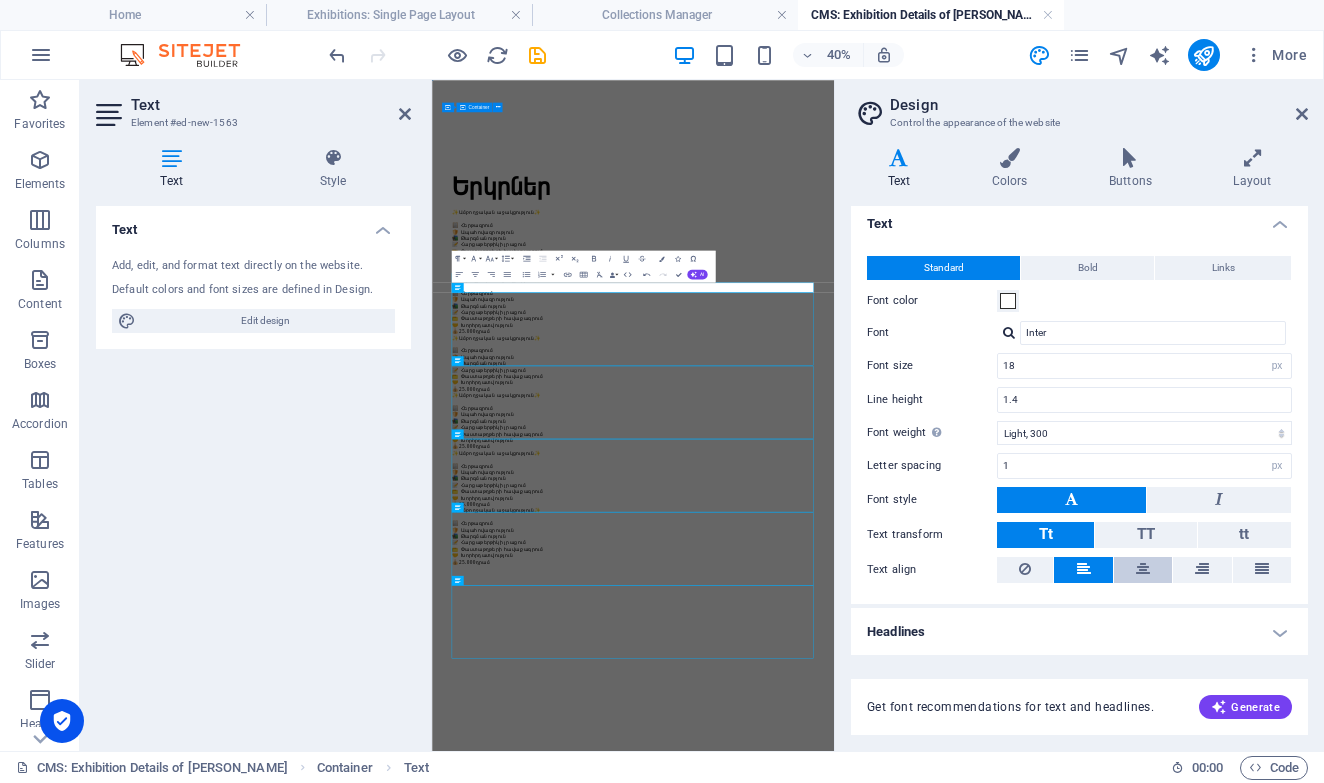 click at bounding box center [1143, 570] 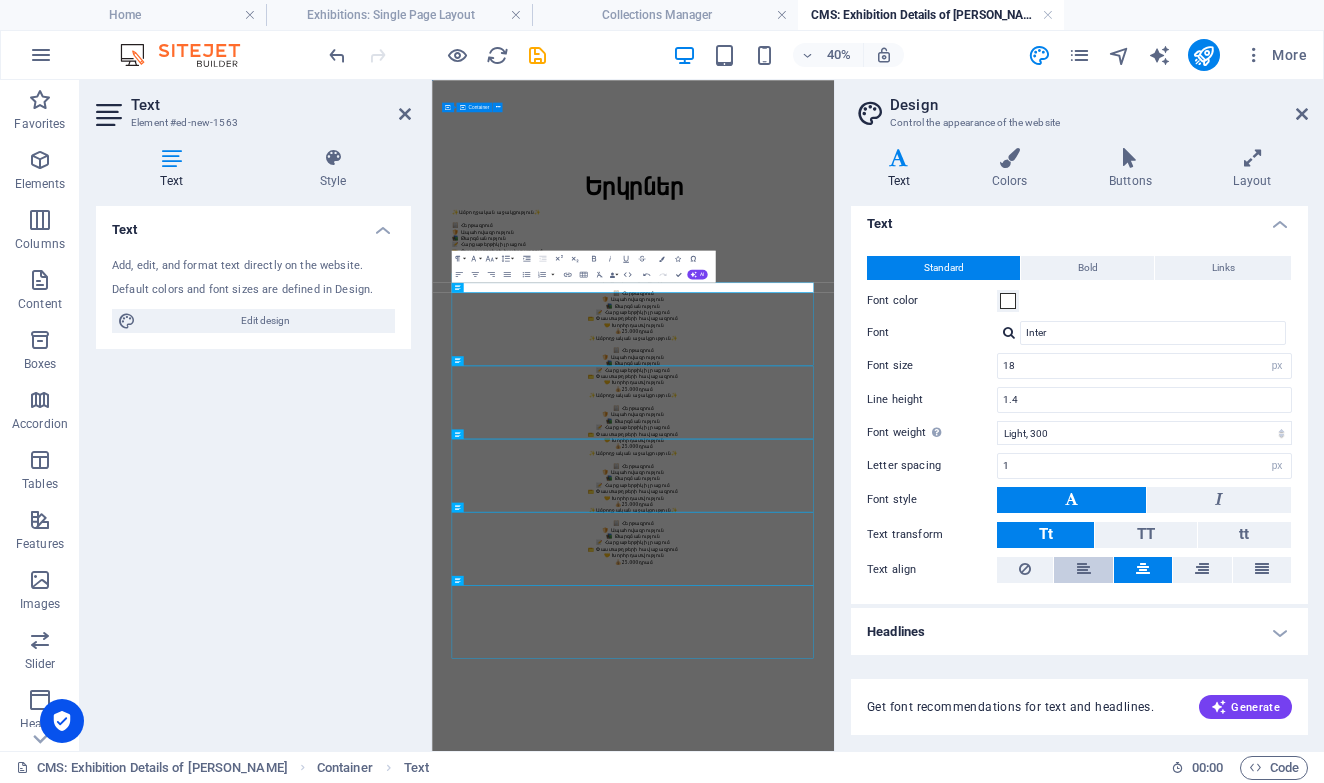 click at bounding box center [1083, 570] 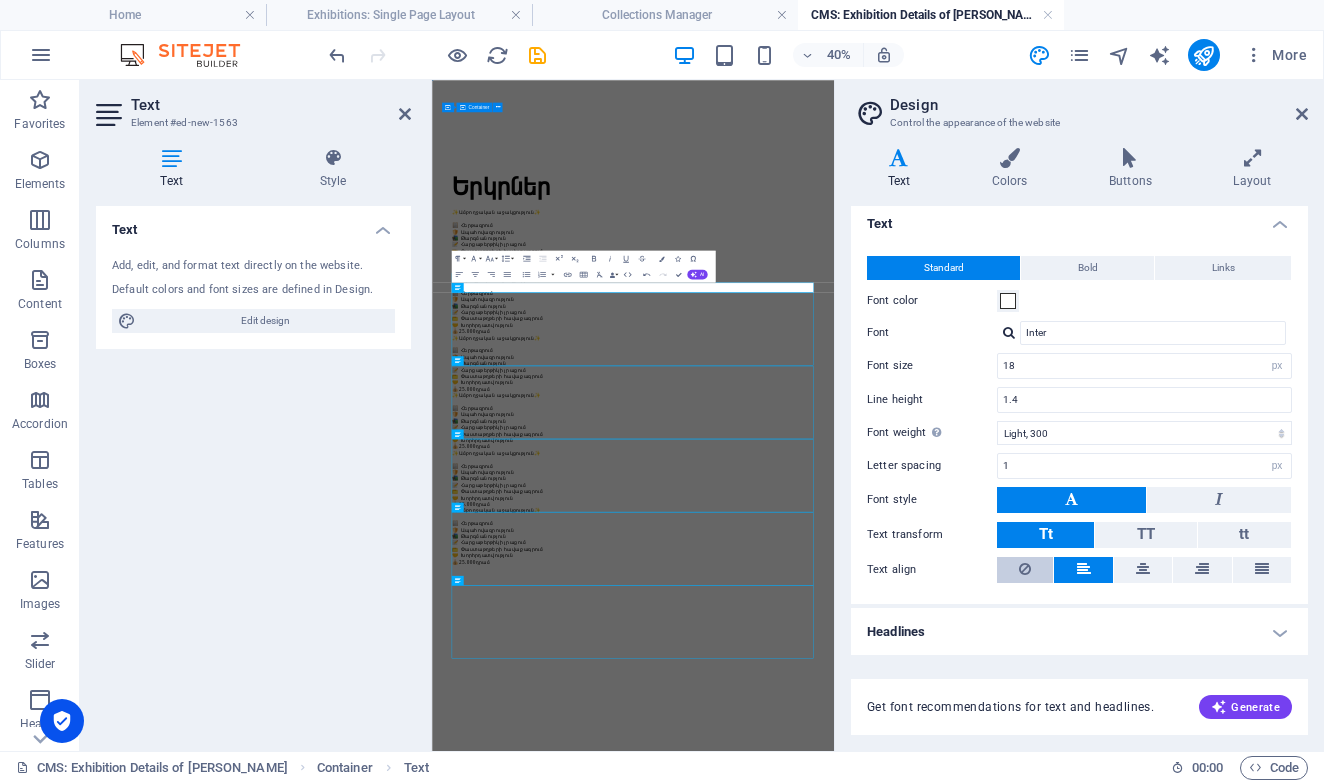 click at bounding box center [1025, 570] 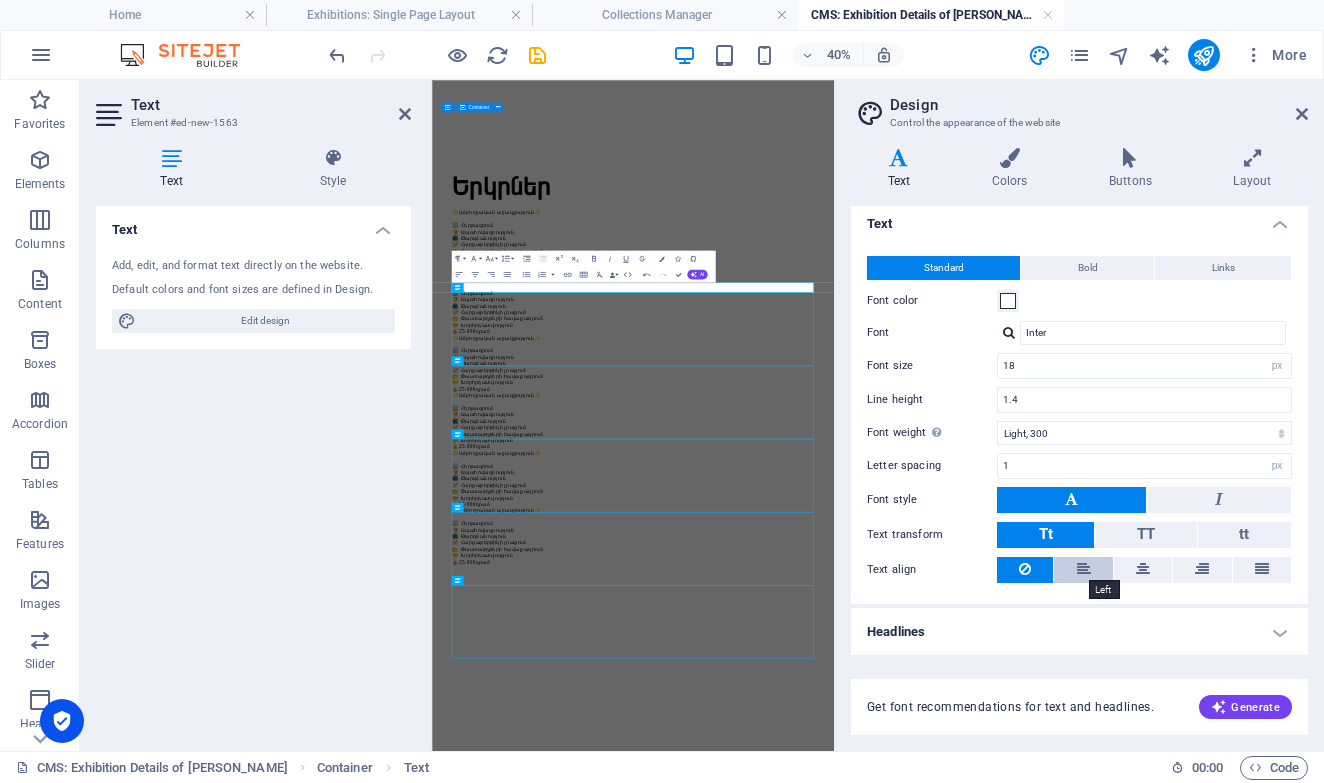 click at bounding box center [1084, 569] 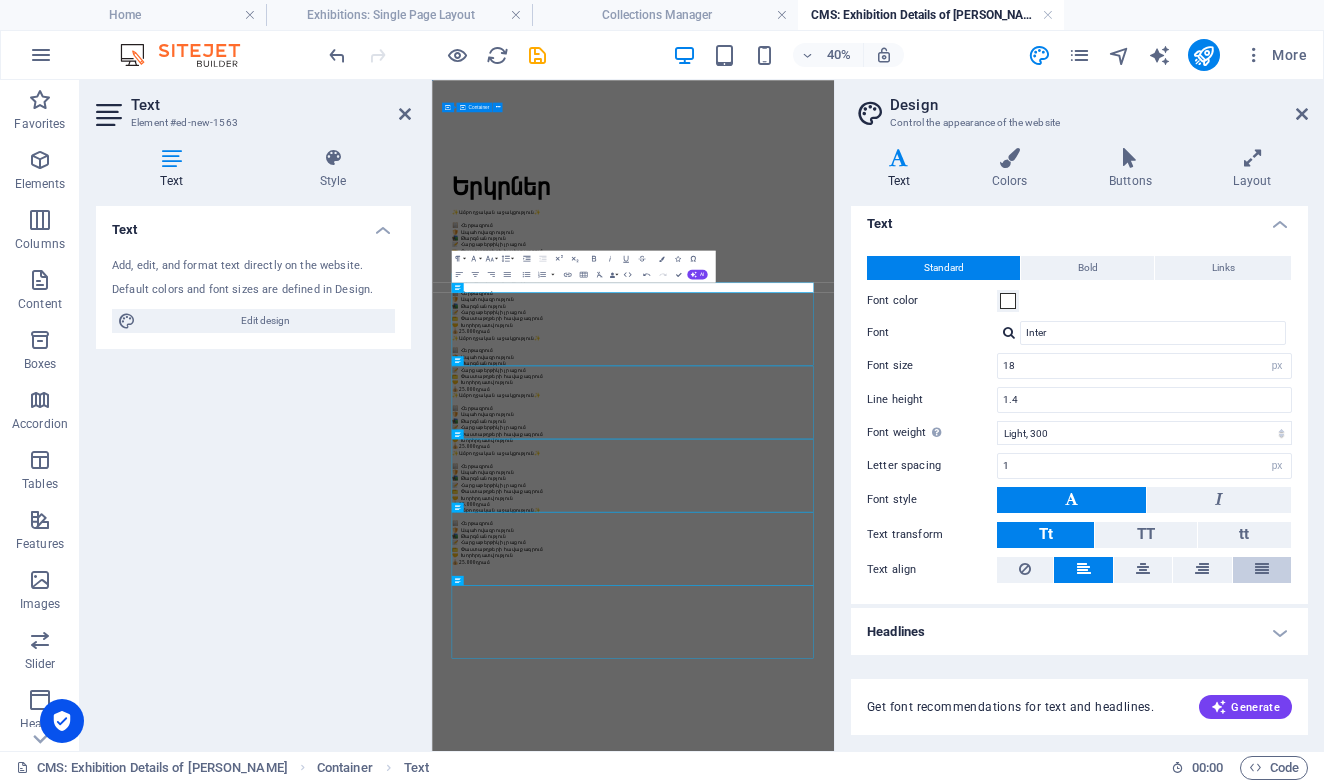 click at bounding box center (1262, 569) 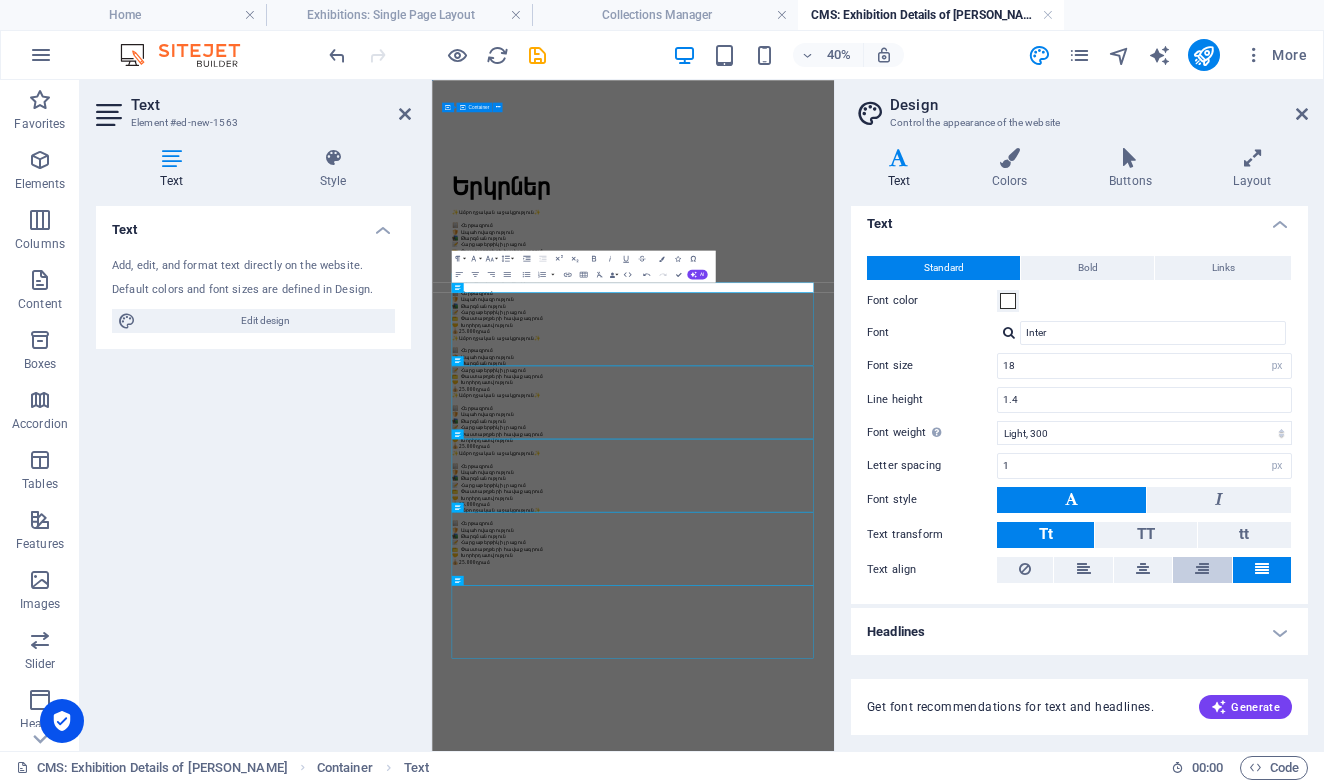 click at bounding box center [1202, 570] 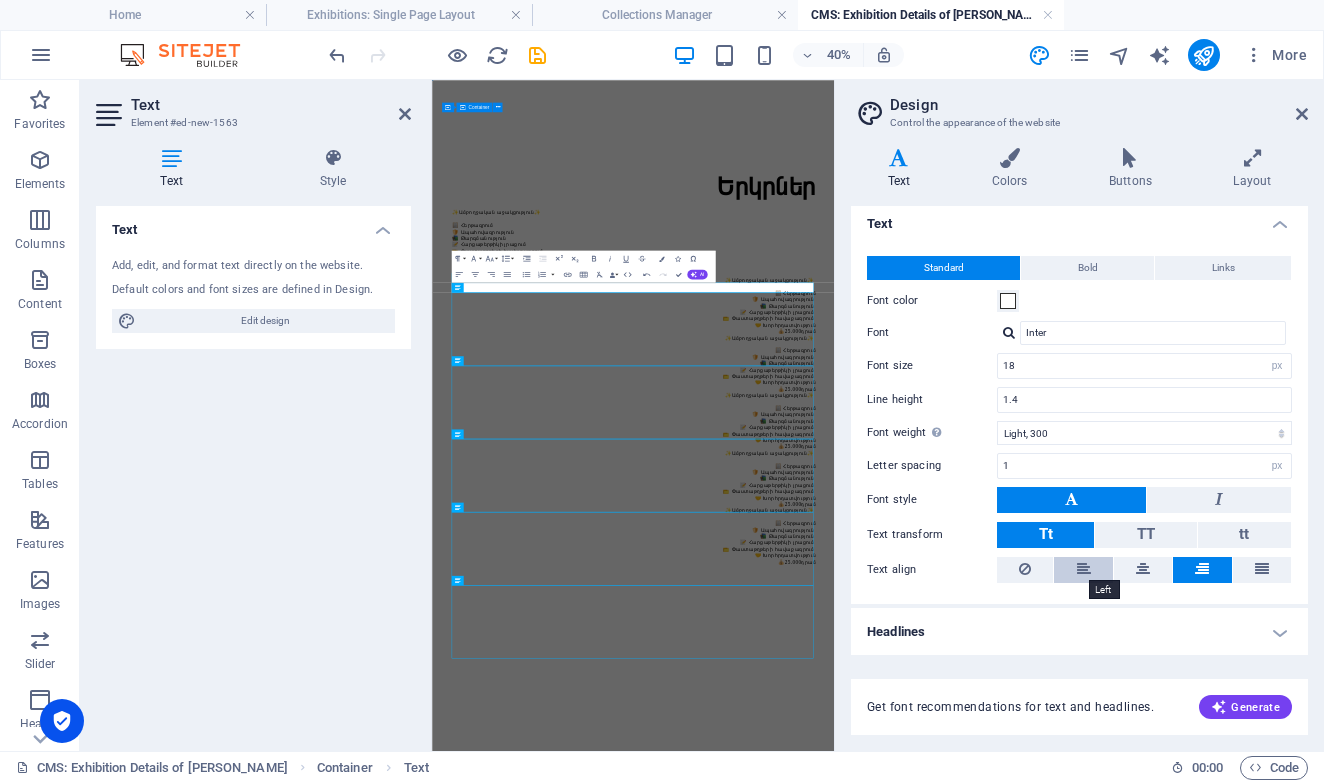 click at bounding box center [1084, 569] 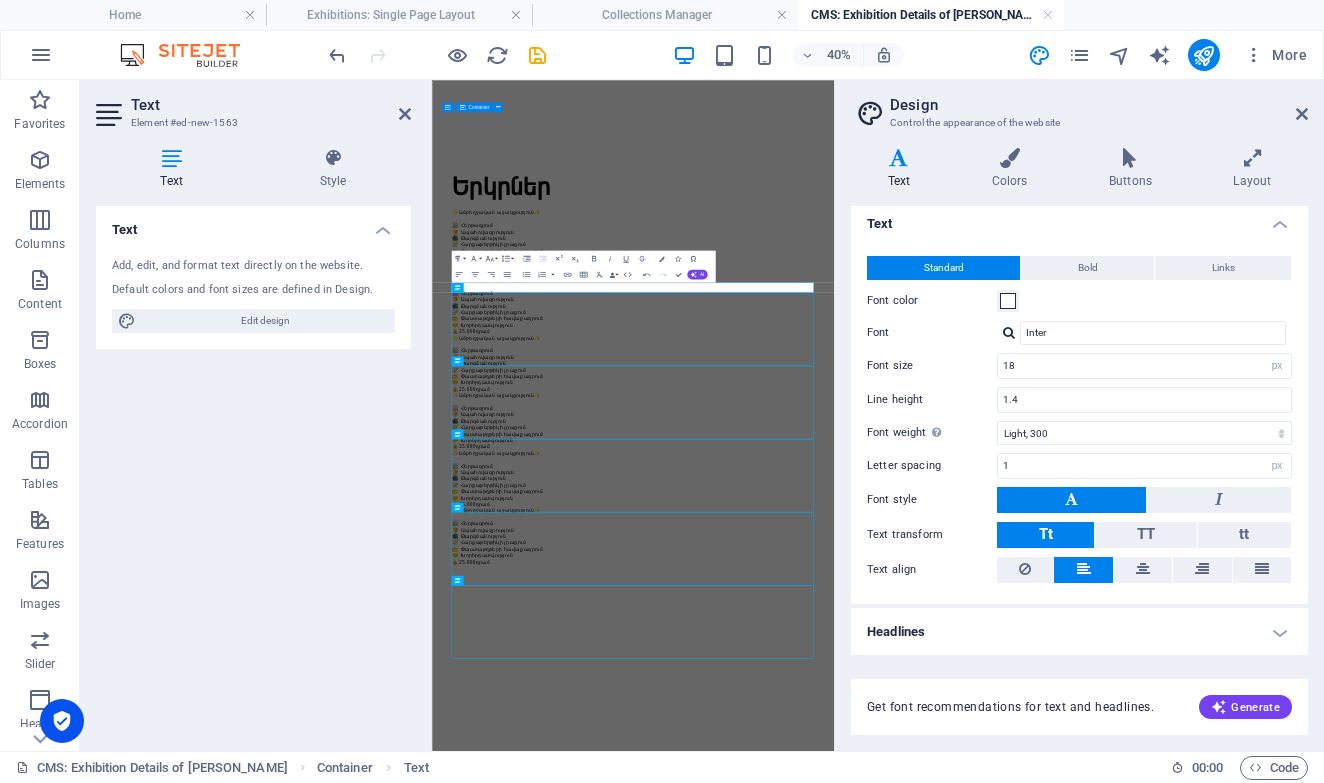 click on "Headlines" at bounding box center [1079, 632] 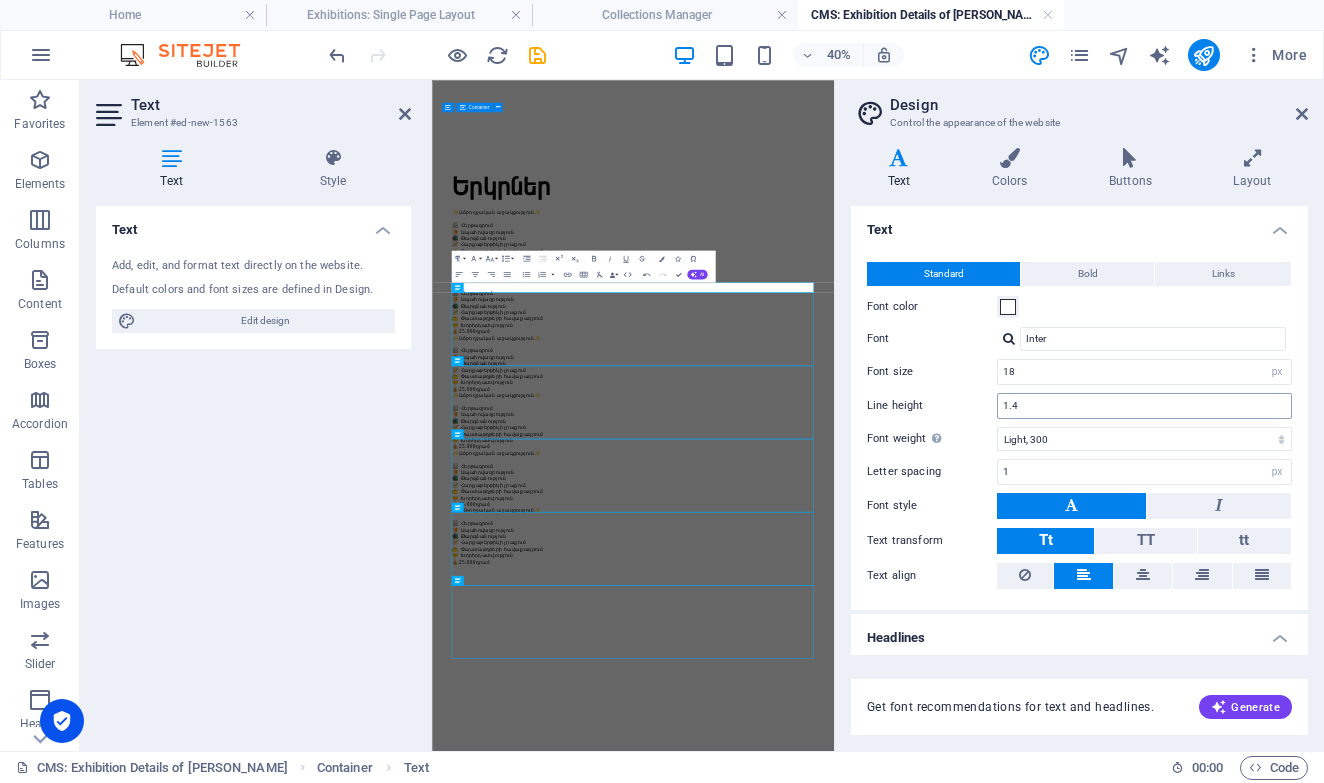 scroll, scrollTop: 0, scrollLeft: 0, axis: both 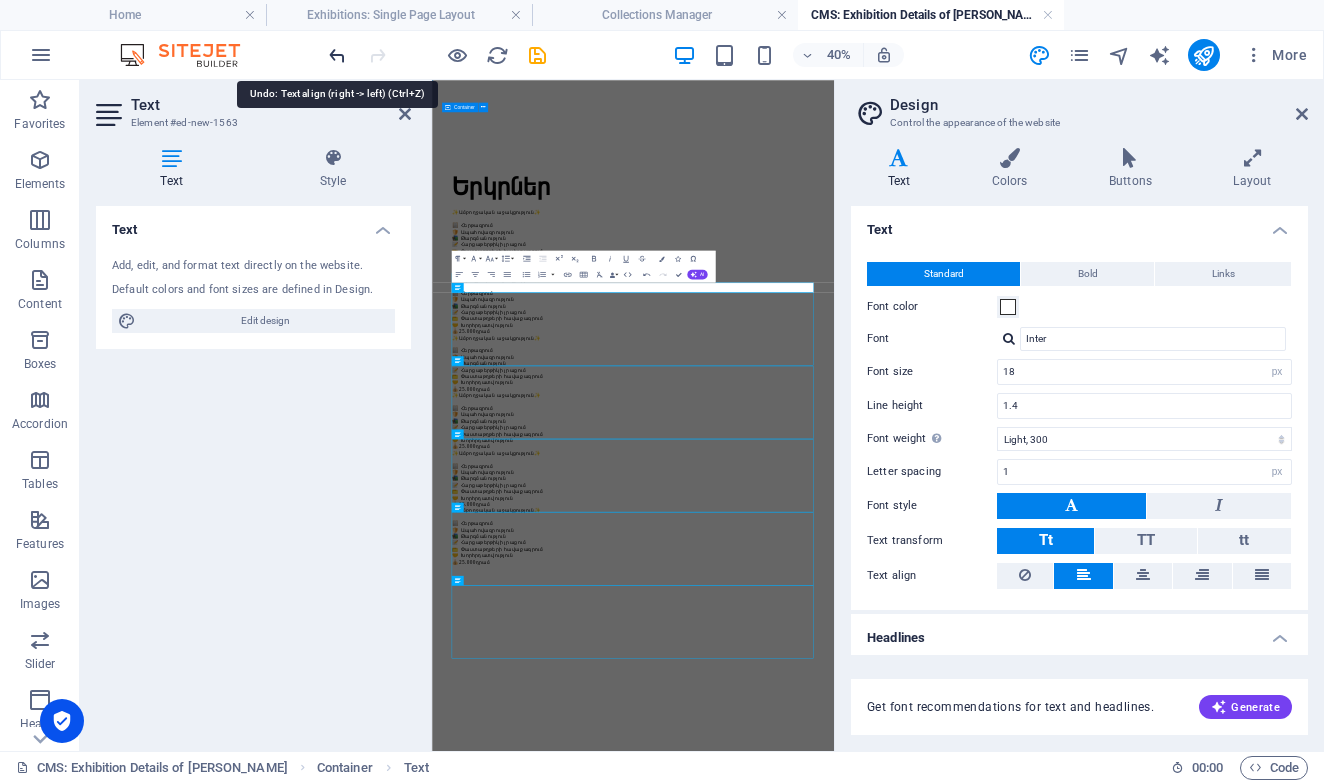 click at bounding box center [337, 55] 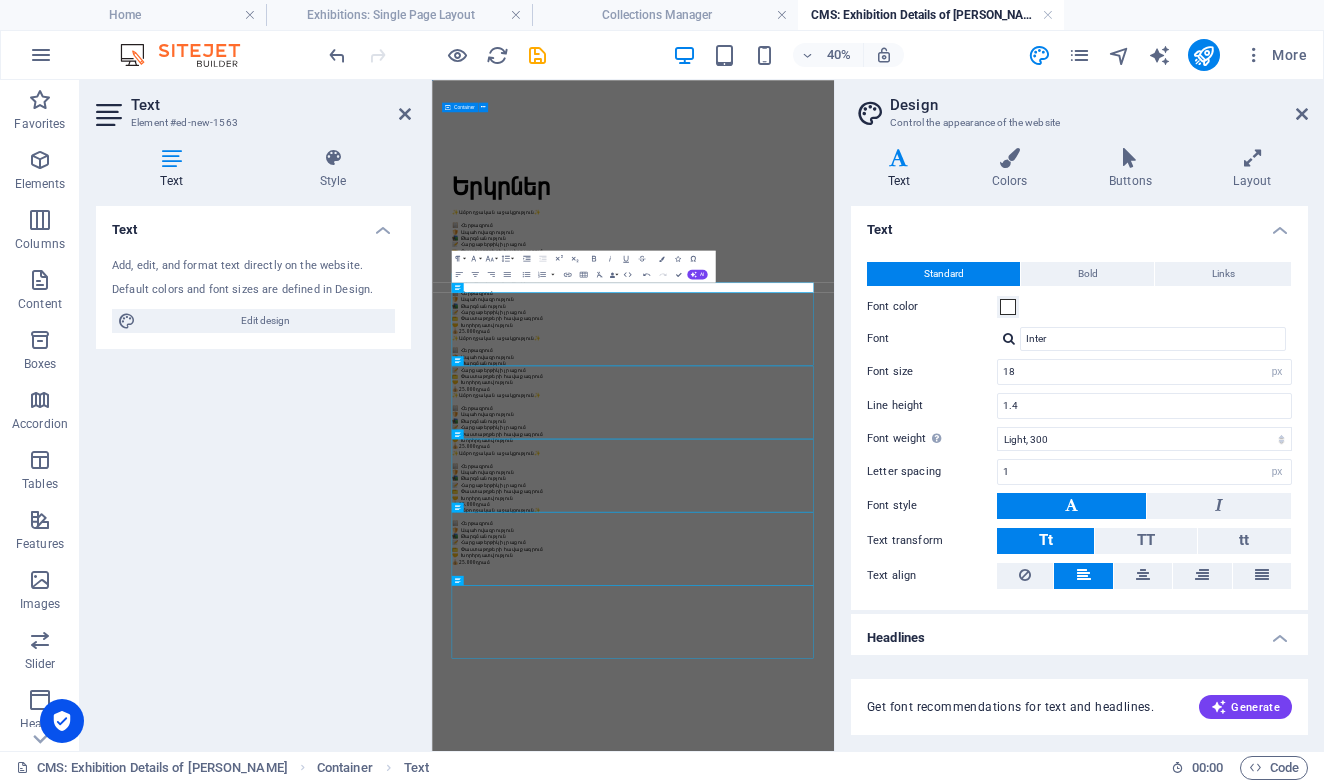 click on "Design Control the appearance of the website Variants  Text  Colors  Buttons  Layout Text Standard Bold Links Font color Font Inter Font size 18 rem px Line height 1.4 Font weight To display the font weight correctly, it may need to be enabled.  Manage Fonts Thin, 100 Extra-light, 200 Light, 300 Regular, 400 Medium, 500 Semi-bold, 600 Bold, 700 Extra-bold, 800 Black, 900 Letter spacing 1 rem px Font style Text transform Tt TT tt Text align Font weight To display the font weight correctly, it may need to be enabled.  Manage Fonts Thin, 100 Extra-light, 200 Light, 300 Regular, 400 Medium, 500 Semi-bold, 600 Bold, 700 Extra-bold, 800 Black, 900 Default Hover / Active Font color Font color Decoration None Decoration None Transition duration 0.3 s Transition function Ease Ease In Ease Out Ease In/Ease Out Linear Headlines All H1 / Textlogo H2 H3 H4 H5 H6 Font color Font Podkova Line height 1 Font weight To display the font weight correctly, it may need to be enabled.  Manage Fonts Thin, 100 Extra-light, 200 1 rem" at bounding box center [1079, 415] 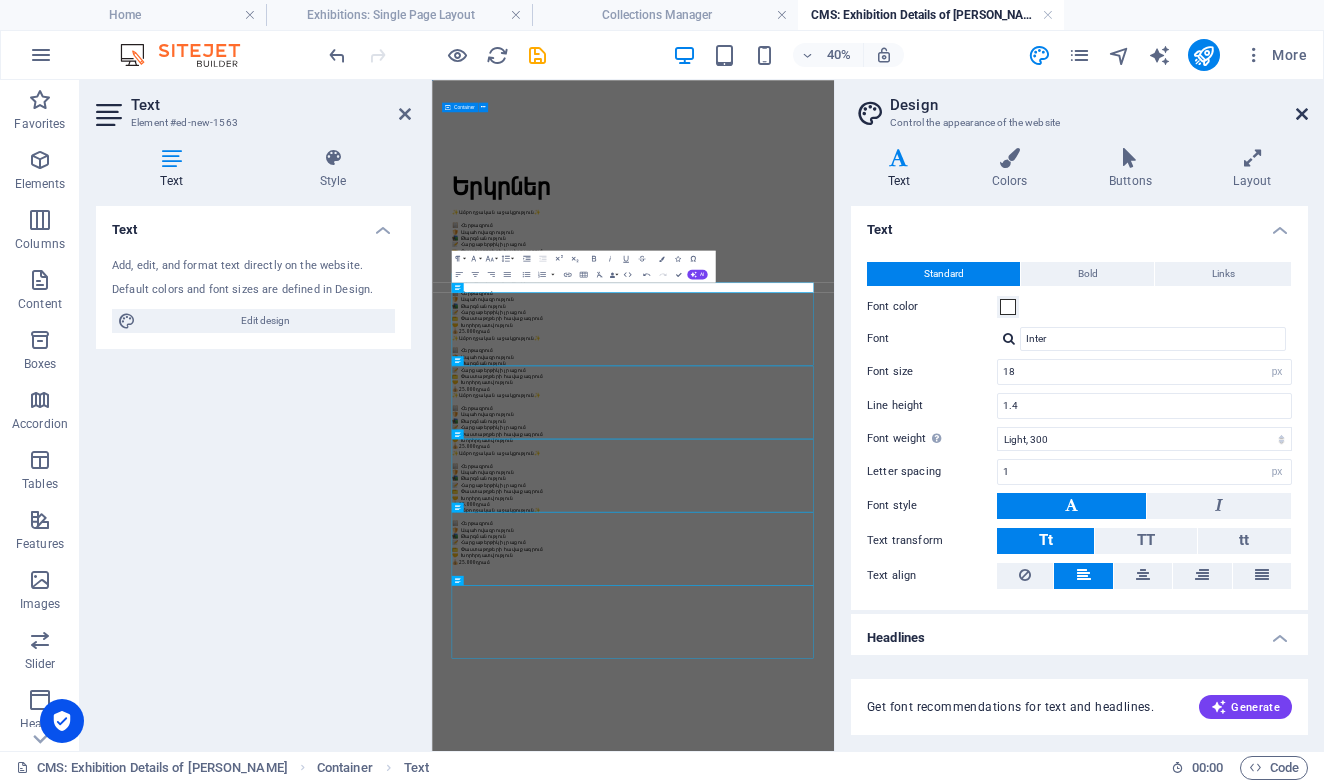 click at bounding box center (1302, 114) 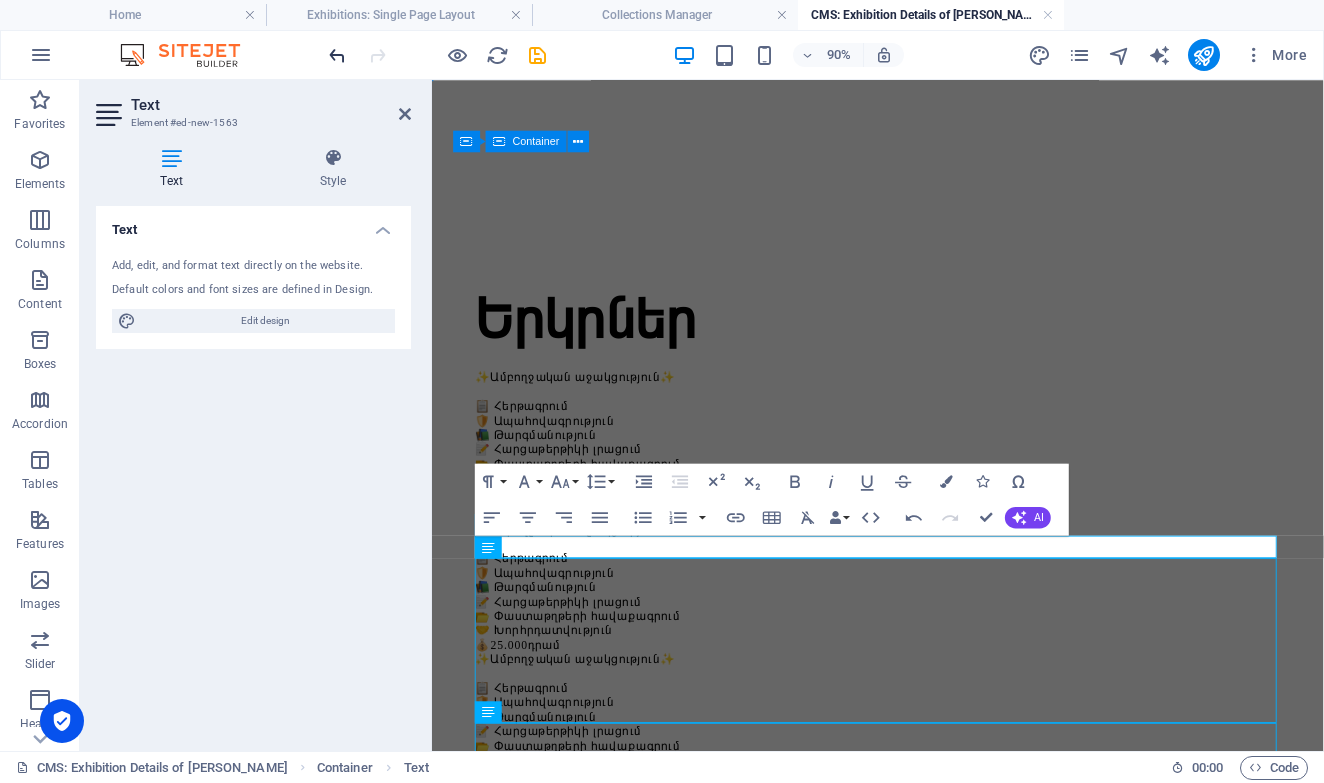 click at bounding box center [337, 55] 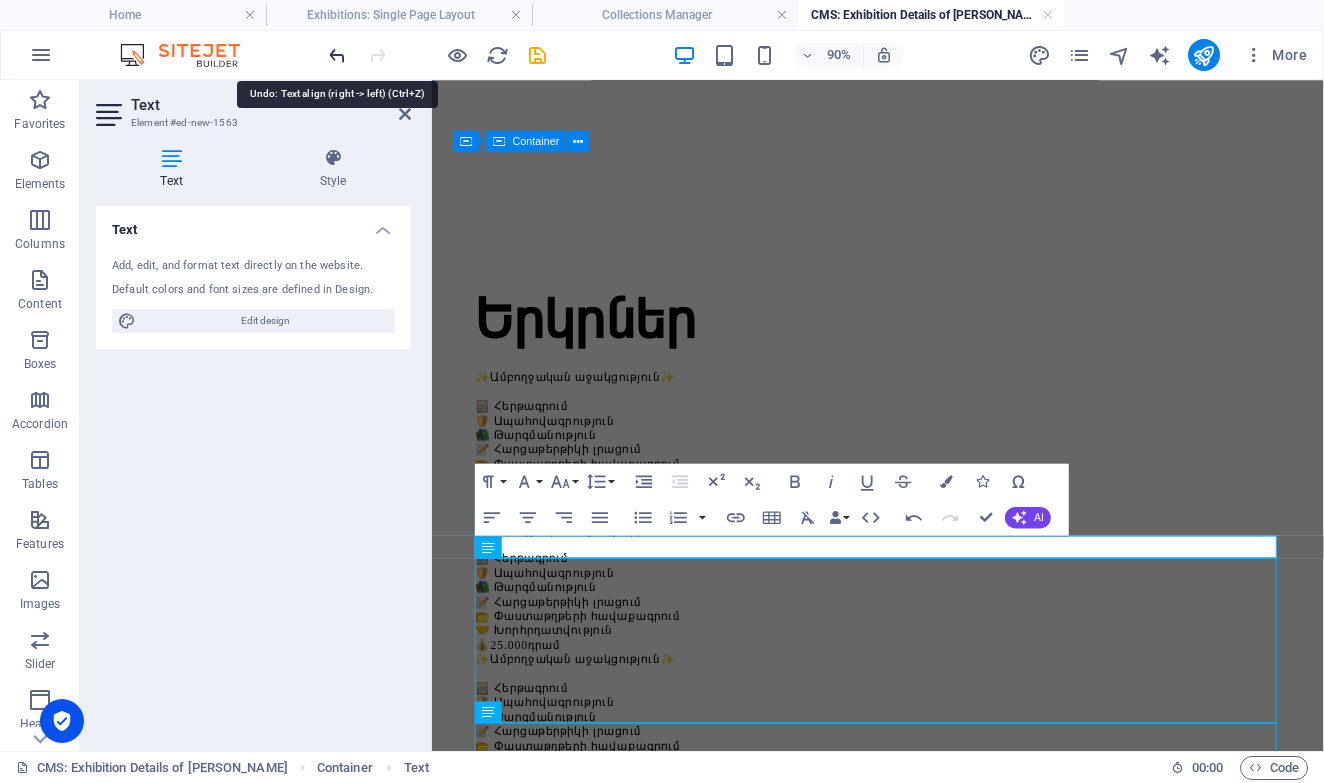 click at bounding box center [337, 55] 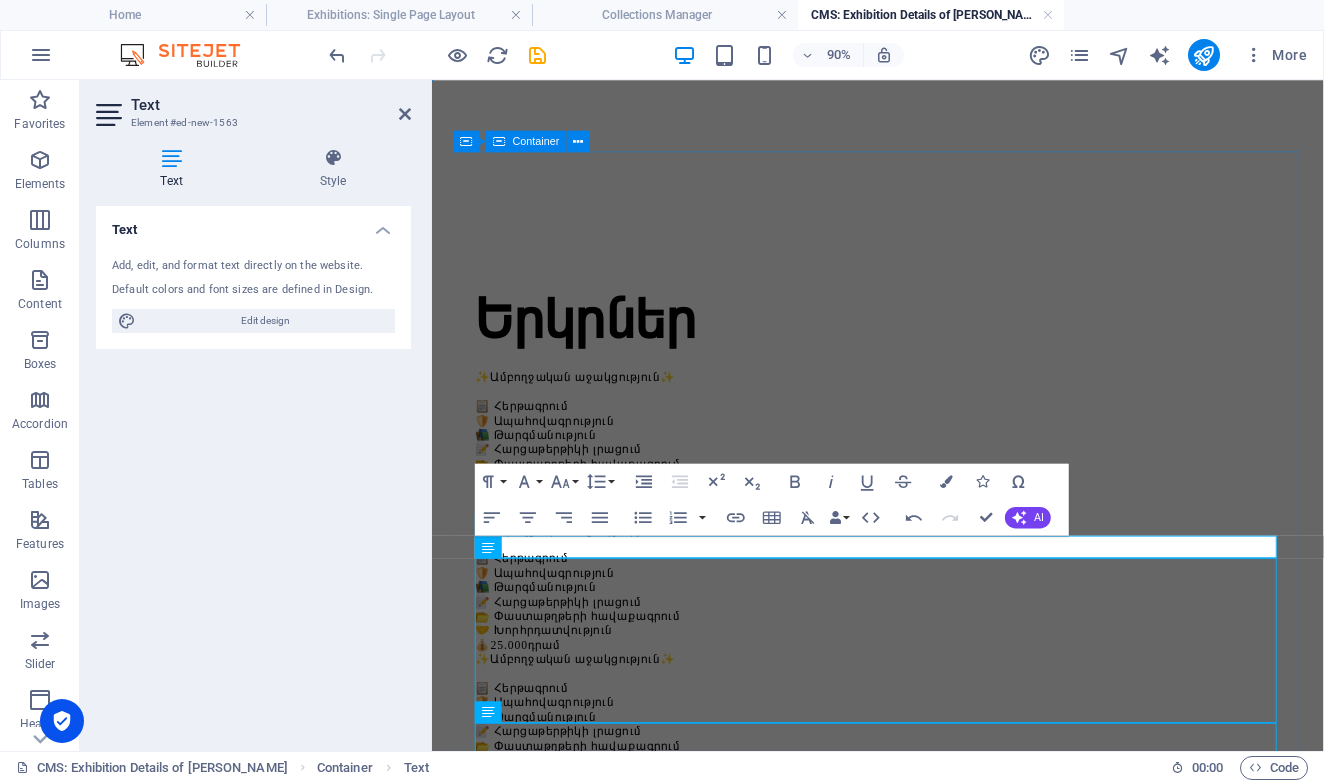 drag, startPoint x: 851, startPoint y: 609, endPoint x: 1283, endPoint y: 554, distance: 435.4871 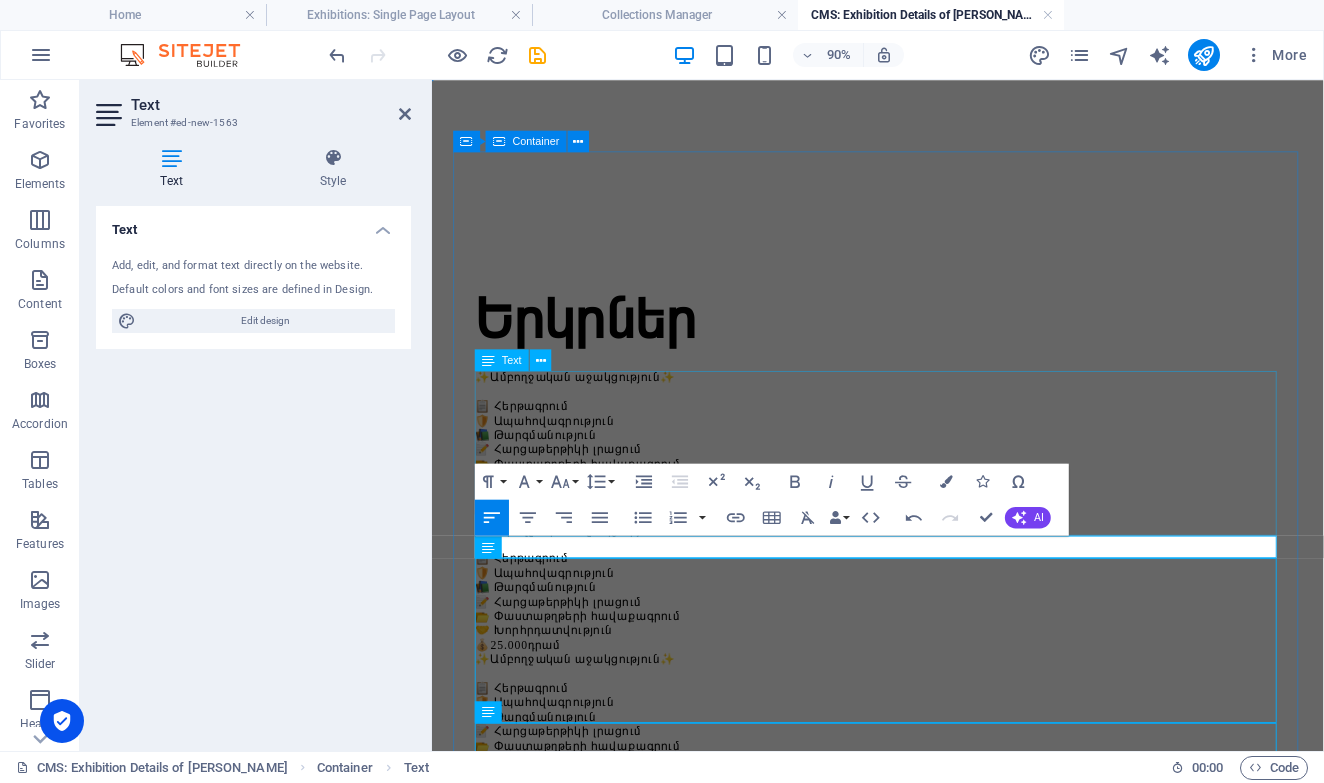 click at bounding box center (927, 299) 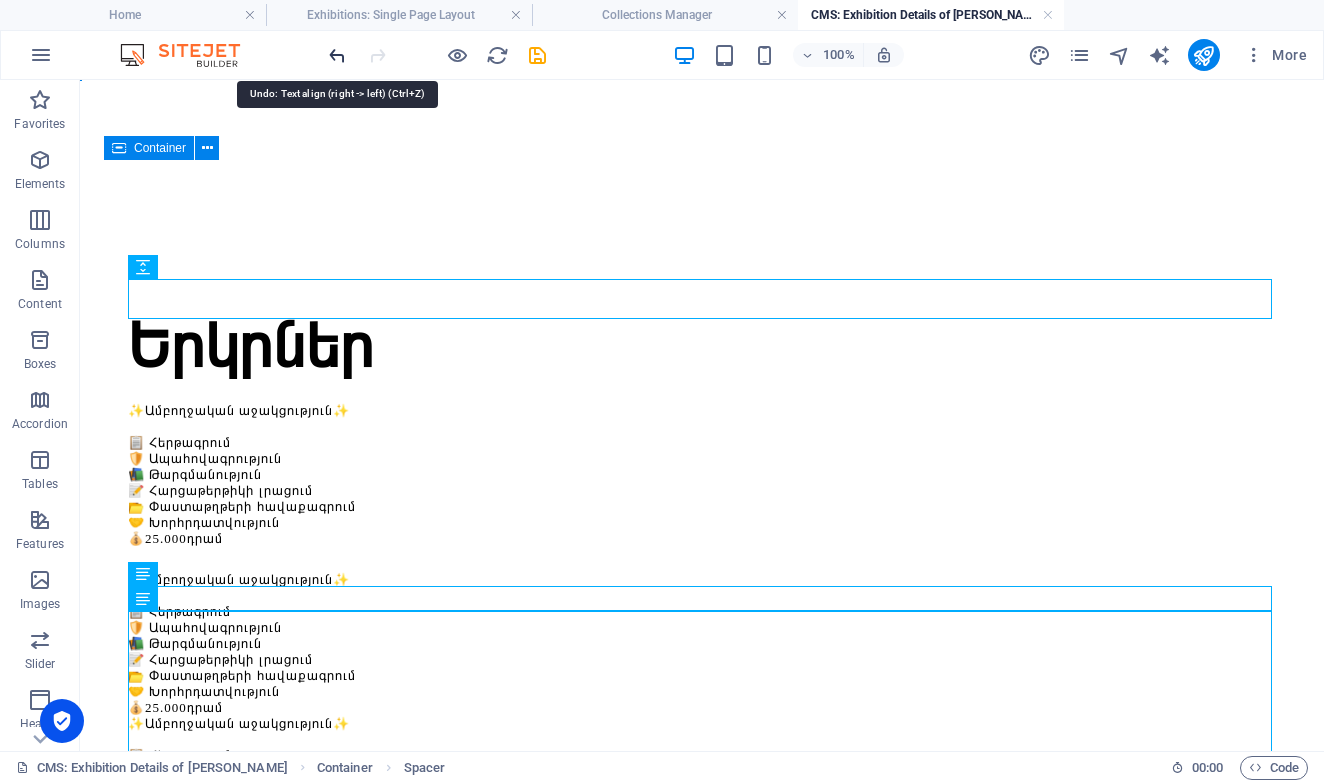 click at bounding box center (337, 55) 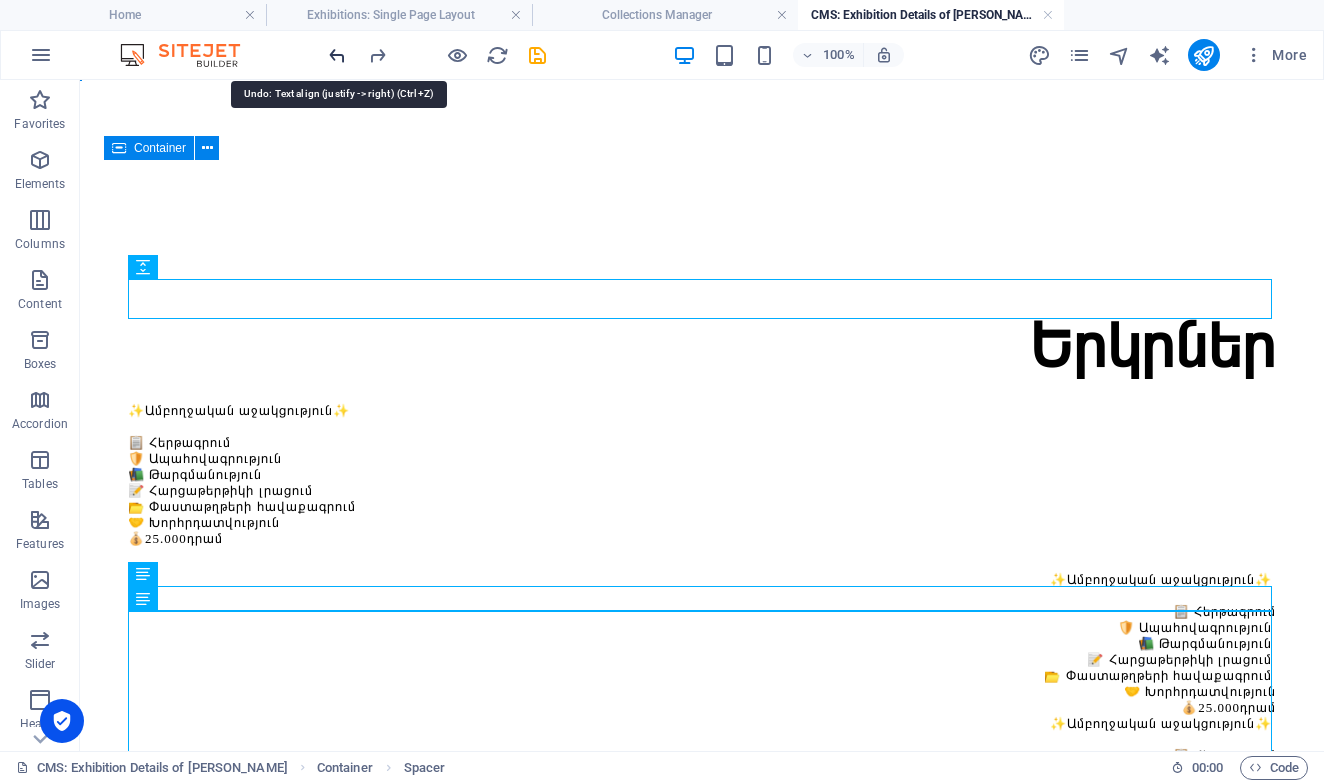 click at bounding box center (337, 55) 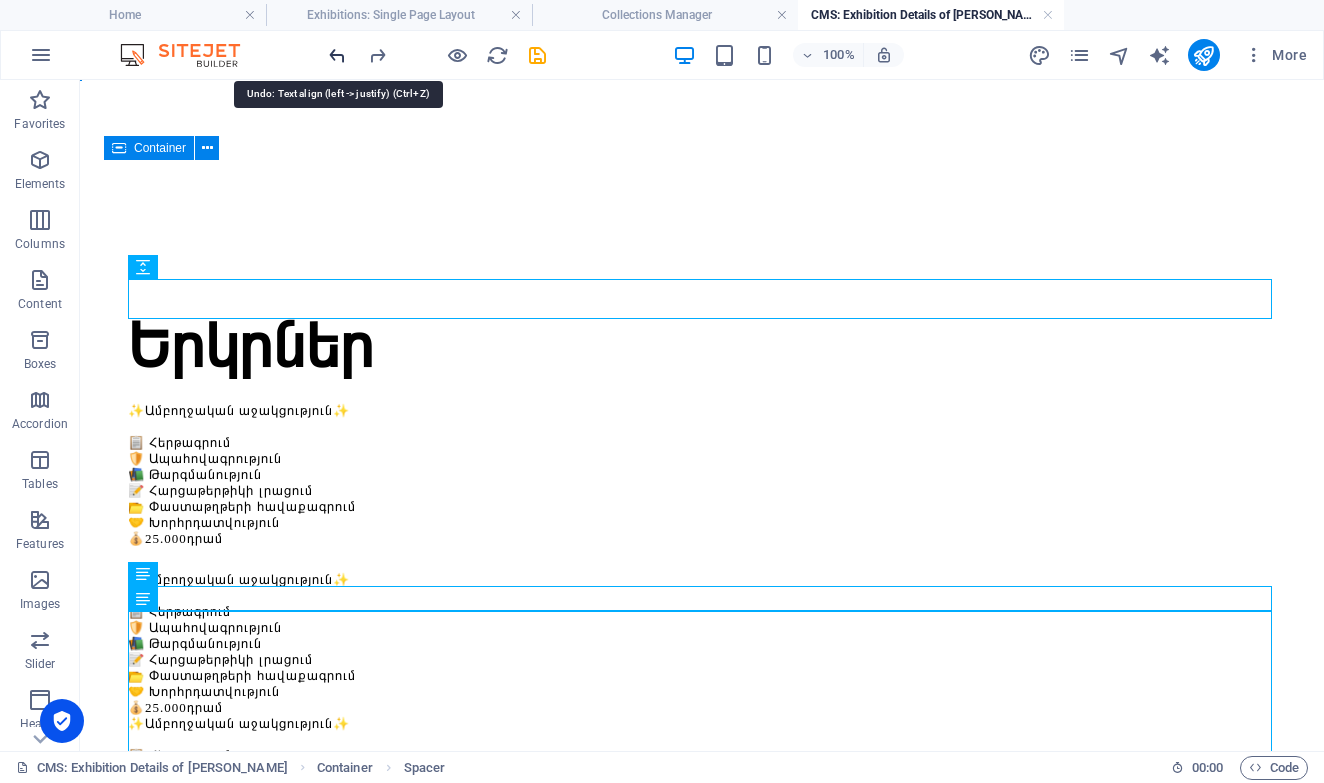click at bounding box center [337, 55] 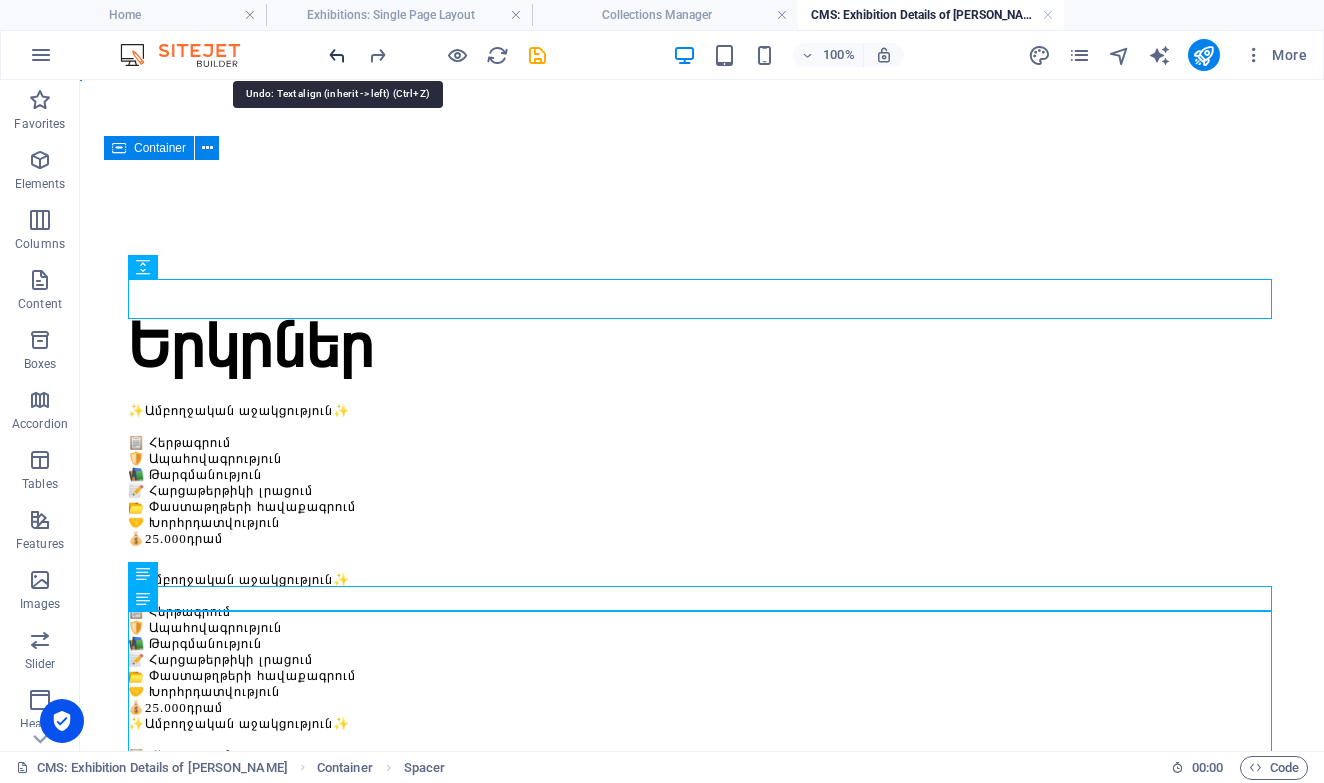 click at bounding box center [337, 55] 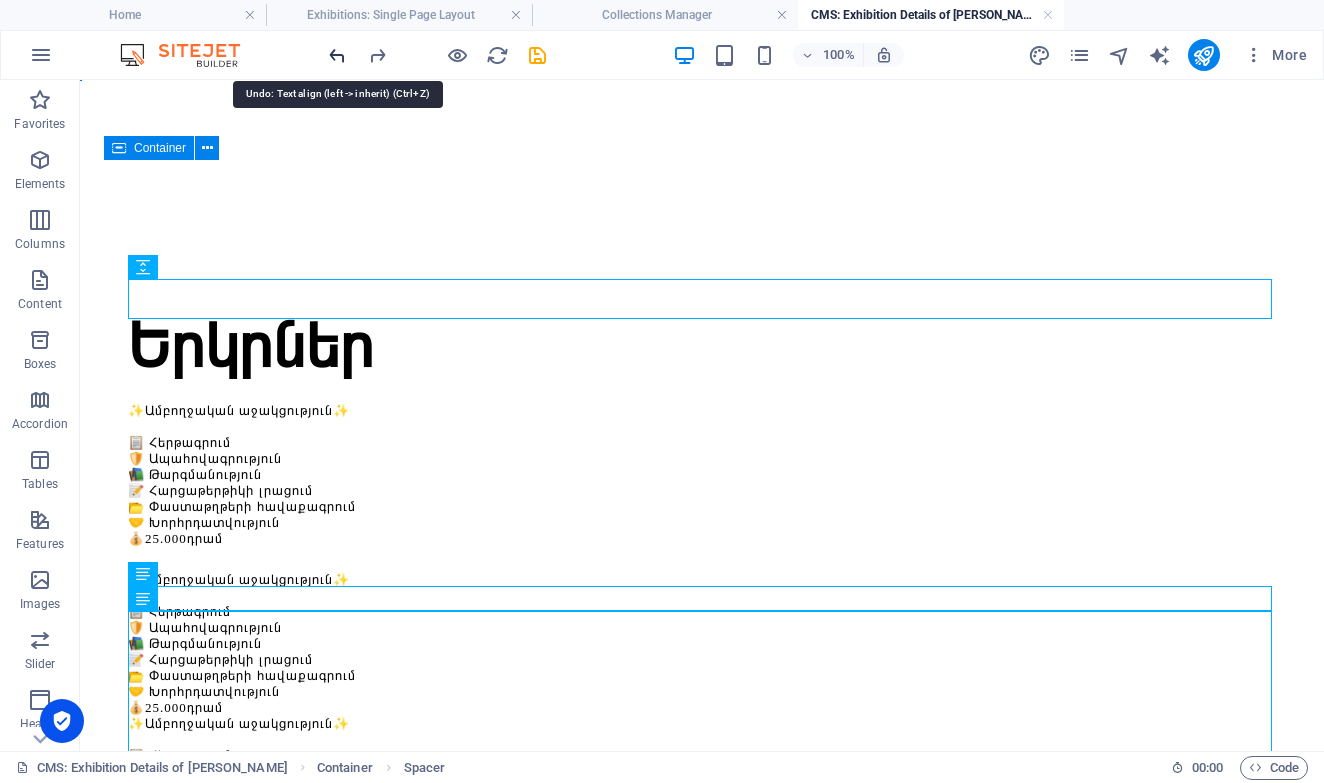 click at bounding box center (337, 55) 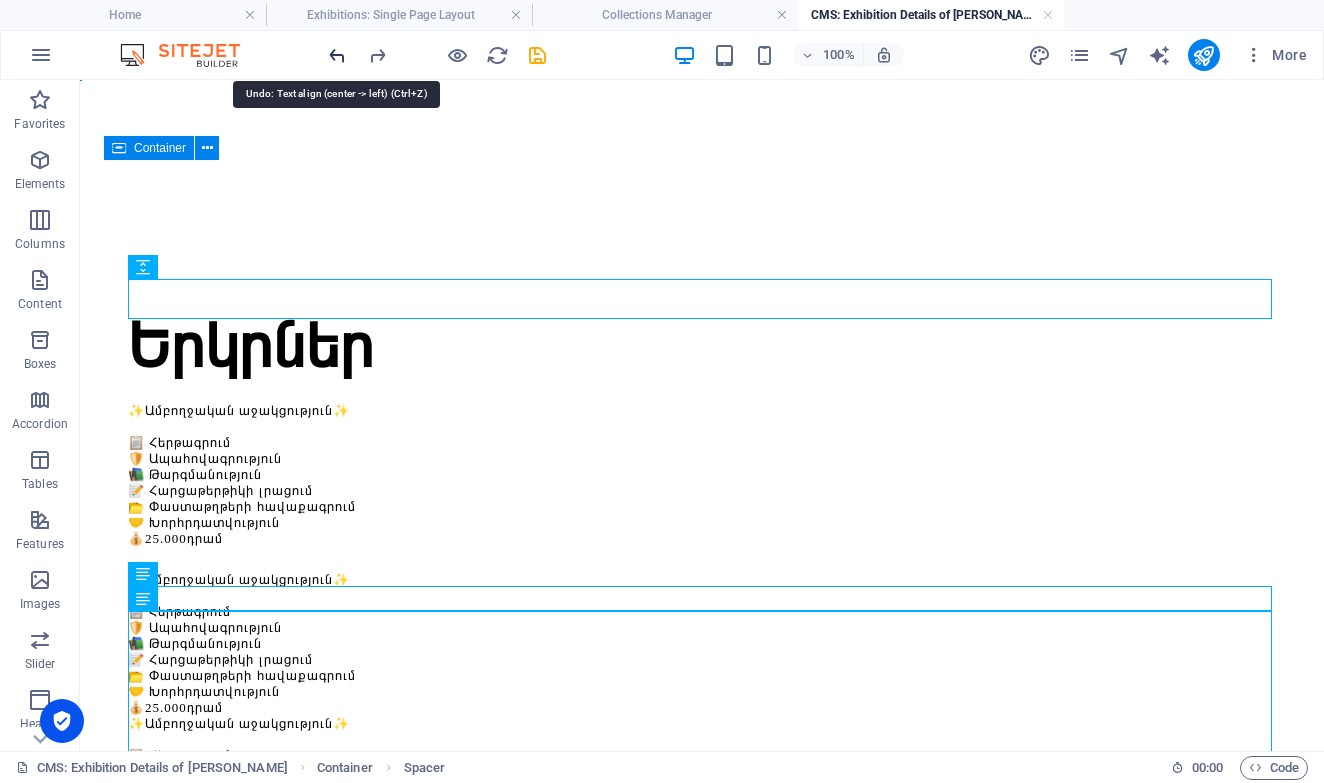click at bounding box center (337, 55) 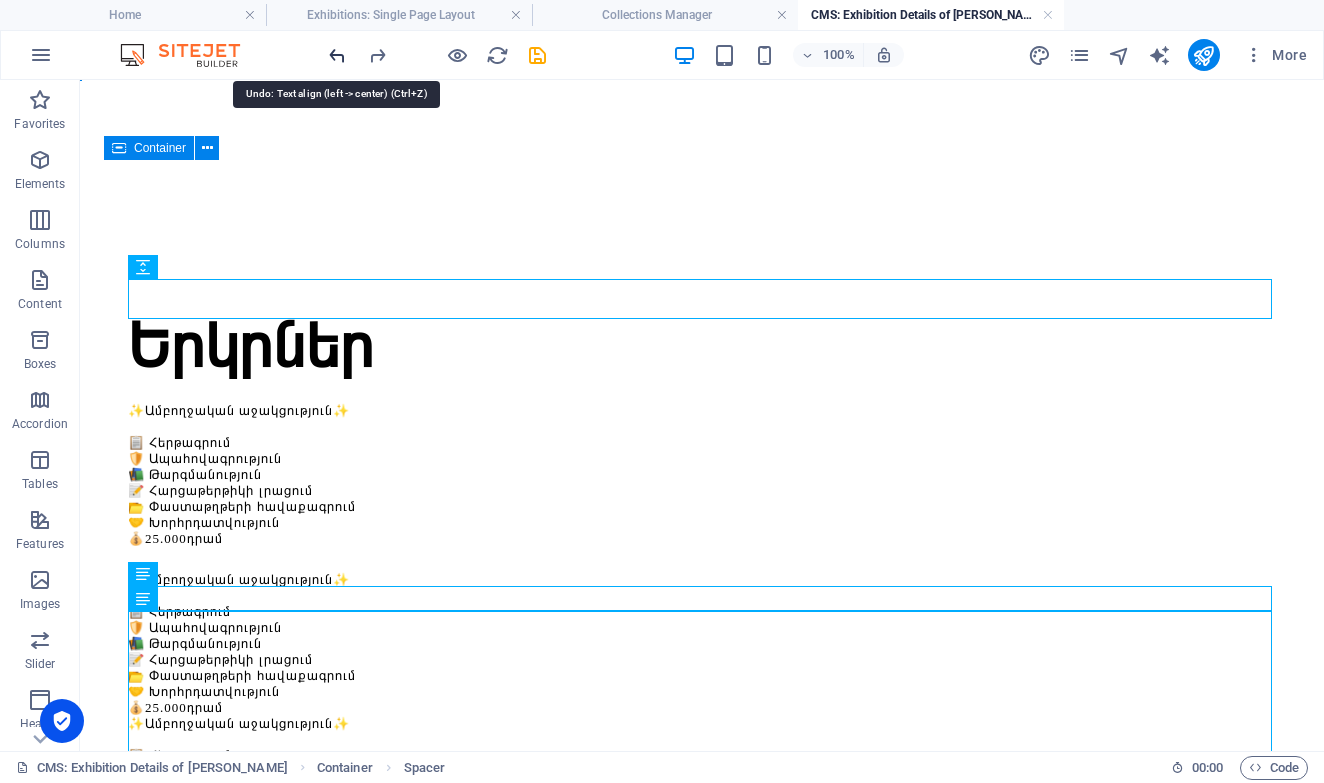 click at bounding box center (337, 55) 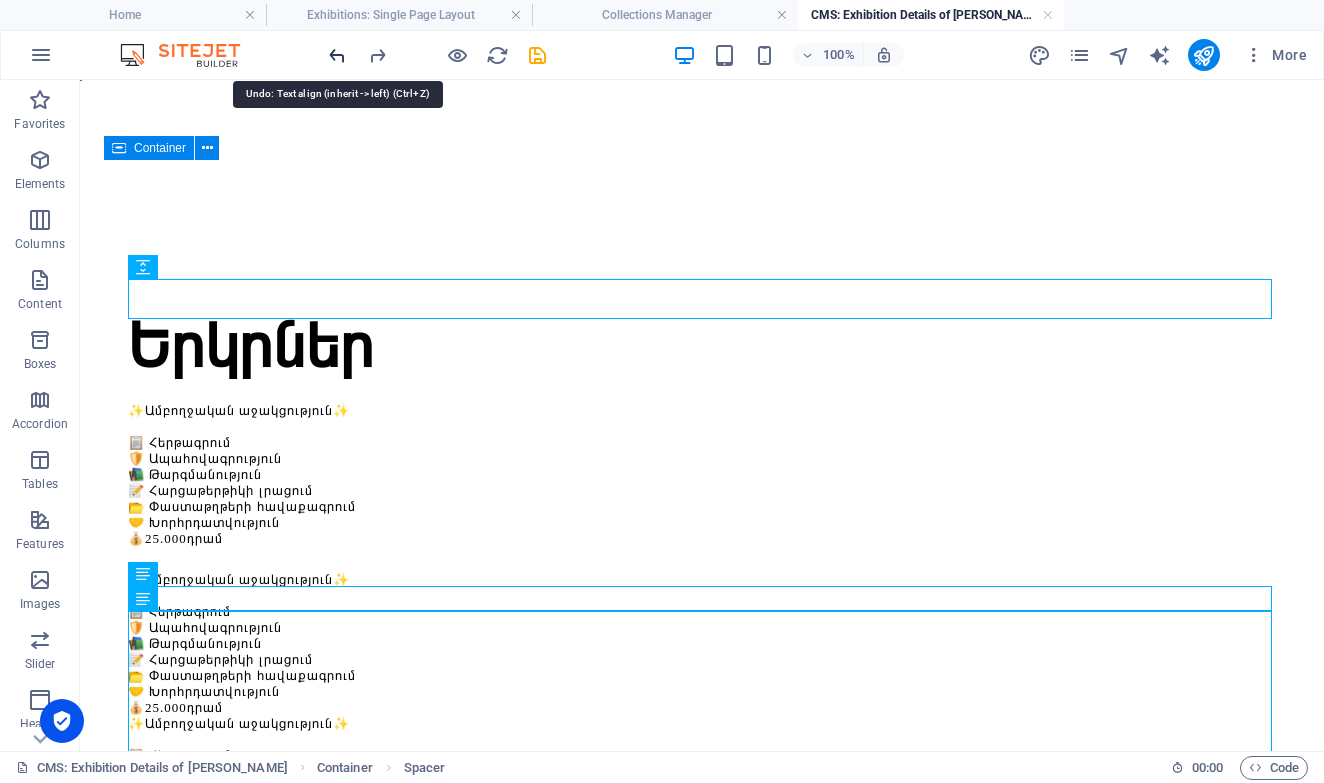 click at bounding box center (337, 55) 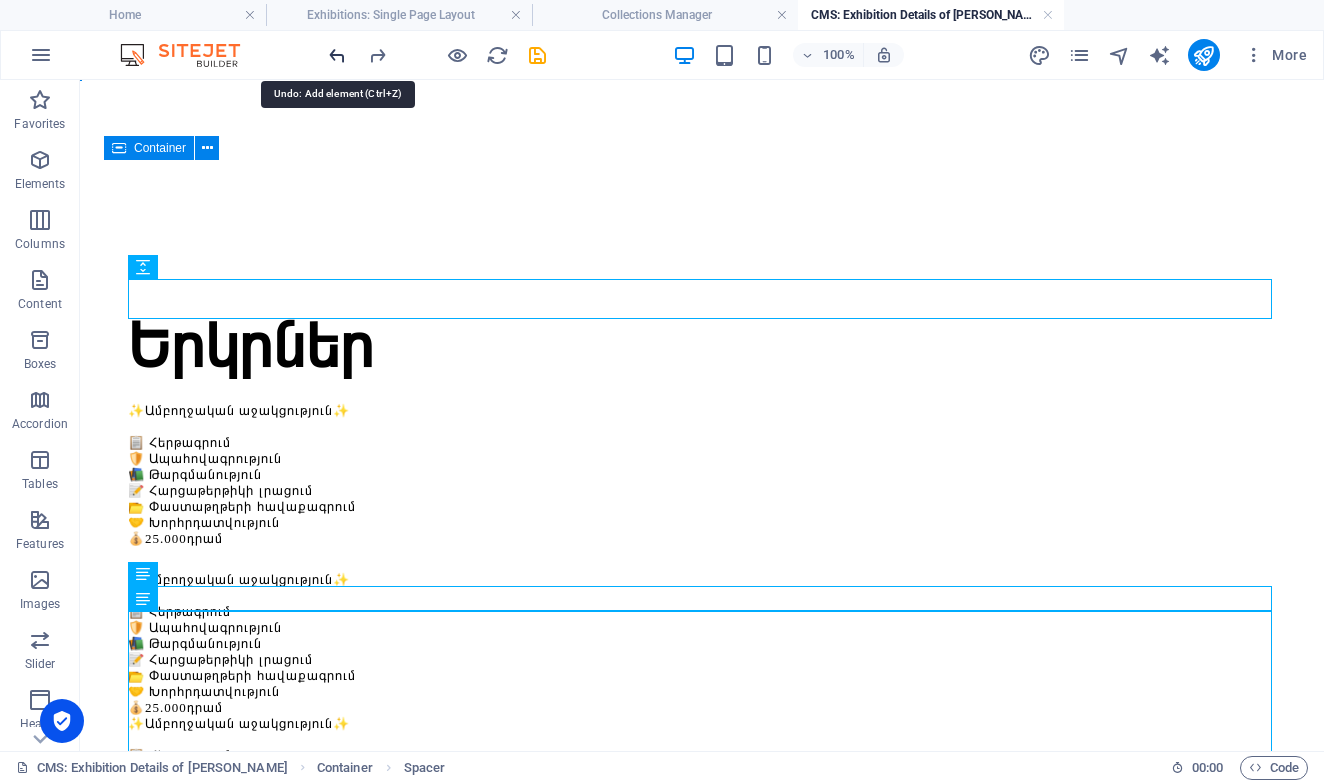 click at bounding box center (337, 55) 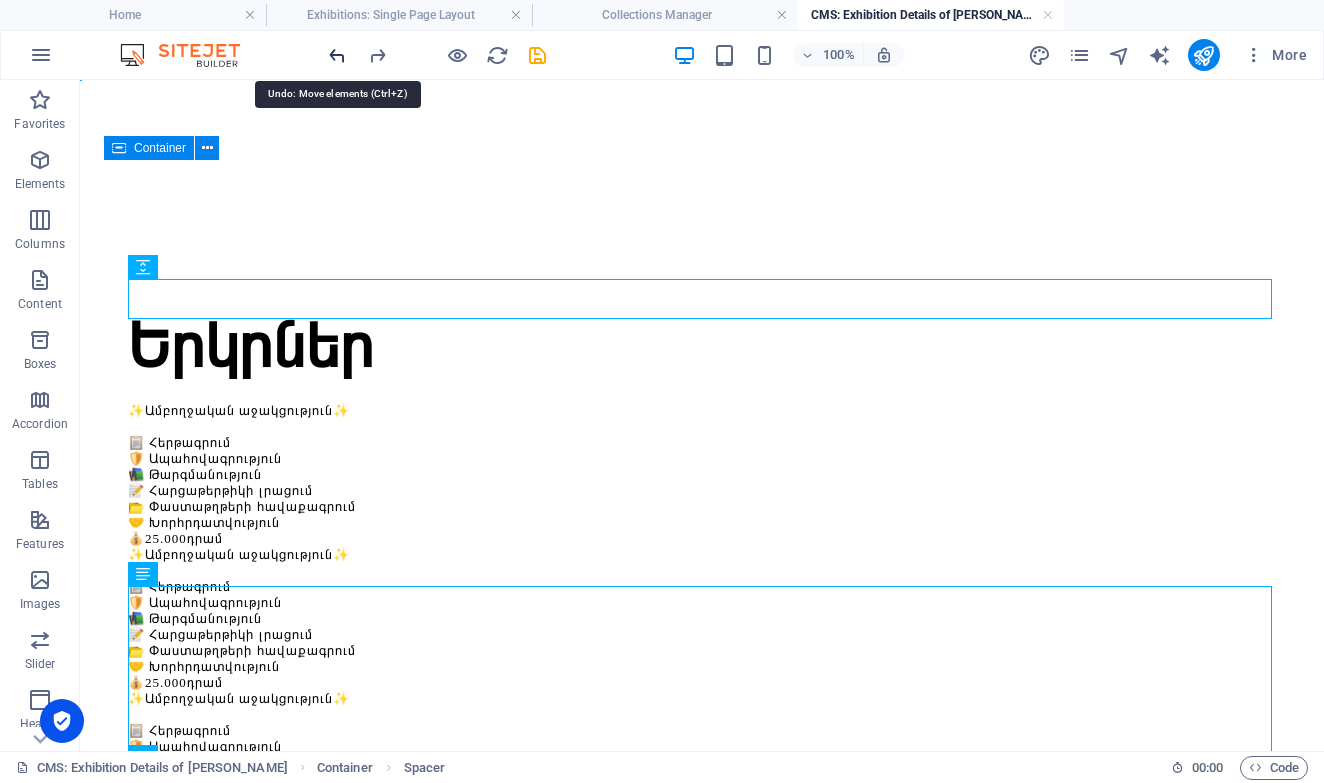 click at bounding box center [337, 55] 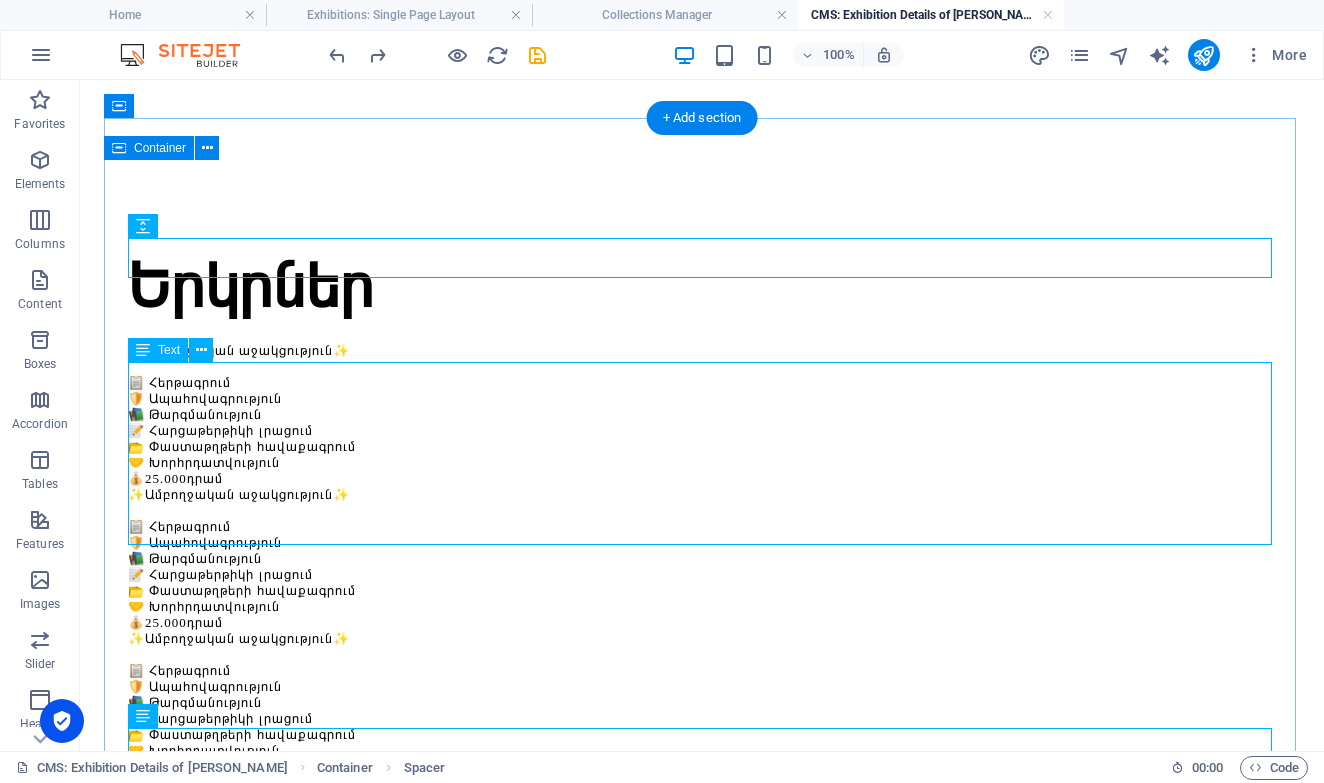 scroll, scrollTop: 41, scrollLeft: 0, axis: vertical 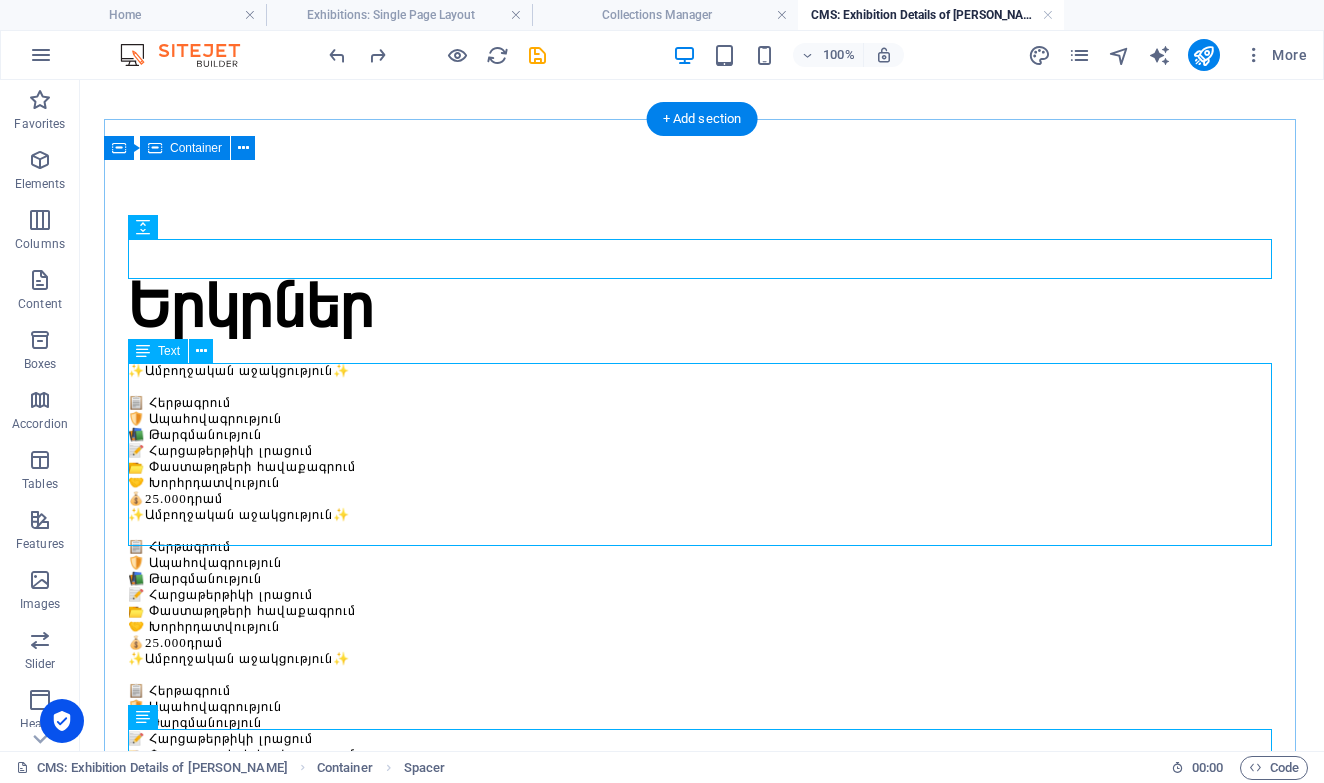 click on "✨Ամբողջական աջակցություն✨   📋 Հերթագրում 🛡️ Ապահովագրություն   📚 Թարգմանություն   📝 Հարցաթերթիկի լրացում   📂 Փաստաթղթերի հավաքագրում   🤝 Խորհրդատվություն 💰 25.000  դրամ" at bounding box center [702, 435] 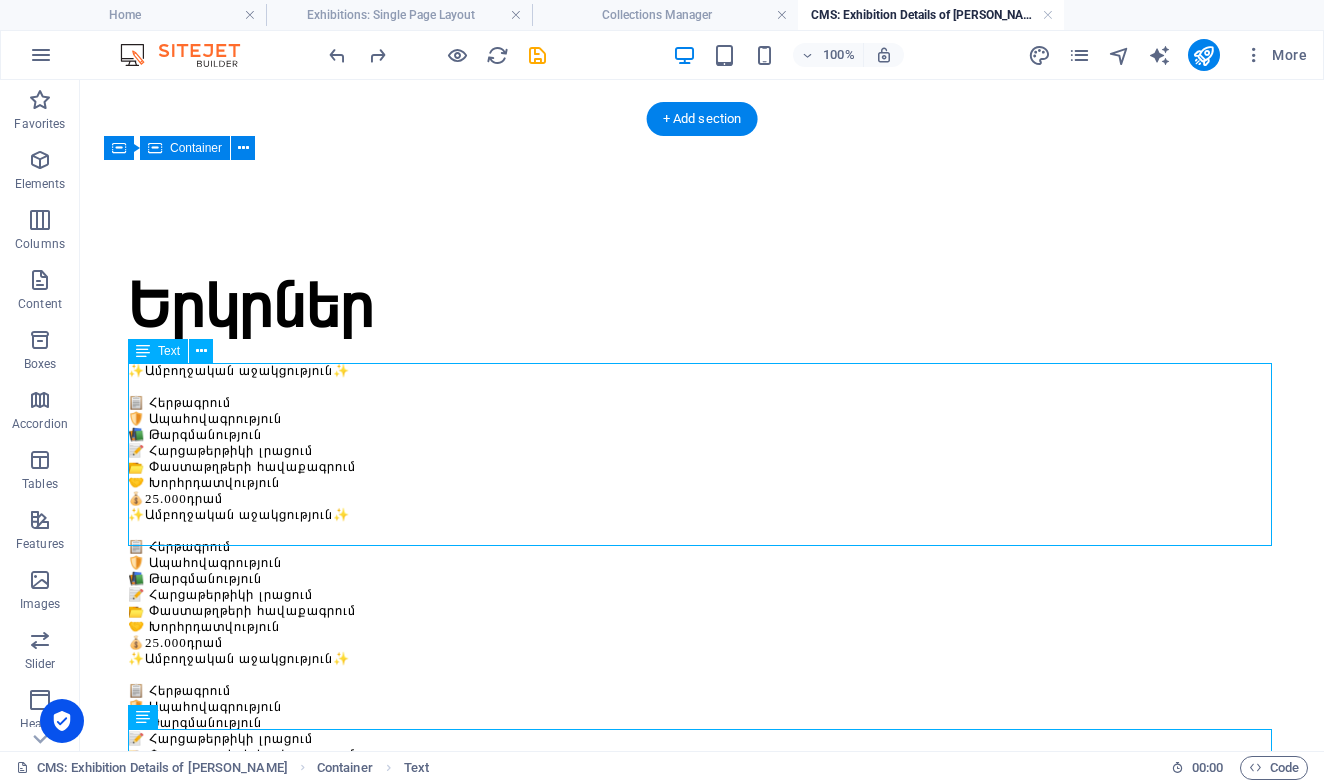 click on "✨Ամբողջական աջակցություն✨   📋 Հերթագրում 🛡️ Ապահովագրություն   📚 Թարգմանություն   📝 Հարցաթերթիկի լրացում   📂 Փաստաթղթերի հավաքագրում   🤝 Խորհրդատվություն 💰 25.000  դրամ" at bounding box center [702, 435] 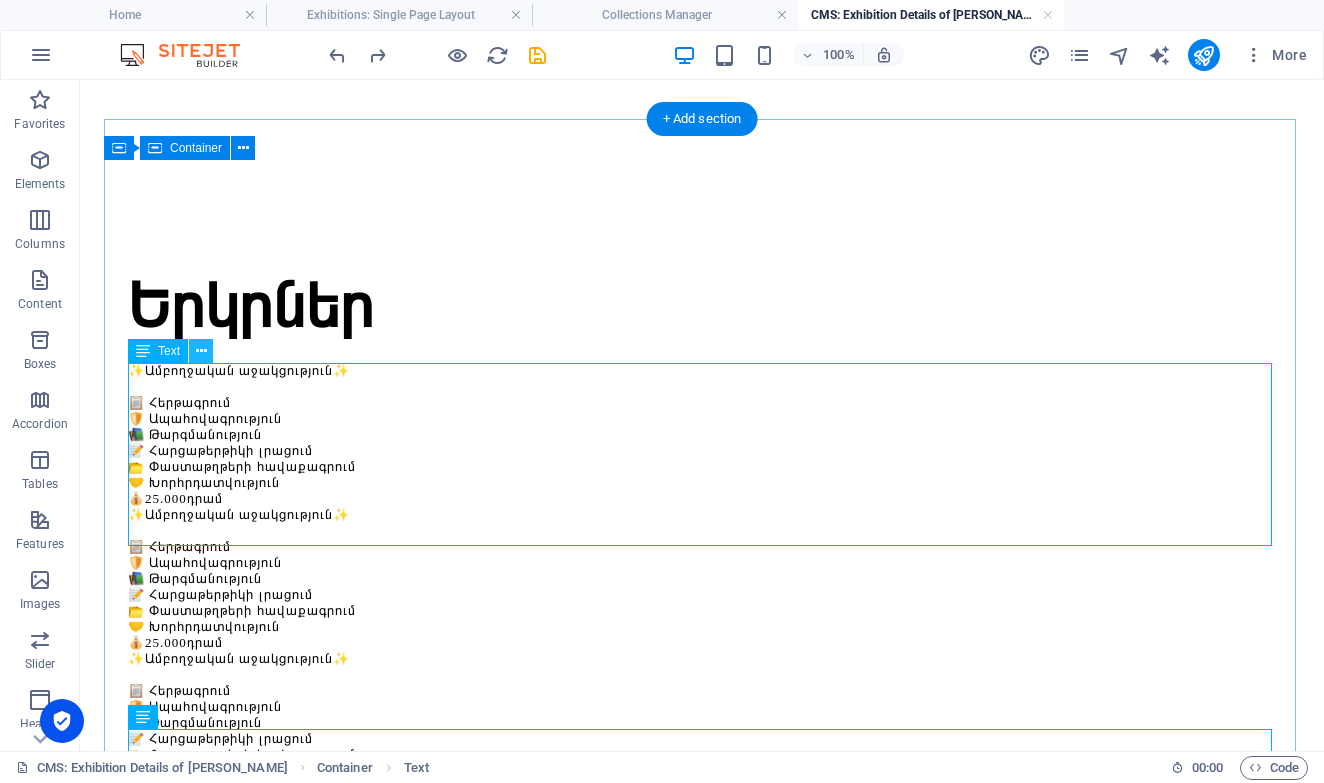 click at bounding box center [201, 351] 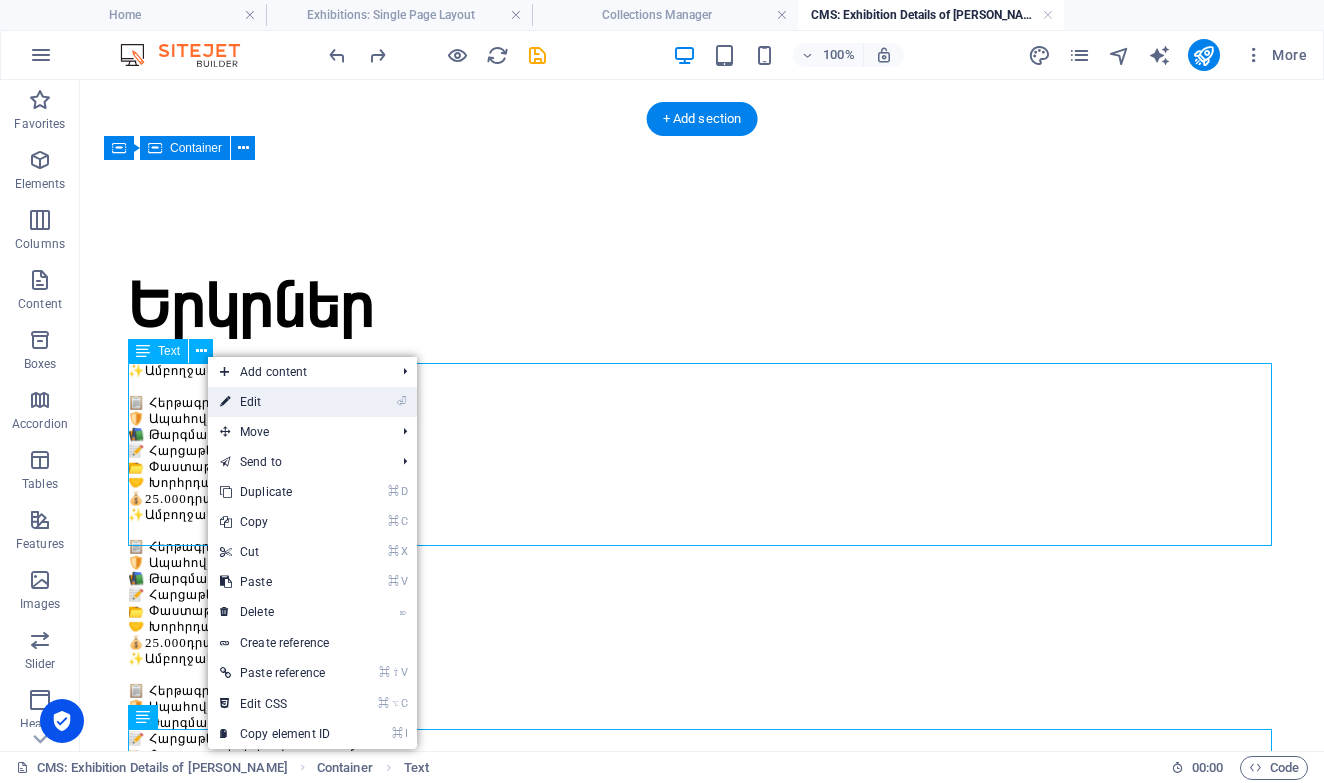 click on "⏎  Edit" at bounding box center (275, 402) 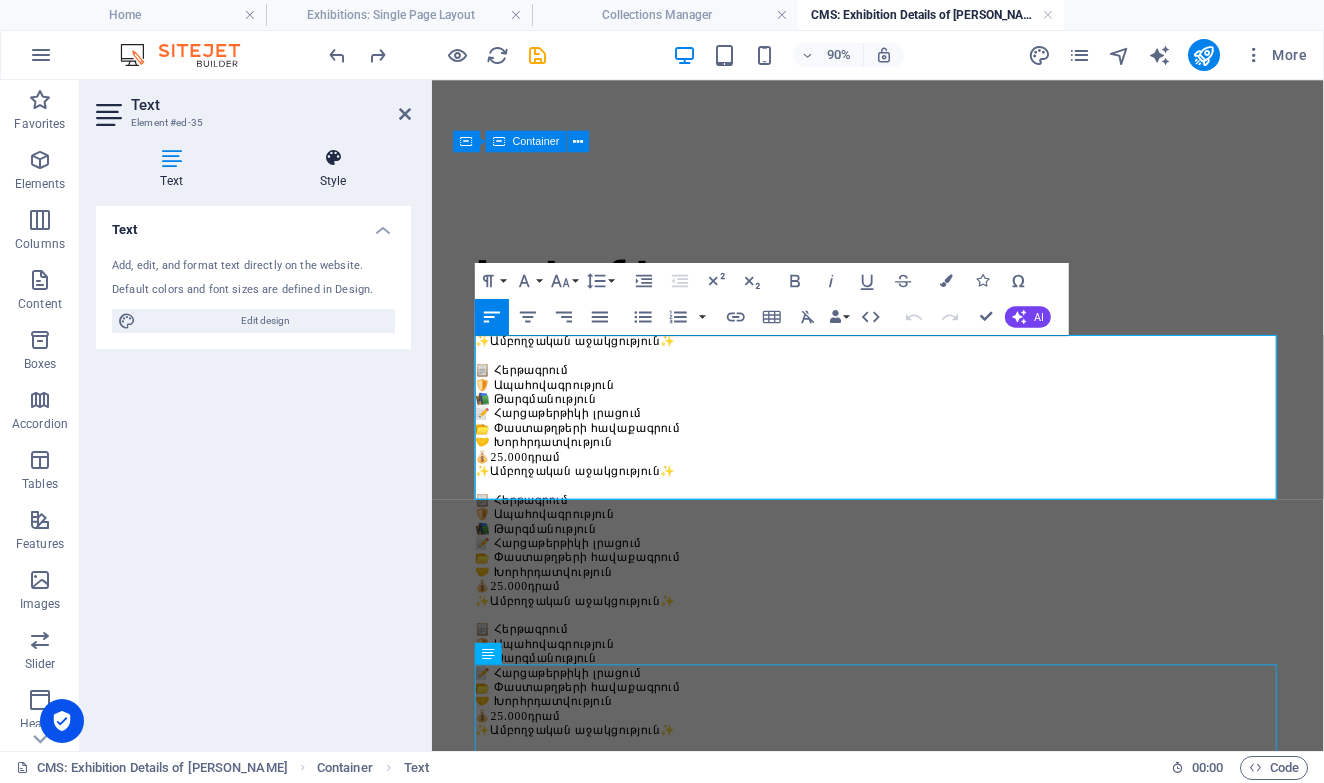 click on "Style" at bounding box center [333, 169] 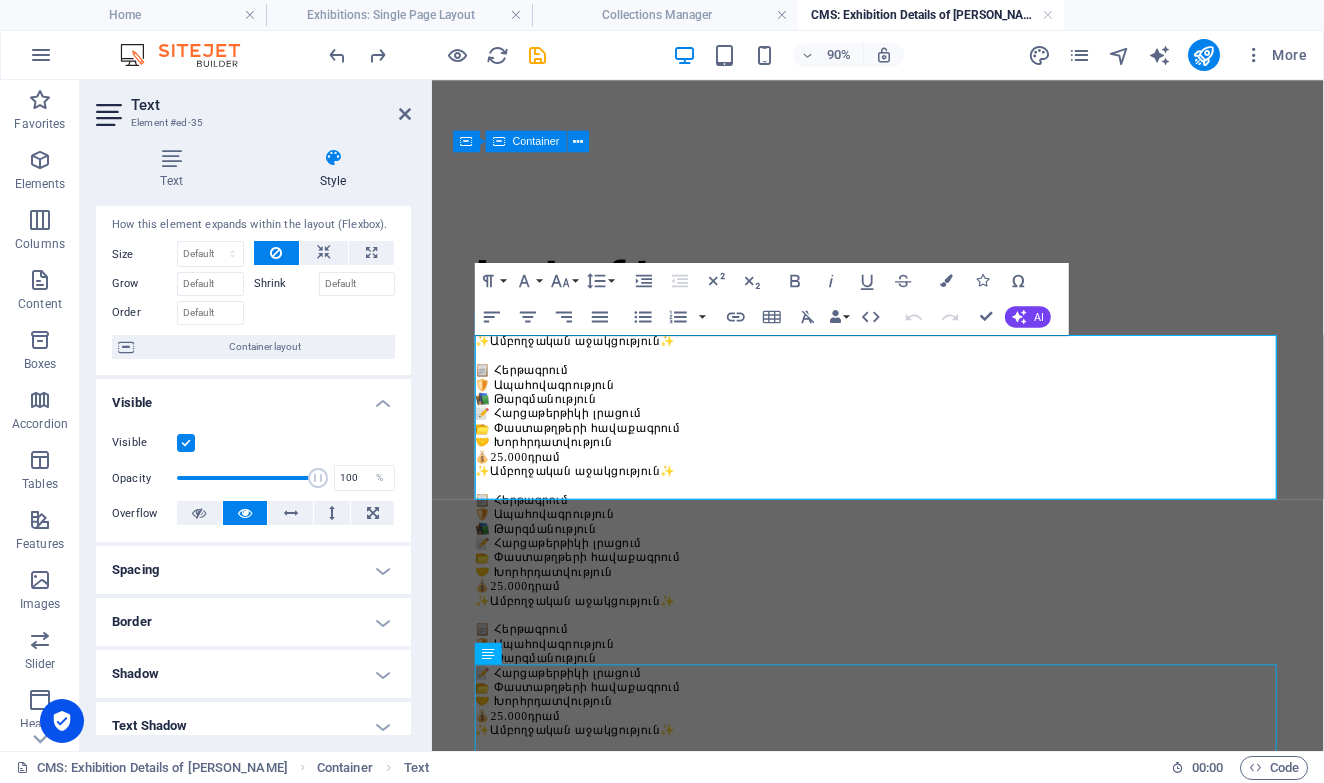scroll, scrollTop: 43, scrollLeft: 0, axis: vertical 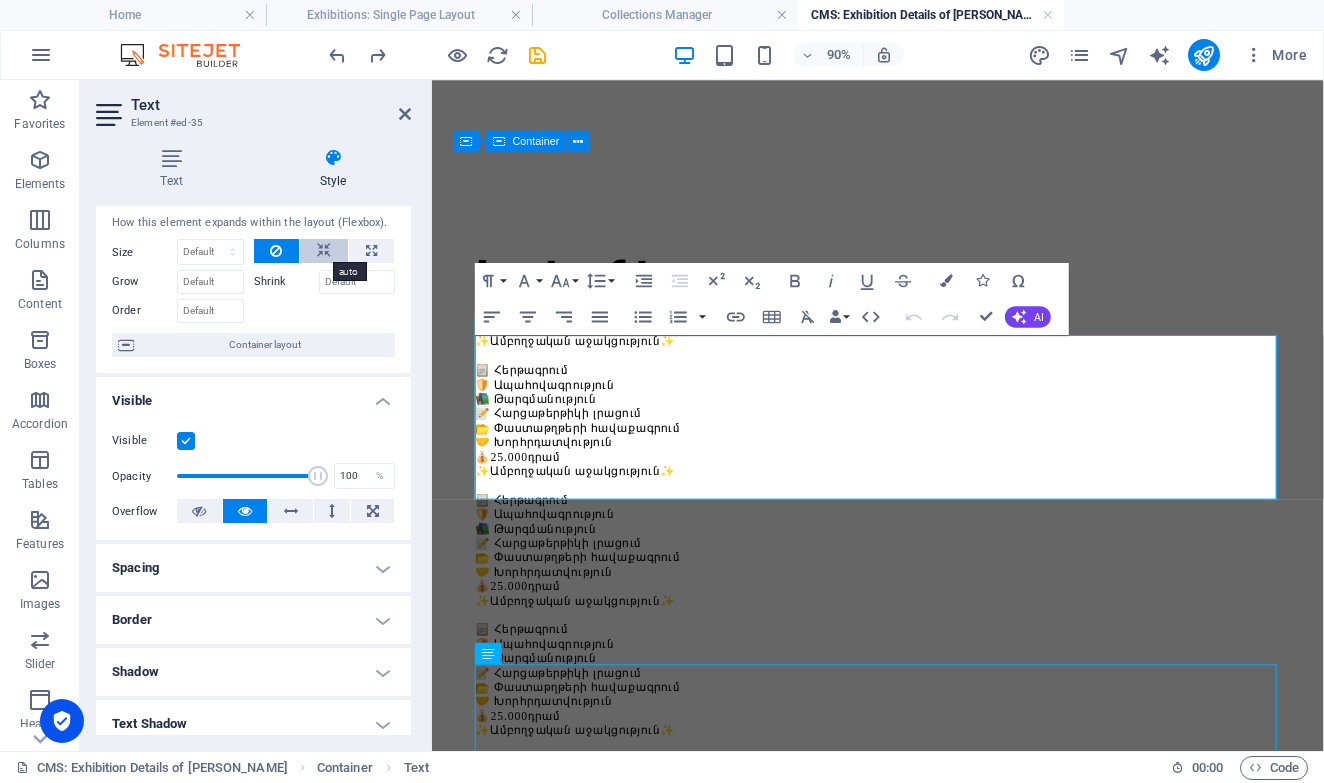click at bounding box center [324, 251] 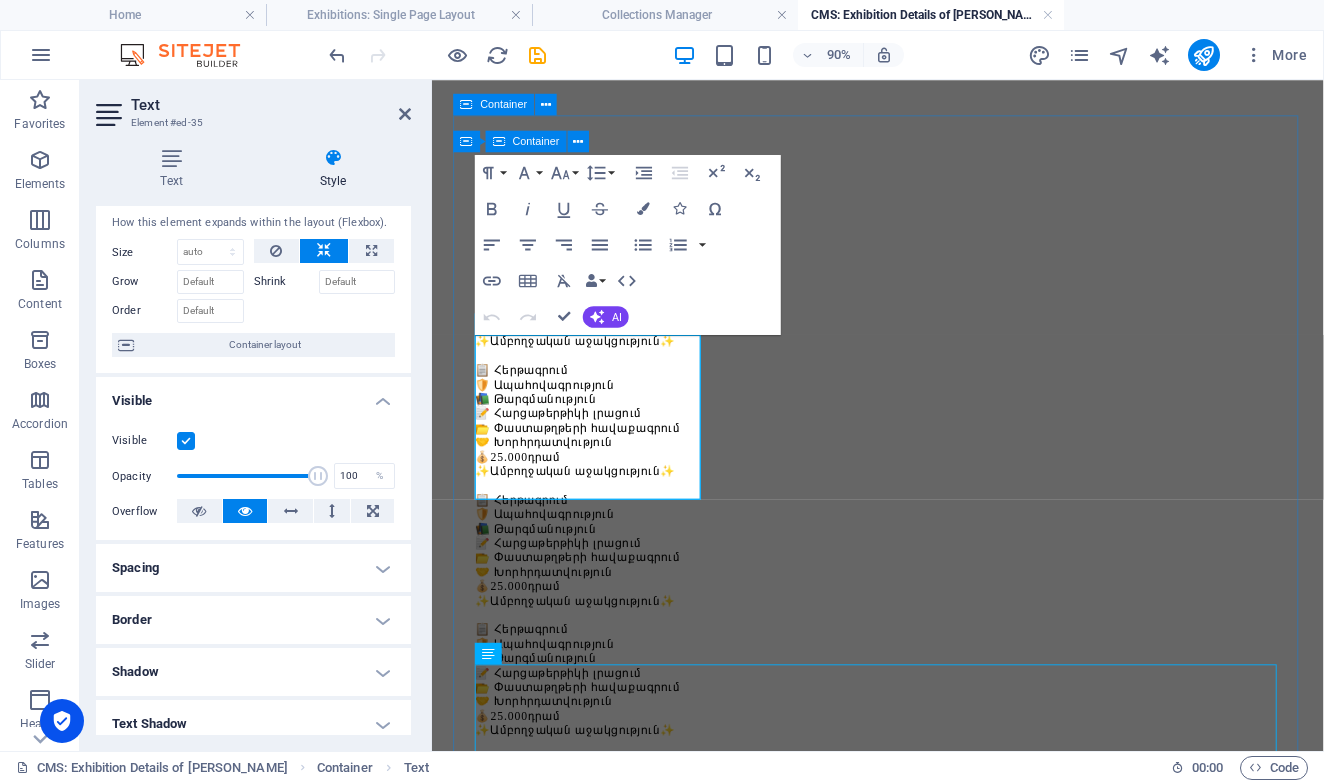 click on "Երկրներ ✨Ամբողջական աջակցություն✨   📋 Հերթագրում 🛡️ Ապահովագրություն   📚 Թարգմանություն   📝 Հարցաթերթիկի լրացում   📂 Փաստաթղթերի հավաքագրում   🤝 Խորհրդատվություն 💰 25.000  դրամ ✨Ամբողջական աջակցություն✨   📋 Հերթագրում 🛡️ Ապահովագրություն   📚 Թարգմանություն   📝 Հարցաթերթիկի լրացում   📂 Փաստաթղթերի հավաքագրում   🤝 Խորհրդատվություն 💰 25.000  դրամ ✨Ամբողջական աջակցություն✨   📋 Հերթագրում 🛡️ Ապահովագրություն   📚 Թարգմանություն   📝 Հարցաթերթիկի լրացում   📂 Փաստաթղթերի հավաքագրում   🤝 Խորհրդատվություն 💰 25.000  դրամ   📋 Հերթագրում" at bounding box center [927, 1088] 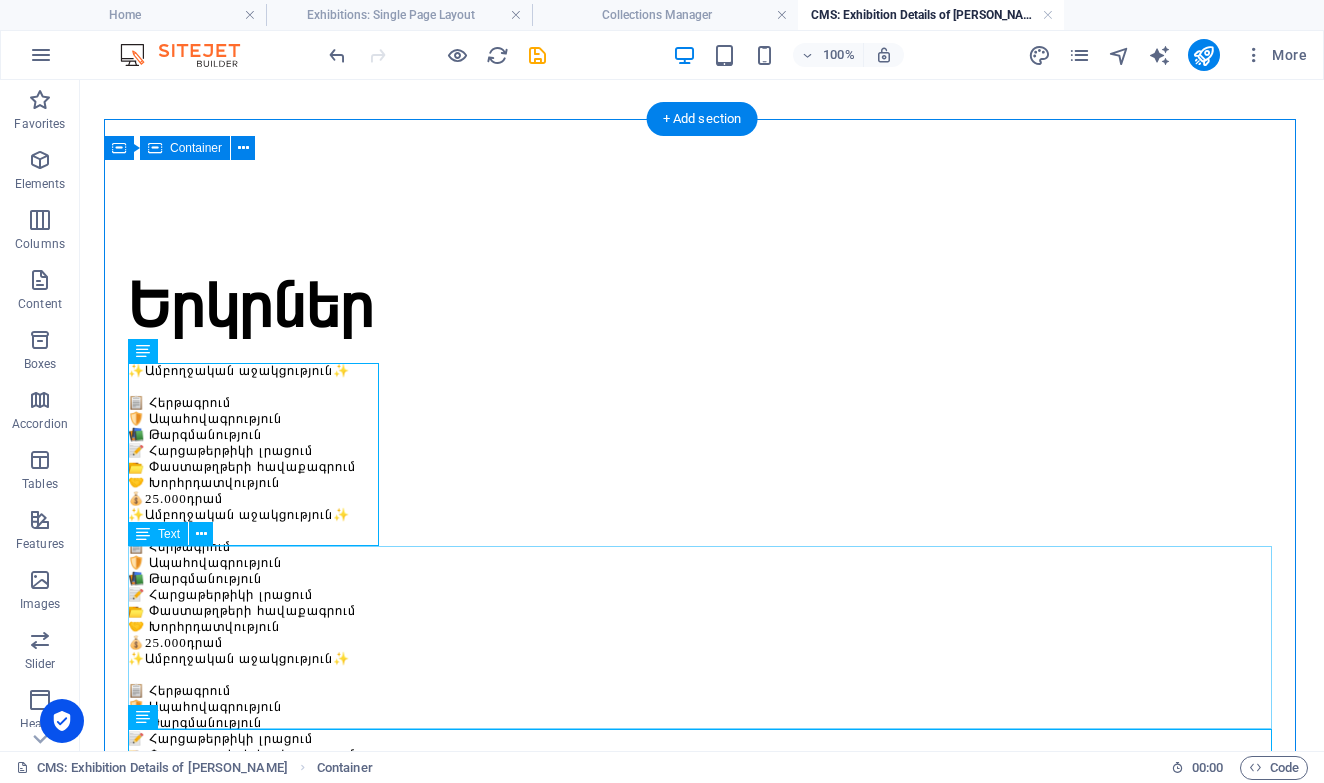 click on "✨Ամբողջական աջակցություն✨   📋 Հերթագրում 🛡️ Ապահովագրություն   📚 Թարգմանություն   📝 Հարցաթերթիկի լրացում   📂 Փաստաթղթերի հավաքագրում   🤝 Խորհրդատվություն 💰 25.000  դրամ" at bounding box center [702, 579] 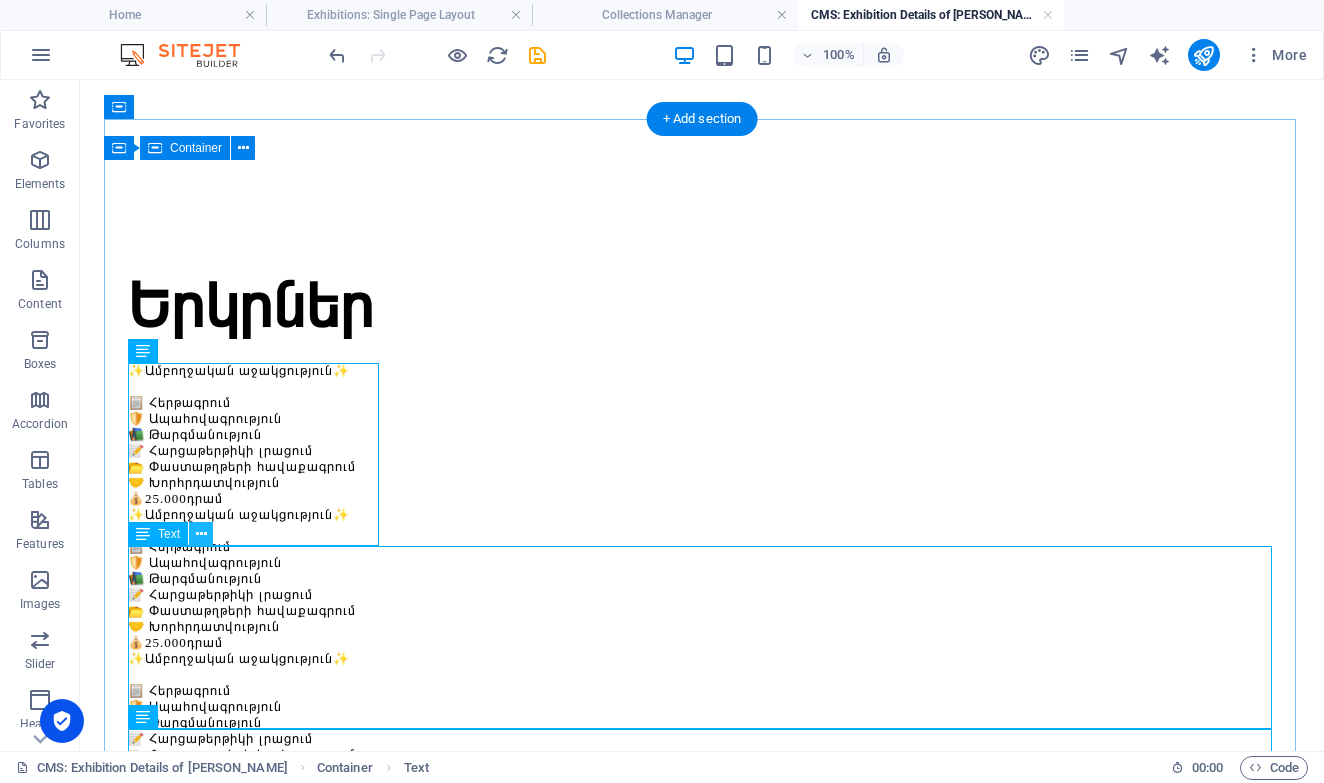 click at bounding box center [201, 534] 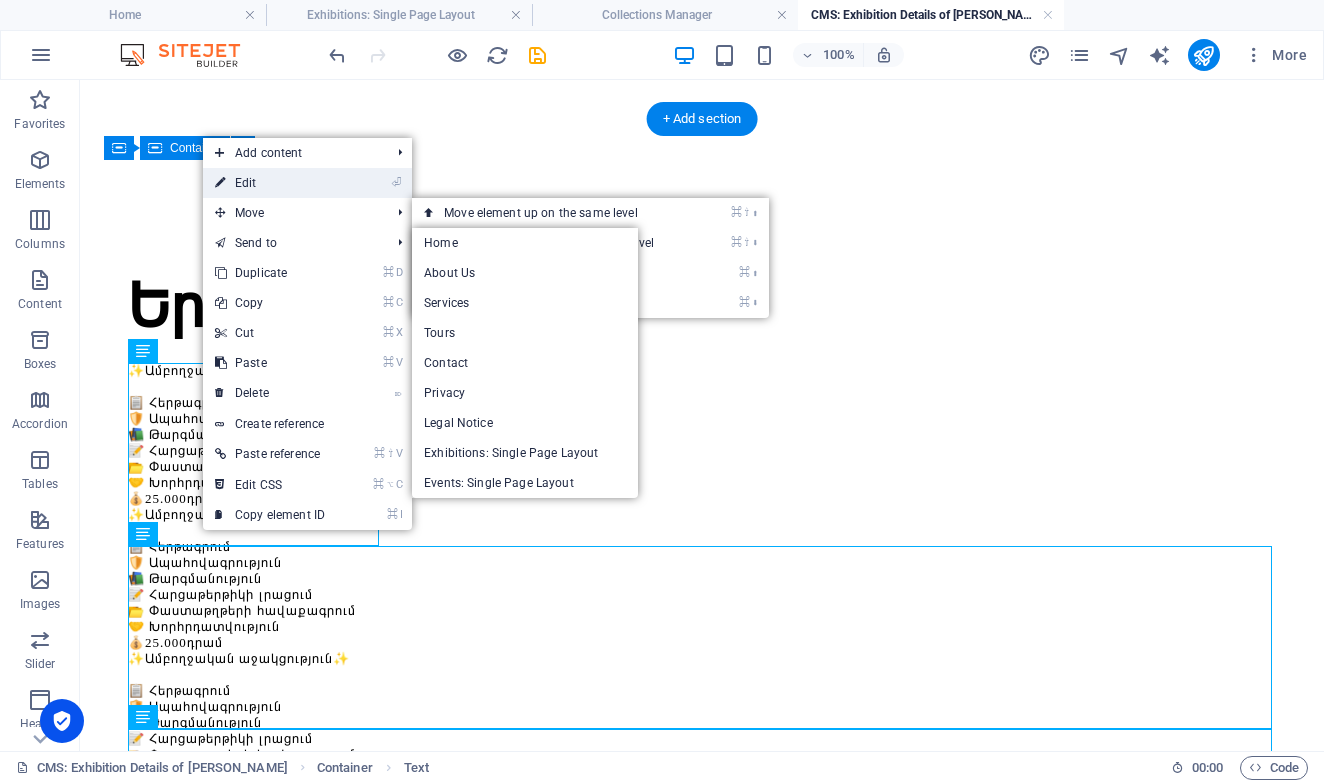 click on "⏎  Edit" at bounding box center (270, 183) 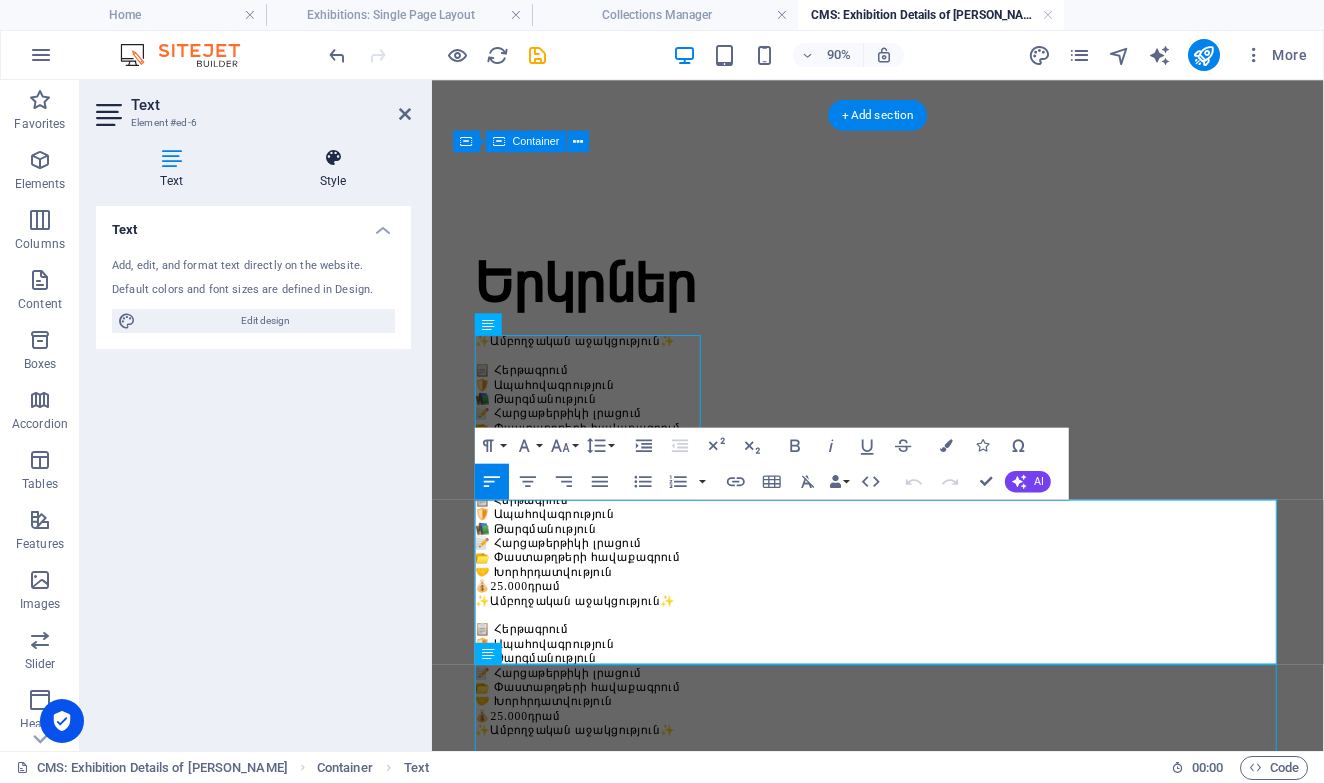 click at bounding box center [333, 158] 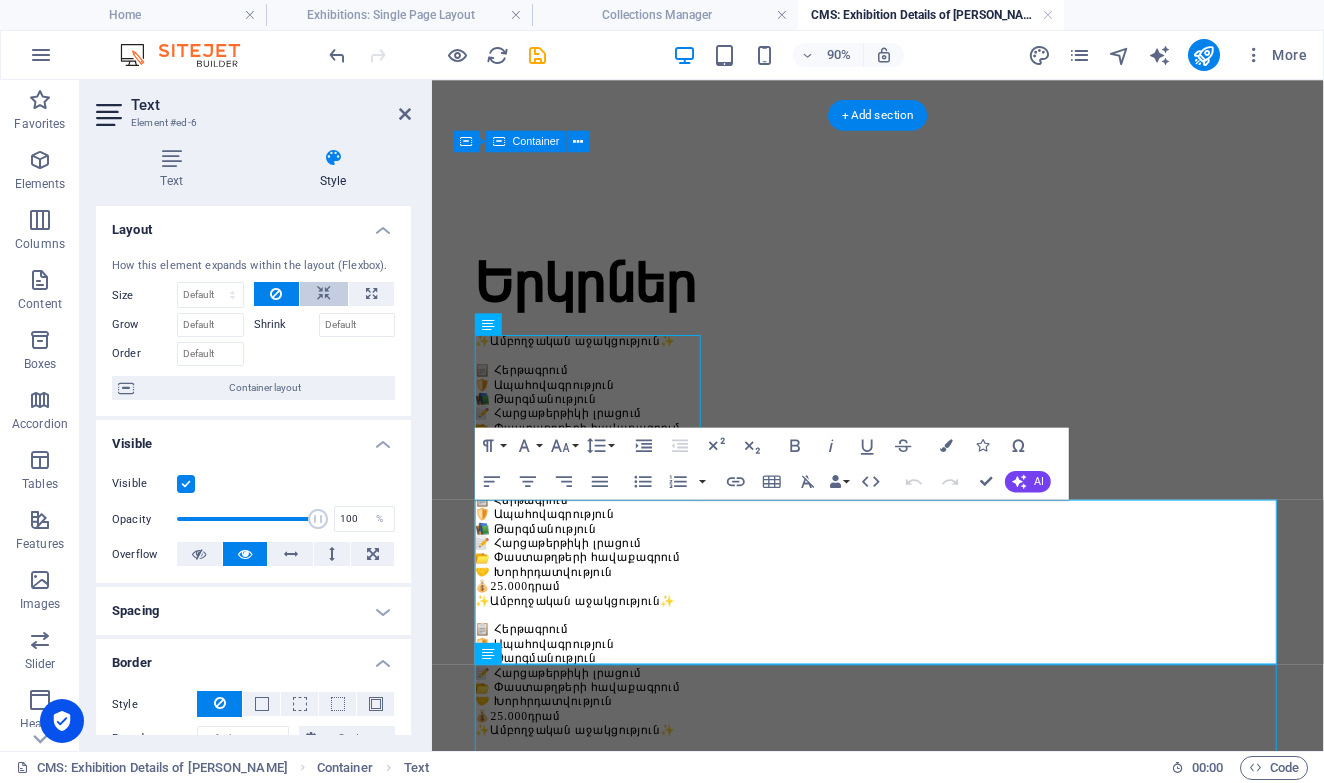 click at bounding box center (324, 294) 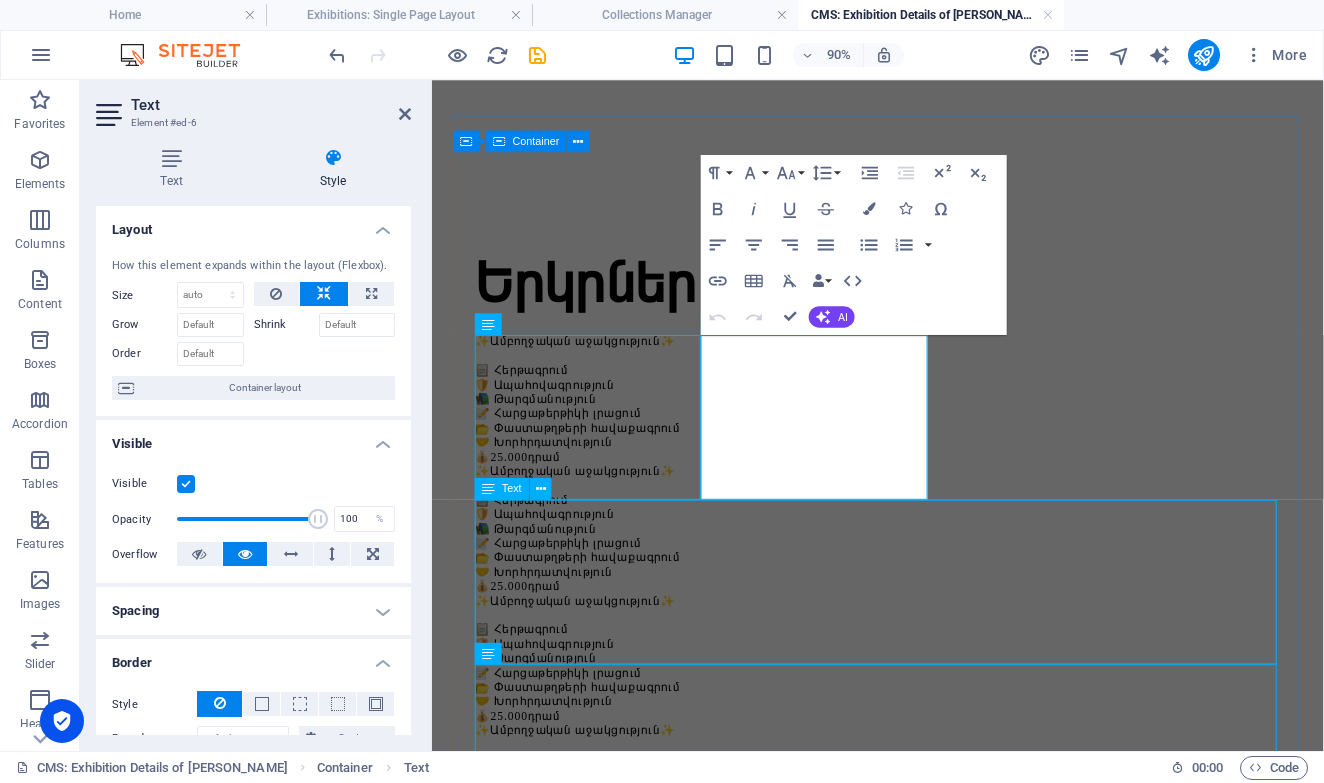 click on "✨Ամբողջական աջակցություն✨   📋 Հերթագրում 🛡️ Ապահովագրություն   📚 Թարգմանություն   📝 Հարցաթերթիկի լրացում   📂 Փաստաթղթերի հավաքագրում   🤝 Խորհրդատվություն 💰 25.000  դրամ" at bounding box center (927, 723) 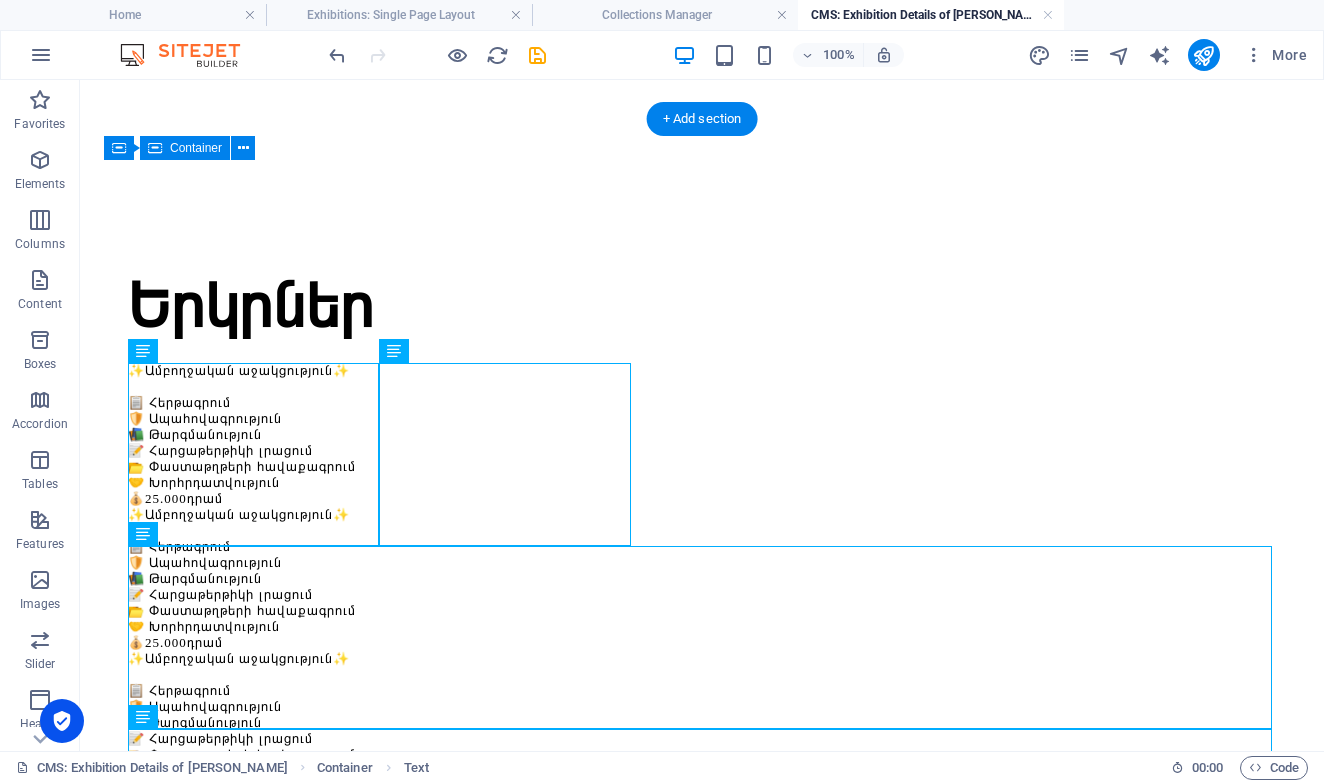 drag, startPoint x: 535, startPoint y: 437, endPoint x: 522, endPoint y: 446, distance: 15.811388 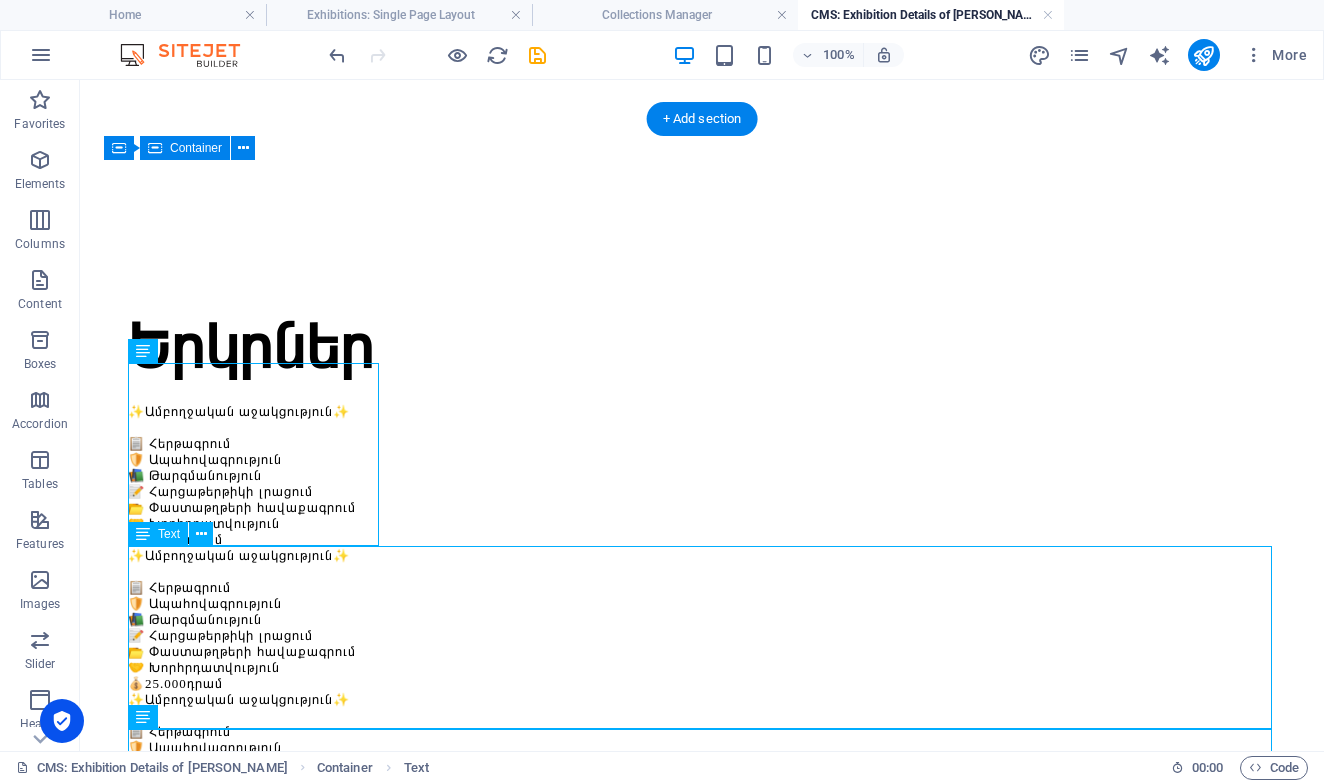 scroll, scrollTop: 1164, scrollLeft: 0, axis: vertical 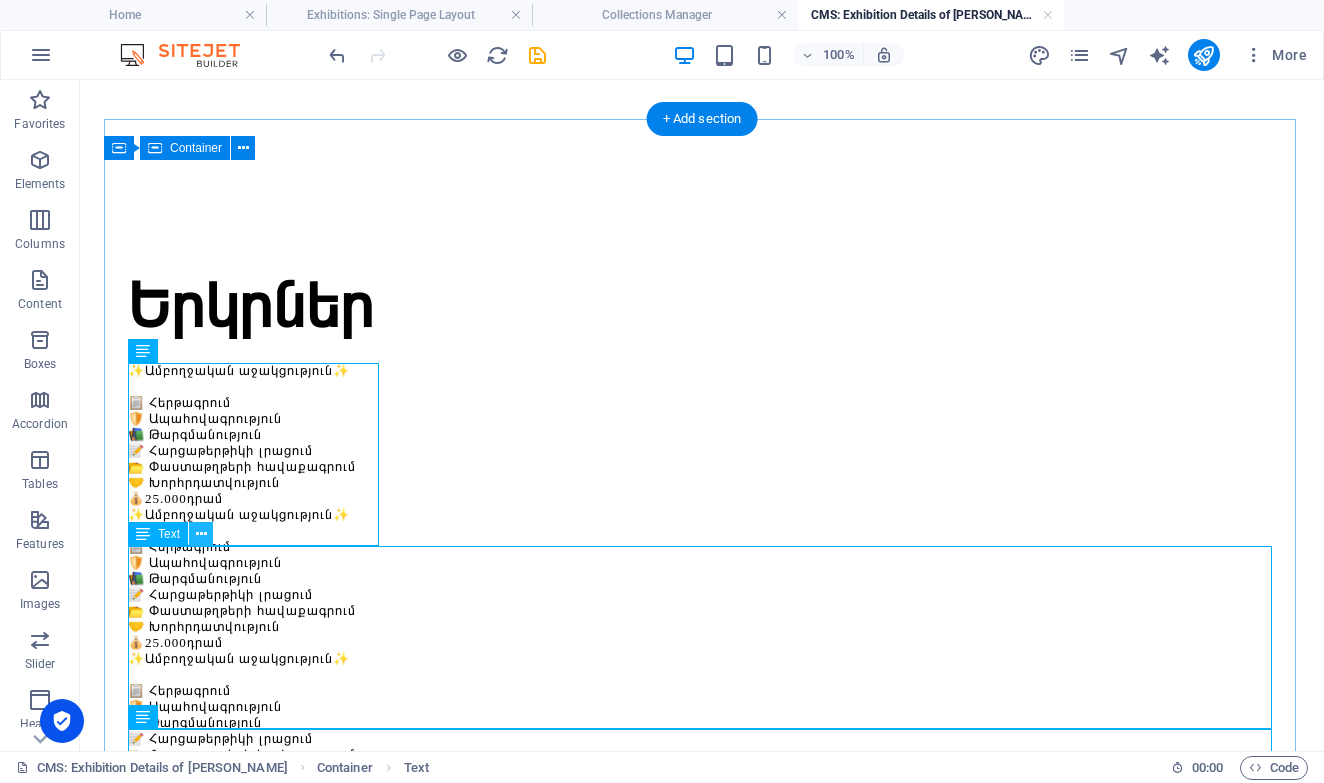 click at bounding box center [201, 534] 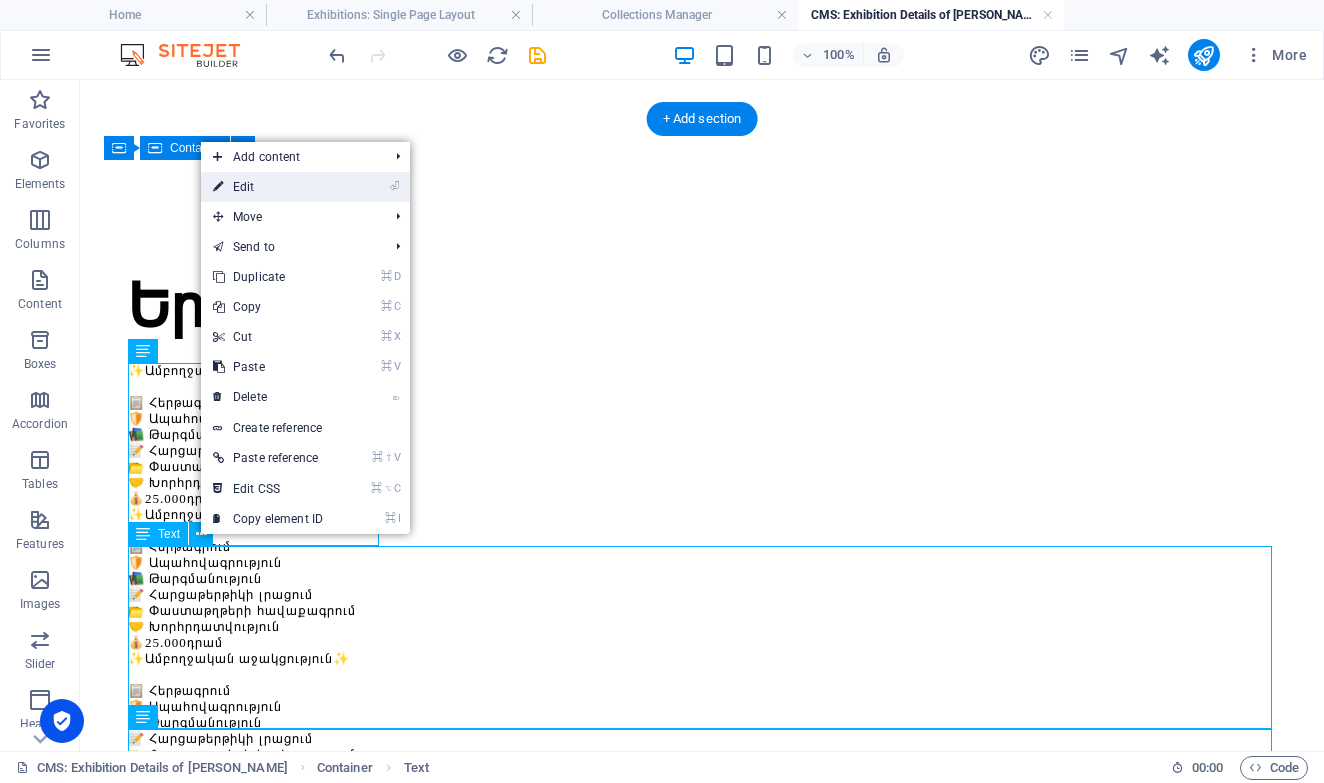 click on "⏎  Edit" at bounding box center (268, 187) 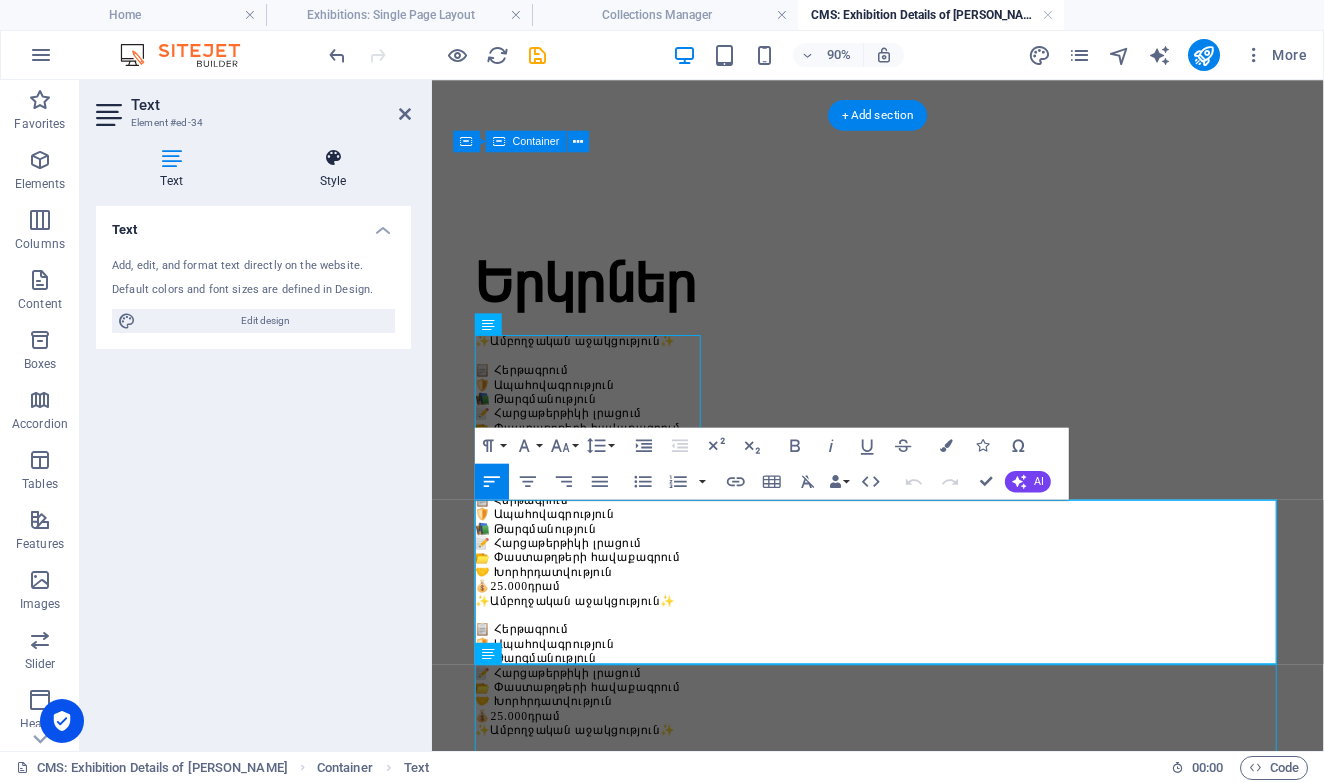 click on "Style" at bounding box center [333, 169] 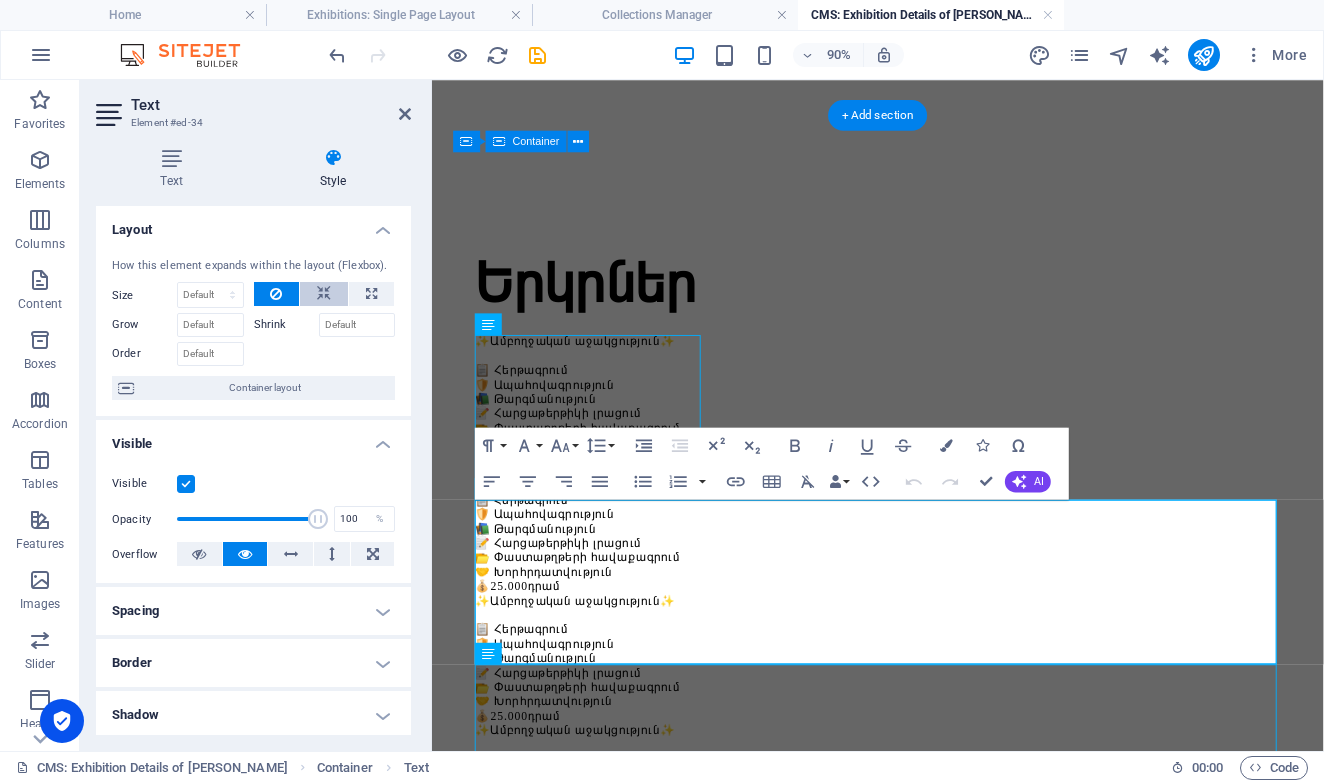 click at bounding box center (324, 294) 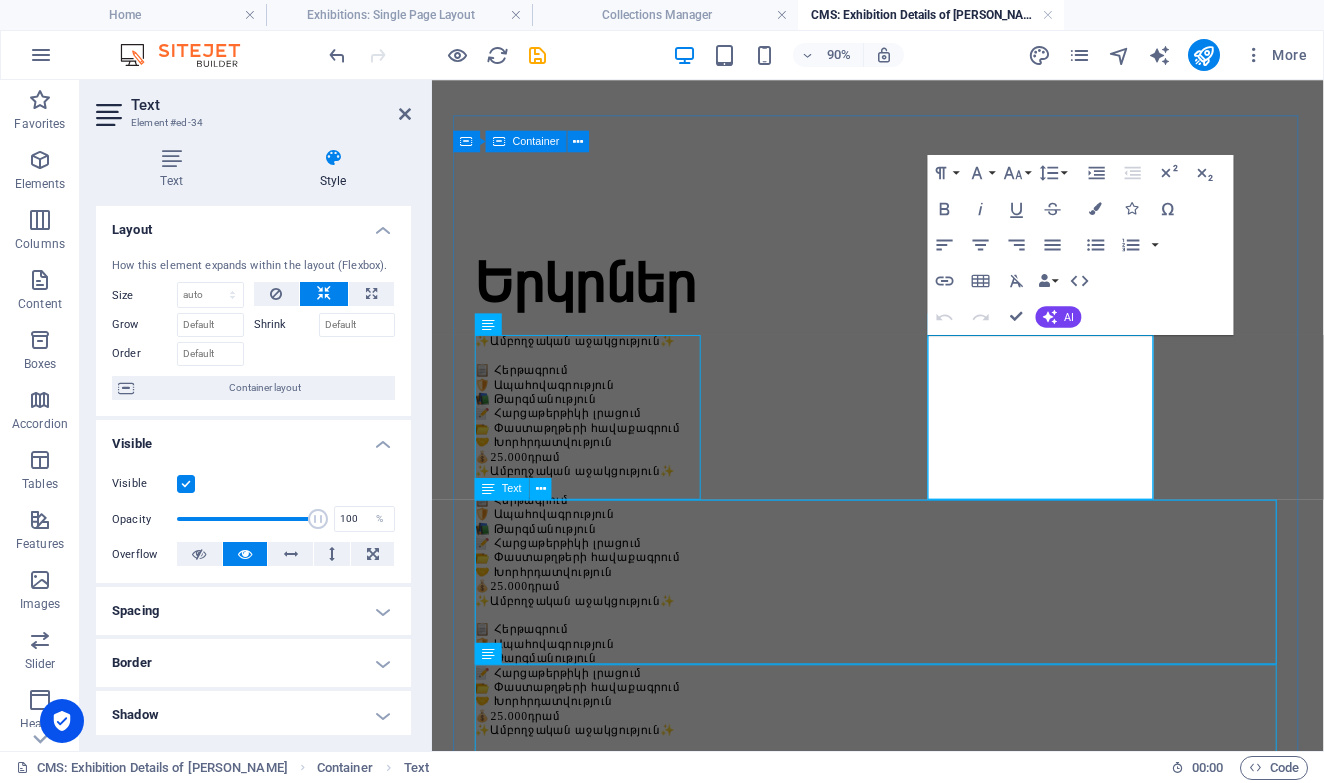 click on "✨Ամբողջական աջակցություն✨   📋 Հերթագրում 🛡️ Ապահովագրություն   📚 Թարգմանություն   📝 Հարցաթերթիկի լրացում   📂 Փաստաթղթերի հավաքագրում   🤝 Խորհրդատվություն 💰 25.000  դրամ" at bounding box center (927, 867) 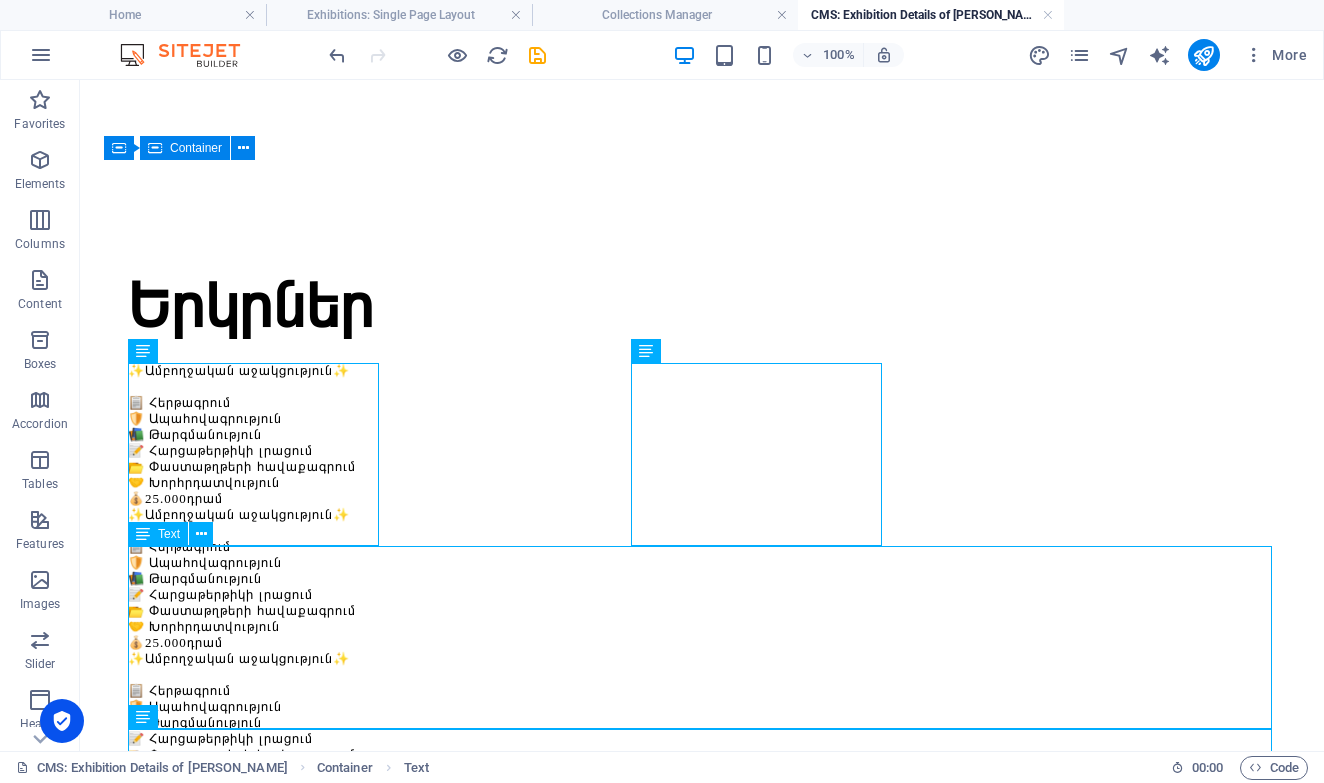 click on "✨Ամբողջական աջակցություն✨   📋 Հերթագրում 🛡️ Ապահովագրություն   📚 Թարգմանություն   📝 Հարցաթերթիկի լրացում   📂 Փաստաթղթերի հավաքագրում   🤝 Խորհրդատվություն 💰 25.000  դրամ" at bounding box center (702, 867) 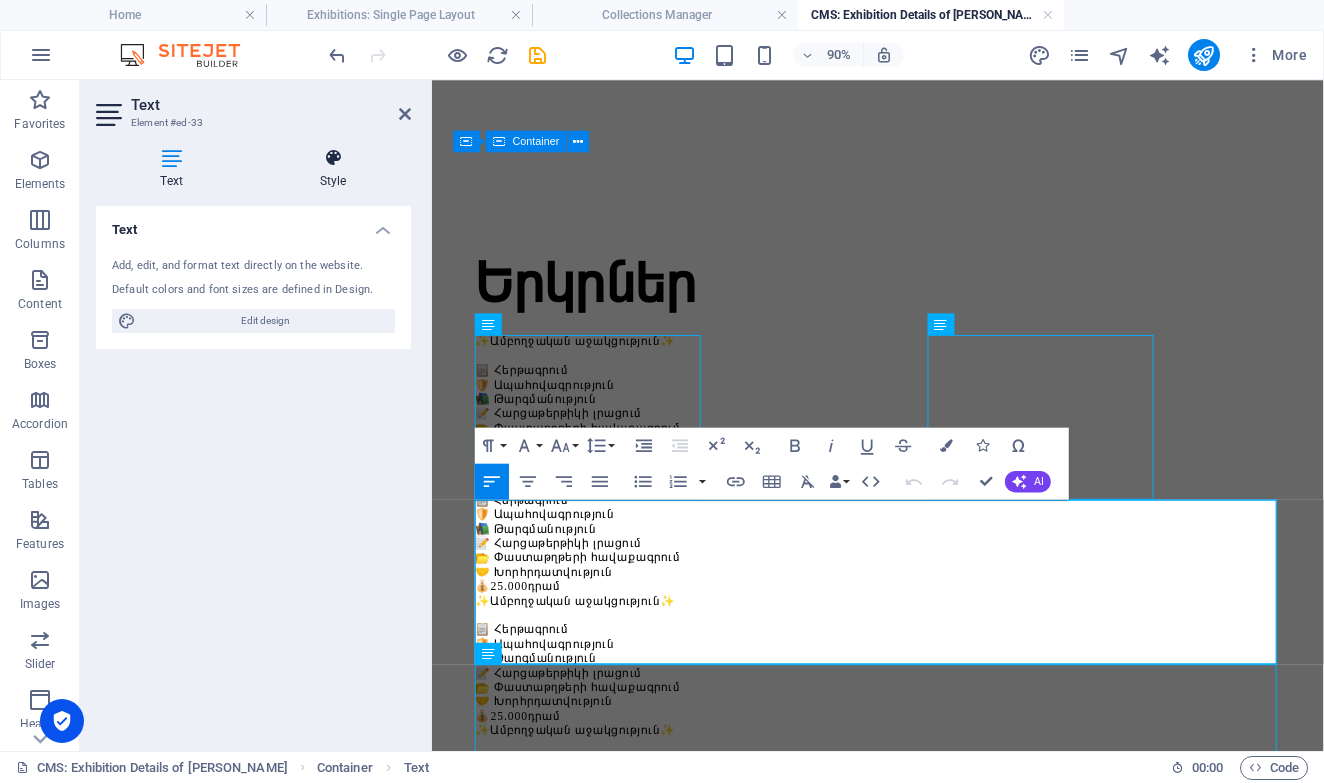 click at bounding box center (333, 158) 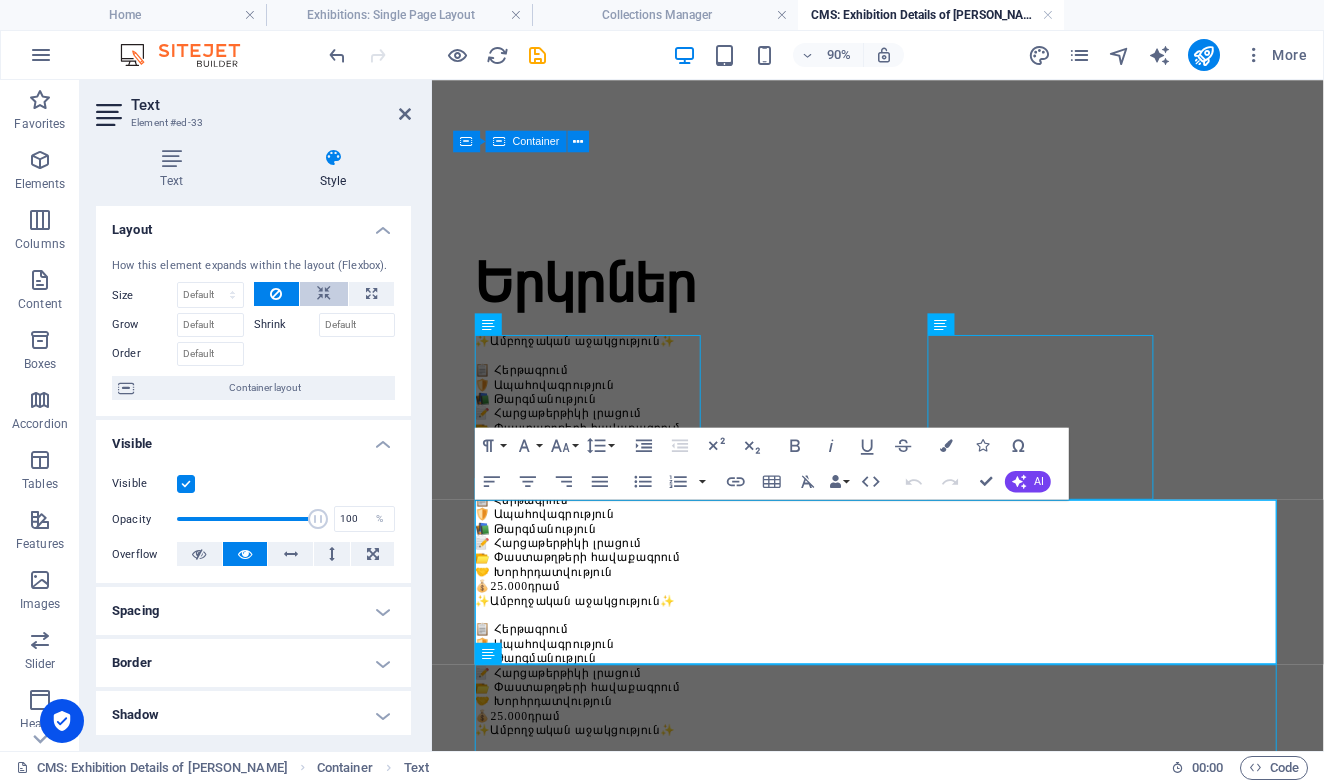 click at bounding box center [324, 294] 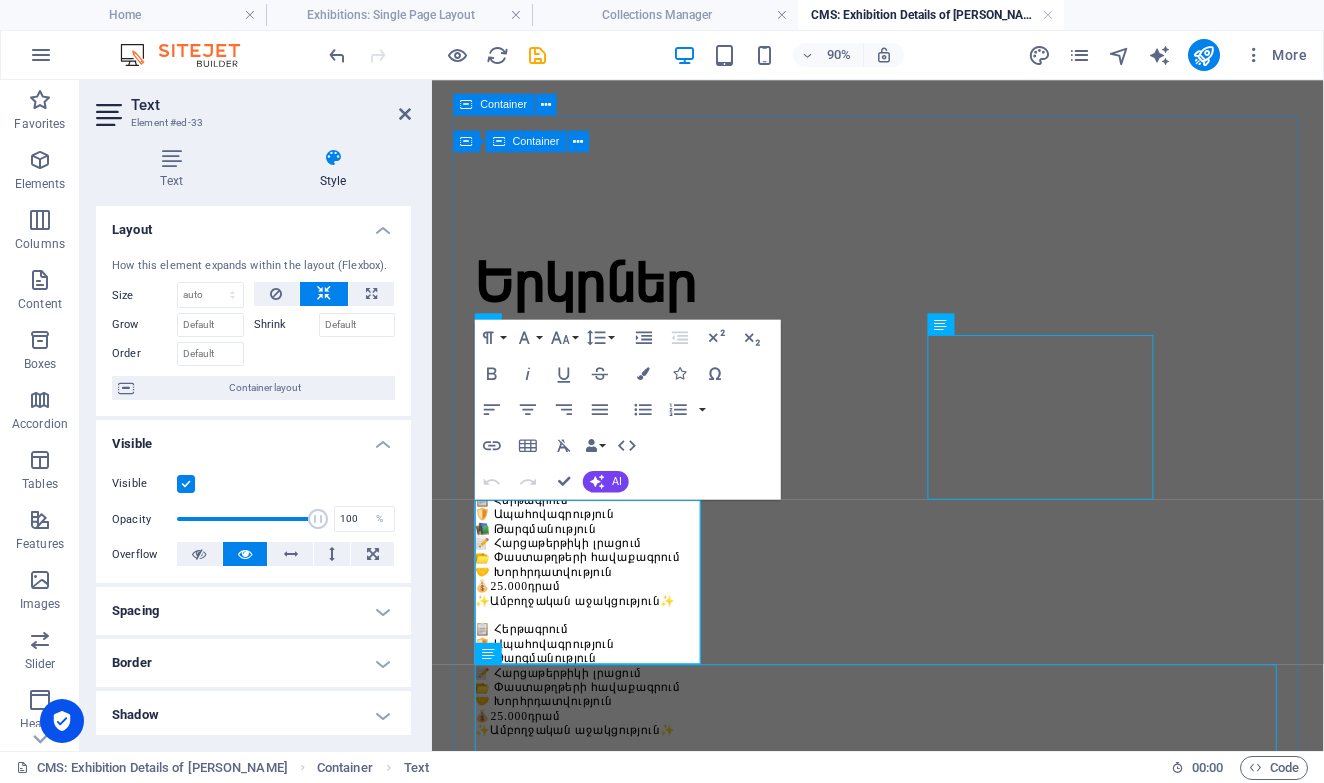 click on "Երկրներ ✨Ամբողջական աջակցություն✨   📋 Հերթագրում 🛡️ Ապահովագրություն   📚 Թարգմանություն   📝 Հարցաթերթիկի լրացում   📂 Փաստաթղթերի հավաքագրում   🤝 Խորհրդատվություն 💰 25.000  դրամ ✨Ամբողջական աջակցություն✨   📋 Հերթագրում 🛡️ Ապահովագրություն   📚 Թարգմանություն   📝 Հարցաթերթիկի լրացում   📂 Փաստաթղթերի հավաքագրում   🤝 Խորհրդատվություն 💰 25.000  դրամ ✨Ամբողջական աջակցություն✨   📋 Հերթագրում 🛡️ Ապահովագրություն   📚 Թարգմանություն   📝 Հարցաթերթիկի լրացում   📂 Փաստաթղթերի հավաքագրում   🤝 Խորհրդատվություն 💰 25.000  դրամ   📋 Հերթագրում" at bounding box center (927, 1088) 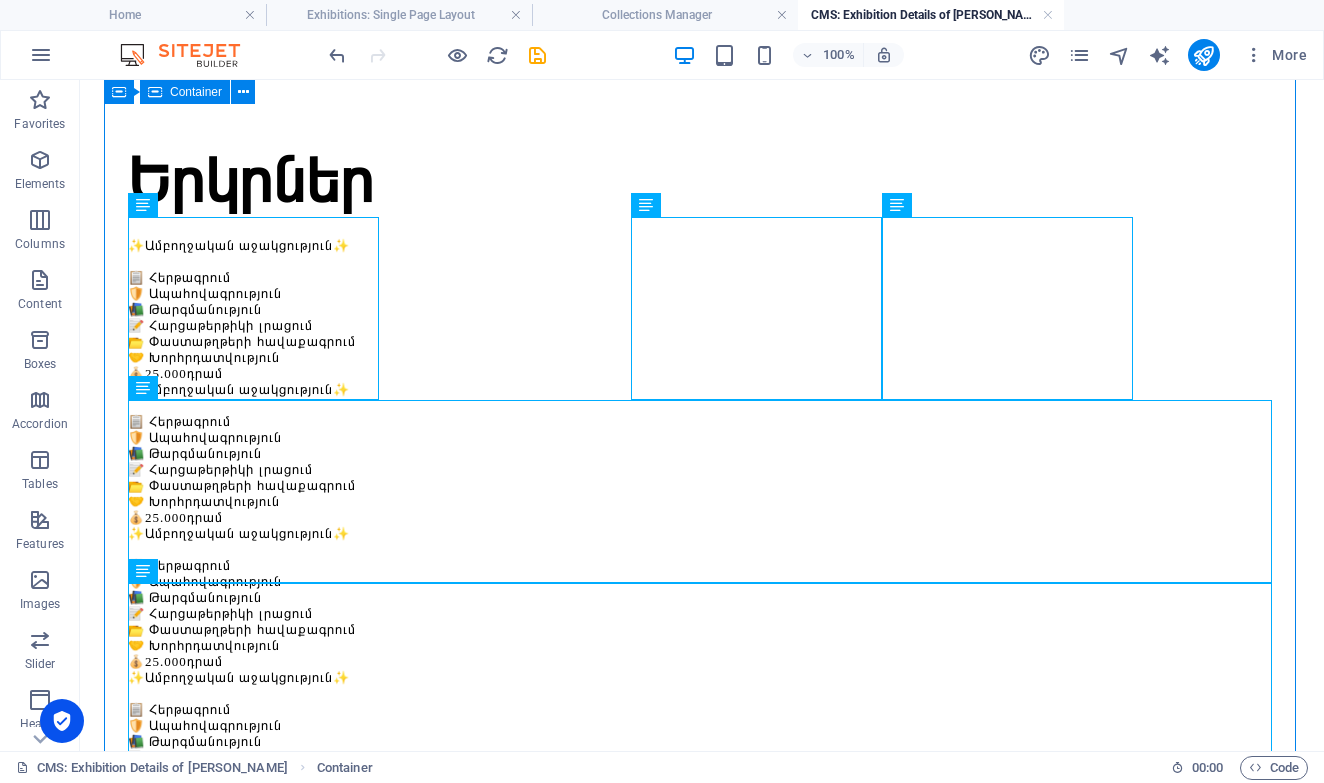 scroll, scrollTop: 188, scrollLeft: 0, axis: vertical 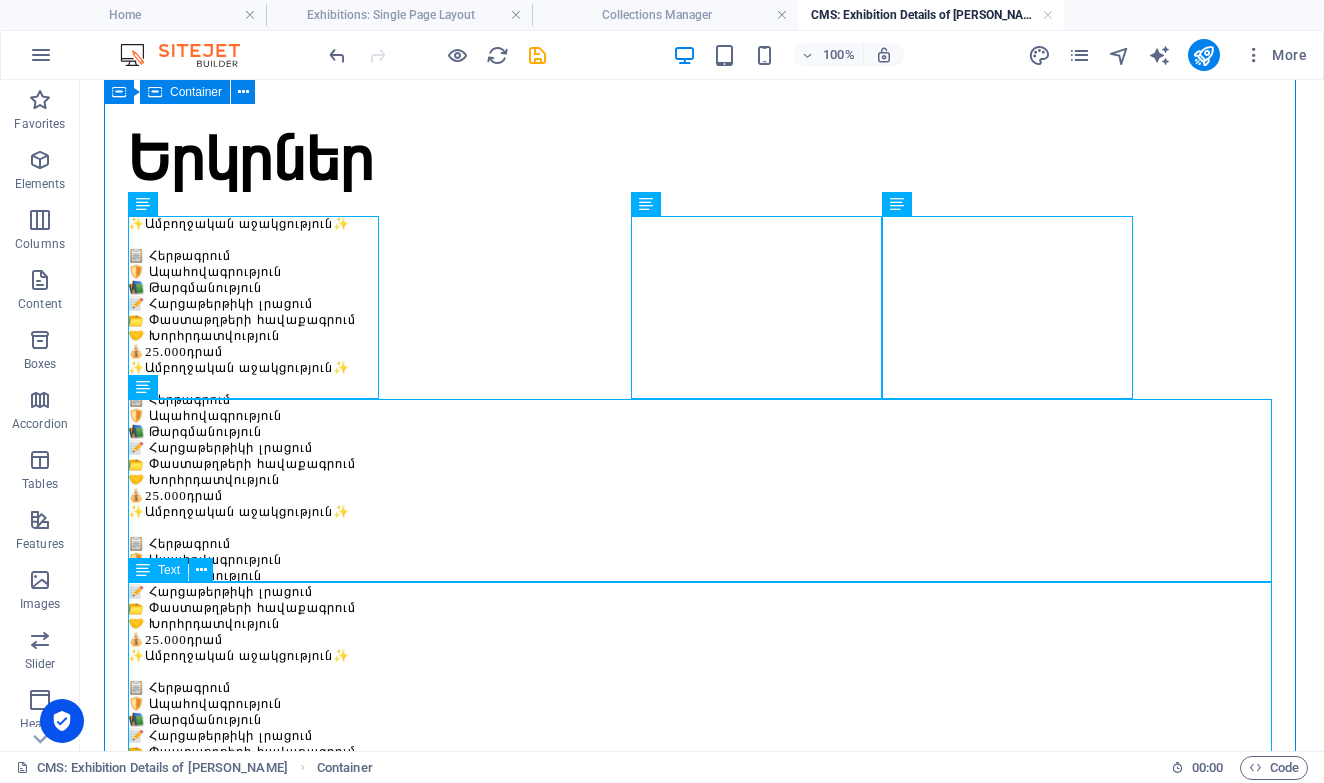 click on "✨Ամբողջական աջակցություն✨   📋 Հերթագրում 🛡️ Ապահովագրություն   📚 Թարգմանություն   📝 Հարցաթերթիկի լրացում   📂 Փաստաթղթերի հավաքագրում   🤝 Խորհրդատվություն 💰 25.000  դրամ" at bounding box center [702, 1008] 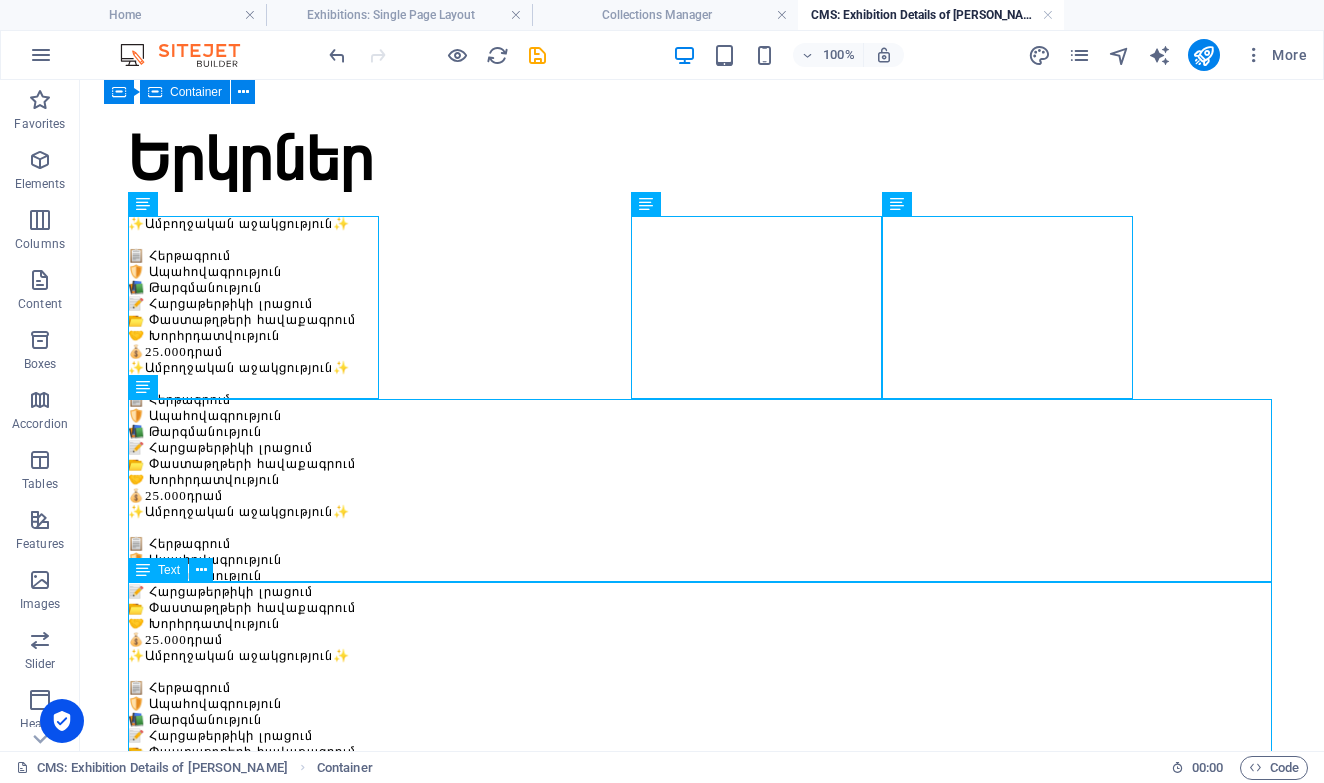 click on "✨Ամբողջական աջակցություն✨   📋 Հերթագրում 🛡️ Ապահովագրություն   📚 Թարգմանություն   📝 Հարցաթերթիկի լրացում   📂 Փաստաթղթերի հավաքագրում   🤝 Խորհրդատվություն 💰 25.000  դրամ" at bounding box center [702, 1008] 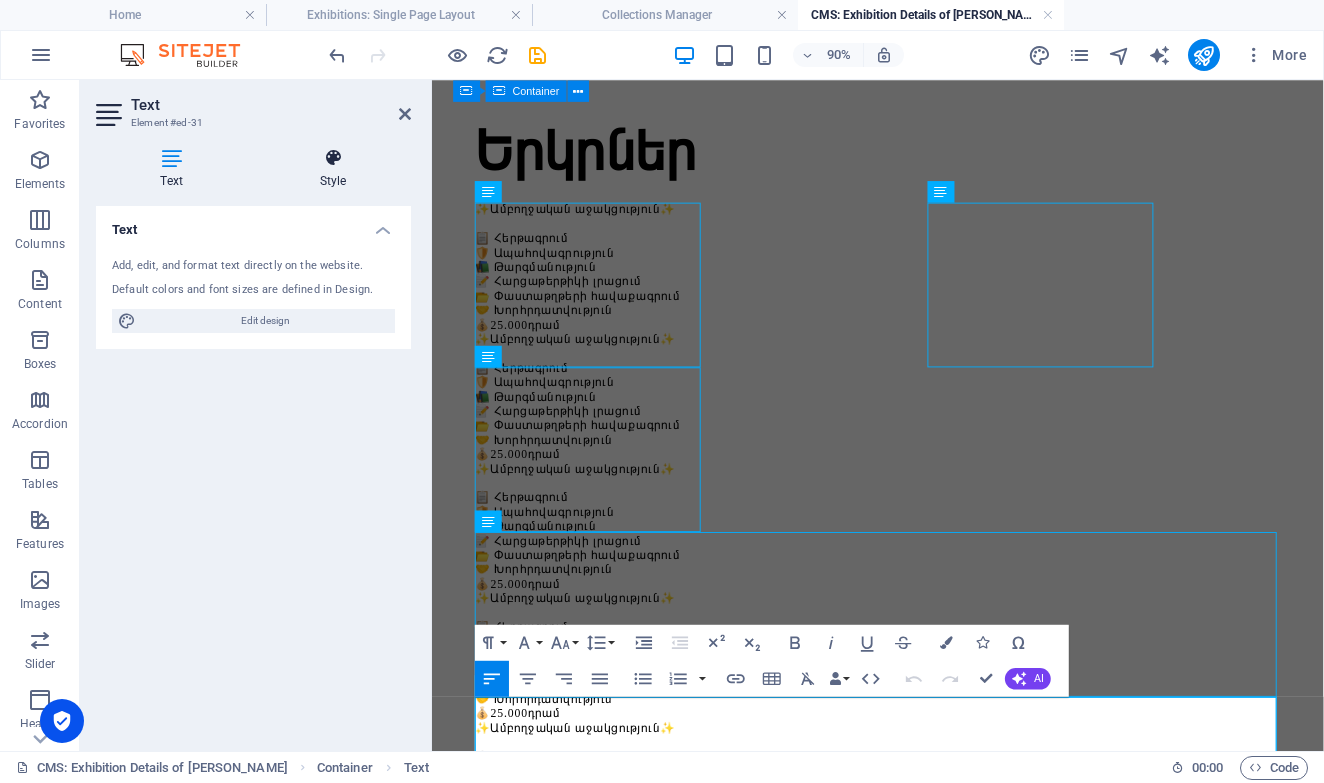 click at bounding box center [333, 158] 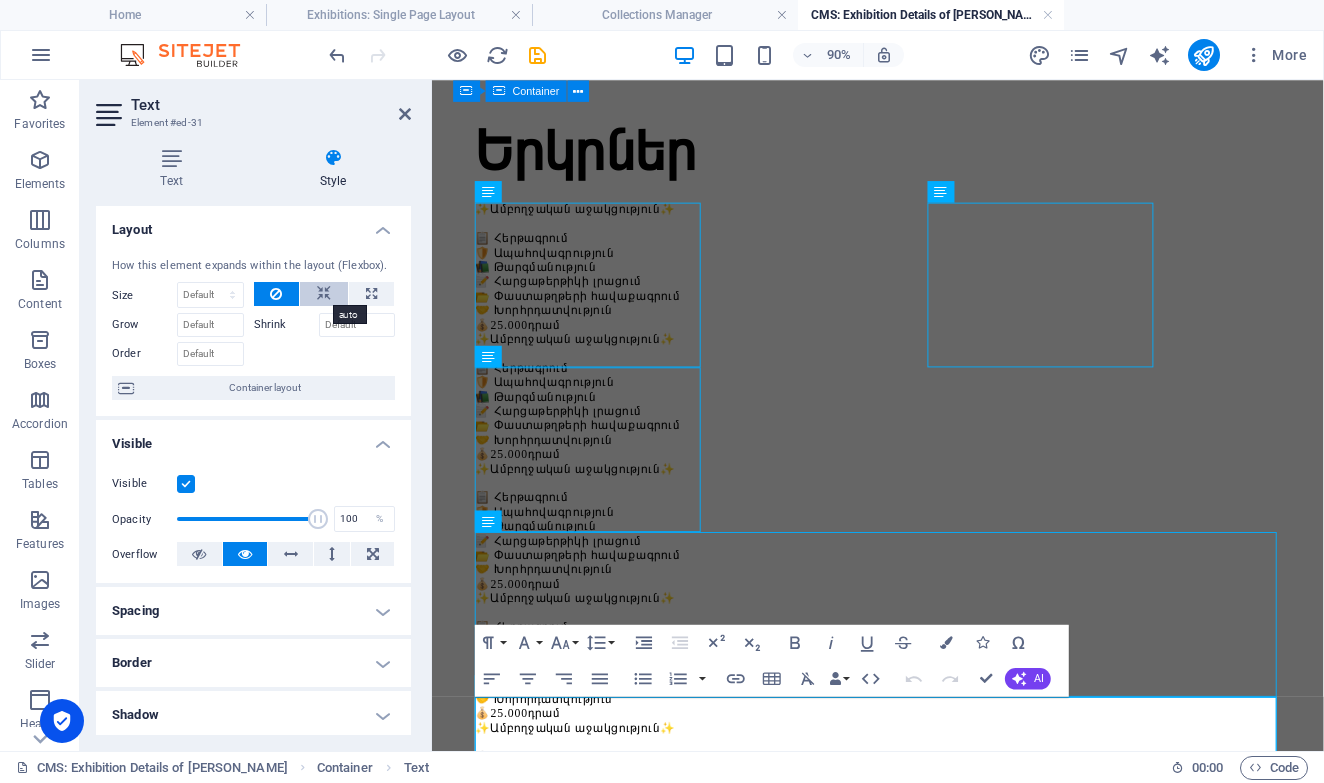 click at bounding box center (324, 294) 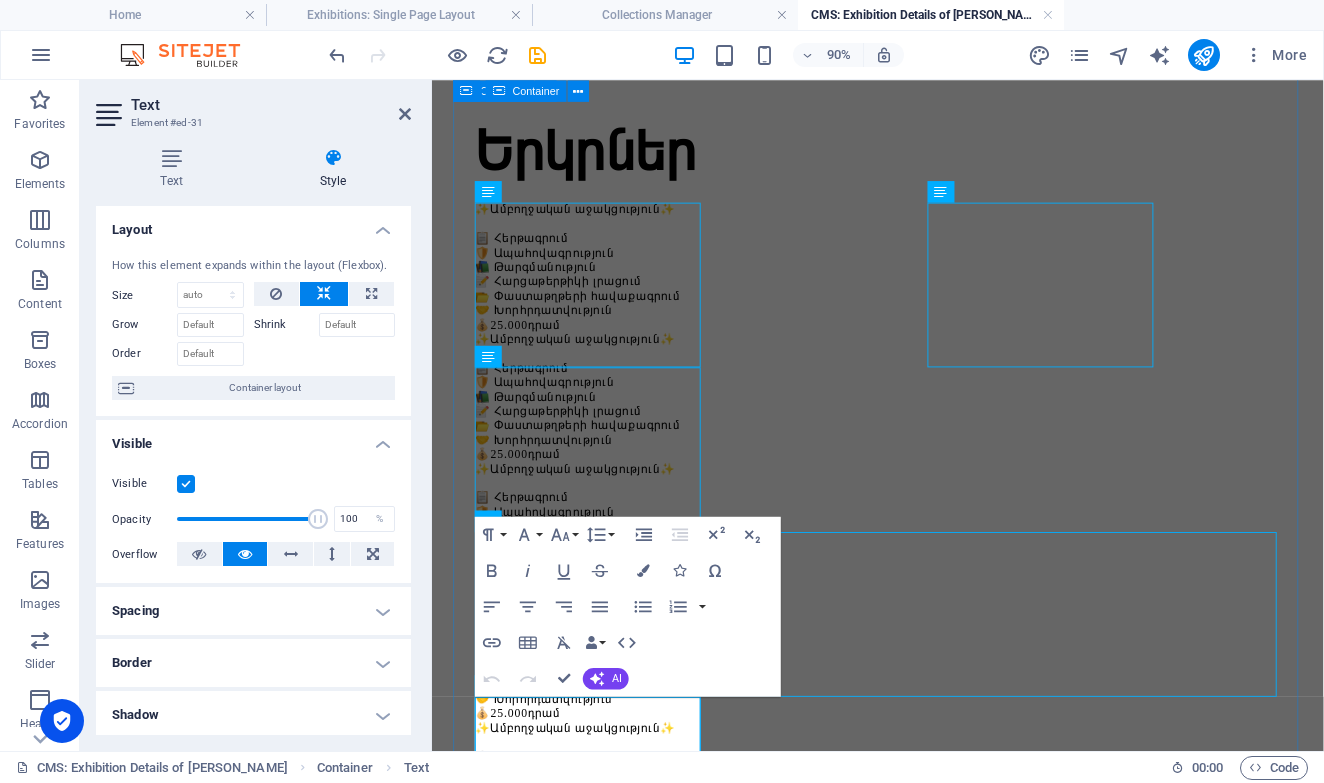 click on "Երկրներ ✨Ամբողջական աջակցություն✨   📋 Հերթագրում 🛡️ Ապահովագրություն   📚 Թարգմանություն   📝 Հարցաթերթիկի լրացում   📂 Փաստաթղթերի հավաքագրում   🤝 Խորհրդատվություն 💰 25.000  դրամ ✨Ամբողջական աջակցություն✨   📋 Հերթագրում 🛡️ Ապահովագրություն   📚 Թարգմանություն   📝 Հարցաթերթիկի լրացում   📂 Փաստաթղթերի հավաքագրում   🤝 Խորհրդատվություն 💰 25.000  դրամ ✨Ամբողջական աջակցություն✨   📋 Հերթագրում 🛡️ Ապահովագրություն   📚 Թարգմանություն   📝 Հարցաթերթիկի լրացում   📂 Փաստաթղթերի հավաքագրում   🤝 Խորհրդատվություն 💰 25.000  դրամ   📋 Հերթագրում" at bounding box center (927, 941) 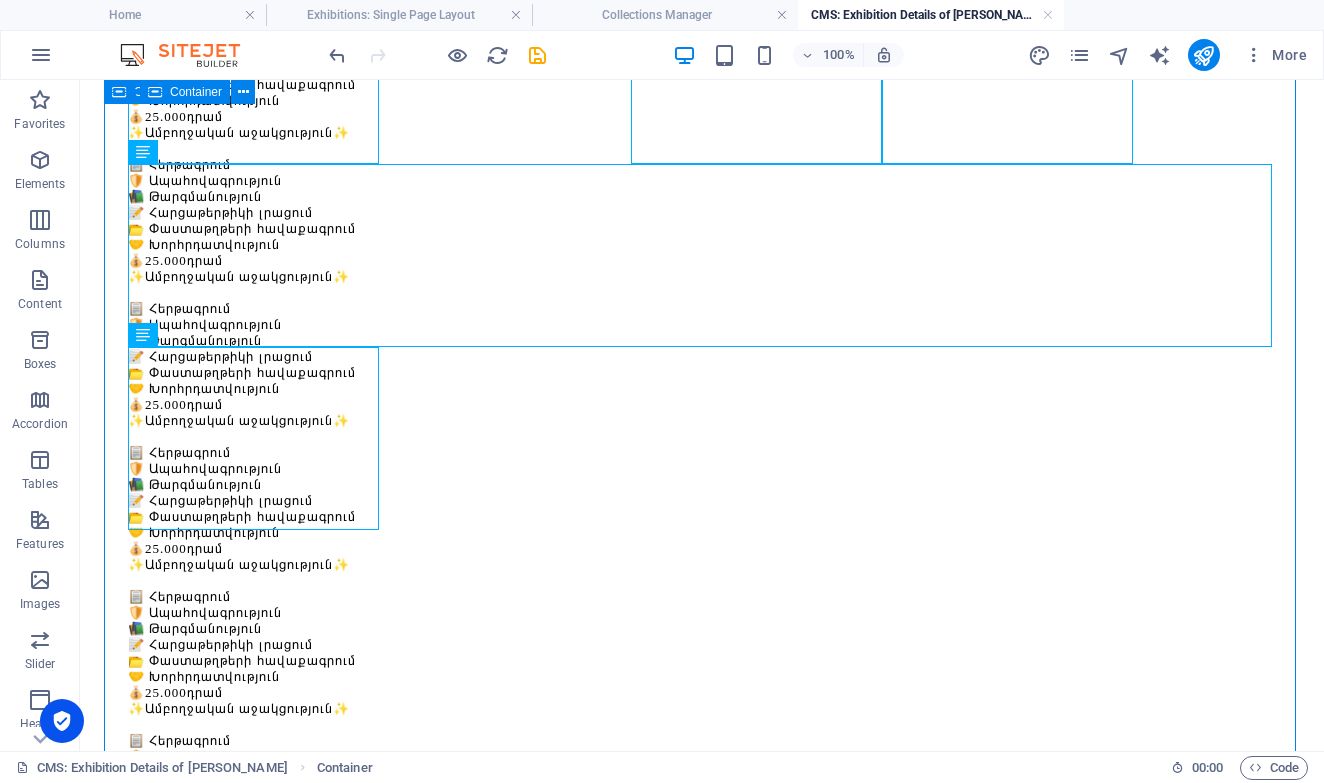 scroll, scrollTop: 383, scrollLeft: 0, axis: vertical 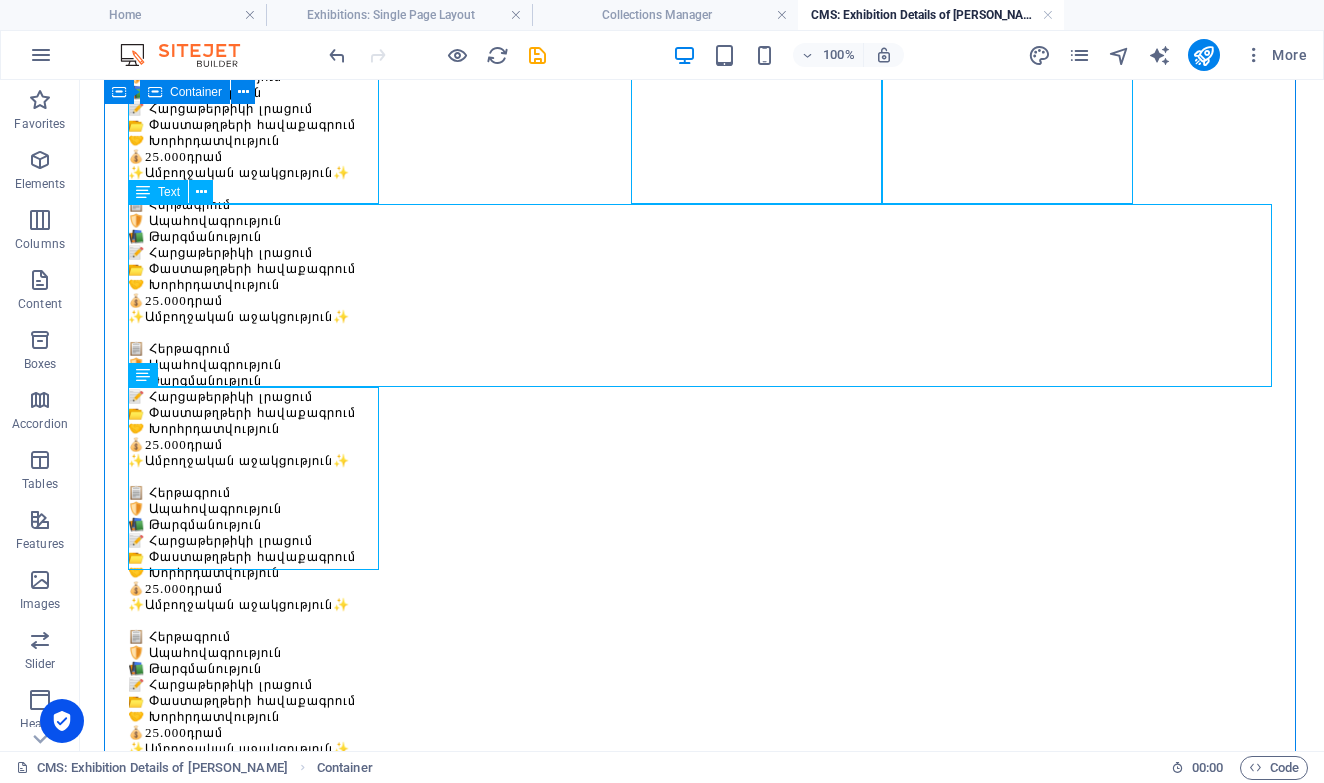 click on "✨Ամբողջական աջակցություն✨   📋 Հերթագրում 🛡️ Ապահովագրություն   📚 Թարգմանություն   📝 Հարցաթերթիկի լրացում   📂 Փաստաթղթերի հավաքագրում   🤝 Խորհրդատվություն 💰 25.000  դրամ" at bounding box center [702, 669] 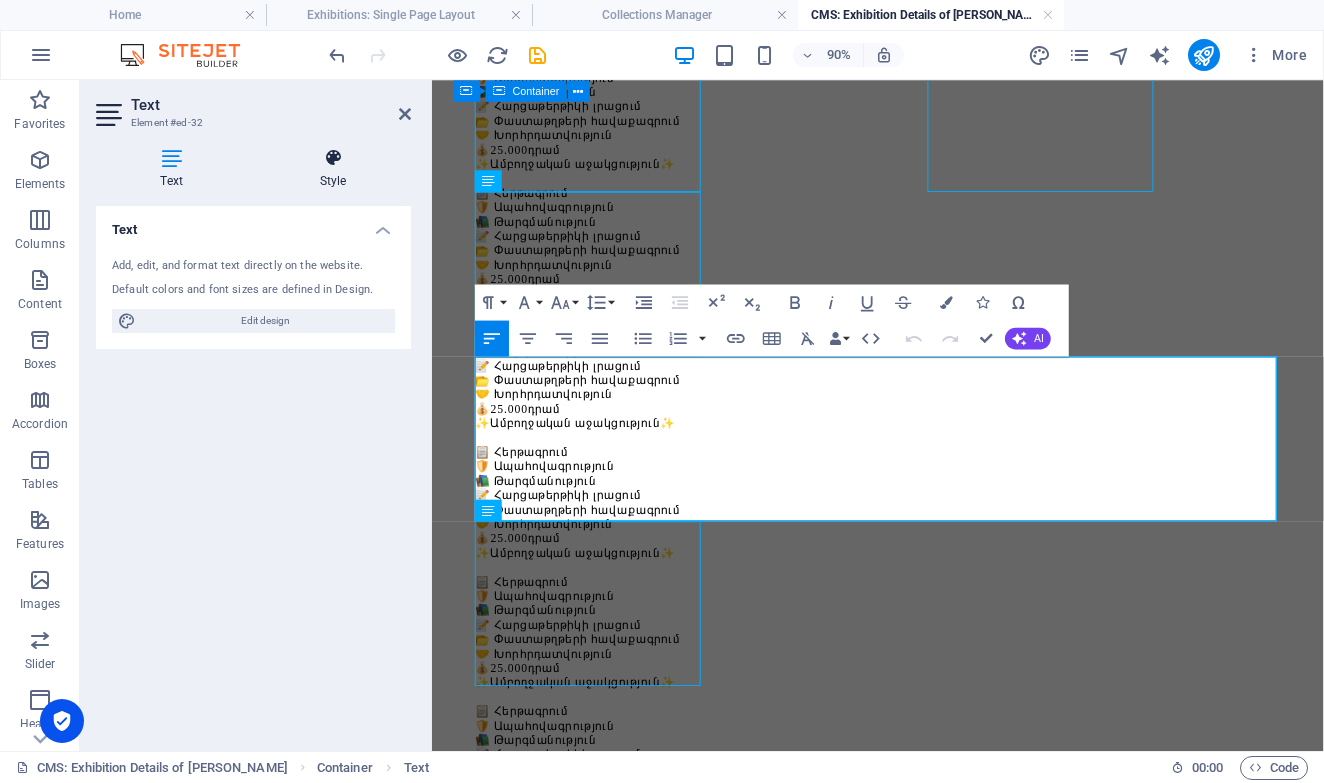 click at bounding box center (333, 158) 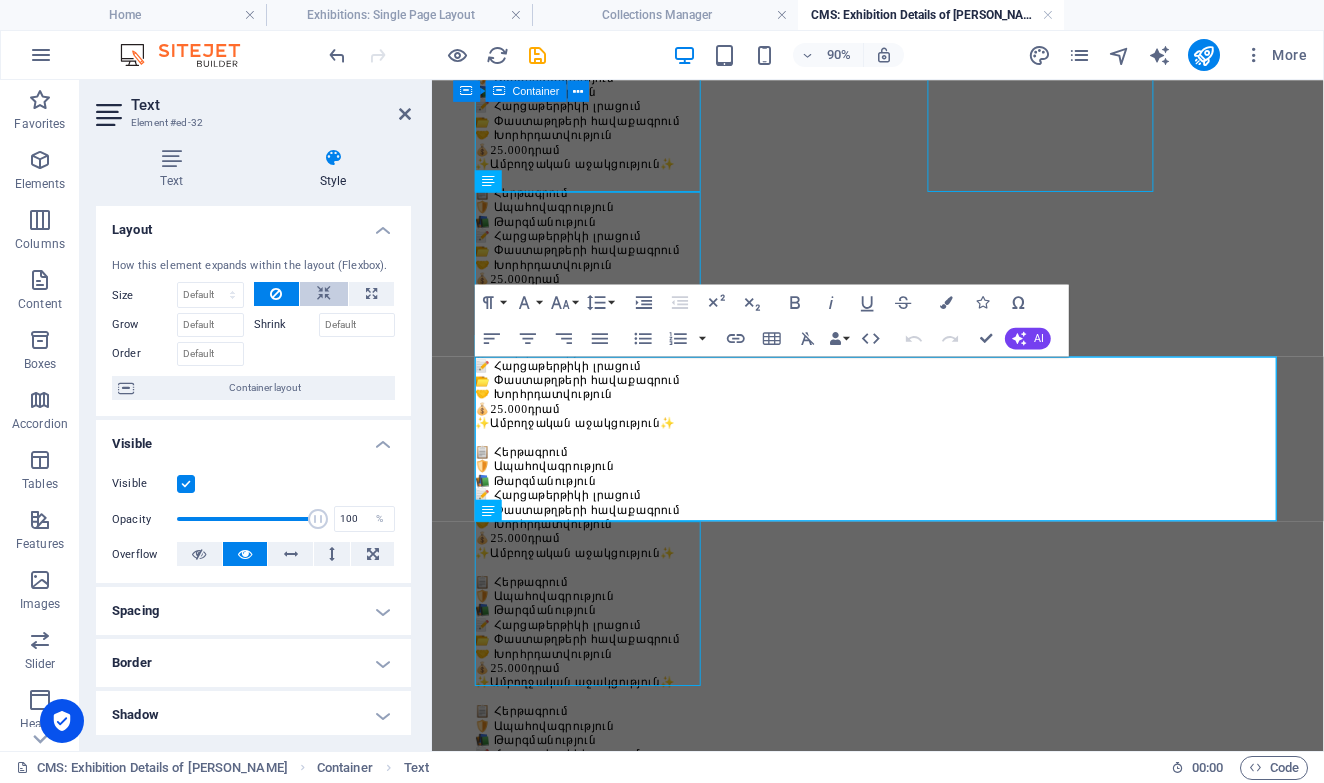 click at bounding box center (324, 294) 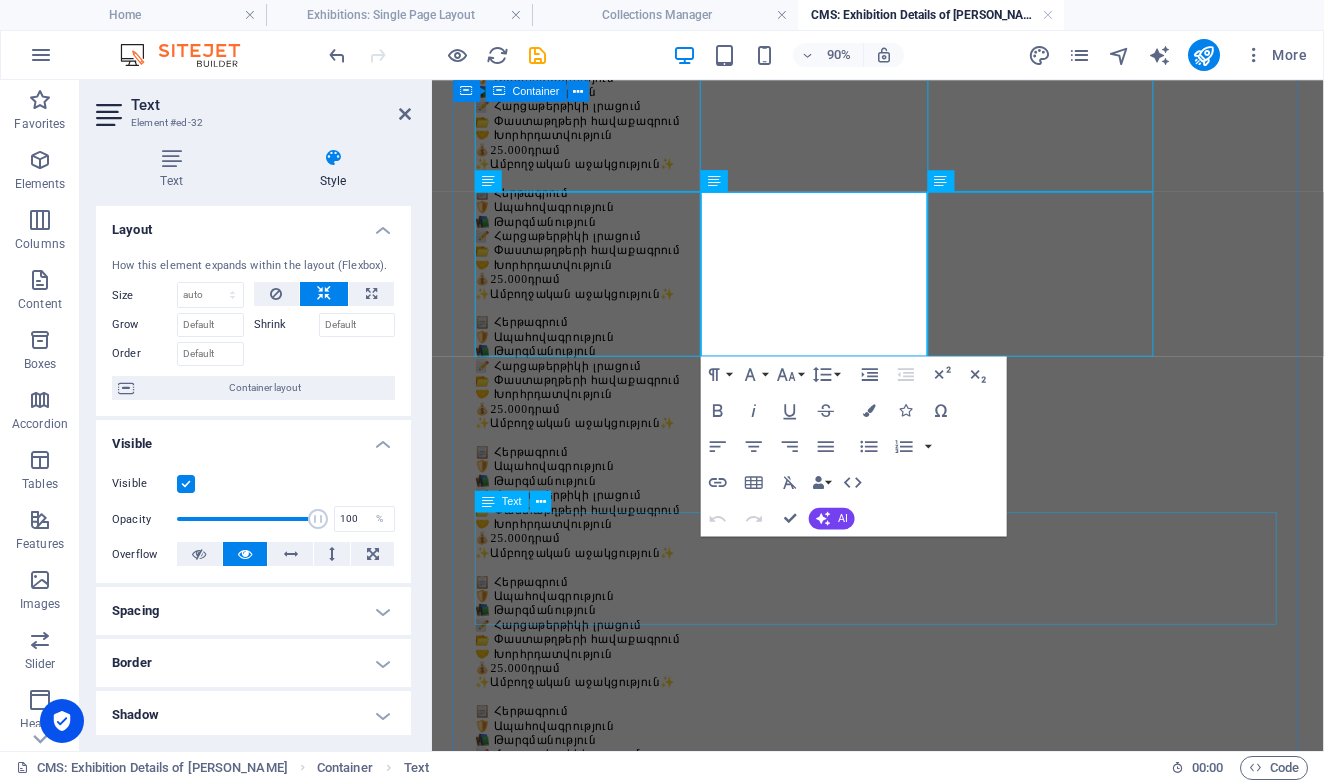 click on "Lorem ipsum dolor sit amet, consectetur adipiscing elit, sed do eiusmod tempor incididunt ut labore et dolore magna aliqua. Ut enim ad minim veniam, quis nostrud exercitation ullamco laboris nisi ut aliquip ex ea commodo consequat. Duis aute irure dolor in reprehenderit in voluptate velit esse cillum dolore eu fugiat nulla pariatur. Excepteur sint occaecat cupidatat non proident, sunt in culpa qui officia deserunt mollit anim id est laborum." at bounding box center (927, 1122) 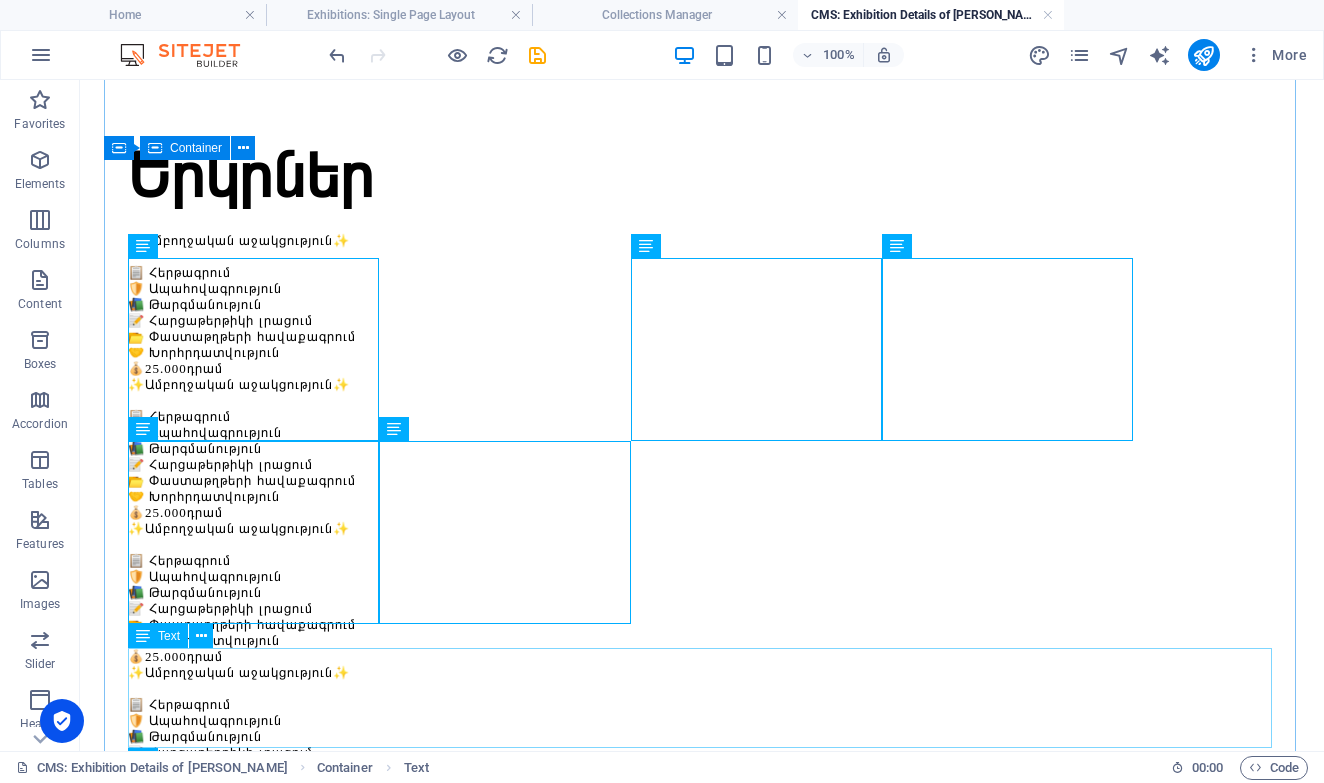scroll, scrollTop: 176, scrollLeft: 0, axis: vertical 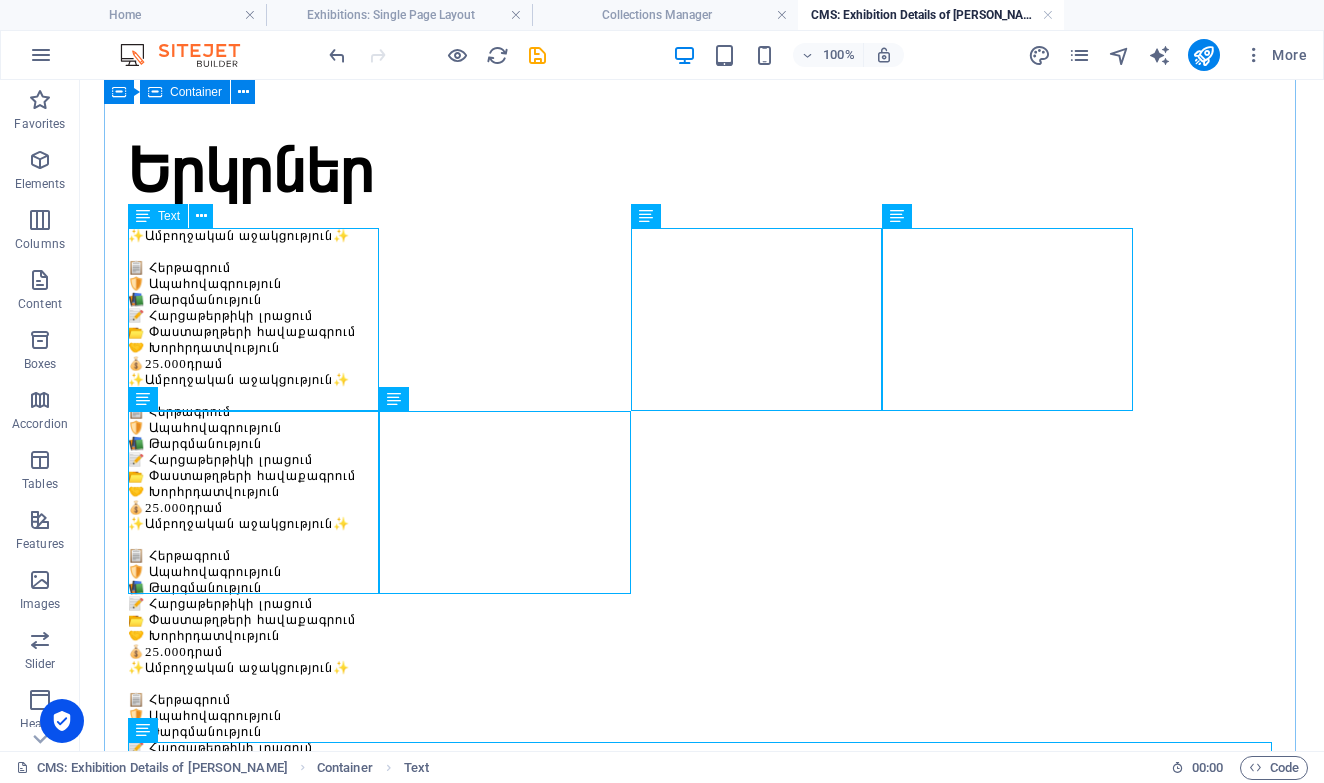click on "✨Ամբողջական աջակցություն✨   📋 Հերթագրում 🛡️ Ապահովագրություն   📚 Թարգմանություն   📝 Հարցաթերթիկի լրացում   📂 Փաստաթղթերի հավաքագրում   🤝 Խորհրդատվություն 💰 25.000  դրամ" at bounding box center [702, 300] 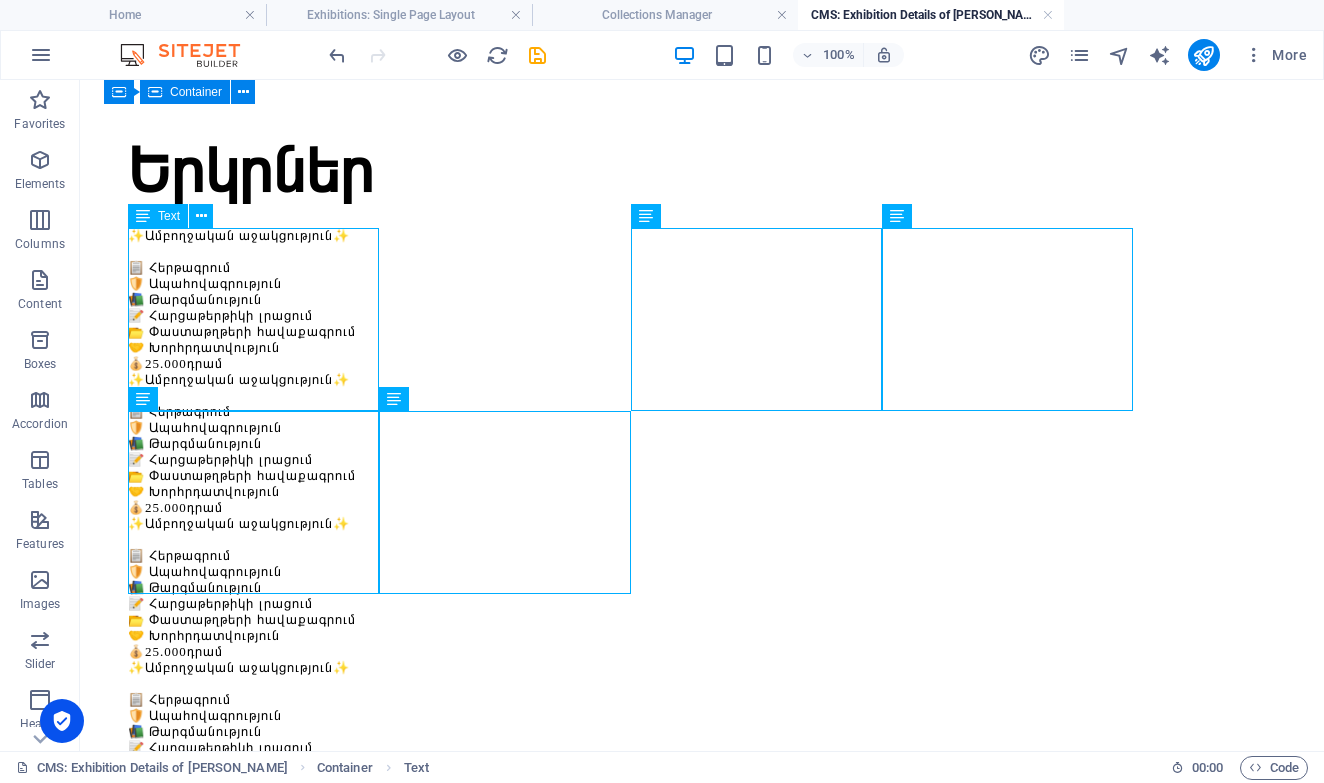 click on "✨Ամբողջական աջակցություն✨   📋 Հերթագրում 🛡️ Ապահովագրություն   📚 Թարգմանություն   📝 Հարցաթերթիկի լրացում   📂 Փաստաթղթերի հավաքագրում   🤝 Խորհրդատվություն 💰 25.000  դրամ" at bounding box center [702, 300] 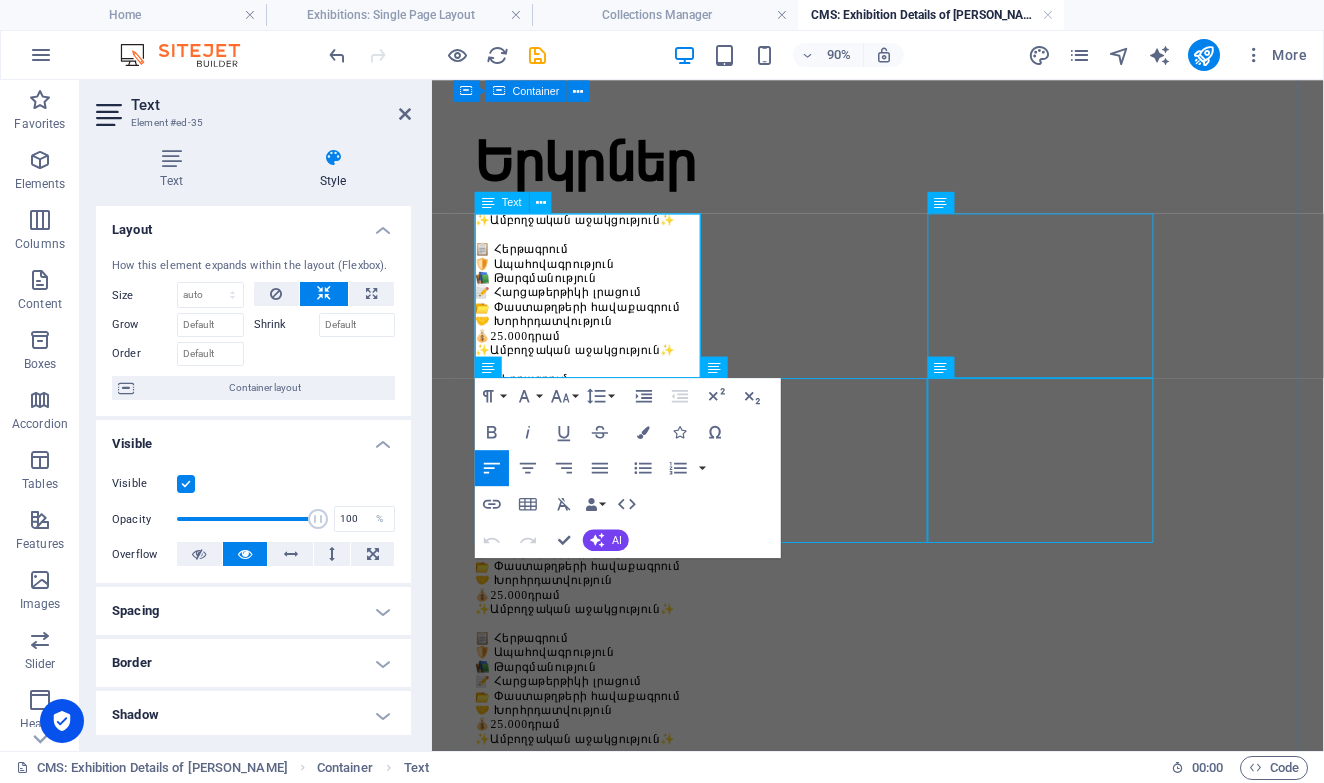 click on "📚 Թարգմանություն" at bounding box center (547, 299) 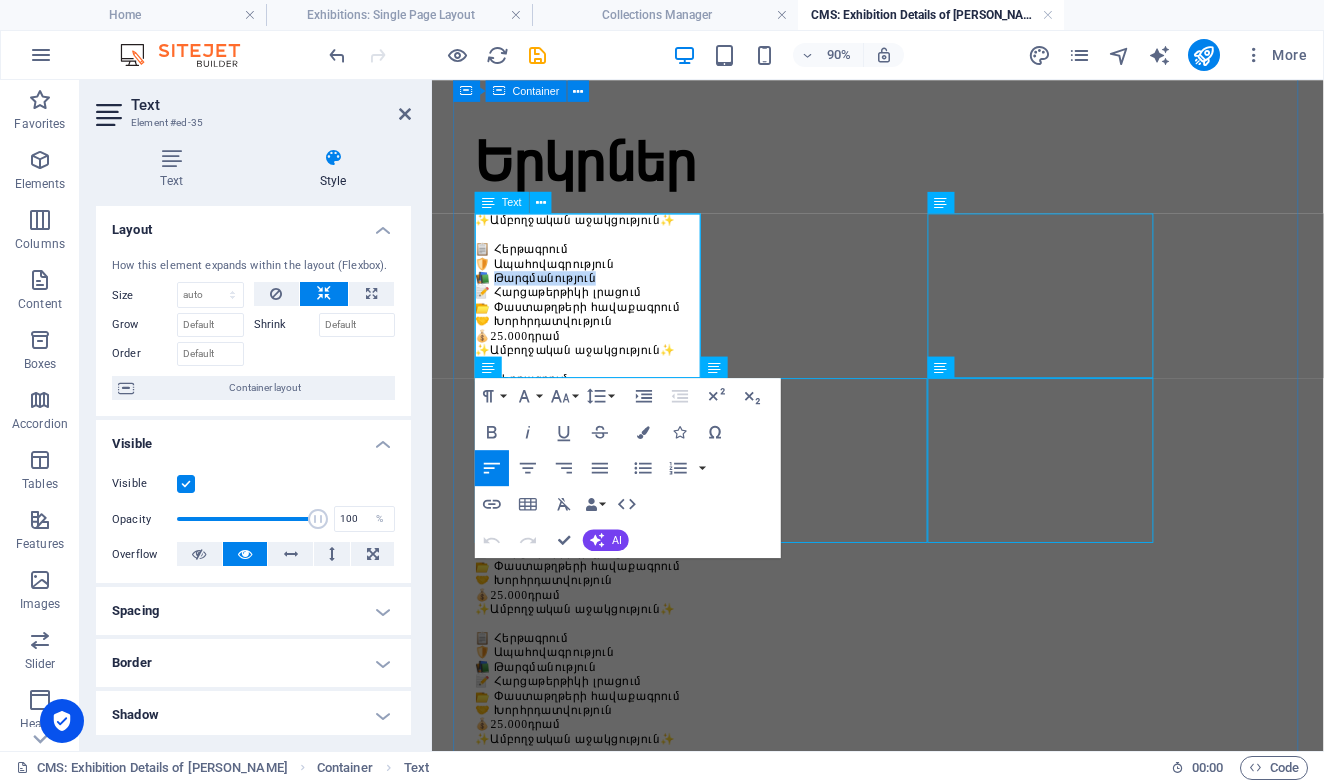 click on "📚 Թարգմանություն" at bounding box center [547, 299] 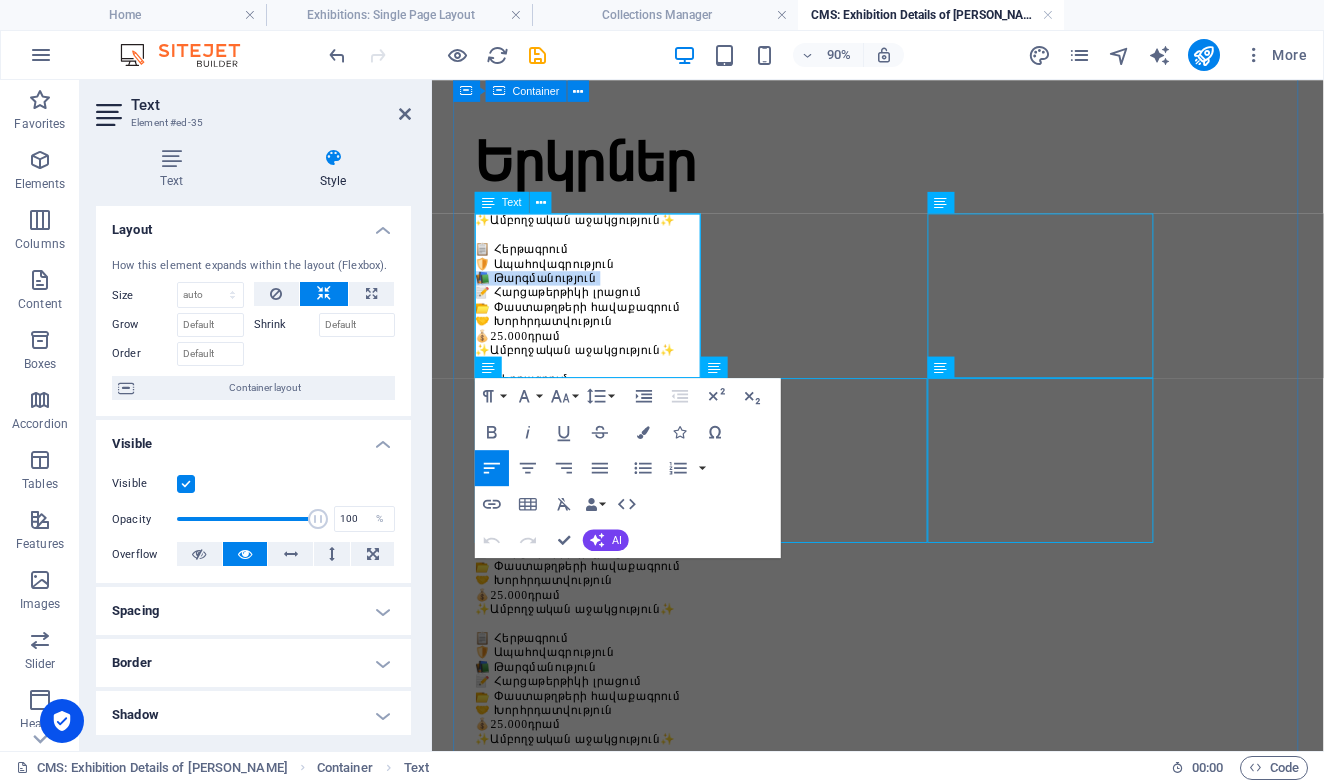 click on "📚 Թարգմանություն" at bounding box center (547, 299) 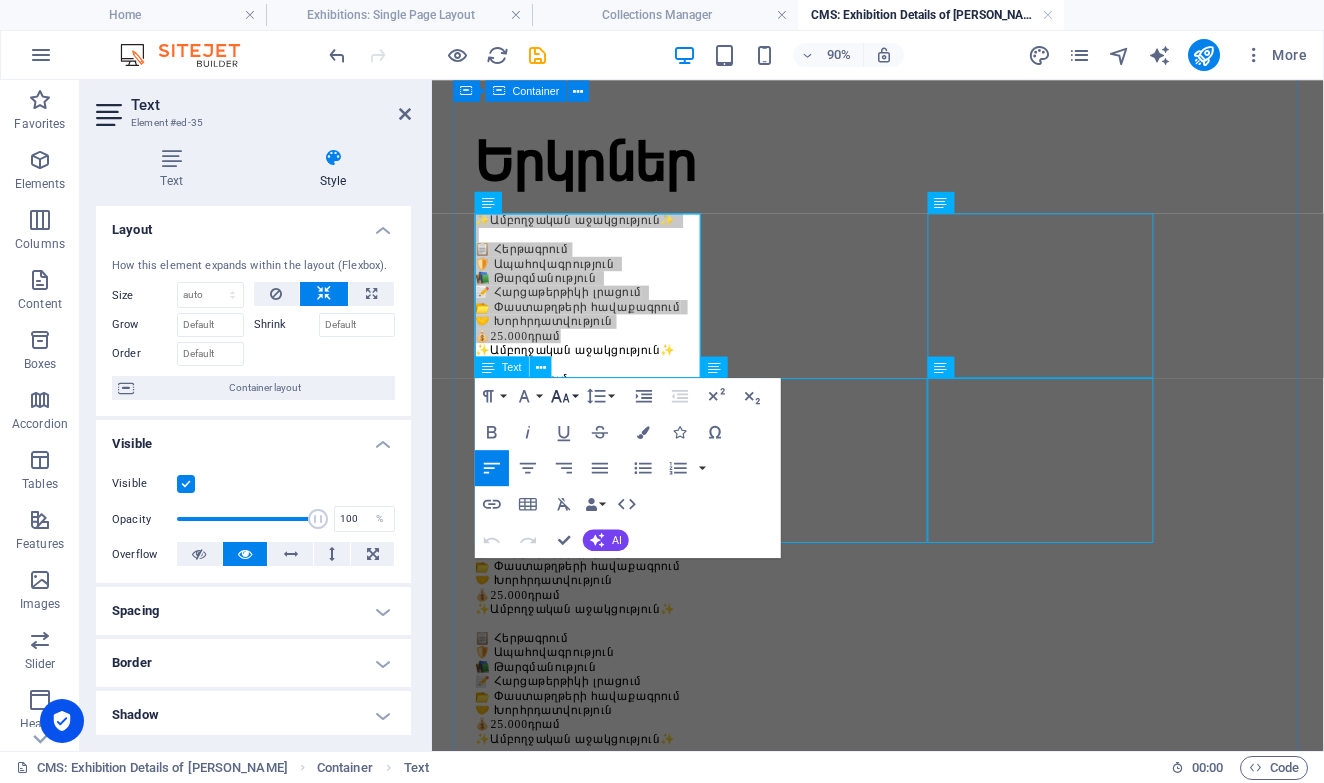 click 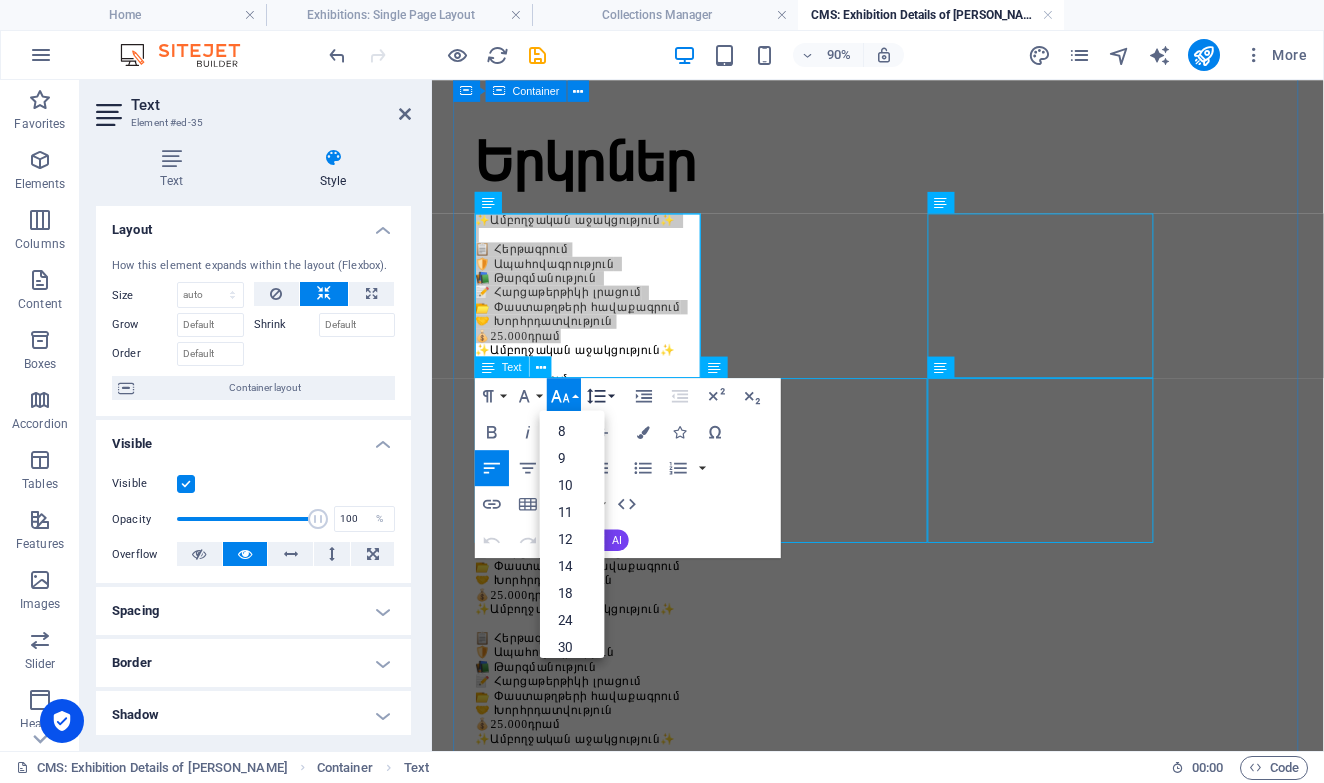 scroll, scrollTop: 0, scrollLeft: 0, axis: both 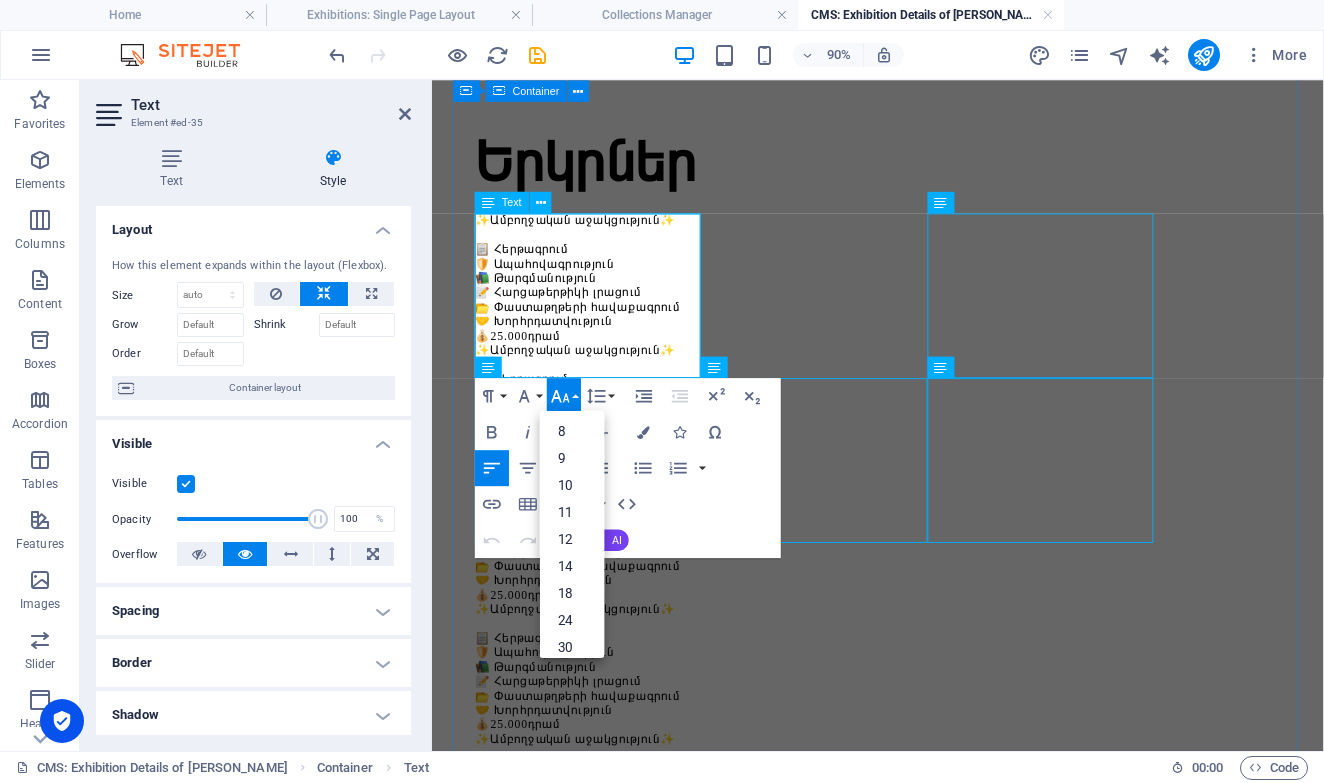 click on "📝 Հարցաթերթիկի լրացում" at bounding box center [572, 315] 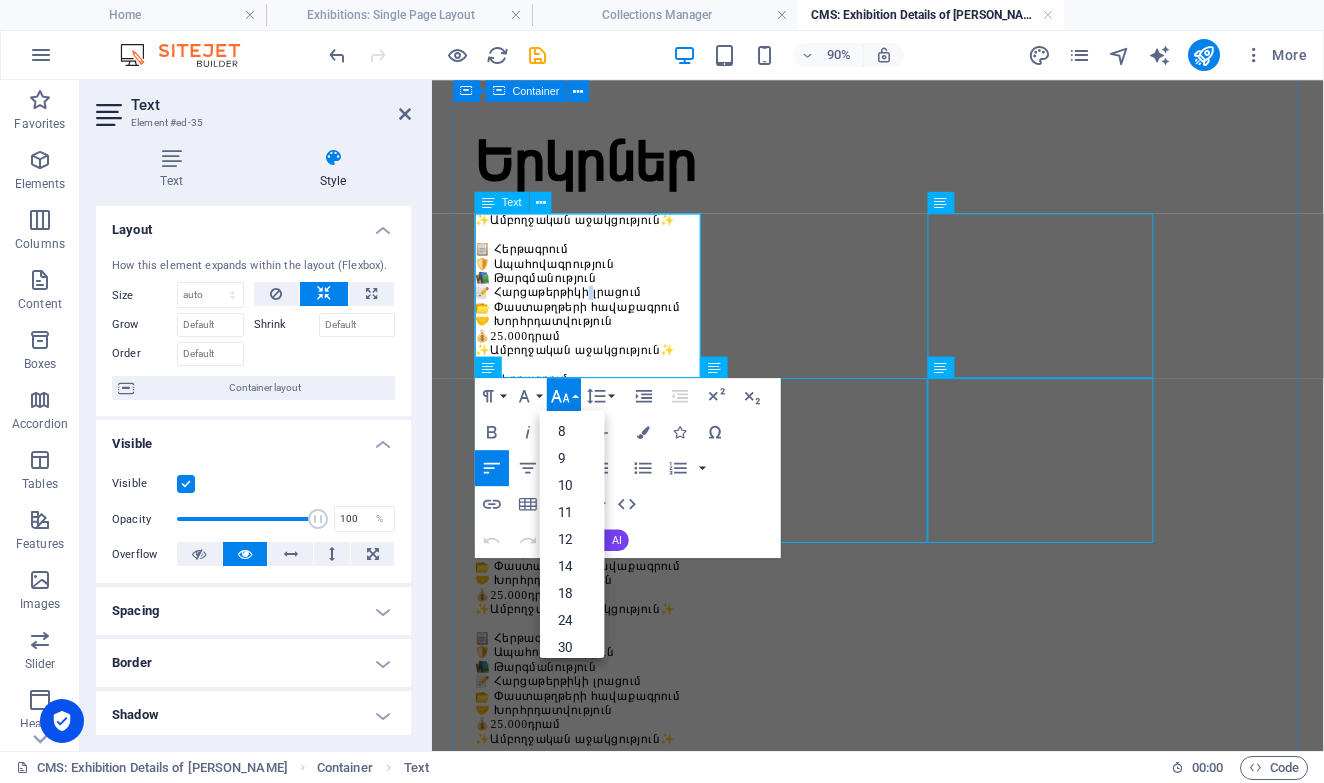 click on "📝 Հարցաթերթիկի լրացում" at bounding box center [572, 315] 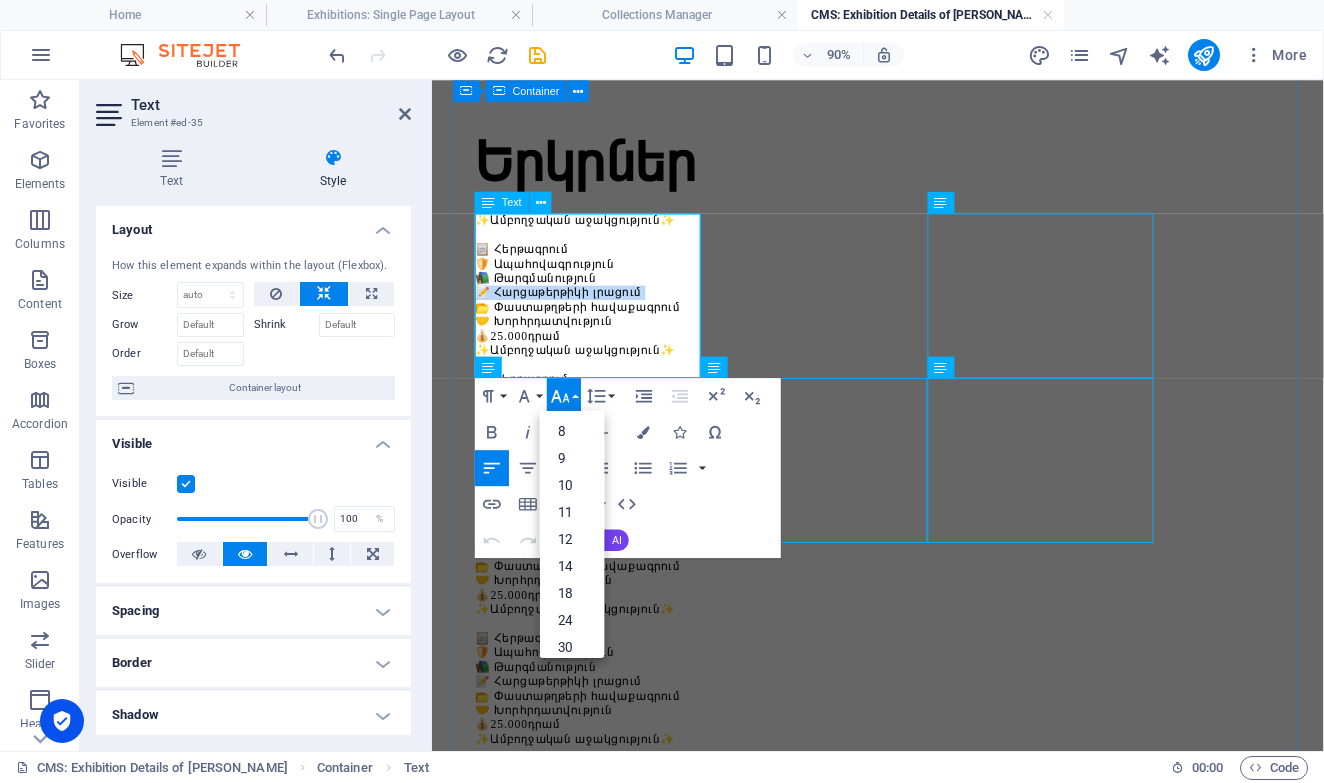click on "📝 Հարցաթերթիկի լրացում" at bounding box center (572, 315) 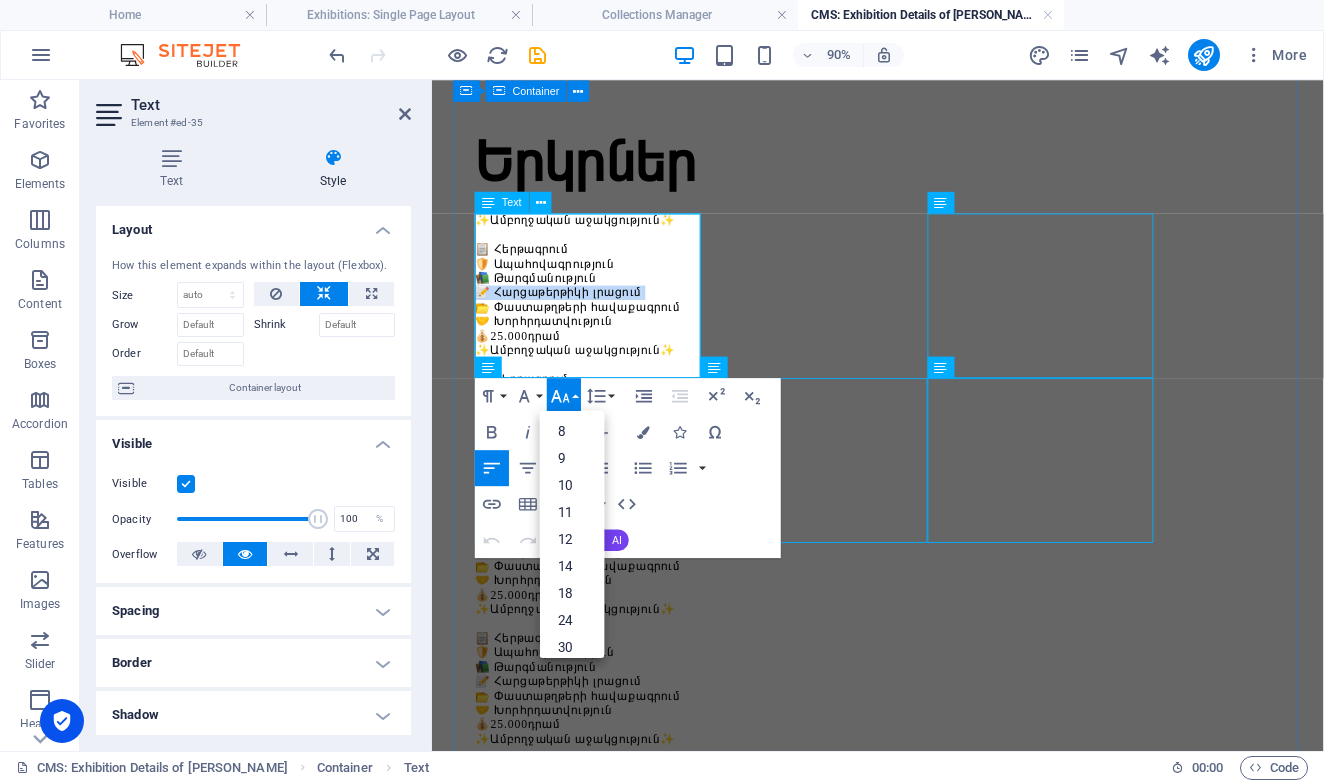 click on "📝 Հարցաթերթիկի լրացում" at bounding box center [572, 315] 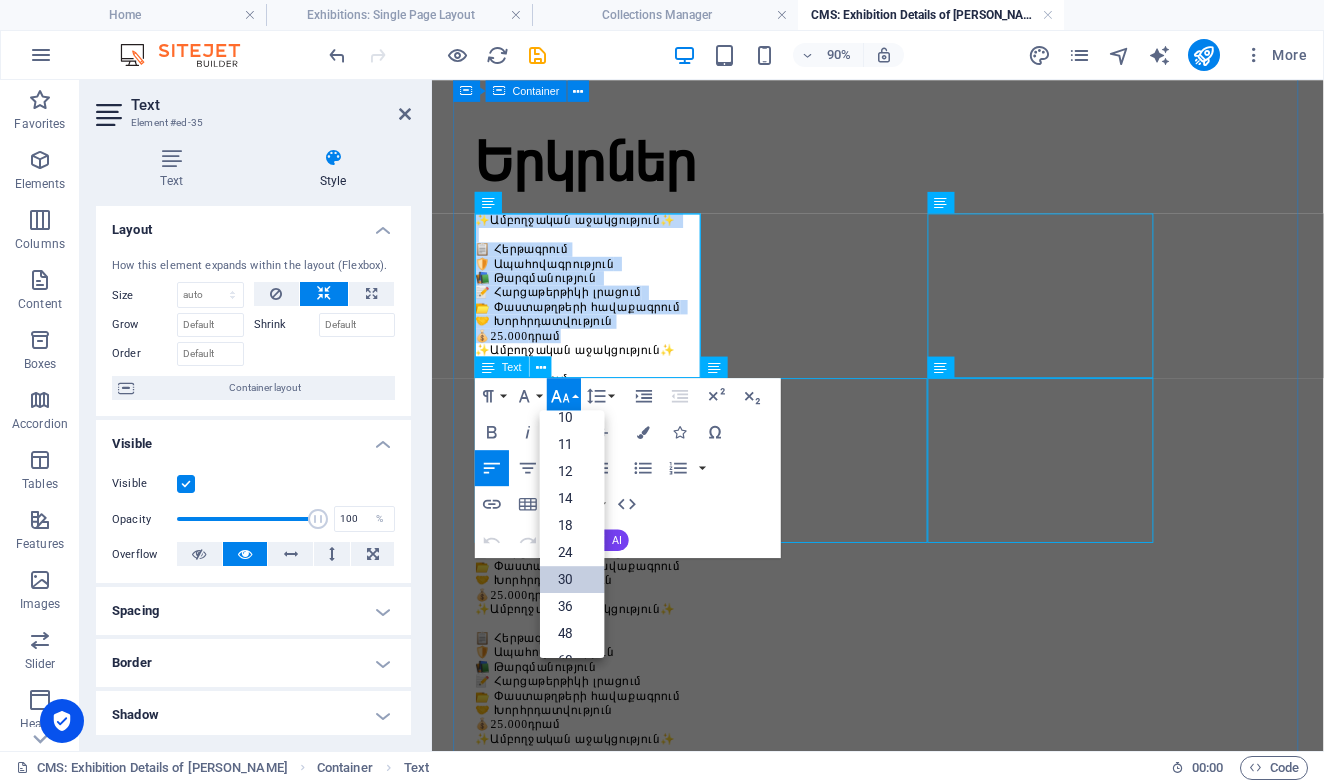 scroll, scrollTop: 77, scrollLeft: 0, axis: vertical 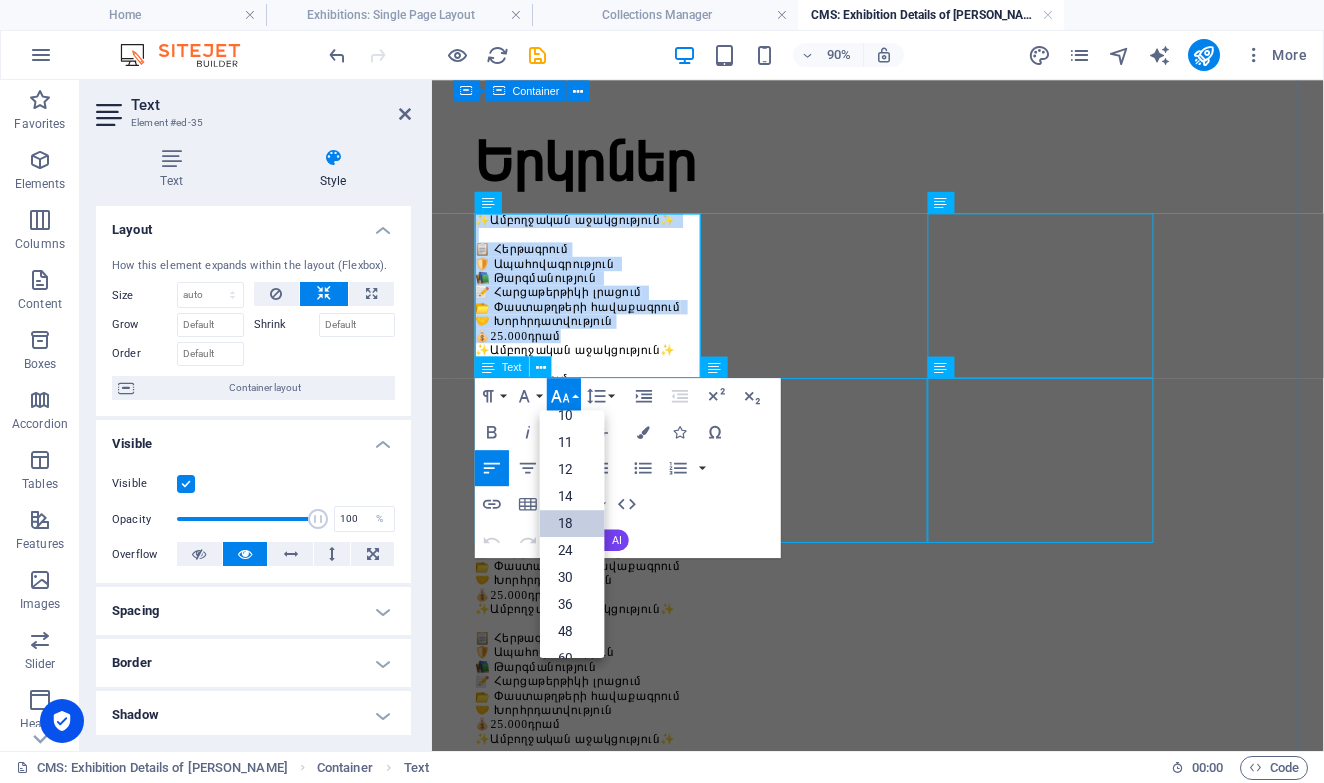 click on "18" at bounding box center (572, 523) 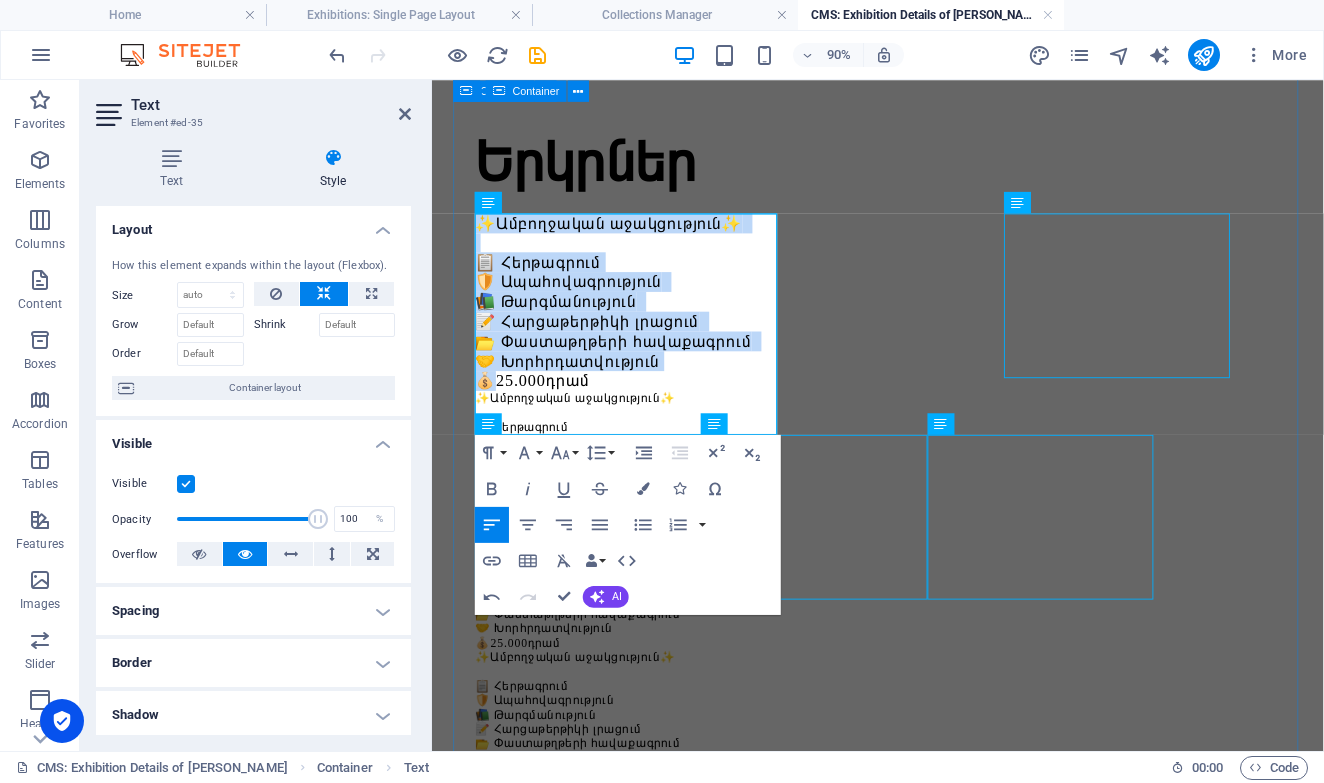 click on "Երկրներ ✨Ամբողջական աջակցություն✨   📋 Հերթագրում 🛡️ Ապահովագրություն   📚 Թարգմանություն   📝 Հարցաթերթիկի լրացում   📂 Փաստաթղթերի հավաքագրում   🤝 Խորհրդատվություն 💰 25.000  դրամ ✨Ամբողջական աջակցություն✨   📋 Հերթագրում 🛡️ Ապահովագրություն   📚 Թարգմանություն   📝 Հարցաթերթիկի լրացում   📂 Փաստաթղթերի հավաքագրում   🤝 Խորհրդատվություն 💰 25.000  դրամ ✨Ամբողջական աջակցություն✨   📋 Հերթագրում 🛡️ Ապահովագրություն   📚 Թարգմանություն   📝 Հարցաթերթիկի լրացում   📂 Փաստաթղթերի հավաքագրում   🤝 Խորհրդատվություն 💰 25.000  դրամ   📋 Հերթագրում" at bounding box center (927, 979) 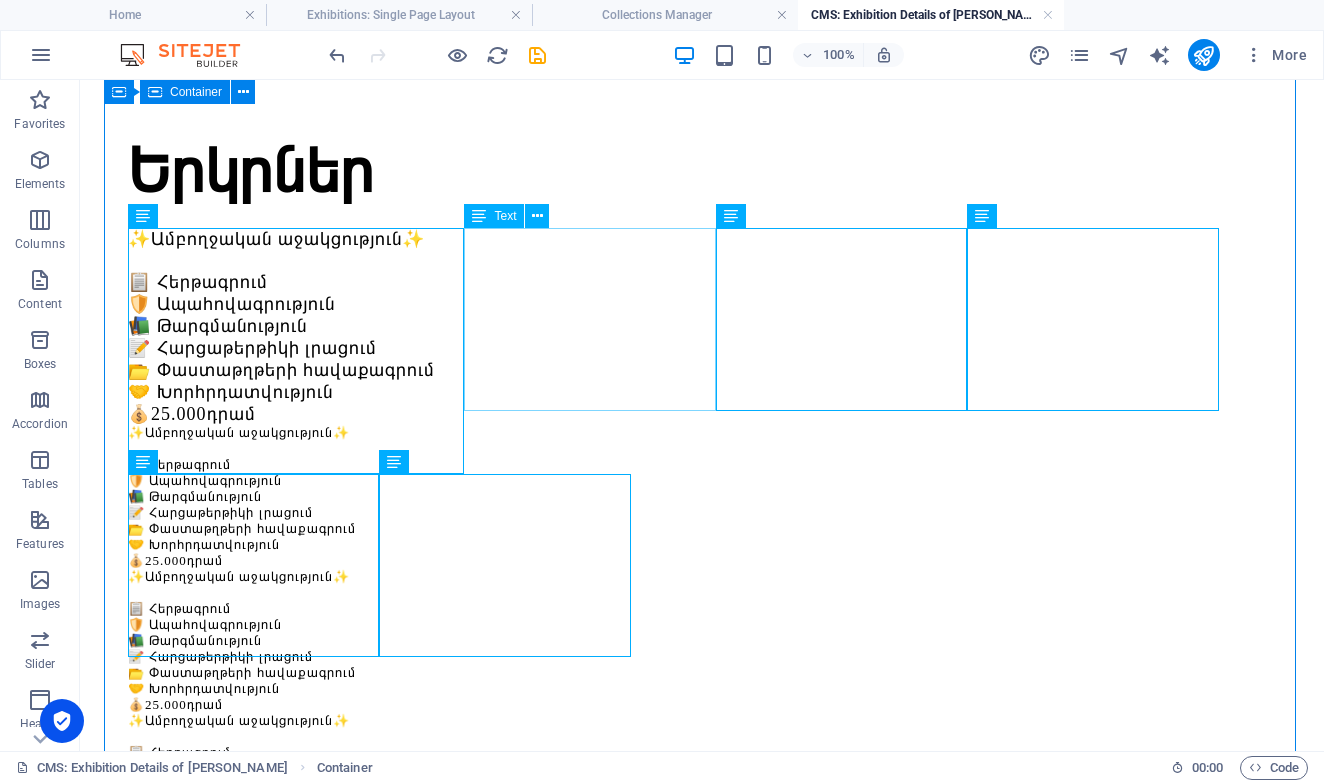 click on "✨Ամբողջական աջակցություն✨   📋 Հերթագրում 🛡️ Ապահովագրություն   📚 Թարգմանություն   📝 Հարցաթերթիկի լրացում   📂 Փաստաթղթերի հավաքագրում   🤝 Խորհրդատվություն 💰 25.000  դրամ" at bounding box center [702, 497] 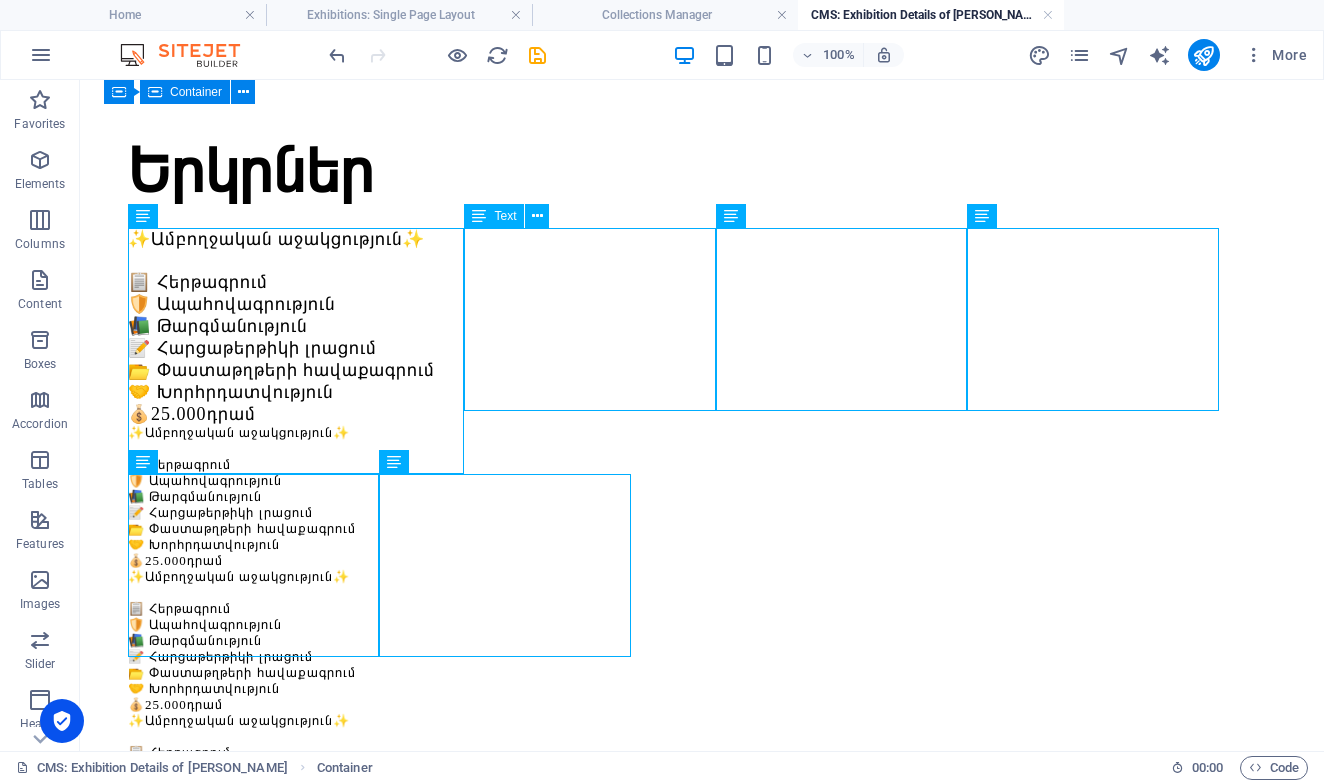 click on "✨Ամբողջական աջակցություն✨   📋 Հերթագրում 🛡️ Ապահովագրություն   📚 Թարգմանություն   📝 Հարցաթերթիկի լրացում   📂 Փաստաթղթերի հավաքագրում   🤝 Խորհրդատվություն 💰 25.000  դրամ" at bounding box center [702, 497] 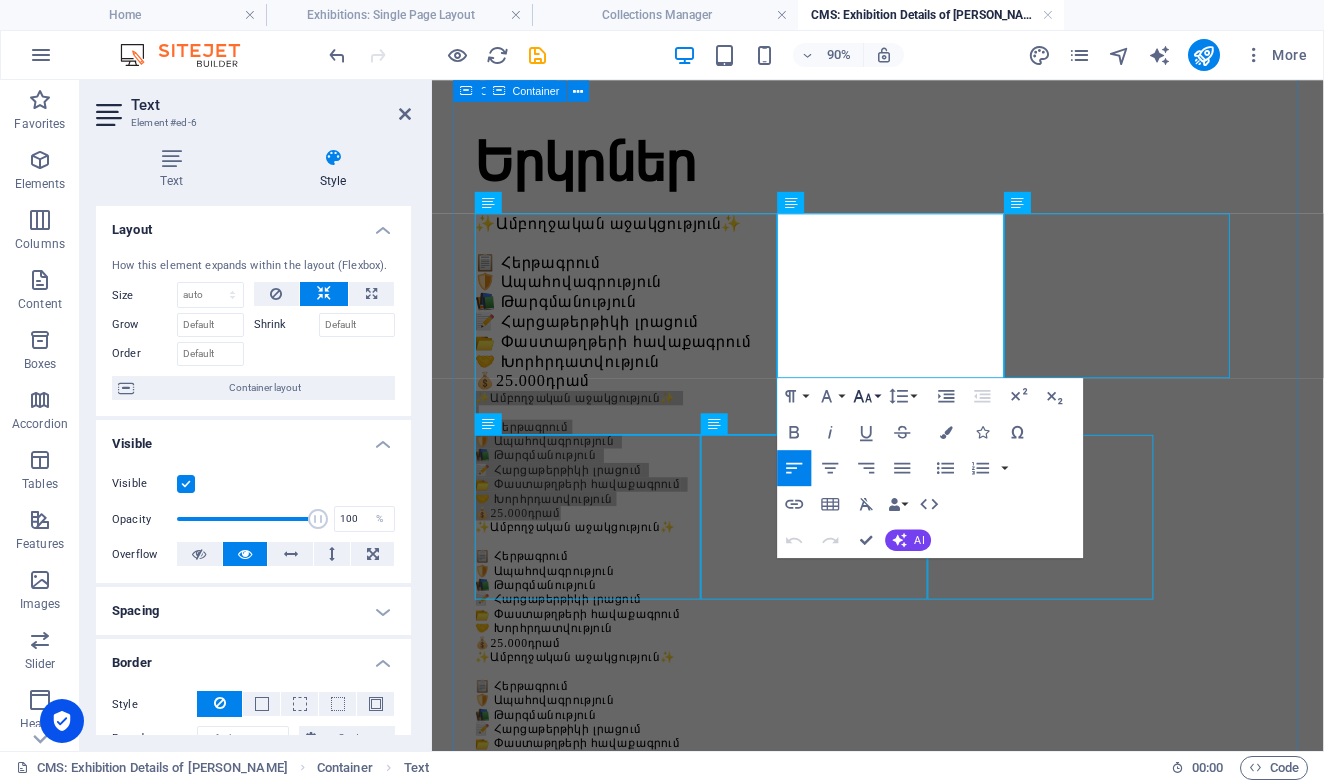 click 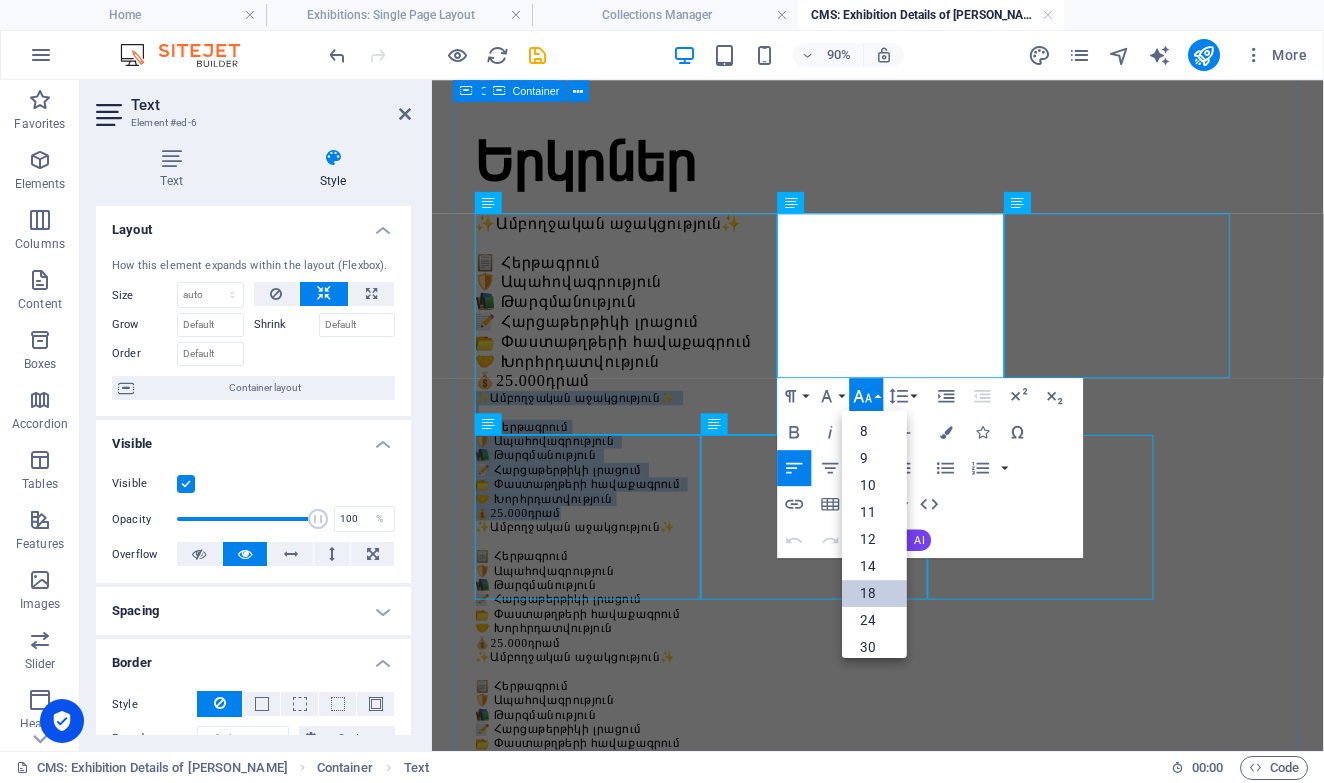 click on "18" at bounding box center [875, 593] 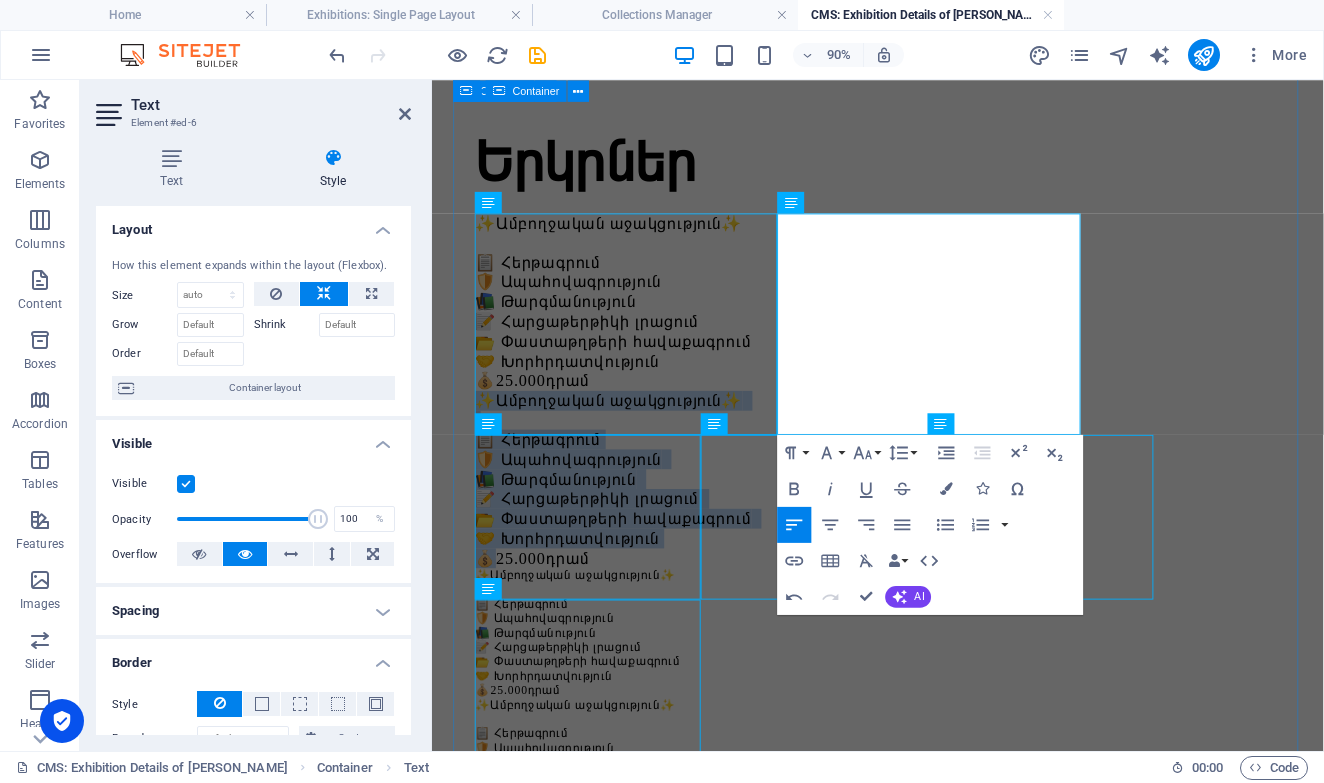 click on "Երկրներ ✨Ամբողջական աջակցություն✨   📋 Հերթագրում 🛡️ Ապահովագրություն   📚 Թարգմանություն   📝 Հարցաթերթիկի լրացում   📂 Փաստաթղթերի հավաքագրում   🤝 Խորհրդատվություն 💰 25.000  դրամ ✨Ամբողջական աջակցություն✨   📋 Հերթագրում 🛡️ Ապահովագրություն   📚 Թարգմանություն   📝 Հարցաթերթիկի լրացում   📂 Փաստաթղթերի հավաքագրում   🤝 Խորհրդատվություն 💰 25.000  դրամ ✨Ամբողջական աջակցություն✨   📋 Հերթագրում 🛡️ Ապահովագրություն   📚 Թարգմանություն   📝 Հարցաթերթիկի լրացում   📂 Փաստաթղթերի հավաքագրում   🤝 Խորհրդատվություն 💰 25.000  դրամ   📋 Հերթագրում" at bounding box center [927, 1006] 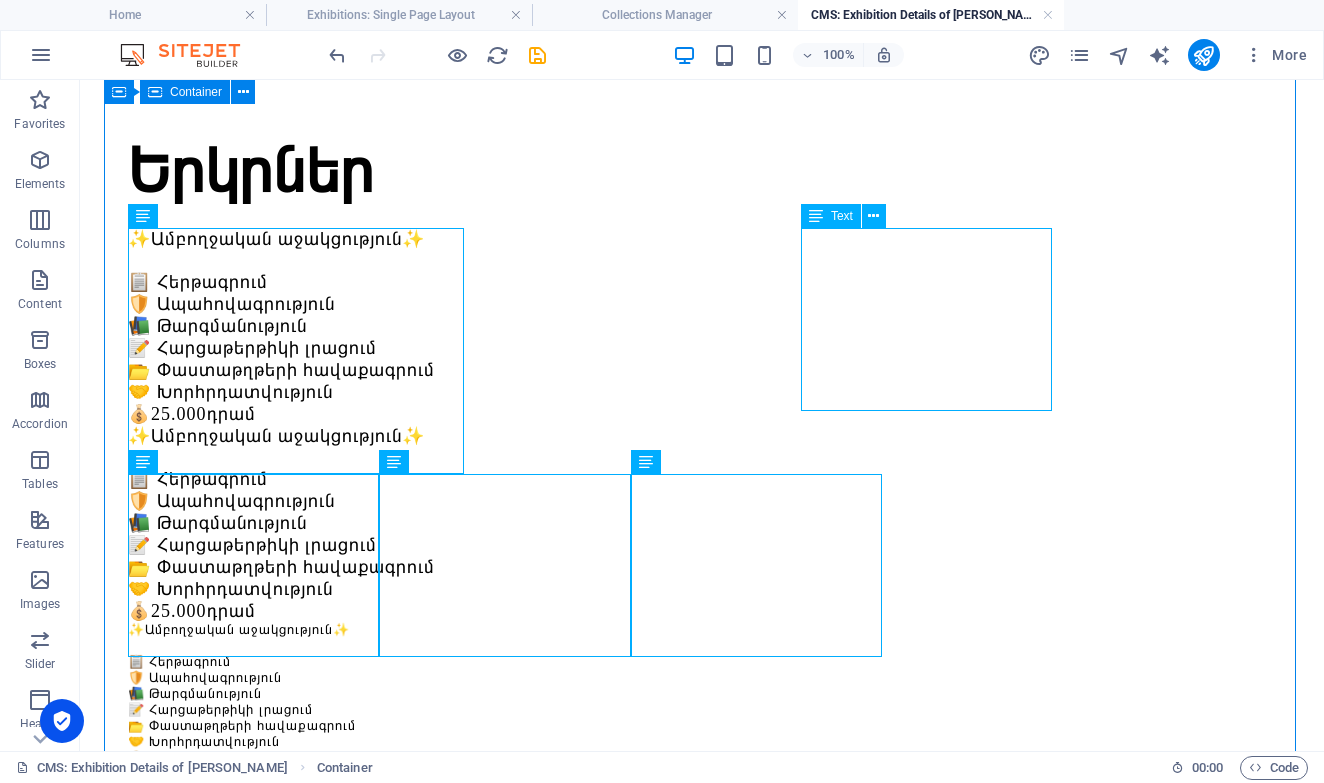 click on "✨Ամբողջական աջակցություն✨   📋 Հերթագրում 🛡️ Ապահովագրություն   📚 Թարգմանություն   📝 Հարցաթերթիկի լրացում   📂 Փաստաթղթերի հավաքագրում   🤝 Խորհրդատվություն 💰 25.000  դրամ" at bounding box center (702, 694) 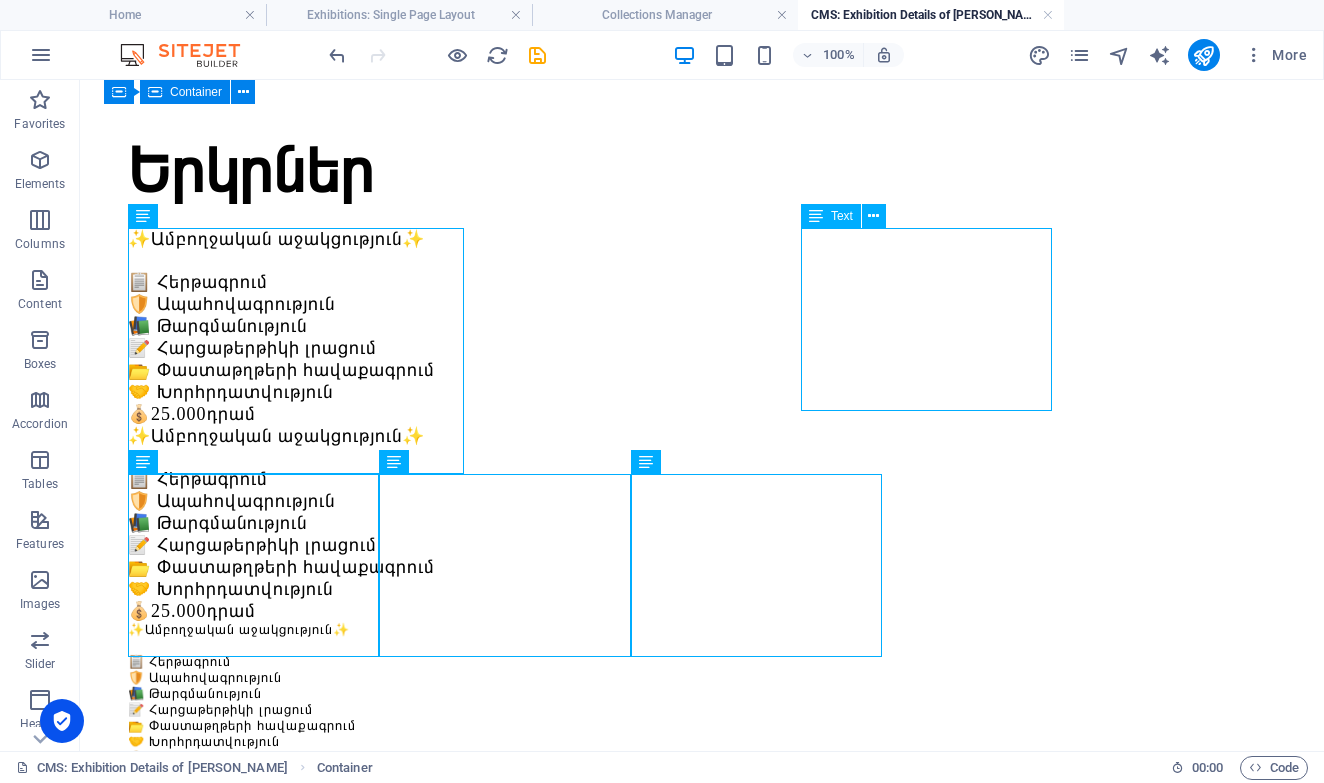 click on "✨Ամբողջական աջակցություն✨   📋 Հերթագրում 🛡️ Ապահովագրություն   📚 Թարգմանություն   📝 Հարցաթերթիկի լրացում   📂 Փաստաթղթերի հավաքագրում   🤝 Խորհրդատվություն 💰 25.000  դրամ" at bounding box center (702, 694) 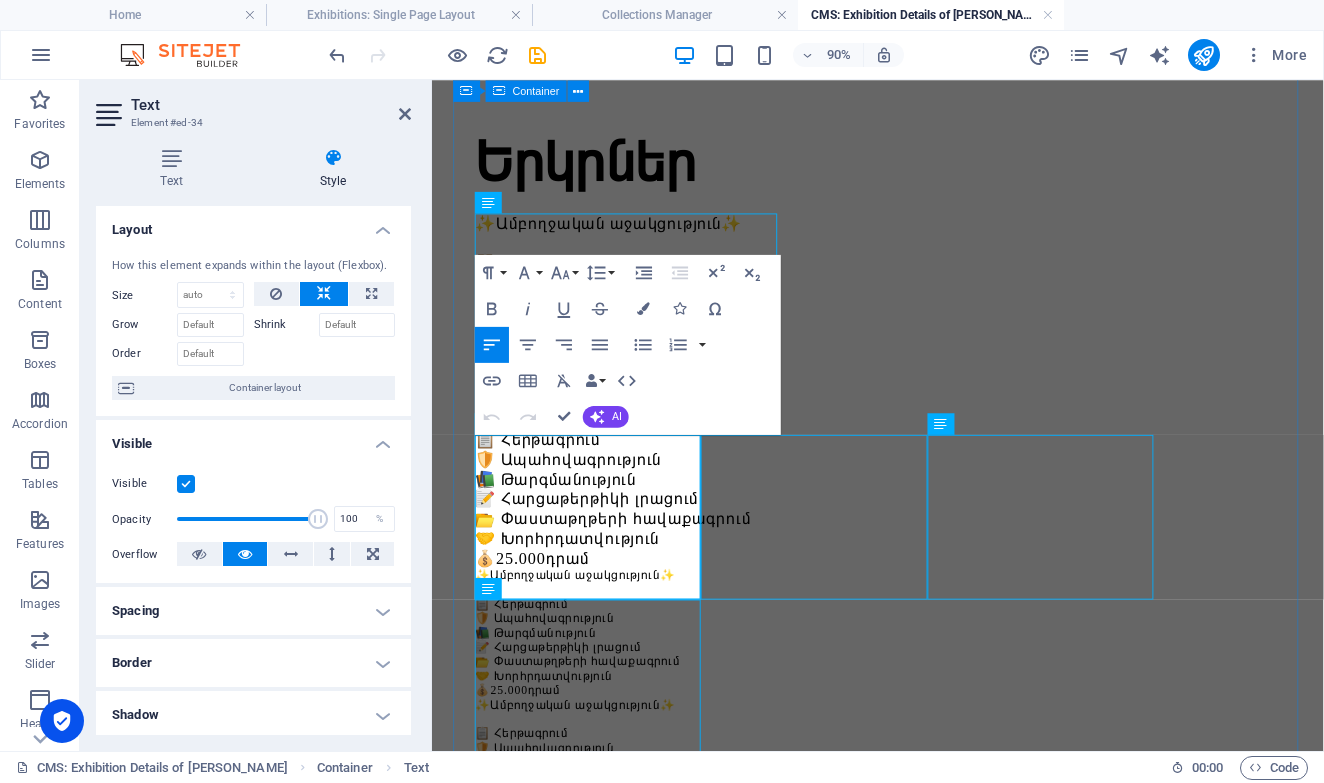 click on "📚 Թարգմանություն" at bounding box center [927, 694] 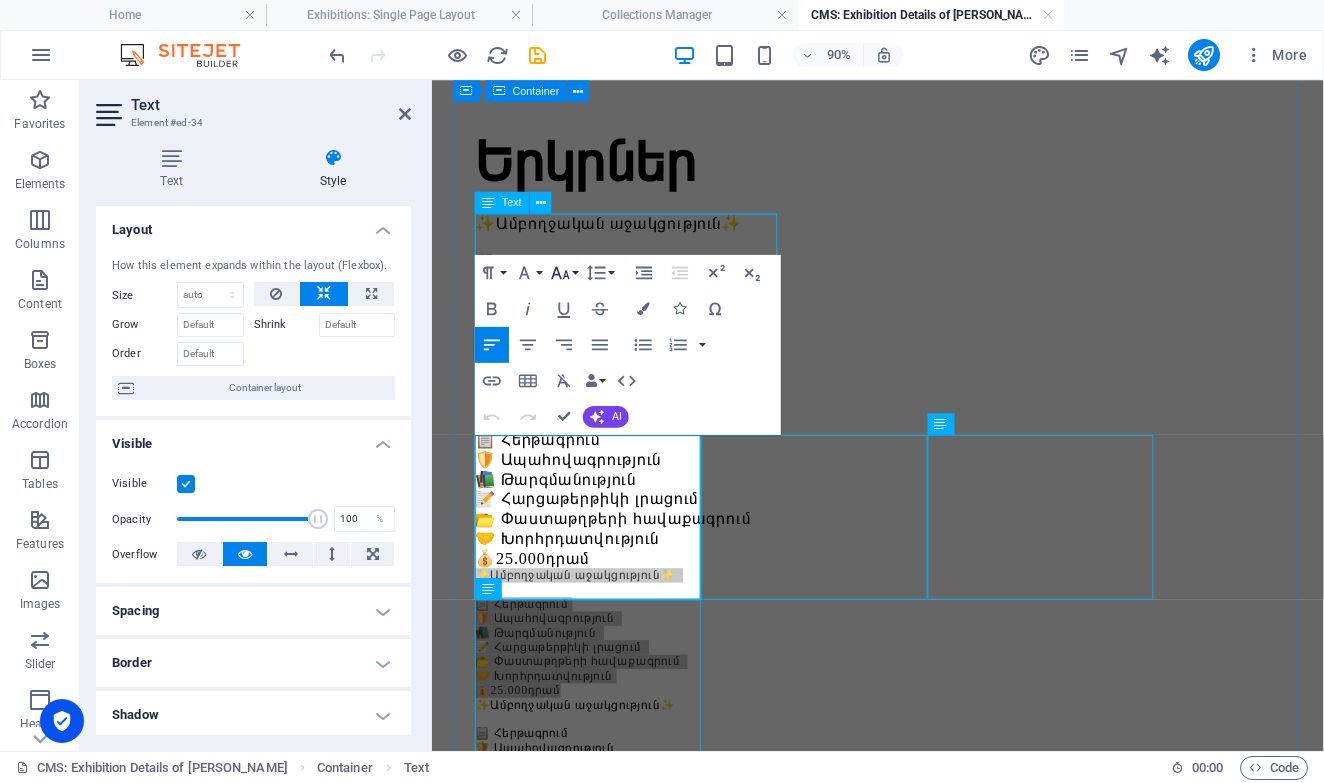 click 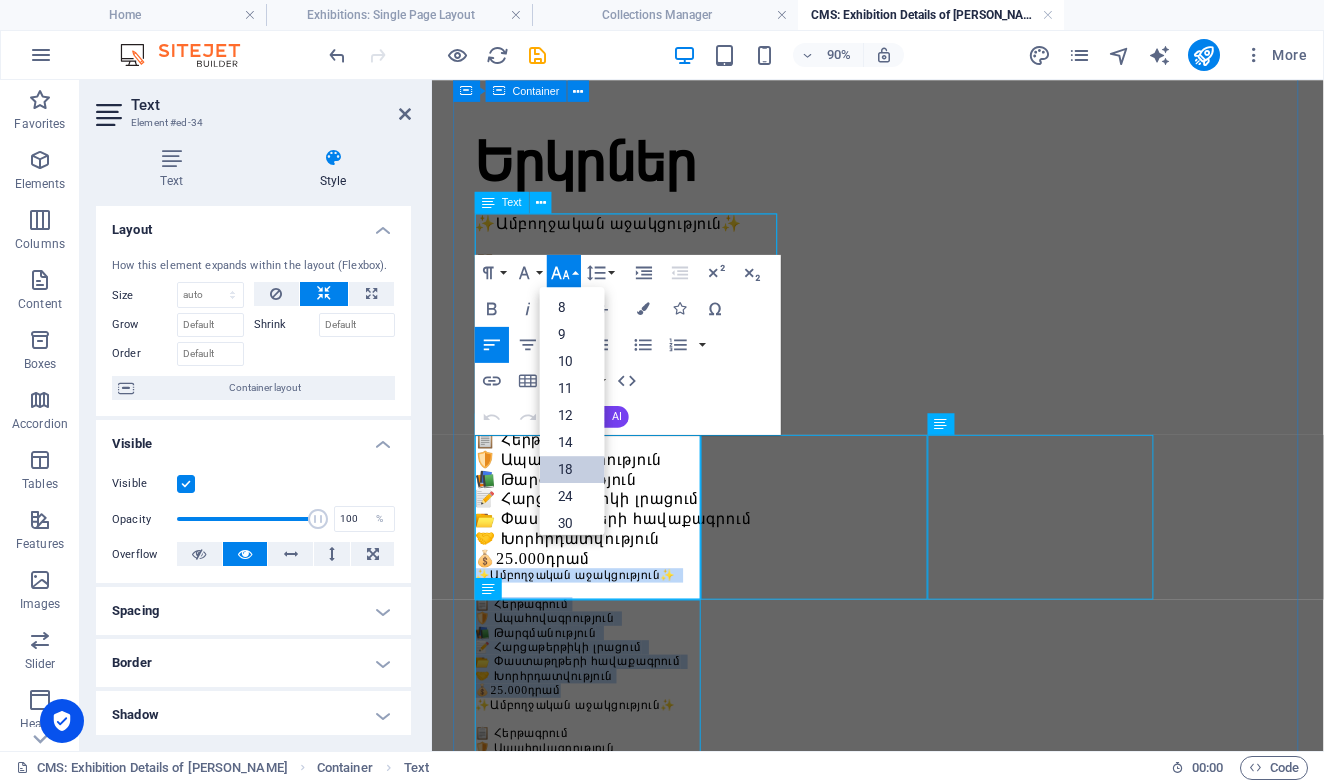 click on "18" at bounding box center (572, 469) 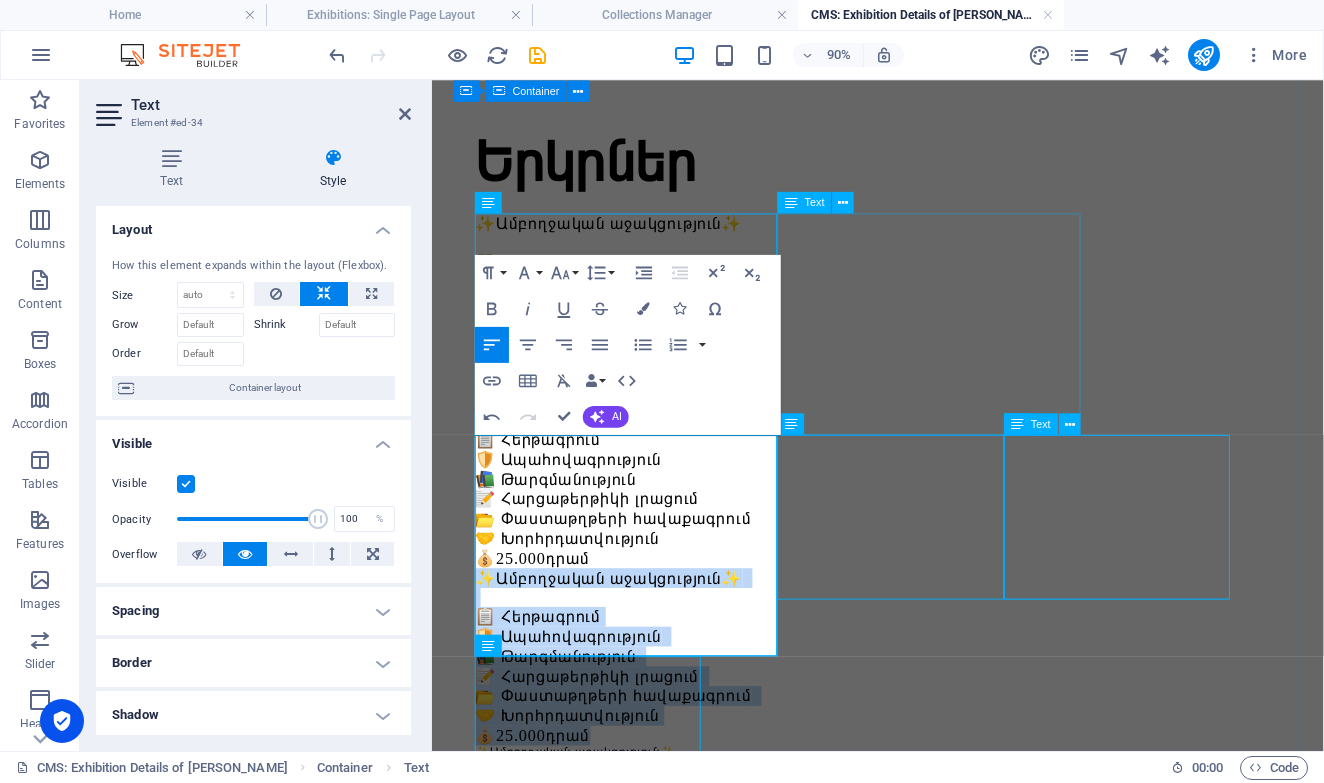 click on "✨Ամբողջական աջակցություն✨   📋 Հերթագրում 🛡️ Ապահովագրություն   📚 Թարգմանություն   📝 Հարցաթերթիկի լրացում   📂 Փաստաթղթերի հավաքագրում   🤝 Խորհրդատվություն 💰 25.000  դրամ" at bounding box center (927, 523) 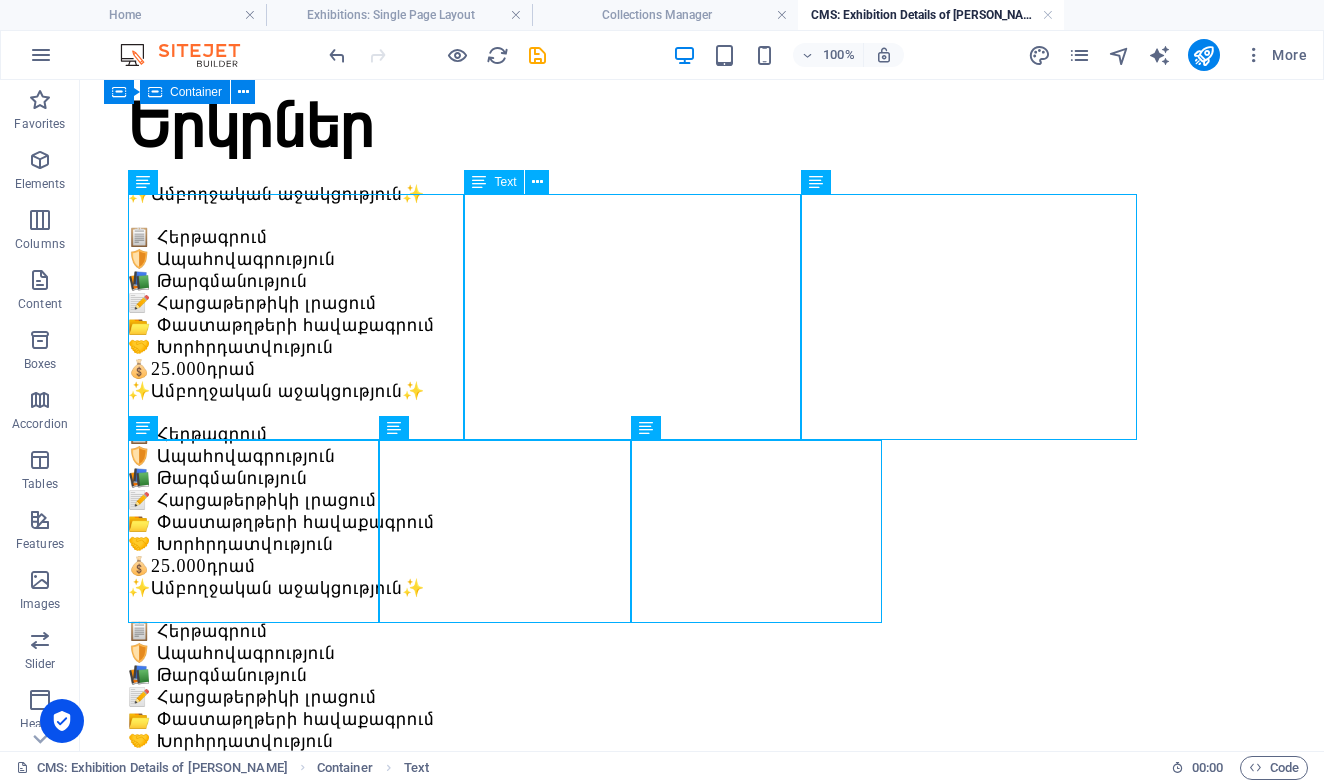 scroll, scrollTop: 222, scrollLeft: 0, axis: vertical 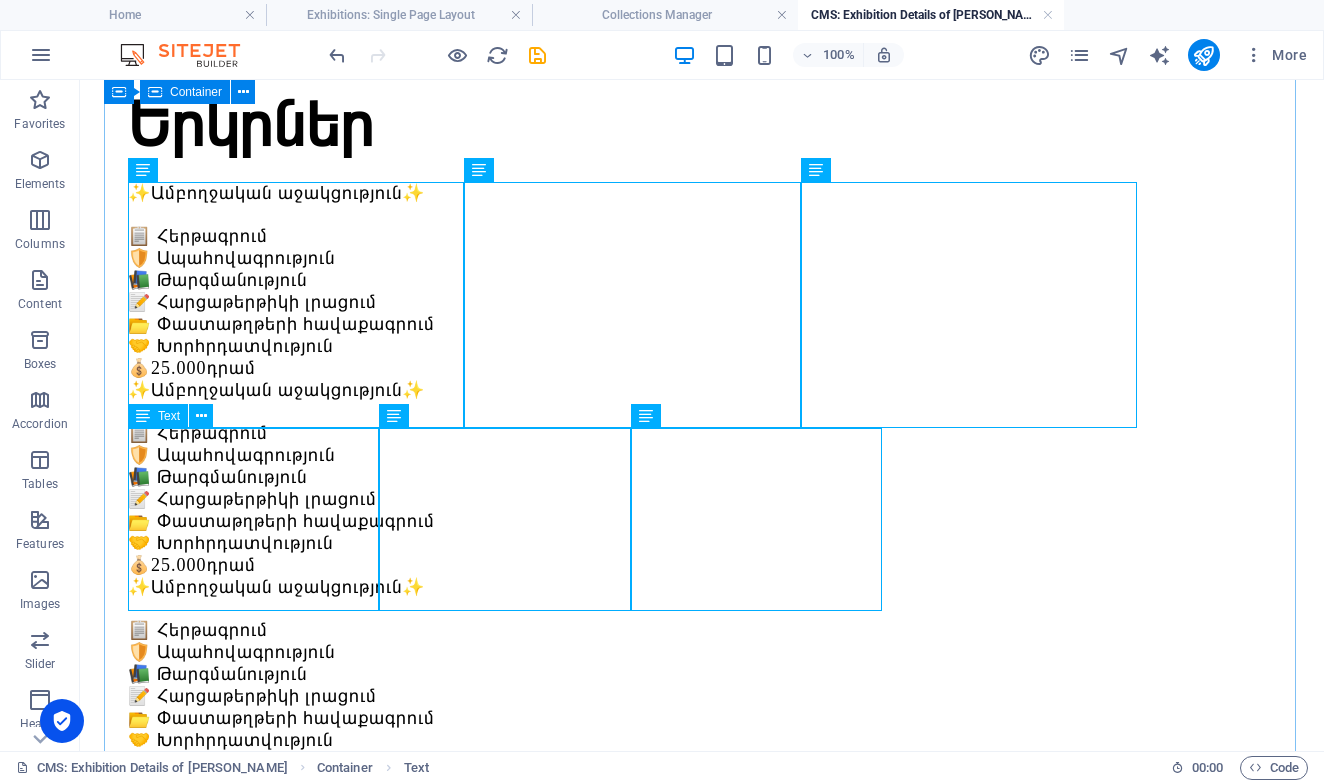 click on "✨Ամբողջական աջակցություն✨   📋 Հերթագրում 🛡️ Ապահովագրություն   📚 Թարգմանություն   📝 Հարցաթերթիկի լրացում   📂 Փաստաթղթերի հավաքագրում   🤝 Խորհրդատվություն 💰 25.000  դրամ" at bounding box center (702, 845) 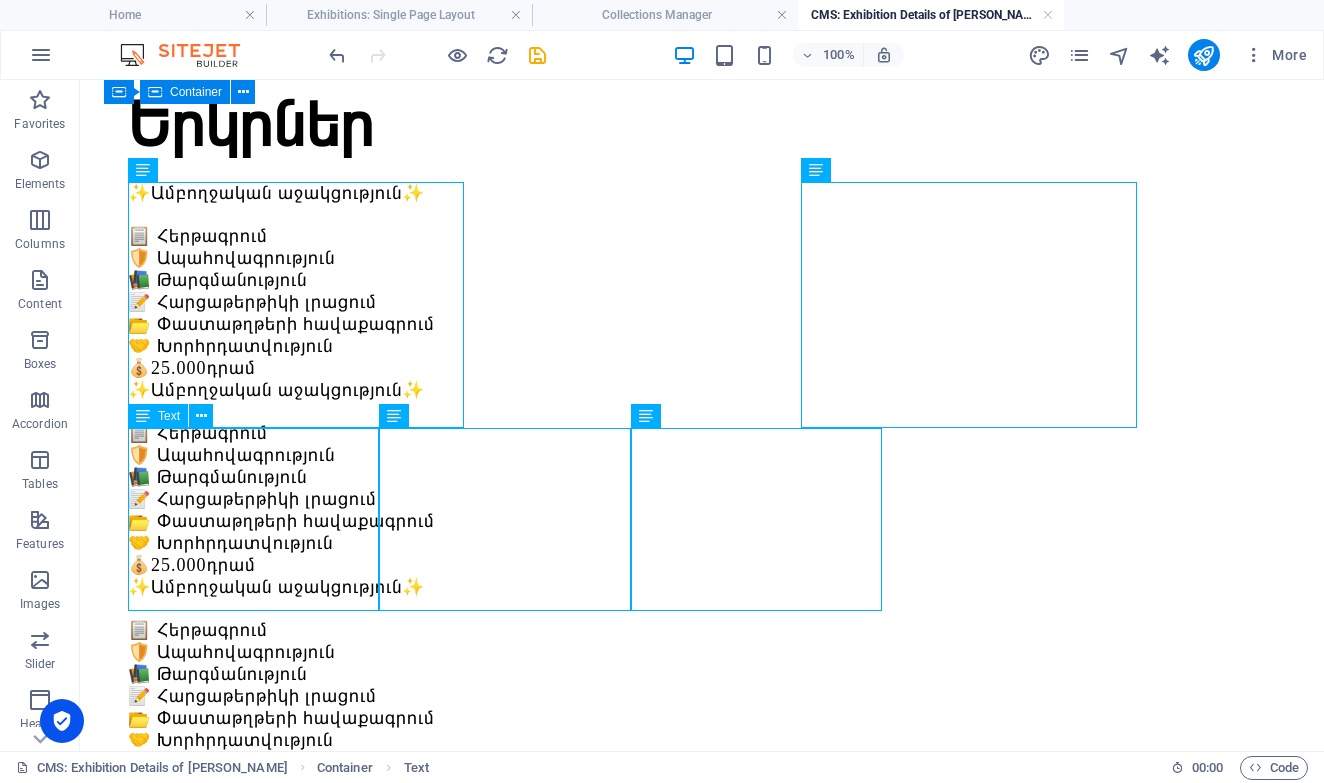 click on "✨Ամբողջական աջակցություն✨   📋 Հերթագրում 🛡️ Ապահովագրություն   📚 Թարգմանություն   📝 Հարցաթերթիկի լրացում   📂 Փաստաթղթերի հավաքագրում   🤝 Խորհրդատվություն 💰 25.000  դրամ" at bounding box center (702, 845) 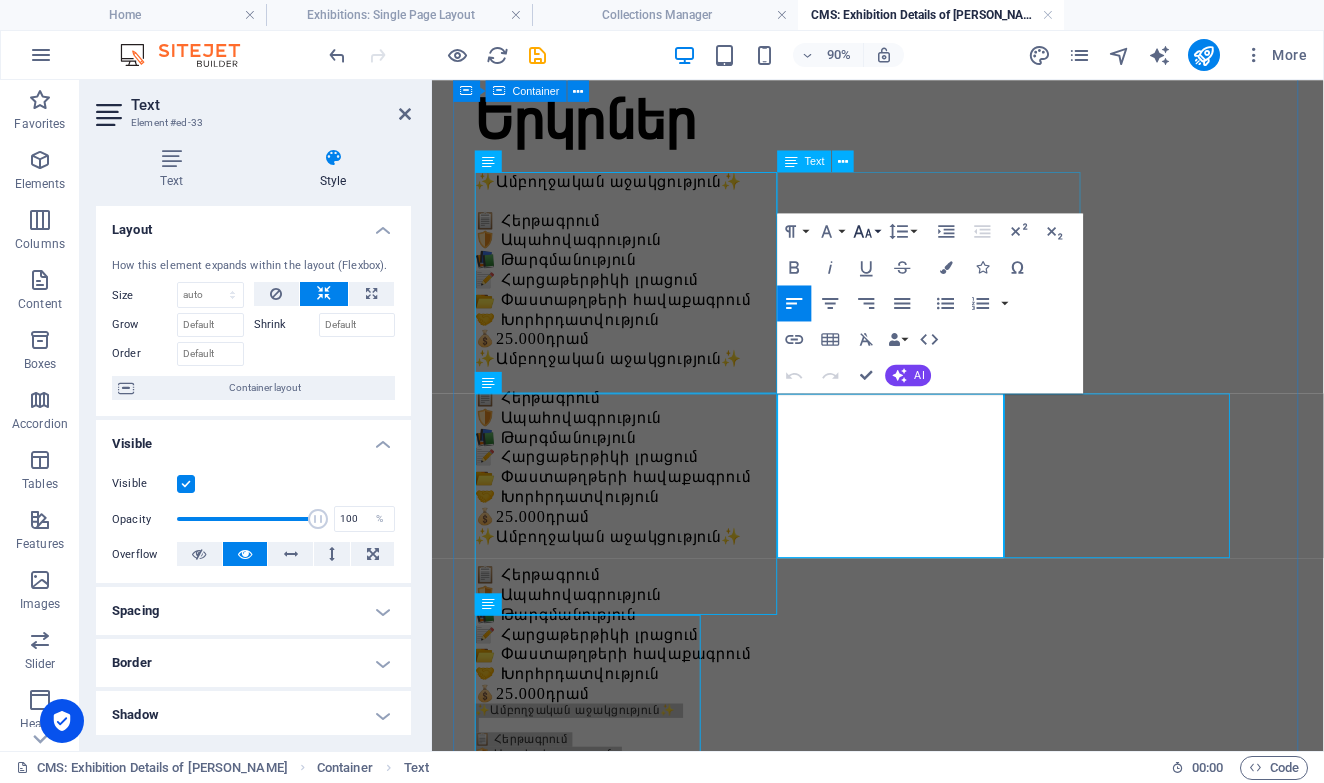click 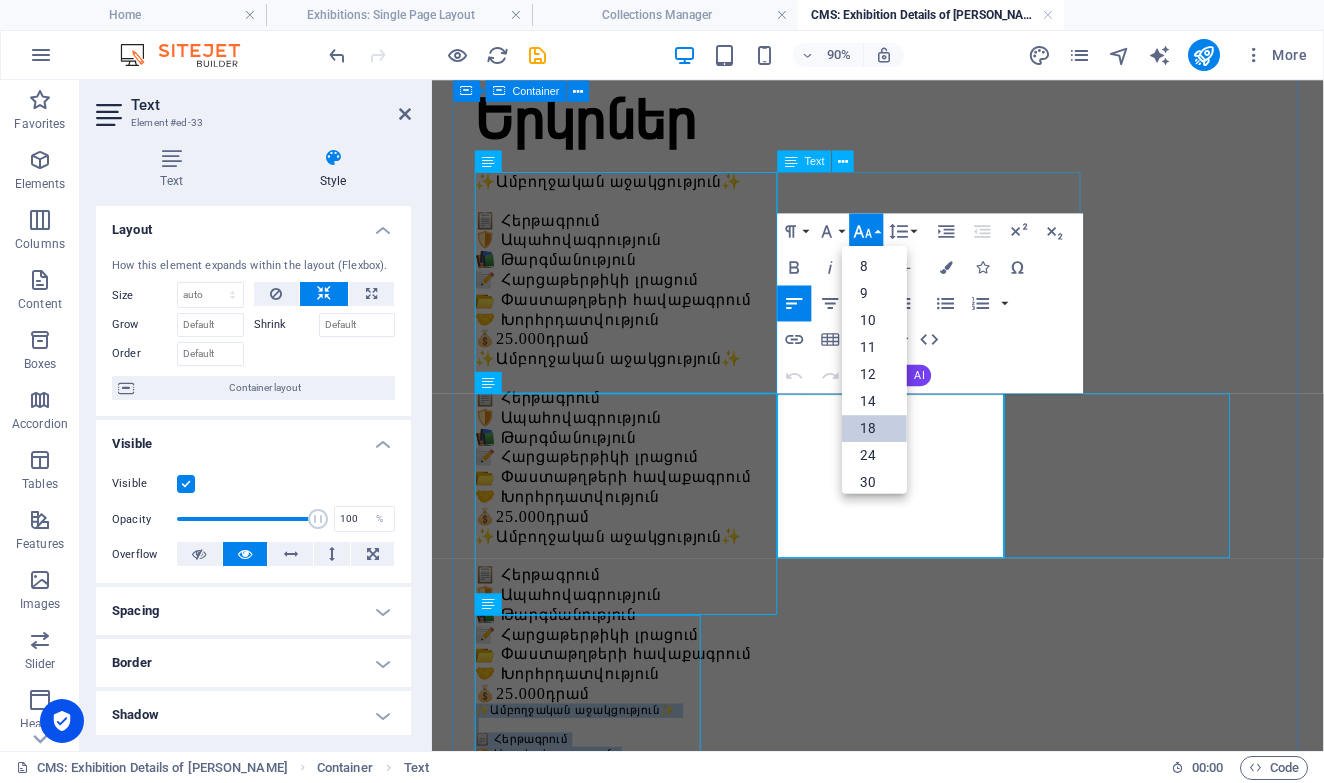 click on "18" at bounding box center [875, 428] 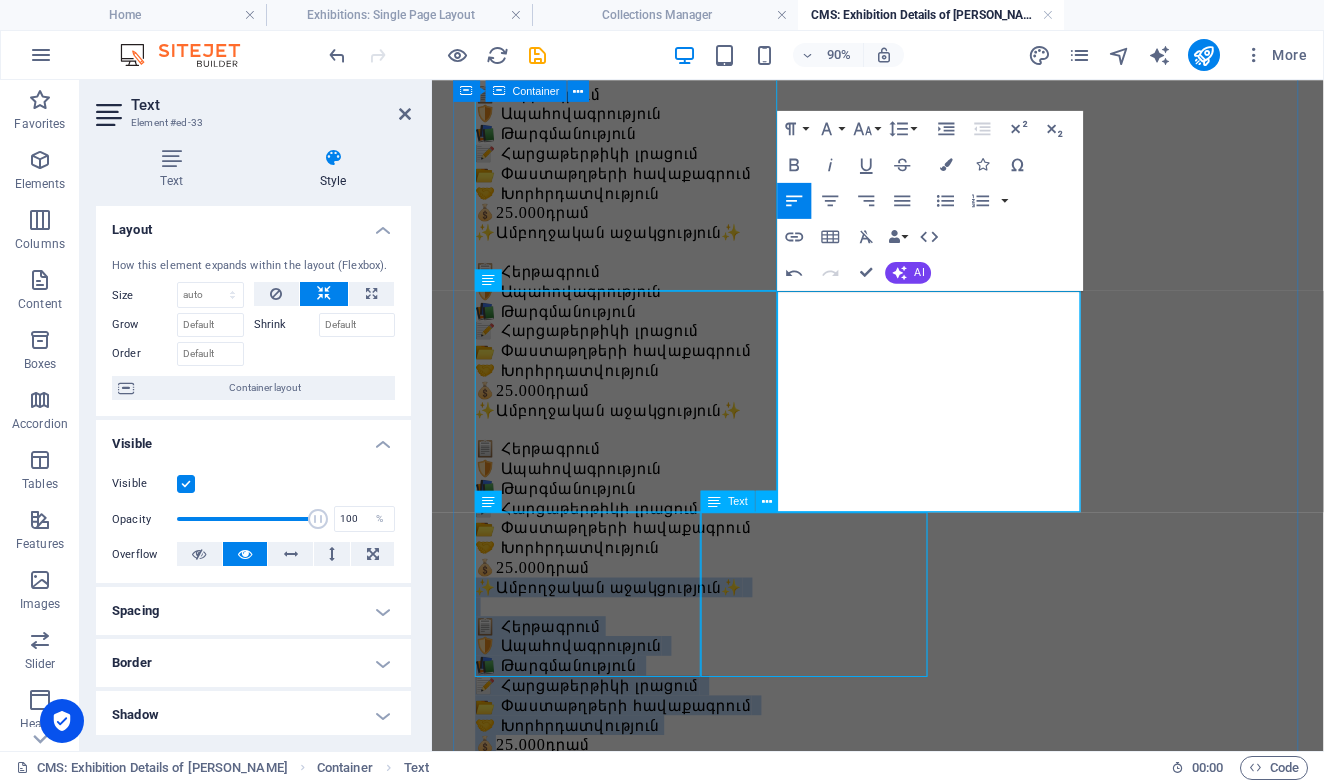 scroll, scrollTop: 376, scrollLeft: 0, axis: vertical 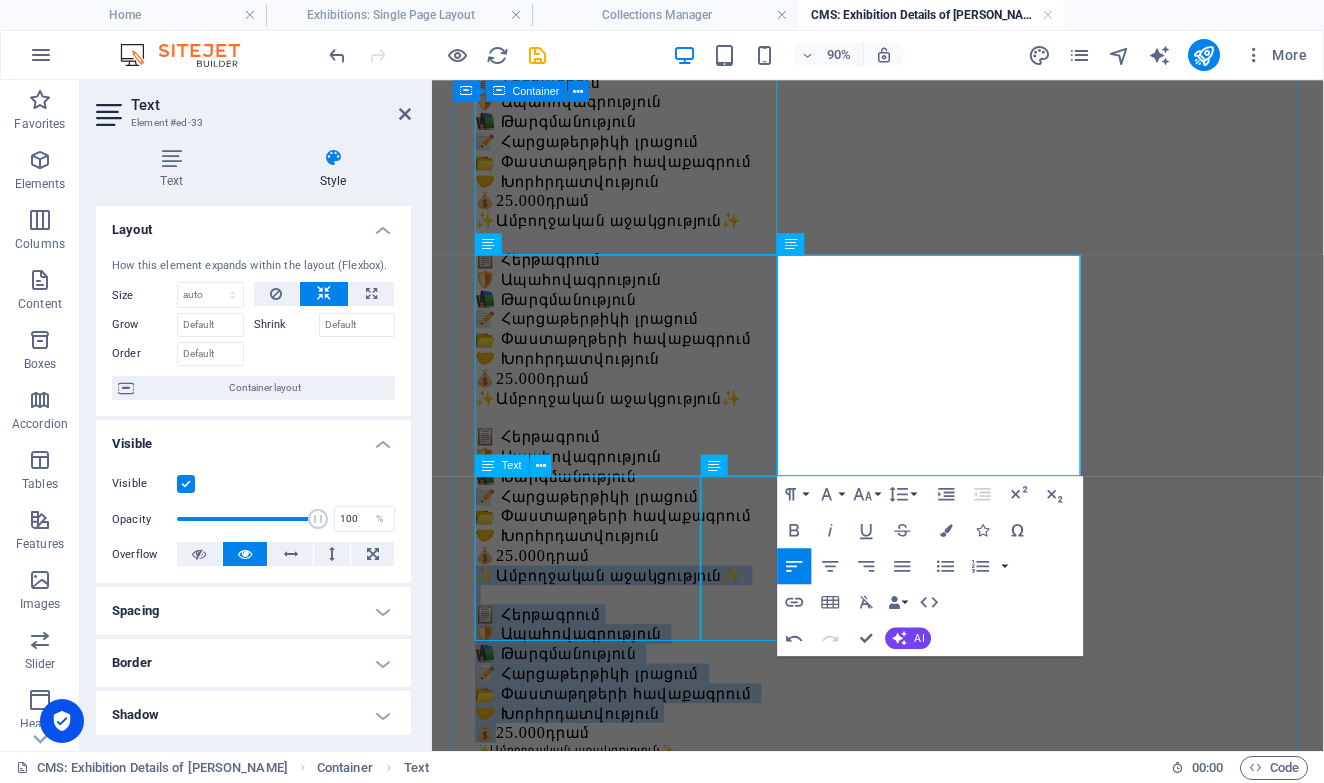 click on "✨Ամբողջական աջակցություն✨   📋 Հերթագրում 🛡️ Ապահովագրություն   📚 Թարգմանություն   📝 Հարցաթերթիկի լրացում   📂 Փաստաթղթերի հավաքագրում   🤝 Խորհրդատվություն 💰 25.000  դրամ" at bounding box center (927, 888) 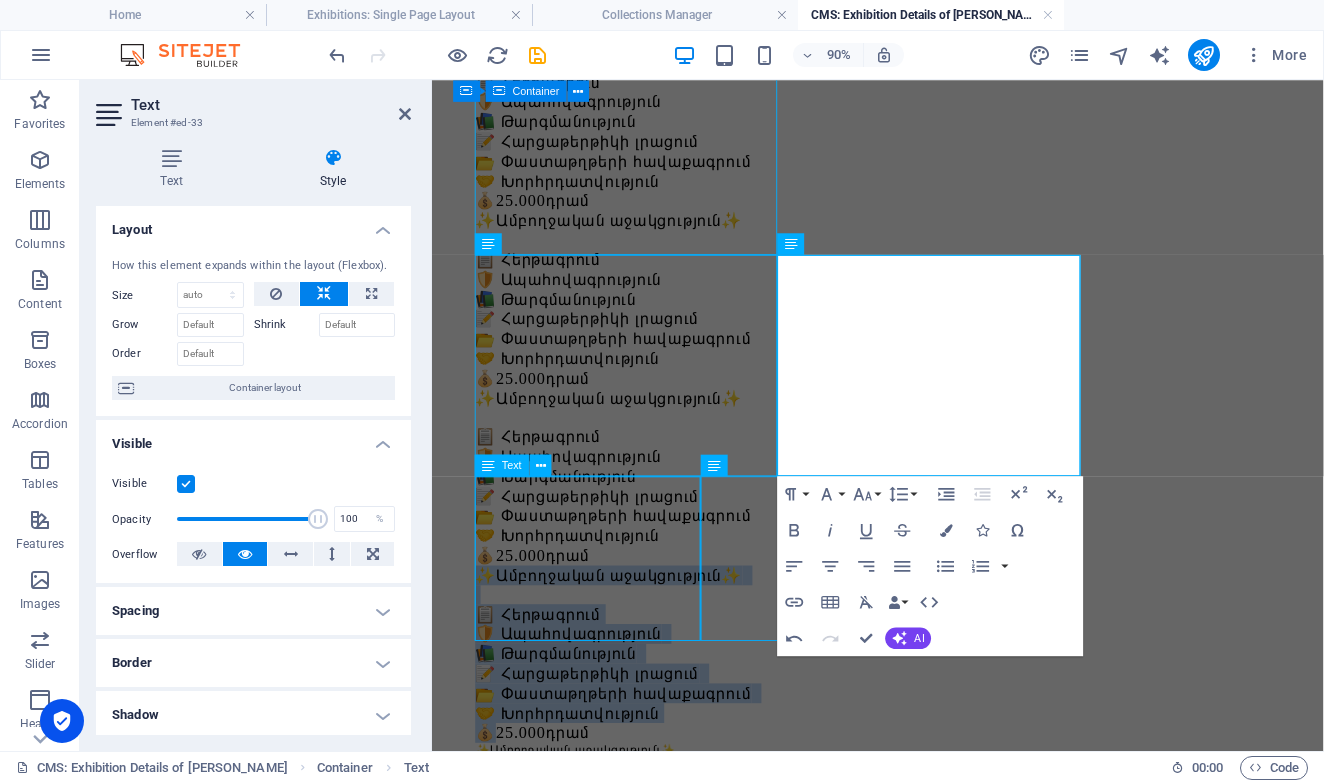 click on "✨Ամբողջական աջակցություն✨   📋 Հերթագրում 🛡️ Ապահովագրություն   📚 Թարգմանություն   📝 Հարցաթերթիկի լրացում   📂 Փաստաթղթերի հավաքագրում   🤝 Խորհրդատվություն 💰 25.000  դրամ" at bounding box center [927, 888] 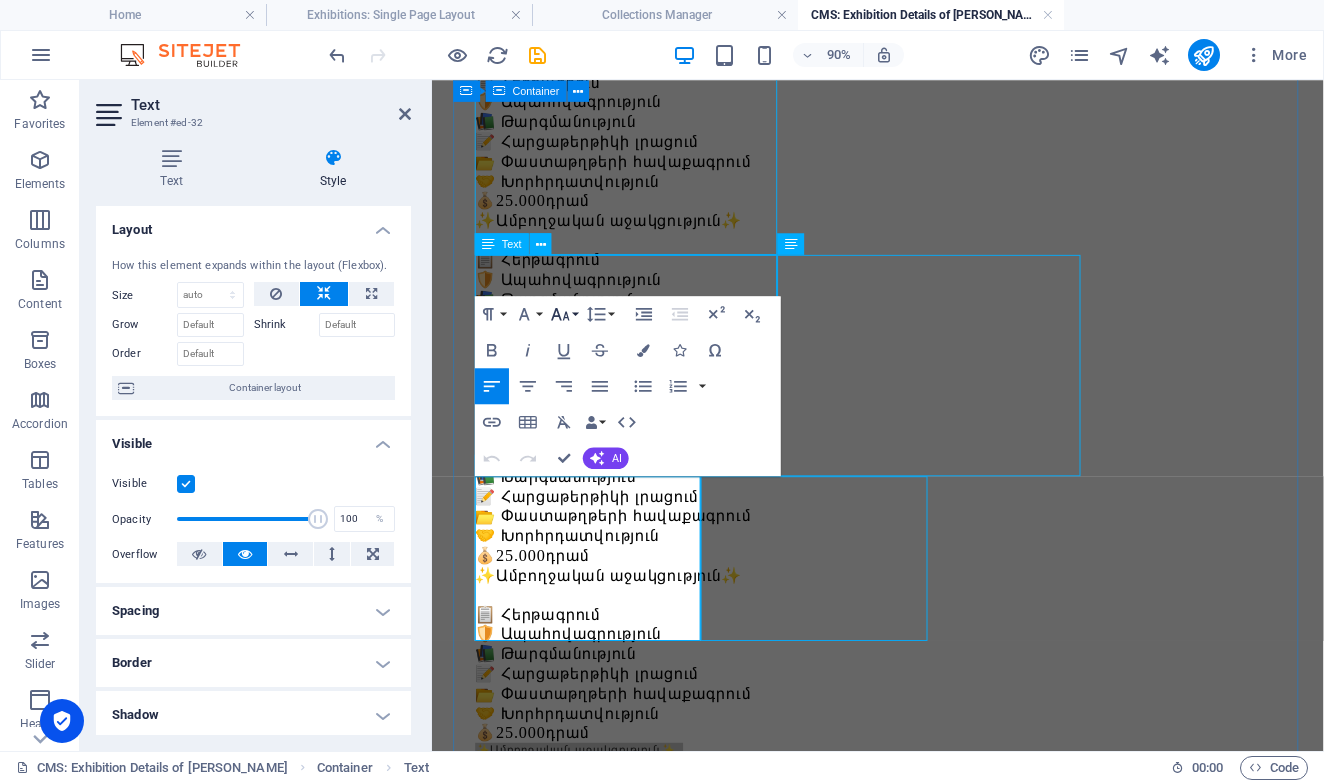 click on "Font Size" at bounding box center (564, 314) 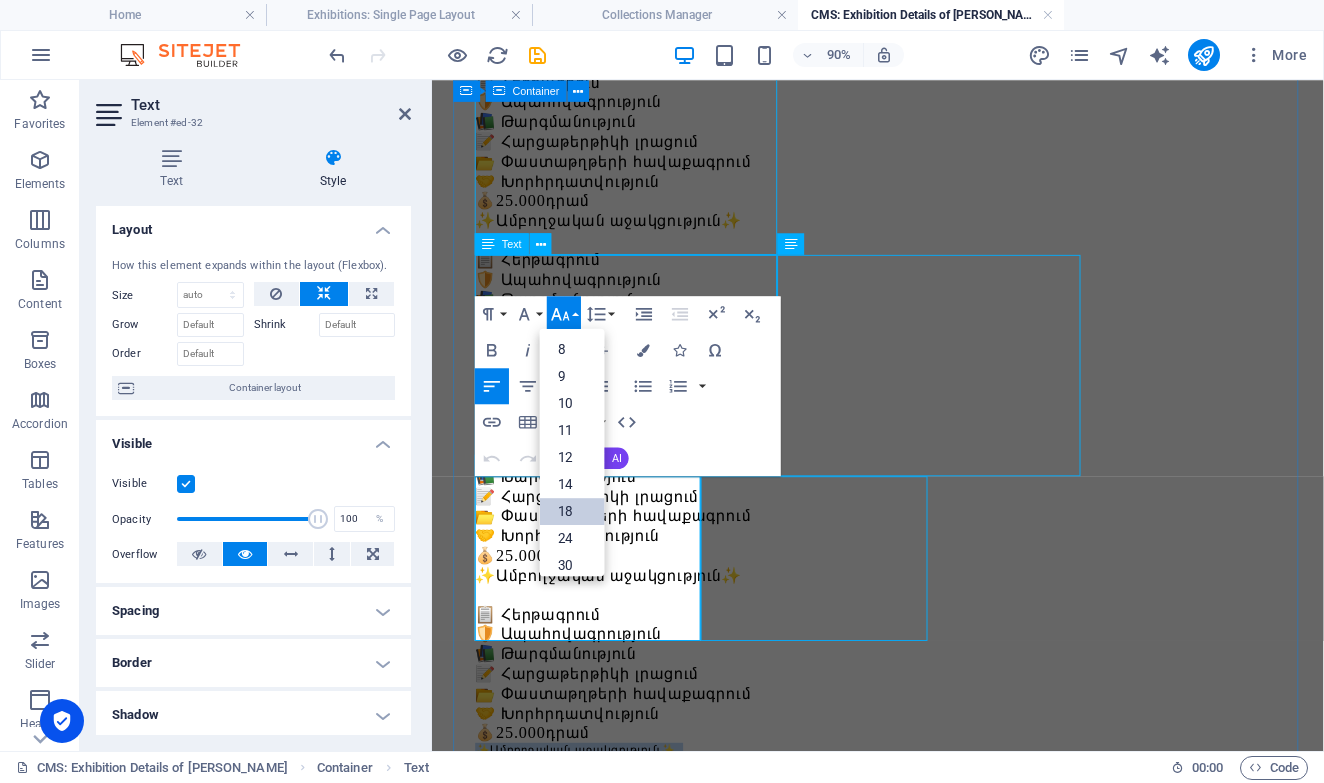 click on "18" at bounding box center (572, 511) 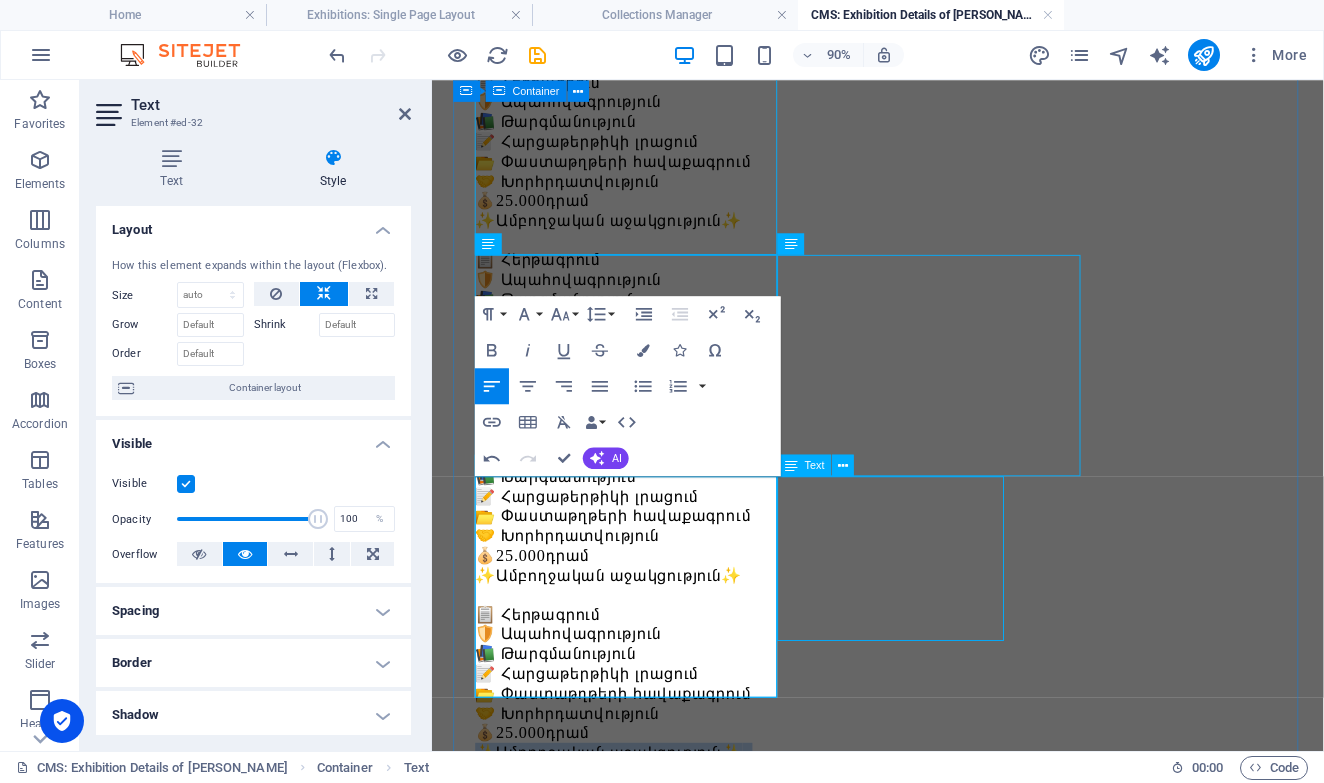 click on "✨Ամբողջական աջակցություն✨   📋 Հերթագրում 🛡️ Ապահովագրություն   📚 Թարգմանություն   📝 Հարցաթերթիկի լրացում   📂 Փաստաթղթերի հավաքագրում   🤝 Խորհրդատվություն 💰 25.000  դրամ" at bounding box center [927, 1085] 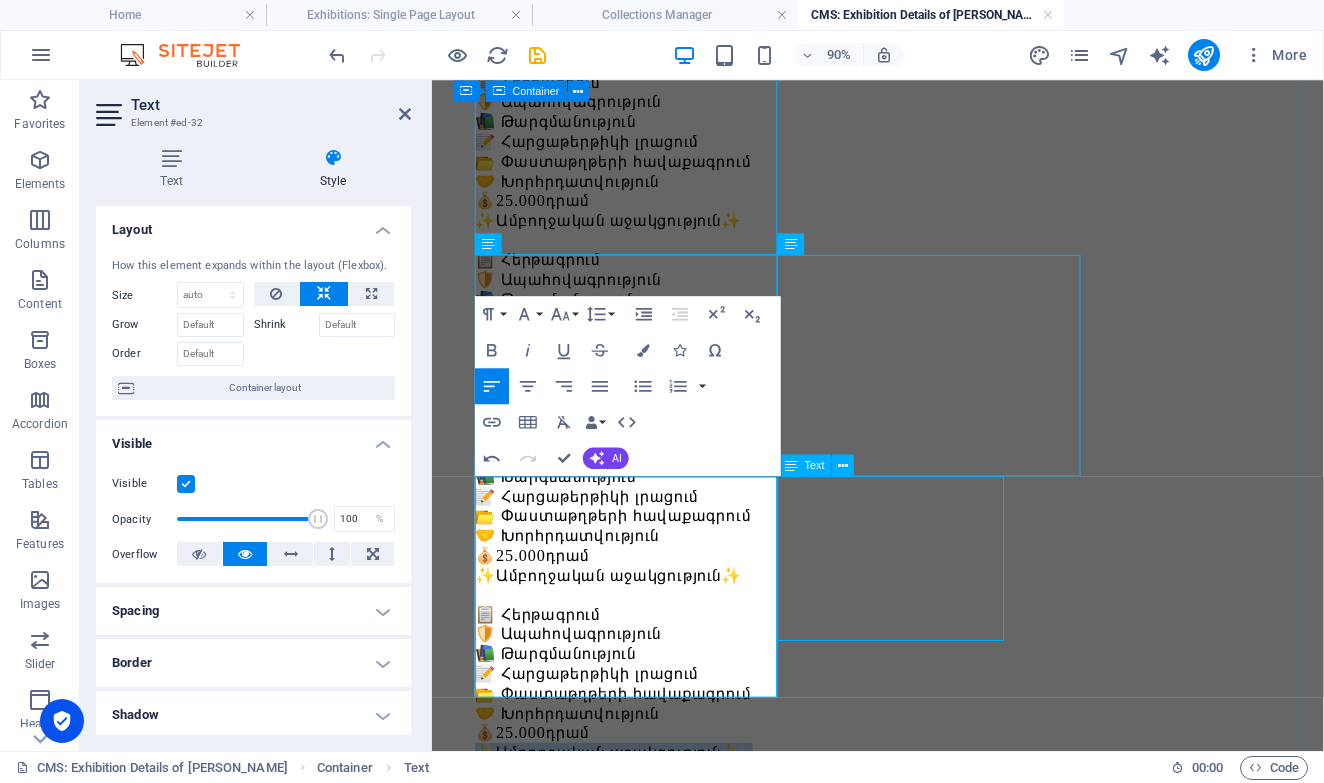 click on "✨Ամբողջական աջակցություն✨   📋 Հերթագրում 🛡️ Ապահովագրություն   📚 Թարգմանություն   📝 Հարցաթերթիկի լրացում   📂 Փաստաթղթերի հավաքագրում   🤝 Խորհրդատվություն 💰 25.000  դրամ" at bounding box center [927, 1085] 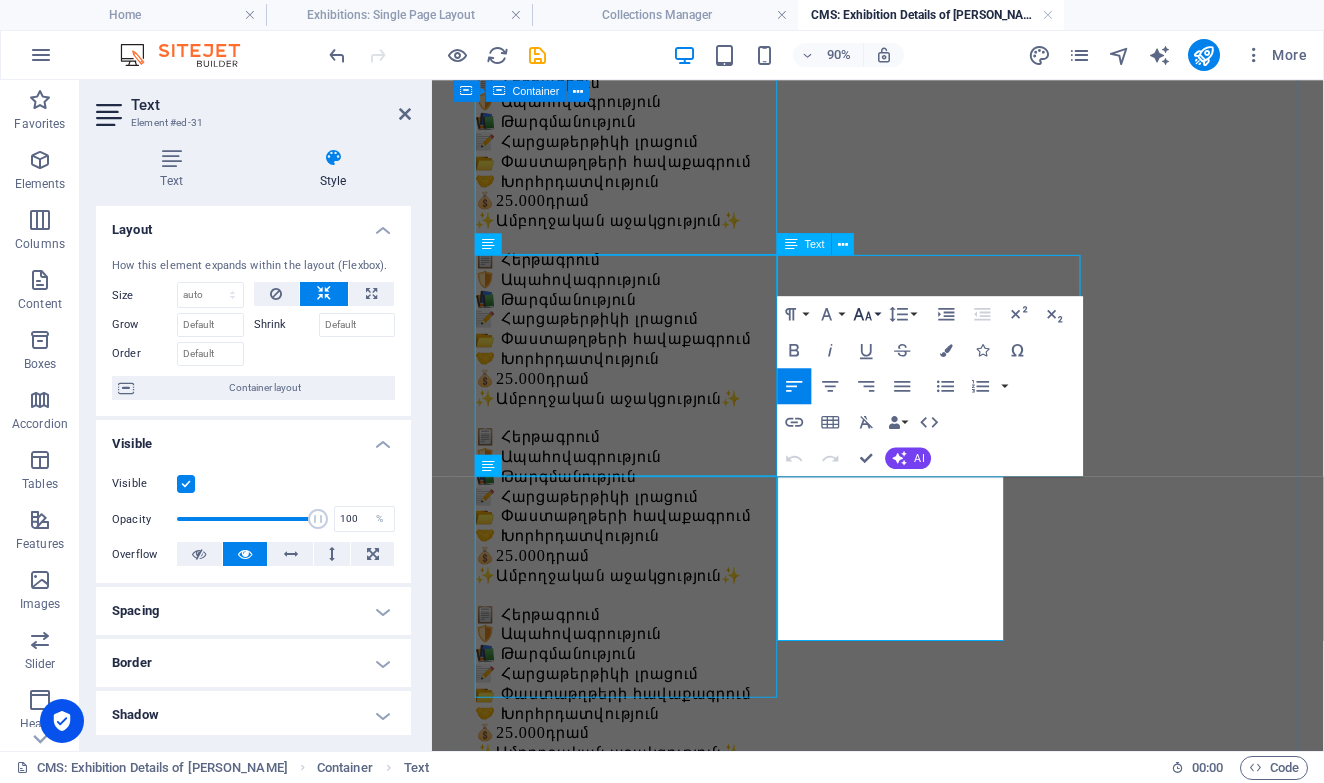 click 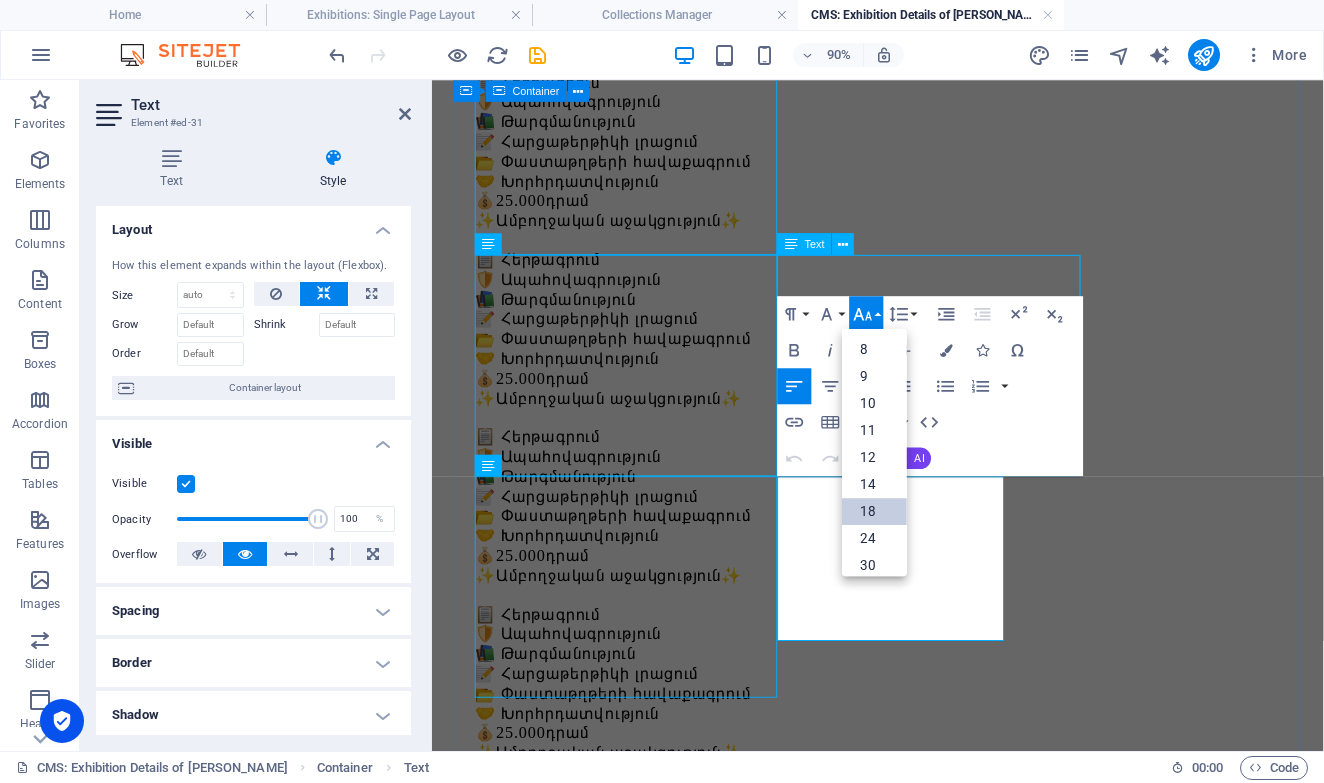 click on "18" at bounding box center [875, 511] 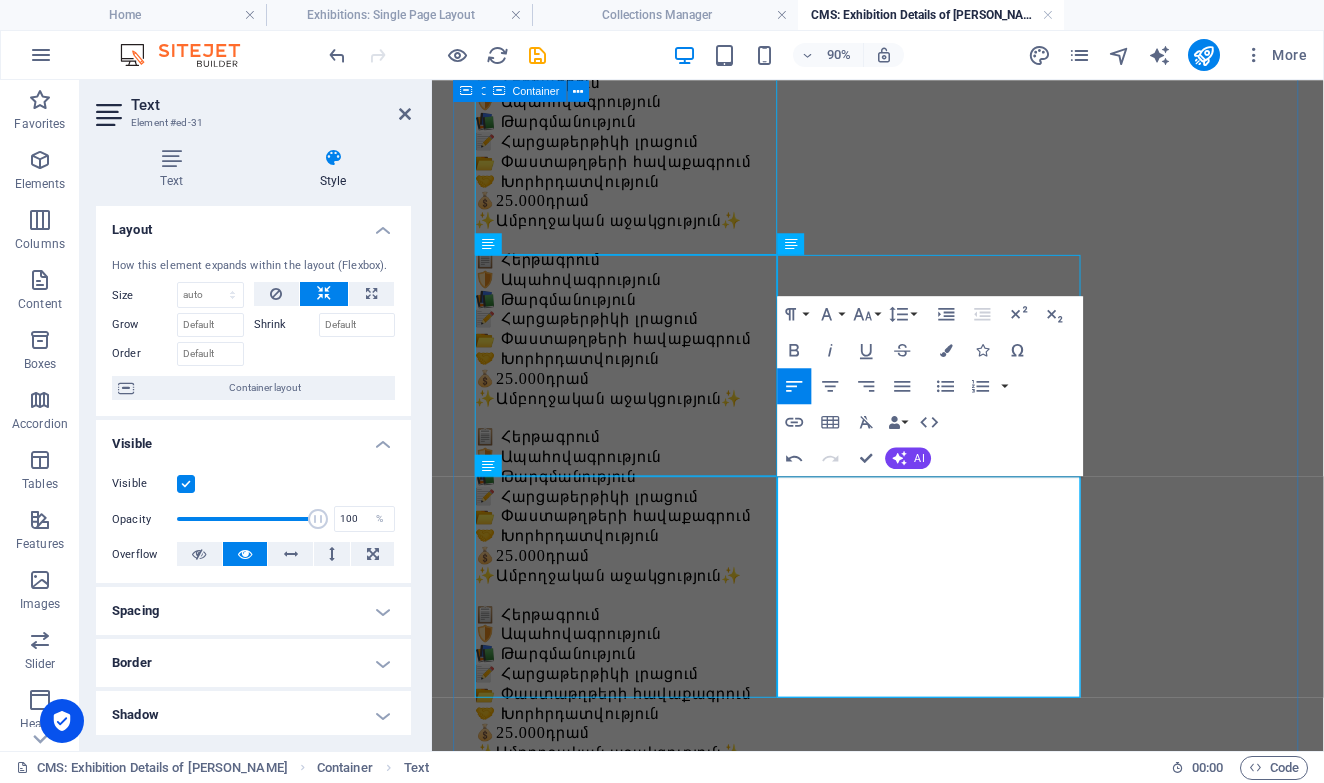 click on "Երկրներ ✨Ամբողջական աջակցություն✨   📋 Հերթագրում 🛡️ Ապահովագրություն   📚 Թարգմանություն   📝 Հարցաթերթիկի լրացում   📂 Փաստաթղթերի հավաքագրում   🤝 Խորհրդատվություն 💰 25.000  դրամ ✨Ամբողջական աջակցություն✨   📋 Հերթագրում 🛡️ Ապահովագրություն   📚 Թարգմանություն   📝 Հարցաթերթիկի լրացում   📂 Փաստաթղթերի հավաքագրում   🤝 Խորհրդատվություն 💰 25.000  դրամ ✨Ամբողջական աջակցություն✨   📋 Հերթագրում 🛡️ Ապահովագրություն   📚 Թարգմանություն   📝 Հարցաթերթիկի լրացում   📂 Փաստաթղթերի հավաքագրում   🤝 Խորհրդատվություն 💰 25.000  դրամ   📋 Հերթագրում" at bounding box center (927, 912) 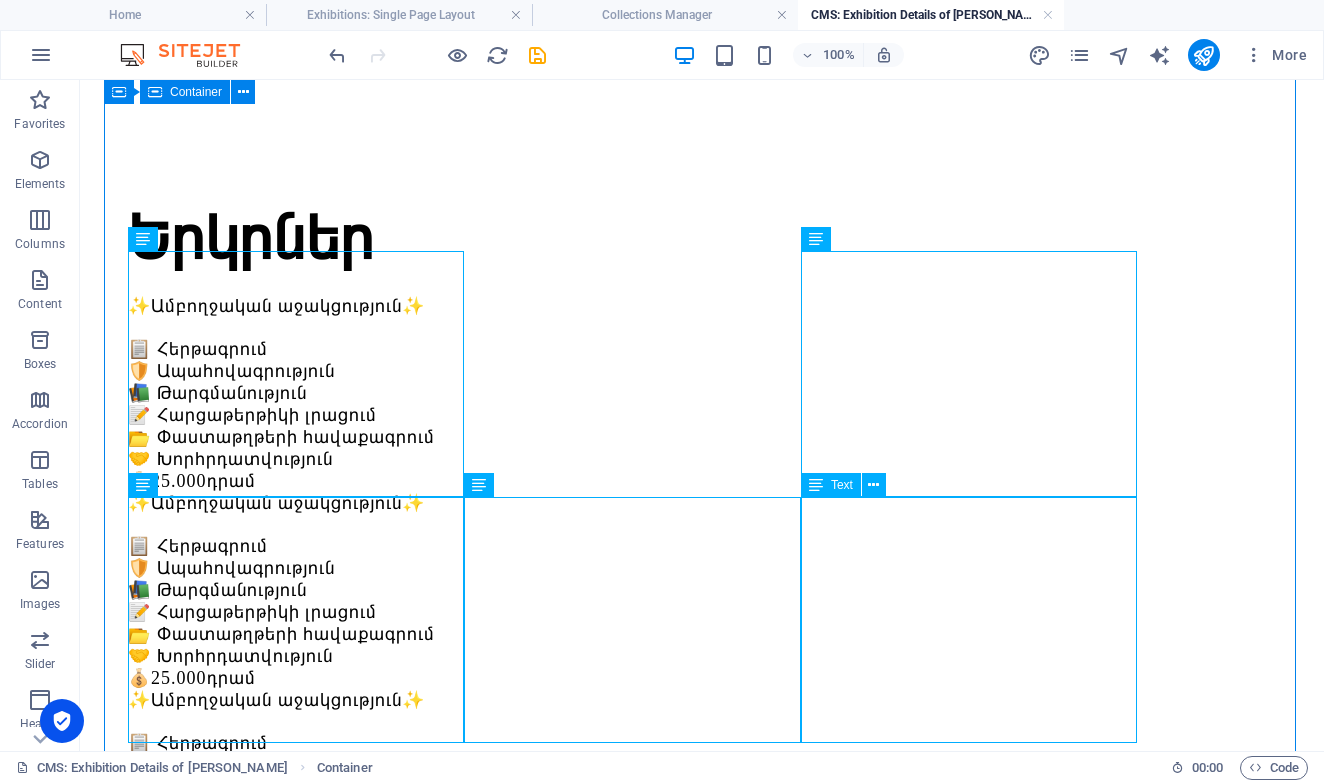 scroll, scrollTop: 90, scrollLeft: 0, axis: vertical 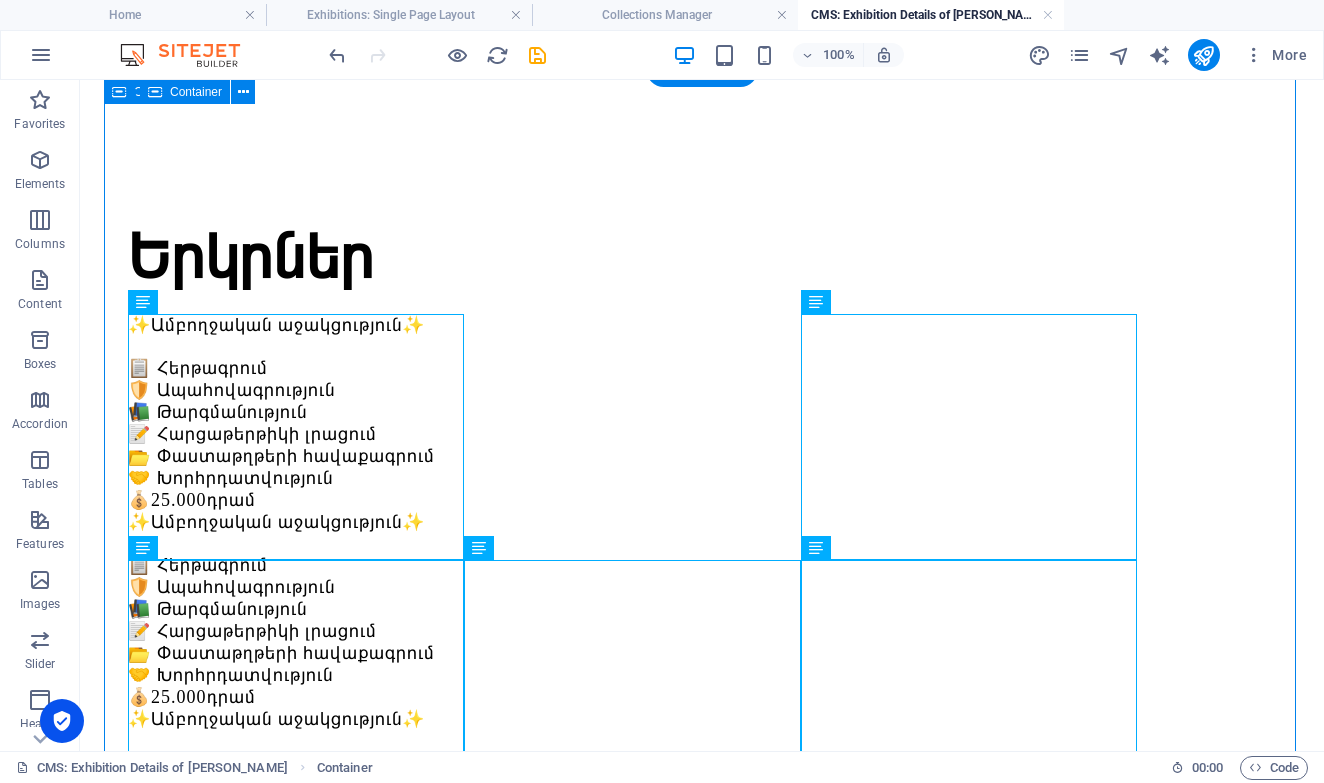 click on "Երկրներ ✨Ամբողջական աջակցություն✨   📋 Հերթագրում 🛡️ Ապահովագրություն   📚 Թարգմանություն   📝 Հարցաթերթիկի լրացում   📂 Փաստաթղթերի հավաքագրում   🤝 Խորհրդատվություն 💰 25.000  դրամ ✨Ամբողջական աջակցություն✨   📋 Հերթագրում 🛡️ Ապահովագրություն   📚 Թարգմանություն   📝 Հարցաթերթիկի լրացում   📂 Փաստաթղթերի հավաքագրում   🤝 Խորհրդատվություն 💰 25.000  դրամ ✨Ամբողջական աջակցություն✨   📋 Հերթագրում 🛡️ Ապահովագրություն   📚 Թարգմանություն   📝 Հարցաթերթիկի լրացում   📂 Փաստաթղթերի հավաքագրում   🤝 Խորհրդատվություն 💰 25.000  դրամ   📋 Հերթագրում" at bounding box center (702, 1135) 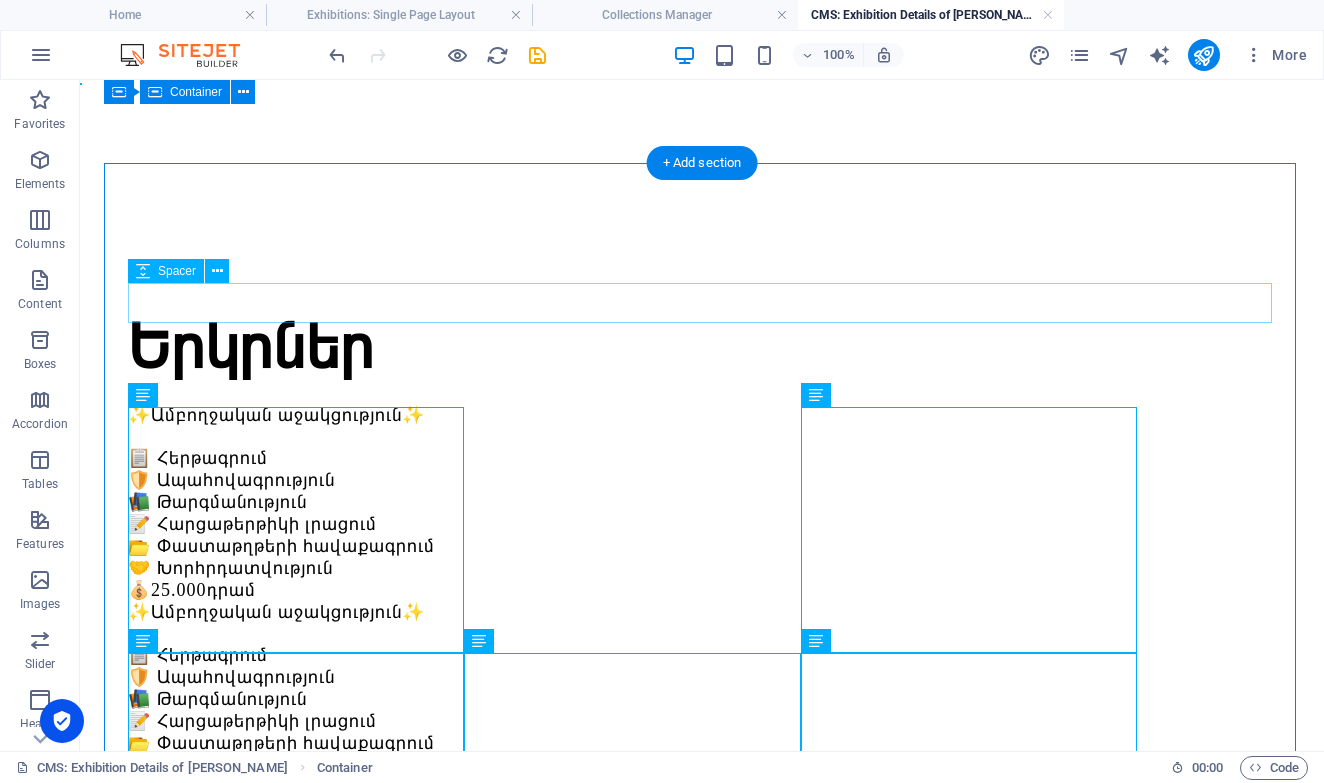 scroll, scrollTop: 0, scrollLeft: 0, axis: both 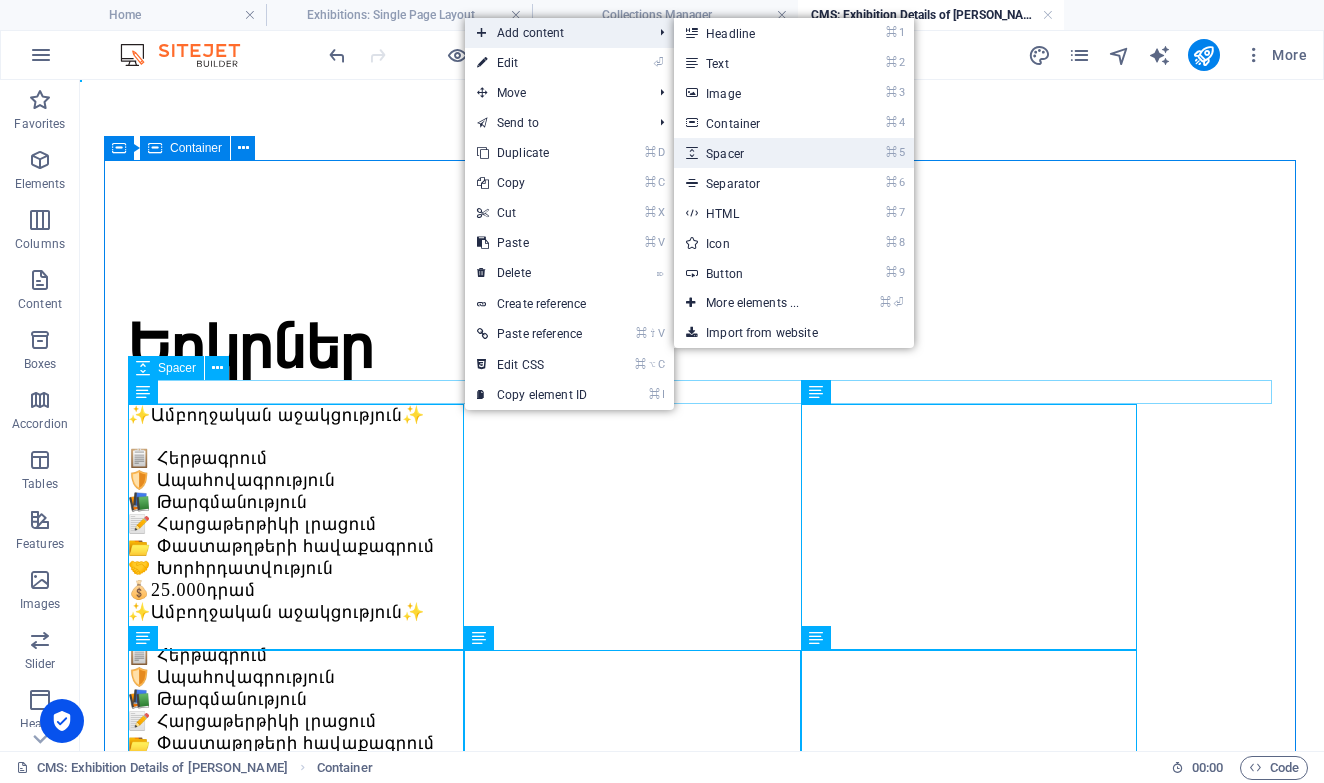 click on "⌘ 5  Spacer" at bounding box center (756, 153) 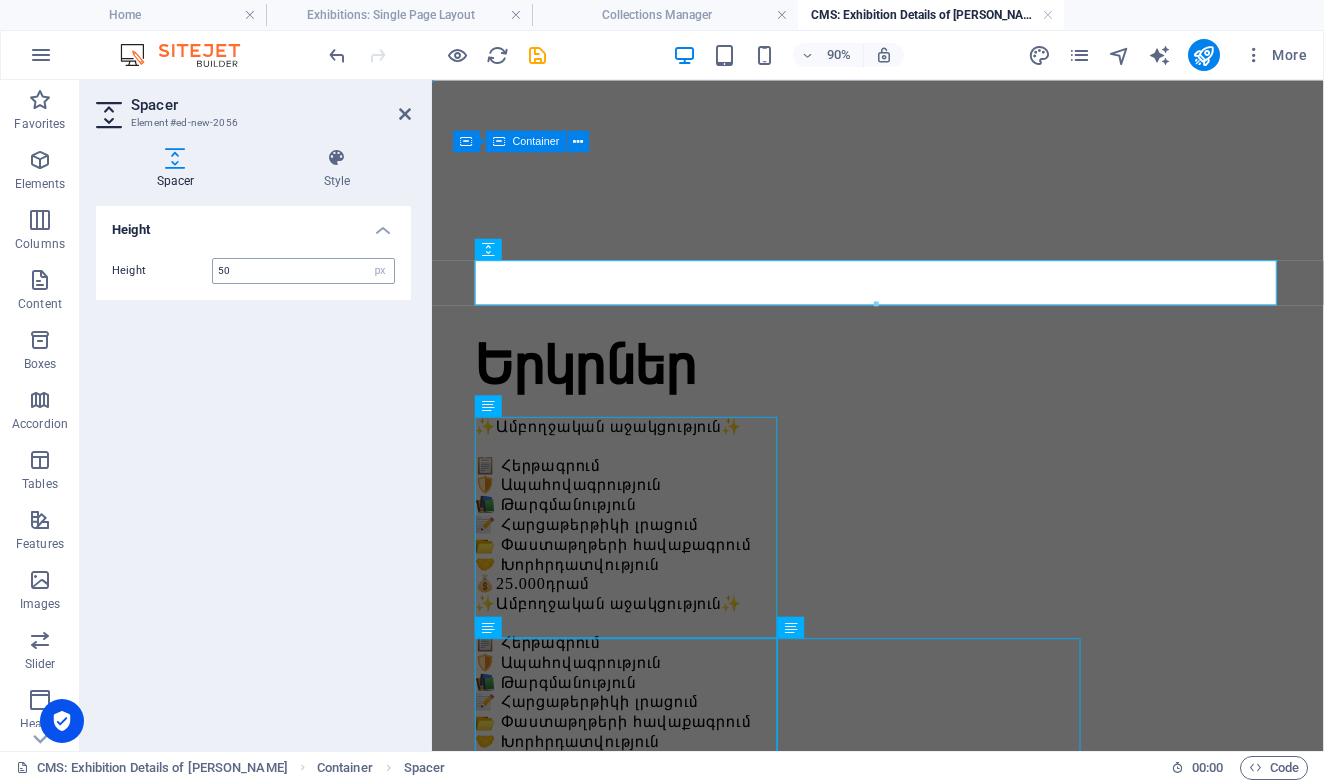 click on "50" at bounding box center (303, 271) 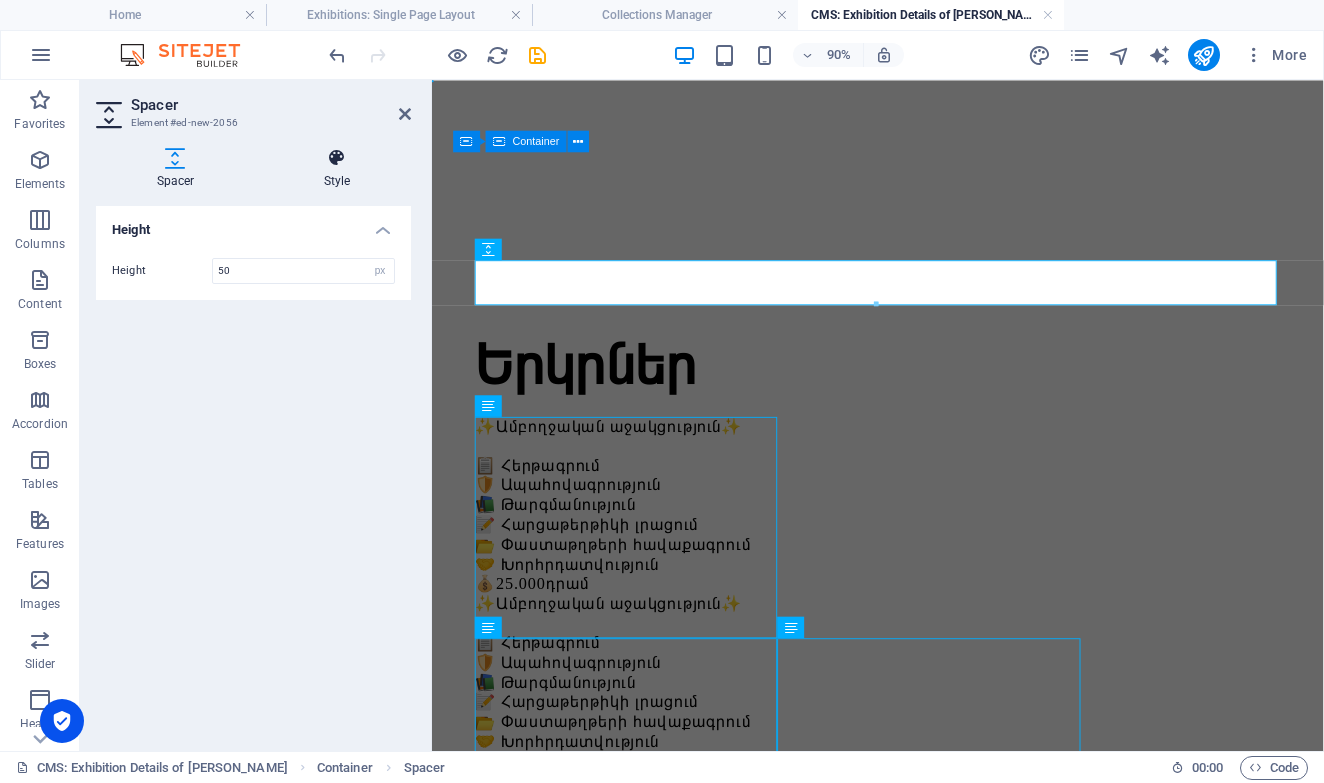 click at bounding box center (337, 158) 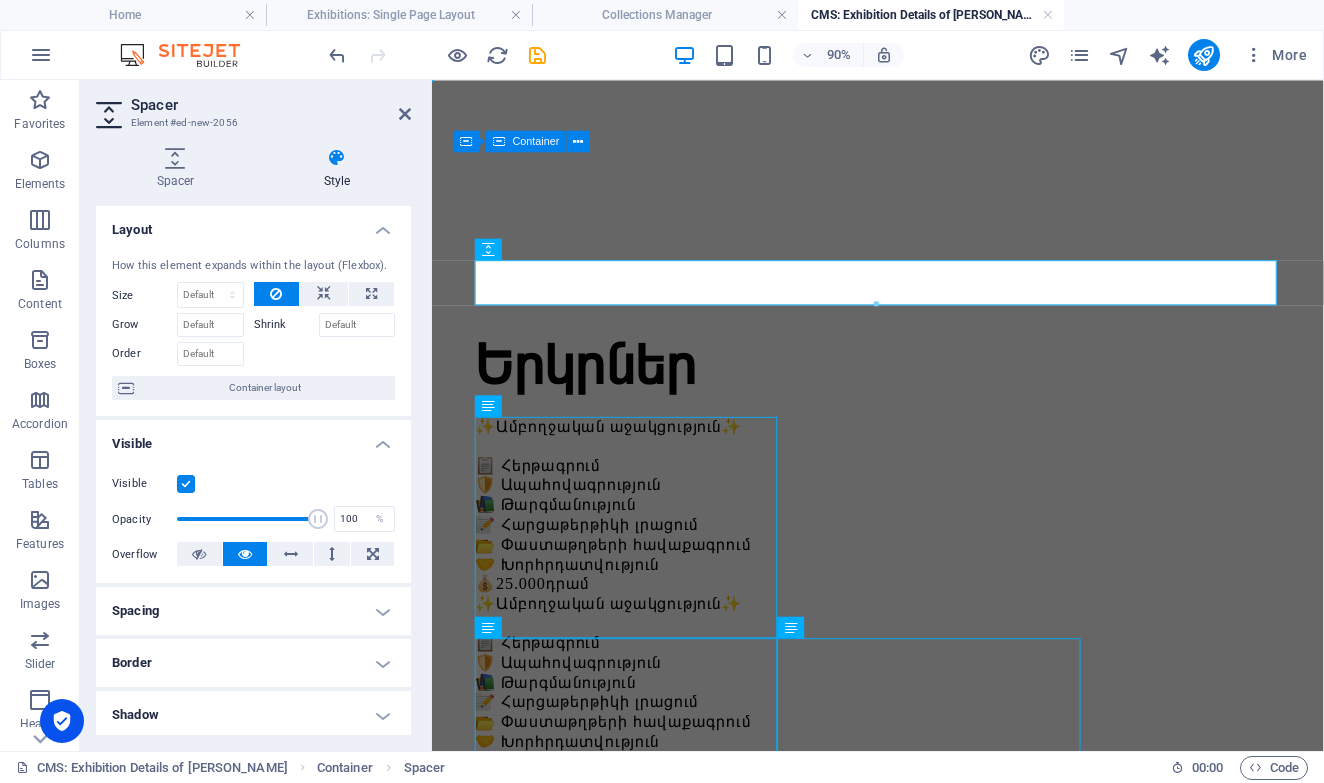 click at bounding box center [186, 484] 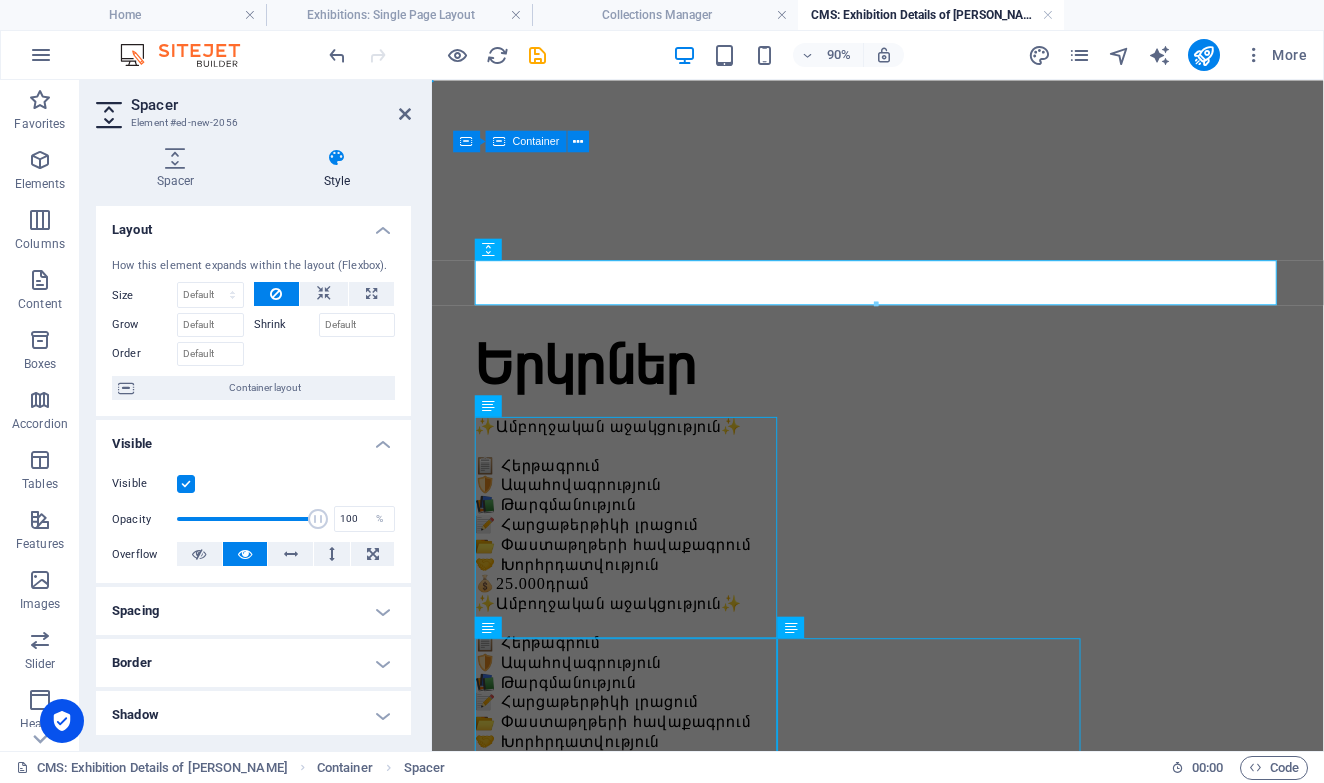 click on "Visible" at bounding box center (0, 0) 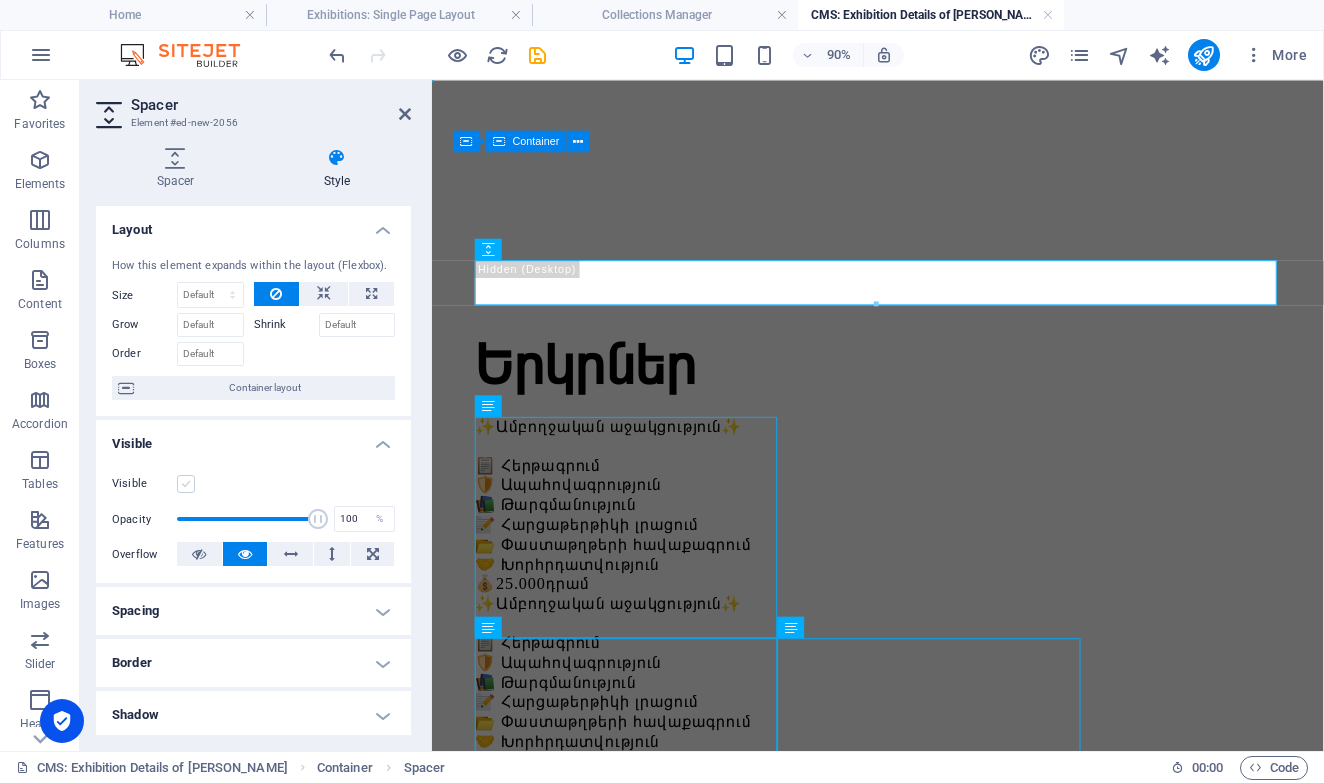click at bounding box center (186, 484) 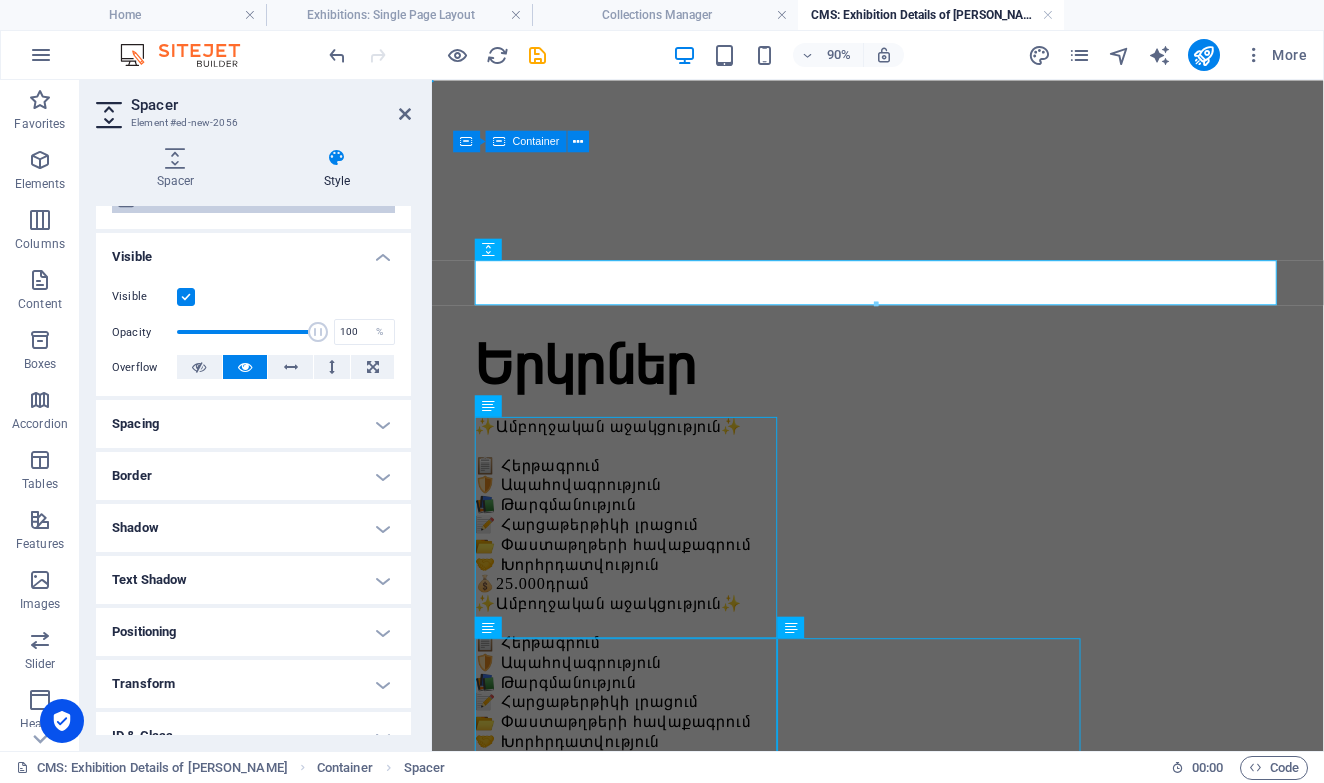 scroll, scrollTop: 189, scrollLeft: 0, axis: vertical 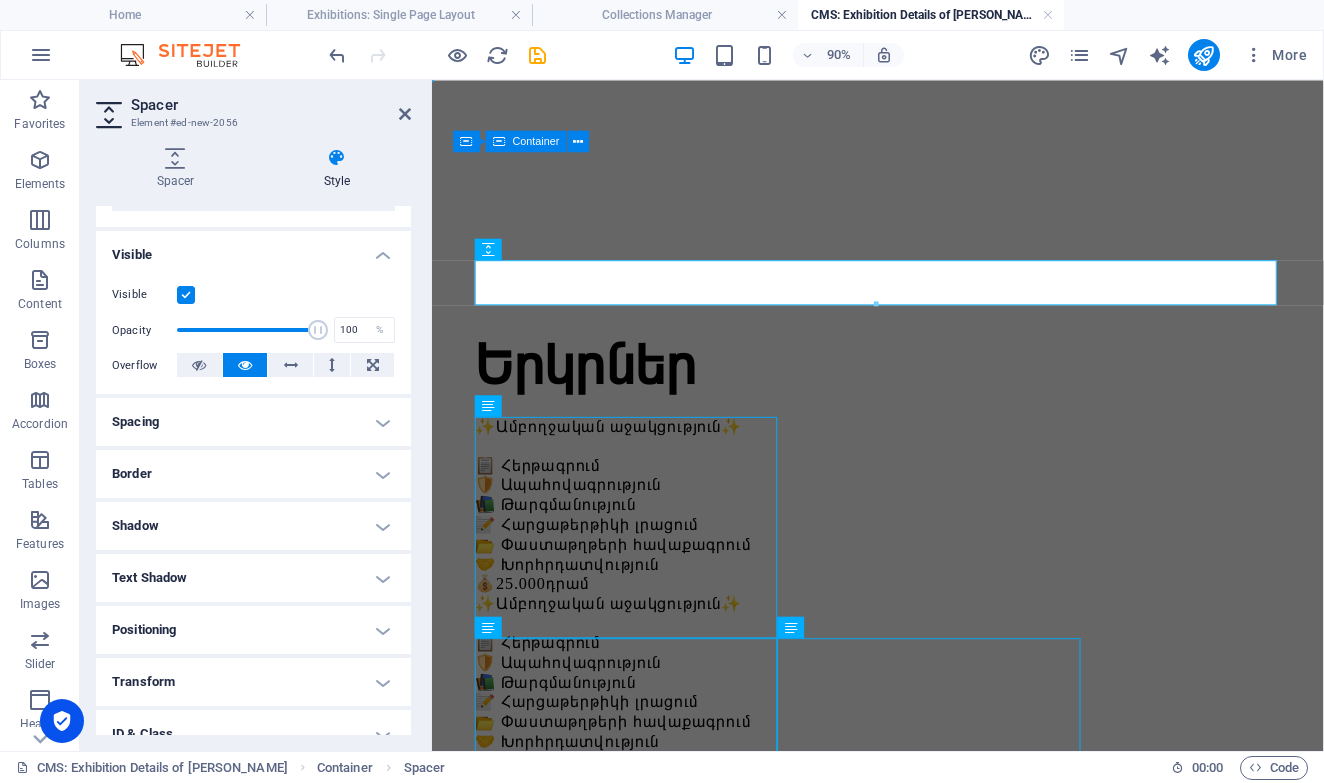click on "Spacing" at bounding box center (253, 422) 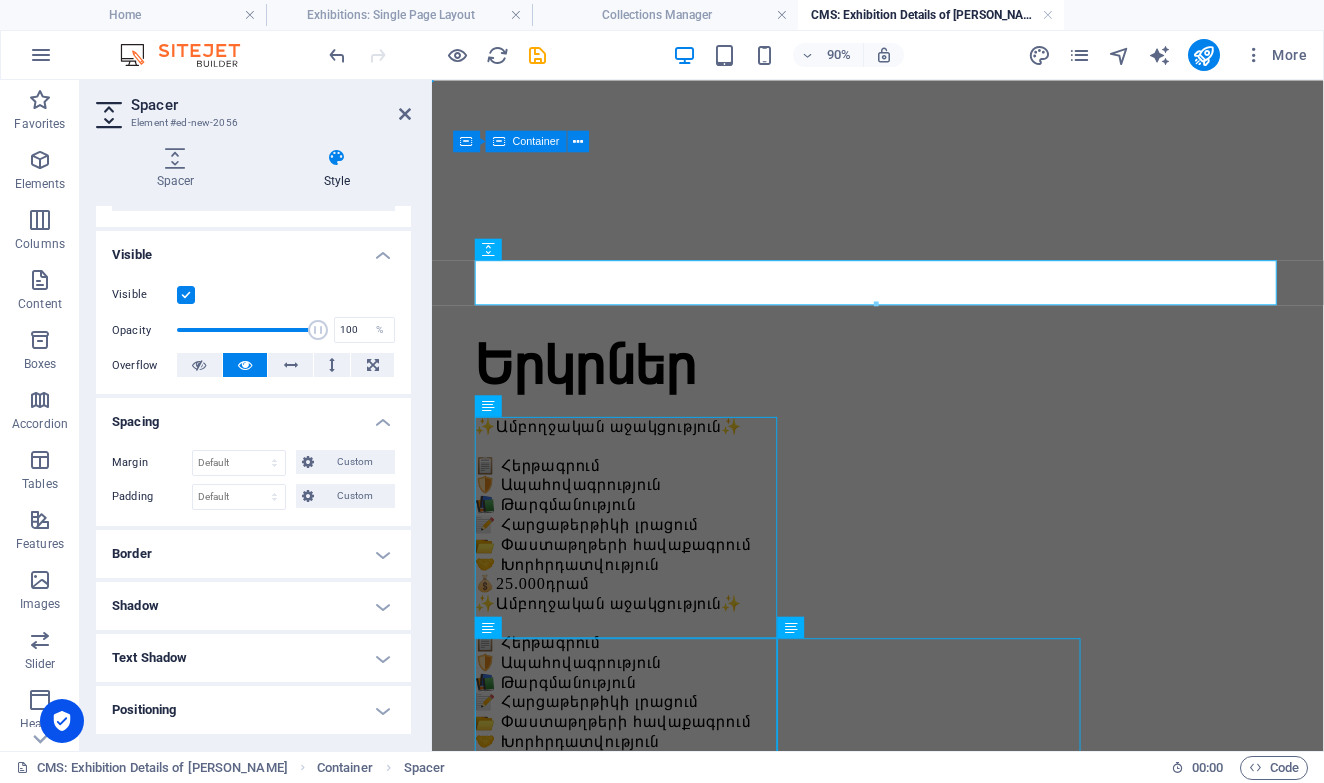 click on "Spacing" at bounding box center (253, 416) 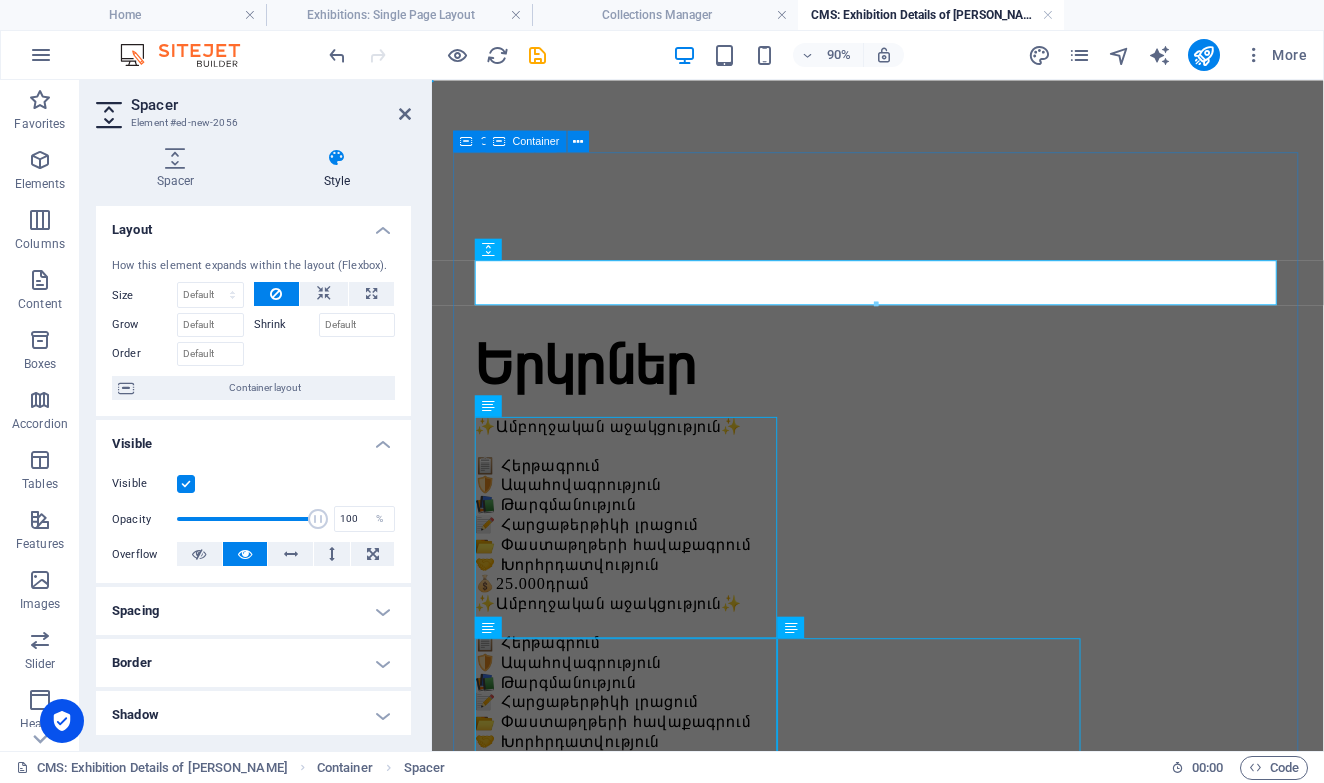 scroll, scrollTop: 0, scrollLeft: 0, axis: both 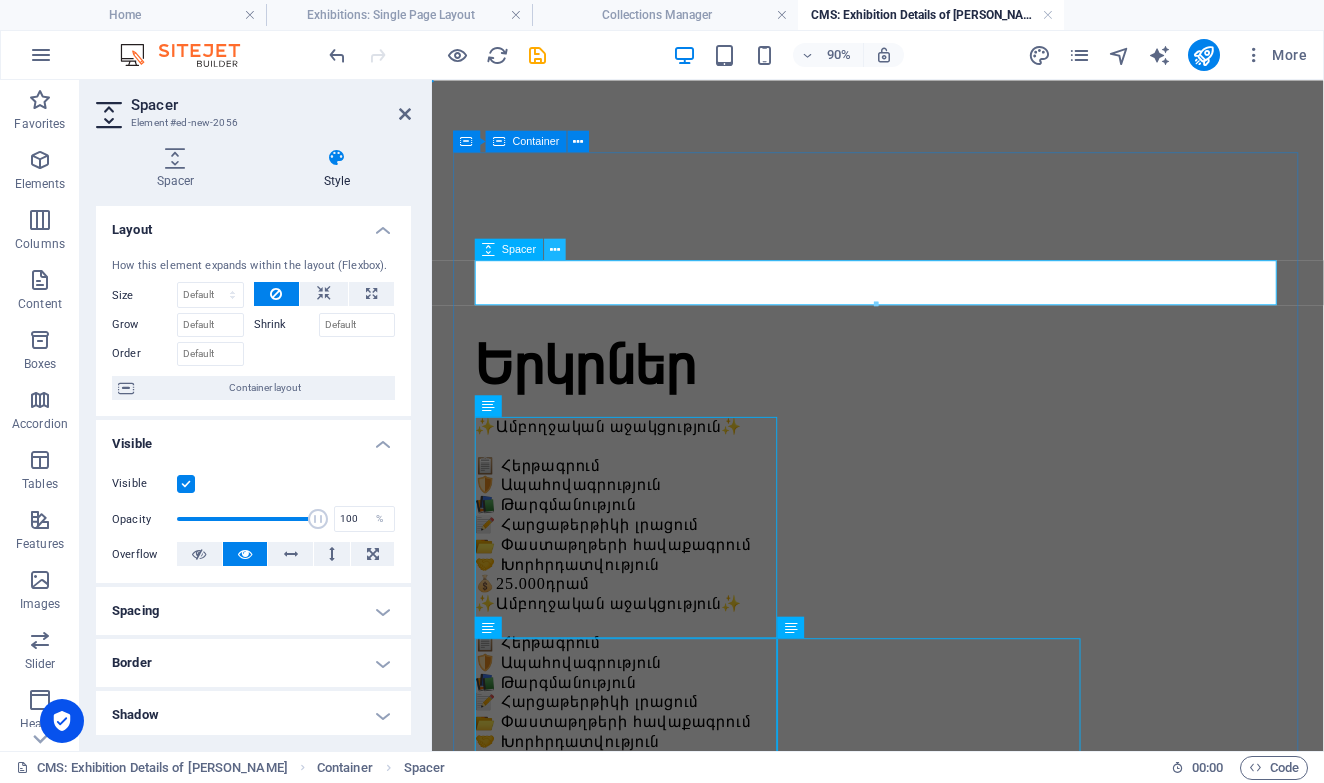 click at bounding box center [556, 249] 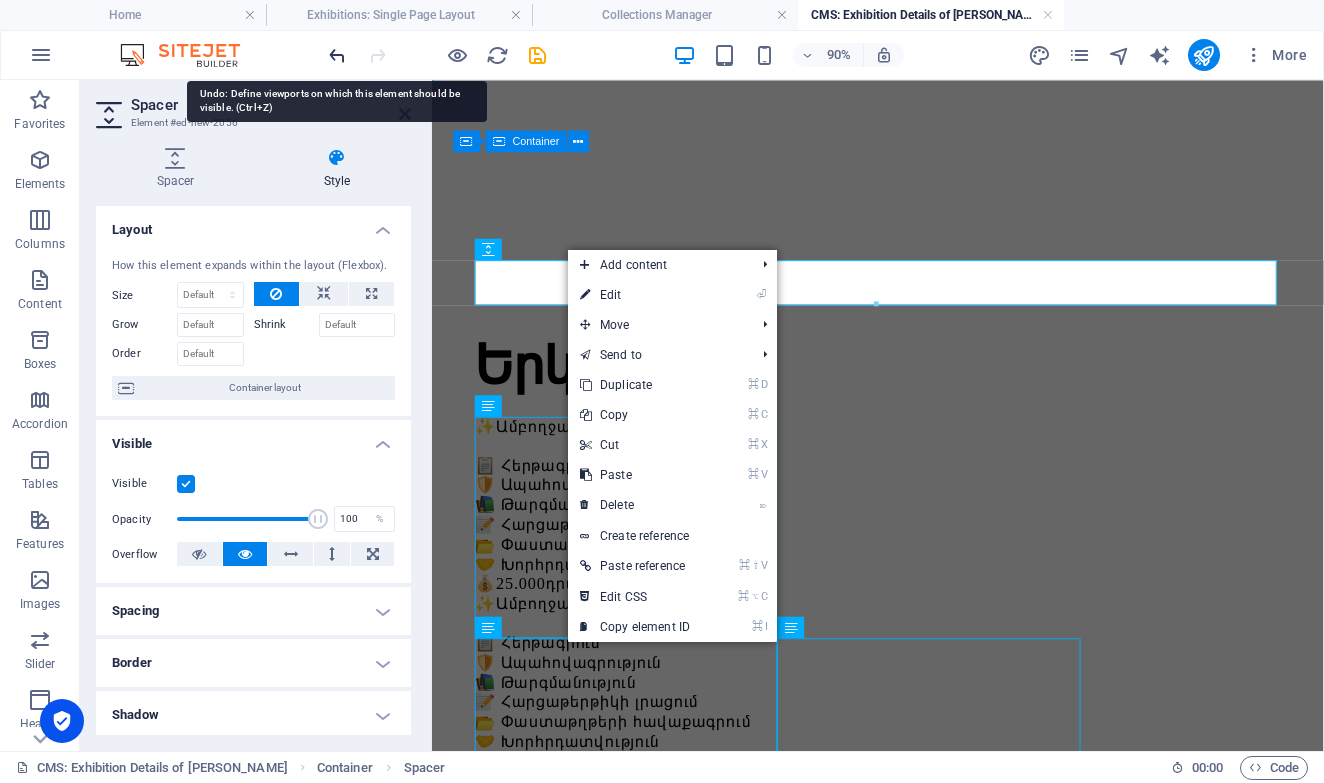 click at bounding box center [337, 55] 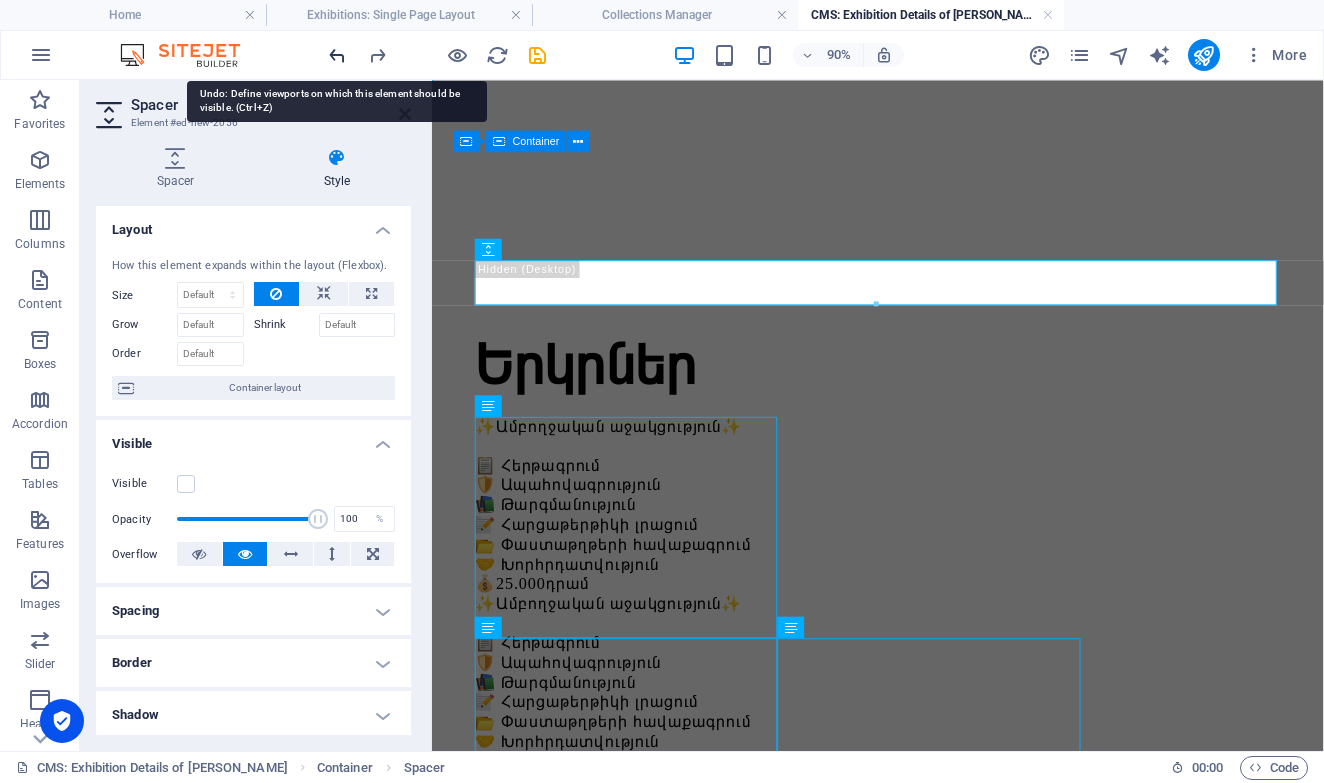 click at bounding box center (337, 55) 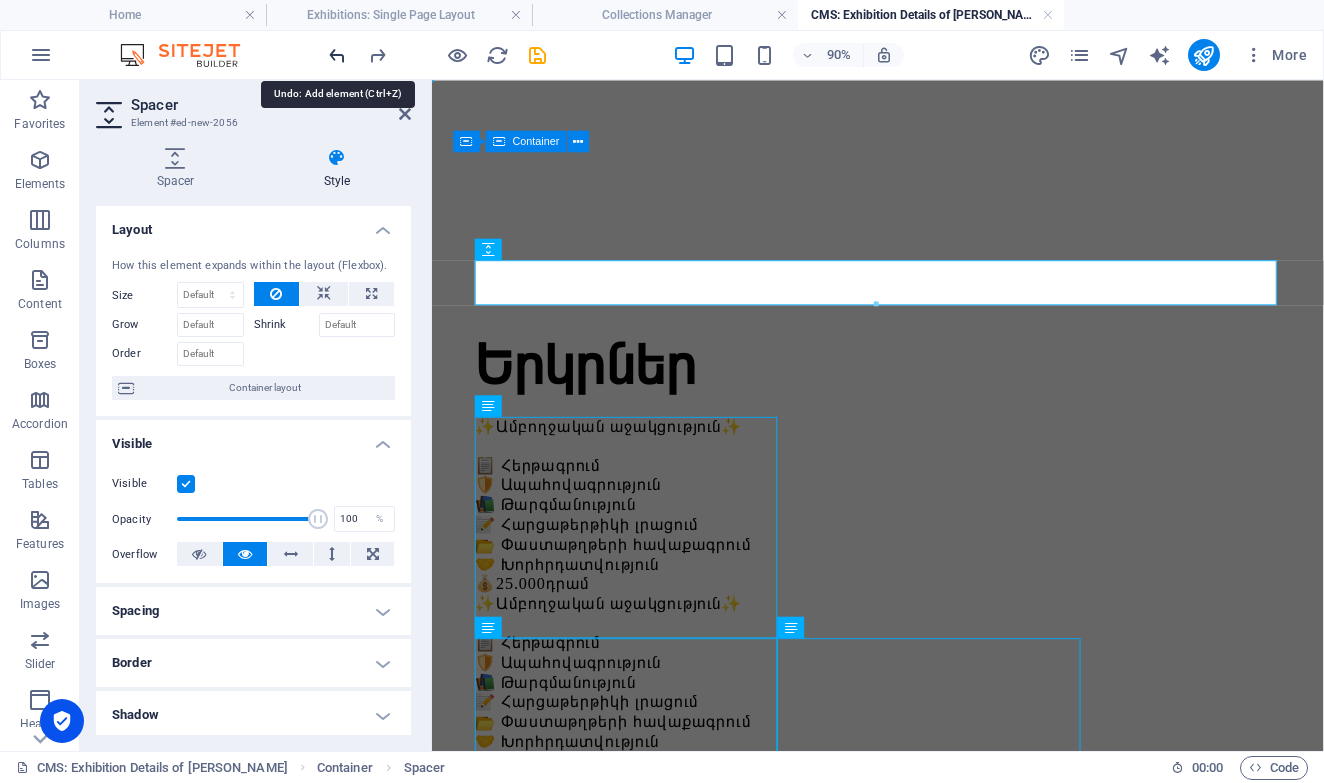click at bounding box center [337, 55] 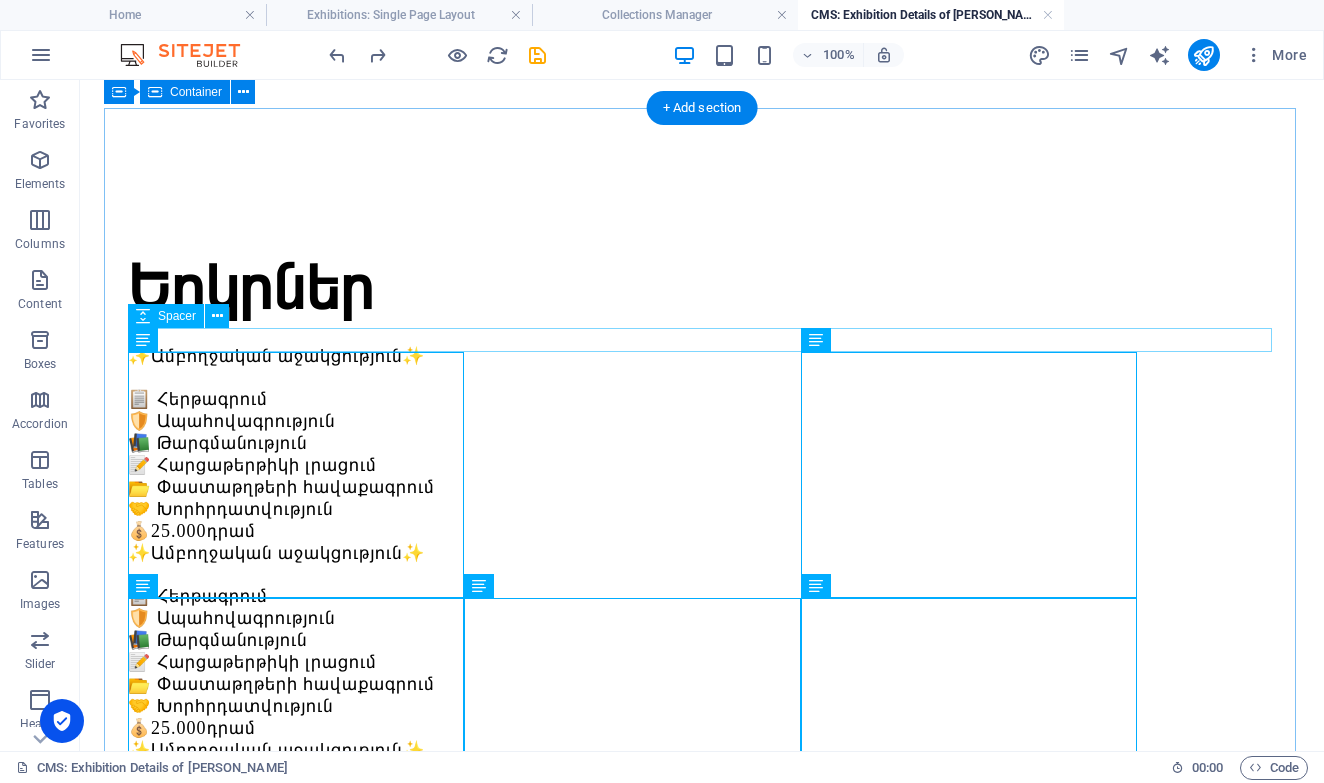 scroll, scrollTop: 40, scrollLeft: 0, axis: vertical 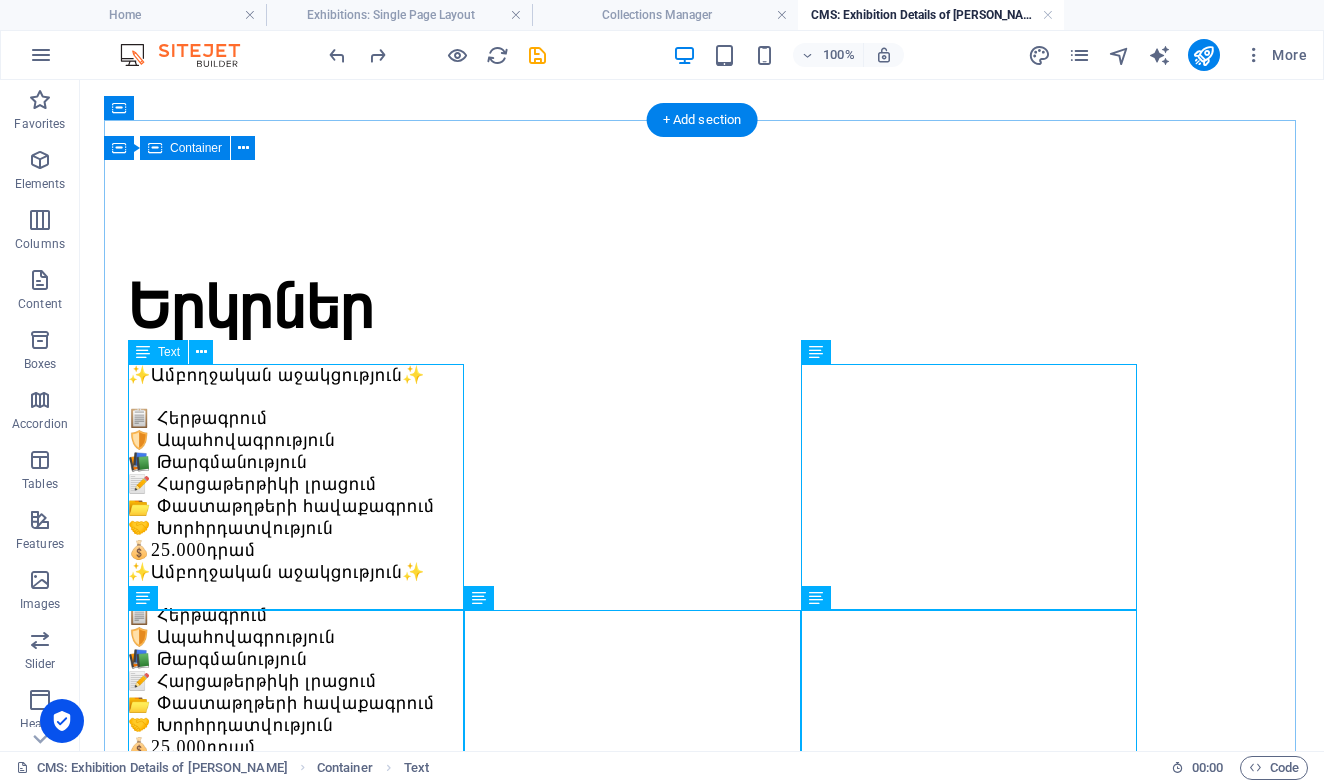 click on "✨Ամբողջական աջակցություն✨   📋 Հերթագրում 🛡️ Ապահովագրություն   📚 Թարգմանություն   📝 Հարցաթերթիկի լրացում   📂 Փաստաթղթերի հավաքագրում   🤝 Խորհրդատվություն 💰 25.000  դրամ" at bounding box center (702, 462) 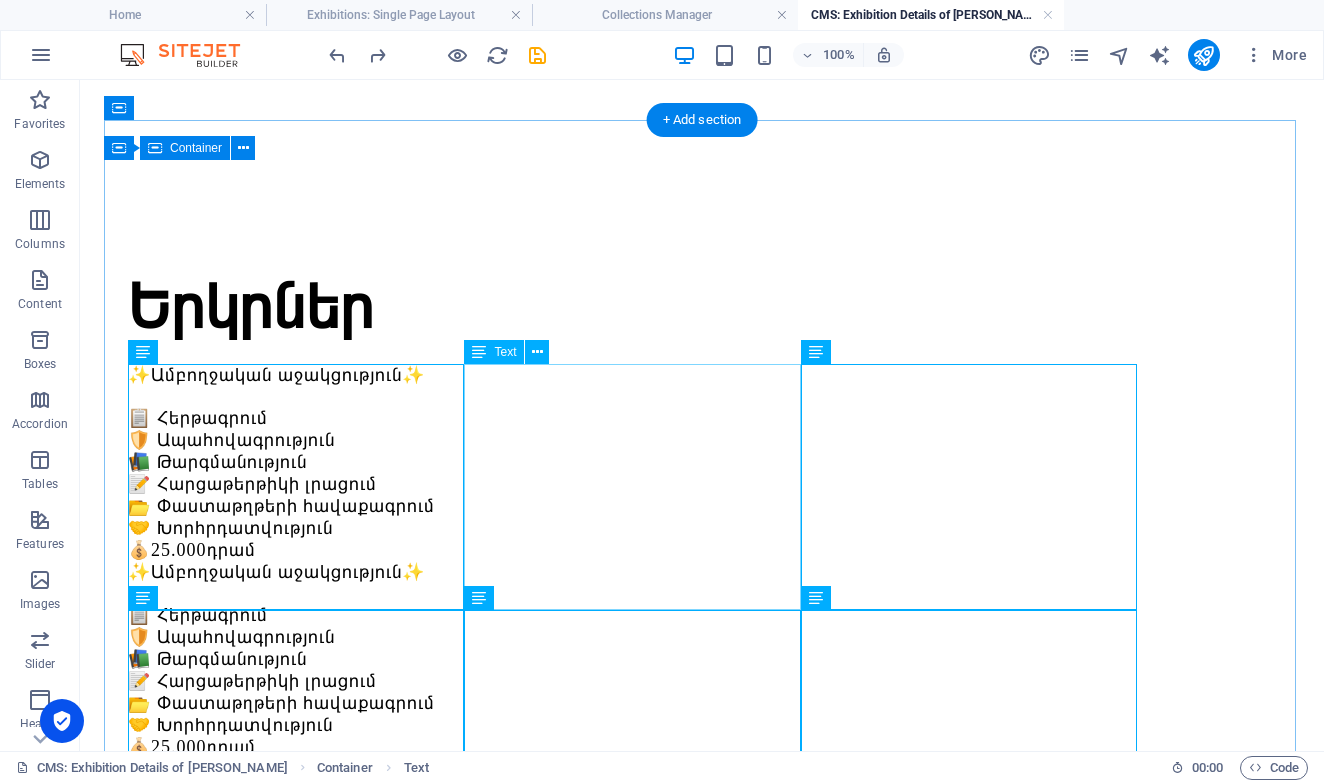 click on "✨Ամբողջական աջակցություն✨   📋 Հերթագրում 🛡️ Ապահովագրություն   📚 Թարգմանություն   📝 Հարցաթերթիկի լրացում   📂 Փաստաթղթերի հավաքագրում   🤝 Խորհրդատվություն 💰 25.000  դրամ" at bounding box center [702, 659] 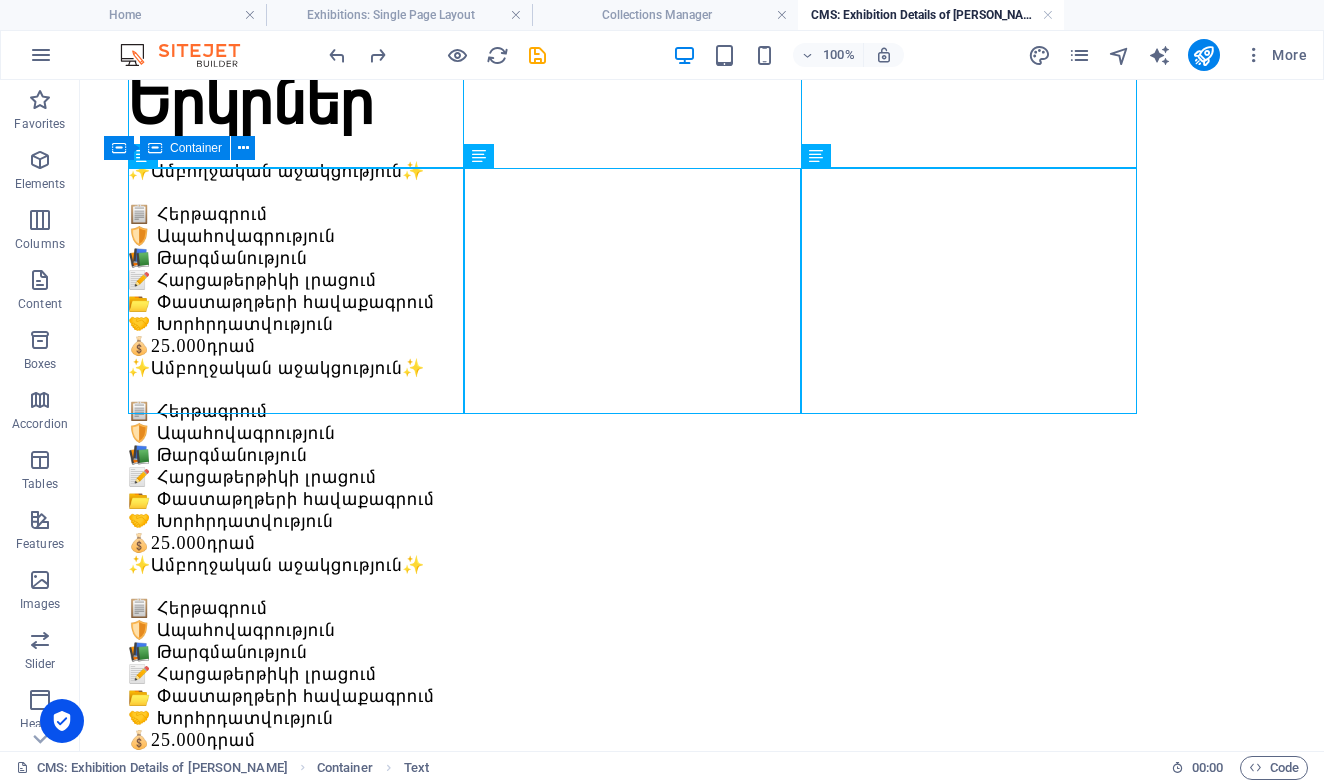 scroll, scrollTop: 482, scrollLeft: 0, axis: vertical 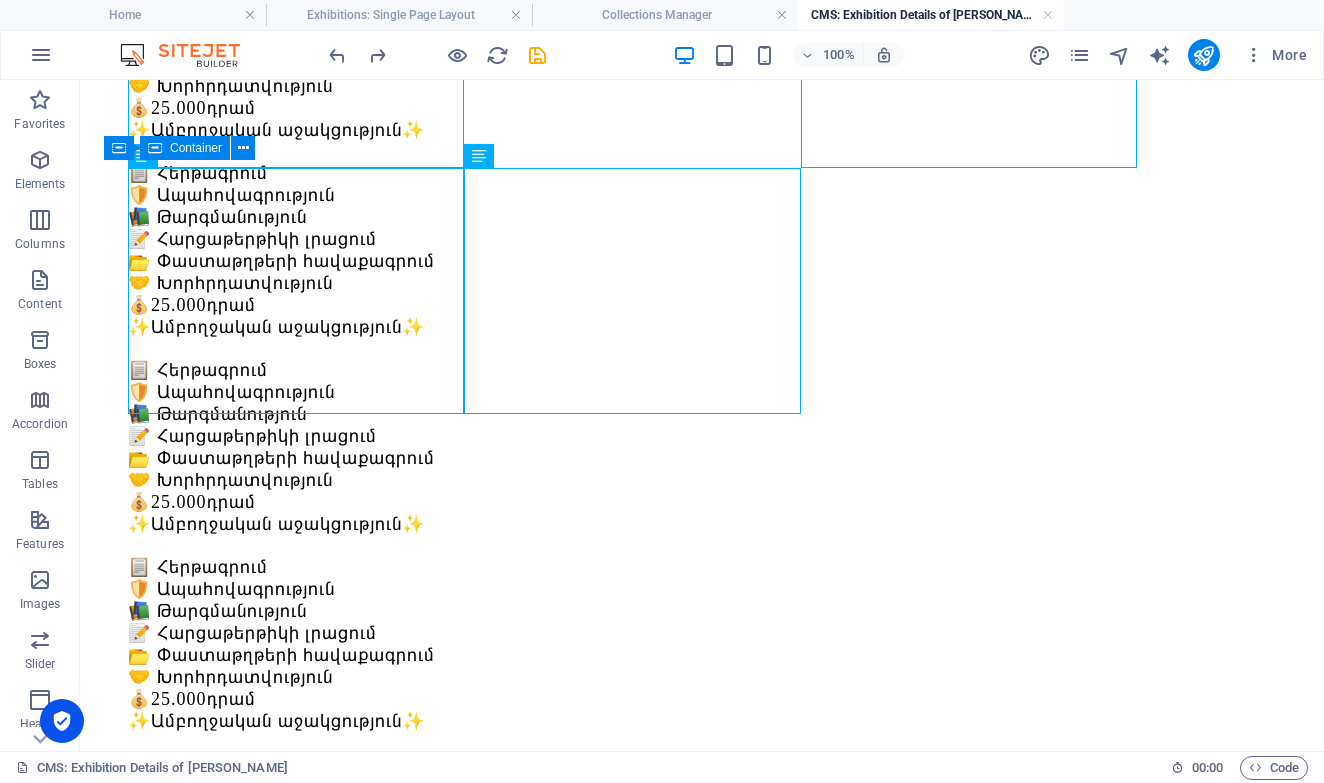 drag, startPoint x: 890, startPoint y: 463, endPoint x: 807, endPoint y: 456, distance: 83.294655 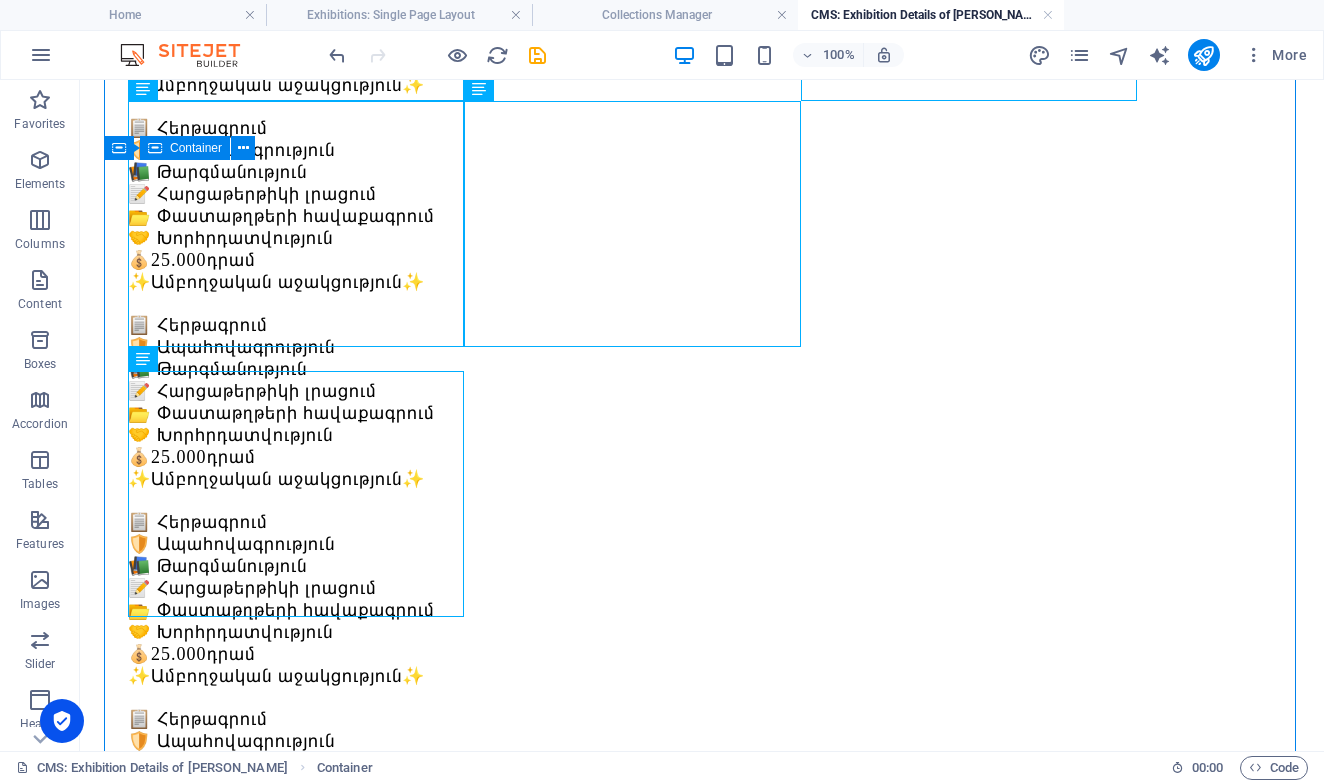 scroll, scrollTop: 549, scrollLeft: 0, axis: vertical 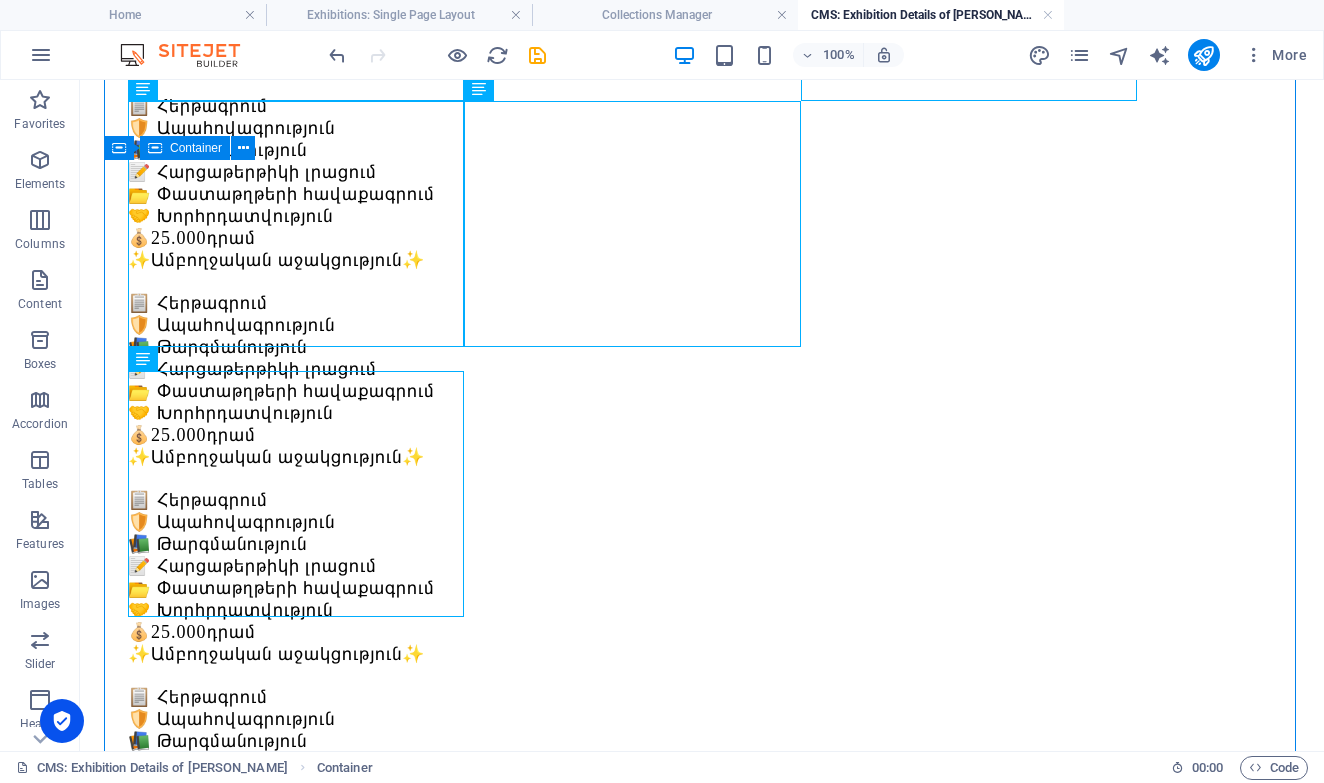 drag, startPoint x: 908, startPoint y: 464, endPoint x: 856, endPoint y: 550, distance: 100.49876 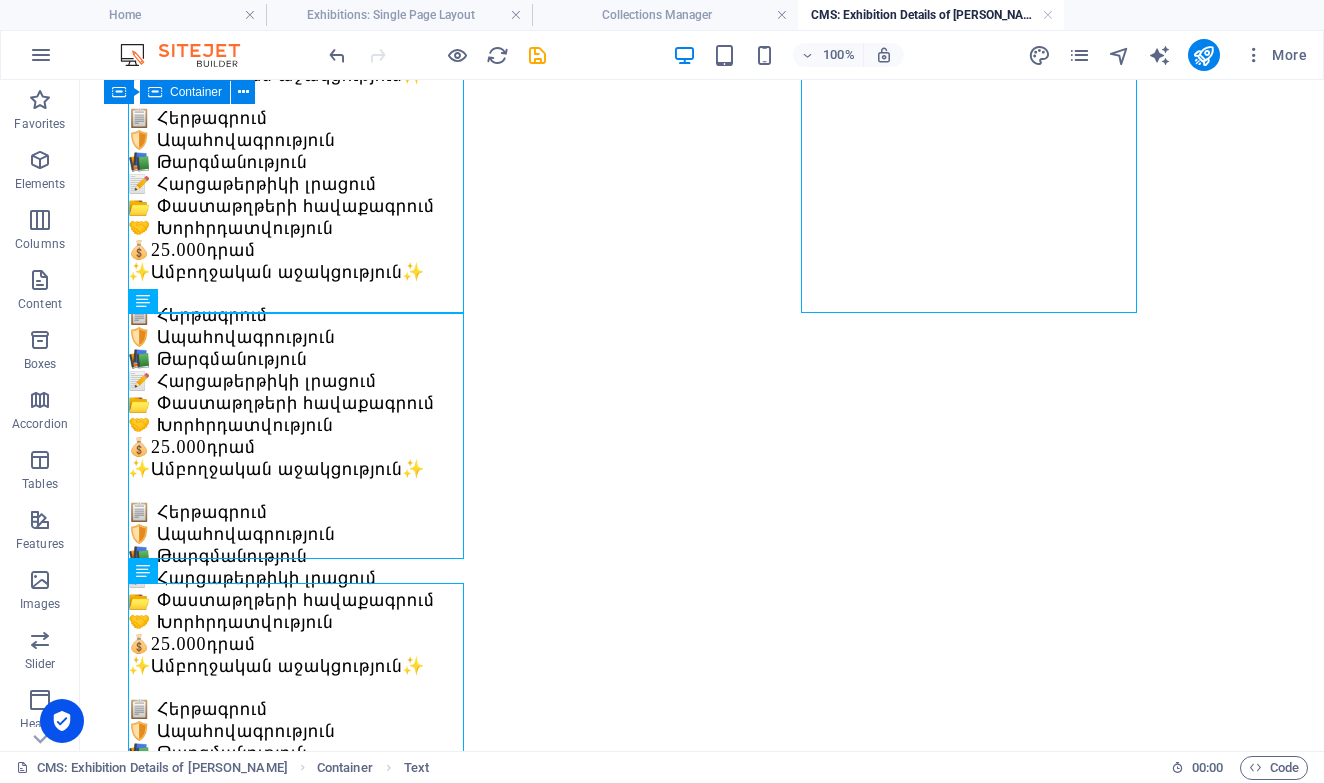 scroll, scrollTop: 345, scrollLeft: 0, axis: vertical 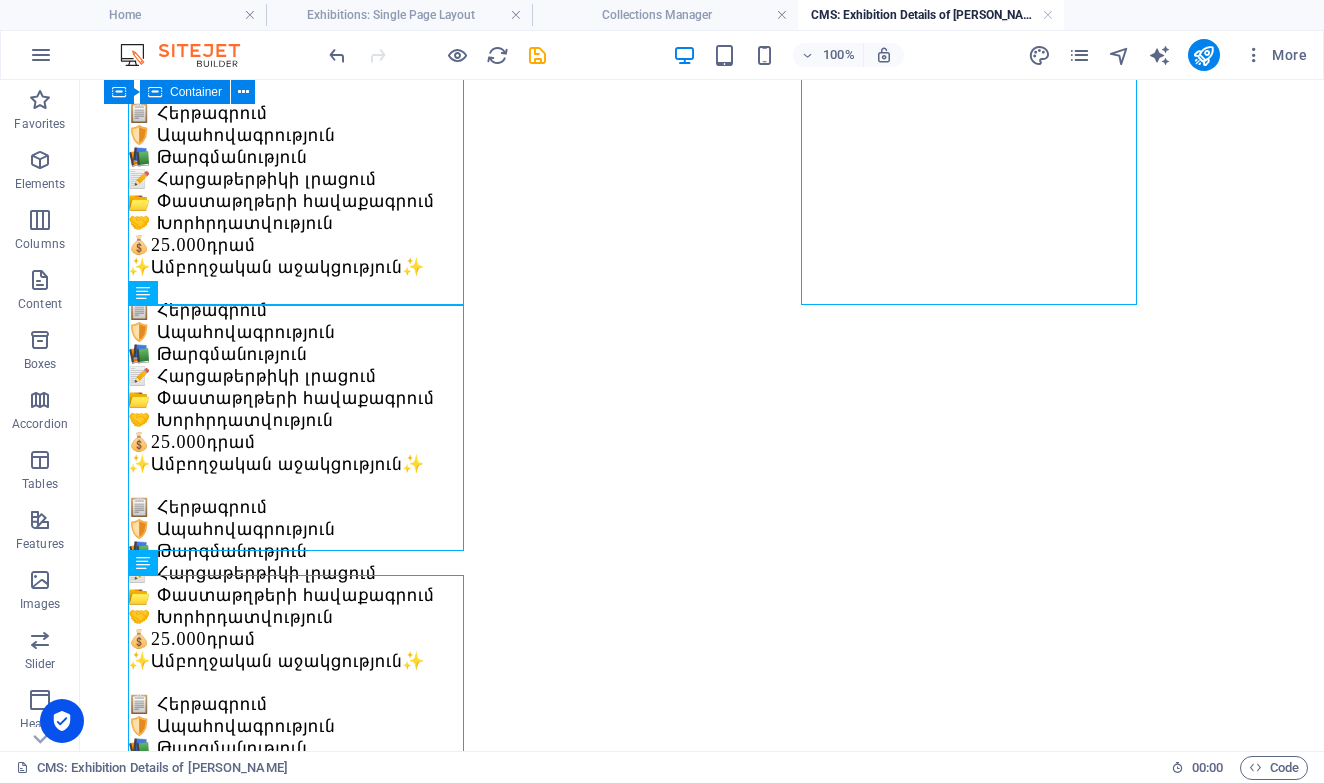 drag, startPoint x: 895, startPoint y: 251, endPoint x: 576, endPoint y: 624, distance: 490.80545 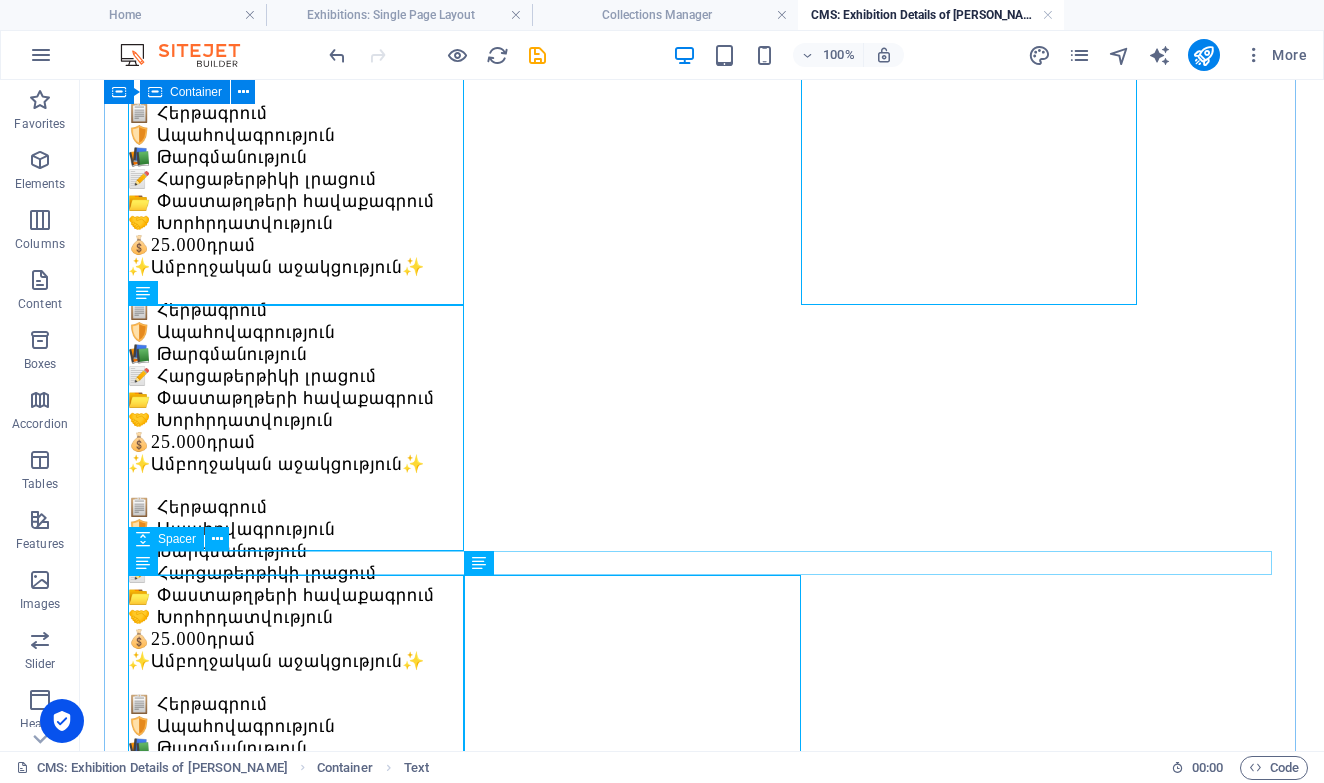 click at bounding box center (702, 859) 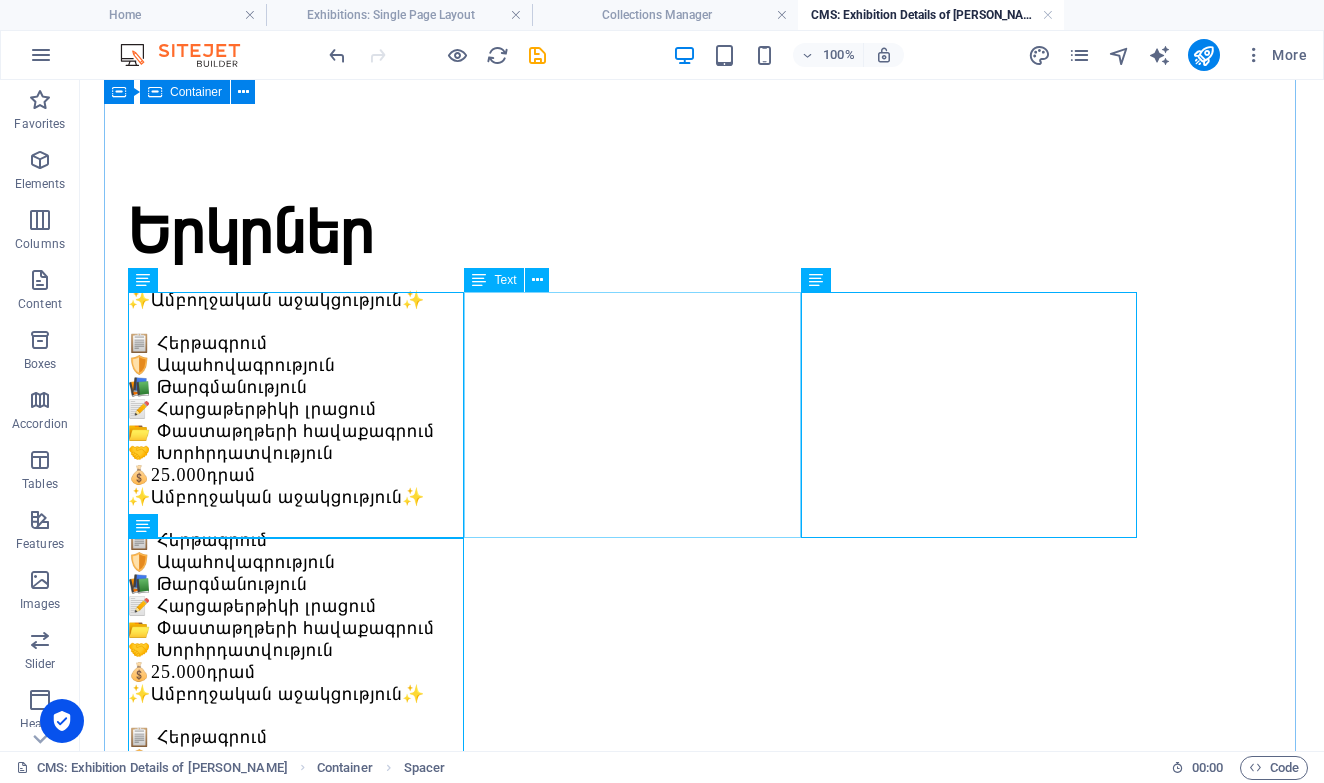 scroll, scrollTop: 112, scrollLeft: 0, axis: vertical 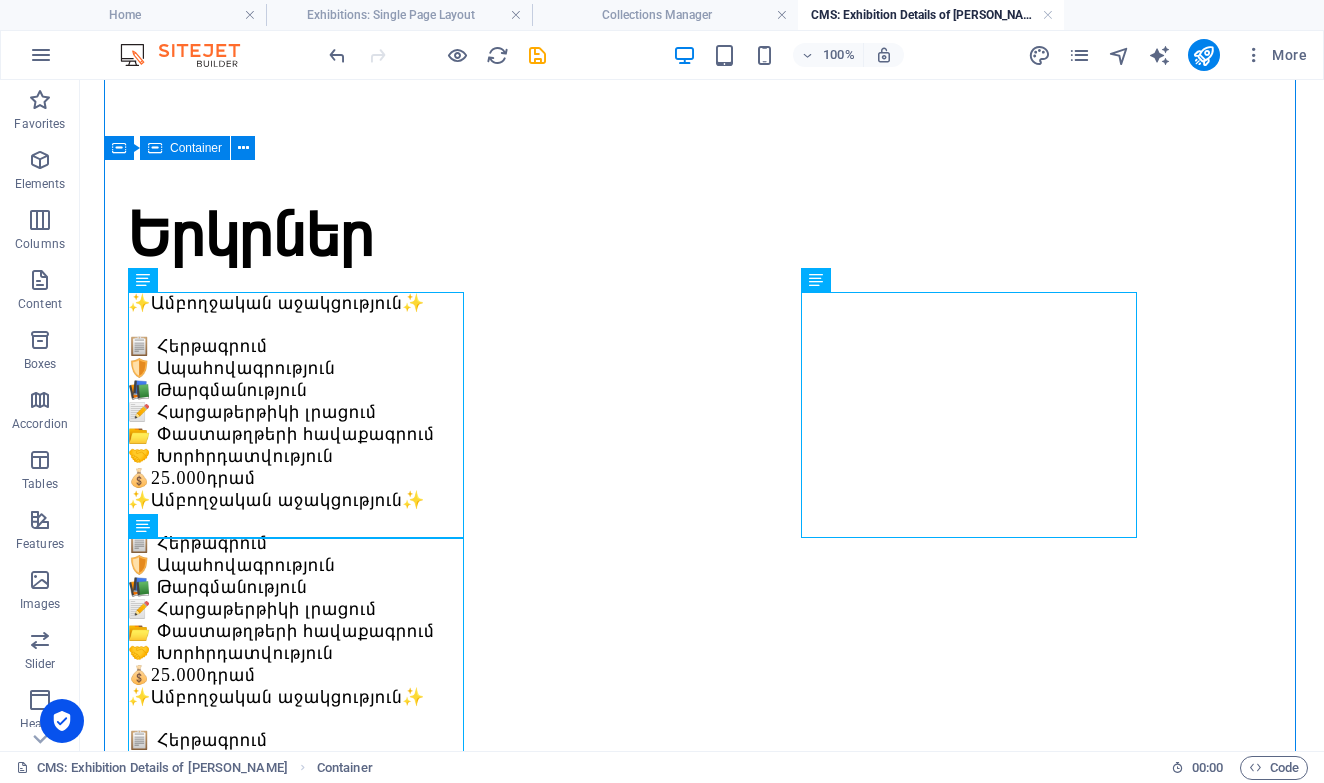 drag, startPoint x: 922, startPoint y: 405, endPoint x: 482, endPoint y: 623, distance: 491.0438 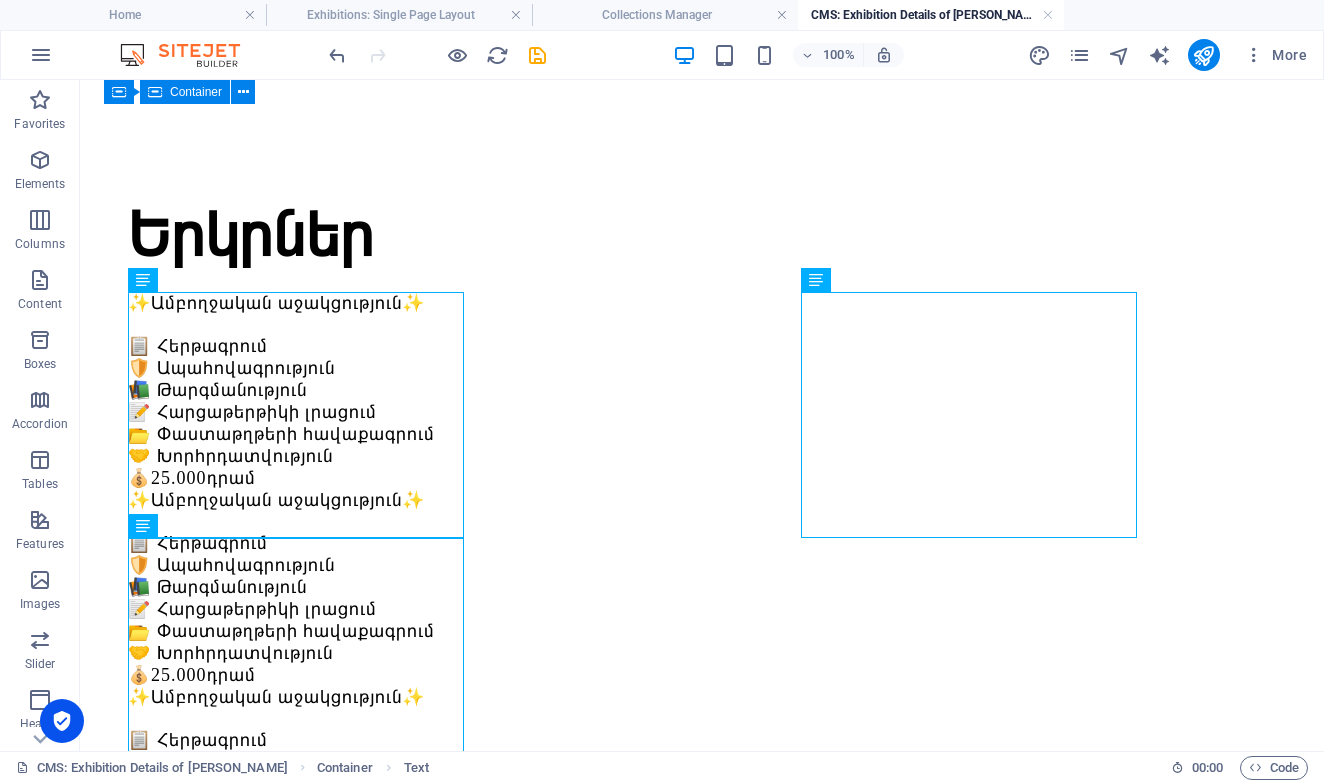 drag, startPoint x: 1038, startPoint y: 382, endPoint x: 506, endPoint y: 622, distance: 583.63 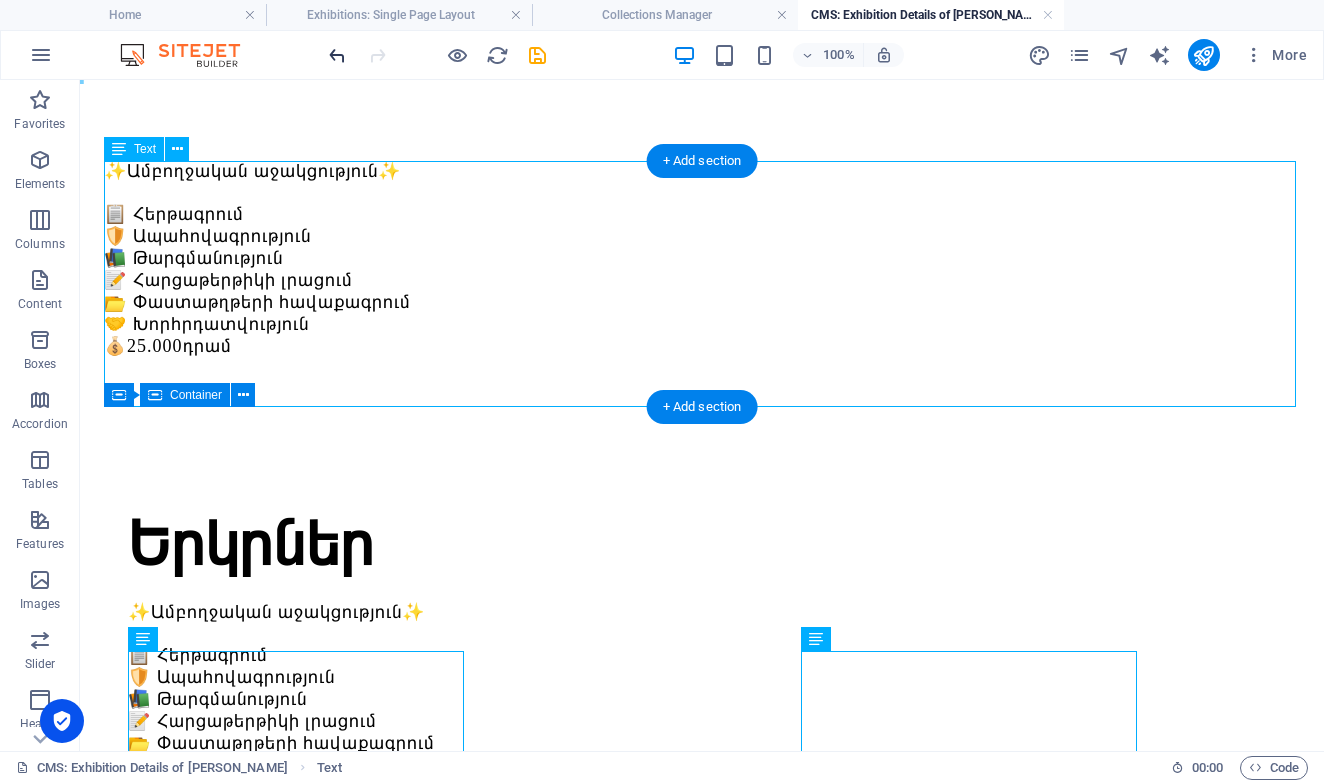 scroll, scrollTop: 0, scrollLeft: 0, axis: both 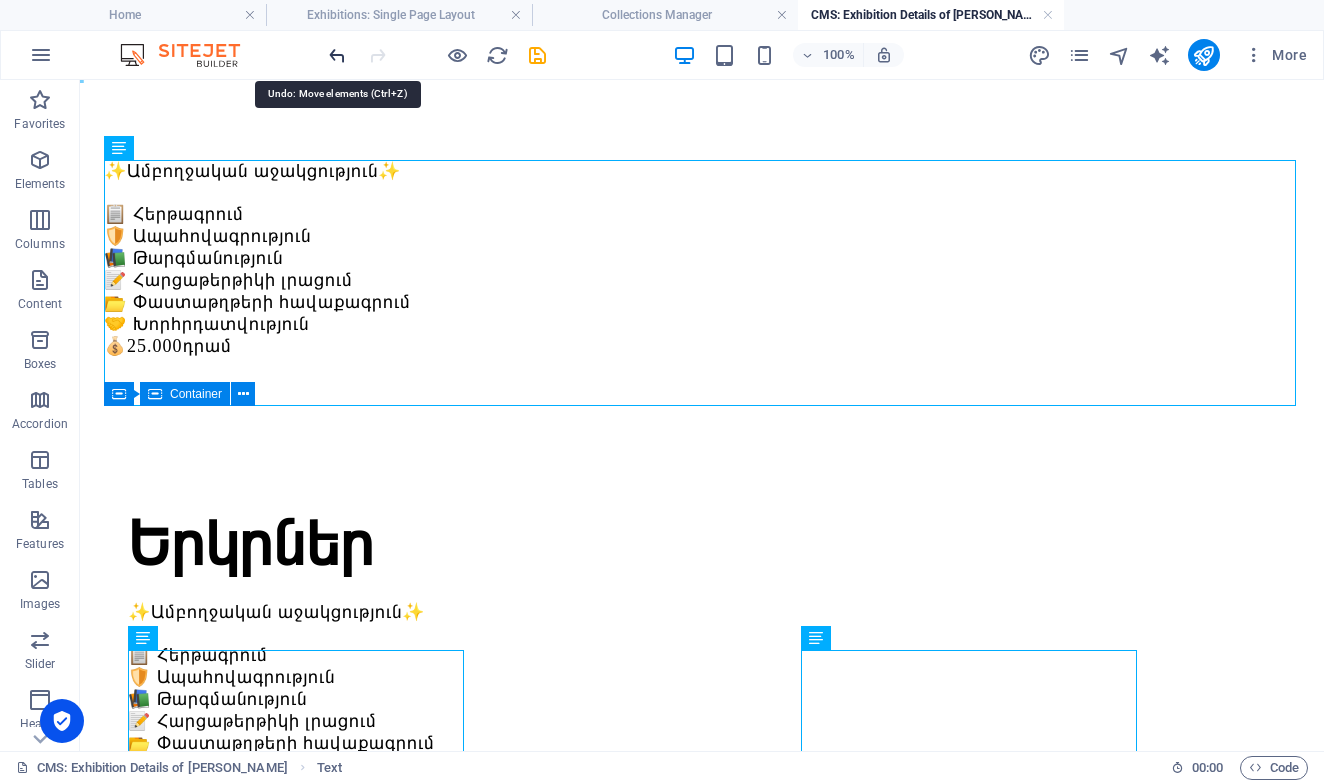 click at bounding box center [337, 55] 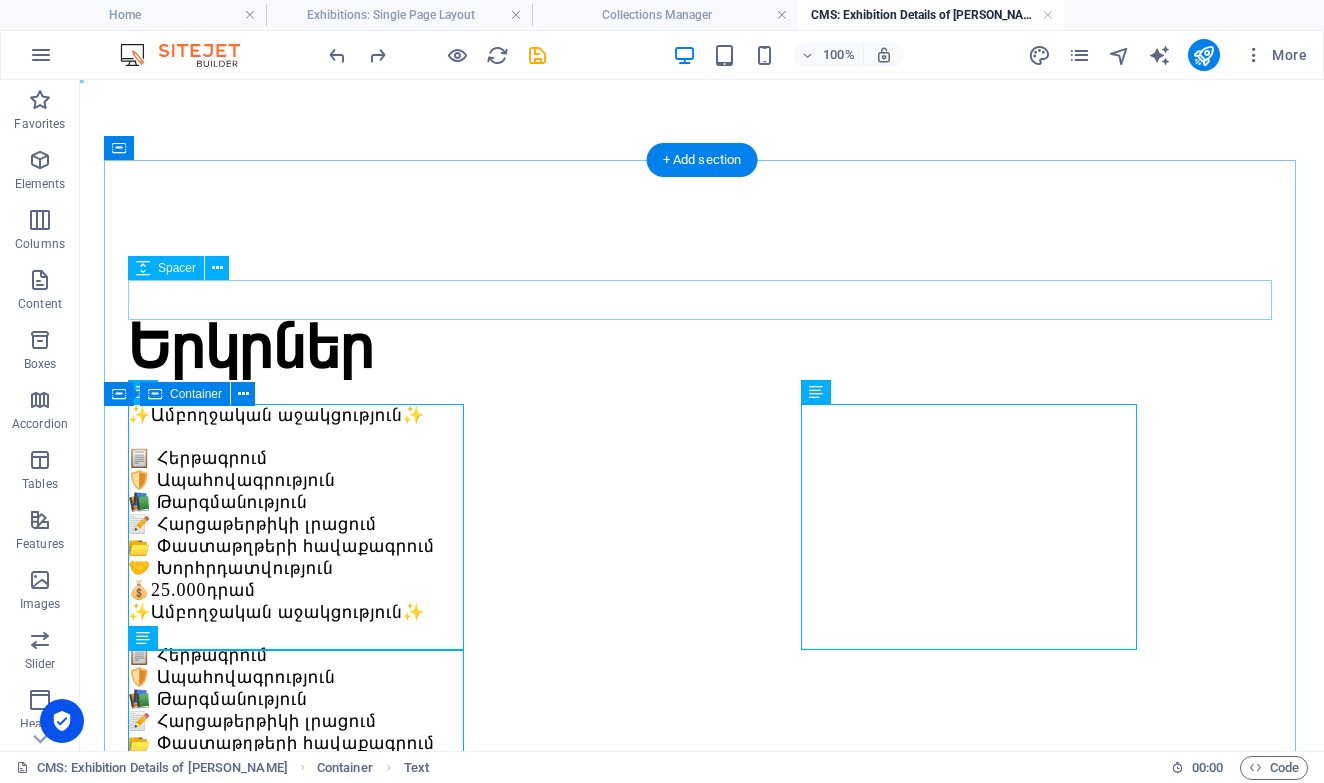 type 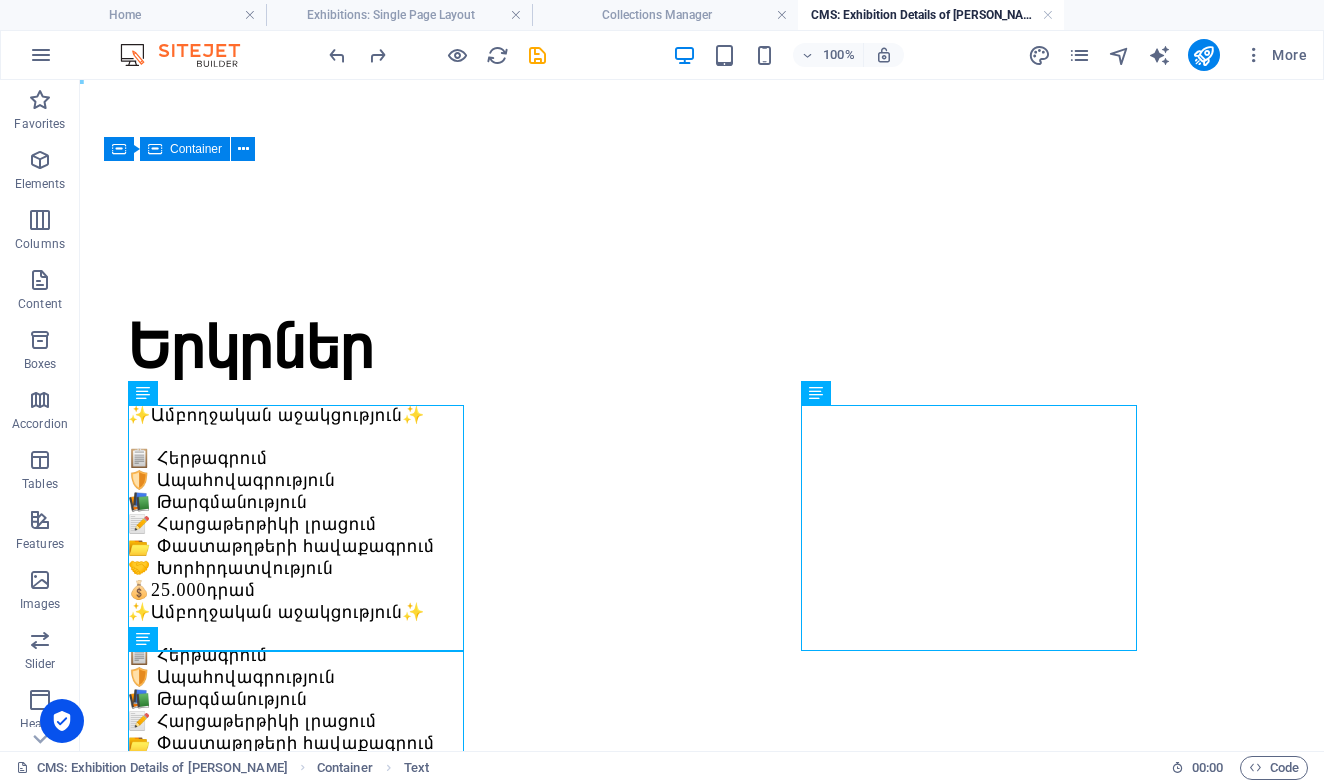 scroll, scrollTop: 0, scrollLeft: 0, axis: both 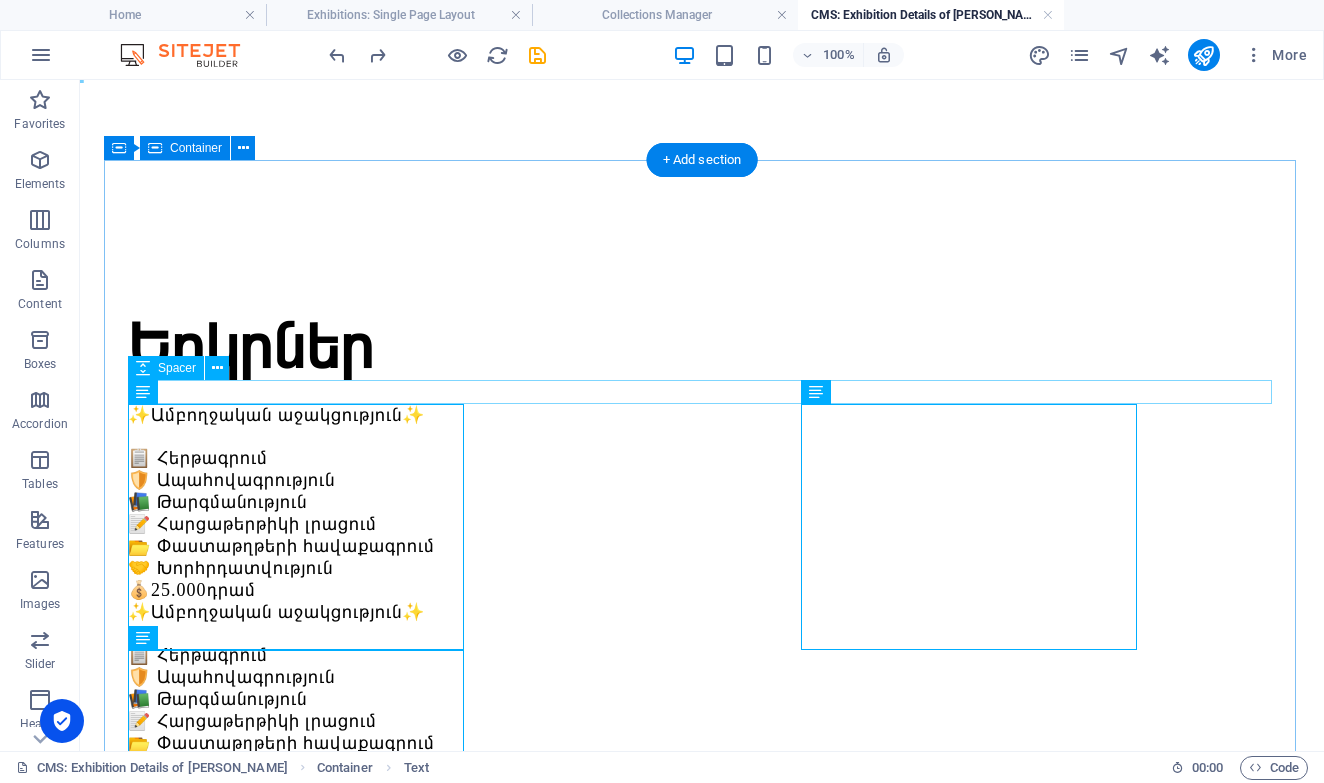 click at bounding box center [702, 392] 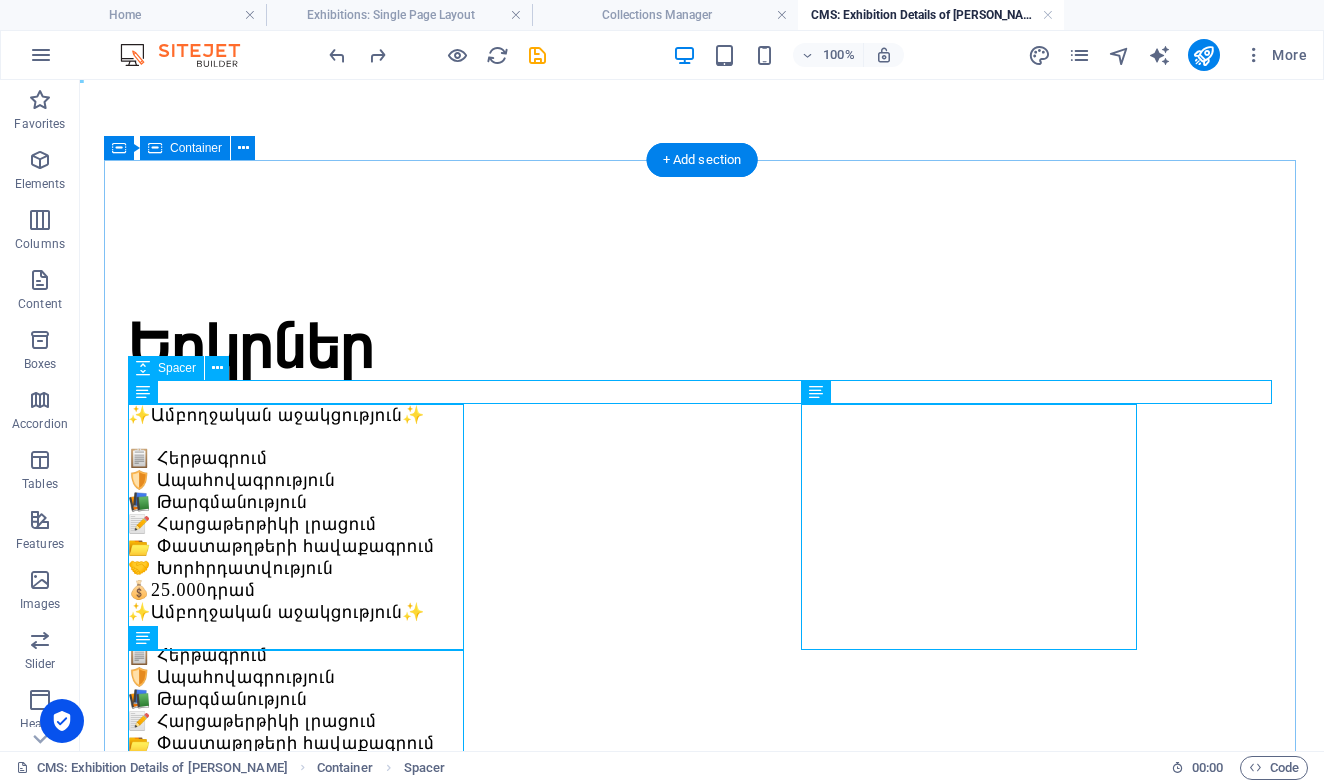 click at bounding box center (702, 392) 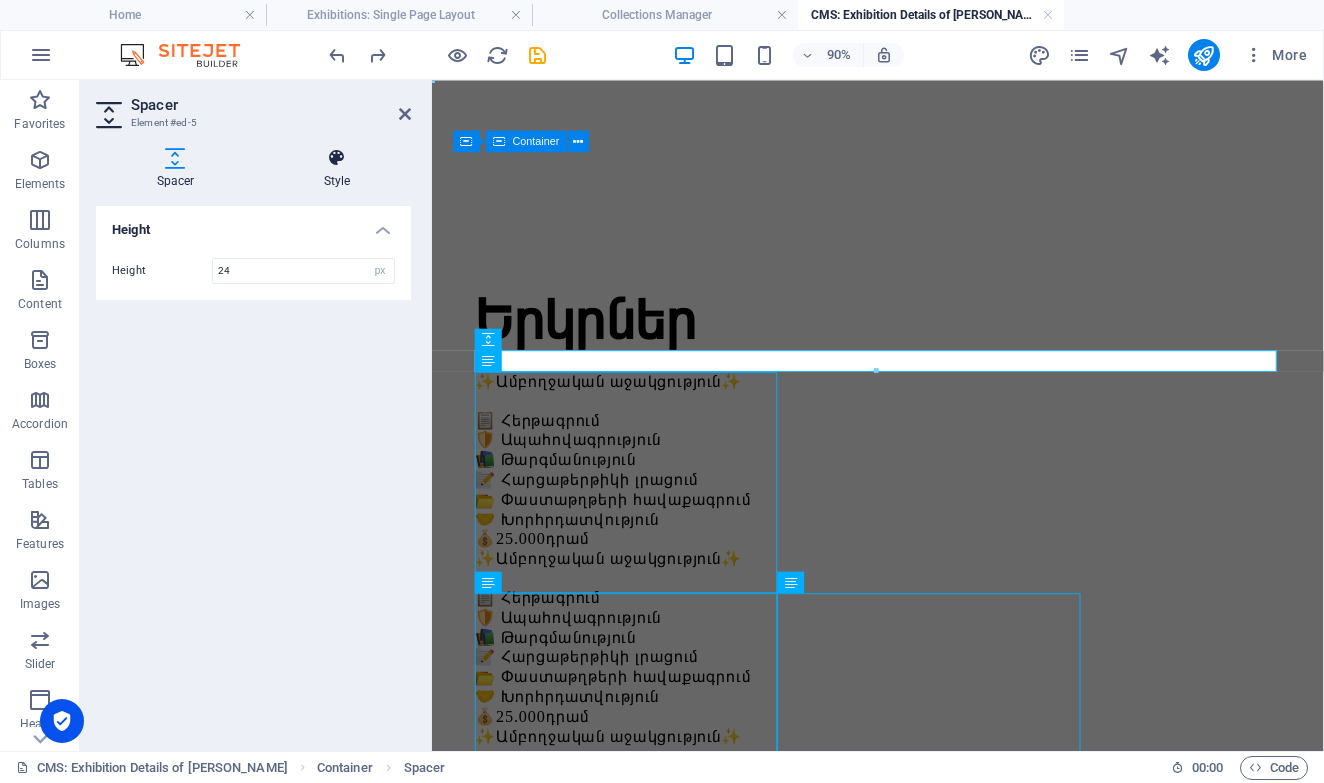 click at bounding box center [337, 158] 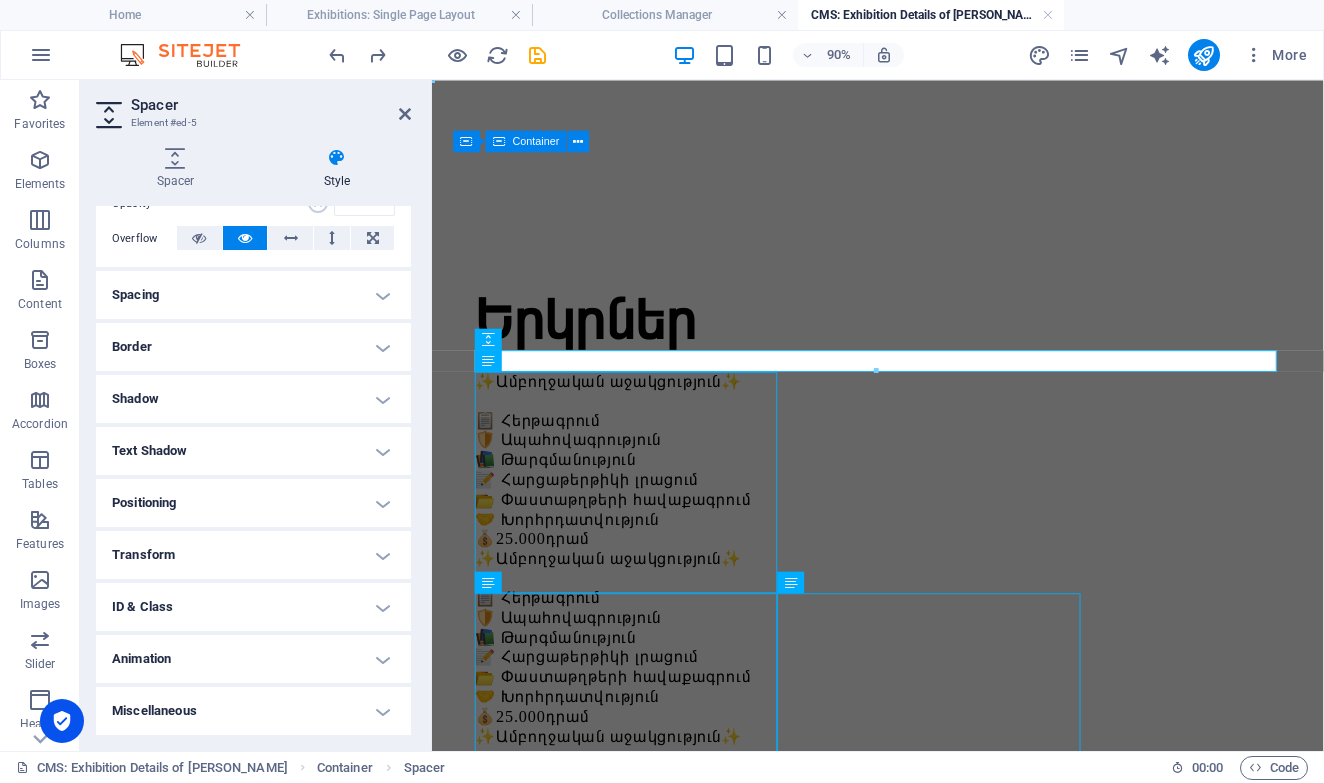 scroll, scrollTop: 315, scrollLeft: 0, axis: vertical 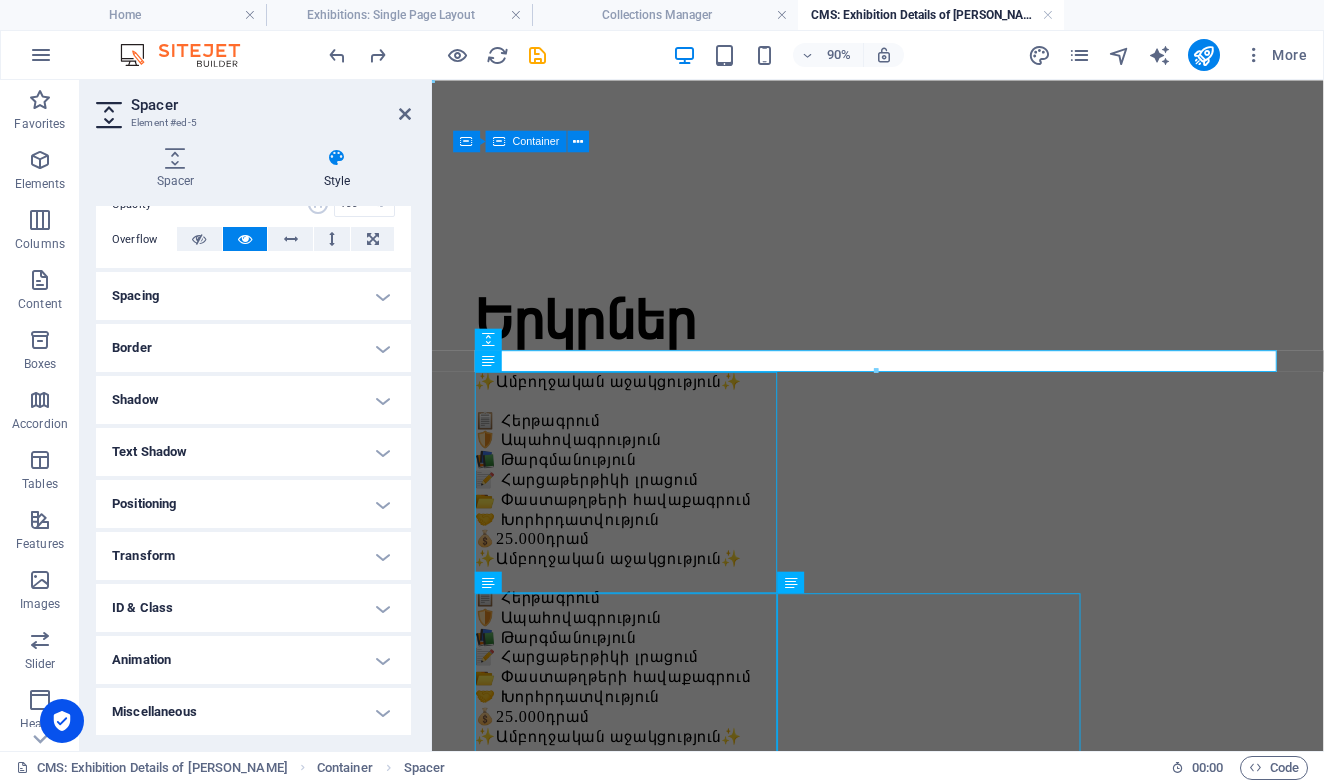 click on "Spacing" at bounding box center [253, 296] 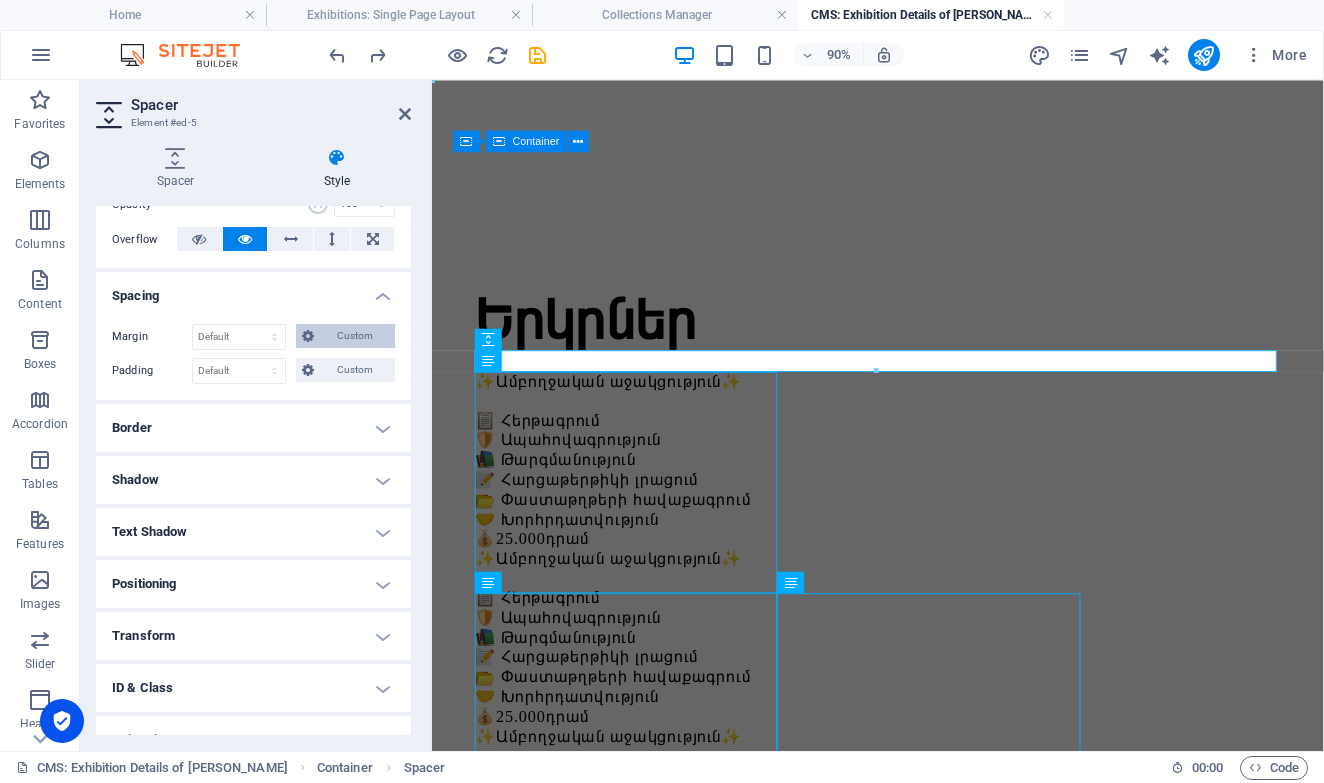 click on "Custom" at bounding box center (354, 336) 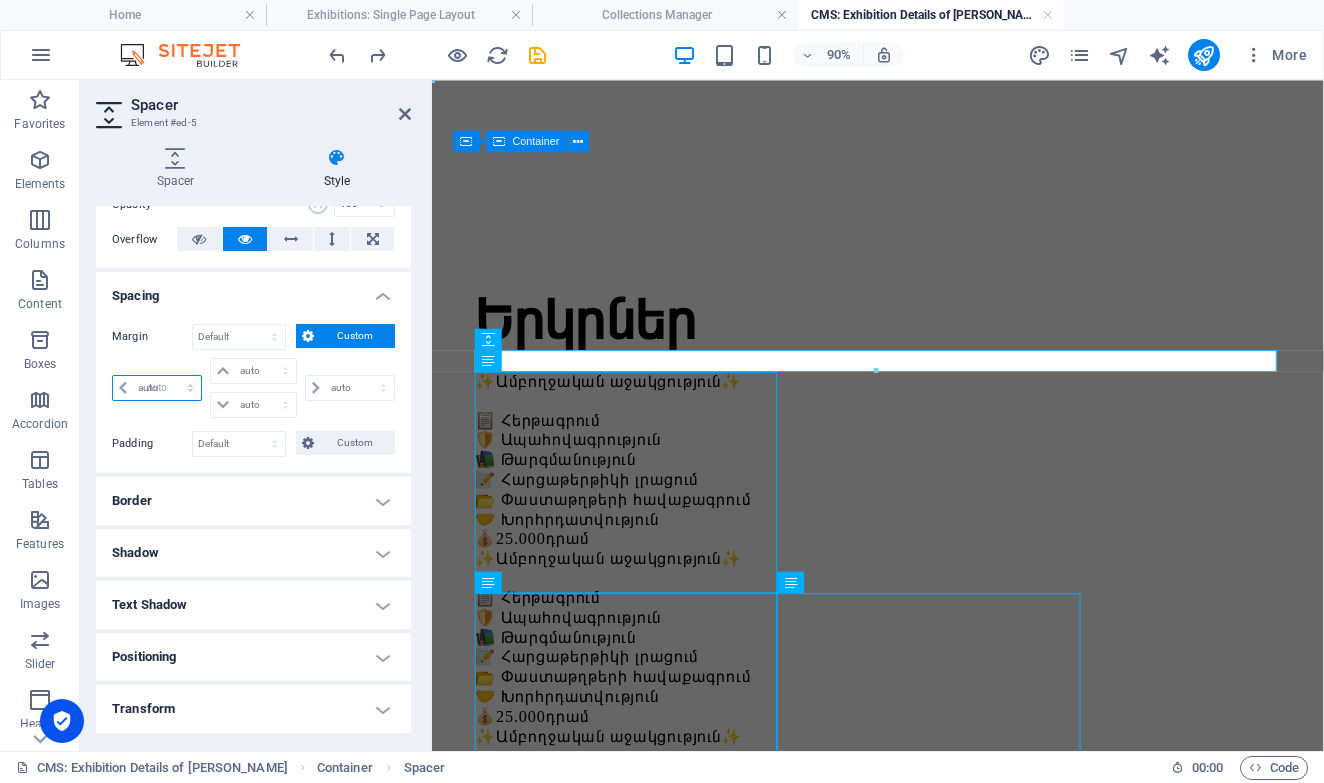 select on "DISABLED_OPTION_VALUE" 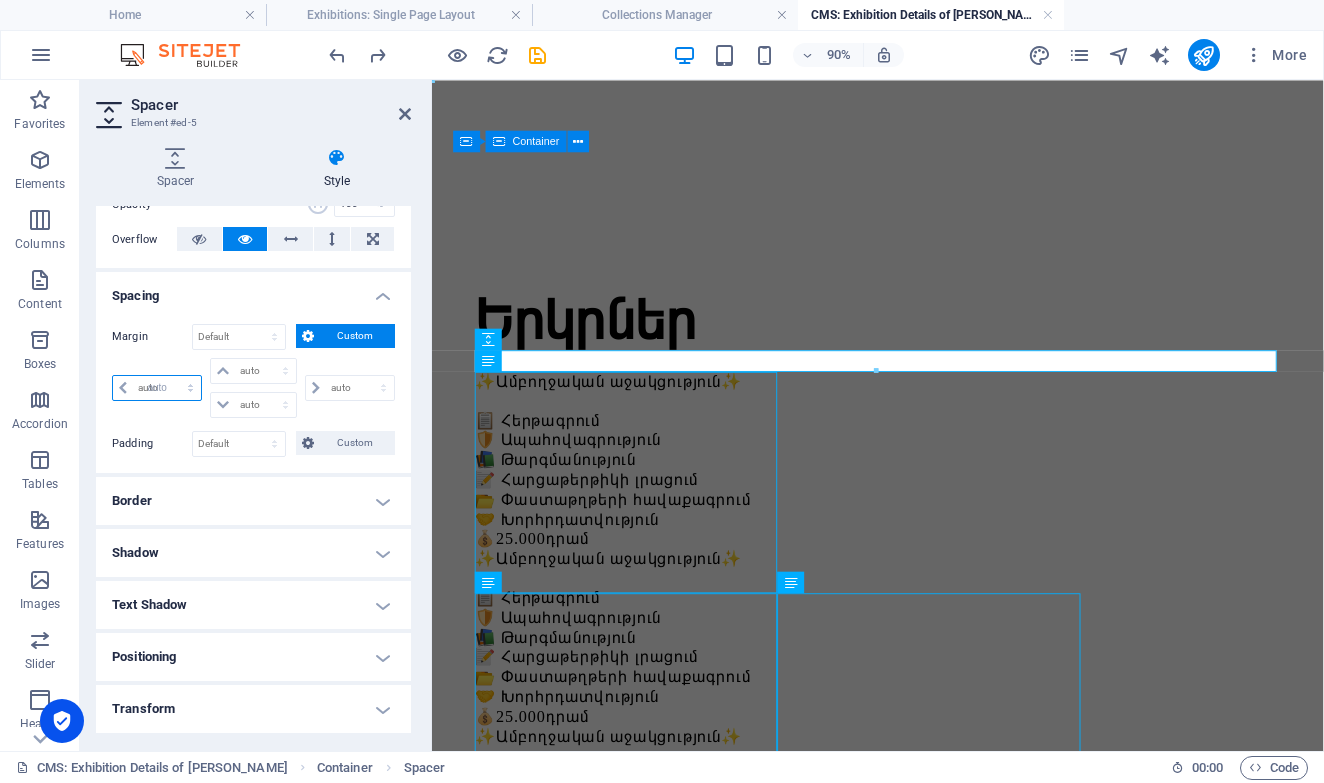 type on "0" 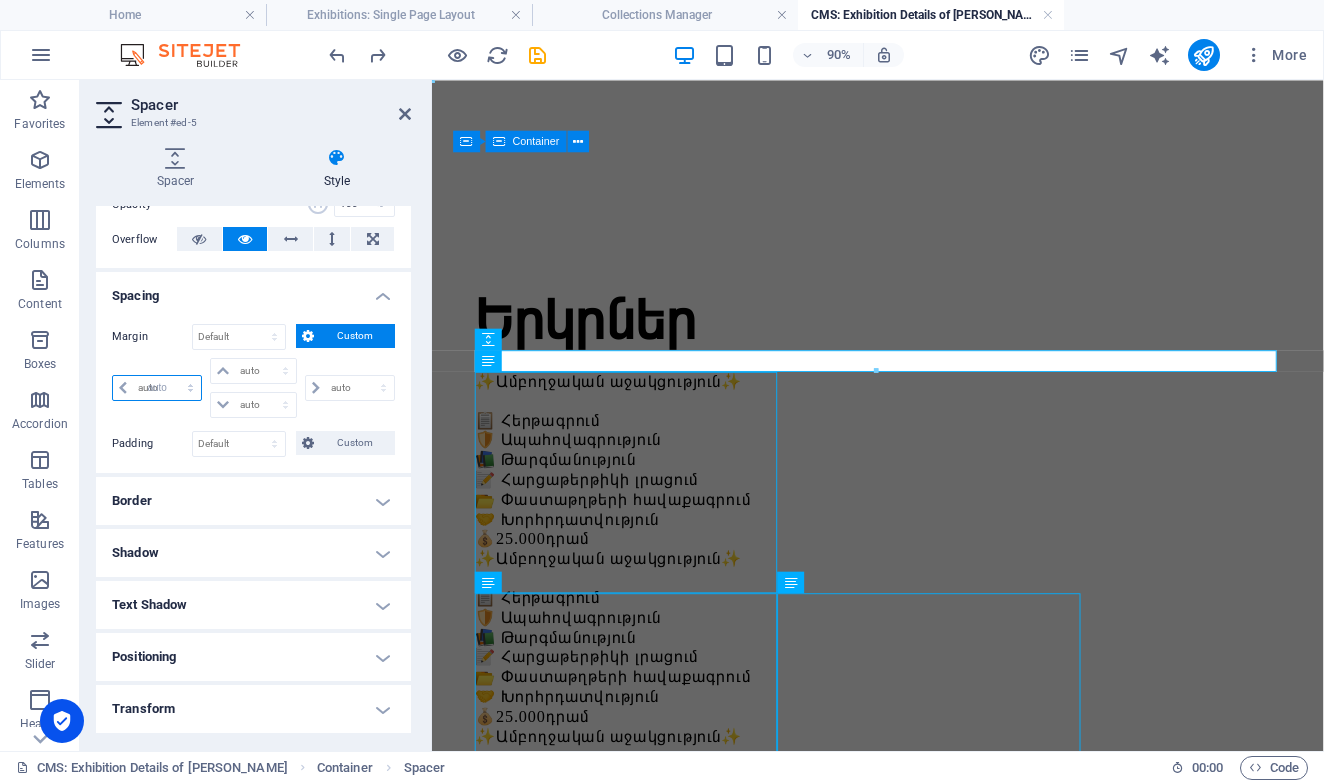 select on "px" 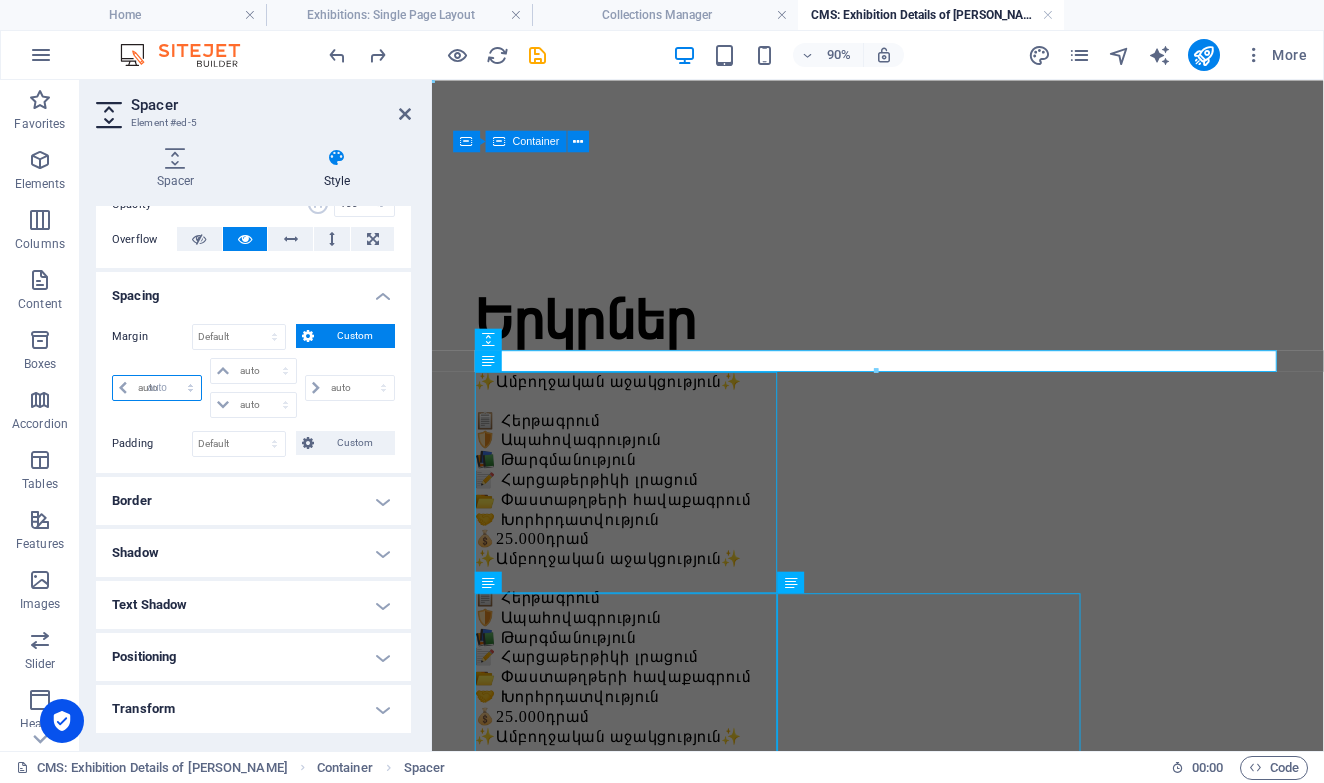 type on "0" 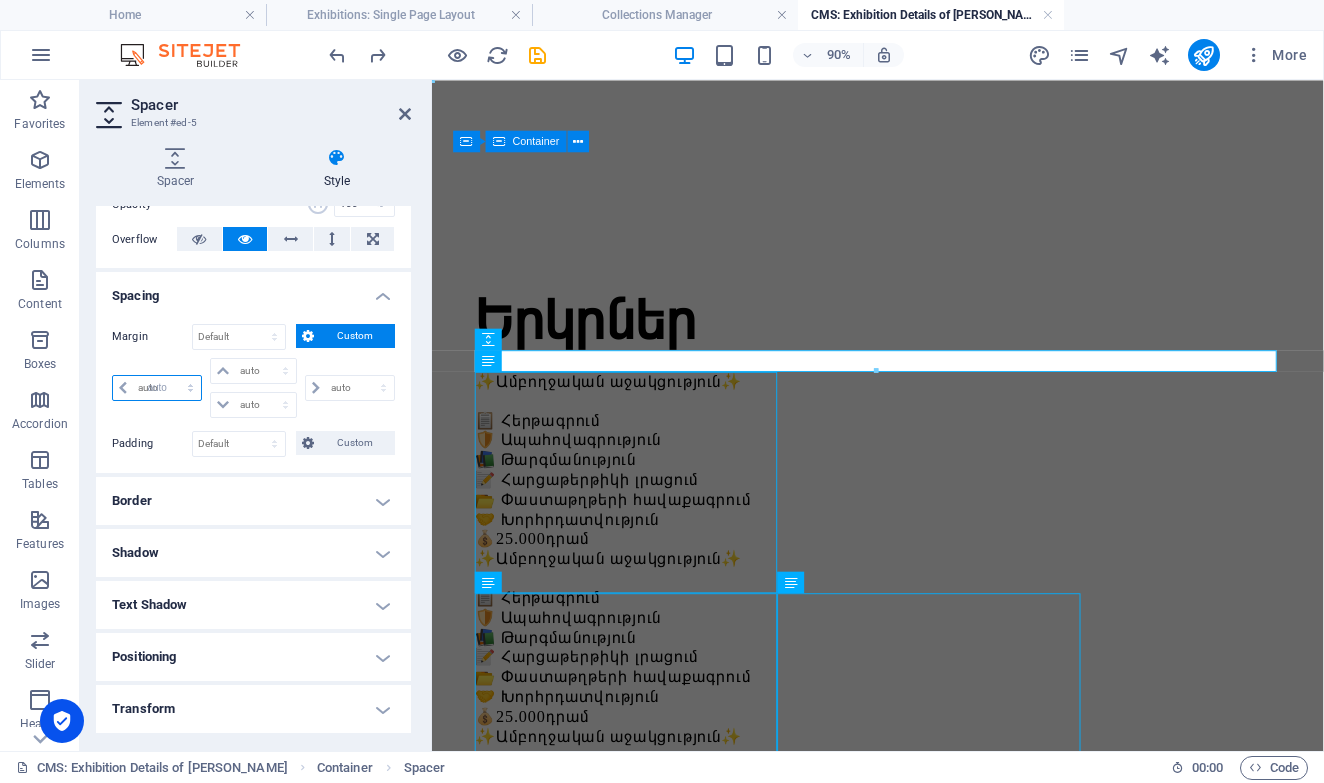select on "px" 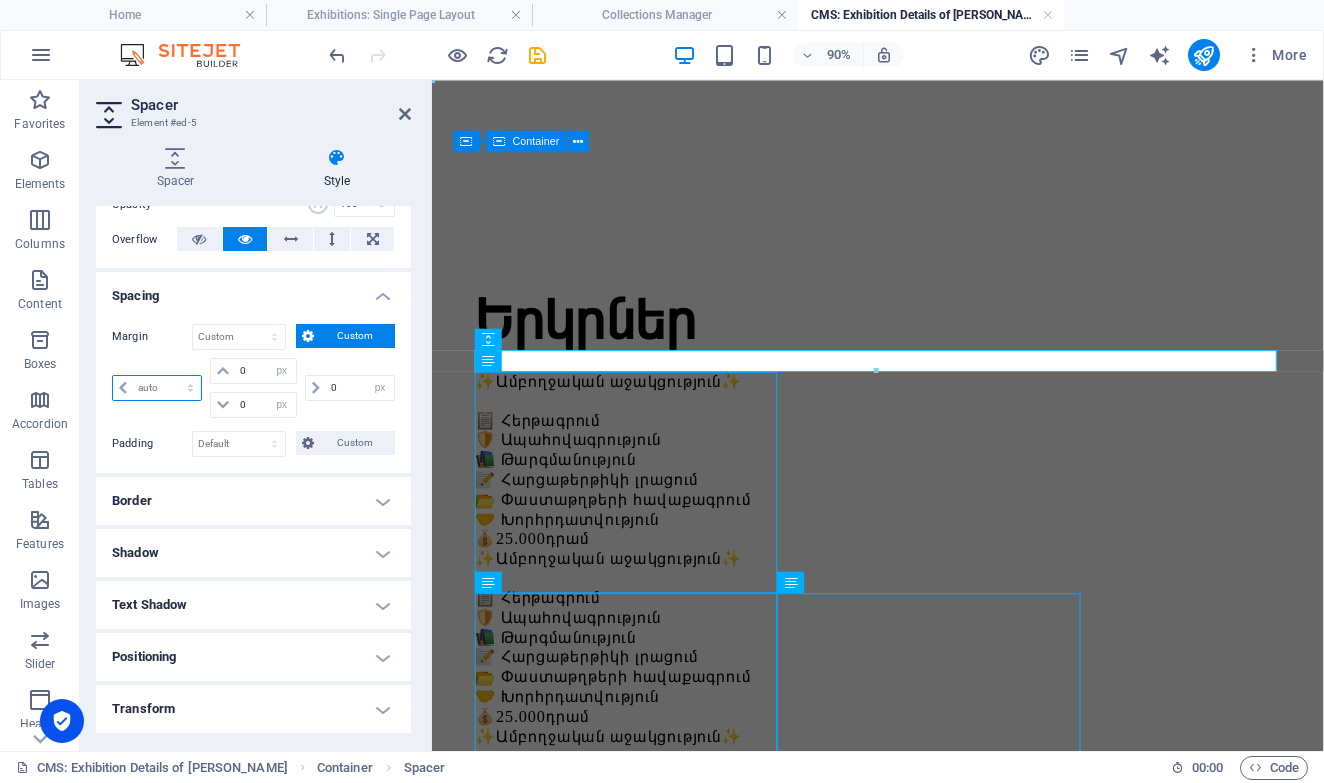 select on "px" 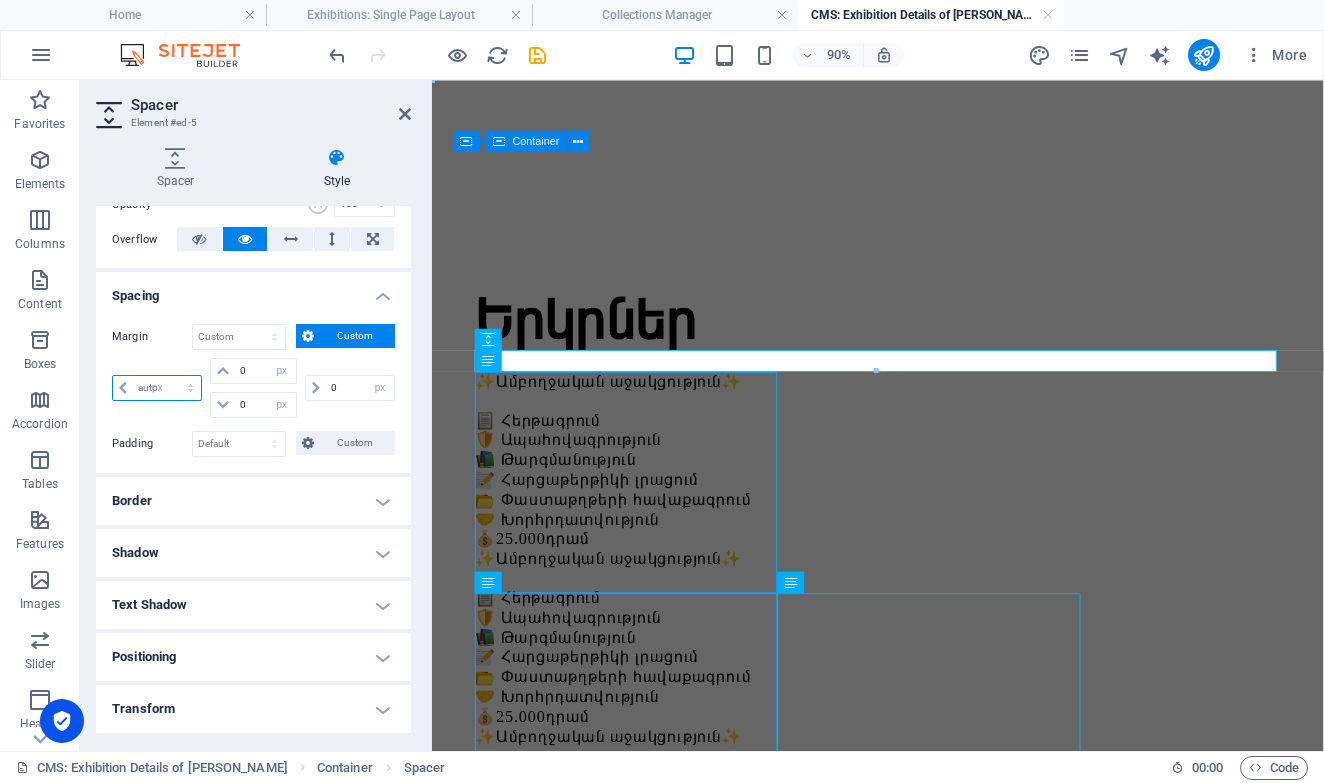 type on "0" 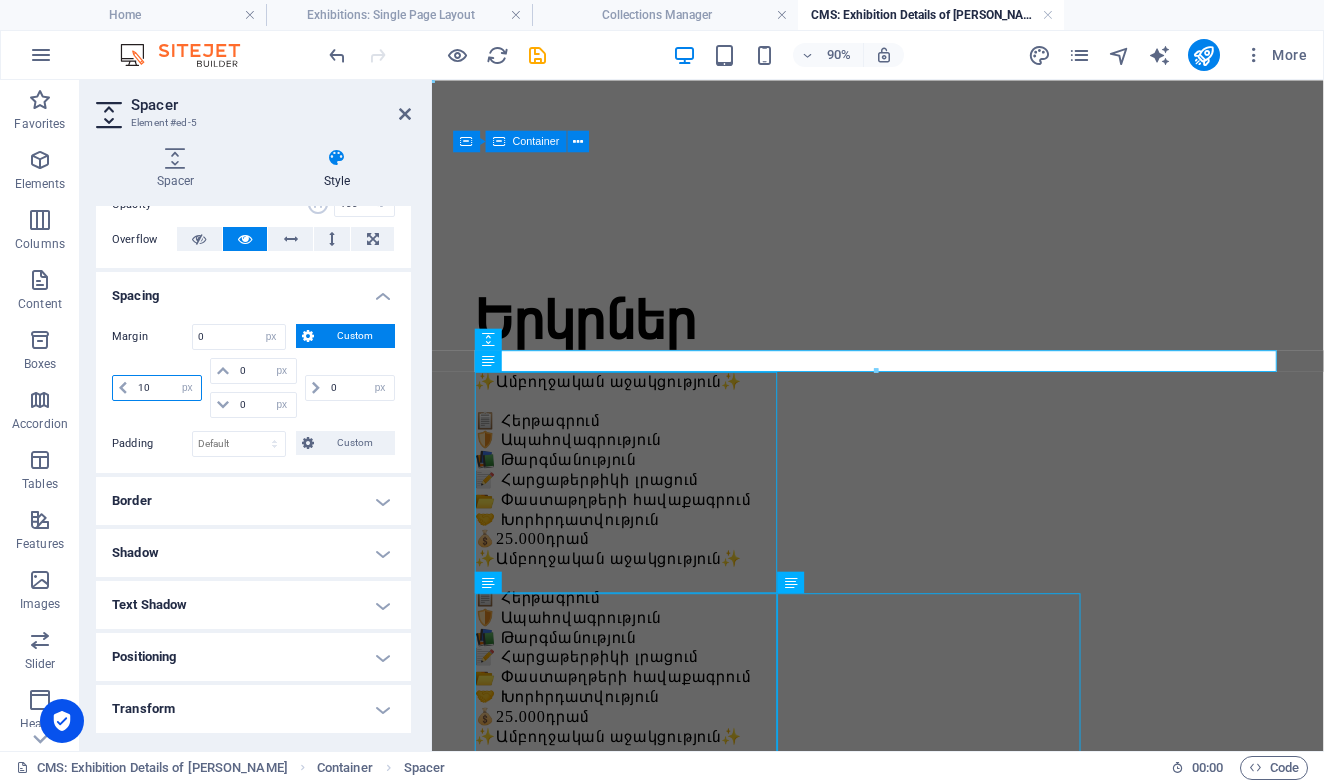 type on "100" 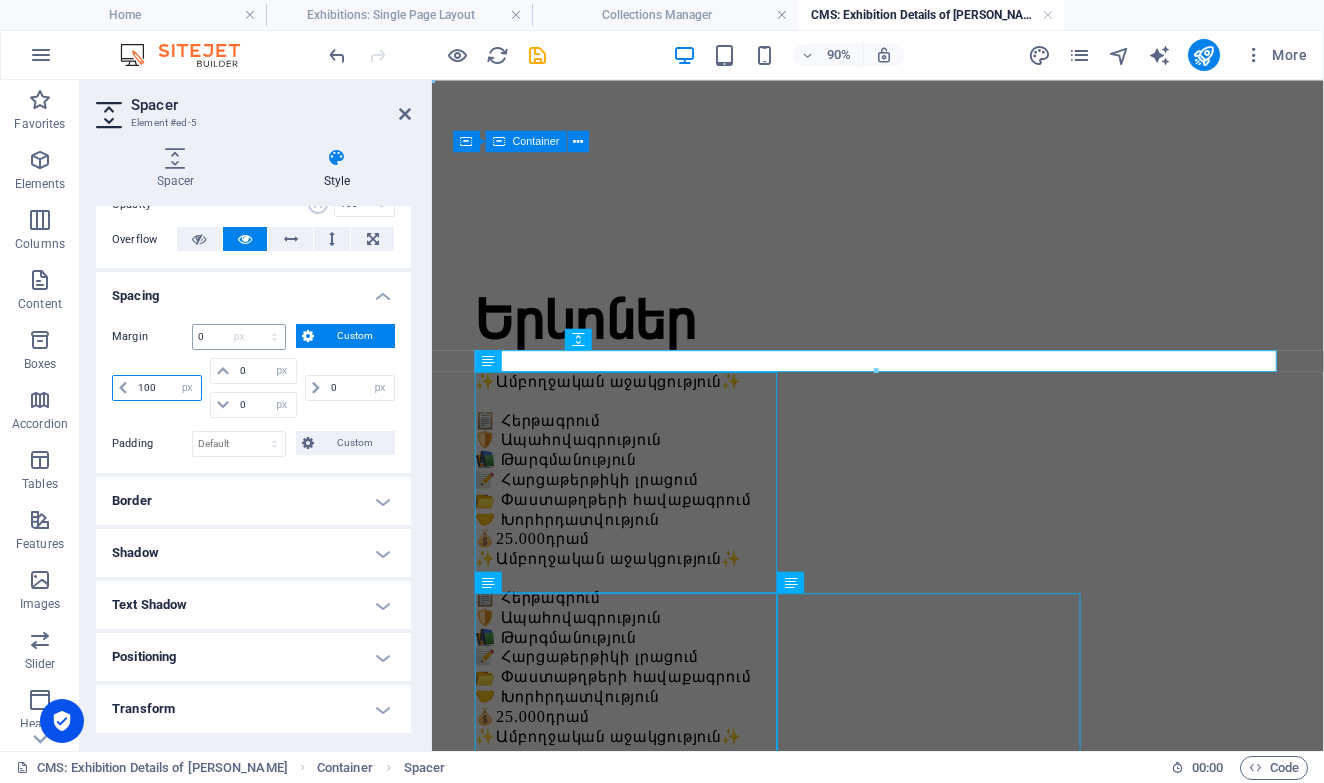 type 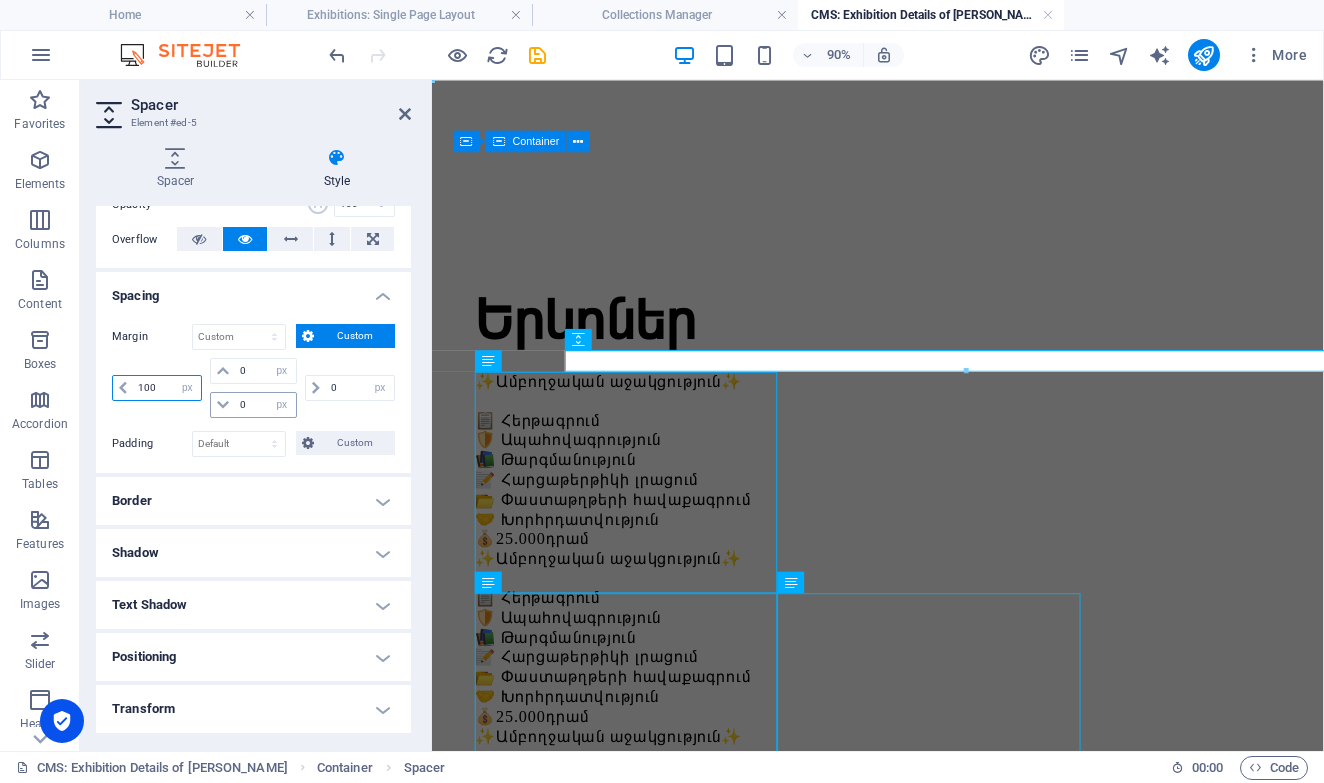 type on "100" 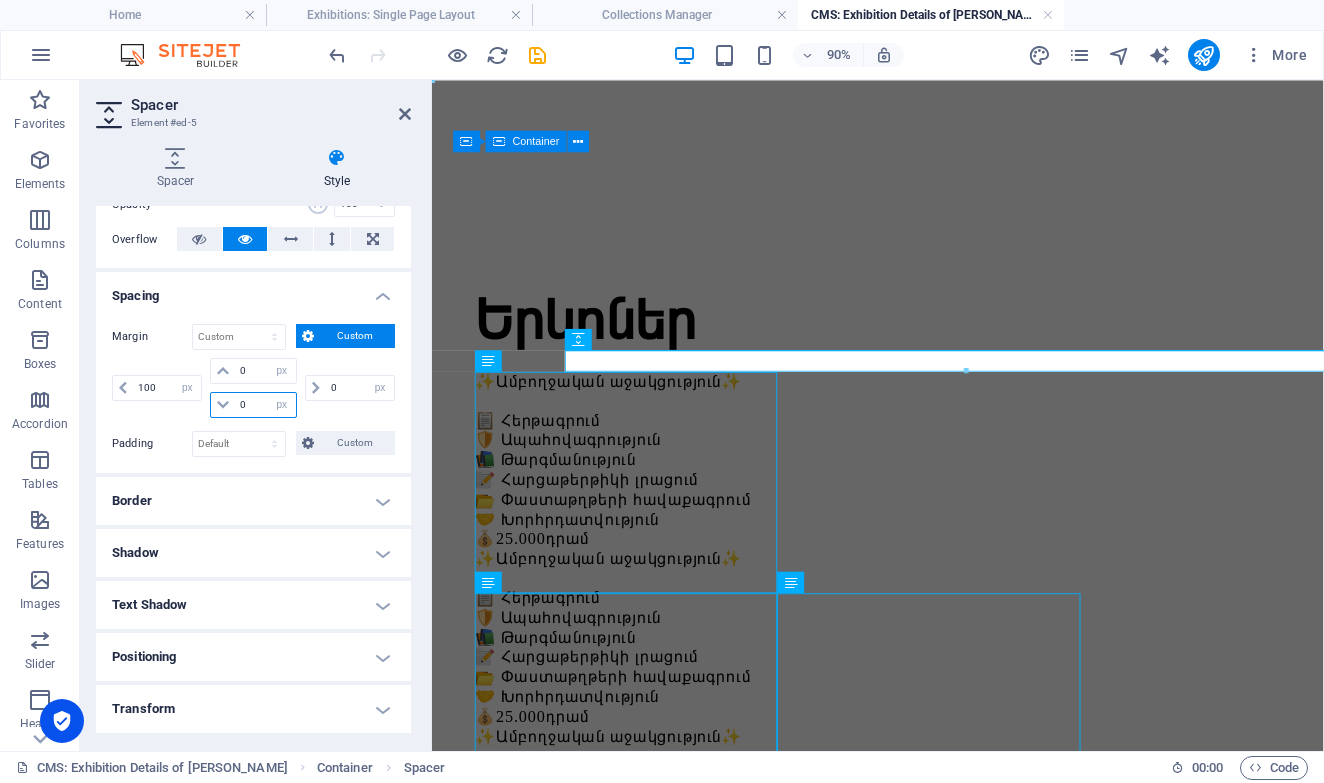 click on "0" at bounding box center (265, 405) 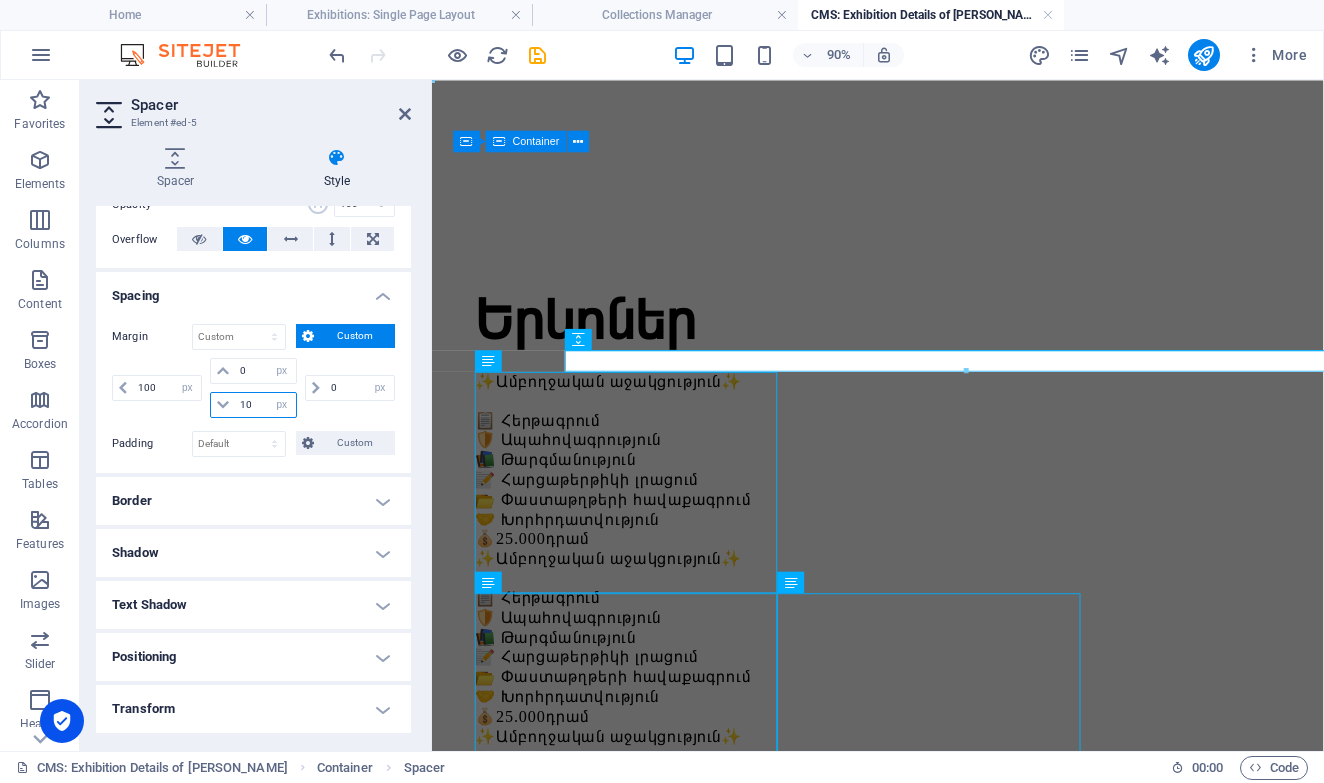 type on "100" 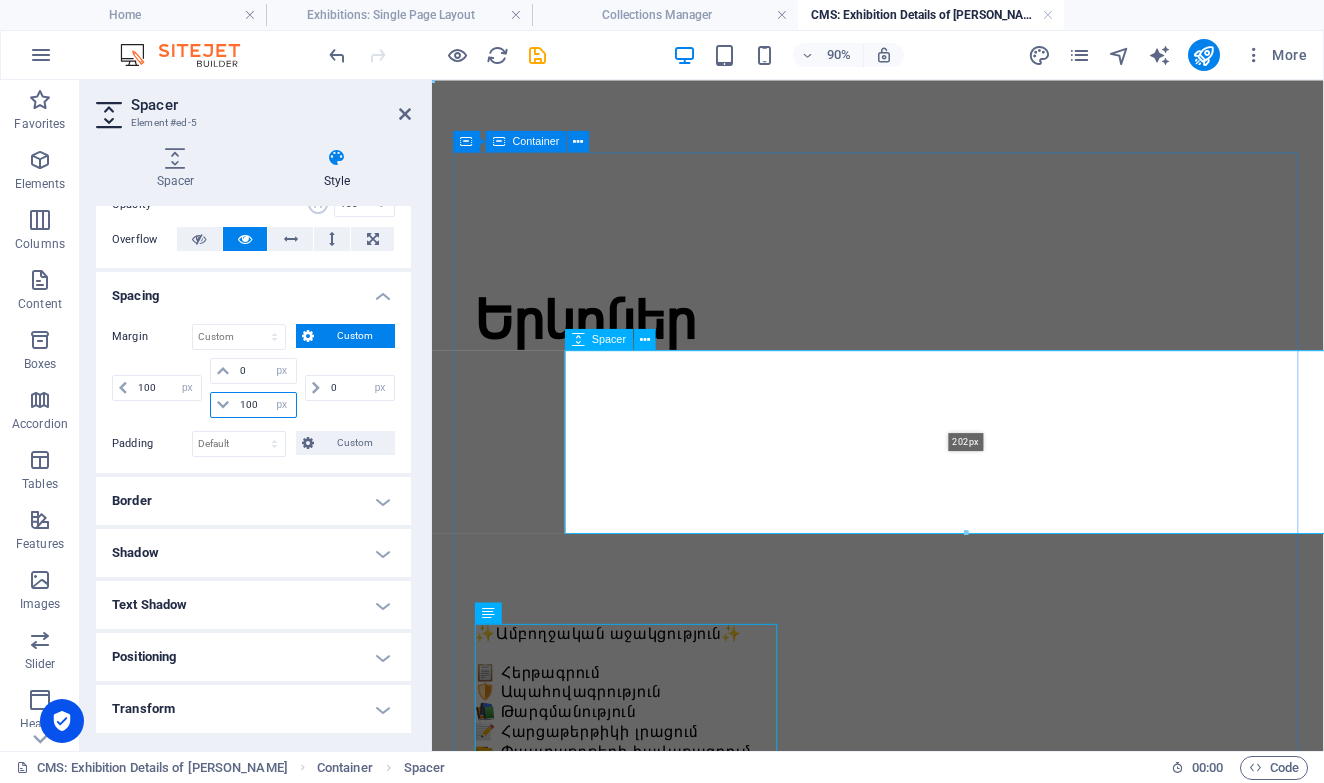 drag, startPoint x: 966, startPoint y: 372, endPoint x: 971, endPoint y: 548, distance: 176.07101 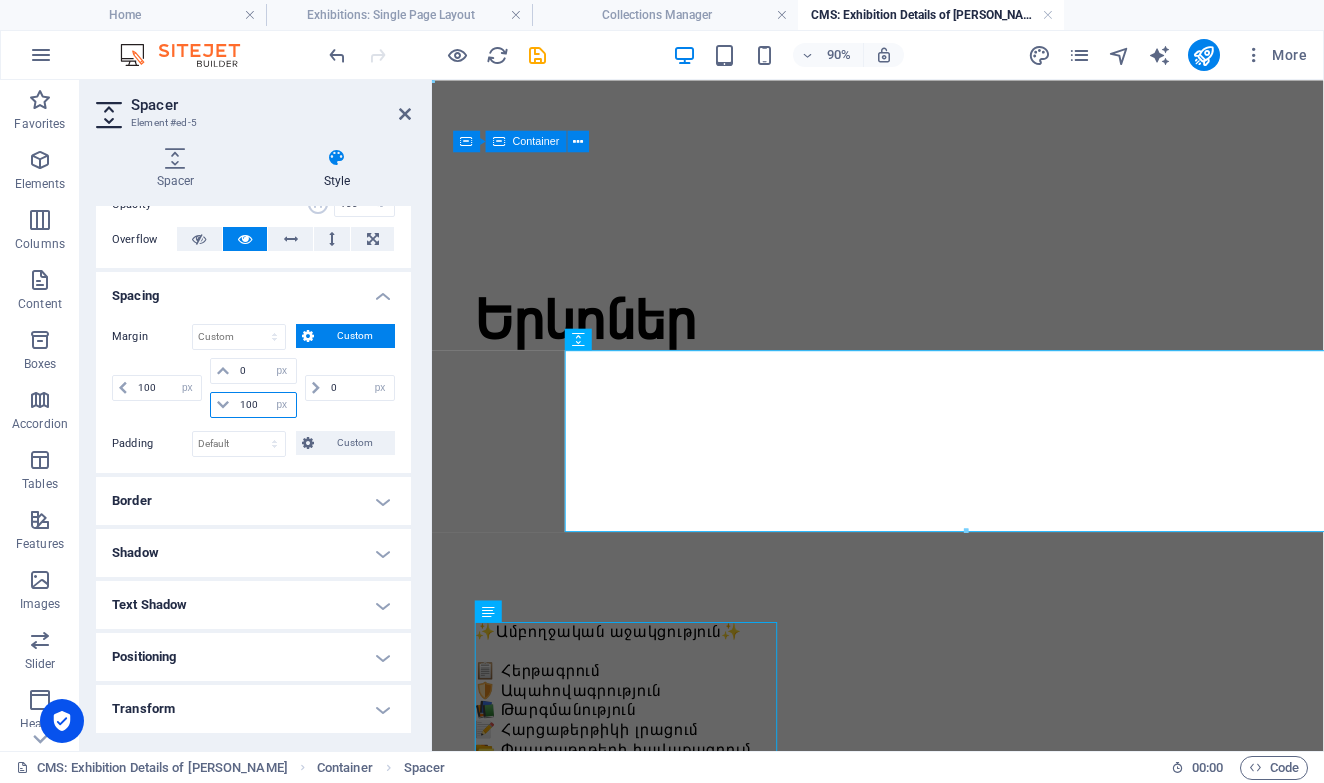 click on "100" at bounding box center [265, 405] 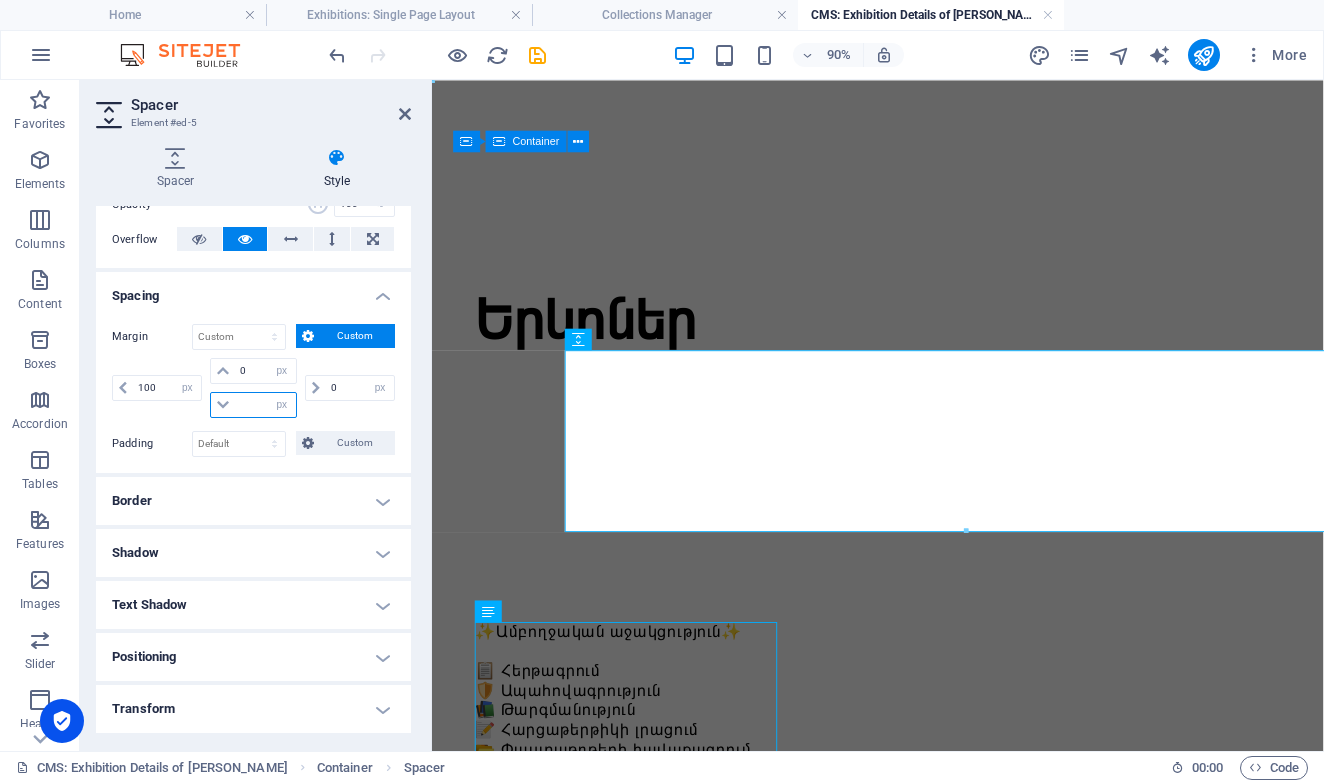 type on "0" 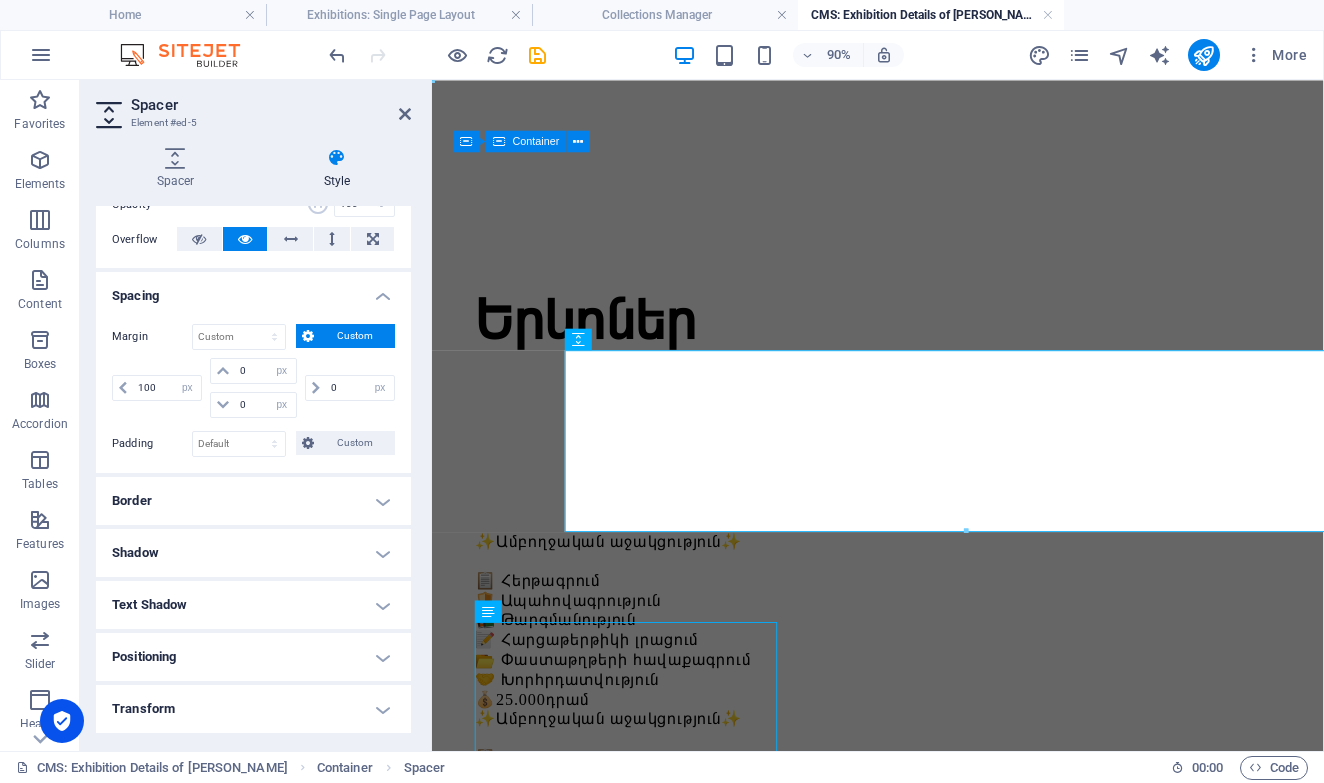 click on "0 auto px % rem vw vh" at bounding box center (348, 388) 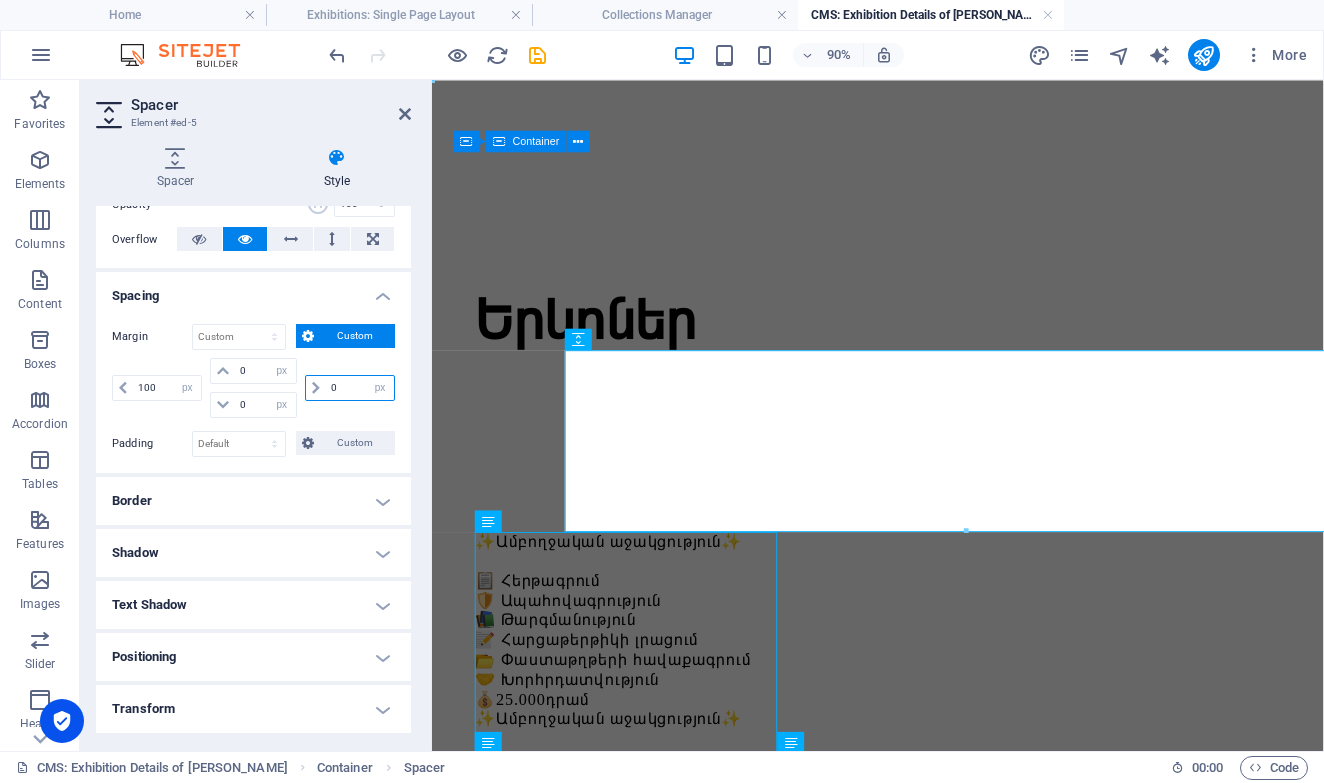 click on "0" at bounding box center (360, 388) 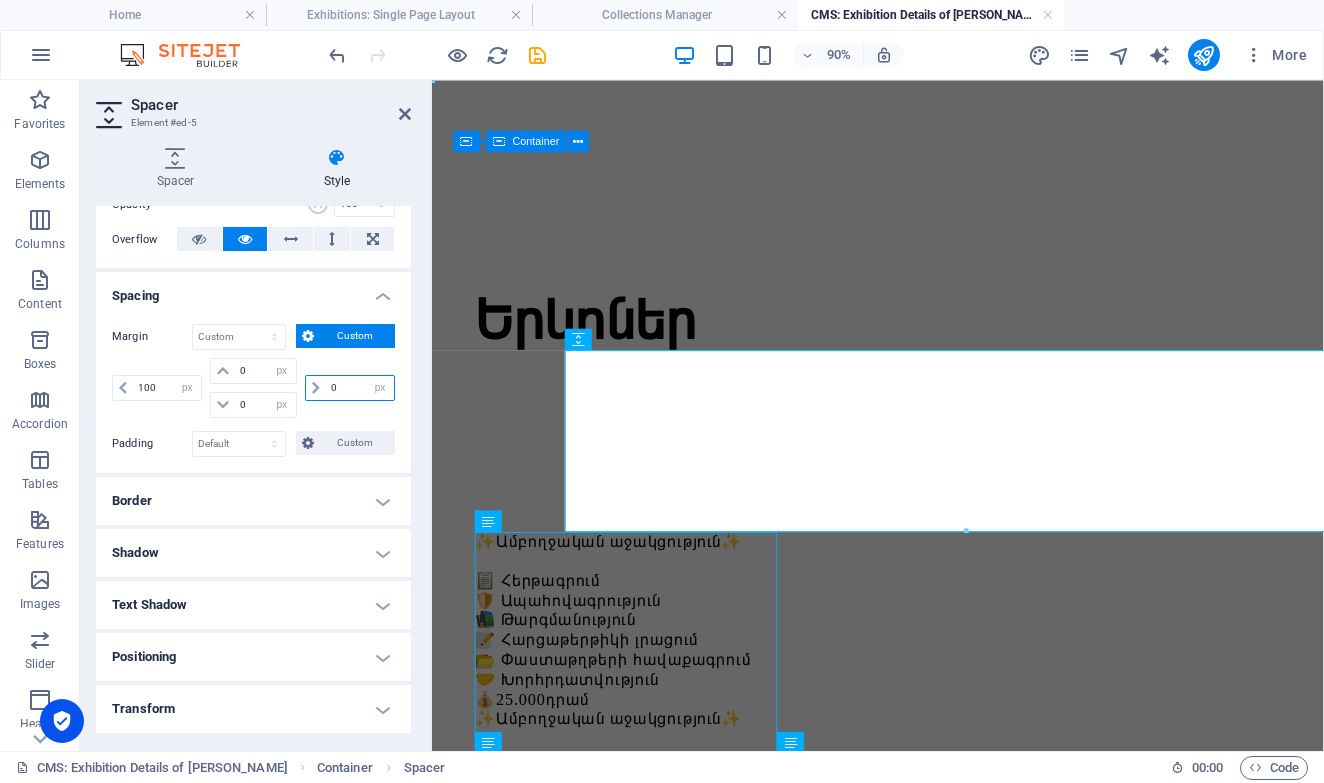 click on "0" at bounding box center [360, 388] 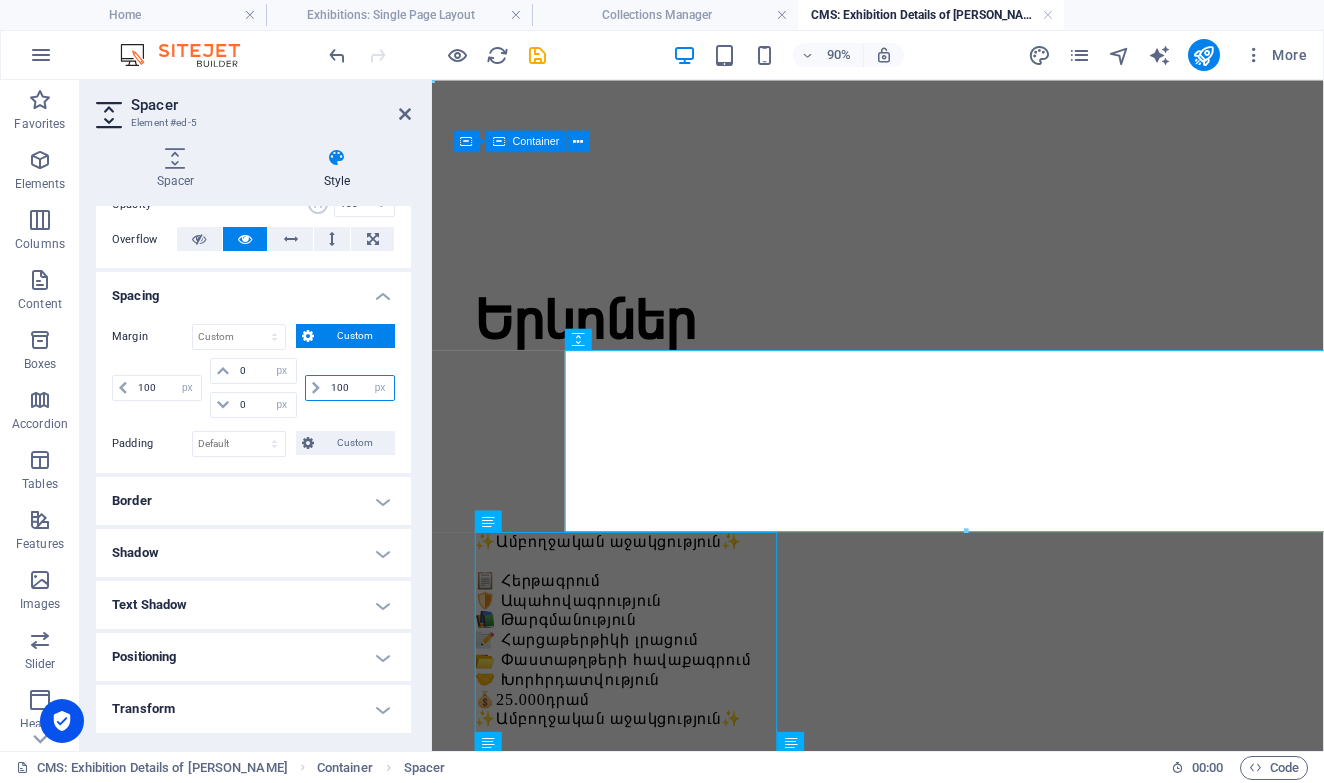 type on "100" 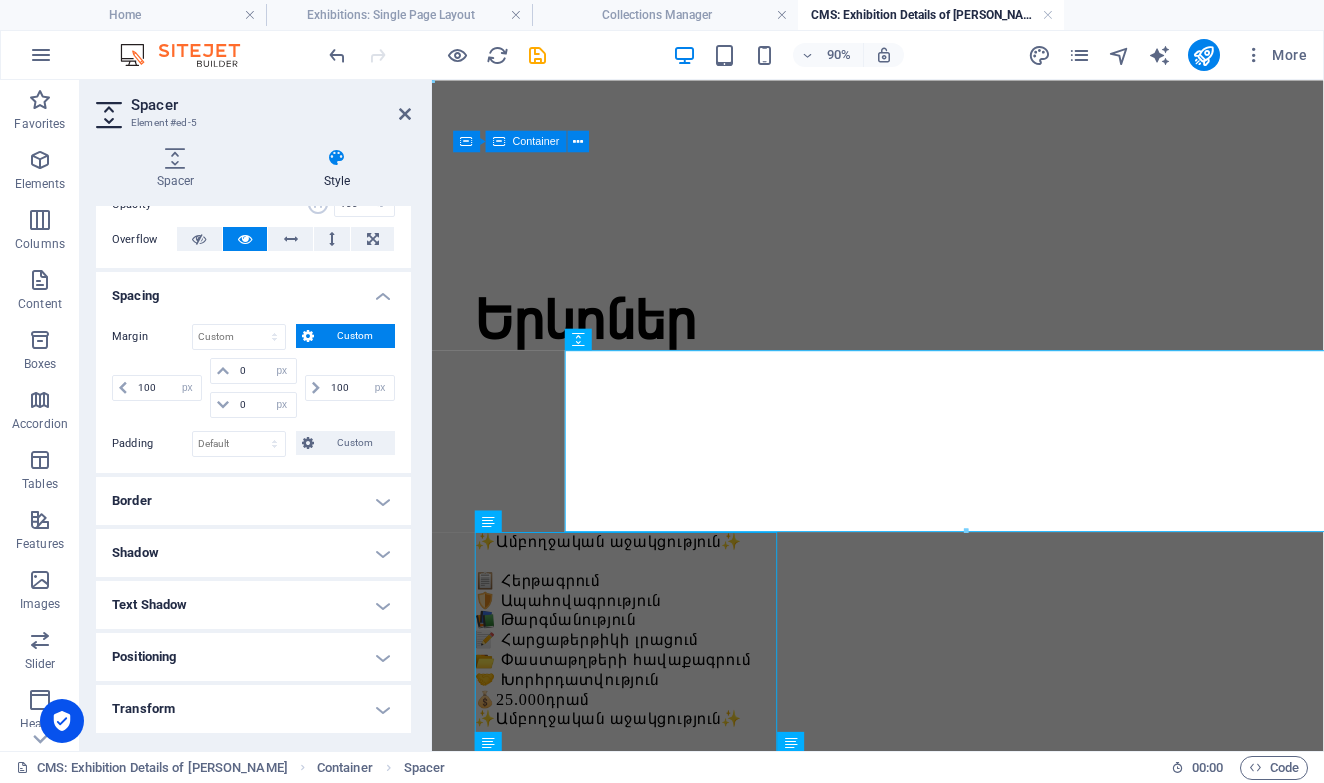 click on "100 auto px % rem vw vh" at bounding box center [348, 388] 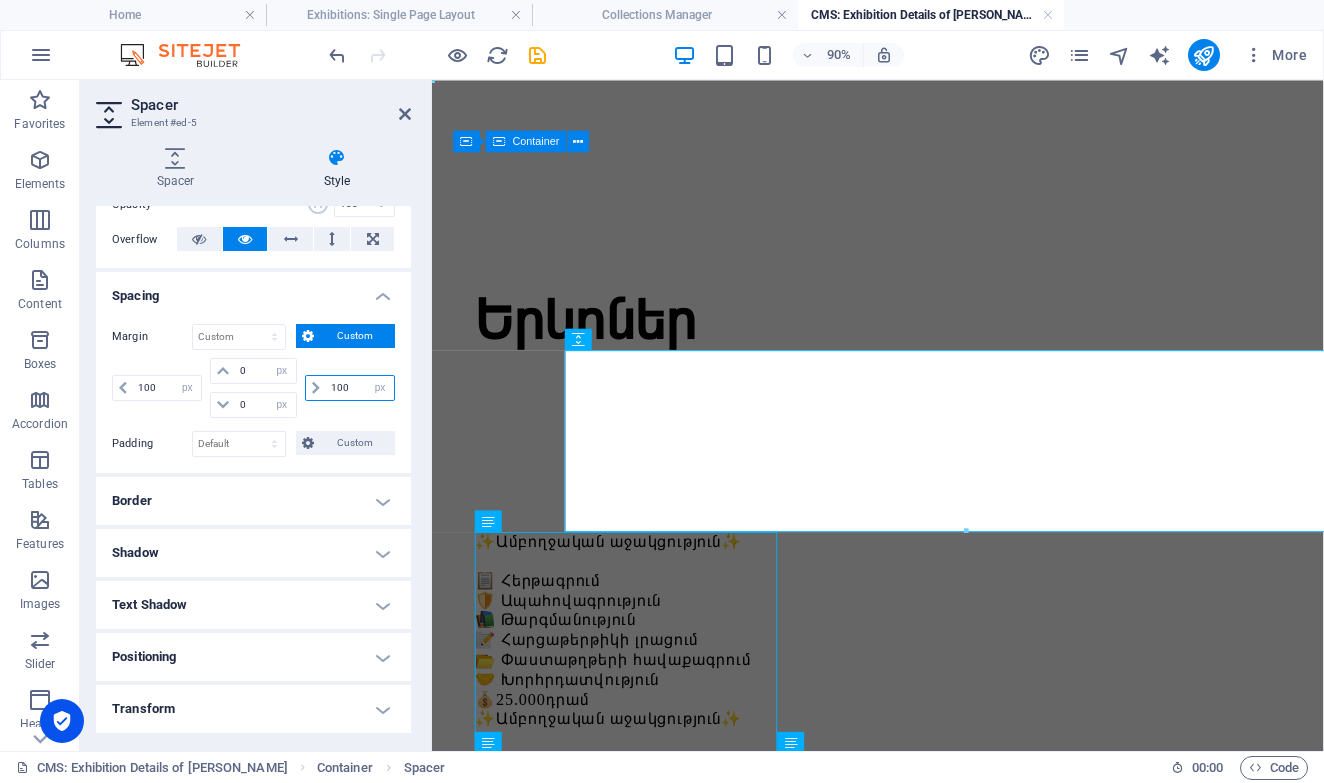 click on "100" at bounding box center (360, 388) 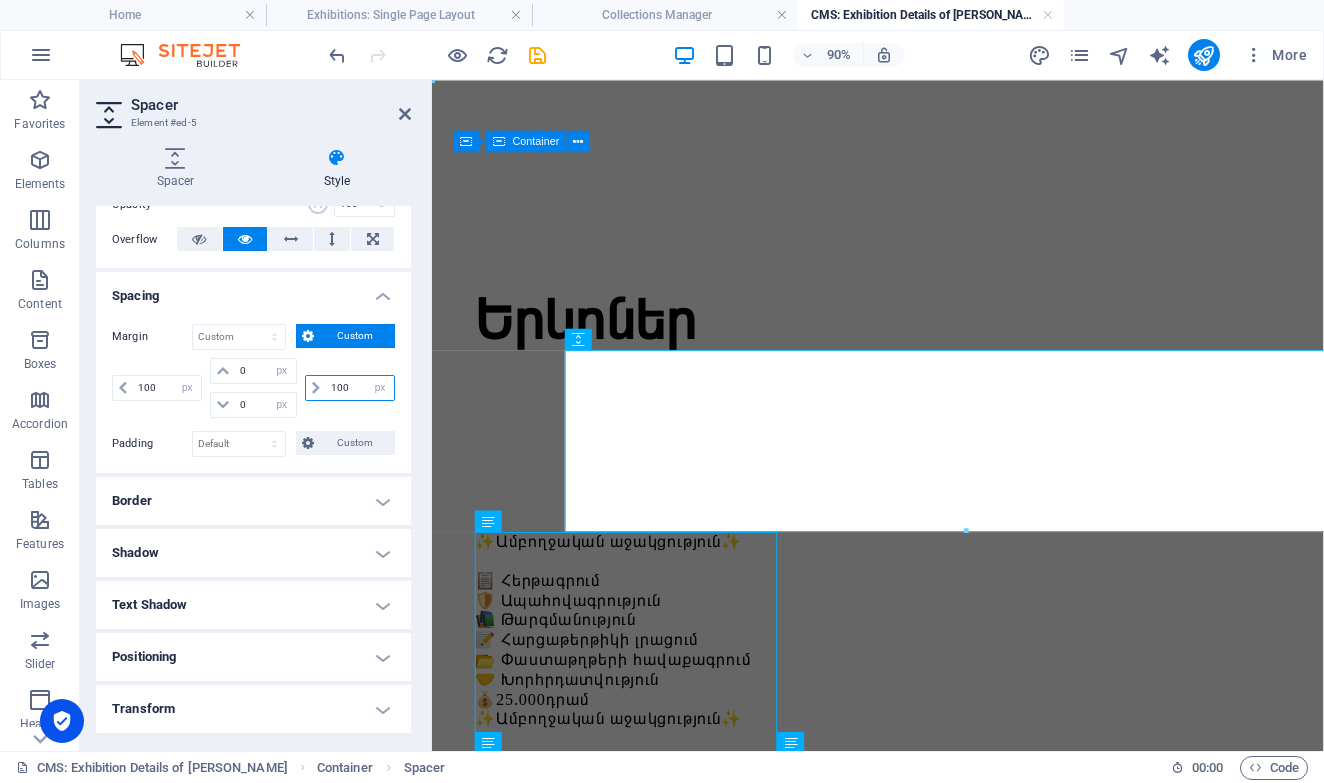 click on "100" at bounding box center [360, 388] 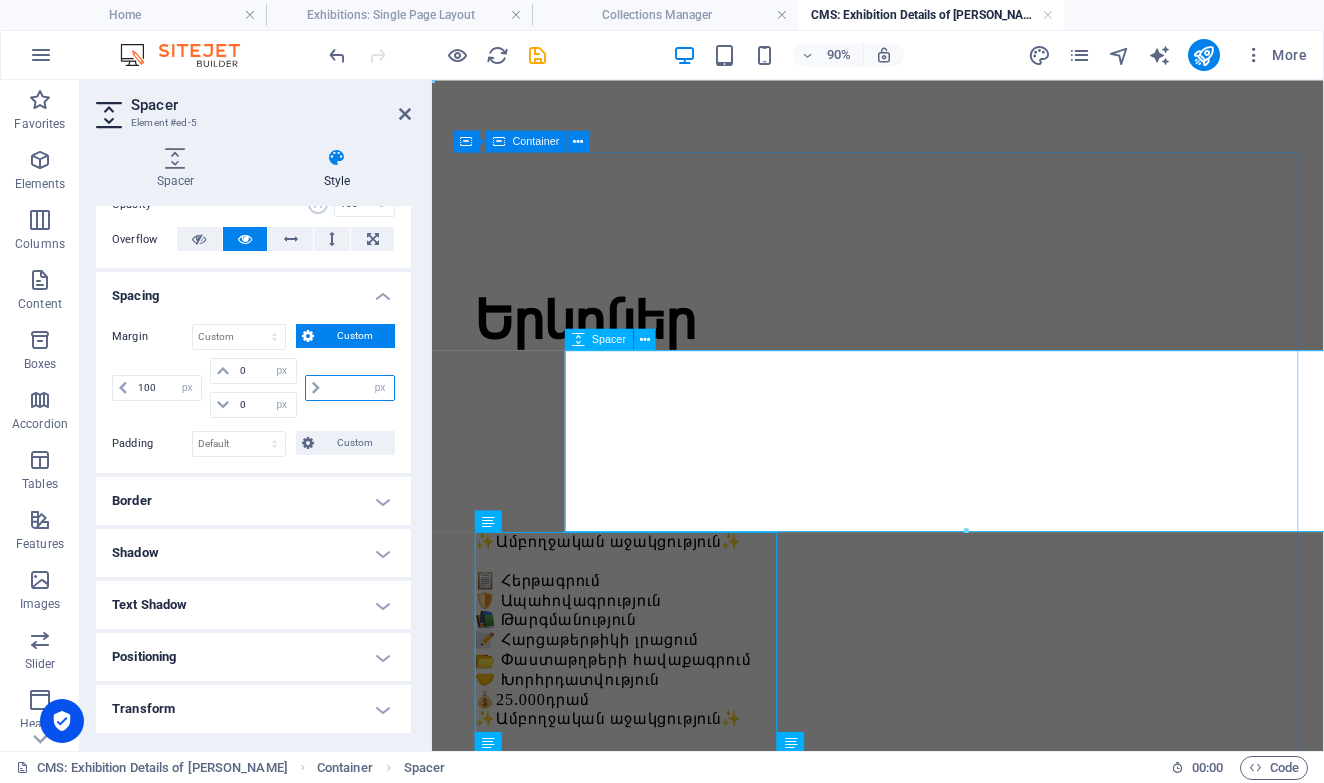 type 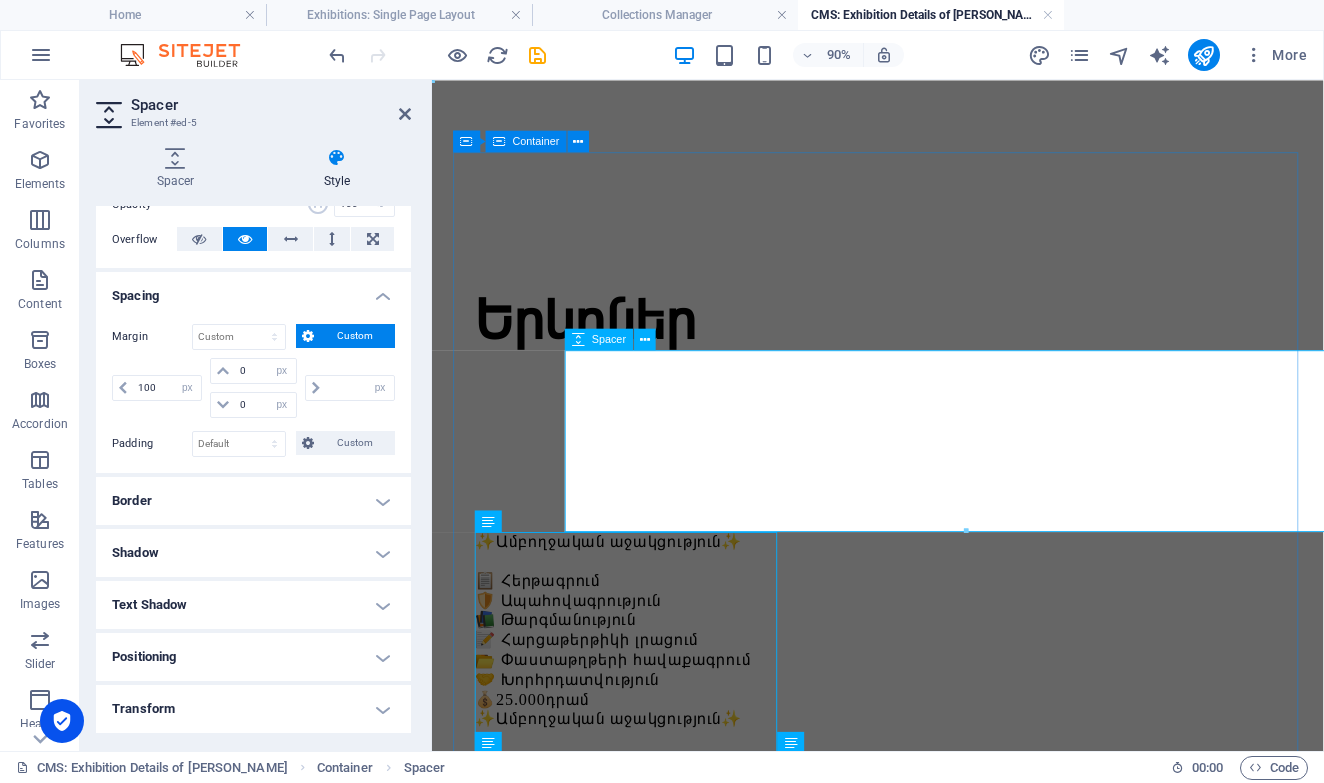 click at bounding box center [927, 481] 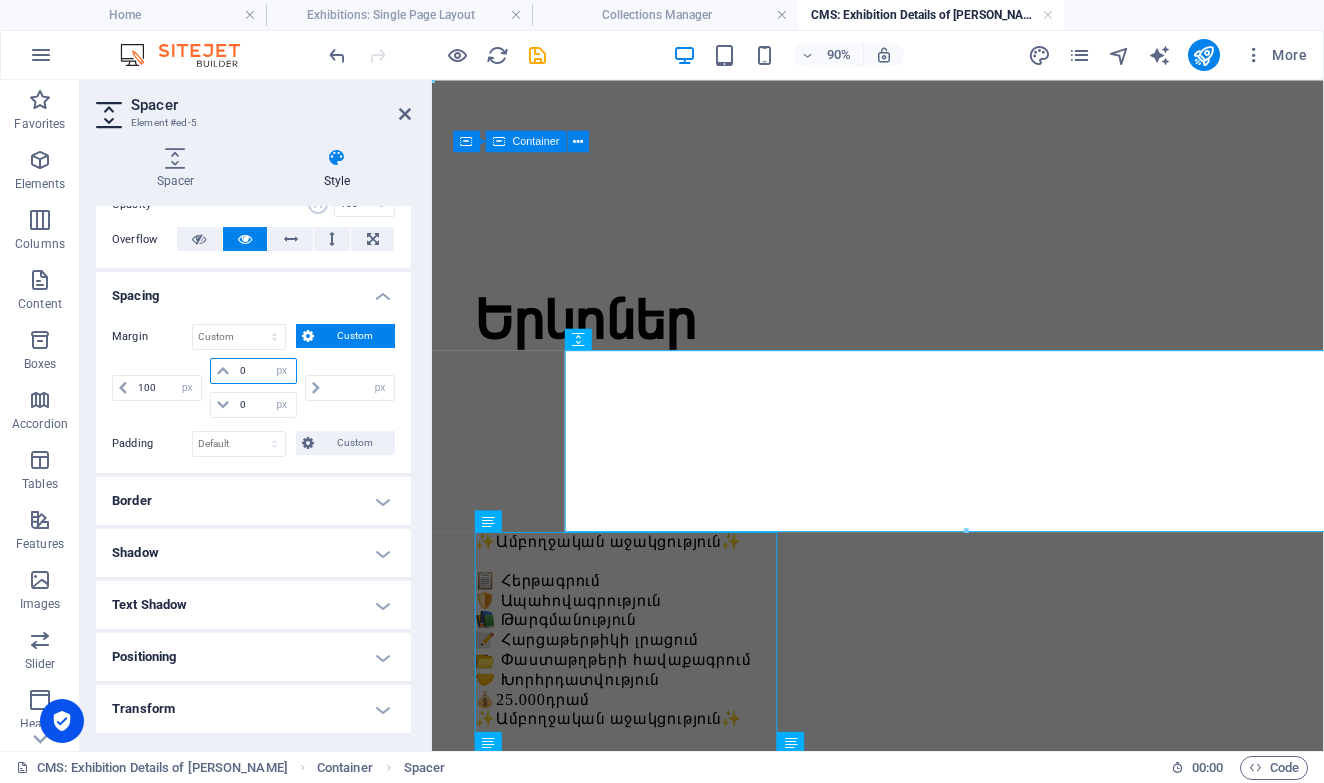 click on "0" at bounding box center [265, 371] 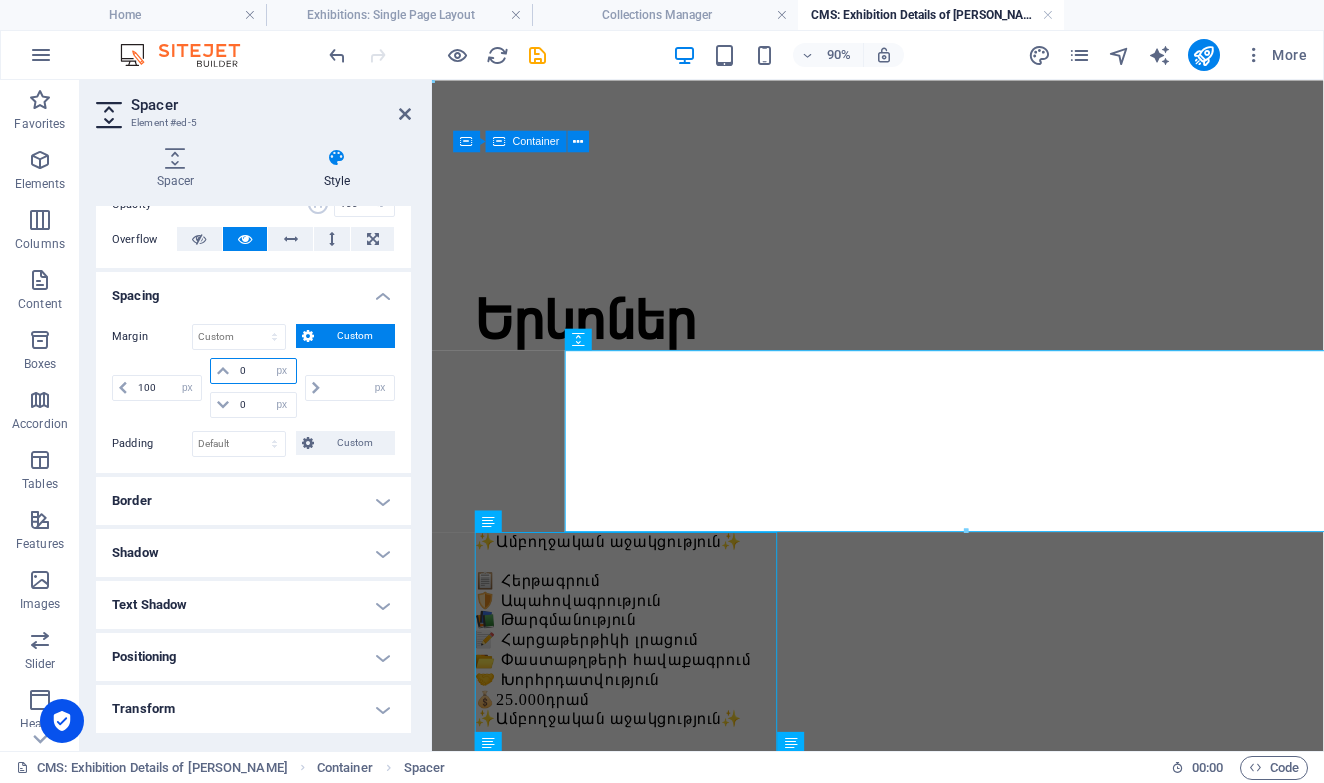 click on "0" at bounding box center (265, 371) 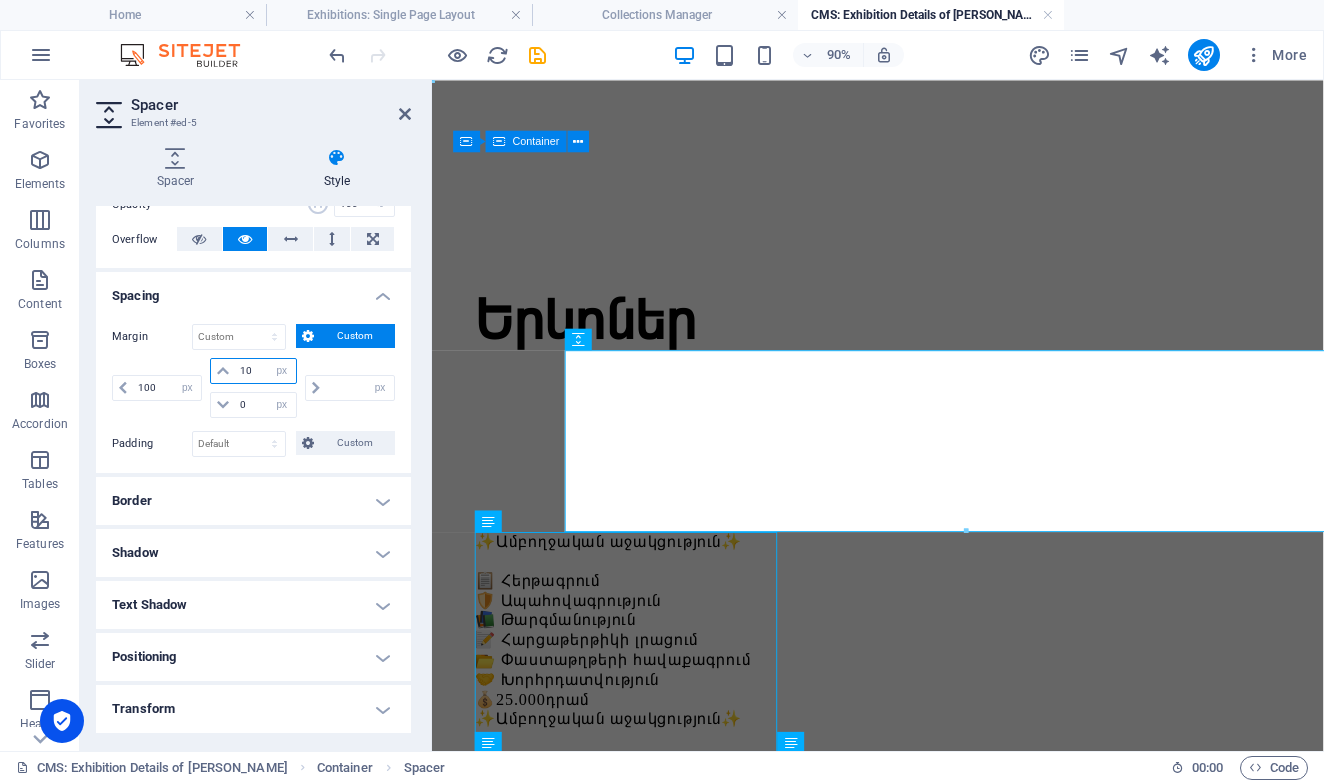 type on "100" 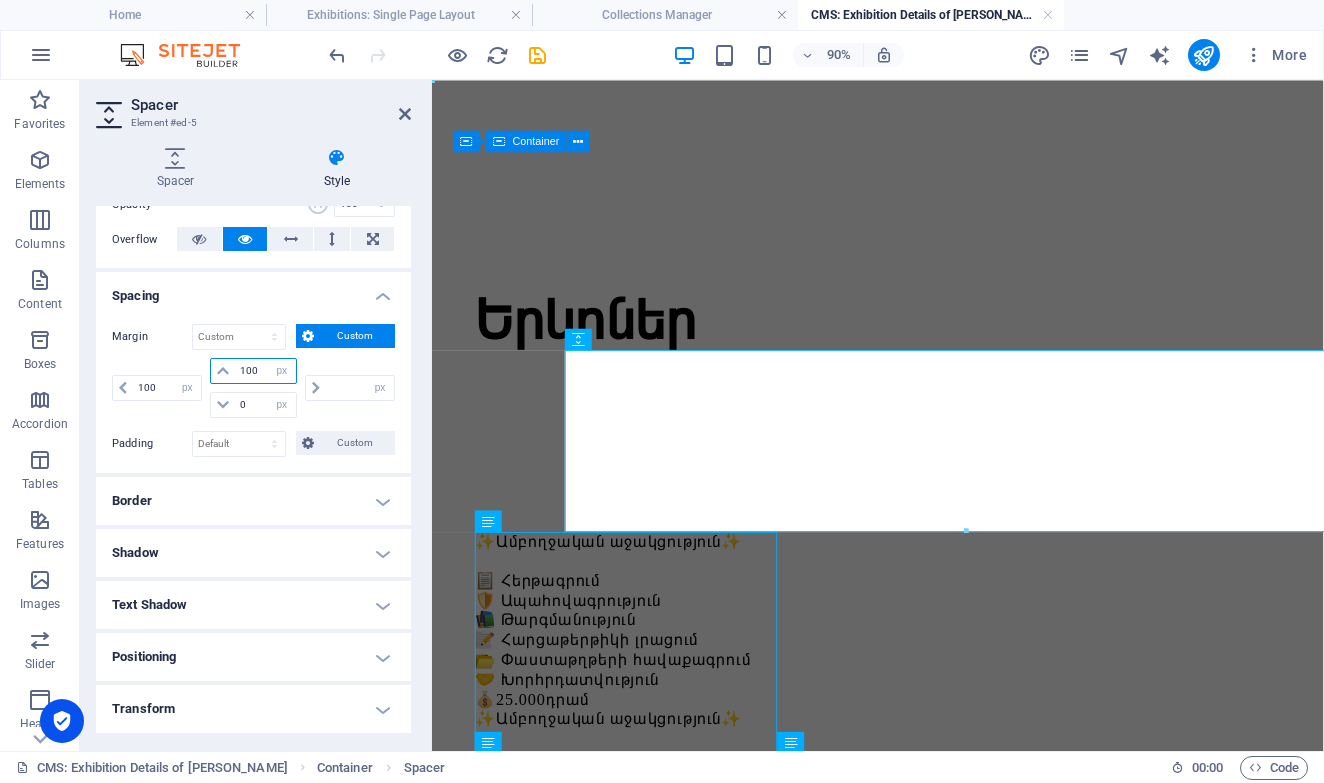 type on "100" 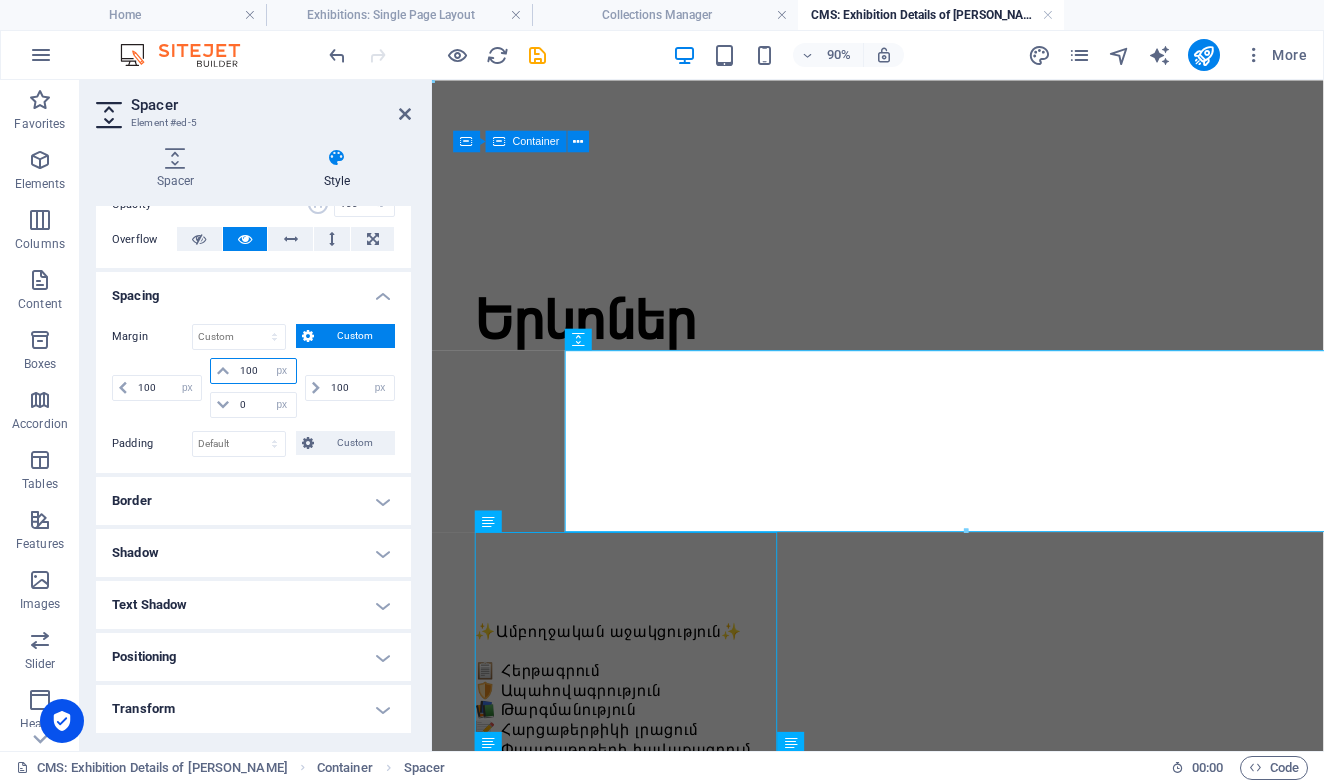 type on "100" 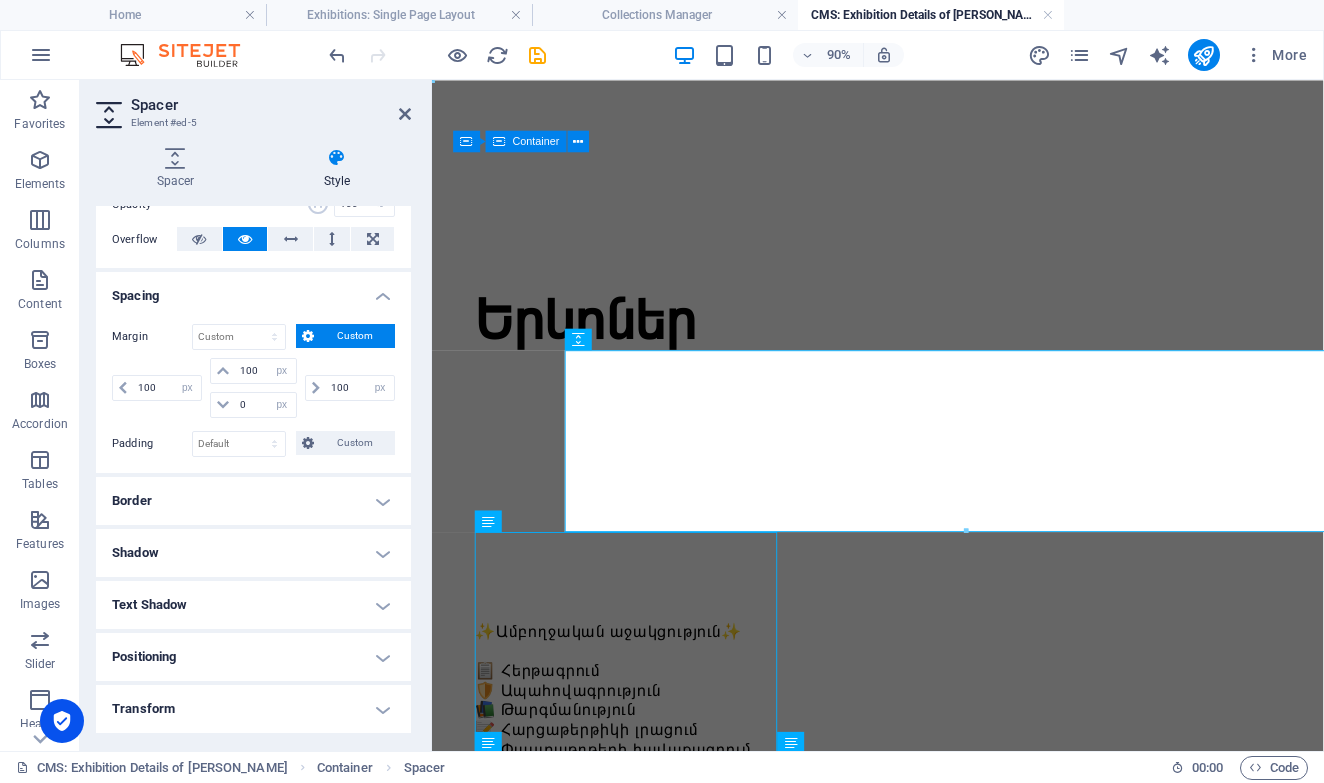 click on "100 auto px % rem vw vh" at bounding box center (348, 388) 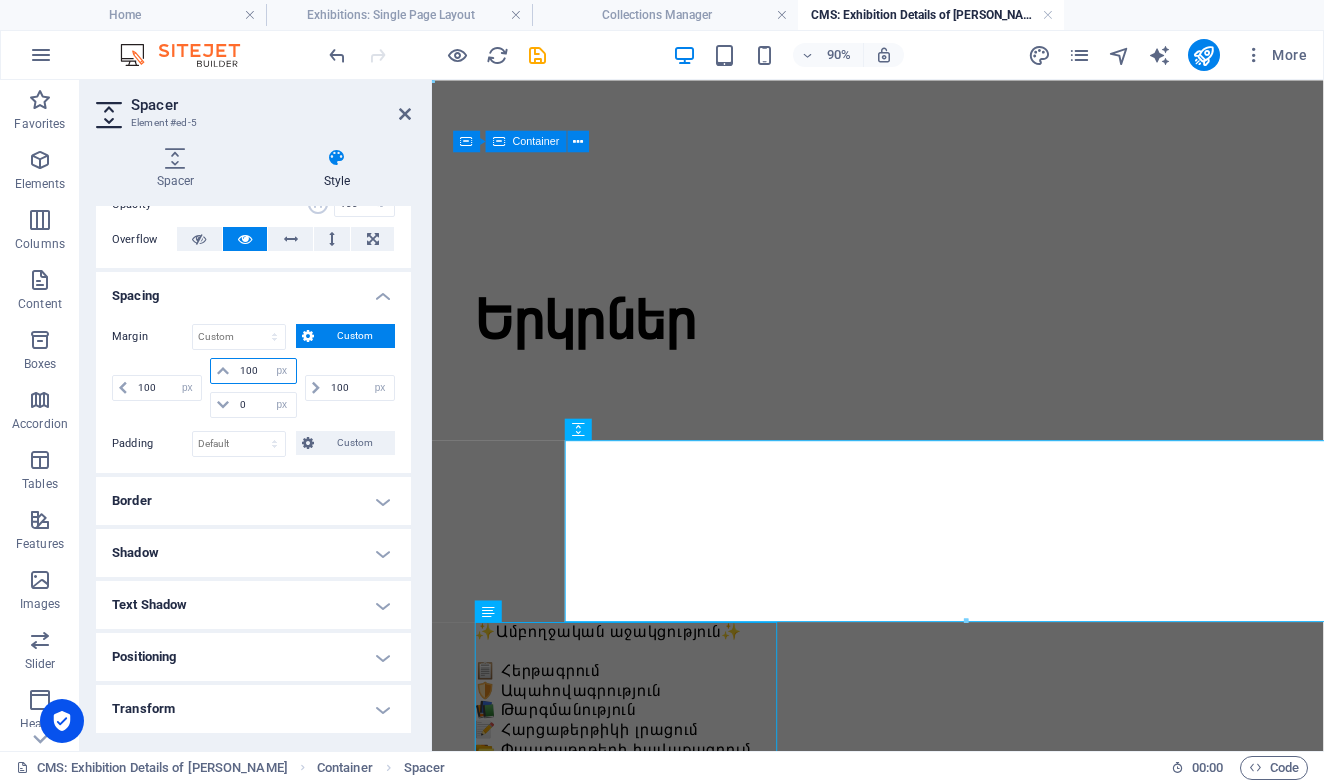click on "100" at bounding box center [265, 371] 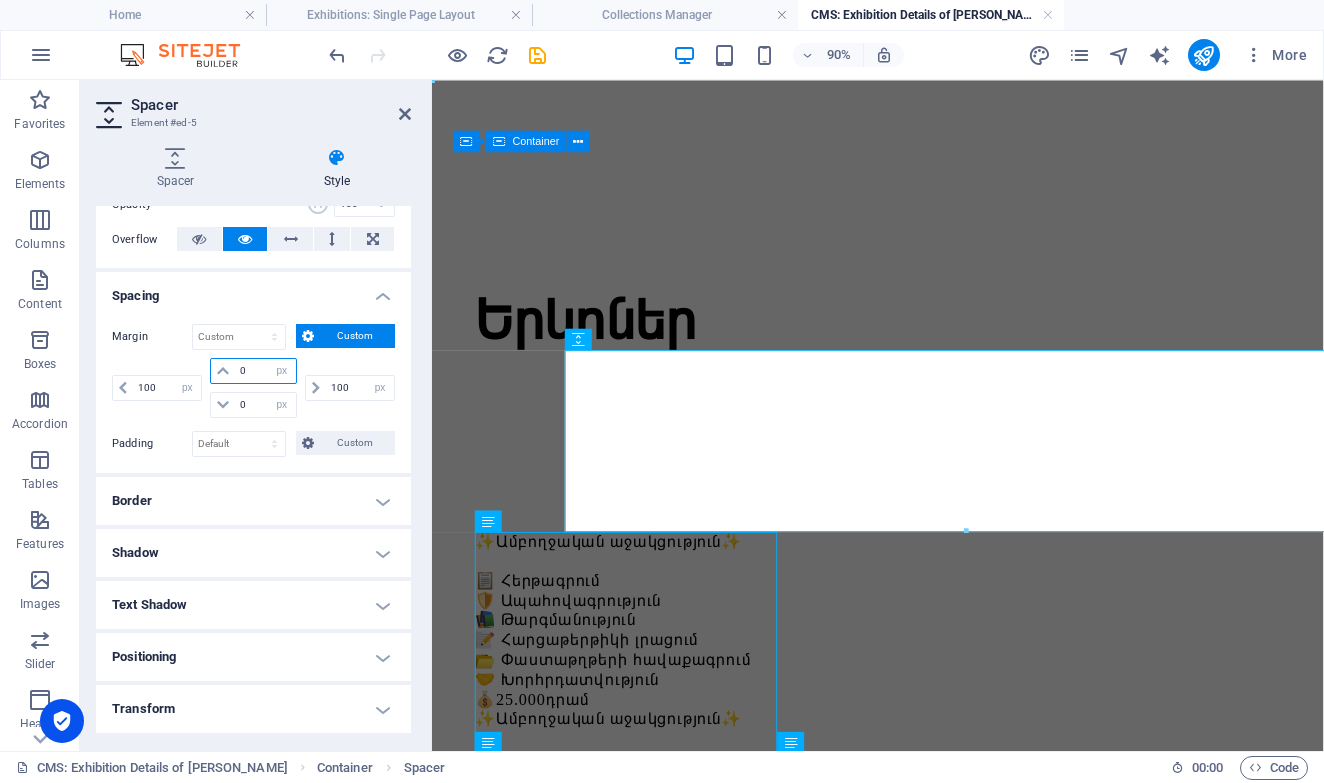 type on "0" 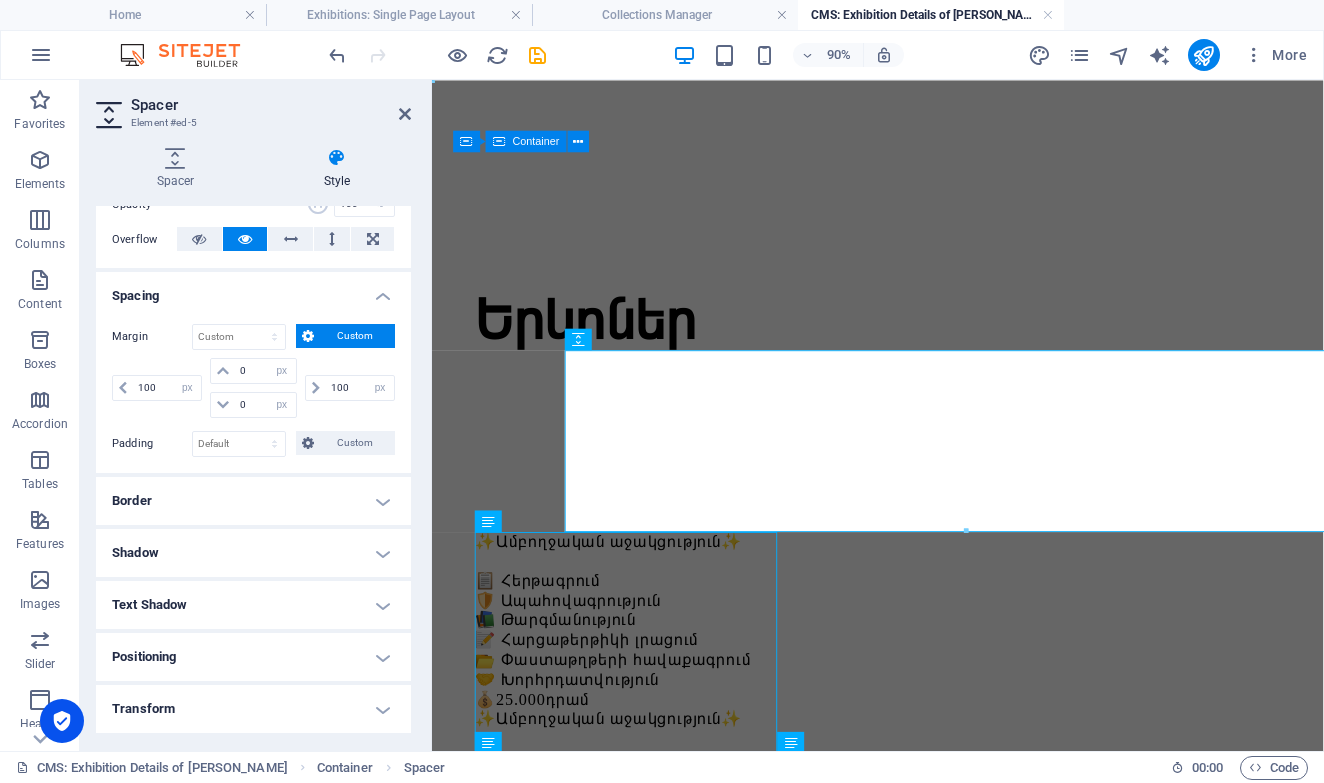 click on "100 auto px % rem vw vh" at bounding box center (348, 388) 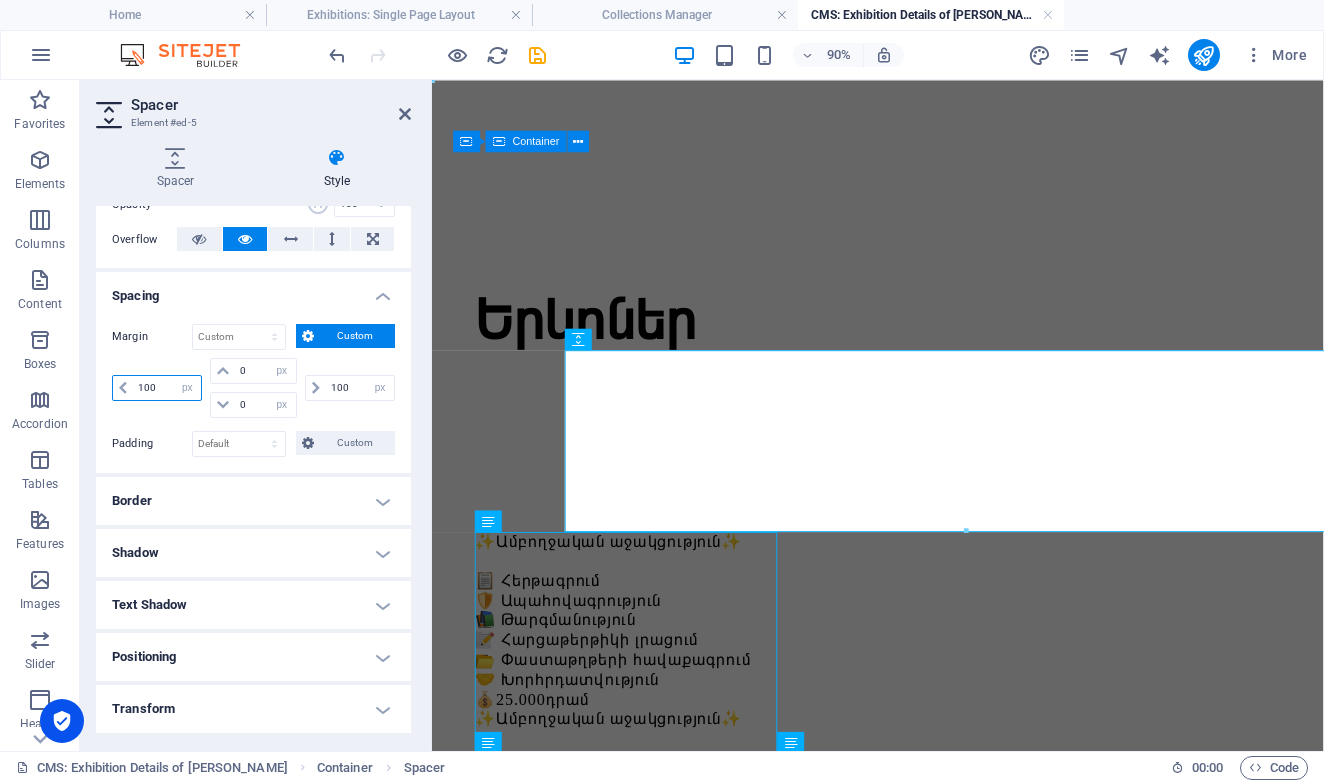 click on "100" at bounding box center (167, 388) 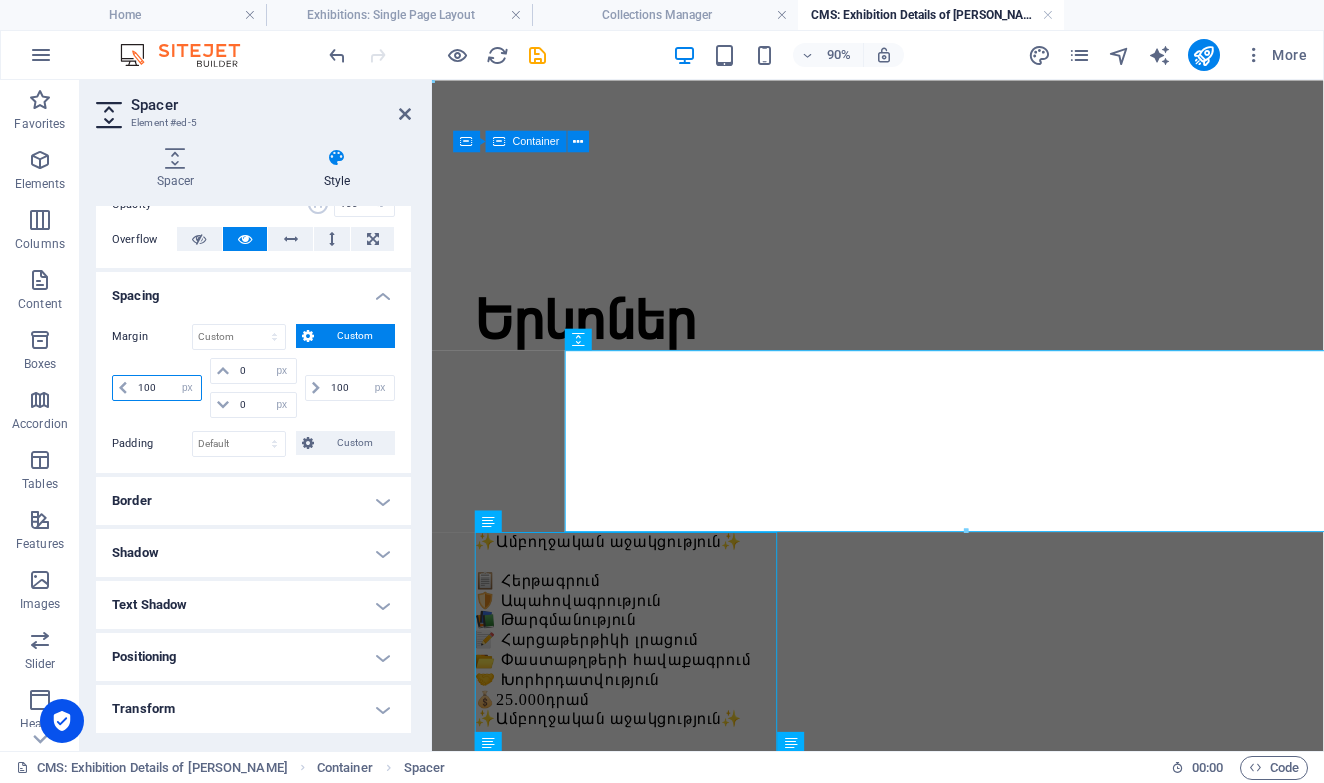 click on "100" at bounding box center (167, 388) 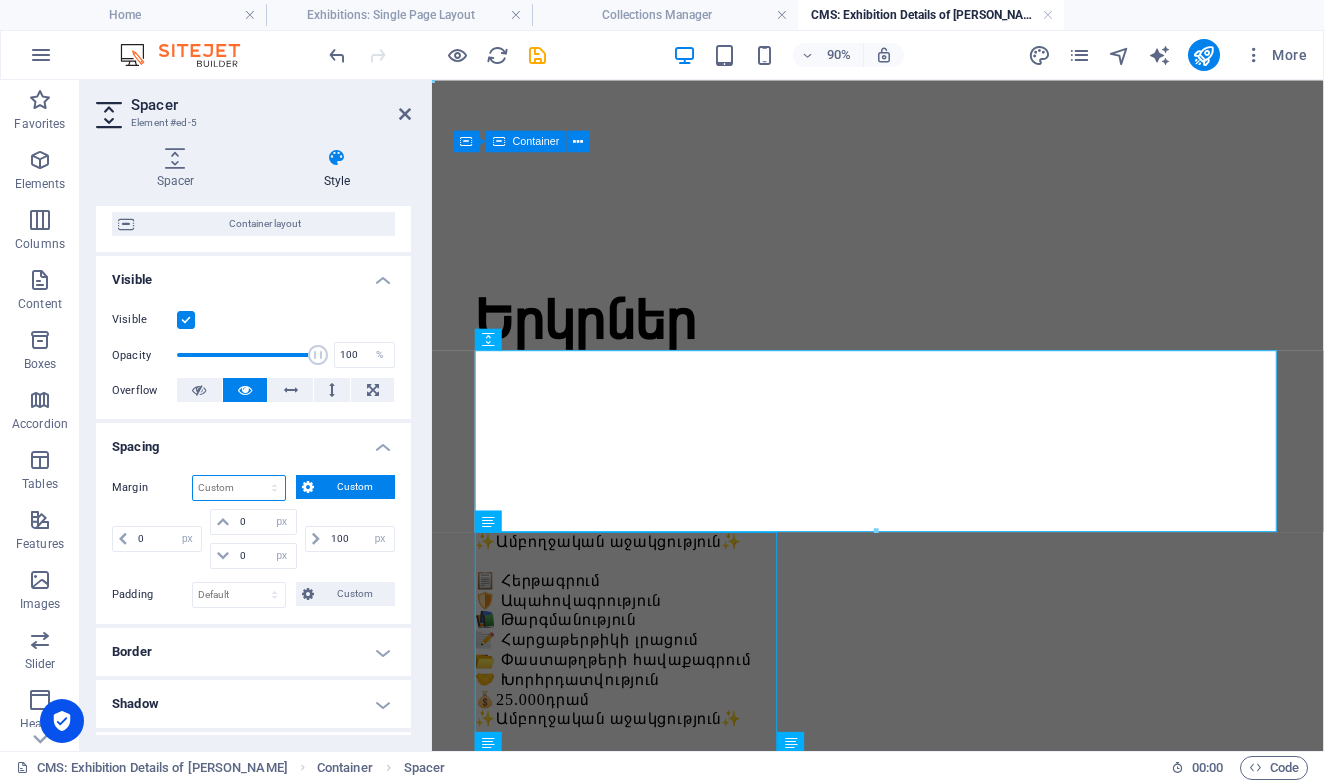 scroll, scrollTop: 147, scrollLeft: 0, axis: vertical 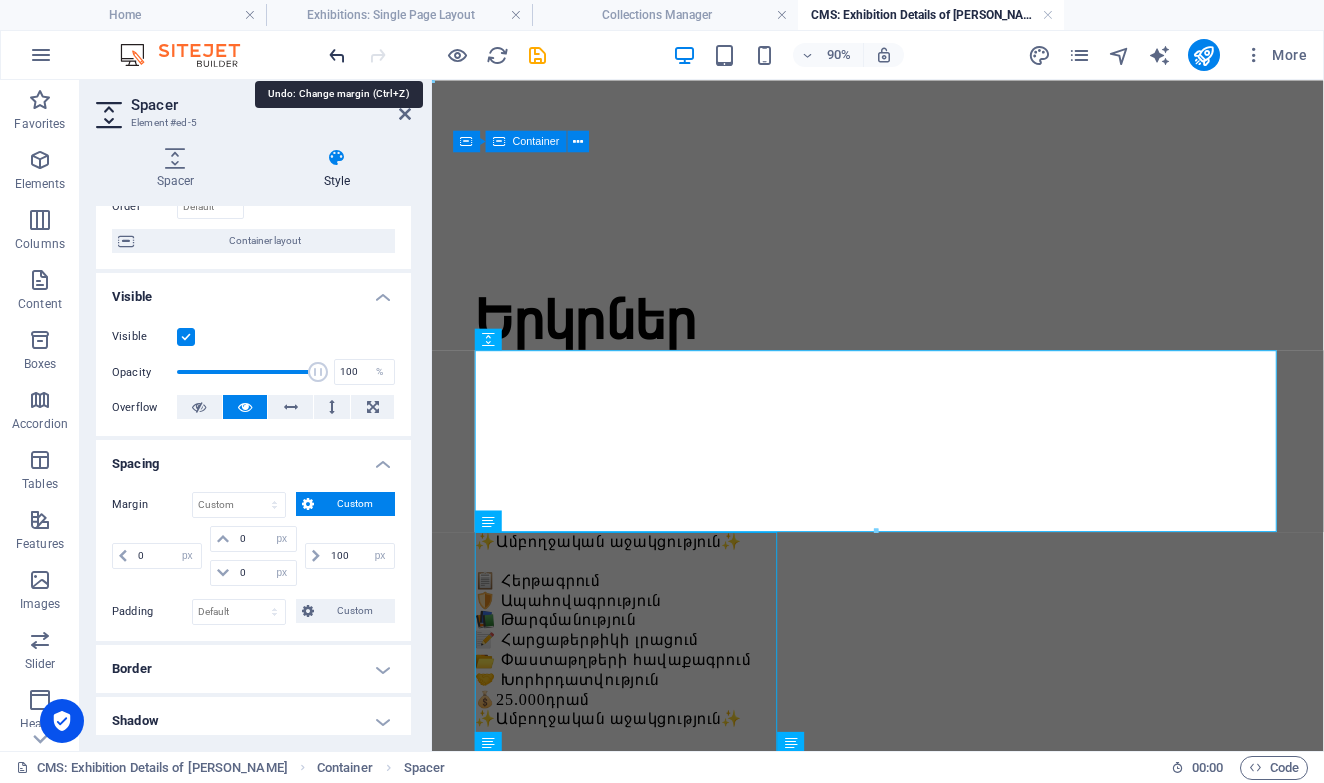 click at bounding box center (337, 55) 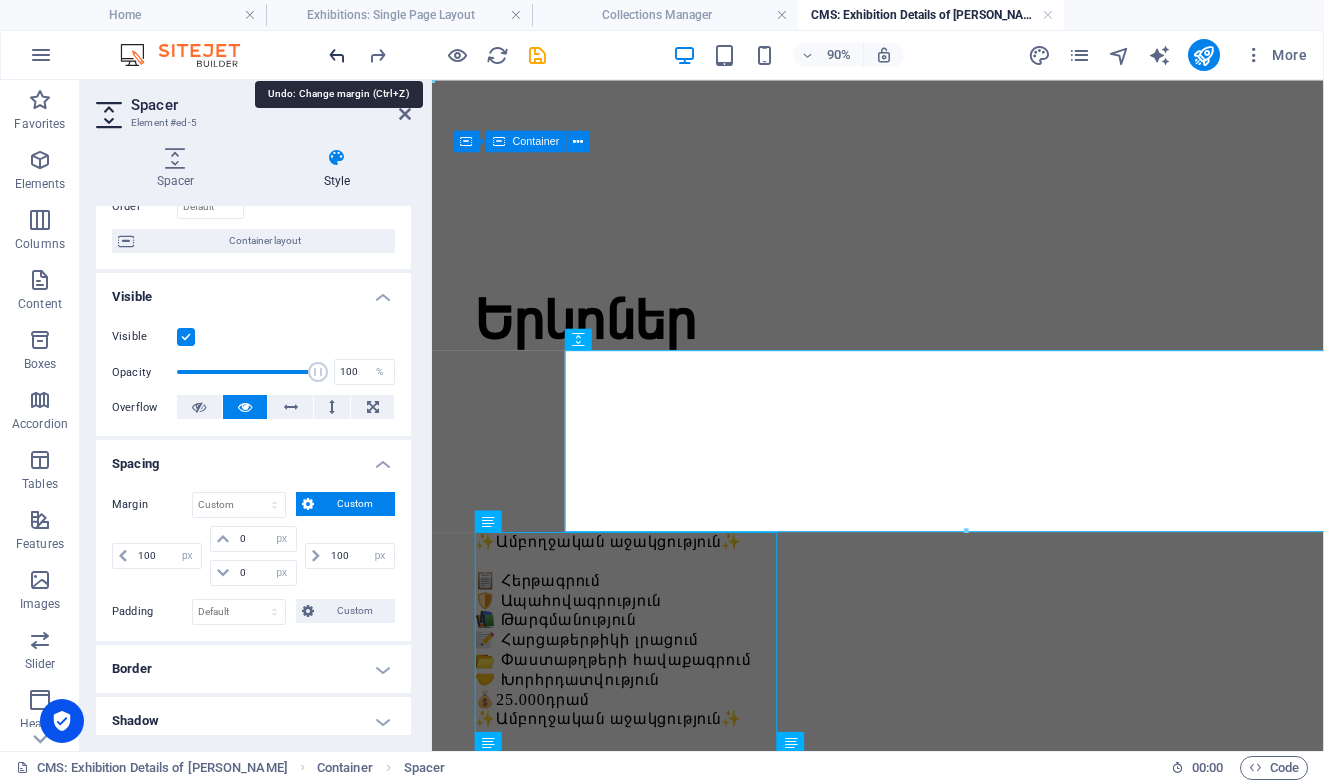 click at bounding box center [337, 55] 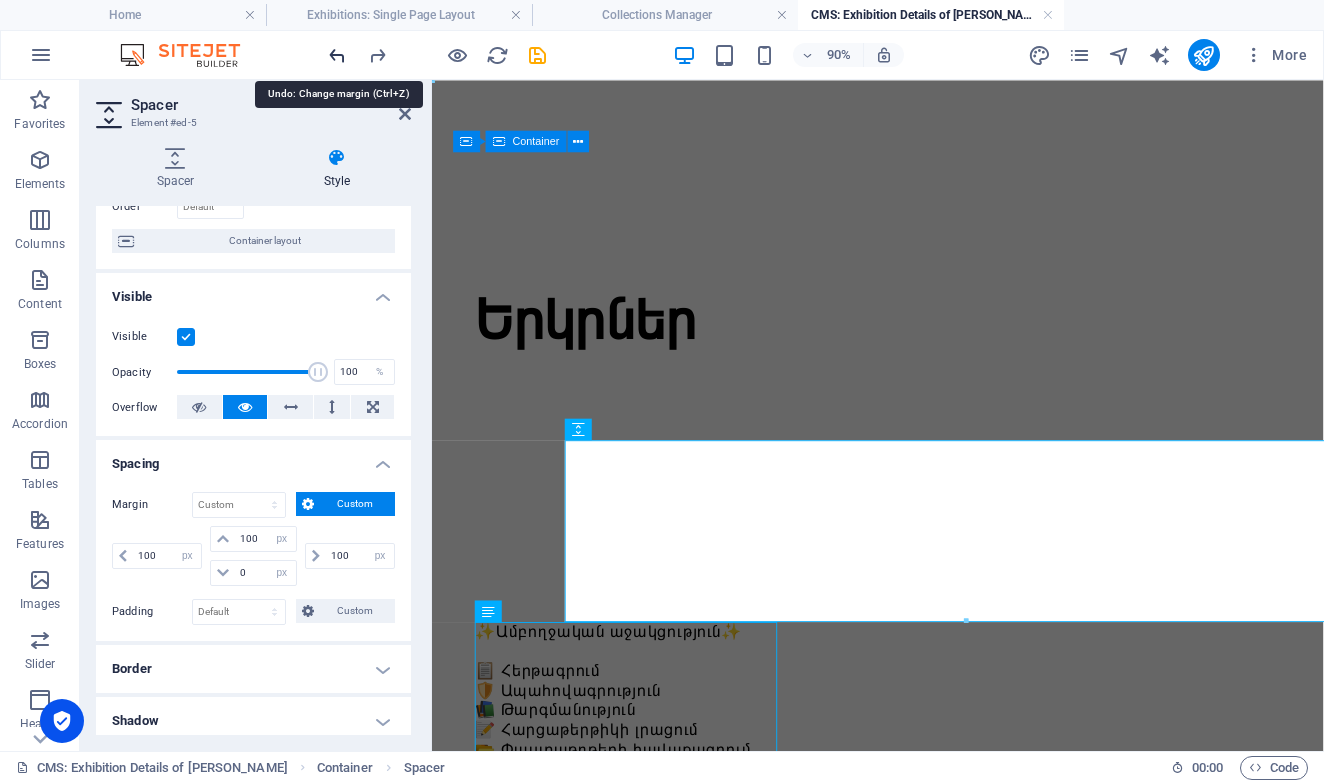 click at bounding box center (337, 55) 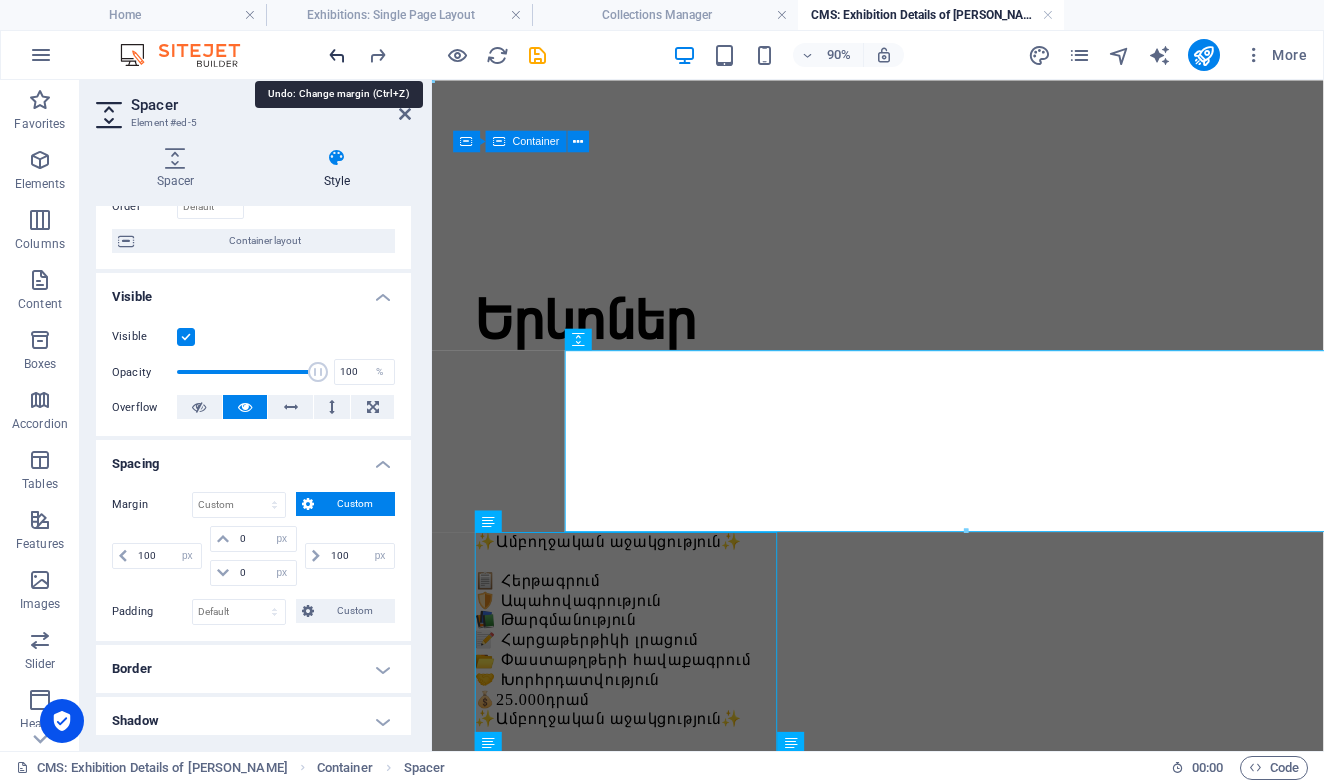 click at bounding box center (337, 55) 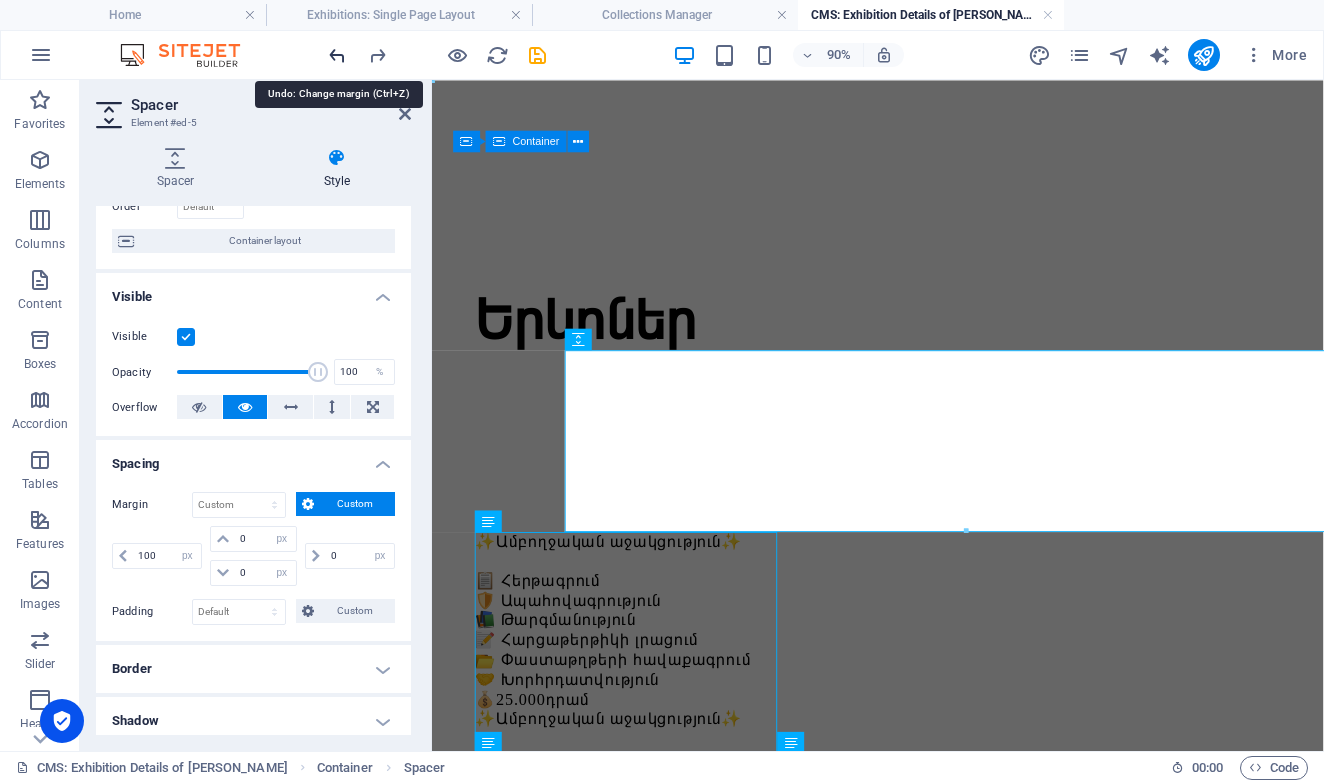 click at bounding box center [337, 55] 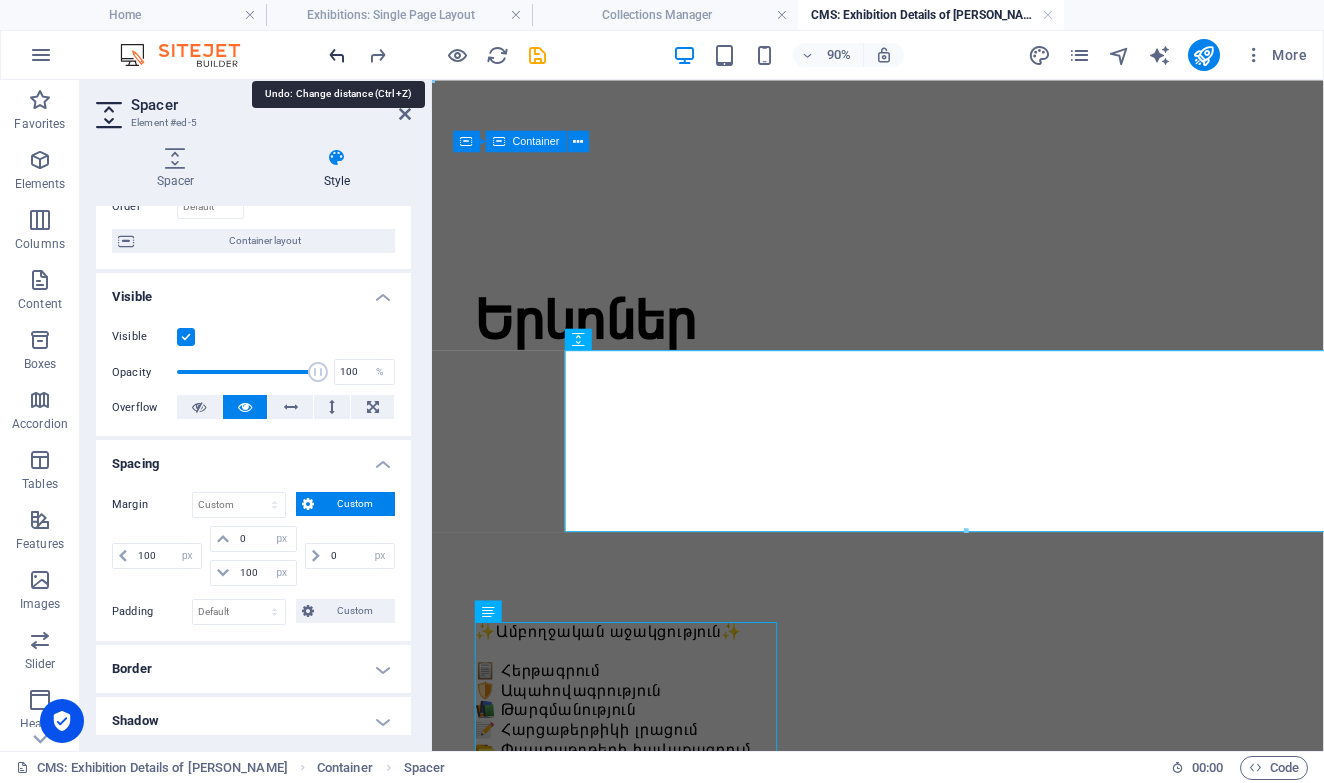 click at bounding box center [337, 55] 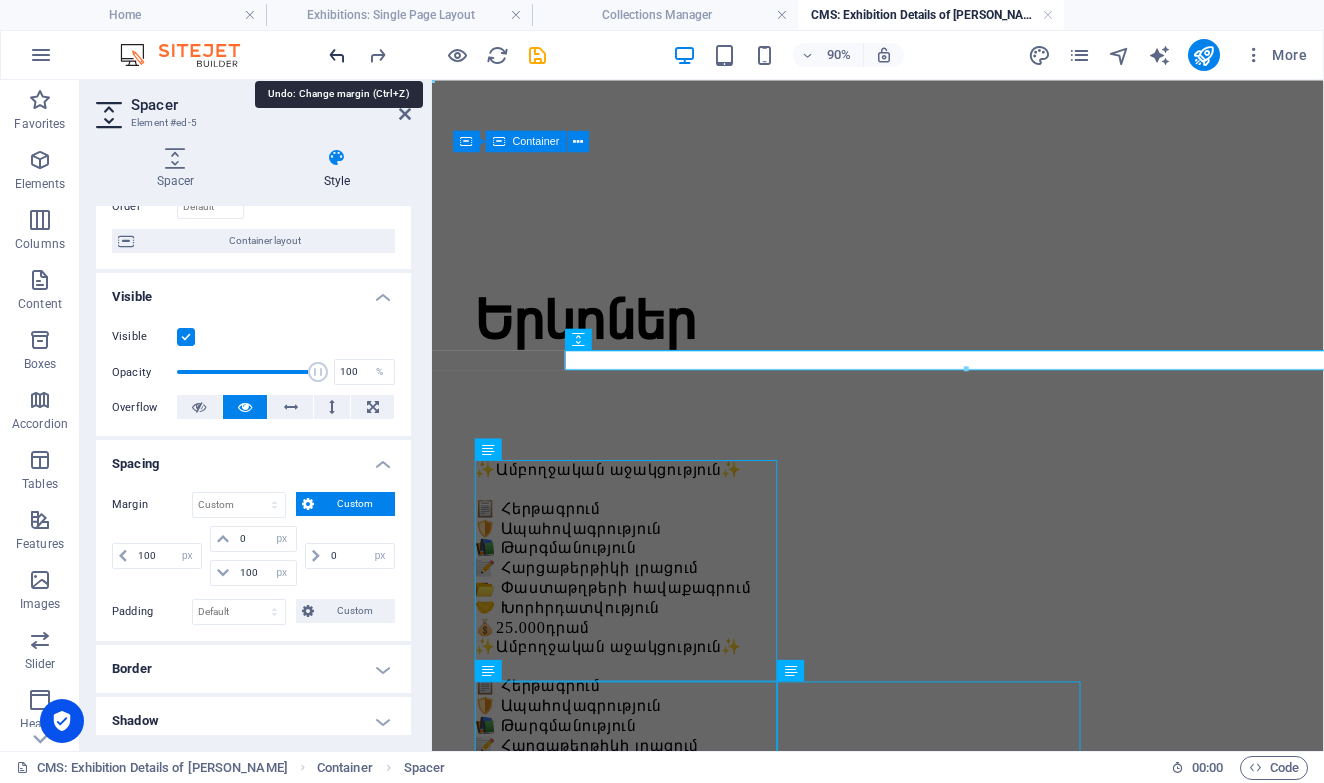 click at bounding box center [337, 55] 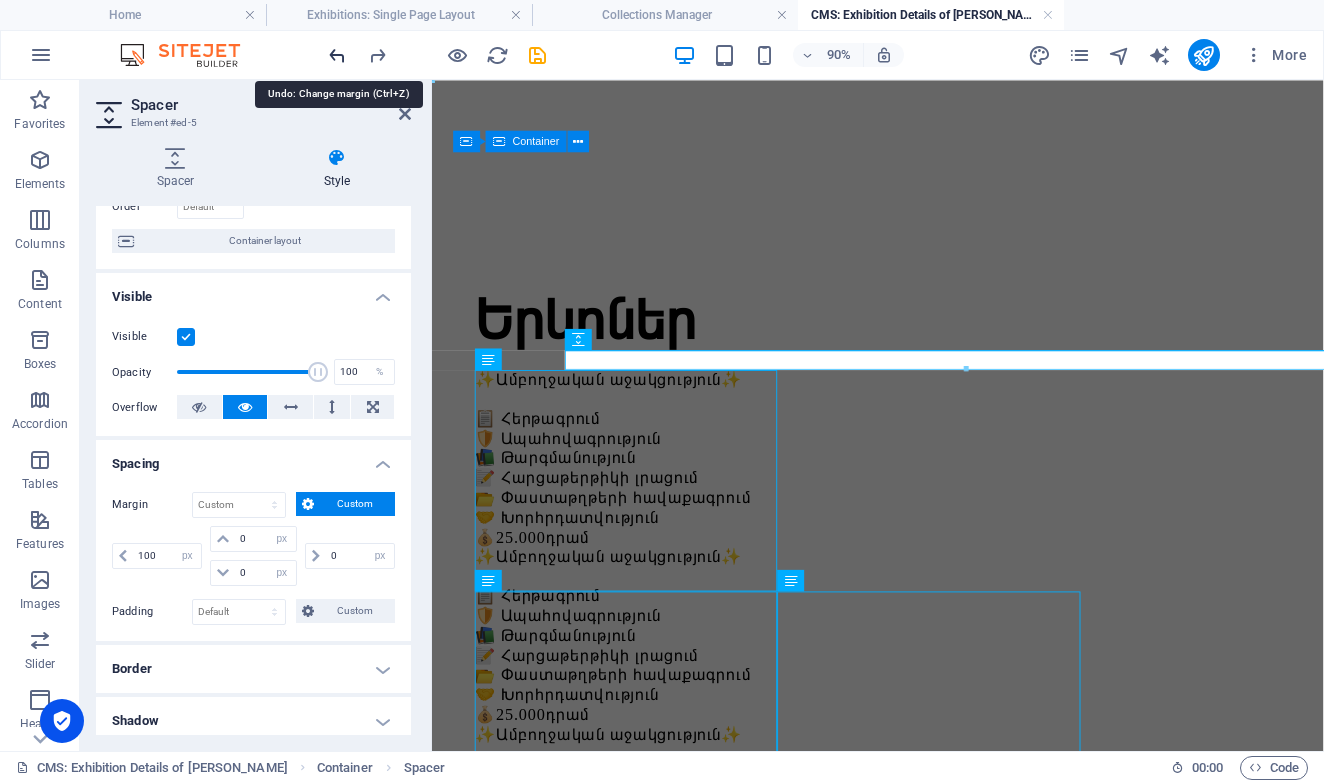 click at bounding box center [337, 55] 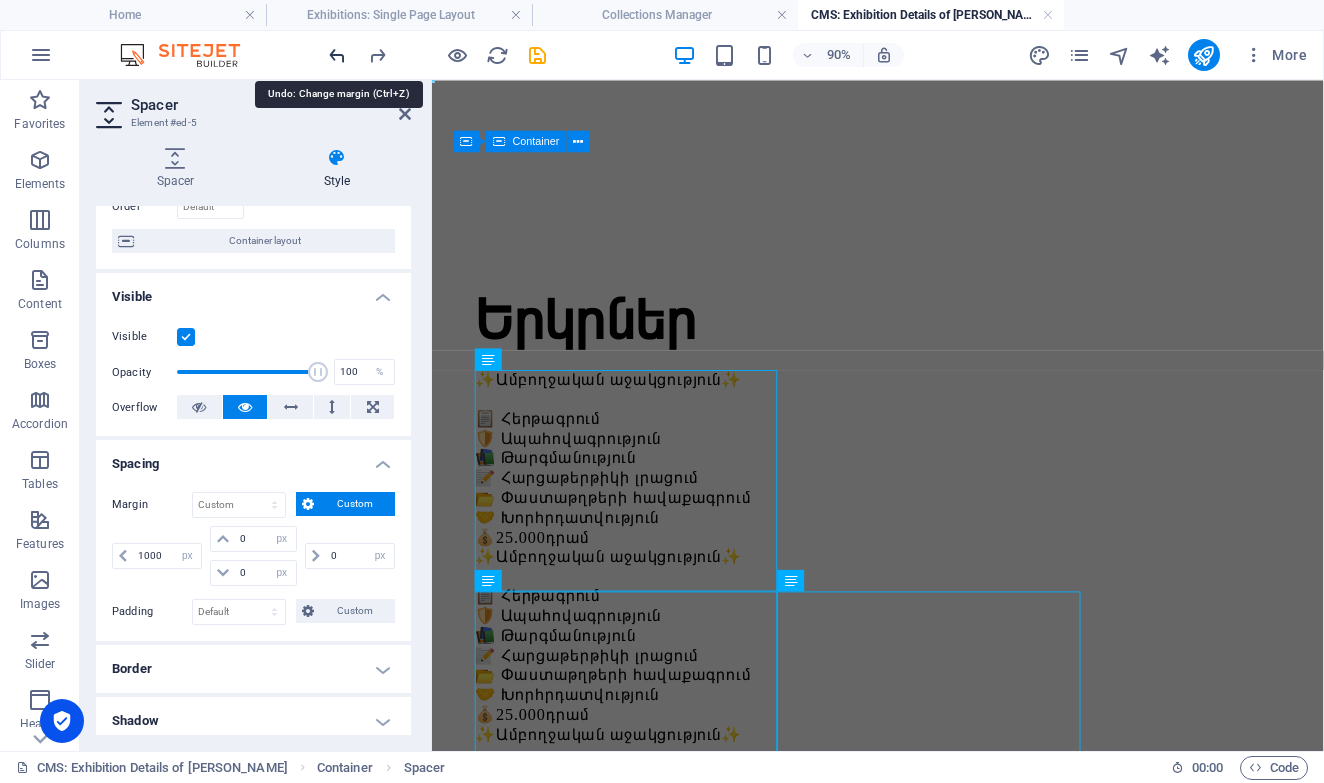 click at bounding box center (337, 55) 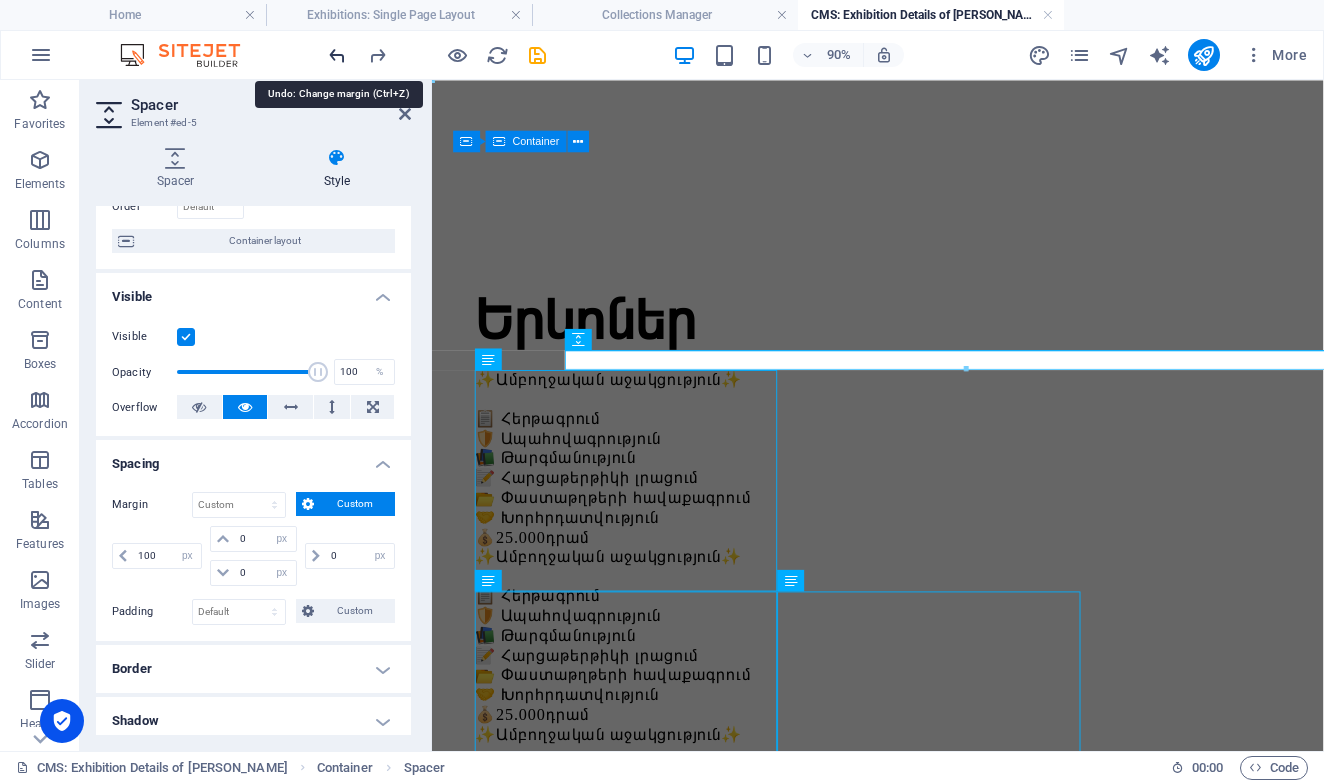 click at bounding box center [337, 55] 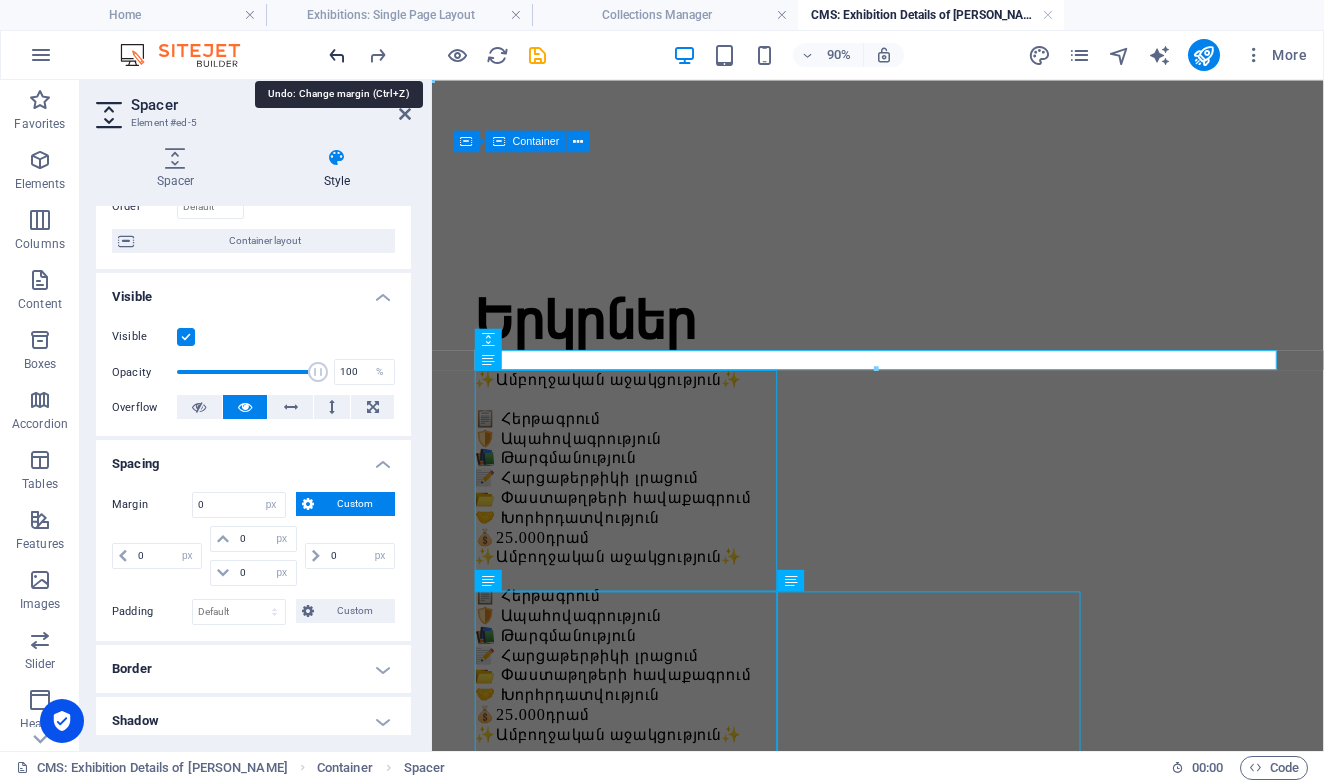 click at bounding box center [337, 55] 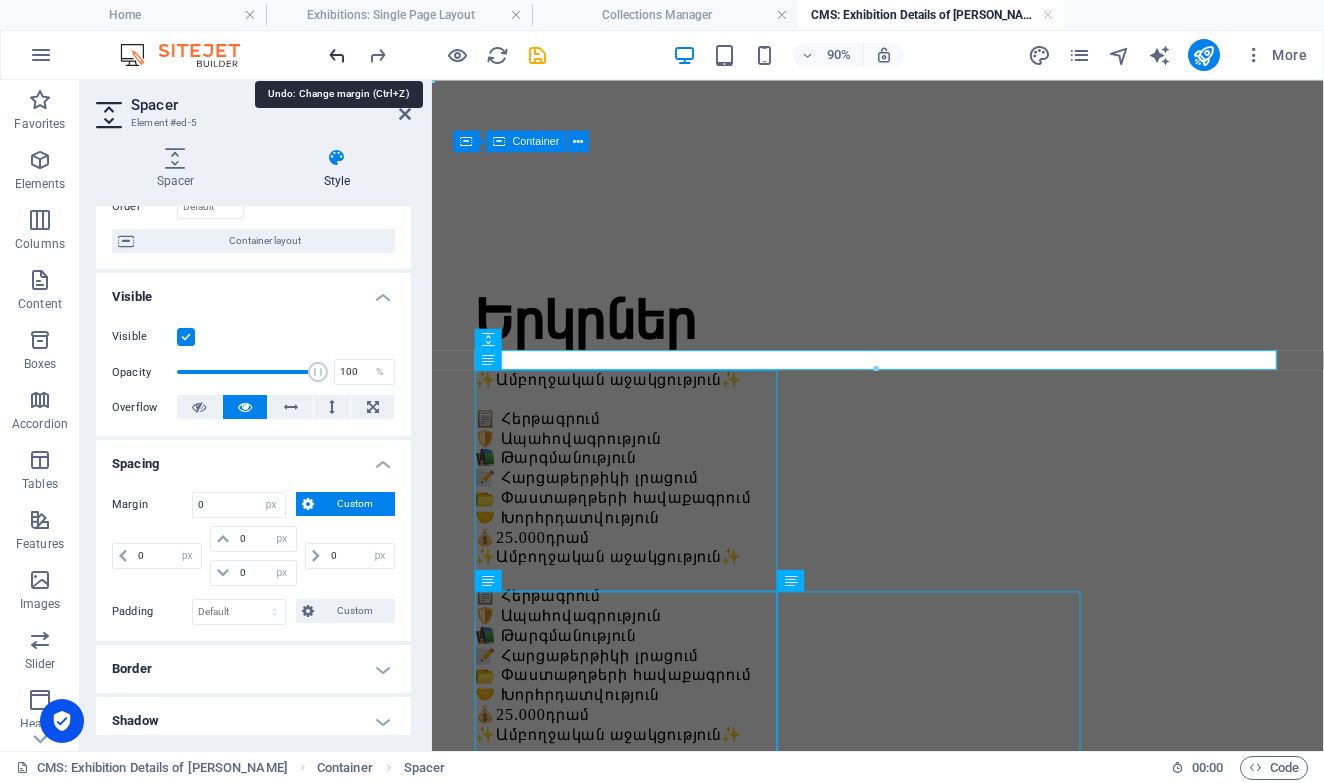 select on "DISABLED_OPTION_VALUE" 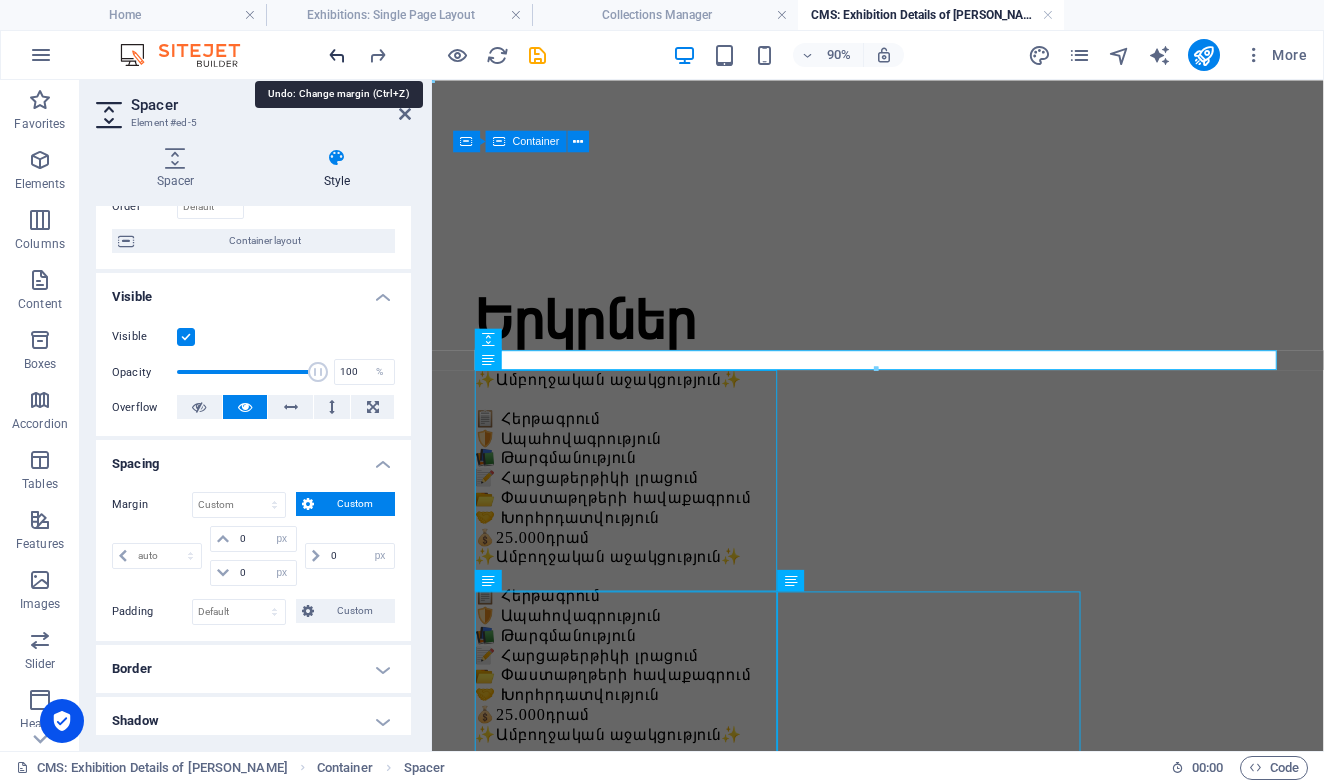 click at bounding box center (337, 55) 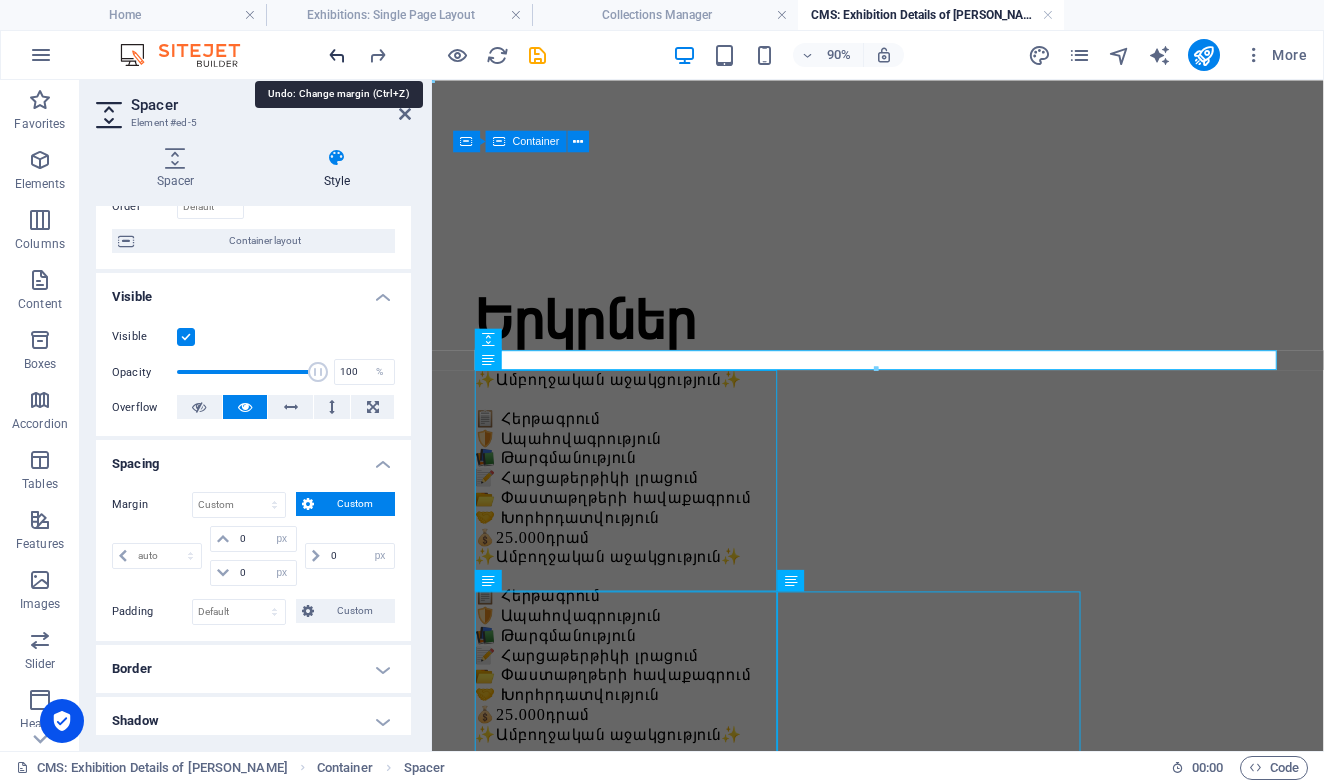 type 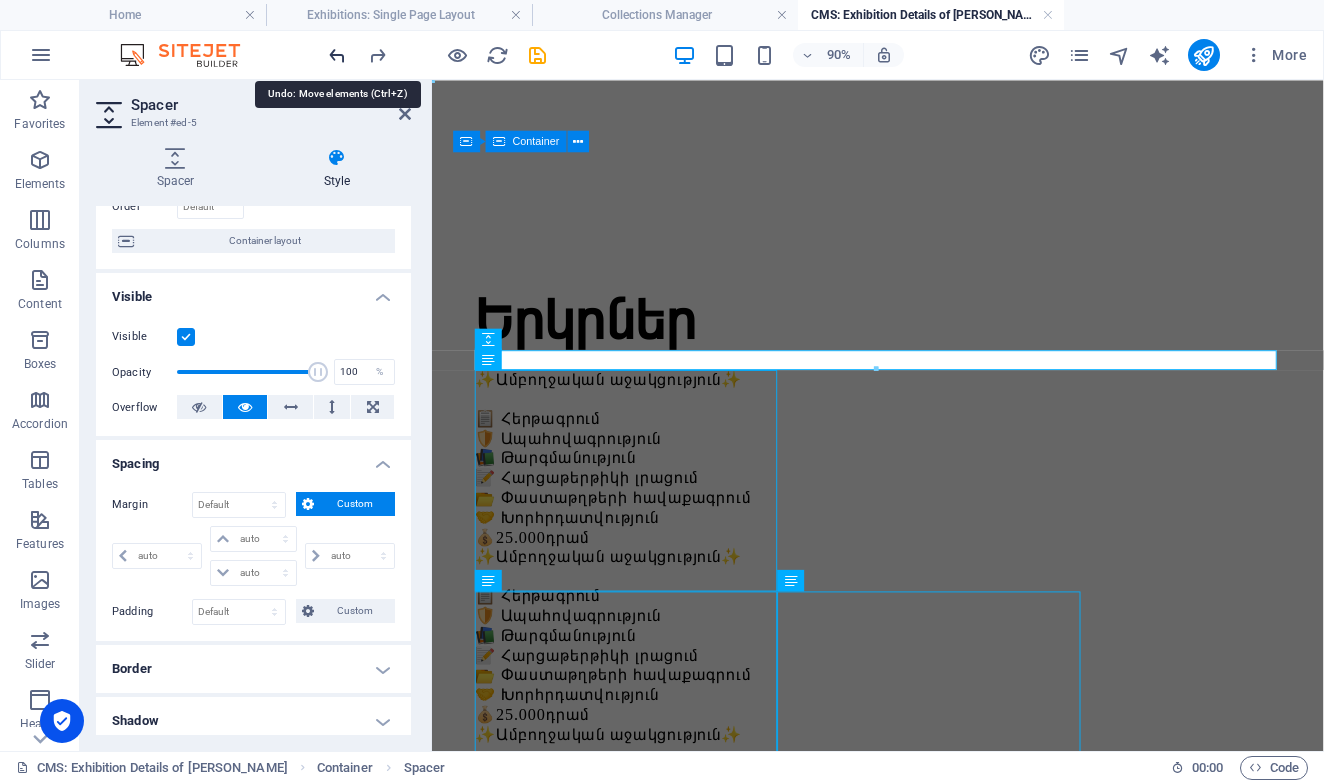 click at bounding box center (337, 55) 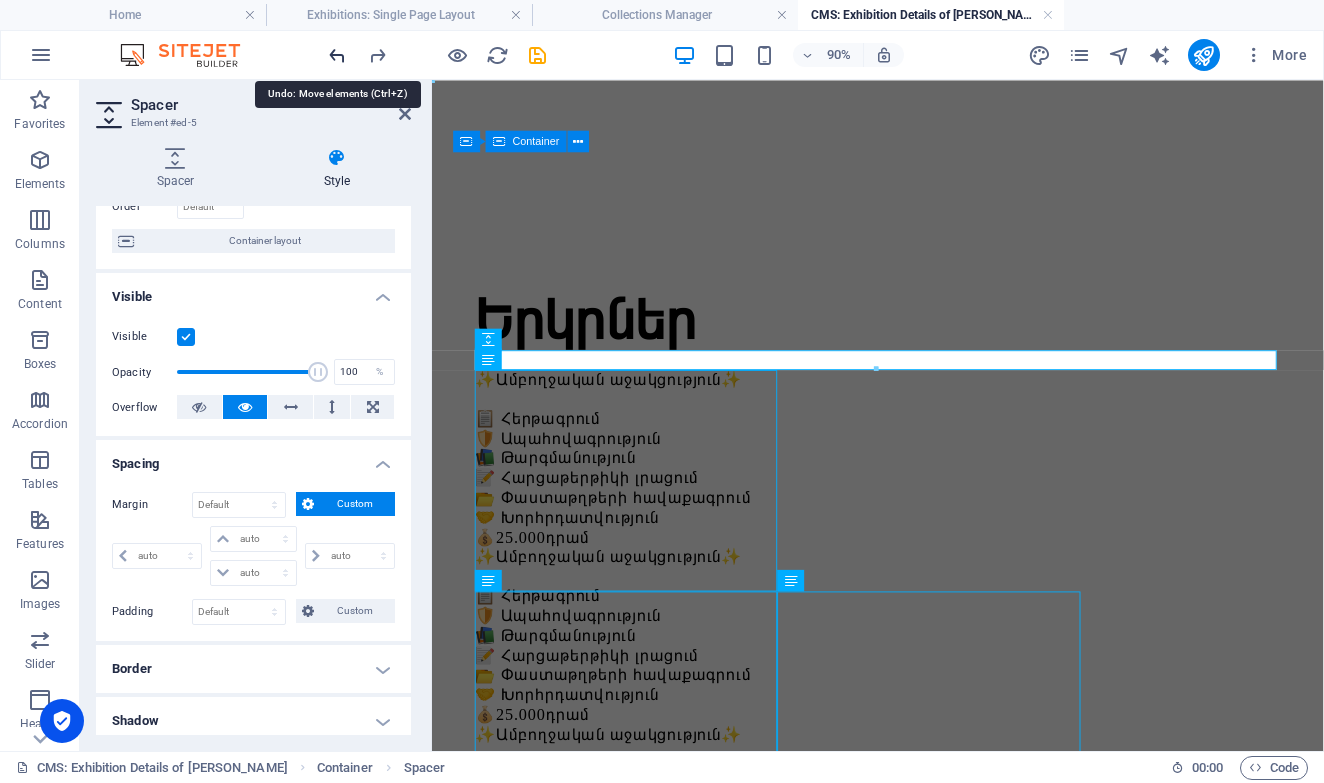 click at bounding box center (337, 55) 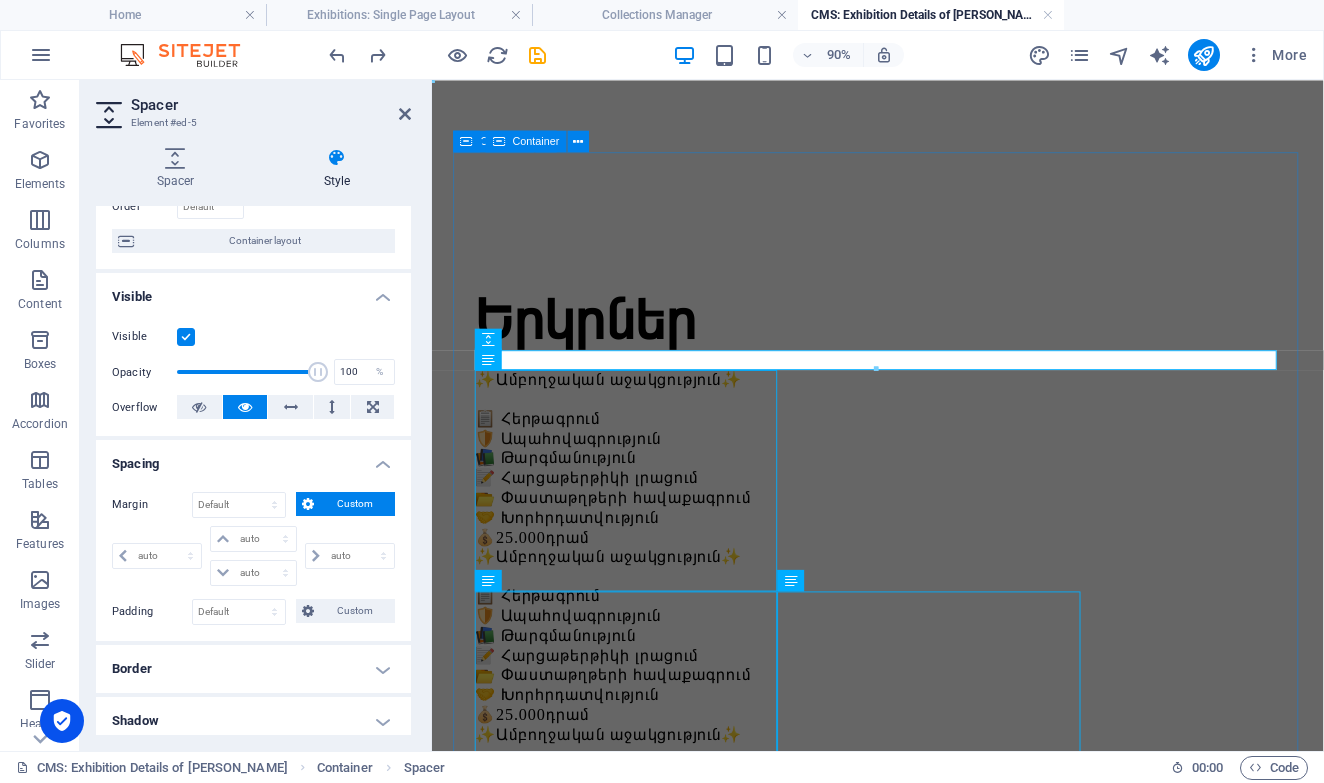 click on "Երկրներ ✨Ամբողջական աջակցություն✨   📋 Հերթագրում 🛡️ Ապահովագրություն   📚 Թարգմանություն   📝 Հարցաթերթիկի լրացում   📂 Փաստաթղթերի հավաքագրում   🤝 Խորհրդատվություն 💰 25.000  դրամ ✨Ամբողջական աջակցություն✨   📋 Հերթագրում 🛡️ Ապահովագրություն   📚 Թարգմանություն   📝 Հարցաթերթիկի լրացում   📂 Փաստաթղթերի հավաքագրում   🤝 Խորհրդատվություն 💰 25.000  դրամ ✨Ամբողջական աջակցություն✨   📋 Հերթագրում 🛡️ Ապահովագրություն   📚 Թարգմանություն   📝 Հարցաթերթիկի լրացում   📂 Փաստաթղթերի հավաքագրում   🤝 Խորհրդատվություն 💰 25.000  դրամ   📋 Հերթագրում" at bounding box center [927, 1287] 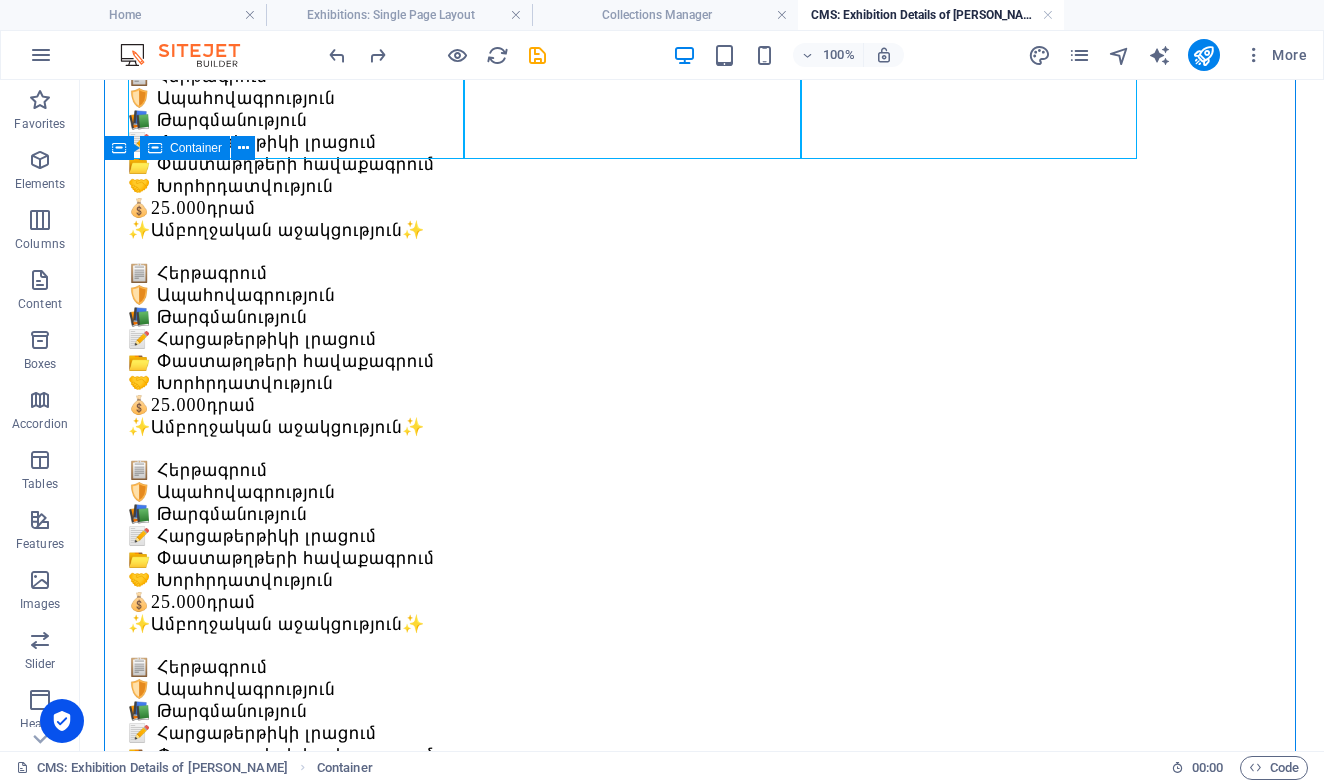 scroll, scrollTop: 735, scrollLeft: 0, axis: vertical 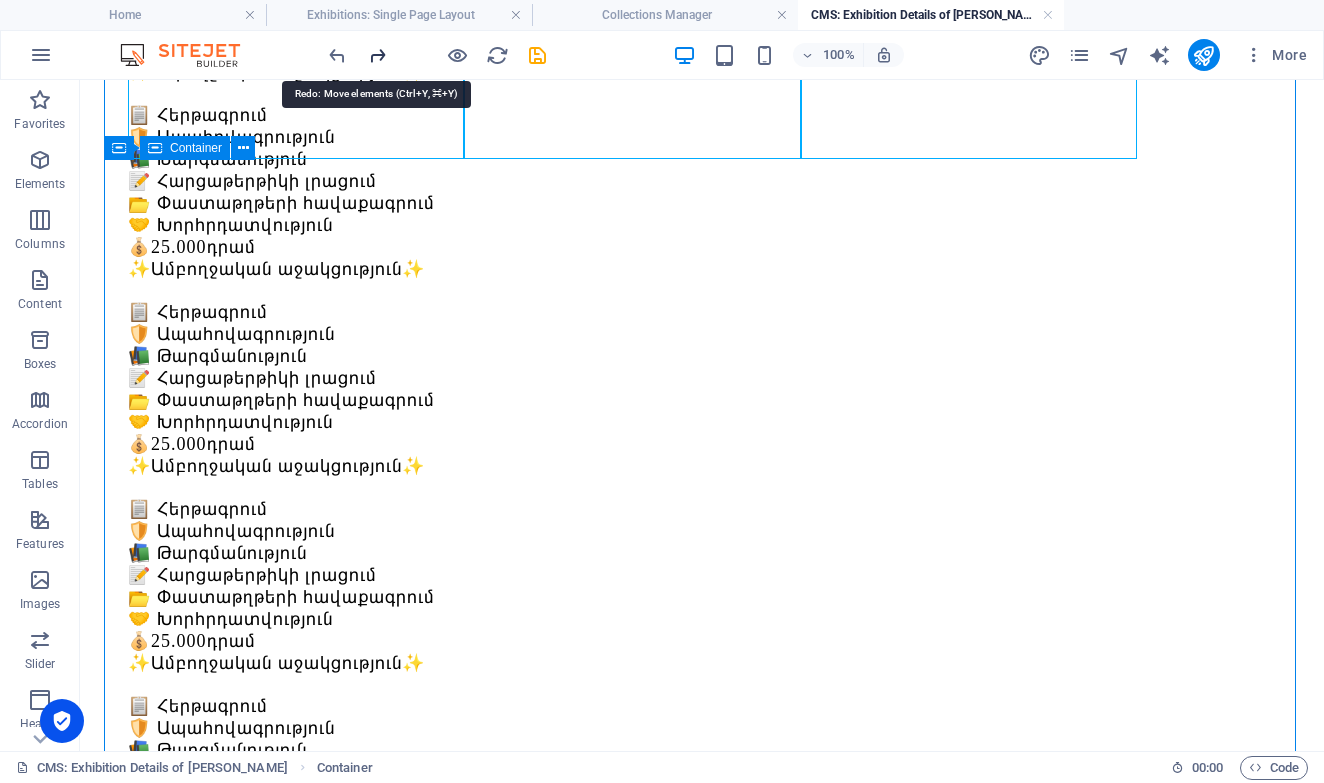 click at bounding box center (377, 55) 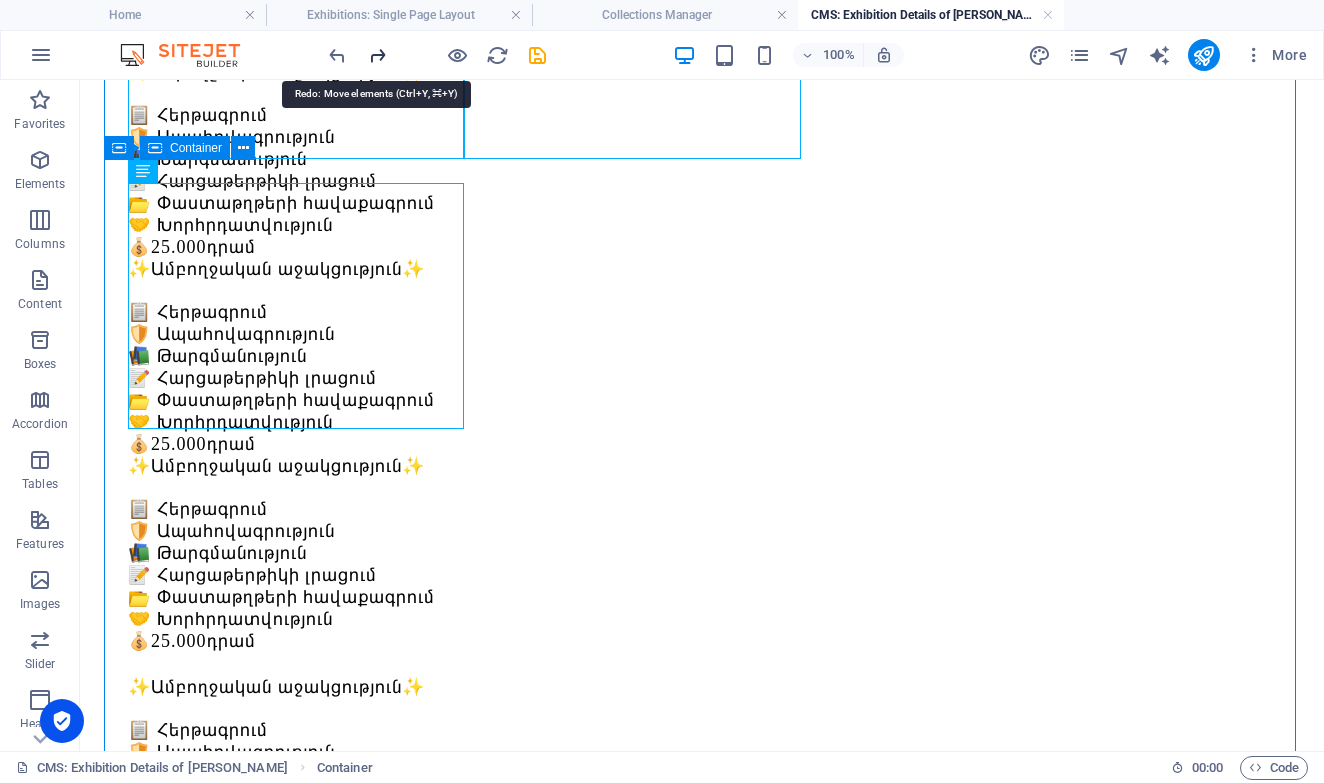 click at bounding box center [377, 55] 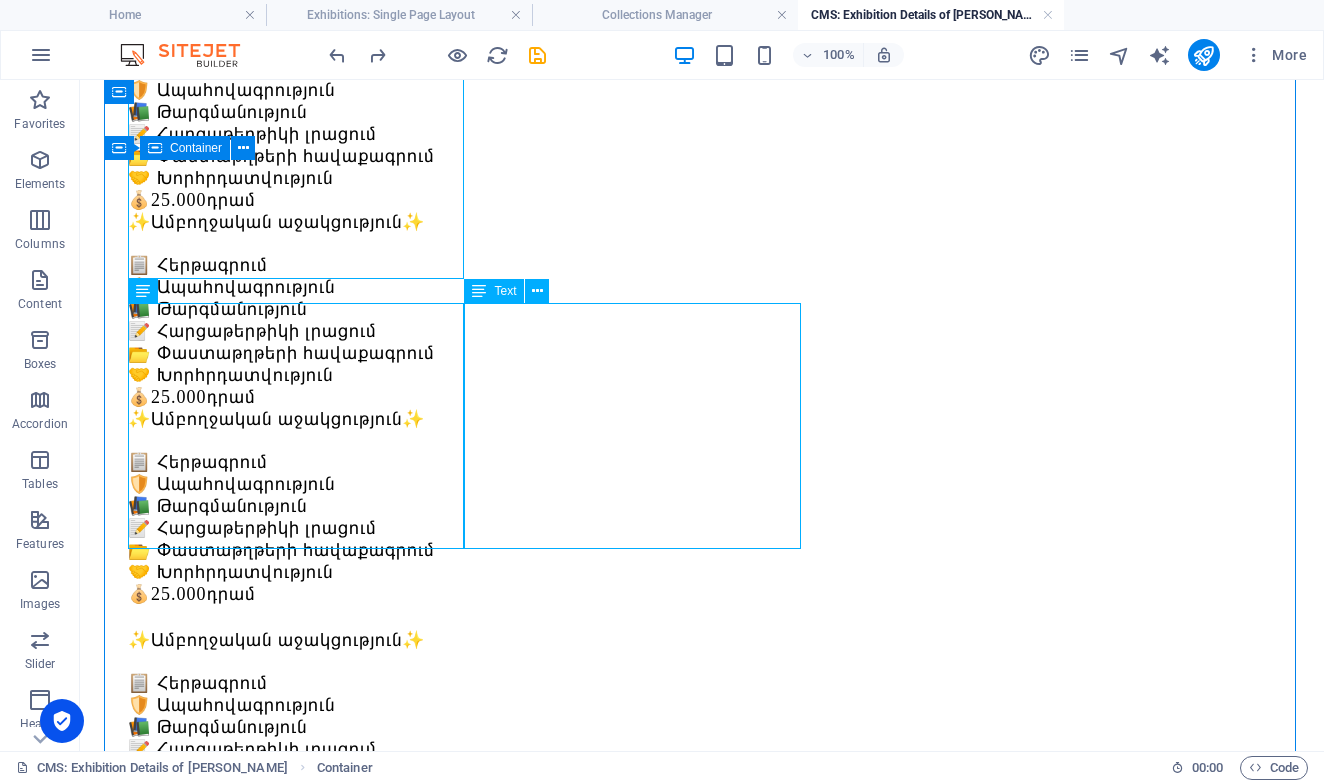 scroll, scrollTop: 562, scrollLeft: 0, axis: vertical 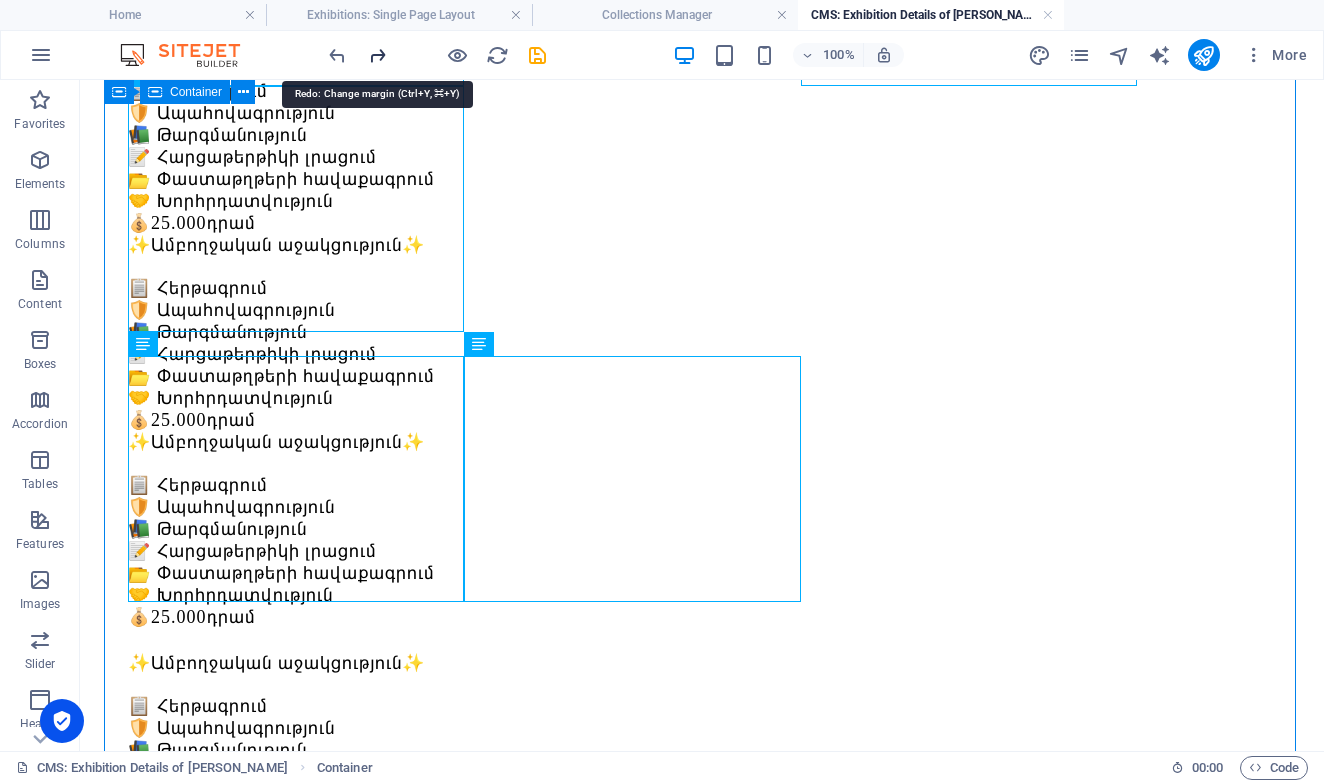 click at bounding box center (377, 55) 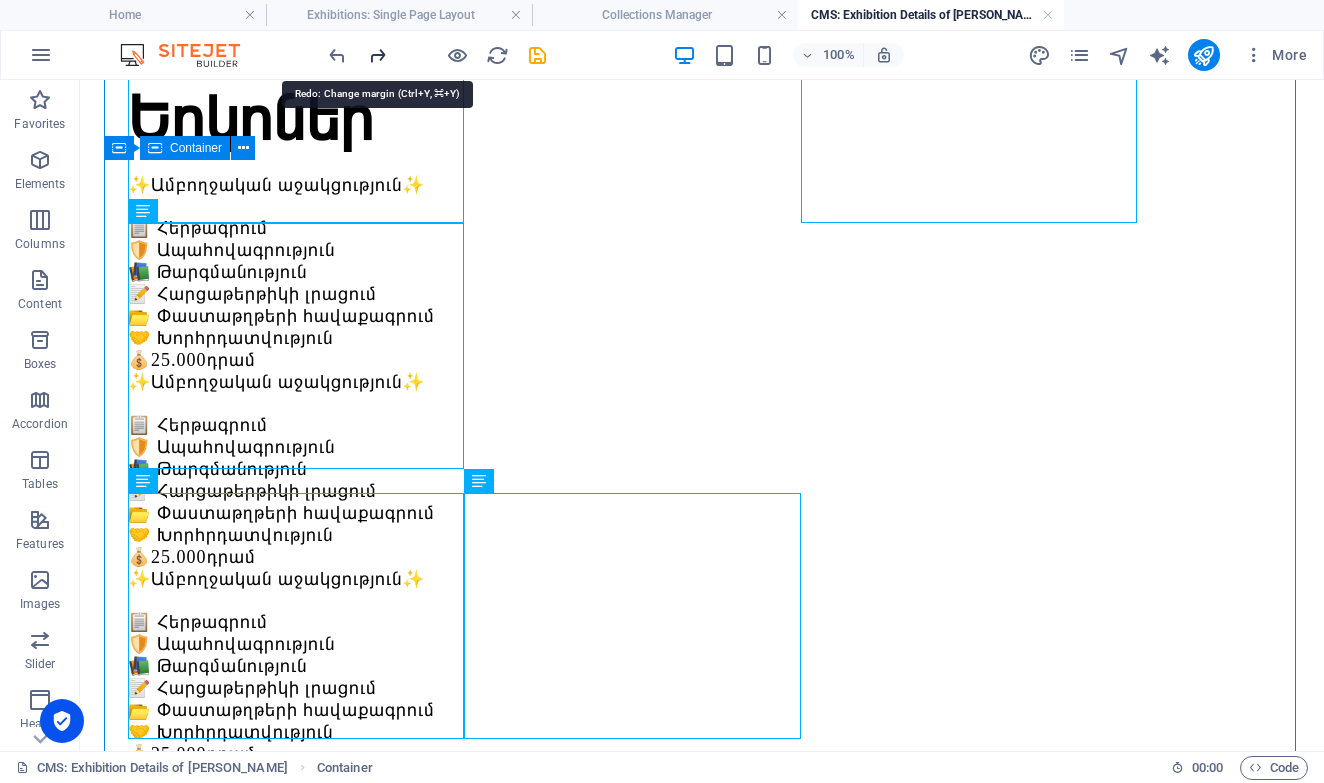 scroll, scrollTop: 0, scrollLeft: 0, axis: both 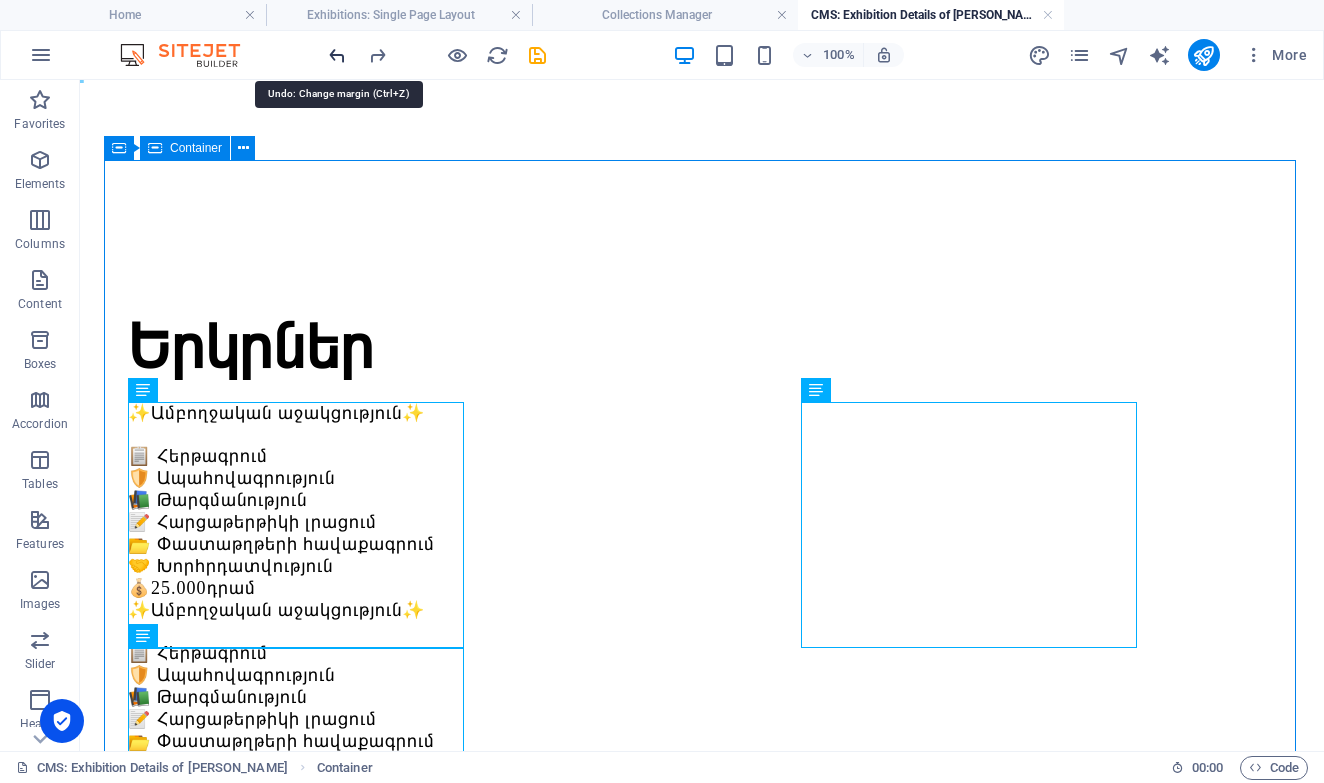 click at bounding box center [337, 55] 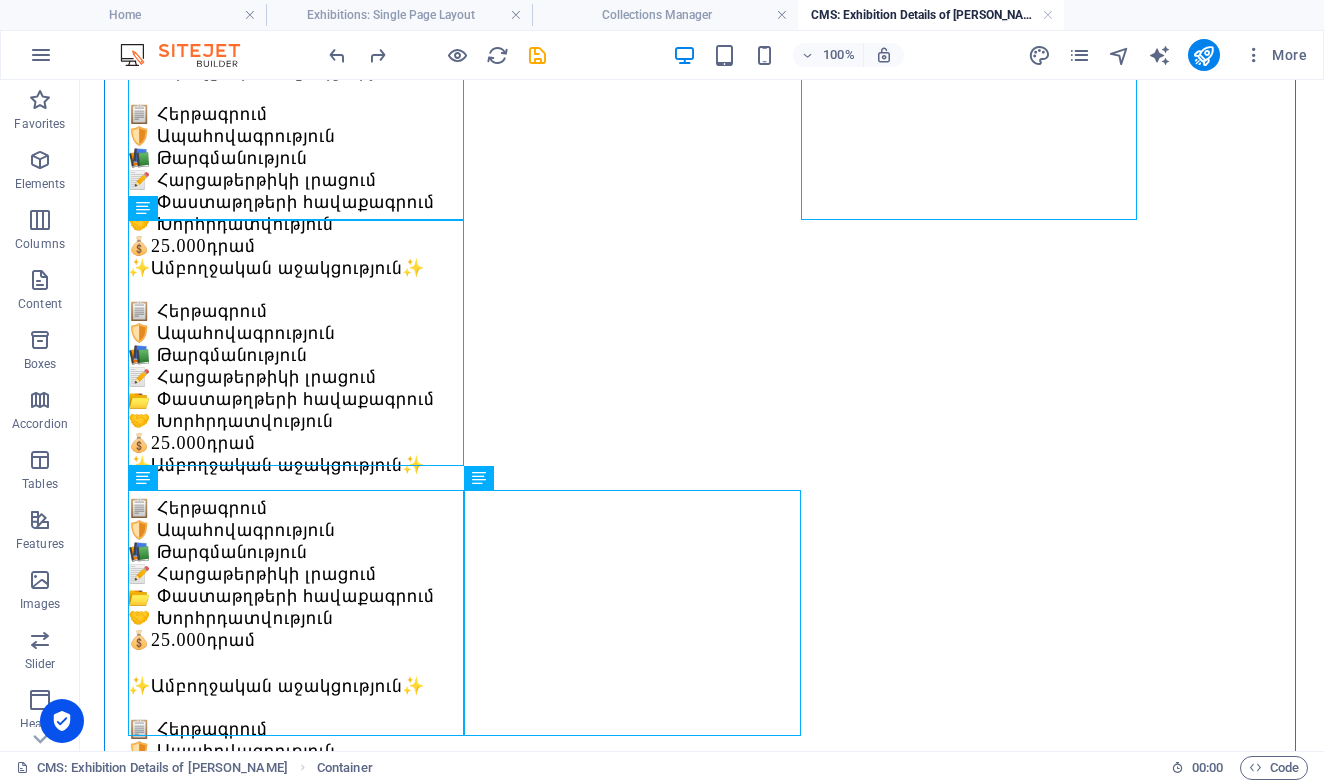 scroll, scrollTop: 185, scrollLeft: 0, axis: vertical 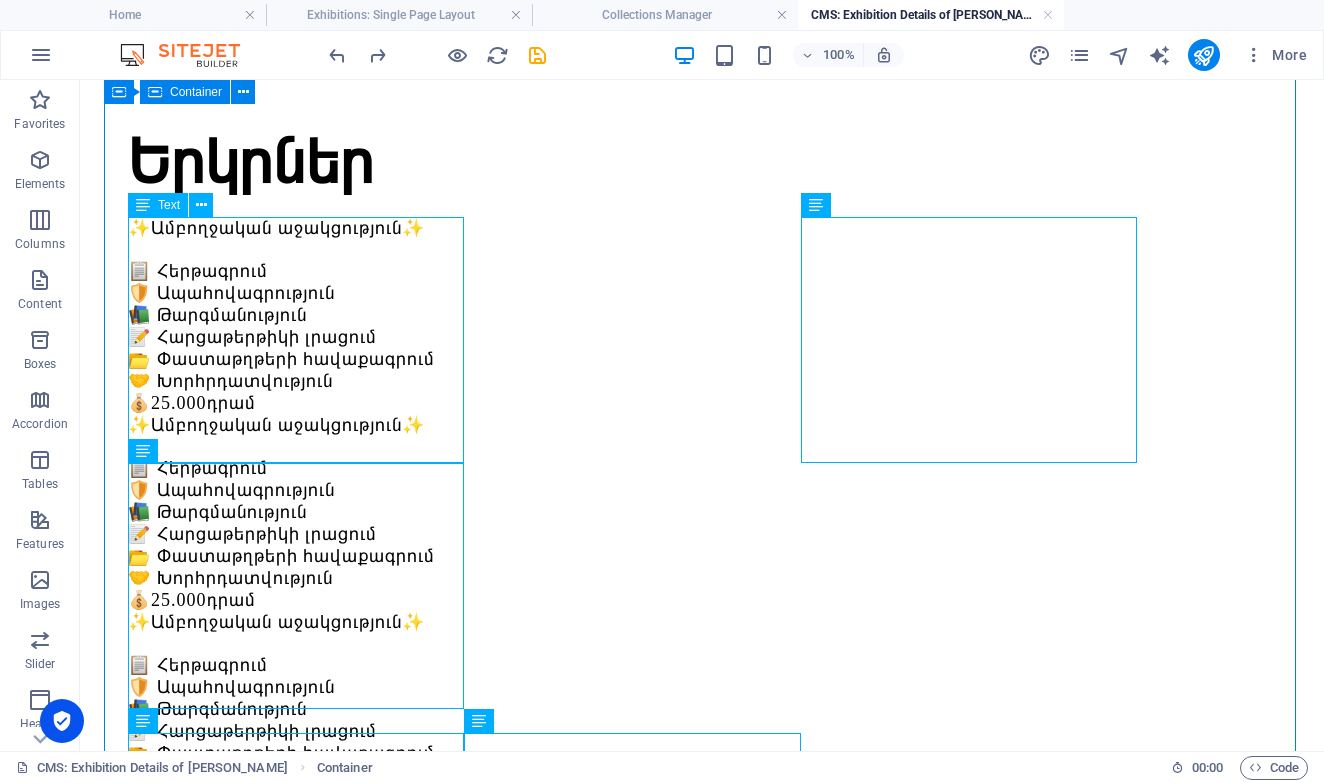 click on "✨Ամբողջական աջակցություն✨   📋 Հերթագրում 🛡️ Ապահովագրություն   📚 Թարգմանություն   📝 Հարցաթերթիկի լրացում   📂 Փաստաթղթերի հավաքագրում   🤝 Խորհրդատվություն 💰 25.000  դրամ" at bounding box center [702, 315] 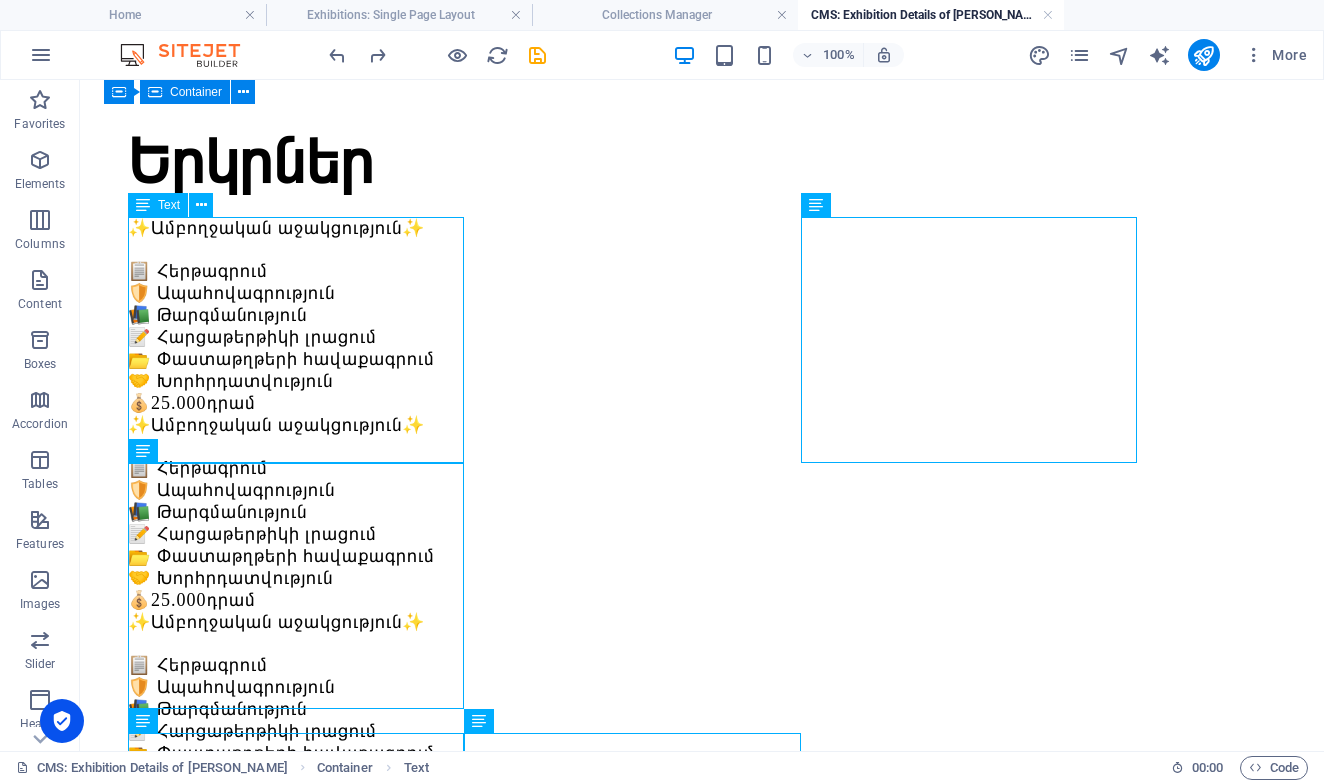 click on "✨Ամբողջական աջակցություն✨   📋 Հերթագրում 🛡️ Ապահովագրություն   📚 Թարգմանություն   📝 Հարցաթերթիկի լրացում   📂 Փաստաթղթերի հավաքագրում   🤝 Խորհրդատվություն 💰 25.000  դրամ" at bounding box center (702, 315) 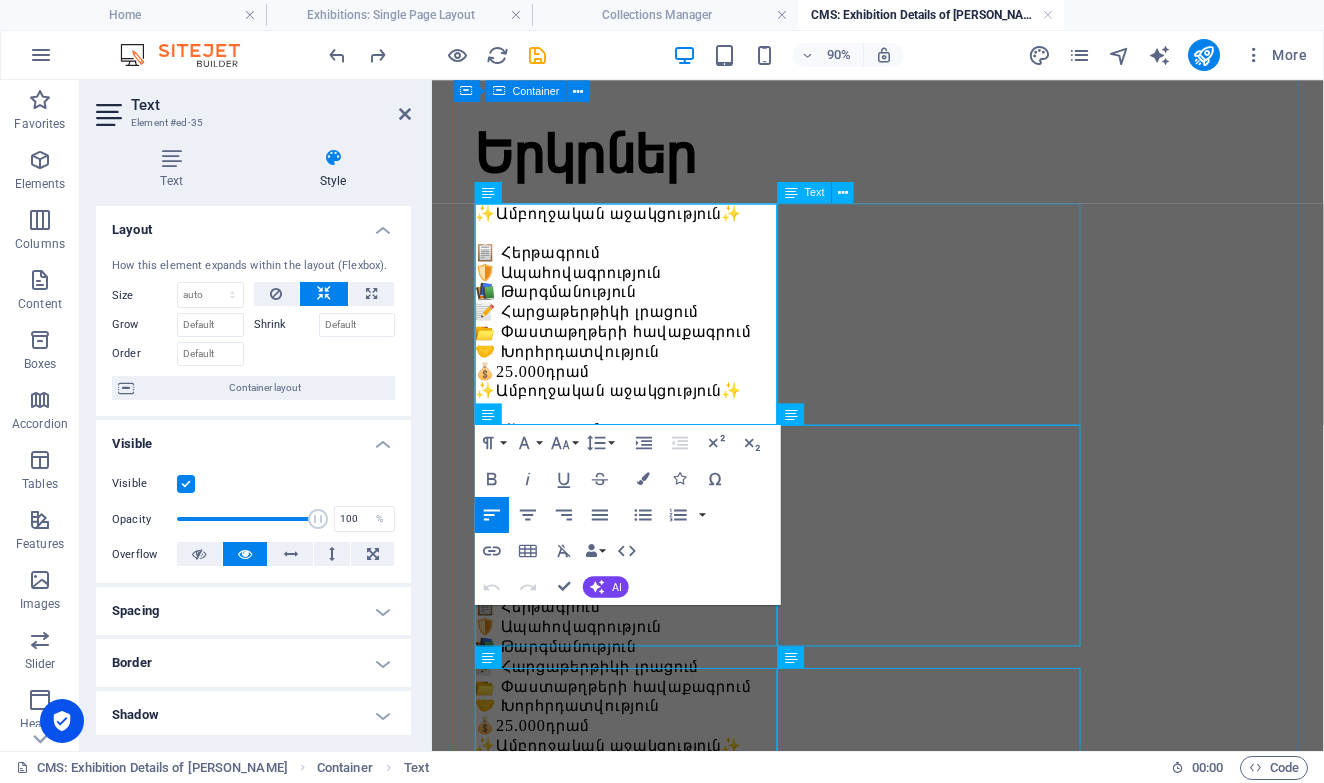 click on "✨Ամբողջական աջակցություն✨   📋 Հերթագրում 🛡️ Ապահովագրություն   📚 Թարգմանություն   📝 Հարցաթերթիկի լրացում   📂 Փաստաթղթերի հավաքագրում   🤝 Խորհրդատվություն 💰 25.000  դրամ" at bounding box center [927, 512] 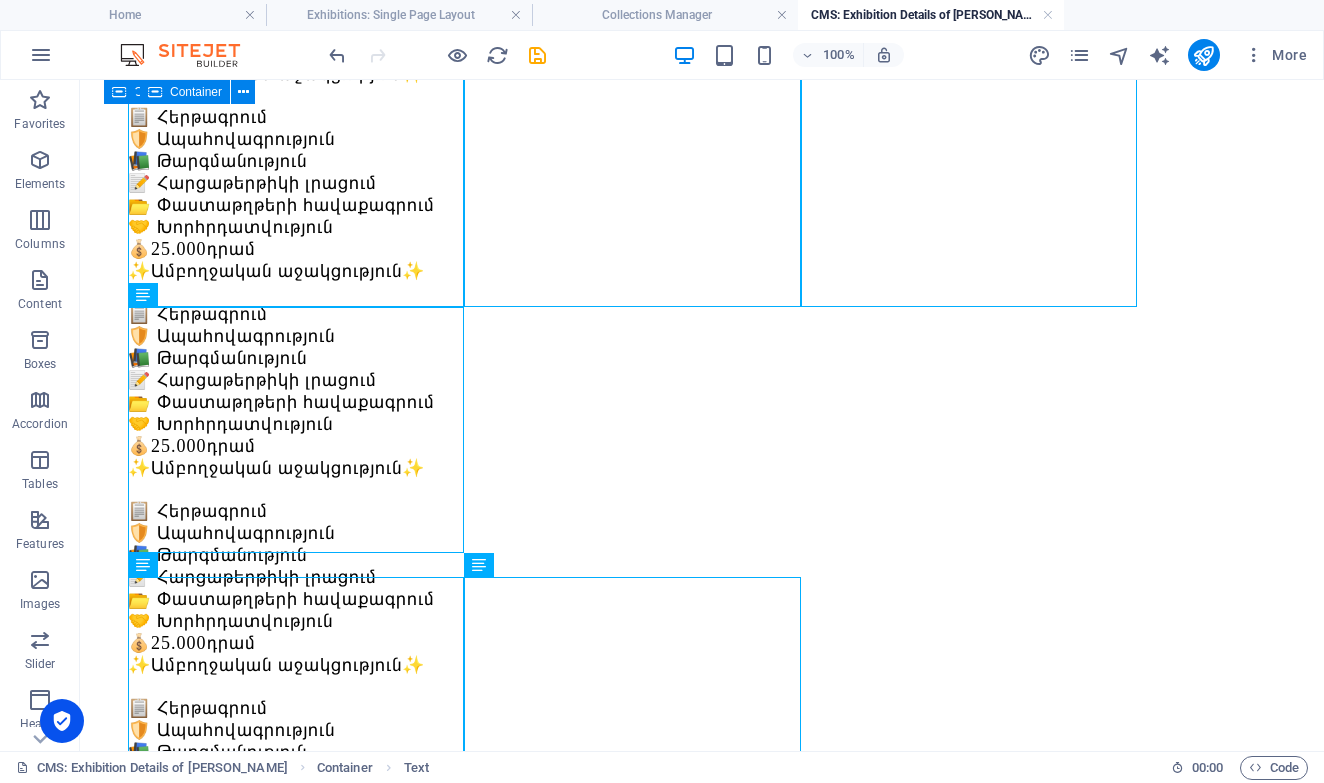 scroll, scrollTop: 341, scrollLeft: 0, axis: vertical 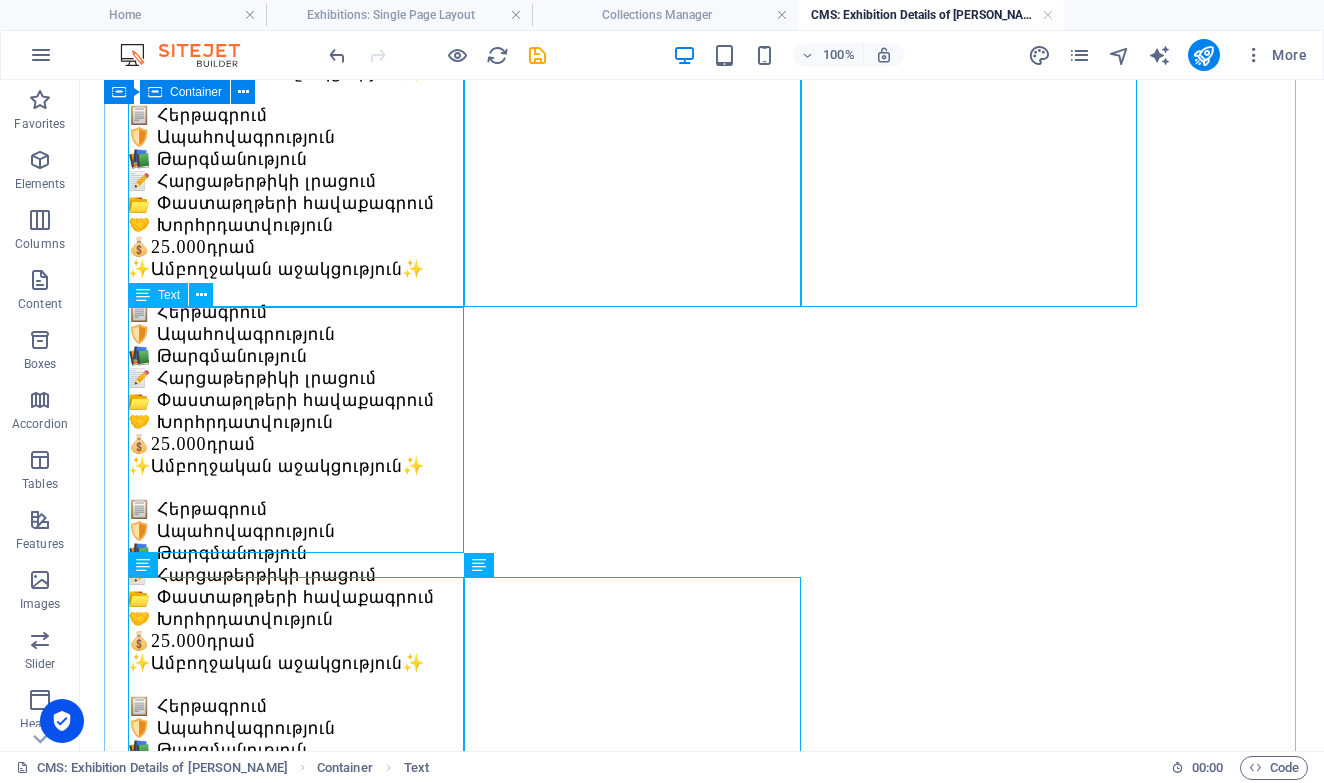 click on "✨Ամբողջական աջակցություն✨   📋 Հերթագրում 🛡️ Ապահովագրություն   📚 Թարգմանություն   📝 Հարցաթերթիկի լրացում   📂 Փաստաթղթերի հավաքագրում   🤝 Խորհրդատվություն 💰 25.000  դրամ" at bounding box center [702, 750] 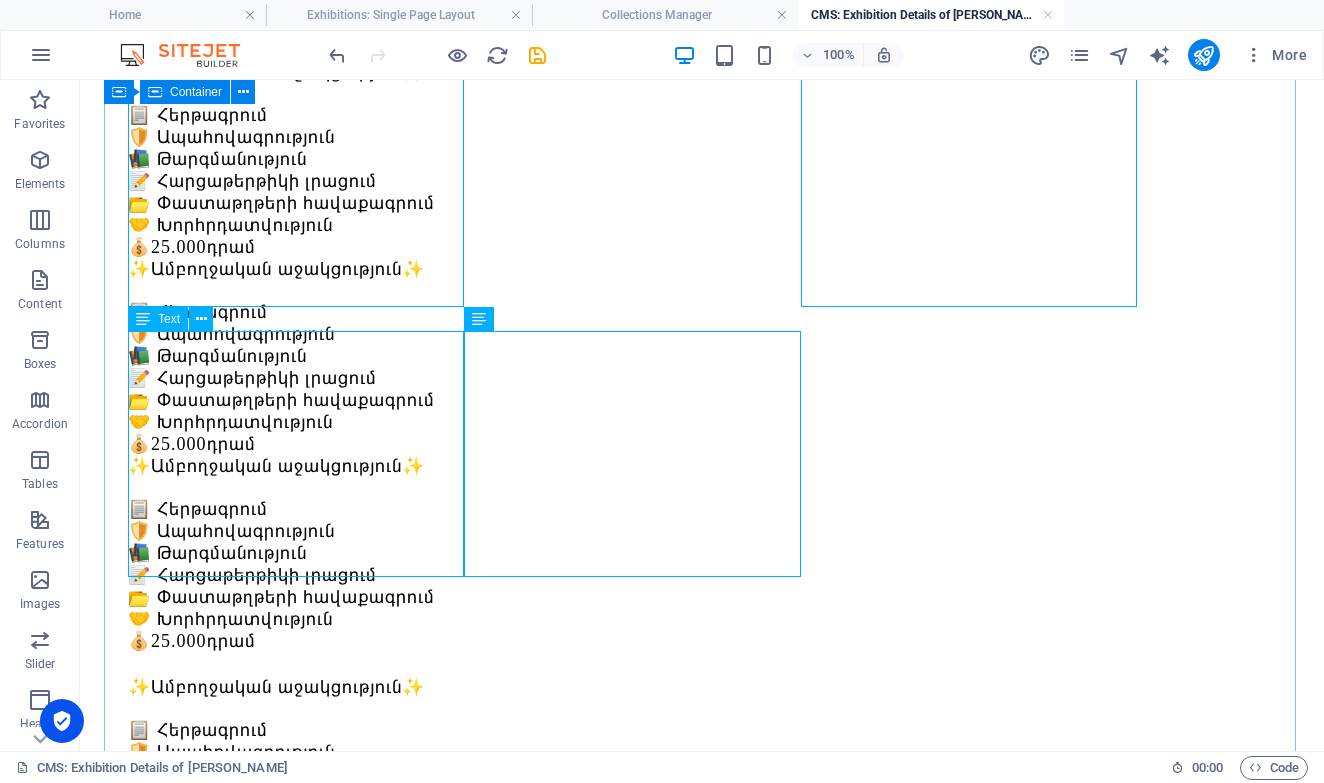 click on "✨Ամբողջական աջակցություն✨   📋 Հերթագրում 🛡️ Ապահովագրություն   📚 Թարգմանություն   📝 Հարցաթերթիկի լրացում   📂 Փաստաթղթերի հավաքագրում   🤝 Խորհրդատվություն 💰 25.000  դրամ" at bounding box center [702, 774] 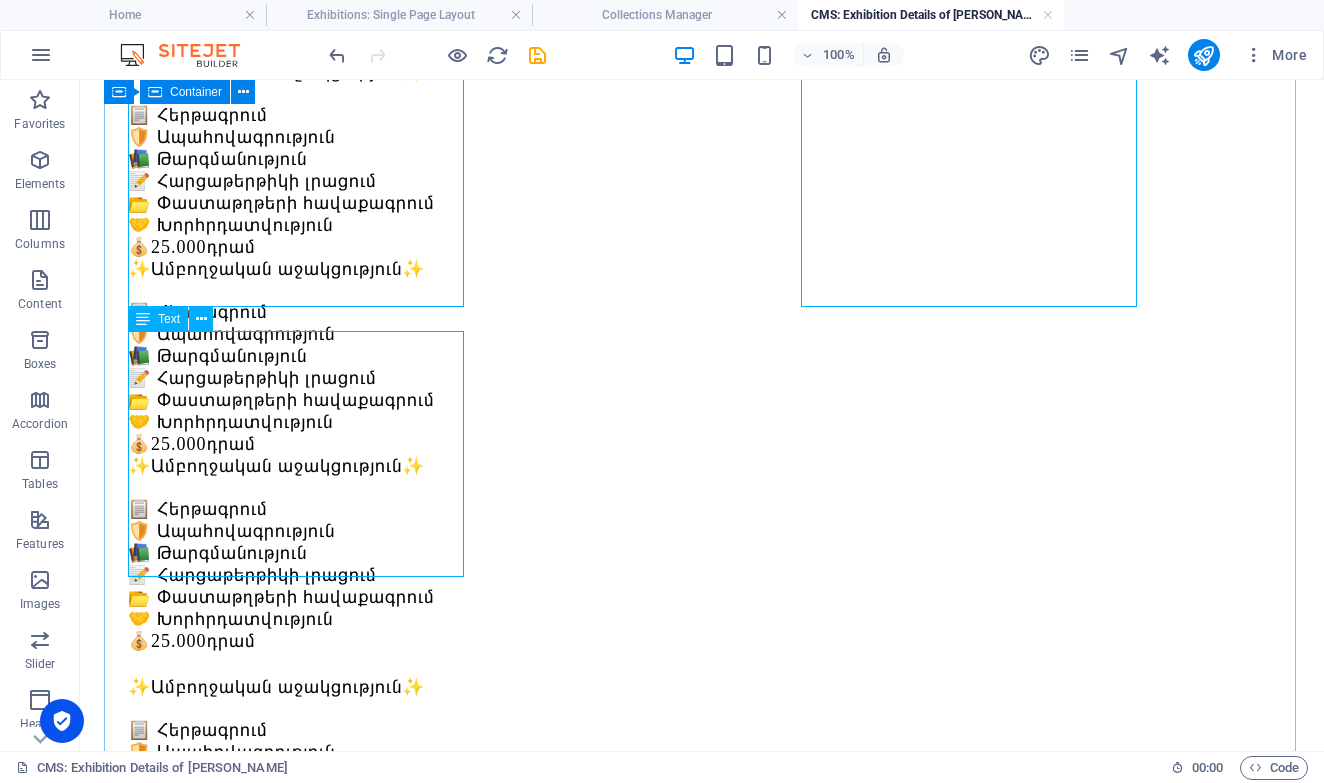 click on "✨Ամբողջական աջակցություն✨   📋 Հերթագրում 🛡️ Ապահովագրություն   📚 Թարգմանություն   📝 Հարցաթերթիկի լրացում   📂 Փաստաթղթերի հավաքագրում   🤝 Խորհրդատվություն 💰 25.000  դրամ" at bounding box center [702, 774] 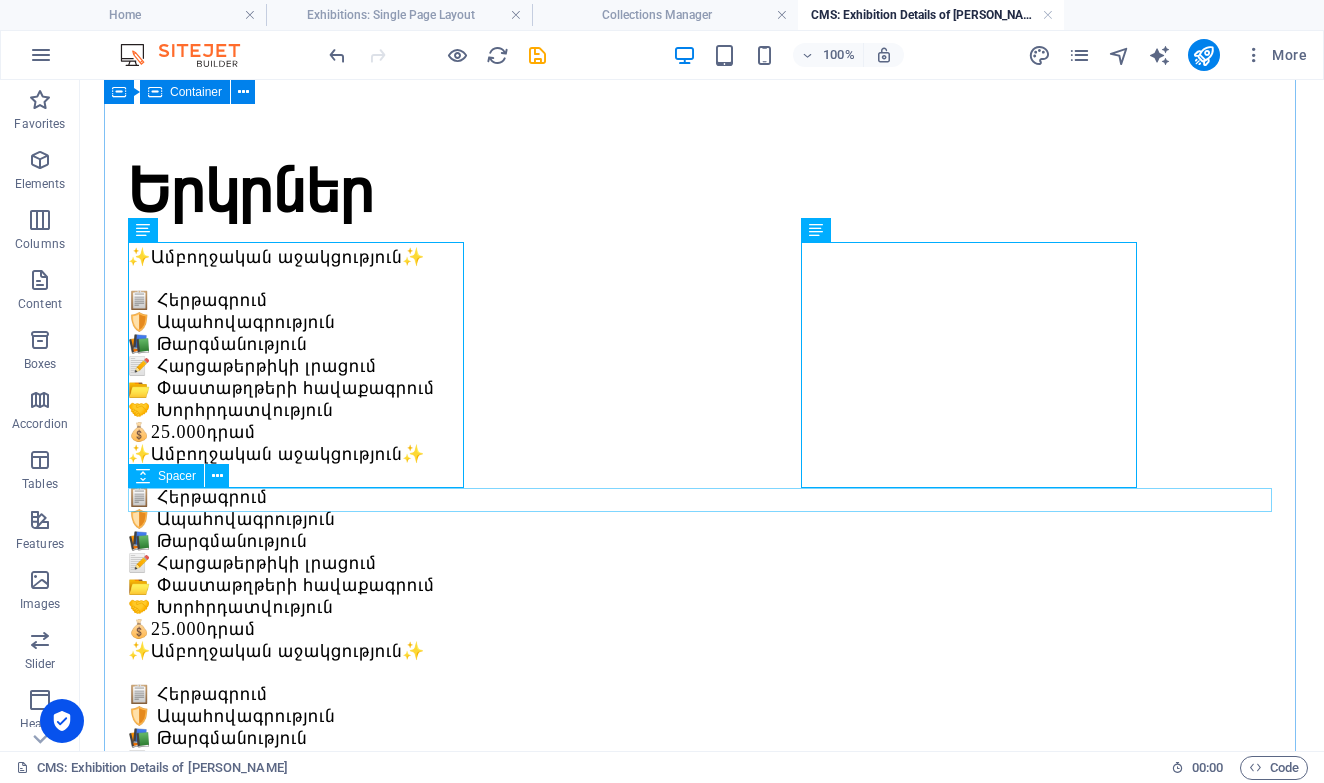 scroll, scrollTop: 160, scrollLeft: 0, axis: vertical 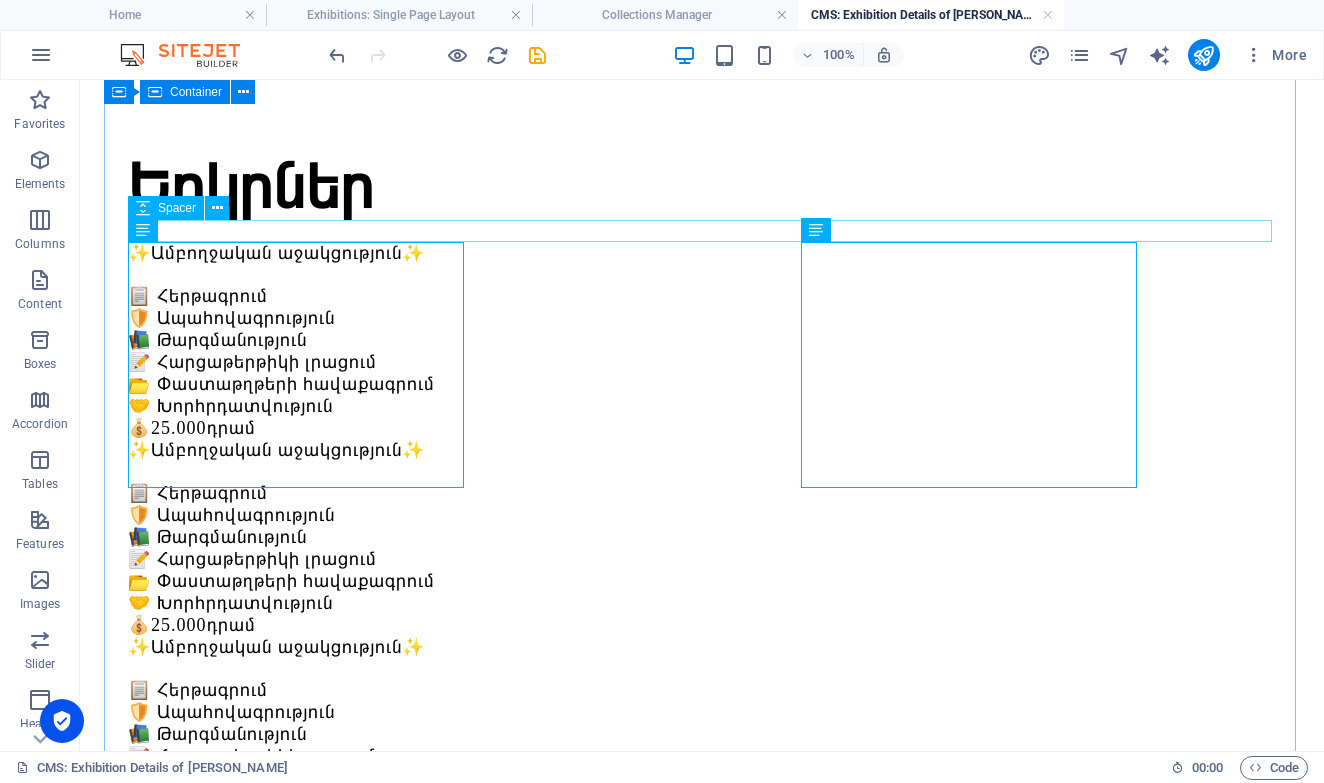 click at bounding box center (702, 231) 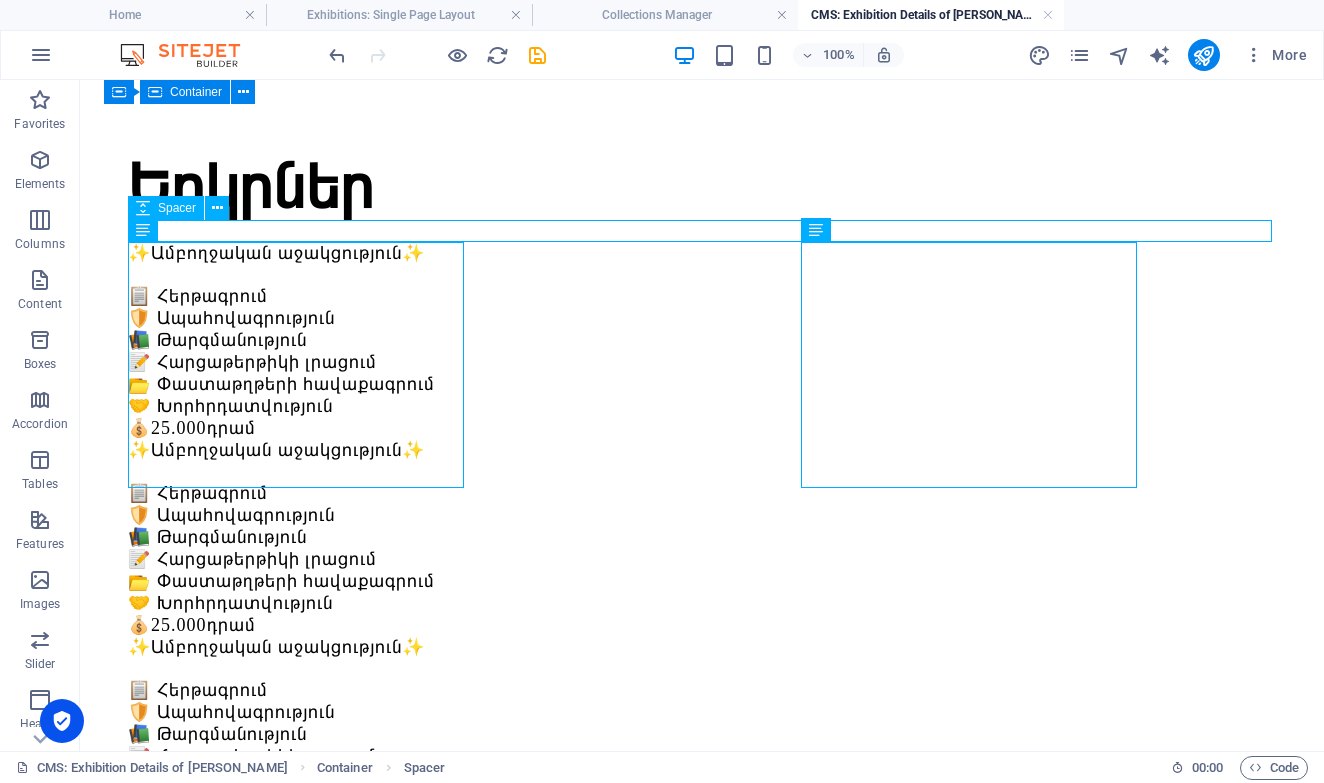 click at bounding box center [702, 231] 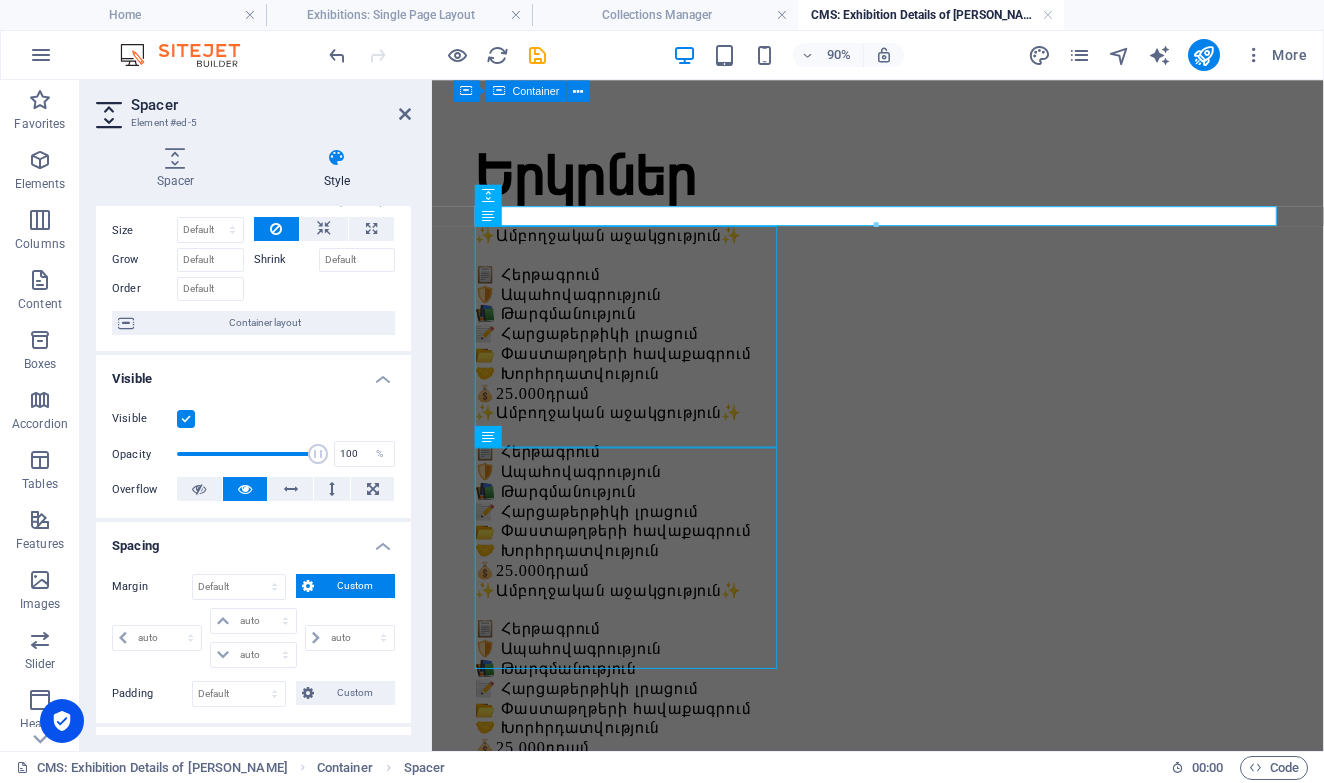 scroll, scrollTop: 0, scrollLeft: 0, axis: both 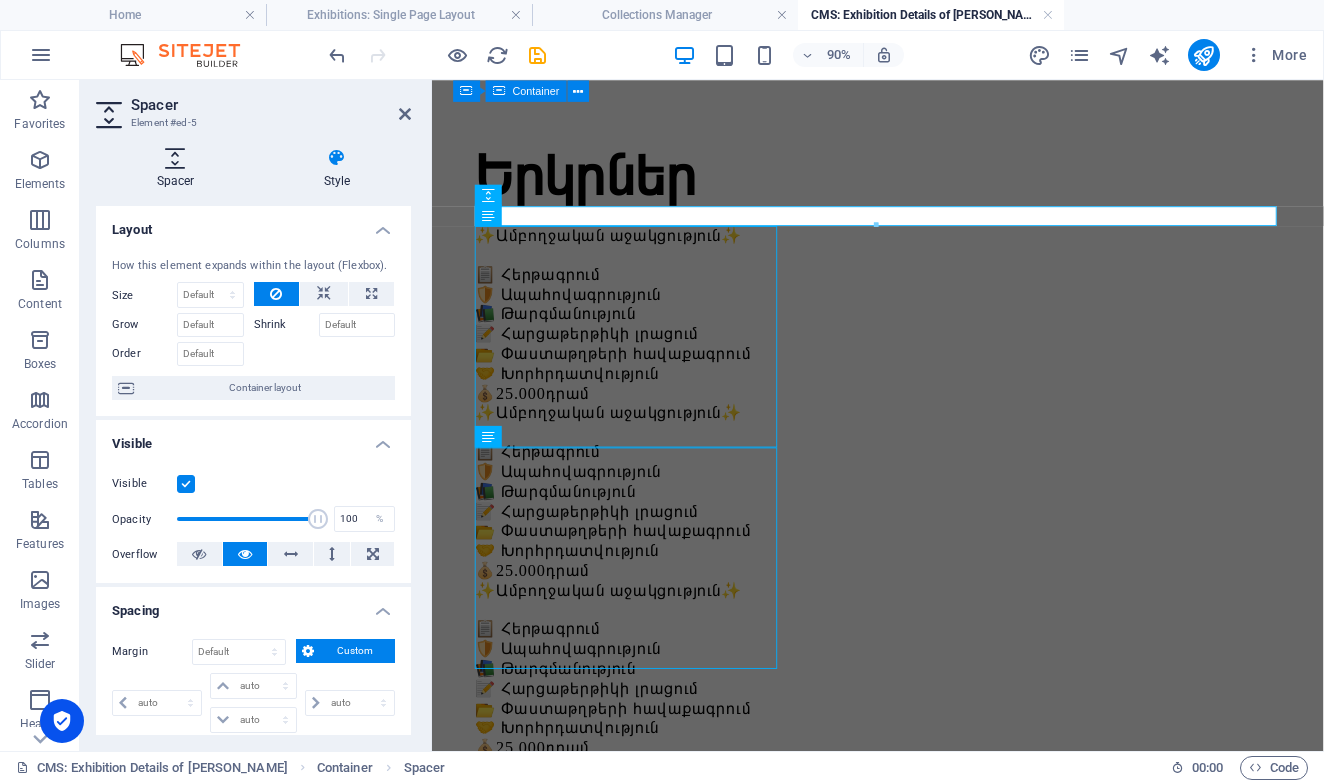 click at bounding box center (175, 158) 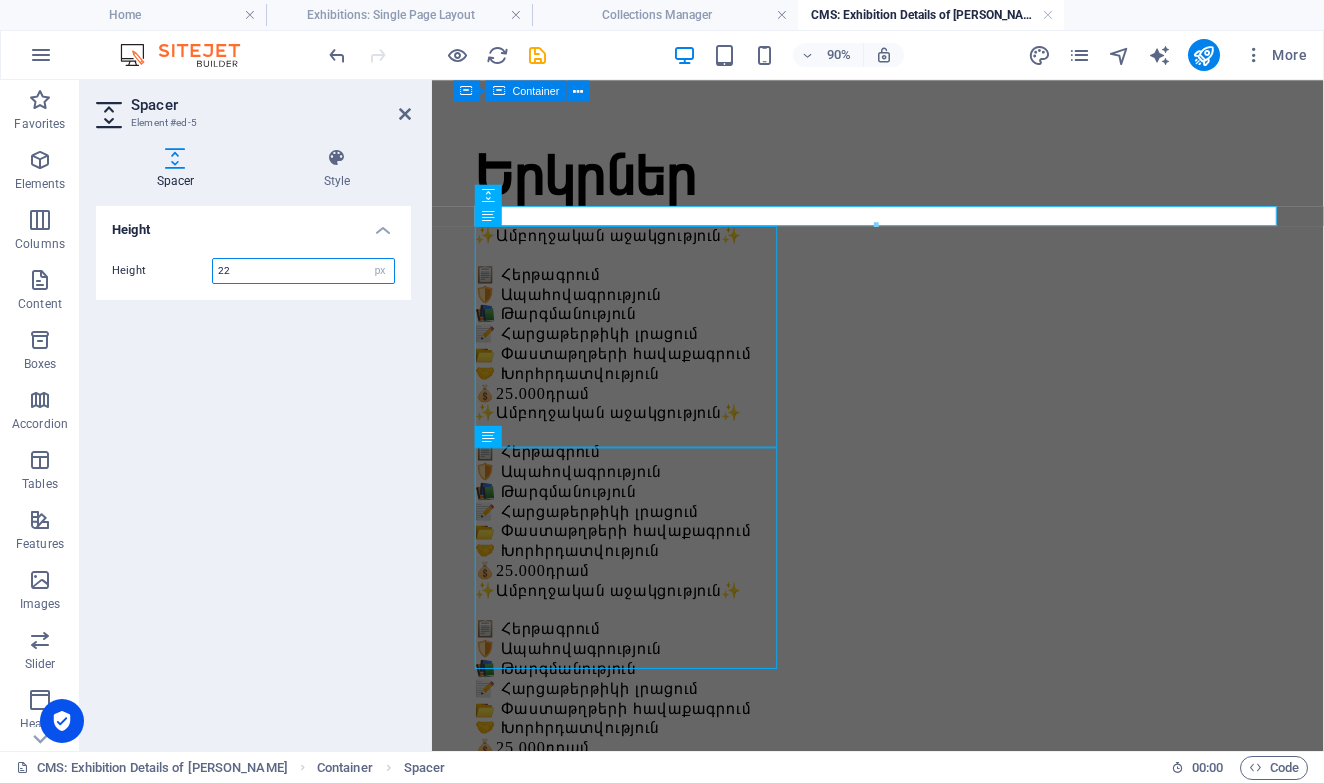 click on "22" at bounding box center (303, 271) 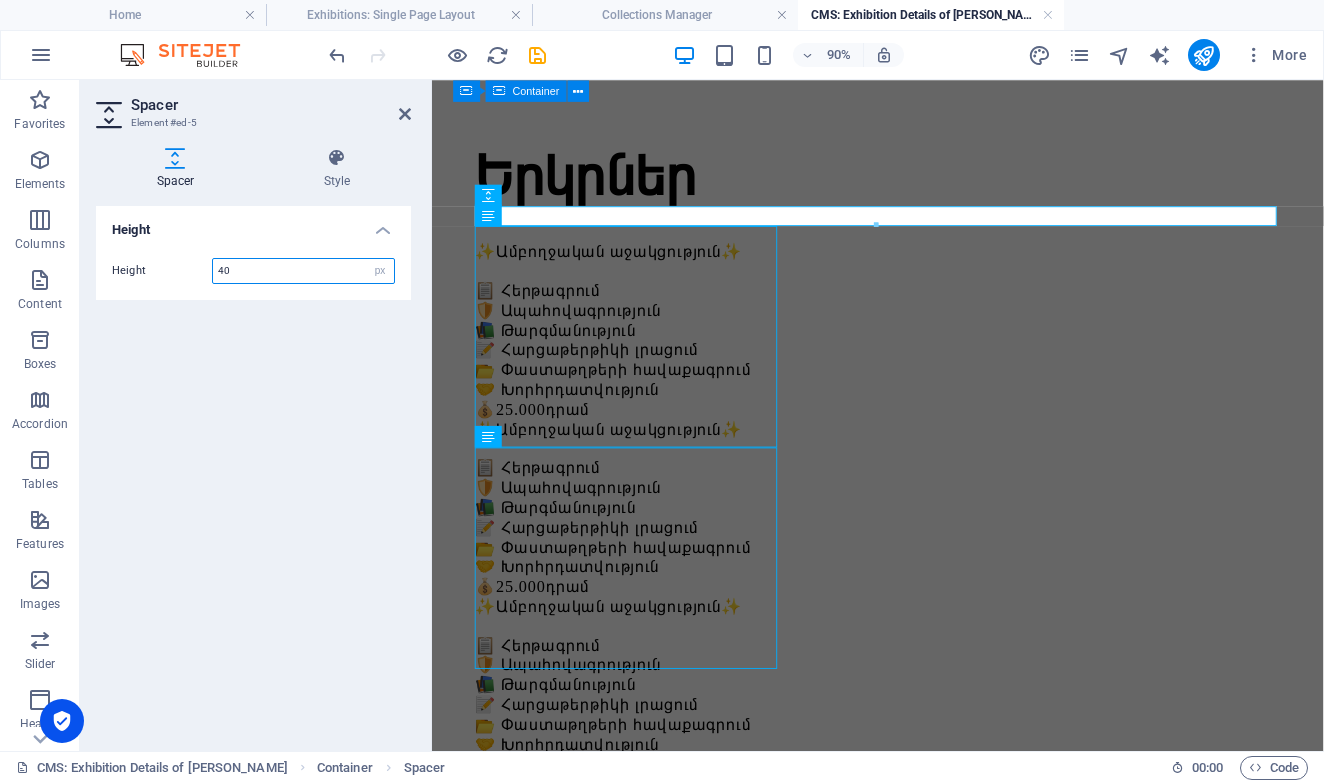 type on "40" 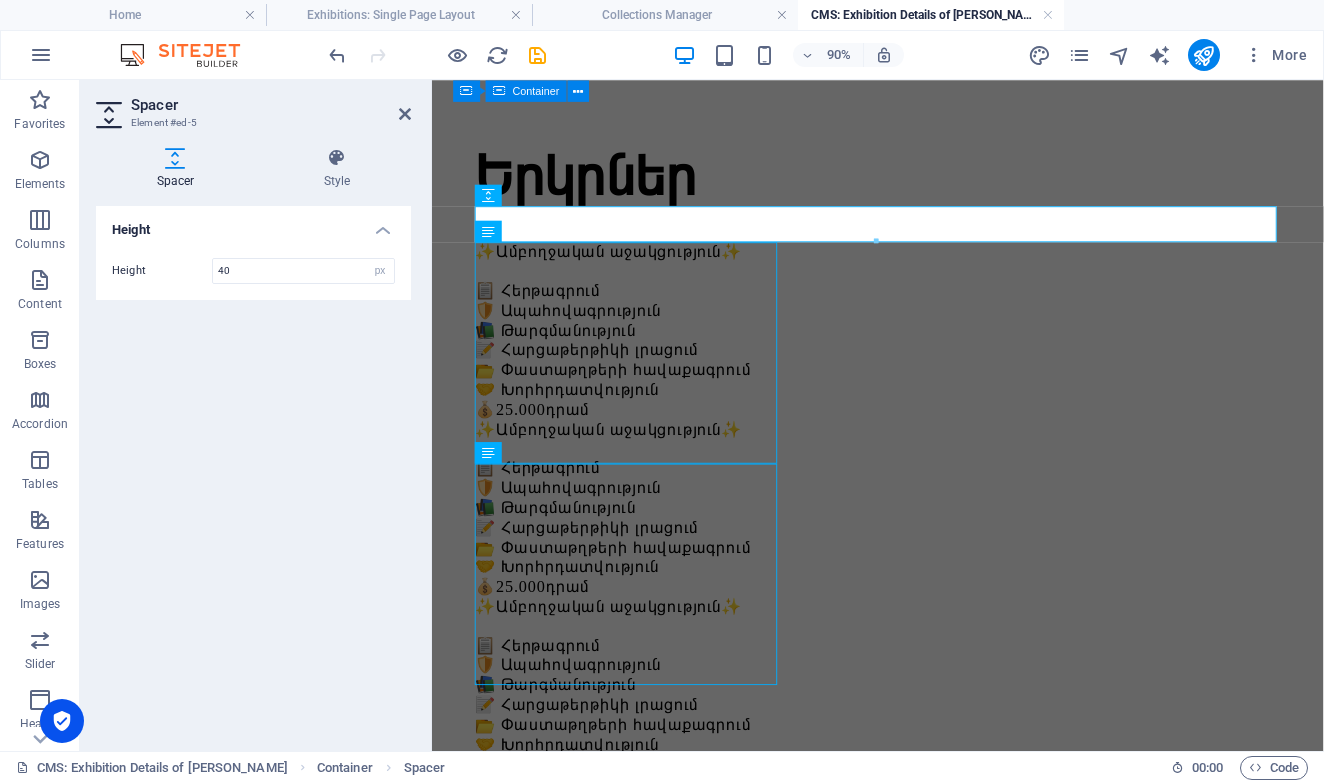 click on "Height Height 40 px rem vh vw" at bounding box center [253, 470] 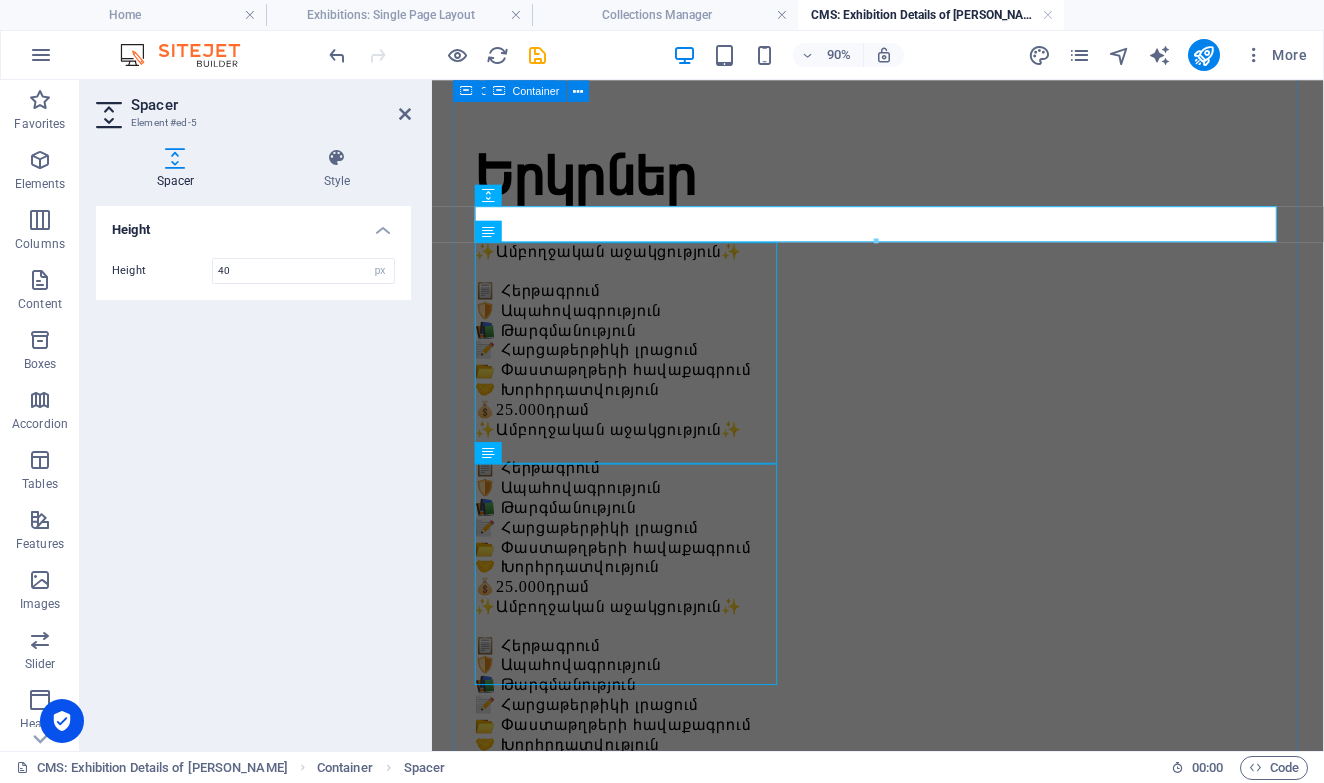click on "Երկրներ ✨Ամբողջական աջակցություն✨   📋 Հերթագրում 🛡️ Ապահովագրություն   📚 Թարգմանություն   📝 Հարցաթերթիկի լրացում   📂 Փաստաթղթերի հավաքագրում   🤝 Խորհրդատվություն 💰 25.000  դրամ ✨Ամբողջական աջակցություն✨   📋 Հերթագրում 🛡️ Ապահովագրություն   📚 Թարգմանություն   📝 Հարցաթերթիկի լրացում   📂 Փաստաթղթերի հավաքագրում   🤝 Խորհրդատվություն 💰 25.000  դրամ ✨Ամբողջական աջակցություն✨   📋 Հերթագրում 🛡️ Ապահովագրություն   📚 Թարգմանություն   📝 Հարցաթերթիկի լրացում   📂 Փաստաթղթերի հավաքագրում   🤝 Խորհրդատվություն 💰 25.000  դրամ" at bounding box center (927, 840) 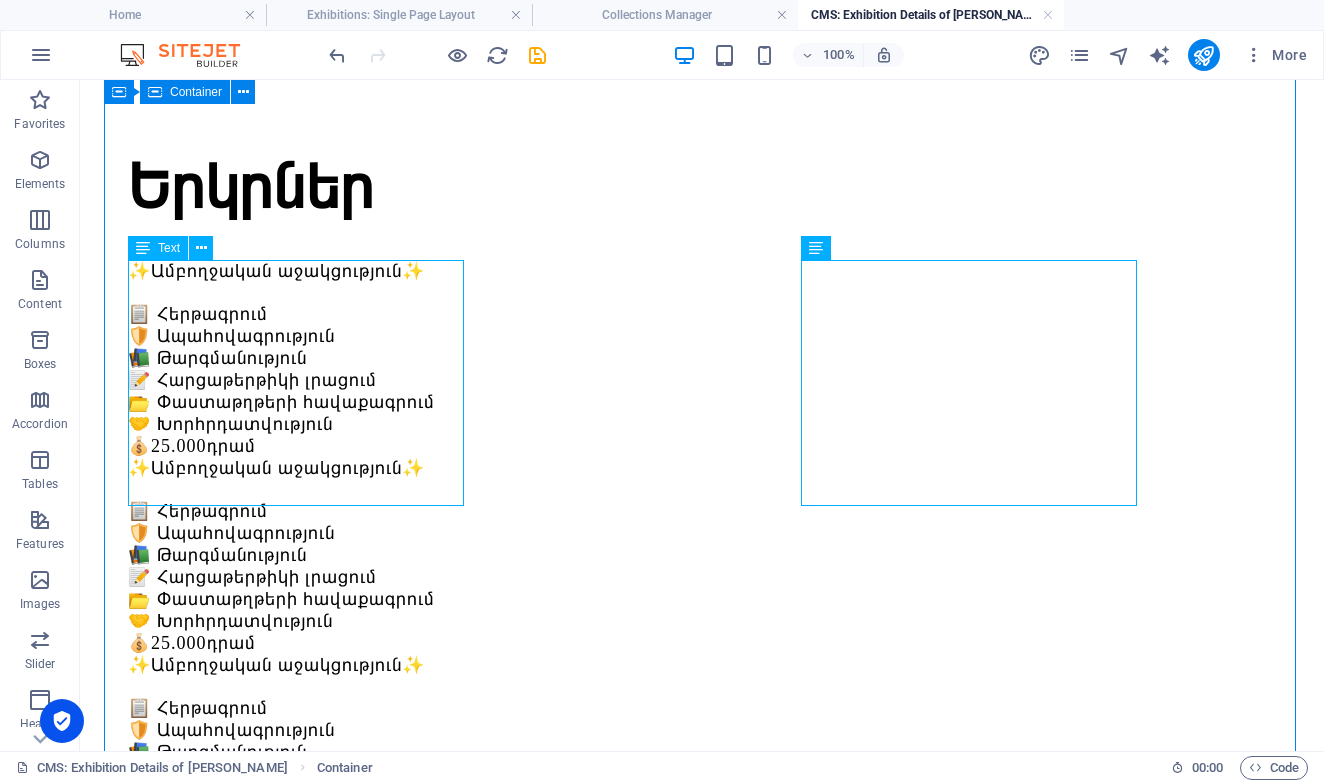 click on "✨Ամբողջական աջակցություն✨   📋 Հերթագրում 🛡️ Ապահովագրություն   📚 Թարգմանություն   📝 Հարցաթերթիկի լրացում   📂 Փաստաթղթերի հավաքագրում   🤝 Խորհրդատվություն 💰 25.000  դրամ" at bounding box center (702, 358) 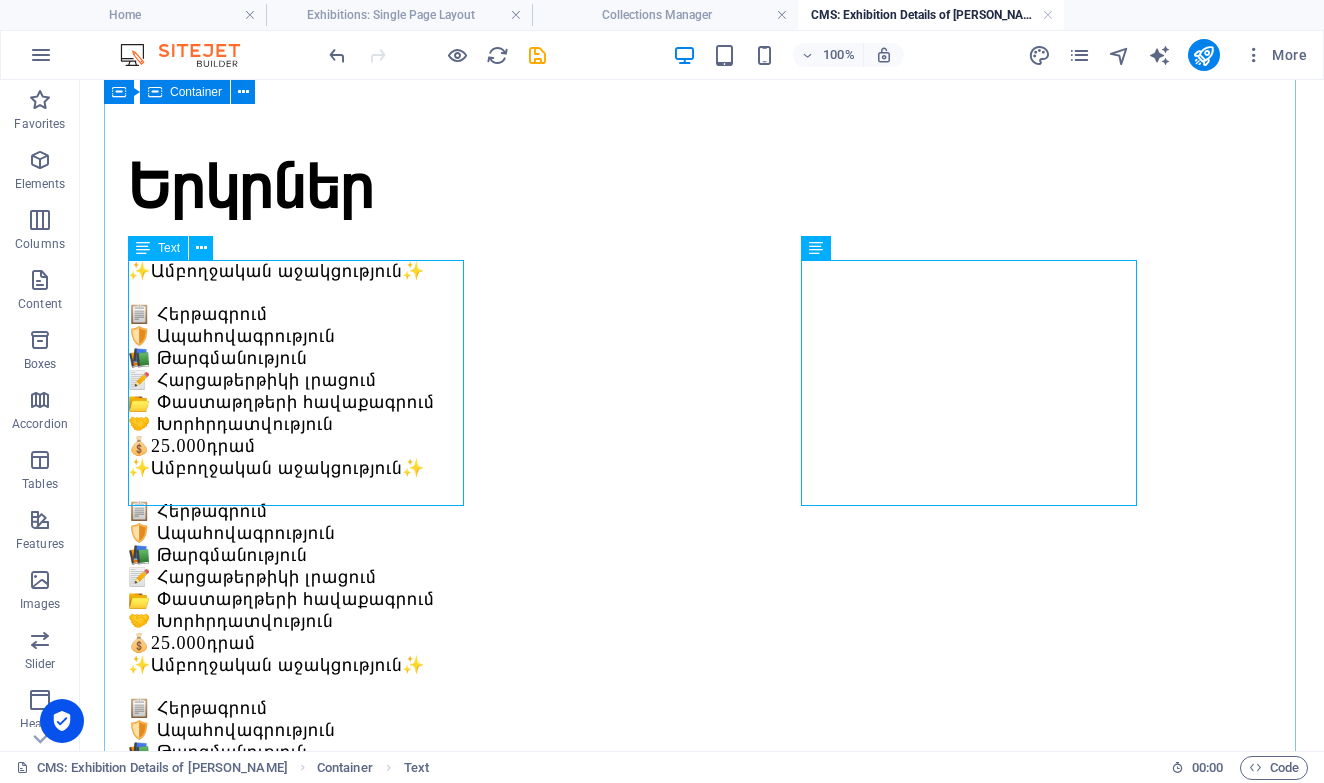 click on "✨Ամբողջական աջակցություն✨   📋 Հերթագրում 🛡️ Ապահովագրություն   📚 Թարգմանություն   📝 Հարցաթերթիկի լրացում   📂 Փաստաթղթերի հավաքագրում   🤝 Խորհրդատվություն 💰 25.000  դրամ" at bounding box center [702, 358] 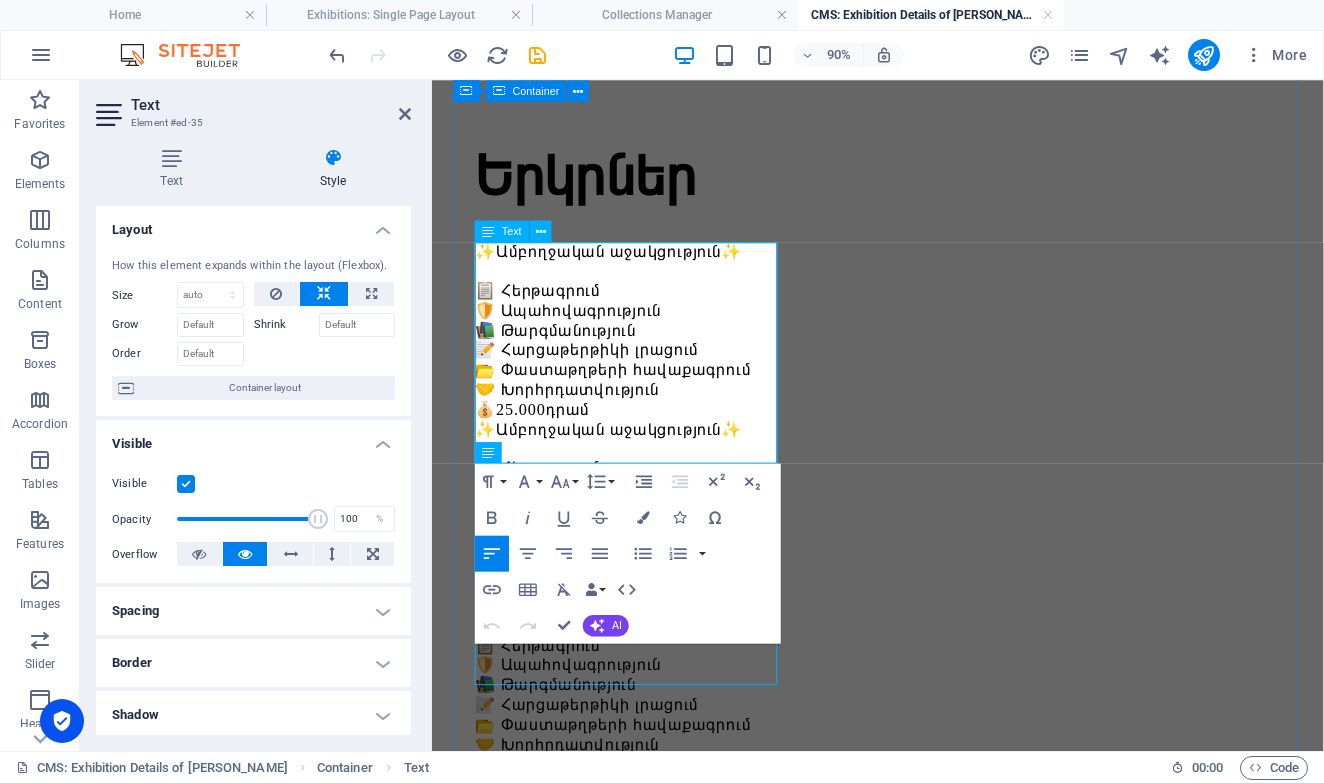 click on "✨Ամբողջական աջակցություն✨" at bounding box center (628, 271) 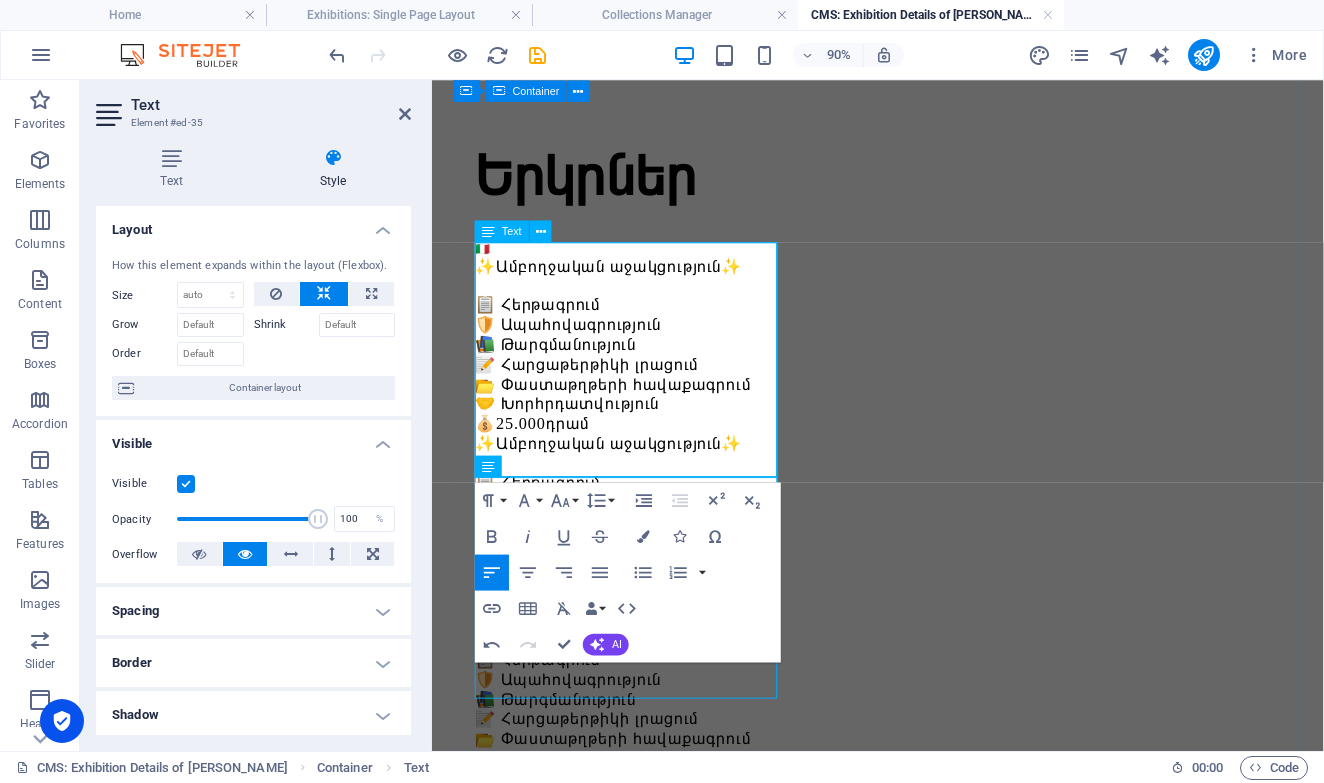 scroll, scrollTop: 0, scrollLeft: 23, axis: horizontal 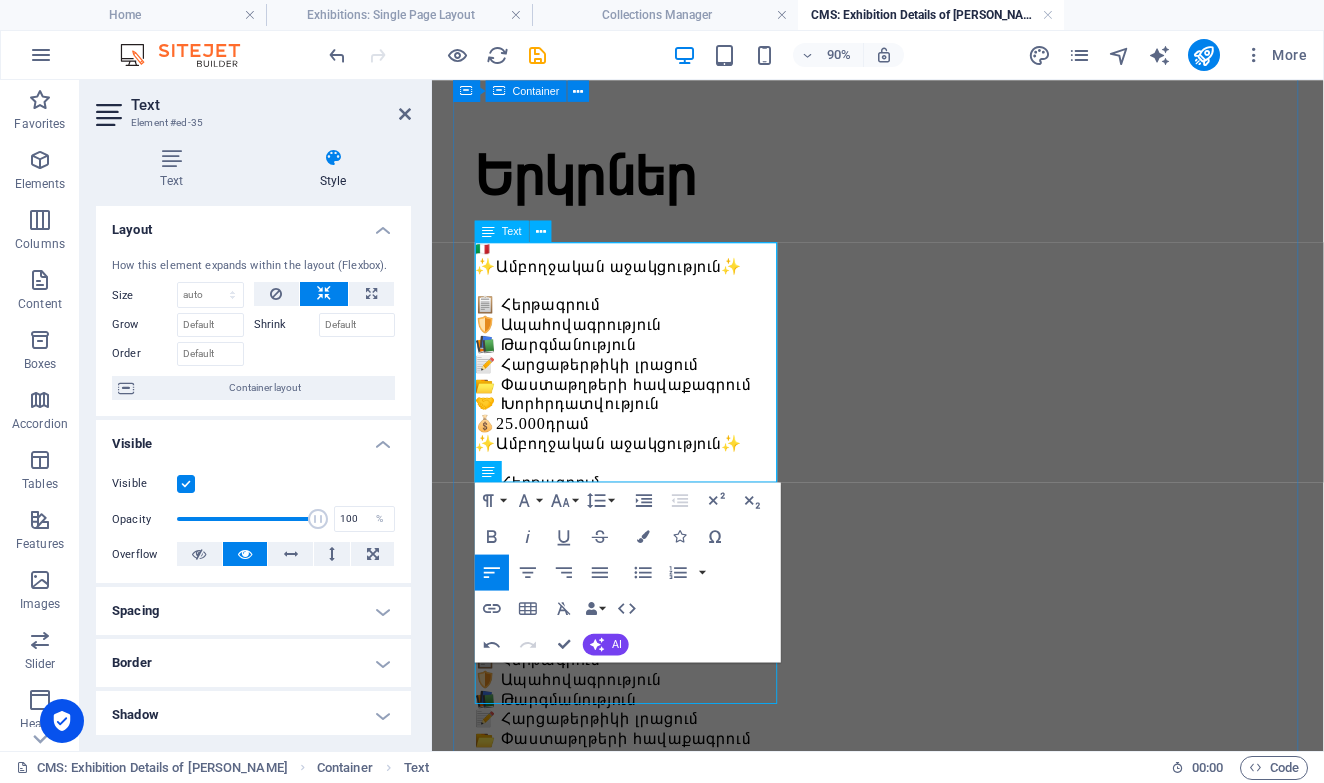 click on "🇮🇹" at bounding box center [927, 268] 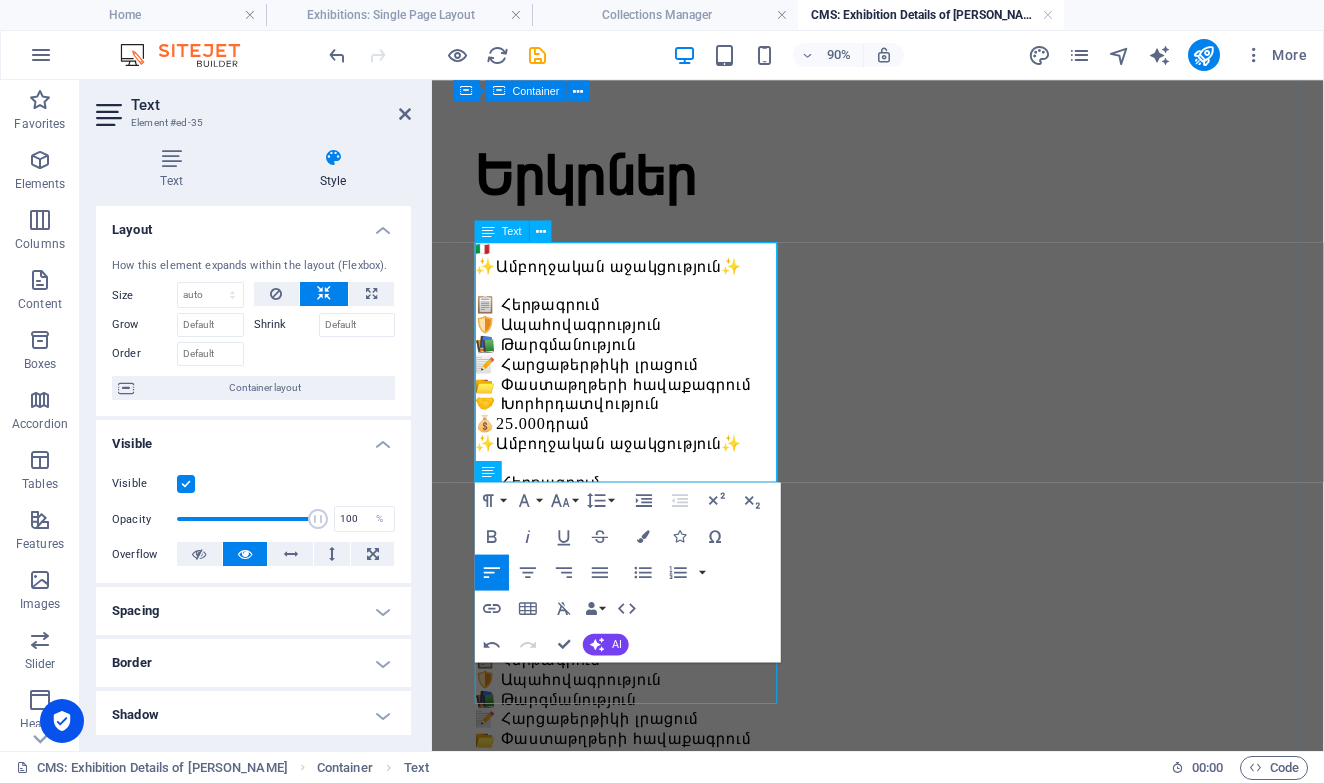 type 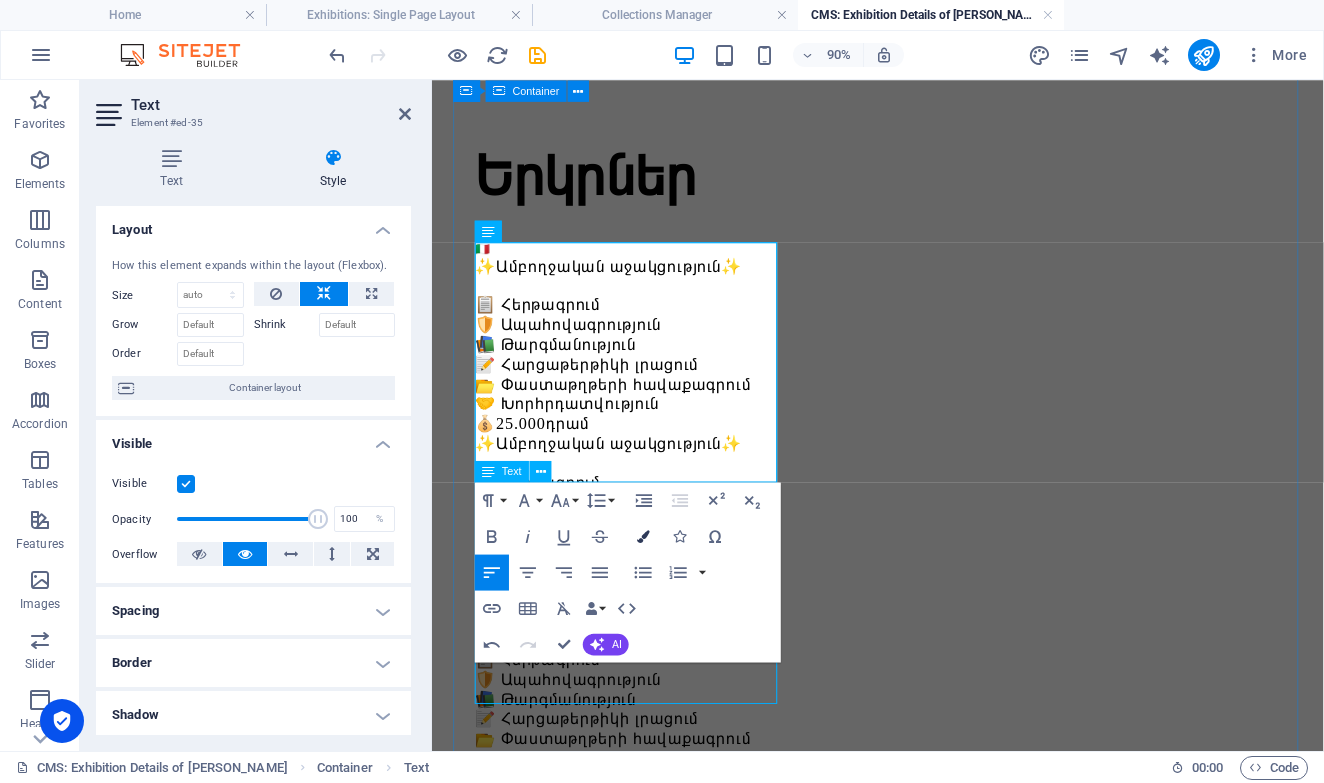 click at bounding box center (643, 536) 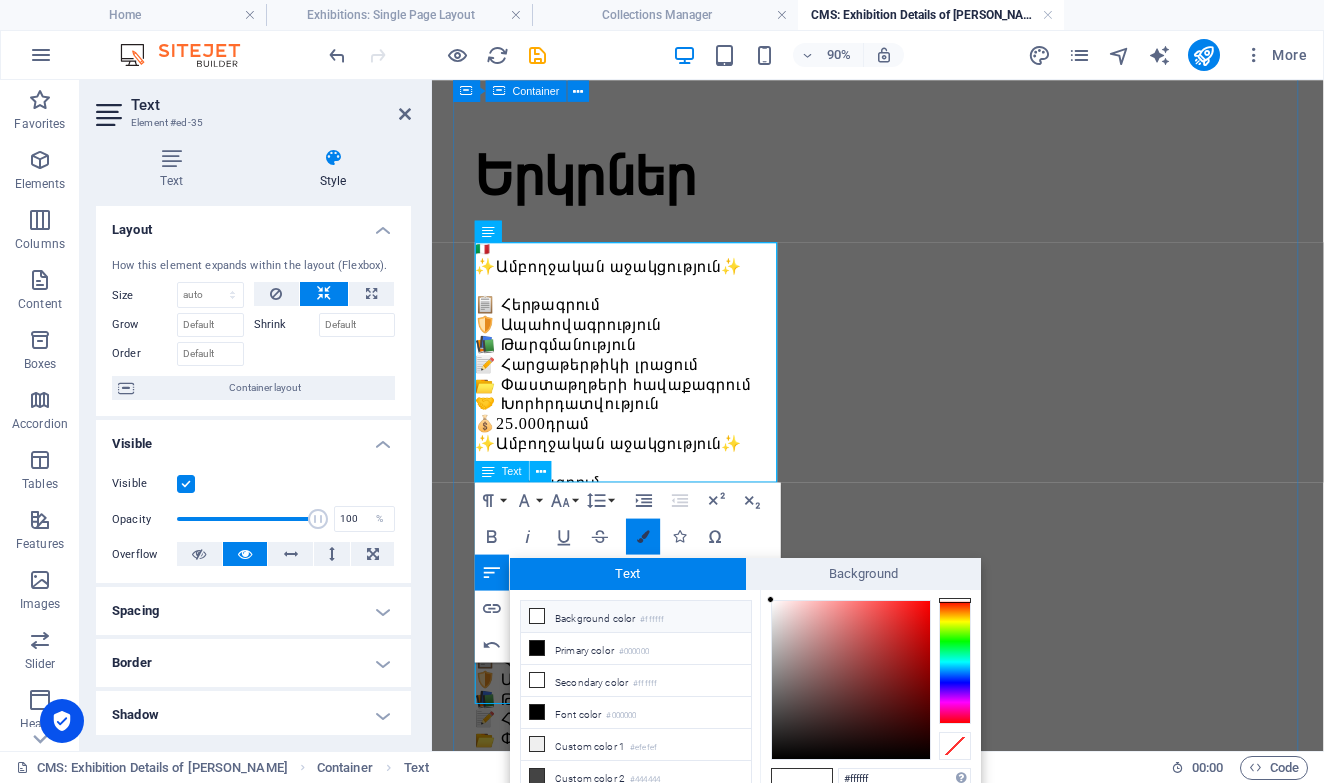 scroll, scrollTop: 5, scrollLeft: 0, axis: vertical 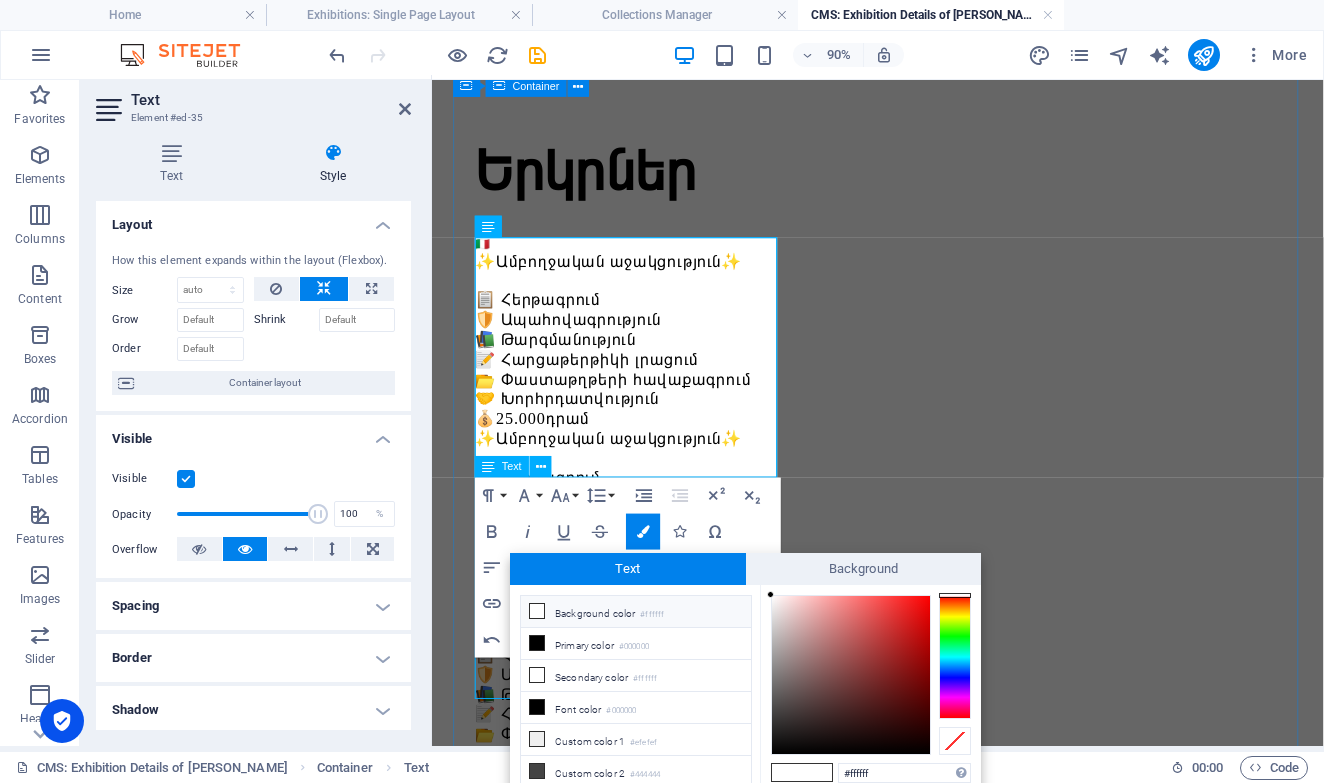 click on "Background color
#ffffff" at bounding box center (636, 612) 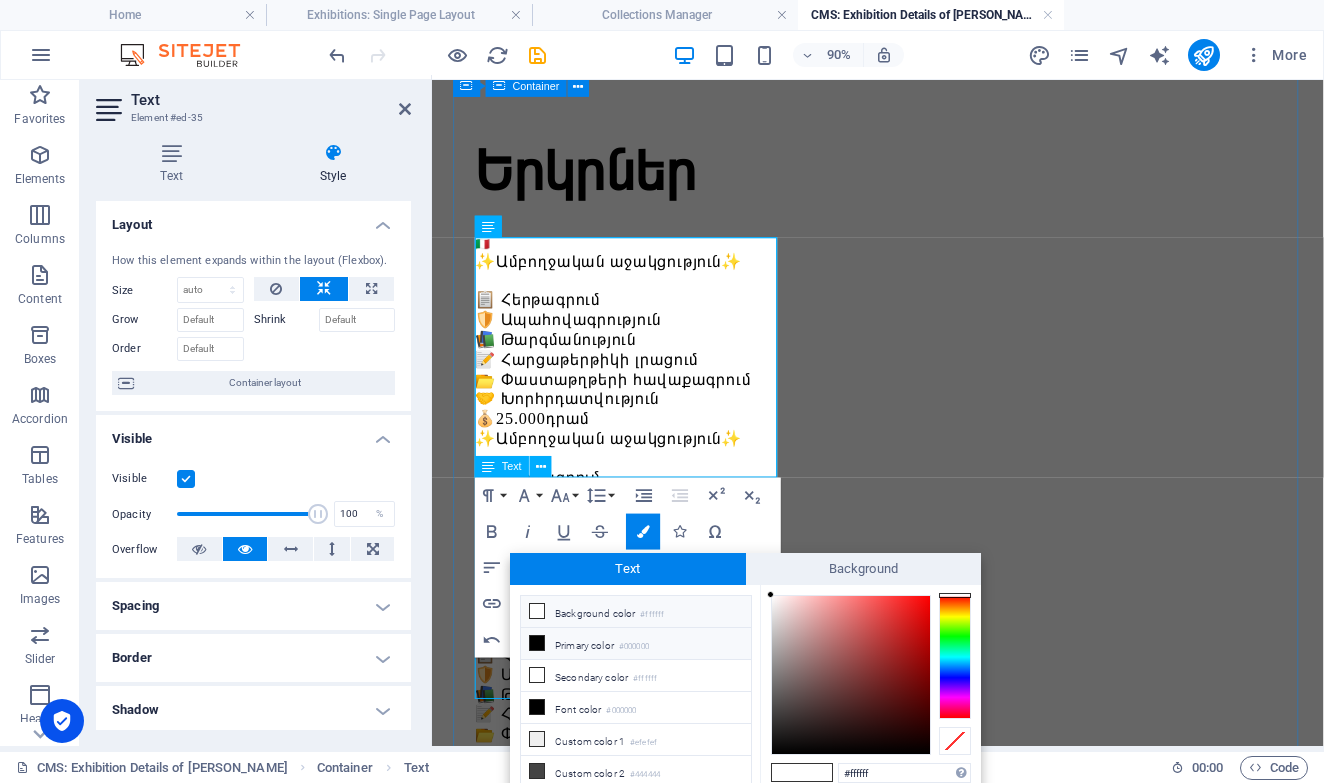 click on "Primary color
#000000" at bounding box center [636, 644] 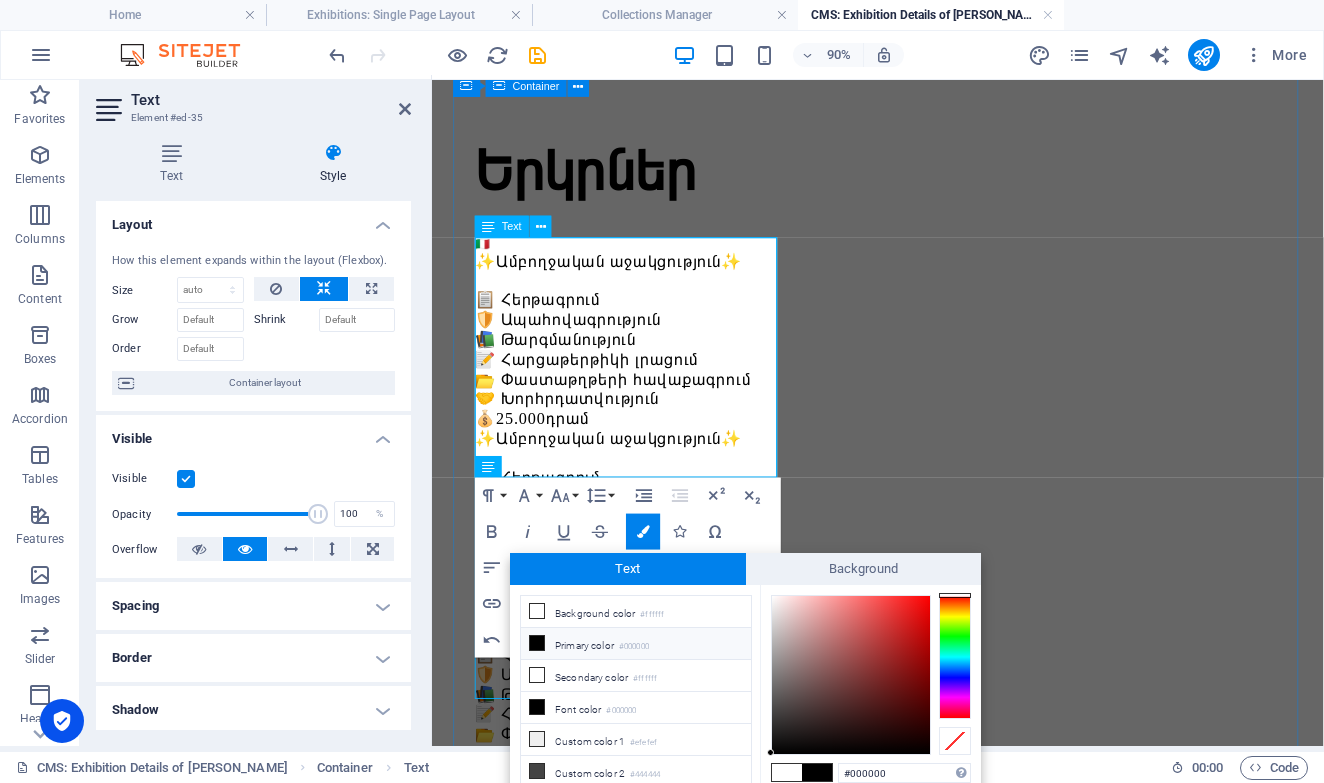 click on "🇮🇹" at bounding box center [927, 263] 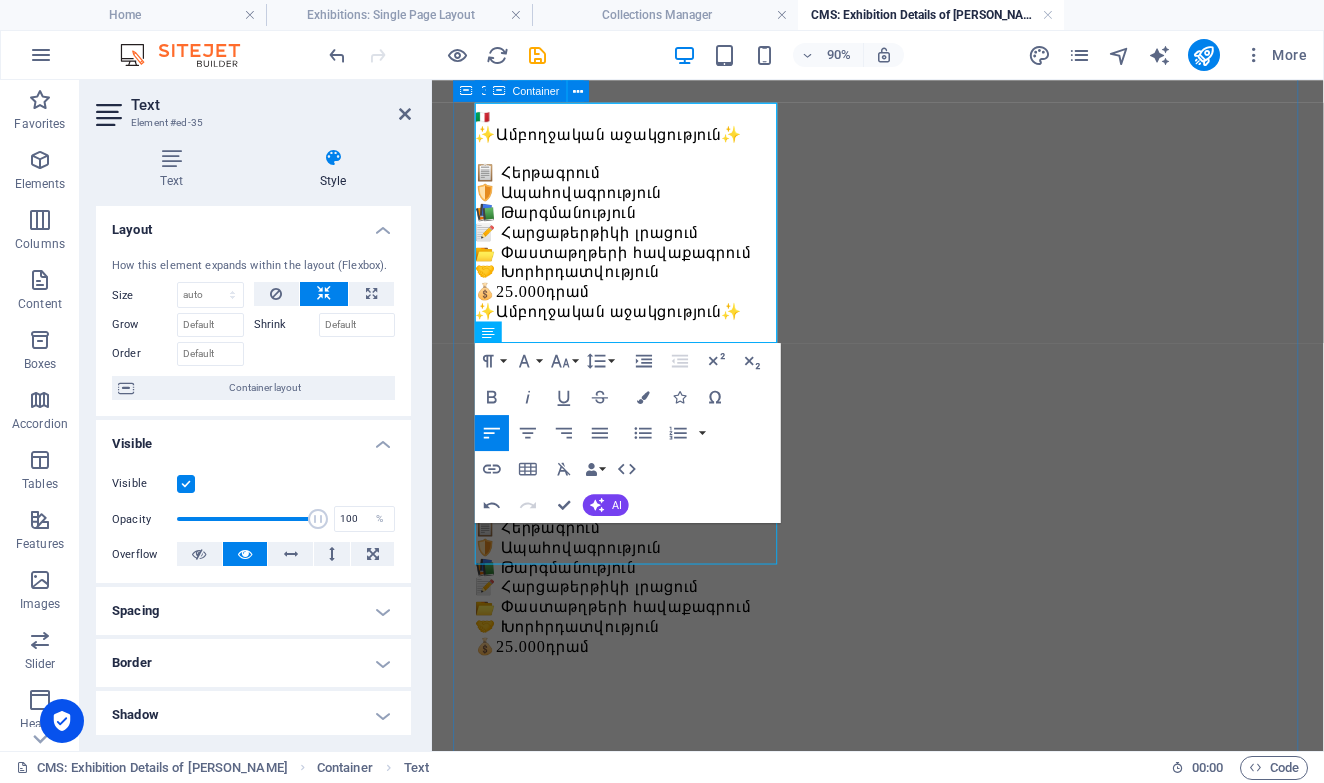 scroll, scrollTop: 315, scrollLeft: 0, axis: vertical 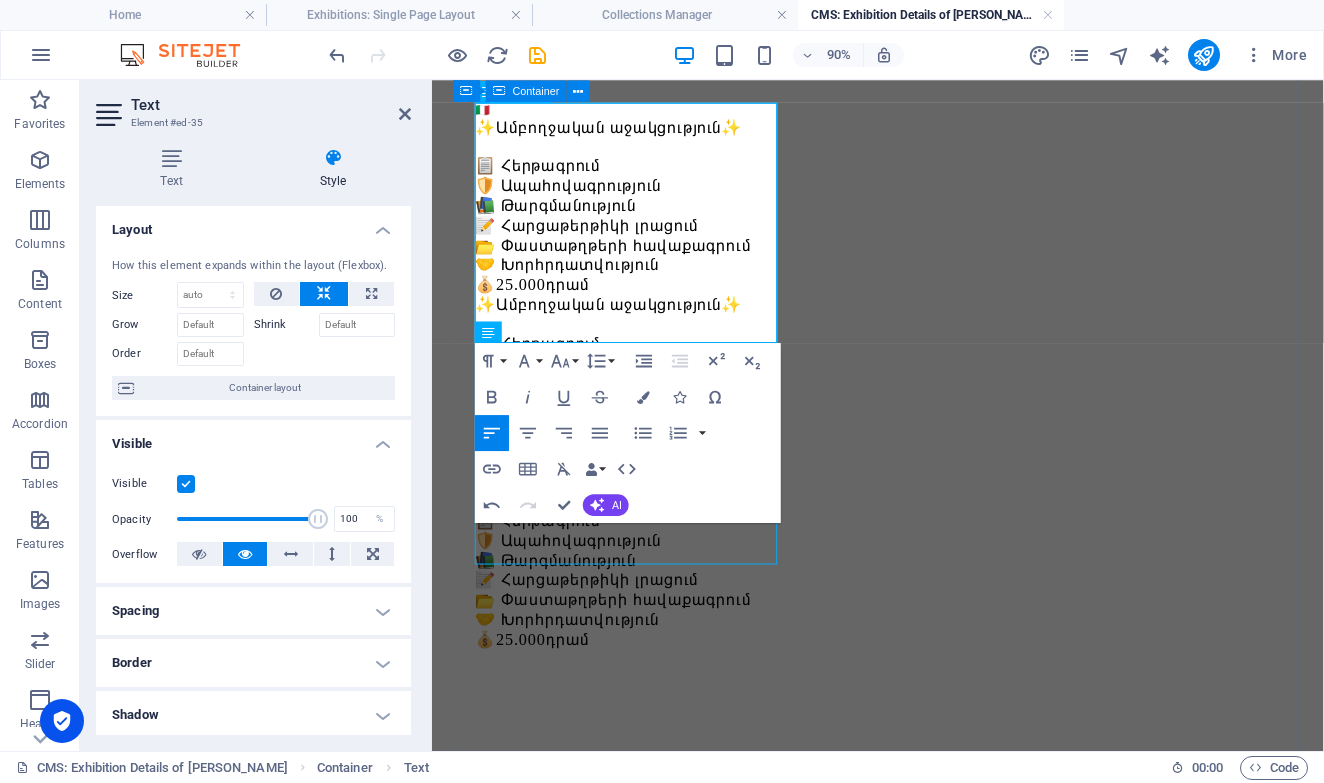 click on "🇮🇹" at bounding box center [927, 113] 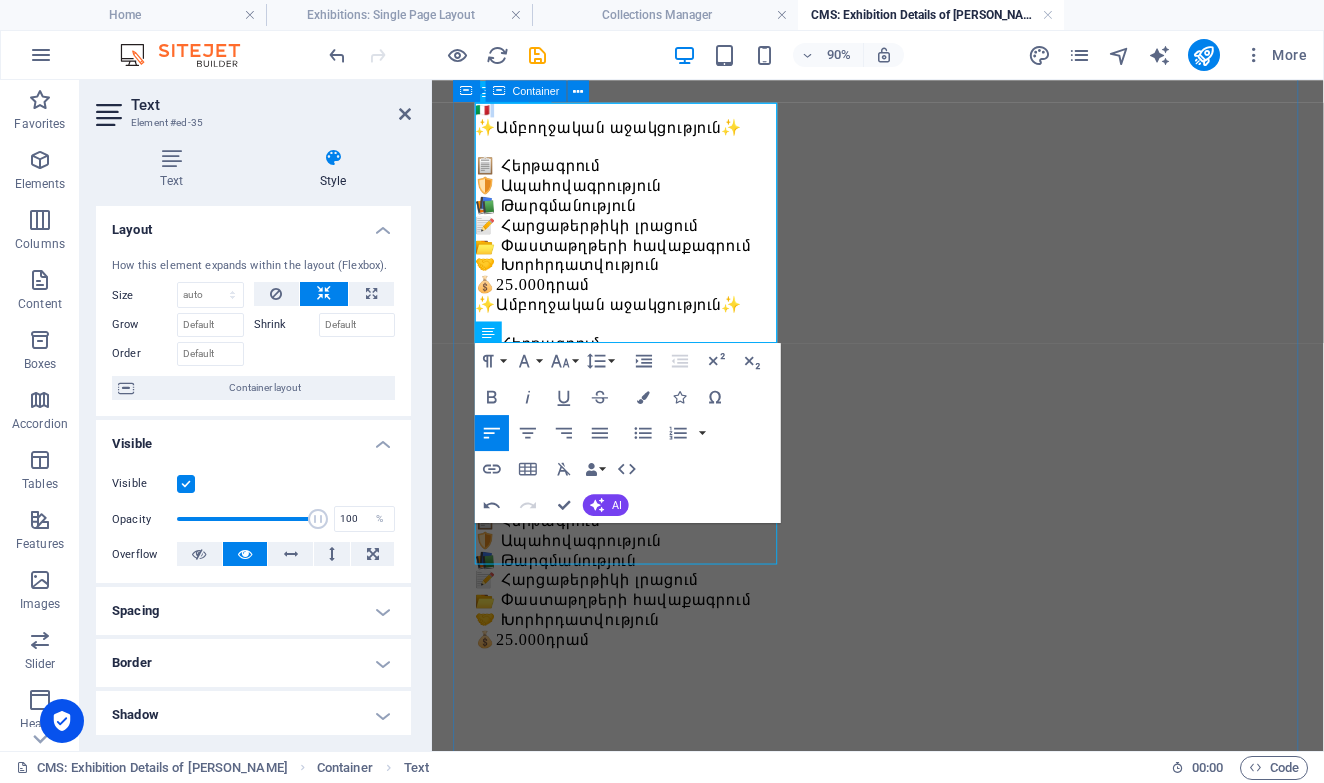click on "🇮🇹" at bounding box center [927, 113] 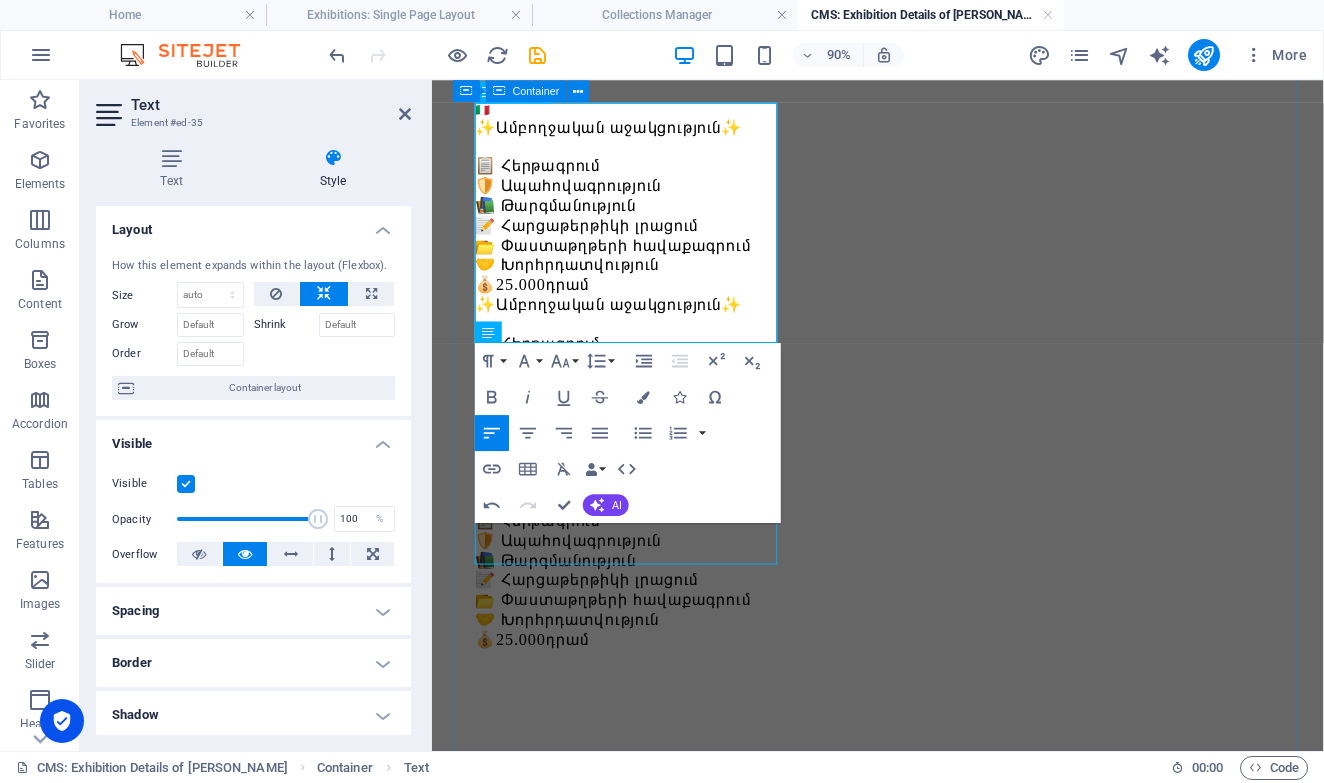 click on "🇮🇹" at bounding box center (927, 113) 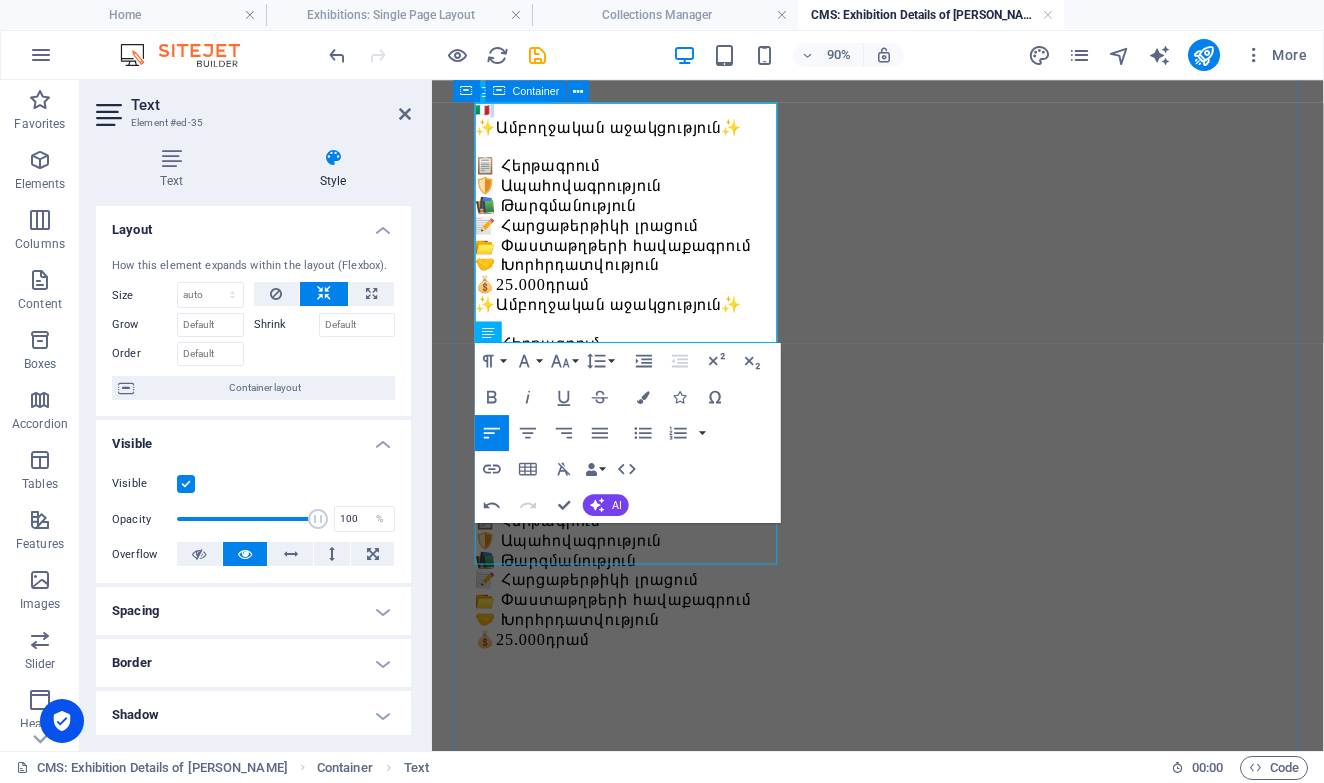 click on "🇮🇹" at bounding box center [927, 113] 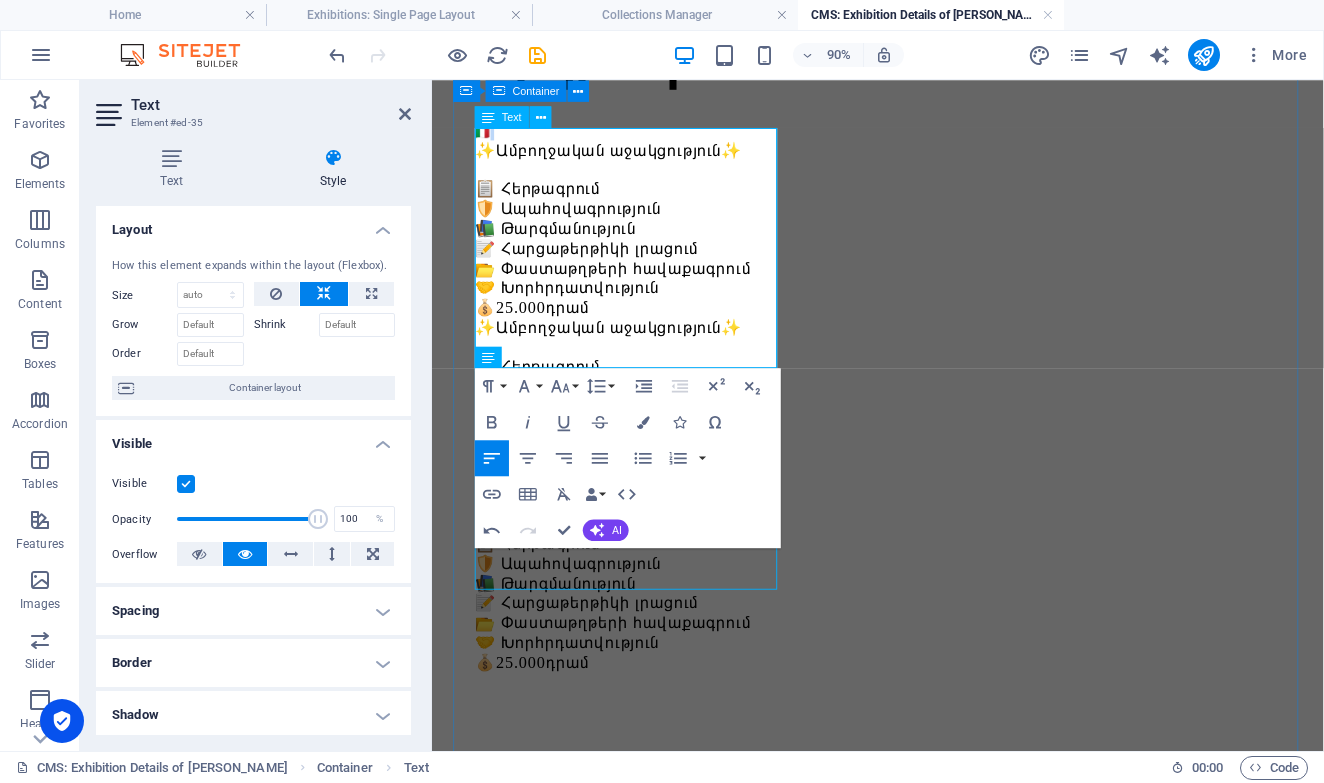 scroll, scrollTop: 287, scrollLeft: 0, axis: vertical 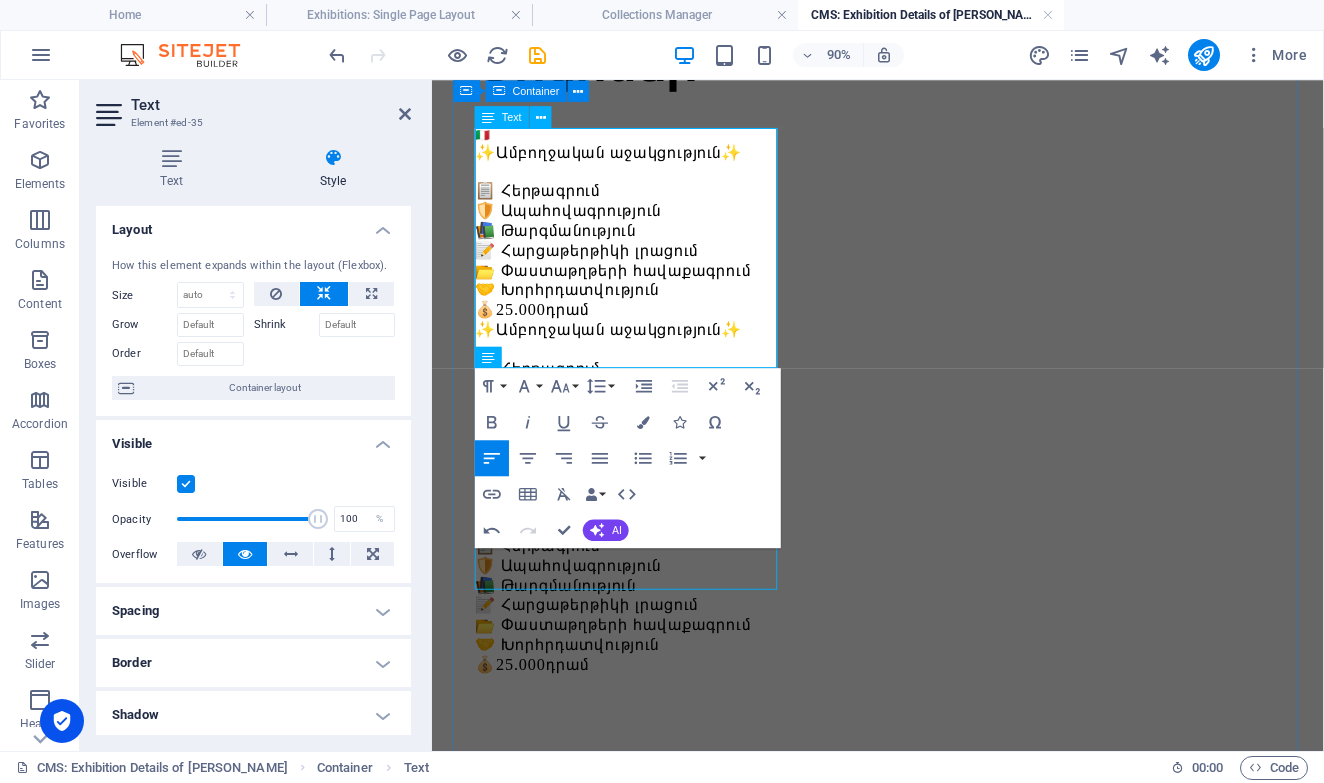 click on "🇮🇹" at bounding box center [927, 141] 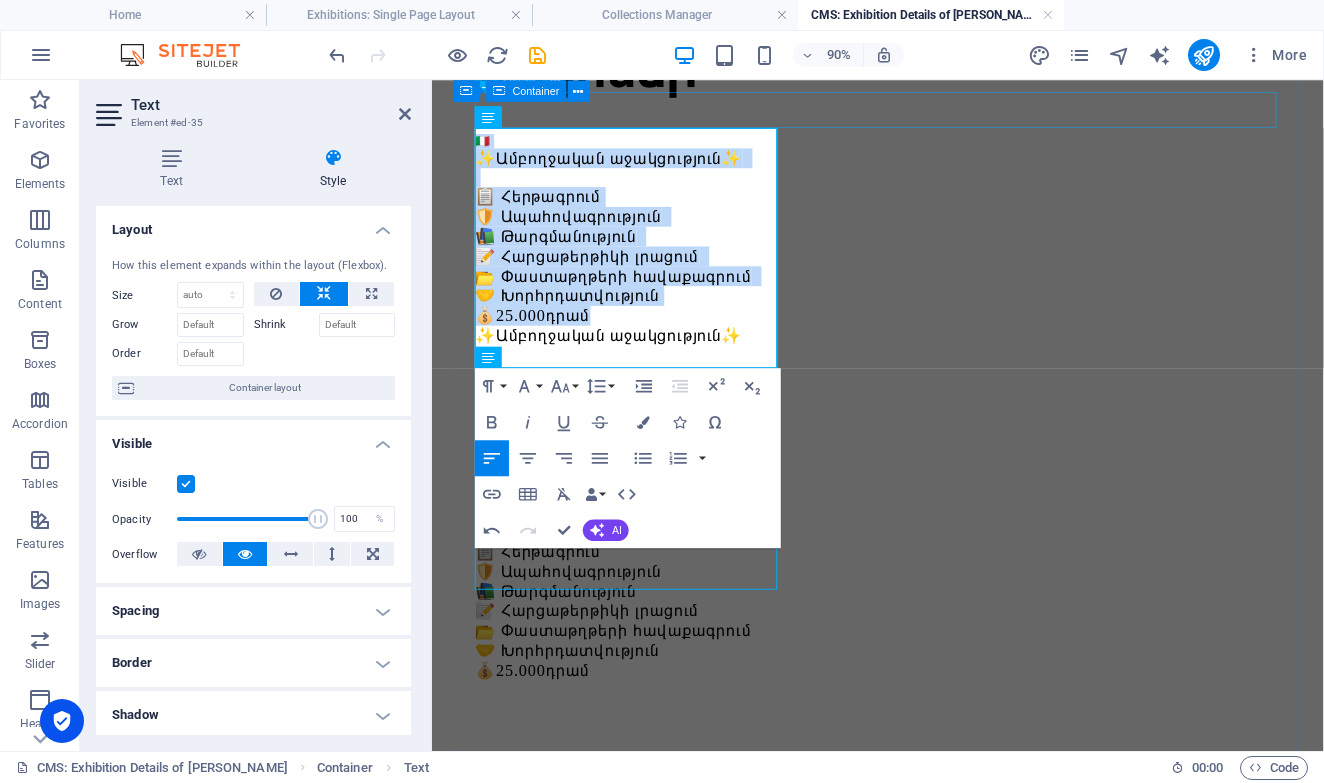 scroll, scrollTop: 287, scrollLeft: 0, axis: vertical 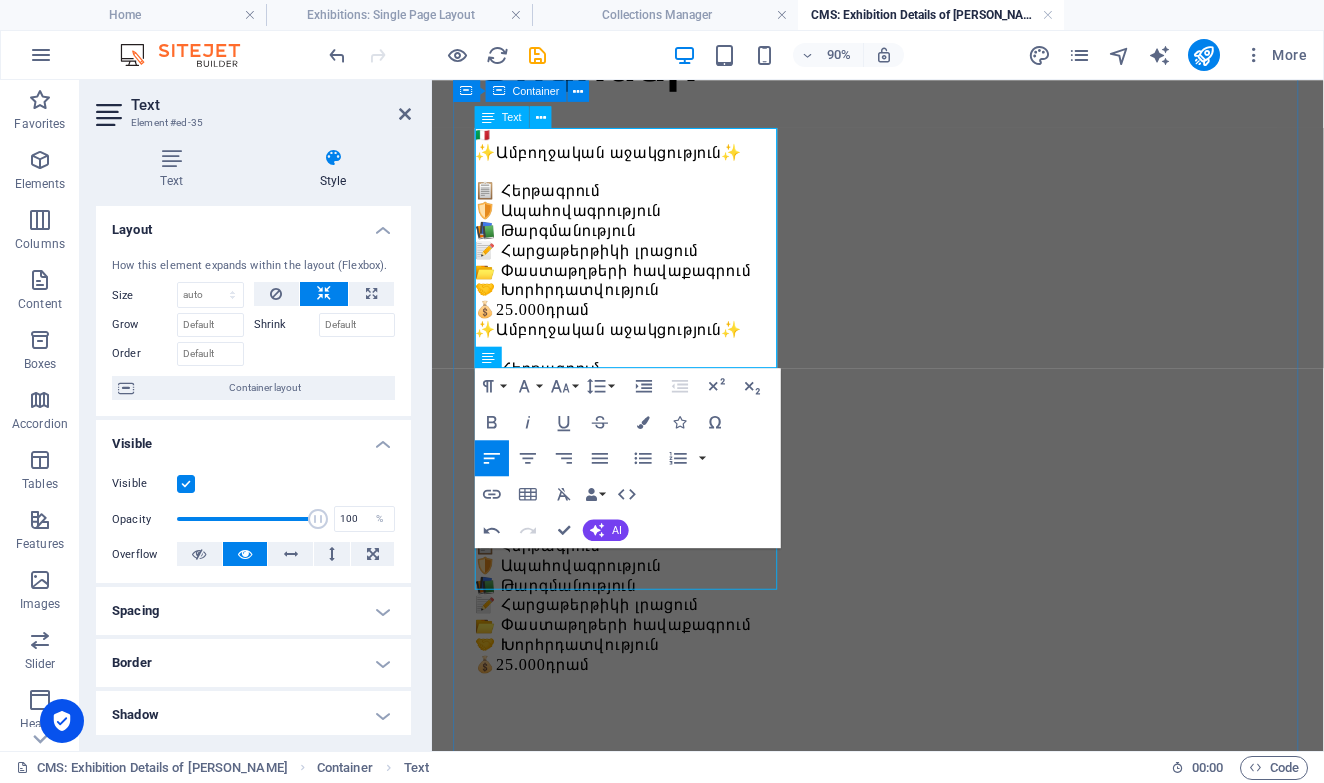 click on "🇮🇹" at bounding box center [927, 141] 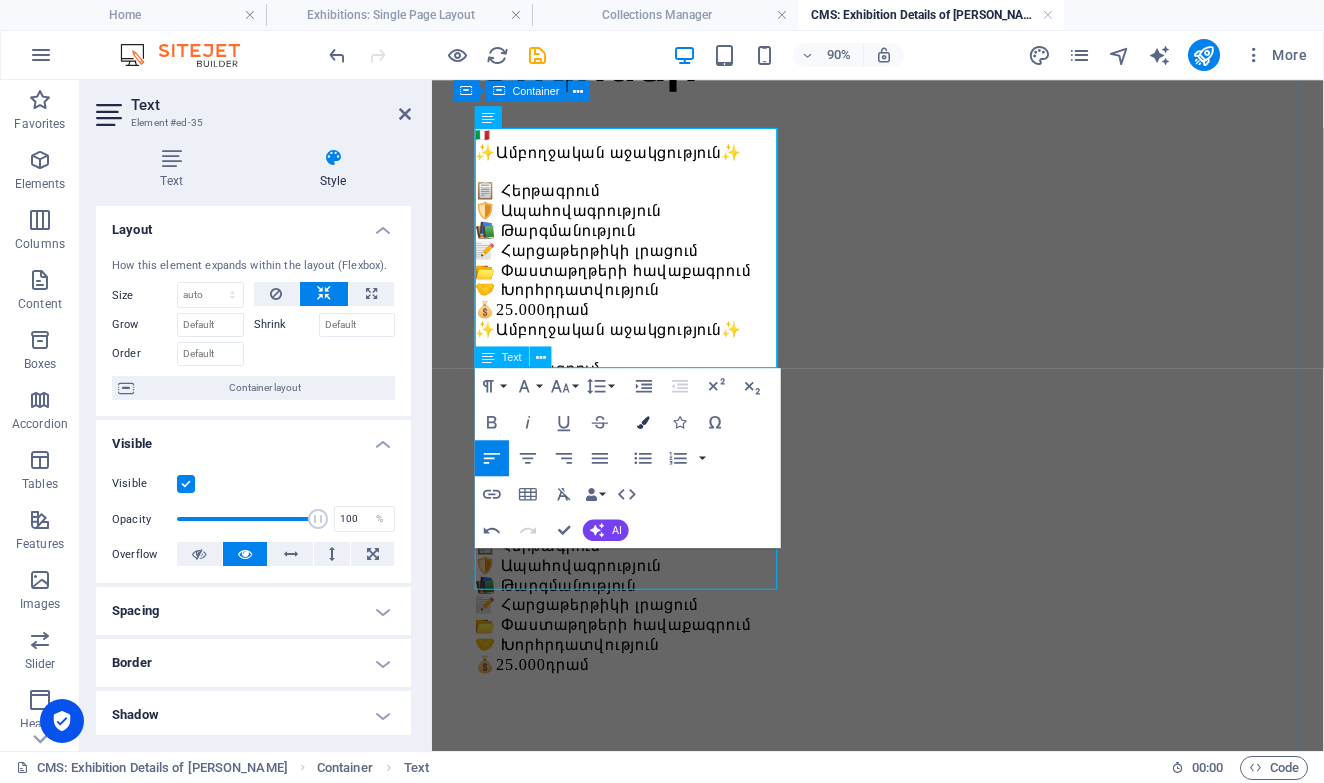 click at bounding box center [643, 422] 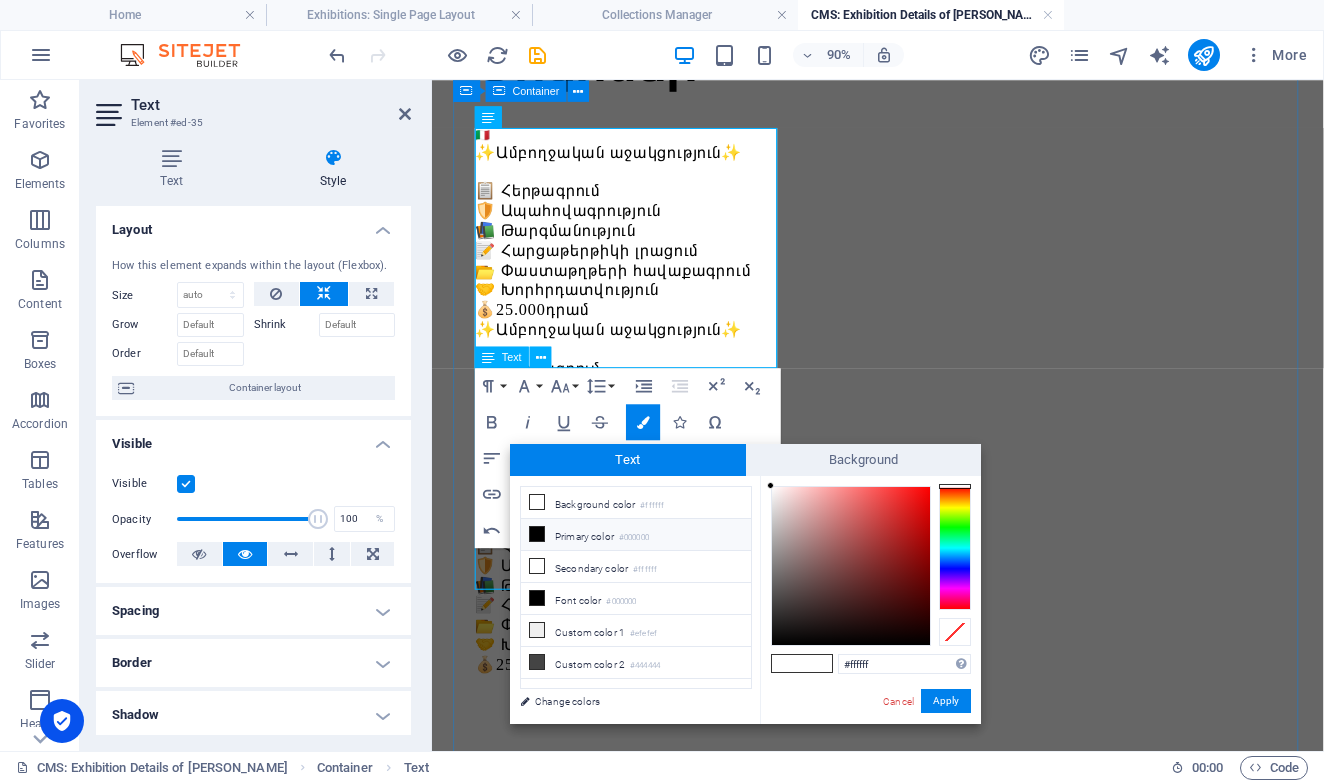 click on "#000000" at bounding box center [634, 538] 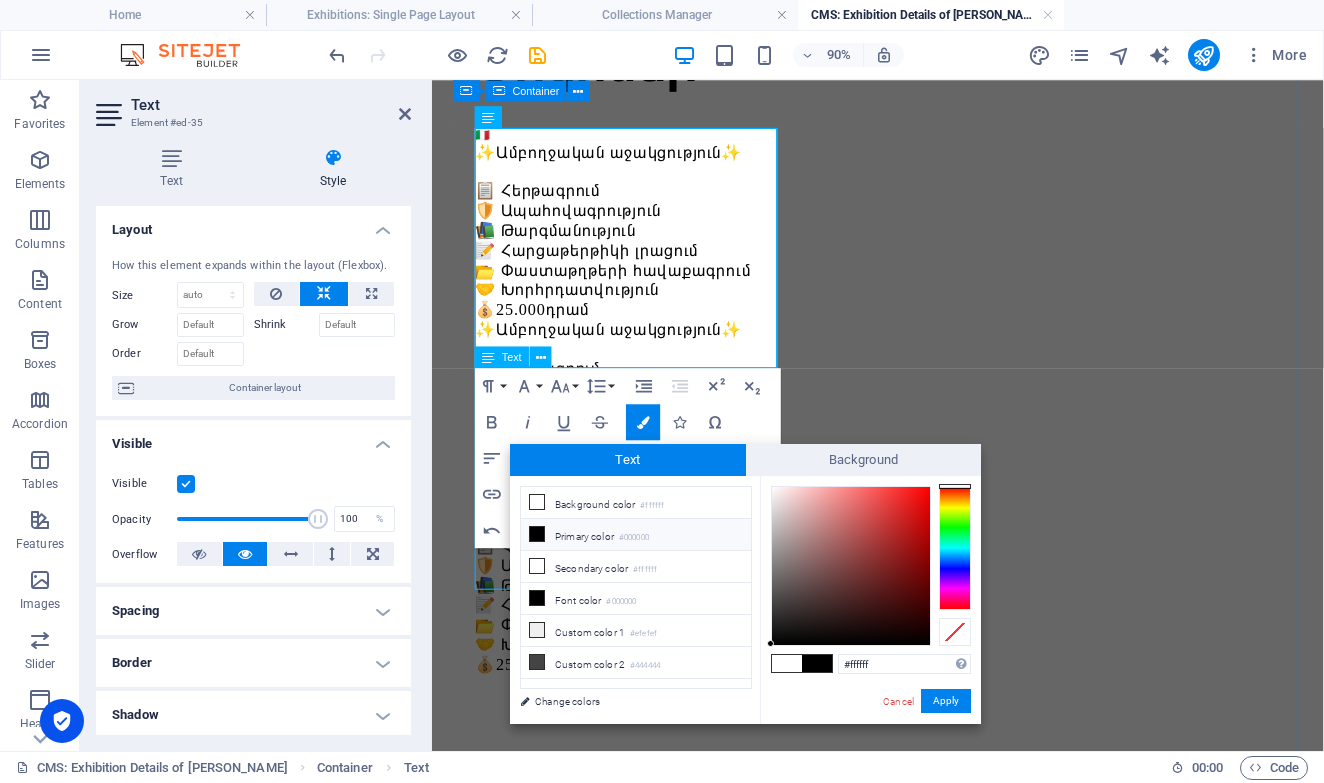 type on "#000000" 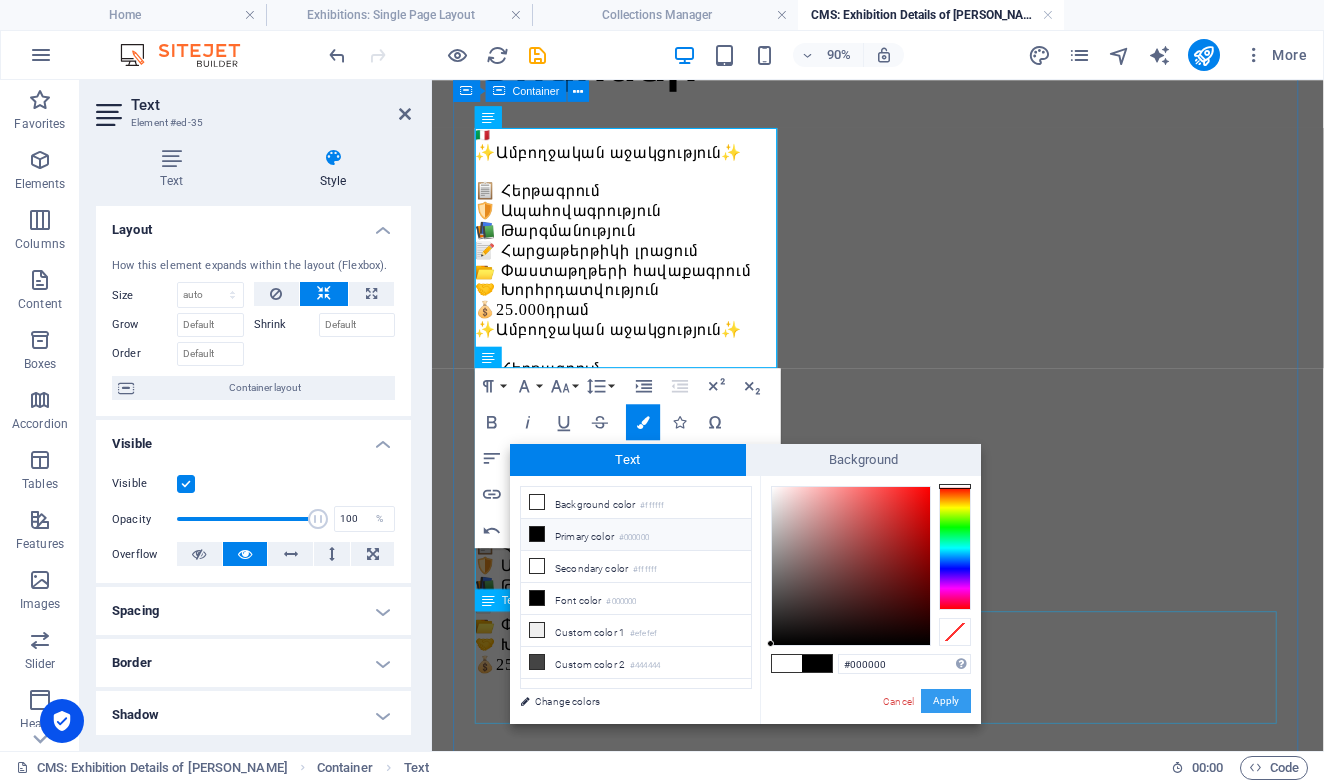 click on "Apply" at bounding box center (946, 701) 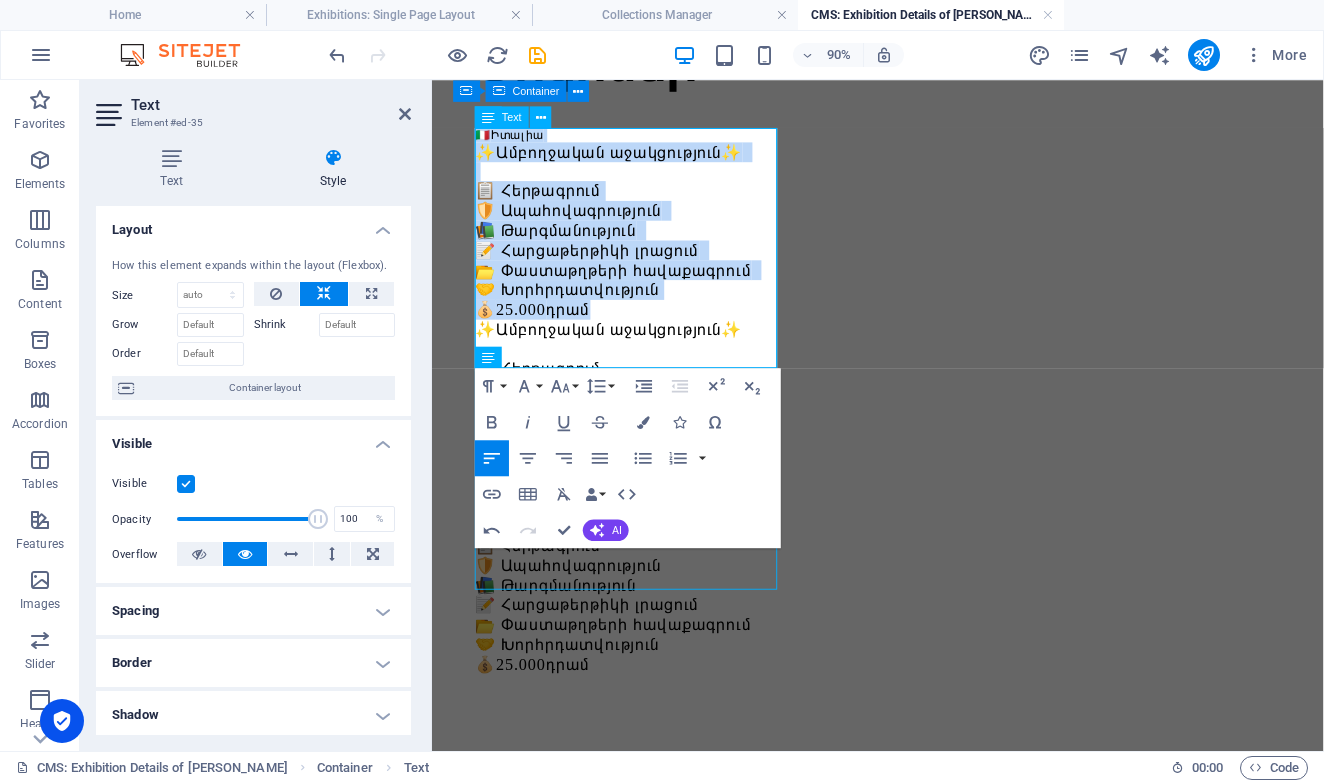 click on "🇮🇹​  Իտալիա" at bounding box center [927, 141] 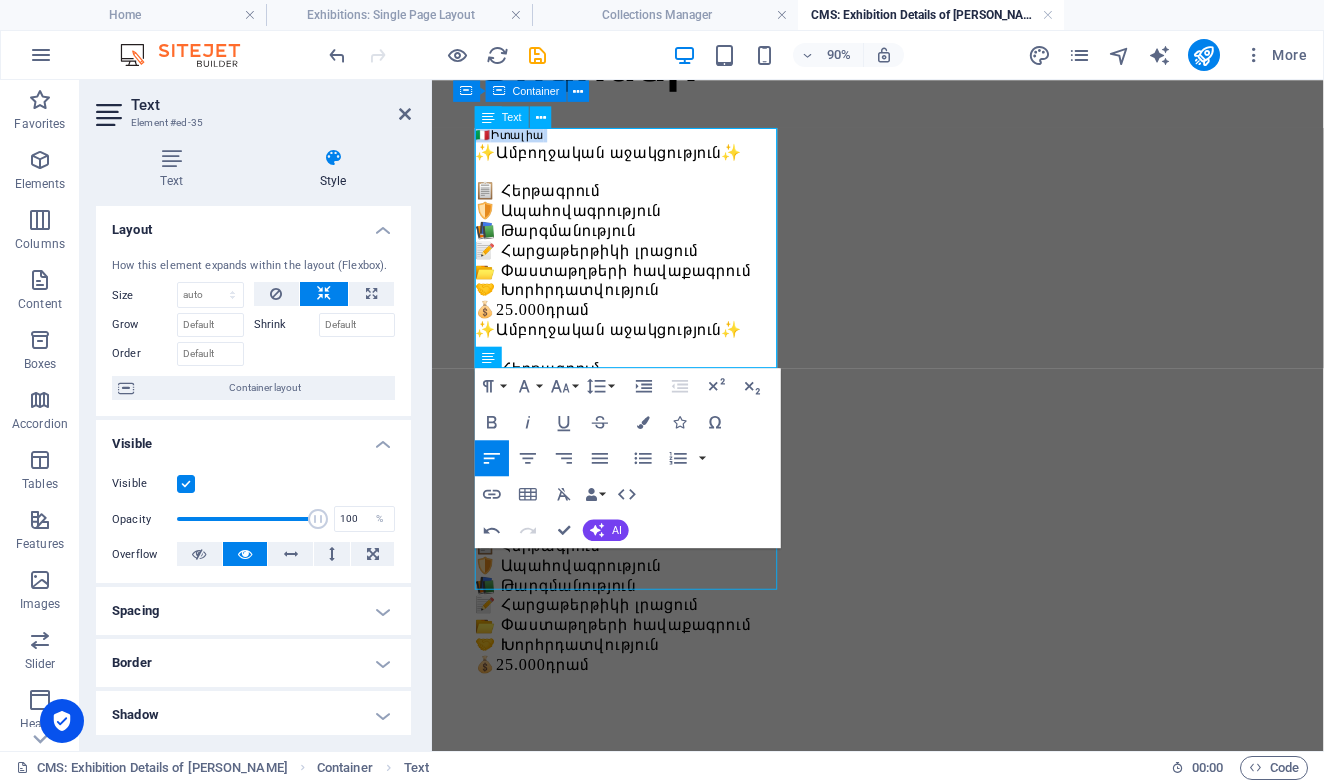drag, startPoint x: 569, startPoint y: 151, endPoint x: 485, endPoint y: 146, distance: 84.14868 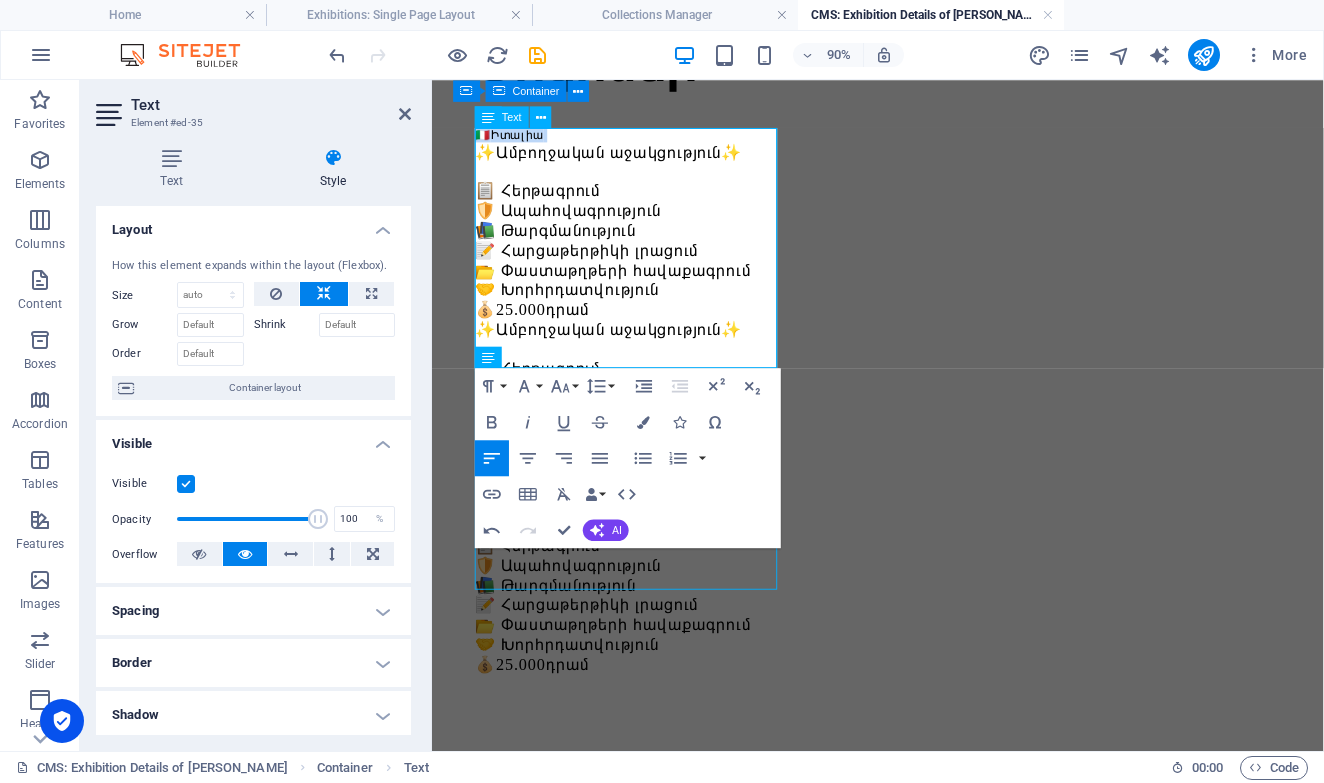 click on "🇮🇹​  Իտալիա" at bounding box center (927, 141) 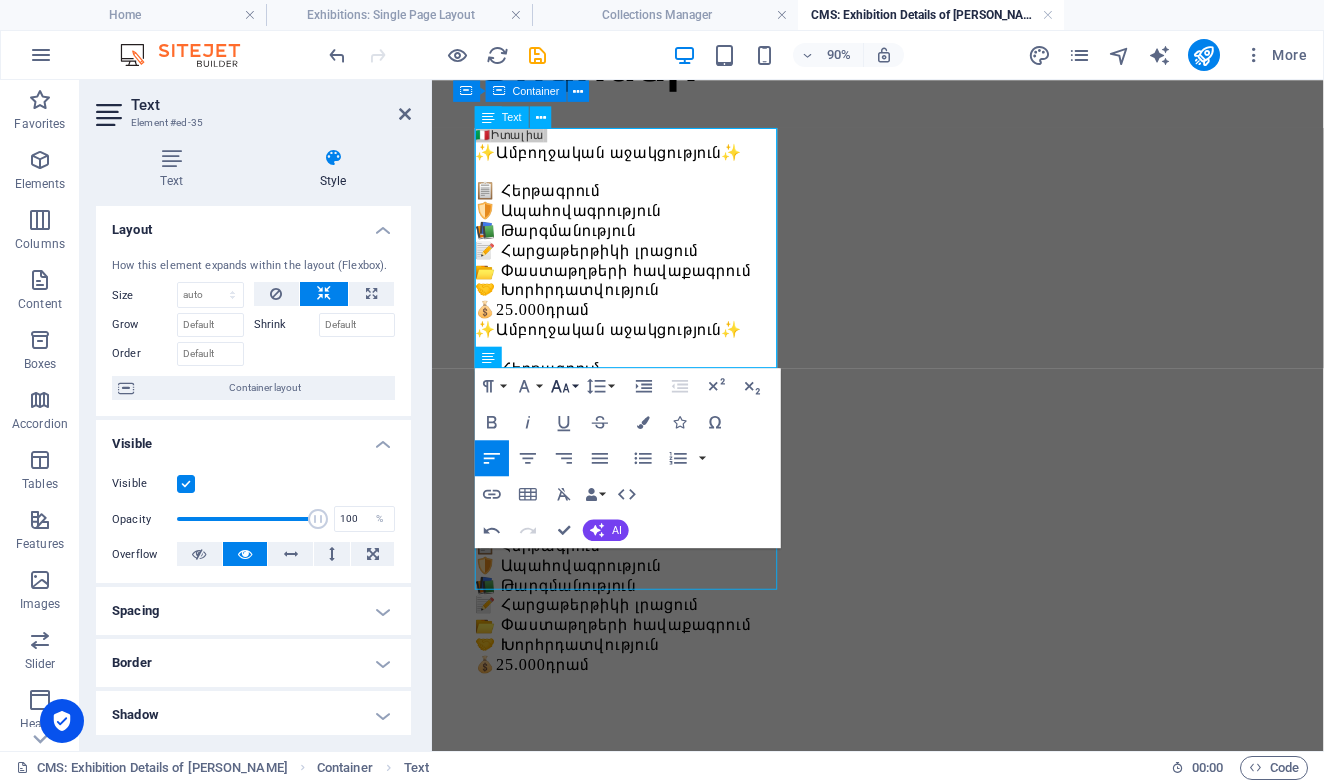 click 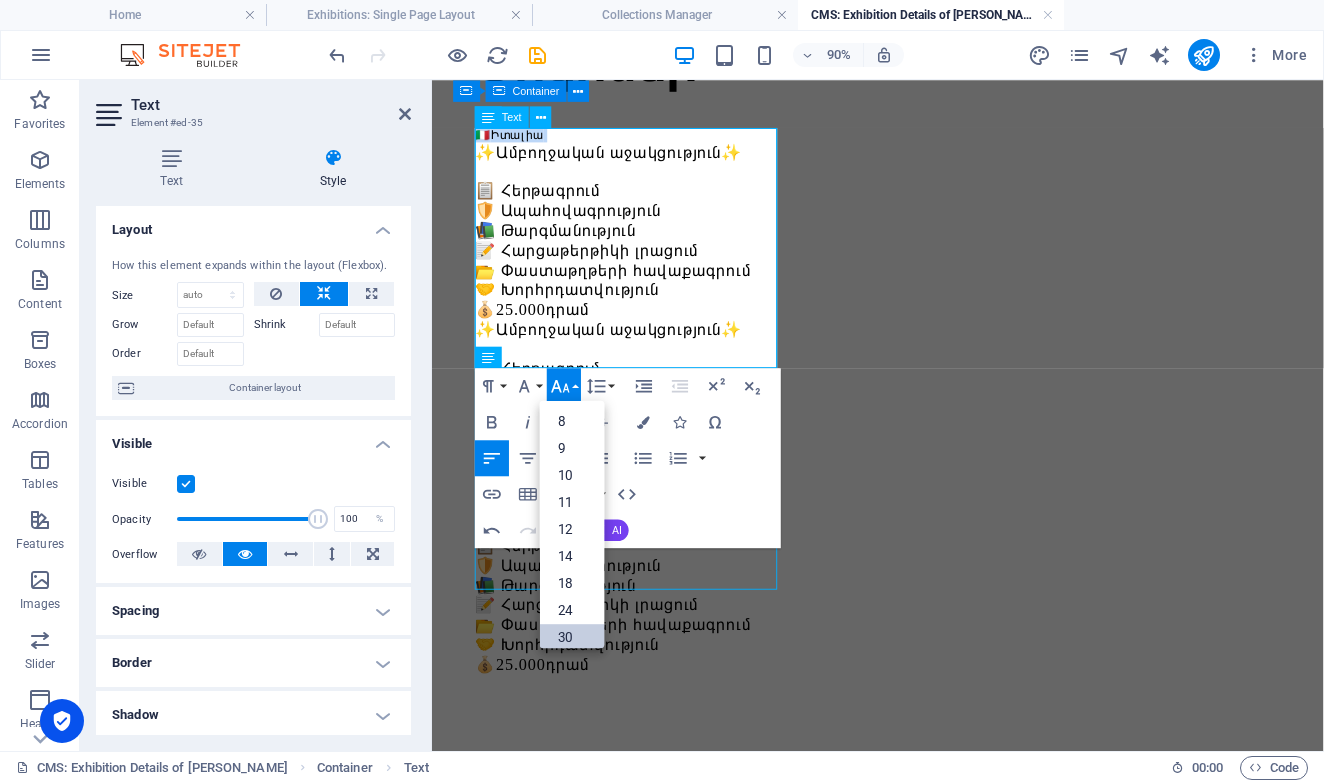 click on "30" at bounding box center [572, 637] 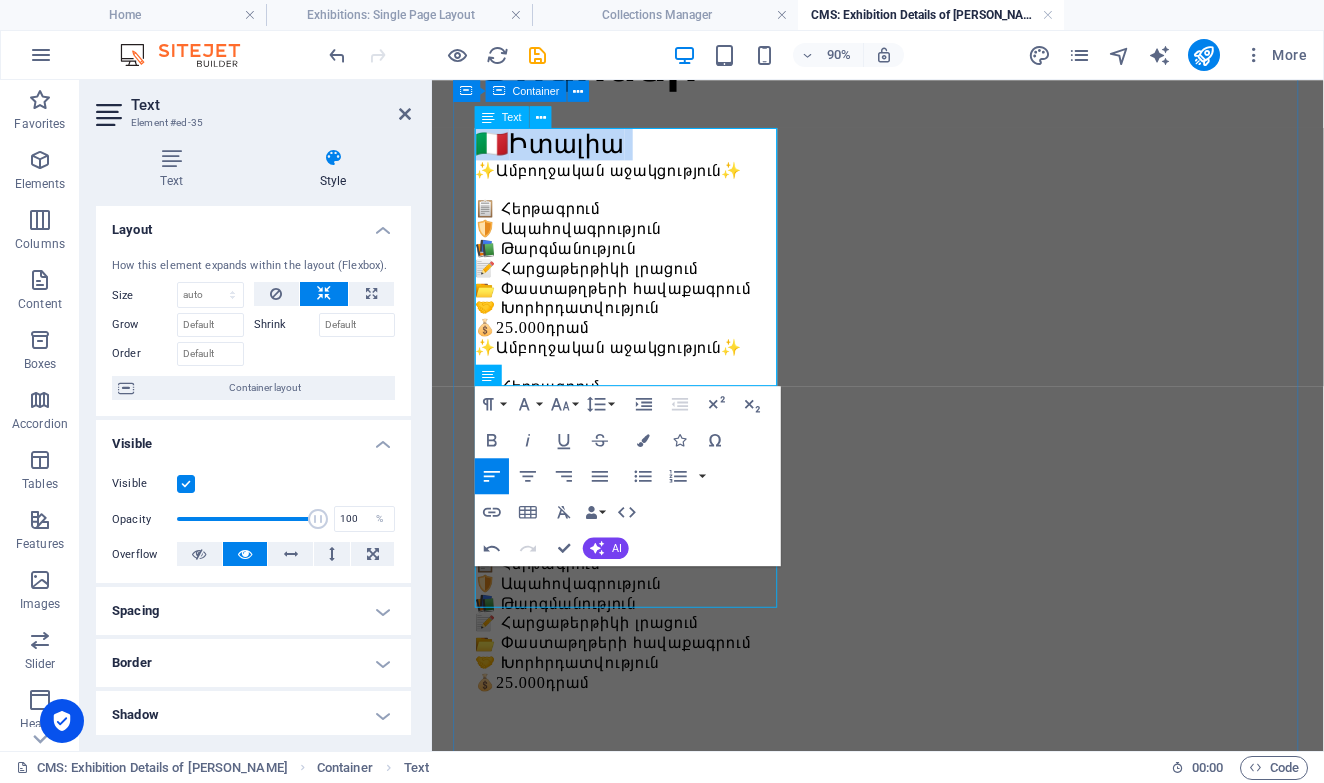 click on "🇮🇹​  Իտալիա" at bounding box center (927, 151) 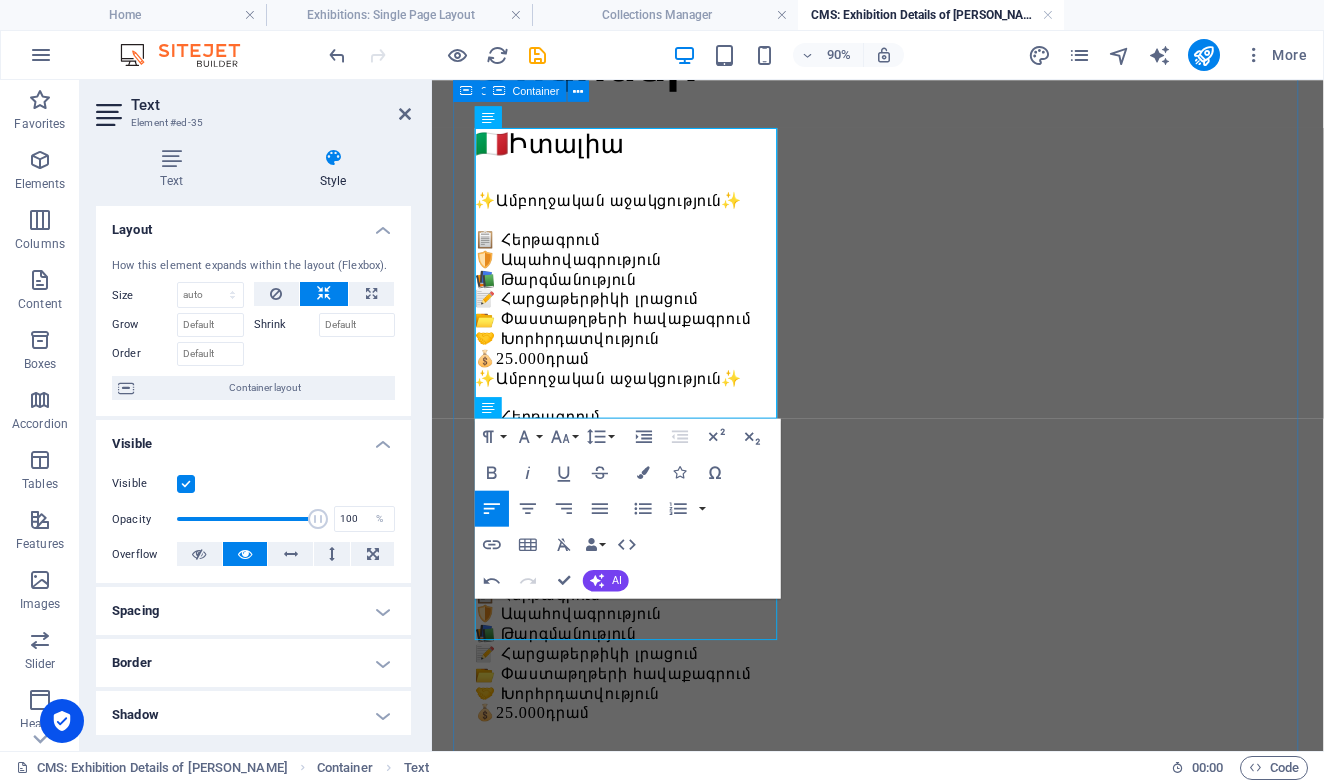 click on "Երկրներ 🇮🇹​  Իտալիա ​ ✨Ամբողջական աջակցություն✨   📋 Հերթագրում 🛡️ Ապահովագրություն   📚 Թարգմանություն   📝 Հարցաթերթիկի լրացում   📂 Փաստաթղթերի հավաքագրում   🤝 Խորհրդատվություն 💰 25.000  դրամ 🇮🇹 ✨Ամբողջական աջակցություն✨   📋 Հերթագրում 🛡️ Ապահովագրություն   📚 Թարգմանություն   📝 Հարցաթերթիկի լրացում   📂 Փաստաթղթերի հավաքագրում   🤝 Խորհրդատվություն 💰 25.000  դրամ ✨Ամբողջական աջակցություն✨   📋 Հերթագրում 🛡️ Ապահովագրություն   📚 Թարգմանություն   📝 Հարցաթերթիկի լրացում   📂 Փաստաթղթերի հավաքագրում   🤝 Խորհրդատվություն 💰 25.000" at bounding box center (927, 748) 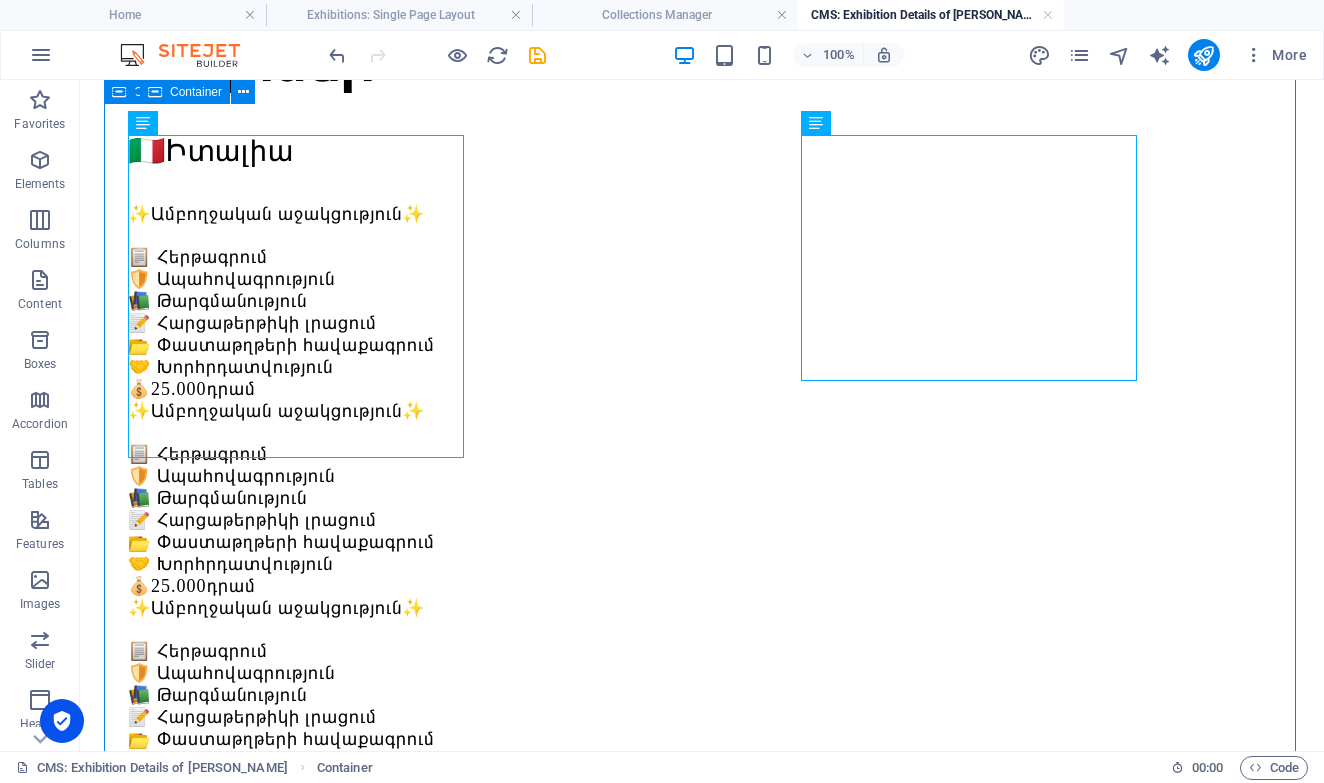 scroll, scrollTop: 246, scrollLeft: 0, axis: vertical 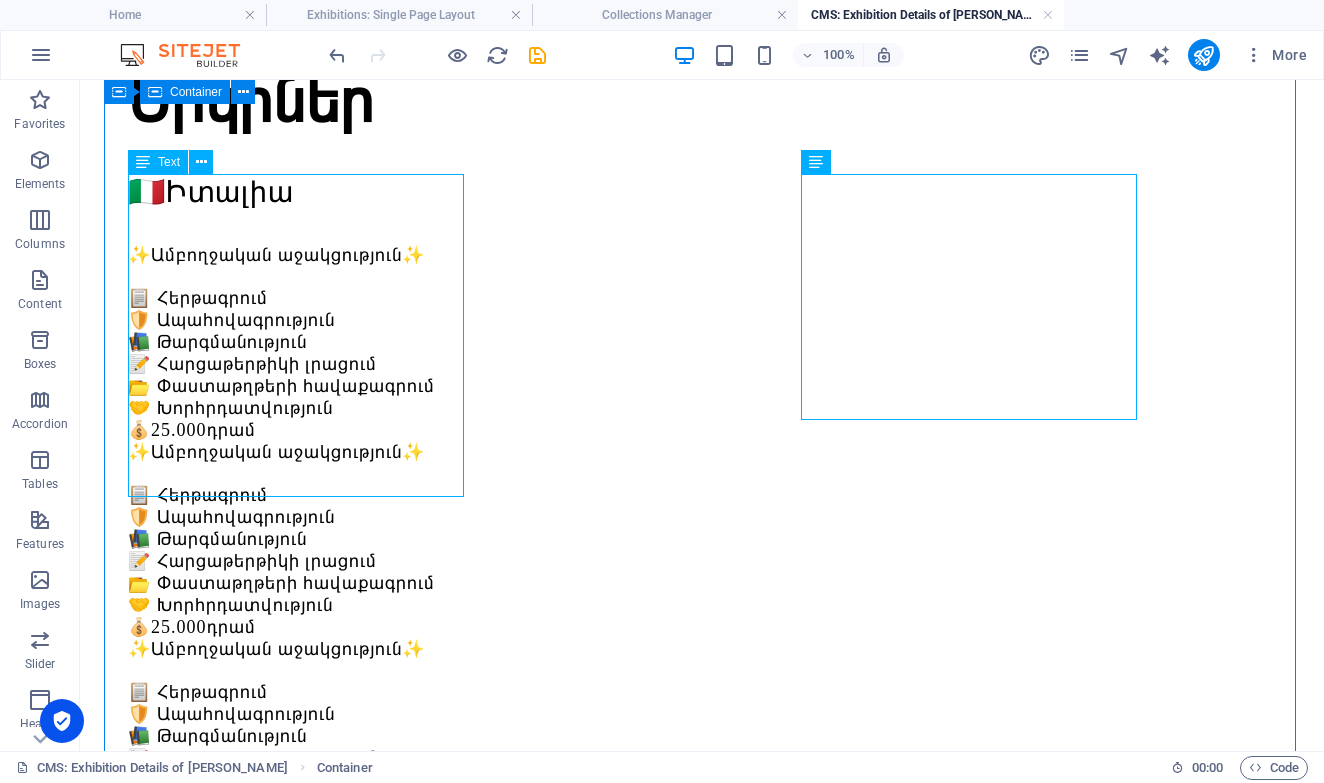 click on "🇮🇹  Իտալիա ✨Ամբողջական աջակցություն✨   📋 Հերթագրում 🛡️ Ապահովագրություն   📚 Թարգմանություն   📝 Հարցաթերթիկի լրացում   📂 Փաստաթղթերի հավաքագրում   🤝 Խորհրդատվություն 💰 25.000  դրամ" at bounding box center [702, 307] 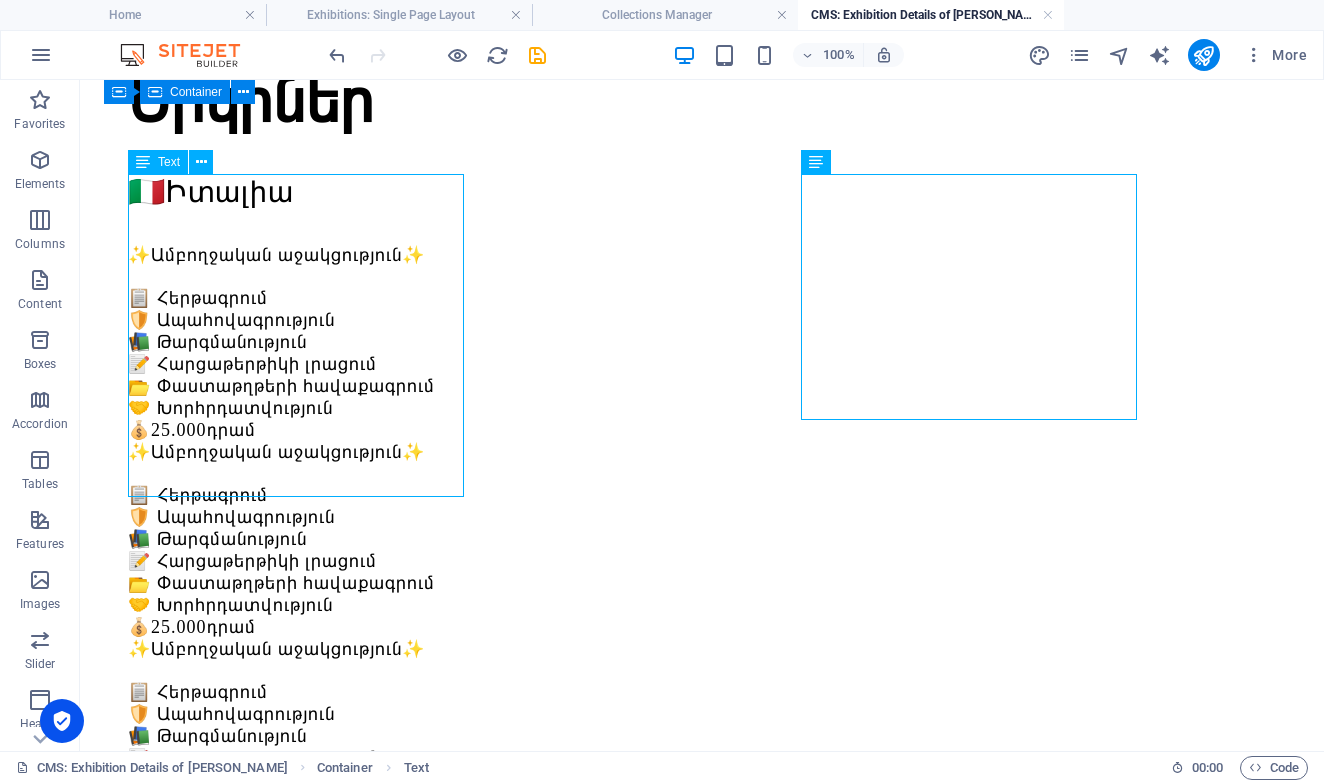 click on "🇮🇹  Իտալիա ✨Ամբողջական աջակցություն✨   📋 Հերթագրում 🛡️ Ապահովագրություն   📚 Թարգմանություն   📝 Հարցաթերթիկի լրացում   📂 Փաստաթղթերի հավաքագրում   🤝 Խորհրդատվություն 💰 25.000  դրամ" at bounding box center [702, 307] 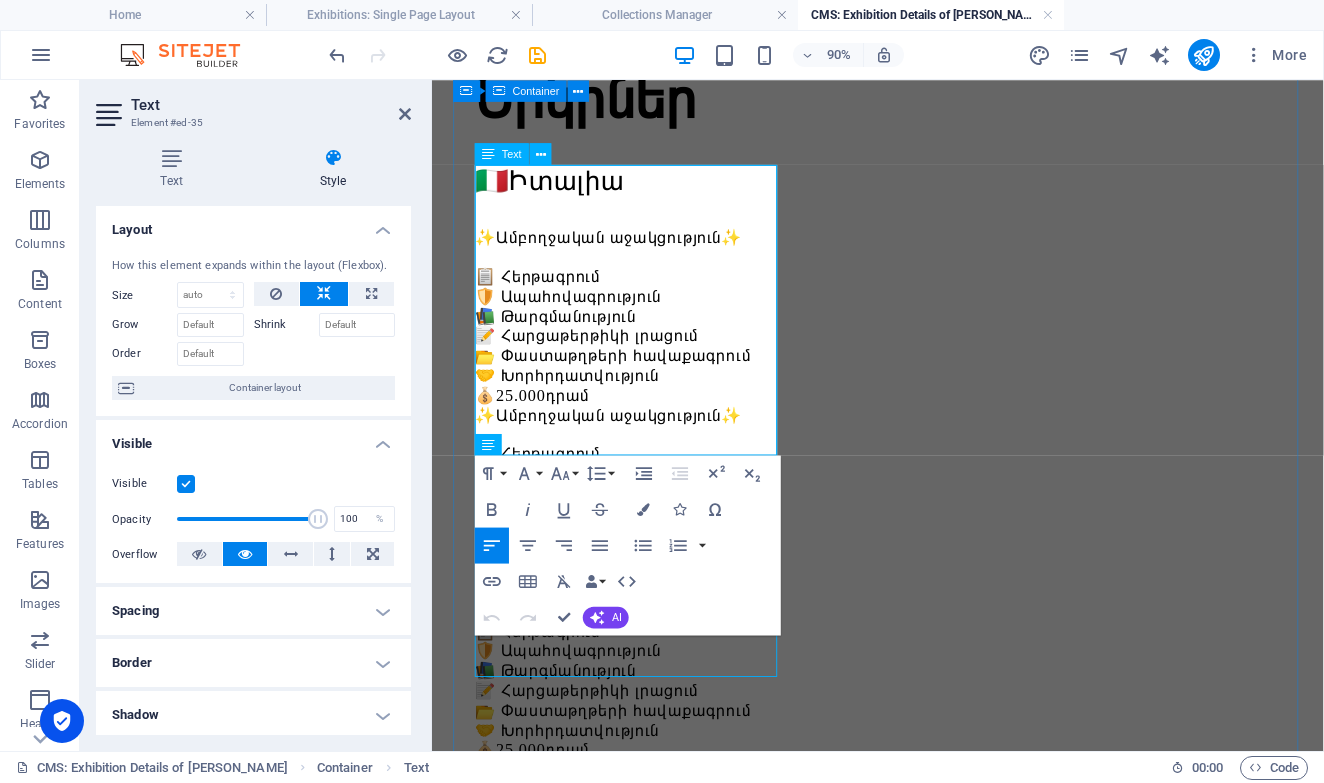 drag, startPoint x: 691, startPoint y: 202, endPoint x: 481, endPoint y: 207, distance: 210.05951 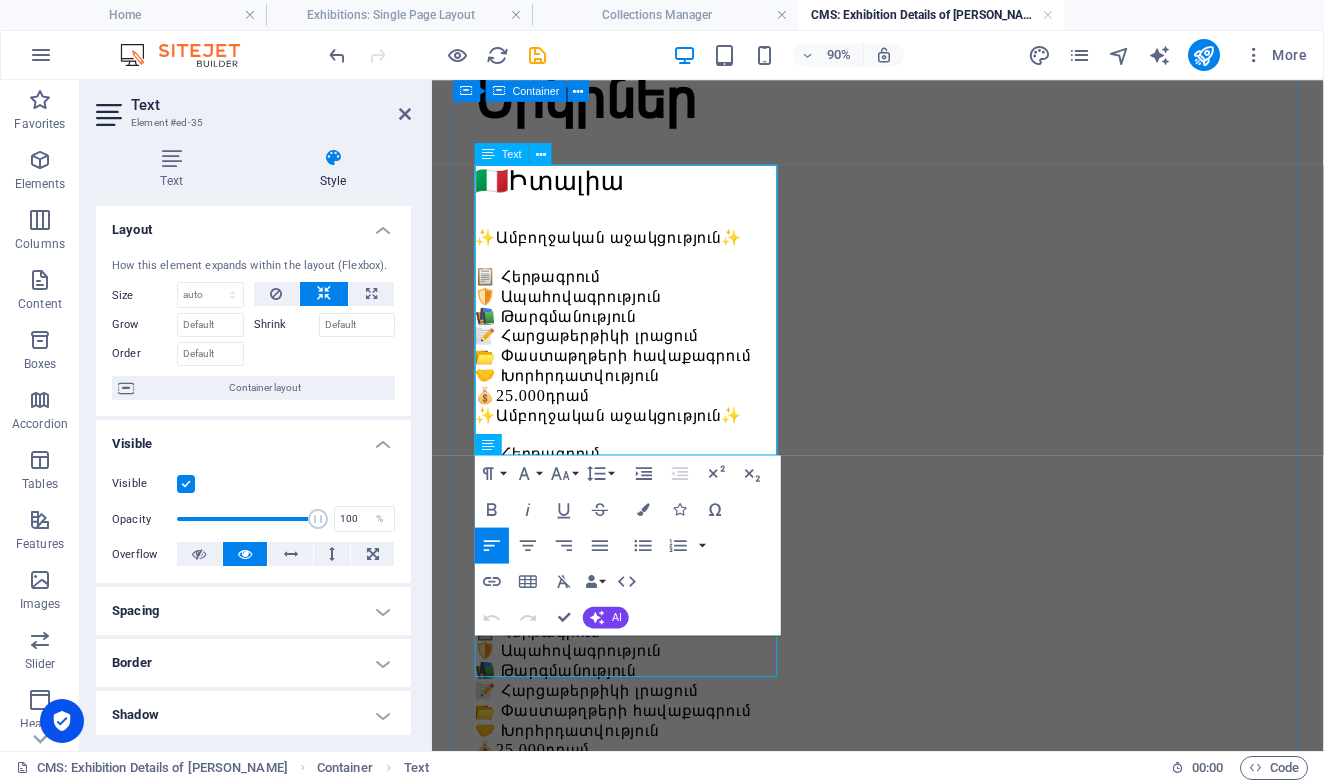 click on "🇮🇹  Իտալիա" at bounding box center (927, 192) 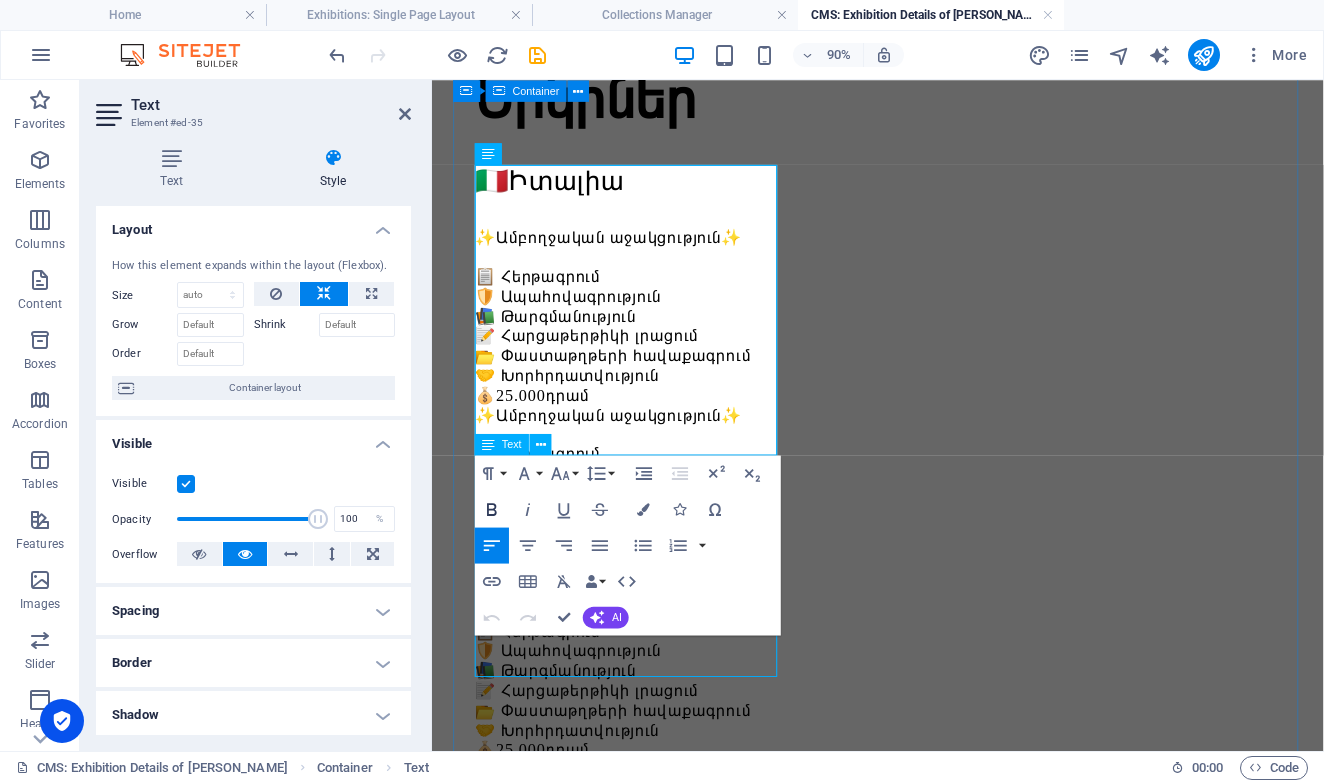 click 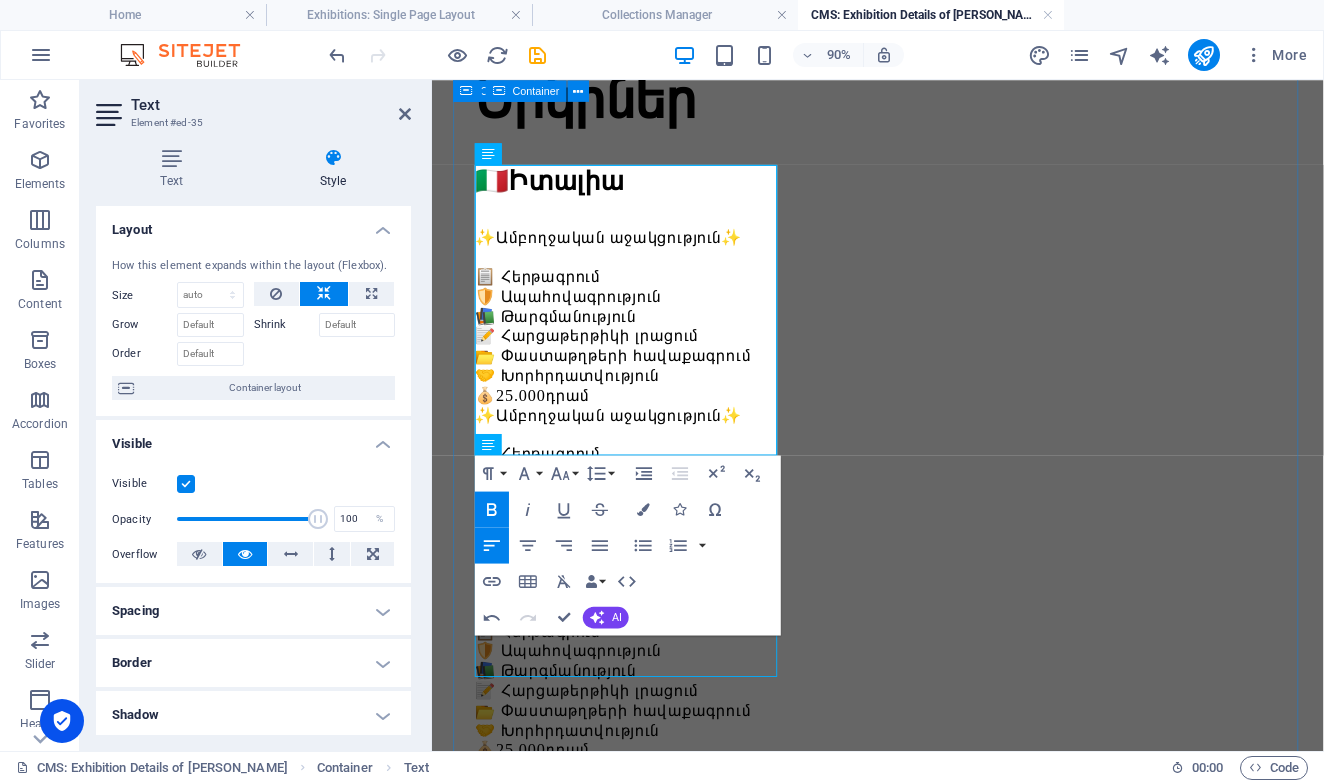 click on "Երկրներ 🇮🇹  Իտալիա ✨Ամբողջական աջակցություն✨   📋 Հերթագրում 🛡️ Ապահովագրություն   📚 Թարգմանություն   📝 Հարցաթերթիկի լրացում   📂 Փաստաթղթերի հավաքագրում   🤝 Խորհրդատվություն 💰 25.000  դրամ ✨Ամբողջական աջակցություն✨   📋 Հերթագրում 🛡️ Ապահովագրություն   📚 Թարգմանություն   📝 Հարցաթերթիկի լրացում   📂 Փաստաթղթերի հավաքագրում   🤝 Խորհրդատվություն 💰 25.000  դրամ ✨Ամբողջական աջակցություն✨   📋 Հերթագրում 🛡️ Ապահովագրություն   📚 Թարգմանություն   📝 Հարցաթերթիկի լրացում   📂 Փաստաթղթերի հավաքագրում   🤝 Խորհրդատվություն 💰 25.000  դրամ" at bounding box center (927, 789) 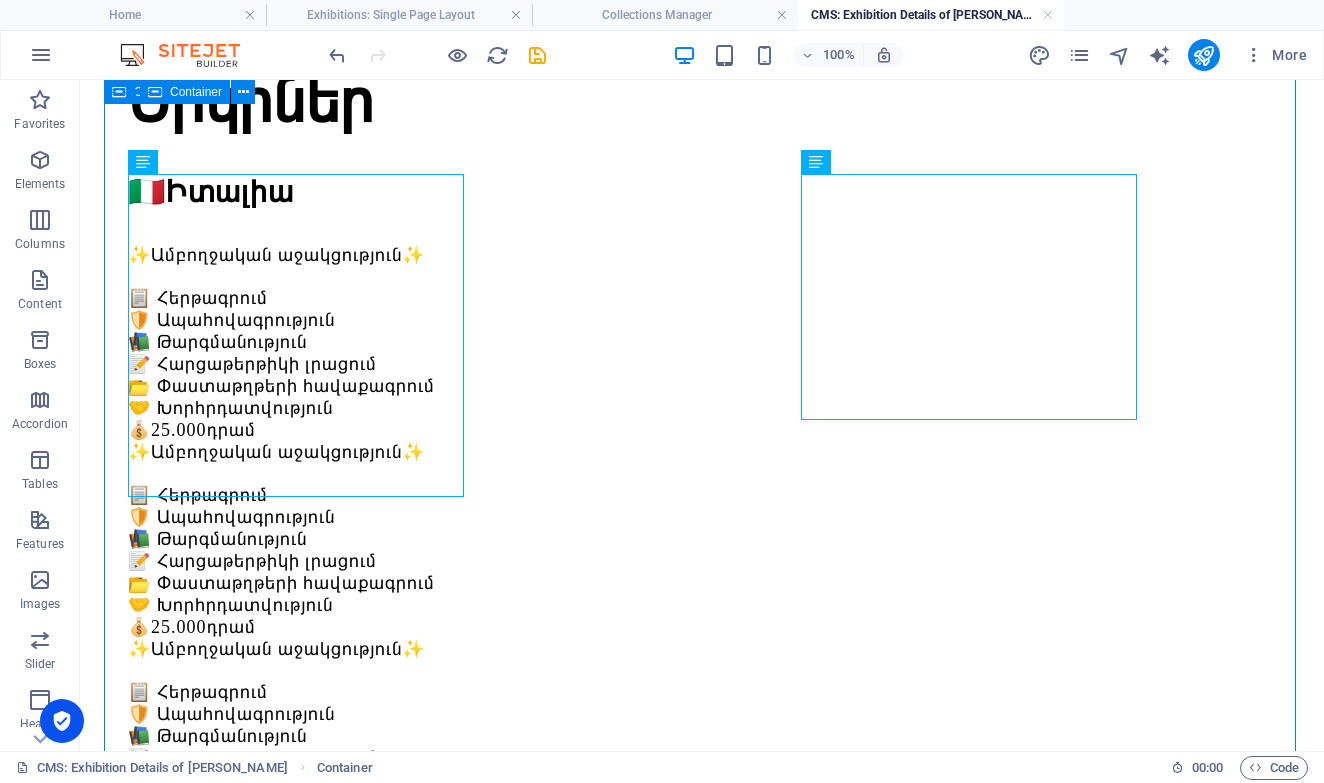 scroll, scrollTop: 224, scrollLeft: 0, axis: vertical 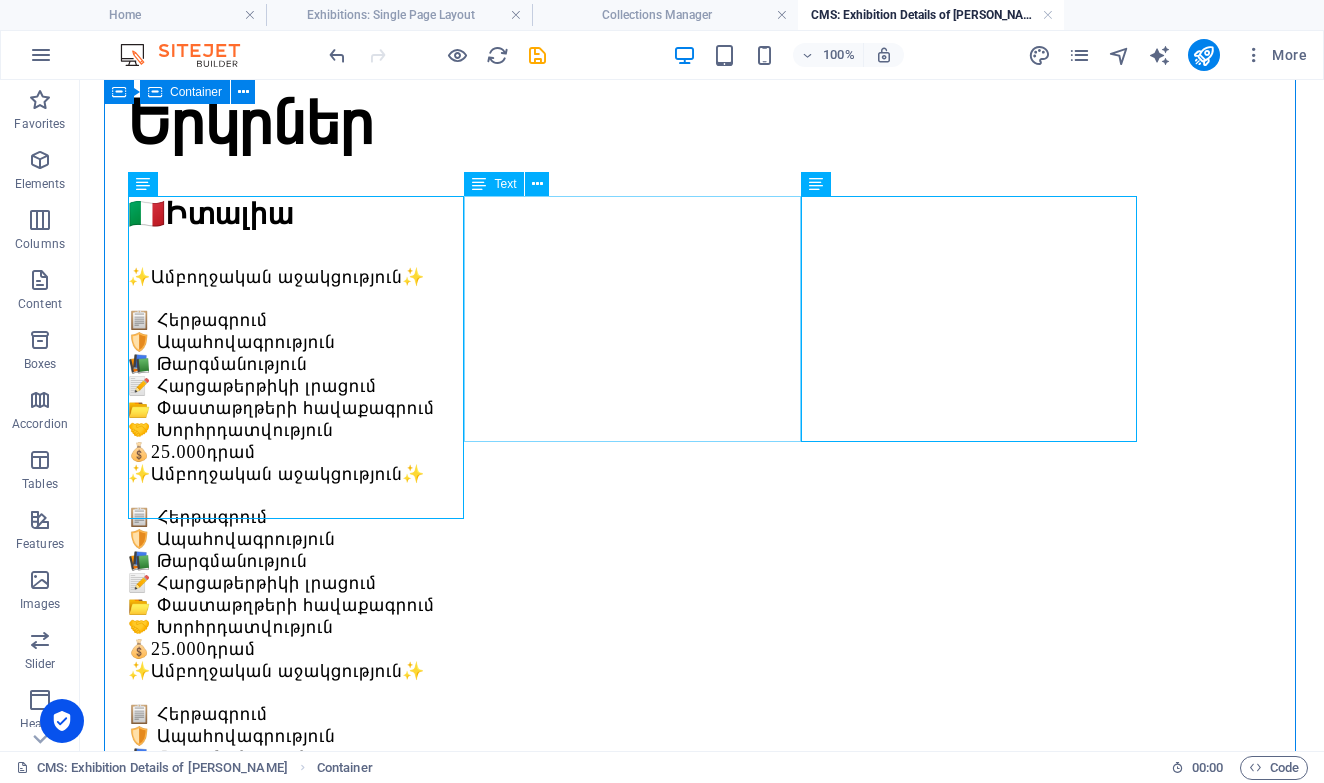 click on "✨Ամբողջական աջակցություն✨   📋 Հերթագրում 🛡️ Ապահովագրություն   📚 Թարգմանություն   📝 Հարցաթերթիկի լրացում   📂 Փաստաթղթերի հավաքագրում   🤝 Խորհրդատվություն 💰 25.000  դրամ" at bounding box center (702, 561) 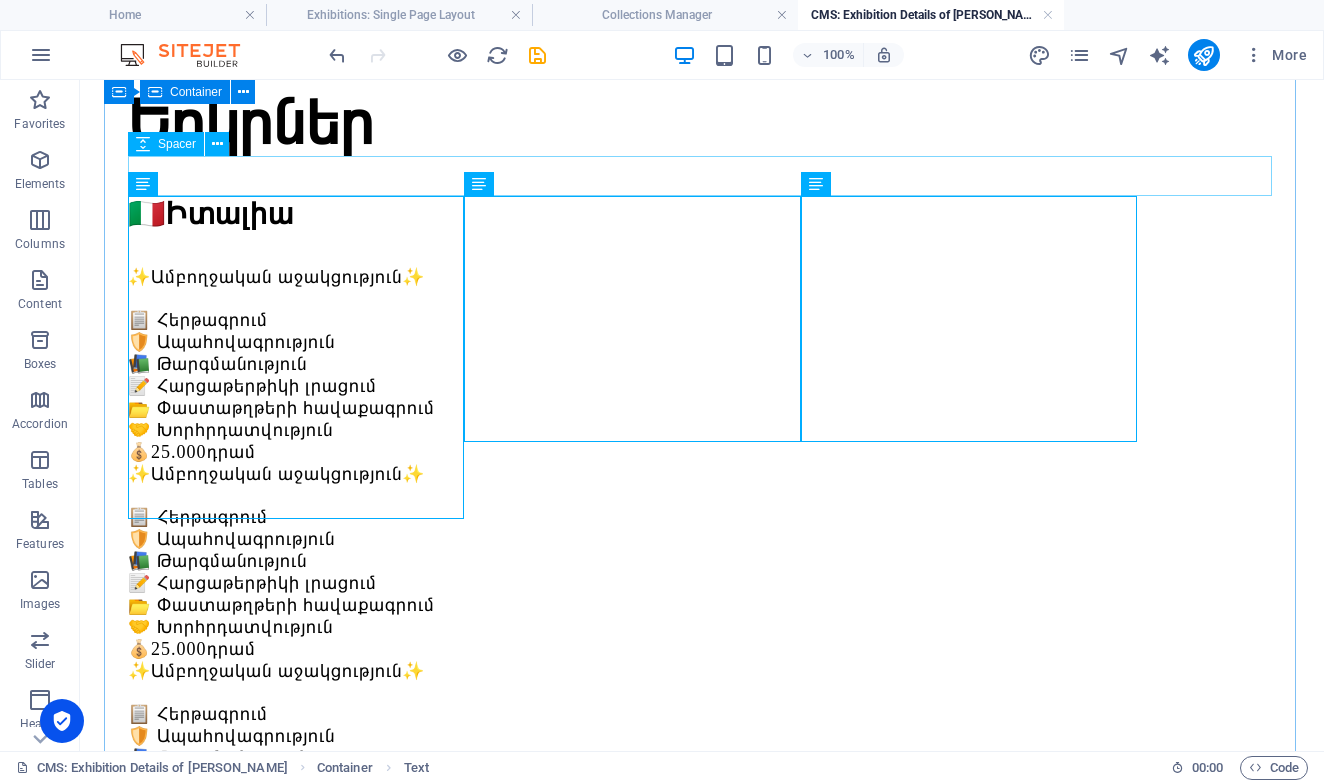 click at bounding box center (702, 176) 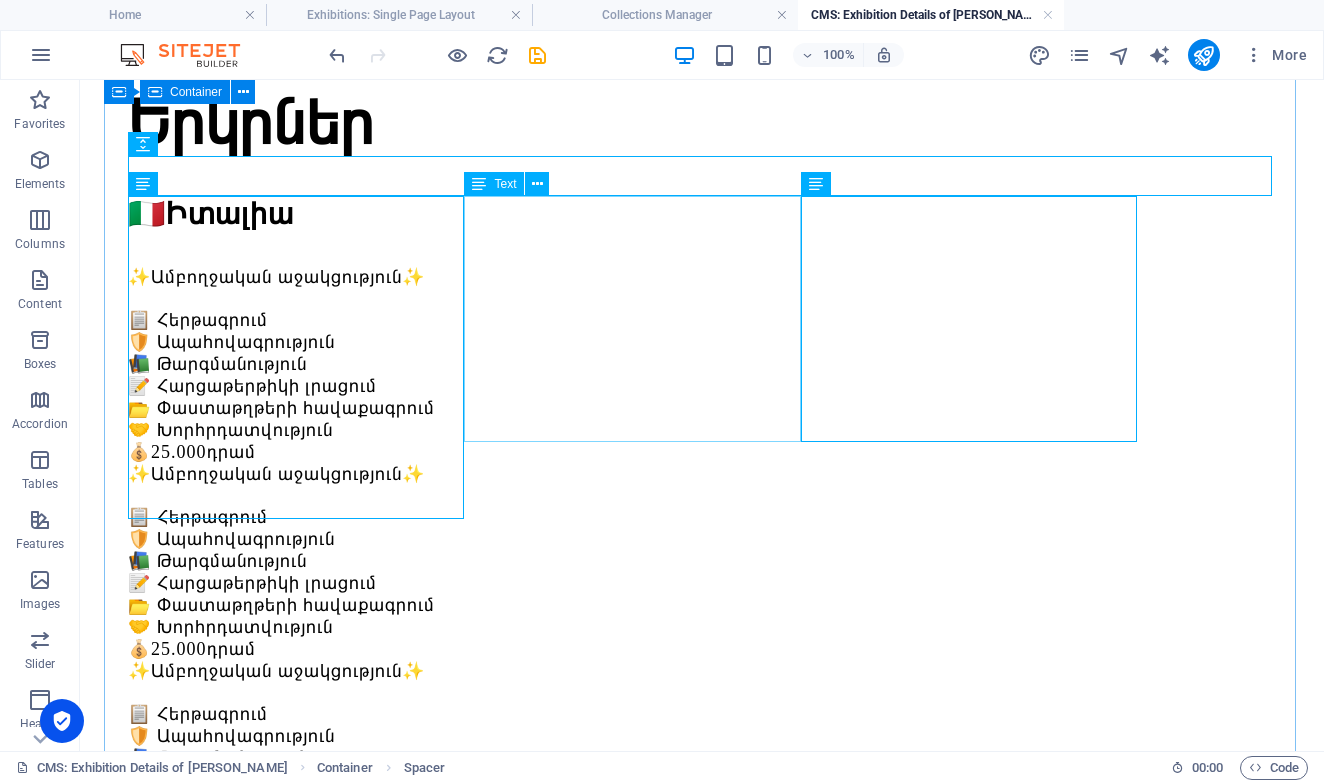 click on "✨Ամբողջական աջակցություն✨   📋 Հերթագրում 🛡️ Ապահովագրություն   📚 Թարգմանություն   📝 Հարցաթերթիկի լրացում   📂 Փաստաթղթերի հավաքագրում   🤝 Խորհրդատվություն 💰 25.000  դրամ" at bounding box center (702, 561) 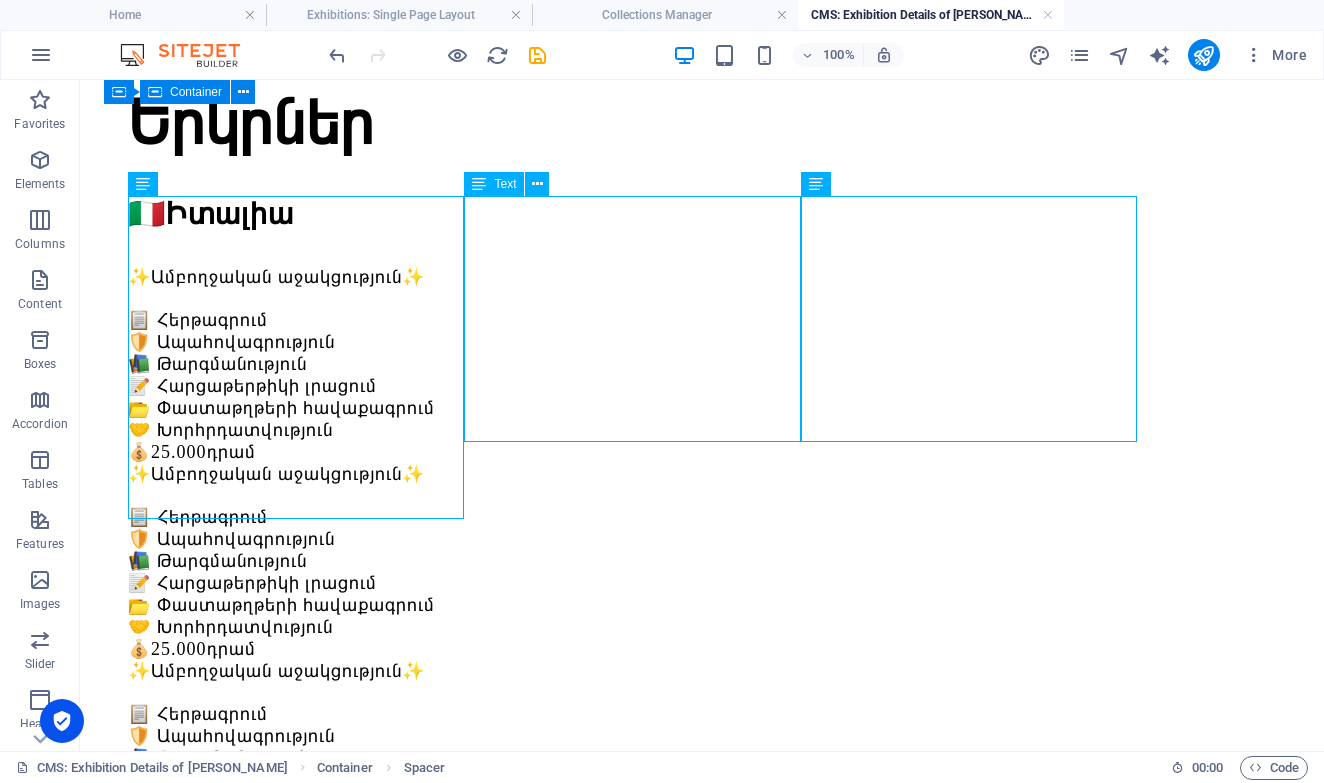 click on "✨Ամբողջական աջակցություն✨   📋 Հերթագրում 🛡️ Ապահովագրություն   📚 Թարգմանություն   📝 Հարցաթերթիկի լրացում   📂 Փաստաթղթերի հավաքագրում   🤝 Խորհրդատվություն 💰 25.000  դրամ" at bounding box center [702, 561] 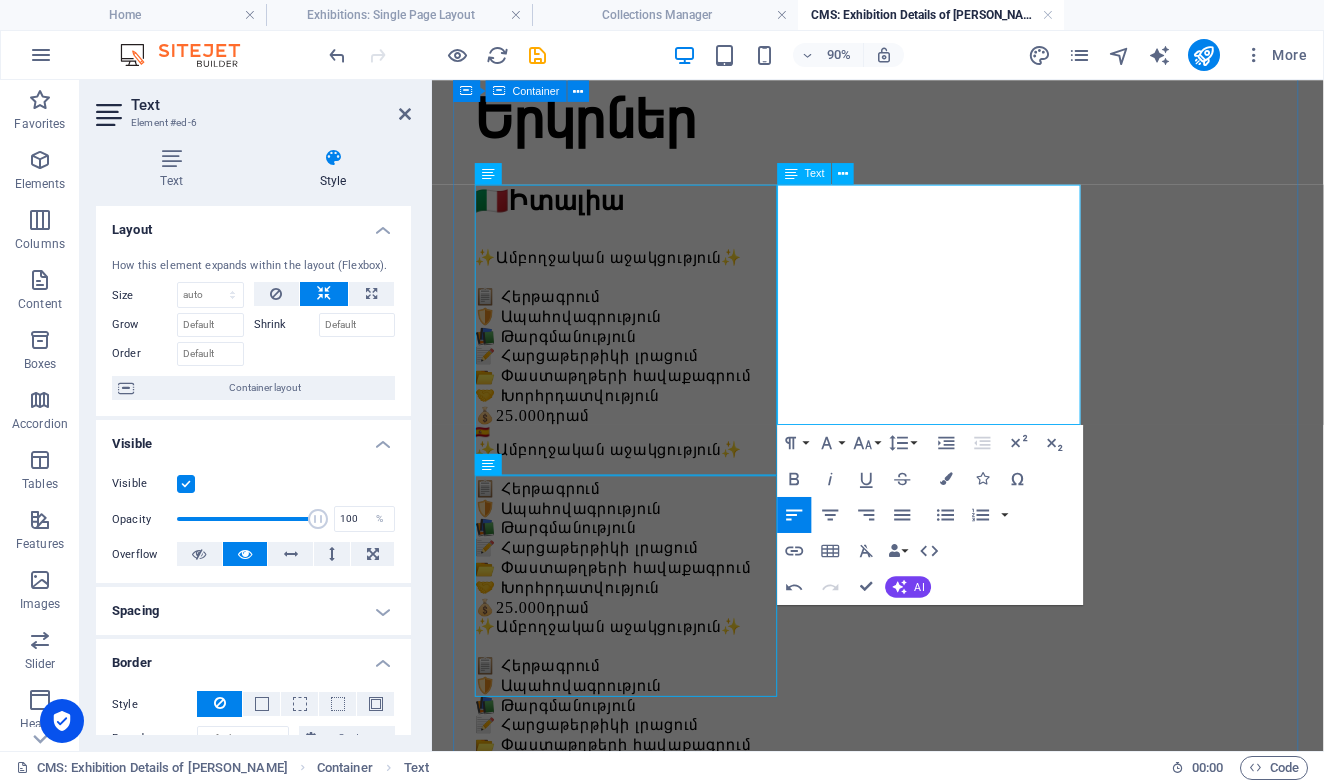 scroll, scrollTop: 0, scrollLeft: 23, axis: horizontal 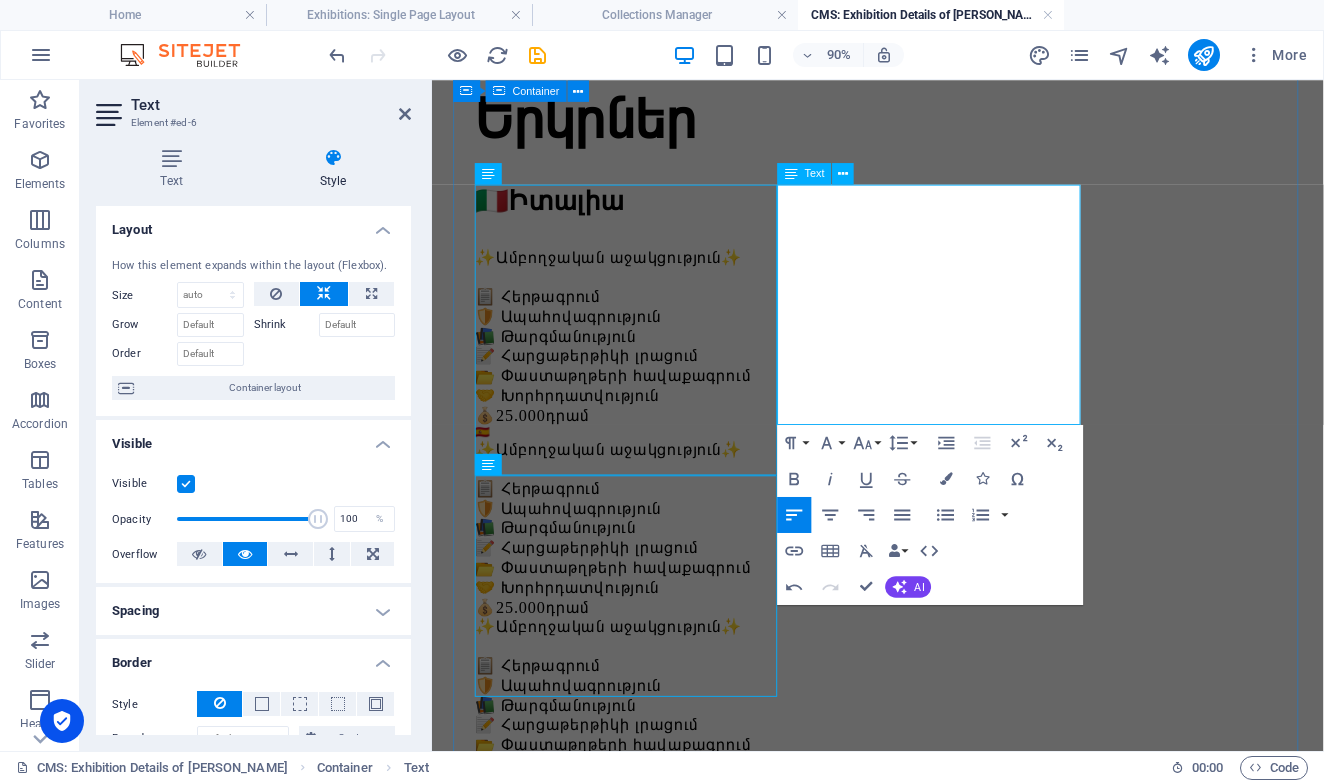 click on "✨Ամբողջական աջակցություն✨" at bounding box center [927, 490] 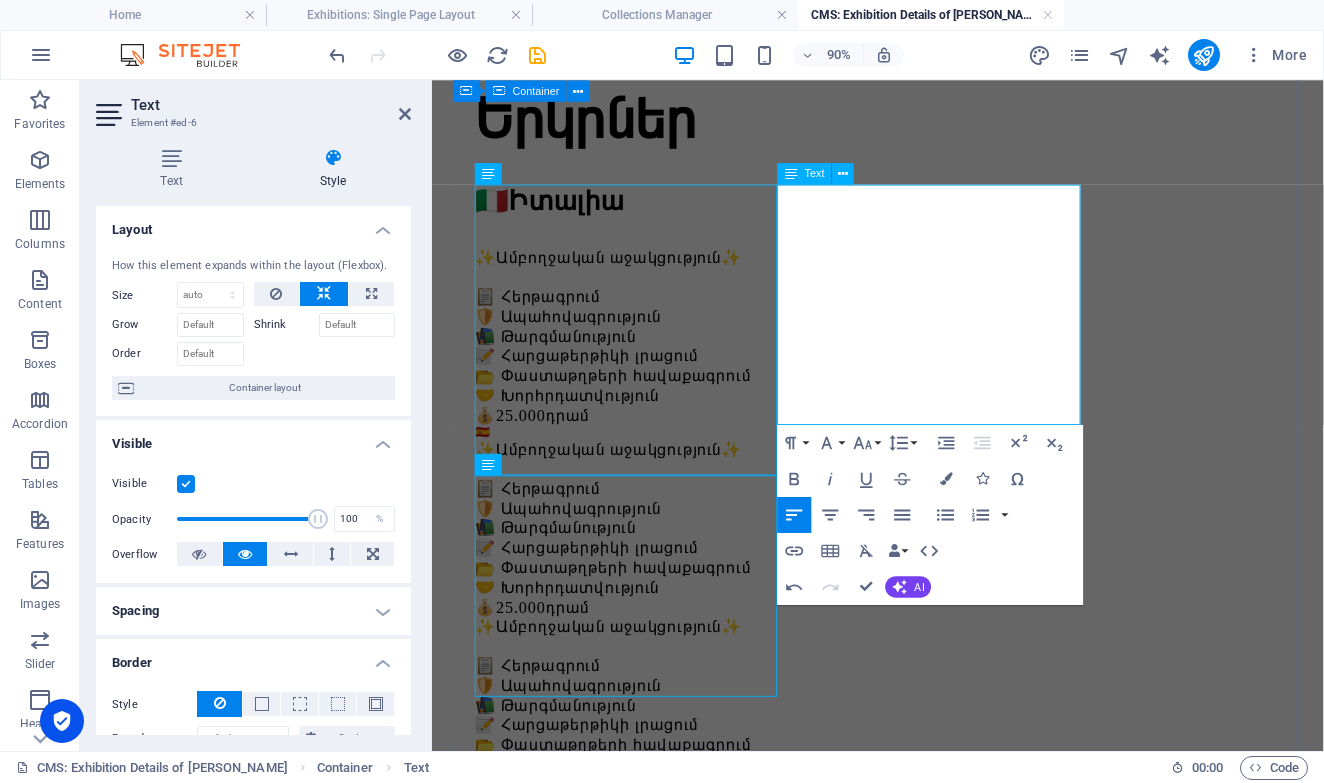 click on "🇪🇸" at bounding box center (927, 471) 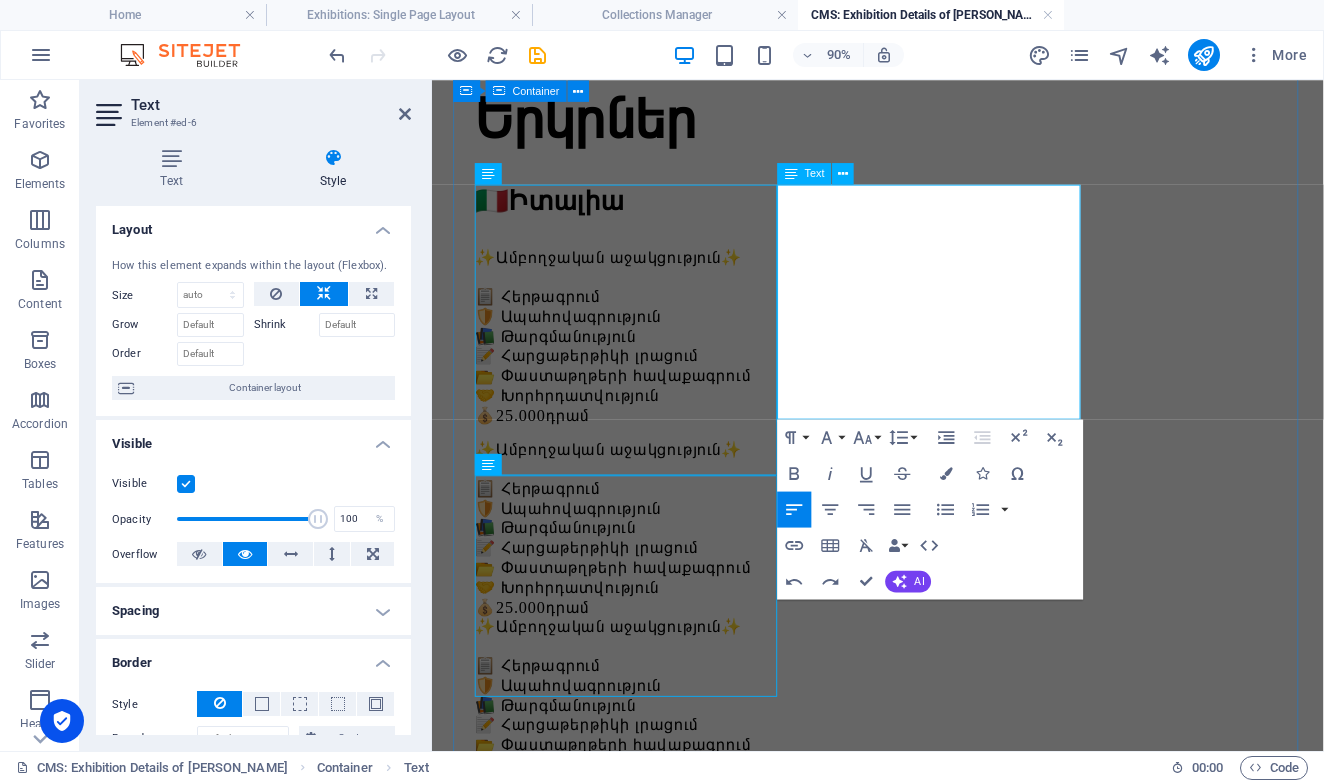 scroll, scrollTop: 0, scrollLeft: 23, axis: horizontal 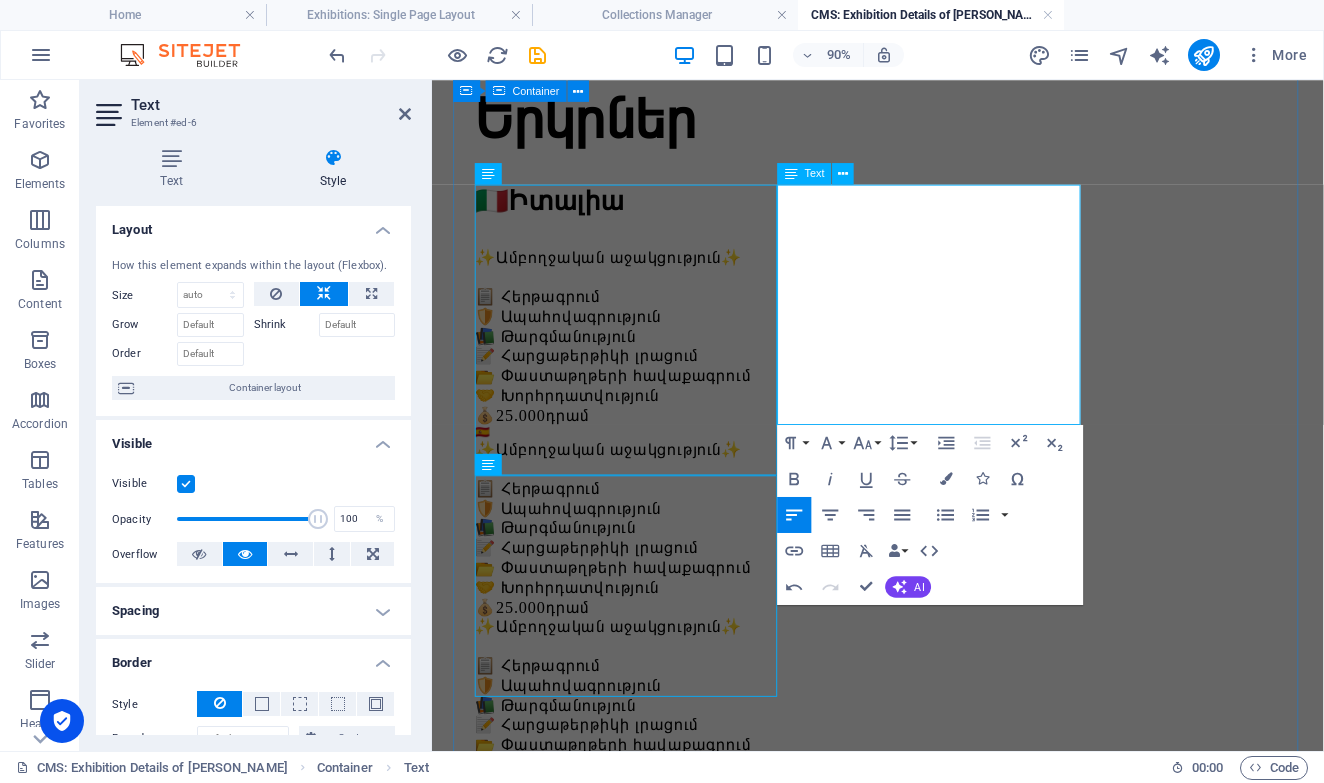 click on "🇪🇸" at bounding box center [927, 471] 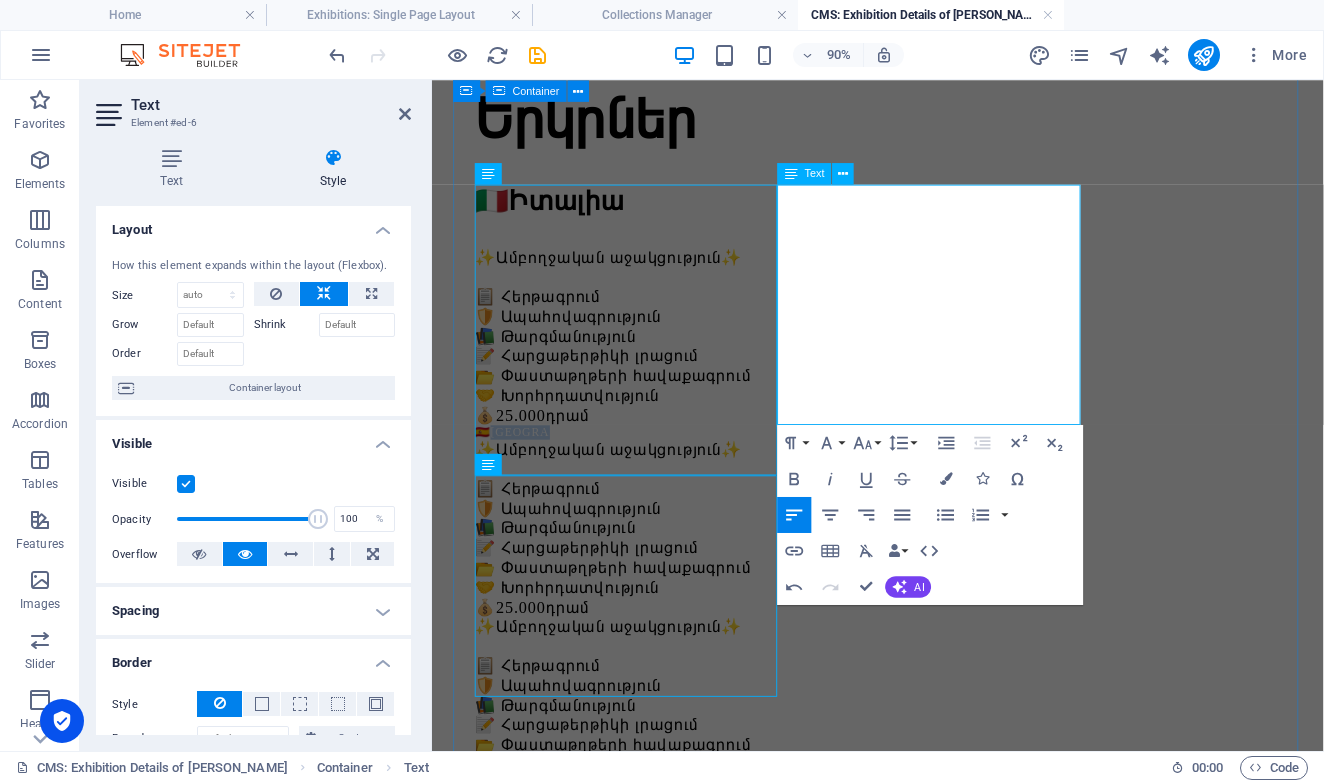 click on "🇪🇸իսպանիա" at bounding box center [927, 471] 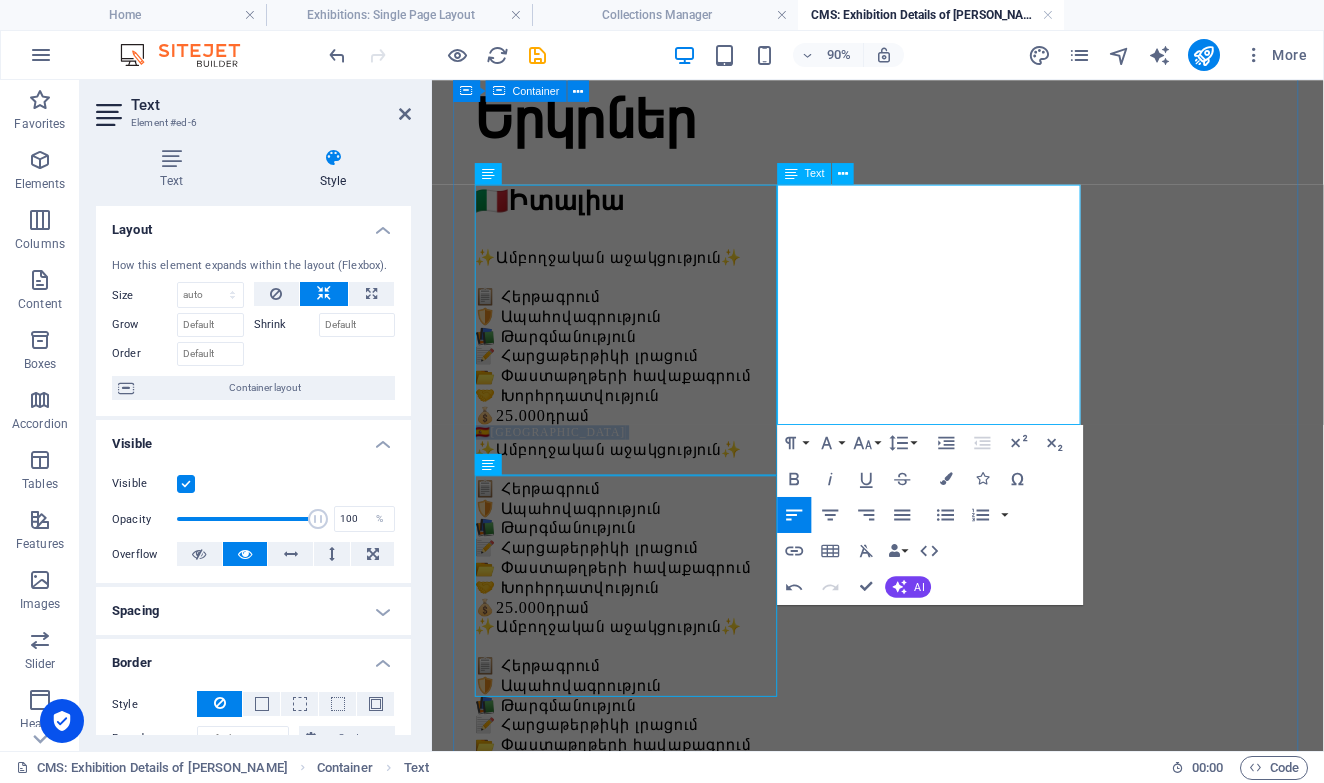 click on "🇪🇸իսպանիա" at bounding box center (927, 471) 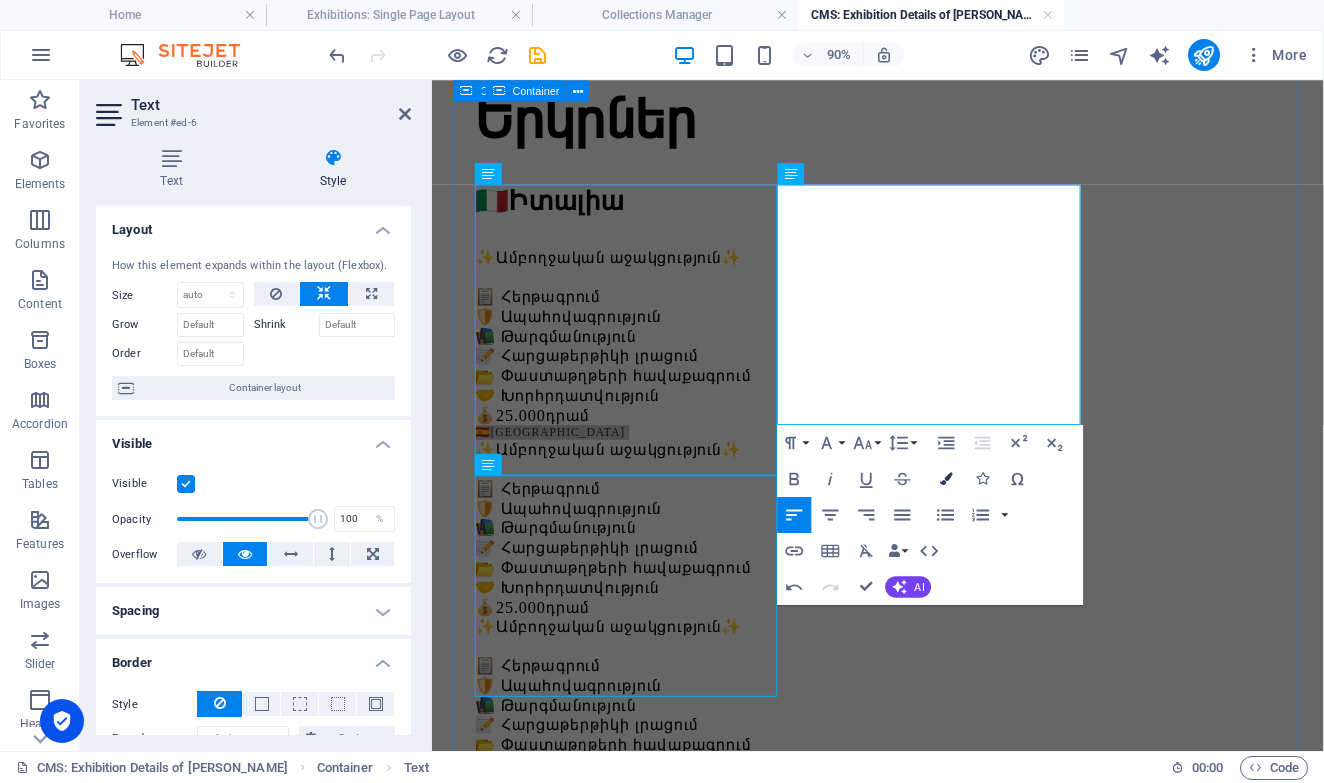click on "Colors" at bounding box center [946, 479] 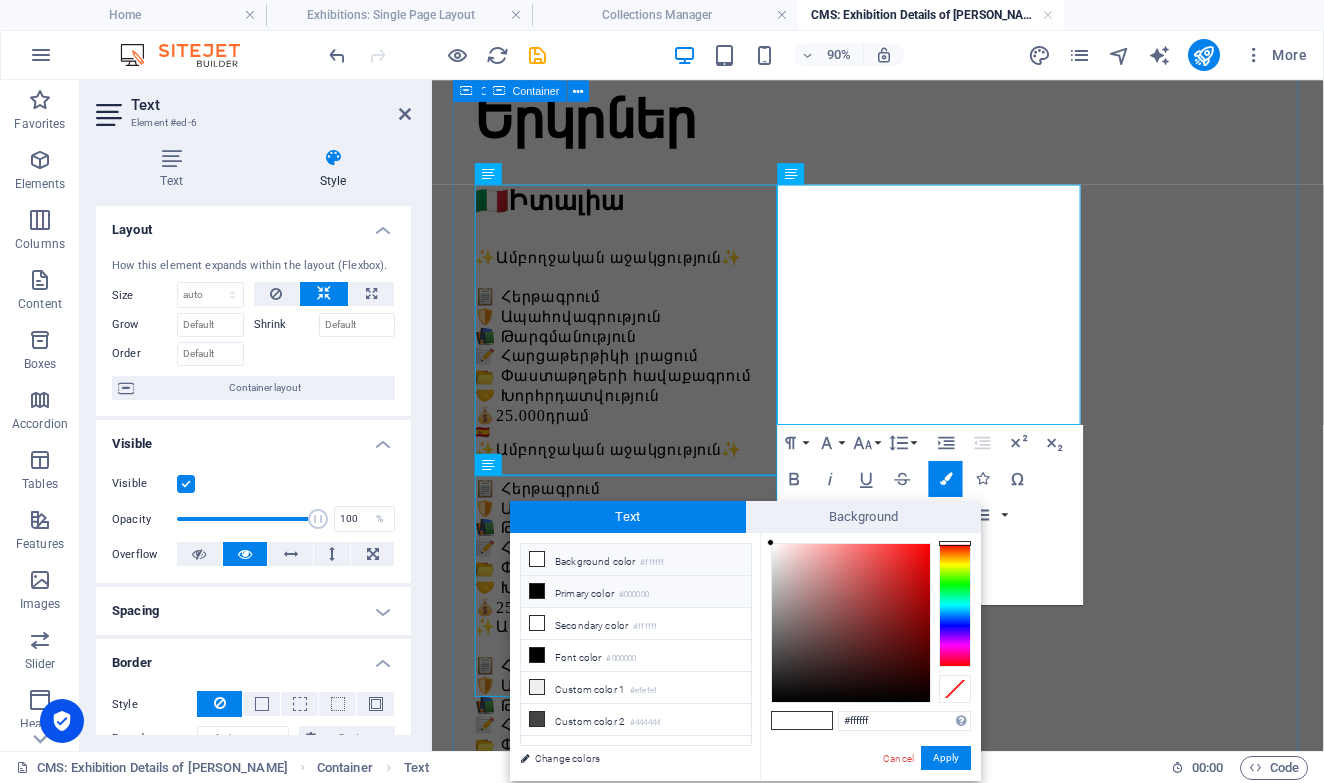 click on "Primary color
#000000" at bounding box center (636, 592) 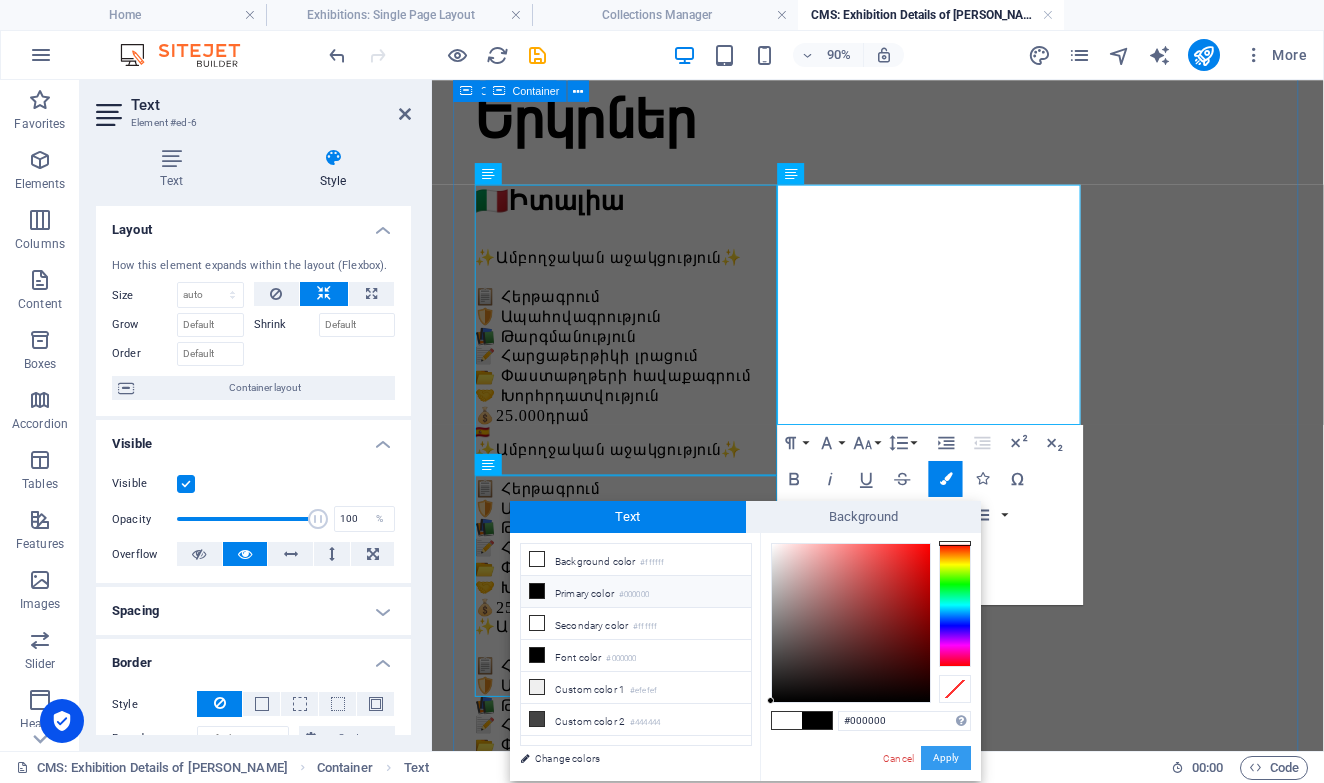 click on "Apply" at bounding box center (946, 758) 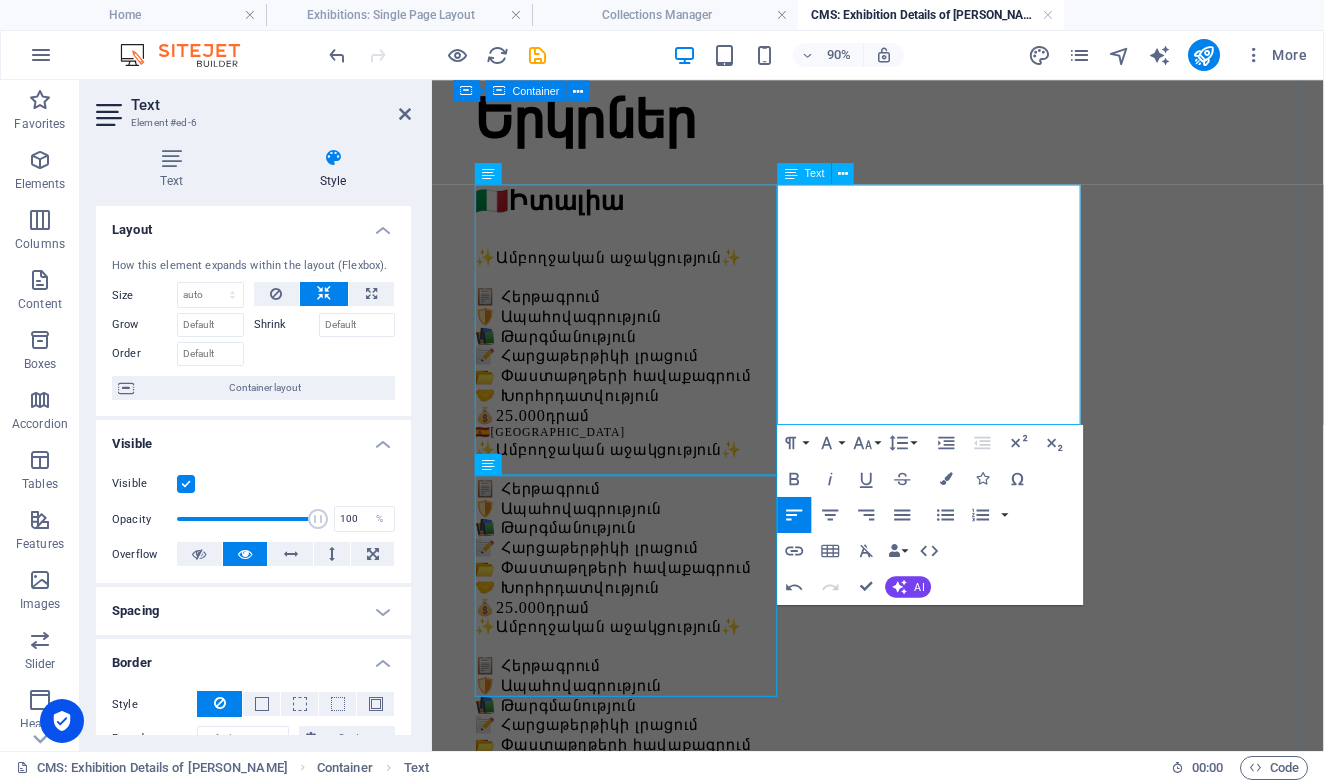 click on "🇪🇸իսպանիա" at bounding box center [563, 470] 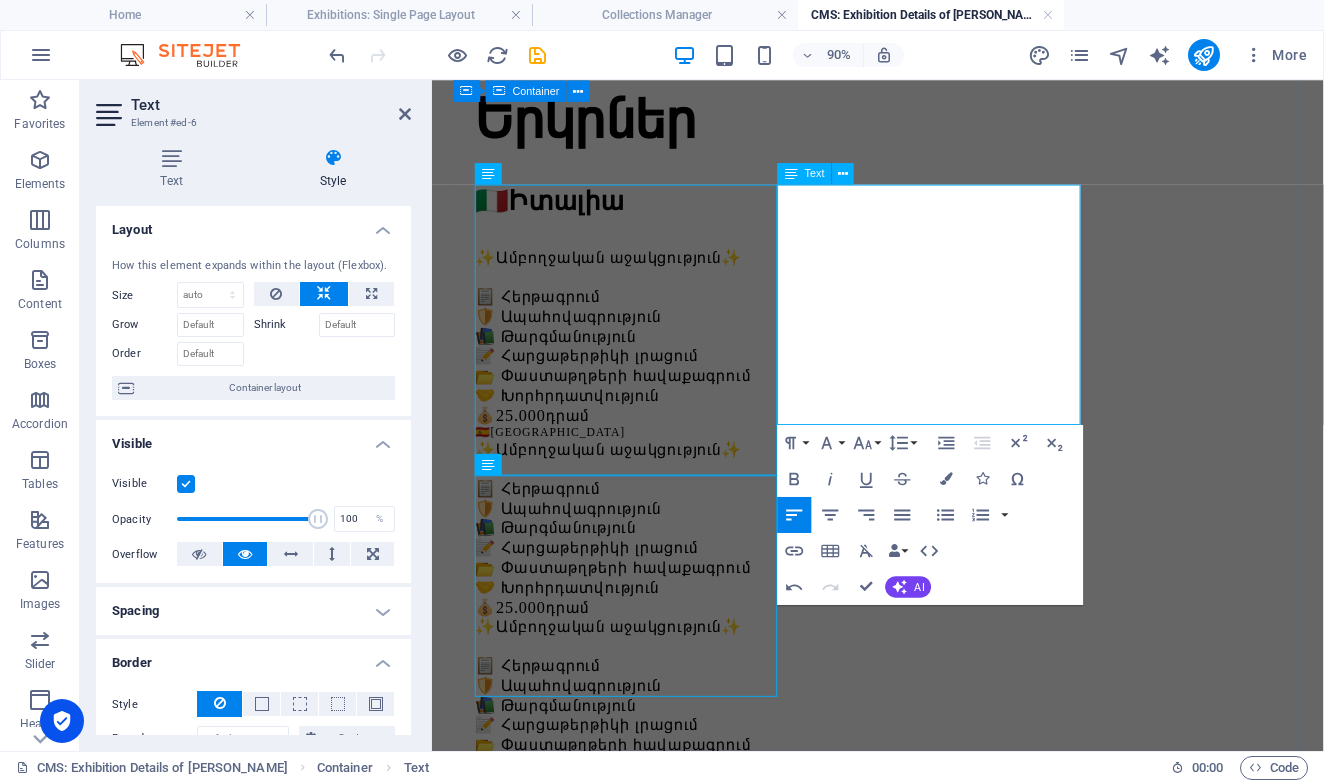 type 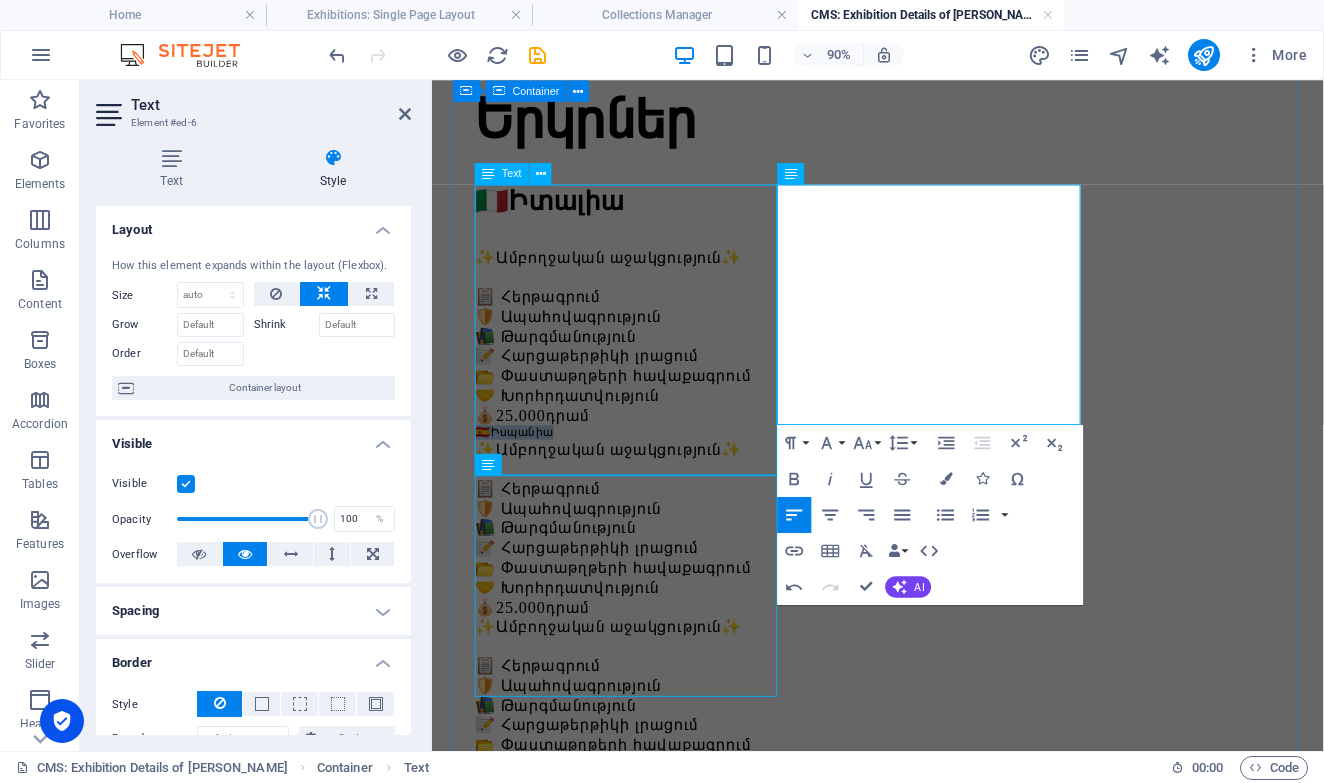 drag, startPoint x: 924, startPoint y: 211, endPoint x: 808, endPoint y: 211, distance: 116 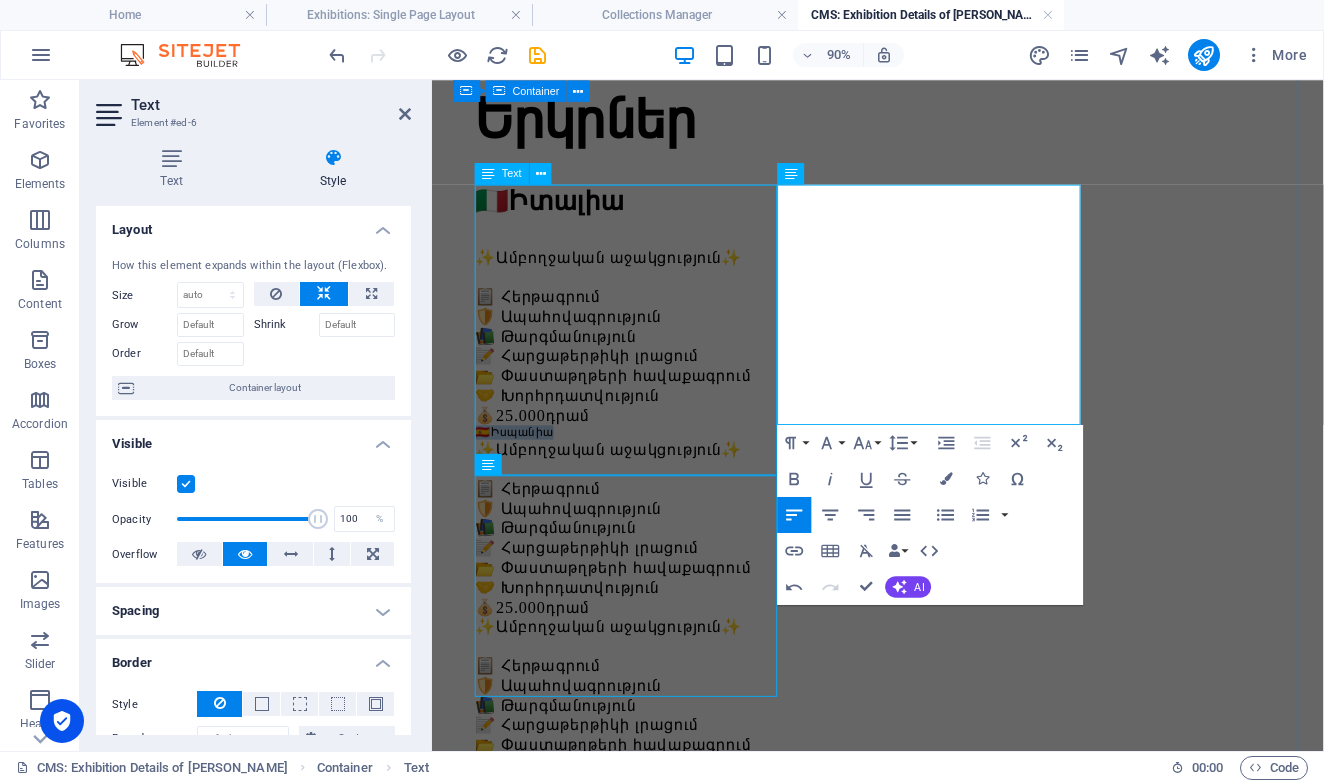 click on "Երկրներ 🇮🇹  Իտալիա ✨Ամբողջական աջակցություն✨   📋 Հերթագրում 🛡️ Ապահովագրություն   📚 Թարգմանություն   📝 Հարցաթերթիկի լրացում   📂 Փաստաթղթերի հավաքագրում   🤝 Խորհրդատվություն 💰 25.000  դրամ 🇪🇸  Իսպանիա ✨Ամբողջական աջակցություն✨   📋 Հերթագրում 🛡️ Ապահովագրություն   📚 Թարգմանություն   📝 Հարցաթերթիկի լրացում   📂 Փաստաթղթերի հավաքագրում   🤝 Խորհրդատվություն 💰 25.000  դրամ իսպանիա ✨Ամբողջական աջակցություն✨   📋 Հերթագրում 🛡️ Ապահովագրություն   📚 Թարգմանություն   📝 Հարցաթերթիկի լրացում   📂 Փաստաթղթերի հավաքագրում   💰 25.000  դրամ" at bounding box center (927, 819) 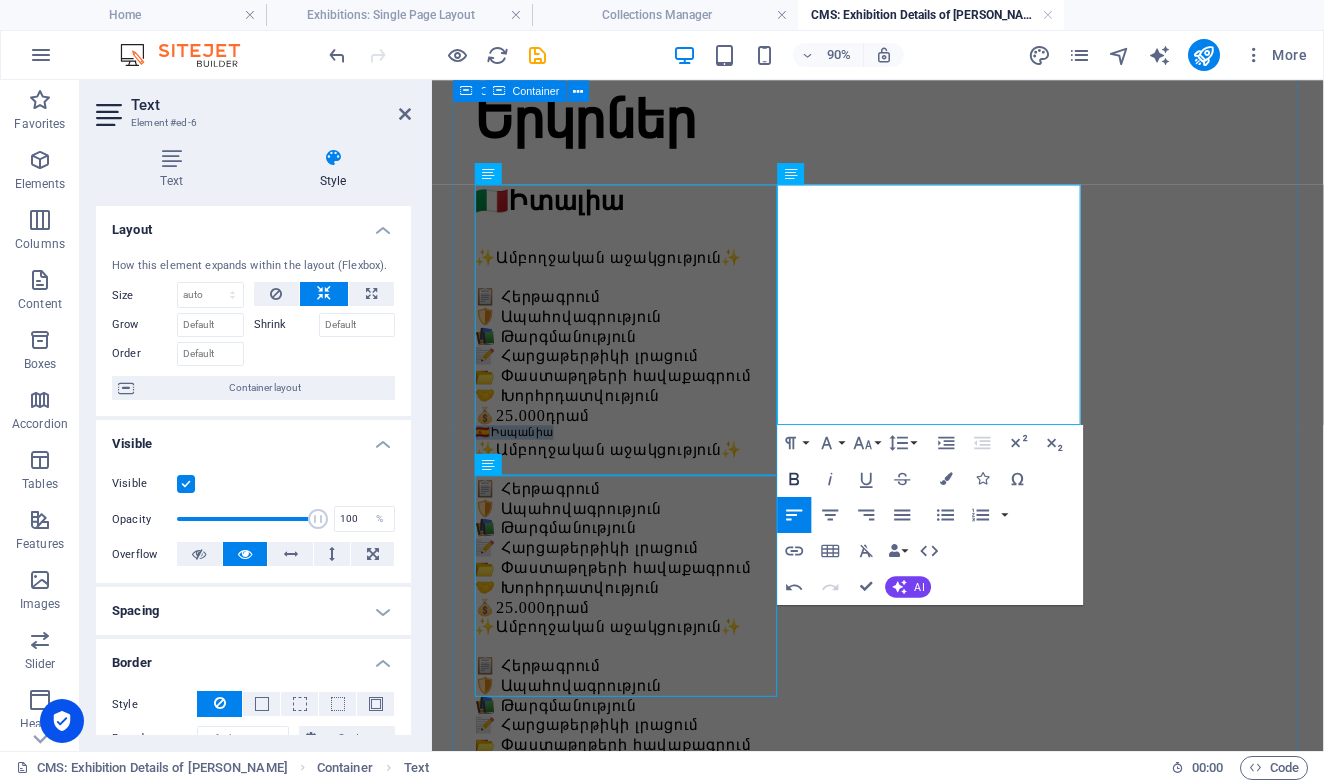 click 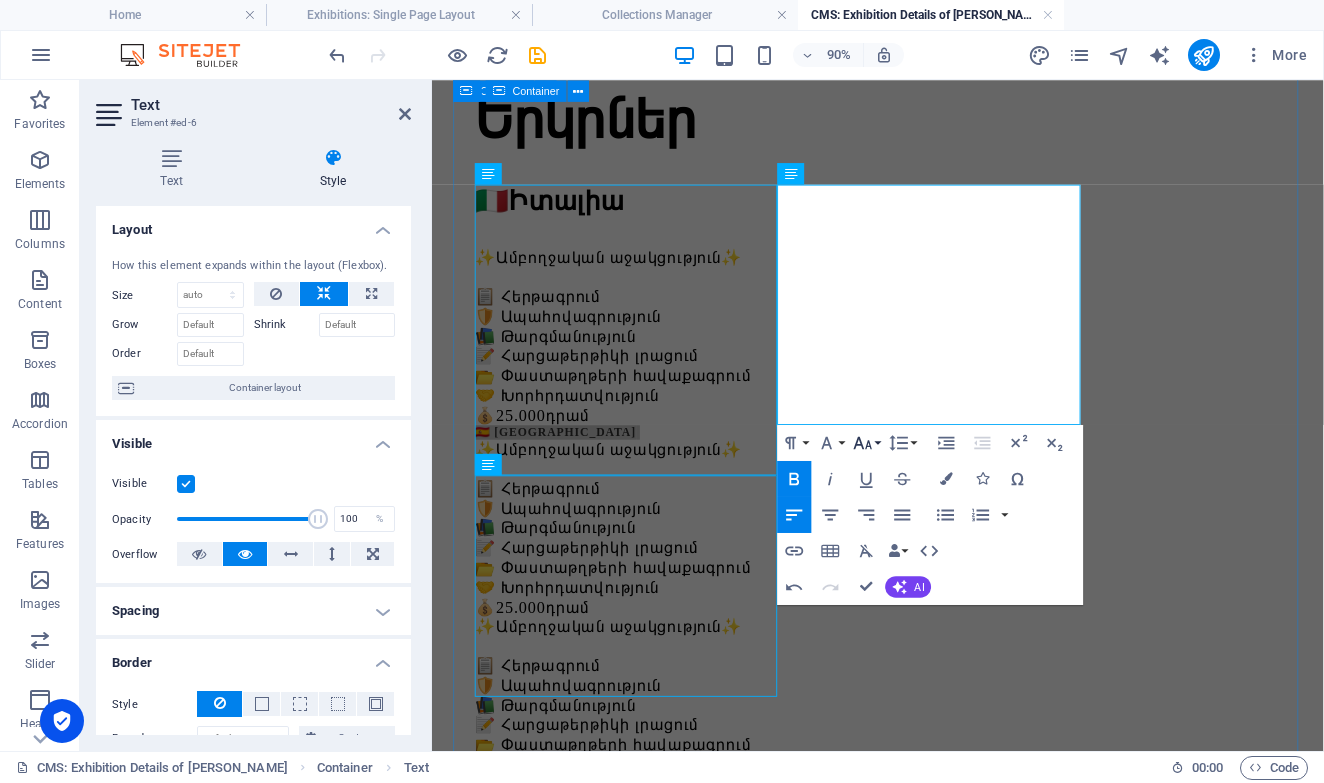 click 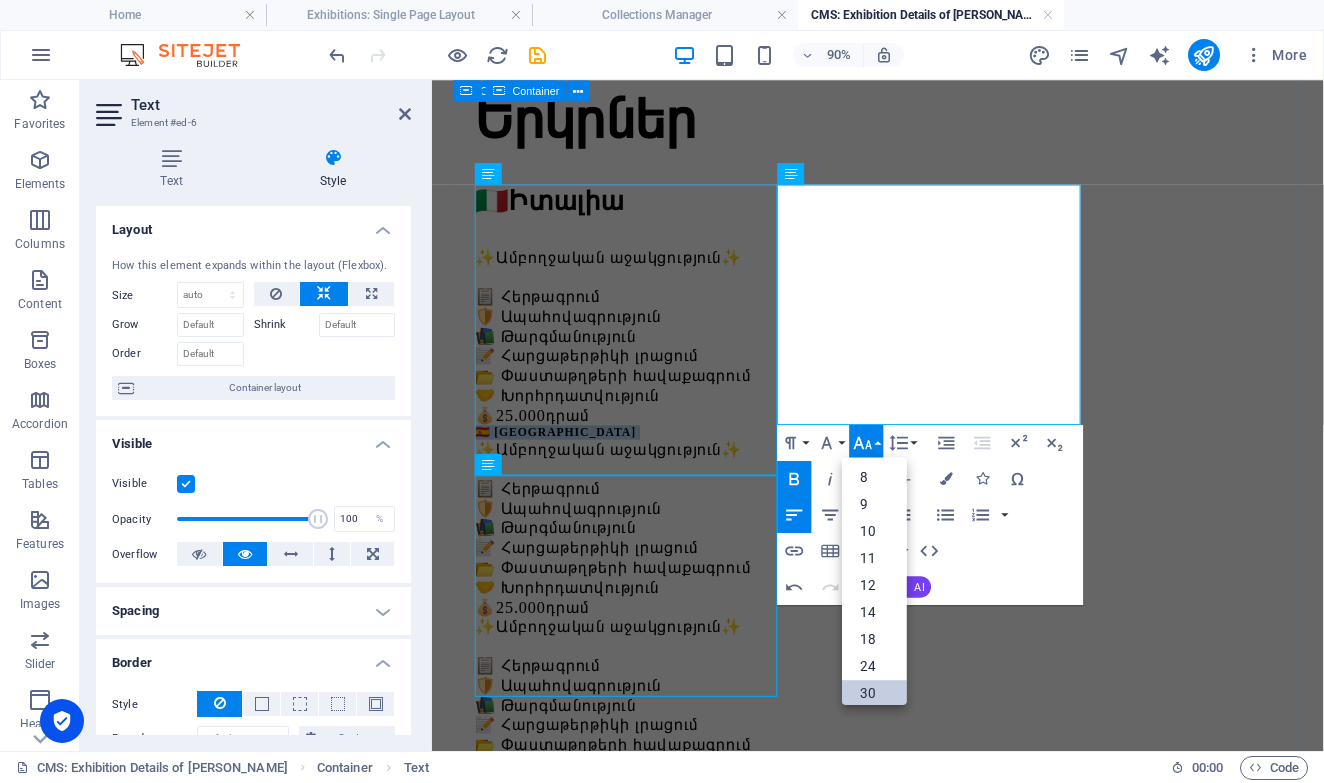 click on "30" at bounding box center (875, 693) 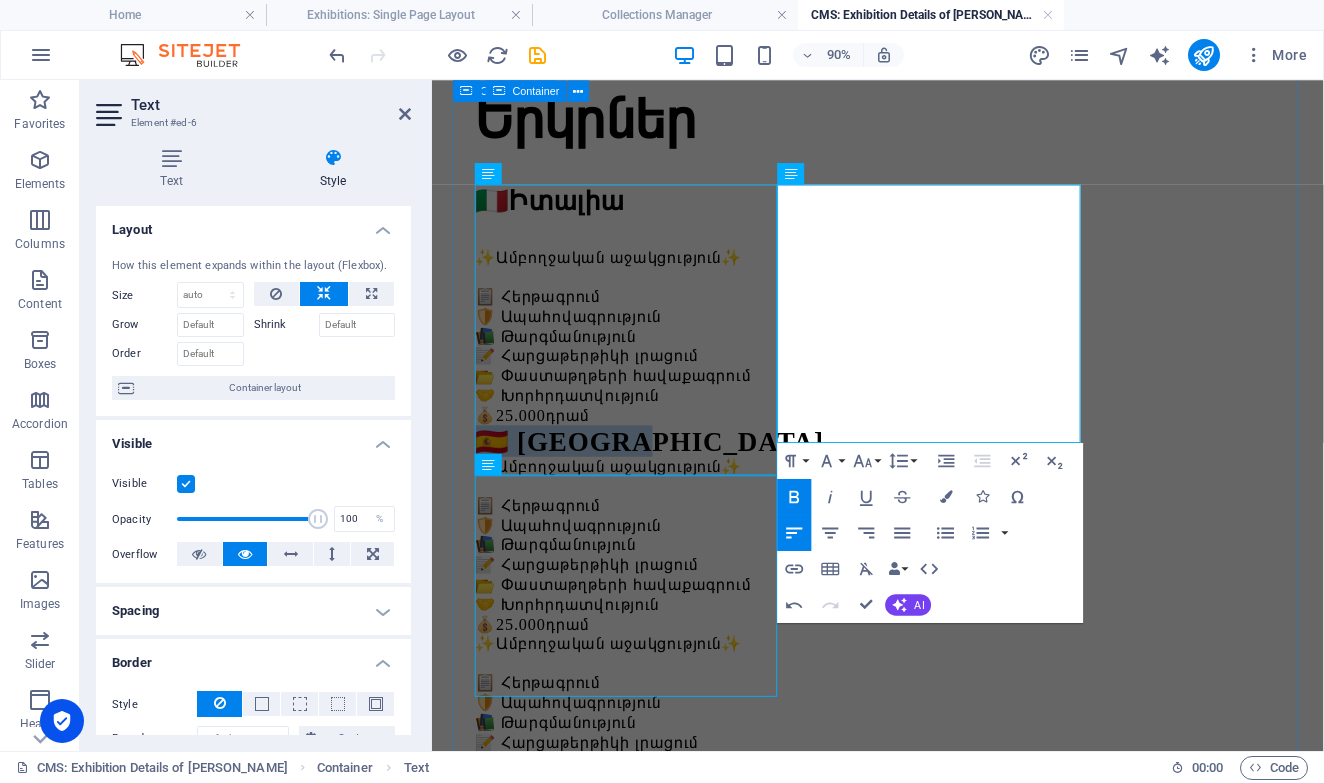 click on "Երկրներ 🇮🇹  Իտալիա ✨Ամբողջական աջակցություն✨   📋 Հերթագրում 🛡️ Ապահովագրություն   📚 Թարգմանություն   📝 Հարցաթերթիկի լրացում   📂 Փաստաթղթերի հավաքագրում   🤝 Խորհրդատվություն 💰 25.000  դրամ 🇪🇸 Իսպանիա ✨Ամբողջական աջակցություն✨   📋 Հերթագրում 🛡️ Ապահովագրություն   📚 Թարգմանություն   📝 Հարցաթերթիկի լրացում   📂 Փաստաթղթերի հավաքագրում   🤝 Խորհրդատվություն 💰 25.000  դրամ իսպանիա ✨Ամբողջական աջակցություն✨   📋 Հերթագրում 🛡️ Ապահովագրություն   📚 Թարգմանություն   📝 Հարցաթերթիկի լրացում   📂 Փաստաթղթերի հավաքագրում   💰 25.000  դրամ" at bounding box center (927, 829) 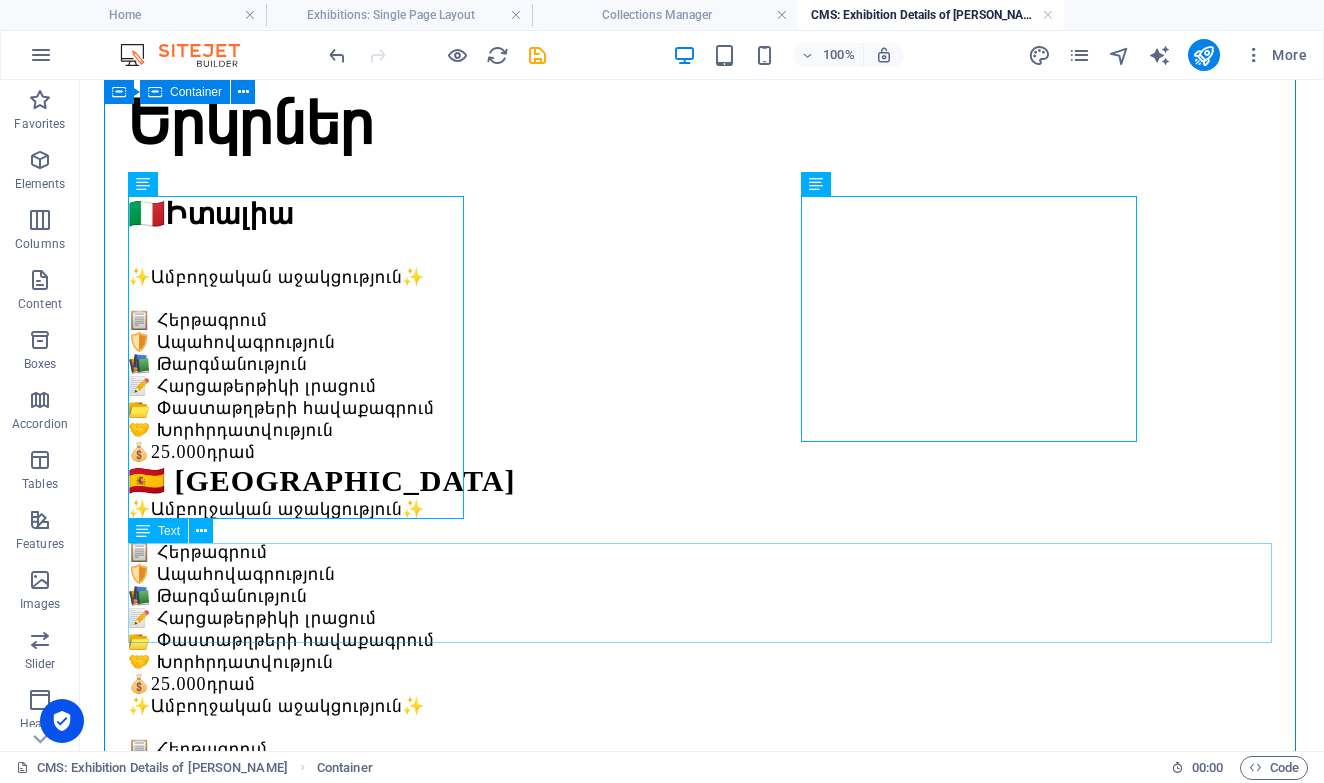 click on "Lorem ipsum dolor sit amet, consectetur adipiscing elit, sed do eiusmod tempor incididunt ut labore et dolore magna aliqua. Ut enim ad minim veniam, quis nostrud exercitation ullamco laboris nisi ut aliquip ex ea commodo consequat. Duis aute irure dolor in reprehenderit in voluptate velit esse cillum dolore eu fugiat nulla pariatur. Excepteur sint occaecat cupidatat non proident, sunt in culpa qui officia deserunt mollit anim id est laborum." at bounding box center (702, 966) 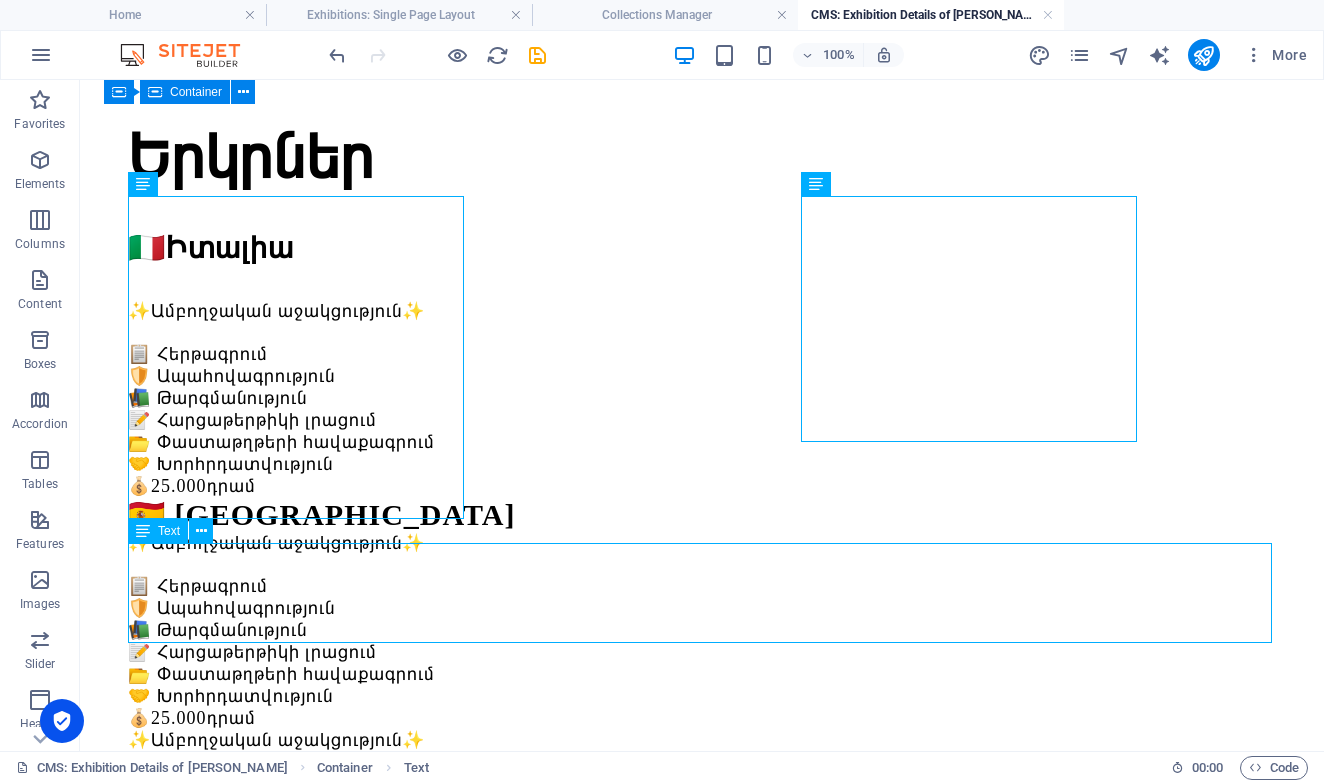 scroll, scrollTop: 187, scrollLeft: 0, axis: vertical 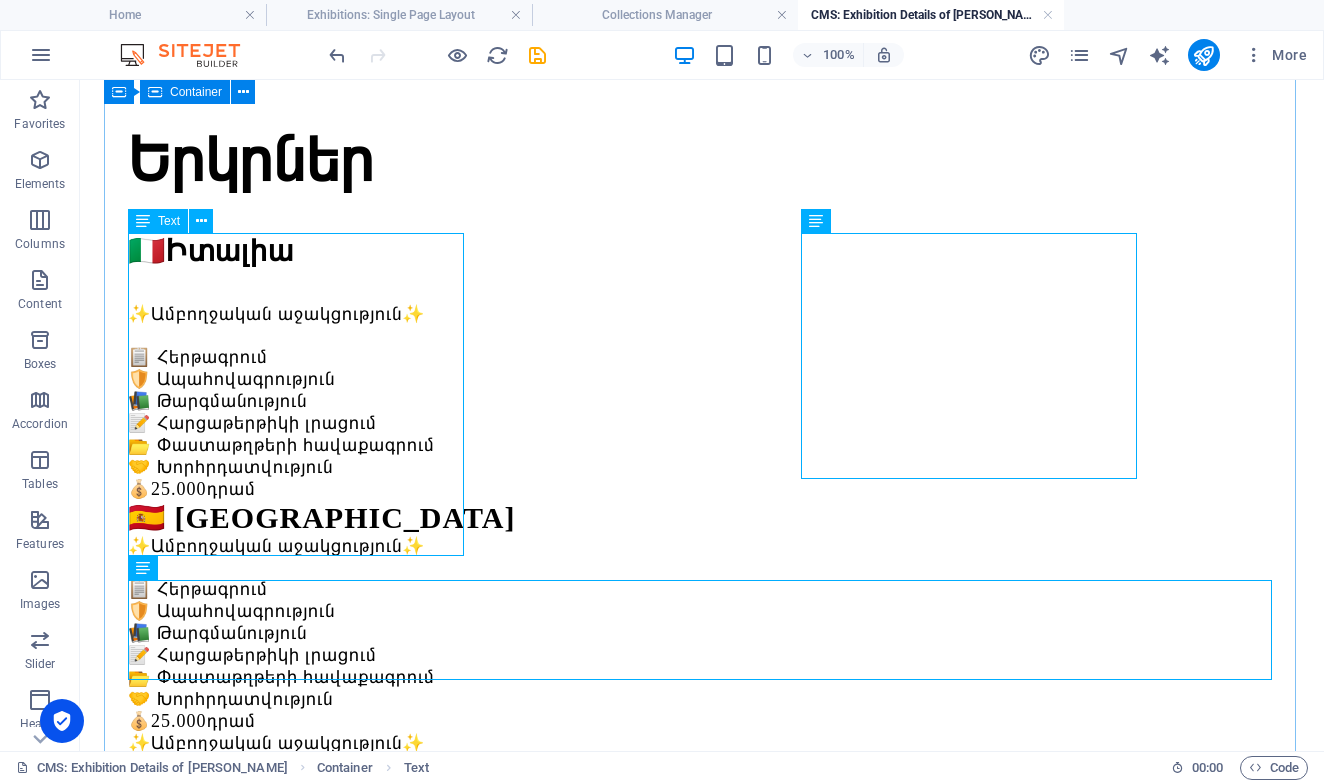 click on "🇮🇹  Իտալիա ✨Ամբողջական աջակցություն✨   📋 Հերթագրում 🛡️ Ապահովագրություն   📚 Թարգմանություն   📝 Հարցաթերթիկի լրացում   📂 Փաստաթղթերի հավաքագրում   🤝 Խորհրդատվություն 💰 25.000  դրամ" at bounding box center [702, 366] 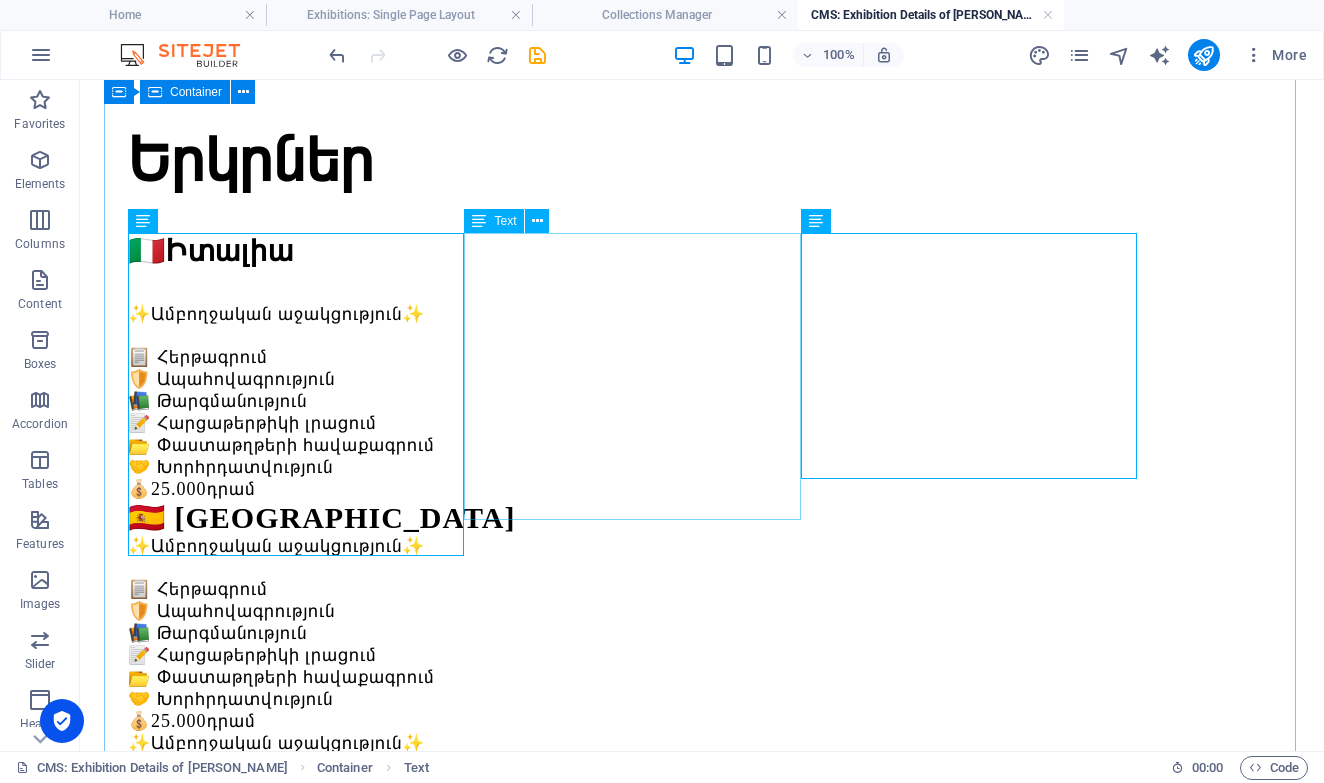 click on "🇪🇸 Իսպանիա ✨Ամբողջական աջակցություն✨   📋 Հերթագրում 🛡️ Ապահովագրություն   📚 Թարգմանություն   📝 Հարցաթերթիկի լրացում   📂 Փաստաթղթերի հավաքագրում   🤝 Խորհրդատվություն 💰 25.000  դրամ" at bounding box center (702, 616) 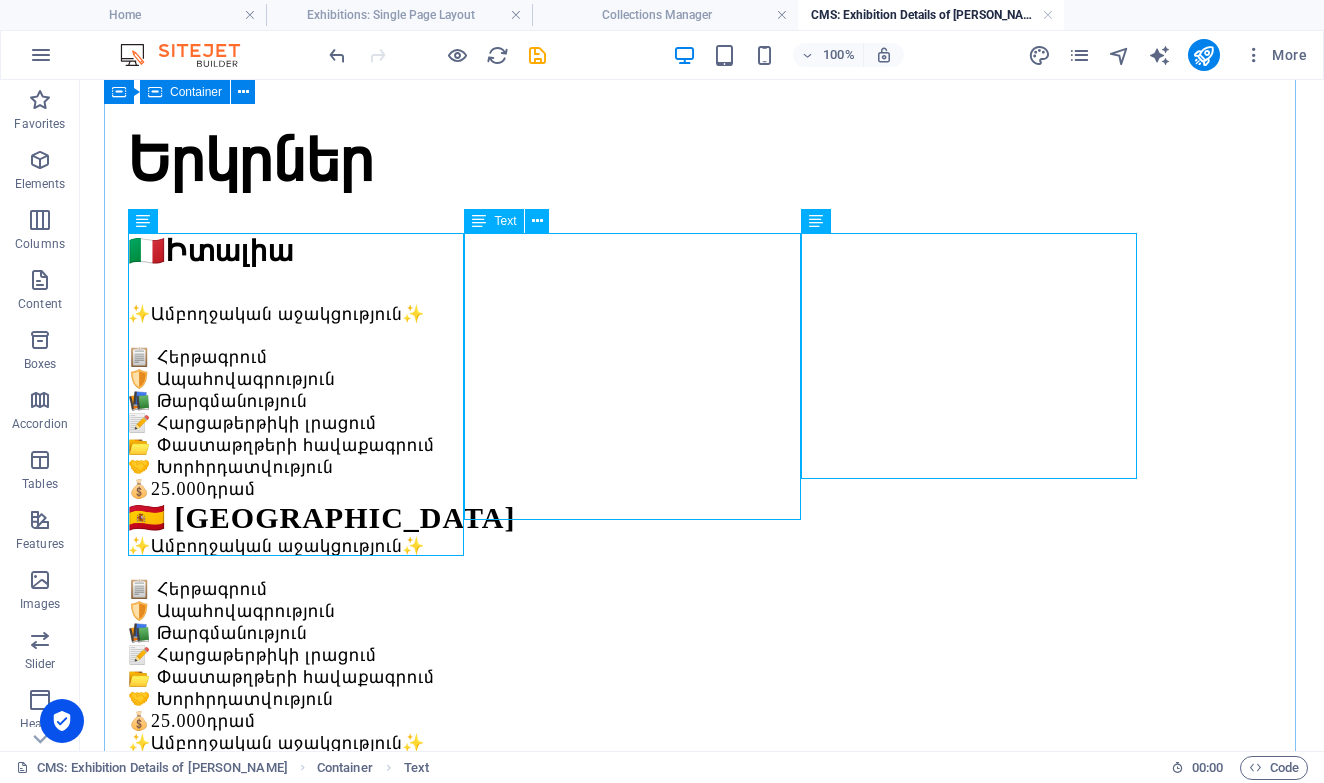 click on "🇪🇸 Իսպանիա ✨Ամբողջական աջակցություն✨   📋 Հերթագրում 🛡️ Ապահովագրություն   📚 Թարգմանություն   📝 Հարցաթերթիկի լրացում   📂 Փաստաթղթերի հավաքագրում   🤝 Խորհրդատվություն 💰 25.000  դրամ" at bounding box center (702, 616) 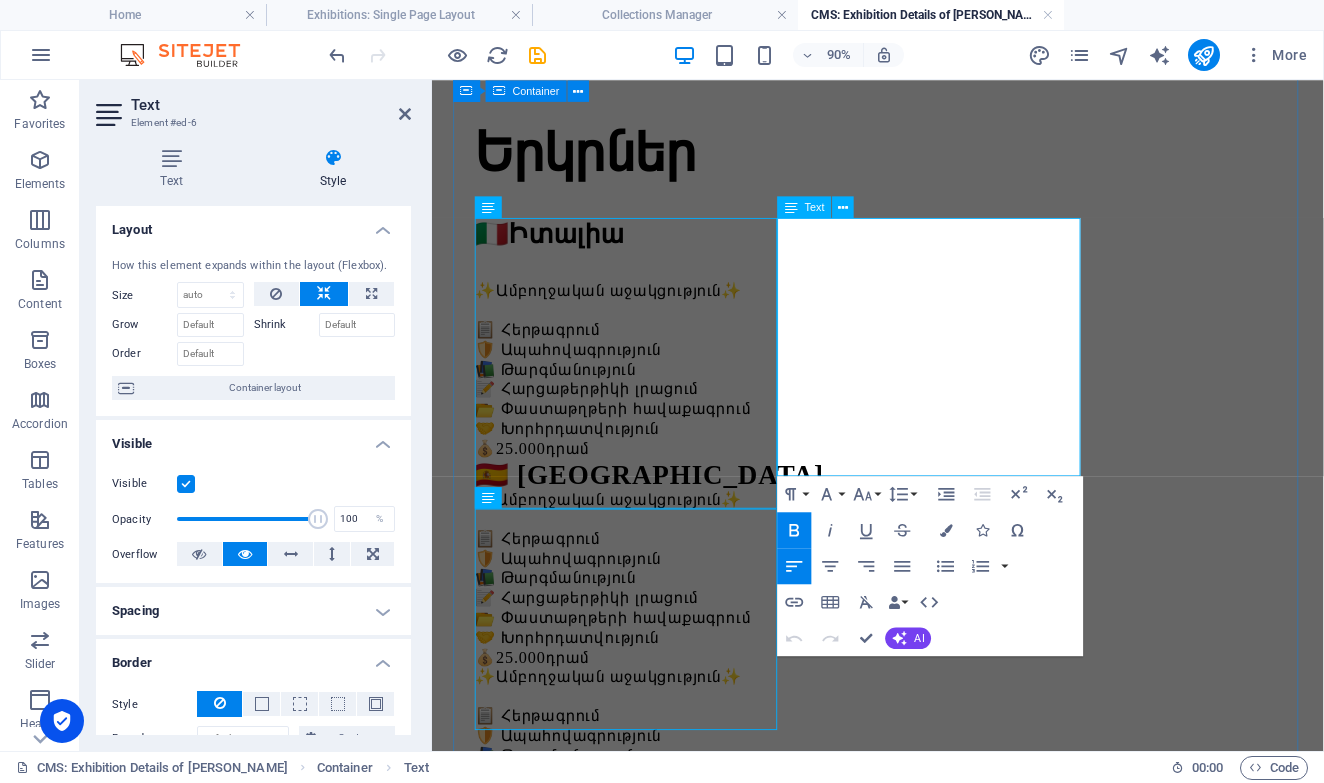click on "🇪🇸 Իսպանիա" at bounding box center (927, 517) 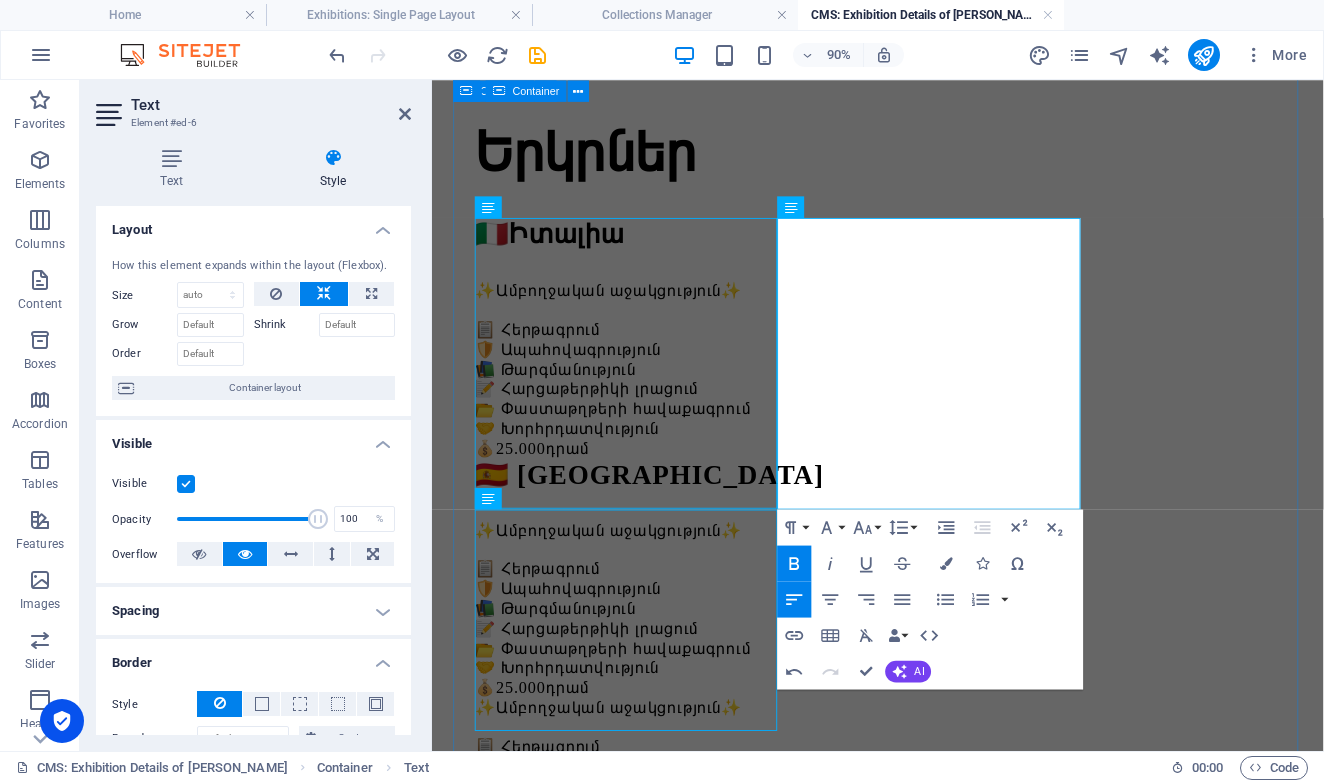 click on "Երկրներ 🇮🇹  Իտալիա ✨Ամբողջական աջակցություն✨   📋 Հերթագրում 🛡️ Ապահովագրություն   📚 Թարգմանություն   📝 Հարցաթերթիկի լրացում   📂 Փաստաթղթերի հավաքագրում   🤝 Խորհրդատվություն 💰 25.000  դրամ 🇪🇸 Իսպանիա ​ ✨Ամբողջական աջակցություն✨   📋 Հերթագրում 🛡️ Ապահովագրություն   📚 Թարգմանություն   📝 Հարցաթերթիկի լրացում   📂 Փաստաթղթերի հավաքագրում   🤝 Խորհրդատվություն 💰 25.000  դրամ ✨Ամբողջական աջակցություն✨   📋 Հերթագրում 🛡️ Ապահովագրություն   📚 Թարգմանություն   📝 Հարցաթերթիկի լրացում   📂 Փաստաթղթերի հավաքագրում   🤝 Խորհրդատվություն 💰" at bounding box center (927, 883) 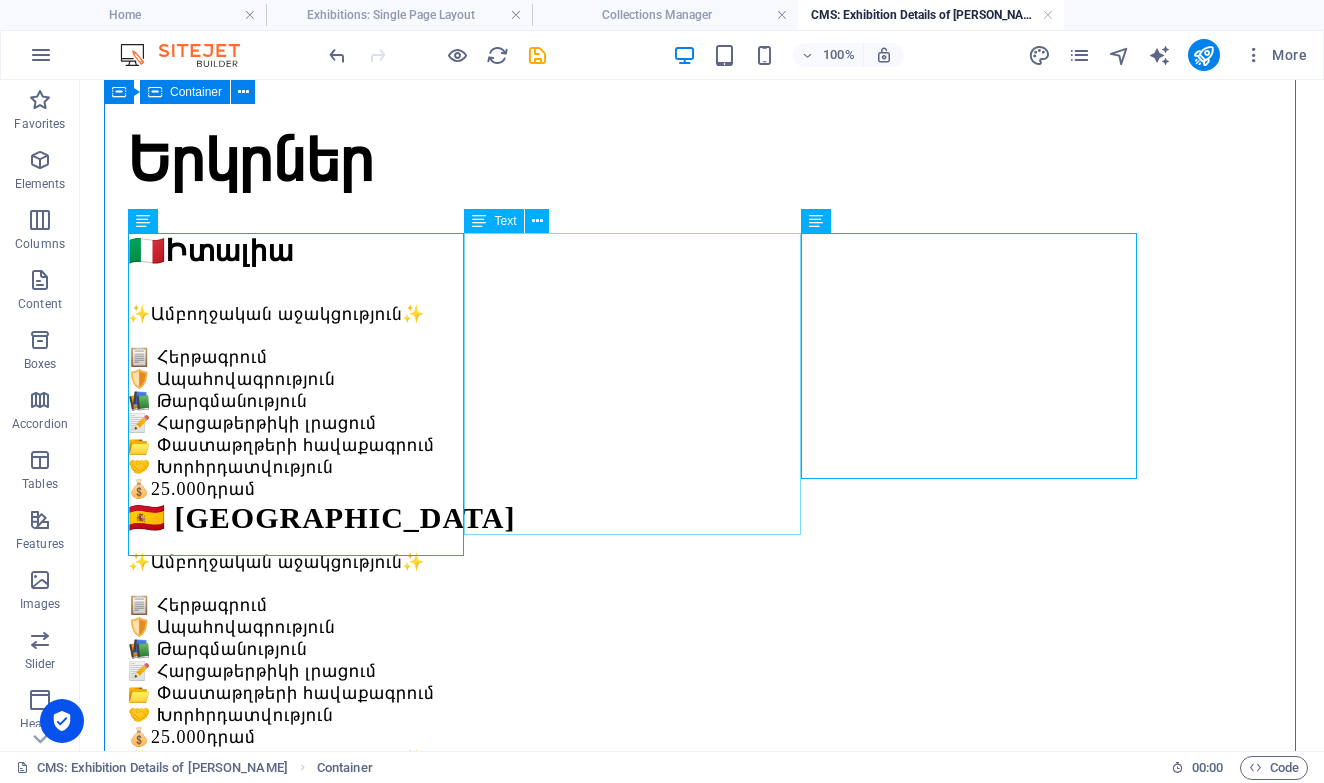click on "🇪🇸 Իսպանիա ✨Ամբողջական աջակցություն✨   📋 Հերթագրում 🛡️ Ապահովագրություն   📚 Թարգմանություն   📝 Հարցաթերթիկի լրացում   📂 Փաստաթղթերի հավաքագրում   🤝 Խորհրդատվություն 💰 25.000  դրամ" at bounding box center [702, 624] 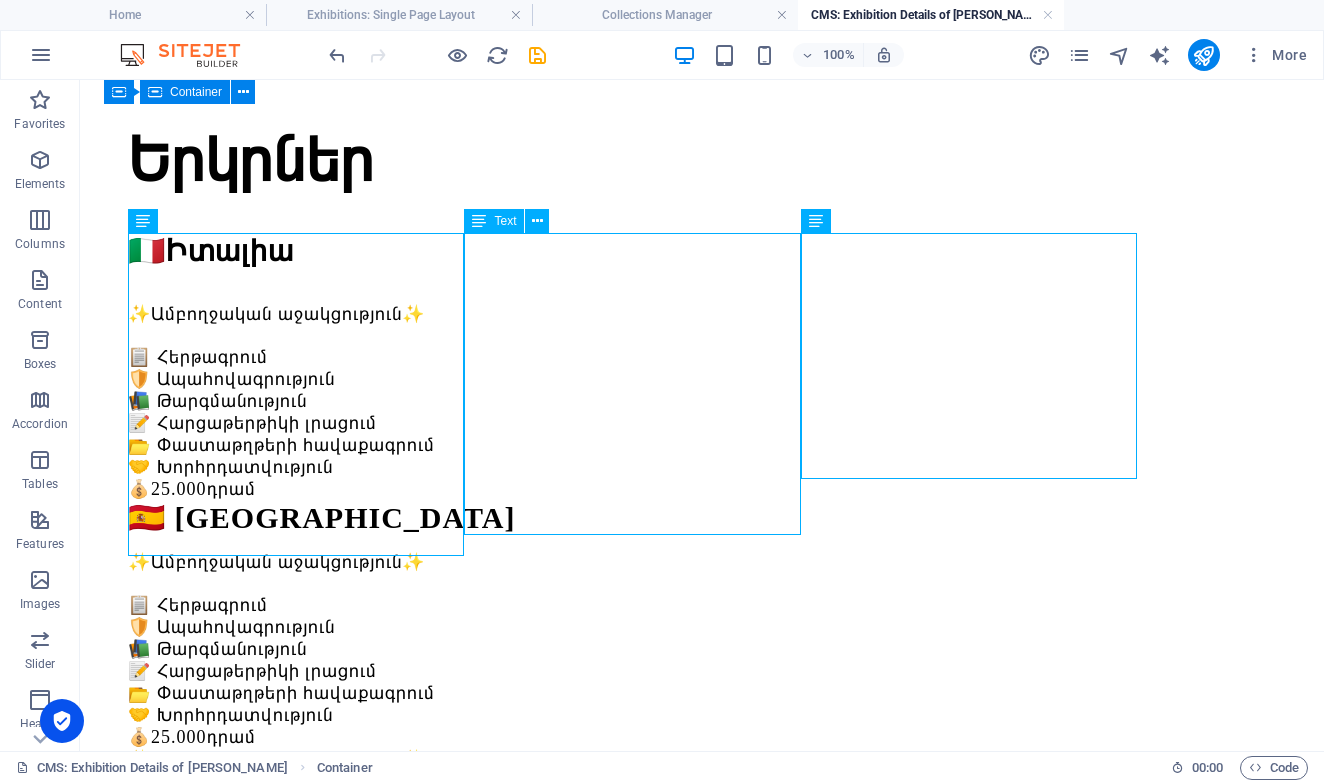 click on "🇪🇸 Իսպանիա ✨Ամբողջական աջակցություն✨   📋 Հերթագրում 🛡️ Ապահովագրություն   📚 Թարգմանություն   📝 Հարցաթերթիկի լրացում   📂 Փաստաթղթերի հավաքագրում   🤝 Խորհրդատվություն 💰 25.000  դրամ" at bounding box center [702, 624] 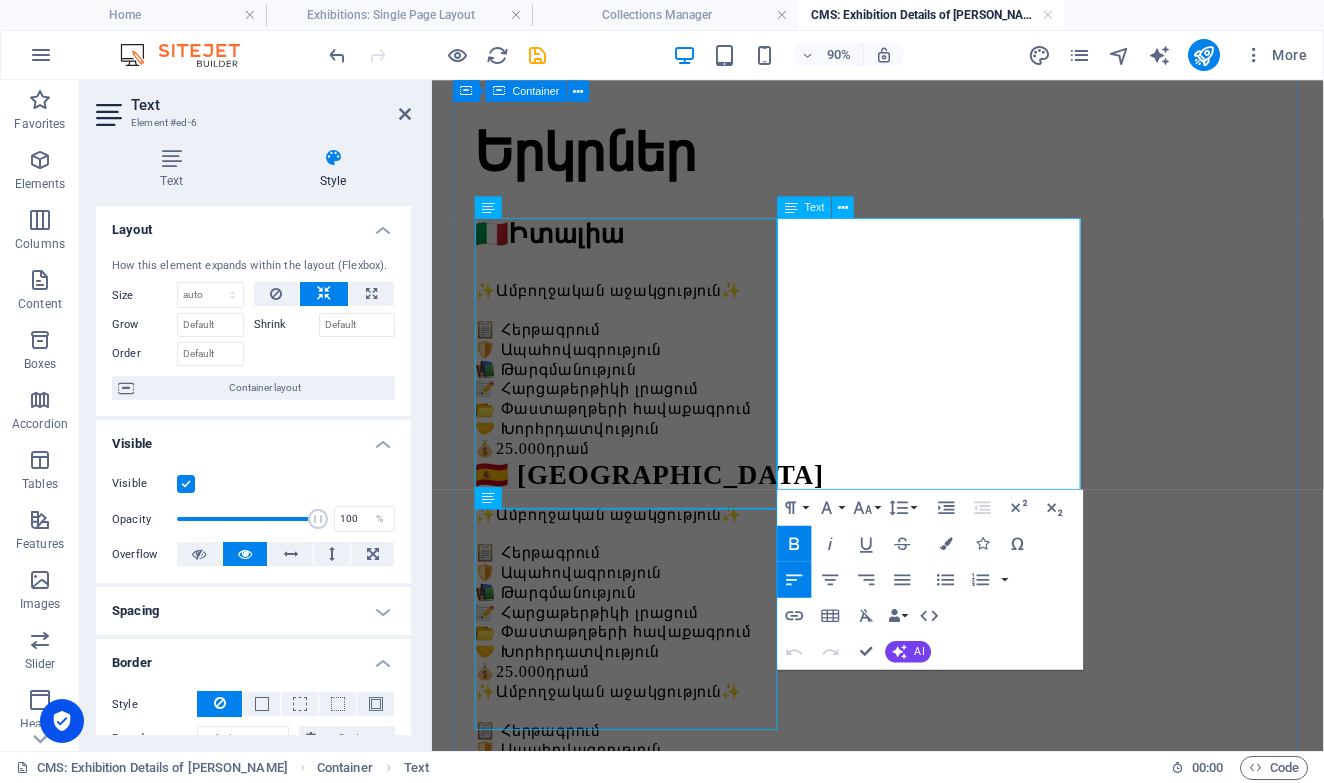 click on "🇪🇸 Իսպանիա" at bounding box center [673, 517] 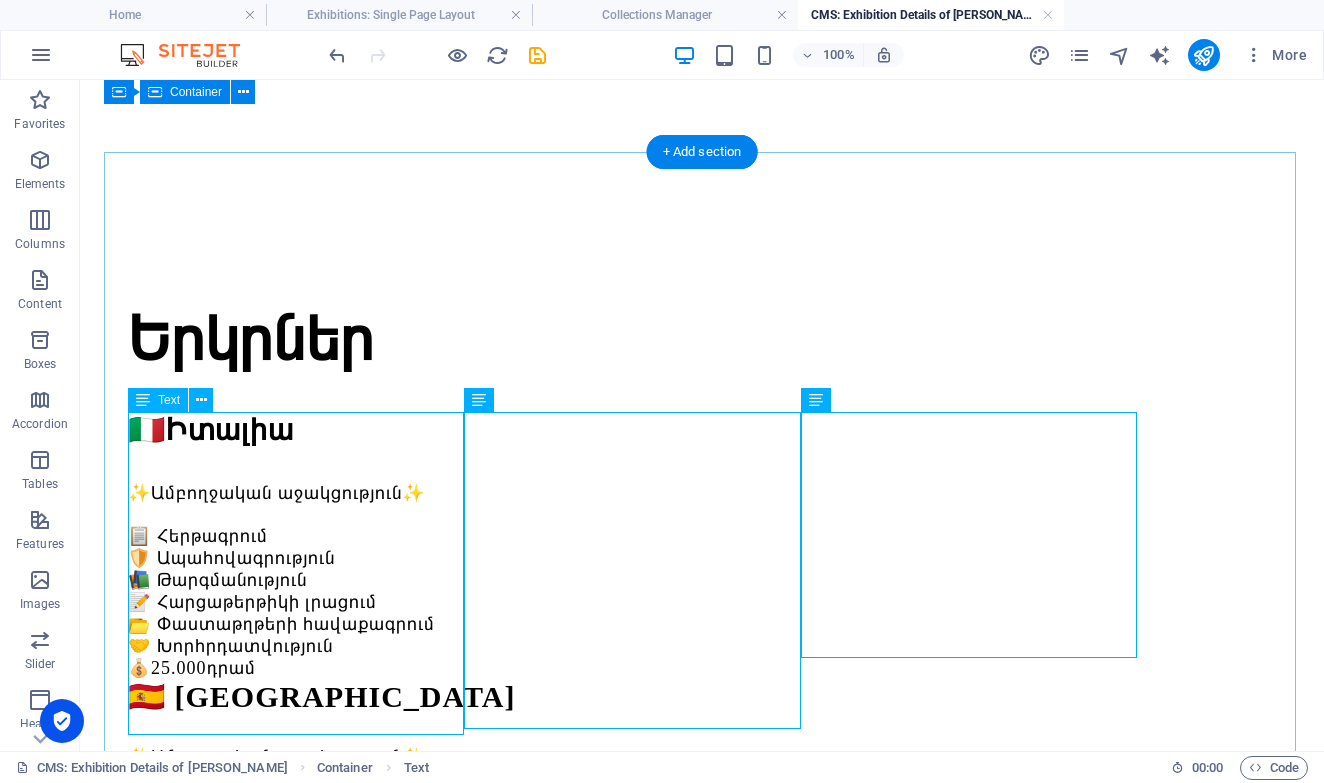 scroll, scrollTop: 0, scrollLeft: 0, axis: both 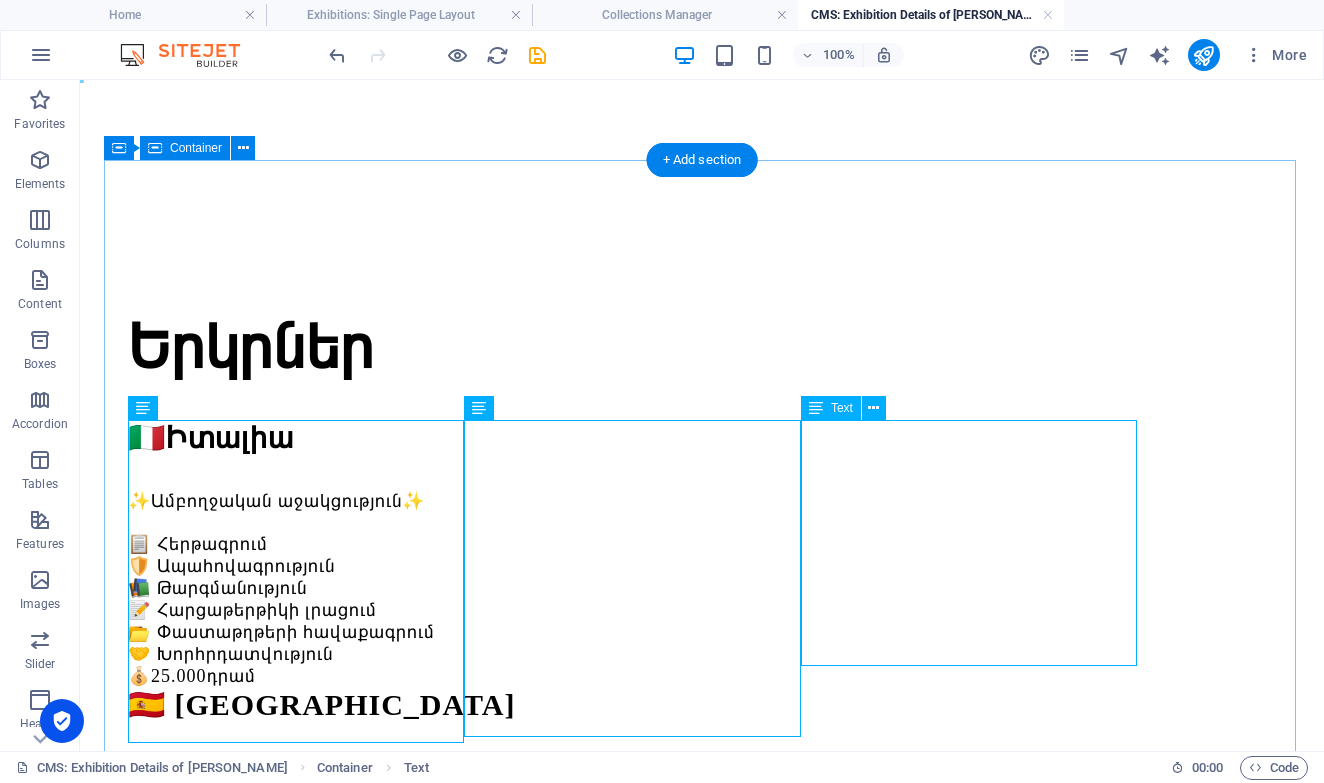 click on "✨Ամբողջական աջակցություն✨   📋 Հերթագրում 🛡️ Ապահովագրություն   📚 Թարգմանություն   📝 Հարցաթերթիկի լրացում   📂 Փաստաթղթերի հավաքագրում   🤝 Խորհրդատվություն 💰 25.000  դրամ" at bounding box center (702, 1049) 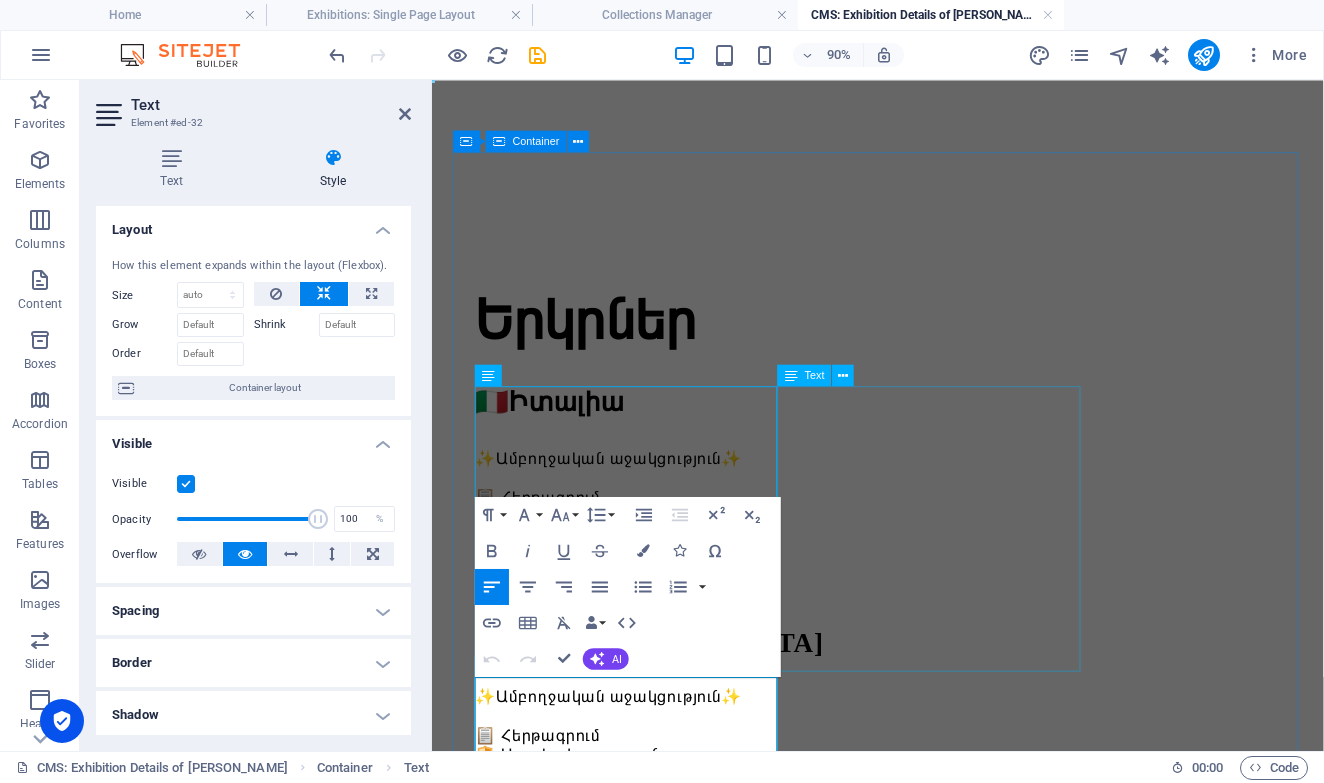 click on "🇪🇸 Իսպանիա ✨Ամբողջական աջակցություն✨   📋 Հերթագրում 🛡️ Ապահովագրություն   📚 Թարգմանություն   📝 Հարցաթերթիկի լրացում   📂 Փաստաթղթերի հավաքագրում   🤝 Խորհրդատվություն 💰 25.000  դրամ" at bounding box center (927, 819) 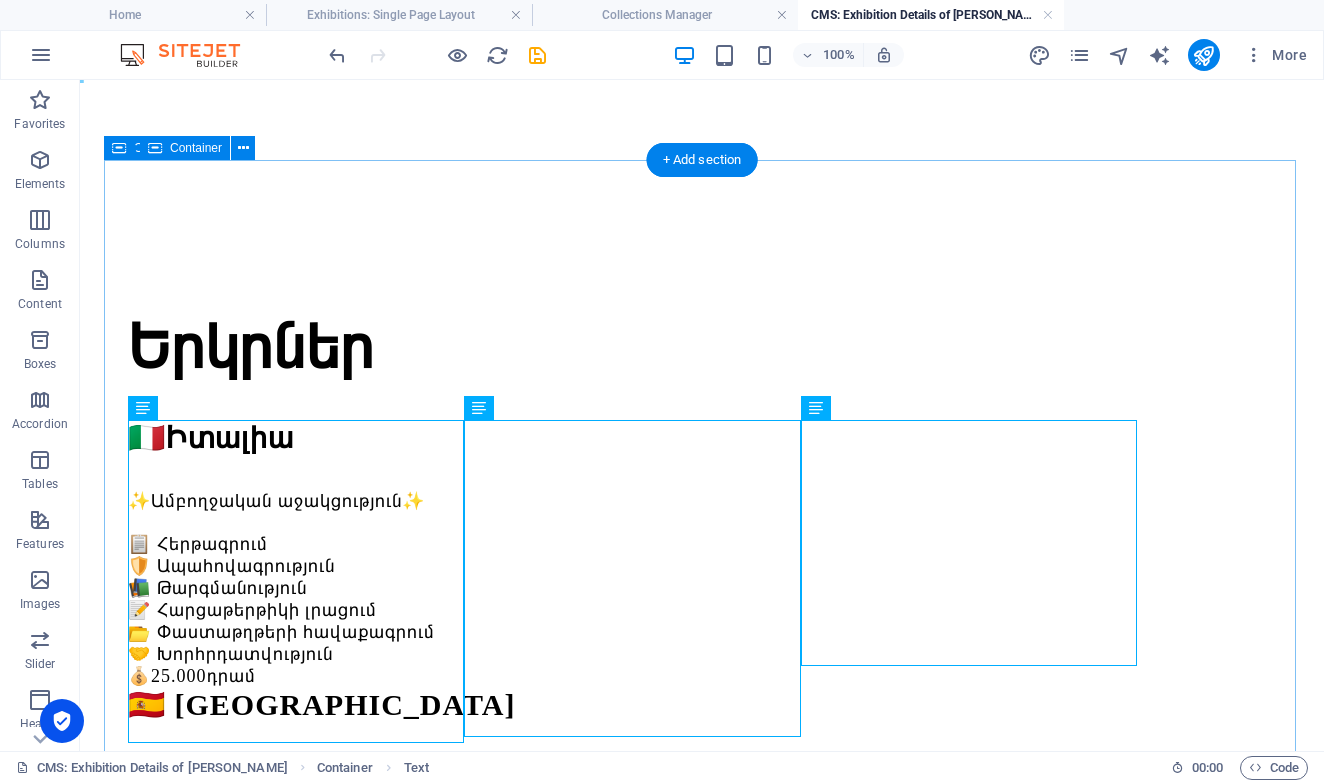 click on "Երկրներ 🇮🇹  Իտալիա ✨Ամբողջական աջակցություն✨   📋 Հերթագրում 🛡️ Ապահովագրություն   📚 Թարգմանություն   📝 Հարցաթերթիկի լրացում   📂 Փաստաթղթերի հավաքագրում   🤝 Խորհրդատվություն 💰 25.000  դրամ 🇪🇸 Իսպանիա ✨Ամբողջական աջակցություն✨   📋 Հերթագրում 🛡️ Ապահովագրություն   📚 Թարգմանություն   📝 Հարցաթերթիկի լրացում   📂 Փաստաթղթերի հավաքագրում   🤝 Խորհրդատվություն 💰 25.000  դրամ ✨Ամբողջական աջակցություն✨   📋 Հերթագրում 🛡️ Ապահովագրություն   📚 Թարգմանություն   📝 Հարցաթերթիկի լրացում   📂 Փաստաթղթերի հավաքագրում   🤝 Խորհրդատվություն 💰" at bounding box center [702, 1006] 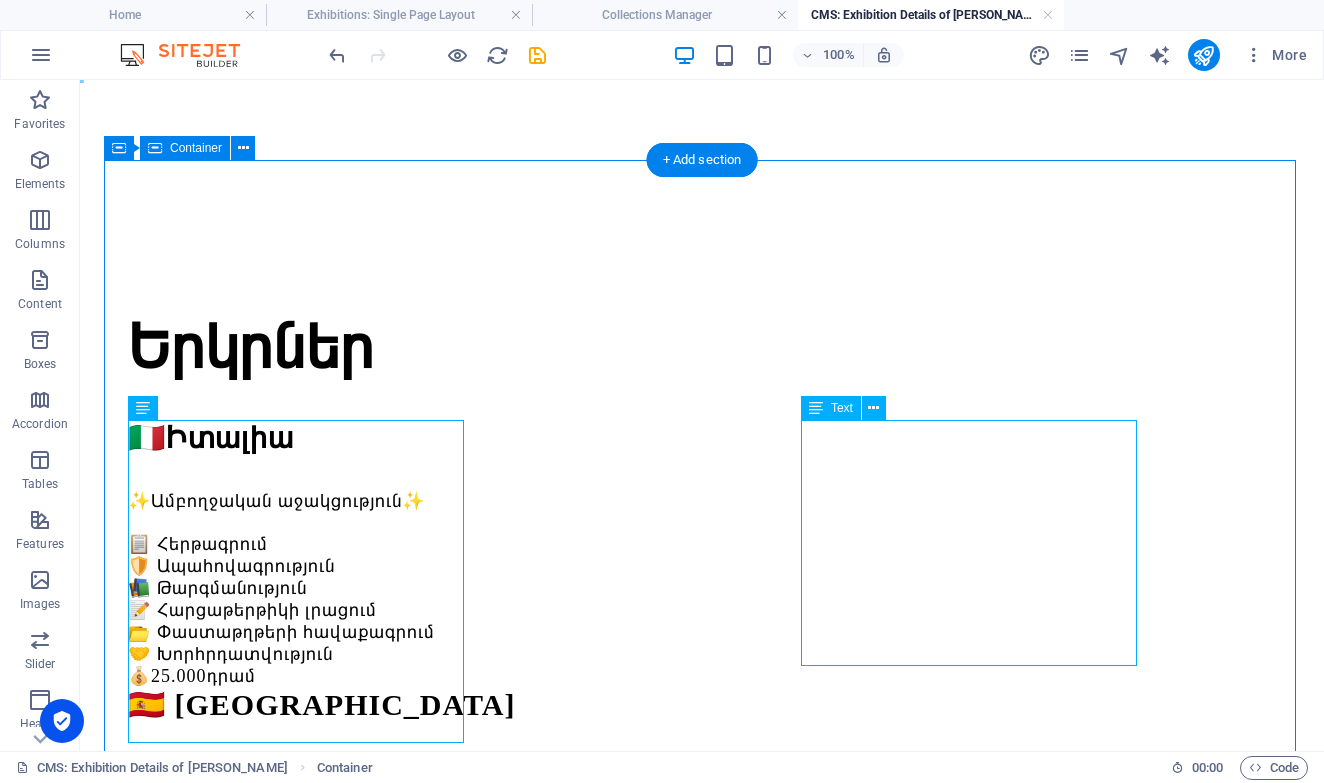 click on "✨Ամբողջական աջակցություն✨   📋 Հերթագրում 🛡️ Ապահովագրություն   📚 Թարգմանություն   📝 Հարցաթերթիկի լրացում   📂 Փաստաթղթերի հավաքագրում   🤝 Խորհրդատվություն 💰 25.000  դրամ" at bounding box center (702, 1049) 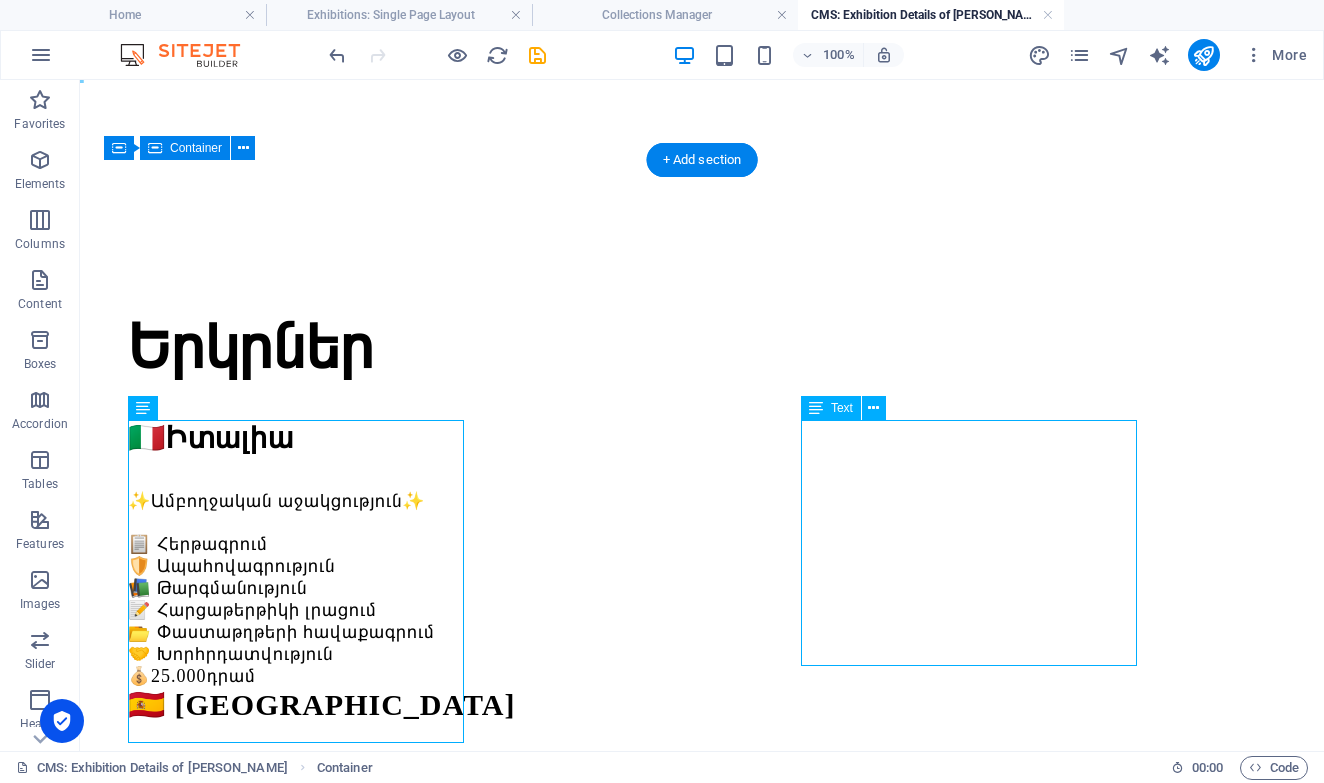 click on "✨Ամբողջական աջակցություն✨   📋 Հերթագրում 🛡️ Ապահովագրություն   📚 Թարգմանություն   📝 Հարցաթերթիկի լրացում   📂 Փաստաթղթերի հավաքագրում   🤝 Խորհրդատվություն 💰 25.000  դրամ" at bounding box center (702, 1049) 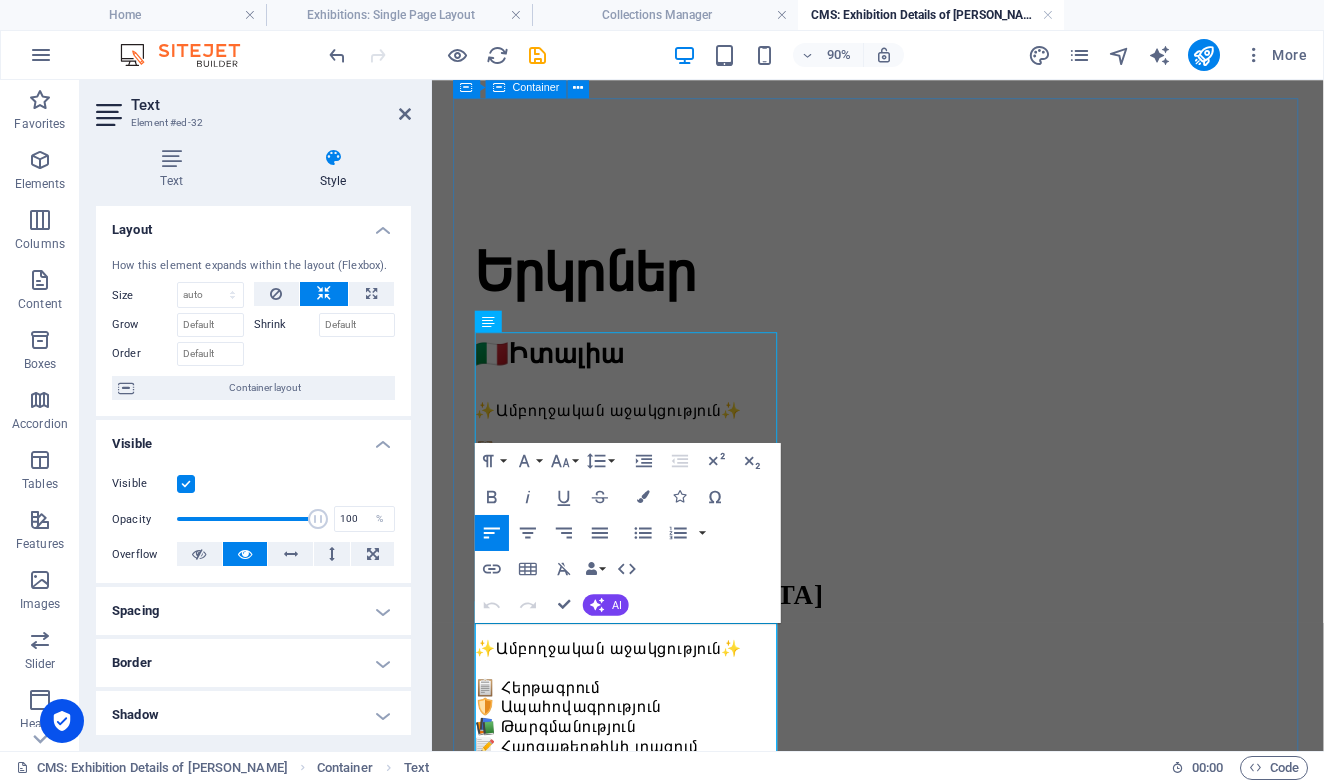 scroll, scrollTop: 63, scrollLeft: 0, axis: vertical 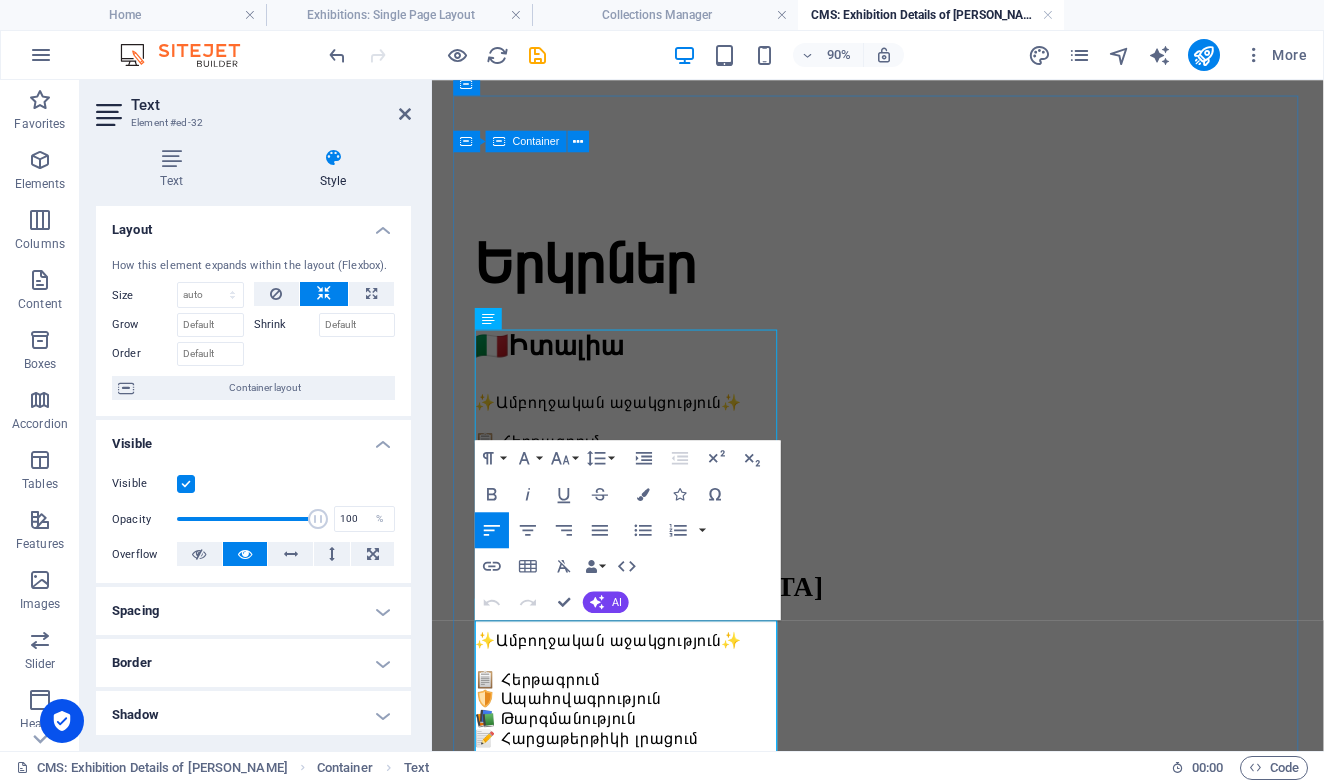 click on "✨Ամբողջական աջակցություն✨" at bounding box center (628, 899) 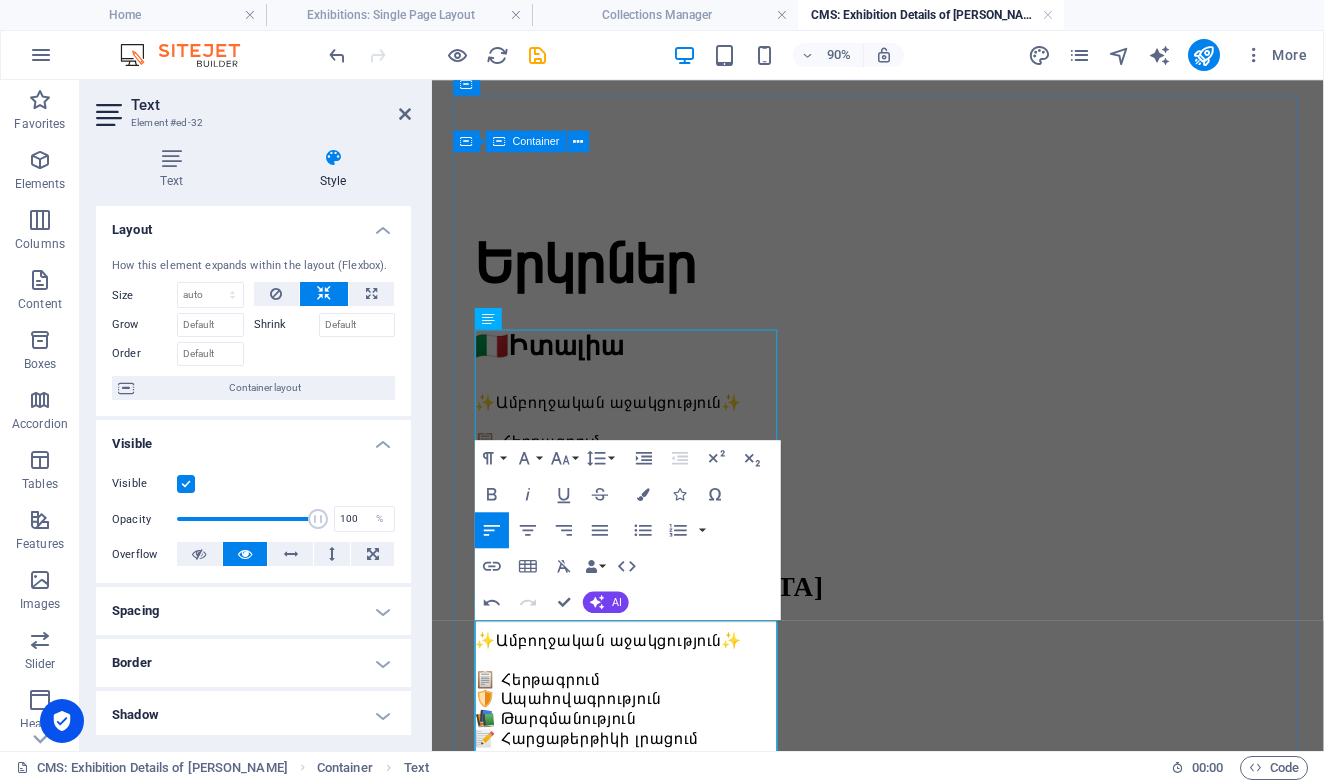 scroll, scrollTop: 0, scrollLeft: 23, axis: horizontal 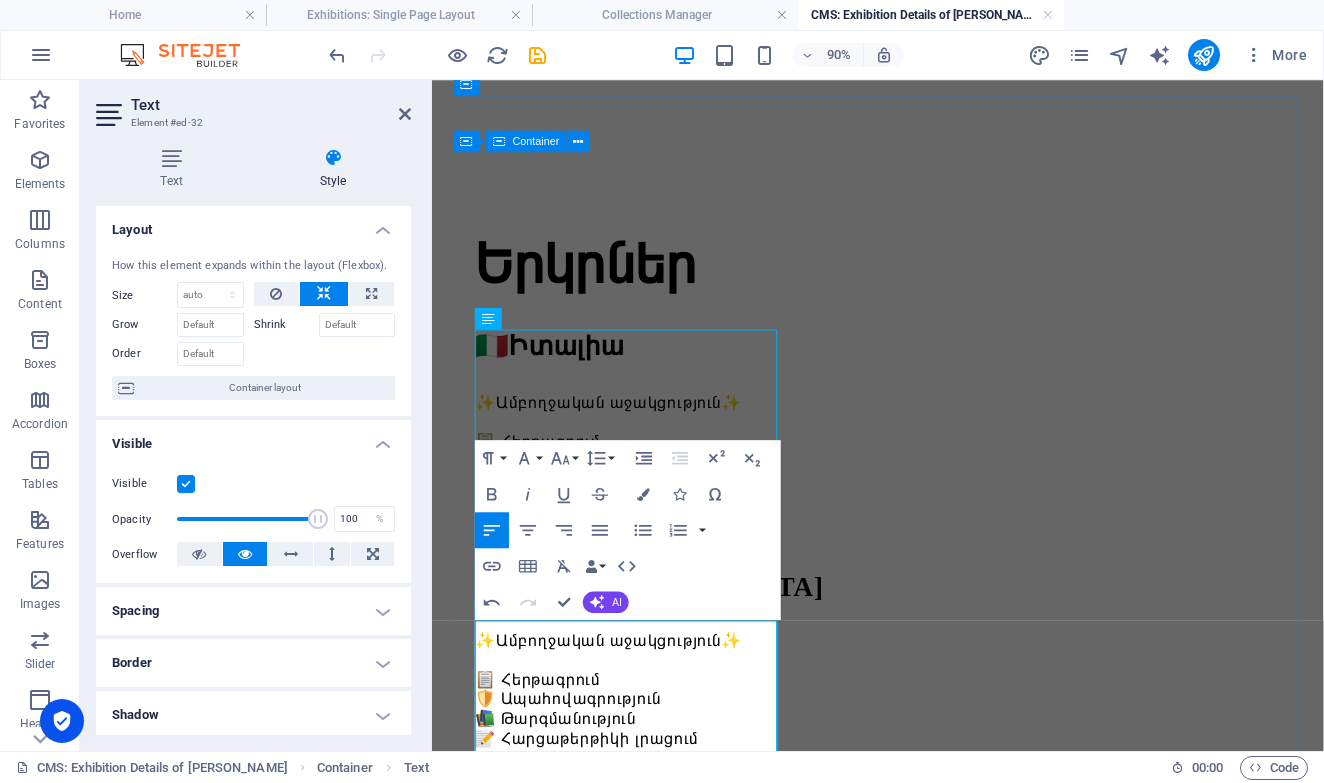click on "🇩🇪" at bounding box center [927, 896] 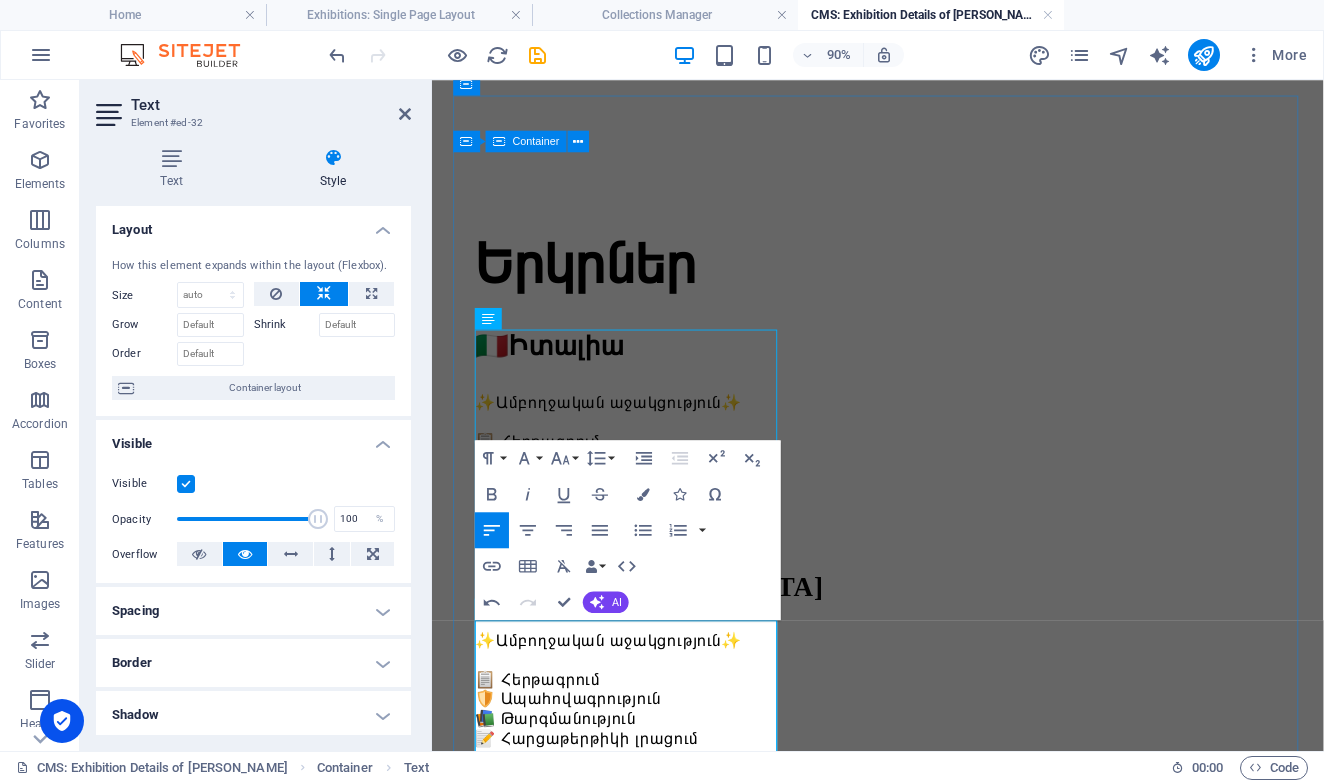 click on "🇩🇪" at bounding box center [927, 896] 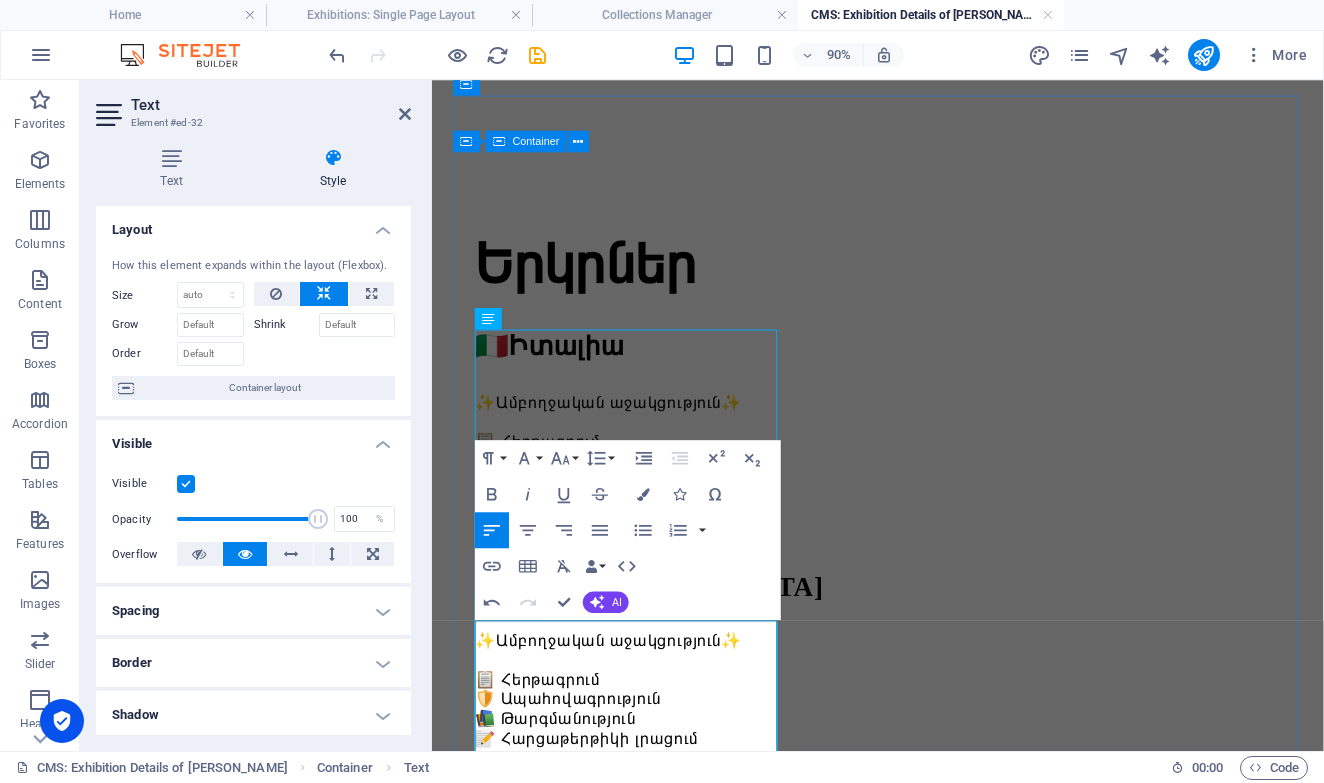 click on "🇩🇪Գերմանիա" at bounding box center (927, 896) 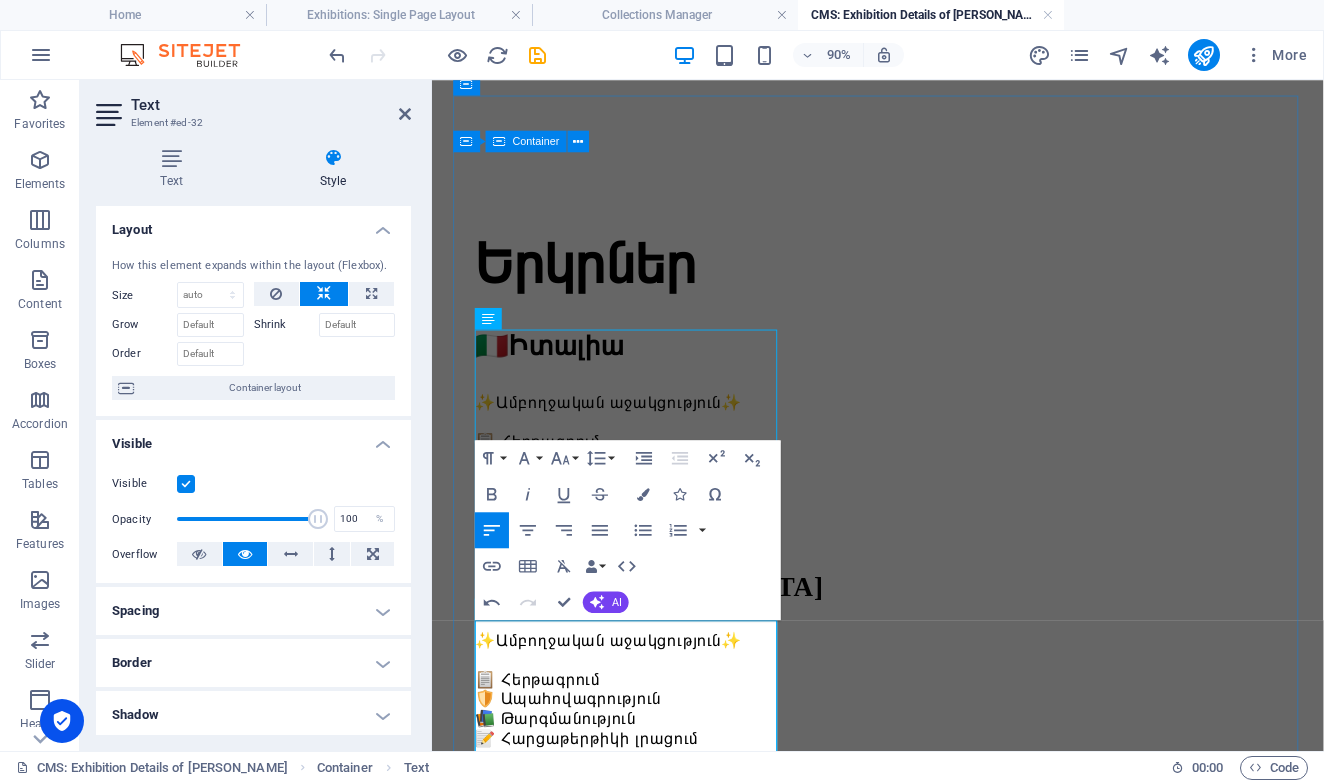click on "🇩🇪Գերմանիա" at bounding box center (927, 896) 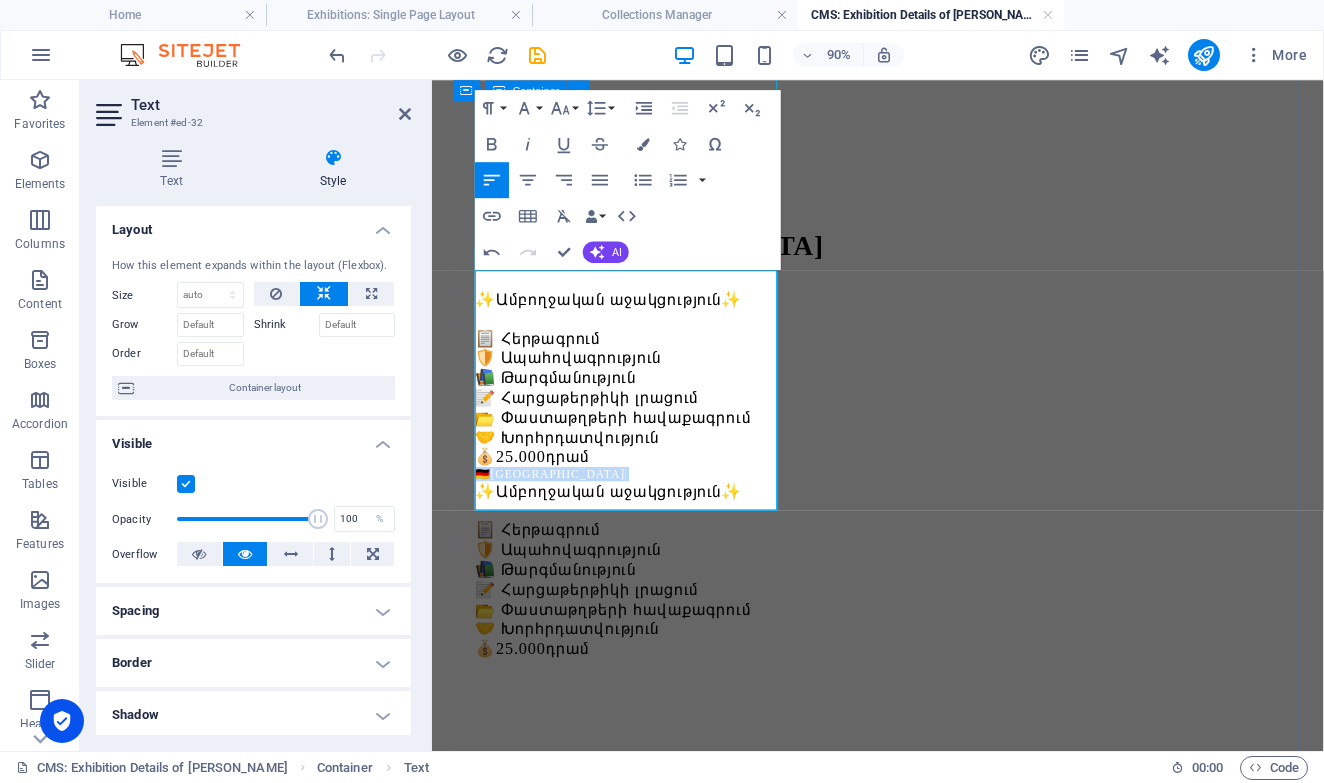 scroll, scrollTop: 440, scrollLeft: 0, axis: vertical 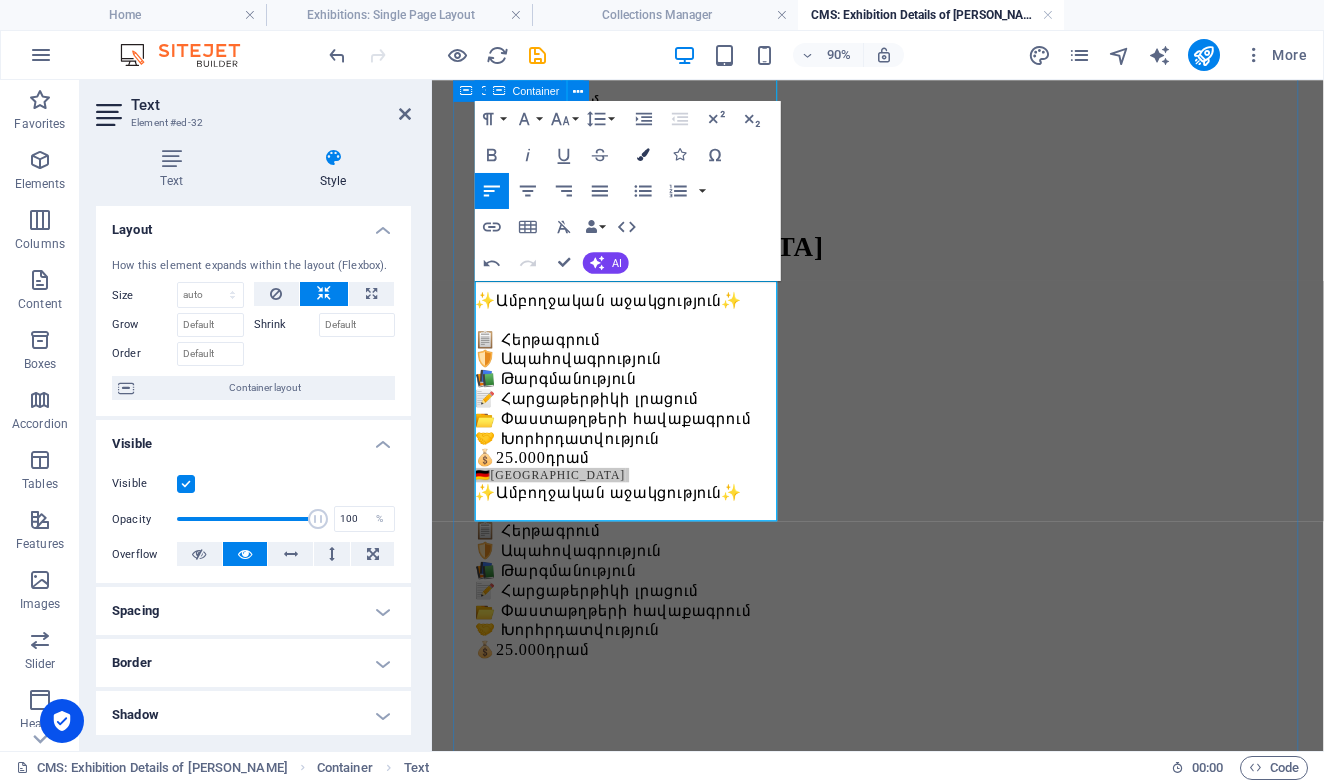 click at bounding box center [643, 154] 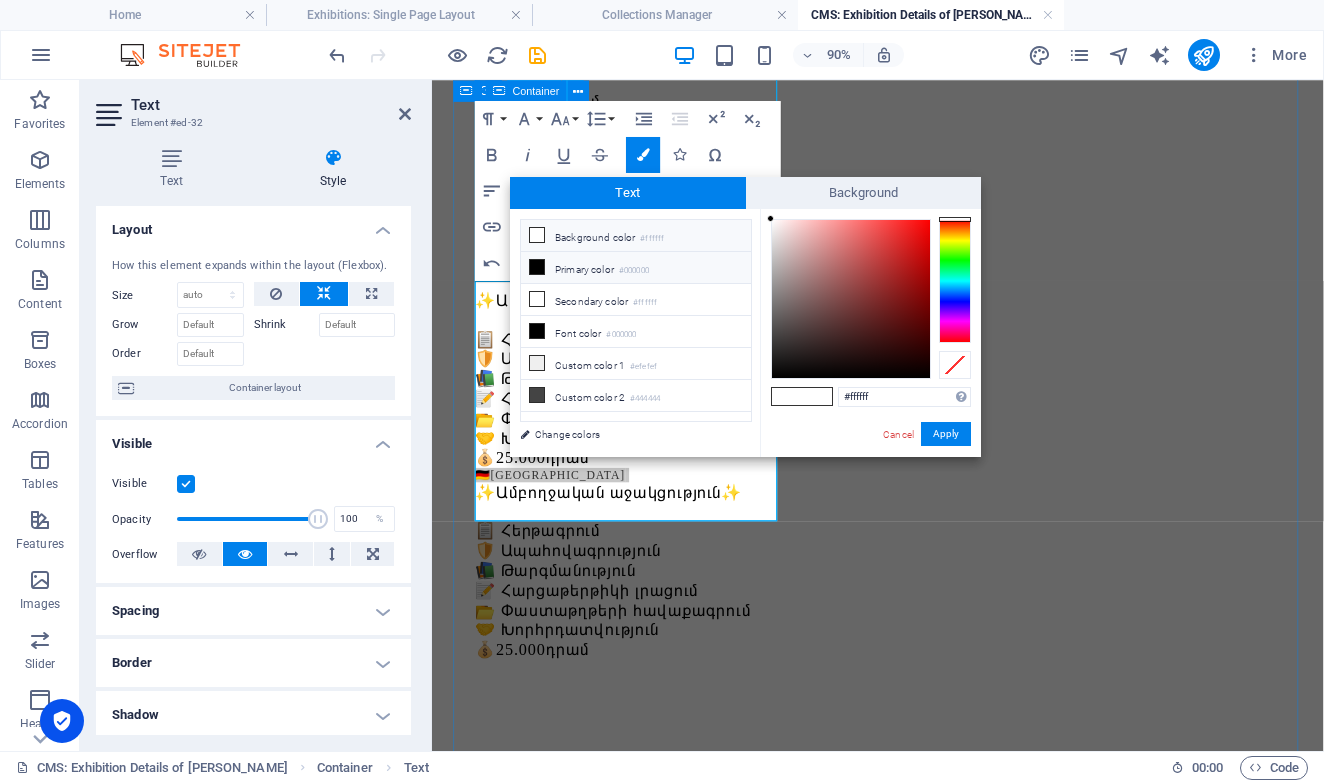 click on "Primary color
#000000" at bounding box center [636, 268] 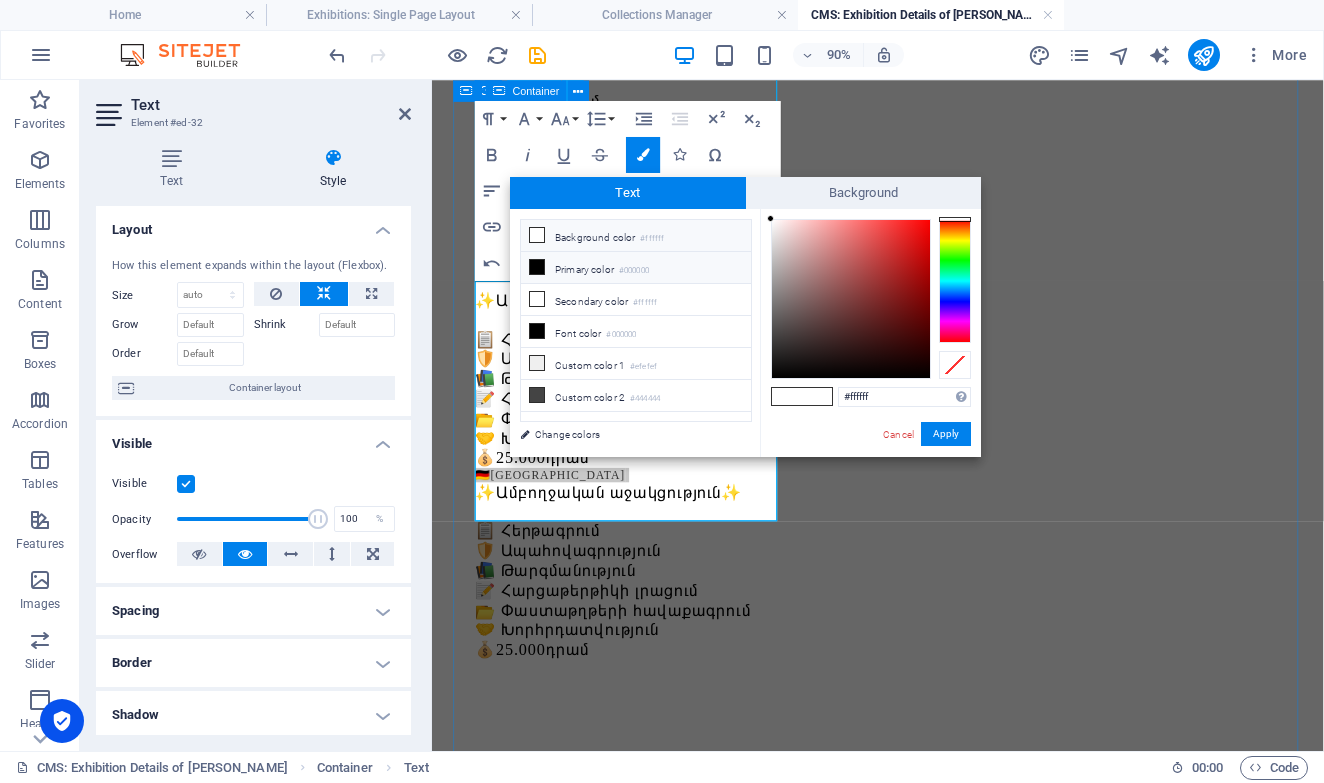 type on "#000000" 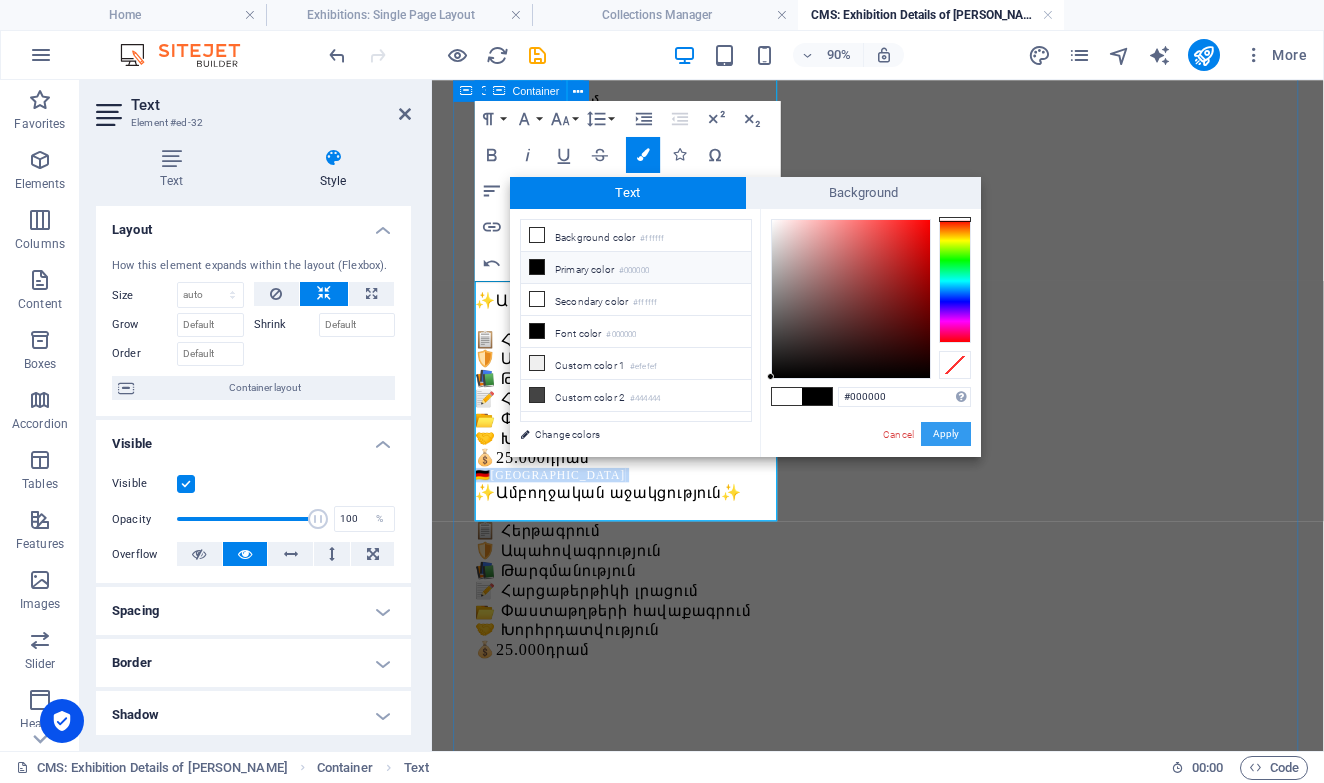 click on "Apply" at bounding box center (946, 434) 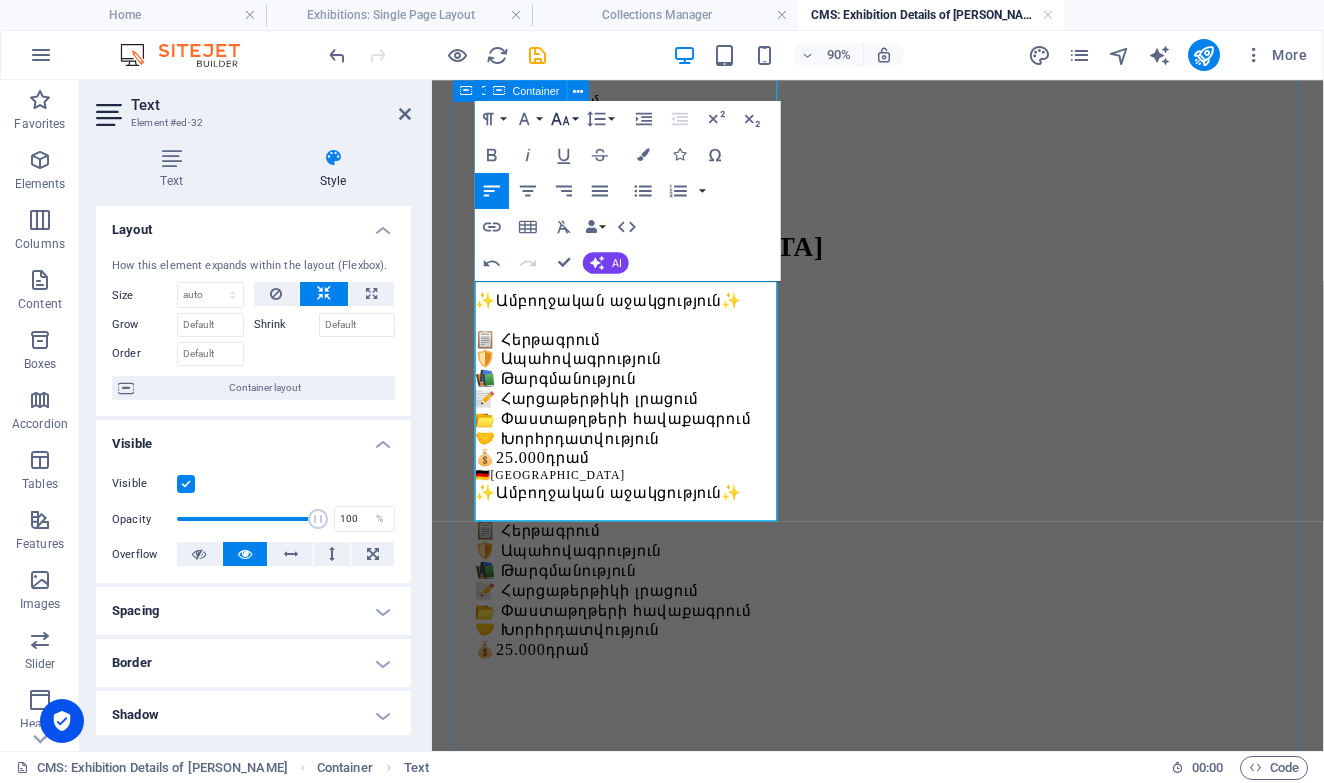 click on "Font Size" at bounding box center [564, 119] 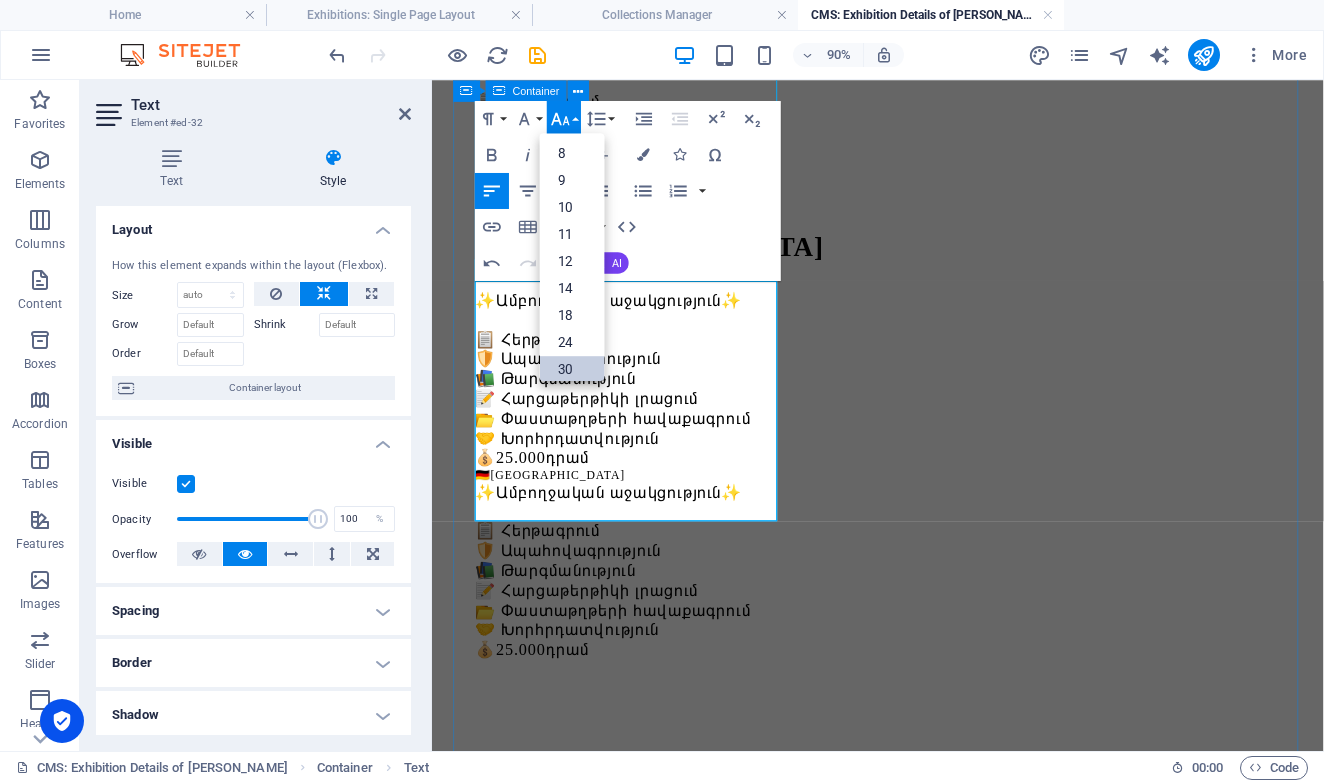 click on "30" at bounding box center [572, 369] 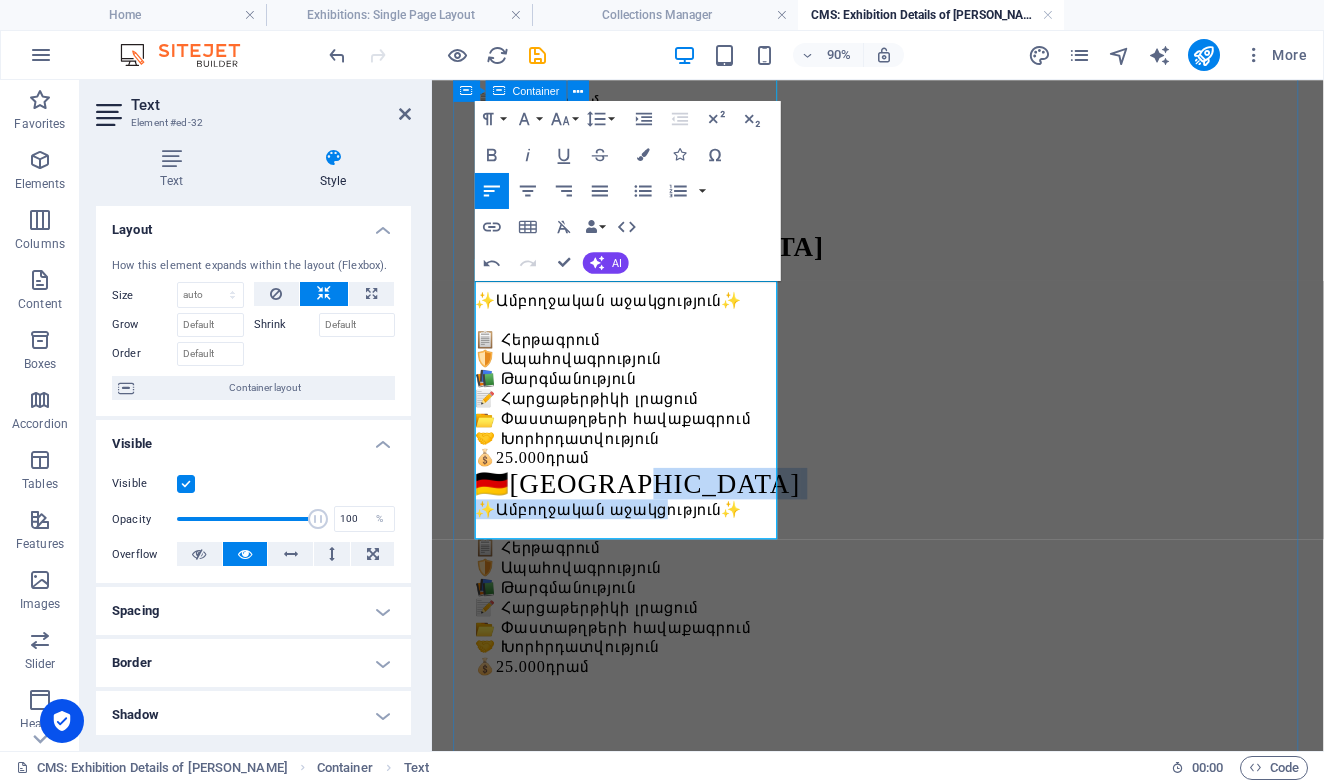 click on "🇩🇪Գերմանիա ✨Ամբողջական աջակցություն✨   📋 Հերթագրում 🛡️ Ապահովագրություն   📚 Թարգմանություն   📝 Հարցաթերթիկի լրացում   📂 Փաստաթղթերի հավաքագրում   🤝 Խորհրդատվություն 💰 25.000  դրամ" at bounding box center (927, 627) 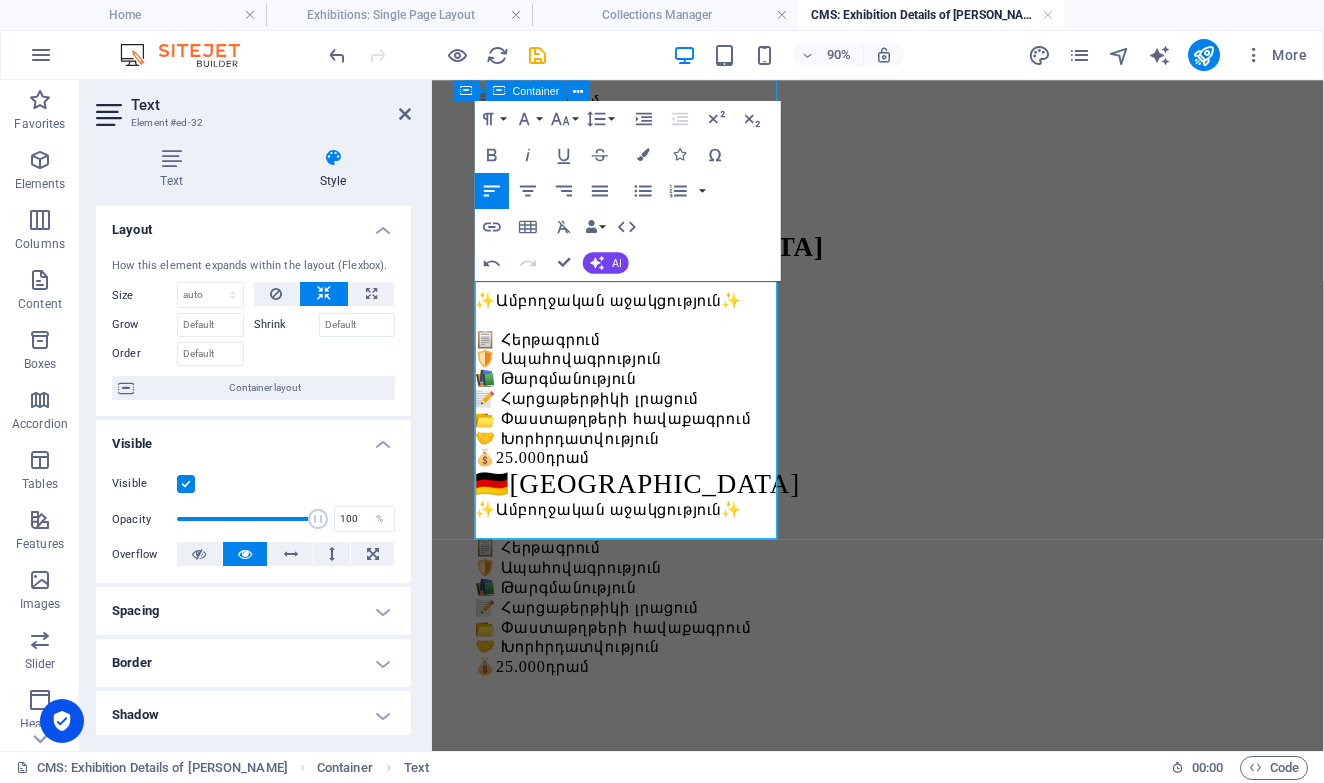 click on "🇩🇪Գերմանիա" at bounding box center [660, 528] 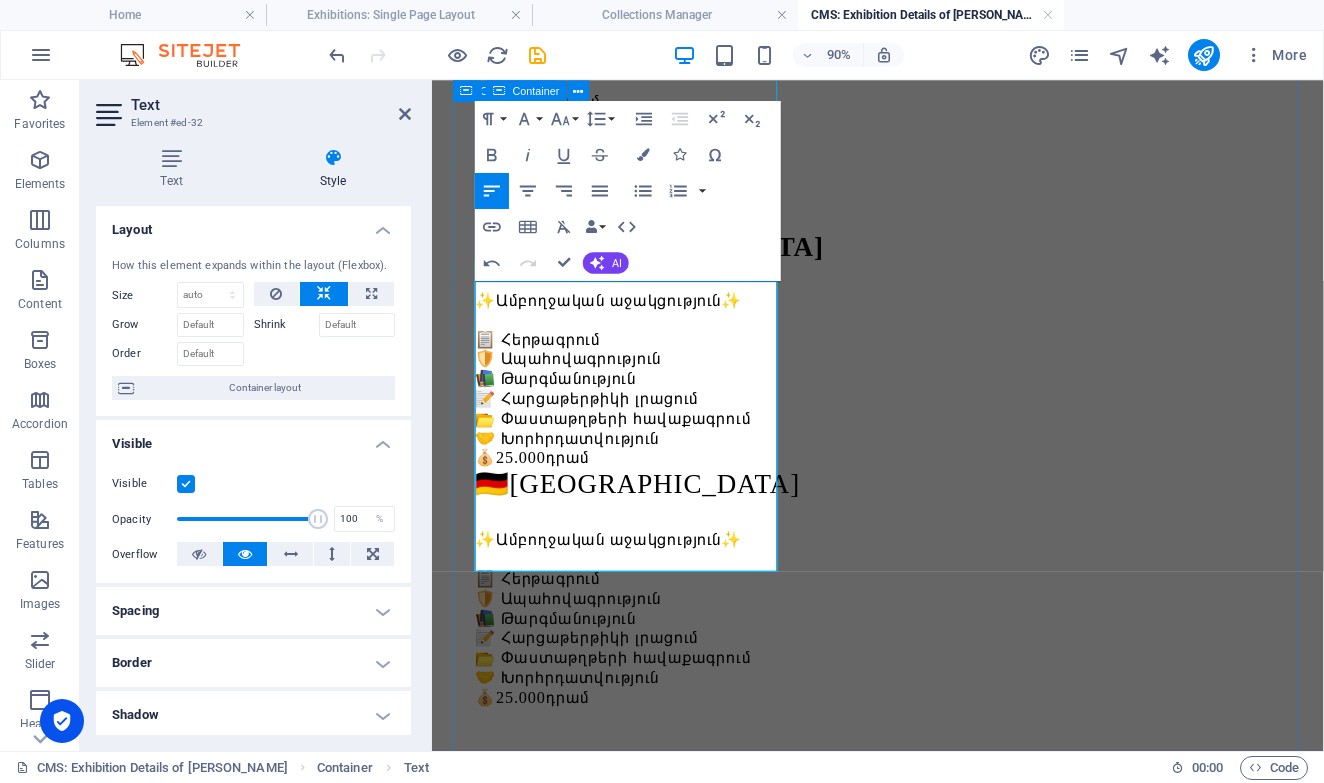 click on "Երկրներ 🇮🇹  Իտալիա ✨Ամբողջական աջակցություն✨   📋 Հերթագրում 🛡️ Ապահովագրություն   📚 Թարգմանություն   📝 Հարցաթերթիկի լրացում   📂 Փաստաթղթերի հավաքագրում   🤝 Խորհրդատվություն 💰 25.000  դրամ 🇪🇸 Իսպանիա ✨Ամբողջական աջակցություն✨   📋 Հերթագրում 🛡️ Ապահովագրություն   📚 Թարգմանություն   📝 Հարցաթերթիկի լրացում   📂 Փաստաթղթերի հավաքագրում   🤝 Խորհրդատվություն 💰 25.000  դրամ 🇩🇪Գերմանիա ​ ✨Ամբողջական աջակցություն✨   📋 Հերթագրում 🛡️ Ապահովագրություն   📚 Թարգմանություն   📝 Հարցաթերթիկի լրացում   📂 Փաստաթղթերի հավաքագրում   💰 25.000" at bounding box center (927, 663) 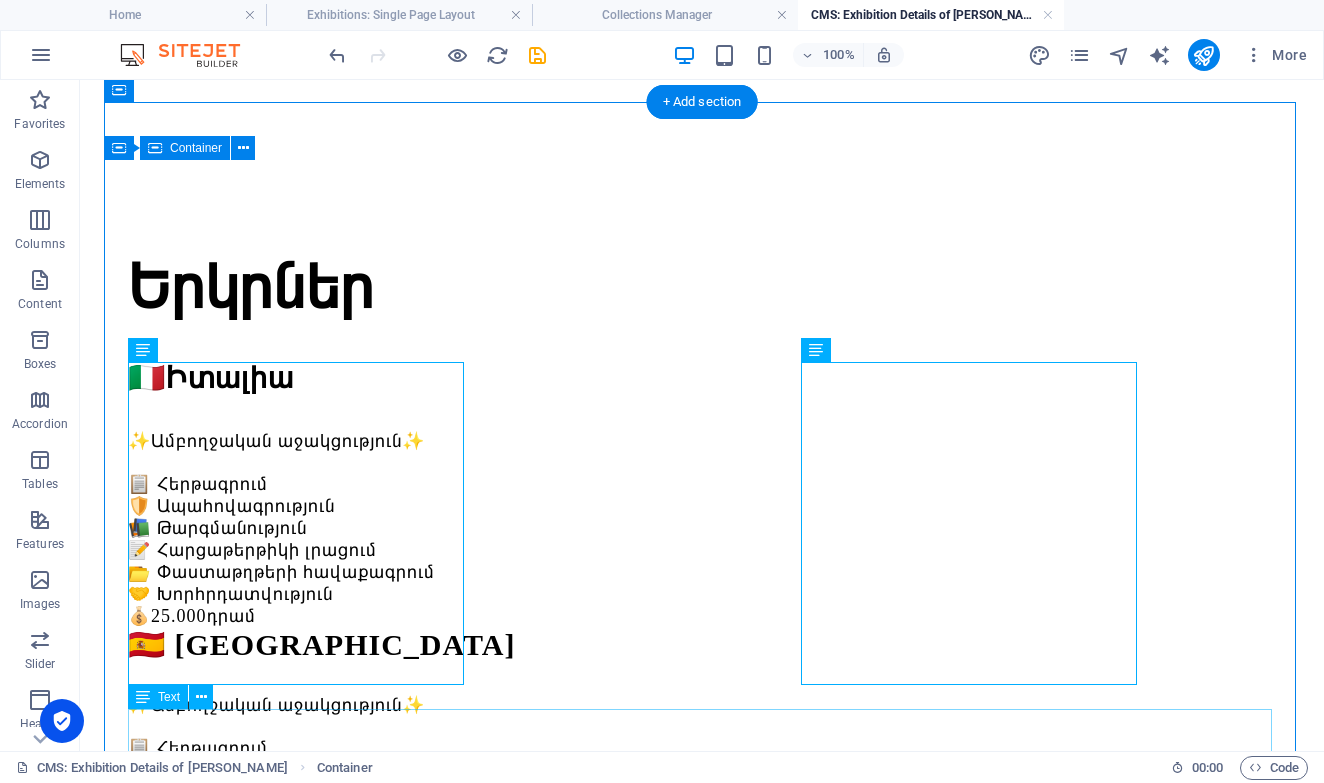 scroll, scrollTop: 58, scrollLeft: 0, axis: vertical 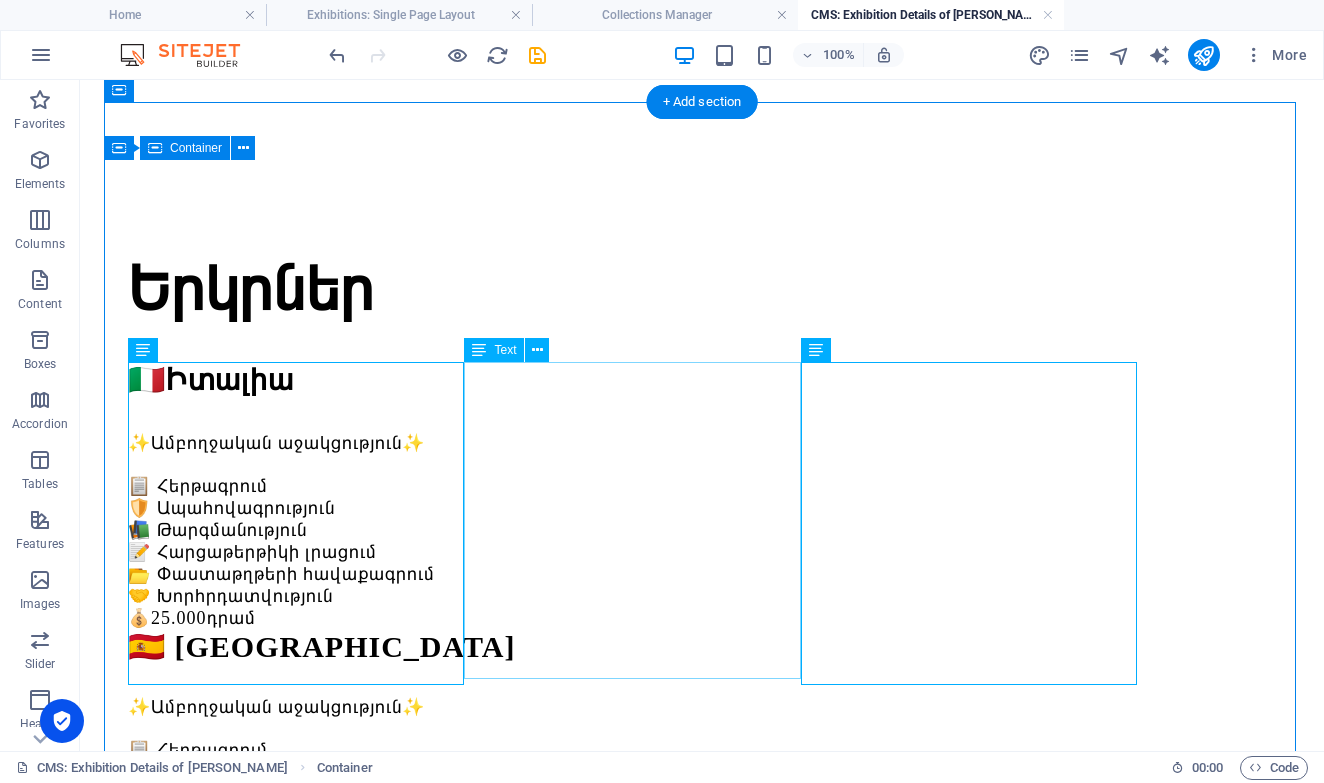 click on "🇪🇸 Իսպանիա ✨Ամբողջական աջակցություն✨   📋 Հերթագրում 🛡️ Ապահովագրություն   📚 Թարգմանություն   📝 Հարցաթերթիկի լրացում   📂 Փաստաթղթերի հավաքագրում   🤝 Խորհրդատվություն 💰 25.000  դրամ" at bounding box center (702, 761) 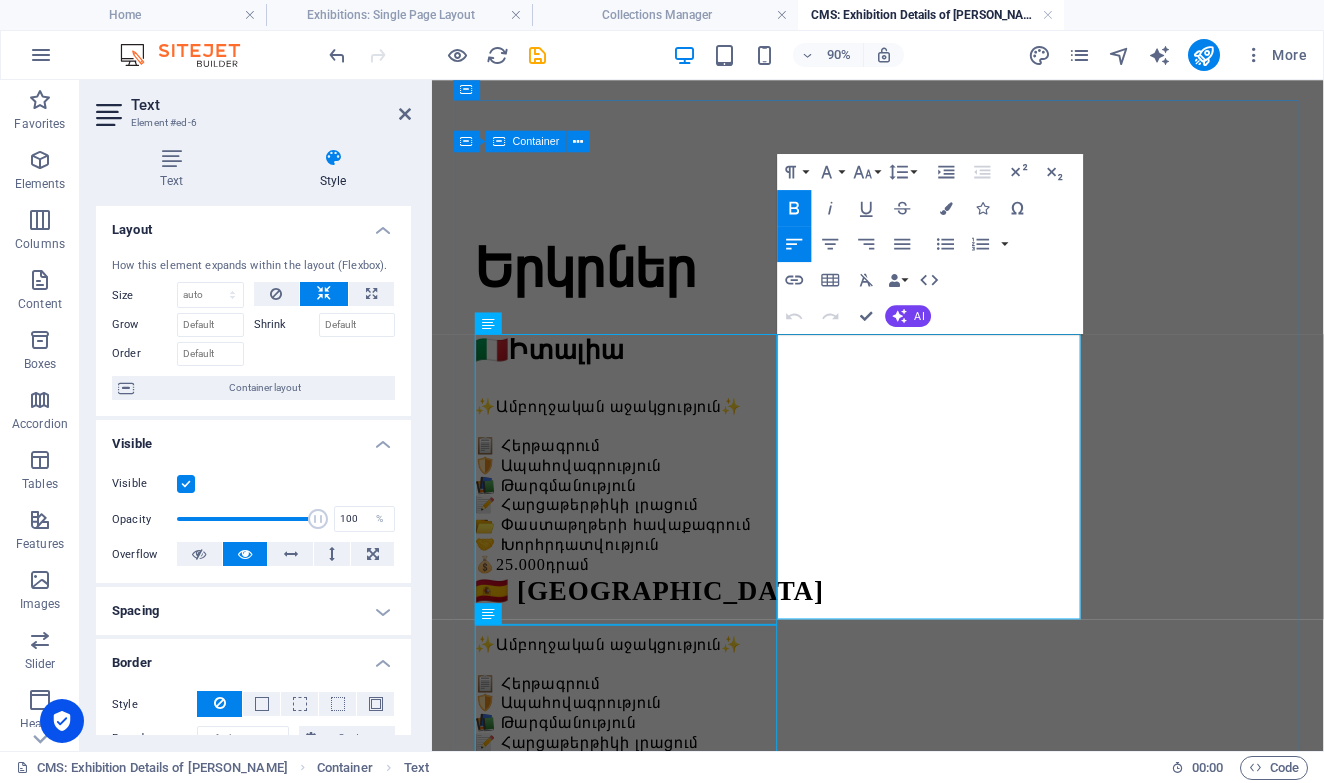 click at bounding box center [927, 688] 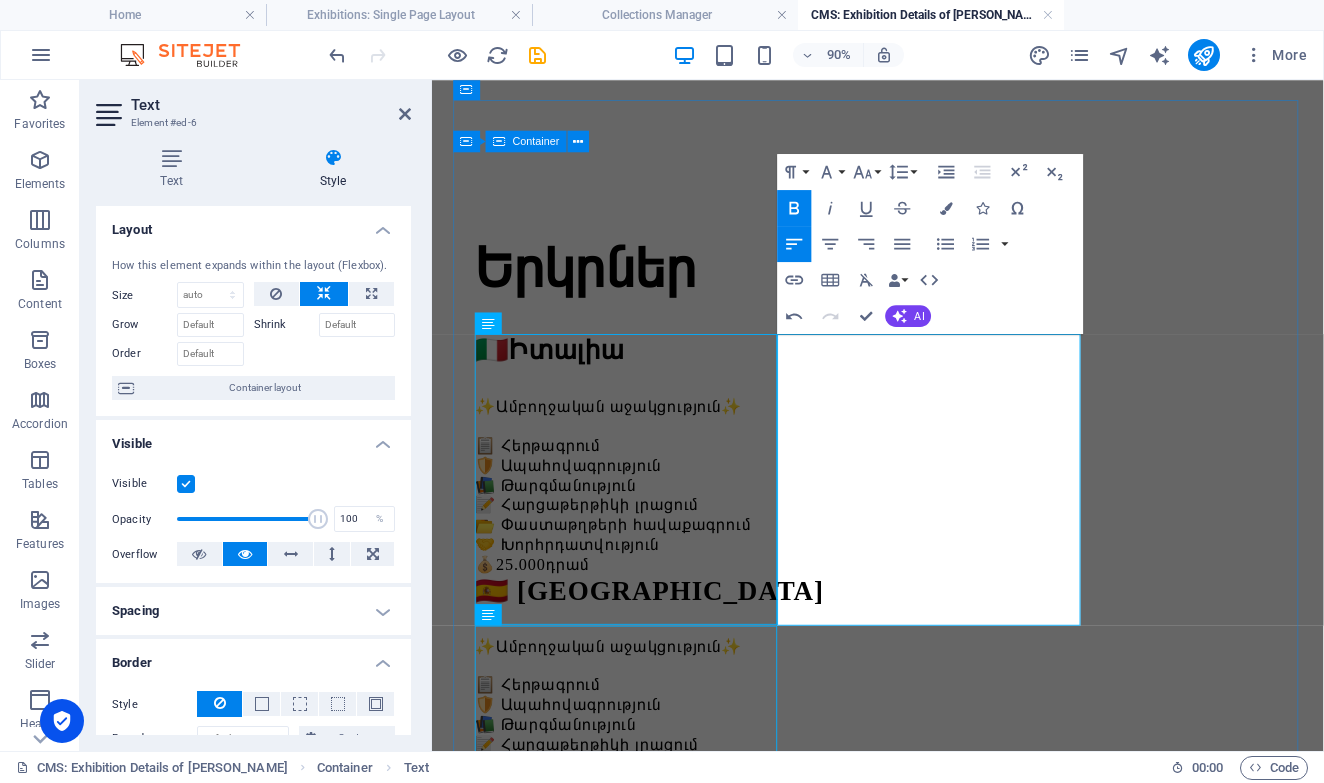 click on "Երկրներ 🇮🇹  Իտալիա ✨Ամբողջական աջակցություն✨   📋 Հերթագրում 🛡️ Ապահովագրություն   📚 Թարգմանություն   📝 Հարցաթերթիկի լրացում   📂 Փաստաթղթերի հավաքագրում   🤝 Խորհրդատվություն 💰 25.000  դրամ 🇪🇸 Իսպանիա ​ ✨Ամբողջական աջակցություն✨   📋 Հերթագրում 🛡️ Ապահովագրություն   📚 Թարգմանություն   📝 Հարցաթերթիկի լրացում   📂 Փաստաթղթերի հավաքագրում   🤝 Խորհրդատվություն 💰 25.000  դրամ 🇩🇪Գերմանիա ✨Ամբողջական աջակցություն✨   📋 Հերթագրում 🛡️ Ապահովագրություն   📚 Թարգմանություն   📝 Հարցաթերթիկի լրացում   📂 Փաստաթղթերի հավաքագրում   💰 25.000" at bounding box center (927, 1046) 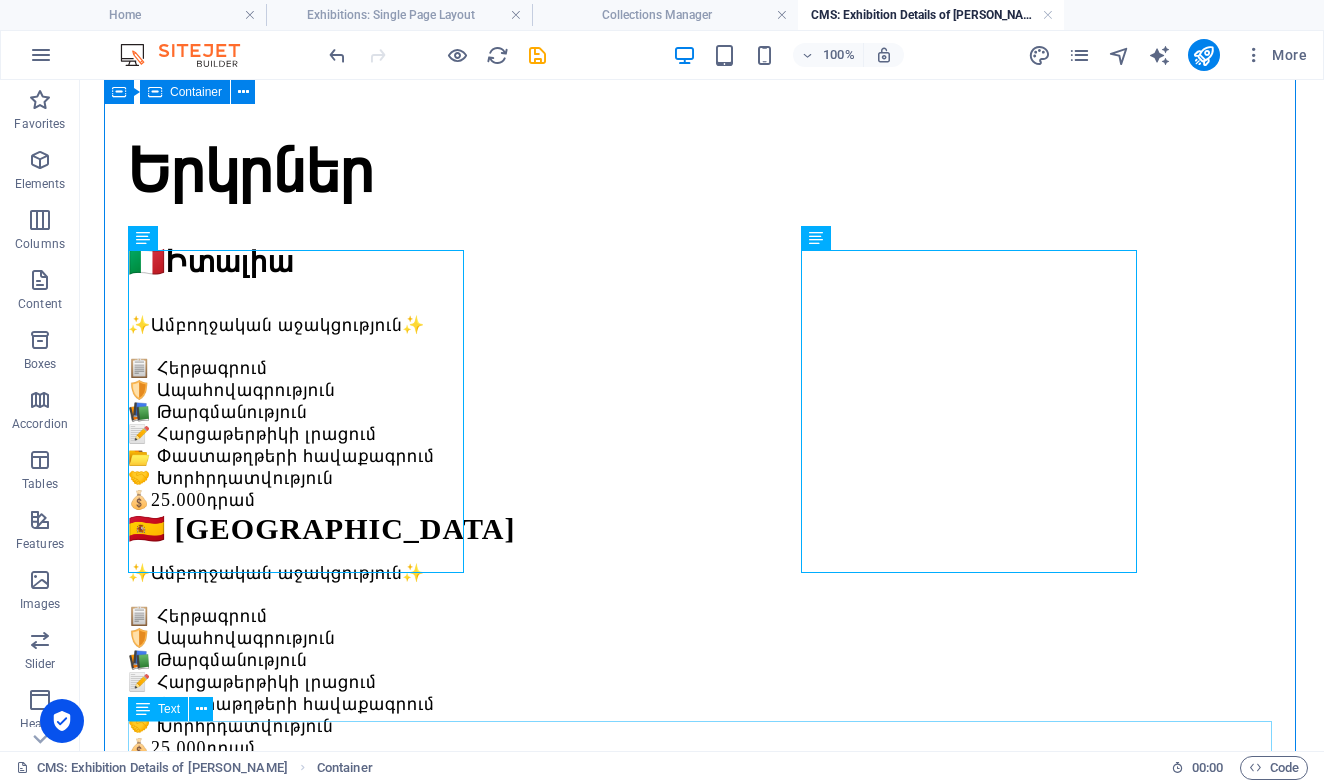 scroll, scrollTop: 170, scrollLeft: 0, axis: vertical 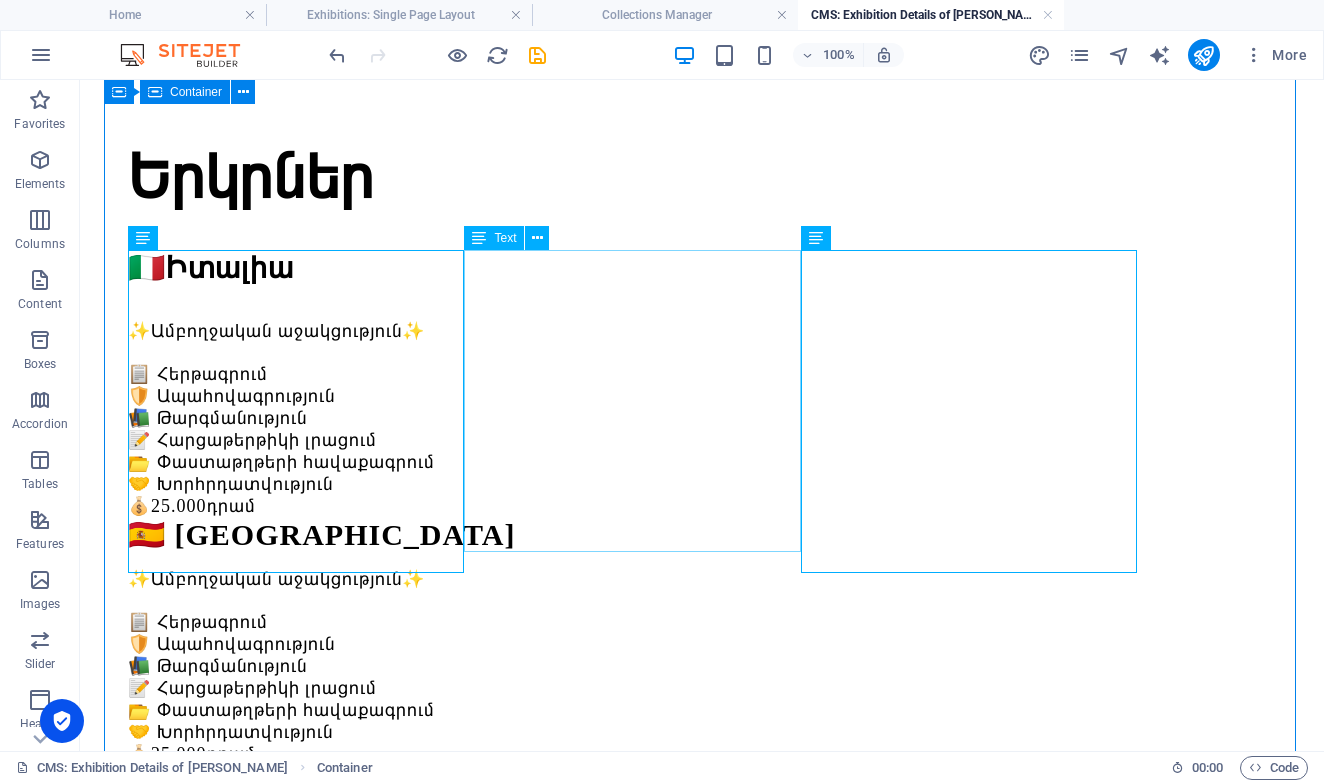 click on "🇪🇸 Իսպանիա ✨Ամբողջական աջակցություն✨   📋 Հերթագրում 🛡️ Ապահովագրություն   📚 Թարգմանություն   📝 Հարցաթերթիկի լրացում   📂 Փաստաթղթերի հավաքագրում   🤝 Խորհրդատվություն 💰 25.000  դրամ" at bounding box center [702, 641] 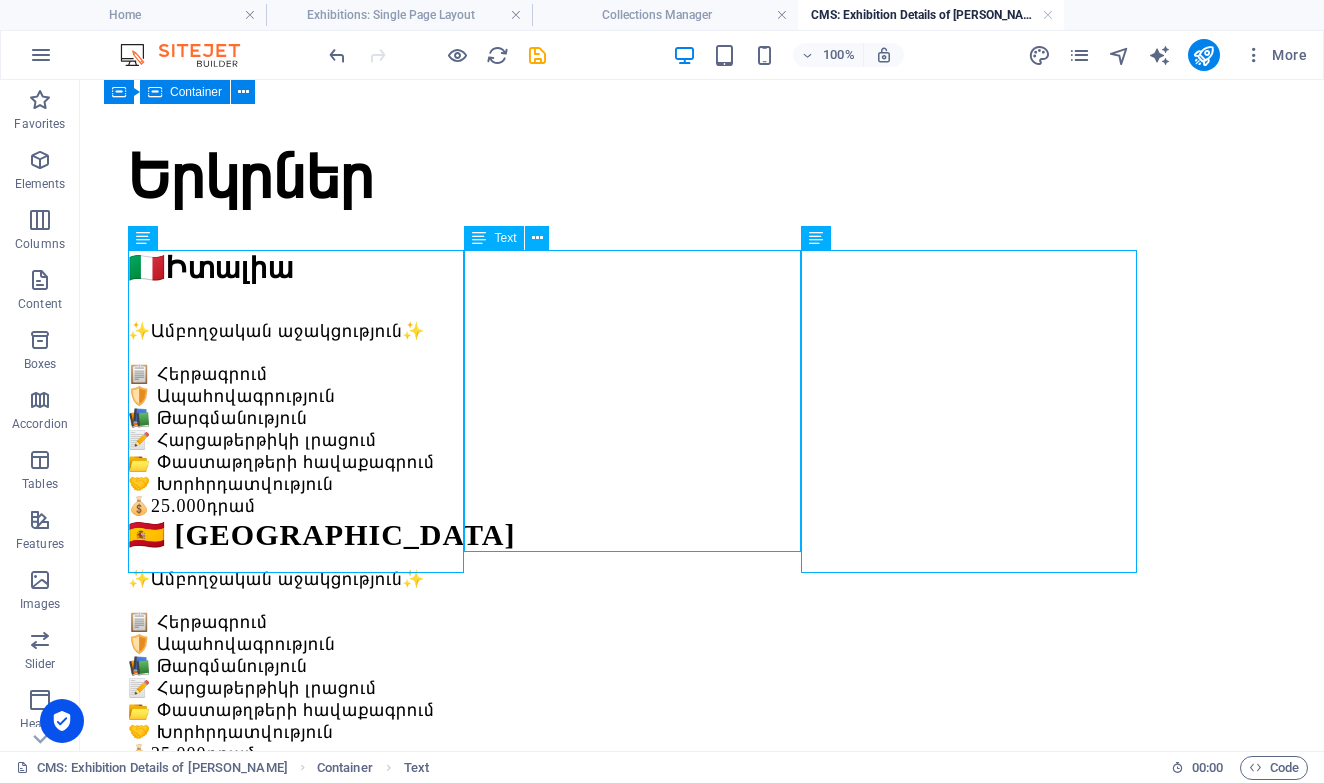 click on "🇪🇸 Իսպանիա ✨Ամբողջական աջակցություն✨   📋 Հերթագրում 🛡️ Ապահովագրություն   📚 Թարգմանություն   📝 Հարցաթերթիկի լրացում   📂 Փաստաթղթերի հավաքագրում   🤝 Խորհրդատվություն 💰 25.000  դրամ" at bounding box center [702, 641] 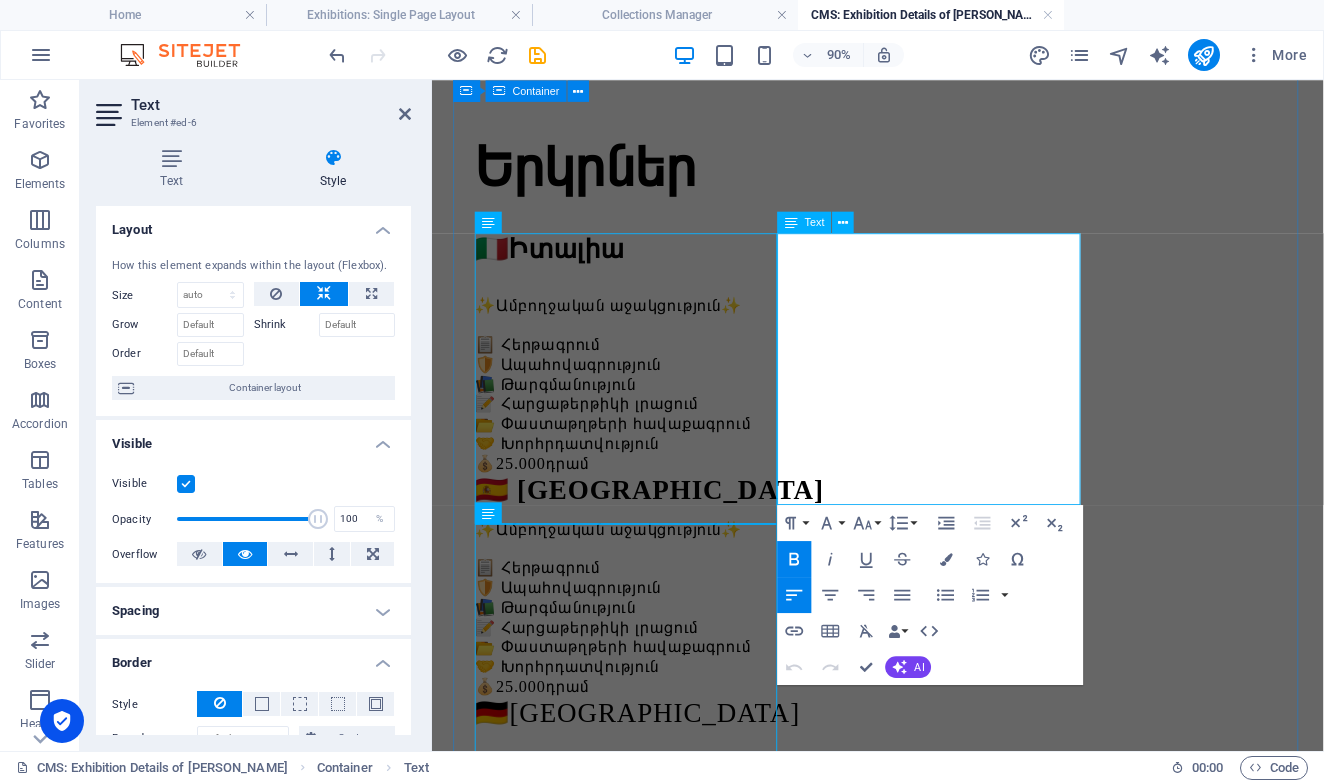 click on "🇪🇸 Իսպանիա" at bounding box center (927, 534) 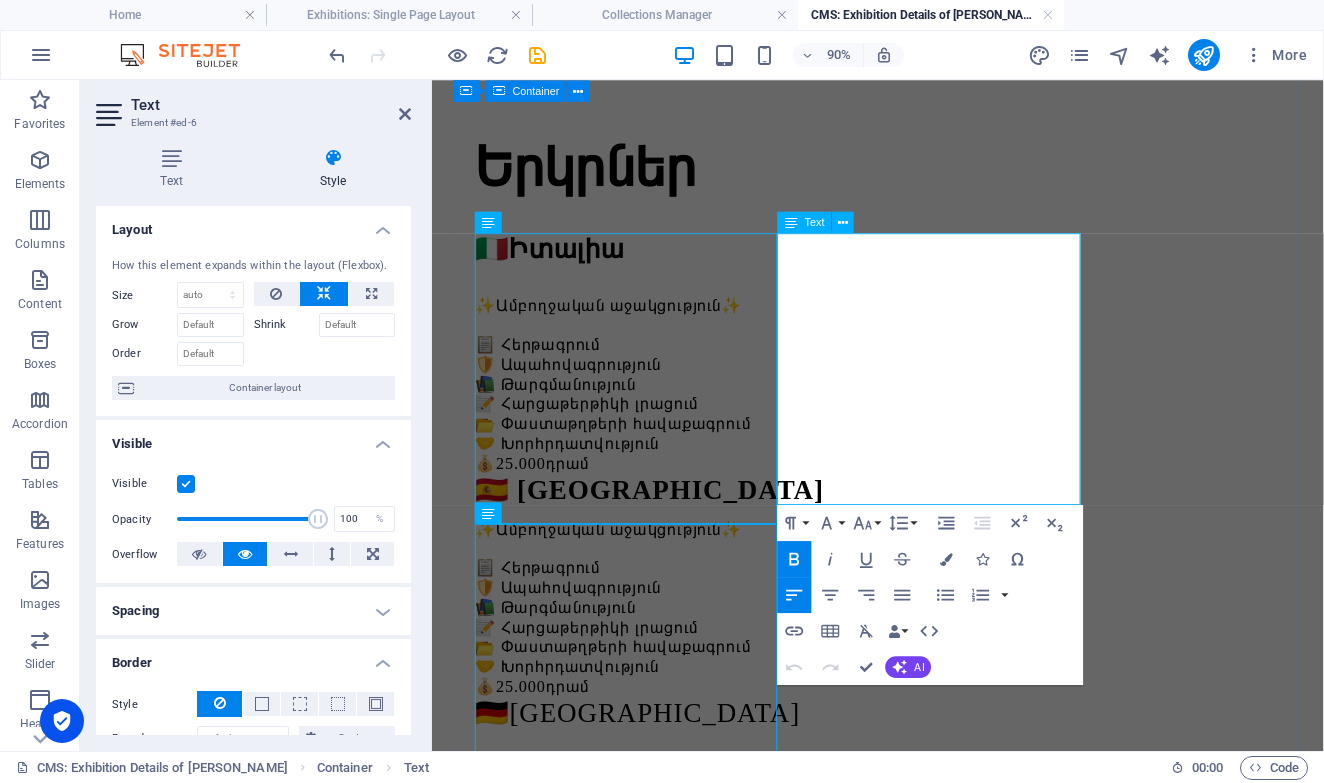 click at bounding box center (927, 560) 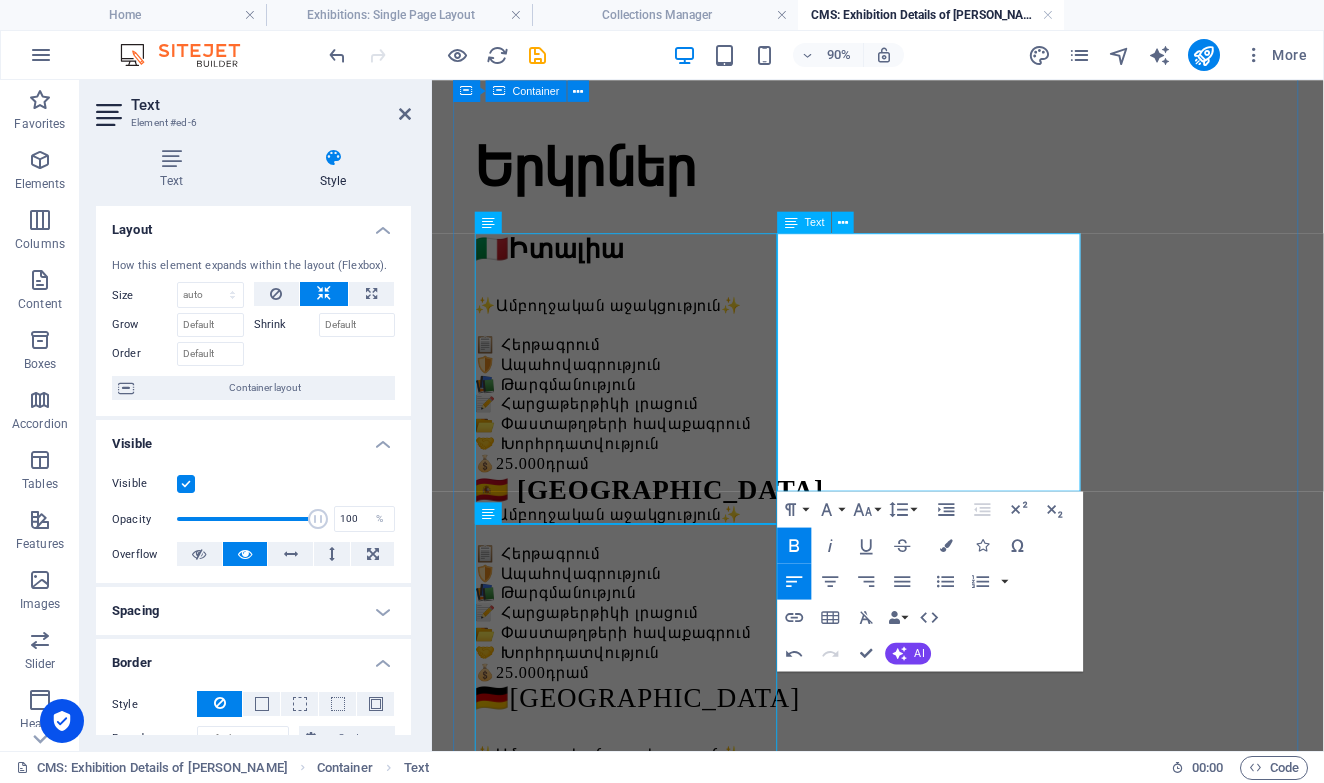 type 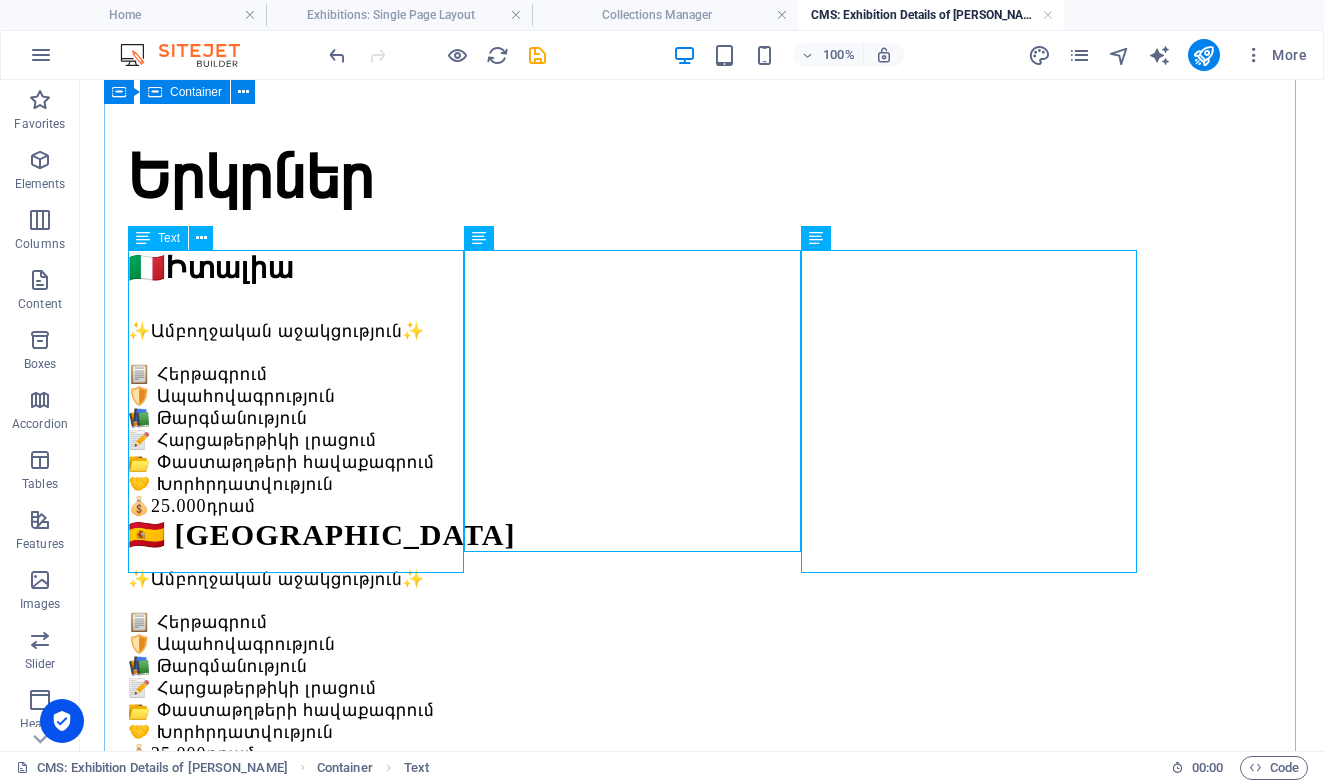 click on "🇮🇹  Իտալիա ✨Ամբողջական աջակցություն✨   📋 Հերթագրում 🛡️ Ապահովագրություն   📚 Թարգմանություն   📝 Հարցաթերթիկի լրացում   📂 Փաստաթղթերի հավաքագրում   🤝 Խորհրդատվություն 💰 25.000  դրամ" at bounding box center (702, 383) 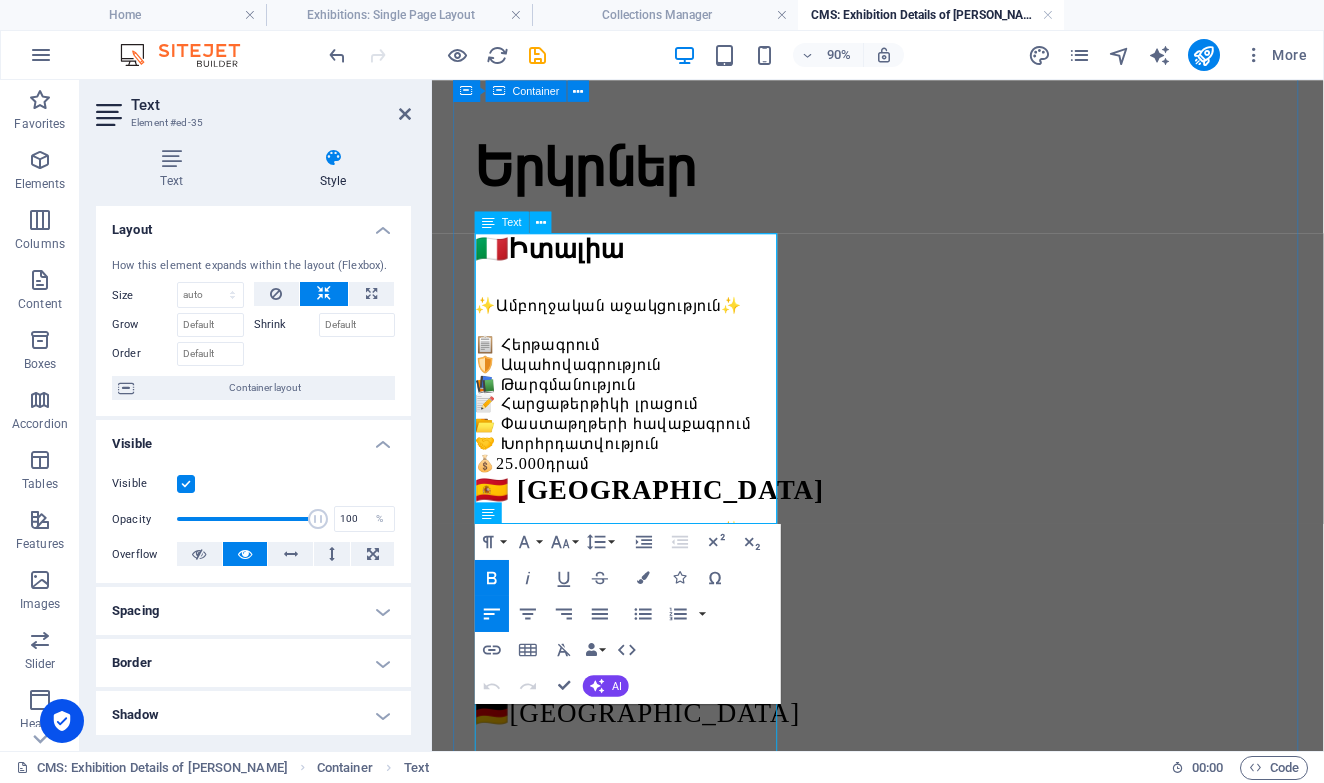 click at bounding box center (927, 303) 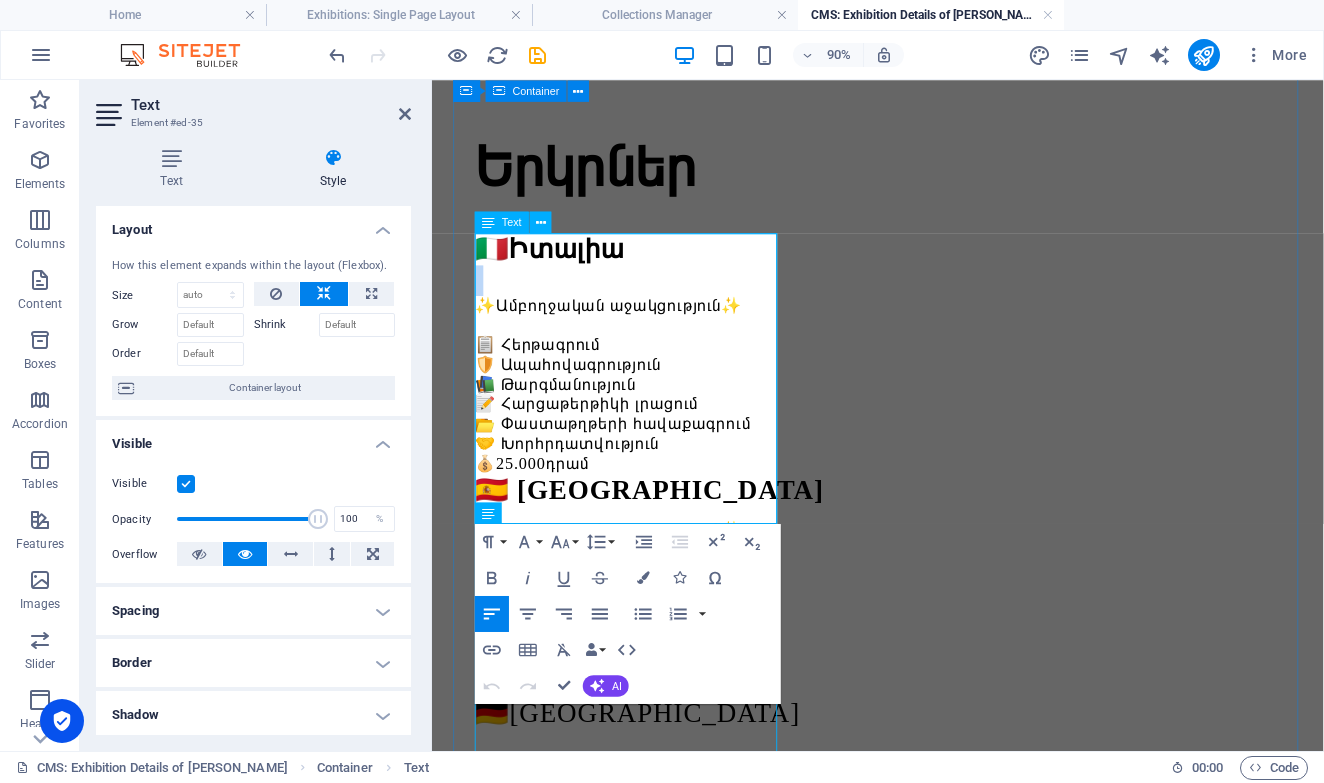 click at bounding box center (927, 303) 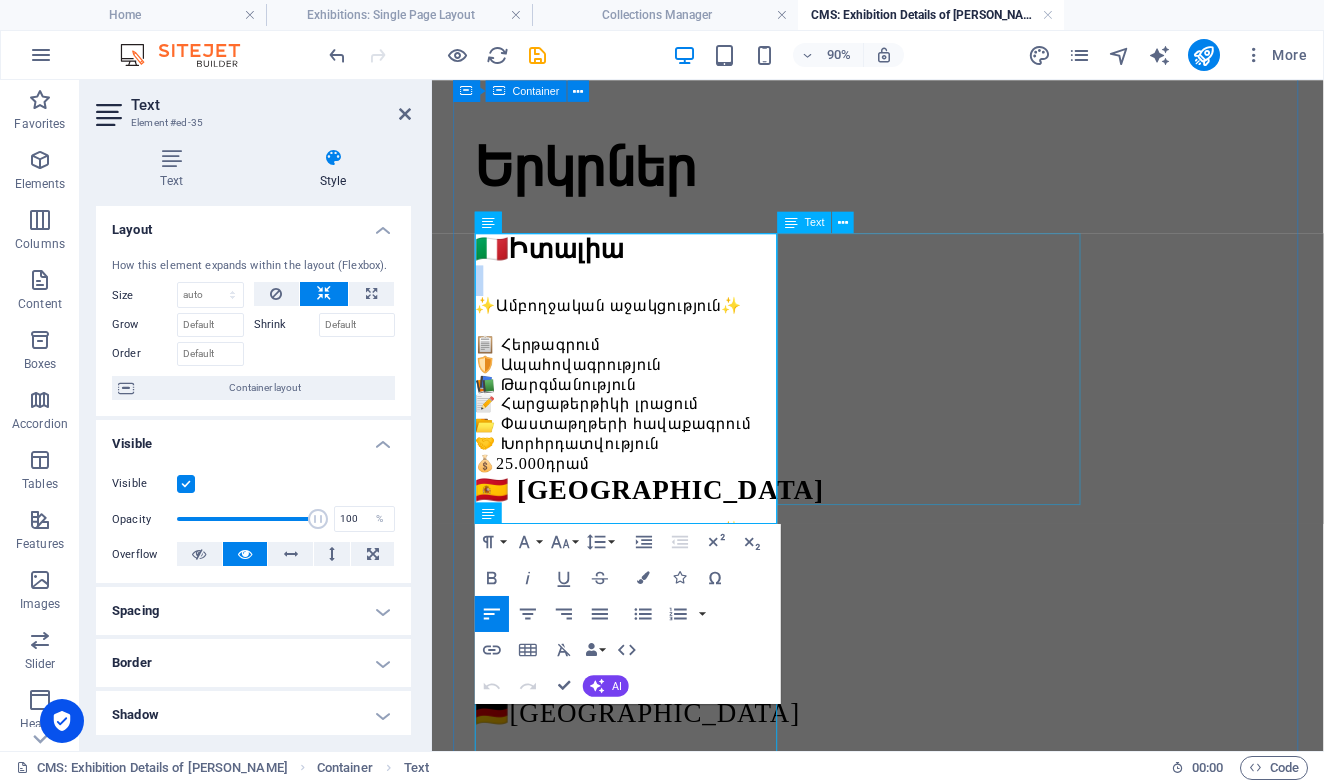 click on "🇪🇸 Իսպանիա ✨Ամբողջական աջակցություն✨   📋 Հերթագրում 🛡️ Ապահովագրություն   📚 Թարգմանություն   📝 Հարցաթերթիկի լրացում   📂 Փաստաթղթերի հավաքագրում   🤝 Խորհրդատվություն 💰 25.000  դրամ" at bounding box center [927, 641] 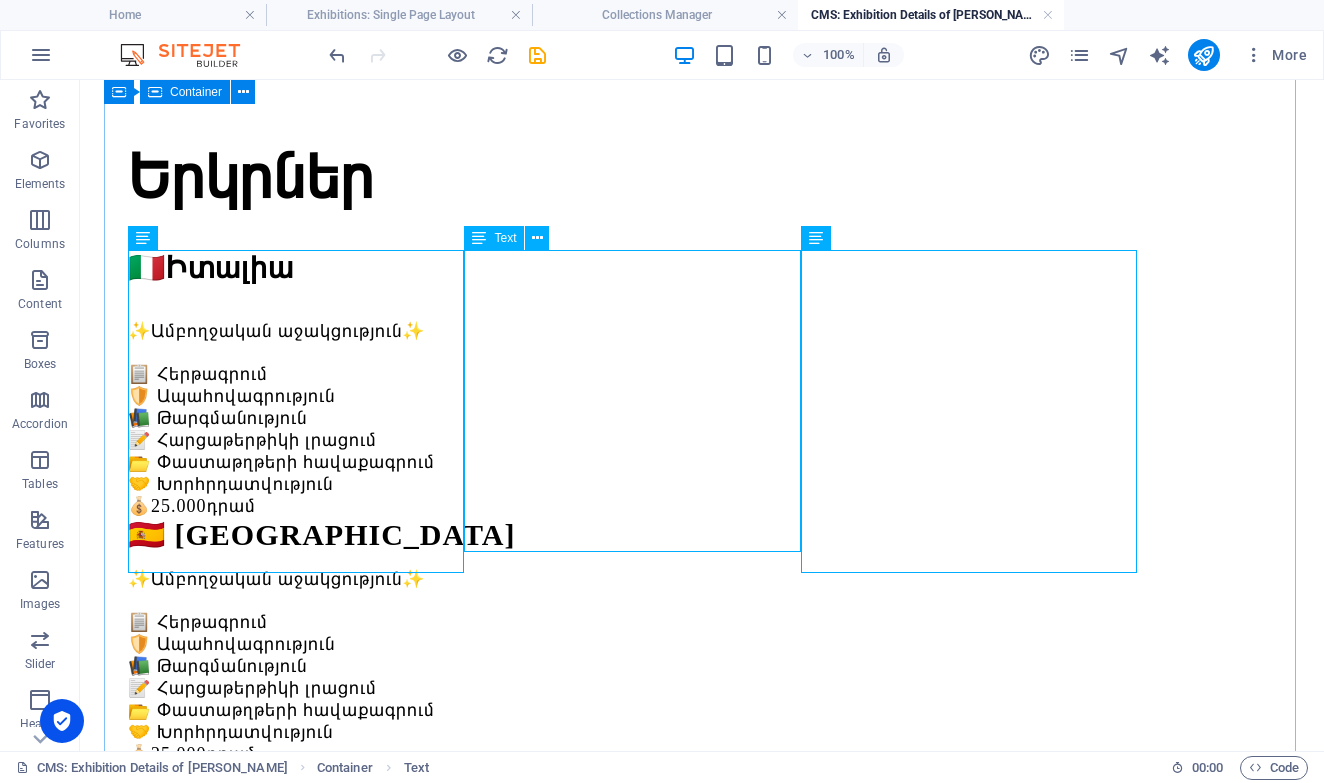 click on "🇪🇸 Իսպանիա ✨Ամբողջական աջակցություն✨   📋 Հերթագրում 🛡️ Ապահովագրություն   📚 Թարգմանություն   📝 Հարցաթերթիկի լրացում   📂 Փաստաթղթերի հավաքագրում   🤝 Խորհրդատվություն 💰 25.000  դրամ" at bounding box center [702, 641] 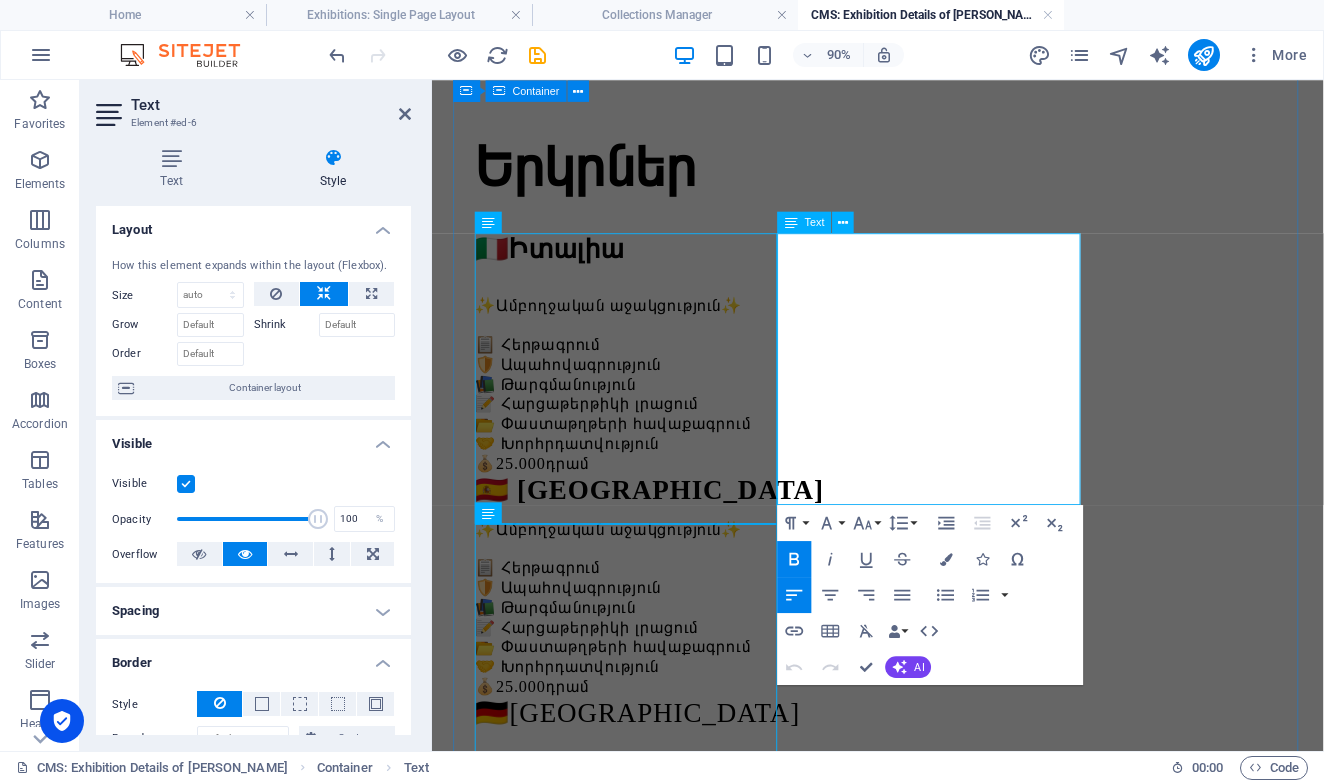 click on "✨Ամբողջական աջակցություն✨" at bounding box center [927, 579] 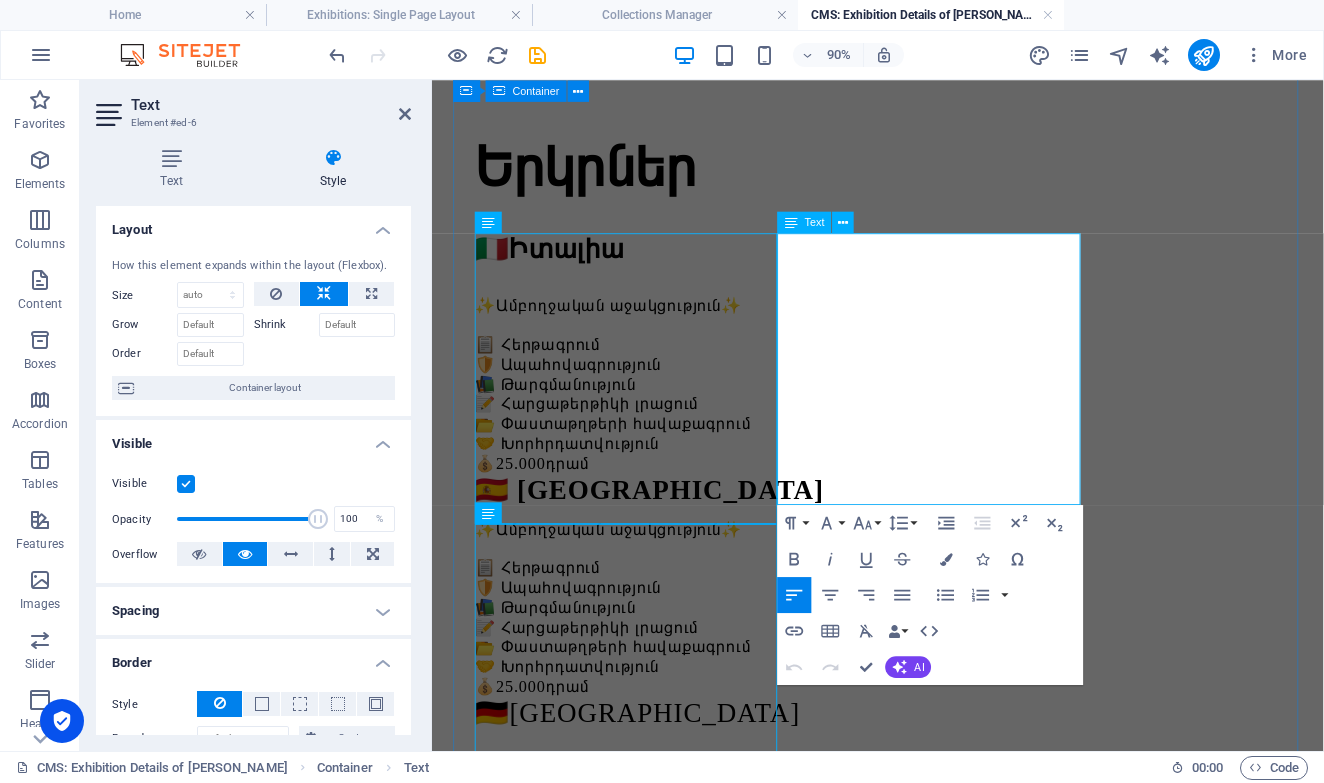 click at bounding box center (927, 560) 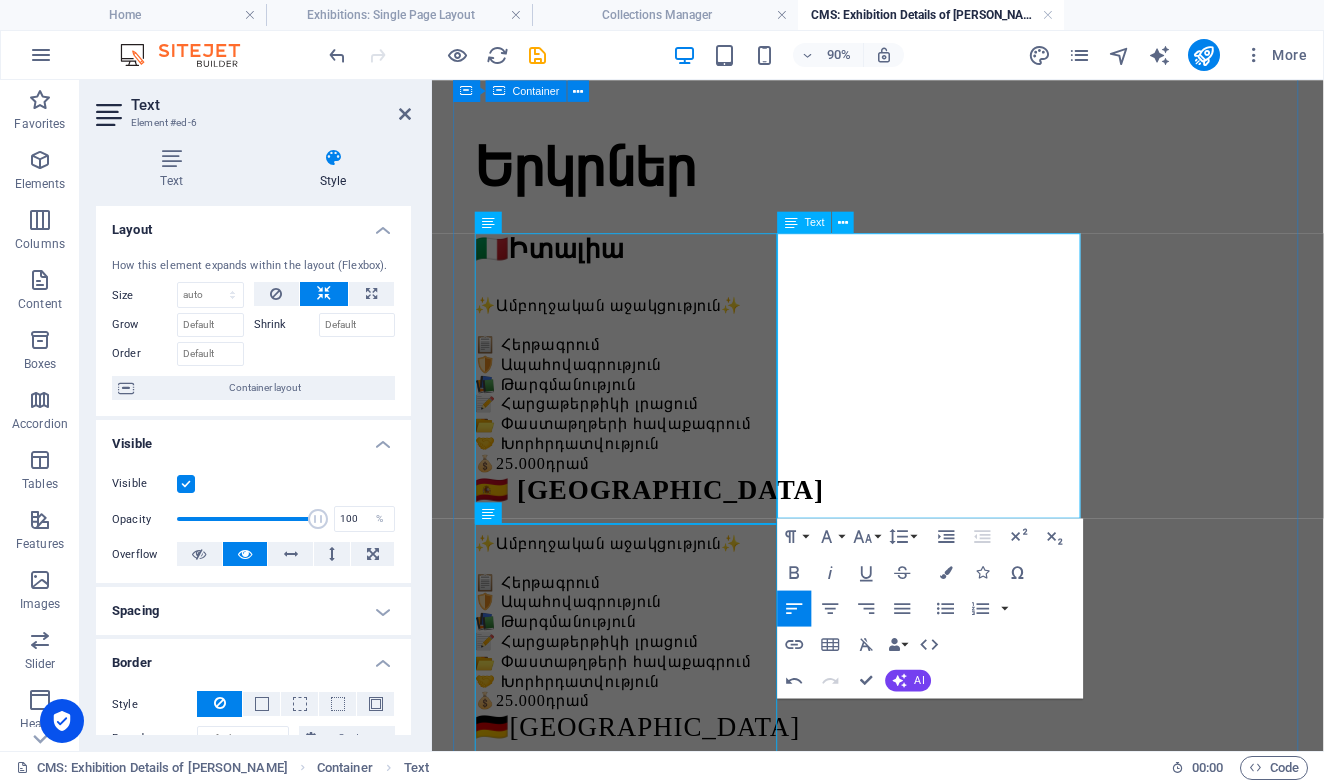 click at bounding box center [927, 568] 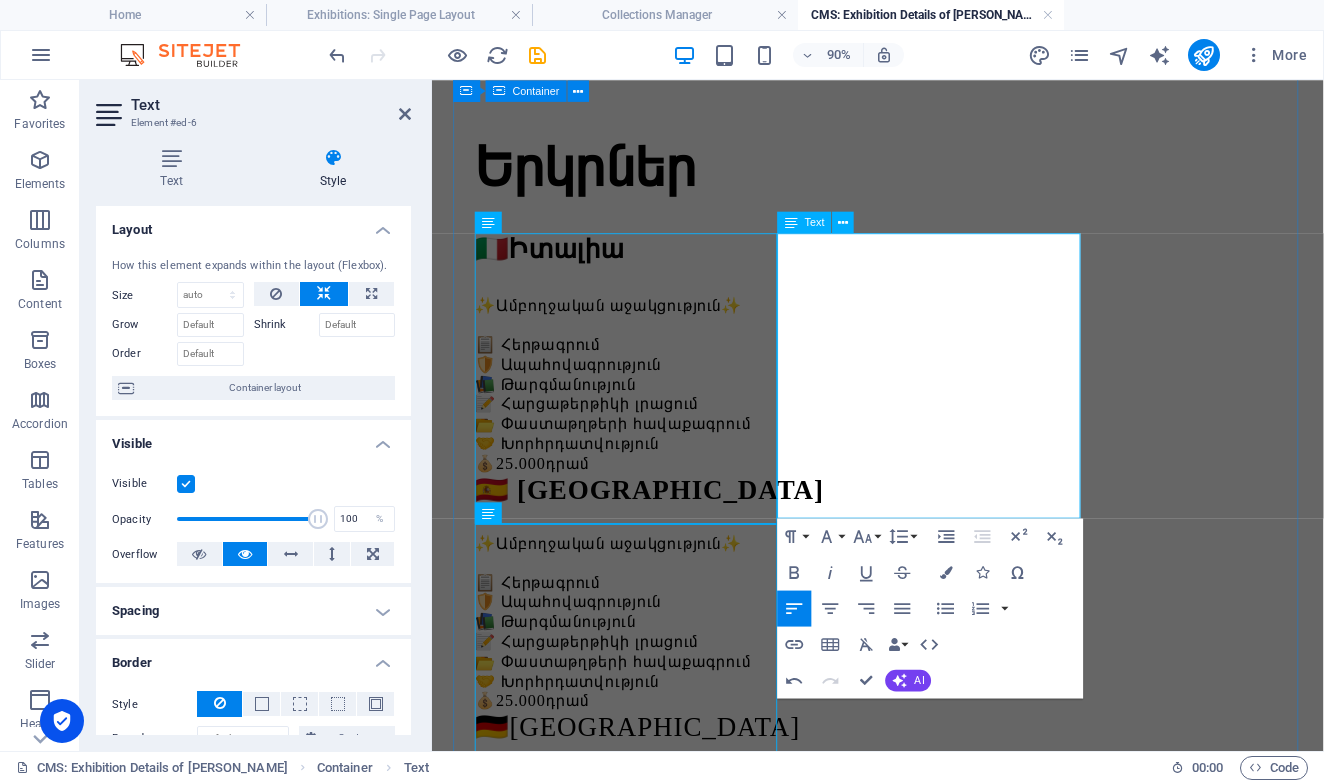 click at bounding box center (927, 568) 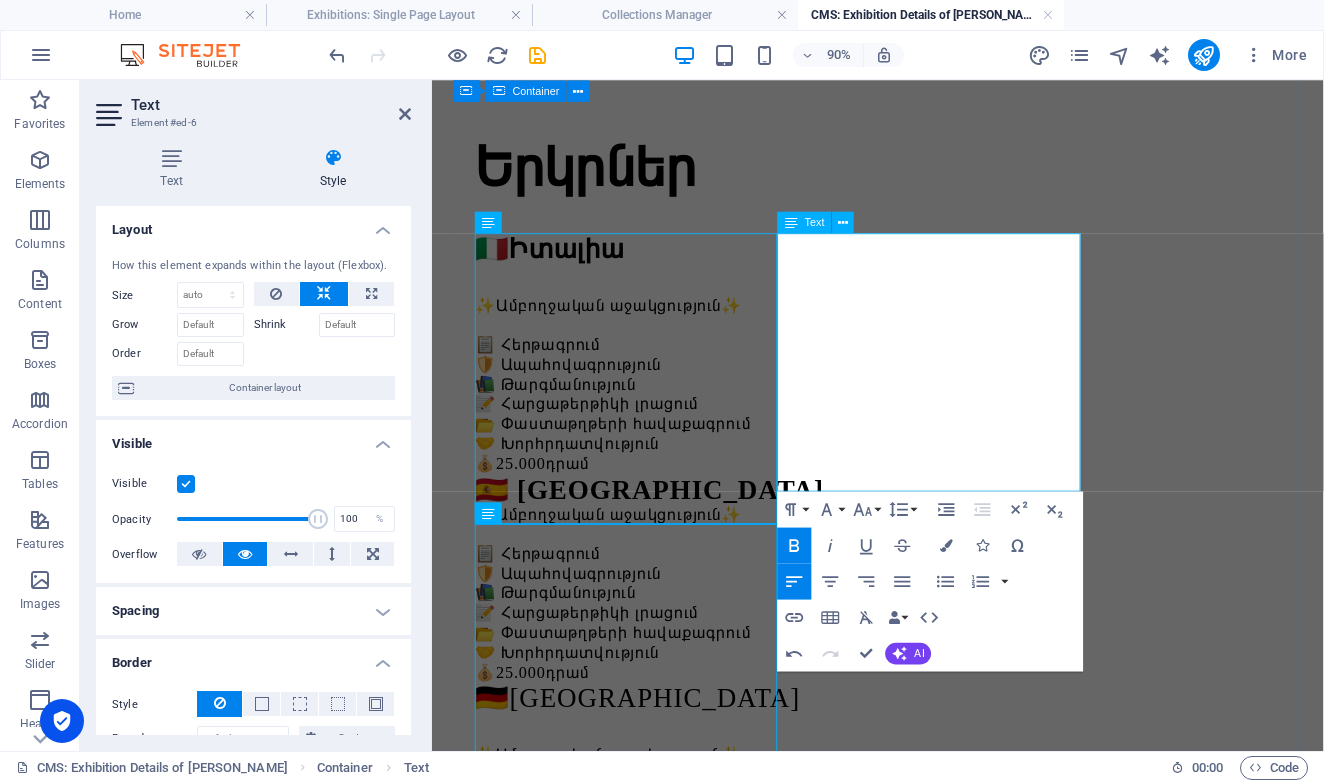 type 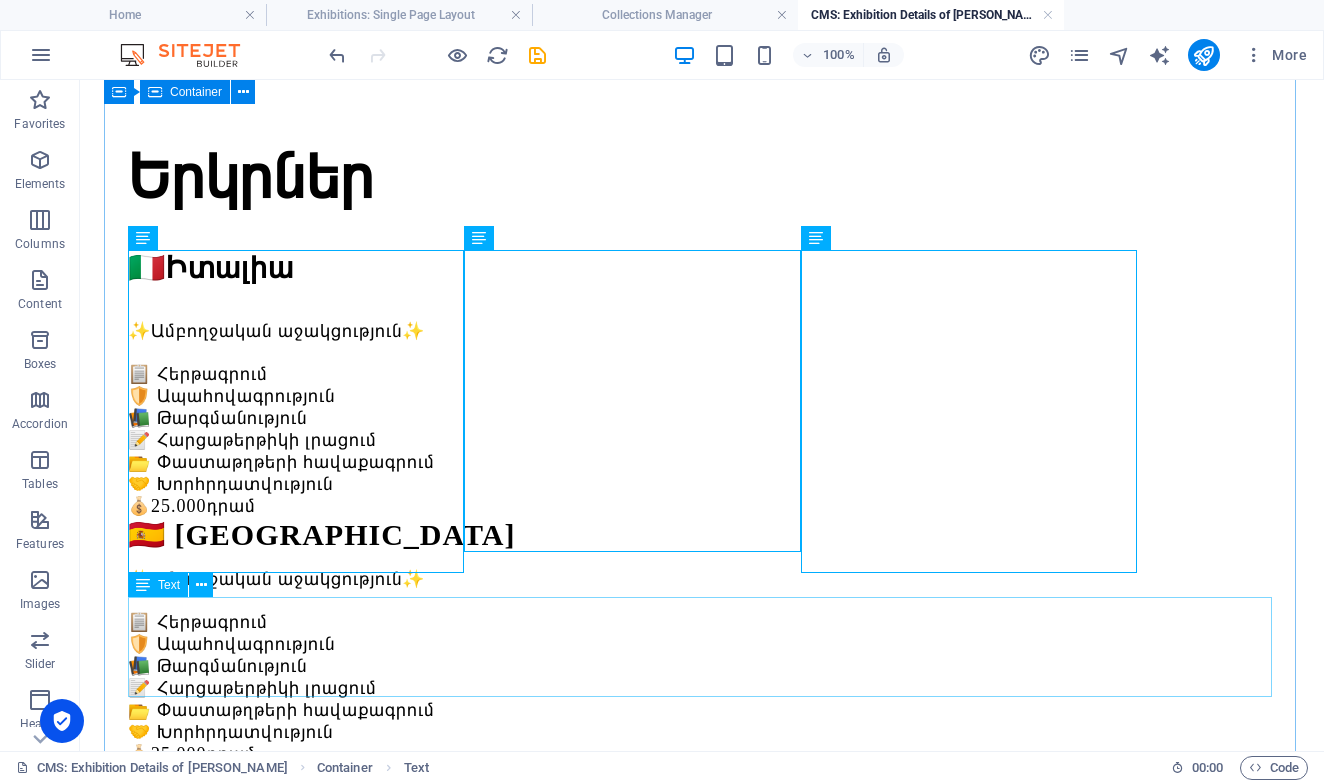 click on "Lorem ipsum dolor sit amet, consectetur adipiscing elit, sed do eiusmod tempor incididunt ut labore et dolore magna aliqua. Ut enim ad minim veniam, quis nostrud exercitation ullamco laboris nisi ut aliquip ex ea commodo consequat. Duis aute irure dolor in reprehenderit in voluptate velit esse cillum dolore eu fugiat nulla pariatur. Excepteur sint occaecat cupidatat non proident, sunt in culpa qui officia deserunt mollit anim id est laborum." at bounding box center [702, 1105] 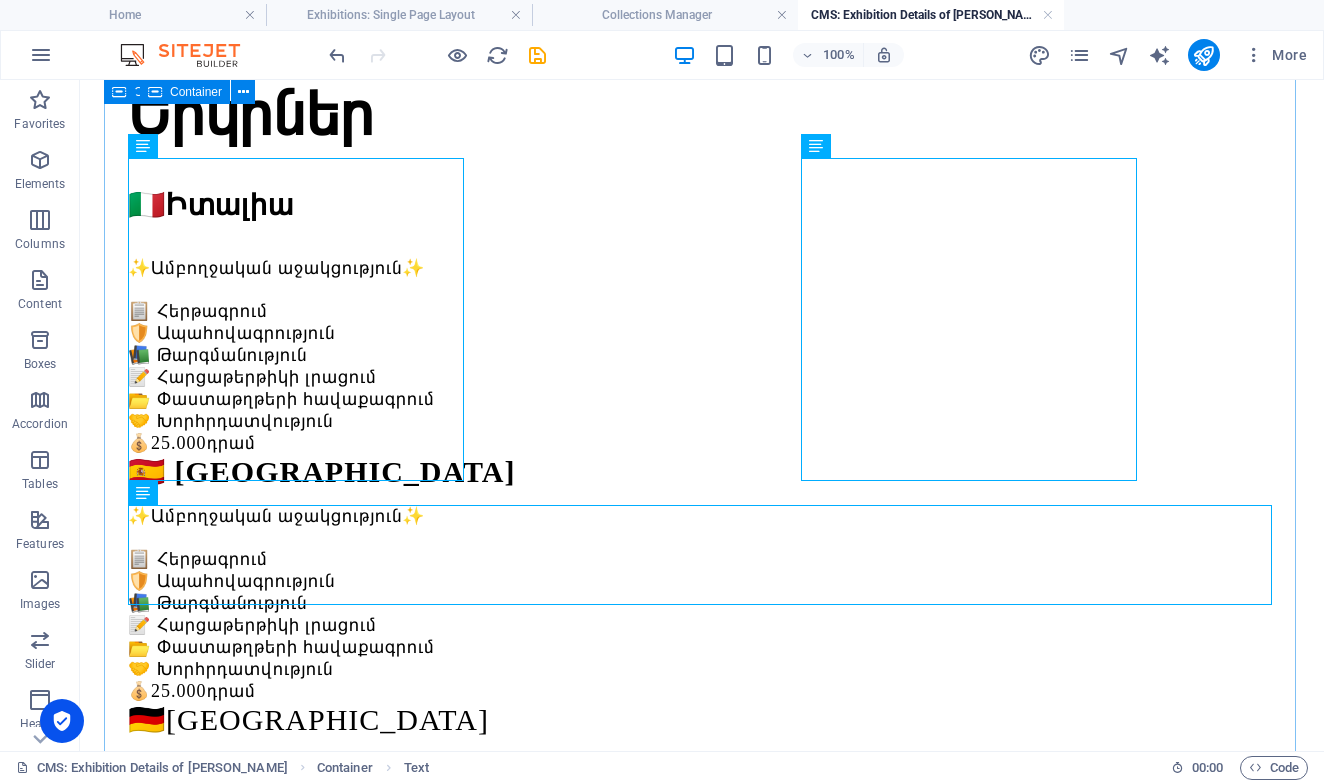 scroll, scrollTop: 280, scrollLeft: 0, axis: vertical 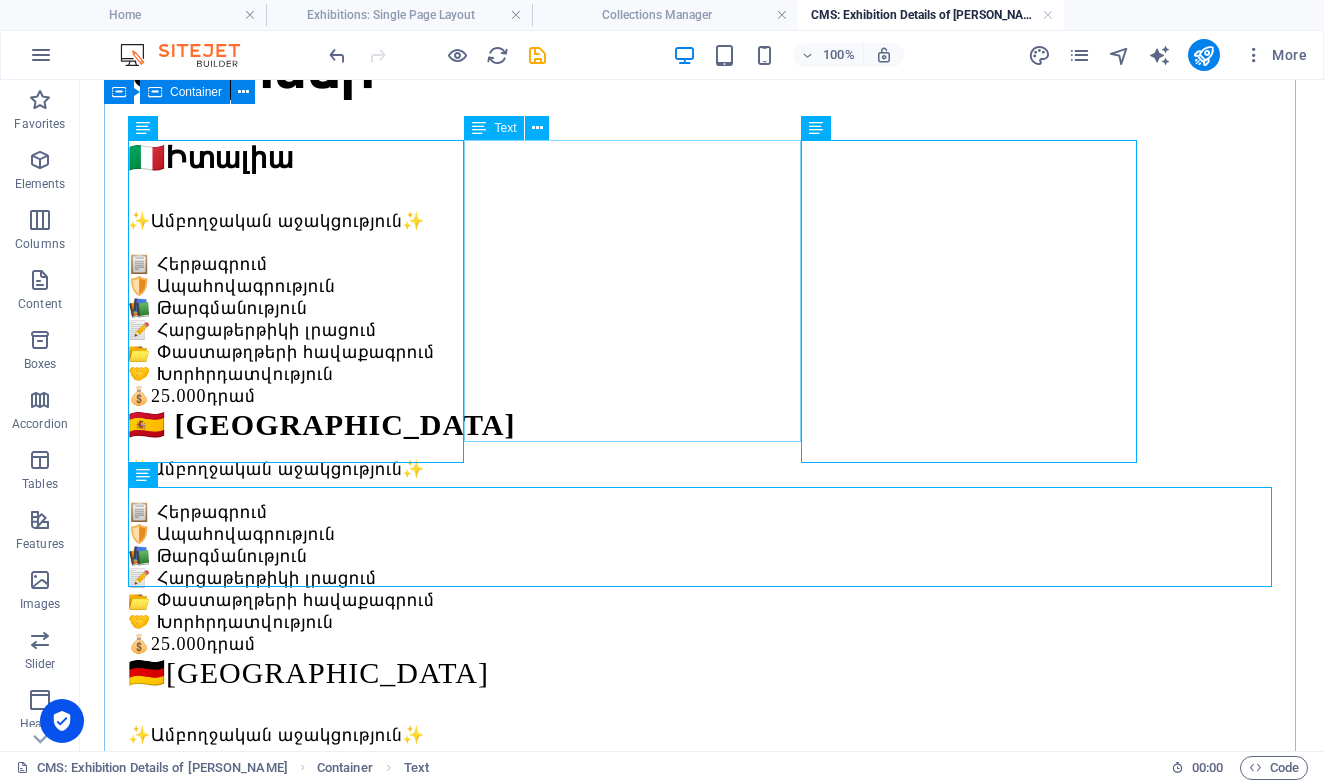 click on "🇪🇸 Իսպանիա ✨Ամբողջական աջակցություն✨   📋 Հերթագրում 🛡️ Ապահովագրություն   📚 Թարգմանություն   📝 Հարցաթերթիկի լրացում   📂 Փաստաթղթերի հավաքագրում   🤝 Խորհրդատվություն 💰 25.000  դրամ" at bounding box center (702, 531) 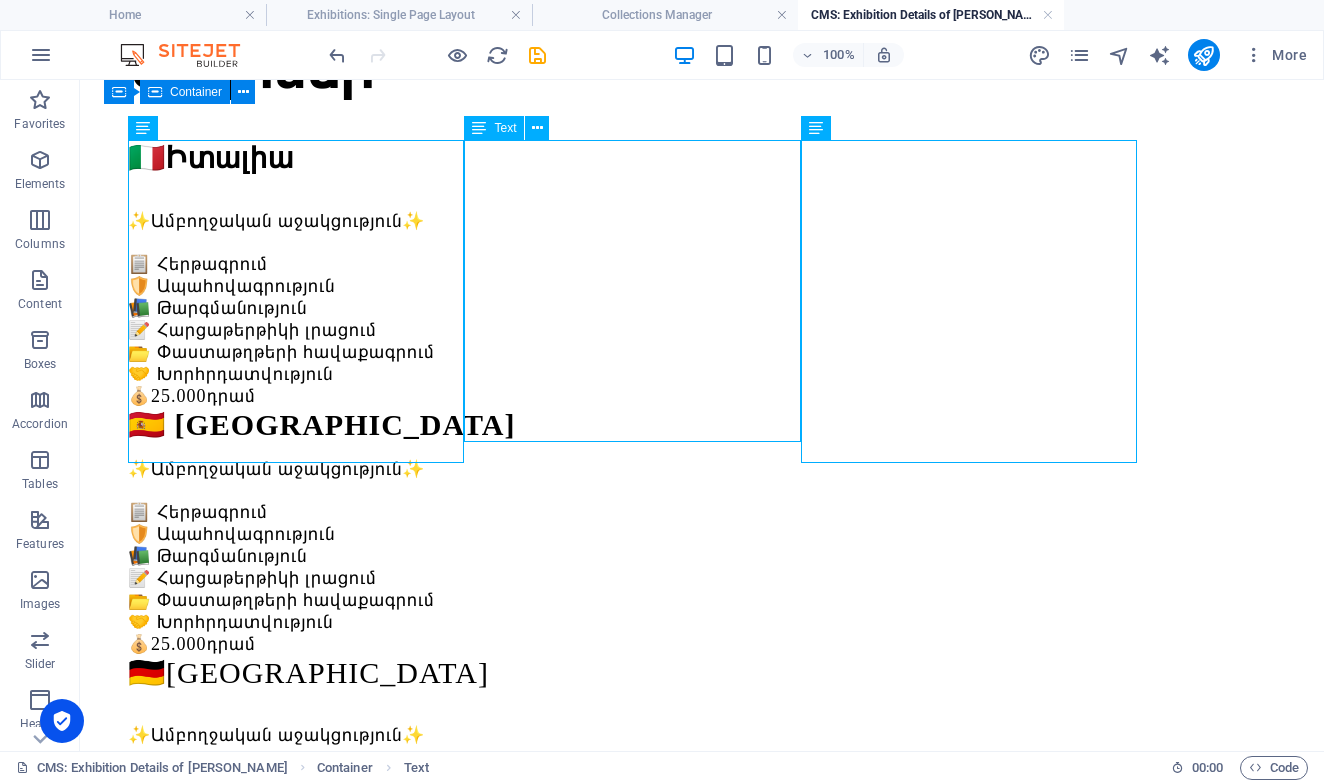 click on "🇪🇸 Իսպանիա ✨Ամբողջական աջակցություն✨   📋 Հերթագրում 🛡️ Ապահովագրություն   📚 Թարգմանություն   📝 Հարցաթերթիկի լրացում   📂 Փաստաթղթերի հավաքագրում   🤝 Խորհրդատվություն 💰 25.000  դրամ" at bounding box center [702, 531] 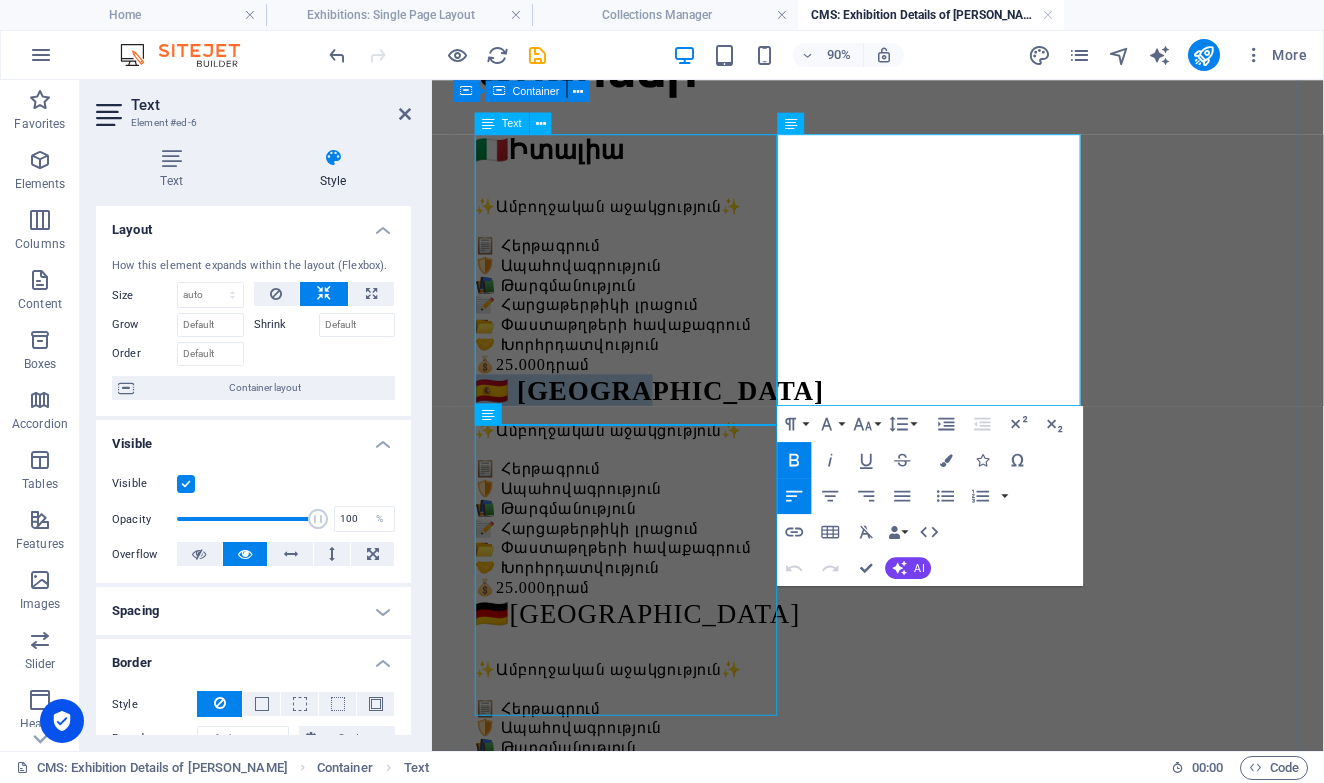 drag, startPoint x: 1043, startPoint y: 176, endPoint x: 812, endPoint y: 172, distance: 231.03462 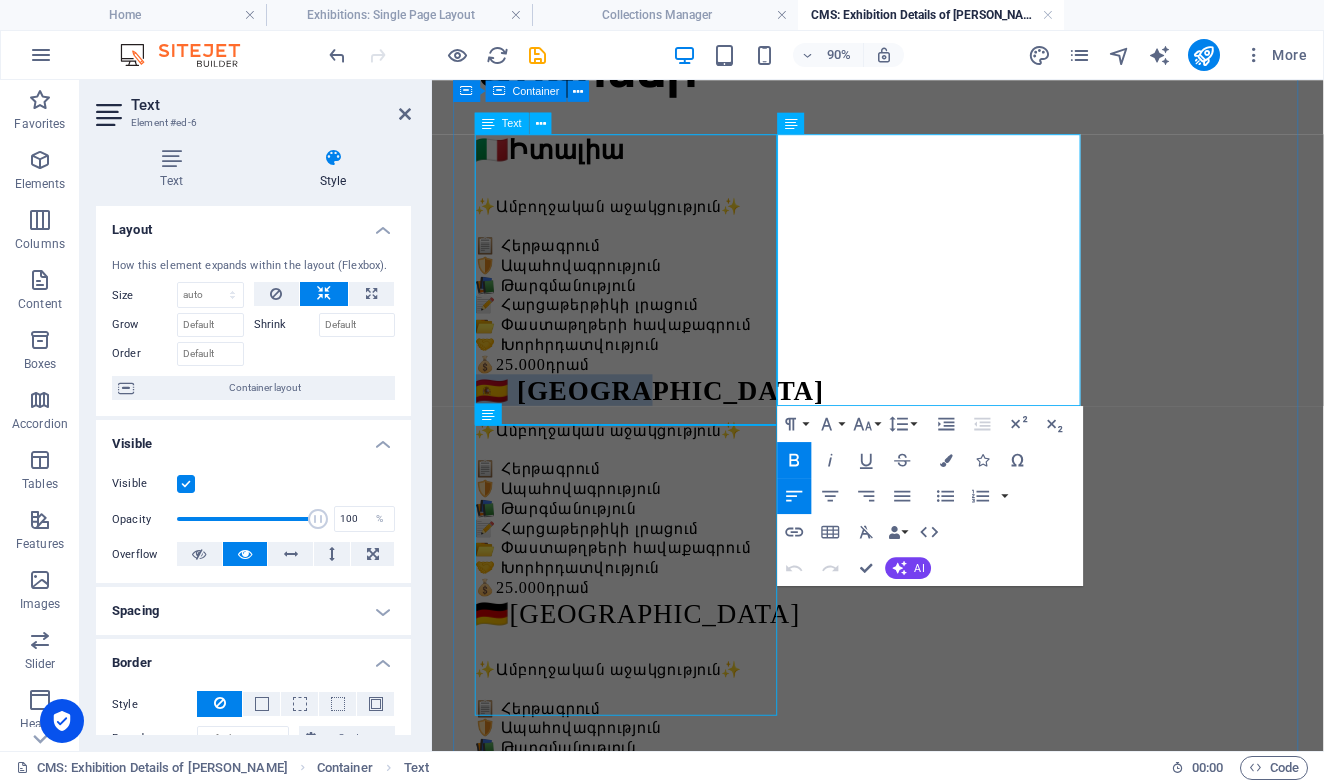 click on "Երկրներ 🇮🇹  Իտալիա ✨Ամբողջական աջակցություն✨   📋 Հերթագրում 🛡️ Ապահովագրություն   📚 Թարգմանություն   📝 Հարցաթերթիկի լրացում   📂 Փաստաթղթերի հավաքագրում   🤝 Խորհրդատվություն 💰 25.000  դրամ 🇪🇸 Իսպանիա ✨Ամբողջական աջակցություն✨   📋 Հերթագրում 🛡️ Ապահովագրություն   📚 Թարգմանություն   📝 Հարցաթերթիկի լրացում   📂 Փաստաթղթերի հավաքագրում   🤝 Խորհրդատվություն 💰 25.000  դրամ 🇩🇪Գերմանիա ✨Ամբողջական աջակցություն✨   📋 Հերթագրում 🛡️ Ապահովագրություն   📚 Թարգմանություն   📝 Հարցաթերթիկի լրացում   📂 Փաստաթղթերի հավաքագրում   💰 25.000  դրամ" at bounding box center [927, 815] 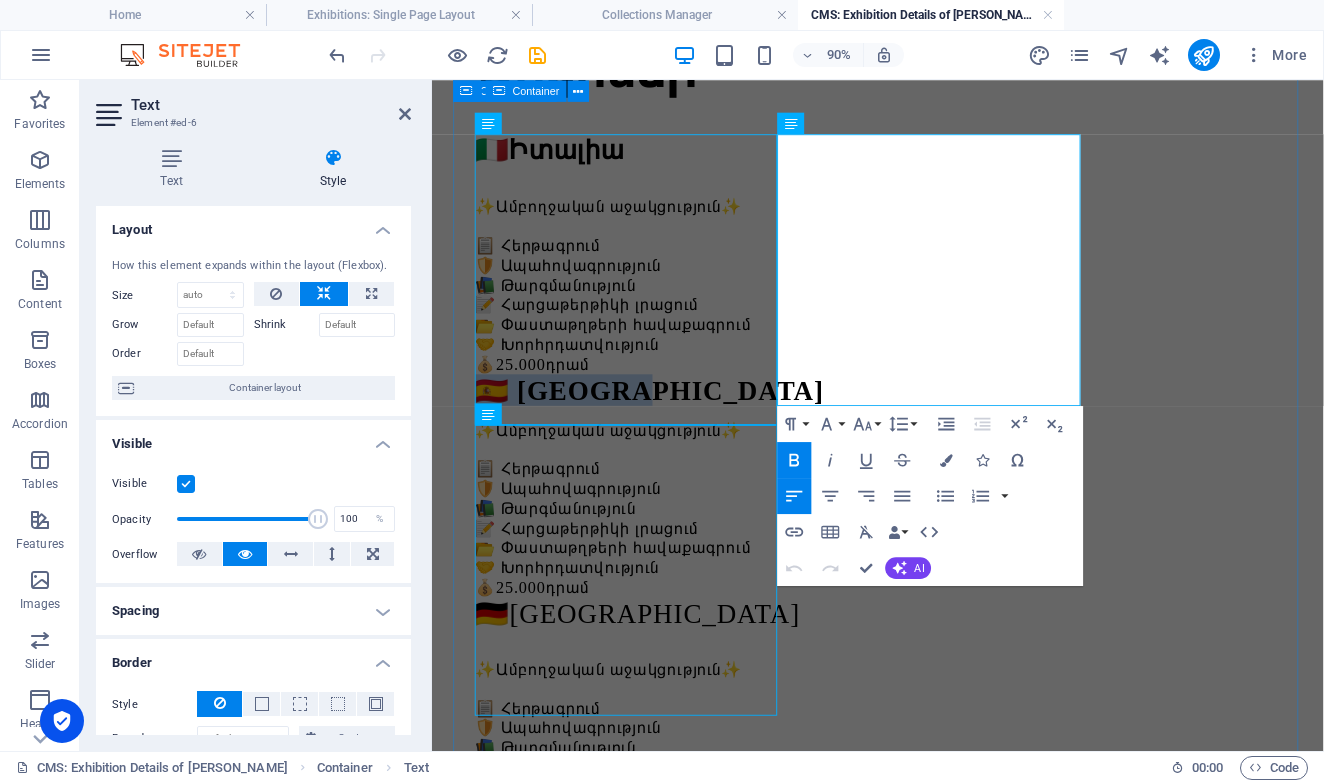 click on "Երկրներ 🇮🇹  Իտալիա ✨Ամբողջական աջակցություն✨   📋 Հերթագրում 🛡️ Ապահովագրություն   📚 Թարգմանություն   📝 Հարցաթերթիկի լրացում   📂 Փաստաթղթերի հավաքագրում   🤝 Խորհրդատվություն 💰 25.000  դրամ 🇪🇸 Իսպանիա ✨Ամբողջական աջակցություն✨   📋 Հերթագրում 🛡️ Ապահովագրություն   📚 Թարգմանություն   📝 Հարցաթերթիկի լրացում   📂 Փաստաթղթերի հավաքագրում   🤝 Խորհրդատվություն 💰 25.000  դրամ 🇩🇪Գերմանիա ✨Ամբողջական աջակցություն✨   📋 Հերթագրում 🛡️ Ապահովագրություն   📚 Թարգմանություն   📝 Հարցաթերթիկի լրացում   📂 Փաստաթղթերի հավաքագրում   💰 25.000  դրամ" at bounding box center [927, 815] 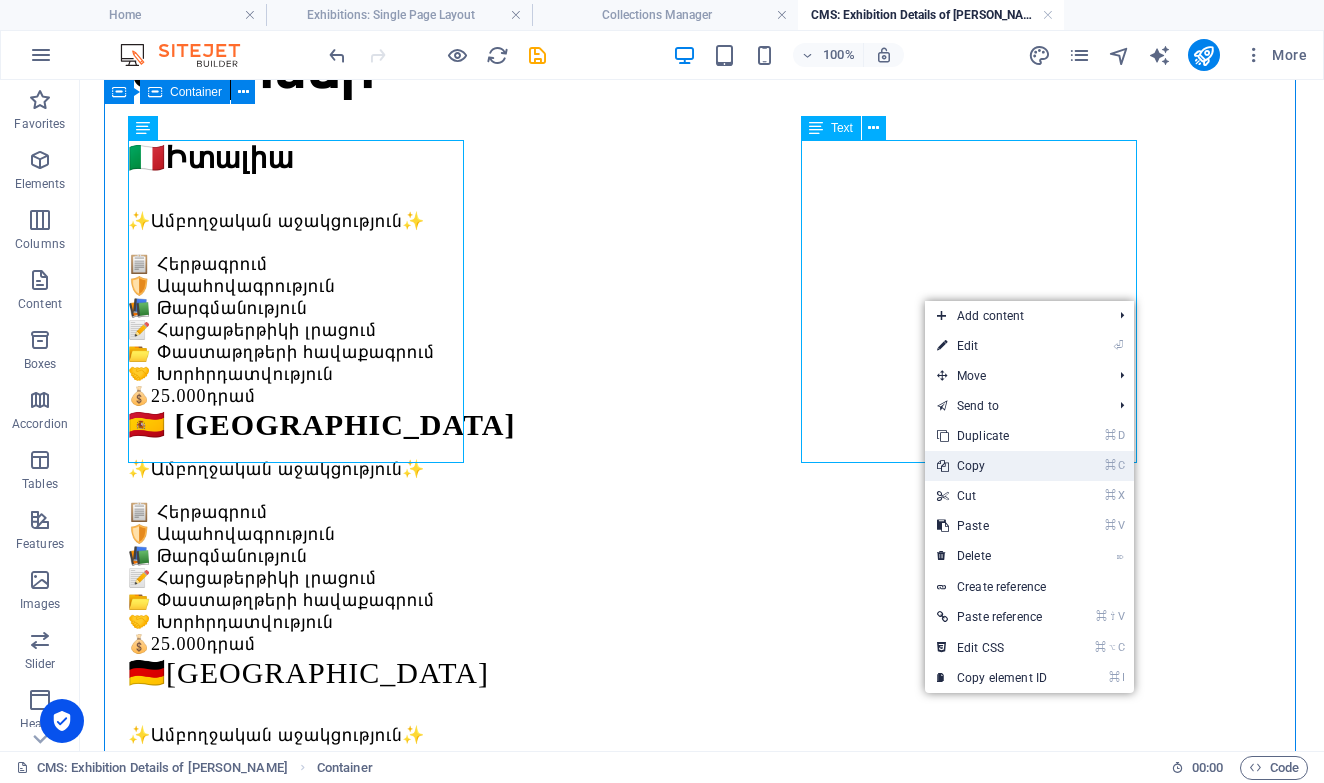 click on "⌘ C  Copy" at bounding box center [992, 466] 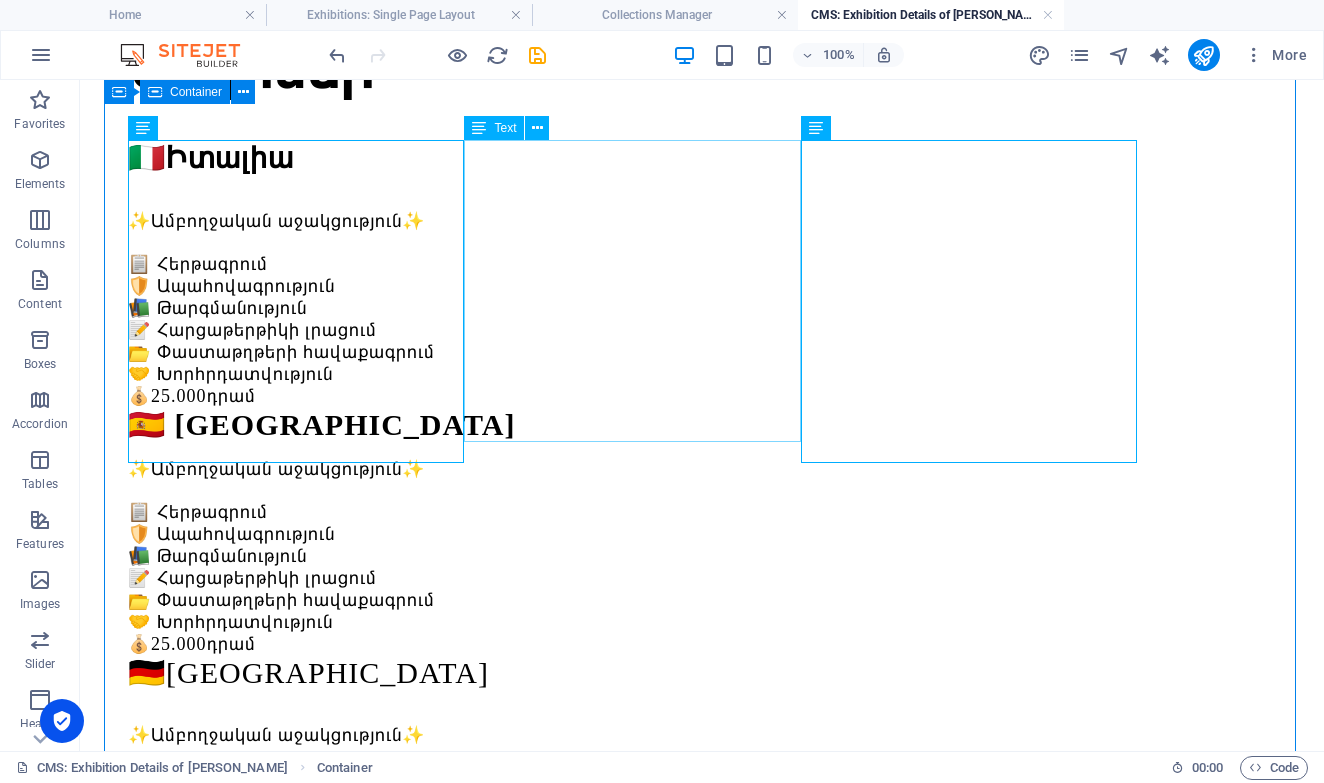 click on "🇪🇸 Իսպանիա ✨Ամբողջական աջակցություն✨   📋 Հերթագրում 🛡️ Ապահովագրություն   📚 Թարգմանություն   📝 Հարցաթերթիկի լրացում   📂 Փաստաթղթերի հավաքագրում   🤝 Խորհրդատվություն 💰 25.000  դրամ" at bounding box center [702, 531] 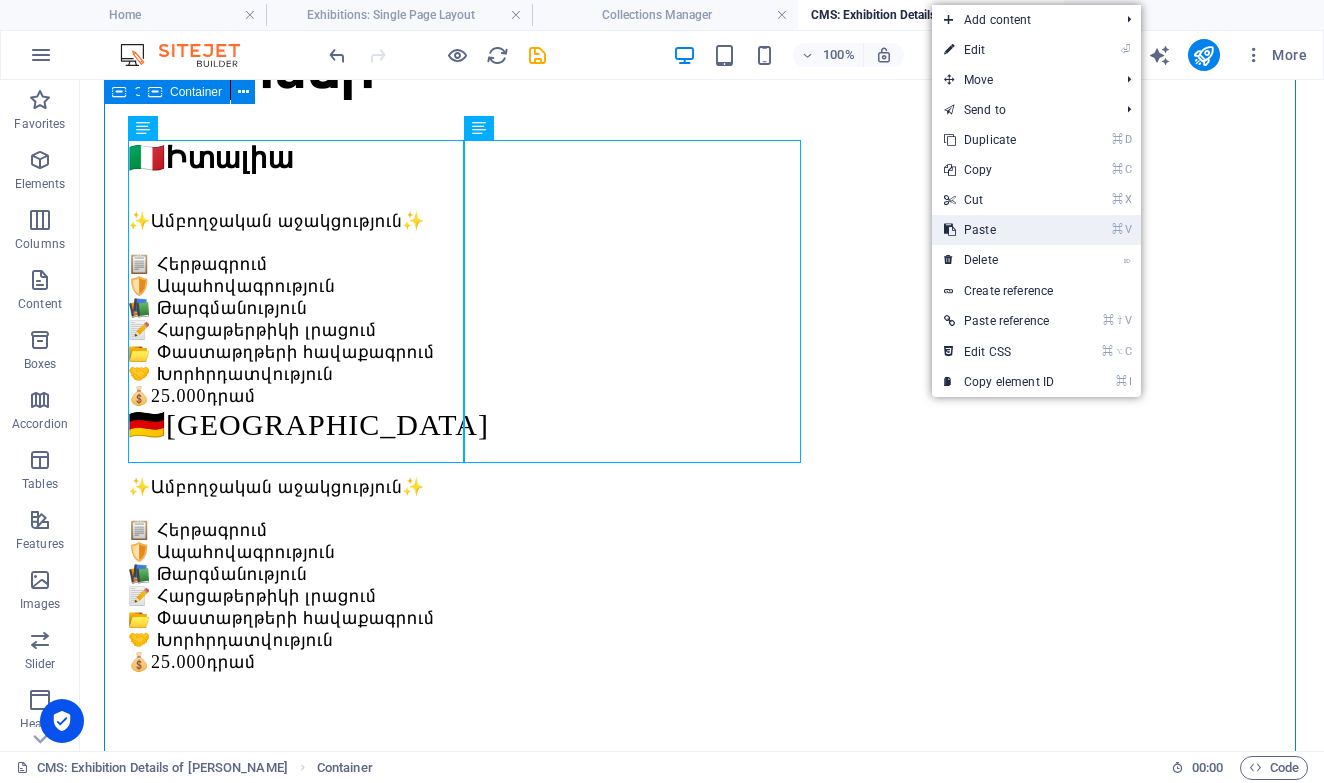 click on "⌘ V  Paste" at bounding box center (999, 230) 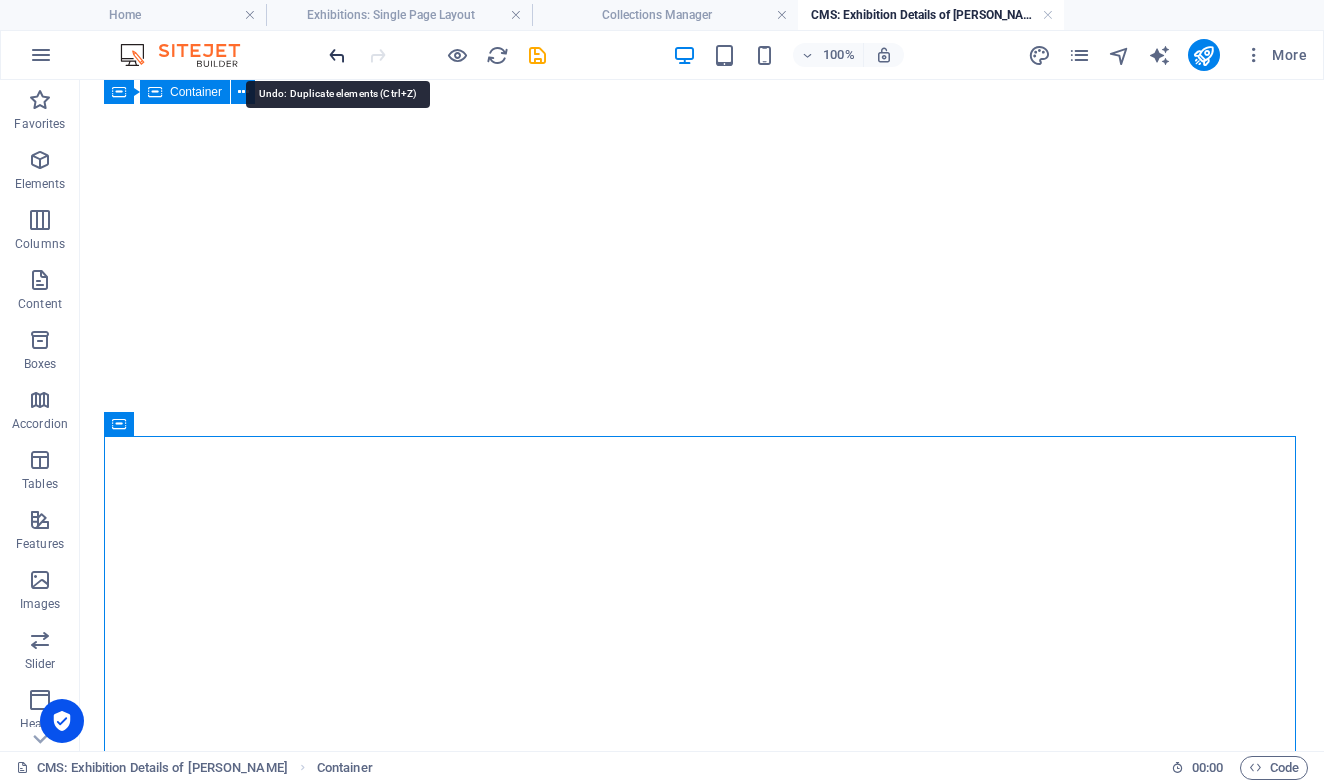 click at bounding box center [337, 55] 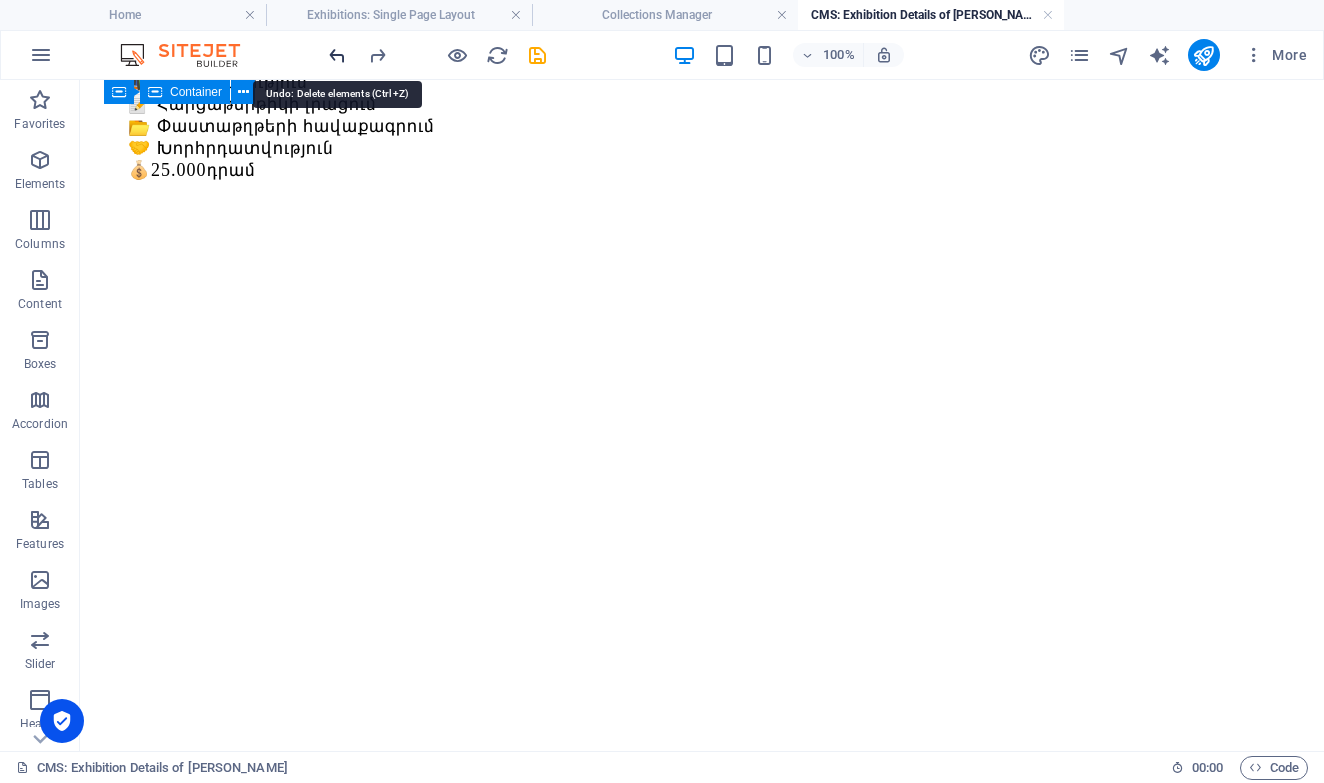 click at bounding box center [337, 55] 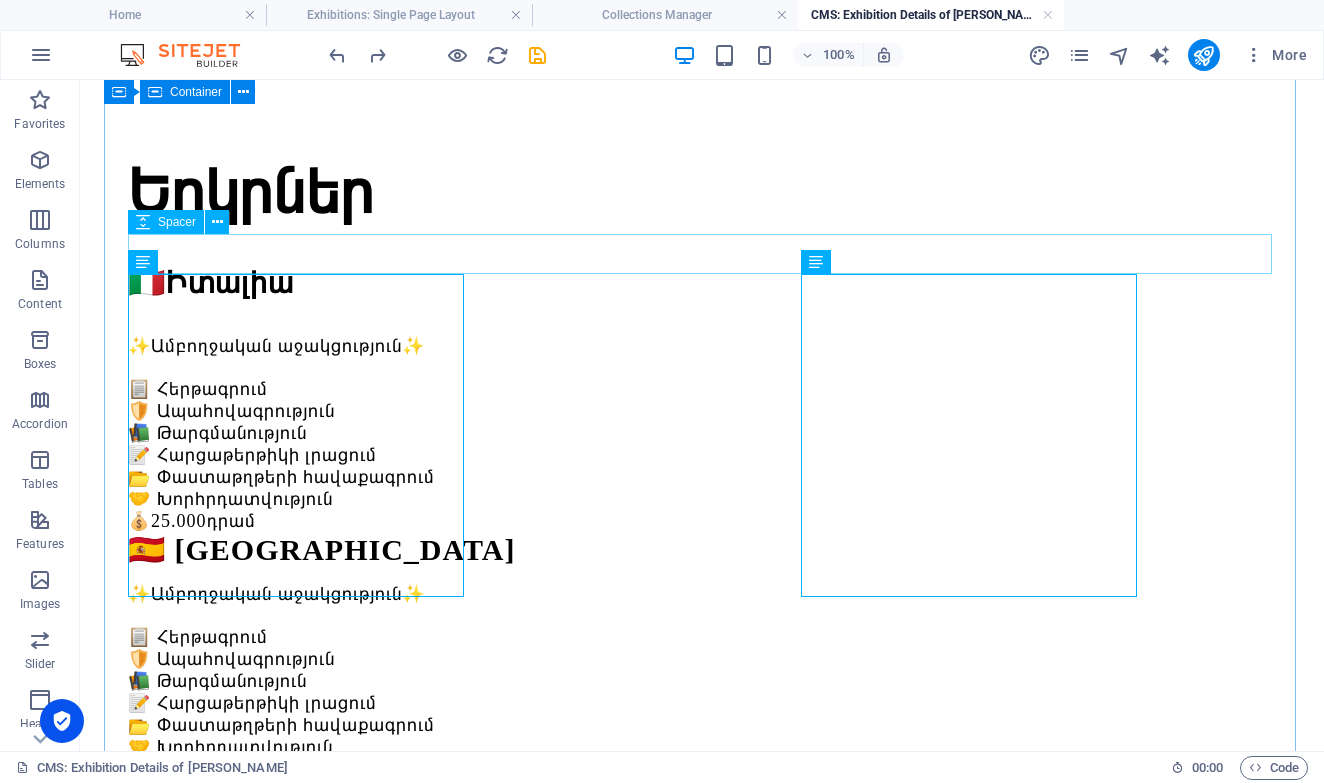 scroll, scrollTop: 146, scrollLeft: 0, axis: vertical 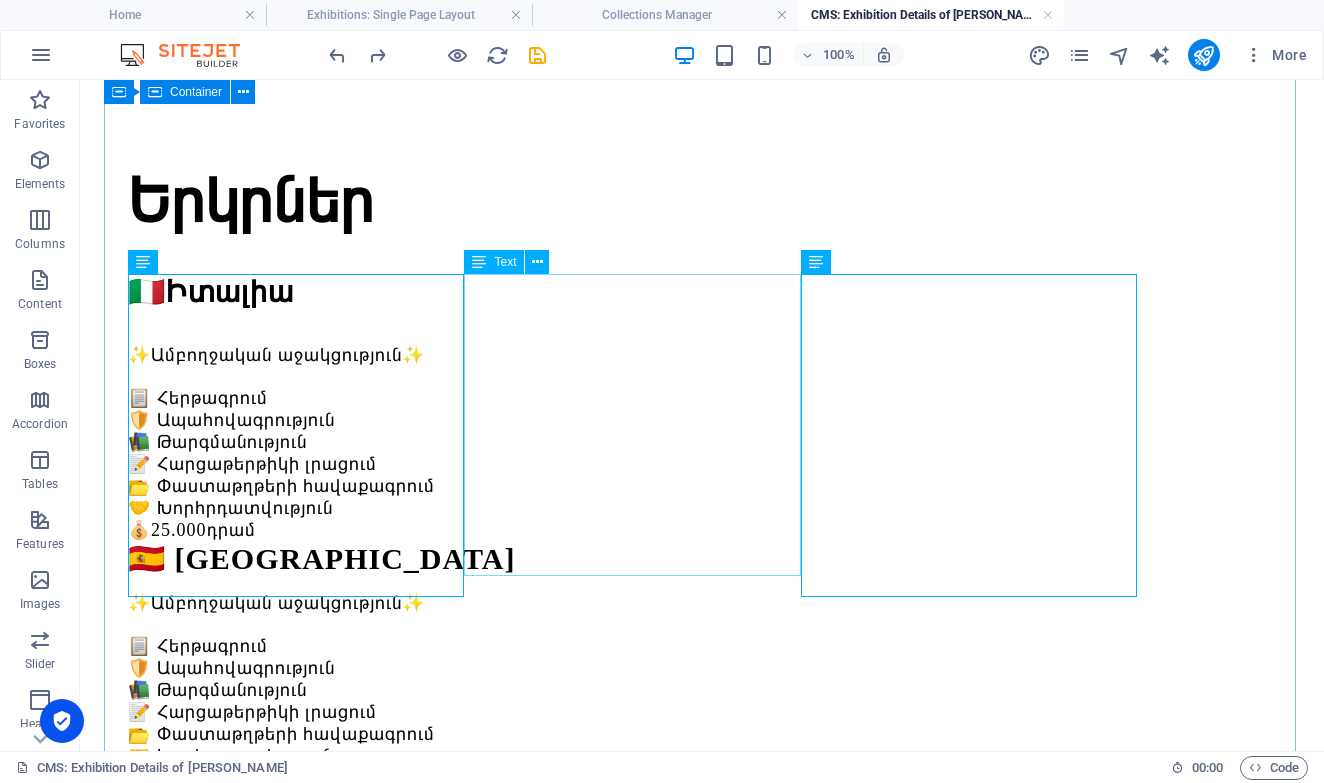 click on "🇪🇸 Իսպանիա ✨Ամբողջական աջակցություն✨   📋 Հերթագրում 🛡️ Ապահովագրություն   📚 Թարգմանություն   📝 Հարցաթերթիկի լրացում   📂 Փաստաթղթերի հավաքագրում   🤝 Խորհրդատվություն 💰 25.000  դրամ" at bounding box center (702, 665) 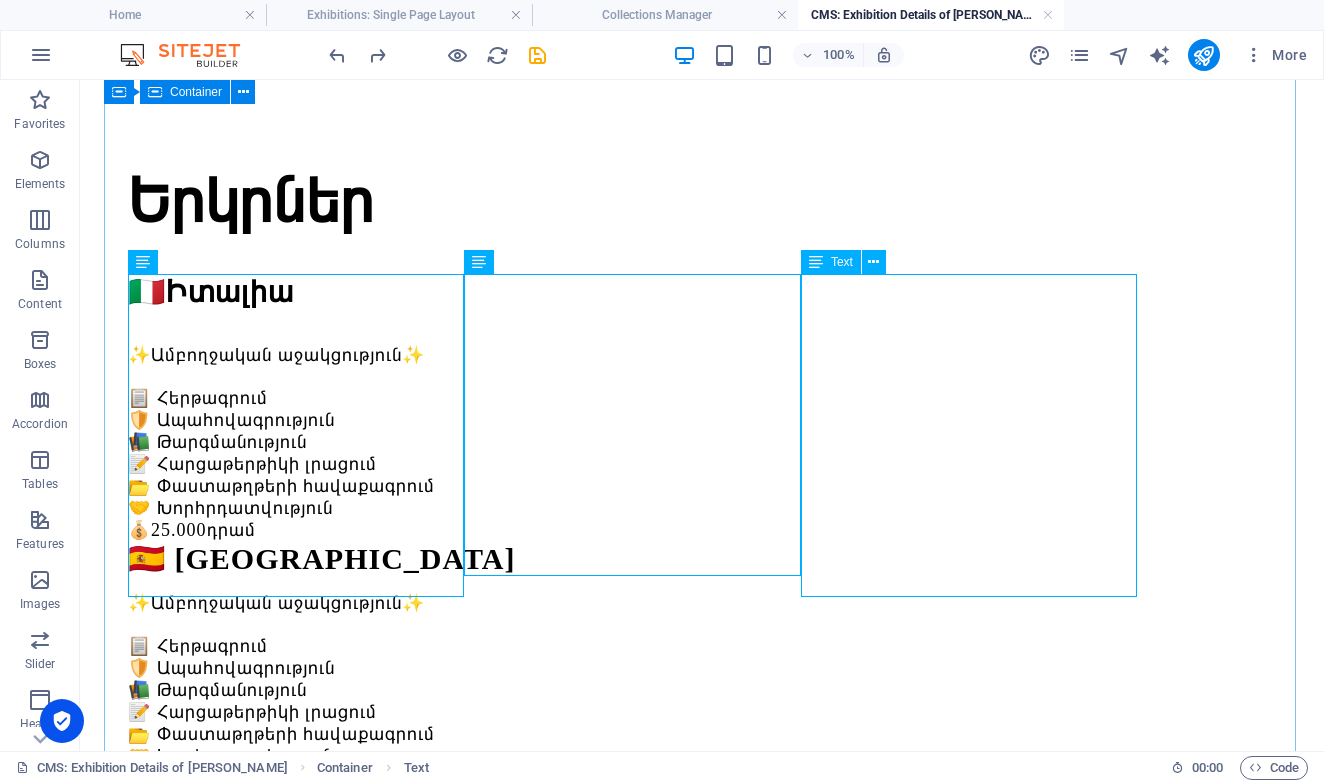 click on "🇩🇪Գերմանիա ✨Ամբողջական աջակցություն✨   📋 Հերթագրում 🛡️ Ապահովագրություն   📚 Թարգմանություն   📝 Հարցաթերթիկի լրացում   📂 Փաստաթղթերի հավաքագրում   🤝 Խորհրդատվություն 💰 25.000  դրամ" at bounding box center [702, 922] 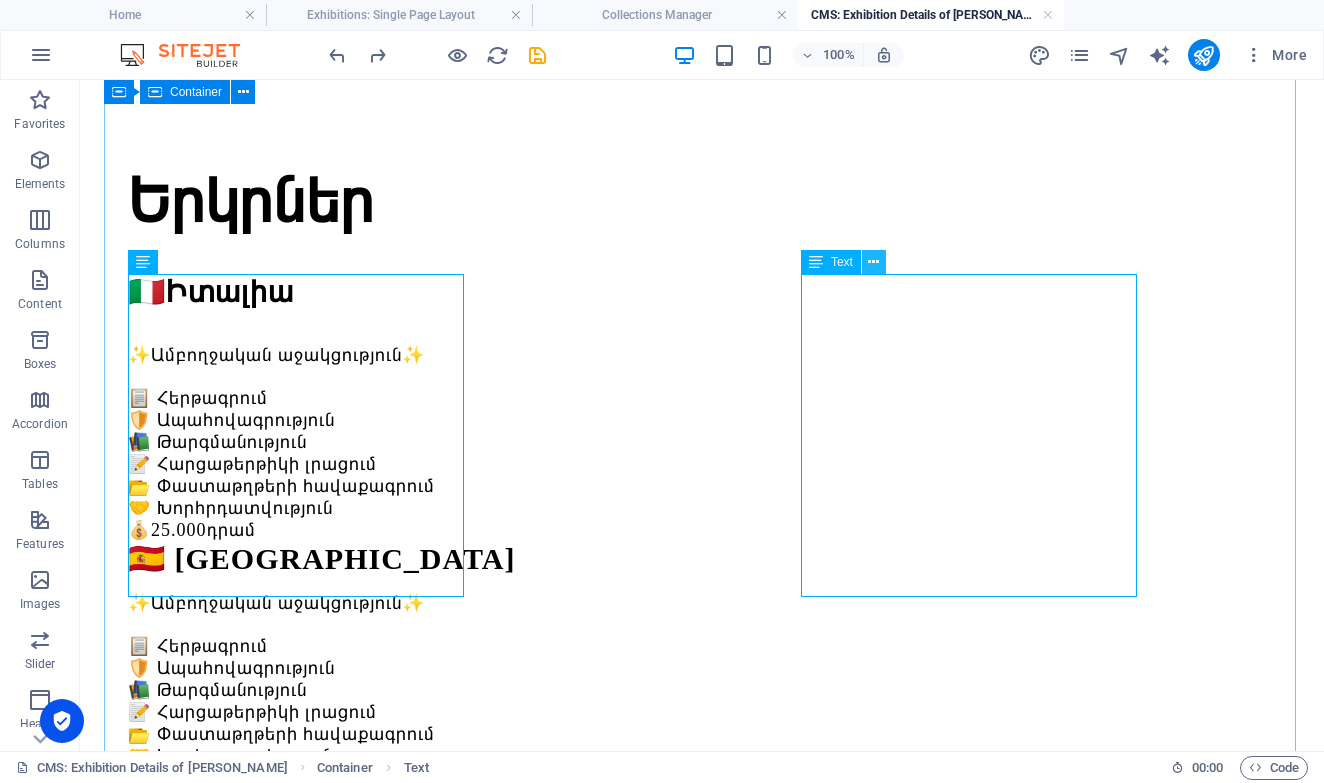 click at bounding box center (873, 262) 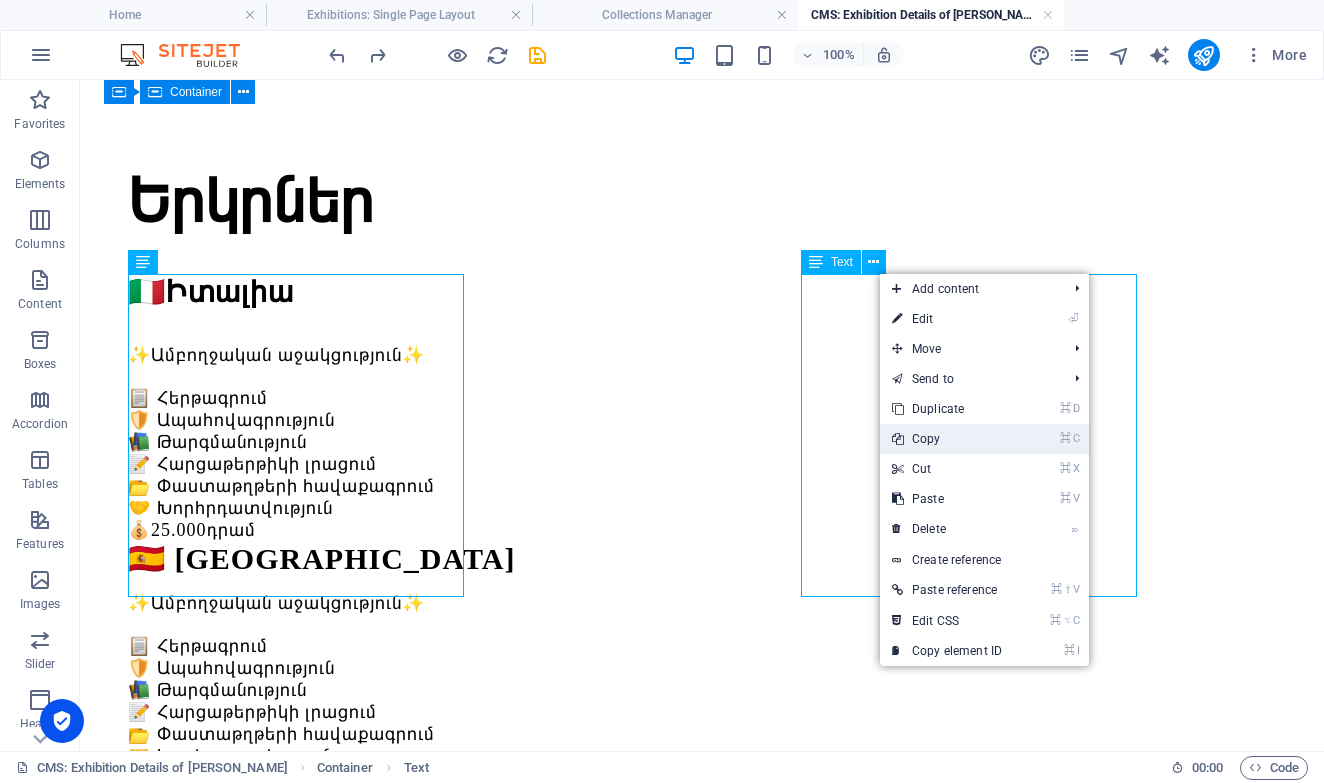 click on "⌘ C  Copy" at bounding box center (947, 439) 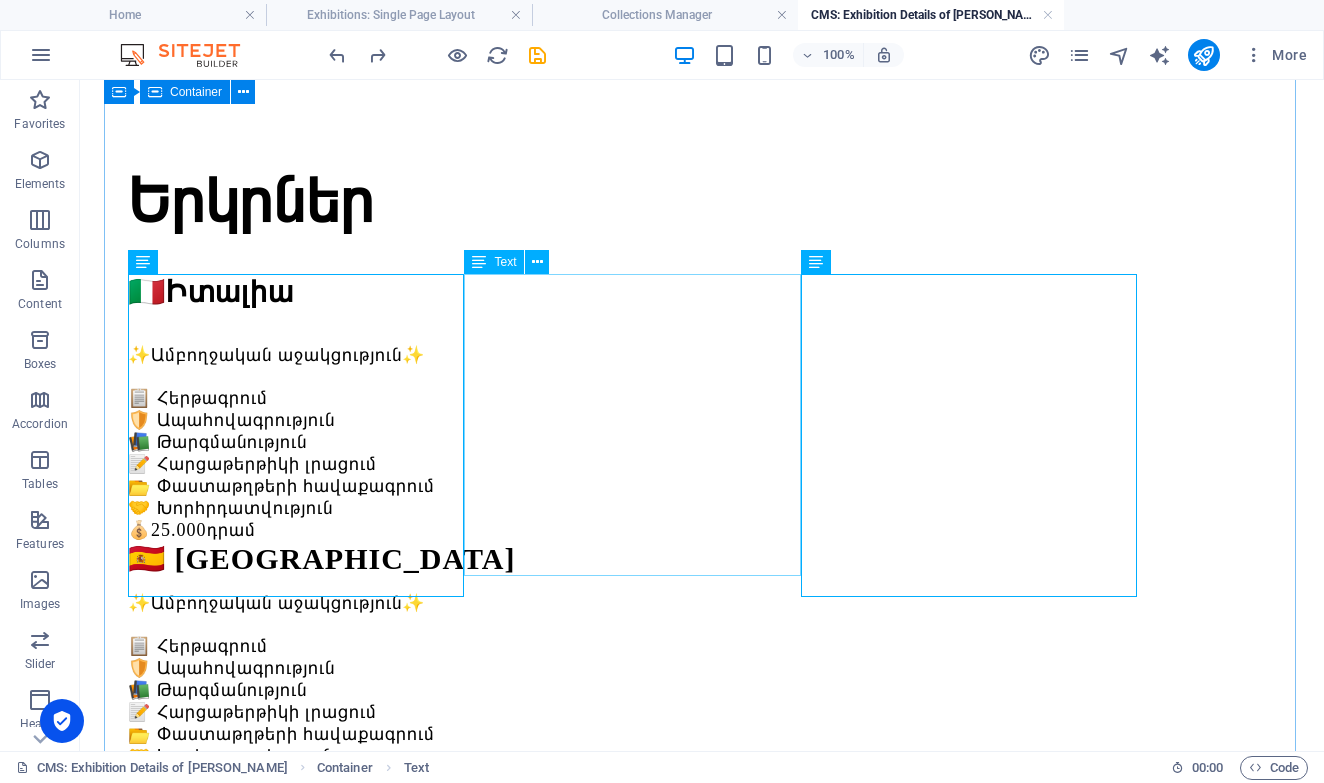 click on "🇪🇸 Իսպանիա ✨Ամբողջական աջակցություն✨   📋 Հերթագրում 🛡️ Ապահովագրություն   📚 Թարգմանություն   📝 Հարցաթերթիկի լրացում   📂 Փաստաթղթերի հավաքագրում   🤝 Խորհրդատվություն 💰 25.000  դրամ" at bounding box center (702, 665) 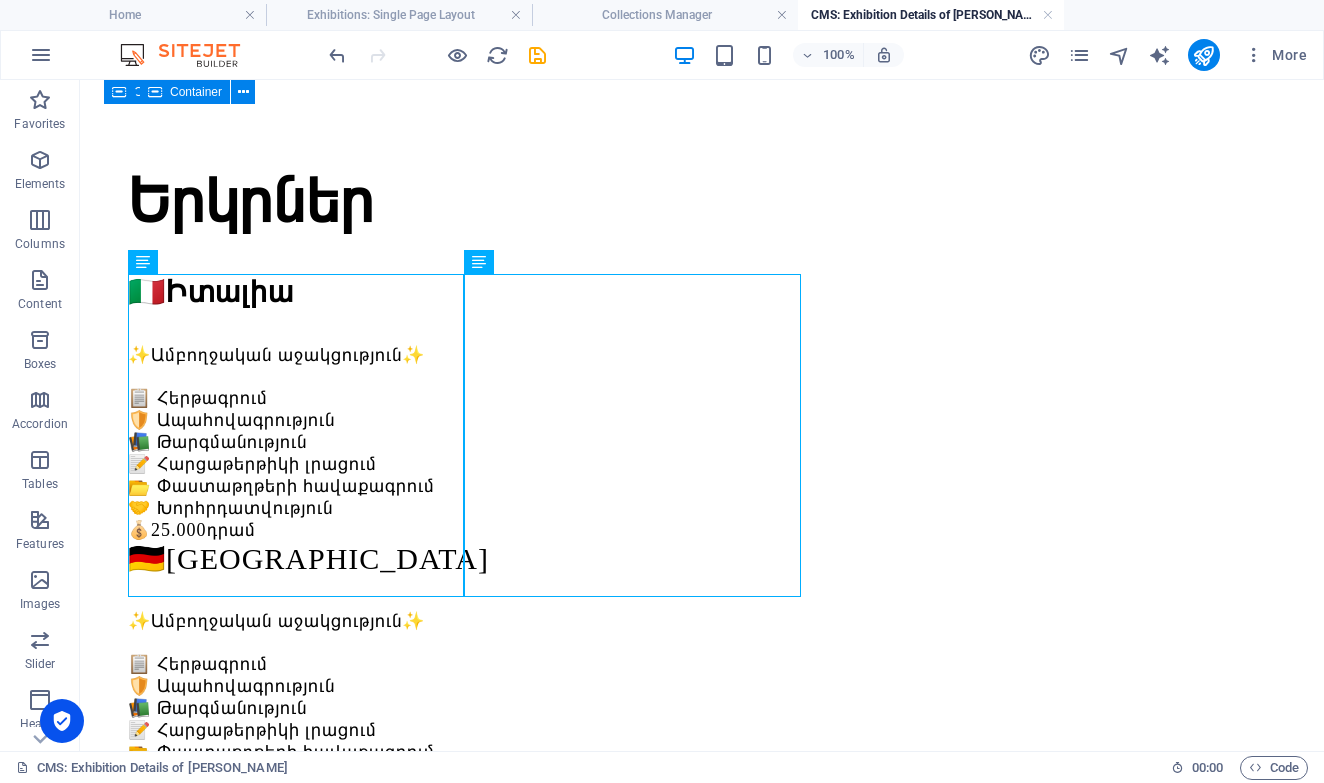 click on "Երկրներ 🇮🇹  Իտալիա ✨Ամբողջական աջակցություն✨   📋 Հերթագրում 🛡️ Ապահովագրություն   📚 Թարգմանություն   📝 Հարցաթերթիկի լրացում   📂 Փաստաթղթերի հավաքագրում   🤝 Խորհրդատվություն 💰 25.000  դրամ 🇩🇪Գերմանիա ✨Ամբողջական աջակցություն✨   📋 Հերթագրում 🛡️ Ապահովագրություն   📚 Թարգմանություն   📝 Հարցաթերթիկի լրացում   📂 Փաստաթղթերի հավաքագրում   🤝 Խորհրդատվություն 💰 25.000  դրամ" at bounding box center [702, 762] 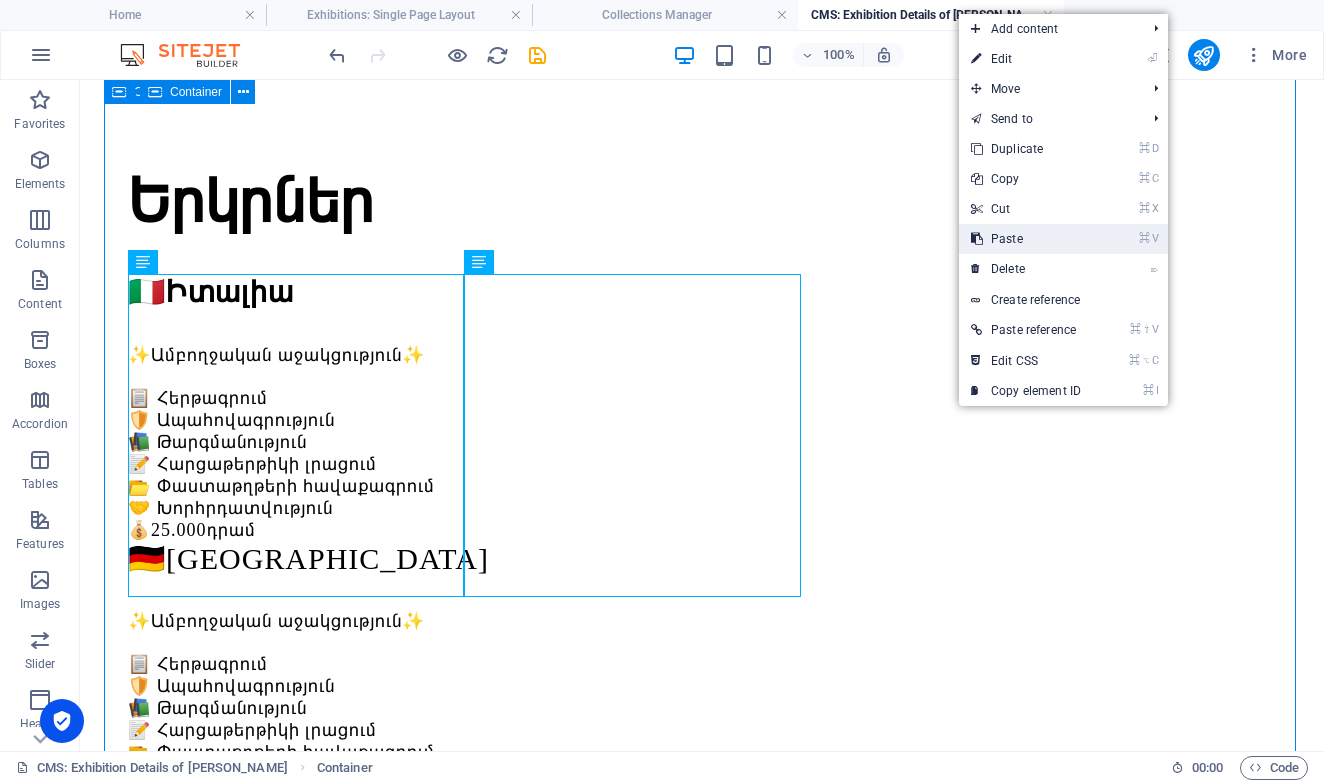 click on "⌘ V  Paste" at bounding box center [1026, 239] 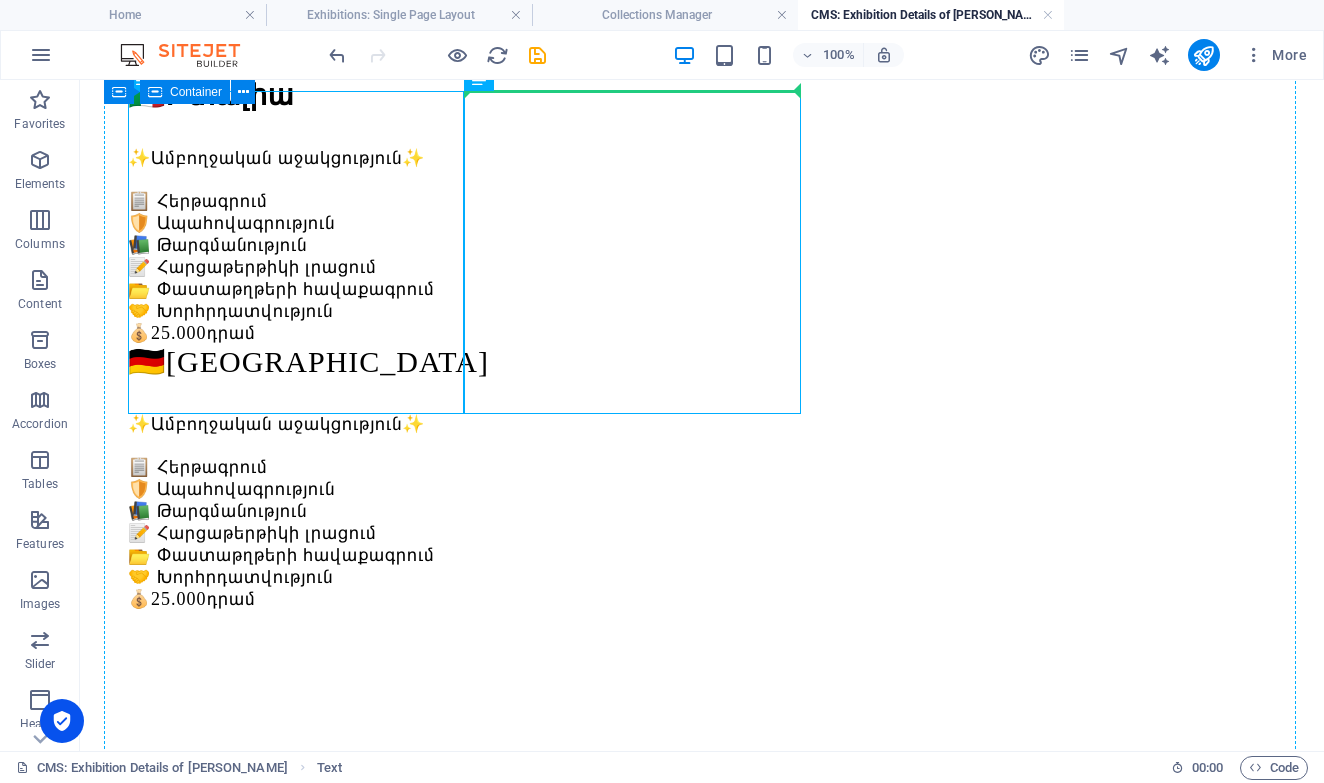 scroll, scrollTop: 329, scrollLeft: 0, axis: vertical 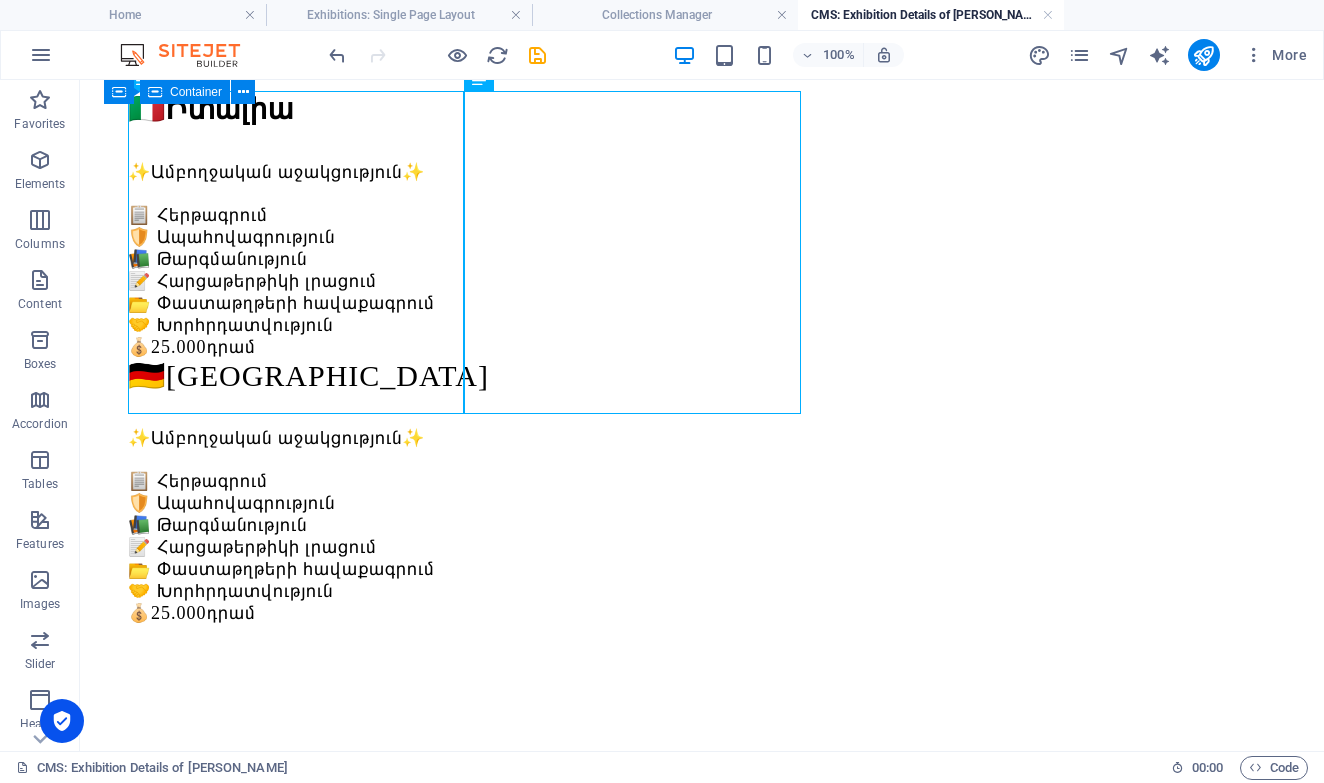 drag, startPoint x: 283, startPoint y: 544, endPoint x: 816, endPoint y: 249, distance: 609.1913 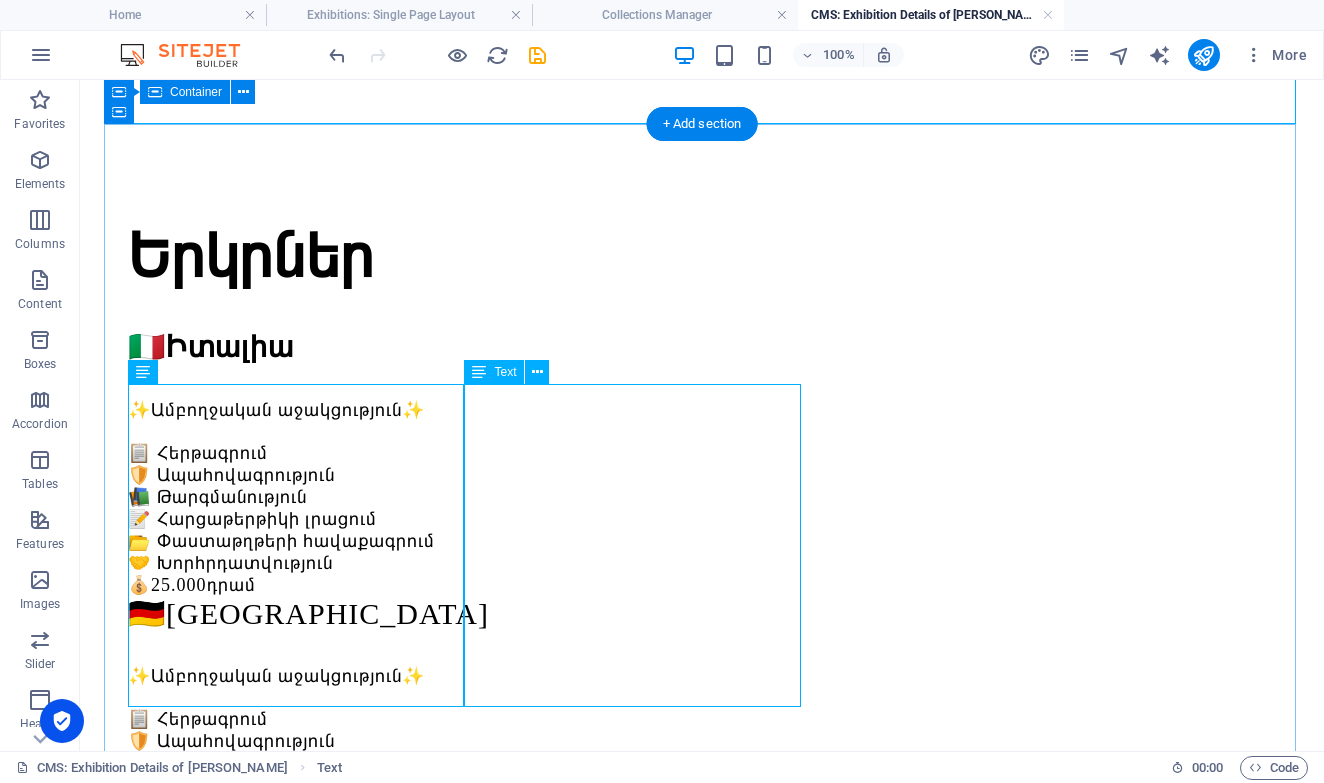scroll, scrollTop: 344, scrollLeft: 0, axis: vertical 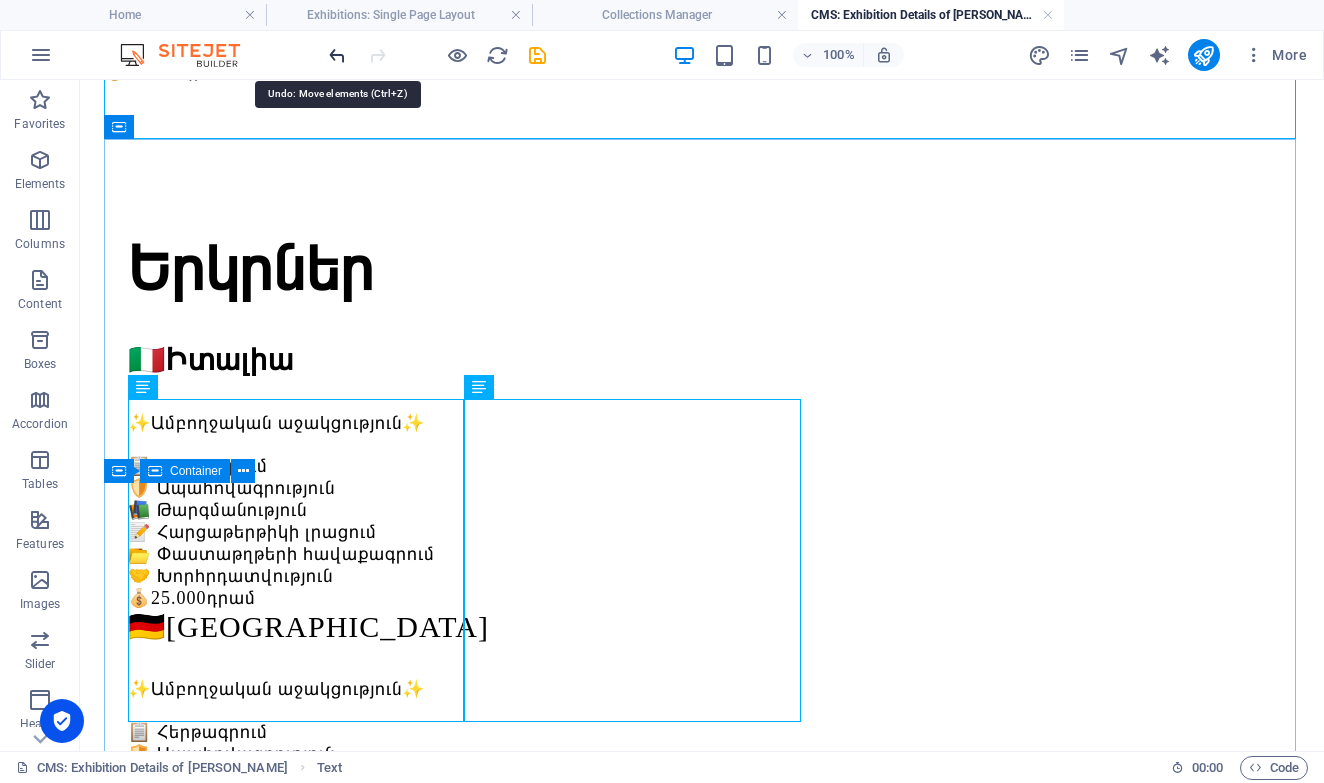 click at bounding box center [337, 55] 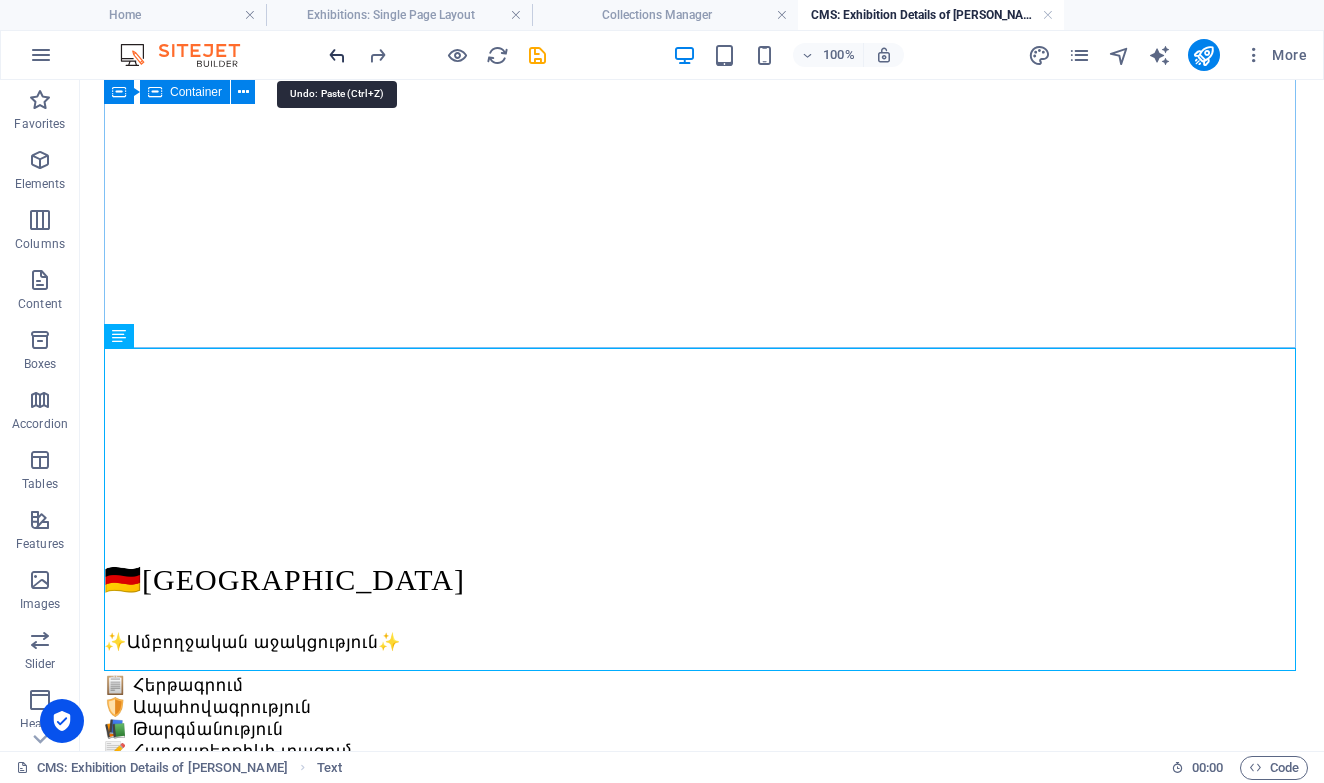 click at bounding box center [337, 55] 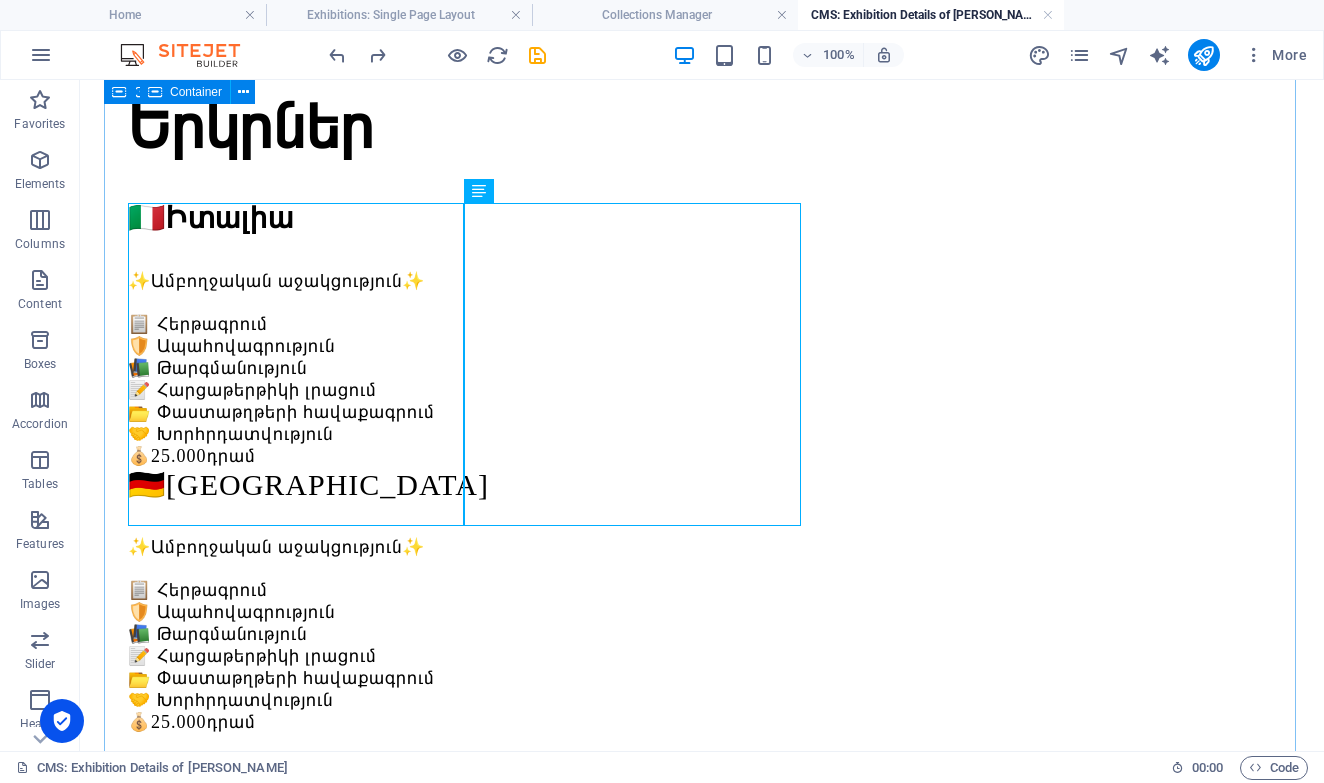 scroll, scrollTop: 215, scrollLeft: 0, axis: vertical 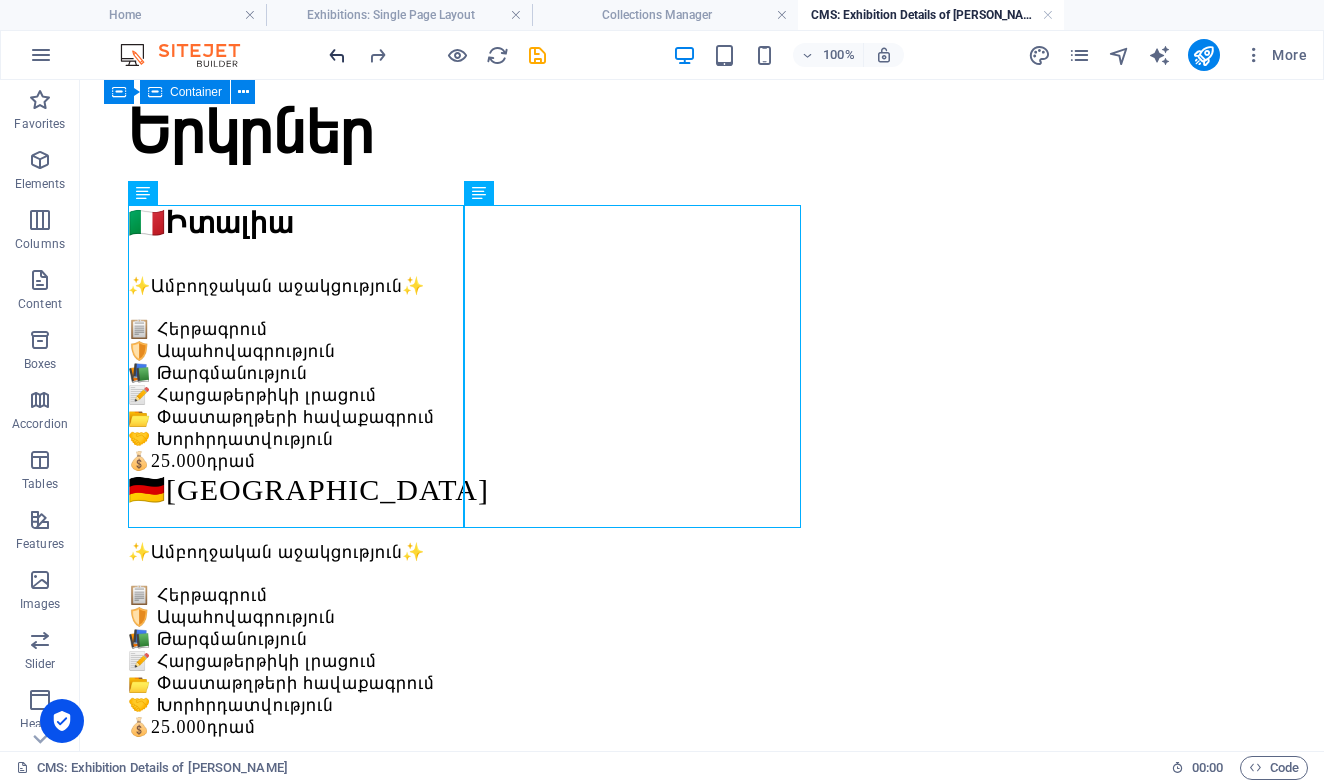 click at bounding box center (337, 55) 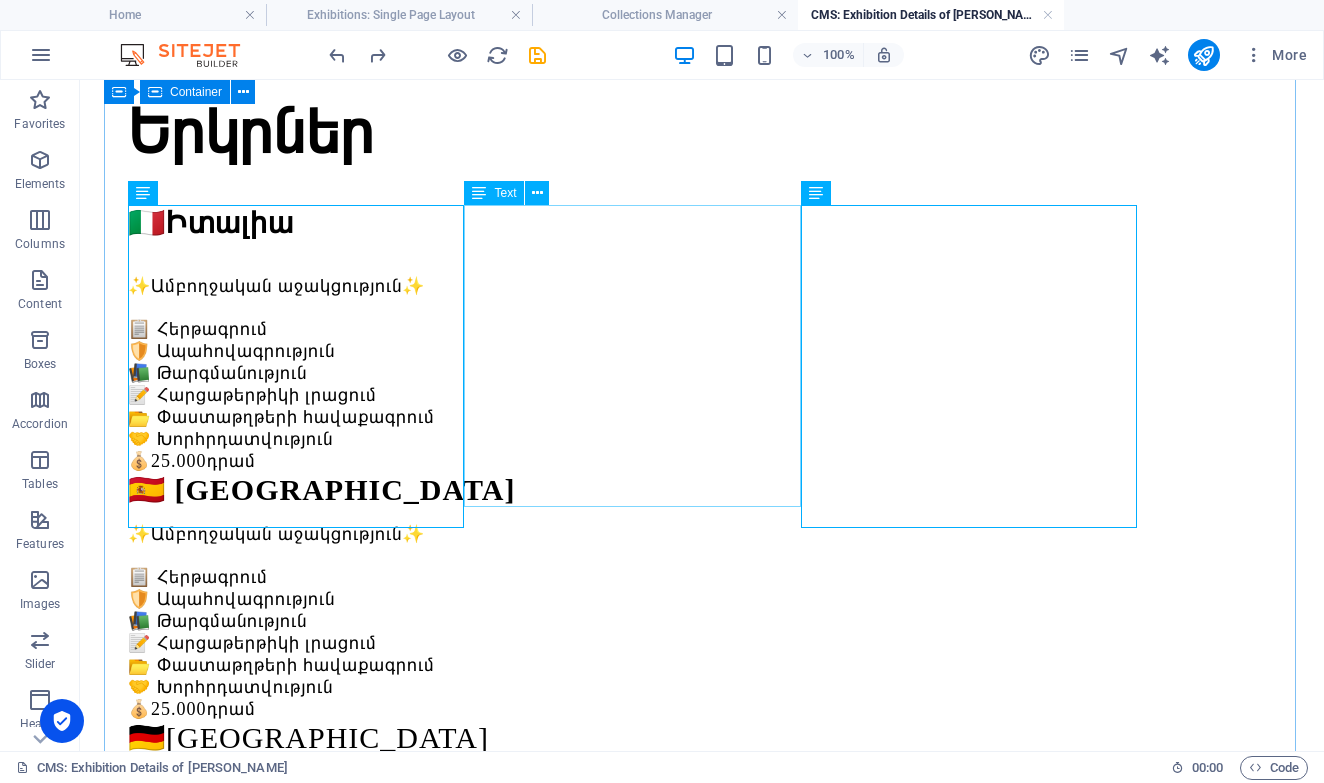 click on "🇪🇸 Իսպանիա ✨Ամբողջական աջակցություն✨   📋 Հերթագրում 🛡️ Ապահովագրություն   📚 Թարգմանություն   📝 Հարցաթերթիկի լրացում   📂 Փաստաթղթերի հավաքագրում   🤝 Խորհրդատվություն 💰 25.000  դրամ" at bounding box center (702, 596) 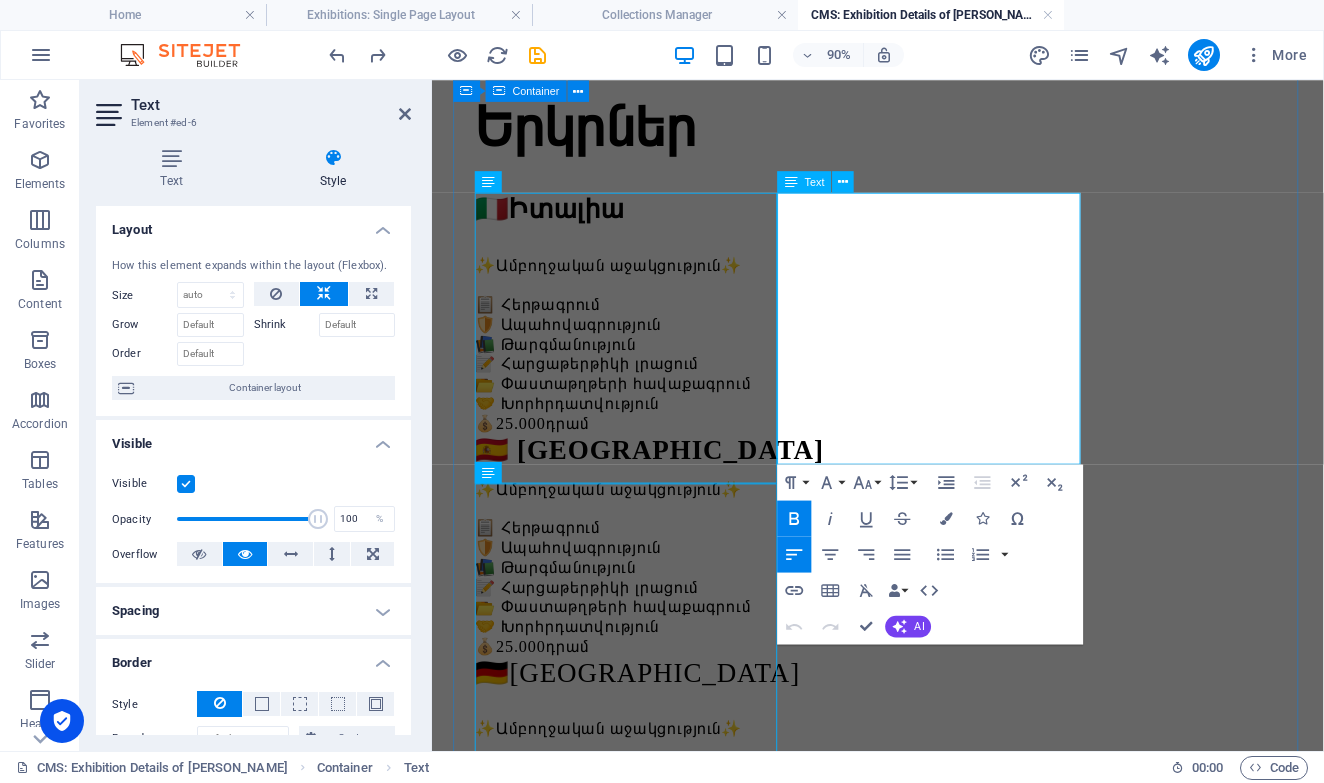 click on "🇪🇸 Իսպանիա" at bounding box center [927, 489] 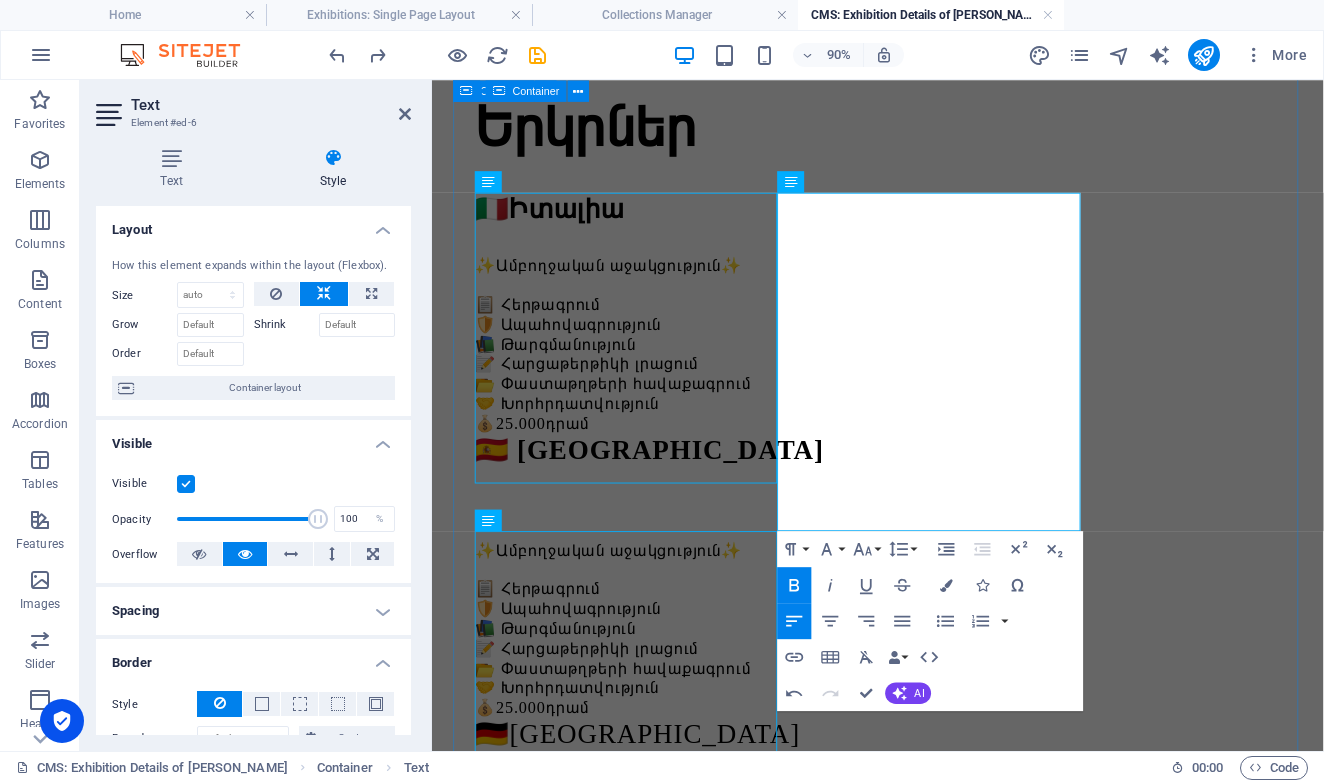 click on "Երկրներ 🇮🇹  Իտալիա ✨Ամբողջական աջակցություն✨   📋 Հերթագրում 🛡️ Ապահովագրություն   📚 Թարգմանություն   📝 Հարցաթերթիկի լրացում   📂 Փաստաթղթերի հավաքագրում   🤝 Խորհրդատվություն 💰 25.000  դրամ 🇪🇸 Իսպանիա ​ ​ ✨Ամբողջական աջակցություն✨   📋 Հերթագրում 🛡️ Ապահովագրություն   📚 Թարգմանություն   📝 Հարցաթերթիկի լրացում   📂 Փաստաթղթերի հավաքագրում   🤝 Խորհրդատվություն 💰 25.000  դրամ 🇩🇪Գերմանիա ✨Ամբողջական աջակցություն✨   📋 Հերթագրում 🛡️ Ապահովագրություն   📚 Թարգմանություն   📝 Հարցաթերթիկի լրացում   📂 Փաստաթղթերի հավաքագրում   💰 25.000" at bounding box center (927, 914) 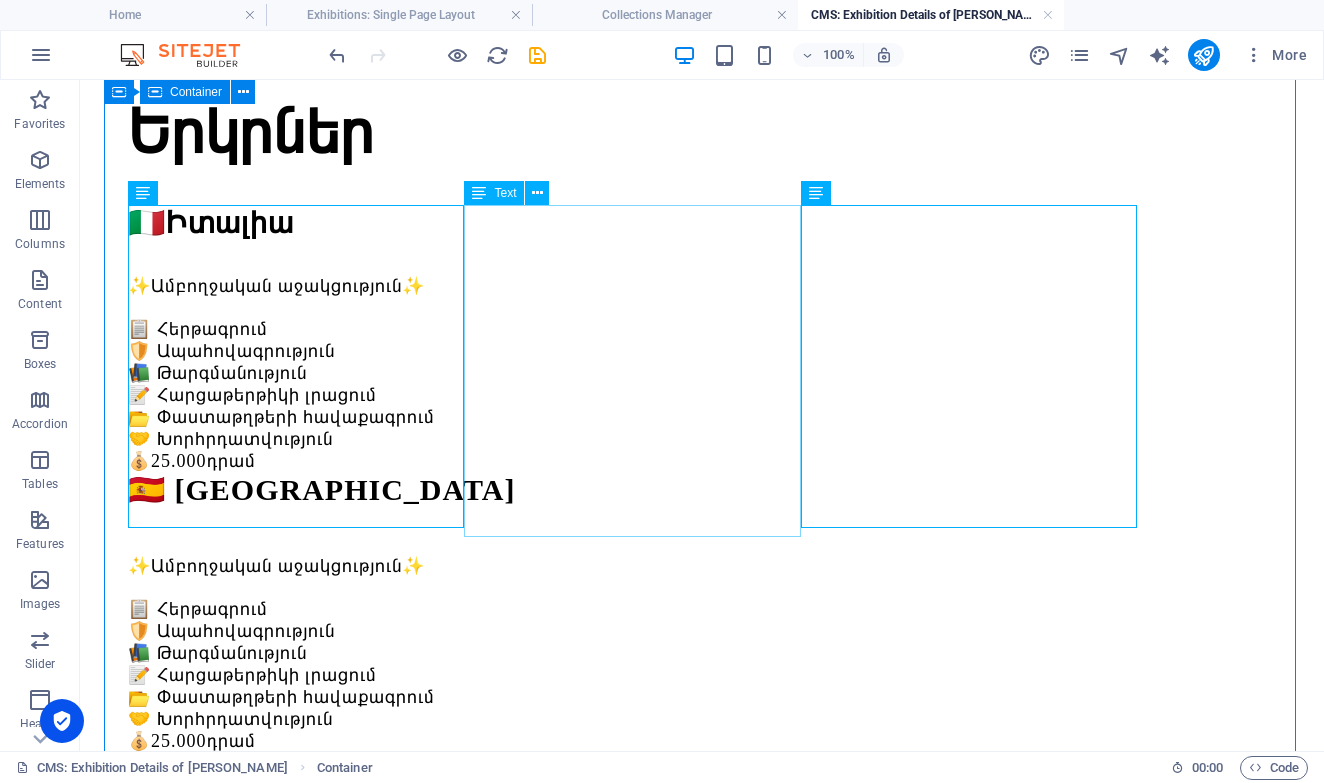 click on "🇪🇸 Իսպանիա ✨Ամբողջական աջակցություն✨   📋 Հերթագրում 🛡️ Ապահովագրություն   📚 Թարգմանություն   📝 Հարցաթերթիկի լրացում   📂 Փաստաթղթերի հավաքագրում   🤝 Խորհրդատվություն 💰 25.000  դրամ" at bounding box center (702, 612) 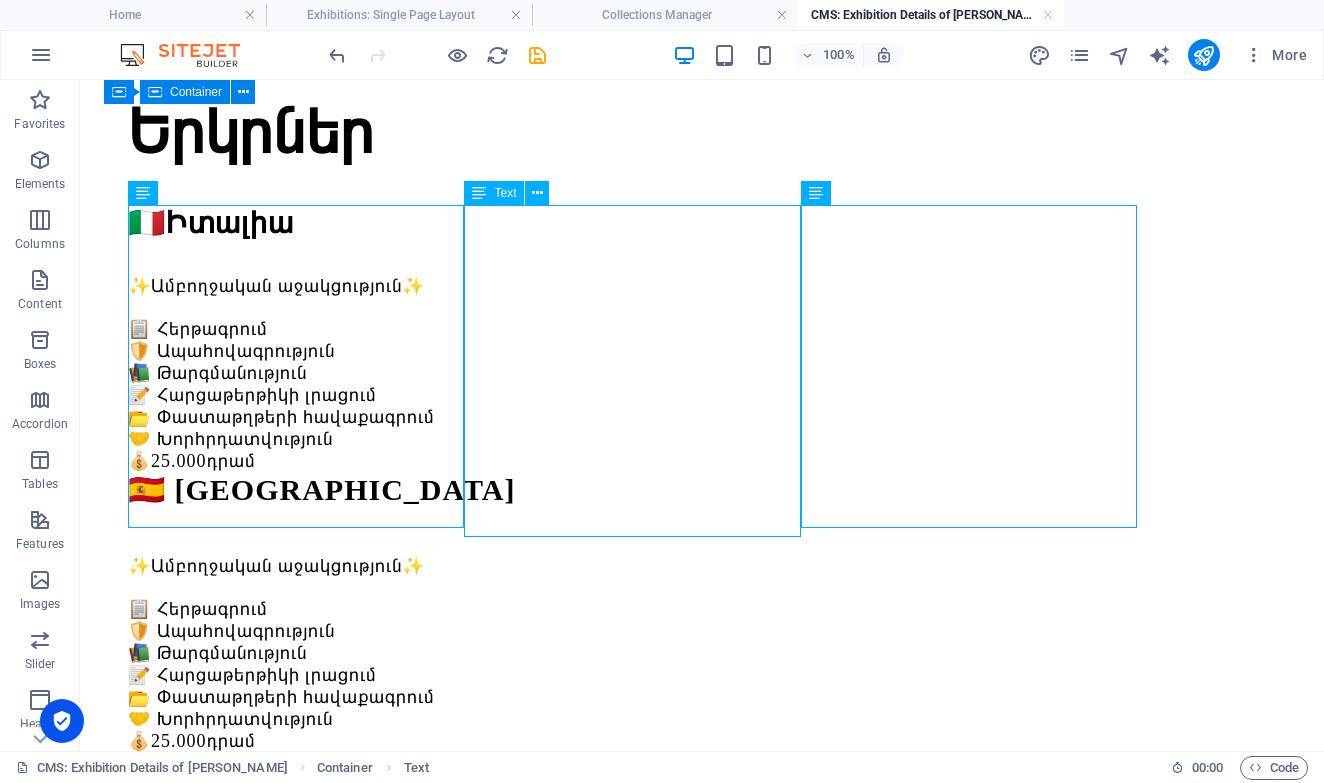click on "🇪🇸 Իսպանիա ✨Ամբողջական աջակցություն✨   📋 Հերթագրում 🛡️ Ապահովագրություն   📚 Թարգմանություն   📝 Հարցաթերթիկի լրացում   📂 Փաստաթղթերի հավաքագրում   🤝 Խորհրդատվություն 💰 25.000  դրամ" at bounding box center (702, 612) 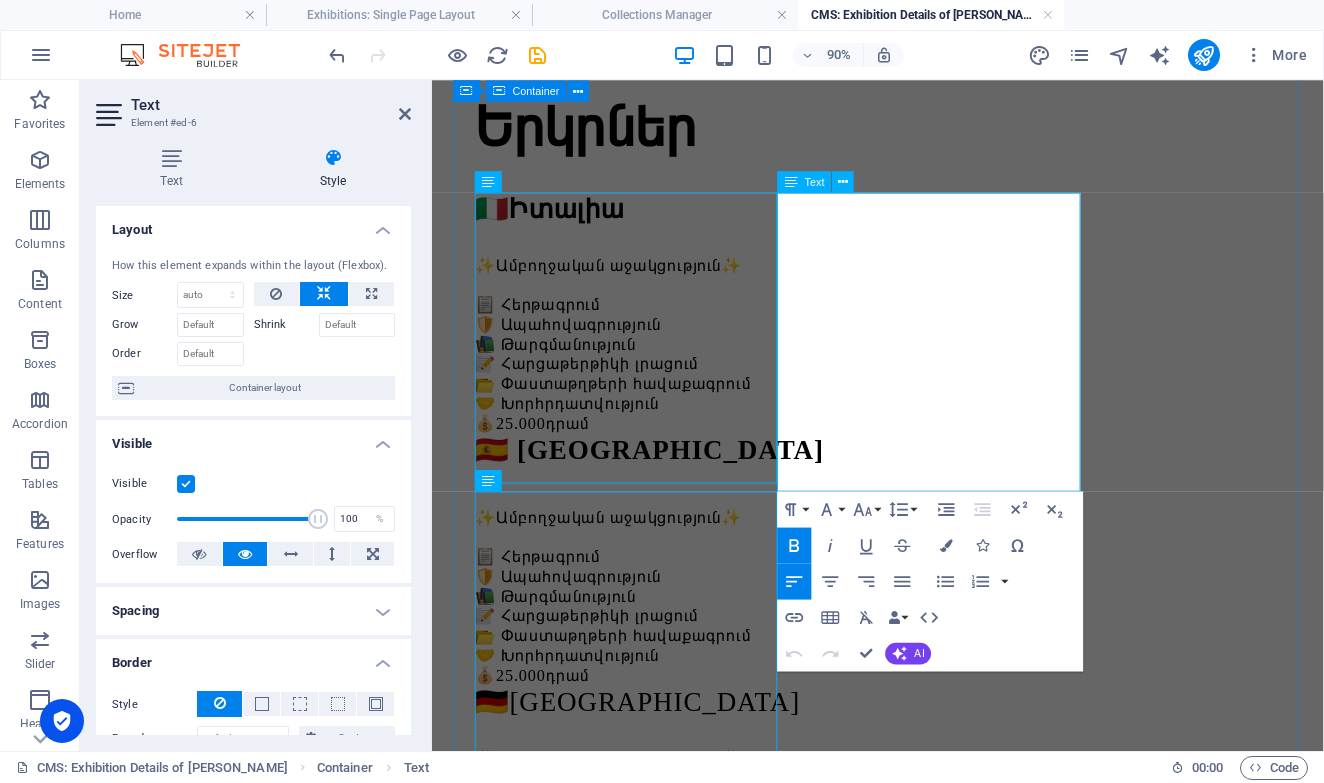 click at bounding box center [927, 547] 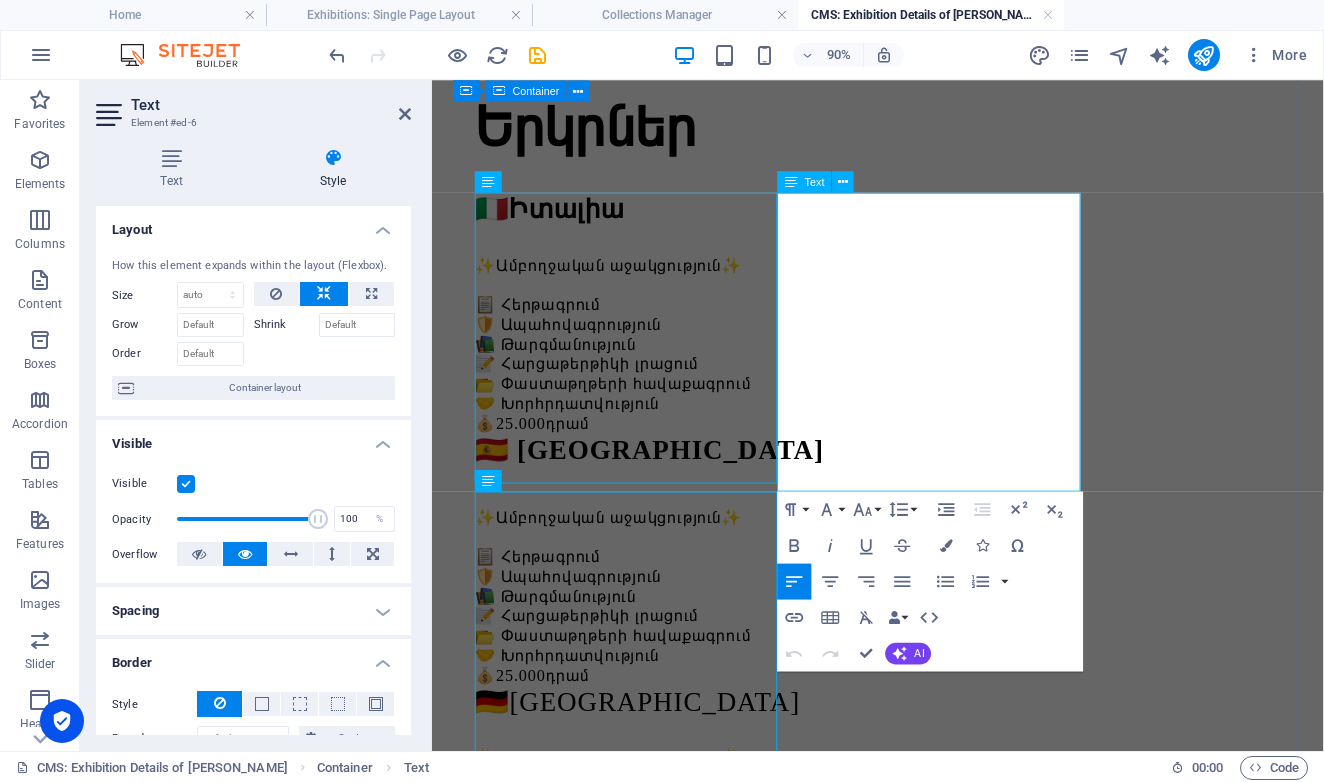 click at bounding box center (927, 515) 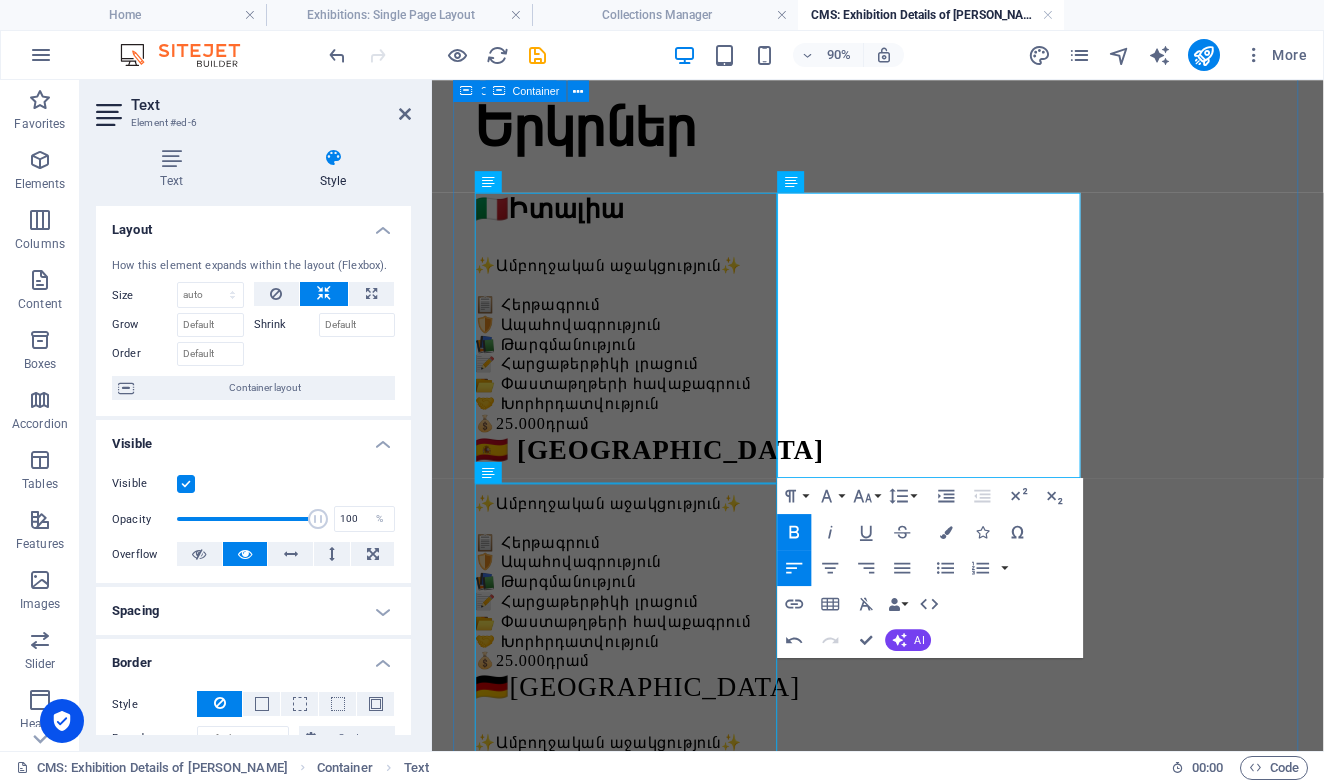 click on "Երկրներ 🇮🇹  Իտալիա ✨Ամբողջական աջակցություն✨   📋 Հերթագրում 🛡️ Ապահովագրություն   📚 Թարգմանություն   📝 Հարցաթերթիկի լրացում   📂 Փաստաթղթերի հավաքագրում   🤝 Խորհրդատվություն 💰 25.000  դրամ 🇪🇸 Իսպանիա ✨Ամբողջական աջակցություն✨   📋 Հերթագրում 🛡️ Ապահովագրություն   📚 Թարգմանություն   📝 Հարցաթերթիկի լրացում   📂 Փաստաթղթերի հավաքագրում   🤝 Խորհրդատվություն 💰 25.000  դրամ 🇩🇪Գերմանիա ✨Ամբողջական աջակցություն✨   📋 Հերթագրում 🛡️ Ապահովագրություն   📚 Թարգմանություն   📝 Հարցաթերթիկի լրացում   📂 Փաստաթղթերի հավաքագրում   💰 25.000  դրամ" at bounding box center (927, 888) 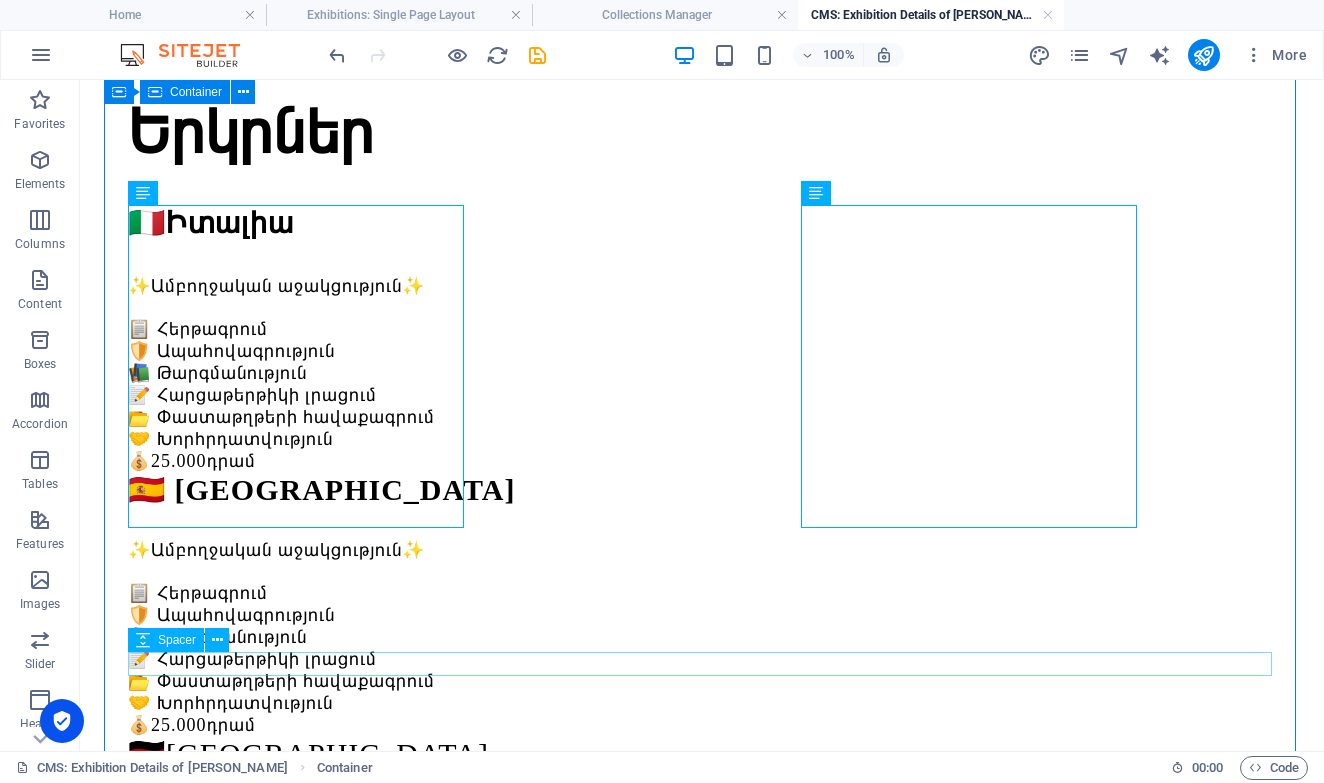 click at bounding box center (702, 1139) 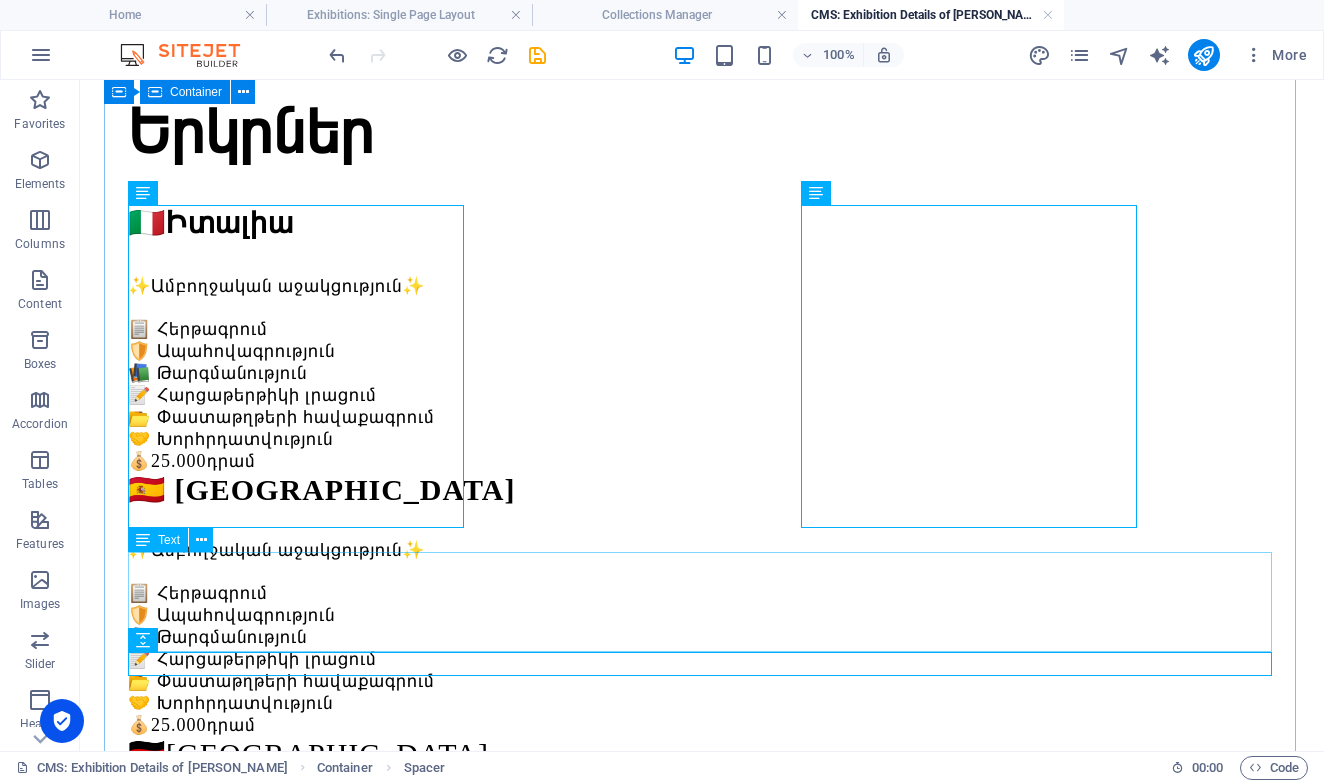click on "Lorem ipsum dolor sit amet, consectetur adipiscing elit, sed do eiusmod tempor incididunt ut labore et dolore magna aliqua. Ut enim ad minim veniam, quis nostrud exercitation ullamco laboris nisi ut aliquip ex ea commodo consequat. Duis aute irure dolor in reprehenderit in voluptate velit esse cillum dolore eu fugiat nulla pariatur. Excepteur sint occaecat cupidatat non proident, sunt in culpa qui officia deserunt mollit anim id est laborum." at bounding box center (702, 1076) 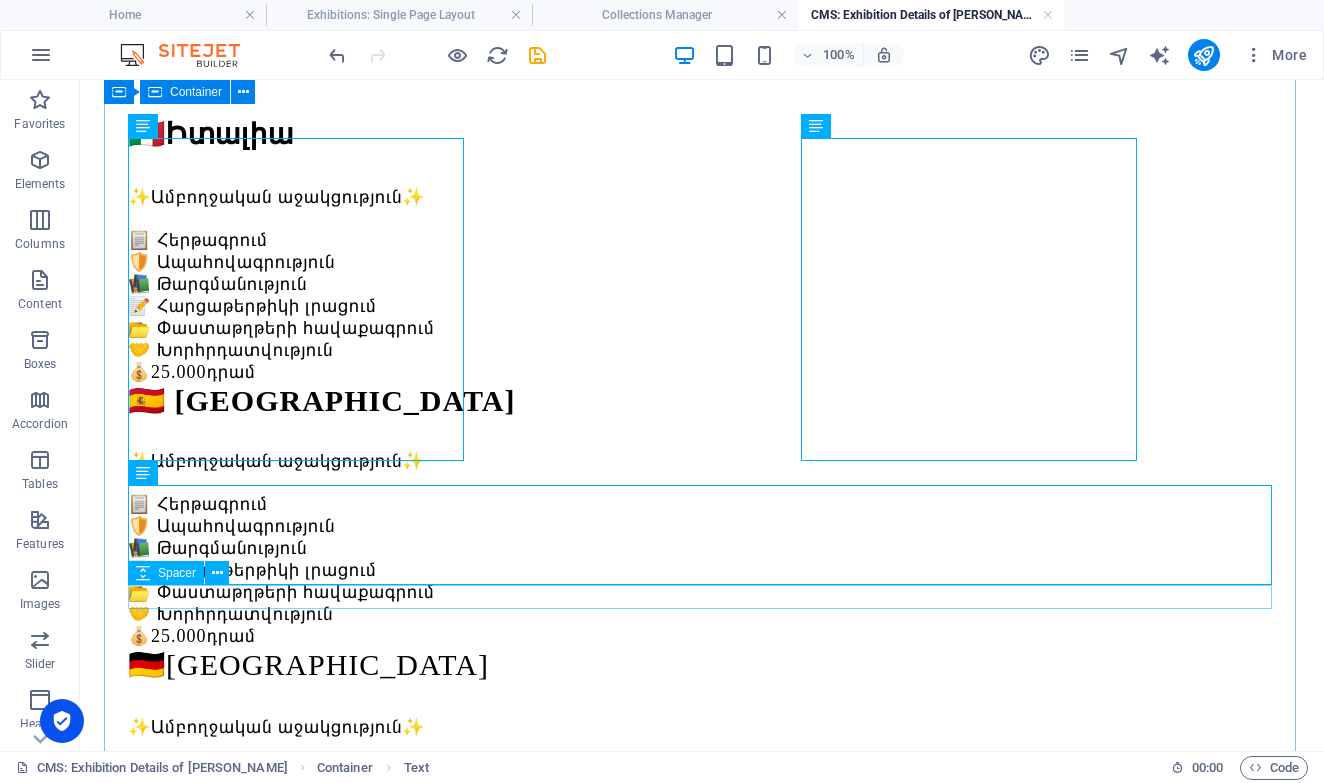 scroll, scrollTop: 244, scrollLeft: 0, axis: vertical 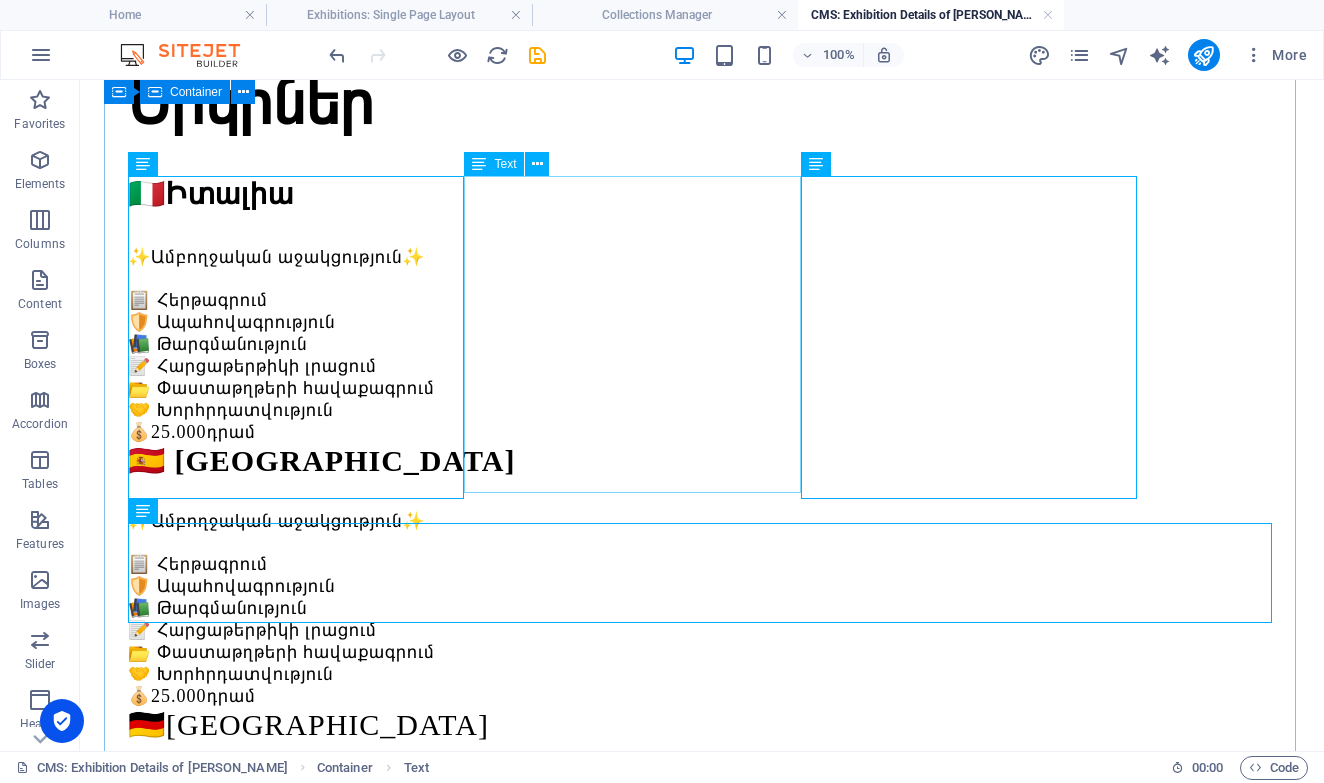 click on "🇪🇸 Իսպանիա ✨Ամբողջական աջակցություն✨   📋 Հերթագրում 🛡️ Ապահովագրություն   📚 Թարգմանություն   📝 Հարցաթերթիկի լրացում   📂 Փաստաթղթերի հավաքագրում   🤝 Խորհրդատվություն 💰 25.000  դրամ" at bounding box center (702, 575) 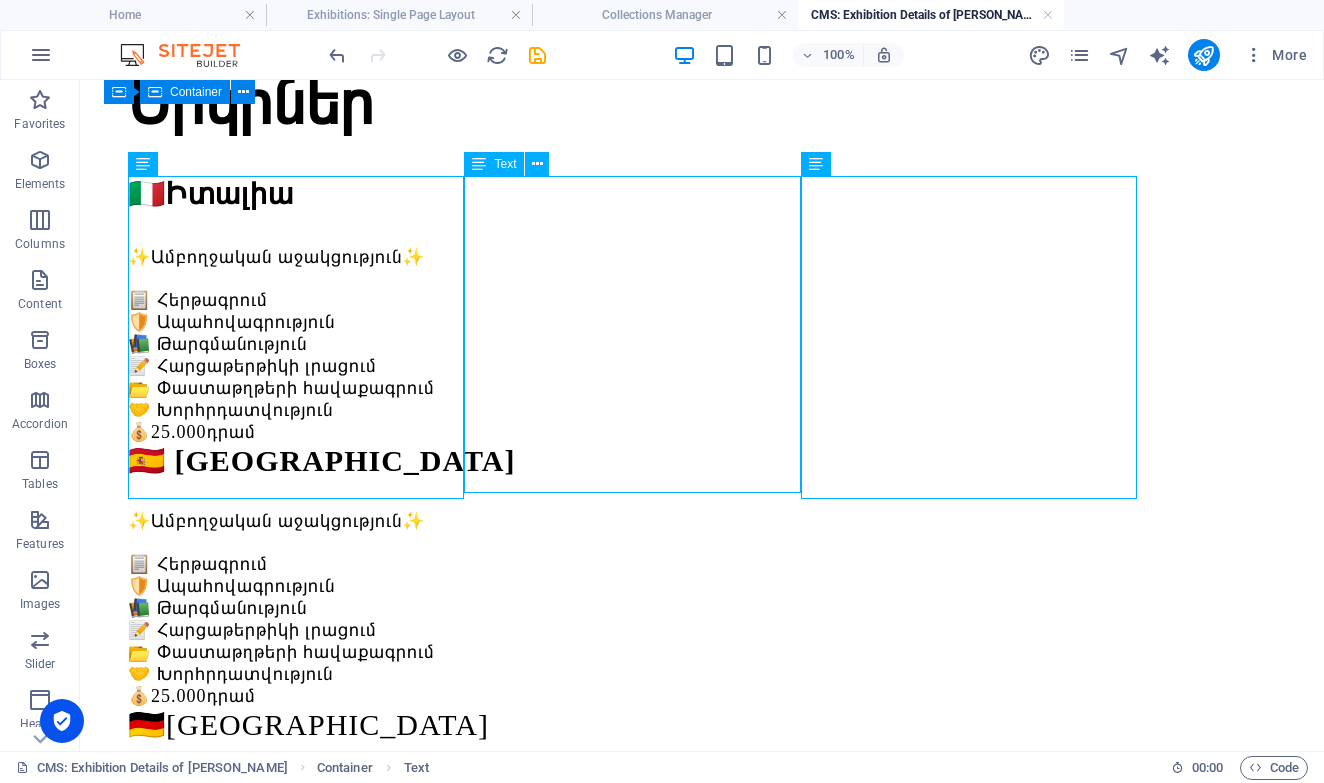 click on "🇪🇸 Իսպանիա ✨Ամբողջական աջակցություն✨   📋 Հերթագրում 🛡️ Ապահովագրություն   📚 Թարգմանություն   📝 Հարցաթերթիկի լրացում   📂 Փաստաթղթերի հավաքագրում   🤝 Խորհրդատվություն 💰 25.000  դրամ" at bounding box center [702, 575] 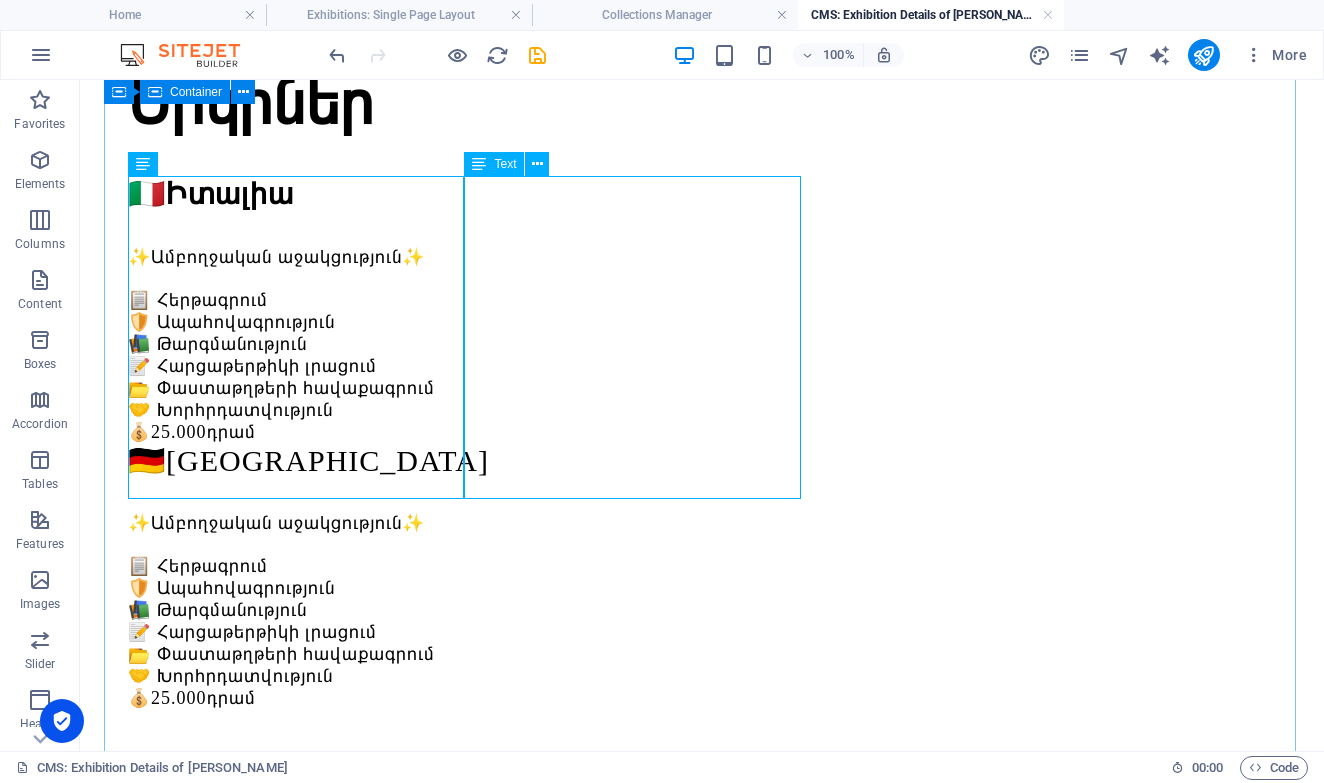 click on "🇩🇪Գերմանիա ✨Ամբողջական աջակցություն✨   📋 Հերթագրում 🛡️ Ապահովագրություն   📚 Թարգմանություն   📝 Հարցաթերթիկի լրացում   📂 Փաստաթղթերի հավաքագրում   🤝 Խորհրդատվություն 💰 25.000  դրամ" at bounding box center [702, 576] 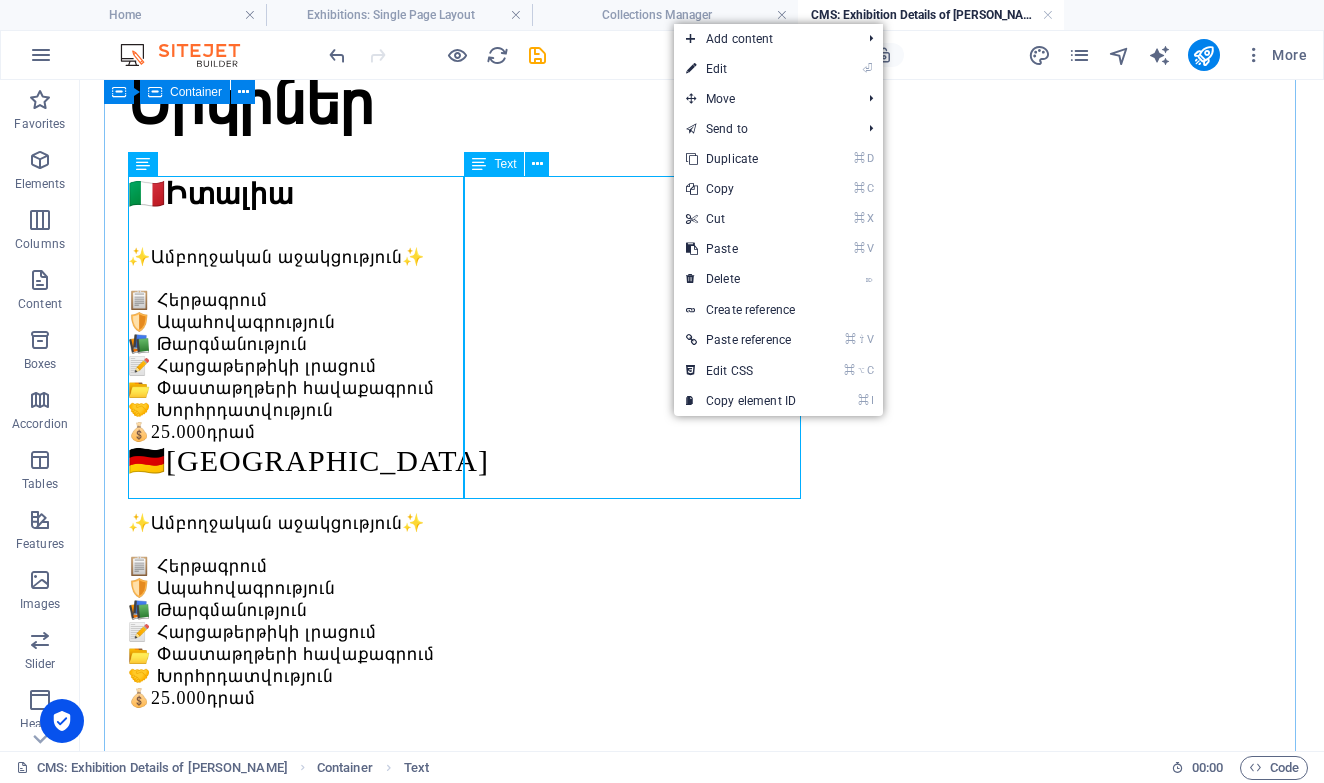 click on "🇩🇪Գերմանիա ✨Ամբողջական աջակցություն✨   📋 Հերթագրում 🛡️ Ապահովագրություն   📚 Թարգմանություն   📝 Հարցաթերթիկի լրացում   📂 Փաստաթղթերի հավաքագրում   🤝 Խորհրդատվություն 💰 25.000  դրամ" at bounding box center [702, 576] 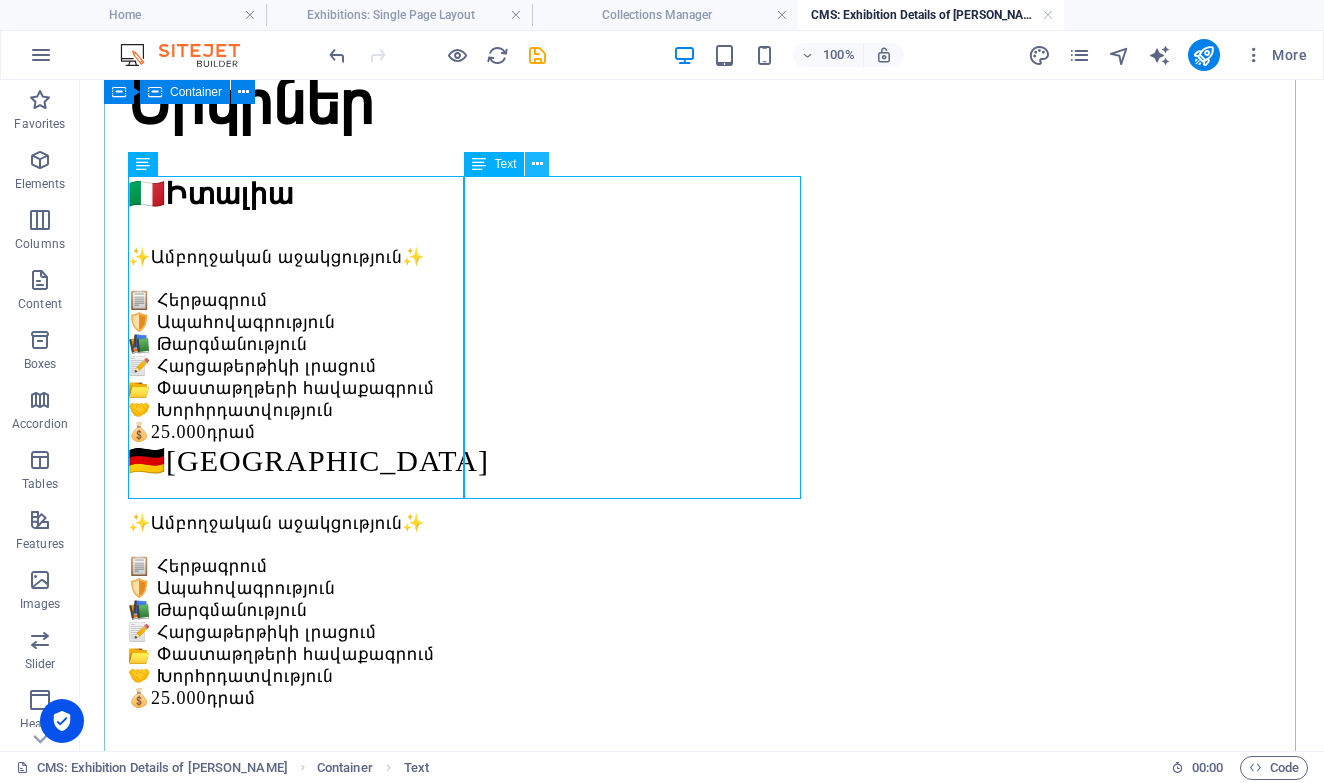 click at bounding box center [537, 164] 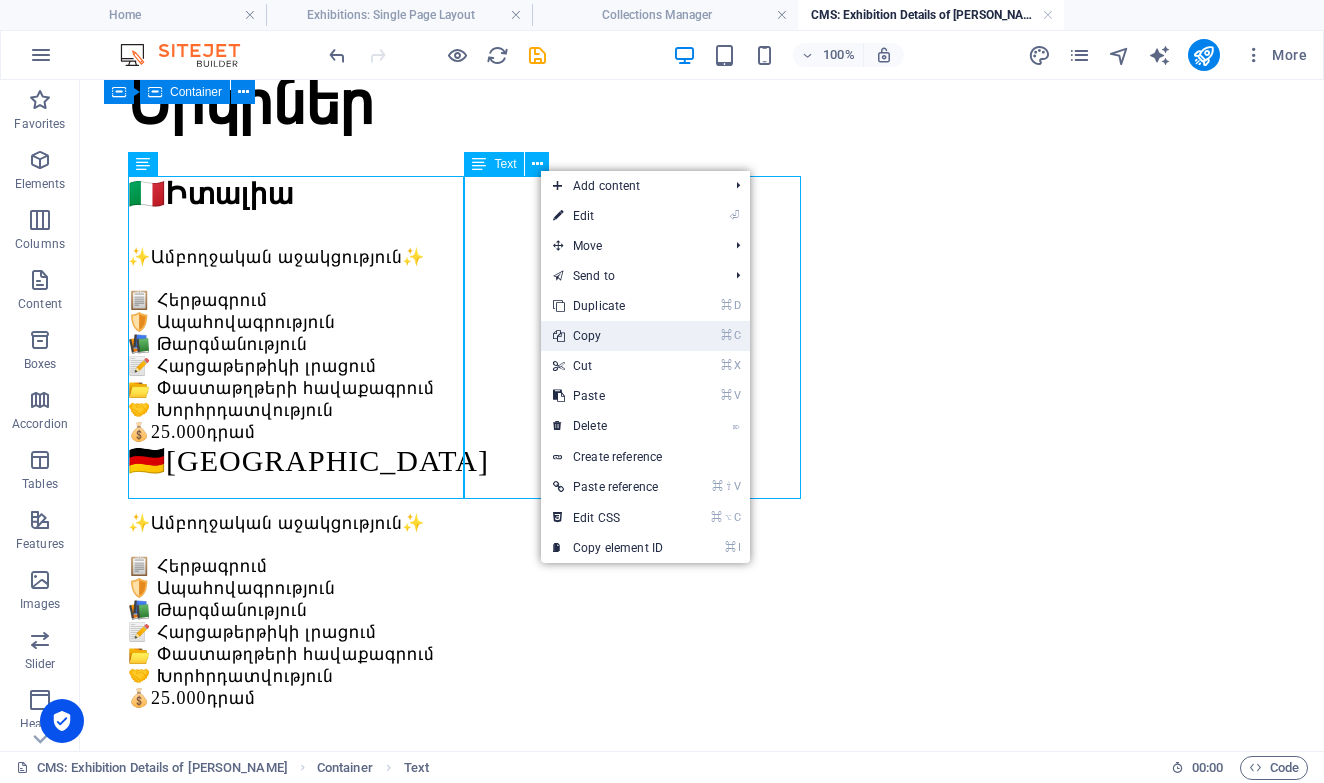 click on "⌘ C  Copy" at bounding box center (608, 336) 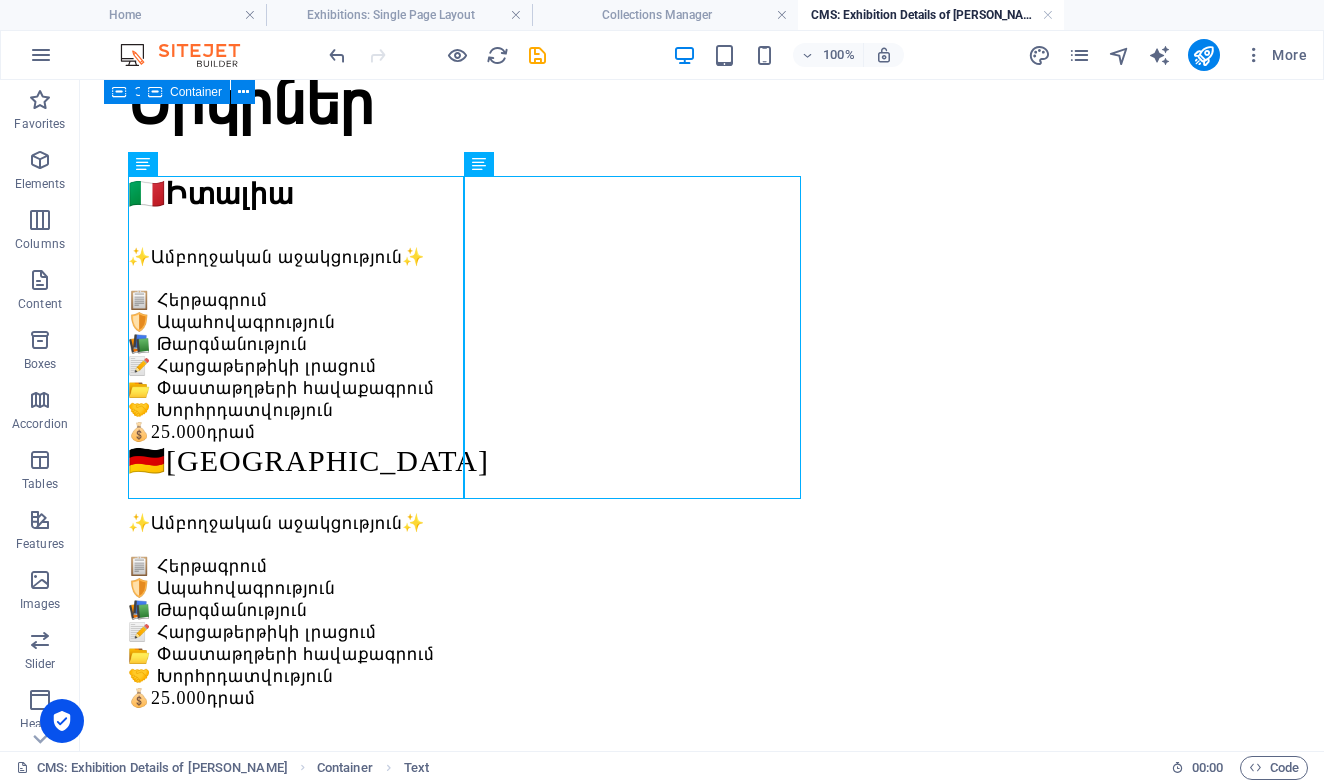 click on "Երկրներ 🇮🇹  Իտալիա ✨Ամբողջական աջակցություն✨   📋 Հերթագրում 🛡️ Ապահովագրություն   📚 Թարգմանություն   📝 Հարցաթերթիկի լրացում   📂 Փաստաթղթերի հավաքագրում   🤝 Խորհրդատվություն 💰 25.000  դրամ 🇩🇪Գերմանիա ✨Ամբողջական աջակցություն✨   📋 Հերթագրում 🛡️ Ապահովագրություն   📚 Թարգմանություն   📝 Հարցաթերթիկի լրացում   📂 Փաստաթղթերի հավաքագրում   🤝 Խորհրդատվություն 💰 25.000  դրամ" at bounding box center (702, 664) 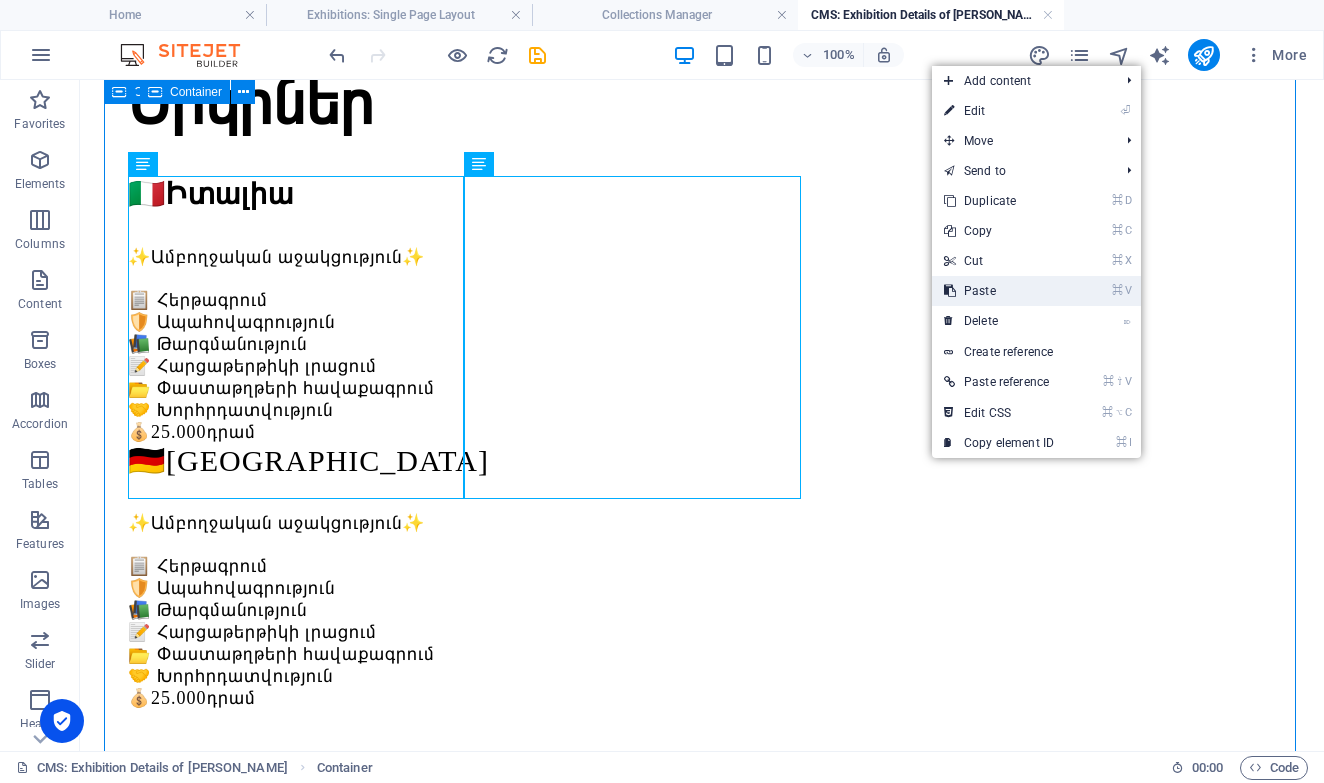 click on "⌘ V  Paste" at bounding box center (999, 291) 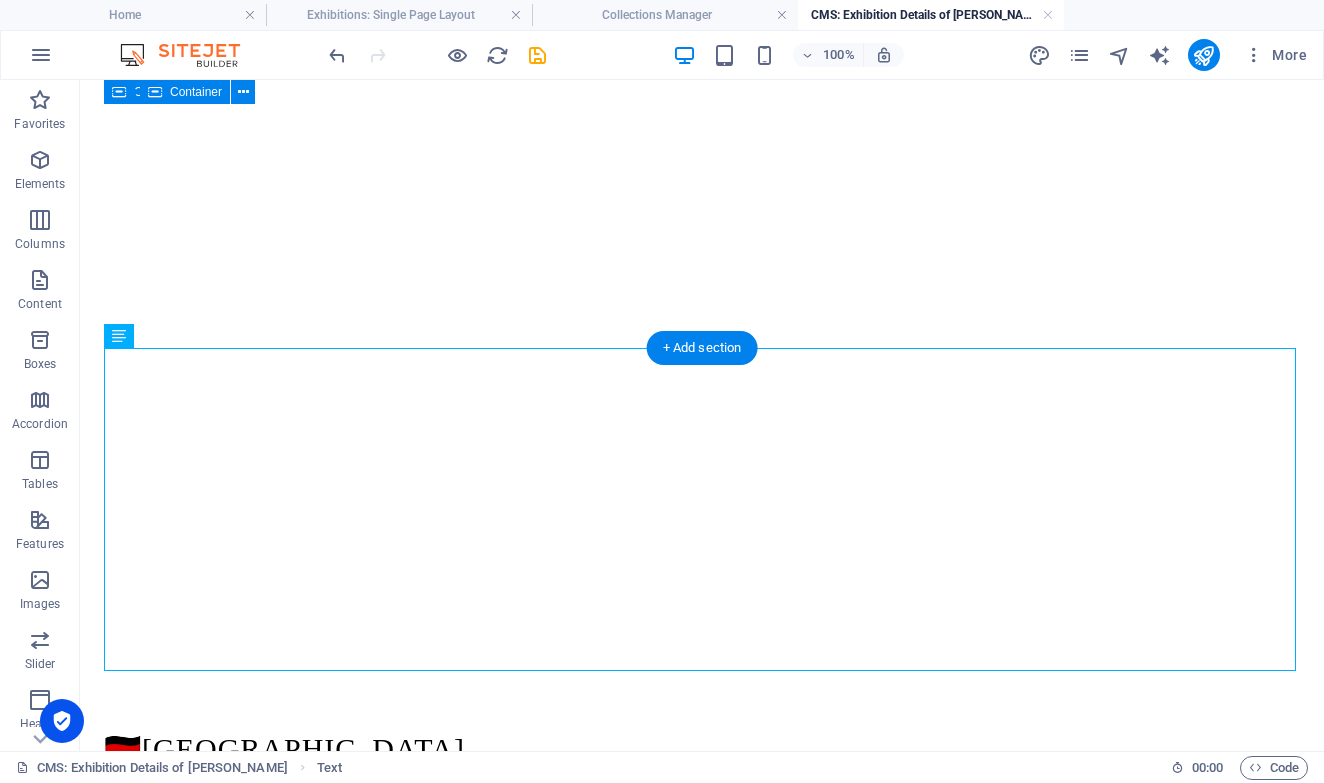 scroll, scrollTop: 1095, scrollLeft: 0, axis: vertical 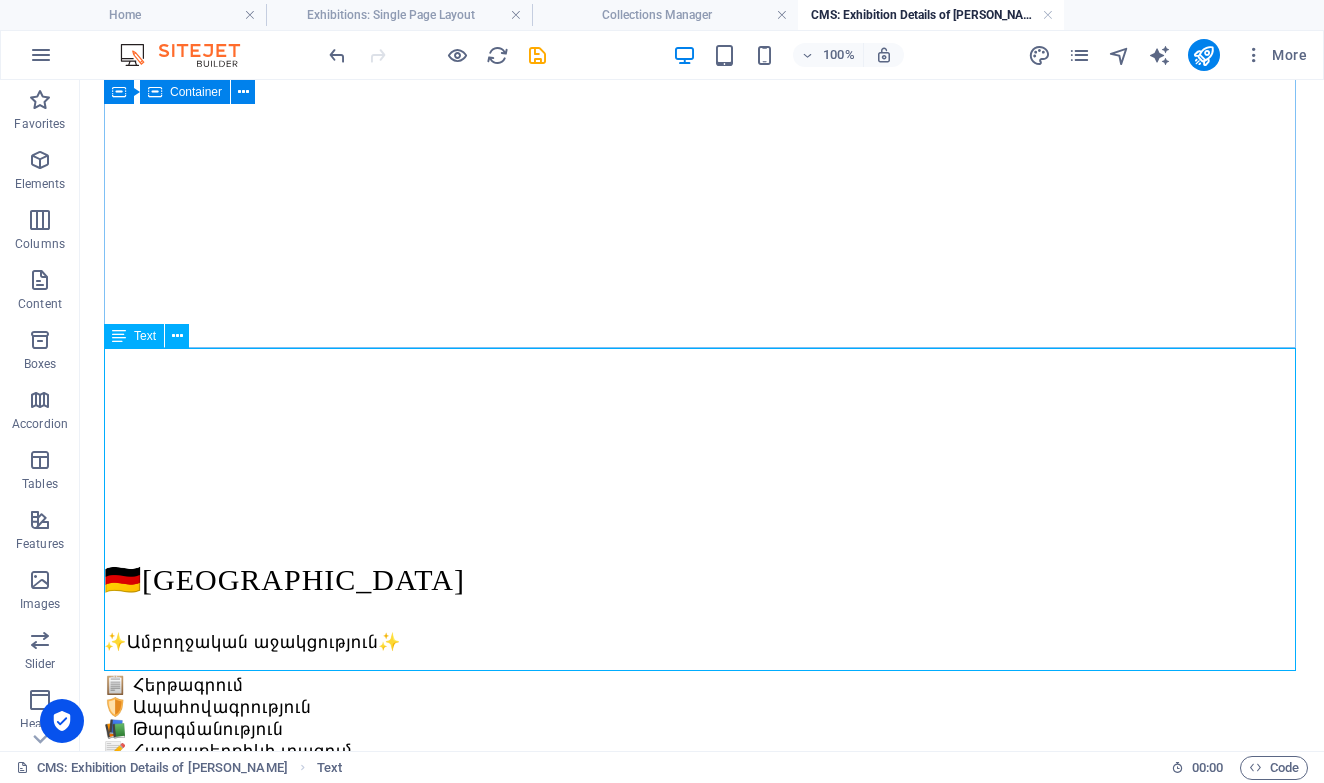 click on "🇩🇪Գերմանիա ✨Ամբողջական աջակցություն✨   📋 Հերթագրում 🛡️ Ապահովագրություն   📚 Թարգմանություն   📝 Հարցաթերթիկի լրացում   📂 Փաստաթղթերի հավաքագրում   🤝 Խորհրդատվություն 💰 25.000  դրամ" at bounding box center (702, 695) 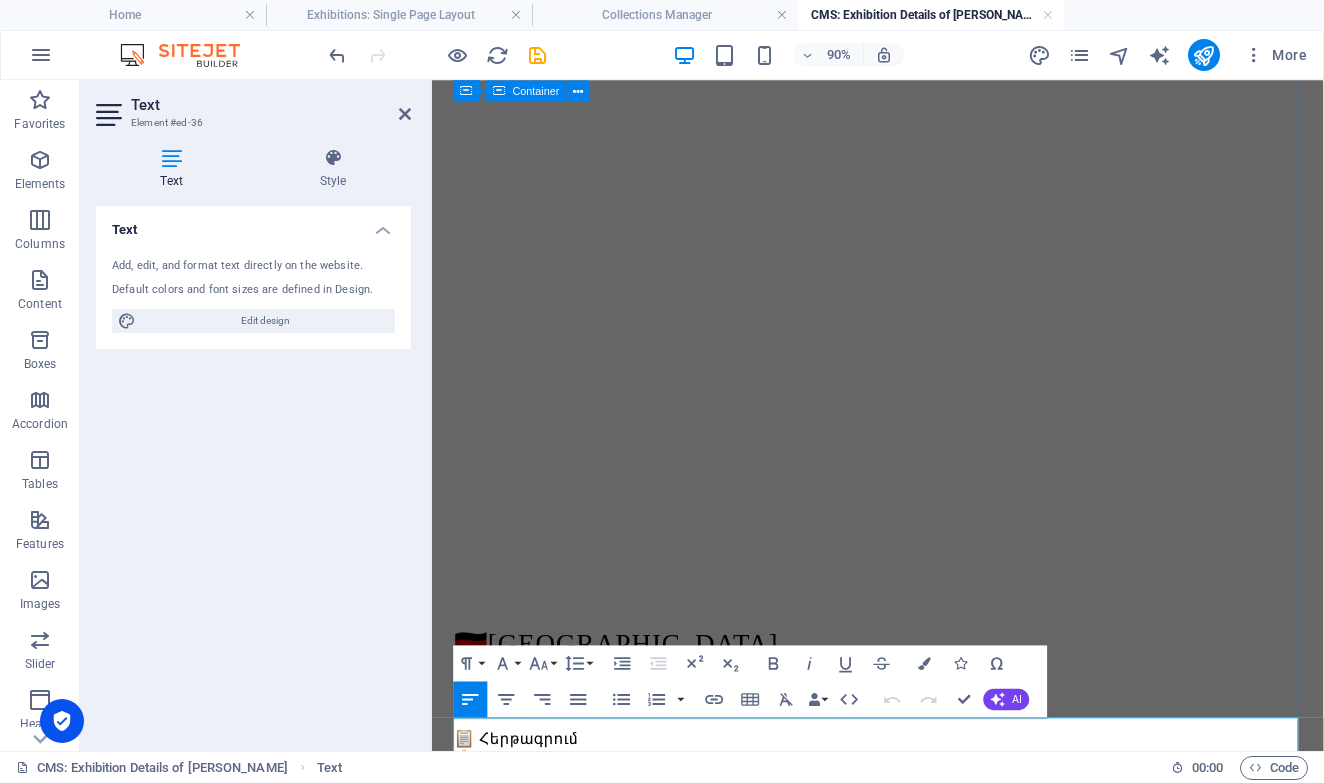 scroll, scrollTop: 780, scrollLeft: 0, axis: vertical 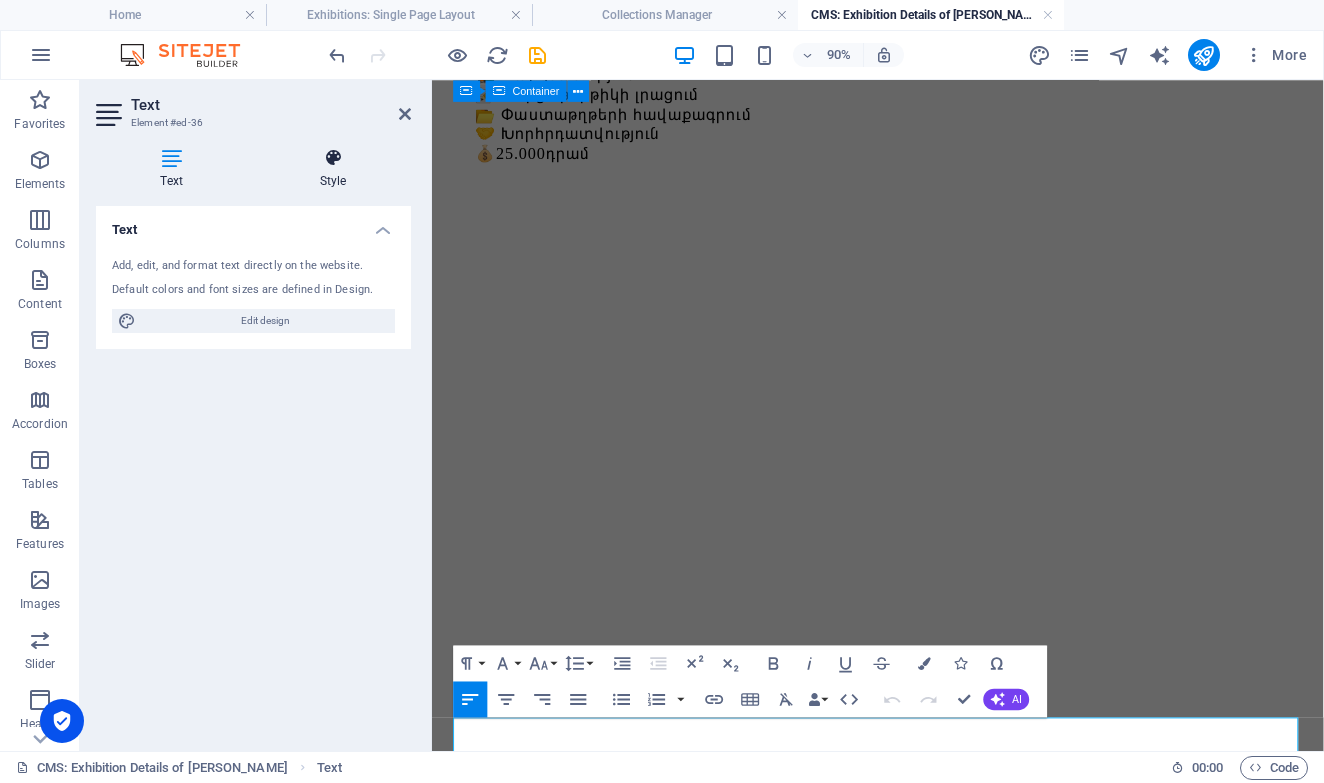 click on "Style" at bounding box center [333, 169] 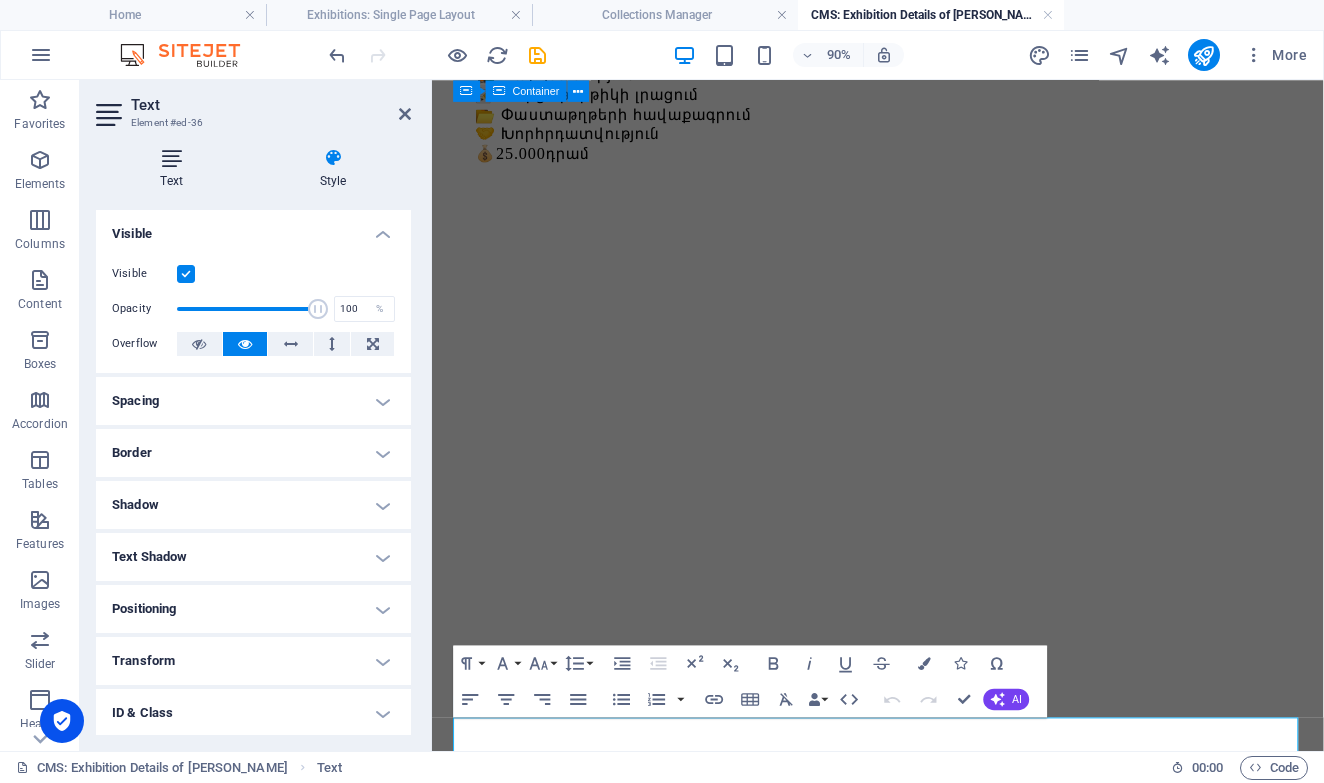 scroll, scrollTop: -1, scrollLeft: 0, axis: vertical 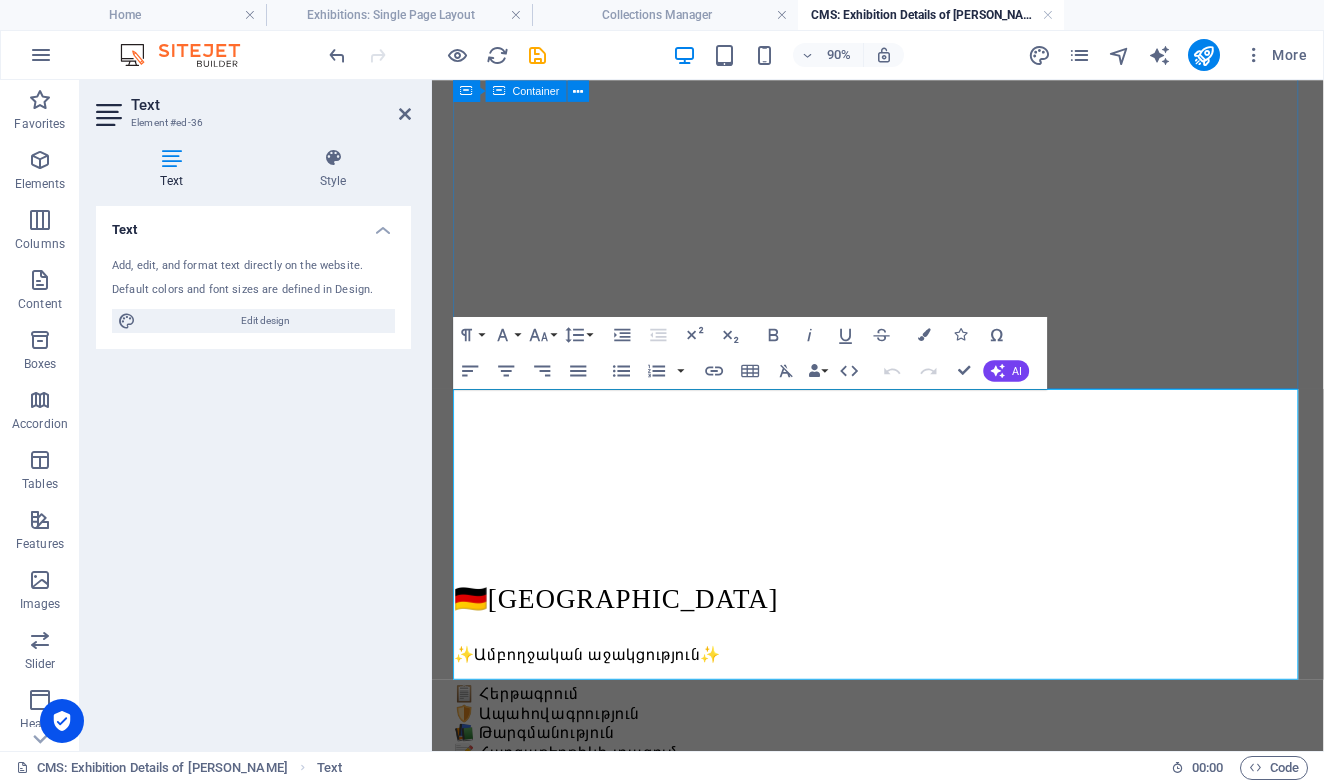 click on "📚 Թարգմանություն" at bounding box center (927, 805) 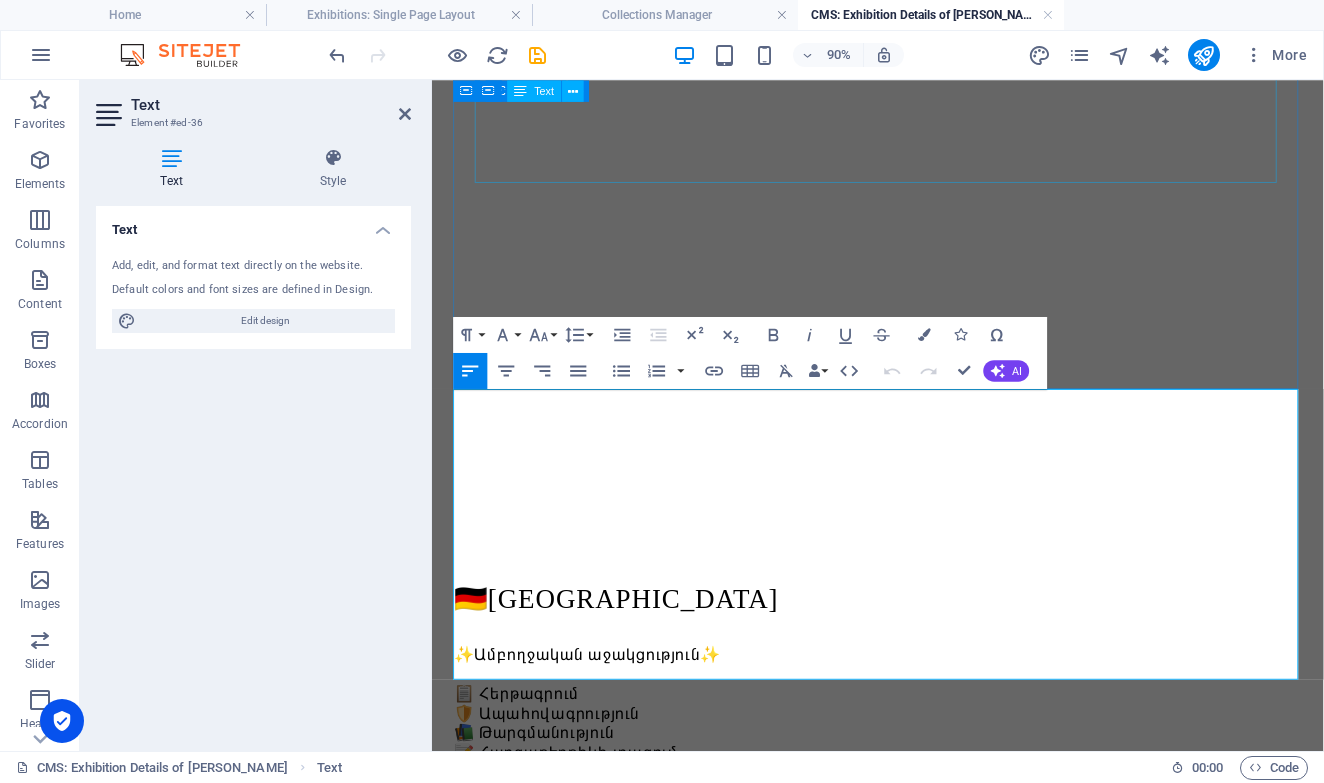 click on "Lorem ipsum dolor sit amet, consectetur adipiscing elit, sed do eiusmod tempor incididunt ut labore et dolore magna aliqua. Ut enim ad minim veniam, quis nostrud exercitation ullamco laboris nisi ut aliquip ex ea commodo consequat. Duis aute irure dolor in reprehenderit in voluptate velit esse cillum dolore eu fugiat nulla pariatur. Excepteur sint occaecat cupidatat non proident, sunt in culpa qui officia deserunt mollit anim id est laborum." at bounding box center (927, 345) 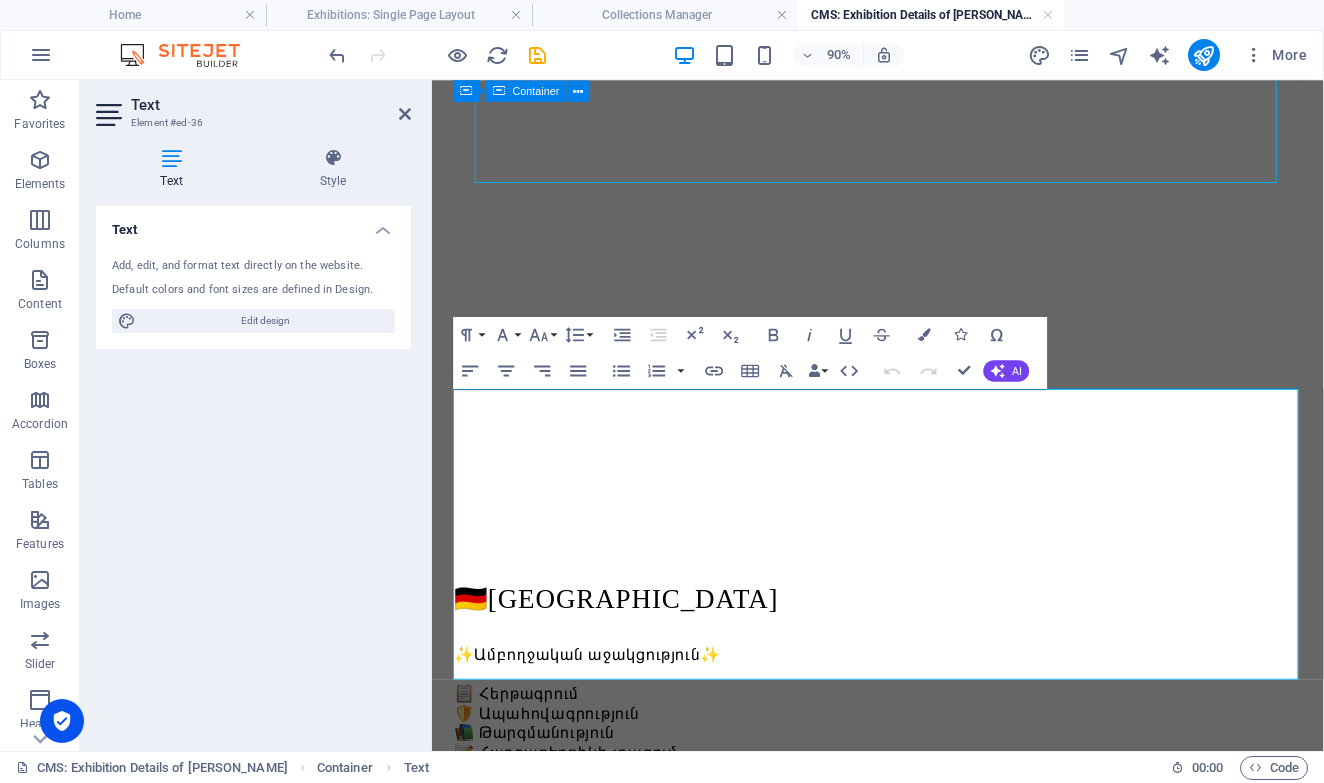 scroll, scrollTop: 1020, scrollLeft: 0, axis: vertical 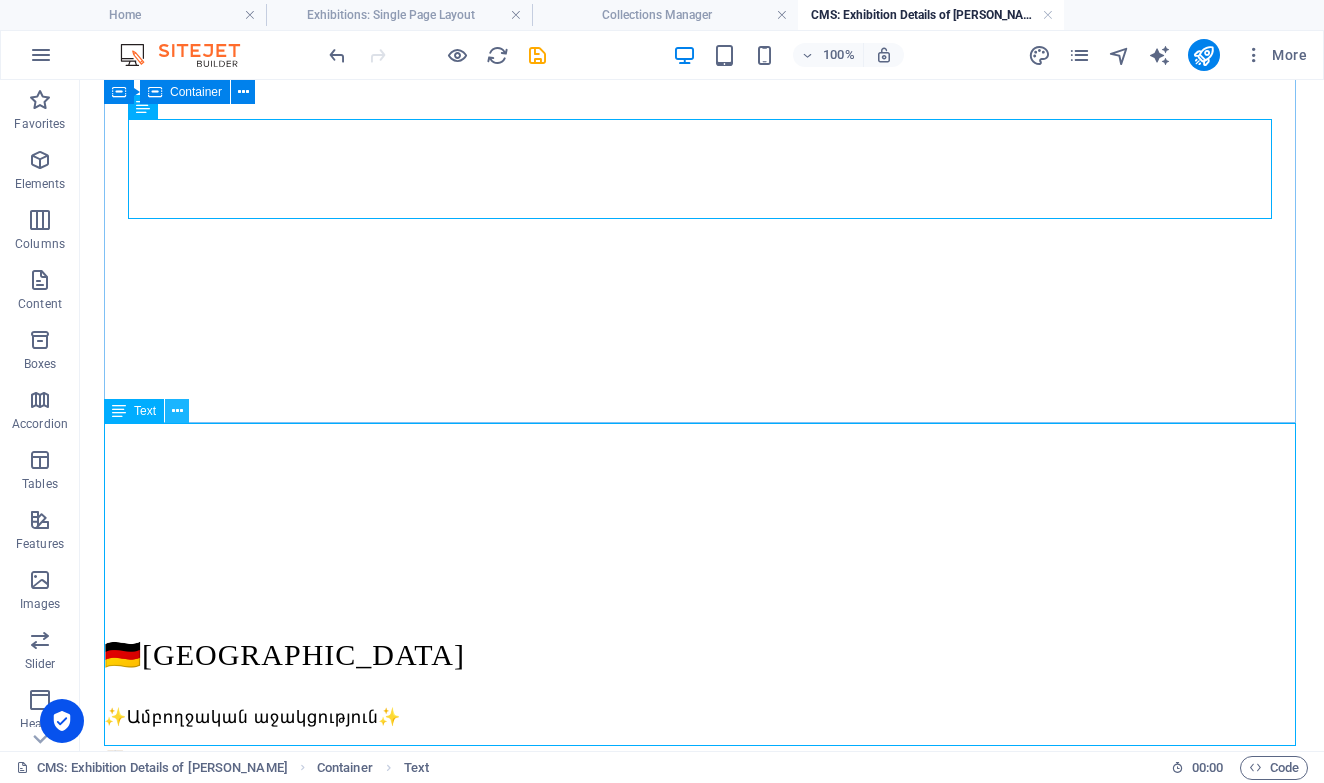 click at bounding box center (177, 411) 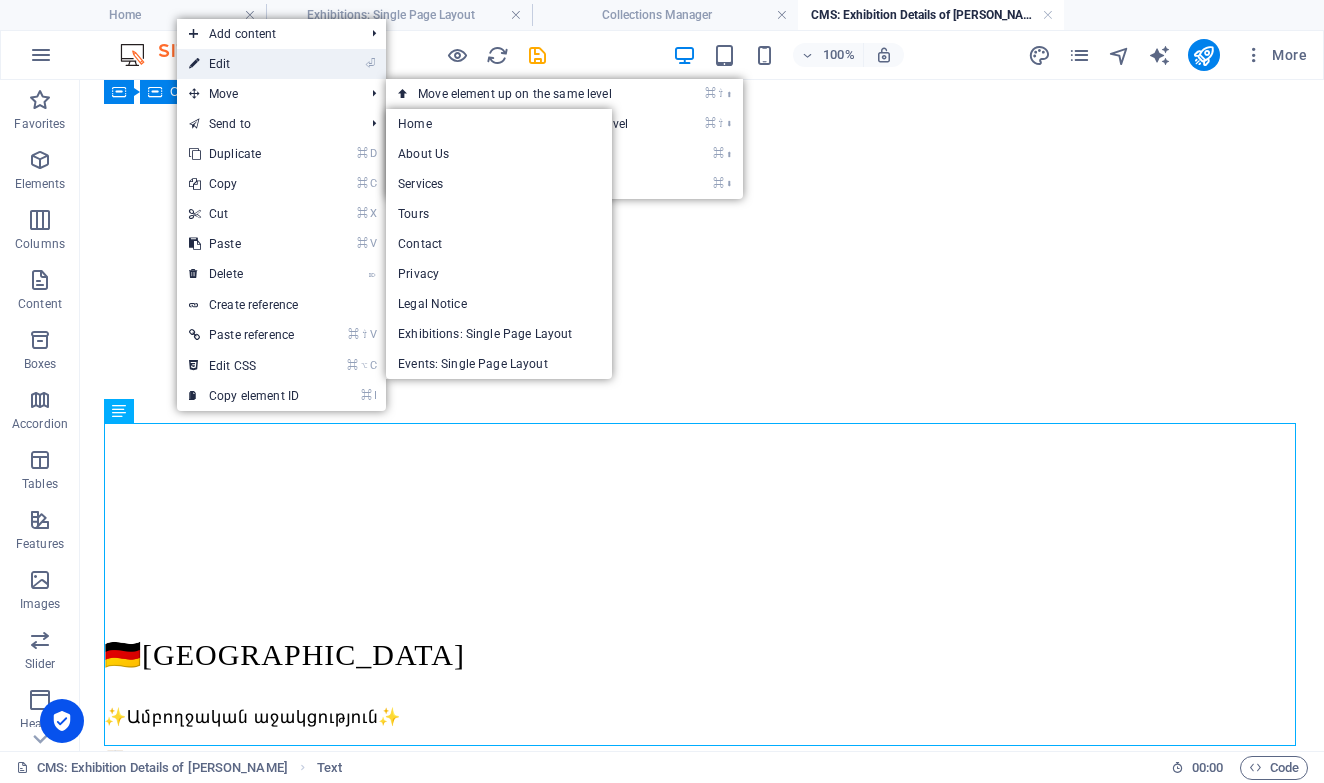 click on "⏎  Edit" at bounding box center [244, 64] 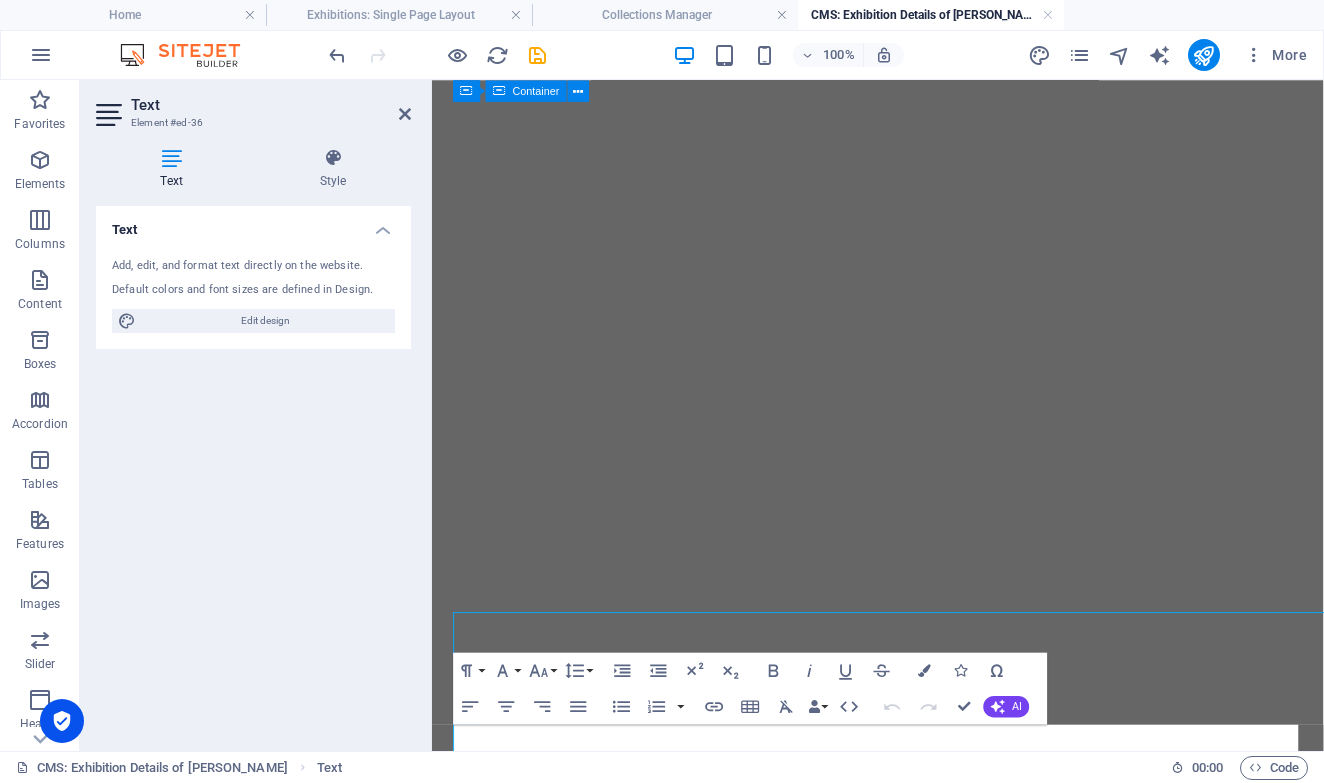scroll, scrollTop: 780, scrollLeft: 0, axis: vertical 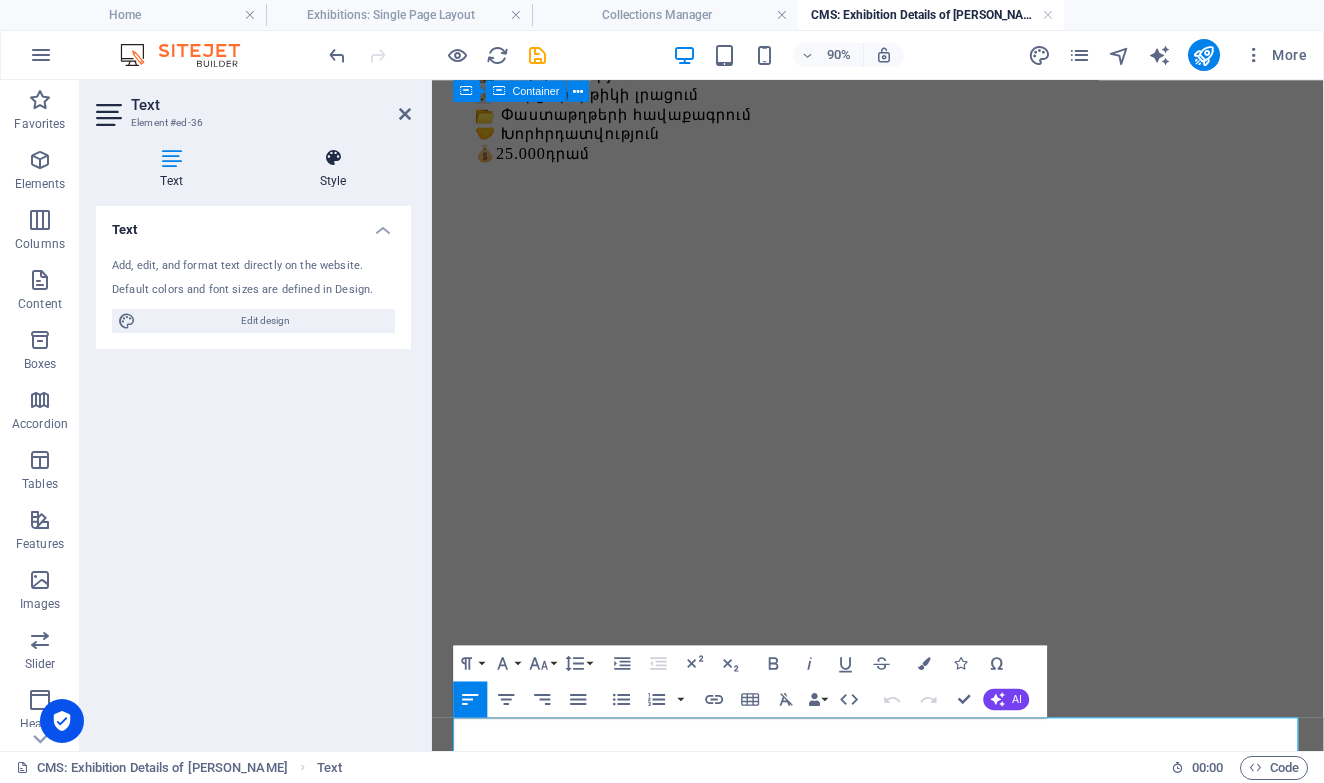 click at bounding box center (333, 158) 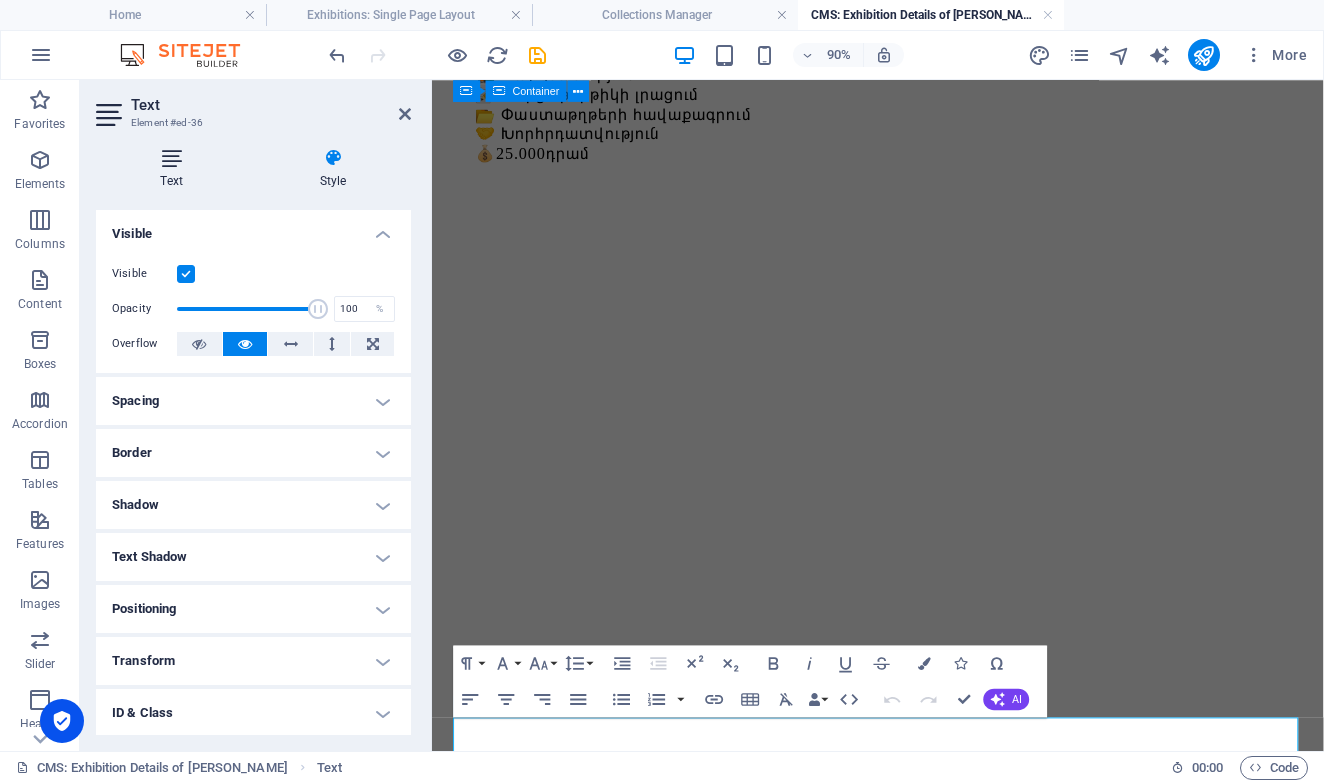 click at bounding box center (171, 158) 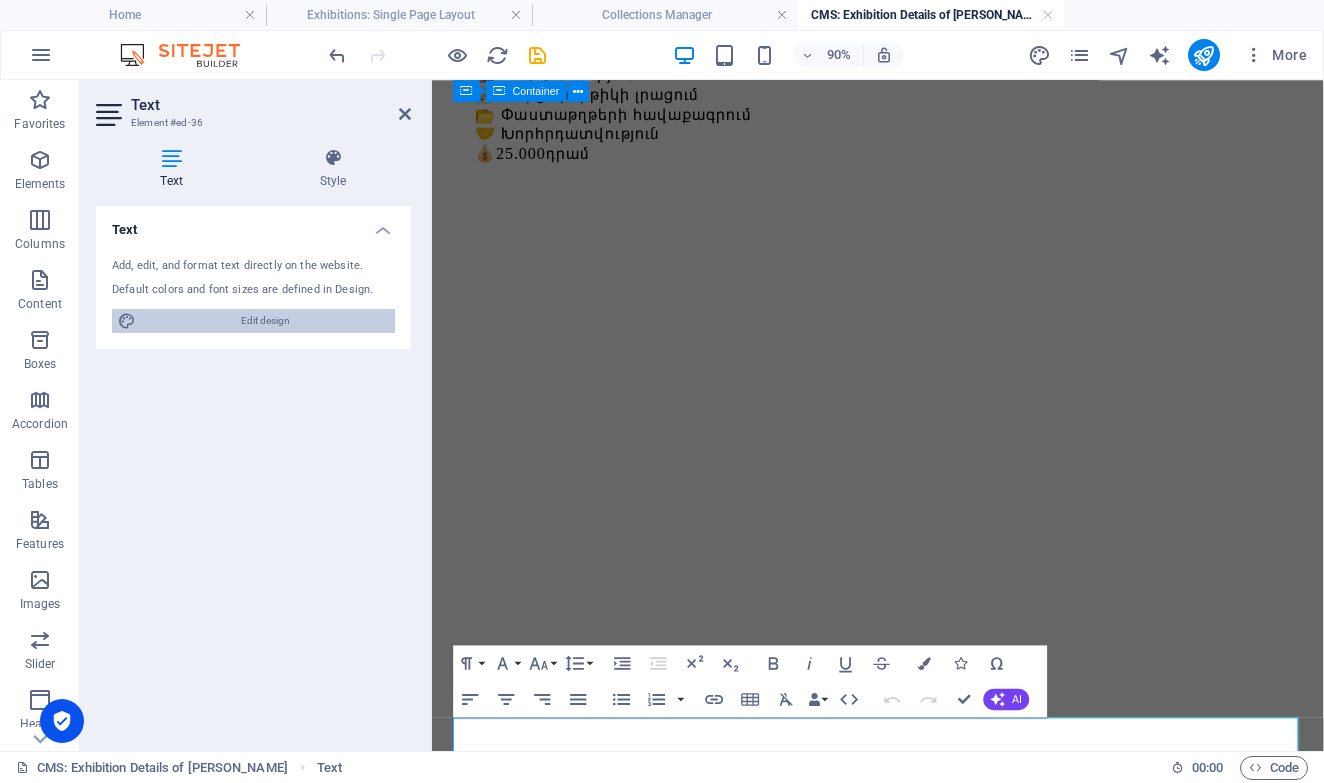 click on "Edit design" at bounding box center [265, 321] 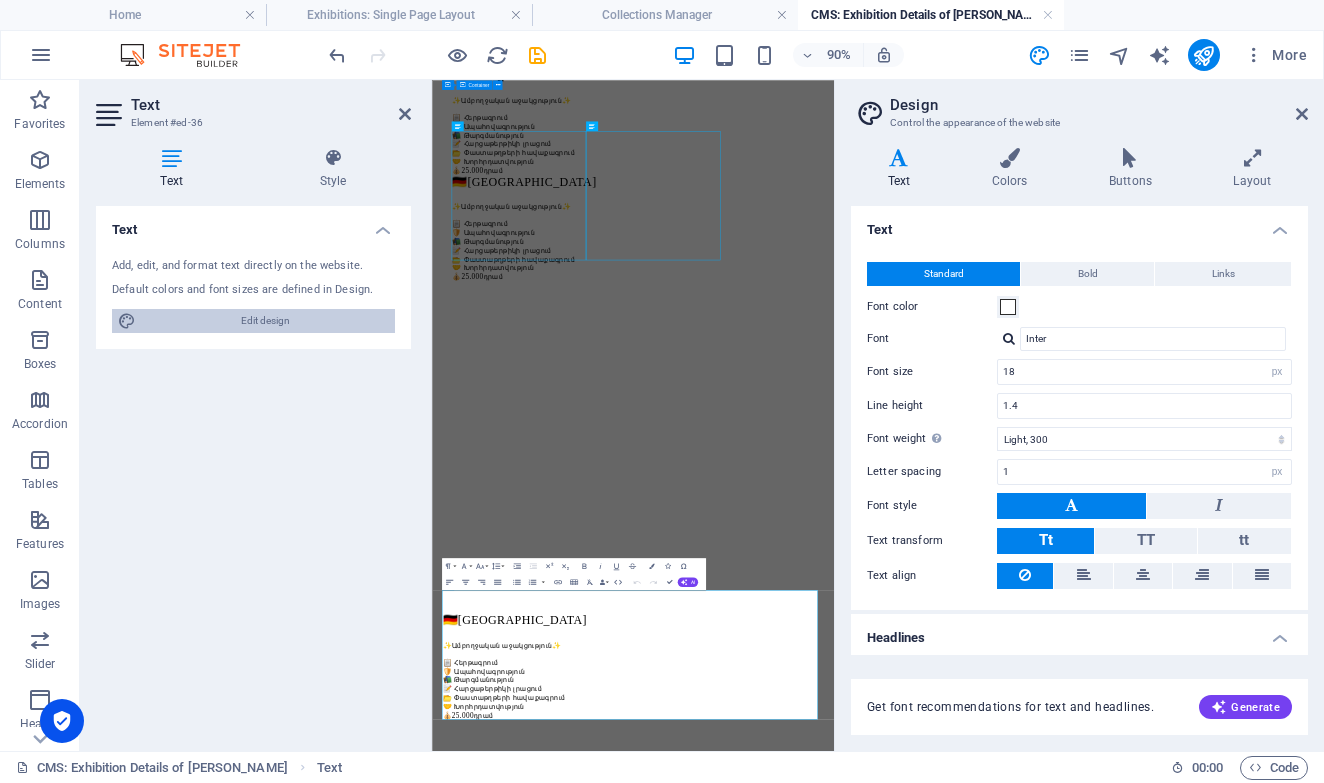 scroll, scrollTop: 213, scrollLeft: 0, axis: vertical 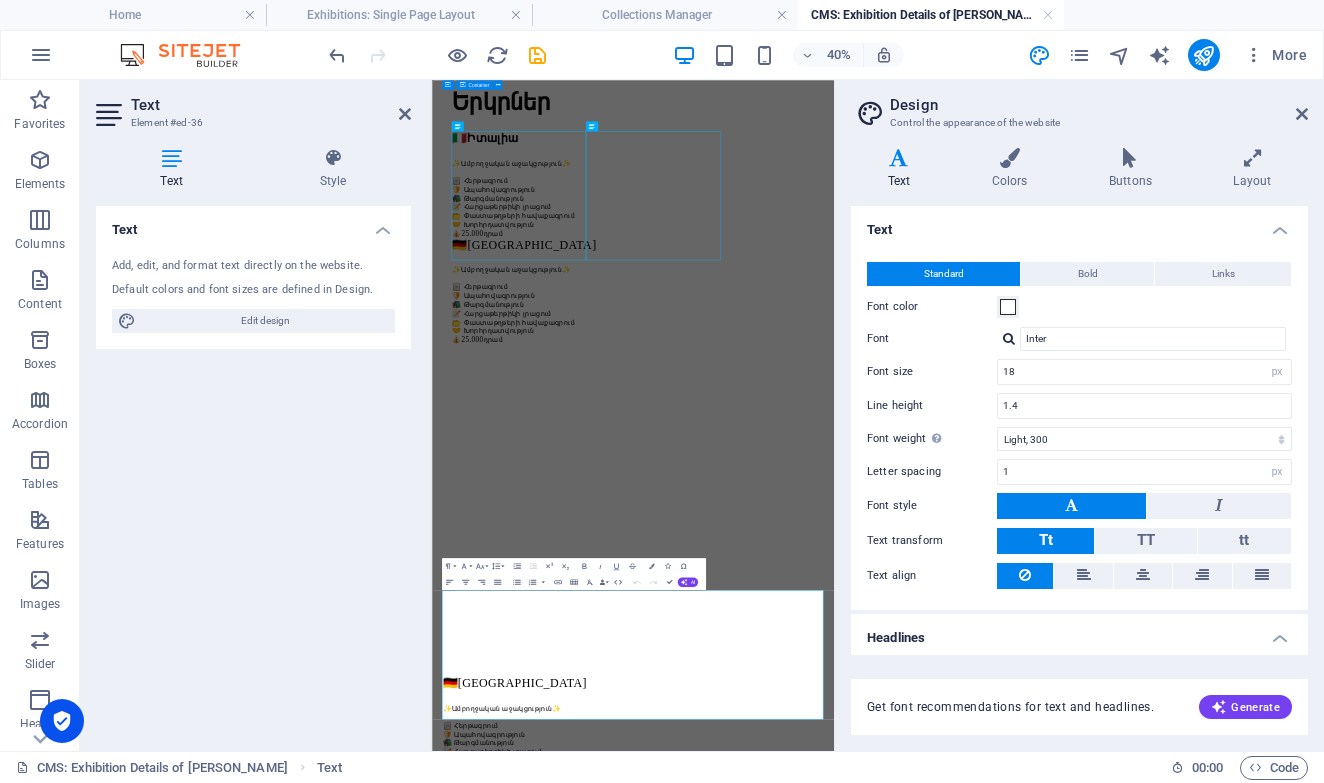 click on "Design Control the appearance of the website Variants  Text  Colors  Buttons  Layout Text Standard Bold Links Font color Font Inter Font size 18 rem px Line height 1.4 Font weight To display the font weight correctly, it may need to be enabled.  Manage Fonts Thin, 100 Extra-light, 200 Light, 300 Regular, 400 Medium, 500 Semi-bold, 600 Bold, 700 Extra-bold, 800 Black, 900 Letter spacing 1 rem px Font style Text transform Tt TT tt Text align Font weight To display the font weight correctly, it may need to be enabled.  Manage Fonts Thin, 100 Extra-light, 200 Light, 300 Regular, 400 Medium, 500 Semi-bold, 600 Bold, 700 Extra-bold, 800 Black, 900 Default Hover / Active Font color Font color Decoration None Decoration None Transition duration 0.3 s Transition function Ease Ease In Ease Out Ease In/Ease Out Linear Headlines All H1 / Textlogo H2 H3 H4 H5 H6 Font color Font Podkova Line height 1 Font weight To display the font weight correctly, it may need to be enabled.  Manage Fonts Thin, 100 Extra-light, 200 1 rem" at bounding box center [1079, 415] 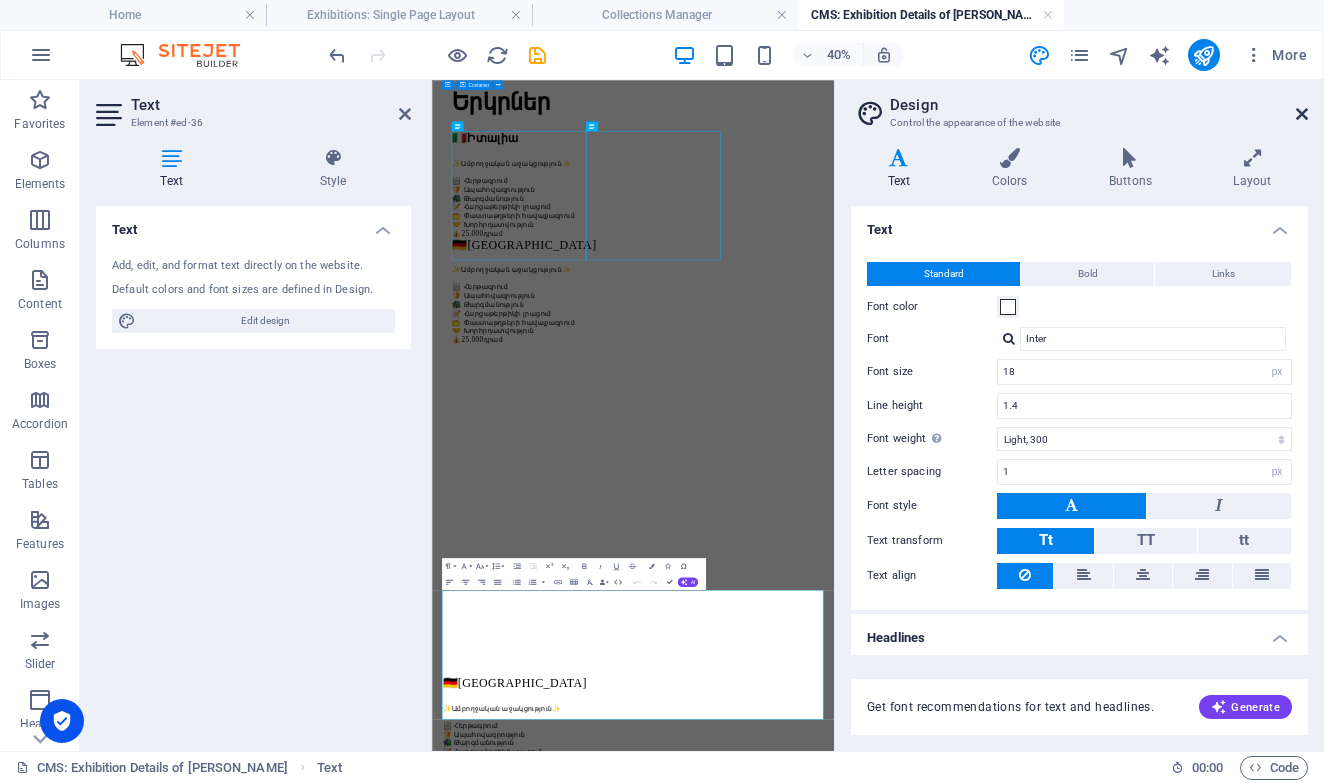 click at bounding box center (1302, 114) 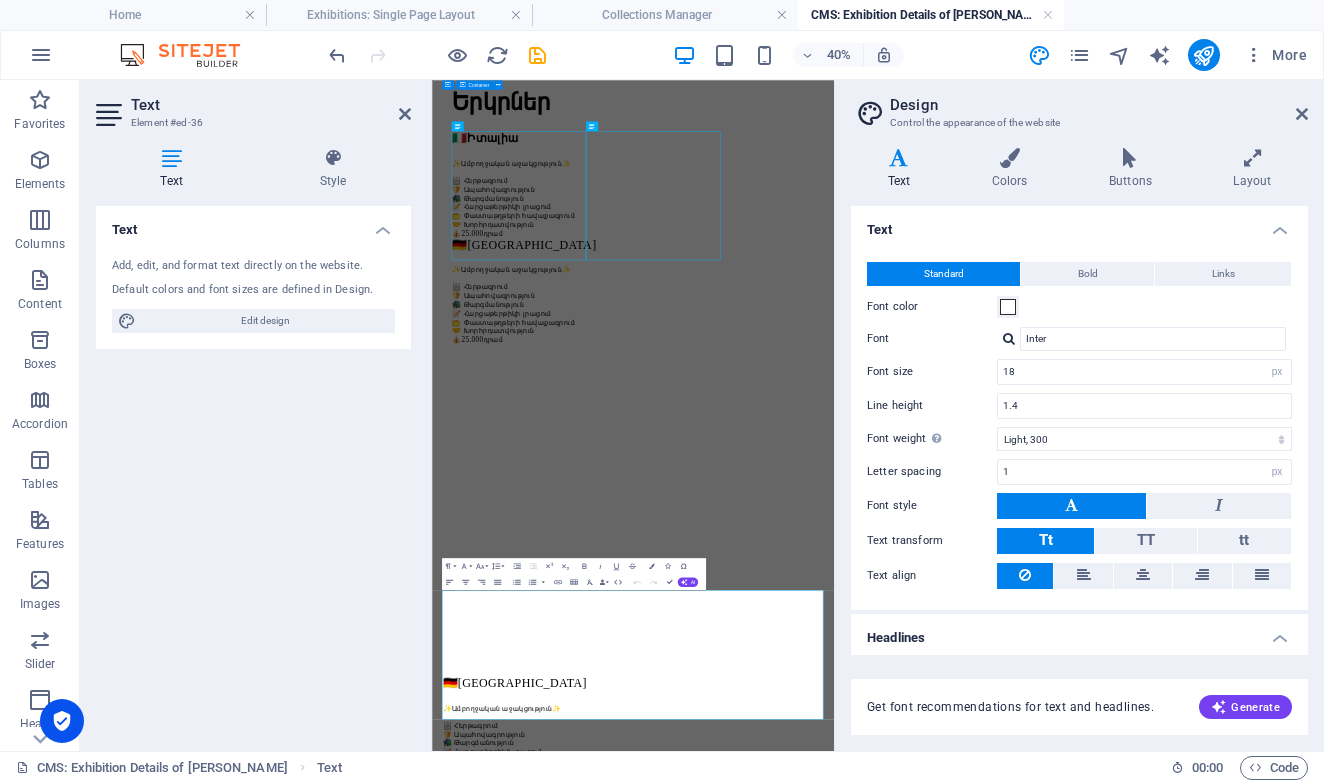 scroll, scrollTop: 88, scrollLeft: 0, axis: vertical 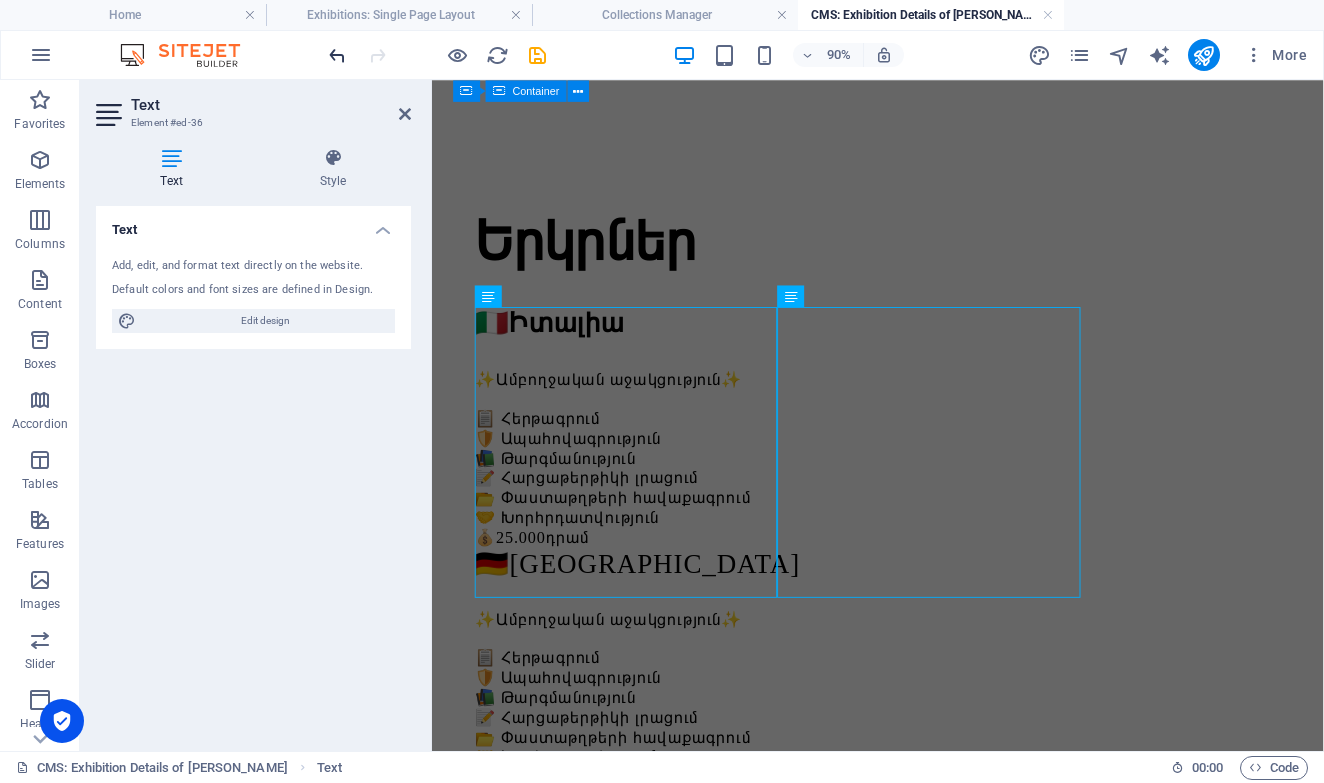 click at bounding box center (337, 55) 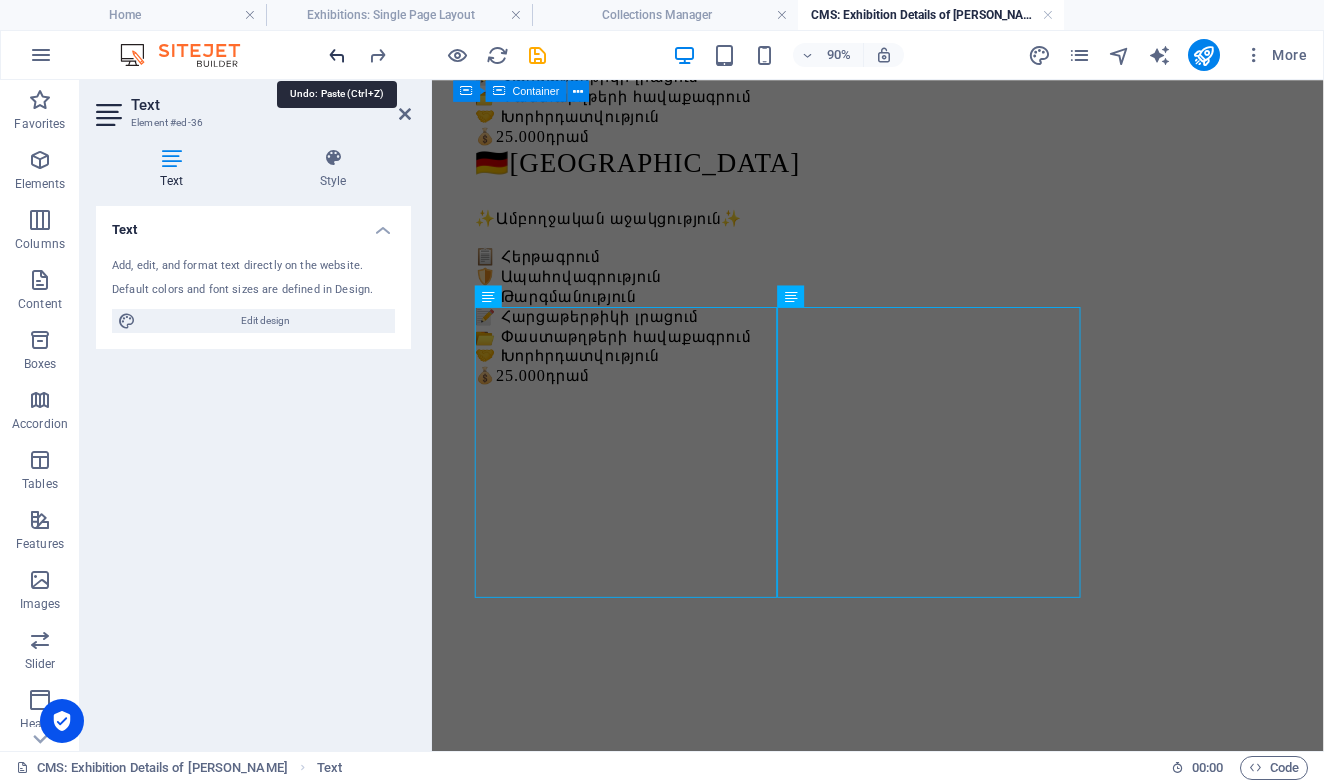 scroll, scrollTop: 1145, scrollLeft: 0, axis: vertical 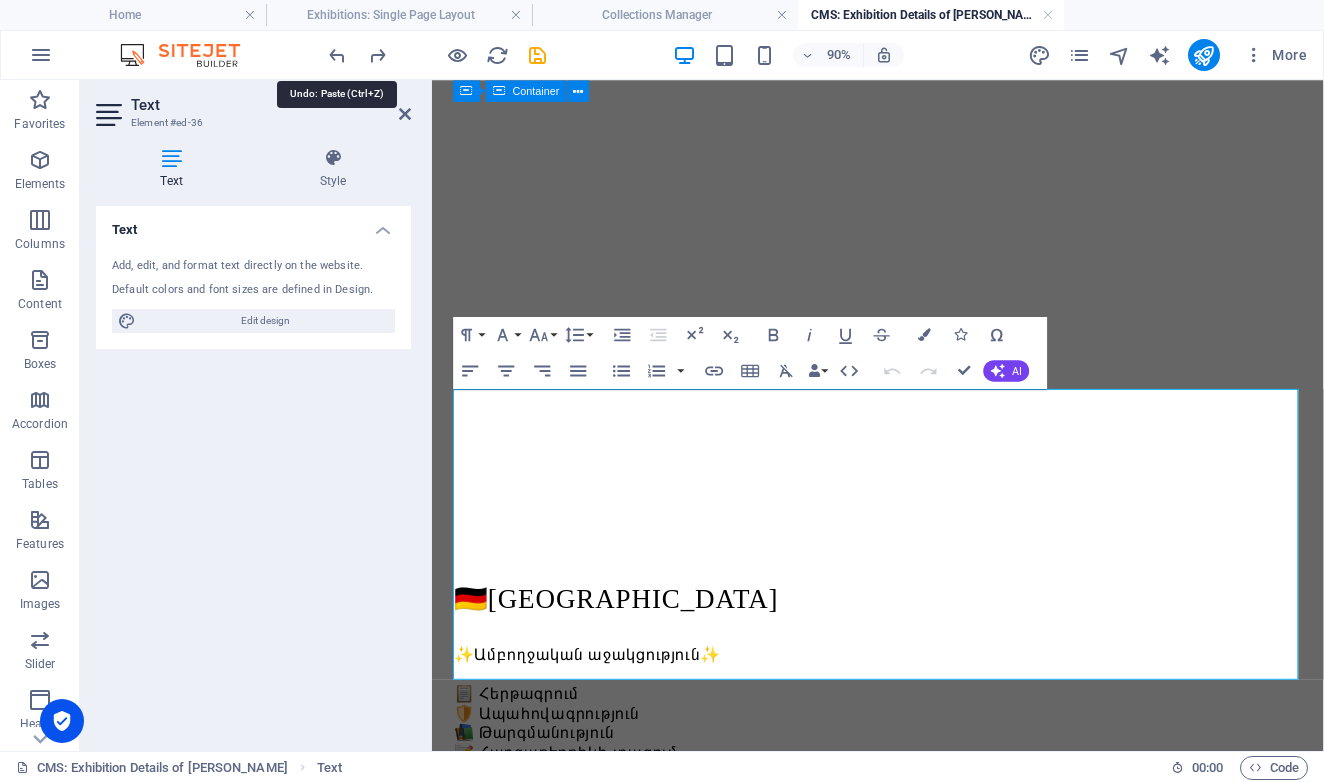 click on "90% More" at bounding box center [662, 55] 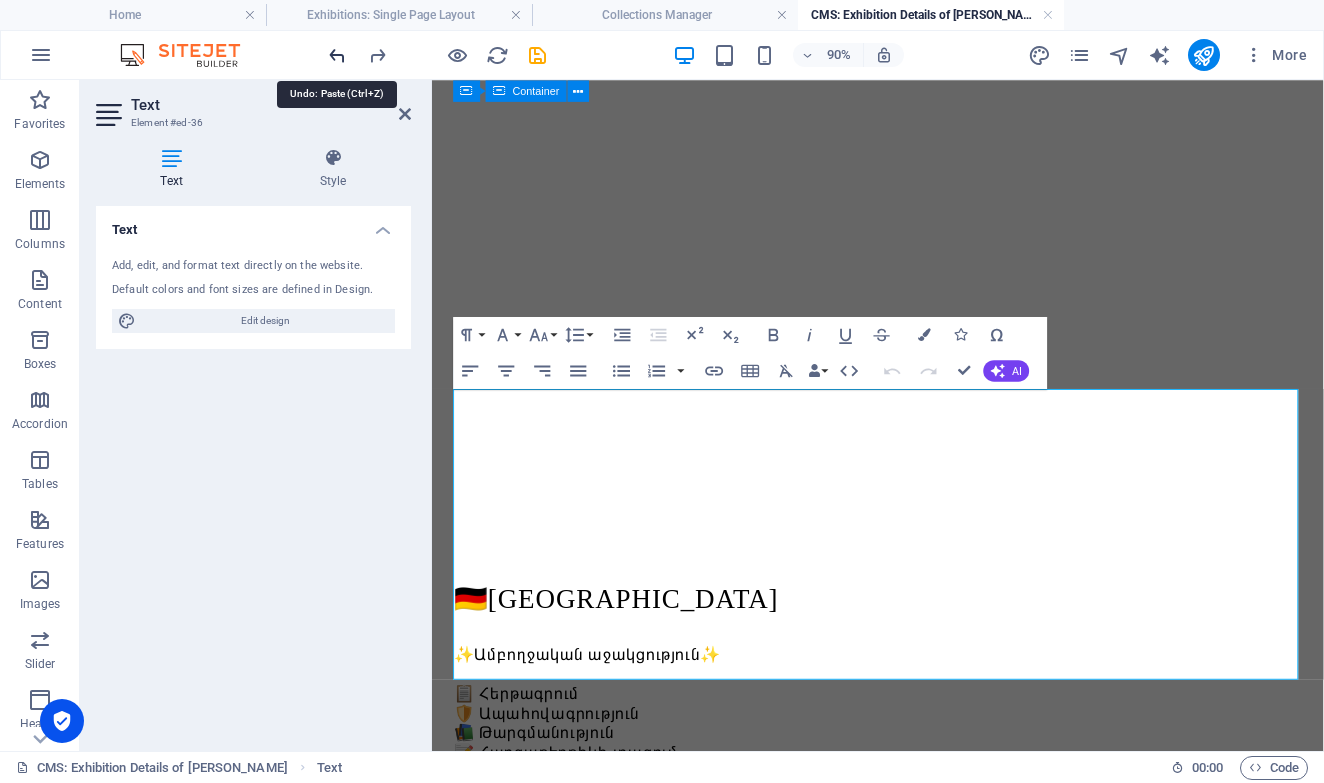 click at bounding box center [337, 55] 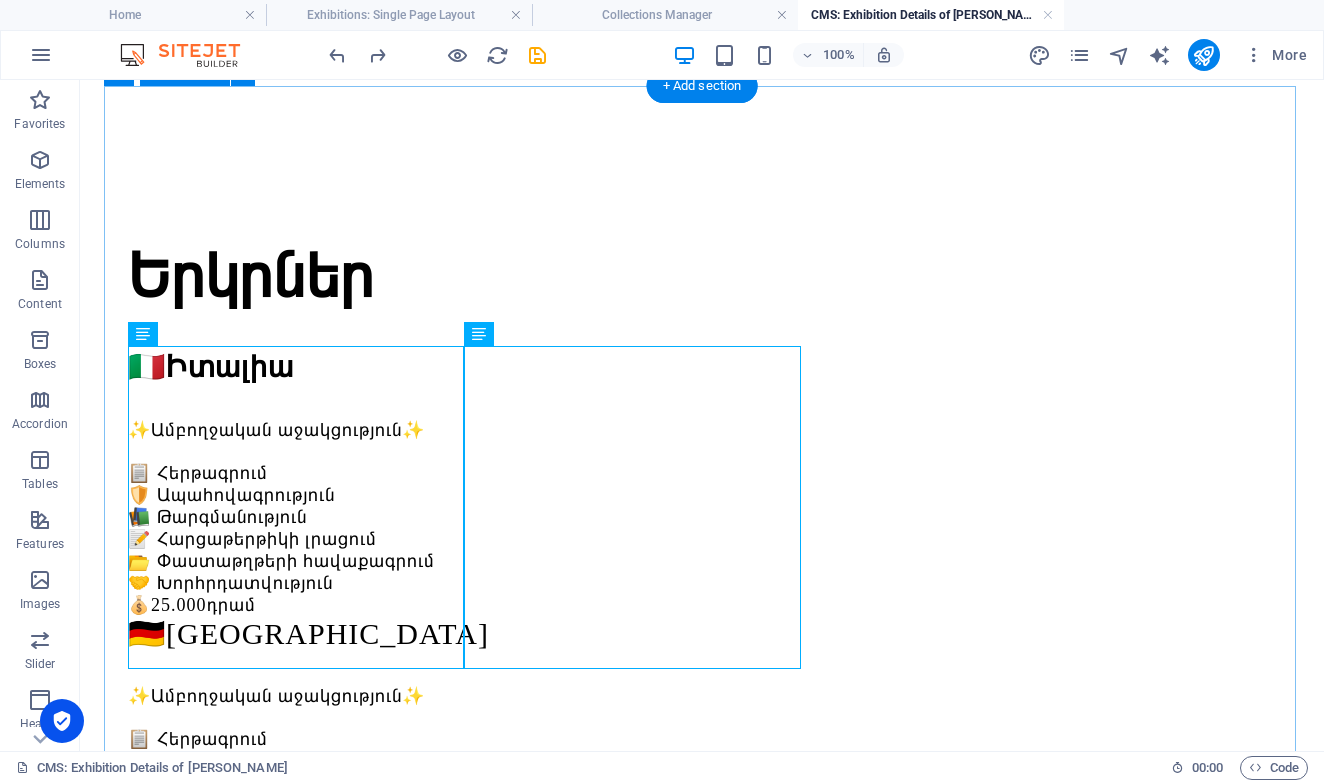 scroll, scrollTop: 74, scrollLeft: 0, axis: vertical 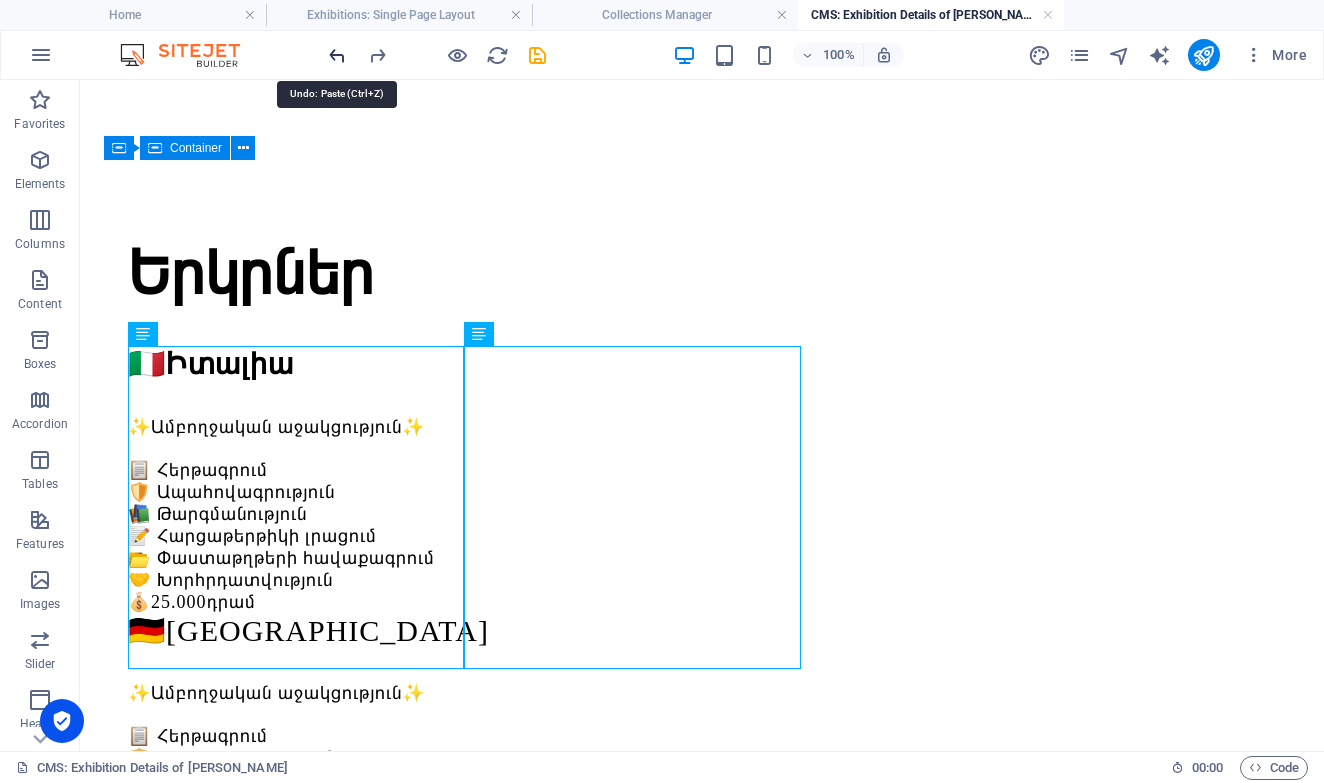 click at bounding box center [337, 55] 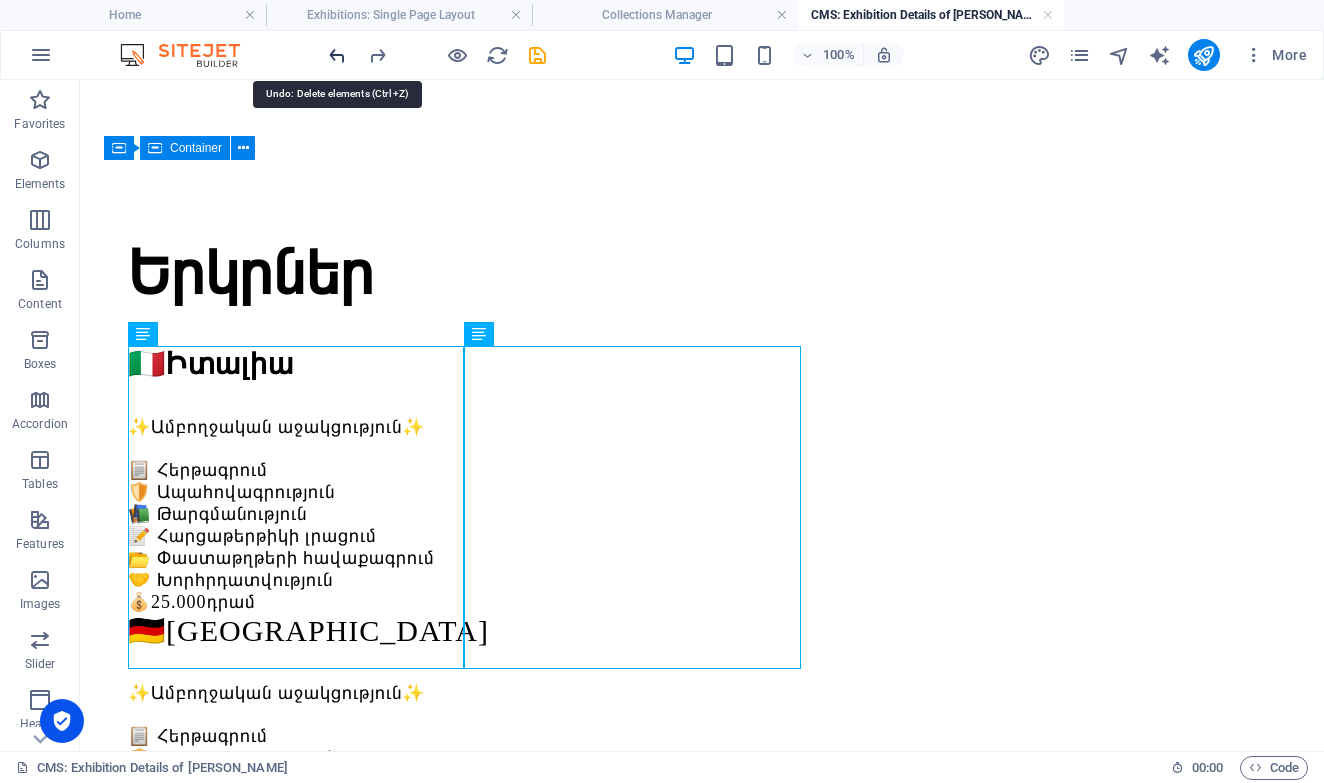click at bounding box center [337, 55] 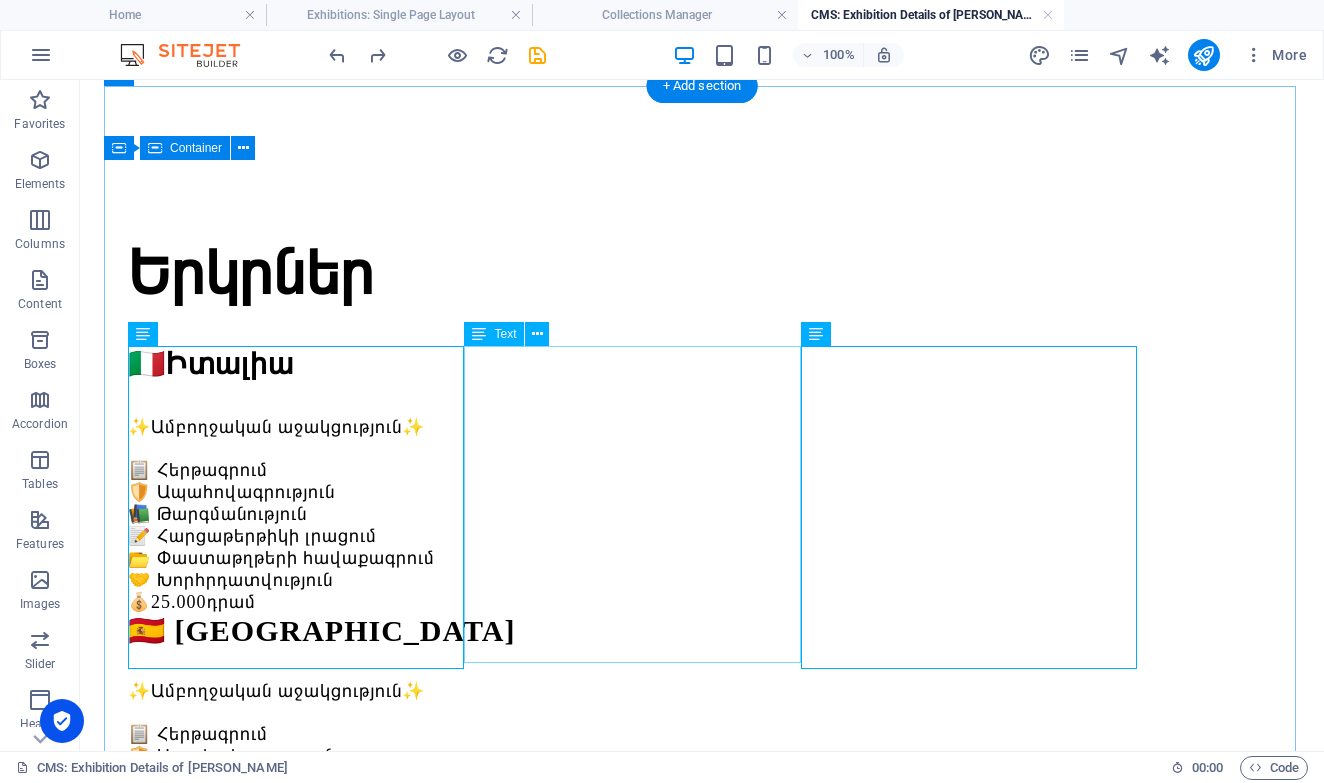 click on "🇪🇸 Իսպանիա ✨Ամբողջական աջակցություն✨   📋 Հերթագրում 🛡️ Ապահովագրություն   📚 Թարգմանություն   📝 Հարցաթերթիկի լրացում   📂 Փաստաթղթերի հավաքագրում   🤝 Խորհրդատվություն 💰 25.000  դրամ" at bounding box center [702, 745] 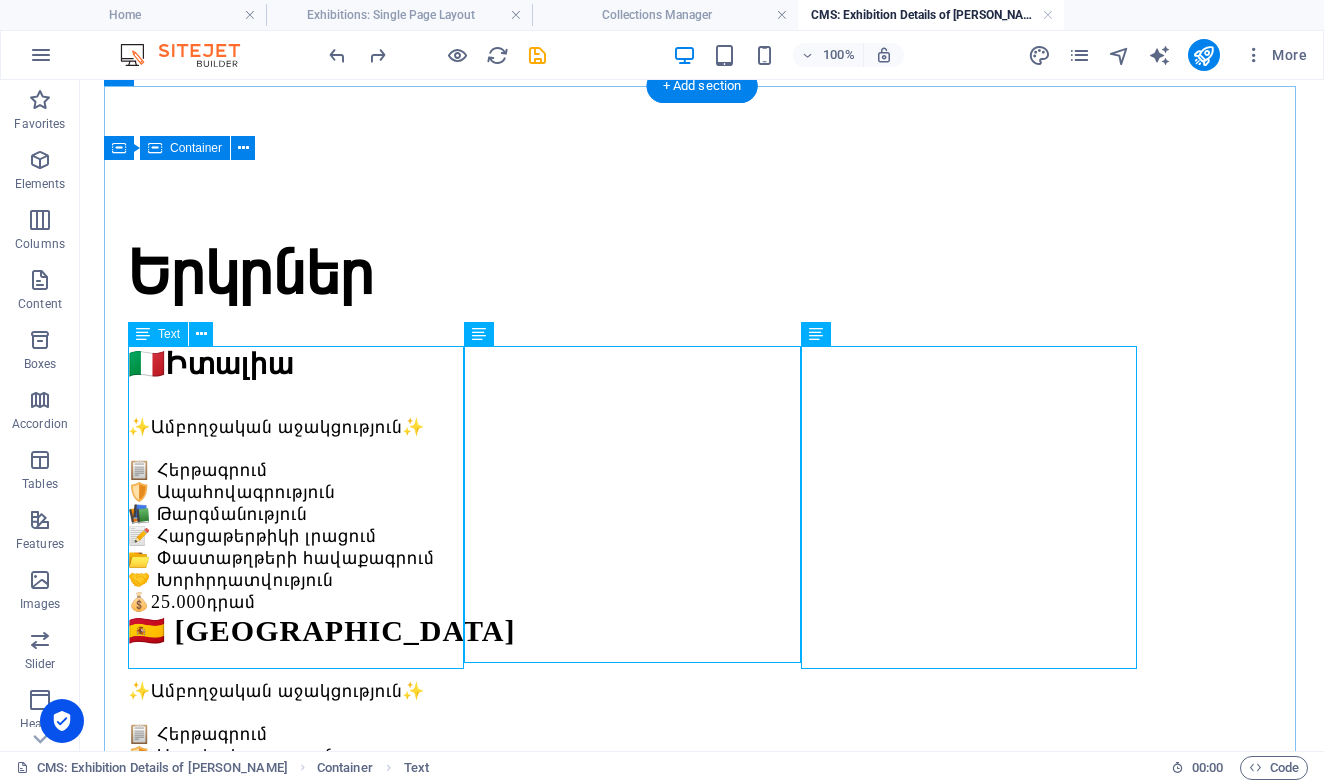 click on "🇮🇹  Իտալիա ✨Ամբողջական աջակցություն✨   📋 Հերթագրում 🛡️ Ապահովագրություն   📚 Թարգմանություն   📝 Հարցաթերթիկի լրացում   📂 Փաստաթղթերի հավաքագրում   🤝 Խորհրդատվություն 💰 25.000  դրամ" at bounding box center (702, 479) 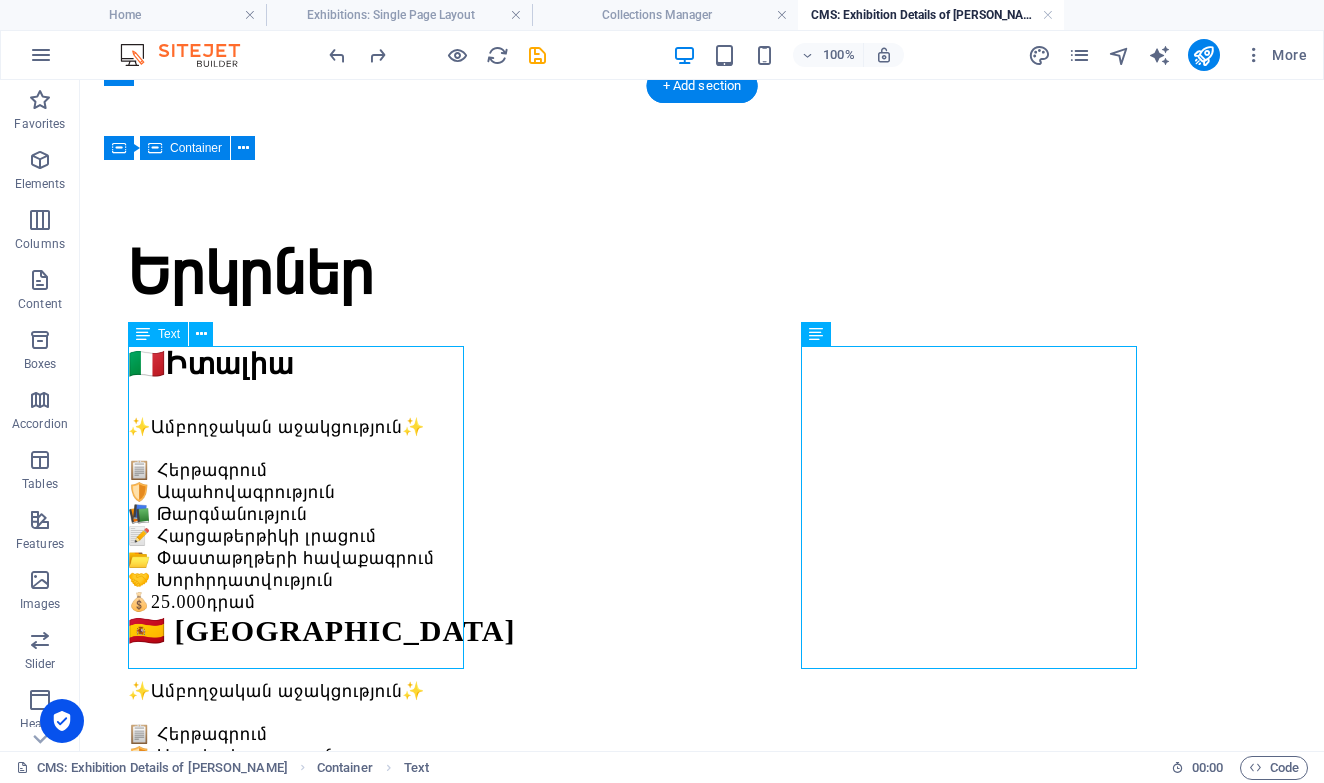 click on "🇮🇹  Իտալիա ✨Ամբողջական աջակցություն✨   📋 Հերթագրում 🛡️ Ապահովագրություն   📚 Թարգմանություն   📝 Հարցաթերթիկի լրացում   📂 Փաստաթղթերի հավաքագրում   🤝 Խորհրդատվություն 💰 25.000  դրամ" at bounding box center [702, 479] 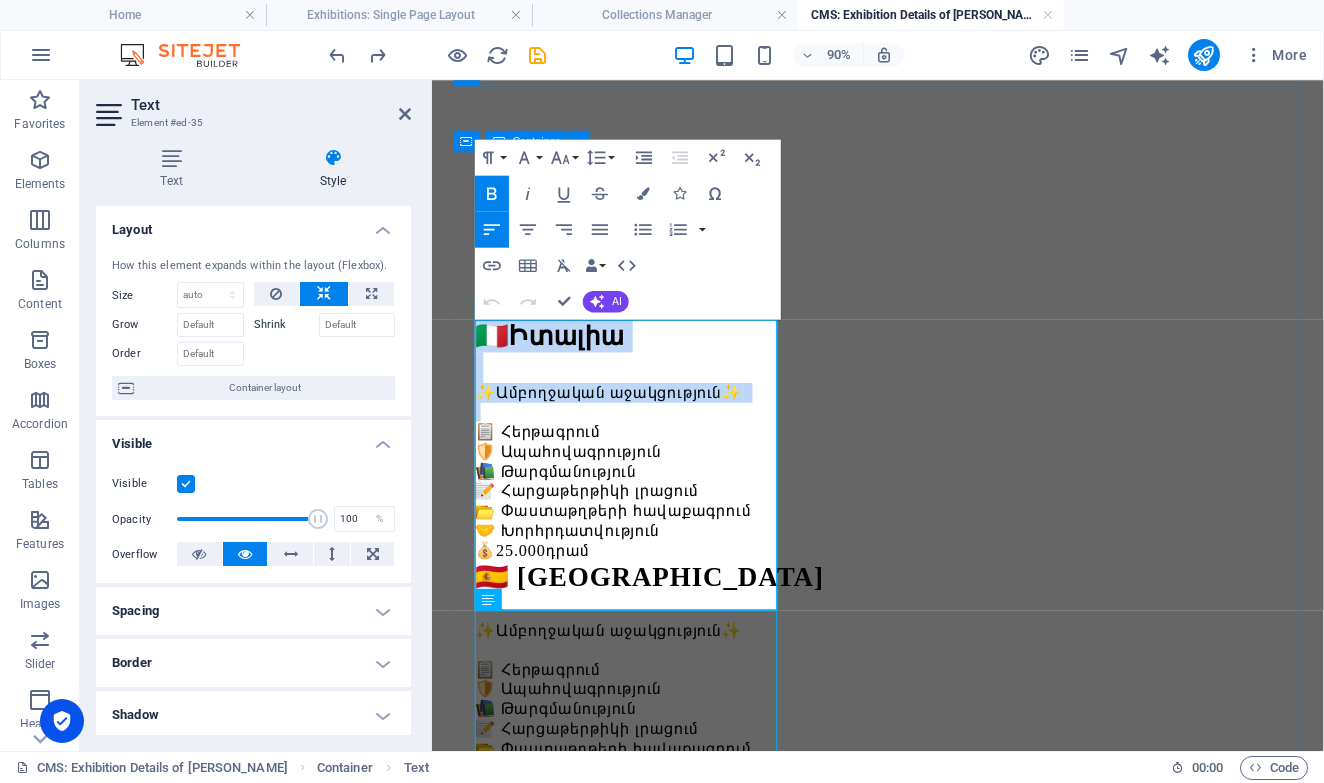 drag, startPoint x: 482, startPoint y: 369, endPoint x: 769, endPoint y: 461, distance: 301.38513 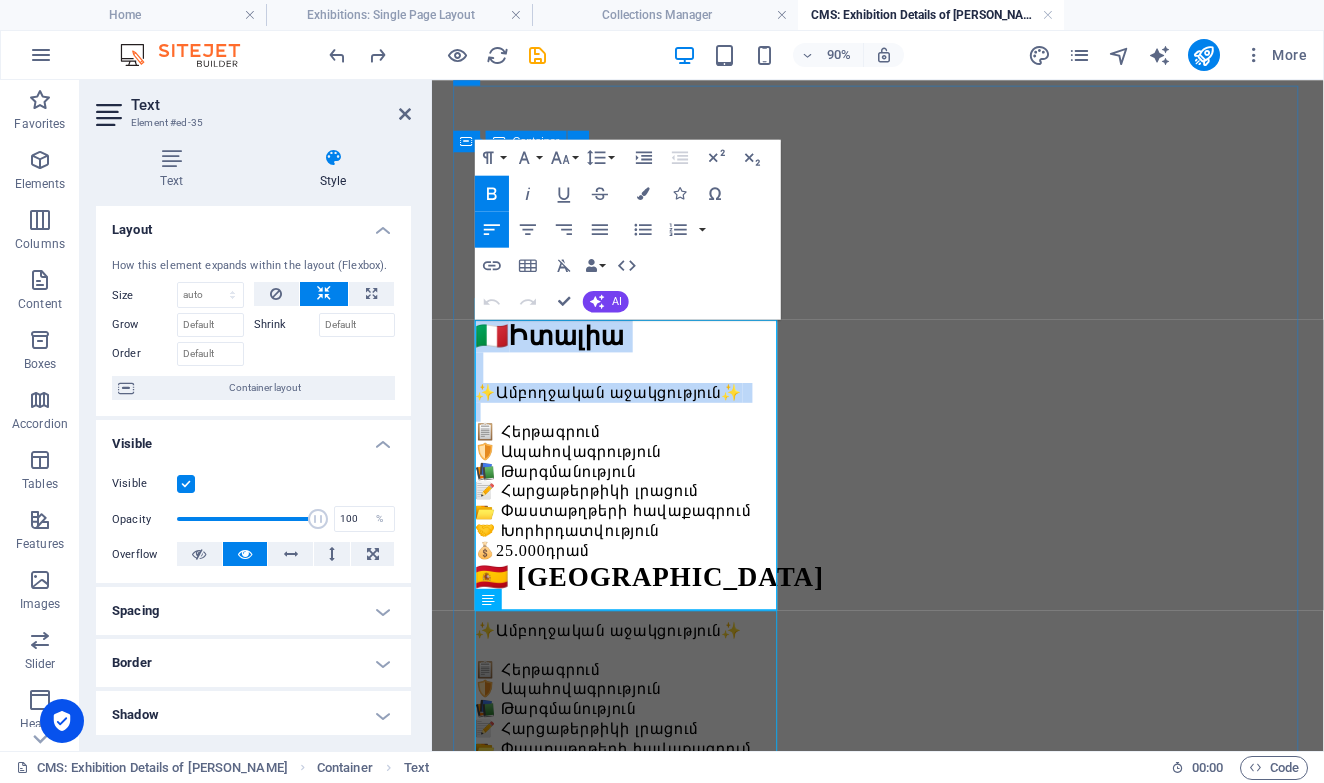 click on "🇮🇹  Իտալիա ✨Ամբողջական աջակցություն✨   📋 Հերթագրում 🛡️ Ապահովագրություն   📚 Թարգմանություն   📝 Հարցաթերթիկի լրացում   📂 Փաստաթղթերի հավաքագրում   🤝 Խորհրդատվություն 💰 25.000  դրամ" at bounding box center (927, 479) 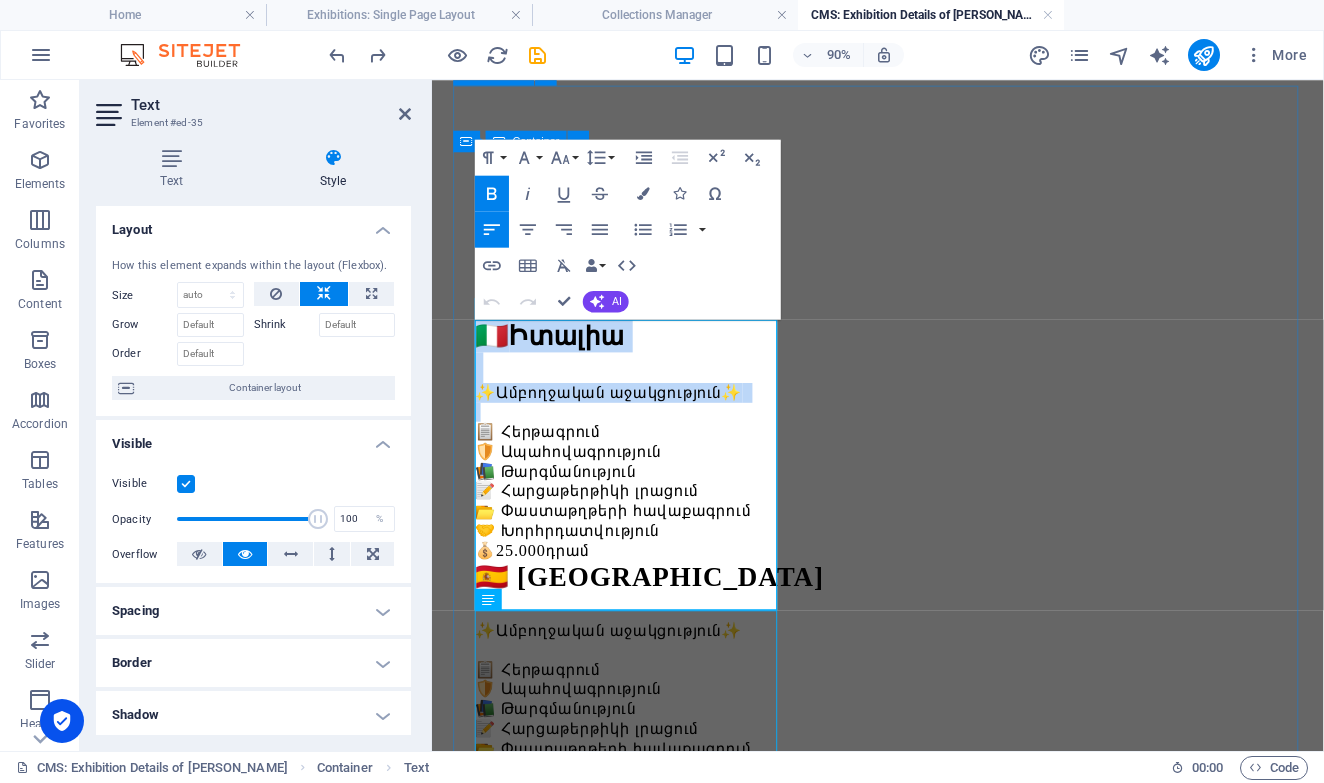 click on "Երկրներ 🇮🇹  Իտալիա ✨Ամբողջական աջակցություն✨   📋 Հերթագրում 🛡️ Ապահովագրություն   📚 Թարգմանություն   📝 Հարցաթերթիկի լրացում   📂 Փաստաթղթերի հավաքագրում   🤝 Խորհրդատվություն 💰 25.000  դրամ 🇪🇸 Իսպանիա ✨Ամբողջական աջակցություն✨   📋 Հերթագրում 🛡️ Ապահովագրություն   📚 Թարգմանություն   📝 Հարցաթերթիկի լրացում   📂 Փաստաթղթերի հավաքագրում   🤝 Խորհրդատվություն 💰 25.000  դրամ 🇩🇪Գերմանիա ✨Ամբողջական աջակցություն✨   📋 Հերթագրում 🛡️ Ապահովագրություն   📚 Թարգմանություն   📝 Հարցաթերթիկի լրացում   📂 Փաստաթղթերի հավաքագրում   💰 25.000  դրամ" at bounding box center (927, 1029) 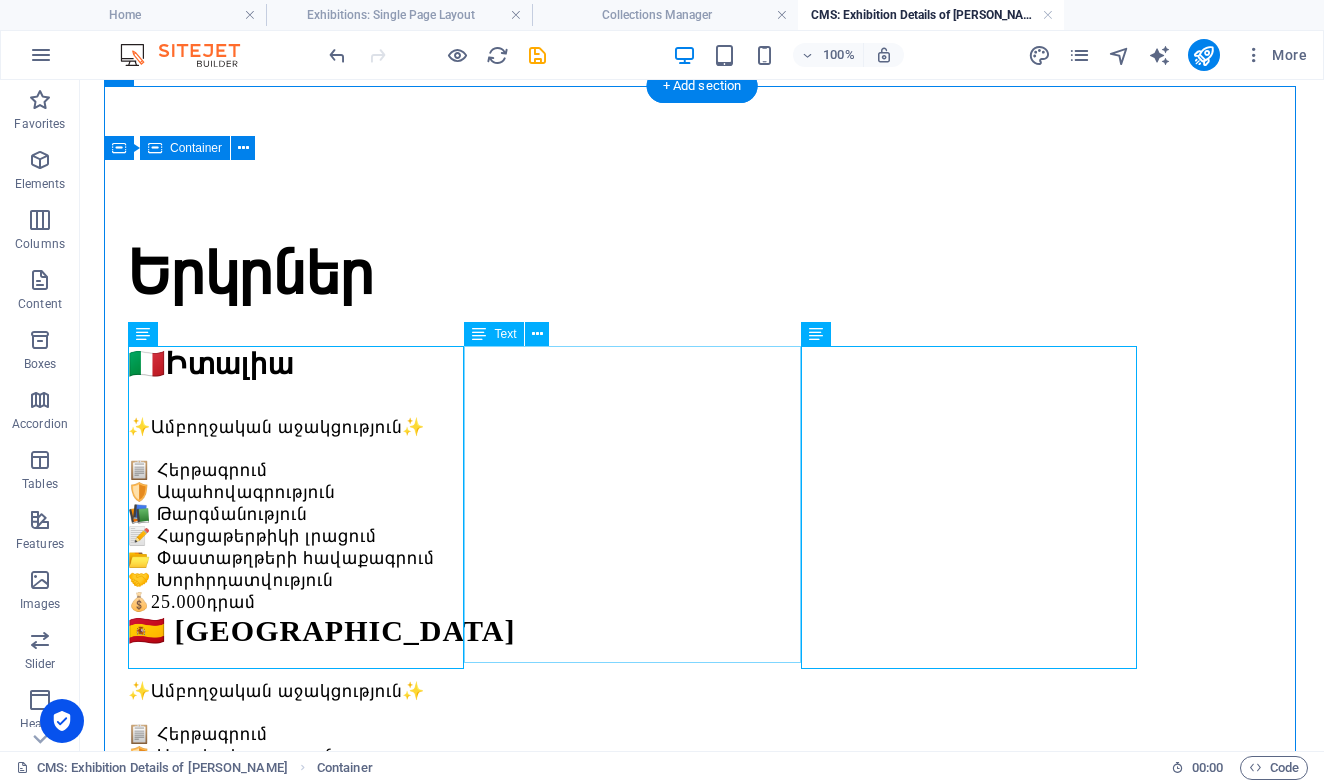 click on "🇪🇸 Իսպանիա ✨Ամբողջական աջակցություն✨   📋 Հերթագրում 🛡️ Ապահովագրություն   📚 Թարգմանություն   📝 Հարցաթերթիկի լրացում   📂 Փաստաթղթերի հավաքագրում   🤝 Խորհրդատվություն 💰 25.000  դրամ" at bounding box center [702, 745] 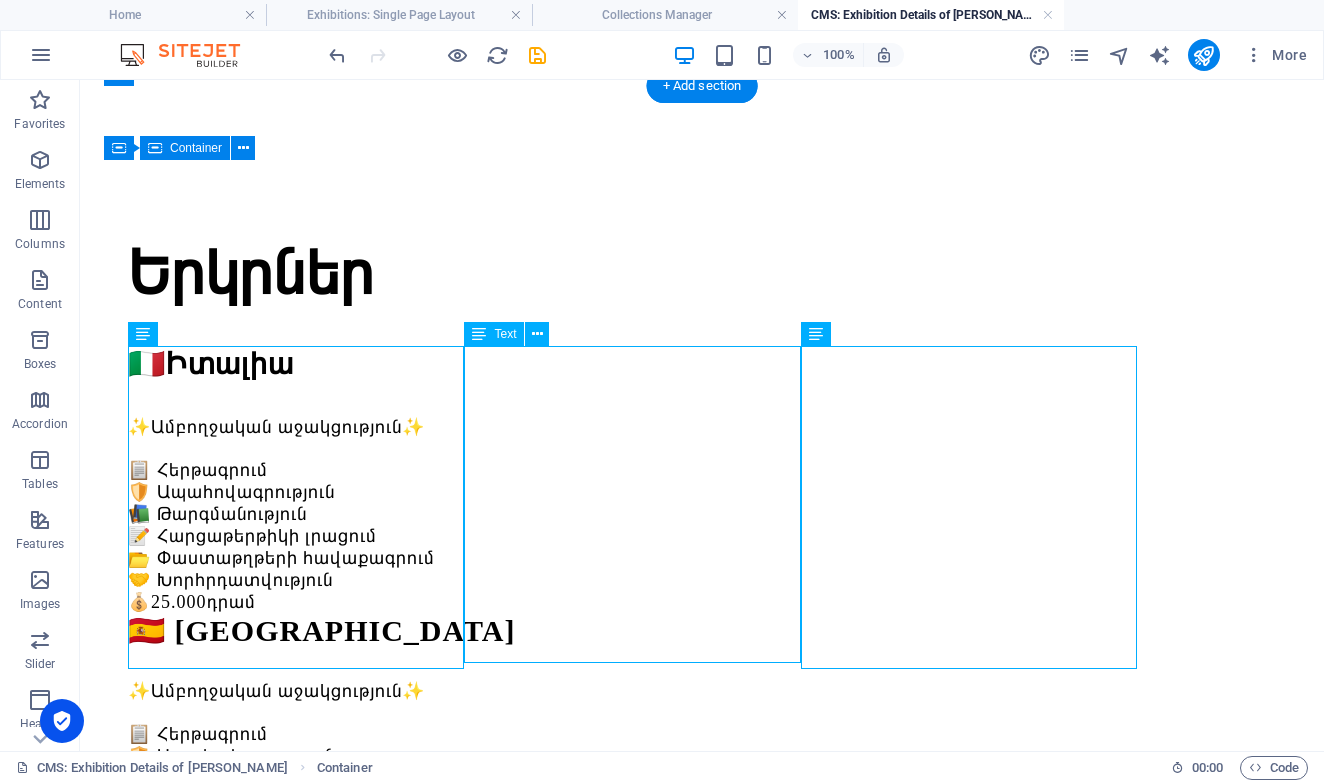 click on "🇪🇸 Իսպանիա ✨Ամբողջական աջակցություն✨   📋 Հերթագրում 🛡️ Ապահովագրություն   📚 Թարգմանություն   📝 Հարցաթերթիկի լրացում   📂 Փաստաթղթերի հավաքագրում   🤝 Խորհրդատվություն 💰 25.000  դրամ" at bounding box center (702, 745) 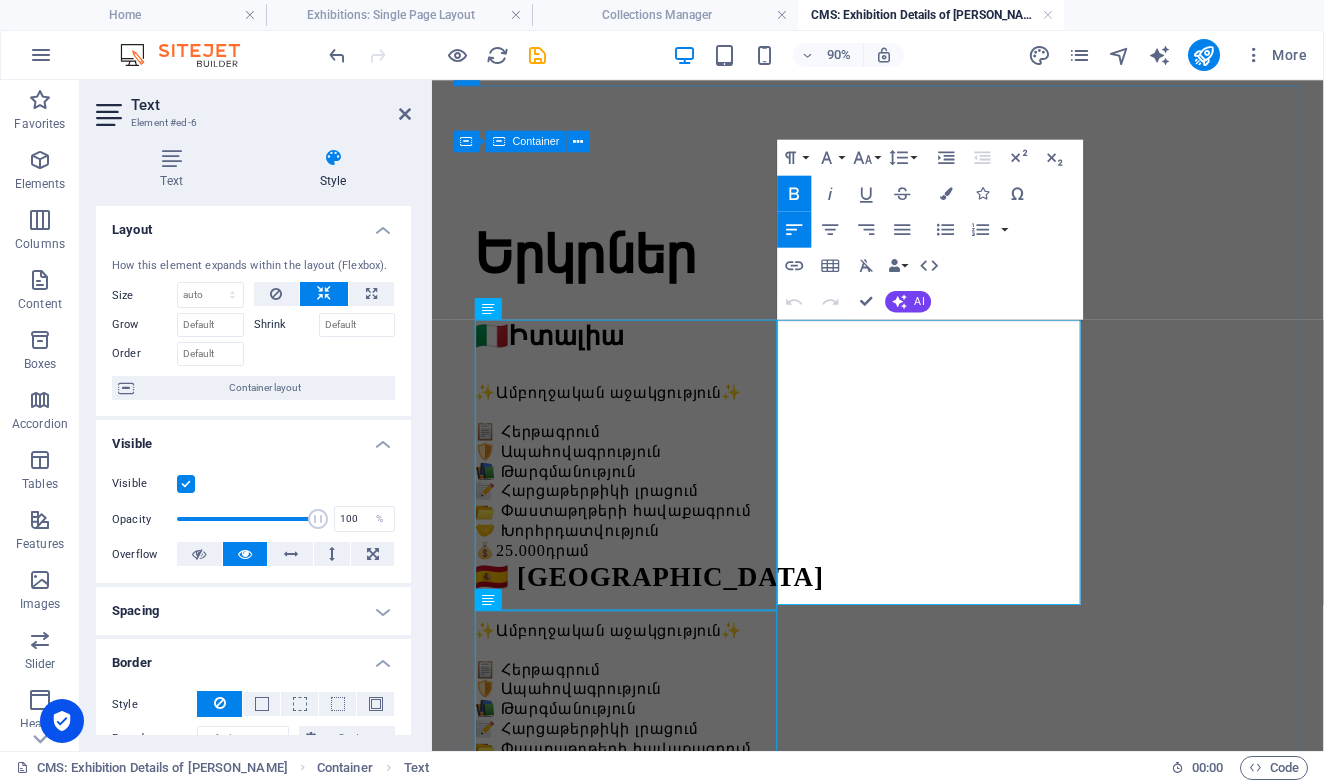 click on "✨Ամբողջական աջակցություն✨" at bounding box center (628, 691) 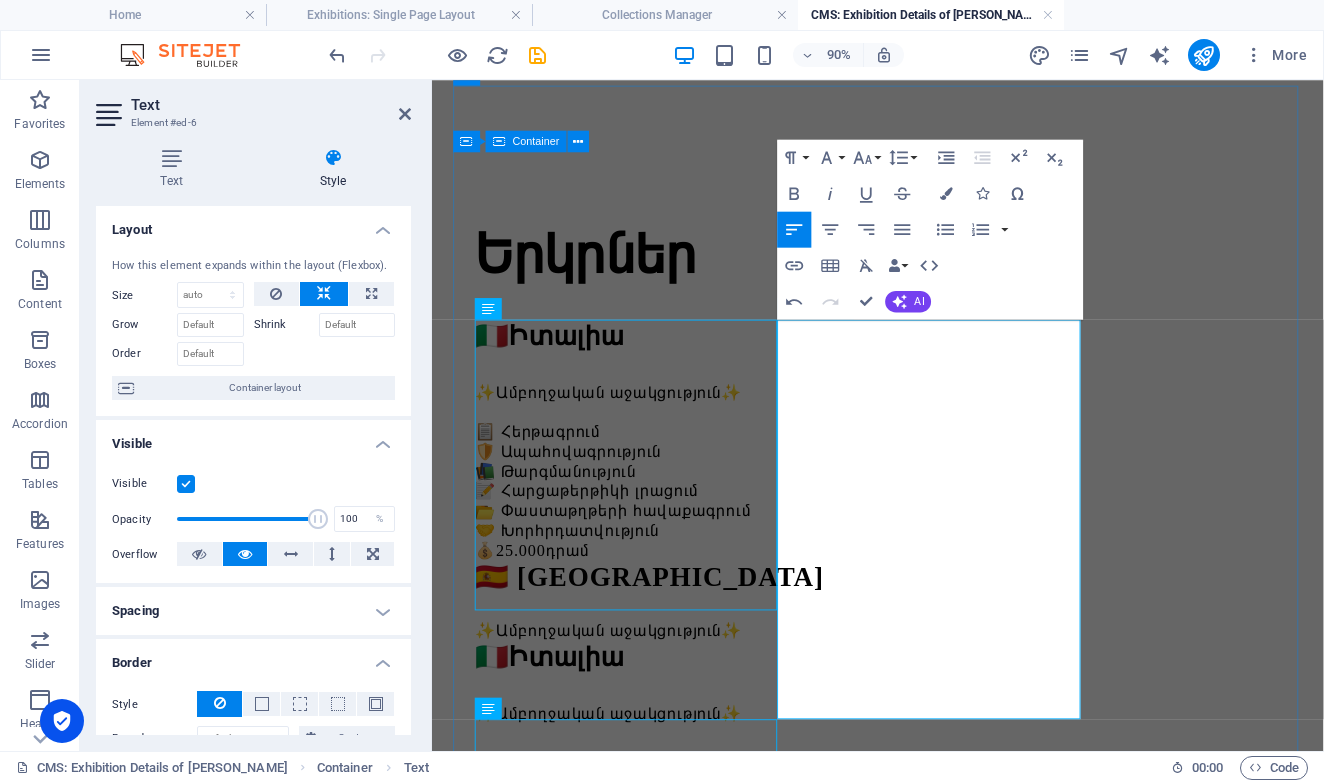 drag, startPoint x: 1135, startPoint y: 426, endPoint x: 1028, endPoint y: 478, distance: 118.966385 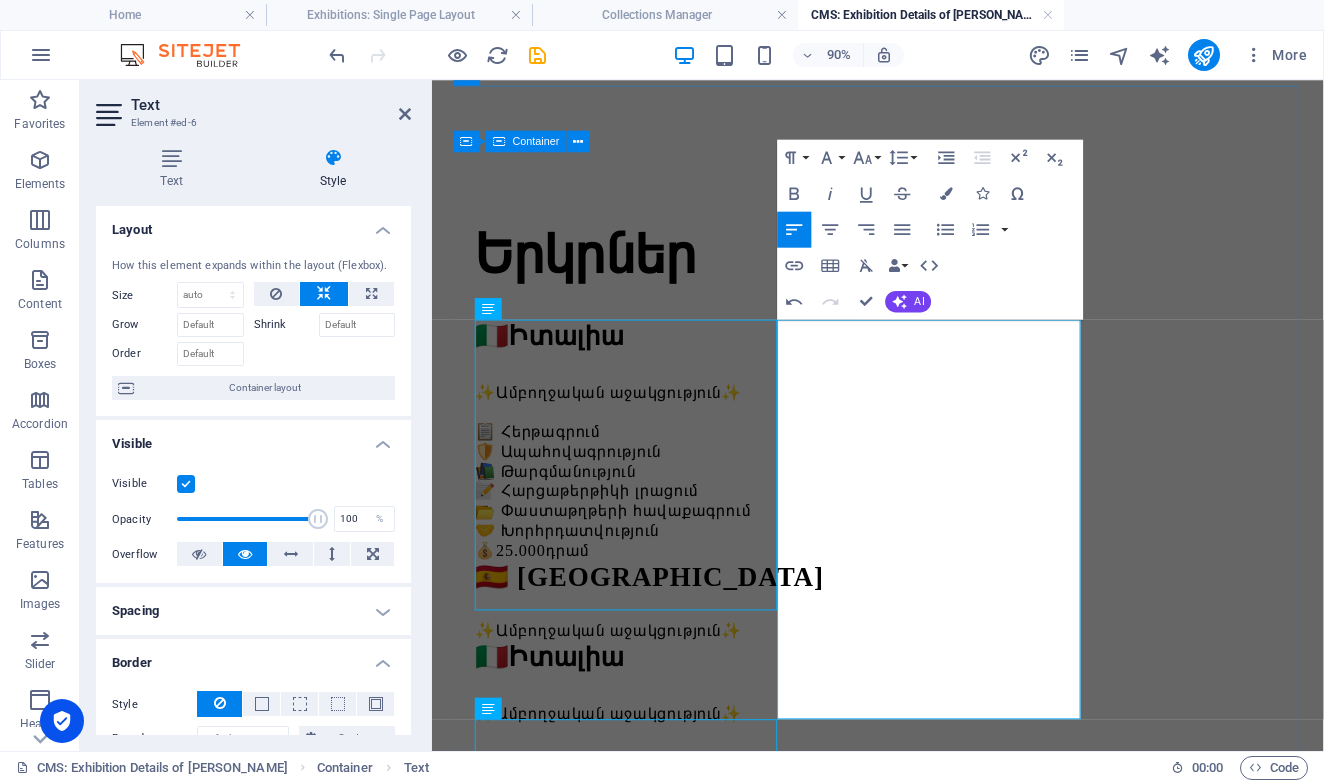 click on "🇪🇸 Իսպանիա ✨Ամբողջական աջակցություն✨ 🇮🇹  Իտալիա ✨Ամբողջական աջակցություն✨   ​   📋 Հերթագրում 🛡️ Ապահովագրություն   📚 Թարգմանություն   📝 Հարցաթերթիկի լրացում   📂 Փաստաթղթերի հավաքագրում   🤝 Խորհրդատվություն 💰 25.000  դրամ" at bounding box center [927, 801] 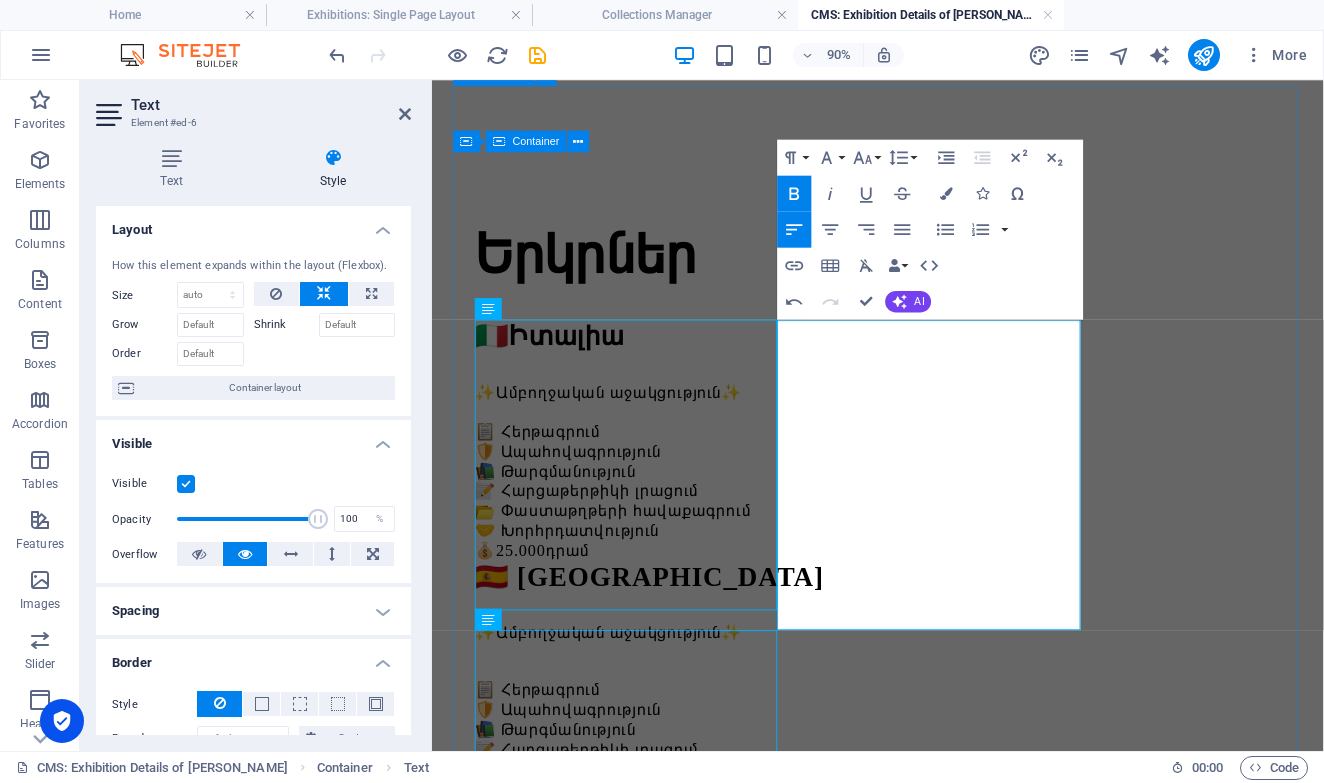 click on "Երկրներ 🇮🇹  Իտալիա ✨Ամբողջական աջակցություն✨   📋 Հերթագրում 🛡️ Ապահովագրություն   📚 Թարգմանություն   📝 Հարցաթերթիկի լրացում   📂 Փաստաթղթերի հավաքագրում   🤝 Խորհրդատվություն 💰 25.000  դրամ 🇪🇸 Իսպանիա ✨Ամբողջական աջակցություն✨   ​   📋 Հերթագրում 🛡️ Ապահովագրություն   📚 Թարգմանություն   📝 Հարցաթերթիկի լրացում   📂 Փաստաթղթերի հավաքագրում   🤝 Խորհրդատվություն 💰 25.000  դրամ 🇩🇪Գերմանիա ✨Ամբողջական աջակցություն✨   📋 Հերթագրում 🛡️ Ապահովագրություն   📚 Թարգմանություն   📝 Հարցաթերթիկի լրացում   📂 Փաստաթղթերի հավաքագրում   💰 25.000" at bounding box center [927, 1041] 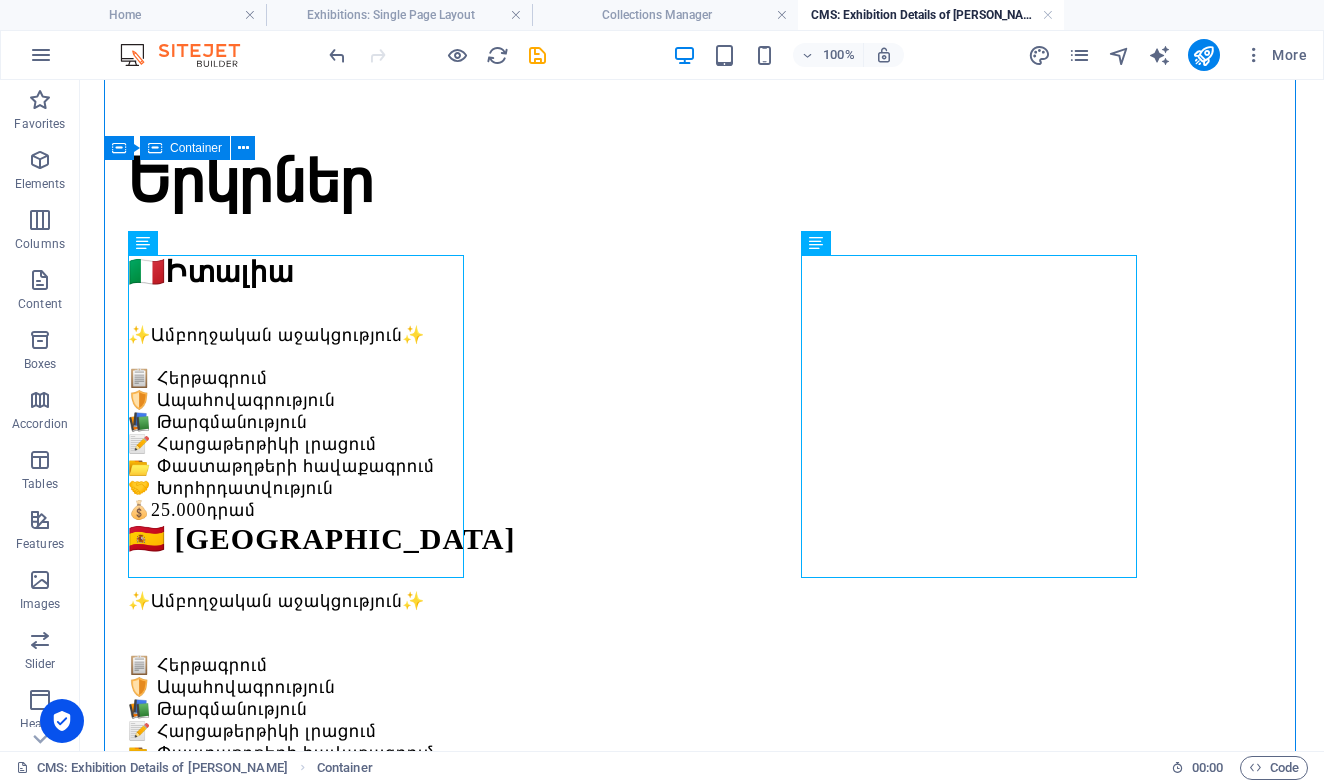 scroll, scrollTop: 160, scrollLeft: 0, axis: vertical 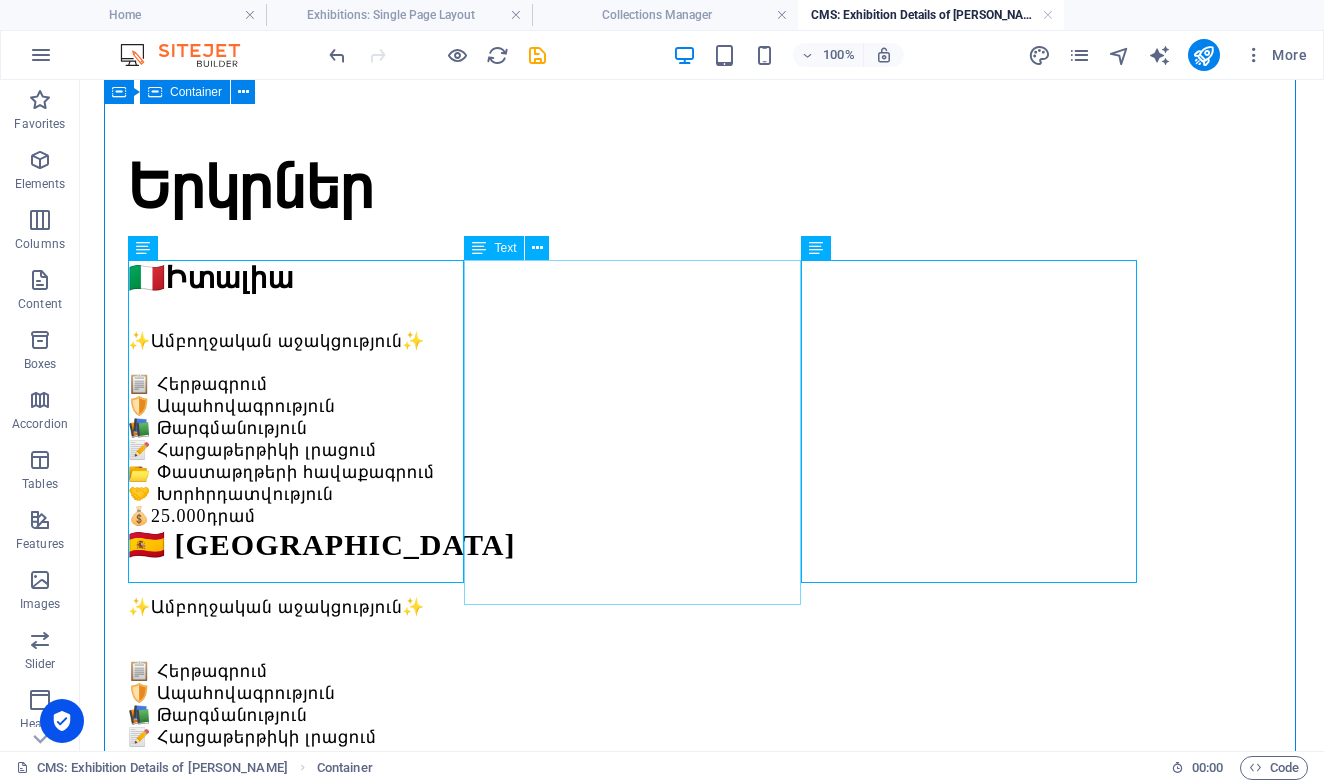 click on "🇪🇸 Իսպանիա ✨Ամբողջական աջակցություն✨     📋 Հերթագրում 🛡️ Ապահովագրություն   📚 Թարգմանություն   📝 Հարցաթերթիկի լրացում   📂 Փաստաթղթերի հավաքագրում   🤝 Խորհրդատվություն 💰 25.000  դրամ" at bounding box center [702, 670] 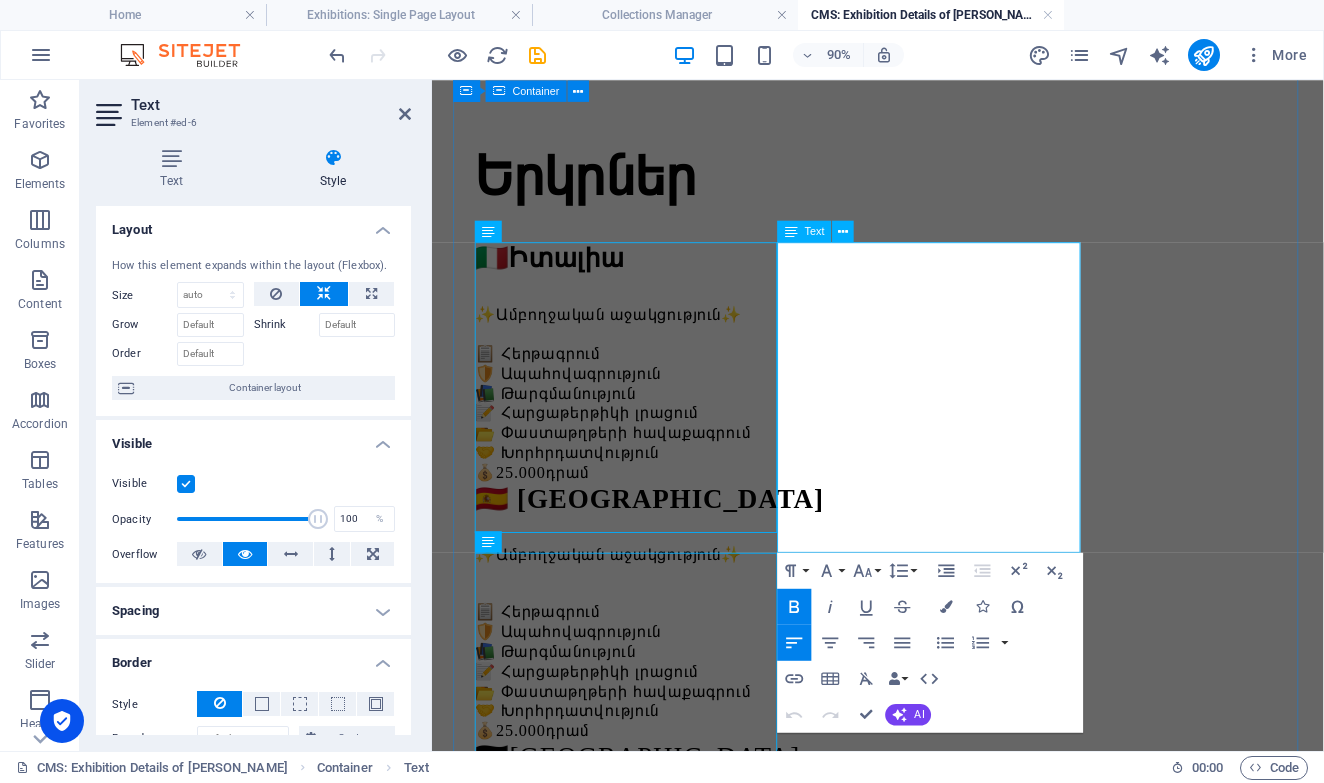 click at bounding box center (927, 628) 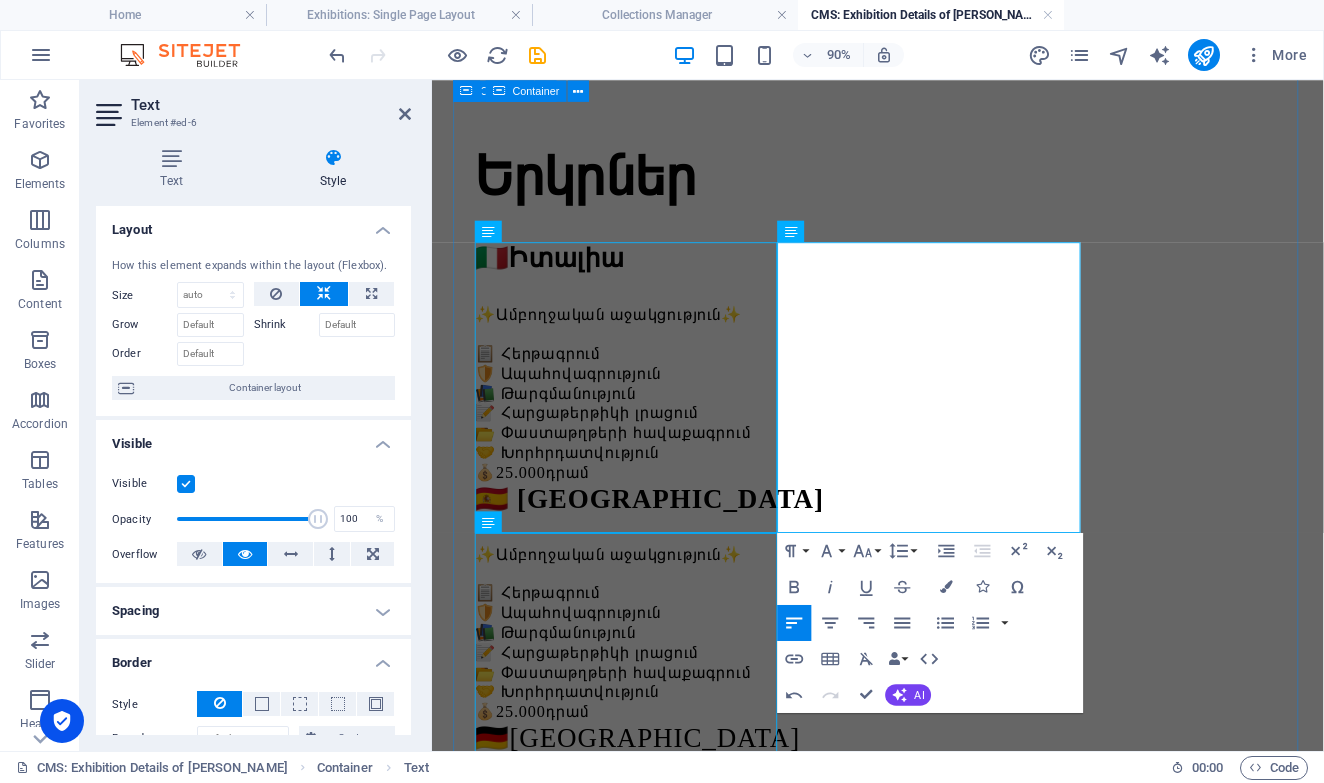 click on "Երկրներ 🇮🇹  Իտալիա ✨Ամբողջական աջակցություն✨   📋 Հերթագրում 🛡️ Ապահովագրություն   📚 Թարգմանություն   📝 Հարցաթերթիկի լրացում   📂 Փաստաթղթերի հավաքագրում   🤝 Խորհրդատվություն 💰 25.000  դրամ 🇪🇸 Իսպանիա ✨Ամբողջական աջակցություն✨   📋 Հերթագրում 🛡️ Ապահովագրություն   📚 Թարգմանություն   📝 Հարցաթերթիկի լրացում   📂 Փաստաթղթերի հավաքագրում   🤝 Խորհրդատվություն 💰 25.000  դրամ 🇩🇪Գերմանիա ✨Ամբողջական աջակցություն✨   📋 Հերթագրում 🛡️ Ապահովագրություն   📚 Թարգմանություն   📝 Հարցաթերթիկի լրացում   📂 Փաստաթղթերի հավաքագրում   💰 25.000  դրամ" at bounding box center (927, 944) 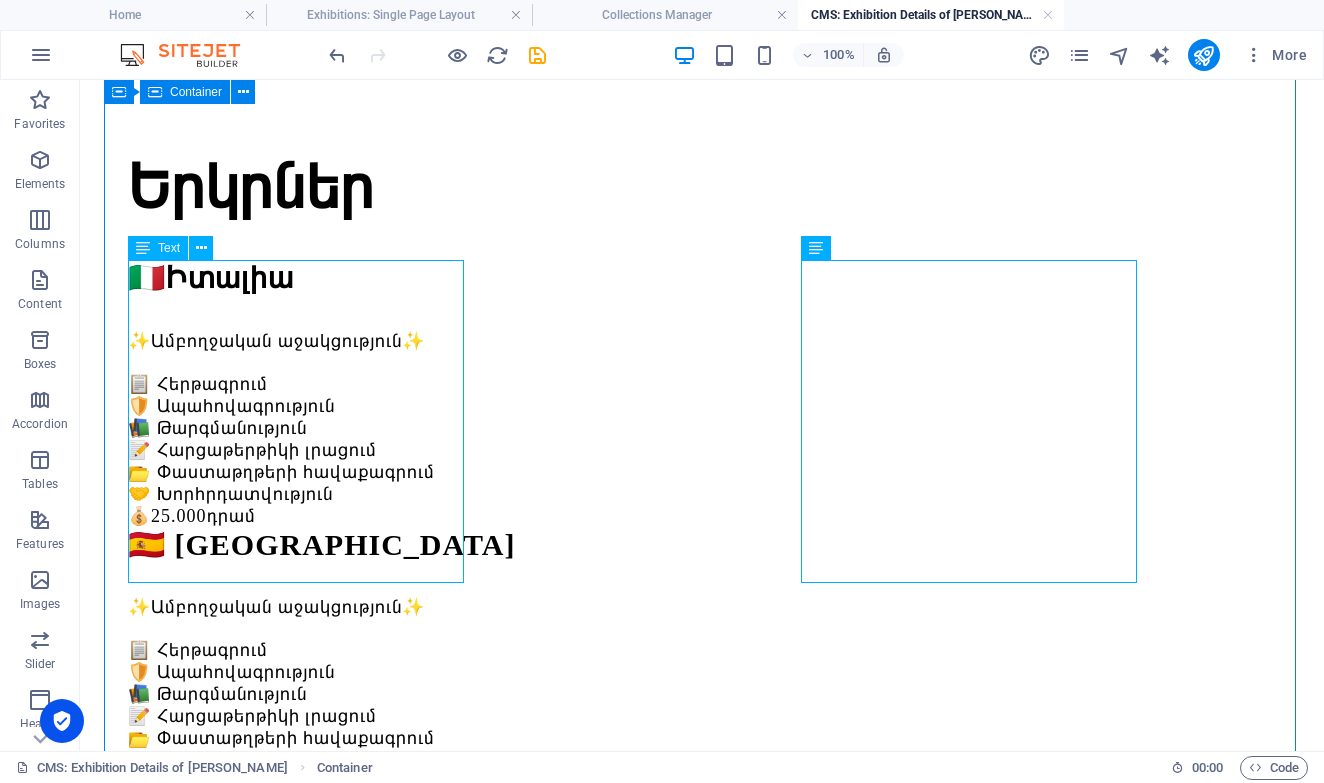 click on "🇮🇹  Իտալիա ✨Ամբողջական աջակցություն✨   📋 Հերթագրում 🛡️ Ապահովագրություն   📚 Թարգմանություն   📝 Հարցաթերթիկի լրացում   📂 Փաստաթղթերի հավաքագրում   🤝 Խորհրդատվություն 💰 25.000  դրամ" at bounding box center (702, 393) 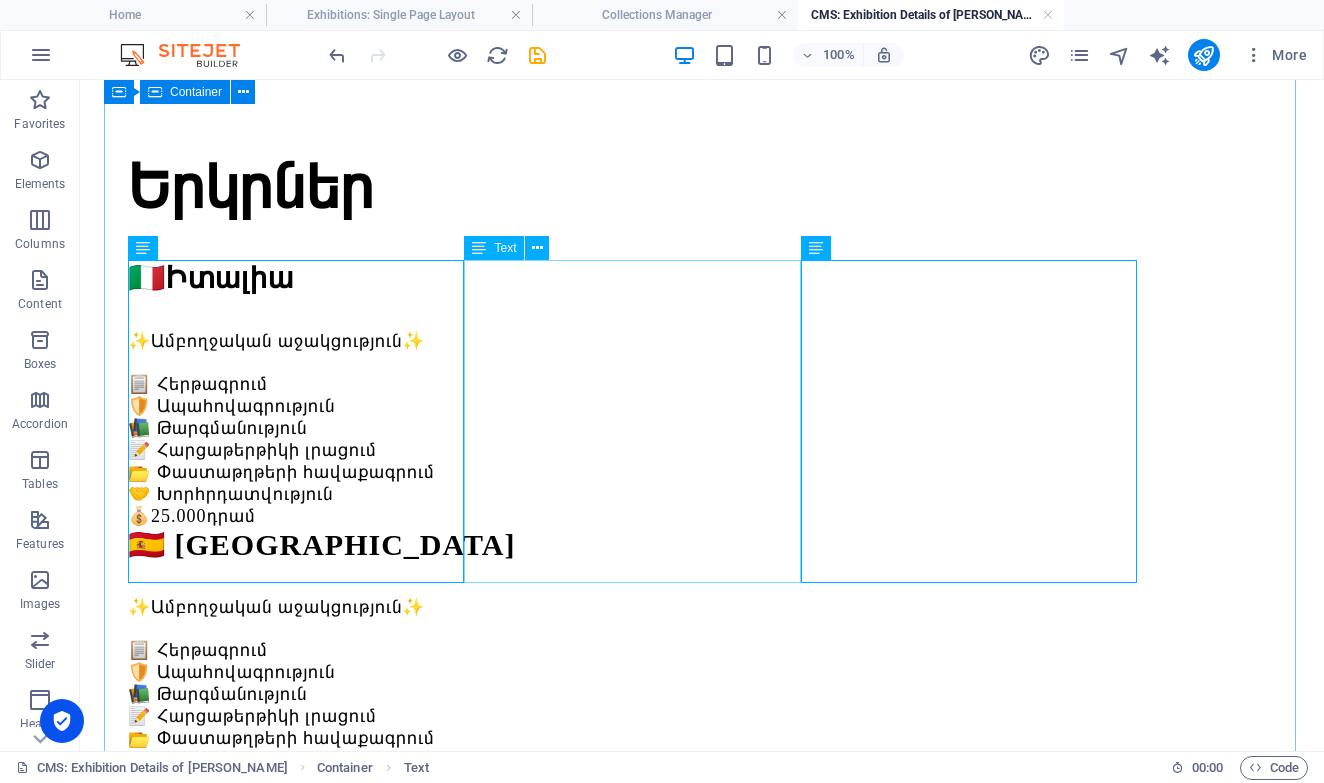 click on "🇪🇸 Իսպանիա ✨Ամբողջական աջակցություն✨   📋 Հերթագրում 🛡️ Ապահովագրություն   📚 Թարգմանություն   📝 Հարցաթերթիկի լրացում   📂 Փաստաթղթերի հավաքագրում   🤝 Խորհրդատվություն 💰 25.000  դրամ" at bounding box center (702, 660) 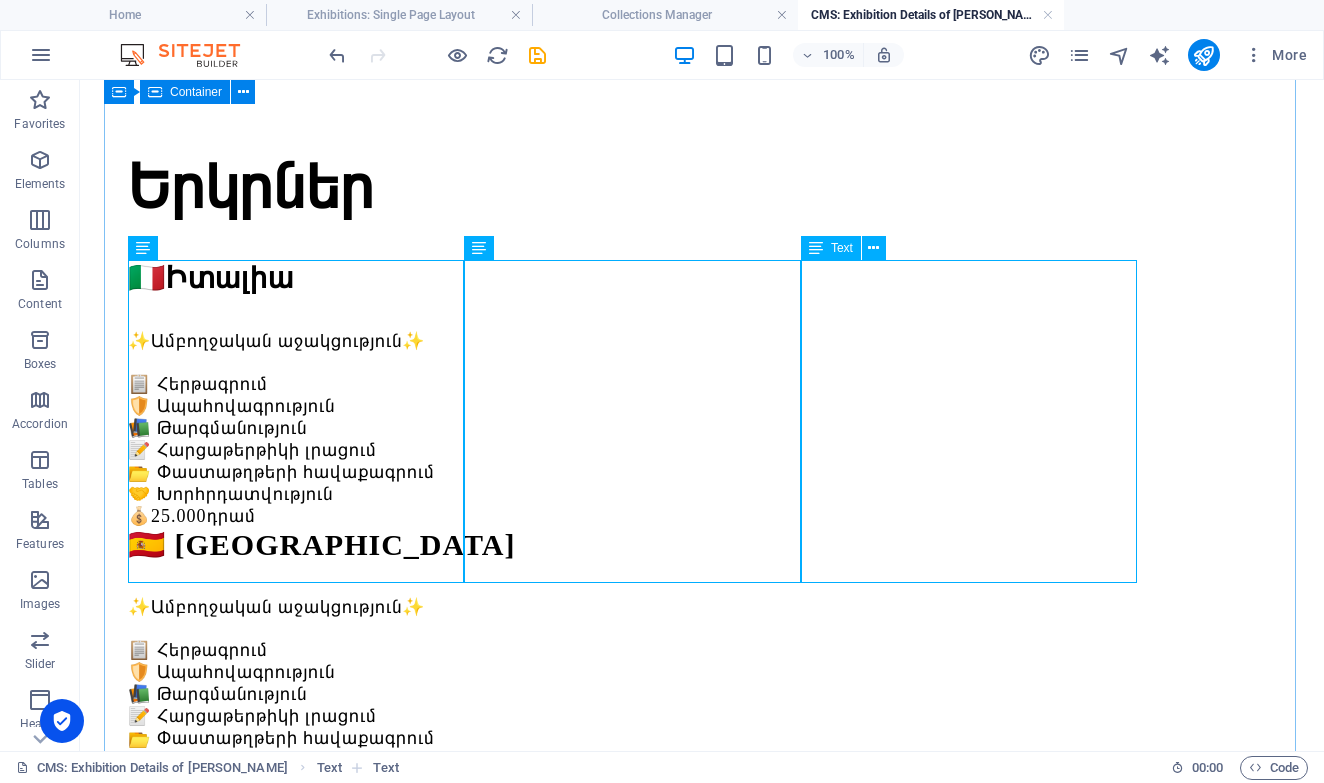 click on "🇩🇪Գերմանիա ✨Ամբողջական աջակցություն✨   📋 Հերթագրում 🛡️ Ապահովագրություն   📚 Թարգմանություն   📝 Հարցաթերթիկի լրացում   📂 Փաստաթղթերի հավաքագրում   🤝 Խորհրդատվություն 💰 25.000  դրամ" at bounding box center [702, 926] 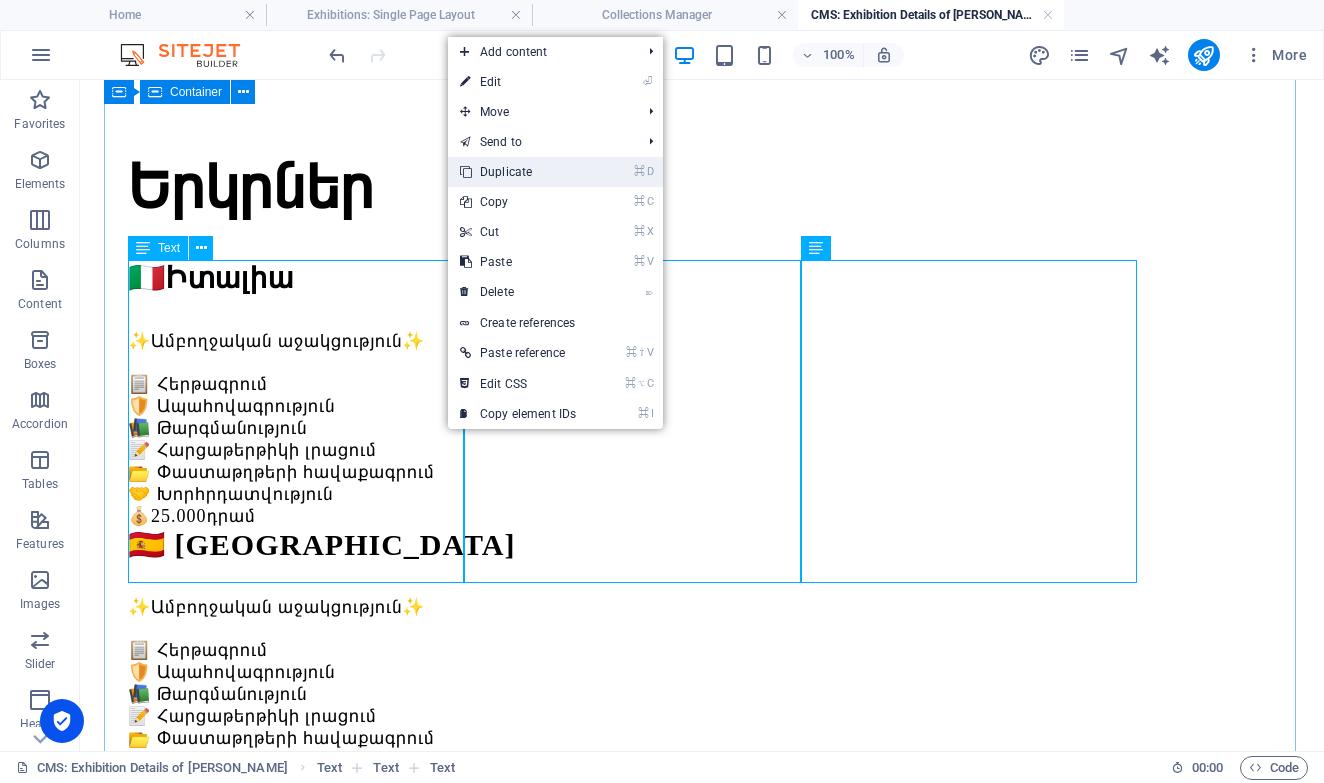 click on "⌘ D  Duplicate" at bounding box center (518, 172) 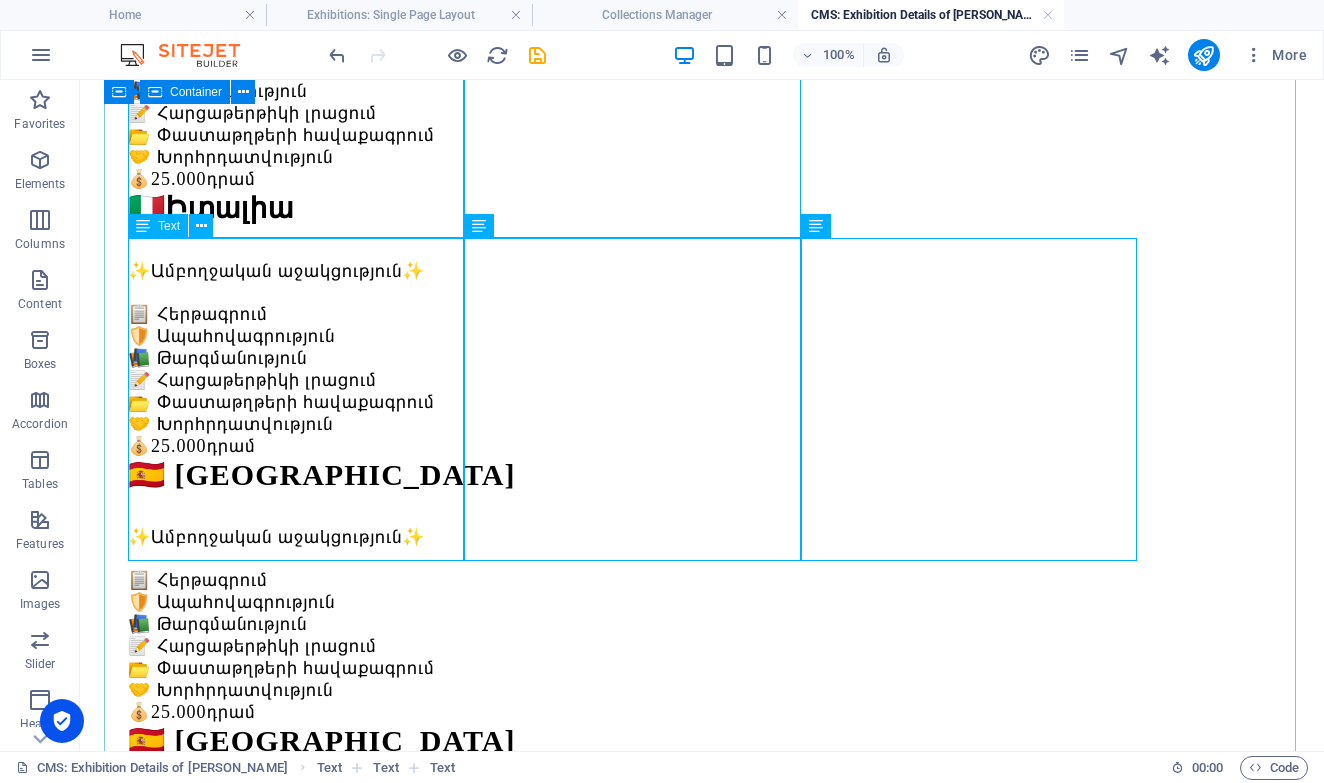 scroll, scrollTop: 505, scrollLeft: 0, axis: vertical 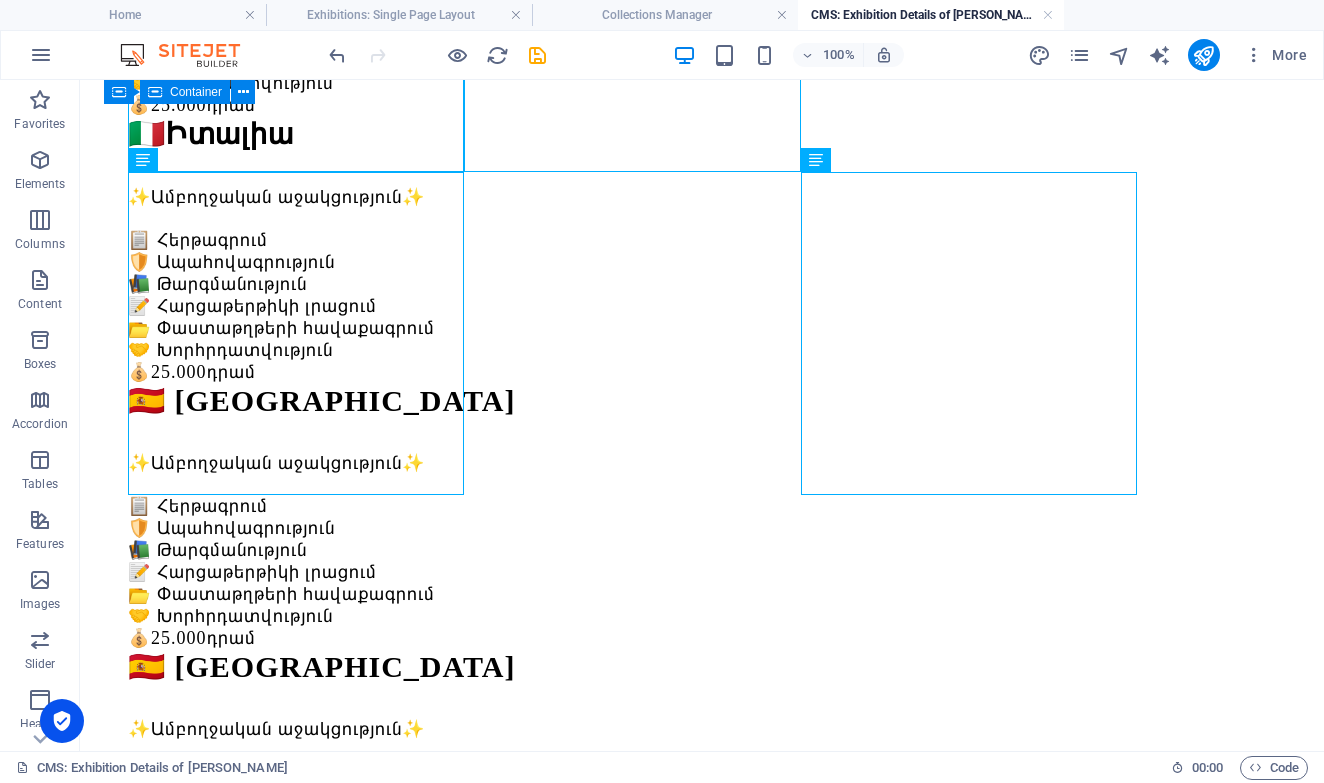 drag, startPoint x: 544, startPoint y: 452, endPoint x: 636, endPoint y: 394, distance: 108.75661 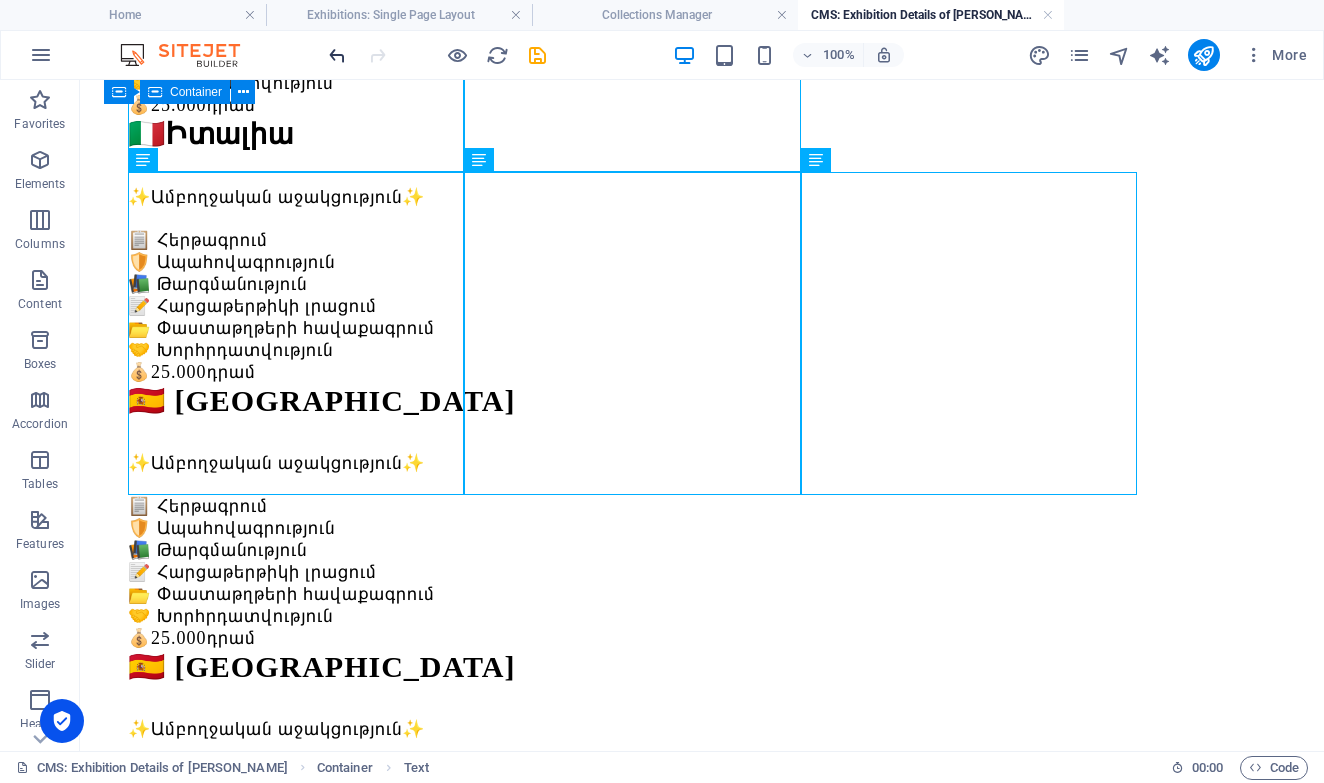 click at bounding box center (337, 55) 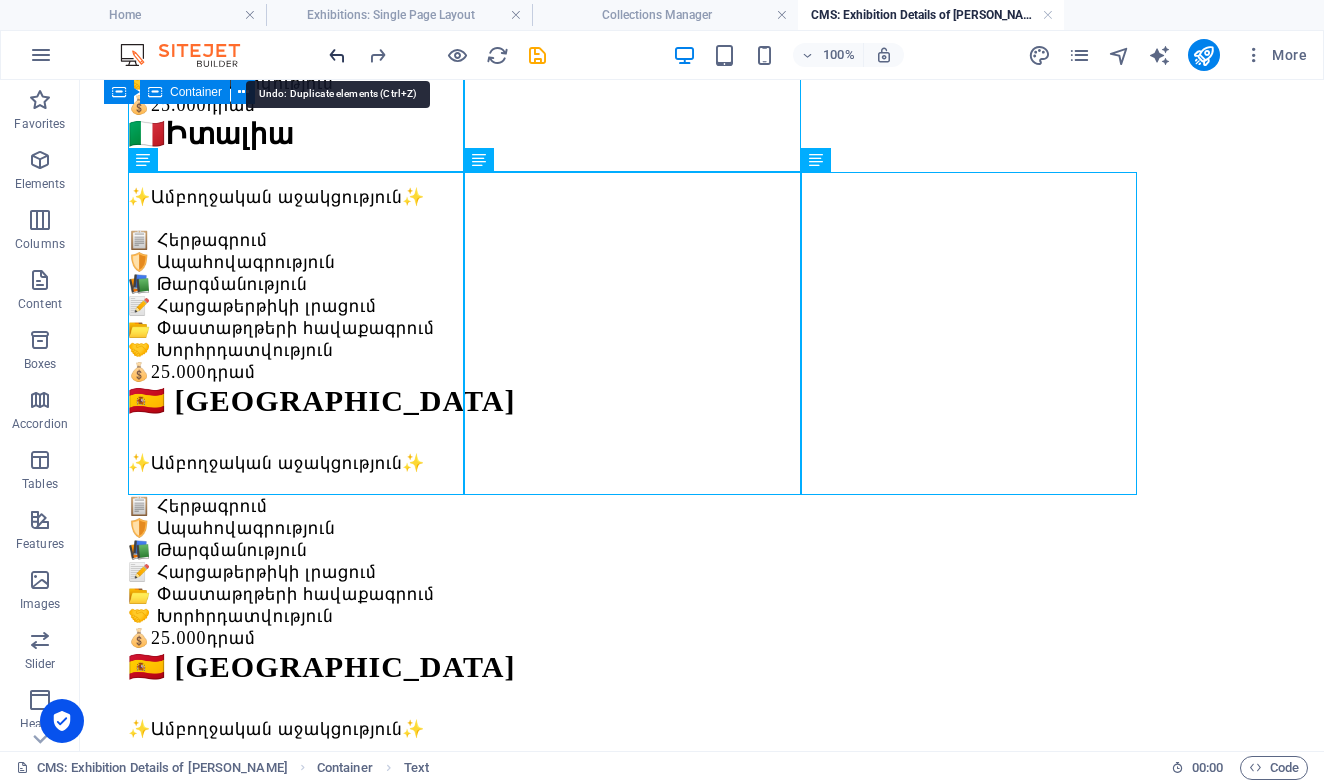 click at bounding box center [337, 55] 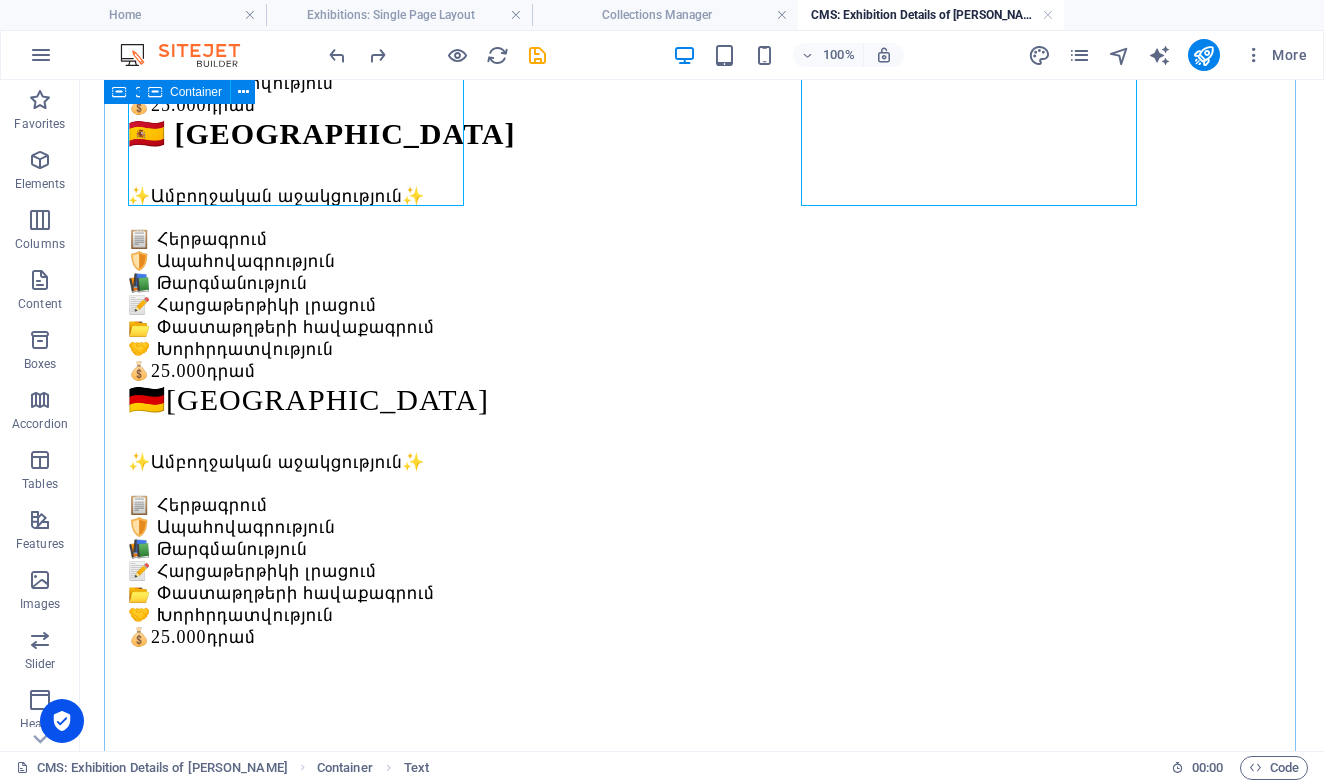 scroll, scrollTop: 430, scrollLeft: 0, axis: vertical 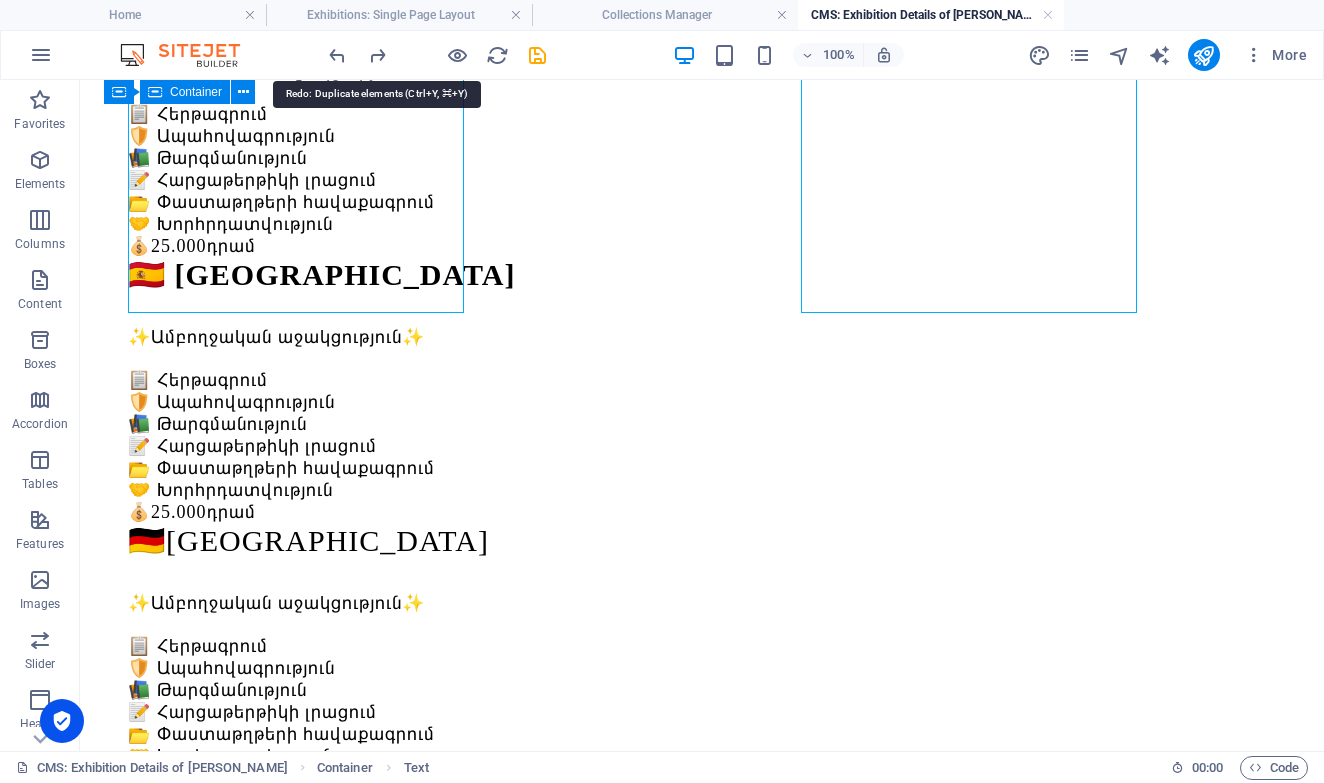 click at bounding box center (437, 55) 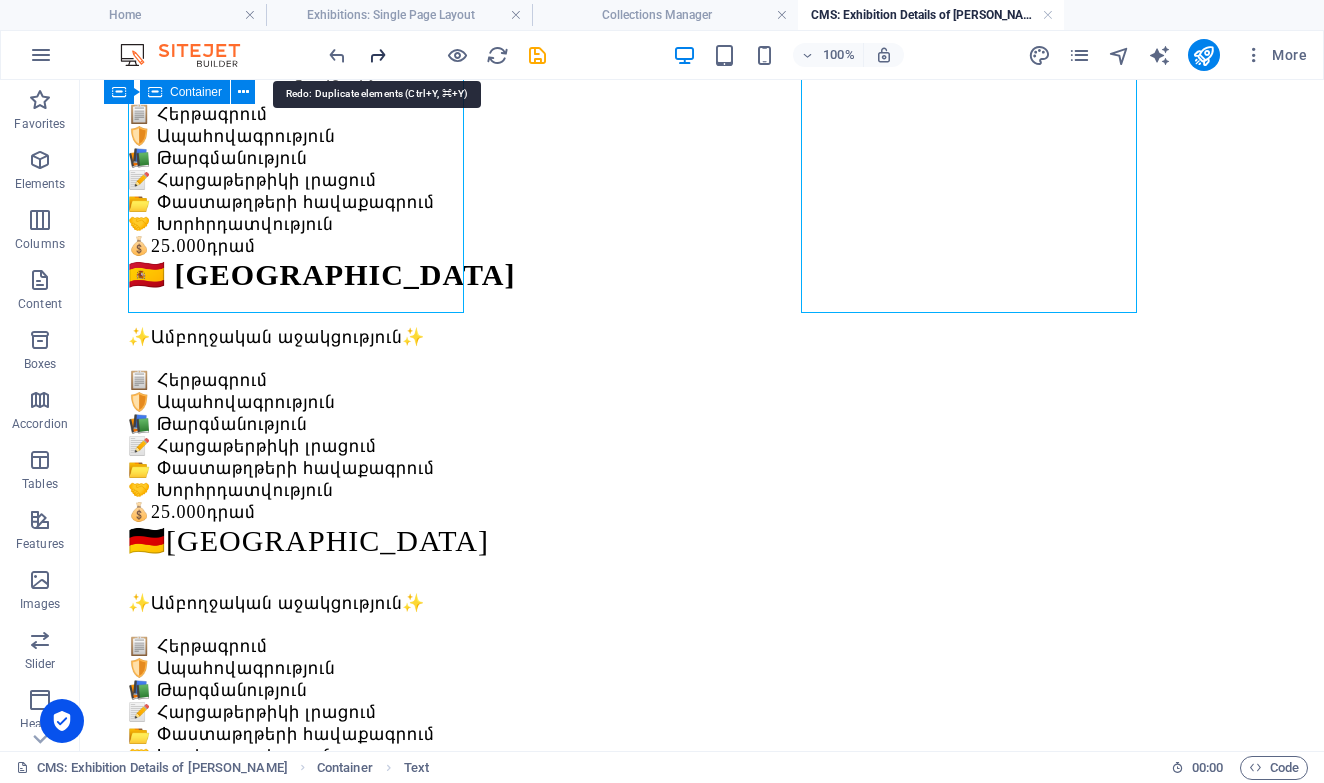 click at bounding box center [377, 55] 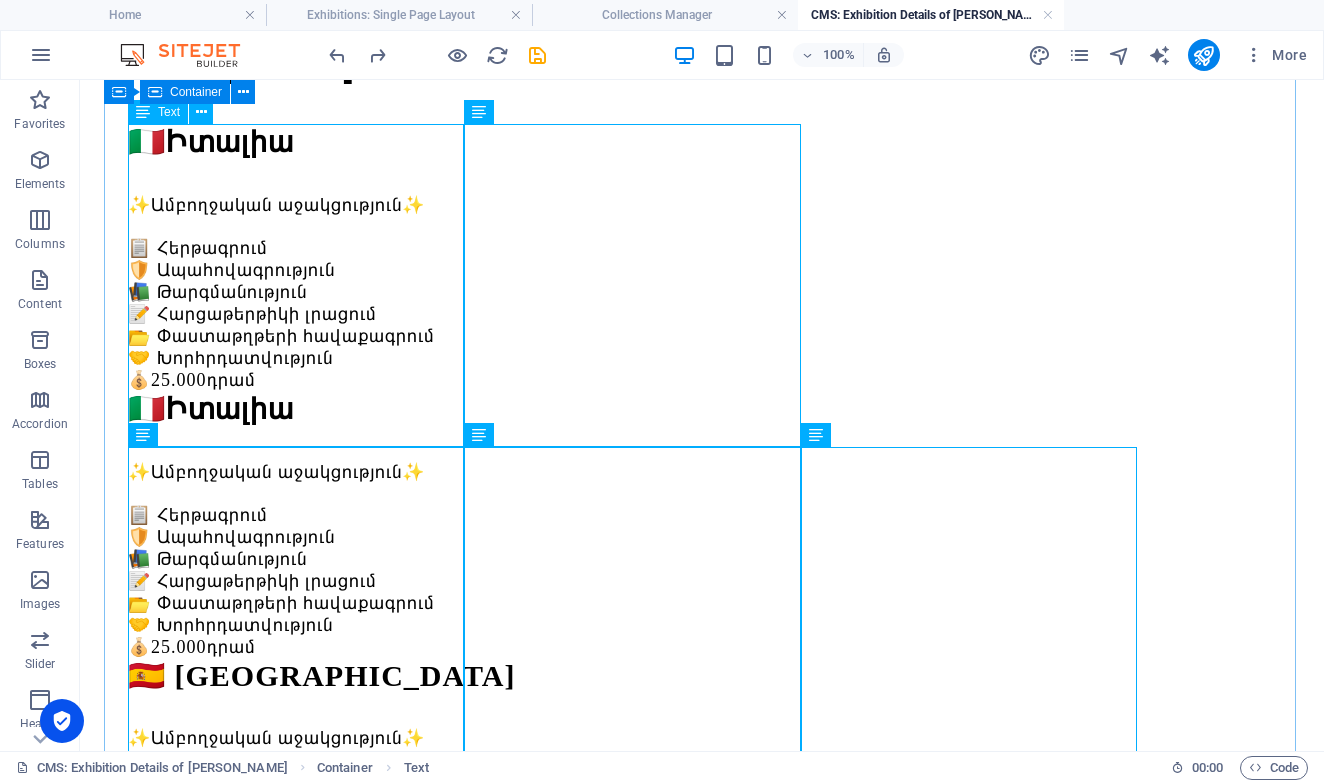 scroll, scrollTop: 293, scrollLeft: 0, axis: vertical 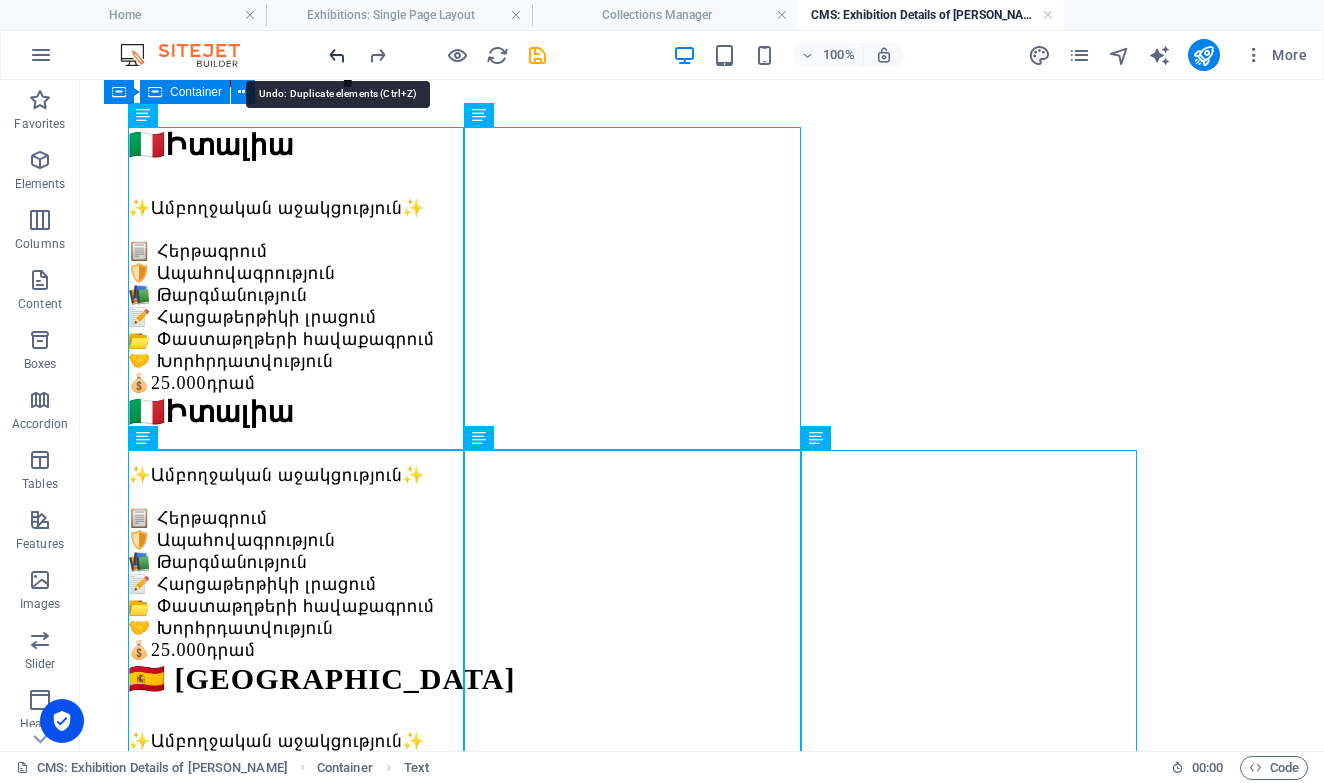 click at bounding box center [337, 55] 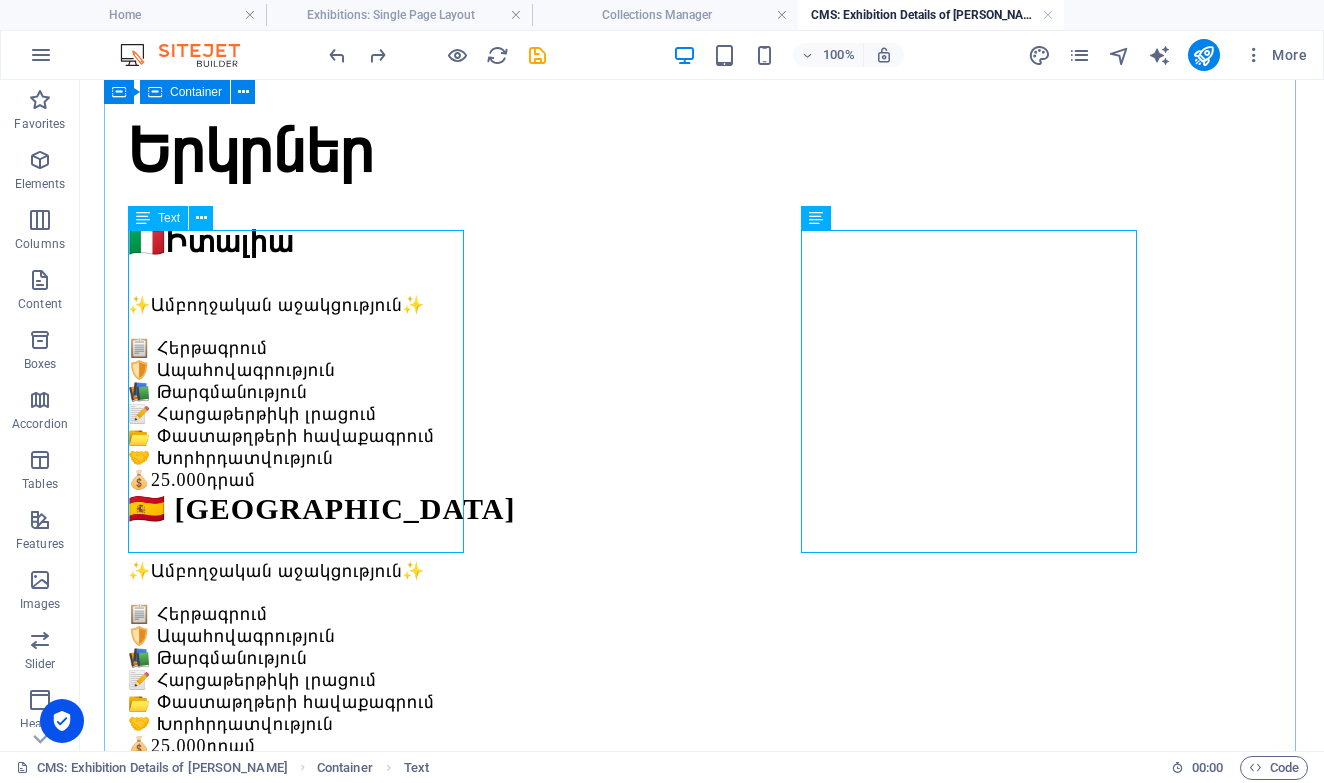 scroll, scrollTop: 190, scrollLeft: 0, axis: vertical 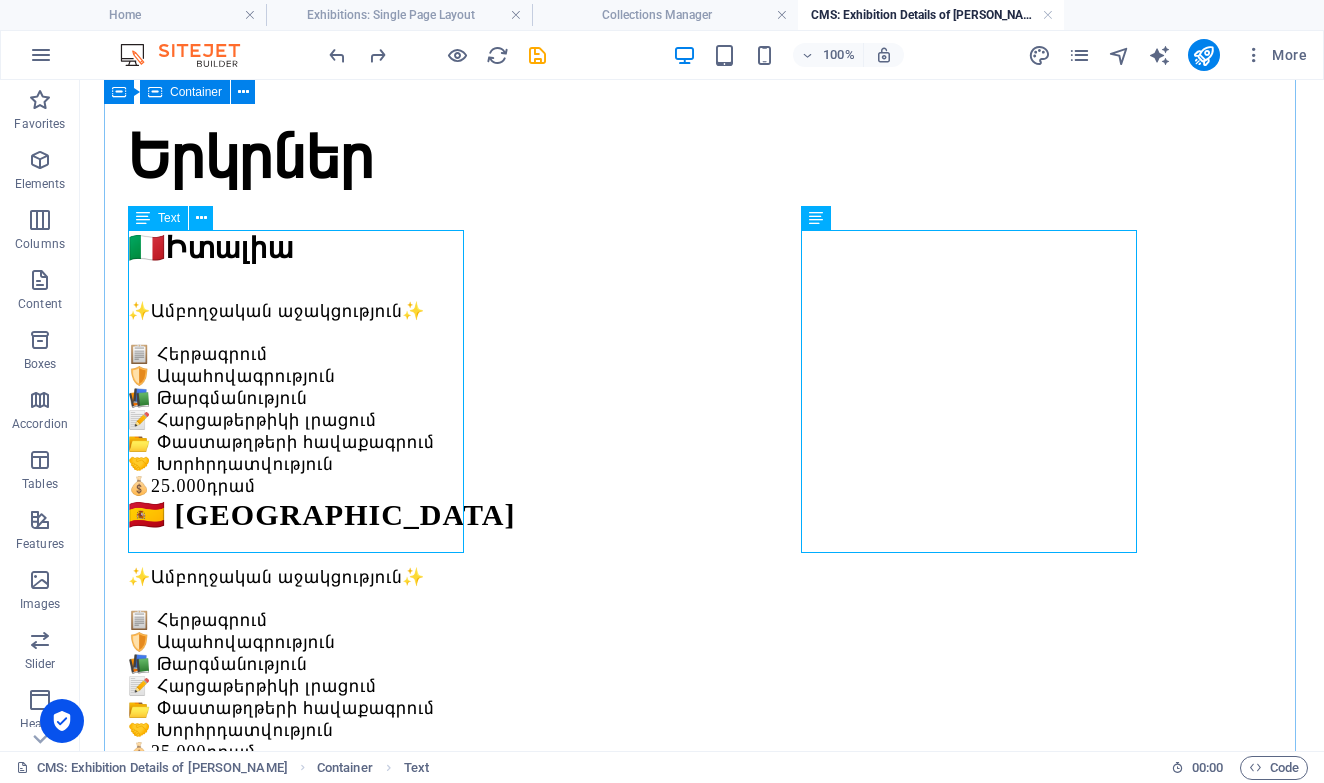 click on "🇮🇹  Իտալիա ✨Ամբողջական աջակցություն✨   📋 Հերթագրում 🛡️ Ապահովագրություն   📚 Թարգմանություն   📝 Հարցաթերթիկի լրացում   📂 Փաստաթղթերի հավաքագրում   🤝 Խորհրդատվություն 💰 25.000  դրամ" at bounding box center [702, 363] 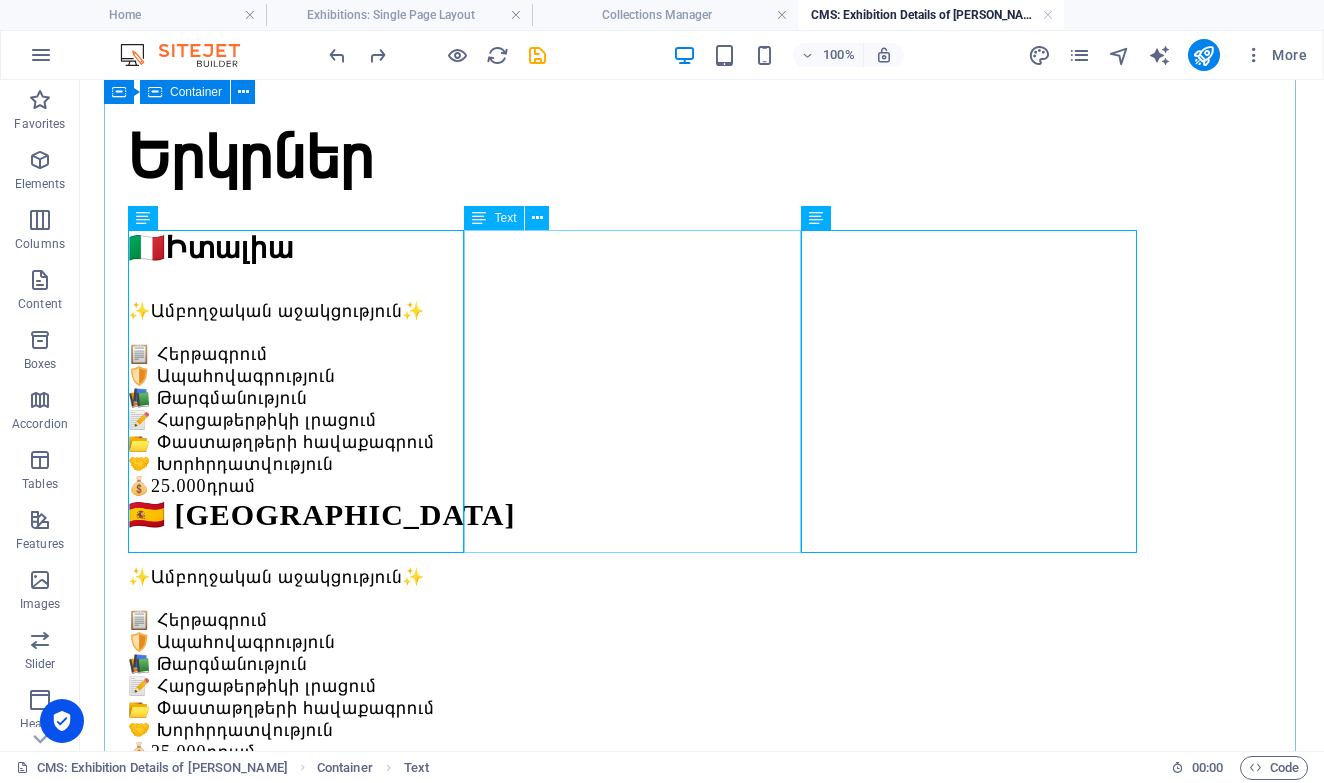 click on "🇪🇸 Իսպանիա ✨Ամբողջական աջակցություն✨   📋 Հերթագրում 🛡️ Ապահովագրություն   📚 Թարգմանություն   📝 Հարցաթերթիկի լրացում   📂 Փաստաթղթերի հավաքագրում   🤝 Խորհրդատվություն 💰 25.000  դրամ" at bounding box center [702, 630] 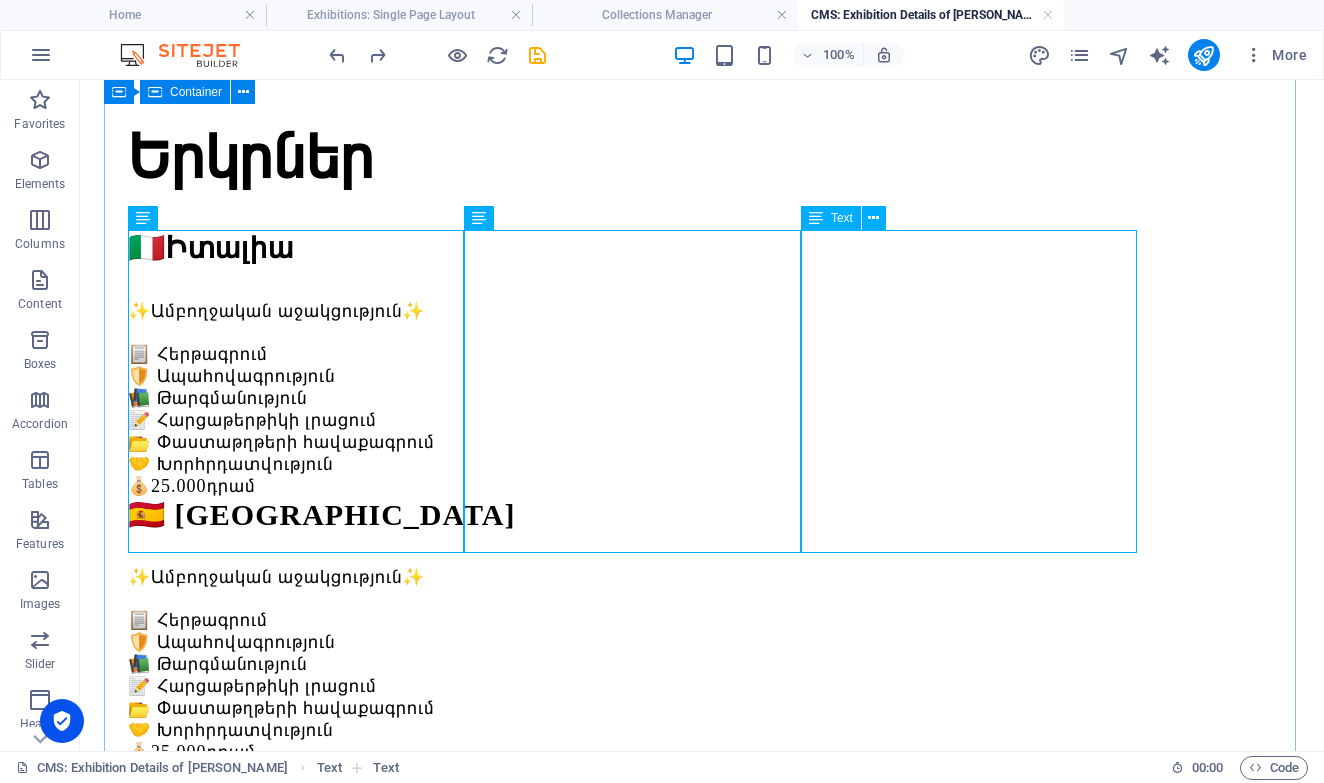 click on "🇩🇪Գերմանիա ✨Ամբողջական աջակցություն✨   📋 Հերթագրում 🛡️ Ապահովագրություն   📚 Թարգմանություն   📝 Հարցաթերթիկի լրացում   📂 Փաստաթղթերի հավաքագրում   🤝 Խորհրդատվություն 💰 25.000  դրամ" at bounding box center [702, 896] 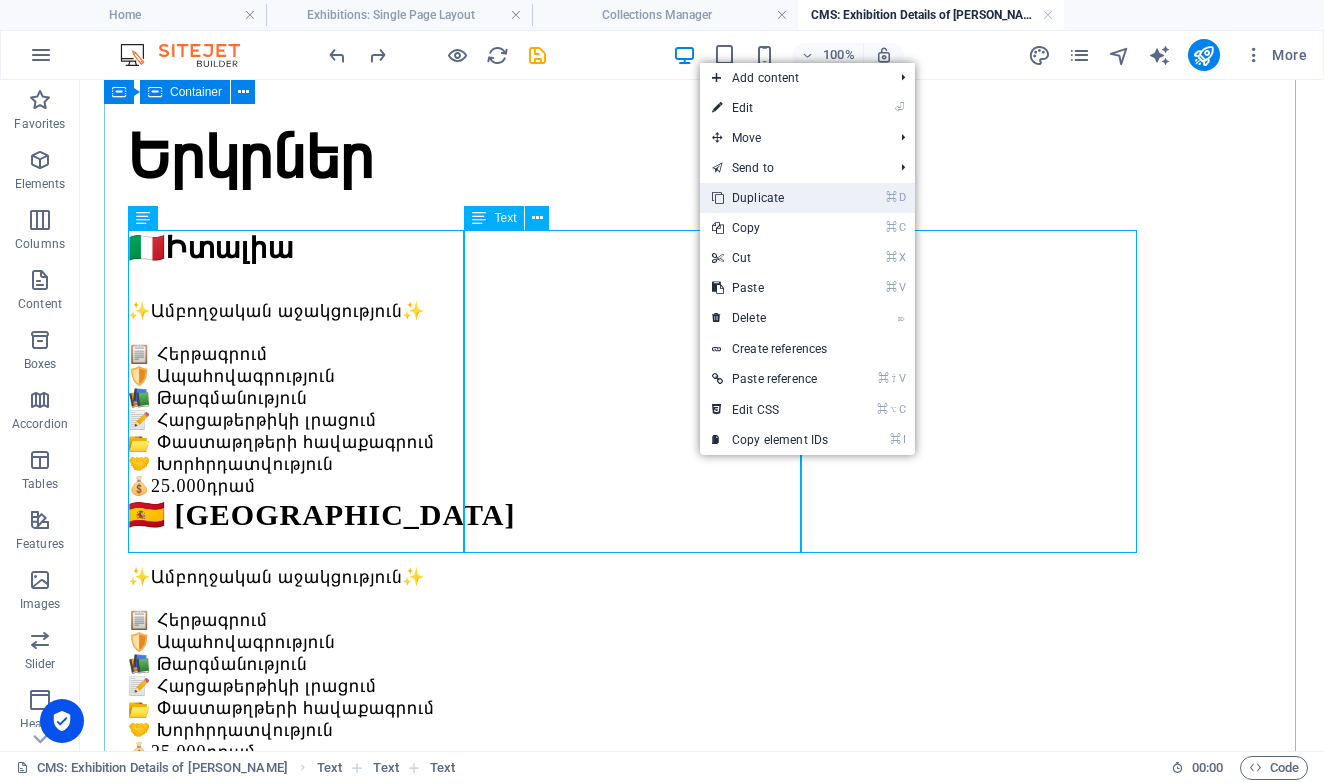 click on "⌘ D  Duplicate" at bounding box center [770, 198] 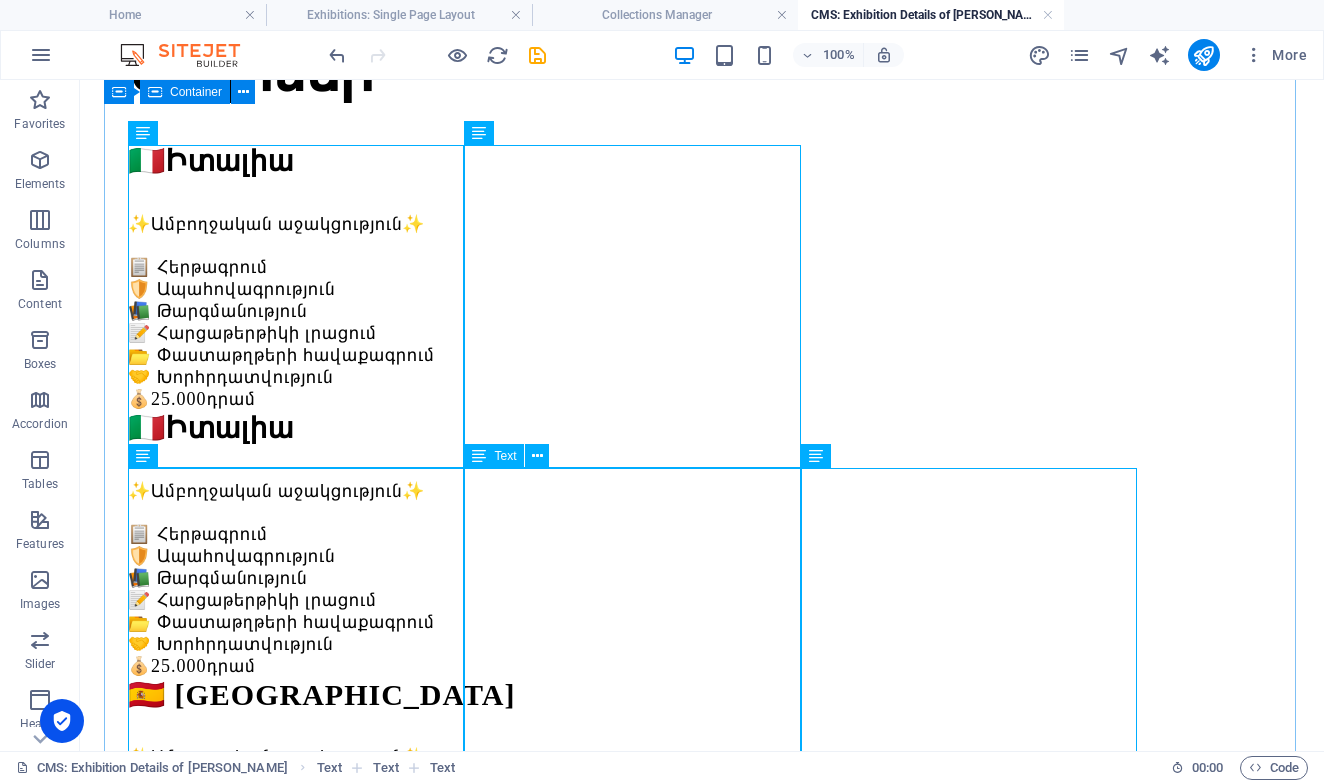 scroll, scrollTop: 272, scrollLeft: 0, axis: vertical 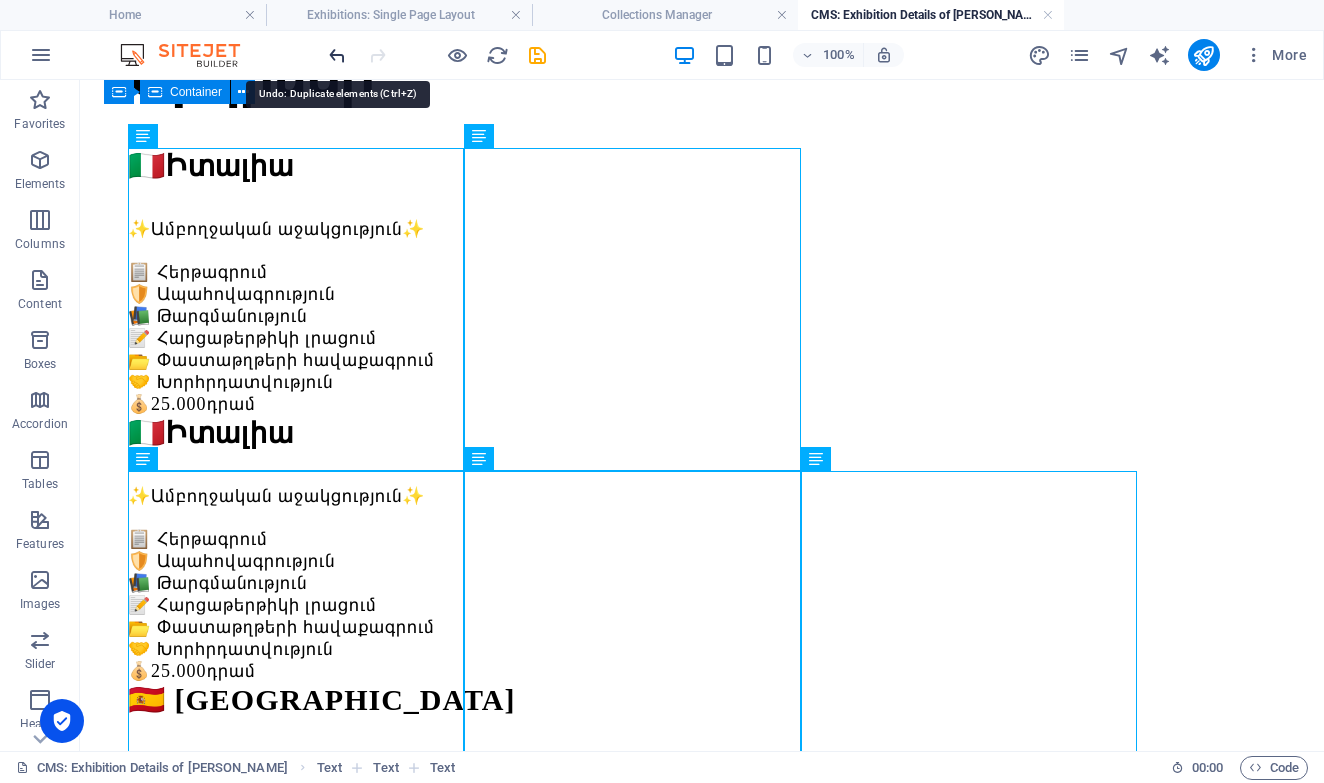 click at bounding box center [337, 55] 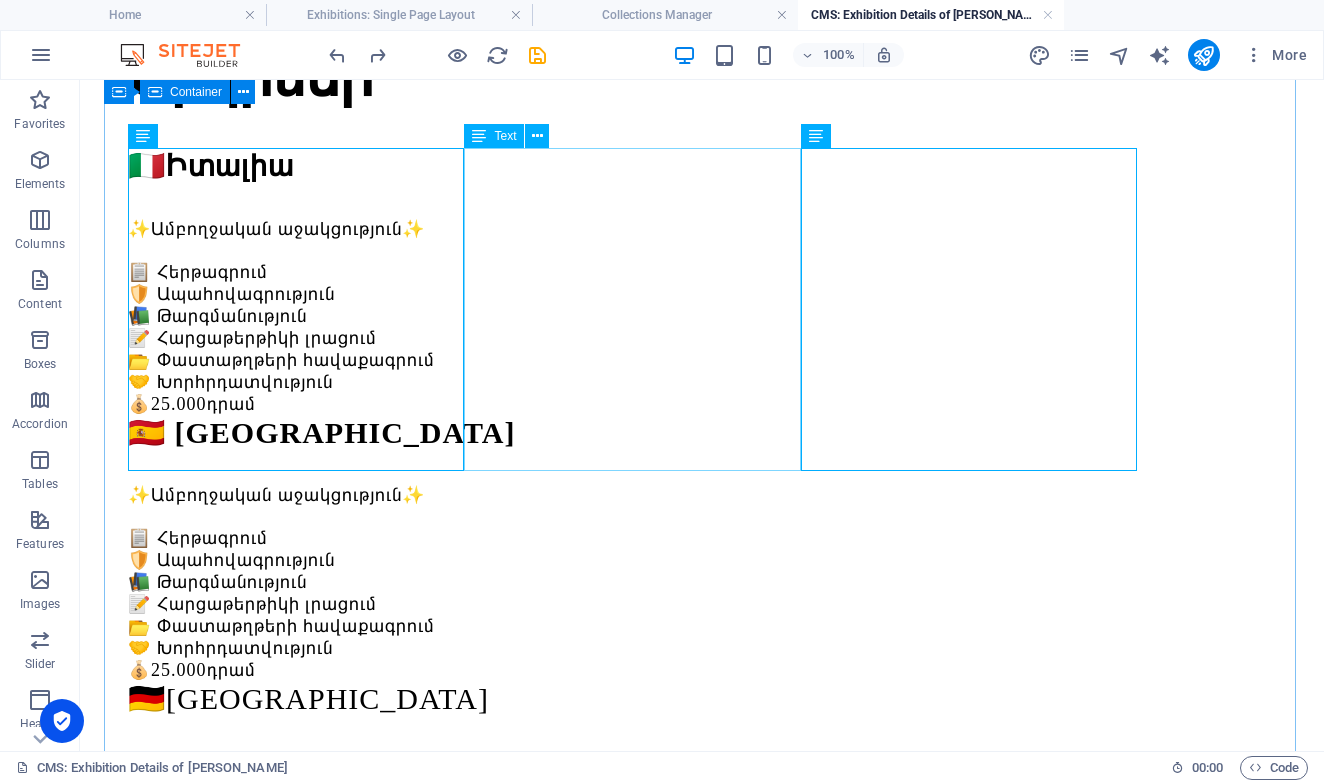 click on "🇪🇸 Իսպանիա ✨Ամբողջական աջակցություն✨   📋 Հերթագրում 🛡️ Ապահովագրություն   📚 Թարգմանություն   📝 Հարցաթերթիկի լրացում   📂 Փաստաթղթերի հավաքագրում   🤝 Խորհրդատվություն 💰 25.000  դրամ" at bounding box center (702, 548) 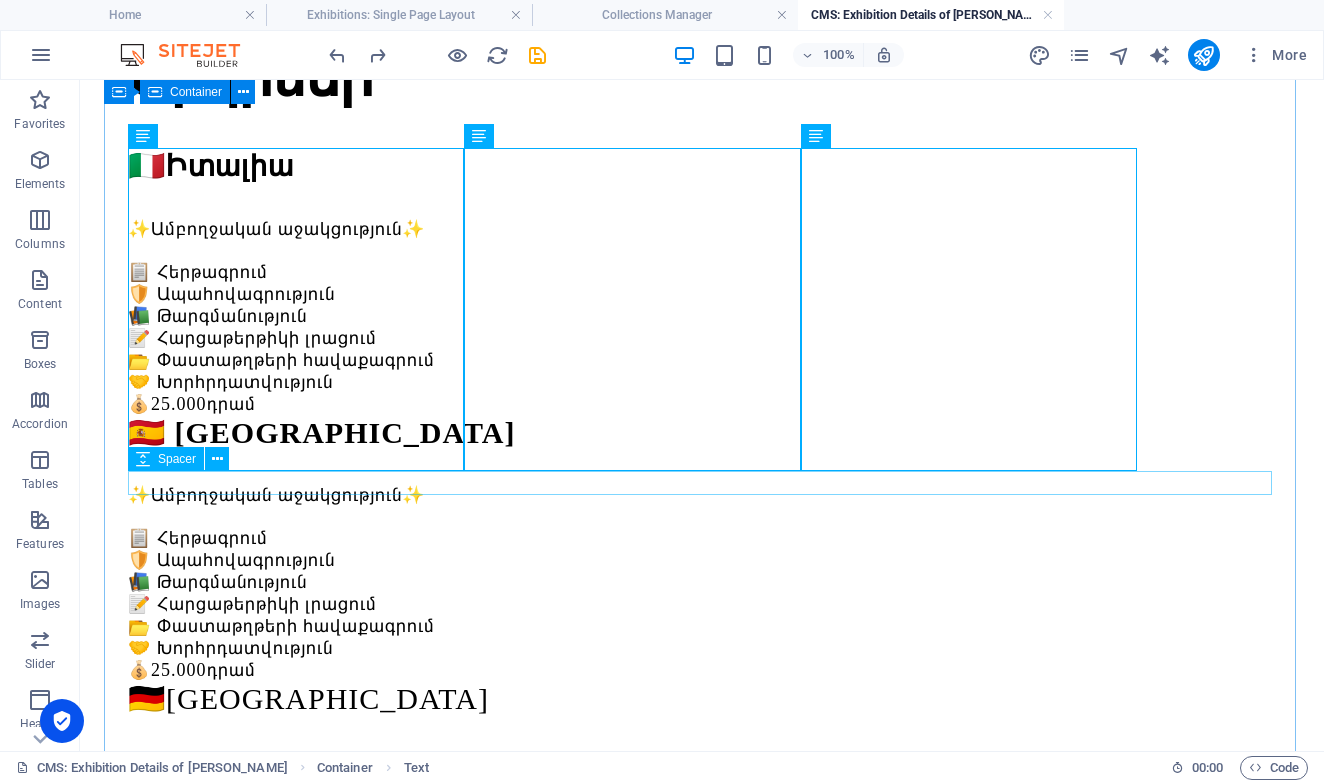 click at bounding box center (702, 959) 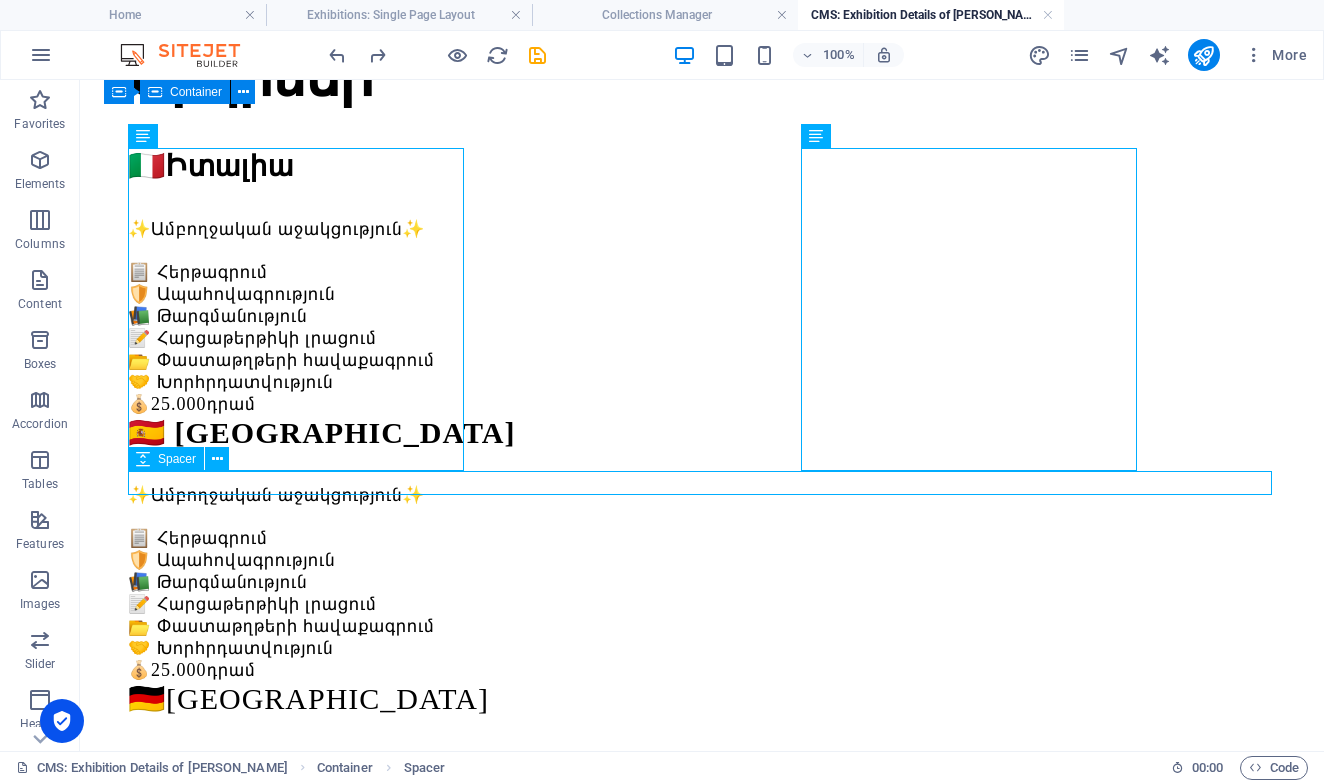 click at bounding box center (702, 959) 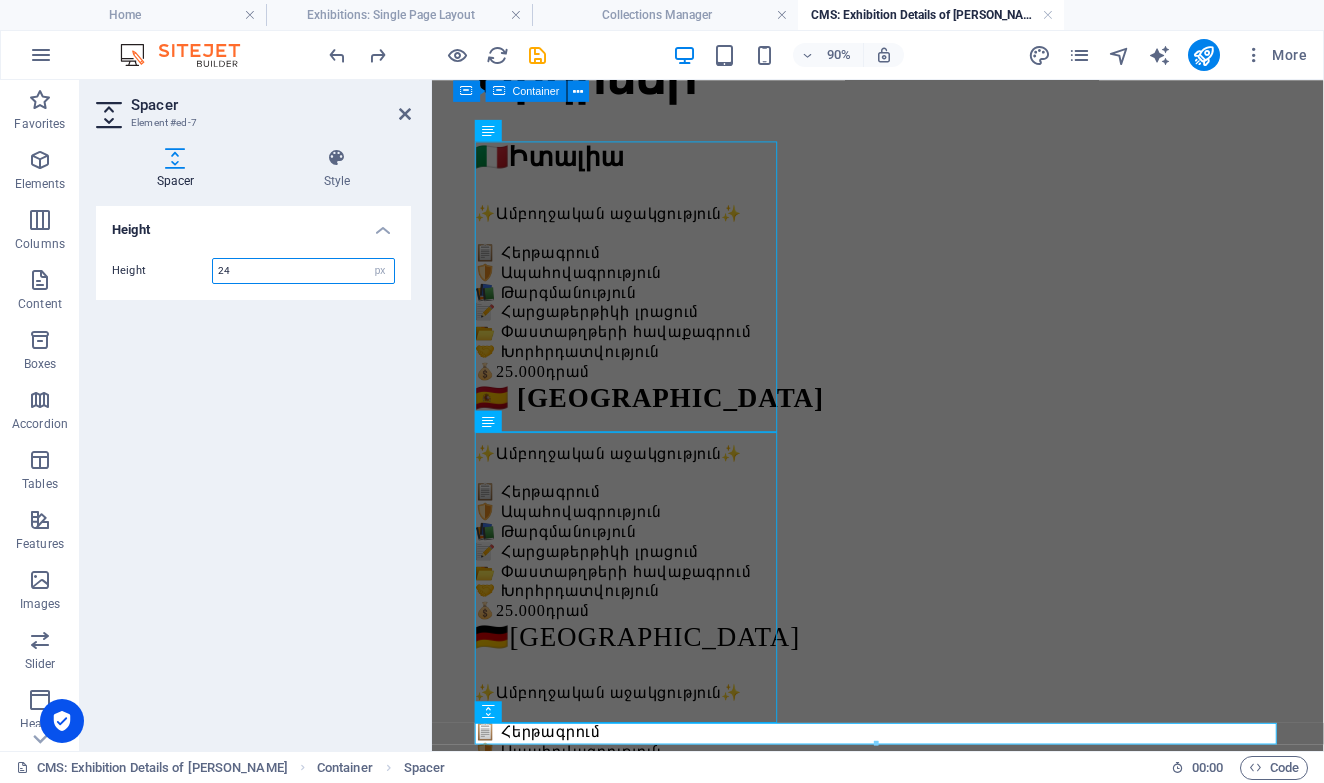 click on "24" at bounding box center (303, 271) 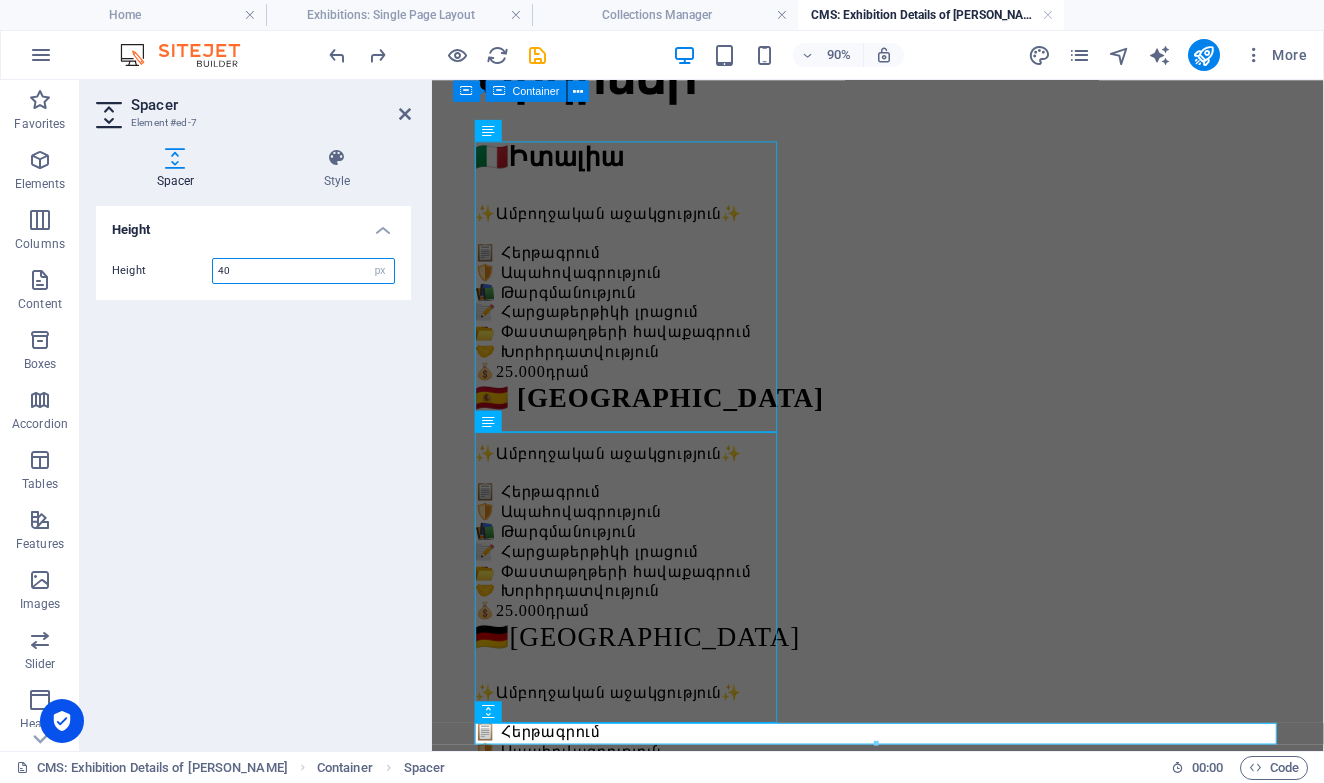 type on "40" 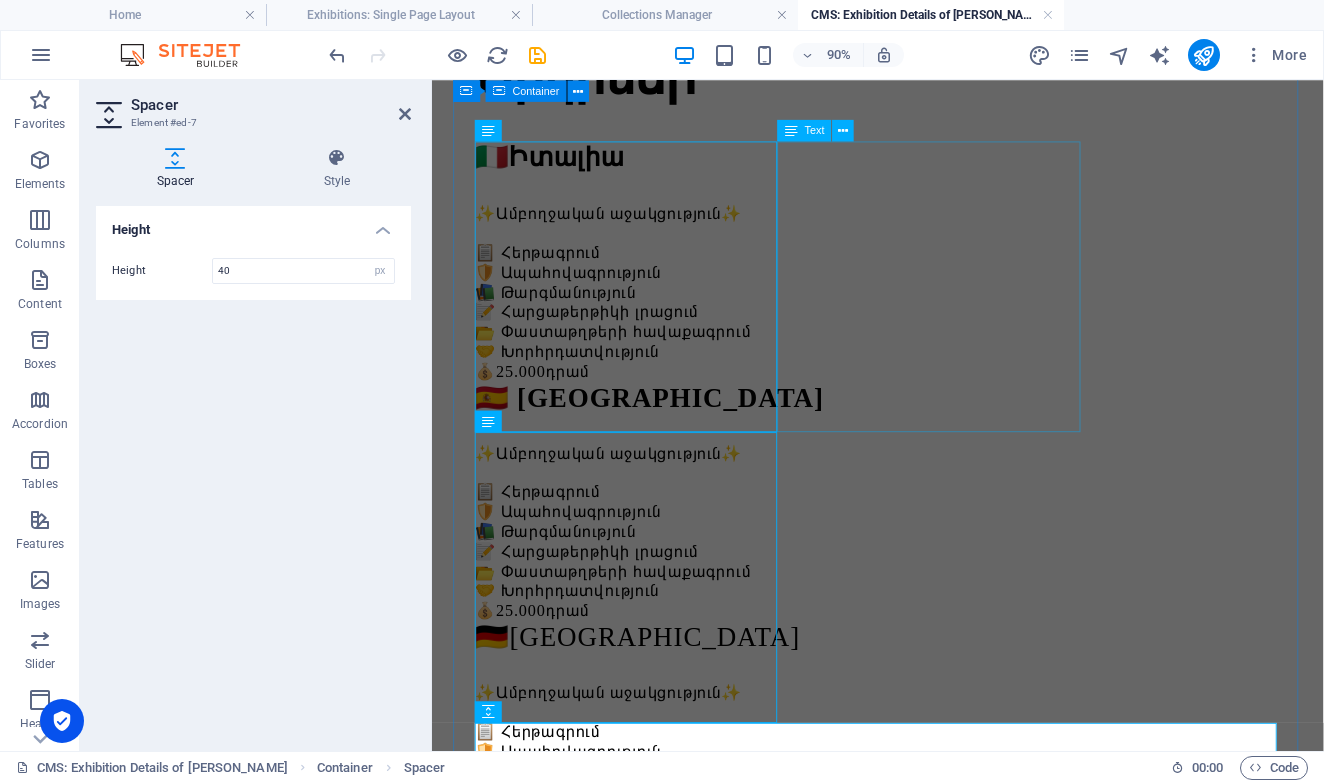 click on "🇪🇸 Իսպանիա ✨Ամբողջական աջակցություն✨   📋 Հերթագրում 🛡️ Ապահովագրություն   📚 Թարգմանություն   📝 Հարցաթերթիկի լրացում   📂 Փաստաթղթերի հավաքագրում   🤝 Խորհրդատվություն 💰 25.000  դրամ" at bounding box center (927, 548) 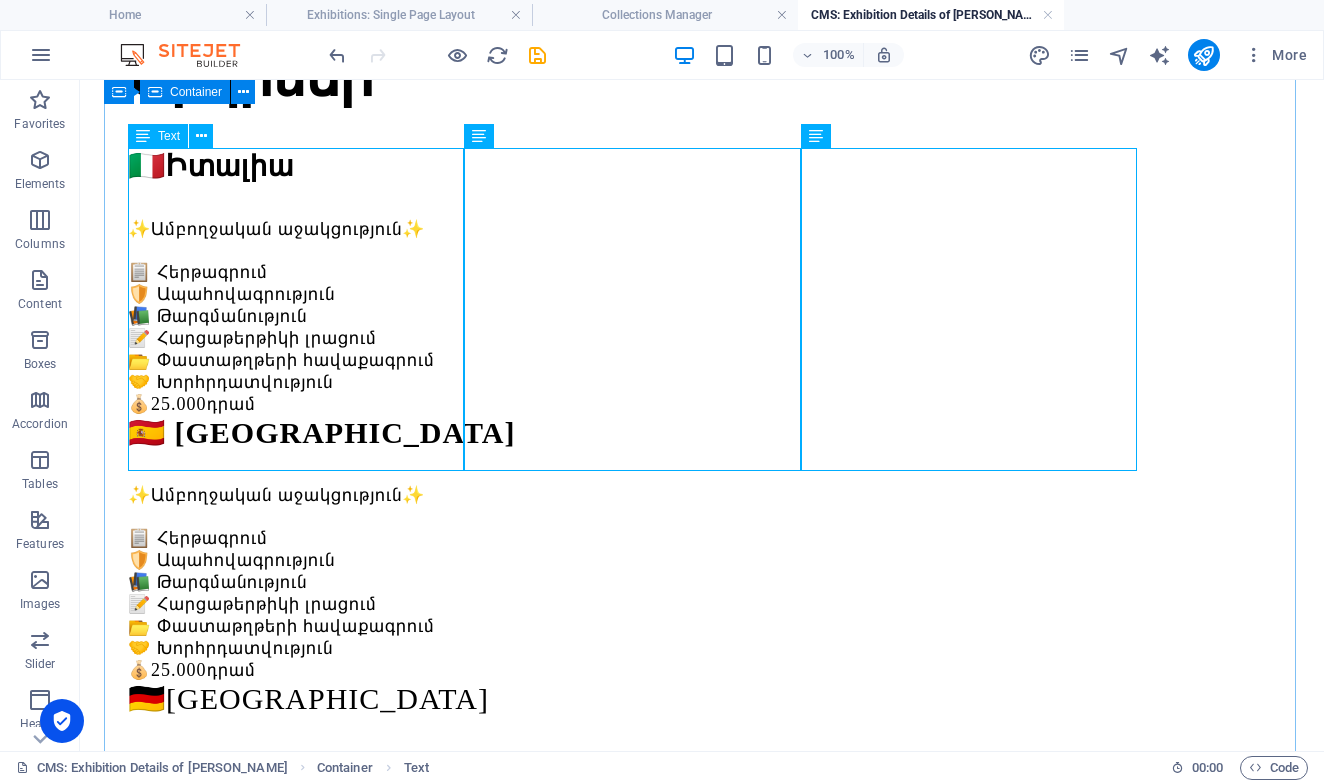 click on "🇮🇹  Իտալիա ✨Ամբողջական աջակցություն✨   📋 Հերթագրում 🛡️ Ապահովագրություն   📚 Թարգմանություն   📝 Հարցաթերթիկի լրացում   📂 Փաստաթղթերի հավաքագրում   🤝 Խորհրդատվություն 💰 25.000  դրամ" at bounding box center (702, 281) 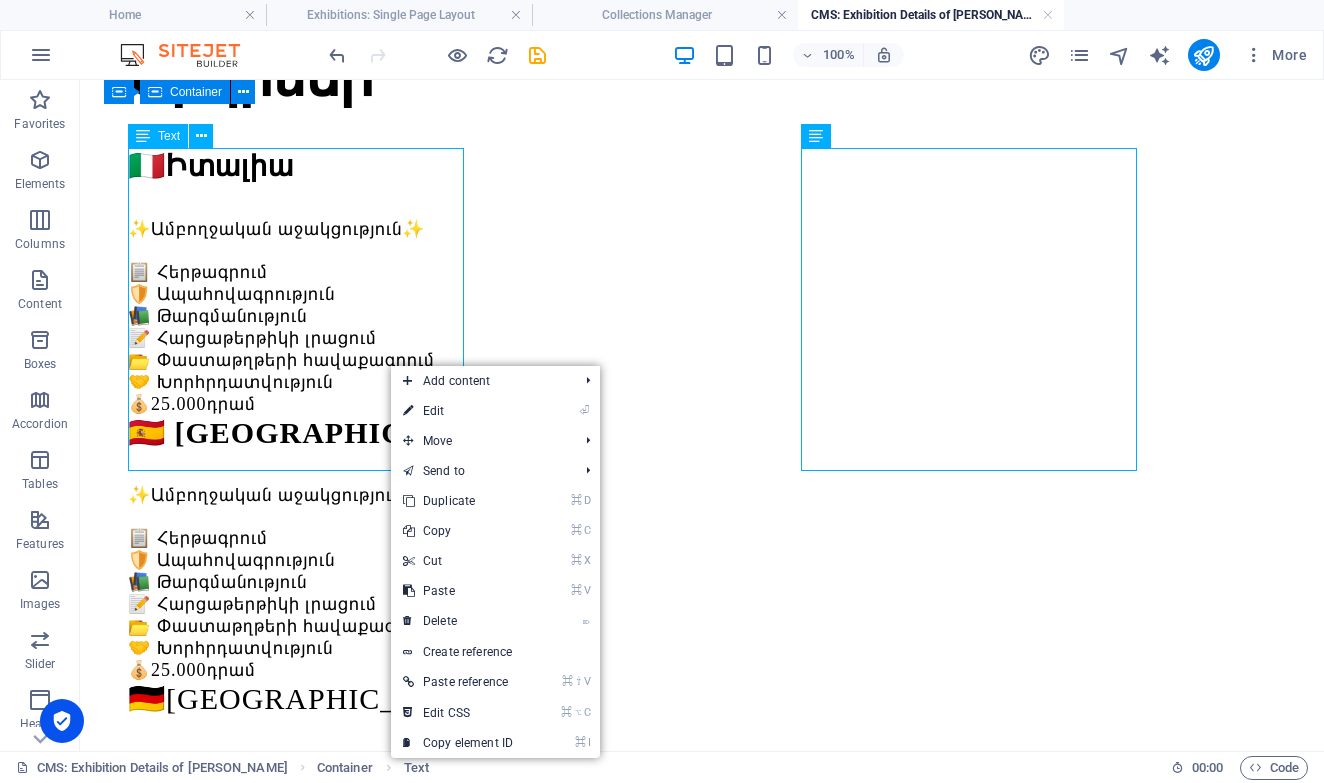 click on "🇮🇹  Իտալիա ✨Ամբողջական աջակցություն✨   📋 Հերթագրում 🛡️ Ապահովագրություն   📚 Թարգմանություն   📝 Հարցաթերթիկի լրացում   📂 Փաստաթղթերի հավաքագրում   🤝 Խորհրդատվություն 💰 25.000  դրամ" at bounding box center [702, 281] 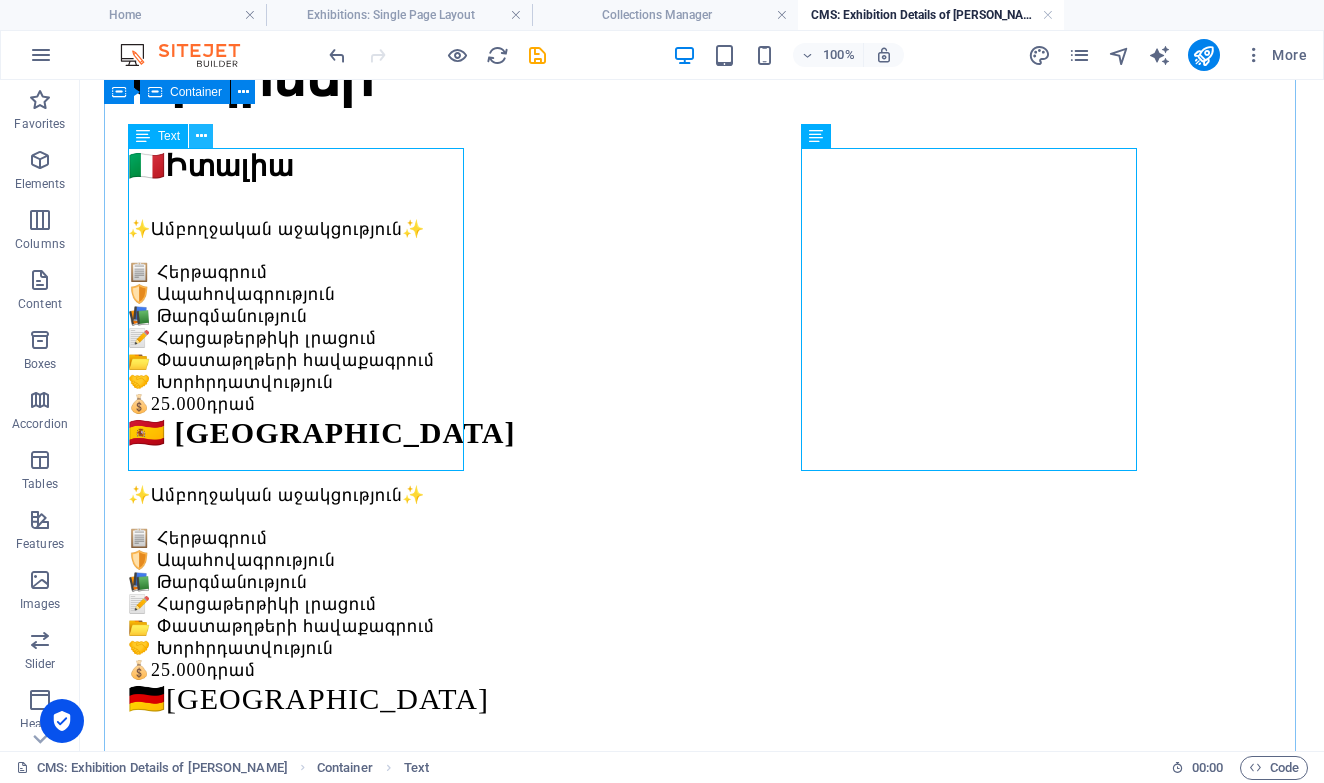 click at bounding box center [201, 136] 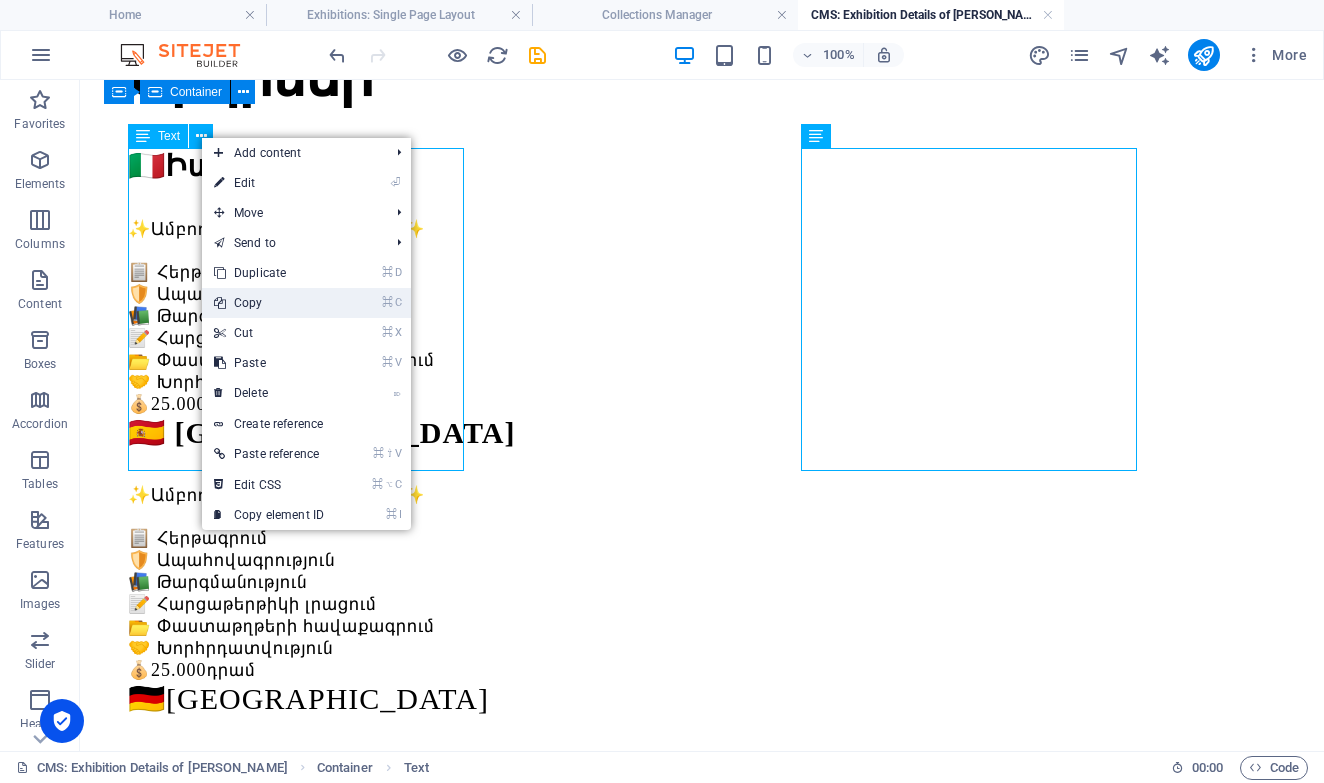 click on "⌘ C  Copy" at bounding box center [269, 303] 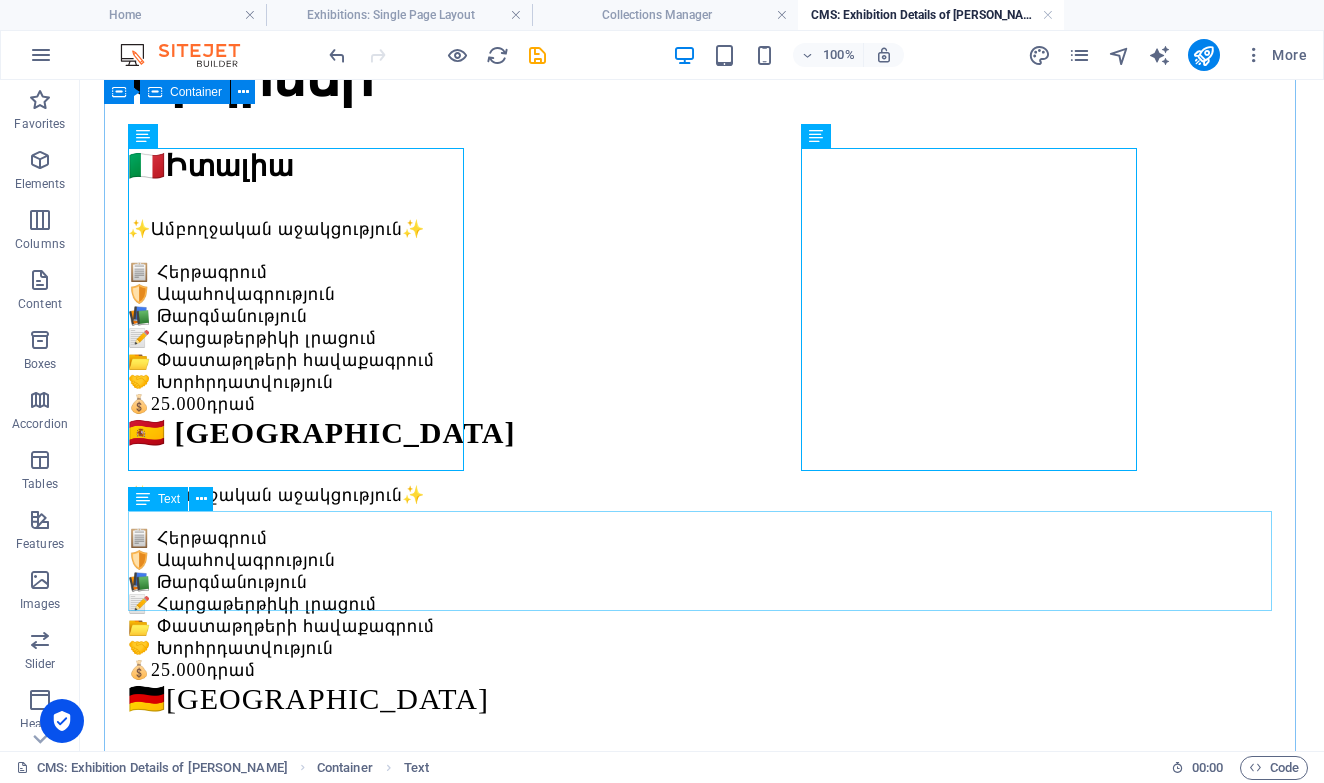 click on "Lorem ipsum dolor sit amet, consectetur adipiscing elit, sed do eiusmod tempor incididunt ut labore et dolore magna aliqua. Ut enim ad minim veniam, quis nostrud exercitation ullamco laboris nisi ut aliquip ex ea commodo consequat. Duis aute irure dolor in reprehenderit in voluptate velit esse cillum dolore eu fugiat nulla pariatur. Excepteur sint occaecat cupidatat non proident, sunt in culpa qui officia deserunt mollit anim id est laborum." at bounding box center [702, 1037] 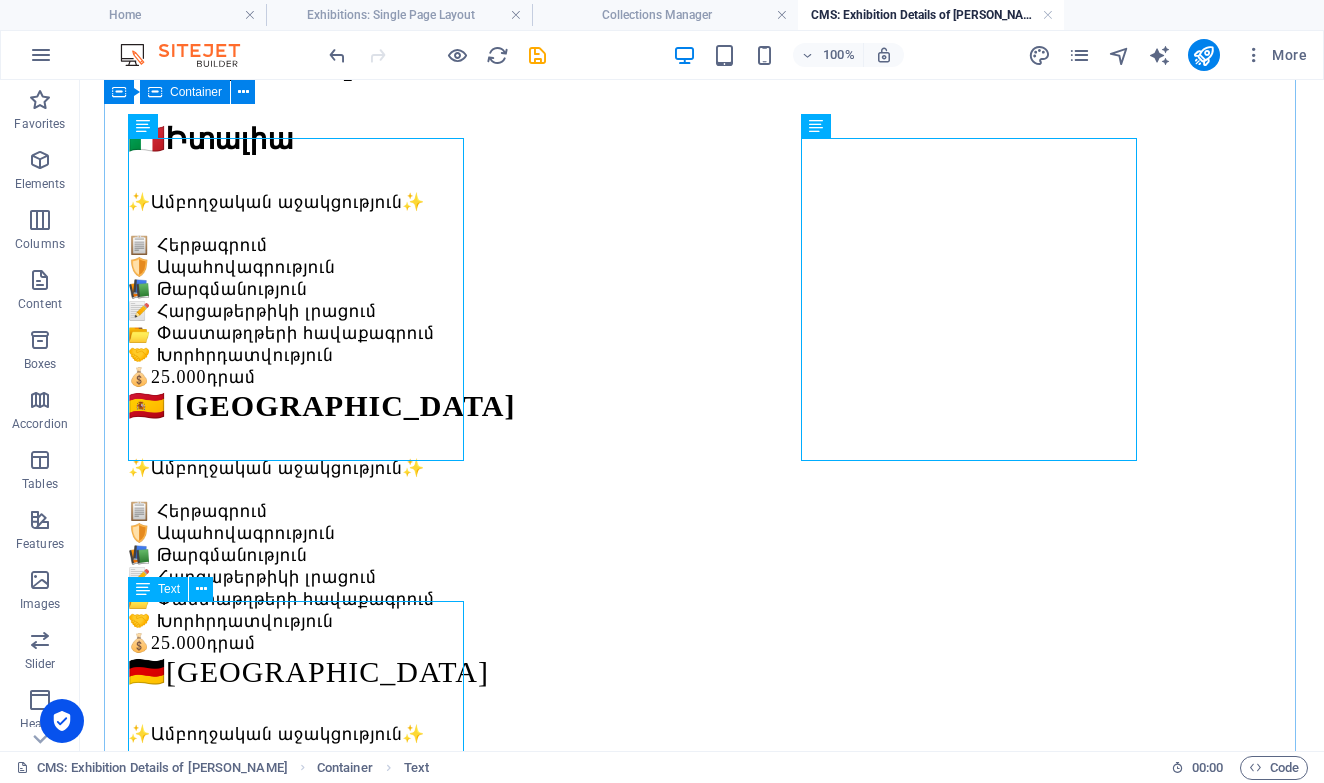 scroll, scrollTop: 282, scrollLeft: 0, axis: vertical 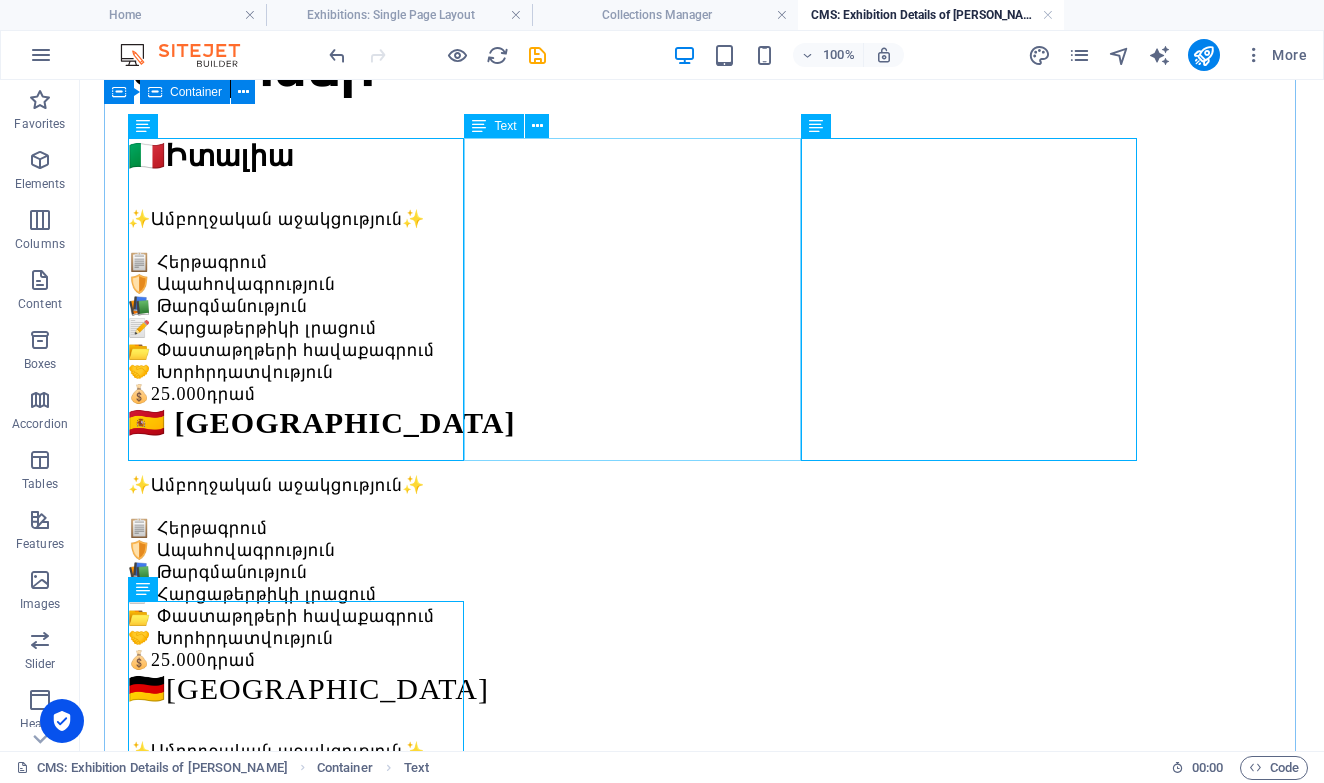 click on "🇪🇸 Իսպանիա ✨Ամբողջական աջակցություն✨   📋 Հերթագրում 🛡️ Ապահովագրություն   📚 Թարգմանություն   📝 Հարցաթերթիկի լրացում   📂 Փաստաթղթերի հավաքագրում   🤝 Խորհրդատվություն 💰 25.000  դրամ" at bounding box center [702, 538] 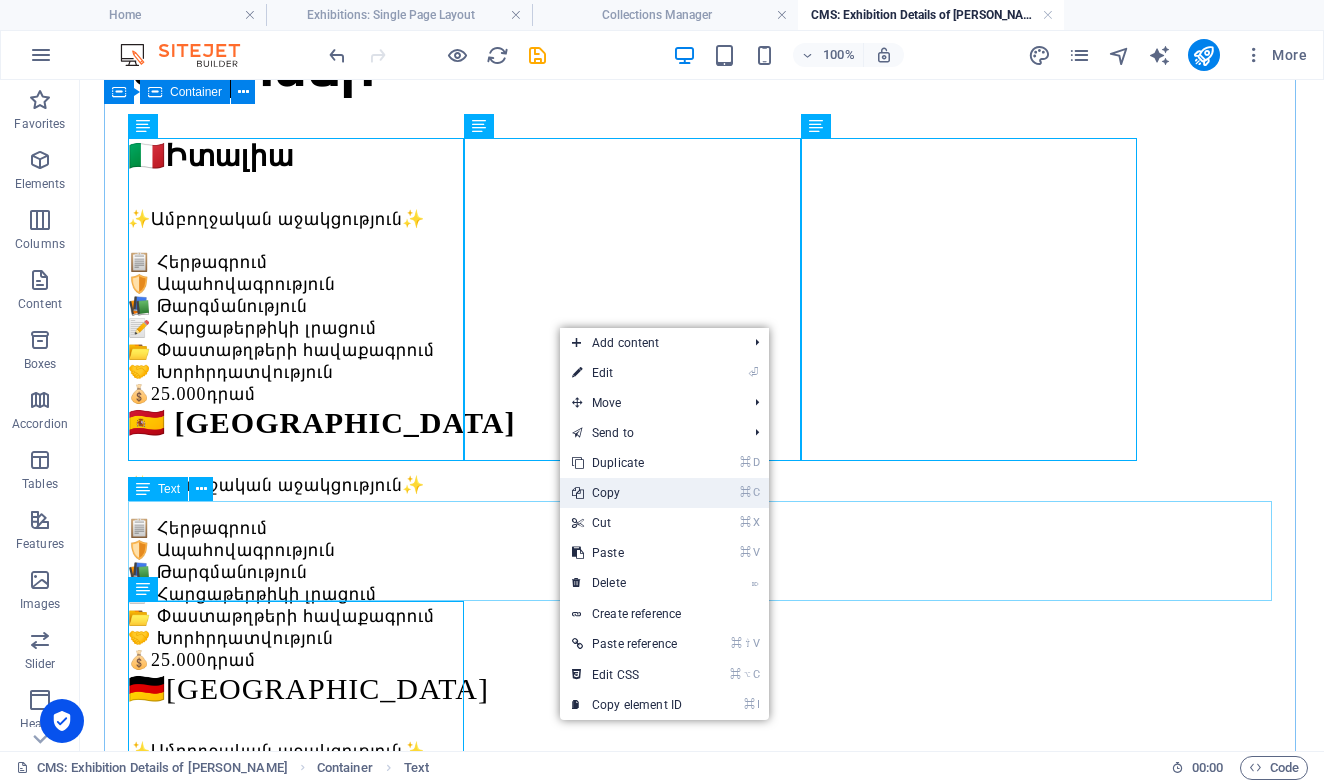 click on "⌘ C  Copy" at bounding box center [627, 493] 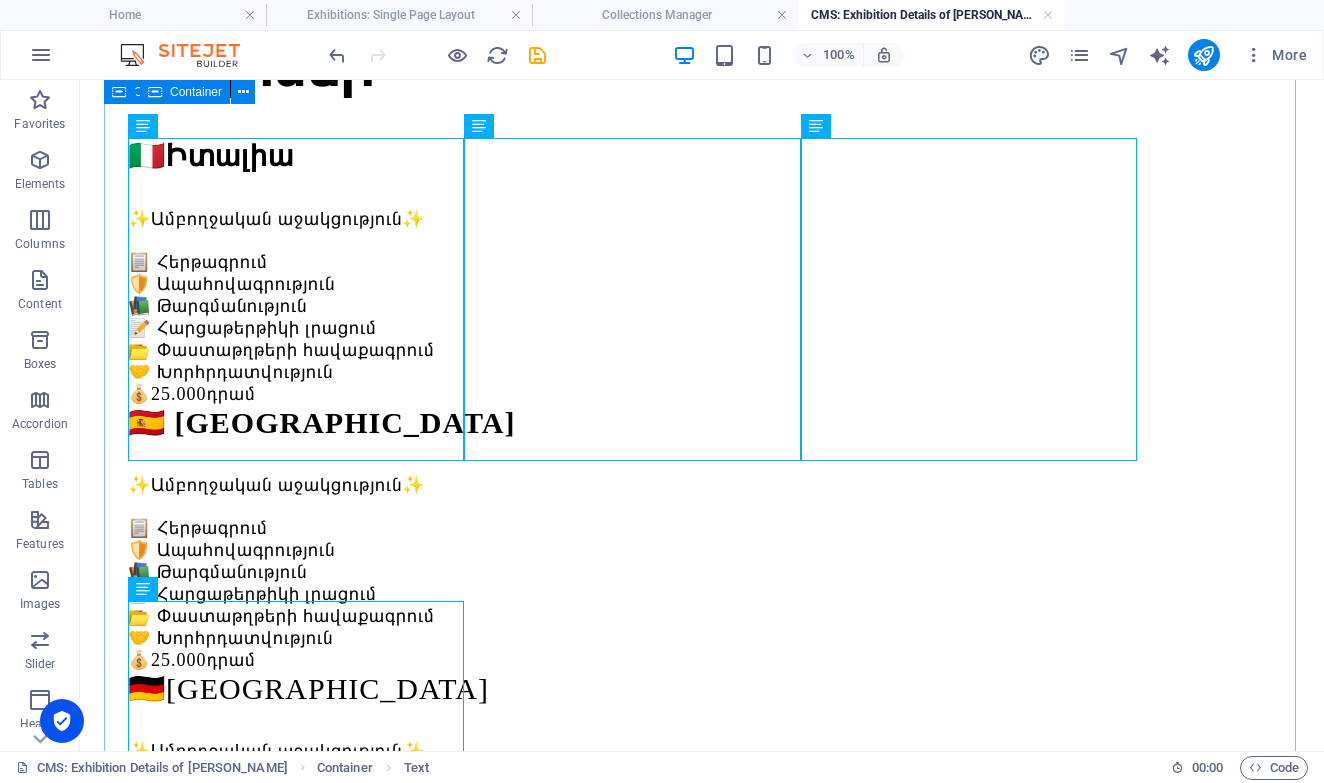 click on "Երկրներ 🇮🇹  Իտալիա ✨Ամբողջական աջակցություն✨   📋 Հերթագրում 🛡️ Ապահովագրություն   📚 Թարգմանություն   📝 Հարցաթերթիկի լրացում   📂 Փաստաթղթերի հավաքագրում   🤝 Խորհրդատվություն 💰 25.000  դրամ 🇪🇸 Իսպանիա ✨Ամբողջական աջակցություն✨   📋 Հերթագրում 🛡️ Ապահովագրություն   📚 Թարգմանություն   📝 Հարցաթերթիկի լրացում   📂 Փաստաթղթերի հավաքագրում   🤝 Խորհրդատվություն 💰 25.000  դրամ 🇩🇪Գերմանիա ✨Ամբողջական աջակցություն✨   📋 Հերթագրում 🛡️ Ապահովագրություն   📚 Թարգմանություն   📝 Հարցաթերթիկի լրացում   📂 Փաստաթղթերի հավաքագրում   💰 25.000  դրամ" at bounding box center [702, 901] 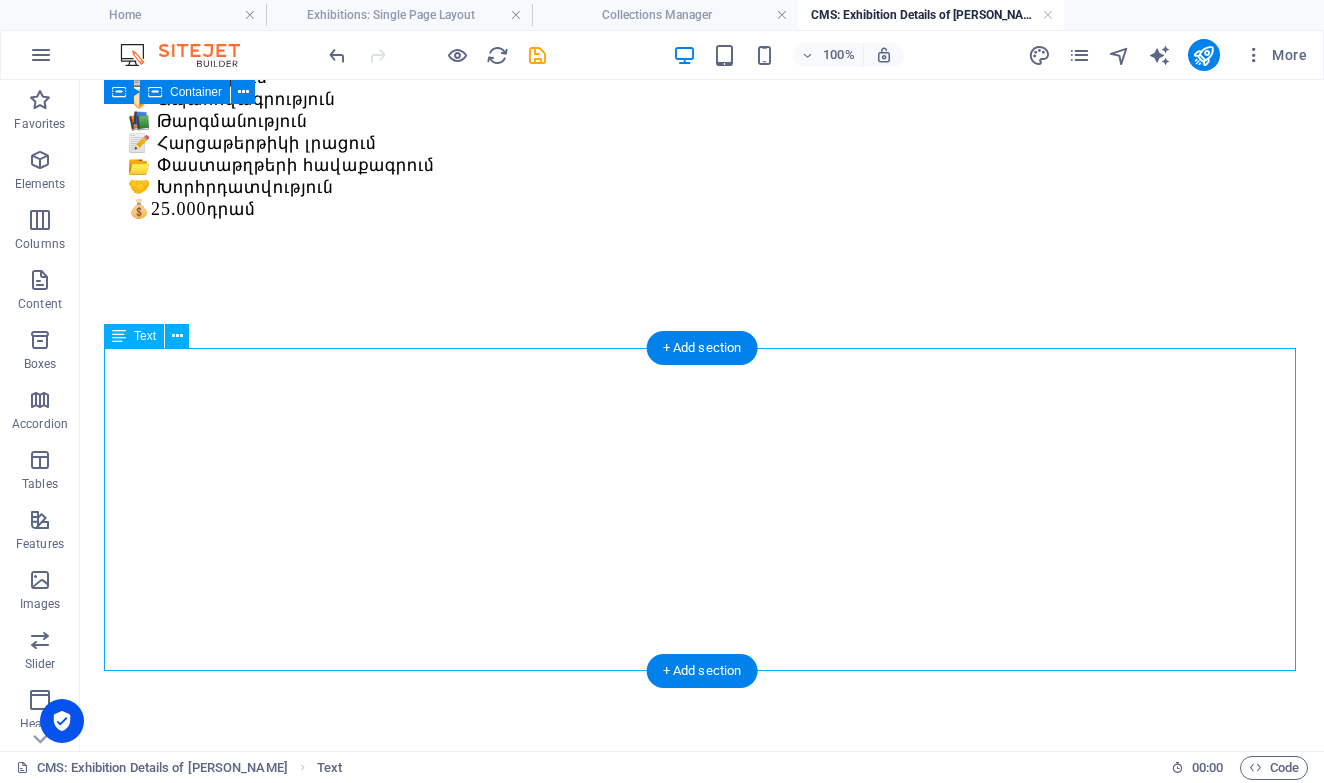scroll, scrollTop: 1397, scrollLeft: 0, axis: vertical 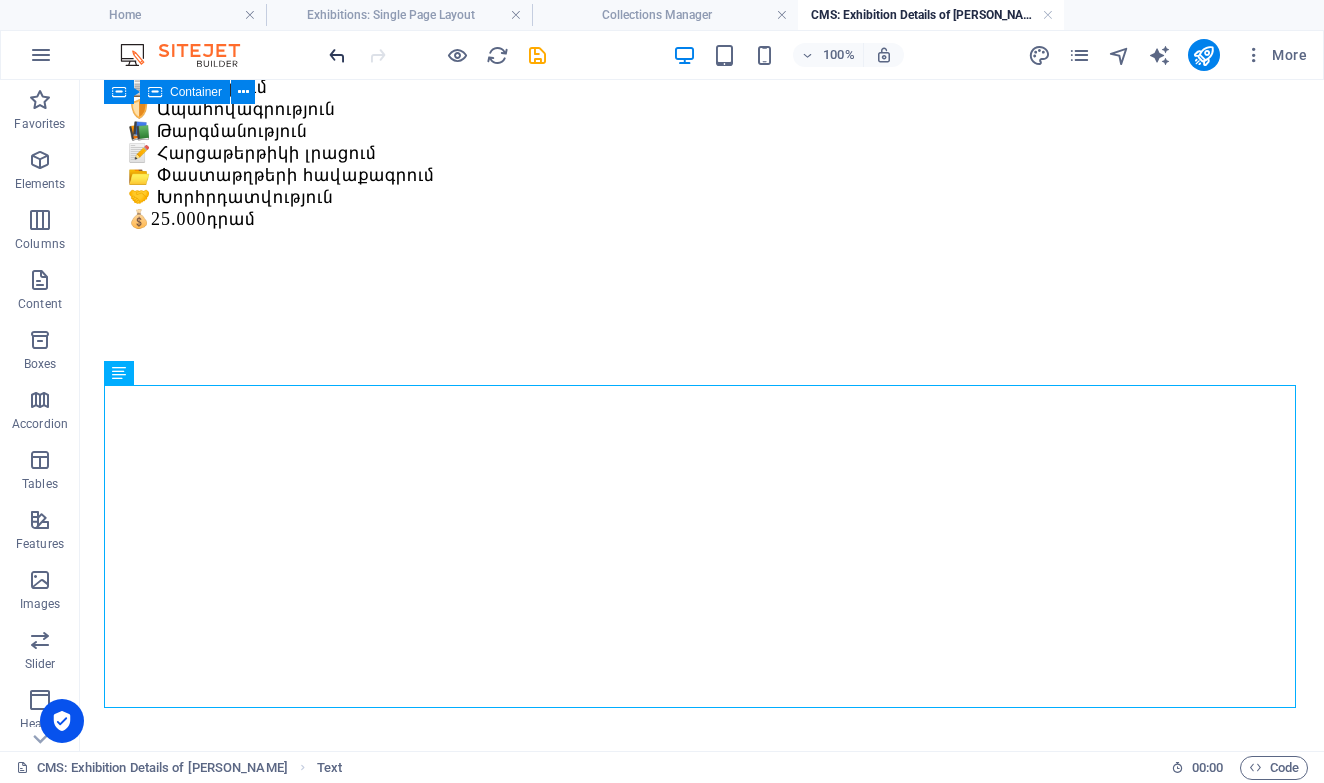 click at bounding box center [337, 55] 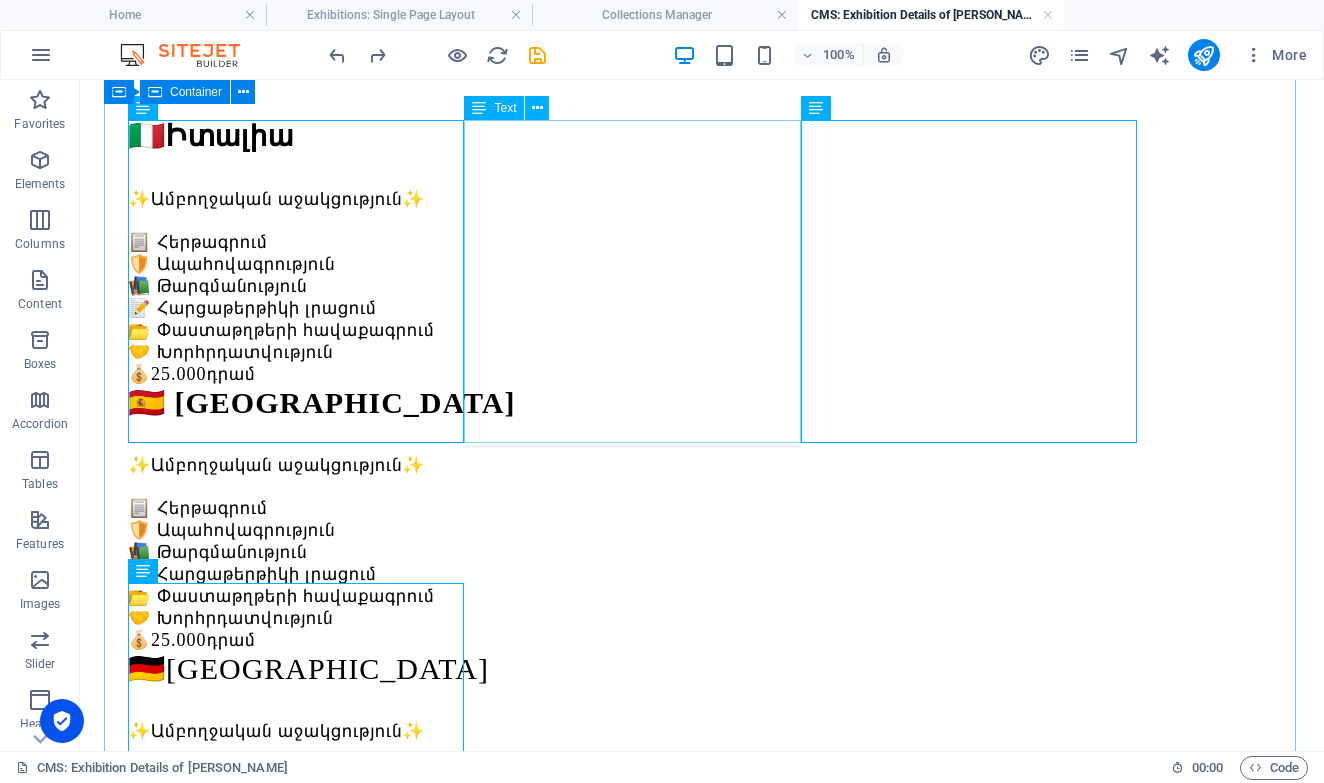 scroll, scrollTop: 277, scrollLeft: 0, axis: vertical 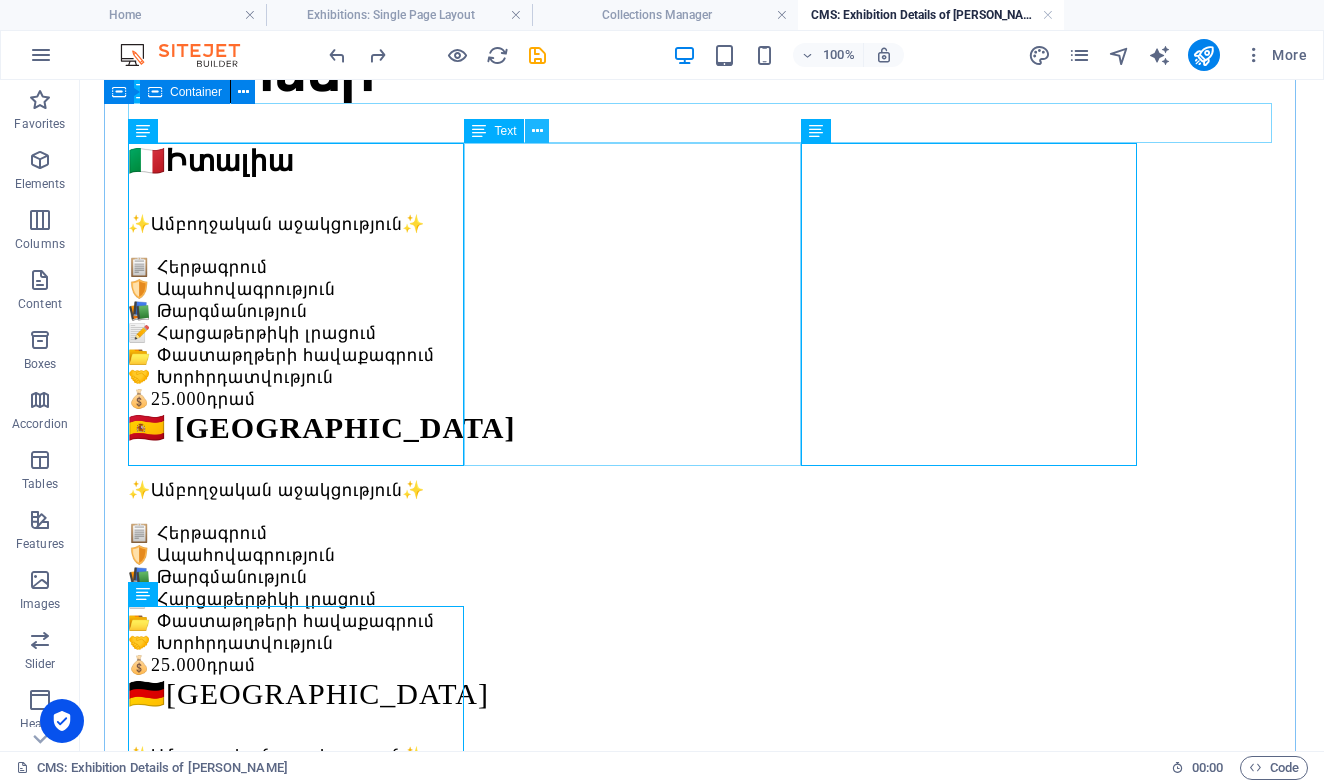 click at bounding box center [537, 131] 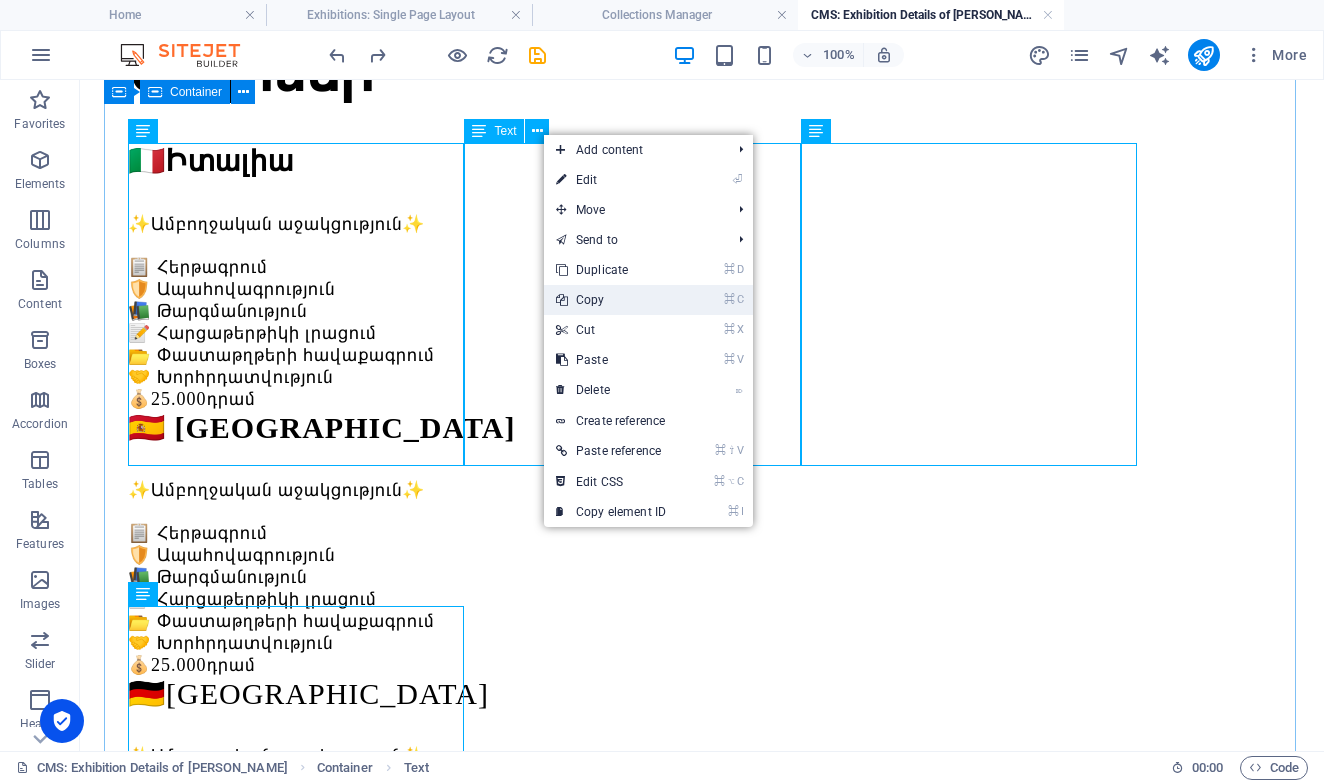click on "⌘ C  Copy" at bounding box center [611, 300] 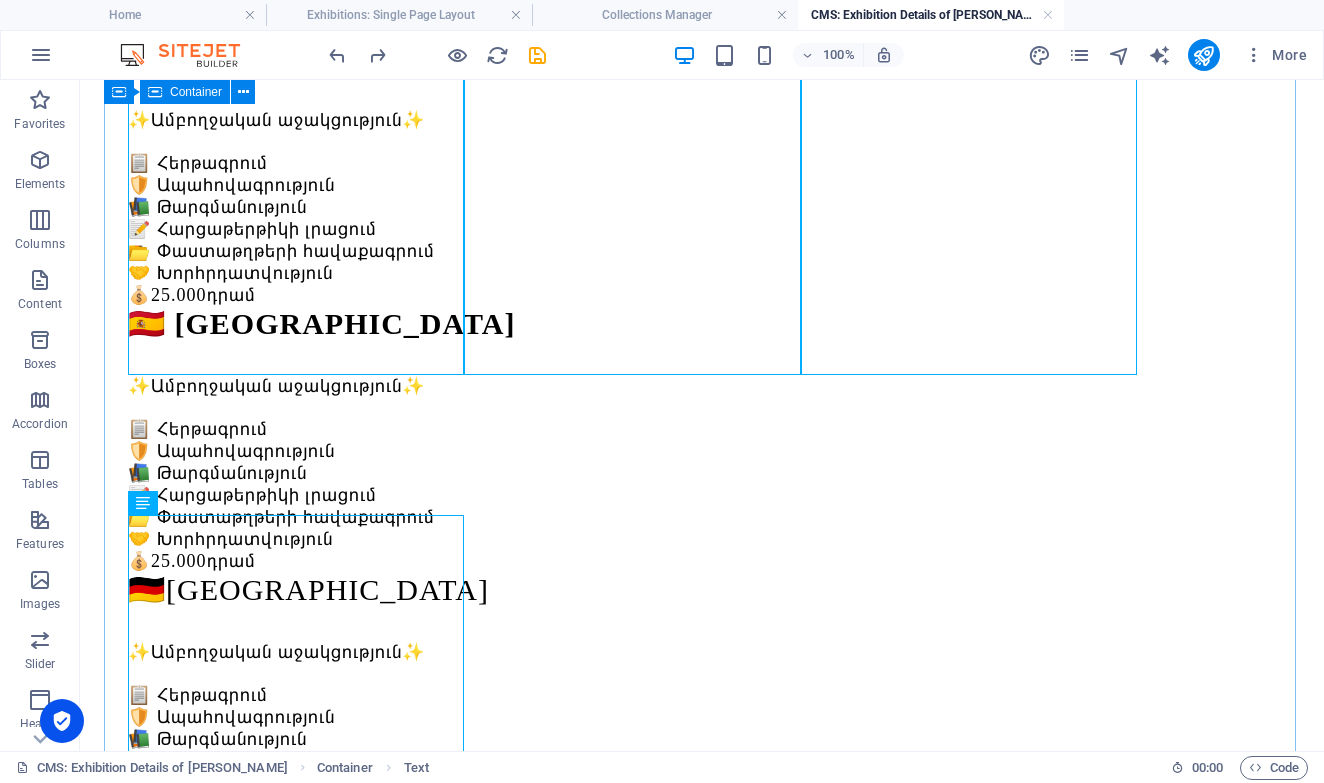 scroll, scrollTop: 385, scrollLeft: 0, axis: vertical 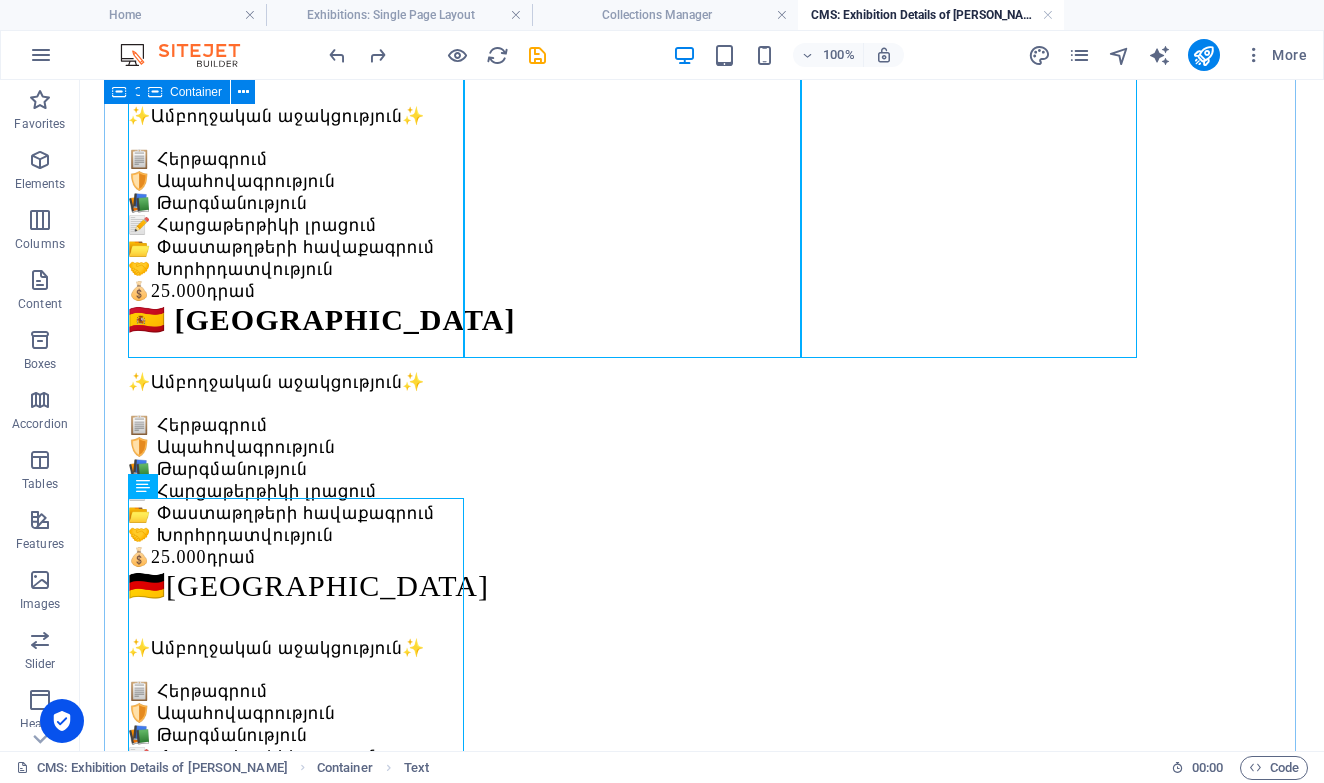 click on "Երկրներ 🇮🇹  Իտալիա ✨Ամբողջական աջակցություն✨   📋 Հերթագրում 🛡️ Ապահովագրություն   📚 Թարգմանություն   📝 Հարցաթերթիկի լրացում   📂 Փաստաթղթերի հավաքագրում   🤝 Խորհրդատվություն 💰 25.000  դրամ 🇪🇸 Իսպանիա ✨Ամբողջական աջակցություն✨   📋 Հերթագրում 🛡️ Ապահովագրություն   📚 Թարգմանություն   📝 Հարցաթերթիկի լրացում   📂 Փաստաթղթերի հավաքագրում   🤝 Խորհրդատվություն 💰 25.000  դրամ 🇩🇪Գերմանիա ✨Ամբողջական աջակցություն✨   📋 Հերթագրում 🛡️ Ապահովագրություն   📚 Թարգմանություն   📝 Հարցաթերթիկի լրացում   📂 Փաստաթղթերի հավաքագրում   💰 25.000  դրամ" at bounding box center (702, 798) 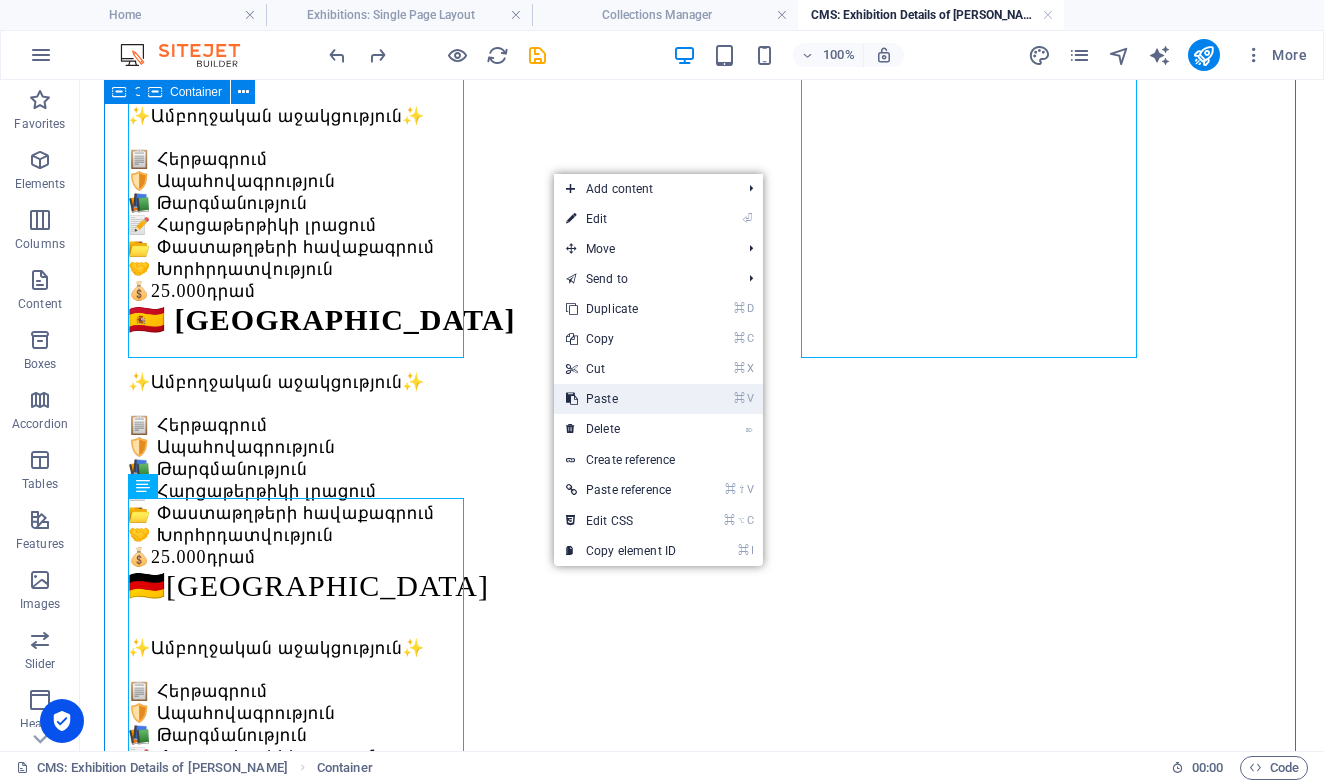 click on "⌘ V  Paste" at bounding box center [621, 399] 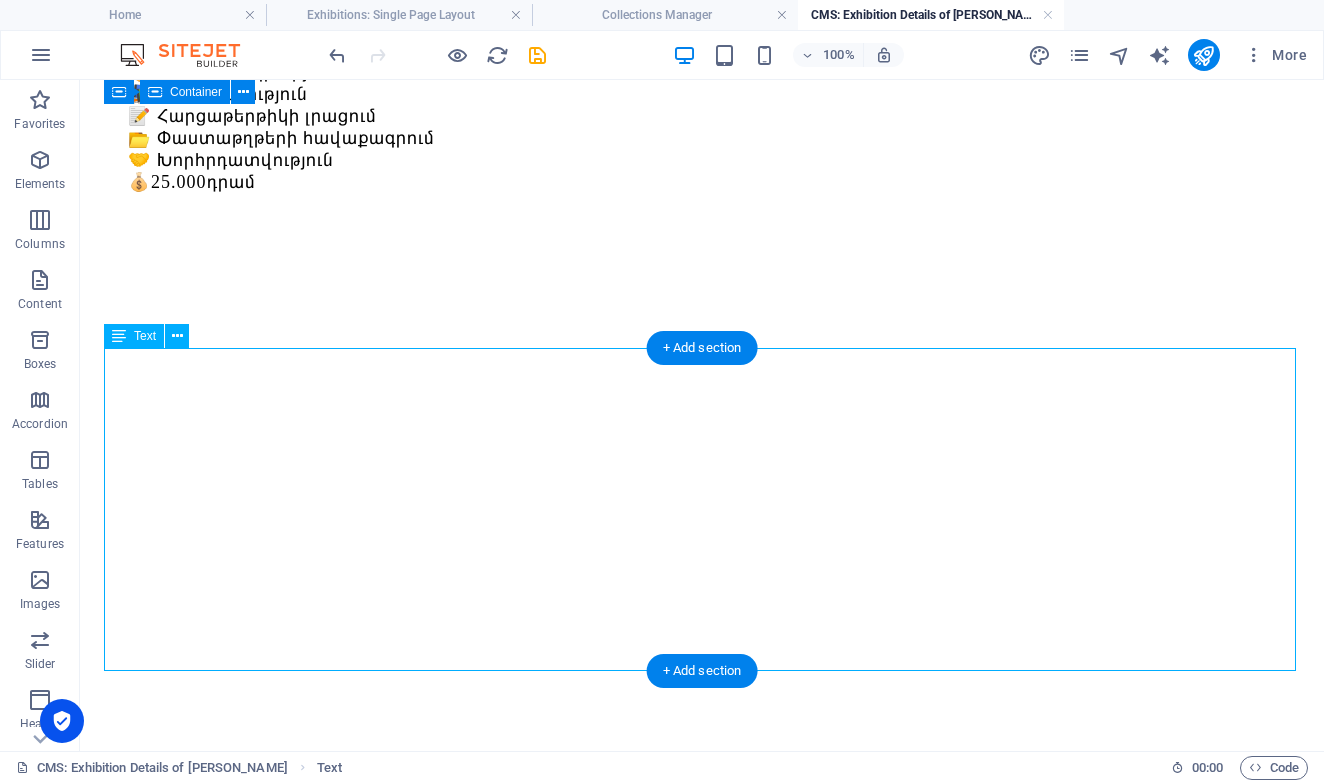 scroll, scrollTop: 1408, scrollLeft: 0, axis: vertical 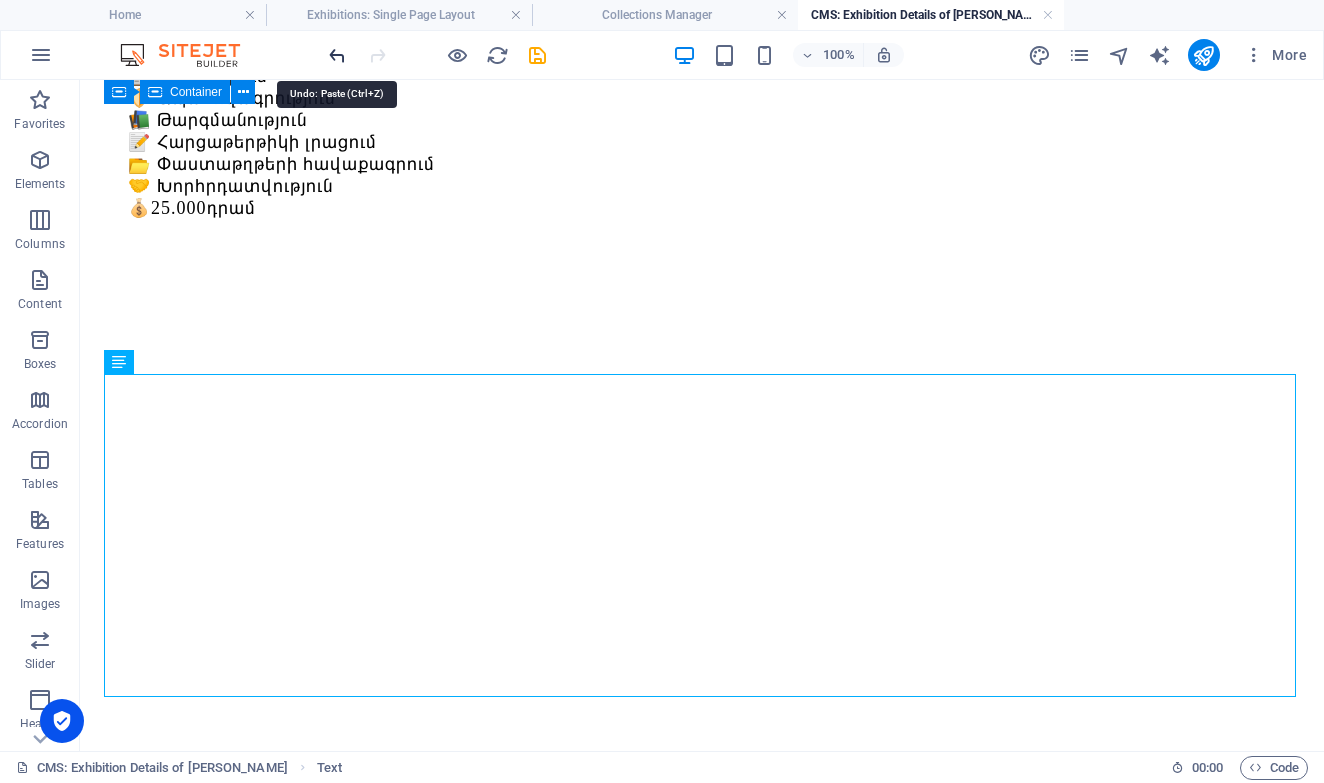 click at bounding box center (337, 55) 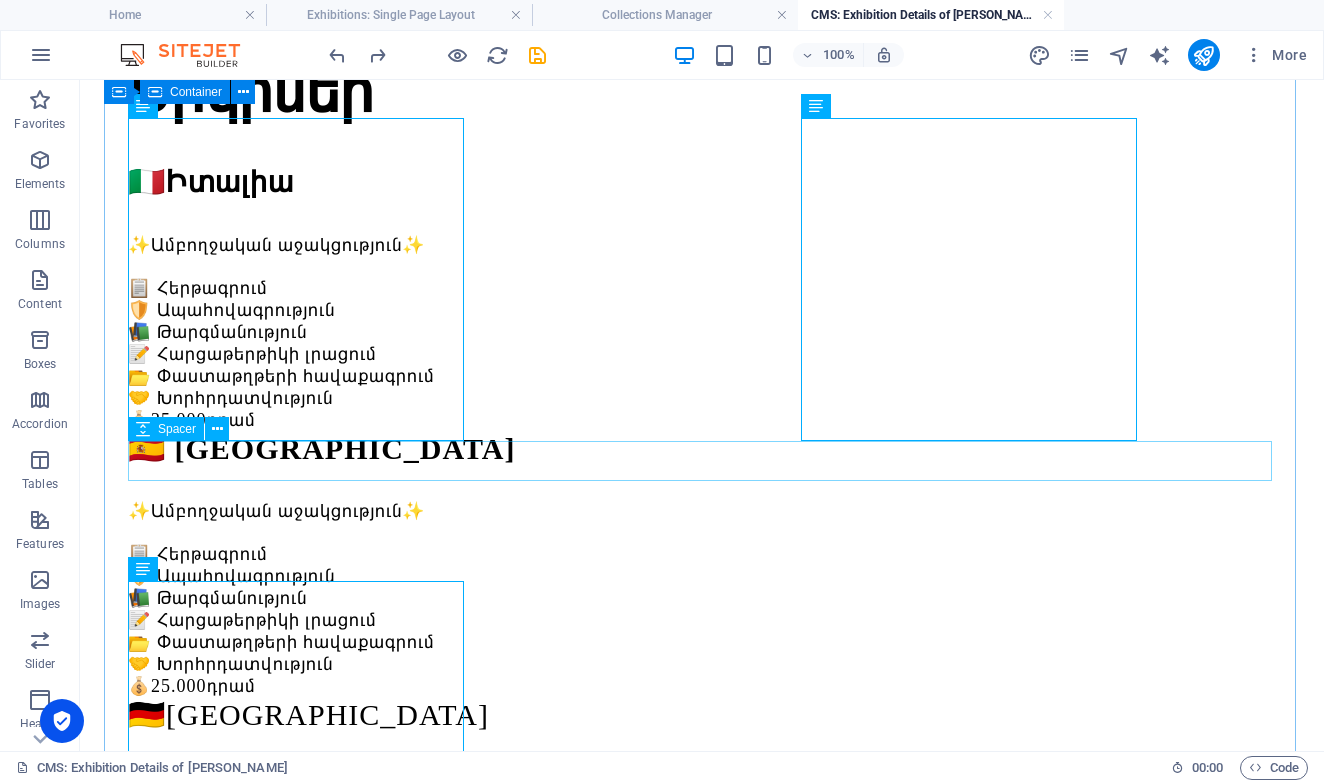scroll, scrollTop: 233, scrollLeft: 0, axis: vertical 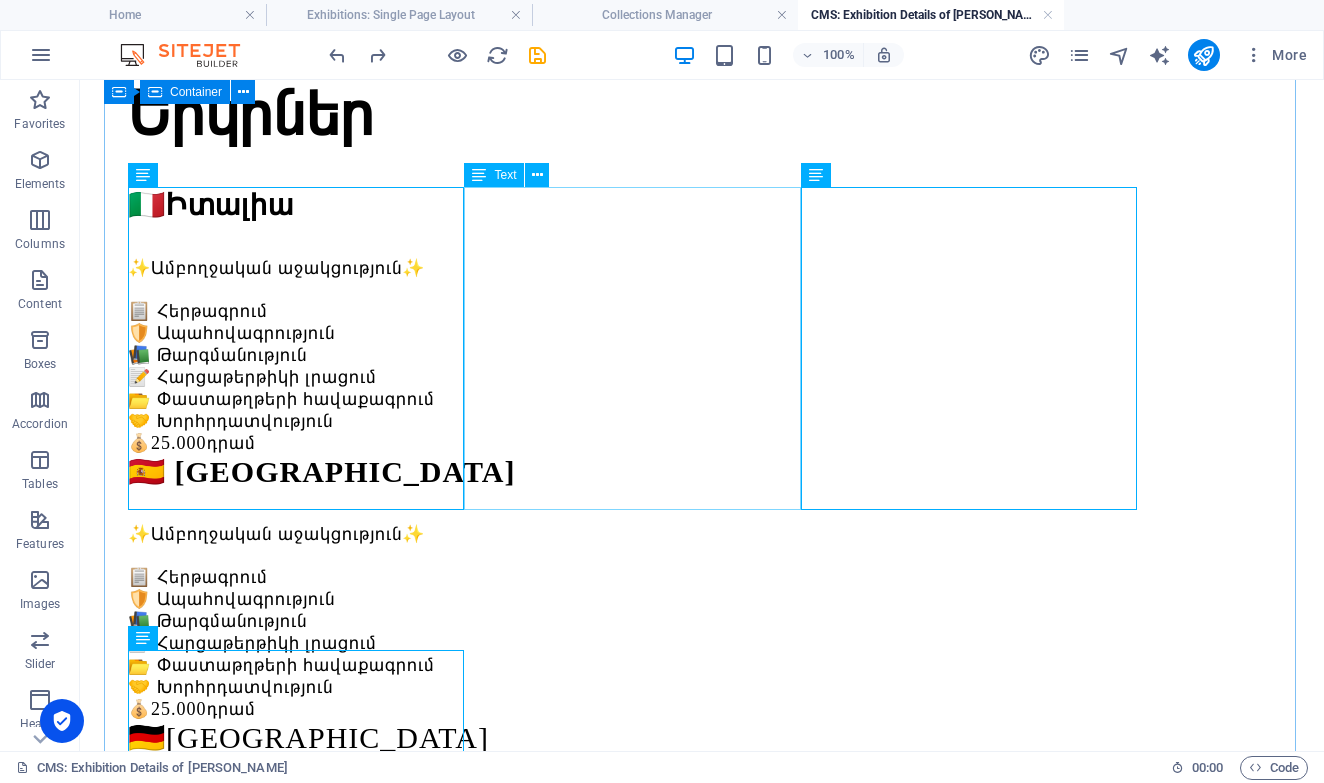 click on "🇪🇸 Իսպանիա ✨Ամբողջական աջակցություն✨   📋 Հերթագրում 🛡️ Ապահովագրություն   📚 Թարգմանություն   📝 Հարցաթերթիկի լրացում   📂 Փաստաթղթերի հավաքագրում   🤝 Խորհրդատվություն 💰 25.000  դրամ" at bounding box center (702, 587) 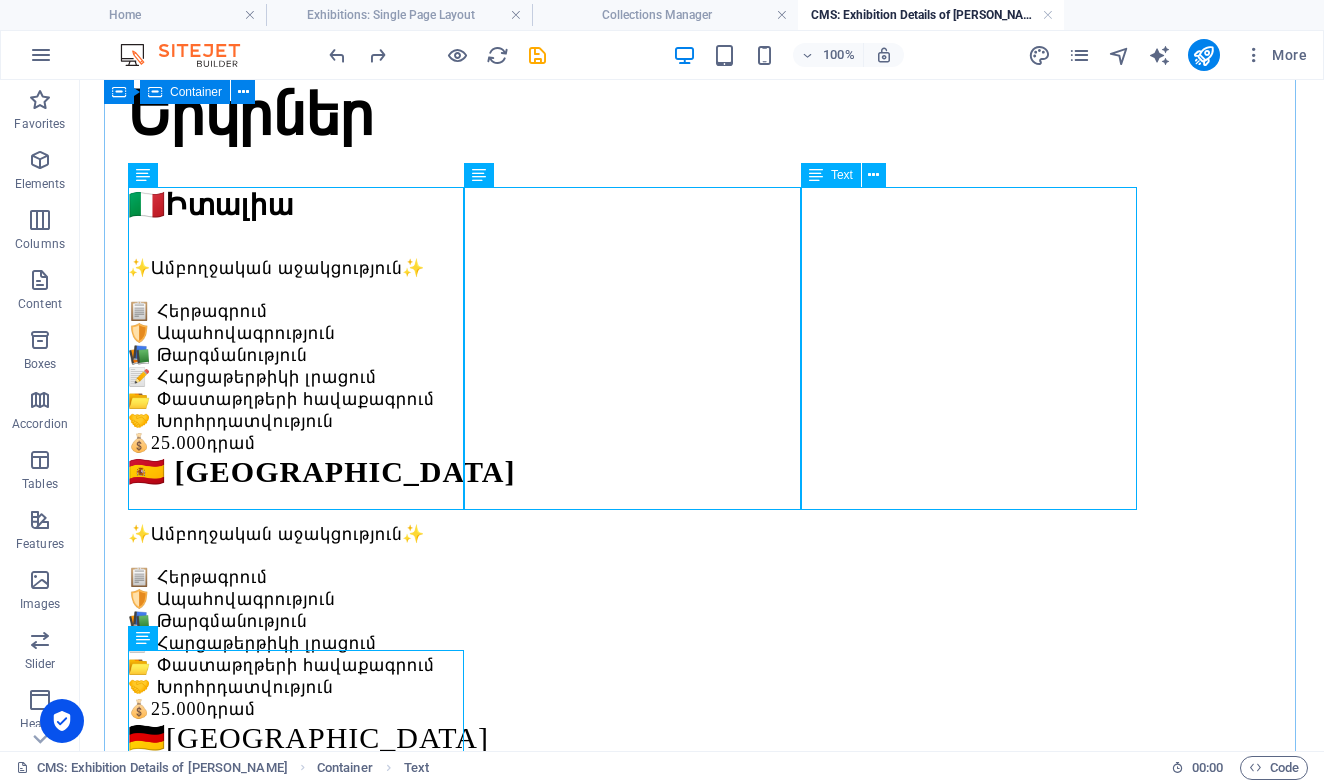 click on "🇩🇪Գերմանիա ✨Ամբողջական աջակցություն✨   📋 Հերթագրում 🛡️ Ապահովագրություն   📚 Թարգմանություն   📝 Հարցաթերթիկի լրացում   📂 Փաստաթղթերի հավաքագրում   🤝 Խորհրդատվություն 💰 25.000  դրամ" at bounding box center [702, 853] 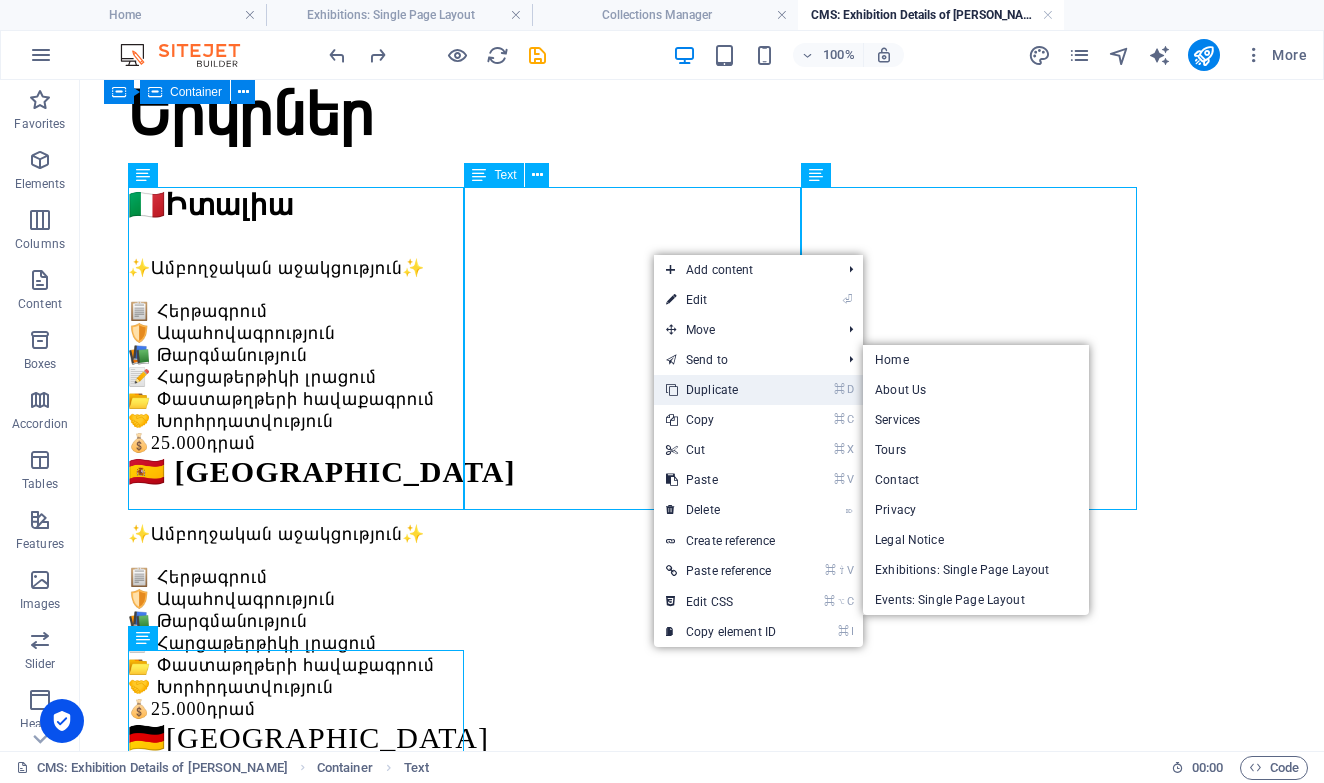 click on "⌘ D  Duplicate" at bounding box center (721, 390) 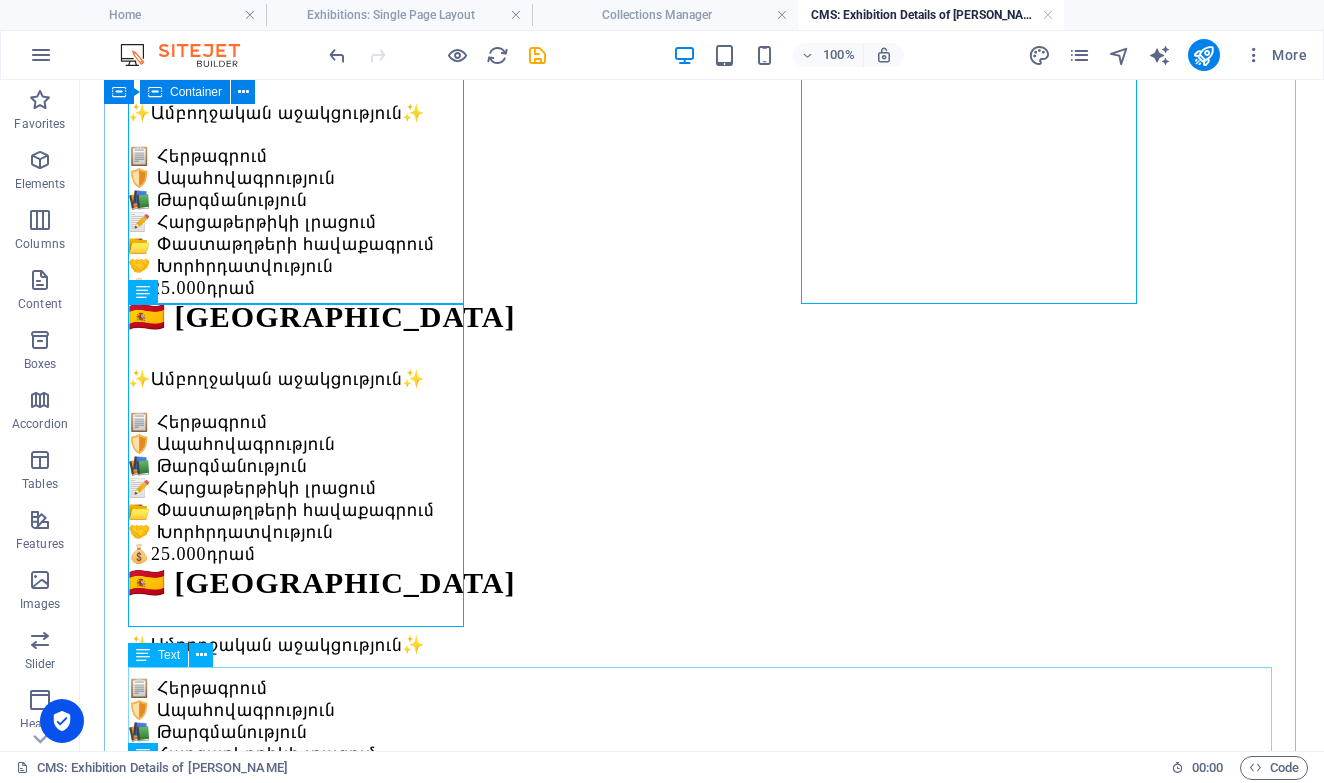 scroll, scrollTop: 371, scrollLeft: 0, axis: vertical 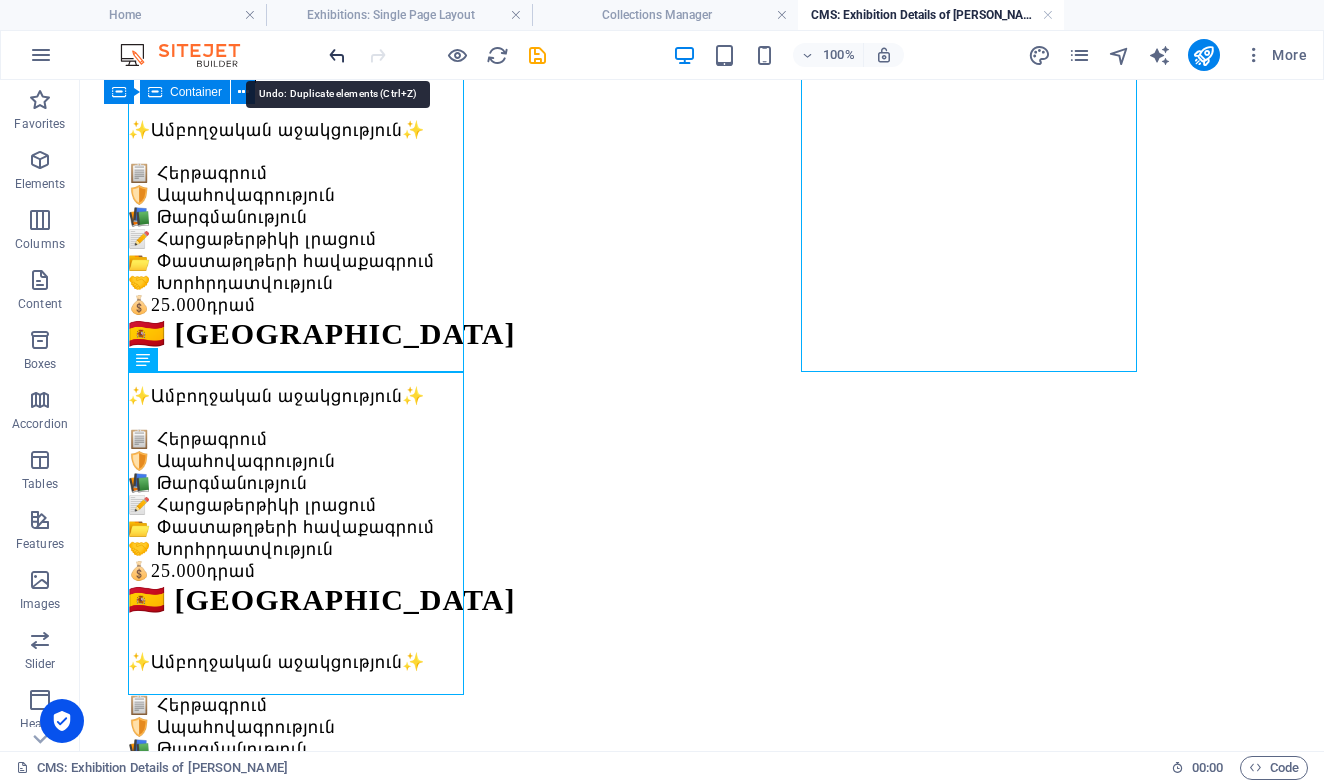 click at bounding box center (337, 55) 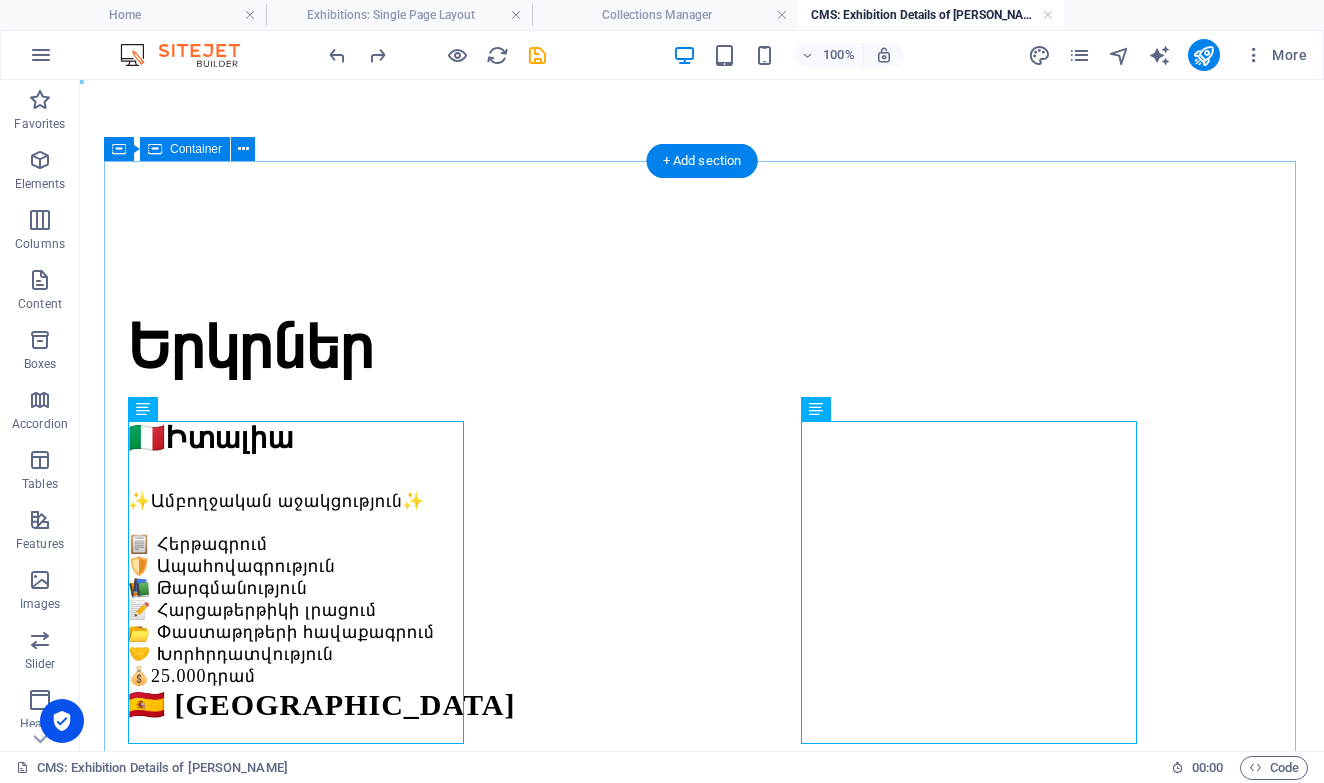 scroll, scrollTop: 0, scrollLeft: 0, axis: both 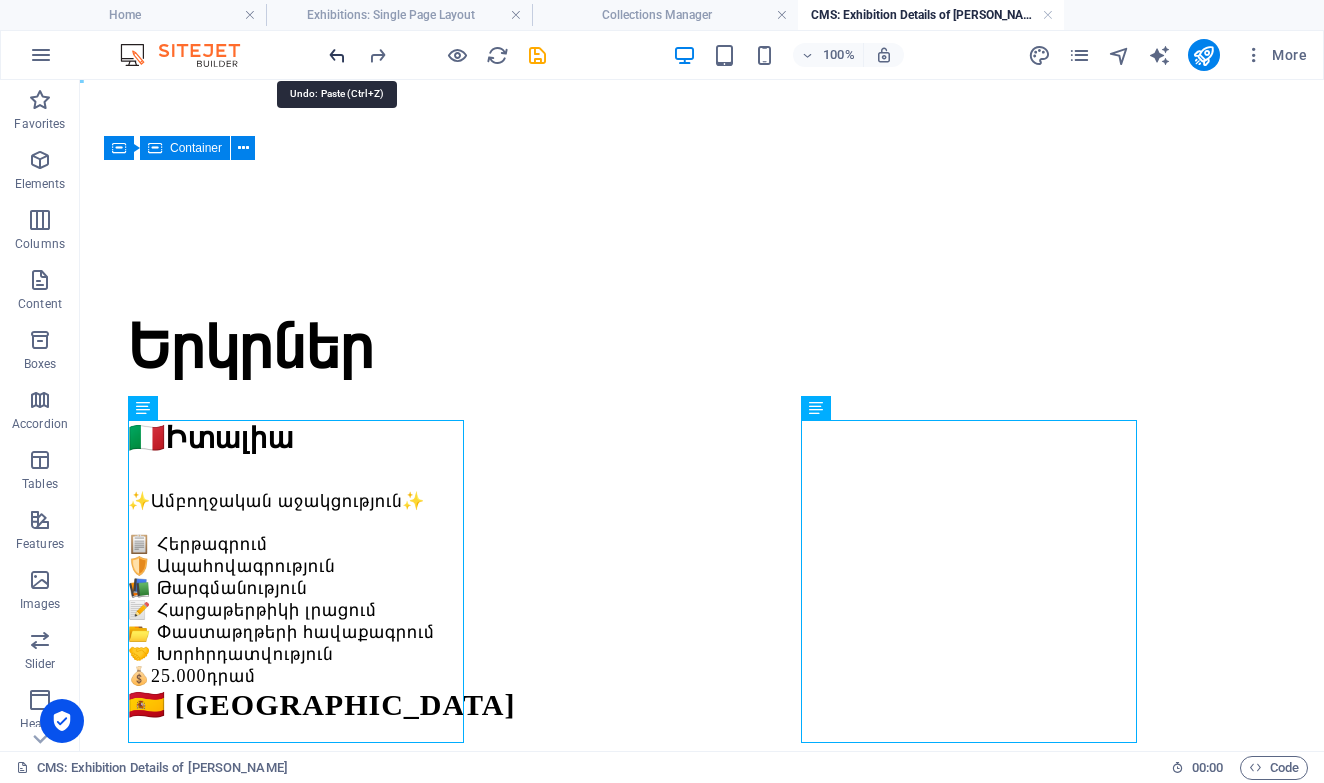 click at bounding box center (337, 55) 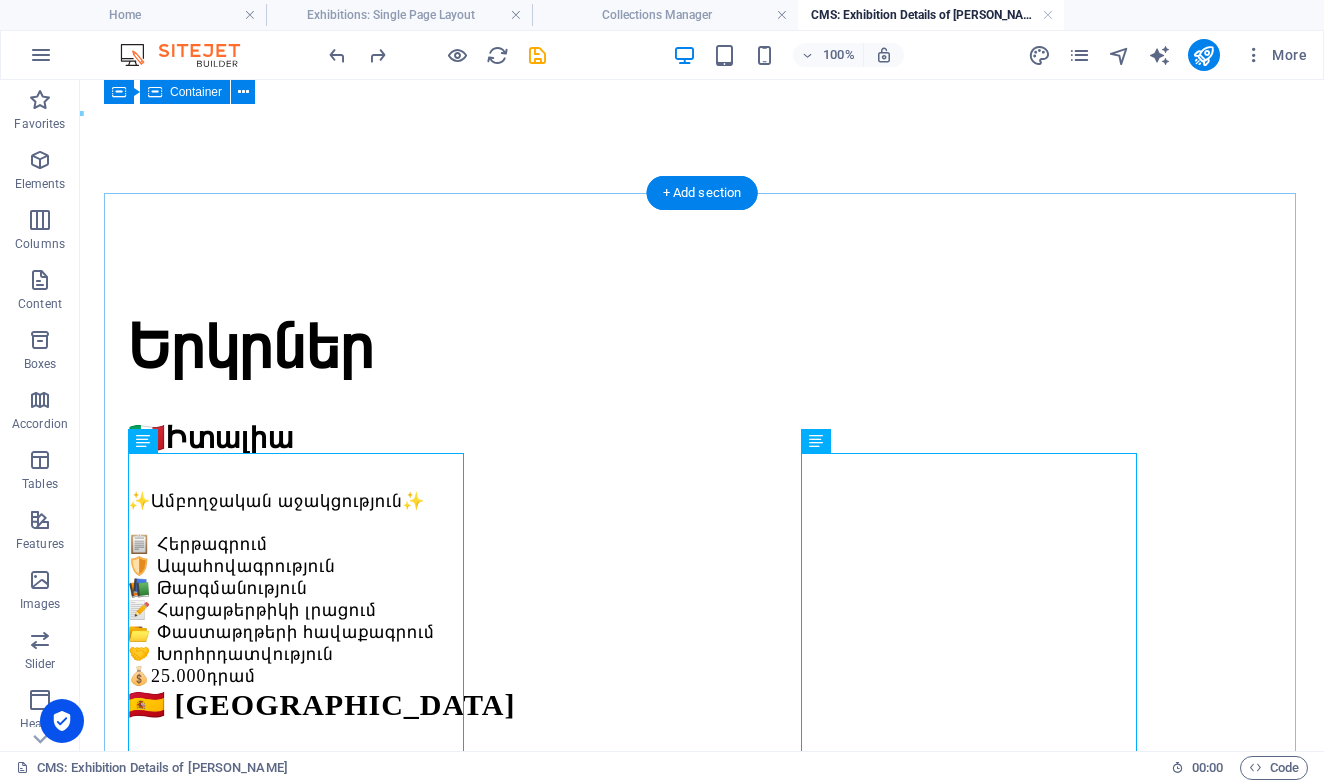scroll, scrollTop: 0, scrollLeft: 0, axis: both 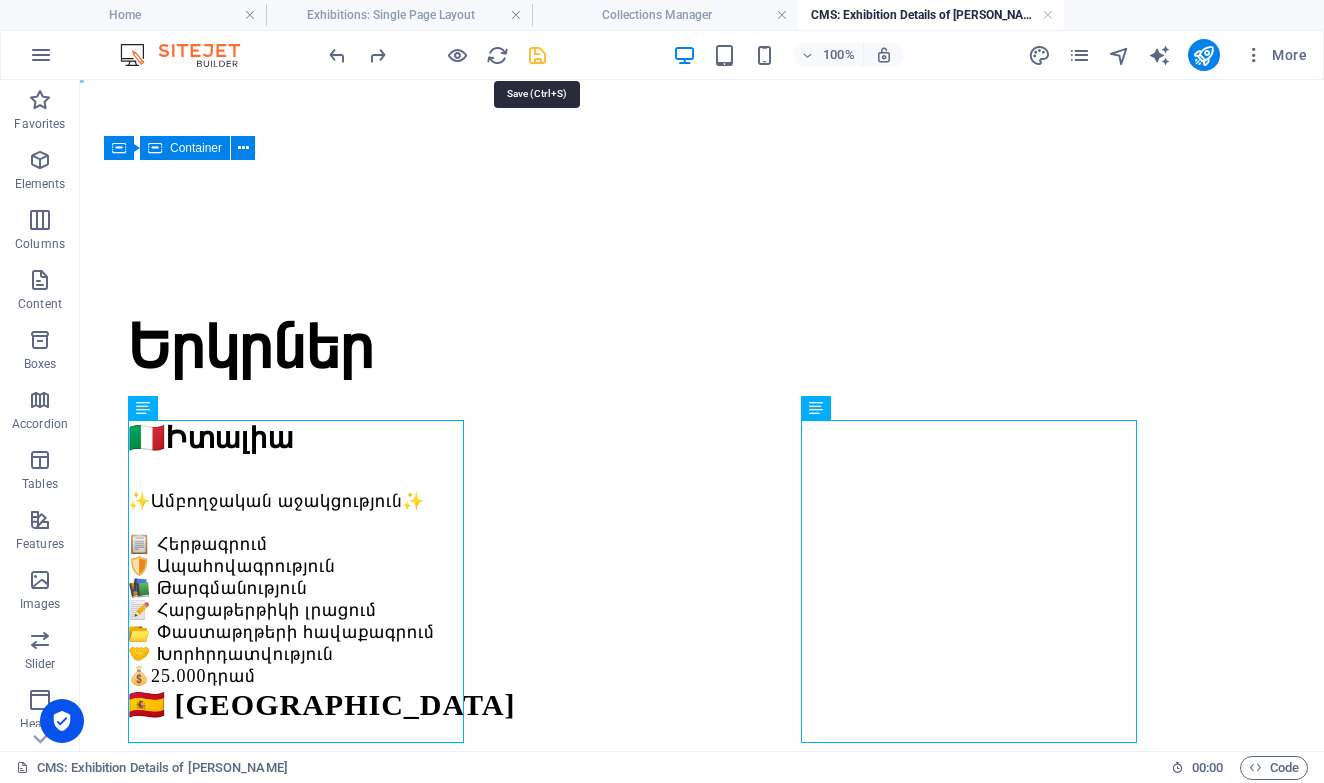 click at bounding box center (537, 55) 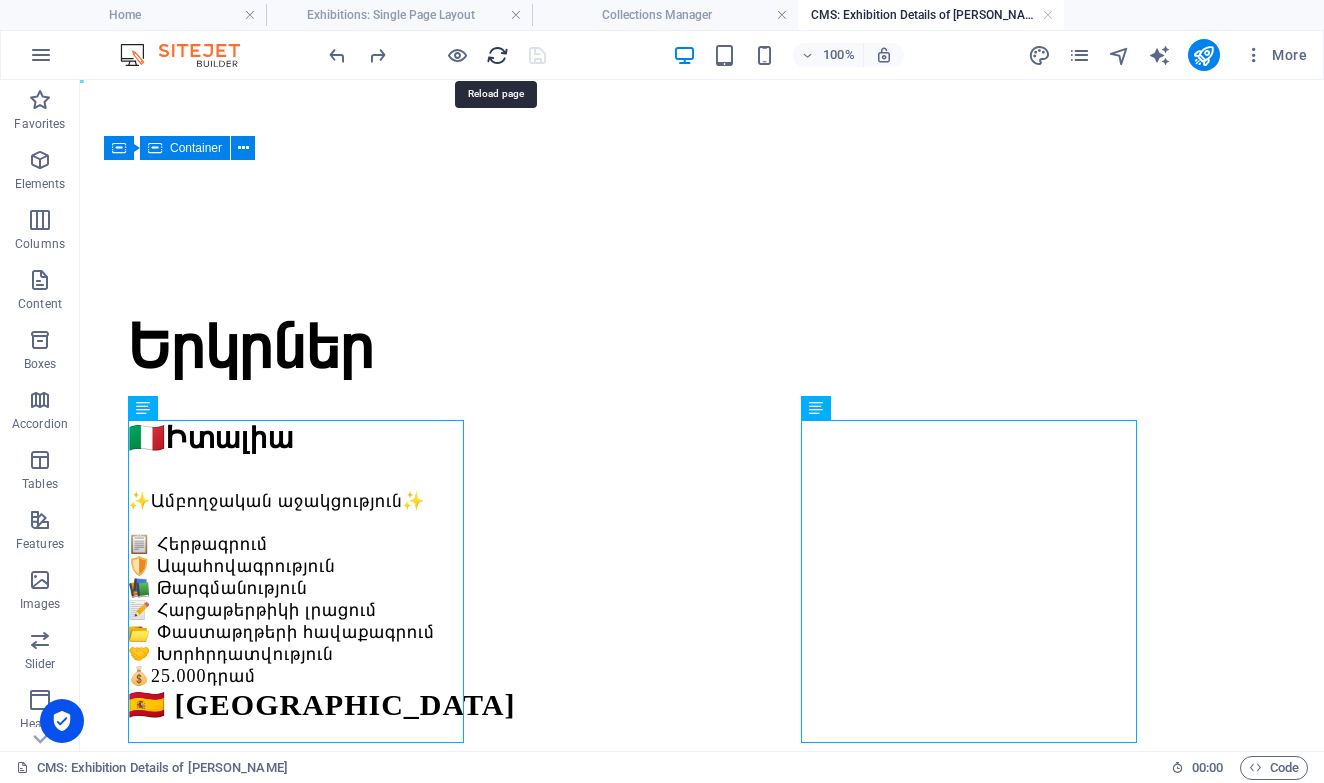 click at bounding box center [497, 55] 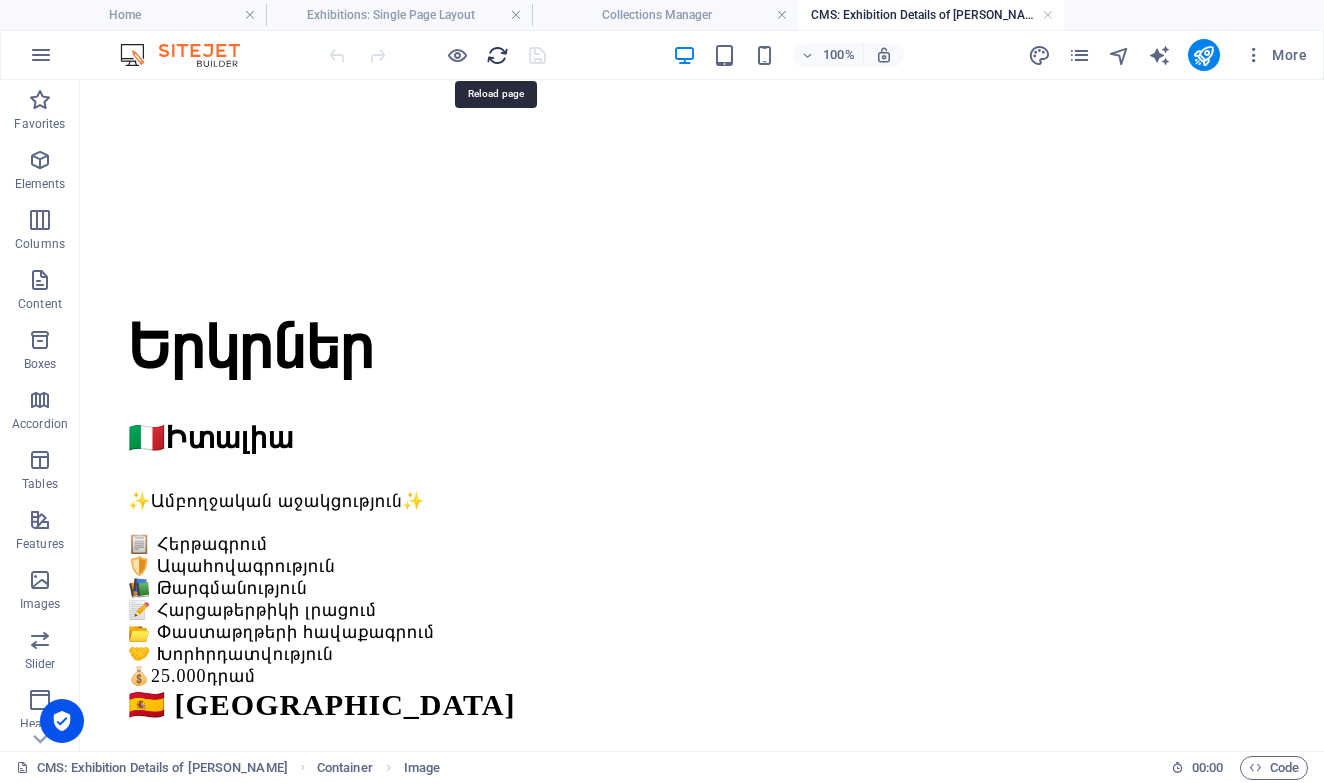 click at bounding box center (497, 55) 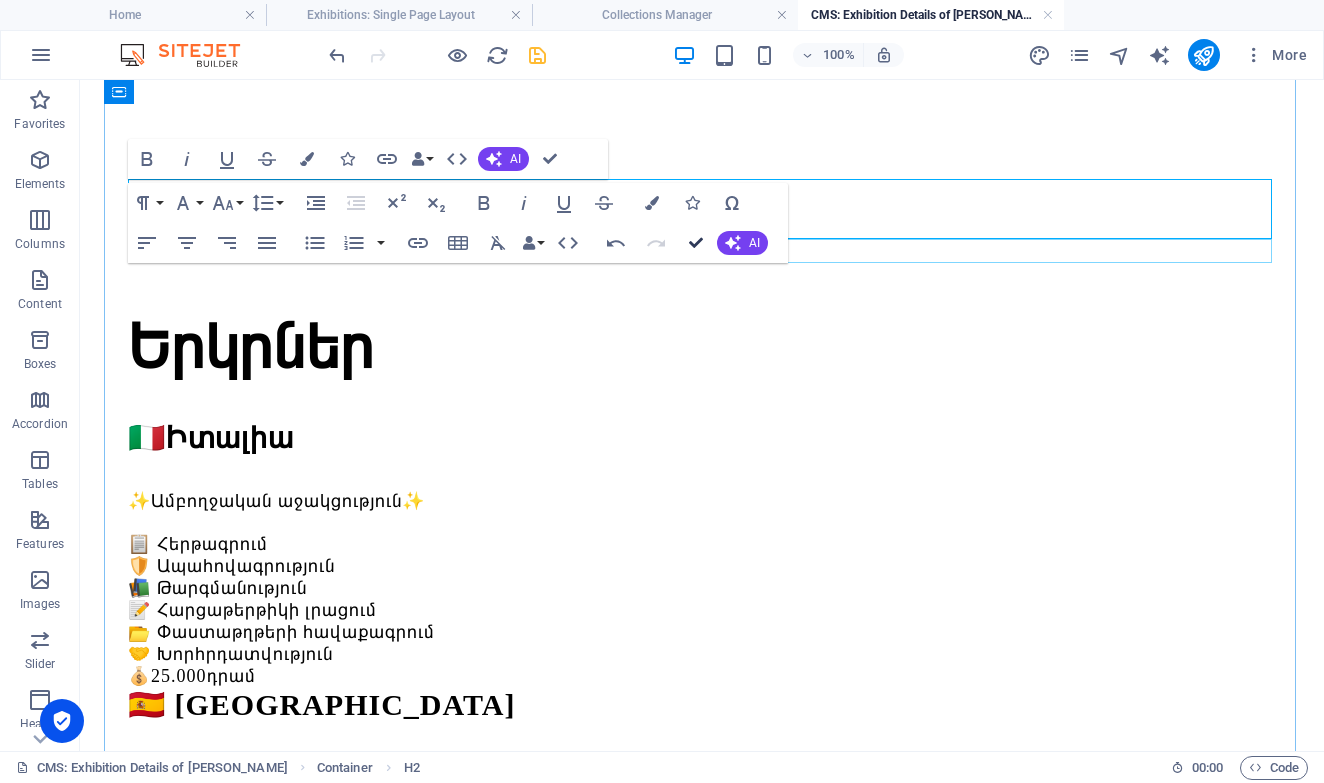 click at bounding box center [696, 243] 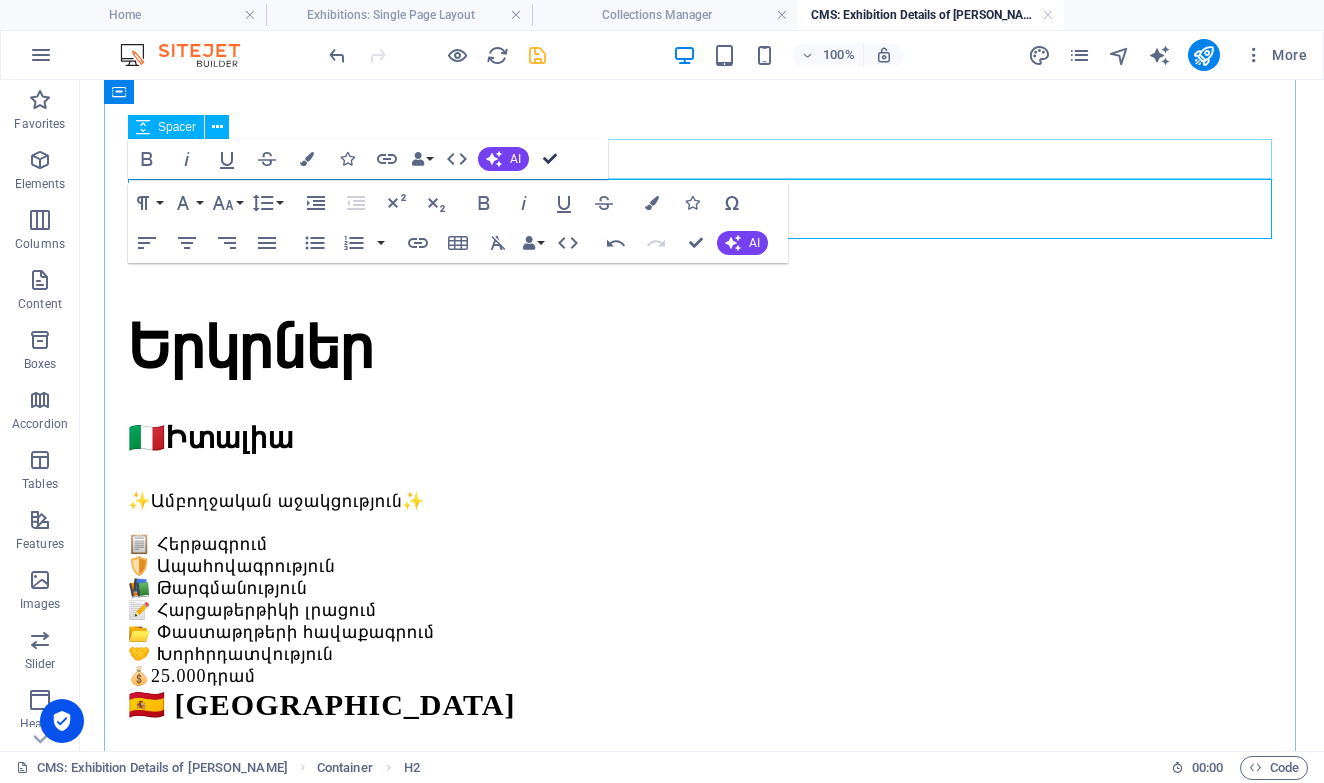 click at bounding box center (550, 159) 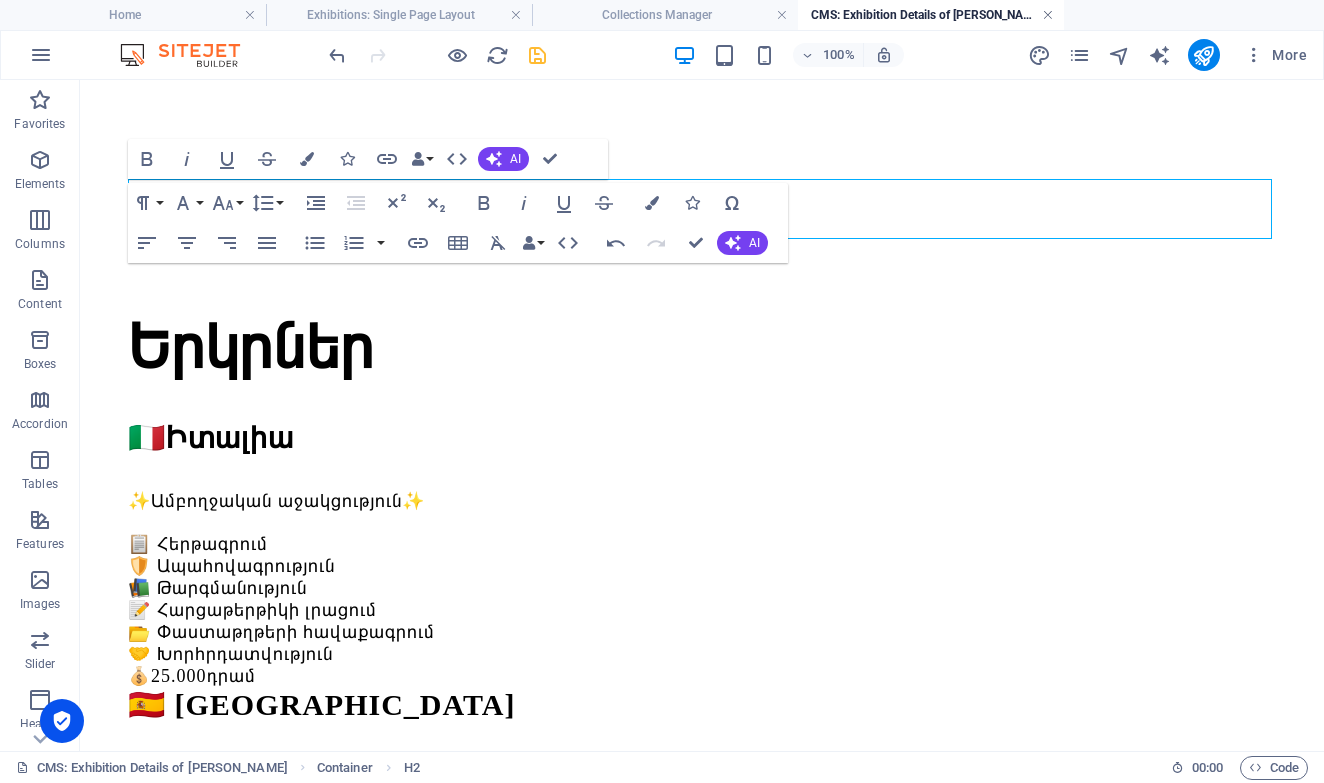 click at bounding box center [1048, 15] 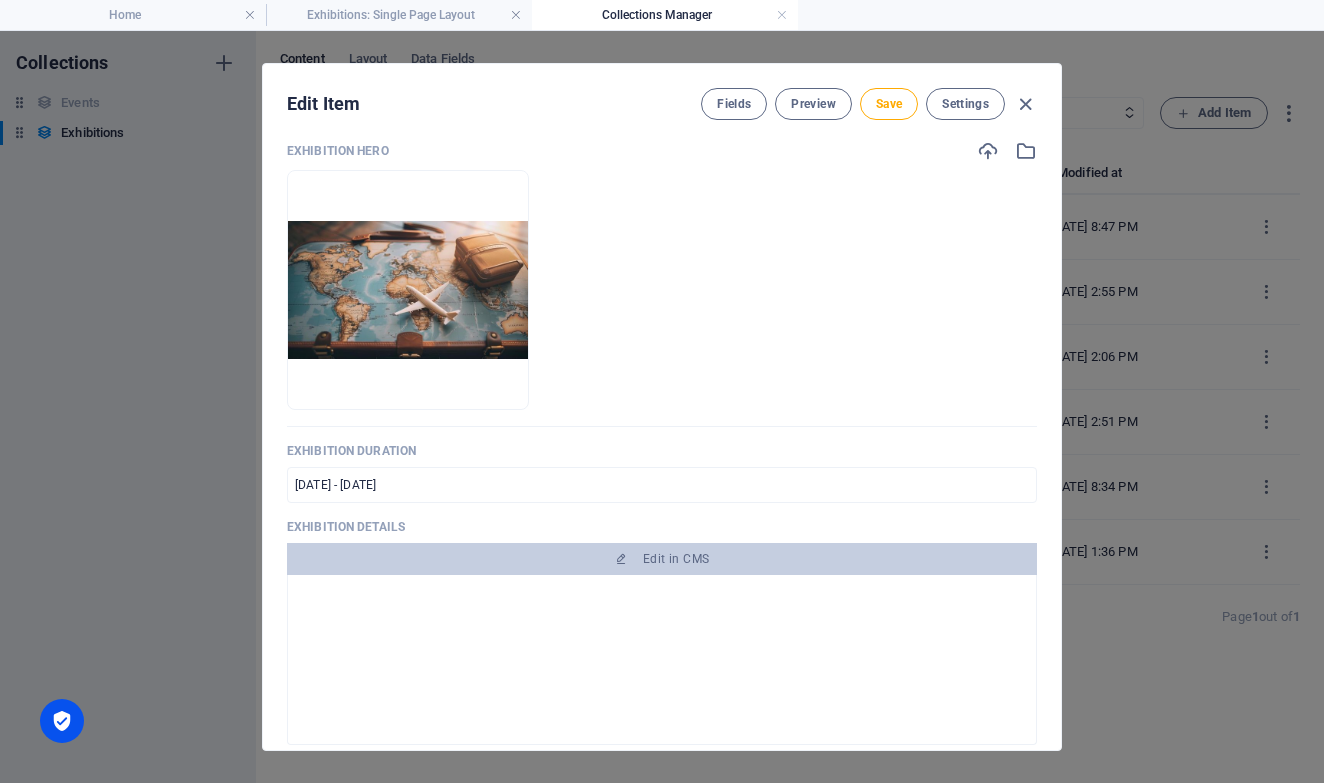 scroll, scrollTop: 685, scrollLeft: 0, axis: vertical 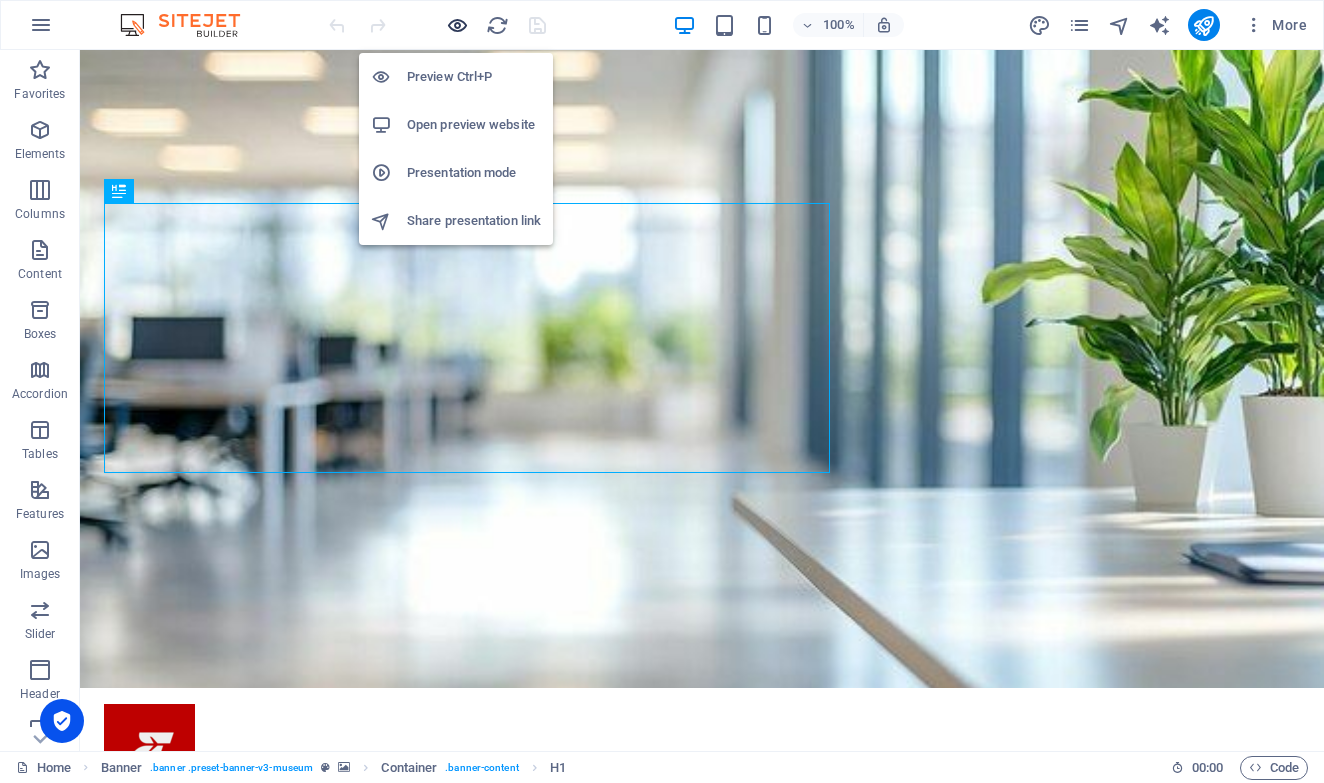 click at bounding box center (457, 25) 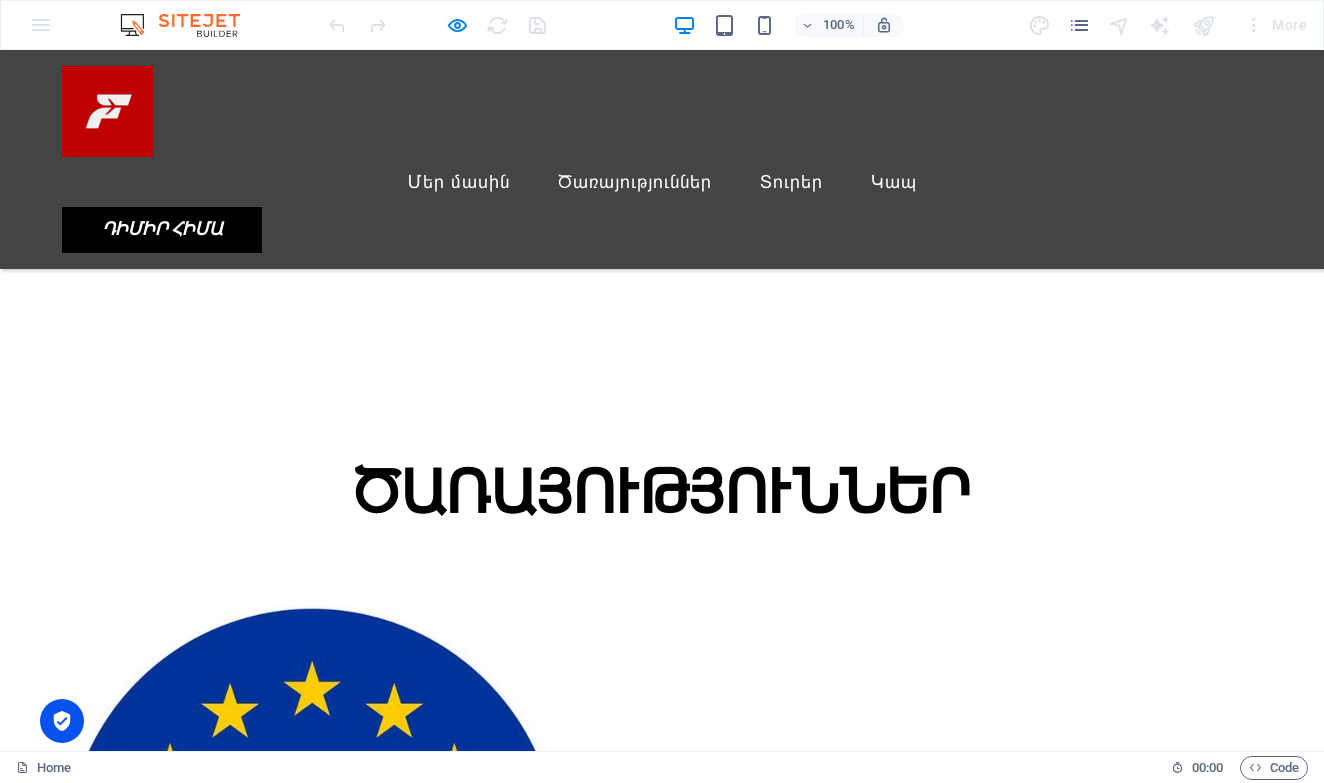 scroll, scrollTop: 1044, scrollLeft: 0, axis: vertical 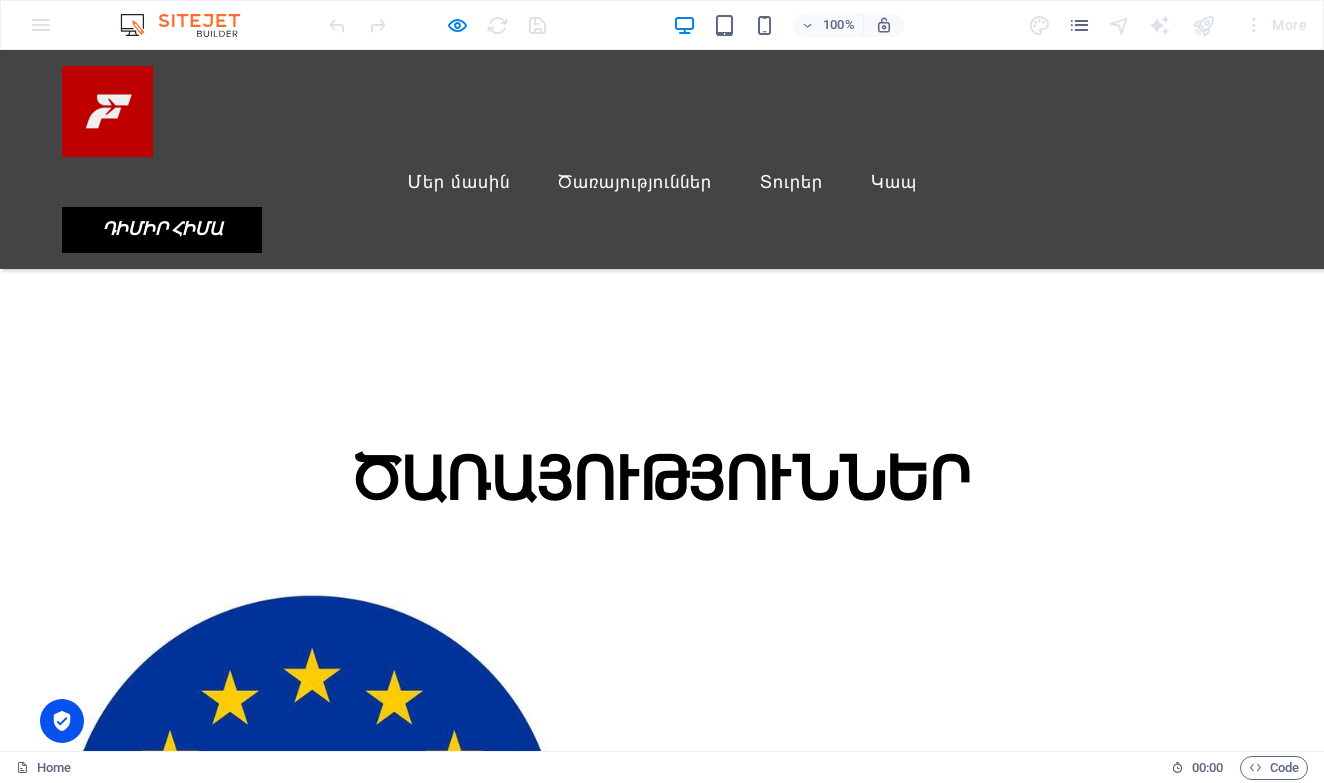 click at bounding box center (312, 2751) 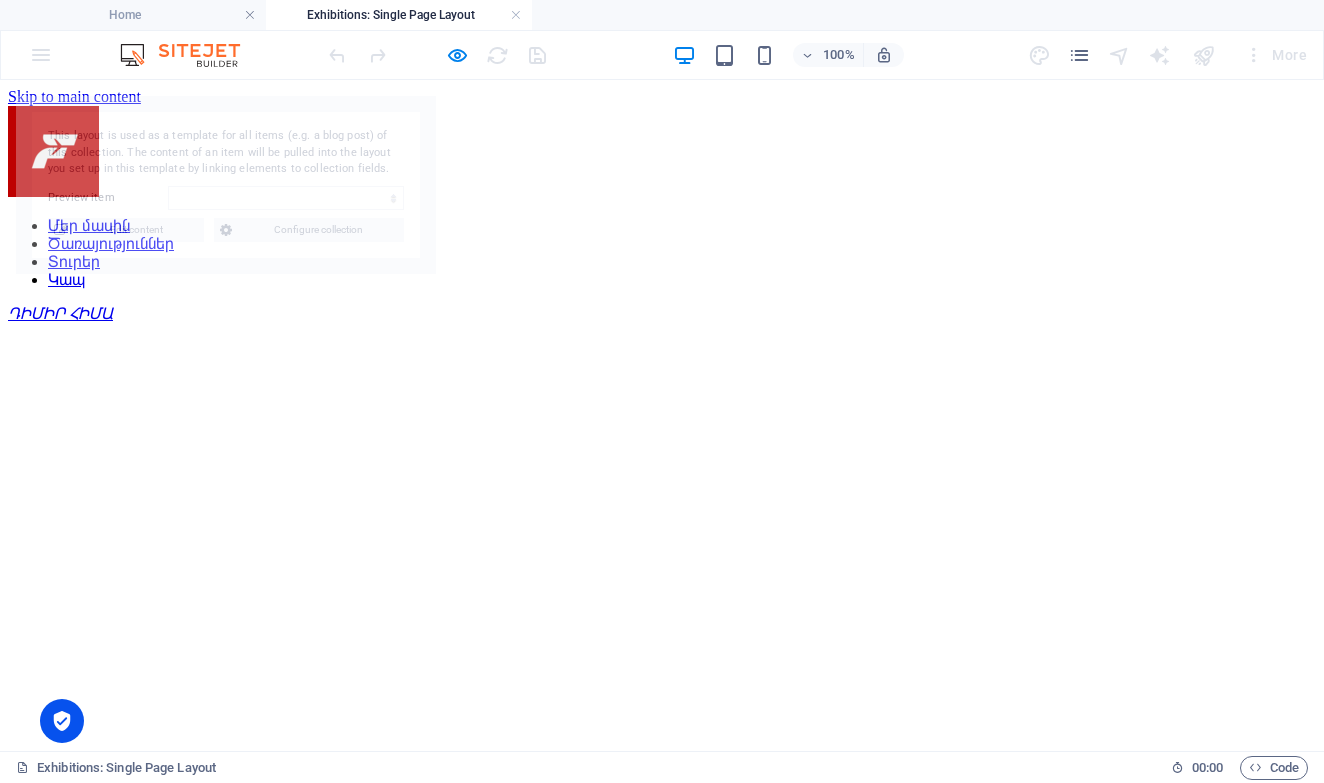 scroll, scrollTop: 0, scrollLeft: 0, axis: both 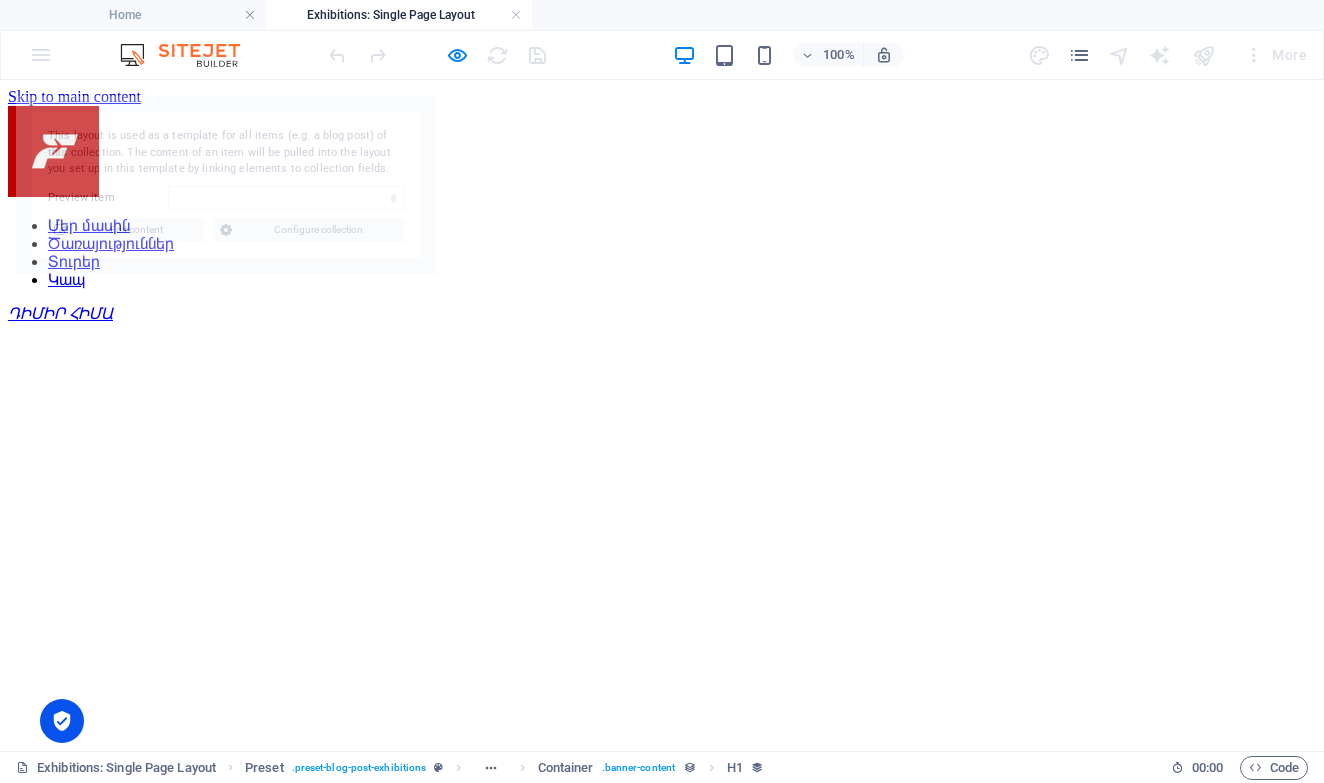 select on "684596941281301bbb0a0aab" 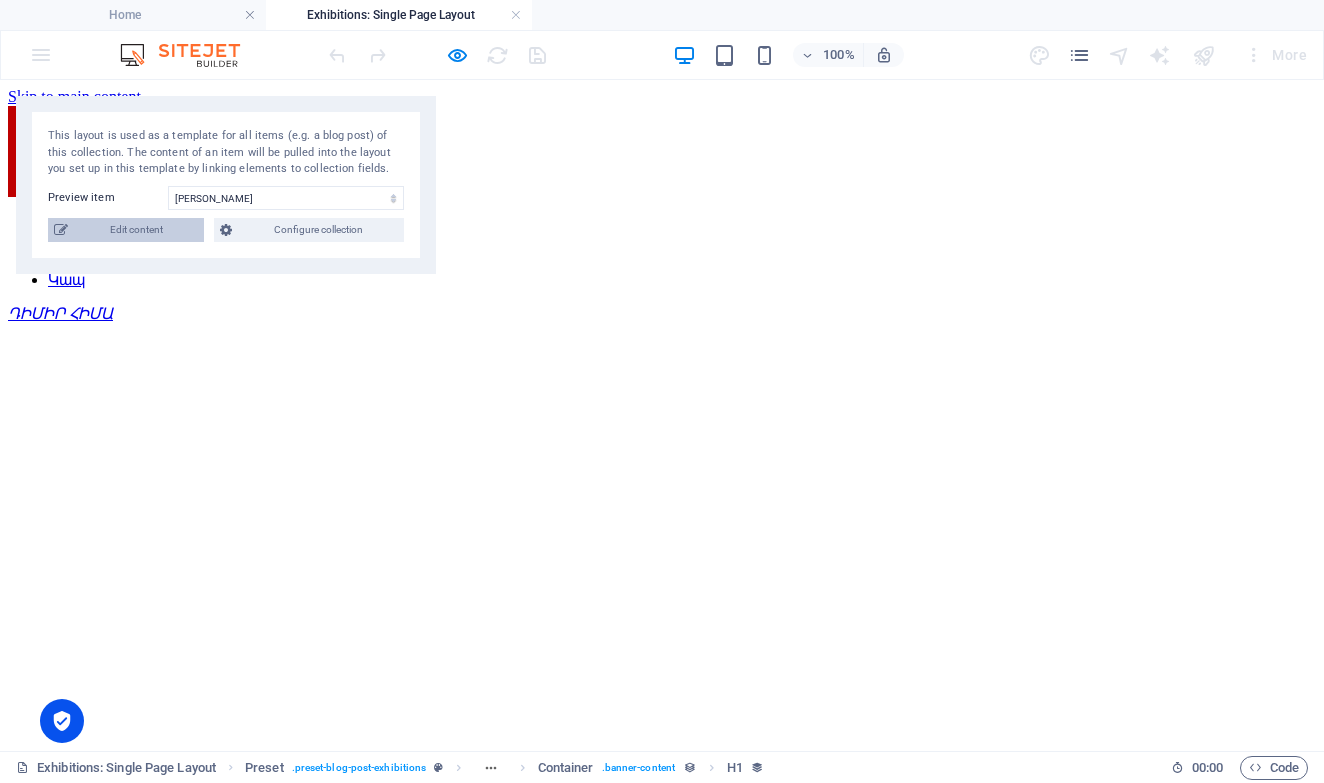 click on "Edit content" at bounding box center [136, 230] 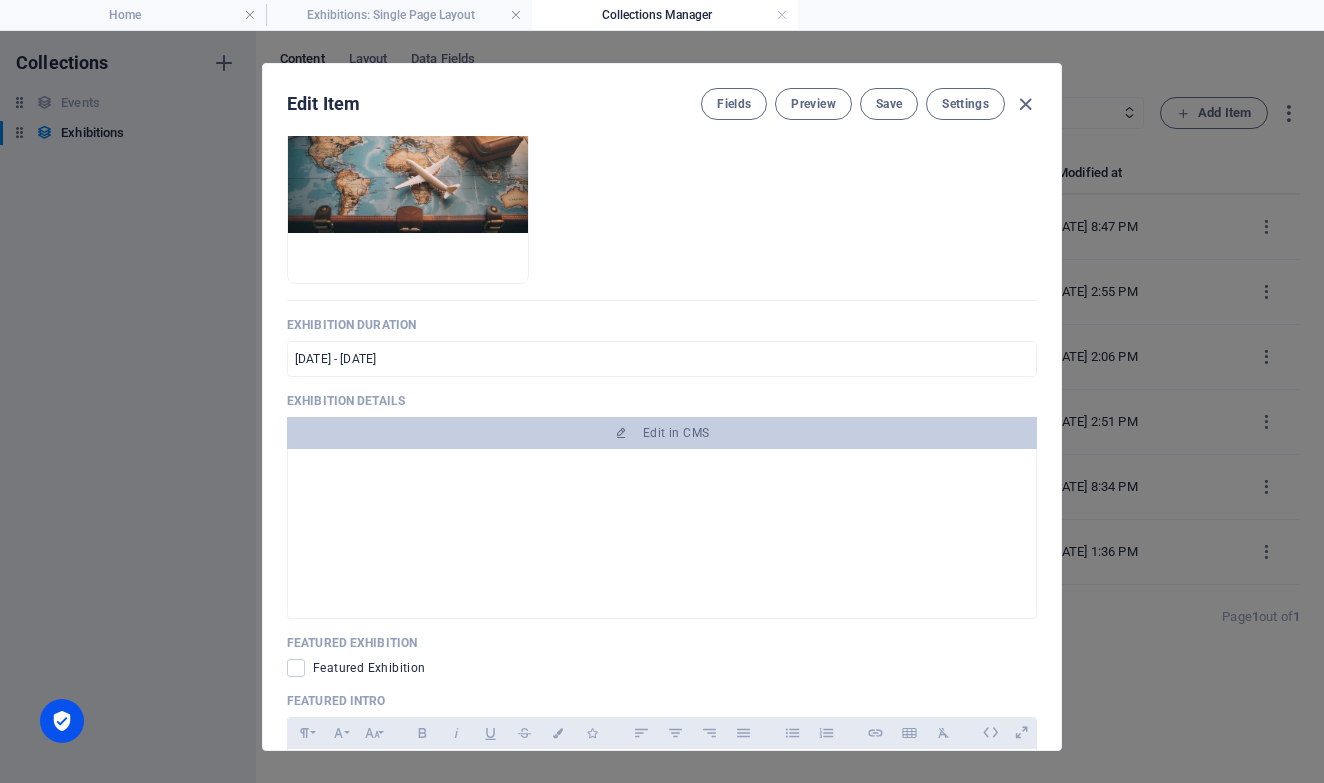 scroll, scrollTop: 855, scrollLeft: 0, axis: vertical 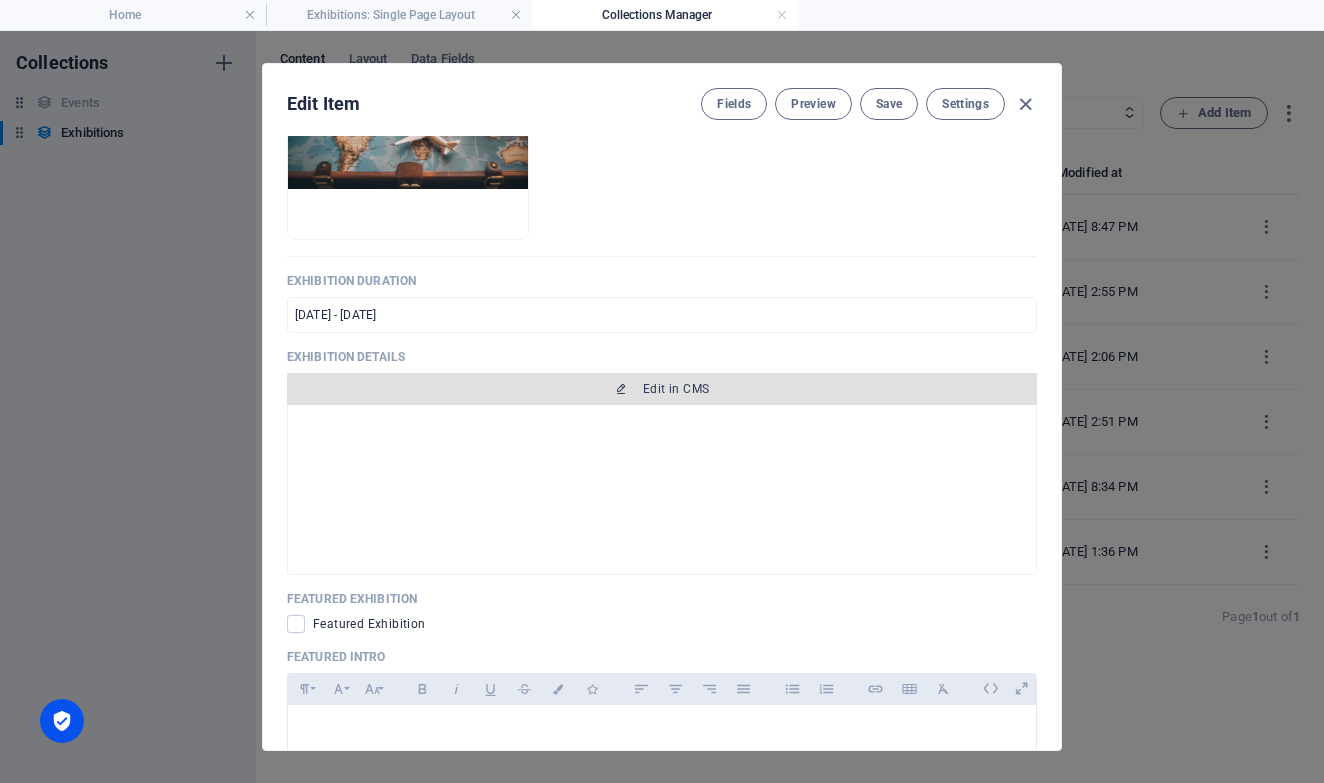 click on "Edit in CMS" at bounding box center (662, 389) 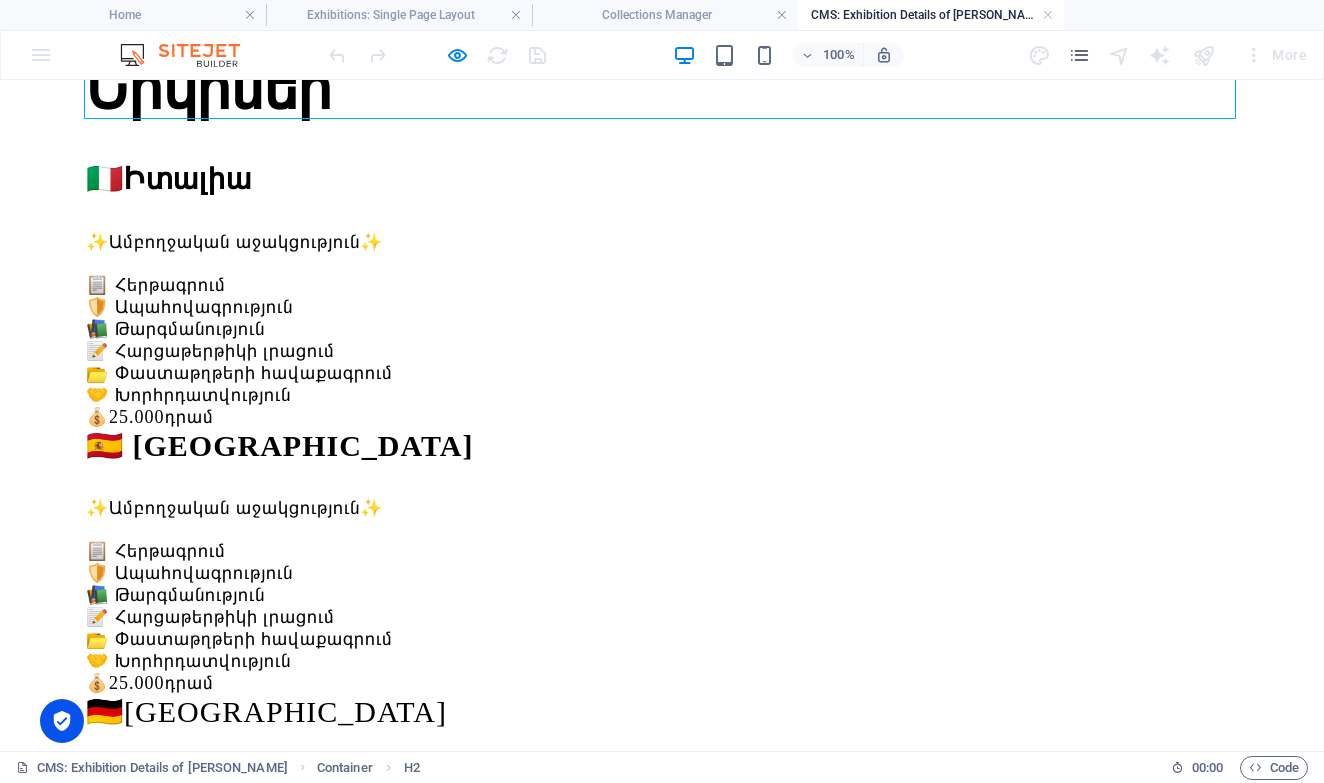 scroll, scrollTop: 264, scrollLeft: 0, axis: vertical 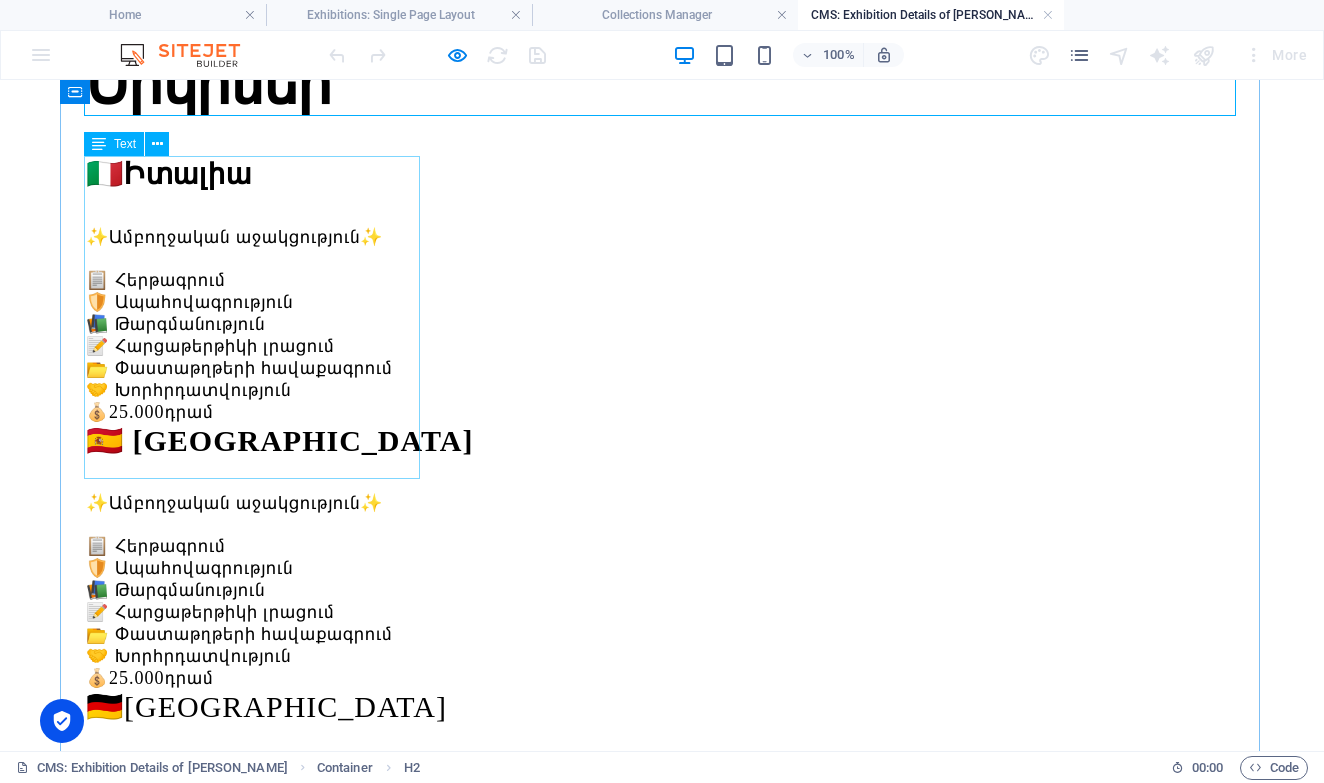 click on "🇮🇹  Իտալիա ✨Ամբողջական աջակցություն✨   📋 Հերթագրում 🛡️ Ապահովագրություն   📚 Թարգմանություն   📝 Հարցաթերթիկի լրացում   📂 Փաստաթղթերի հավաքագրում   🤝 Խորհրդատվություն 💰 25.000  դրամ" at bounding box center [662, 289] 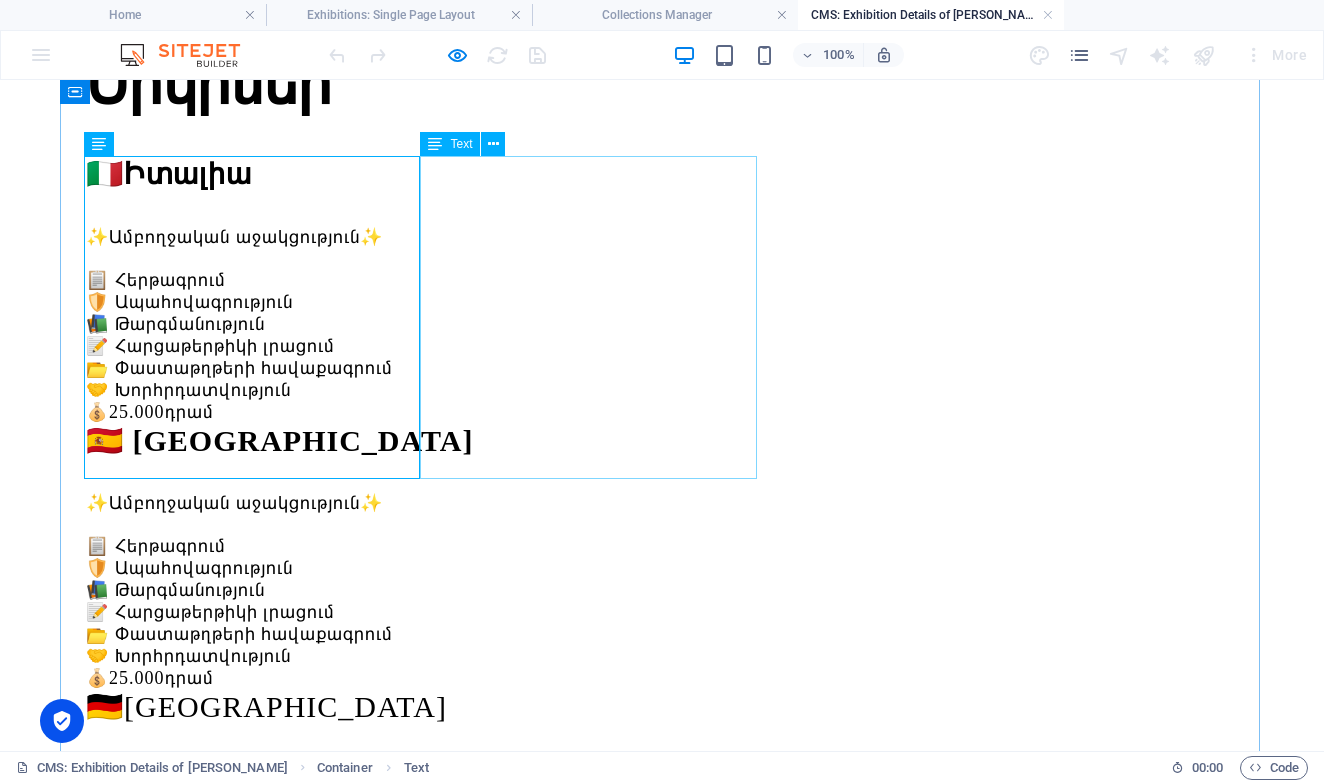 click on "🇪🇸 Իսպանիա ✨Ամբողջական աջակցություն✨   📋 Հերթագրում 🛡️ Ապահովագրություն   📚 Թարգմանություն   📝 Հարցաթերթիկի լրացում   📂 Փաստաթղթերի հավաքագրում   🤝 Խորհրդատվություն 💰 25.000  դրամ" at bounding box center (662, 556) 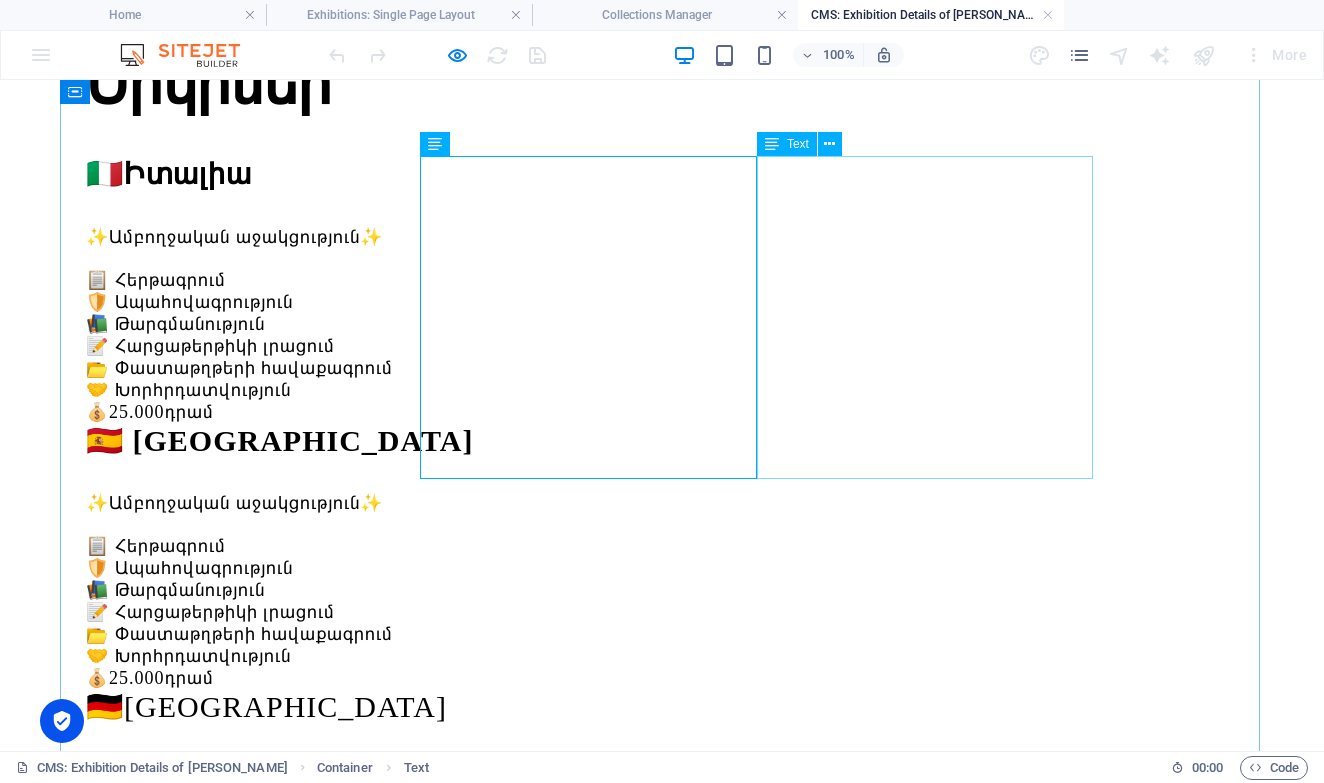 click on "🇩🇪Գերմանիա ✨Ամբողջական աջակցություն✨   📋 Հերթագրում 🛡️ Ապահովագրություն   📚 Թարգմանություն   📝 Հարցաթերթիկի լրացում   📂 Փաստաթղթերի հավաքագրում   🤝 Խորհրդատվություն 💰 25.000  դրամ" at bounding box center (662, 822) 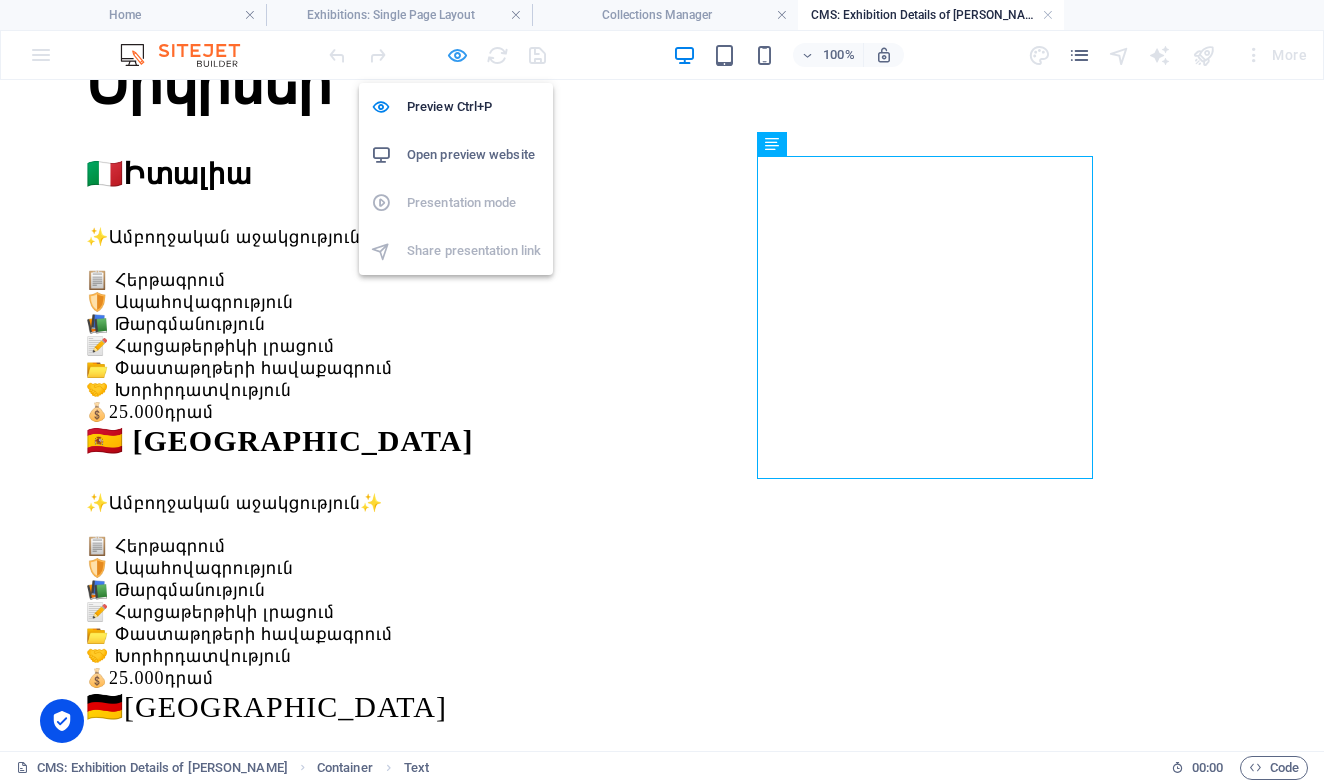 click at bounding box center [457, 55] 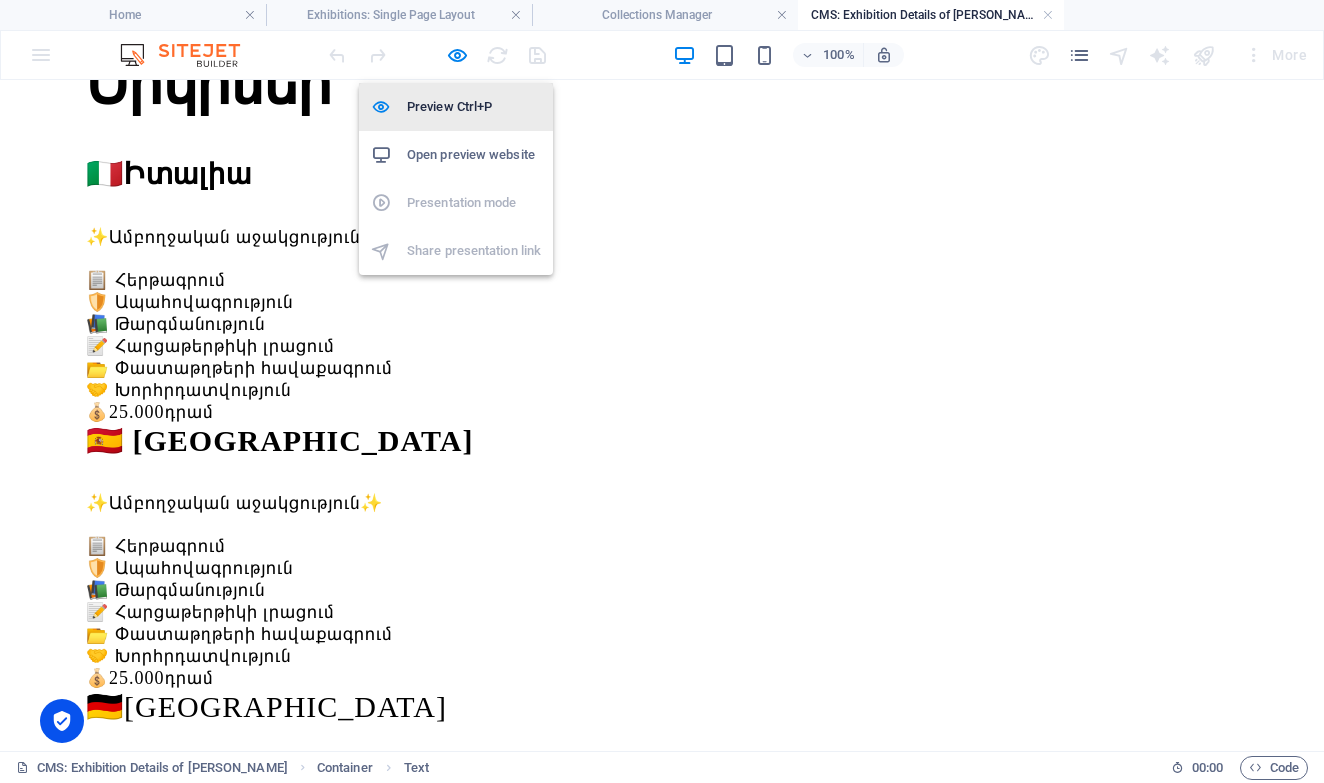 click on "Preview Ctrl+P" at bounding box center (474, 107) 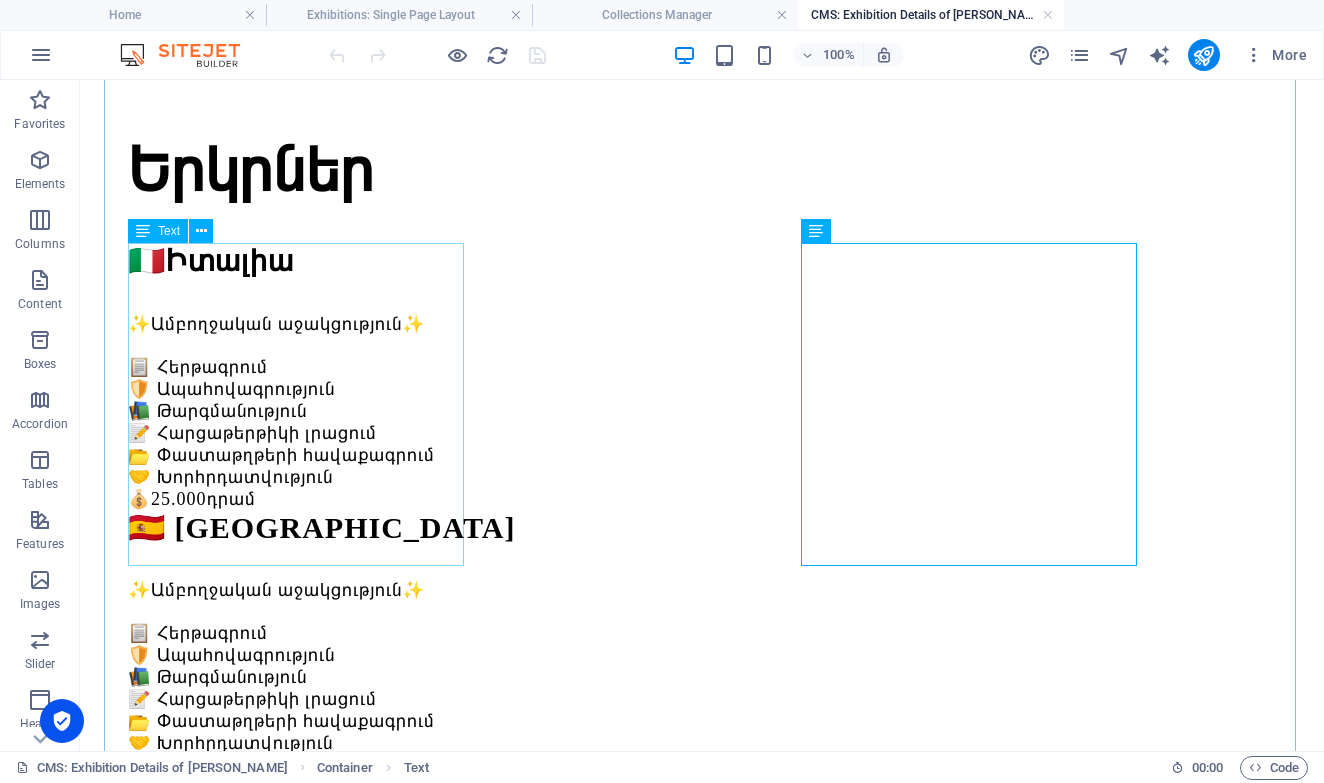 scroll, scrollTop: 178, scrollLeft: 0, axis: vertical 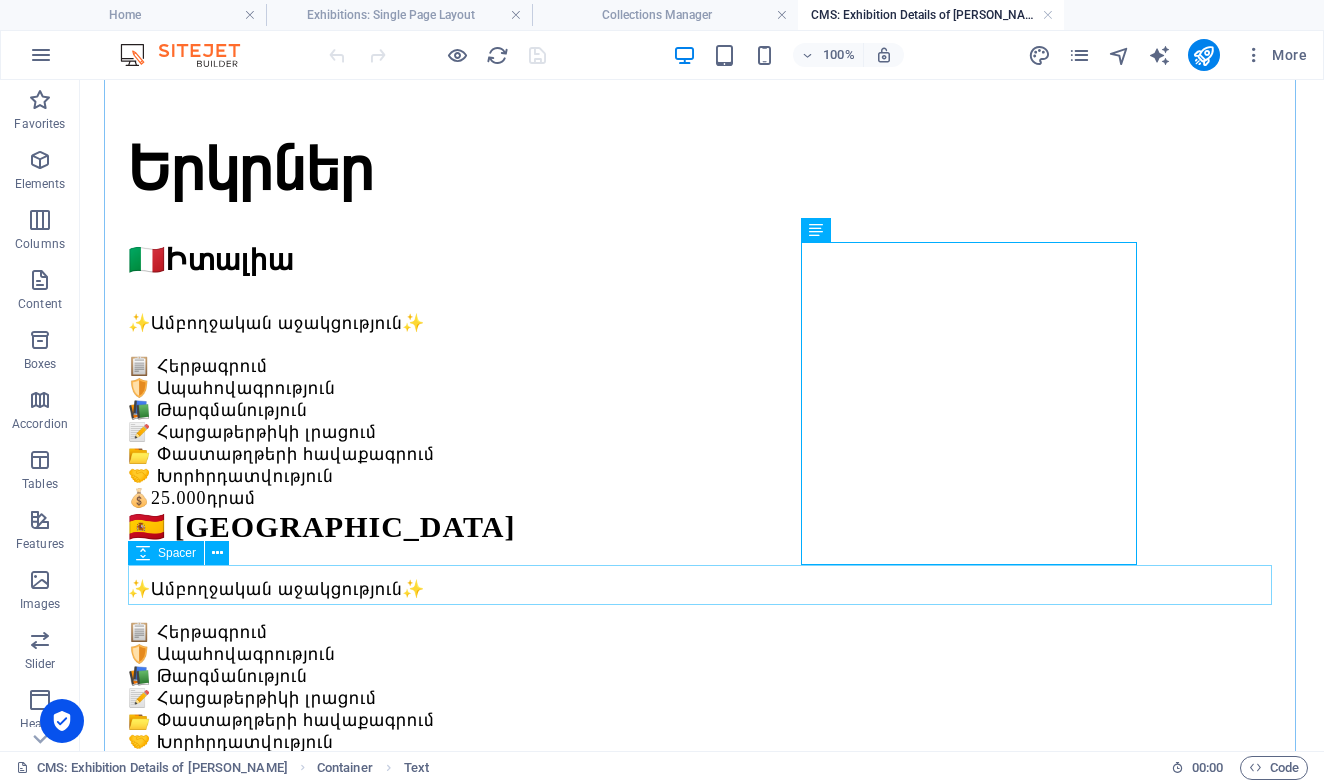 click at bounding box center (702, 1061) 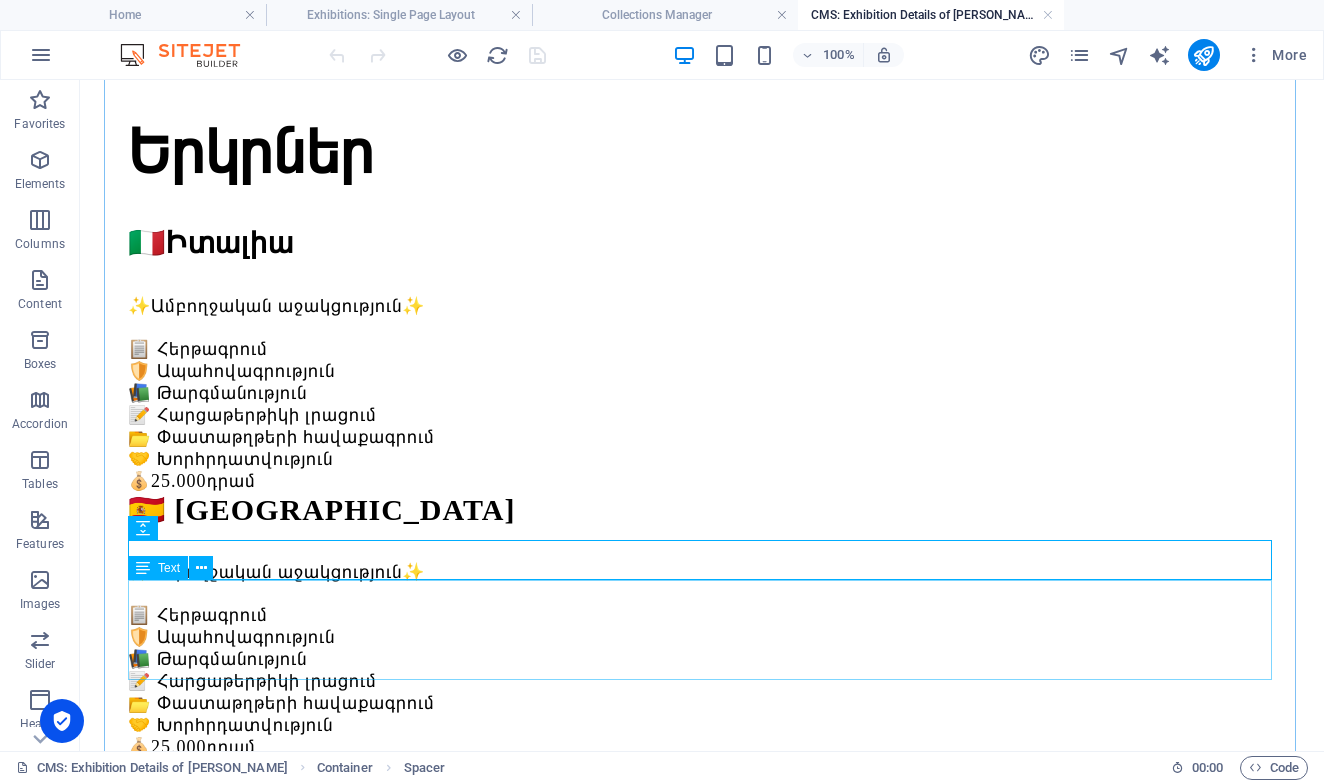 scroll, scrollTop: 190, scrollLeft: 0, axis: vertical 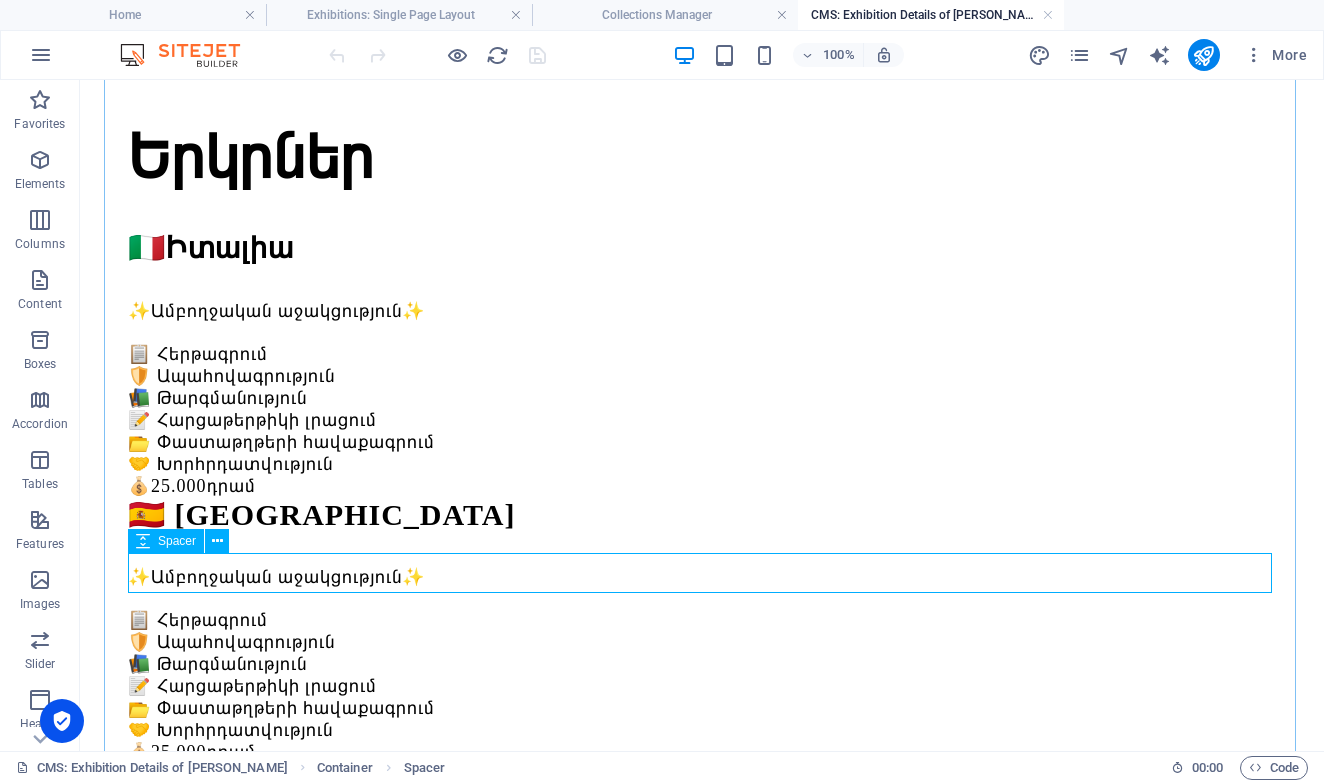 click at bounding box center (702, 1049) 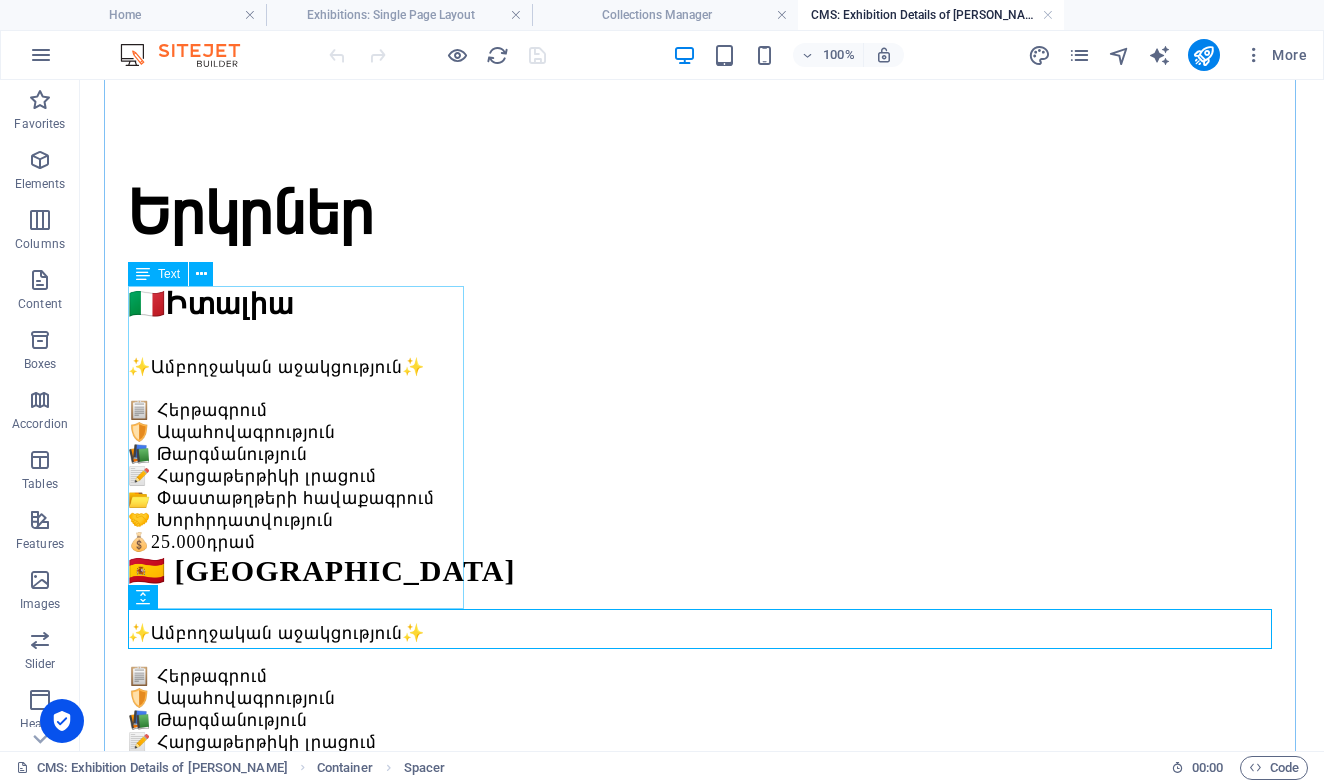 scroll, scrollTop: 135, scrollLeft: 0, axis: vertical 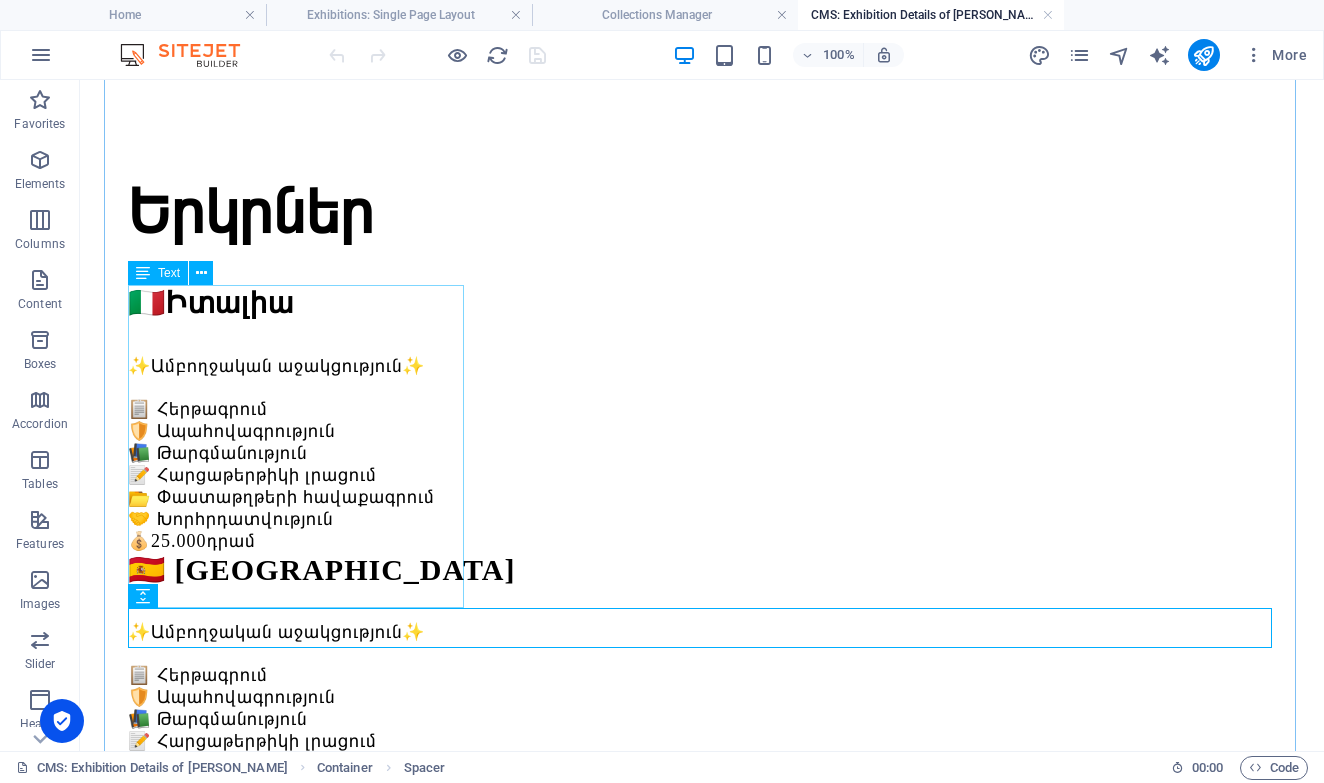 click on "🇮🇹  Իտալիա ✨Ամբողջական աջակցություն✨   📋 Հերթագրում 🛡️ Ապահովագրություն   📚 Թարգմանություն   📝 Հարցաթերթիկի լրացում   📂 Փաստաթղթերի հավաքագրում   🤝 Խորհրդատվություն 💰 25.000  դրամ" at bounding box center (702, 418) 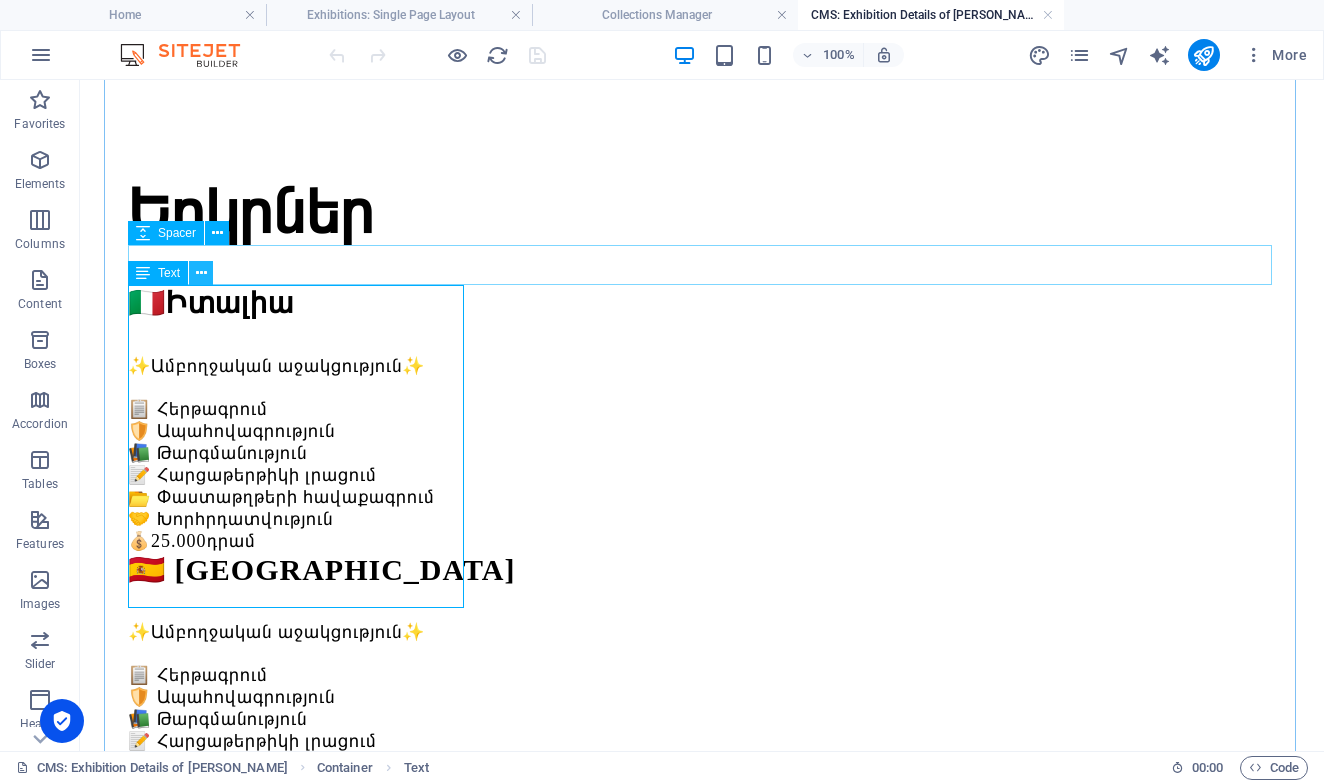 click at bounding box center [201, 273] 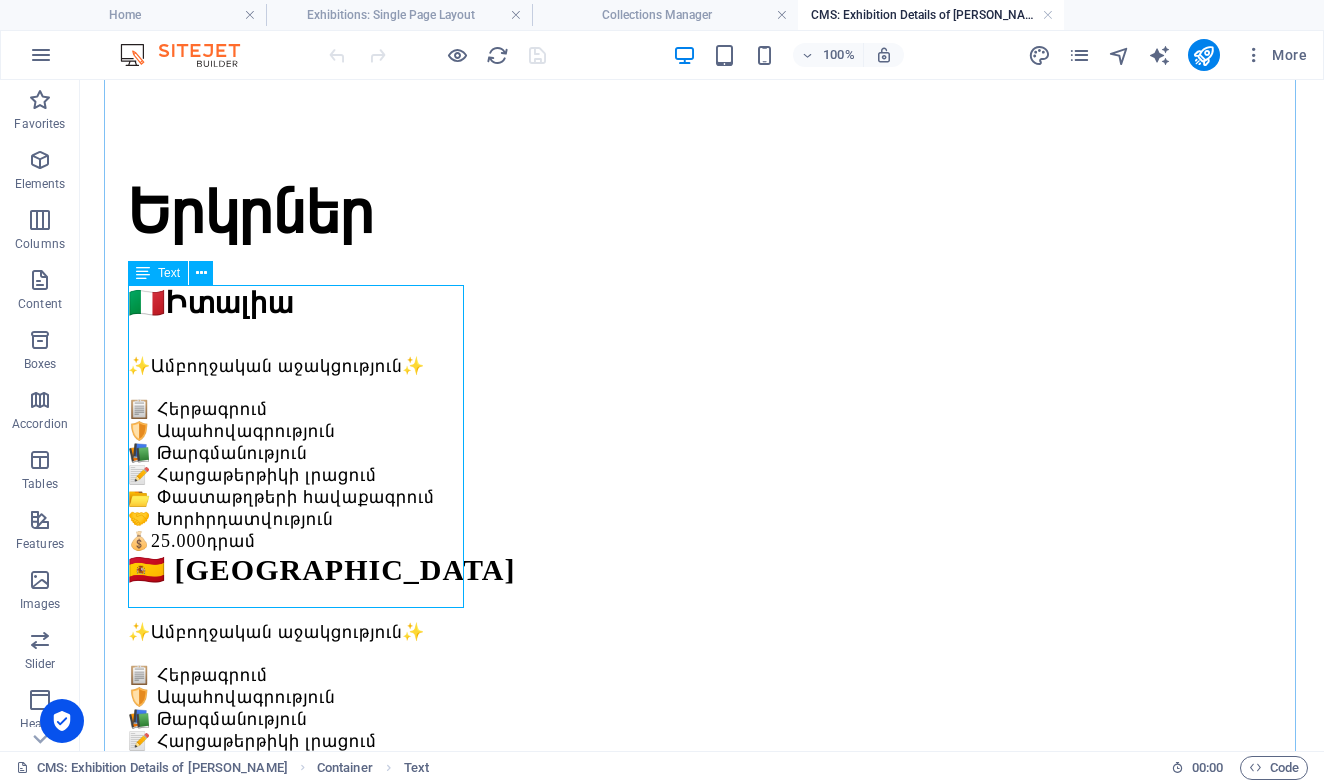 click on "🇮🇹  Իտալիա ✨Ամբողջական աջակցություն✨   📋 Հերթագրում 🛡️ Ապահովագրություն   📚 Թարգմանություն   📝 Հարցաթերթիկի լրացում   📂 Փաստաթղթերի հավաքագրում   🤝 Խորհրդատվություն 💰 25.000  դրամ" at bounding box center [702, 418] 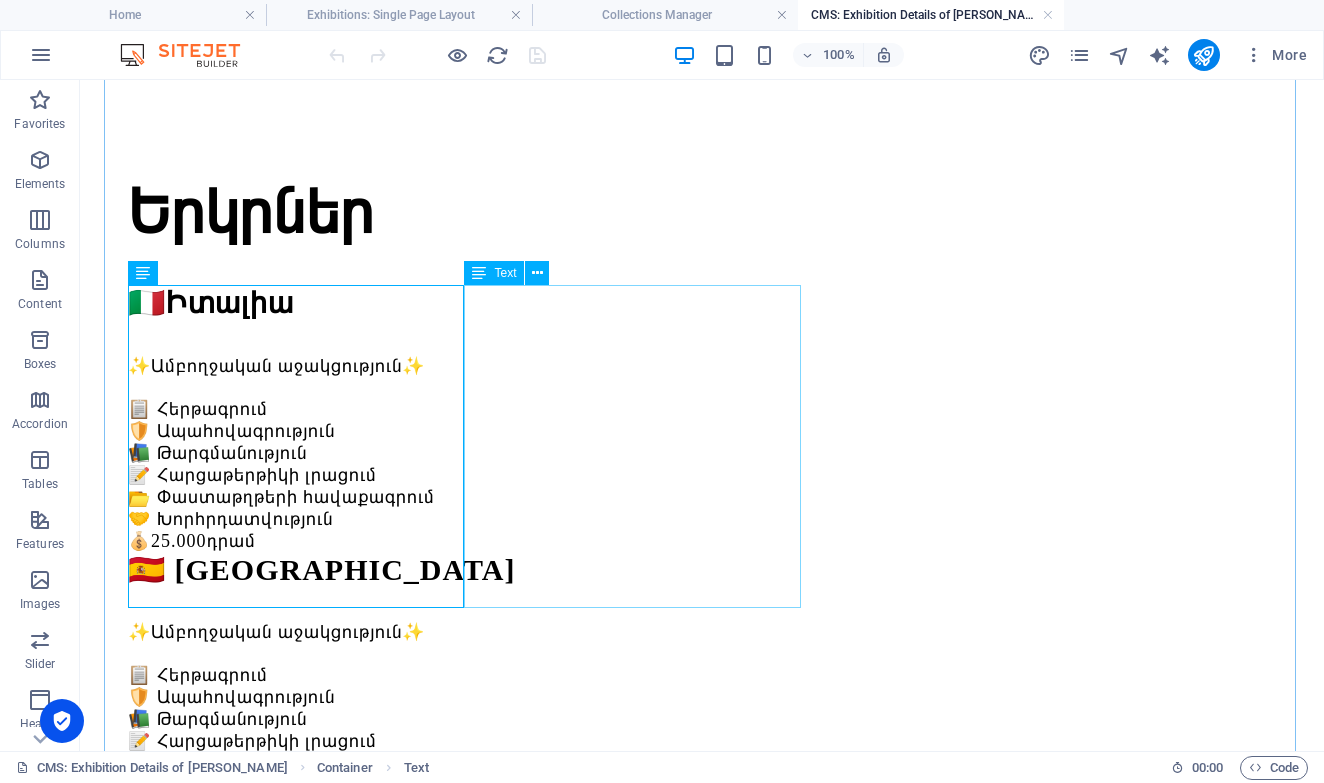 click on "🇪🇸 Իսպանիա ✨Ամբողջական աջակցություն✨   📋 Հերթագրում 🛡️ Ապահովագրություն   📚 Թարգմանություն   📝 Հարցաթերթիկի լրացում   📂 Փաստաթղթերի հավաքագրում   🤝 Խորհրդատվություն 💰 25.000  դրամ" at bounding box center (702, 685) 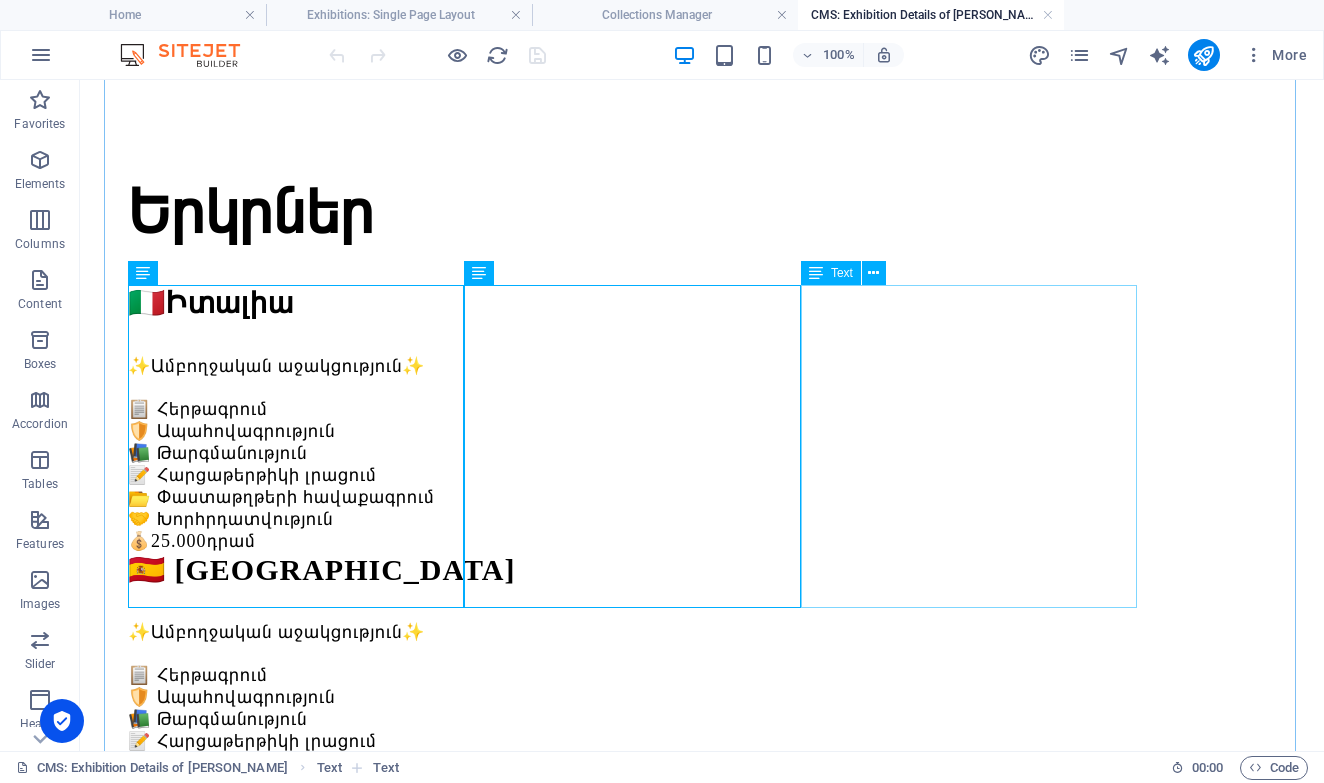 click on "🇩🇪Գերմանիա ✨Ամբողջական աջակցություն✨   📋 Հերթագրում 🛡️ Ապահովագրություն   📚 Թարգմանություն   📝 Հարցաթերթիկի լրացում   📂 Փաստաթղթերի հավաքագրում   🤝 Խորհրդատվություն 💰 25.000  դրամ" at bounding box center (702, 951) 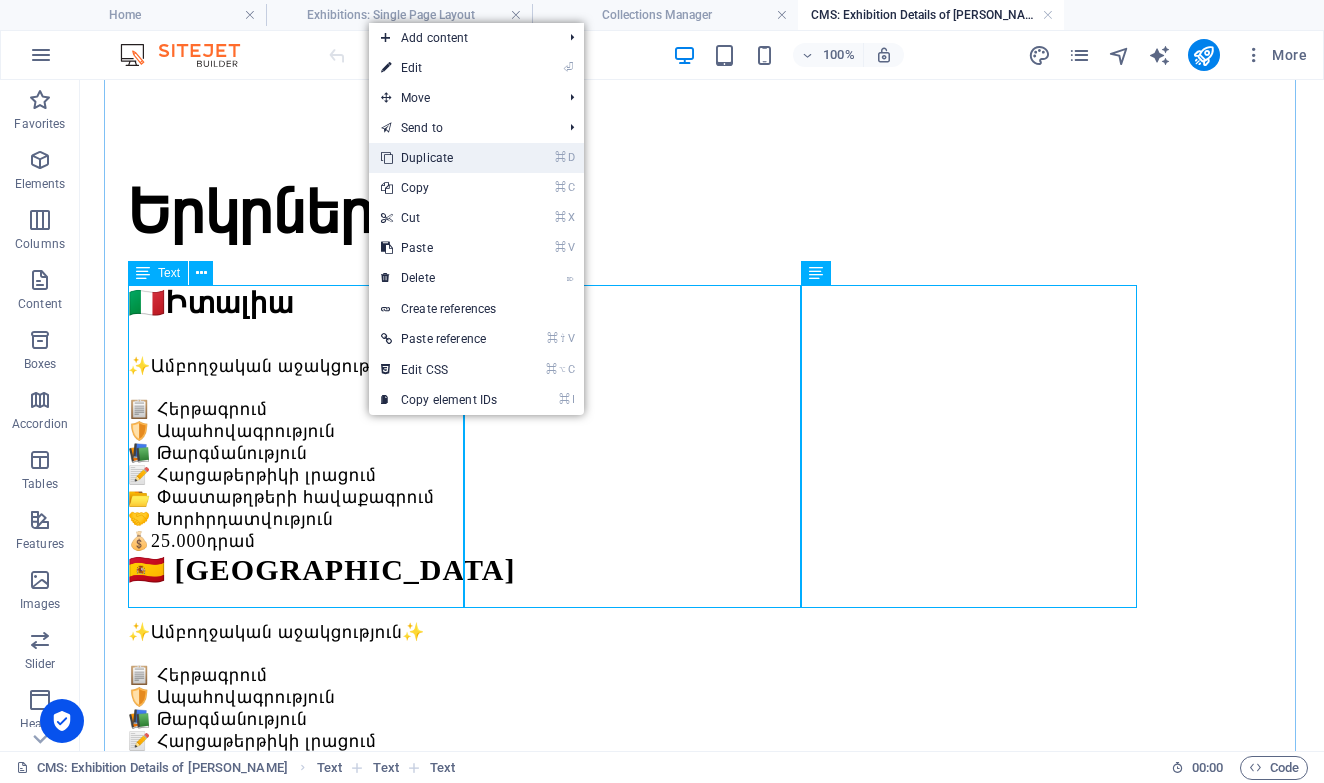 click on "⌘ D  Duplicate" at bounding box center (439, 158) 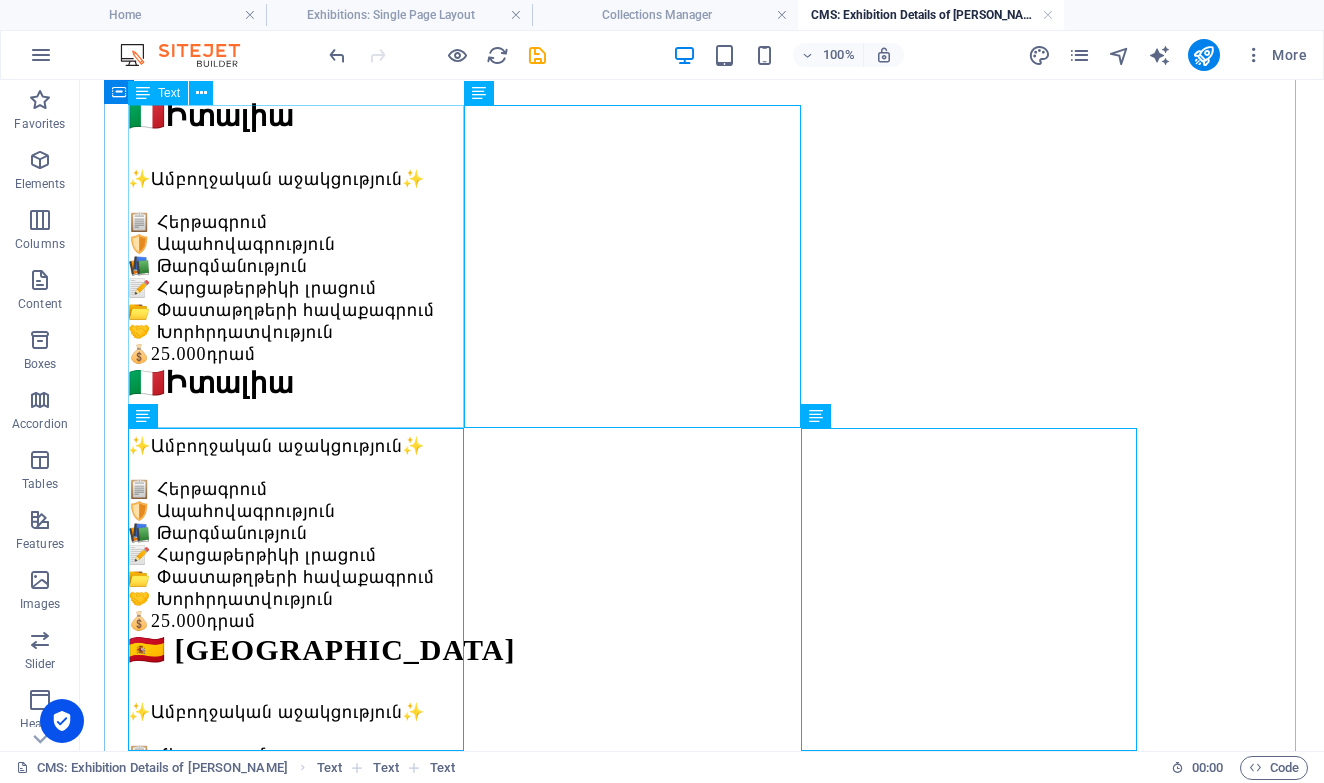 scroll, scrollTop: 323, scrollLeft: 0, axis: vertical 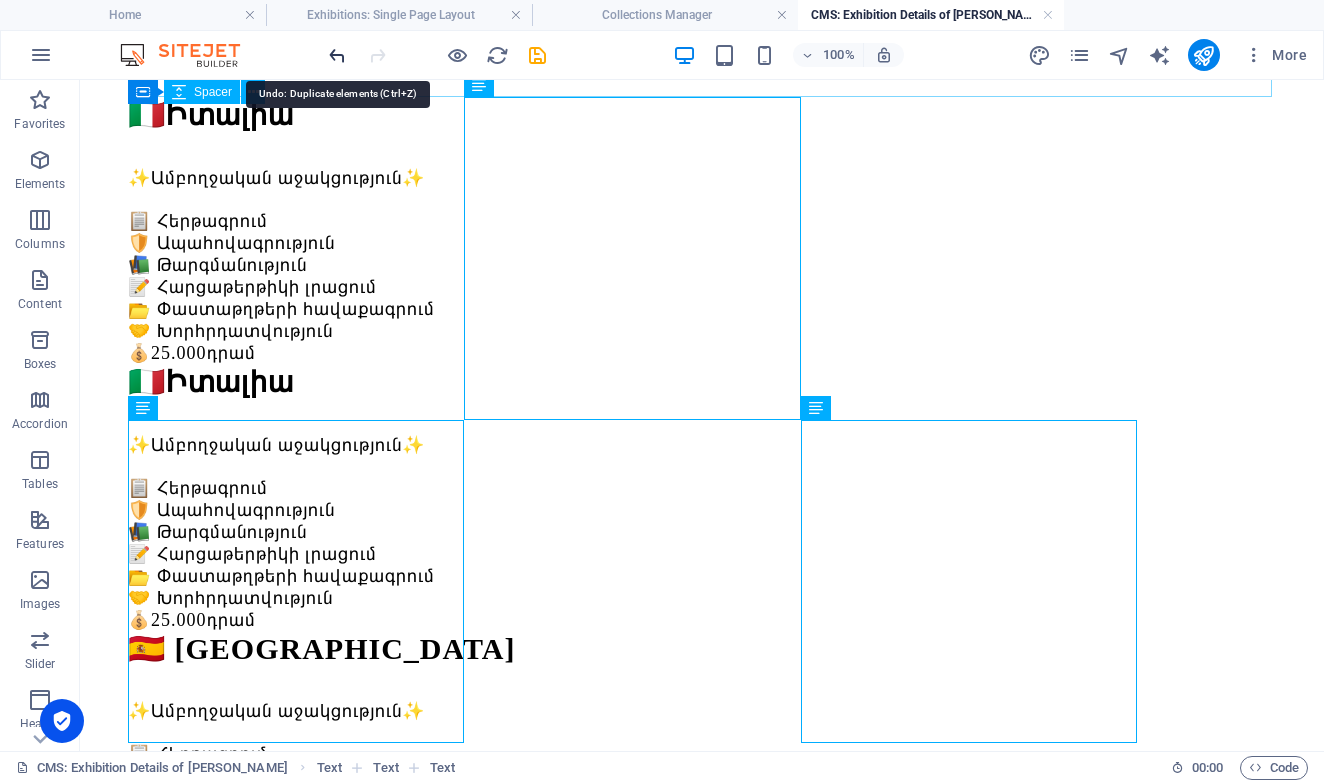 click at bounding box center (337, 55) 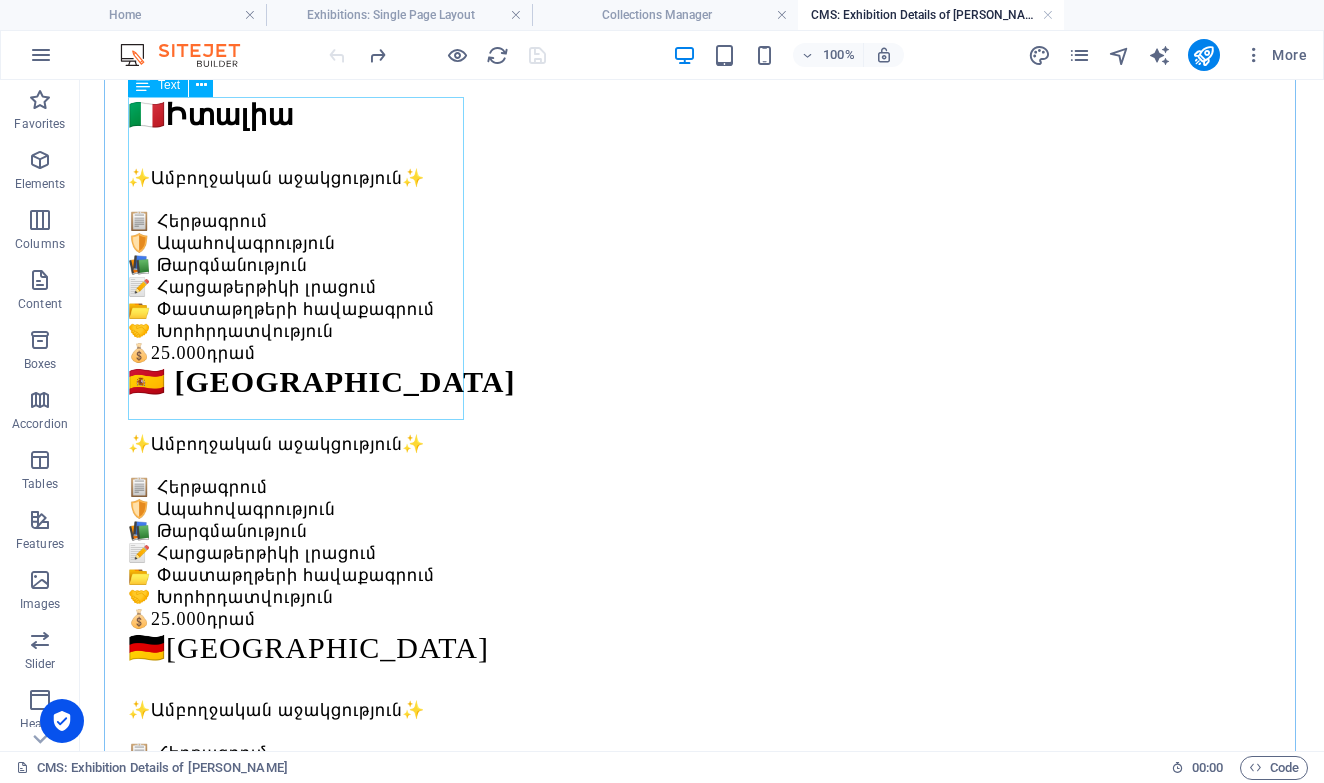 scroll, scrollTop: 189, scrollLeft: 0, axis: vertical 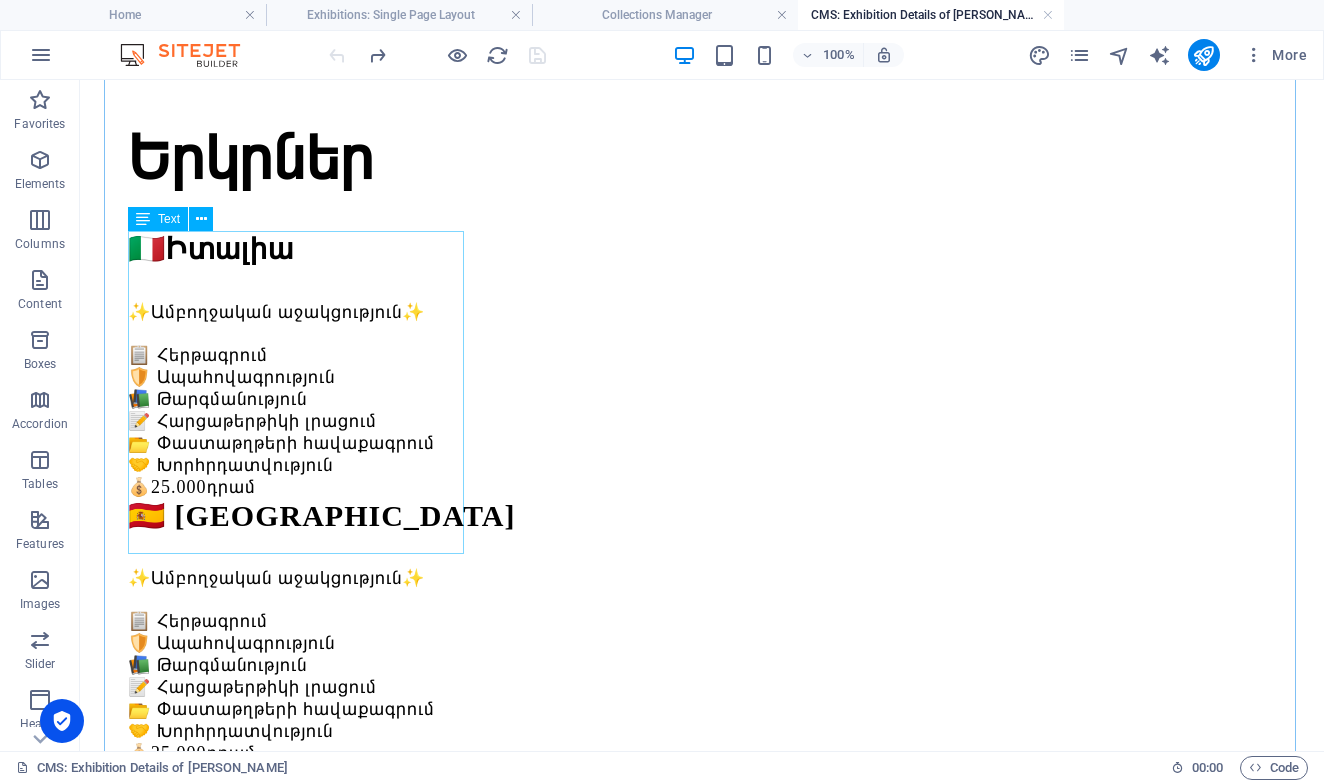 click on "🇮🇹  Իտալիա ✨Ամբողջական աջակցություն✨   📋 Հերթագրում 🛡️ Ապահովագրություն   📚 Թարգմանություն   📝 Հարցաթերթիկի լրացում   📂 Փաստաթղթերի հավաքագրում   🤝 Խորհրդատվություն 💰 25.000  դրամ" at bounding box center (702, 364) 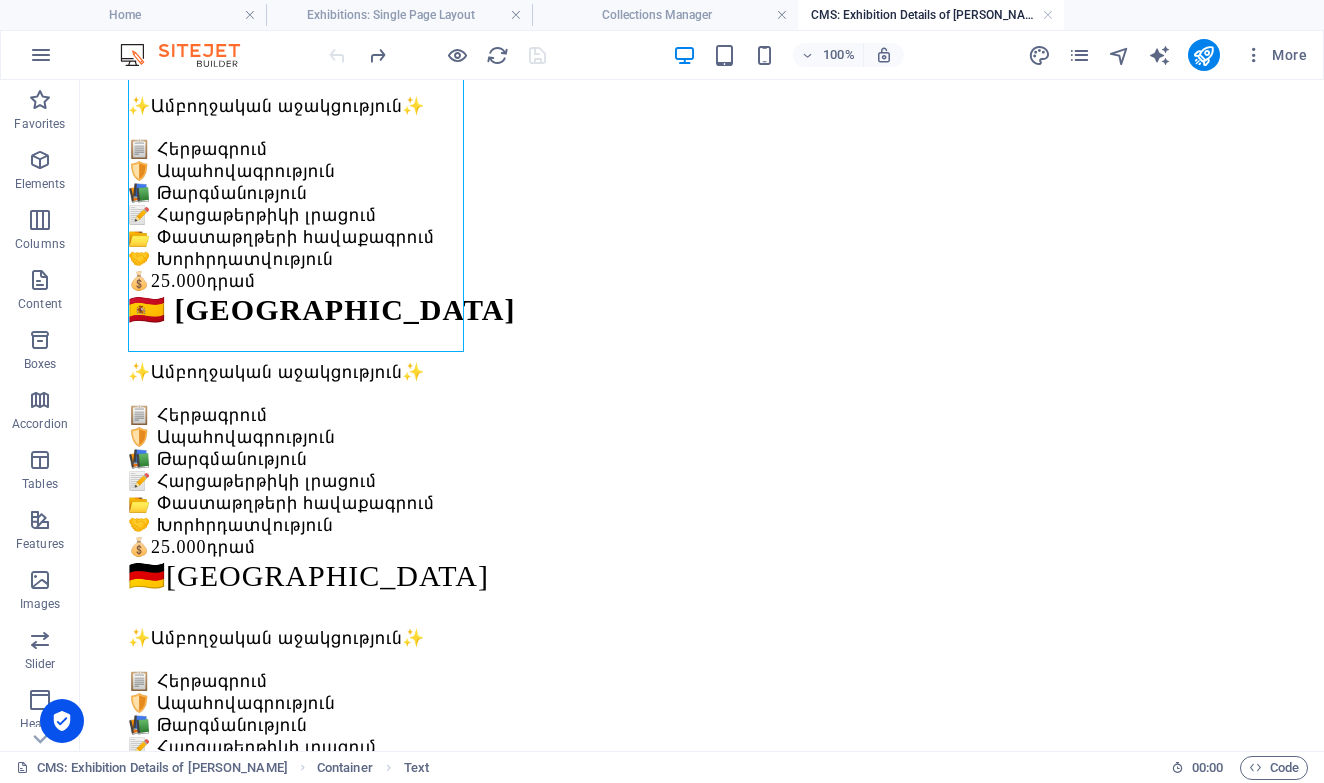 scroll, scrollTop: 398, scrollLeft: 0, axis: vertical 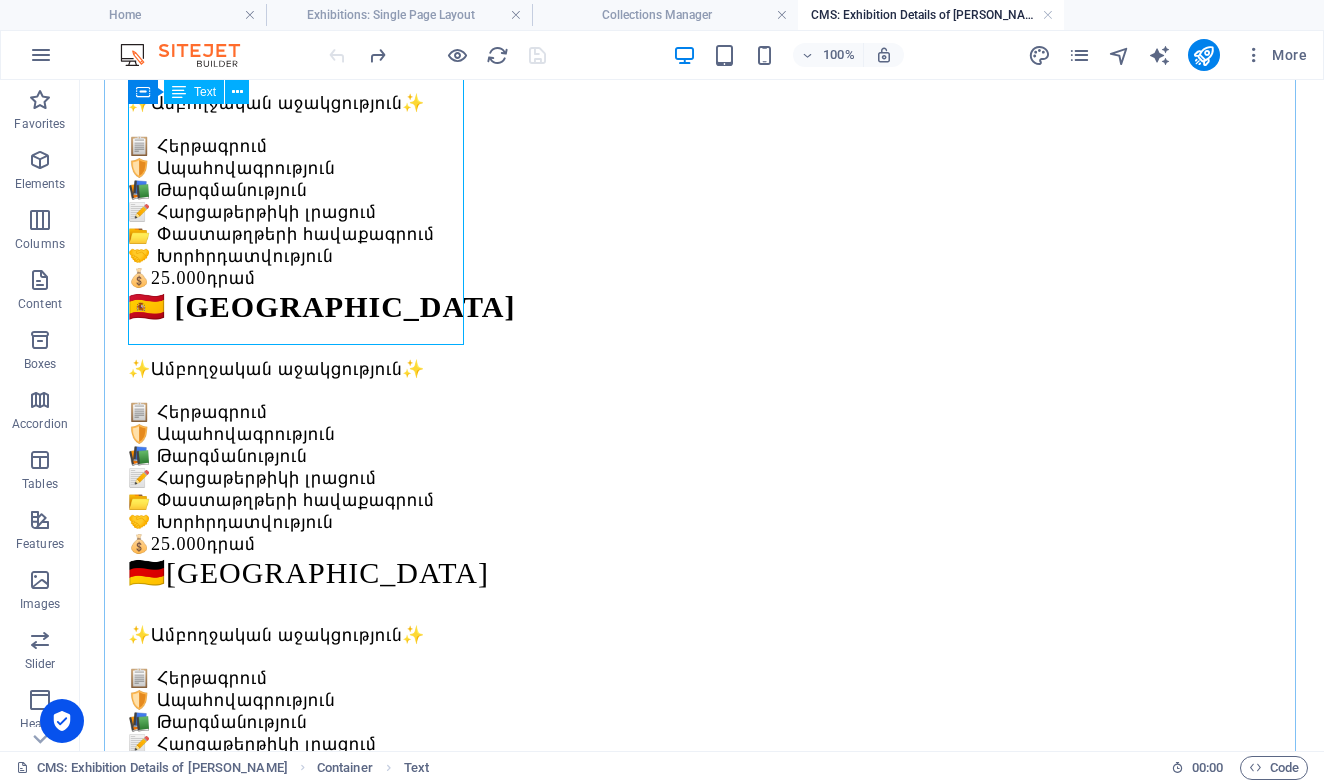click on "🇮🇹  Իտալիա ✨Ամբողջական աջակցություն✨   📋 Հերթագրում 🛡️ Ապահովագրություն   📚 Թարգմանություն   📝 Հարցաթերթիկի լրացում   📂 Փաստաթղթերի հավաքագրում   🤝 Խորհրդատվություն 💰 25.000  դրամ" at bounding box center (702, 155) 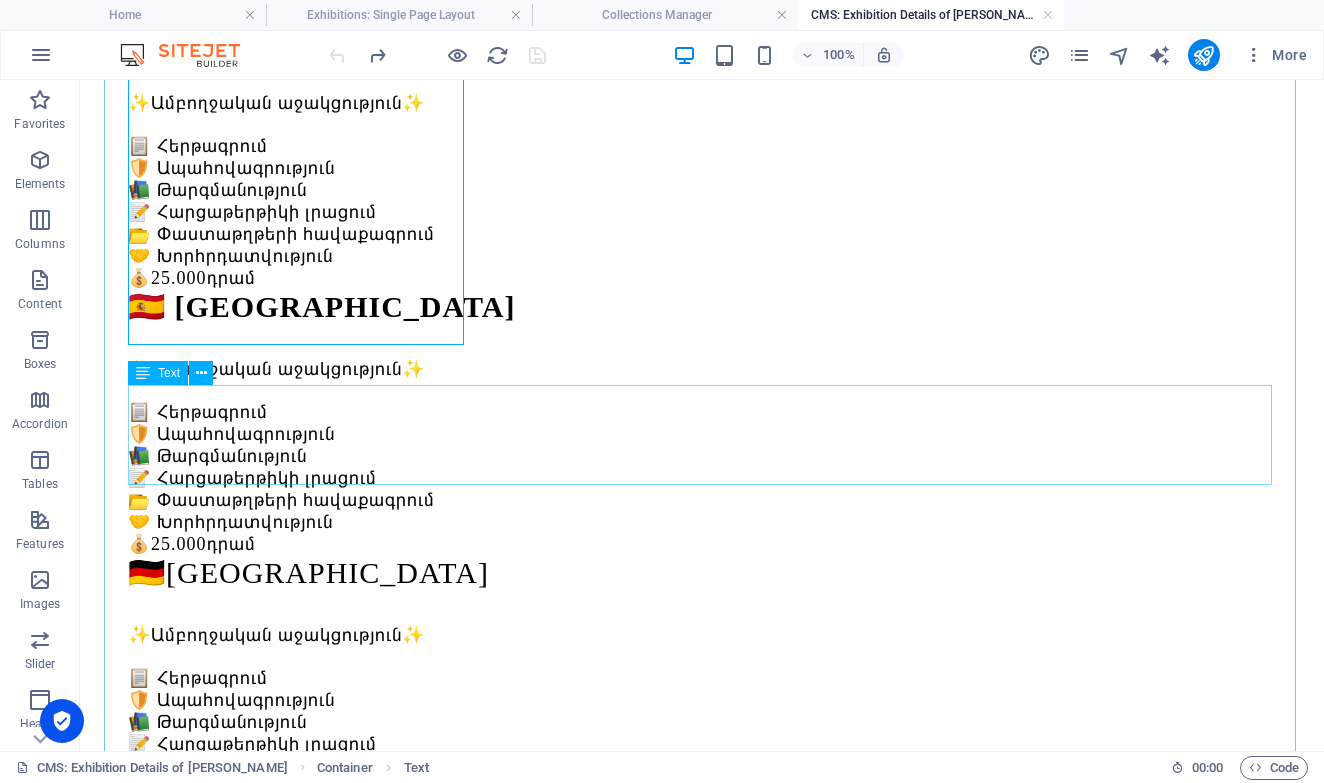 click on "Lorem ipsum dolor sit amet, consectetur adipiscing elit, sed do eiusmod tempor incididunt ut labore et dolore magna aliqua. Ut enim ad minim veniam, quis nostrud exercitation ullamco laboris nisi ut aliquip ex ea commodo consequat. Duis aute irure dolor in reprehenderit in voluptate velit esse cillum dolore eu fugiat nulla pariatur. Excepteur sint occaecat cupidatat non proident, sunt in culpa qui officia deserunt mollit anim id est laborum." at bounding box center (702, 911) 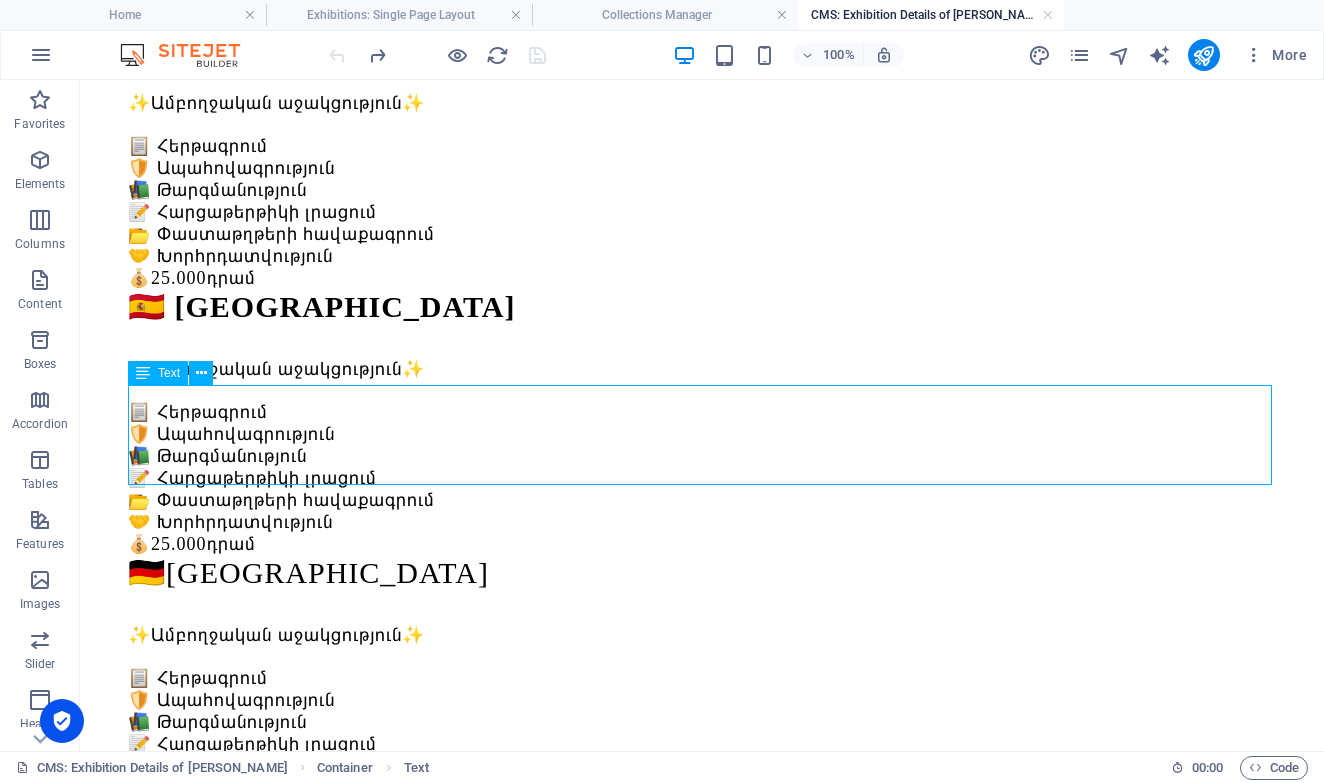 click on "Lorem ipsum dolor sit amet, consectetur adipiscing elit, sed do eiusmod tempor incididunt ut labore et dolore magna aliqua. Ut enim ad minim veniam, quis nostrud exercitation ullamco laboris nisi ut aliquip ex ea commodo consequat. Duis aute irure dolor in reprehenderit in voluptate velit esse cillum dolore eu fugiat nulla pariatur. Excepteur sint occaecat cupidatat non proident, sunt in culpa qui officia deserunt mollit anim id est laborum." at bounding box center [702, 911] 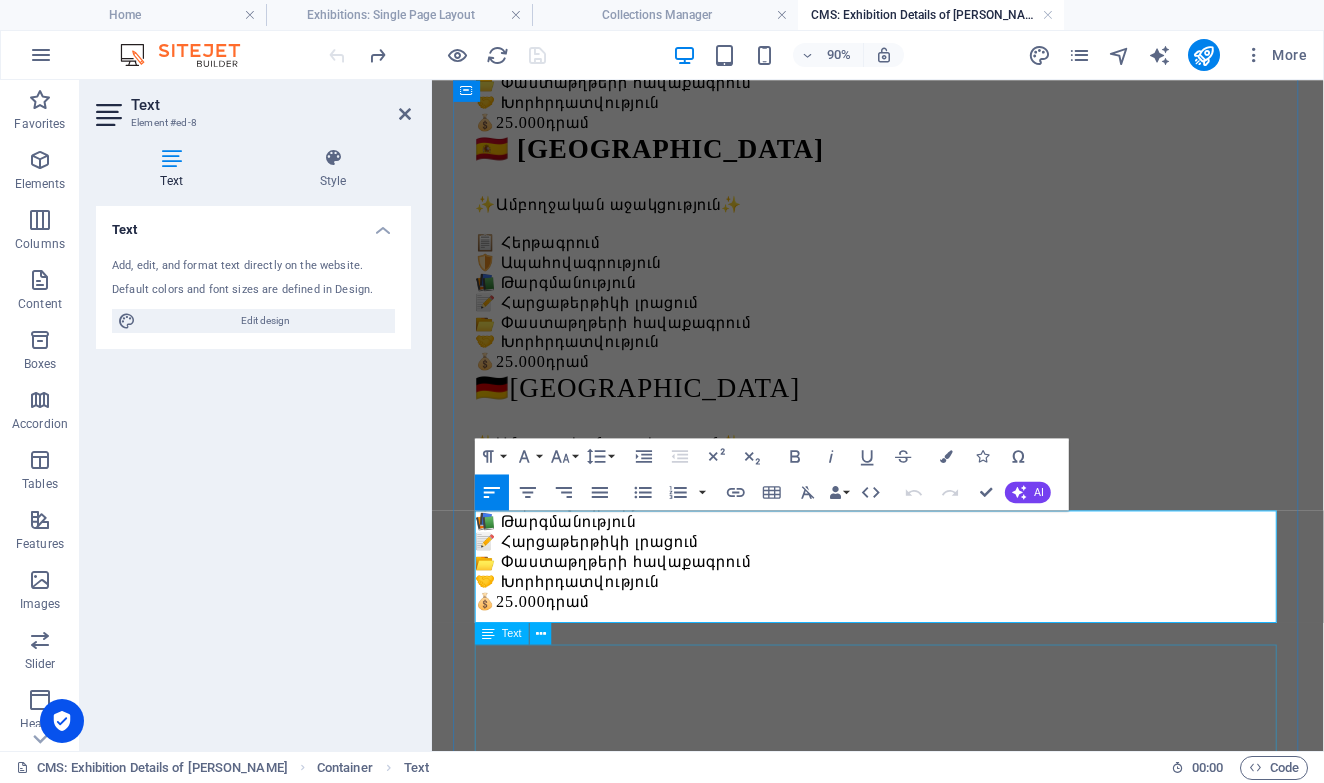 scroll, scrollTop: 548, scrollLeft: 0, axis: vertical 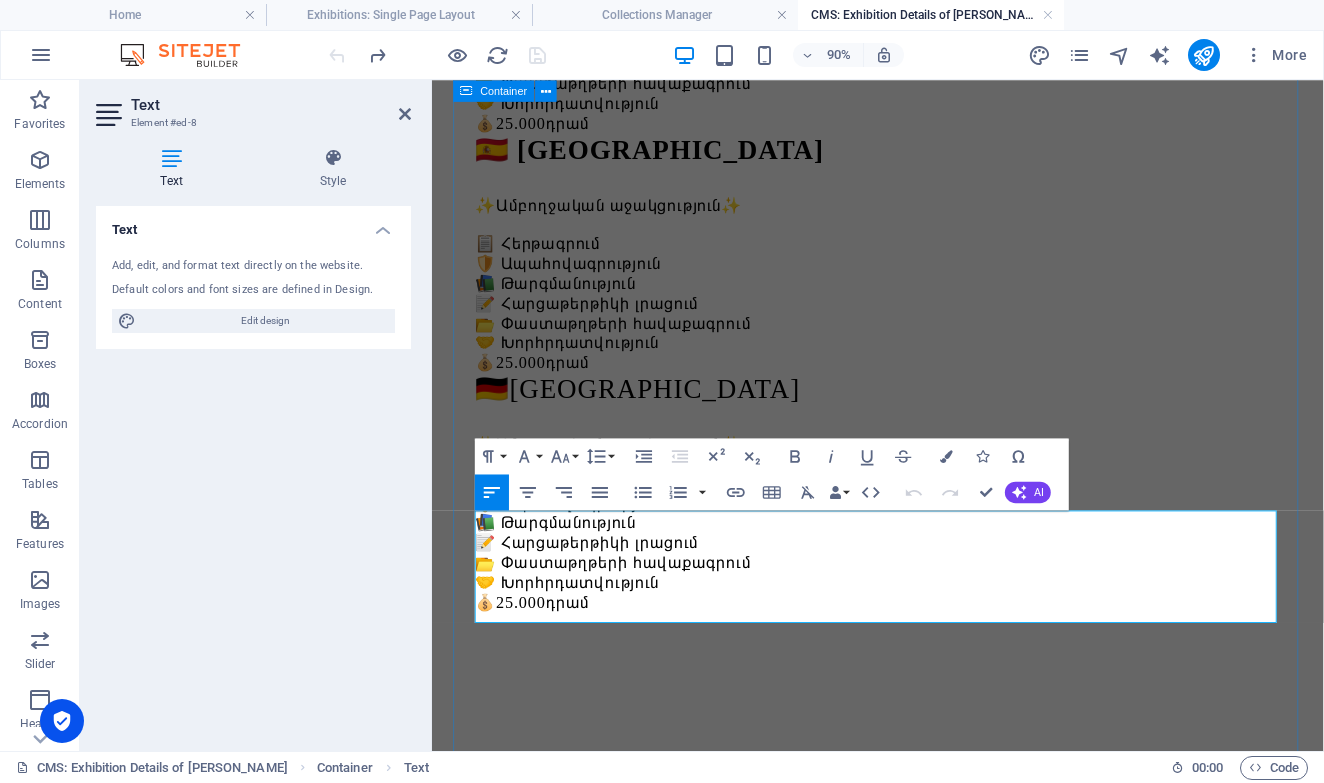 click on "Երկրներ 🇮🇹  Իտալիա ✨Ամբողջական աջակցություն✨   📋 Հերթագրում 🛡️ Ապահովագրություն   📚 Թարգմանություն   📝 Հարցաթերթիկի լրացում   📂 Փաստաթղթերի հավաքագրում   🤝 Խորհրդատվություն 💰 25.000  դրամ 🇪🇸 Իսպանիա ✨Ամբողջական աջակցություն✨   📋 Հերթագրում 🛡️ Ապահովագրություն   📚 Թարգմանություն   📝 Հարցաթերթիկի լրացում   📂 Փաստաթղթերի հավաքագրում   🤝 Խորհրդատվություն 💰 25.000  դրամ 🇩🇪Գերմանիա ✨Ամբողջական աջակցություն✨   📋 Հերթագրում 🛡️ Ապահովագրություն   📚 Թարգմանություն   📝 Հարցաթերթիկի լրացում   📂 Փաստաթղթերի հավաքագրում   💰 25.000  դրամ" at bounding box center [927, 564] 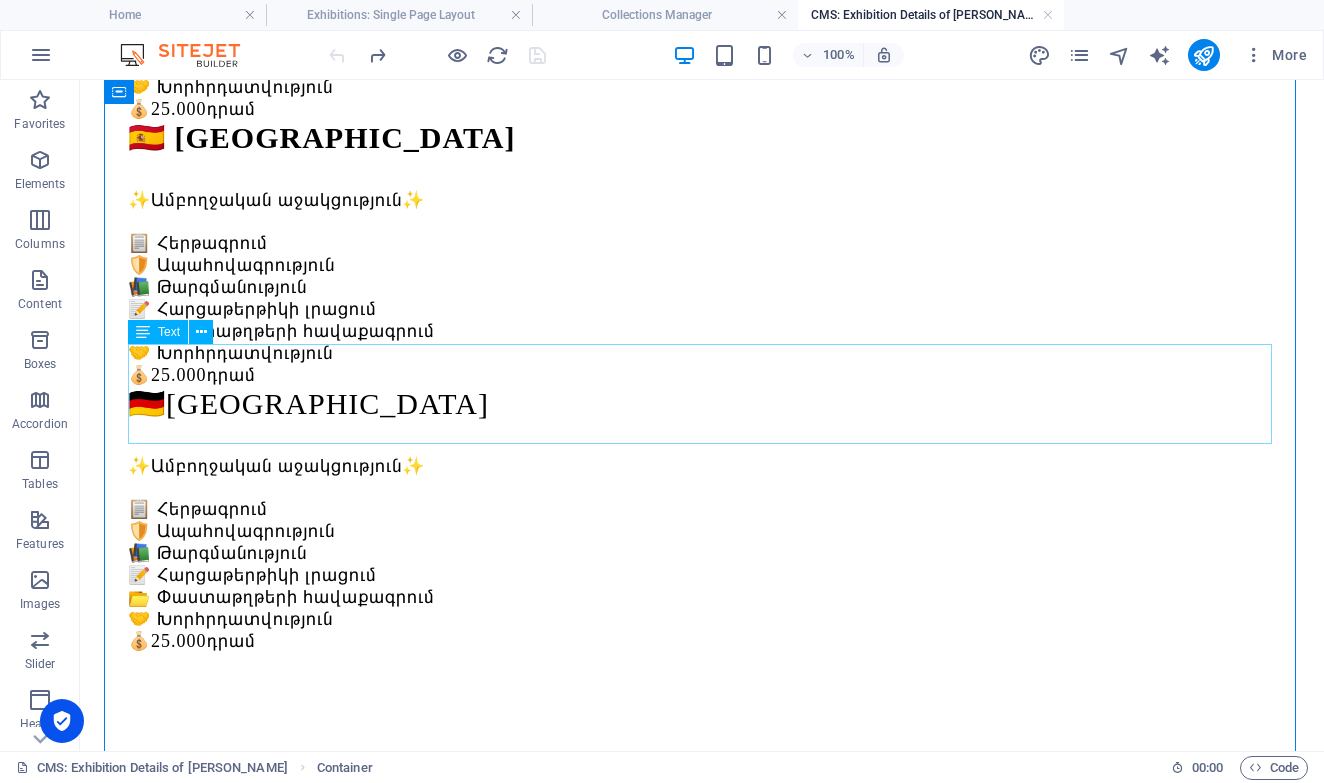 scroll, scrollTop: 565, scrollLeft: 0, axis: vertical 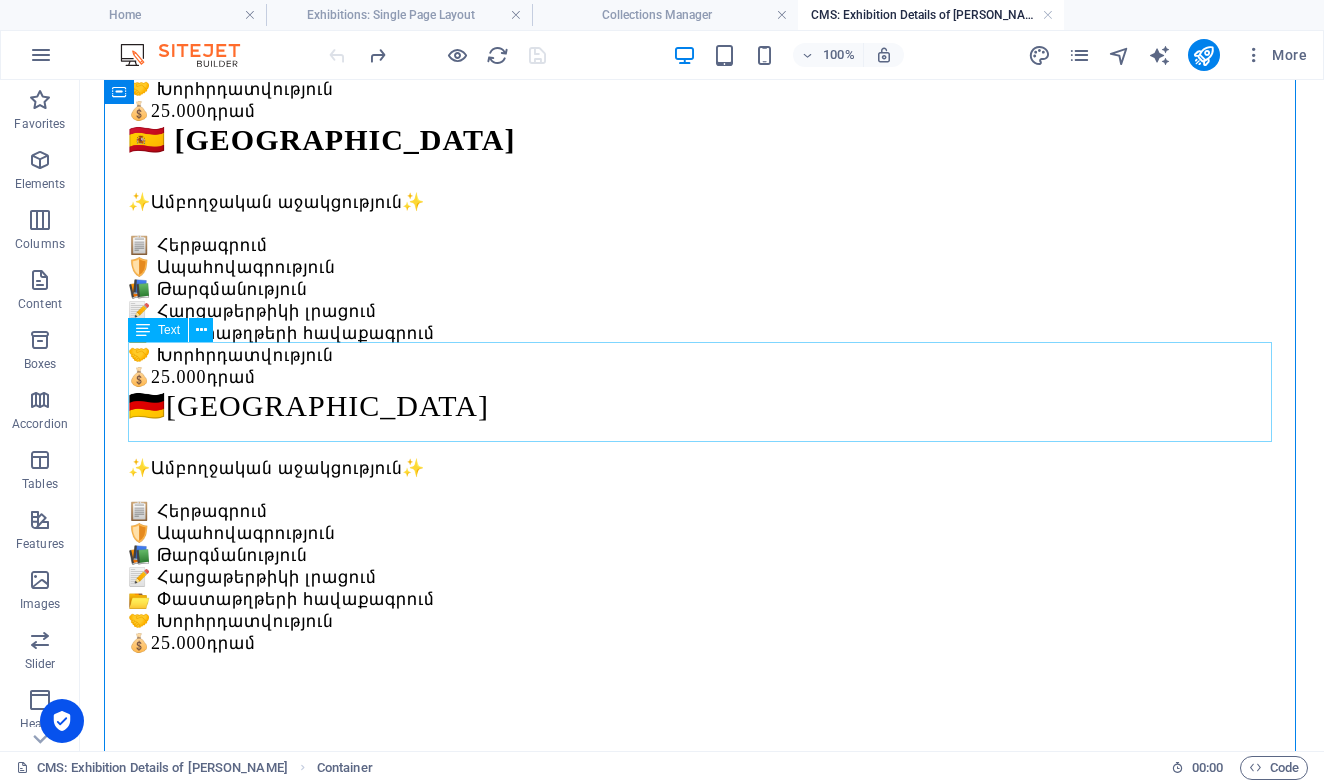 click on "Lorem ipsum dolor sit amet, consectetur adipiscing elit, sed do eiusmod tempor incididunt ut labore et dolore magna aliqua. Ut enim ad minim veniam, quis nostrud exercitation ullamco laboris nisi ut aliquip ex ea commodo consequat. Duis aute irure dolor in reprehenderit in voluptate velit esse cillum dolore eu fugiat nulla pariatur. Excepteur sint occaecat cupidatat non proident, sunt in culpa qui officia deserunt mollit anim id est laborum." at bounding box center (702, 869) 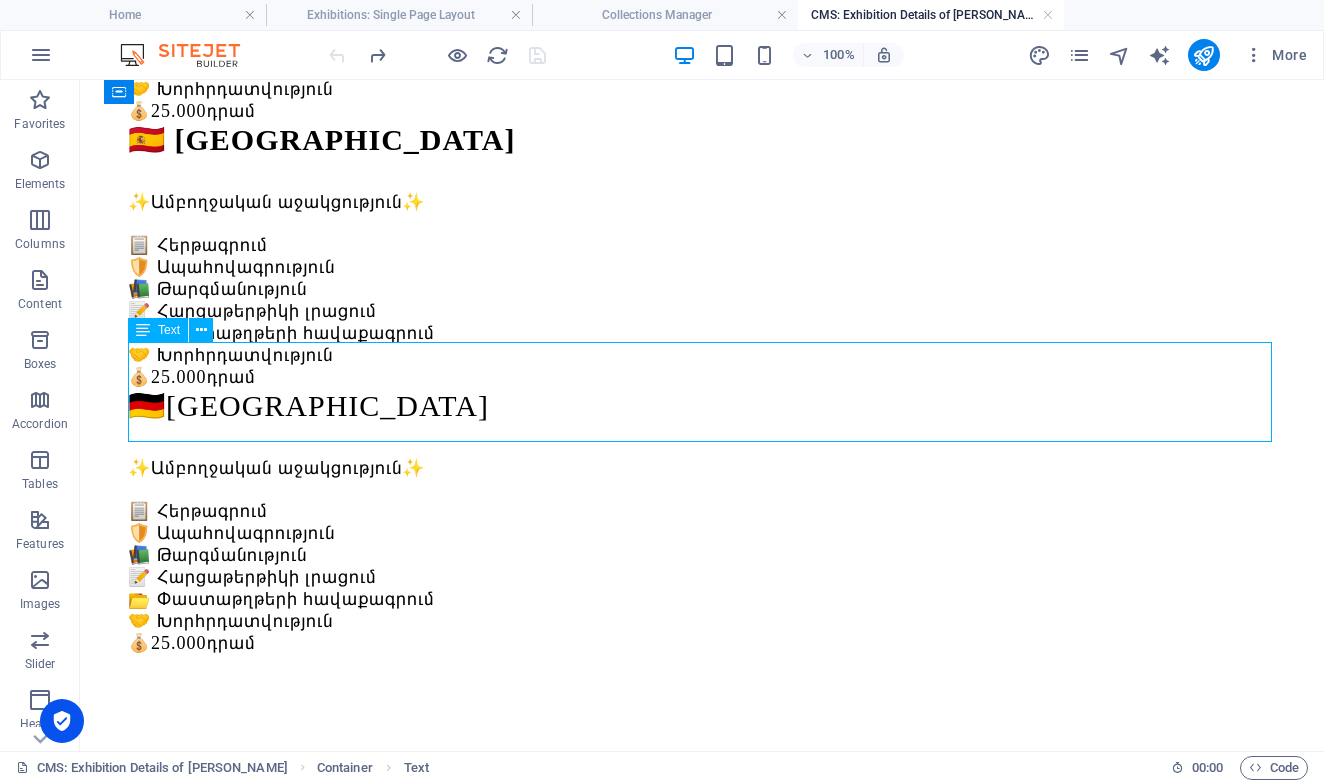 click on "Lorem ipsum dolor sit amet, consectetur adipiscing elit, sed do eiusmod tempor incididunt ut labore et dolore magna aliqua. Ut enim ad minim veniam, quis nostrud exercitation ullamco laboris nisi ut aliquip ex ea commodo consequat. Duis aute irure dolor in reprehenderit in voluptate velit esse cillum dolore eu fugiat nulla pariatur. Excepteur sint occaecat cupidatat non proident, sunt in culpa qui officia deserunt mollit anim id est laborum." at bounding box center (702, 869) 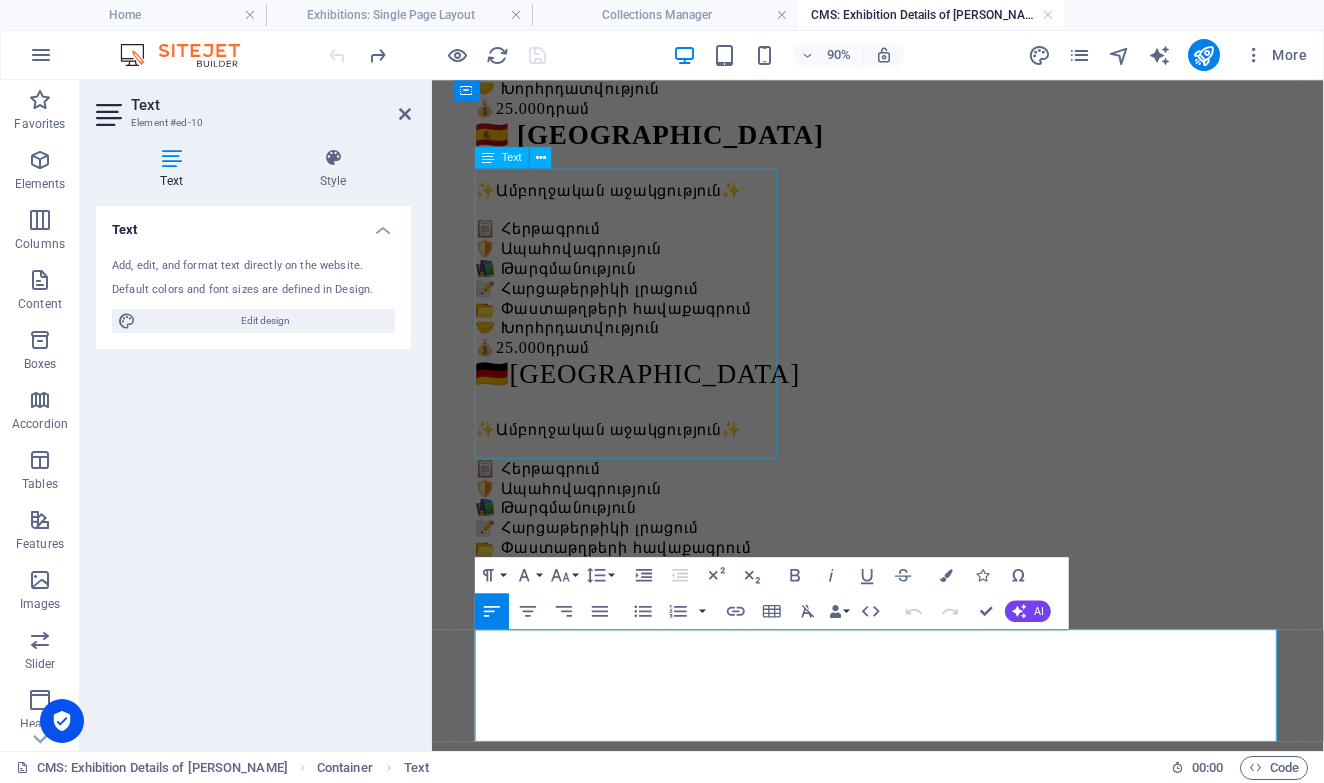 click on "🇩🇪Գերմանիա ✨Ամբողջական աջակցություն✨   📋 Հերթագրում 🛡️ Ապահովագրություն   📚 Թարգմանություն   📝 Հարցաթերթիկի լրացում   📂 Փաստաթղթերի հավաքագրում   🤝 Խորհրդատվություն 💰 25.000  դրամ" at bounding box center (927, 521) 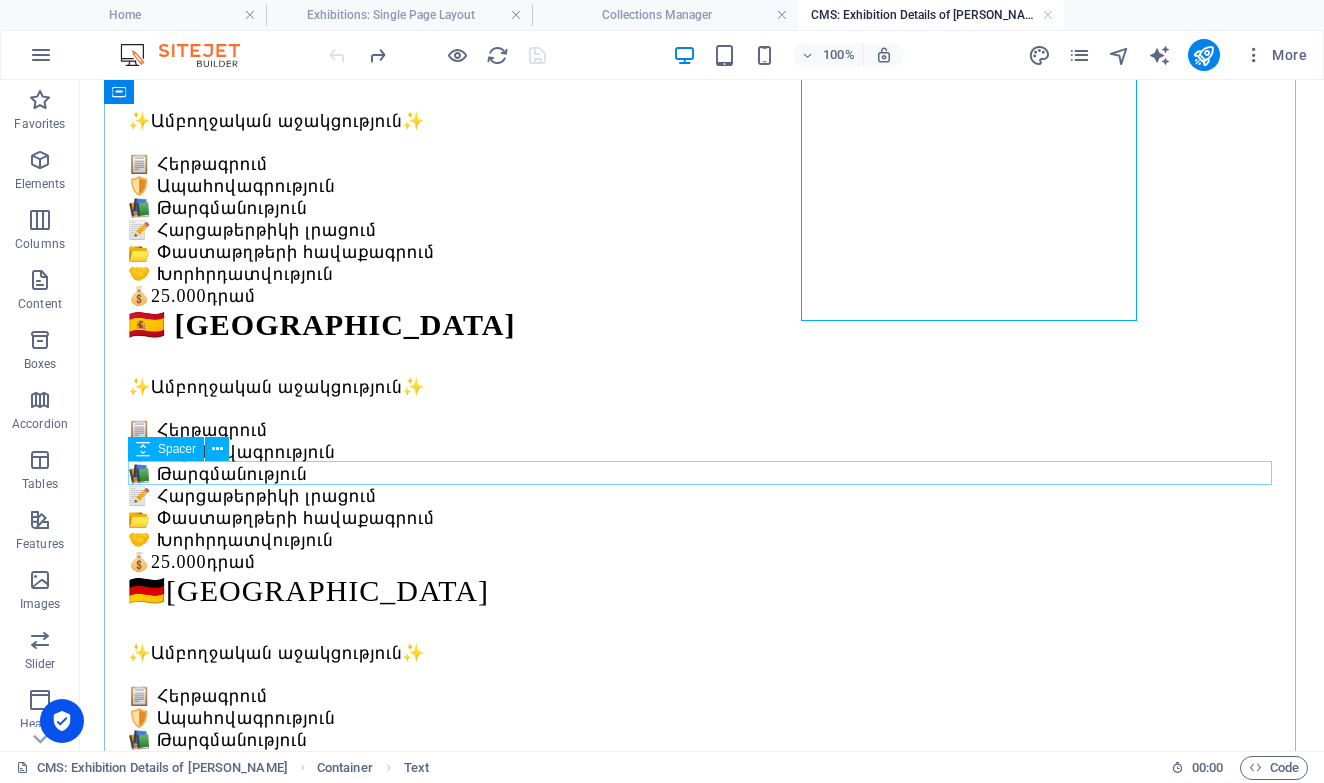 scroll, scrollTop: 332, scrollLeft: 0, axis: vertical 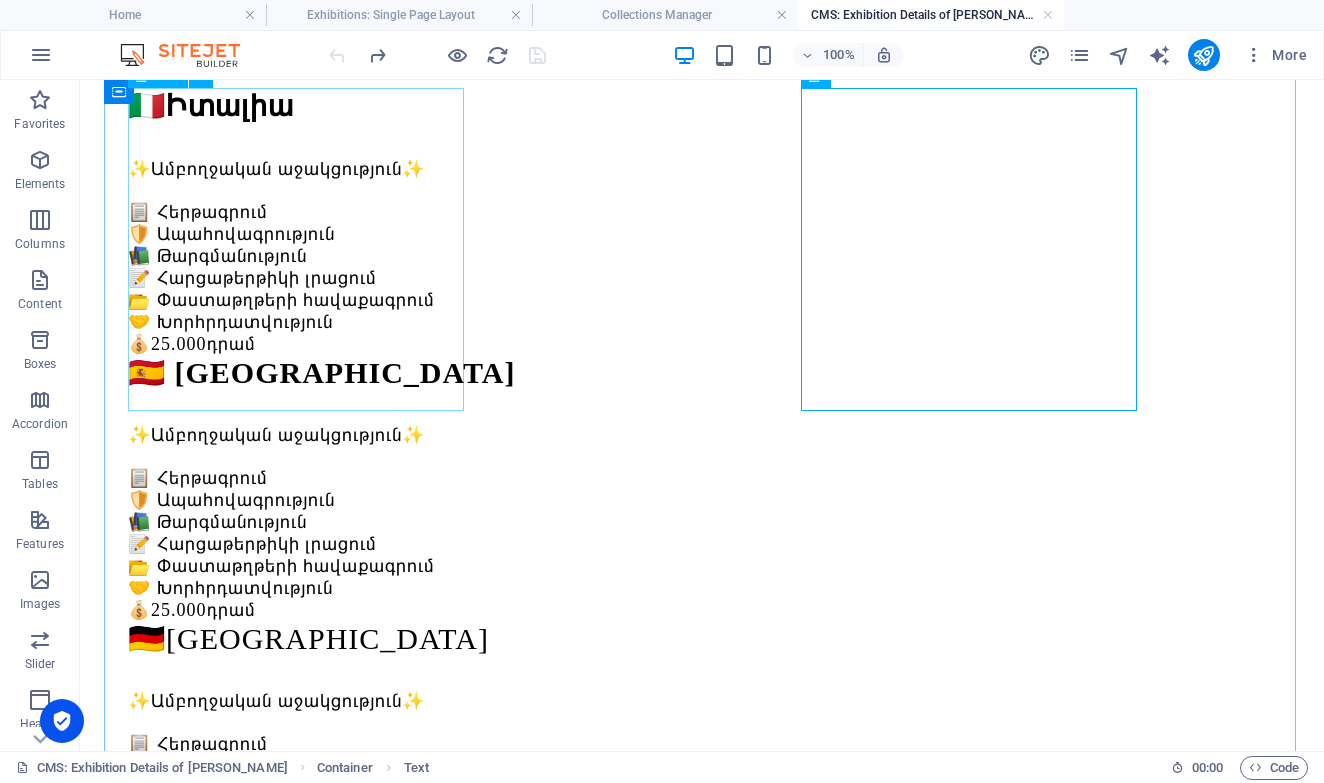 click on "🇮🇹  Իտալիա ✨Ամբողջական աջակցություն✨   📋 Հերթագրում 🛡️ Ապահովագրություն   📚 Թարգմանություն   📝 Հարցաթերթիկի լրացում   📂 Փաստաթղթերի հավաքագրում   🤝 Խորհրդատվություն 💰 25.000  դրամ" at bounding box center [702, 221] 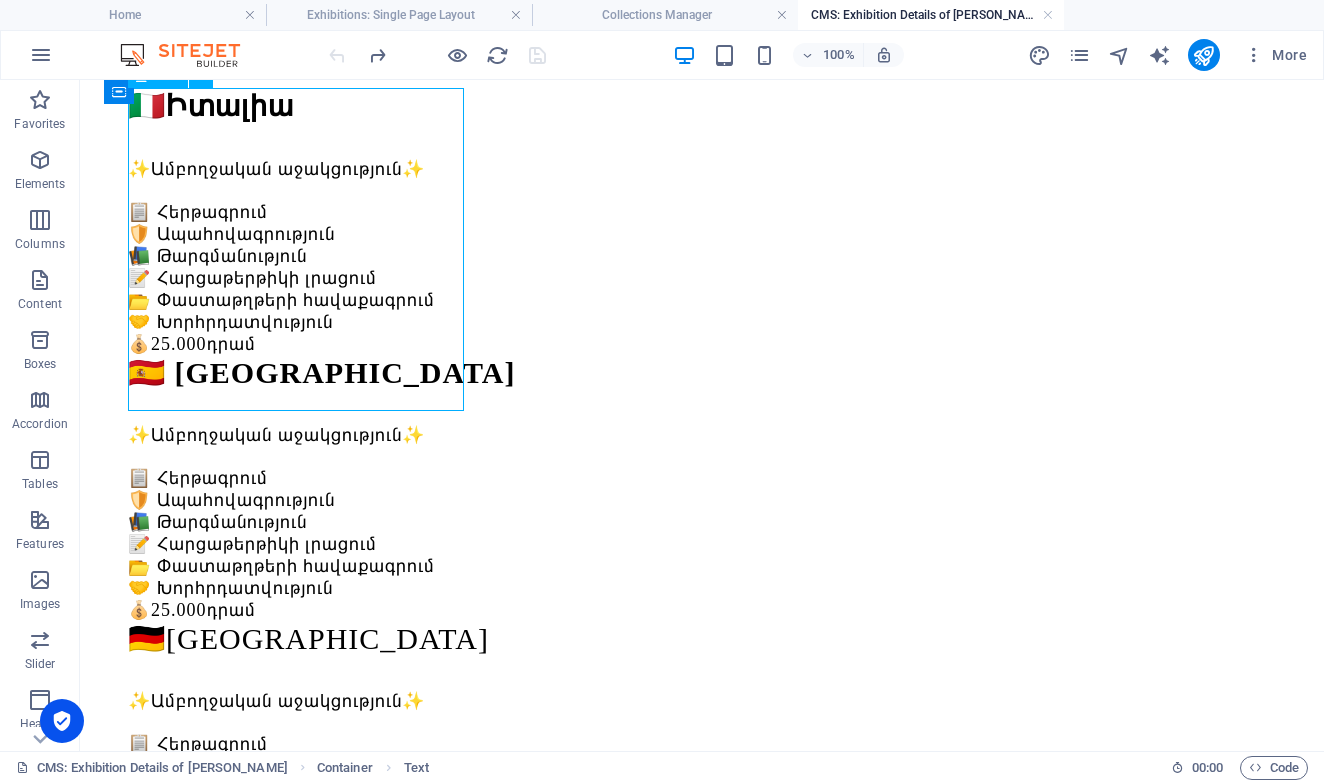 click on "🇮🇹  Իտալիա ✨Ամբողջական աջակցություն✨   📋 Հերթագրում 🛡️ Ապահովագրություն   📚 Թարգմանություն   📝 Հարցաթերթիկի լրացում   📂 Փաստաթղթերի հավաքագրում   🤝 Խորհրդատվություն 💰 25.000  դրամ" at bounding box center (702, 221) 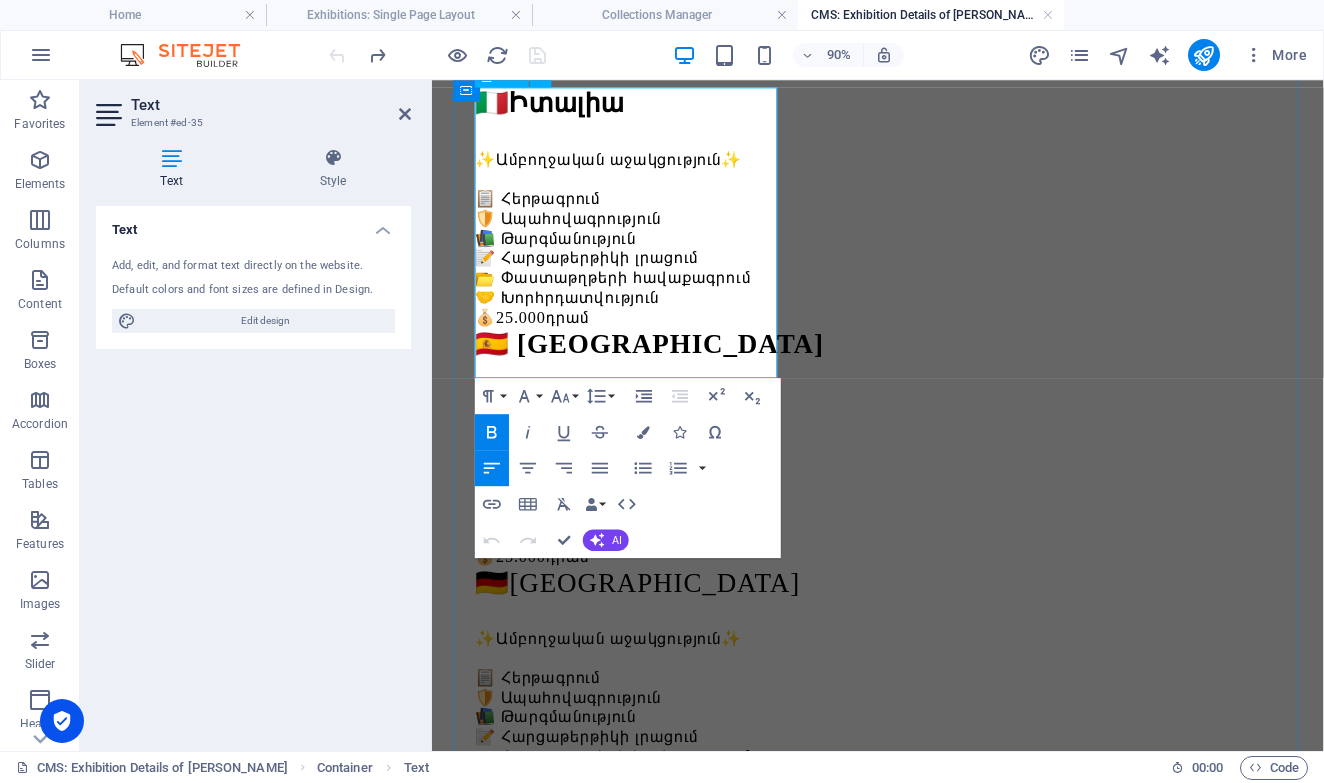 click on "💰 25.000  դրամ" at bounding box center [927, 344] 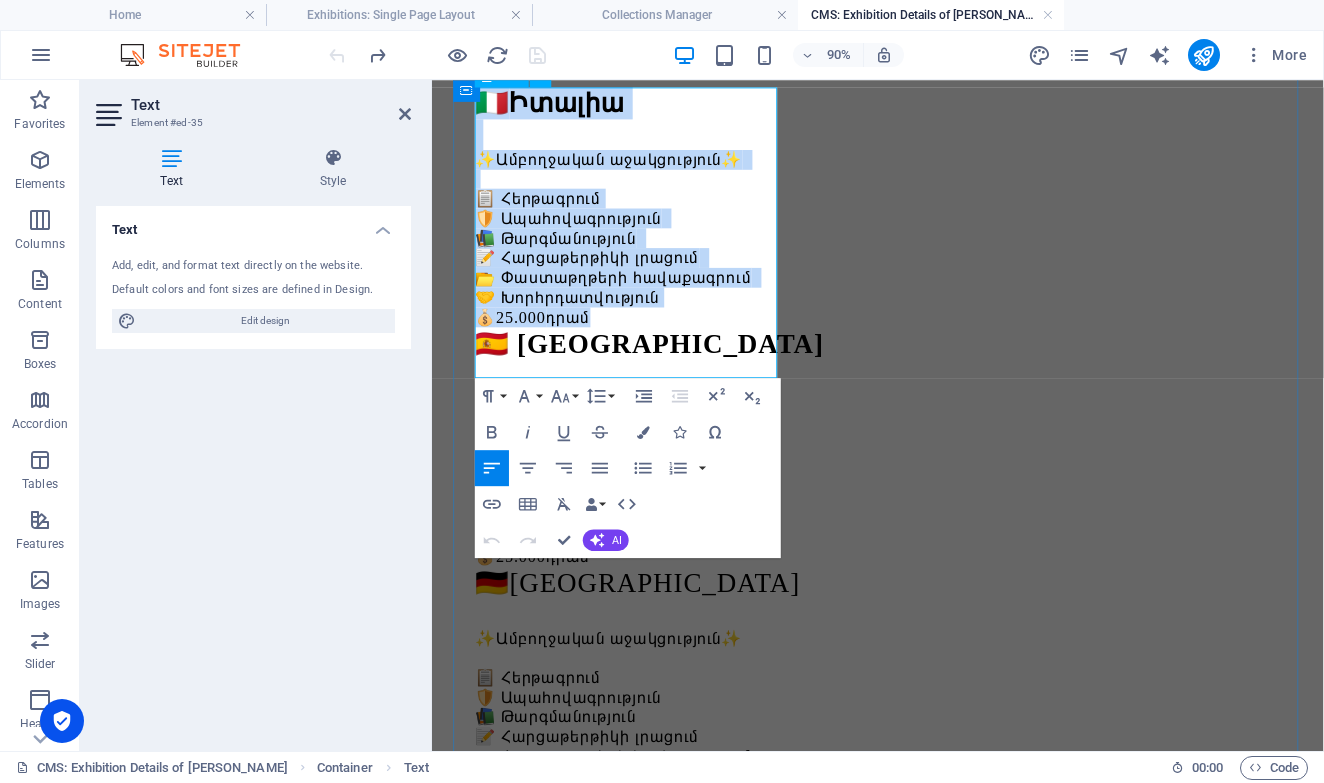 copy on "🇮🇹  Իտալիա ✨Ամբողջական աջակցություն✨   📋 Հերթագրում 🛡️ Ապահովագրություն   📚 Թարգմանություն   📝 Հարցաթերթիկի լրացում   📂 Փաստաթղթերի հավաքագրում   🤝 Խորհրդատվություն 💰 25.000  դրամ" 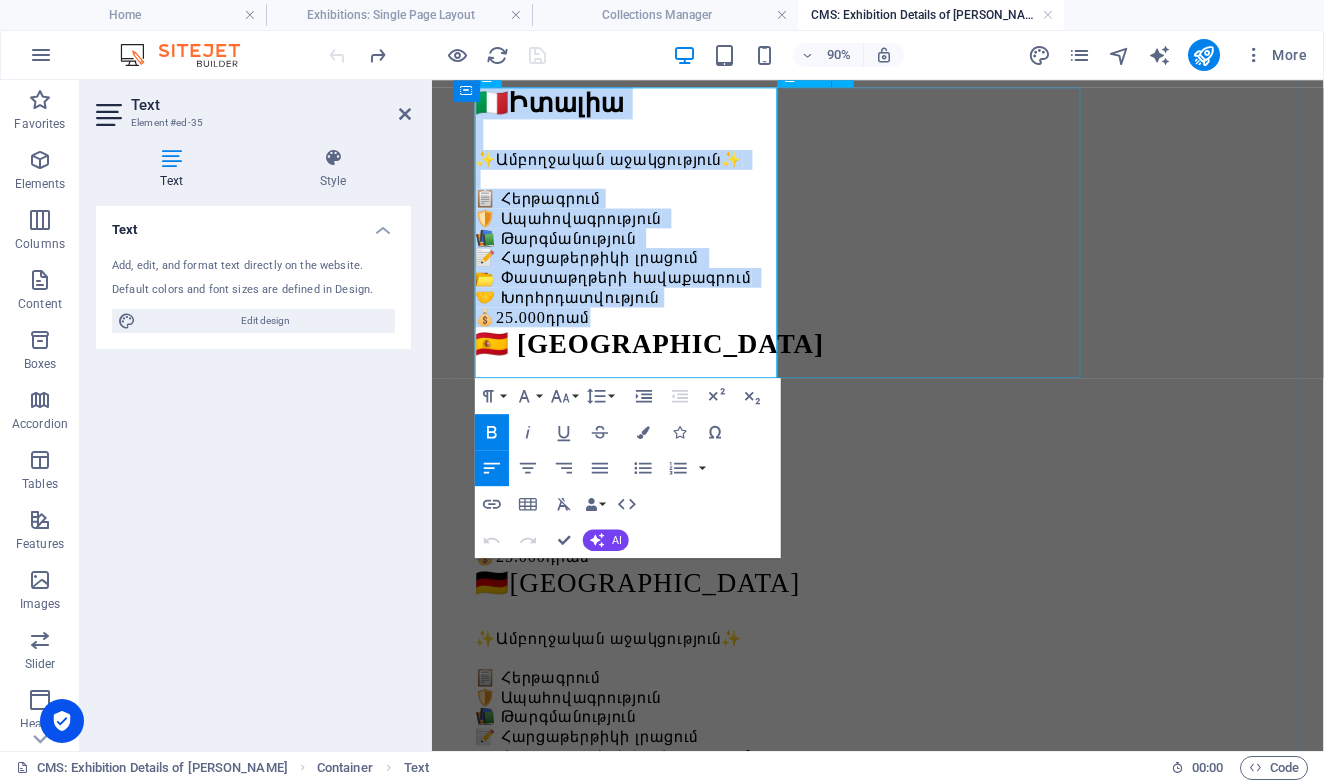 click on "🇪🇸 Իսպանիա ✨Ամբողջական աջակցություն✨   📋 Հերթագրում 🛡️ Ապահովագրություն   📚 Թարգմանություն   📝 Հարցաթերթիկի լրացում   📂 Փաստաթղթերի հավաքագրում   🤝 Խորհրդատվություն 💰 25.000  դրամ" at bounding box center (927, 488) 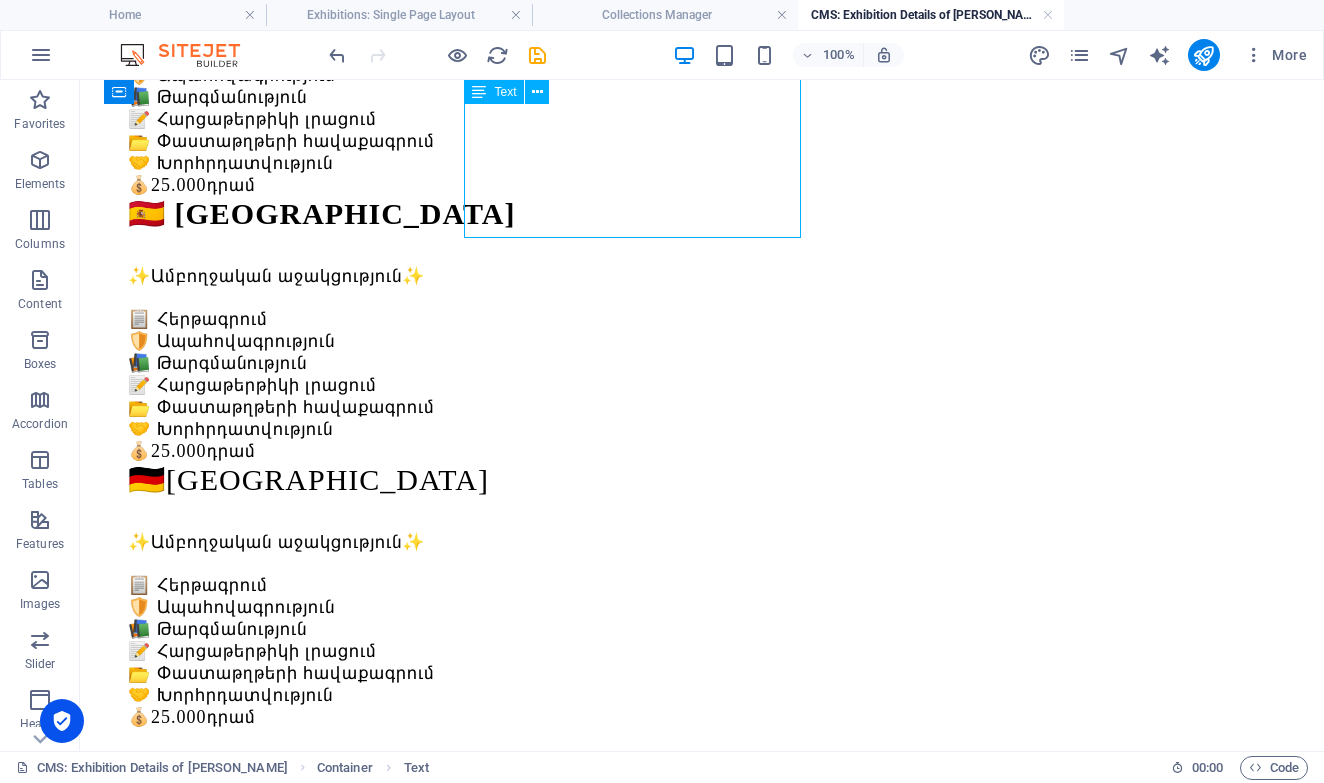 scroll, scrollTop: 509, scrollLeft: 0, axis: vertical 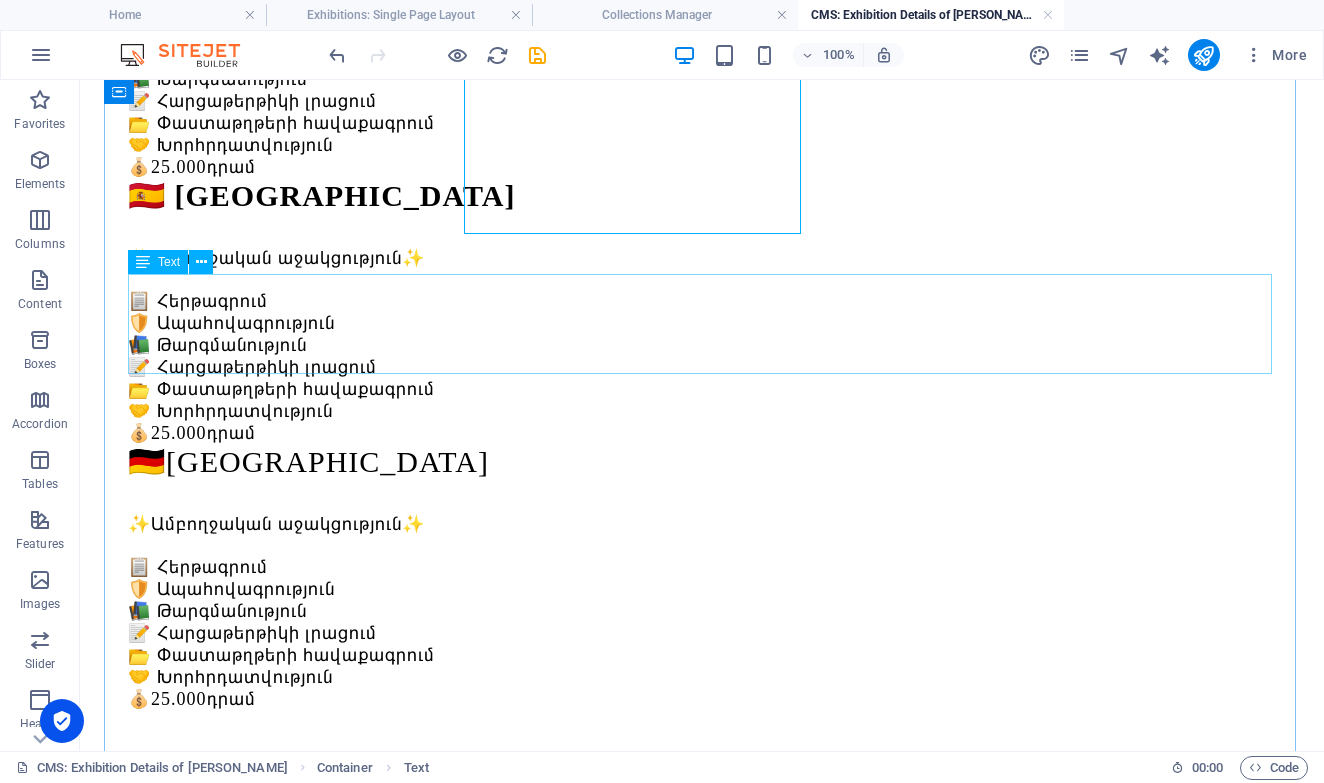 click on "Lorem ipsum dolor sit amet, consectetur adipiscing elit, sed do eiusmod tempor incididunt ut labore et dolore magna aliqua. Ut enim ad minim veniam, quis nostrud exercitation ullamco laboris nisi ut aliquip ex ea commodo consequat. Duis aute irure dolor in reprehenderit in voluptate velit esse cillum dolore eu fugiat nulla pariatur. Excepteur sint occaecat cupidatat non proident, sunt in culpa qui officia deserunt mollit anim id est laborum." at bounding box center (702, 800) 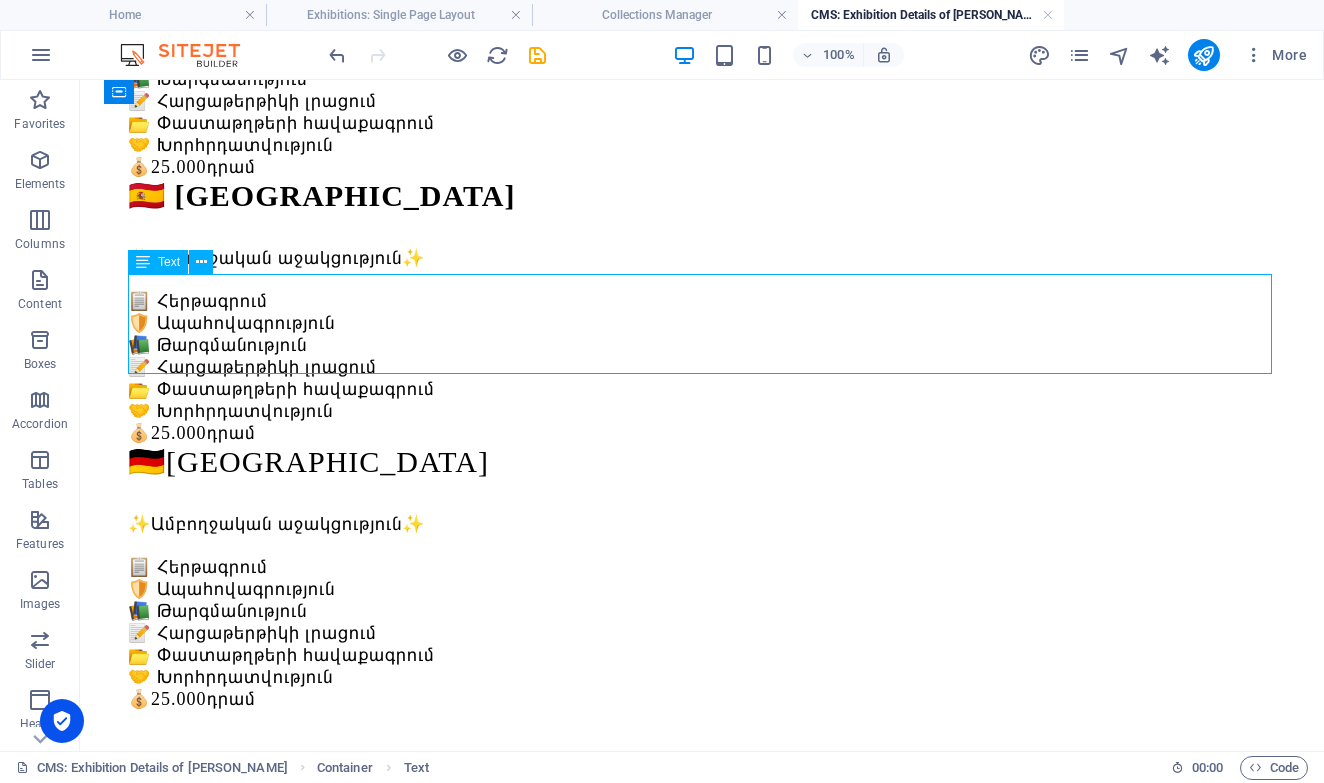 click on "Lorem ipsum dolor sit amet, consectetur adipiscing elit, sed do eiusmod tempor incididunt ut labore et dolore magna aliqua. Ut enim ad minim veniam, quis nostrud exercitation ullamco laboris nisi ut aliquip ex ea commodo consequat. Duis aute irure dolor in reprehenderit in voluptate velit esse cillum dolore eu fugiat nulla pariatur. Excepteur sint occaecat cupidatat non proident, sunt in culpa qui officia deserunt mollit anim id est laborum." at bounding box center [702, 800] 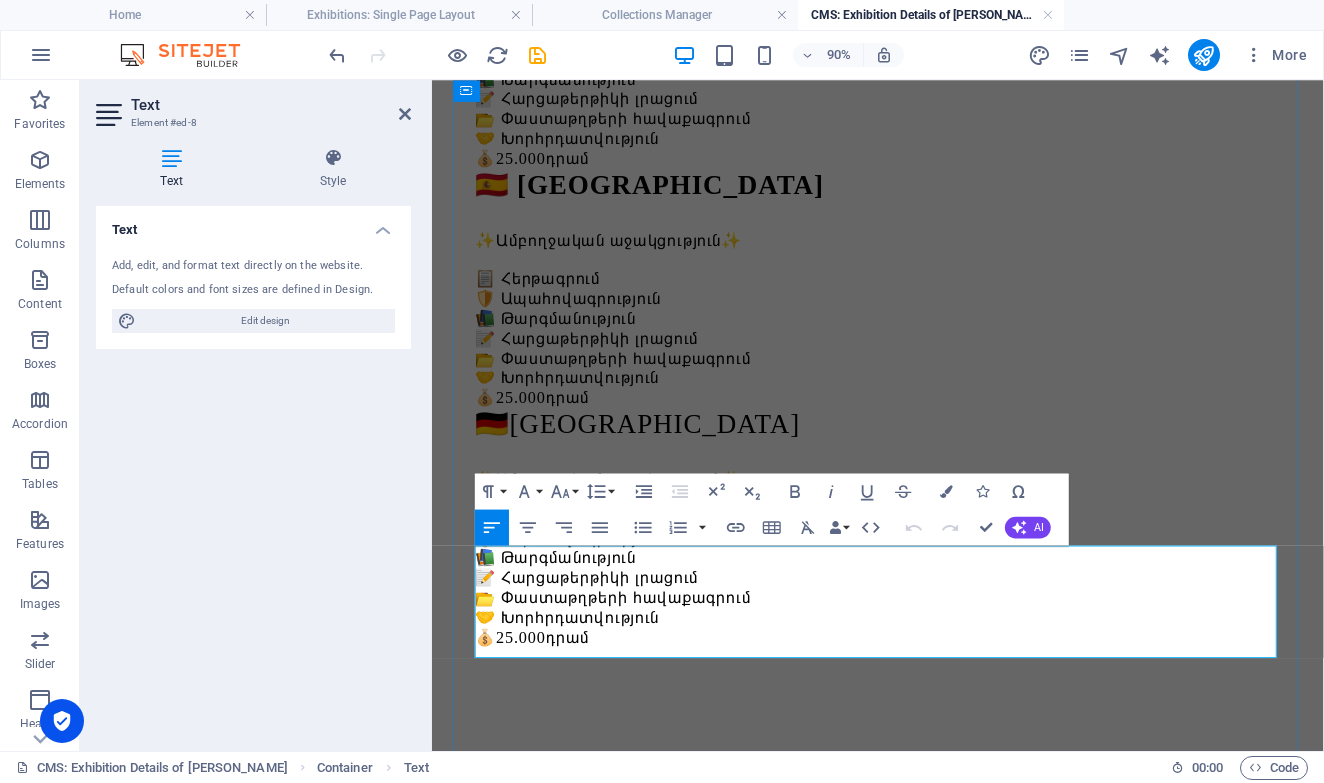 click on "Lorem ipsum dolor sit amet, consectetur adipiscing elit, sed do eiusmod tempor incididunt ut labore et dolore magna aliqua. Ut enim ad minim veniam, quis nostrud exercitation ullamco laboris nisi ut aliquip ex ea commodo consequat. Duis aute irure dolor in reprehenderit in voluptate velit esse cillum dolore eu fugiat nulla pariatur. Excepteur sint occaecat cupidatat non proident, sunt in culpa qui officia deserunt mollit anim id est laborum." at bounding box center (927, 813) 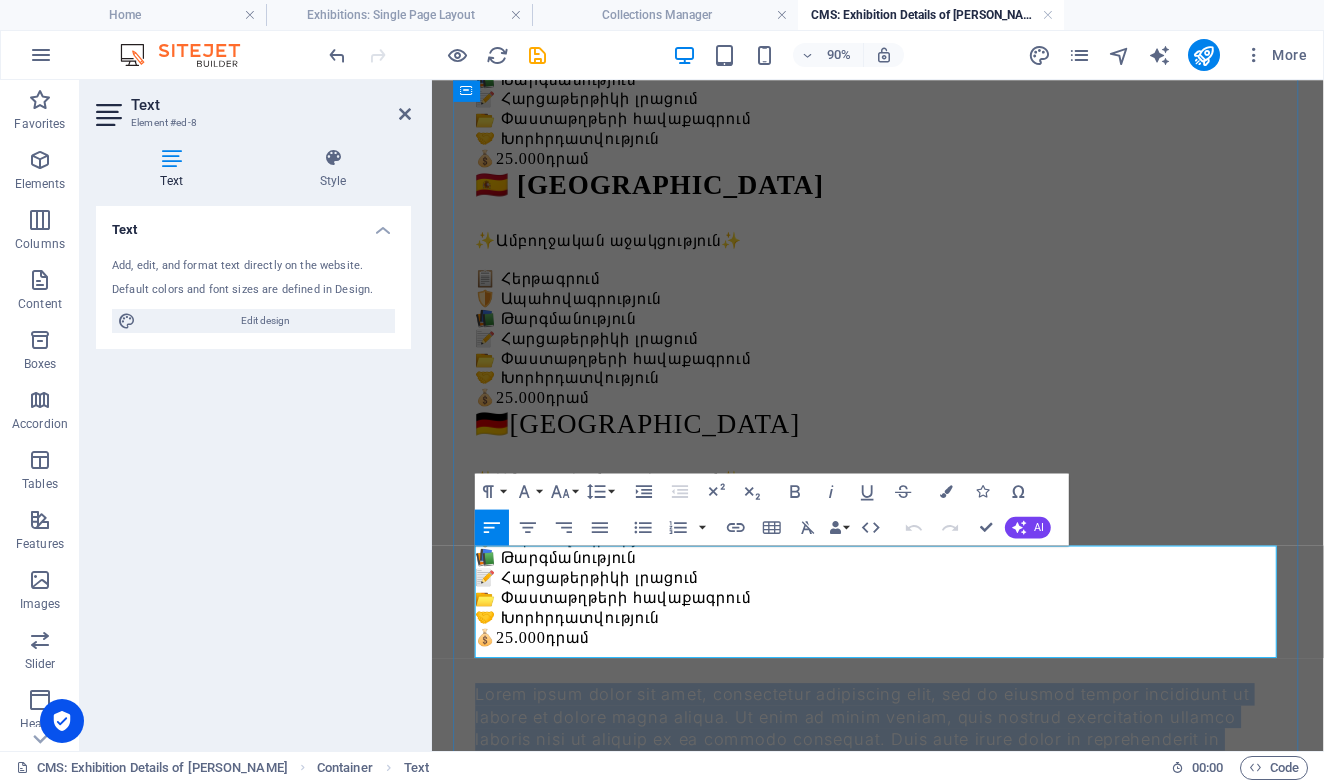 click on "Lorem ipsum dolor sit amet, consectetur adipiscing elit, sed do eiusmod tempor incididunt ut labore et dolore magna aliqua. Ut enim ad minim veniam, quis nostrud exercitation ullamco laboris nisi ut aliquip ex ea commodo consequat. Duis aute irure dolor in reprehenderit in voluptate velit esse cillum dolore eu fugiat nulla pariatur. Excepteur sint occaecat cupidatat non proident, sunt in culpa qui officia deserunt mollit anim id est laborum." at bounding box center [927, 813] 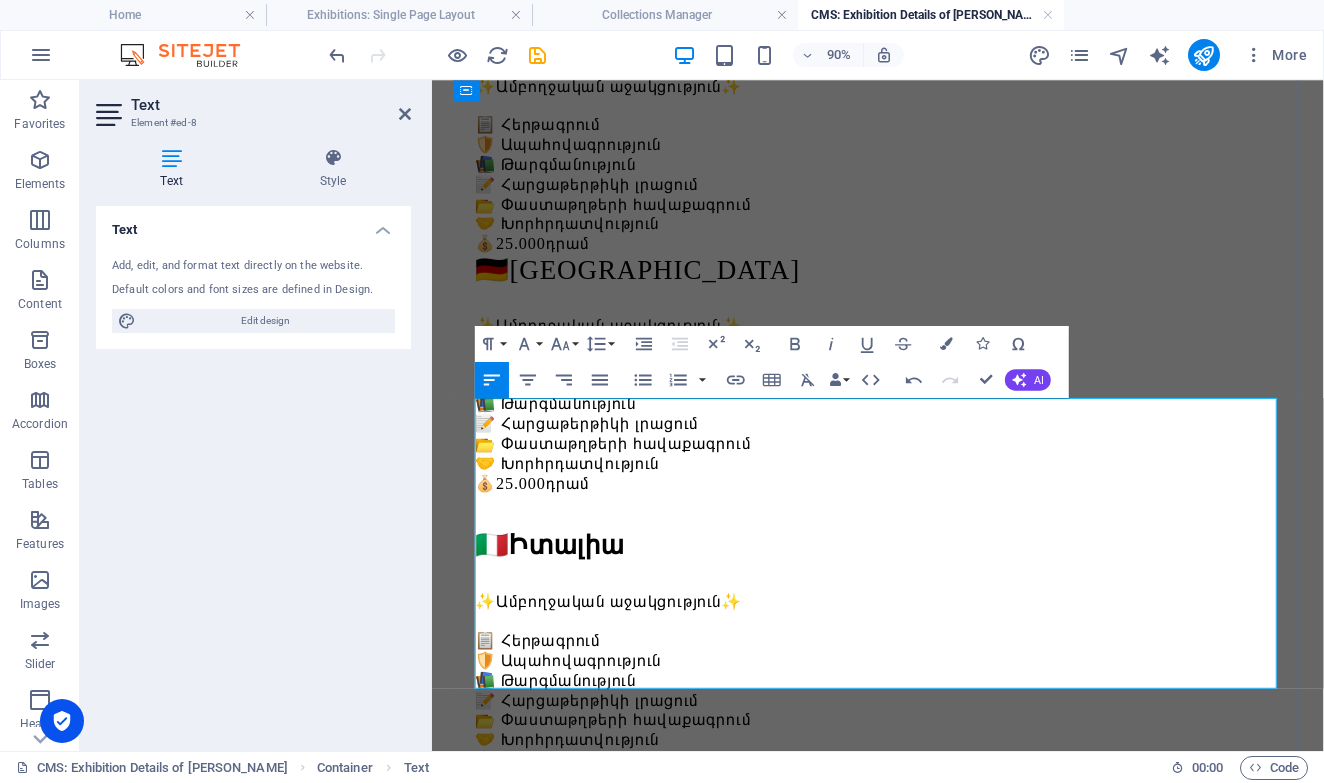 scroll, scrollTop: 657, scrollLeft: 0, axis: vertical 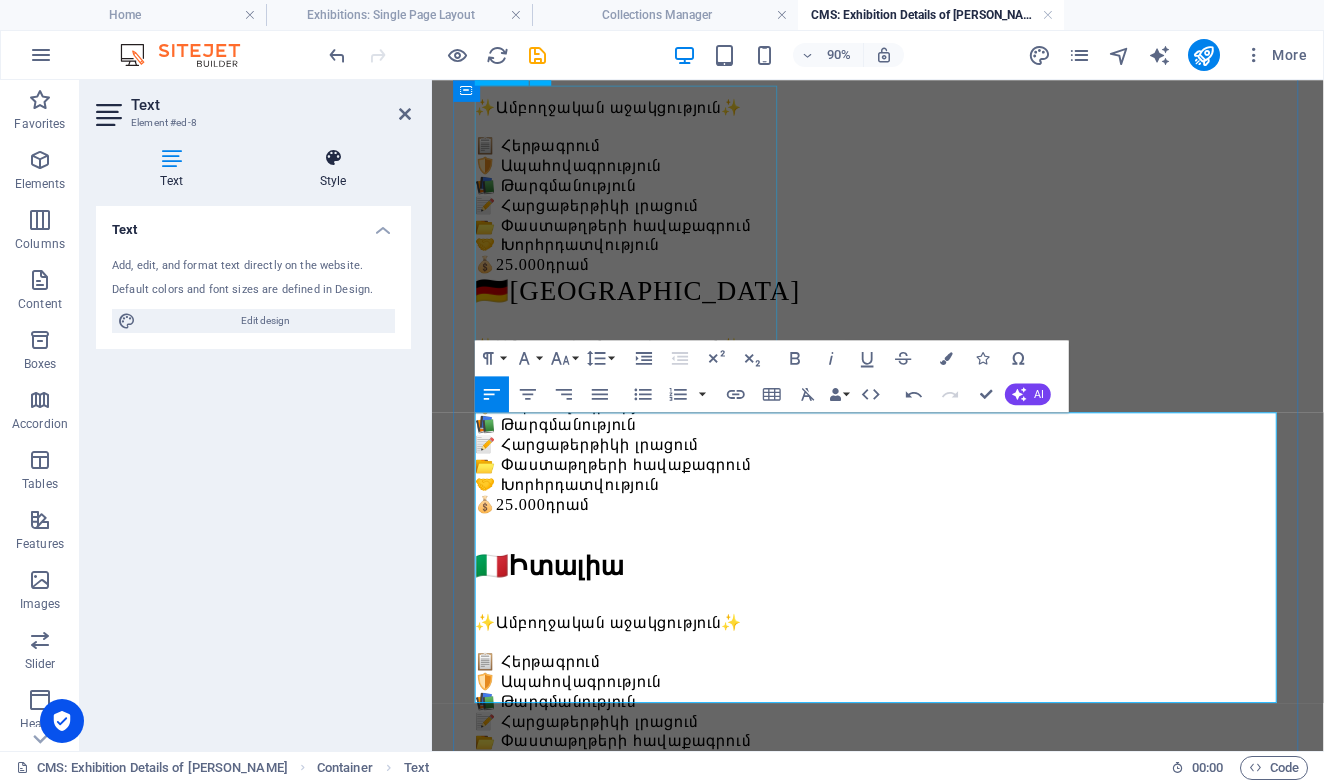 click on "Style" at bounding box center [333, 169] 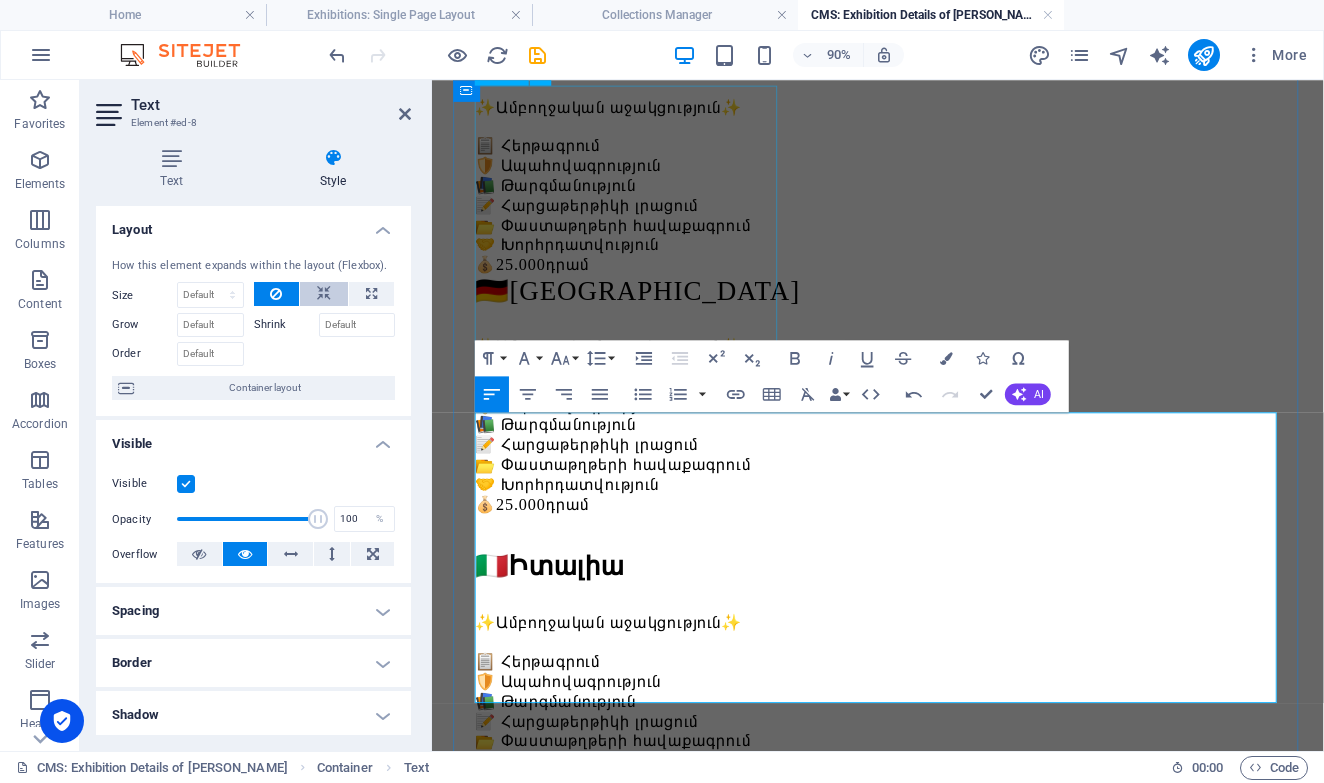 click at bounding box center [324, 294] 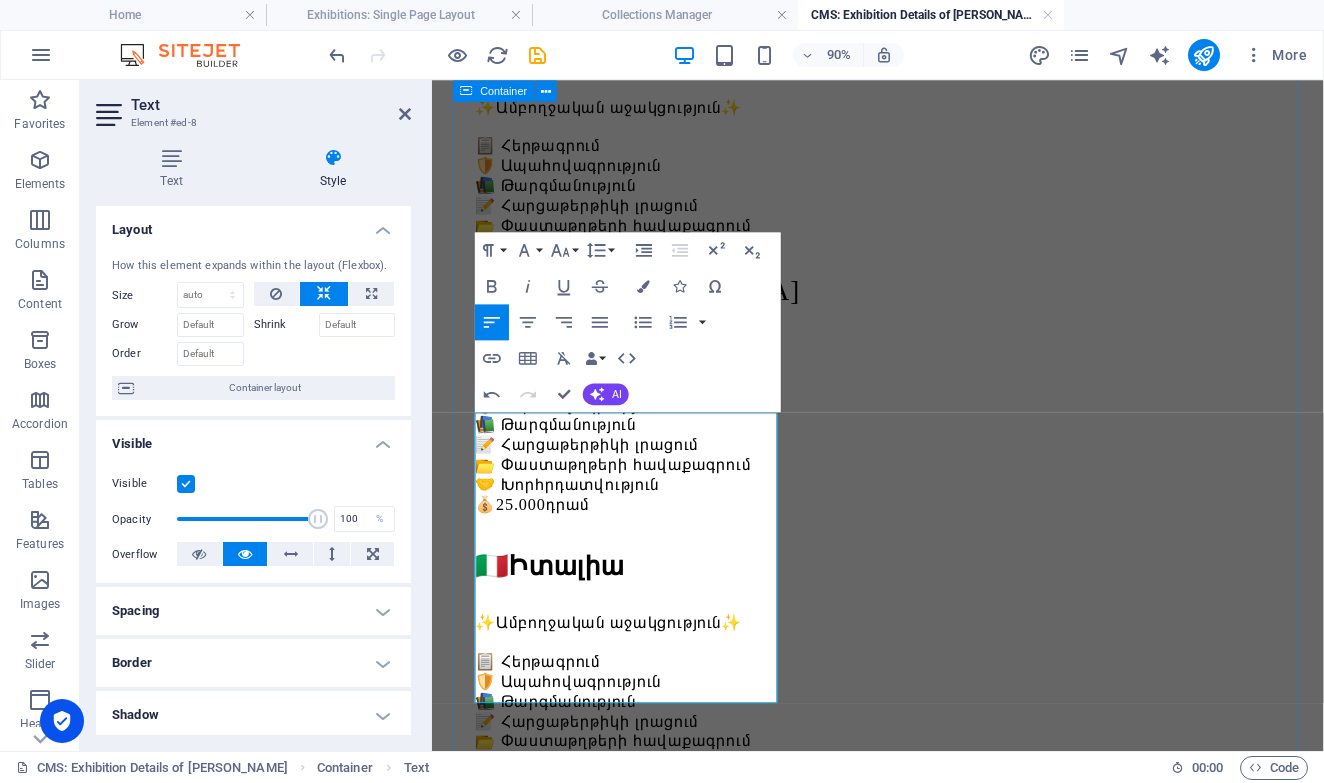 click on "Երկրներ 🇮🇹  Իտալիա ✨Ամբողջական աջակցություն✨   📋 Հերթագրում 🛡️ Ապահովագրություն   📚 Թարգմանություն   📝 Հարցաթերթիկի լրացում   📂 Փաստաթղթերի հավաքագրում   🤝 Խորհրդատվություն 💰 25.000  դրամ 🇪🇸 Իսպանիա ✨Ամբողջական աջակցություն✨   📋 Հերթագրում 🛡️ Ապահովագրություն   📚 Թարգմանություն   📝 Հարցաթերթիկի լրացում   📂 Փաստաթղթերի հավաքագրում   🤝 Խորհրդատվություն 💰 25.000  դրամ 🇩🇪Գերմանիա ✨Ամբողջական աջակցություն✨   📋 Հերթագրում 🛡️ Ապահովագրություն   📚 Թարգմանություն   📝 Հարցաթերթիկի լրացում   📂 Փաստաթղթերի հավաքագրում   💰 25.000  դրամ" at bounding box center (927, 526) 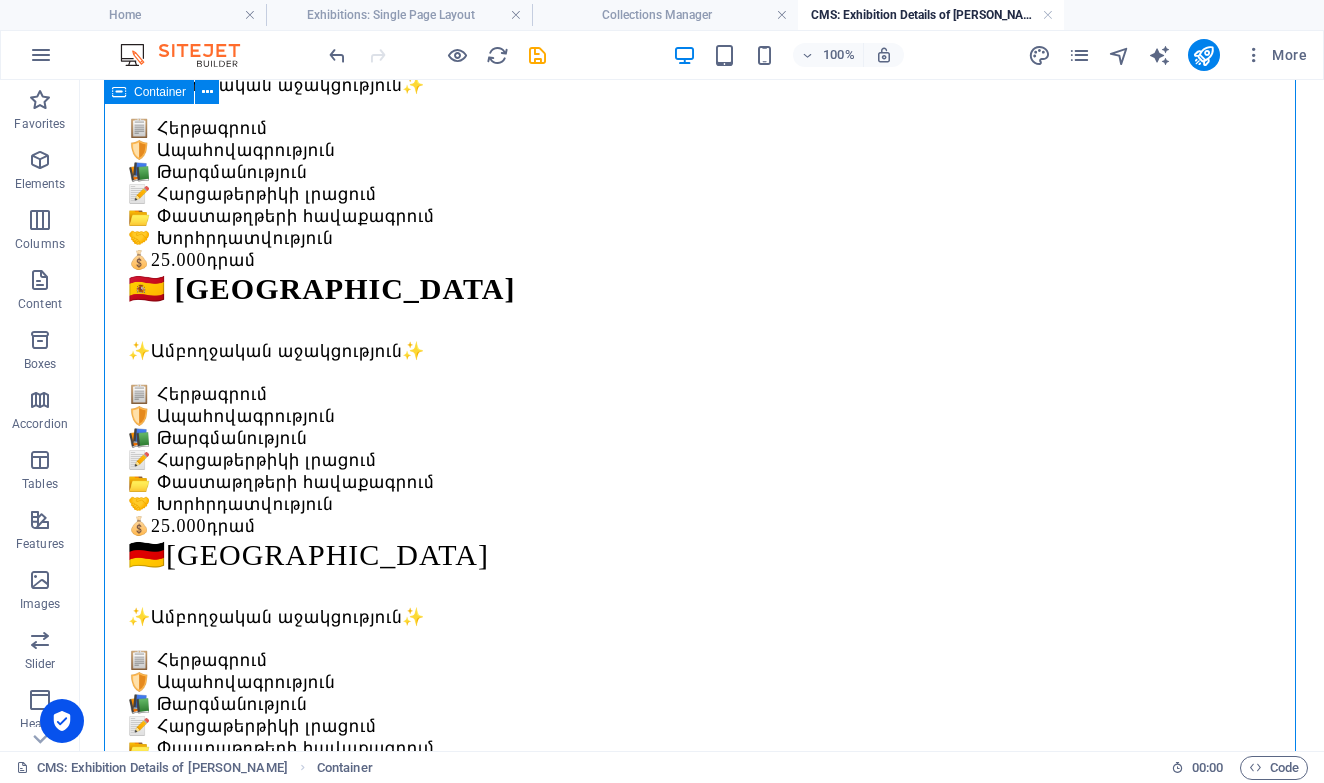 scroll, scrollTop: 389, scrollLeft: 0, axis: vertical 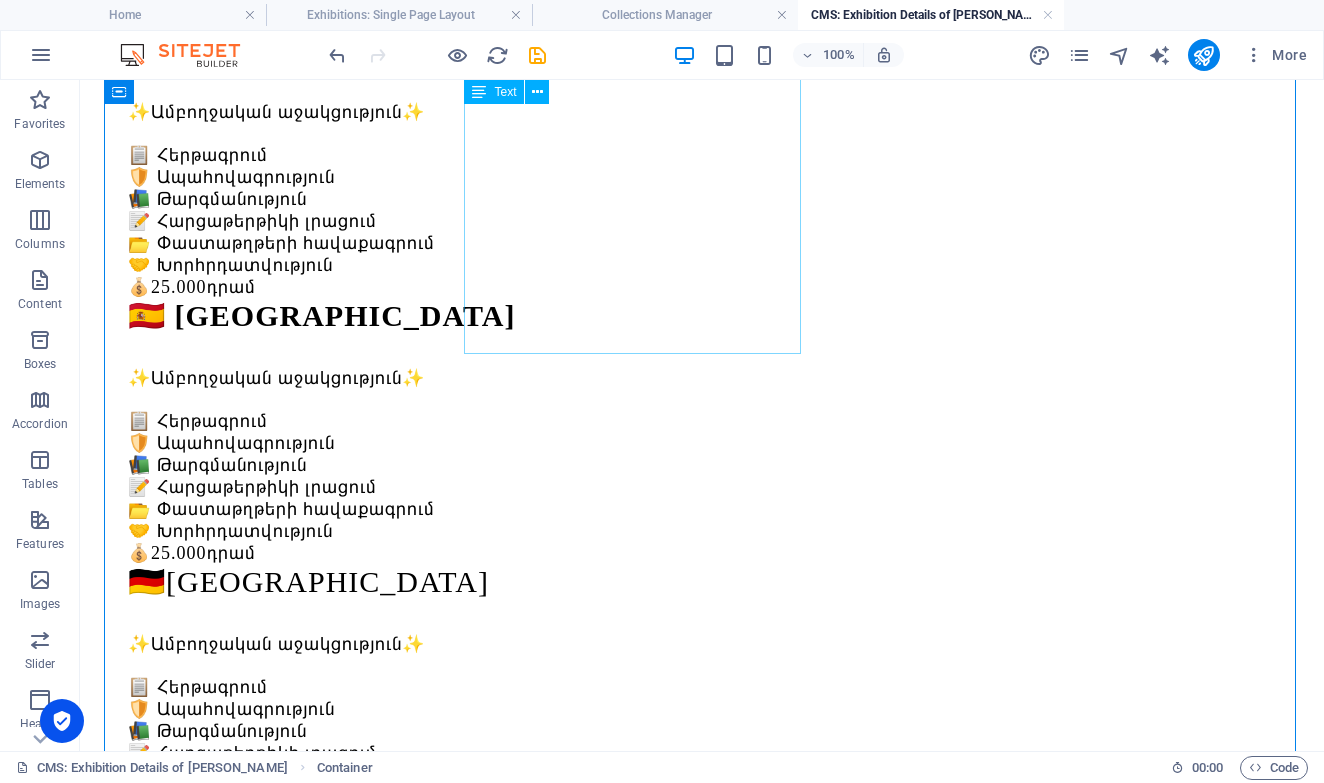 click on "🇪🇸 Իսպանիա ✨Ամբողջական աջակցություն✨   📋 Հերթագրում 🛡️ Ապահովագրություն   📚 Թարգմանություն   📝 Հարցաթերթիկի լրացում   📂 Փաստաթղթերի հավաքագրում   🤝 Խորհրդատվություն 💰 25.000  դրամ" at bounding box center [702, 431] 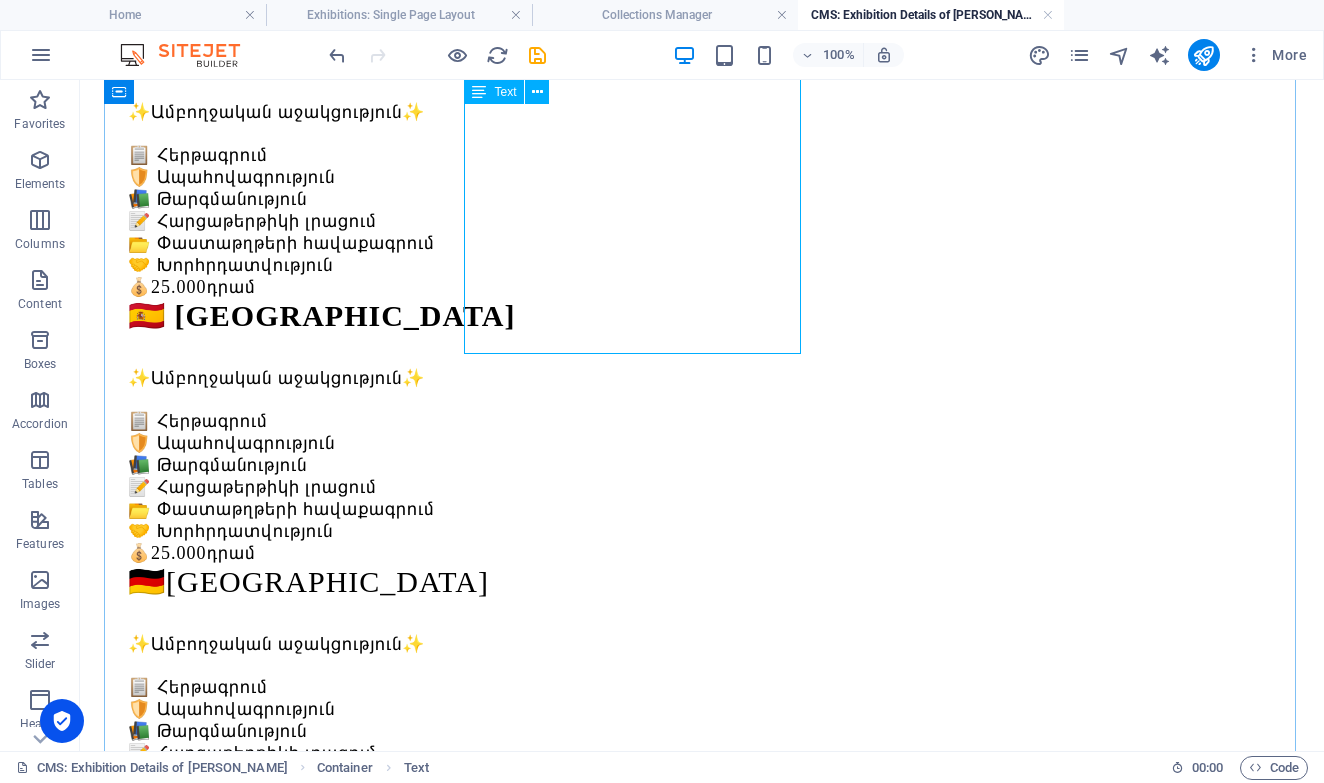 click on "🇪🇸 Իսպանիա ✨Ամբողջական աջակցություն✨   📋 Հերթագրում 🛡️ Ապահովագրություն   📚 Թարգմանություն   📝 Հարցաթերթիկի լրացում   📂 Փաստաթղթերի հավաքագրում   🤝 Խորհրդատվություն 💰 25.000  դրամ" at bounding box center (702, 431) 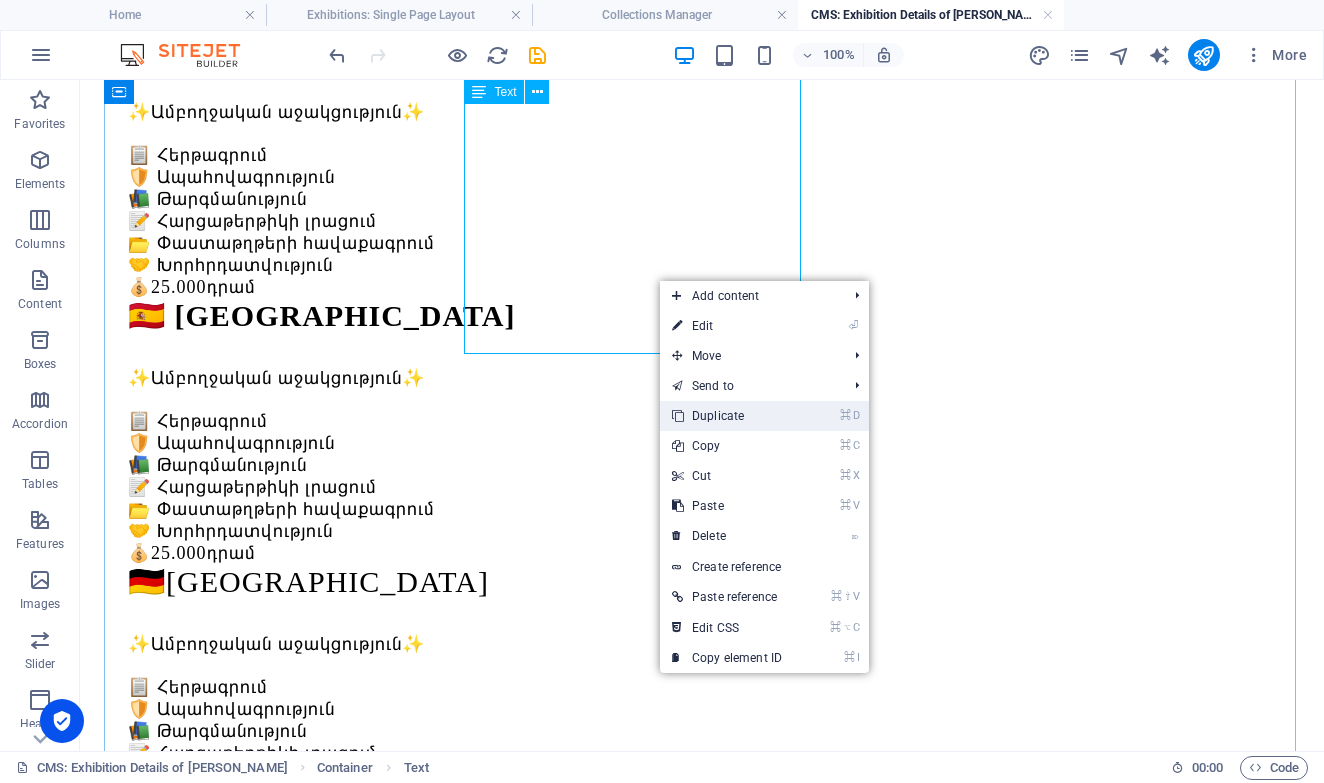 click on "⌘ D  Duplicate" at bounding box center [727, 416] 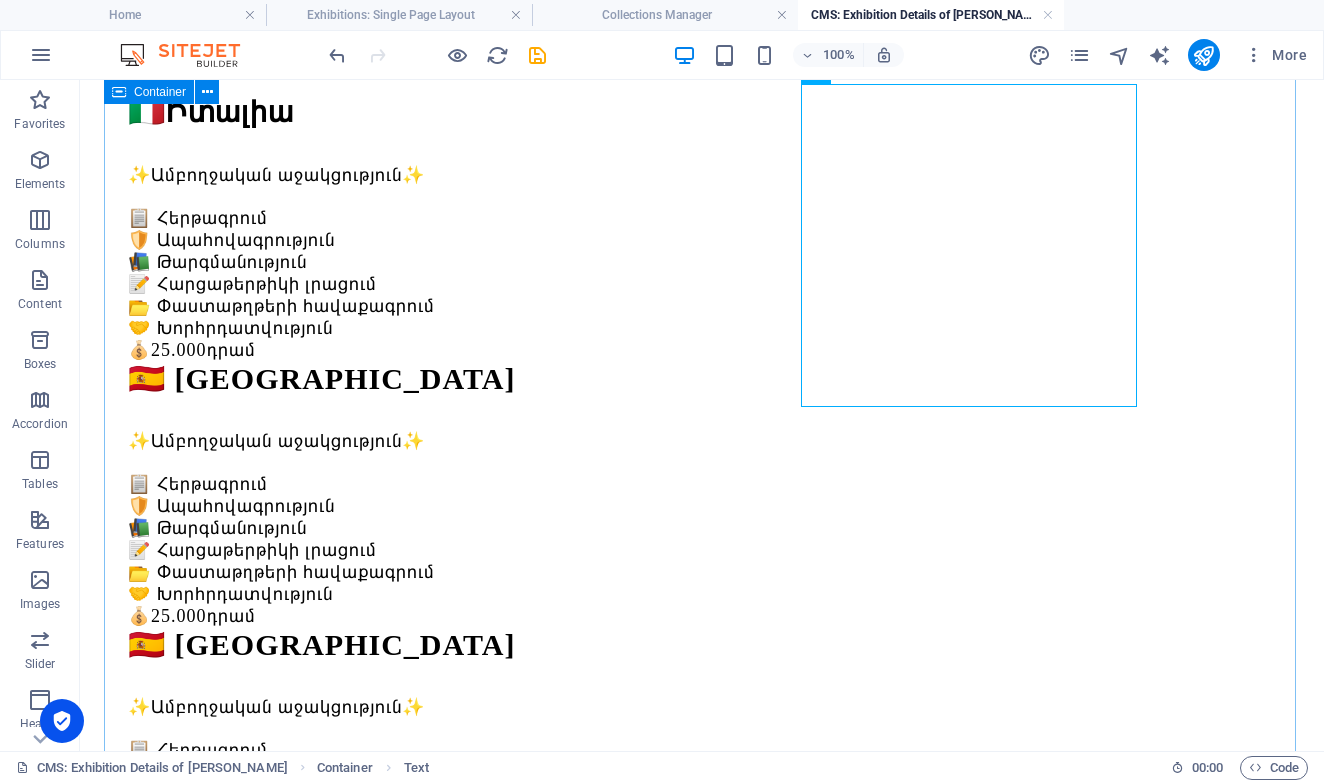 scroll, scrollTop: 319, scrollLeft: 0, axis: vertical 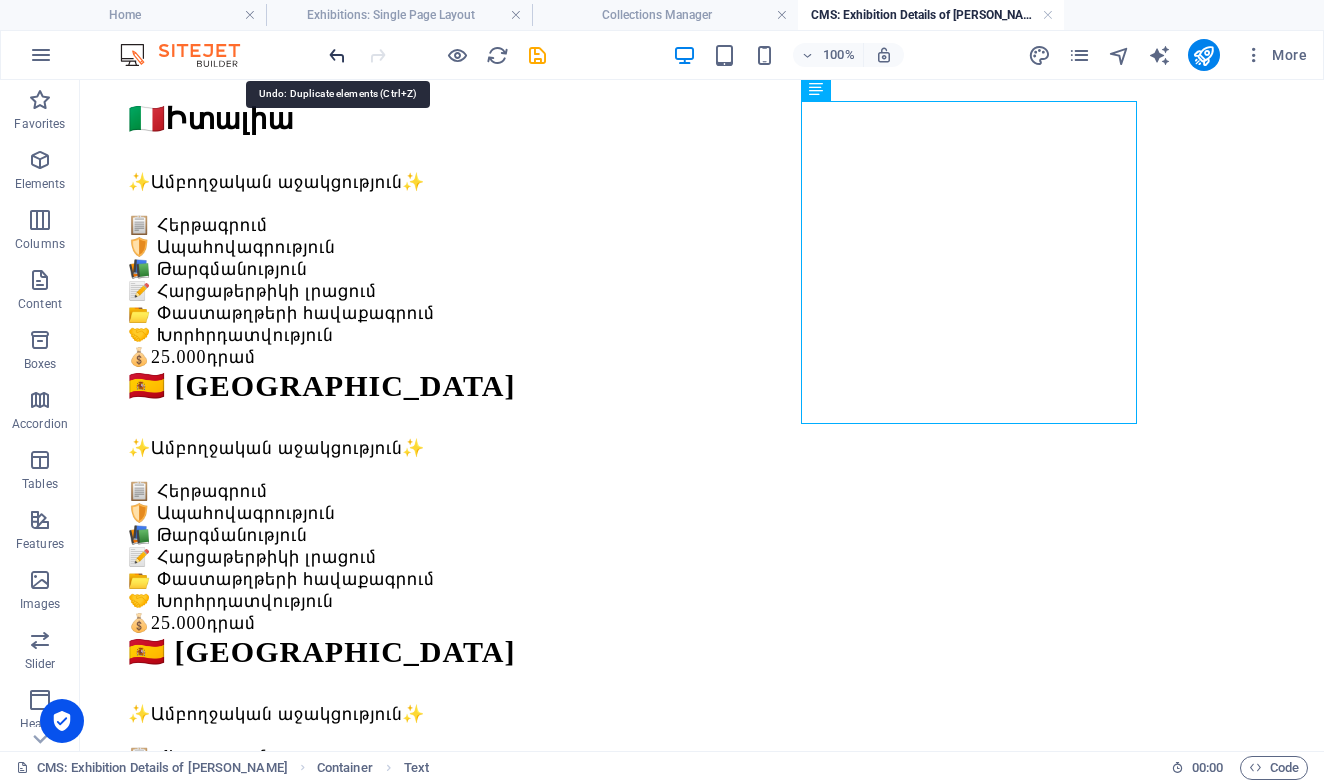 click at bounding box center (337, 55) 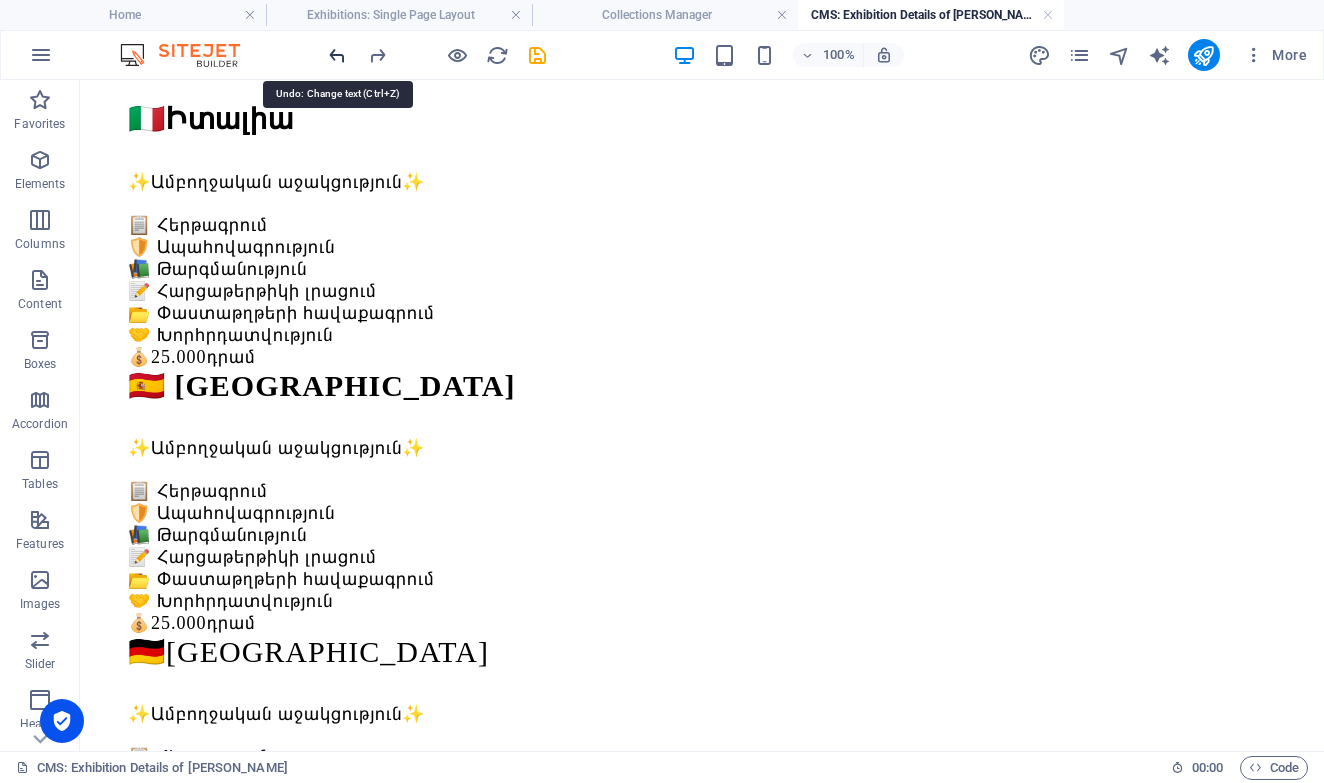 click at bounding box center (337, 55) 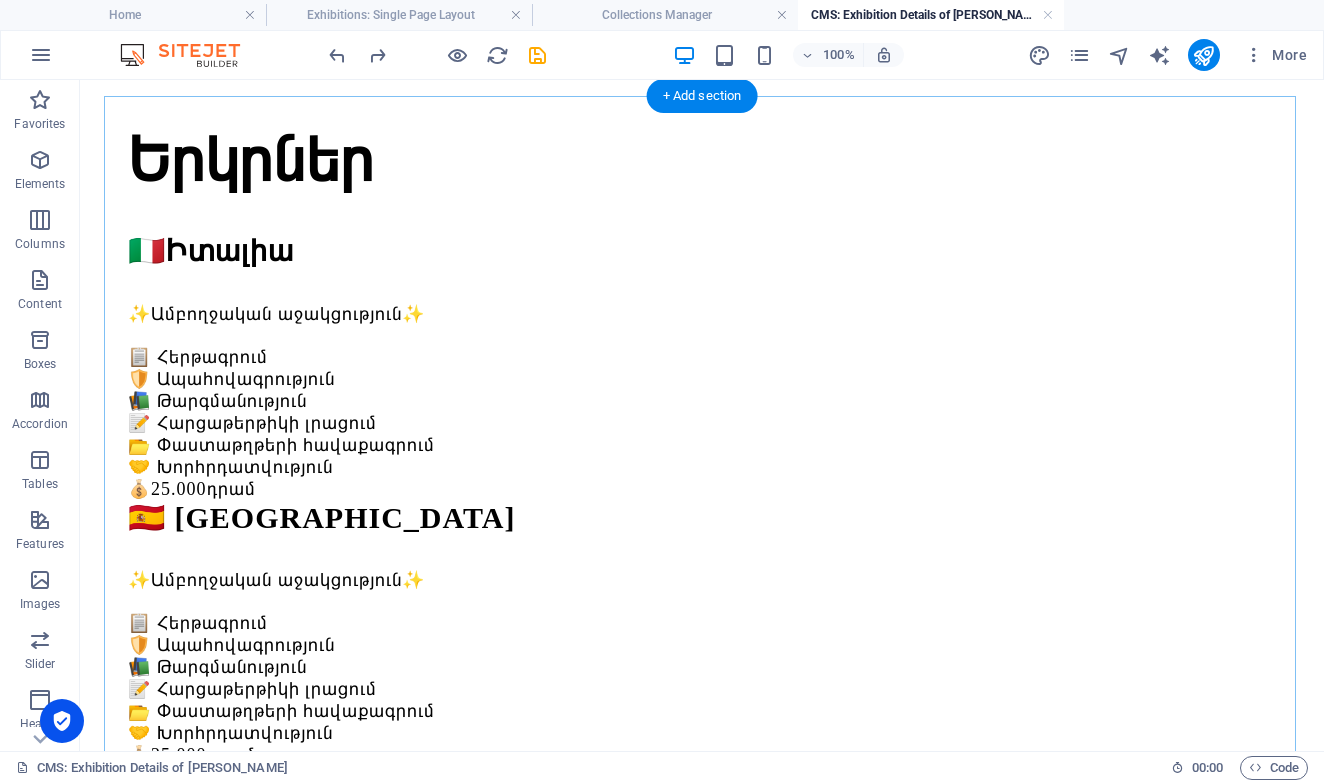 scroll, scrollTop: 229, scrollLeft: 0, axis: vertical 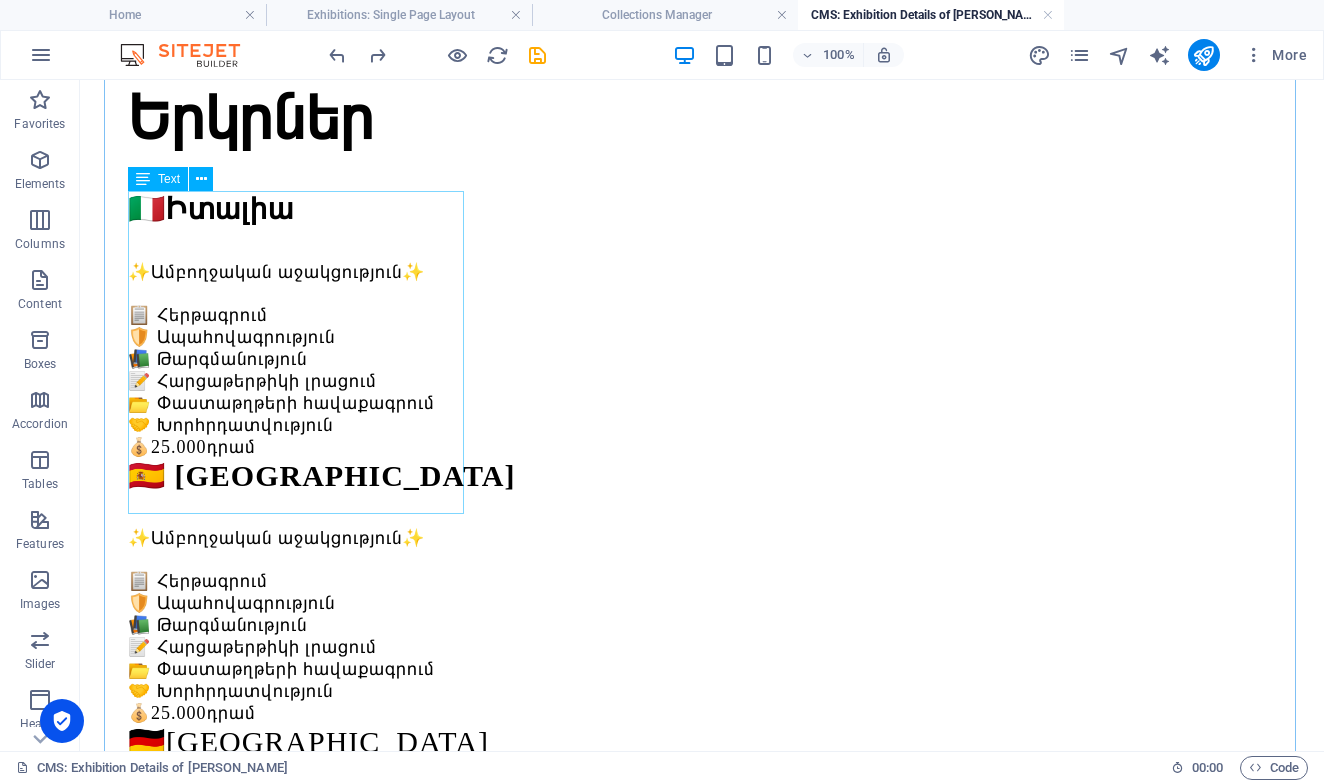 click on "🇮🇹  Իտալիա ✨Ամբողջական աջակցություն✨   📋 Հերթագրում 🛡️ Ապահովագրություն   📚 Թարգմանություն   📝 Հարցաթերթիկի լրացում   📂 Փաստաթղթերի հավաքագրում   🤝 Խորհրդատվություն 💰 25.000  դրամ" at bounding box center (702, 324) 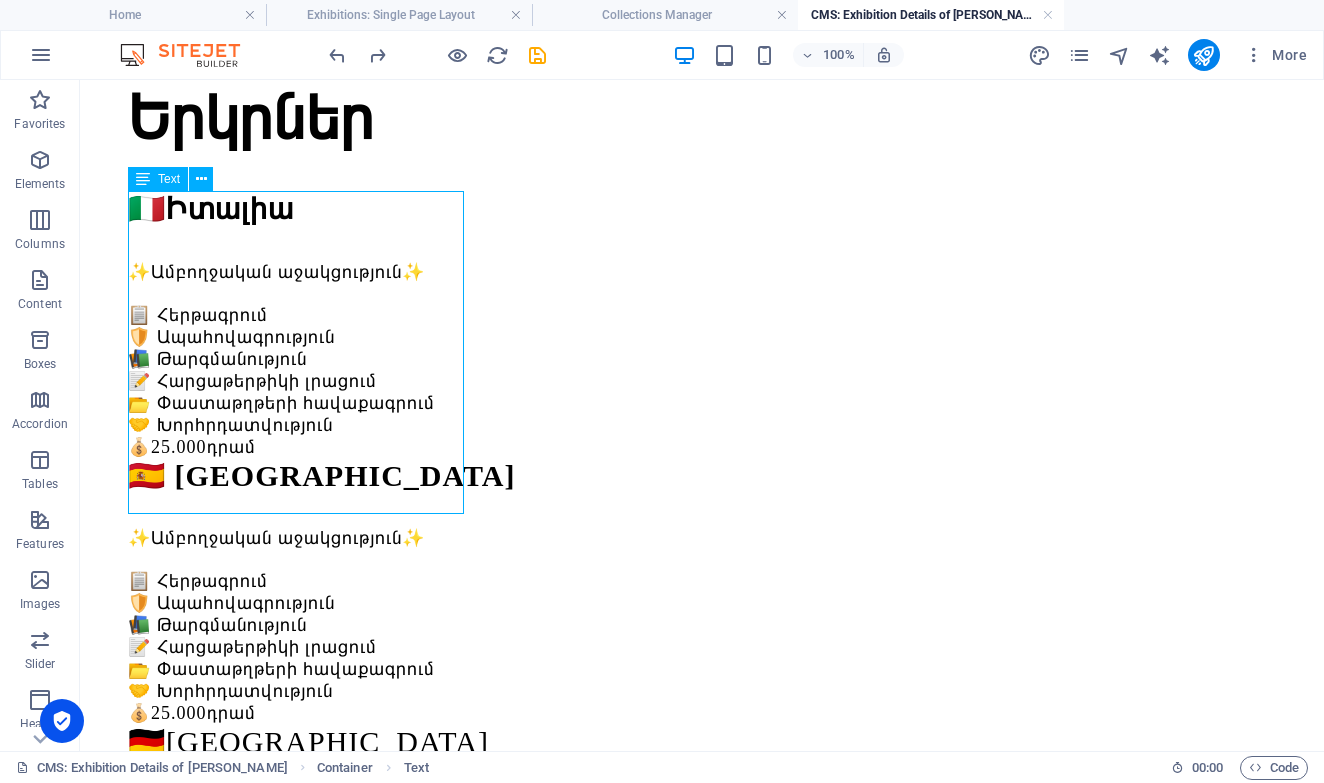 click on "🇮🇹  Իտալիա ✨Ամբողջական աջակցություն✨   📋 Հերթագրում 🛡️ Ապահովագրություն   📚 Թարգմանություն   📝 Հարցաթերթիկի լրացում   📂 Փաստաթղթերի հավաքագրում   🤝 Խորհրդատվություն 💰 25.000  դրամ" at bounding box center [702, 324] 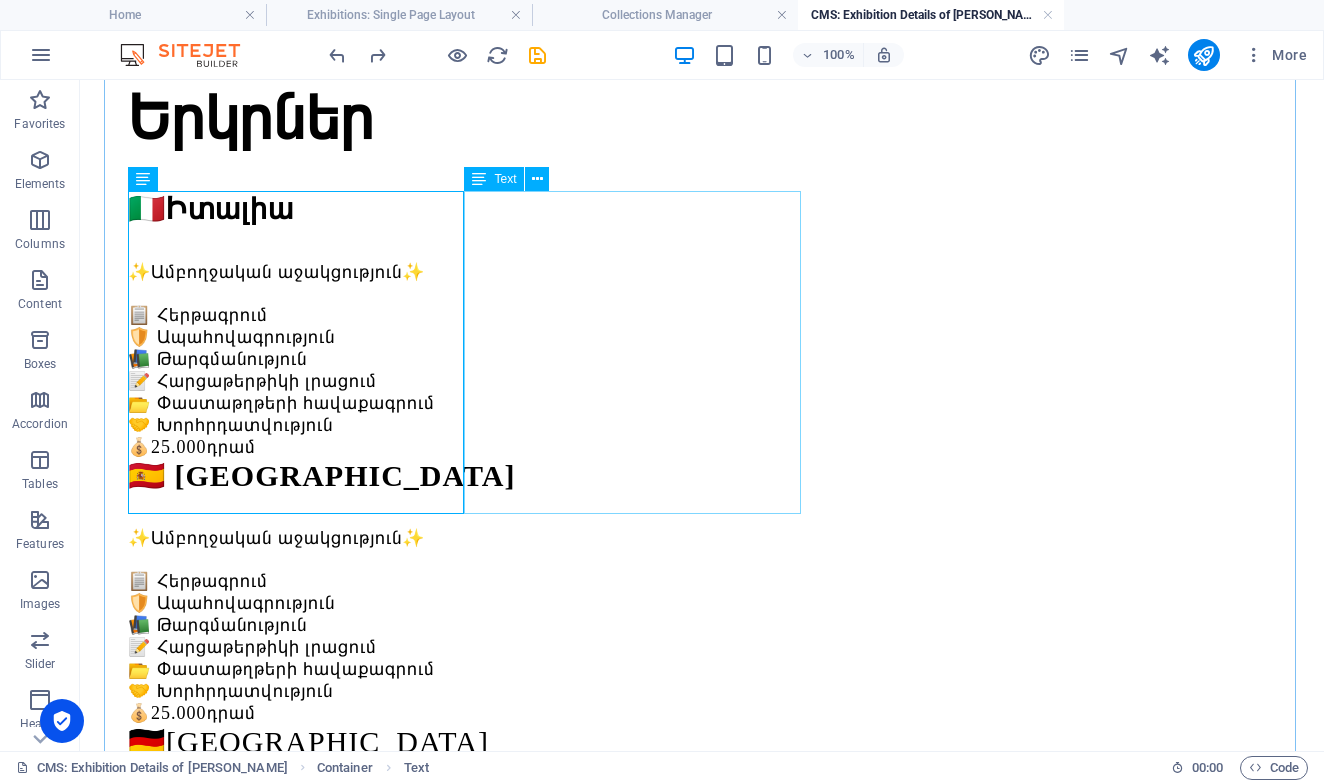click on "🇪🇸 Իսպանիա ✨Ամբողջական աջակցություն✨   📋 Հերթագրում 🛡️ Ապահովագրություն   📚 Թարգմանություն   📝 Հարցաթերթիկի լրացում   📂 Փաստաթղթերի հավաքագրում   🤝 Խորհրդատվություն 💰 25.000  դրամ" at bounding box center (702, 591) 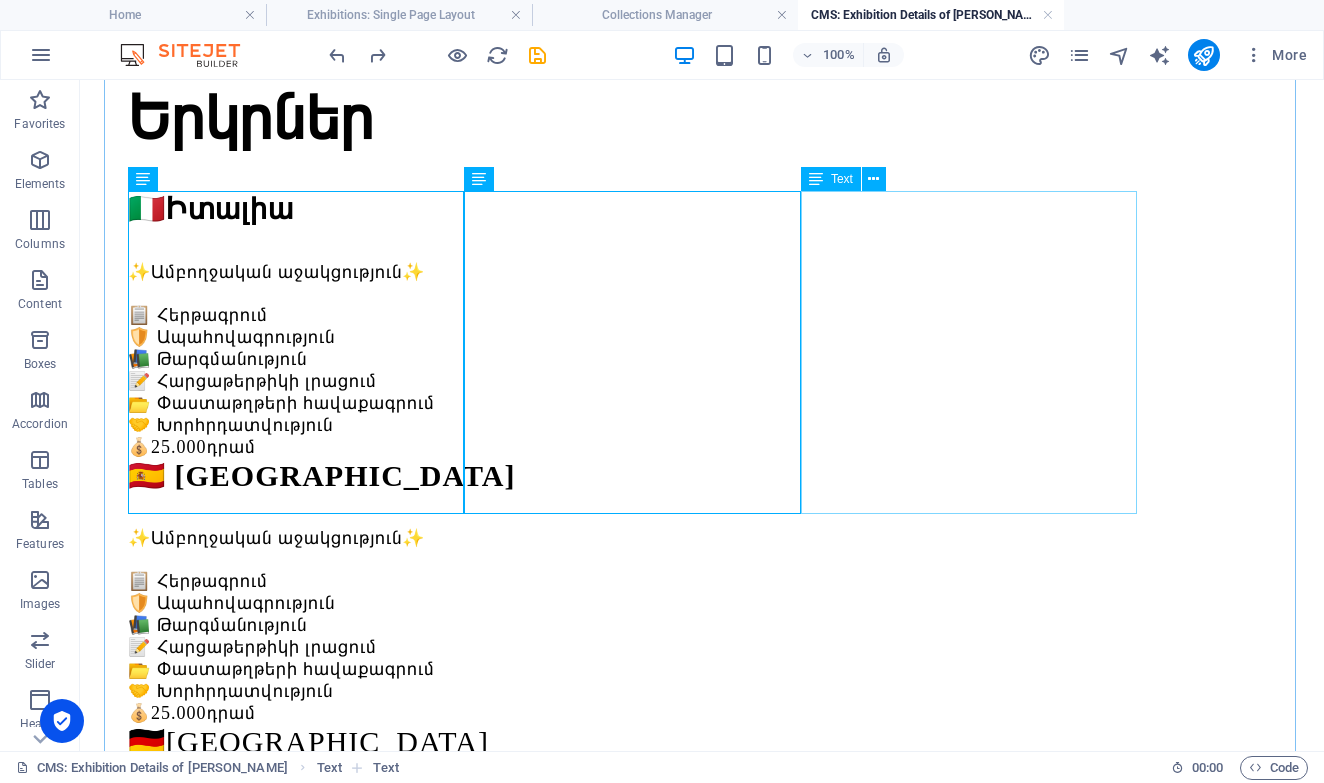 click on "🇩🇪Գերմանիա ✨Ամբողջական աջակցություն✨   📋 Հերթագրում 🛡️ Ապահովագրություն   📚 Թարգմանություն   📝 Հարցաթերթիկի լրացում   📂 Փաստաթղթերի հավաքագրում   🤝 Խորհրդատվություն 💰 25.000  դրամ" at bounding box center [702, 857] 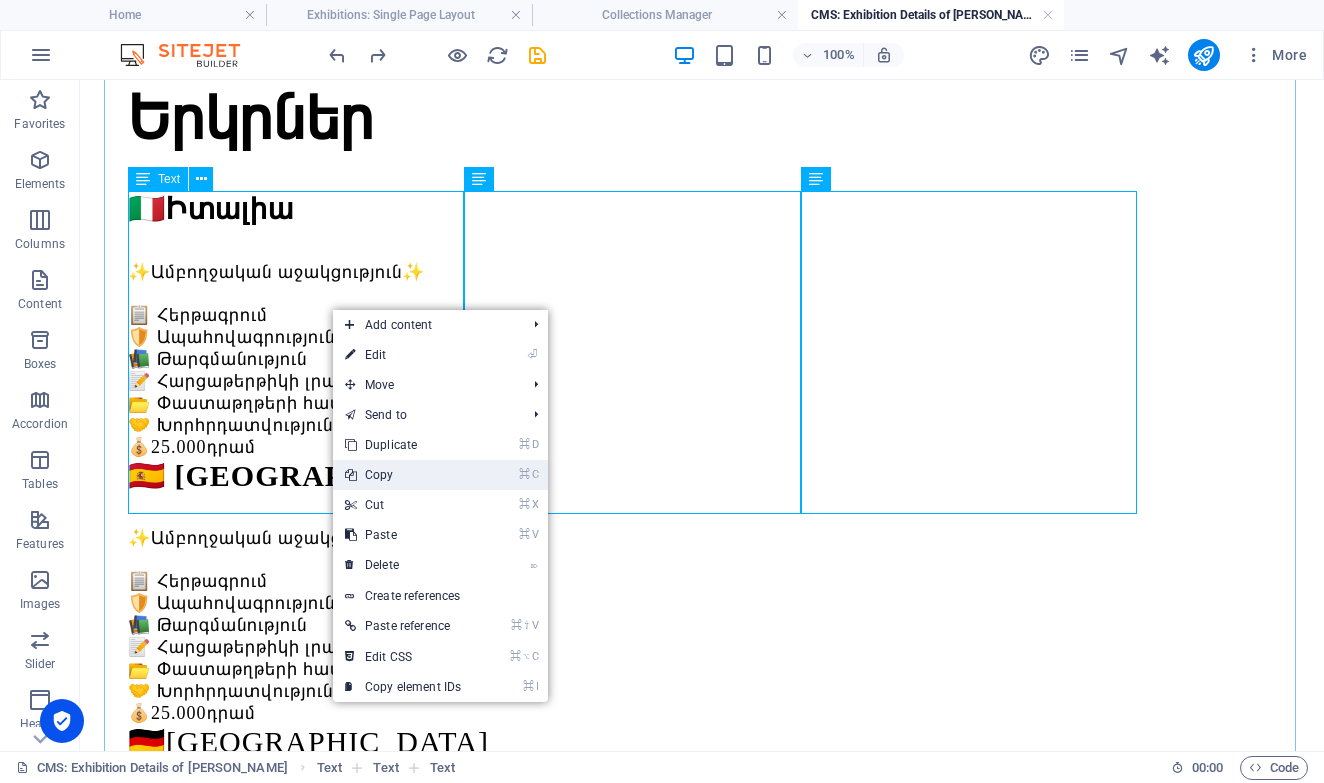 click on "⌘ C  Copy" at bounding box center (403, 475) 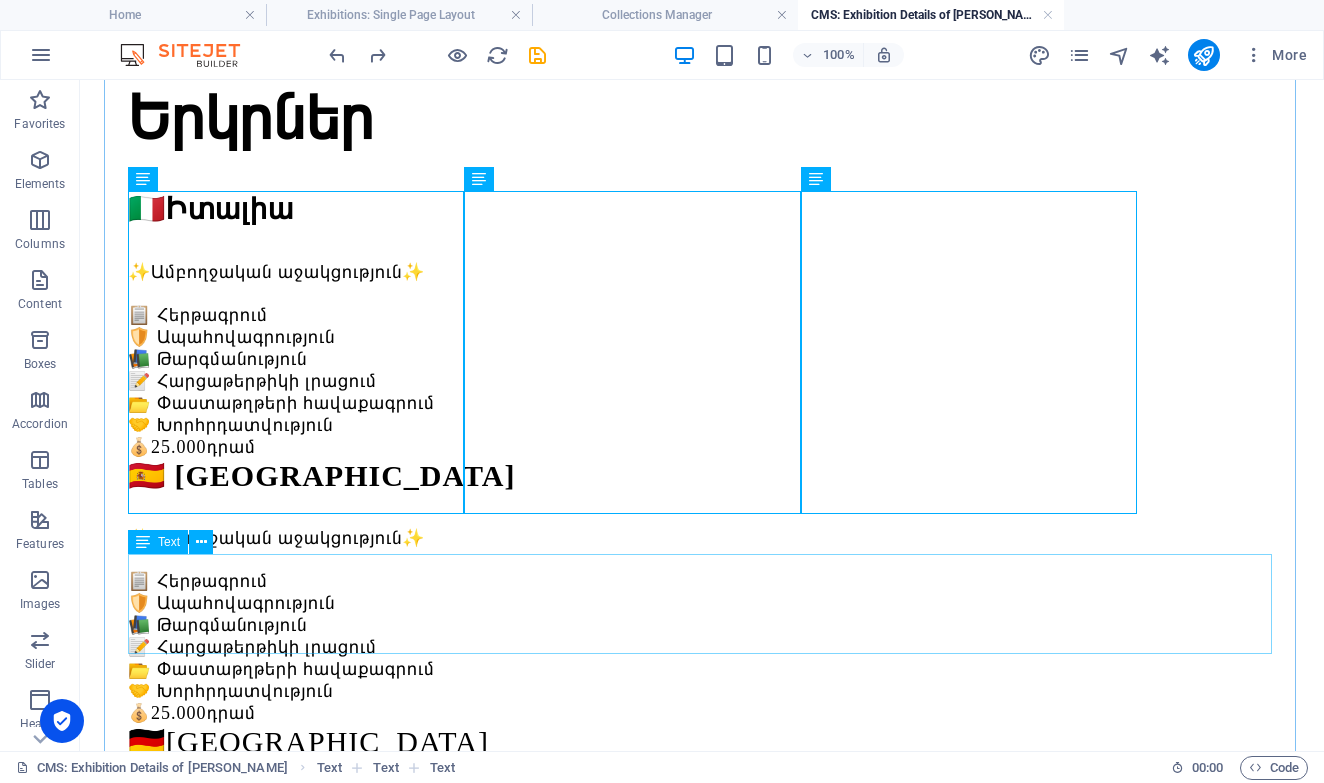 click on "Lorem ipsum dolor sit amet, consectetur adipiscing elit, sed do eiusmod tempor incididunt ut labore et dolore magna aliqua. Ut enim ad minim veniam, quis nostrud exercitation ullamco laboris nisi ut aliquip ex ea commodo consequat. Duis aute irure dolor in reprehenderit in voluptate velit esse cillum dolore eu fugiat nulla pariatur. Excepteur sint occaecat cupidatat non proident, sunt in culpa qui officia deserunt mollit anim id est laborum." at bounding box center [702, 1080] 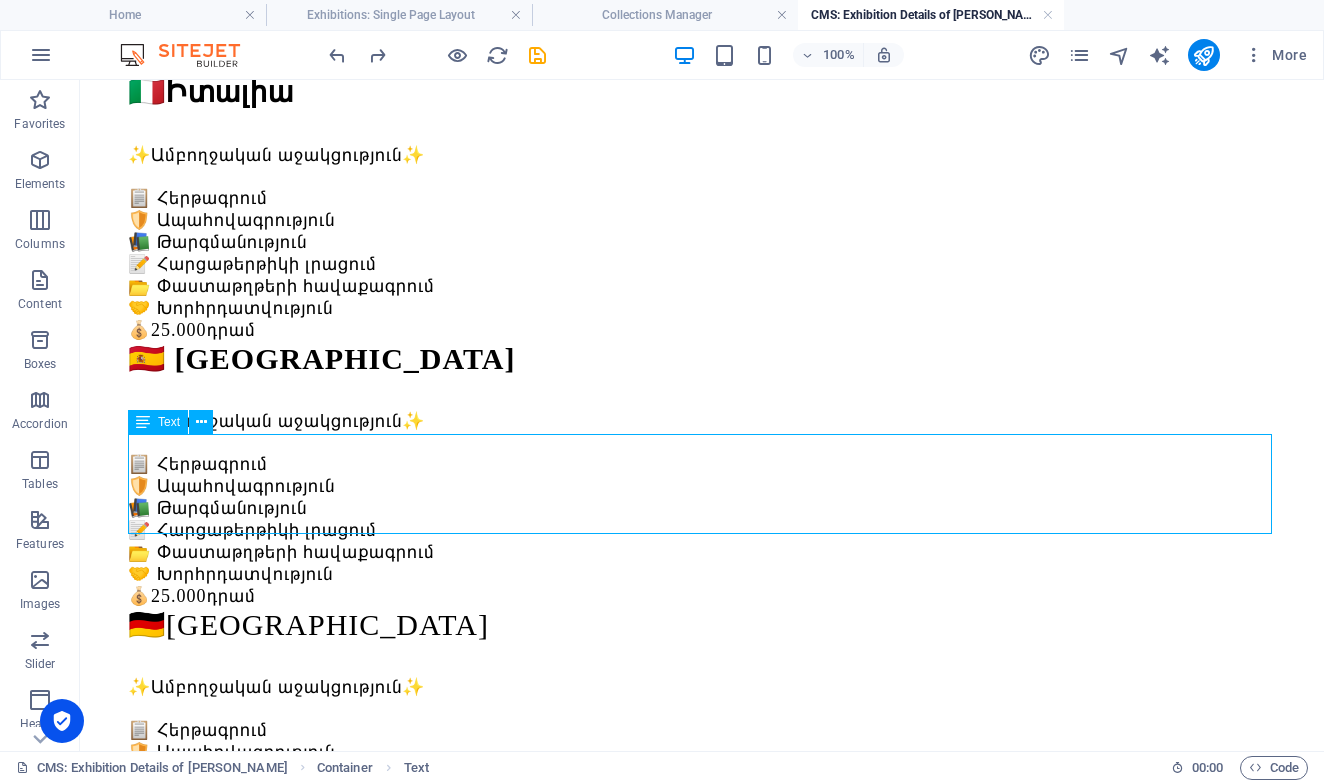 scroll, scrollTop: 349, scrollLeft: 0, axis: vertical 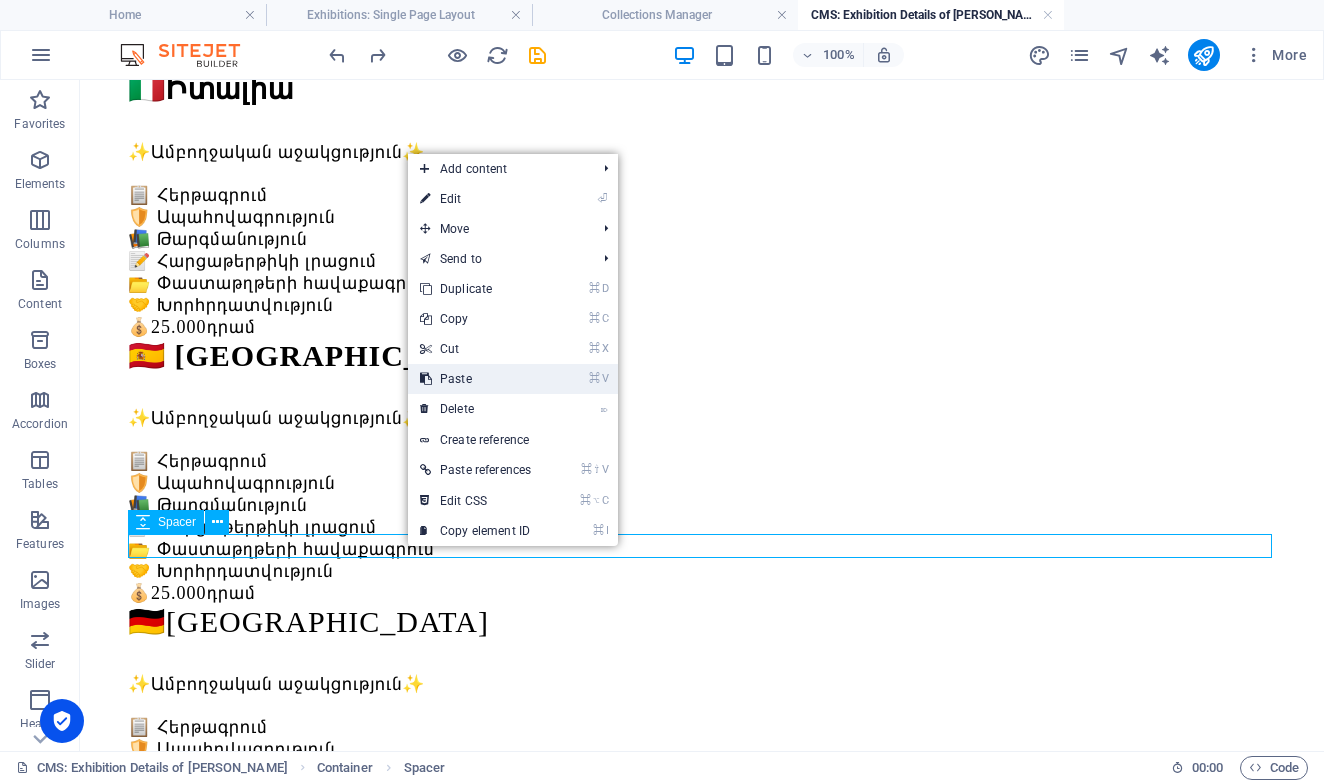 click on "⌘ V  Paste" at bounding box center (475, 379) 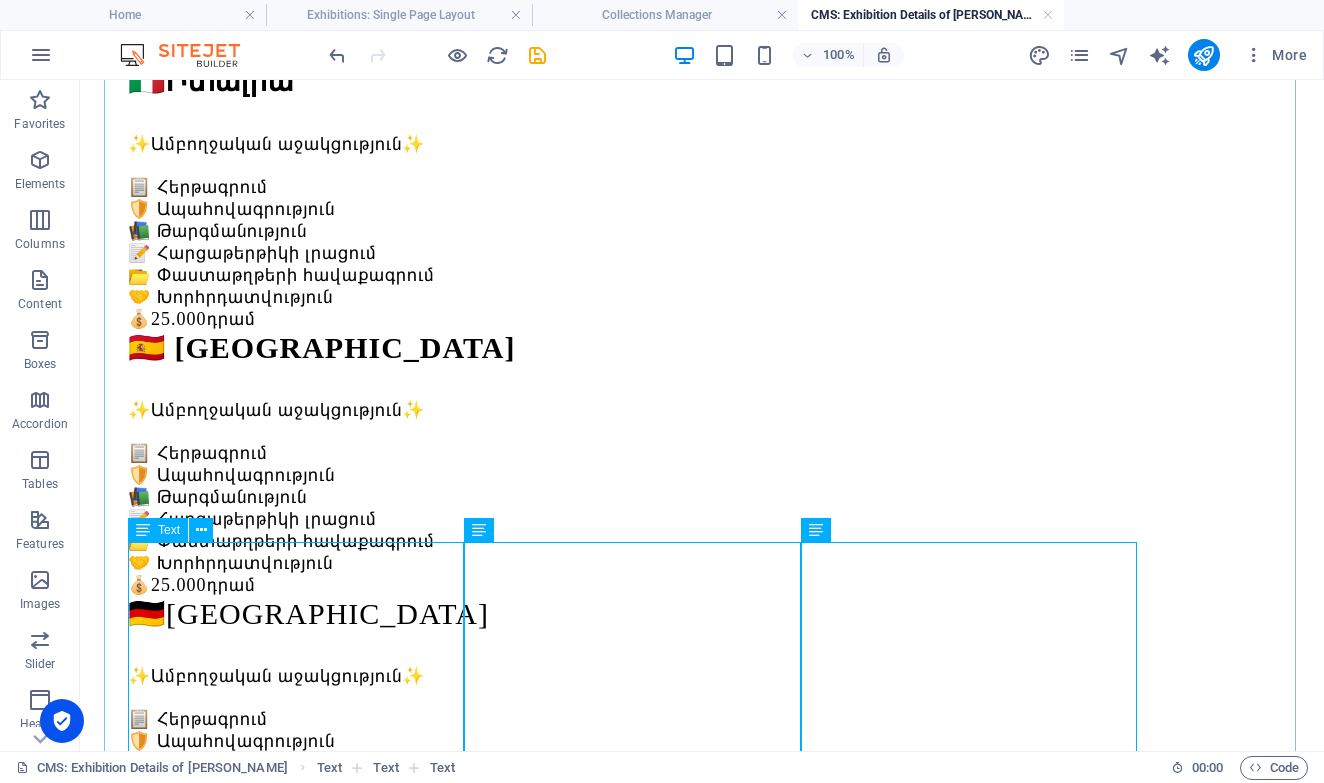 scroll, scrollTop: 324, scrollLeft: 0, axis: vertical 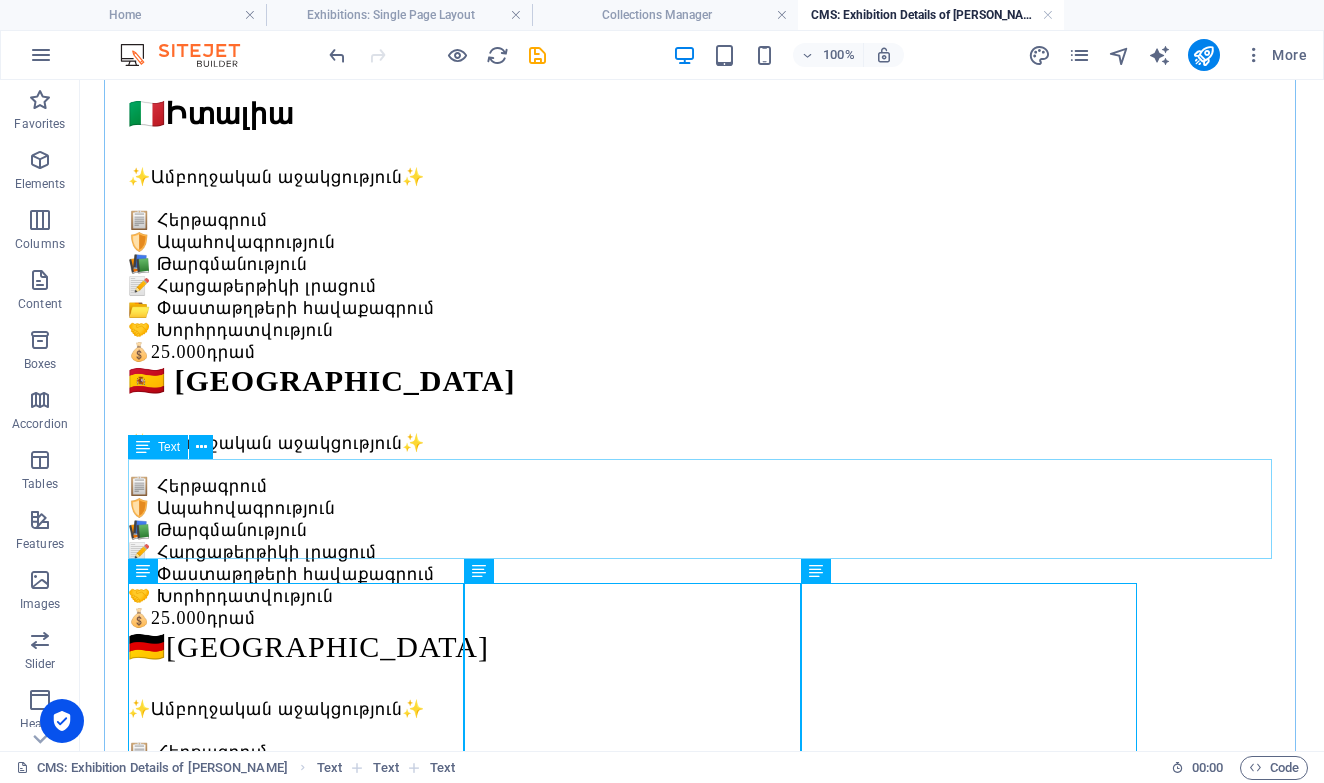 click on "Lorem ipsum dolor sit amet, consectetur adipiscing elit, sed do eiusmod tempor incididunt ut labore et dolore magna aliqua. Ut enim ad minim veniam, quis nostrud exercitation ullamco laboris nisi ut aliquip ex ea commodo consequat. Duis aute irure dolor in reprehenderit in voluptate velit esse cillum dolore eu fugiat nulla pariatur. Excepteur sint occaecat cupidatat non proident, sunt in culpa qui officia deserunt mollit anim id est laborum." at bounding box center [702, 985] 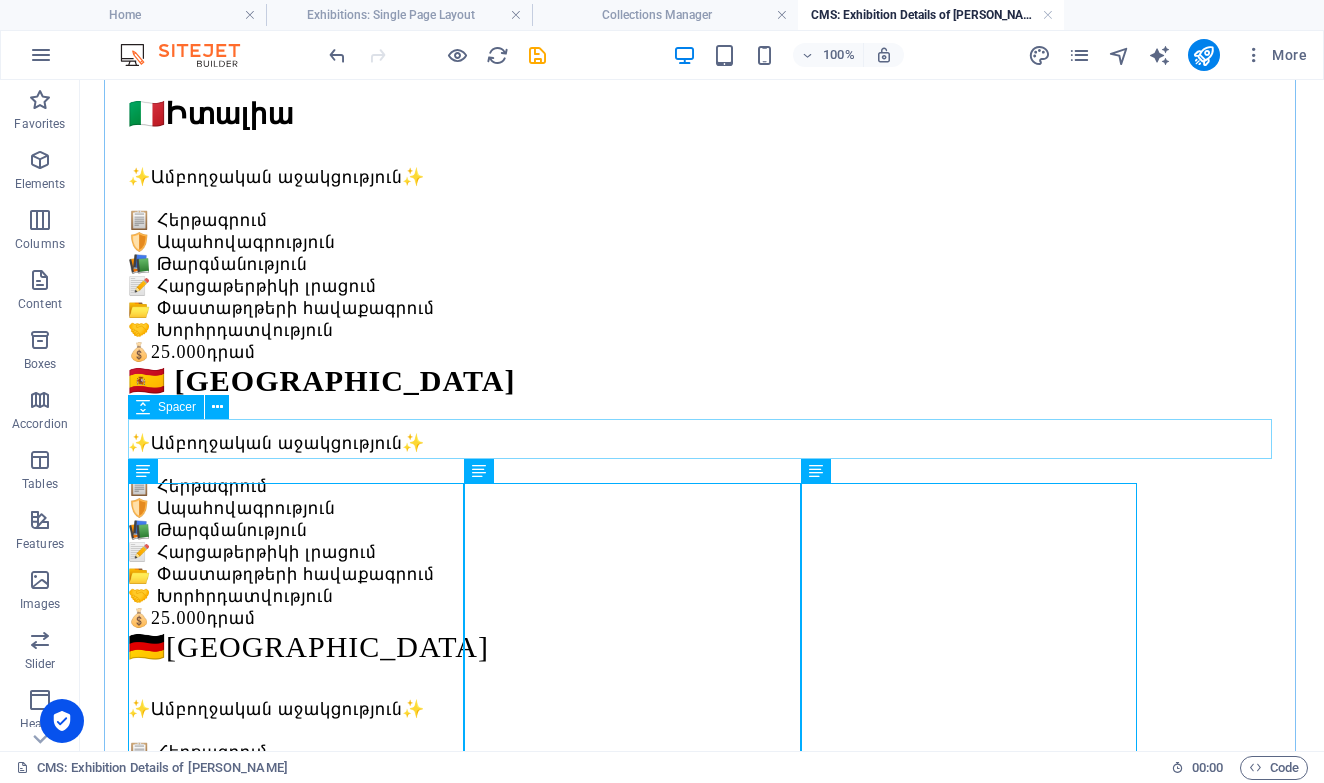click at bounding box center [702, 915] 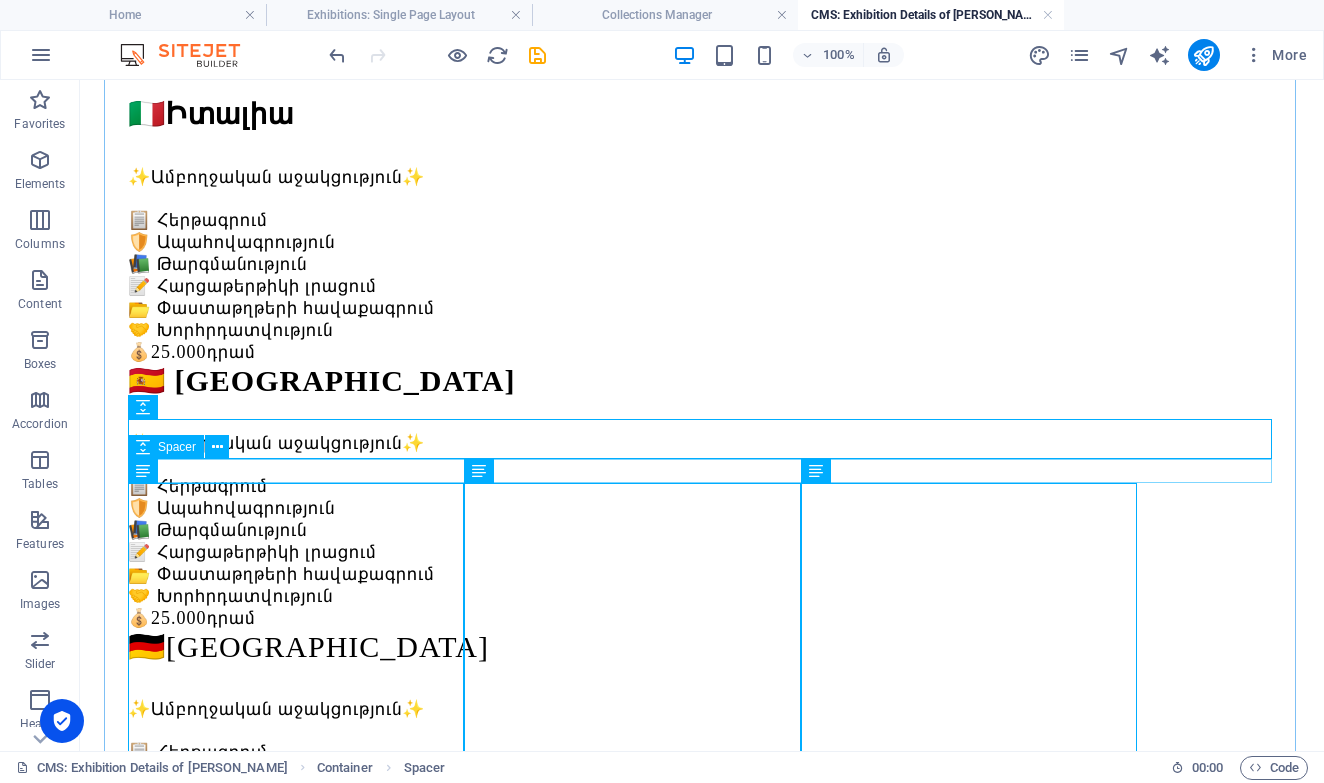 click at bounding box center [702, 947] 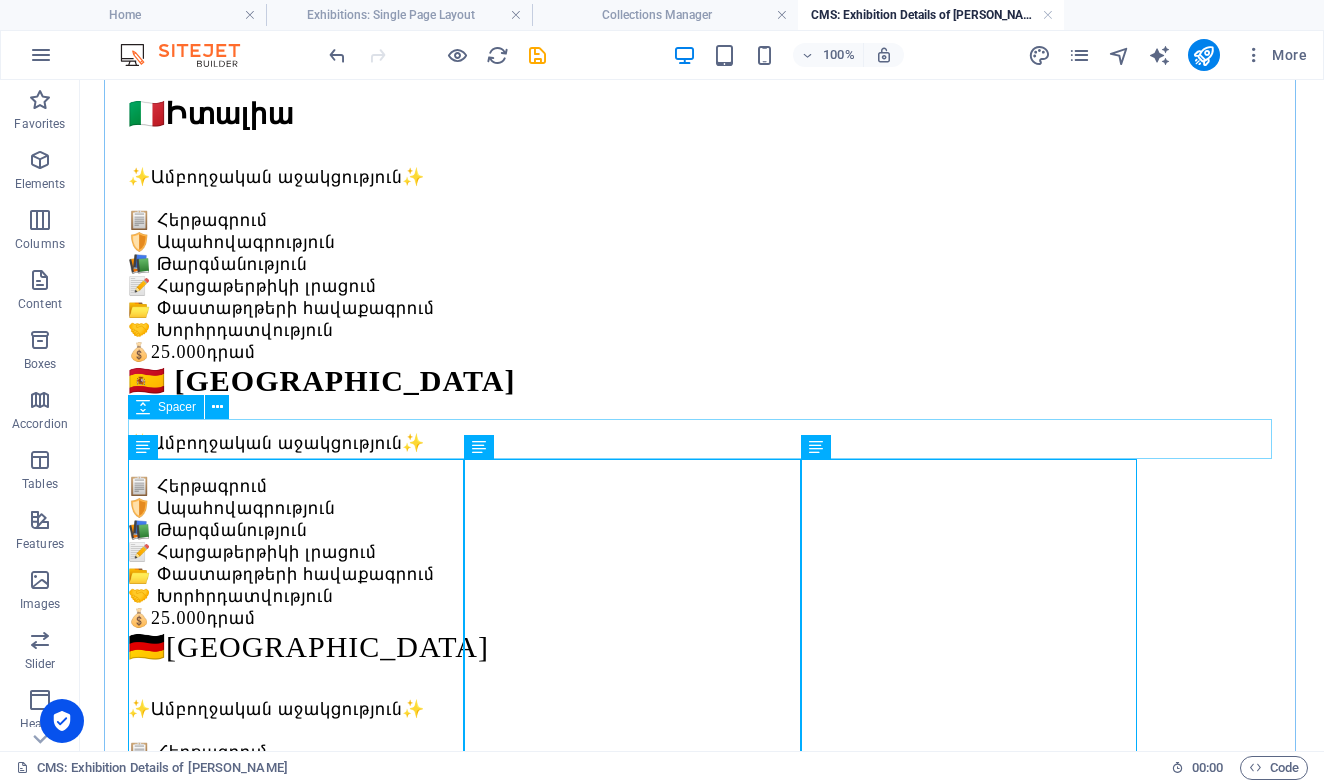click at bounding box center (702, 915) 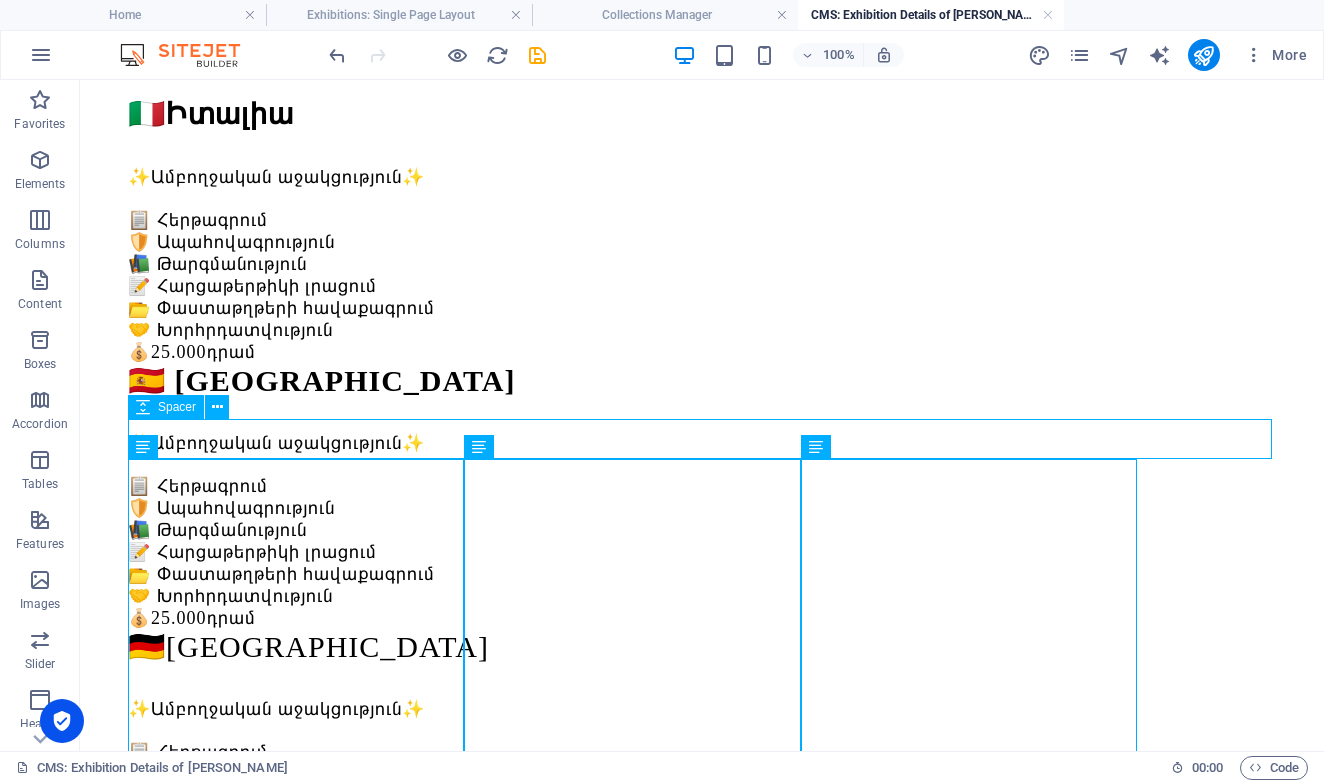 click at bounding box center (702, 915) 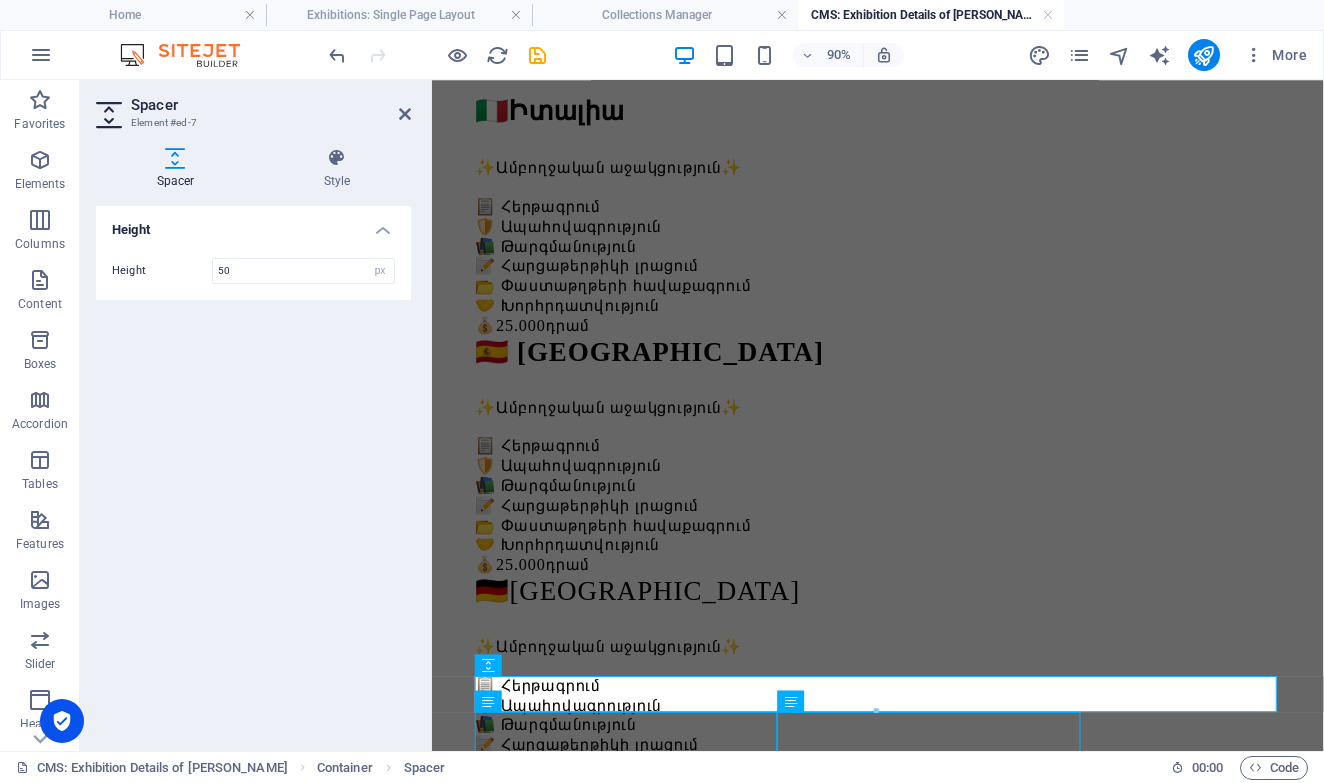 type on "50" 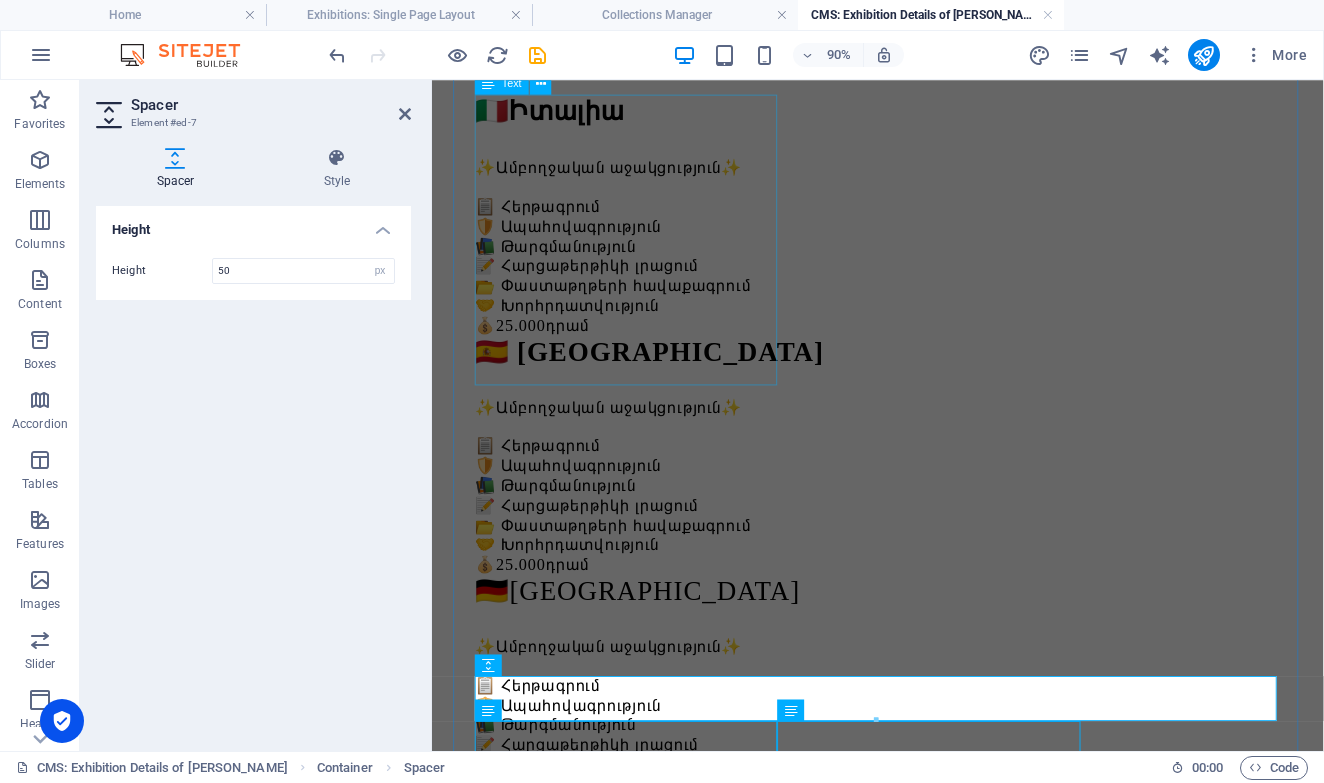 click on "🇮🇹  Իտալիա ✨Ամբողջական աջակցություն✨   📋 Հերթագրում 🛡️ Ապահովագրություն   📚 Թարգմանություն   📝 Հարցաթերթիկի լրացում   📂 Փաստաթղթերի հավաքագրում   🤝 Խորհրդատվություն 💰 25.000  դրամ" at bounding box center (927, 229) 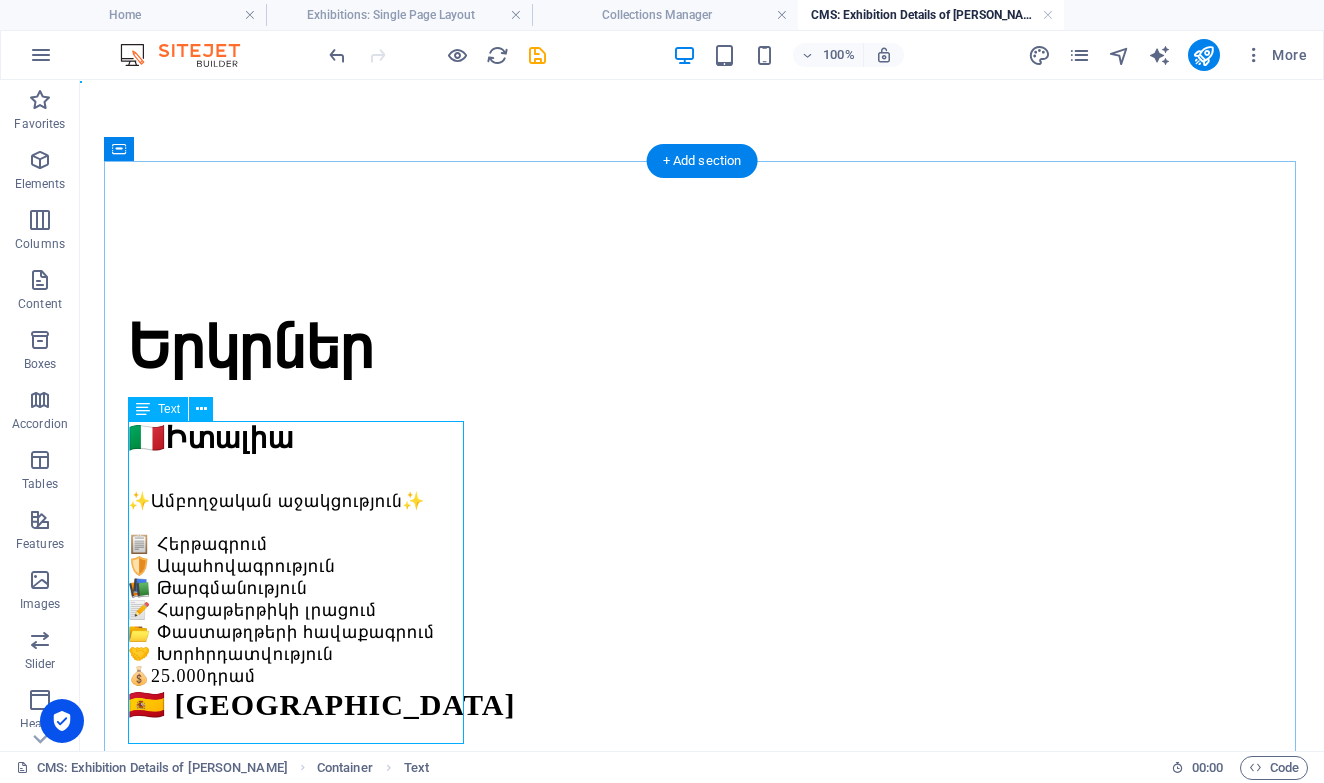 scroll, scrollTop: 0, scrollLeft: 0, axis: both 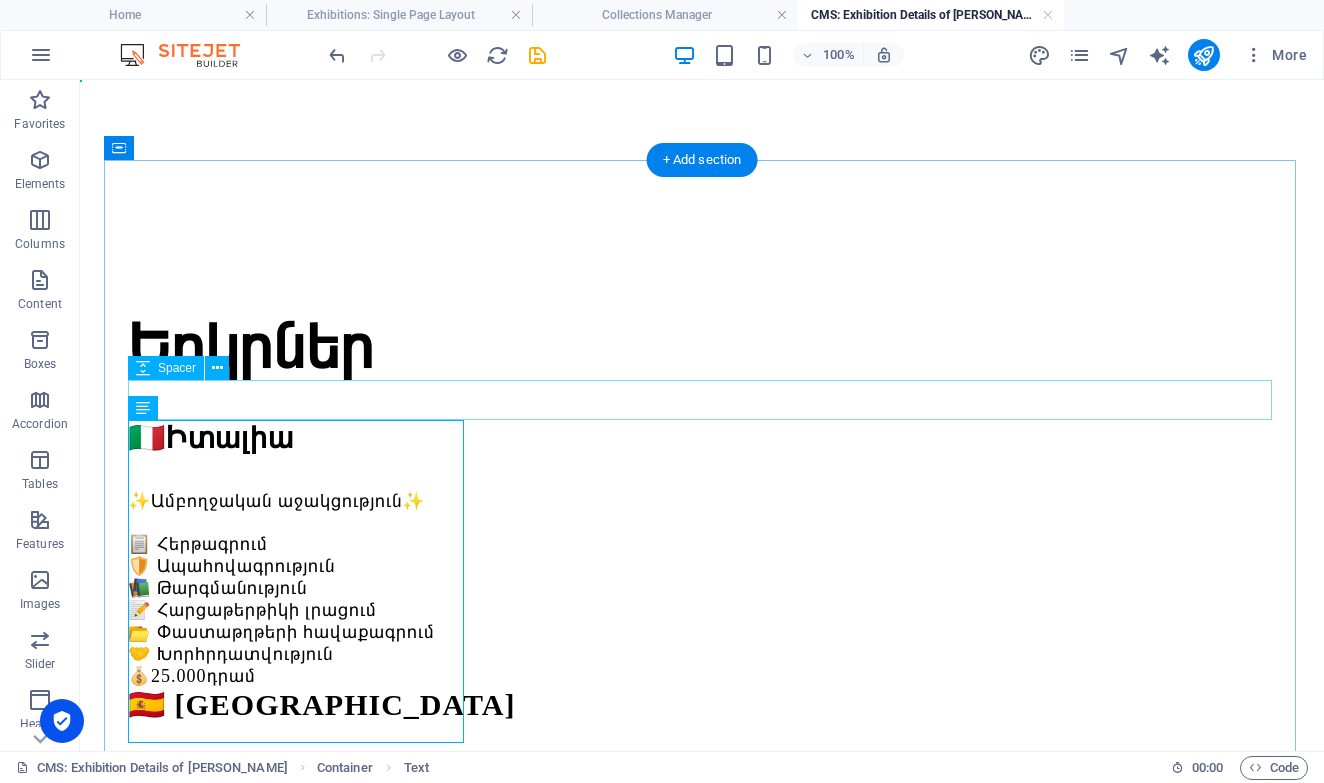 click at bounding box center [702, 400] 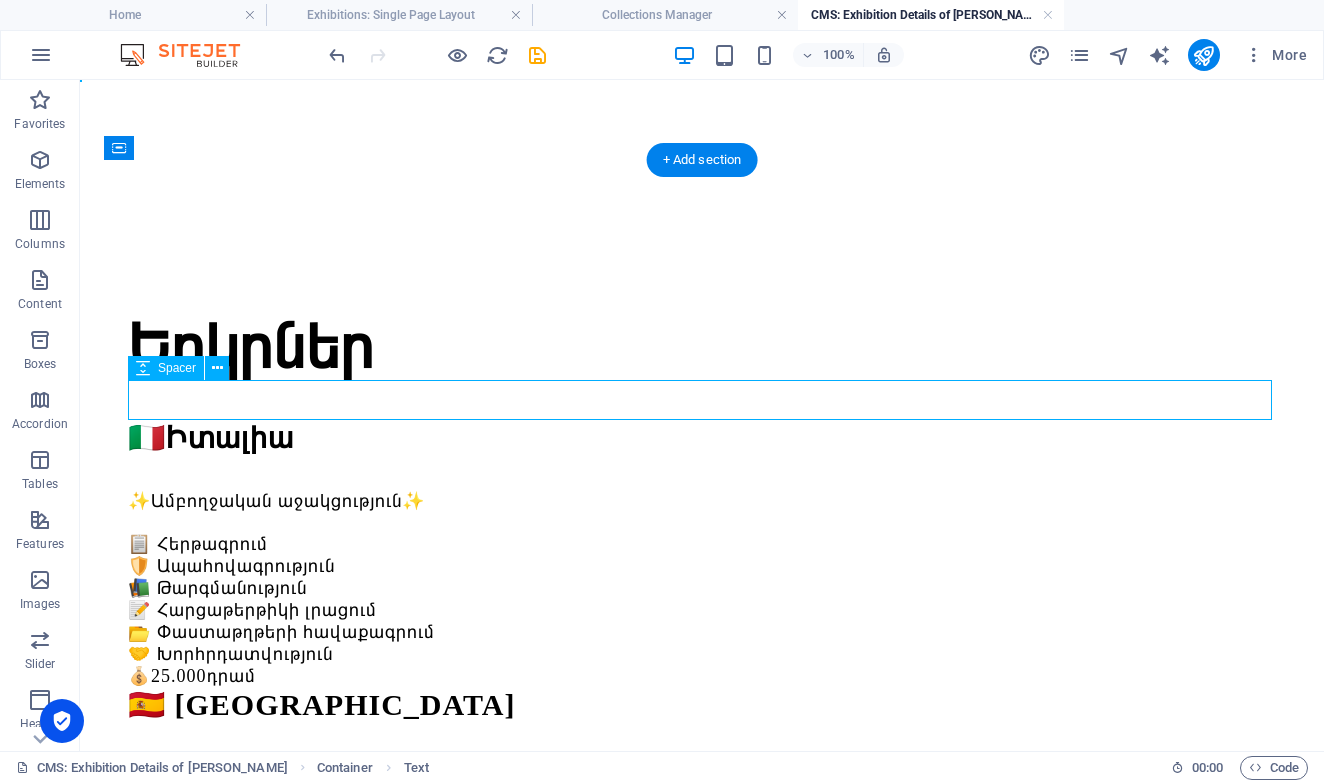 click at bounding box center [702, 400] 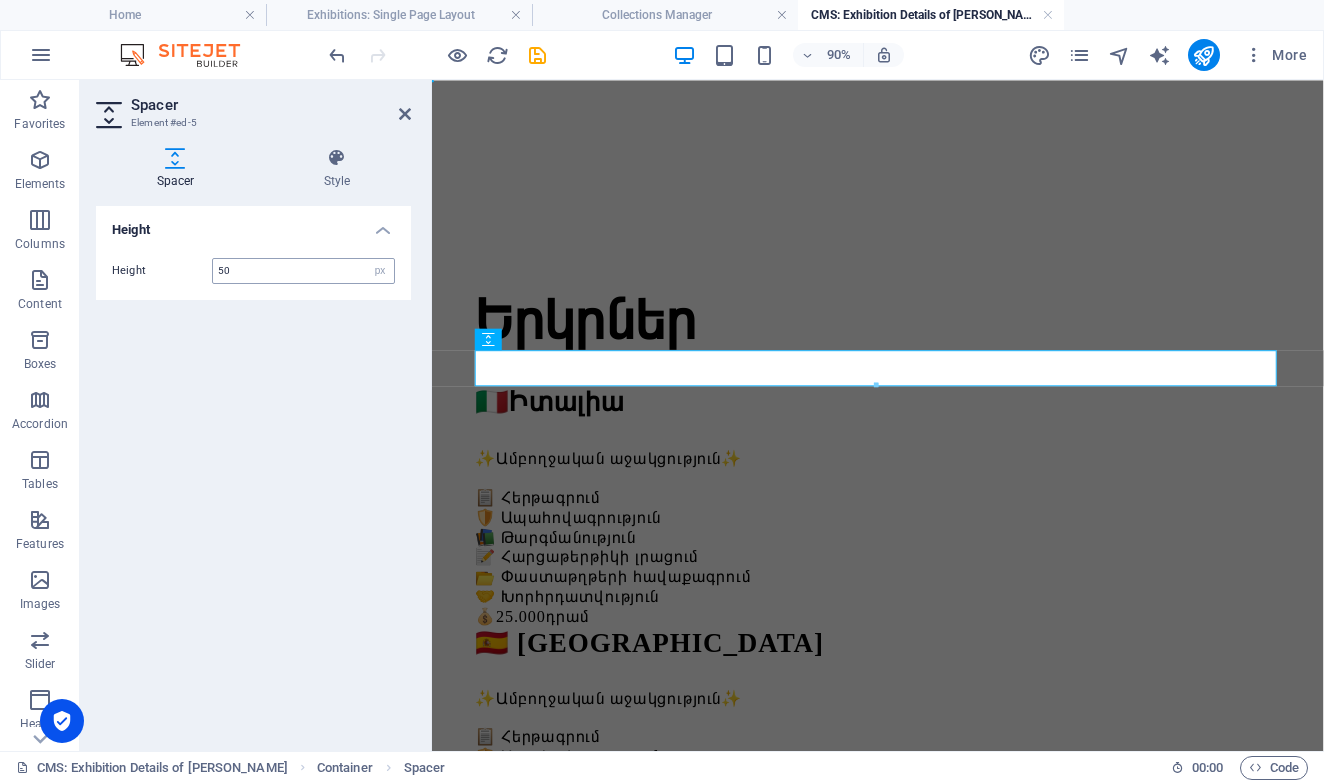 type on "50" 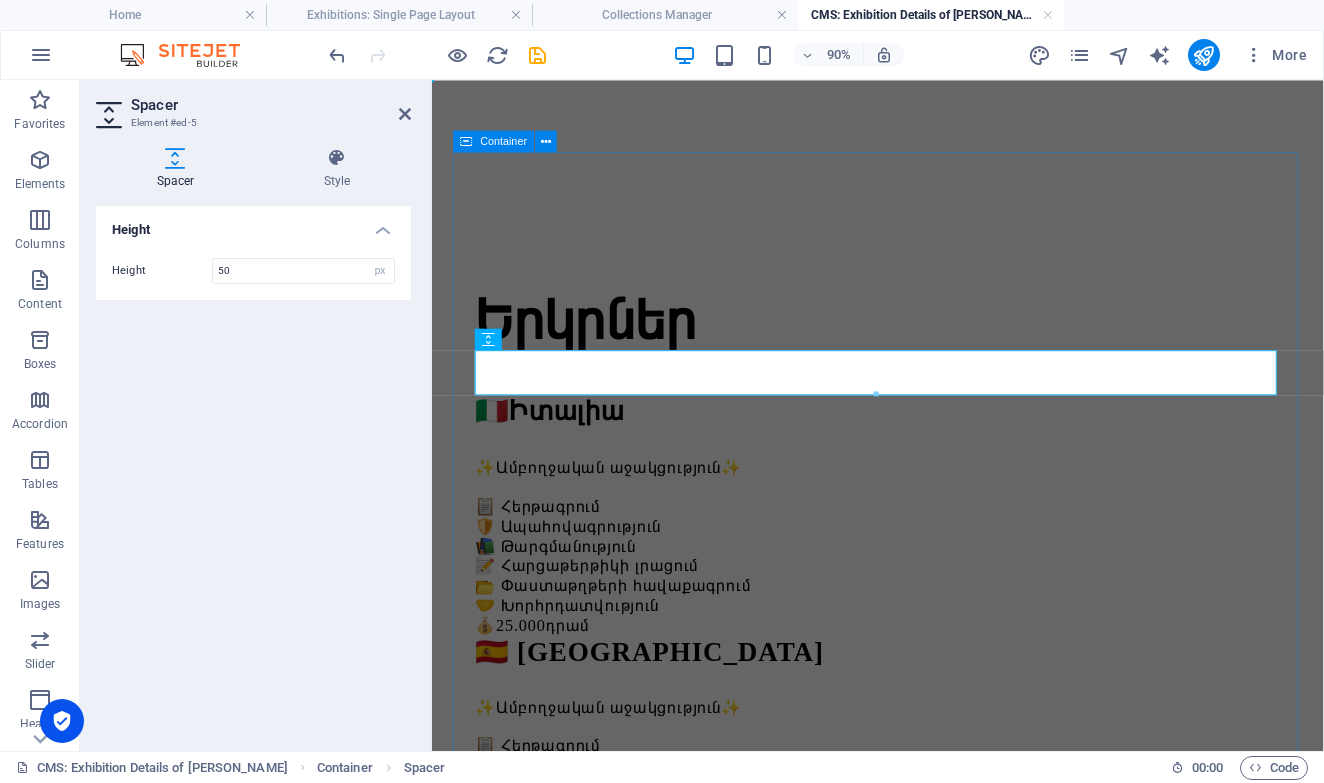 click on "Երկրներ" at bounding box center [927, 350] 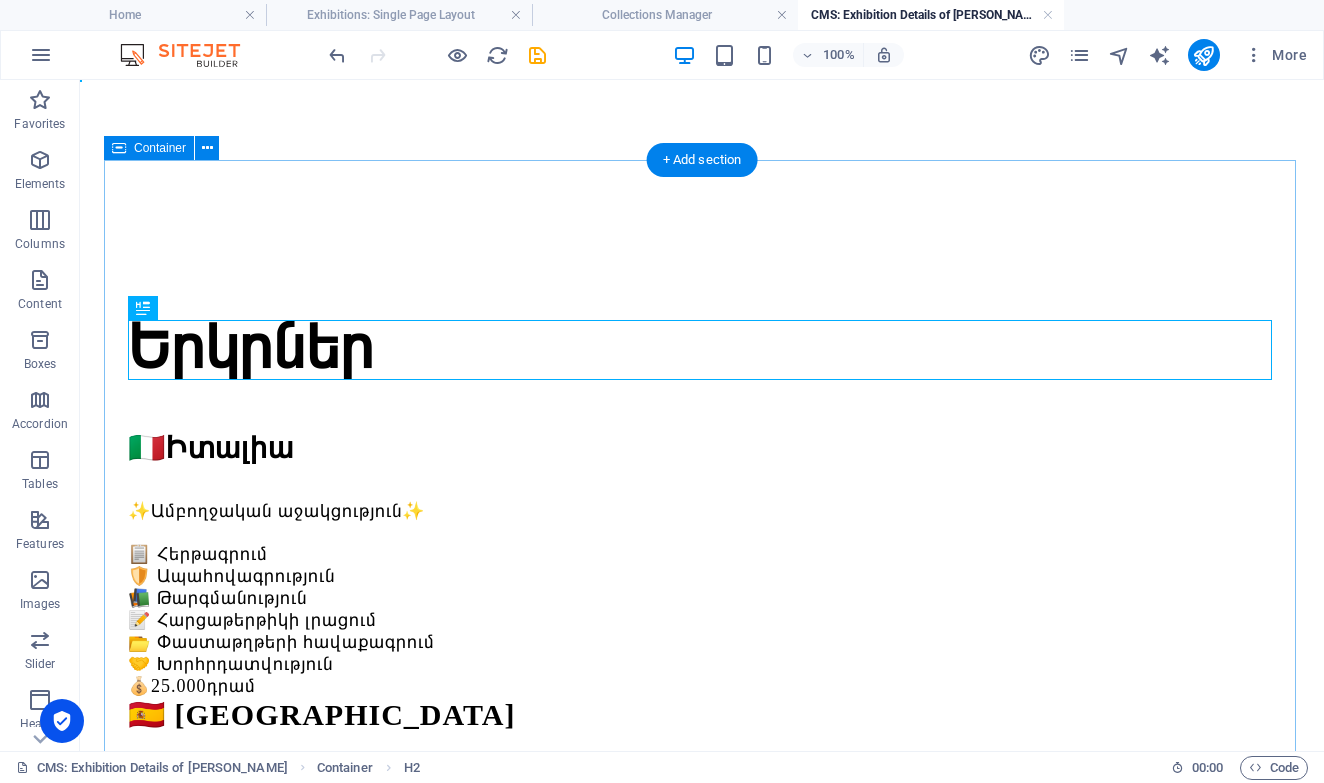 click on "Երկրներ 🇮🇹  Իտալիա ✨Ամբողջական աջակցություն✨   📋 Հերթագրում 🛡️ Ապահովագրություն   📚 Թարգմանություն   📝 Հարցաթերթիկի լրացում   📂 Փաստաթղթերի հավաքագրում   🤝 Խորհրդատվություն 💰 25.000  դրամ 🇪🇸 Իսպանիա ✨Ամբողջական աջակցություն✨   📋 Հերթագրում 🛡️ Ապահովագրություն   📚 Թարգմանություն   📝 Հարցաթերթիկի լրացում   📂 Փաստաթղթերի հավաքագրում   🤝 Խորհրդատվություն 💰 25.000  դրամ 🇩🇪Գերմանիա ✨Ամբողջական աջակցություն✨   📋 Հերթագրում 🛡️ Ապահովագրություն   📚 Թարգմանություն   📝 Հարցաթերթիկի լրացում   📂 Փաստաթղթերի հավաքագրում   💰 25.000  դրամ" at bounding box center [702, 1396] 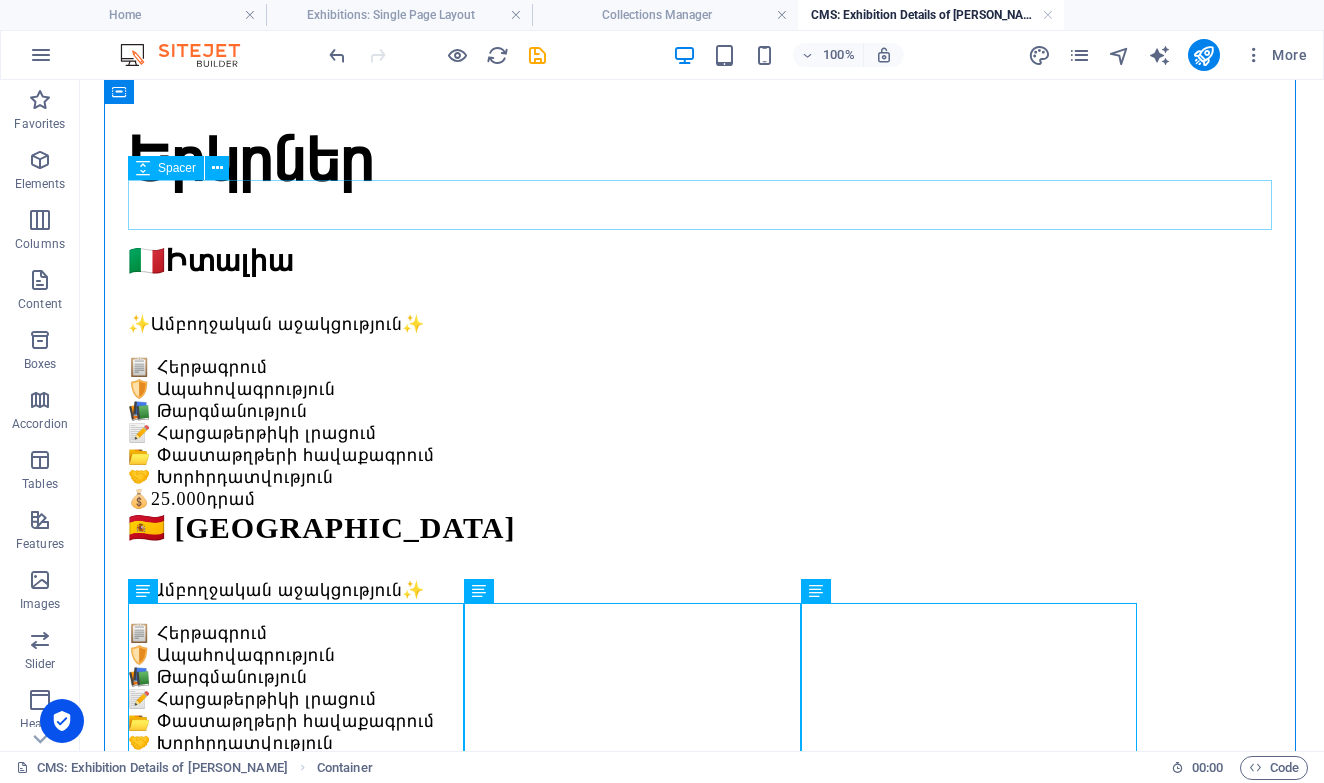 scroll, scrollTop: 182, scrollLeft: 0, axis: vertical 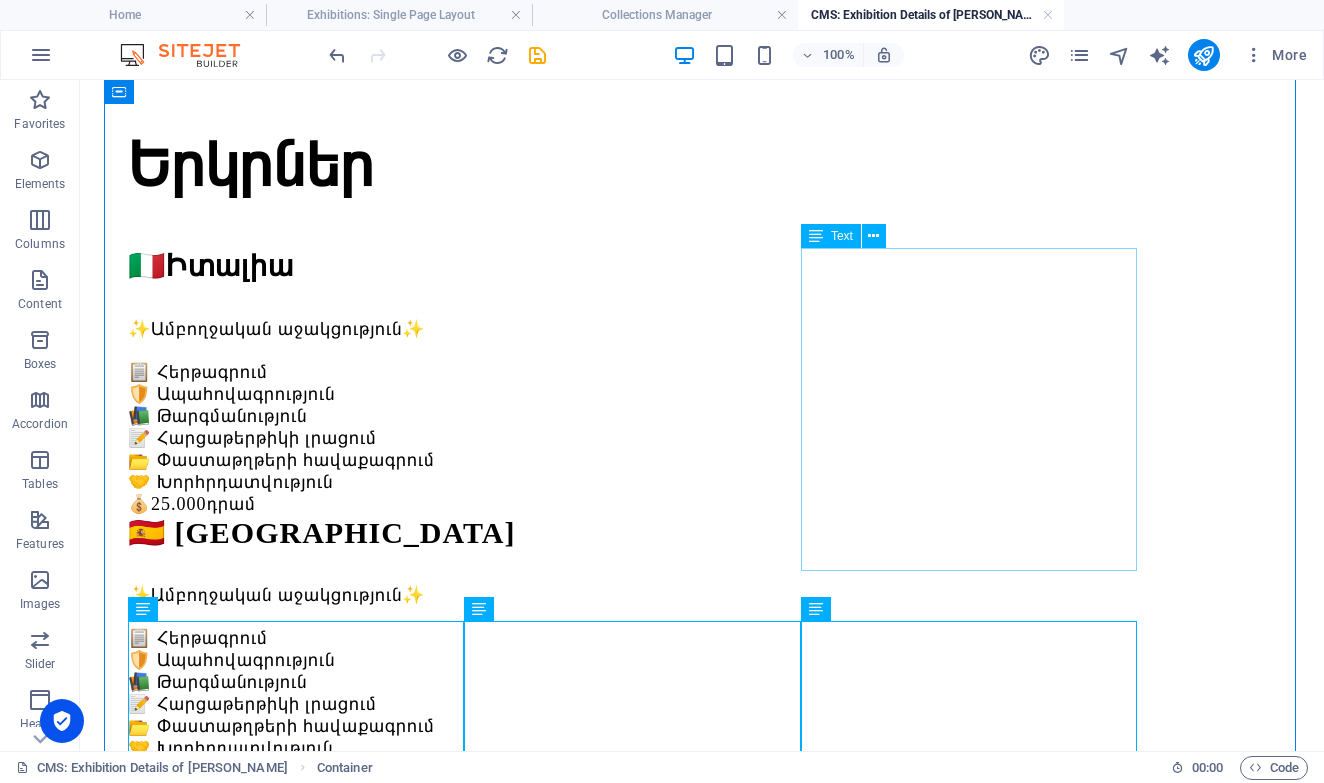 click on "🇩🇪Գերմանիա ✨Ամբողջական աջակցություն✨   📋 Հերթագրում 🛡️ Ապահովագրություն   📚 Թարգմանություն   📝 Հարցաթերթիկի լրացում   📂 Փաստաթղթերի հավաքագրում   🤝 Խորհրդատվություն 💰 25.000  դրամ" at bounding box center [702, 914] 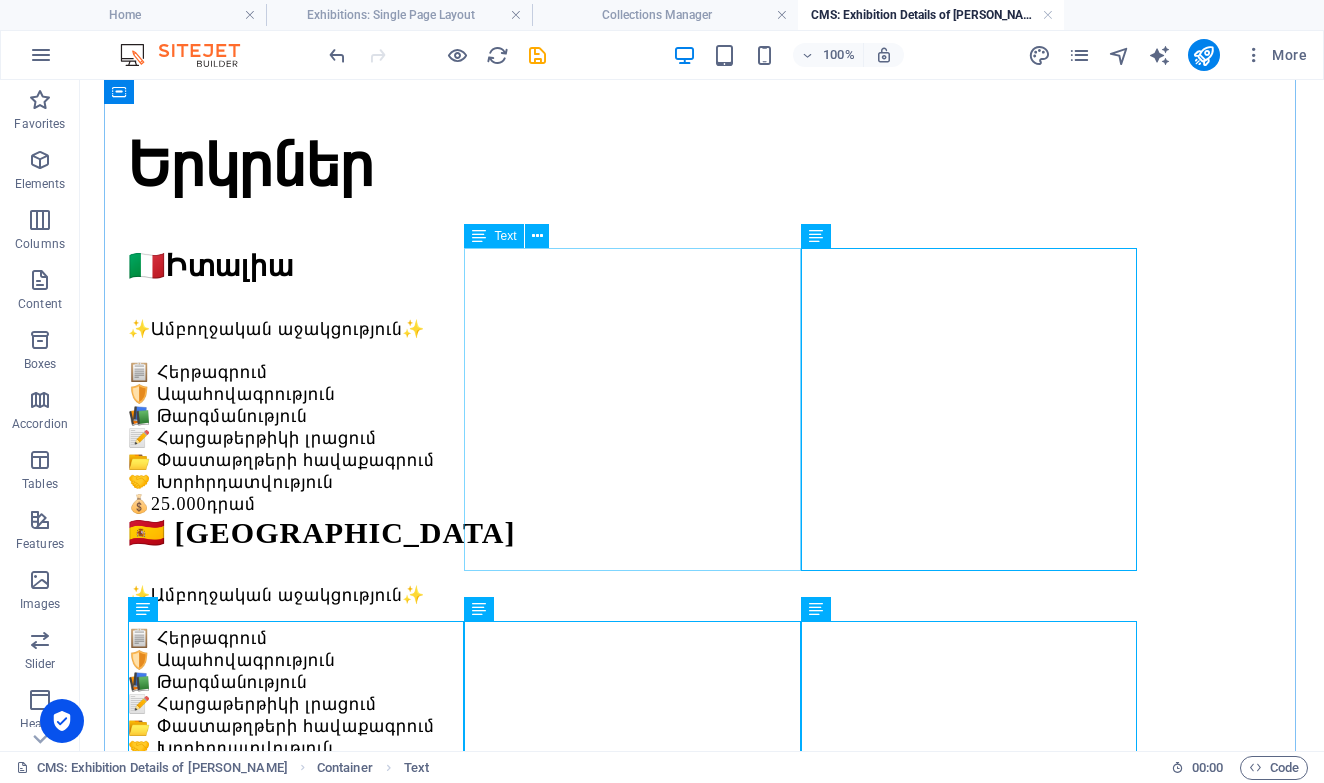 click on "🇪🇸 Իսպանիա ✨Ամբողջական աջակցություն✨   📋 Հերթագրում 🛡️ Ապահովագրություն   📚 Թարգմանություն   📝 Հարցաթերթիկի լրացում   📂 Փաստաթղթերի հավաքագրում   🤝 Խորհրդատվություն 💰 25.000  դրամ" at bounding box center [702, 648] 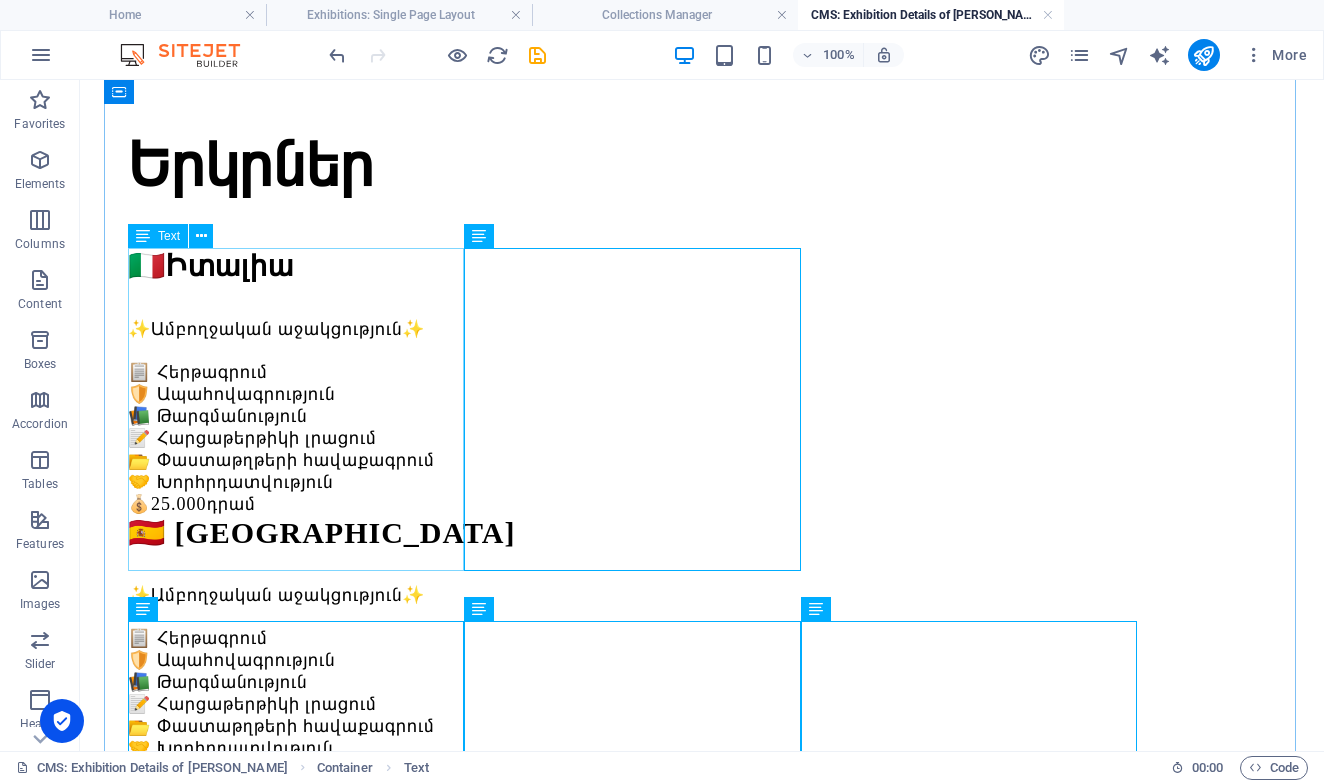 click on "🇮🇹  Իտալիա ✨Ամբողջական աջակցություն✨   📋 Հերթագրում 🛡️ Ապահովագրություն   📚 Թարգմանություն   📝 Հարցաթերթիկի լրացում   📂 Փաստաթղթերի հավաքագրում   🤝 Խորհրդատվություն 💰 25.000  դրամ" at bounding box center [702, 381] 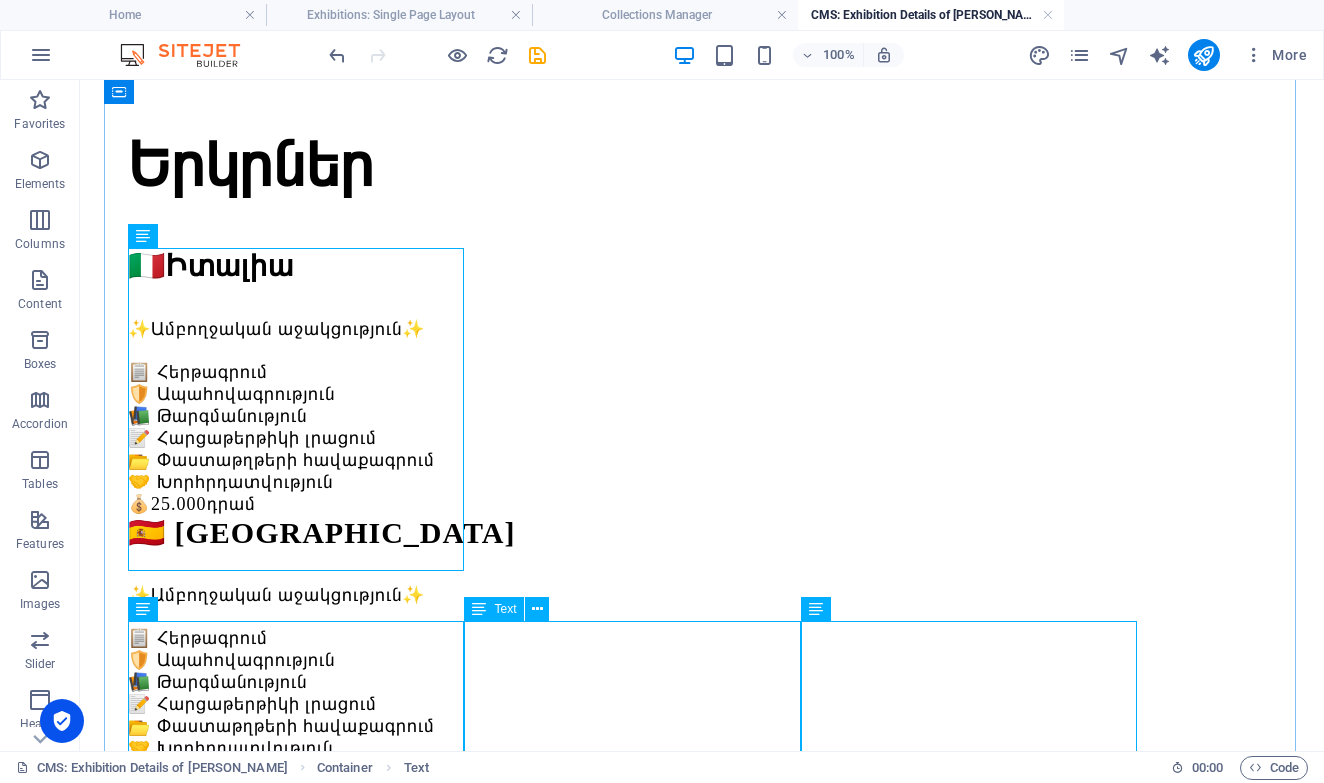 click on "🇪🇸 Իսպանիա ✨Ամբողջական աջակցություն✨   📋 Հերթագրում 🛡️ Ապահովագրություն   📚 Թարգմանություն   📝 Հարցաթերթիկի լրացում   📂 Փաստաթղթերի հավաքագրում   🤝 Խորհրդատվություն 💰 25.000  դրամ" at bounding box center (702, 1497) 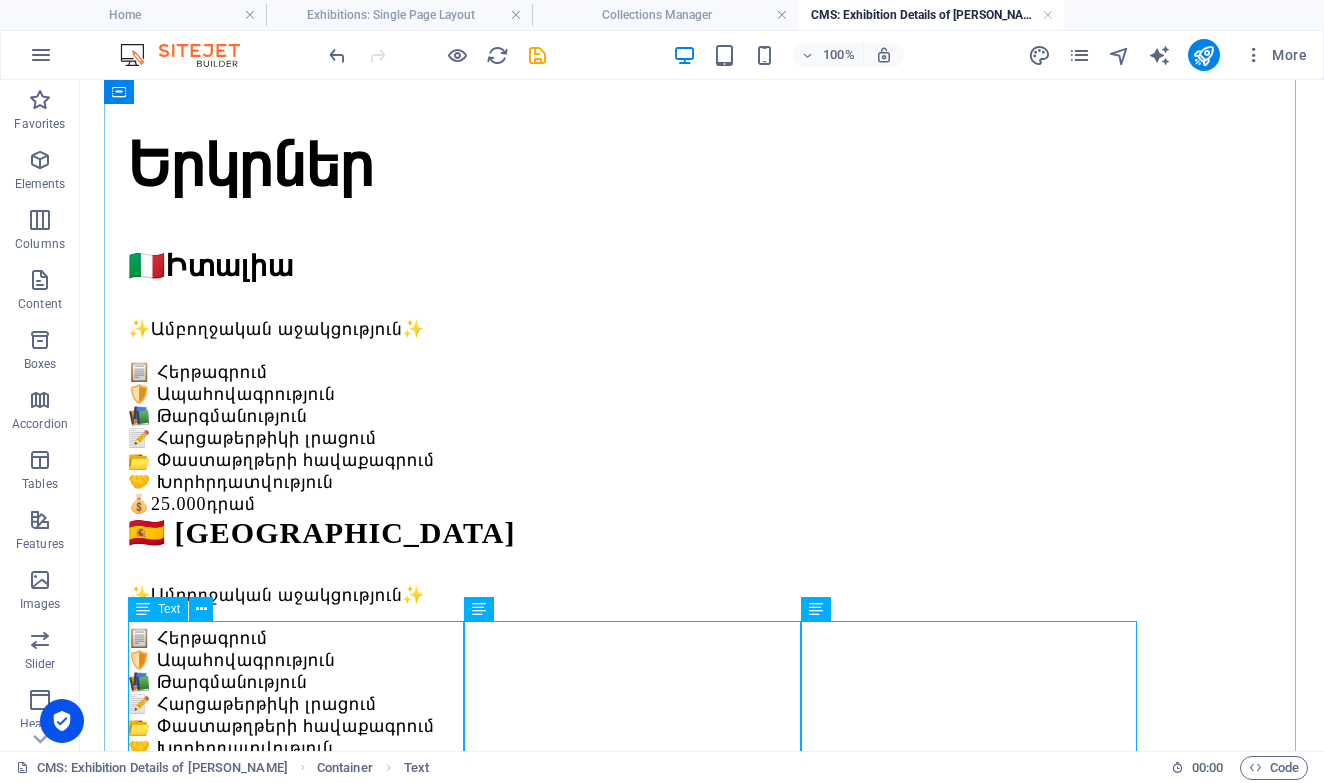 click on "🇮🇹  Իտալիա ✨Ամբողջական աջակցություն✨   📋 Հերթագրում 🛡️ Ապահովագրություն   📚 Թարգմանություն   📝 Հարցաթերթիկի լրացում   📂 Փաստաթղթերի հավաքագրում   🤝 Խորհրդատվություն 💰 25.000  դրամ" at bounding box center (702, 1230) 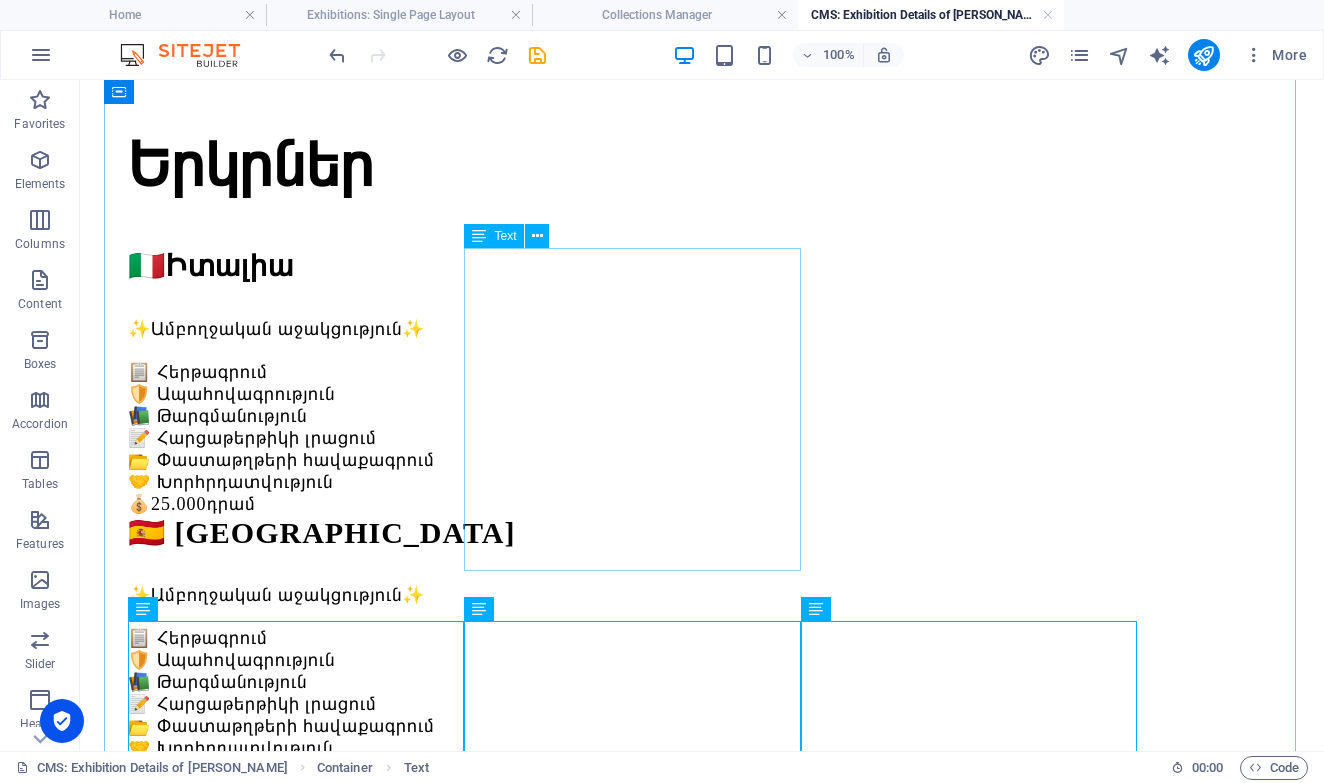 click on "🇪🇸 Իսպանիա ✨Ամբողջական աջակցություն✨   📋 Հերթագրում 🛡️ Ապահովագրություն   📚 Թարգմանություն   📝 Հարցաթերթիկի լրացում   📂 Փաստաթղթերի հավաքագրում   🤝 Խորհրդատվություն 💰 25.000  դրամ" at bounding box center (702, 648) 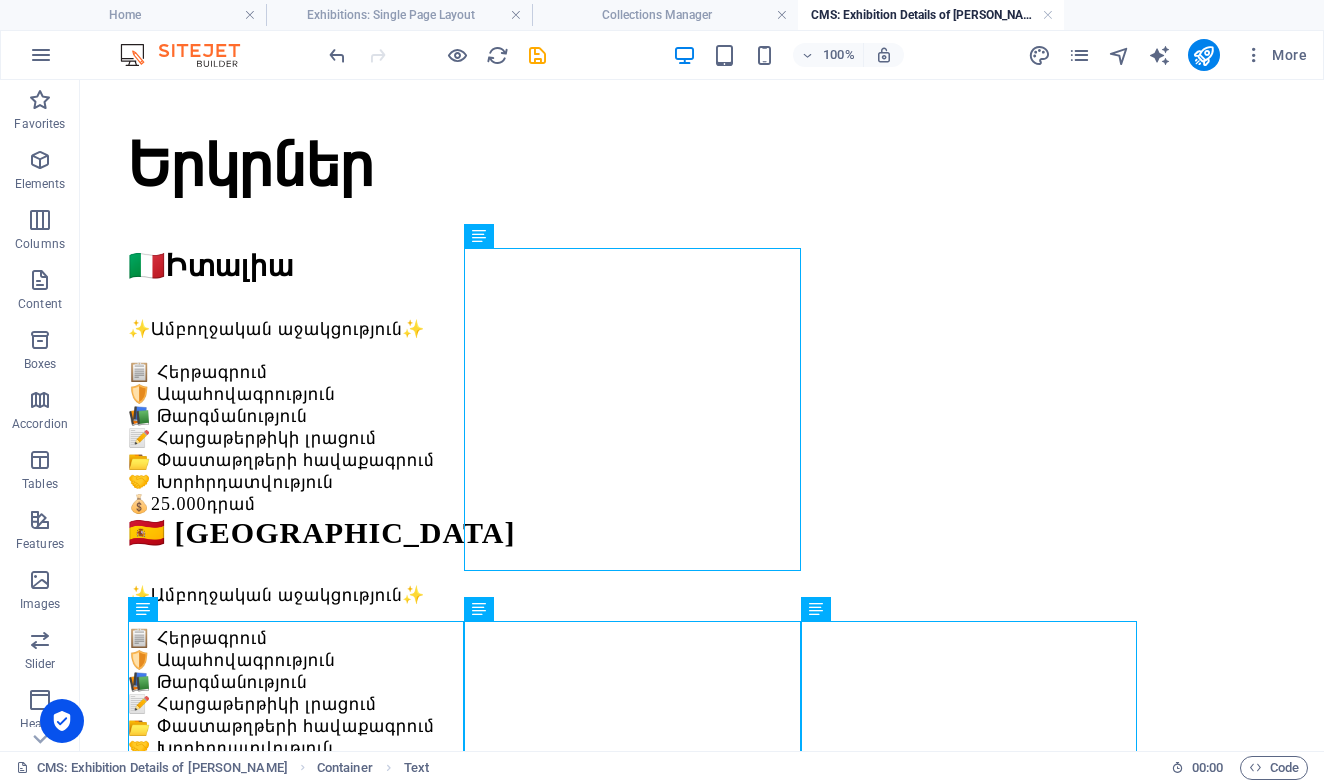 click on "100% More" at bounding box center (662, 55) 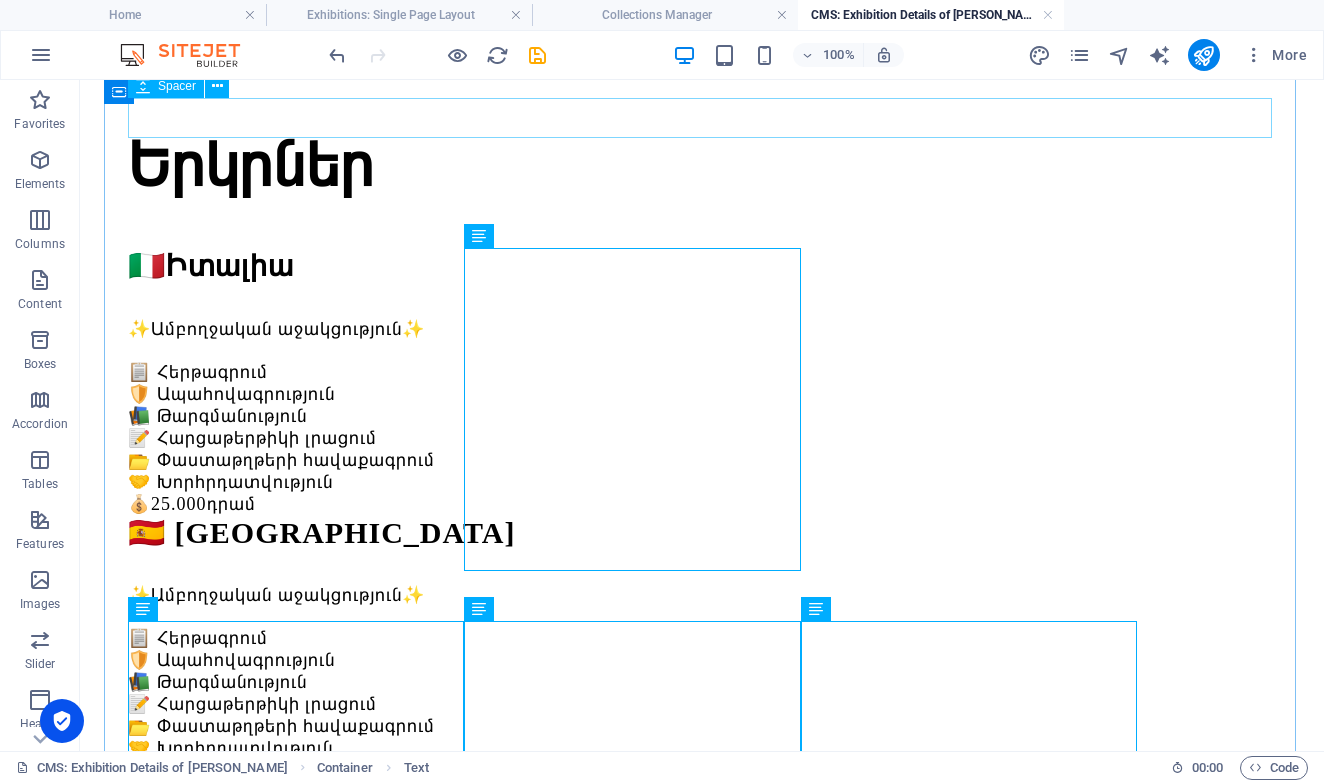 click at bounding box center [702, 118] 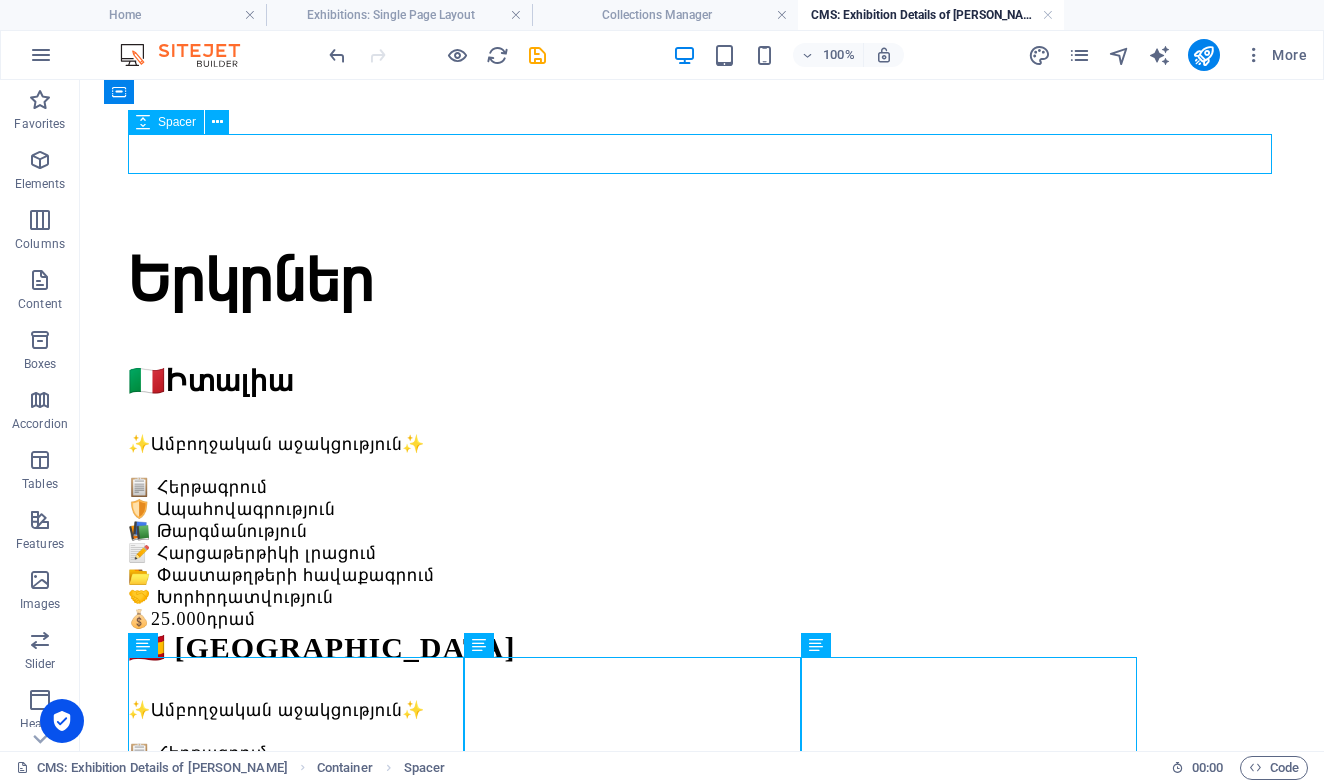 scroll, scrollTop: 54, scrollLeft: 0, axis: vertical 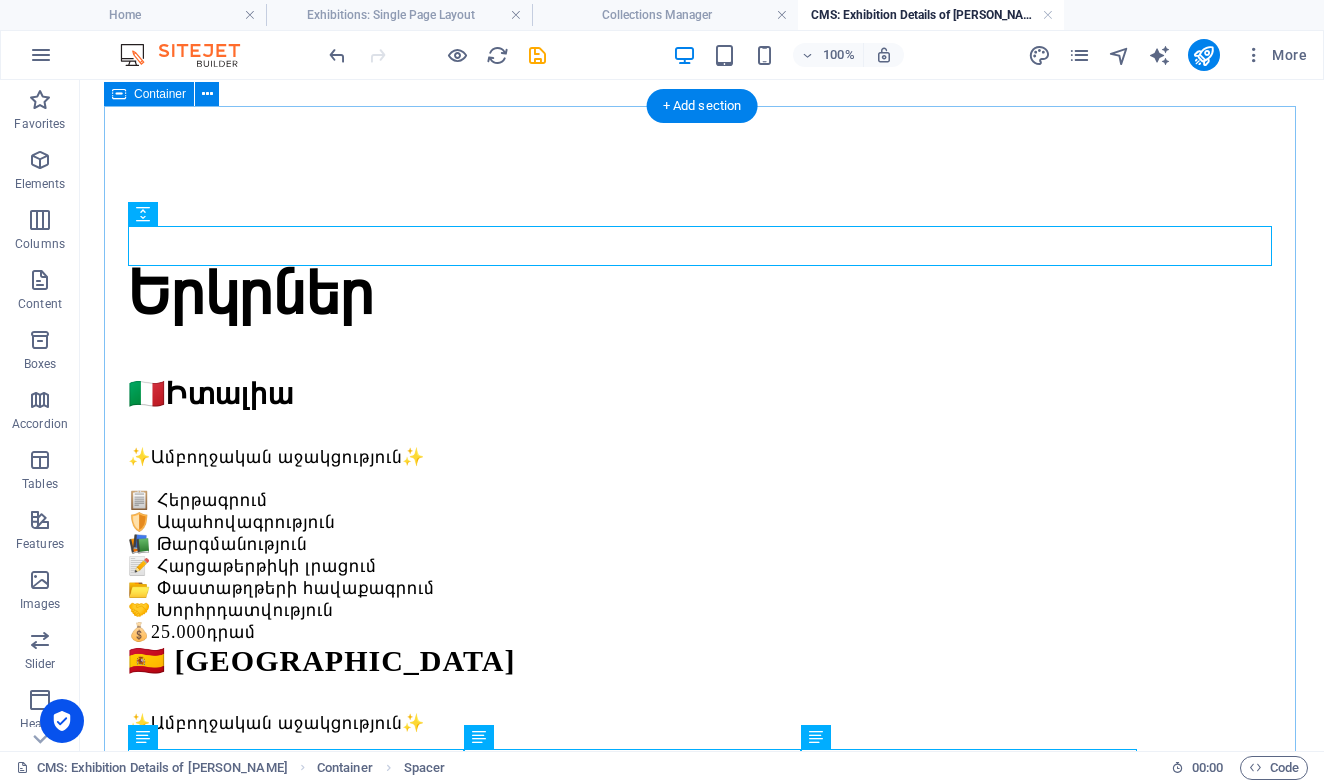 click on "Երկրներ 🇮🇹  Իտալիա ✨Ամբողջական աջակցություն✨   📋 Հերթագրում 🛡️ Ապահովագրություն   📚 Թարգմանություն   📝 Հարցաթերթիկի լրացում   📂 Փաստաթղթերի հավաքագրում   🤝 Խորհրդատվություն 💰 25.000  դրամ 🇪🇸 Իսպանիա ✨Ամբողջական աջակցություն✨   📋 Հերթագրում 🛡️ Ապահովագրություն   📚 Թարգմանություն   📝 Հարցաթերթիկի լրացում   📂 Փաստաթղթերի հավաքագրում   🤝 Խորհրդատվություն 💰 25.000  դրամ 🇩🇪Գերմանիա ✨Ամբողջական աջակցություն✨   📋 Հերթագրում 🛡️ Ապահովագրություն   📚 Թարգմանություն   📝 Հարցաթերթիկի լրացում   📂 Փաստաթղթերի հավաքագրում   💰 25.000  դրամ" at bounding box center [702, 1342] 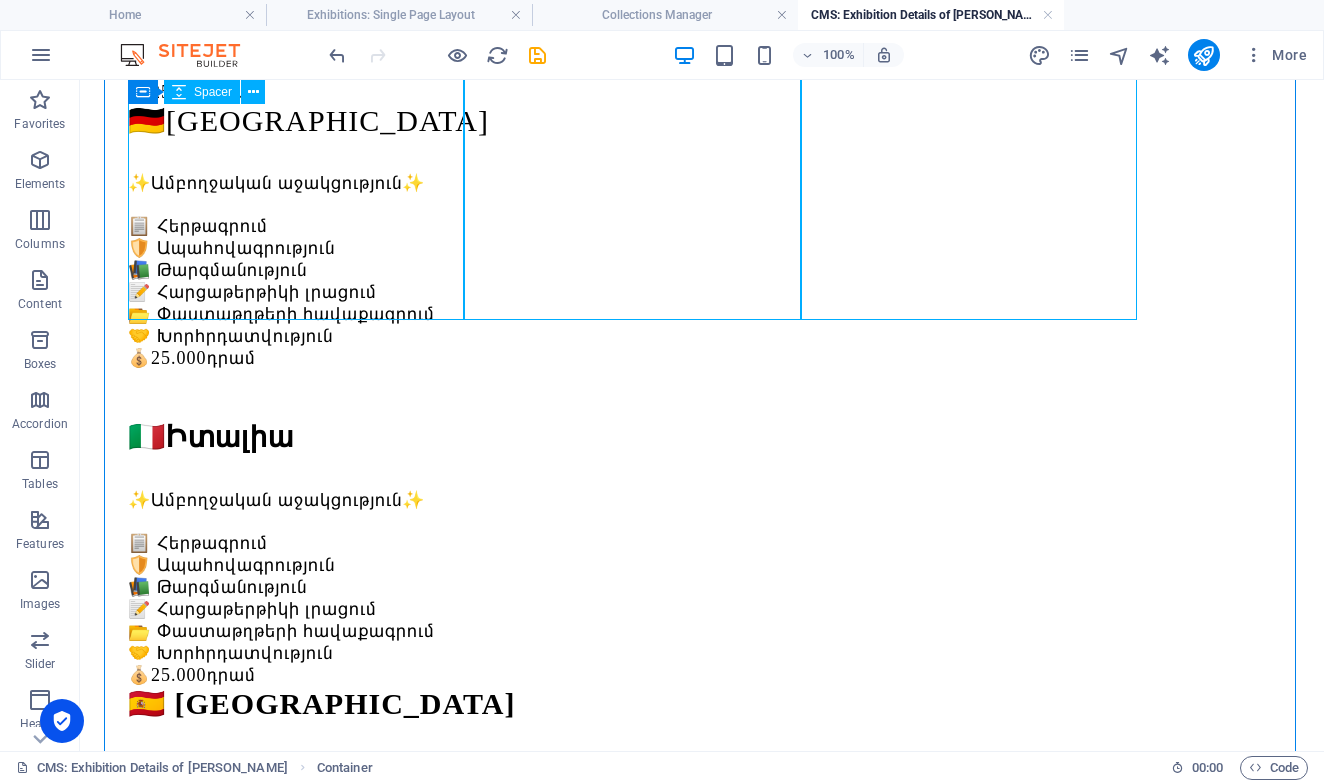 scroll, scrollTop: 770, scrollLeft: 0, axis: vertical 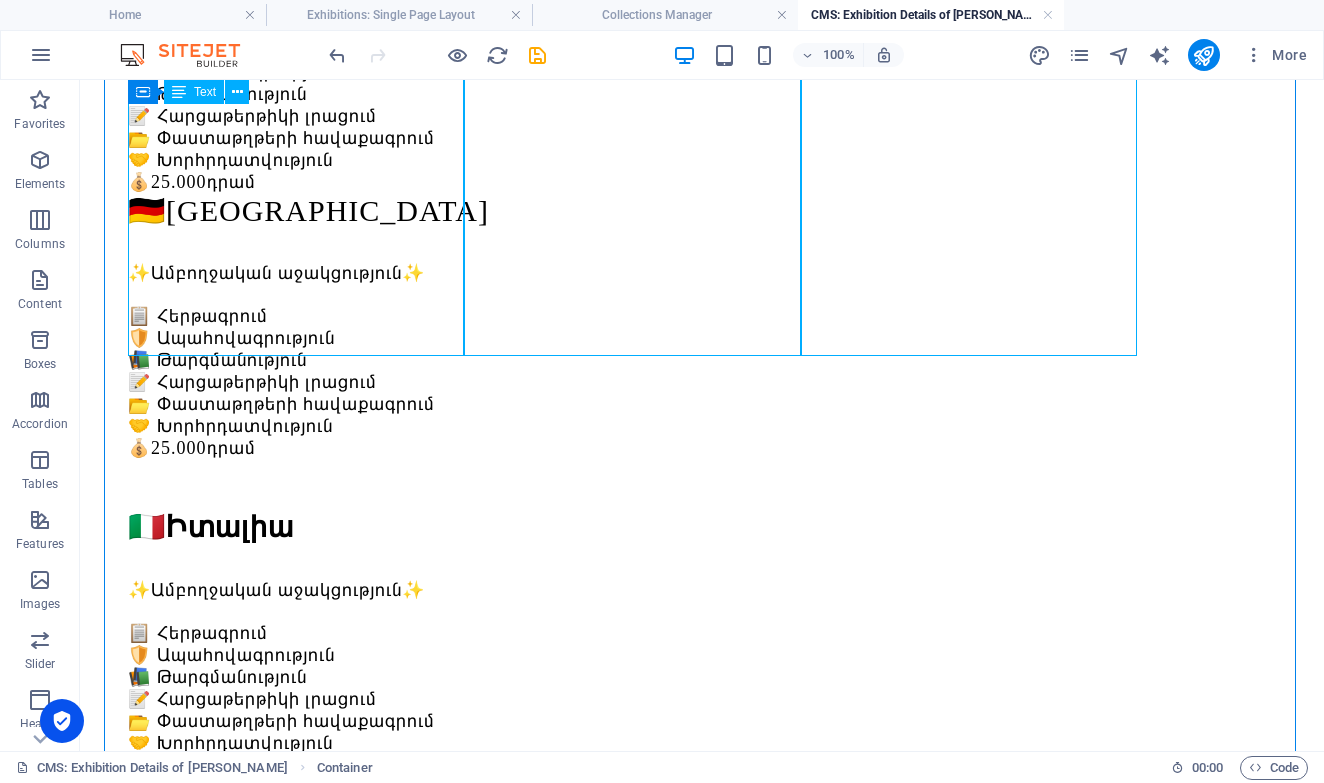 click on "🇮🇹  Իտալիա ✨Ամբողջական աջակցություն✨   📋 Հերթագրում 🛡️ Ապահովագրություն   📚 Թարգմանություն   📝 Հարցաթերթիկի լրացում   📂 Փաստաթղթերի հավաքագրում   🤝 Խորհրդատվություն 💰 25.000  դրամ" at bounding box center (702, 642) 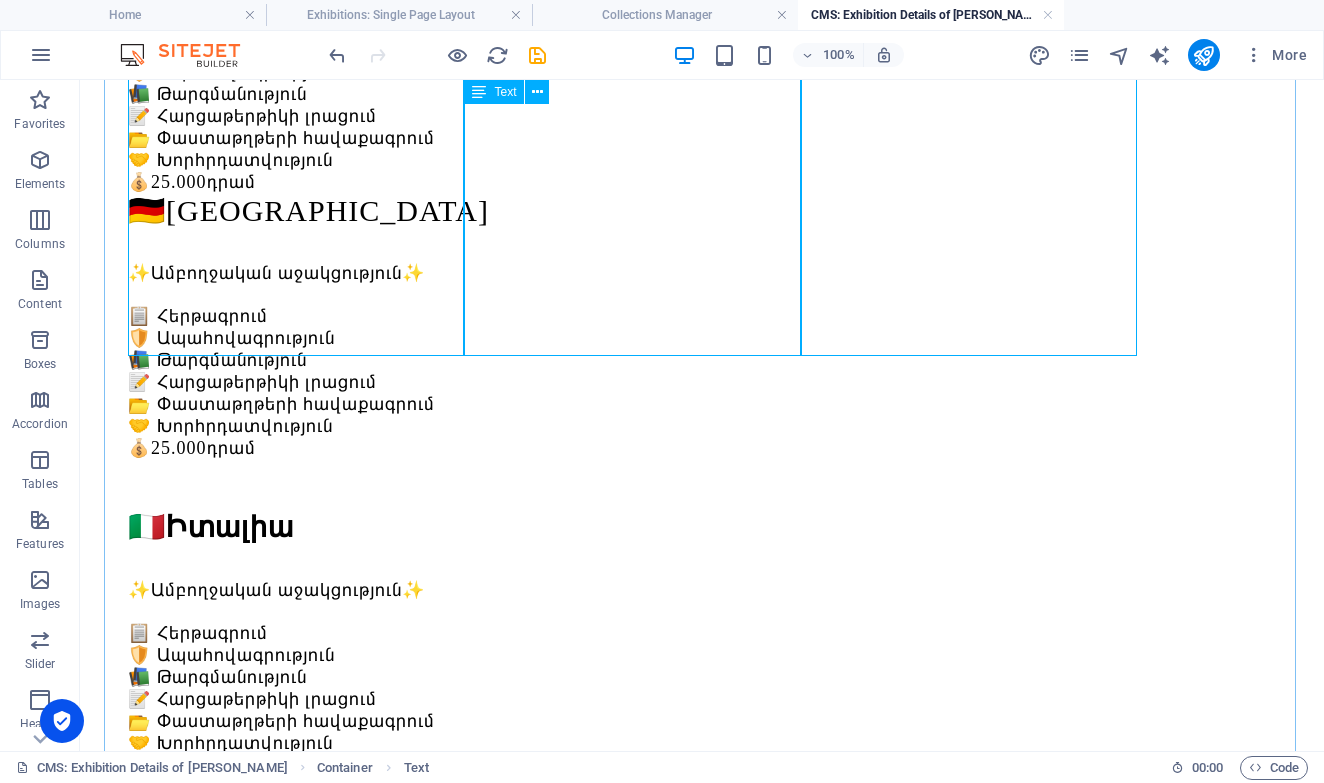 click on "🇪🇸 Իսպանիա ✨Ամբողջական աջակցություն✨   📋 Հերթագրում 🛡️ Ապահովագրություն   📚 Թարգմանություն   📝 Հարցաթերթիկի լրացում   📂 Փաստաթղթերի հավաքագրում   🤝 Խորհրդատվություն 💰 25.000  դրամ" at bounding box center (702, 909) 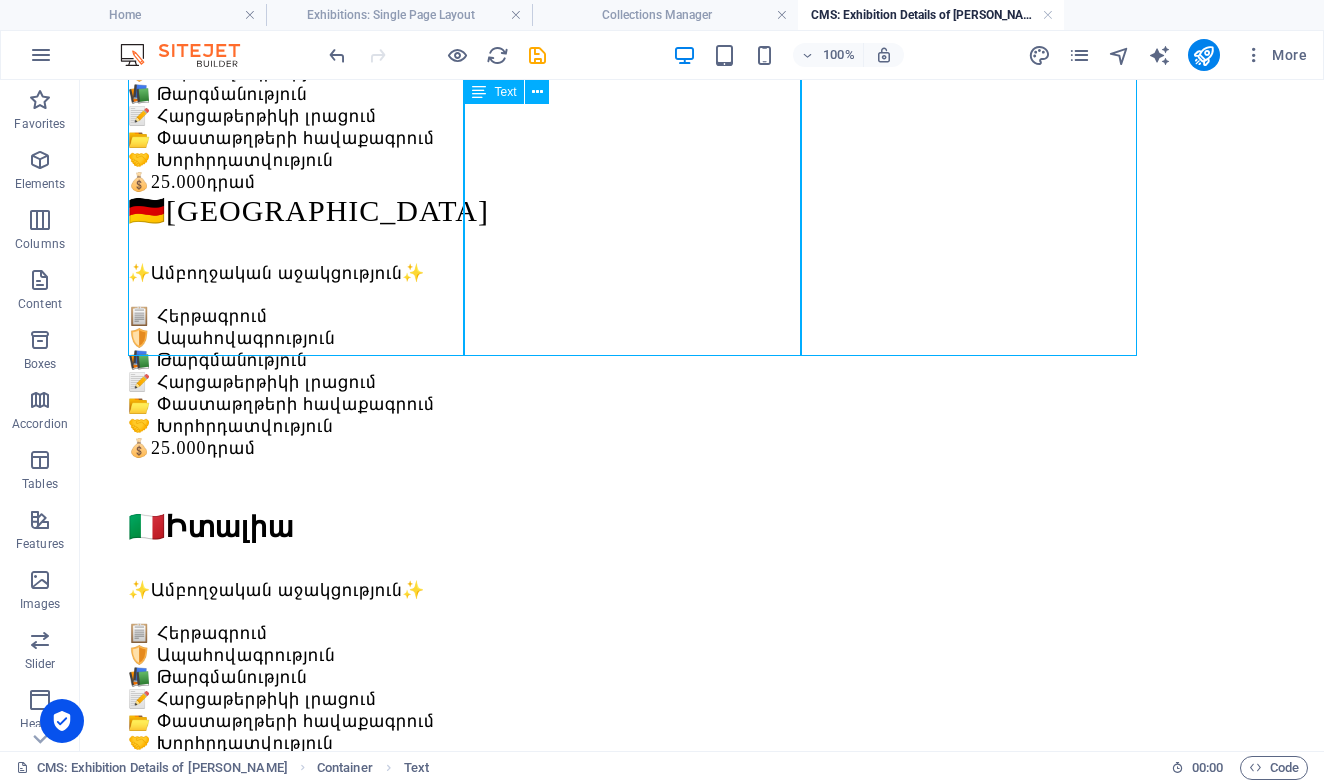 click on "🇪🇸 Իսպանիա ✨Ամբողջական աջակցություն✨   📋 Հերթագրում 🛡️ Ապահովագրություն   📚 Թարգմանություն   📝 Հարցաթերթիկի լրացում   📂 Փաստաթղթերի հավաքագրում   🤝 Խորհրդատվություն 💰 25.000  դրամ" at bounding box center [702, 909] 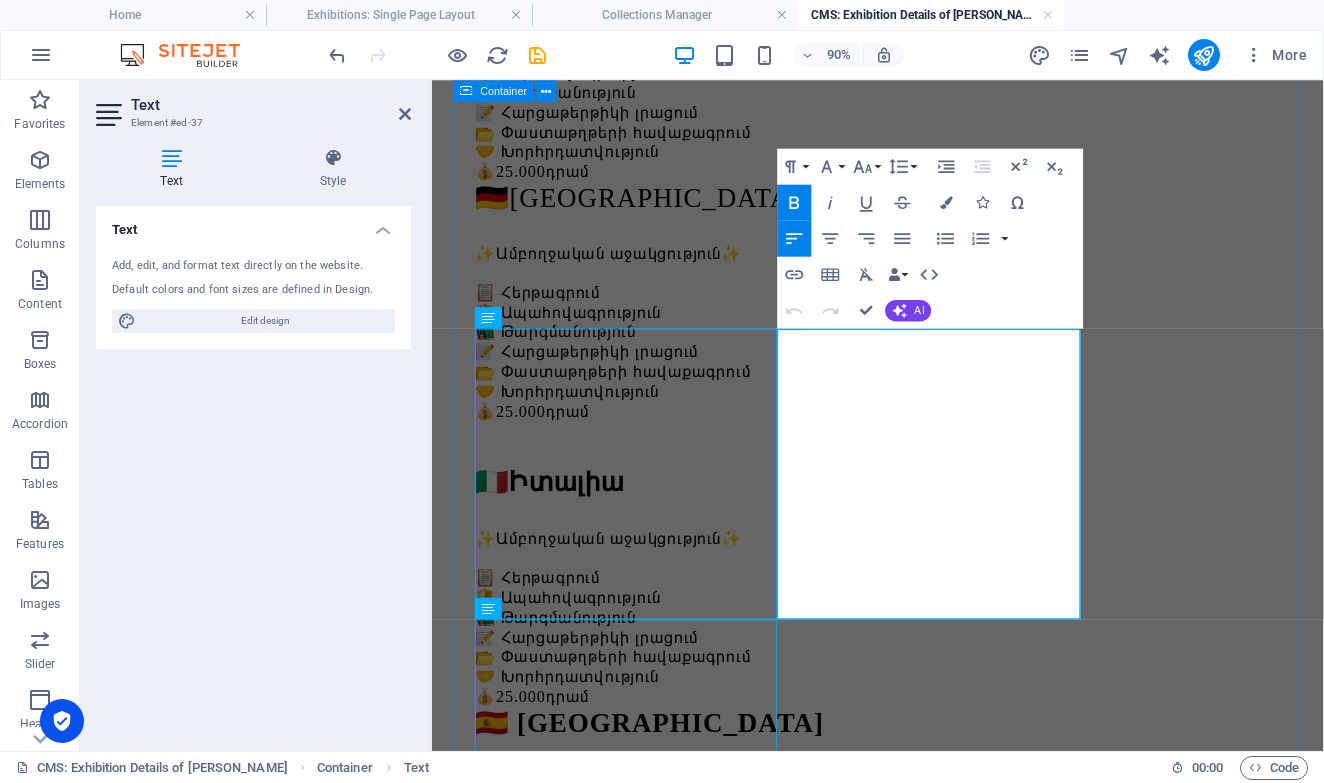 click on "Երկրներ 🇮🇹  Իտալիա ✨Ամբողջական աջակցություն✨   📋 Հերթագրում 🛡️ Ապահովագրություն   📚 Թարգմանություն   📝 Հարցաթերթիկի լրացում   📂 Փաստաթղթերի հավաքագրում   🤝 Խորհրդատվություն 💰 25.000  դրամ 🇪🇸 Իսպանիա ✨Ամբողջական աջակցություն✨   📋 Հերթագրում 🛡️ Ապահովագրություն   📚 Թարգմանություն   📝 Հարցաթերթիկի լրացում   📂 Փաստաթղթերի հավաքագրում   🤝 Խորհրդատվություն 💰 25.000  դրամ 🇩🇪Գերմանիա ✨Ամբողջական աջակցություն✨   📋 Հերթագրում 🛡️ Ապահովագրություն   📚 Թարգմանություն   📝 Հարցաթերթիկի լրացում   📂 Փաստաթղթերի հավաքագրում   💰 25.000  դրամ" at bounding box center (927, 677) 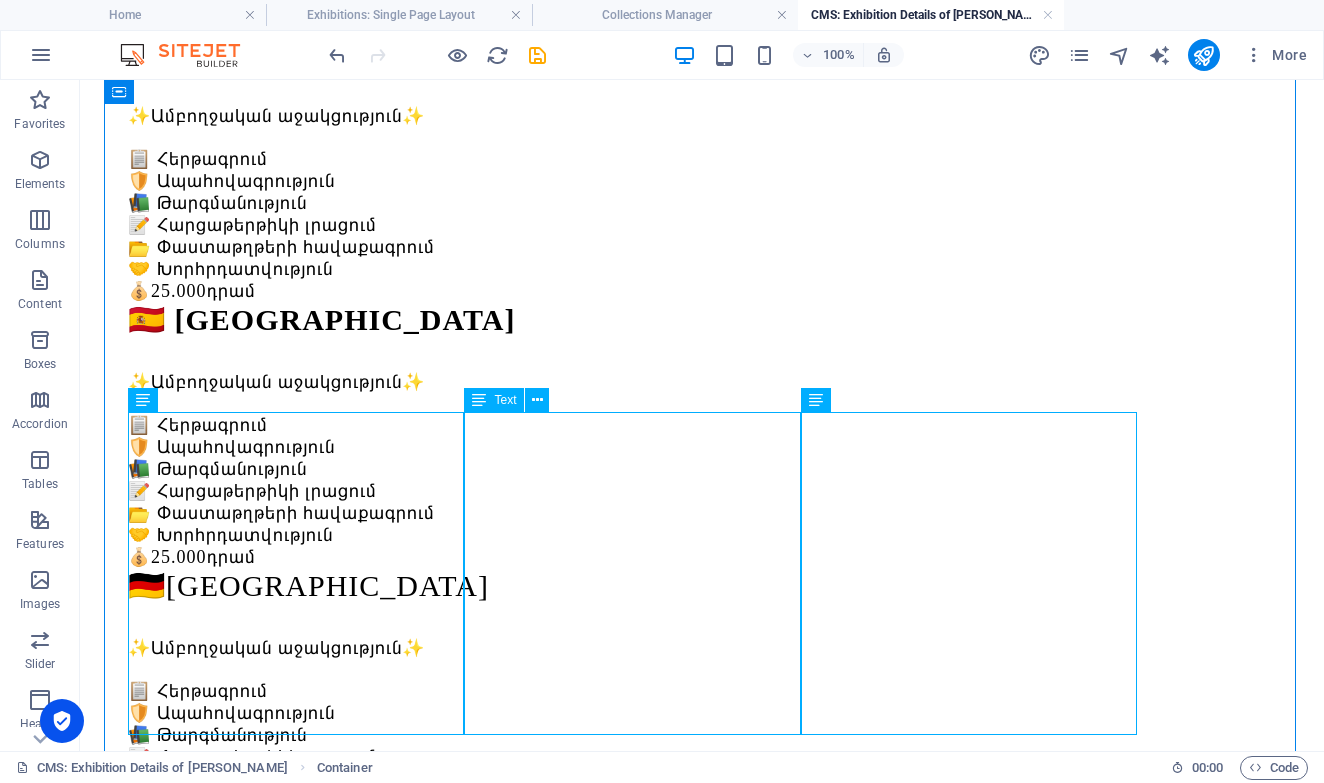 scroll, scrollTop: 399, scrollLeft: 0, axis: vertical 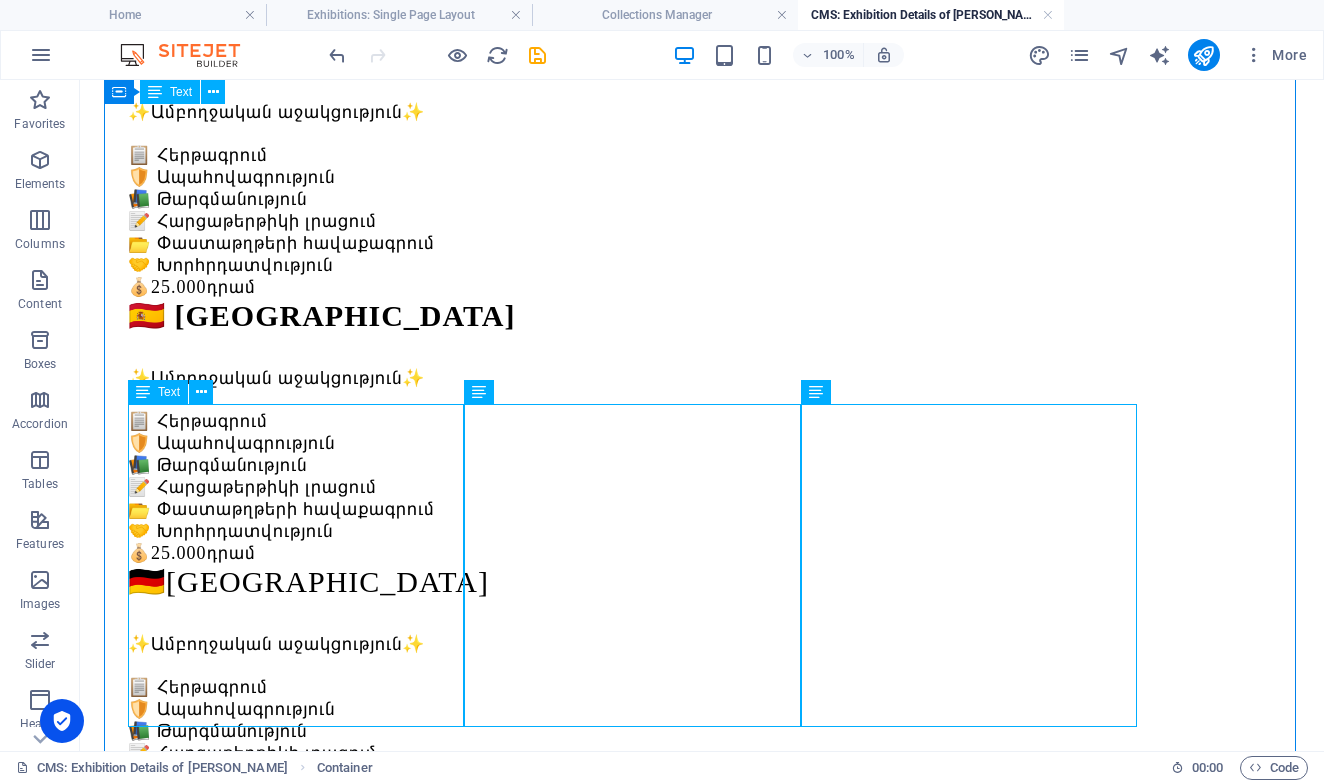 click on "🇮🇹  Իտալիա ✨Ամբողջական աջակցություն✨   📋 Հերթագրում 🛡️ Ապահովագրություն   📚 Թարգմանություն   📝 Հարցաթերթիկի լրացում   📂 Փաստաթղթերի հավաքագրում   🤝 Խորհրդատվություն 💰 25.000  դրամ" at bounding box center (702, 1013) 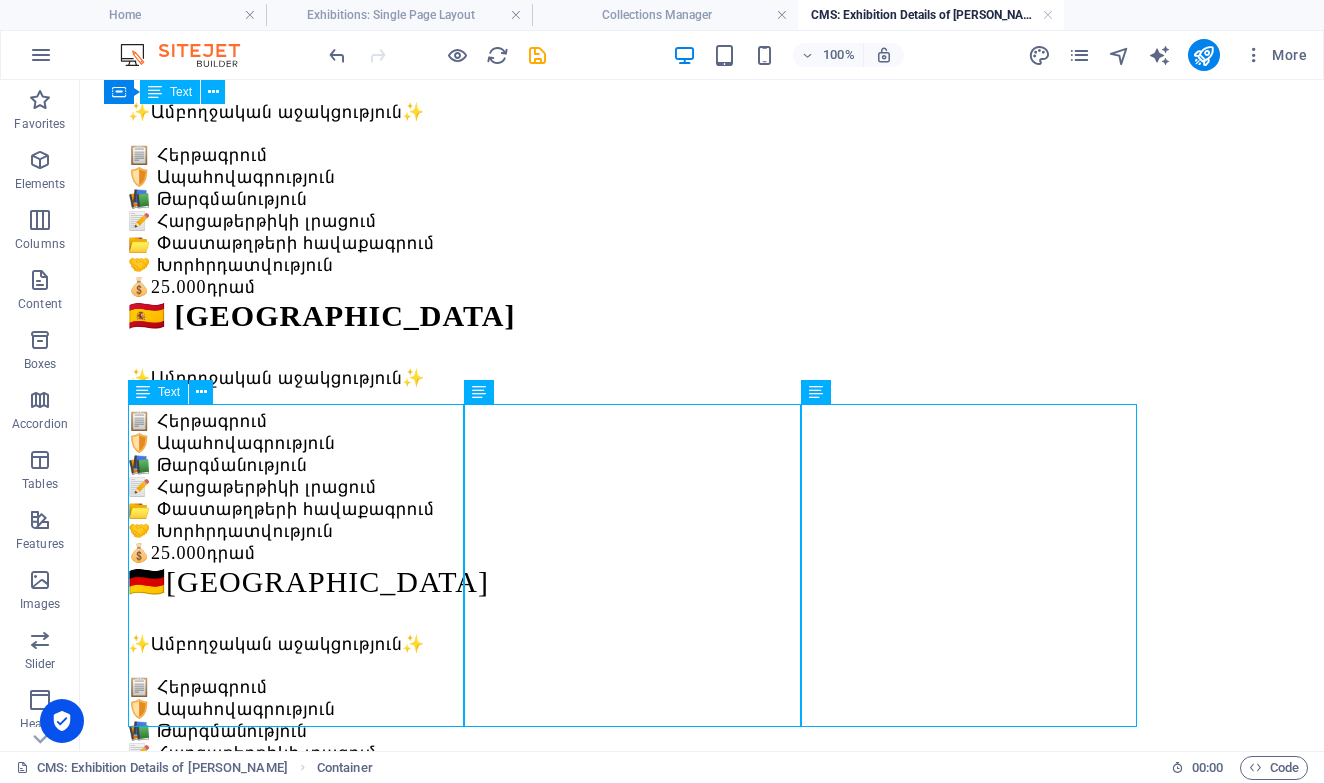 click on "🇮🇹  Իտալիա ✨Ամբողջական աջակցություն✨   📋 Հերթագրում 🛡️ Ապահովագրություն   📚 Թարգմանություն   📝 Հարցաթերթիկի լրացում   📂 Փաստաթղթերի հավաքագրում   🤝 Խորհրդատվություն 💰 25.000  դրամ" at bounding box center (702, 1013) 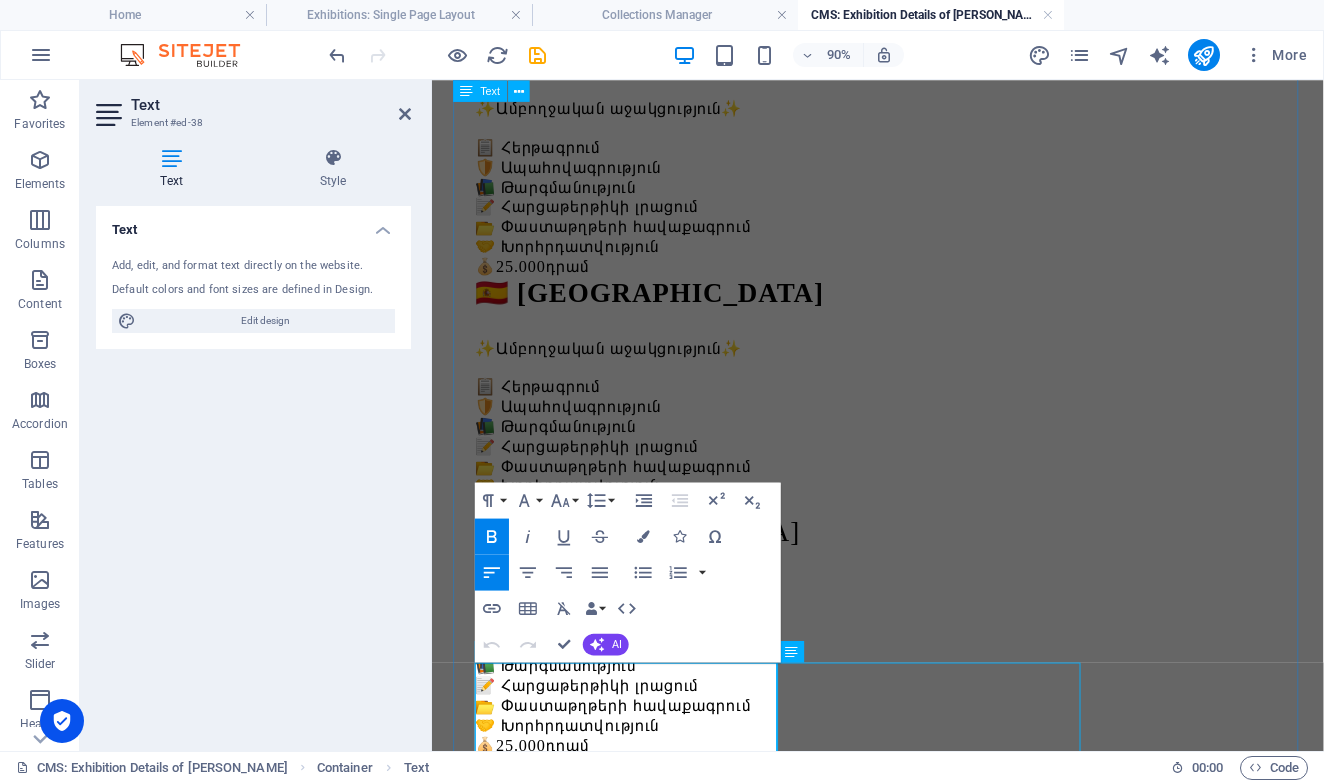 click on "Իտալիա" at bounding box center (582, 897) 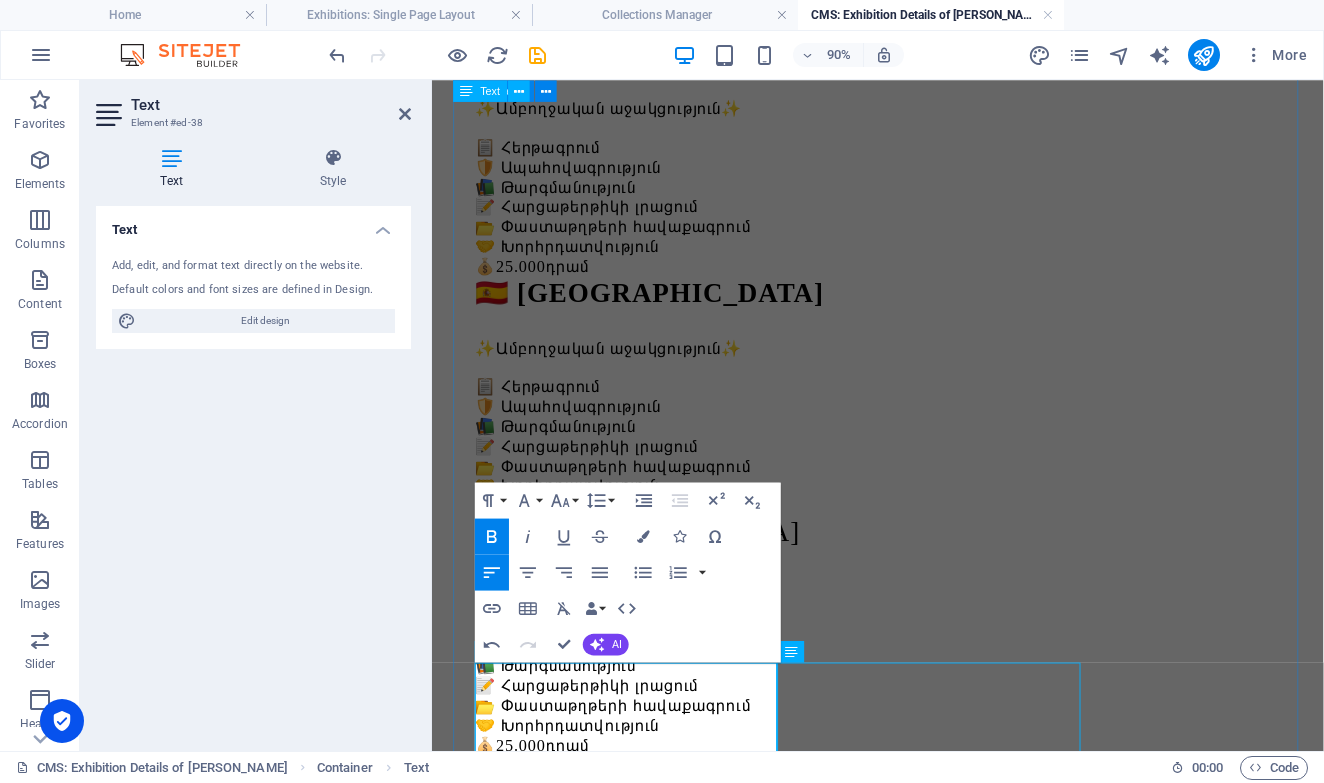 click on "Երկրներ 🇮🇹  Իտալիա ✨Ամբողջական աջակցություն✨   📋 Հերթագրում 🛡️ Ապահովագրություն   📚 Թարգմանություն   📝 Հարցաթերթիկի լրացում   📂 Փաստաթղթերի հավաքագրում   🤝 Խորհրդատվություն 💰 25.000  դրամ 🇪🇸 Իսպանիա ✨Ամբողջական աջակցություն✨   📋 Հերթագրում 🛡️ Ապահովագրություն   📚 Թարգմանություն   📝 Հարցաթերթիկի լրացում   📂 Փաստաթղթերի հավաքագրում   🤝 Խորհրդատվություն 💰 25.000  դրամ 🇩🇪Գերմանիա ✨Ամբողջական աջակցություն✨   📋 Հերթագրում 🛡️ Ապահովագրություն   📚 Թարգմանություն   📝 Հարցաթերթիկի լրացում   📂 Փաստաթղթերի հավաքագրում   💰 25.000  դրամ" at bounding box center (927, 1047) 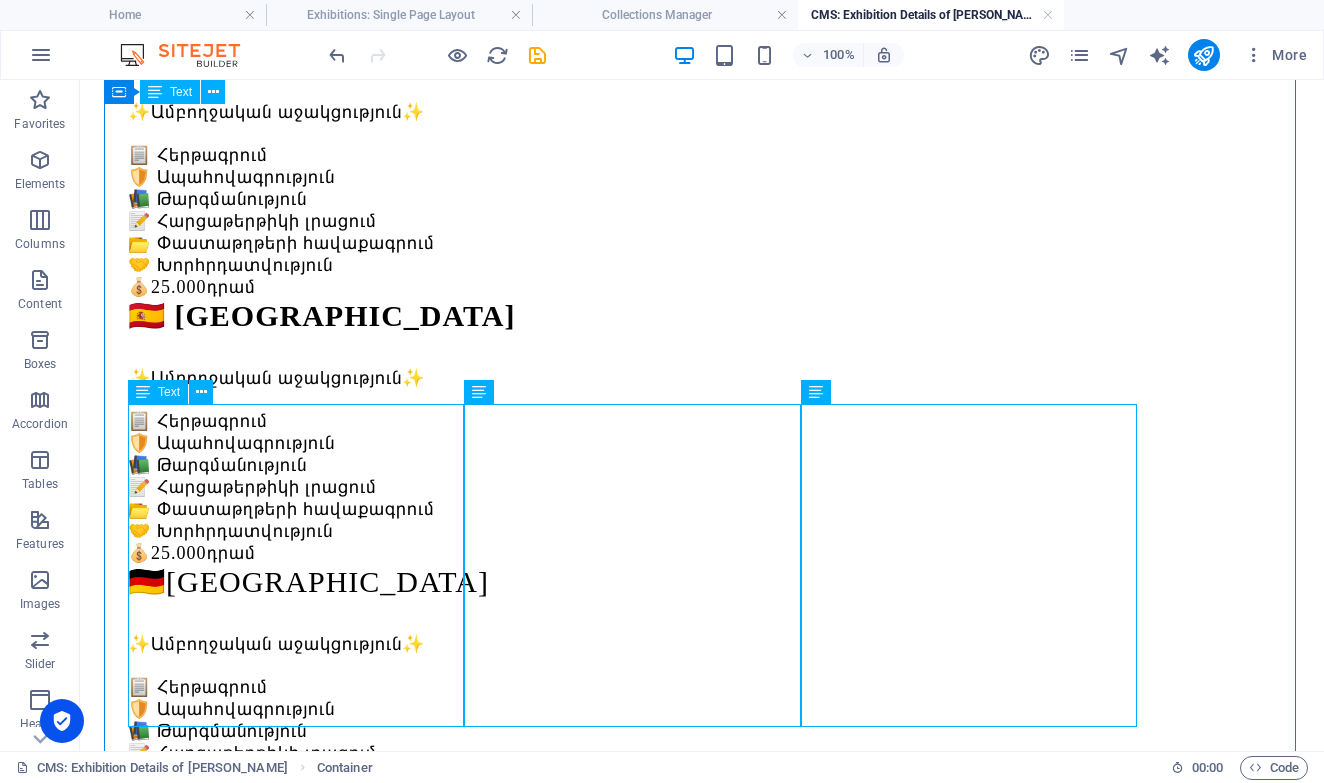 click on "🇮🇹  Լեհաստան ✨Ամբողջական աջակցություն✨   📋 Հերթագրում 🛡️ Ապահովագրություն   📚 Թարգմանություն   📝 Հարցաթերթիկի լրացում   📂 Փաստաթղթերի հավաքագրում   🤝 Խորհրդատվություն 💰 25.000  դրամ" at bounding box center (702, 1013) 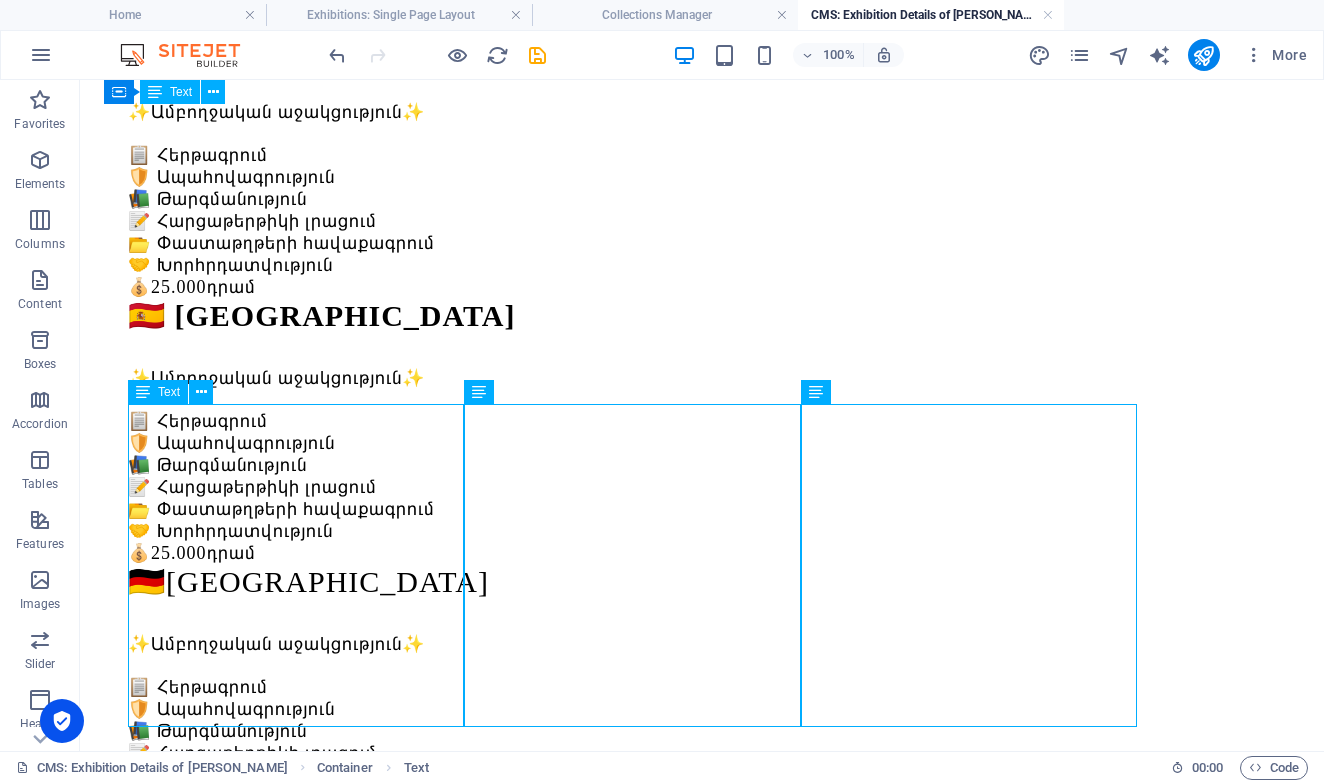 click on "🇮🇹  Լեհաստան ✨Ամբողջական աջակցություն✨   📋 Հերթագրում 🛡️ Ապահովագրություն   📚 Թարգմանություն   📝 Հարցաթերթիկի լրացում   📂 Փաստաթղթերի հավաքագրում   🤝 Խորհրդատվություն 💰 25.000  դրամ" at bounding box center [702, 1013] 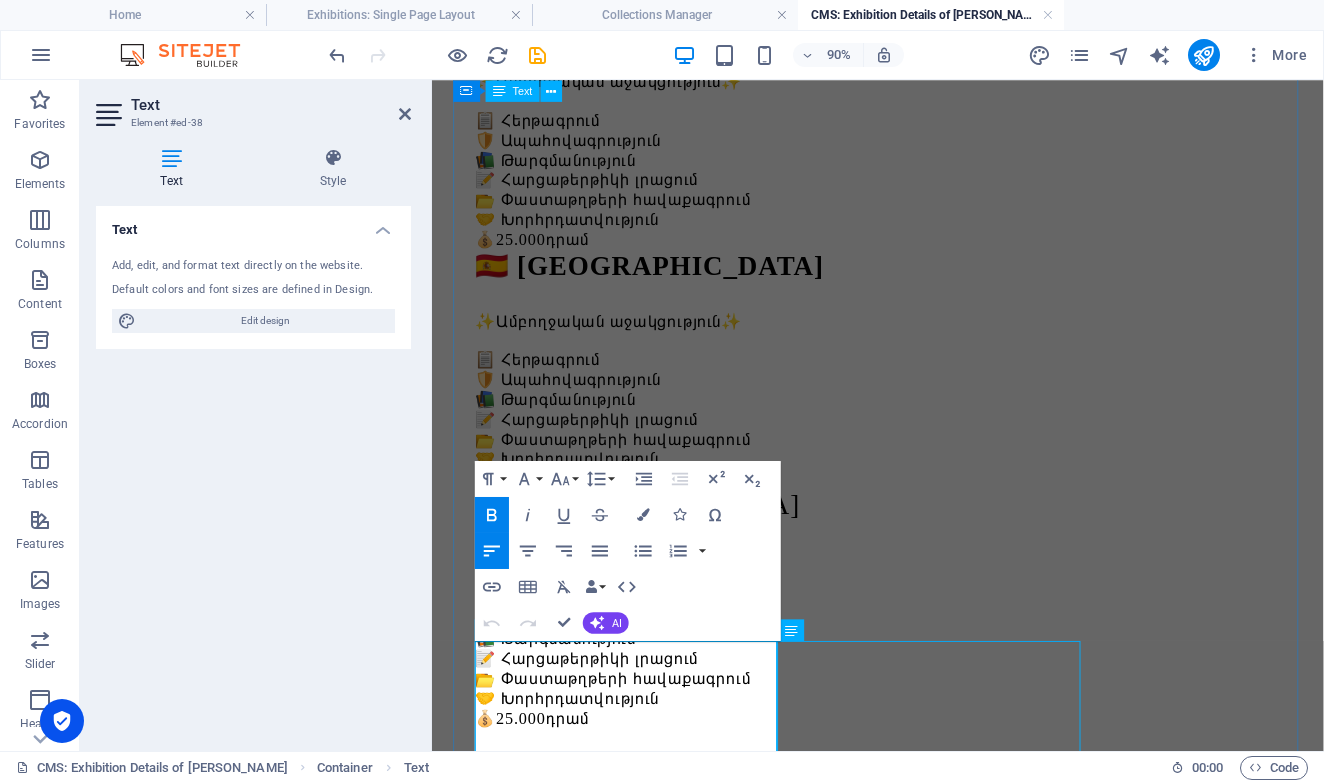 scroll, scrollTop: 423, scrollLeft: 0, axis: vertical 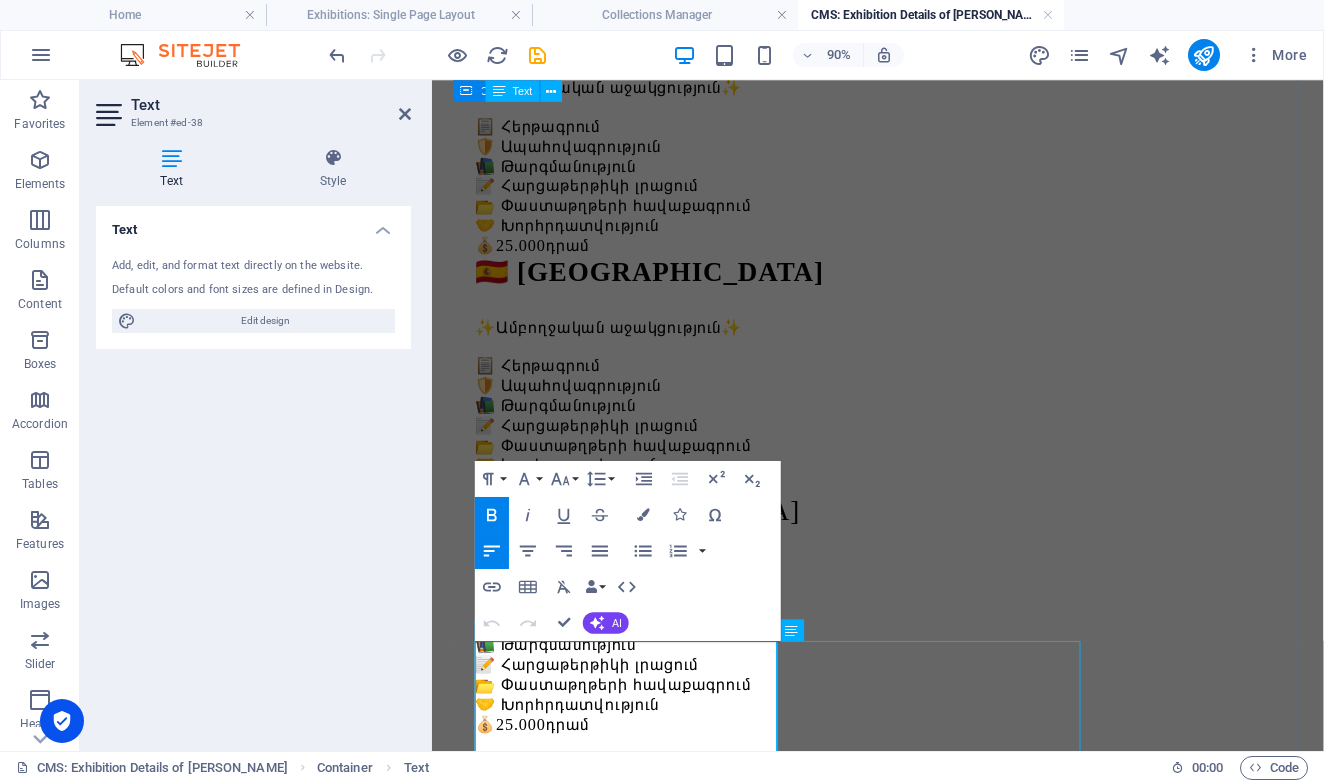 drag, startPoint x: 512, startPoint y: 728, endPoint x: 463, endPoint y: 728, distance: 49 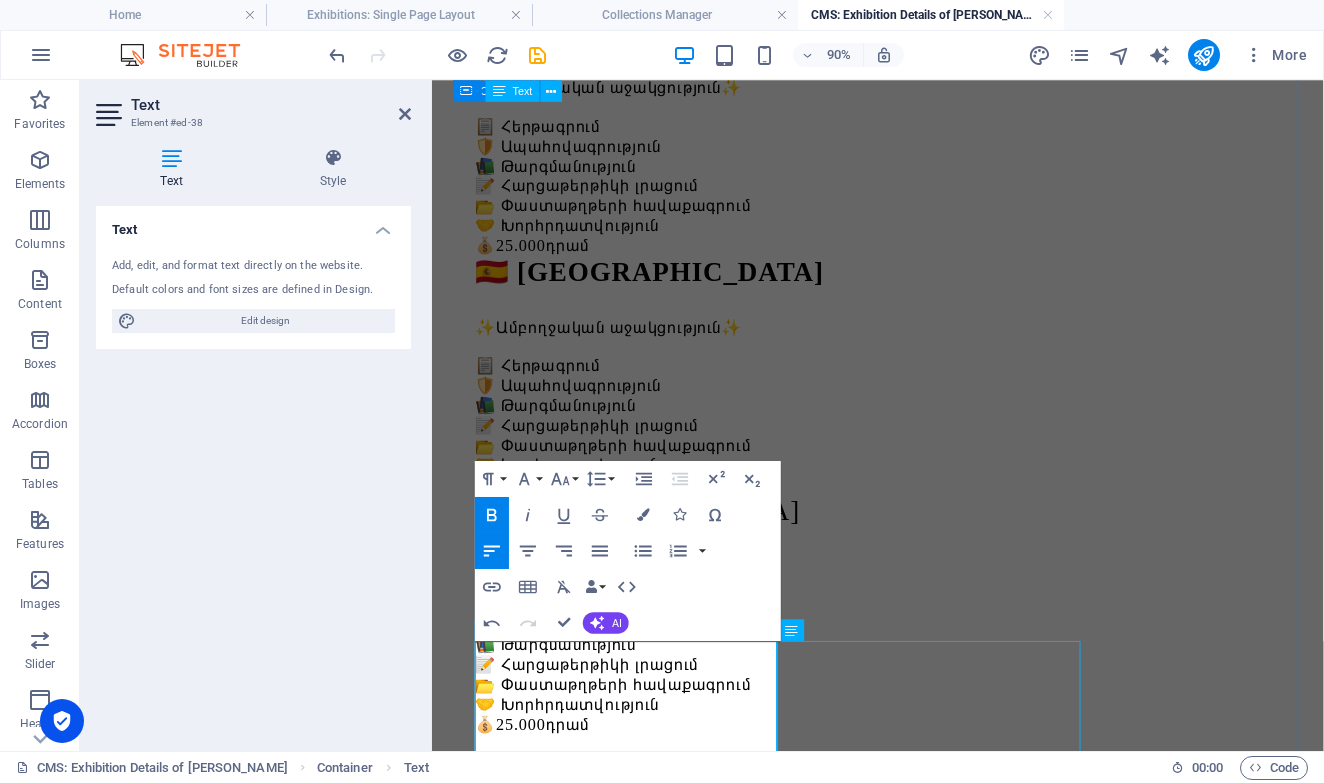 scroll, scrollTop: 0, scrollLeft: 23, axis: horizontal 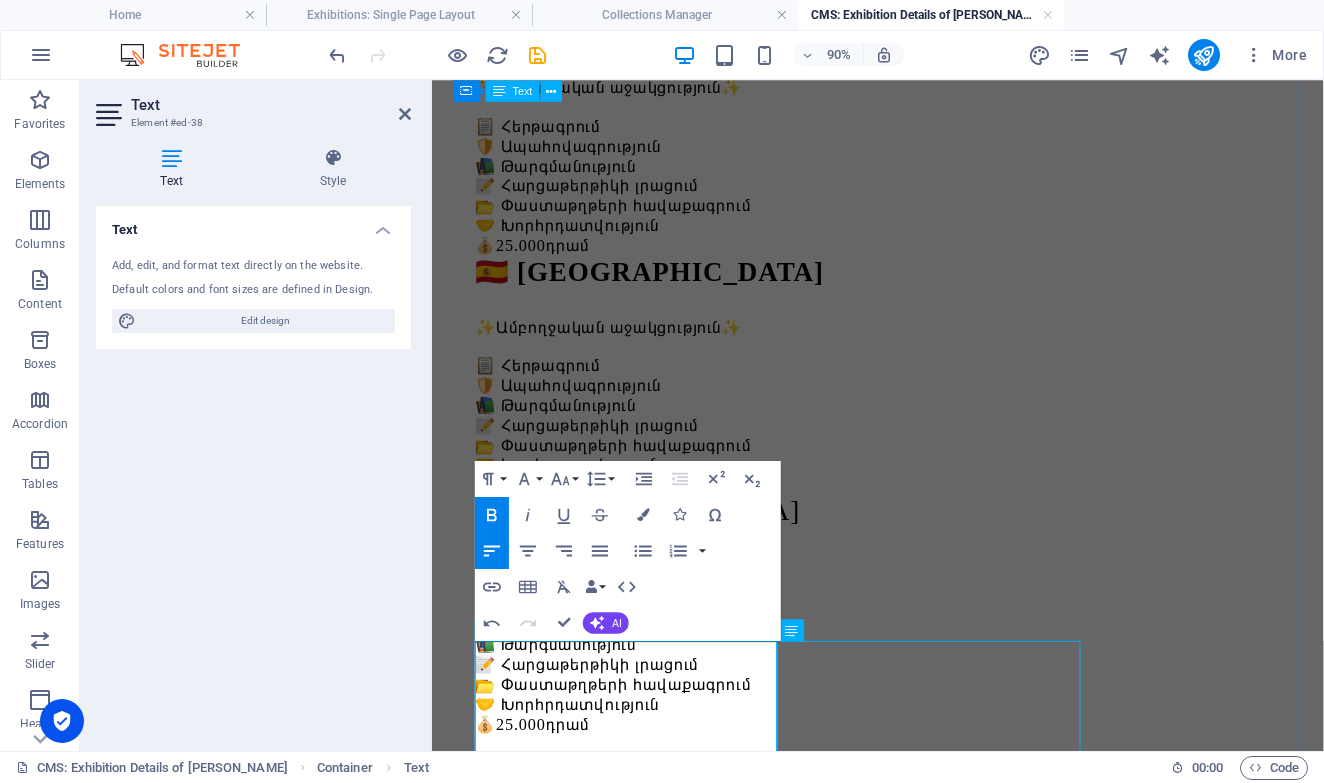 click on "🇵🇱  Լեհաստան" at bounding box center (927, 873) 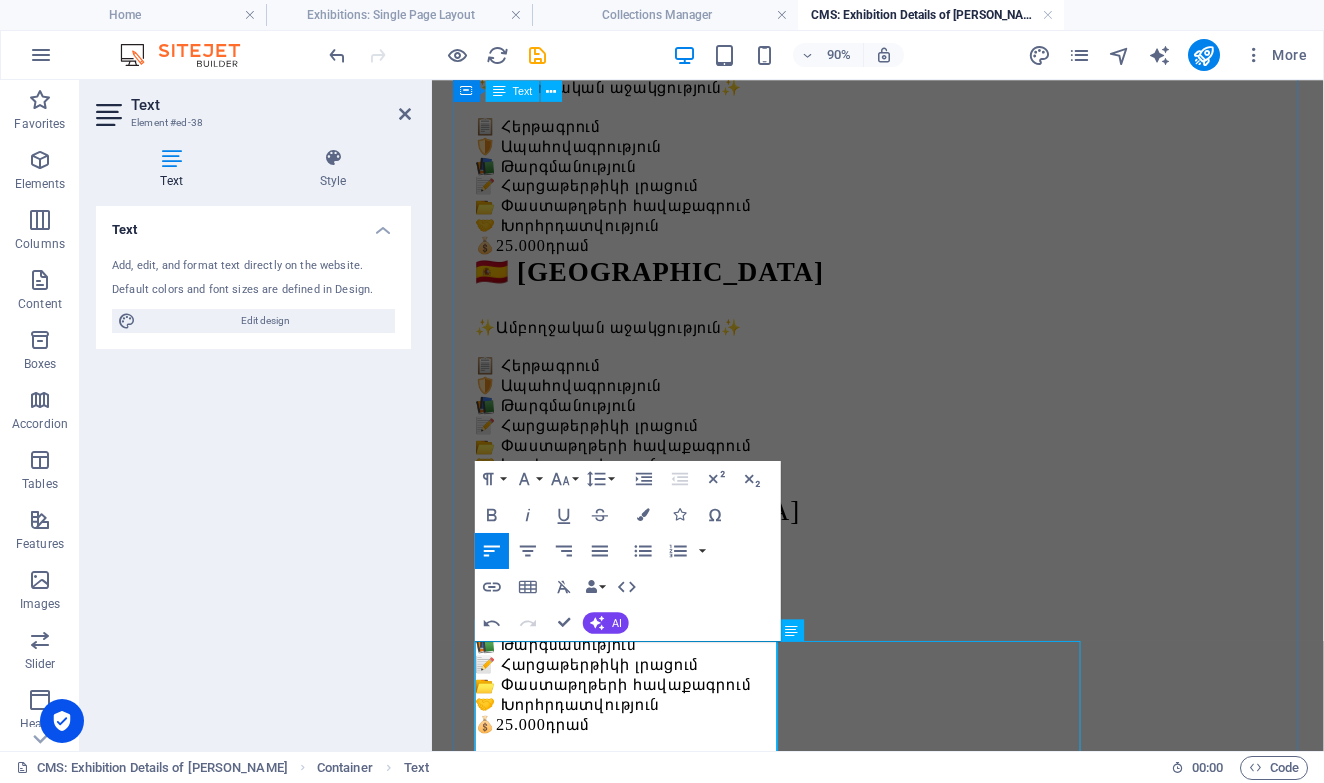 click on "🇵🇱  Լեհաստան" at bounding box center (927, 873) 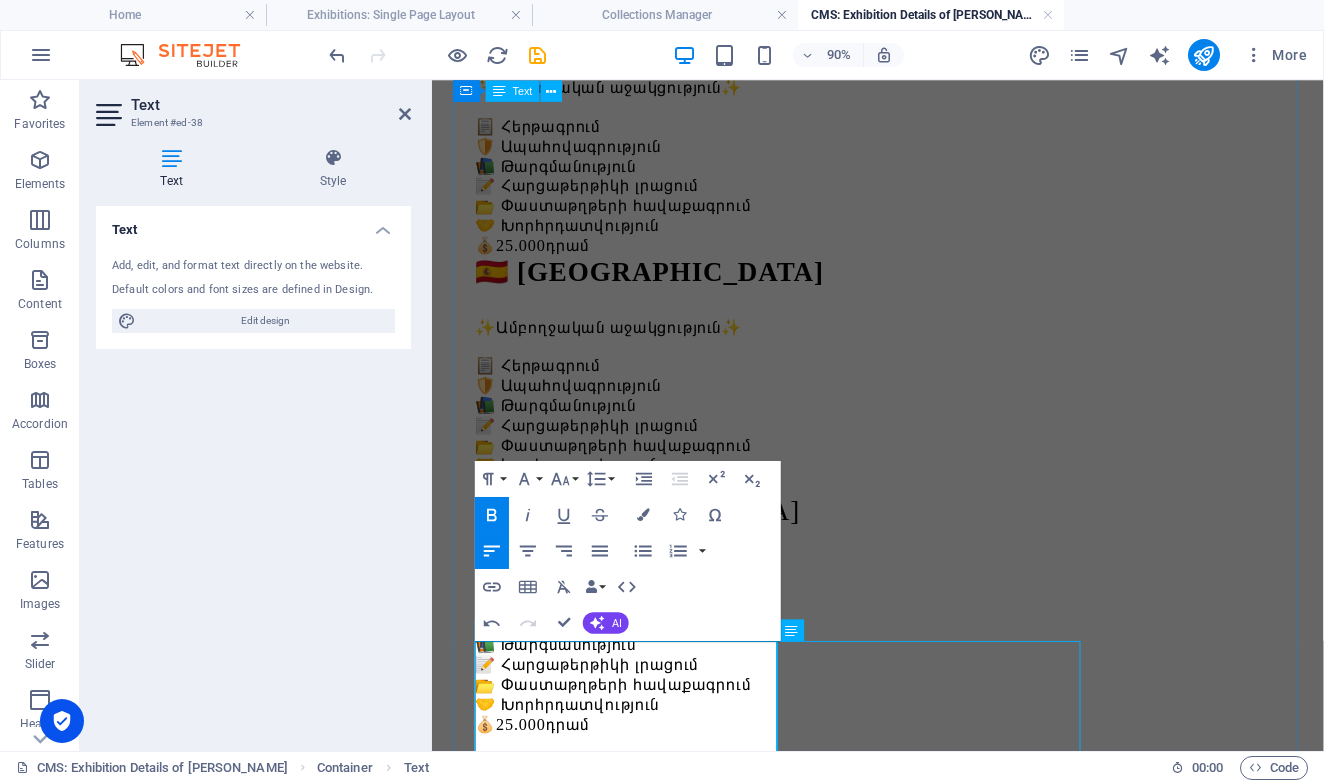 click on "🇵🇱  Լեհաստան" at bounding box center (927, 873) 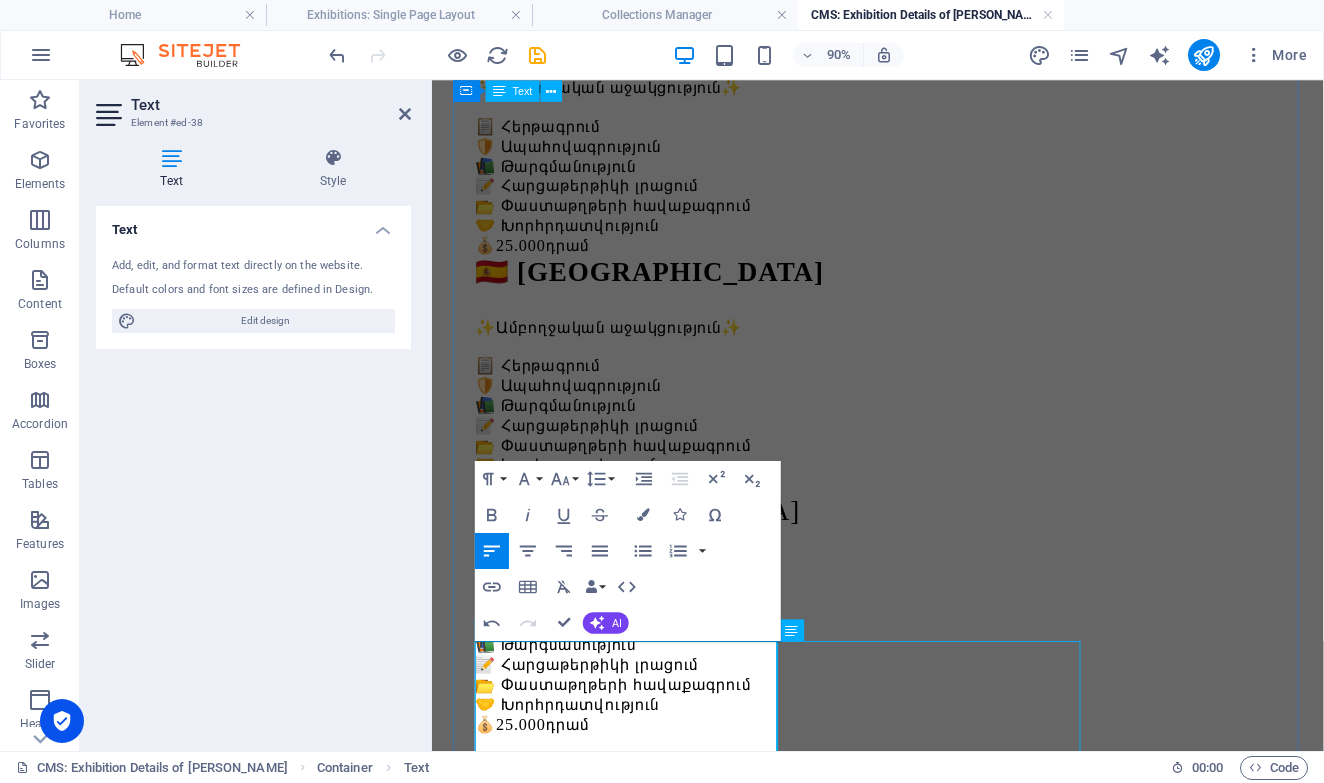 drag, startPoint x: 484, startPoint y: 726, endPoint x: 499, endPoint y: 727, distance: 15.033297 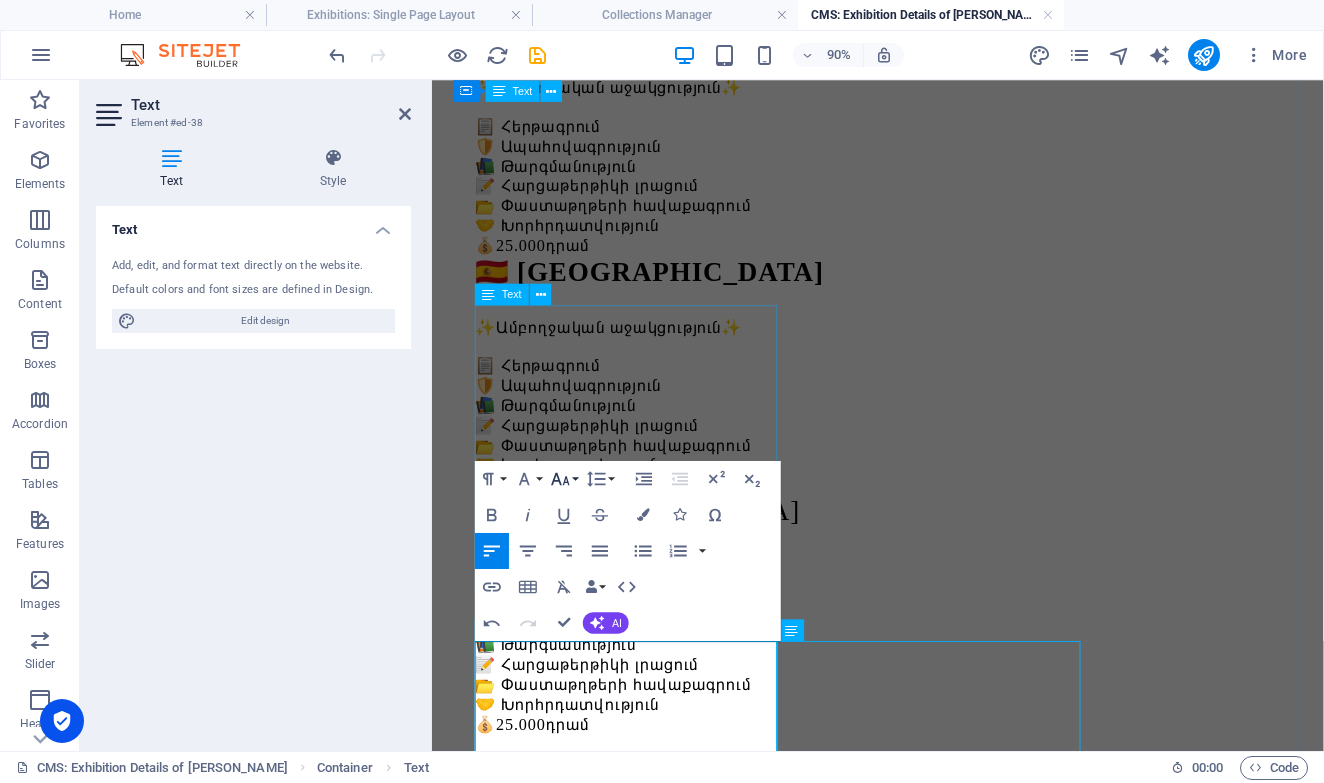 click 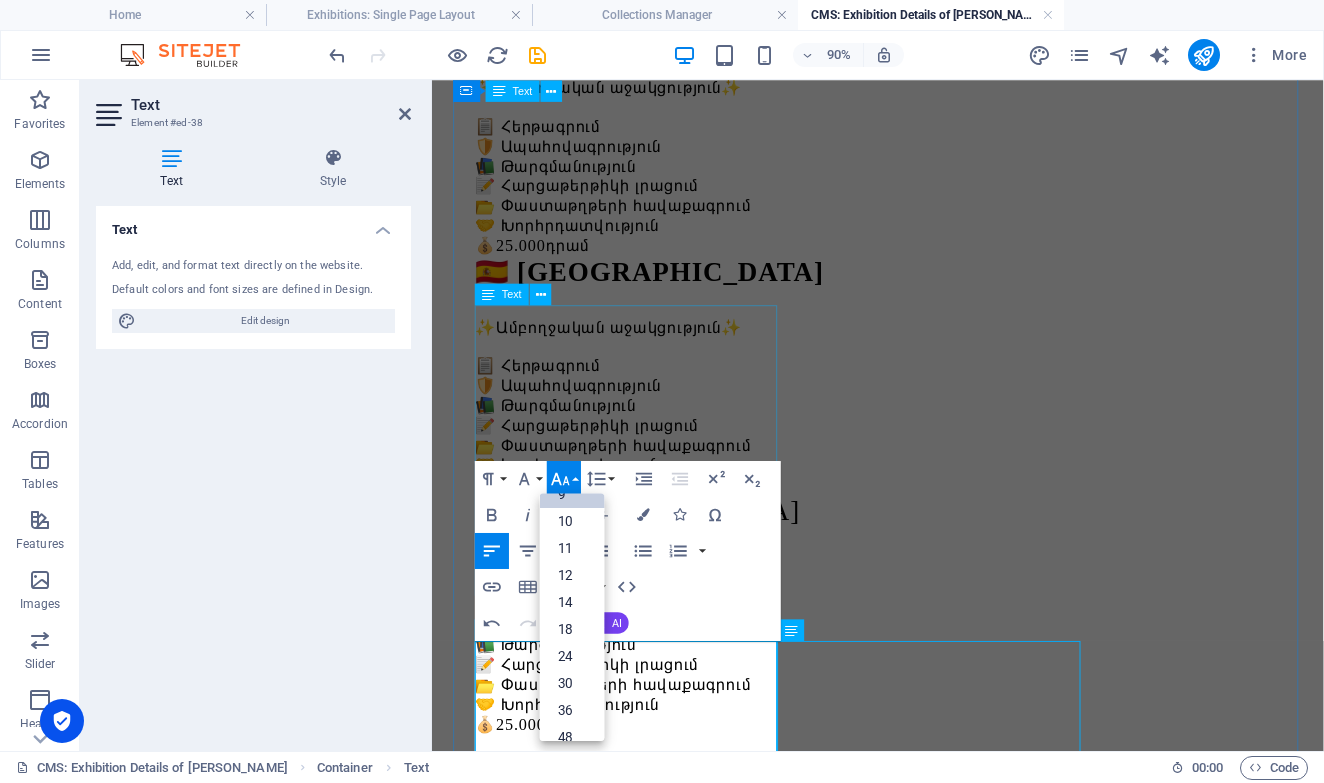 scroll, scrollTop: 68, scrollLeft: 0, axis: vertical 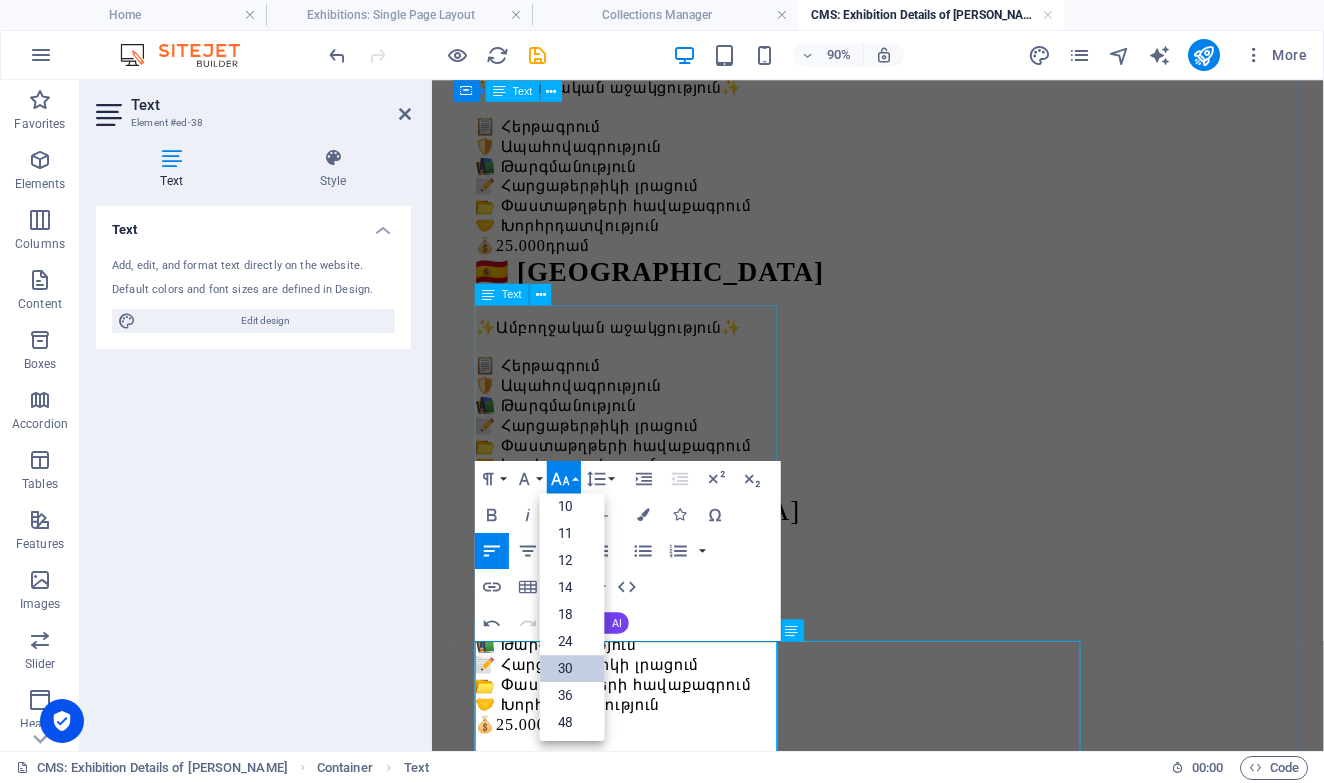 click on "30" at bounding box center (572, 668) 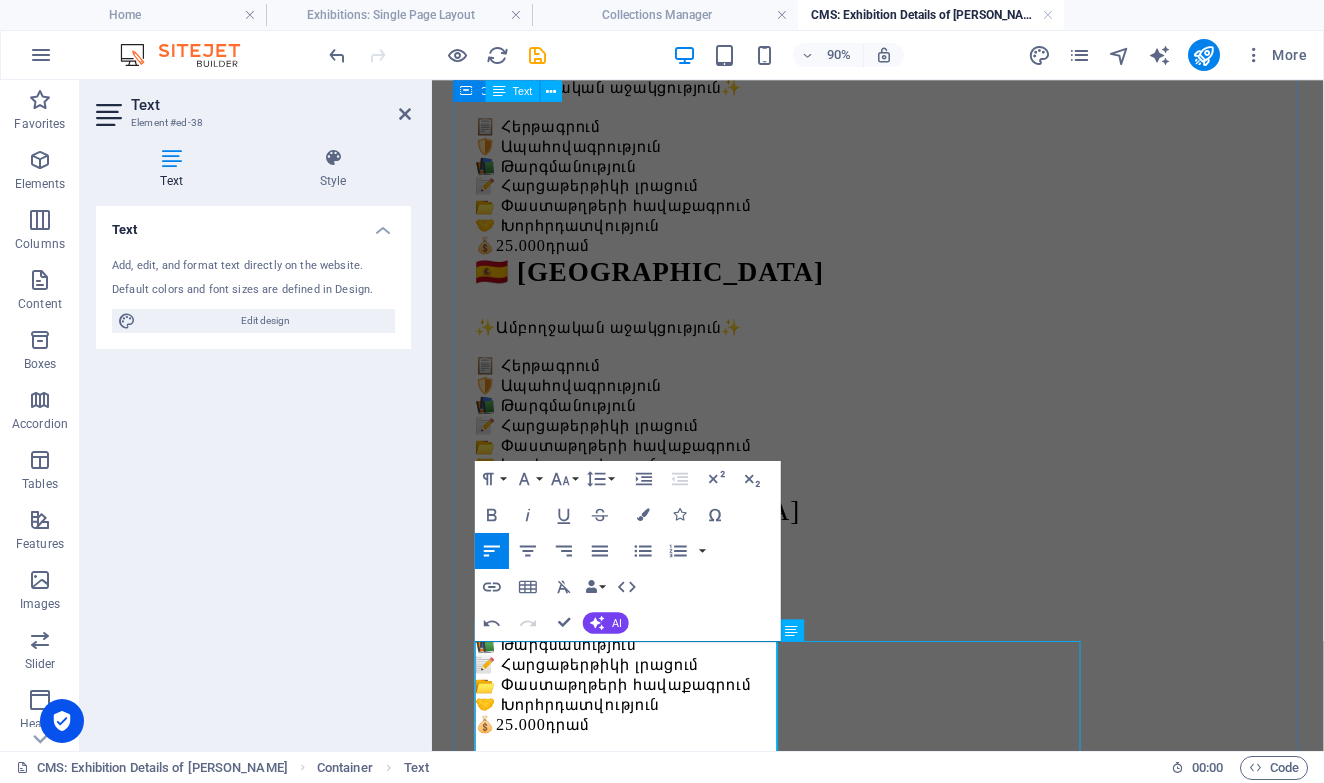 click on "Երկրներ 🇮🇹  Իտալիա ✨Ամբողջական աջակցություն✨   📋 Հերթագրում 🛡️ Ապահովագրություն   📚 Թարգմանություն   📝 Հարցաթերթիկի լրացում   📂 Փաստաթղթերի հավաքագրում   🤝 Խորհրդատվություն 💰 25.000  դրամ 🇪🇸 Իսպանիա ✨Ամբողջական աջակցություն✨   📋 Հերթագրում 🛡️ Ապահովագրություն   📚 Թարգմանություն   📝 Հարցաթերթիկի լրացում   📂 Փաստաթղթերի հավաքագրում   🤝 Խորհրդատվություն 💰 25.000  դրամ 🇩🇪Գերմանիա ✨Ամբողջական աջակցություն✨   📋 Հերթագրում 🛡️ Ապահովագրություն   📚 Թարգմանություն   📝 Հարցաթերթիկի լրացում   📂 Փաստաթղթերի հավաքագրում   💰 25.000  դրամ" at bounding box center (927, 1023) 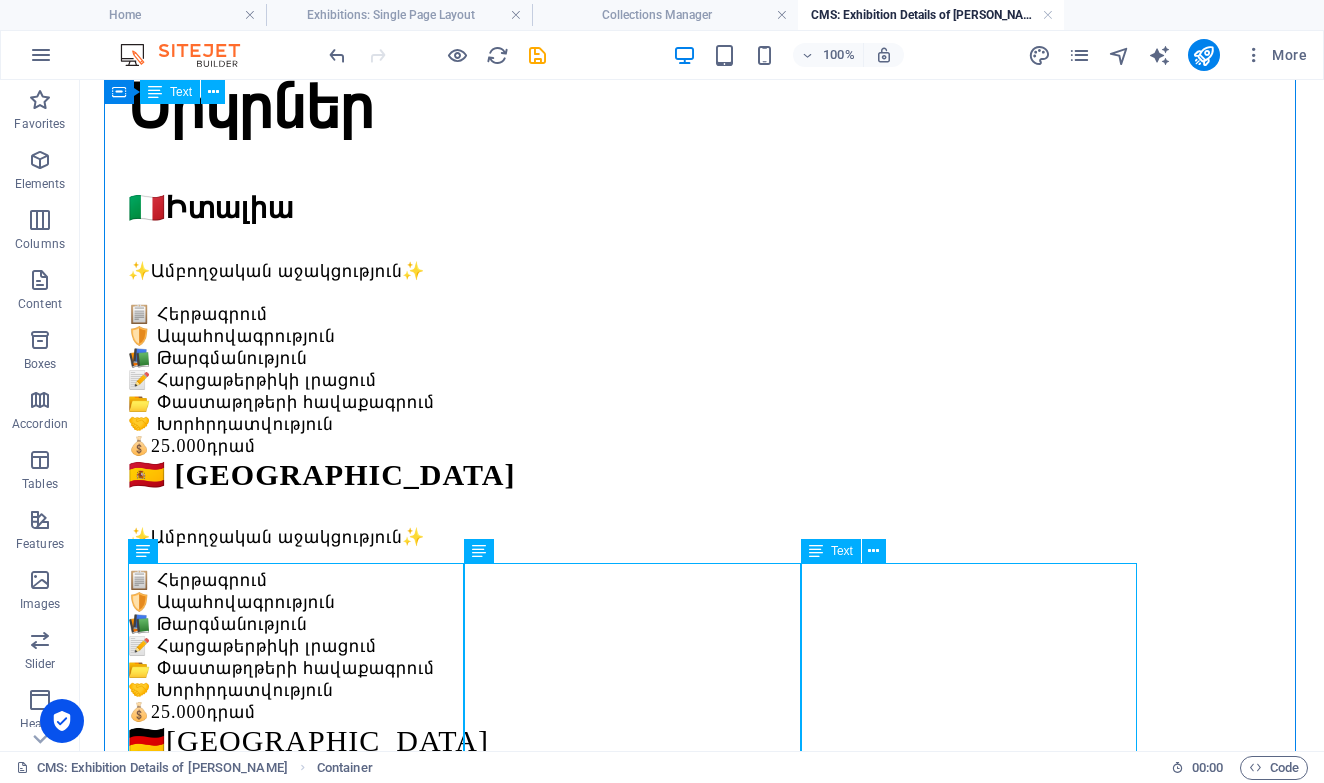 scroll, scrollTop: 238, scrollLeft: 0, axis: vertical 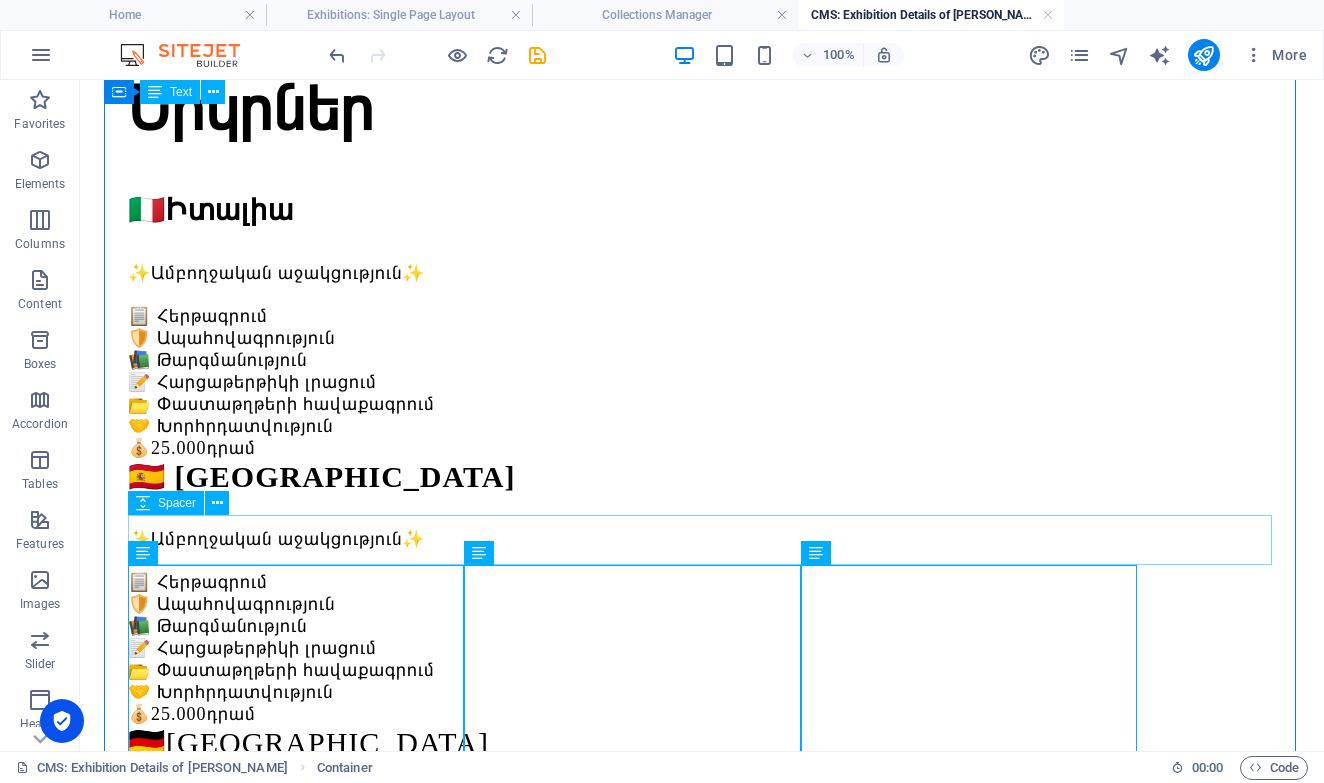click at bounding box center [702, 1016] 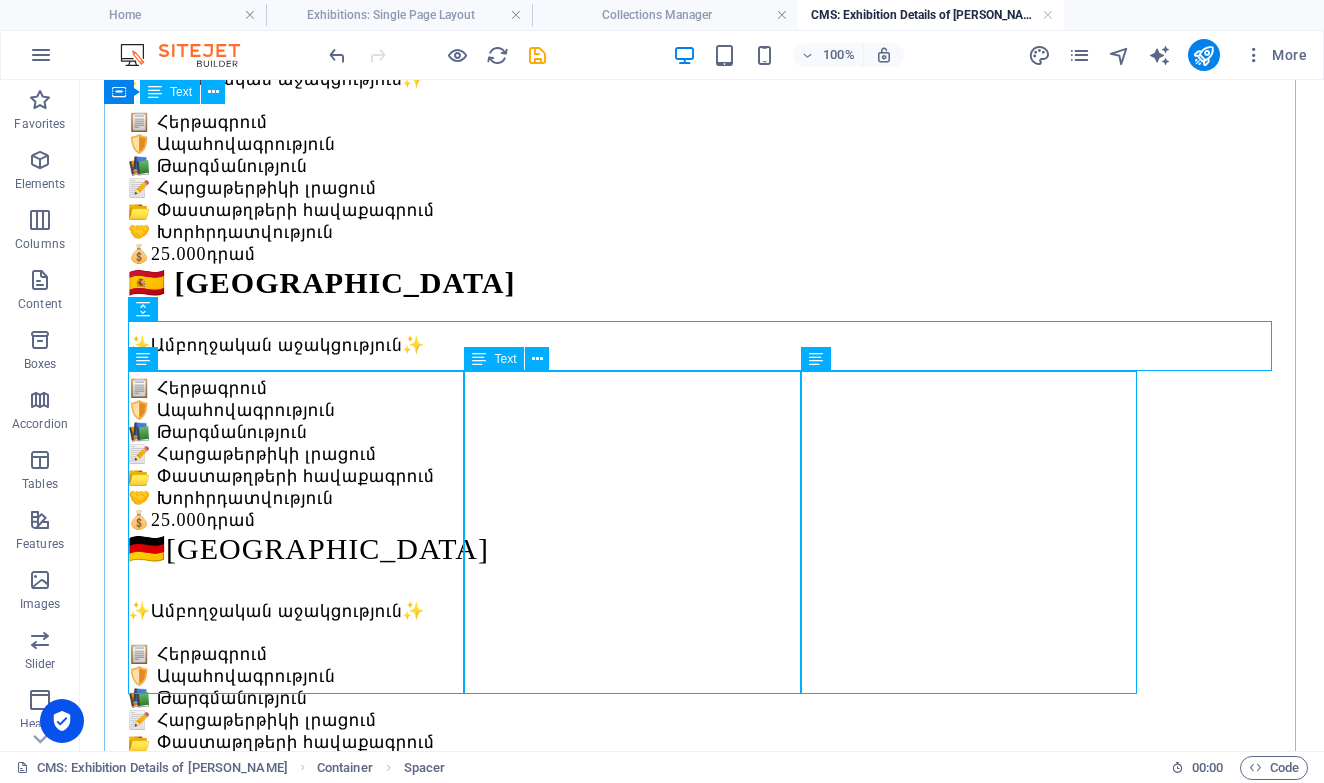 scroll, scrollTop: 447, scrollLeft: 0, axis: vertical 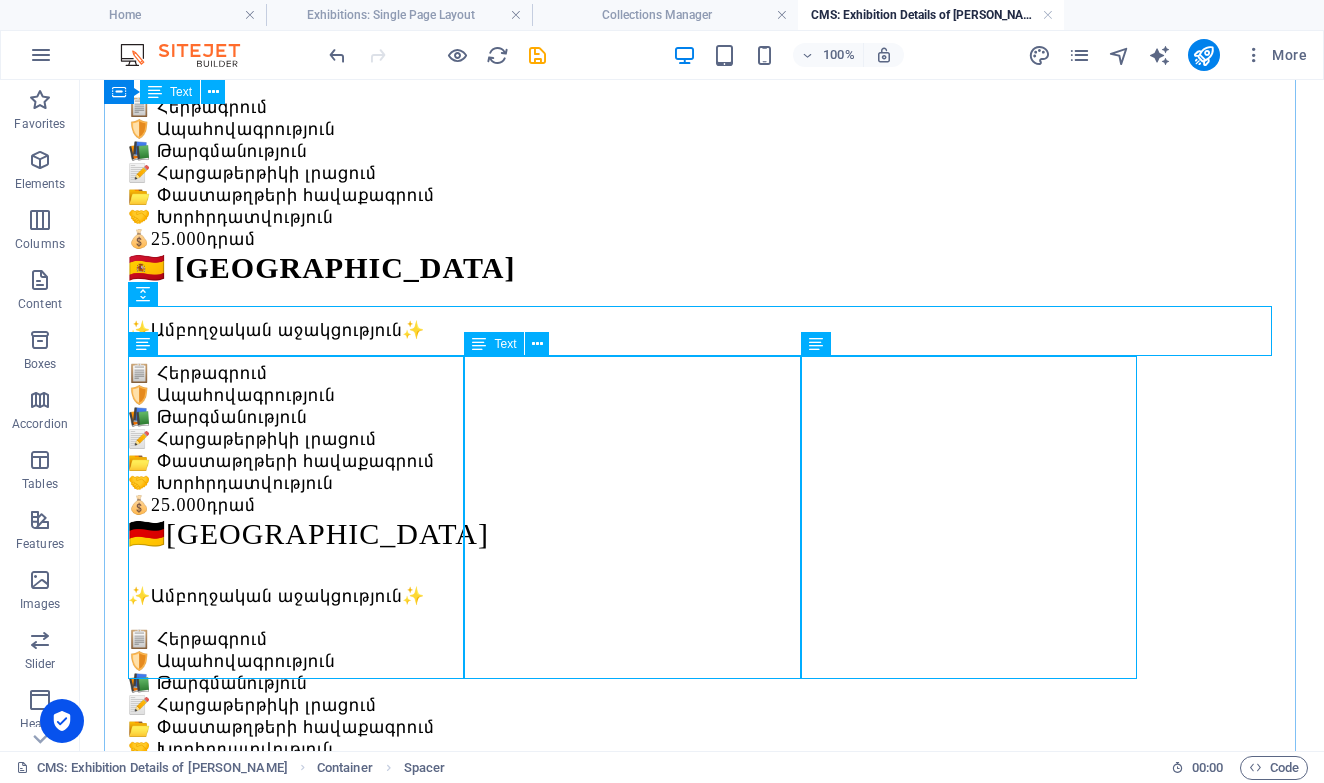 click on "🇪🇸 Իսպանիա ✨Ամբողջական աջակցություն✨   📋 Հերթագրում 🛡️ Ապահովագրություն   📚 Թարգմանություն   📝 Հարցաթերթիկի լրացում   📂 Փաստաթղթերի հավաքագրում   🤝 Խորհրդատվություն 💰 25.000  դրամ" at bounding box center [702, 1231] 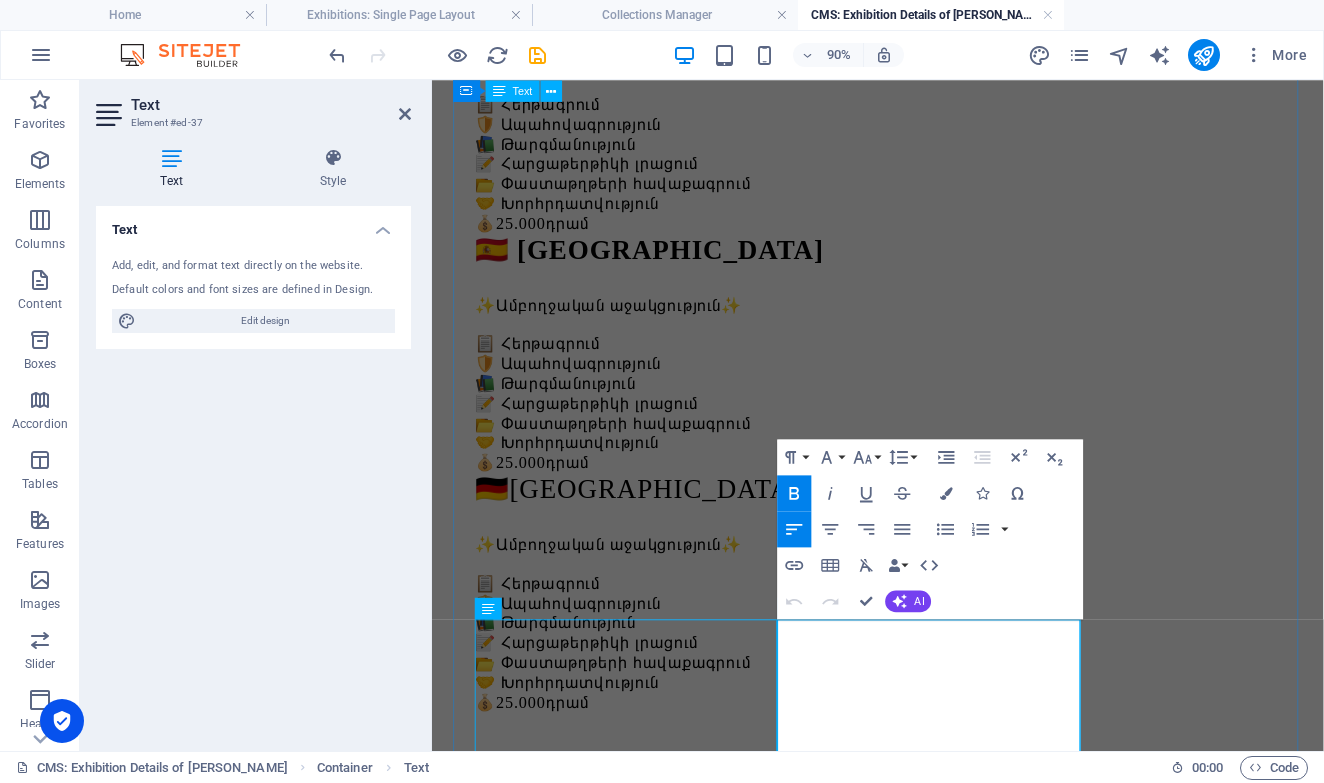 click on "🇪🇸 Իսպանիա" at bounding box center [673, 1115] 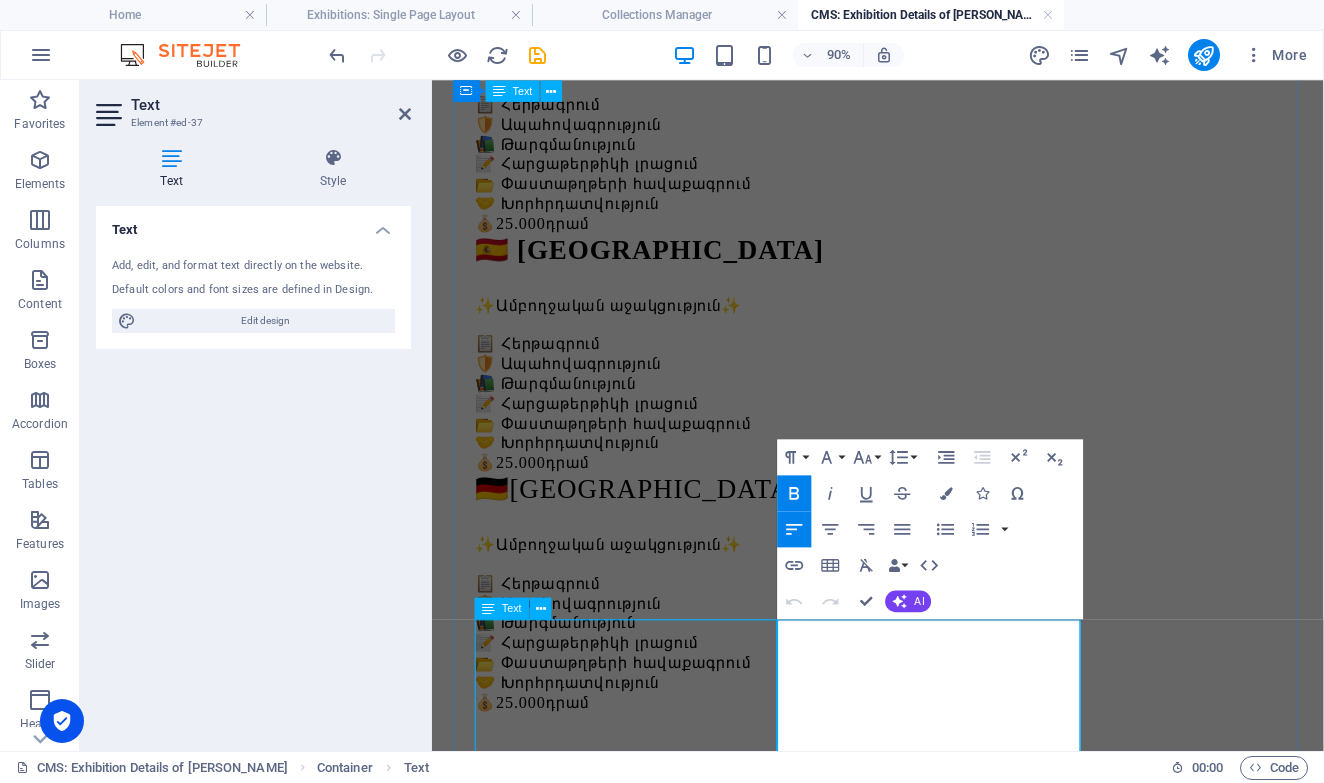drag, startPoint x: 848, startPoint y: 698, endPoint x: 804, endPoint y: 698, distance: 44 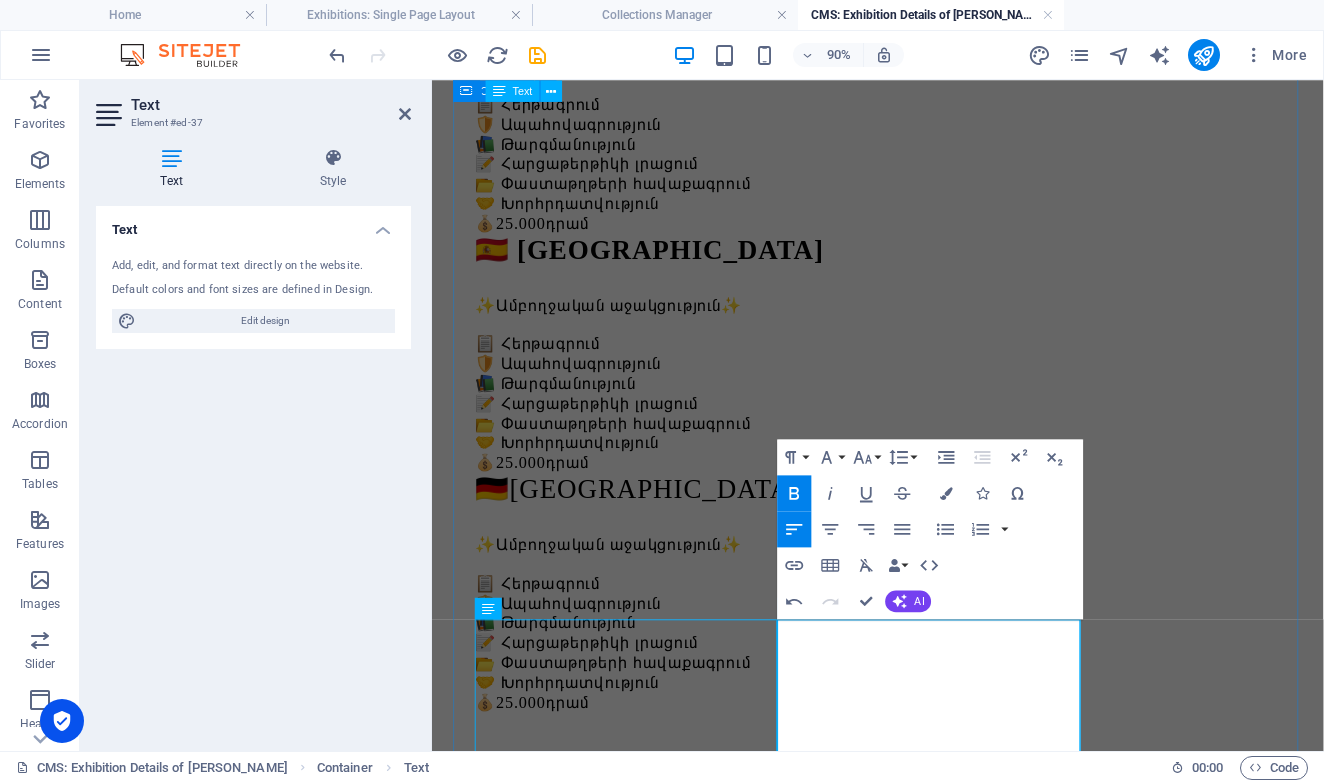 scroll, scrollTop: 0, scrollLeft: 23, axis: horizontal 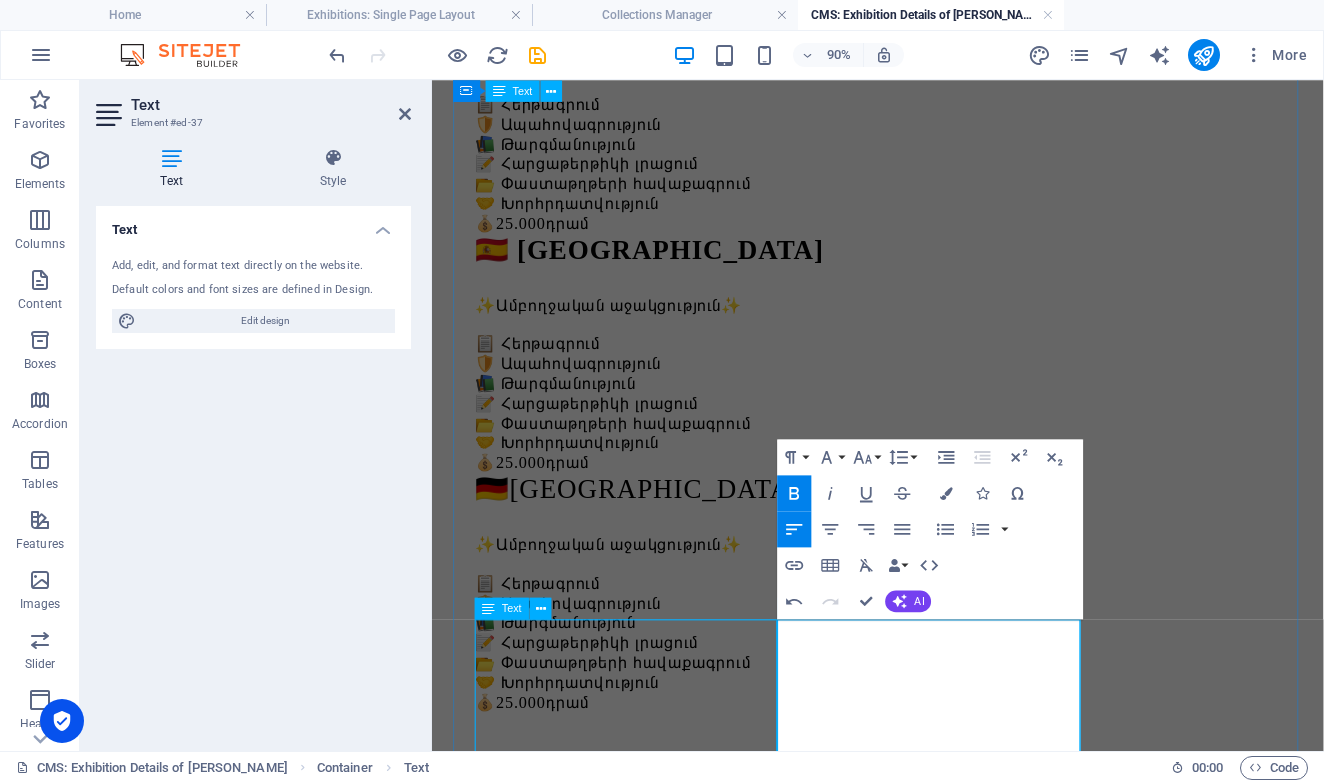 drag, startPoint x: 833, startPoint y: 706, endPoint x: 791, endPoint y: 706, distance: 42 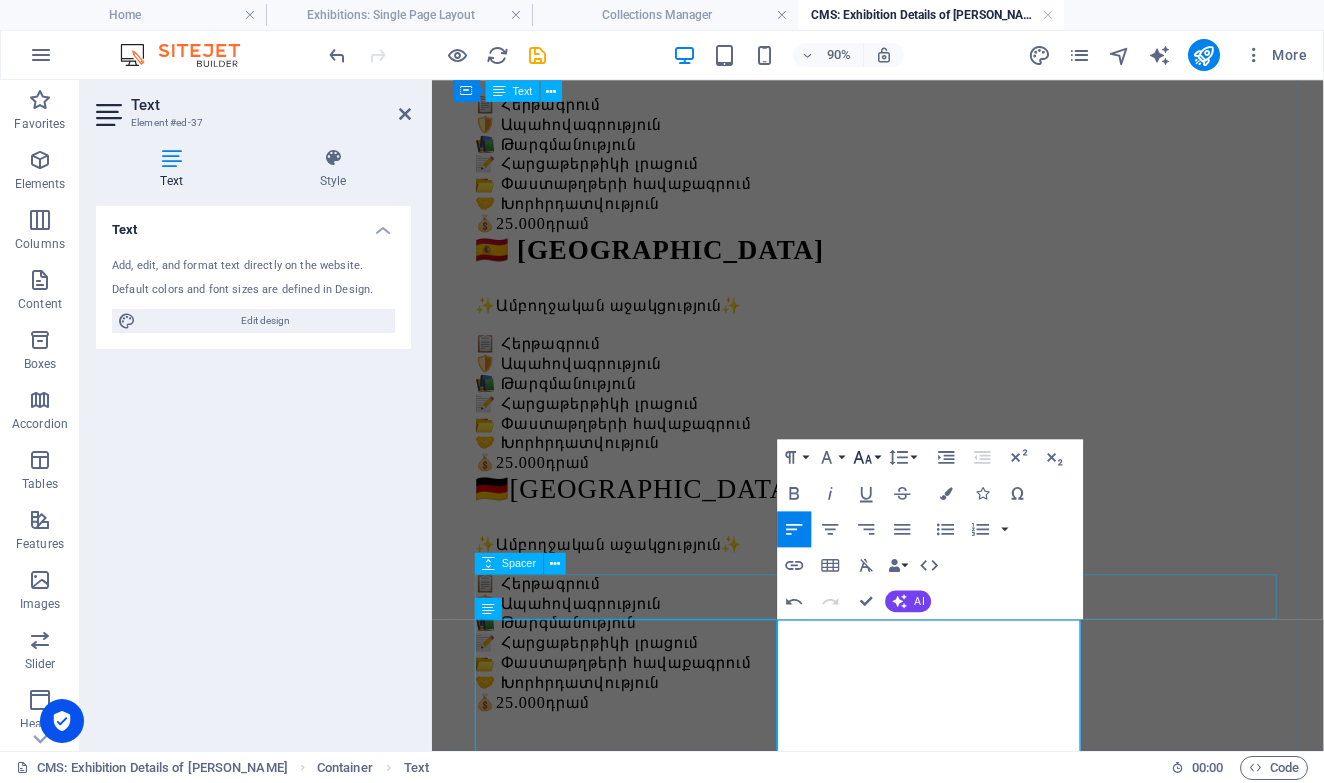 click 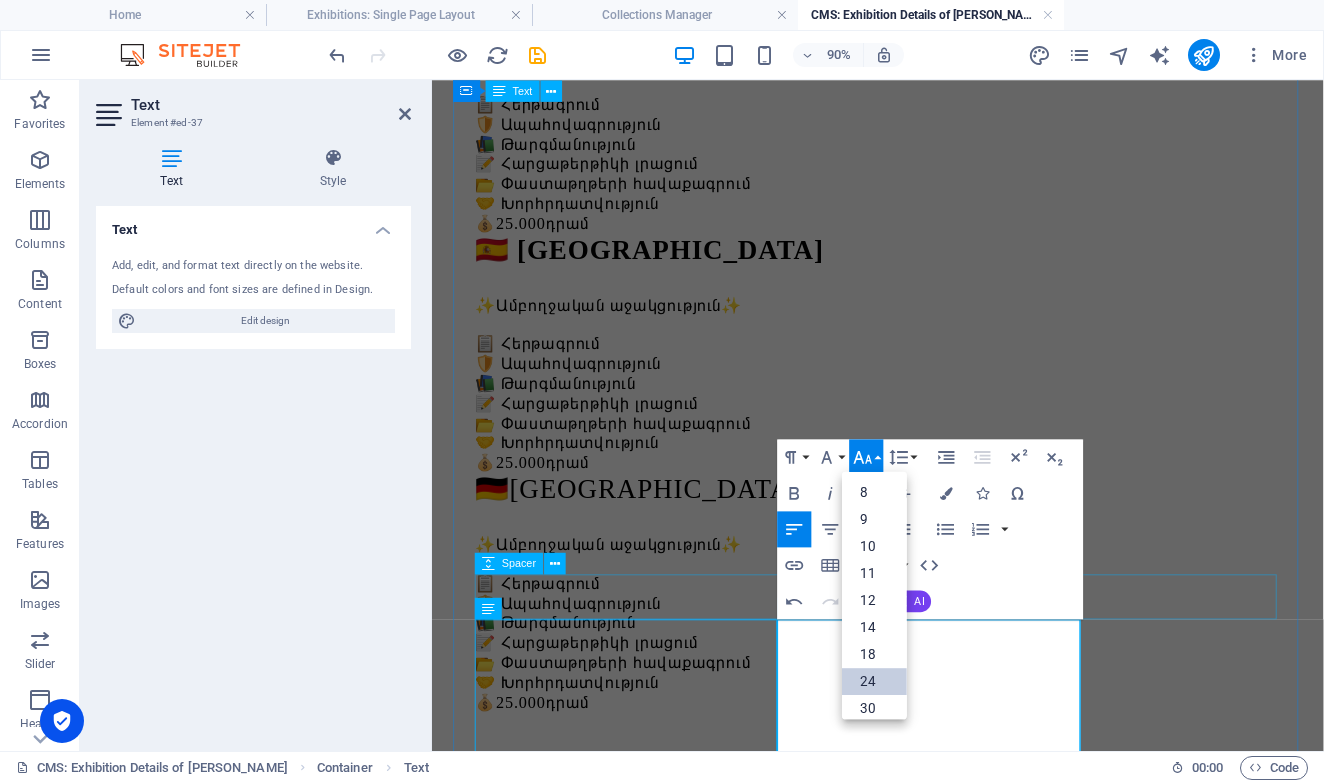 click on "24" at bounding box center [875, 681] 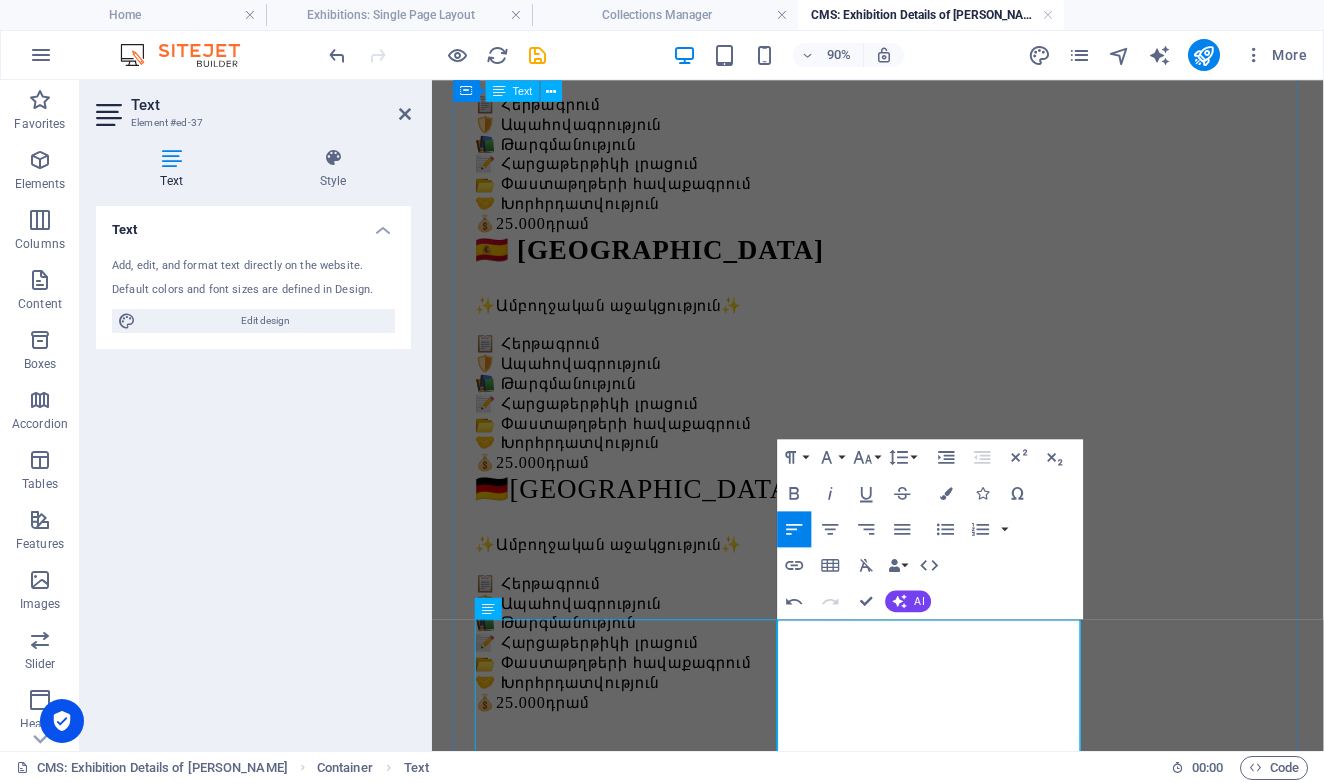 click on "Իսպանիա" at bounding box center [587, 1114] 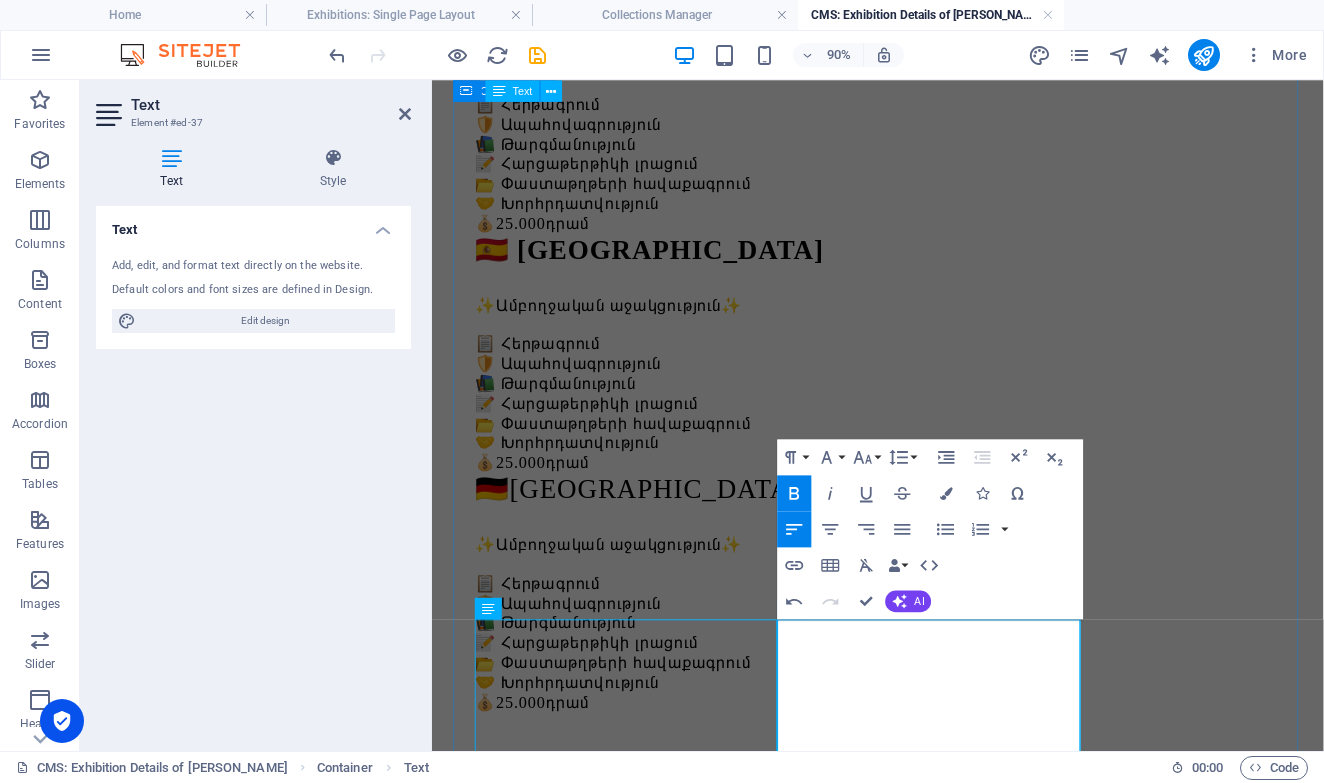 click on "Երկրներ 🇮🇹  Իտալիա ✨Ամբողջական աջակցություն✨   📋 Հերթագրում 🛡️ Ապահովագրություն   📚 Թարգմանություն   📝 Հարցաթերթիկի լրացում   📂 Փաստաթղթերի հավաքագրում   🤝 Խորհրդատվություն 💰 25.000  դրամ 🇪🇸 Իսպանիա ✨Ամբողջական աջակցություն✨   📋 Հերթագրում 🛡️ Ապահովագրություն   📚 Թարգմանություն   📝 Հարցաթերթիկի լրացում   📂 Փաստաթղթերի հավաքագրում   🤝 Խորհրդատվություն 💰 25.000  դրամ 🇩🇪Գերմանիա ✨Ամբողջական աջակցություն✨   📋 Հերթագրում 🛡️ Ապահովագրություն   📚 Թարգմանություն   📝 Հարցաթերթիկի լրացում   📂 Փաստաթղթերի հավաքագրում   💰 25.000  դրամ" at bounding box center [927, 999] 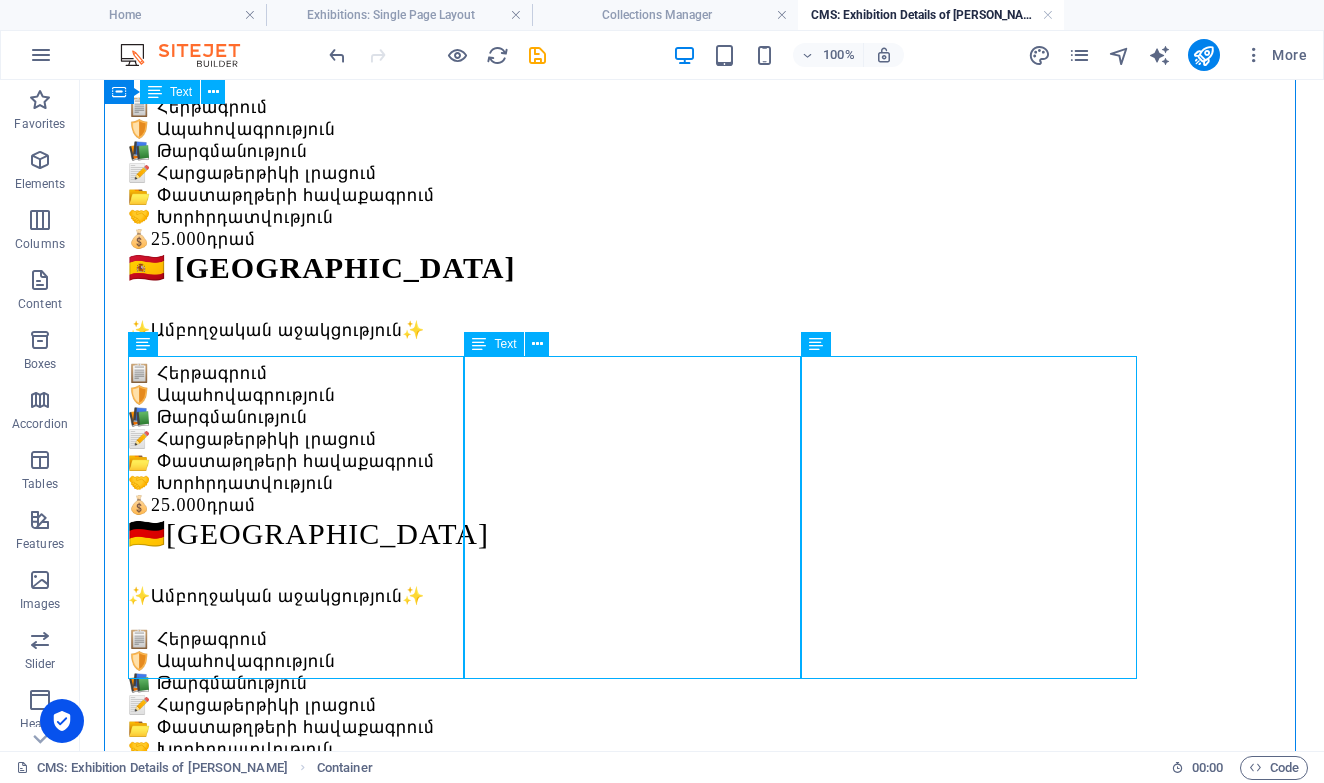 click on "🇨🇿  Իսպանիա ✨Ամբողջական աջակցություն✨   📋 Հերթագրում 🛡️ Ապահովագրություն   📚 Թարգմանություն   📝 Հարցաթերթիկի լրացում   📂 Փաստաթղթերի հավաքագրում   🤝 Խորհրդատվություն 💰 25.000  դրամ" at bounding box center [702, 1231] 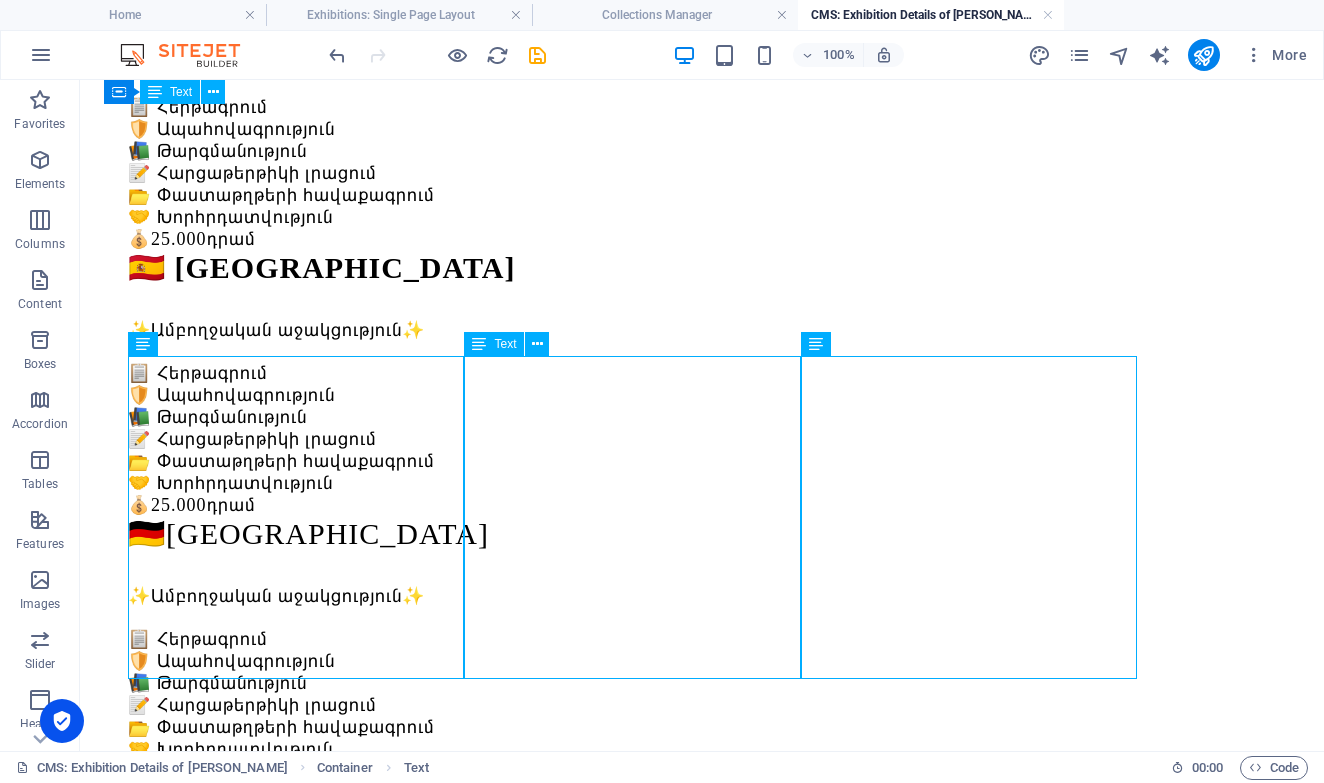 click on "🇨🇿  Իսպանիա ✨Ամբողջական աջակցություն✨   📋 Հերթագրում 🛡️ Ապահովագրություն   📚 Թարգմանություն   📝 Հարցաթերթիկի լրացում   📂 Փաստաթղթերի հավաքագրում   🤝 Խորհրդատվություն 💰 25.000  դրամ" at bounding box center [702, 1231] 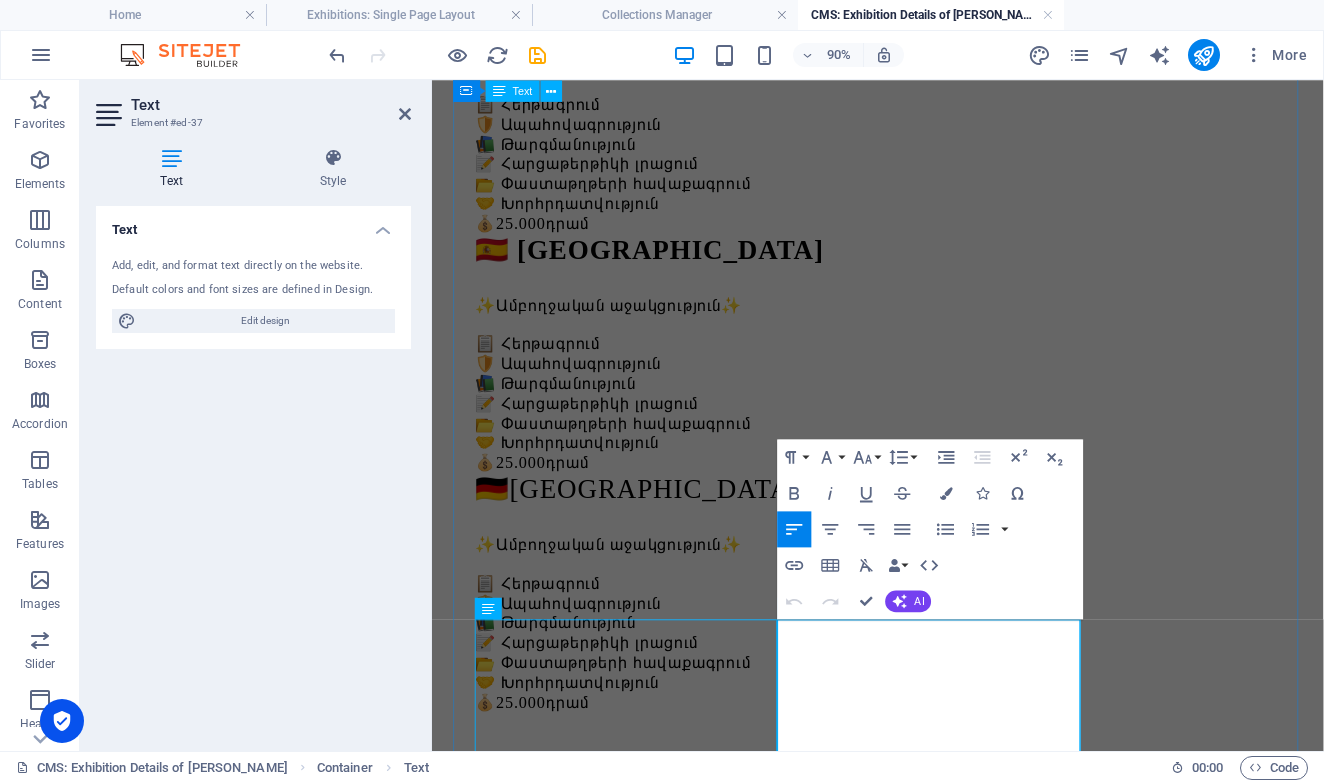 click on "Իսպանիա" at bounding box center [587, 1114] 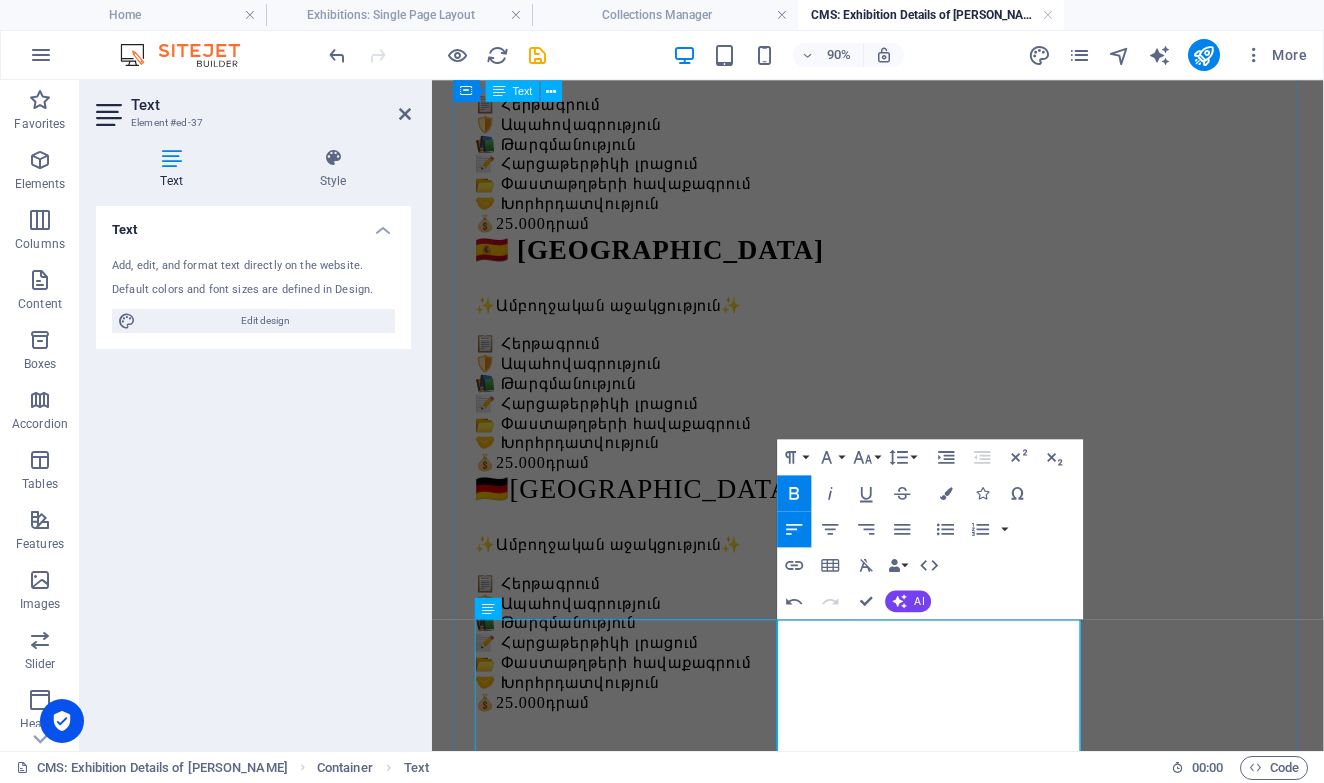 scroll, scrollTop: 0, scrollLeft: 16, axis: horizontal 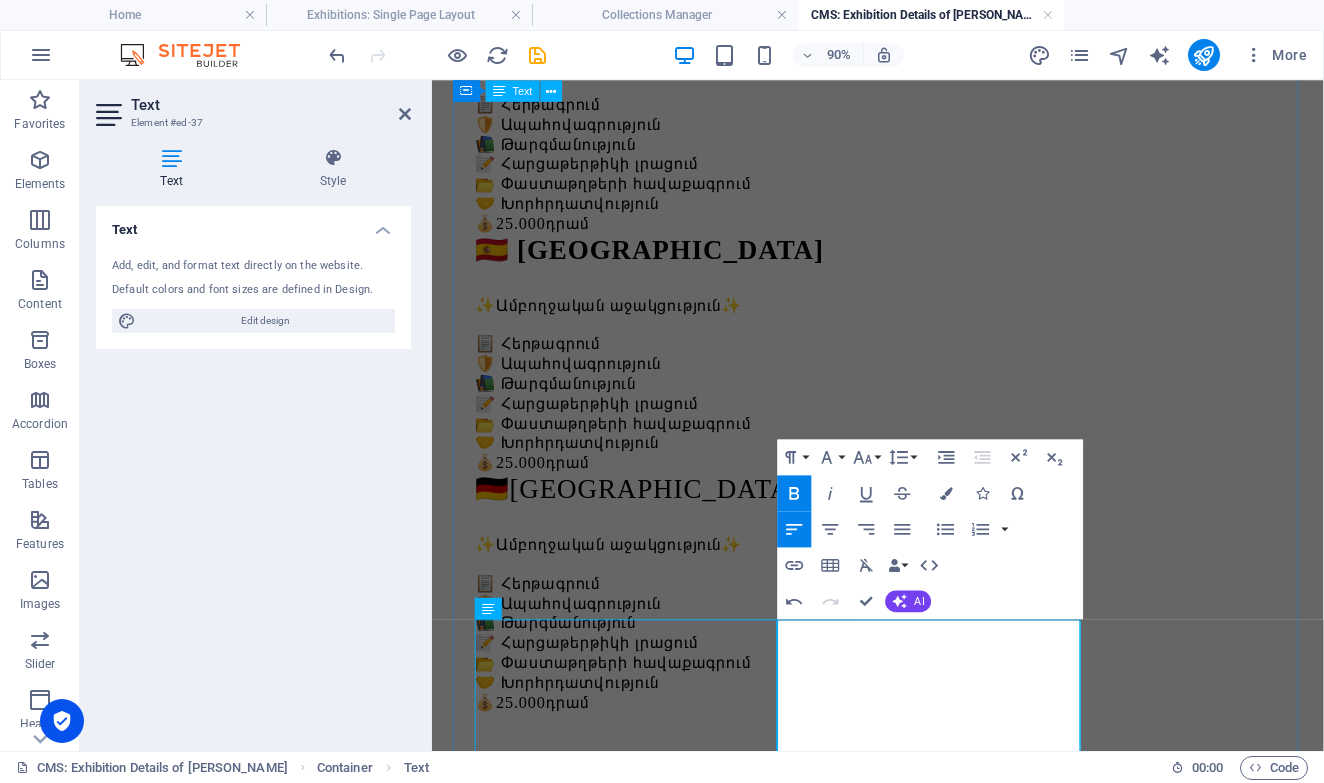 click on "չեխիա" at bounding box center (560, 1114) 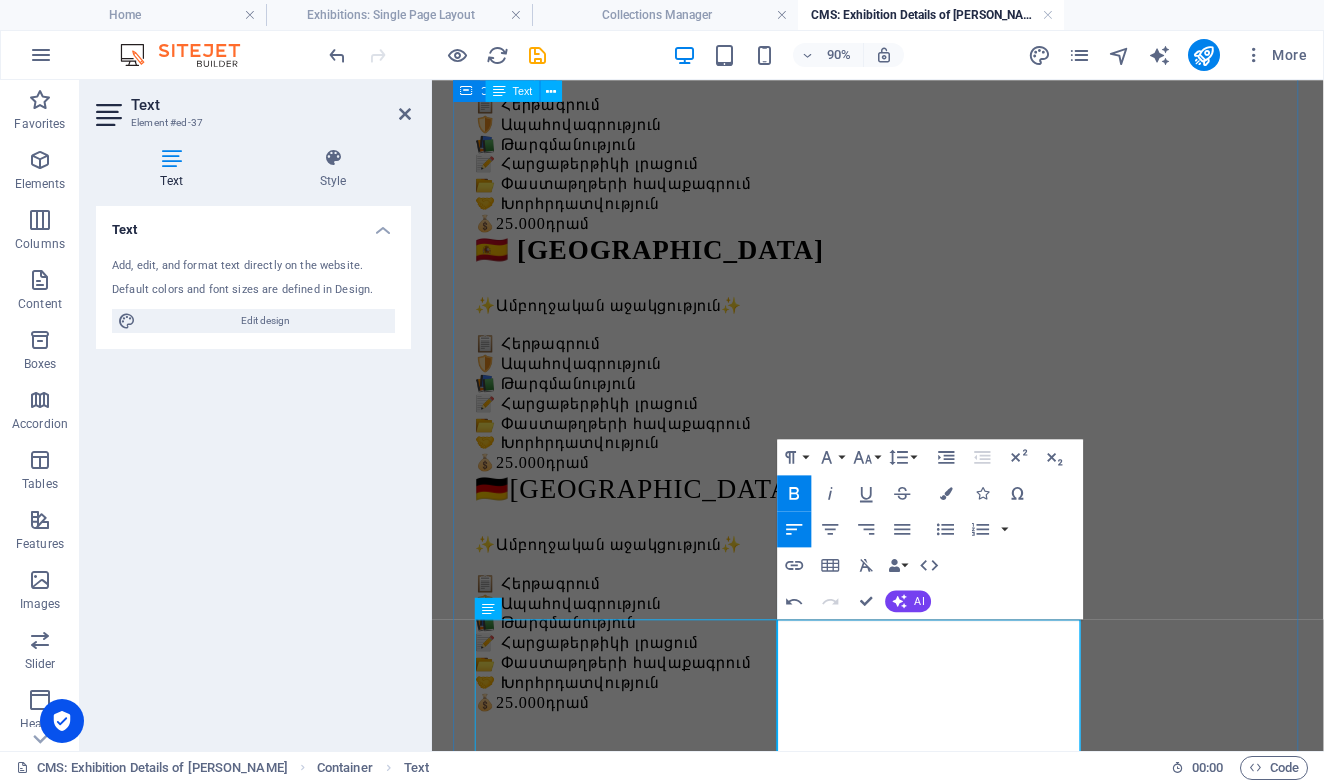 click on "Երկրներ 🇮🇹  Իտալիա ✨Ամբողջական աջակցություն✨   📋 Հերթագրում 🛡️ Ապահովագրություն   📚 Թարգմանություն   📝 Հարցաթերթիկի լրացում   📂 Փաստաթղթերի հավաքագրում   🤝 Խորհրդատվություն 💰 25.000  դրամ 🇪🇸 Իսպանիա ✨Ամբողջական աջակցություն✨   📋 Հերթագրում 🛡️ Ապահովագրություն   📚 Թարգմանություն   📝 Հարցաթերթիկի լրացում   📂 Փաստաթղթերի հավաքագրում   🤝 Խորհրդատվություն 💰 25.000  դրամ 🇩🇪Գերմանիա ✨Ամբողջական աջակցություն✨   📋 Հերթագրում 🛡️ Ապահովագրություն   📚 Թարգմանություն   📝 Հարցաթերթիկի լրացում   📂 Փաստաթղթերի հավաքագրում   💰 25.000  դրամ" at bounding box center (927, 999) 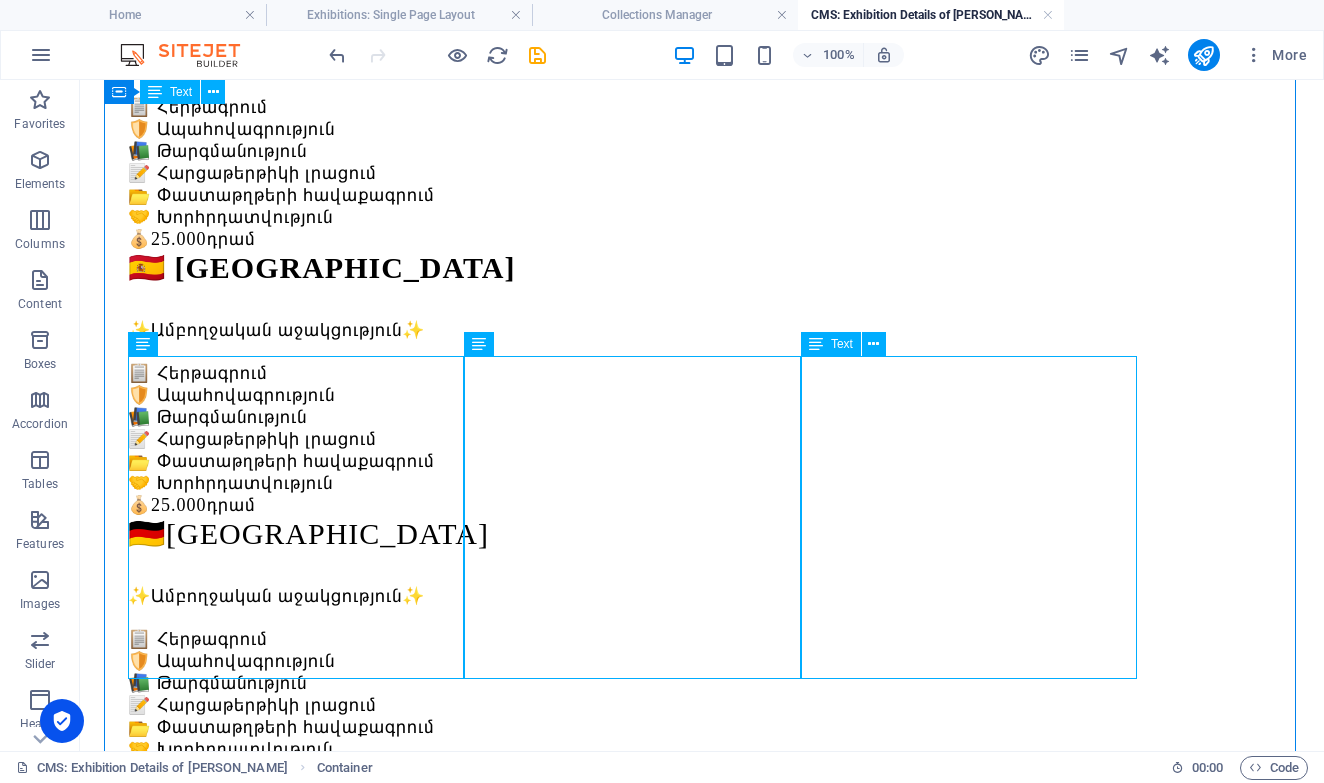 click on "🇩🇪Գերմանիա ✨Ամբողջական աջակցություն✨   📋 Հերթագրում 🛡️ Ապահովագրություն   📚 Թարգմանություն   📝 Հարցաթերթիկի լրացում   📂 Փաստաթղթերի հավաքագրում   🤝 Խորհրդատվություն 💰 25.000  դրամ" at bounding box center [702, 1497] 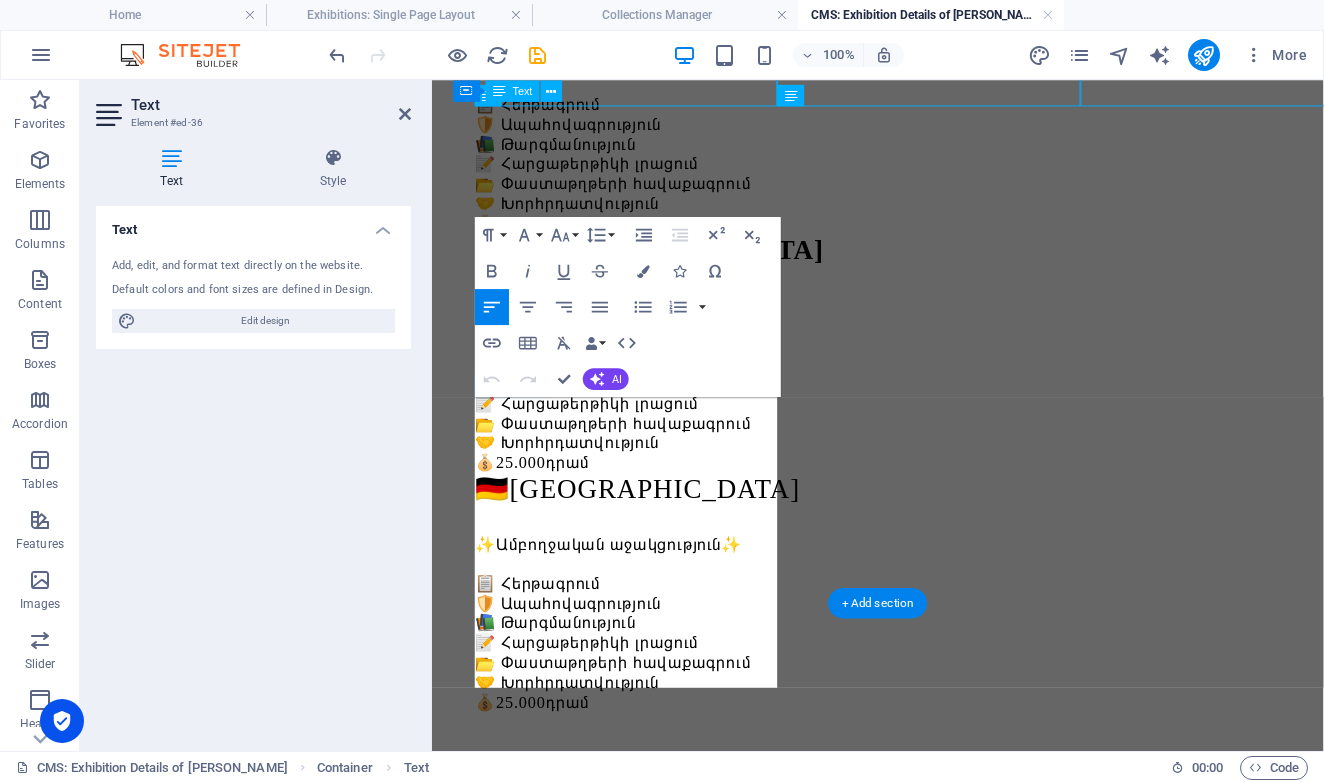scroll, scrollTop: 1017, scrollLeft: 0, axis: vertical 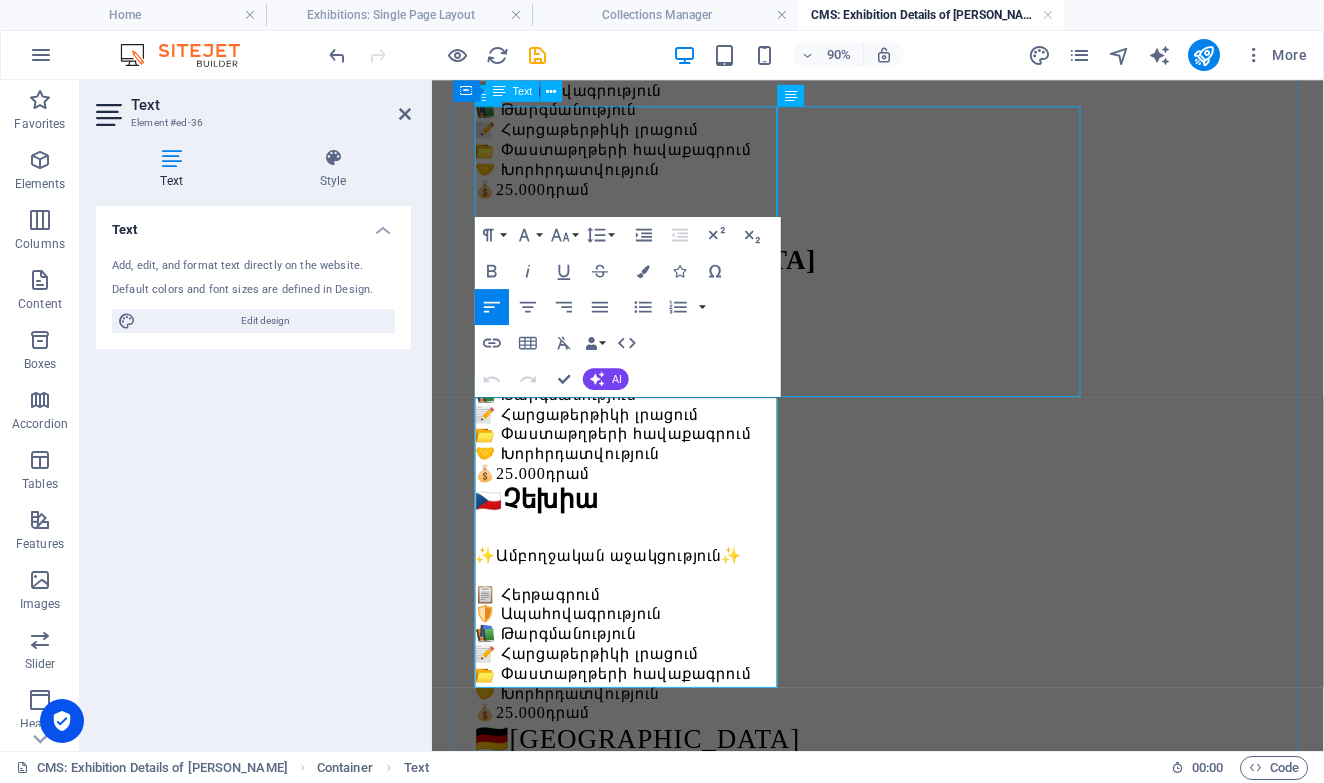 click on "🇩🇪Գերմանիա" at bounding box center (660, 811) 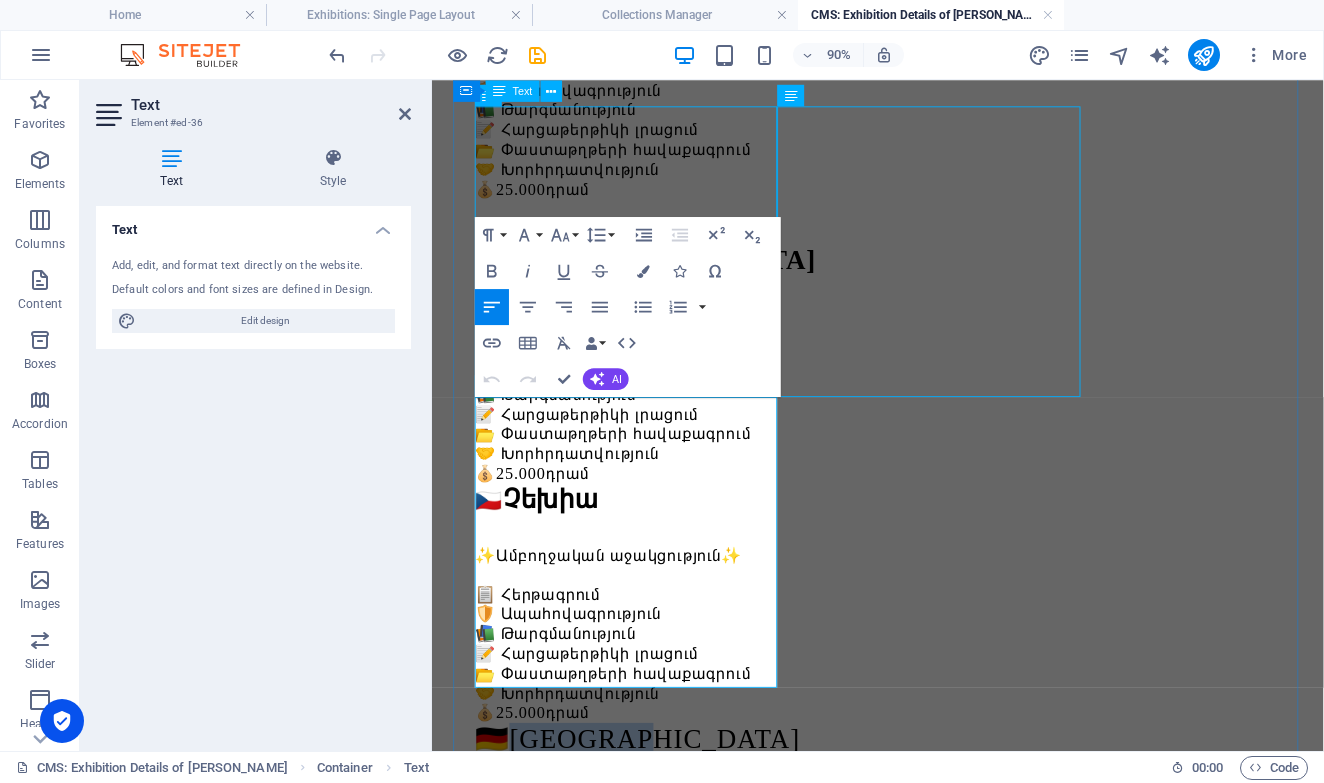 click on "🇩🇪Գերմանիա" at bounding box center [660, 811] 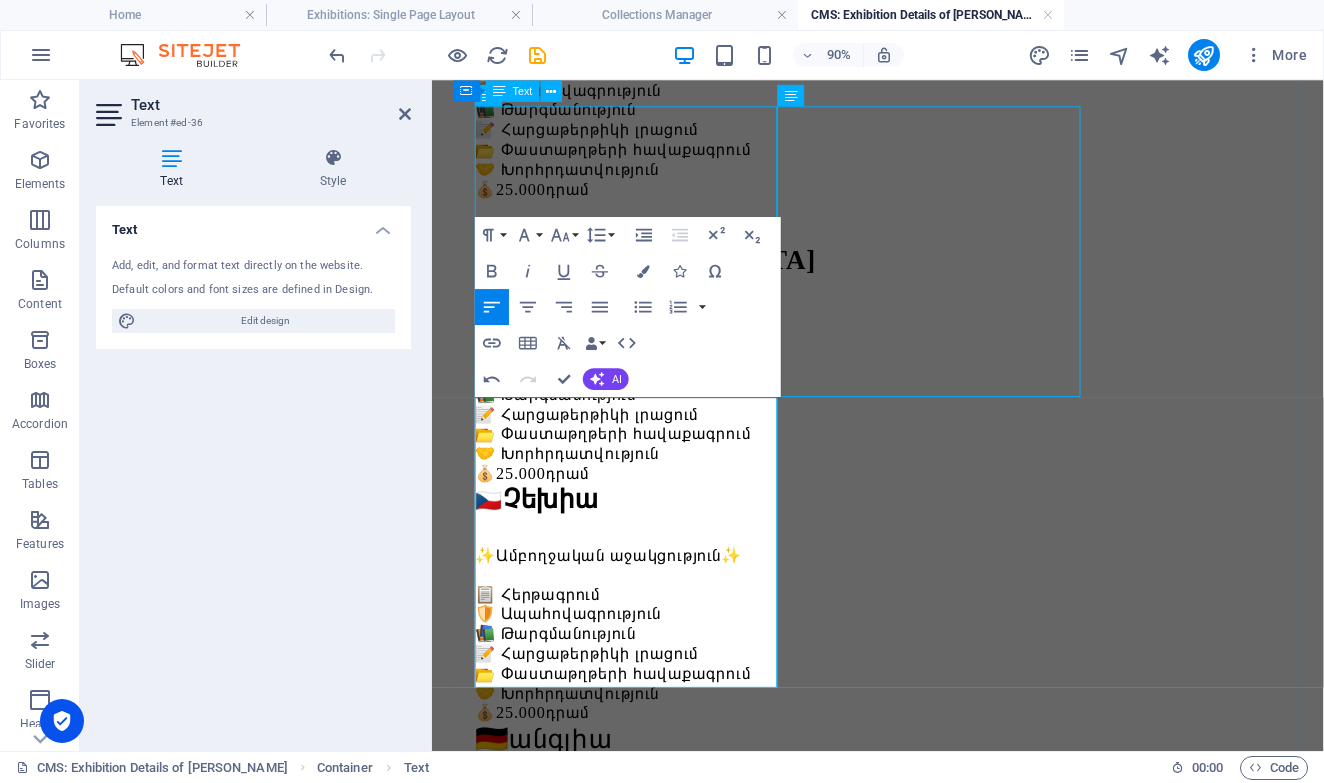 scroll, scrollTop: 0, scrollLeft: 16, axis: horizontal 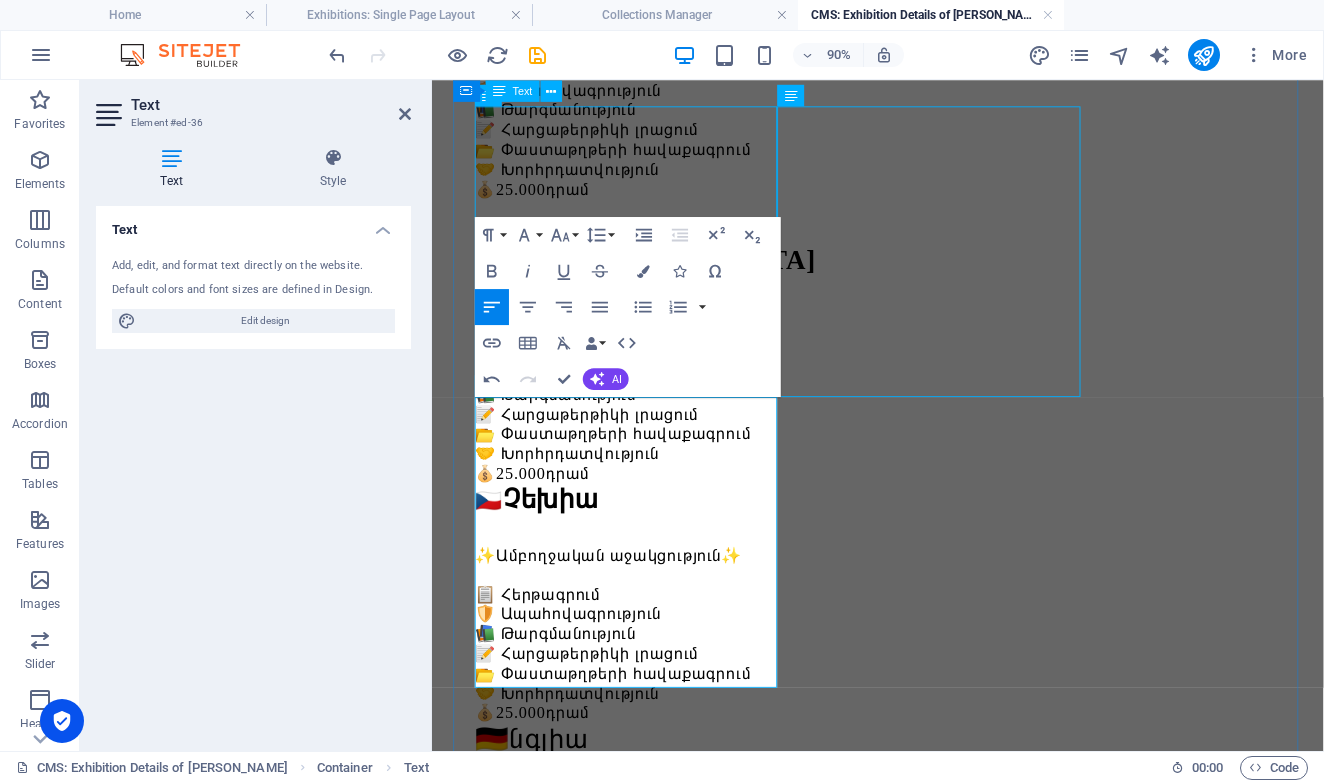 type 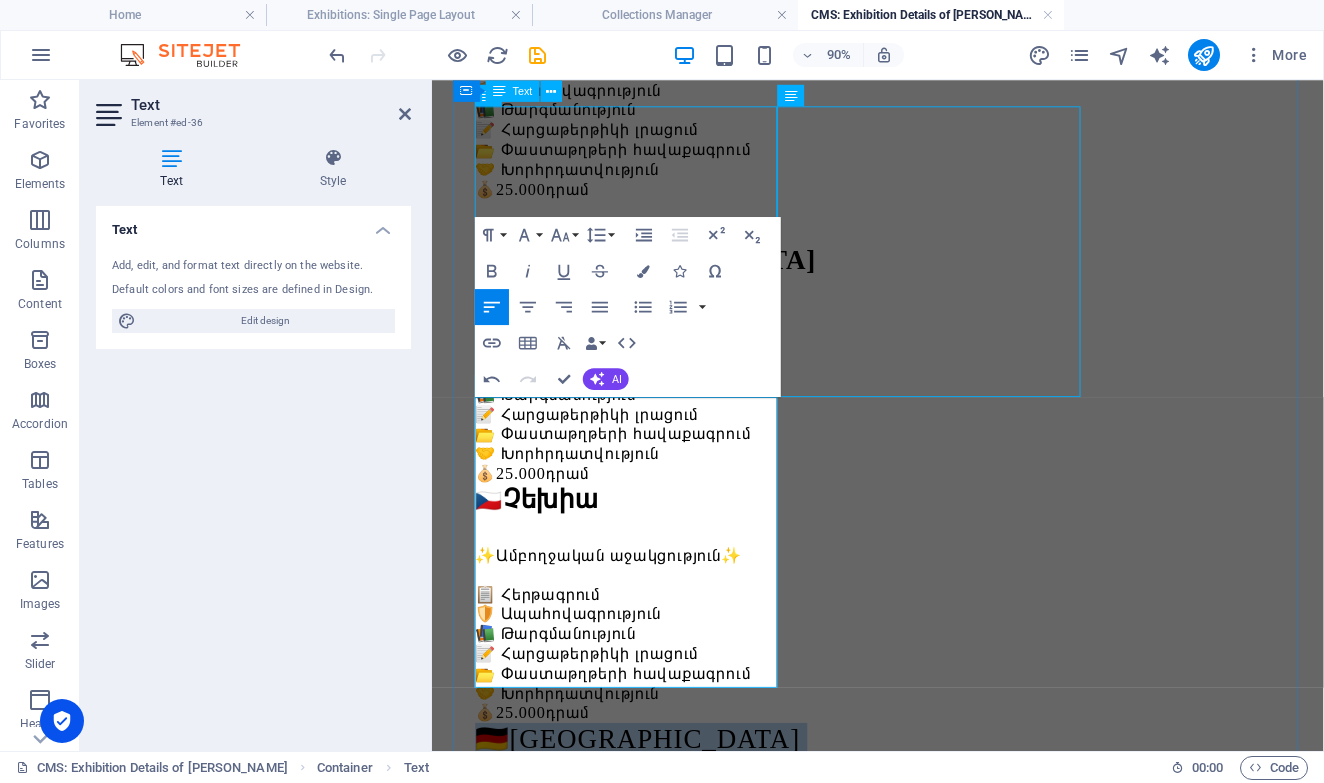 click on "🇩🇪Անգլիա" at bounding box center (660, 811) 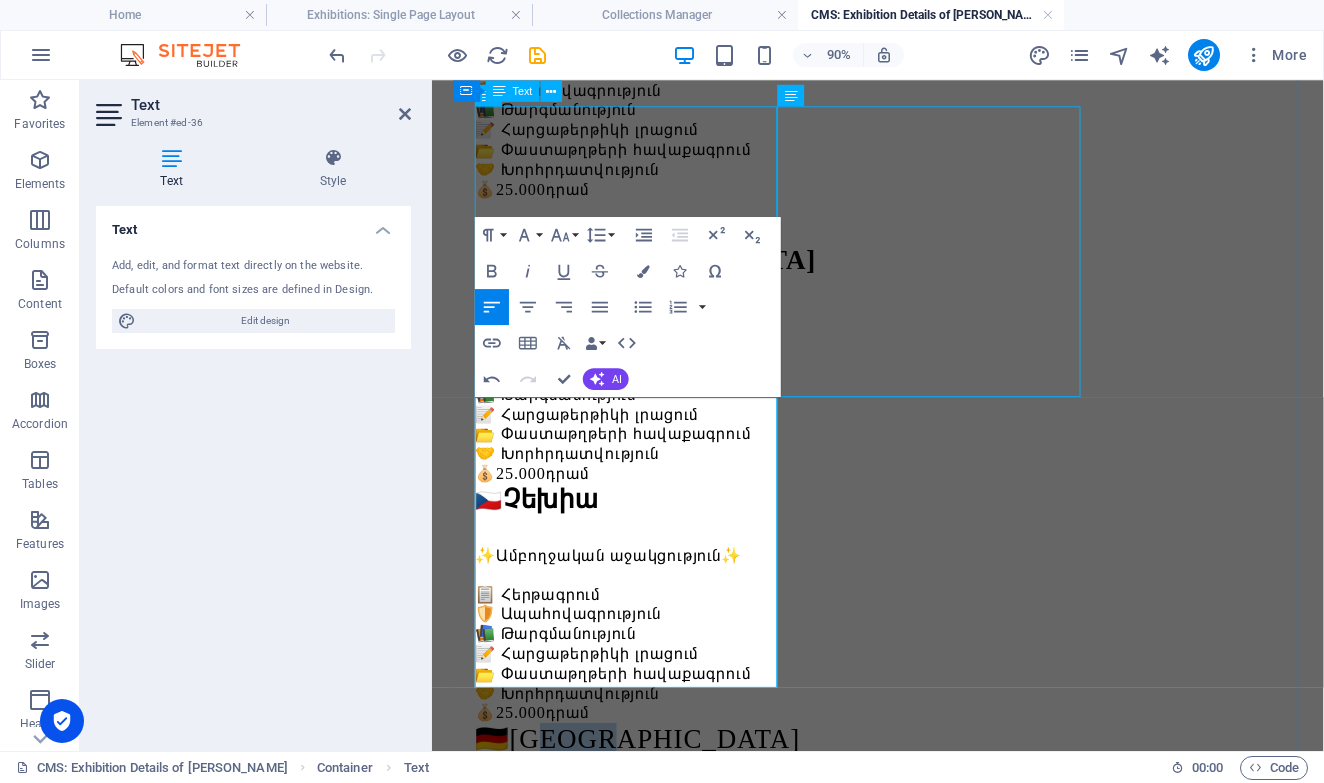 drag, startPoint x: 656, startPoint y: 452, endPoint x: 614, endPoint y: 454, distance: 42.047592 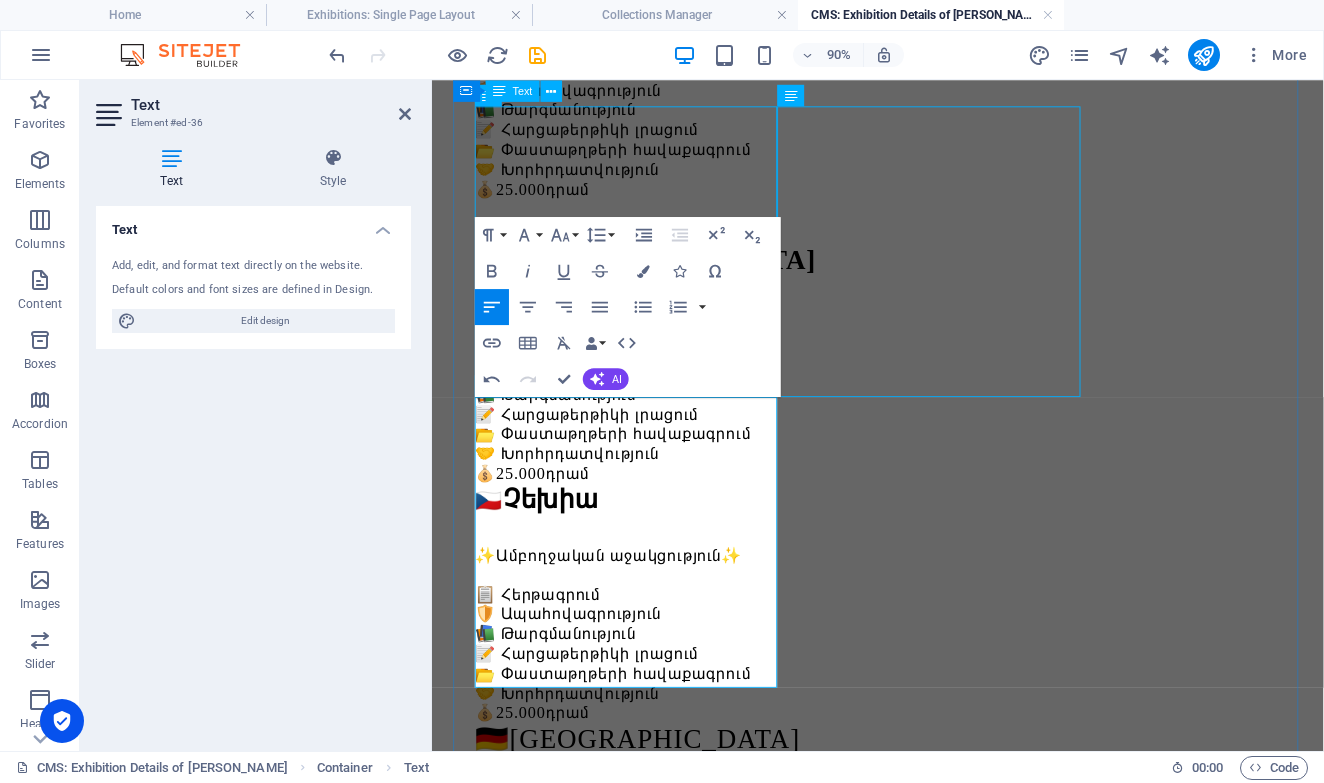 click at bounding box center [927, 846] 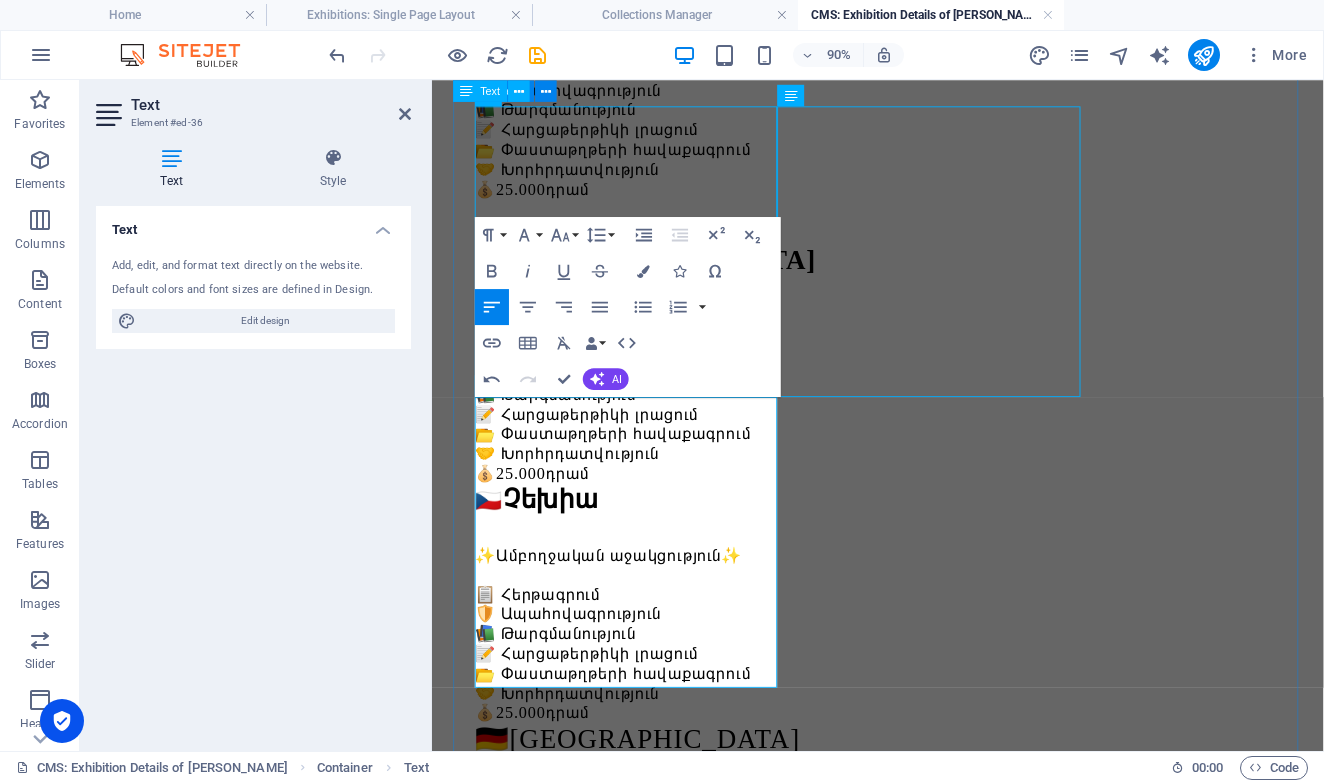 click on "Երկրներ 🇮🇹  Իտալիա ✨Ամբողջական աջակցություն✨   📋 Հերթագրում 🛡️ Ապահովագրություն   📚 Թարգմանություն   📝 Հարցաթերթիկի լրացում   📂 Փաստաթղթերի հավաքագրում   🤝 Խորհրդատվություն 💰 25.000  դրամ 🇪🇸 Իսպանիա ✨Ամբողջական աջակցություն✨   📋 Հերթագրում 🛡️ Ապահովագրություն   📚 Թարգմանություն   📝 Հարցաթերթիկի լրացում   📂 Փաստաթղթերի հավաքագրում   🤝 Խորհրդատվություն 💰 25.000  դրամ 🇩🇪Գերմանիա ✨Ամբողջական աջակցություն✨   📋 Հերթագրում 🛡️ Ապահովագրություն   📚 Թարգմանություն   📝 Հարցաթերթիկի լրացում   📂 Փաստաթղթերի հավաքագրում   💰 25.000  դրամ" at bounding box center (927, 429) 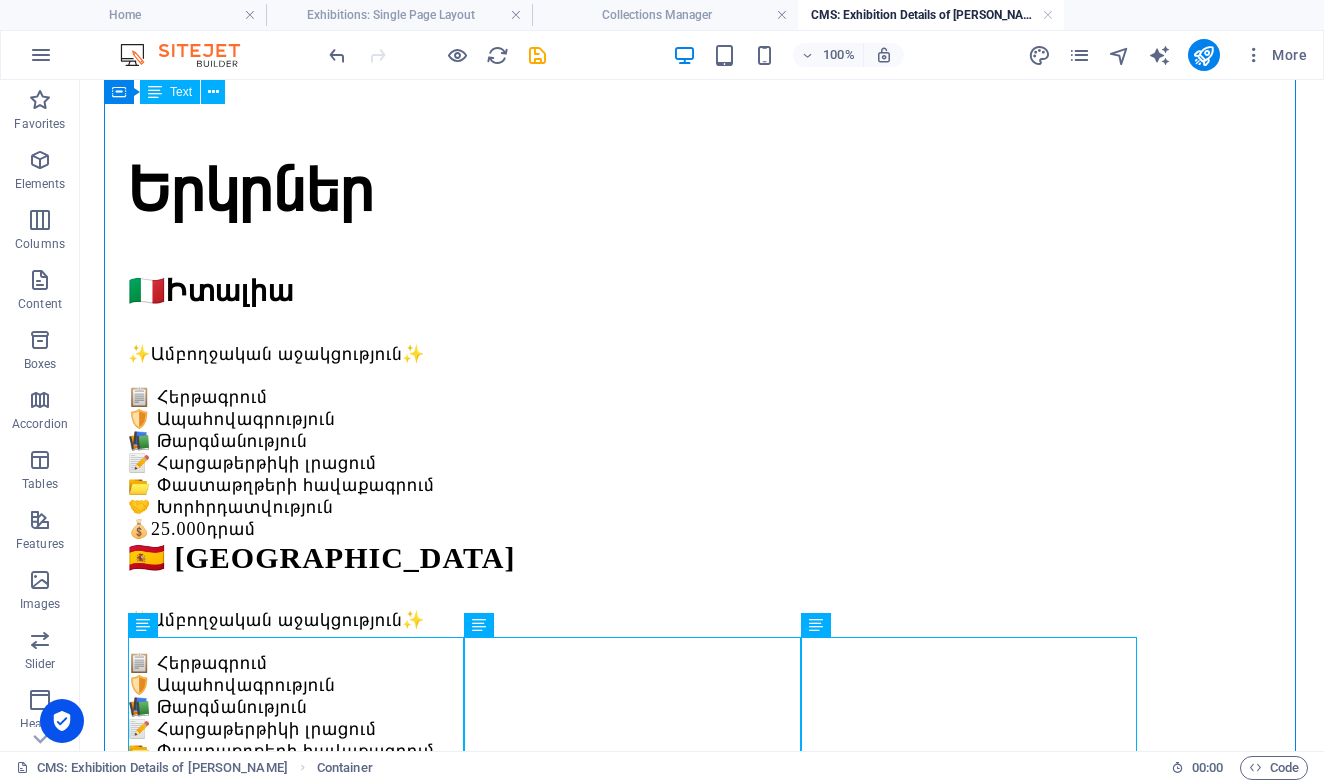 scroll, scrollTop: 148, scrollLeft: 0, axis: vertical 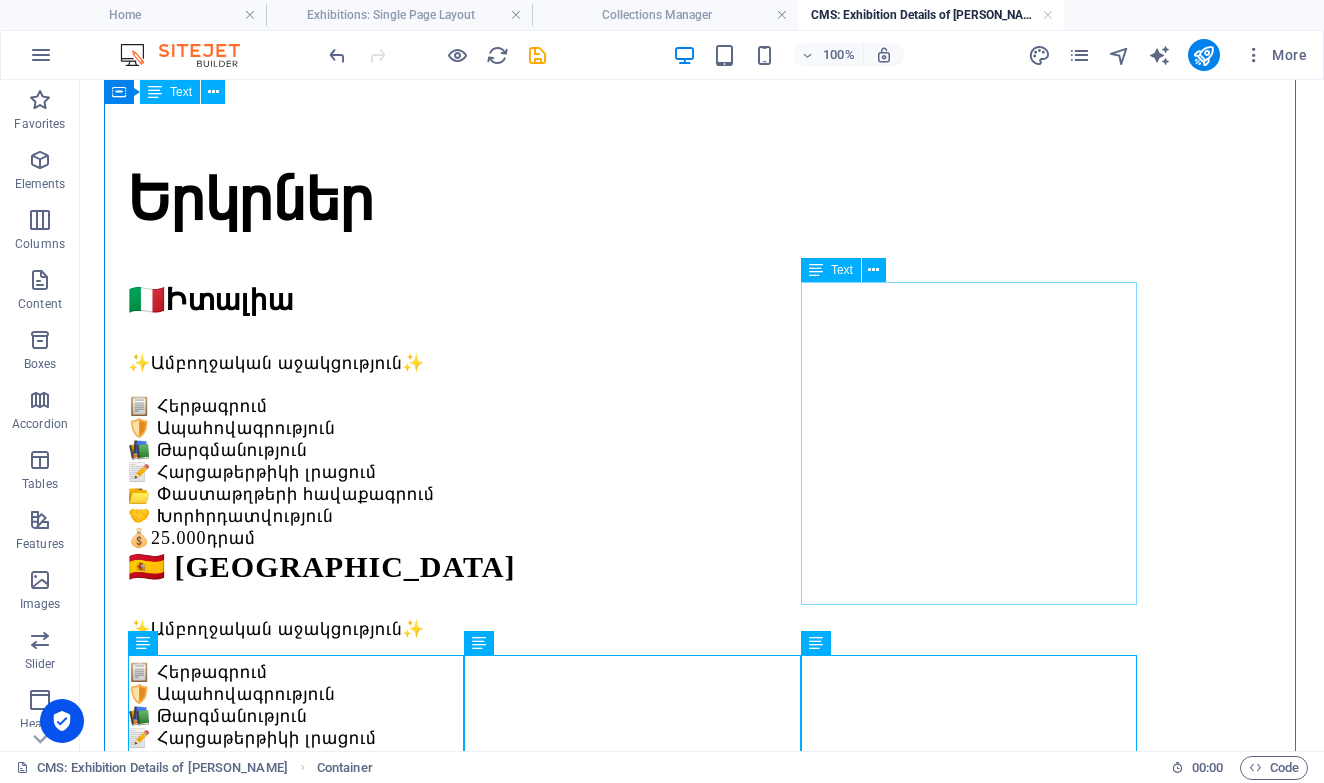 click on "🇩🇪Գերմանիա ✨Ամբողջական աջակցություն✨   📋 Հերթագրում 🛡️ Ապահովագրություն   📚 Թարգմանություն   📝 Հարցաթերթիկի լրացում   📂 Փաստաթղթերի հավաքագրում   🤝 Խորհրդատվություն 💰 25.000  դրամ" at bounding box center (702, 948) 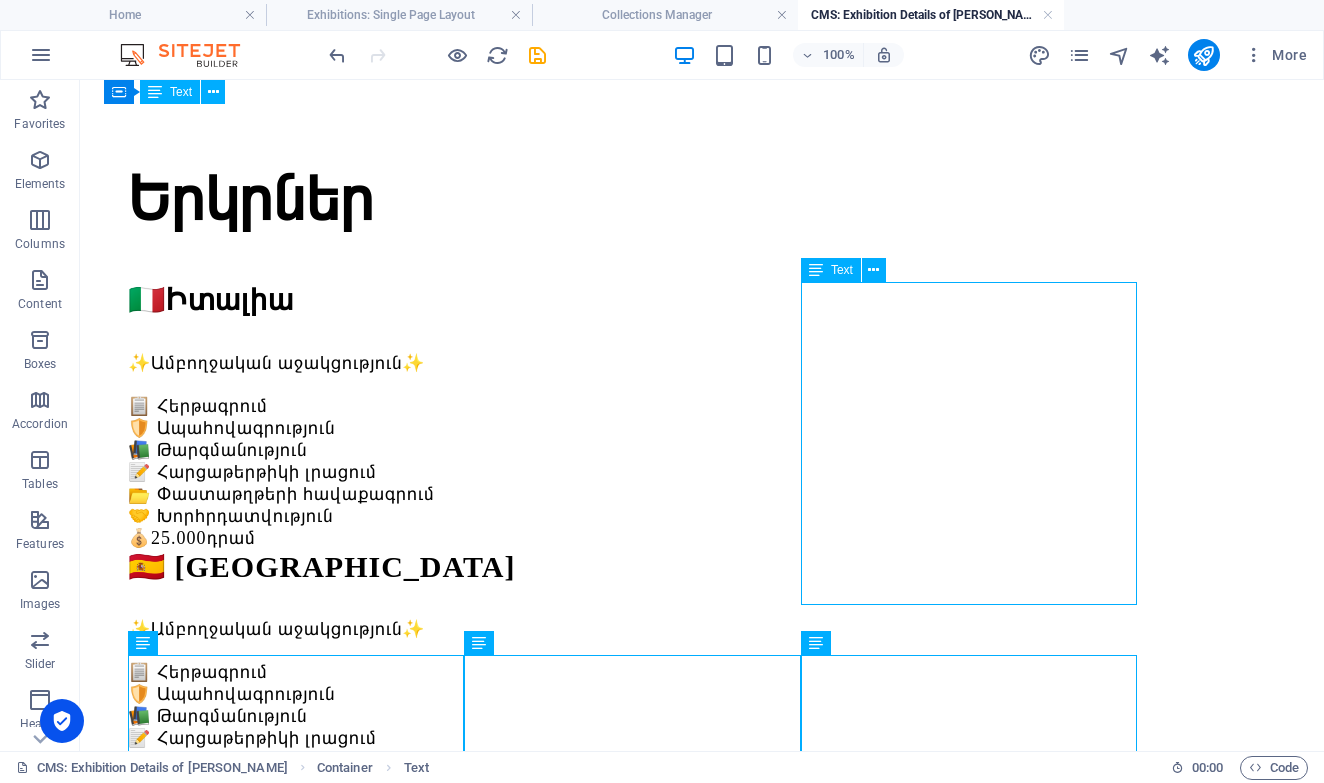 click on "🇩🇪Գերմանիա ✨Ամբողջական աջակցություն✨   📋 Հերթագրում 🛡️ Ապահովագրություն   📚 Թարգմանություն   📝 Հարցաթերթիկի լրացում   📂 Փաստաթղթերի հավաքագրում   🤝 Խորհրդատվություն 💰 25.000  դրամ" at bounding box center (702, 948) 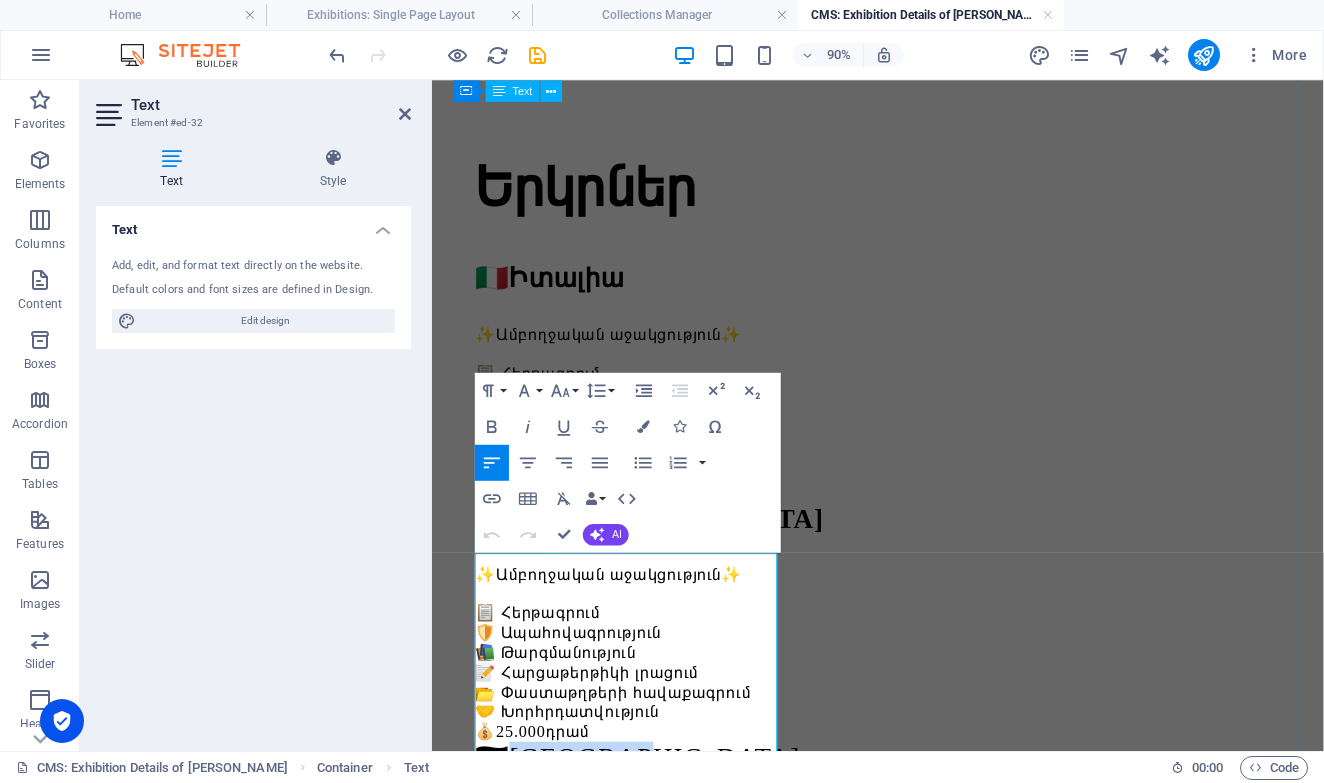 drag, startPoint x: 699, startPoint y: 613, endPoint x: 516, endPoint y: 623, distance: 183.27303 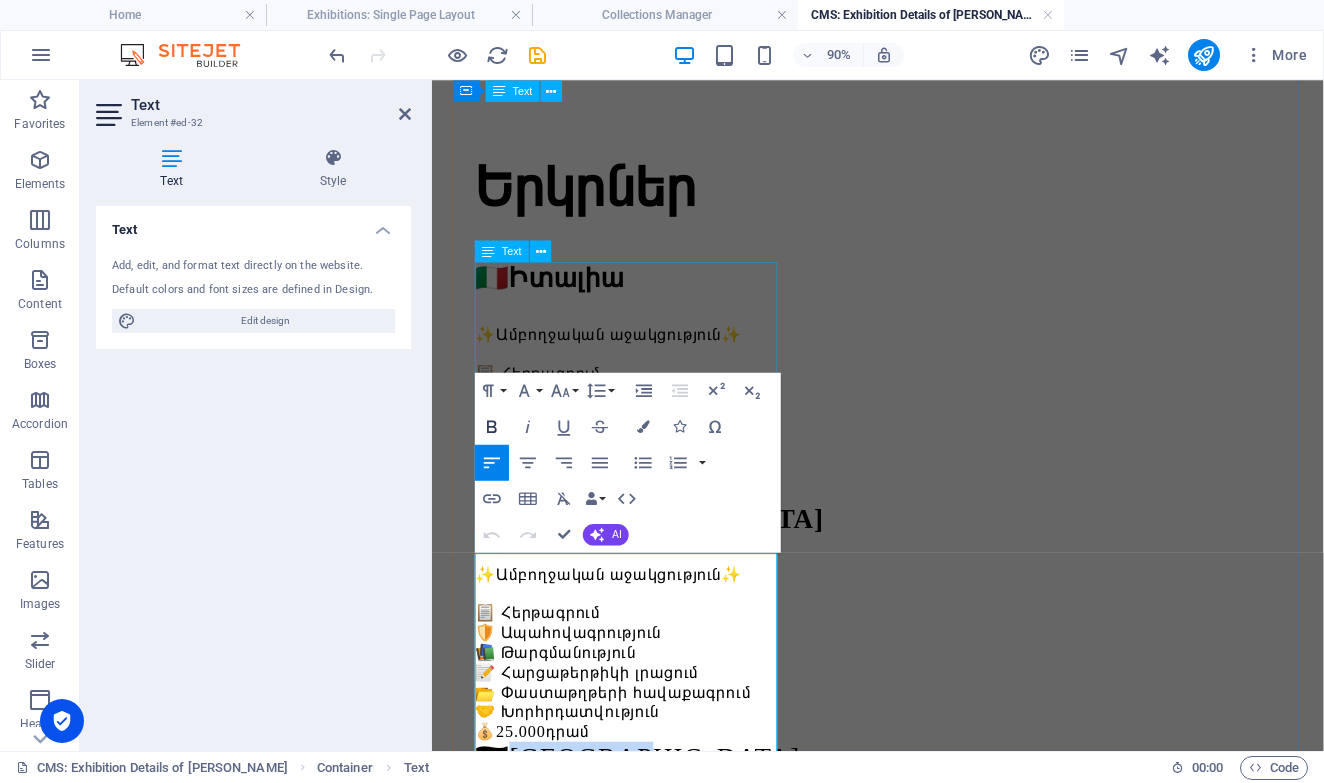 click 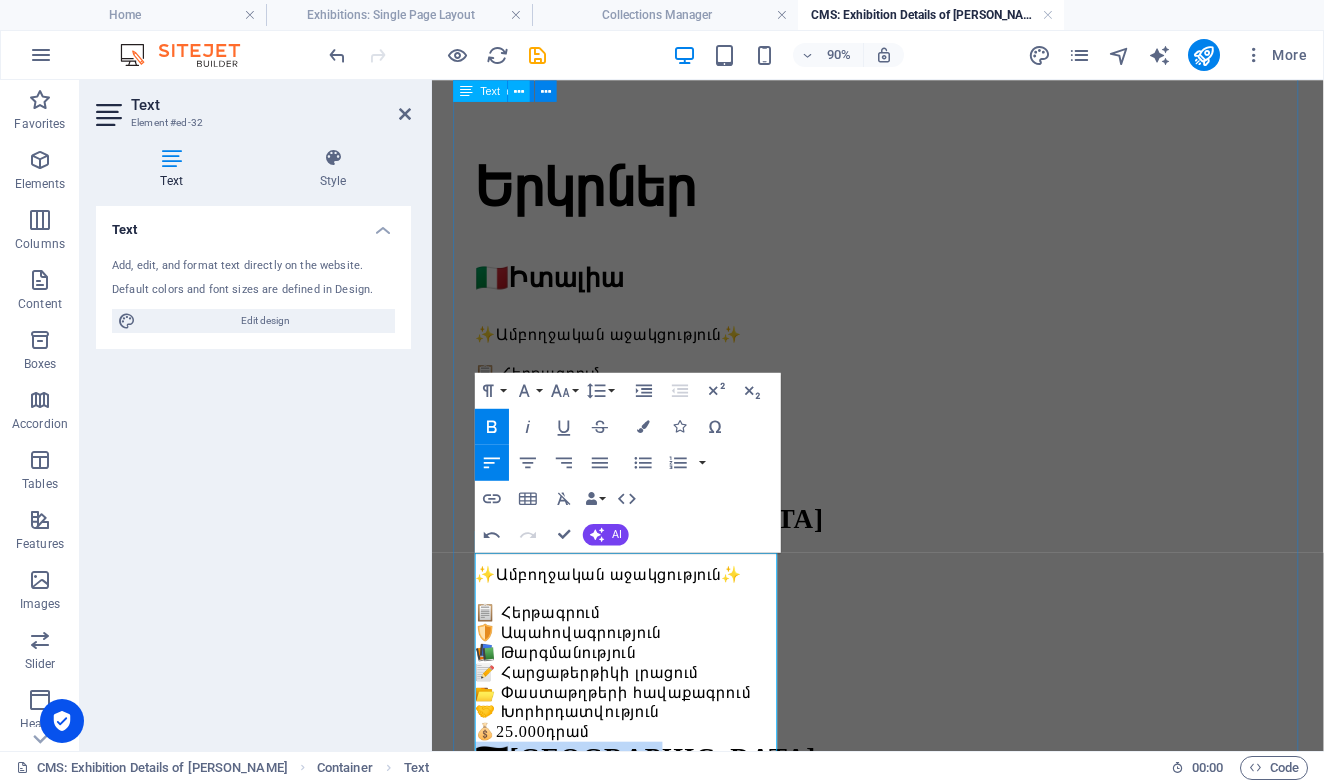 click on "Երկրներ 🇮🇹  Իտալիա ✨Ամբողջական աջակցություն✨   📋 Հերթագրում 🛡️ Ապահովագրություն   📚 Թարգմանություն   📝 Հարցաթերթիկի լրացում   📂 Փաստաթղթերի հավաքագրում   🤝 Խորհրդատվություն 💰 25.000  դրամ 🇪🇸 Իսպանիա ✨Ամբողջական աջակցություն✨   📋 Հերթագրում 🛡️ Ապահովագրություն   📚 Թարգմանություն   📝 Հարցաթերթիկի լրացում   📂 Փաստաթղթերի հավաքագրում   🤝 Խորհրդատվություն 💰 25.000  դրամ 🇩🇪 Գերմանիա ✨Ամբողջական աջակցություն✨   📋 Հերթագրում 🛡️ Ապահովագրություն   📚 Թարգմանություն   📝 Հարցաթերթիկի լրացում   📂 Փաստաթղթերի հավաքագրում   💰 25.000  դրամ" at bounding box center [927, 1298] 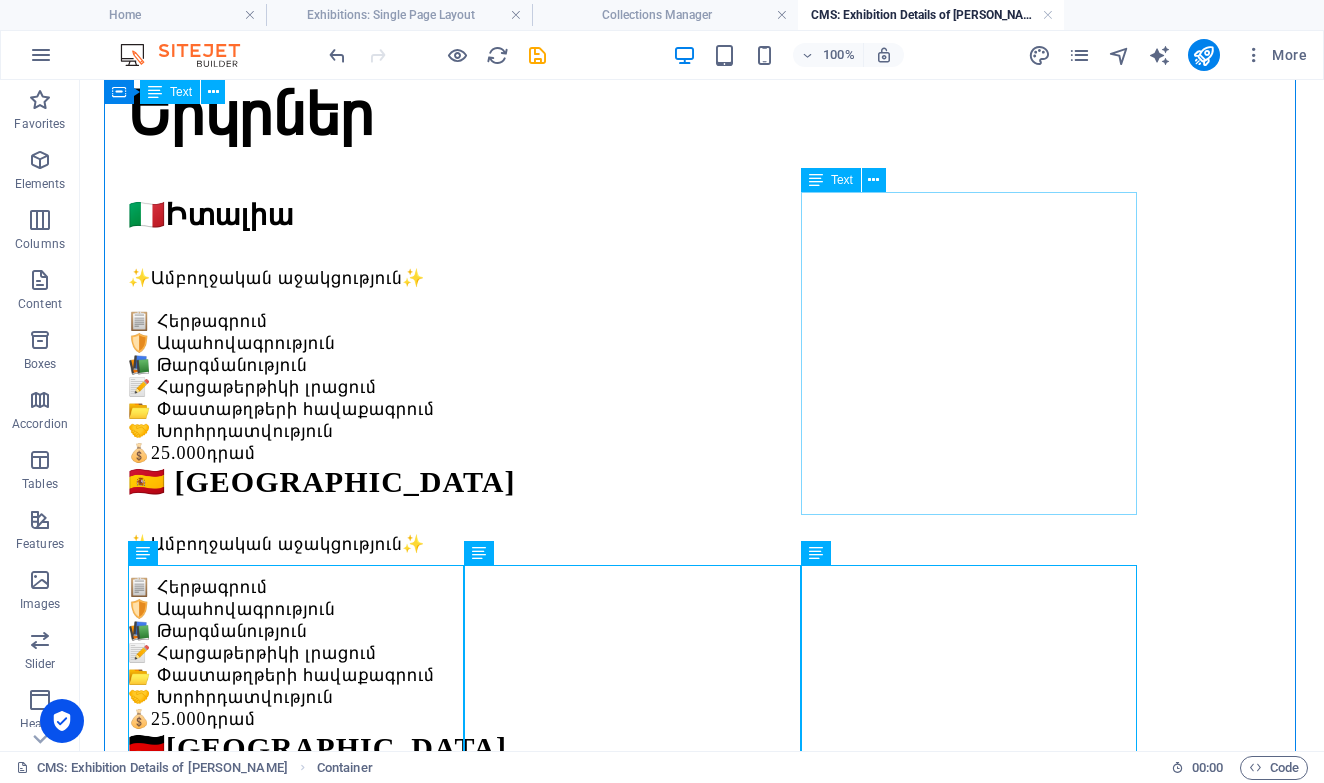 scroll, scrollTop: 227, scrollLeft: 0, axis: vertical 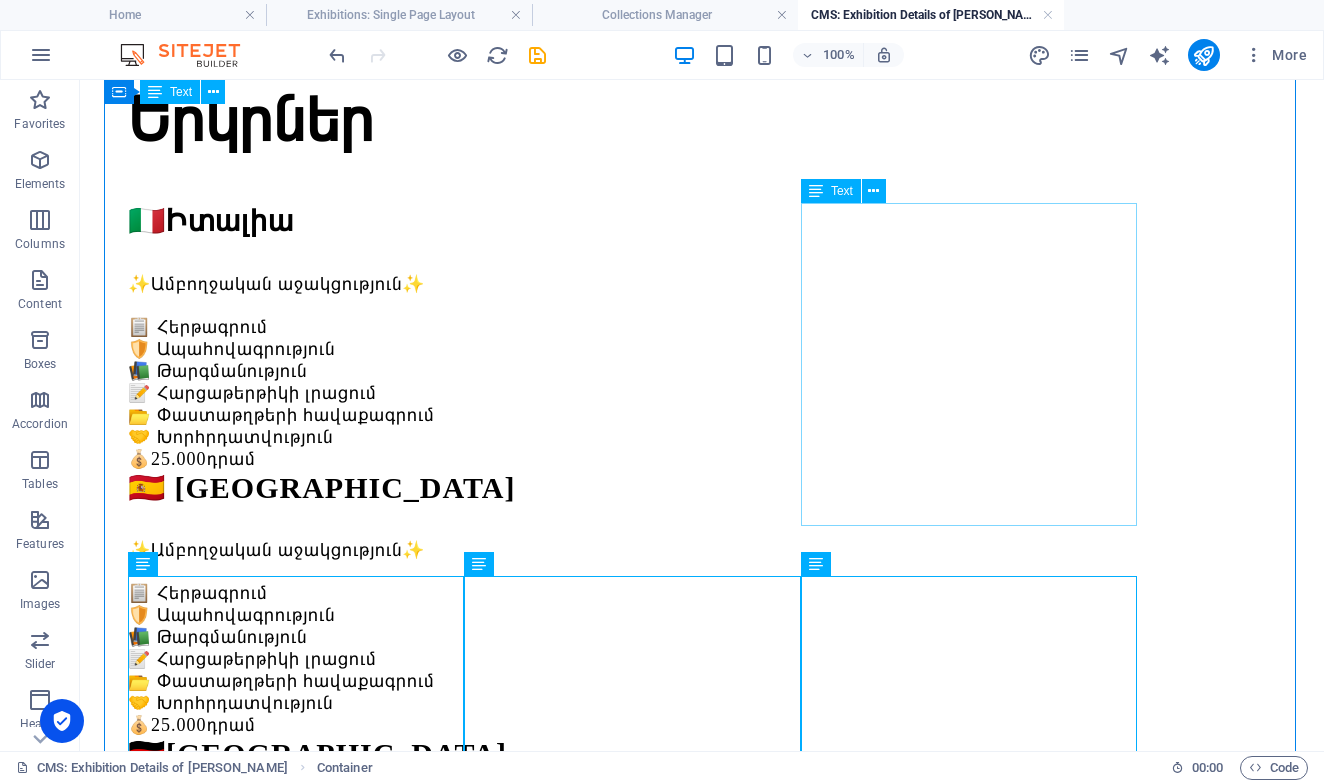click on "🇩🇪 Գերմանիա ✨Ամբողջական աջակցություն✨   📋 Հերթագրում 🛡️ Ապահովագրություն   📚 Թարգմանություն   📝 Հարցաթերթիկի լրացում   📂 Փաստաթղթերի հավաքագրում   🤝 Խորհրդատվություն 💰 25.000  դրամ" at bounding box center [702, 869] 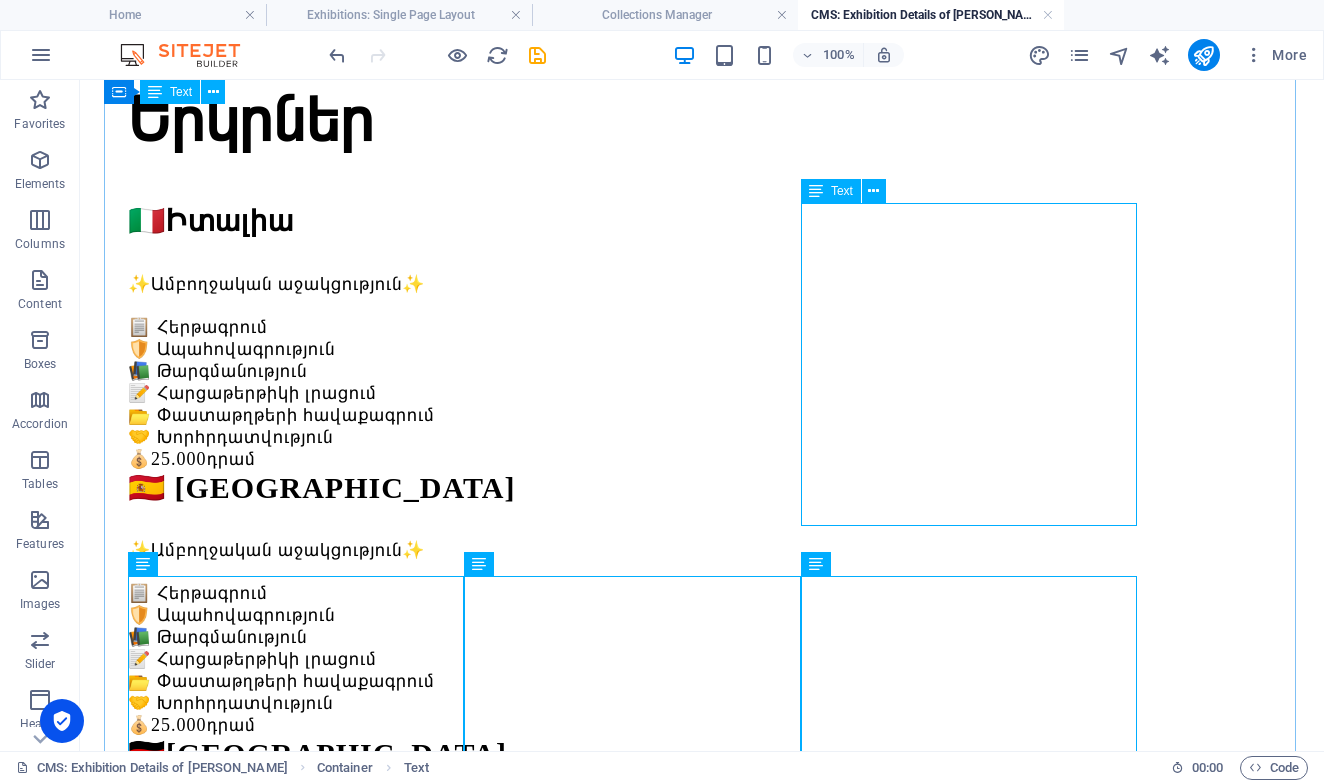 click on "🇩🇪 Գերմանիա ✨Ամբողջական աջակցություն✨   📋 Հերթագրում 🛡️ Ապահովագրություն   📚 Թարգմանություն   📝 Հարցաթերթիկի լրացում   📂 Փաստաթղթերի հավաքագրում   🤝 Խորհրդատվություն 💰 25.000  դրամ" at bounding box center [702, 869] 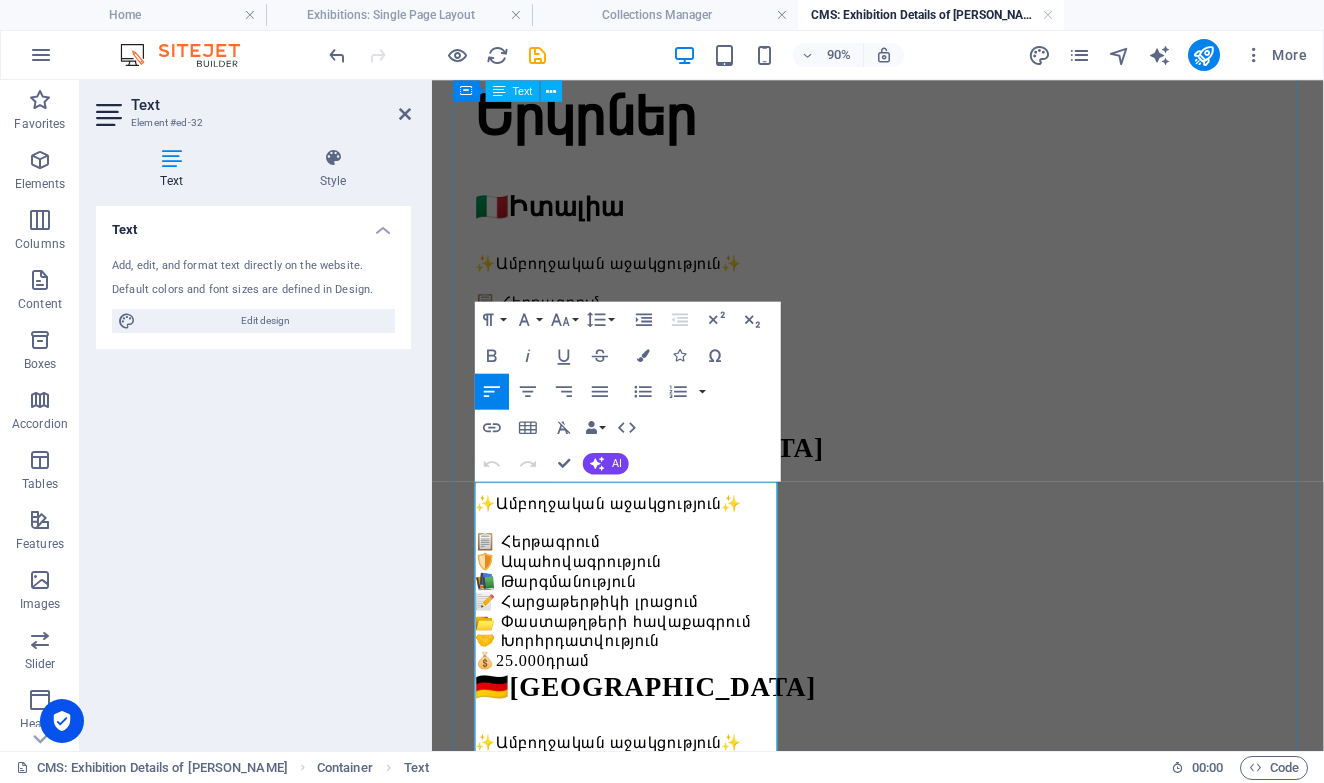 click on "Գերմանիա" 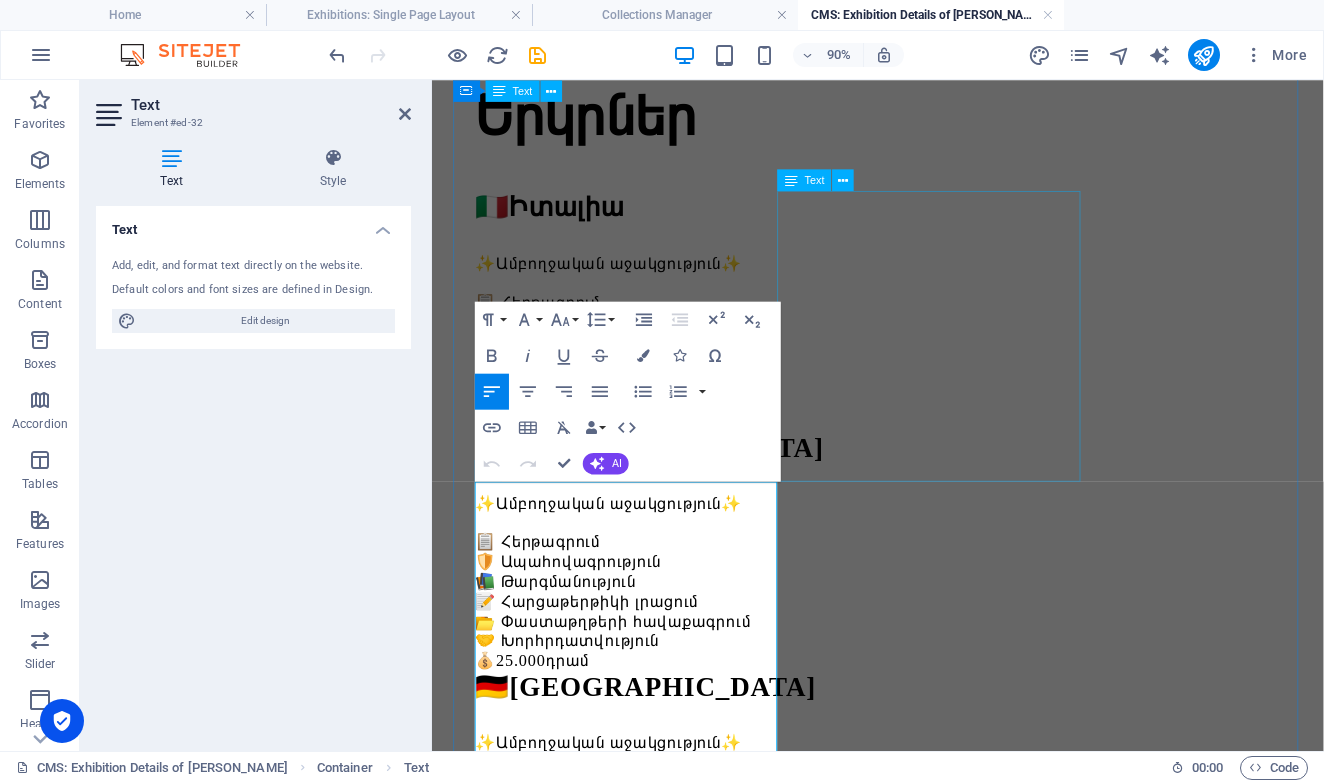 click on "🇪🇸 Իսպանիա ✨Ամբողջական աջակցություն✨   📋 Հերթագրում 🛡️ Ապահովագրություն   📚 Թարգմանություն   📝 Հարցաթերթիկի լրացում   📂 Փաստաթղթերի հավաքագրում   🤝 Խորհրդատվություն 💰 25.000  դրամ" at bounding box center [927, 603] 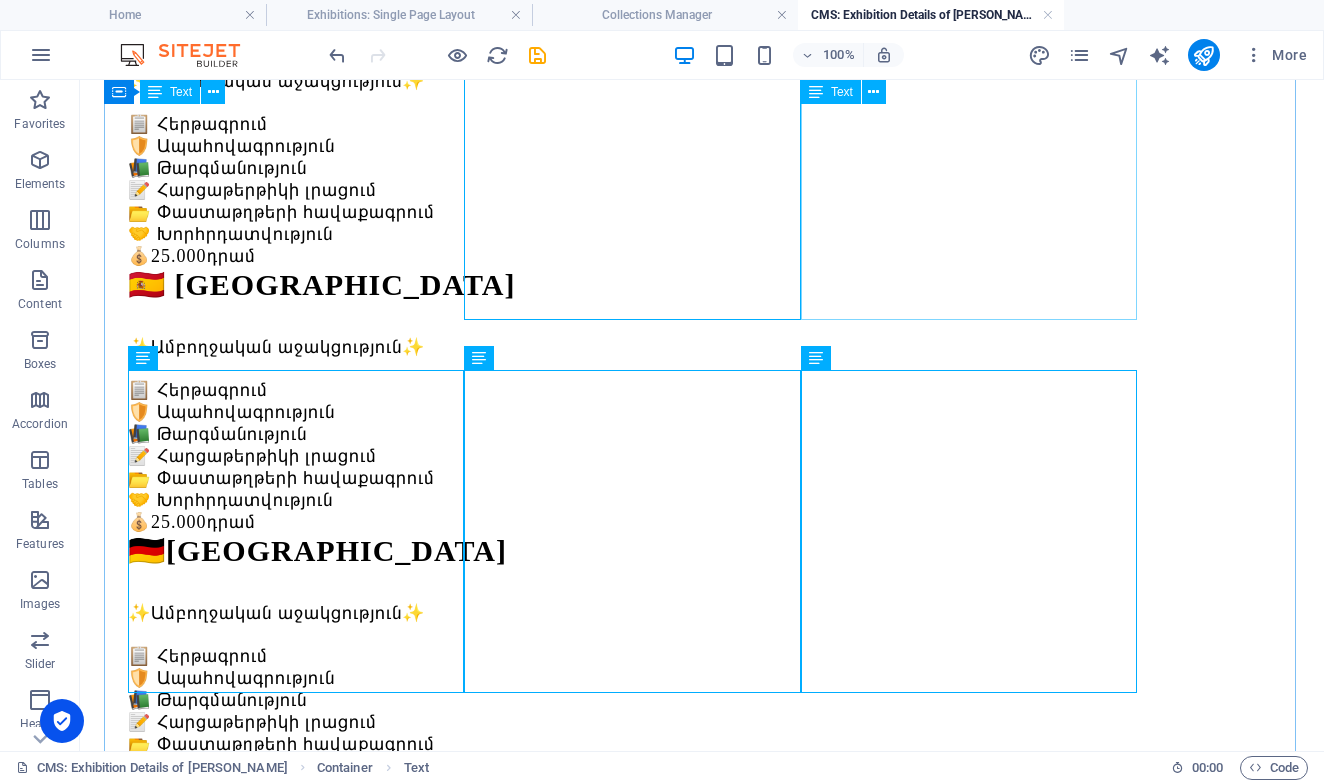 scroll, scrollTop: 427, scrollLeft: 0, axis: vertical 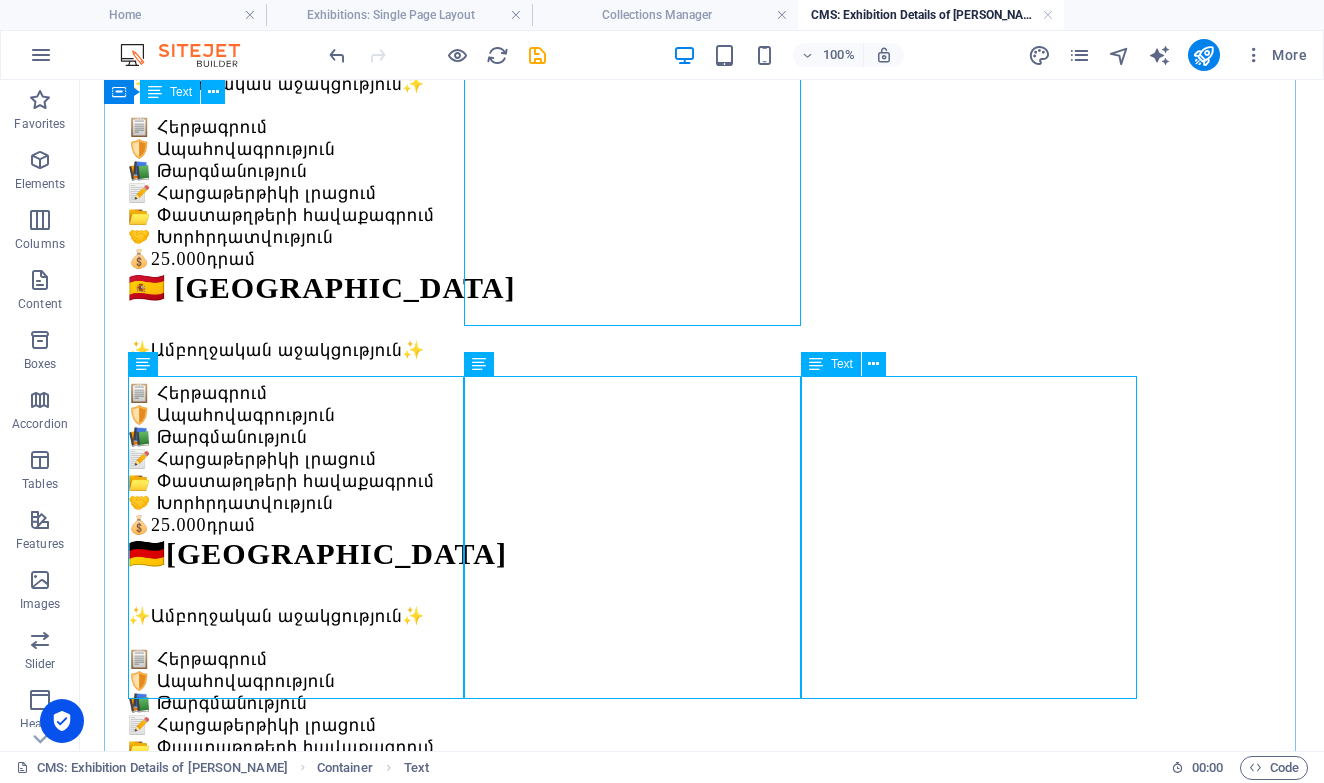 click on "🇩🇪Անգլիա ✨Ամբողջական աջակցություն✨   📋 Հերթագրում 🛡️ Ապահովագրություն   📚 Թարգմանություն   📝 Հարցաթերթիկի լրացում   📂 Փաստաթղթերի հավաքագրում   🤝 Խորհրդատվություն 💰 25.000  դրամ" at bounding box center (702, 1517) 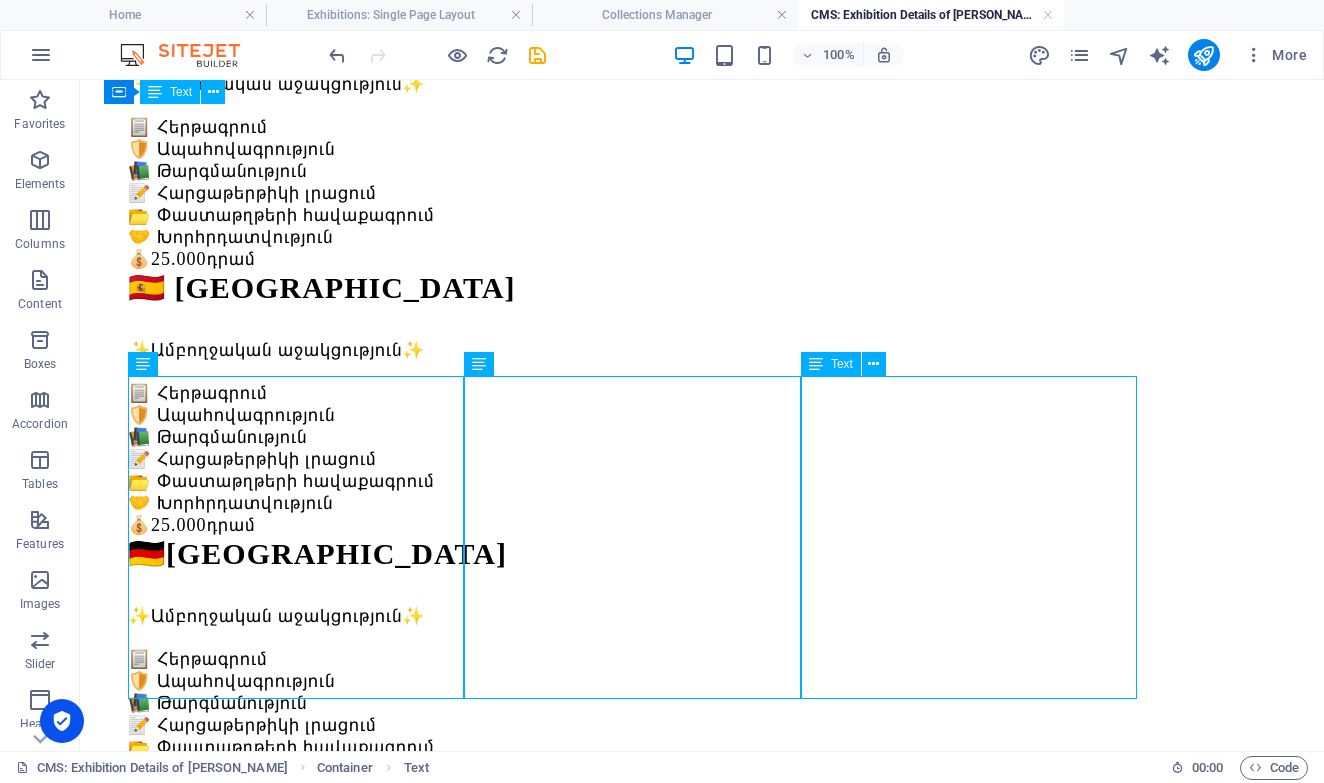 click on "🇩🇪Անգլիա ✨Ամբողջական աջակցություն✨   📋 Հերթագրում 🛡️ Ապահովագրություն   📚 Թարգմանություն   📝 Հարցաթերթիկի լրացում   📂 Փաստաթղթերի հավաքագրում   🤝 Խորհրդատվություն 💰 25.000  դրամ" at bounding box center [702, 1517] 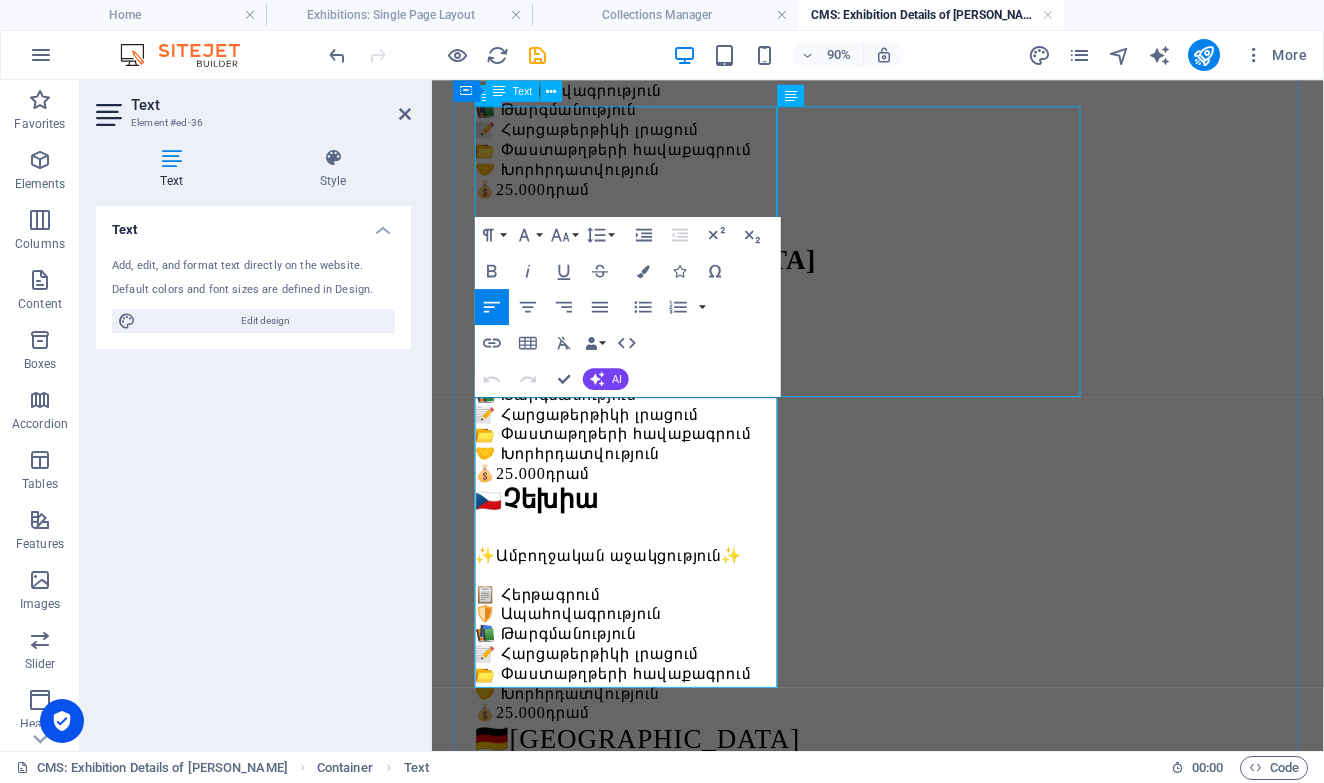 click on "🇩🇪Անգլիա" at bounding box center (660, 811) 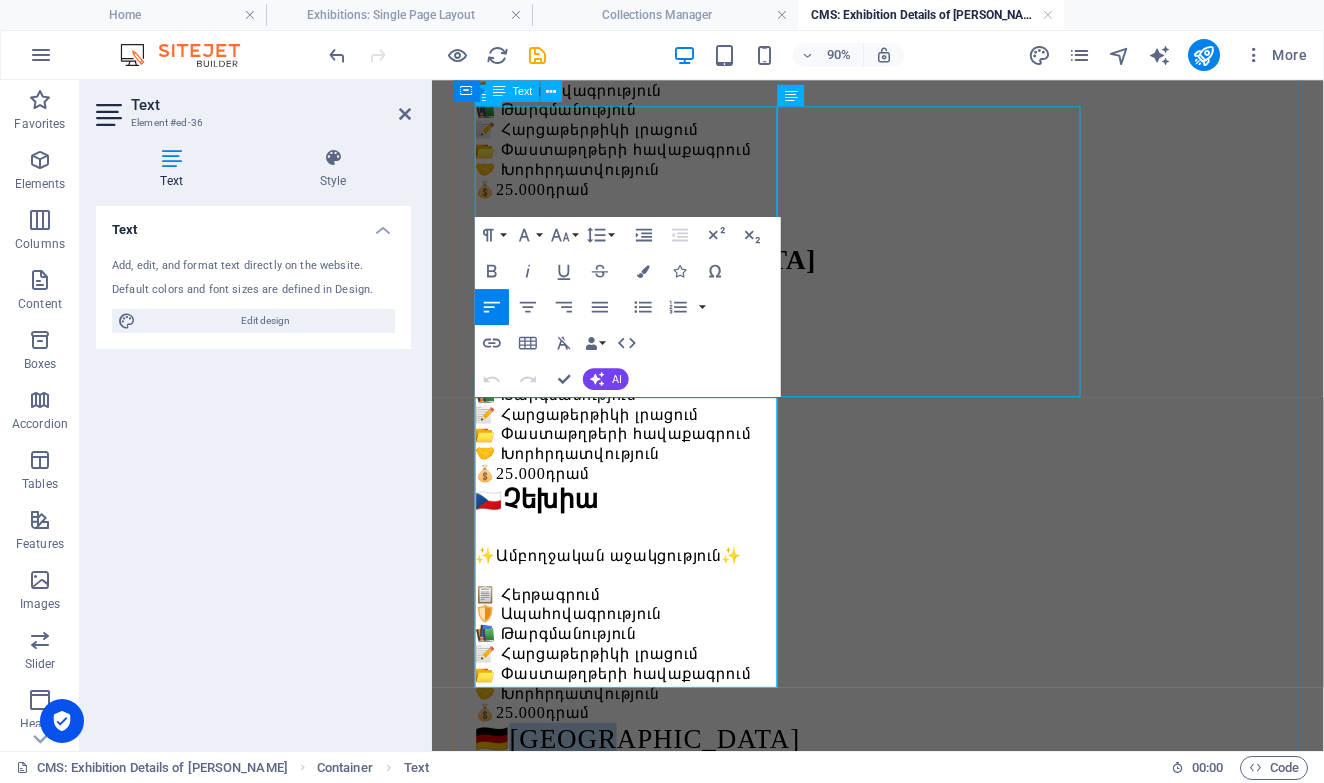 click on "🇩🇪Անգլիա" at bounding box center [660, 811] 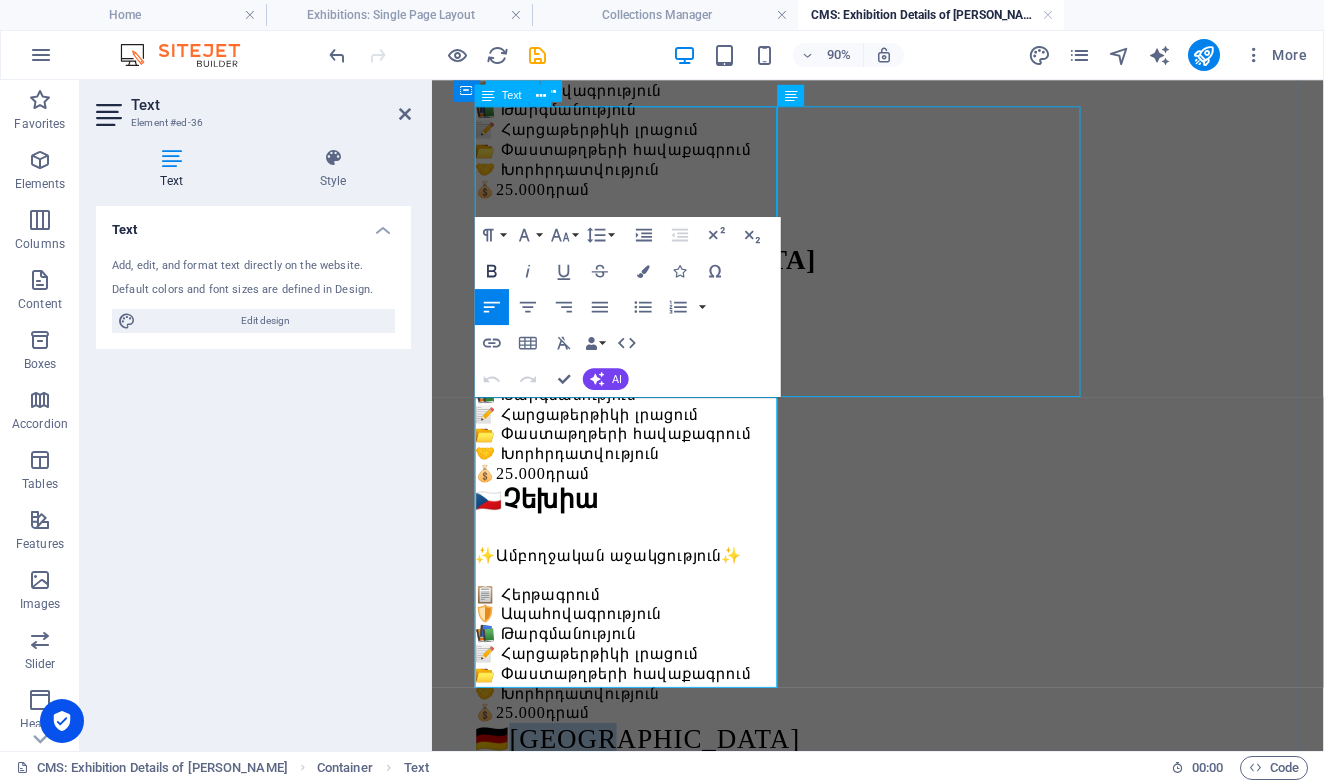 click 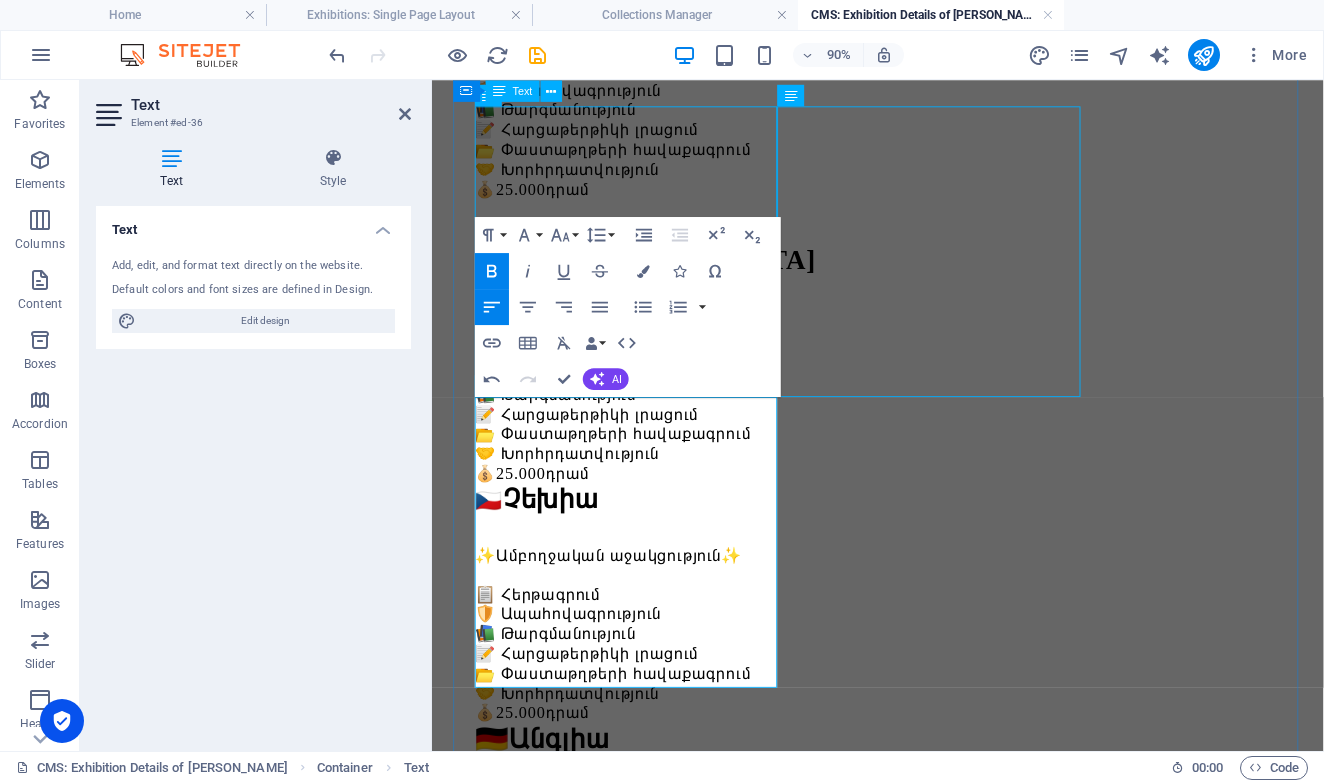 click on "🇩🇪 Անգլիա" at bounding box center [554, 811] 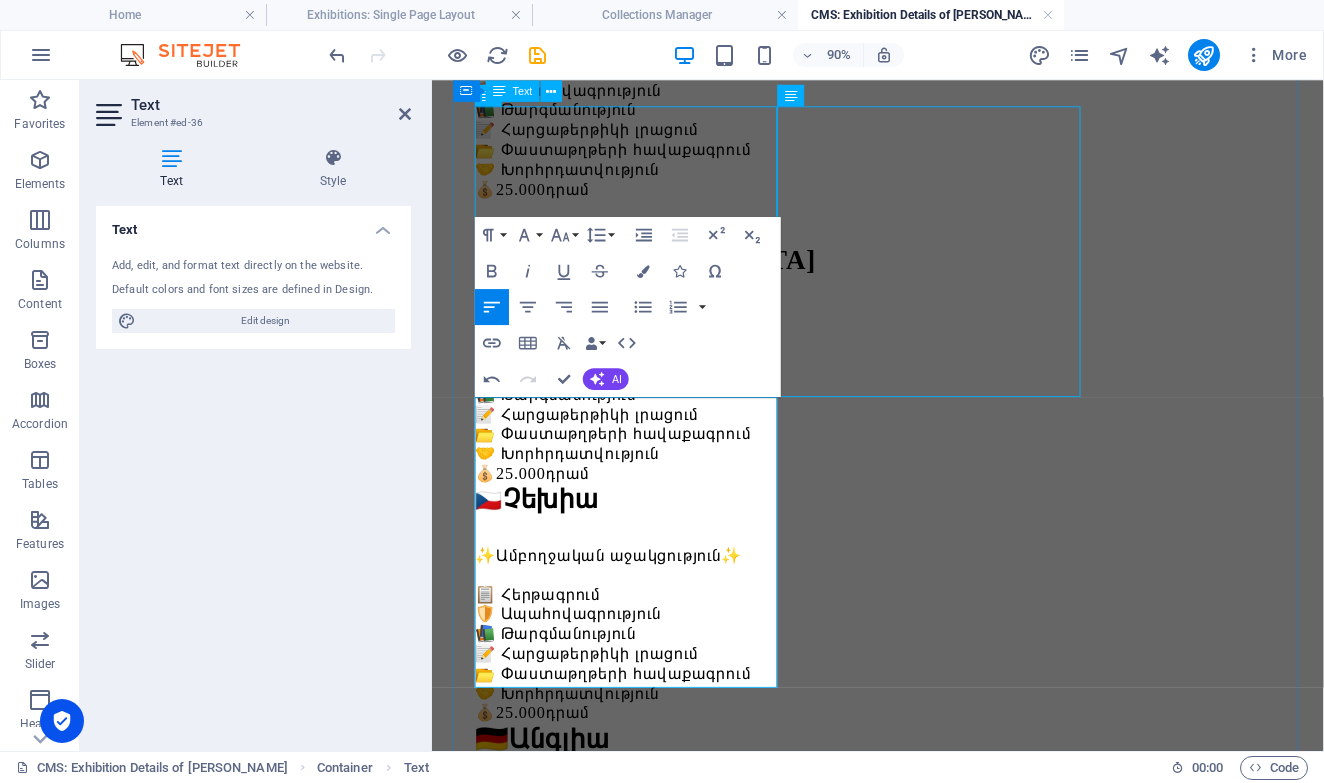 type 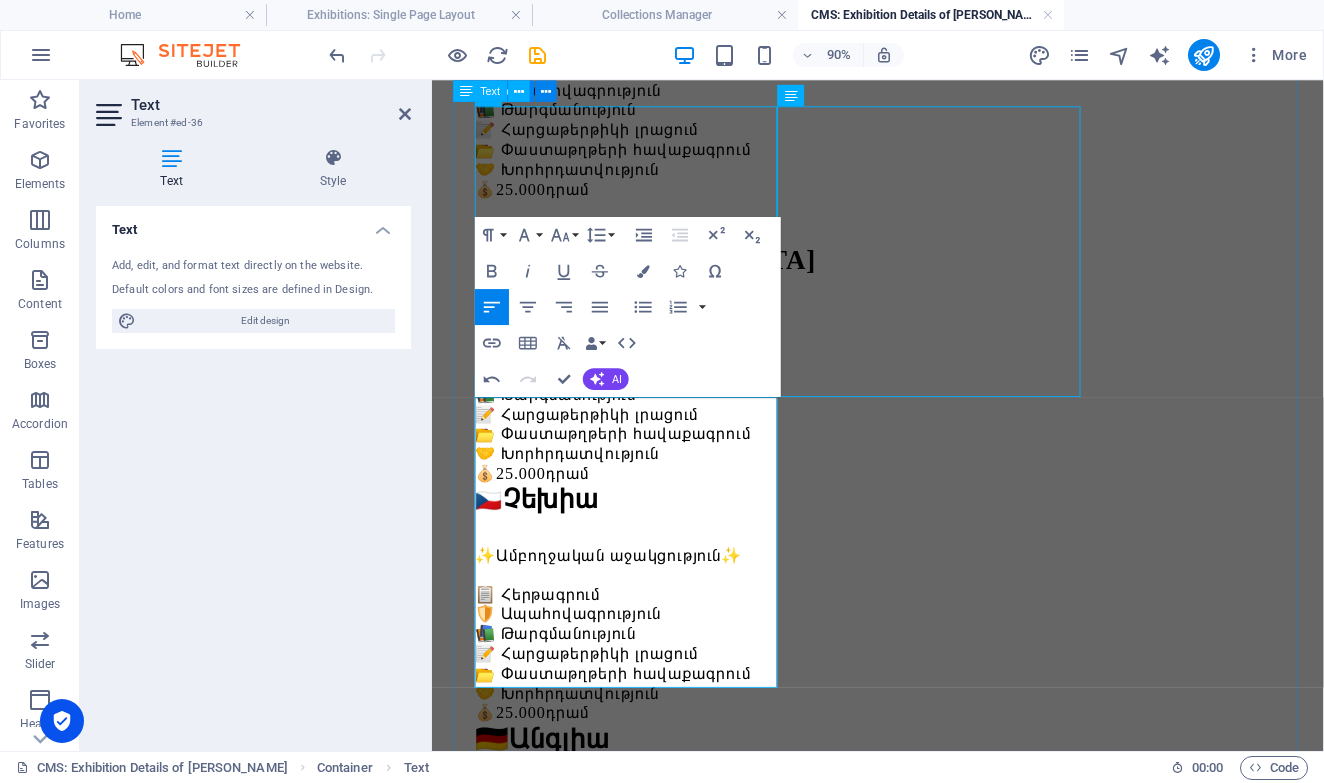click on "Երկրներ 🇮🇹  Իտալիա ✨Ամբողջական աջակցություն✨   📋 Հերթագրում 🛡️ Ապահովագրություն   📚 Թարգմանություն   📝 Հարցաթերթիկի լրացում   📂 Փաստաթղթերի հավաքագրում   🤝 Խորհրդատվություն 💰 25.000  դրամ 🇪🇸 Իսպանիա ✨Ամբողջական աջակցություն✨   📋 Հերթագրում 🛡️ Ապահովագրություն   📚 Թարգմանություն   📝 Հարցաթերթիկի լրացում   📂 Փաստաթղթերի հավաքագրում   🤝 Խորհրդատվություն 💰 25.000  դրամ 🇩🇪  Գերմանիա ✨Ամբողջական աջակցություն✨   📋 Հերթագրում 🛡️ Ապահովագրություն   📚 Թարգմանություն   📝 Հարցաթերթիկի լրացում   📂 Փաստաթղթերի հավաքագրում   💰 25.000  դրամ" at bounding box center [927, 430] 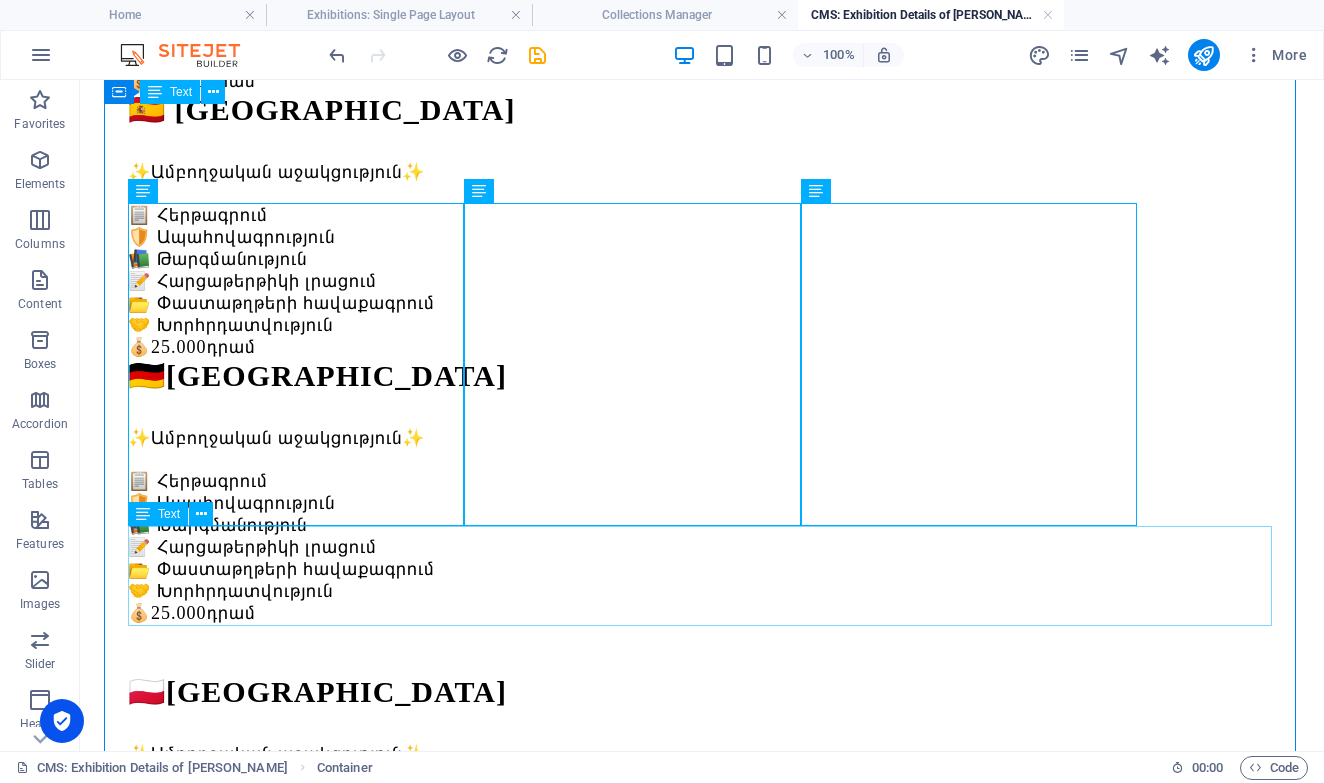 scroll, scrollTop: 601, scrollLeft: 0, axis: vertical 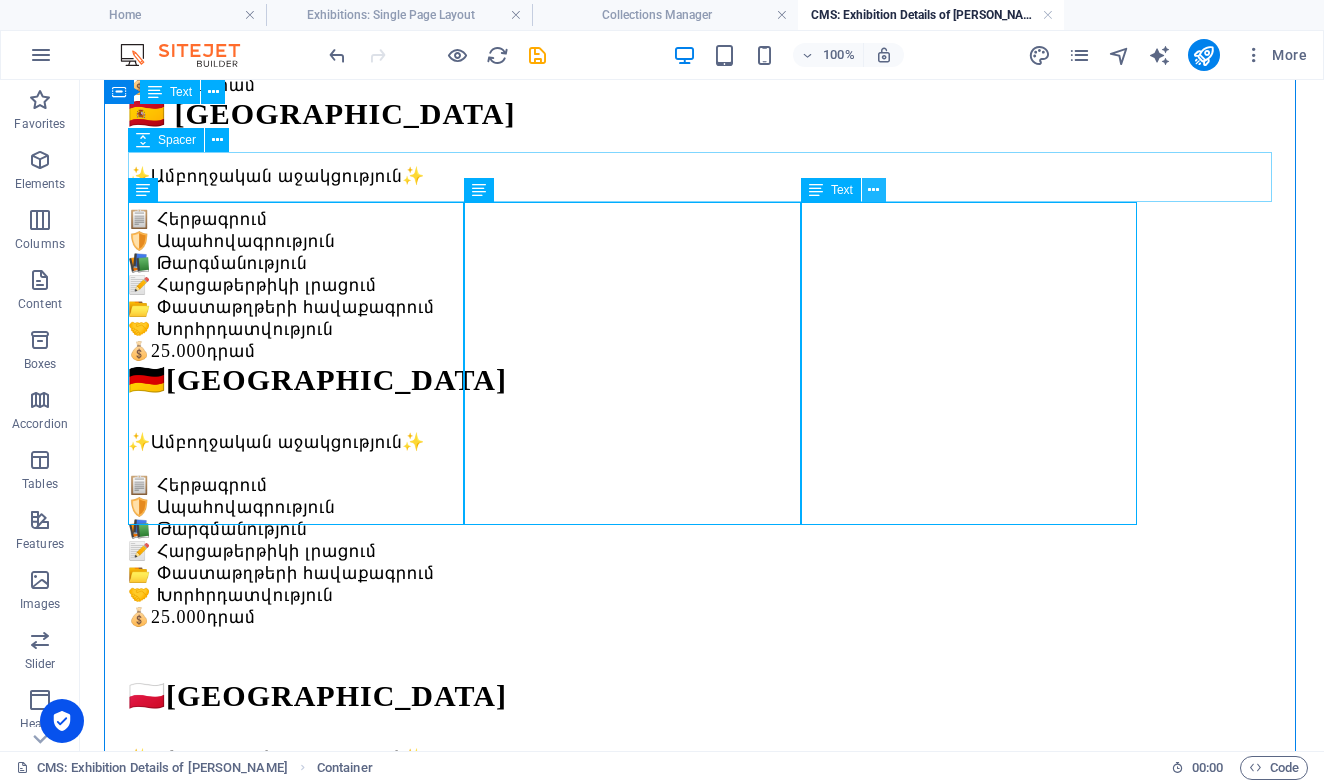 click at bounding box center (873, 190) 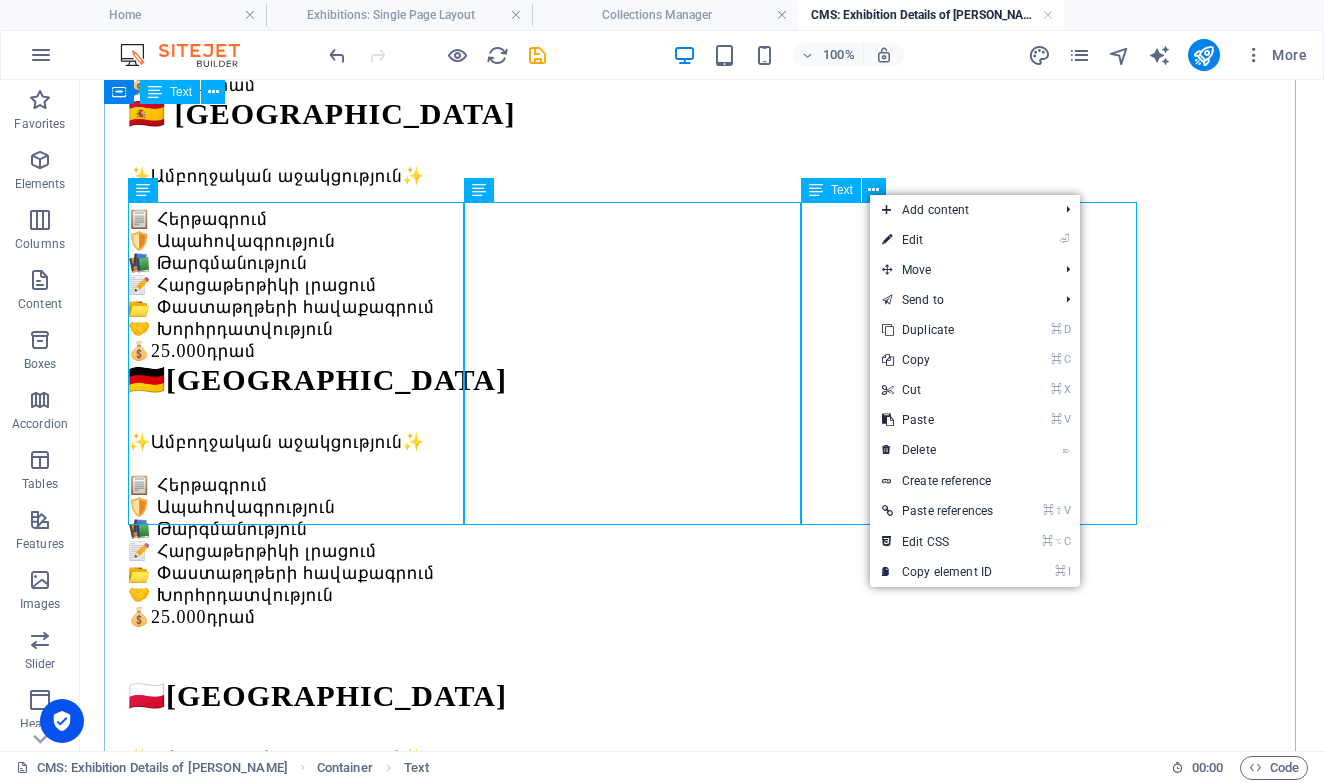 click on "🇩🇪  Անգլիա ✨Ամբողջական աջակցություն✨   📋 Հերթագրում 🛡️ Ապահովագրություն   📚 Թարգմանություն   📝 Հարցաթերթիկի լրացում   📂 Փաստաթղթերի հավաքագրում   🤝 Խորհրդատվություն 💰 25.000  դրամ" at bounding box center [702, 1343] 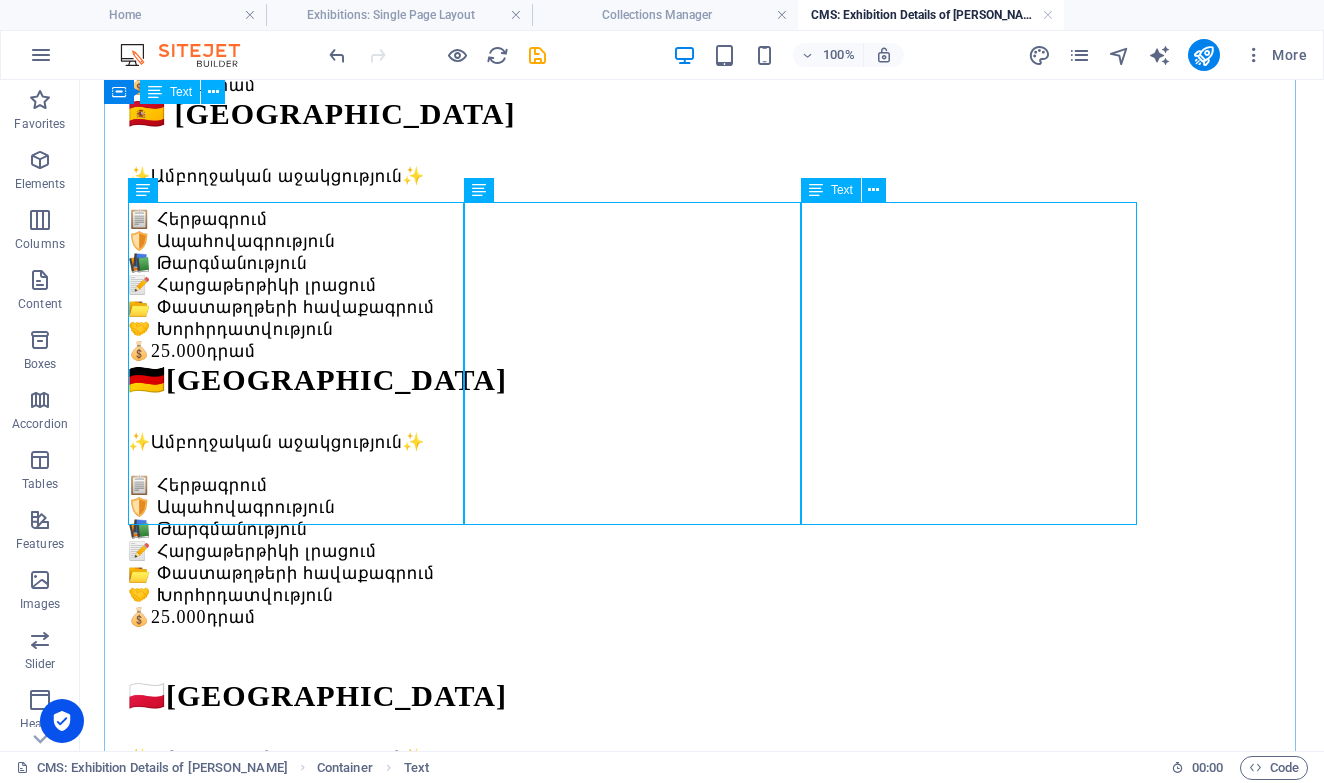 click on "🇩🇪  Անգլիա ✨Ամբողջական աջակցություն✨   📋 Հերթագրում 🛡️ Ապահովագրություն   📚 Թարգմանություն   📝 Հարցաթերթիկի լրացում   📂 Փաստաթղթերի հավաքագրում   🤝 Խորհրդատվություն 💰 25.000  դրամ" at bounding box center (702, 1343) 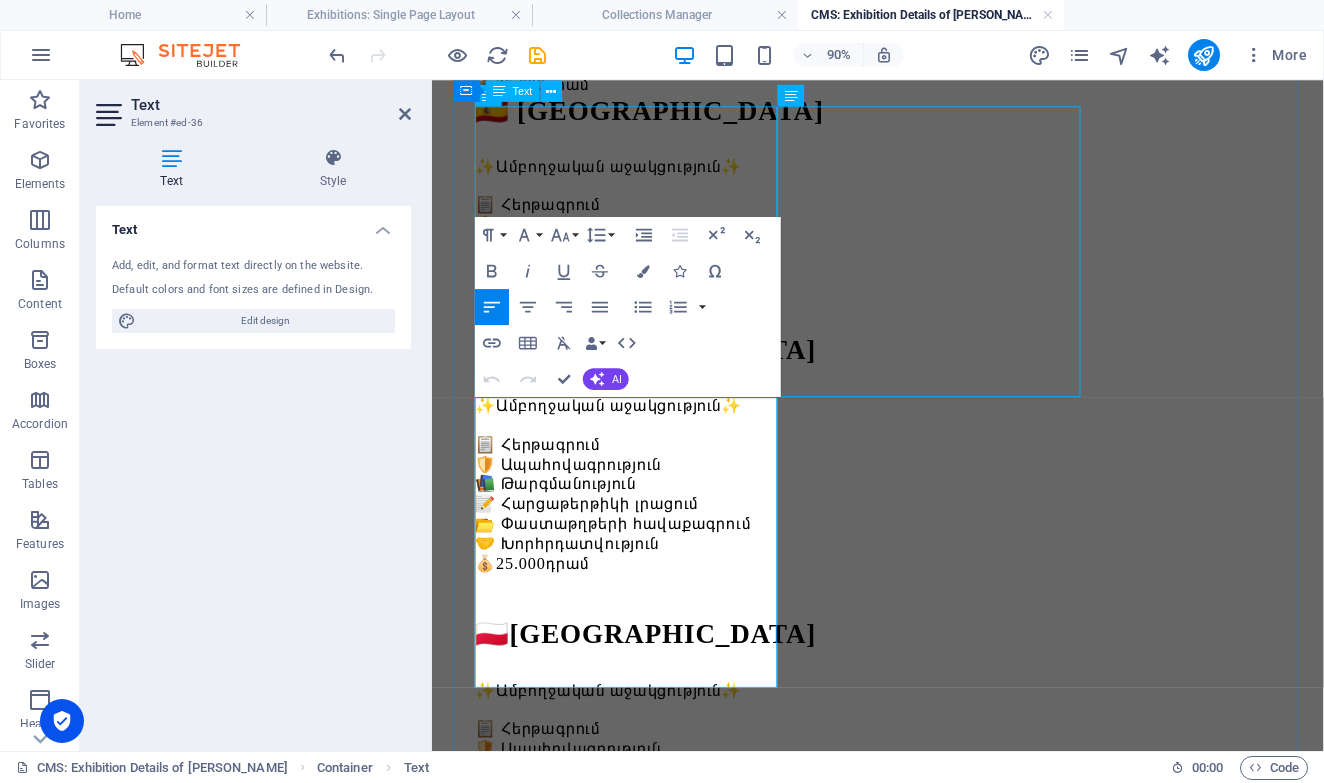 scroll, scrollTop: 1017, scrollLeft: 0, axis: vertical 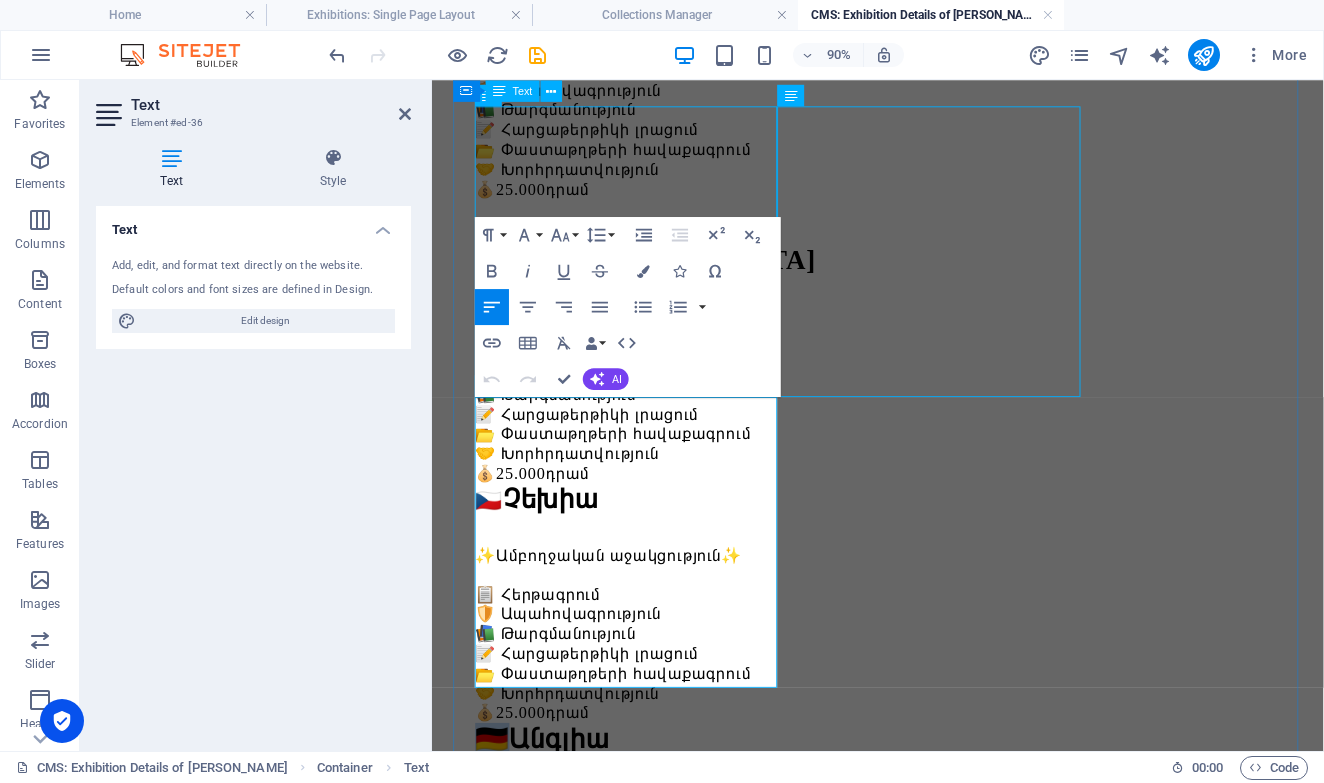 drag, startPoint x: 509, startPoint y: 461, endPoint x: 488, endPoint y: 461, distance: 21 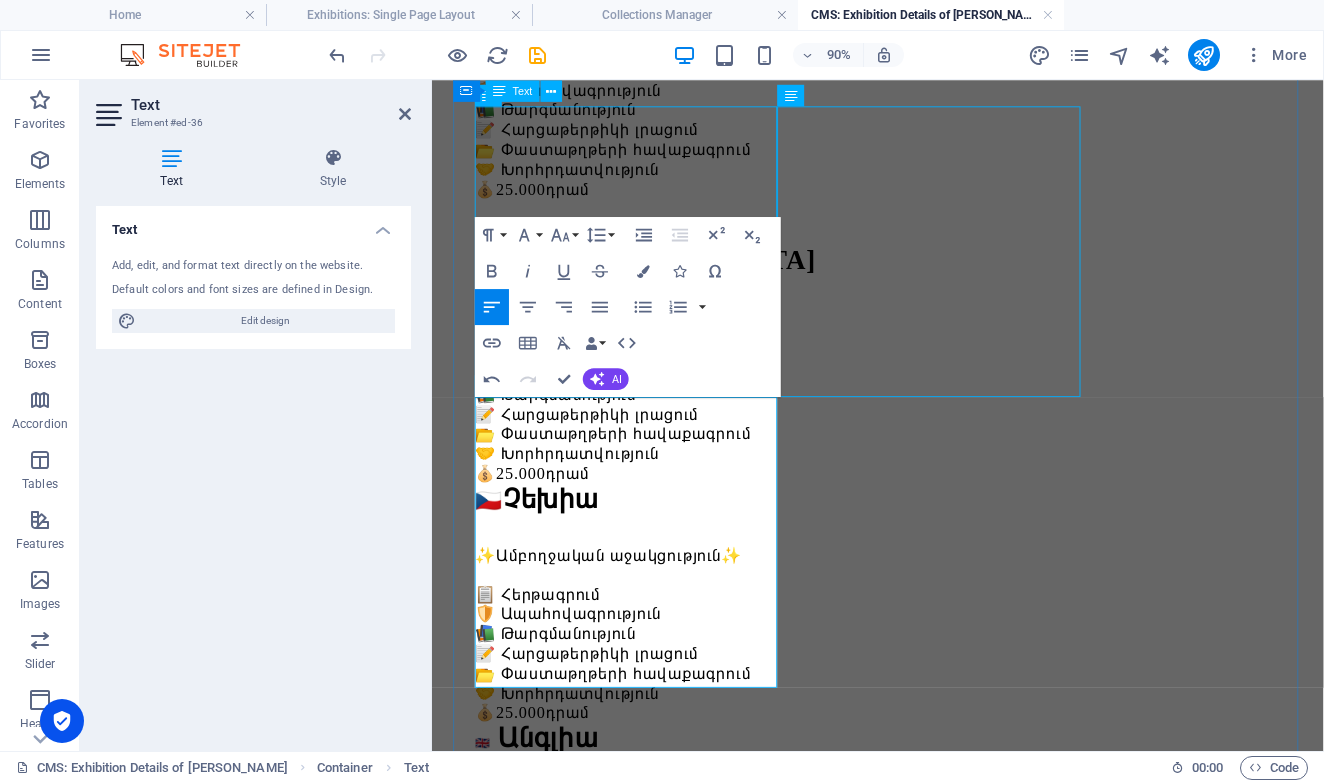 scroll, scrollTop: 0, scrollLeft: 23, axis: horizontal 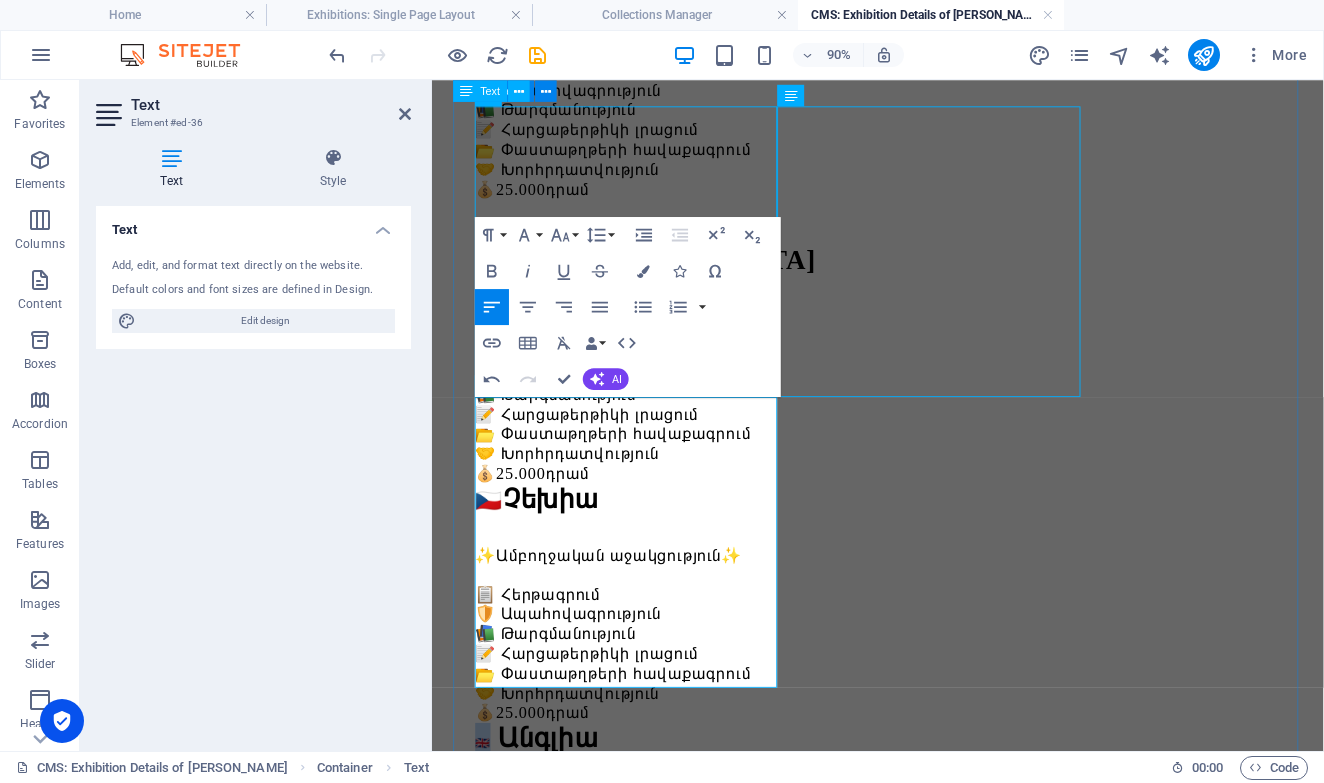 drag, startPoint x: 494, startPoint y: 458, endPoint x: 472, endPoint y: 458, distance: 22 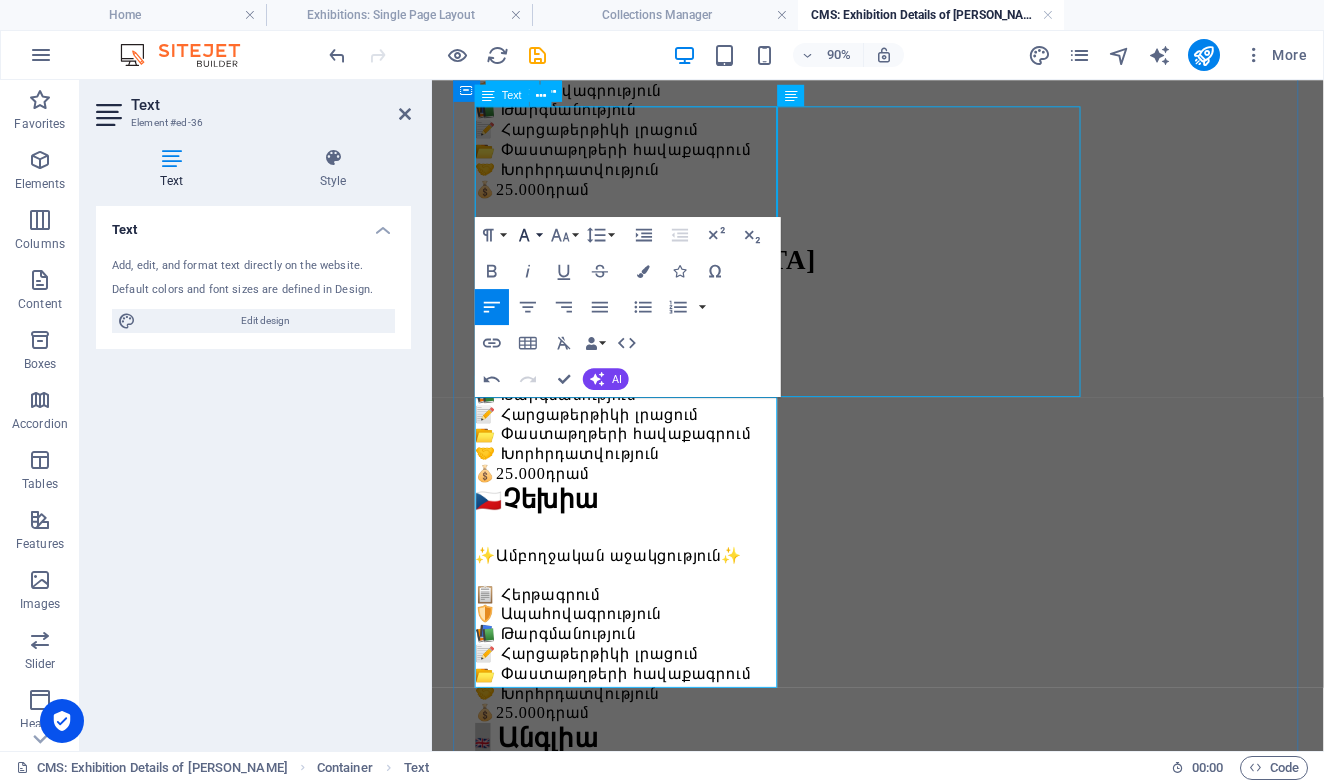 click on "Font Family" at bounding box center (528, 235) 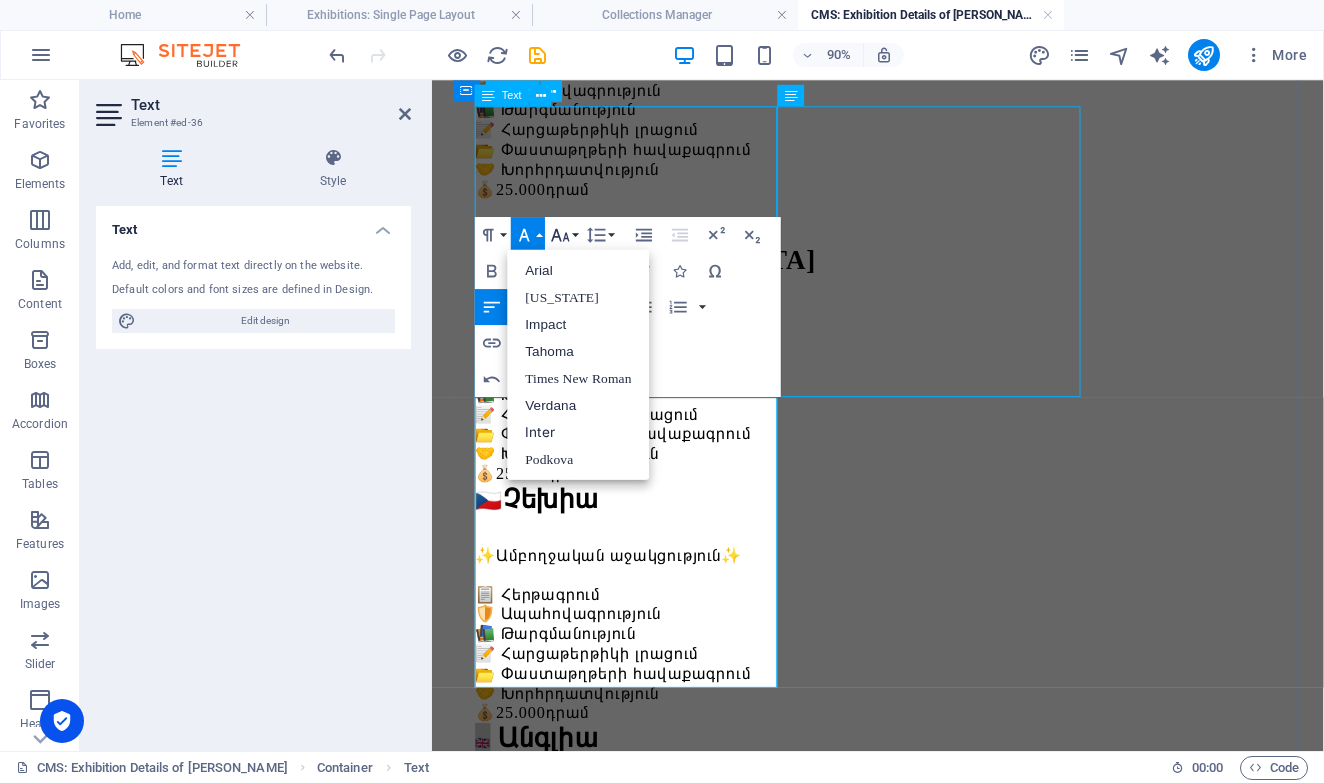 click 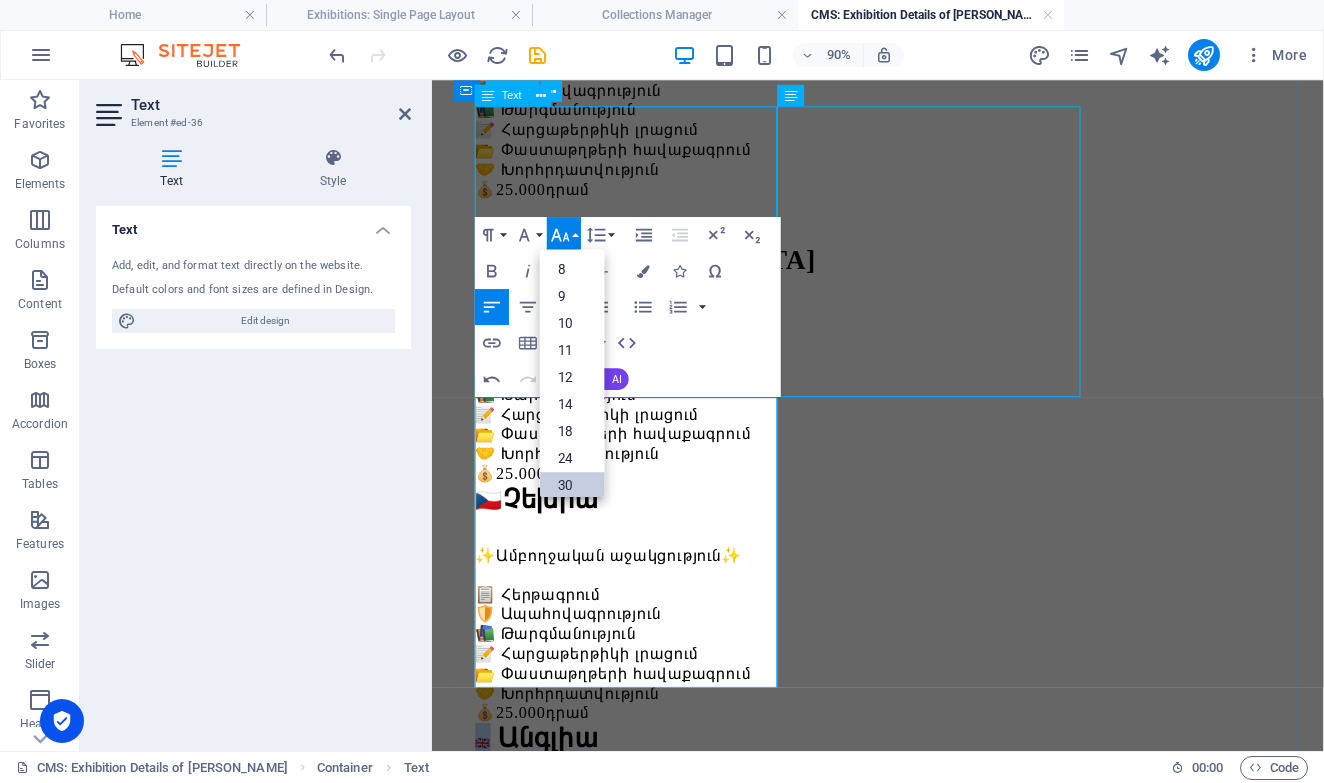 click on "30" at bounding box center (572, 485) 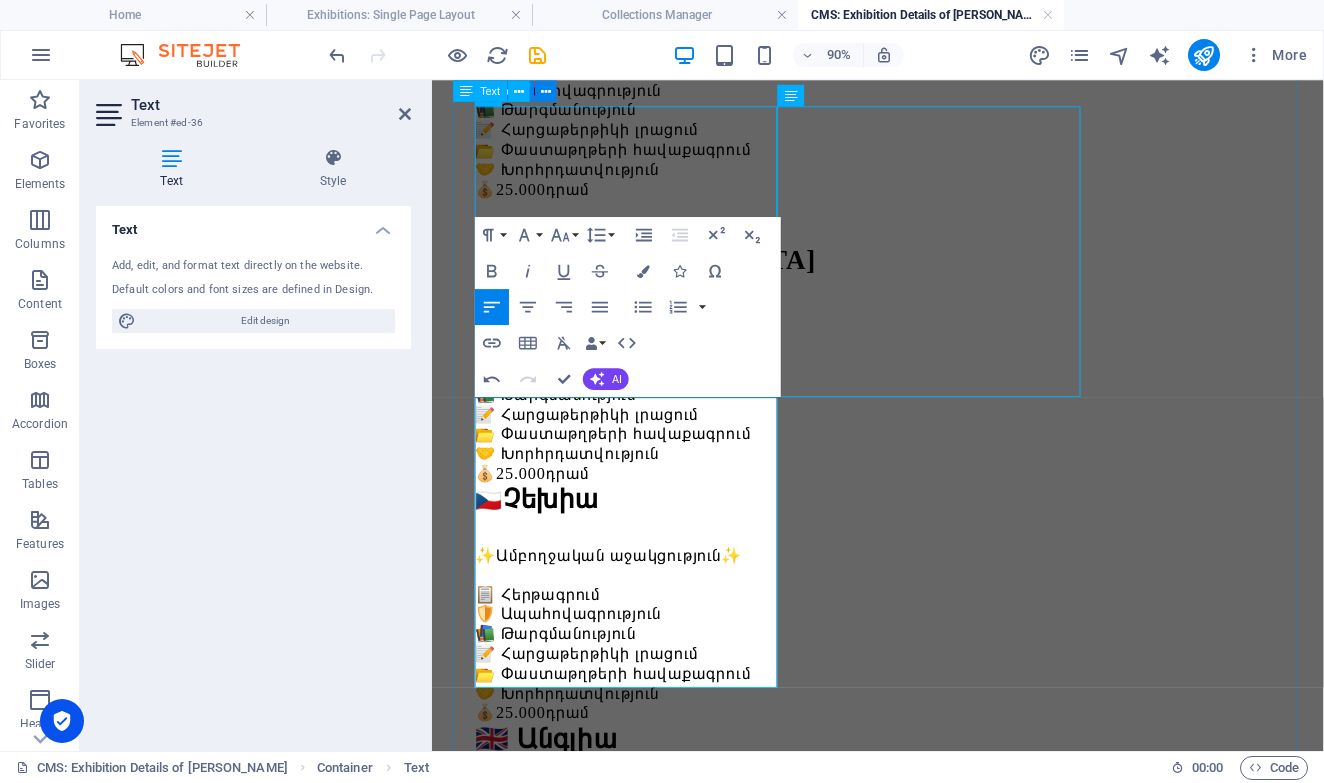 click on "Երկրներ 🇮🇹  Իտալիա ✨Ամբողջական աջակցություն✨   📋 Հերթագրում 🛡️ Ապահովագրություն   📚 Թարգմանություն   📝 Հարցաթերթիկի լրացում   📂 Փաստաթղթերի հավաքագրում   🤝 Խորհրդատվություն 💰 25.000  դրամ 🇪🇸 Իսպանիա ✨Ամբողջական աջակցություն✨   📋 Հերթագրում 🛡️ Ապահովագրություն   📚 Թարգմանություն   📝 Հարցաթերթիկի լրացում   📂 Փաստաթղթերի հավաքագրում   🤝 Խորհրդատվություն 💰 25.000  դրամ 🇩🇪  Գերմանիա ✨Ամբողջական աջակցություն✨   📋 Հերթագրում 🛡️ Ապահովագրություն   📚 Թարգմանություն   📝 Հարցաթերթիկի լրացում   📂 Փաստաթղթերի հավաքագրում   💰 25.000  դրամ" at bounding box center (927, 430) 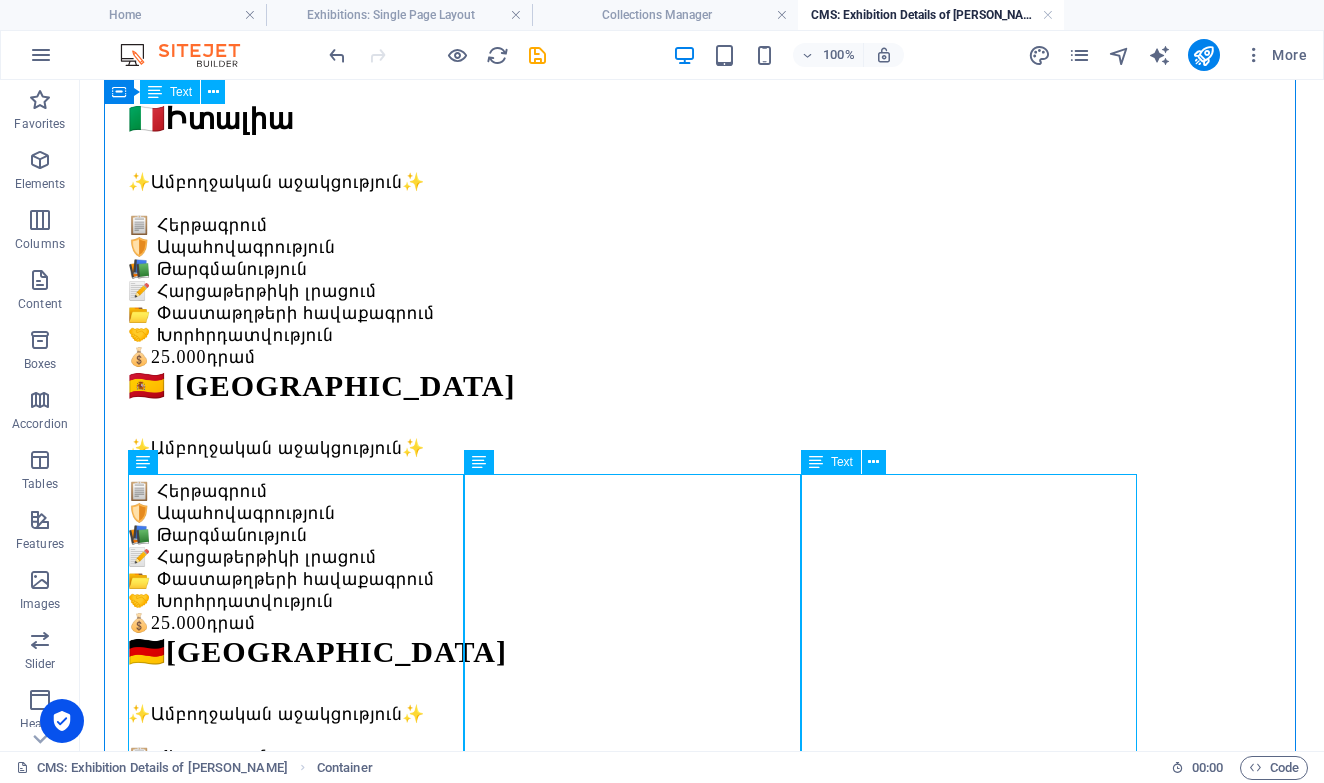 scroll, scrollTop: 306, scrollLeft: 0, axis: vertical 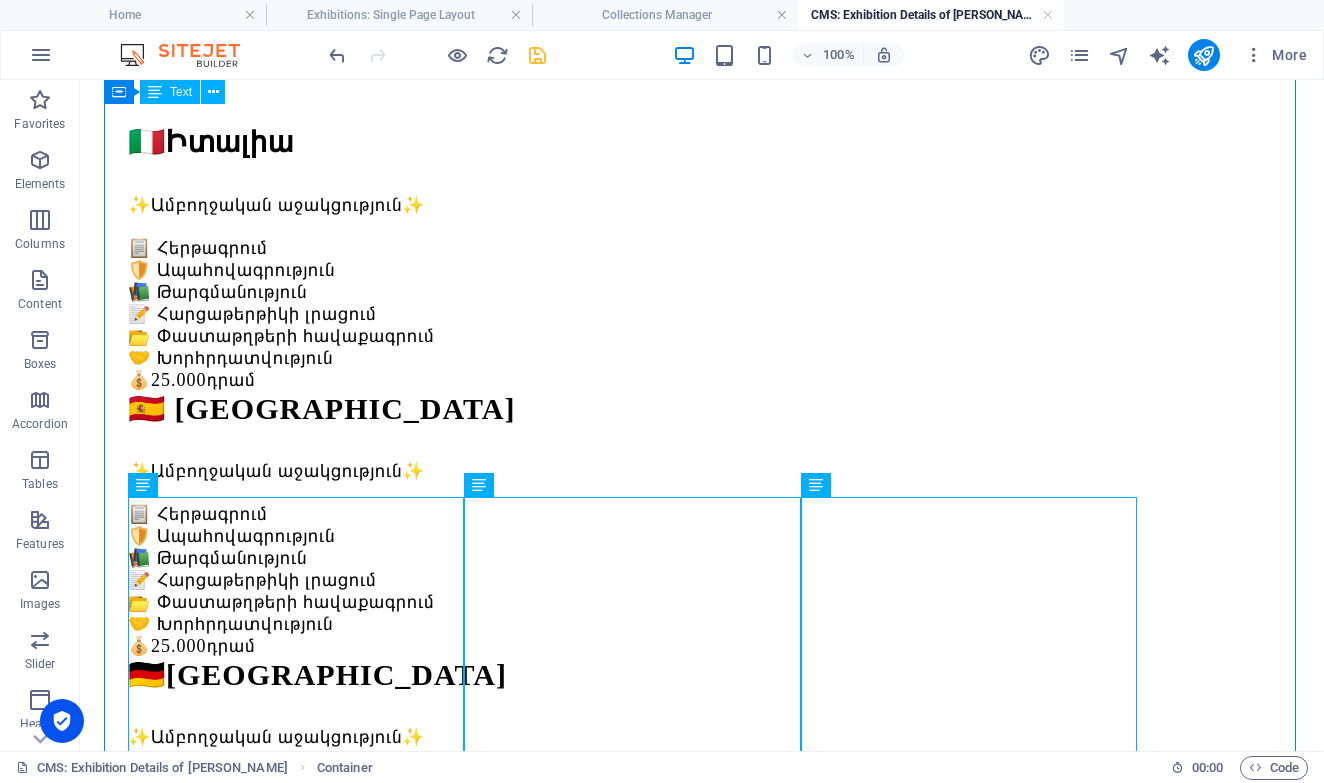 click at bounding box center (537, 55) 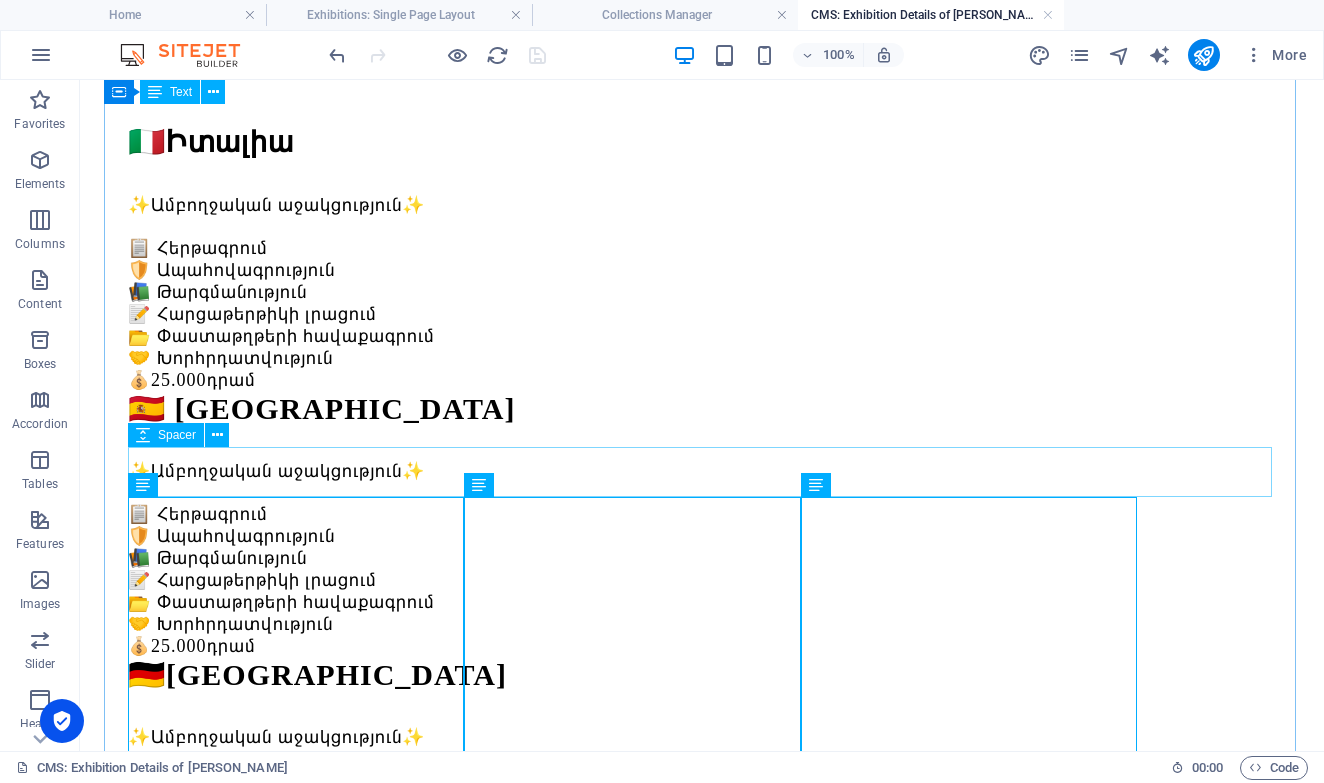 click at bounding box center [702, 948] 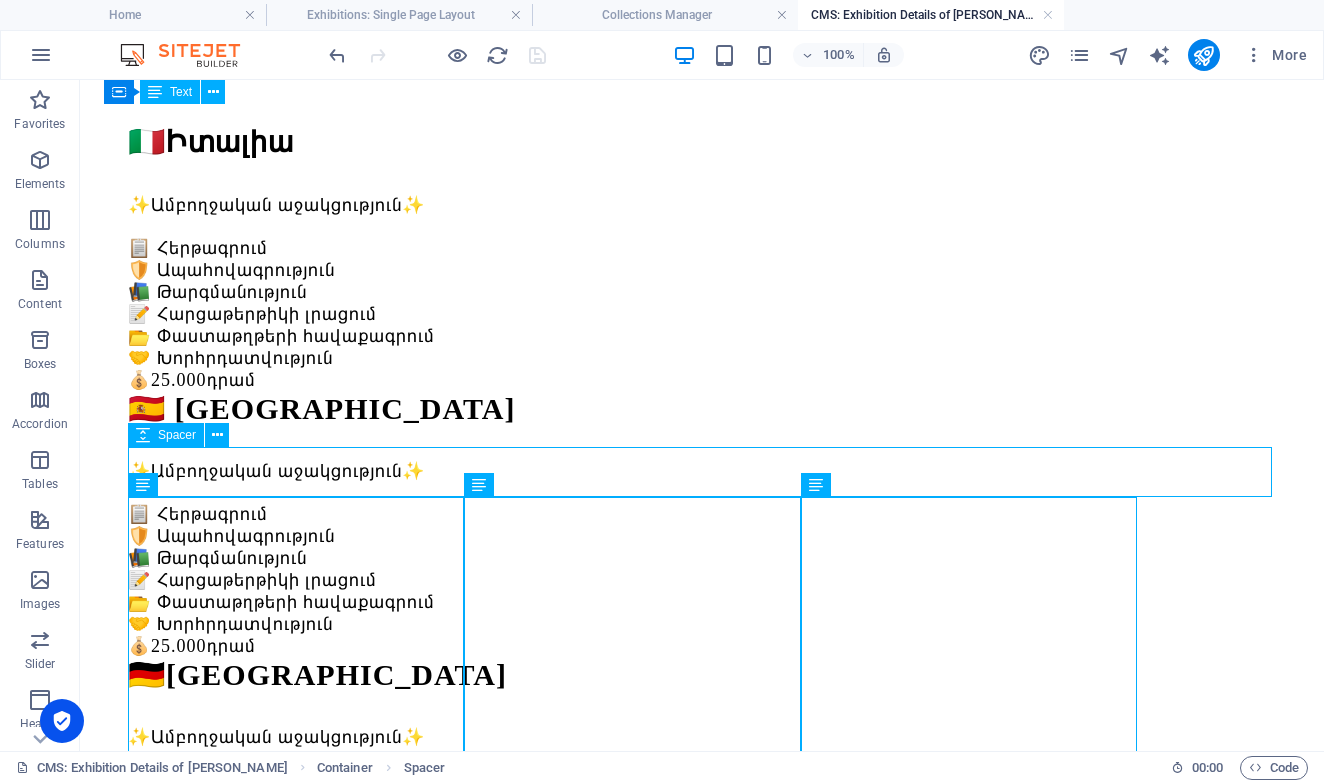 click at bounding box center [702, 948] 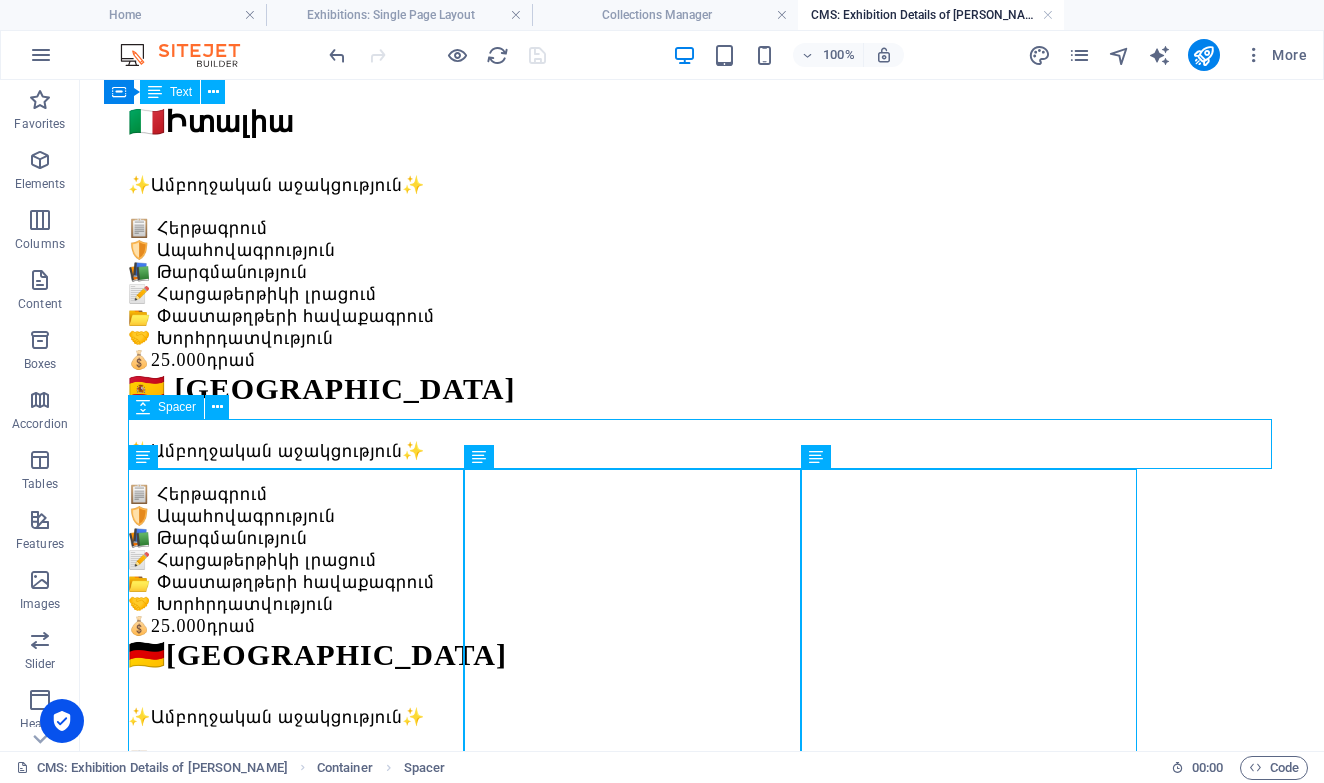 scroll, scrollTop: 334, scrollLeft: 0, axis: vertical 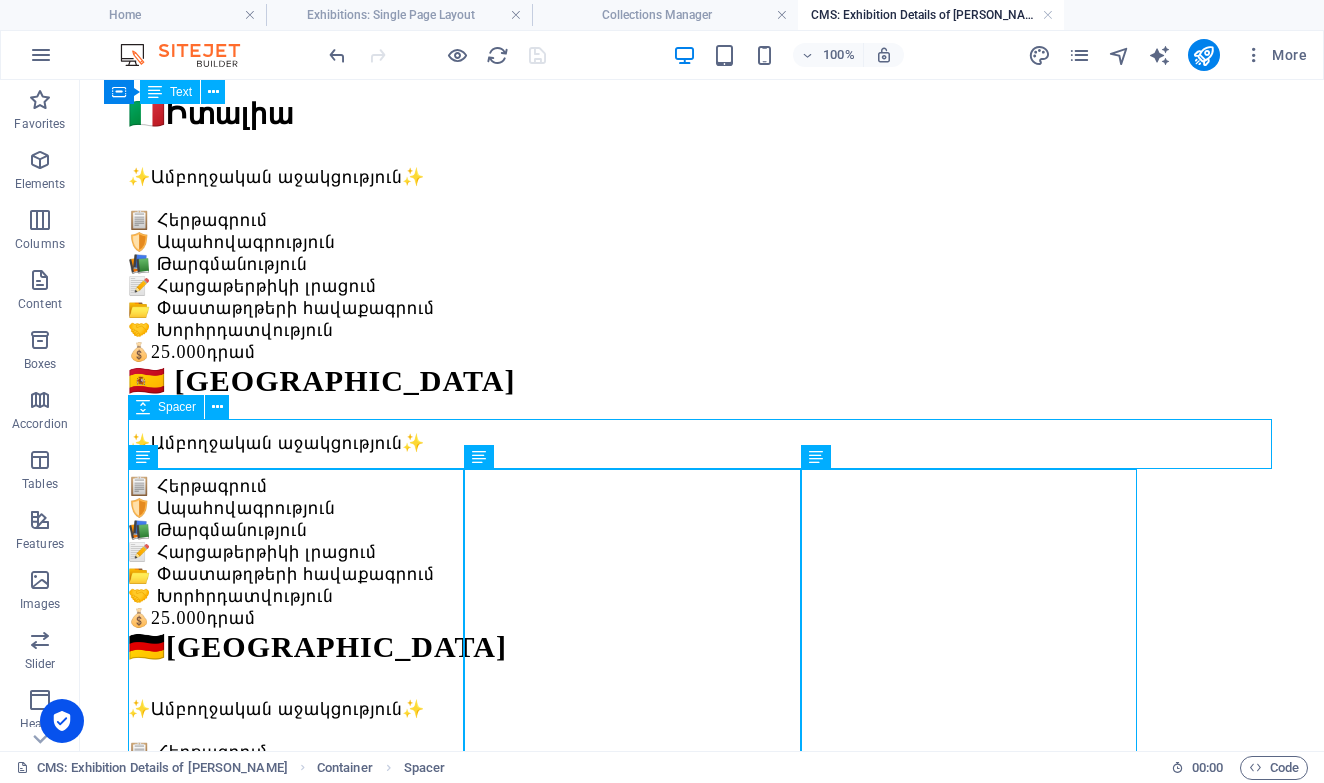 click at bounding box center [702, 920] 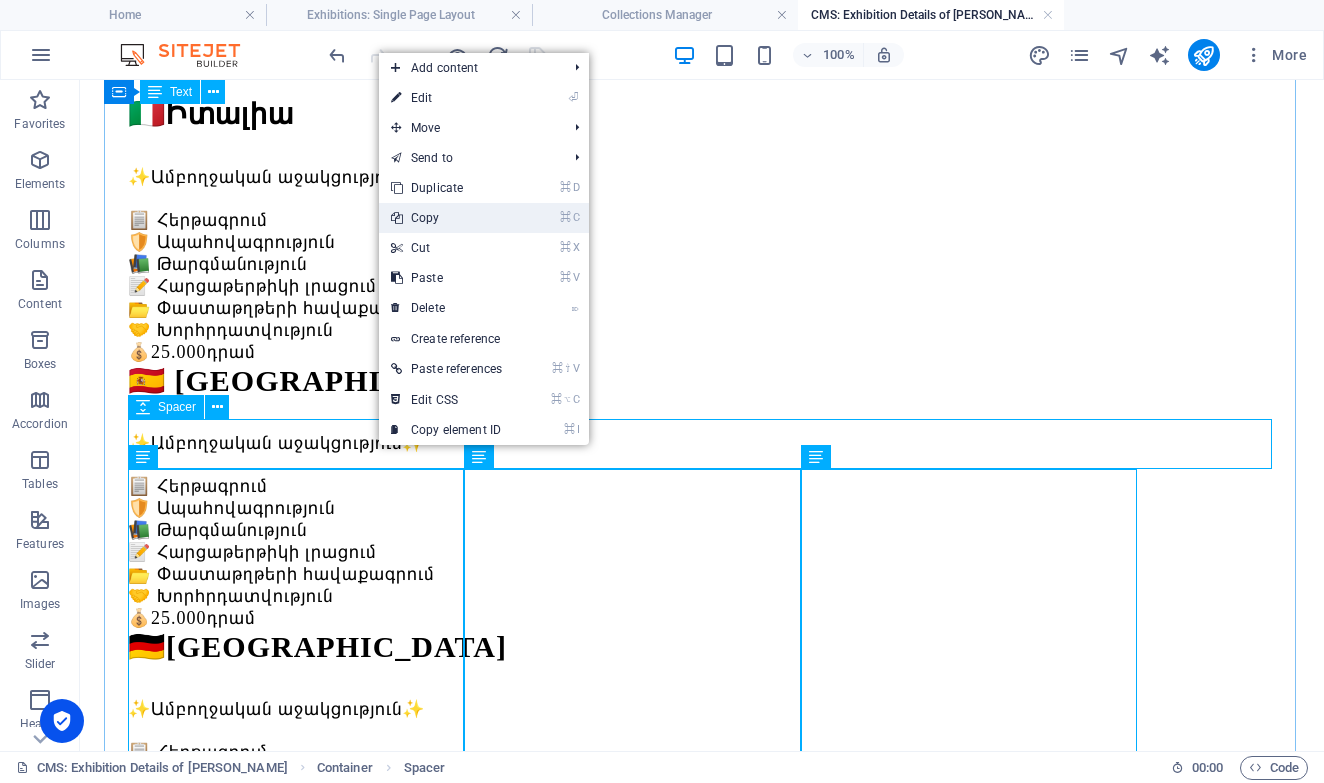 click on "⌘ C  Copy" at bounding box center [446, 218] 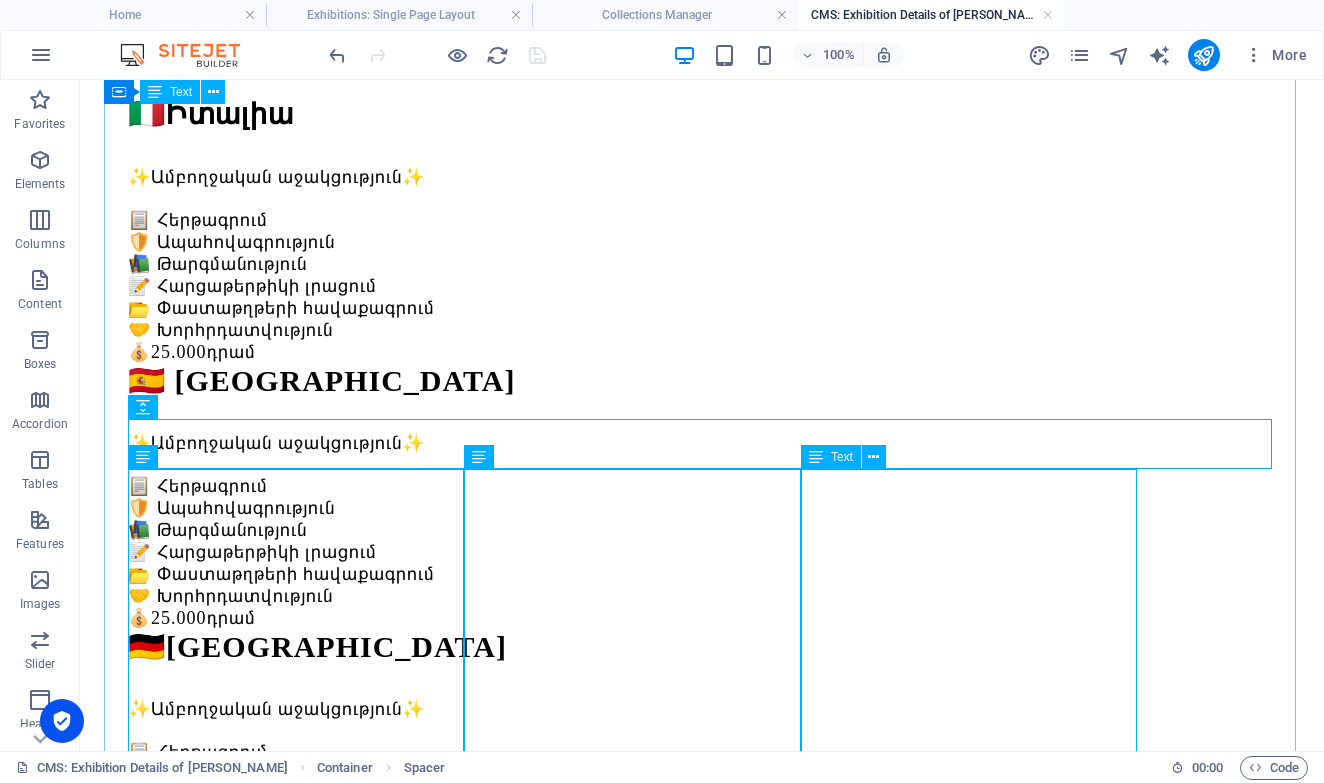 click at bounding box center (702, 920) 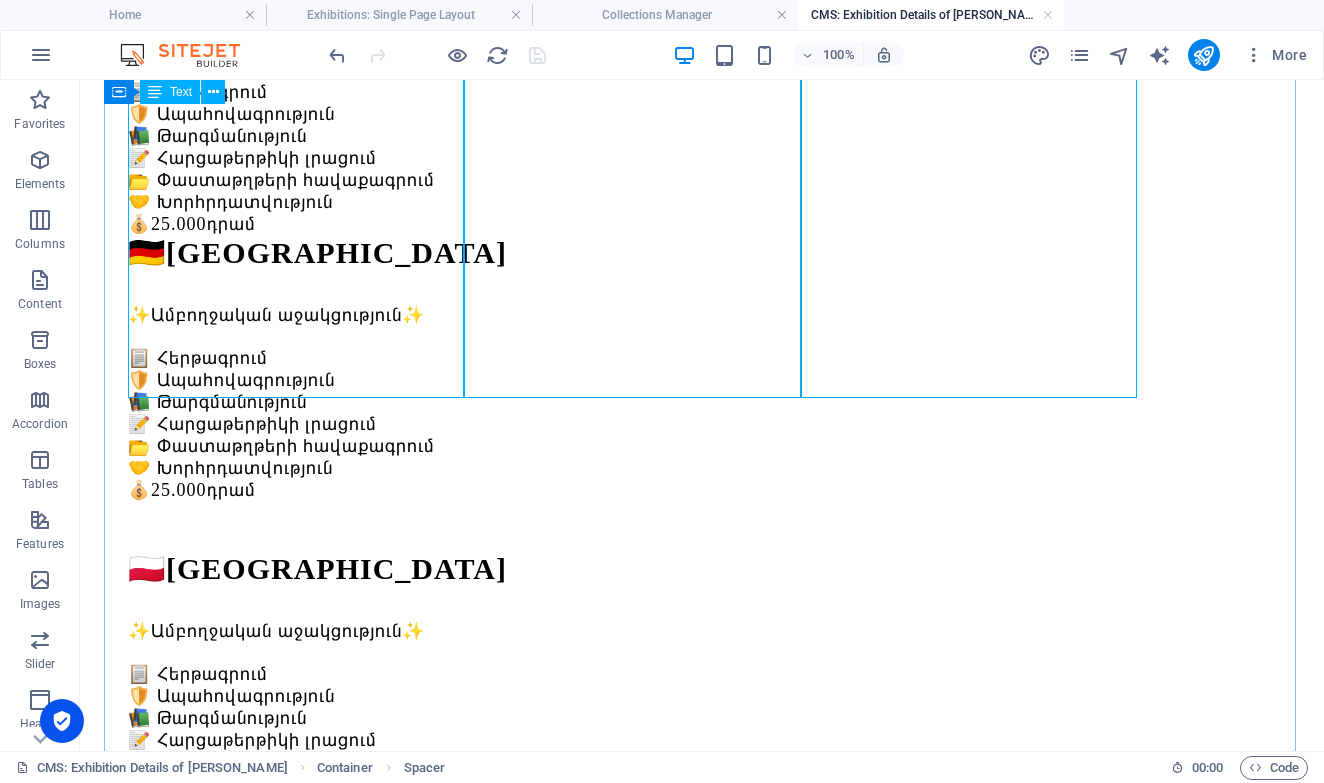 scroll, scrollTop: 757, scrollLeft: 0, axis: vertical 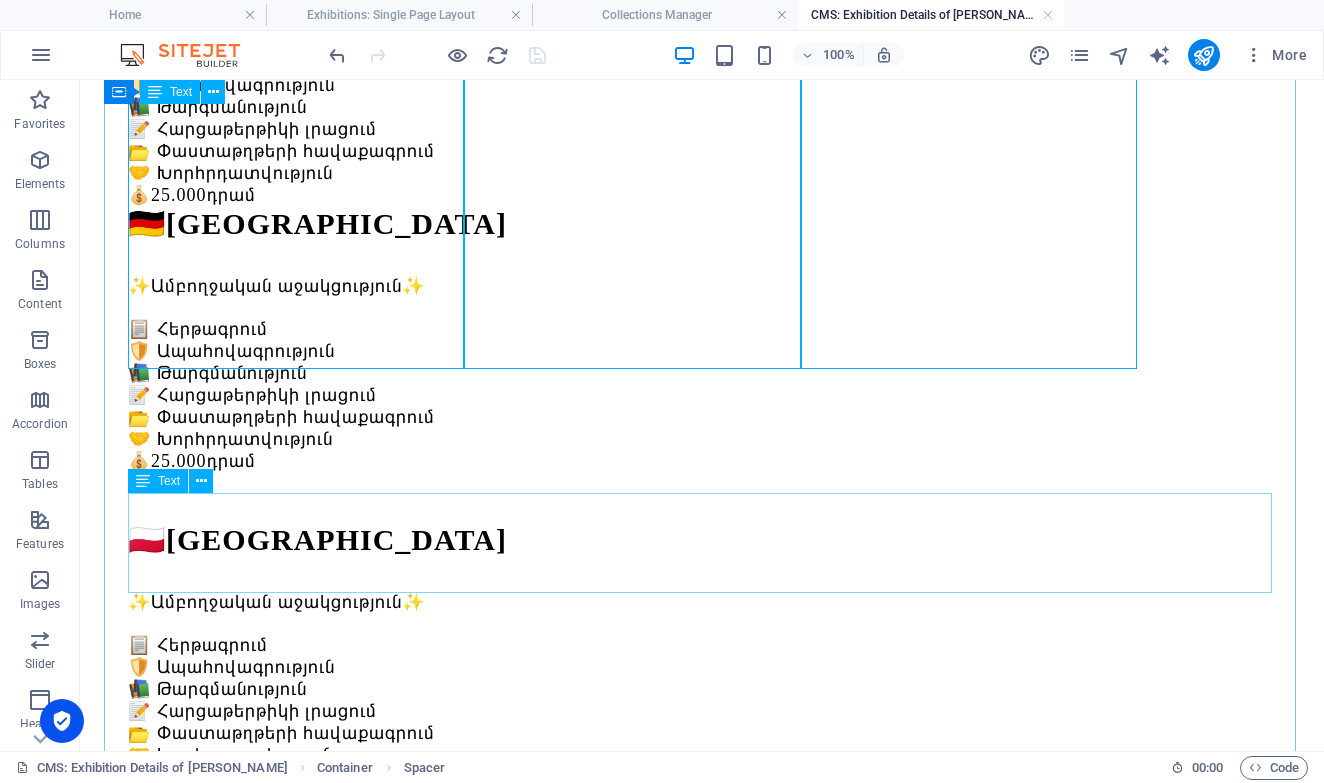 click on "Lorem ipsum dolor sit amet, consectetur adipiscing elit, sed do eiusmod tempor incididunt ut labore et dolore magna aliqua. Ut enim ad minim veniam, quis nostrud exercitation ullamco laboris nisi ut aliquip ex ea commodo consequat. Duis aute irure dolor in reprehenderit in voluptate velit esse cillum dolore eu fugiat nulla pariatur. Excepteur sint occaecat cupidatat non proident, sunt in culpa qui officia deserunt mollit anim id est laborum." at bounding box center [702, 1496] 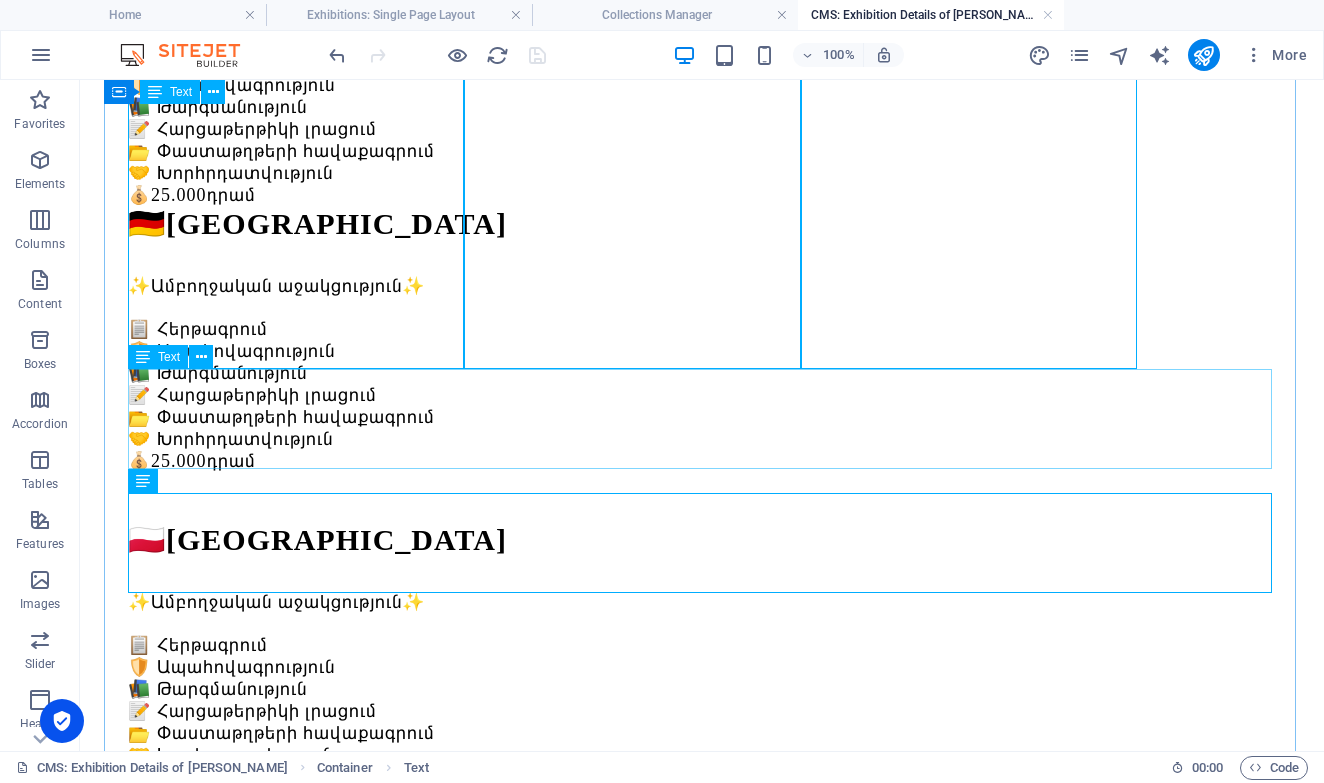 click on "Lorem ipsum dolor sit amet, consectetur adipiscing elit, sed do eiusmod tempor incididunt ut labore et dolore magna aliqua. Ut enim ad minim veniam, quis nostrud exercitation ullamco laboris nisi ut aliquip ex ea commodo consequat. Duis aute irure dolor in reprehenderit in voluptate velit esse cillum dolore eu fugiat nulla pariatur. Excepteur sint occaecat cupidatat non proident, sunt in culpa qui officia deserunt mollit anim id est laborum." at bounding box center [702, 1371] 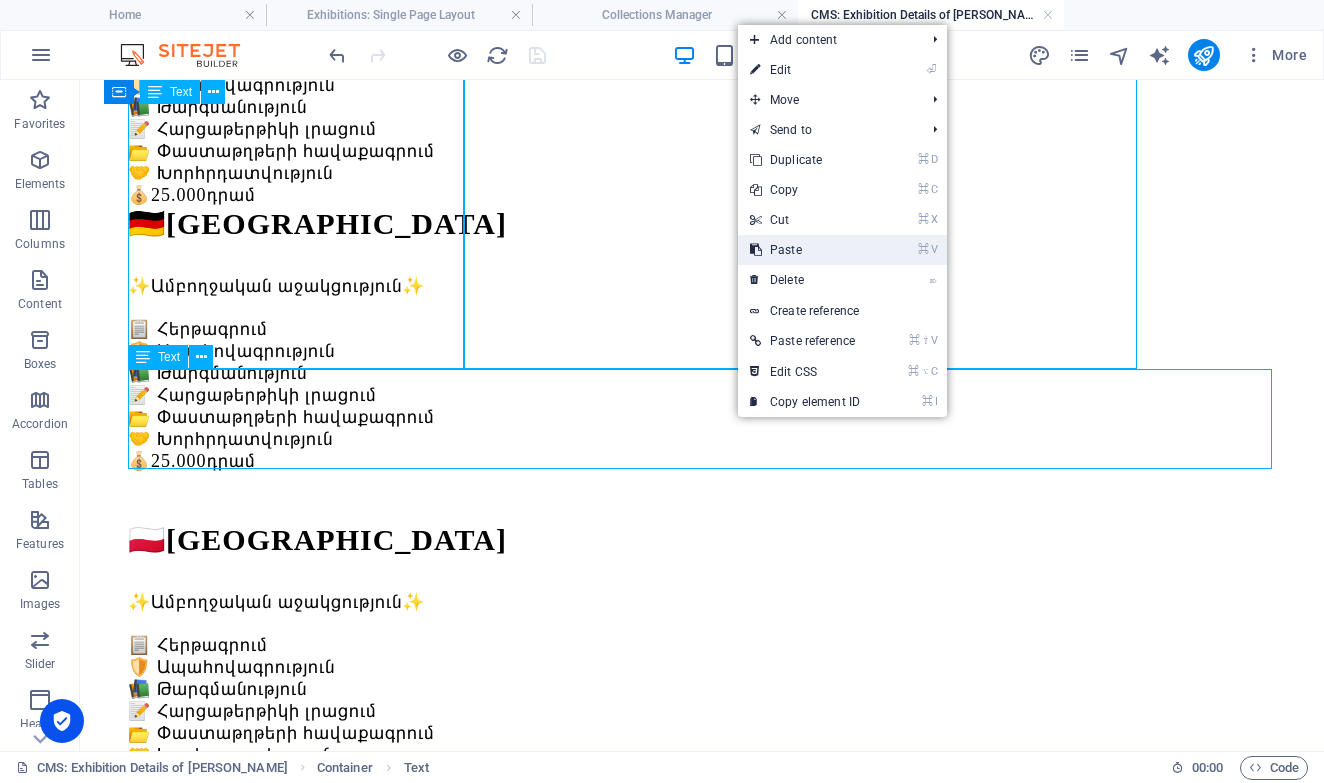 click on "⌘ V  Paste" at bounding box center [805, 250] 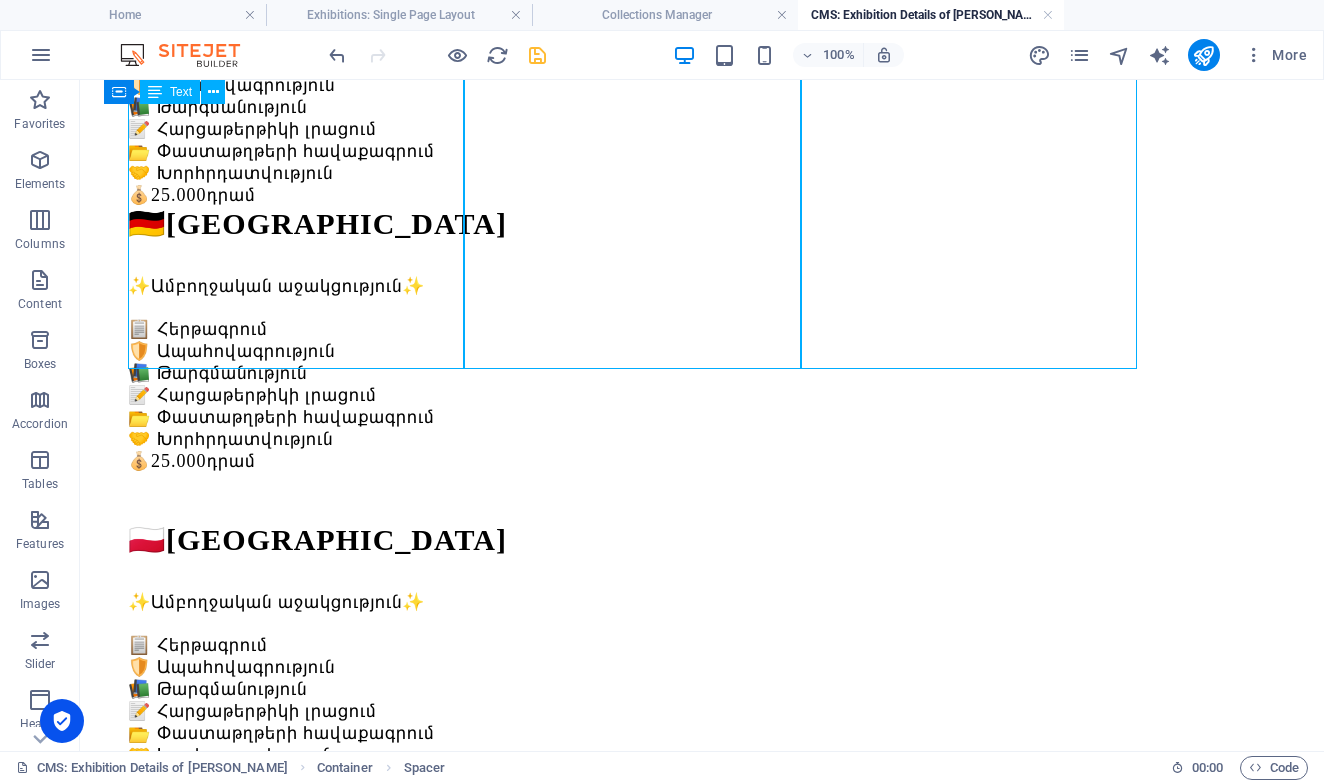 drag, startPoint x: 527, startPoint y: 482, endPoint x: 547, endPoint y: 594, distance: 113.7717 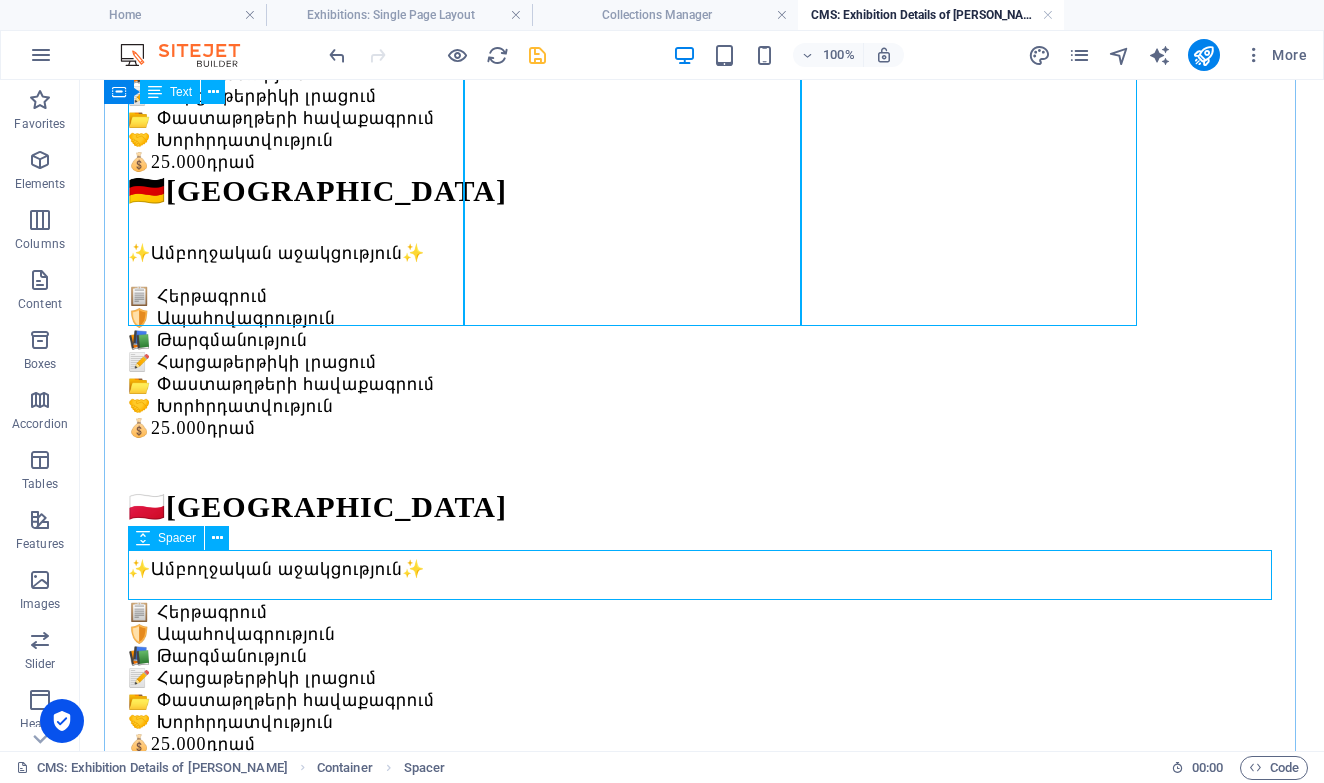 scroll, scrollTop: 803, scrollLeft: 0, axis: vertical 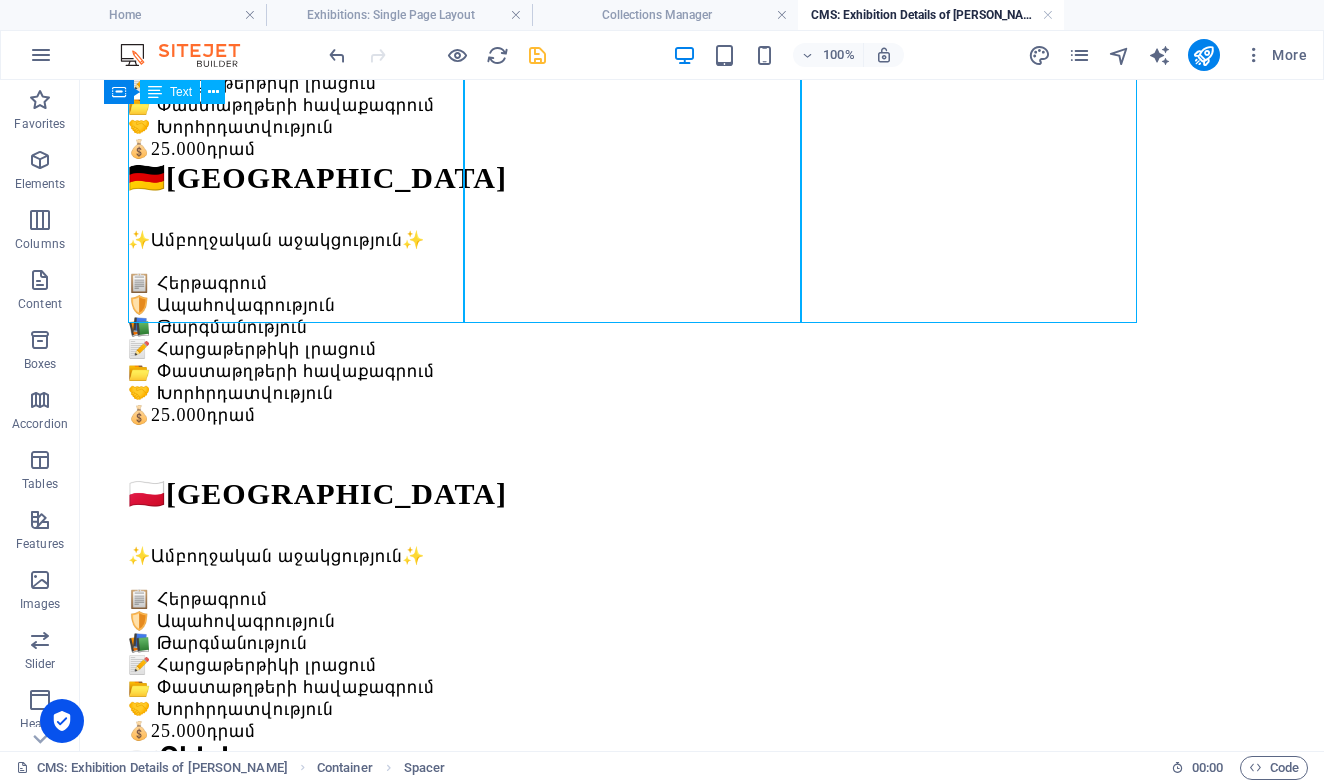 drag, startPoint x: 549, startPoint y: 582, endPoint x: 530, endPoint y: 366, distance: 216.83405 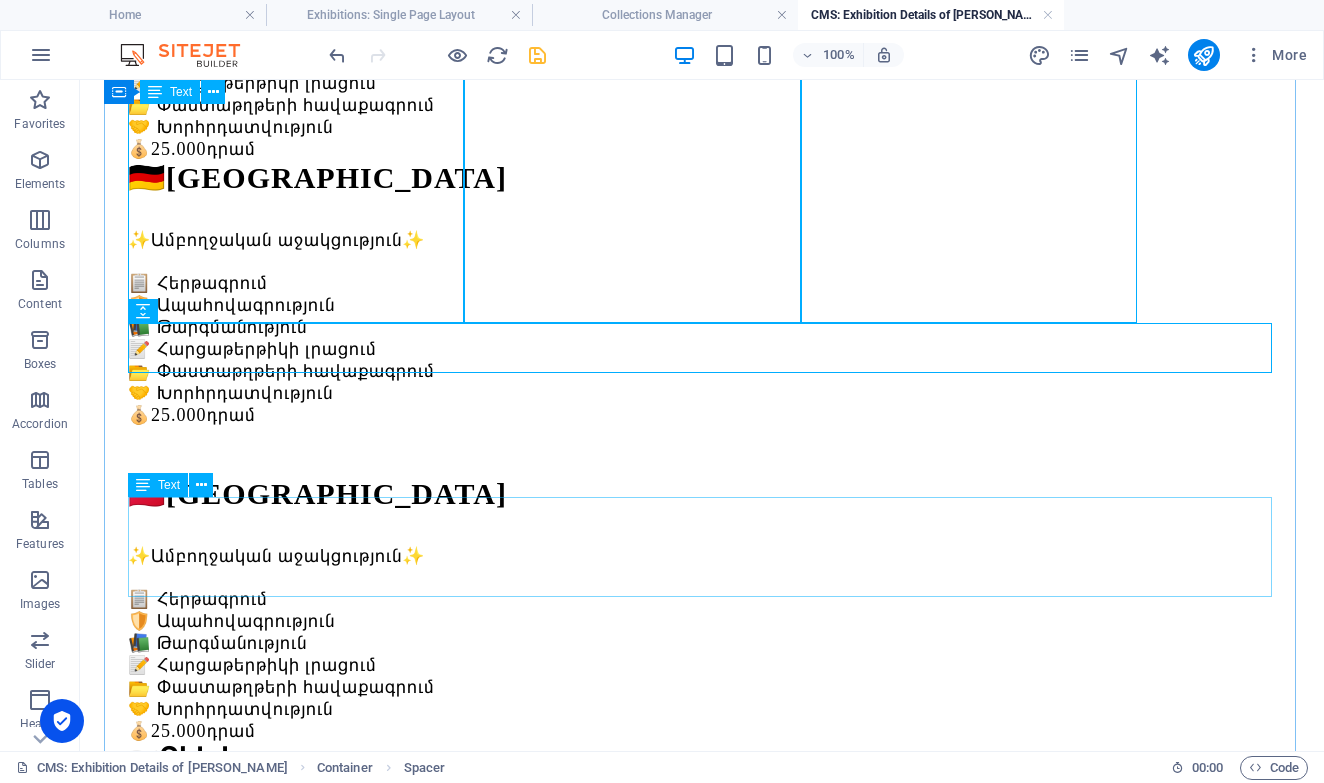 click on "Lorem ipsum dolor sit amet, consectetur adipiscing elit, sed do eiusmod tempor incididunt ut labore et dolore magna aliqua. Ut enim ad minim veniam, quis nostrud exercitation ullamco laboris nisi ut aliquip ex ea commodo consequat. Duis aute irure dolor in reprehenderit in voluptate velit esse cillum dolore eu fugiat nulla pariatur. Excepteur sint occaecat cupidatat non proident, sunt in culpa qui officia deserunt mollit anim id est laborum." at bounding box center (702, 1500) 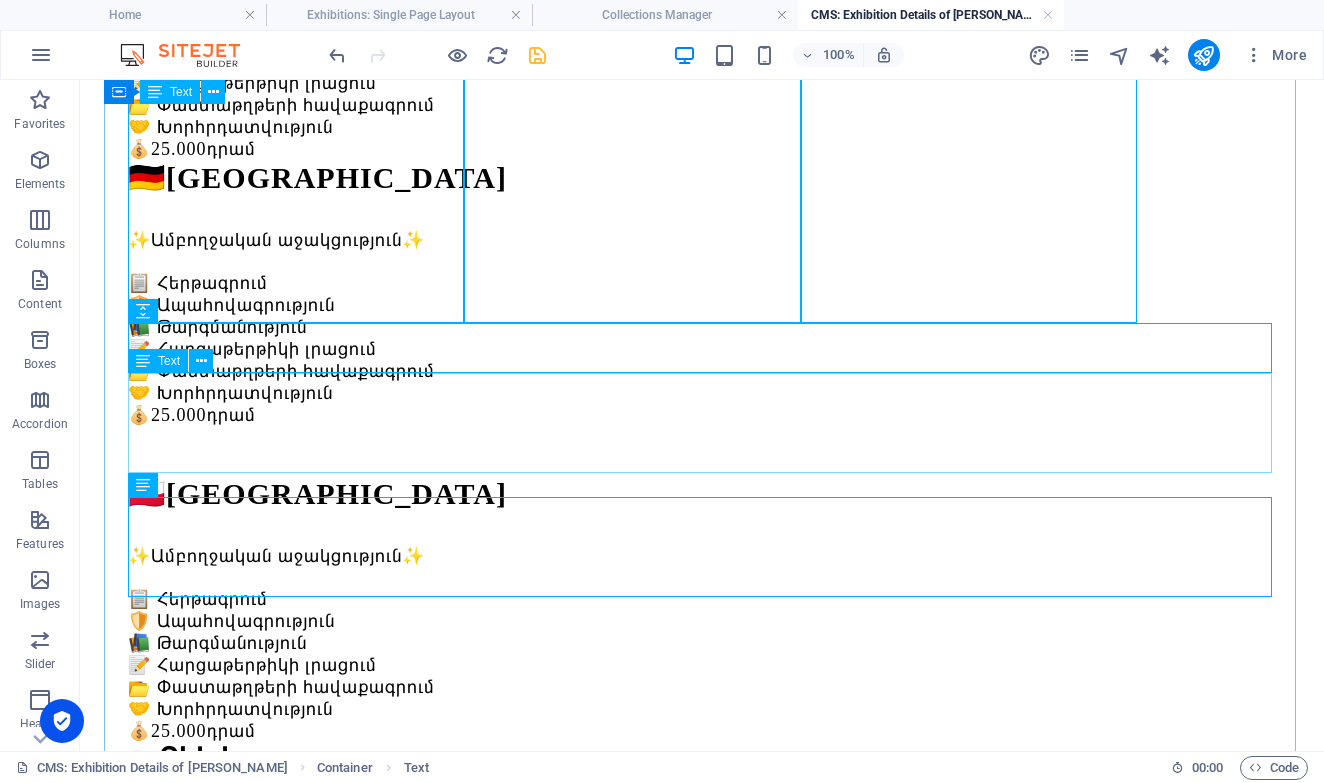 click on "Lorem ipsum dolor sit amet, consectetur adipiscing elit, sed do eiusmod tempor incididunt ut labore et dolore magna aliqua. Ut enim ad minim veniam, quis nostrud exercitation ullamco laboris nisi ut aliquip ex ea commodo consequat. Duis aute irure dolor in reprehenderit in voluptate velit esse cillum dolore eu fugiat nulla pariatur. Excepteur sint occaecat cupidatat non proident, sunt in culpa qui officia deserunt mollit anim id est laborum." at bounding box center (702, 1375) 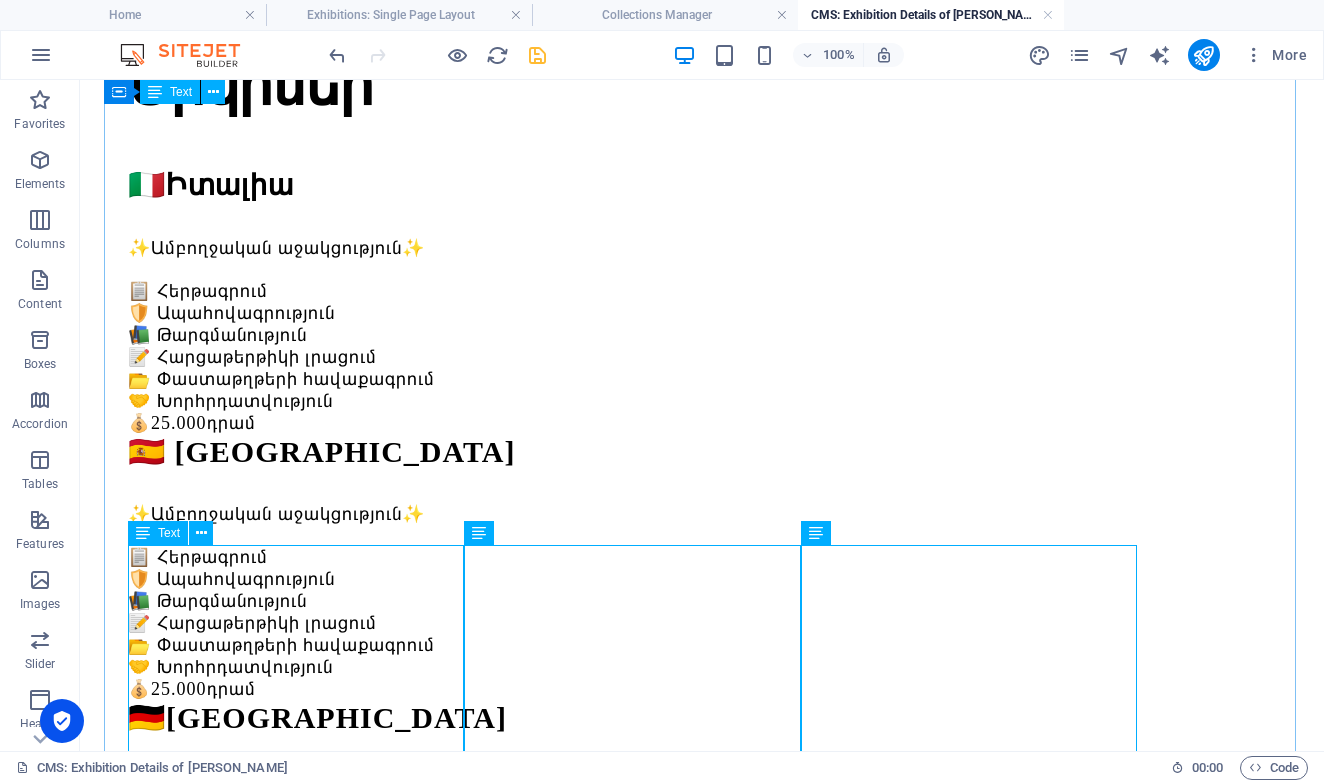 scroll, scrollTop: 258, scrollLeft: 0, axis: vertical 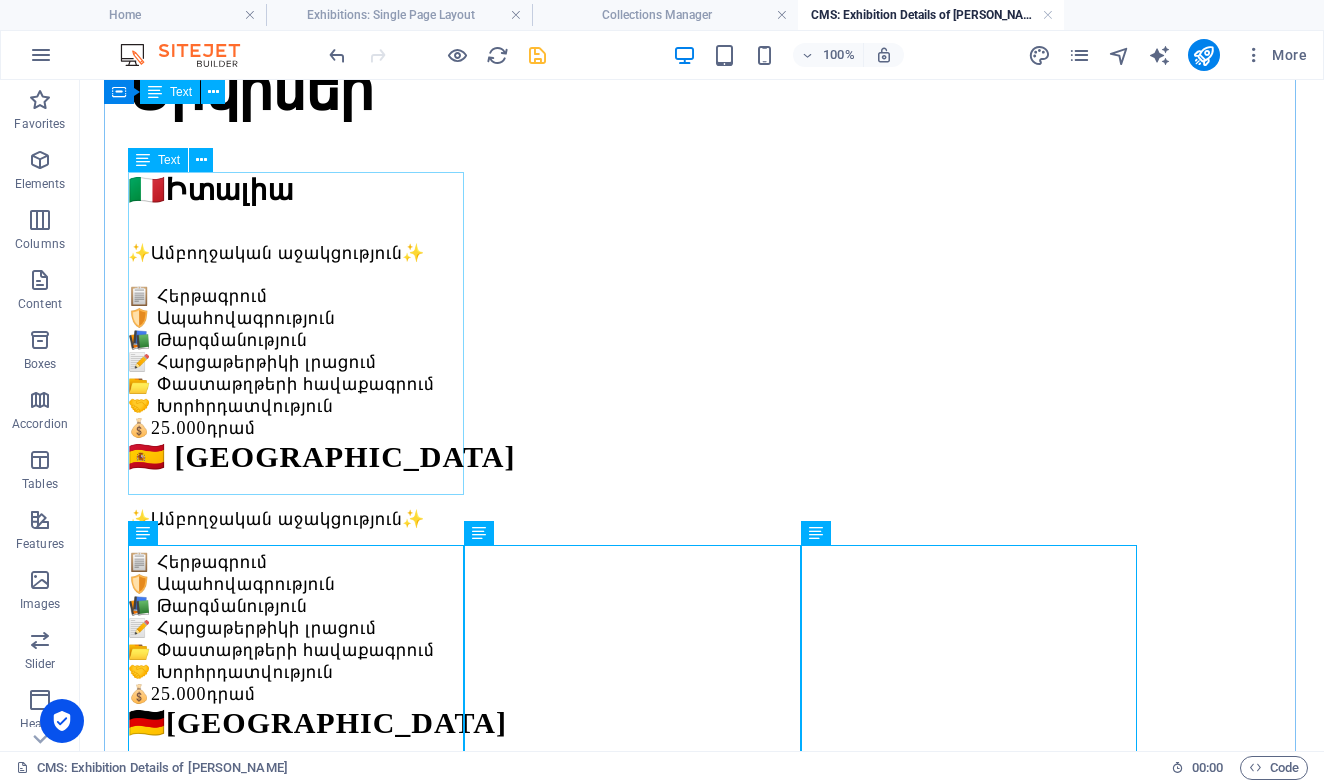 click on "🇮🇹  Իտալիա ✨Ամբողջական աջակցություն✨   📋 Հերթագրում 🛡️ Ապահովագրություն   📚 Թարգմանություն   📝 Հարցաթերթիկի լրացում   📂 Փաստաթղթերի հավաքագրում   🤝 Խորհրդատվություն 💰 25.000  դրամ" at bounding box center [702, 305] 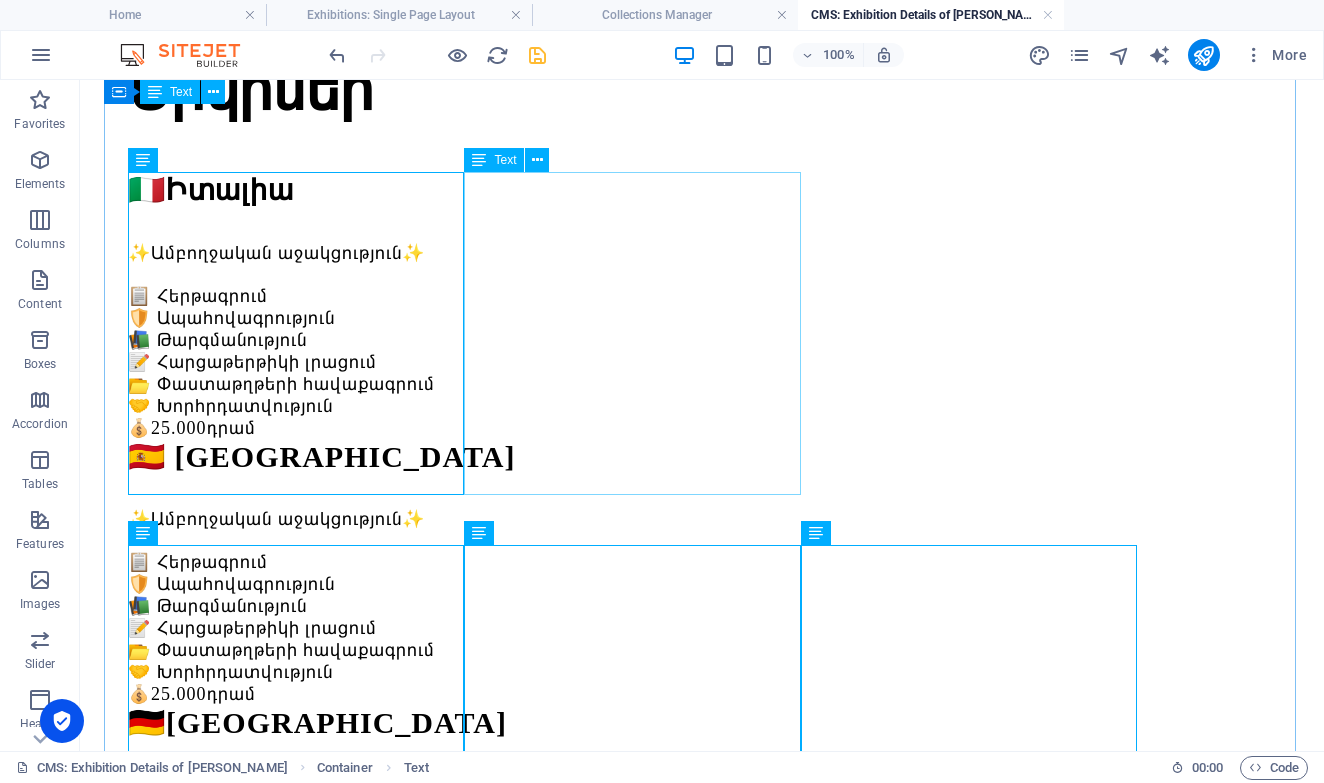 click on "🇪🇸 Իսպանիա ✨Ամբողջական աջակցություն✨   📋 Հերթագրում 🛡️ Ապահովագրություն   📚 Թարգմանություն   📝 Հարցաթերթիկի լրացում   📂 Փաստաթղթերի հավաքագրում   🤝 Խորհրդատվություն 💰 25.000  դրամ" at bounding box center (702, 572) 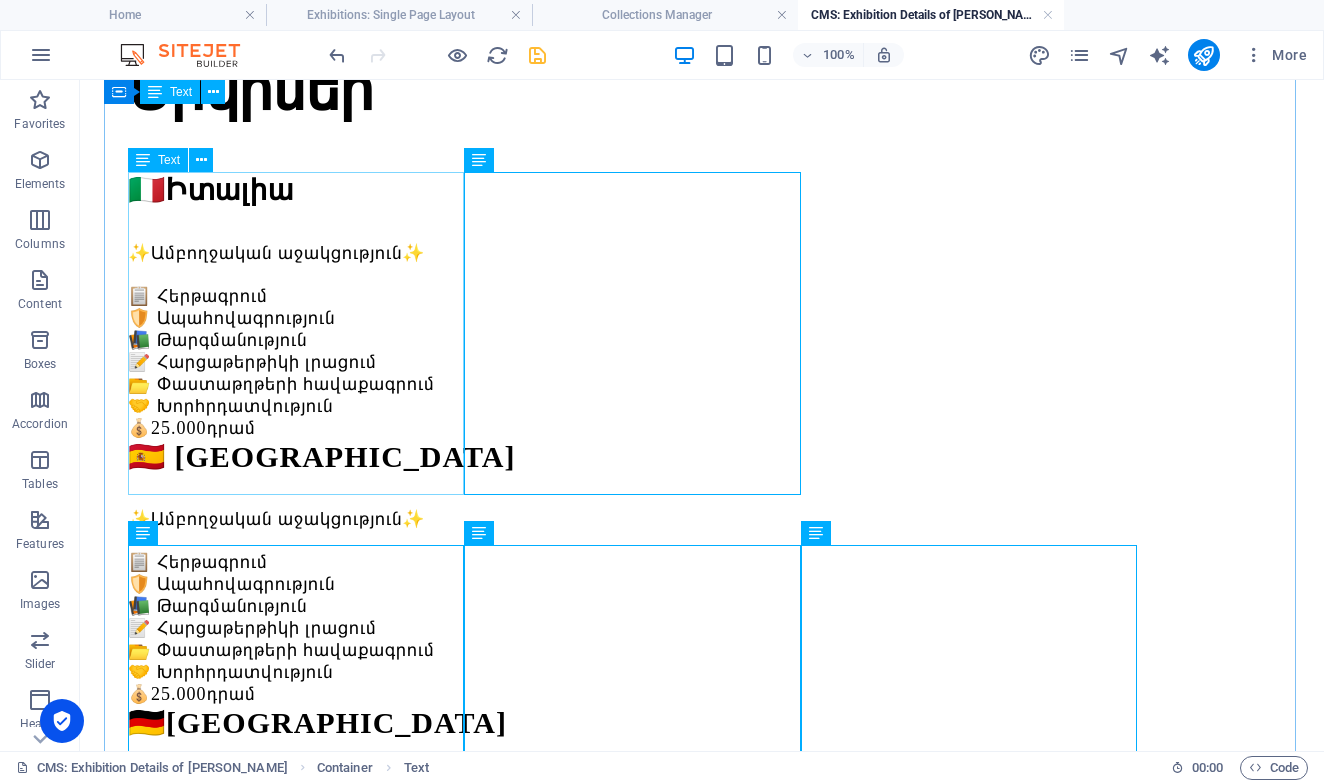 click on "🇮🇹  Իտալիա ✨Ամբողջական աջակցություն✨   📋 Հերթագրում 🛡️ Ապահովագրություն   📚 Թարգմանություն   📝 Հարցաթերթիկի լրացում   📂 Փաստաթղթերի հավաքագրում   🤝 Խորհրդատվություն 💰 25.000  դրամ" at bounding box center [702, 305] 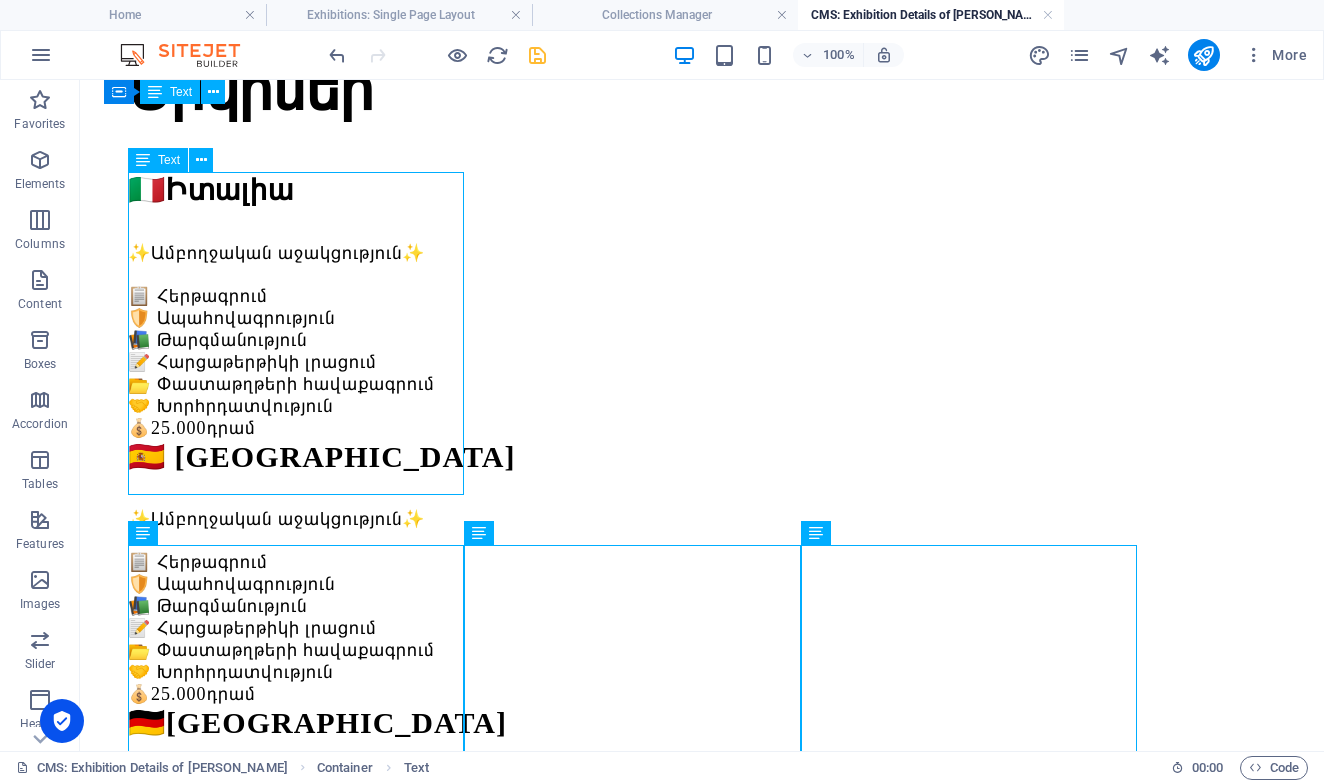 click on "🇮🇹  Իտալիա ✨Ամբողջական աջակցություն✨   📋 Հերթագրում 🛡️ Ապահովագրություն   📚 Թարգմանություն   📝 Հարցաթերթիկի լրացում   📂 Փաստաթղթերի հավաքագրում   🤝 Խորհրդատվություն 💰 25.000  դրամ" at bounding box center (702, 305) 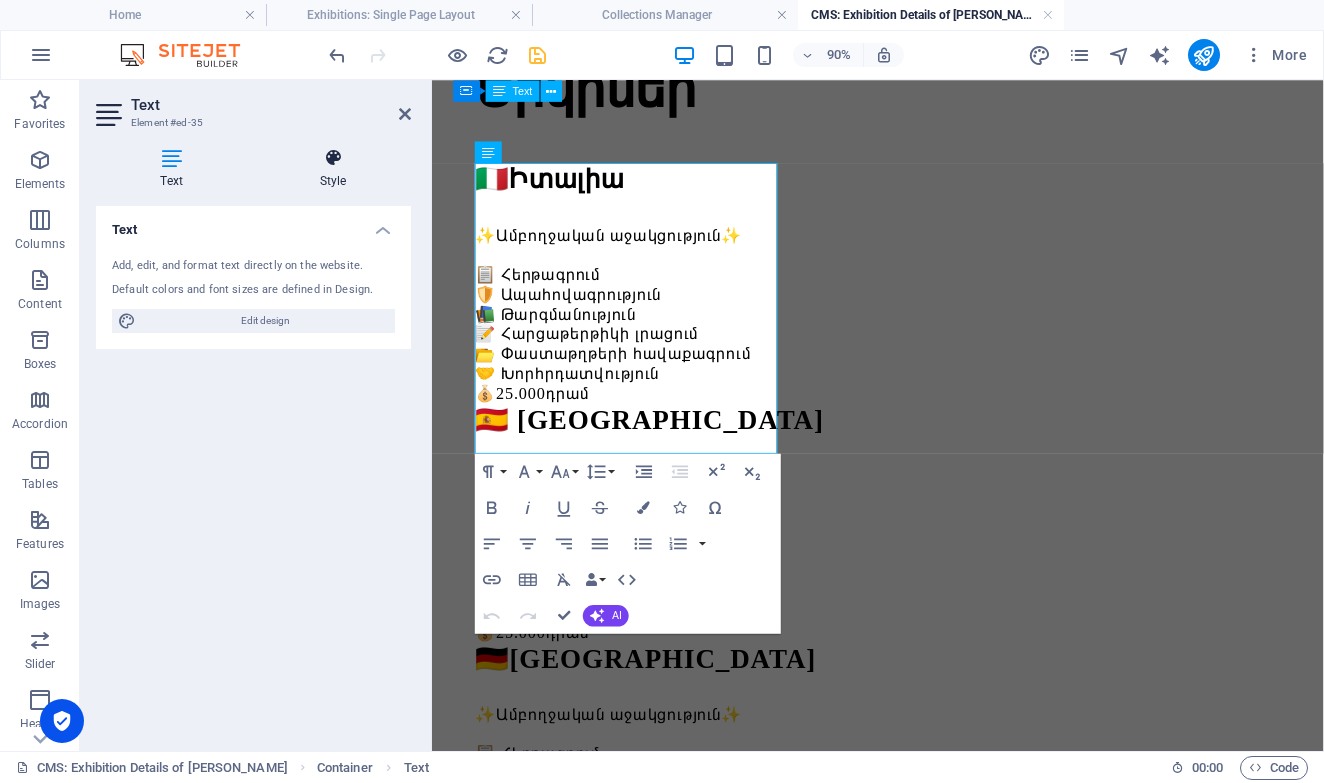 click on "Style" at bounding box center [333, 169] 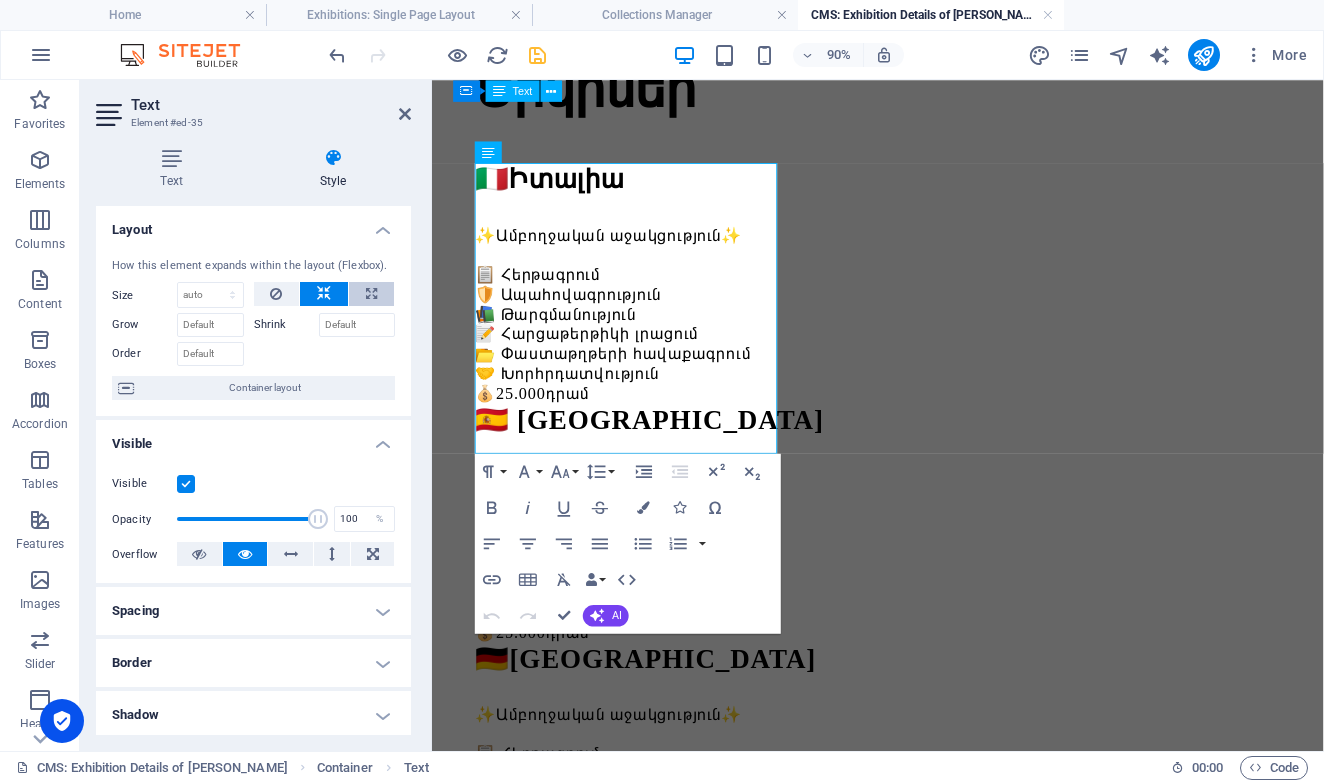 click at bounding box center (371, 294) 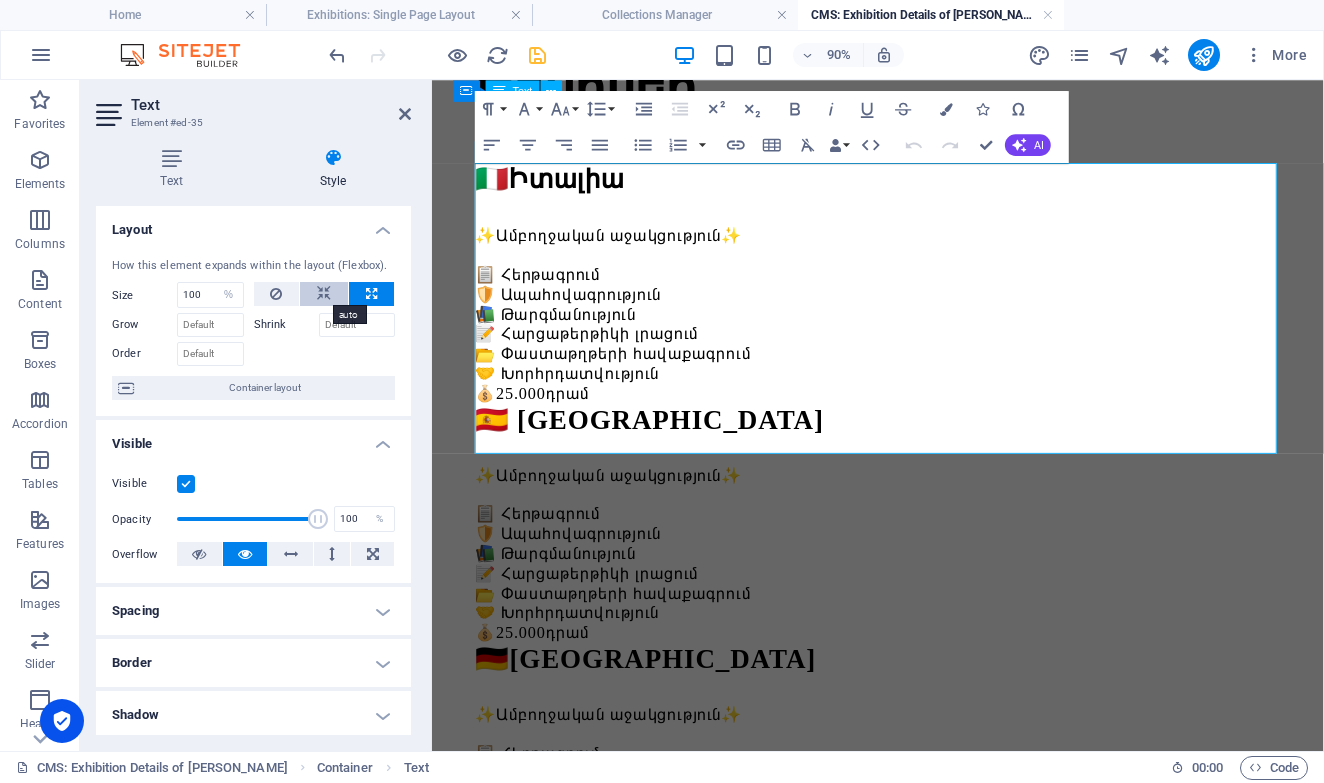 click at bounding box center (324, 294) 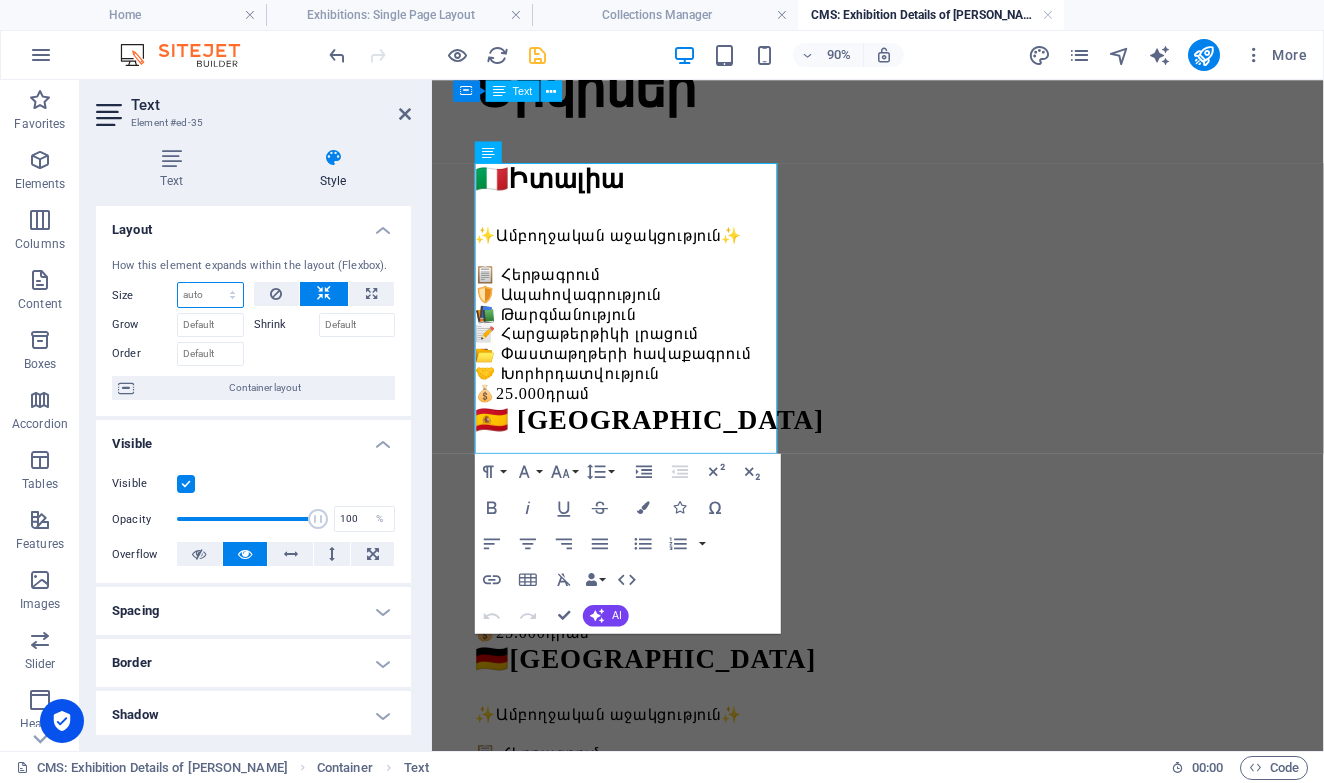 select on "1/4" 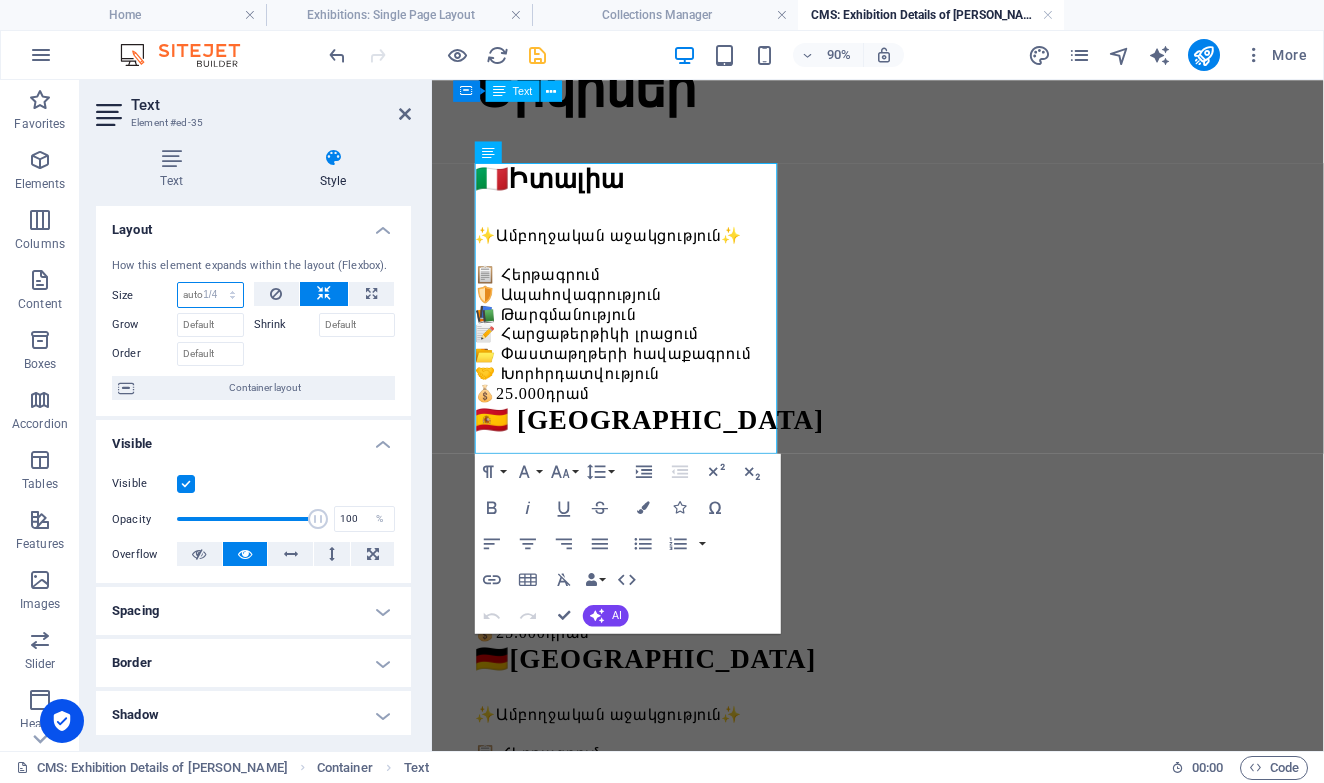 type on "25" 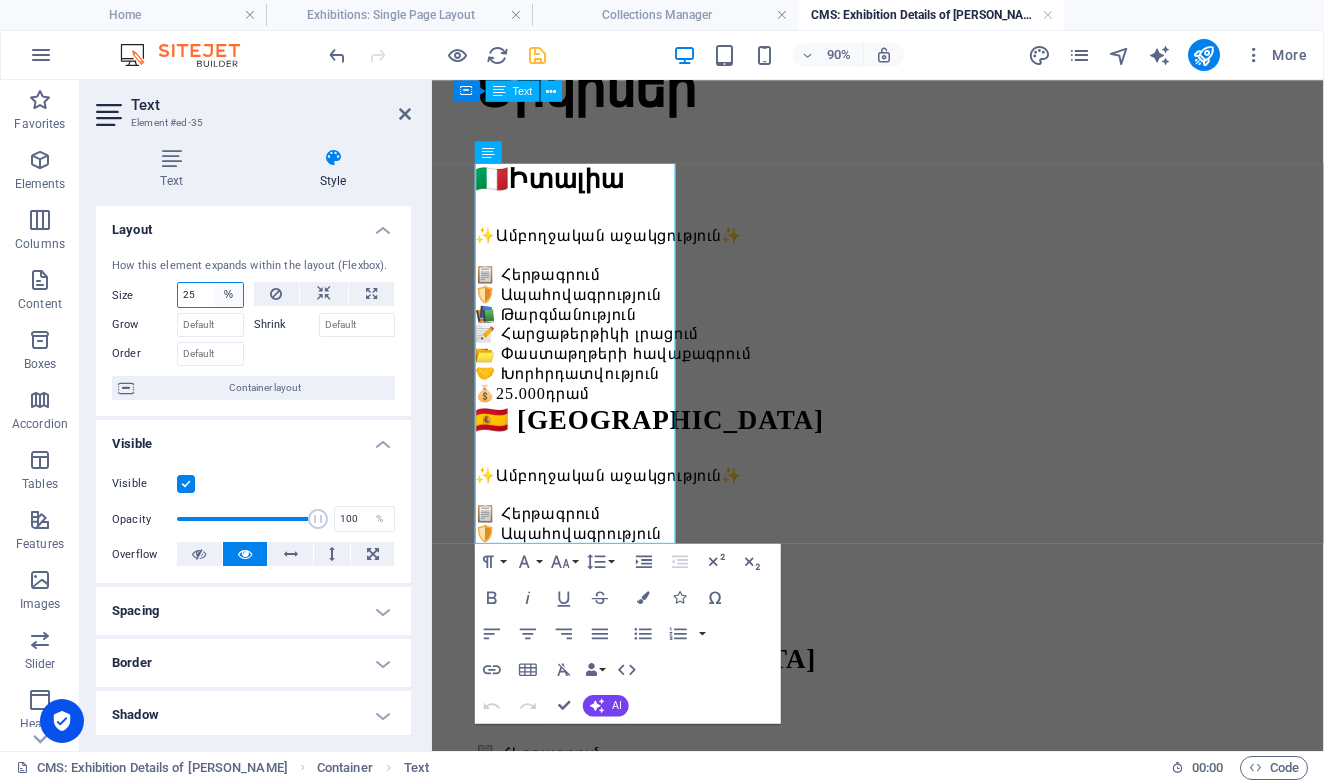 select on "1/4" 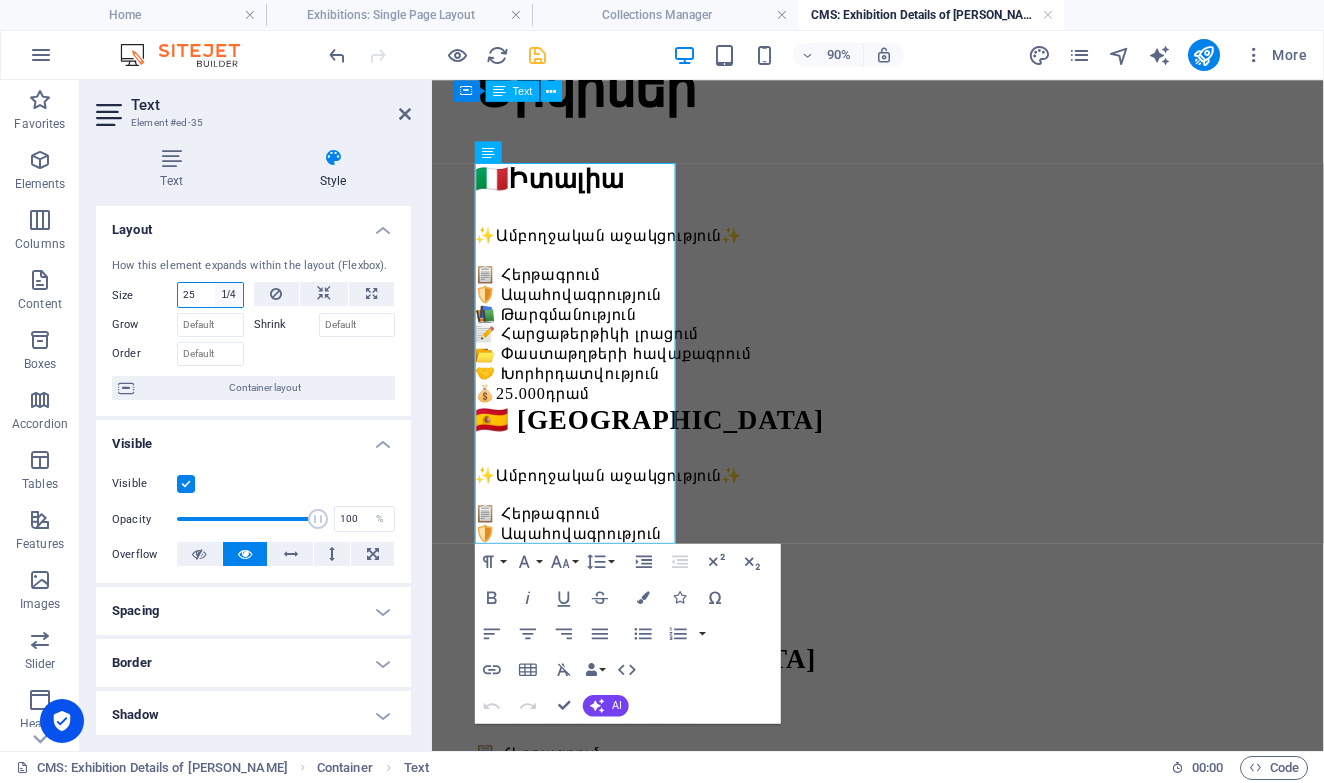type 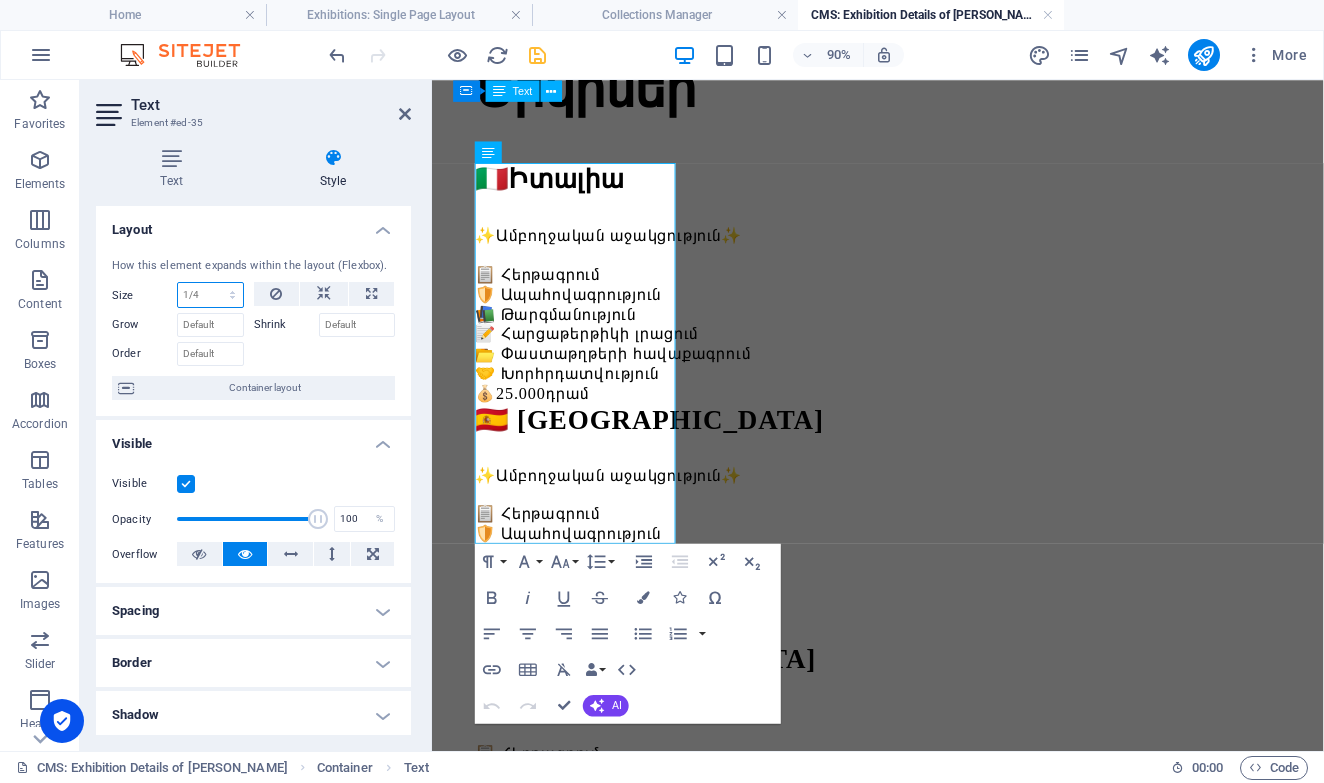 select on "1/3" 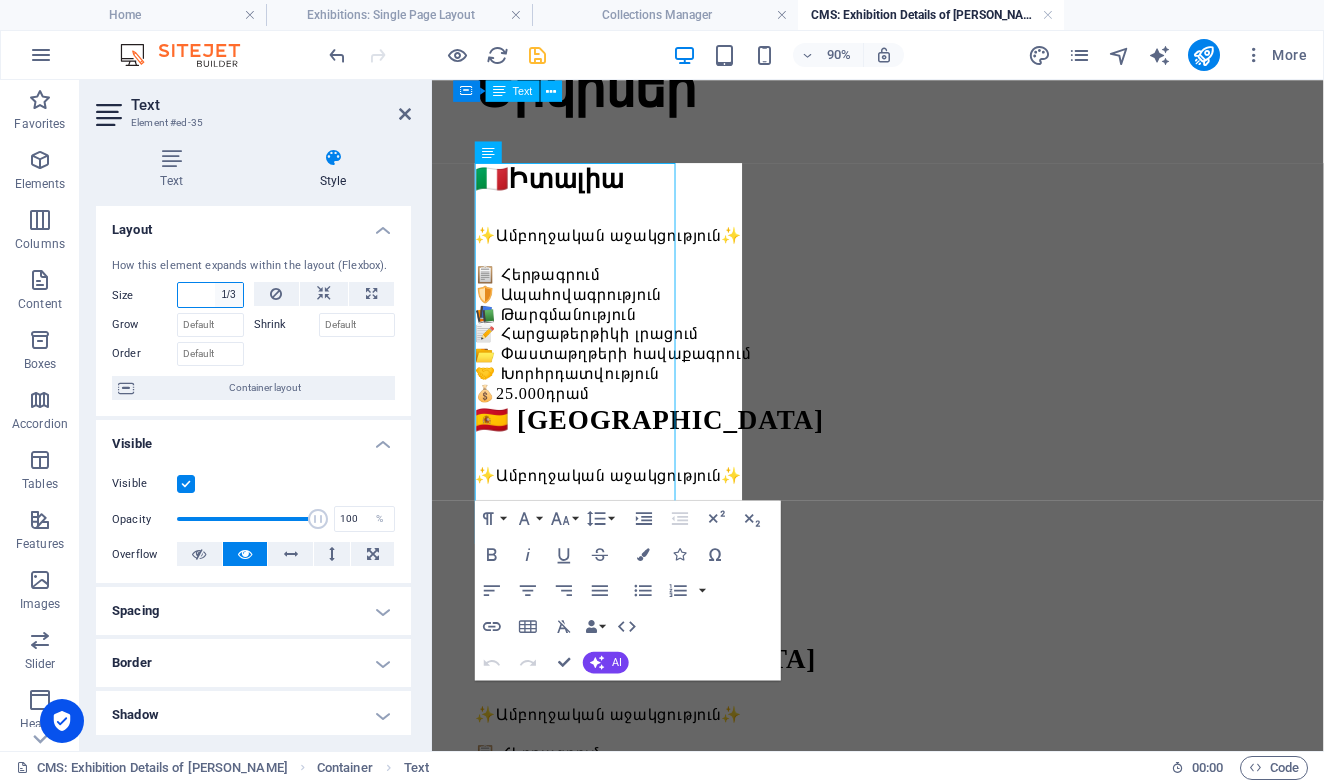 type on "33.33" 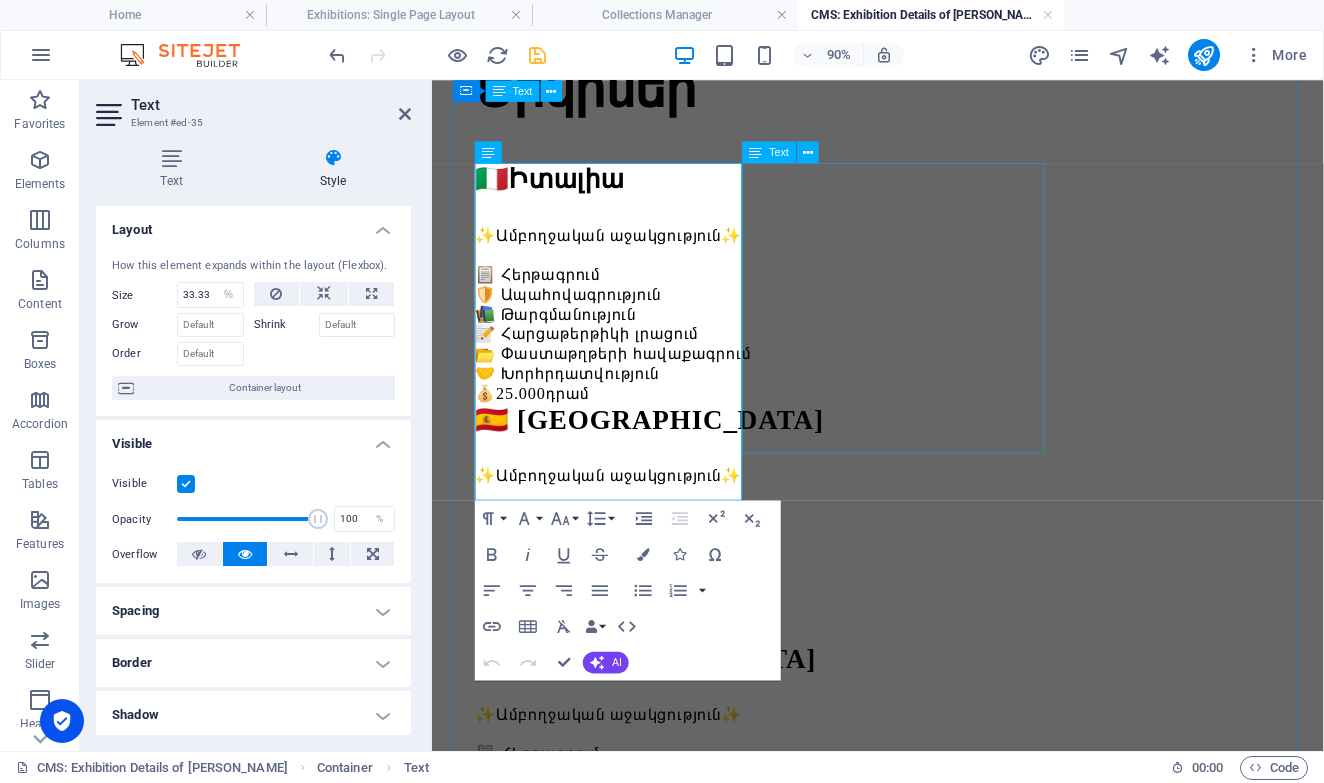 click on "🇪🇸 Իսպանիա ✨Ամբողջական աջակցություն✨   📋 Հերթագրում 🛡️ Ապահովագրություն   📚 Թարգմանություն   📝 Հարցաթերթիկի լրացում   📂 Փաստաթղթերի հավաքագրում   🤝 Խորհրդատվություն 💰 25.000  դրամ" at bounding box center [927, 572] 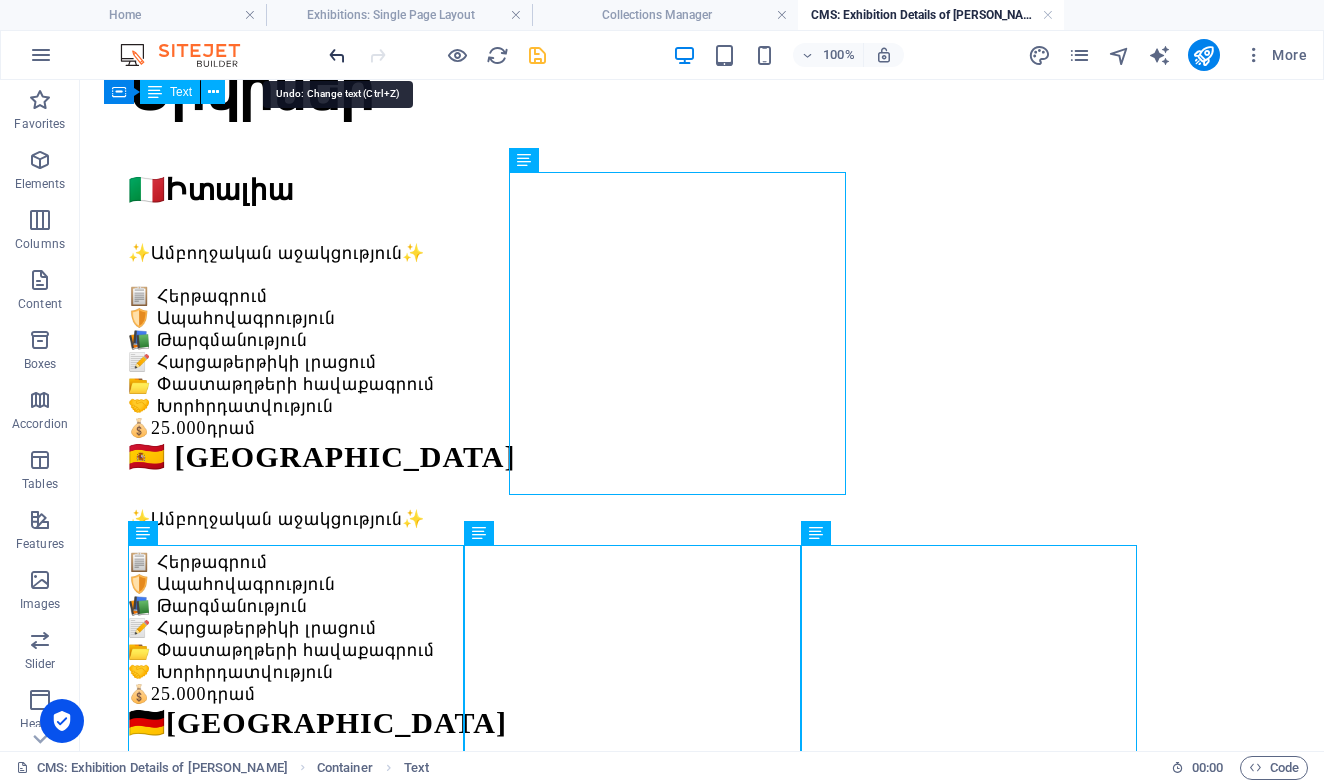 click at bounding box center [337, 55] 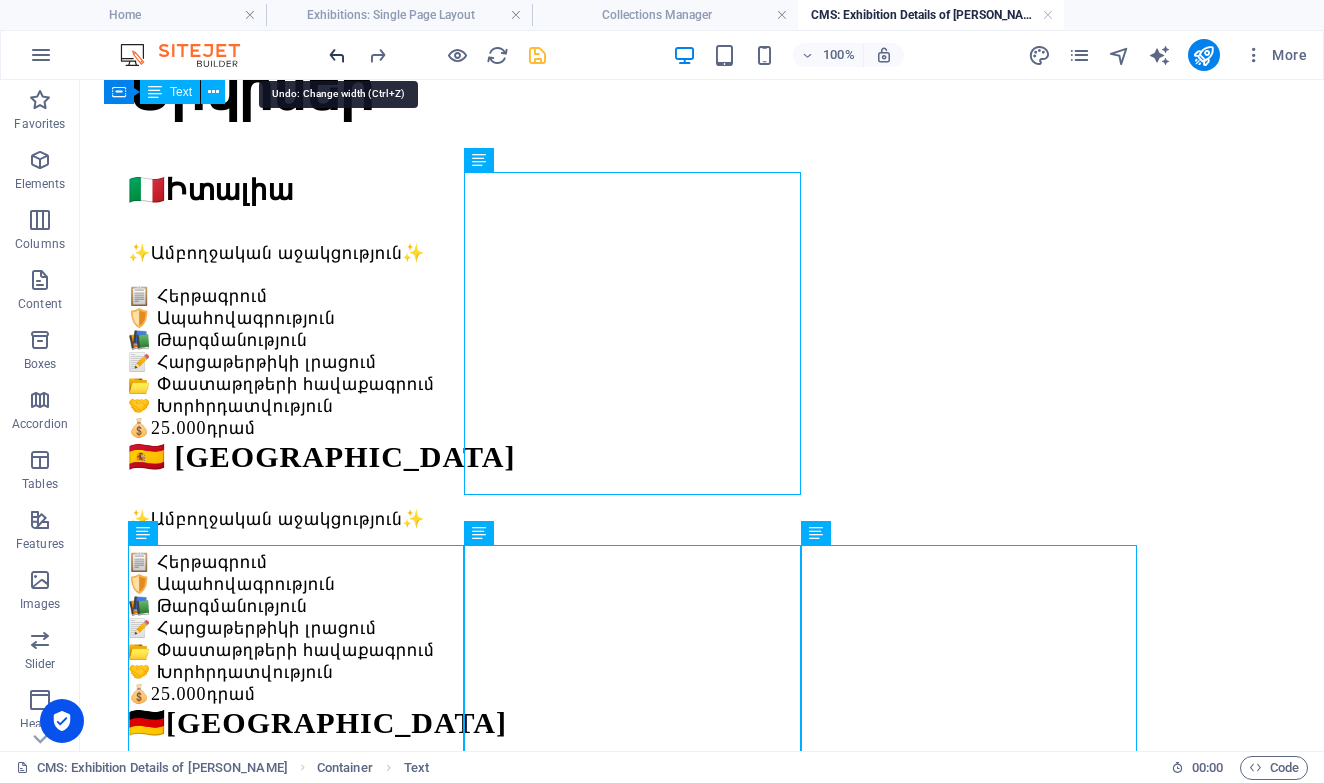 click at bounding box center (337, 55) 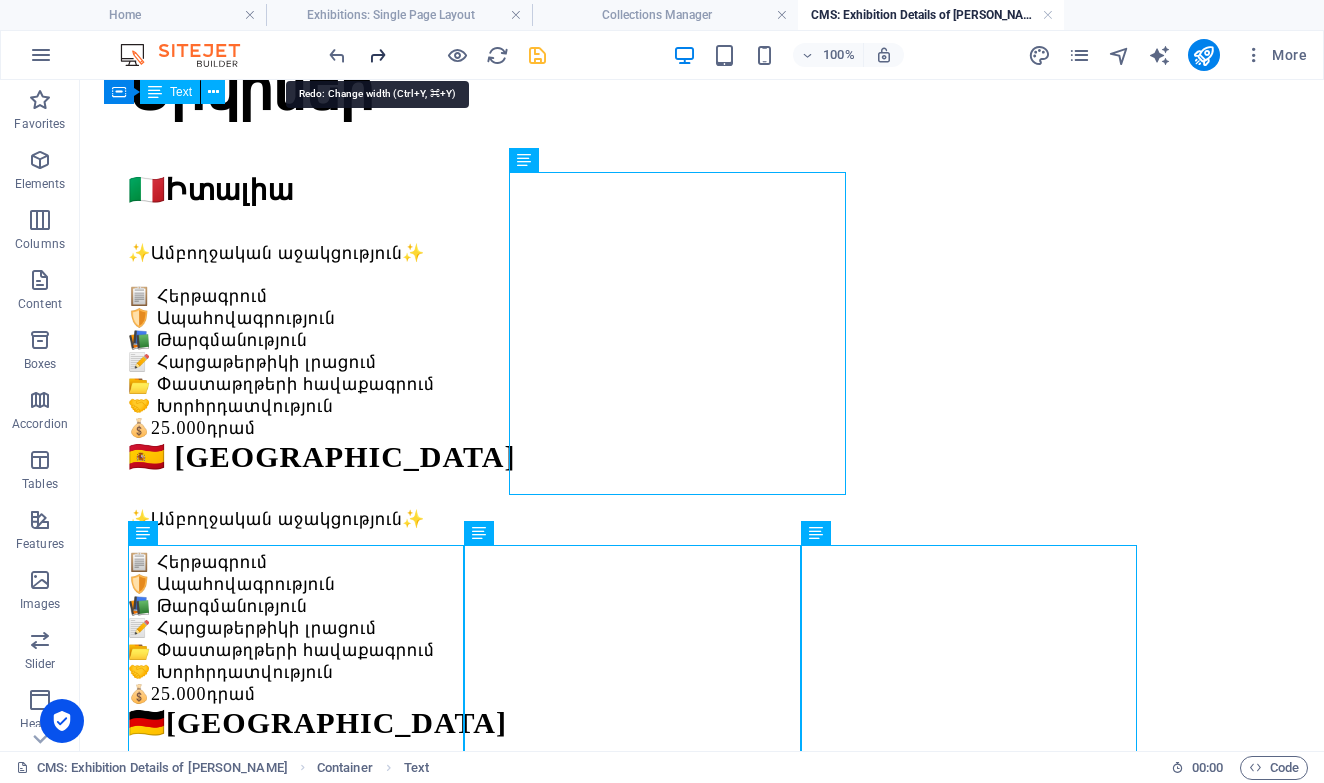click at bounding box center (377, 55) 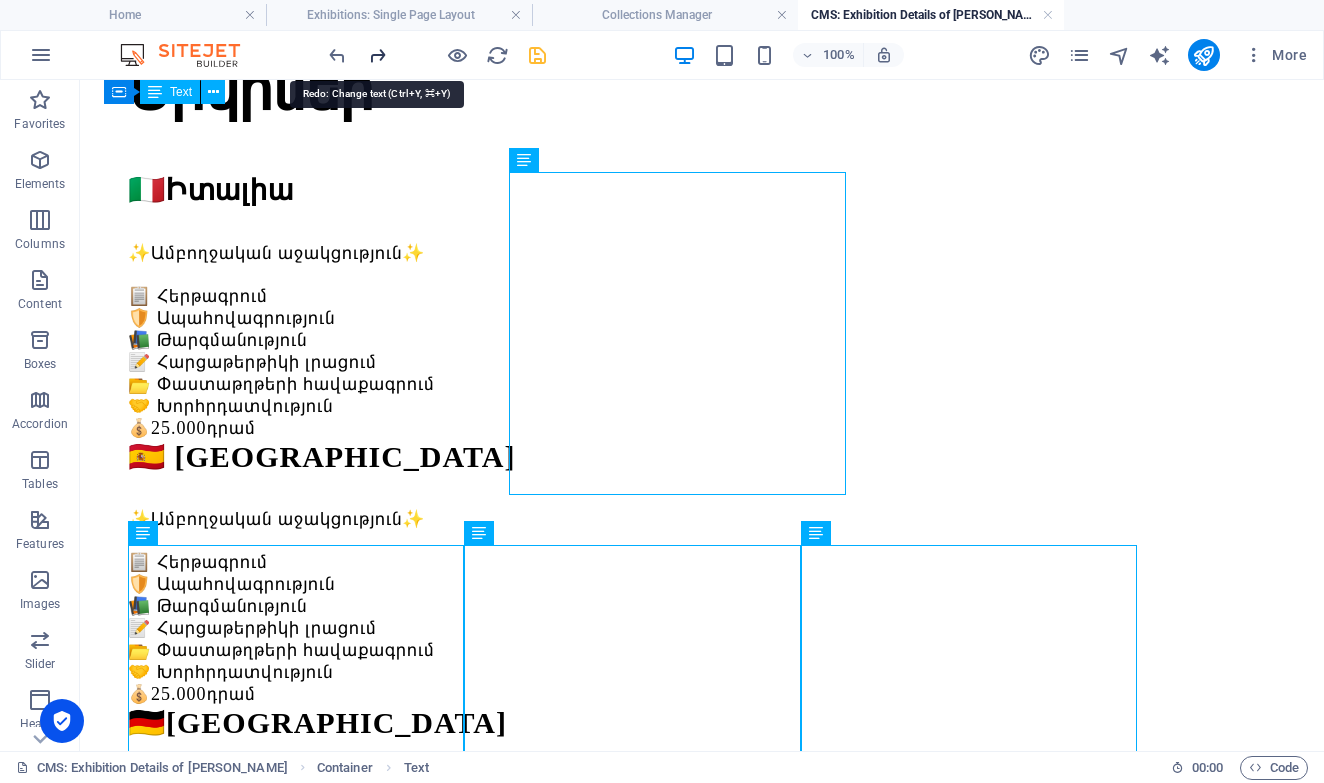 click at bounding box center (377, 55) 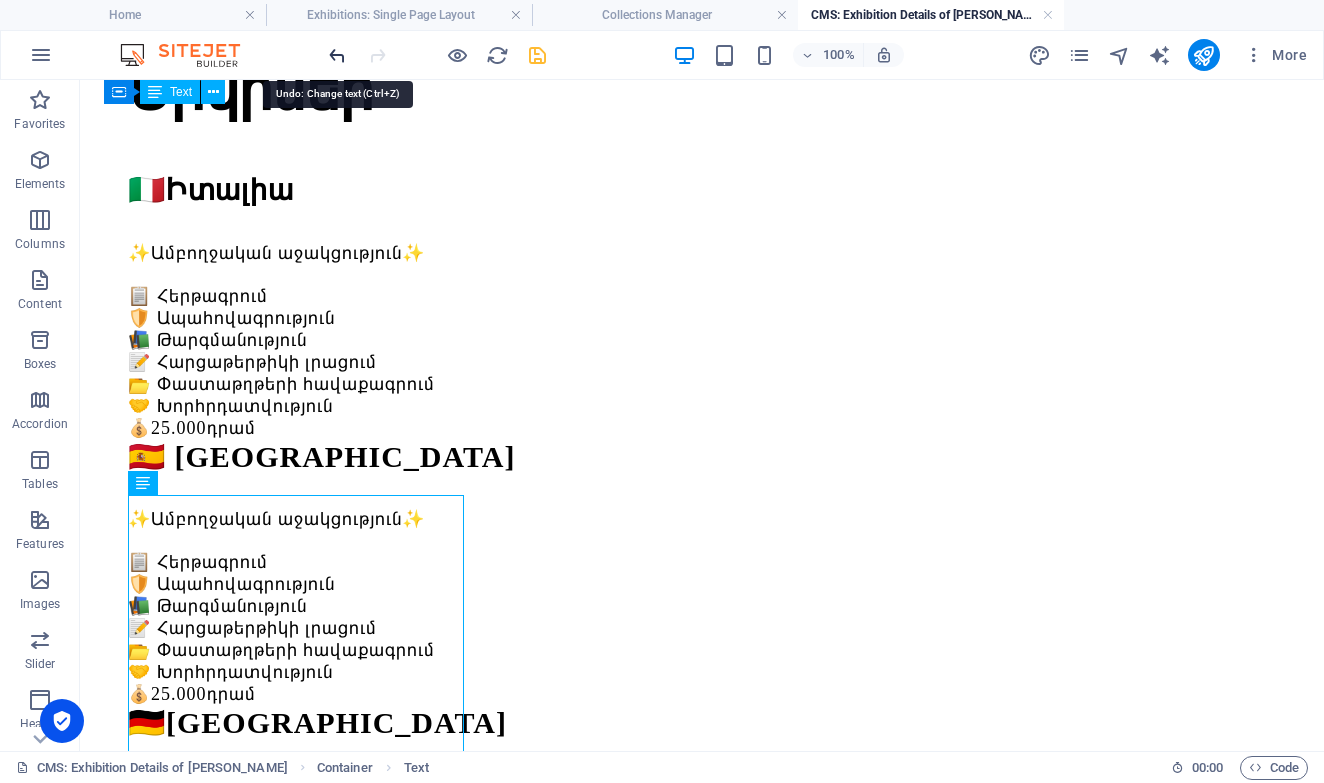 click at bounding box center [337, 55] 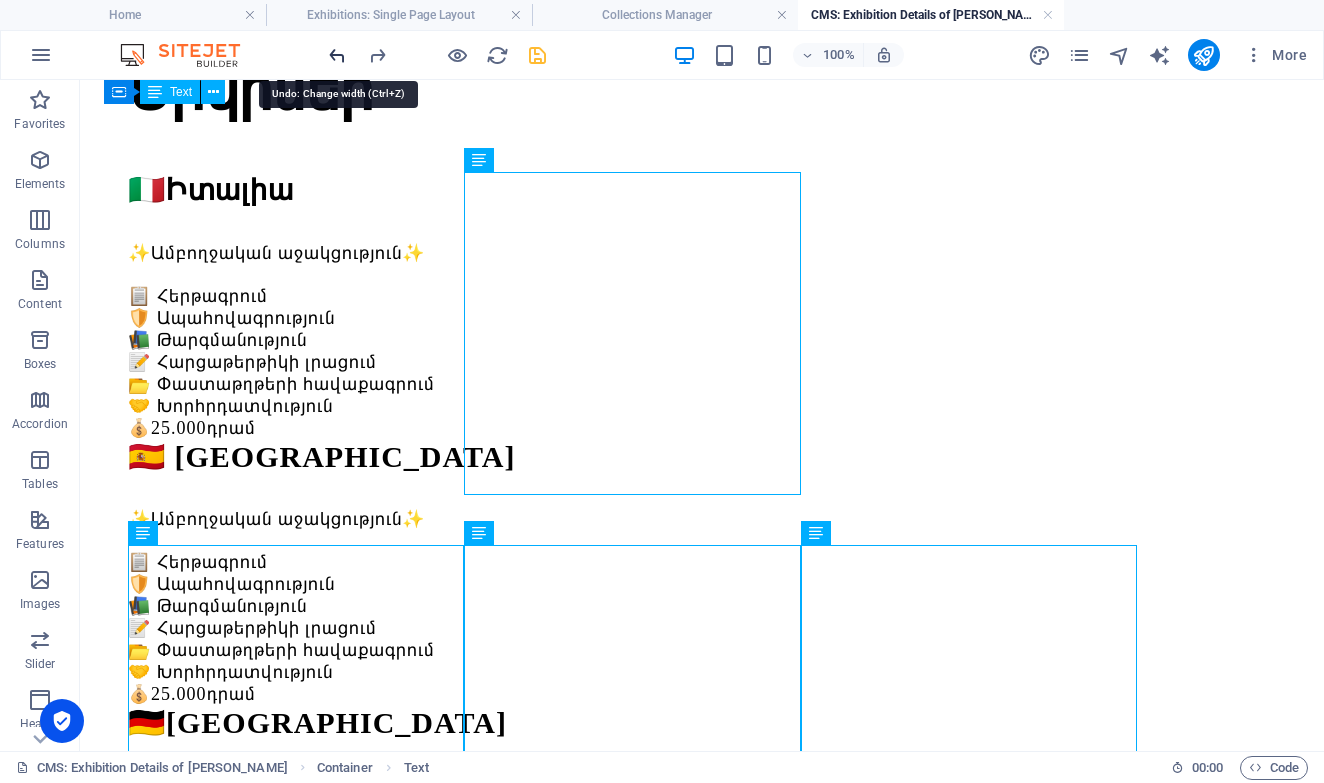 click at bounding box center (337, 55) 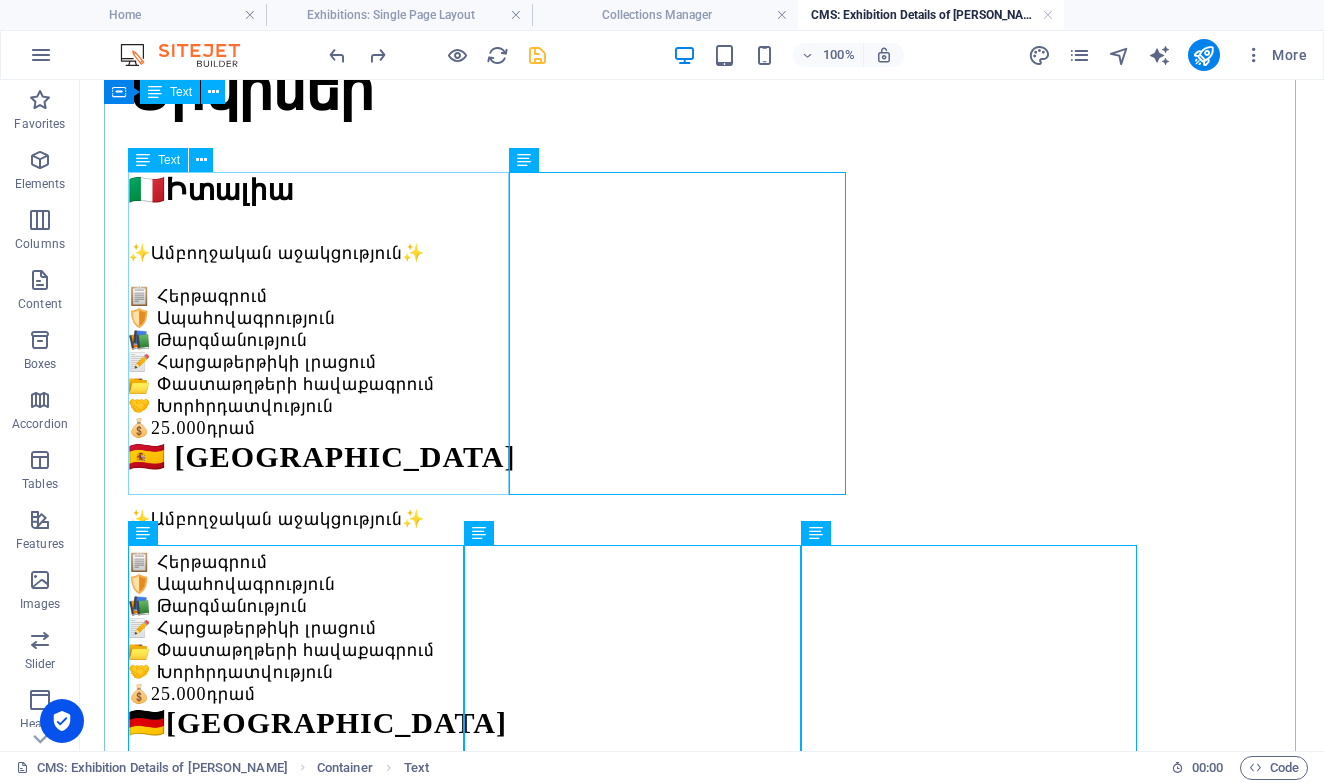 click on "🇮🇹  Իտալիա ✨Ամբողջական աջակցություն✨   📋 Հերթագրում 🛡️ Ապահովագրություն   📚 Թարգմանություն   📝 Հարցաթերթիկի լրացում   📂 Փաստաթղթերի հավաքագրում   🤝 Խորհրդատվություն 💰 25.000  դրամ" at bounding box center (702, 305) 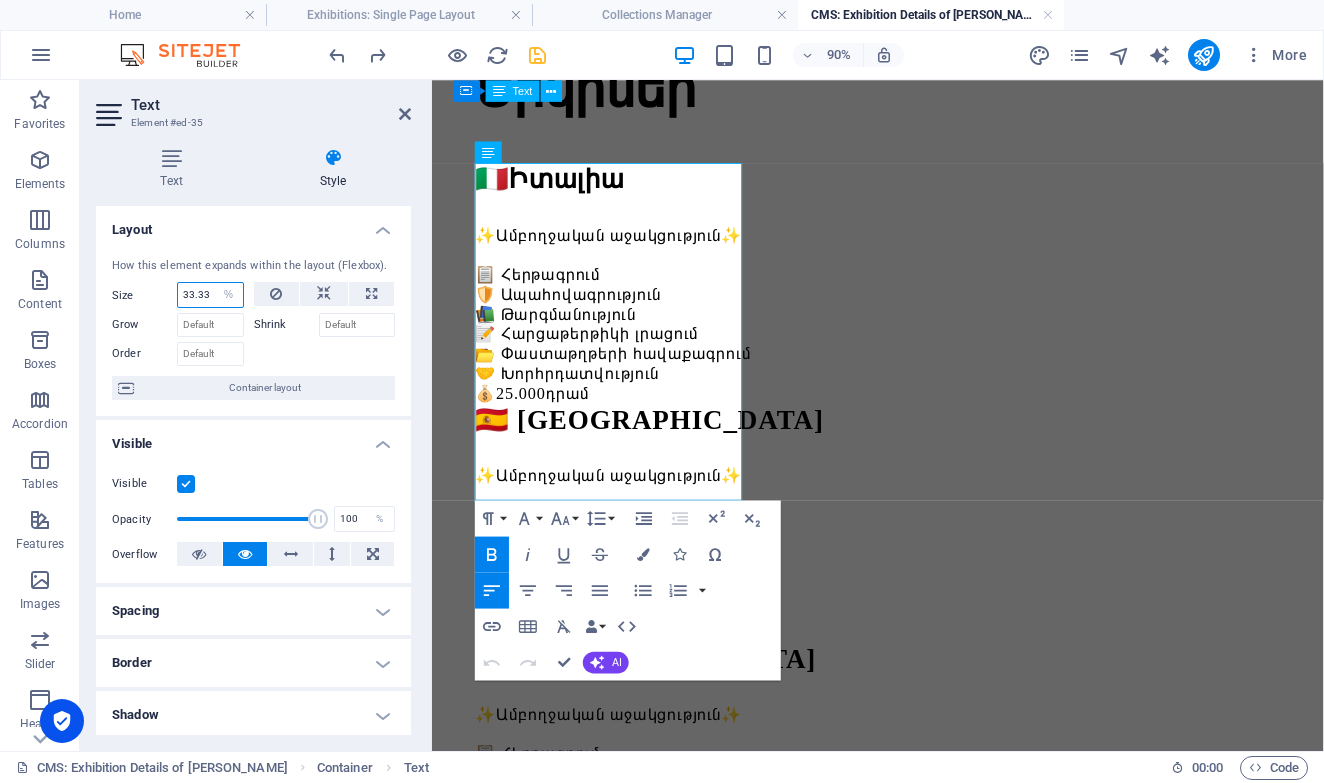 click on "33.33" at bounding box center [210, 295] 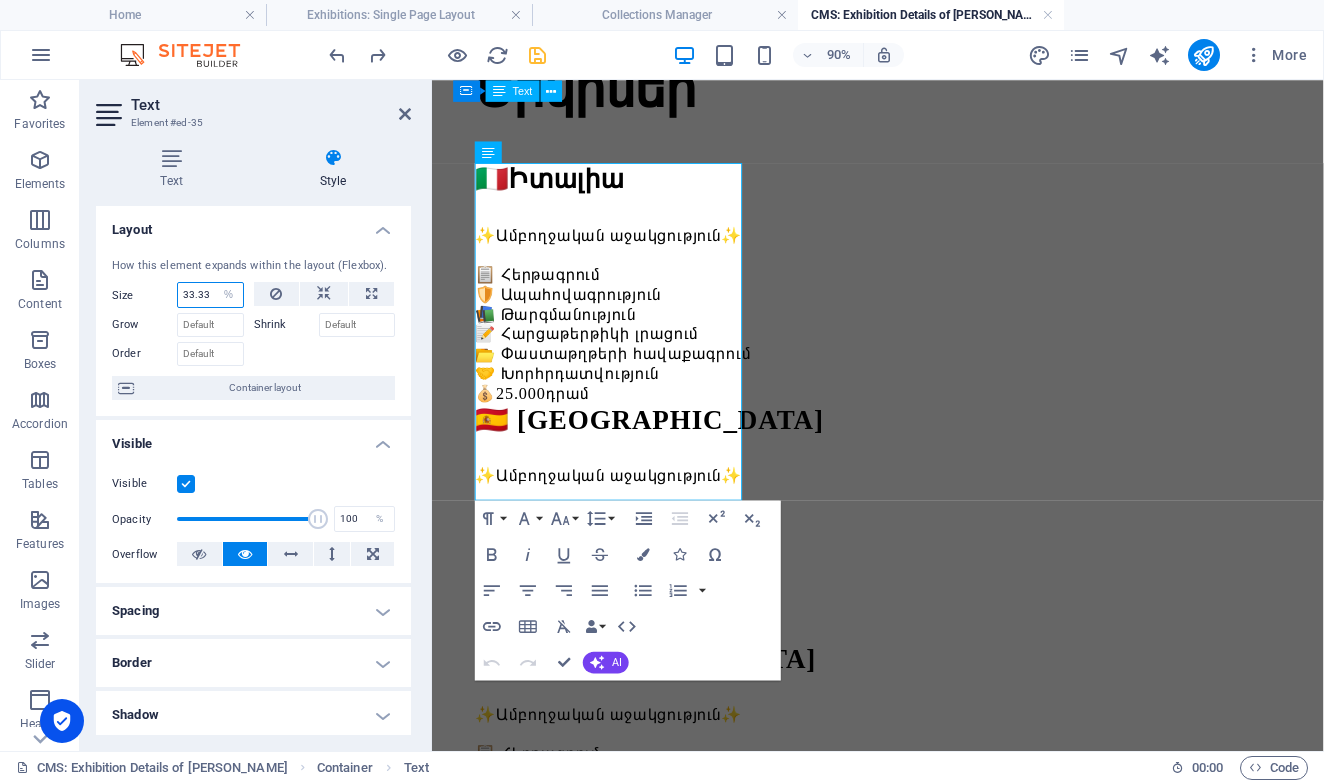 click on "33.33" at bounding box center [210, 295] 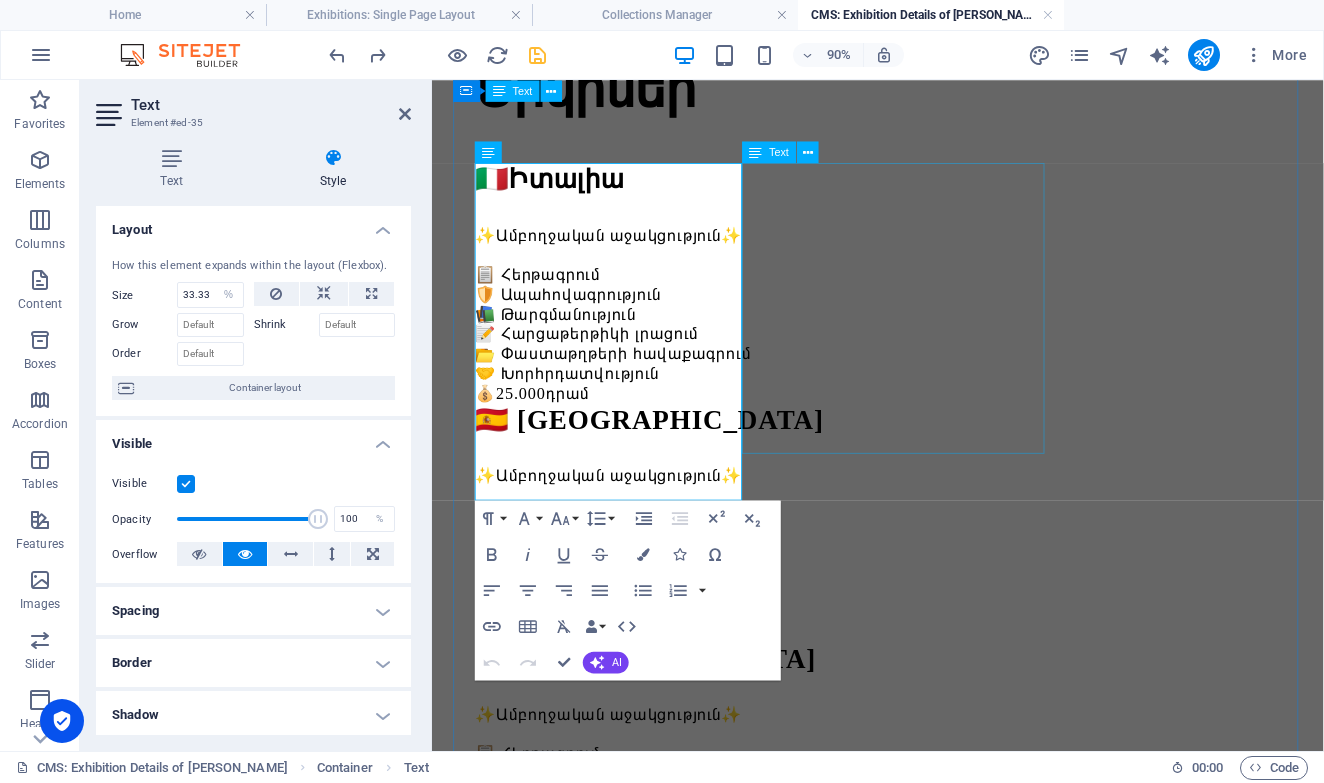 click on "🇪🇸 Իսպանիա ✨Ամբողջական աջակցություն✨   📋 Հերթագրում 🛡️ Ապահովագրություն   📚 Թարգմանություն   📝 Հարցաթերթիկի լրացում   📂 Փաստաթղթերի հավաքագրում   🤝 Խորհրդատվություն 💰 25.000  դրամ" at bounding box center (927, 572) 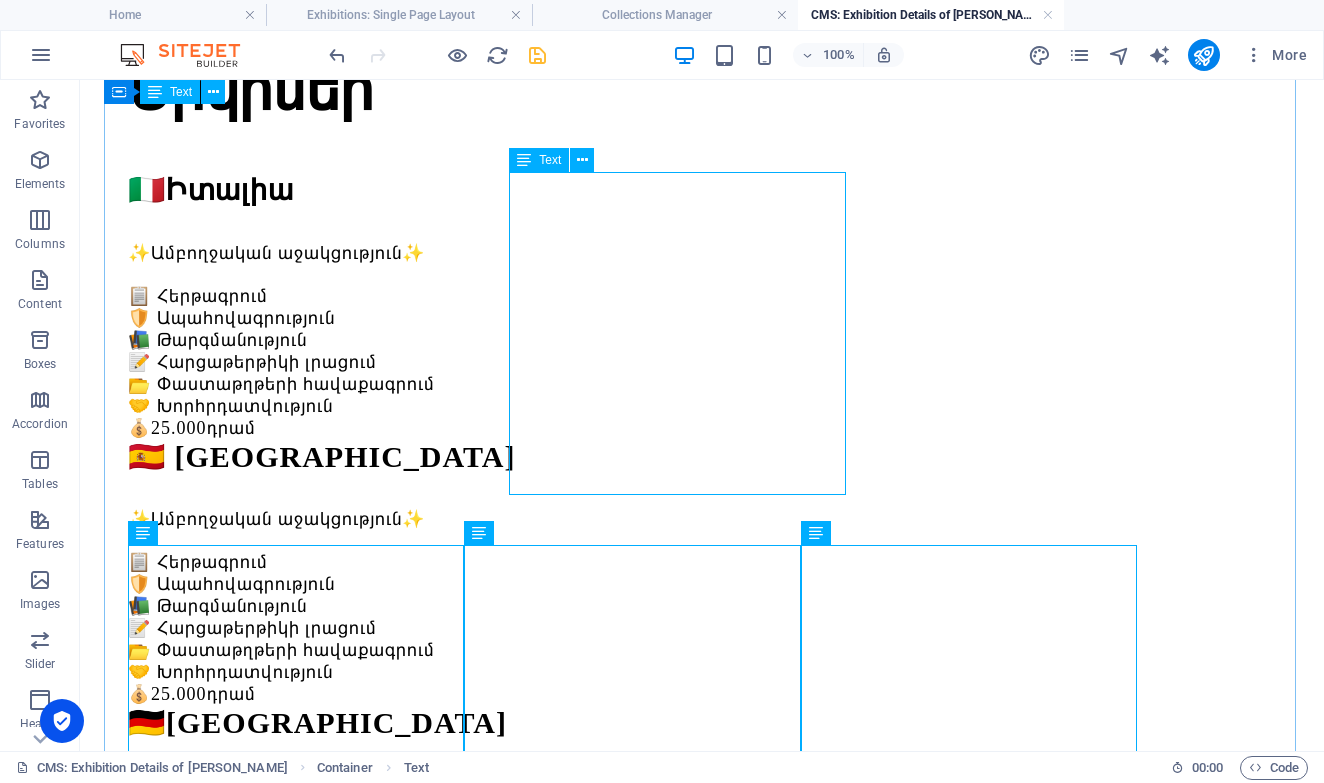 click on "🇪🇸 Իսպանիա ✨Ամբողջական աջակցություն✨   📋 Հերթագրում 🛡️ Ապահովագրություն   📚 Թարգմանություն   📝 Հարցաթերթիկի լրացում   📂 Փաստաթղթերի հավաքագրում   🤝 Խորհրդատվություն 💰 25.000  դրամ" at bounding box center [702, 572] 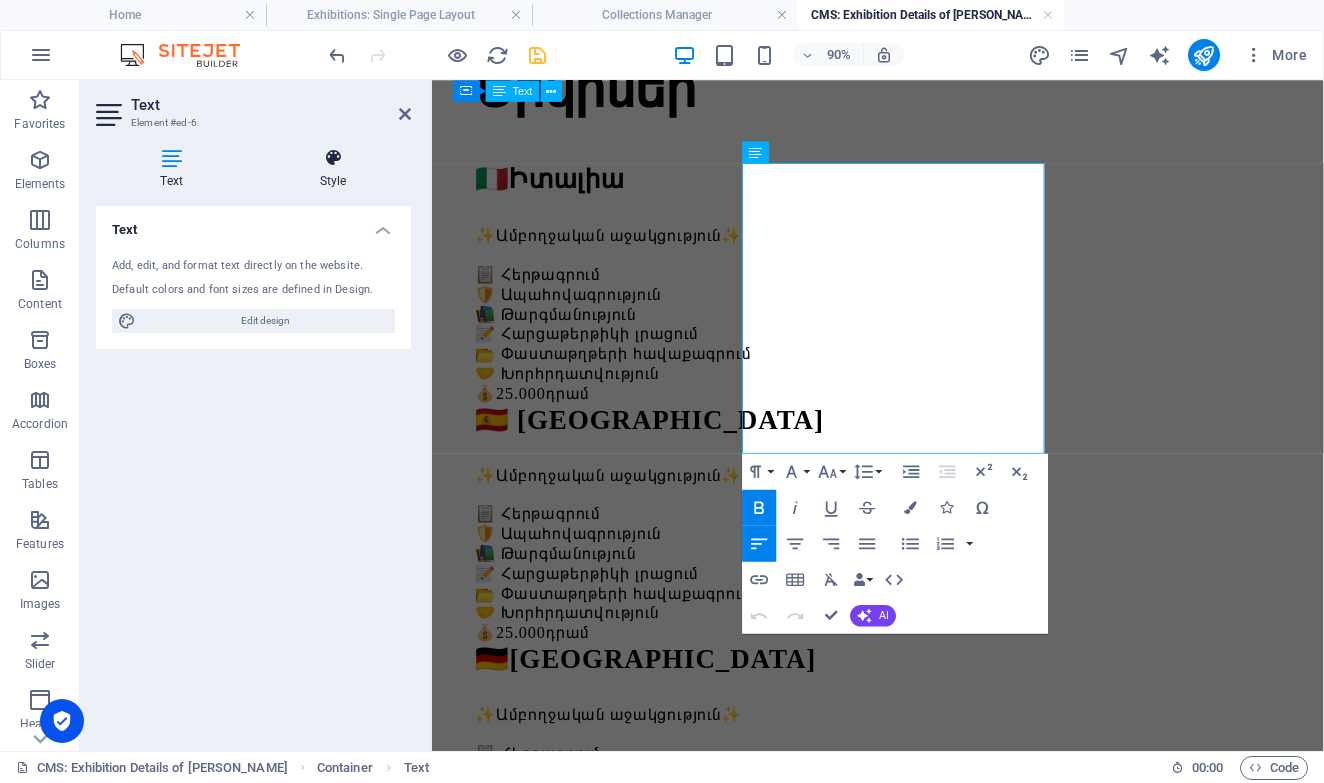 click on "Style" at bounding box center (333, 169) 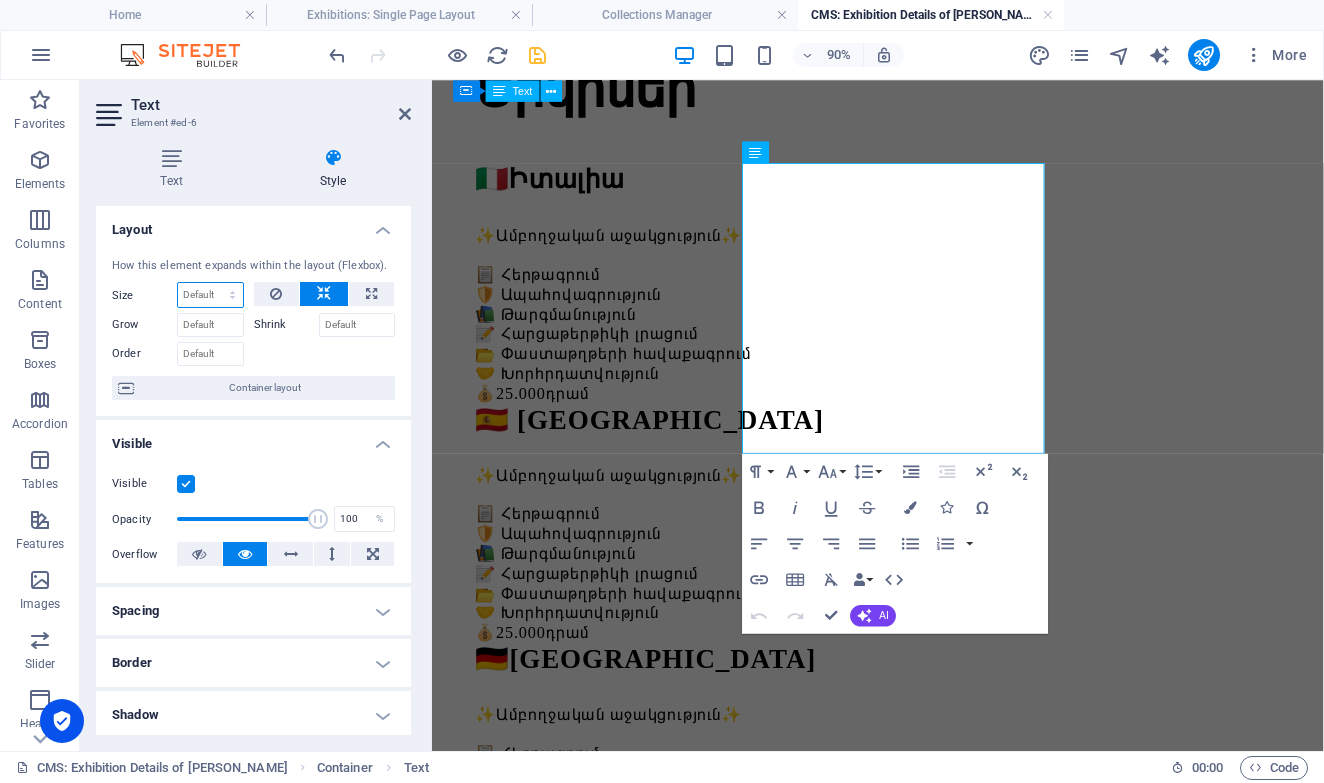 select on "1/4" 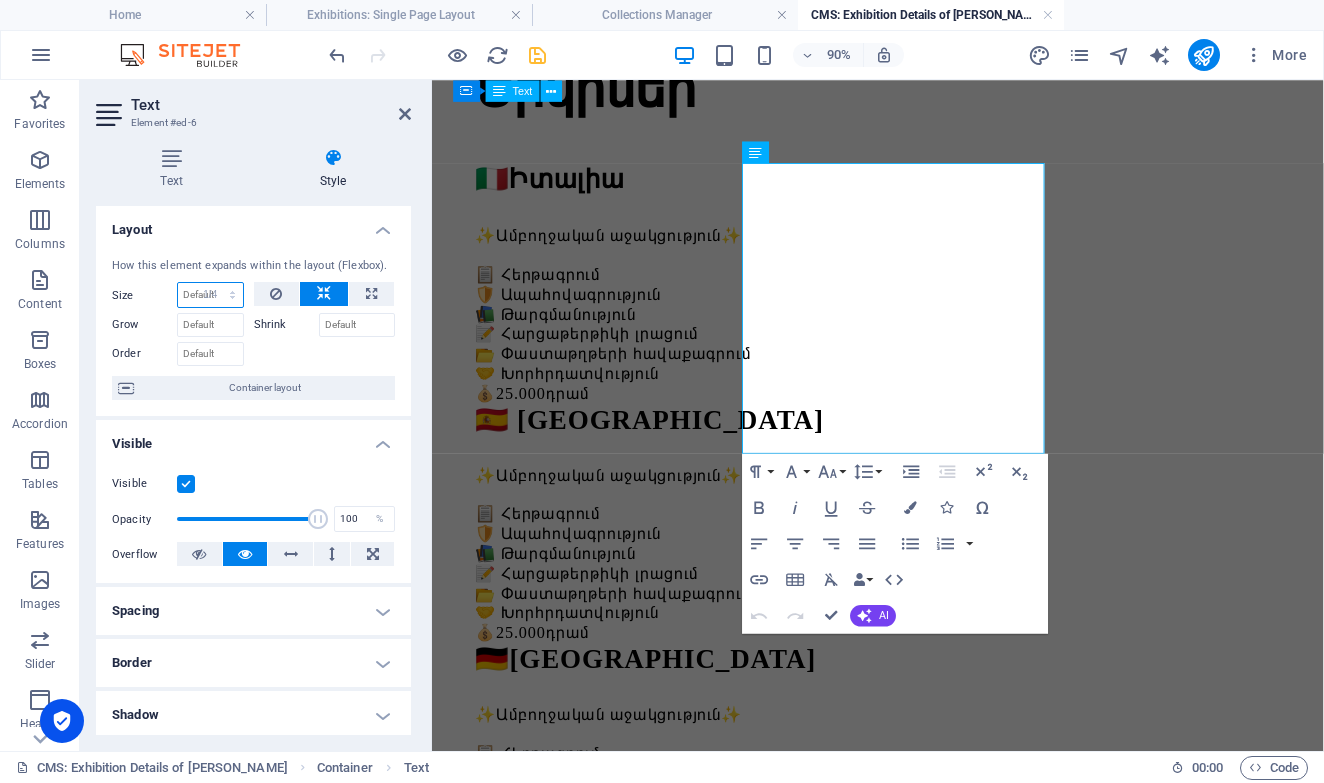 type on "25" 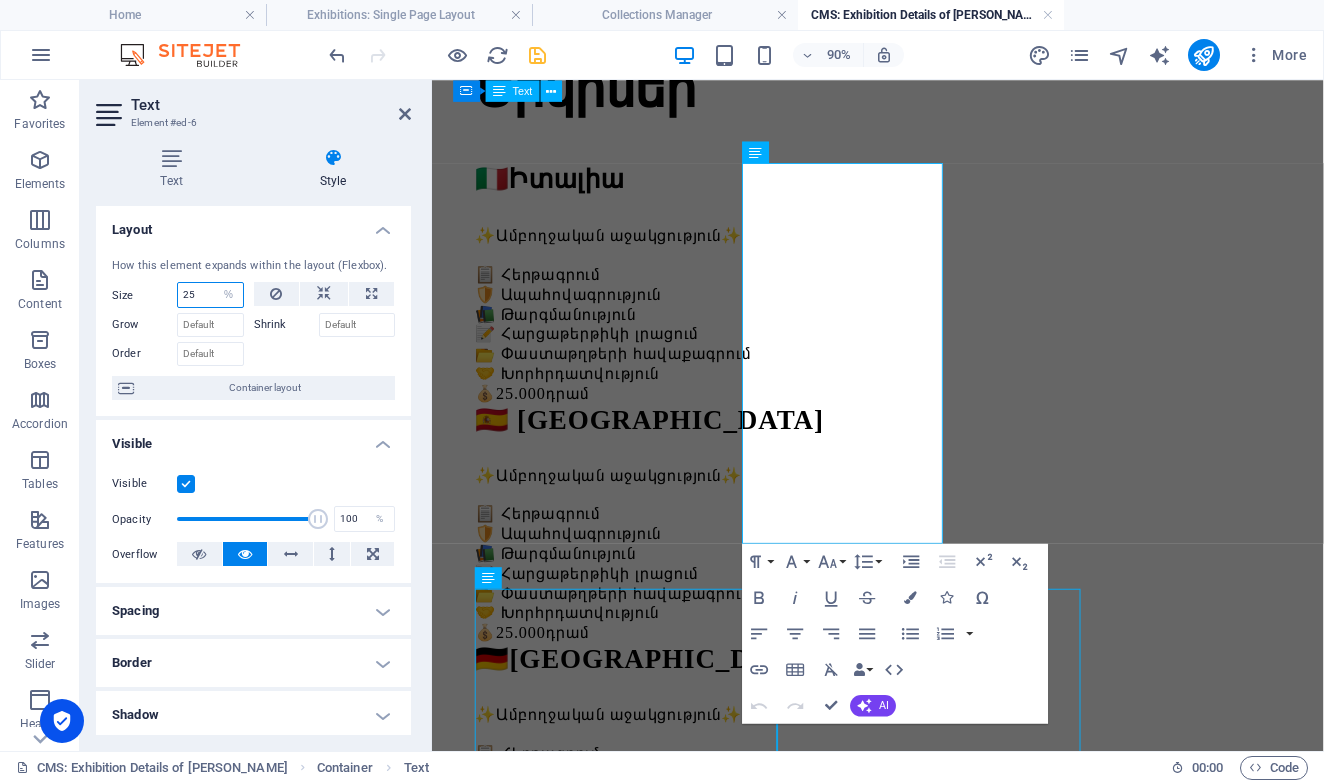 click on "25" at bounding box center [210, 295] 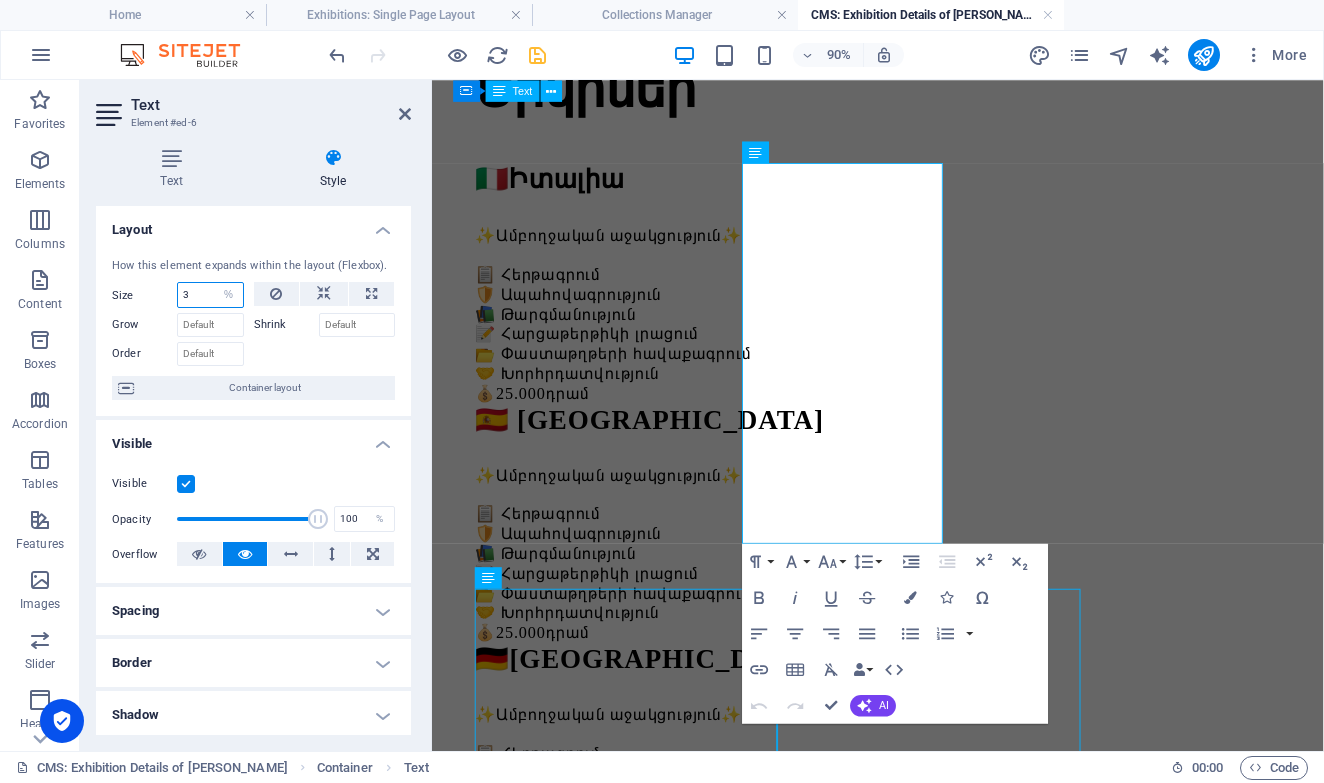 type on "33" 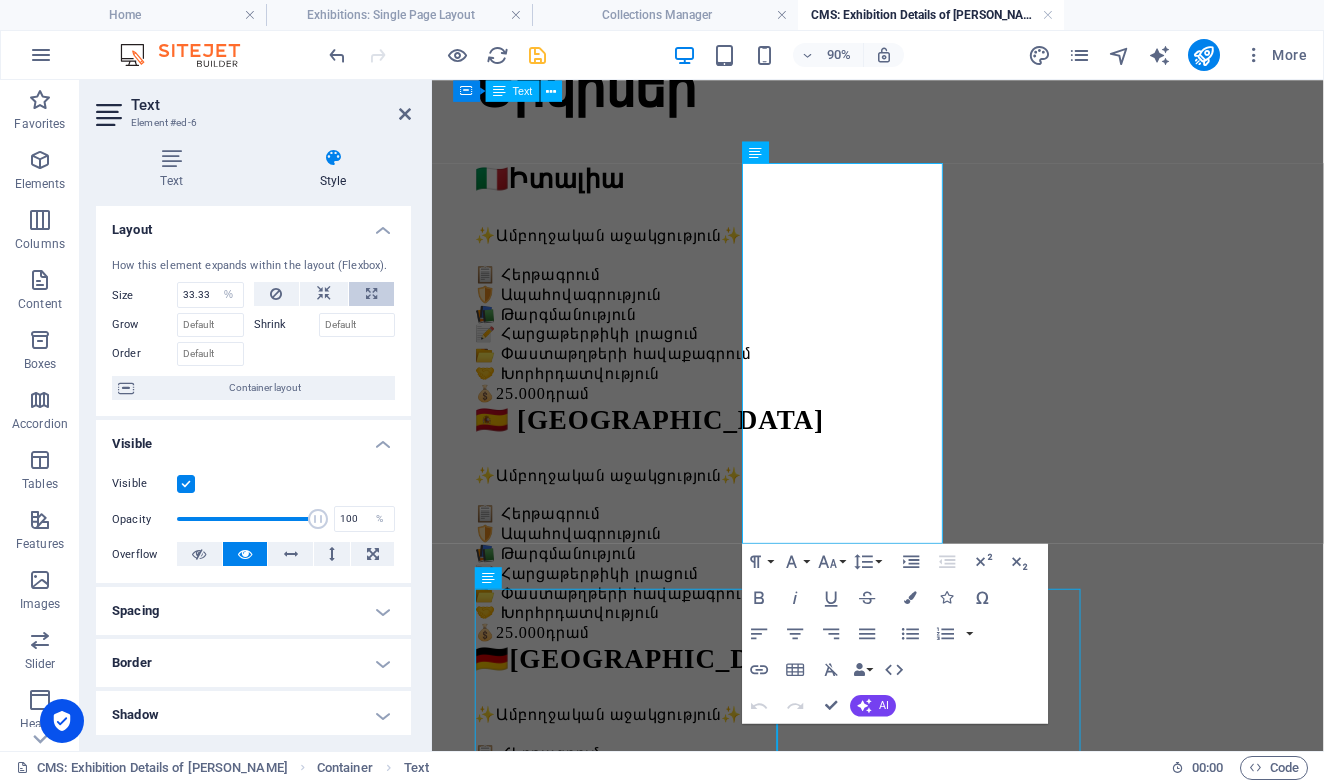 click at bounding box center (371, 294) 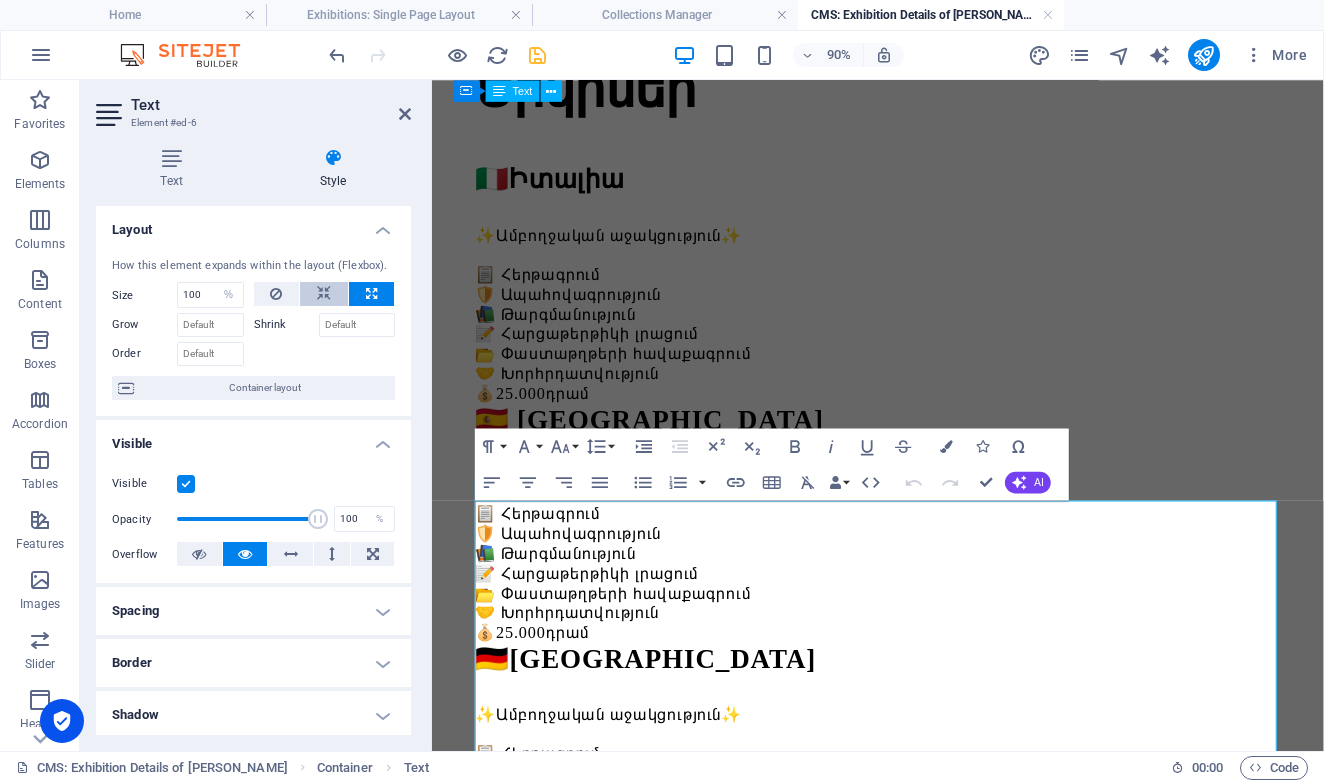 click at bounding box center (324, 294) 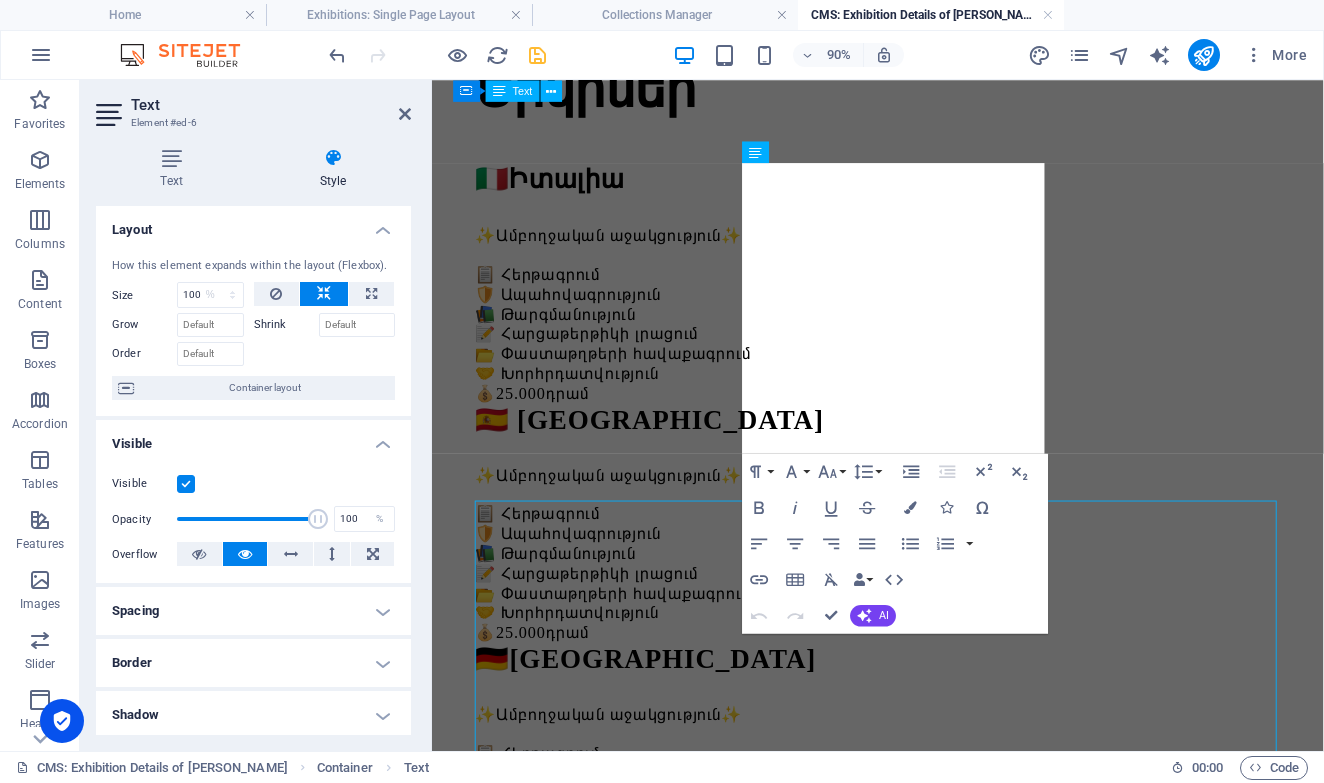 type 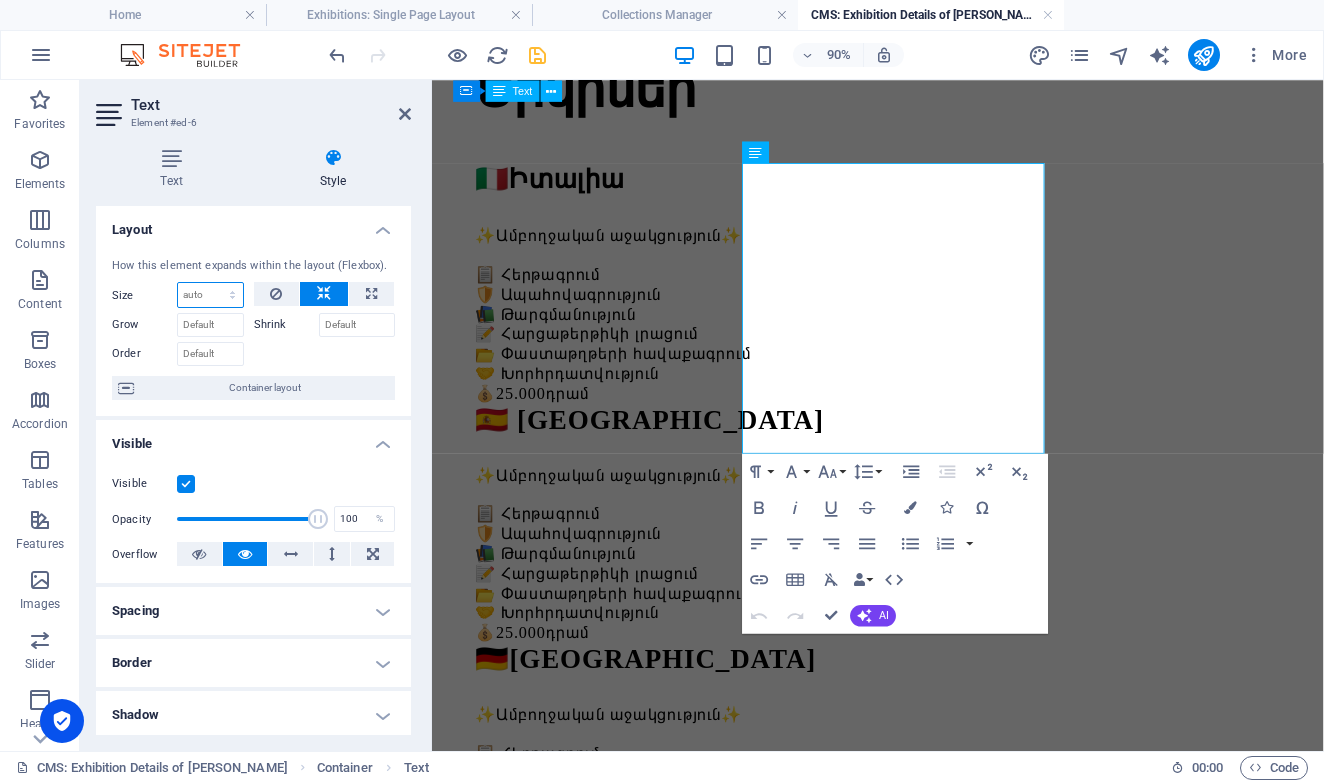 select on "1/3" 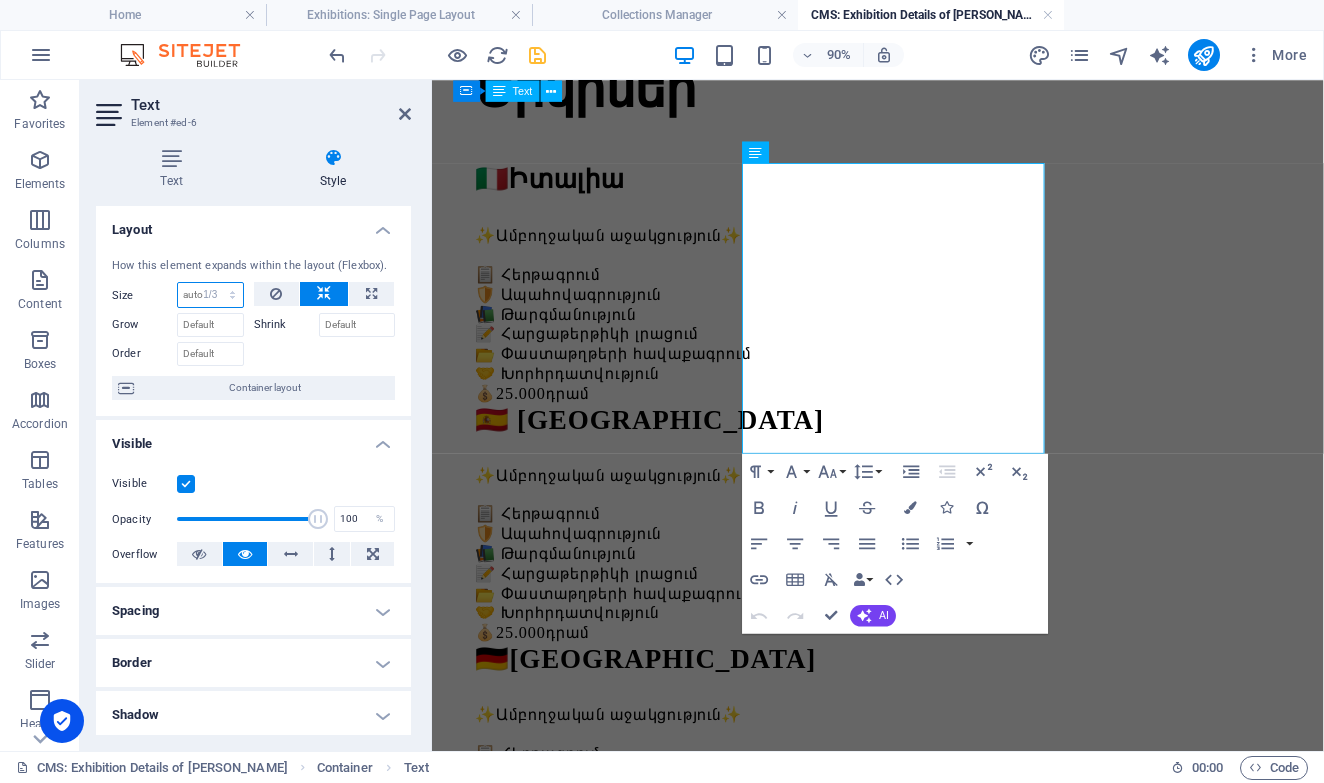 type on "33.33" 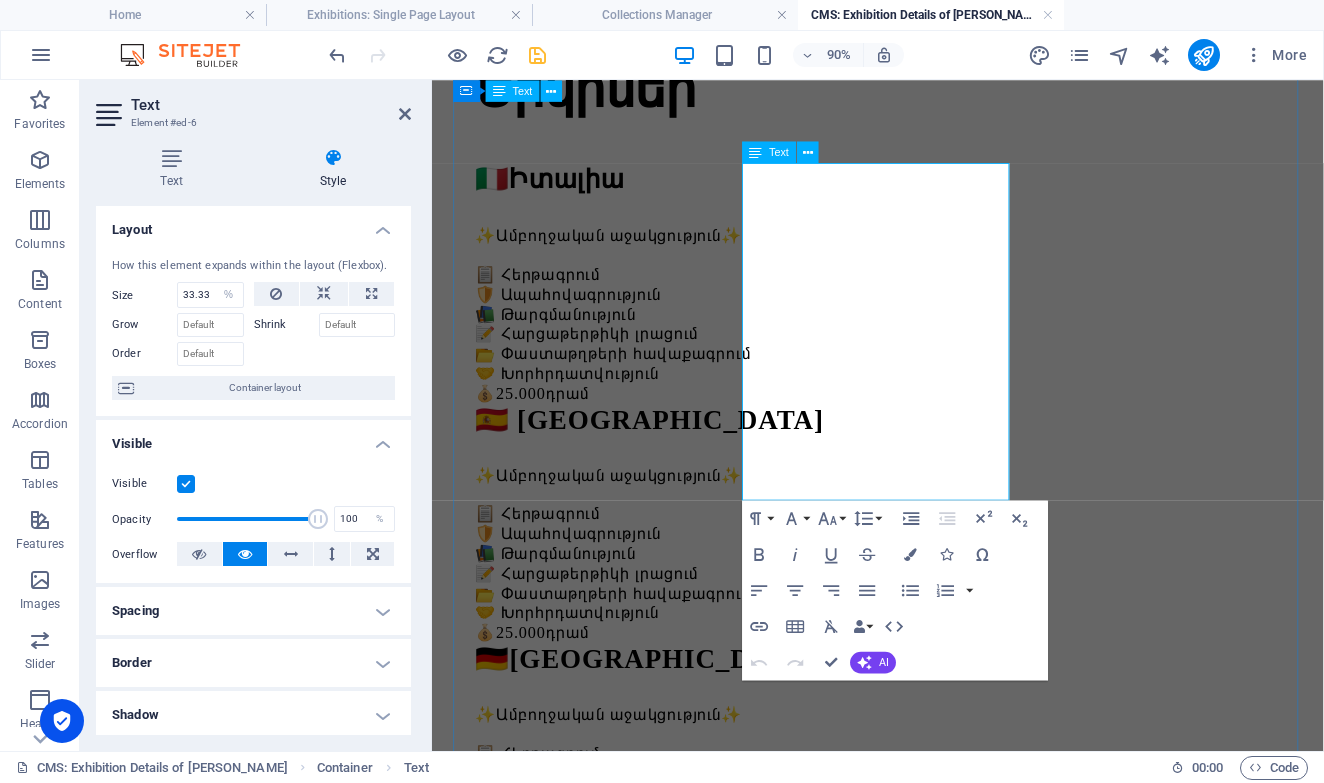 click on "📂 Փաստաթղթերի հավաքագրում" at bounding box center (927, 650) 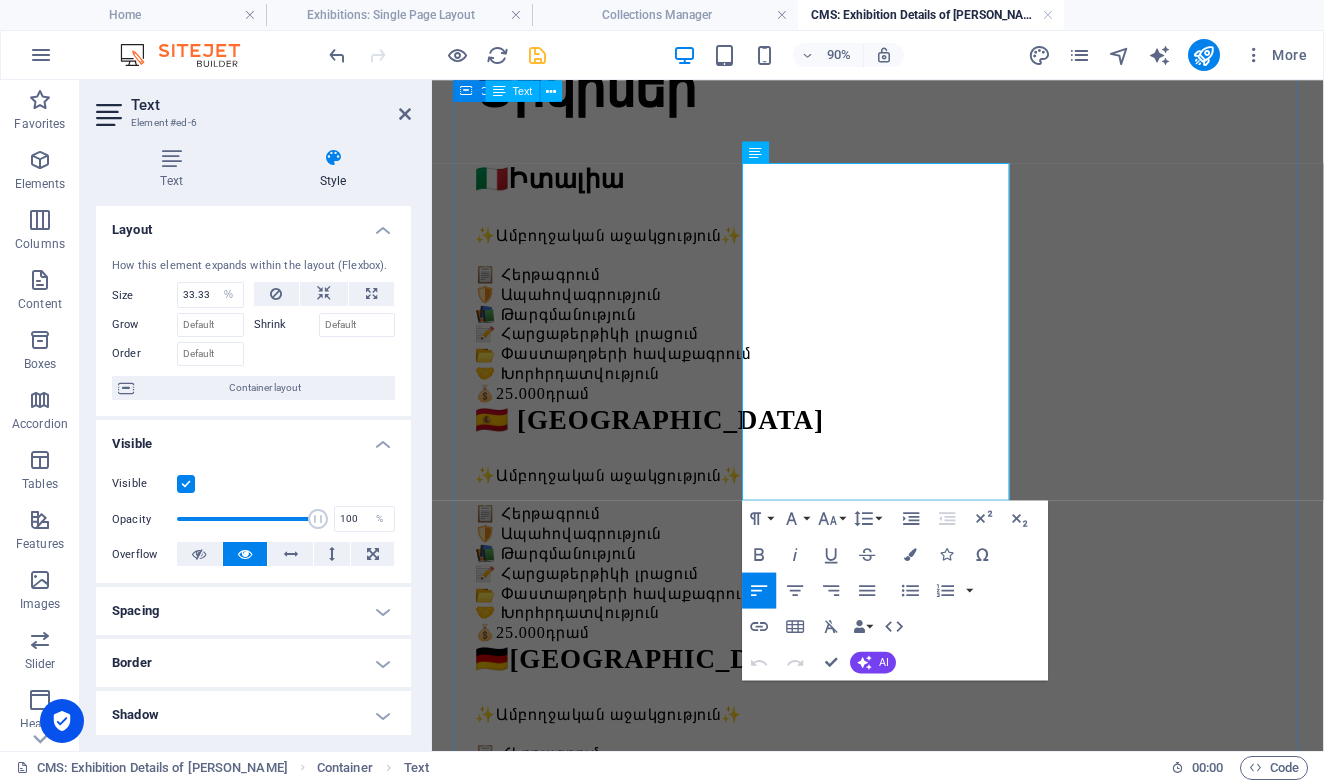click on "Երկրներ 🇮🇹  Իտալիա ✨Ամբողջական աջակցություն✨   📋 Հերթագրում 🛡️ Ապահովագրություն   📚 Թարգմանություն   📝 Հարցաթերթիկի լրացում   📂 Փաստաթղթերի հավաքագրում   🤝 Խորհրդատվություն 💰 25.000  դրամ 🇪🇸 Իսպանիա ✨Ամբողջական աջակցություն✨   📋 Հերթագրում 🛡️ Ապահովագրություն   📚 Թարգմանություն   📝 Հարցաթերթիկի լրացում   📂 Փաստաթղթերի հավաքագրում   🤝 Խորհրդատվություն 💰 25.000  դրամ 🇩🇪  Գերմանիա ✨Ամբողջական աջակցություն✨   📋 Հերթագրում 🛡️ Ապահովագրություն   📚 Թարգմանություն   📝 Հարցաթերթիկի լրացում   📂 Փաստաթղթերի հավաքագրում   💰 25.000  դրամ" at bounding box center (927, 1214) 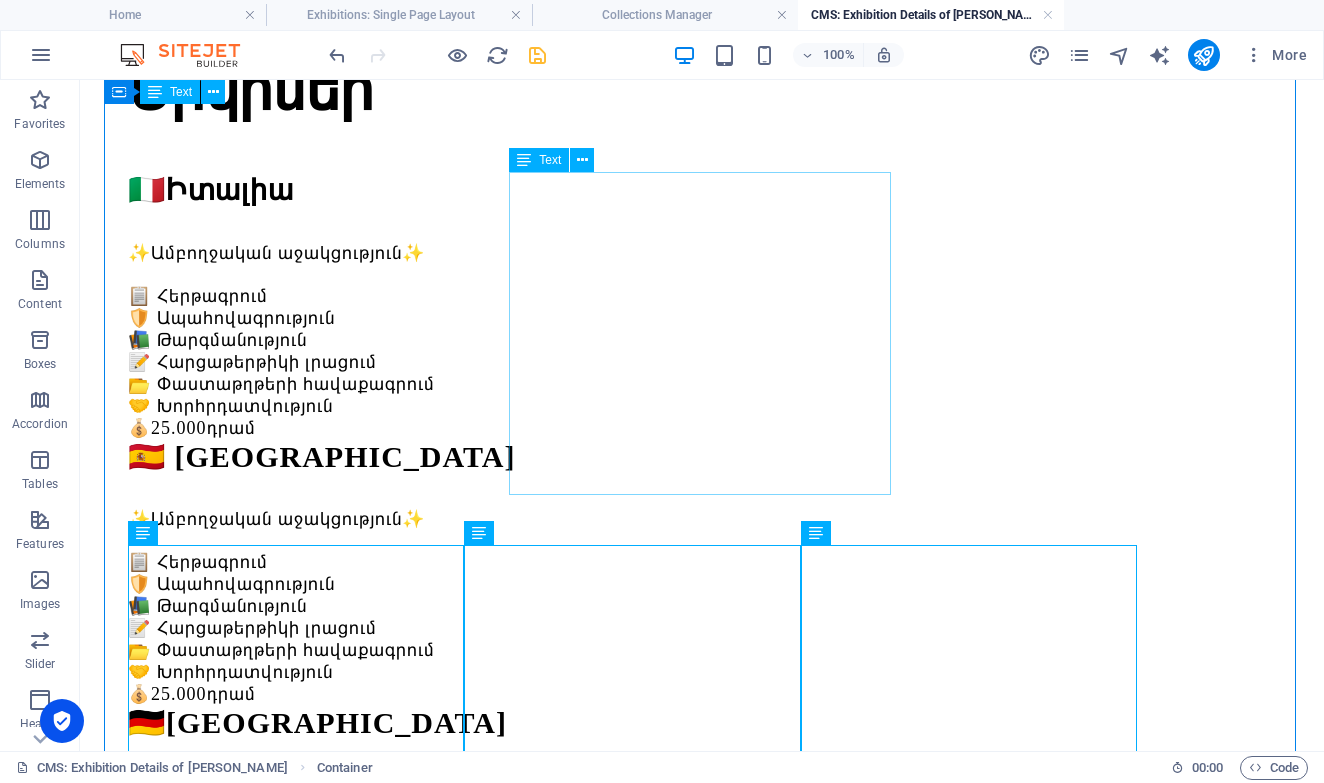 scroll, scrollTop: 232, scrollLeft: 0, axis: vertical 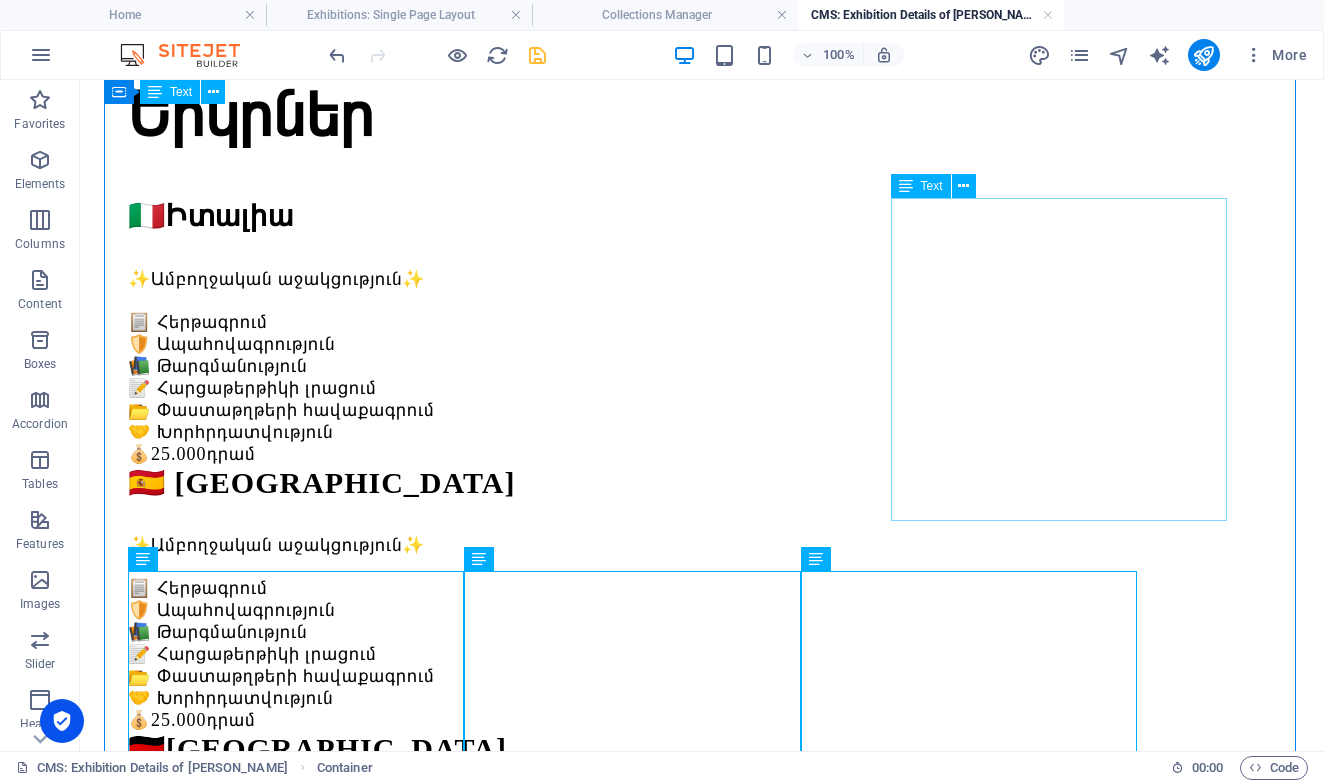 click on "🇩🇪  Գերմանիա ✨Ամբողջական աջակցություն✨   📋 Հերթագրում 🛡️ Ապահովագրություն   📚 Թարգմանություն   📝 Հարցաթերթիկի լրացում   📂 Փաստաթղթերի հավաքագրում   🤝 Խորհրդատվություն 💰 25.000  դրամ" at bounding box center [702, 864] 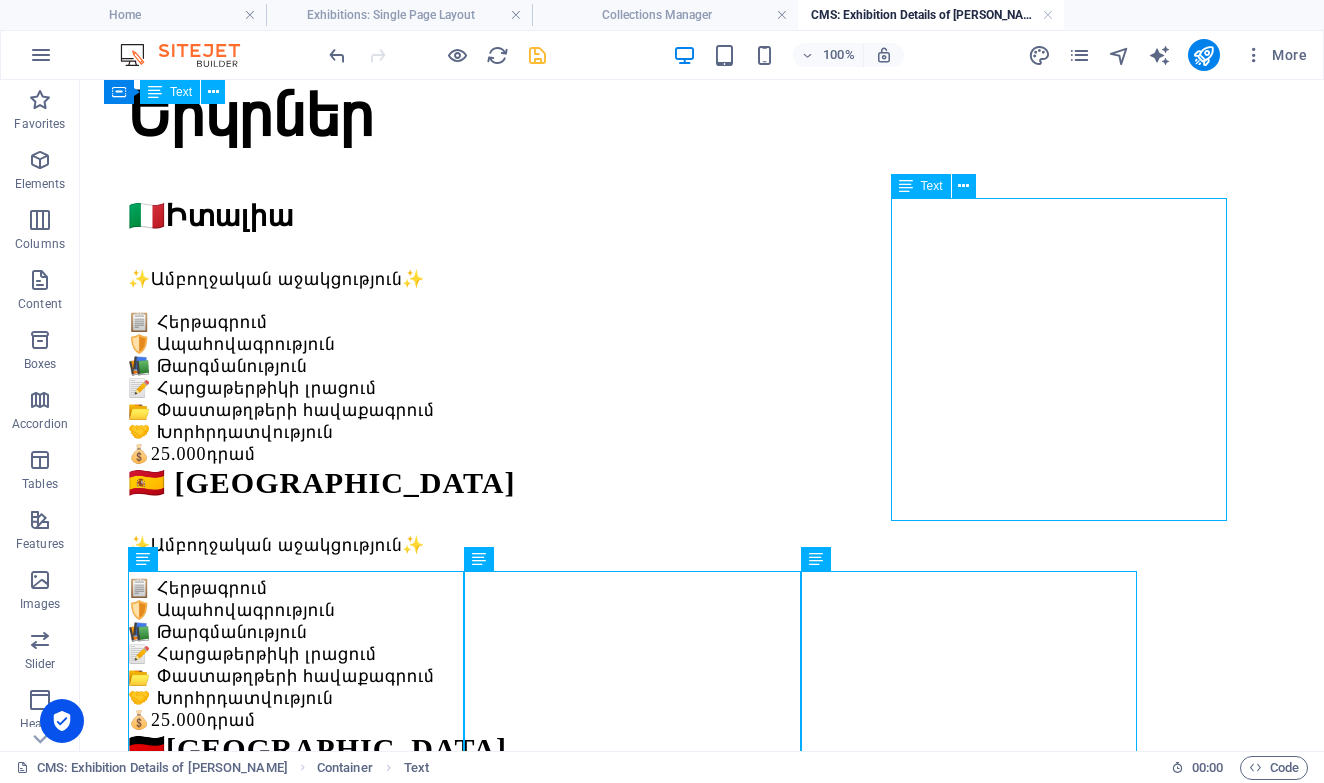 click on "🇩🇪  Գերմանիա ✨Ամբողջական աջակցություն✨   📋 Հերթագրում 🛡️ Ապահովագրություն   📚 Թարգմանություն   📝 Հարցաթերթիկի լրացում   📂 Փաստաթղթերի հավաքագրում   🤝 Խորհրդատվություն 💰 25.000  դրամ" at bounding box center [702, 864] 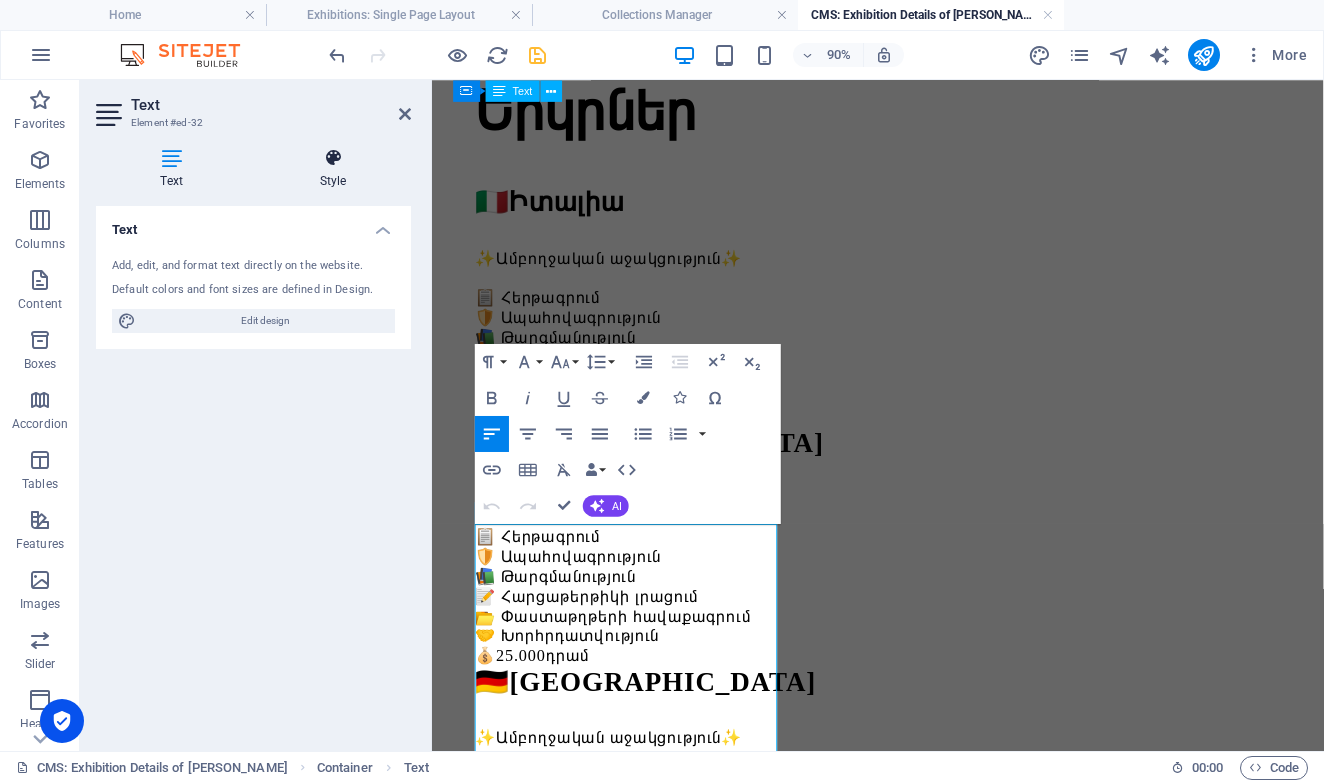 click on "Style" at bounding box center [333, 169] 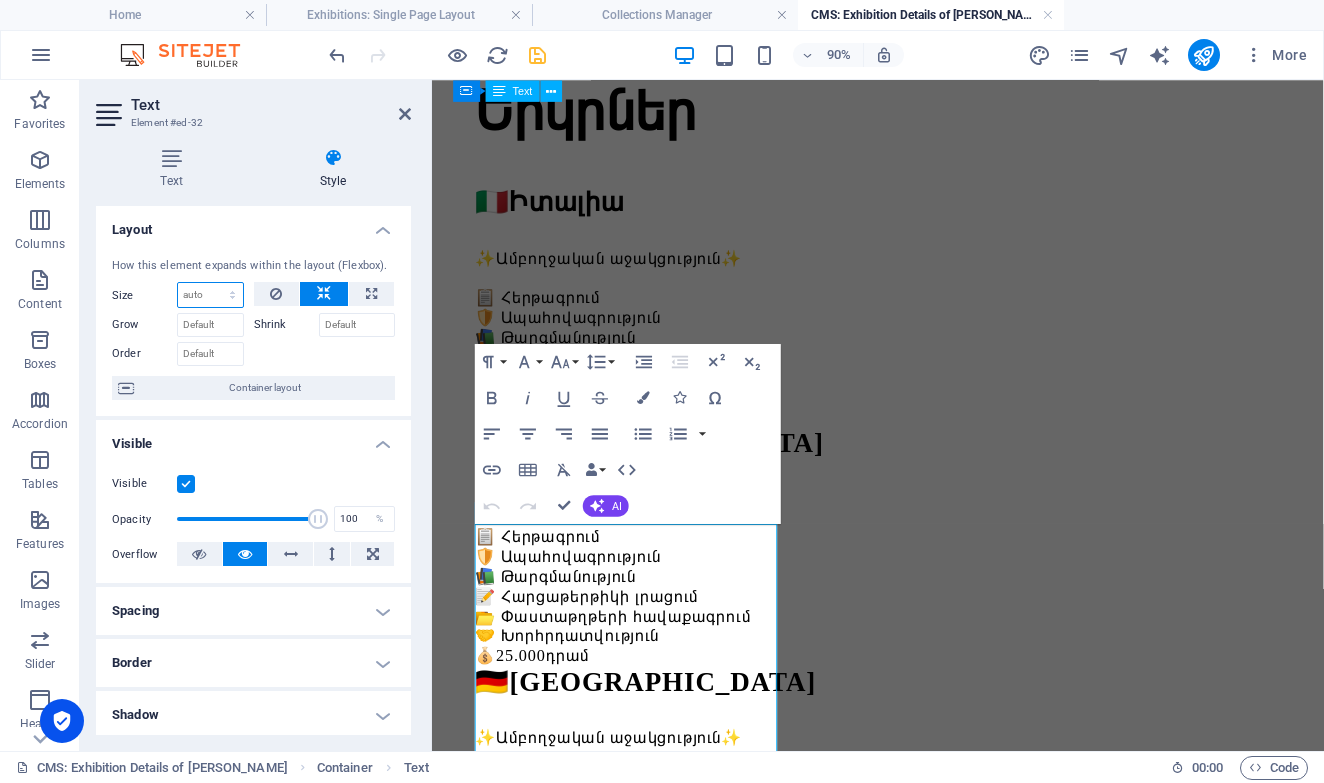 select on "1/4" 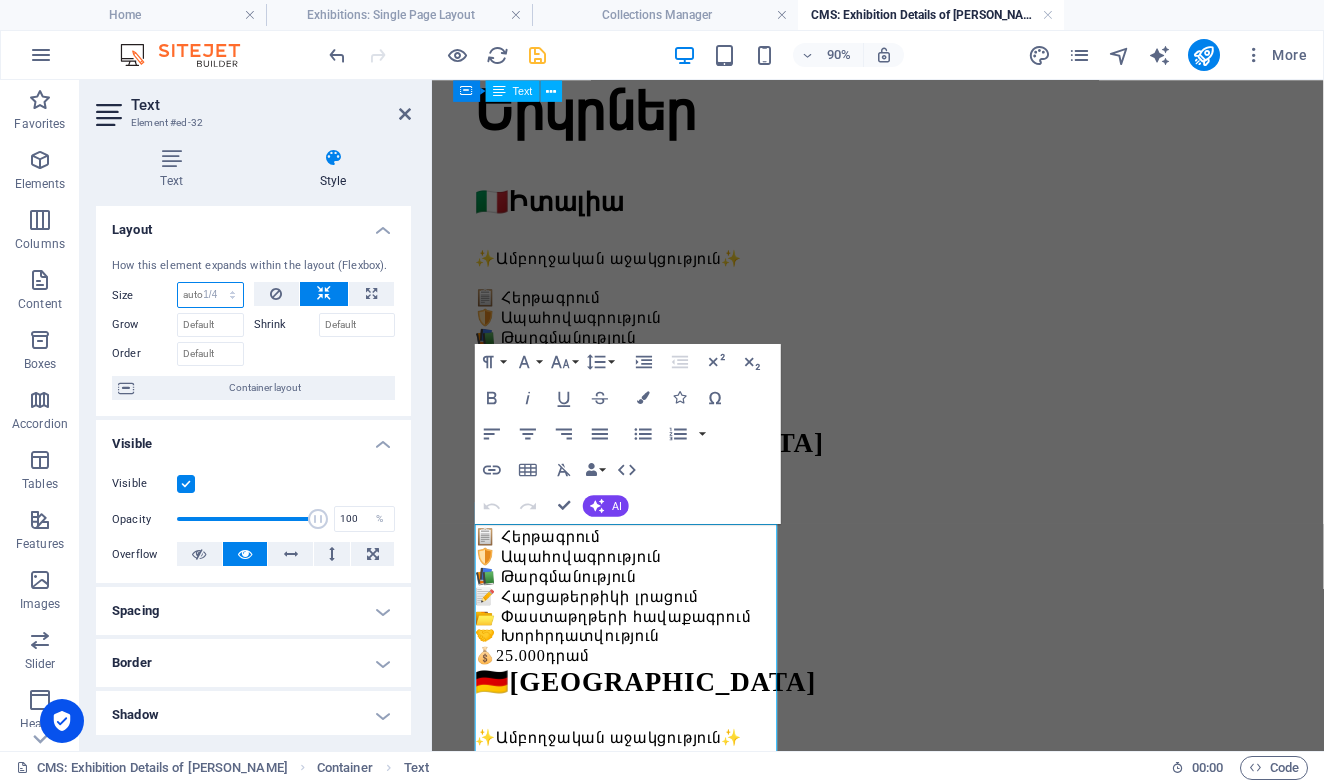 type on "25" 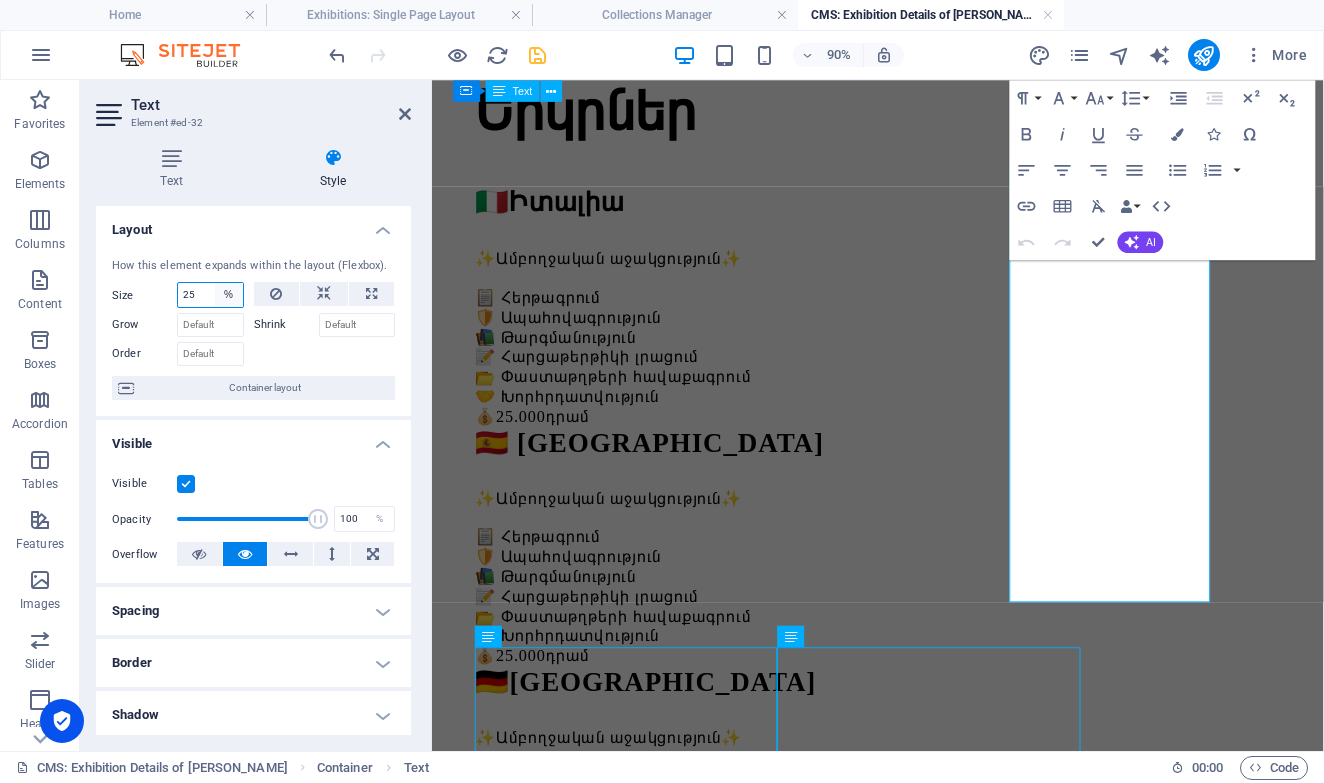 select on "1/3" 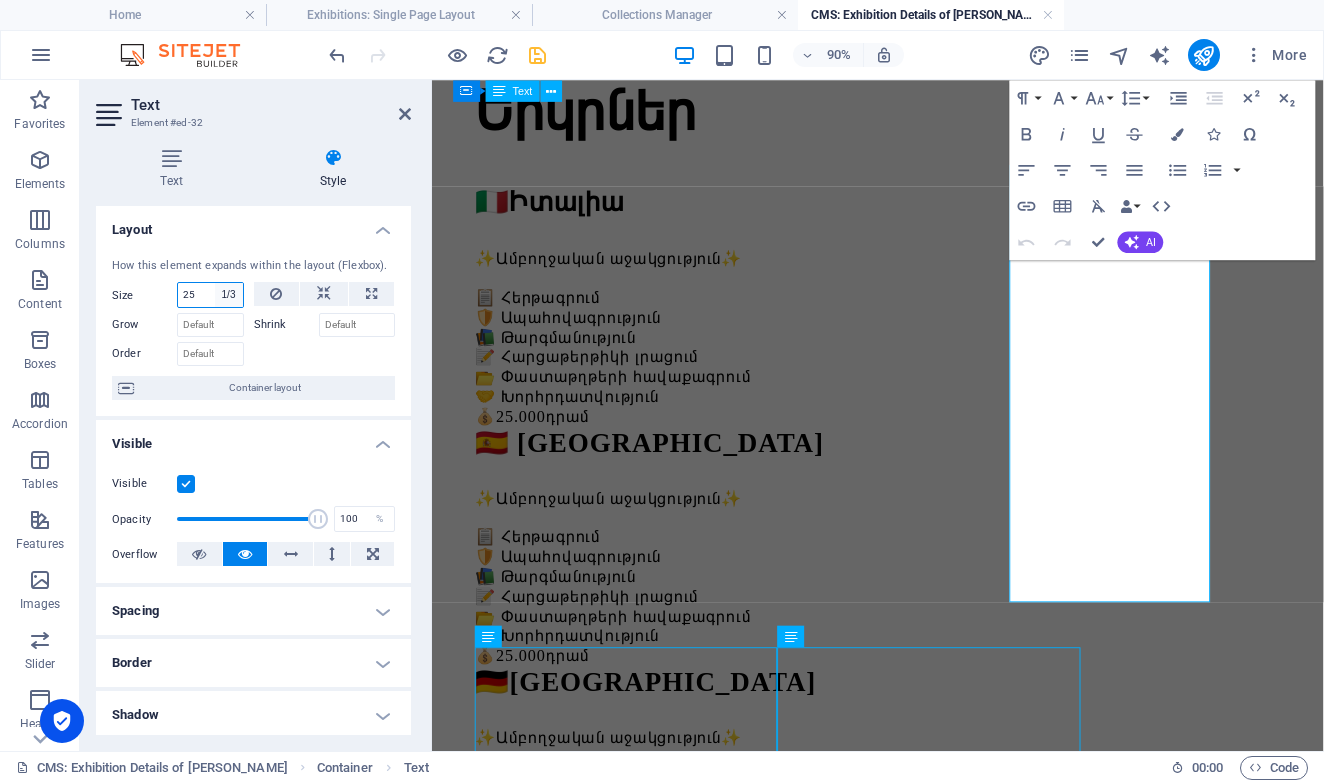 type on "33.33" 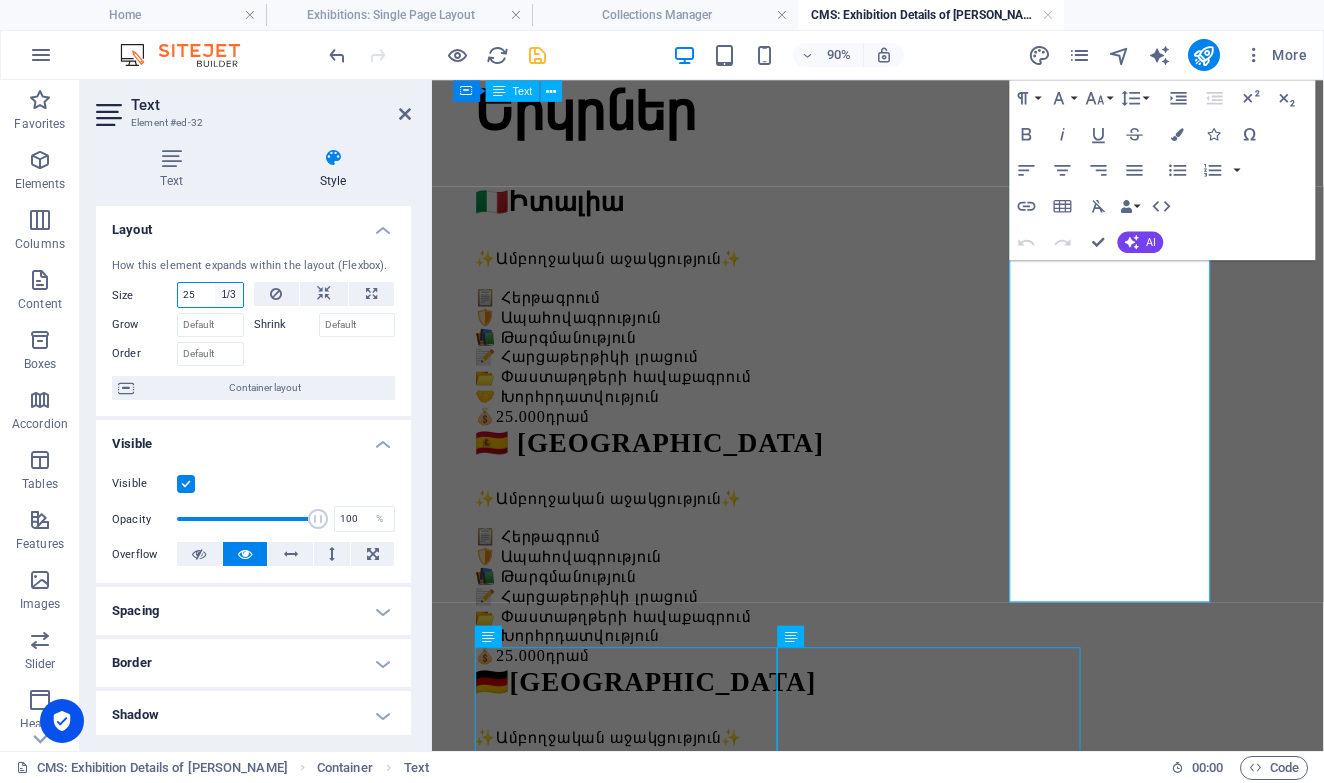 select on "%" 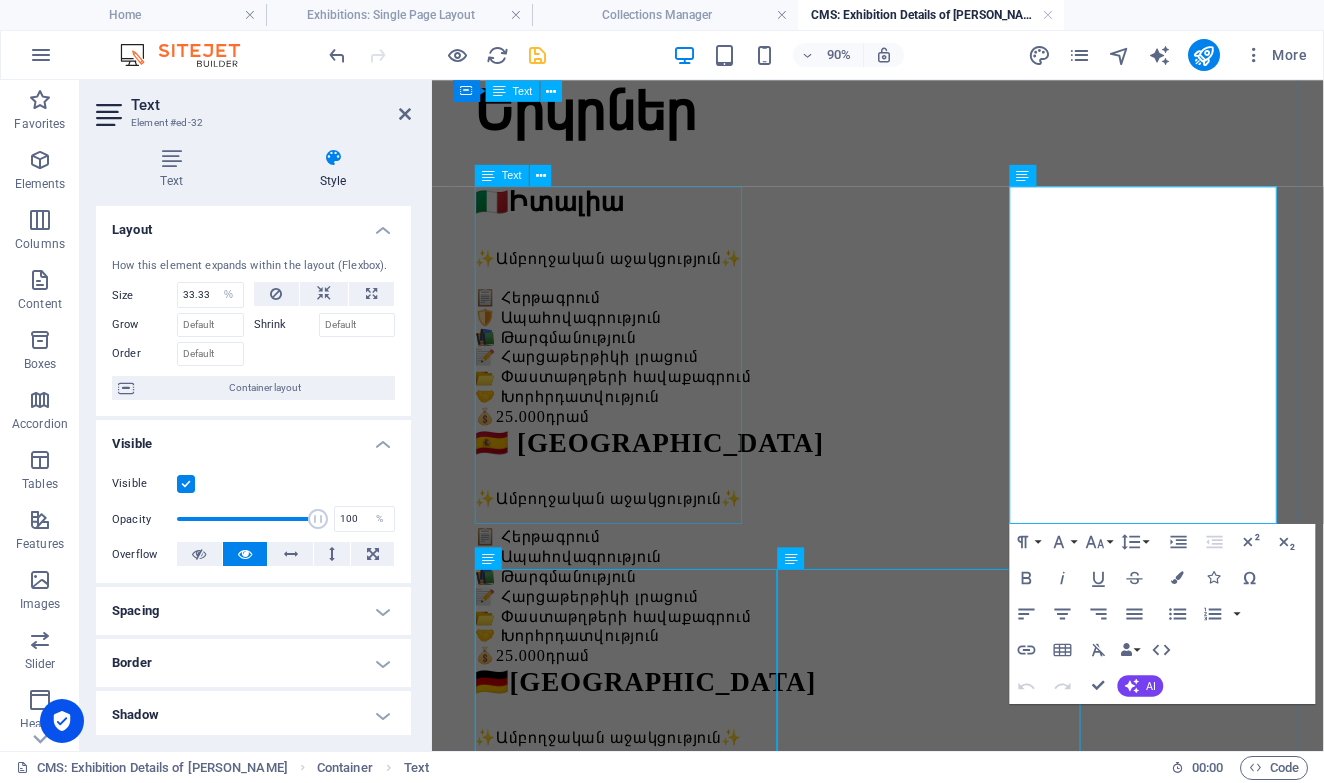 click on "🇮🇹  Իտալիա ✨Ամբողջական աջակցություն✨   📋 Հերթագրում 🛡️ Ապահովագրություն   📚 Թարգմանություն   📝 Հարցաթերթիկի լրացում   📂 Փաստաթղթերի հավաքագրում   🤝 Խորհրդատվություն 💰 25.000  դրամ" at bounding box center [927, 331] 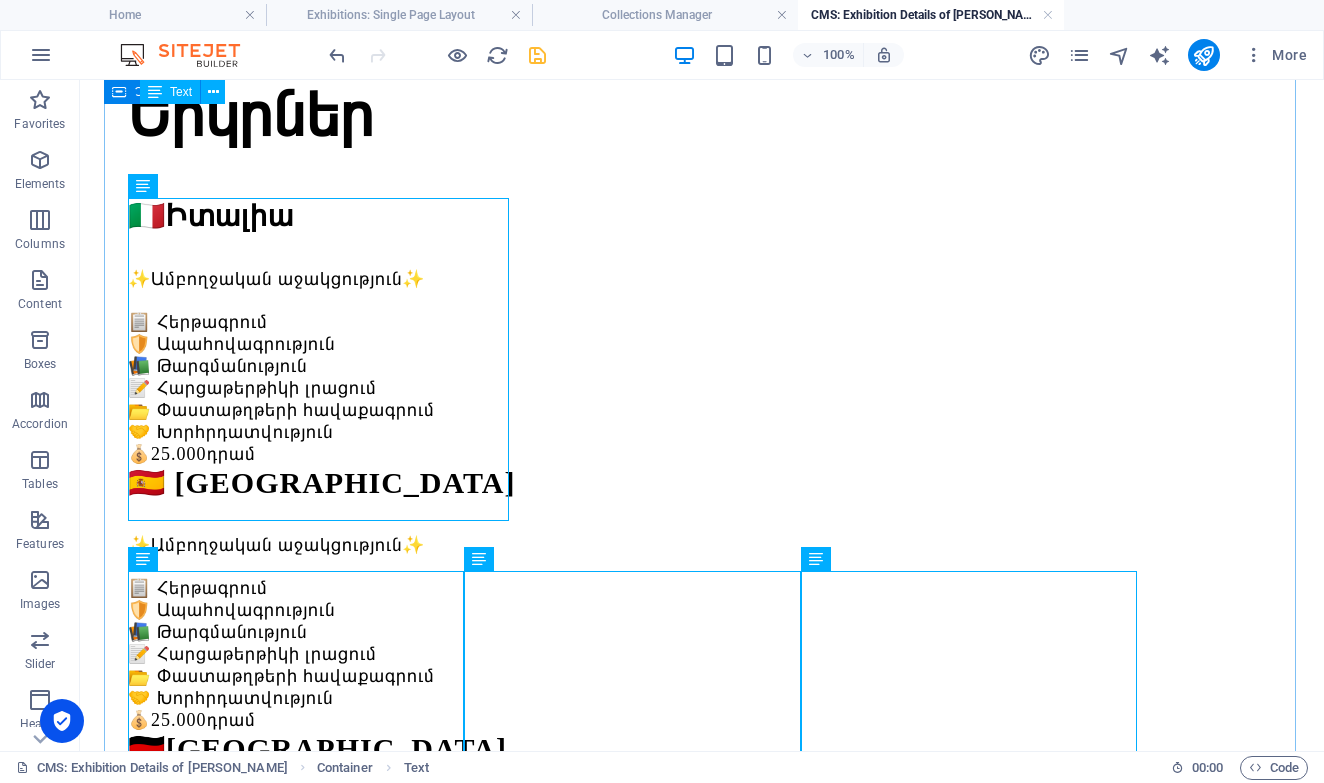 click on "Երկրներ 🇮🇹  Իտալիա ✨Ամբողջական աջակցություն✨   📋 Հերթագրում 🛡️ Ապահովագրություն   📚 Թարգմանություն   📝 Հարցաթերթիկի լրացում   📂 Փաստաթղթերի հավաքագրում   🤝 Խորհրդատվություն 💰 25.000  դրամ 🇪🇸 Իսպանիա ✨Ամբողջական աջակցություն✨   📋 Հերթագրում 🛡️ Ապահովագրություն   📚 Թարգմանություն   📝 Հարցաթերթիկի լրացում   📂 Փաստաթղթերի հավաքագրում   🤝 Խորհրդատվություն 💰 25.000  դրամ 🇩🇪  Գերմանիա ✨Ամբողջական աջակցություն✨   📋 Հերթագրում 🛡️ Ապահովագրություն   📚 Թարգմանություն   📝 Հարցաթերթիկի լրացում   📂 Փաստաթղթերի հավաքագրում   💰 25.000  դրամ" at bounding box center [702, 1189] 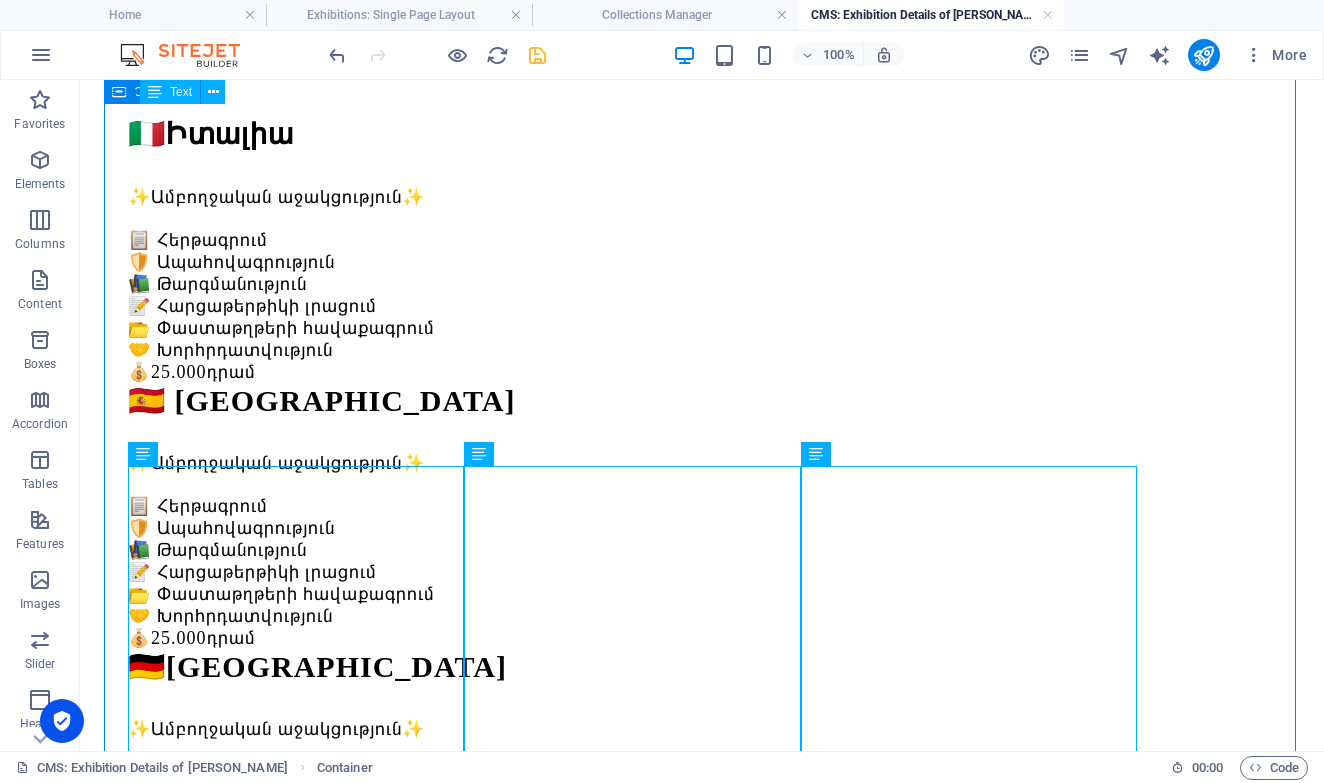 scroll, scrollTop: 362, scrollLeft: 0, axis: vertical 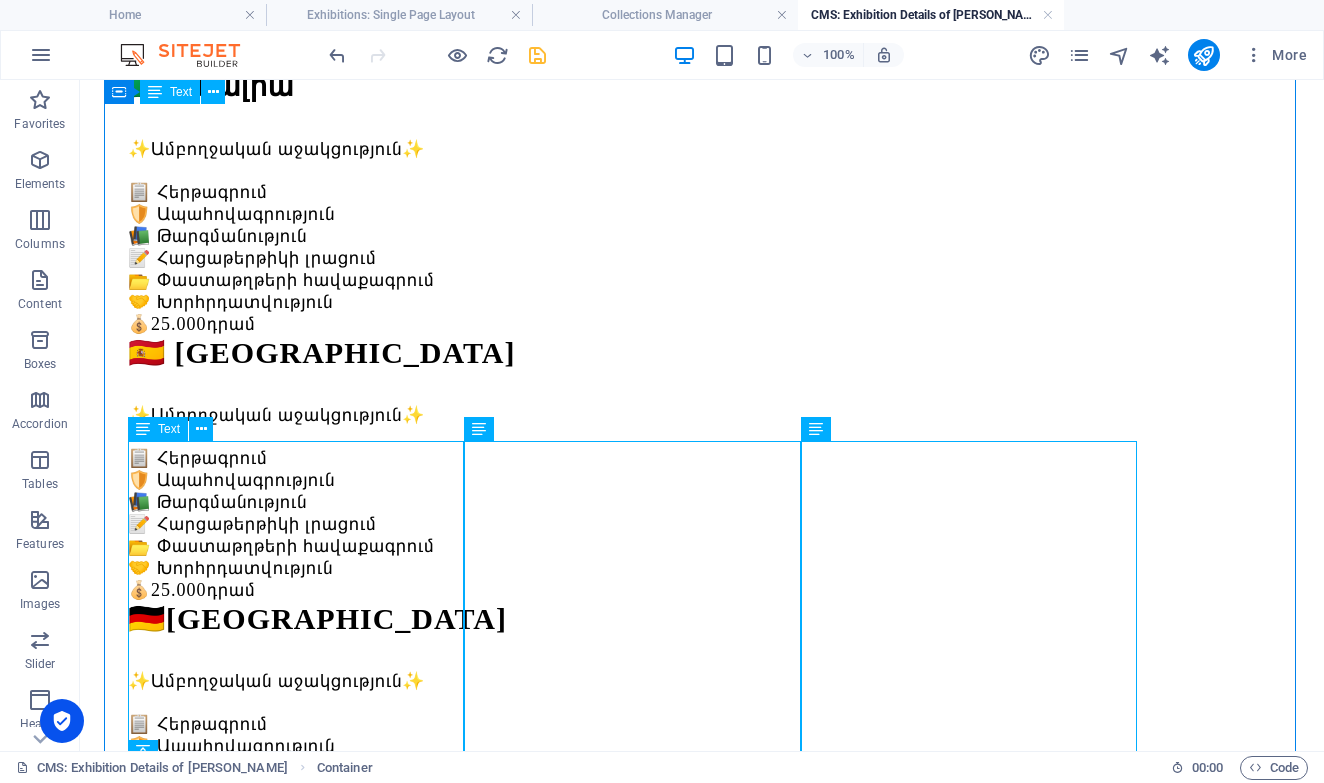 click on "🇵🇱  Լեհաստան ✨Ամբողջական աջակցություն✨   📋 Հերթագրում 🛡️ Ապահովագրություն   📚 Թարգմանություն   📝 Հարցաթերթիկի լրացում   📂 Փաստաթղթերի հավաքագրում   🤝 Խորհրդատվություն 💰 25.000  դրամ" at bounding box center (702, 1050) 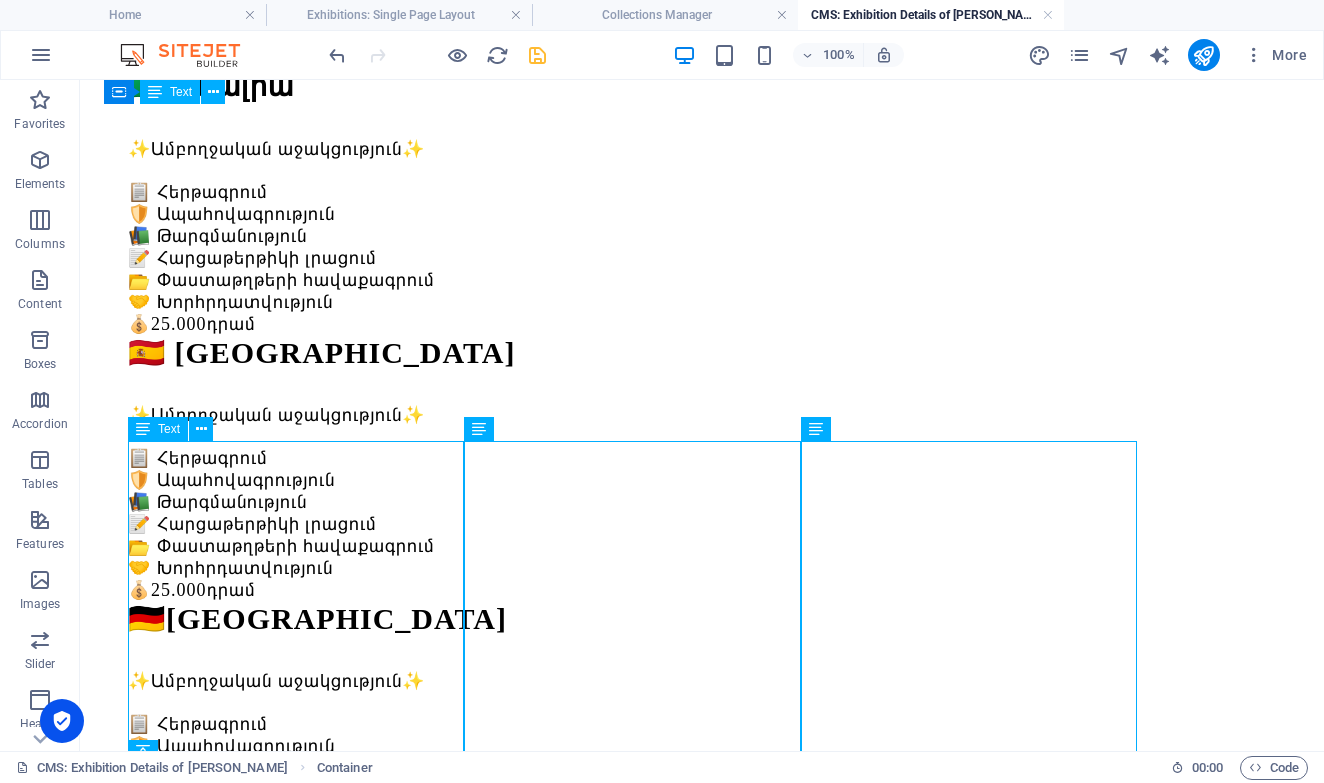 click on "🇵🇱  Լեհաստան ✨Ամբողջական աջակցություն✨   📋 Հերթագրում 🛡️ Ապահովագրություն   📚 Թարգմանություն   📝 Հարցաթերթիկի լրացում   📂 Փաստաթղթերի հավաքագրում   🤝 Խորհրդատվություն 💰 25.000  դրամ" at bounding box center (702, 1050) 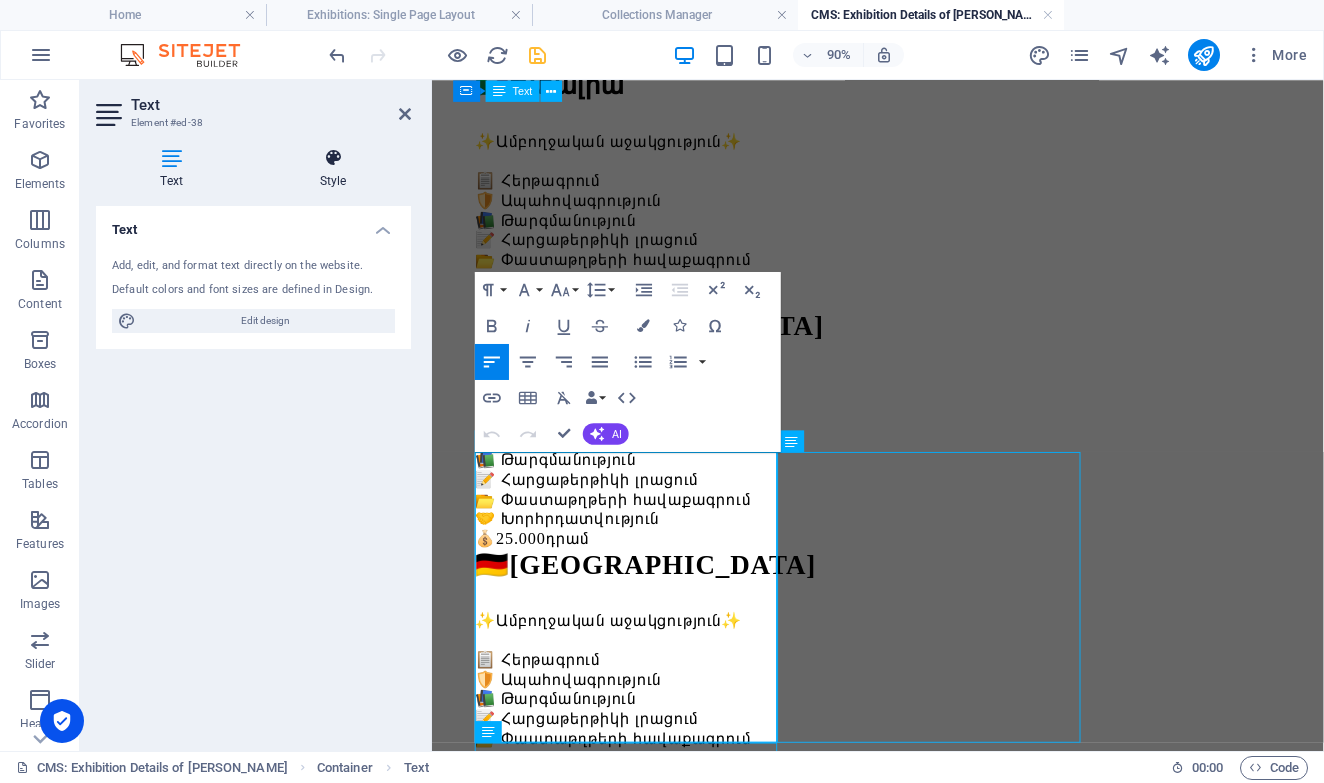 click at bounding box center [333, 158] 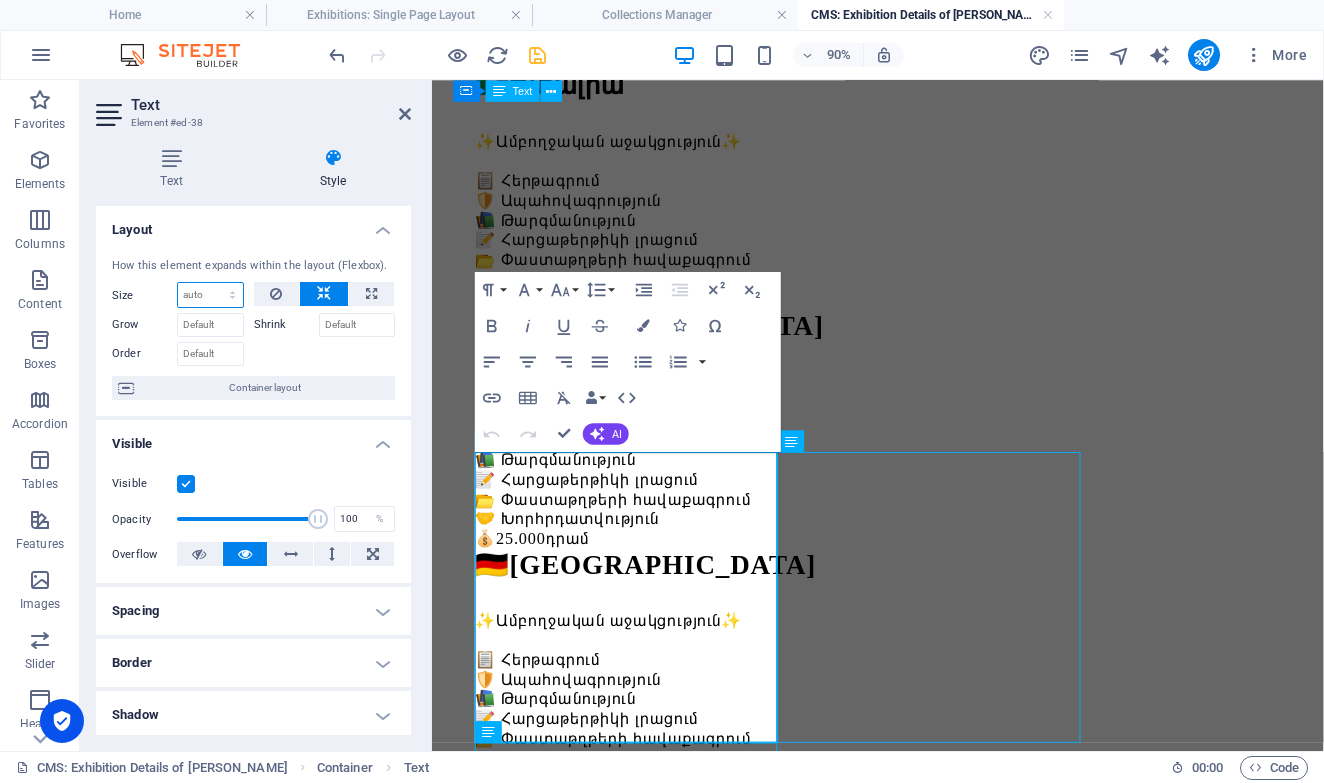 select on "1/3" 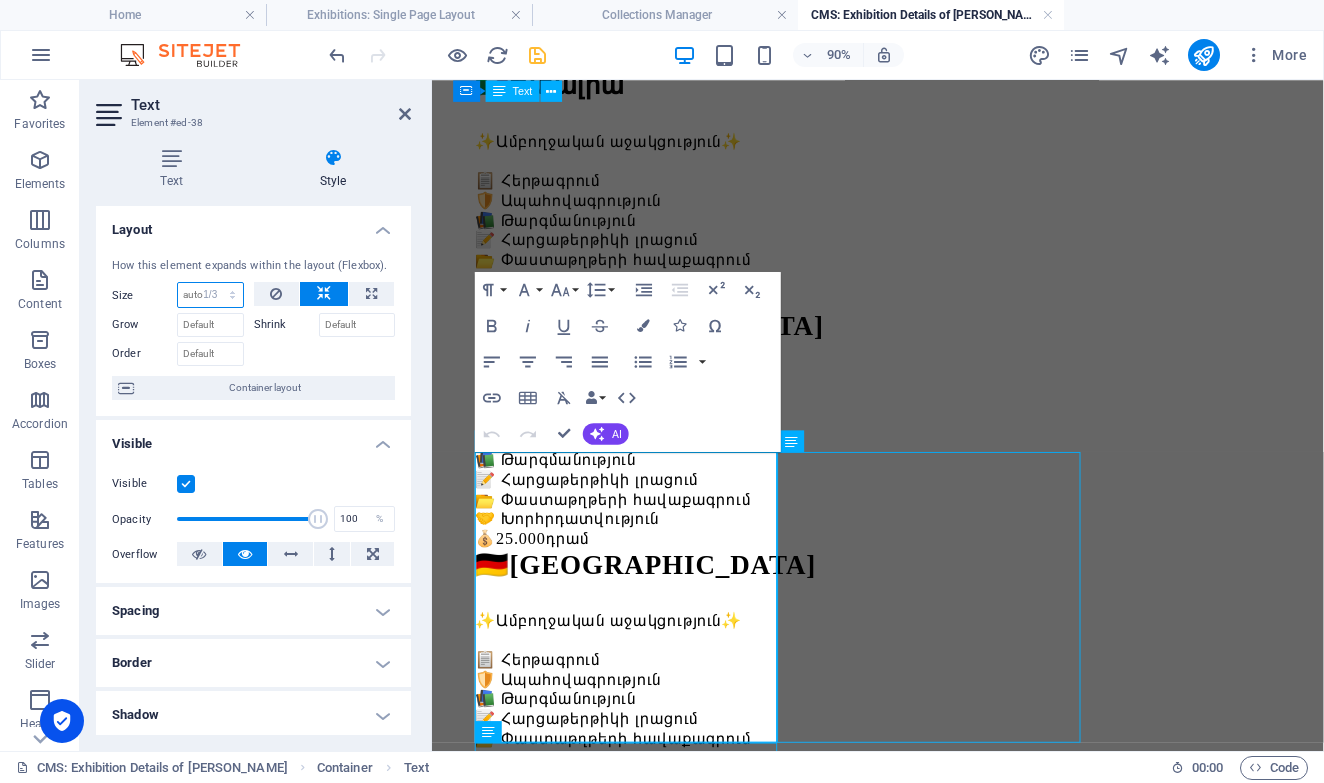type on "33.33" 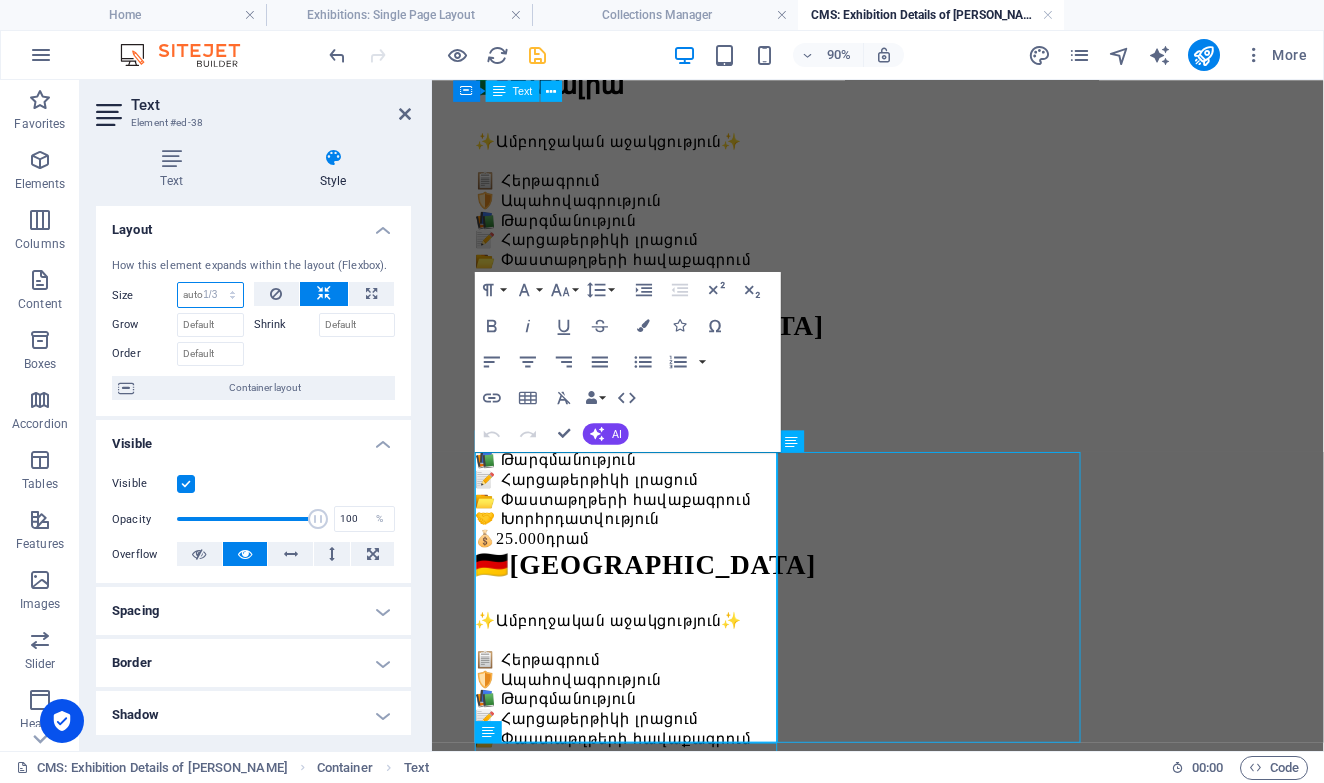 select on "%" 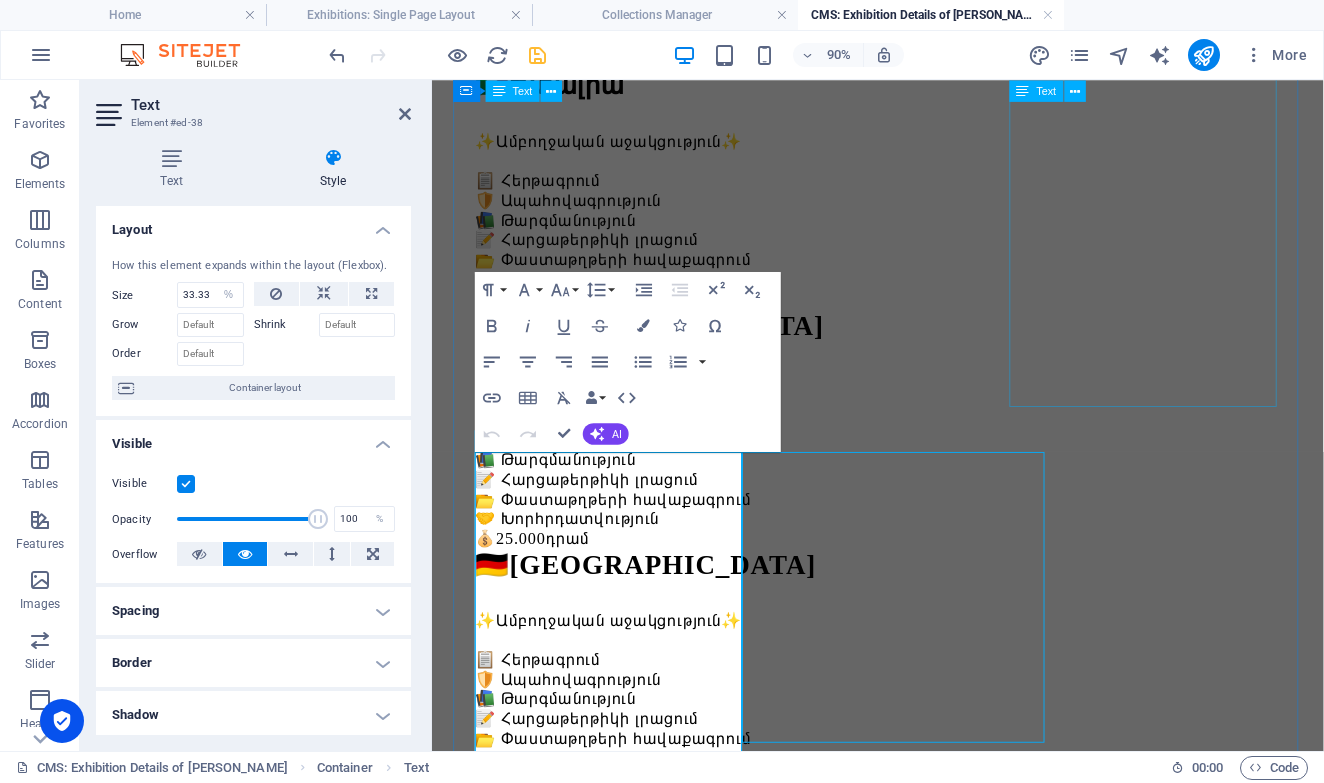 click on "🇩🇪  Գերմանիա ✨Ամբողջական աջակցություն✨   📋 Հերթագրում 🛡️ Ապահովագրություն   📚 Թարգմանություն   📝 Հարցաթերթիկի լրացում   📂 Փաստաթղթերի հավաքագրում   🤝 Խորհրդատվություն 💰 25.000  դրամ" at bounding box center [927, 734] 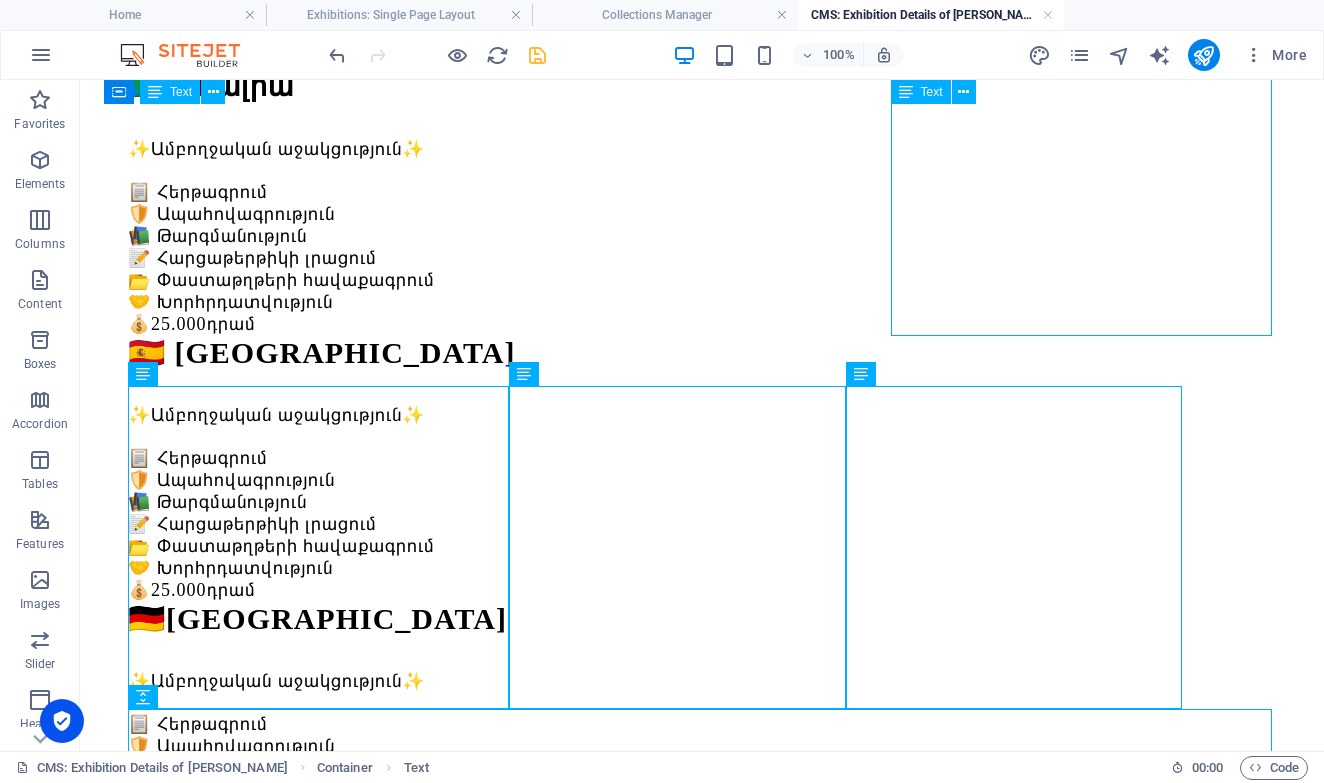 scroll, scrollTop: 504, scrollLeft: 0, axis: vertical 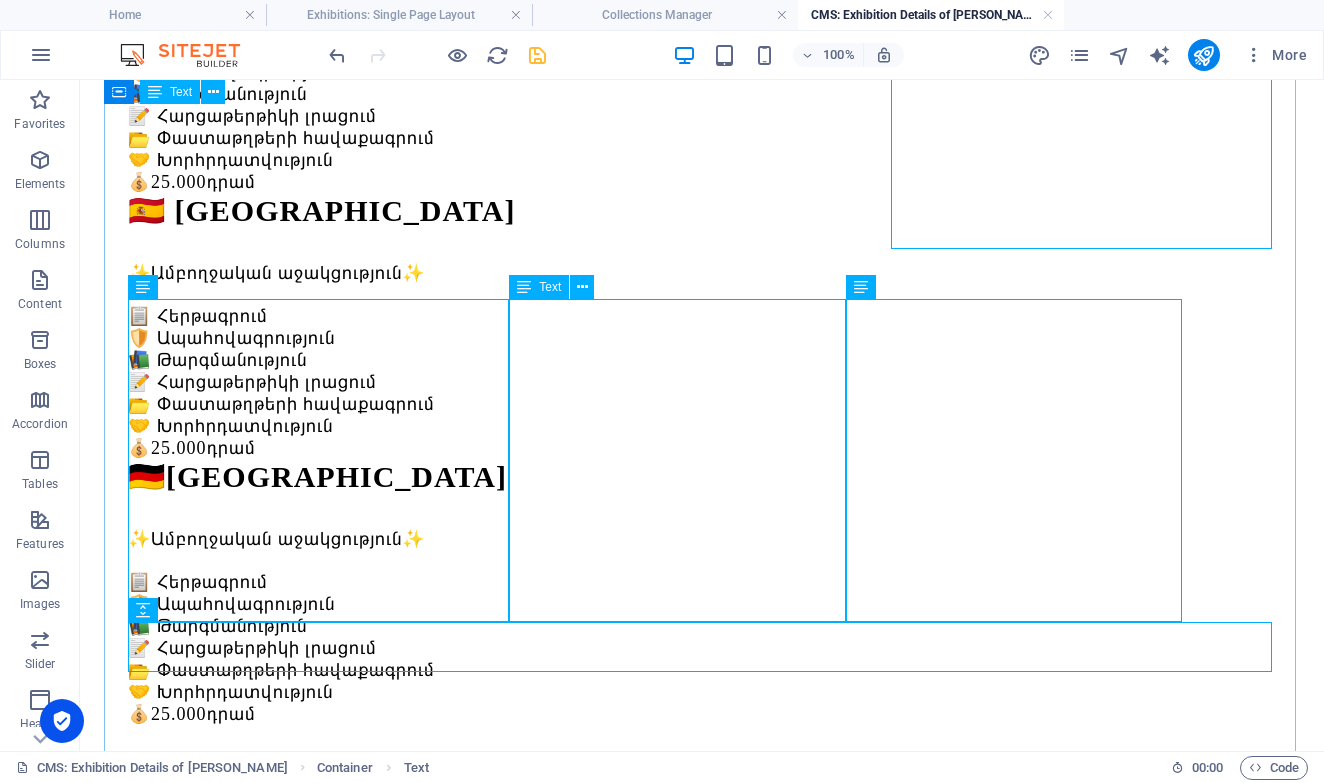 click on "🇨🇿  Չեխիա ✨Ամբողջական աջակցություն✨   📋 Հերթագրում 🛡️ Ապահովագրություն   📚 Թարգմանություն   📝 Հարցաթերթիկի լրացում   📂 Փաստաթղթերի հավաքագրում   🤝 Խորհրդատվություն 💰 25.000  դրամ" at bounding box center (702, 1174) 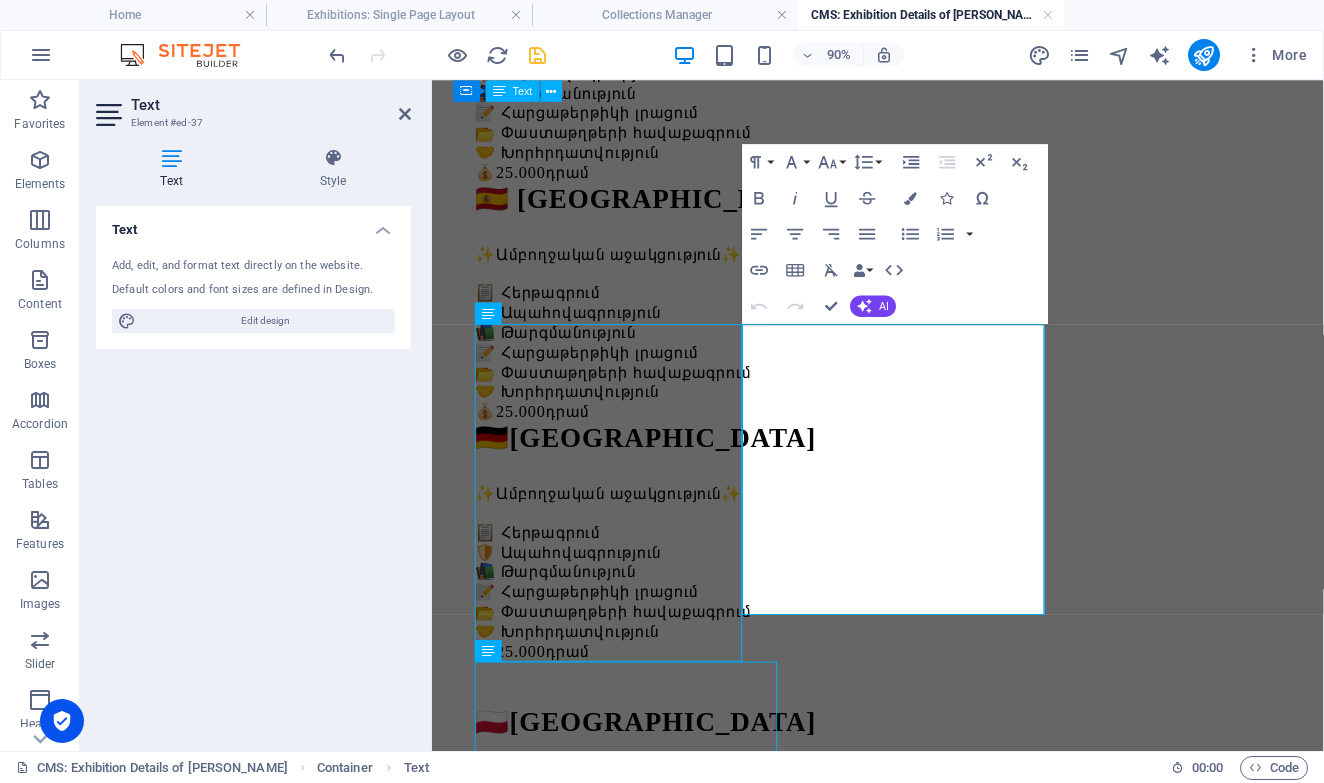 click on "Text Style Text Add, edit, and format text directly on the website. Default colors and font sizes are defined in Design. Edit design Alignment Left aligned Centered Right aligned Preset Element Layout How this element expands within the layout (Flexbox). Size Default auto px % 1/1 1/2 1/3 1/4 1/5 1/6 1/7 1/8 1/9 1/10 Grow Shrink Order Container layout Visible Visible Opacity 100 % Overflow Spacing Margin Default auto px % rem vw vh Custom Custom auto px % rem vw vh auto px % rem vw vh auto px % rem vw vh auto px % rem vw vh Padding Default px rem % vh vw Custom Custom px rem % vh vw px rem % vh vw px rem % vh vw px rem % vh vw Border Style              - Width 1 auto px rem % vh vw Custom Custom 1 auto px rem % vh vw 1 auto px rem % vh vw 1 auto px rem % vh vw 1 auto px rem % vh vw  - Color Round corners Default px rem % vh vw Custom Custom px rem % vh vw px rem % vh vw px rem % vh vw px rem % vh vw Shadow Default None Outside Inside Color X offset 0 px rem vh vw Y offset 0 px rem vh vw Blur 0 px %" at bounding box center [253, 441] 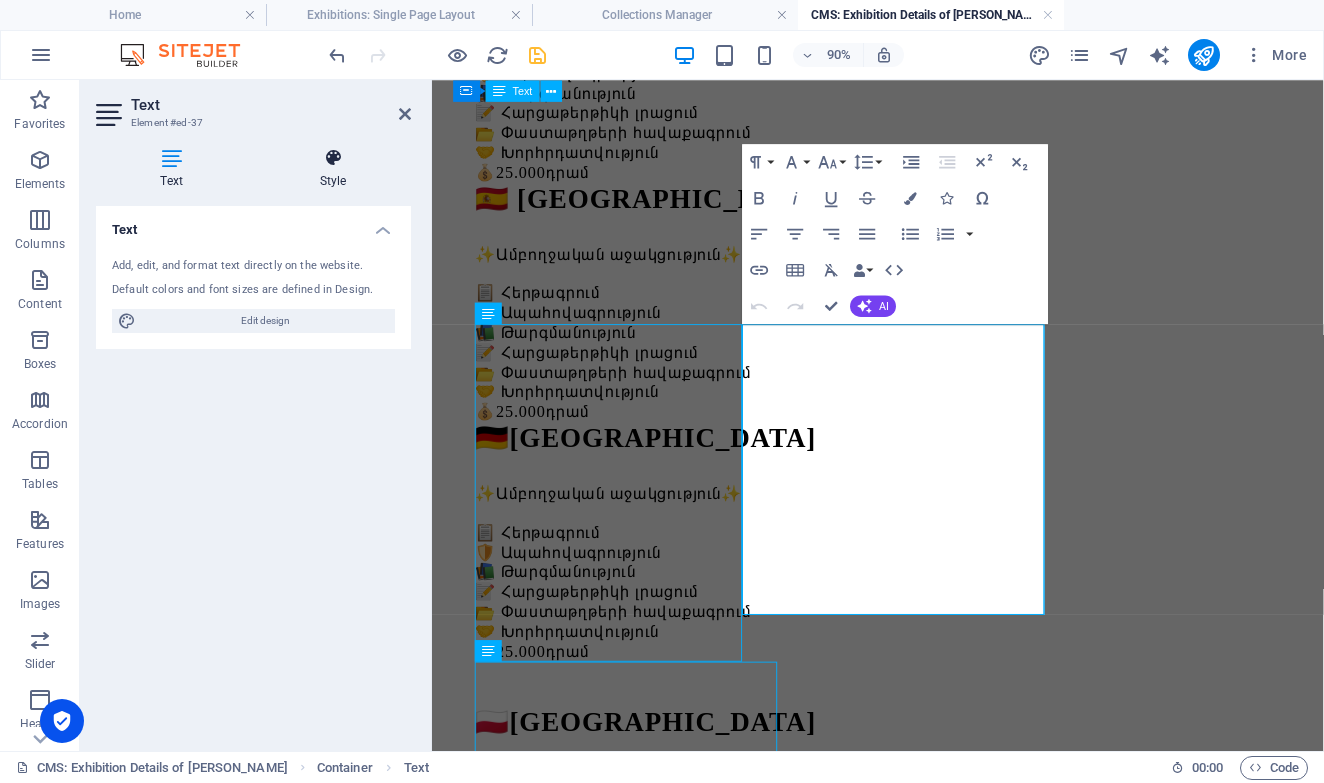 click at bounding box center (333, 158) 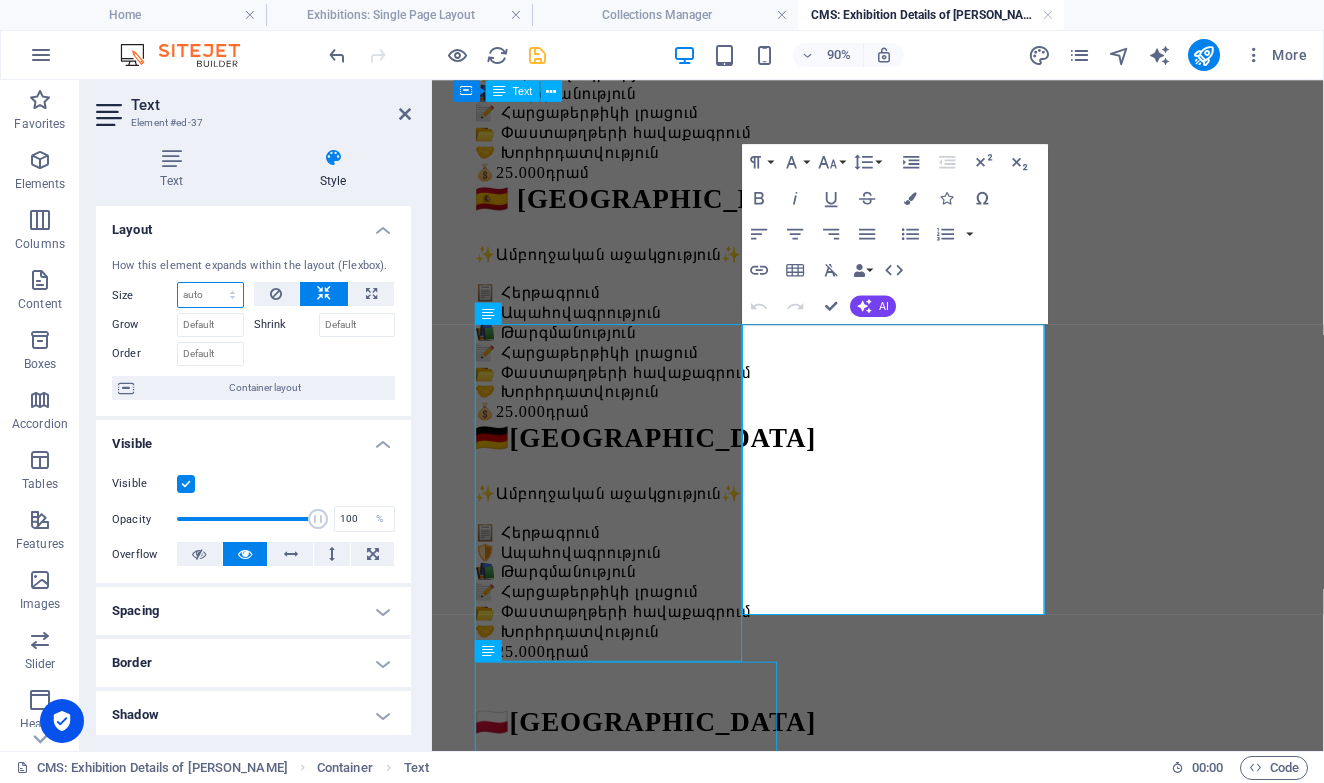 select on "1/3" 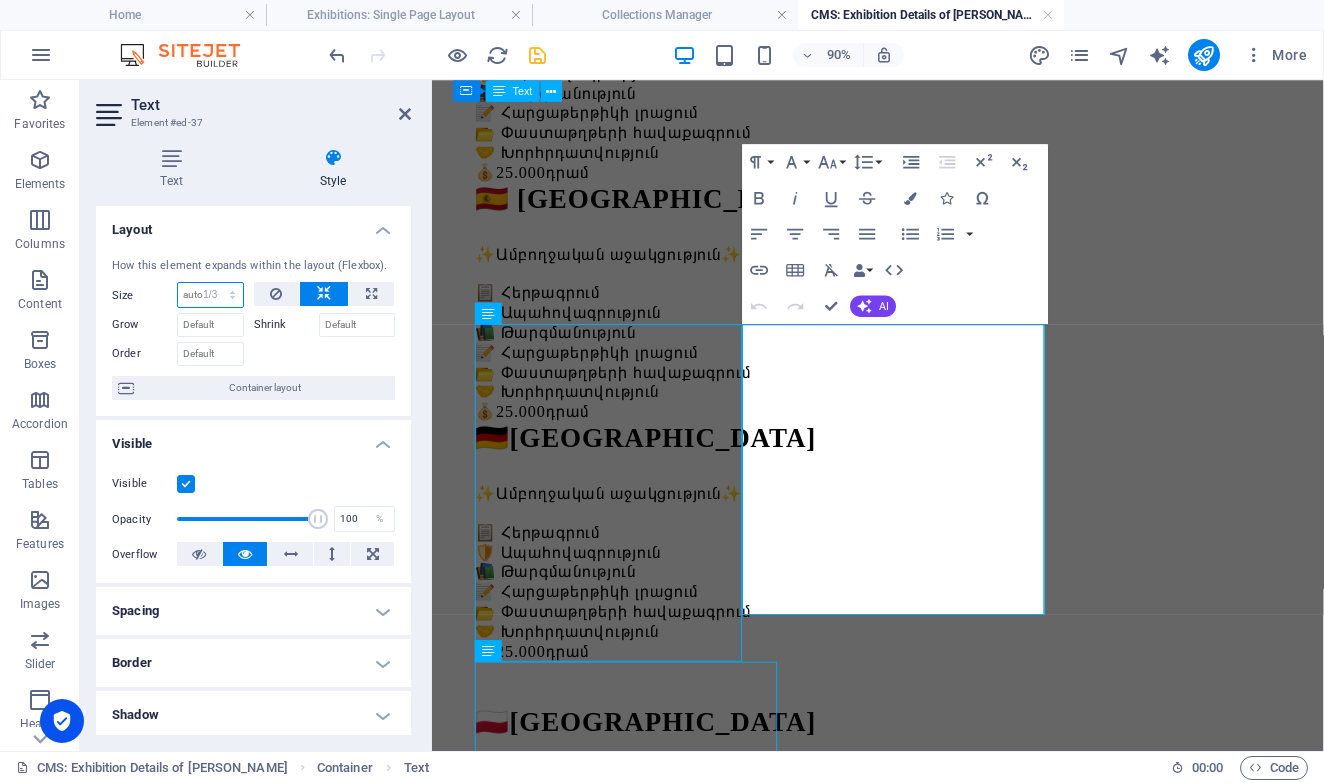 type on "33.33" 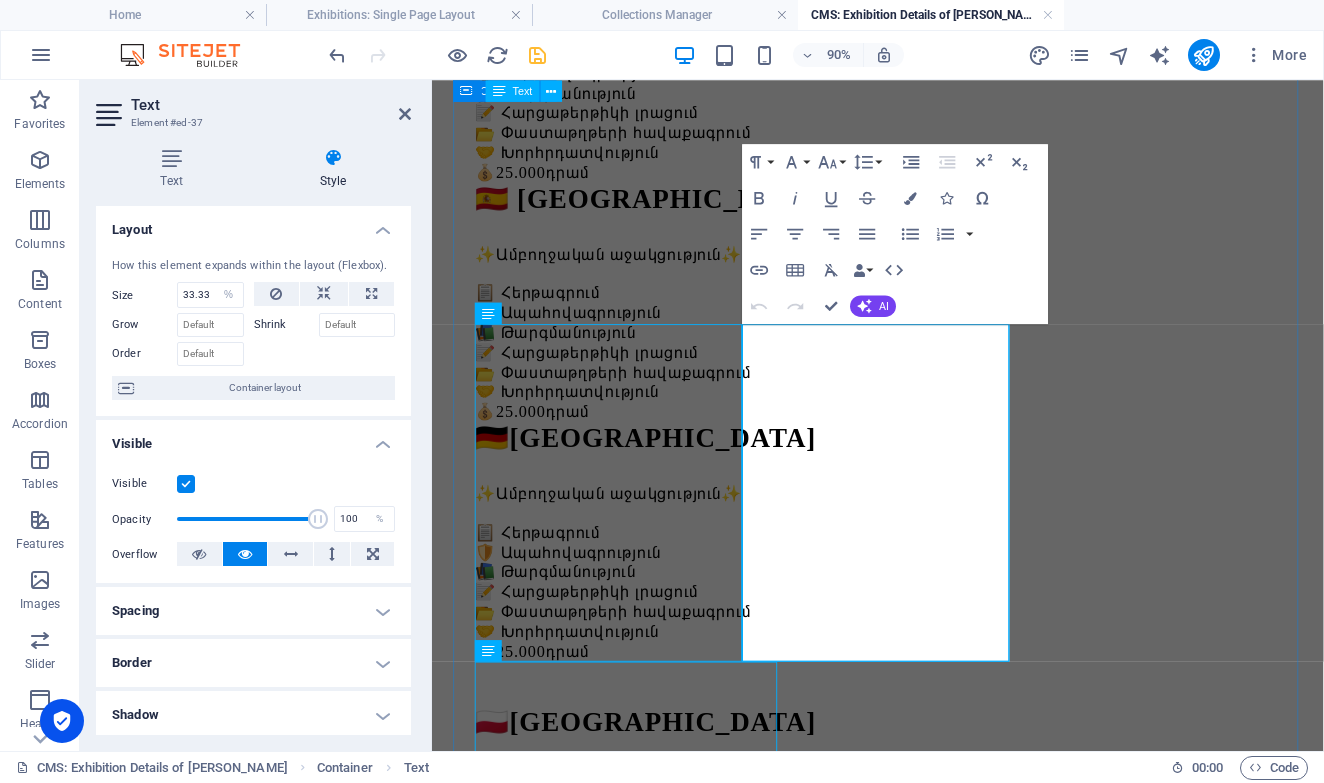click on "Երկրներ 🇮🇹  Իտալիա ✨Ամբողջական աջակցություն✨   📋 Հերթագրում 🛡️ Ապահովագրություն   📚 Թարգմանություն   📝 Հարցաթերթիկի լրացում   📂 Փաստաթղթերի հավաքագրում   🤝 Խորհրդատվություն 💰 25.000  դրամ 🇪🇸 Իսպանիա ✨Ամբողջական աջակցություն✨   📋 Հերթագրում 🛡️ Ապահովագրություն   📚 Թարգմանություն   📝 Հարցաթերթիկի լրացում   📂 Փաստաթղթերի հավաքագրում   🤝 Խորհրդատվություն 💰 25.000  դրամ 🇩🇪  Գերմանիա ✨Ամբողջական աջակցություն✨   📋 Հերթագրում 🛡️ Ապահովագրություն   📚 Թարգմանություն   📝 Հարցաթերթիկի լրացում   📂 Փաստաթղթերի հավաքագրում   💰 25.000  դրամ" at bounding box center [927, 968] 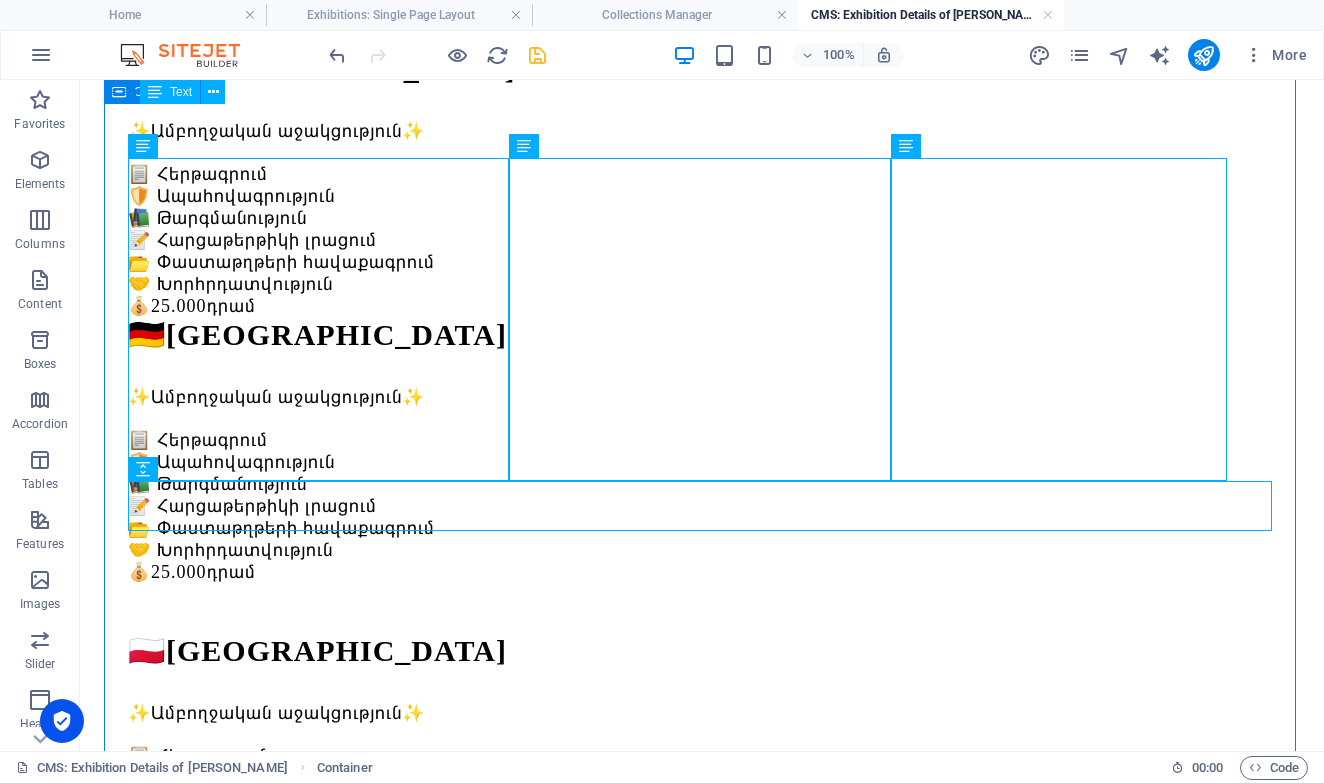scroll, scrollTop: 645, scrollLeft: 0, axis: vertical 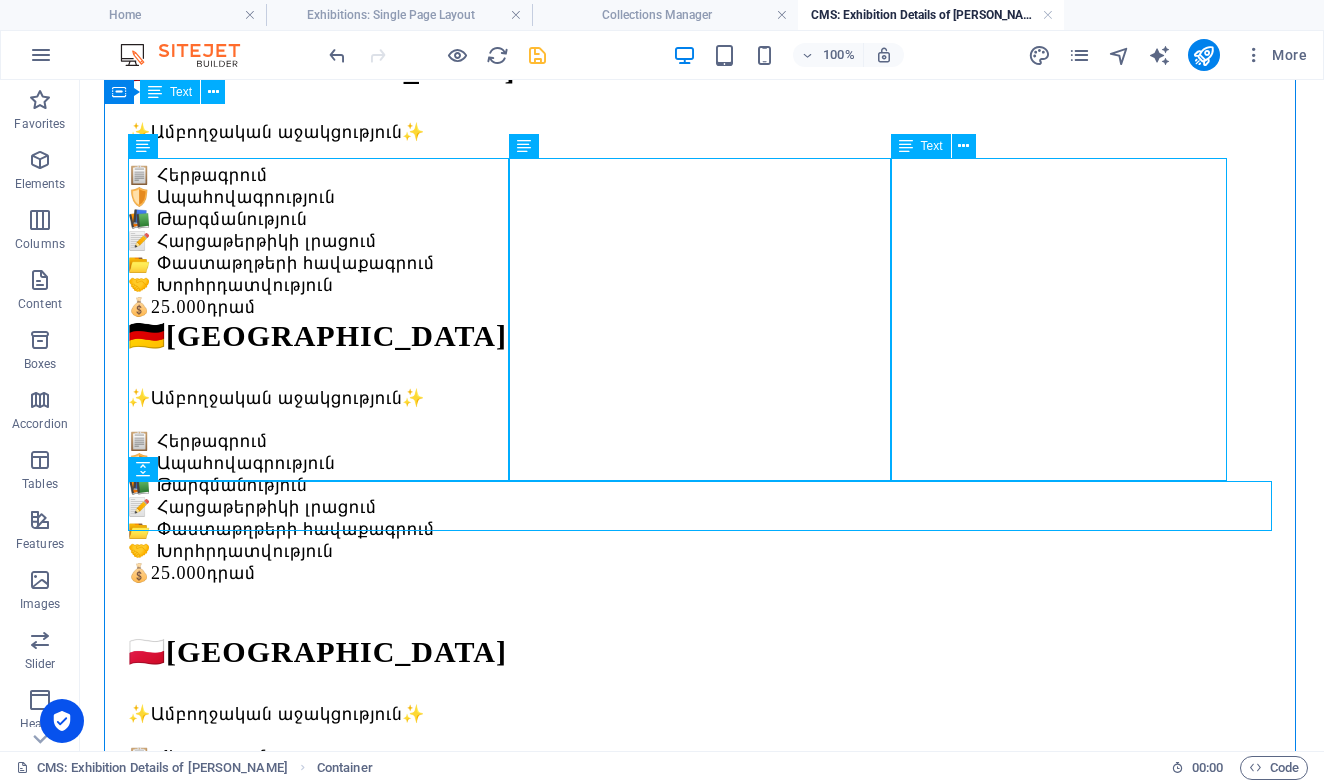 click on "🇬🇧   Անգլիա ✨Ամբողջական աջակցություն✨   📋 Հերթագրում 🛡️ Ապահովագրություն   📚 Թարգմանություն   📝 Հարցաթերթիկի լրացում   📂 Փաստաթղթերի հավաքագրում   🤝 Խորհրդատվություն 💰 25.000  դրամ" at bounding box center [702, 1299] 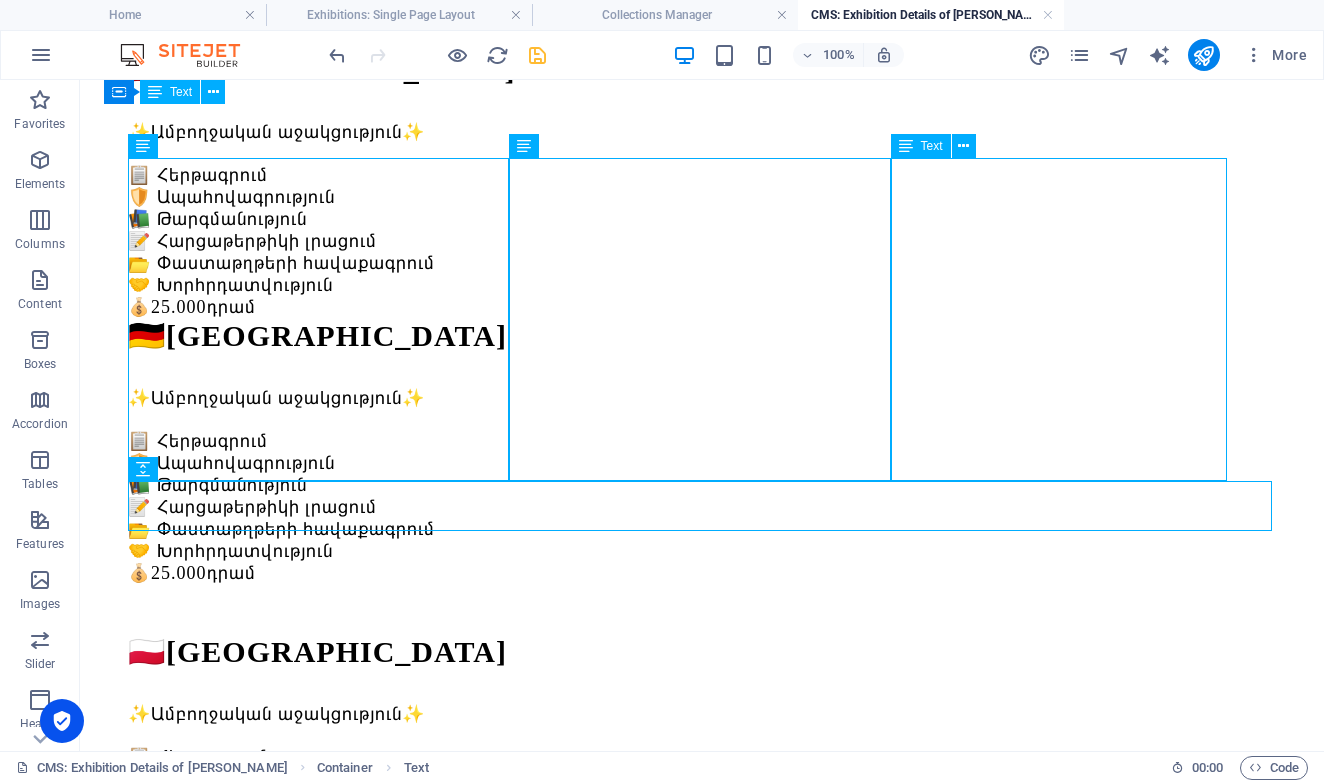 click on "🇬🇧   Անգլիա ✨Ամբողջական աջակցություն✨   📋 Հերթագրում 🛡️ Ապահովագրություն   📚 Թարգմանություն   📝 Հարցաթերթիկի լրացում   📂 Փաստաթղթերի հավաքագրում   🤝 Խորհրդատվություն 💰 25.000  դրամ" at bounding box center (702, 1299) 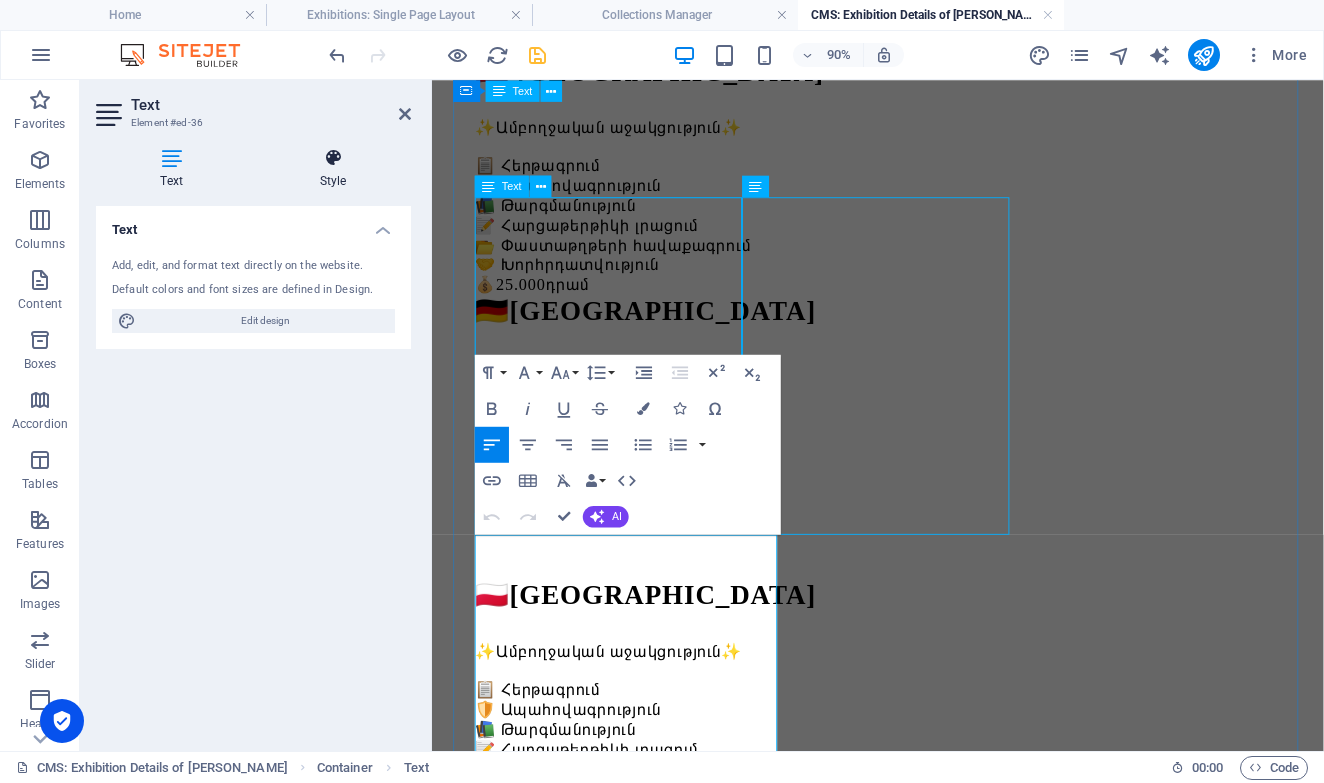 click on "Style" at bounding box center [333, 169] 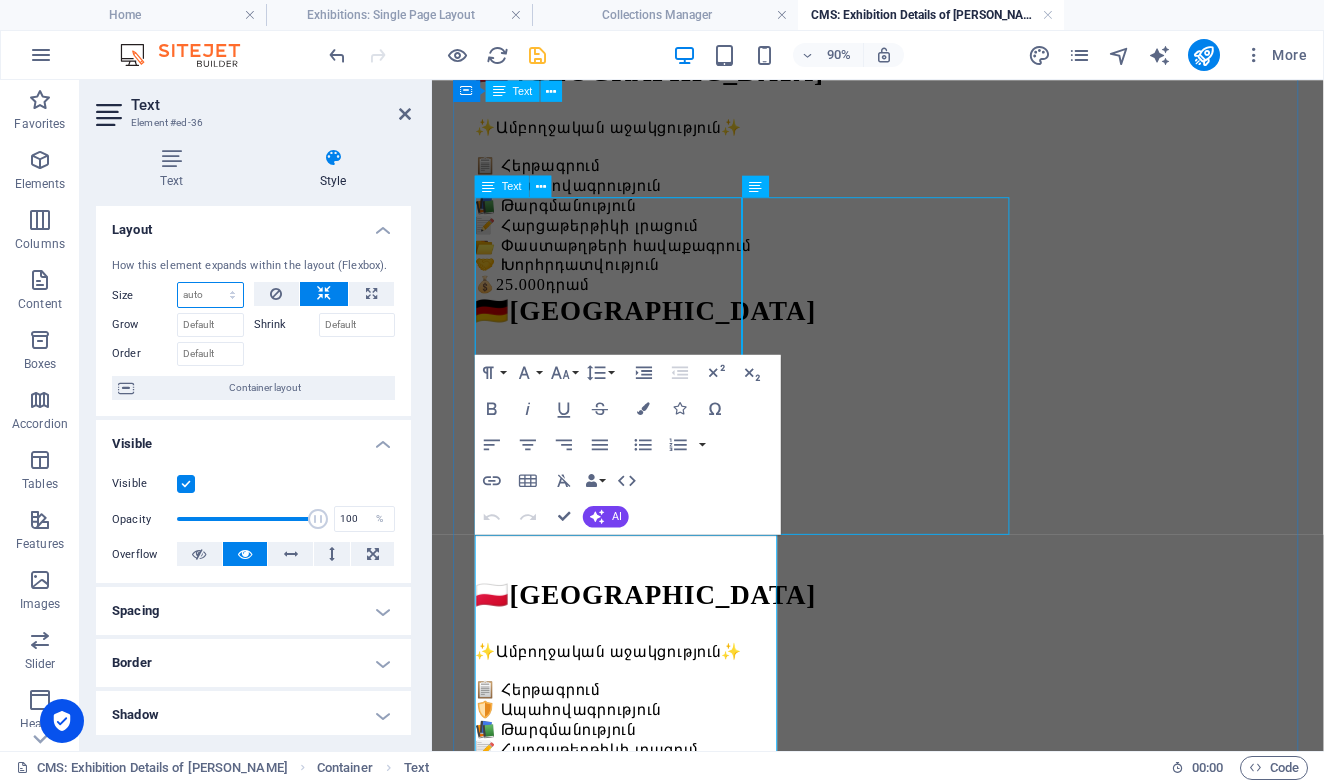 select on "1/3" 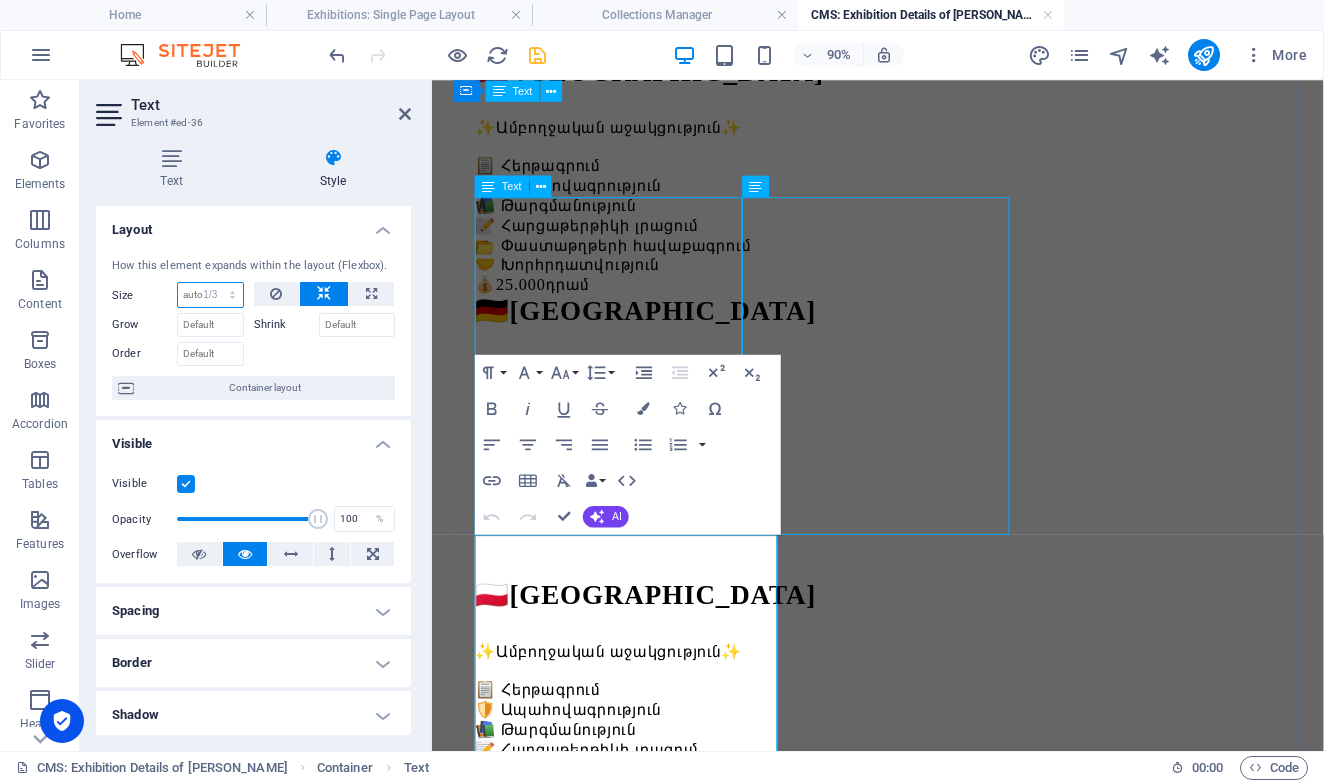 type on "33.33" 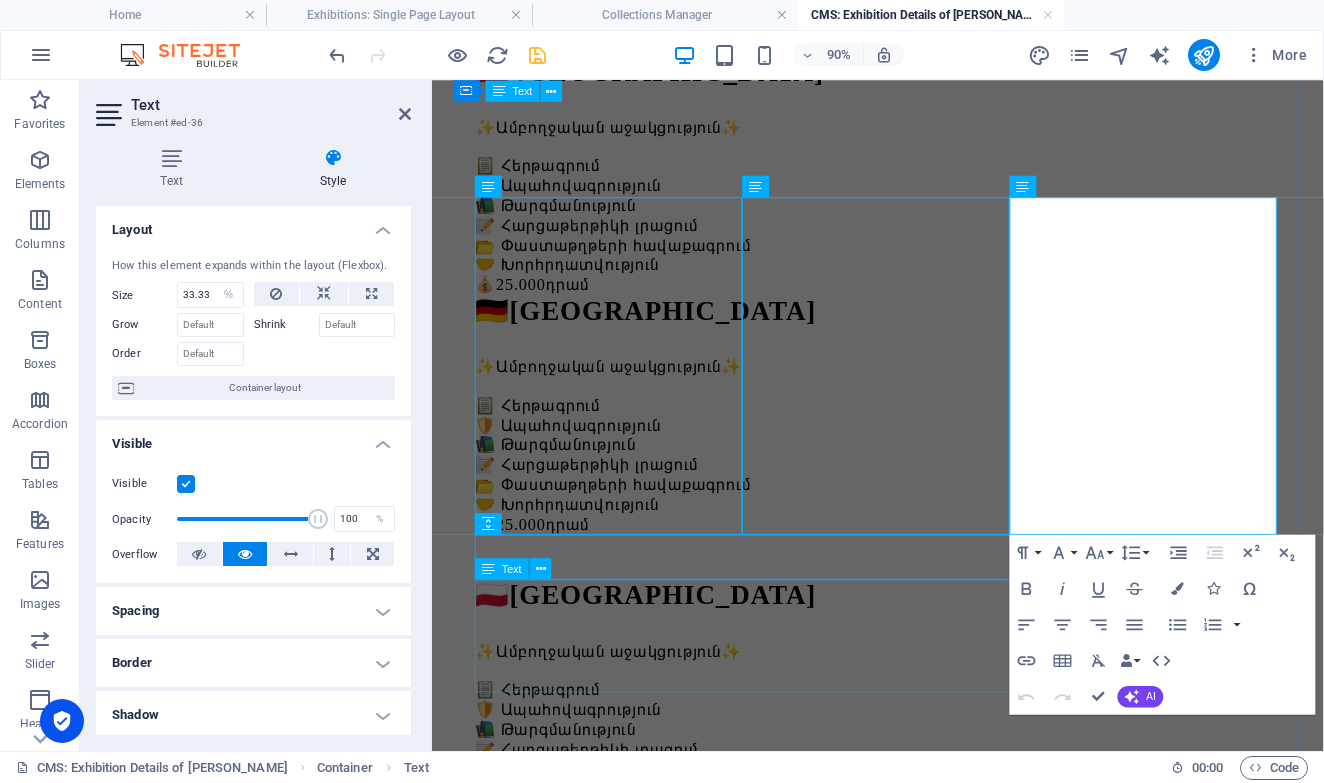click on "Lorem ipsum dolor sit amet, consectetur adipiscing elit, sed do eiusmod tempor incididunt ut labore et dolore magna aliqua. Ut enim ad minim veniam, quis nostrud exercitation ullamco laboris nisi ut aliquip ex ea commodo consequat. Duis aute irure dolor in reprehenderit in voluptate velit esse cillum dolore eu fugiat nulla pariatur. Excepteur sint occaecat cupidatat non proident, sunt in culpa qui officia deserunt mollit anim id est laborum." at bounding box center (927, 1546) 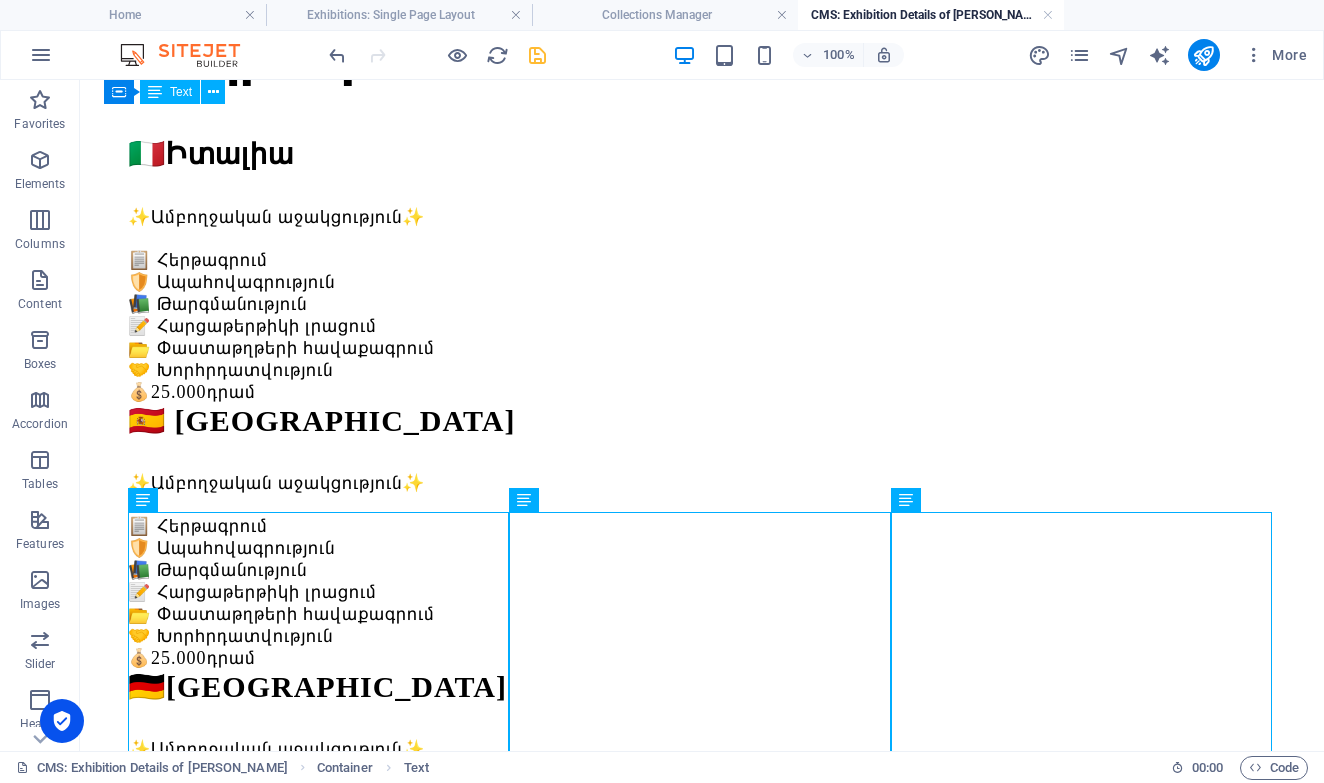 scroll, scrollTop: 291, scrollLeft: 0, axis: vertical 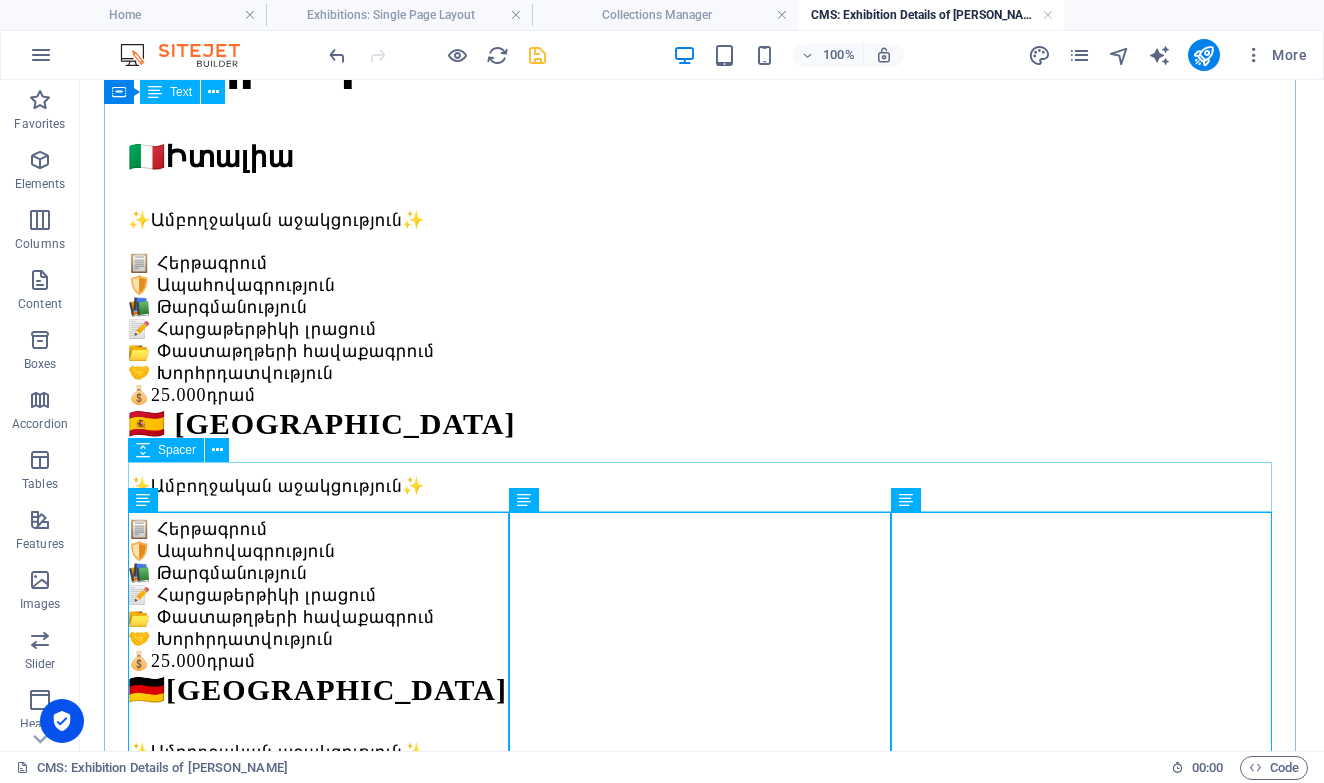 click at bounding box center [702, 963] 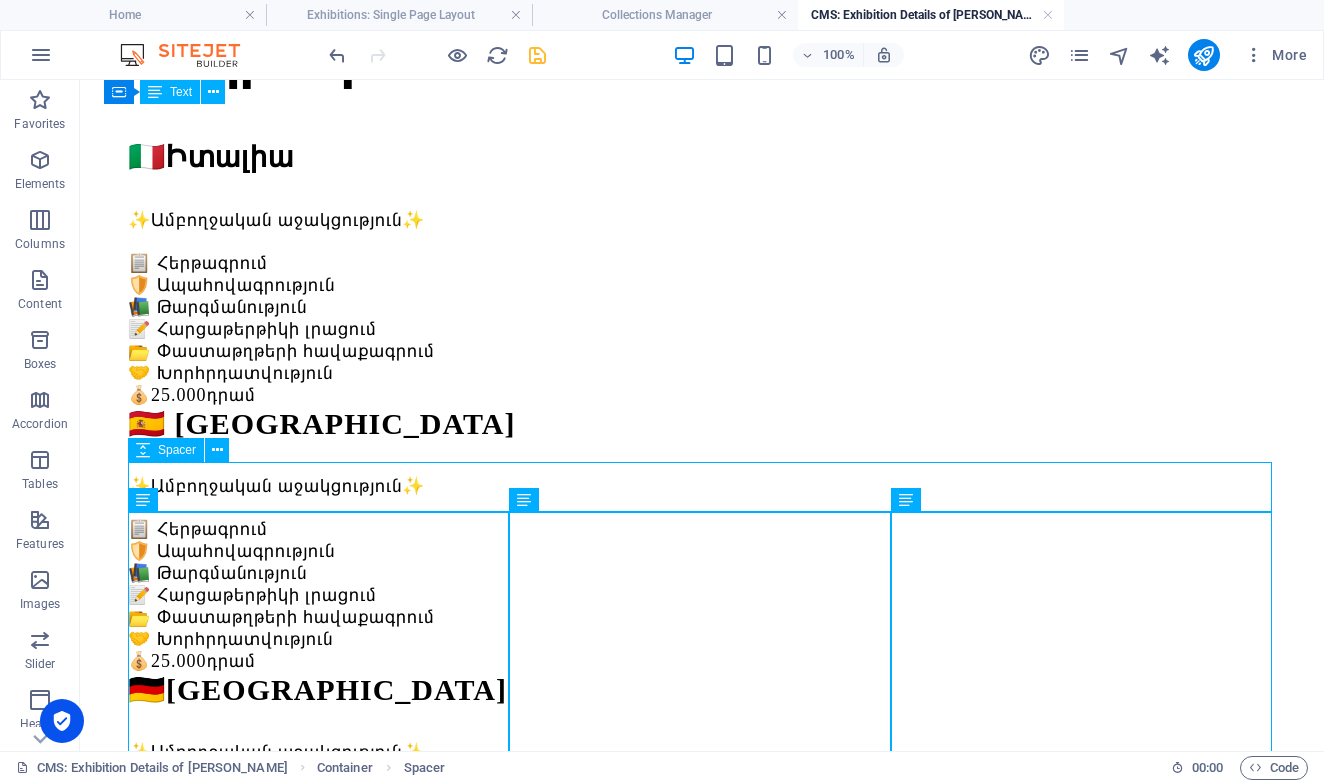 click at bounding box center [702, 963] 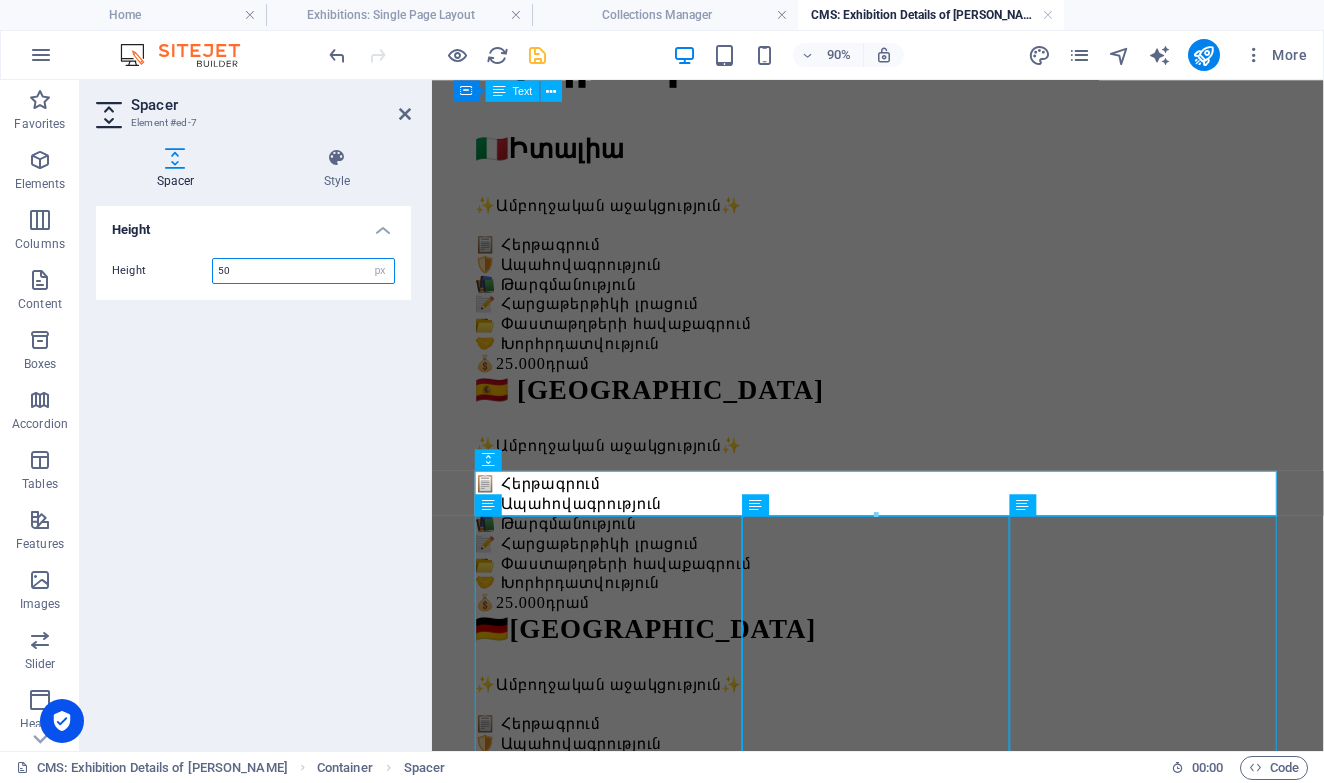 click on "50" at bounding box center [303, 271] 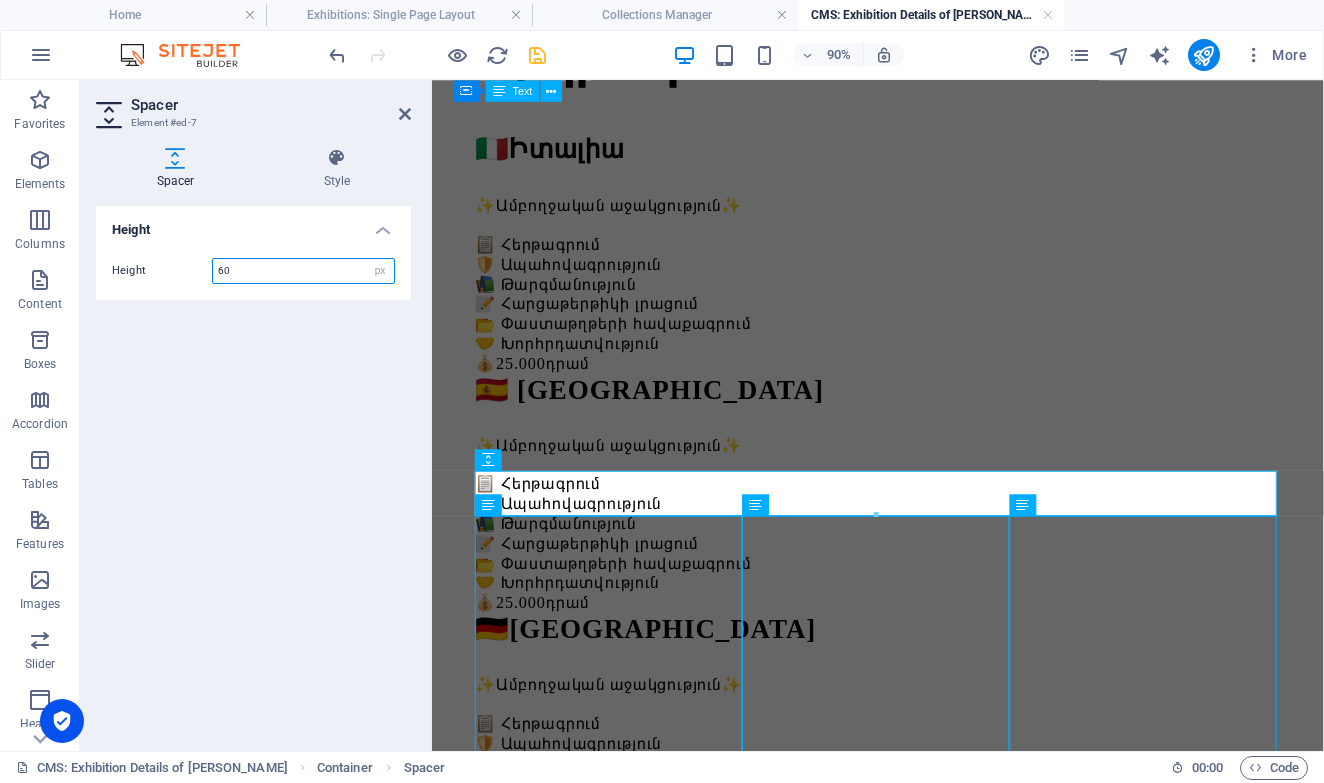 type on "60" 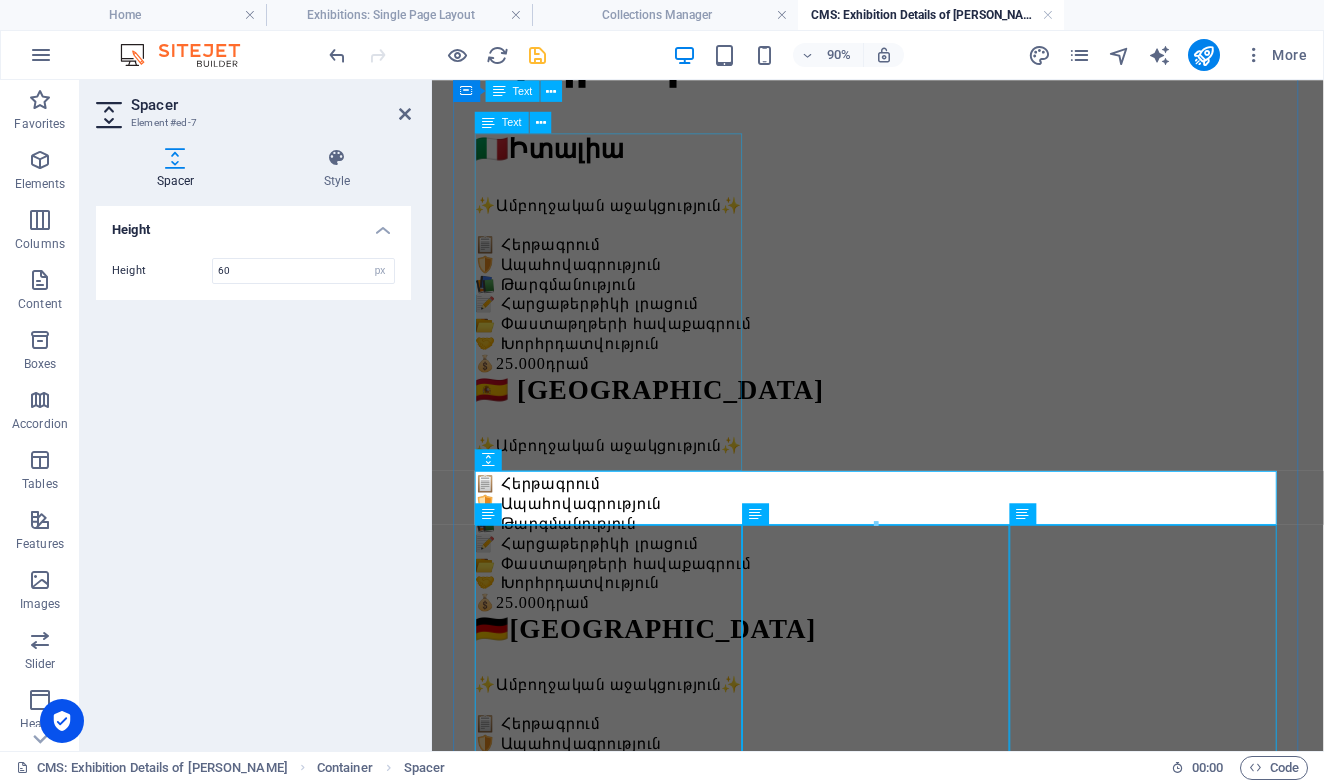 click on "🇮🇹  Իտալիա ✨Ամբողջական աջակցություն✨   📋 Հերթագրում 🛡️ Ապահովագրություն   📚 Թարգմանություն   📝 Հարցաթերթիկի լրացում   📂 Փաստաթղթերի հավաքագրում   🤝 Խորհրդատվություն 💰 25.000  դրամ" at bounding box center [927, 272] 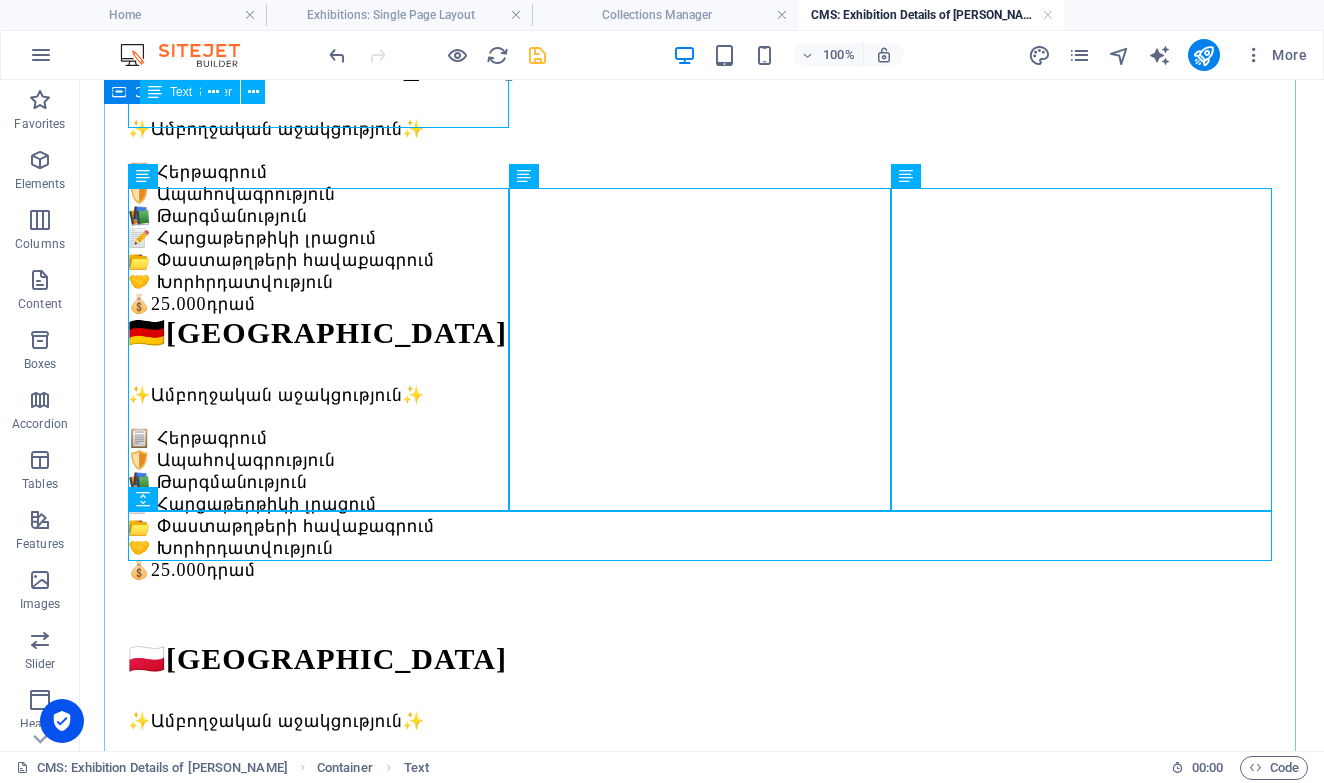 scroll, scrollTop: 666, scrollLeft: 0, axis: vertical 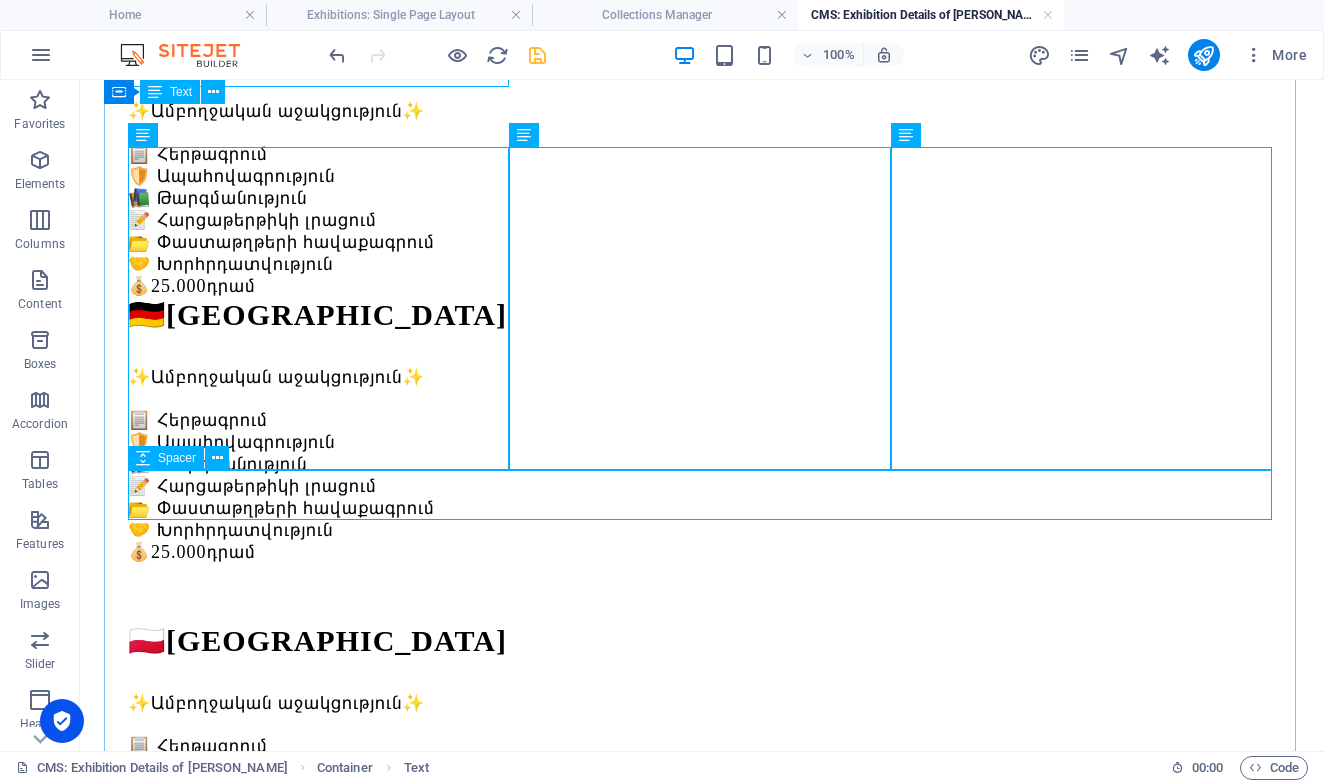 click at bounding box center [702, 1447] 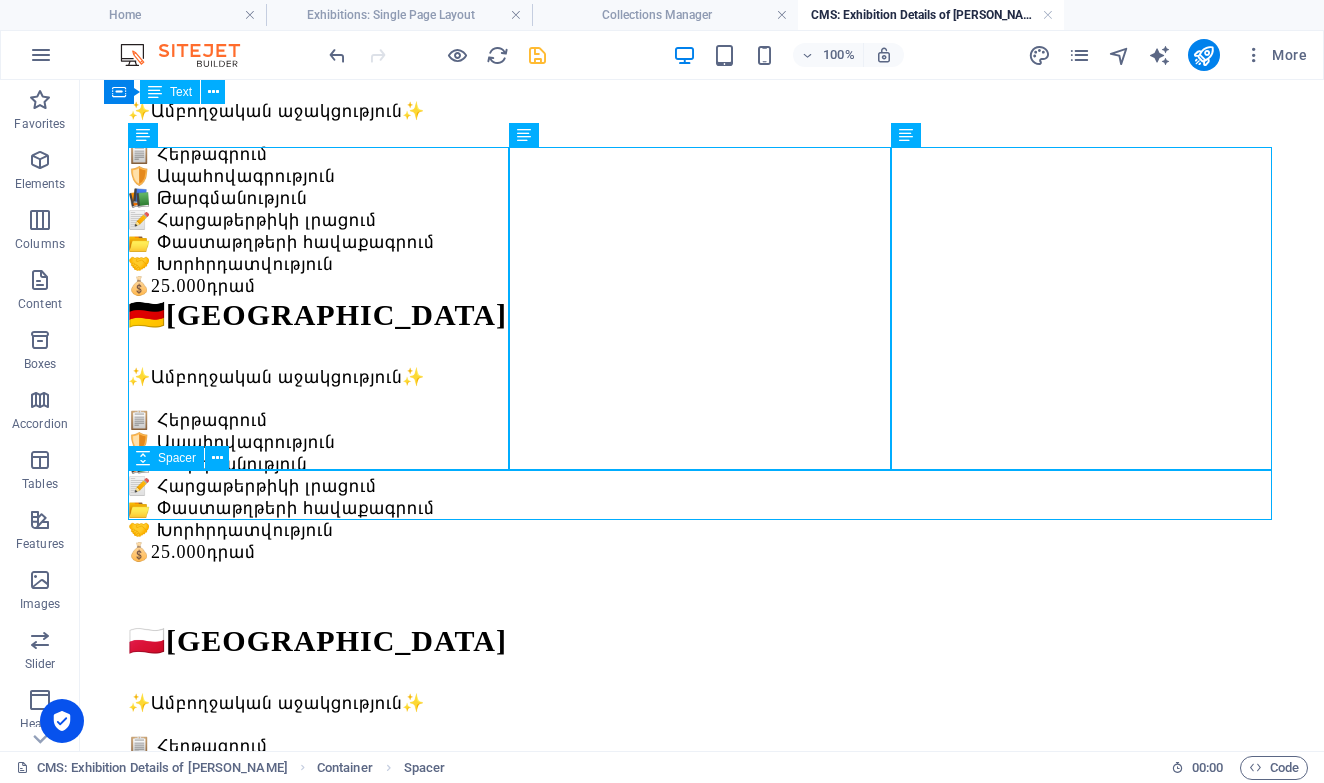 click at bounding box center (702, 1447) 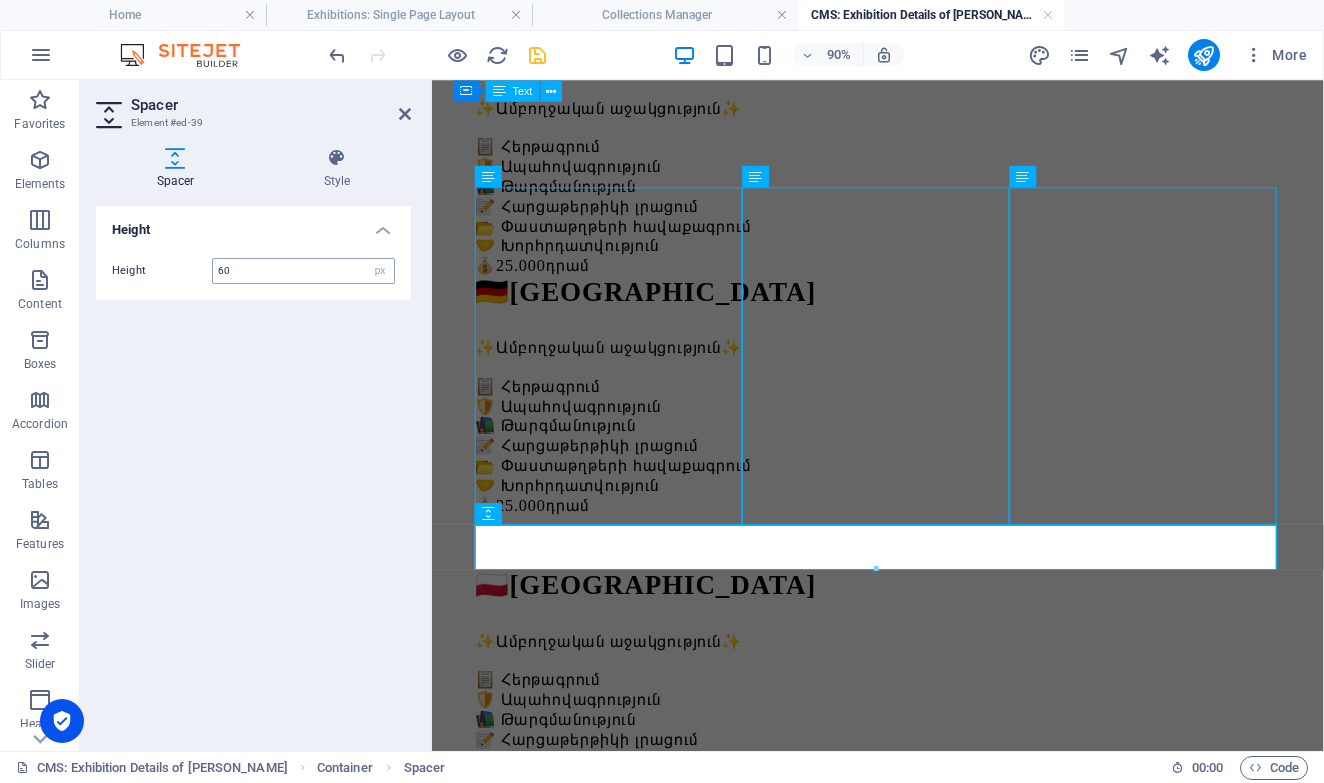 type on "60" 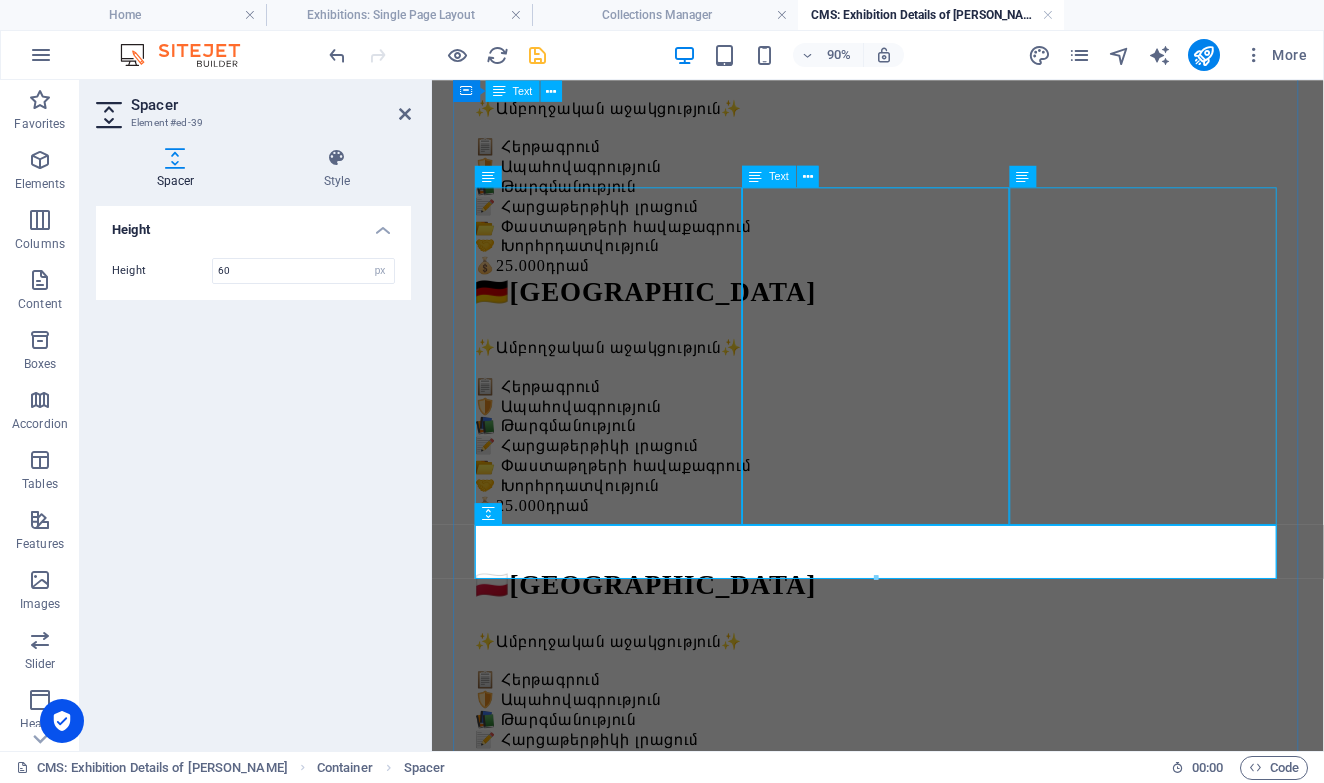 click on "🇨🇿  Չեխիա ✨Ամբողջական աջակցություն✨   📋 Հերթագրում 🛡️ Ապահովագրություն   📚 Թարգմանություն   📝 Հարցաթերթիկի լրացում   📂 Փաստաթղթերի հավաքագրում   🤝 Խորհրդատվություն 💰 25.000  դրամ" at bounding box center [927, 1022] 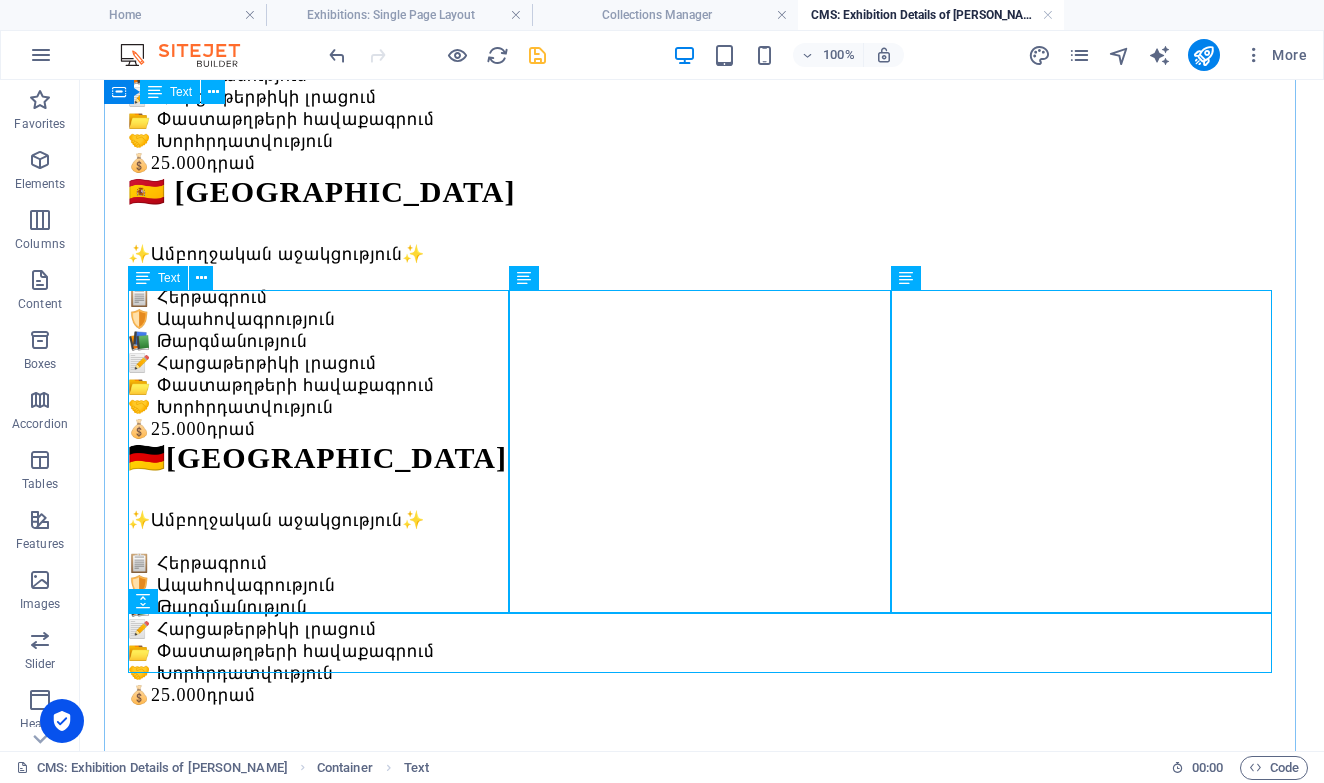 scroll, scrollTop: 526, scrollLeft: 0, axis: vertical 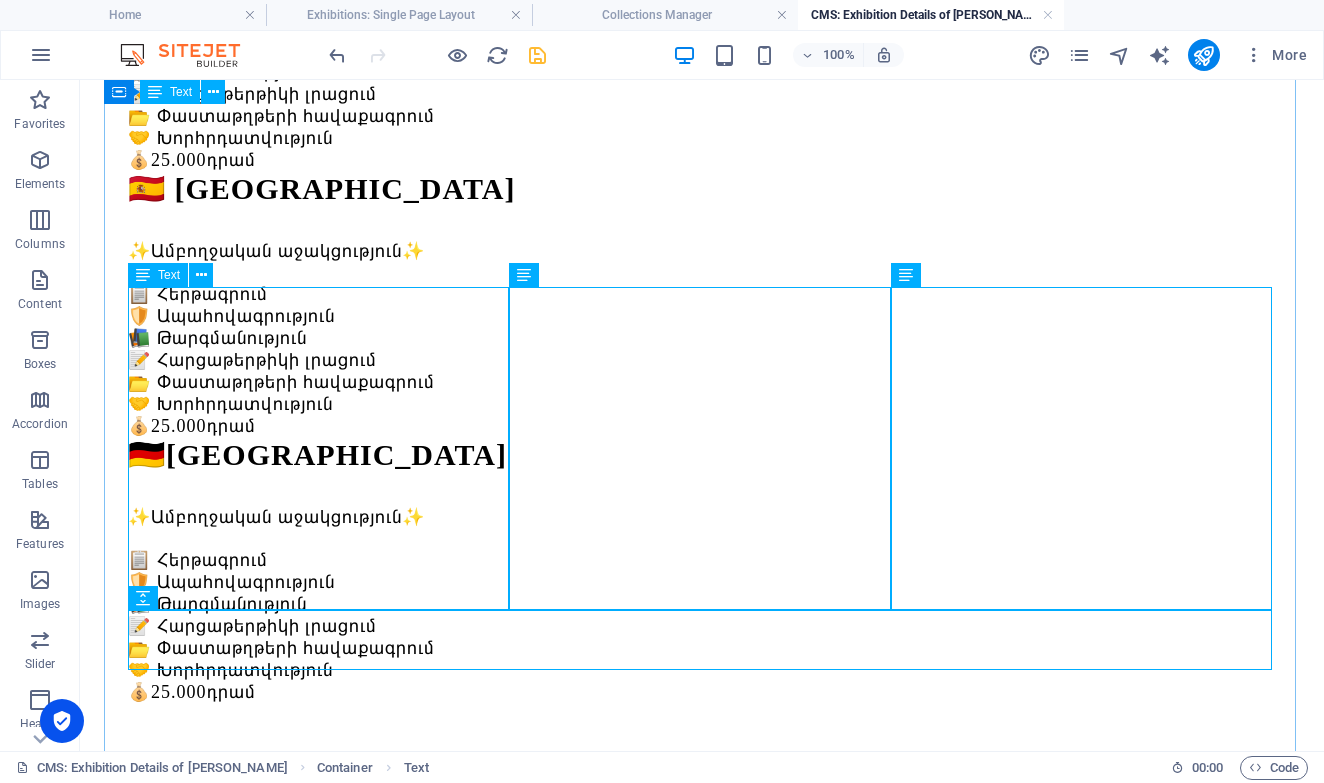 click on "🇵🇱  Լեհաստան ✨Ամբողջական աջակցություն✨   📋 Հերթագրում 🛡️ Ապահովագրություն   📚 Թարգմանություն   📝 Հարցաթերթիկի լրացում   📂 Փաստաթղթերի հավաքագրում   🤝 Խորհրդատվություն 💰 25.000  դրամ" at bounding box center (702, 896) 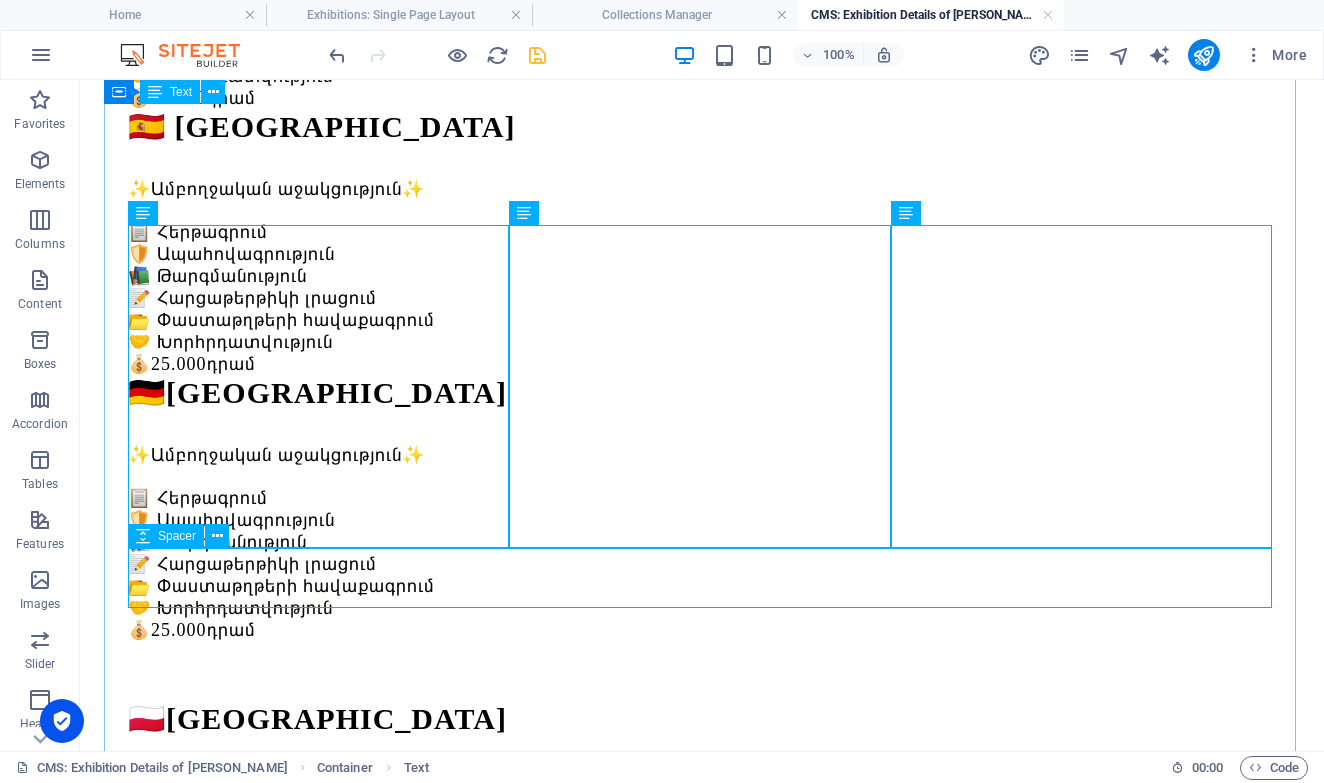 scroll, scrollTop: 595, scrollLeft: 0, axis: vertical 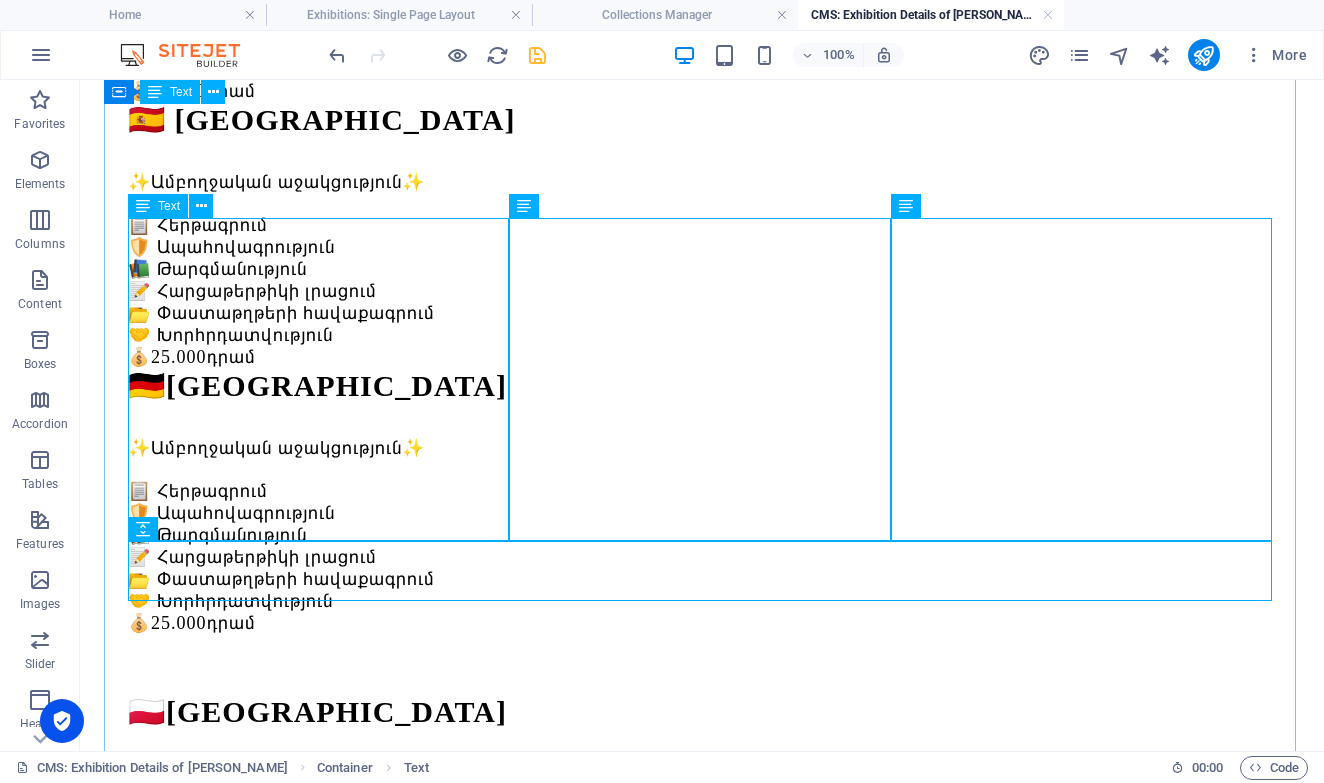 click on "🇵🇱  Լեհաստան ✨Ամբողջական աջակցություն✨   📋 Հերթագրում 🛡️ Ապահովագրություն   📚 Թարգմանություն   📝 Հարցաթերթիկի լրացում   📂 Փաստաթղթերի հավաքագրում   🤝 Խորհրդատվություն 💰 25.000  դրամ" at bounding box center (702, 827) 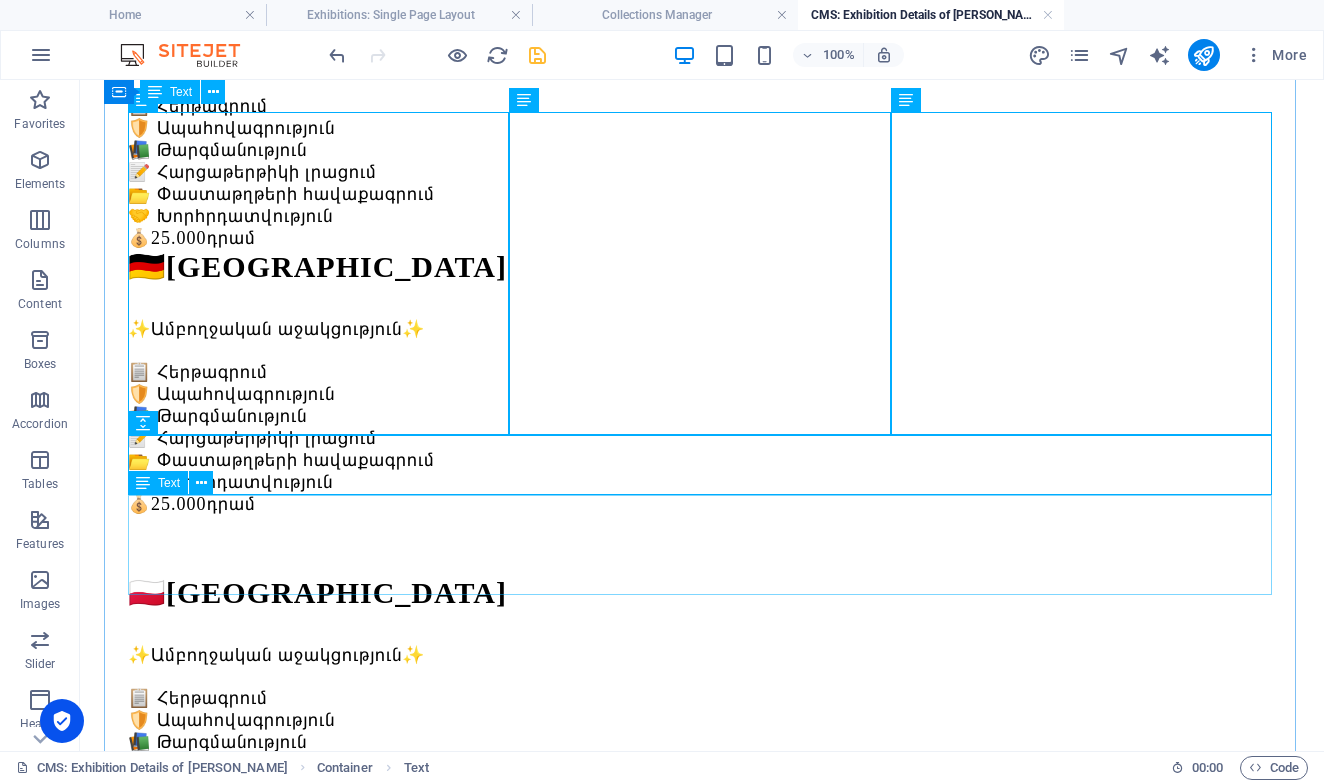 scroll, scrollTop: 717, scrollLeft: 0, axis: vertical 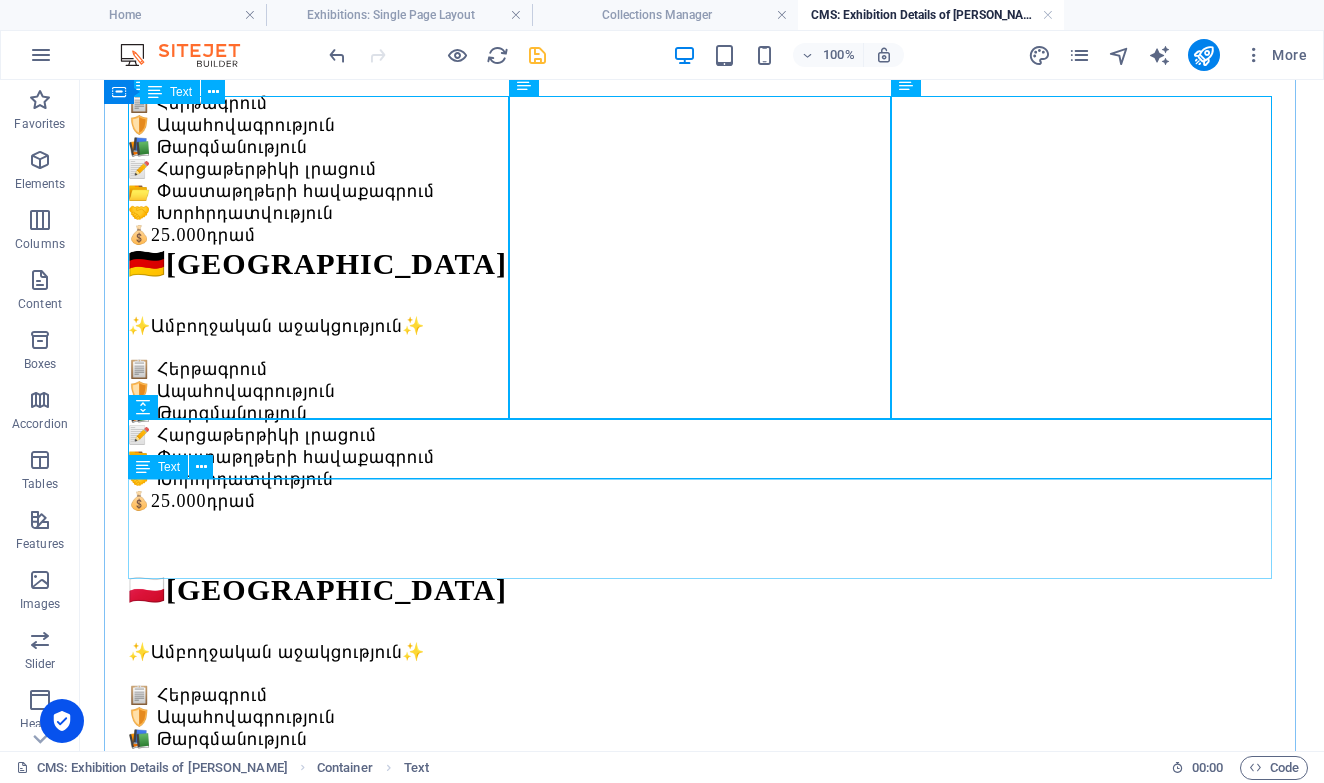 click on "Lorem ipsum dolor sit amet, consectetur adipiscing elit, sed do eiusmod tempor incididunt ut labore et dolore magna aliqua. Ut enim ad minim veniam, quis nostrud exercitation ullamco laboris nisi ut aliquip ex ea commodo consequat. Duis aute irure dolor in reprehenderit in voluptate velit esse cillum dolore eu fugiat nulla pariatur. Excepteur sint occaecat cupidatat non proident, sunt in culpa qui officia deserunt mollit anim id est laborum." at bounding box center (702, 1481) 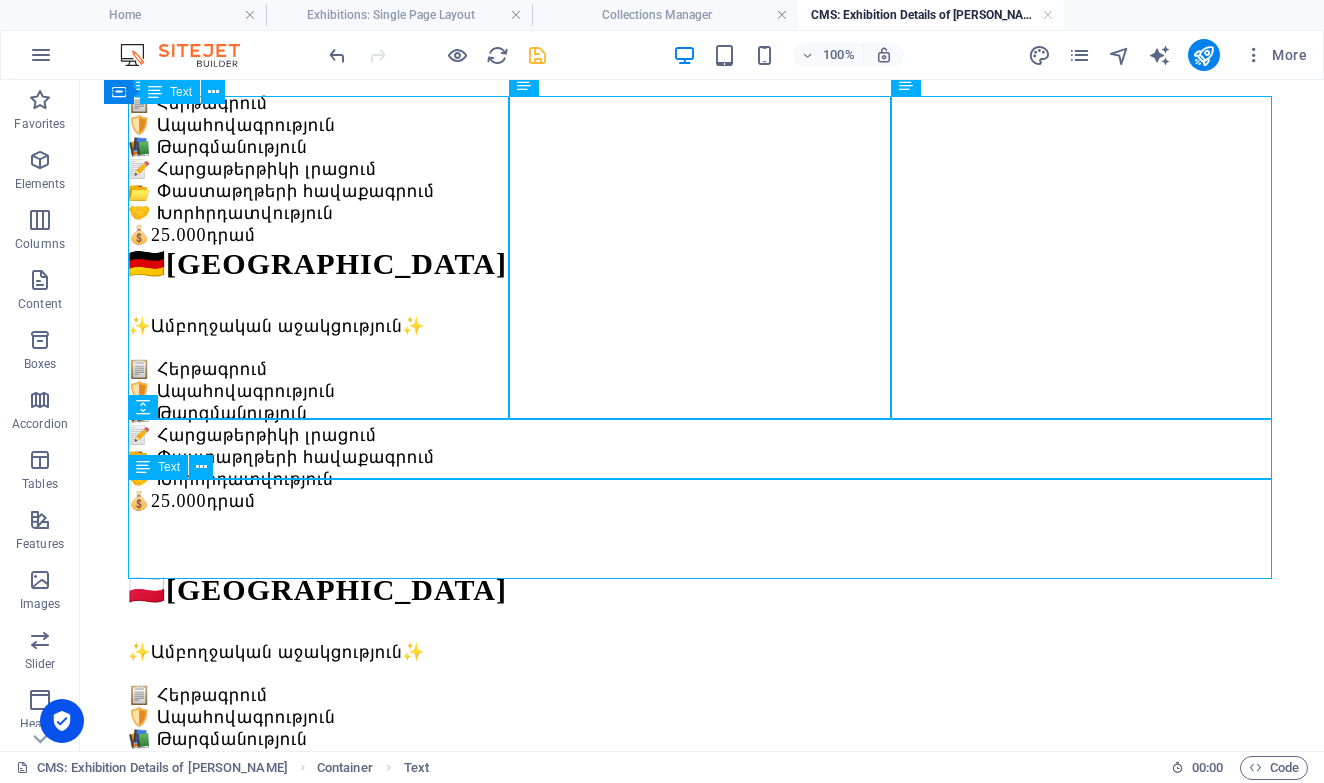click on "Lorem ipsum dolor sit amet, consectetur adipiscing elit, sed do eiusmod tempor incididunt ut labore et dolore magna aliqua. Ut enim ad minim veniam, quis nostrud exercitation ullamco laboris nisi ut aliquip ex ea commodo consequat. Duis aute irure dolor in reprehenderit in voluptate velit esse cillum dolore eu fugiat nulla pariatur. Excepteur sint occaecat cupidatat non proident, sunt in culpa qui officia deserunt mollit anim id est laborum." at bounding box center (702, 1481) 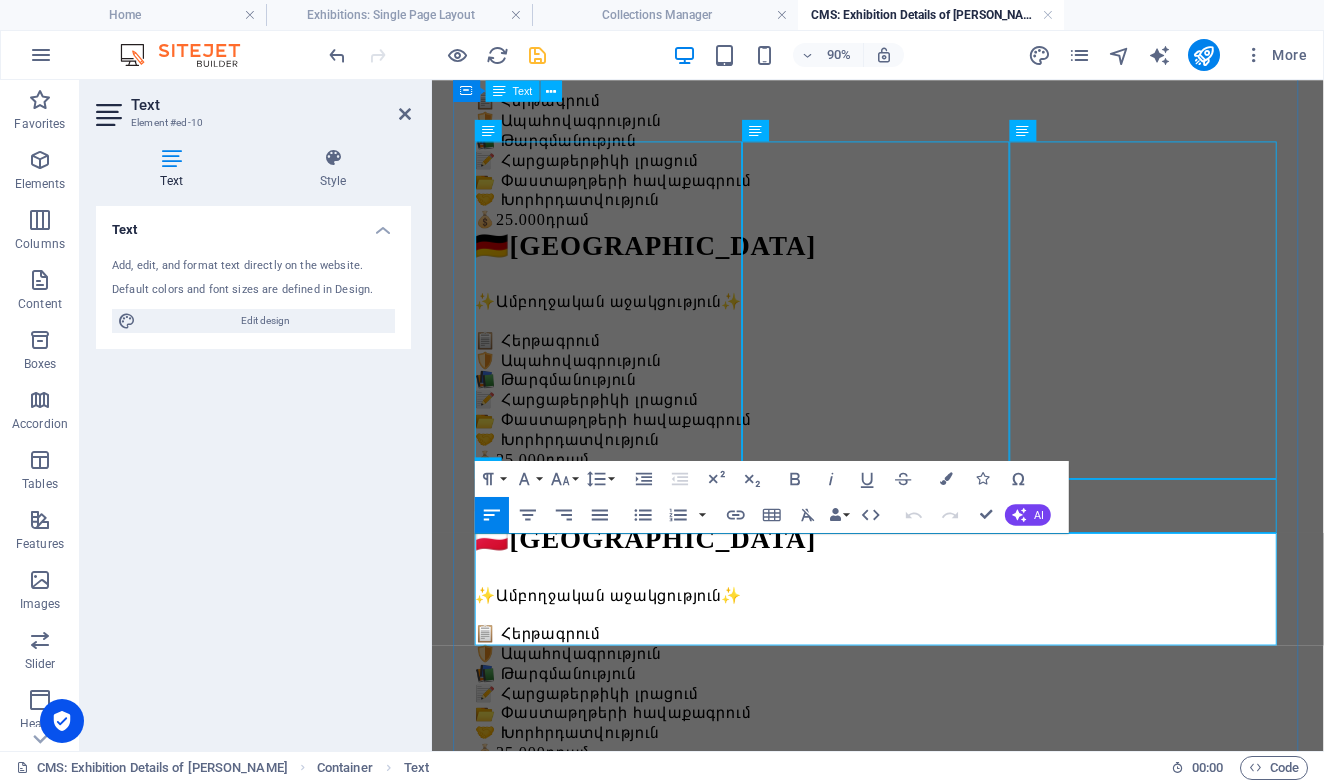 click on "Lorem ipsum dolor sit amet, consectetur adipiscing elit, sed do eiusmod tempor incididunt ut labore et dolore magna aliqua. Ut enim ad minim veniam, quis nostrud exercitation ullamco laboris nisi ut aliquip ex ea commodo consequat. Duis aute irure dolor in reprehenderit in voluptate velit esse cillum dolore eu fugiat nulla pariatur. Excepteur sint occaecat cupidatat non proident, sunt in culpa qui officia deserunt mollit anim id est laborum." at bounding box center (927, 1494) 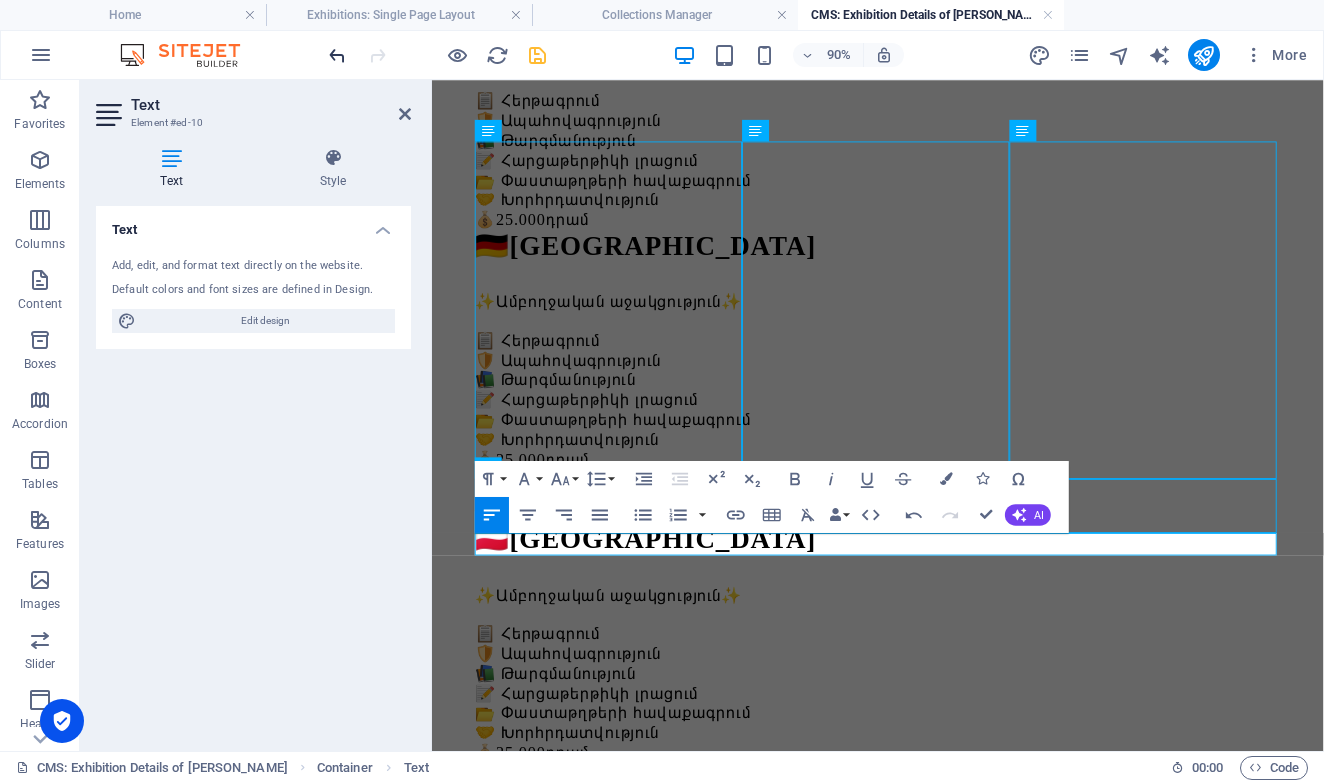 click at bounding box center [337, 55] 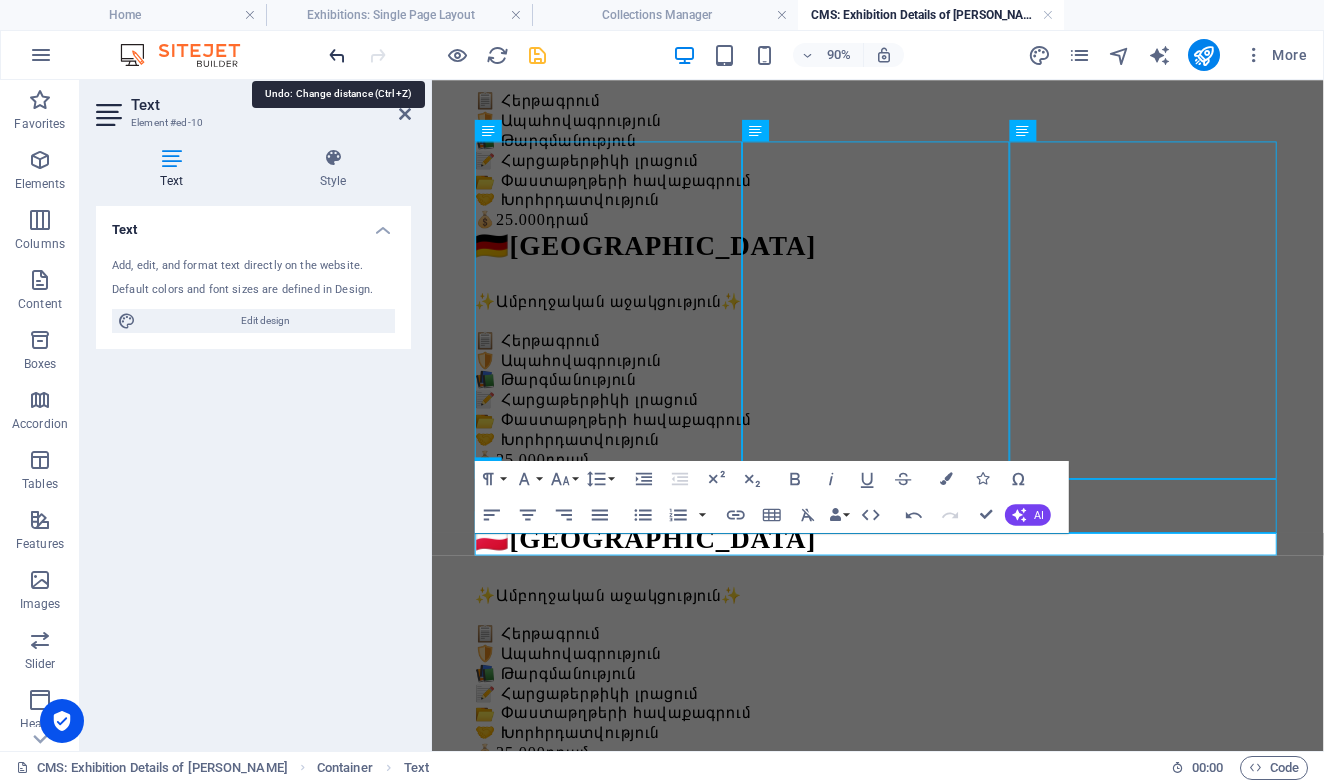 click at bounding box center (337, 55) 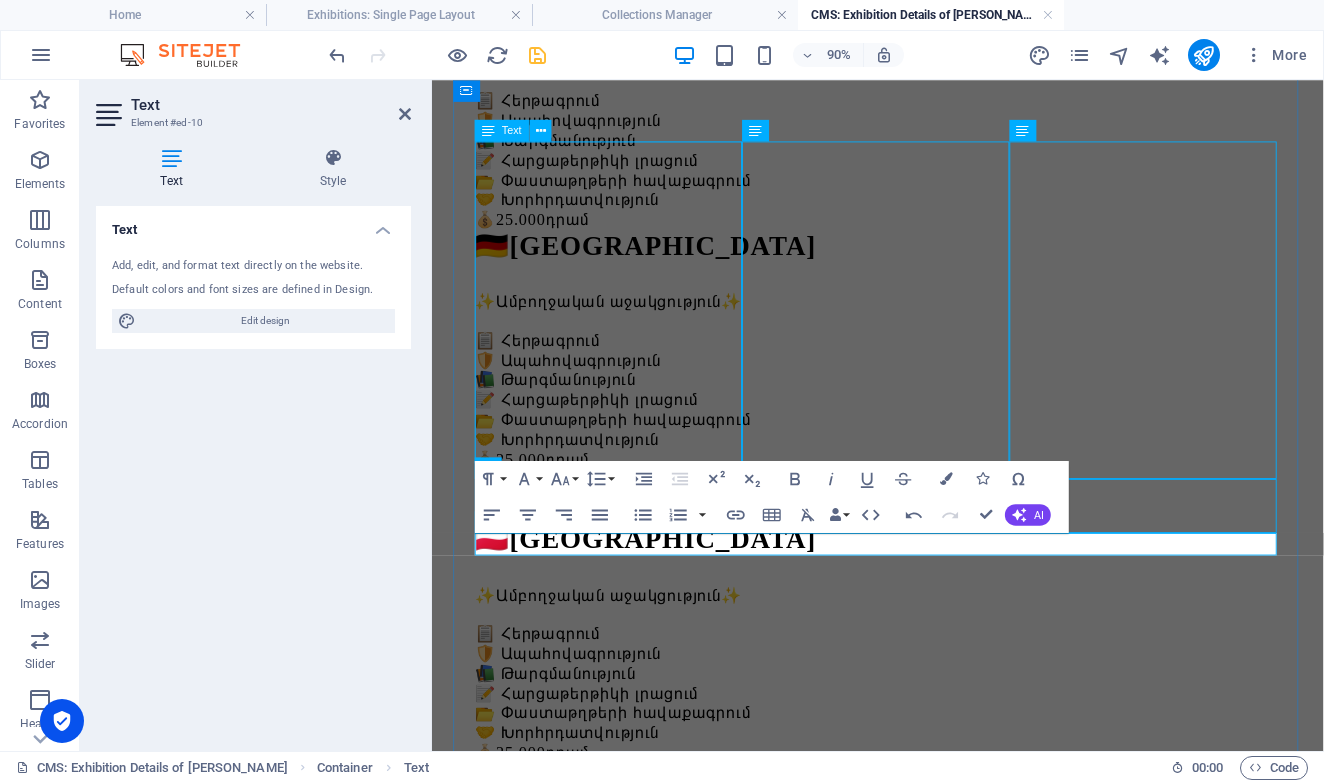 click on "🇵🇱  Լեհաստան ✨Ամբողջական աջակցություն✨   📋 Հերթագրում 🛡️ Ապահովագրություն   📚 Թարգմանություն   📝 Հարցաթերթիկի լրացում   📂 Փաստաթղթերի հավաքագրում   🤝 Խորհրդատվություն 💰 25.000  դրամ" at bounding box center [927, 705] 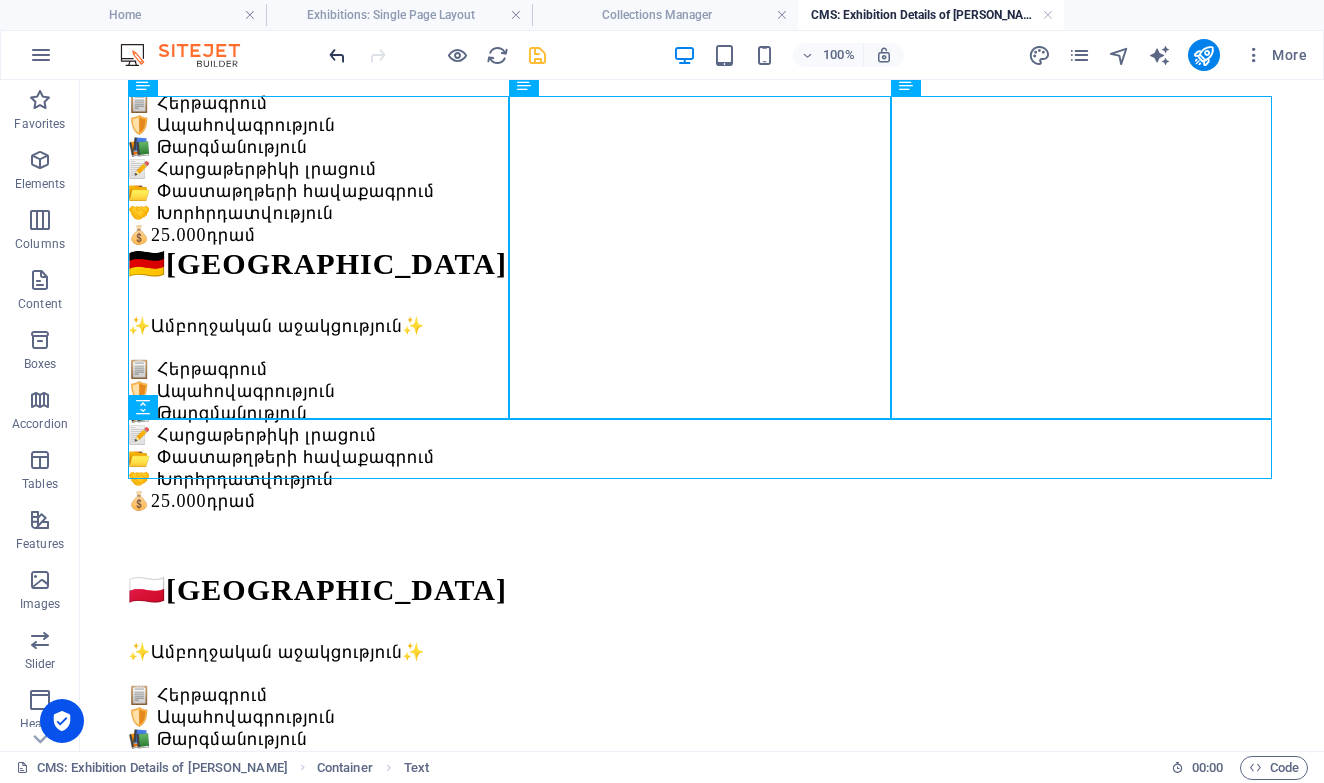 click at bounding box center (337, 55) 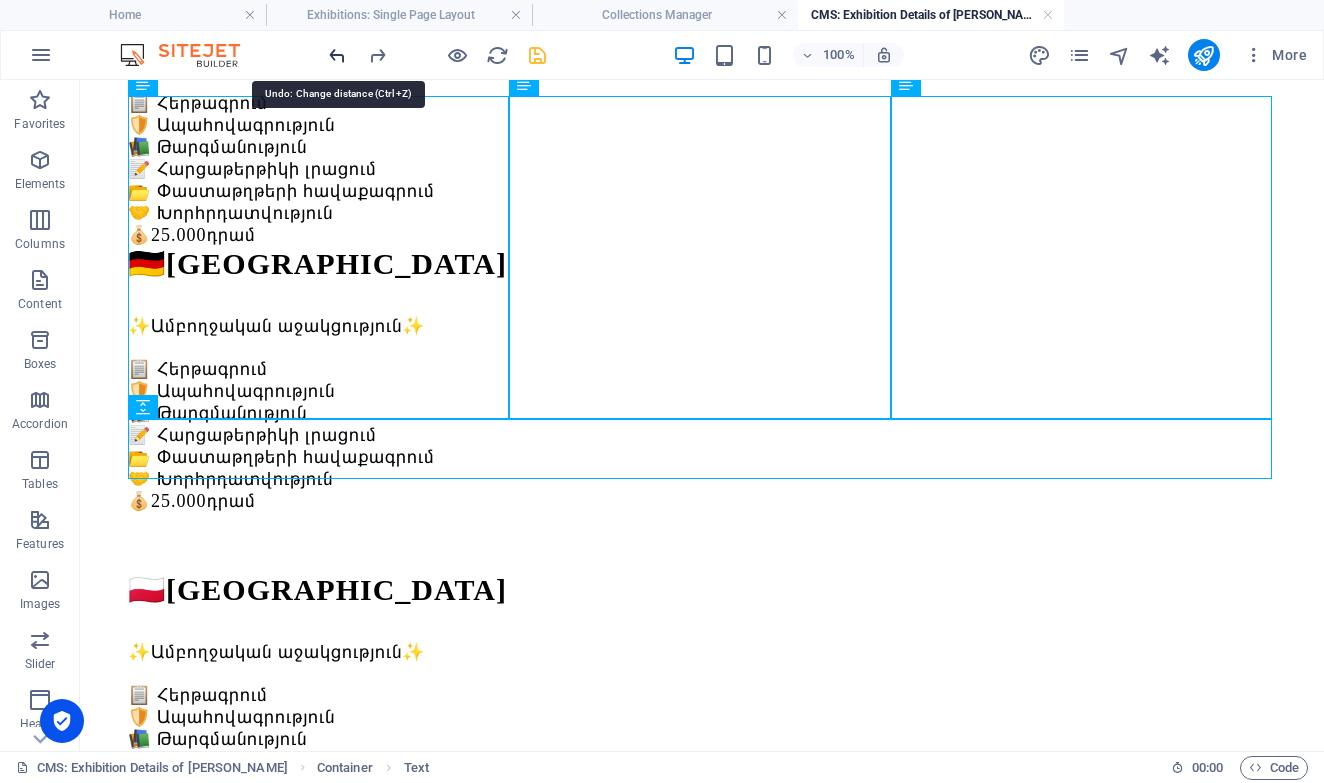 click at bounding box center (337, 55) 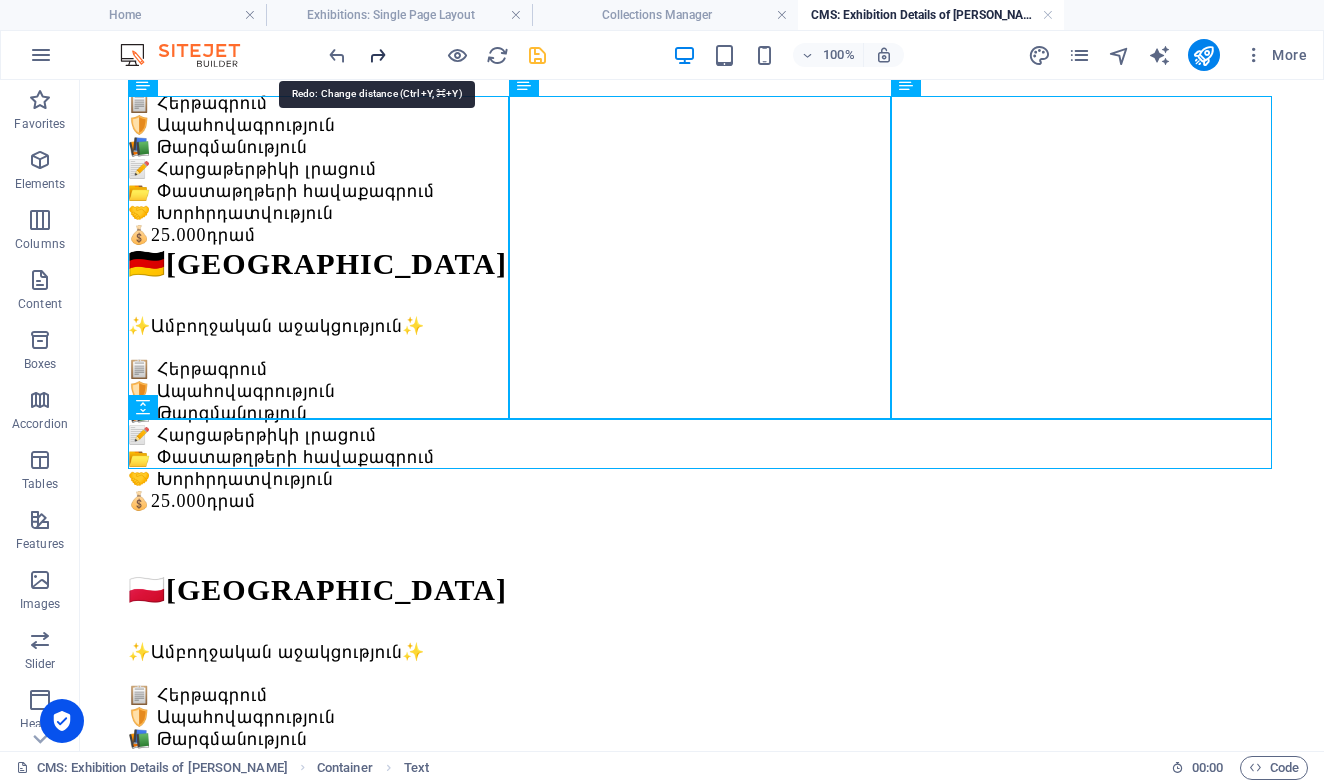 click at bounding box center (377, 55) 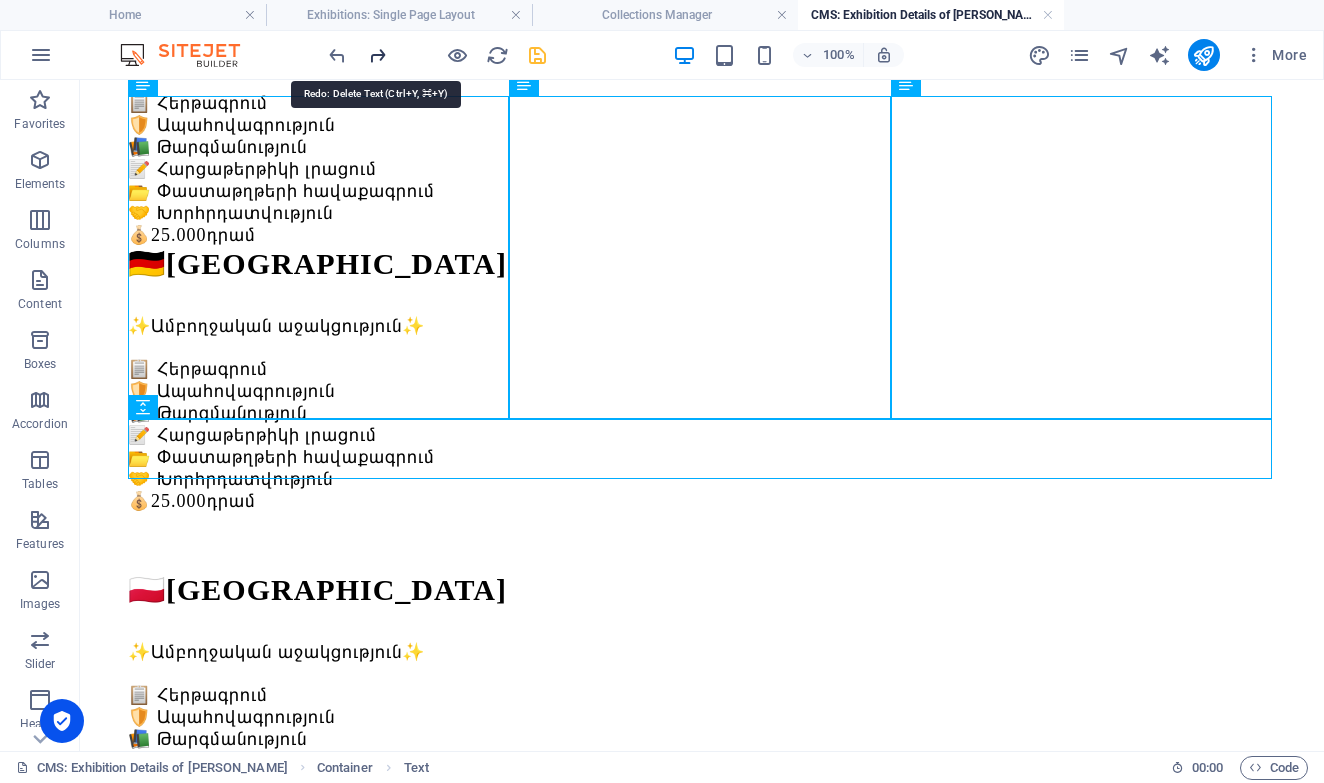 click at bounding box center (377, 55) 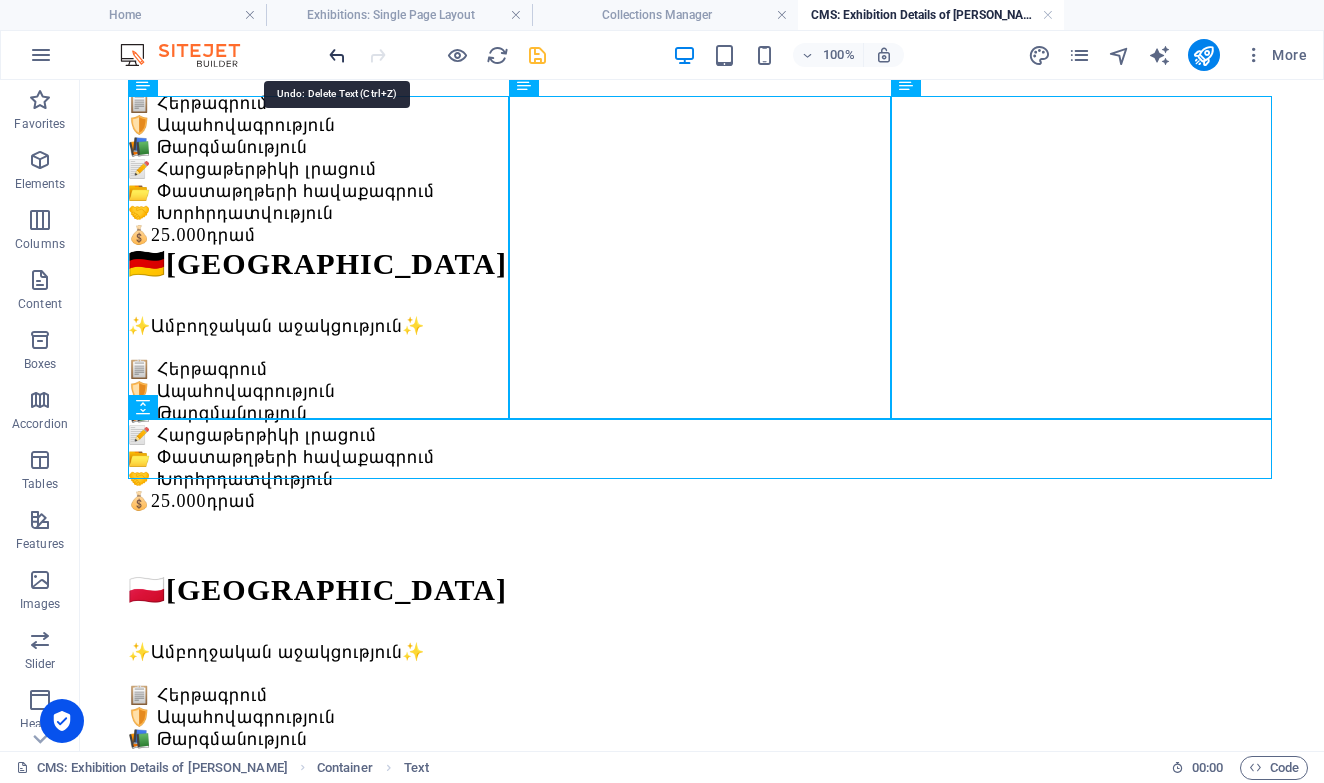 click at bounding box center (337, 55) 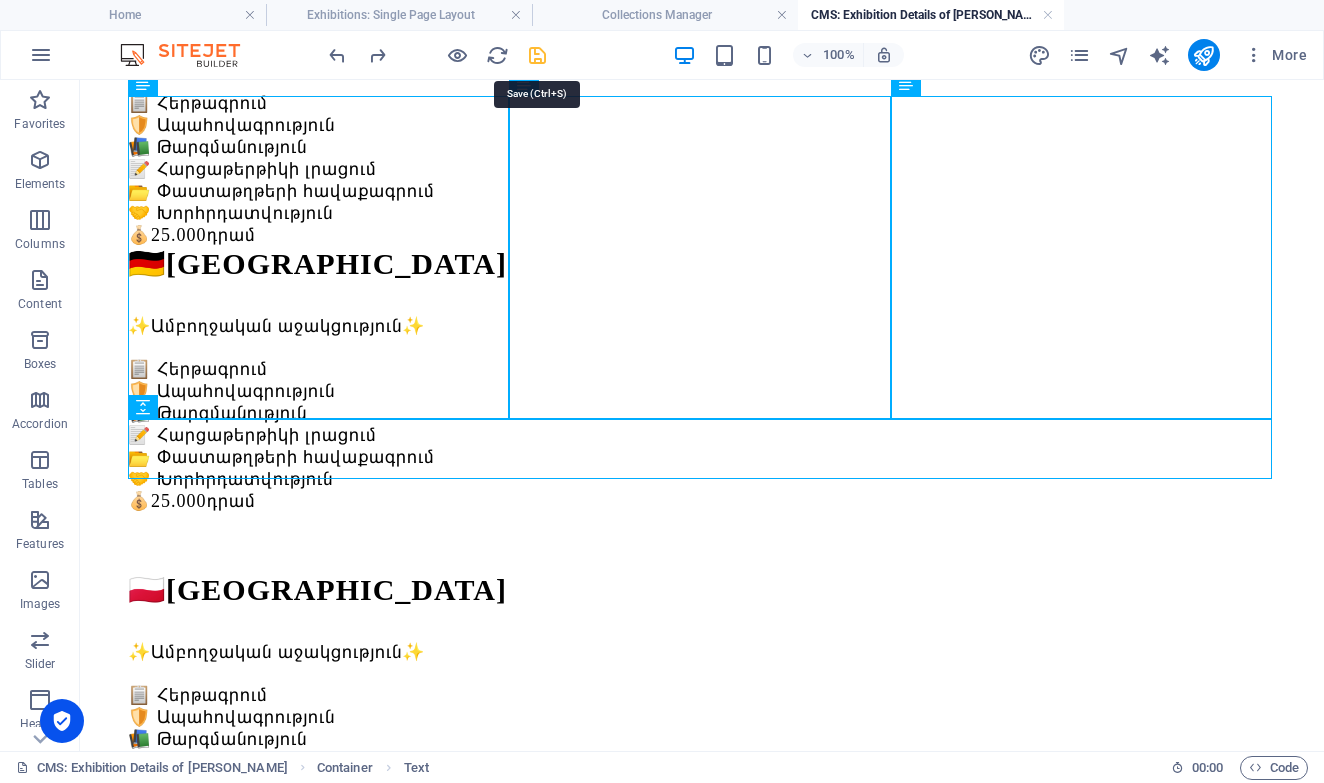 click at bounding box center (537, 55) 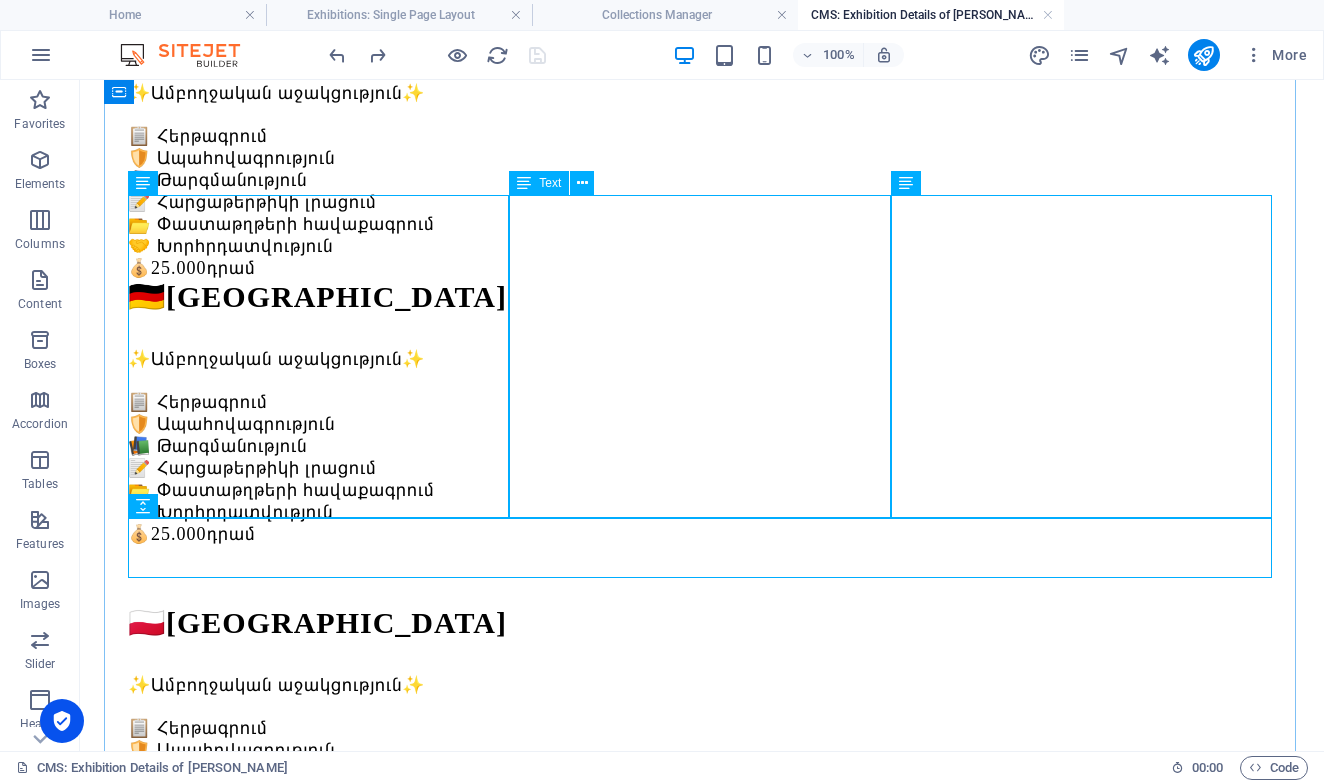scroll, scrollTop: 596, scrollLeft: 0, axis: vertical 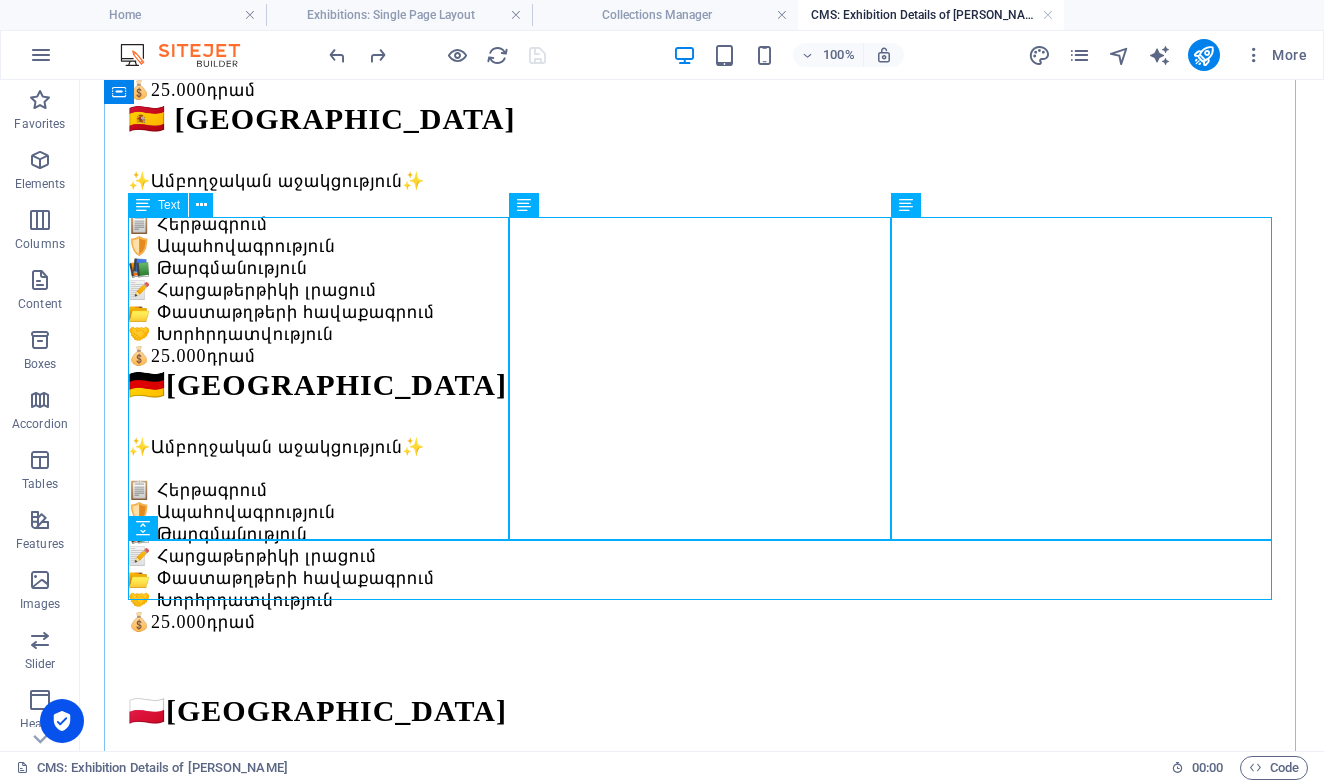 click on "🇵🇱  Լեհաստան ✨Ամբողջական աջակցություն✨   📋 Հերթագրում 🛡️ Ապահովագրություն   📚 Թարգմանություն   📝 Հարցաթերթիկի լրացում   📂 Փաստաթղթերի հավաքագրում   🤝 Խորհրդատվություն 💰 25.000  դրամ" at bounding box center (702, 826) 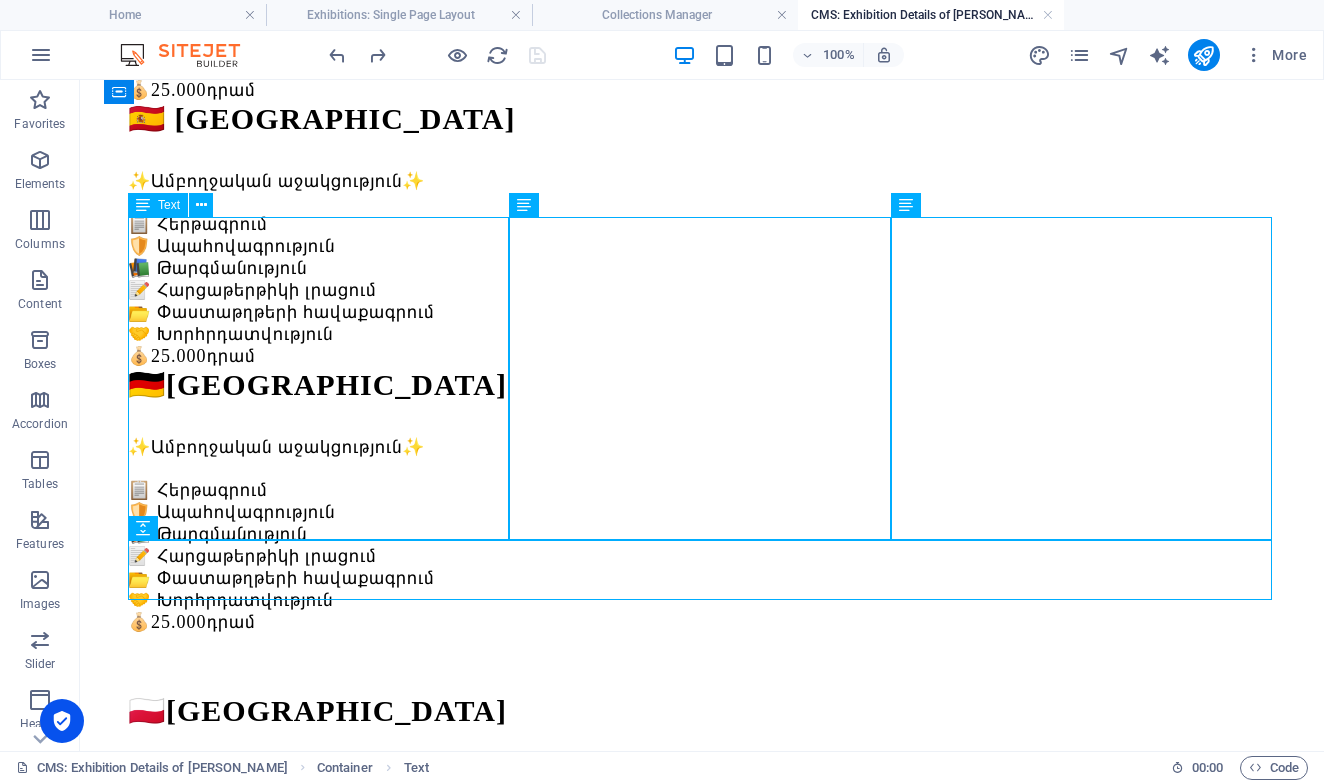 click on "🇵🇱  Լեհաստան ✨Ամբողջական աջակցություն✨   📋 Հերթագրում 🛡️ Ապահովագրություն   📚 Թարգմանություն   📝 Հարցաթերթիկի լրացում   📂 Փաստաթղթերի հավաքագրում   🤝 Խորհրդատվություն 💰 25.000  դրամ" at bounding box center (702, 826) 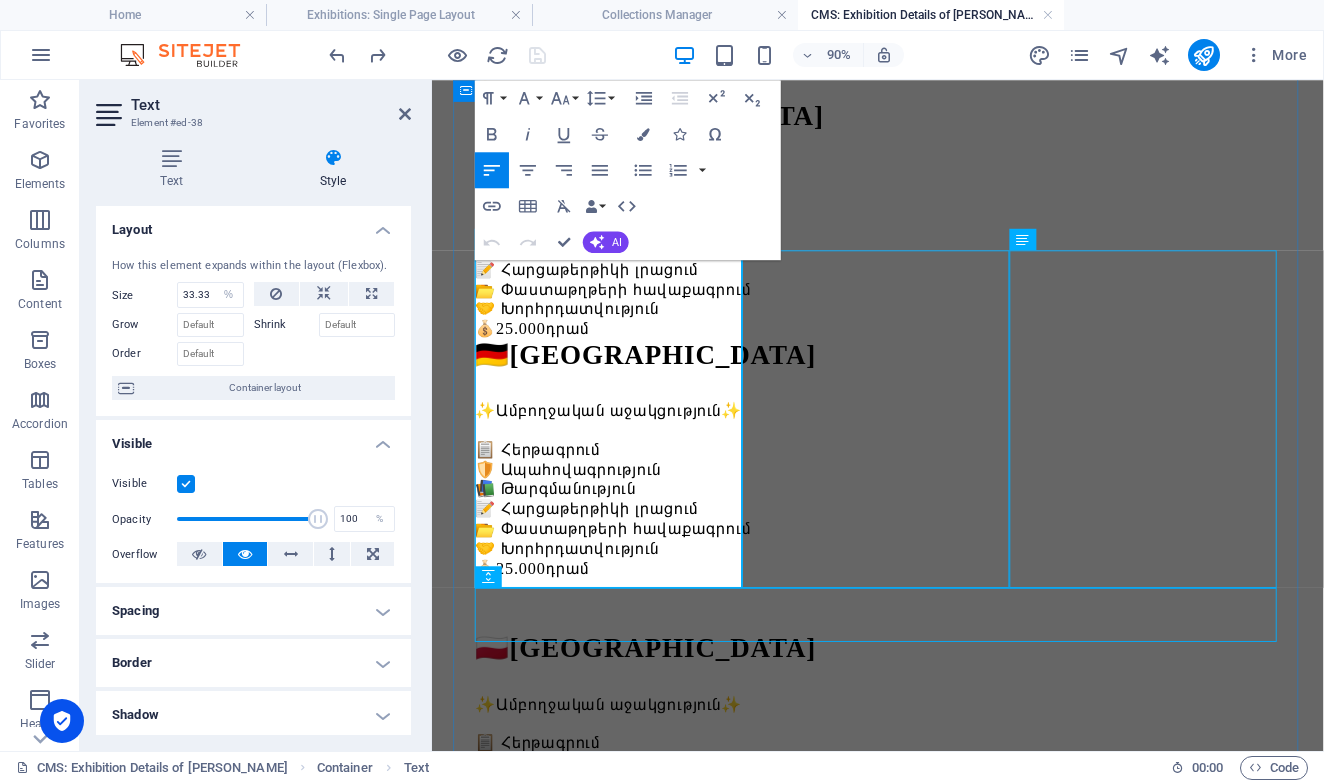 click on "🛡️ Ապահովագրություն" at bounding box center (583, 838) 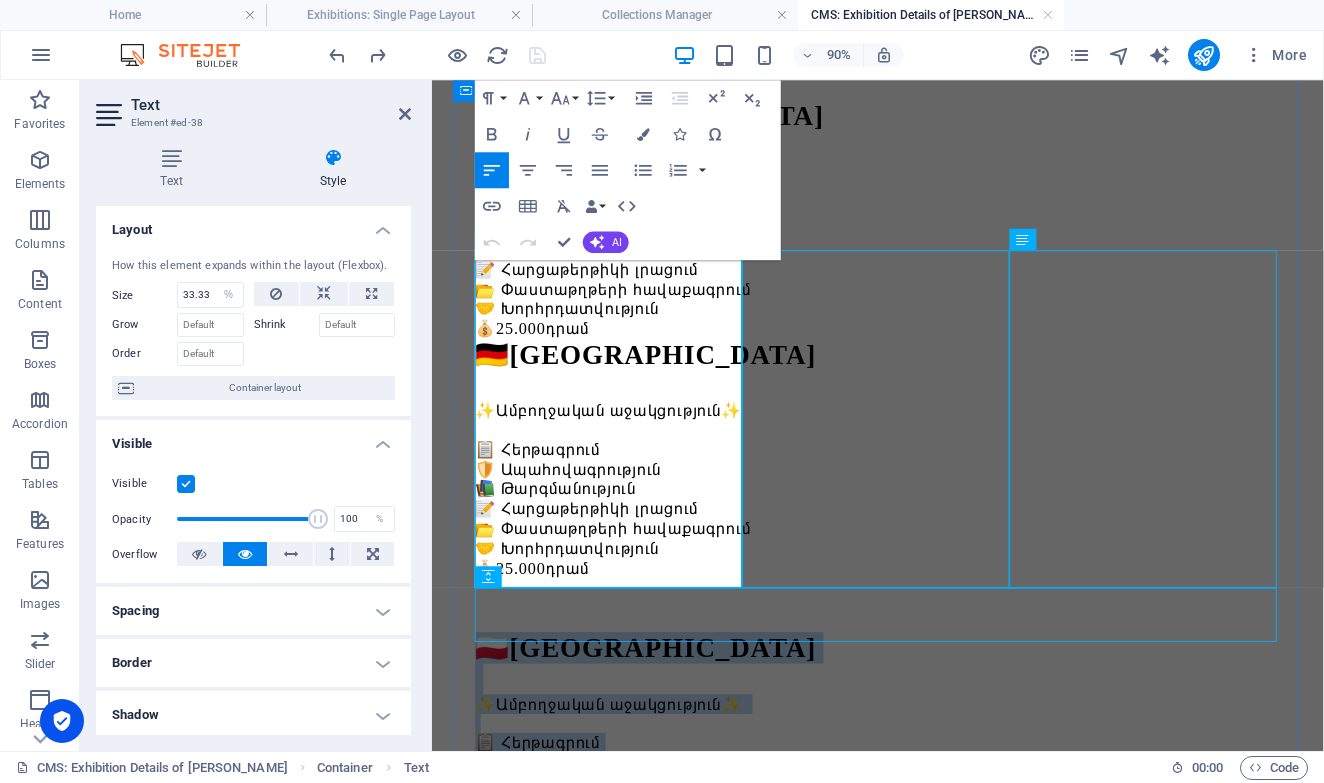copy on "🇵🇱  Լեհաստան ✨Ամբողջական աջակցություն✨   📋 Հերթագրում 🛡️ Ապահովագրություն   📚 Թարգմանություն   📝 Հարցաթերթիկի լրացում   📂 Փաստաթղթերի հավաքագրում   🤝 Խորհրդատվություն 💰 25.000  դրամ" 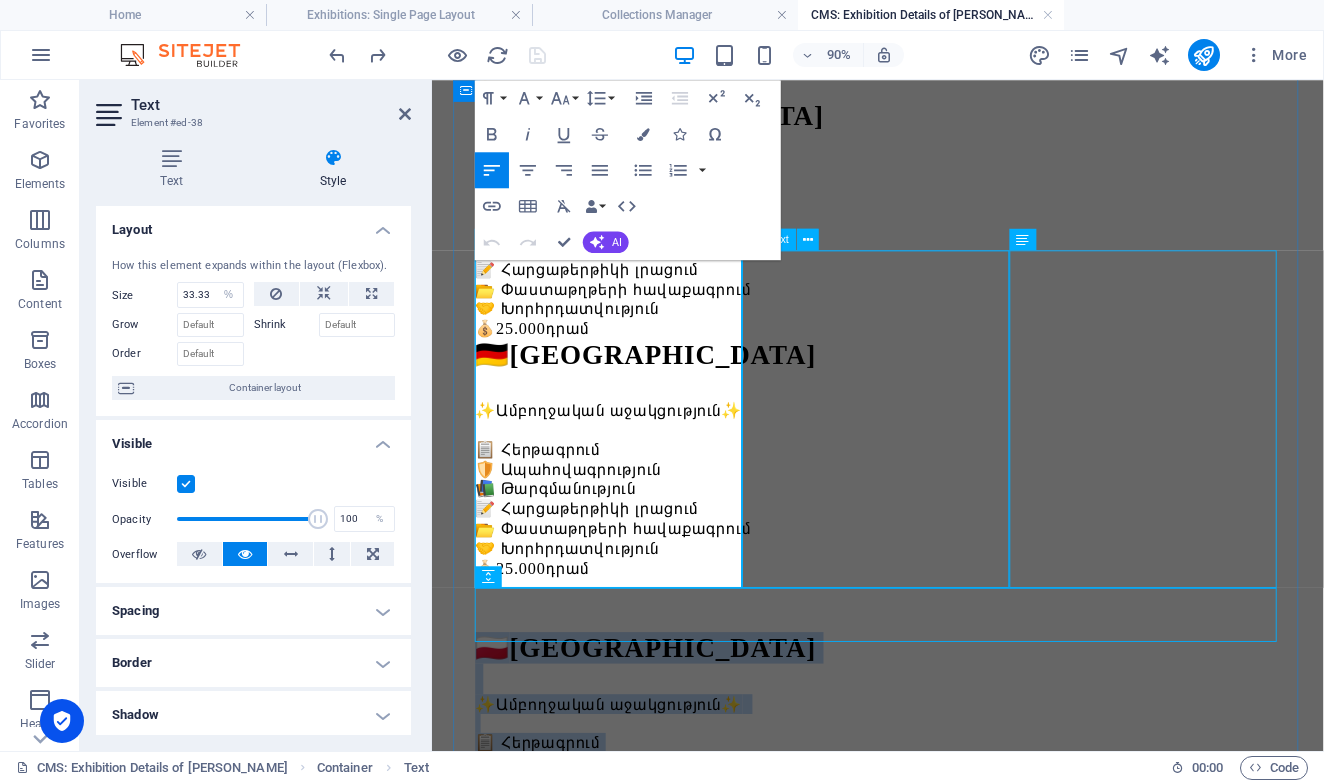 click on "🇨🇿  Չեխիա ✨Ամբողջական աջակցություն✨   📋 Հերթագրում 🛡️ Ապահովագրություն   📚 Թարգմանություն   📝 Հարցաթերթիկի լրացում   📂 Փաստաթղթերի հավաքագրում   🤝 Խորհրդատվություն 💰 25.000  դրամ" at bounding box center (927, 1092) 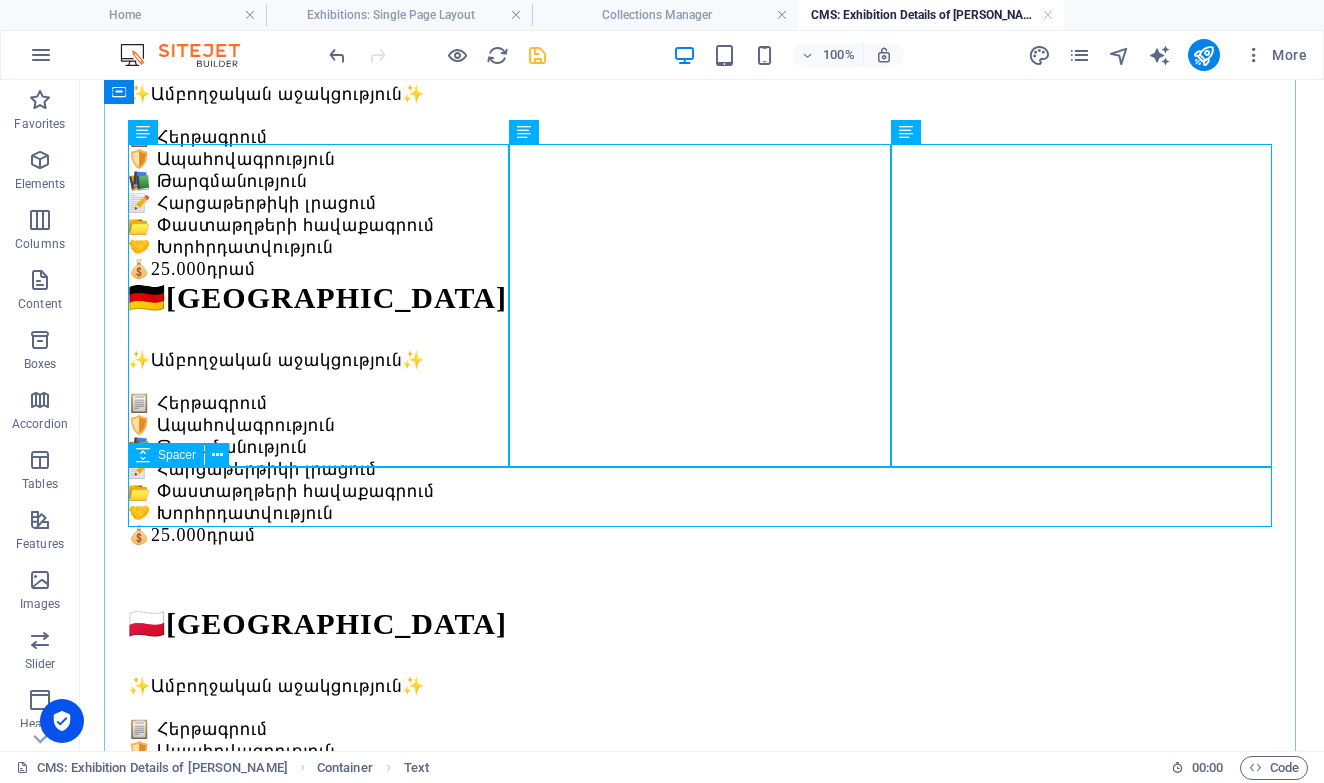scroll, scrollTop: 682, scrollLeft: 0, axis: vertical 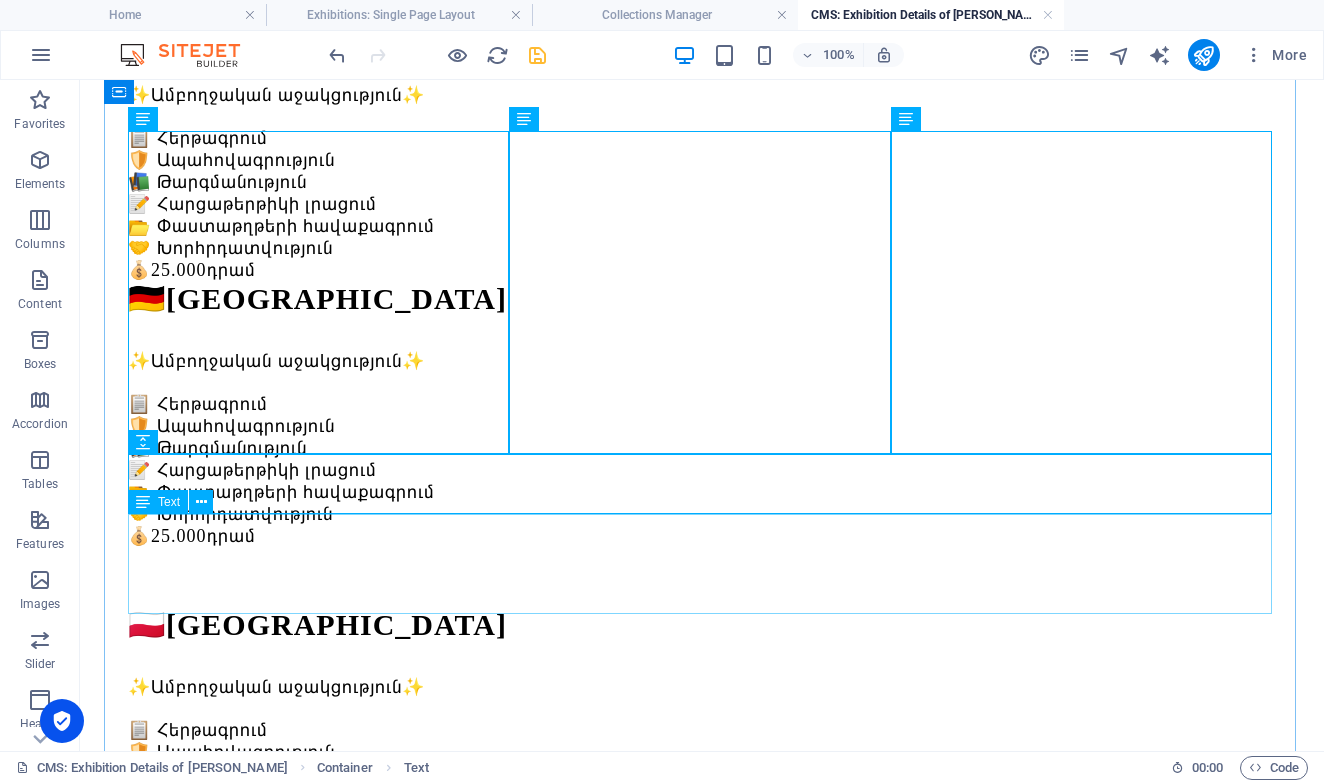 click on "Lorem ipsum dolor sit amet, consectetur adipiscing elit, sed do eiusmod tempor incididunt ut labore et dolore magna aliqua. Ut enim ad minim veniam, quis nostrud exercitation ullamco laboris nisi ut aliquip ex ea commodo consequat. Duis aute irure dolor in reprehenderit in voluptate velit esse cillum dolore eu fugiat nulla pariatur. Excepteur sint occaecat cupidatat non proident, sunt in culpa qui officia deserunt mollit anim id est laborum." at bounding box center [702, 1516] 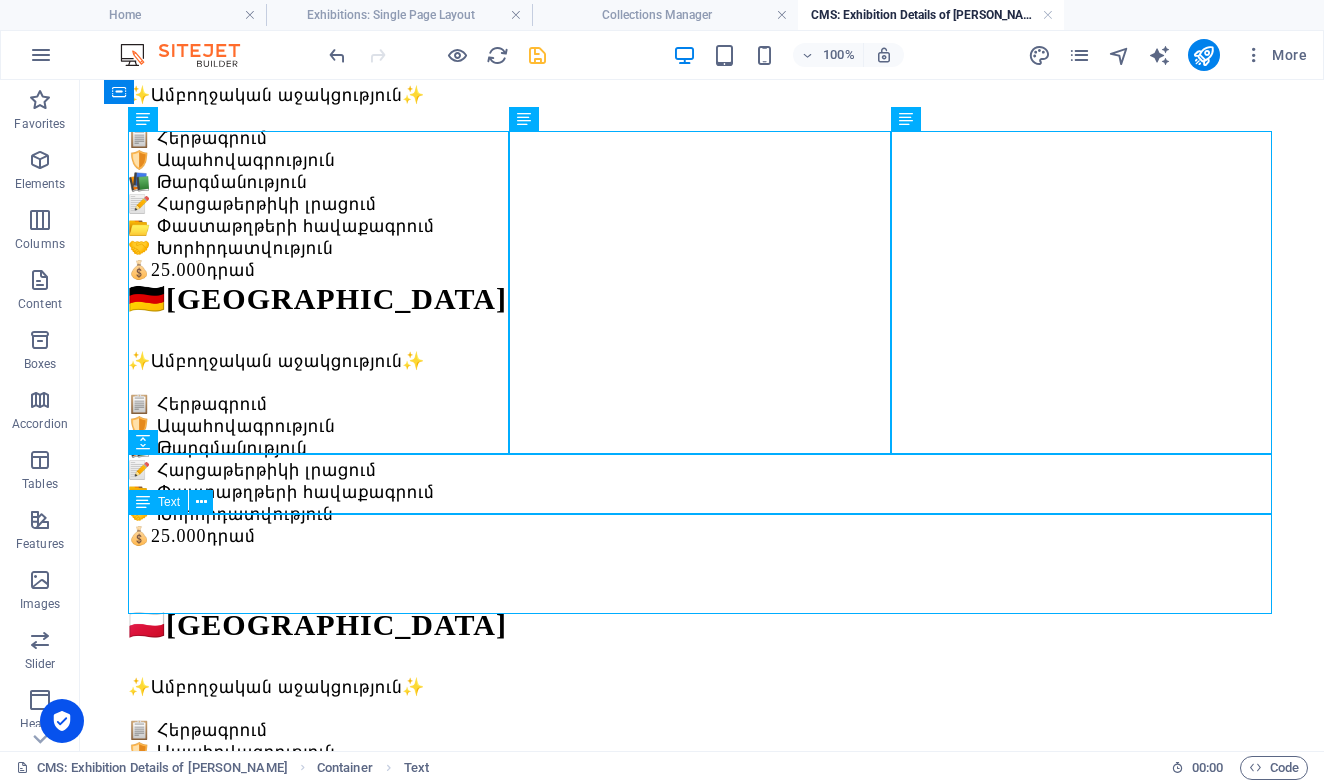 click on "Lorem ipsum dolor sit amet, consectetur adipiscing elit, sed do eiusmod tempor incididunt ut labore et dolore magna aliqua. Ut enim ad minim veniam, quis nostrud exercitation ullamco laboris nisi ut aliquip ex ea commodo consequat. Duis aute irure dolor in reprehenderit in voluptate velit esse cillum dolore eu fugiat nulla pariatur. Excepteur sint occaecat cupidatat non proident, sunt in culpa qui officia deserunt mollit anim id est laborum." at bounding box center [702, 1516] 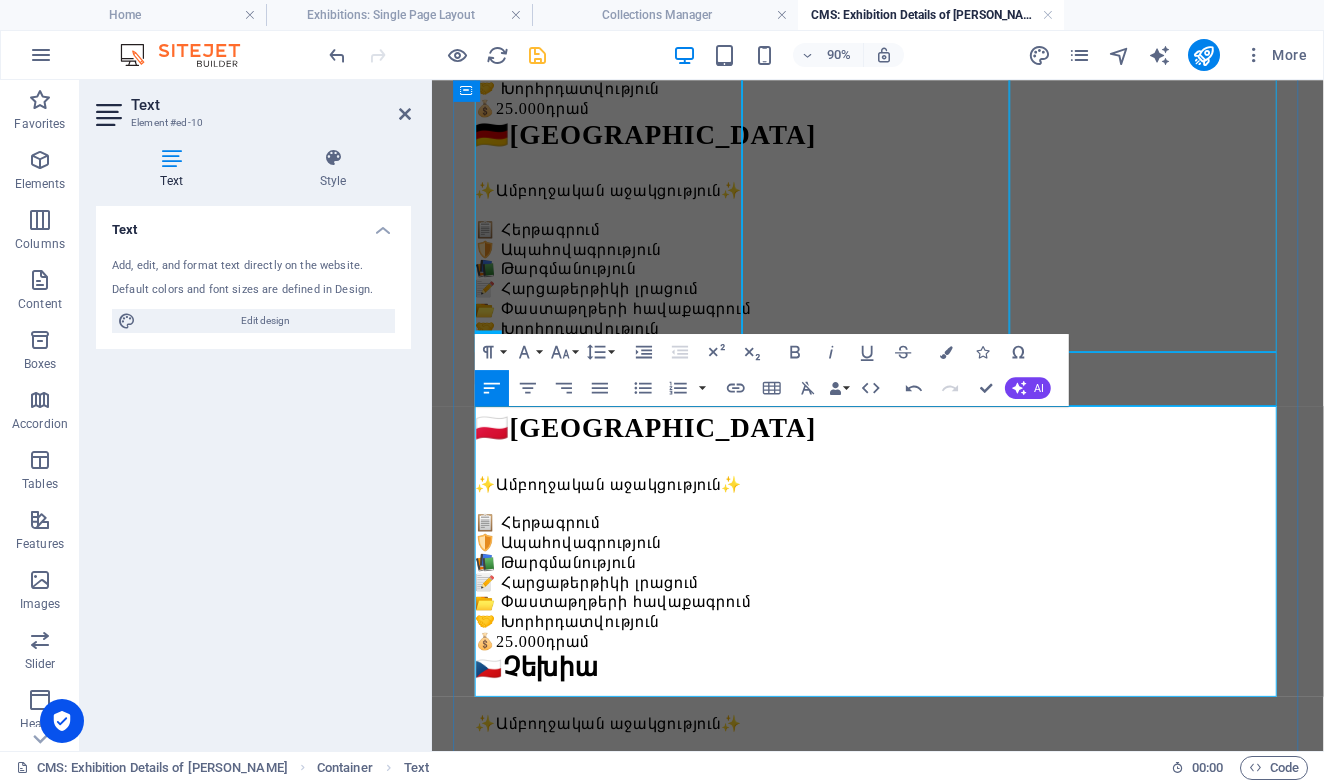 scroll, scrollTop: 858, scrollLeft: 0, axis: vertical 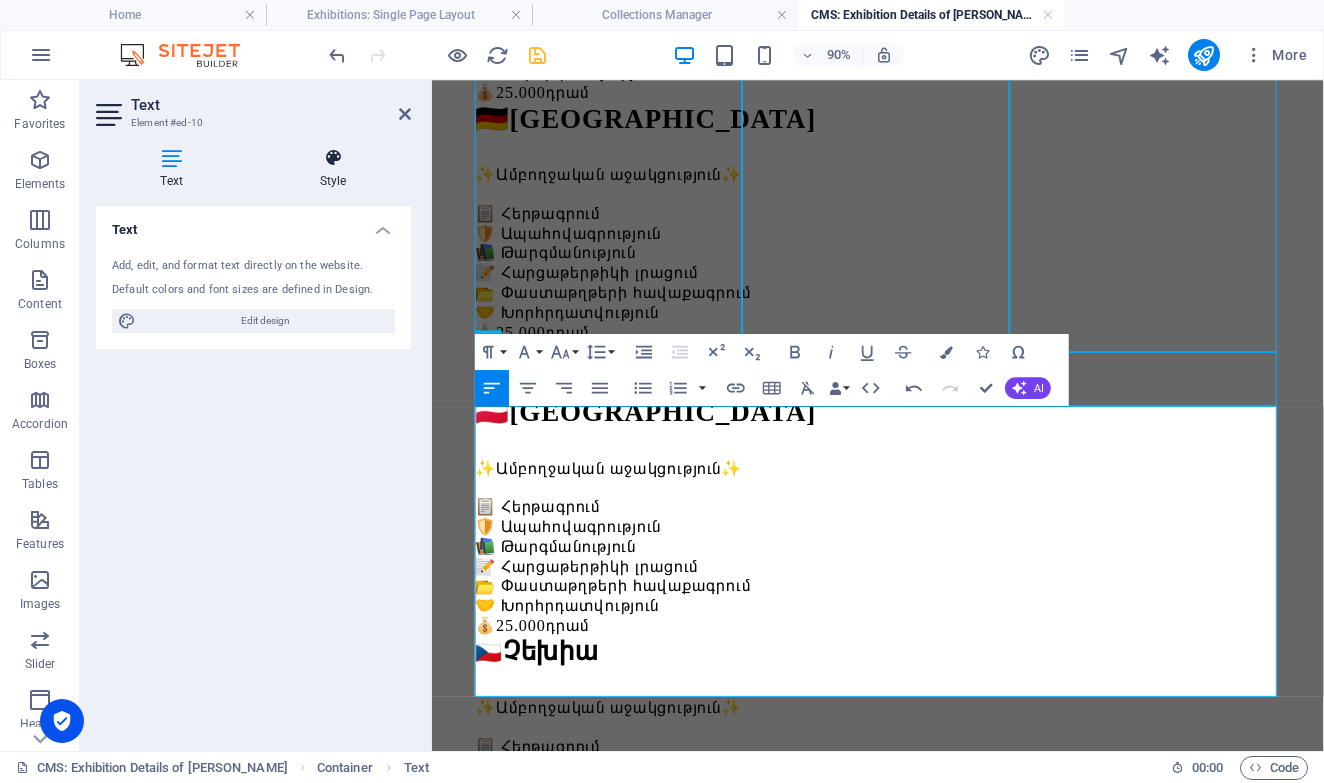 click at bounding box center [333, 158] 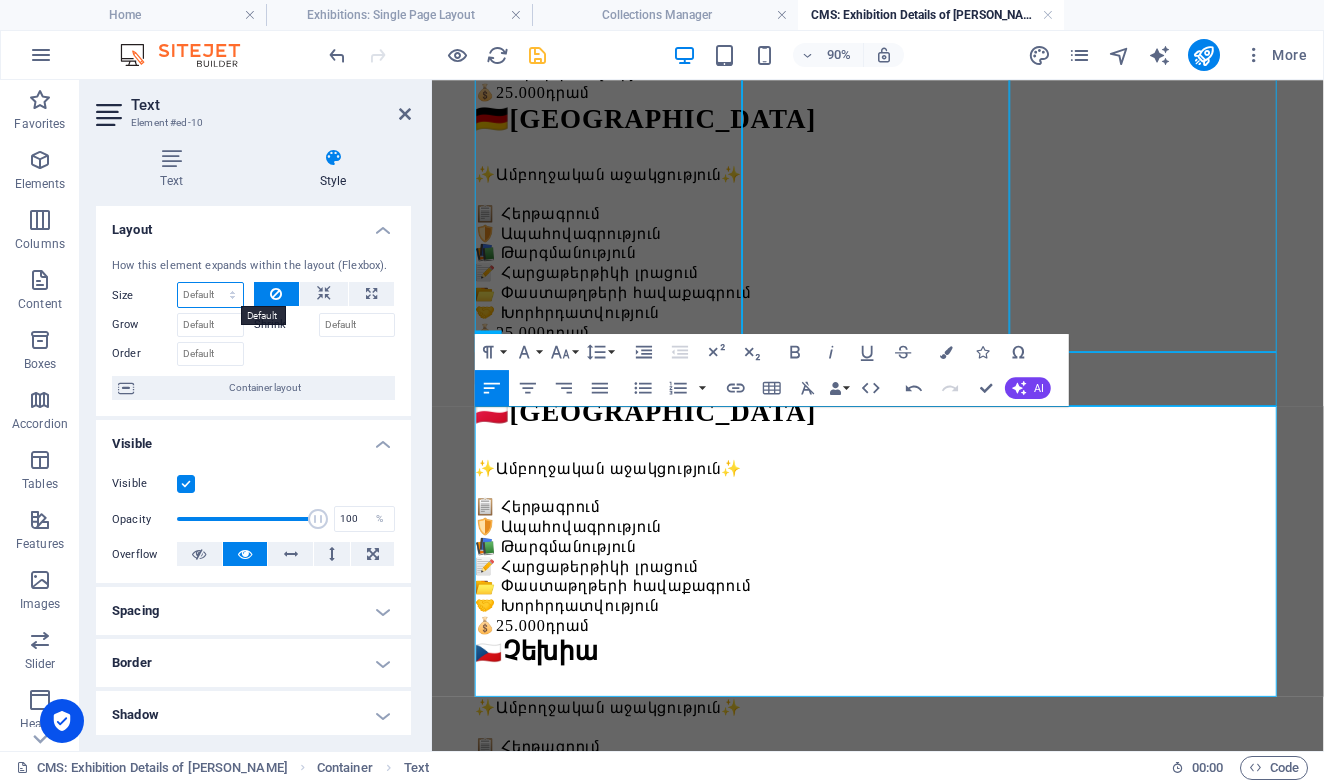 select on "1/3" 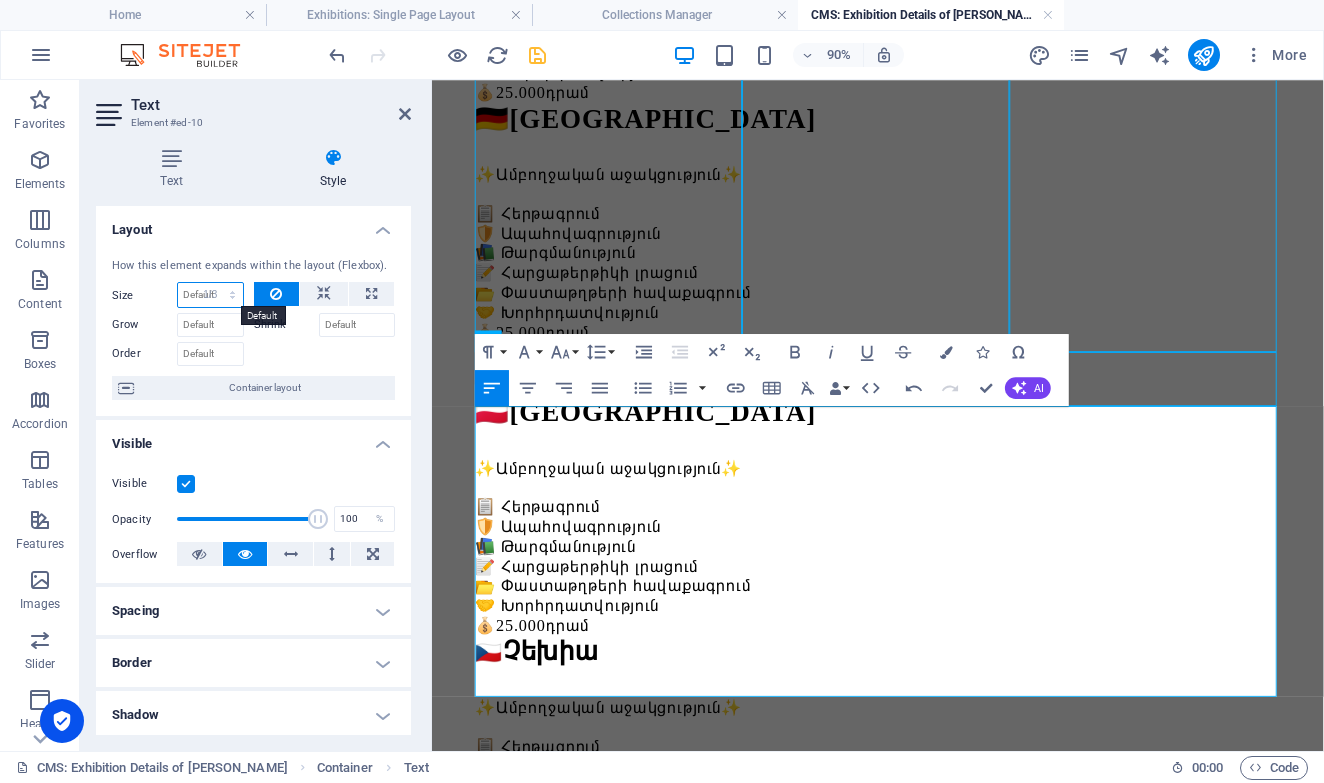 type on "33.33" 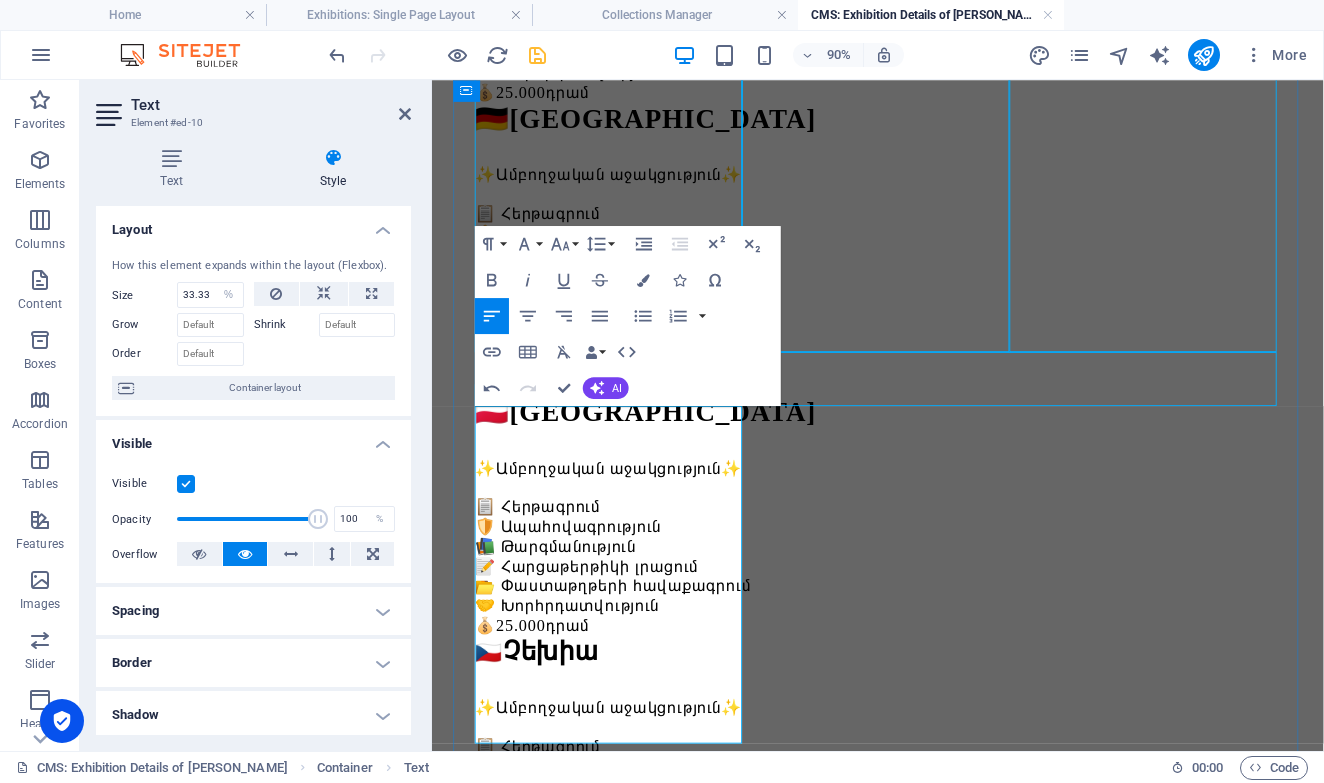 click on "Լեհաստան" at bounding box center (688, 1307) 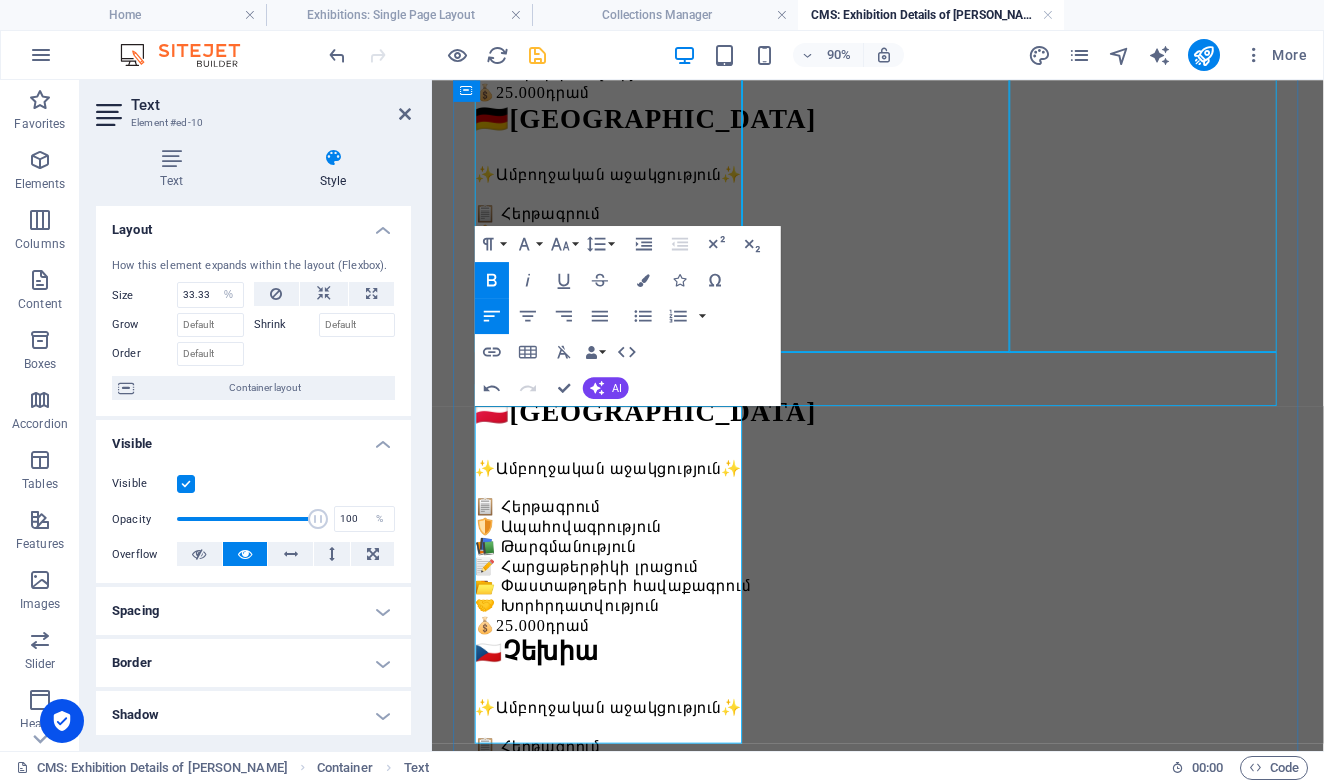 type 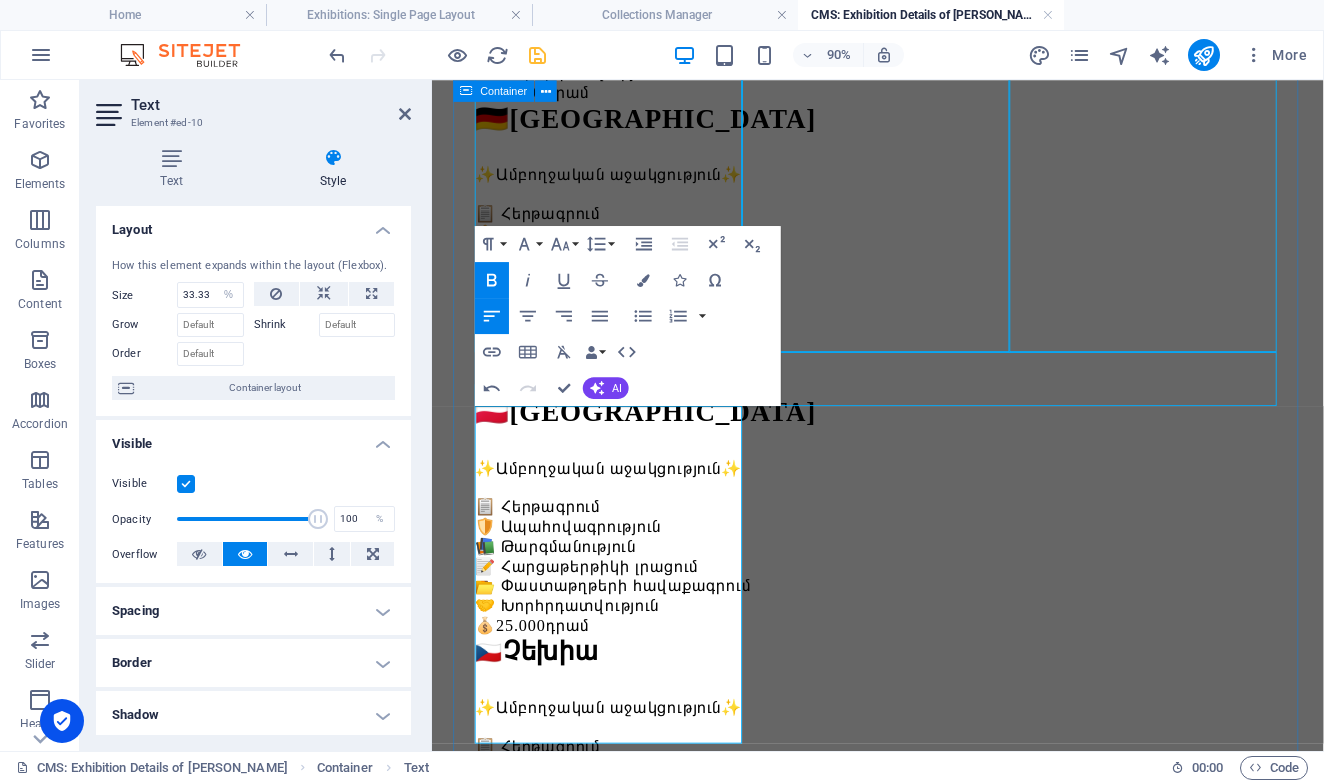 click on "Երկրներ 🇮🇹  Իտալիա ✨Ամբողջական աջակցություն✨   📋 Հերթագրում 🛡️ Ապահովագրություն   📚 Թարգմանություն   📝 Հարցաթերթիկի լրացում   📂 Փաստաթղթերի հավաքագրում   🤝 Խորհրդատվություն 💰 25.000  դրամ 🇪🇸 Իսպանիա ✨Ամբողջական աջակցություն✨   📋 Հերթագրում 🛡️ Ապահովագրություն   📚 Թարգմանություն   📝 Հարցաթերթիկի լրացում   📂 Փաստաթղթերի հավաքագրում   🤝 Խորհրդատվություն 💰 25.000  դրամ 🇩🇪  Գերմանիա ✨Ամբողջական աջակցություն✨   📋 Հերթագրում 🛡️ Ապահովագրություն   📚 Թարգմանություն   📝 Հարցաթերթիկի լրացում   📂 Փաստաթղթերի հավաքագրում   💰 25.000  դրամ" at bounding box center (927, 694) 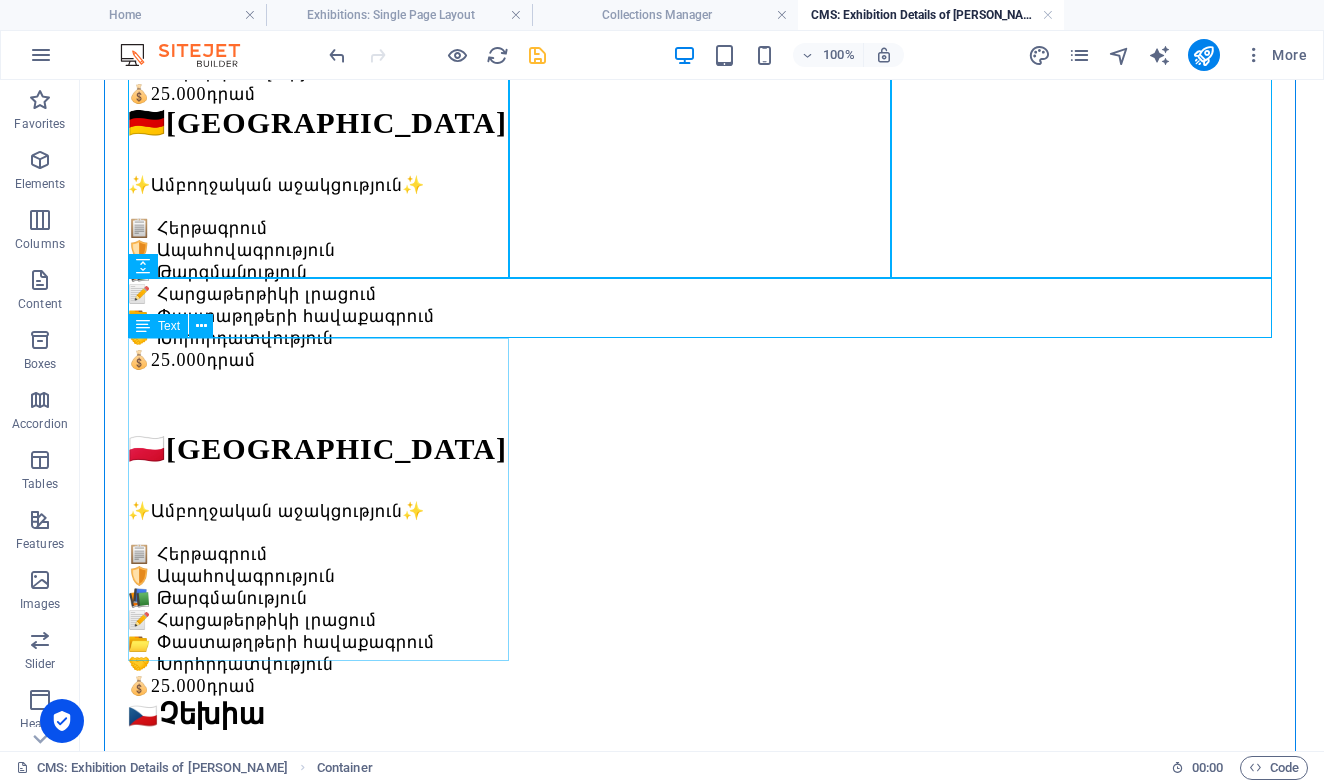 click on "🇵🇱  Լիտվա ✨Ամբողջական աջակցություն✨   📋 Հերթագրում 🛡️ Ապահովագրություն   📚 Թարգմանություն   📝 Հարցաթերթիկի լրացում   📂 Փաստաթղթերի հավաքագրում   🤝 Խորհրդատվություն 💰 25.000  դրամ" at bounding box center [702, 1423] 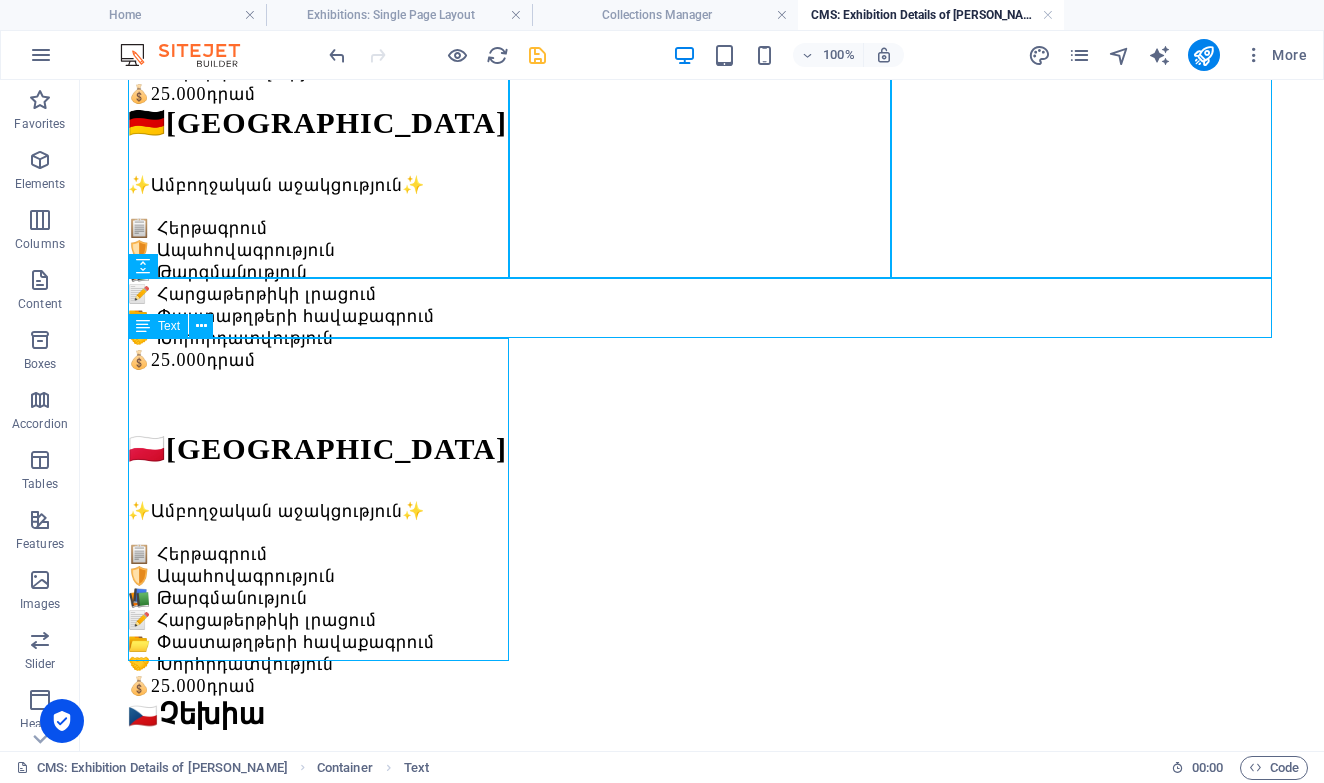 click on "🇵🇱  Լիտվա ✨Ամբողջական աջակցություն✨   📋 Հերթագրում 🛡️ Ապահովագրություն   📚 Թարգմանություն   📝 Հարցաթերթիկի լրացում   📂 Փաստաթղթերի հավաքագրում   🤝 Խորհրդատվություն 💰 25.000  դրամ" at bounding box center (702, 1423) 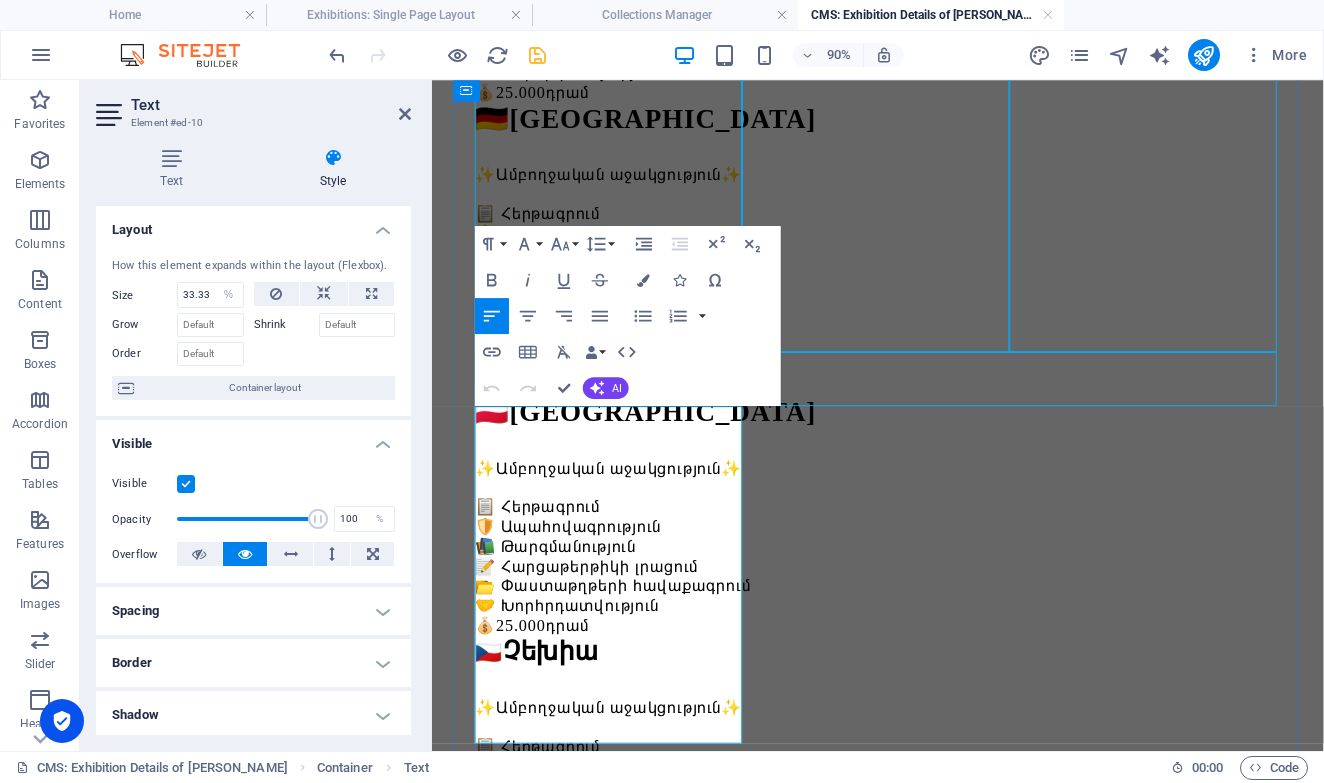 drag, startPoint x: 509, startPoint y: 472, endPoint x: 486, endPoint y: 472, distance: 23 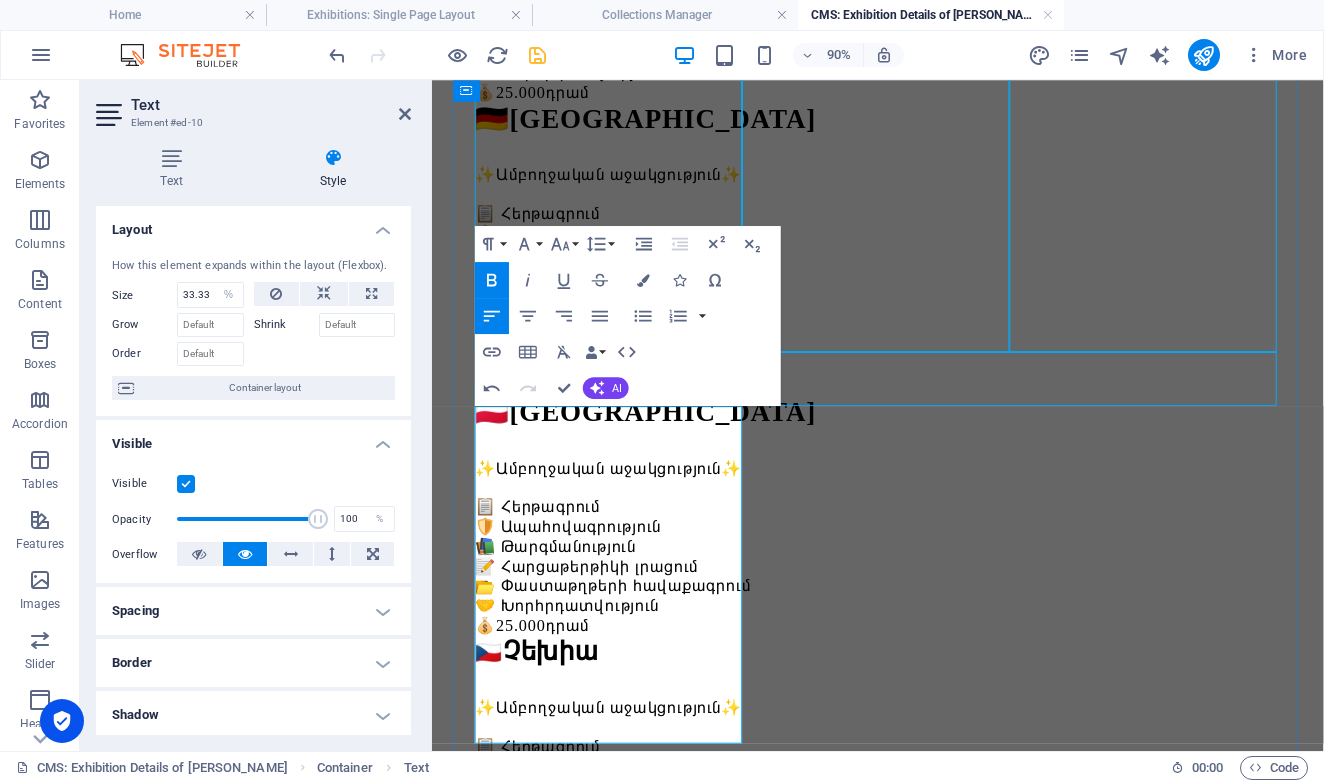 drag, startPoint x: 495, startPoint y: 467, endPoint x: 476, endPoint y: 467, distance: 19 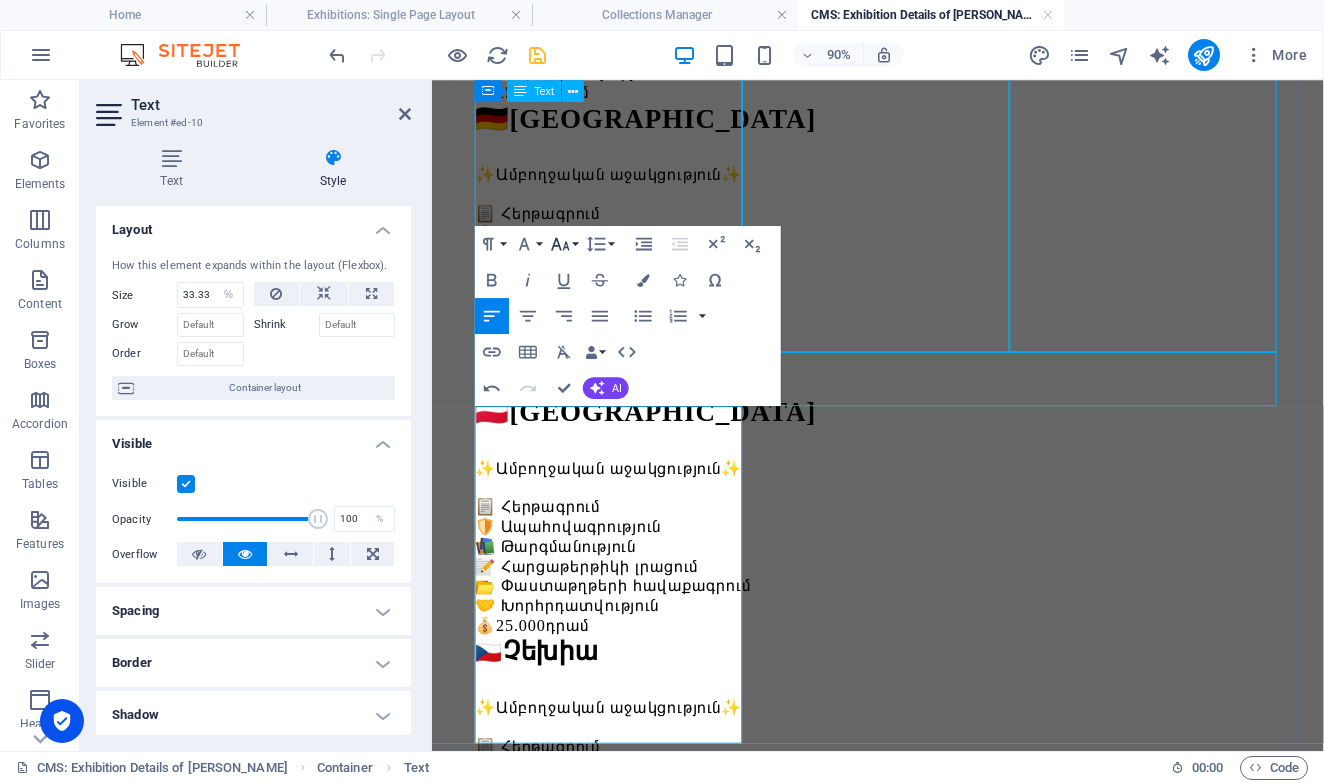 click 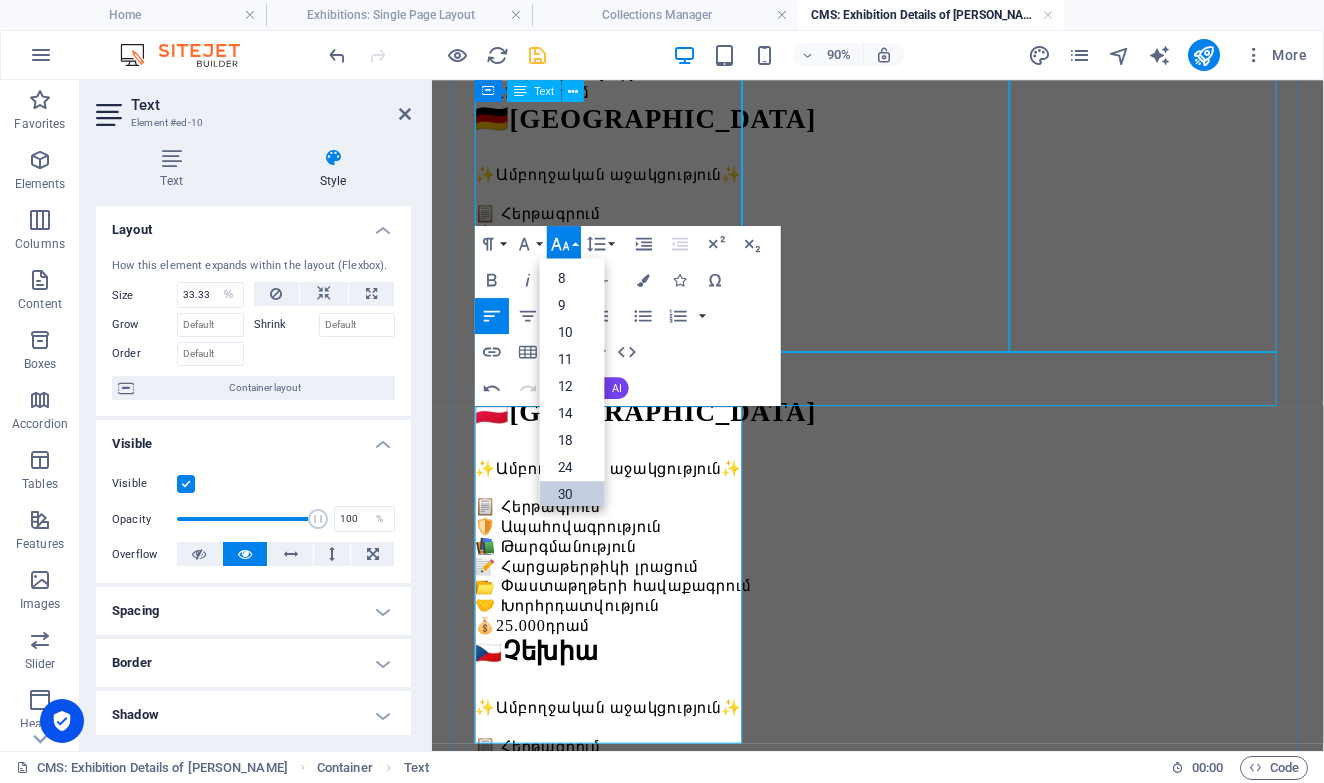click on "30" at bounding box center (572, 494) 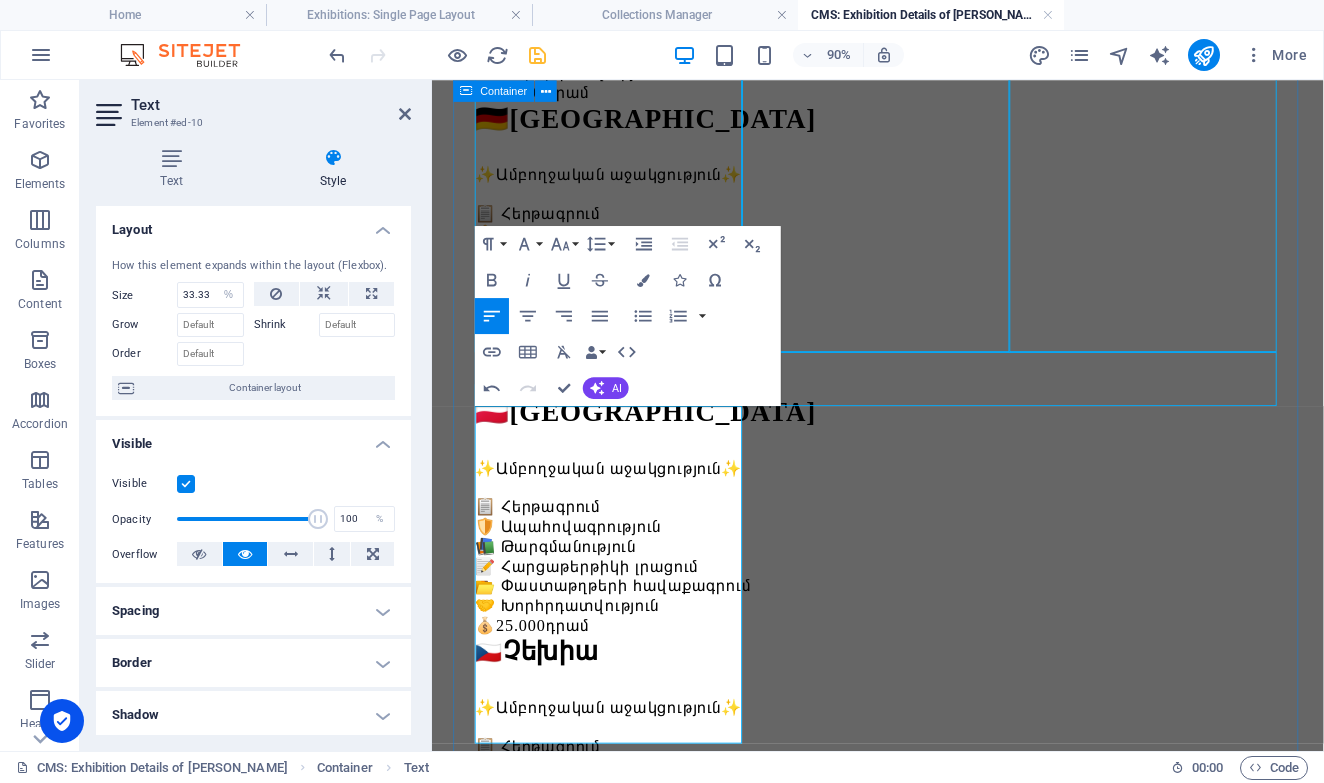 click on "Երկրներ 🇮🇹  Իտալիա ✨Ամբողջական աջակցություն✨   📋 Հերթագրում 🛡️ Ապահովագրություն   📚 Թարգմանություն   📝 Հարցաթերթիկի լրացում   📂 Փաստաթղթերի հավաքագրում   🤝 Խորհրդատվություն 💰 25.000  դրամ 🇪🇸 Իսպանիա ✨Ամբողջական աջակցություն✨   📋 Հերթագրում 🛡️ Ապահովագրություն   📚 Թարգմանություն   📝 Հարցաթերթիկի լրացում   📂 Փաստաթղթերի հավաքագրում   🤝 Խորհրդատվություն 💰 25.000  դրամ 🇩🇪  Գերմանիա ✨Ամբողջական աջակցություն✨   📋 Հերթագրում 🛡️ Ապահովագրություն   📚 Թարգմանություն   📝 Հարցաթերթիկի լրացում   📂 Փաստաթղթերի հավաքագրում   💰 25.000  դրամ" at bounding box center (927, 694) 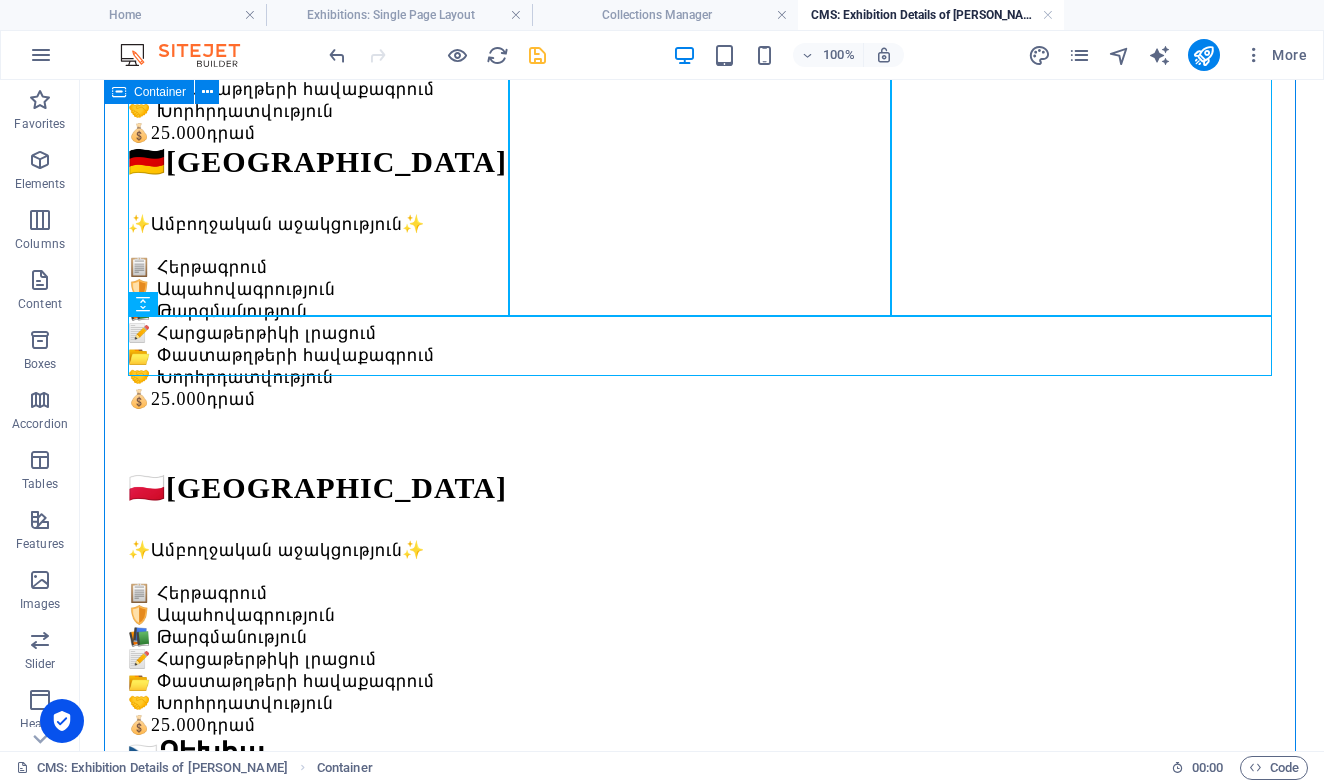 scroll, scrollTop: 824, scrollLeft: 0, axis: vertical 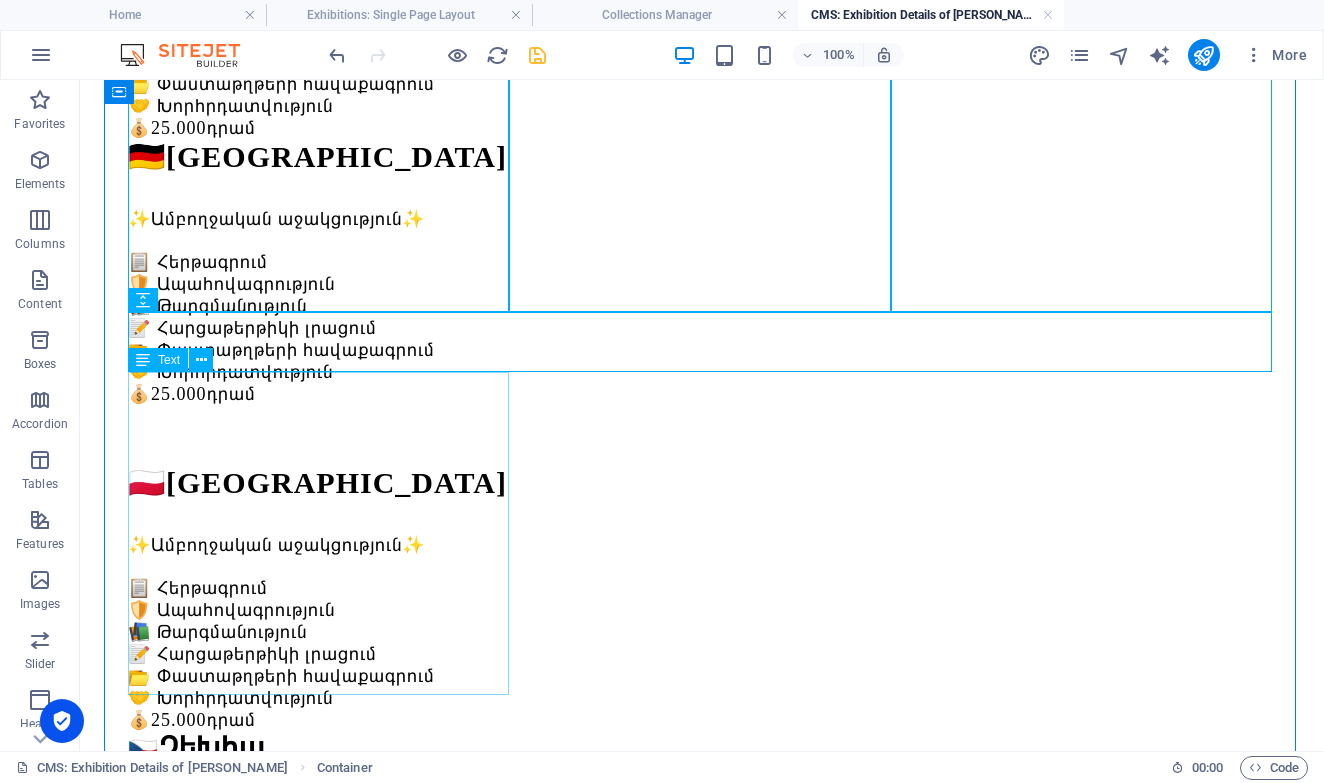 click on "🇱🇹  Լիտվա ✨Ամբողջական աջակցություն✨   📋 Հերթագրում 🛡️ Ապահովագրություն   📚 Թարգմանություն   📝 Հարցաթերթիկի լրացում   📂 Փաստաթղթերի հավաքագրում   🤝 Խորհրդատվություն 💰 25.000  դրամ" at bounding box center (702, 1457) 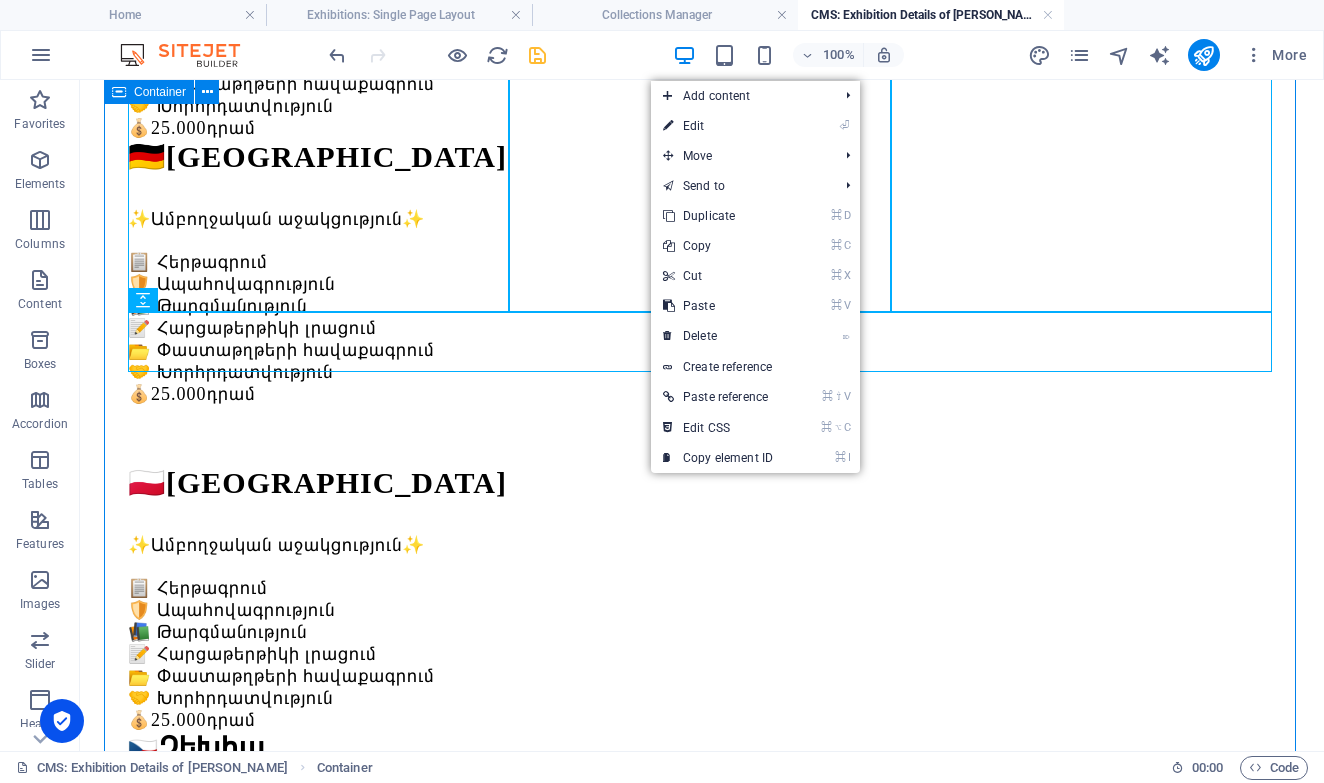 click on "Երկրներ 🇮🇹  Իտալիա ✨Ամբողջական աջակցություն✨   📋 Հերթագրում 🛡️ Ապահովագրություն   📚 Թարգմանություն   📝 Հարցաթերթիկի լրացում   📂 Փաստաթղթերի հավաքագրում   🤝 Խորհրդատվություն 💰 25.000  դրամ 🇪🇸 Իսպանիա ✨Ամբողջական աջակցություն✨   📋 Հերթագրում 🛡️ Ապահովագրություն   📚 Թարգմանություն   📝 Հարցաթերթիկի լրացում   📂 Փաստաթղթերի հավաքագրում   🤝 Խորհրդատվություն 💰 25.000  դրամ 🇩🇪  Գերմանիա ✨Ամբողջական աջակցություն✨   📋 Հերթագրում 🛡️ Ապահովագրություն   📚 Թարգմանություն   📝 Հարցաթերթիկի լրացում   📂 Փաստաթղթերի հավաքագրում   💰 25.000  դրամ" at bounding box center [702, 690] 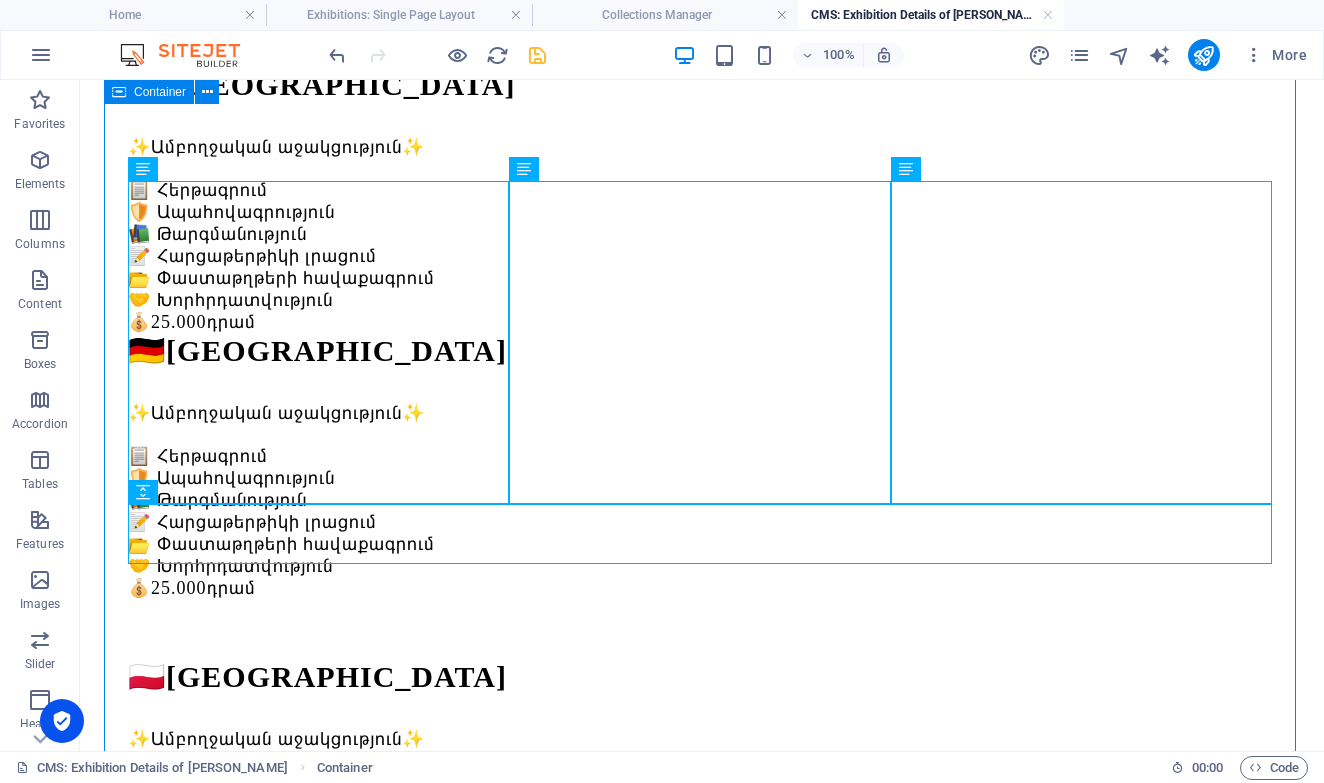 scroll, scrollTop: 632, scrollLeft: 0, axis: vertical 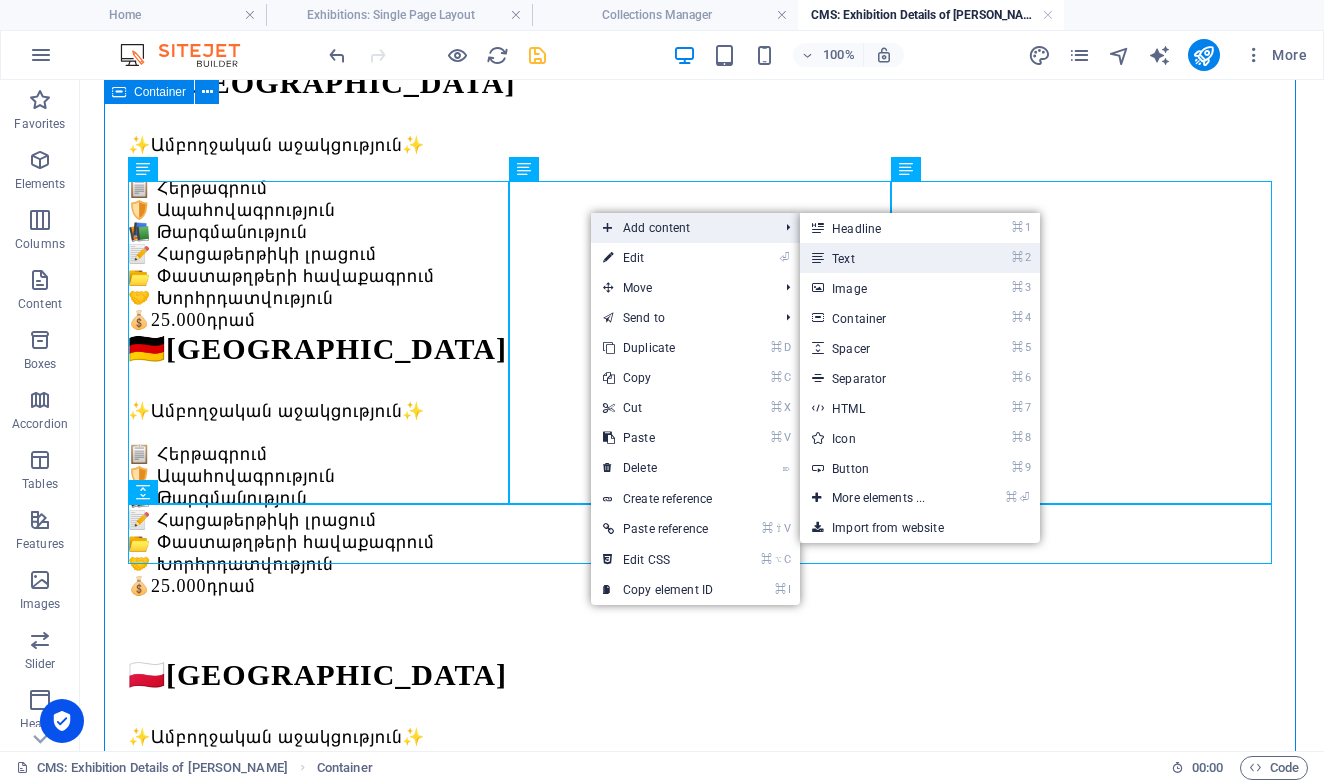 click on "⌘ 2  Text" at bounding box center (882, 258) 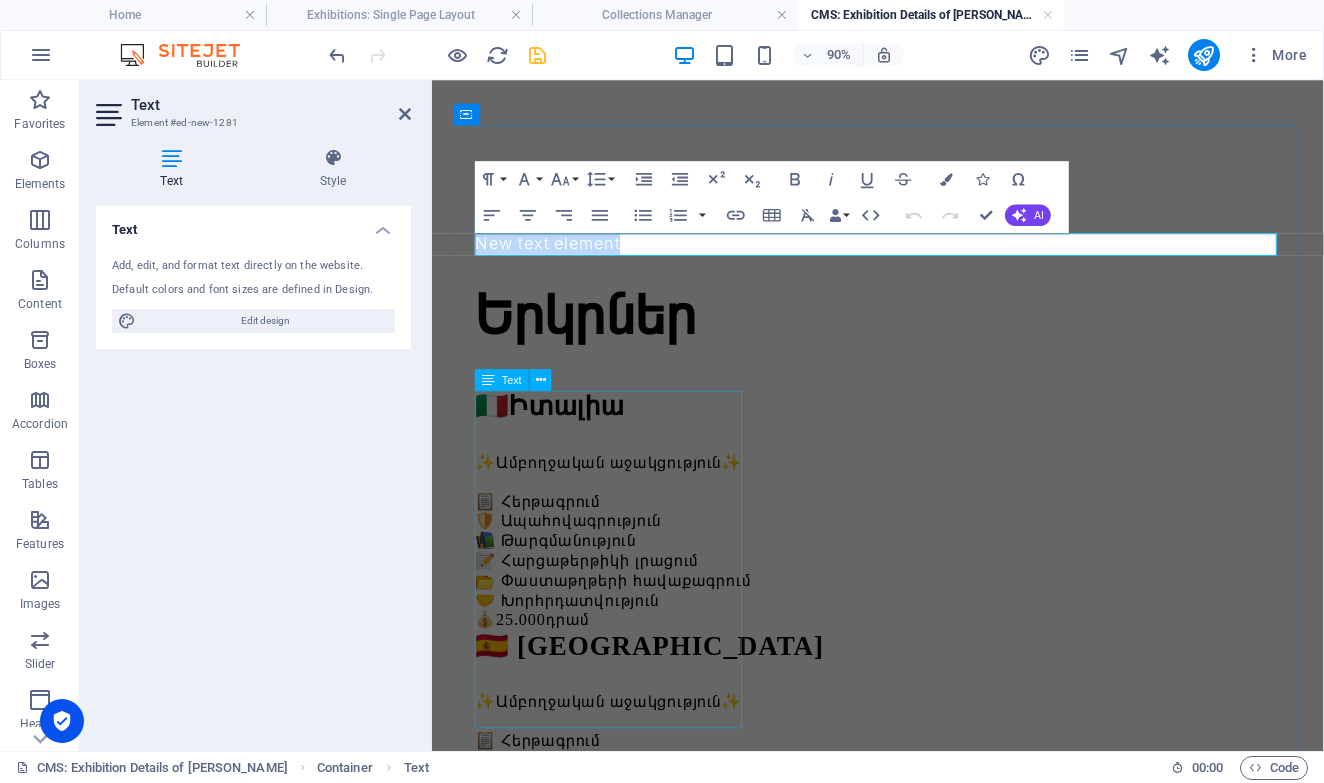 scroll, scrollTop: 39, scrollLeft: 0, axis: vertical 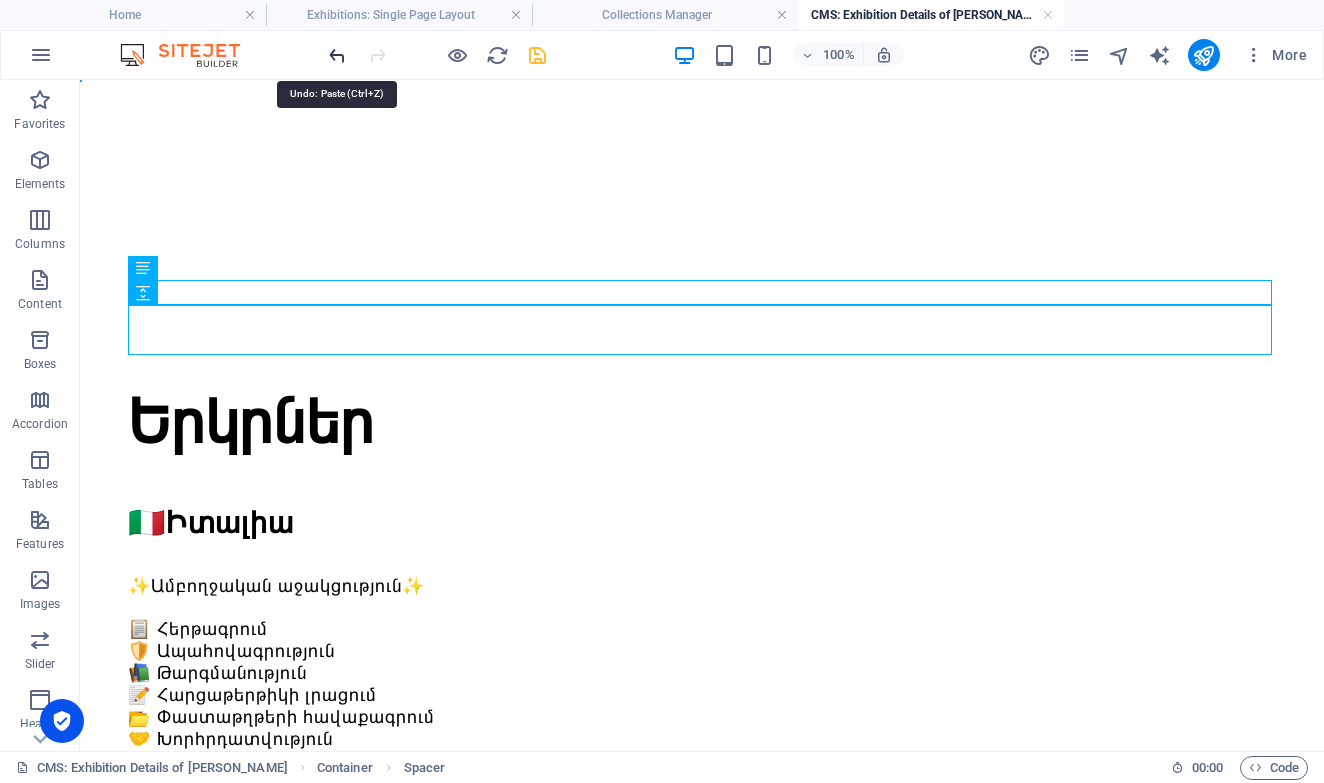 click at bounding box center (337, 55) 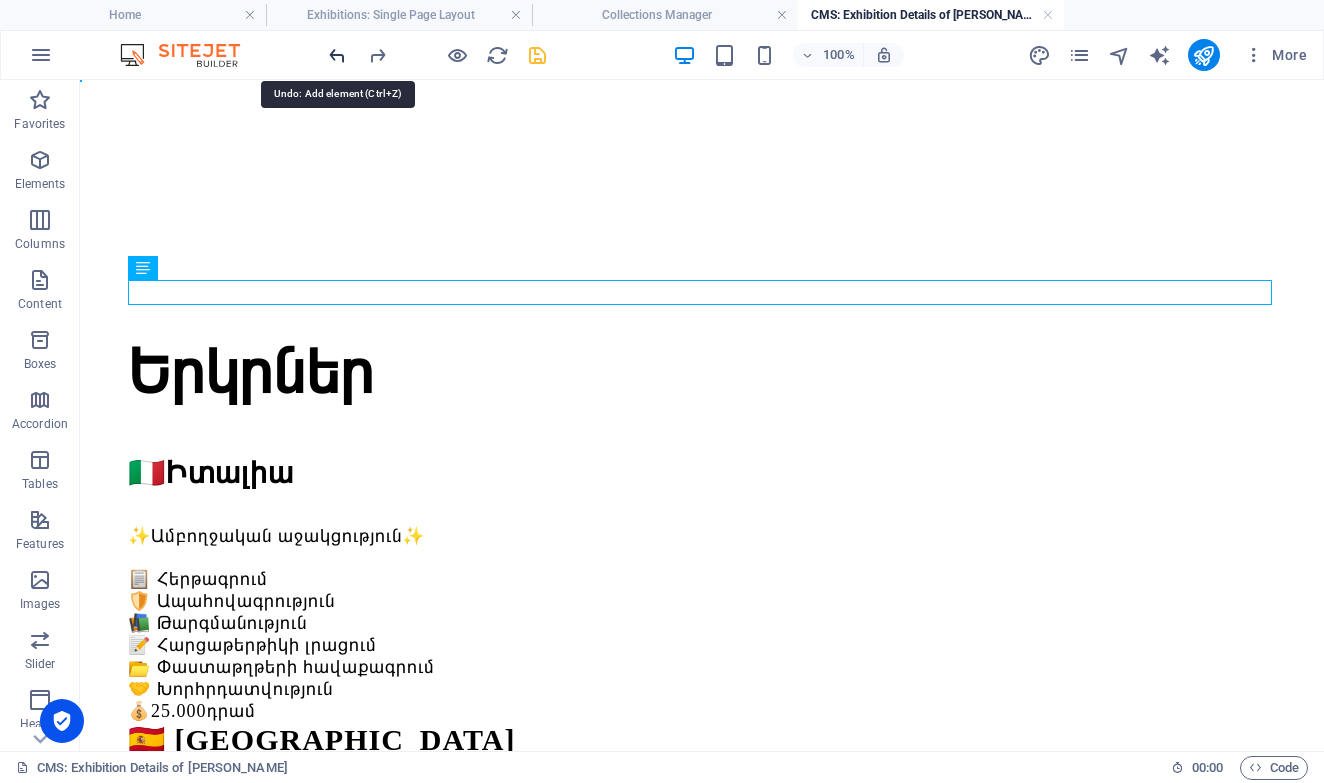 click at bounding box center (337, 55) 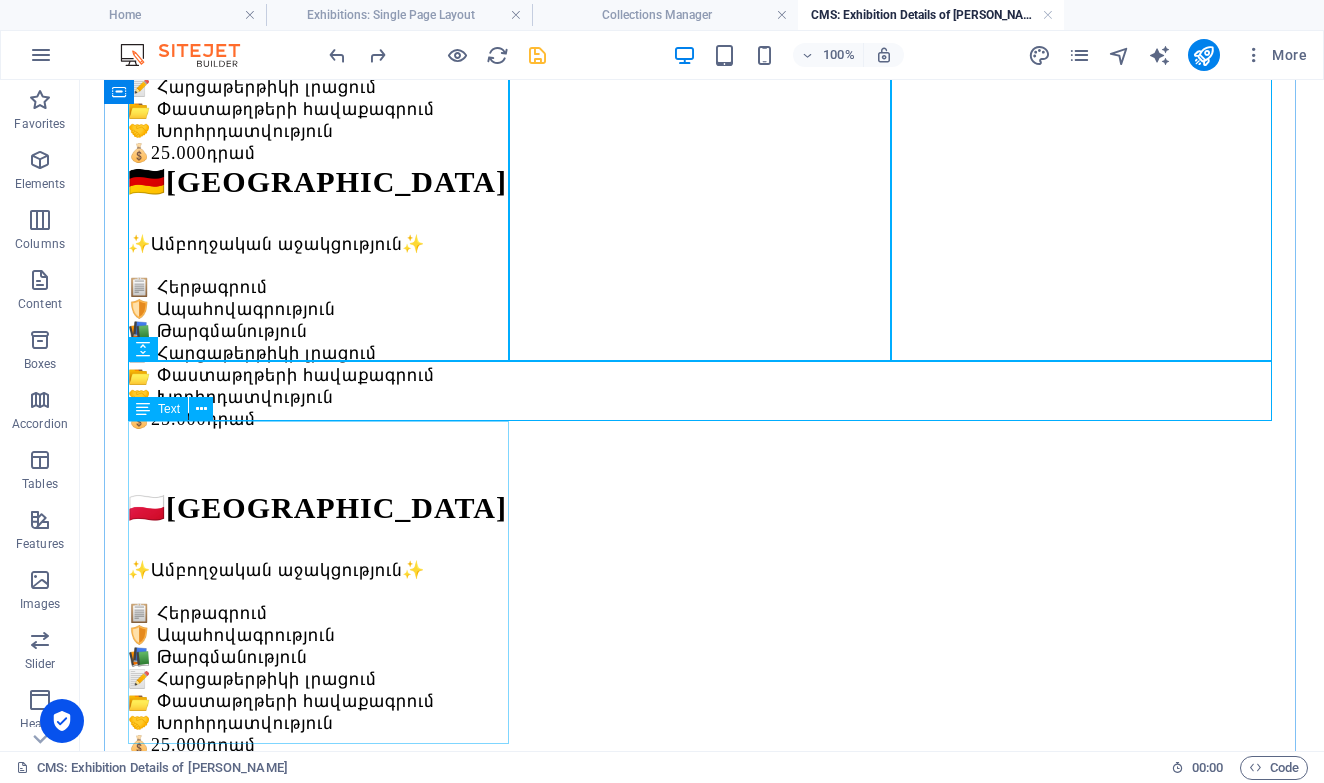 scroll, scrollTop: 806, scrollLeft: 0, axis: vertical 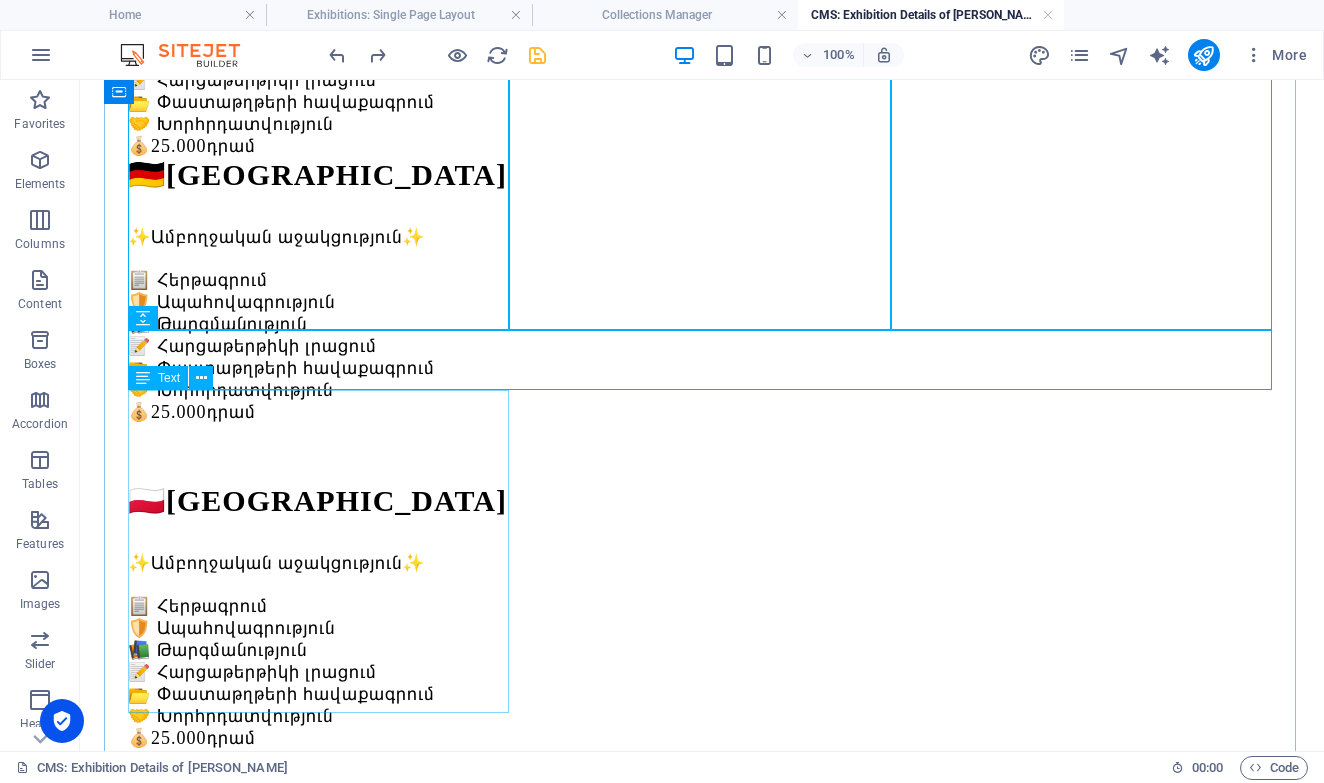 click on "🇱🇹  Լիտվա ✨Ամբողջական աջակցություն✨   📋 Հերթագրում 🛡️ Ապահովագրություն   📚 Թարգմանություն   📝 Հարցաթերթիկի լրացում   📂 Փաստաթղթերի հավաքագրում   🤝 Խորհրդատվություն 💰 25.000  դրամ" at bounding box center (702, 1475) 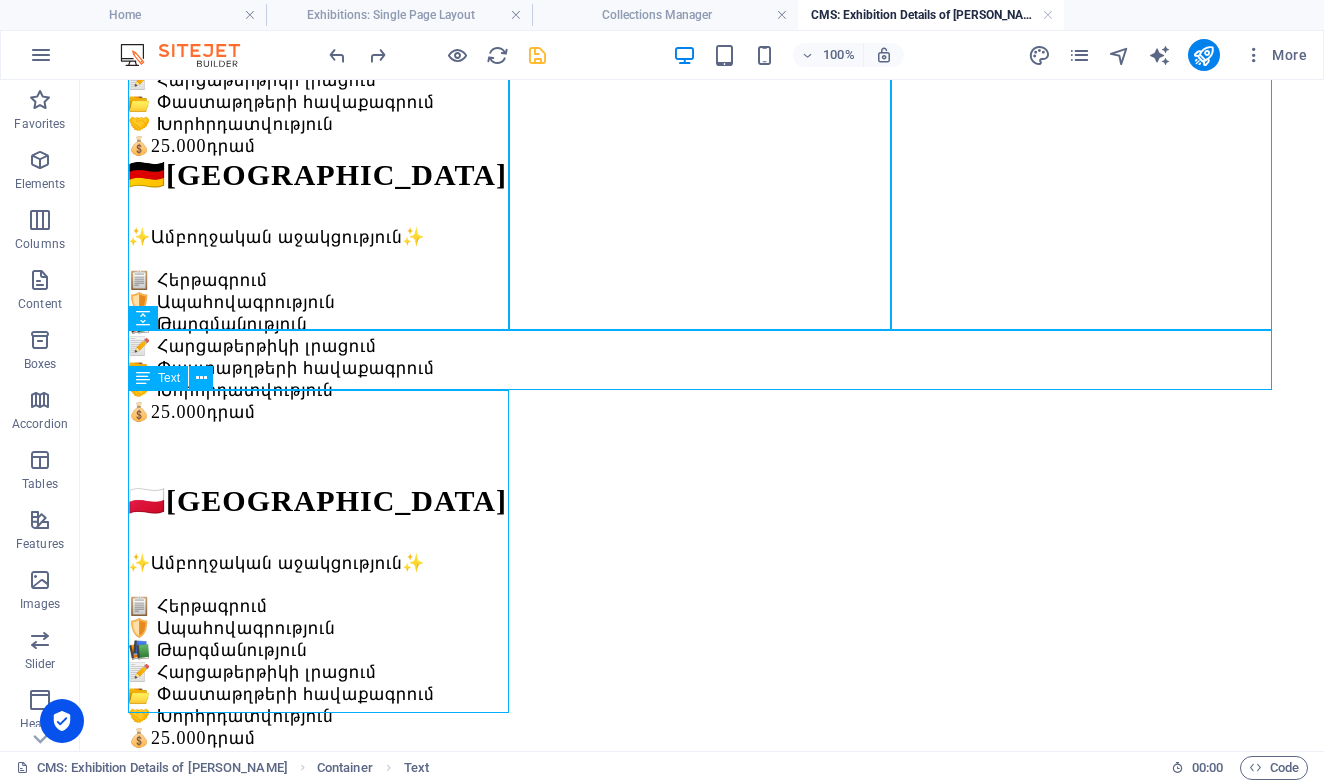 click on "🇱🇹  Լիտվա ✨Ամբողջական աջակցություն✨   📋 Հերթագրում 🛡️ Ապահովագրություն   📚 Թարգմանություն   📝 Հարցաթերթիկի լրացում   📂 Փաստաթղթերի հավաքագրում   🤝 Խորհրդատվություն 💰 25.000  դրամ" at bounding box center [702, 1475] 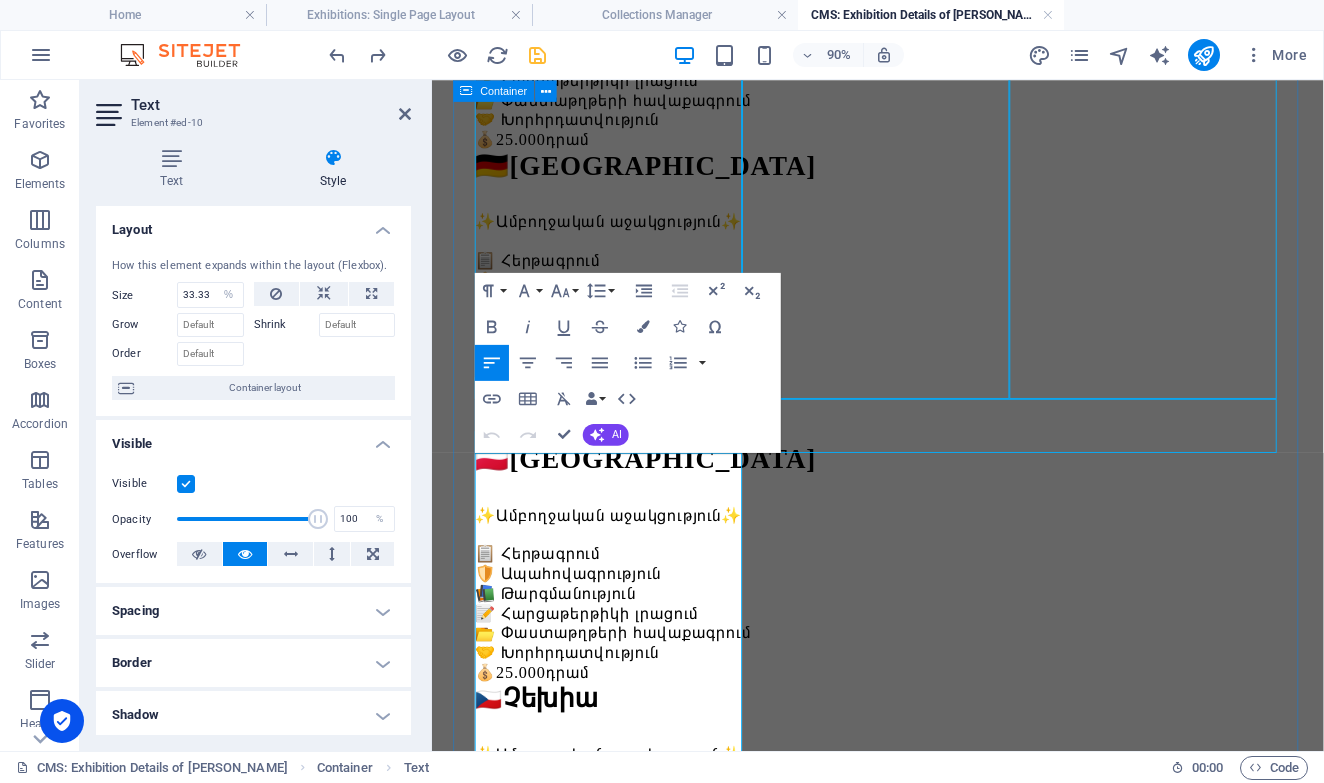 click on "Երկրներ 🇮🇹  Իտալիա ✨Ամբողջական աջակցություն✨   📋 Հերթագրում 🛡️ Ապահովագրություն   📚 Թարգմանություն   📝 Հարցաթերթիկի լրացում   📂 Փաստաթղթերի հավաքագրում   🤝 Խորհրդատվություն 💰 25.000  դրամ 🇪🇸 Իսպանիա ✨Ամբողջական աջակցություն✨   📋 Հերթագրում 🛡️ Ապահովագրություն   📚 Թարգմանություն   📝 Հարցաթերթիկի լրացում   📂 Փաստաթղթերի հավաքագրում   🤝 Խորհրդատվություն 💰 25.000  դրամ 🇩🇪  Գերմանիա ✨Ամբողջական աջակցություն✨   📋 Հերթագրում 🛡️ Ապահովագրություն   📚 Թարգմանություն   📝 Հարցաթերթիկի լրացում   📂 Փաստաթղթերի հավաքագրում   💰 25.000  դրամ" at bounding box center [927, 746] 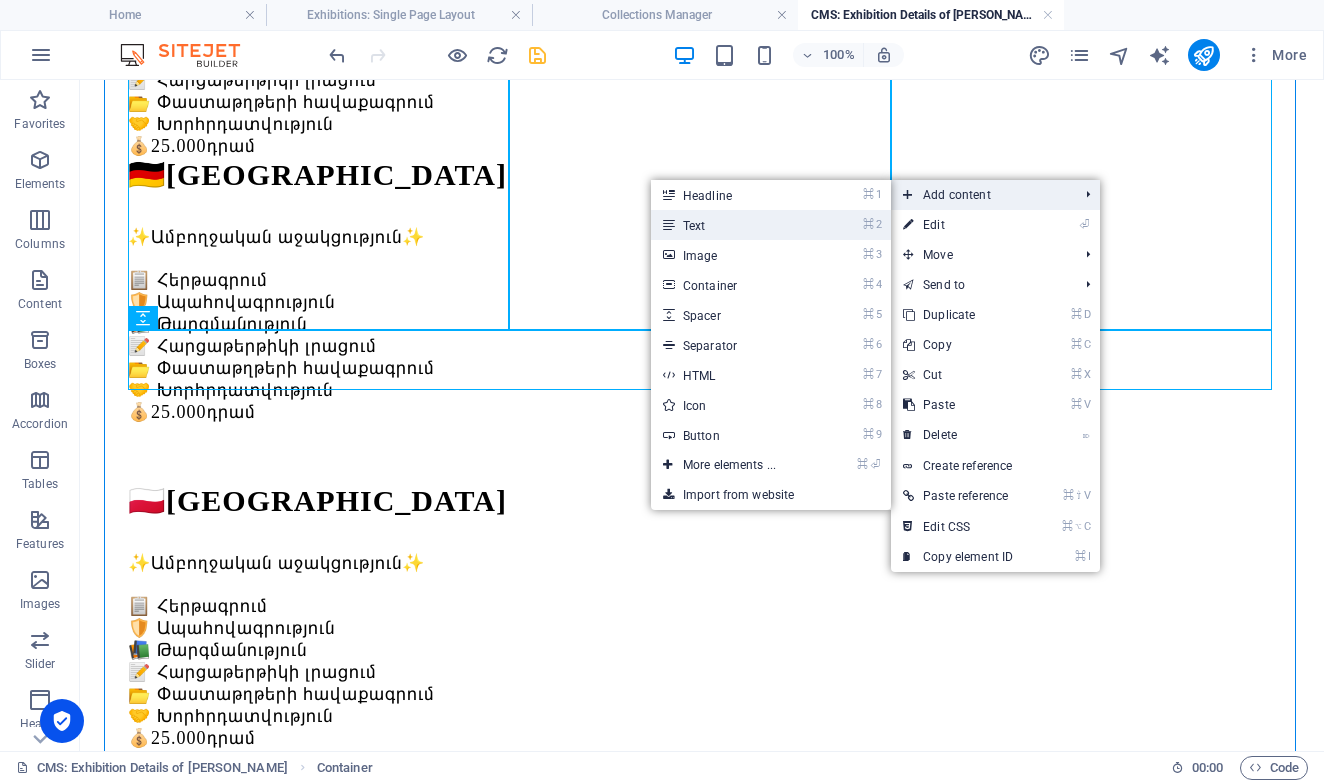 click on "⌘ 2  Text" at bounding box center [733, 225] 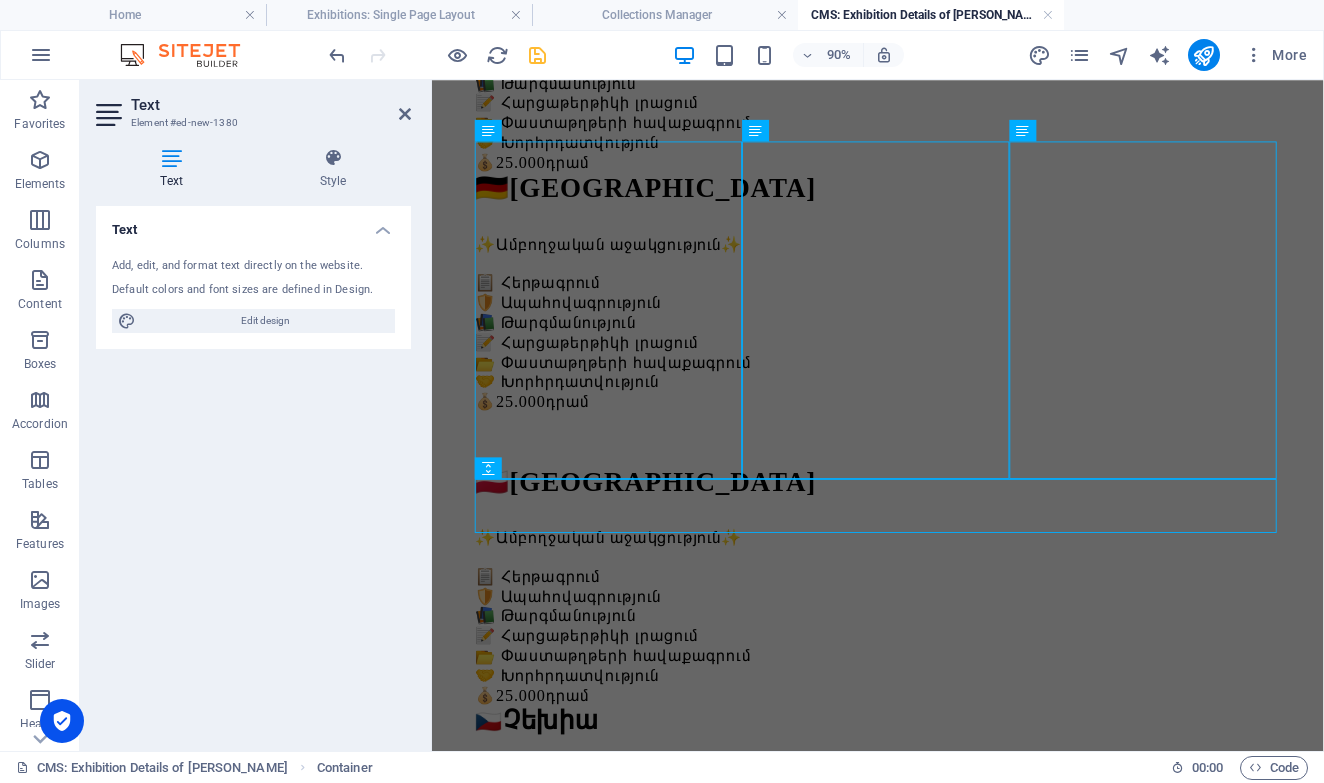 scroll, scrollTop: 0, scrollLeft: 0, axis: both 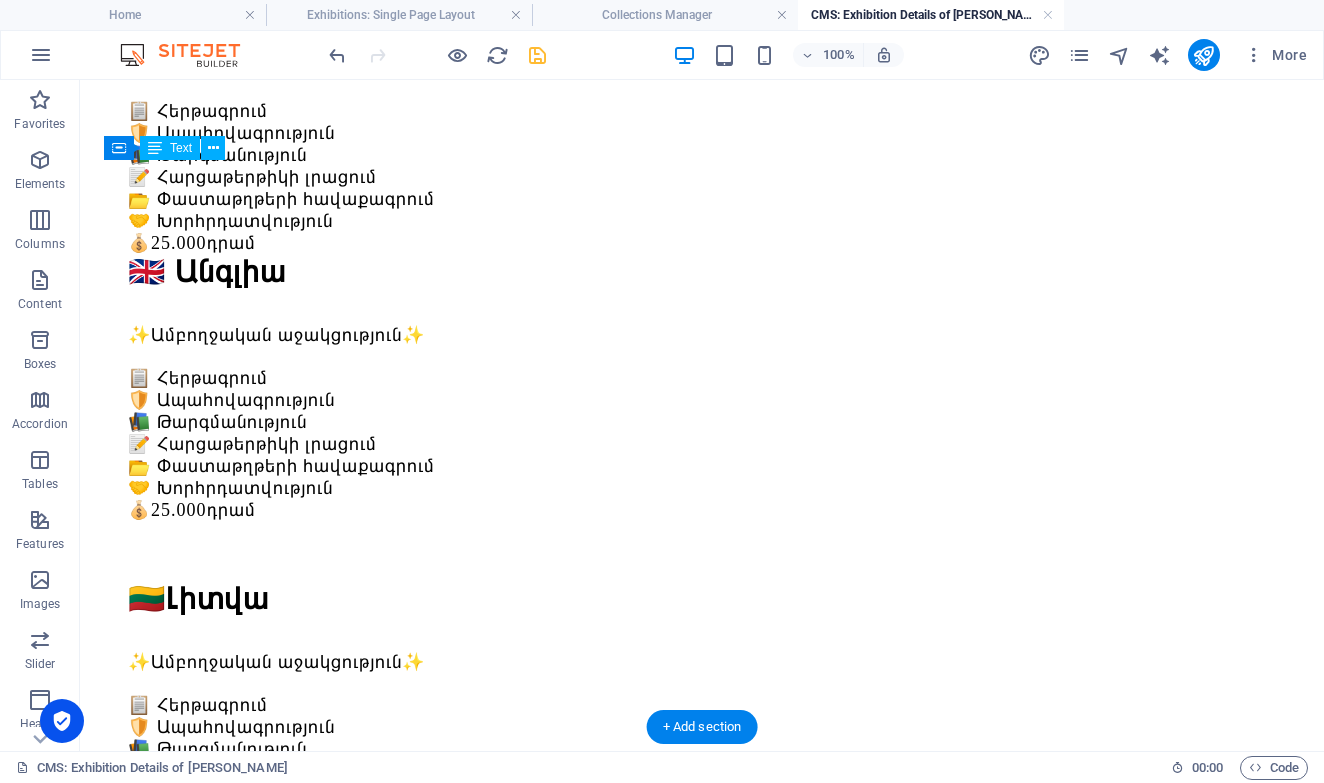 drag, startPoint x: 644, startPoint y: 466, endPoint x: 666, endPoint y: 272, distance: 195.24344 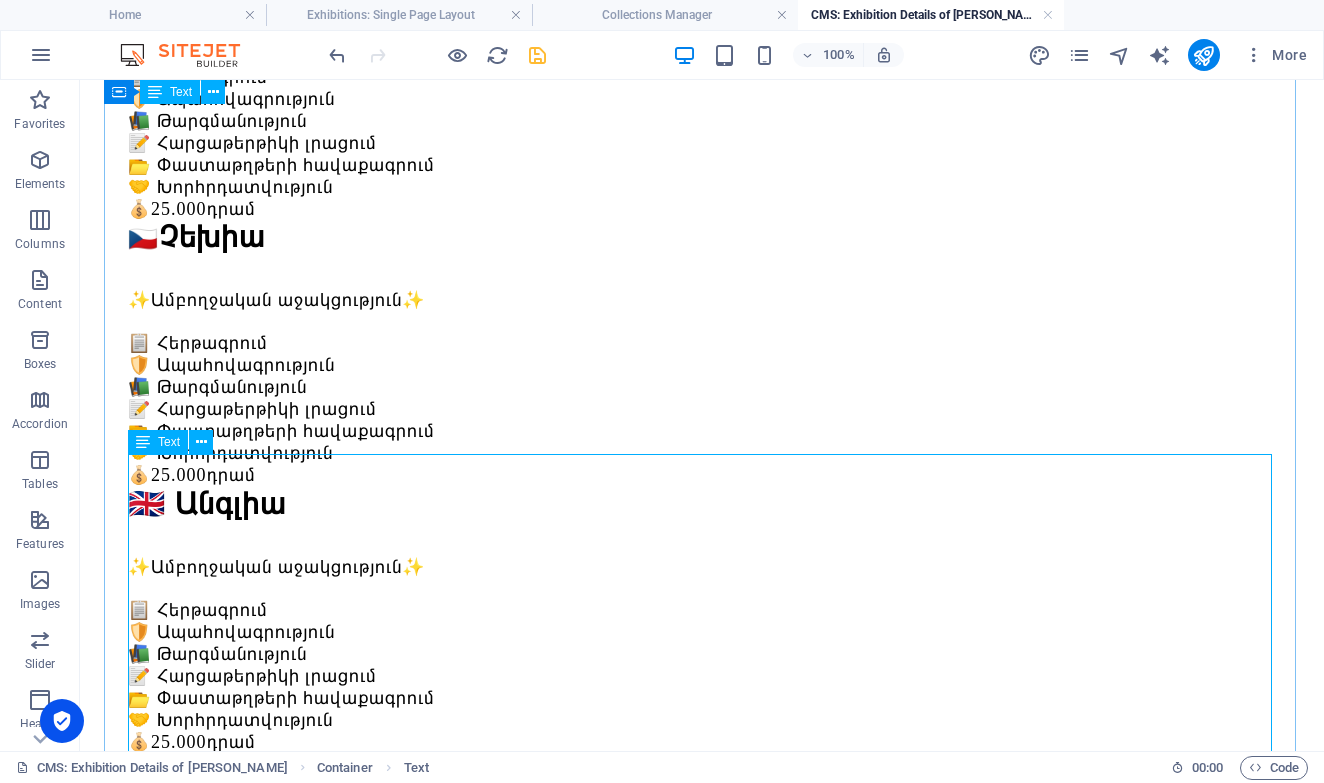 scroll, scrollTop: 1387, scrollLeft: 0, axis: vertical 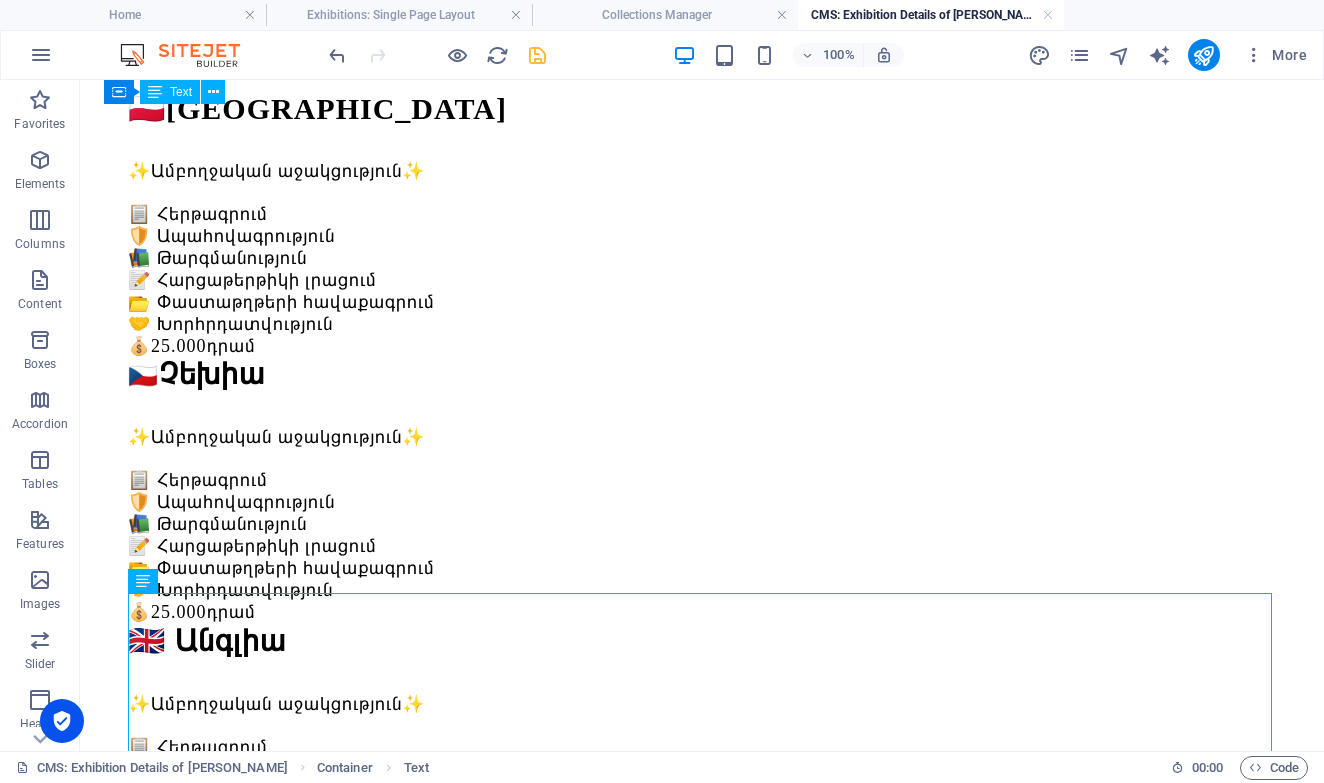 drag, startPoint x: 592, startPoint y: 512, endPoint x: 612, endPoint y: 292, distance: 220.90723 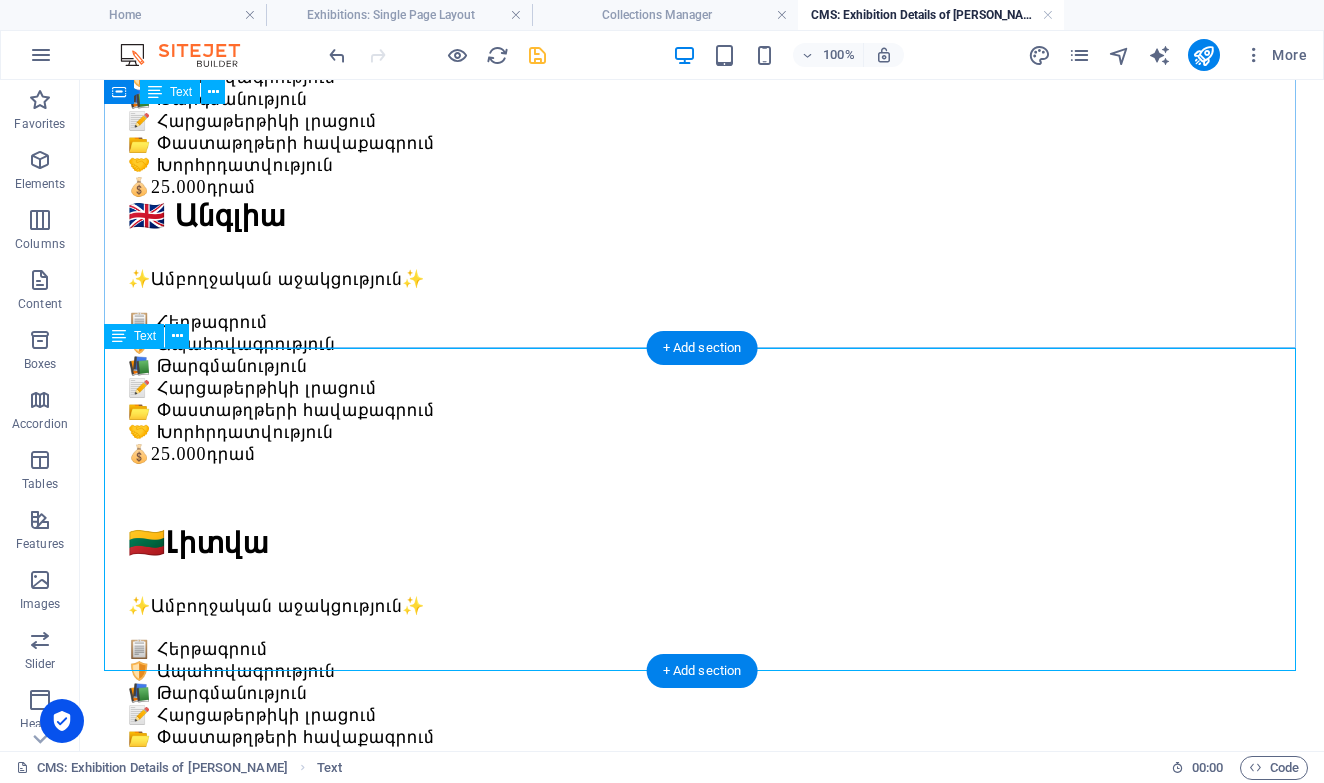 click on "🇱🇹  Լիտվա ✨Ամբողջական աջակցություն✨   📋 Հերթագրում 🛡️ Ապահովագրություն   📚 Թարգմանություն   📝 Հարցաթերթիկի լրացում   📂 Փաստաթղթերի հավաքագրում   🤝 Խորհրդատվություն 💰 25.000  դրամ" at bounding box center (702, 1379) 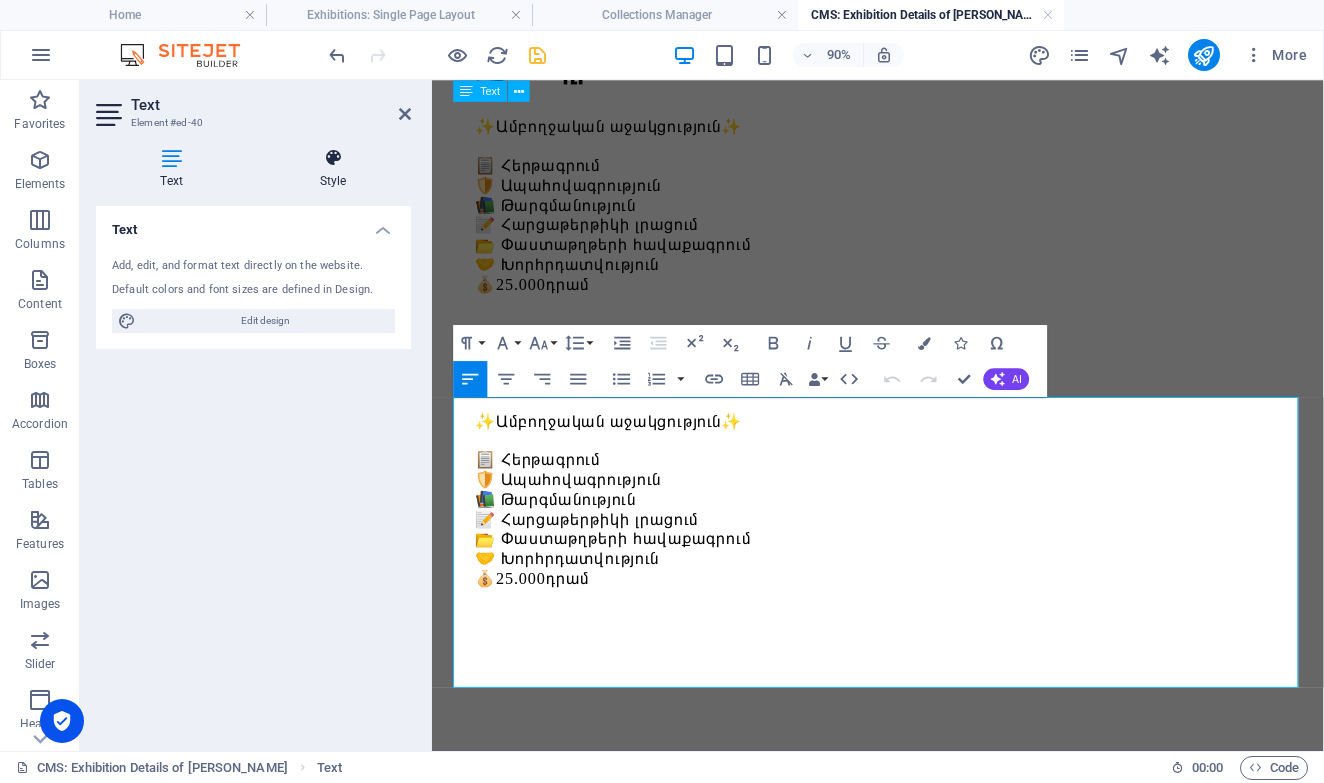 click on "Style" at bounding box center (333, 169) 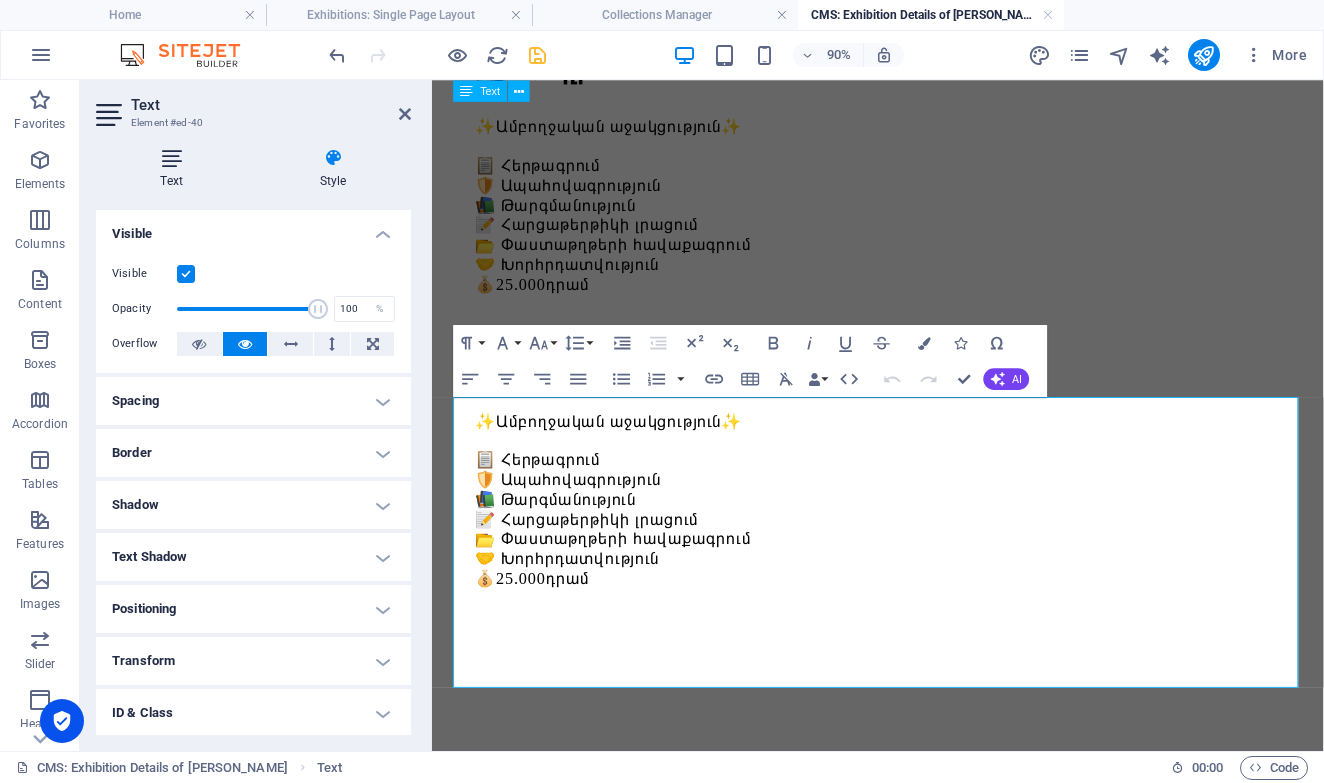 click at bounding box center (171, 158) 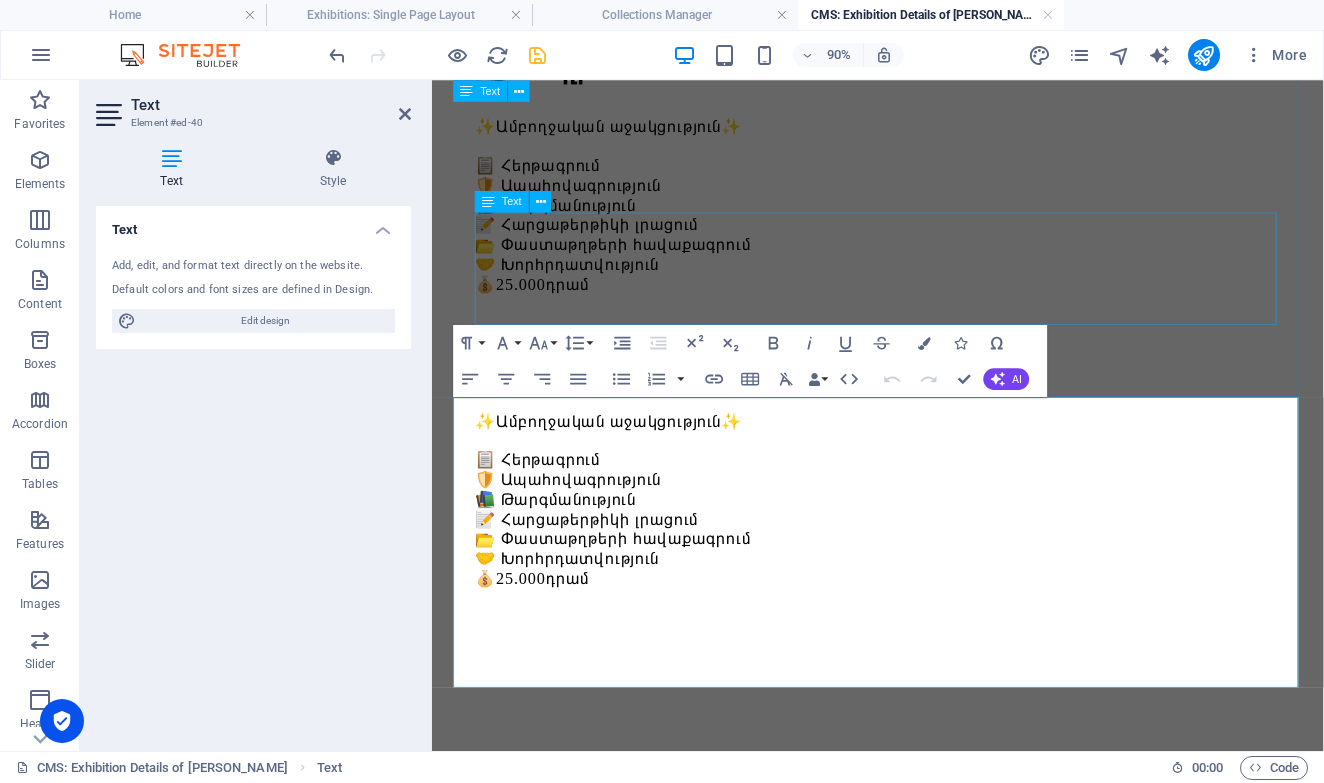 click on "Lorem ipsum dolor sit amet, consectetur adipiscing elit, sed do eiusmod tempor incididunt ut labore et dolore magna aliqua. Ut enim ad minim veniam, quis nostrud exercitation ullamco laboris nisi ut aliquip ex ea commodo consequat. Duis aute irure dolor in reprehenderit in voluptate velit esse cillum dolore eu fugiat nulla pariatur. Excepteur sint occaecat cupidatat non proident, sunt in culpa qui officia deserunt mollit anim id est laborum." at bounding box center [927, 1032] 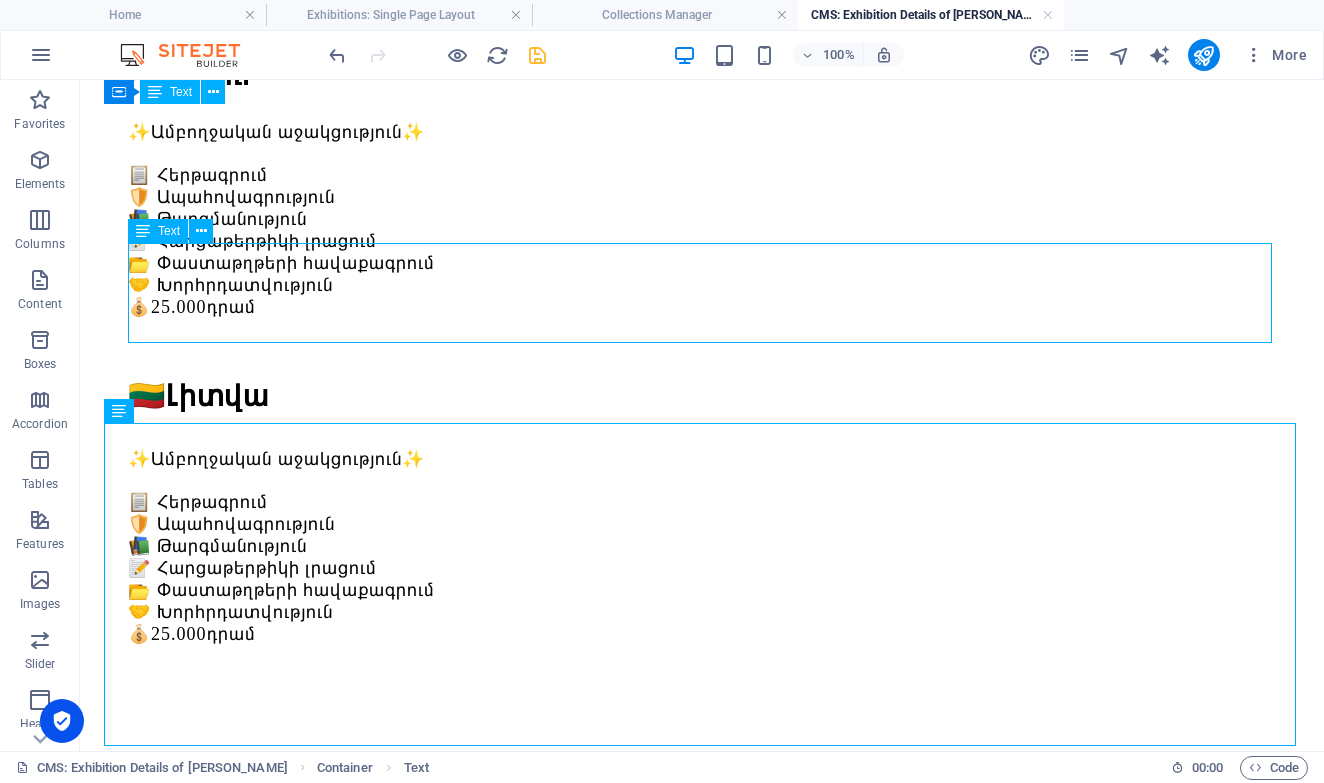 scroll, scrollTop: 1598, scrollLeft: 0, axis: vertical 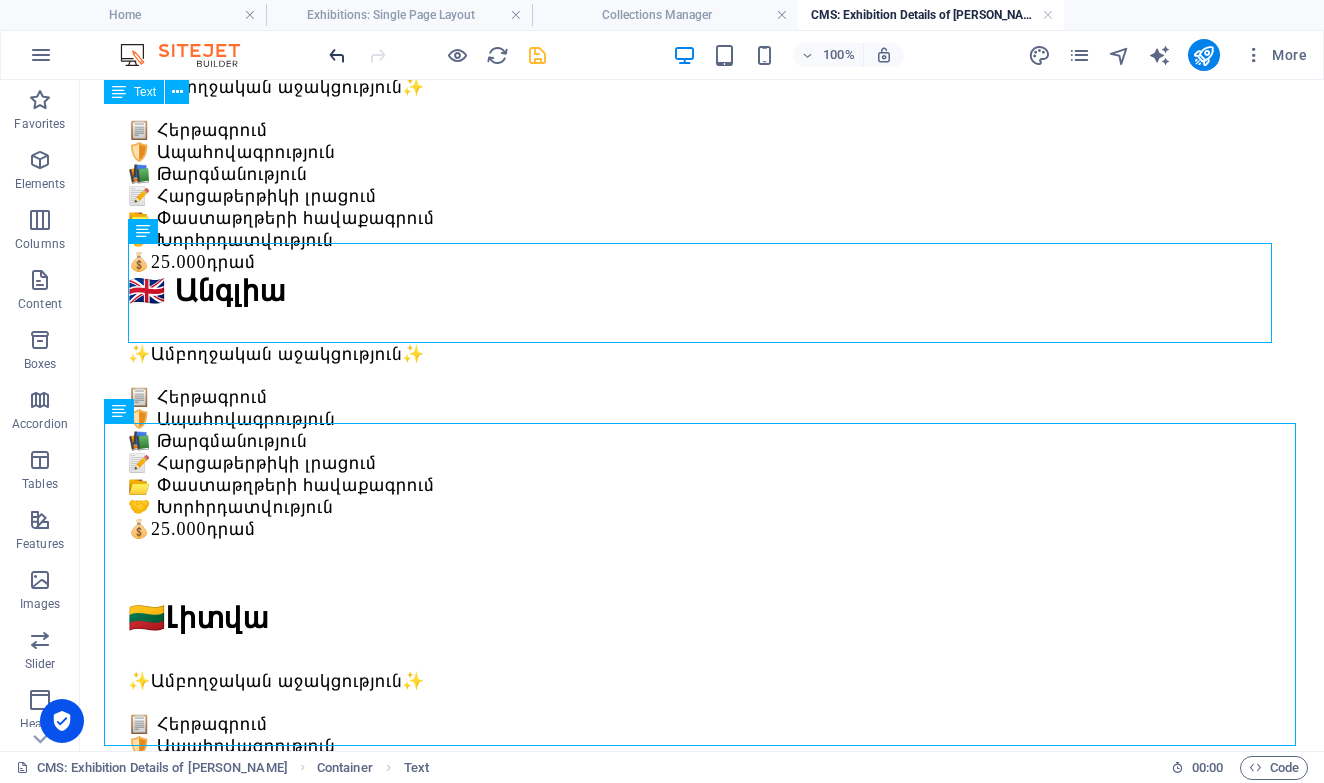 click at bounding box center (337, 55) 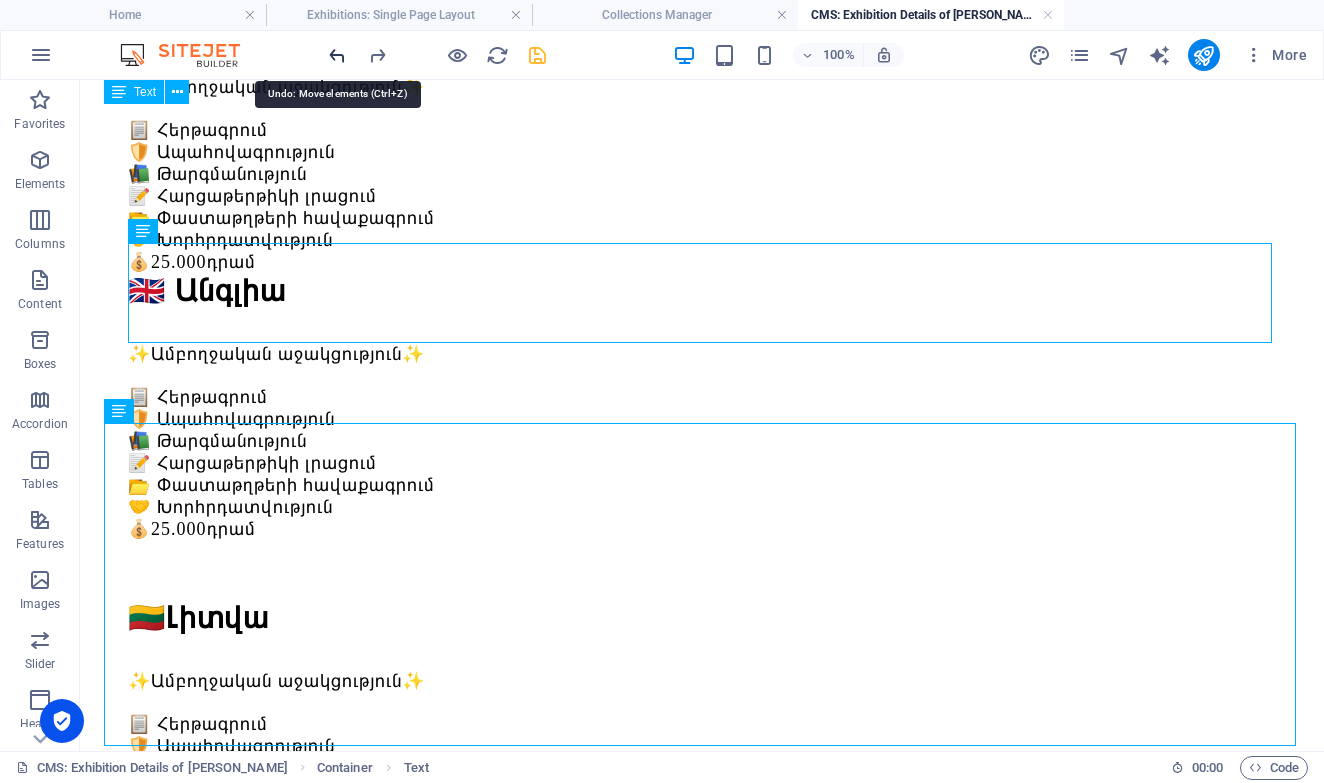 click at bounding box center (337, 55) 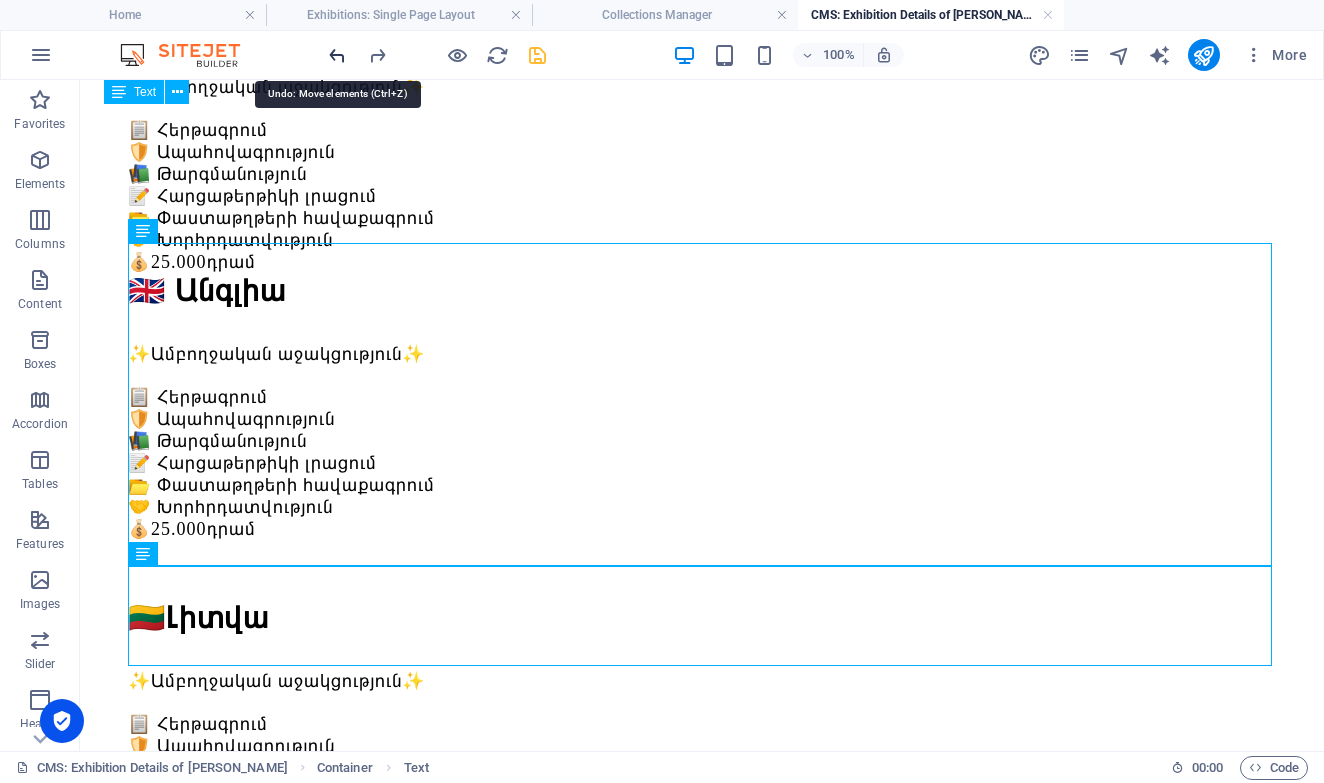click at bounding box center [337, 55] 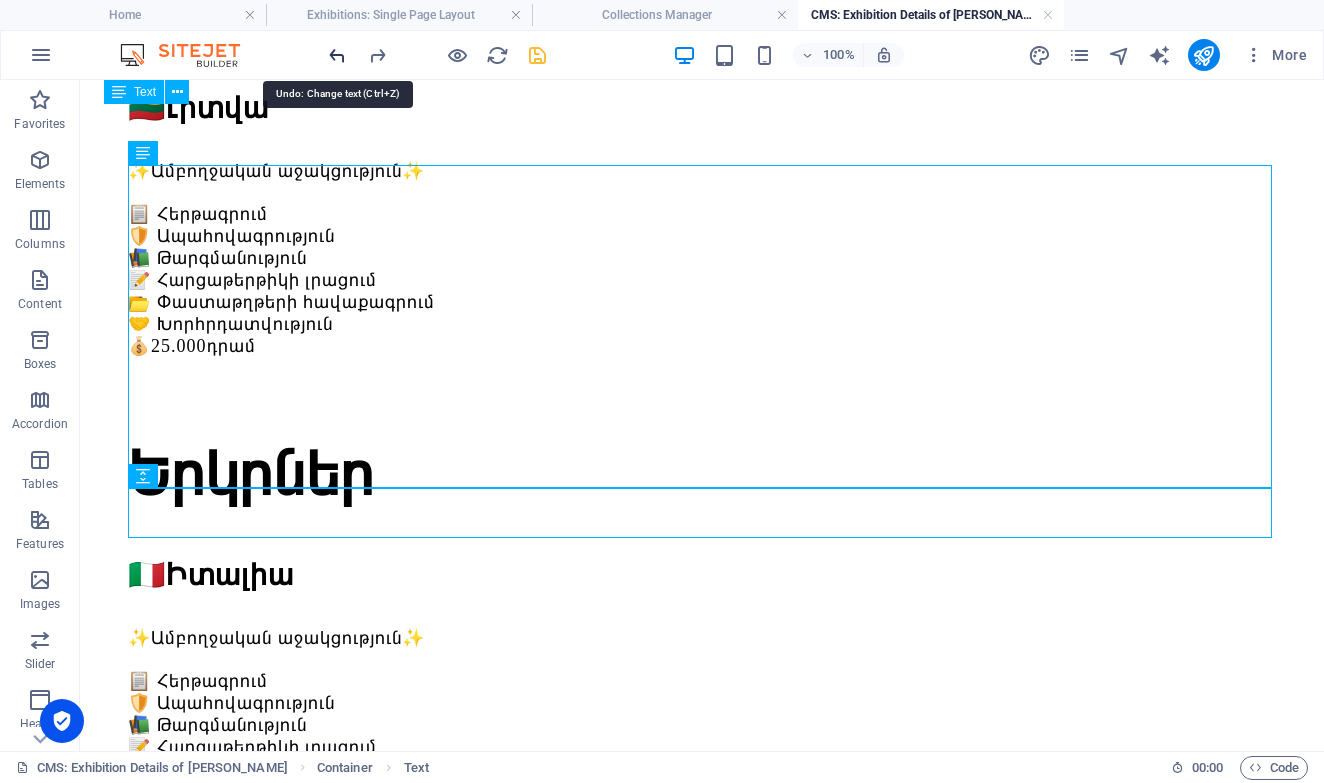 scroll, scrollTop: 26, scrollLeft: 0, axis: vertical 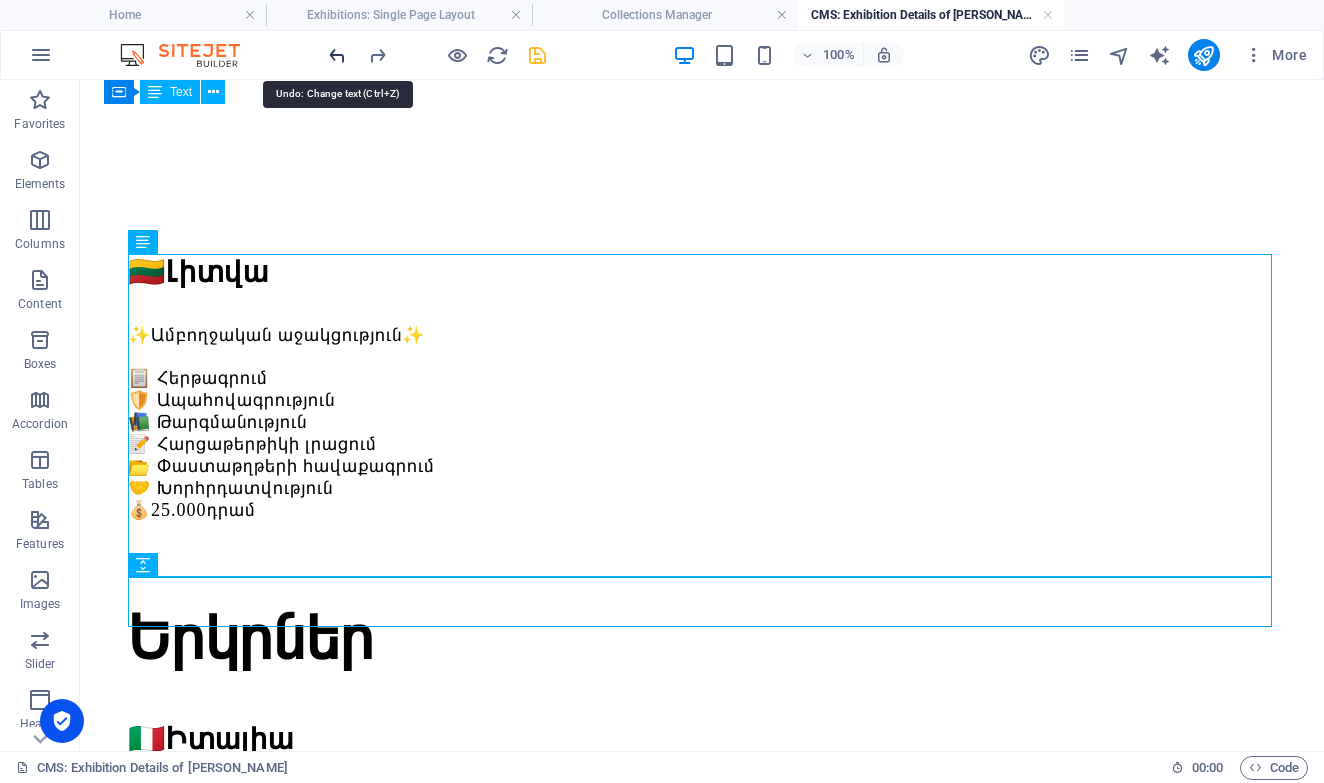 click at bounding box center (337, 55) 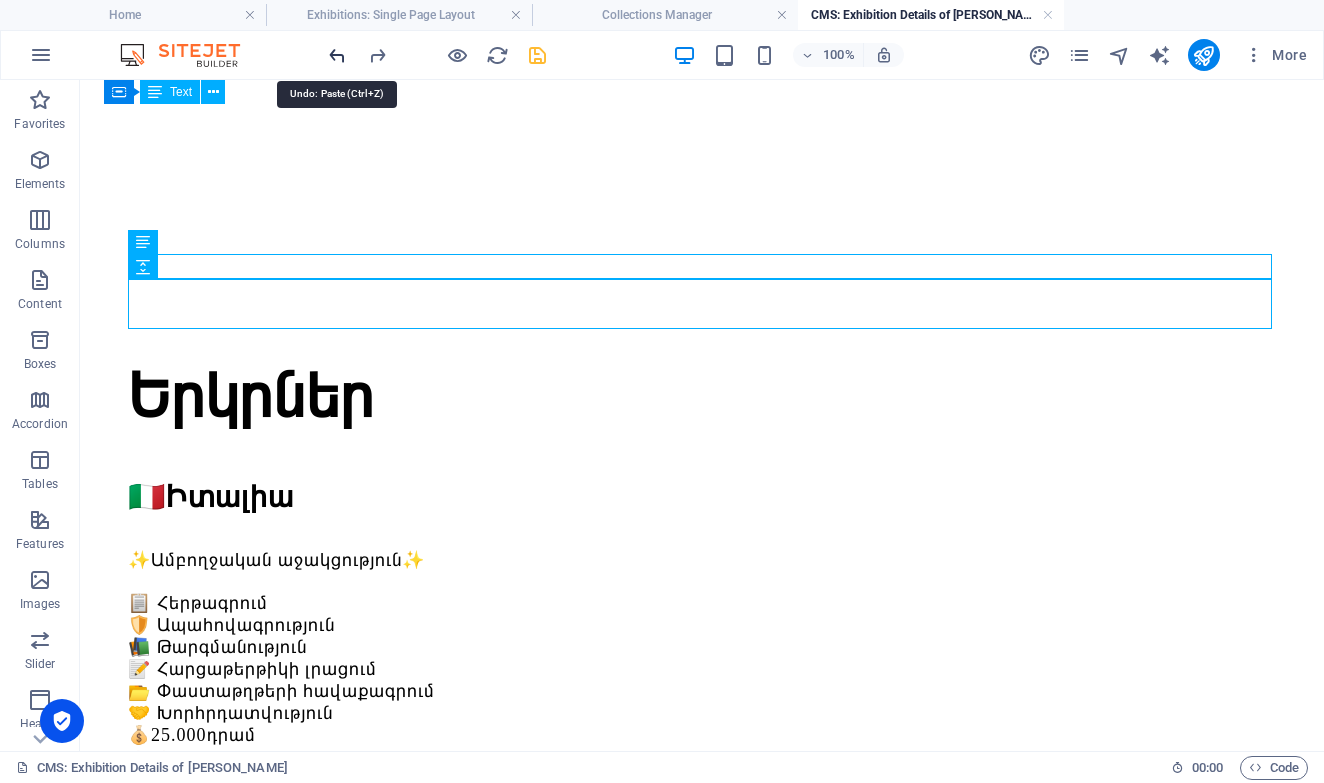 click at bounding box center [337, 55] 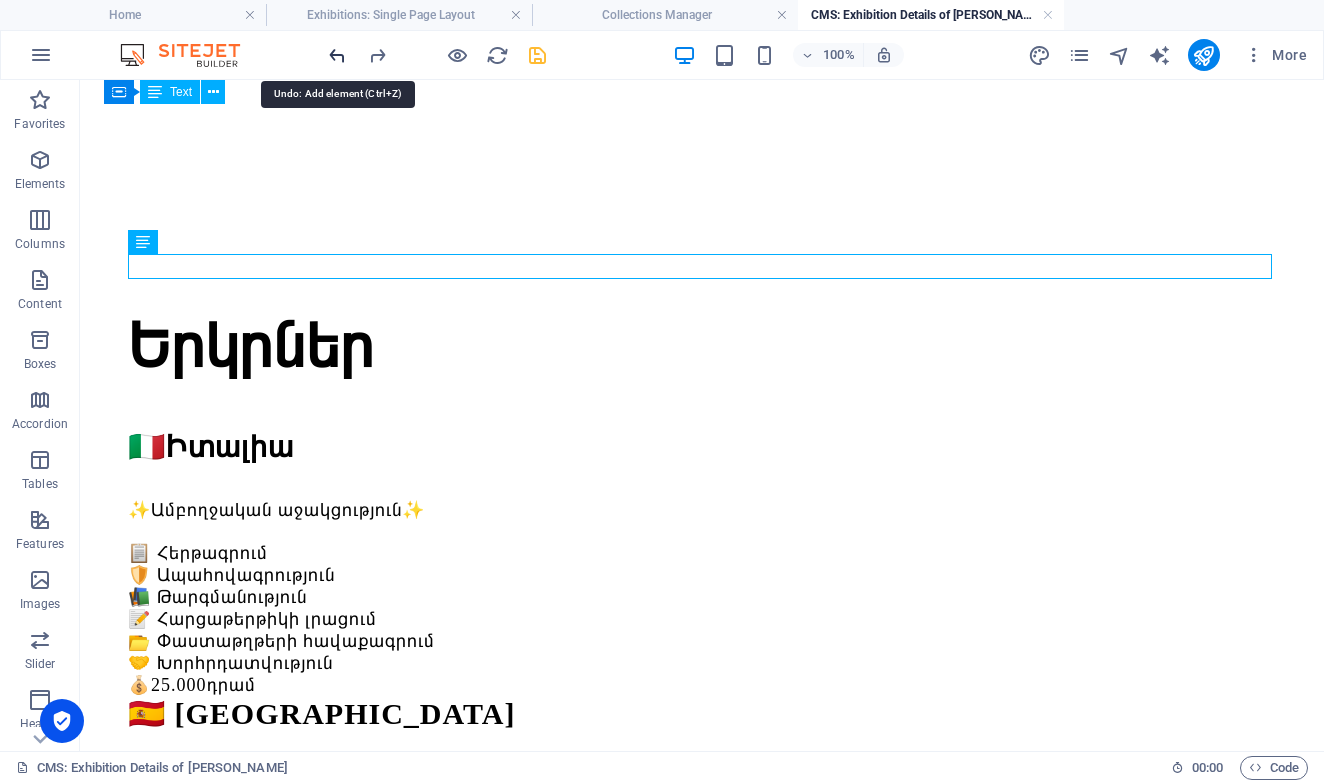click at bounding box center [337, 55] 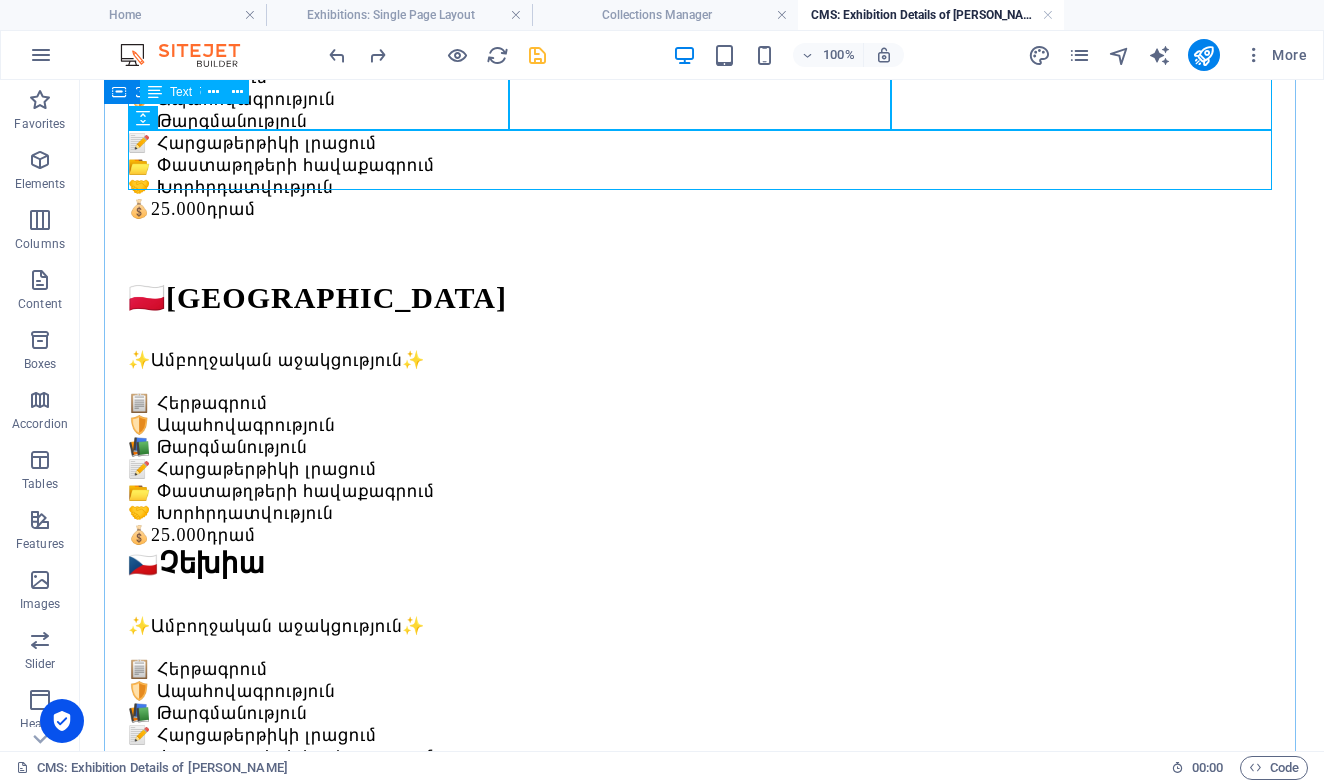 scroll, scrollTop: 999, scrollLeft: 0, axis: vertical 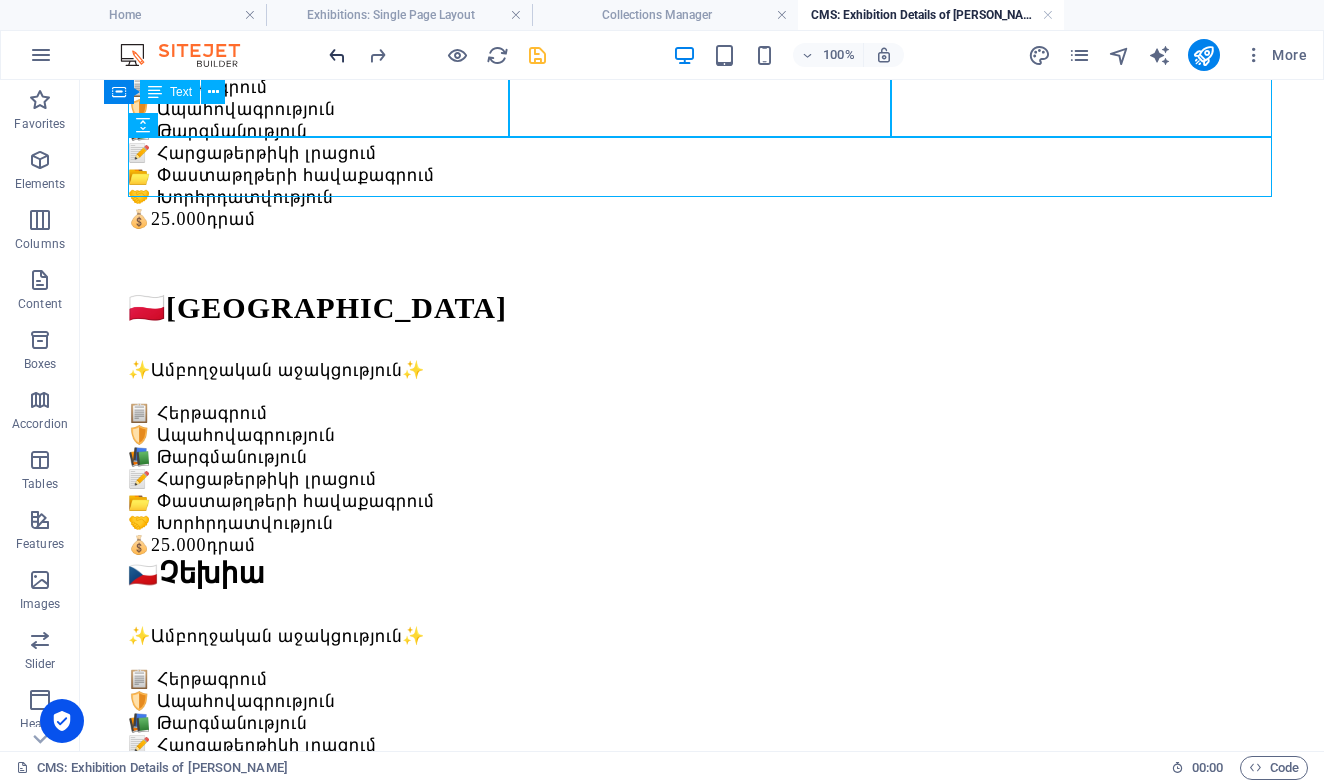 click at bounding box center (337, 55) 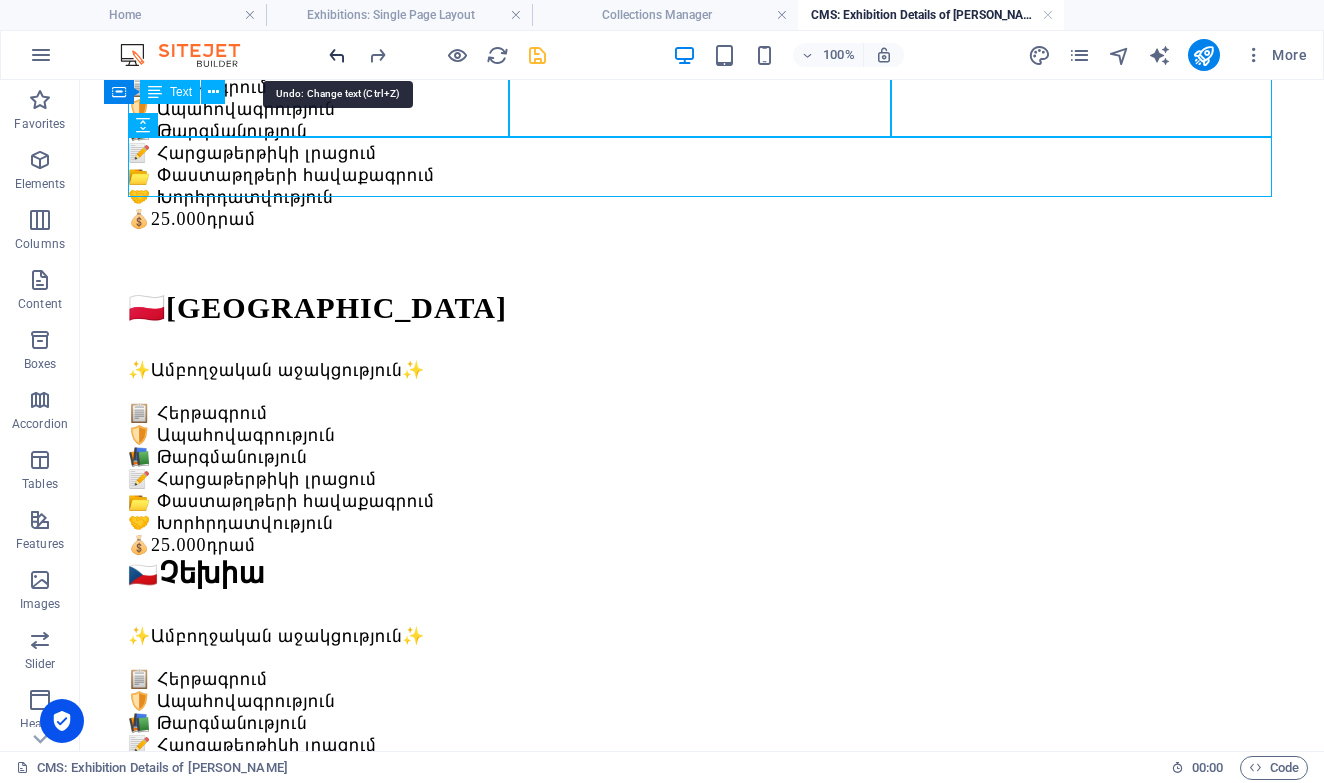 click at bounding box center (337, 55) 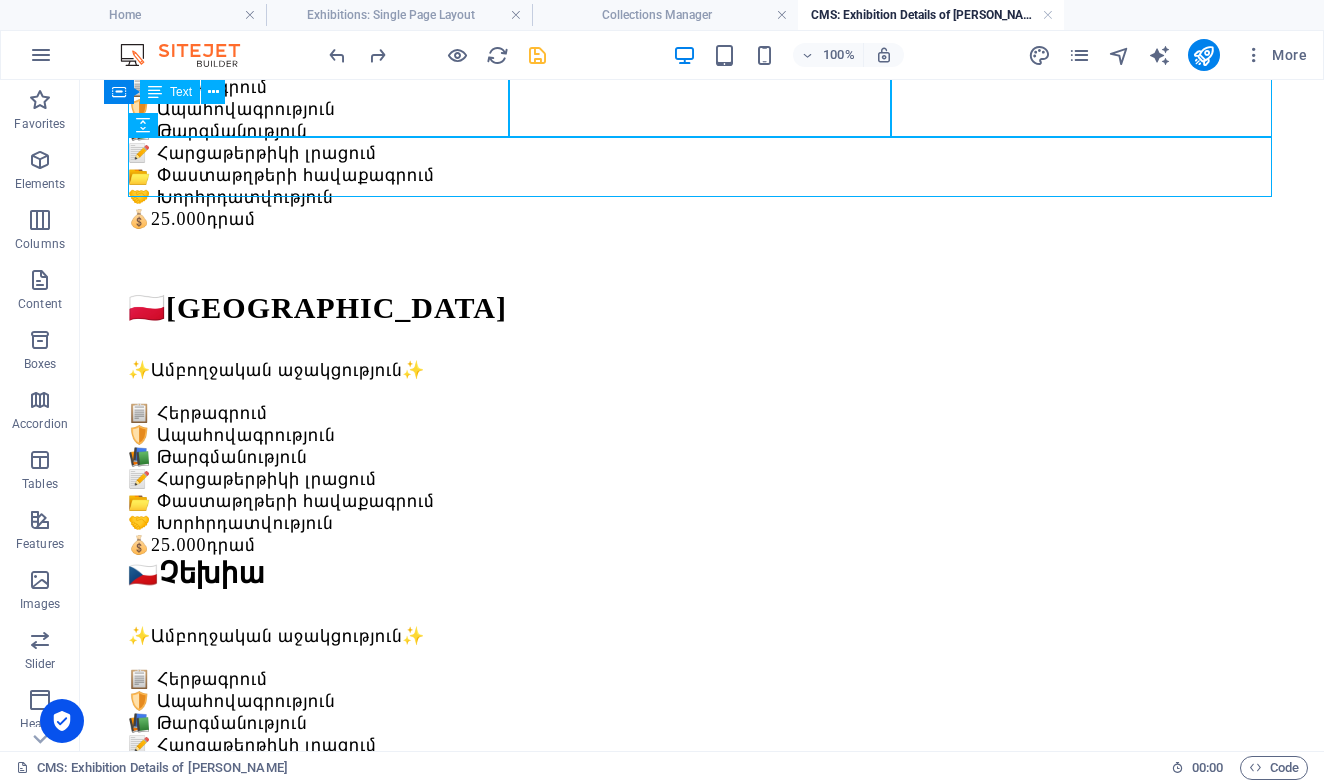 click at bounding box center (437, 55) 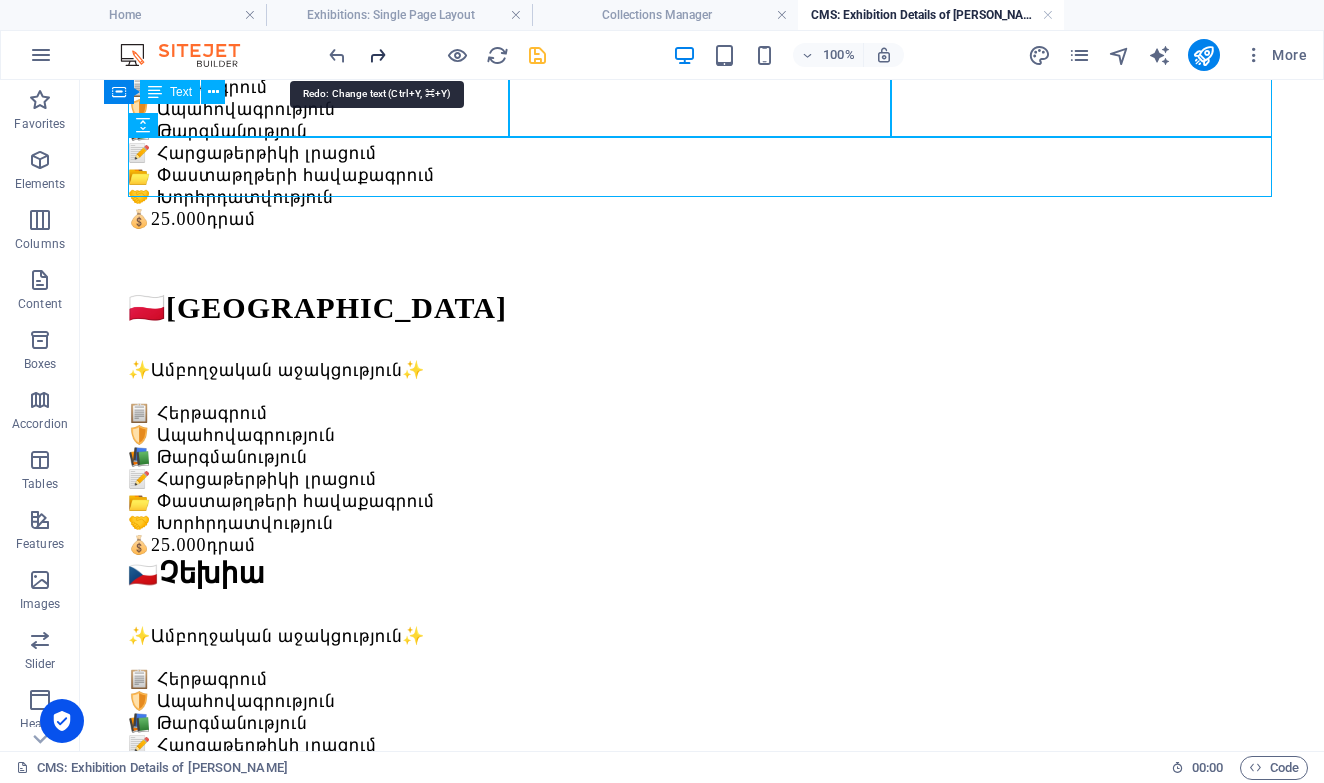 click at bounding box center [377, 55] 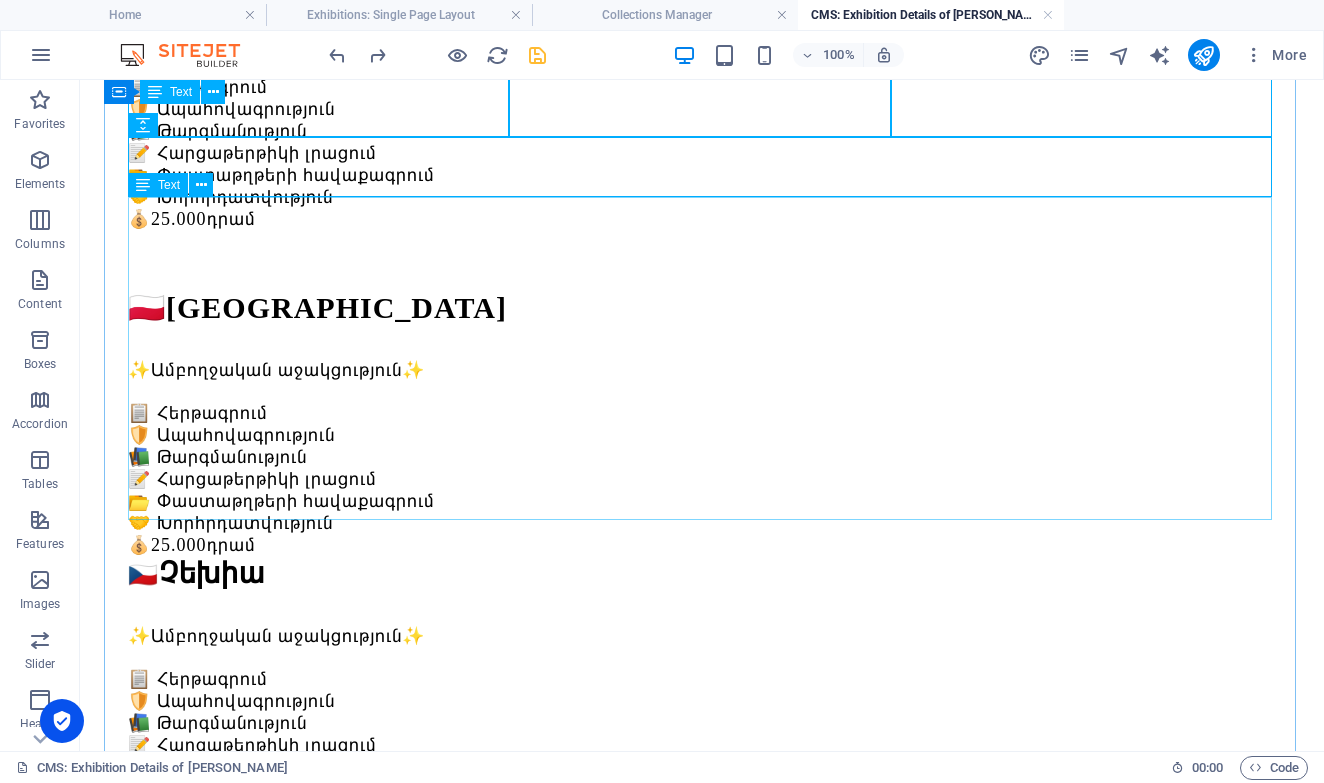 click on "🇱🇹  Լիտվա ✨Ամբողջական աջակցություն✨   📋 Հերթագրում 🛡️ Ապահովագրություն   📚 Թարգմանություն   📝 Հարցաթերթիկի լրացում   📂 Փաստաթղթերի հավաքագրում   🤝 Խորհրդատվություն 💰 25.000  դրամ" at bounding box center [702, 1282] 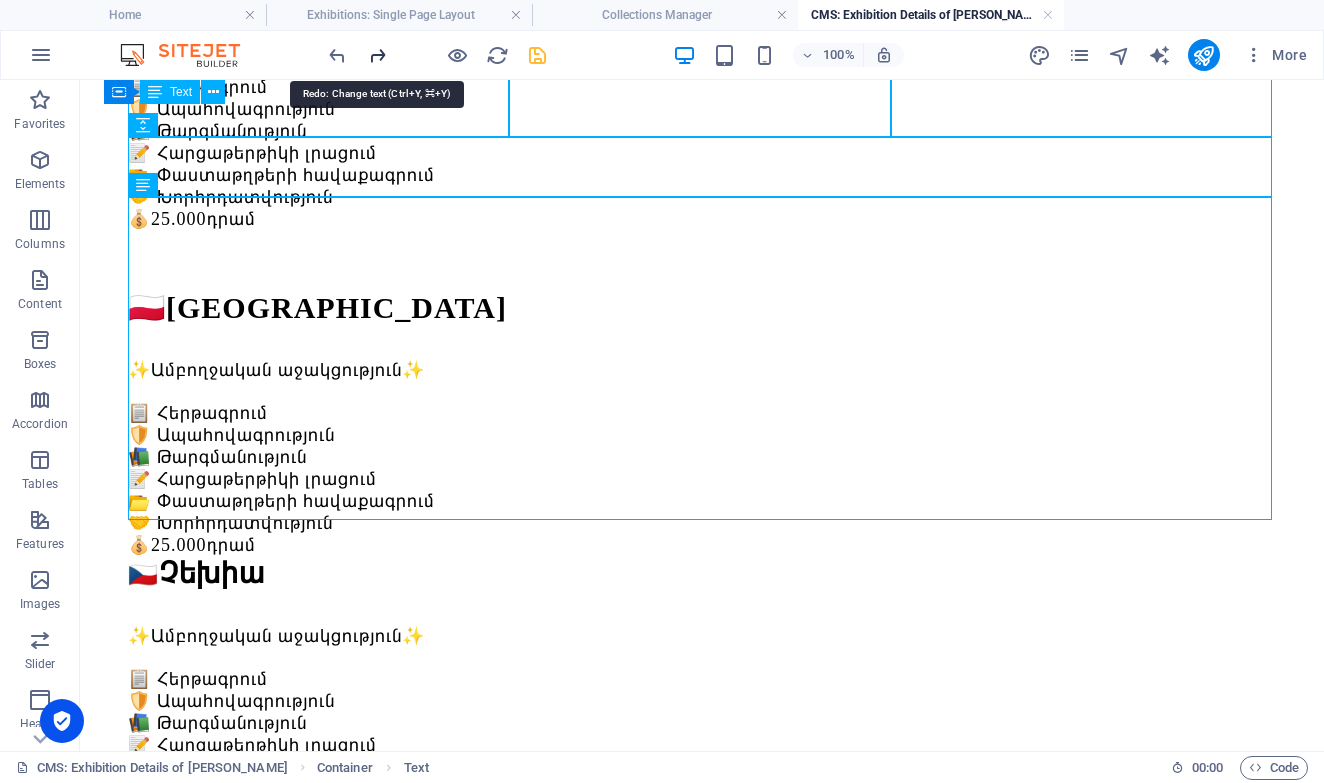 click at bounding box center (377, 55) 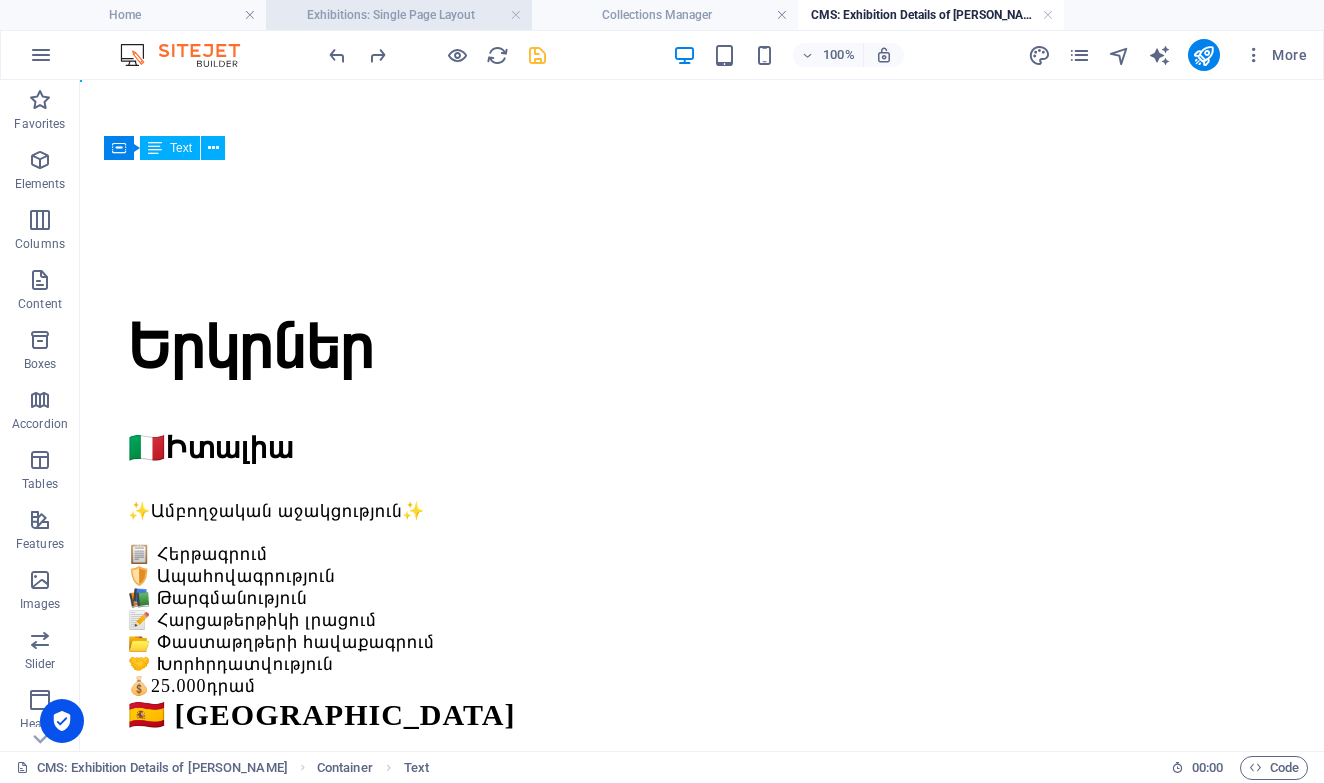 scroll, scrollTop: 0, scrollLeft: 0, axis: both 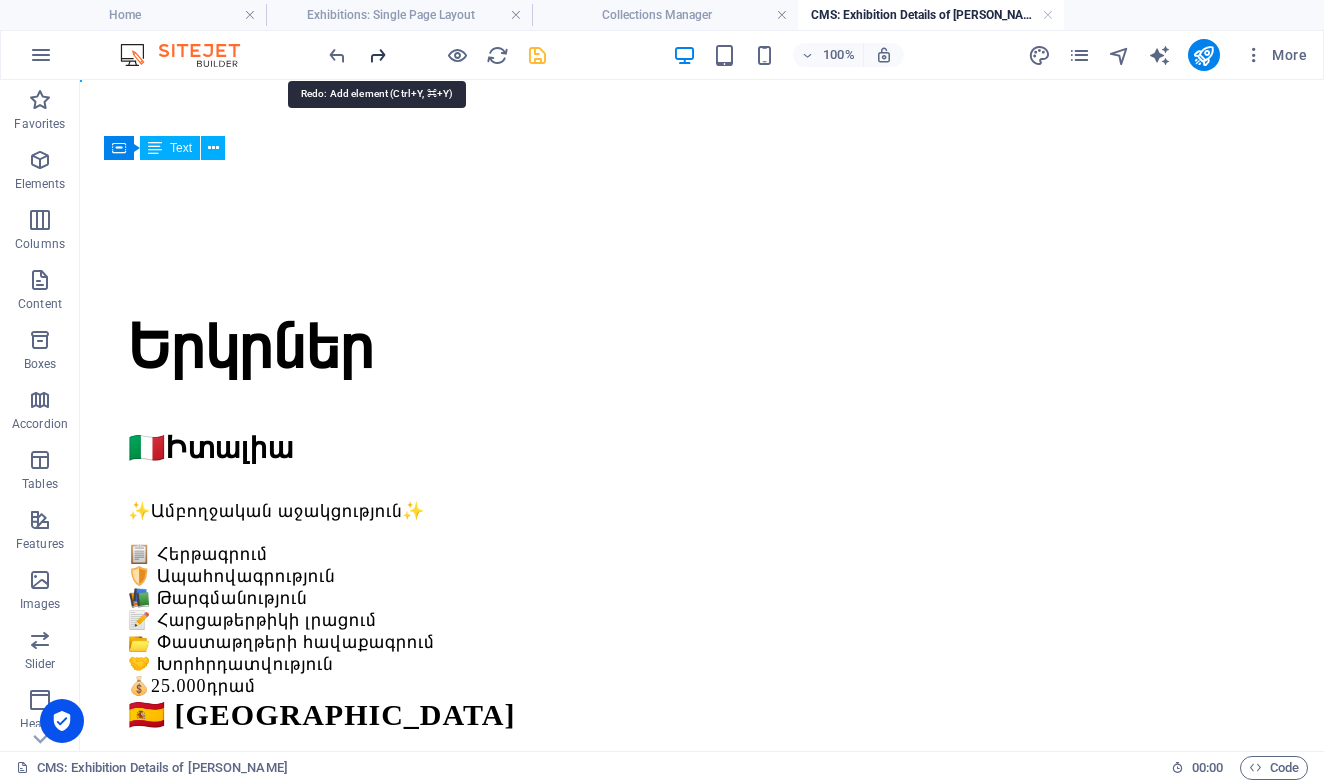 click at bounding box center [377, 55] 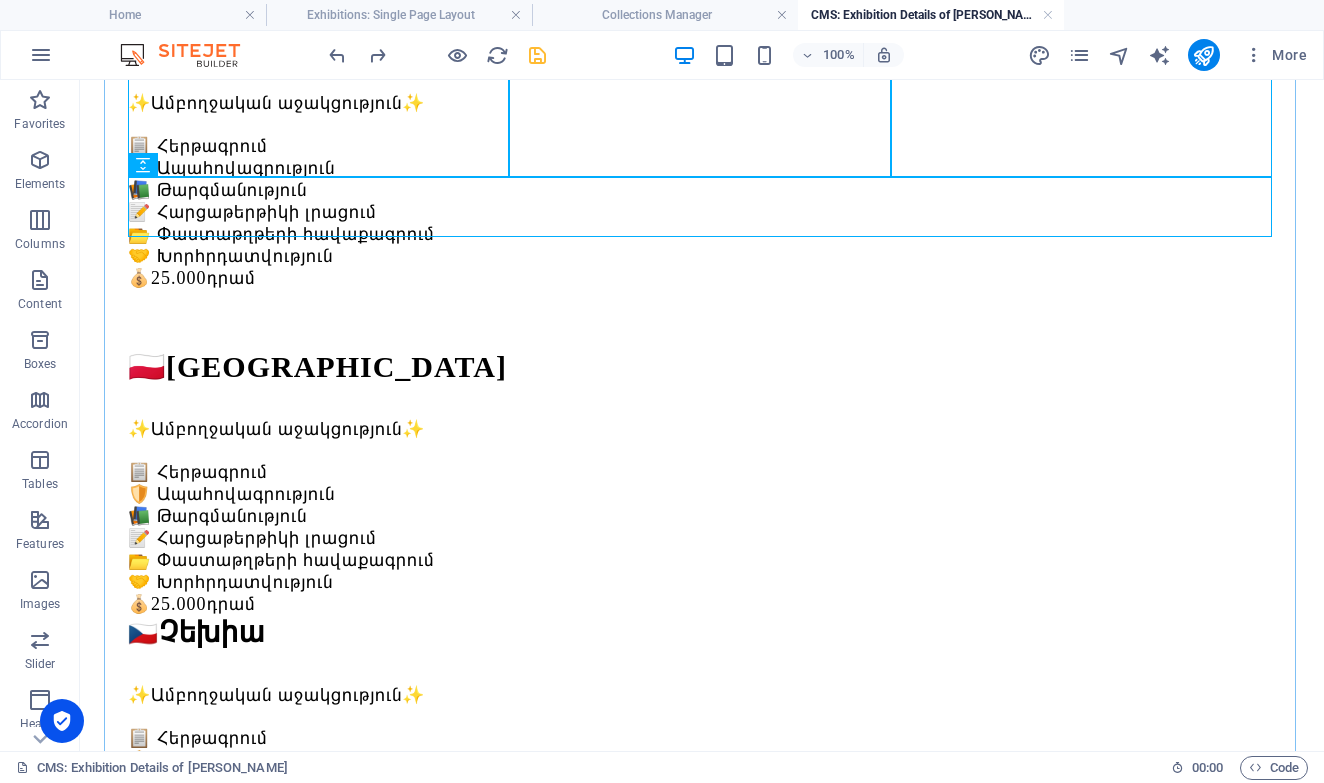 scroll, scrollTop: 993, scrollLeft: 0, axis: vertical 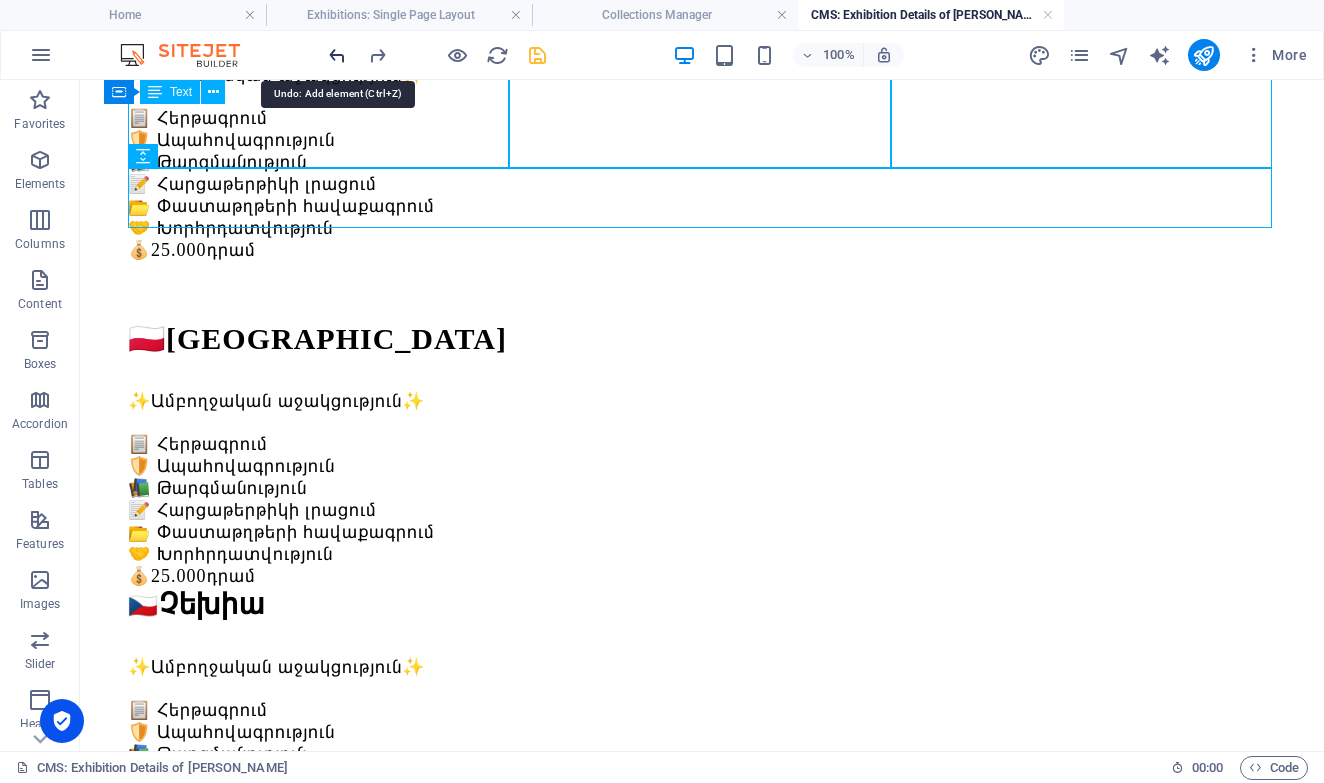click at bounding box center (337, 55) 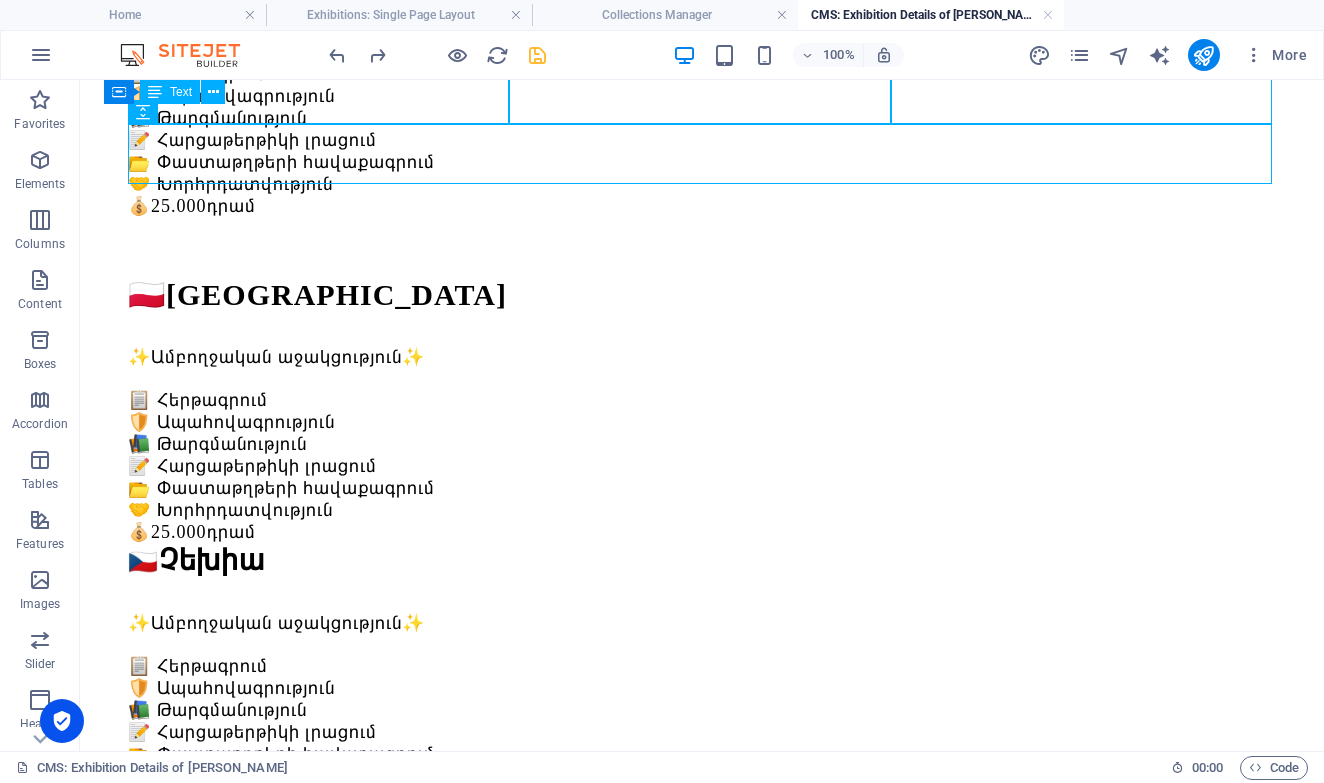 scroll, scrollTop: 1011, scrollLeft: 0, axis: vertical 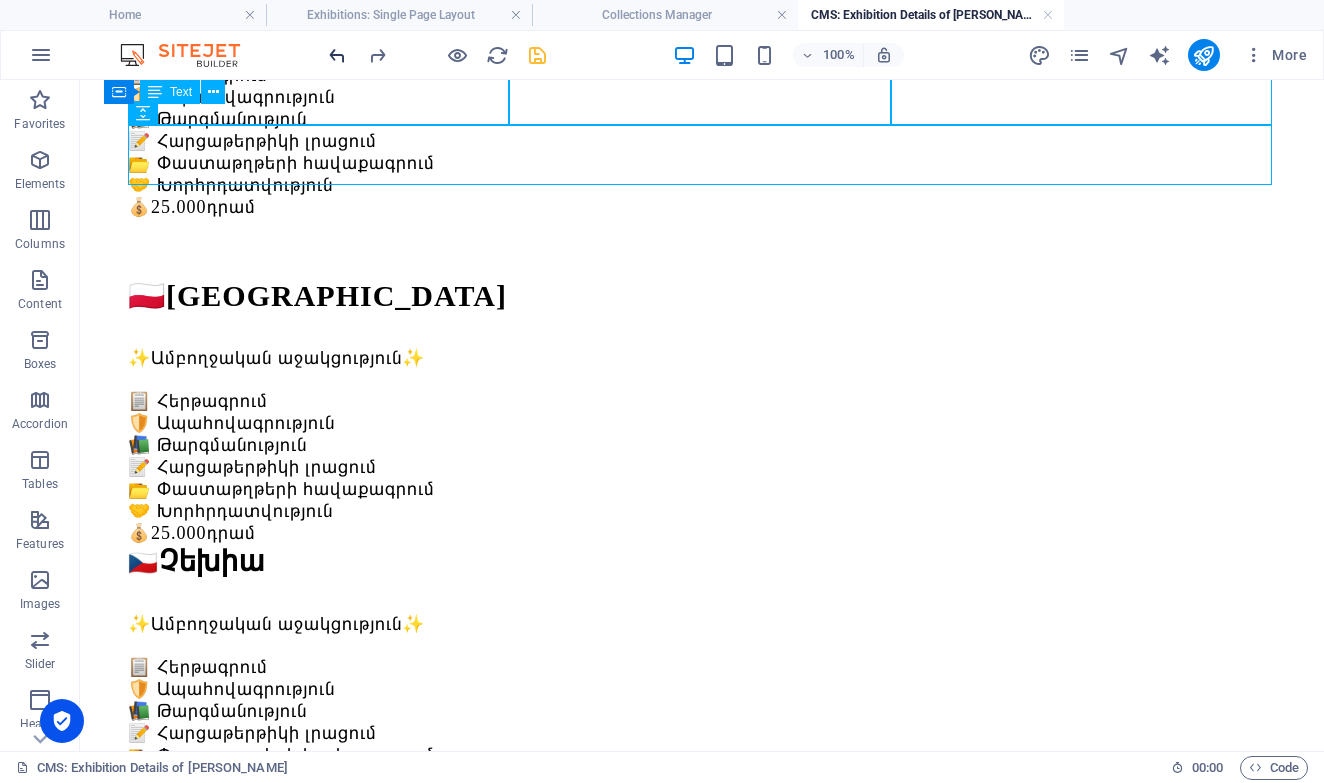 click at bounding box center (337, 55) 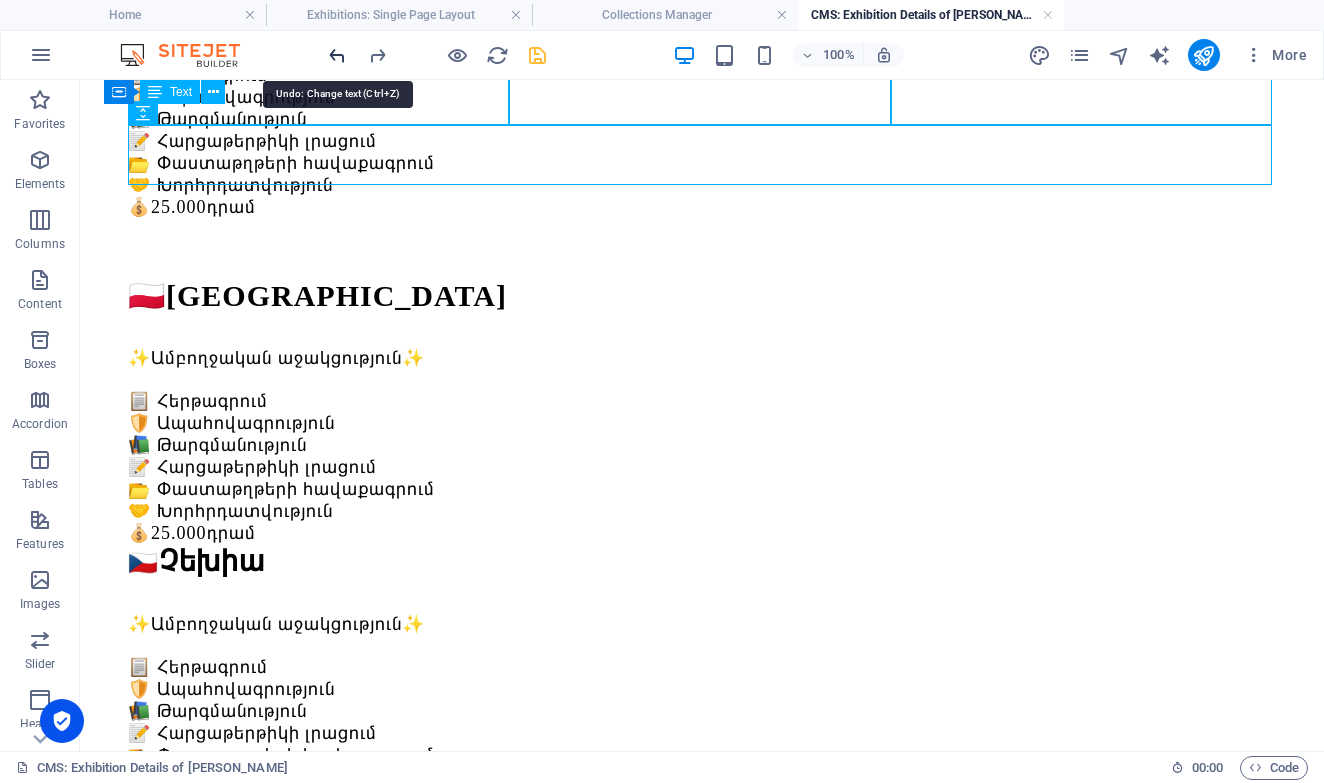 click at bounding box center [337, 55] 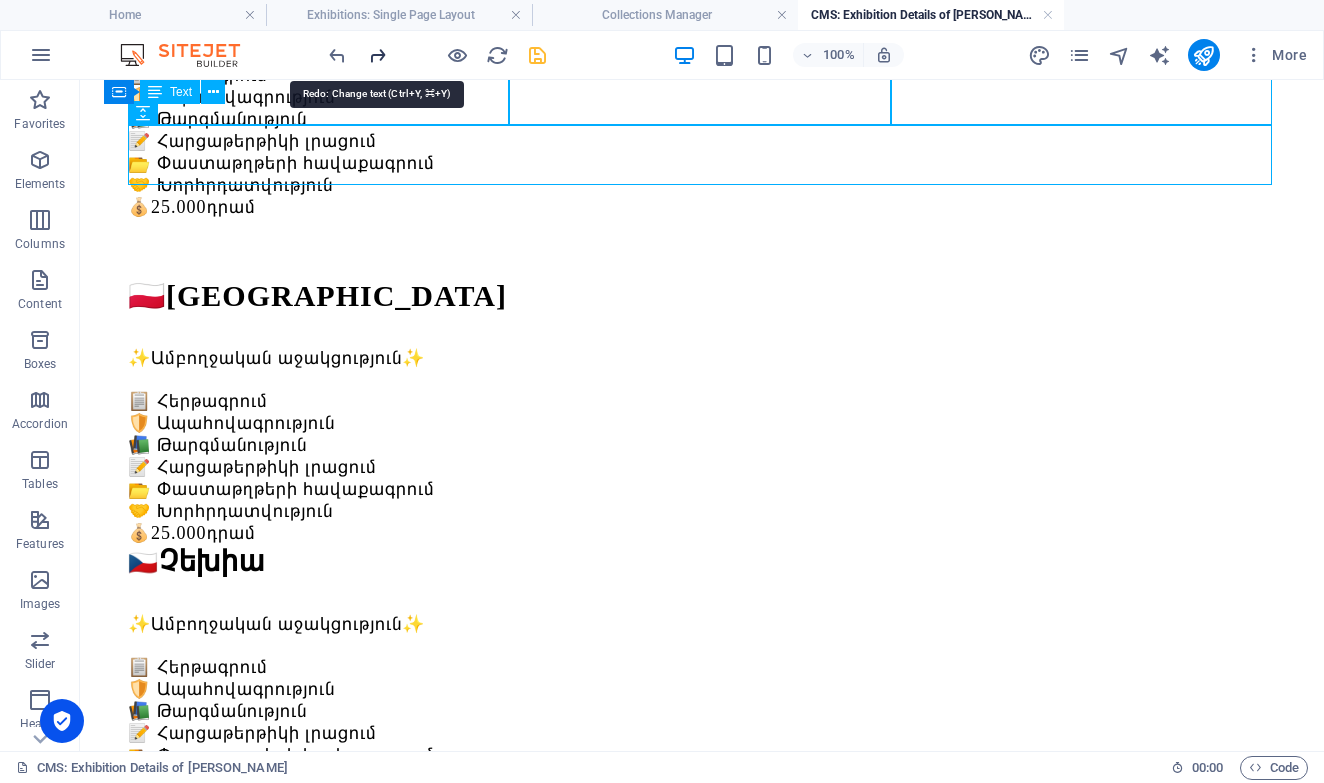 click at bounding box center (377, 55) 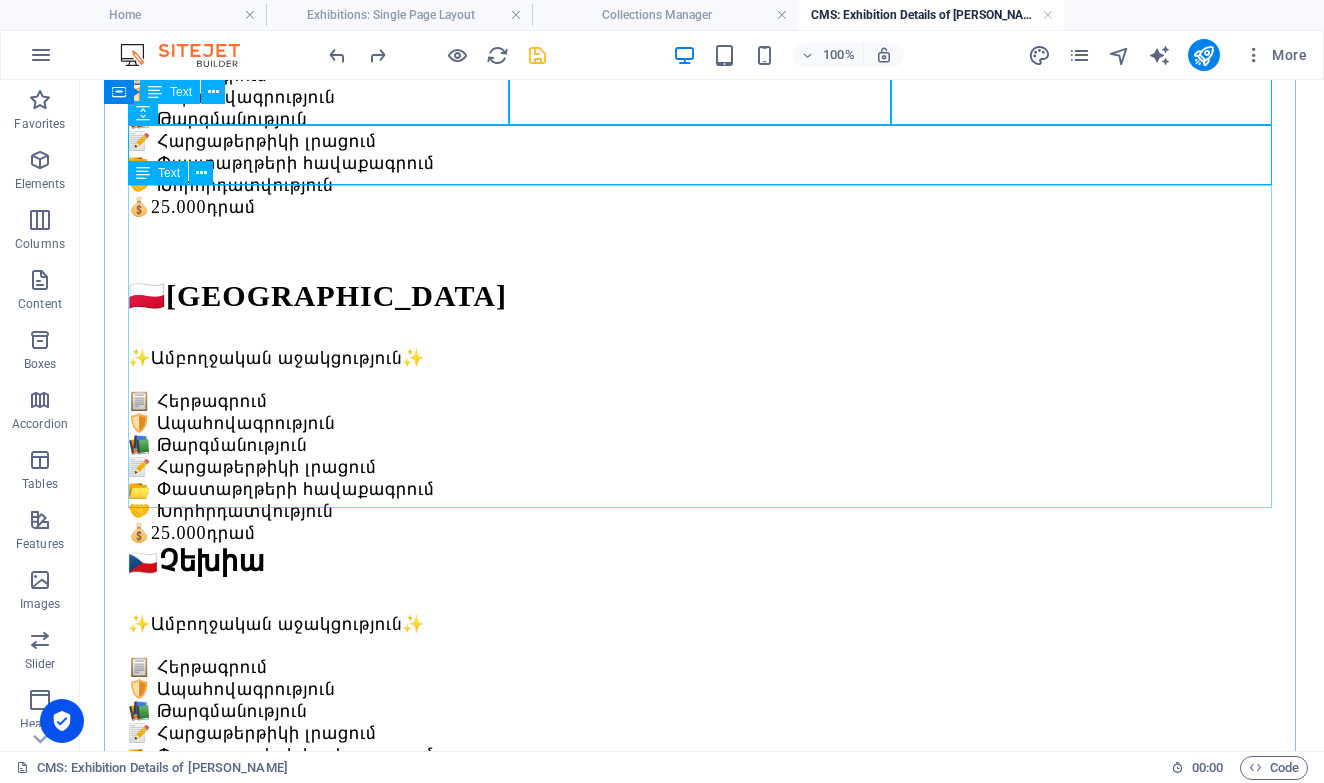 click on "🇱🇹  Լիտվա ✨Ամբողջական աջակցություն✨   📋 Հերթագրում 🛡️ Ապահովագրություն   📚 Թարգմանություն   📝 Հարցաթերթիկի լրացում   📂 Փաստաթղթերի հավաքագրում   🤝 Խորհրդատվություն 💰 25.000  դրամ" at bounding box center (702, 1270) 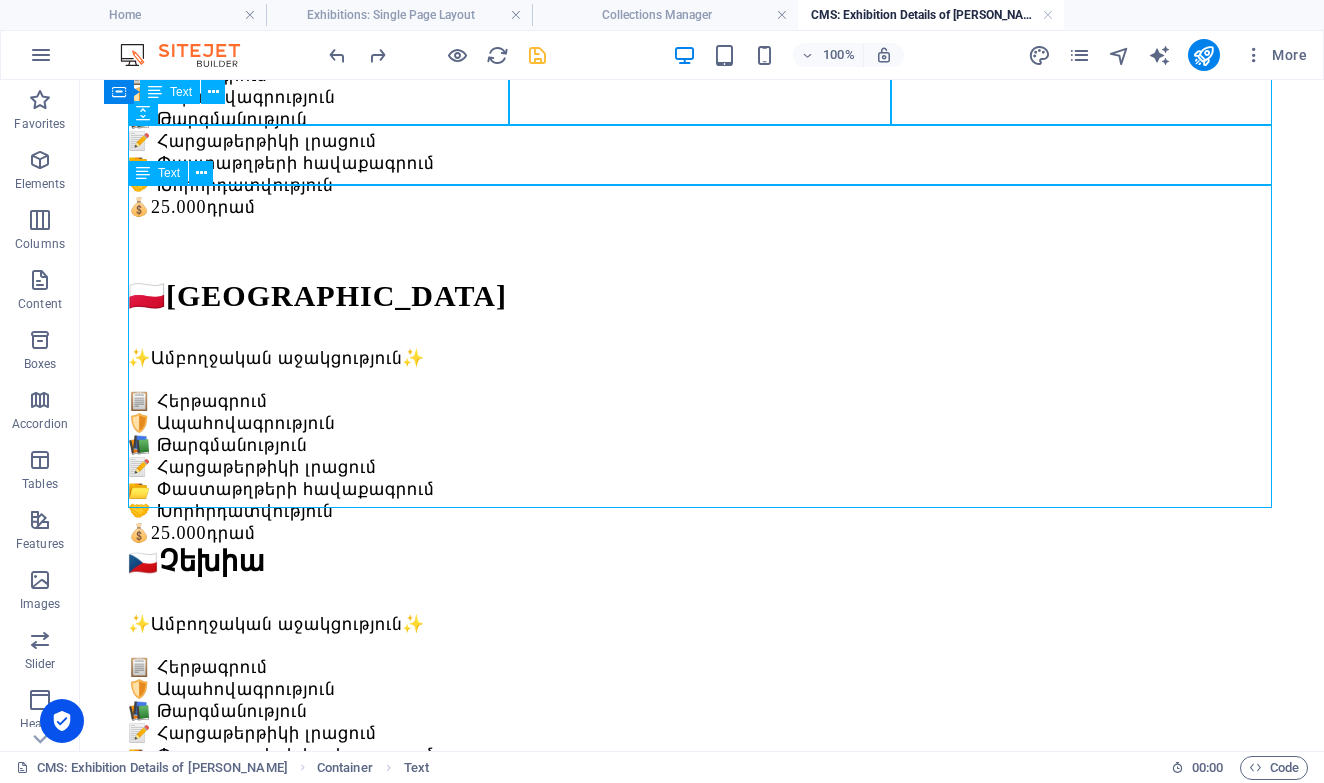 click on "🇱🇹  Լիտվա ✨Ամբողջական աջակցություն✨   📋 Հերթագրում 🛡️ Ապահովագրություն   📚 Թարգմանություն   📝 Հարցաթերթիկի լրացում   📂 Փաստաթղթերի հավաքագրում   🤝 Խորհրդատվություն 💰 25.000  դրամ" at bounding box center [702, 1270] 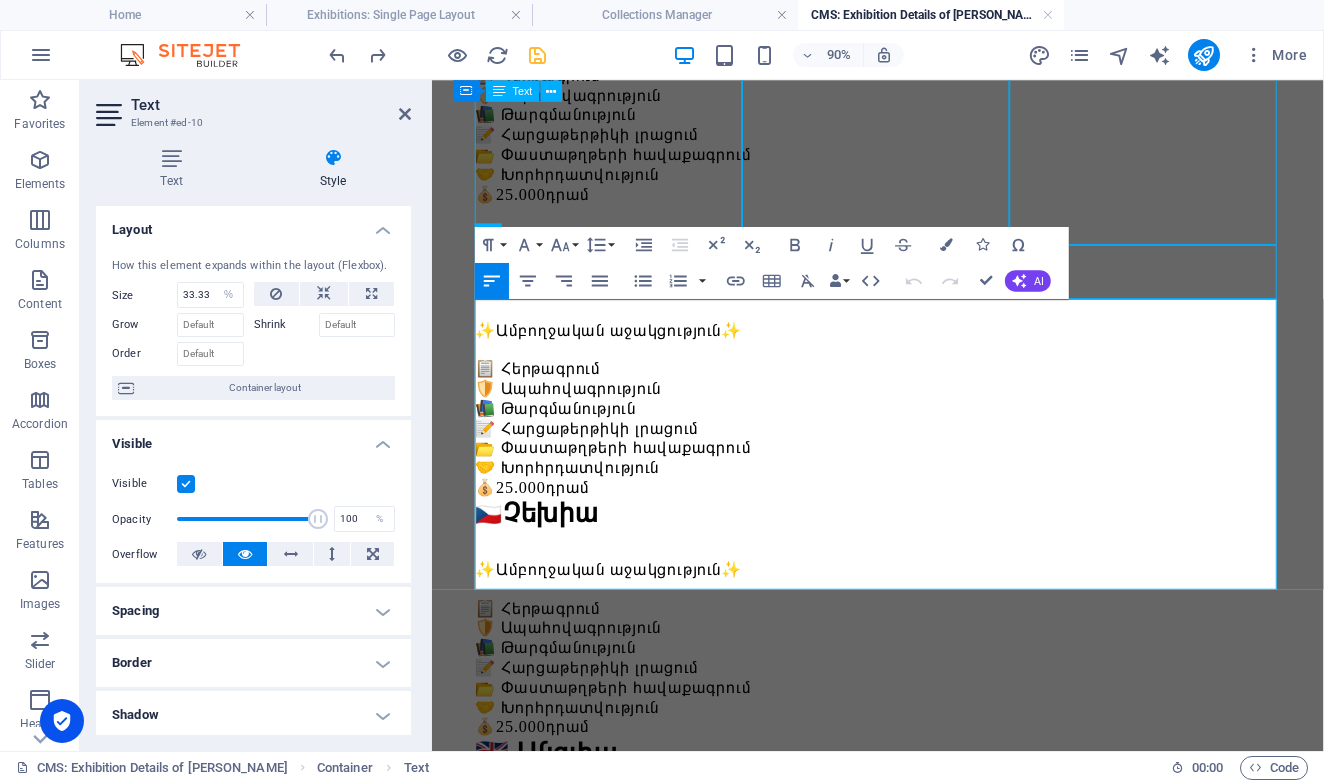 scroll, scrollTop: 977, scrollLeft: 0, axis: vertical 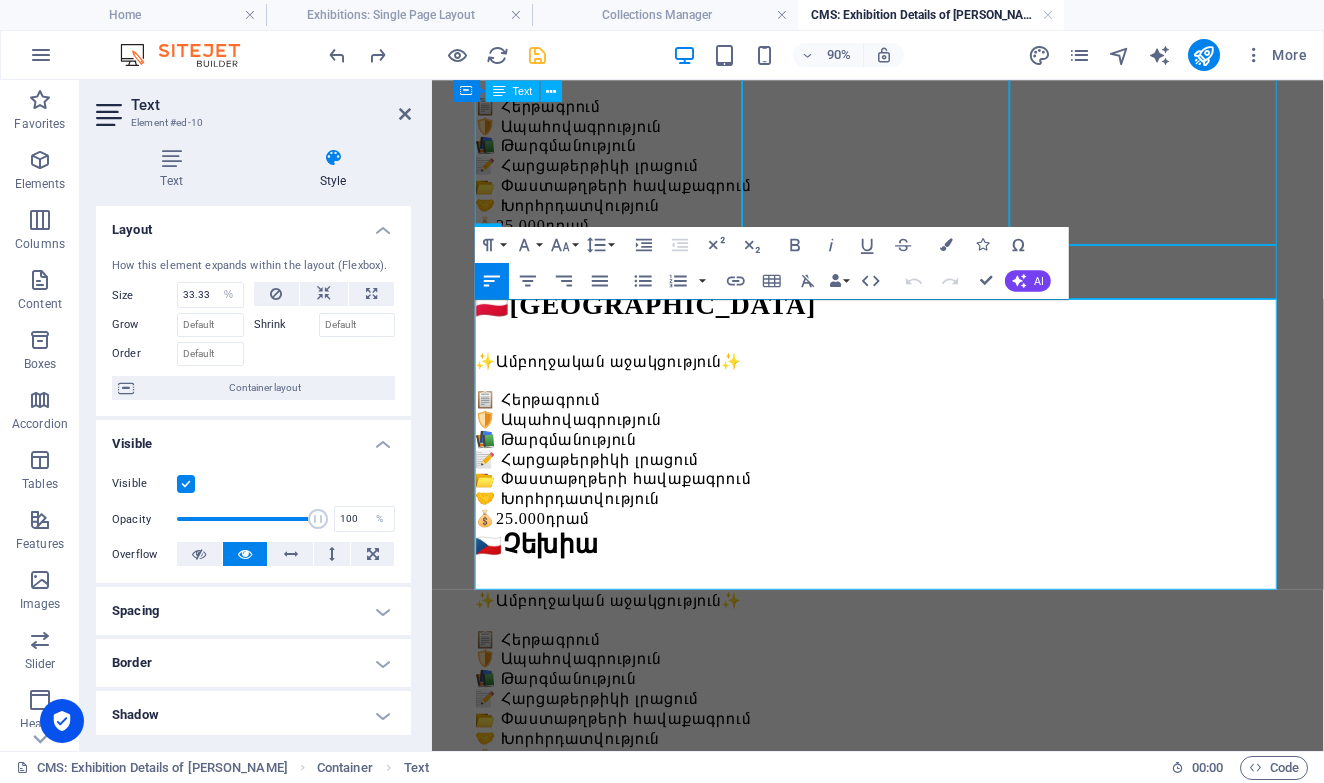 type 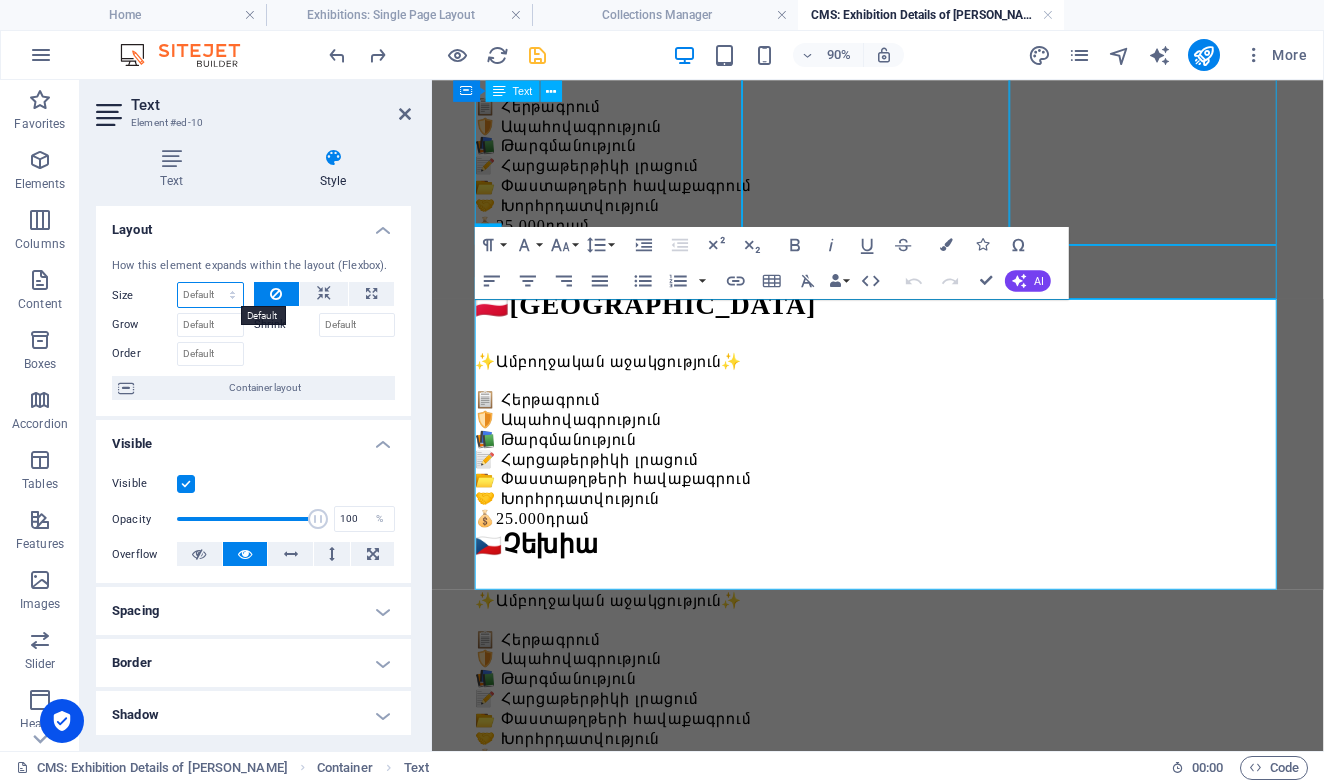 select on "1/3" 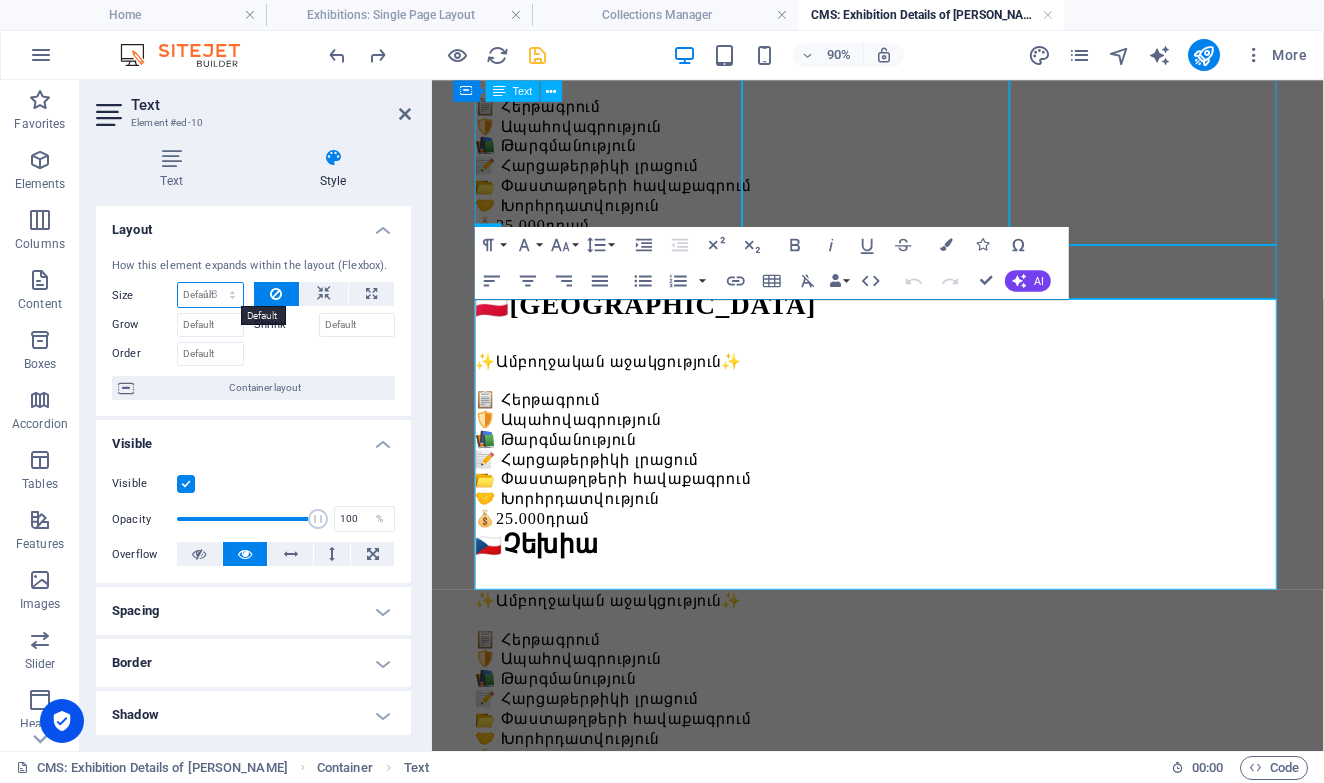 type on "33.33" 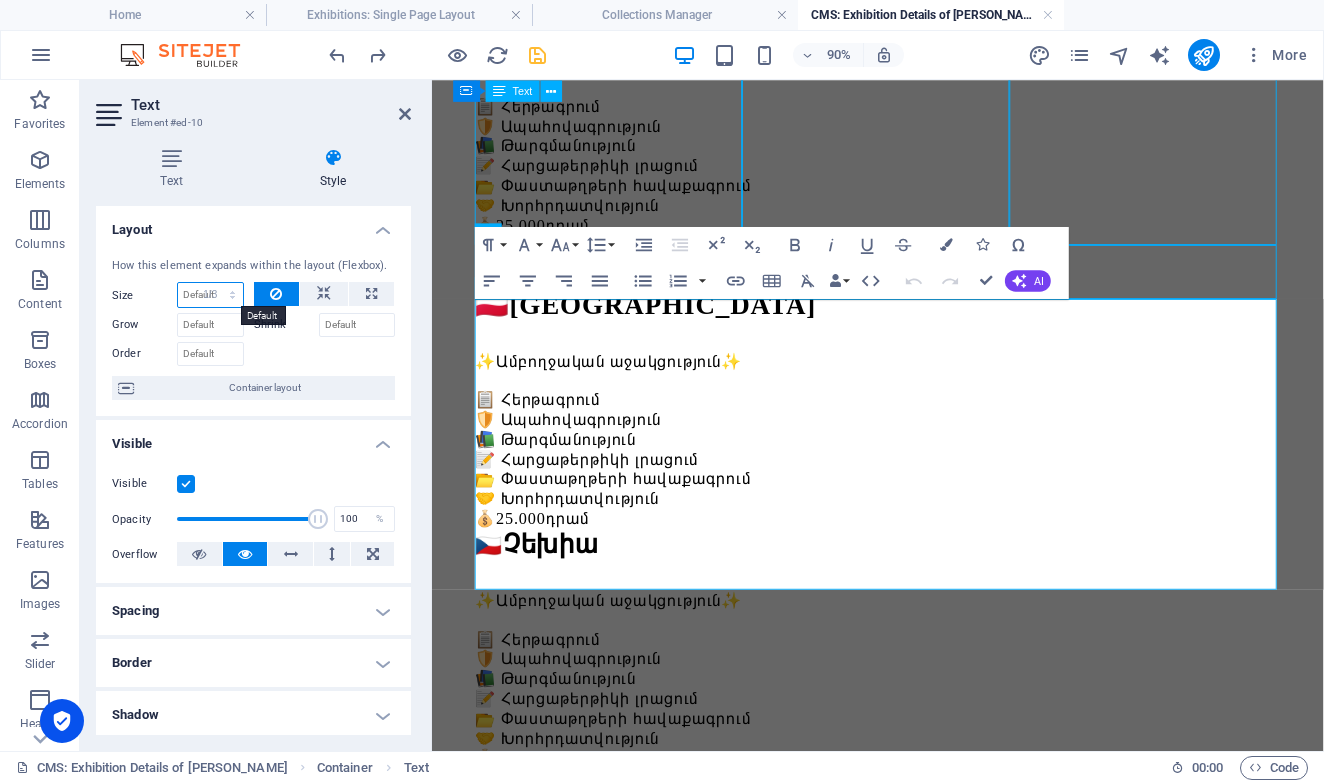 select on "%" 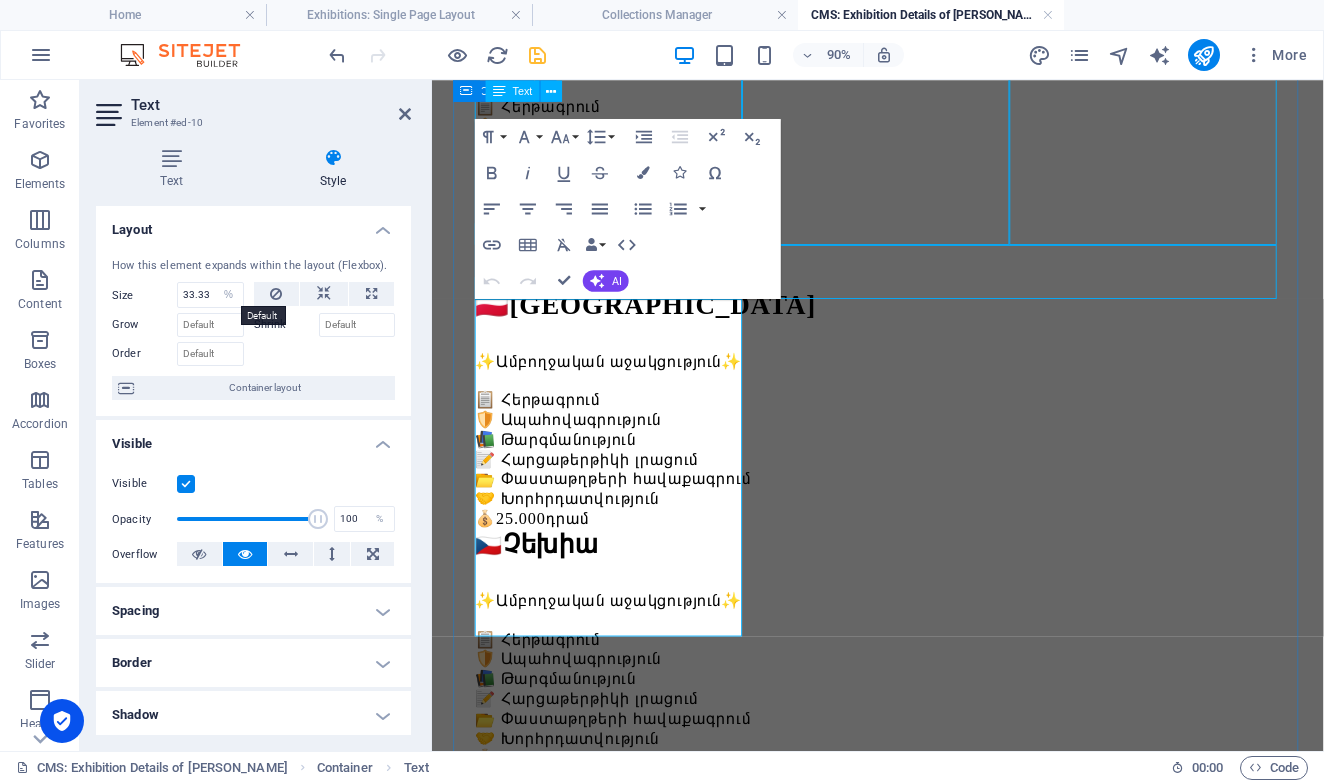 click on "Երկրներ 🇮🇹  Իտալիա ✨Ամբողջական աջակցություն✨   📋 Հերթագրում 🛡️ Ապահովագրություն   📚 Թարգմանություն   📝 Հարցաթերթիկի լրացում   📂 Փաստաթղթերի հավաքագրում   🤝 Խորհրդատվություն 💰 25.000  դրամ 🇪🇸 Իսպանիա ✨Ամբողջական աջակցություն✨   📋 Հերթագրում 🛡️ Ապահովագրություն   📚 Թարգմանություն   📝 Հարցաթերթիկի լրացում   📂 Փաստաթղթերի հավաքագրում   🤝 Խորհրդատվություն 💰 25.000  դրամ 🇩🇪  Գերմանիա ✨Ամբողջական աջակցություն✨   📋 Հերթագրում 🛡️ Ապահովագրություն   📚 Թարգմանություն   📝 Հարցաթերթիկի լրացում   📂 Փաստաթղթերի հավաքագրում   💰 25.000  դրամ" at bounding box center (927, 575) 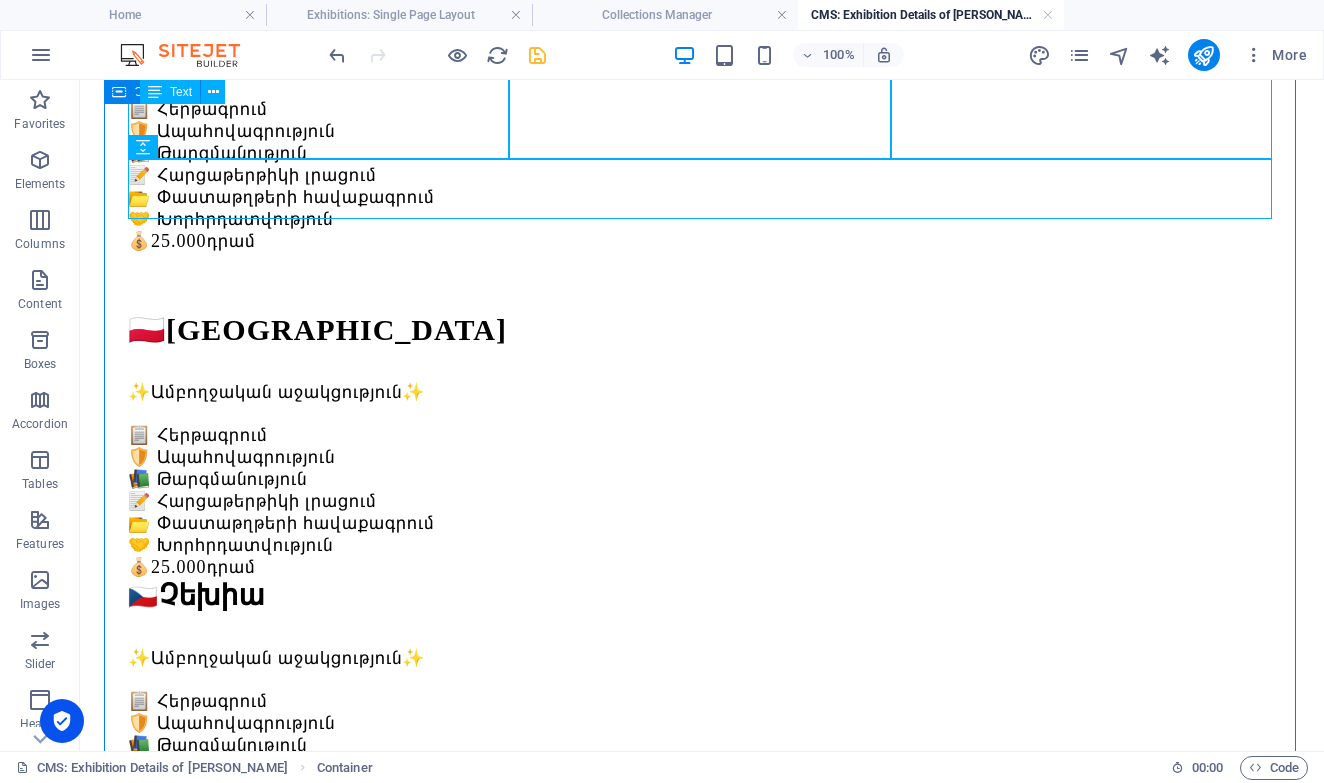 click on "Երկրներ 🇮🇹  Իտալիա ✨Ամբողջական աջակցություն✨   📋 Հերթագրում 🛡️ Ապահովագրություն   📚 Թարգմանություն   📝 Հարցաթերթիկի լրացում   📂 Փաստաթղթերի հավաքագրում   🤝 Խորհրդատվություն 💰 25.000  դրամ 🇪🇸 Իսպանիա ✨Ամբողջական աջակցություն✨   📋 Հերթագրում 🛡️ Ապահովագրություն   📚 Թարգմանություն   📝 Հարցաթերթիկի լրացում   📂 Փաստաթղթերի հավաքագրում   🤝 Խորհրդատվություն 💰 25.000  դրամ 🇩🇪  Գերմանիա ✨Ամբողջական աջակցություն✨   📋 Հերթագրում 🛡️ Ապահովագրություն   📚 Թարգմանություն   📝 Հարցաթերթիկի լրացում   📂 Փաստաթղթերի հավաքագրում   💰 25.000  դրամ" at bounding box center [702, 537] 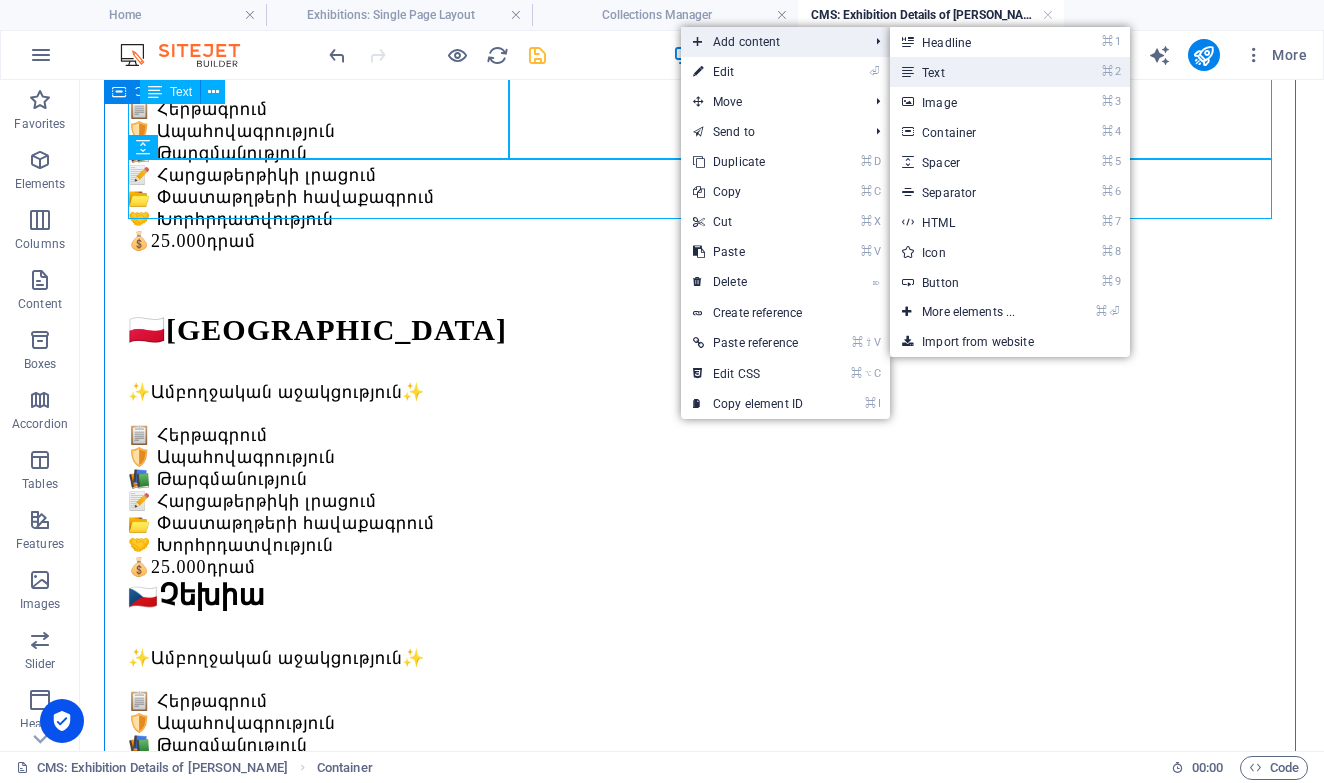 click on "⌘ 2  Text" at bounding box center [972, 72] 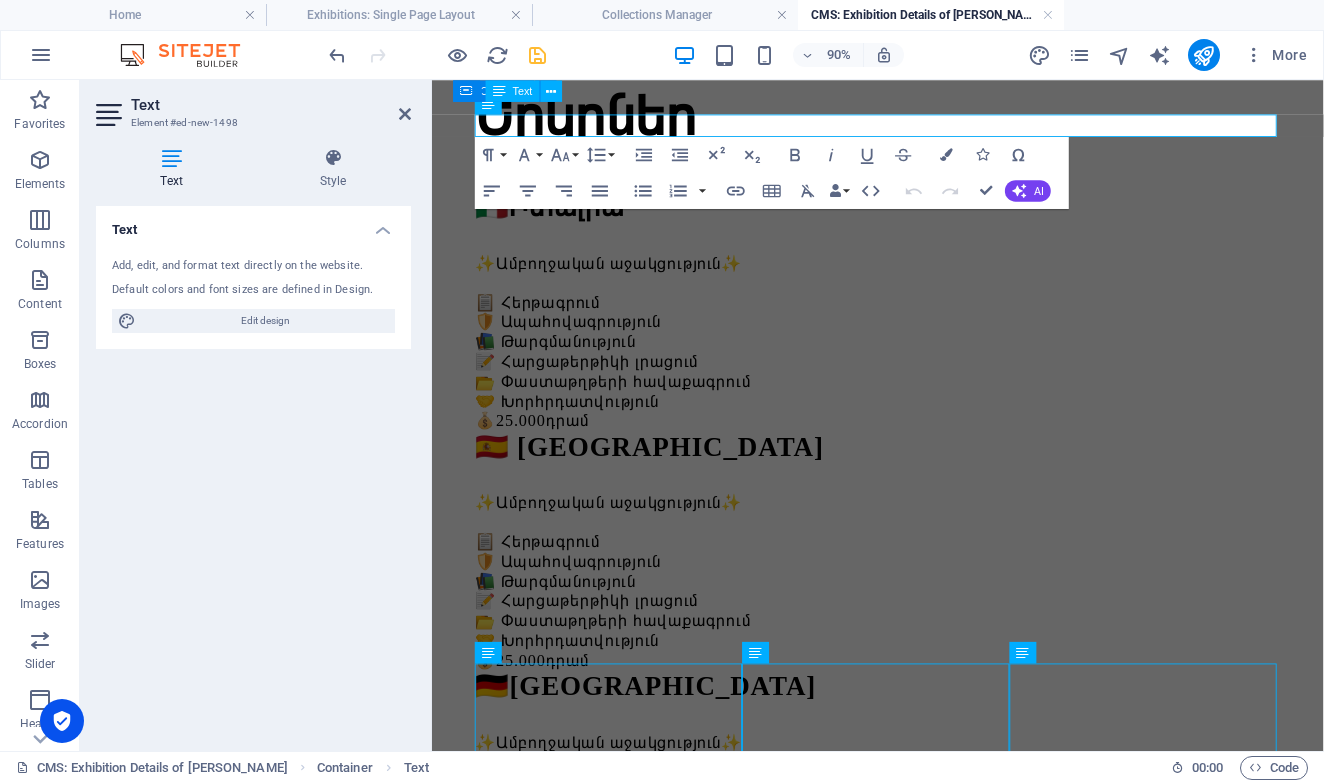 scroll, scrollTop: 0, scrollLeft: 0, axis: both 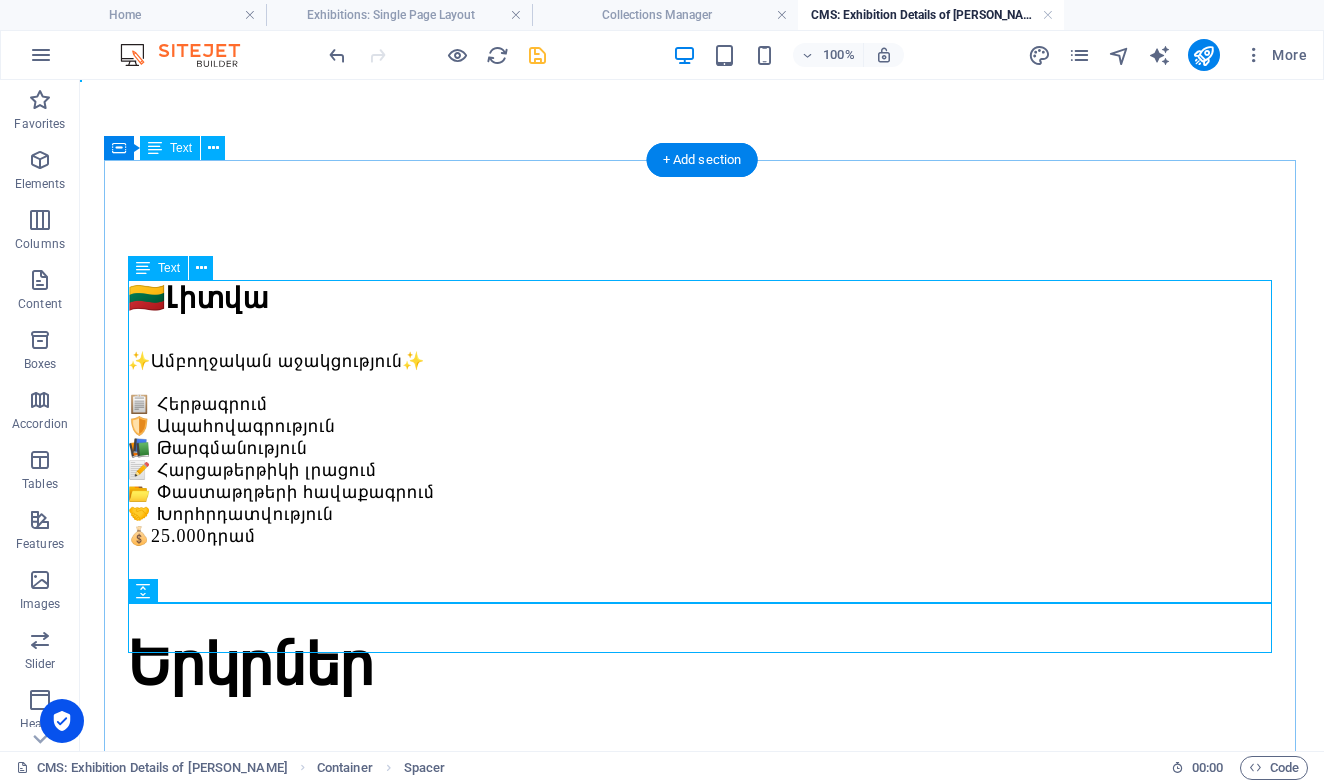click on "🇱🇹  Լիտվա ✨Ամբողջական աջակցություն✨   📋 Հերթագրում 🛡️ Ապահովագրություն   📚 Թարգմանություն   📝 Հարցաթերթիկի լրացում   📂 Փաստաթղթերի հավաքագրում   🤝 Խորհրդատվություն 💰 25.000  դրամ" at bounding box center (702, 413) 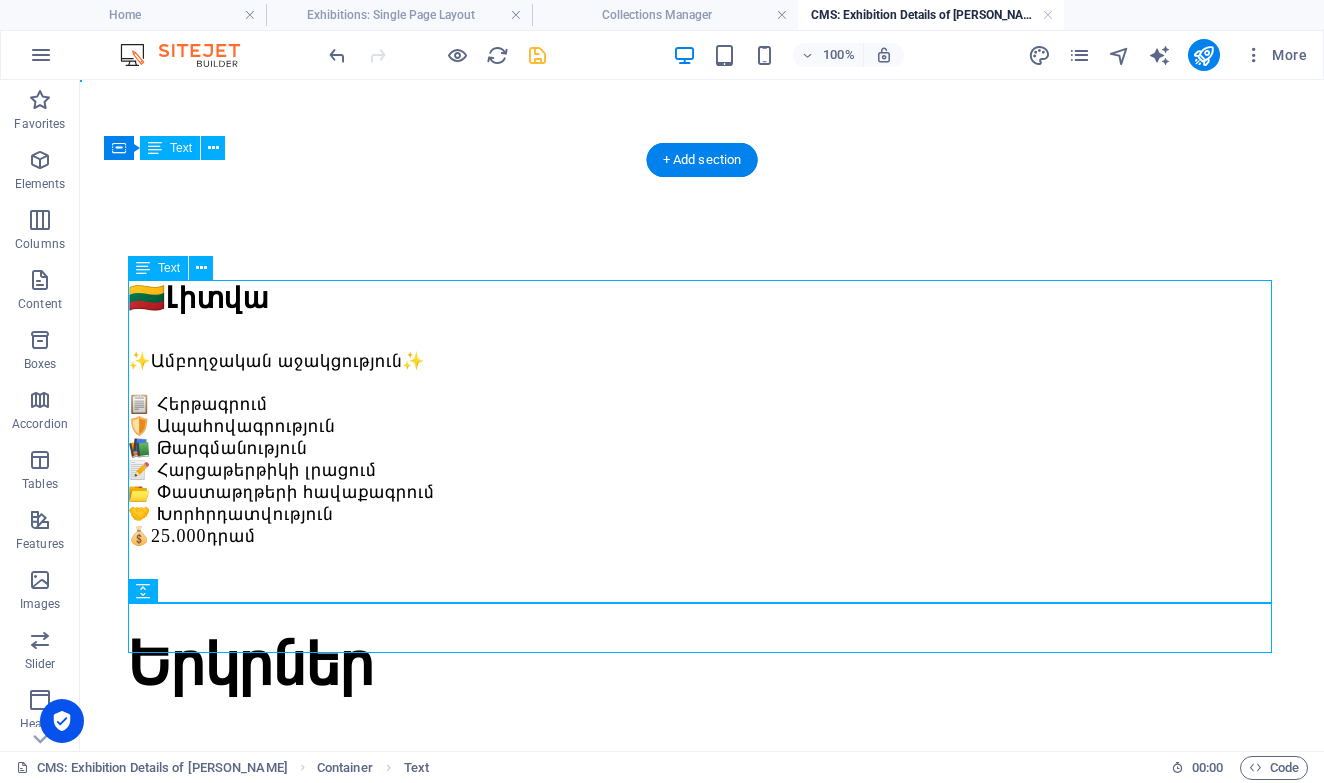 click on "🇱🇹  Լիտվա ✨Ամբողջական աջակցություն✨   📋 Հերթագրում 🛡️ Ապահովագրություն   📚 Թարգմանություն   📝 Հարցաթերթիկի լրացում   📂 Փաստաթղթերի հավաքագրում   🤝 Խորհրդատվություն 💰 25.000  դրամ" at bounding box center (702, 413) 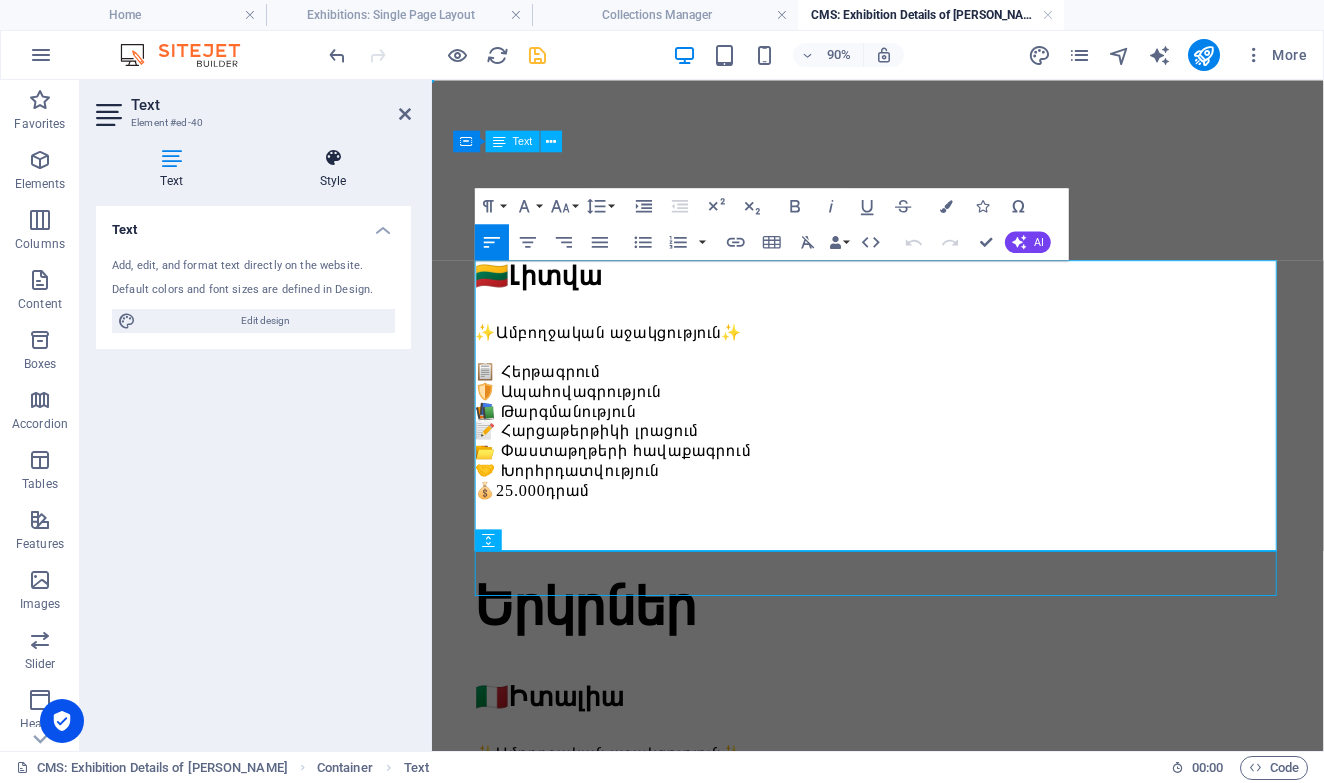 click on "Style" at bounding box center (333, 169) 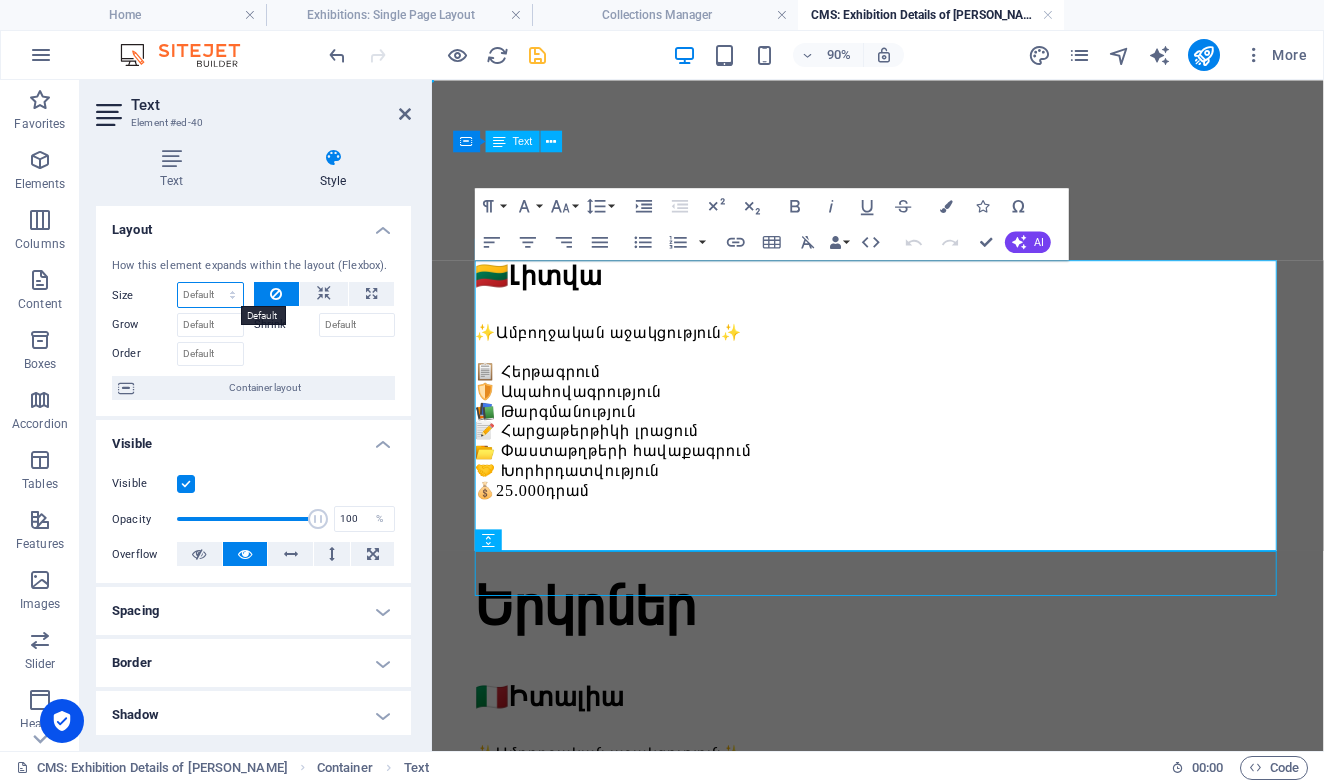select on "1/3" 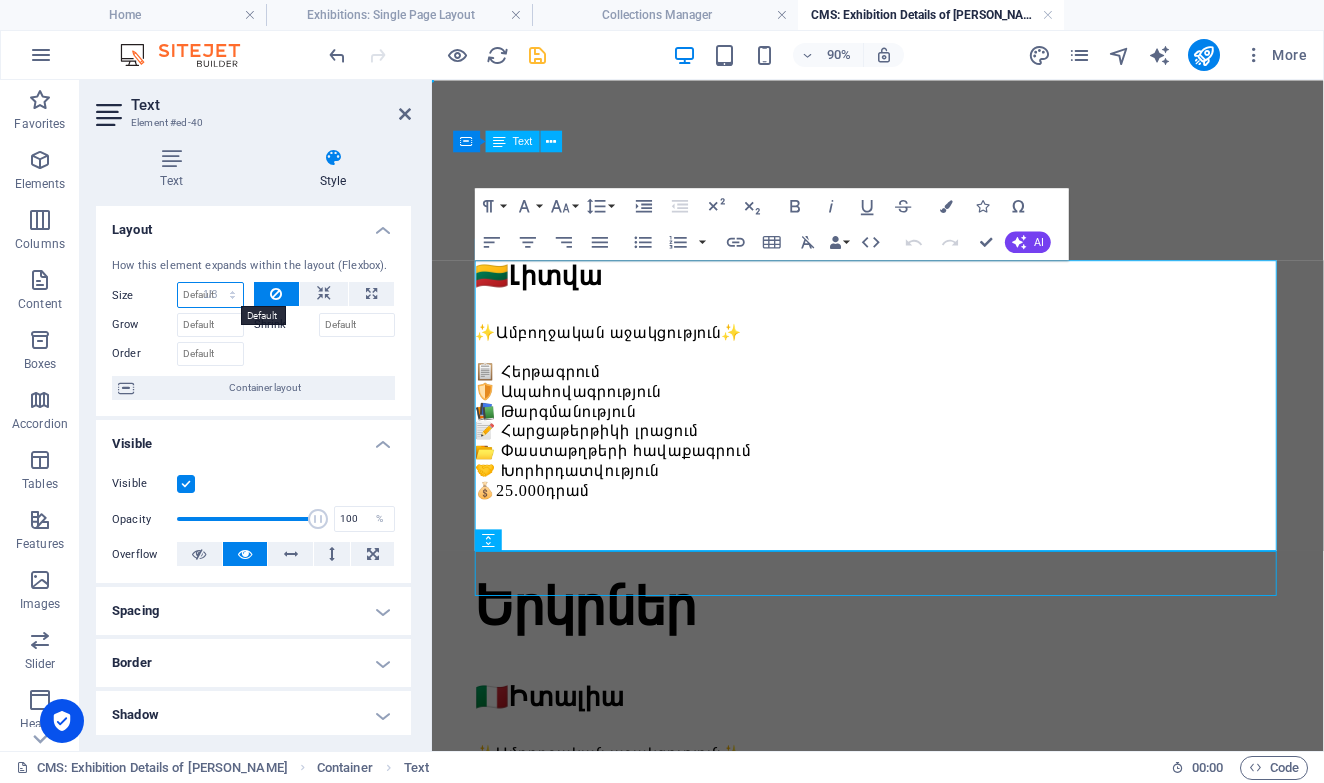 type on "33.33" 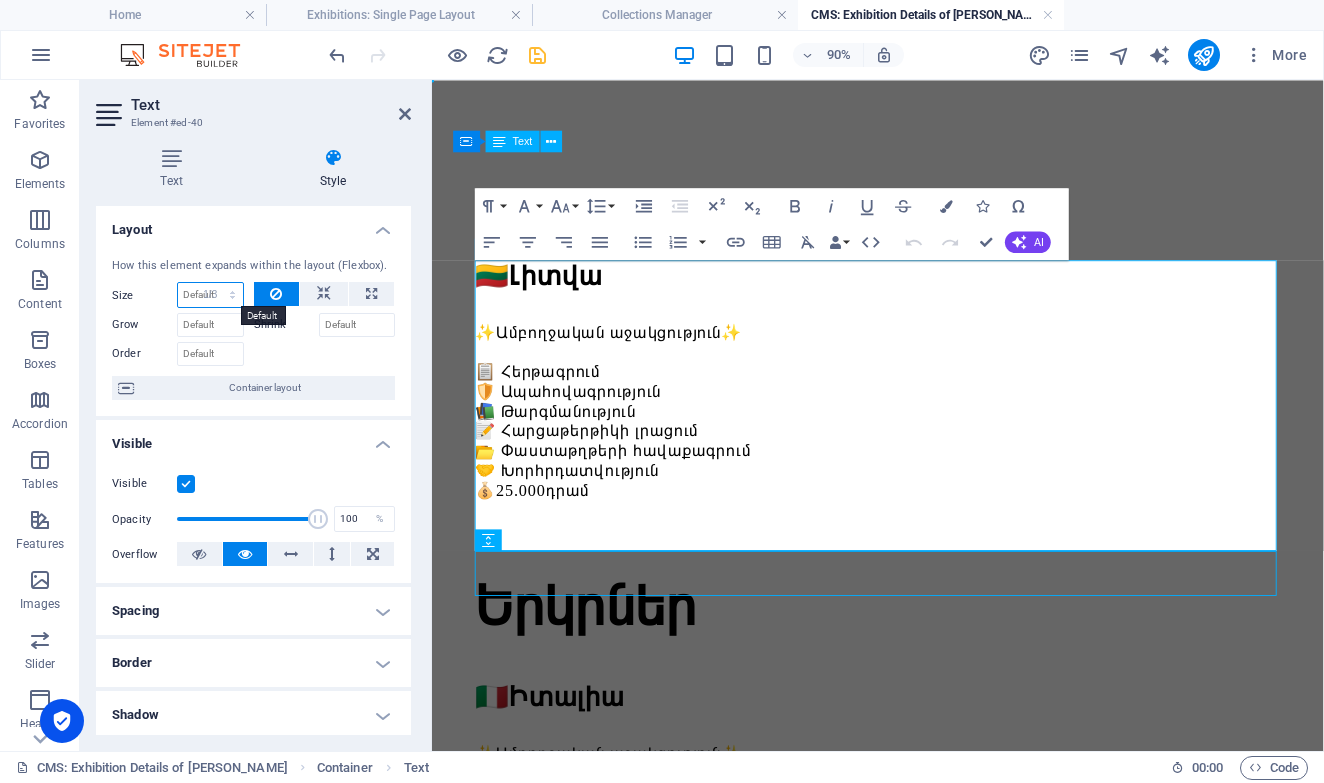 select on "%" 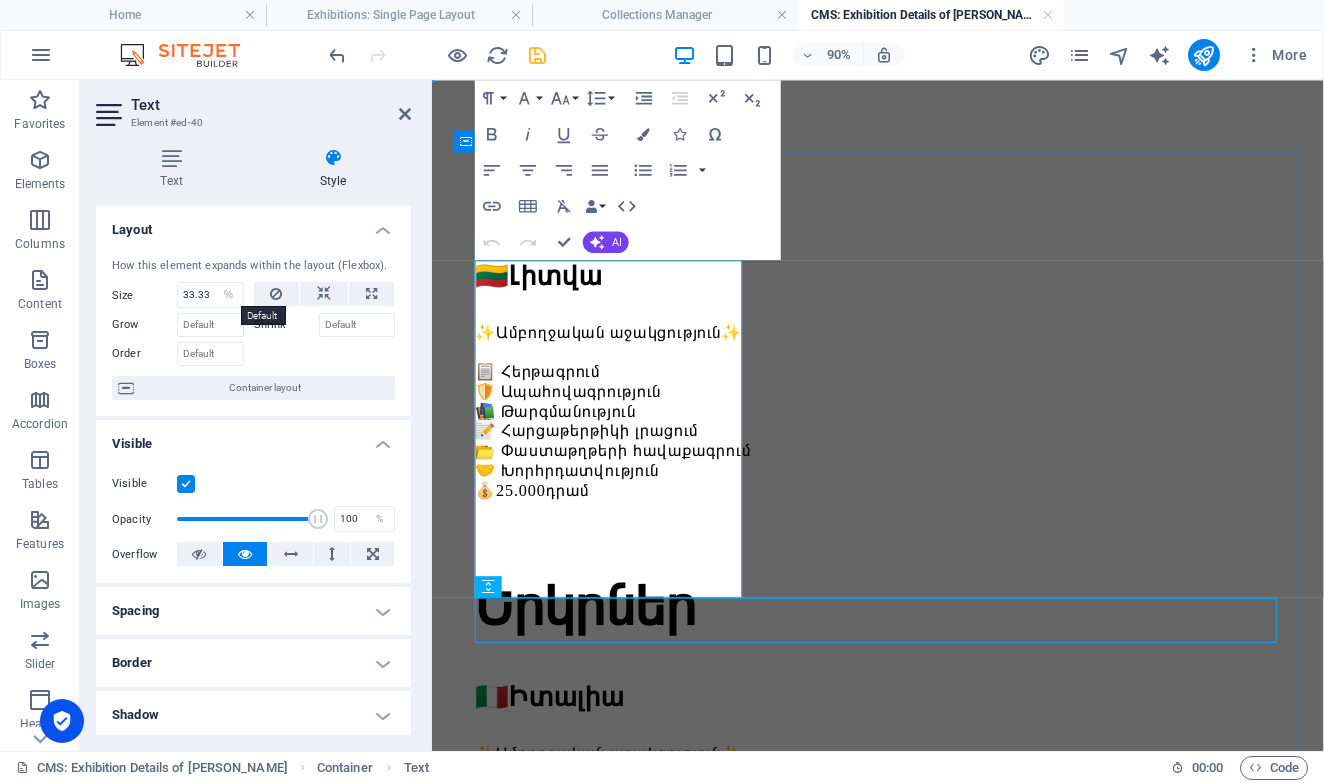 click on "🇱🇹  Լիտվա ✨Ամբողջական աջակցություն✨   📋 Հերթագրում 🛡️ Ապահովագրություն   📚 Թարգմանություն   📝 Հարցաթերթիկի լրացում   📂 Փաստաթղթերի հավաքագրում   🤝 Խորհրդատվություն 💰 25.000  դրամ Երկրներ 🇮🇹  Իտալիա ✨Ամբողջական աջակցություն✨   📋 Հերթագրում 🛡️ Ապահովագրություն   📚 Թարգմանություն   📝 Հարցաթերթիկի լրացում   📂 Փաստաթղթերի հավաքագրում   🤝 Խորհրդատվություն 💰 25.000  դրամ 🇪🇸 Իսպանիա ✨Ամբողջական աջակցություն✨   📋 Հերթագրում 🛡️ Ապահովագրություն   📚 Թարգմանություն   📝 Հարցաթերթիկի լրացում   📂 Փաստաթղթերի հավաքագրում   💰 25.000  դրամ" at bounding box center (927, 1711) 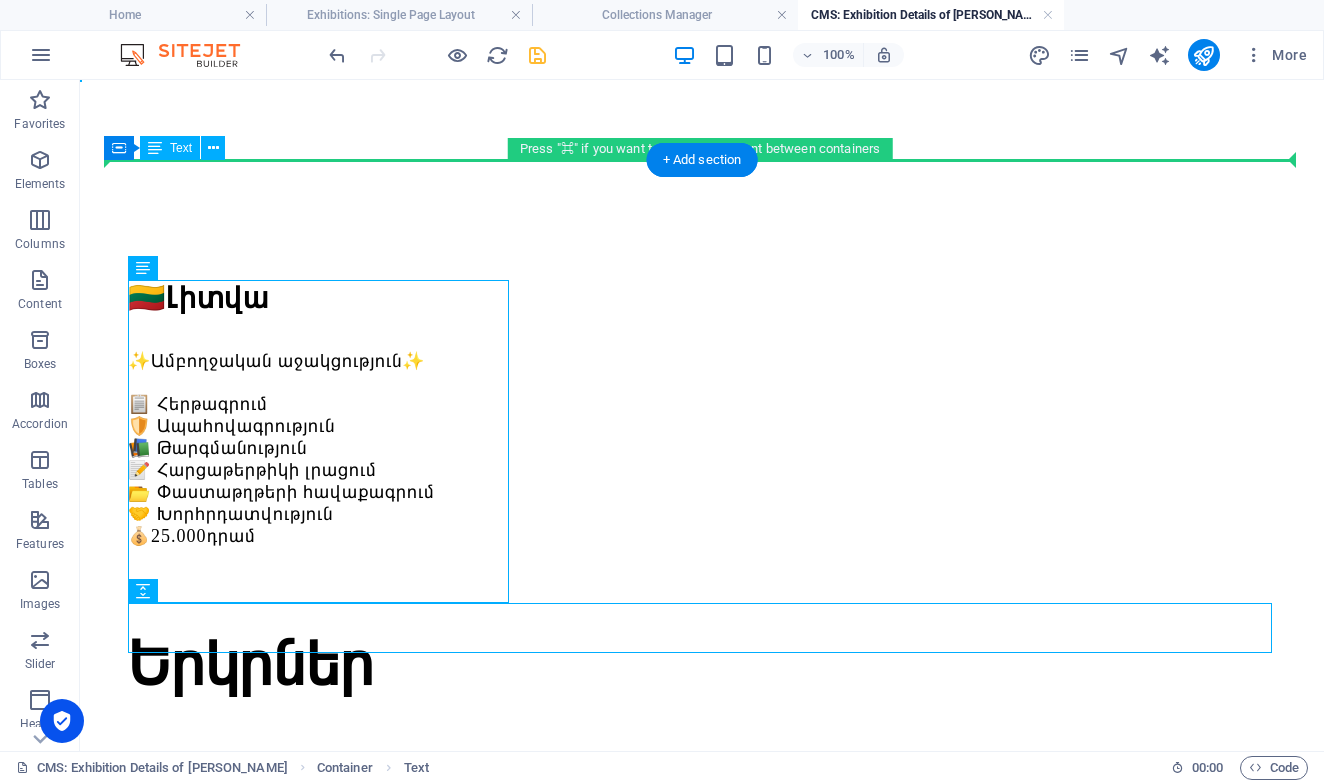 drag, startPoint x: 371, startPoint y: 403, endPoint x: 528, endPoint y: 452, distance: 164.46884 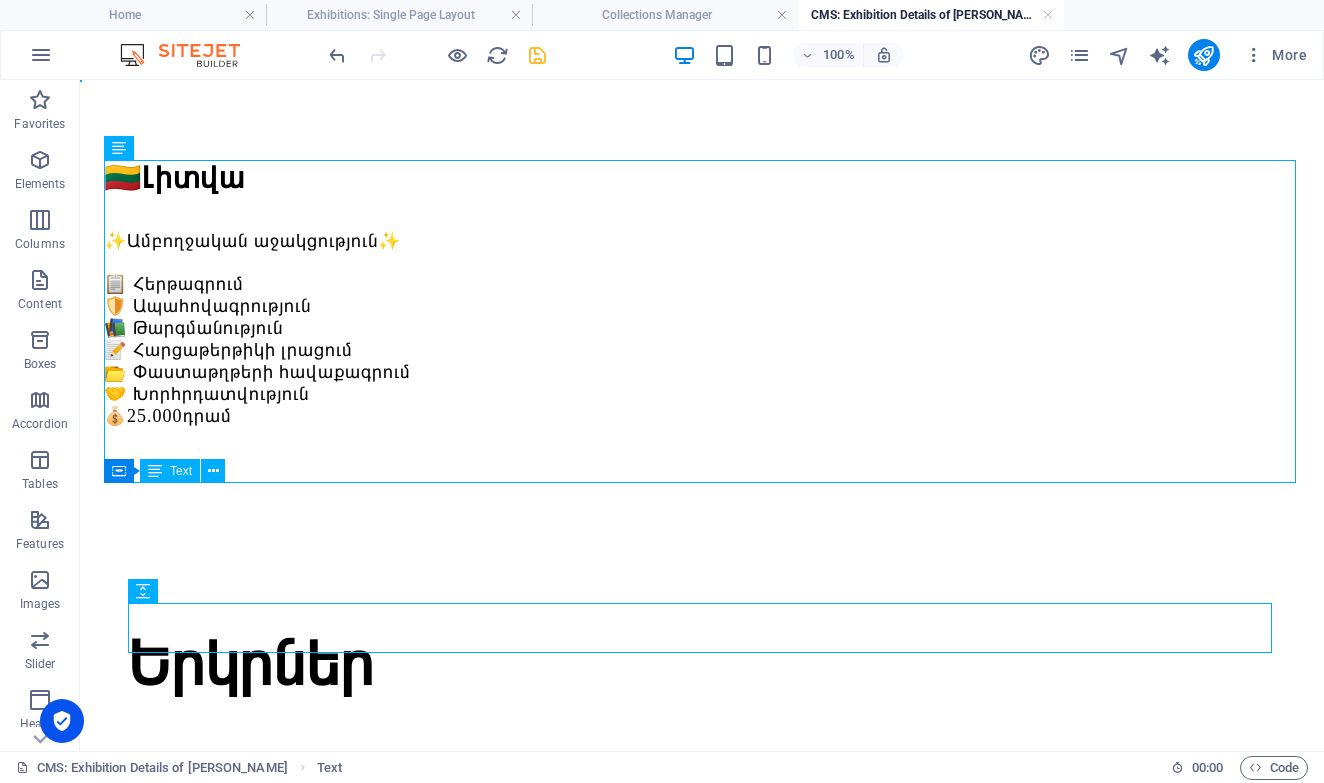 click on "100% More" at bounding box center (662, 55) 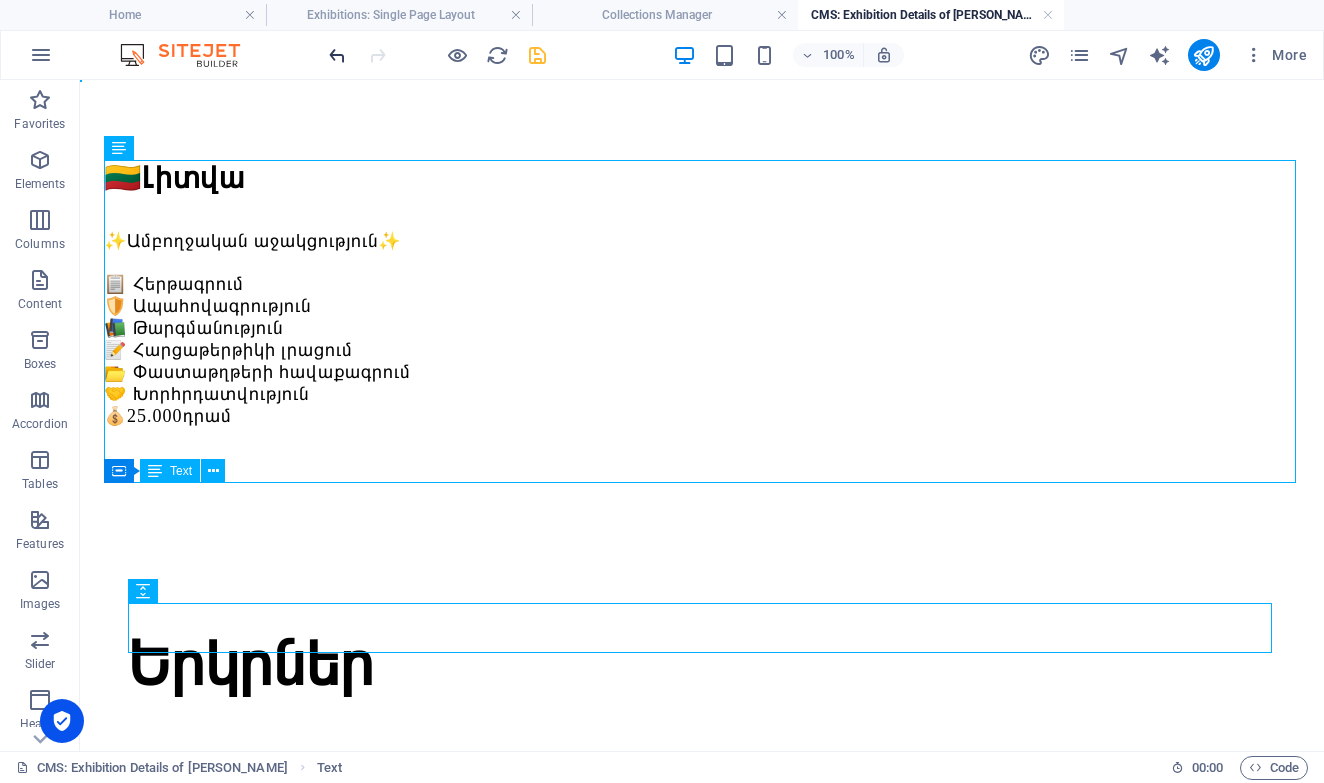 click at bounding box center (337, 55) 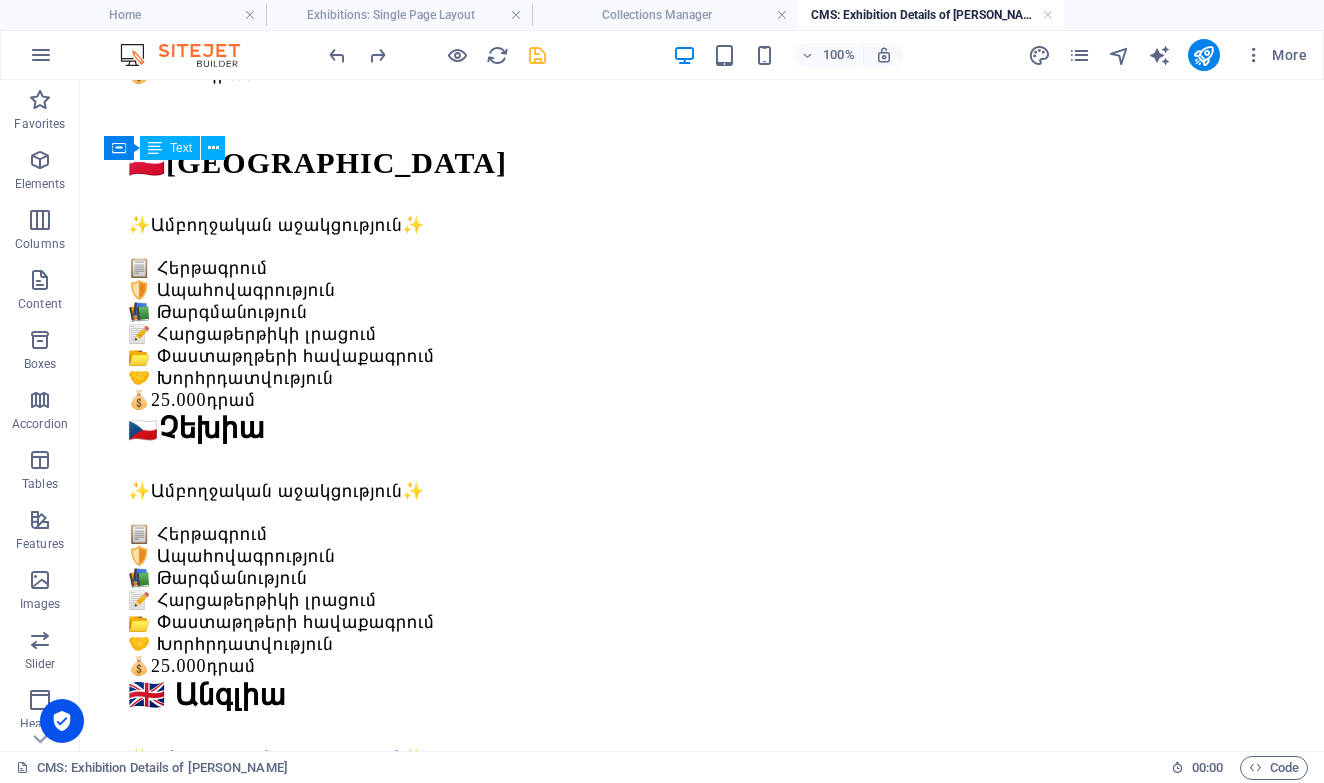 scroll, scrollTop: 1673, scrollLeft: 0, axis: vertical 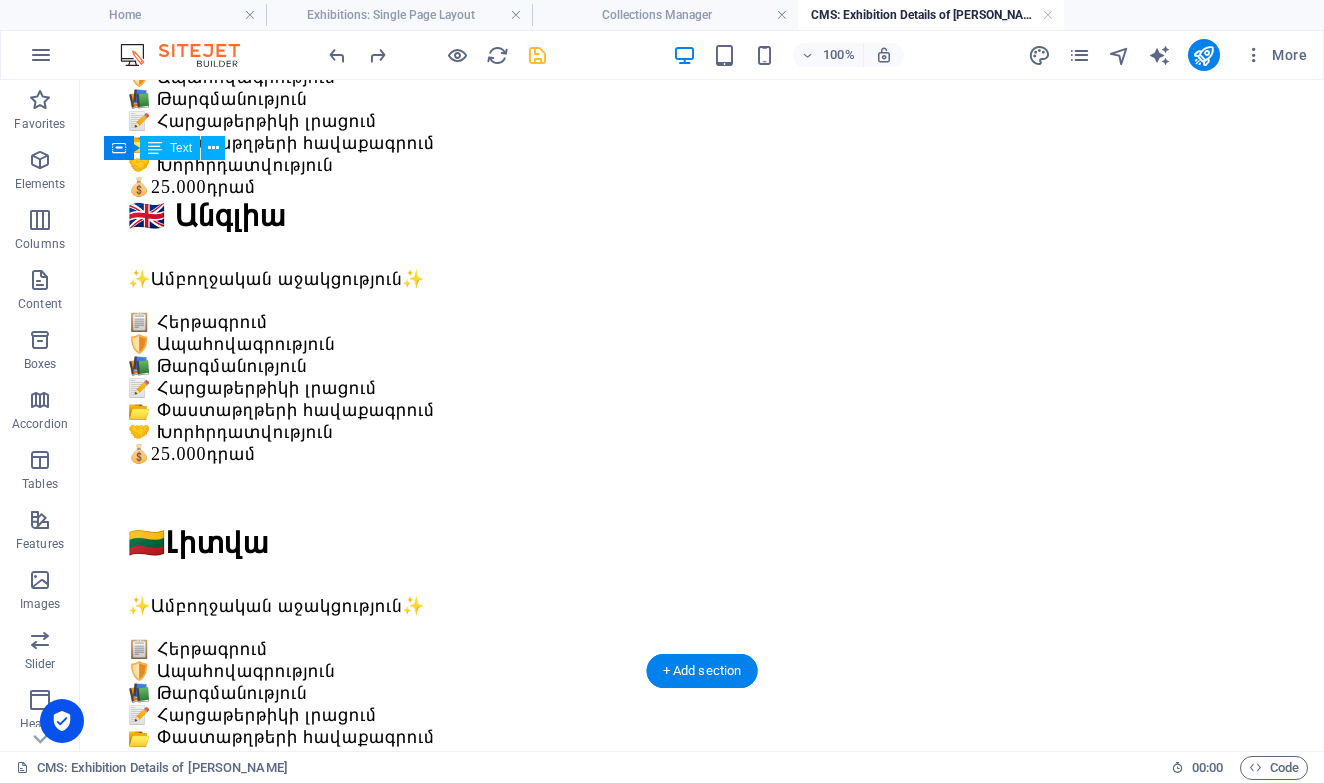 drag, startPoint x: 341, startPoint y: 327, endPoint x: 421, endPoint y: 387, distance: 100 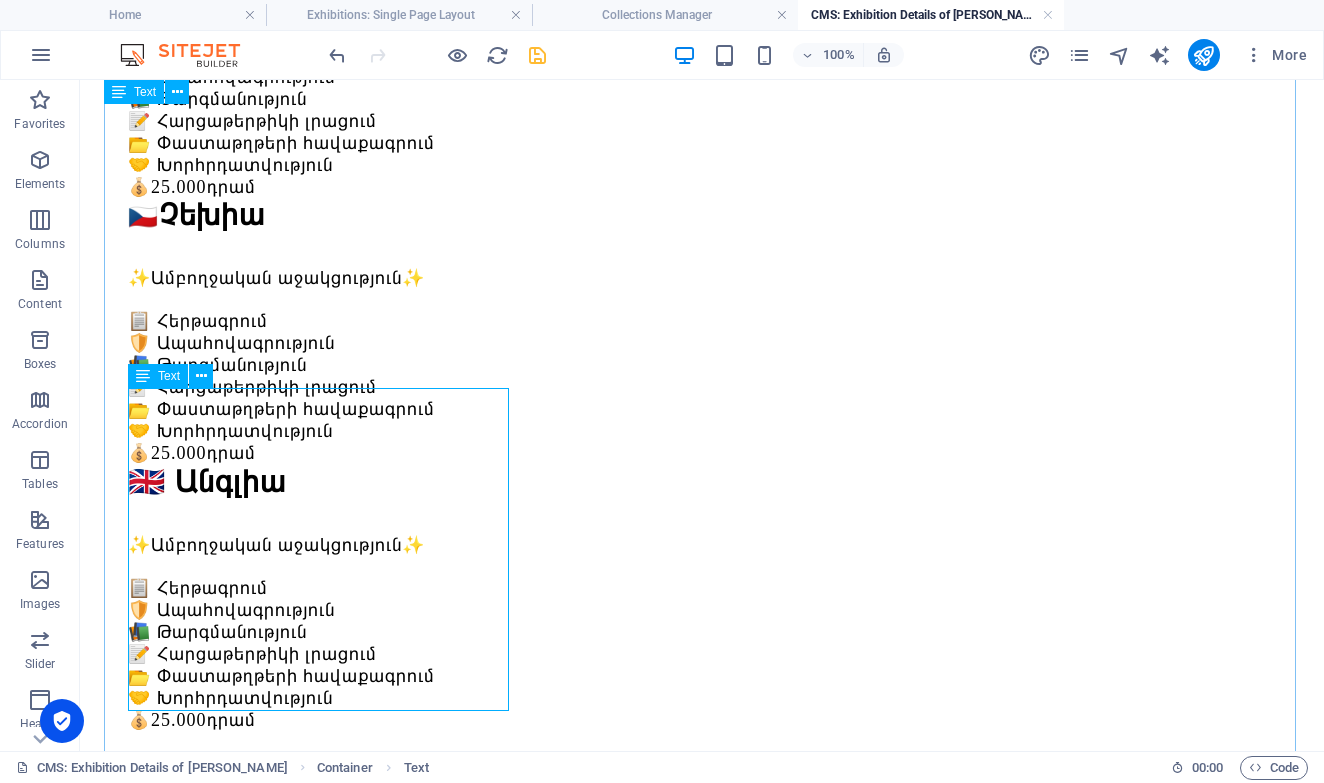 scroll, scrollTop: 1401, scrollLeft: 0, axis: vertical 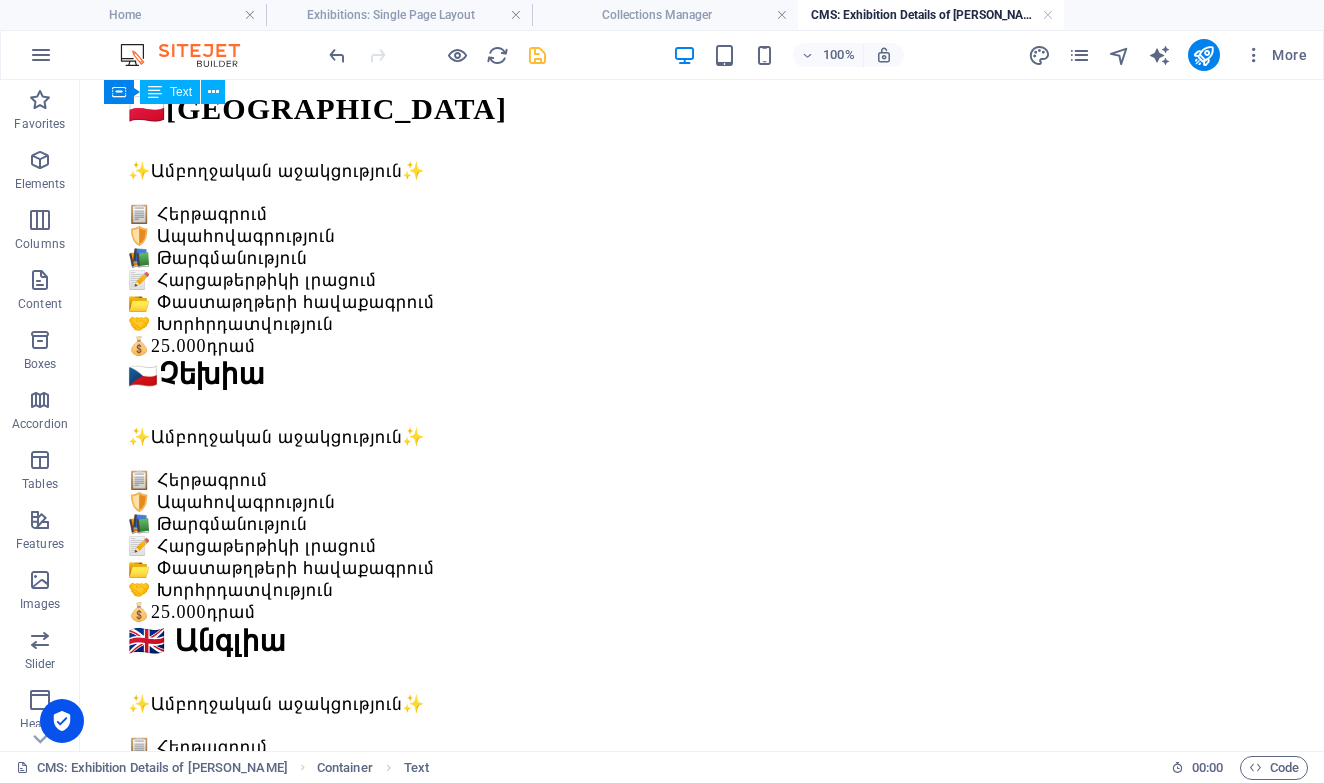 drag, startPoint x: 384, startPoint y: 519, endPoint x: 619, endPoint y: 258, distance: 351.20648 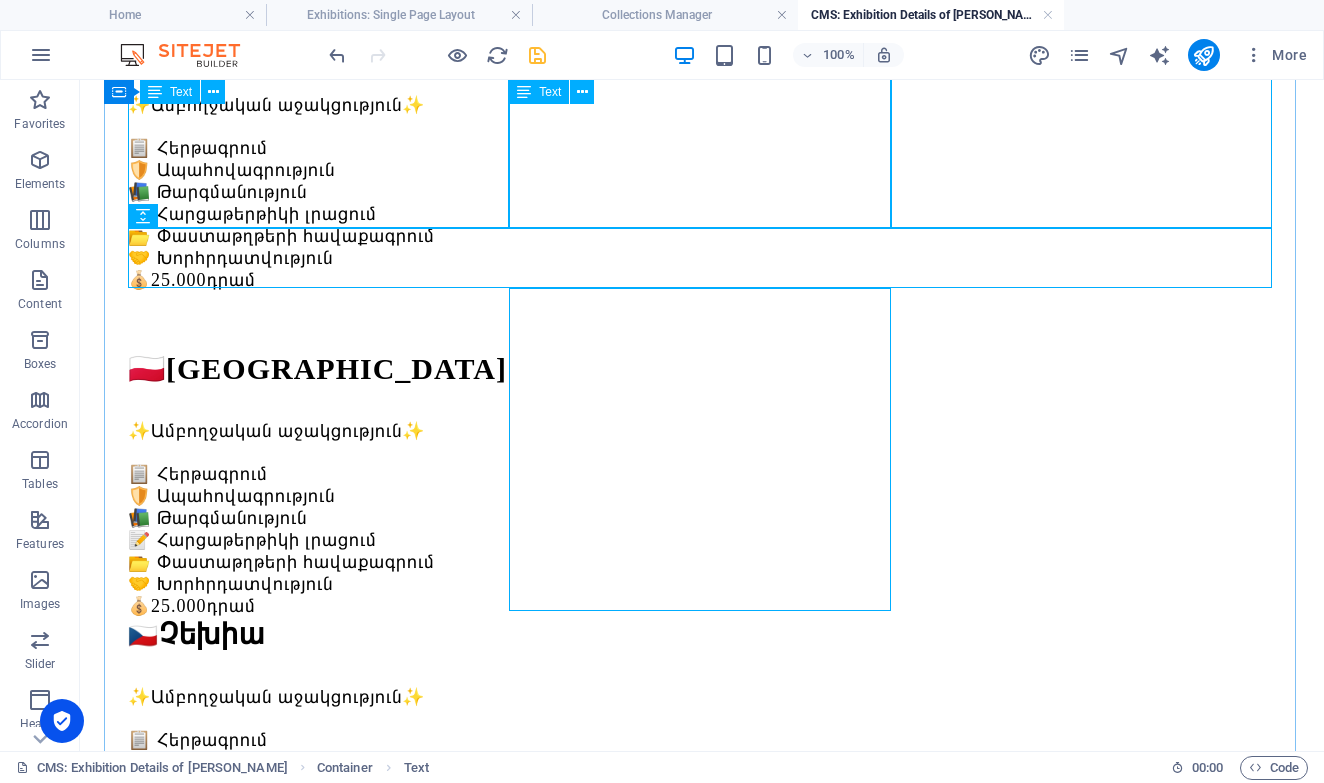 scroll, scrollTop: 958, scrollLeft: 0, axis: vertical 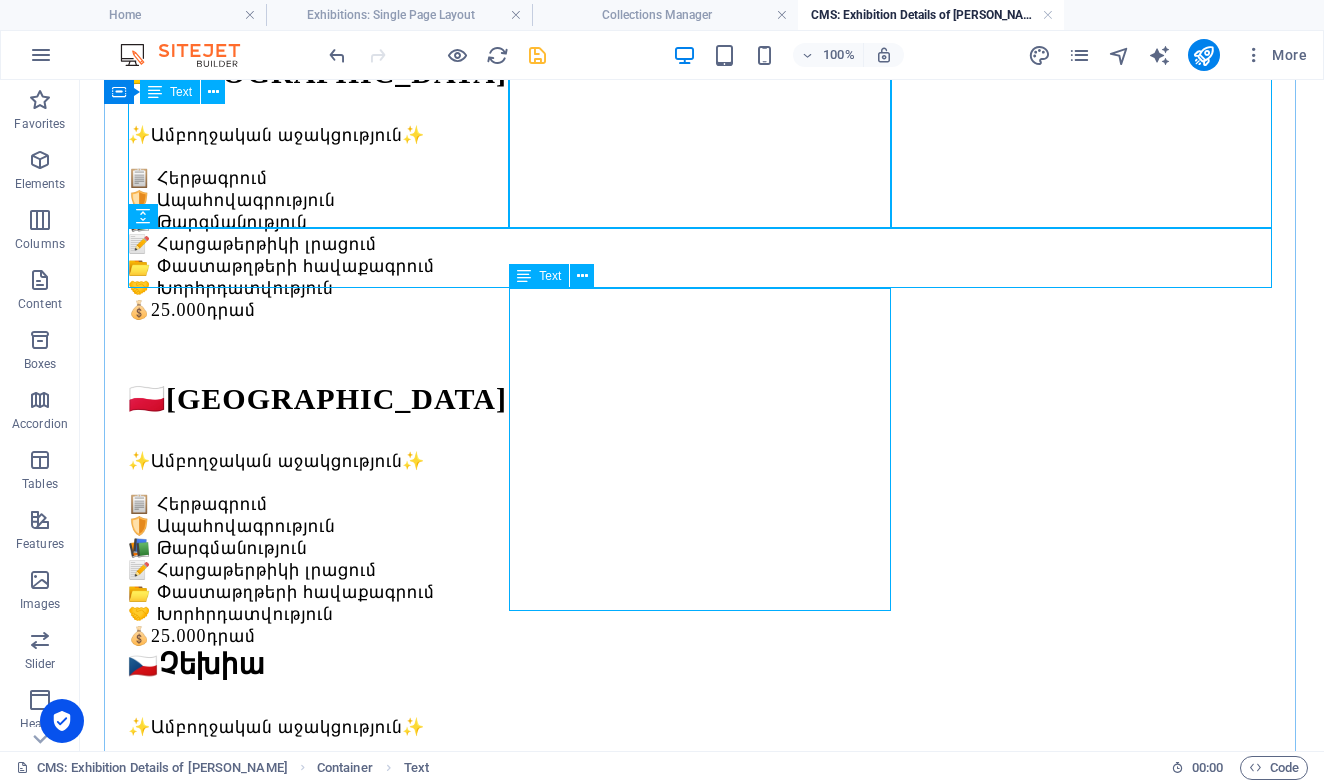 click on "🇱🇹  Լիտվա ✨Ամբողջական աջակցություն✨   📋 Հերթագրում 🛡️ Ապահովագրություն   📚 Թարգմանություն   📝 Հարցաթերթիկի լրացում   📂 Փաստաթղթերի հավաքագրում   🤝 Խորհրդատվություն 💰 25.000  դրամ" at bounding box center (702, 1640) 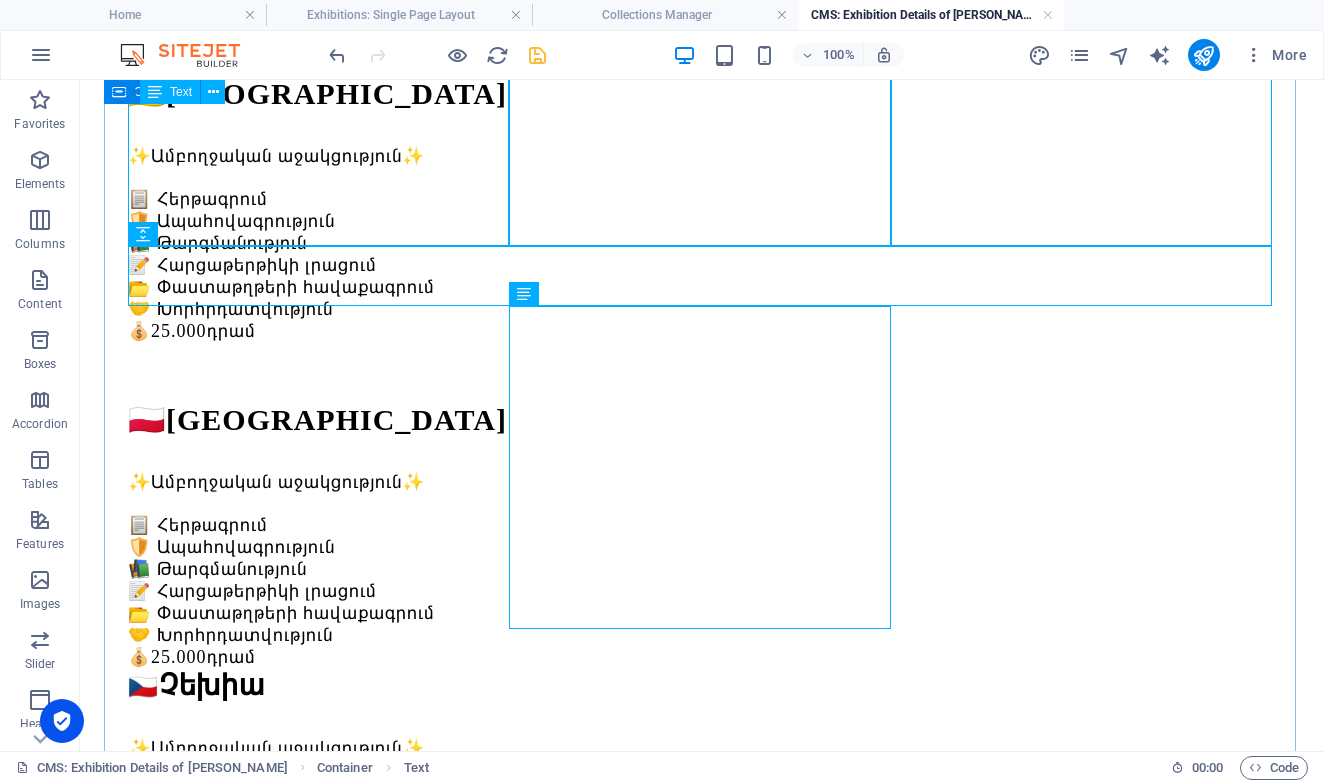 scroll, scrollTop: 942, scrollLeft: 0, axis: vertical 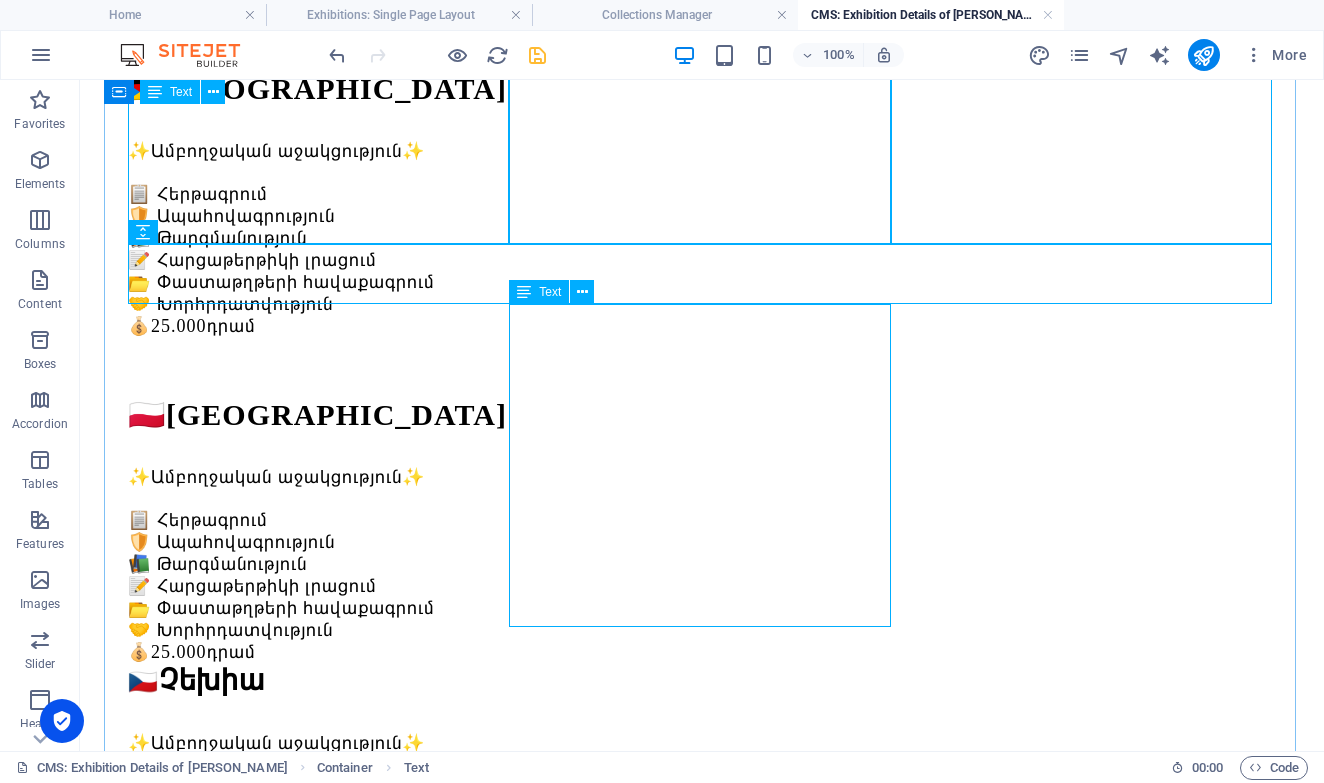 click on "🇱🇹  Լիտվա ✨Ամբողջական աջակցություն✨   📋 Հերթագրում 🛡️ Ապահովագրություն   📚 Թարգմանություն   📝 Հարցաթերթիկի լրացում   📂 Փաստաթղթերի հավաքագրում   🤝 Խորհրդատվություն 💰 25.000  դրամ" at bounding box center [702, 1656] 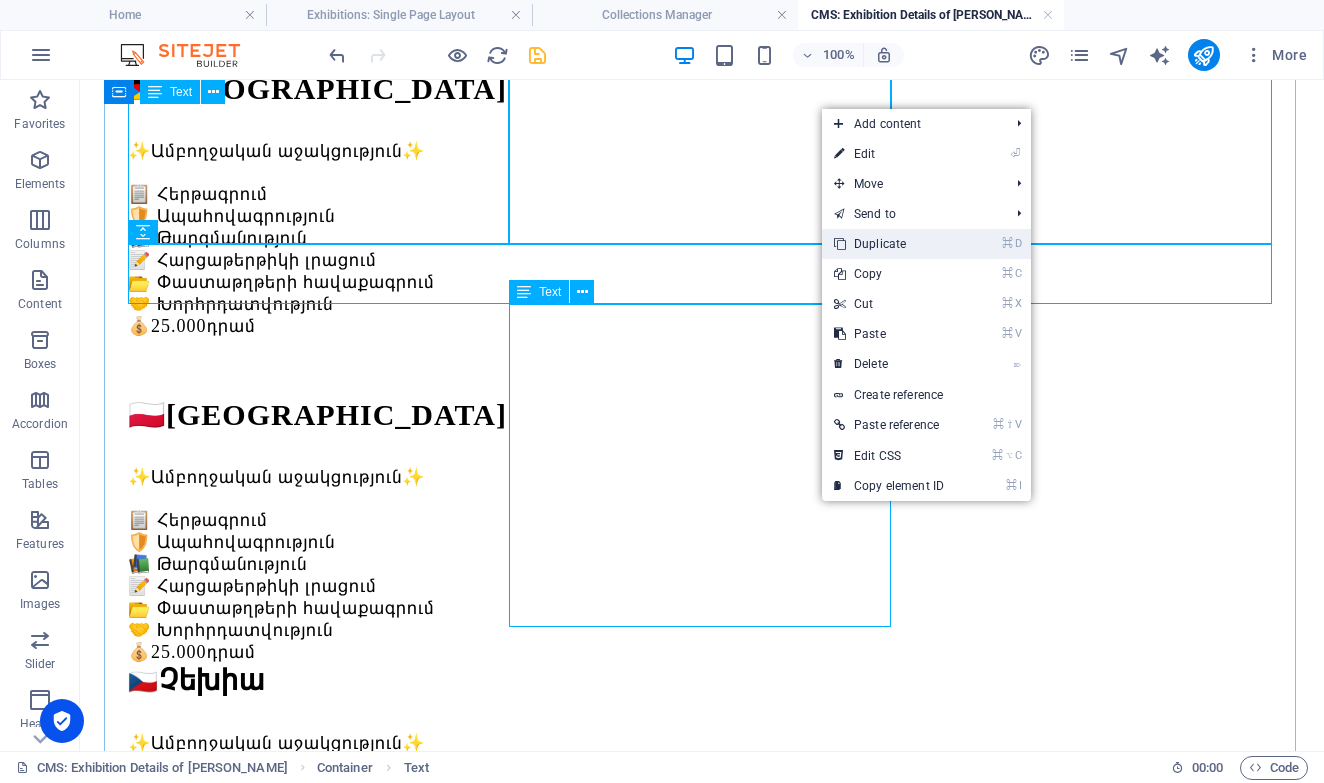 click on "⌘ D  Duplicate" at bounding box center [889, 244] 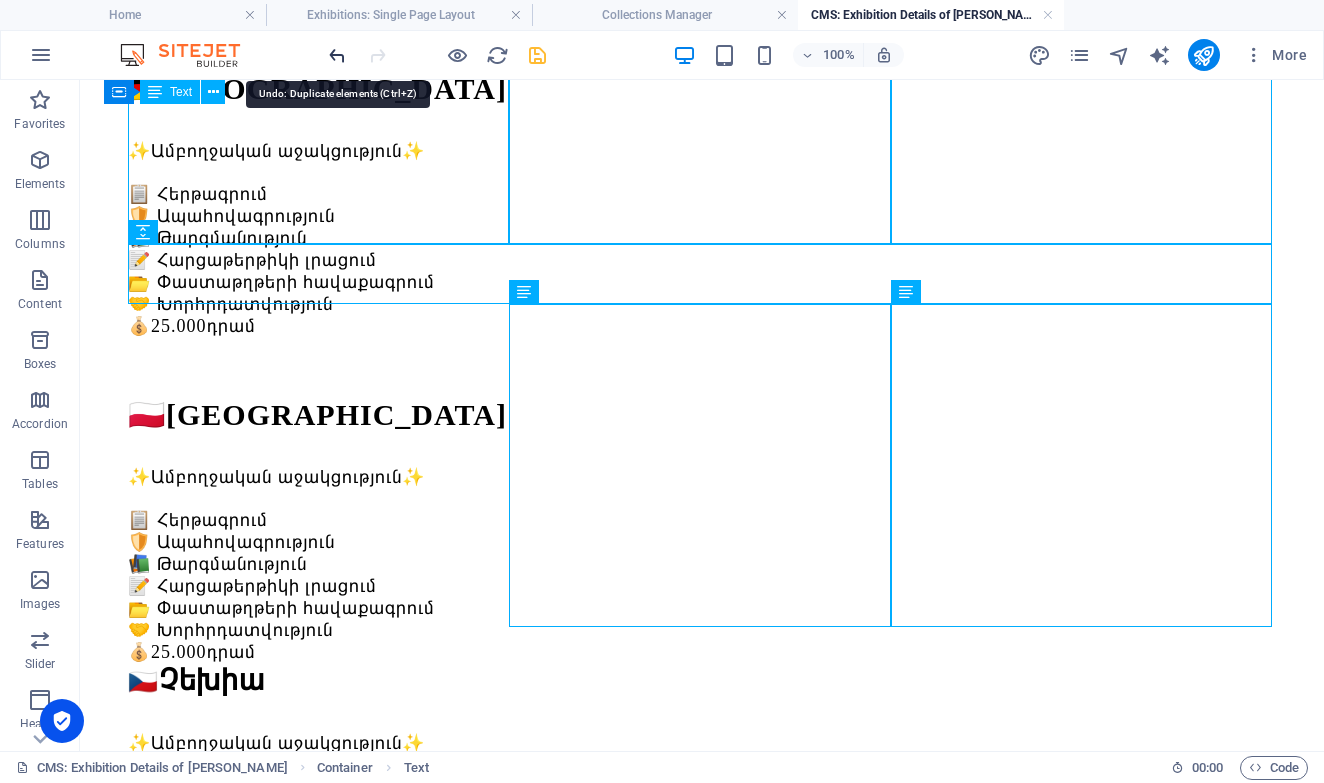 click at bounding box center (337, 55) 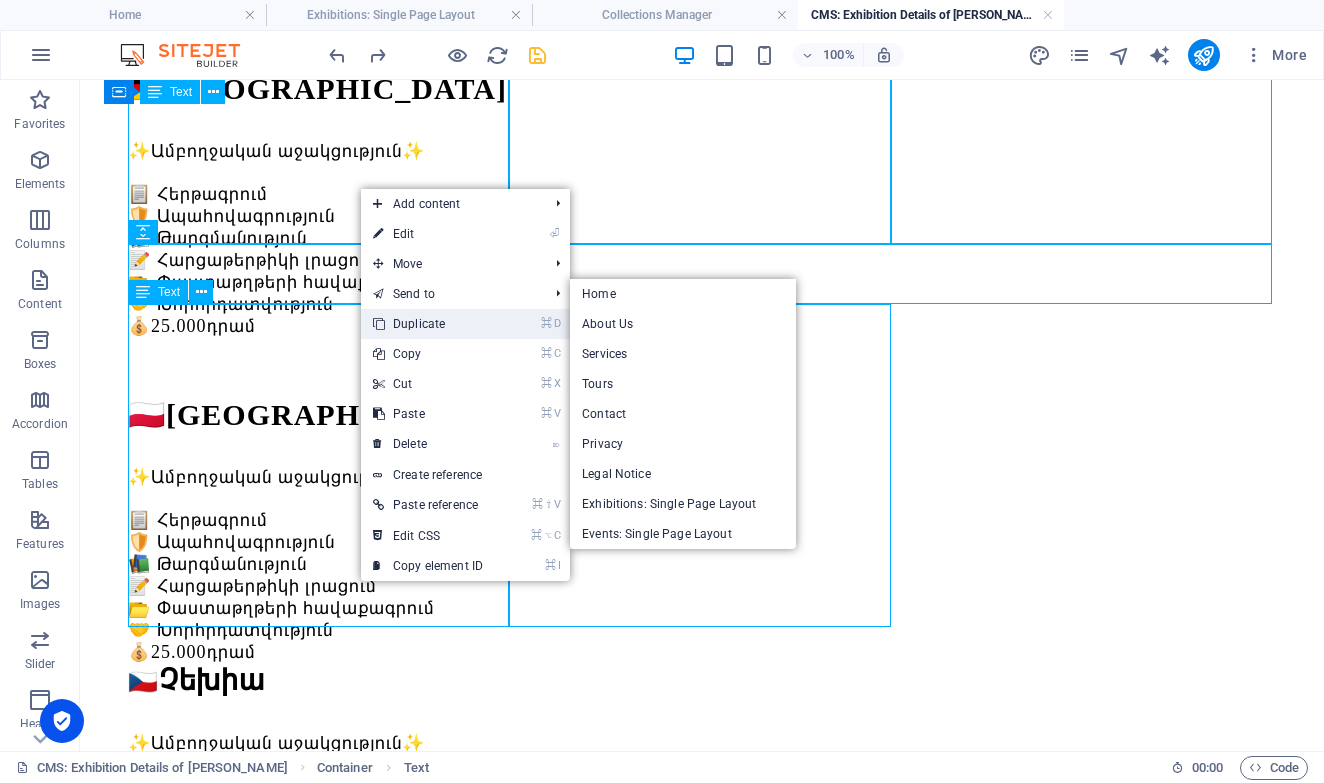 click on "⌘ D  Duplicate" at bounding box center (428, 324) 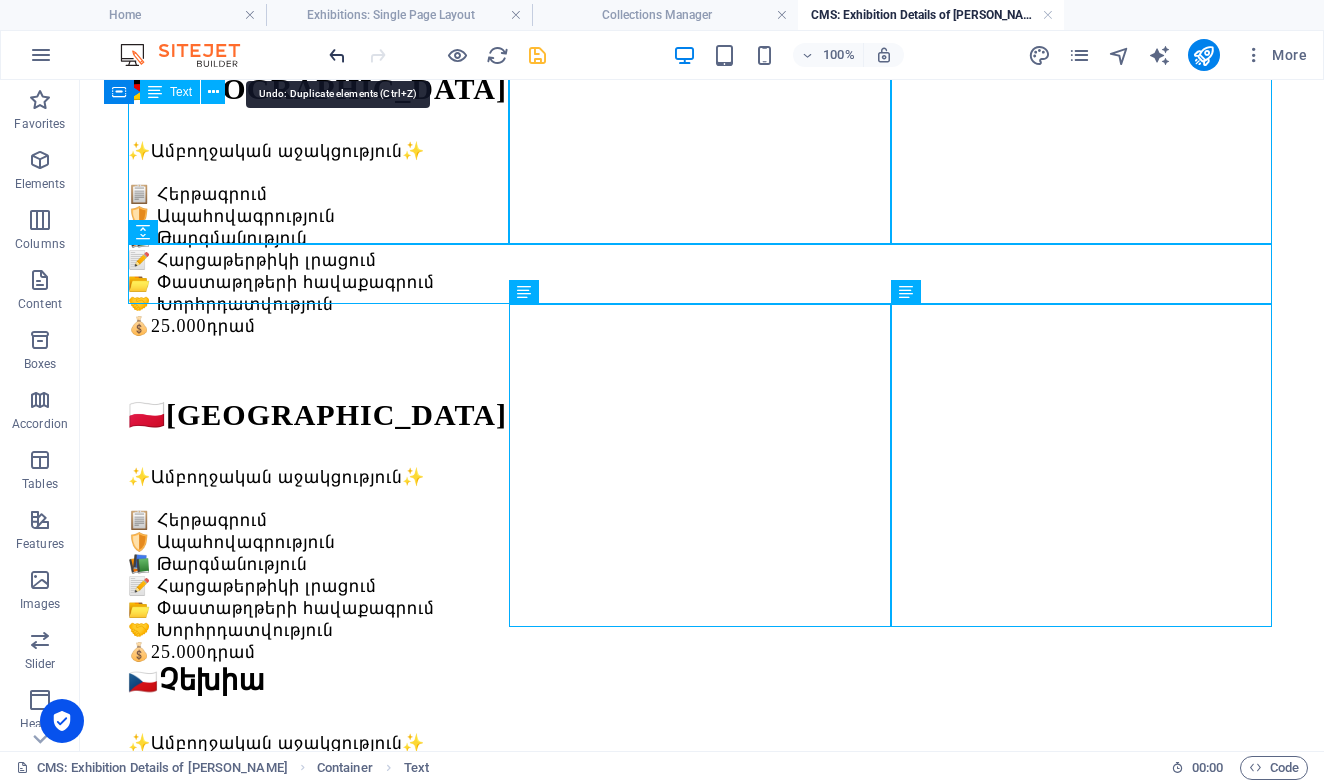 click at bounding box center [337, 55] 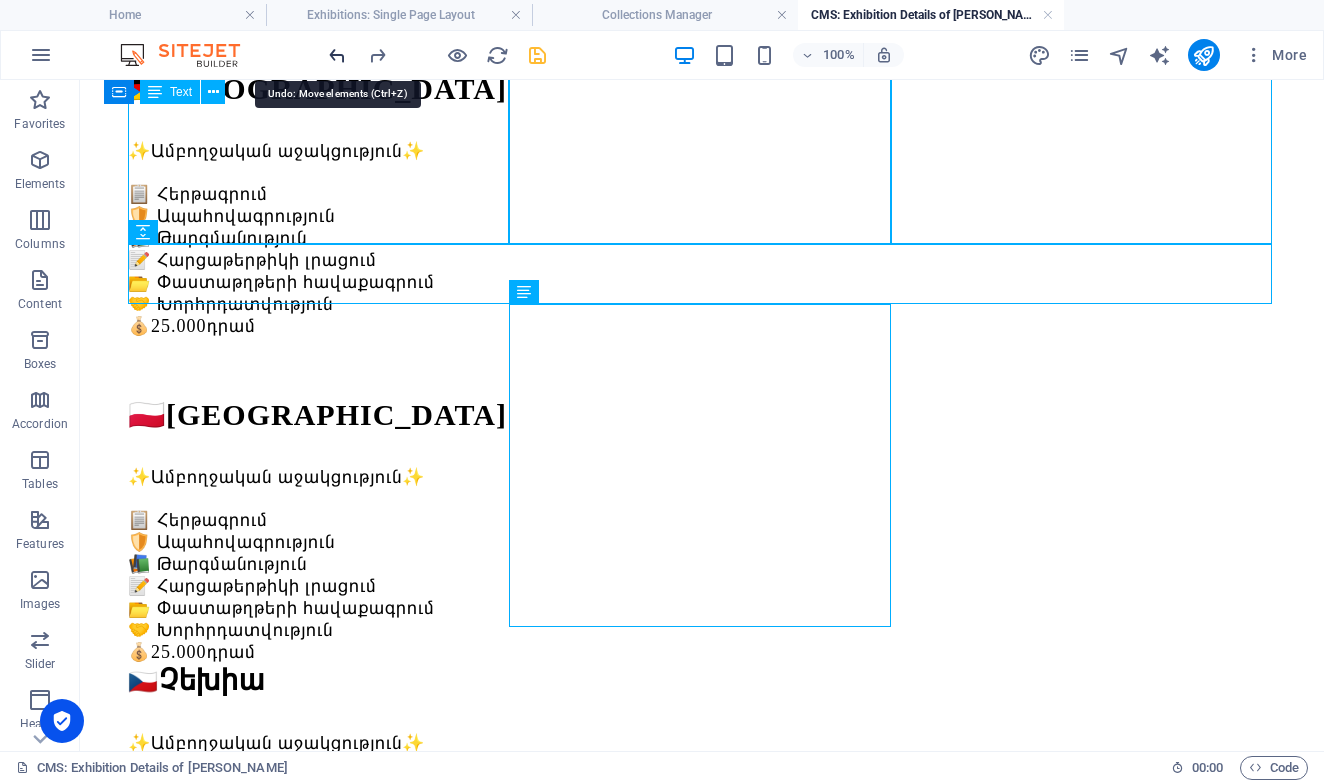 click at bounding box center [337, 55] 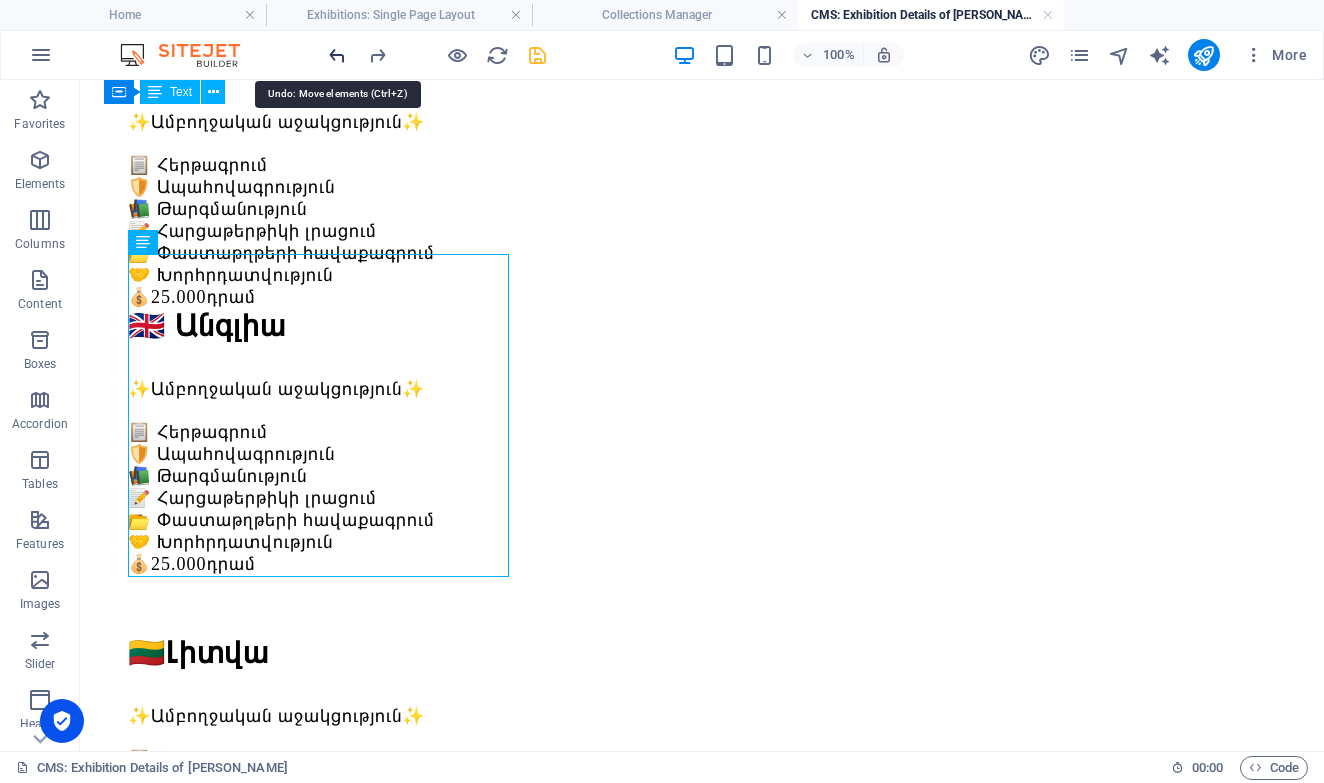 click at bounding box center (337, 55) 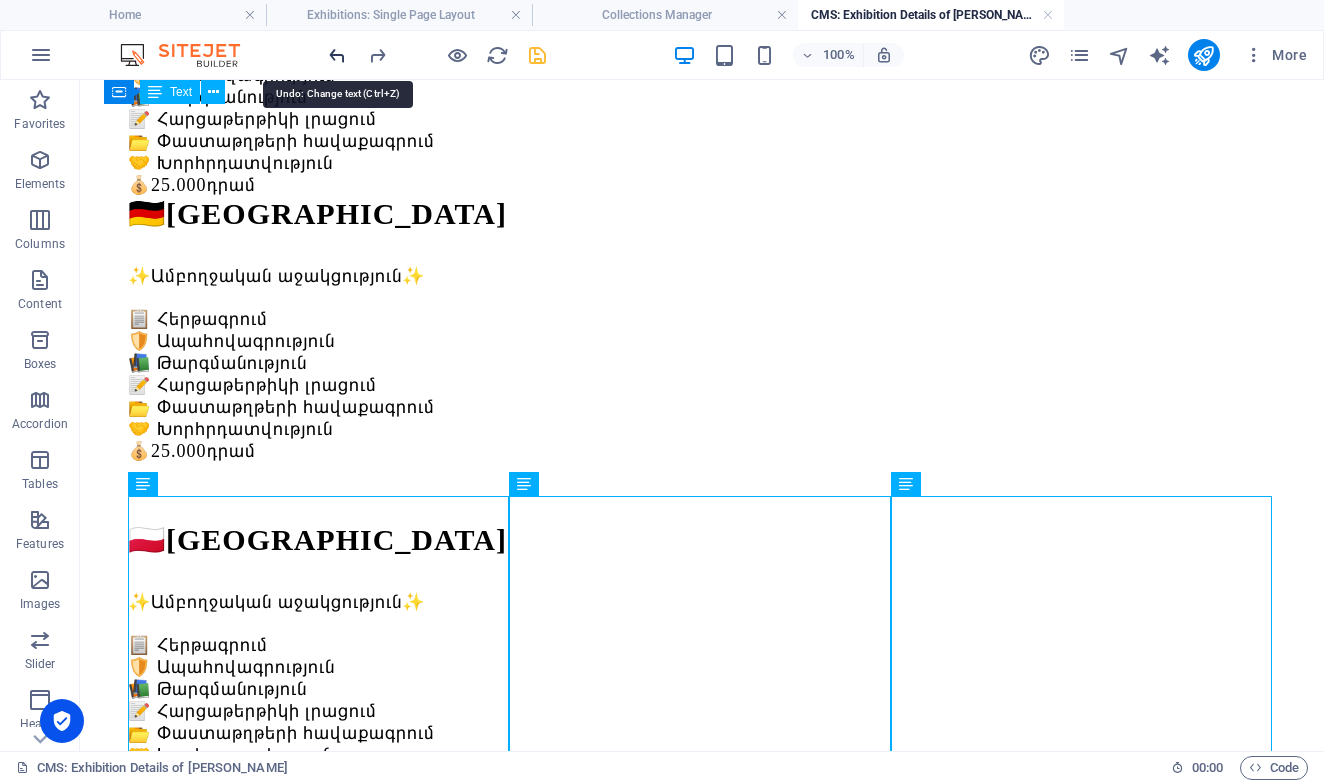 scroll, scrollTop: 26, scrollLeft: 0, axis: vertical 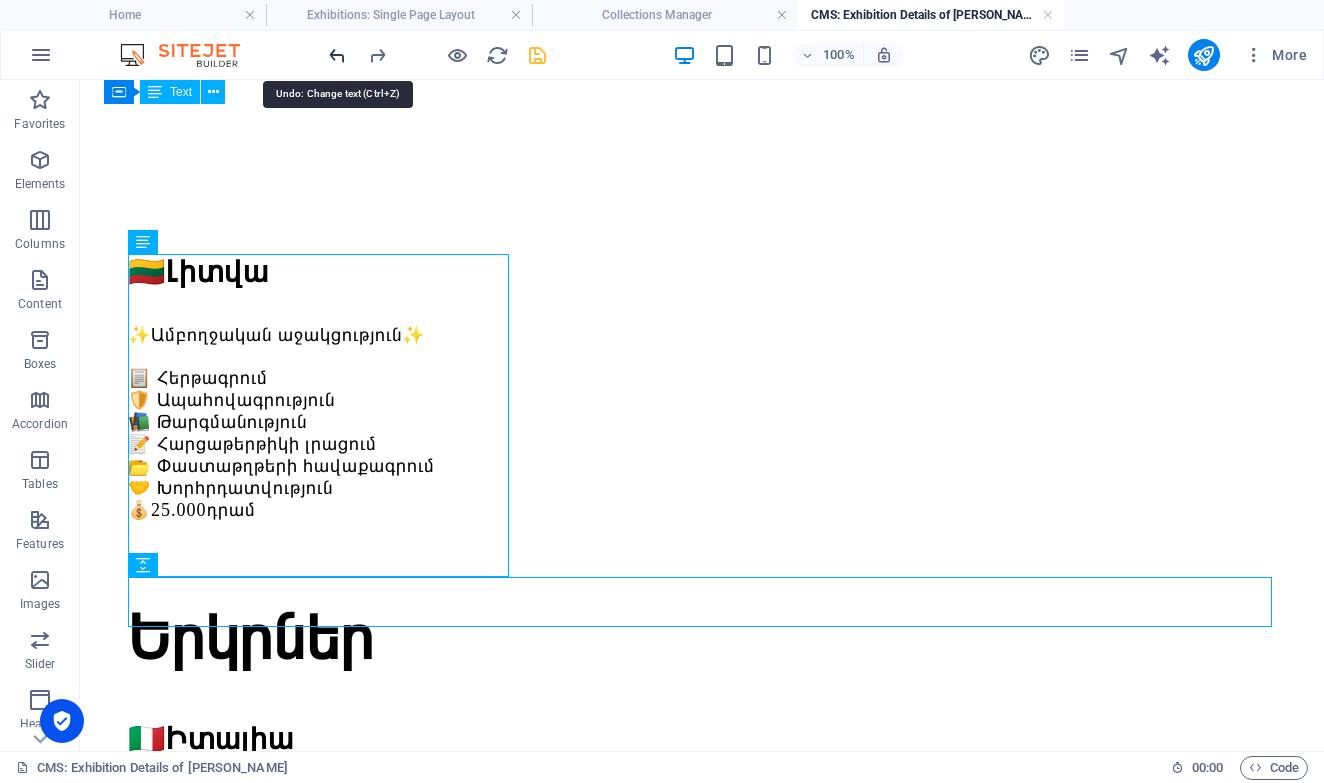 click at bounding box center (337, 55) 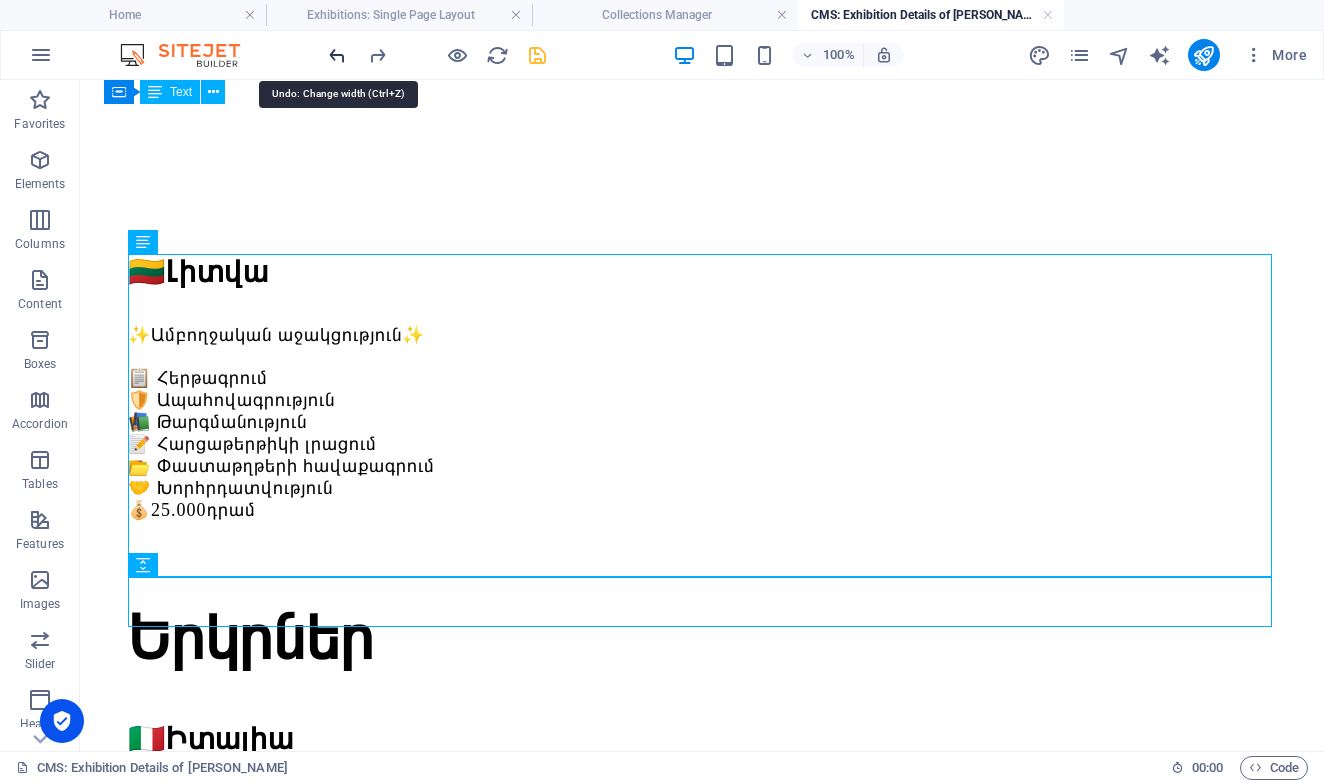 click at bounding box center [337, 55] 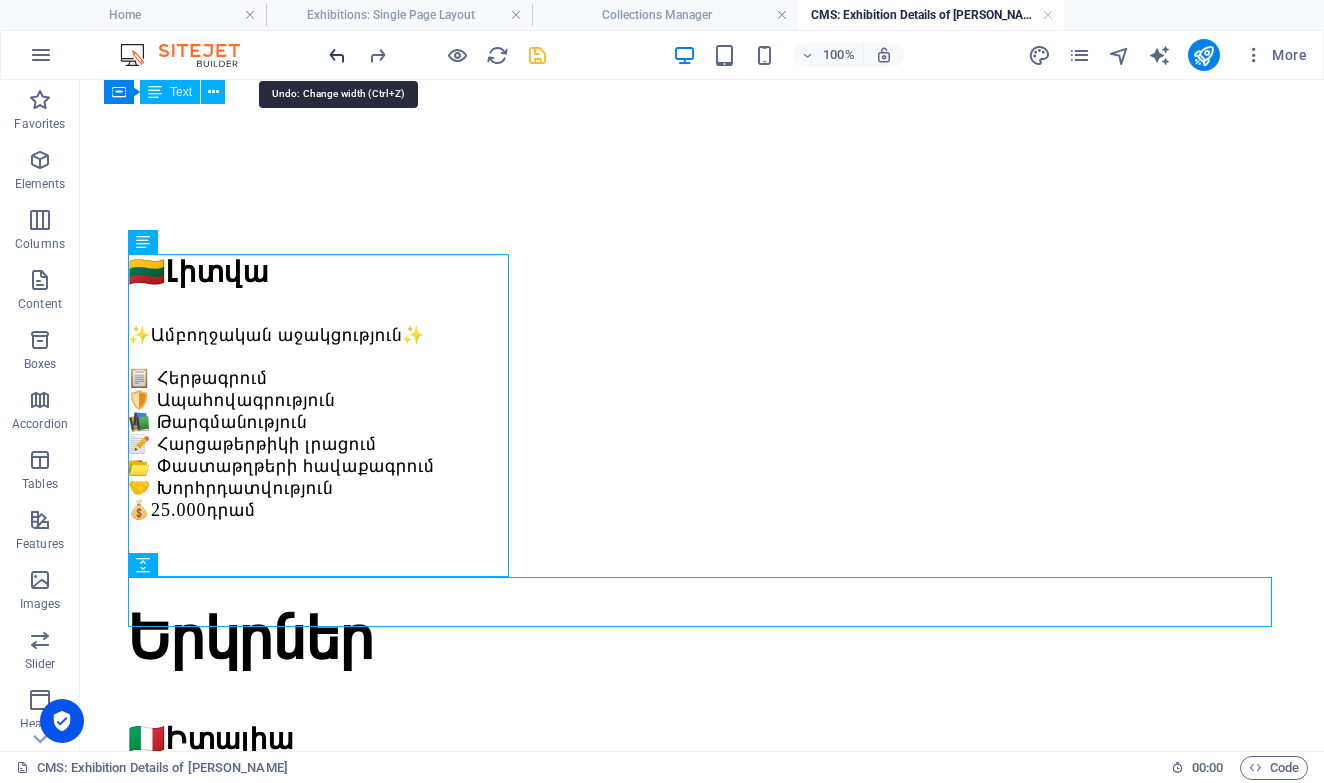 click at bounding box center [337, 55] 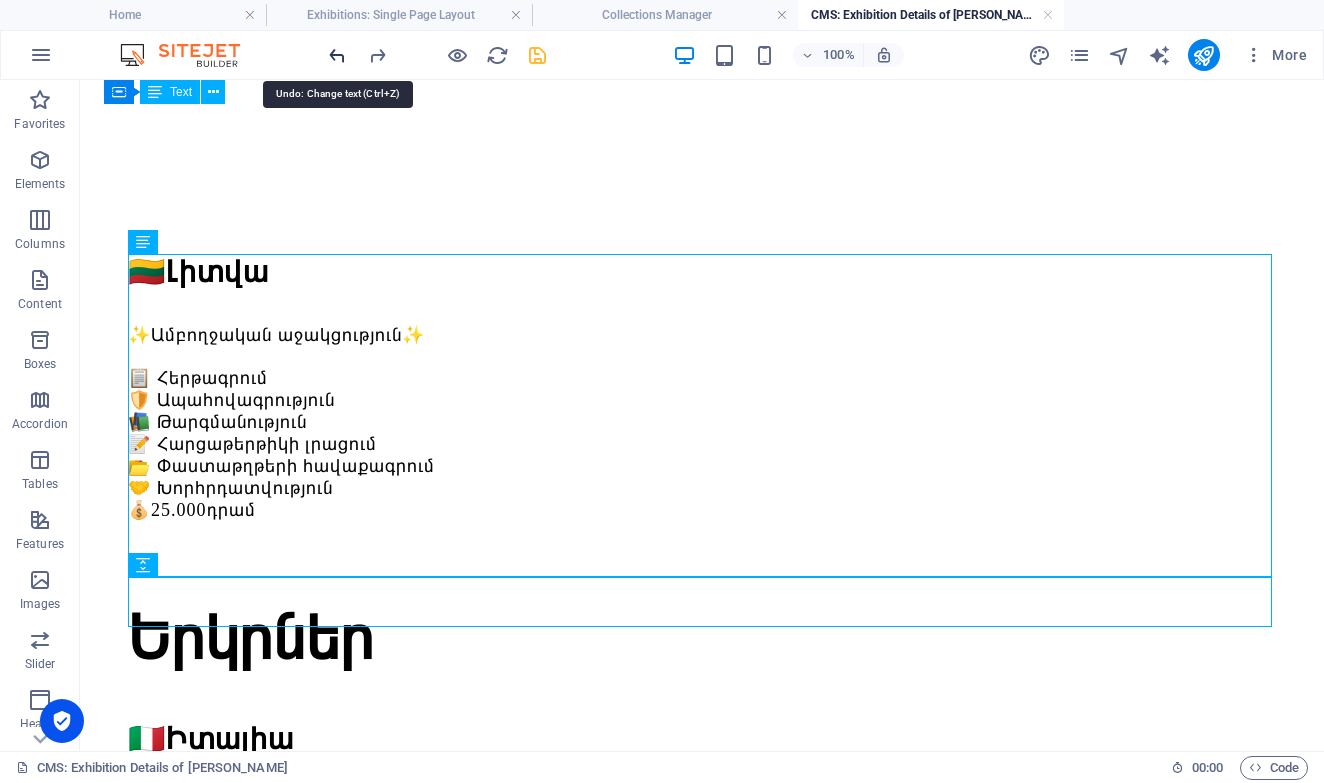 click at bounding box center (337, 55) 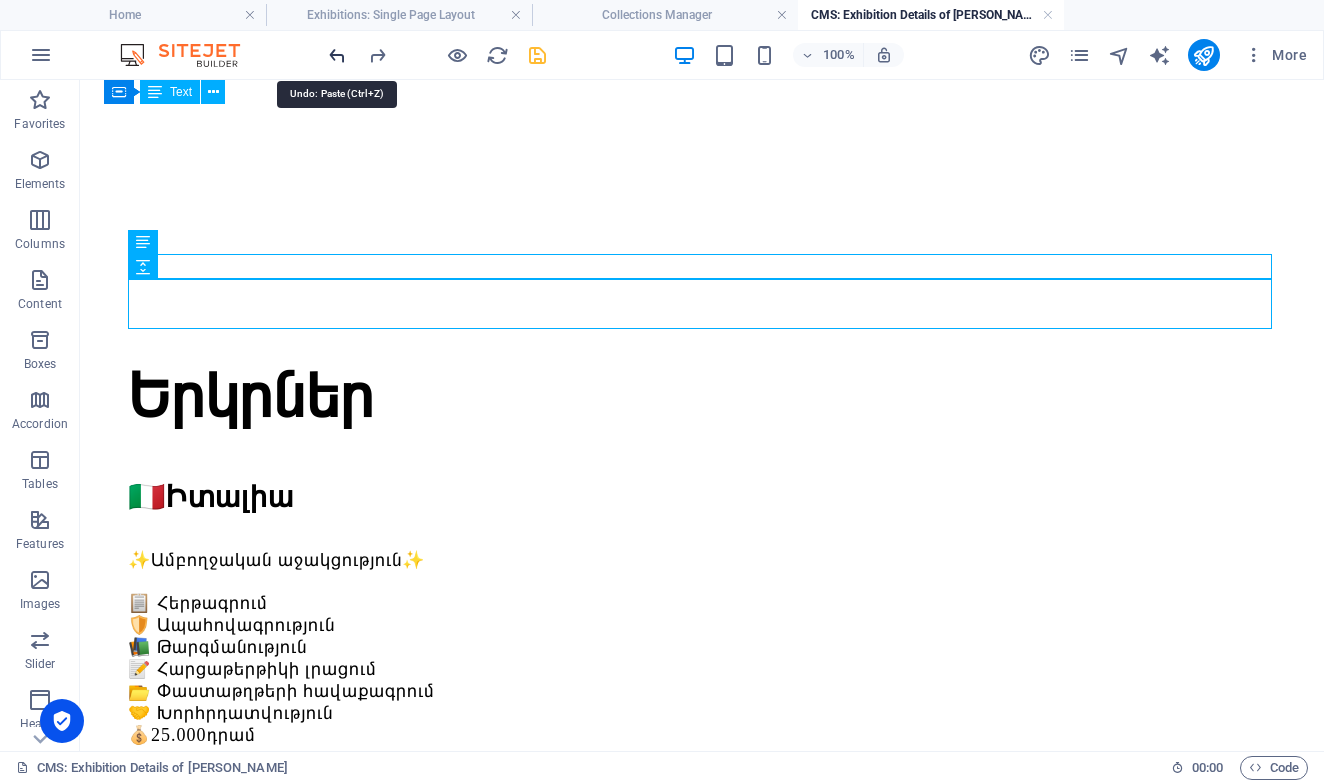click at bounding box center [337, 55] 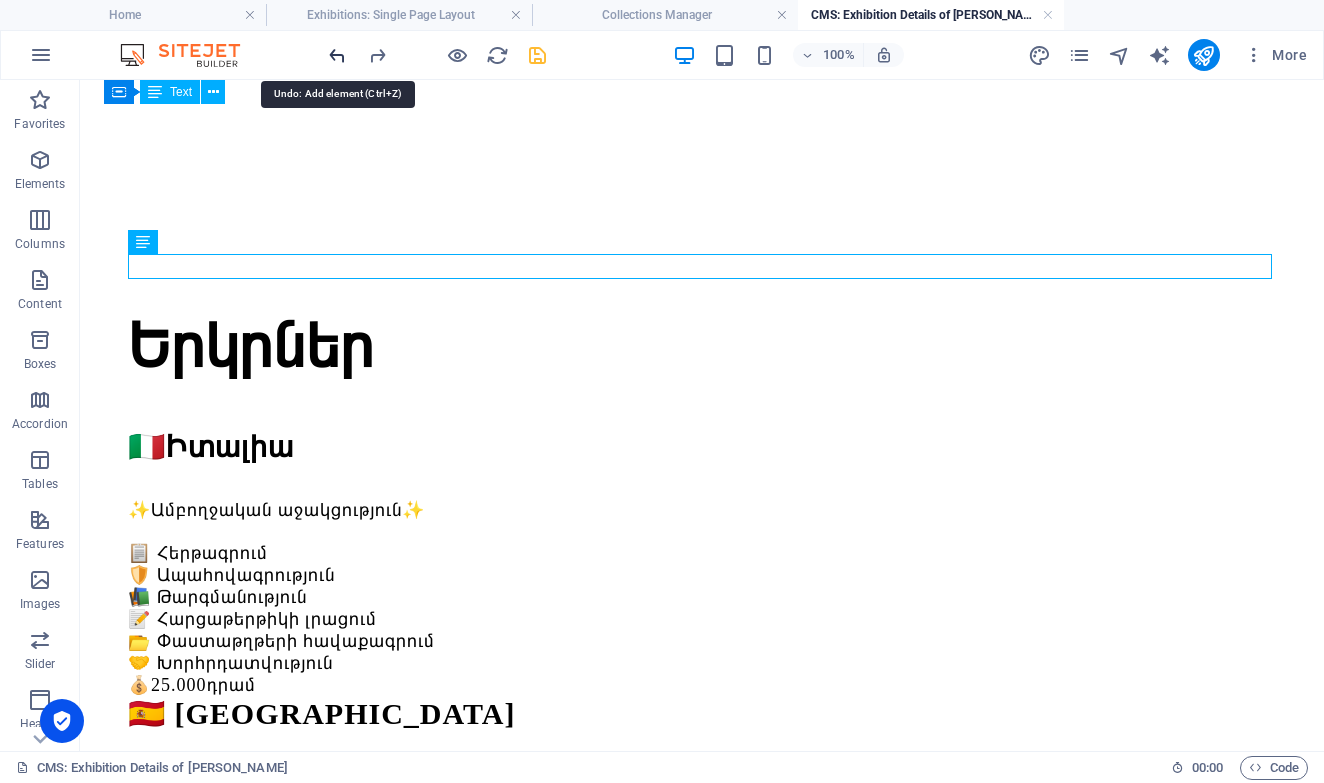 click at bounding box center (337, 55) 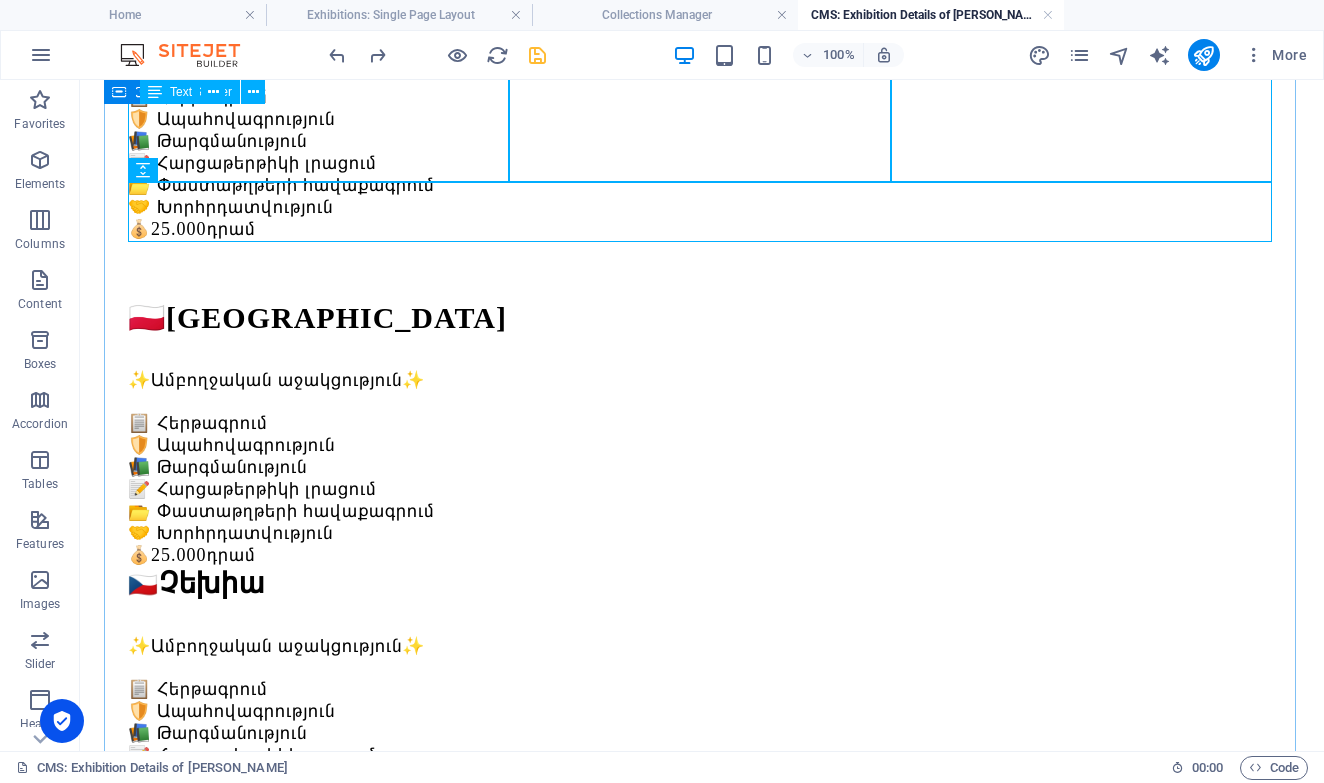 scroll, scrollTop: 968, scrollLeft: 0, axis: vertical 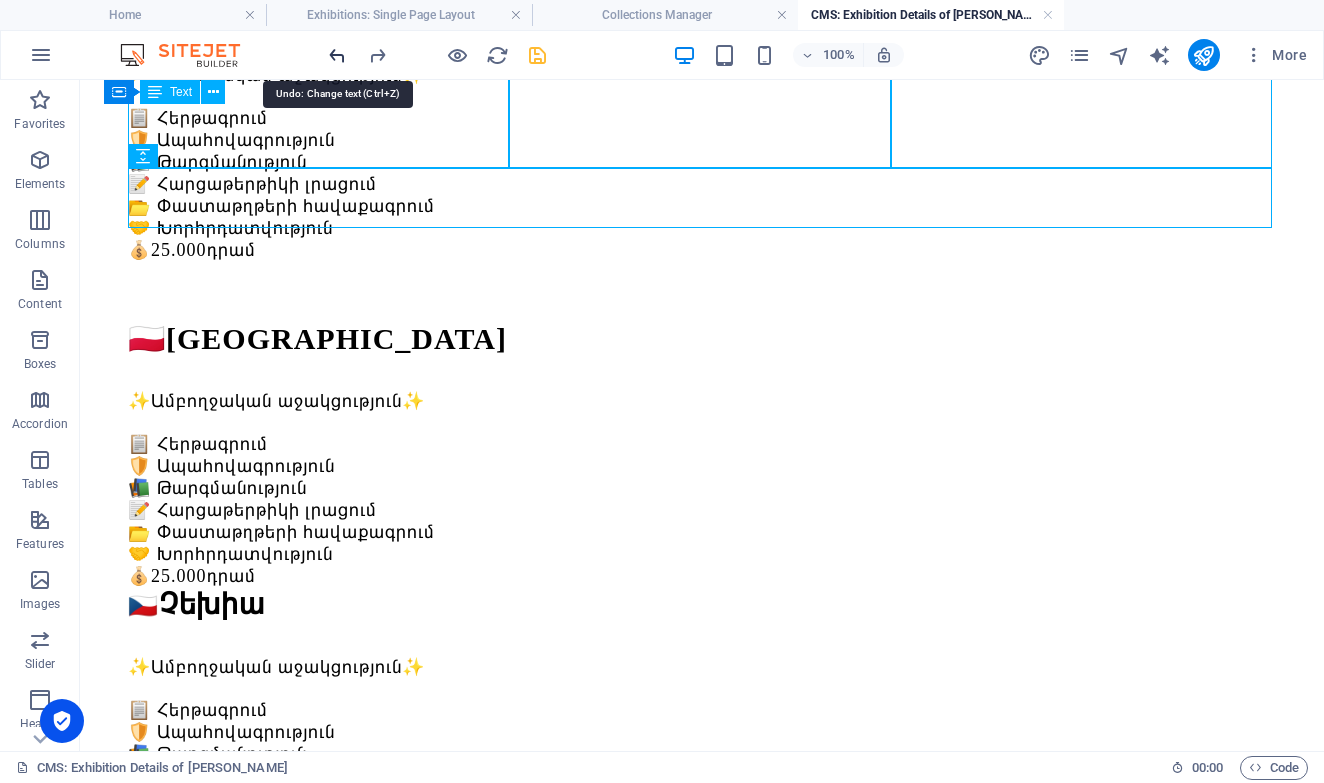 click at bounding box center (337, 55) 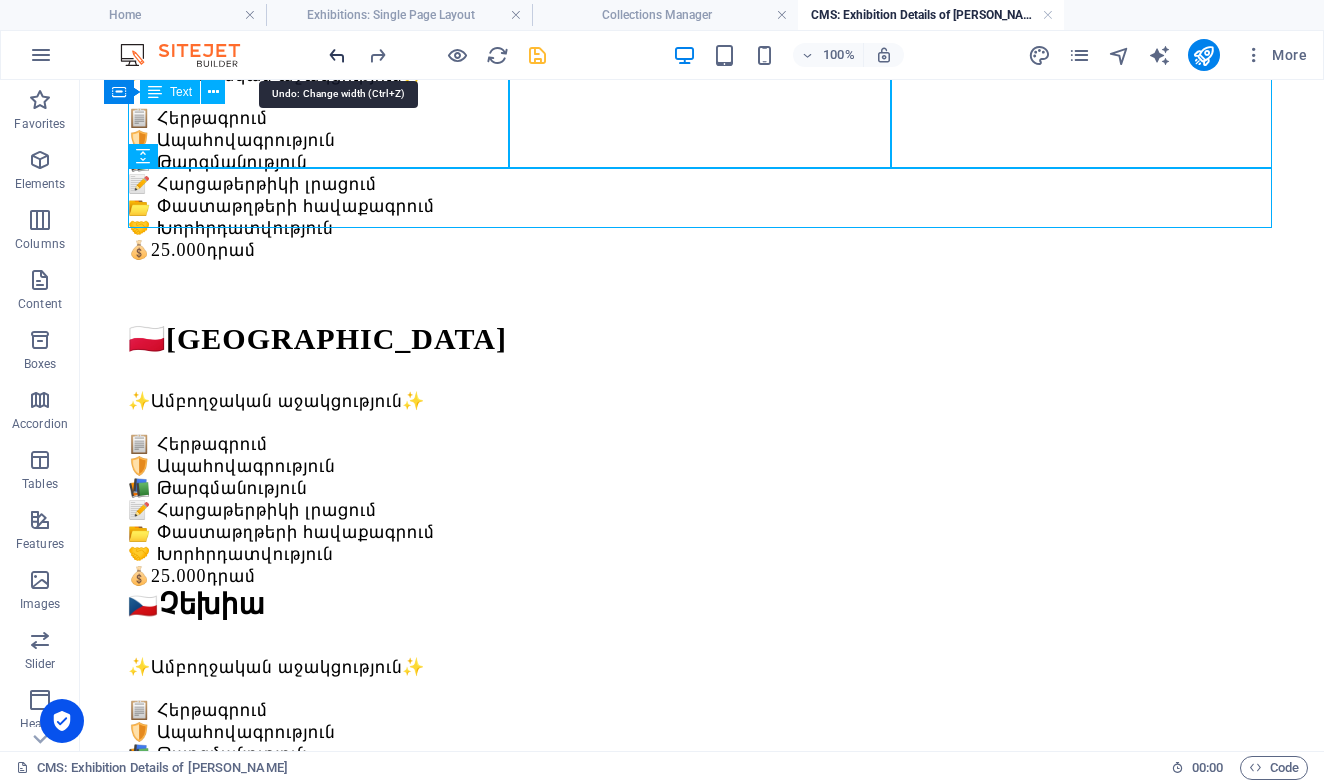 click at bounding box center [337, 55] 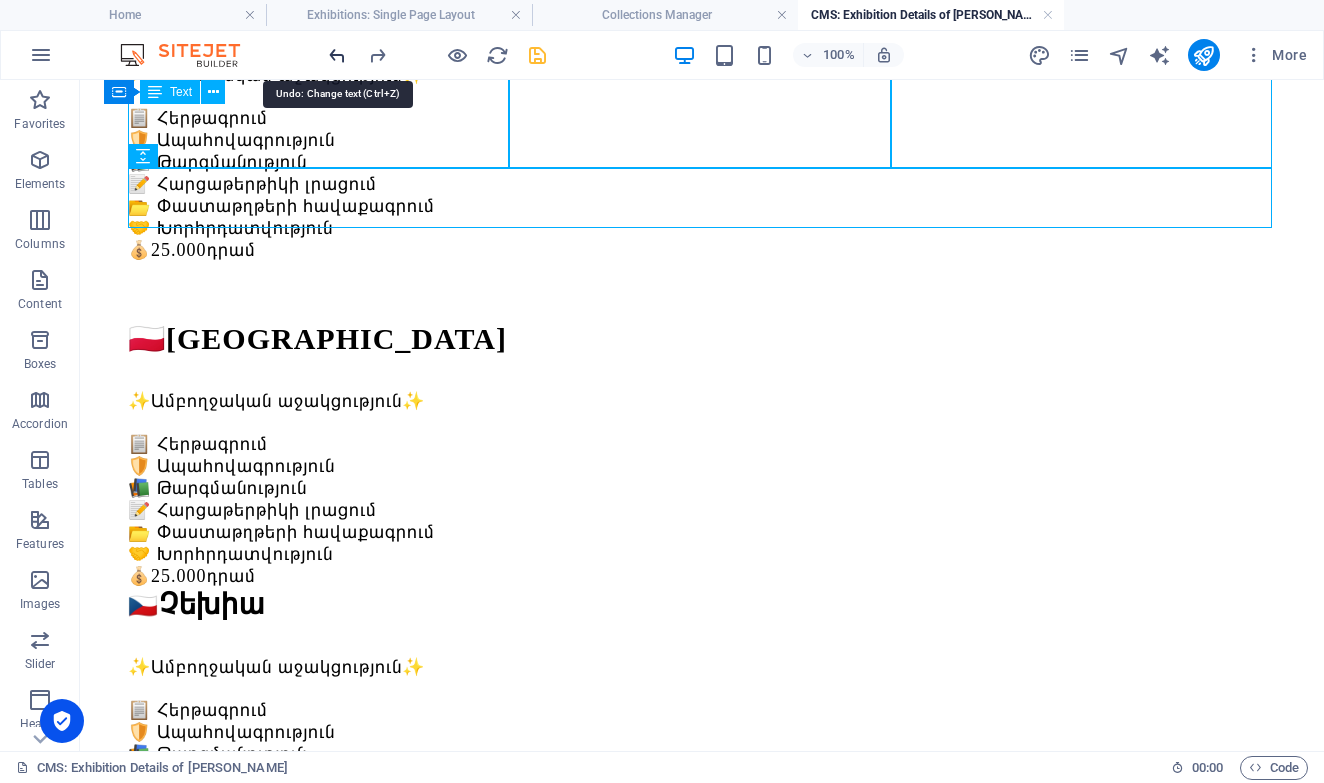 click at bounding box center [337, 55] 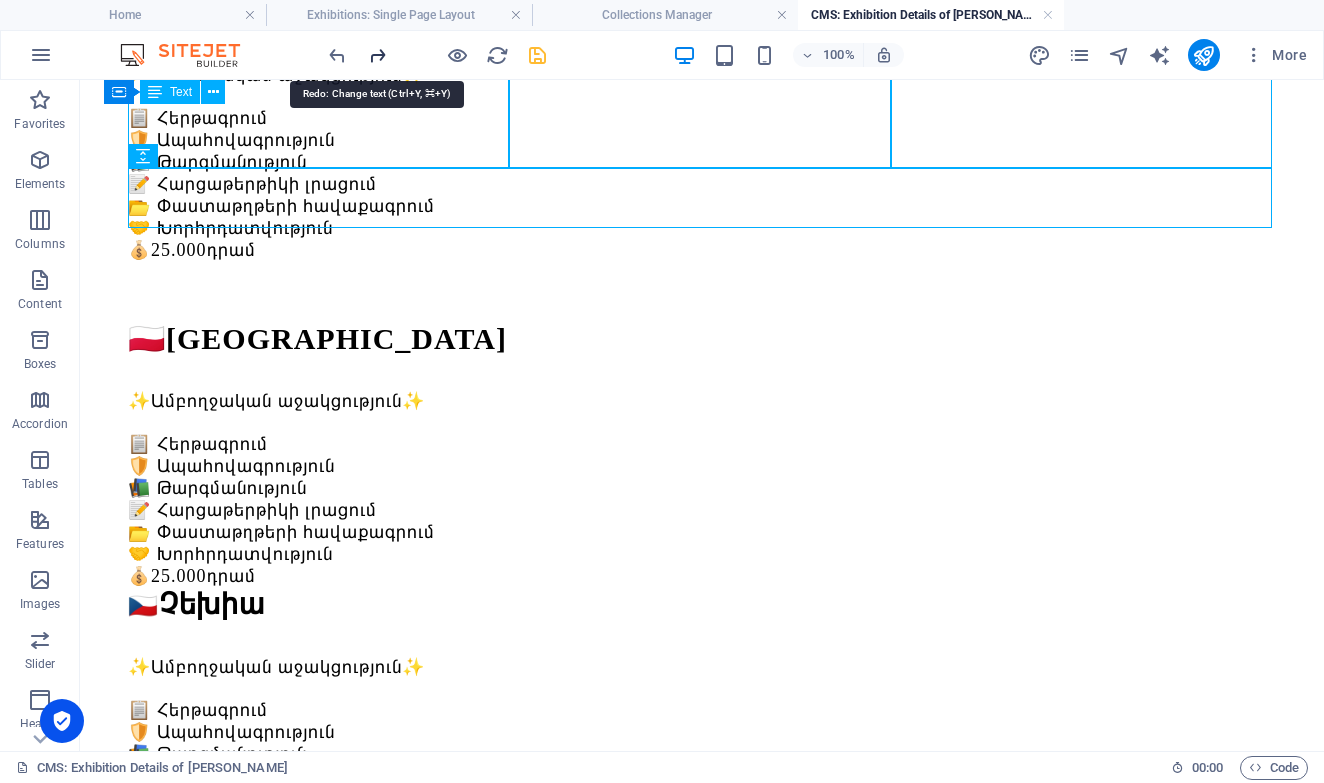 click at bounding box center (377, 55) 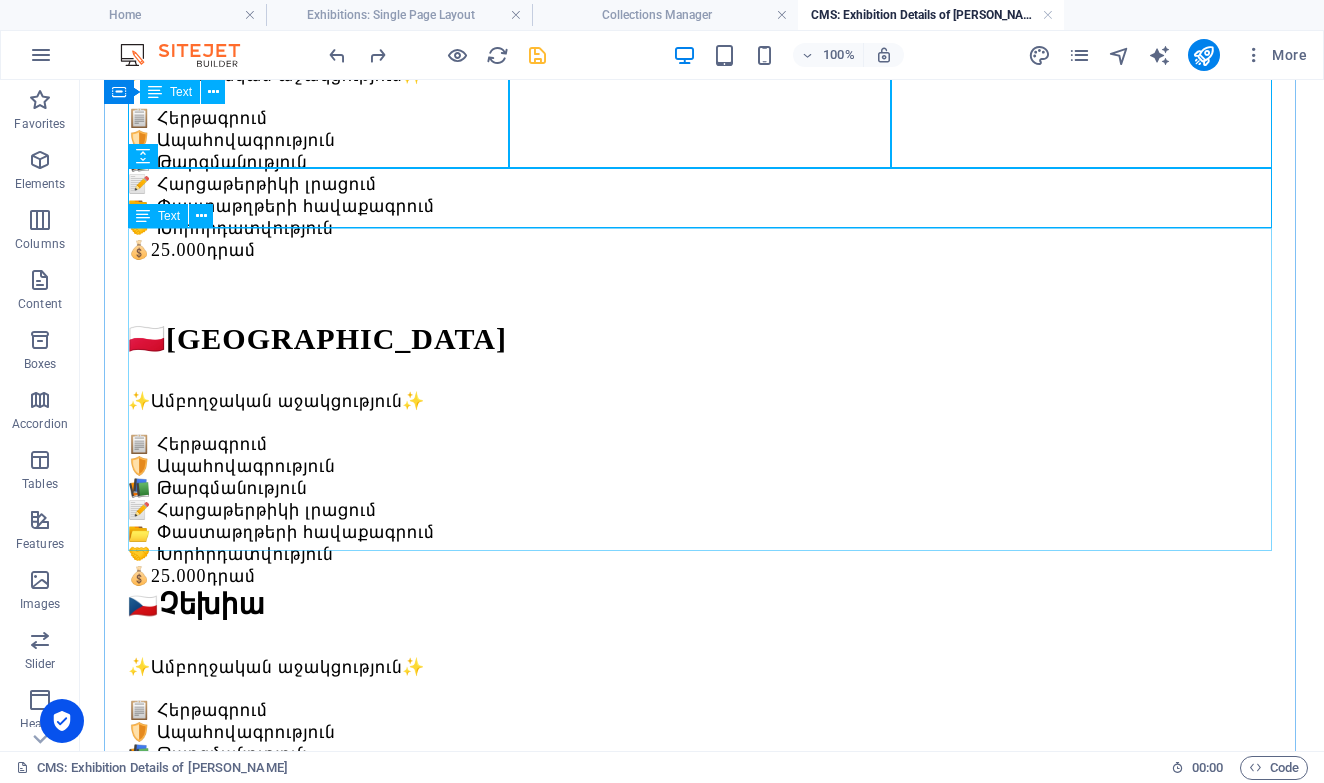 click on "🇱🇹  Լիտվա ✨Ամբողջական աջակցություն✨   📋 Հերթագրում 🛡️ Ապահովագրություն   📚 Թարգմանություն   📝 Հարցաթերթիկի լրացում   📂 Փաստաթղթերի հավաքագրում   🤝 Խորհրդատվություն 💰 25.000  դրամ" at bounding box center [702, 1313] 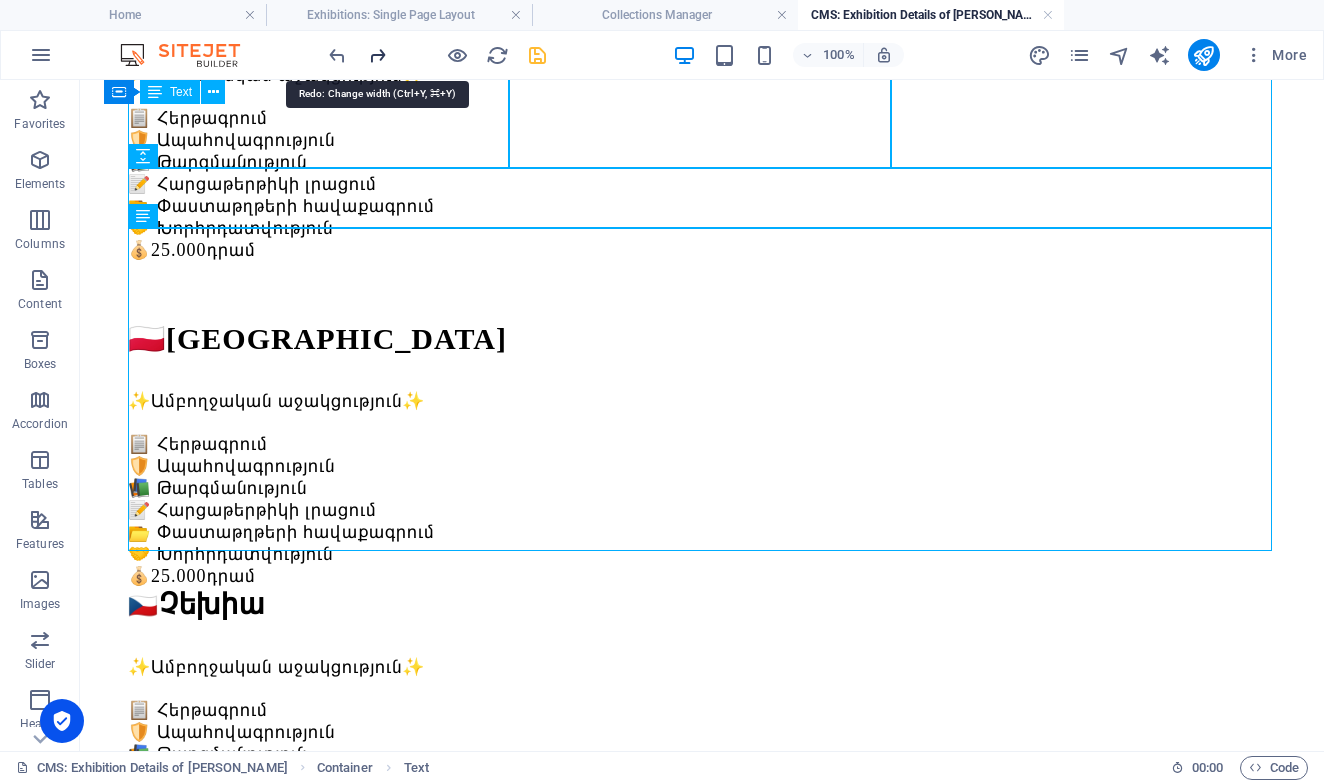 click at bounding box center (377, 55) 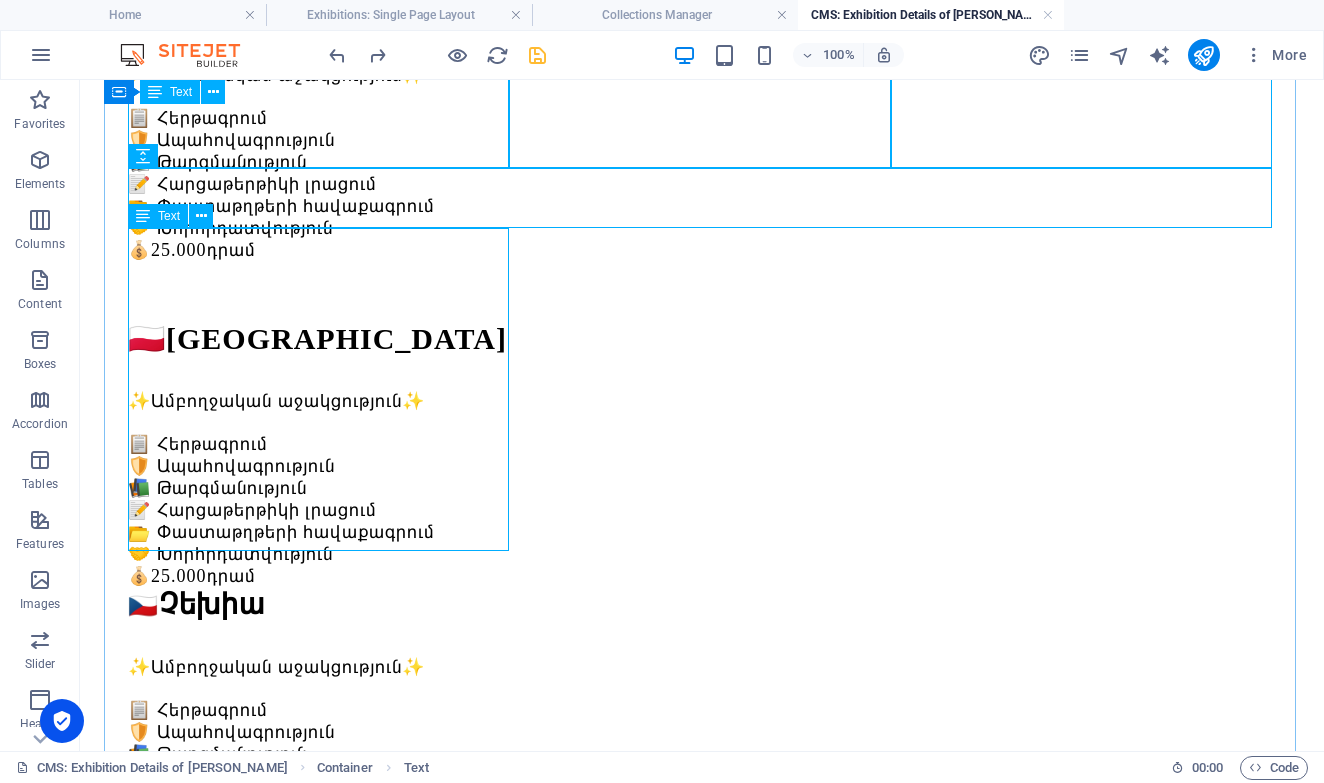 click on "🇱🇹  Լիտվա ✨Ամբողջական աջակցություն✨   📋 Հերթագրում 🛡️ Ապահովագրություն   📚 Թարգմանություն   📝 Հարցաթերթիկի լրացում   📂 Փաստաթղթերի հավաքագրում   🤝 Խորհրդատվություն 💰 25.000  դրամ" at bounding box center (702, 1313) 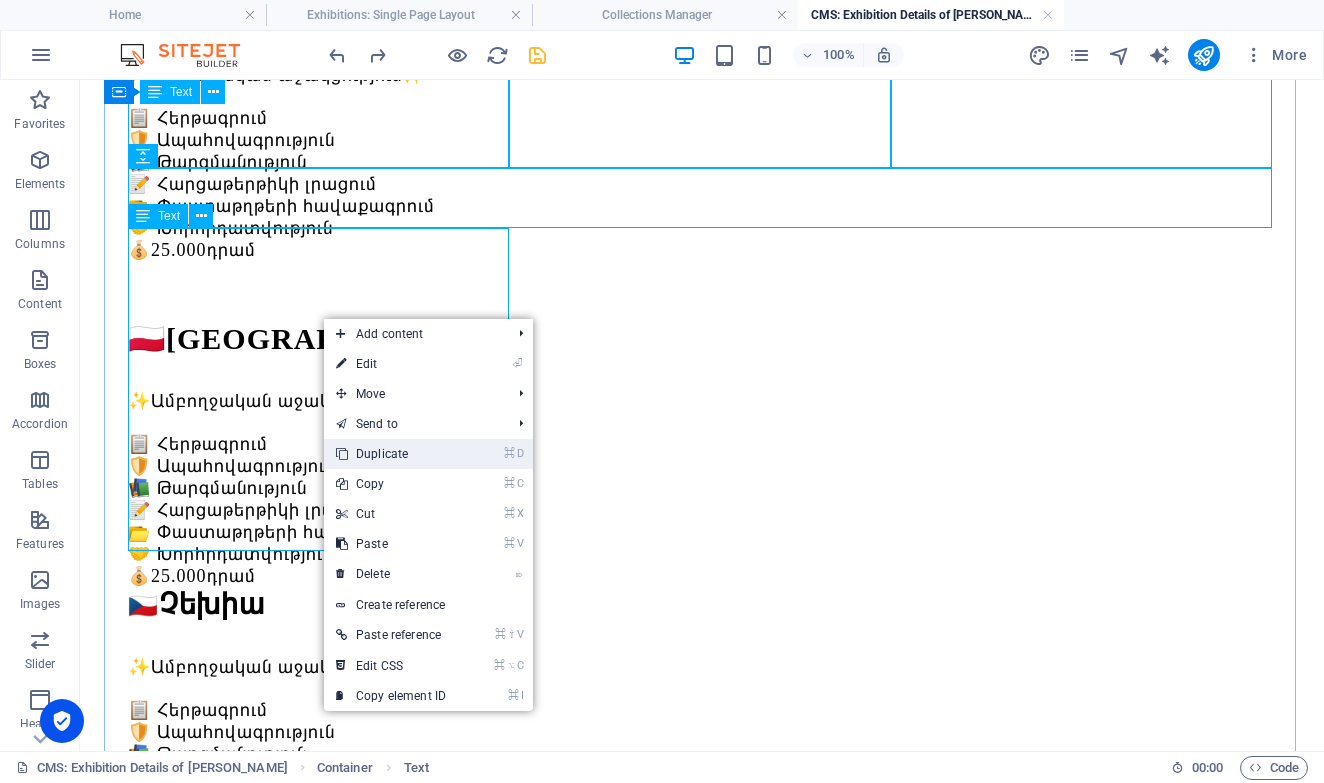 click on "⌘ D  Duplicate" at bounding box center (391, 454) 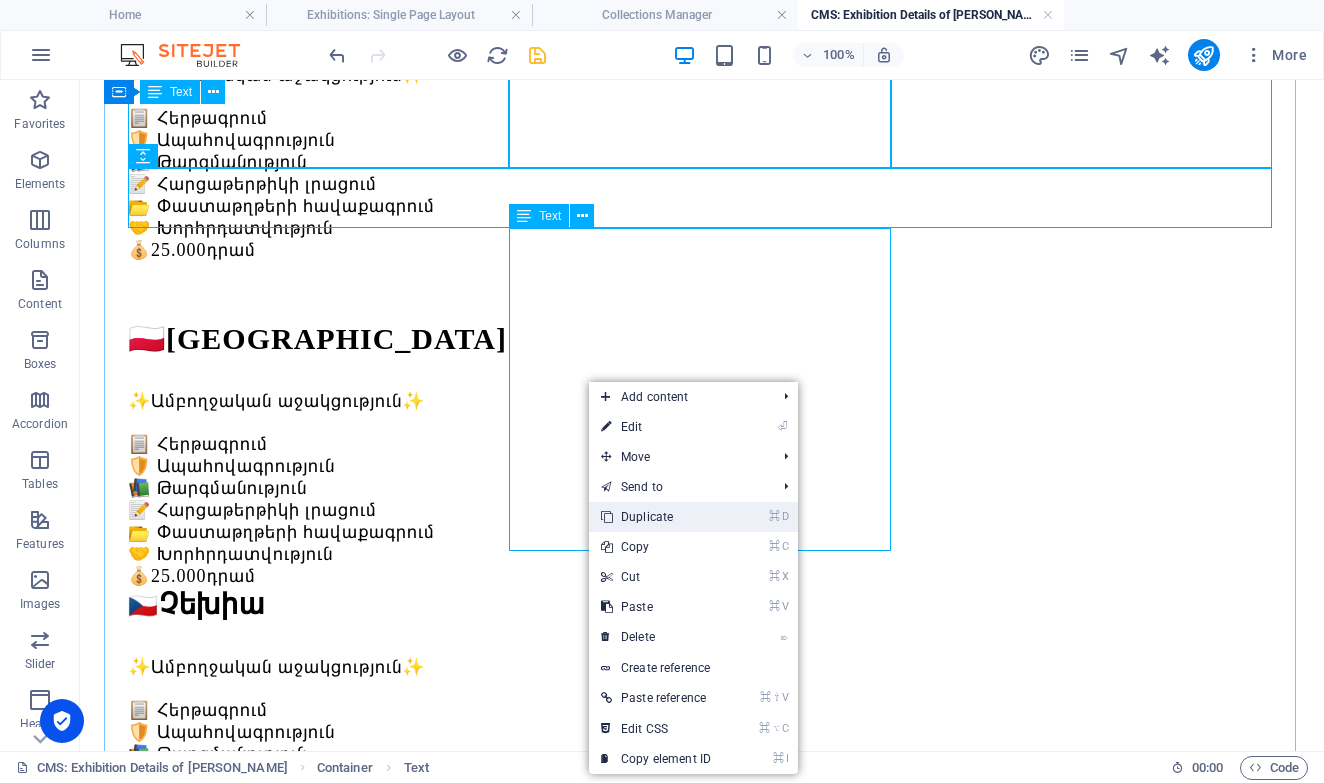 click on "⌘ D  Duplicate" at bounding box center [656, 517] 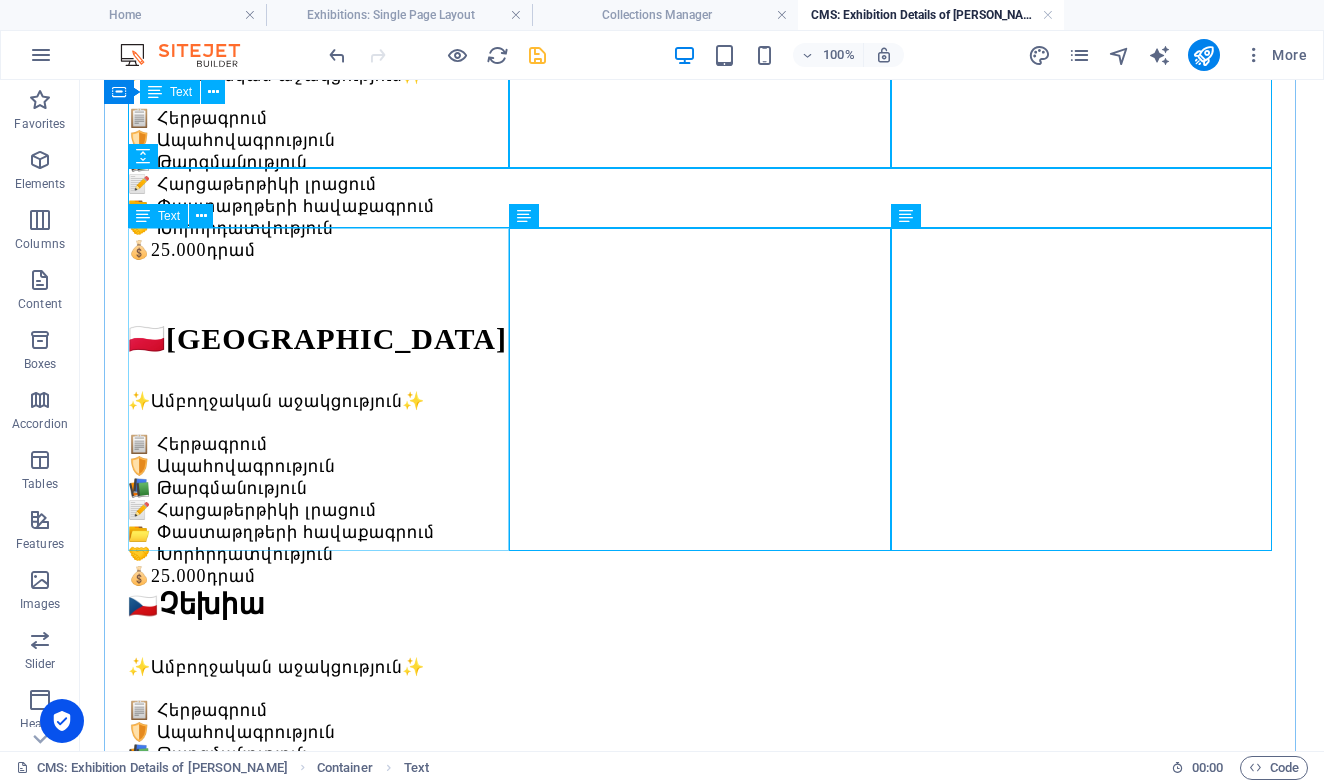 click on "🇱🇹  Լիտվա ✨Ամբողջական աջակցություն✨   📋 Հերթագրում 🛡️ Ապահովագրություն   📚 Թարգմանություն   📝 Հարցաթերթիկի լրացում   📂 Փաստաթղթերի հավաքագրում   🤝 Խորհրդատվություն 💰 25.000  դրամ" at bounding box center [702, 1313] 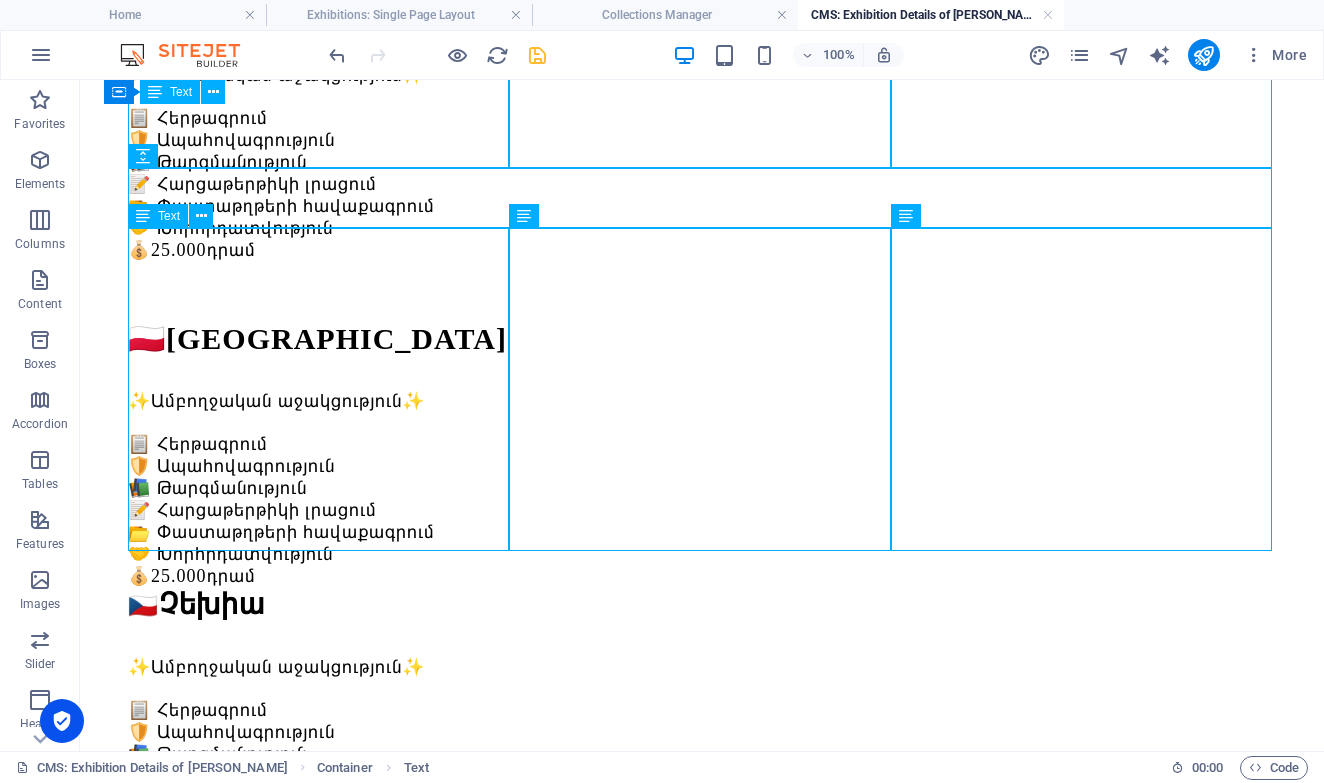 click on "🇱🇹  Լիտվա ✨Ամբողջական աջակցություն✨   📋 Հերթագրում 🛡️ Ապահովագրություն   📚 Թարգմանություն   📝 Հարցաթերթիկի լրացում   📂 Փաստաթղթերի հավաքագրում   🤝 Խորհրդատվություն 💰 25.000  դրամ" at bounding box center (702, 1313) 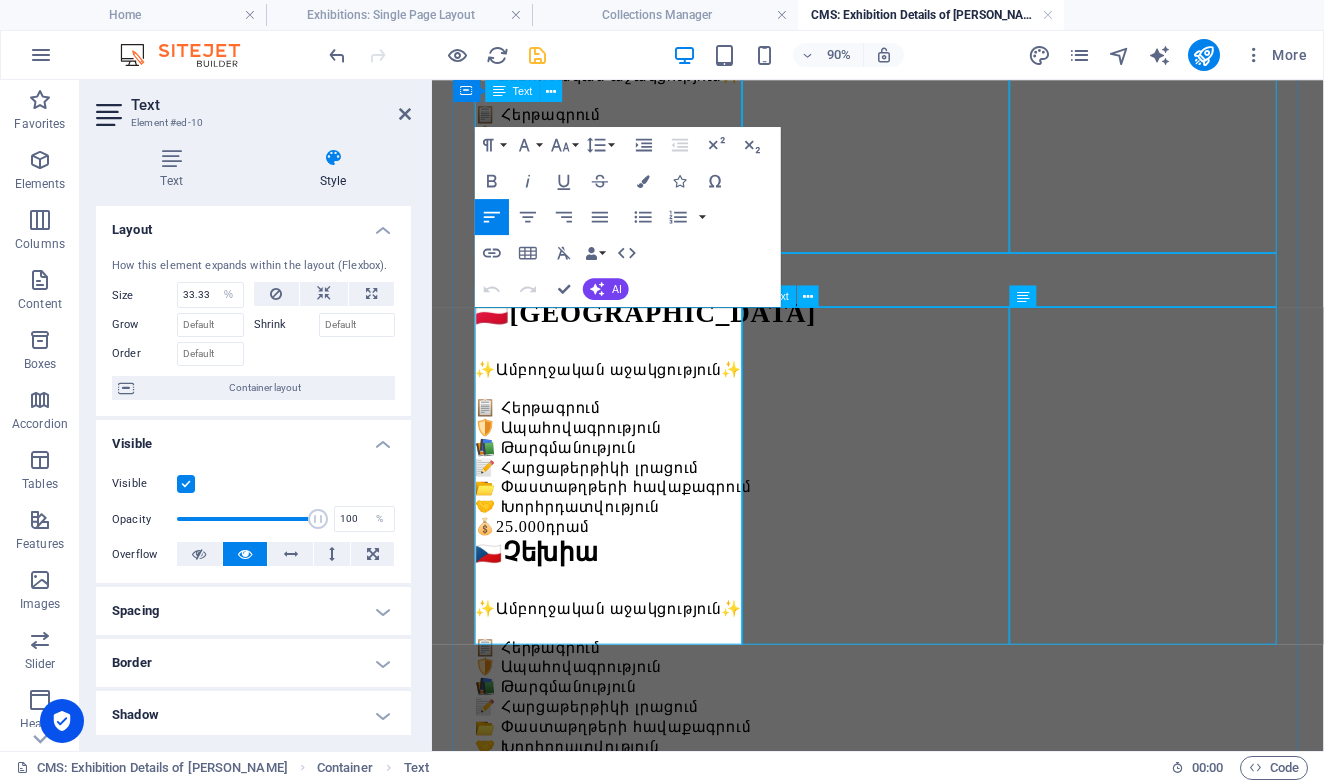 click on "🇱🇹  Լիտվա ✨Ամբողջական աջակցություն✨   📋 Հերթագրում 🛡️ Ապահովագրություն   📚 Թարգմանություն   📝 Հարցաթերթիկի լրացում   📂 Փաստաթղթերի հավաքագրում   🤝 Խորհրդատվություն 💰 25.000  դրամ" at bounding box center [927, 1580] 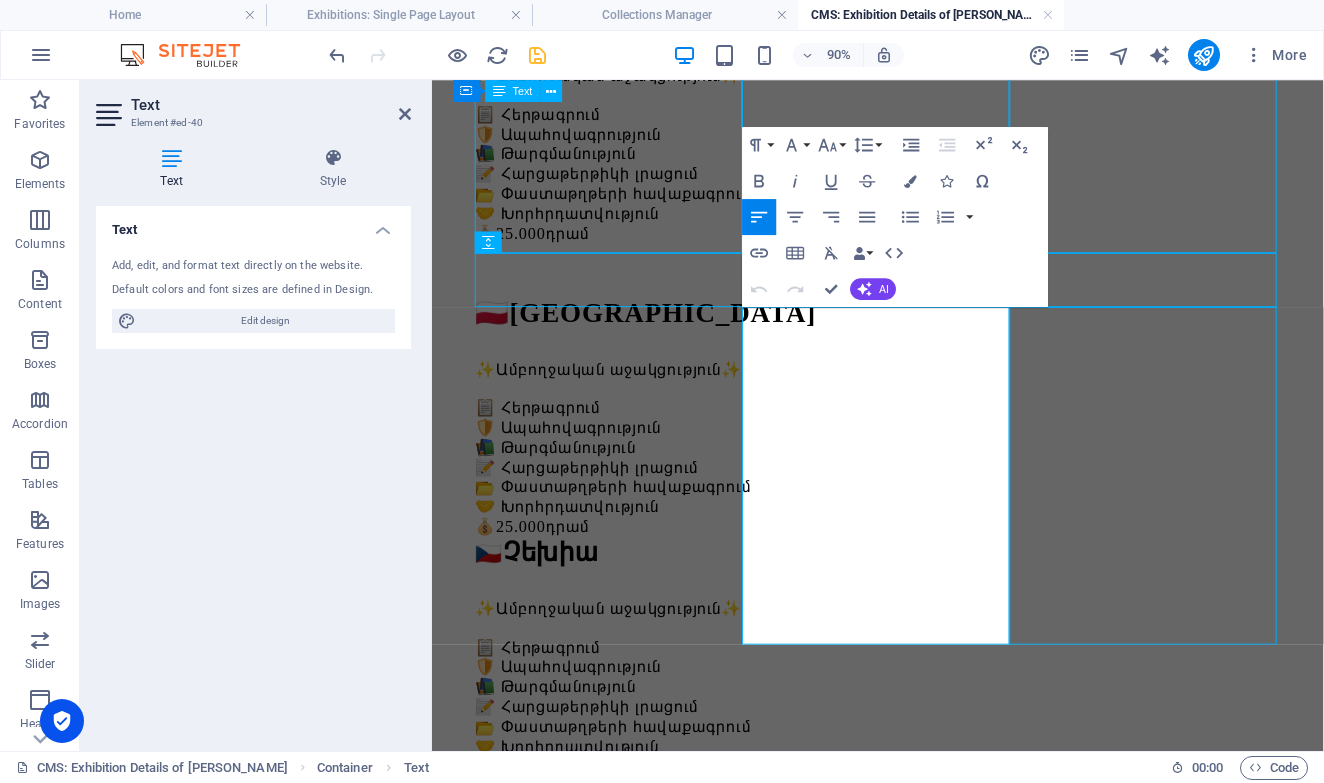 click on "Լիտվա" at bounding box center [569, 1464] 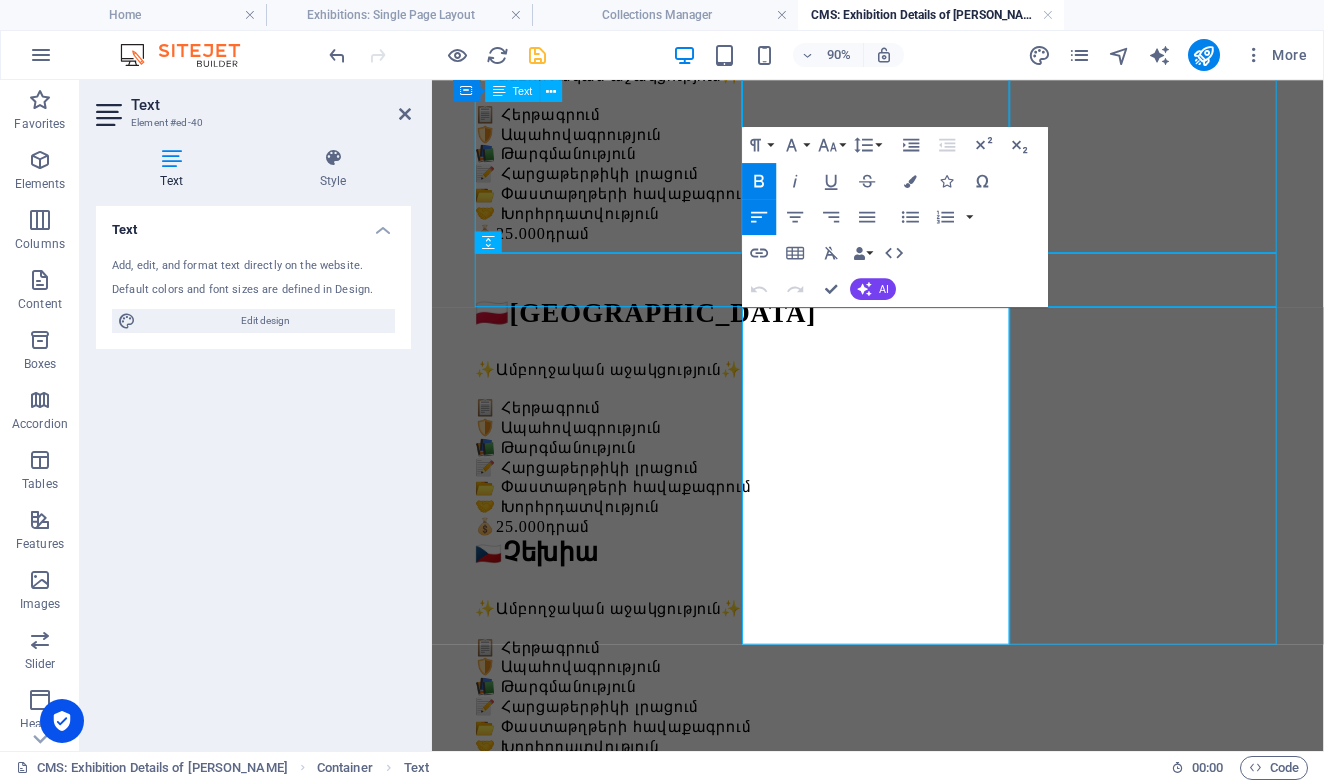 click on "Լիտվա" at bounding box center [569, 1464] 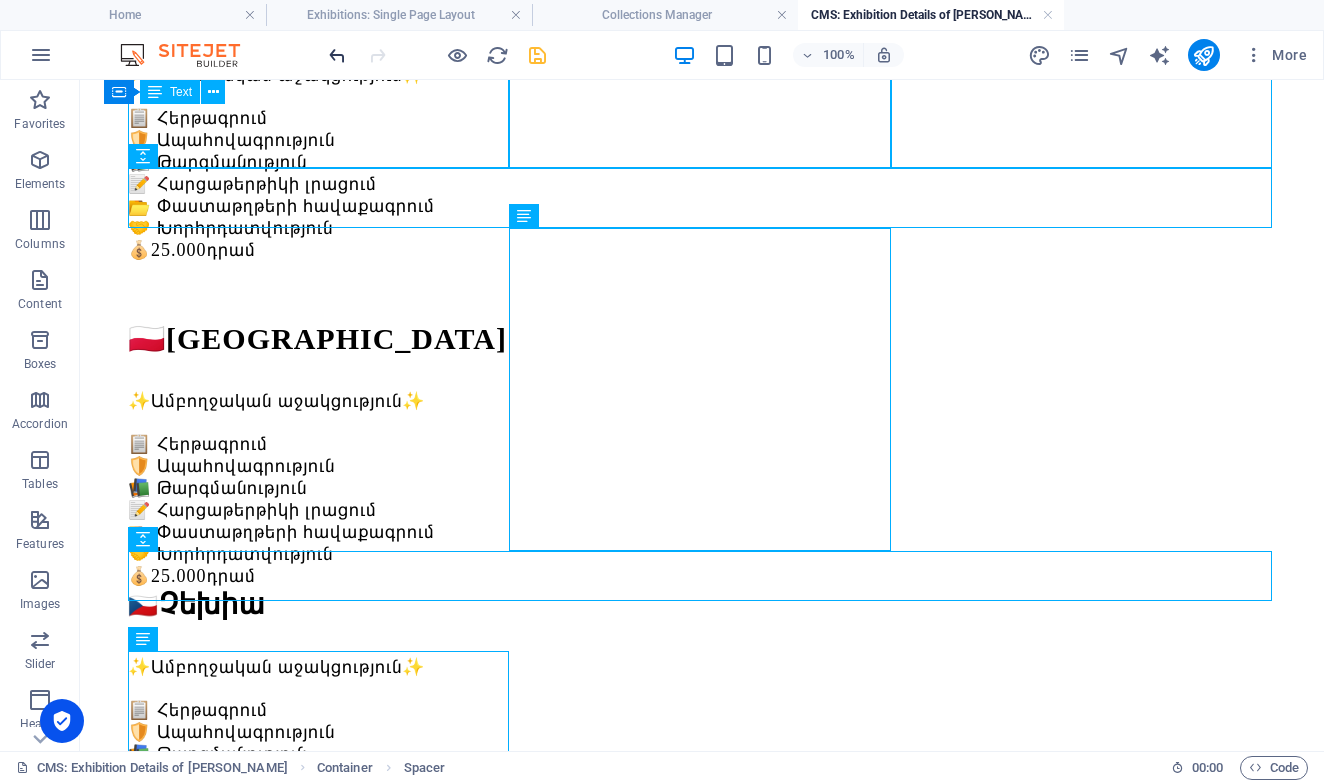 click at bounding box center (337, 55) 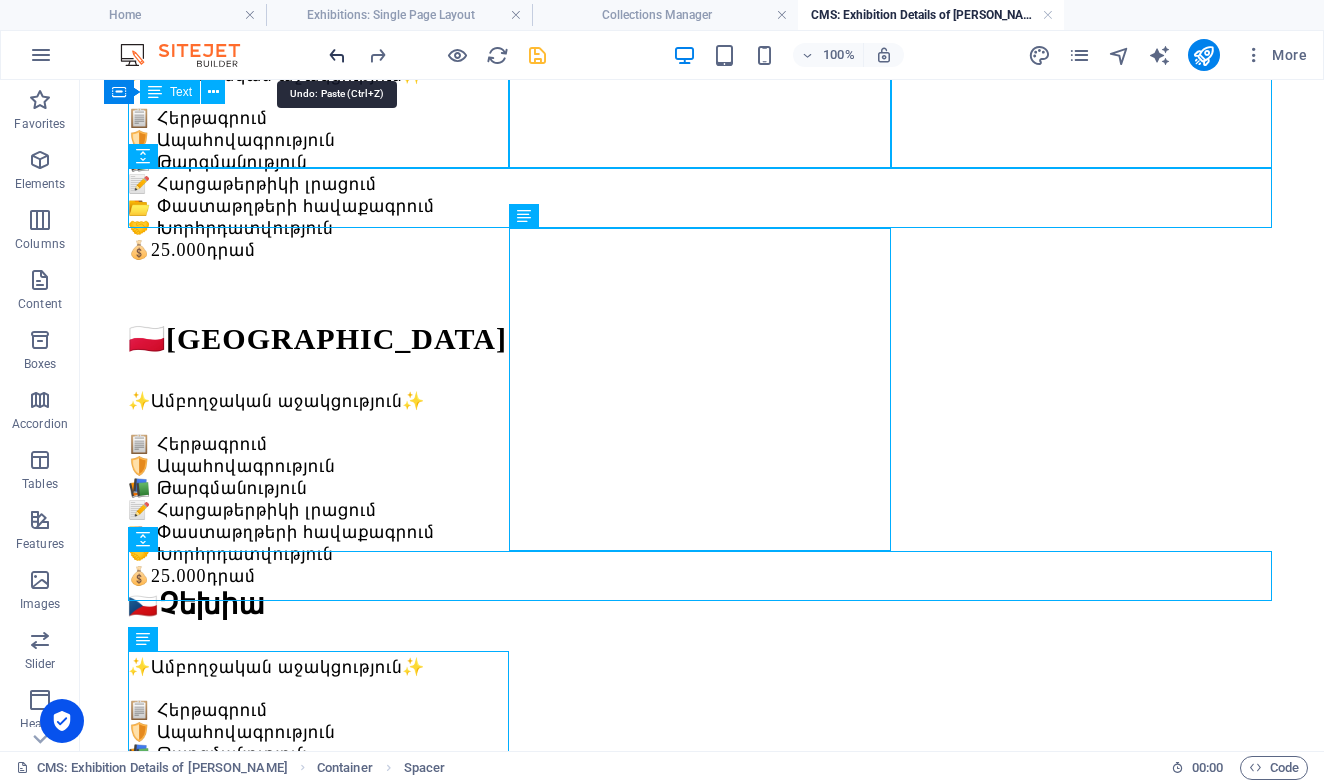 click at bounding box center (337, 55) 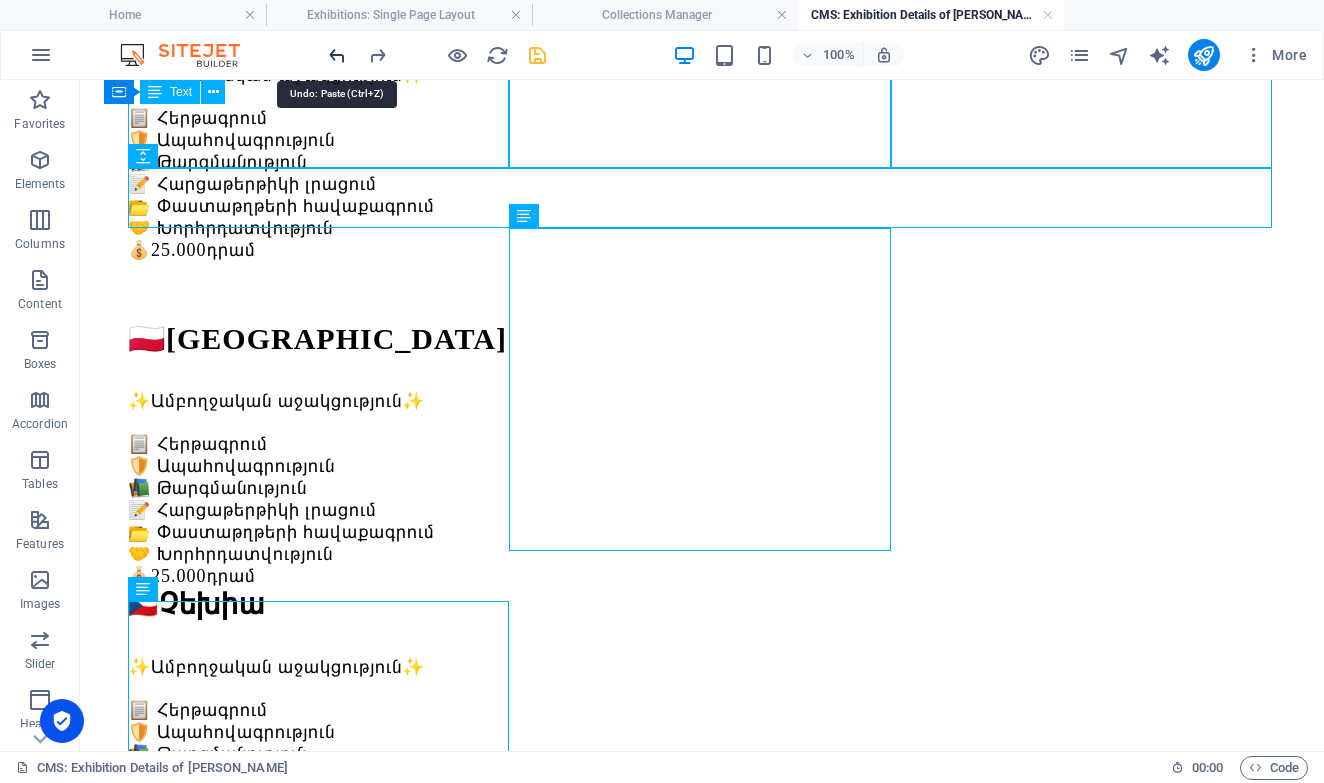 click at bounding box center (337, 55) 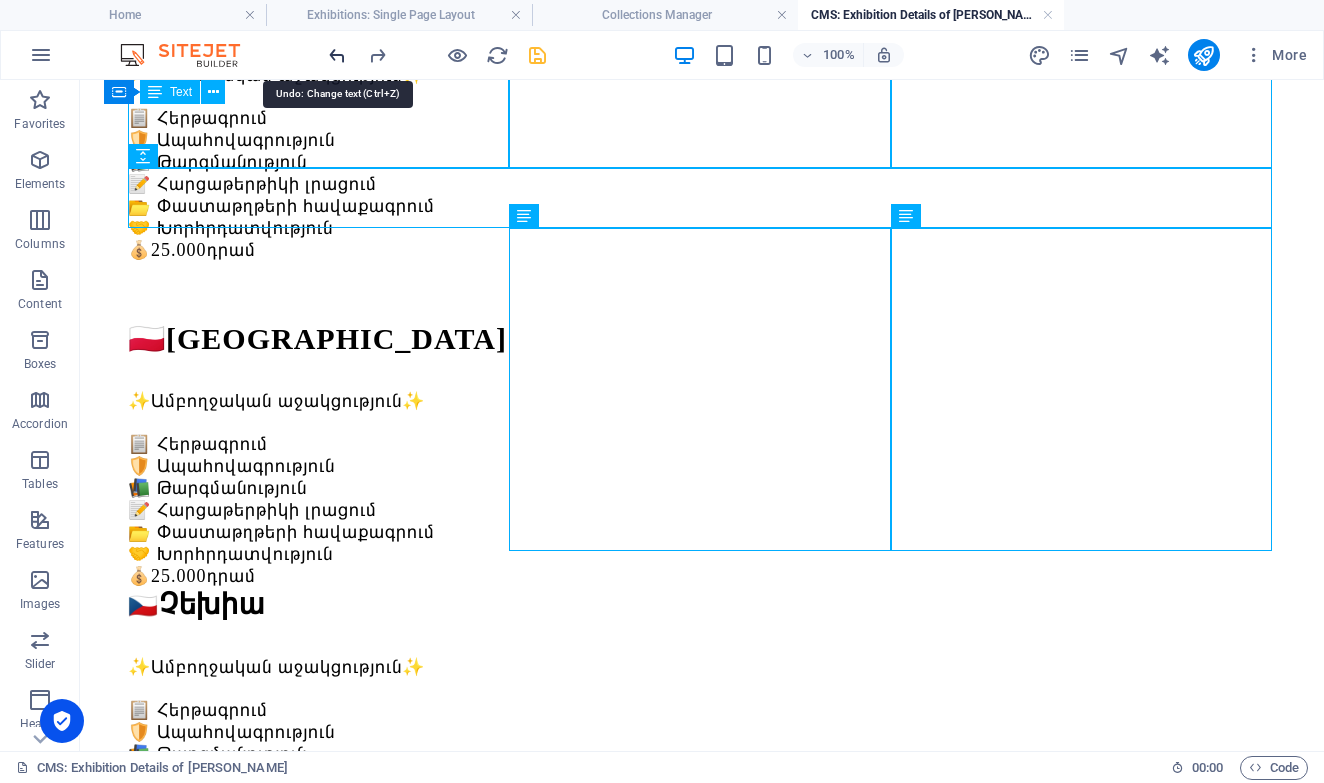 click at bounding box center (337, 55) 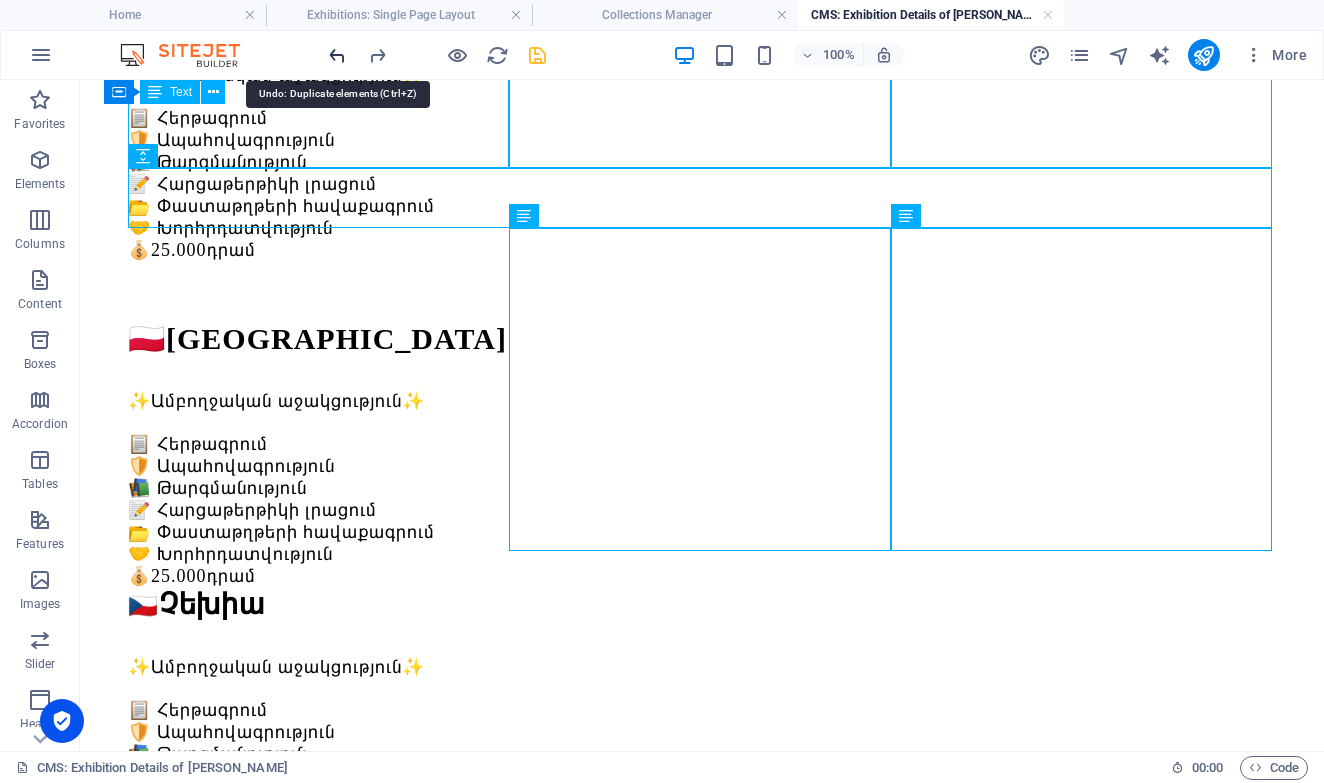 click at bounding box center (337, 55) 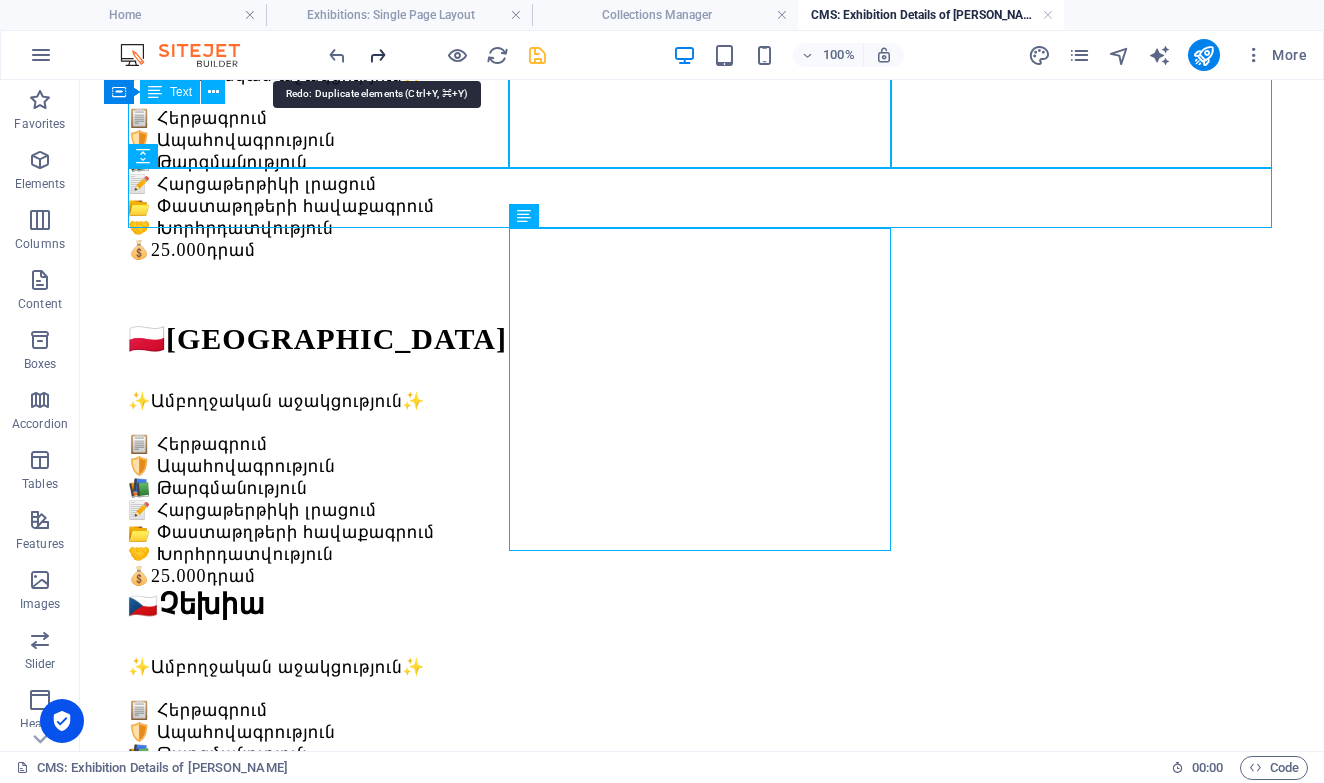 click at bounding box center (377, 55) 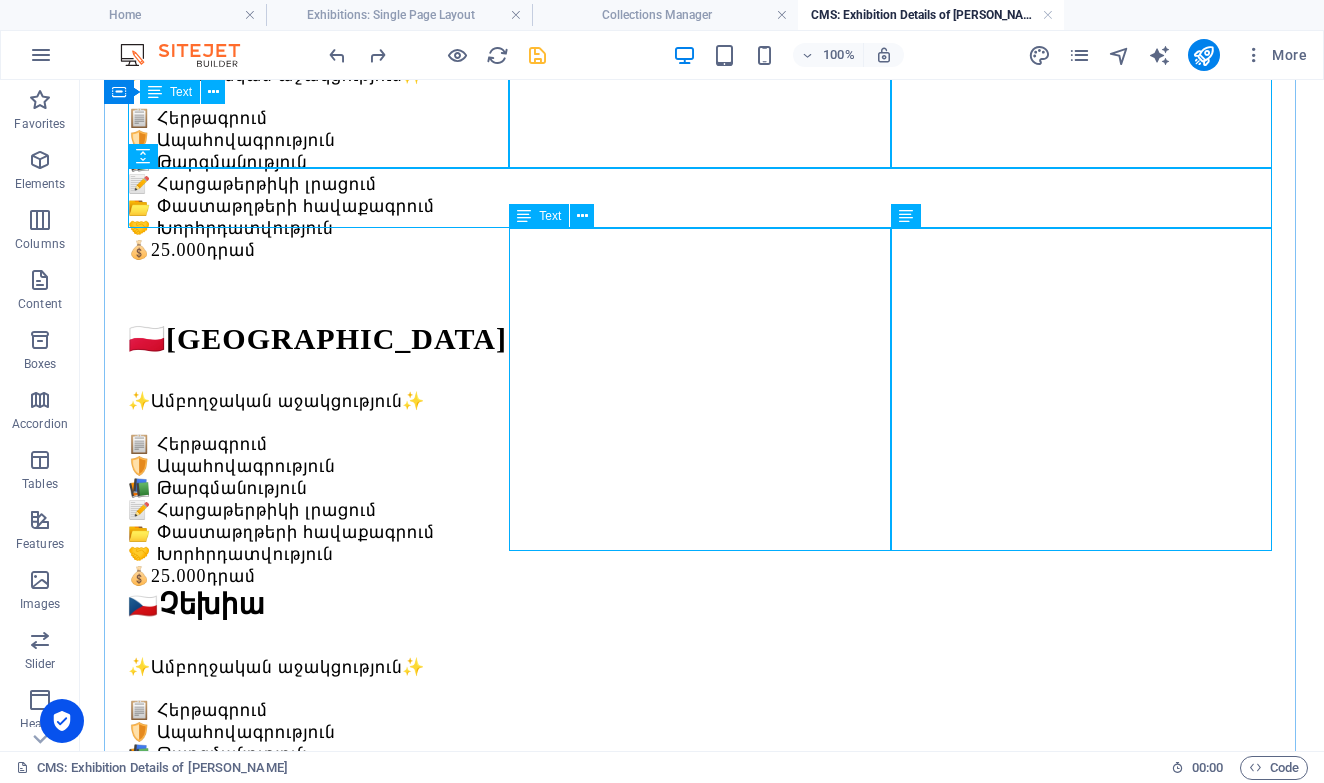 click on "🇱🇹  Լիտվա ✨Ամբողջական աջակցություն✨   📋 Հերթագրում 🛡️ Ապահովագրություն   📚 Թարգմանություն   📝 Հարցաթերթիկի լրացում   📂 Փաստաթղթերի հավաքագրում   🤝 Խորհրդատվություն 💰 25.000  դրամ" at bounding box center (702, 1580) 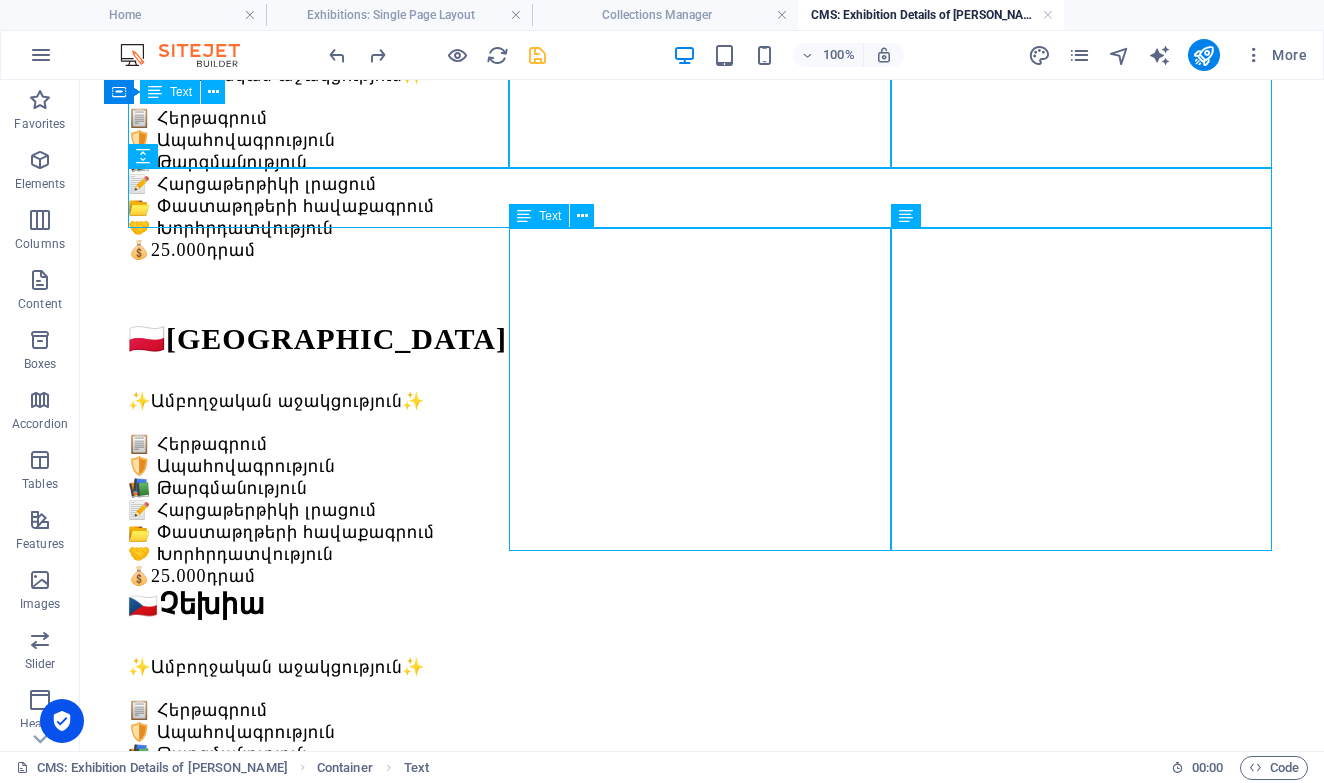 click on "🇱🇹  Լիտվա ✨Ամբողջական աջակցություն✨   📋 Հերթագրում 🛡️ Ապահովագրություն   📚 Թարգմանություն   📝 Հարցաթերթիկի լրացում   📂 Փաստաթղթերի հավաքագրում   🤝 Խորհրդատվություն 💰 25.000  դրամ" at bounding box center (702, 1580) 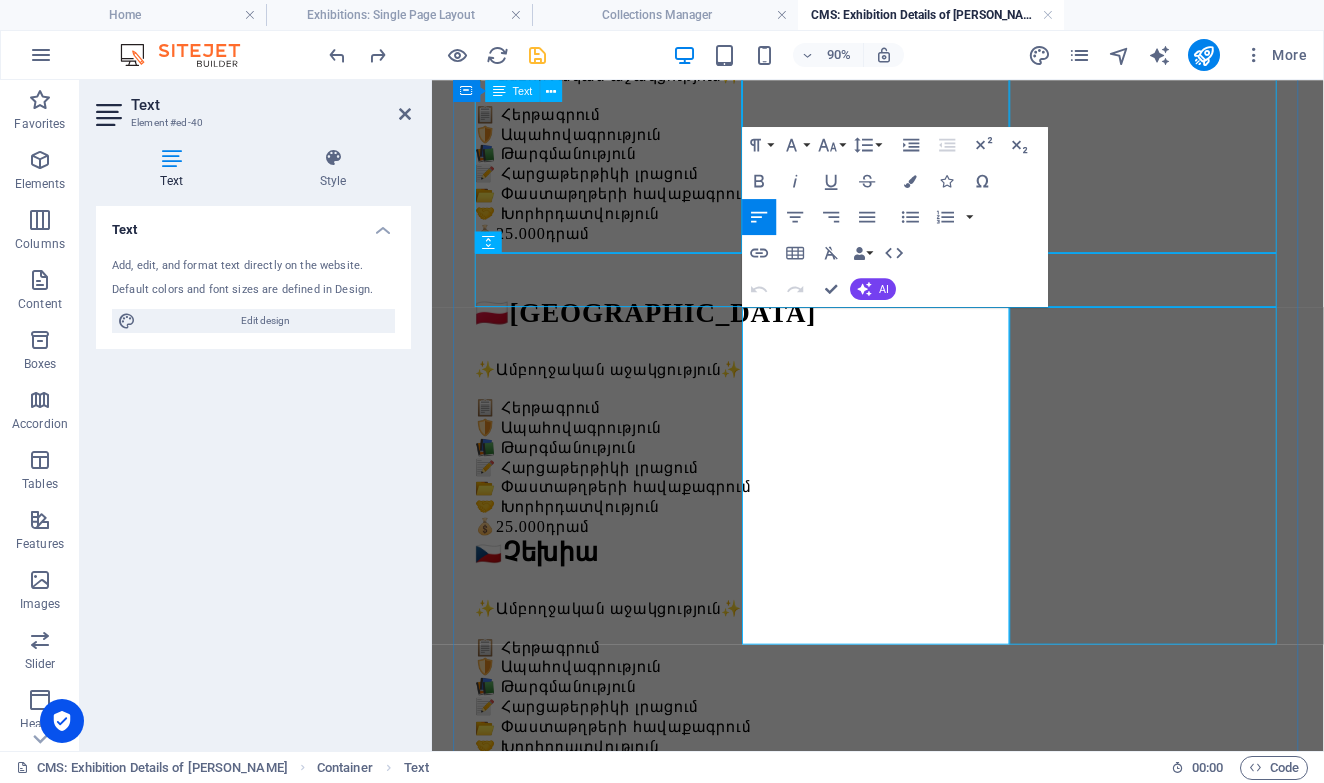 drag, startPoint x: 922, startPoint y: 363, endPoint x: 824, endPoint y: 361, distance: 98.02041 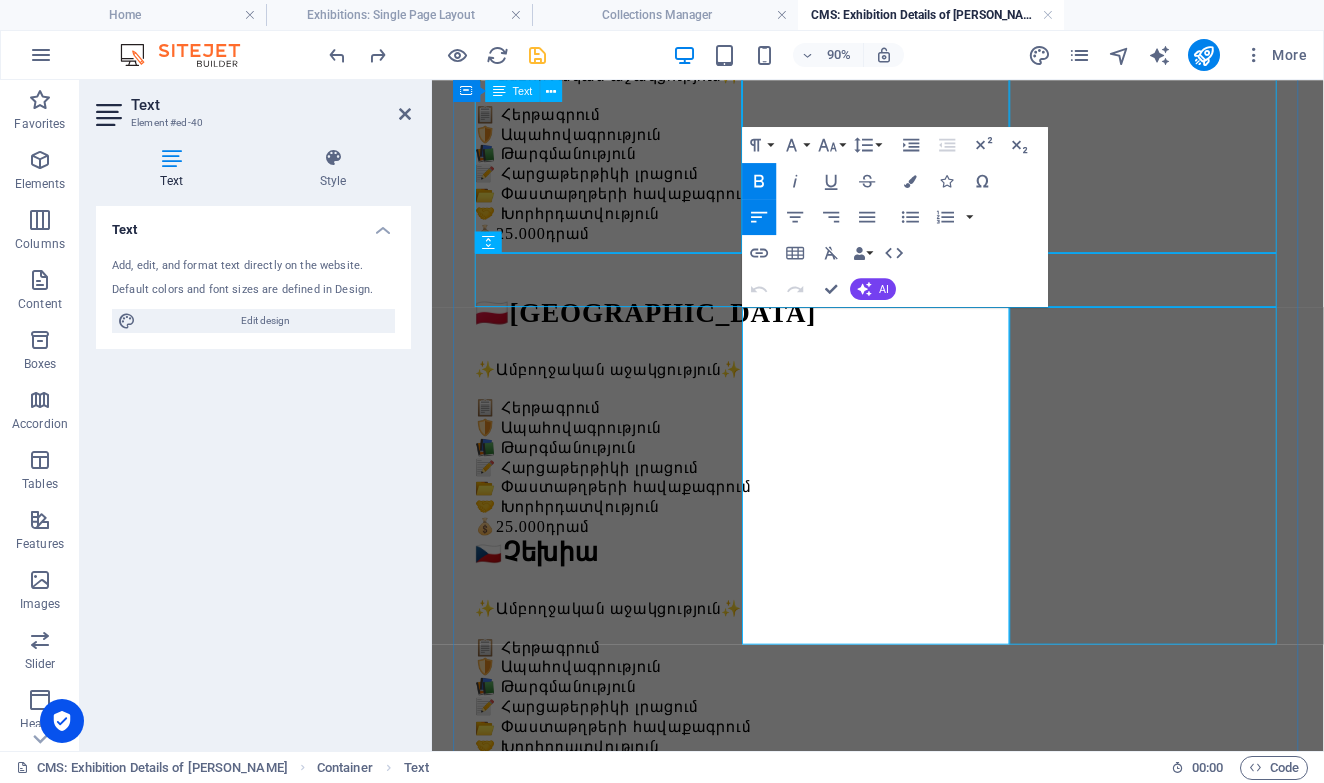 scroll, scrollTop: 0, scrollLeft: 16, axis: horizontal 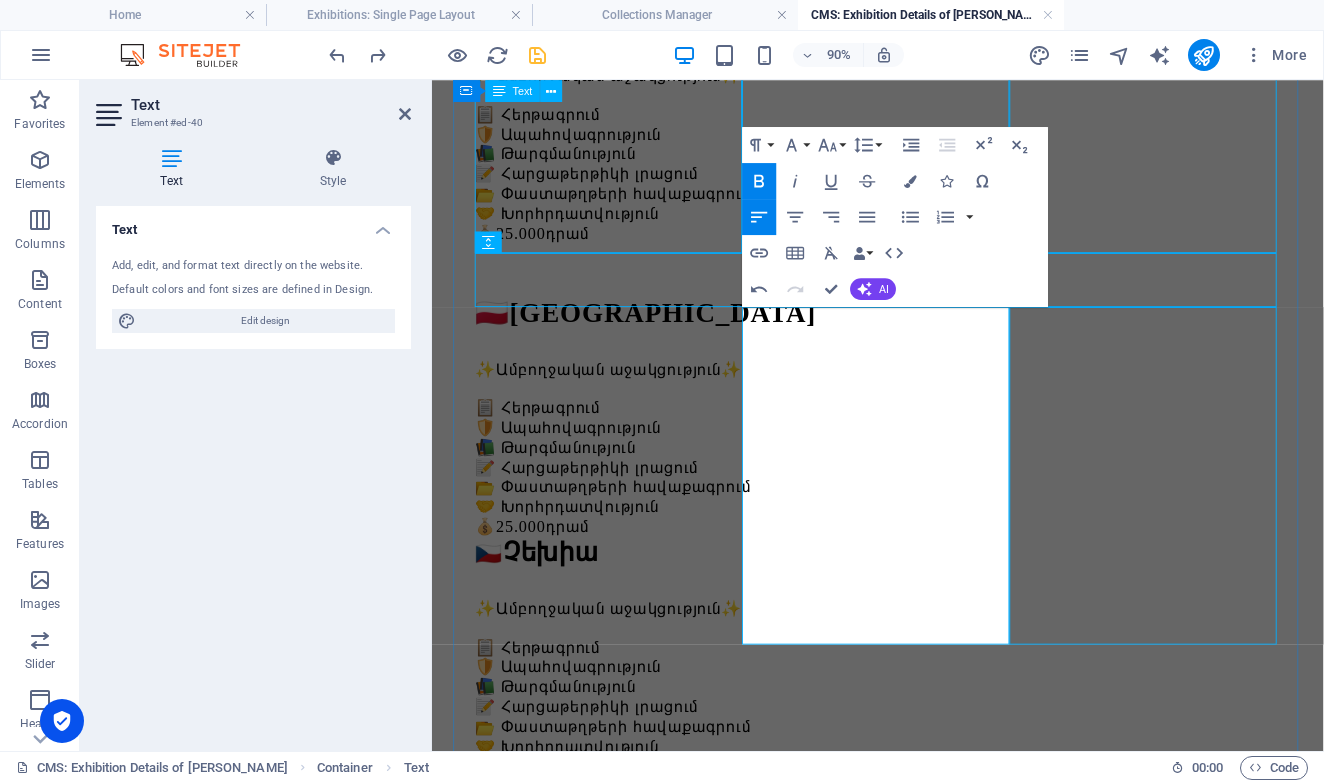 click on "բուլղարիա" at bounding box center [598, 1464] 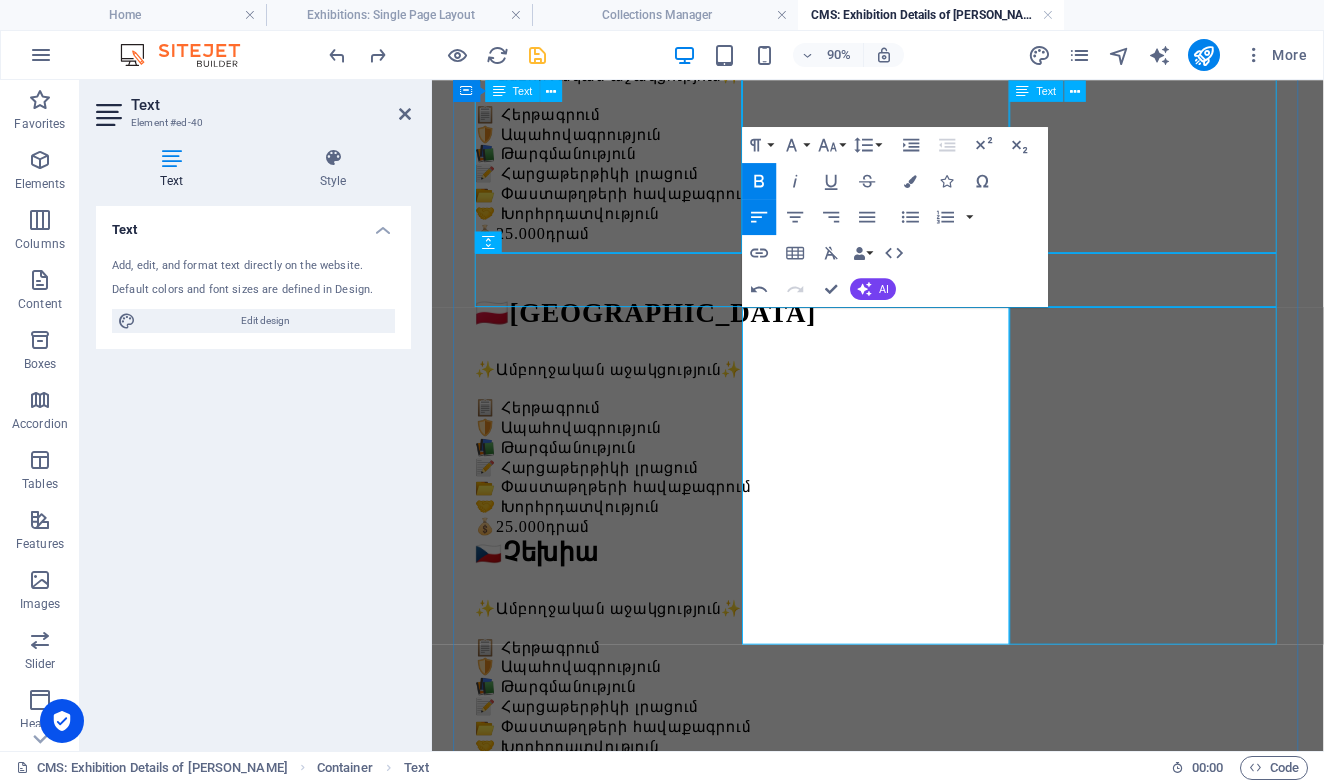 click on "🇬🇧   Անգլիա ✨Ամբողջական աջակցություն✨   📋 Հերթագրում 🛡️ Ապահովագրություն   📚 Թարգմանություն   📝 Հարցաթերթիկի լրացում   📂 Փաստաթղթերի հավաքագրում   🤝 Խորհրդատվություն 💰 25.000  դրամ" at bounding box center (927, 986) 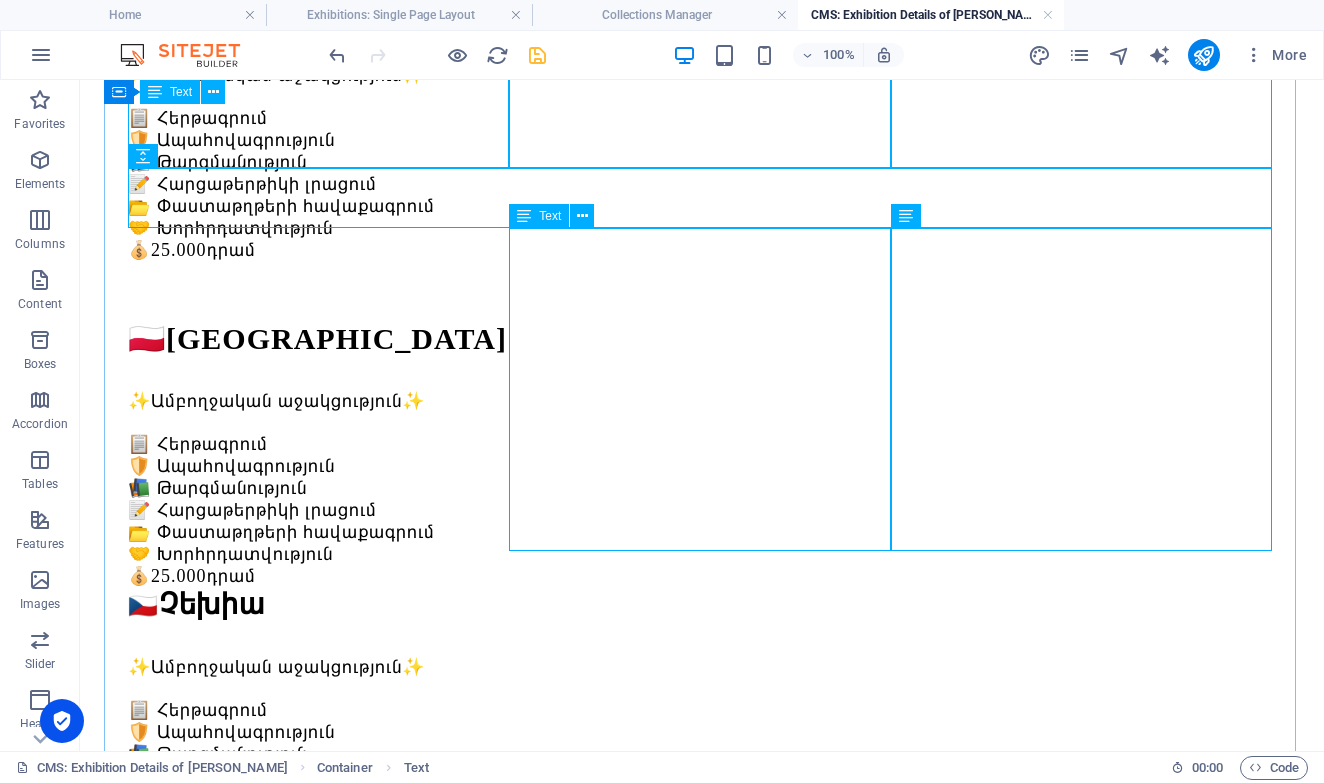 click on "🇱🇹  Բուլղարիա ✨Ամբողջական աջակցություն✨   📋 Հերթագրում 🛡️ Ապահովագրություն   📚 Թարգմանություն   📝 Հարցաթերթիկի լրացում   📂 Փաստաթղթերի հավաքագրում   🤝 Խորհրդատվություն 💰 25.000  դրամ" at bounding box center (702, 1580) 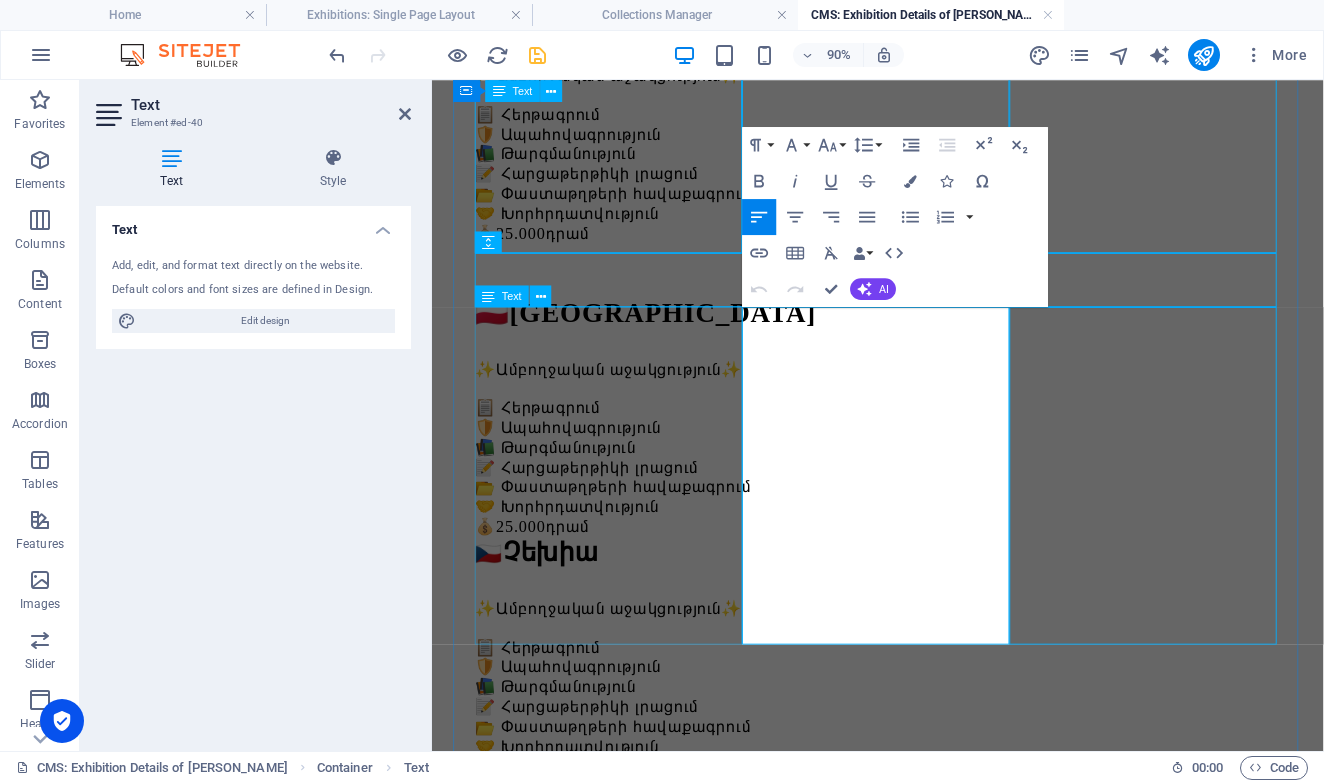 drag, startPoint x: 806, startPoint y: 360, endPoint x: 775, endPoint y: 361, distance: 31.016125 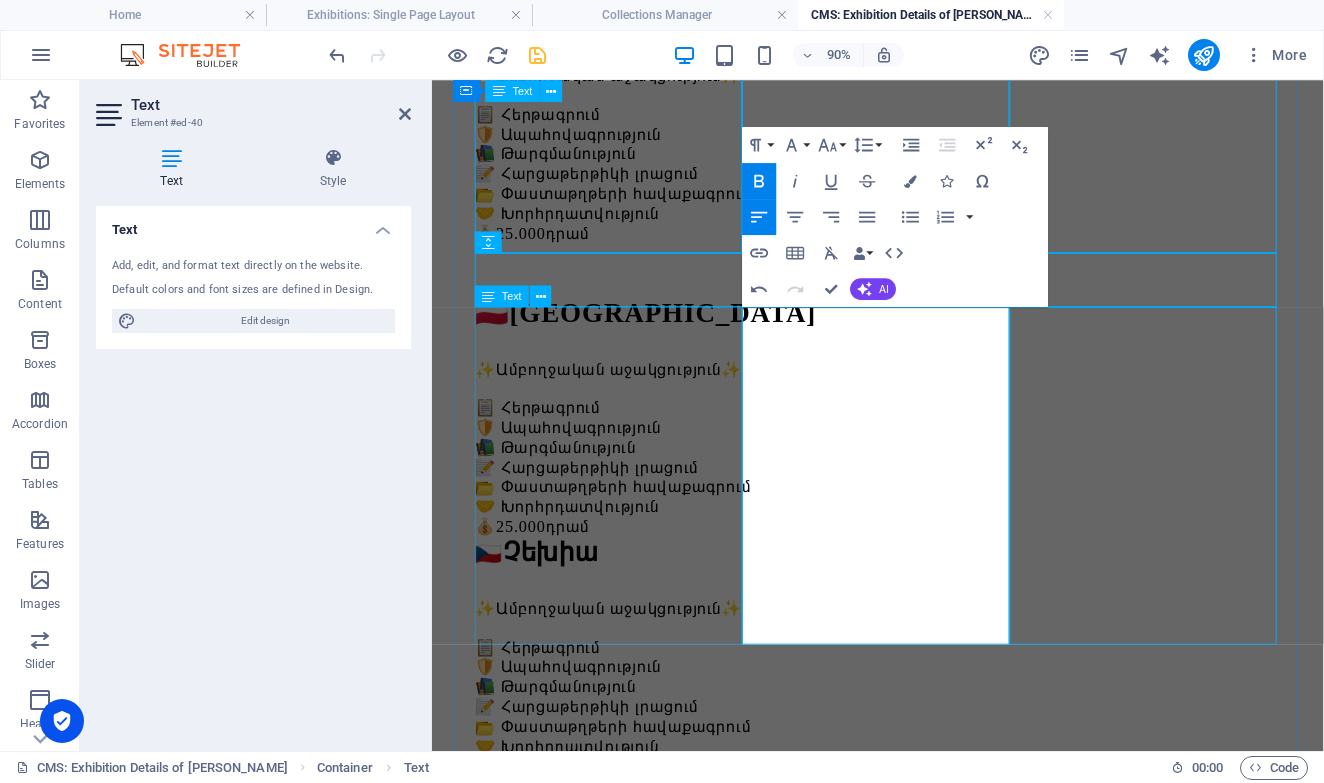 scroll, scrollTop: 0, scrollLeft: 23, axis: horizontal 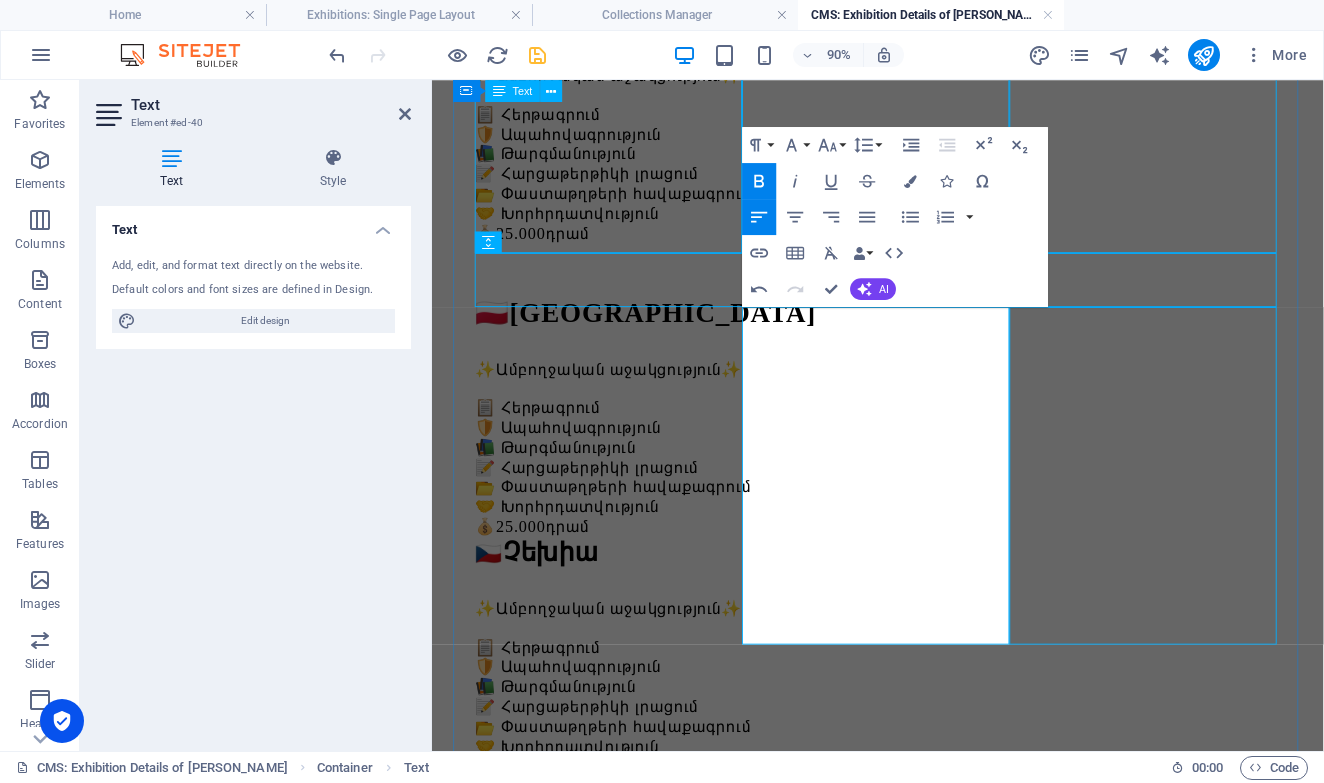 drag, startPoint x: 794, startPoint y: 359, endPoint x: 781, endPoint y: 359, distance: 13 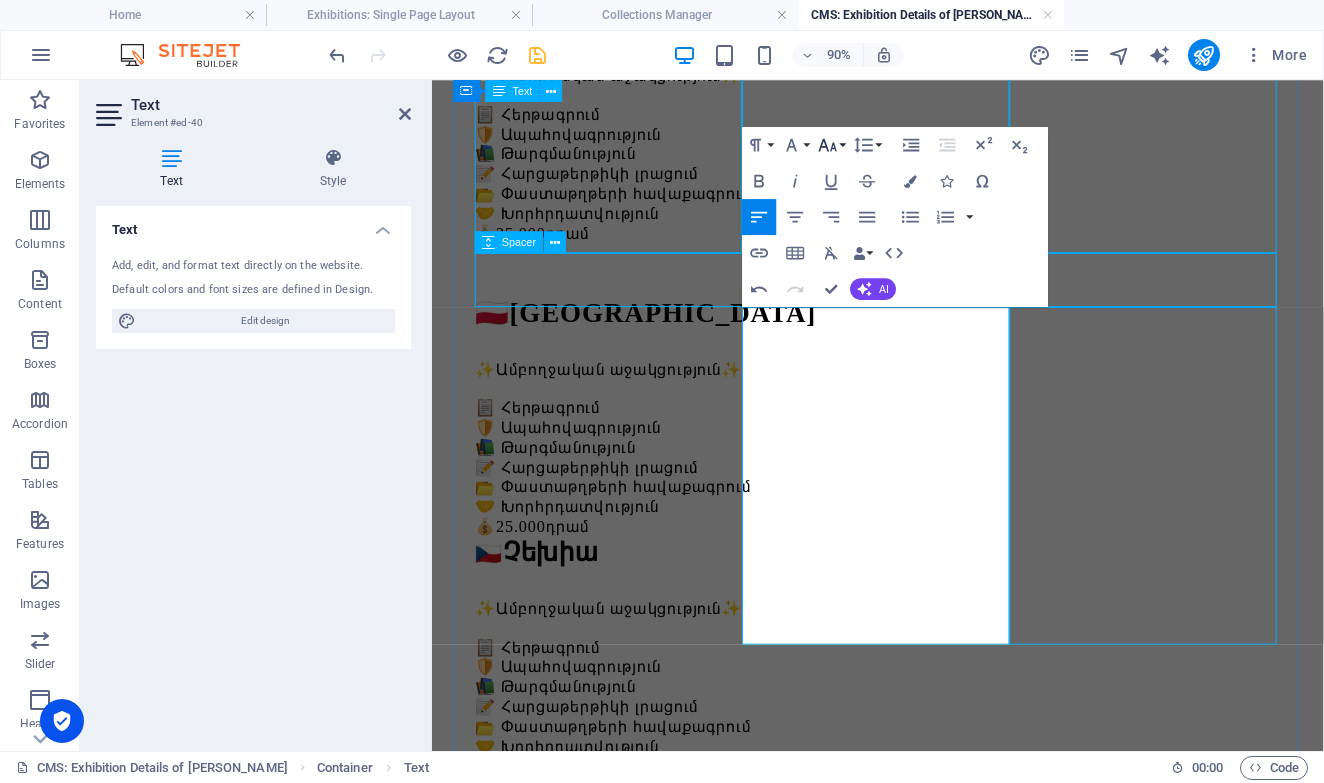 click 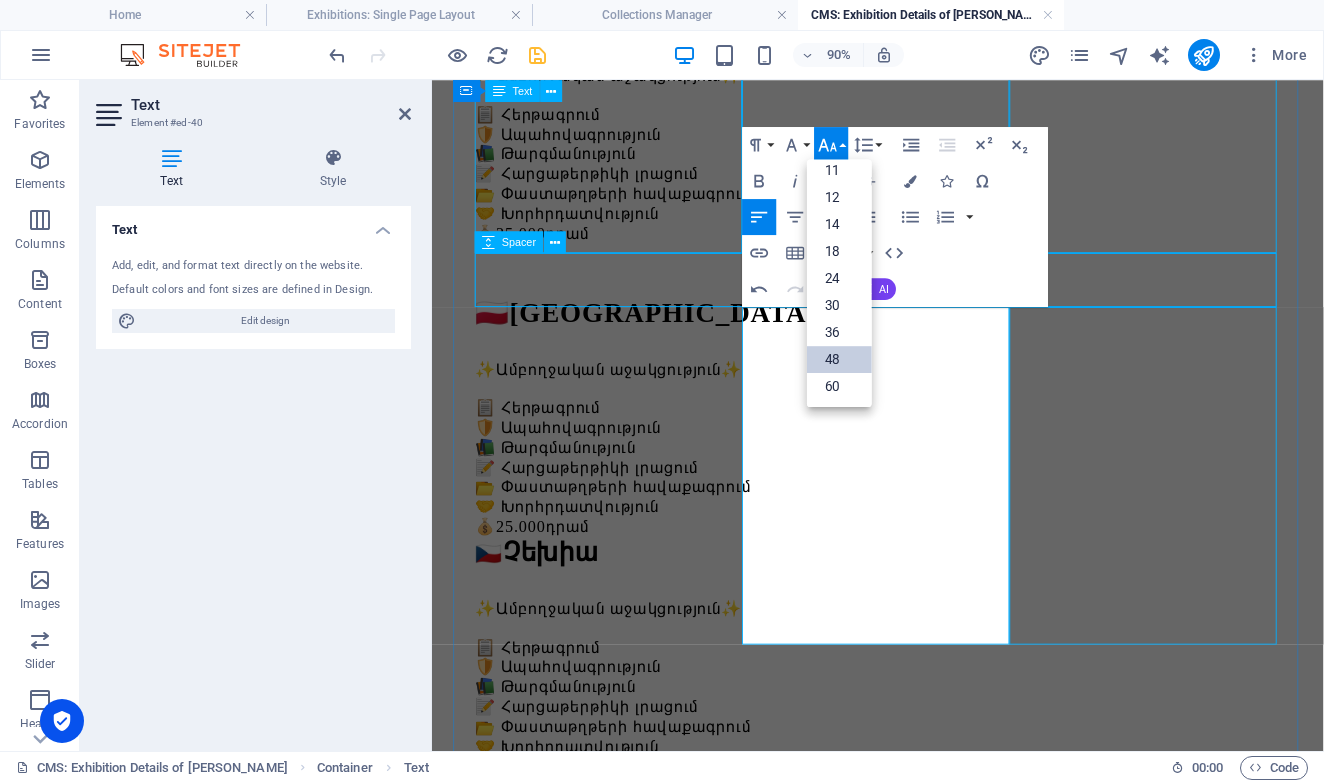 scroll, scrollTop: 89, scrollLeft: 0, axis: vertical 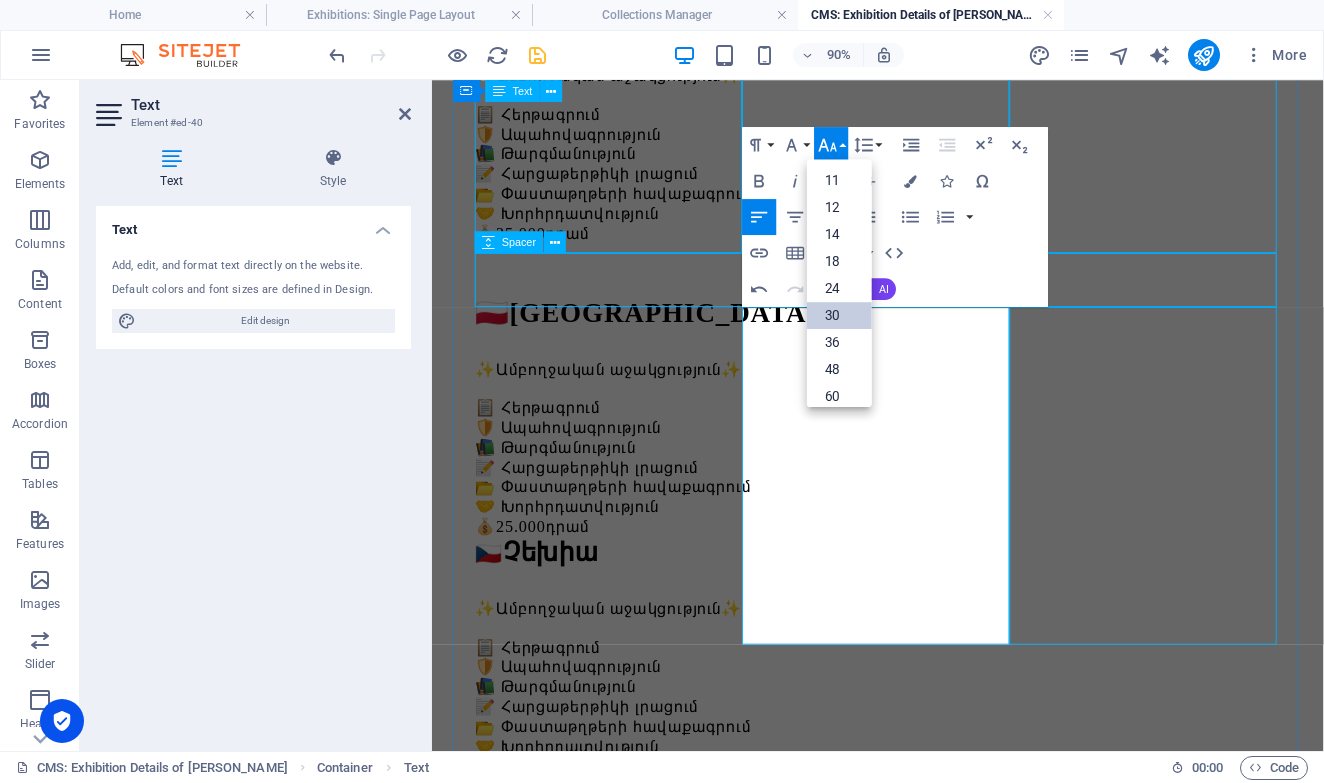 click on "30" at bounding box center [839, 315] 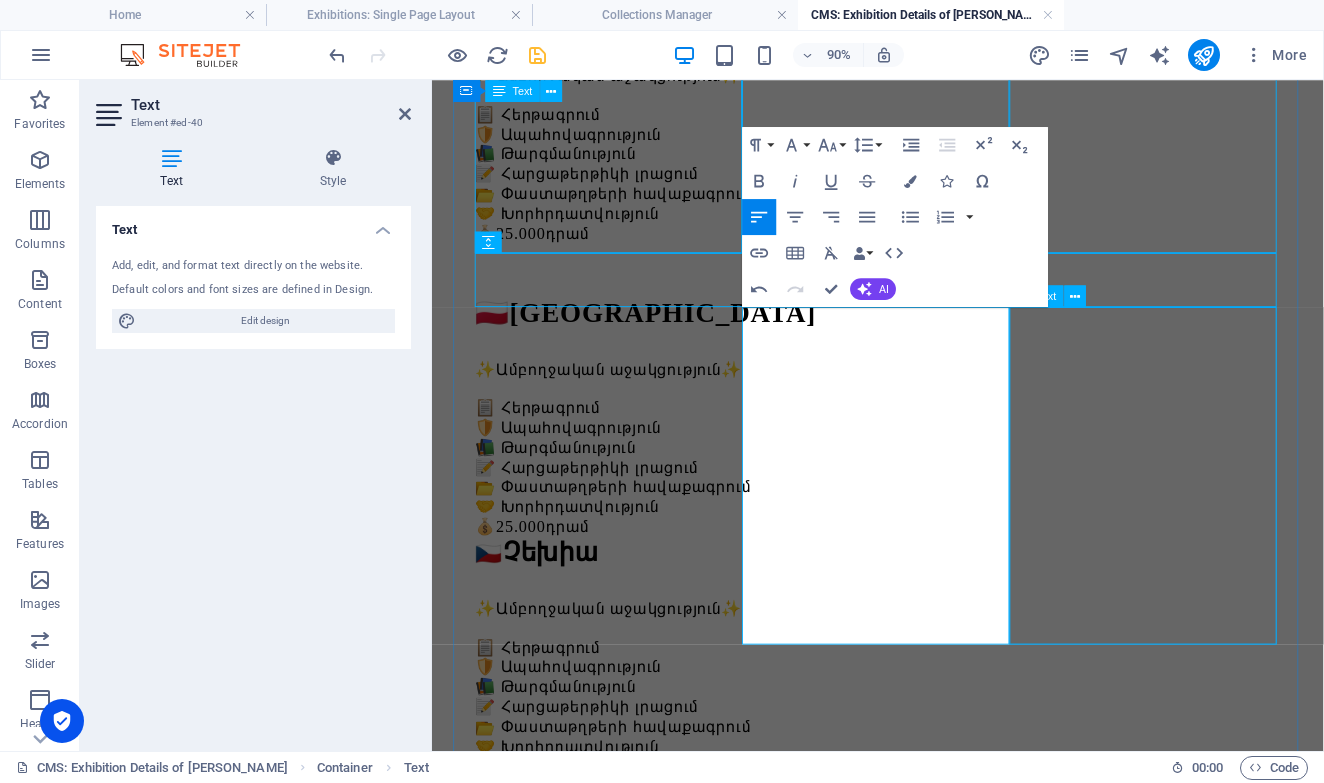 click on "🇱🇹  Լիտվա ✨Ամբողջական աջակցություն✨   📋 Հերթագրում 🛡️ Ապահովագրություն   📚 Թարգմանություն   📝 Հարցաթերթիկի լրացում   📂 Փաստաթղթերի հավաքագրում   🤝 Խորհրդատվություն 💰 25.000  դրամ" at bounding box center (927, 1847) 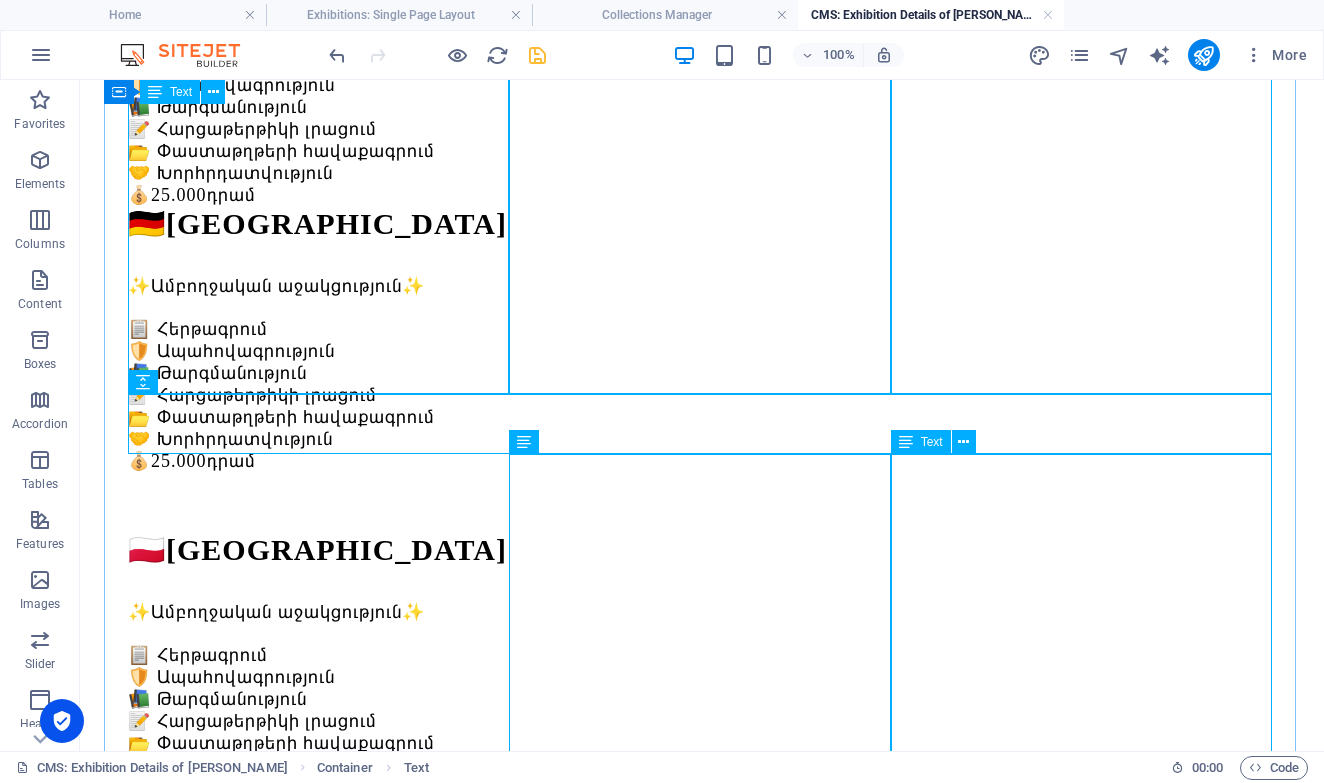 scroll, scrollTop: 775, scrollLeft: 0, axis: vertical 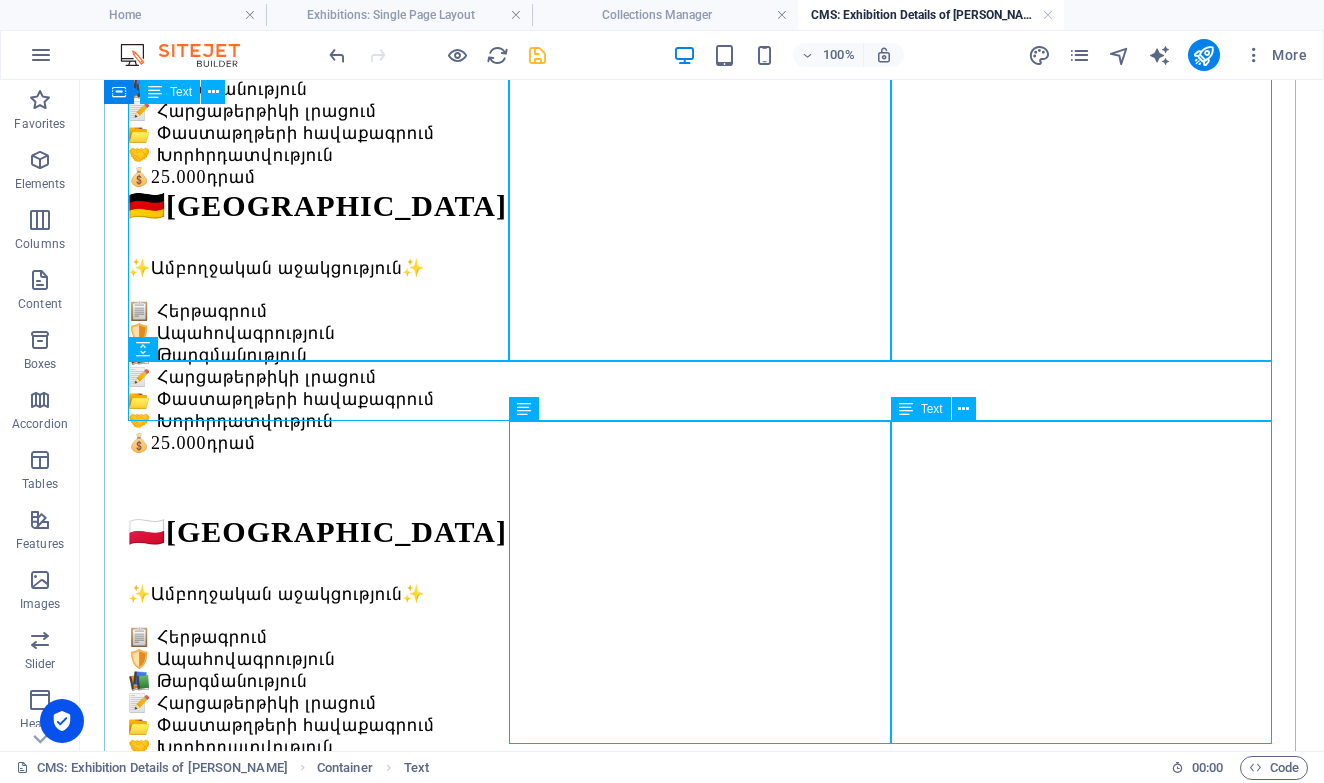 click on "🇱🇹  Լիտվա ✨Ամբողջական աջակցություն✨   📋 Հերթագրում 🛡️ Ապահովագրություն   📚 Թարգմանություն   📝 Հարցաթերթիկի լրացում   📂 Փաստաթղթերի հավաքագրում   🤝 Խորհրդատվություն 💰 25.000  դրամ" at bounding box center (702, 2040) 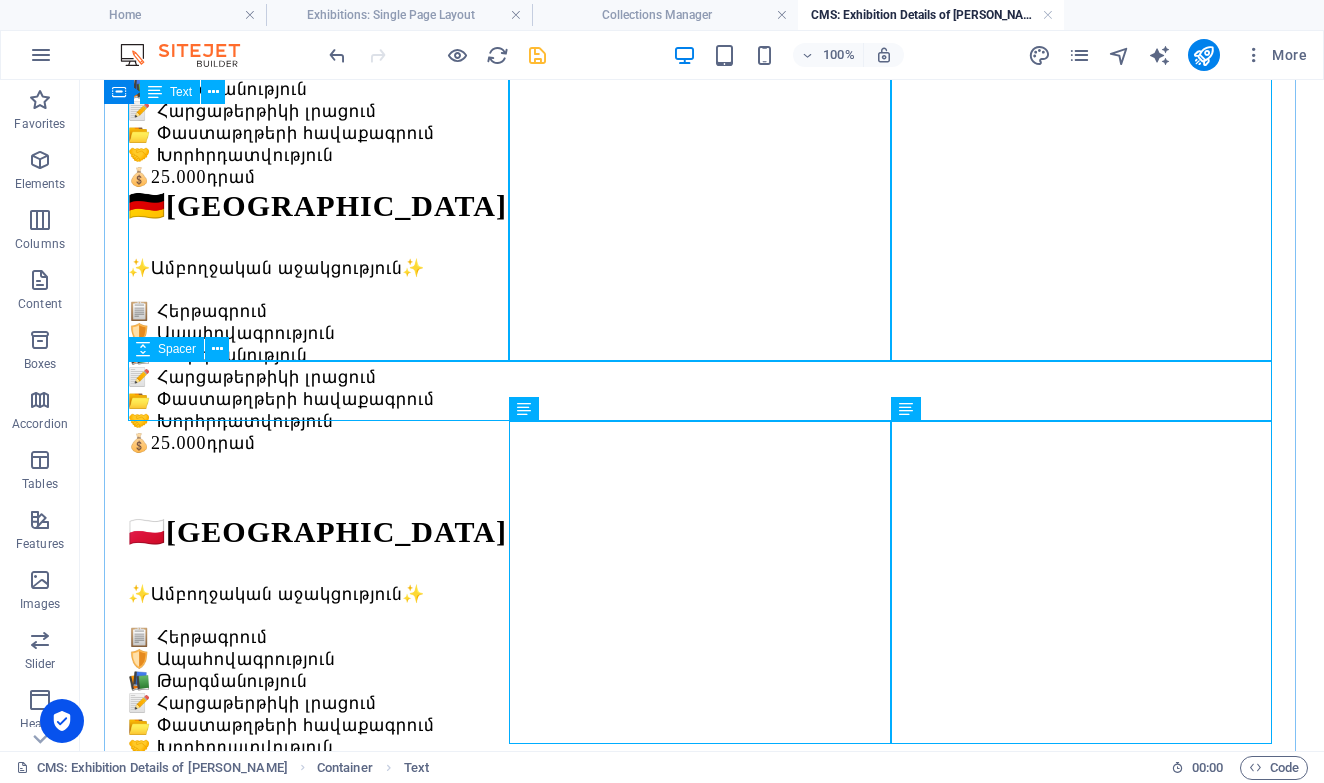 click on "🇱🇹  Լիտվա ✨Ամբողջական աջակցություն✨   📋 Հերթագրում 🛡️ Ապահովագրություն   📚 Թարգմանություն   📝 Հարցաթերթիկի լրացում   📂 Փաստաթղթերի հավաքագրում   🤝 Խորհրդատվություն 💰 25.000  դրամ" at bounding box center [702, 2040] 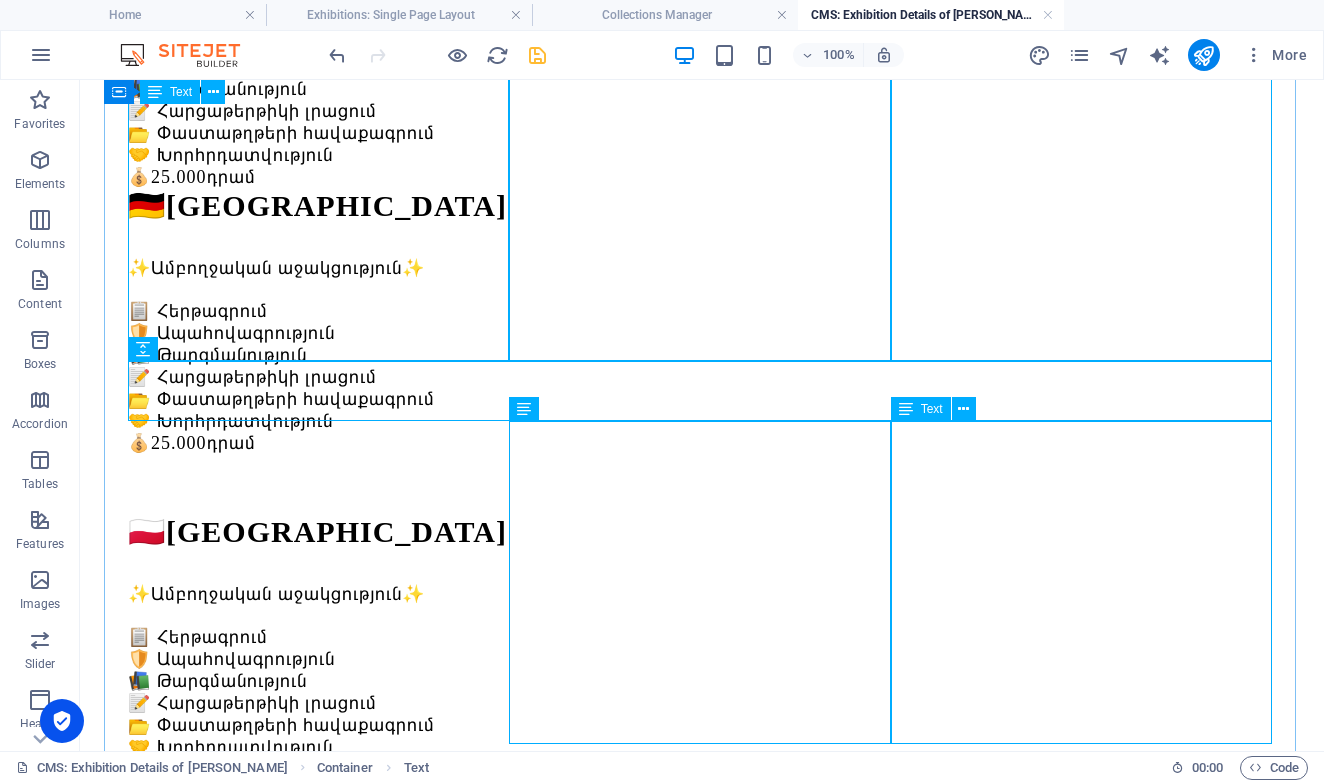 click on "🇱🇹  Լիտվա ✨Ամբողջական աջակցություն✨   📋 Հերթագրում 🛡️ Ապահովագրություն   📚 Թարգմանություն   📝 Հարցաթերթիկի լրացում   📂 Փաստաթղթերի հավաքագրում   🤝 Խորհրդատվություն 💰 25.000  դրամ" at bounding box center (702, 2040) 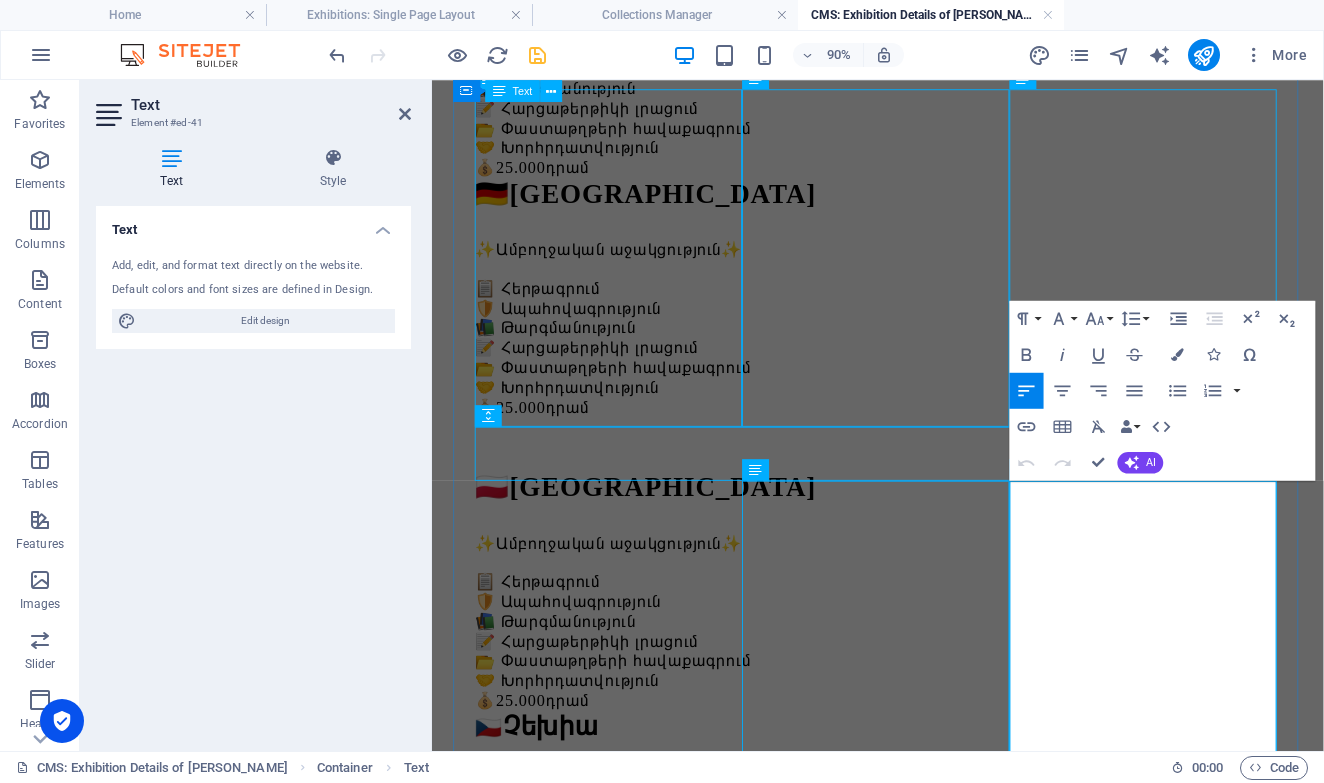 drag, startPoint x: 1230, startPoint y: 559, endPoint x: 1119, endPoint y: 558, distance: 111.0045 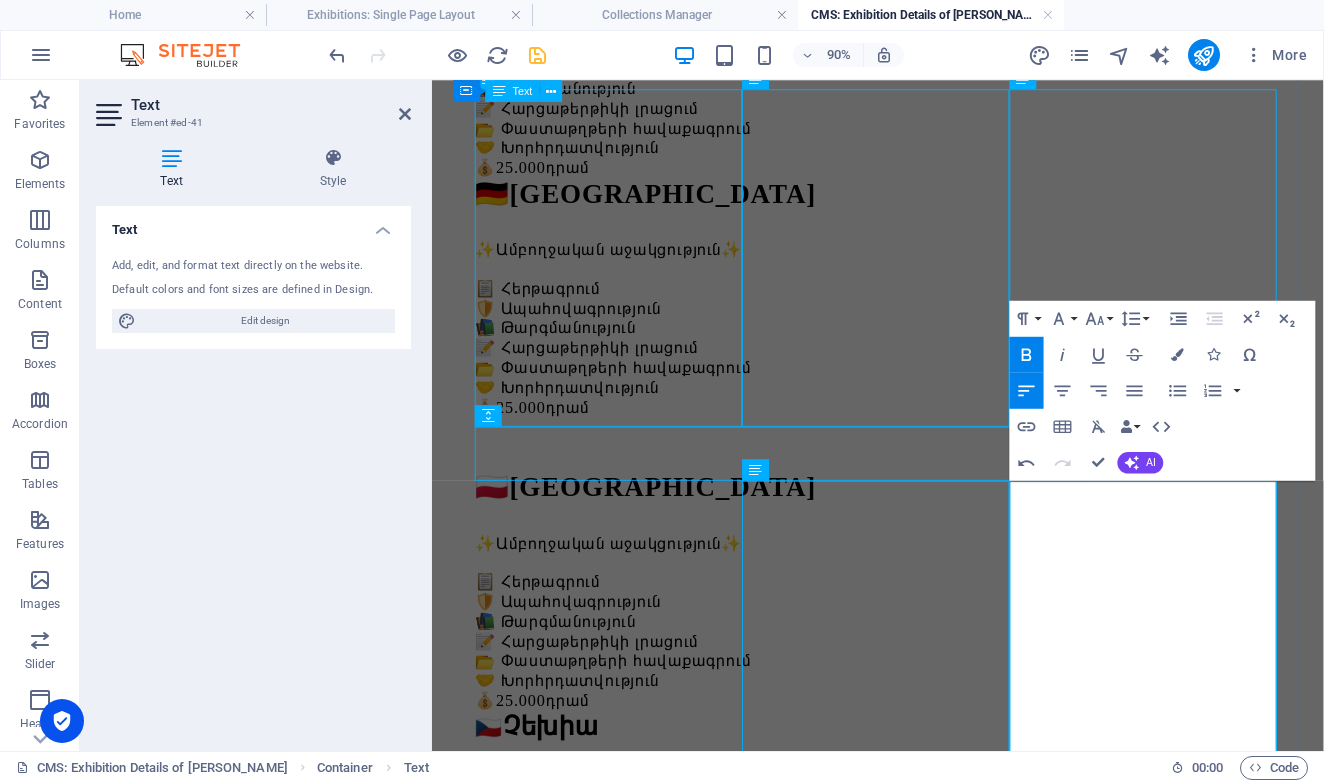 scroll, scrollTop: 0, scrollLeft: 10, axis: horizontal 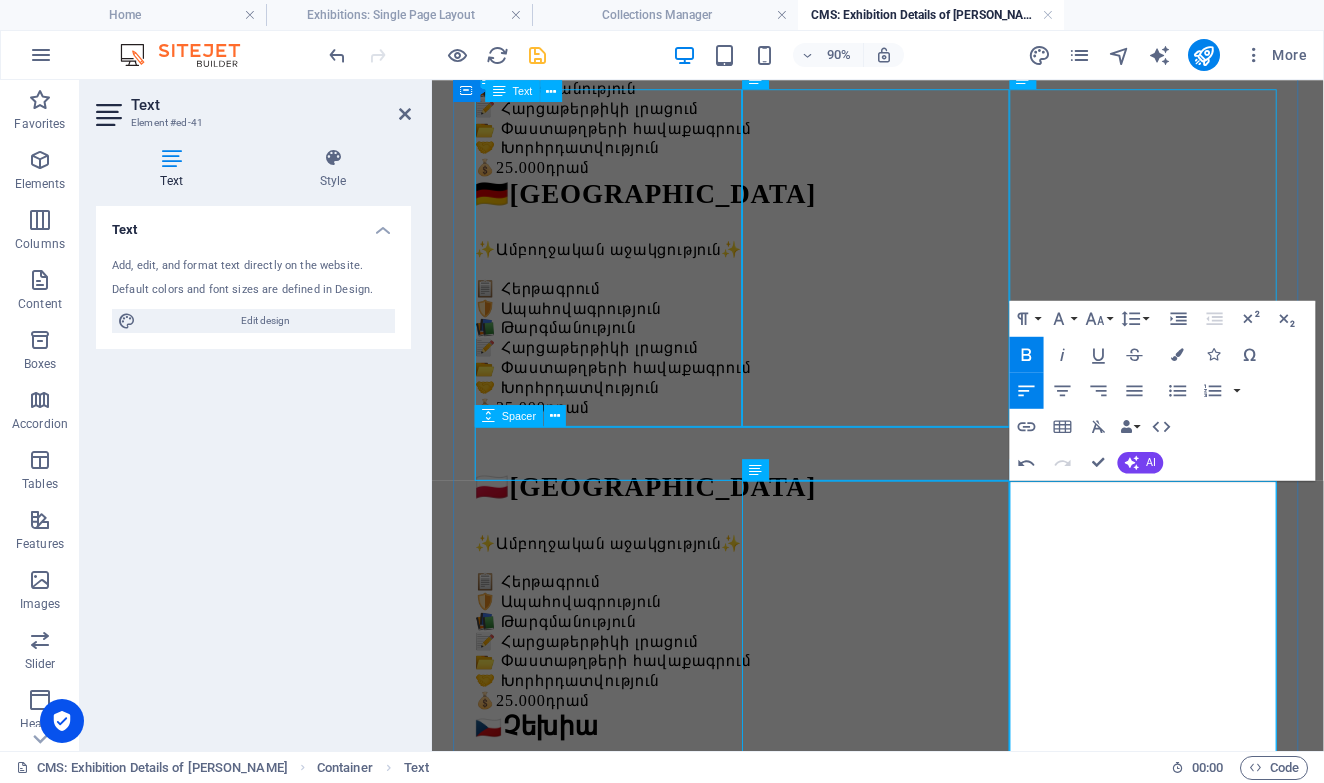 click at bounding box center [927, 1343] 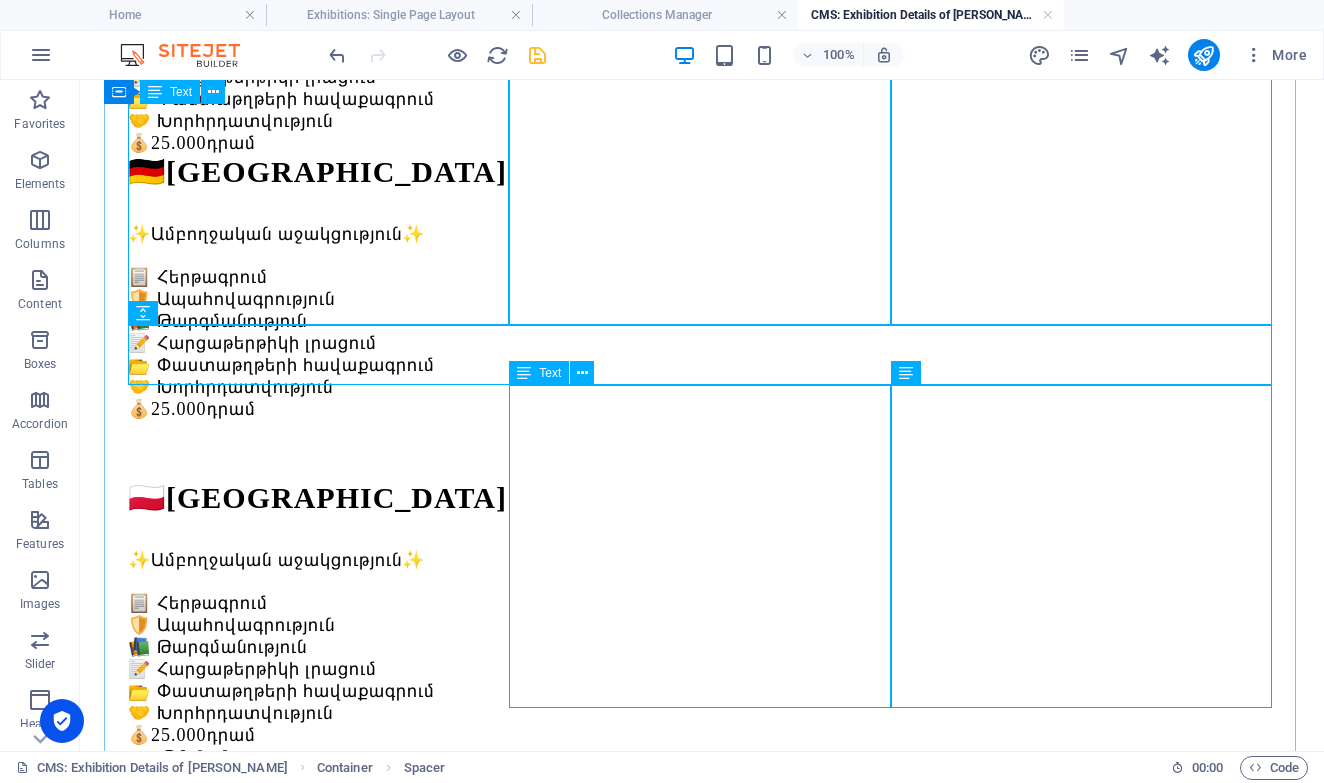 scroll, scrollTop: 811, scrollLeft: 0, axis: vertical 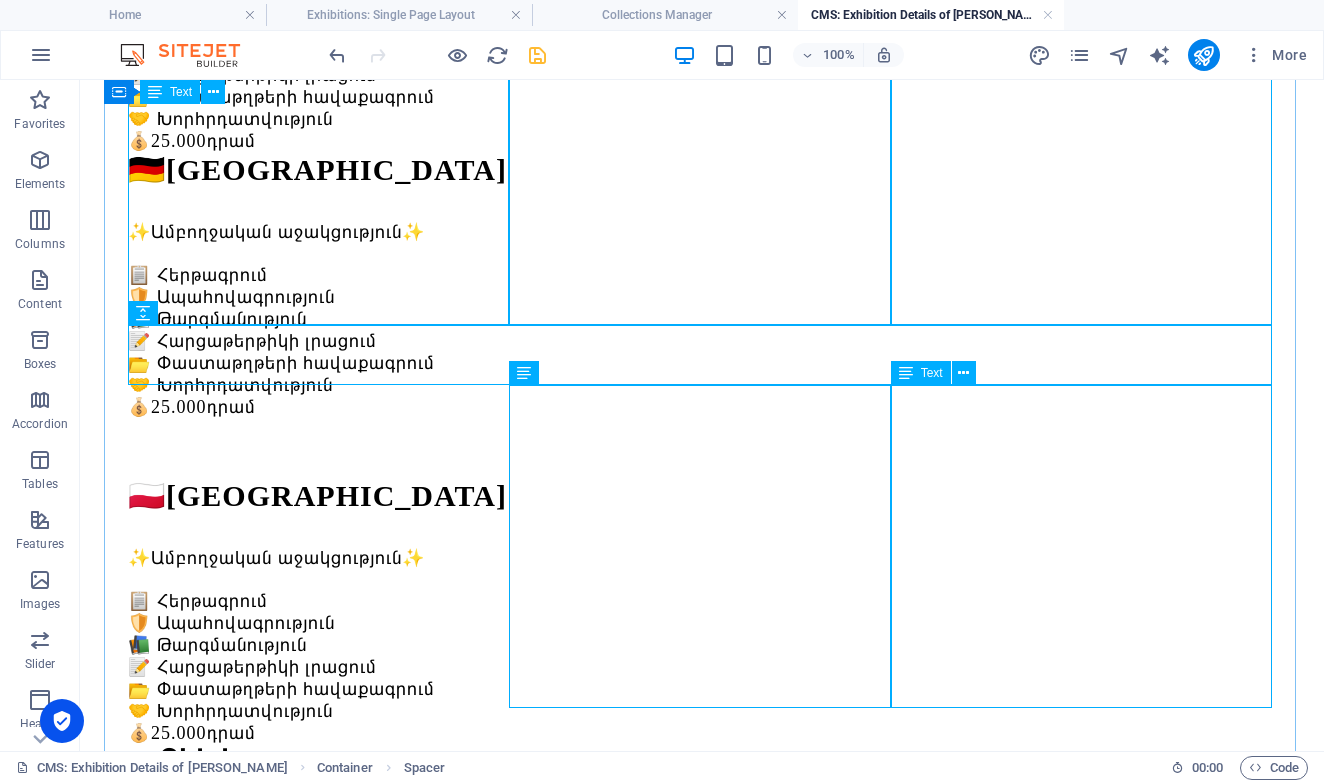 click on "🇱🇹  Նիդերլանդներ ✨Ամբողջական աջակցություն✨   📋 Հերթագրում 🛡️ Ապահովագրություն   📚 Թարգմանություն   📝 Հարցաթերթիկի լրացում   📂 Փաստաթղթերի հավաքագրում   🤝 Խորհրդատվություն 💰 25.000  դրամ" at bounding box center (702, 2004) 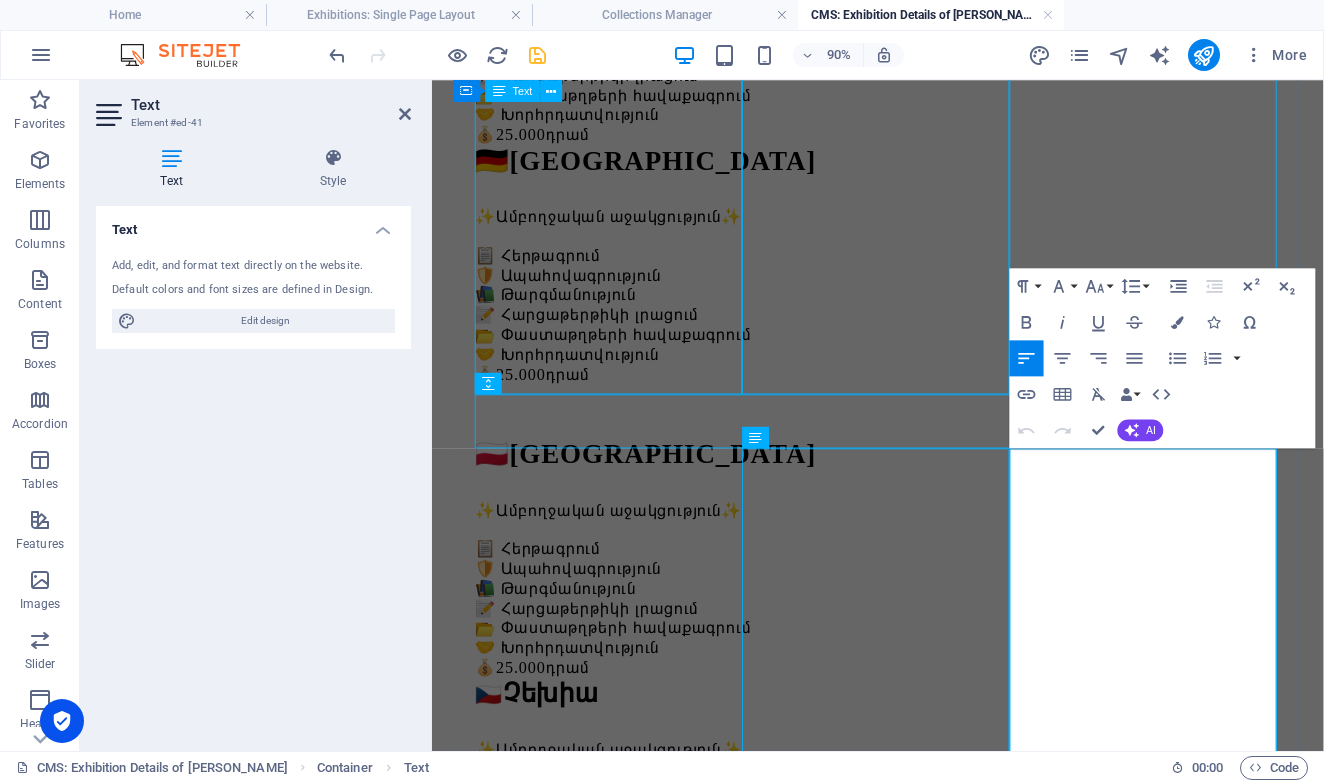 drag, startPoint x: 1102, startPoint y: 507, endPoint x: 1073, endPoint y: 507, distance: 29 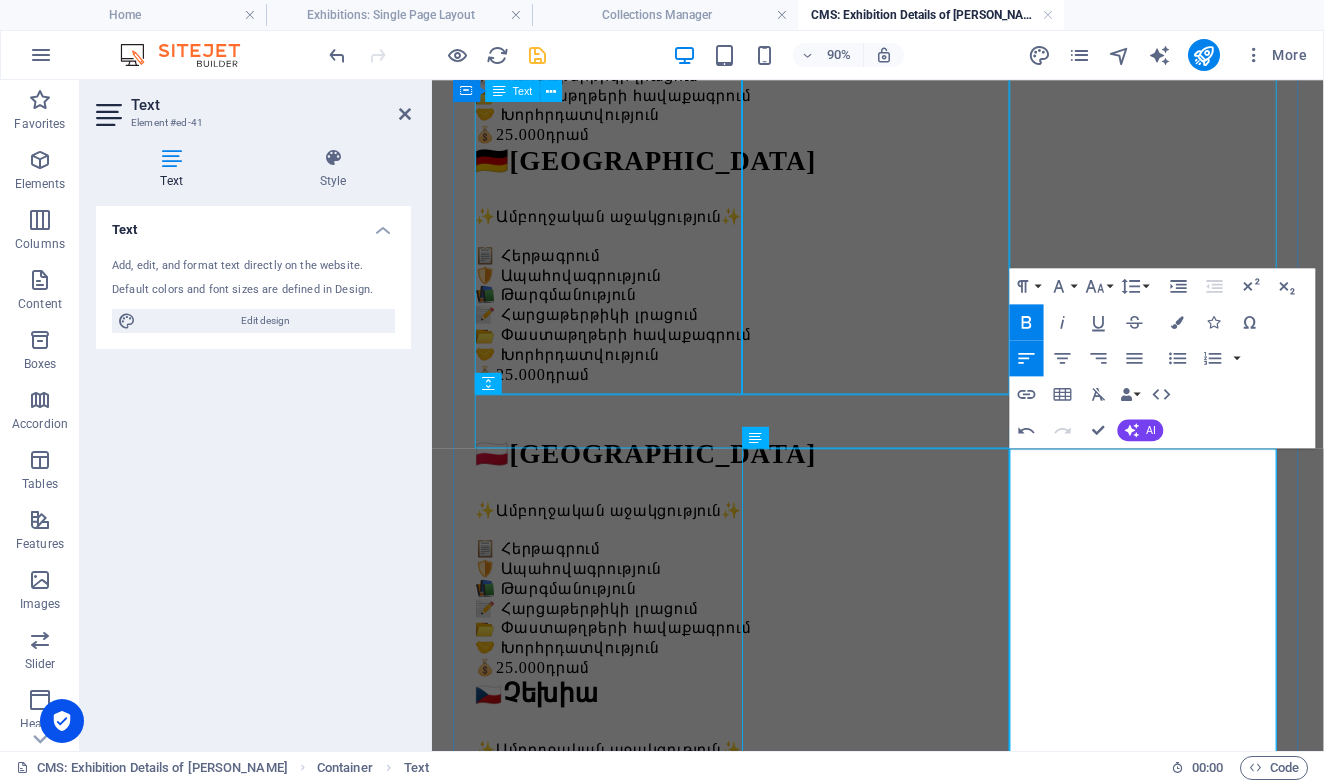 drag, startPoint x: 1092, startPoint y: 518, endPoint x: 1079, endPoint y: 518, distance: 13 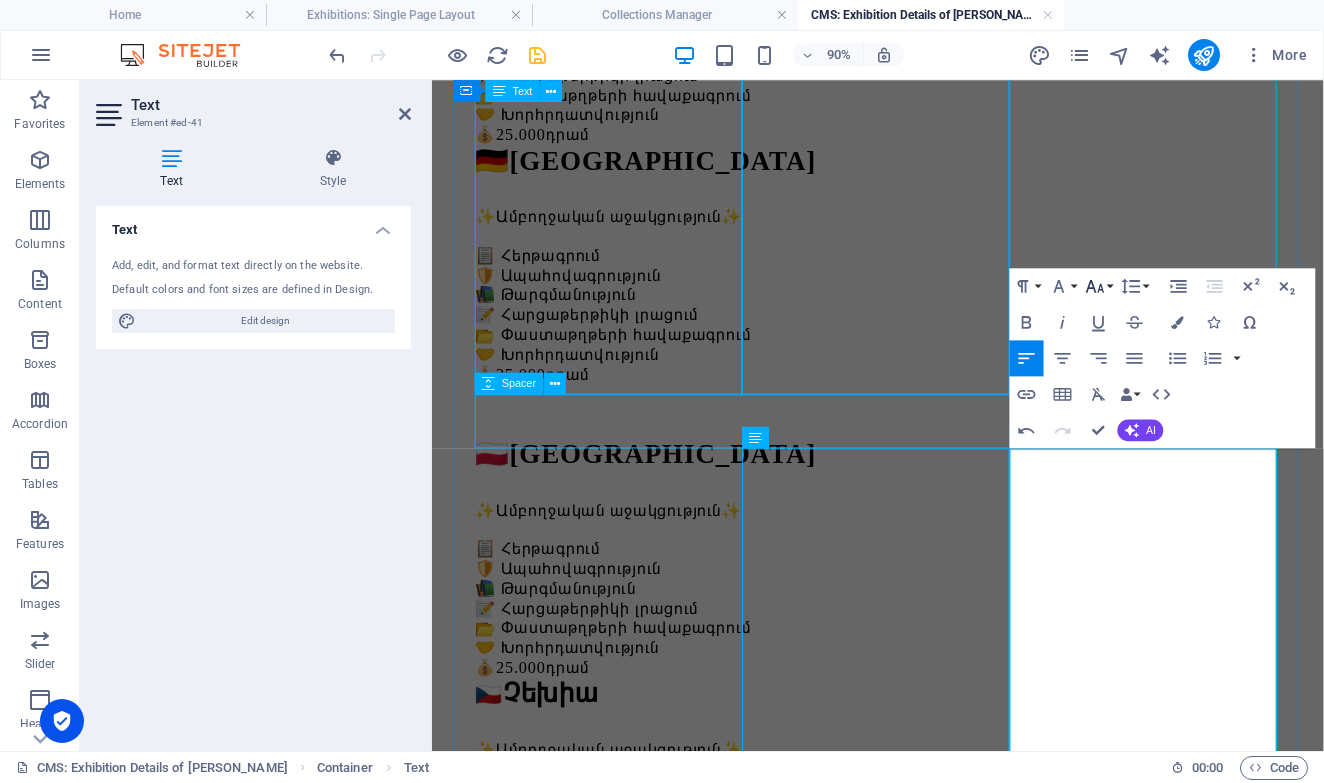 click on "Font Size" at bounding box center (1099, 286) 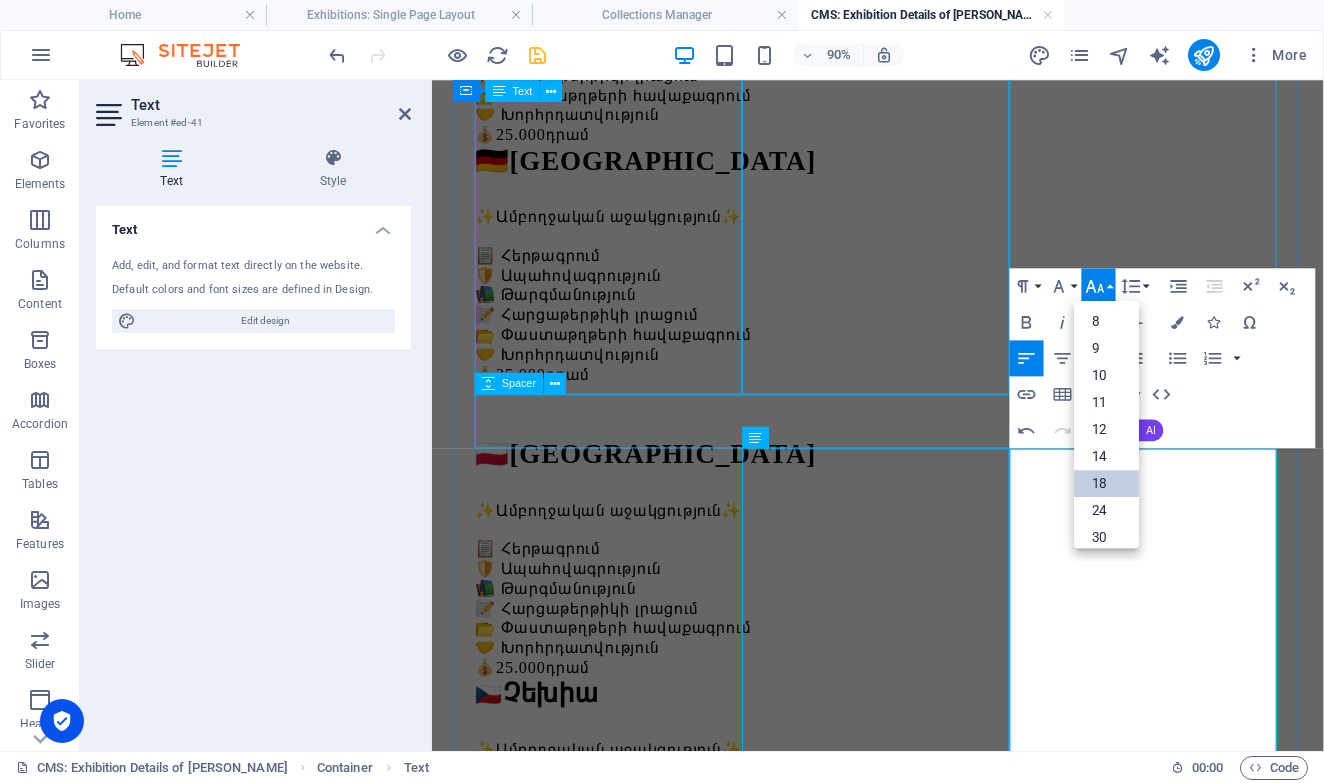 scroll, scrollTop: 24, scrollLeft: 0, axis: vertical 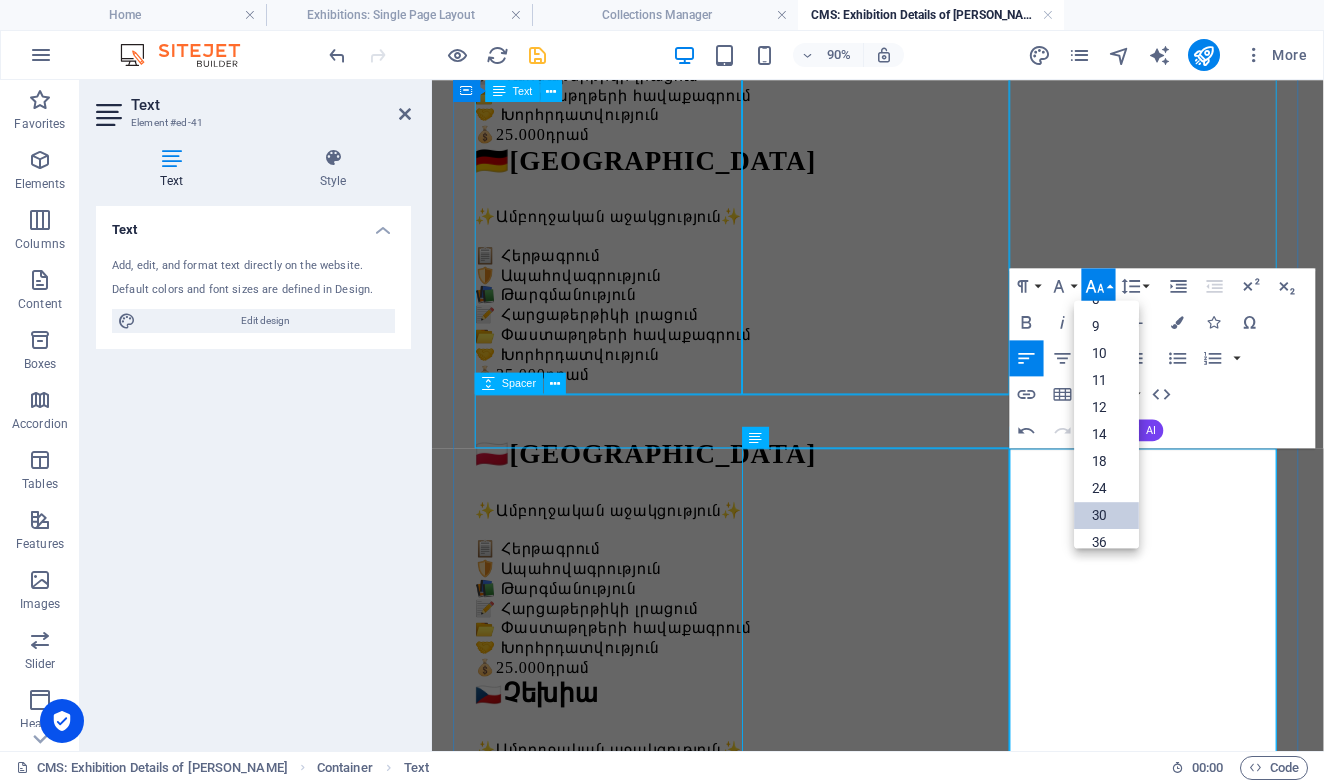 click on "30" at bounding box center (1107, 515) 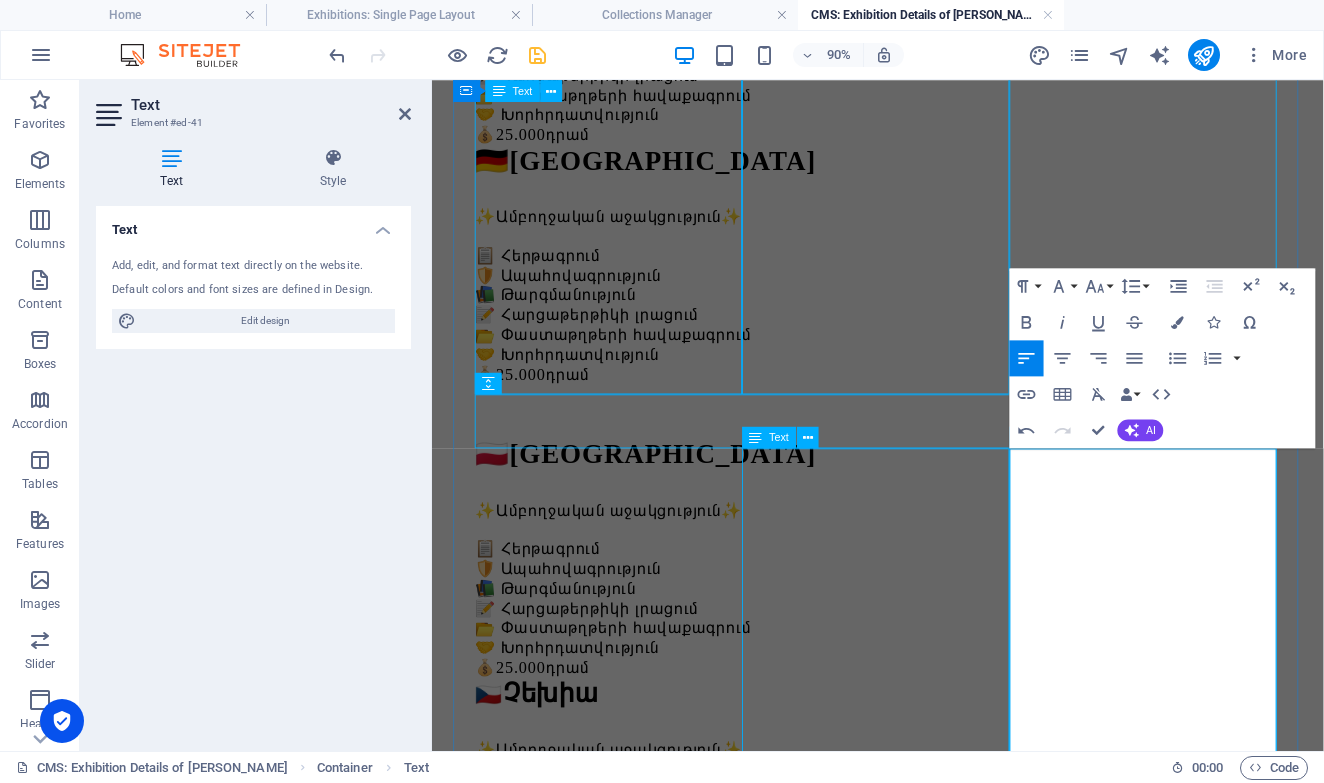 click on "🇧🇬  Բուլղարիա ✨Ամբողջական աջակցություն✨   📋 Հերթագրում 🛡️ Ապահովագրություն   📚 Թարգմանություն   📝 Հարցաթերթիկի լրացում   📂 Փաստաթղթերի հավաքագրում   🤝 Խորհրդատվություն 💰 25.000  դրամ" at bounding box center [927, 1737] 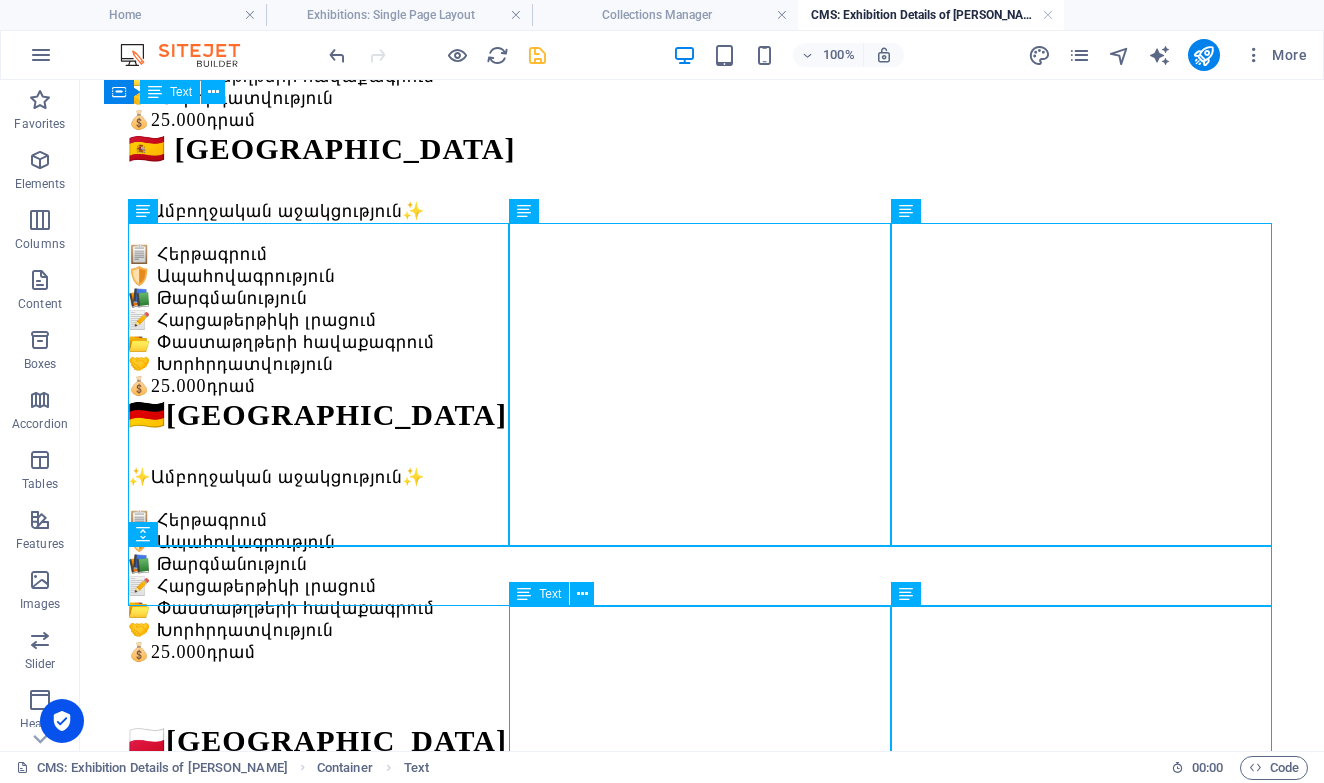 scroll, scrollTop: 591, scrollLeft: 0, axis: vertical 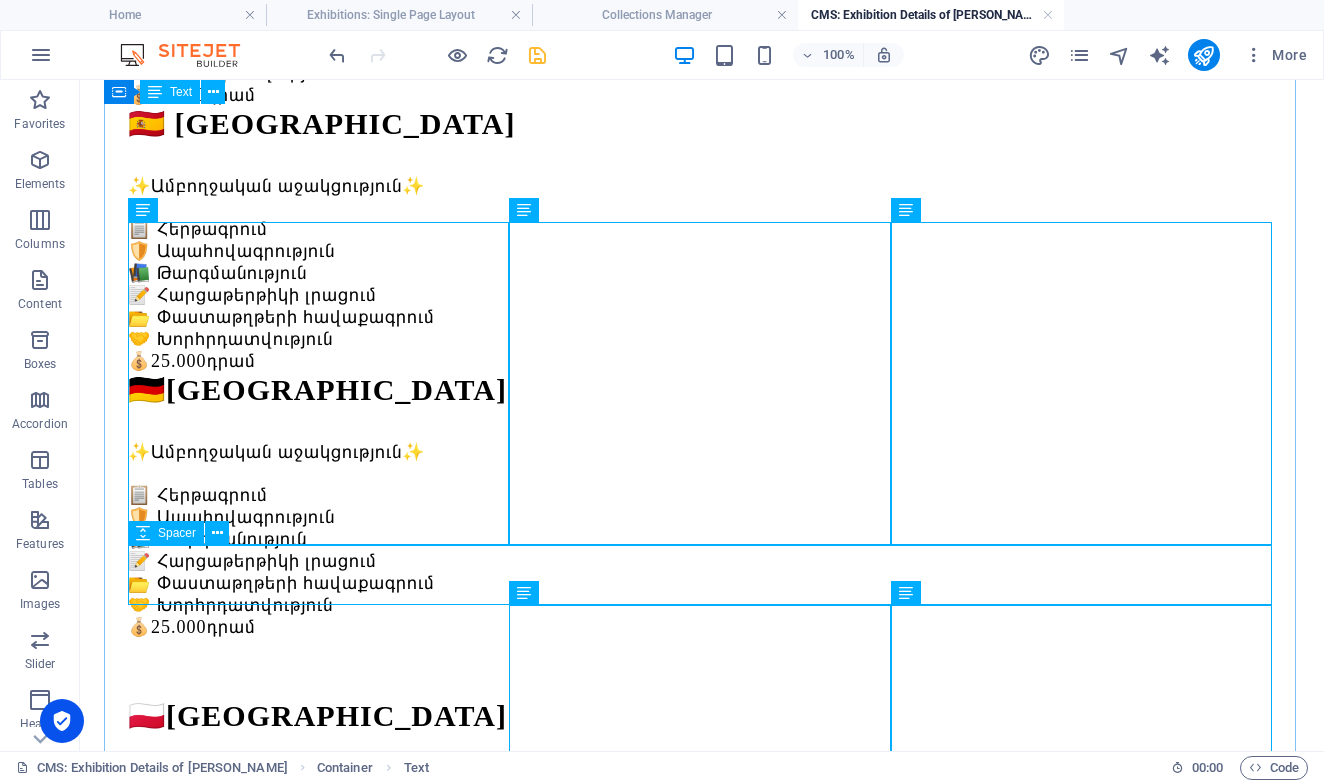 click at bounding box center [702, 1527] 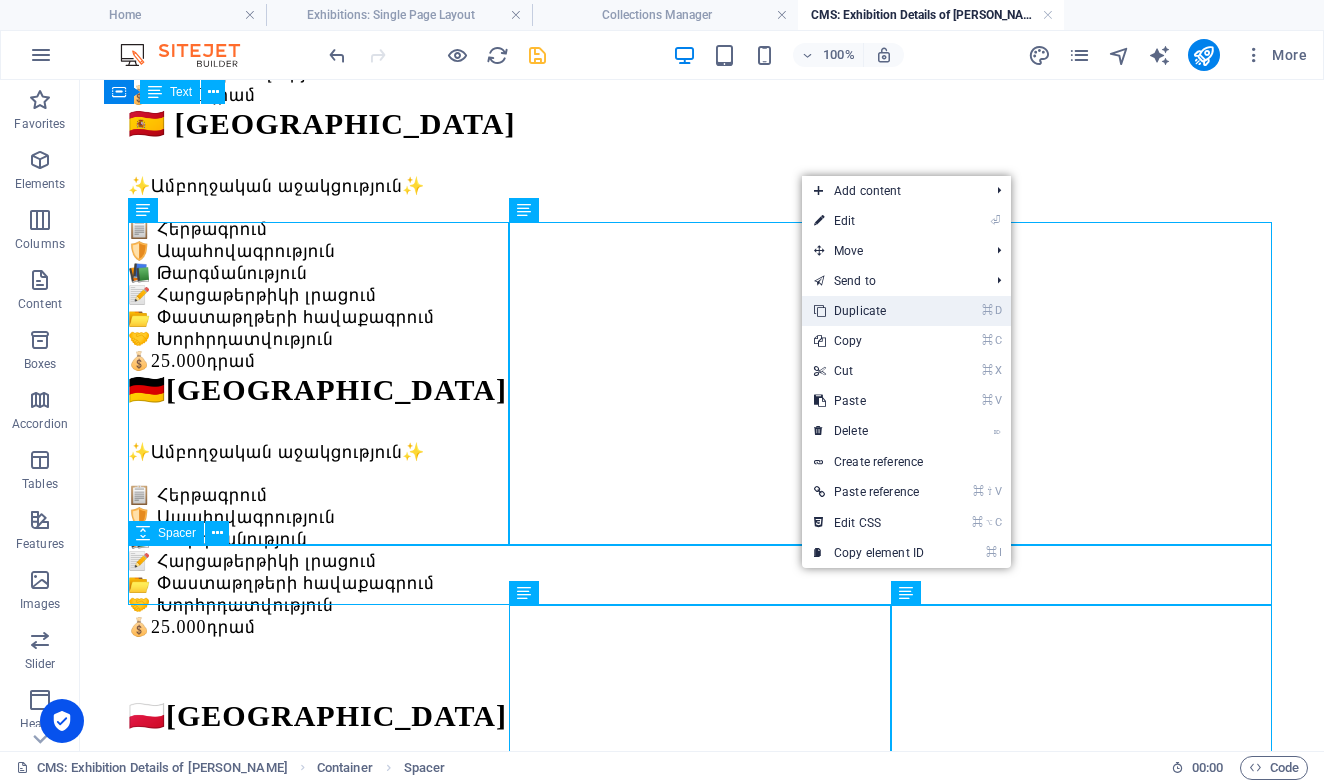 click on "⌘ D  Duplicate" at bounding box center (869, 311) 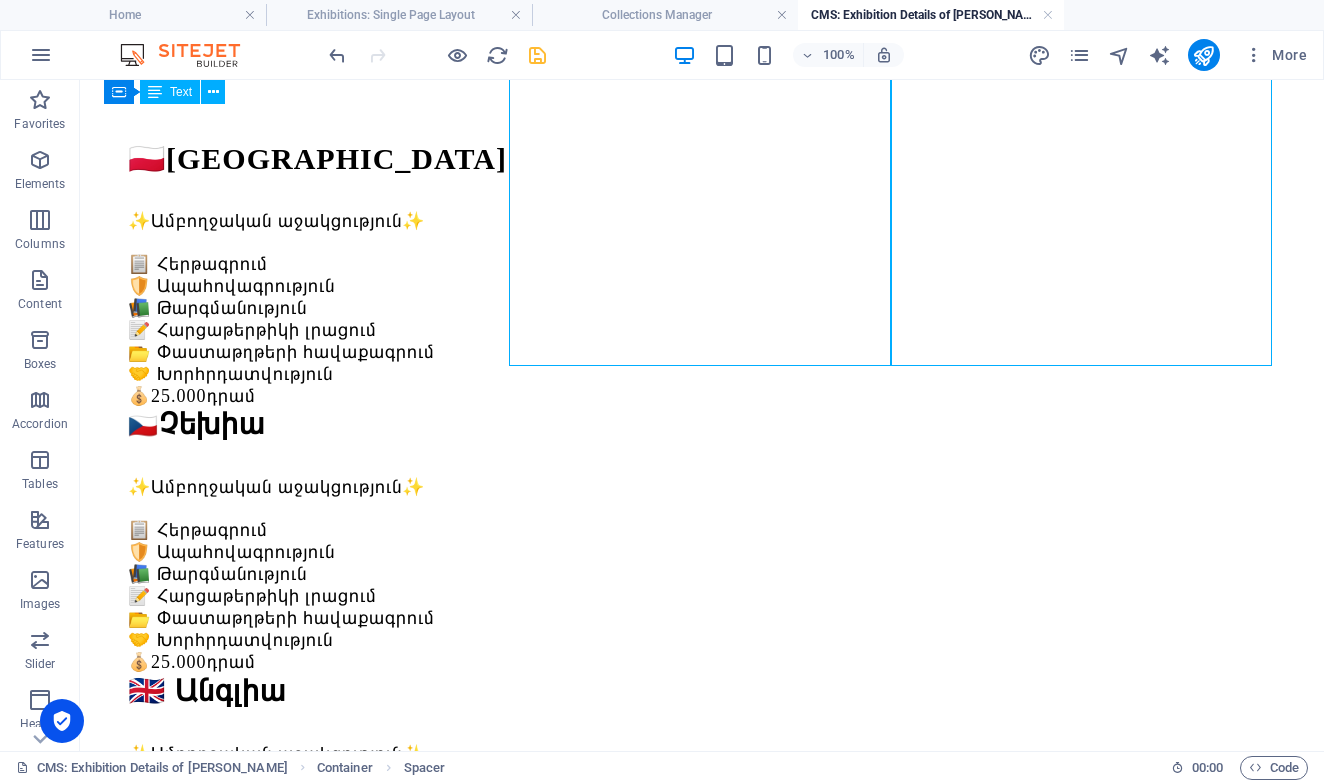 scroll, scrollTop: 1153, scrollLeft: 0, axis: vertical 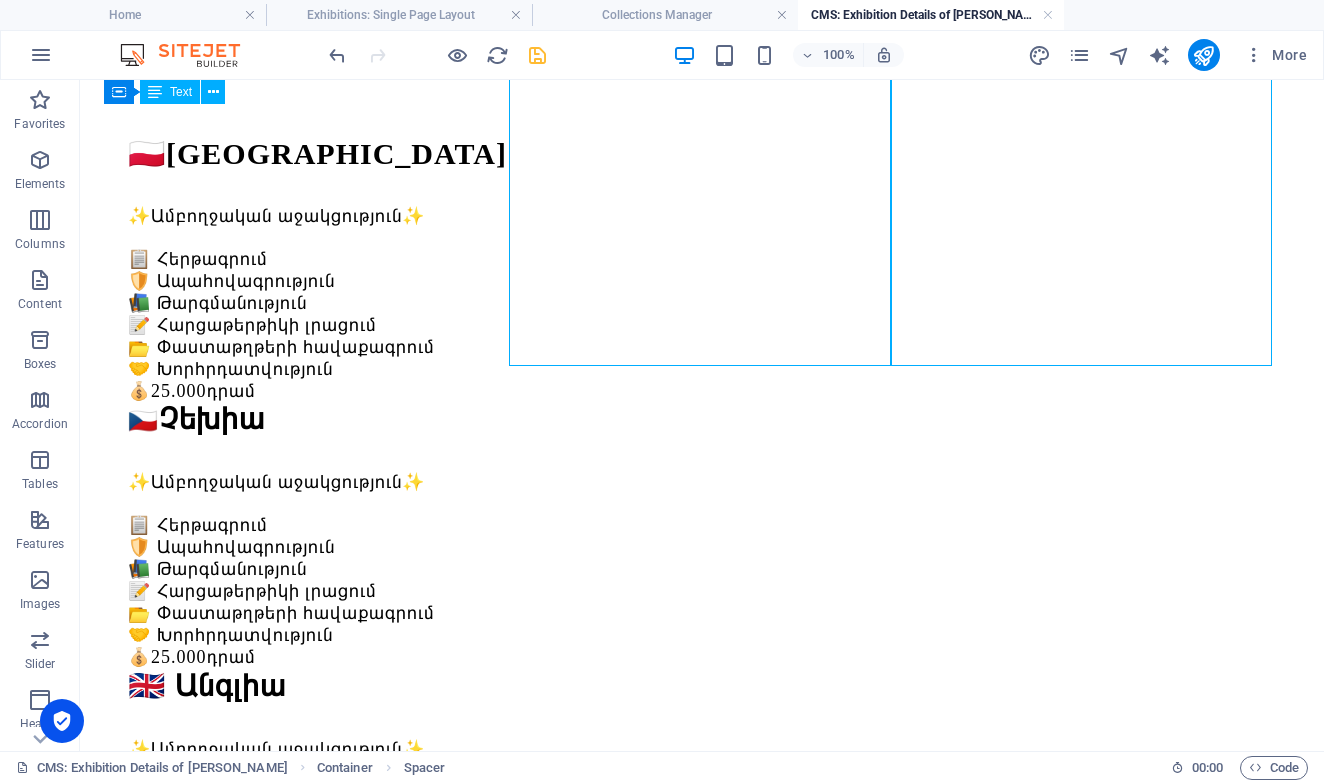 drag, startPoint x: 754, startPoint y: 377, endPoint x: 744, endPoint y: 427, distance: 50.990196 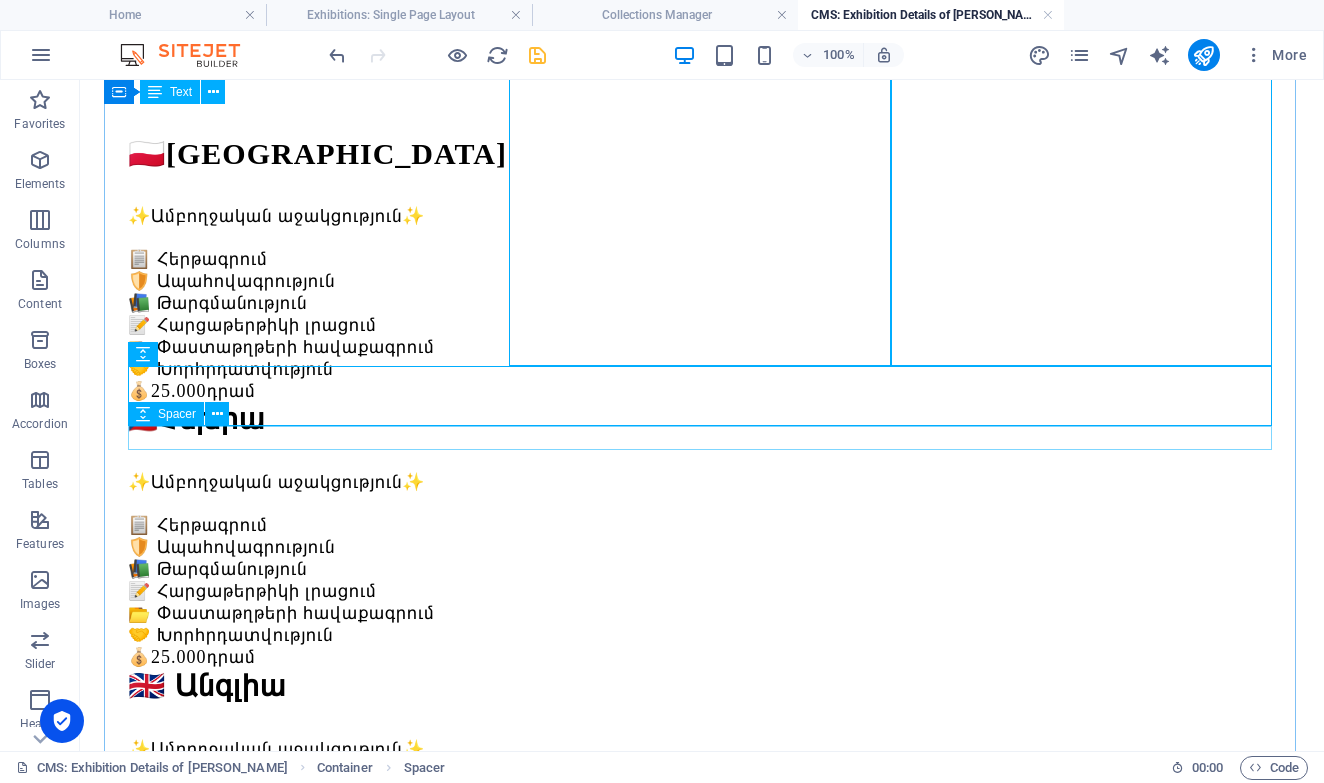 click at bounding box center (702, 1868) 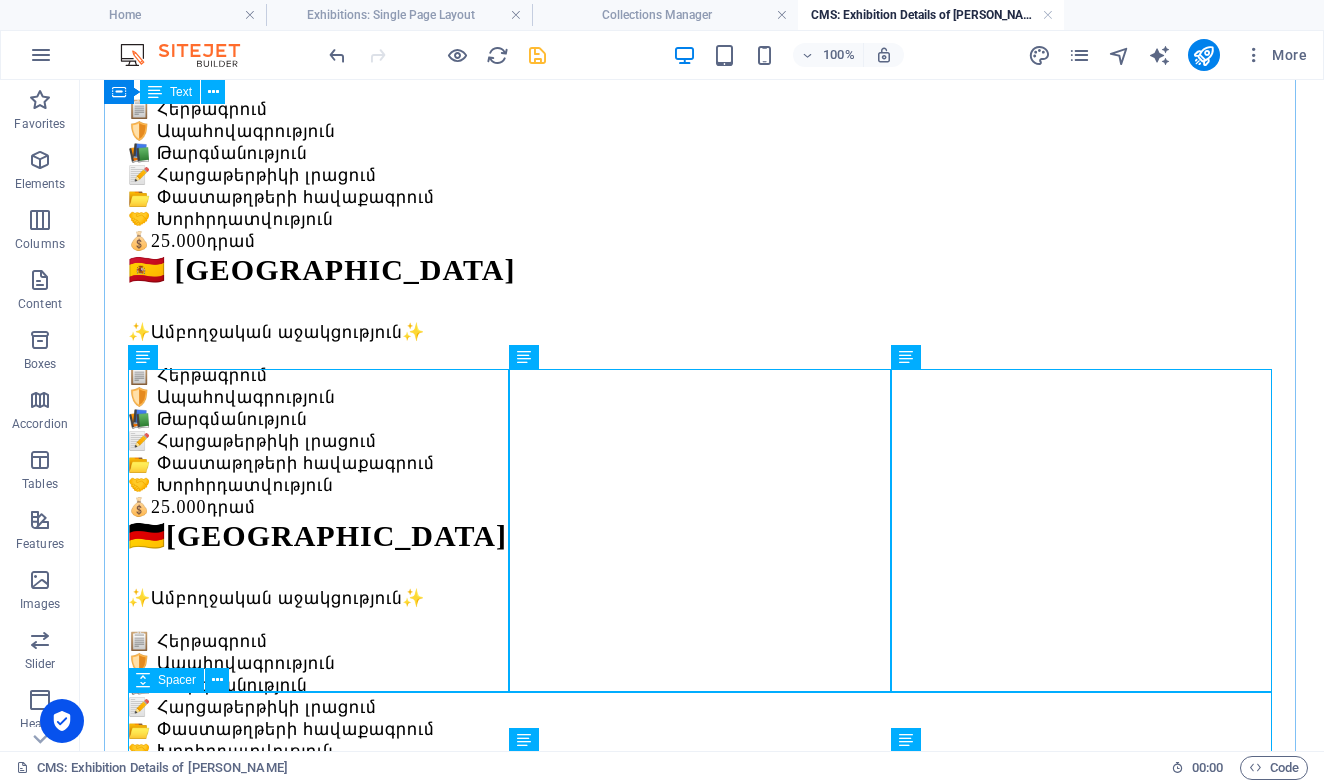 scroll, scrollTop: 428, scrollLeft: 0, axis: vertical 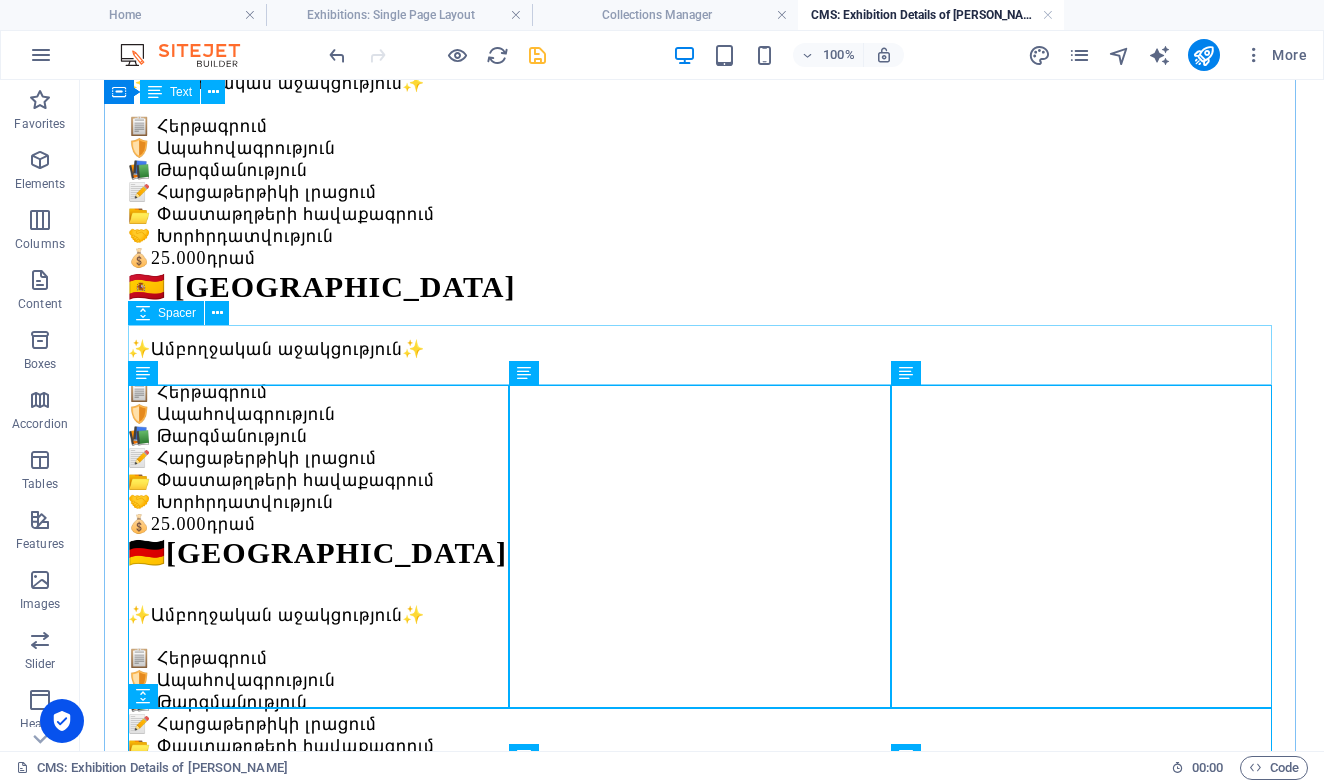 click at bounding box center (702, 831) 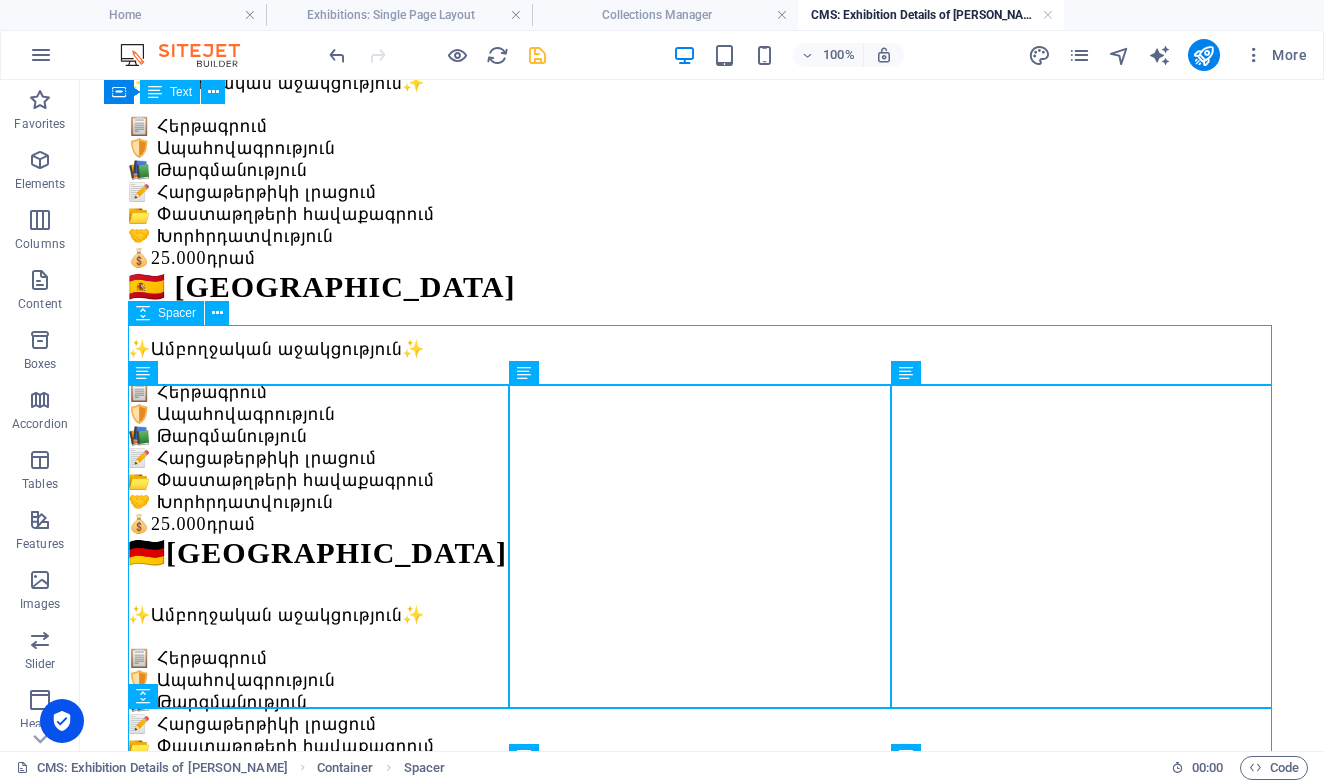 click at bounding box center [702, 831] 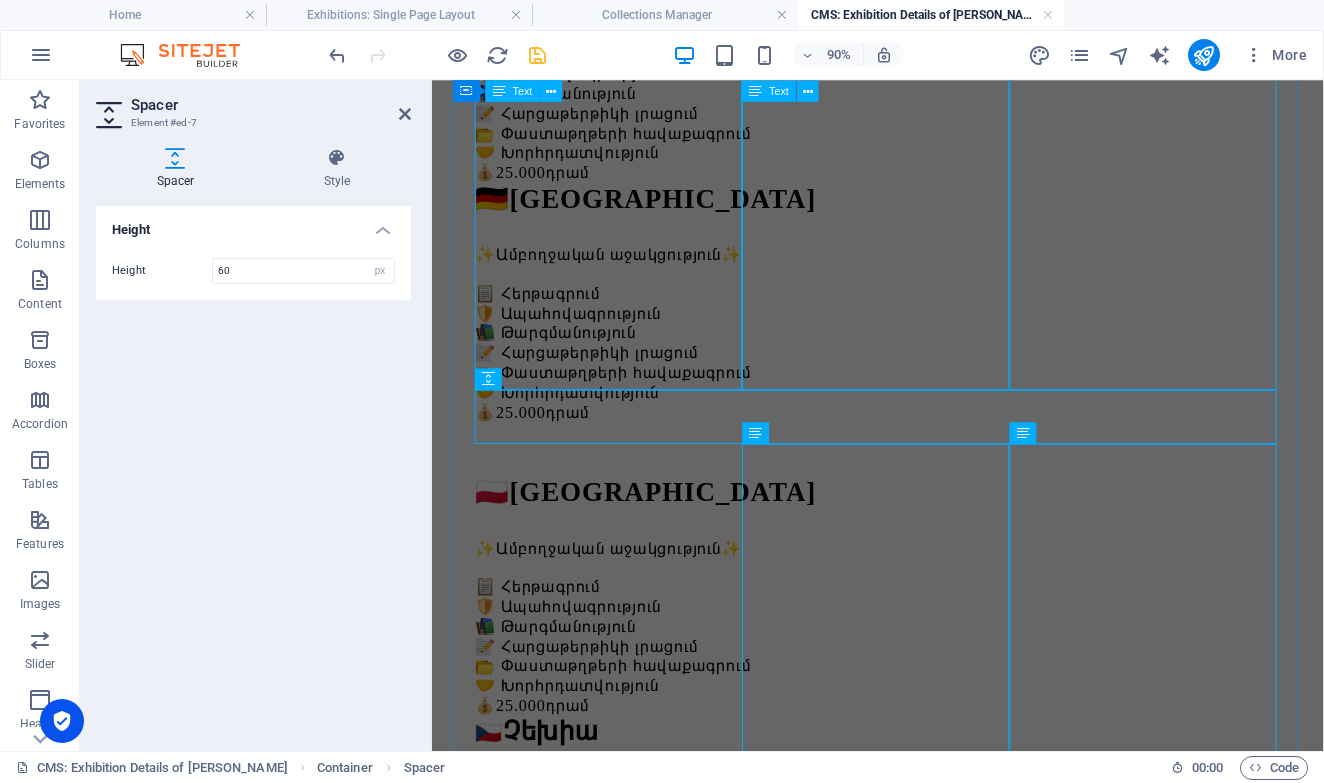 scroll, scrollTop: 826, scrollLeft: 0, axis: vertical 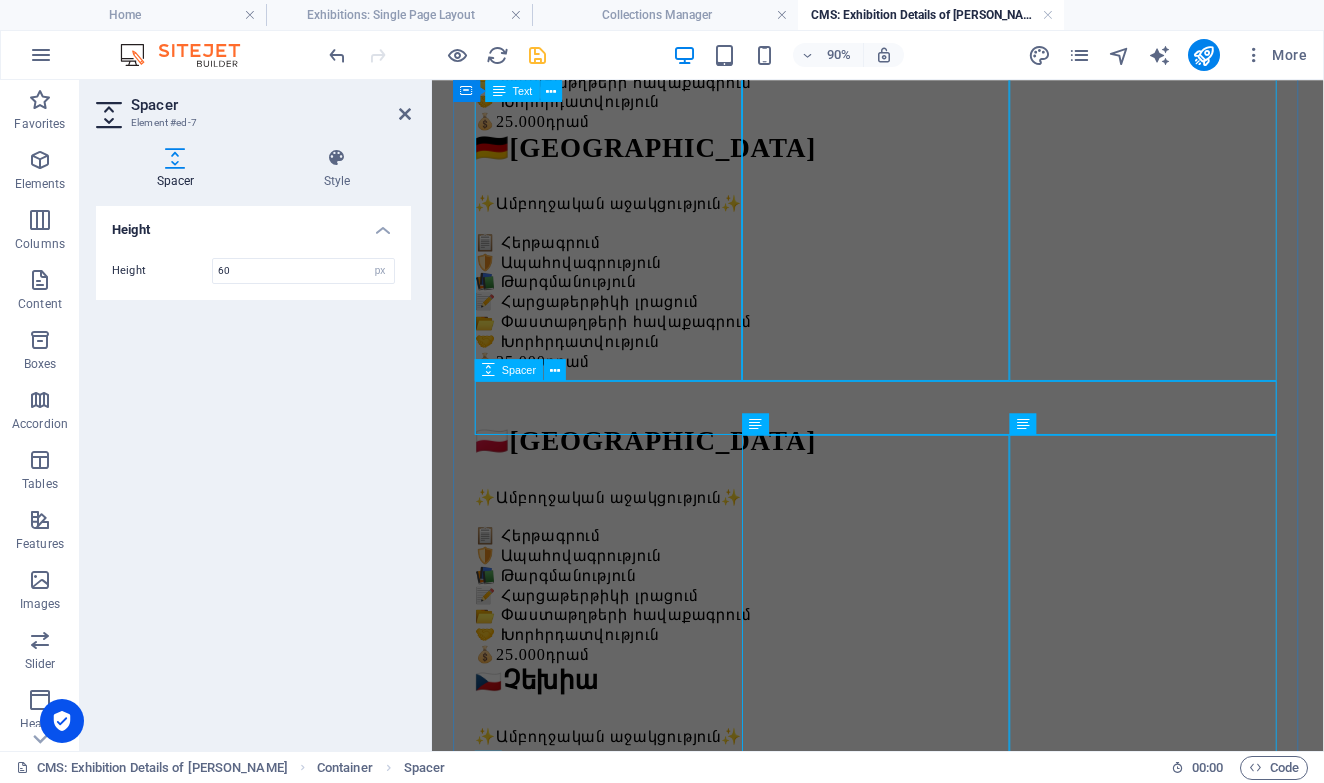 click at bounding box center [927, 1292] 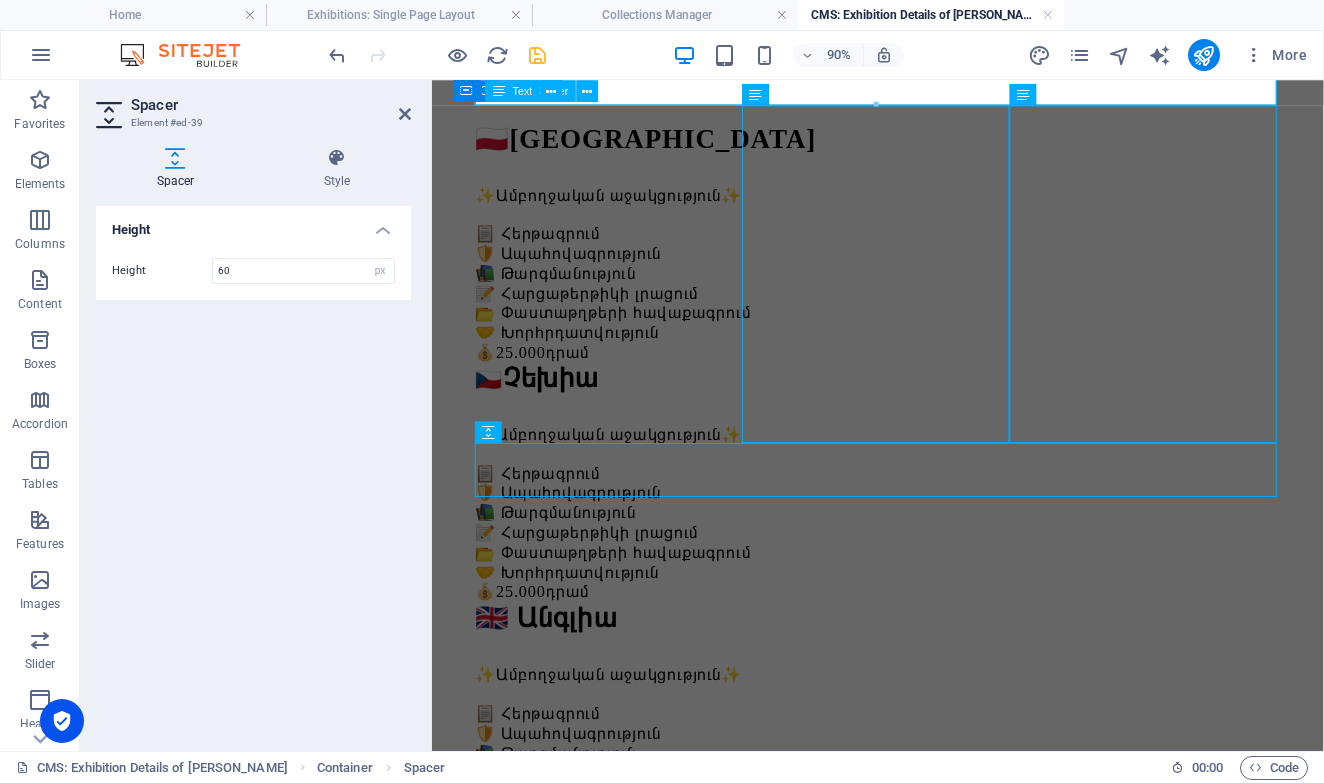 scroll, scrollTop: 1200, scrollLeft: 0, axis: vertical 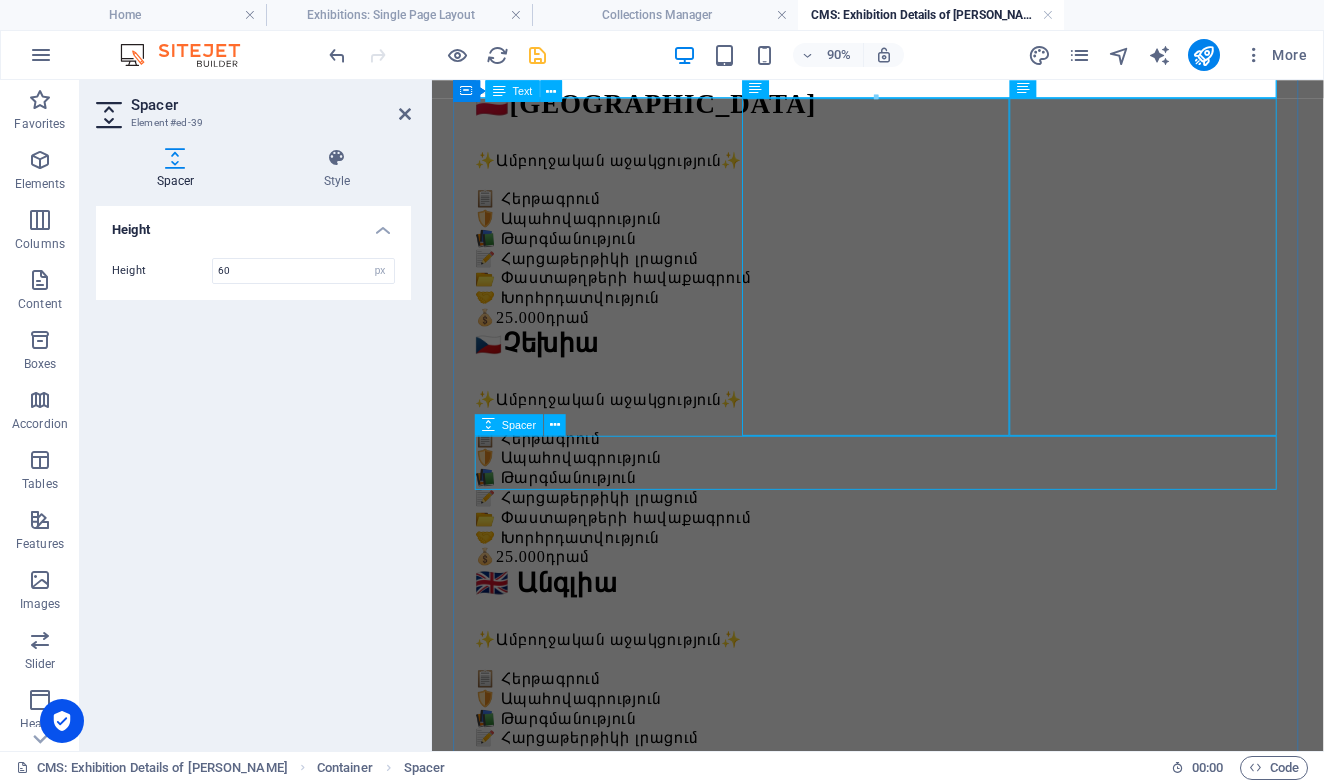 click at bounding box center [927, 1779] 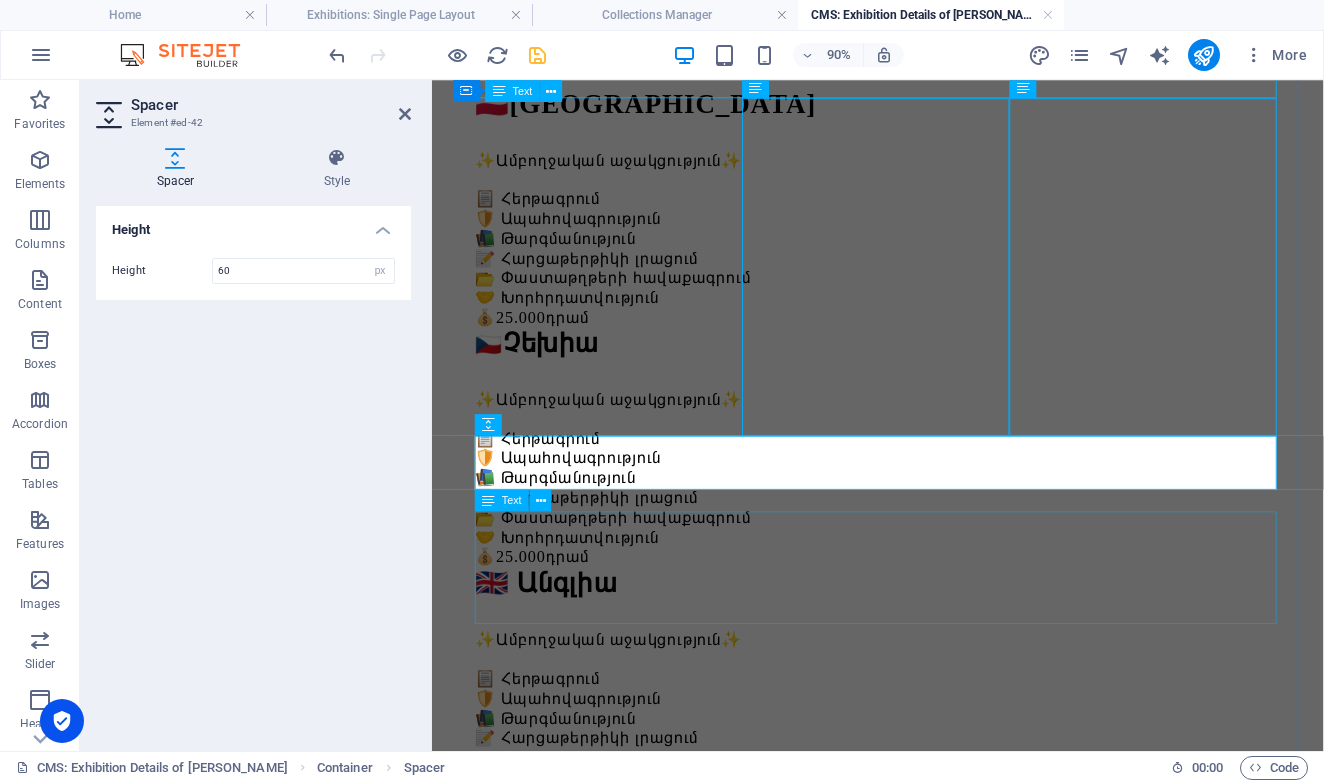 click on "Lorem ipsum dolor sit amet, consectetur adipiscing elit, sed do eiusmod tempor incididunt ut labore et dolore magna aliqua. Ut enim ad minim veniam, quis nostrud exercitation ullamco laboris nisi ut aliquip ex ea commodo consequat. Duis aute irure dolor in reprehenderit in voluptate velit esse cillum dolore eu fugiat nulla pariatur. Excepteur sint occaecat cupidatat non proident, sunt in culpa qui officia deserunt mollit anim id est laborum." at bounding box center [927, 1896] 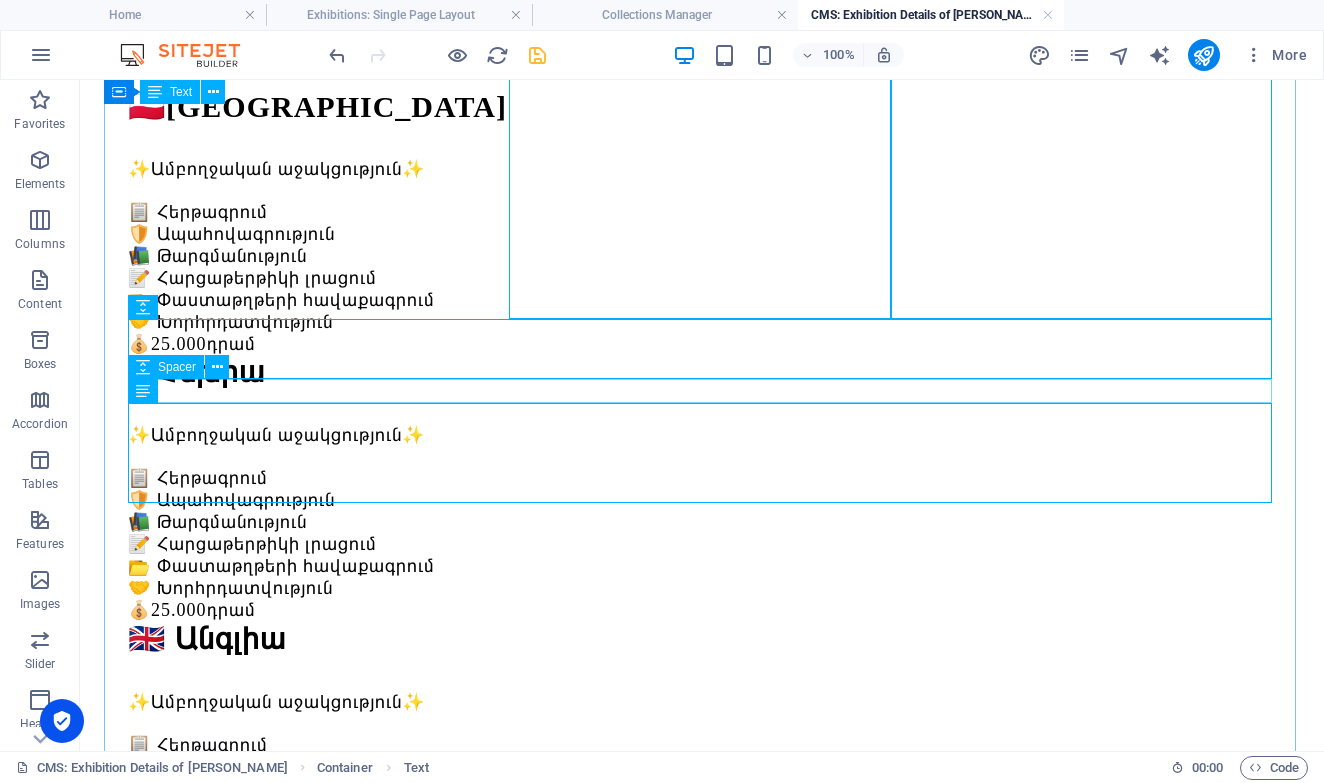 click at bounding box center [702, 1821] 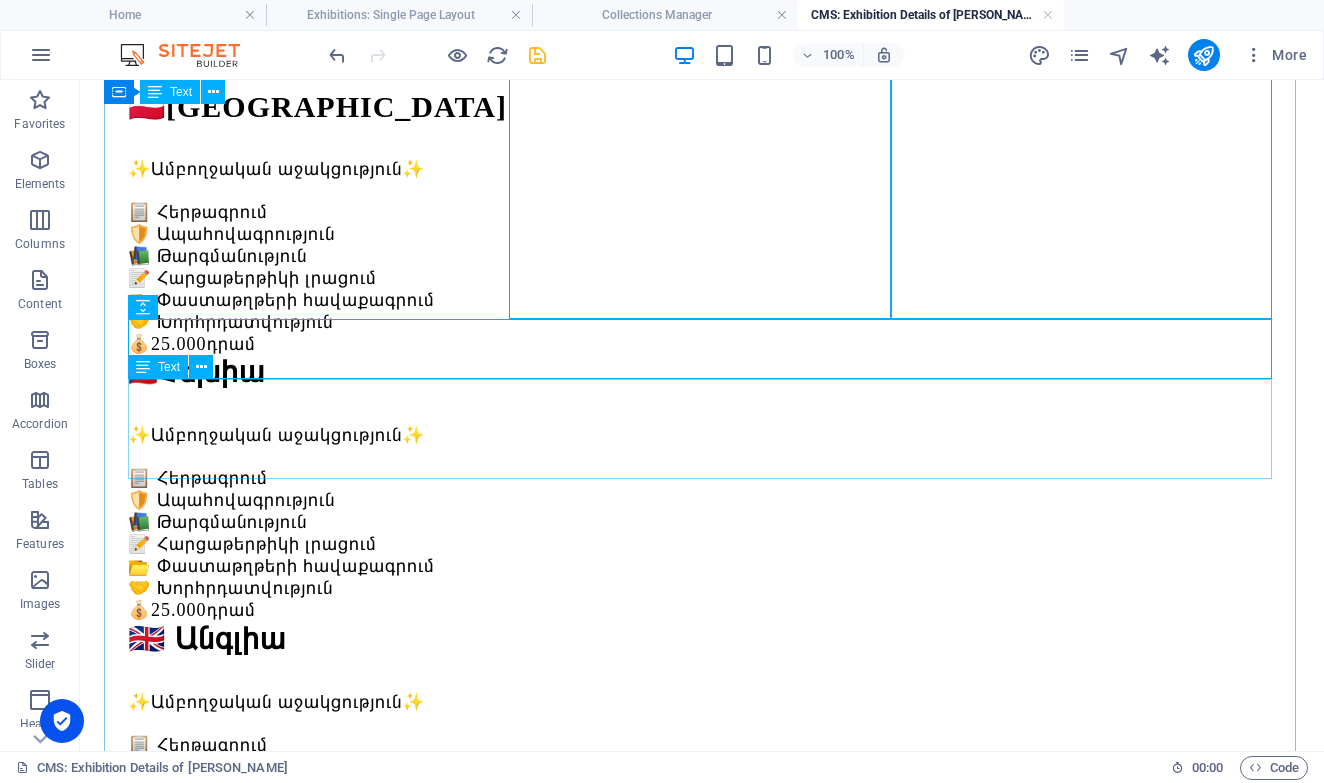 click on "Lorem ipsum dolor sit amet, consectetur adipiscing elit, sed do eiusmod tempor incididunt ut labore et dolore magna aliqua. Ut enim ad minim veniam, quis nostrud exercitation ullamco laboris nisi ut aliquip ex ea commodo consequat. Duis aute irure dolor in reprehenderit in voluptate velit esse cillum dolore eu fugiat nulla pariatur. Excepteur sint occaecat cupidatat non proident, sunt in culpa qui officia deserunt mollit anim id est laborum." at bounding box center (702, 1859) 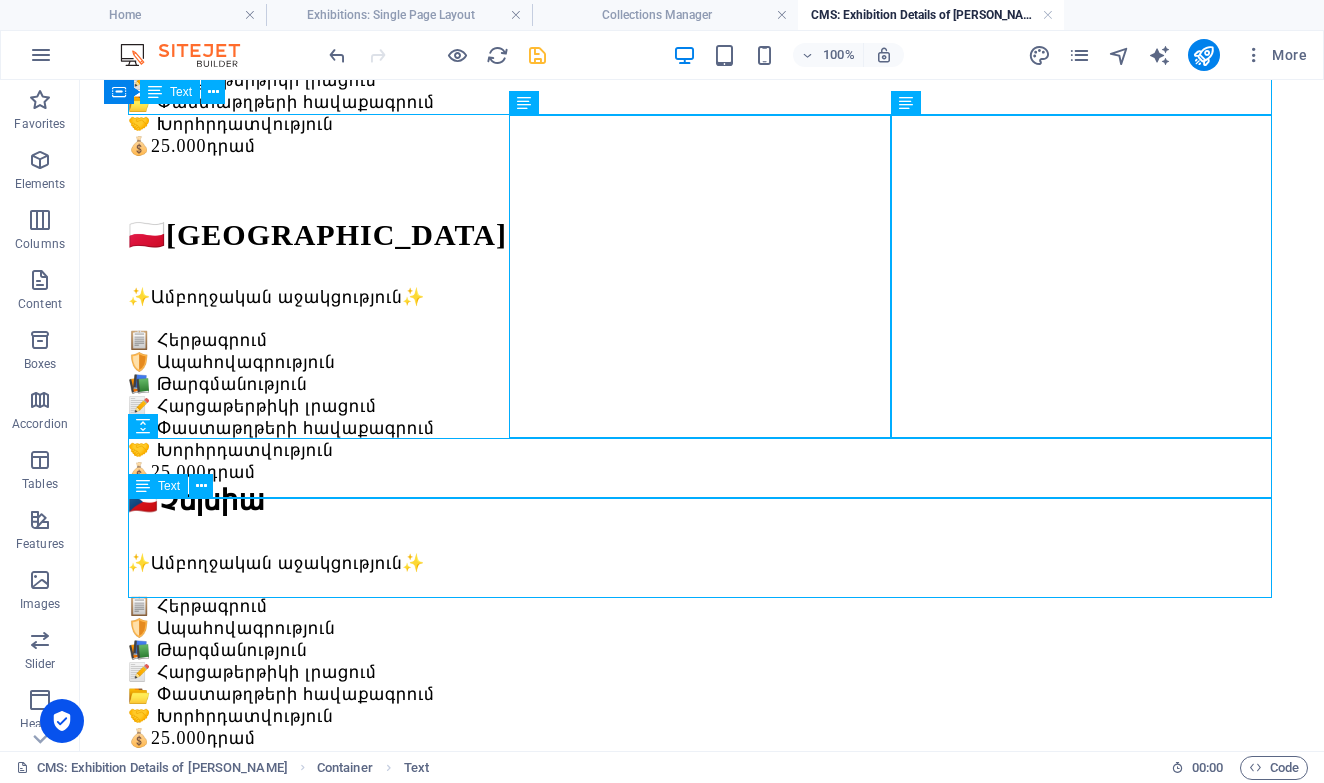 scroll, scrollTop: 1070, scrollLeft: 0, axis: vertical 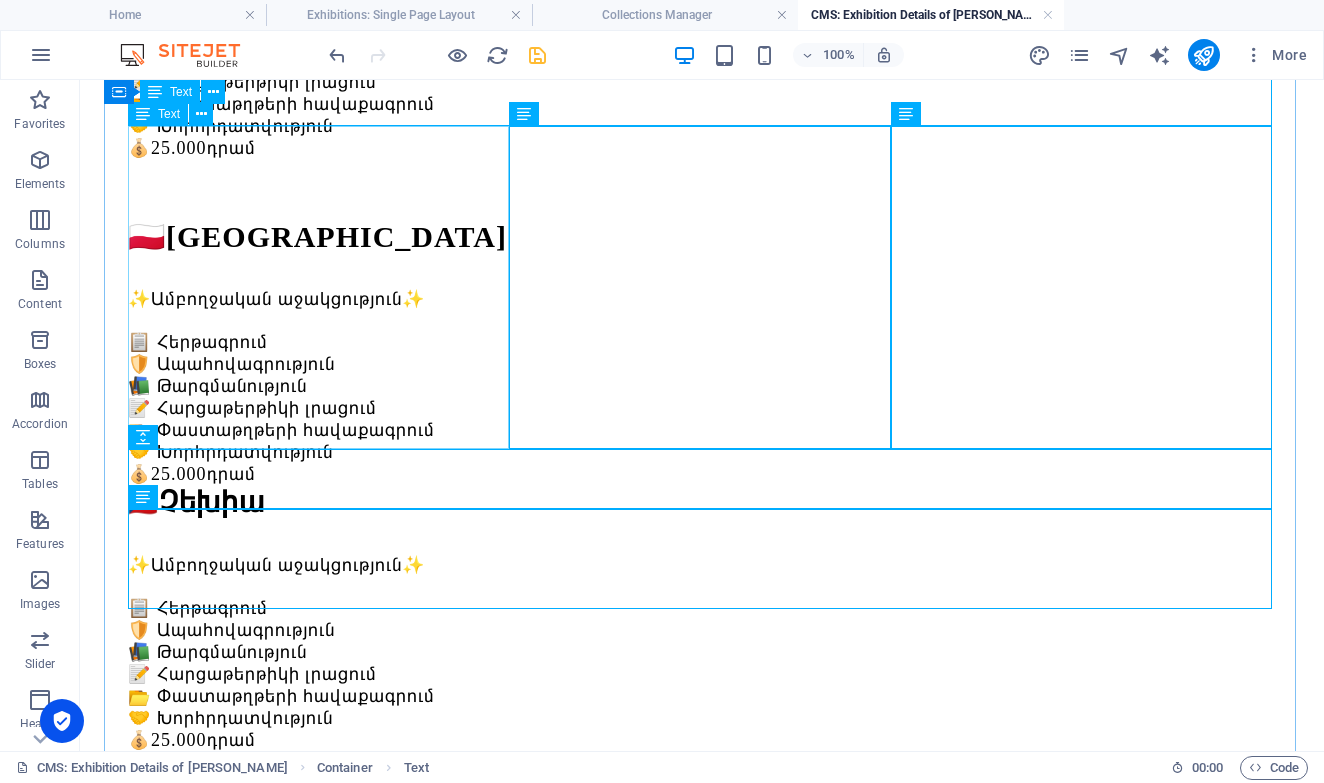 click on "🇱🇹  Լիտվա ✨Ամբողջական աջակցություն✨   📋 Հերթագրում 🛡️ Ապահովագրություն   📚 Թարգմանություն   📝 Հարցաթերթիկի լրացում   📂 Փաստաթղթերի հավաքագրում   🤝 Խորհրդատվություն 💰 25.000  դրամ" at bounding box center [702, 1211] 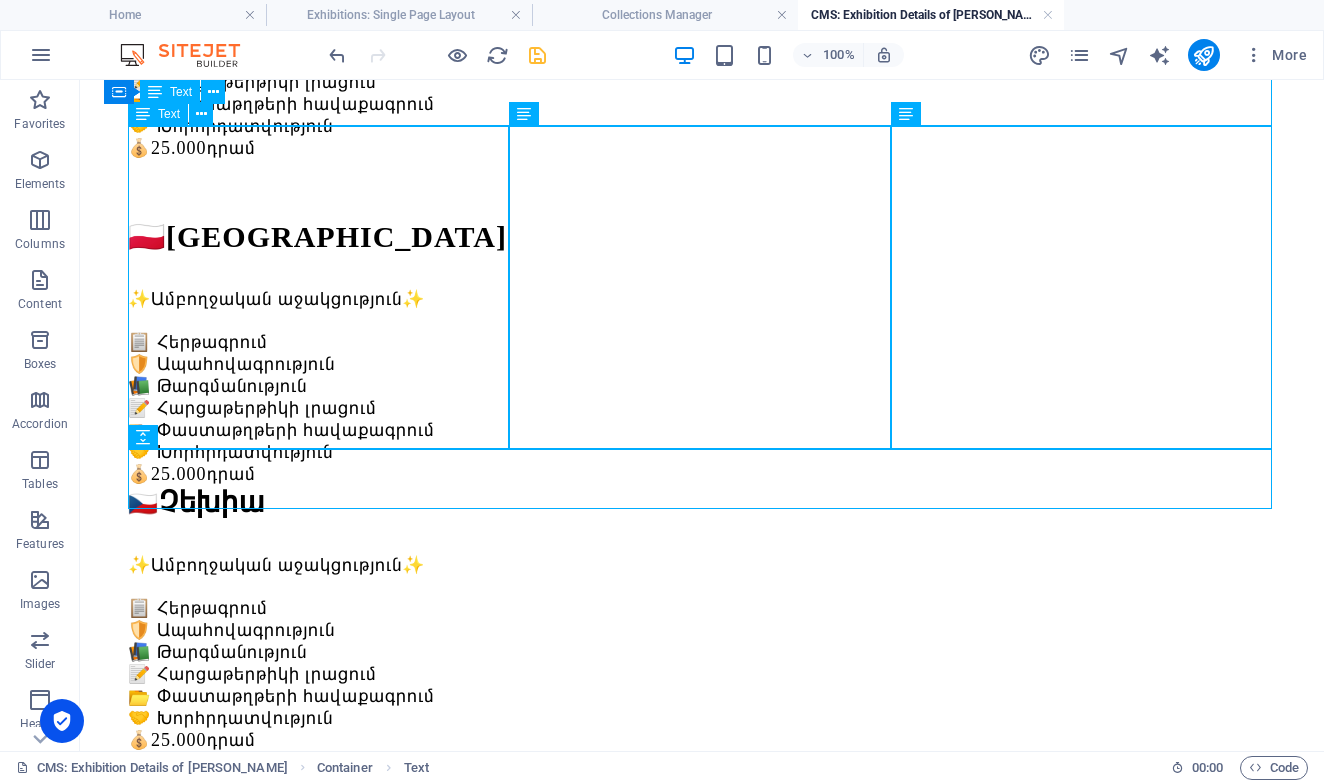 click on "🇱🇹  Լիտվա ✨Ամբողջական աջակցություն✨   📋 Հերթագրում 🛡️ Ապահովագրություն   📚 Թարգմանություն   📝 Հարցաթերթիկի լրացում   📂 Փաստաթղթերի հավաքագրում   🤝 Խորհրդատվություն 💰 25.000  դրամ" at bounding box center [702, 1211] 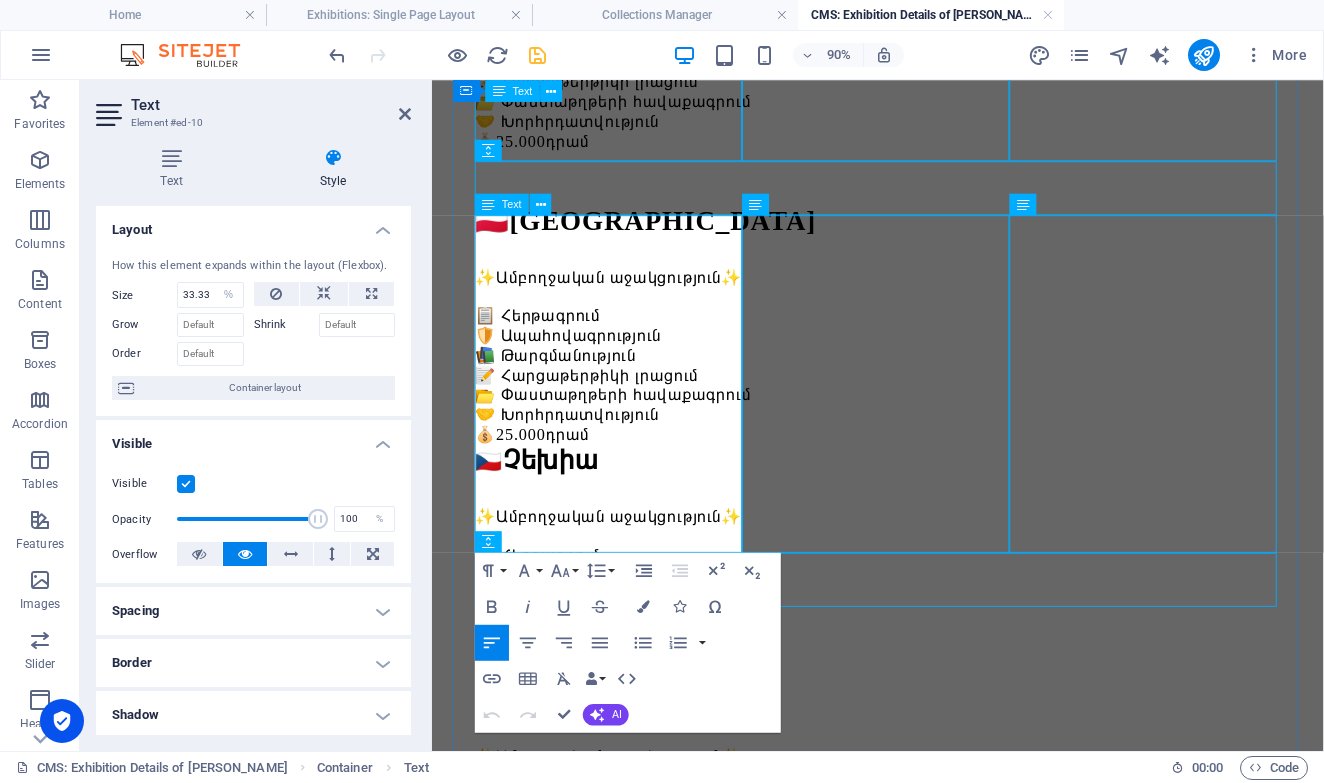 click on "💰 25.000  դրամ" at bounding box center (927, 1334) 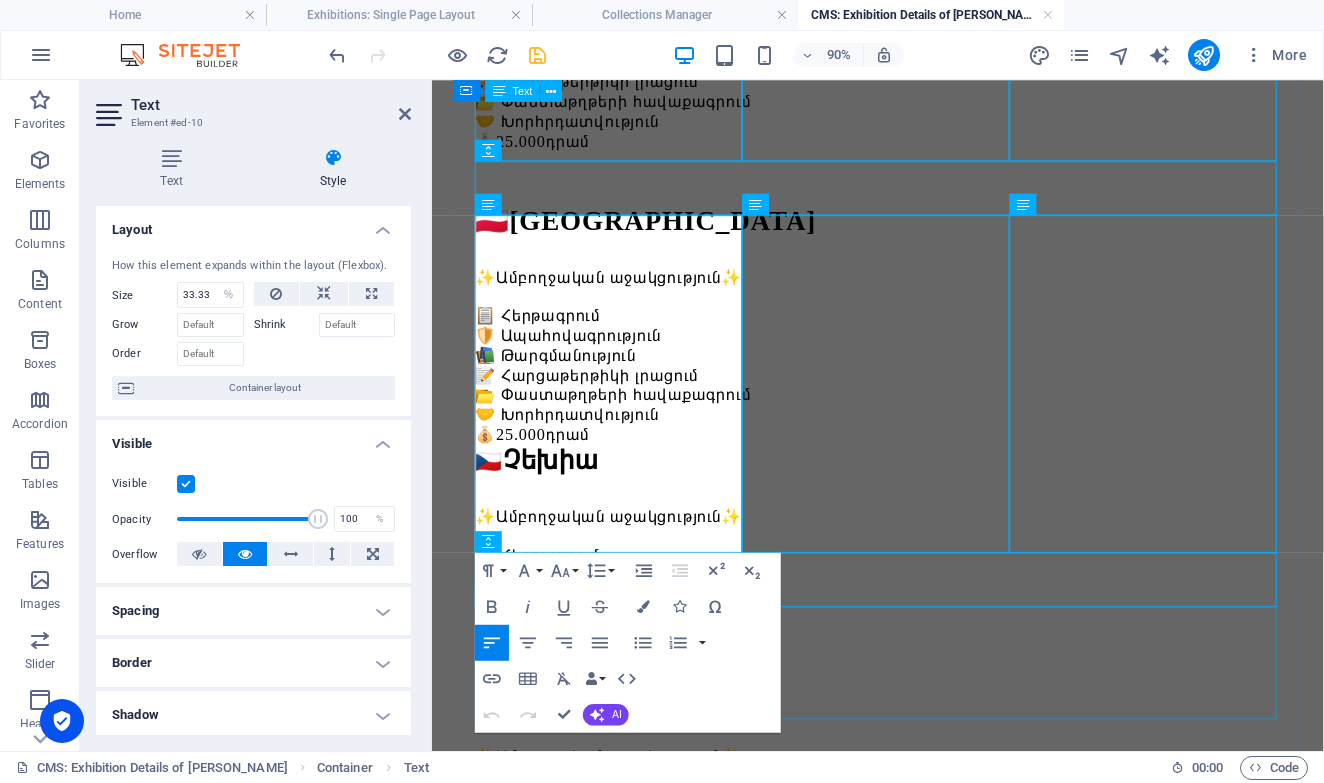click on "Lorem ipsum dolor sit amet, consectetur adipiscing elit, sed do eiusmod tempor incididunt ut labore et dolore magna aliqua. Ut enim ad minim veniam, quis nostrud exercitation ullamco laboris nisi ut aliquip ex ea commodo consequat. Duis aute irure dolor in reprehenderit in voluptate velit esse cillum dolore eu fugiat nulla pariatur. Excepteur sint occaecat cupidatat non proident, sunt in culpa qui officia deserunt mollit anim id est laborum." at bounding box center [927, 2002] 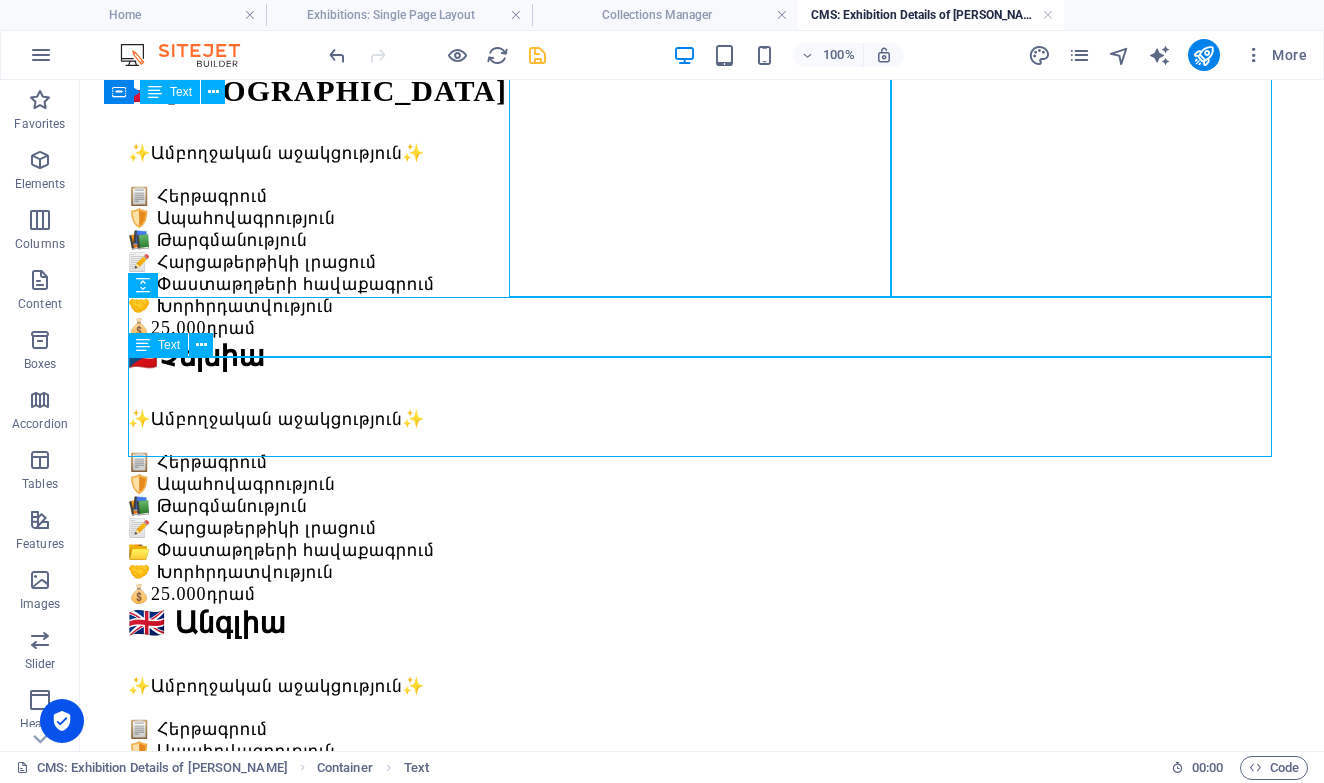 scroll, scrollTop: 1222, scrollLeft: 0, axis: vertical 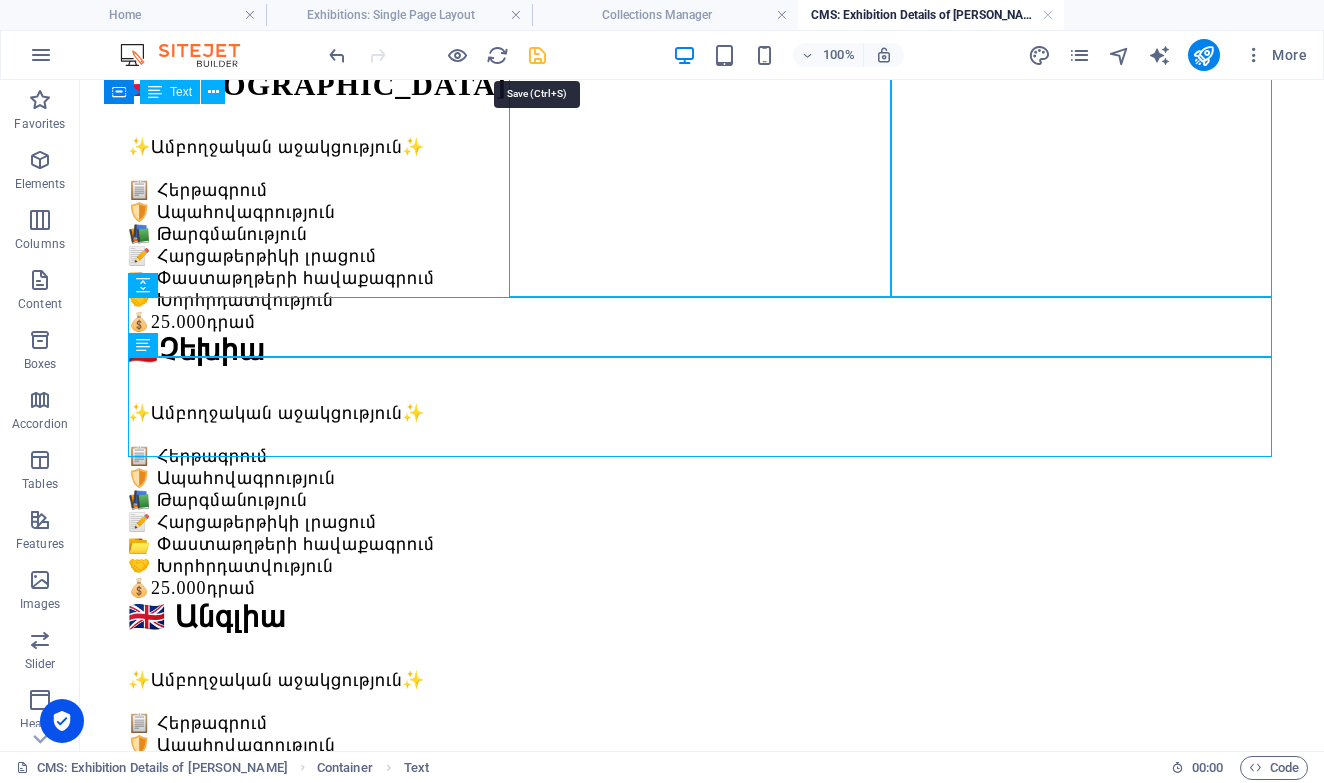 click at bounding box center (537, 55) 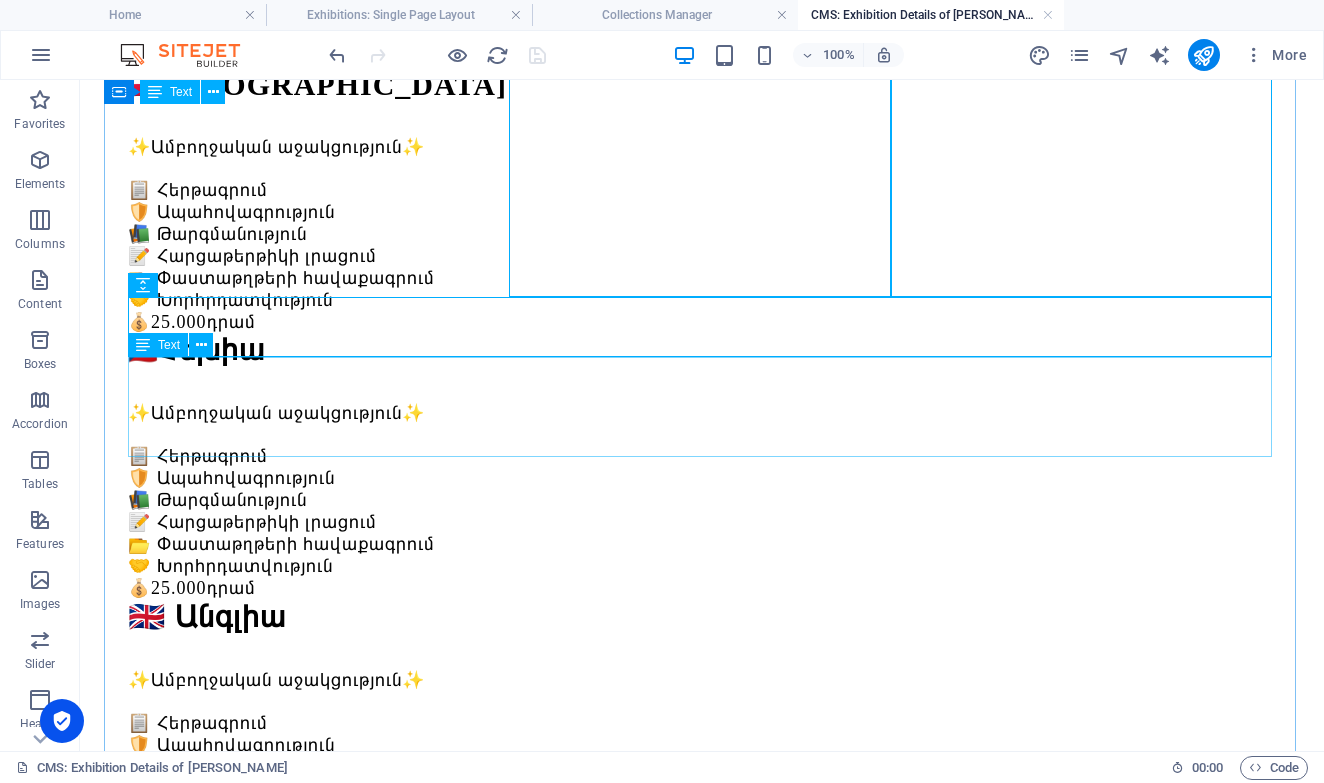 click on "Lorem ipsum dolor sit amet, consectetur adipiscing elit, sed do eiusmod tempor incididunt ut labore et dolore magna aliqua. Ut enim ad minim veniam, quis nostrud exercitation ullamco laboris nisi ut aliquip ex ea commodo consequat. Duis aute irure dolor in reprehenderit in voluptate velit esse cillum dolore eu fugiat nulla pariatur. Excepteur sint occaecat cupidatat non proident, sunt in culpa qui officia deserunt mollit anim id est laborum." at bounding box center (702, 1837) 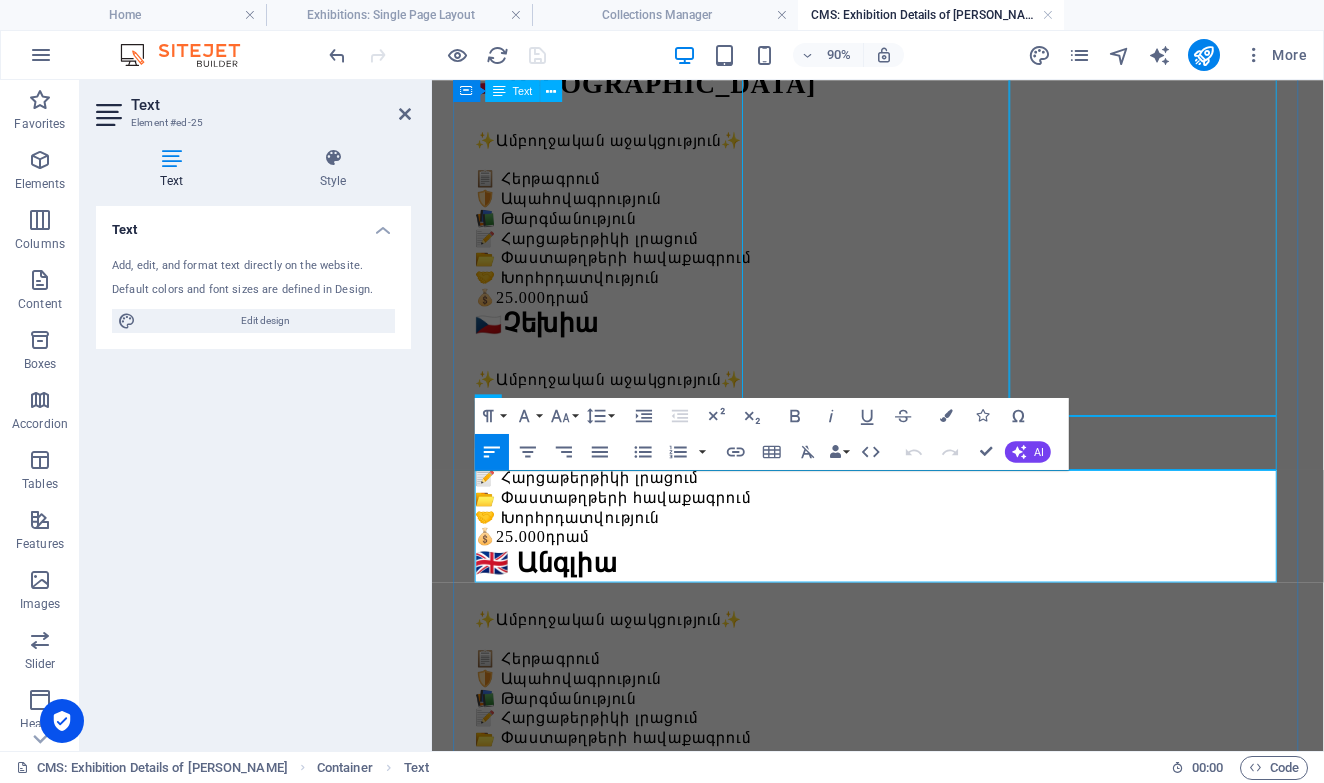 click on "Lorem ipsum dolor sit amet, consectetur adipiscing elit, sed do eiusmod tempor incididunt ut labore et dolore magna aliqua. Ut enim ad minim veniam, quis nostrud exercitation ullamco laboris nisi ut aliquip ex ea commodo consequat. Duis aute irure dolor in reprehenderit in voluptate velit esse cillum dolore eu fugiat nulla pariatur. Excepteur sint occaecat cupidatat non proident, sunt in culpa qui officia deserunt mollit anim id est laborum." at bounding box center [927, 1850] 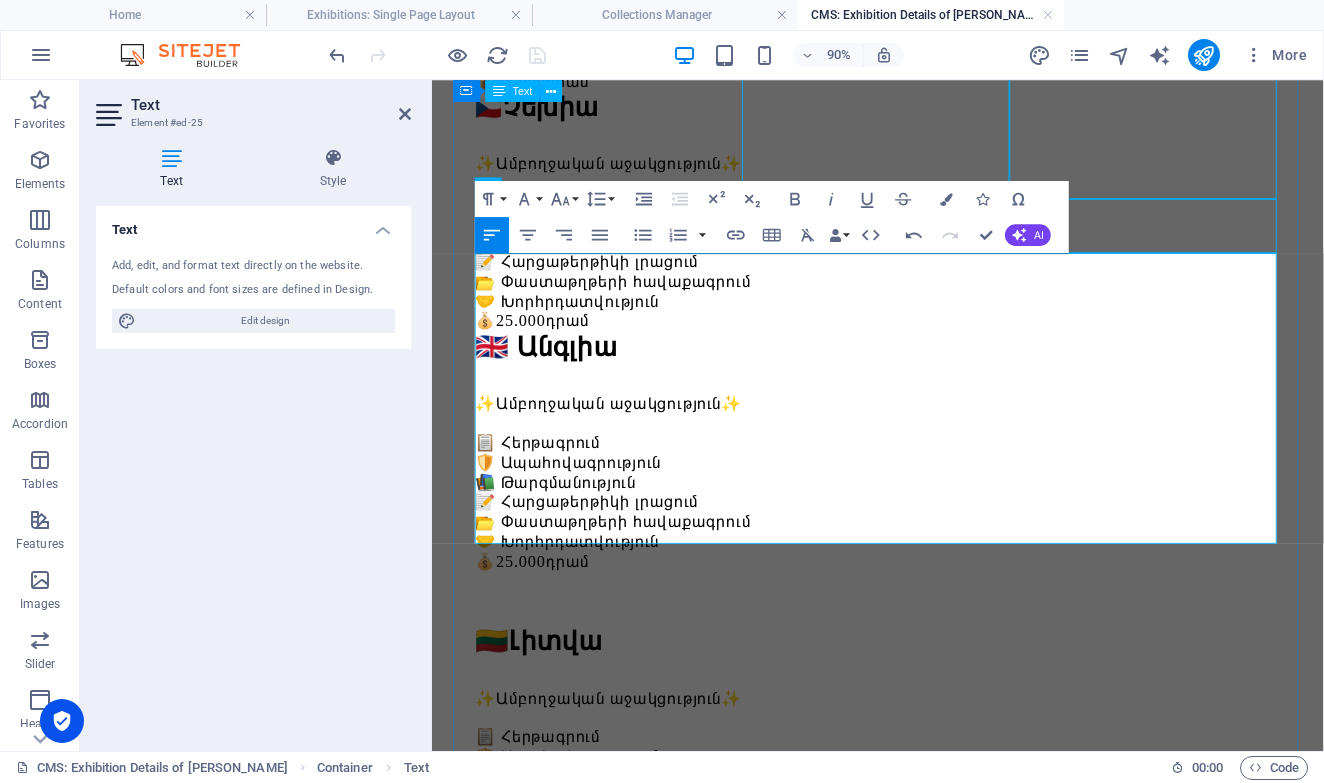 scroll, scrollTop: 1457, scrollLeft: 0, axis: vertical 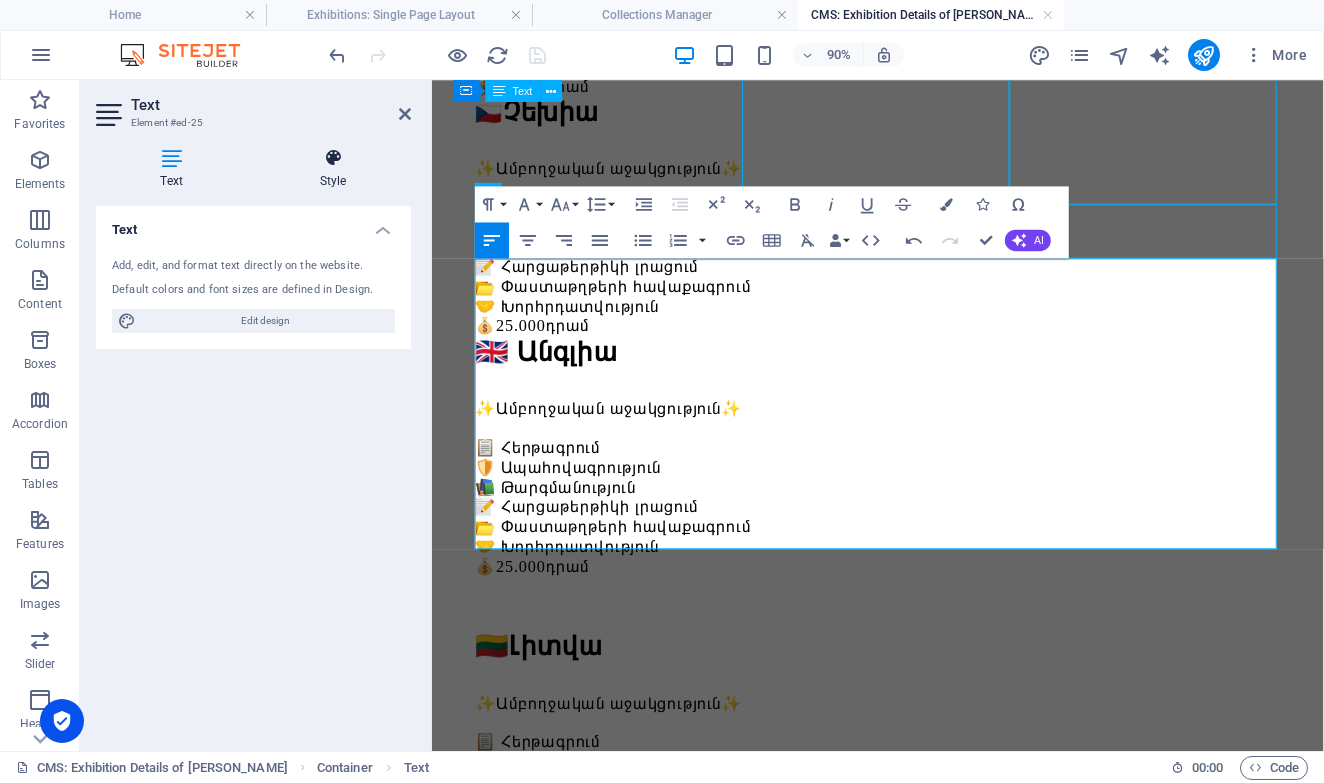click on "Style" at bounding box center [333, 169] 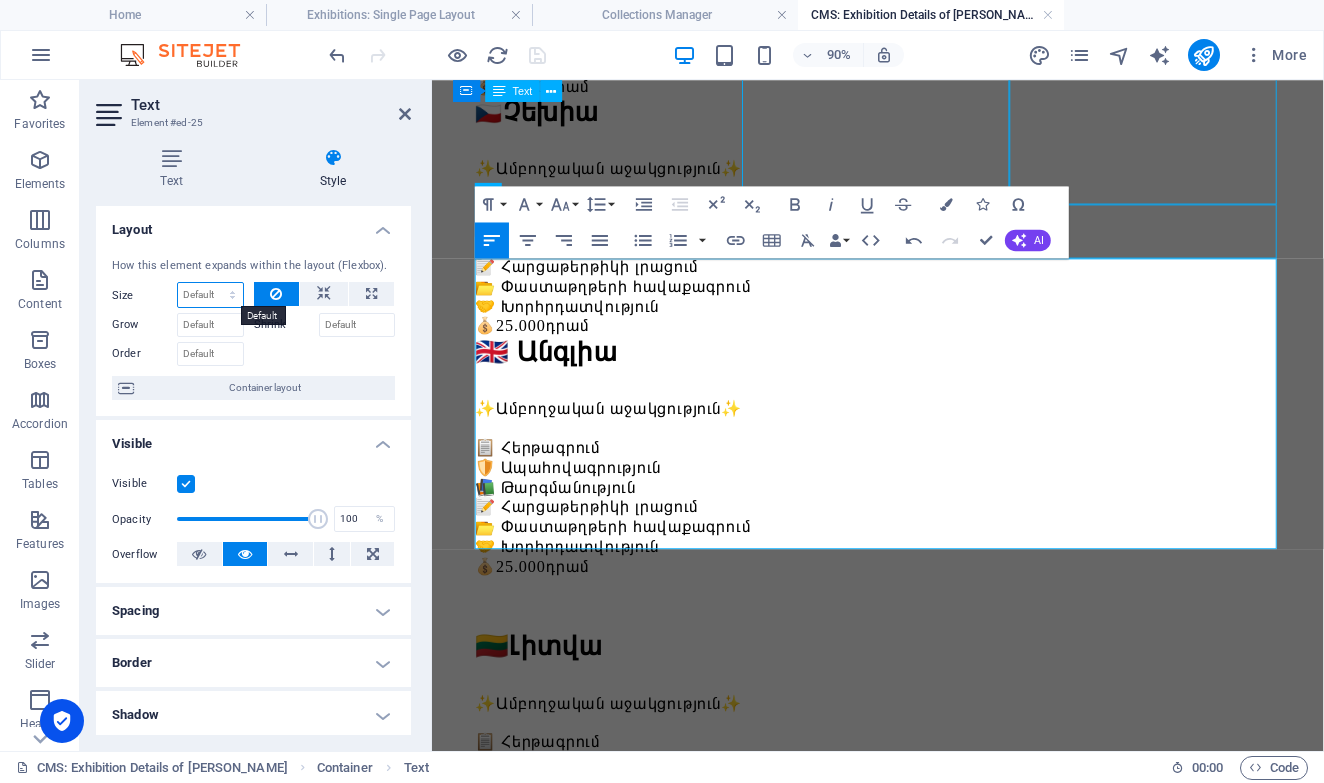 select on "1/3" 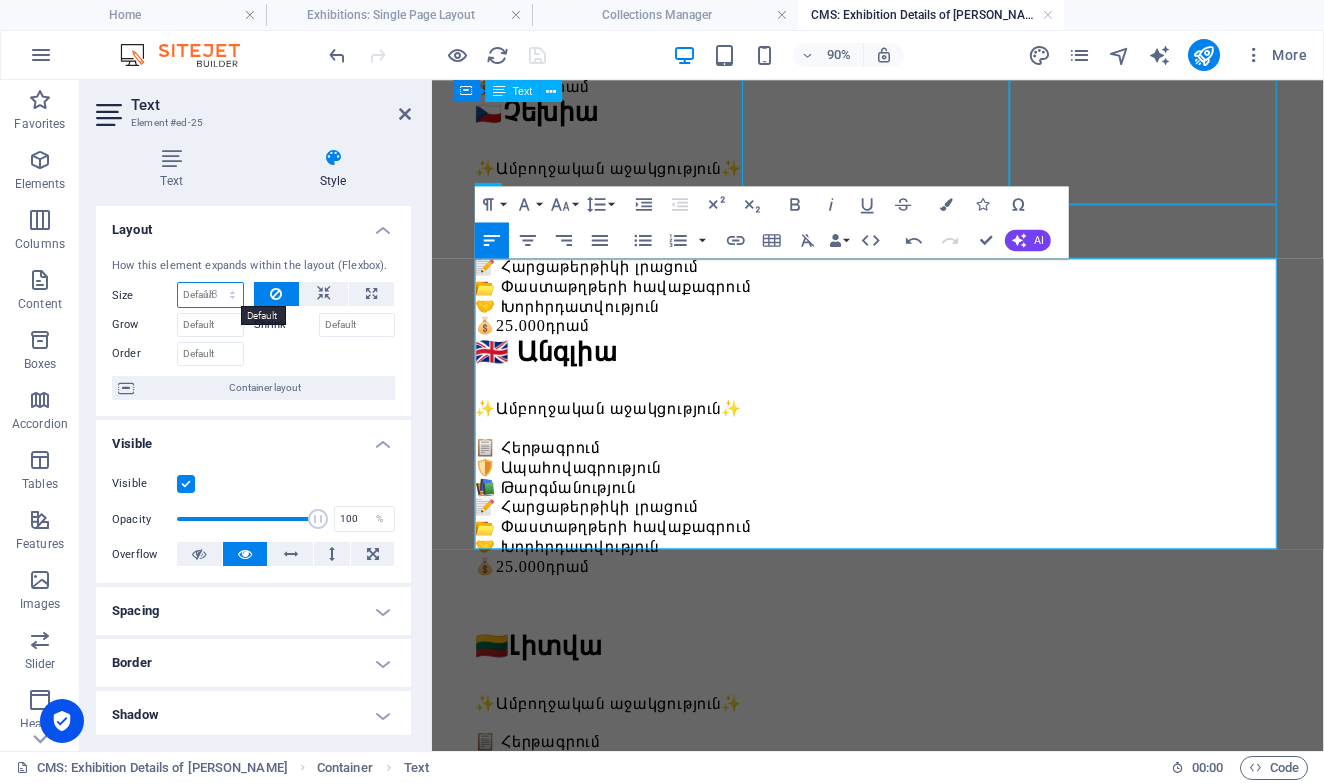 type on "33.33" 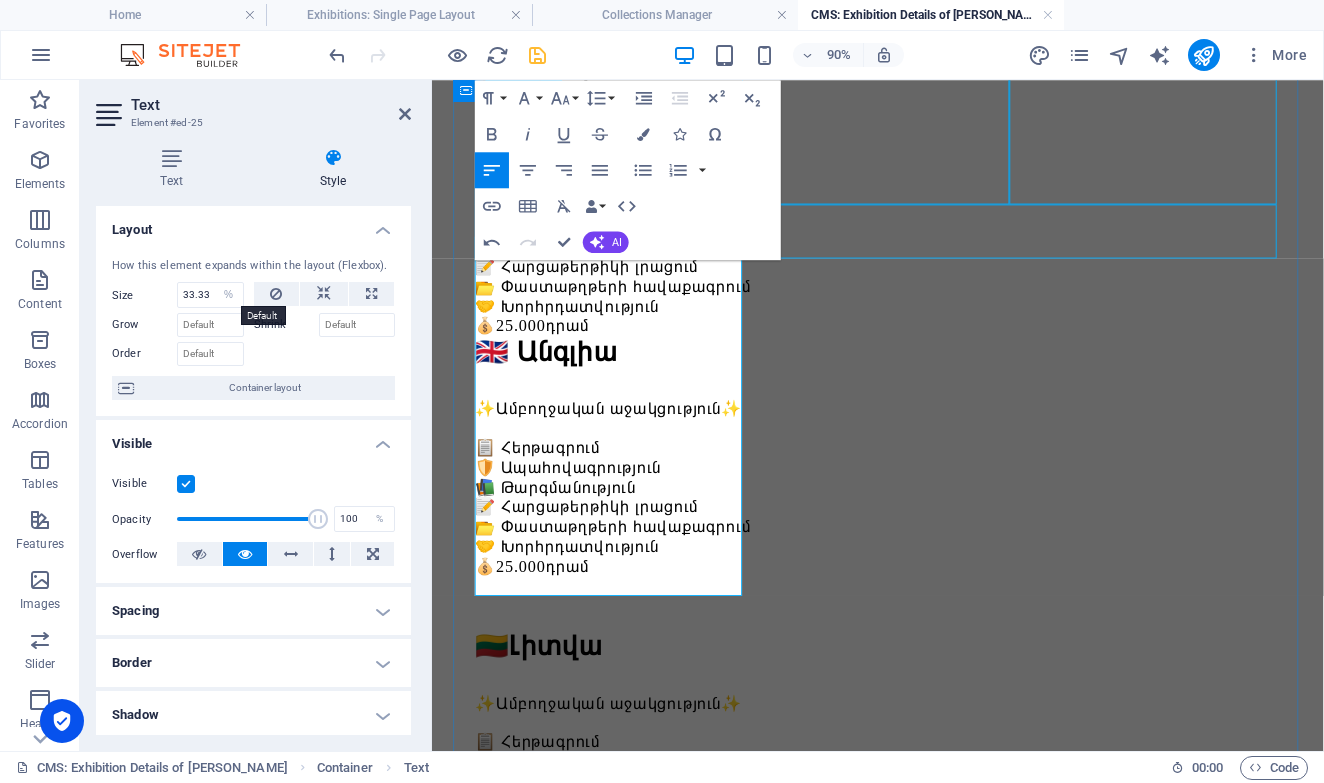 click on "Երկրներ 🇮🇹  Իտալիա ✨Ամբողջական աջակցություն✨   📋 Հերթագրում 🛡️ Ապահովագրություն   📚 Թարգմանություն   📝 Հարցաթերթիկի լրացում   📂 Փաստաթղթերի հավաքագրում   🤝 Խորհրդատվություն 💰 25.000  դրամ 🇪🇸 Իսպանիա ✨Ամբողջական աջակցություն✨   📋 Հերթագրում 🛡️ Ապահովագրություն   📚 Թարգմանություն   📝 Հարցաթերթիկի լրացում   📂 Փաստաթղթերի հավաքագրում   🤝 Խորհրդատվություն 💰 25.000  դրամ 🇩🇪  Գերմանիա ✨Ամբողջական աջակցություն✨   📋 Հերթագրում 🛡️ Ապահովագրություն   📚 Թարգմանություն   📝 Հարցաթերթիկի լրացում   📂 Փաստաթղթերի հավաքագրում   💰 25.000  դրամ" at bounding box center (927, 451) 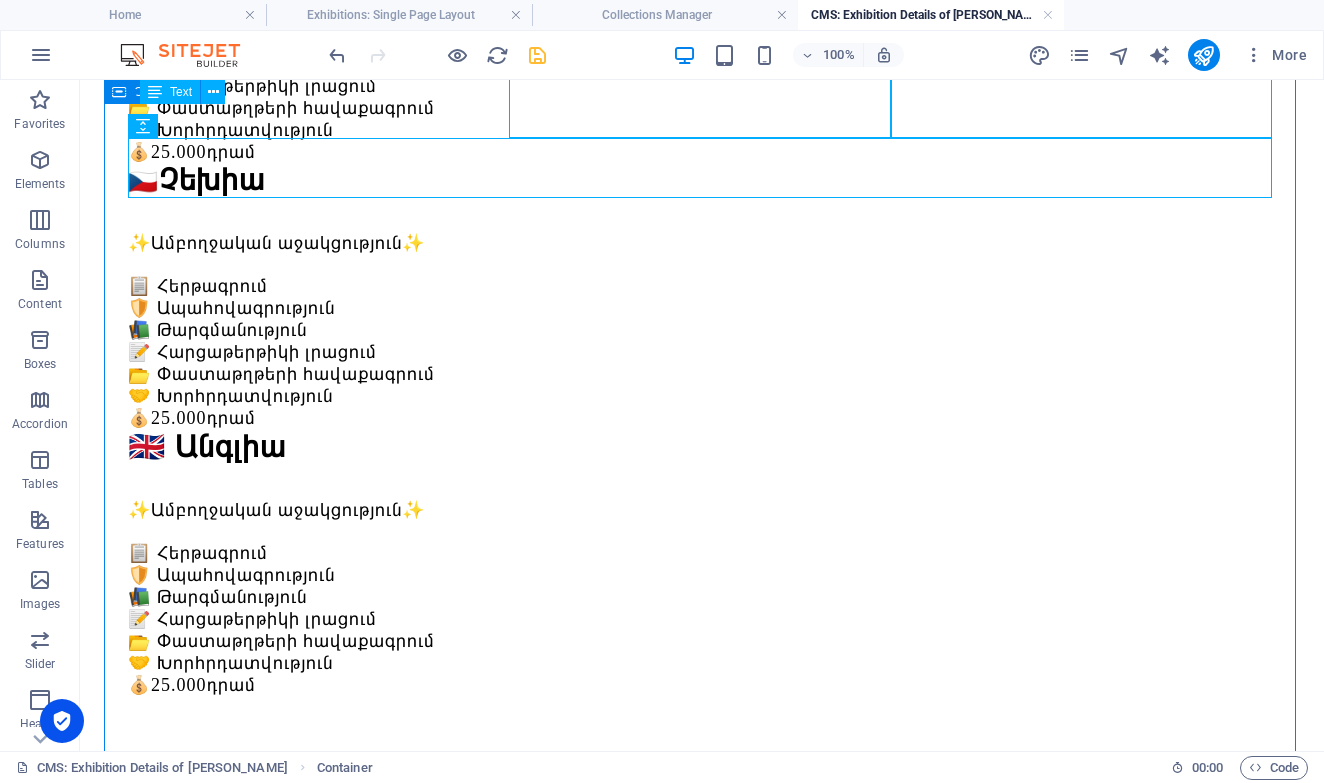 scroll, scrollTop: 1381, scrollLeft: 0, axis: vertical 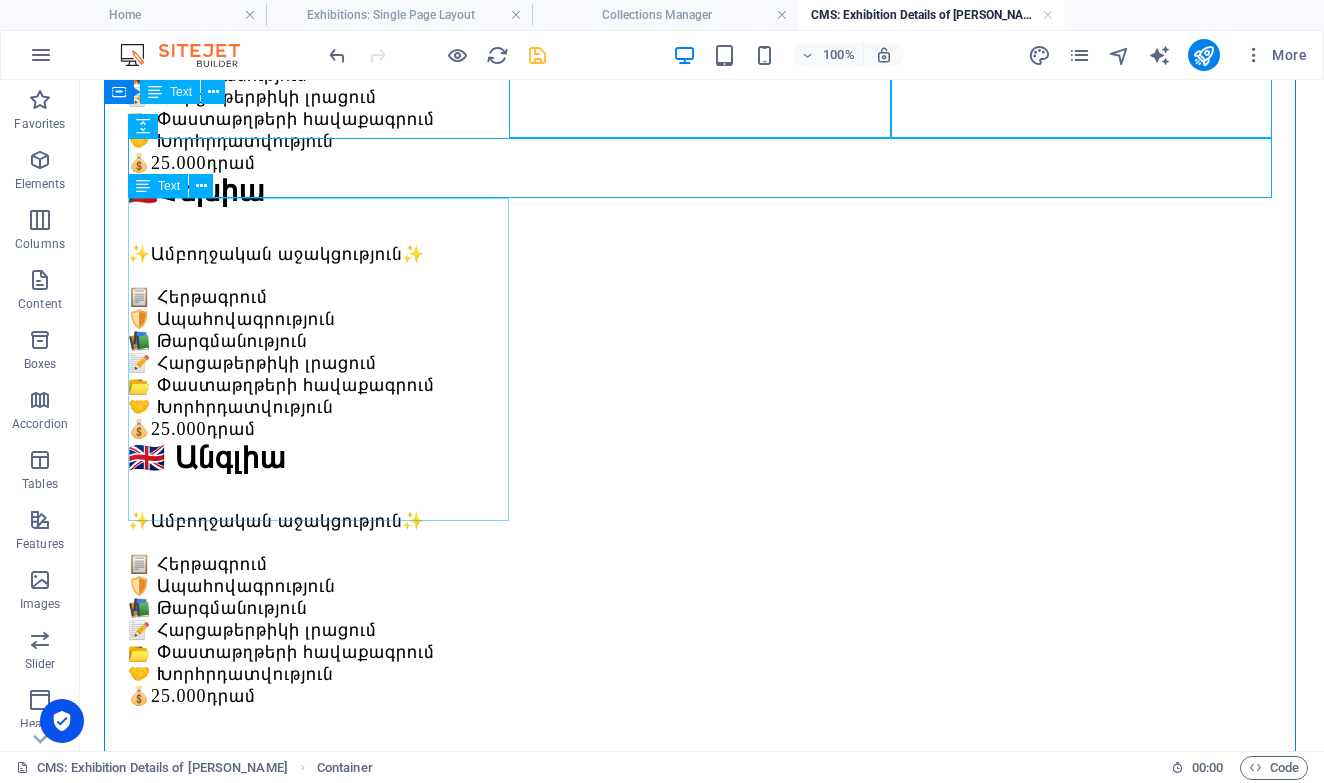click on "🇱🇹  Լիտվա ✨Ամբողջական աջակցություն✨   📋 Հերթագրում 🛡️ Ապահովագրություն   📚 Թարգմանություն   📝 Հարցաթերթիկի լրացում   📂 Փաստաթղթերի հավաքագրում   🤝 Խորհրդատվություն 💰 25.000  դրամ" at bounding box center [702, 1761] 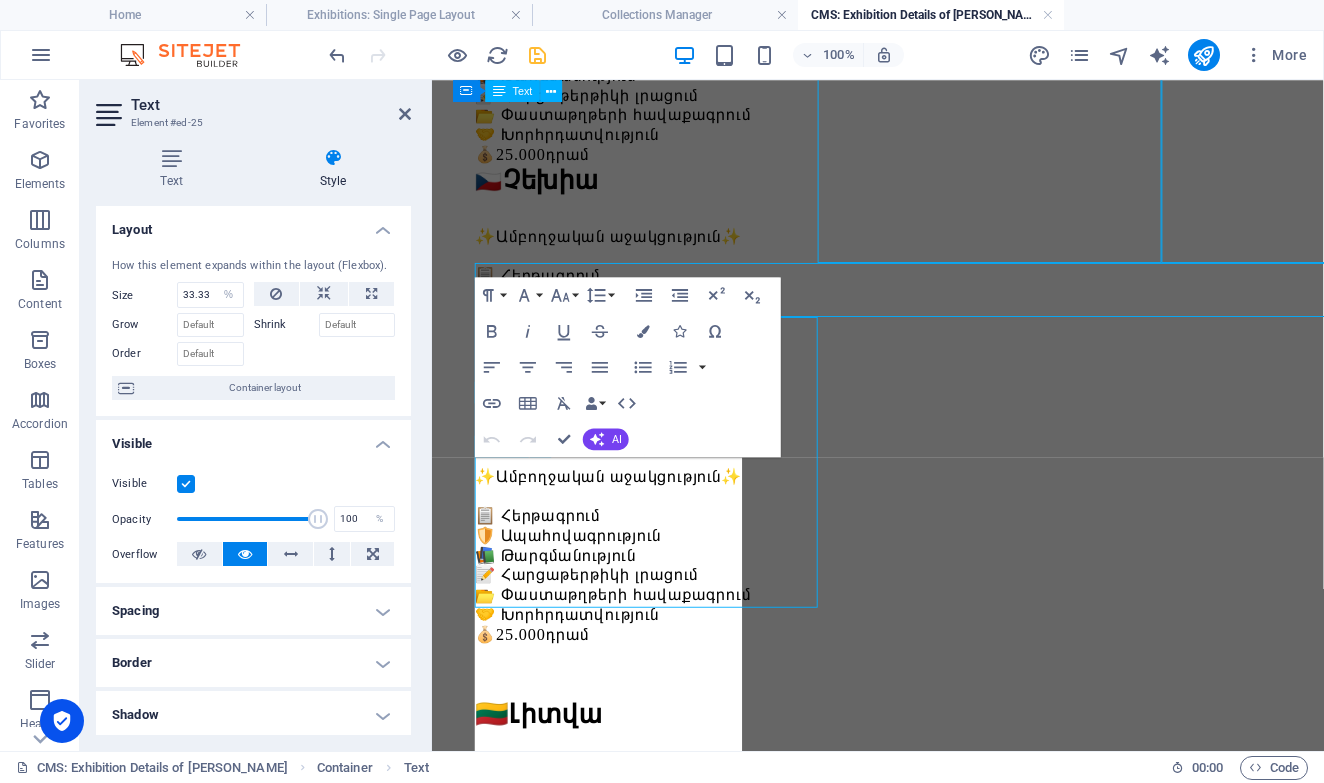 scroll, scrollTop: 1236, scrollLeft: 0, axis: vertical 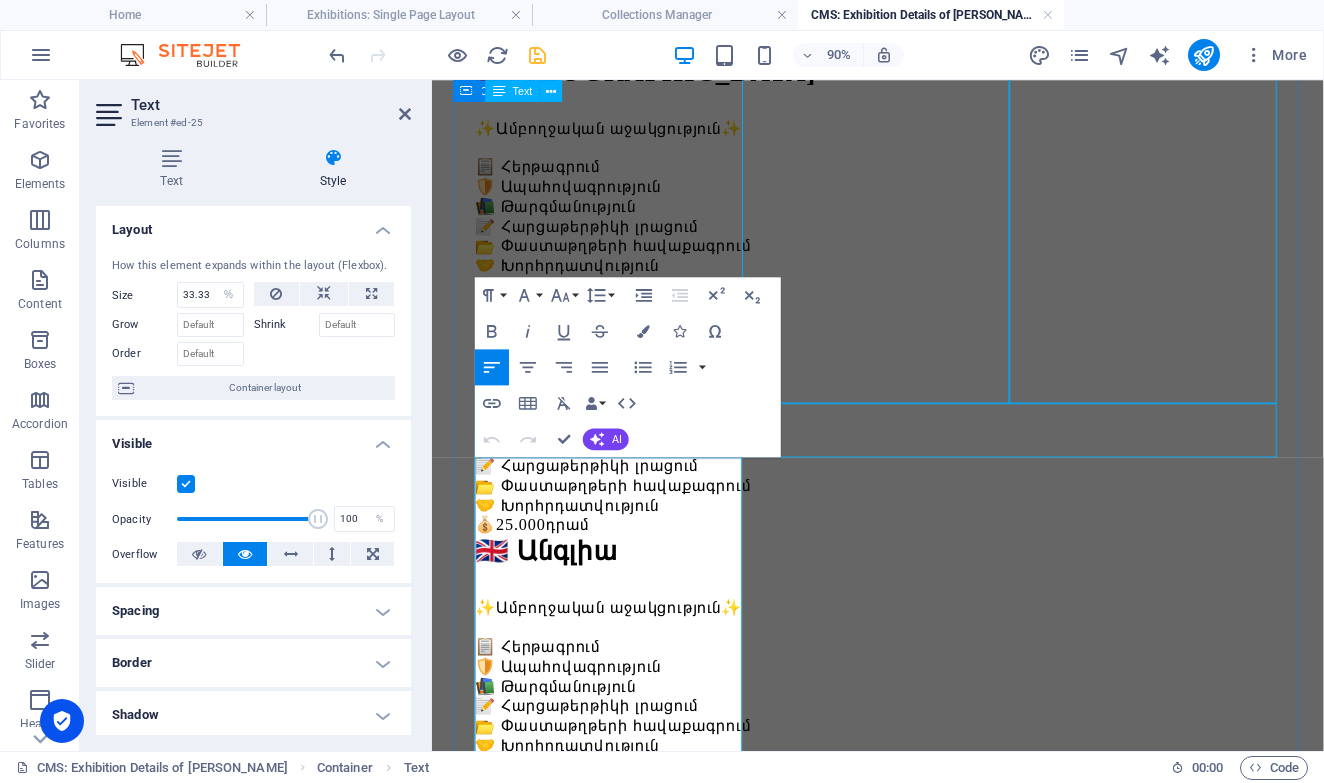 click on "Երկրներ 🇮🇹  Իտալիա ✨Ամբողջական աջակցություն✨   📋 Հերթագրում 🛡️ Ապահովագրություն   📚 Թարգմանություն   📝 Հարցաթերթիկի լրացում   📂 Փաստաթղթերի հավաքագրում   🤝 Խորհրդատվություն 💰 25.000  դրամ 🇪🇸 Իսպանիա ✨Ամբողջական աջակցություն✨   📋 Հերթագրում 🛡️ Ապահովագրություն   📚 Թարգմանություն   📝 Հարցաթերթիկի լրացում   📂 Փաստաթղթերի հավաքագրում   🤝 Խորհրդատվություն 💰 25.000  դրամ 🇩🇪  Գերմանիա ✨Ամբողջական աջակցություն✨   📋 Հերթագրում 🛡️ Ապահովագրություն   📚 Թարգմանություն   📝 Հարցաթերթիկի լրացում   📂 Փաստաթղթերի հավաքագրում   💰 25.000  դրամ" at bounding box center (927, 672) 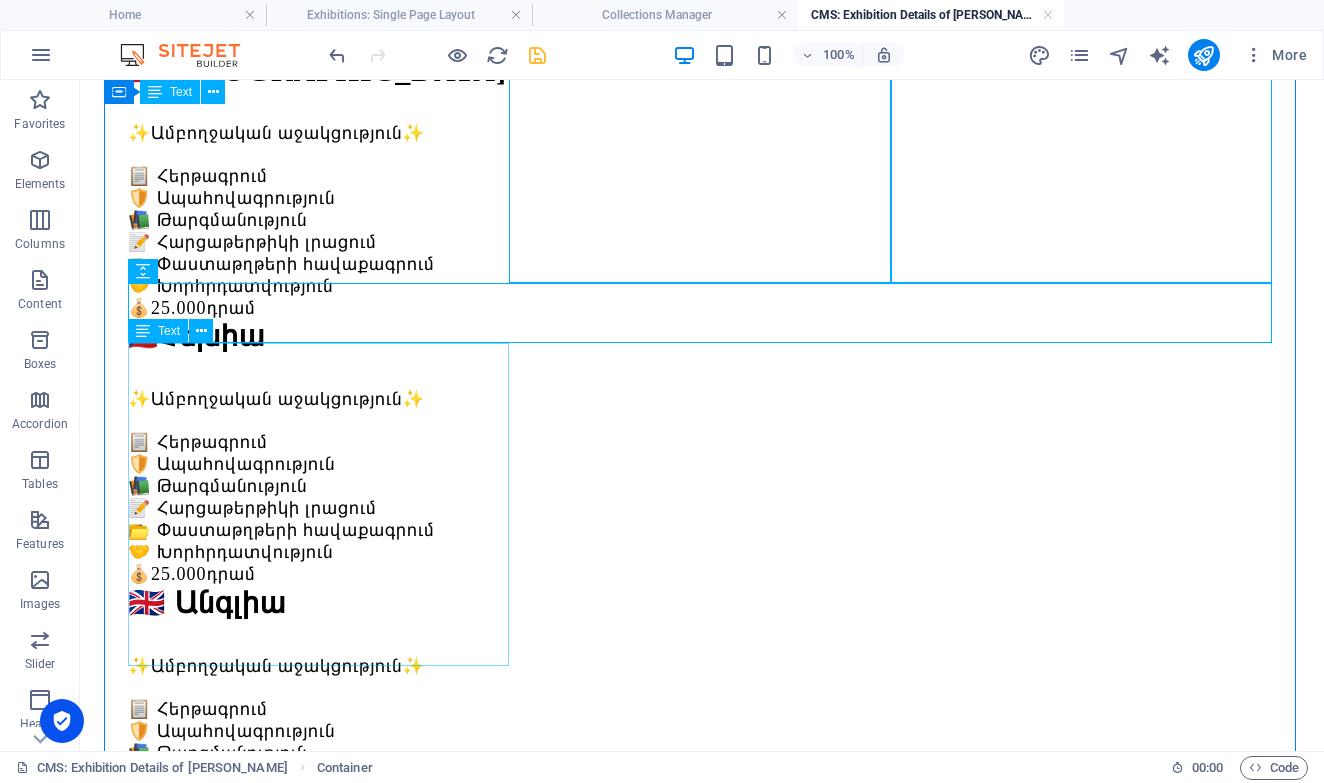 click on "🇱🇹  Լիտվա ✨Ամբողջական աջակցություն✨   📋 Հերթագրում 🛡️ Ապահովագրություն   📚 Թարգմանություն   📝 Հարցաթերթիկի լրացում   📂 Փաստաթղթերի հավաքագրում   🤝 Խորհրդատվություն 💰 25.000  դրամ" at bounding box center (702, 1906) 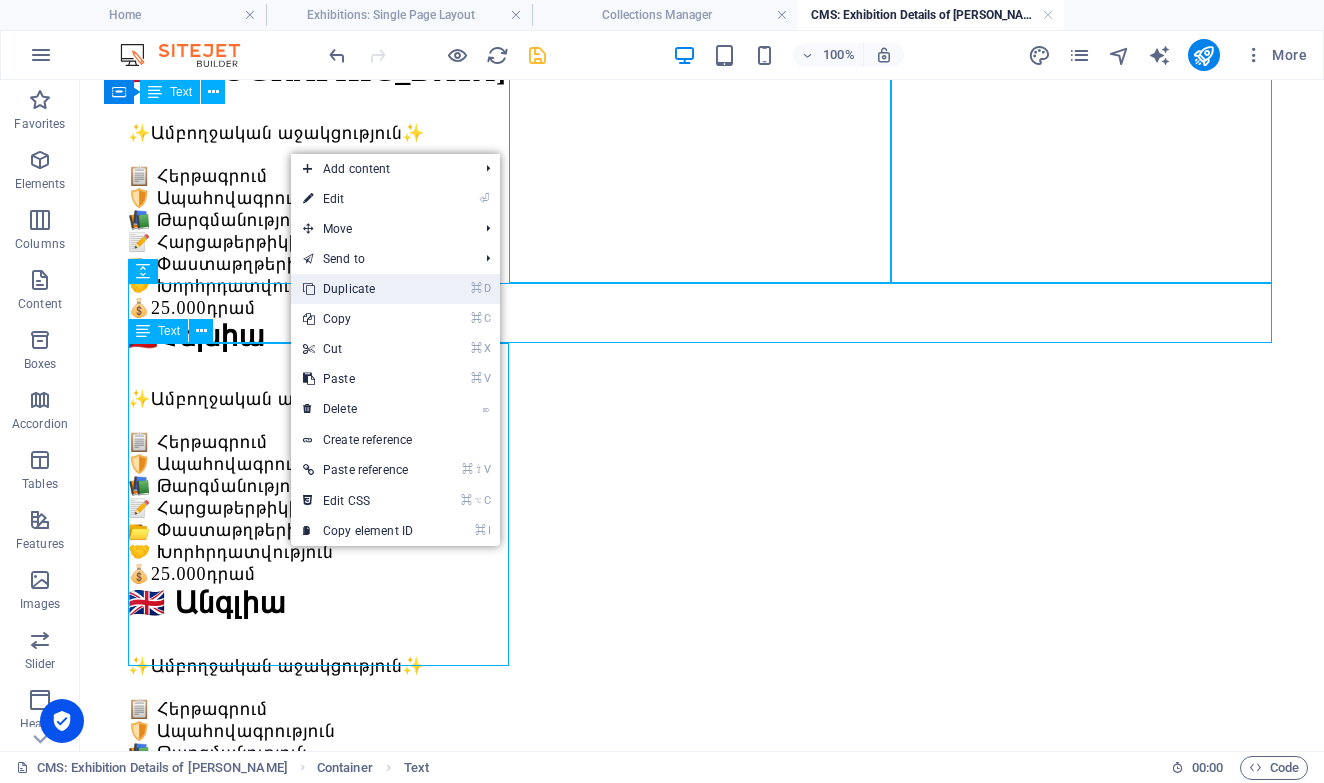 click on "⌘ D  Duplicate" at bounding box center (358, 289) 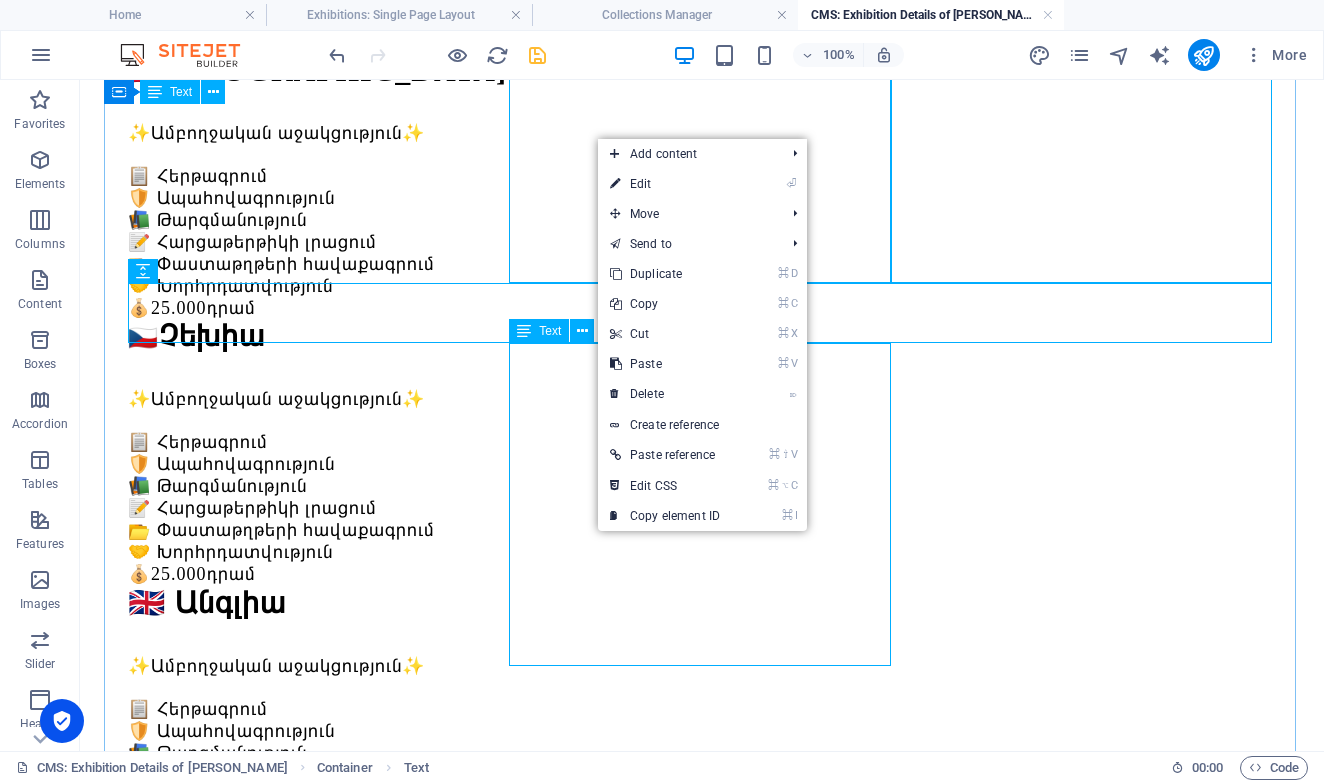 drag, startPoint x: 596, startPoint y: 533, endPoint x: 680, endPoint y: 602, distance: 108.706024 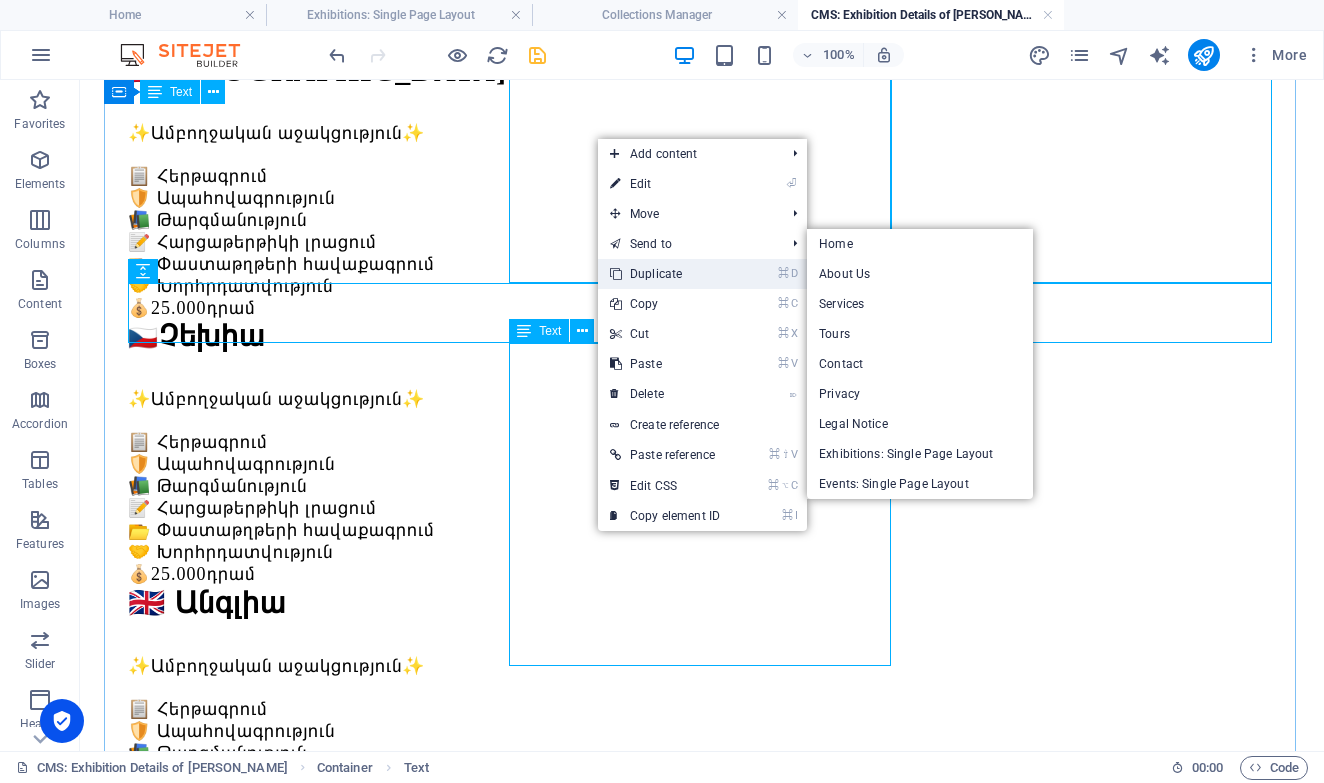click on "⌘ D  Duplicate" at bounding box center [665, 274] 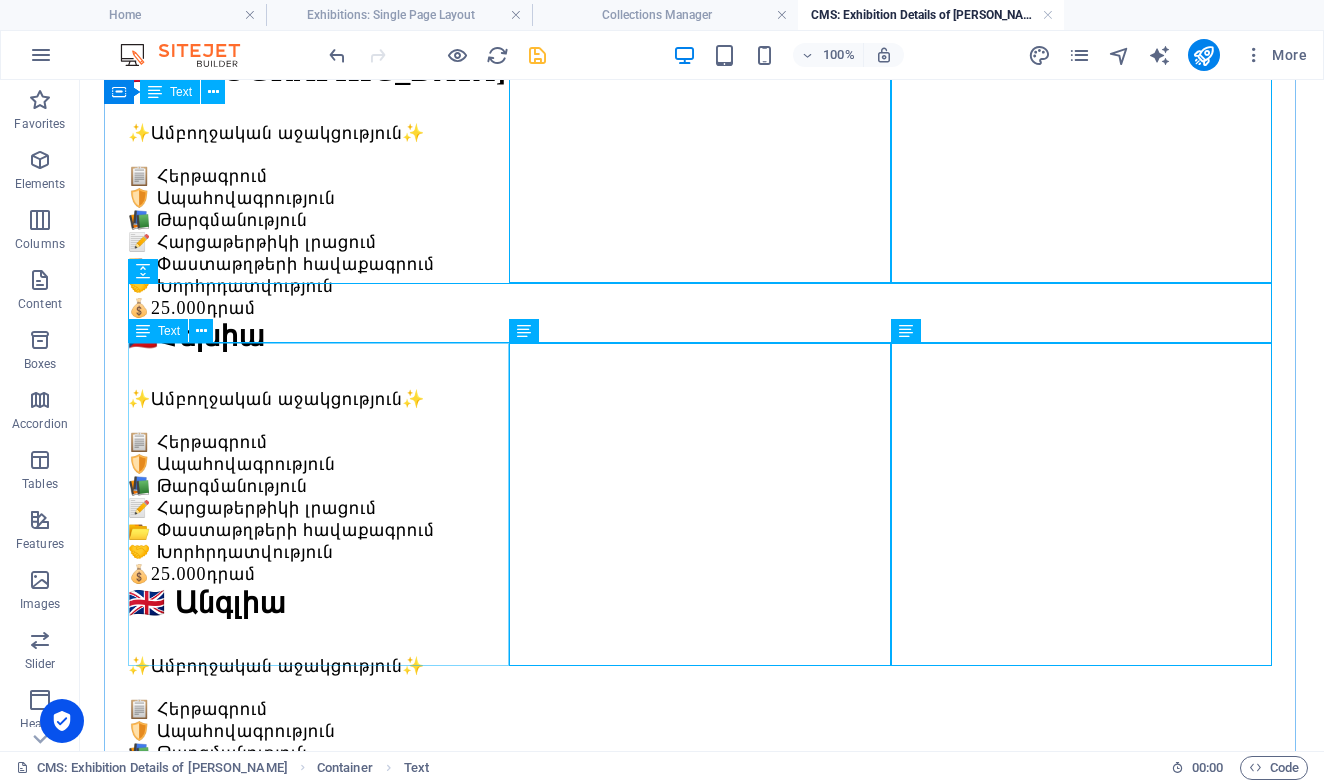 click on "🇱🇹  Լիտվա ✨Ամբողջական աջակցություն✨   📋 Հերթագրում 🛡️ Ապահովագրություն   📚 Թարգմանություն   📝 Հարցաթերթիկի լրացում   📂 Փաստաթղթերի հավաքագրում   🤝 Խորհրդատվություն 💰 25.000  դրամ" at bounding box center (702, 1906) 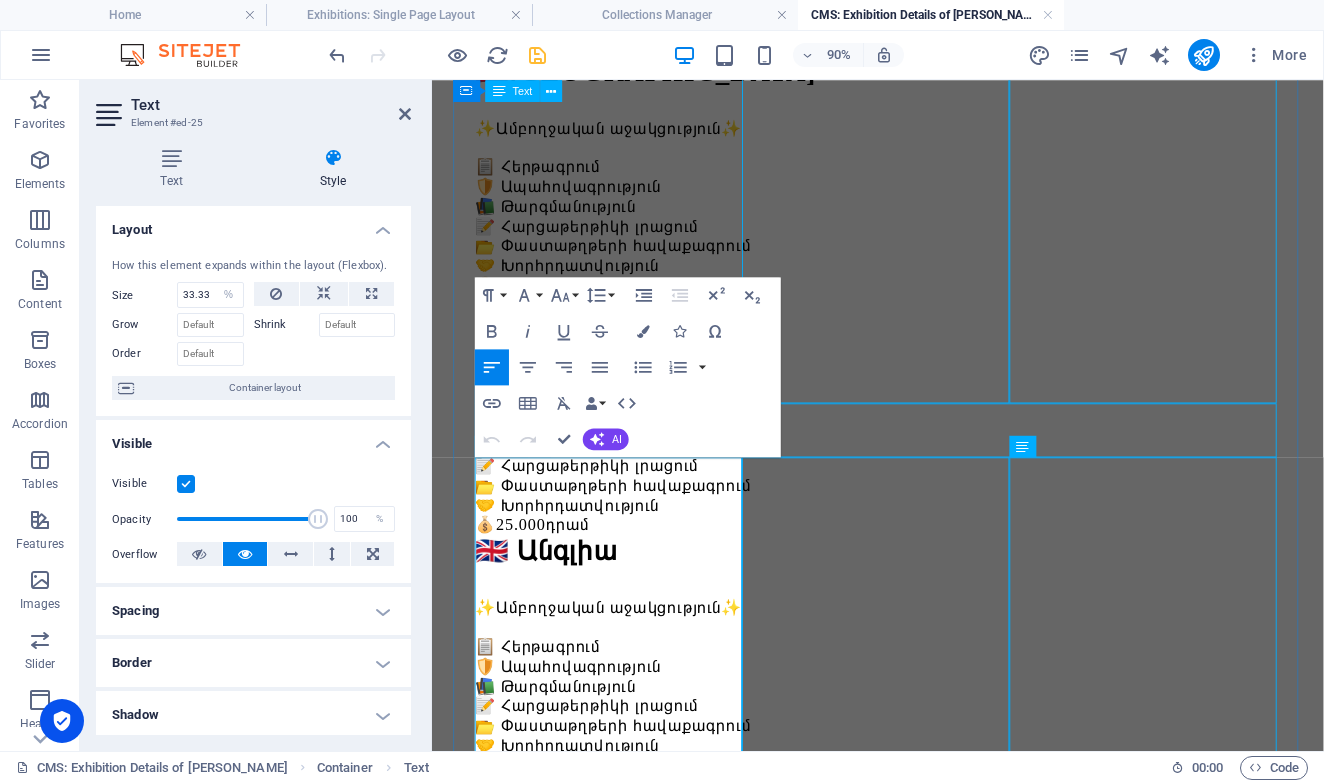 drag, startPoint x: 652, startPoint y: 530, endPoint x: 524, endPoint y: 530, distance: 128 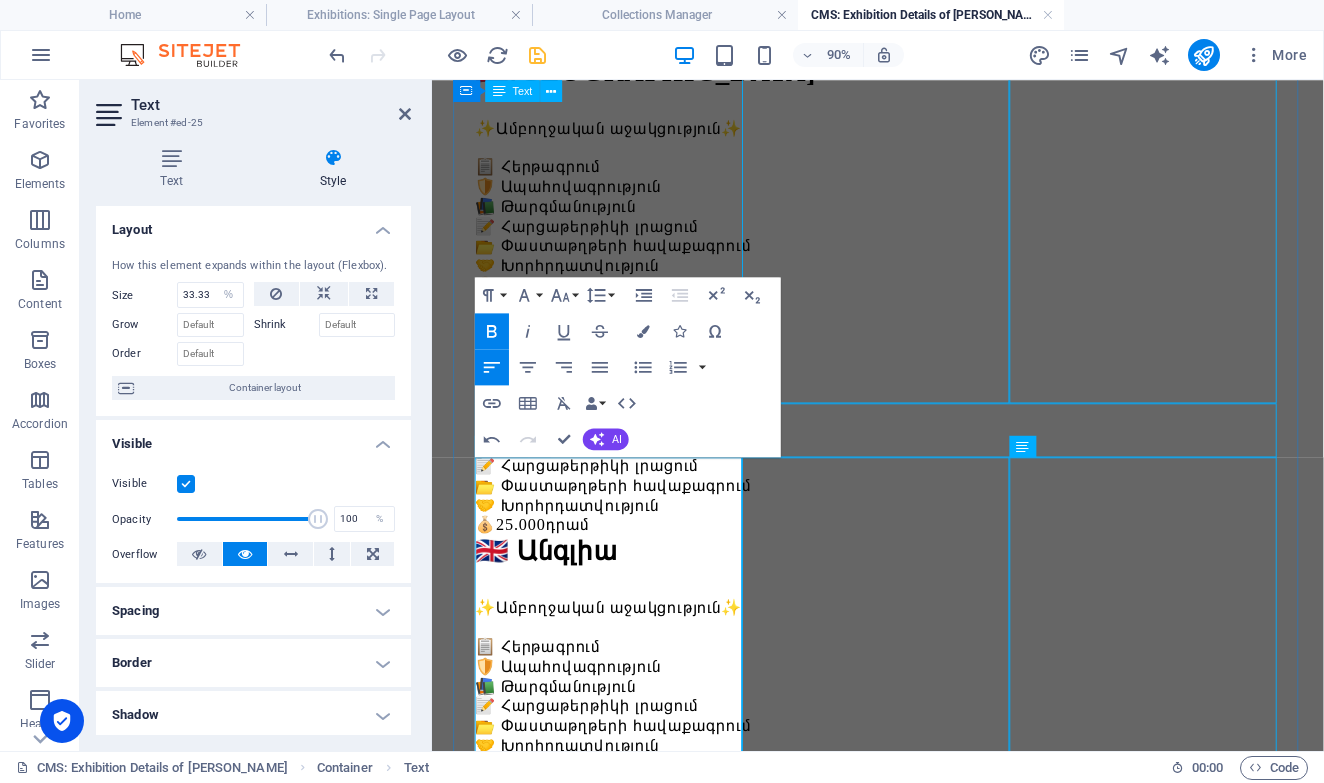 scroll, scrollTop: 0, scrollLeft: 16, axis: horizontal 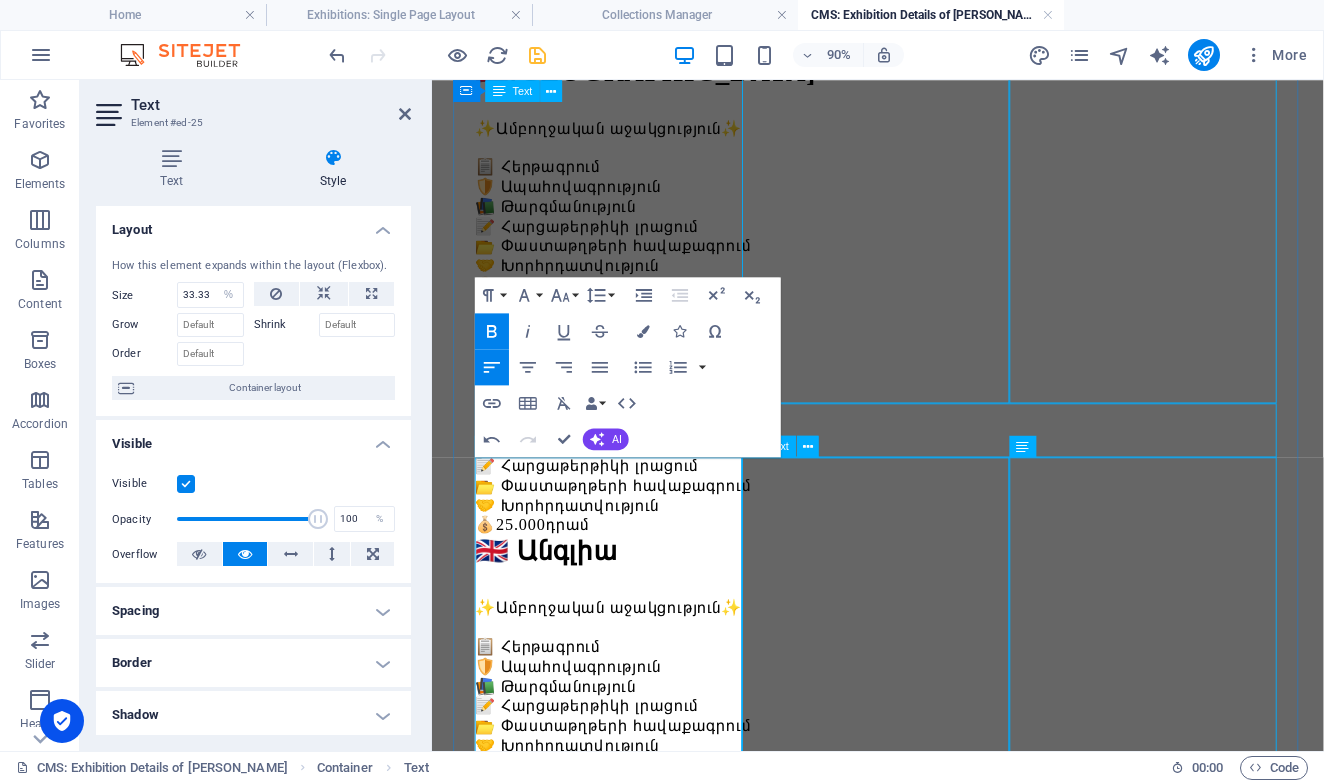 click on "🇱🇹  Լիտվա ✨Ամբողջական աջակցություն✨   📋 Հերթագրում 🛡️ Ապահովագրություն   📚 Թարգմանություն   📝 Հարցաթերթիկի լրացում   📂 Փաստաթղթերի հավաքագրում   🤝 Խորհրդատվություն 💰 25.000  դրամ" at bounding box center (927, 2173) 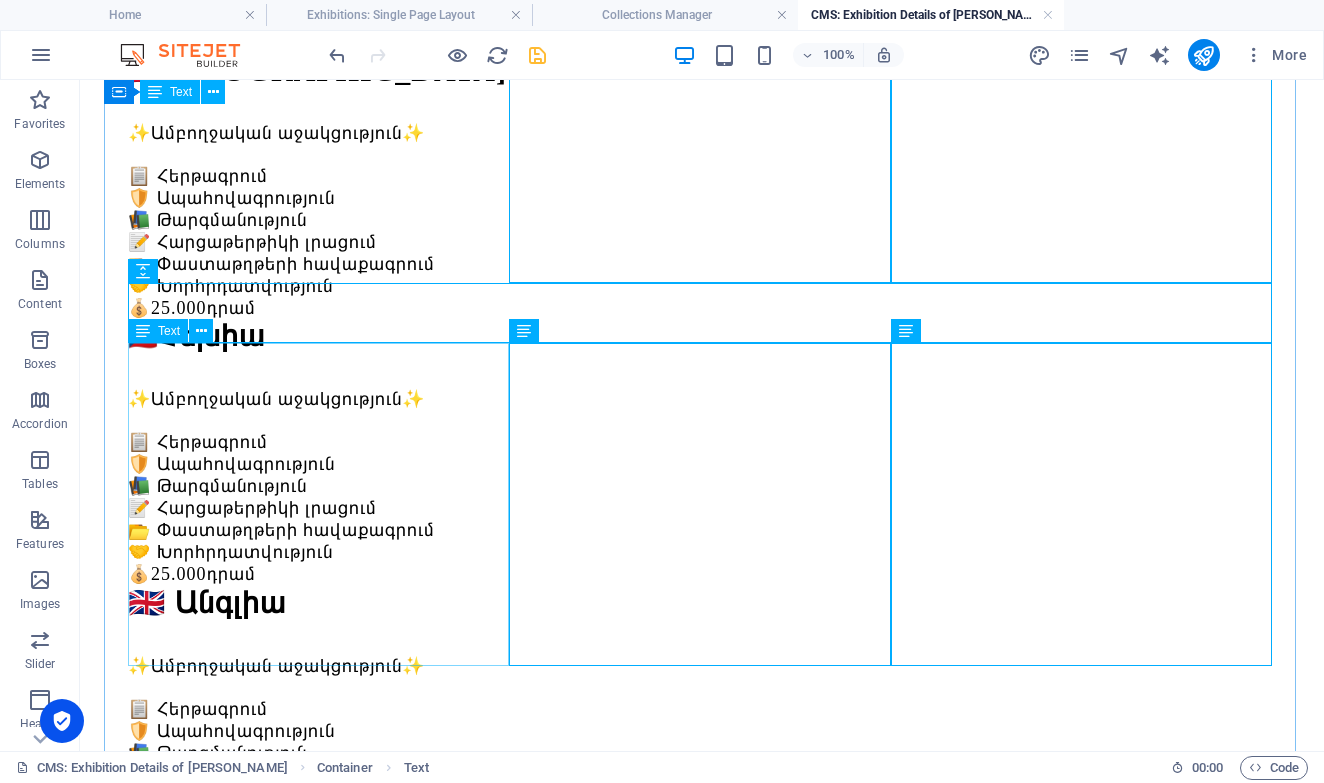 click on "🇱🇹  Ֆրանսիա ✨Ամբողջական աջակցություն✨   📋 Հերթագրում 🛡️ Ապահովագրություն   📚 Թարգմանություն   📝 Հարցաթերթիկի լրացում   📂 Փաստաթղթերի հավաքագրում   🤝 Խորհրդատվություն 💰 25.000  դրամ" at bounding box center [702, 1906] 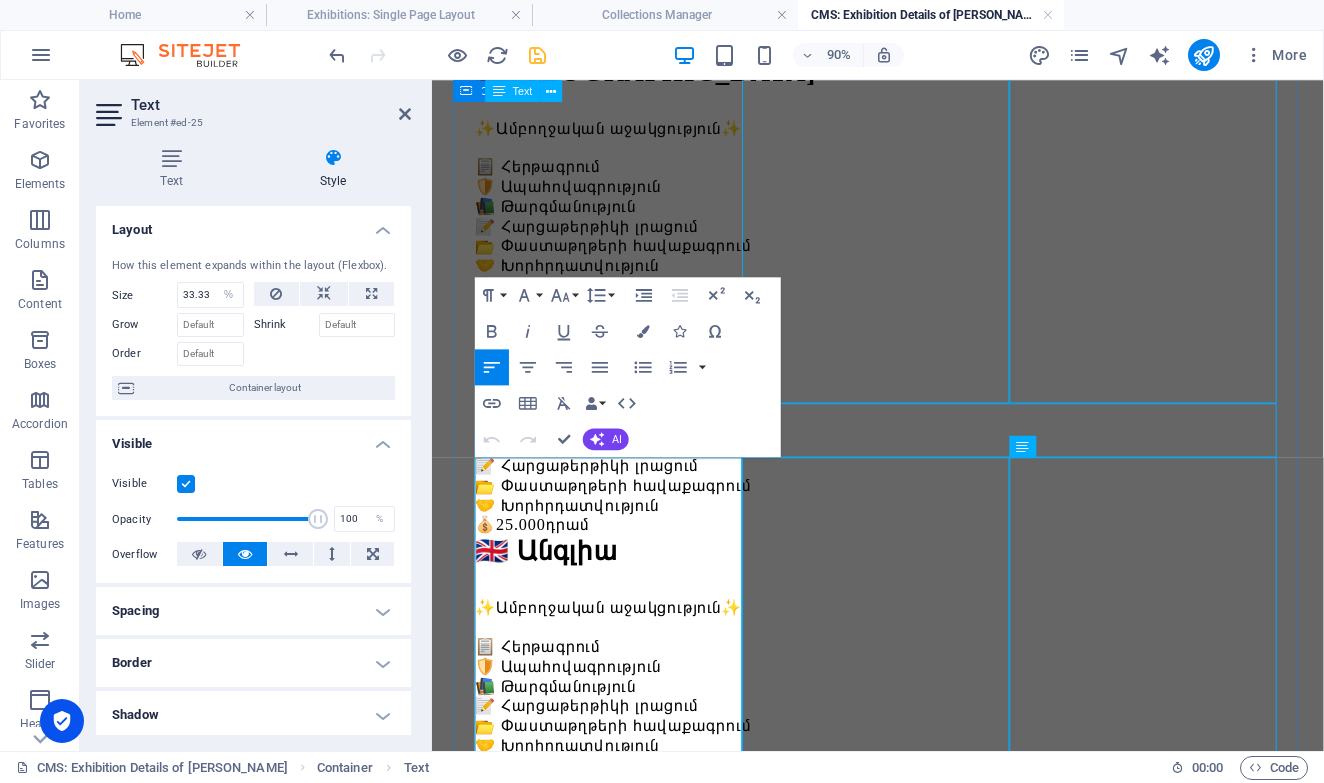 drag, startPoint x: 500, startPoint y: 526, endPoint x: 479, endPoint y: 524, distance: 21.095022 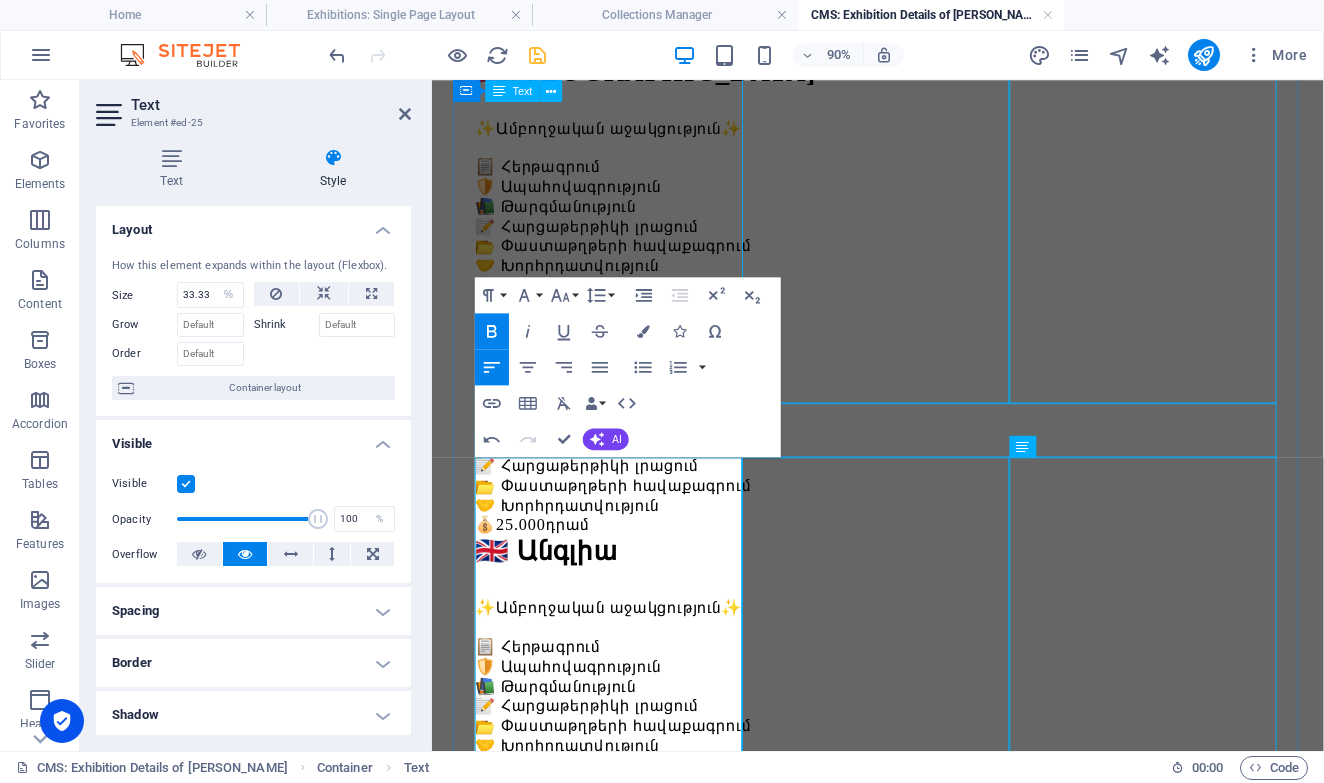 scroll, scrollTop: 0, scrollLeft: 23, axis: horizontal 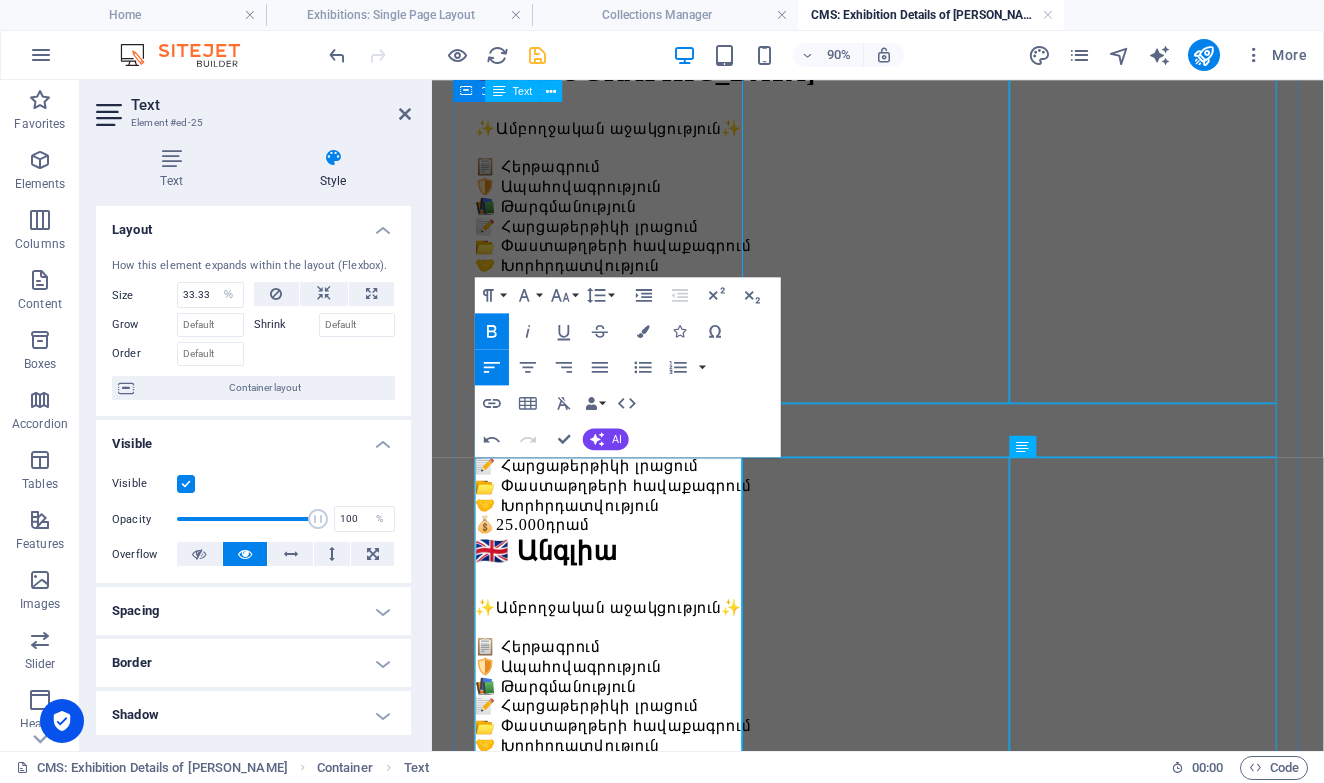 drag, startPoint x: 496, startPoint y: 529, endPoint x: 476, endPoint y: 529, distance: 20 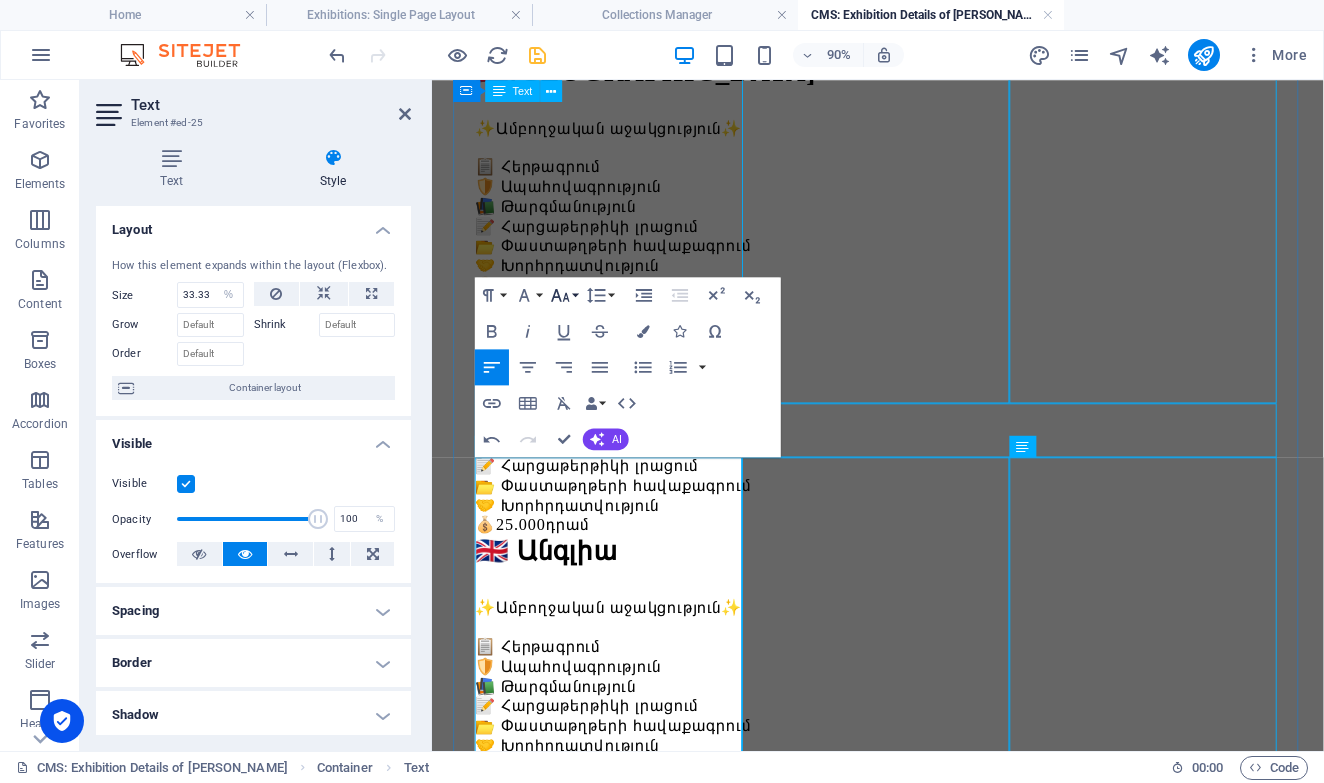 click 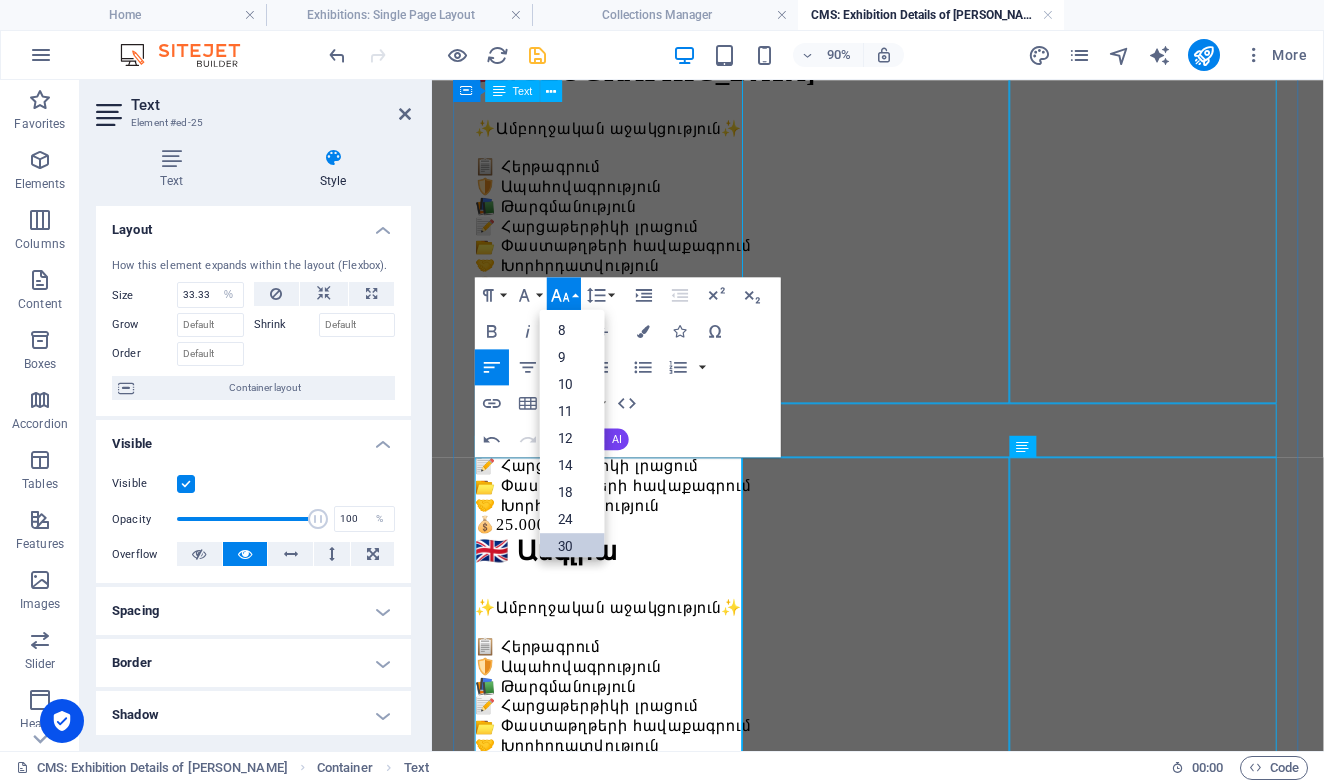 click on "30" at bounding box center [572, 546] 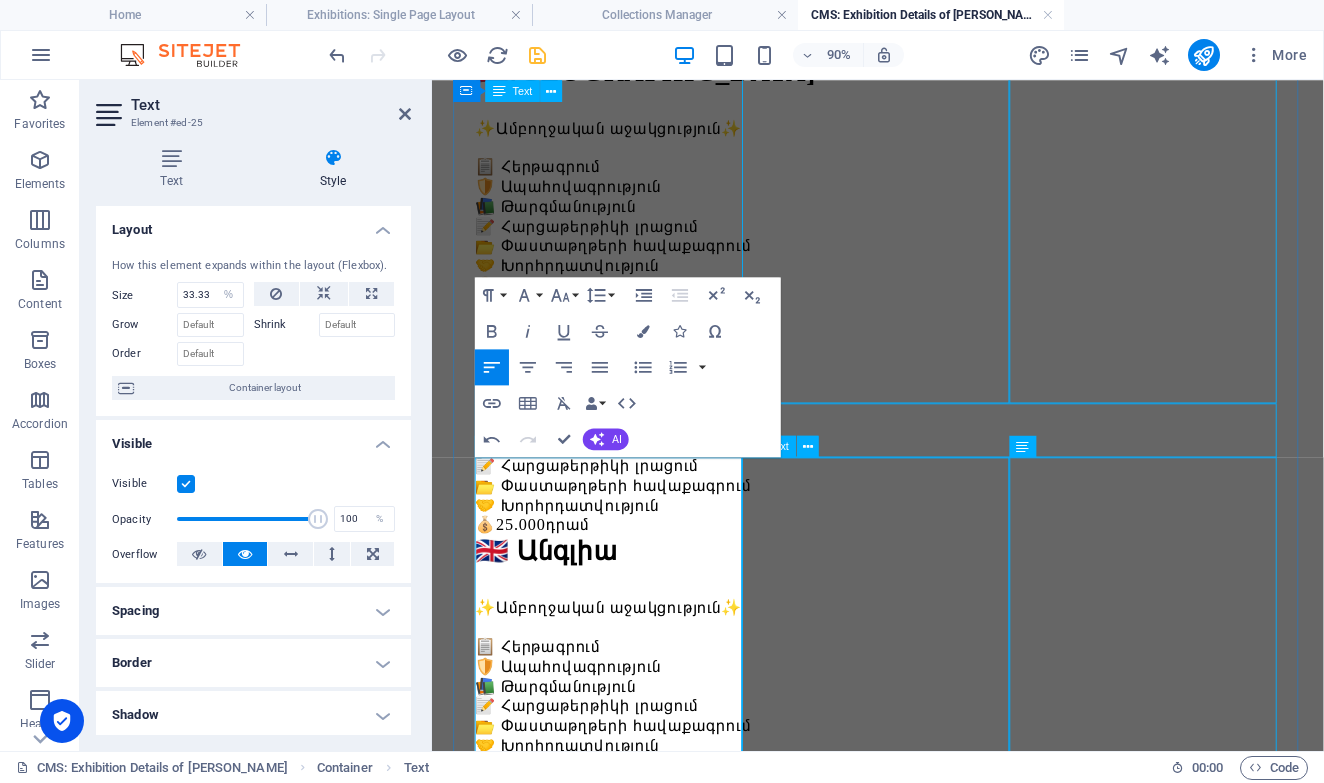 click on "🇱🇹  Լիտվա ✨Ամբողջական աջակցություն✨   📋 Հերթագրում 🛡️ Ապահովագրություն   📚 Թարգմանություն   📝 Հարցաթերթիկի լրացում   📂 Փաստաթղթերի հավաքագրում   🤝 Խորհրդատվություն 💰 25.000  դրամ" at bounding box center [927, 2173] 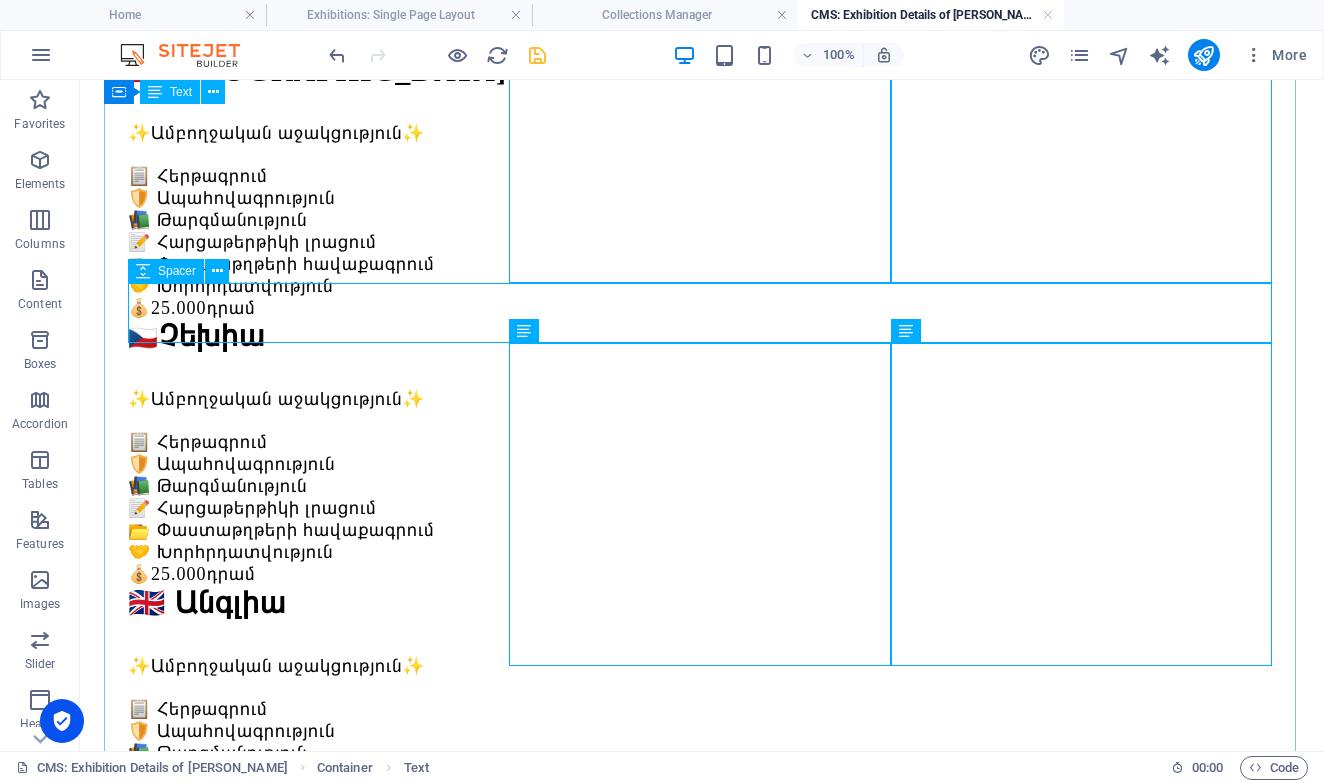 click on "🇱🇹  Լիտվա ✨Ամբողջական աջակցություն✨   📋 Հերթագրում 🛡️ Ապահովագրություն   📚 Թարգմանություն   📝 Հարցաթերթիկի լրացում   📂 Փաստաթղթերի հավաքագրում   🤝 Խորհրդատվություն 💰 25.000  դրամ" at bounding box center [702, 2173] 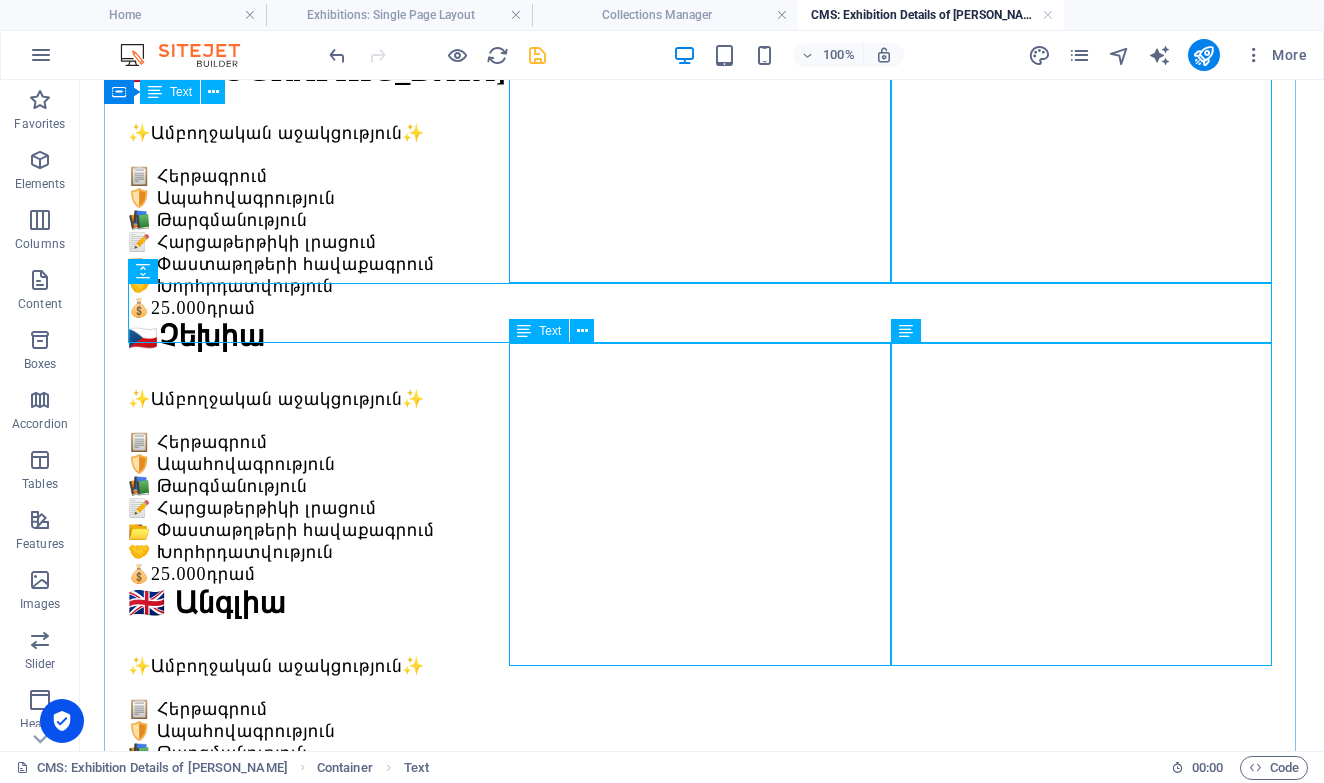 click on "🇱🇹  Լիտվա ✨Ամբողջական աջակցություն✨   📋 Հերթագրում 🛡️ Ապահովագրություն   📚 Թարգմանություն   📝 Հարցաթերթիկի լրացում   📂 Փաստաթղթերի հավաքագրում   🤝 Խորհրդատվություն 💰 25.000  դրամ" at bounding box center [702, 2173] 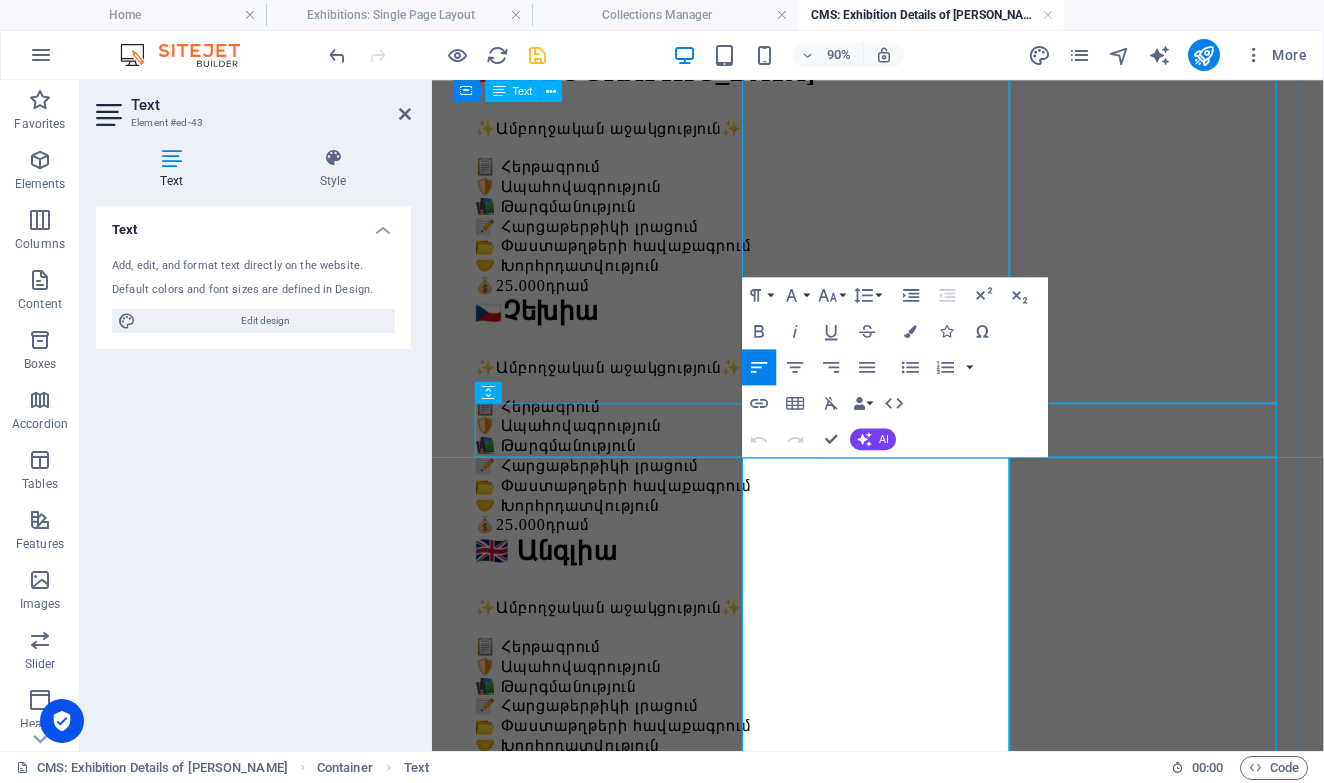 click on "Լիտվա" at bounding box center (569, 2057) 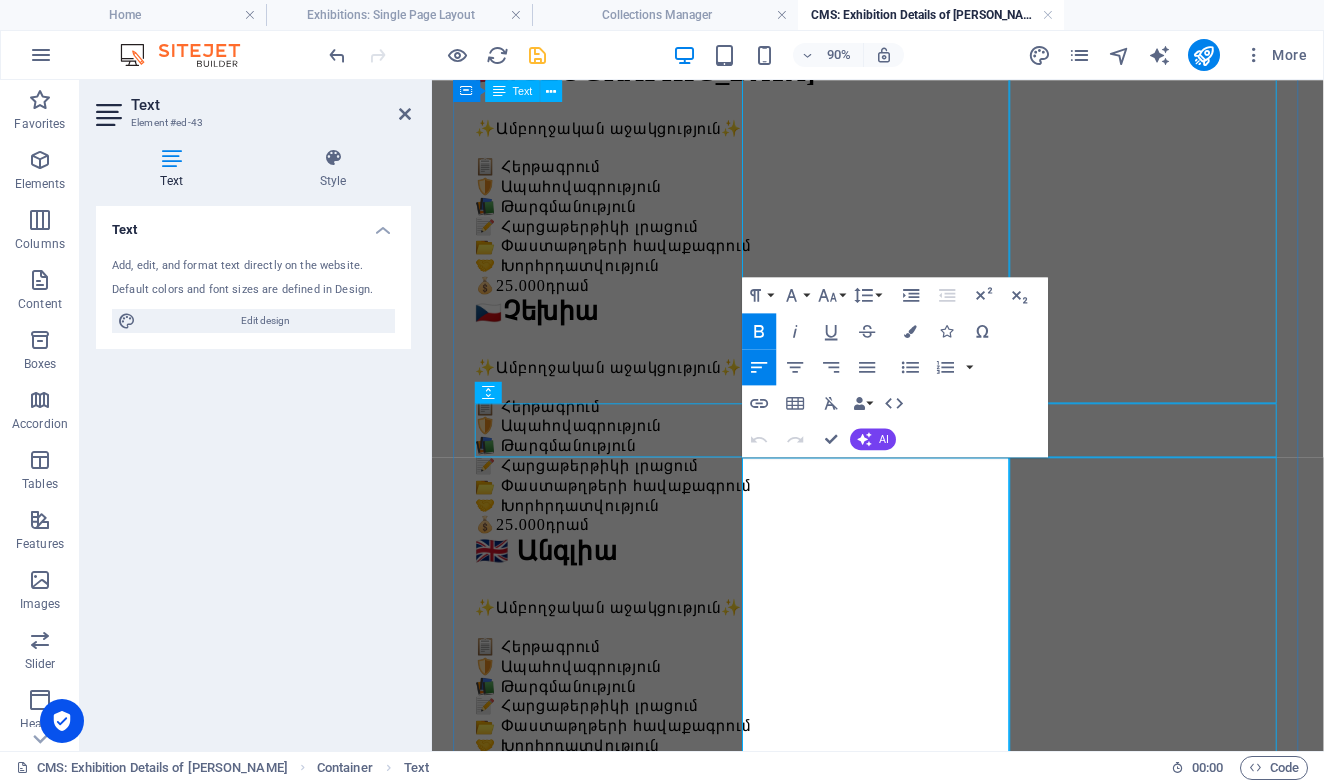 scroll, scrollTop: 0, scrollLeft: 10, axis: horizontal 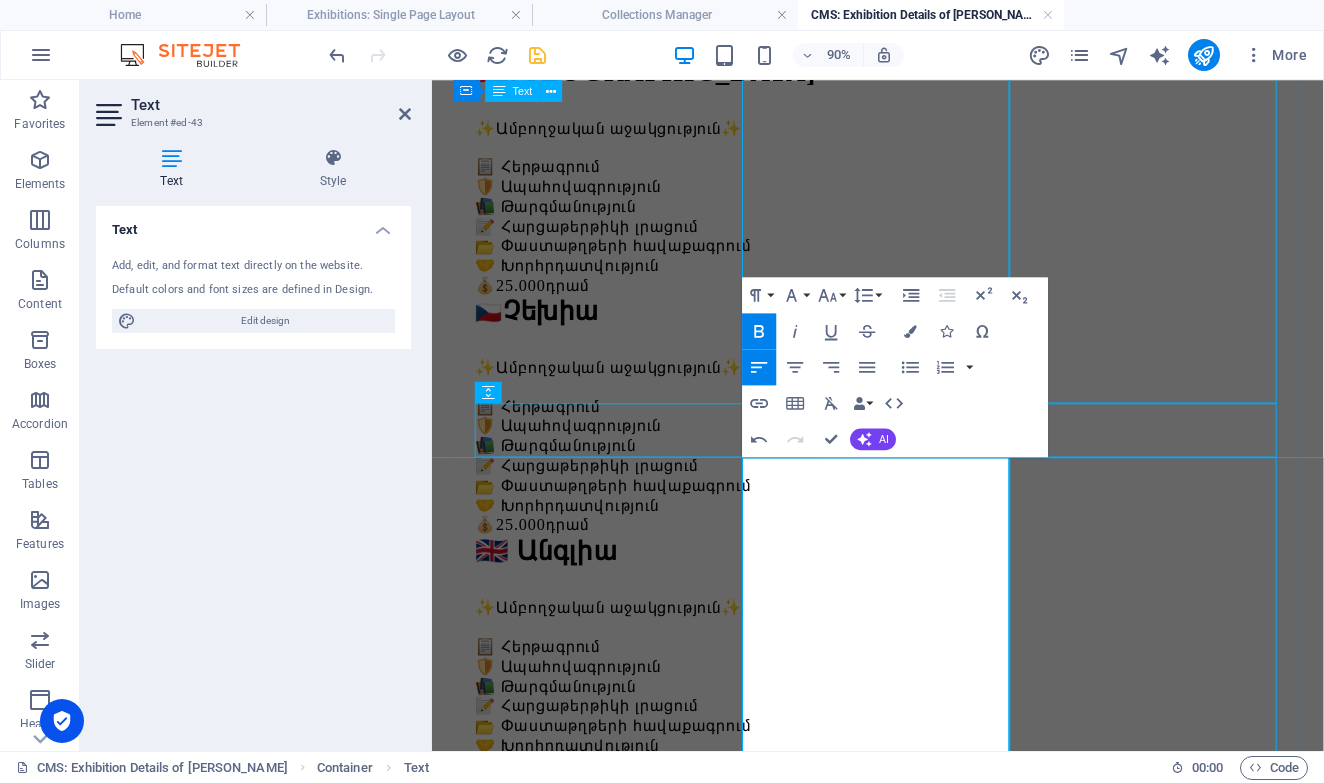 click on "կիպրոս" at bounding box center [575, 2057] 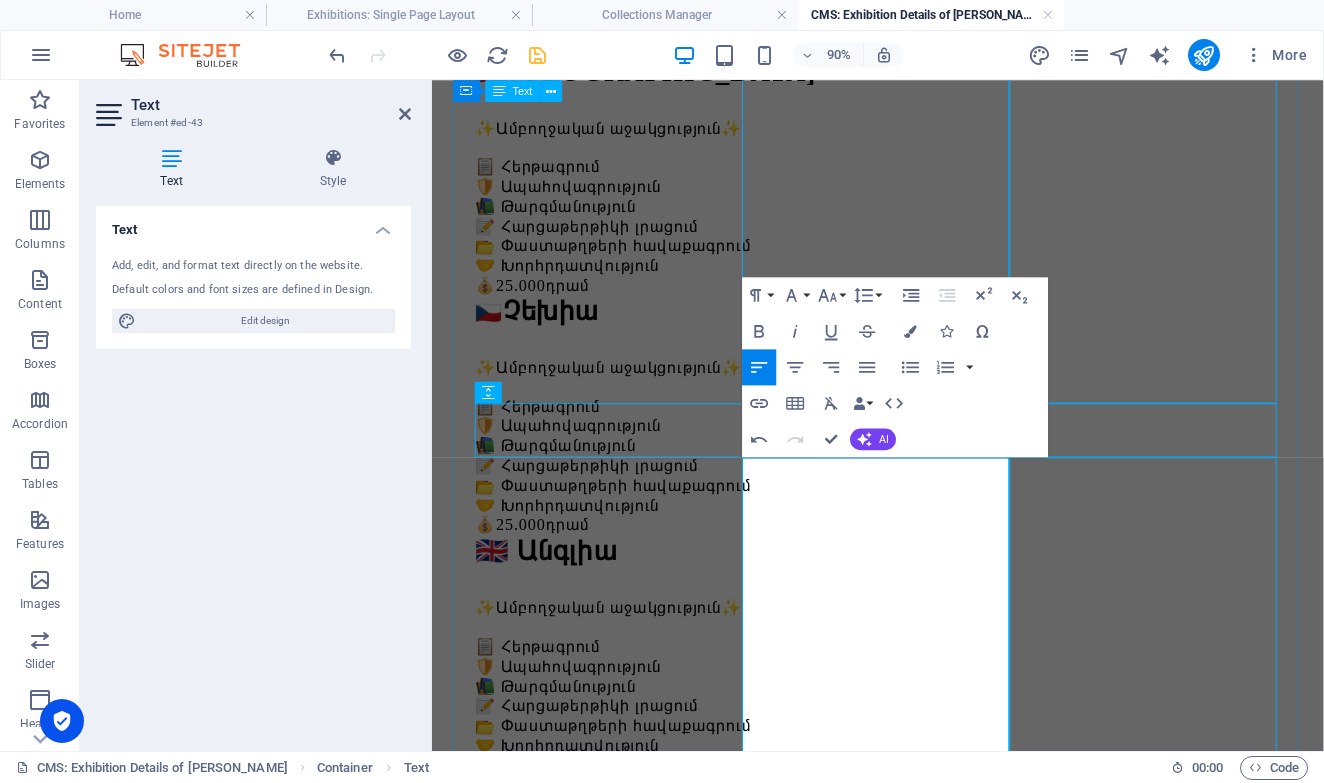 click on "🇱🇹" at bounding box center [499, 2057] 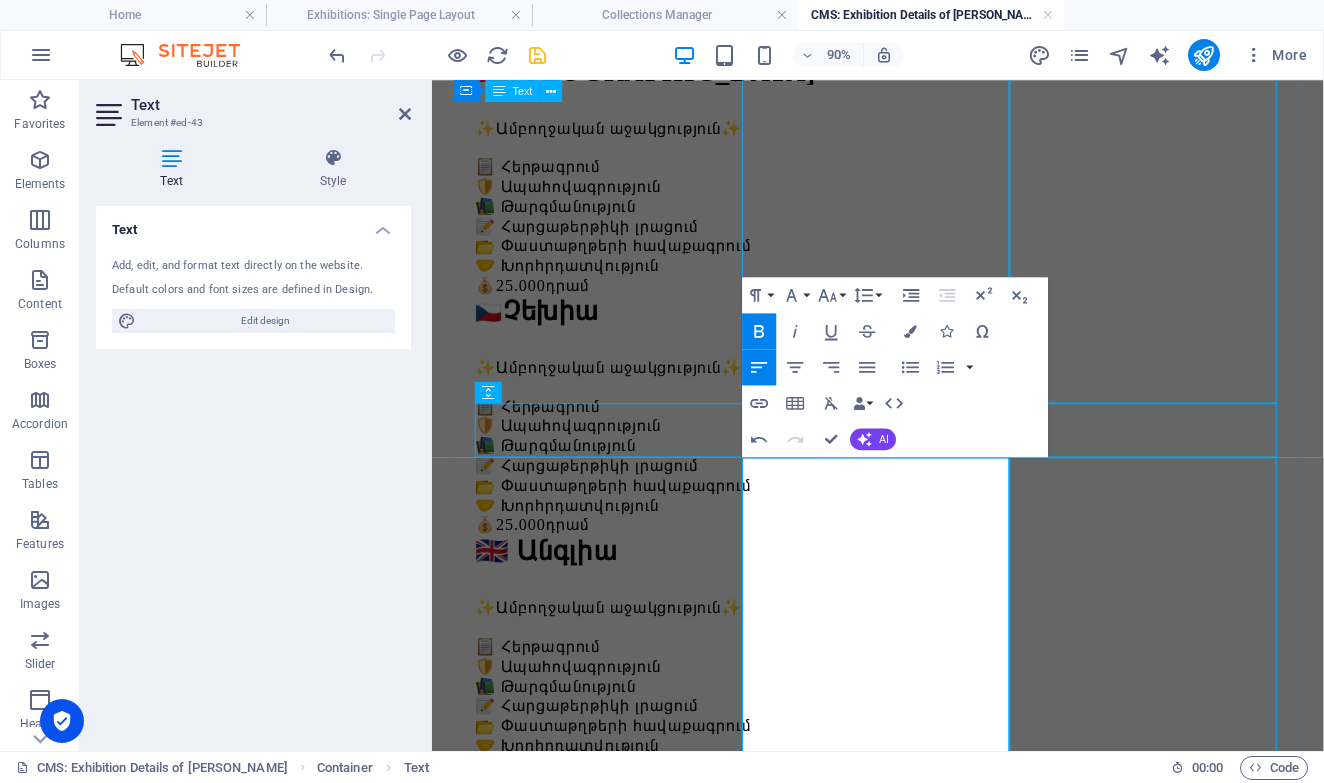 click on "🇱🇹" at bounding box center (499, 2057) 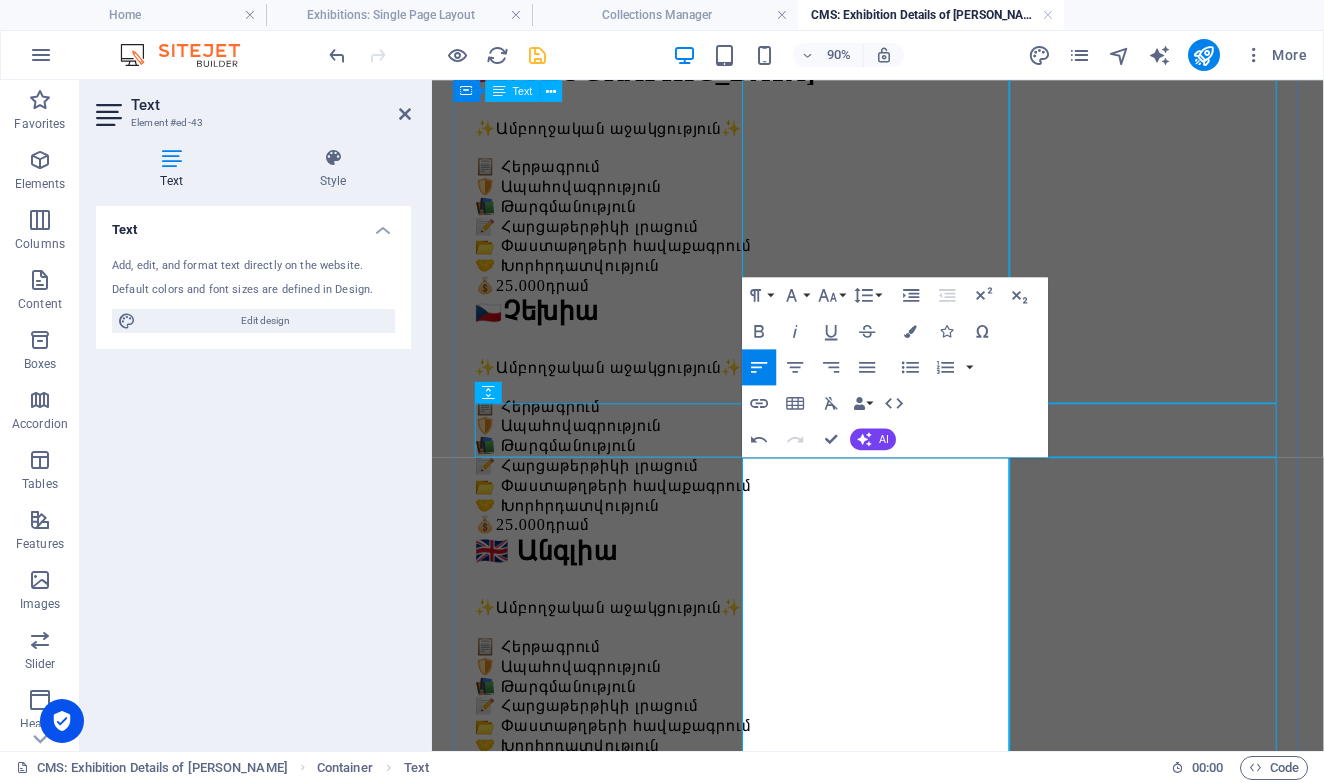 drag, startPoint x: 782, startPoint y: 523, endPoint x: 805, endPoint y: 522, distance: 23.021729 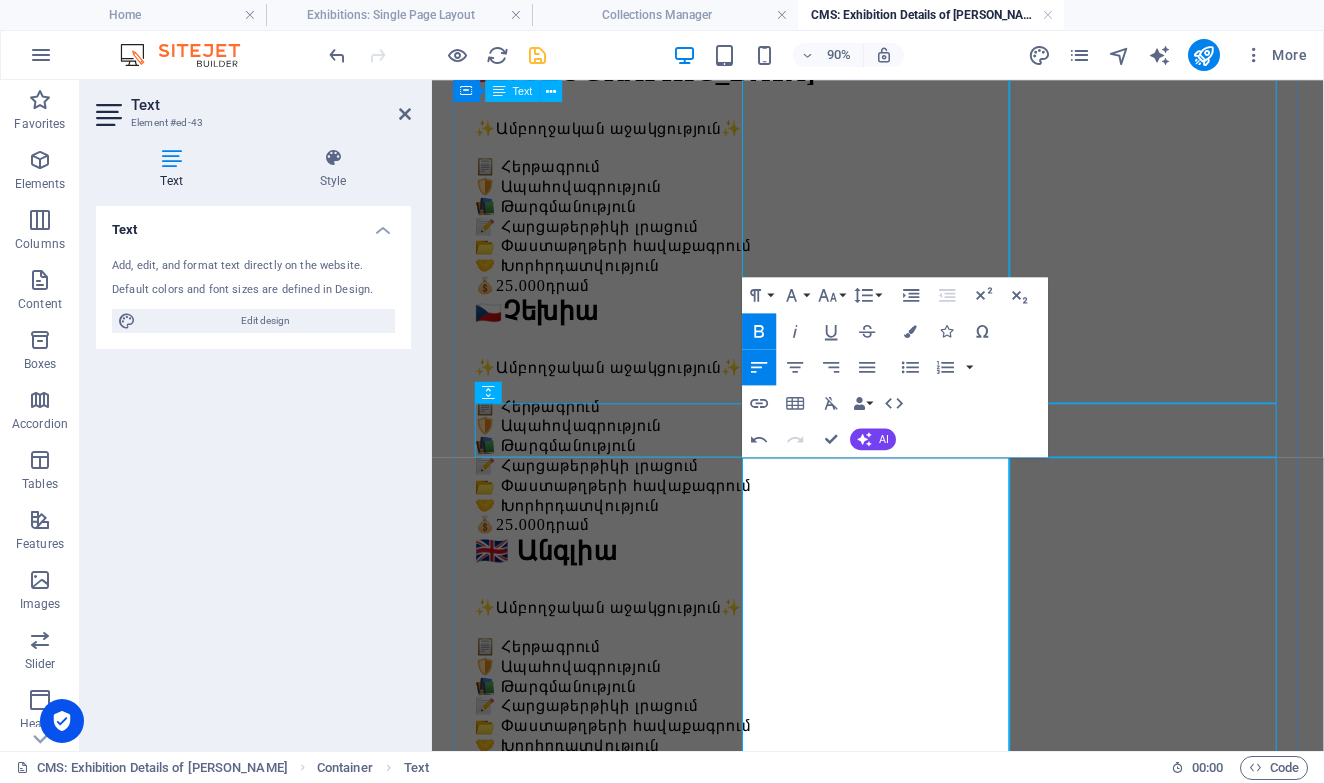 drag, startPoint x: 796, startPoint y: 531, endPoint x: 780, endPoint y: 531, distance: 16 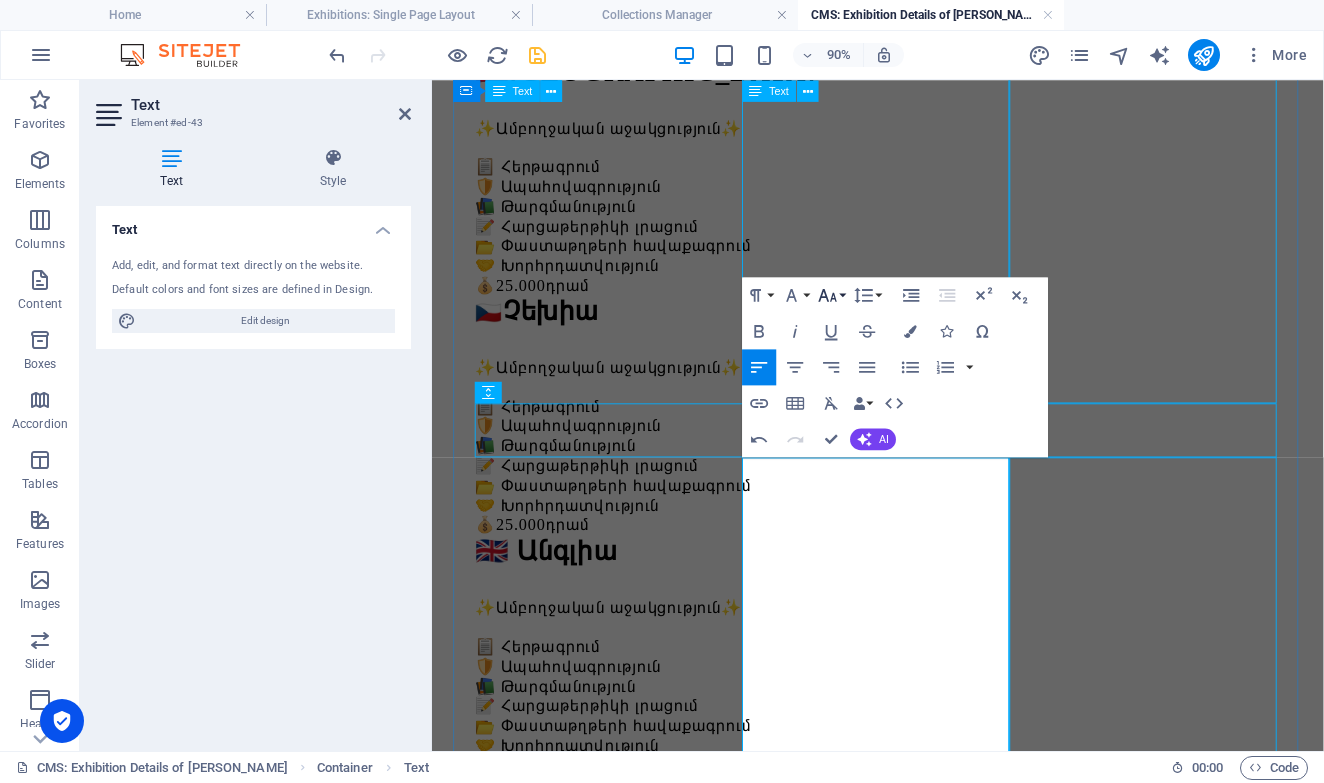 click 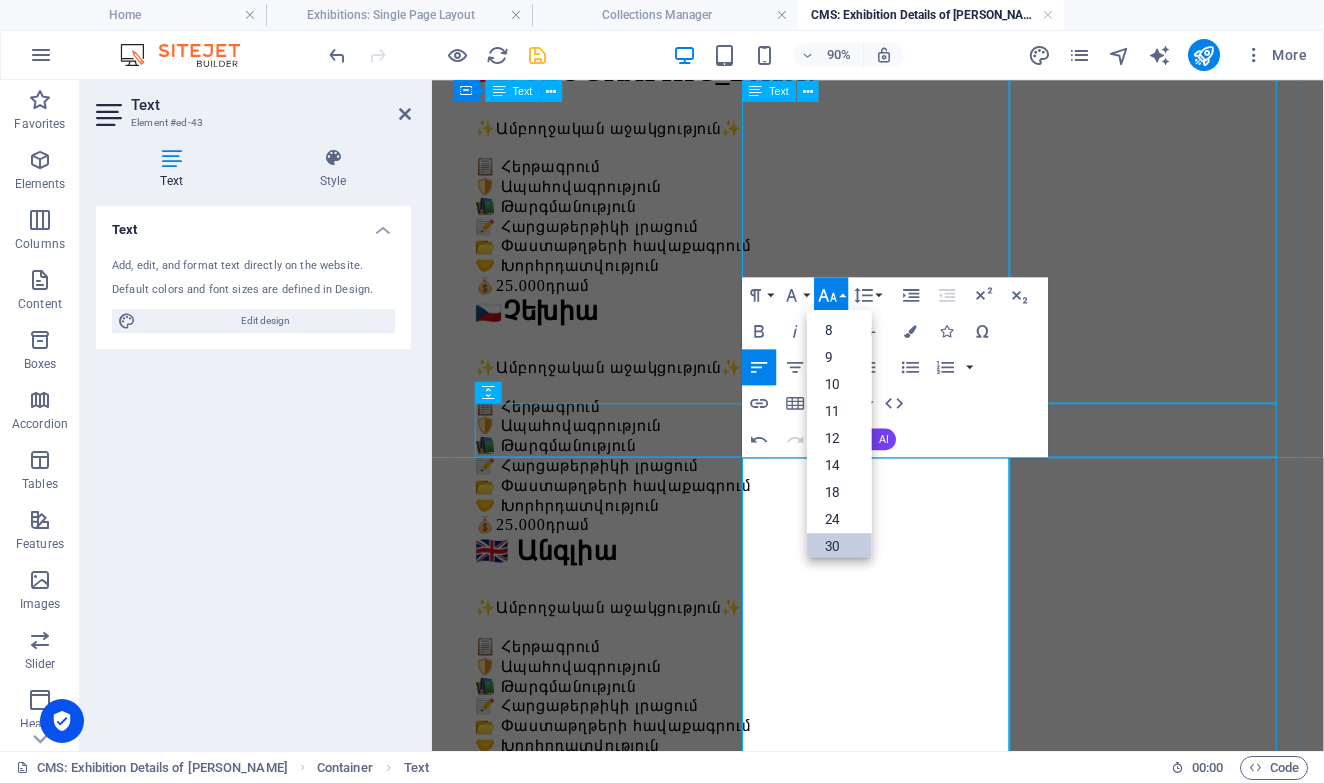 click on "30" at bounding box center [839, 546] 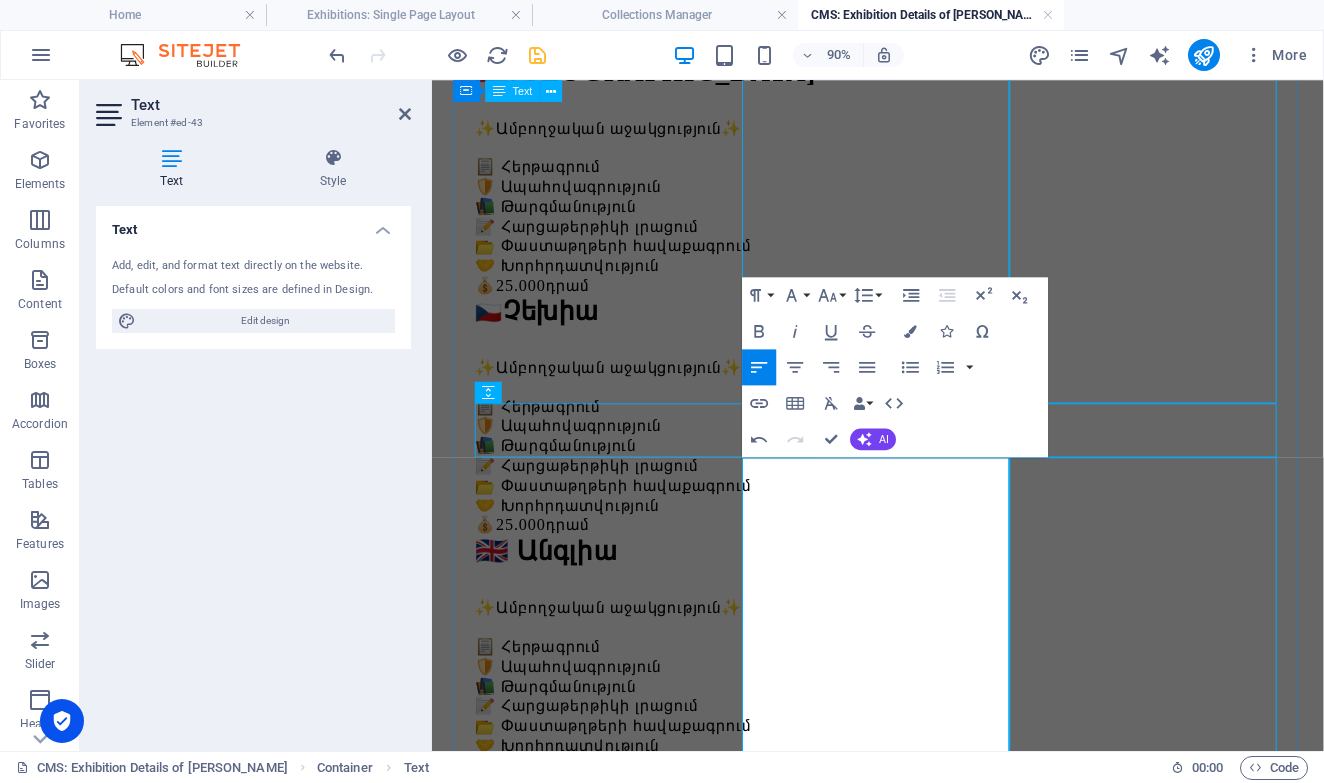 click at bounding box center (927, 2093) 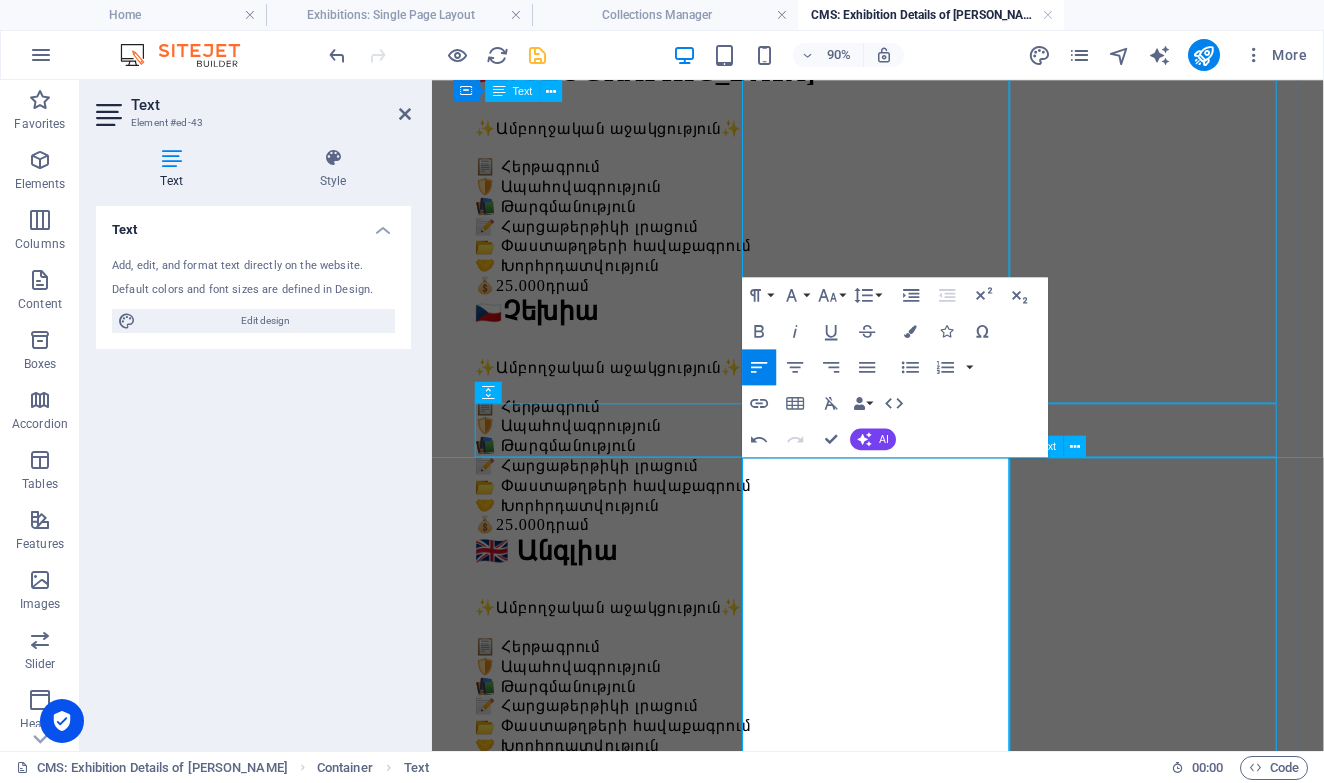 click on "🇱🇹  Լիտվա ✨Ամբողջական աջակցություն✨   📋 Հերթագրում 🛡️ Ապահովագրություն   📚 Թարգմանություն   📝 Հարցաթերթիկի լրացում   📂 Փաստաթղթերի հավաքագրում   🤝 Խորհրդատվություն 💰 25.000  դրամ" at bounding box center [927, 2440] 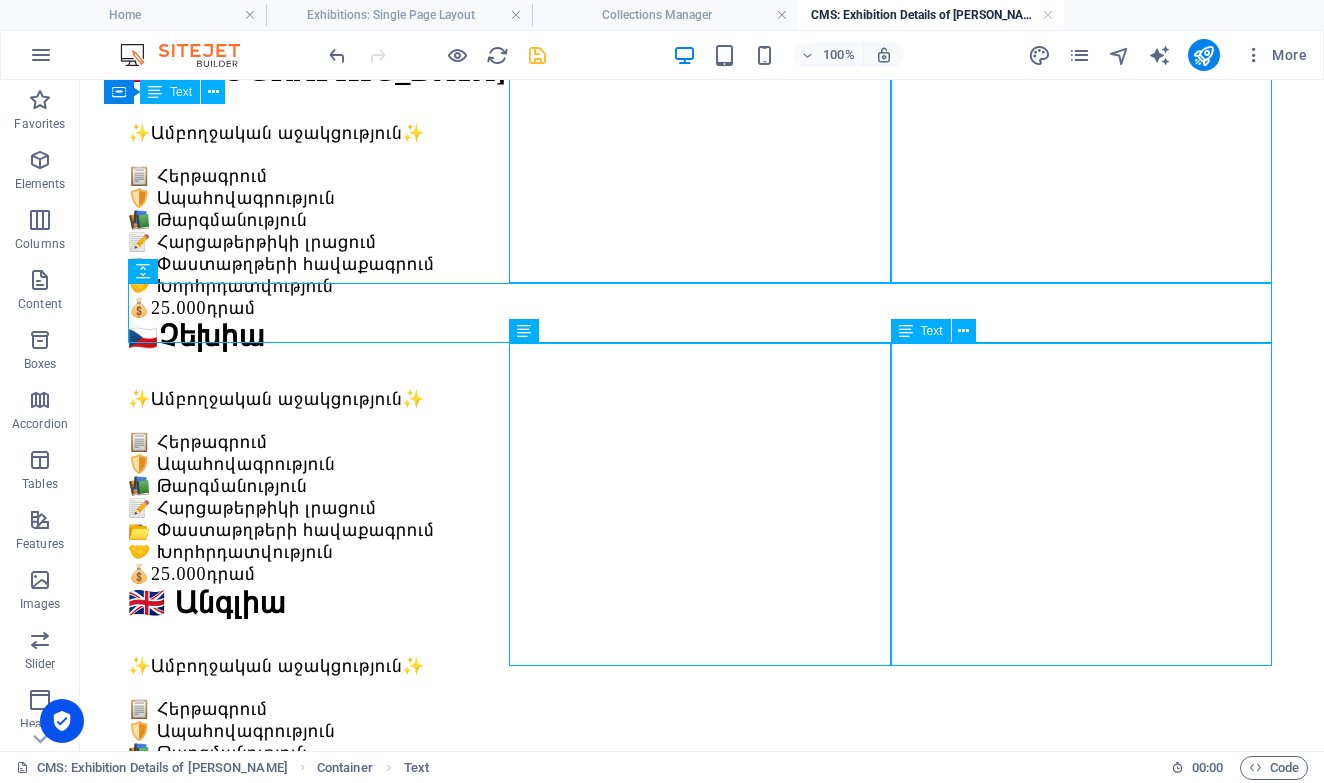 click on "🇱🇹  Լիտվա ✨Ամբողջական աջակցություն✨   📋 Հերթագրում 🛡️ Ապահովագրություն   📚 Թարգմանություն   📝 Հարցաթերթիկի լրացում   📂 Փաստաթղթերի հավաքագրում   🤝 Խորհրդատվություն 💰 25.000  դրամ" at bounding box center (702, 2440) 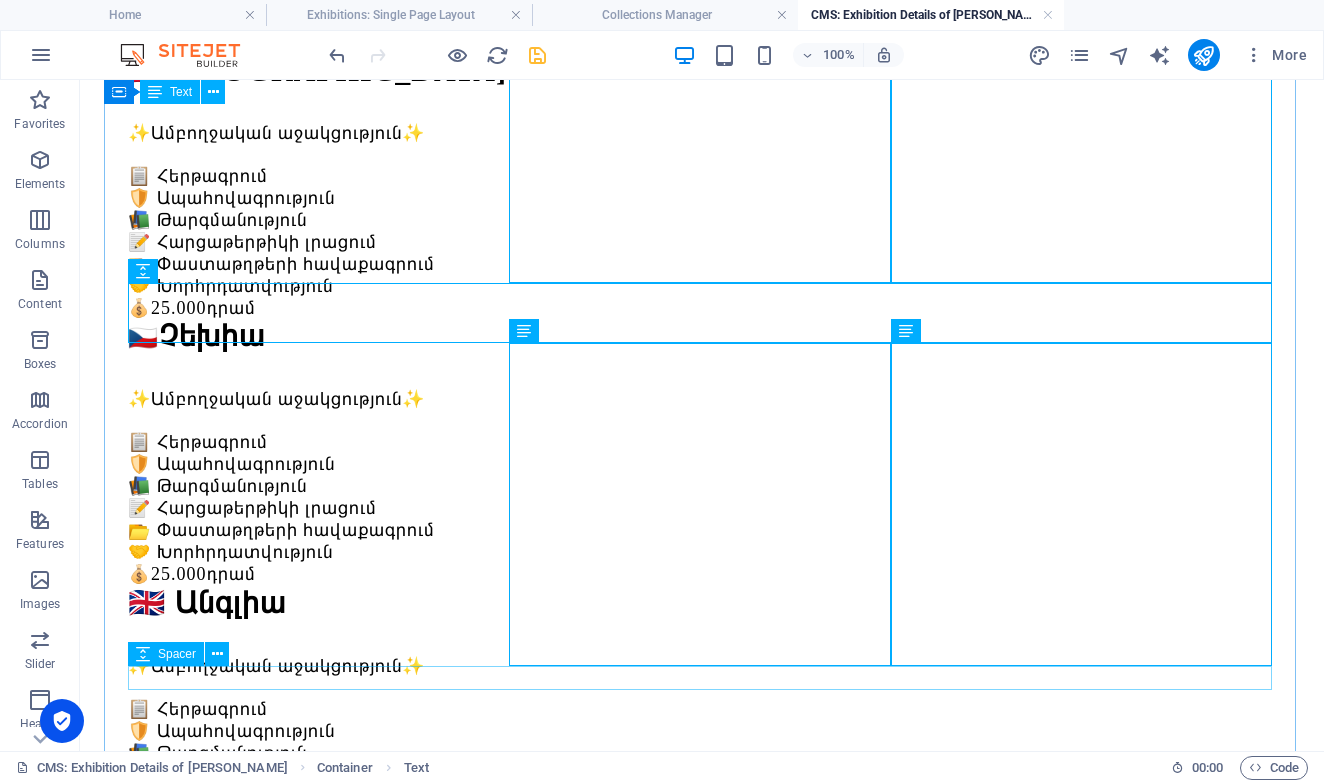 click at bounding box center [702, 2586] 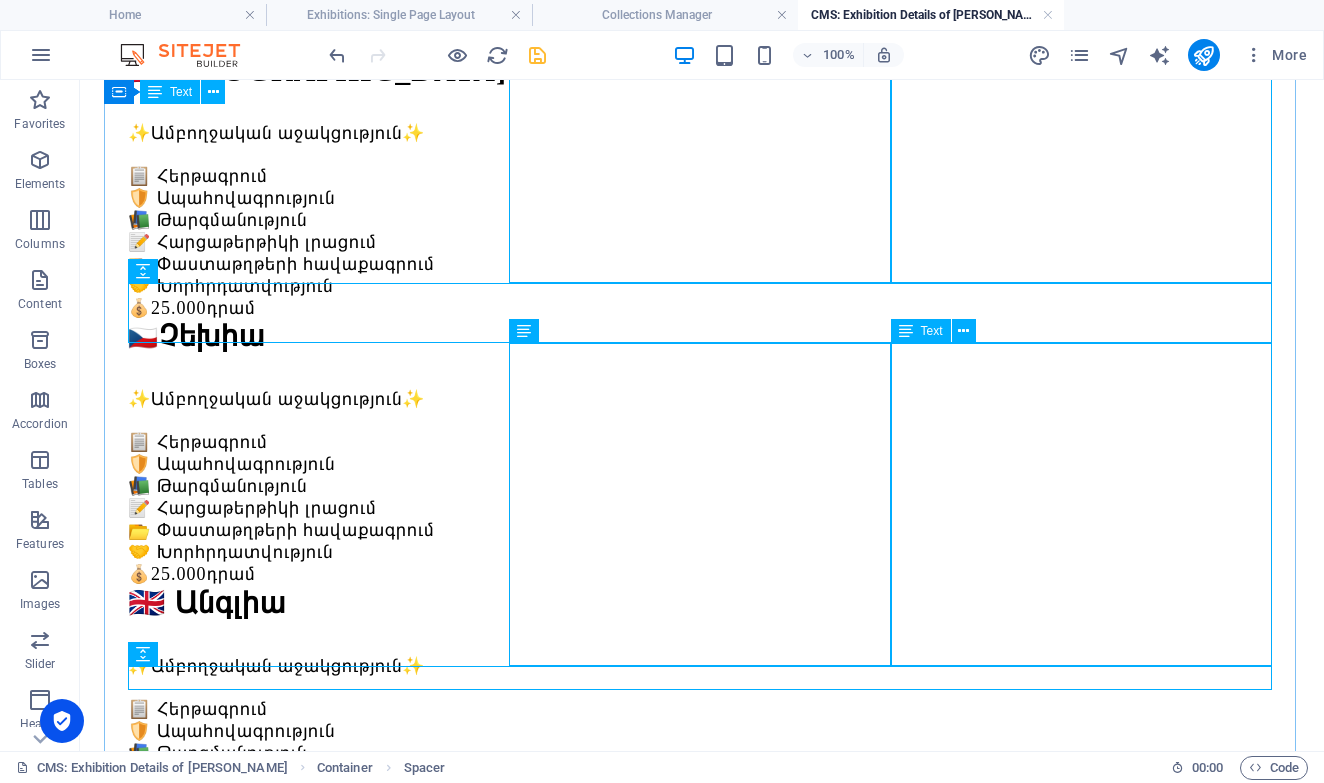 click on "🇱🇹  Լիտվա ✨Ամբողջական աջակցություն✨   📋 Հերթագրում 🛡️ Ապահովագրություն   📚 Թարգմանություն   📝 Հարցաթերթիկի լրացում   📂 Փաստաթղթերի հավաքագրում   🤝 Խորհրդատվություն 💰 25.000  դրամ" at bounding box center (702, 2440) 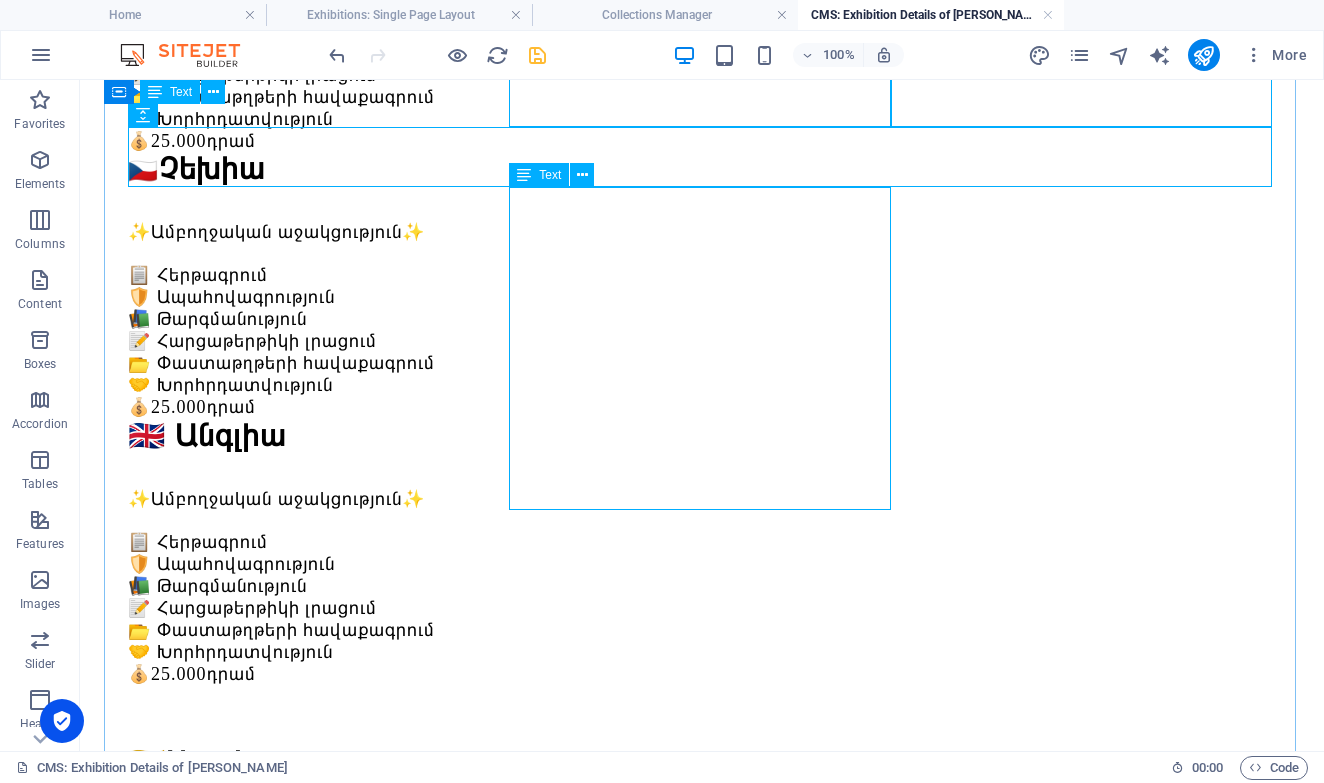 scroll, scrollTop: 1402, scrollLeft: 0, axis: vertical 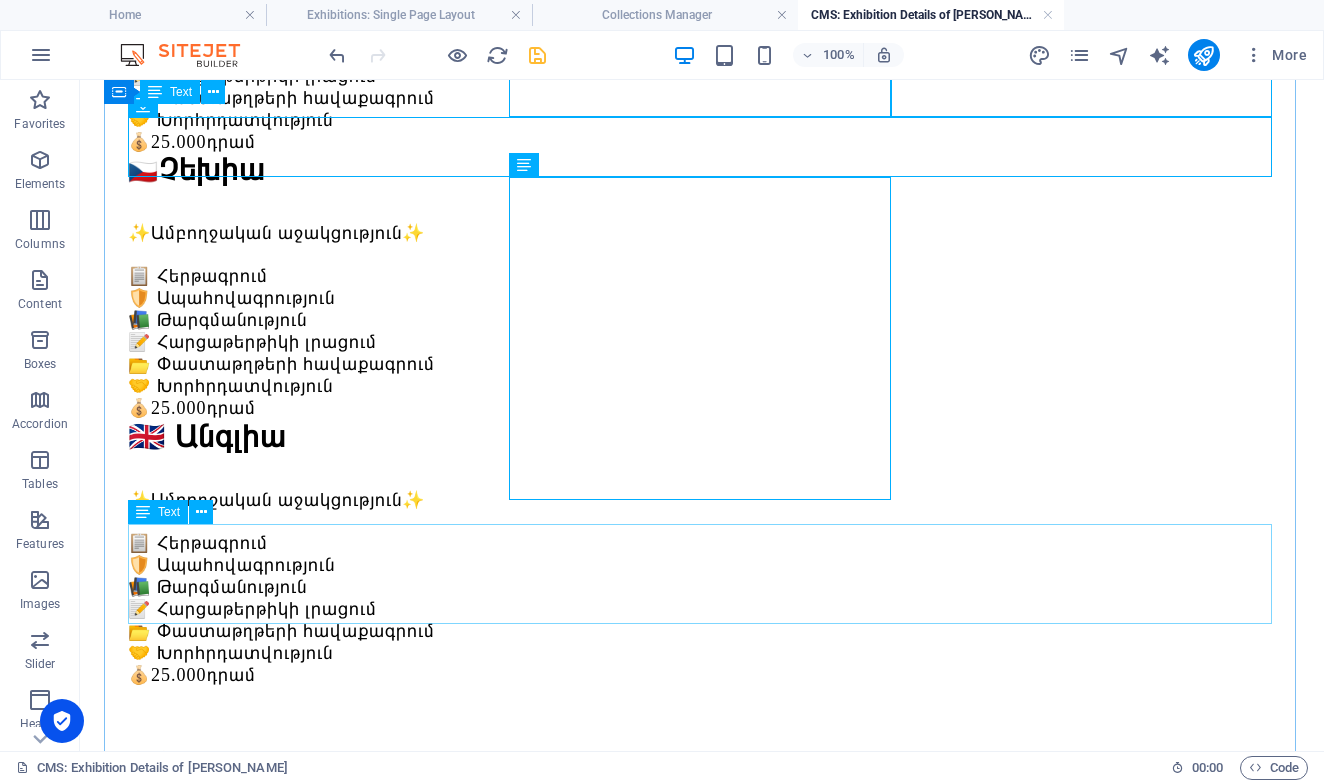 click on "Lorem ipsum dolor sit amet, consectetur adipiscing elit, sed do eiusmod tempor incididunt ut labore et dolore magna aliqua. Ut enim ad minim veniam, quis nostrud exercitation ullamco laboris nisi ut aliquip ex ea commodo consequat. Duis aute irure dolor in reprehenderit in voluptate velit esse cillum dolore eu fugiat nulla pariatur. Excepteur sint occaecat cupidatat non proident, sunt in culpa qui officia deserunt mollit anim id est laborum." at bounding box center (702, 2215) 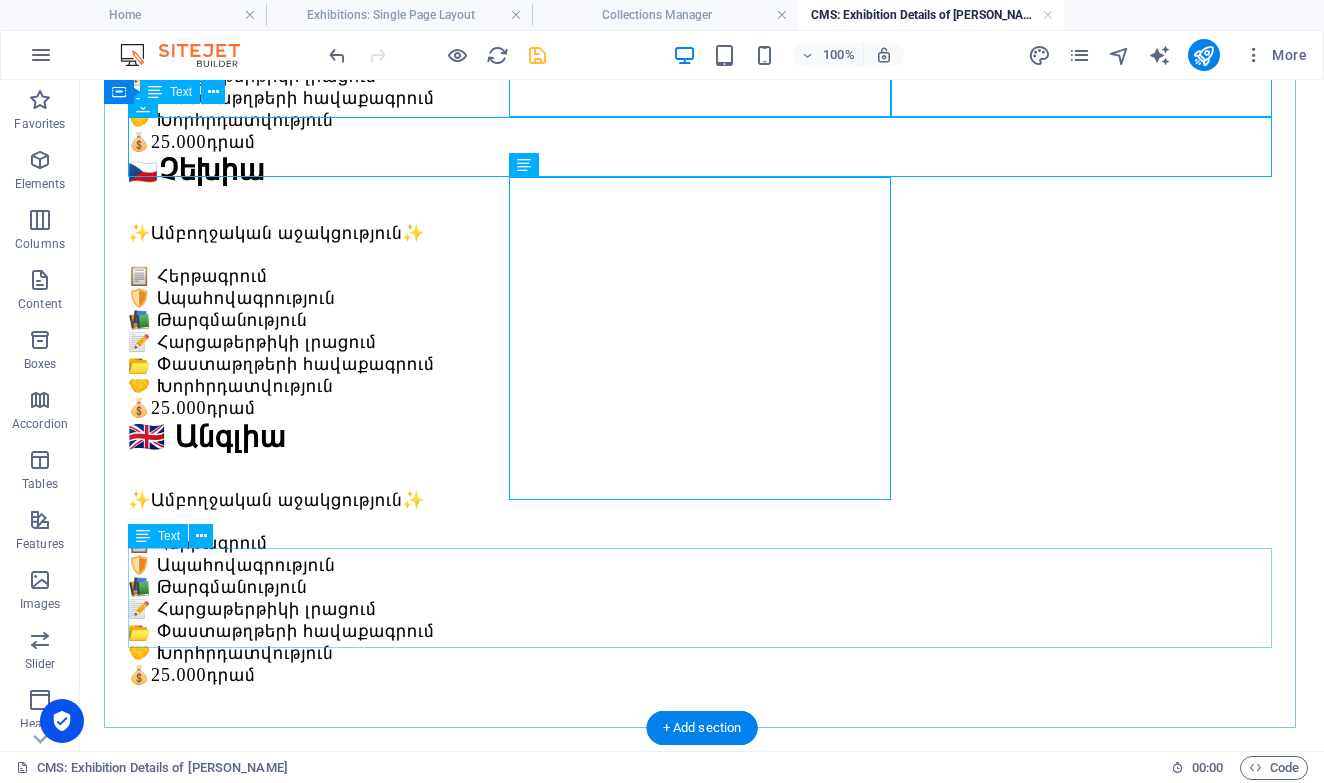 click on "Lorem ipsum dolor sit amet, consectetur adipiscing elit, sed do eiusmod tempor incididunt ut labore et dolore magna aliqua. Ut enim ad minim veniam, quis nostrud exercitation ullamco laboris nisi ut aliquip ex ea commodo consequat. Duis aute irure dolor in reprehenderit in voluptate velit esse cillum dolore eu fugiat nulla pariatur. Excepteur sint occaecat cupidatat non proident, sunt in culpa qui officia deserunt mollit anim id est laborum." at bounding box center [702, 2239] 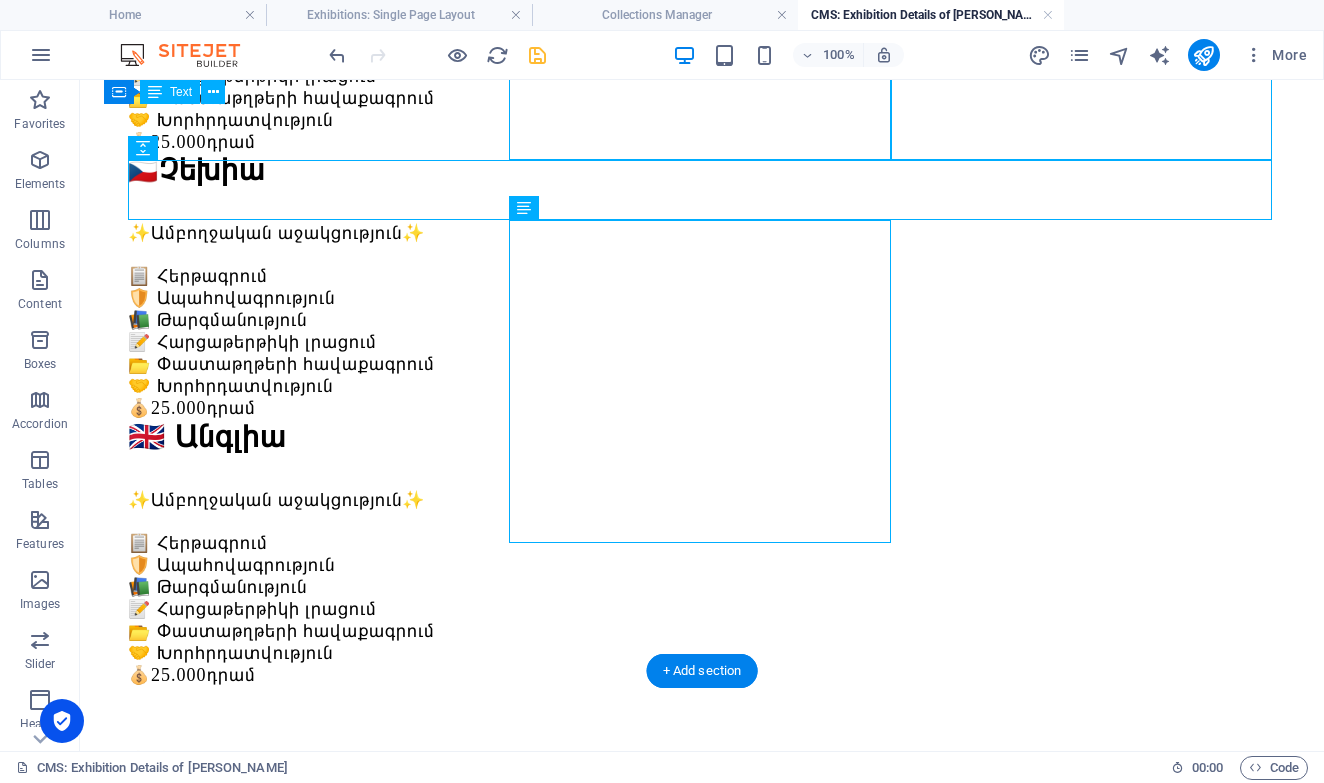 scroll, scrollTop: 1359, scrollLeft: 0, axis: vertical 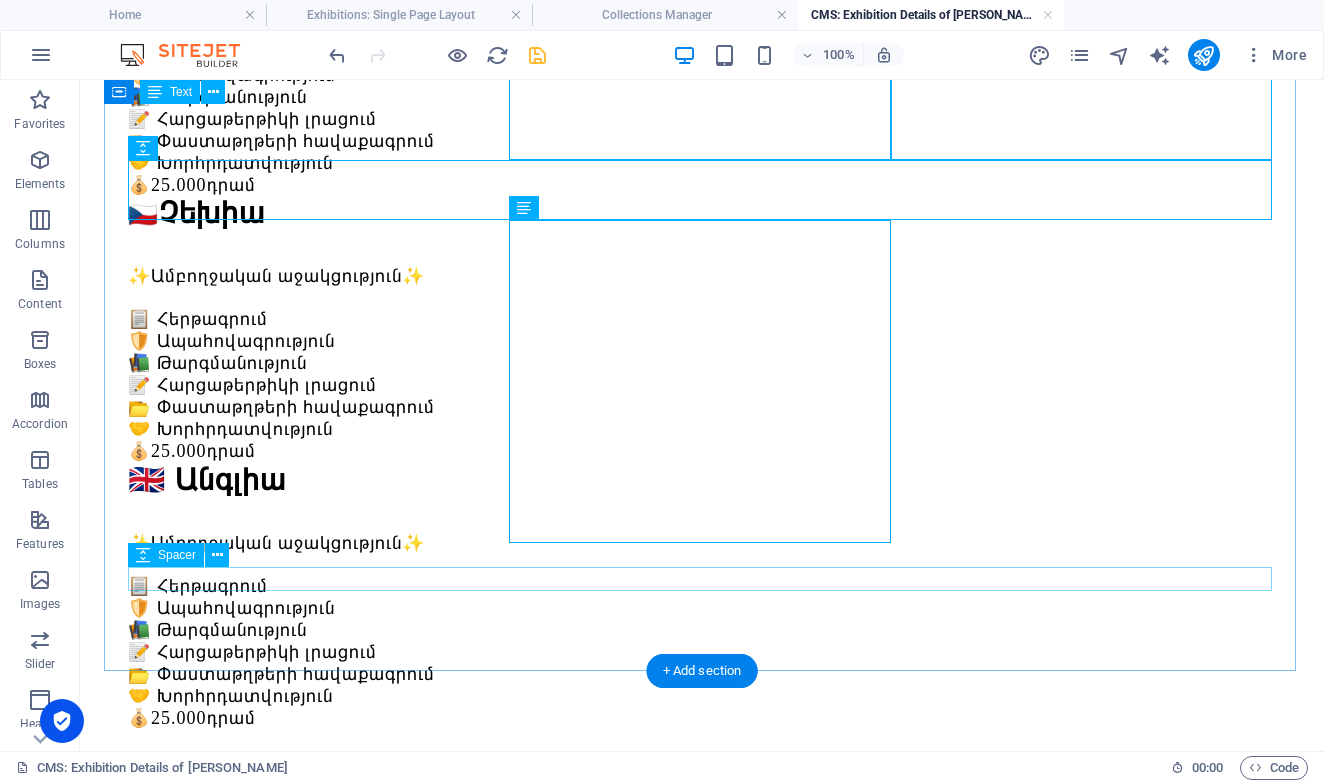 click at bounding box center (702, 2220) 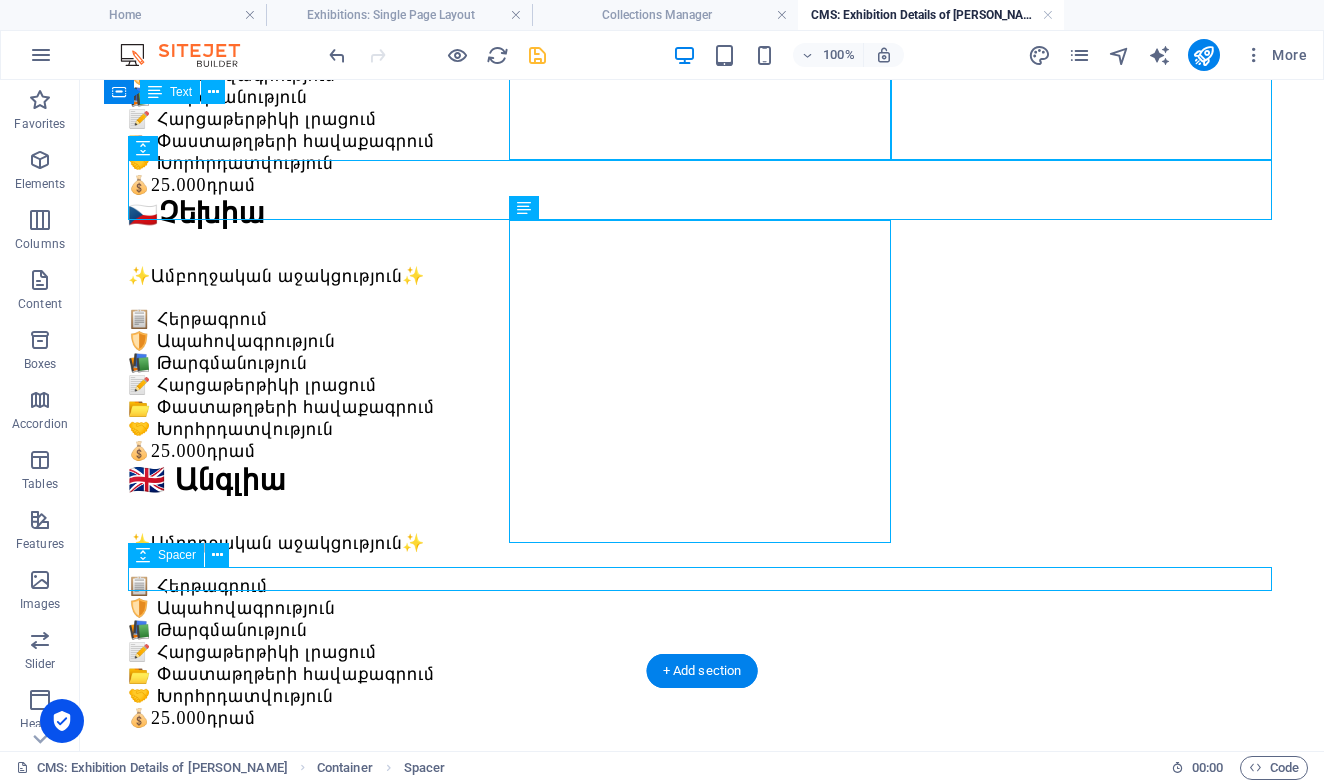 click at bounding box center [702, 2220] 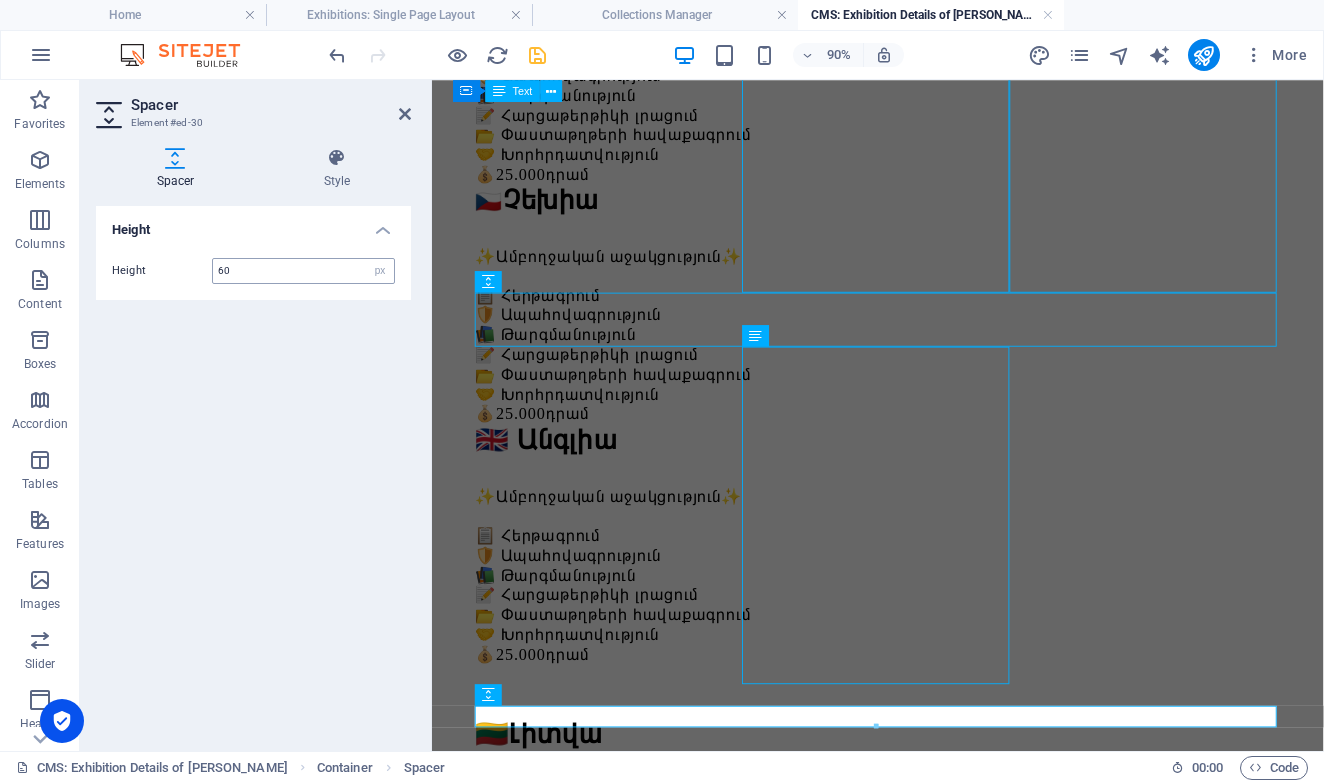 type on "60" 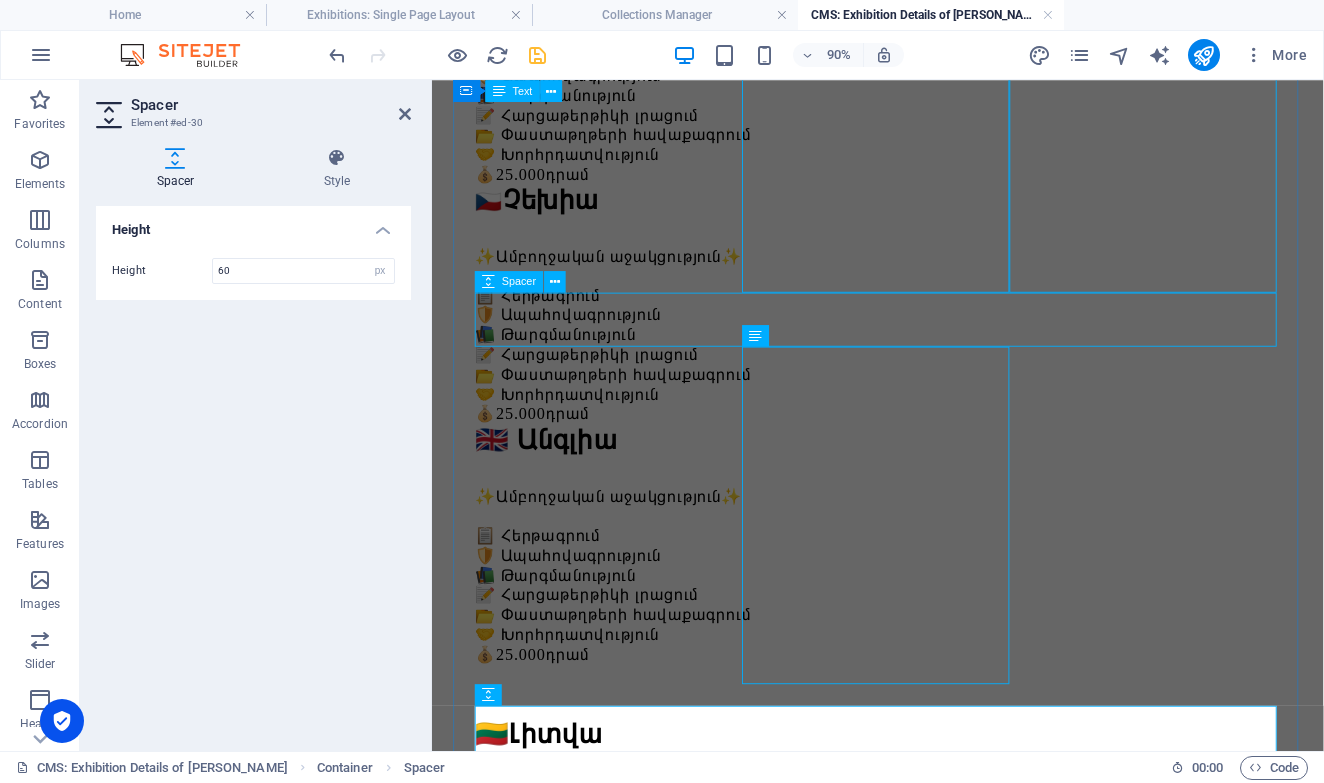 click at bounding box center [927, 1620] 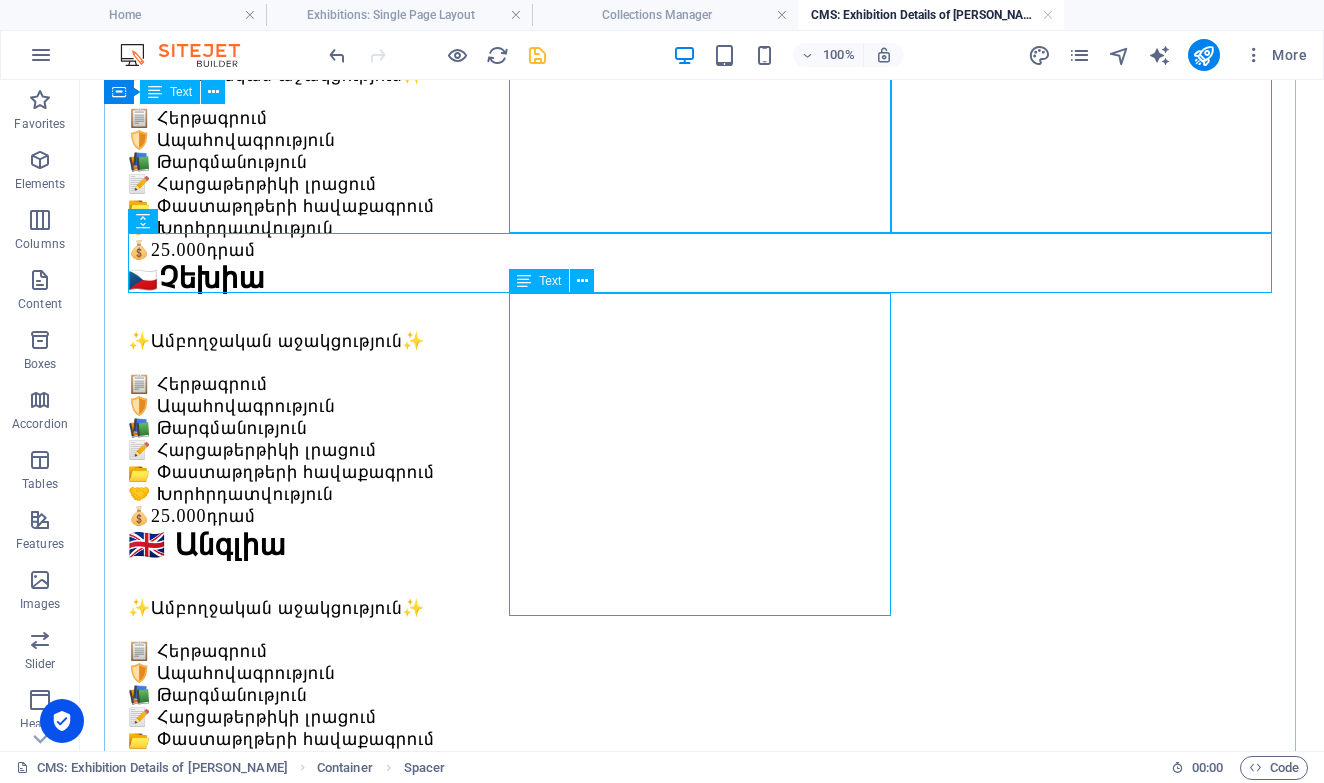 scroll, scrollTop: 1271, scrollLeft: 0, axis: vertical 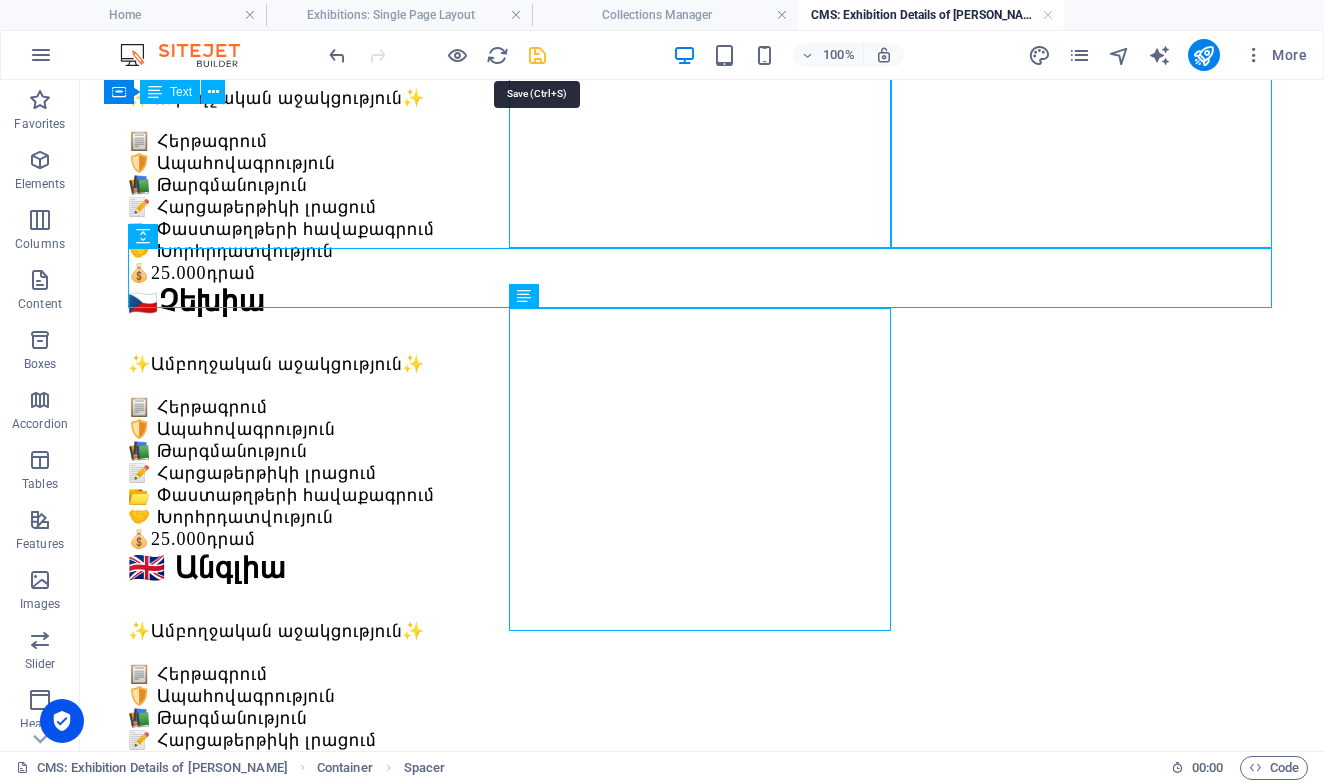 click at bounding box center (537, 55) 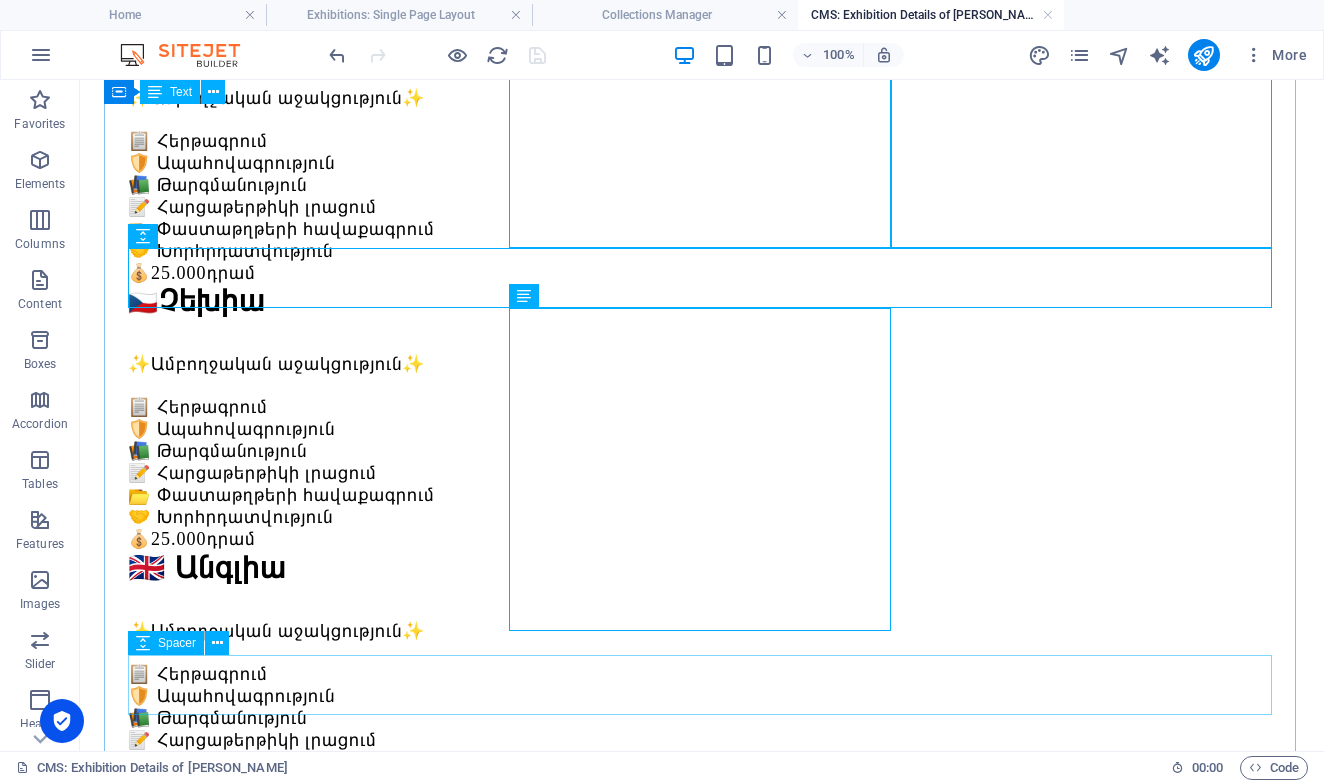 click at bounding box center (702, 2326) 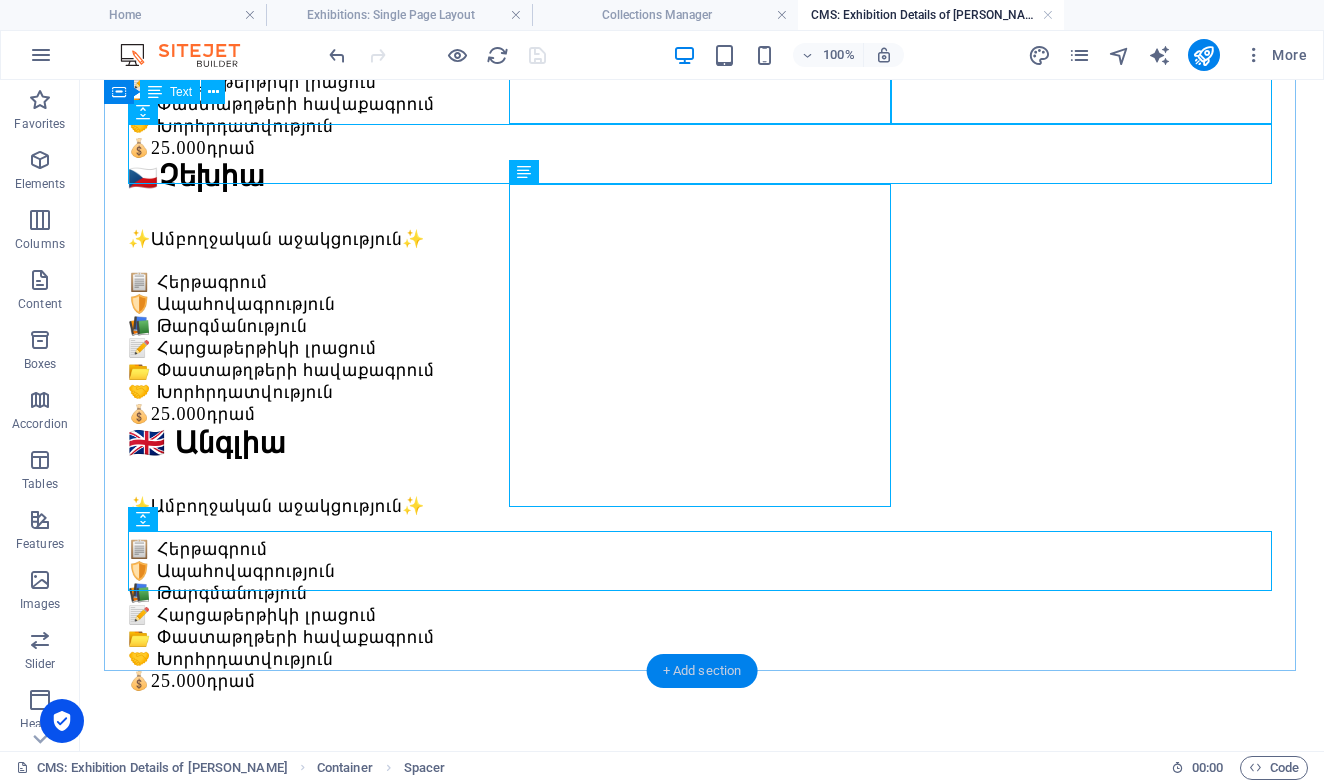 scroll, scrollTop: 1395, scrollLeft: 0, axis: vertical 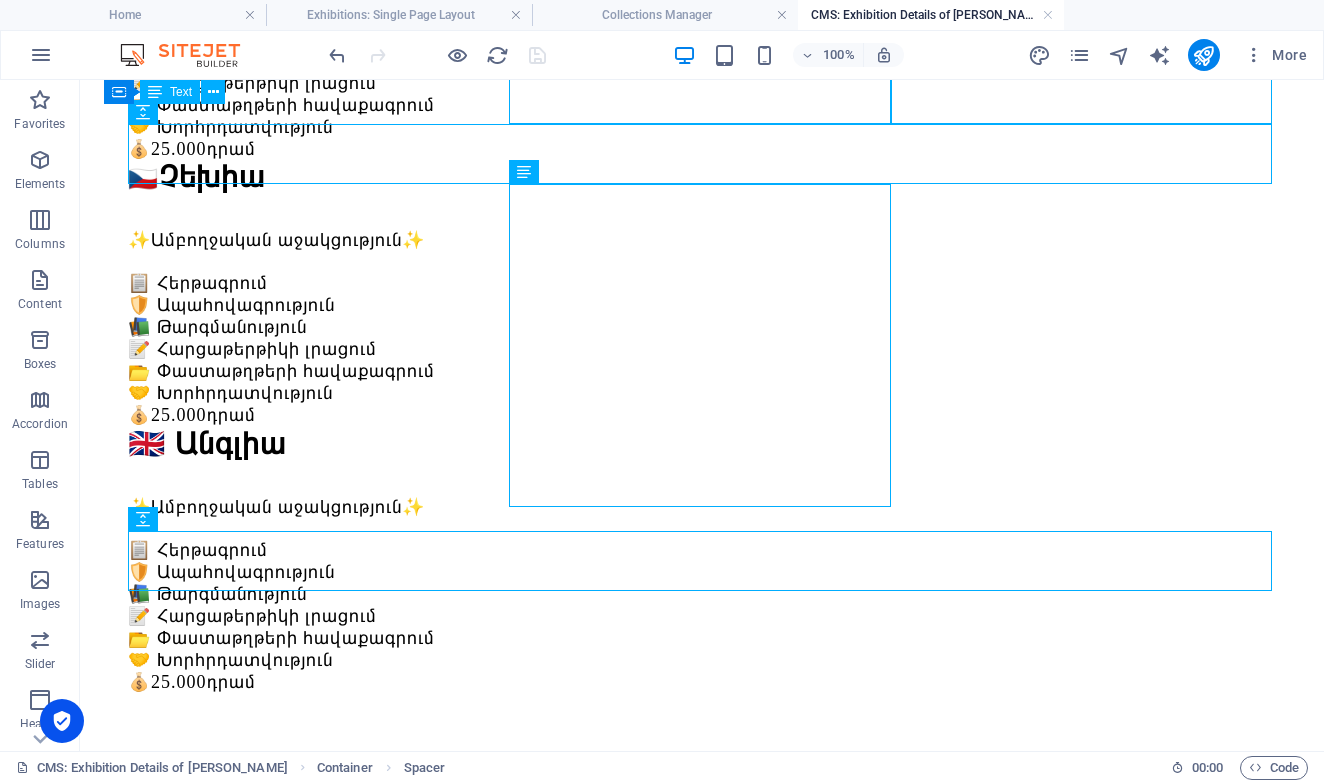 click on "Երկրներ 🇮🇹  Իտալիա ✨Ամբողջական աջակցություն✨   📋 Հերթագրում 🛡️ Ապահովագրություն   📚 Թարգմանություն   📝 Հարցաթերթիկի լրացում   📂 Փաստաթղթերի հավաքագրում   🤝 Խորհրդատվություն 💰 25.000  դրամ 🇪🇸 Իսպանիա ✨Ամբողջական աջակցություն✨   📋 Հերթագրում 🛡️ Ապահովագրություն   📚 Թարգմանություն   📝 Հարցաթերթիկի լրացում   📂 Փաստաթղթերի հավաքագրում   🤝 Խորհրդատվություն 💰 25.000  դրամ 🇩🇪  Գերմանիա ✨Ամբողջական աջակցություն✨   📋 Հերթագրում 🛡️ Ապահովագրություն   📚 Թարգմանություն   📝 Հարցաթերթիկի լրացում   📂 Փաստաթղթերի հավաքագրում   💰 25.000  դրամ" at bounding box center (702, 538) 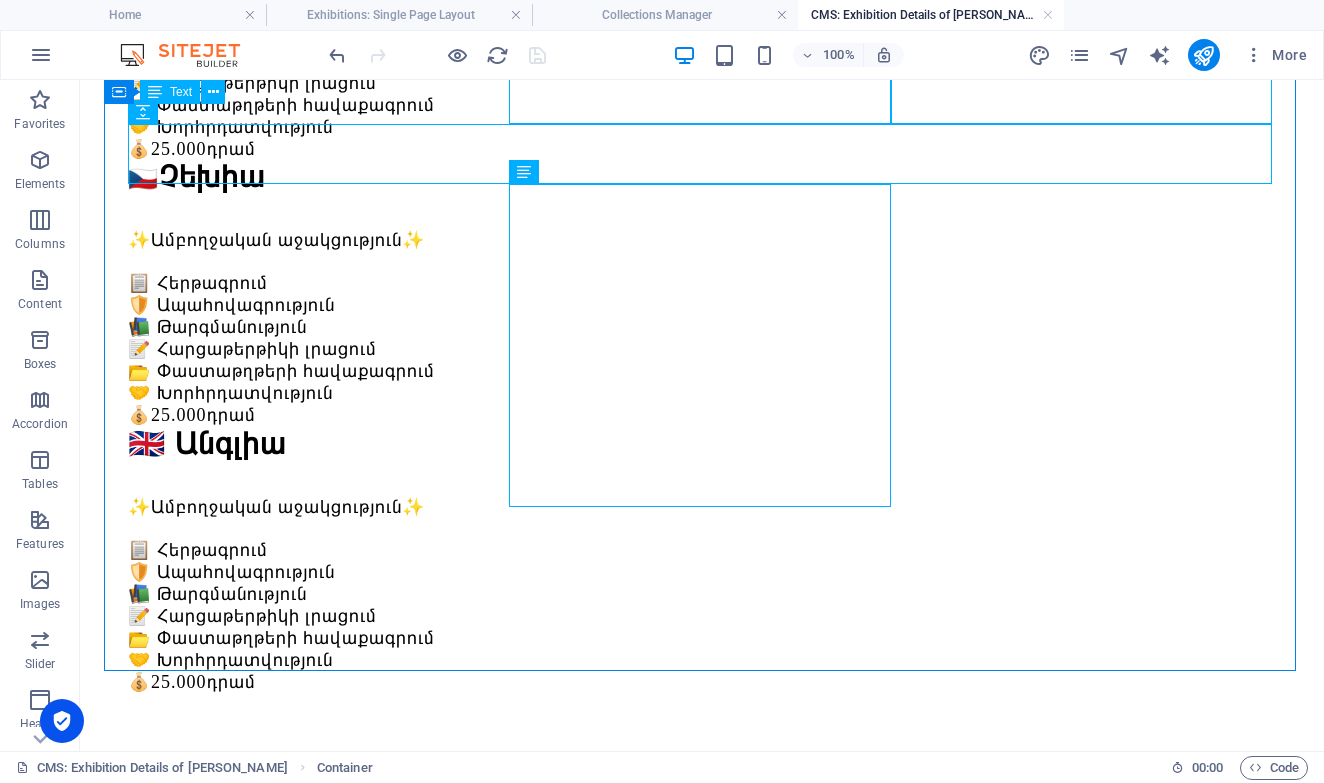 click on "Երկրներ 🇮🇹  Իտալիա ✨Ամբողջական աջակցություն✨   📋 Հերթագրում 🛡️ Ապահովագրություն   📚 Թարգմանություն   📝 Հարցաթերթիկի լրացում   📂 Փաստաթղթերի հավաքագրում   🤝 Խորհրդատվություն 💰 25.000  դրամ 🇪🇸 Իսպանիա ✨Ամբողջական աջակցություն✨   📋 Հերթագրում 🛡️ Ապահովագրություն   📚 Թարգմանություն   📝 Հարցաթերթիկի լրացում   📂 Փաստաթղթերի հավաքագրում   🤝 Խորհրդատվություն 💰 25.000  դրամ 🇩🇪  Գերմանիա ✨Ամբողջական աջակցություն✨   📋 Հերթագրում 🛡️ Ապահովագրություն   📚 Թարգմանություն   📝 Հարցաթերթիկի լրացում   📂 Փաստաթղթերի հավաքագրում   💰 25.000  դրամ" at bounding box center [702, 538] 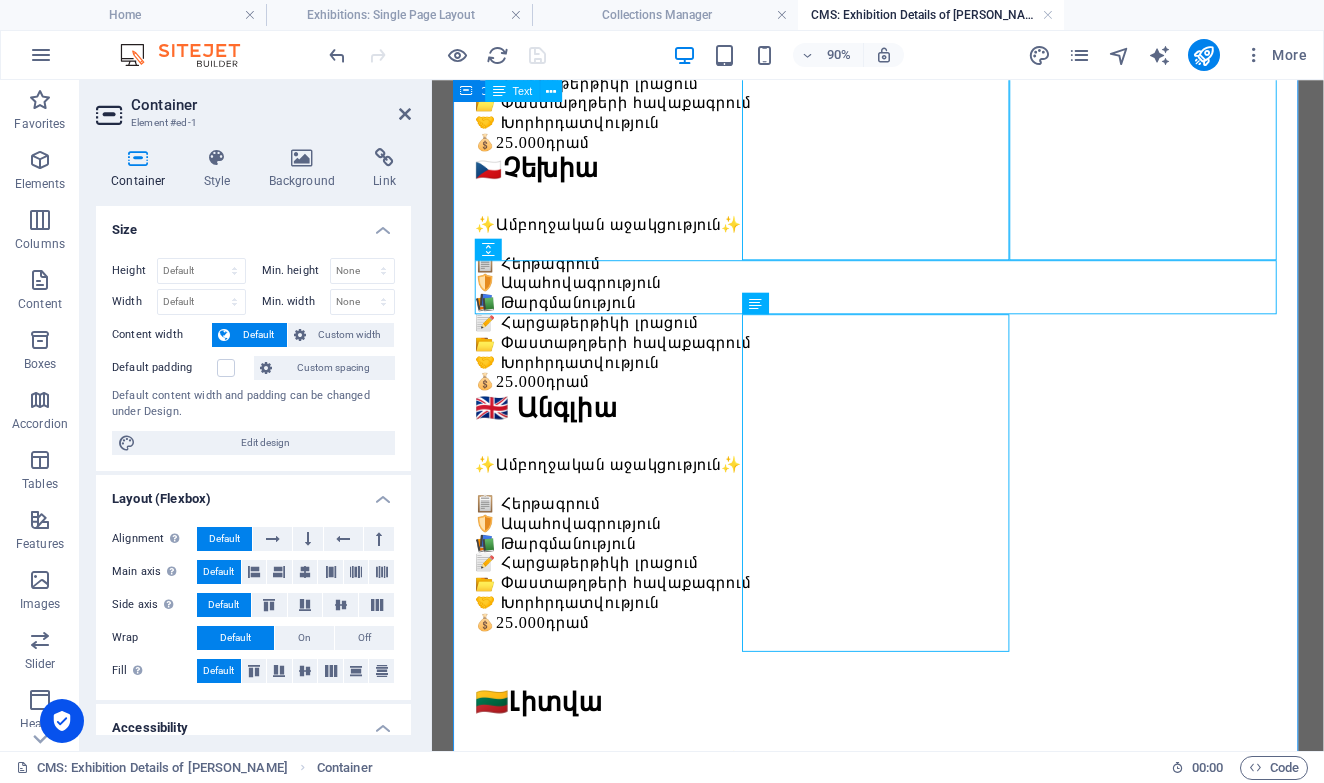 click on "Երկրներ 🇮🇹  Իտալիա ✨Ամբողջական աջակցություն✨   📋 Հերթագրում 🛡️ Ապահովագրություն   📚 Թարգմանություն   📝 Հարցաթերթիկի լրացում   📂 Փաստաթղթերի հավաքագրում   🤝 Խորհրդատվություն 💰 25.000  դրամ 🇪🇸 Իսպանիա ✨Ամբողջական աջակցություն✨   📋 Հերթագրում 🛡️ Ապահովագրություն   📚 Թարգմանություն   📝 Հարցաթերթիկի լրացում   📂 Փաստաթղթերի հավաքագրում   🤝 Խորհրդատվություն 💰 25.000  դրամ 🇩🇪  Գերմանիա ✨Ամբողջական աջակցություն✨   📋 Հերթագրում 🛡️ Ապահովագրություն   📚 Թարգմանություն   📝 Հարցաթերթիկի լրացում   📂 Փաստաթղթերի հավաքագրում   💰 25.000  դրամ" at bounding box center (927, 538) 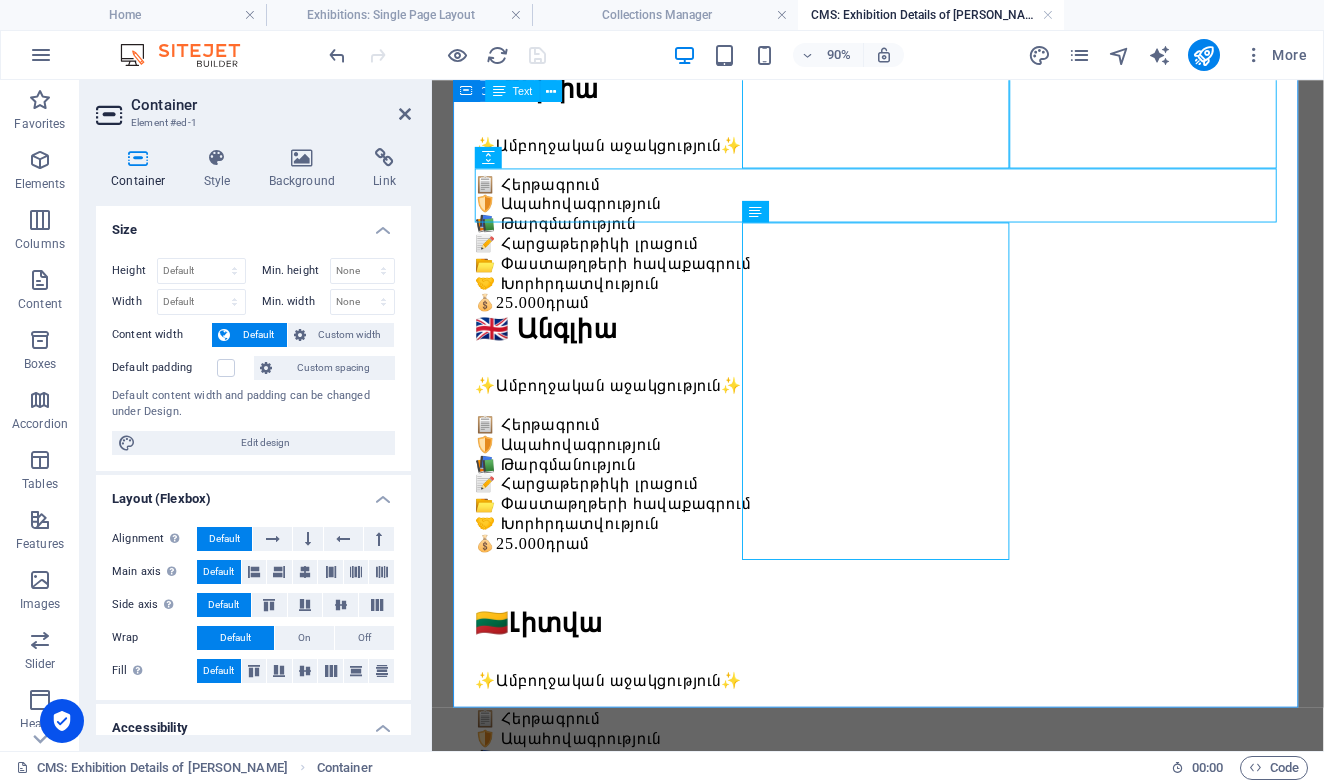 scroll, scrollTop: 1497, scrollLeft: 0, axis: vertical 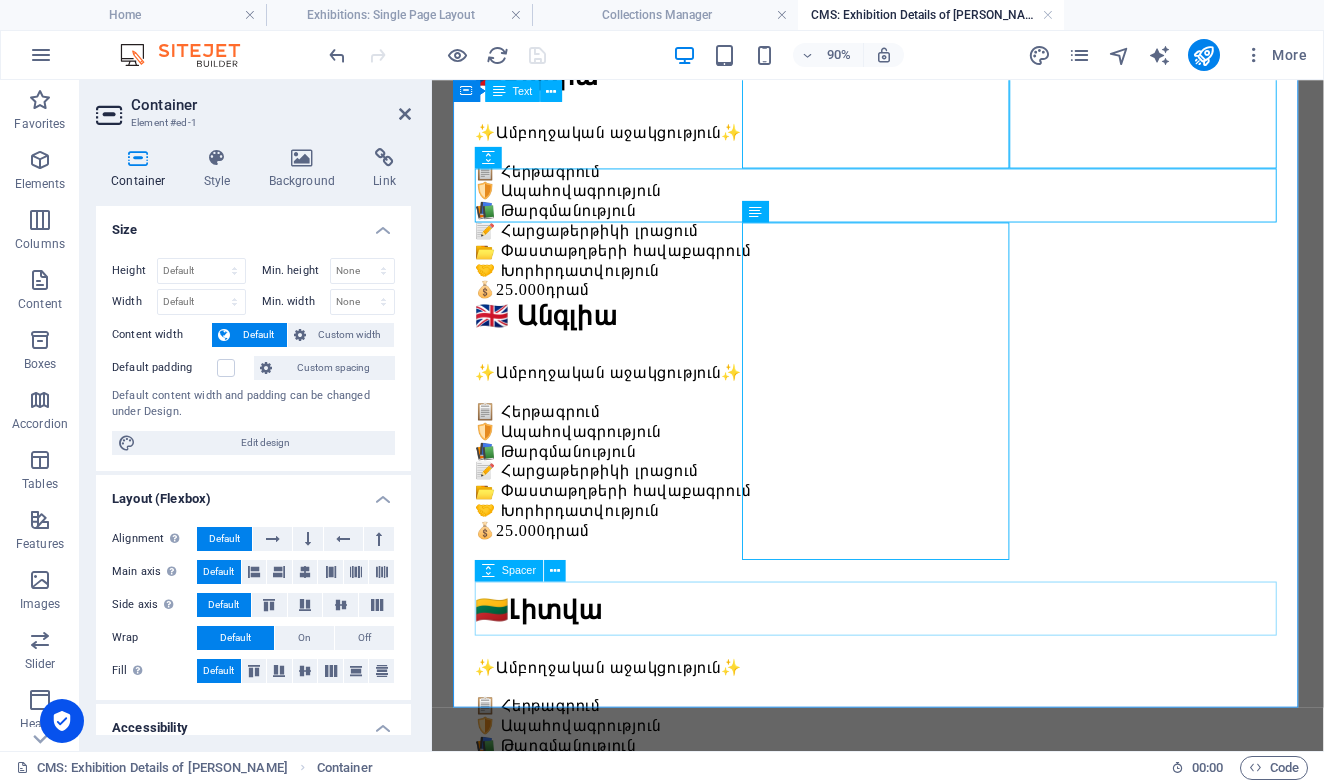 click at bounding box center (927, 2100) 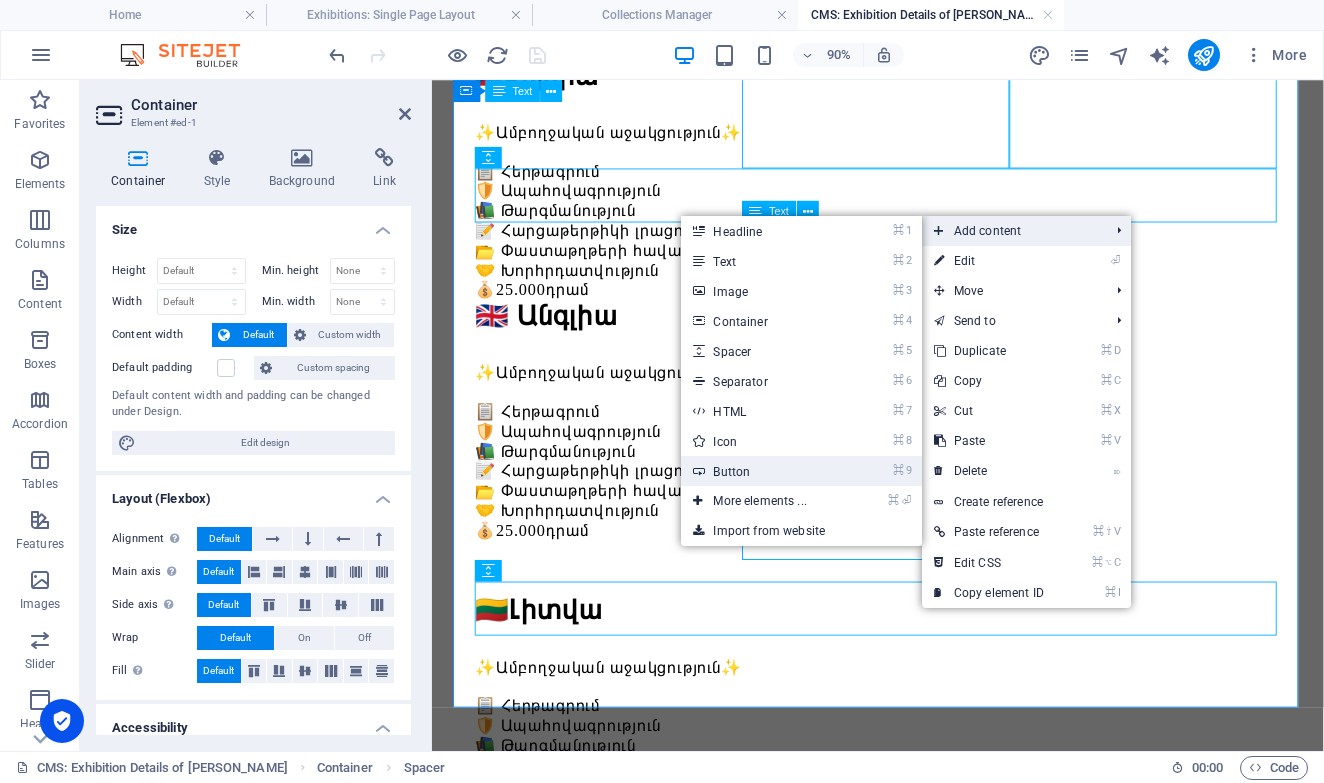 click on "⌘ 9  Button" at bounding box center (763, 471) 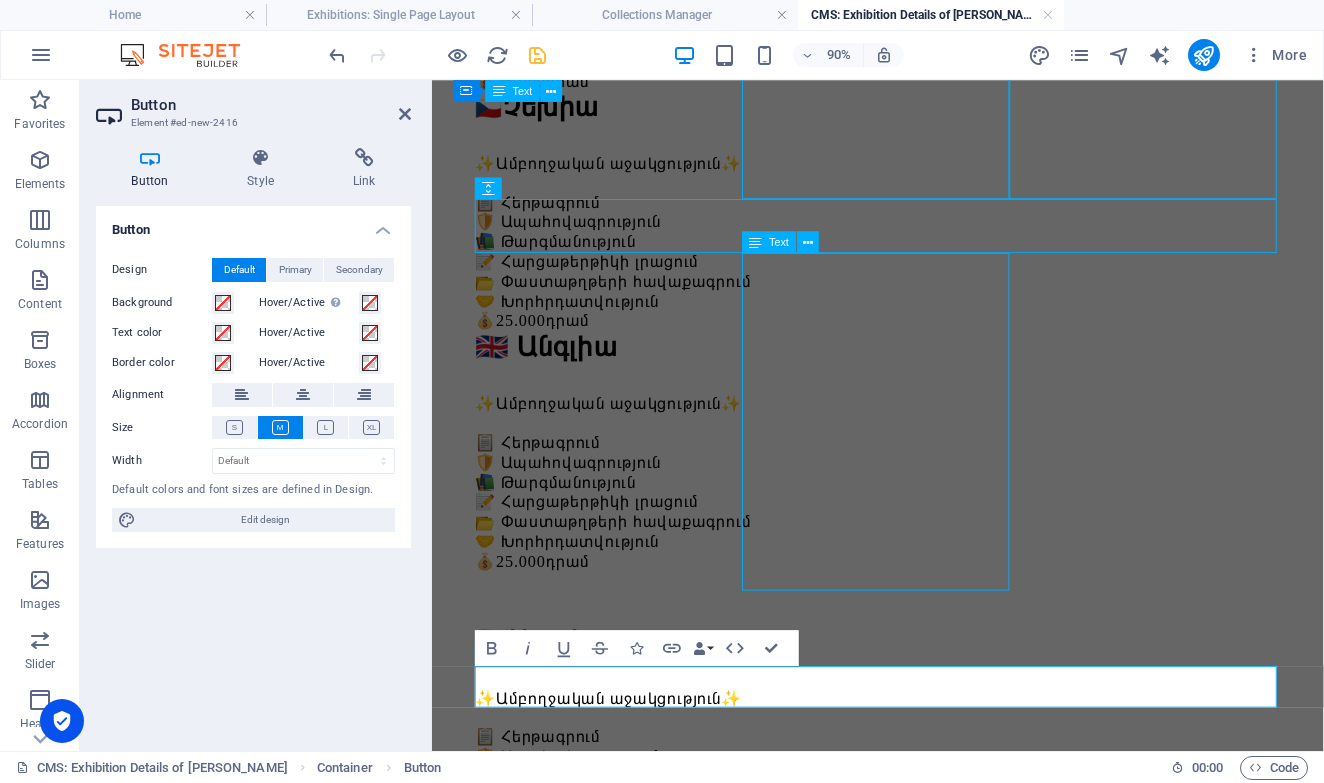 scroll, scrollTop: 1574, scrollLeft: 0, axis: vertical 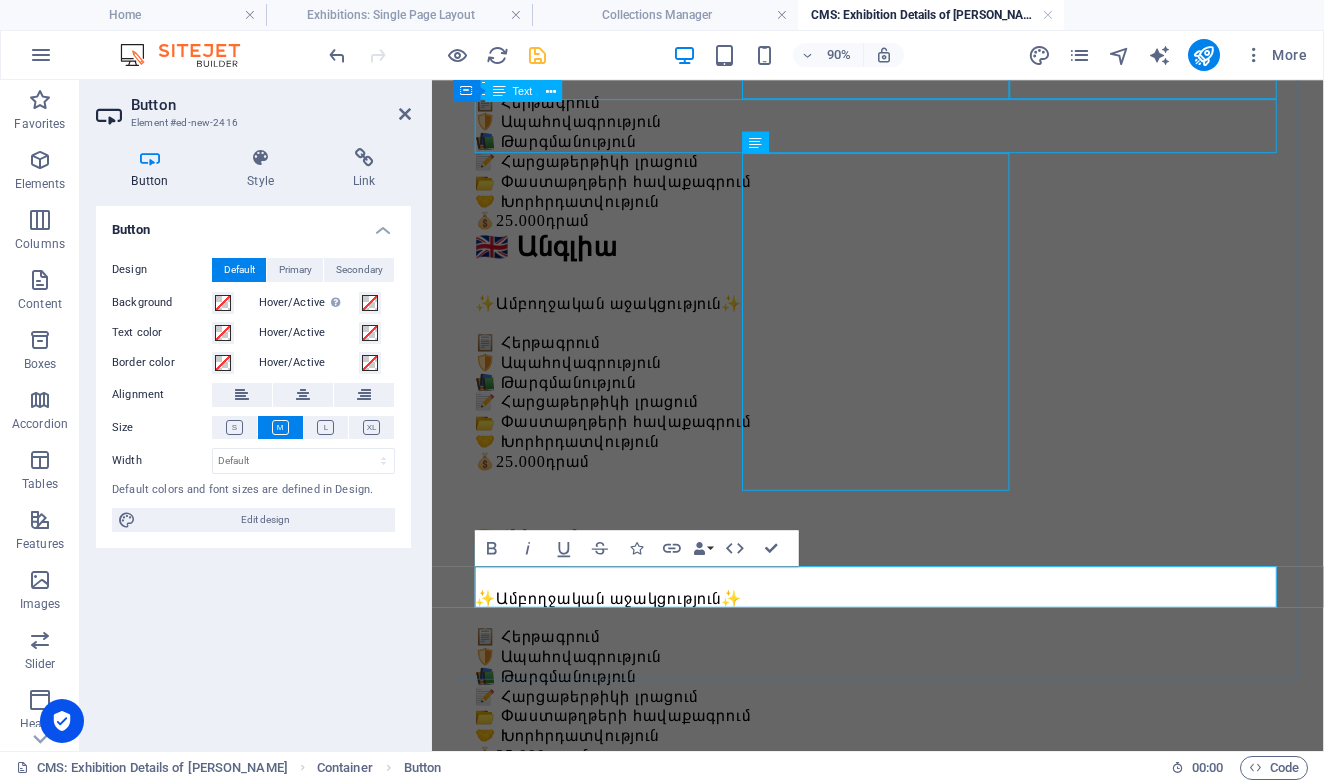 type 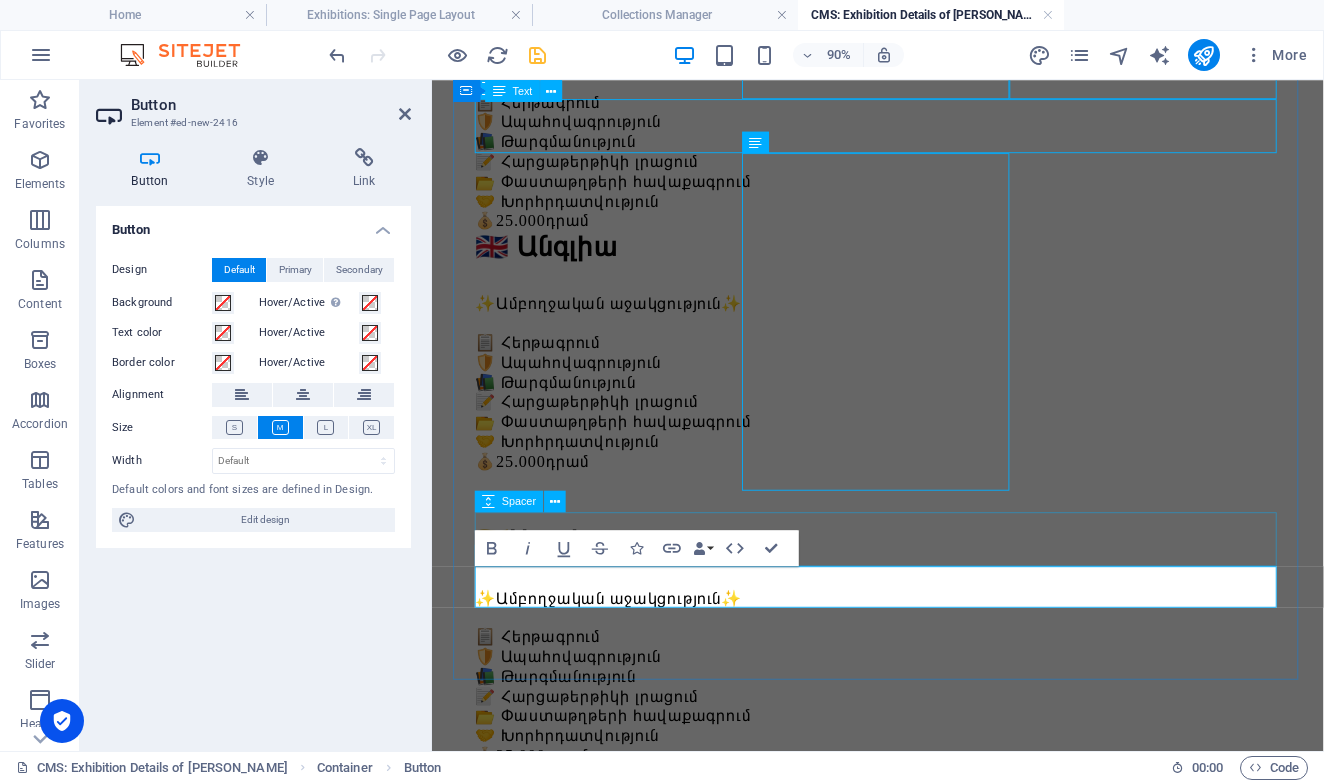 click at bounding box center (927, 2023) 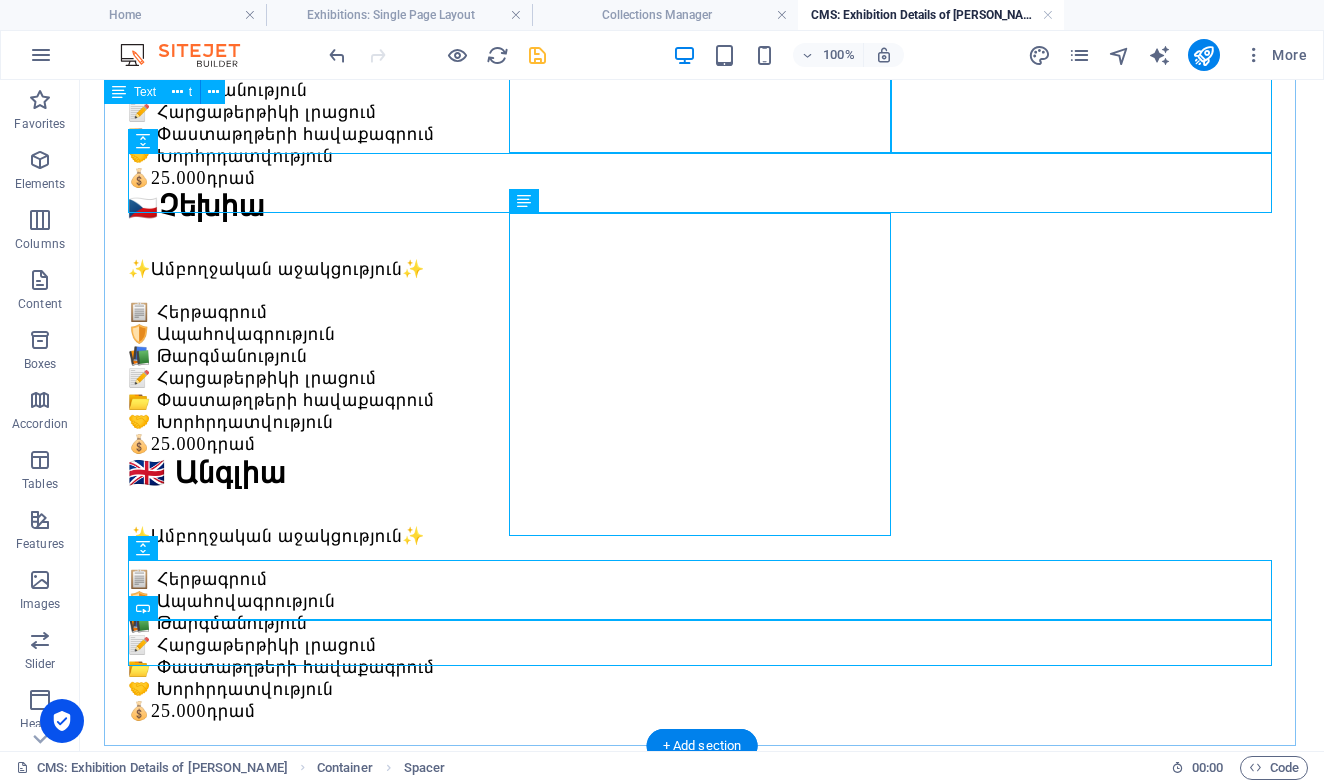 click on "ԴԻՄԻՐ ՀԻՄԱ" at bounding box center (702, 2284) 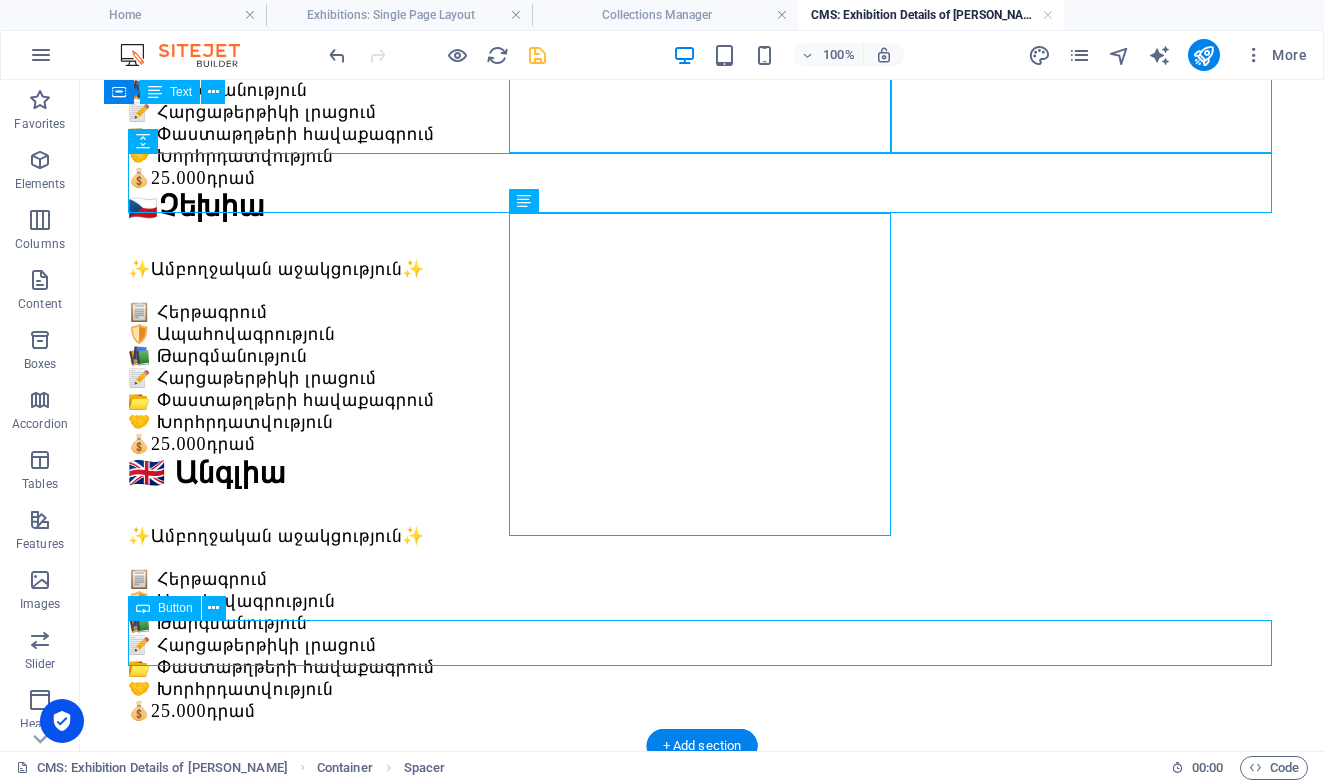 click on "ԴԻՄԻՐ ՀԻՄԱ" at bounding box center (702, 2284) 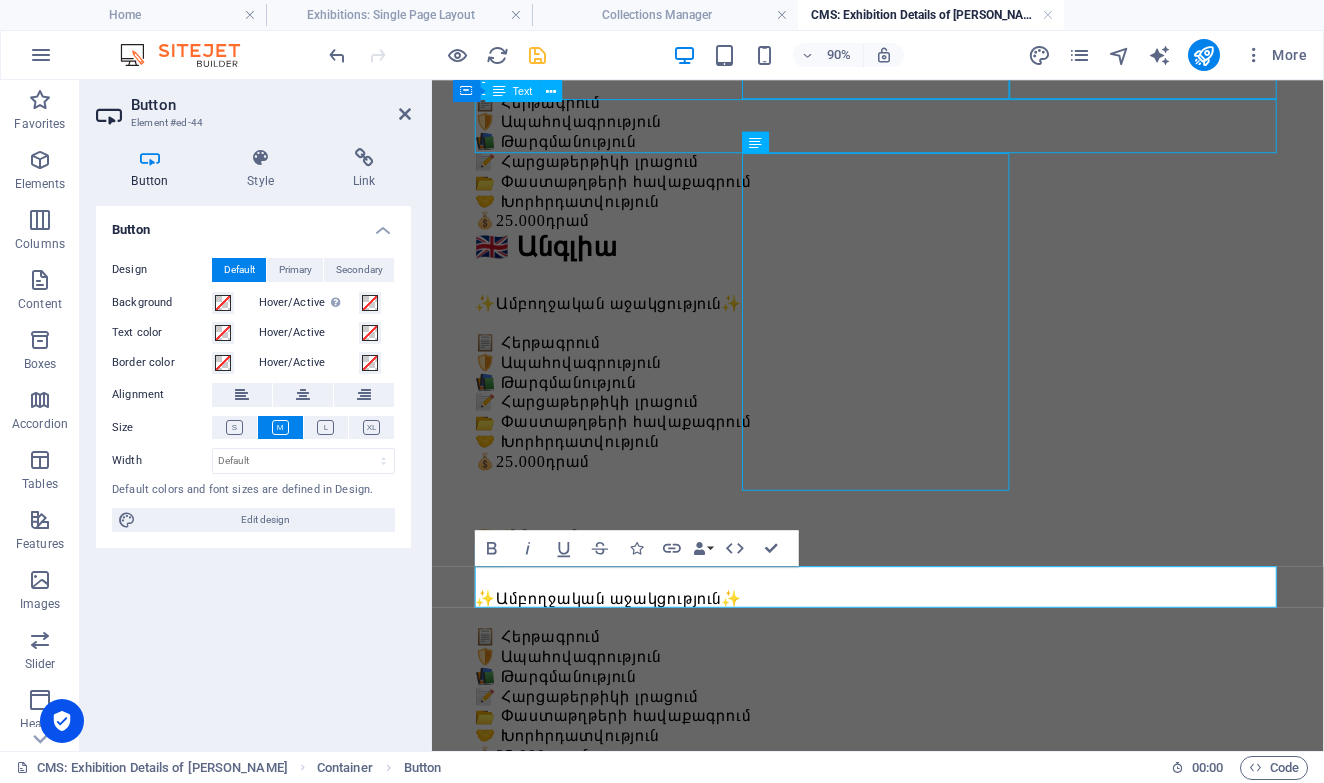click on "Button Style Link Button Design Default Primary Secondary Background Hover/Active Switch to preview mode to test the active/hover state Text color Hover/Active Border color Hover/Active Alignment Size Width Default px rem % em vh vw Default colors and font sizes are defined in Design. Edit design Preset Element Layout How this element expands within the layout (Flexbox). Size Default auto px % 1/1 1/2 1/3 1/4 1/5 1/6 1/7 1/8 1/9 1/10 Grow Shrink Order Container layout Visible Visible Opacity 100 % Overflow Spacing Margin Default auto px % rem vw vh Custom Custom auto px % rem vw vh auto px % rem vw vh auto px % rem vw vh auto px % rem vw vh Padding Default px rem % vh vw Custom Custom px rem % vh vw px rem % vh vw px rem % vh vw px rem % vh vw Border Style              - Width 1 auto px rem % vh vw Custom Custom 1 auto px rem % vh vw 1 auto px rem % vh vw 1 auto px rem % vh vw 1 auto px rem % vh vw  - Color Round corners Default px rem % vh vw Custom Custom px rem % vh vw px rem % vh vw px rem % vh" at bounding box center (253, 441) 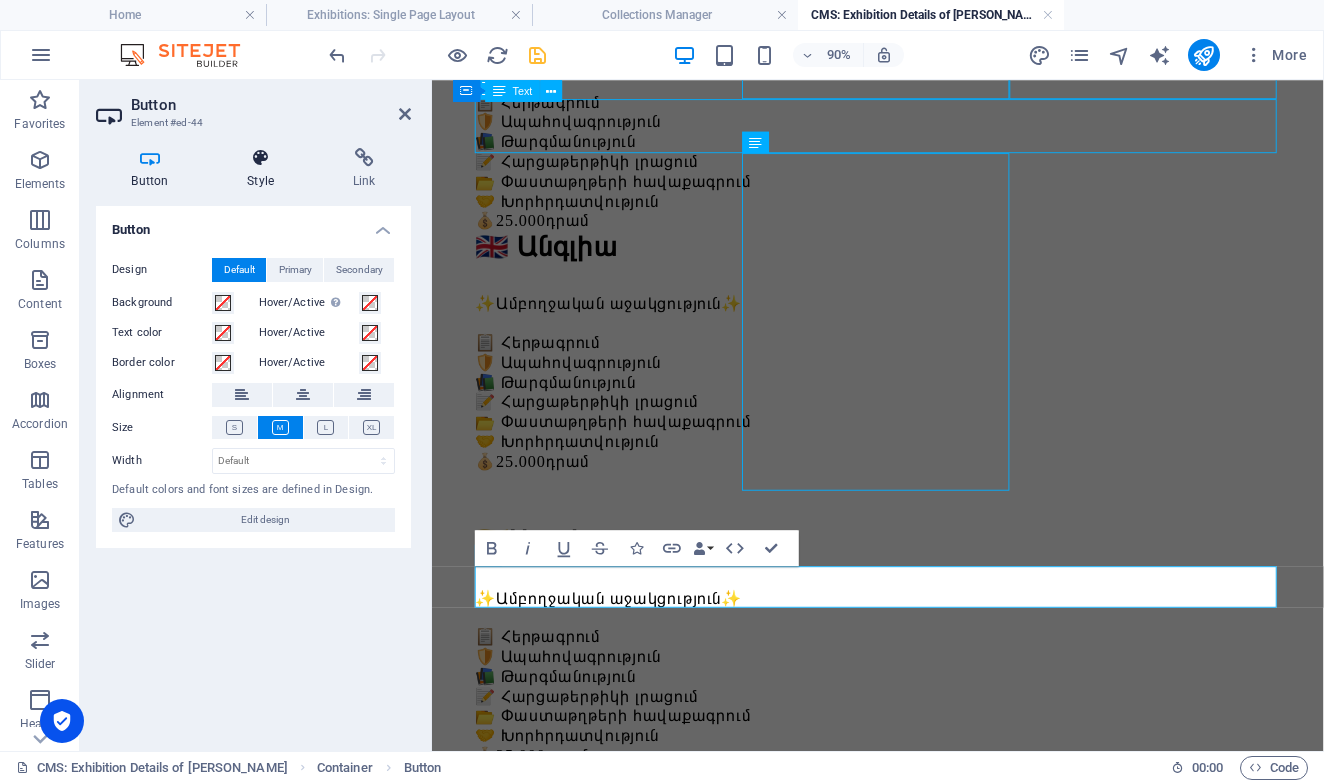 click on "Style" at bounding box center (265, 169) 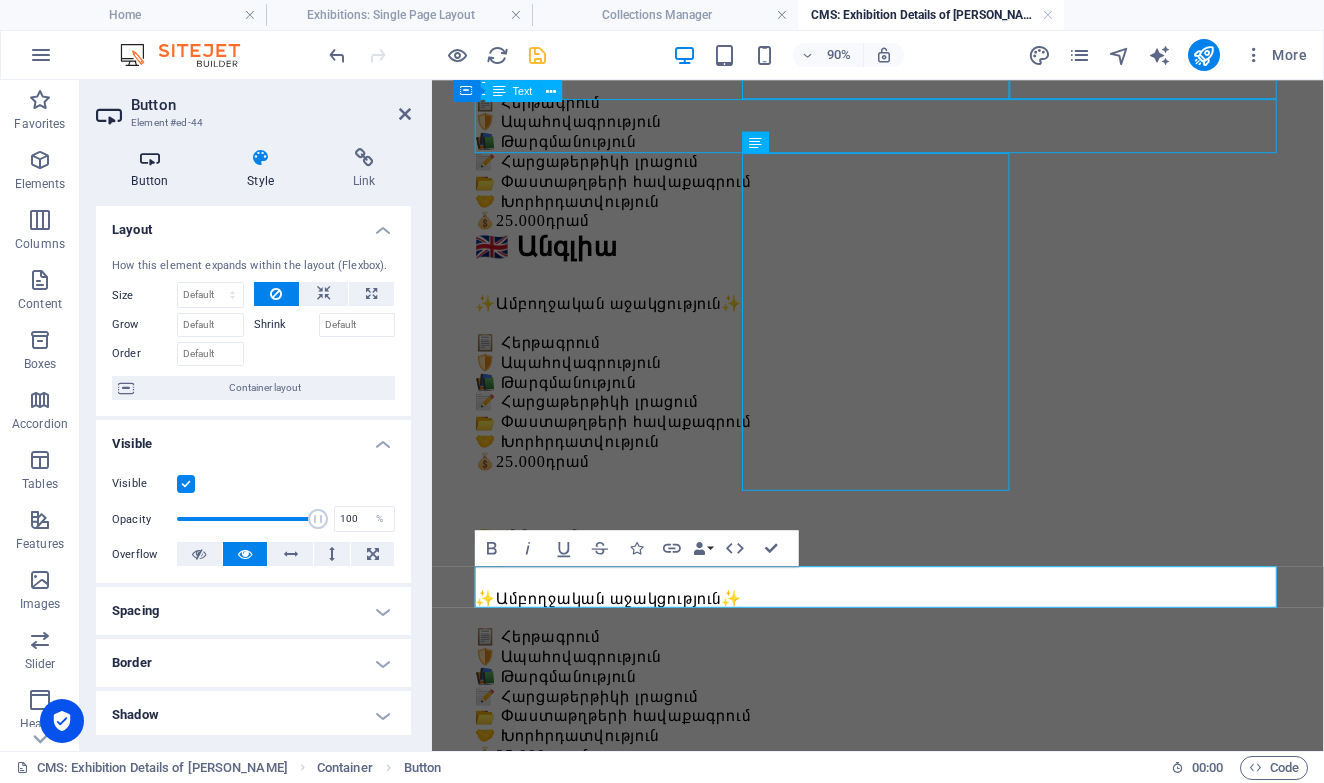 scroll, scrollTop: 0, scrollLeft: 0, axis: both 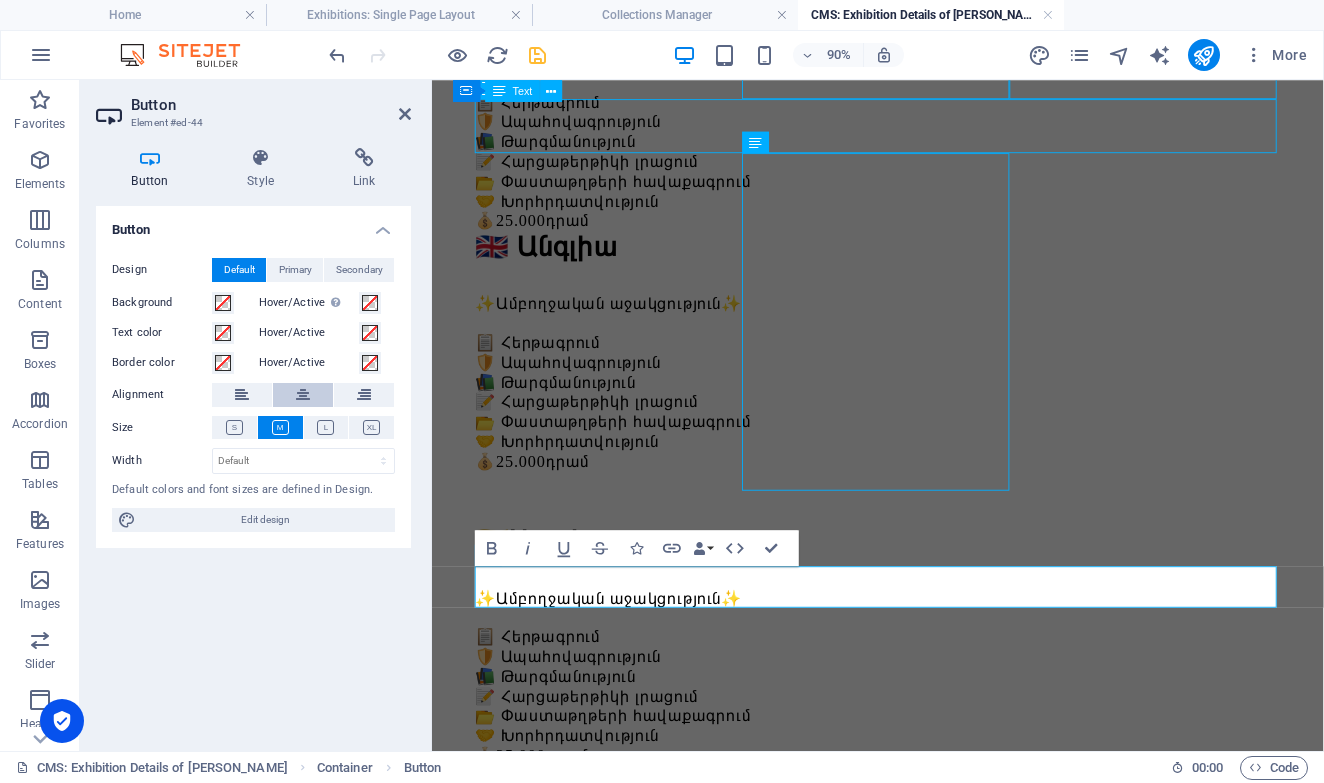 click at bounding box center (303, 395) 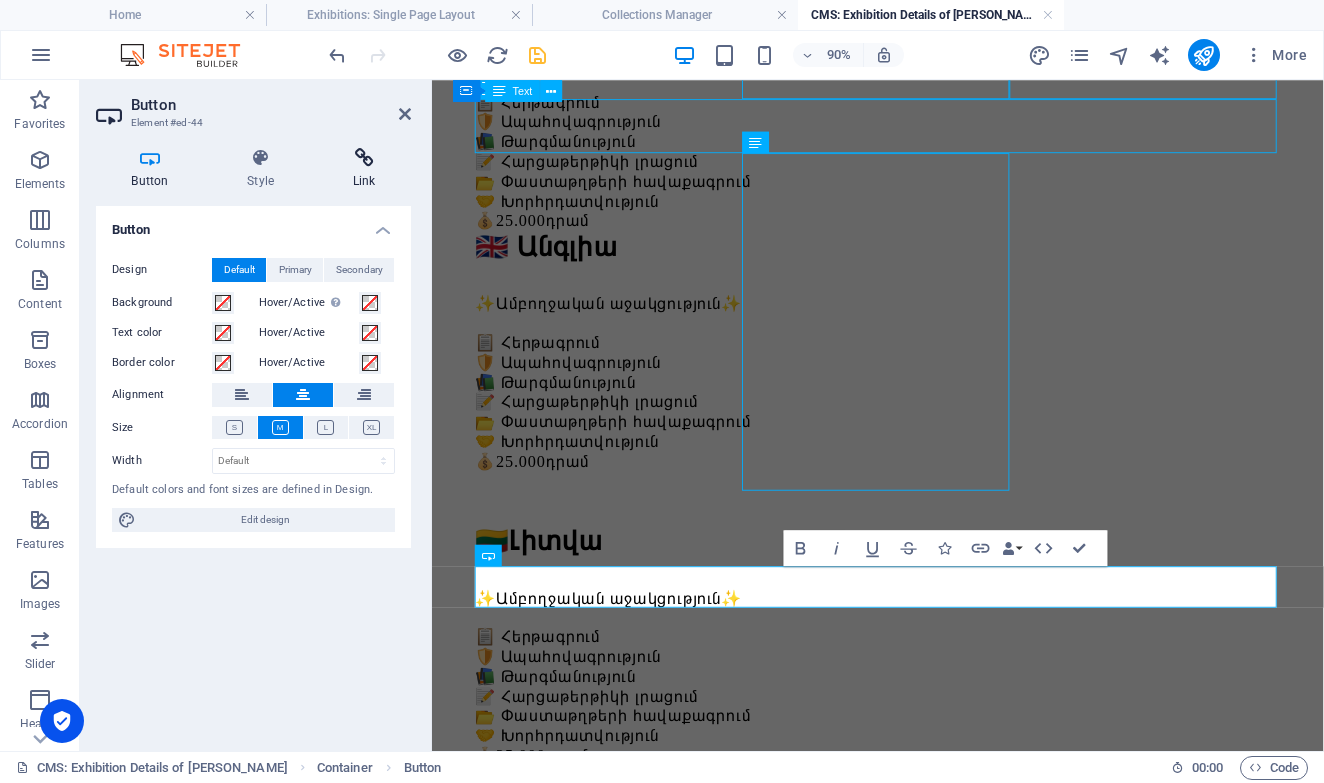 click at bounding box center (364, 158) 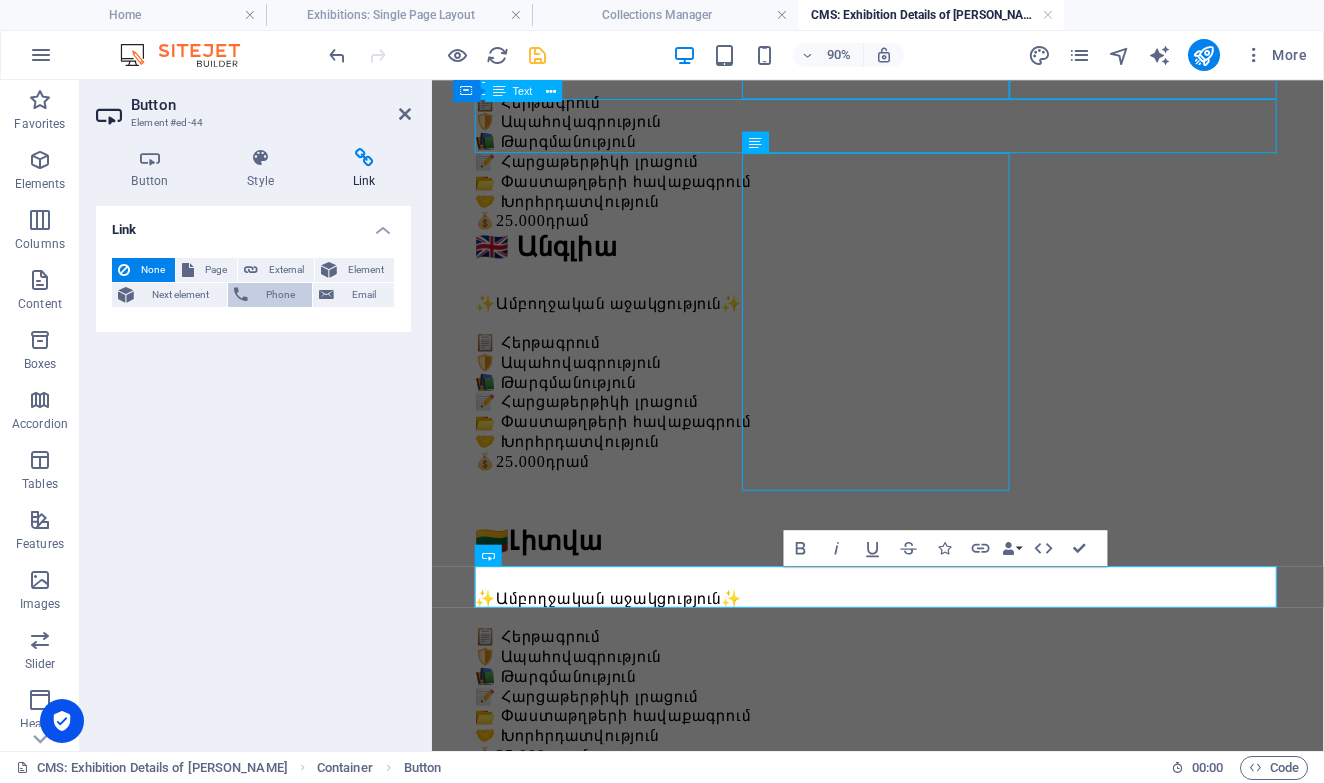 click on "Phone" at bounding box center (280, 295) 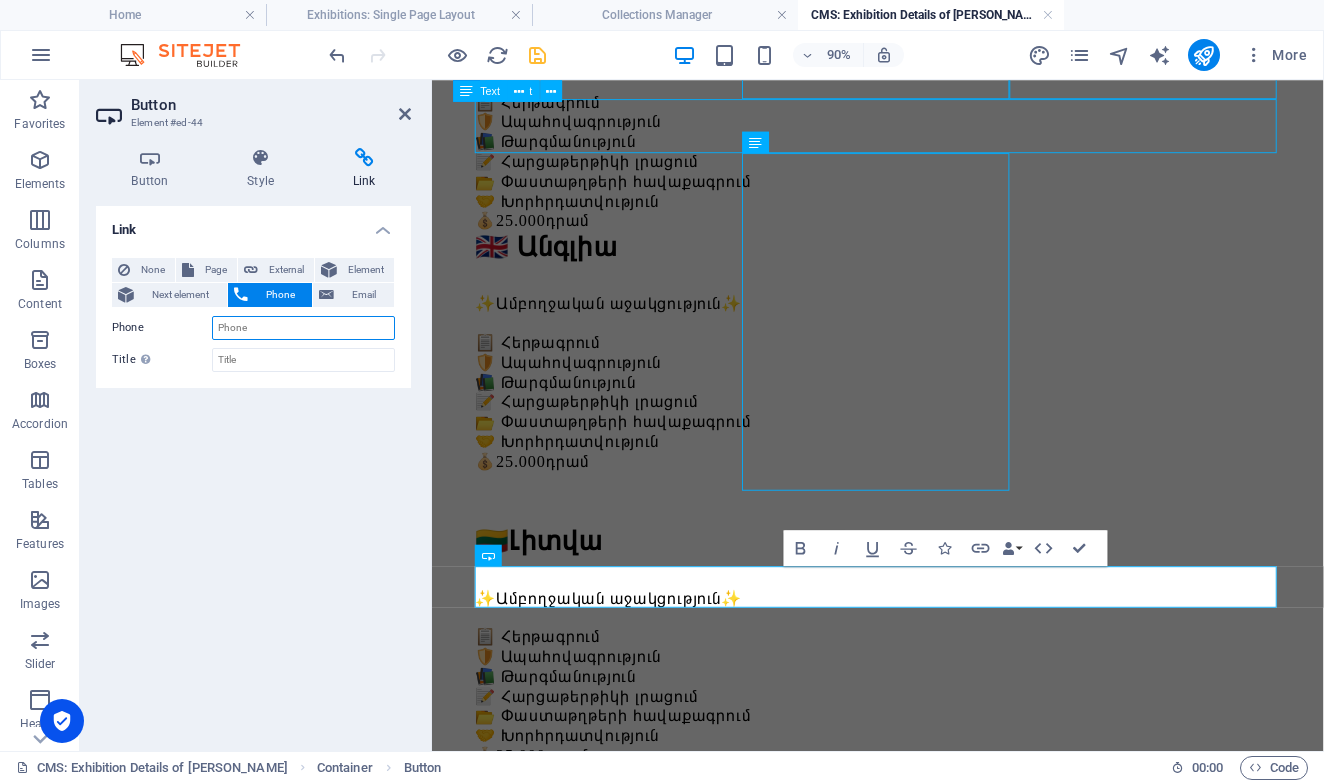 click on "Phone" at bounding box center (303, 328) 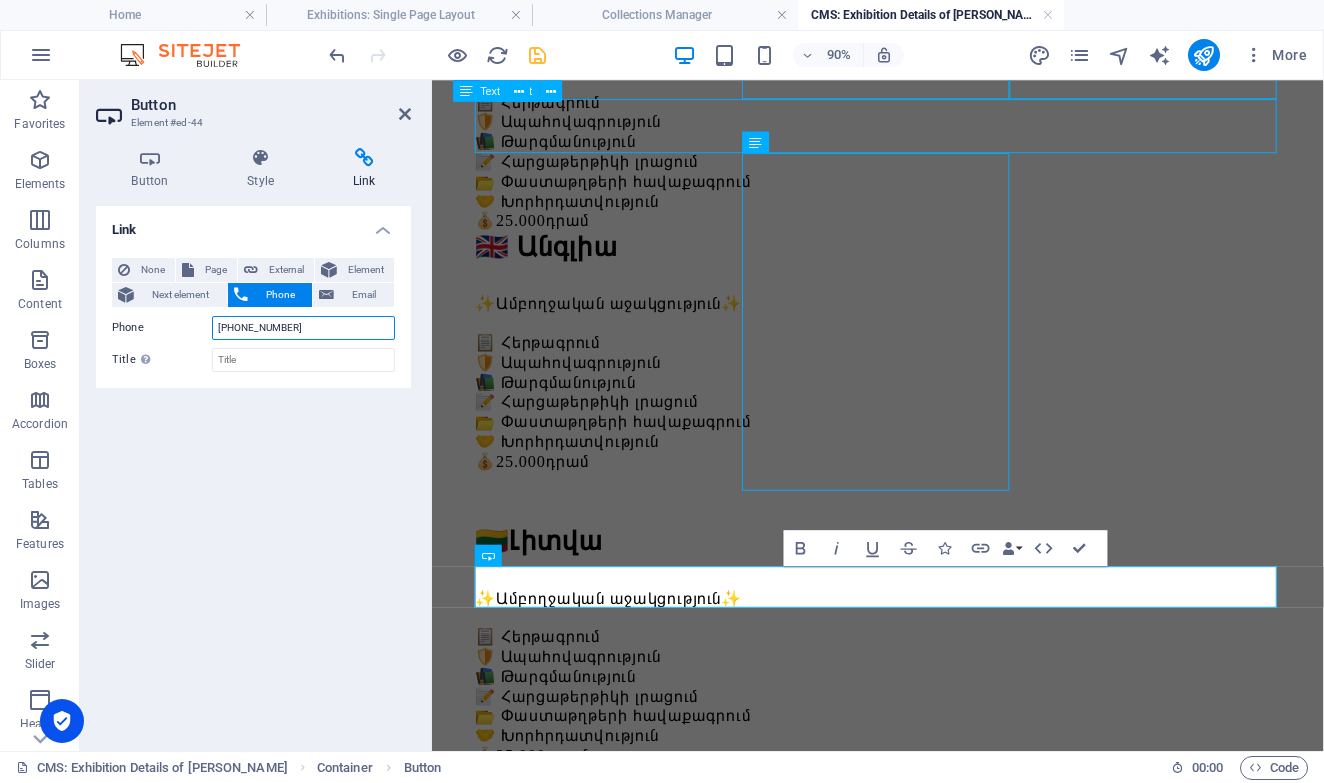 click on "+374 98 728696" at bounding box center (303, 328) 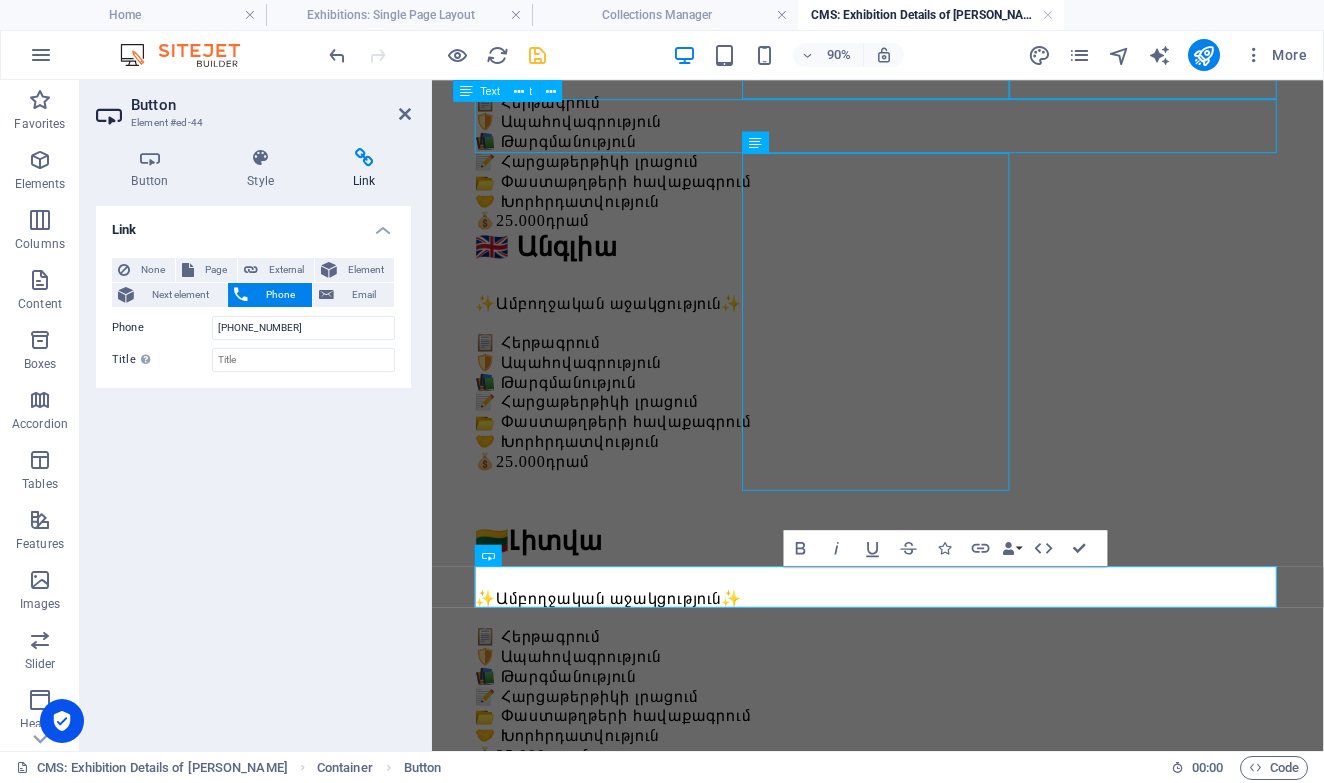 click on "Link None Page External Element Next element Phone Email Page Home About Us Services Tours Contact Privacy Legal Notice Element
URL Phone +37498728696 Email Link target New tab Same tab Overlay Title Additional link description, should not be the same as the link text. The title is most often shown as a tooltip text when the mouse moves over the element. Leave empty if uncertain. Relationship Sets the  relationship of this link to the link target . For example, the value "nofollow" instructs search engines not to follow the link. Can be left empty. alternate author bookmark external help license next nofollow noreferrer noopener prev search tag" at bounding box center [253, 470] 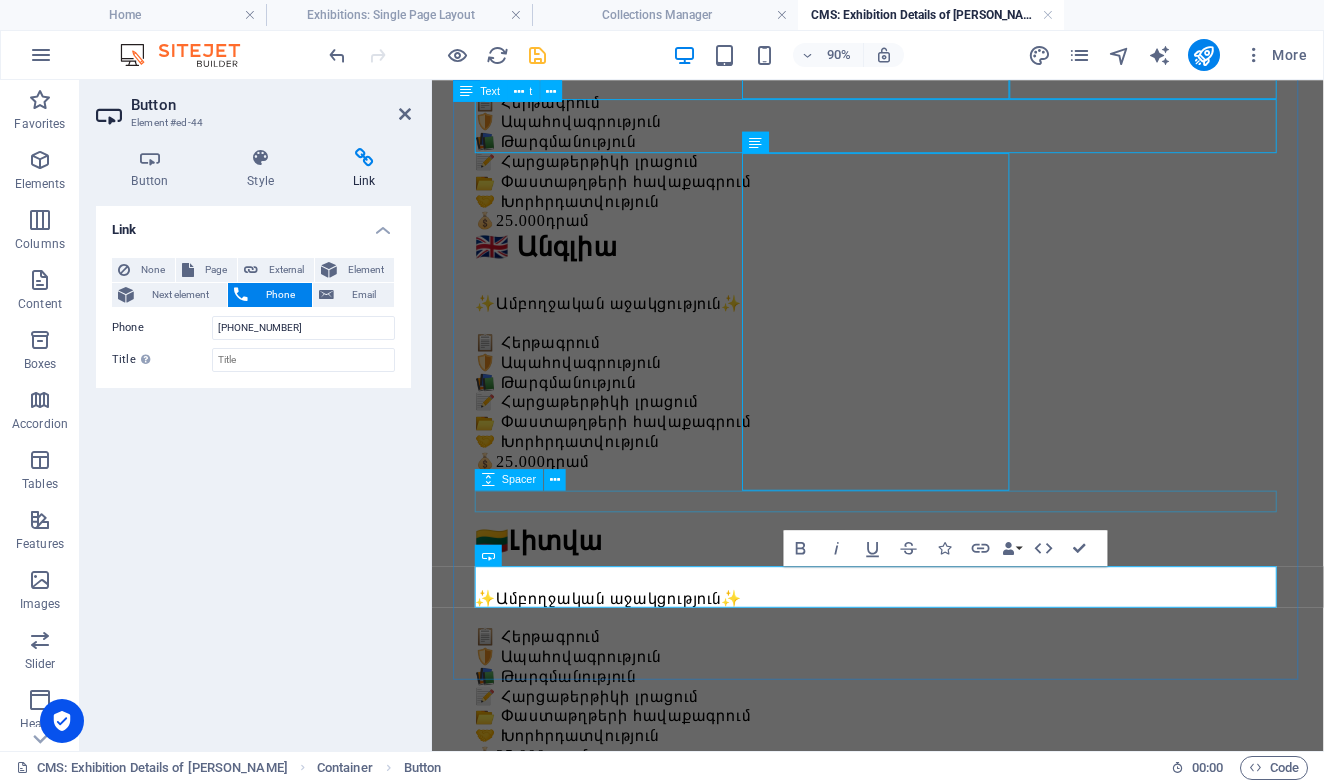 click at bounding box center (927, 1981) 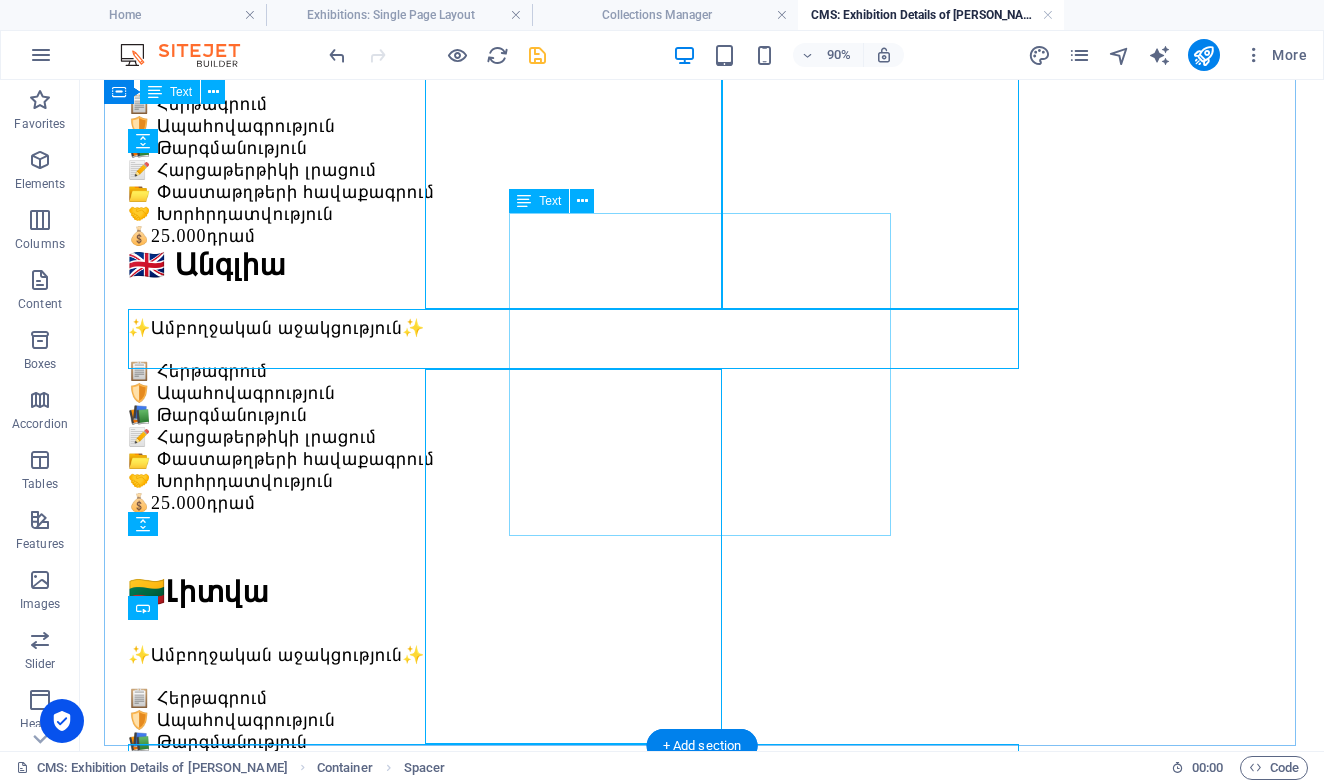 scroll, scrollTop: 1366, scrollLeft: 0, axis: vertical 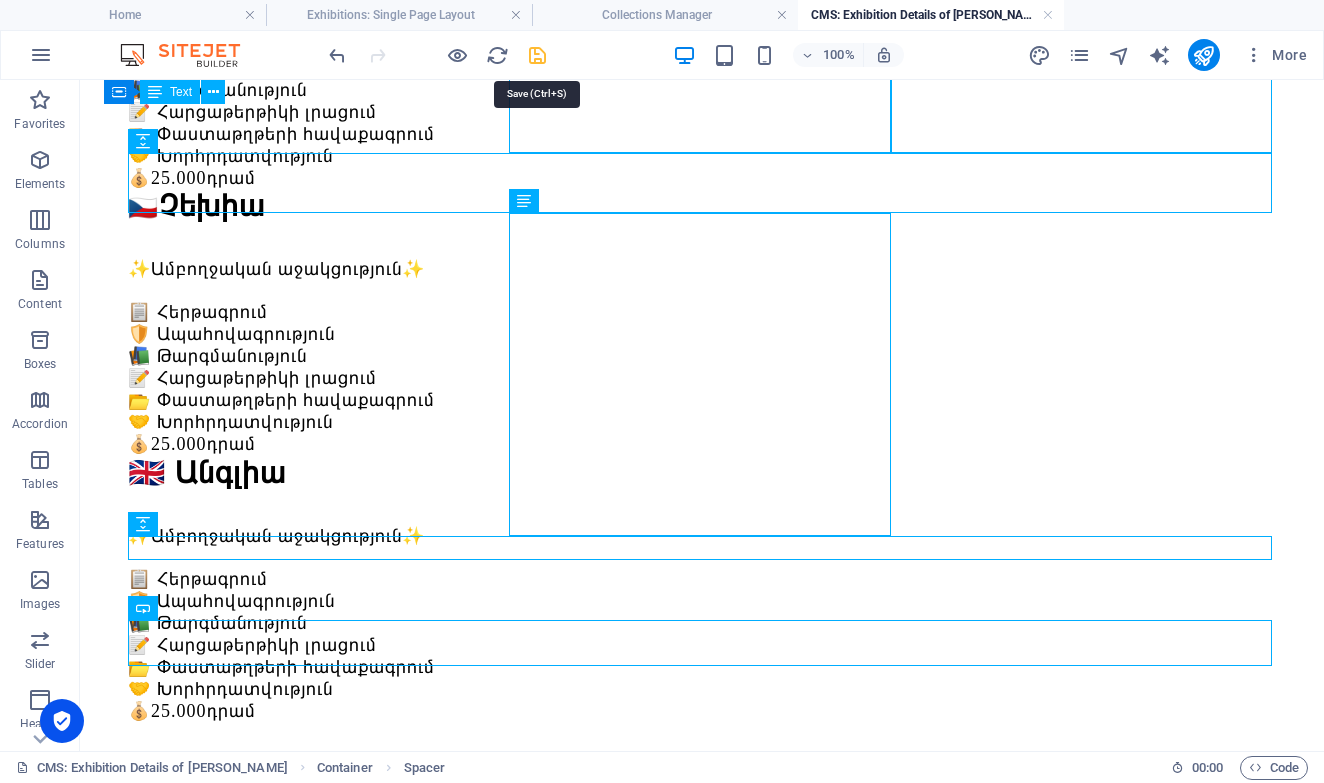 click at bounding box center [537, 55] 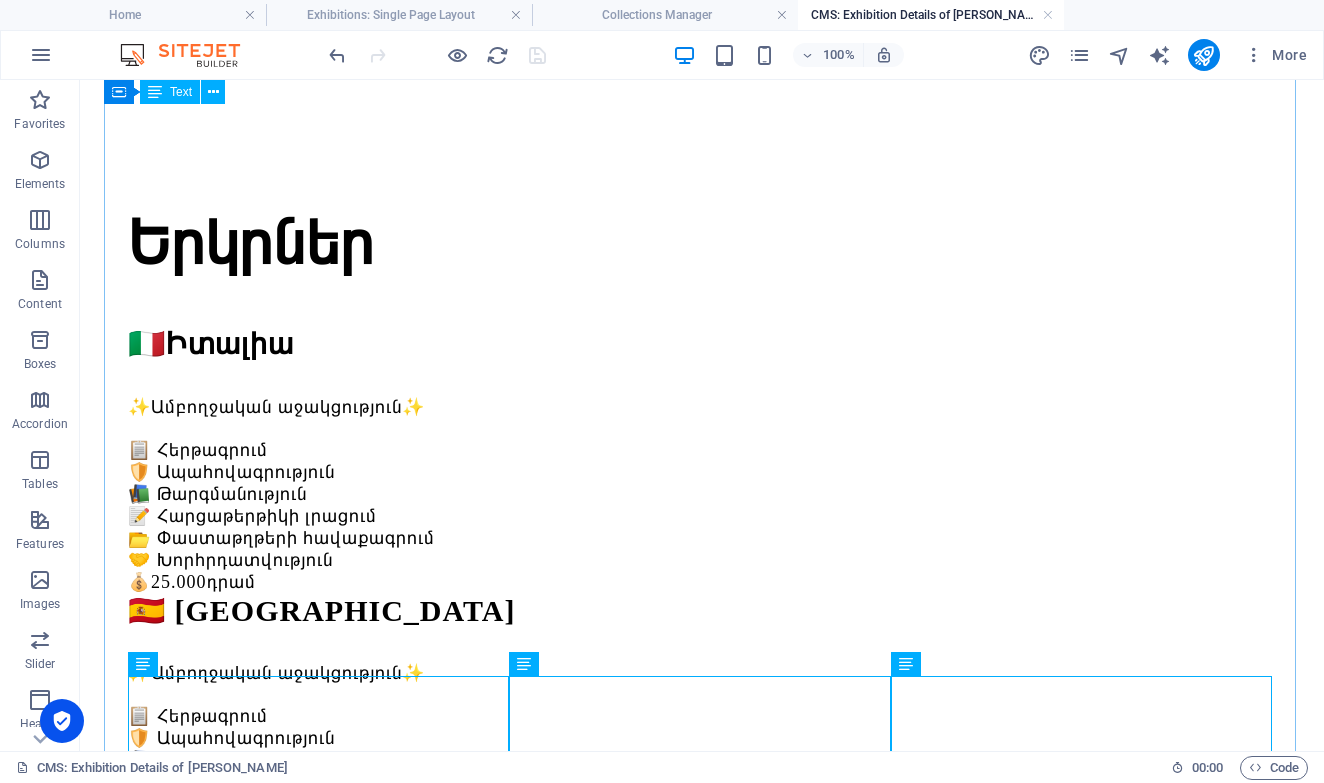 scroll, scrollTop: 0, scrollLeft: 0, axis: both 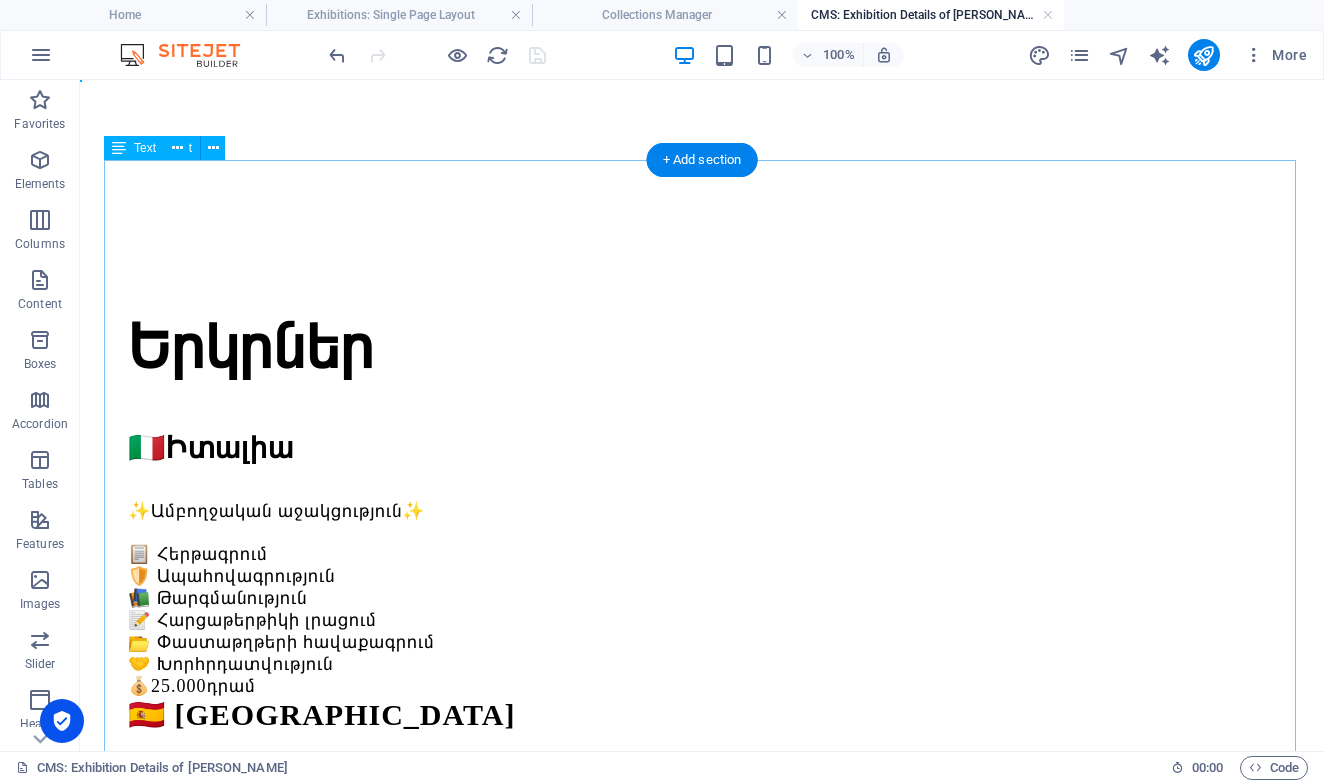 click on "Երկրներ 🇮🇹  Իտալիա ✨Ամբողջական աջակցություն✨   📋 Հերթագրում 🛡️ Ապահովագրություն   📚 Թարգմանություն   📝 Հարցաթերթիկի լրացում   📂 Փաստաթղթերի հավաքագրում   🤝 Խորհրդատվություն 💰 25.000  դրամ 🇪🇸 Իսպանիա ✨Ամբողջական աջակցություն✨   📋 Հերթագրում 🛡️ Ապահովագրություն   📚 Թարգմանություն   📝 Հարցաթերթիկի լրացում   📂 Փաստաթղթերի հավաքագրում   🤝 Խորհրդատվություն 💰 25.000  դրամ 🇩🇪  Գերմանիա ✨Ամբողջական աջակցություն✨   📋 Հերթագրում 🛡️ Ապահովագրություն   📚 Թարգմանություն   📝 Հարցաթերթիկի լրացում   📂 Փաստաթղթերի հավաքագրում   💰 25.000  դրամ" at bounding box center [702, 1956] 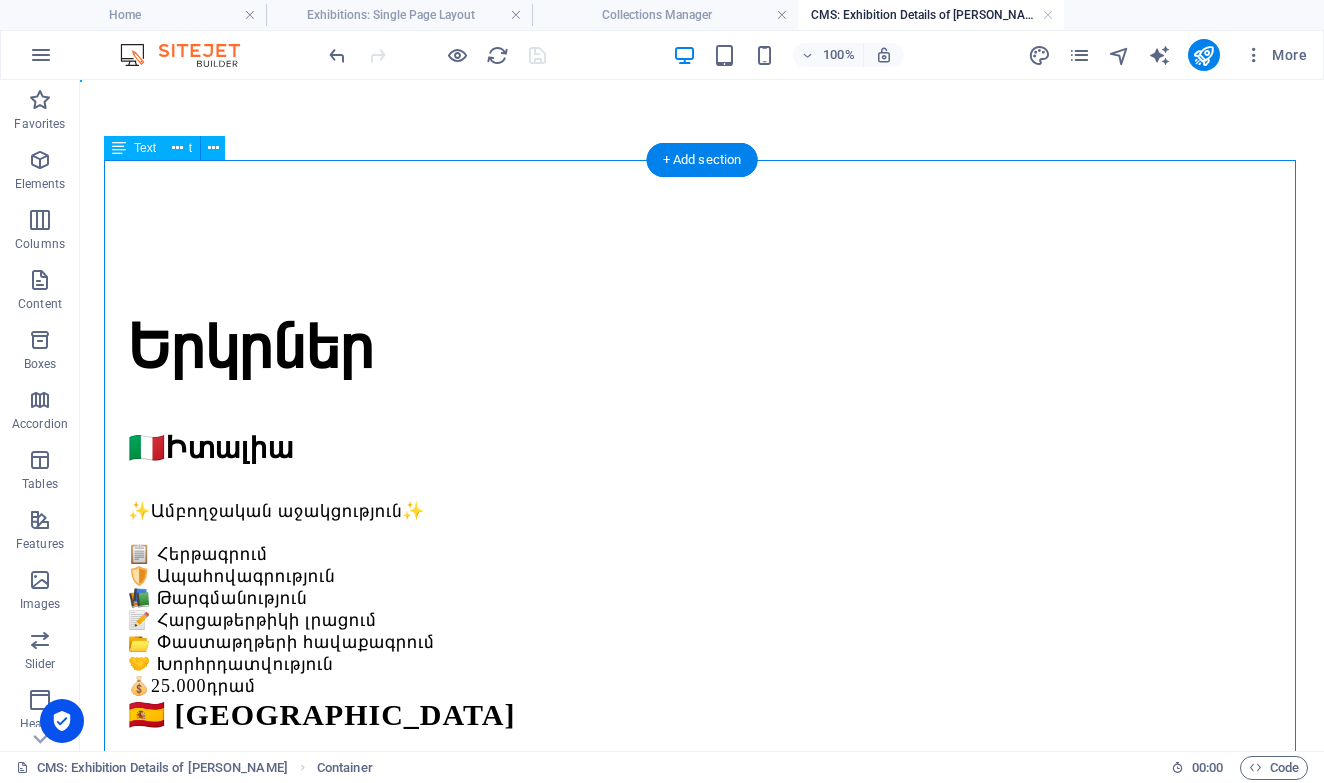 click on "Երկրներ 🇮🇹  Իտալիա ✨Ամբողջական աջակցություն✨   📋 Հերթագրում 🛡️ Ապահովագրություն   📚 Թարգմանություն   📝 Հարցաթերթիկի լրացում   📂 Փաստաթղթերի հավաքագրում   🤝 Խորհրդատվություն 💰 25.000  դրամ 🇪🇸 Իսպանիա ✨Ամբողջական աջակցություն✨   📋 Հերթագրում 🛡️ Ապահովագրություն   📚 Թարգմանություն   📝 Հարցաթերթիկի լրացում   📂 Փաստաթղթերի հավաքագրում   🤝 Խորհրդատվություն 💰 25.000  դրամ 🇩🇪  Գերմանիա ✨Ամբողջական աջակցություն✨   📋 Հերթագրում 🛡️ Ապահովագրություն   📚 Թարգմանություն   📝 Հարցաթերթիկի լրացում   📂 Փաստաթղթերի հավաքագրում   💰 25.000  դրամ" at bounding box center (702, 1956) 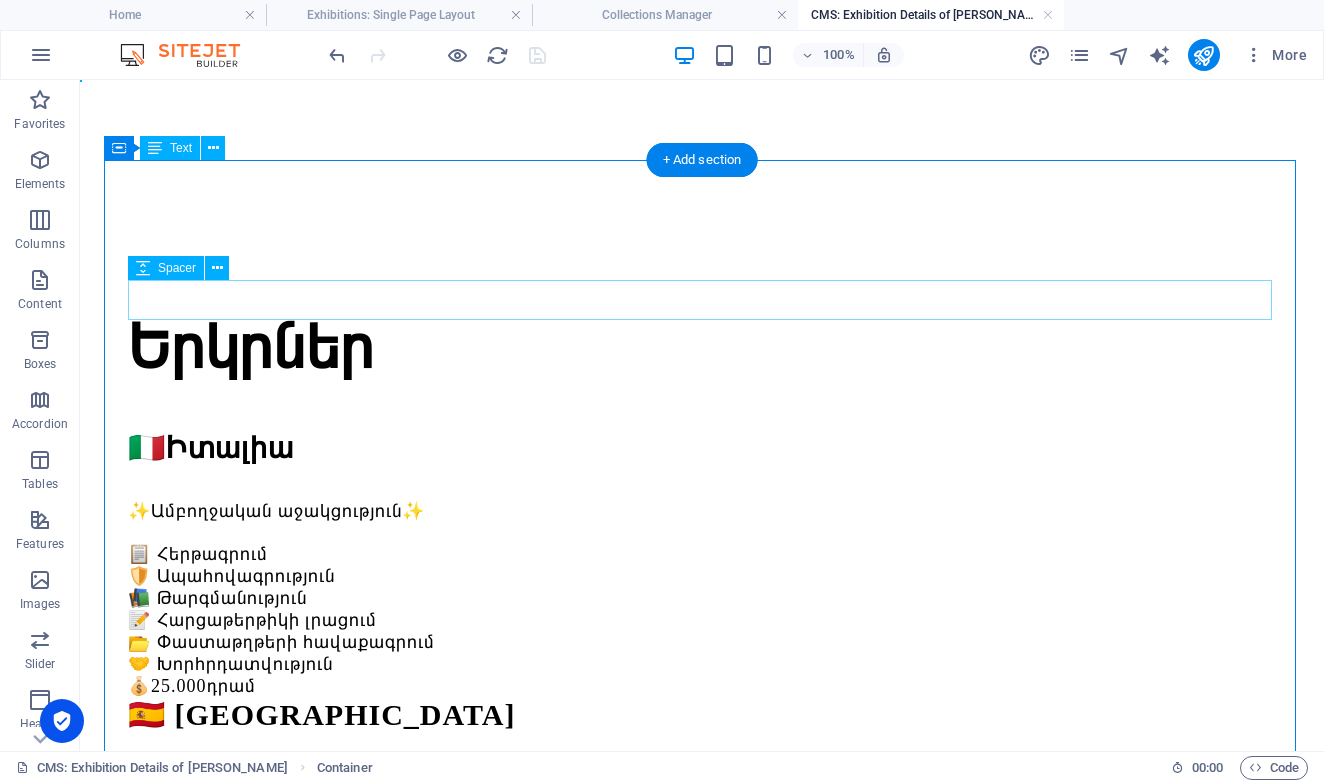 click at bounding box center (702, 300) 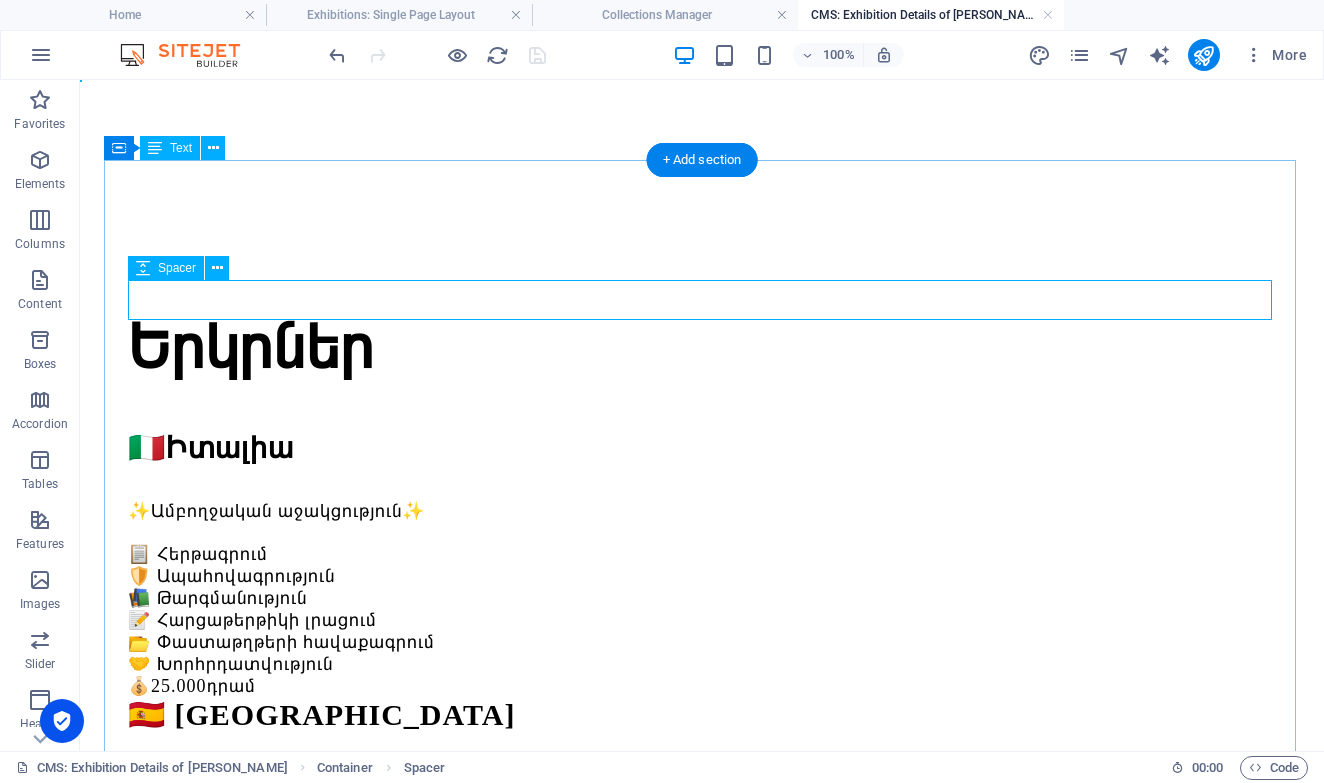 click at bounding box center (702, 300) 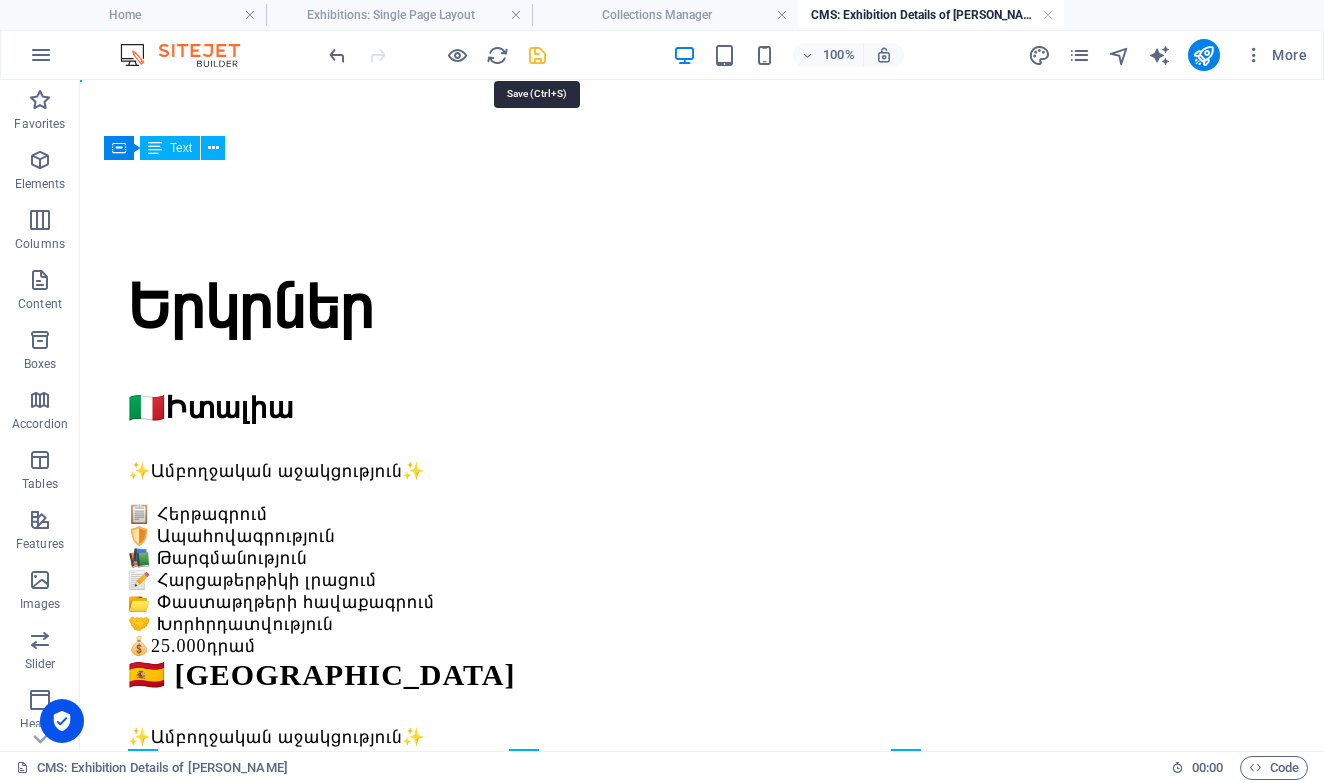 click at bounding box center [537, 55] 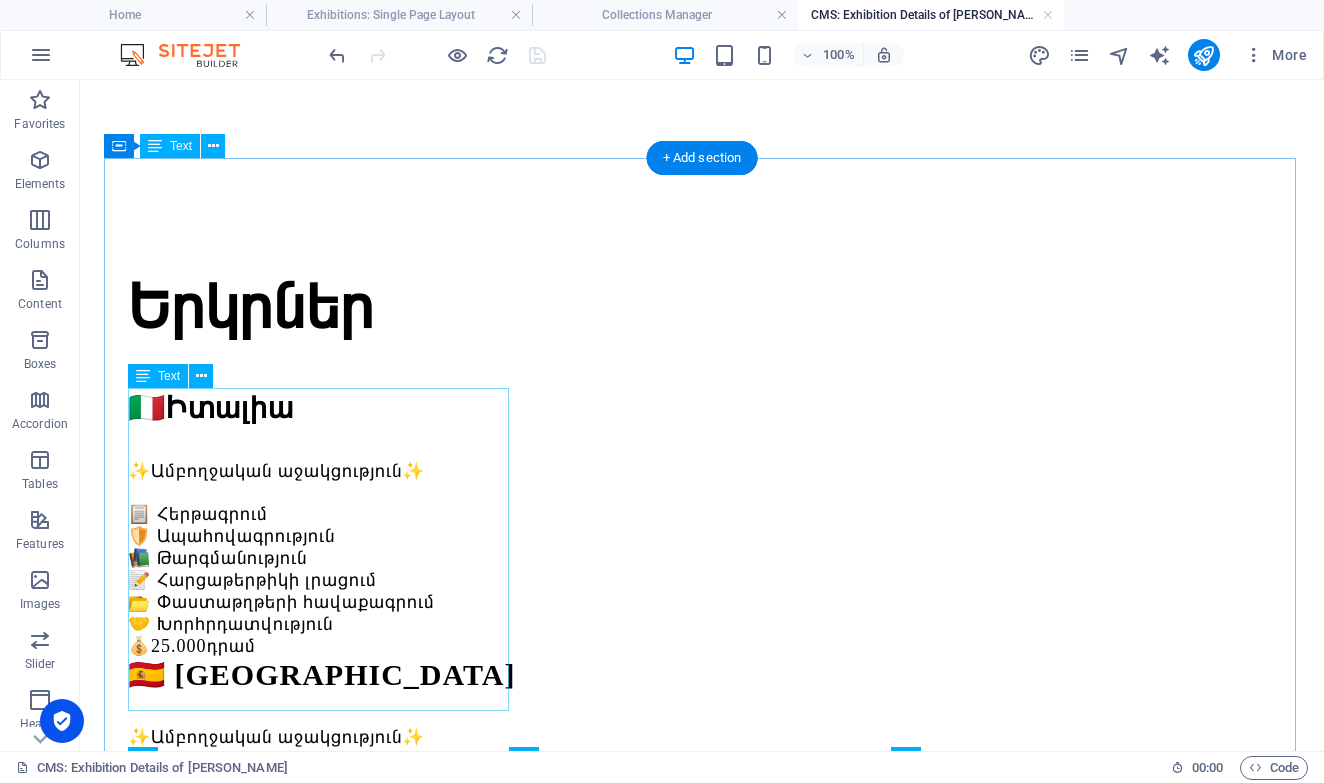 scroll, scrollTop: 2, scrollLeft: 0, axis: vertical 